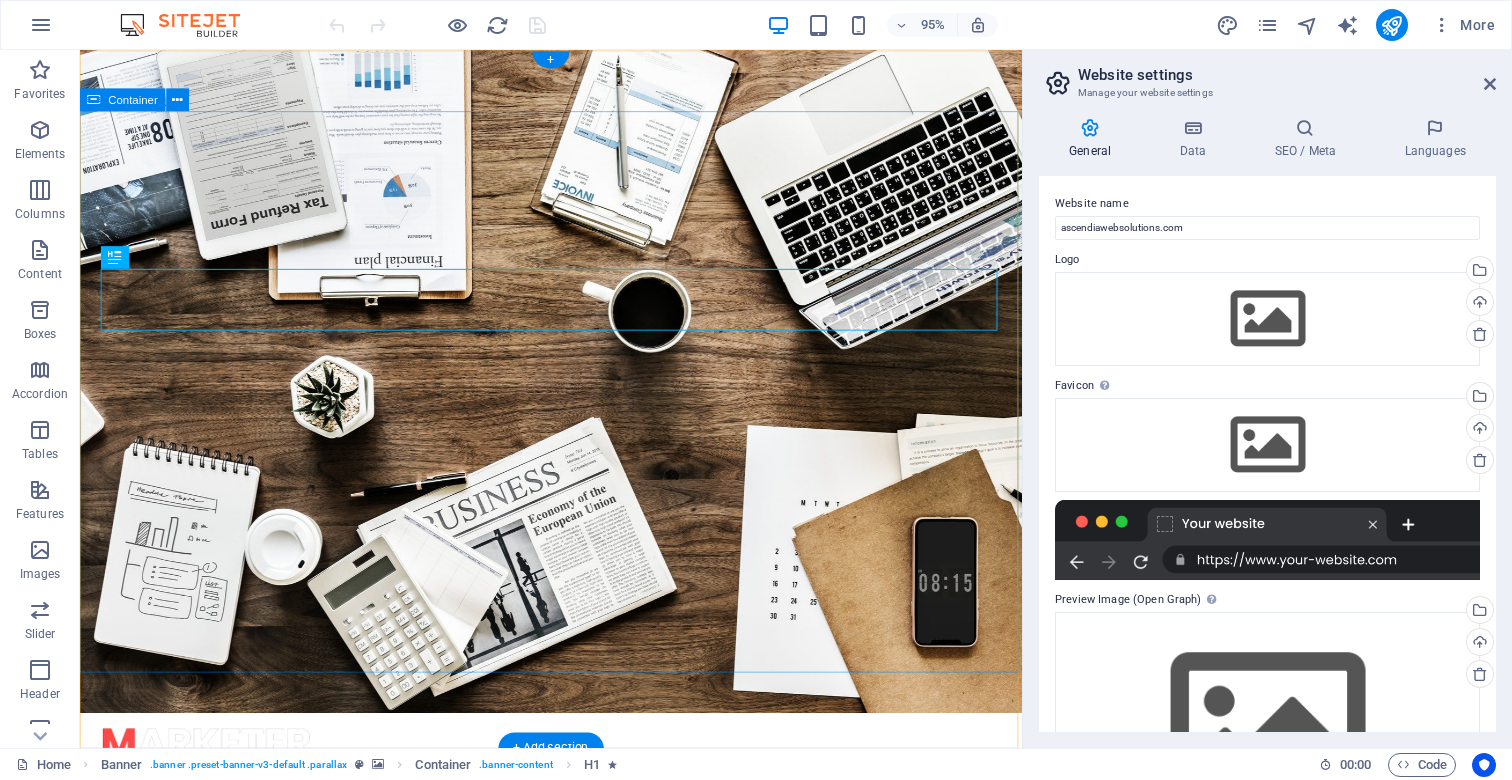 scroll, scrollTop: 0, scrollLeft: 0, axis: both 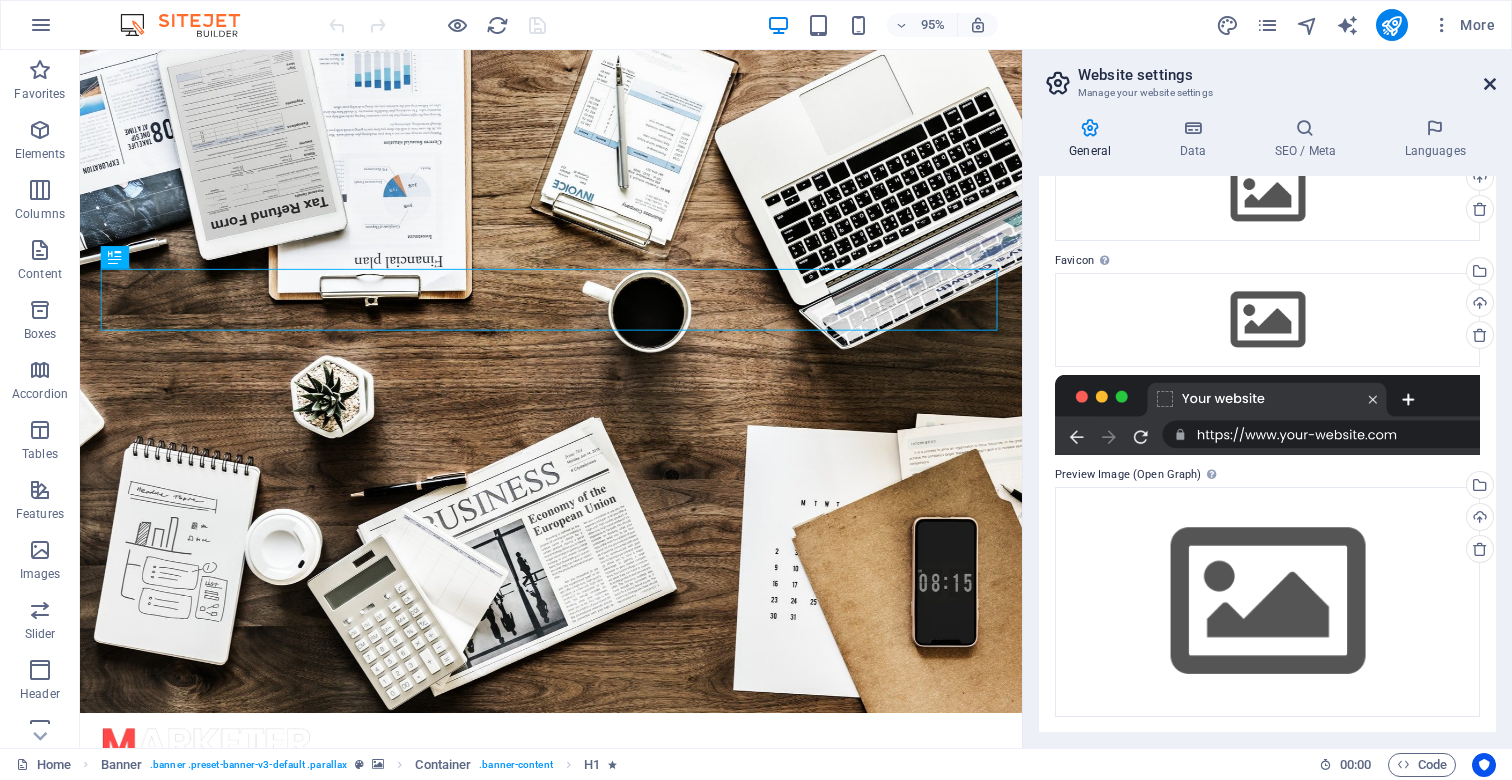click at bounding box center [1490, 84] 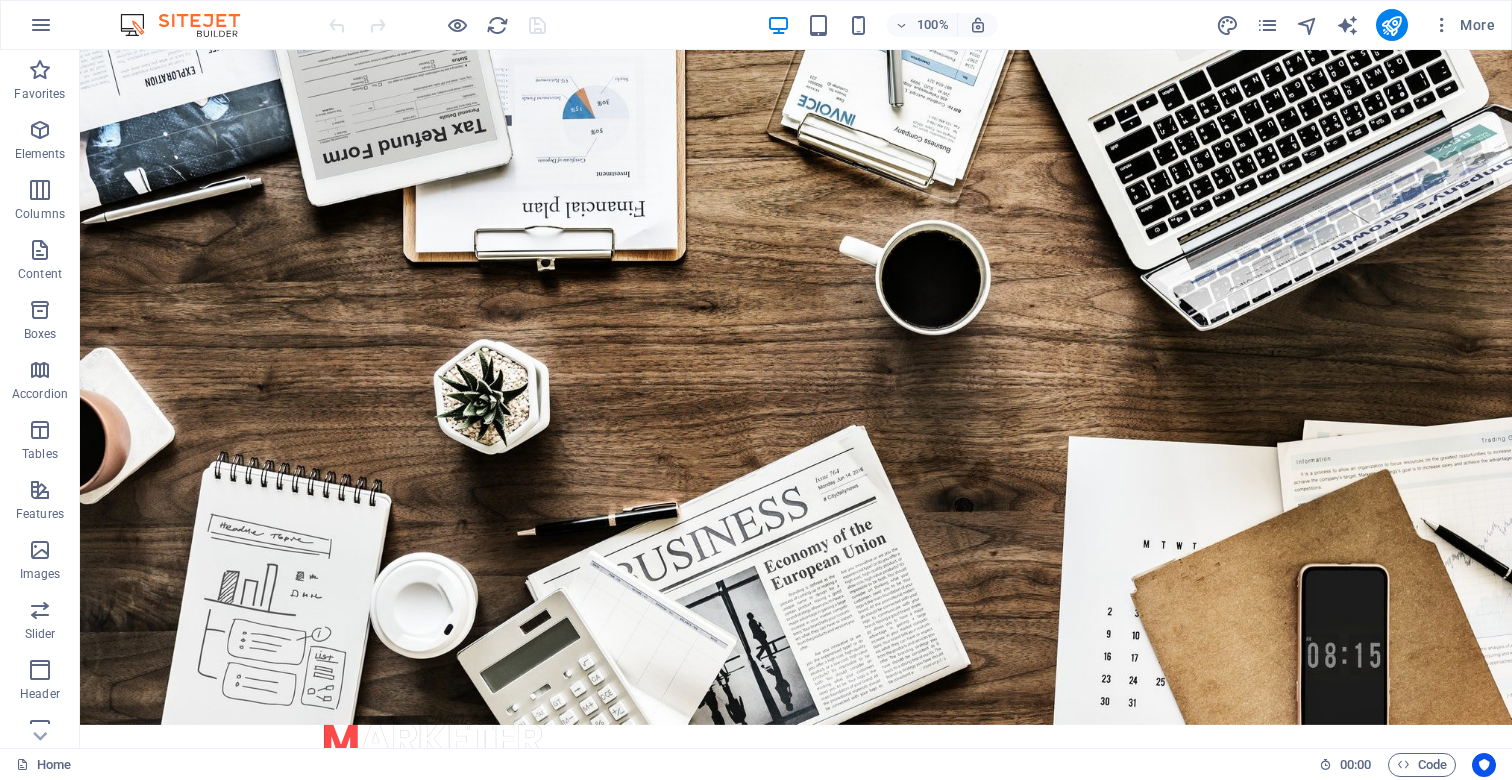 scroll, scrollTop: 0, scrollLeft: 0, axis: both 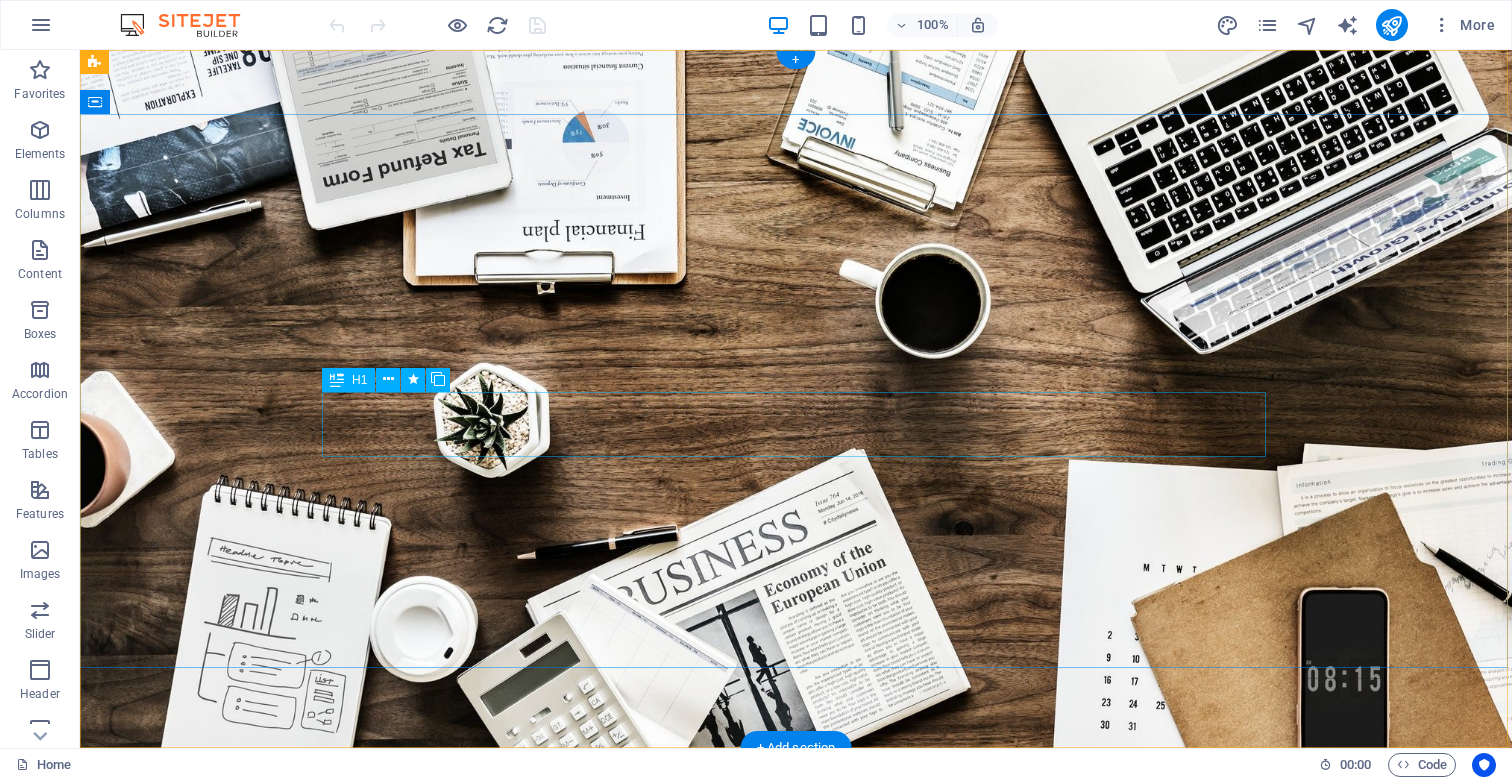 click on "cybersecurity basics" at bounding box center [796, 1085] 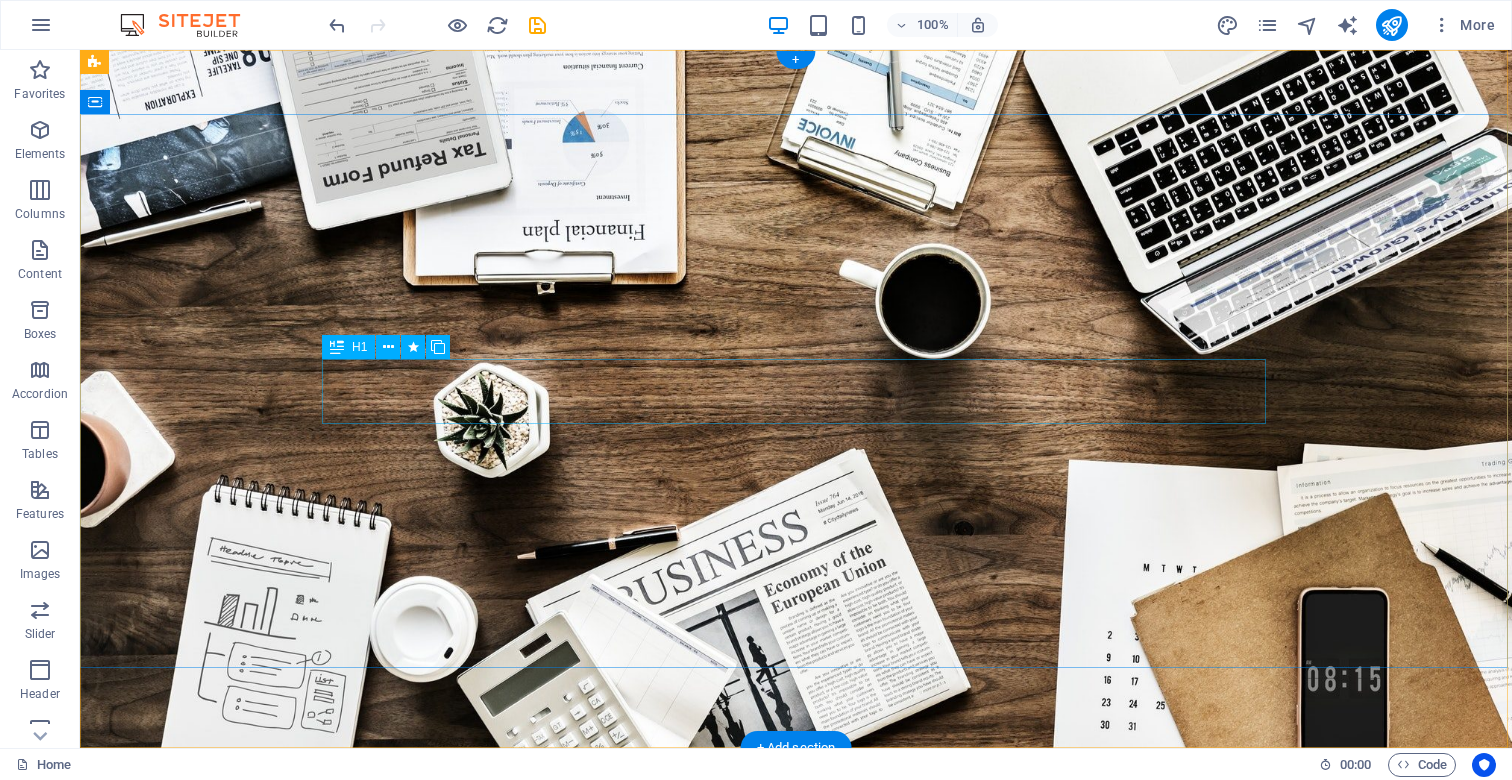 click on "SEO Optimization" at bounding box center (796, 1019) 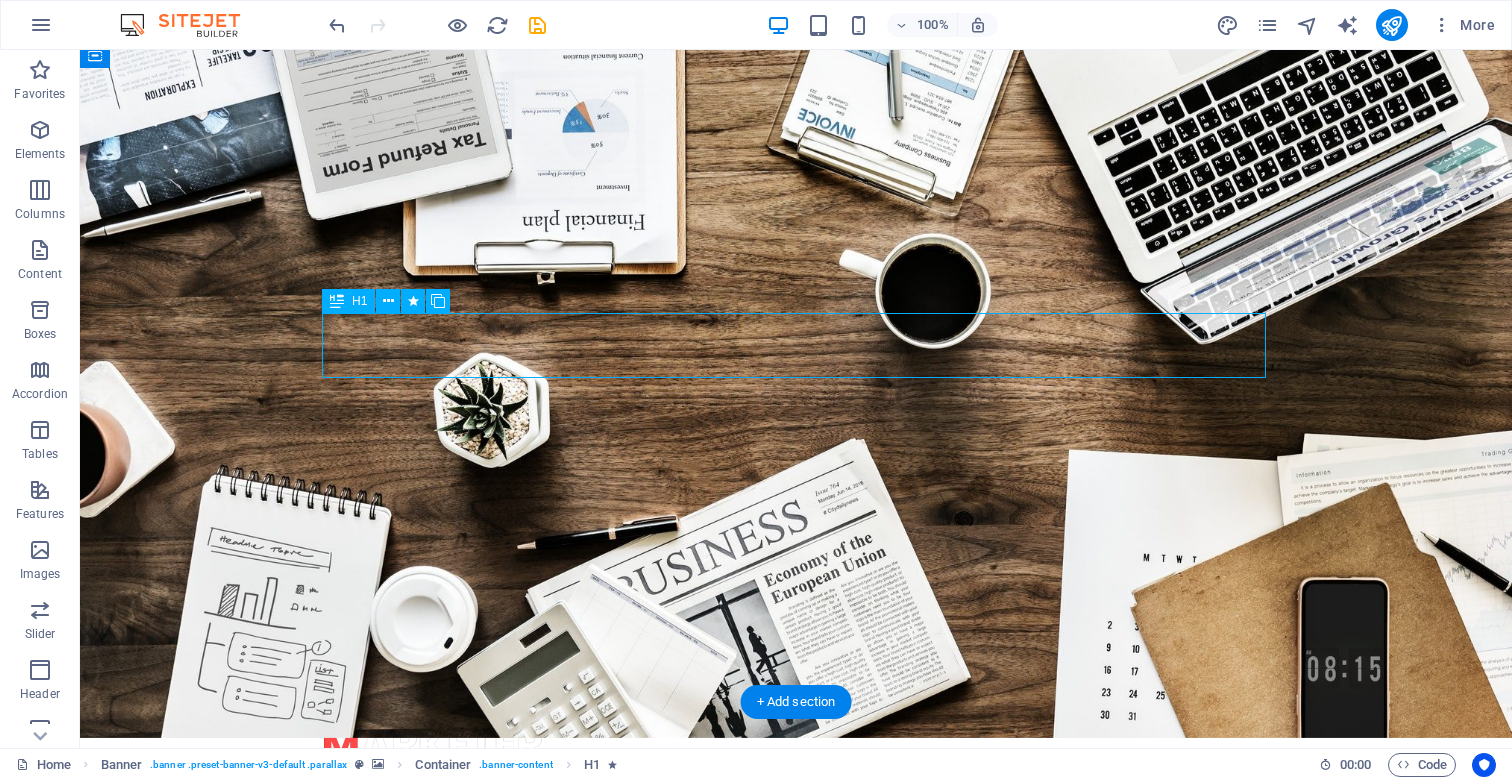 scroll, scrollTop: 50, scrollLeft: 0, axis: vertical 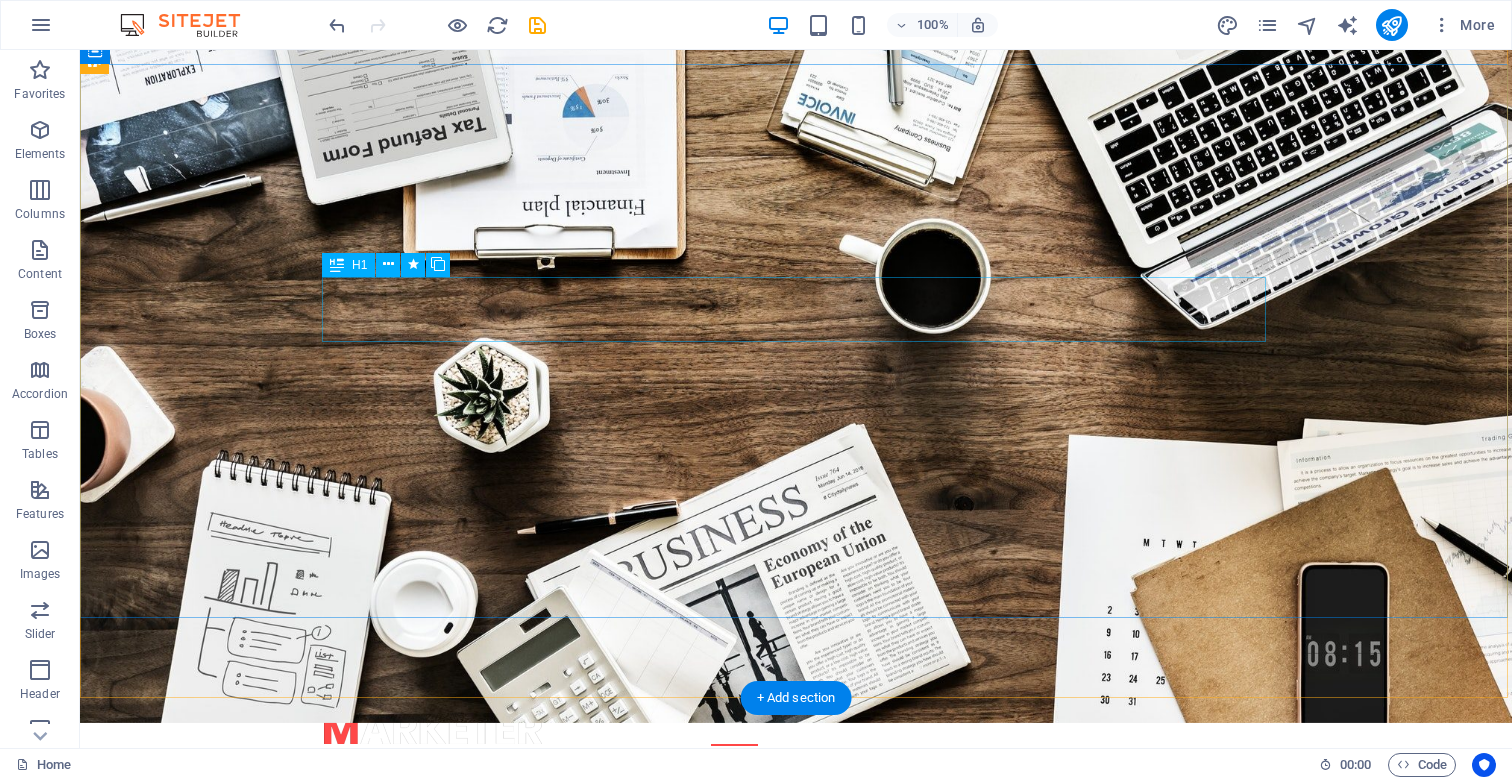 click on "Web development" at bounding box center [796, 904] 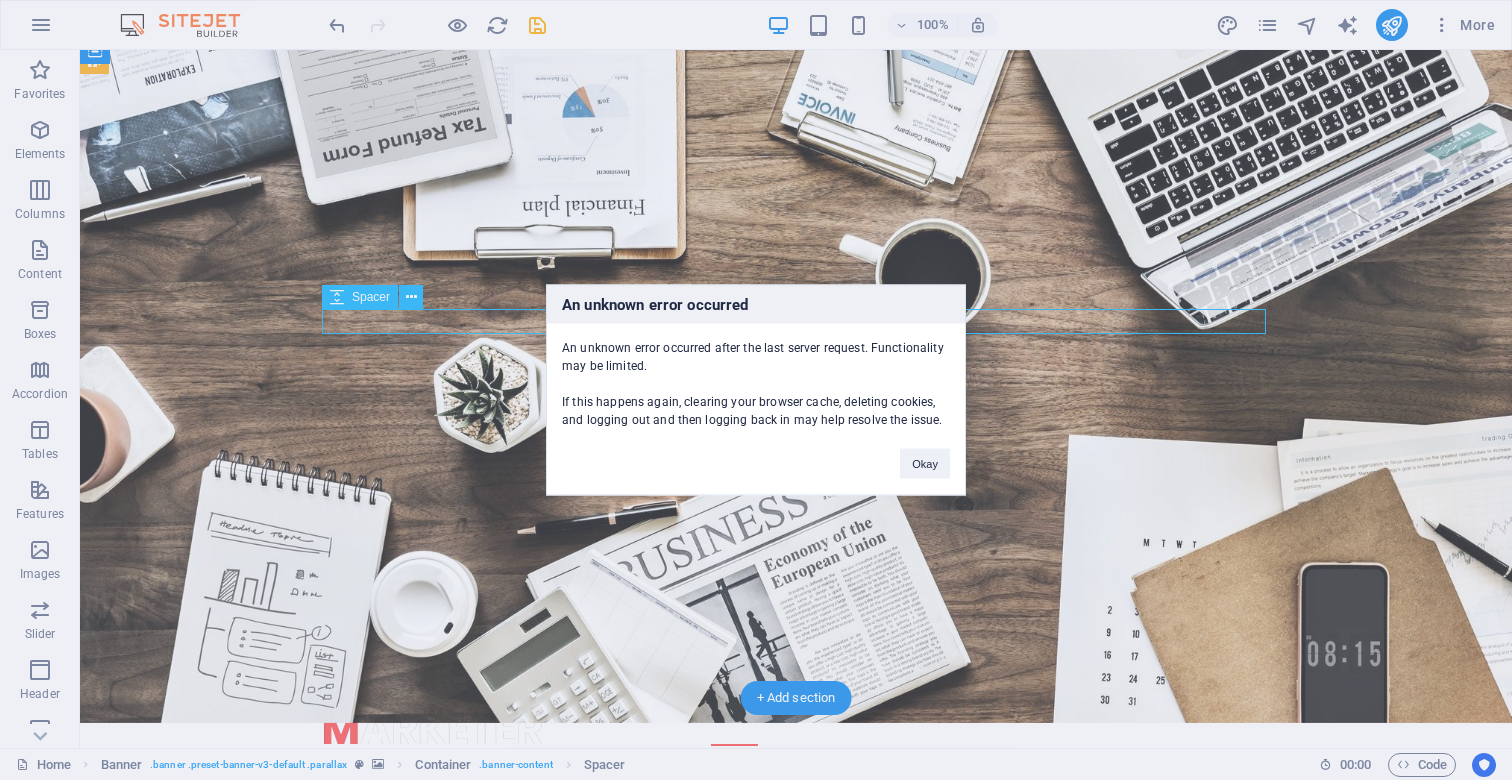 click on "An unknown error occurred An unknown error occurred after the last server request. Functionality may be limited.  If this happens again, clearing your browser cache, deleting cookies, and logging out and then logging back in may help resolve the issue. Okay" at bounding box center [756, 390] 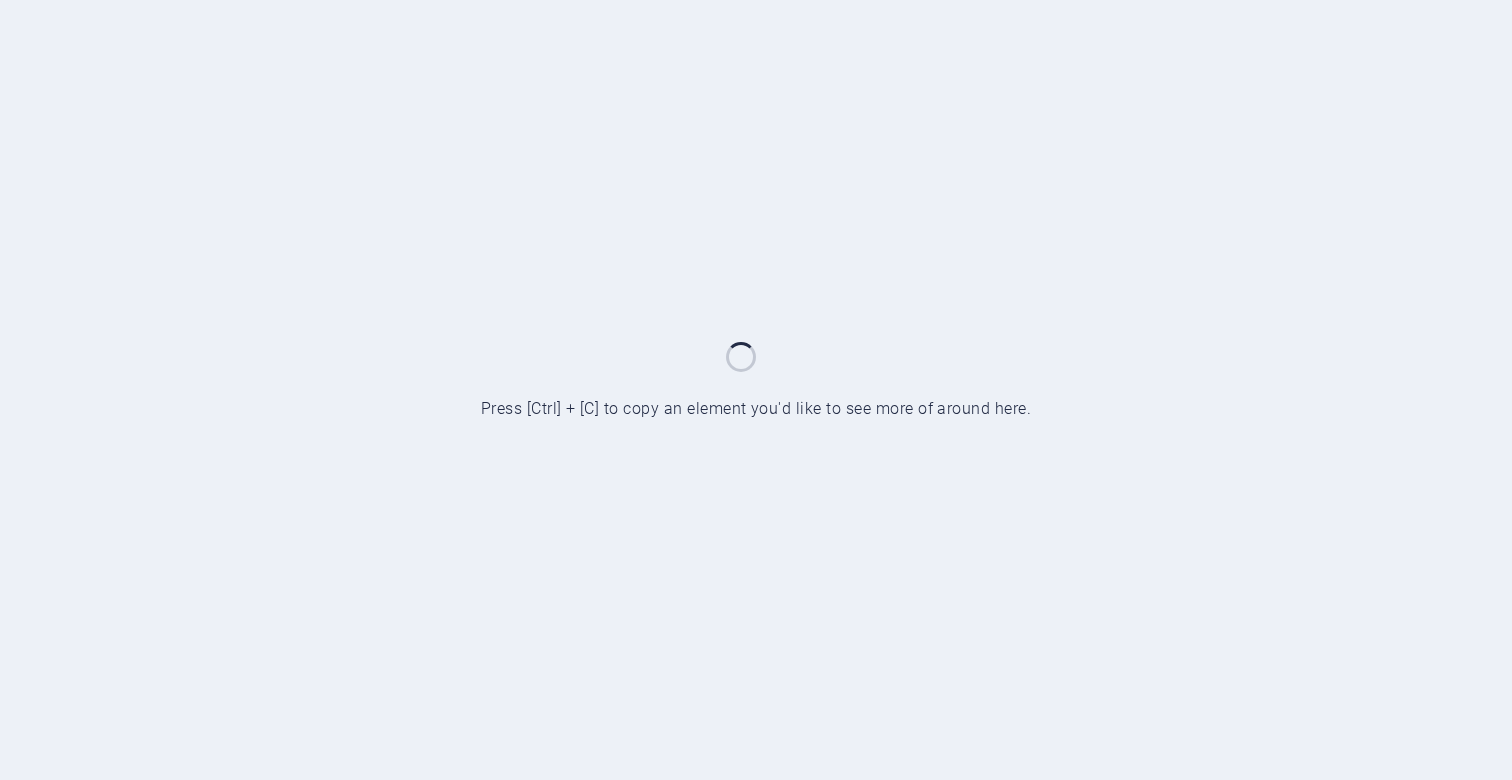 scroll, scrollTop: 0, scrollLeft: 0, axis: both 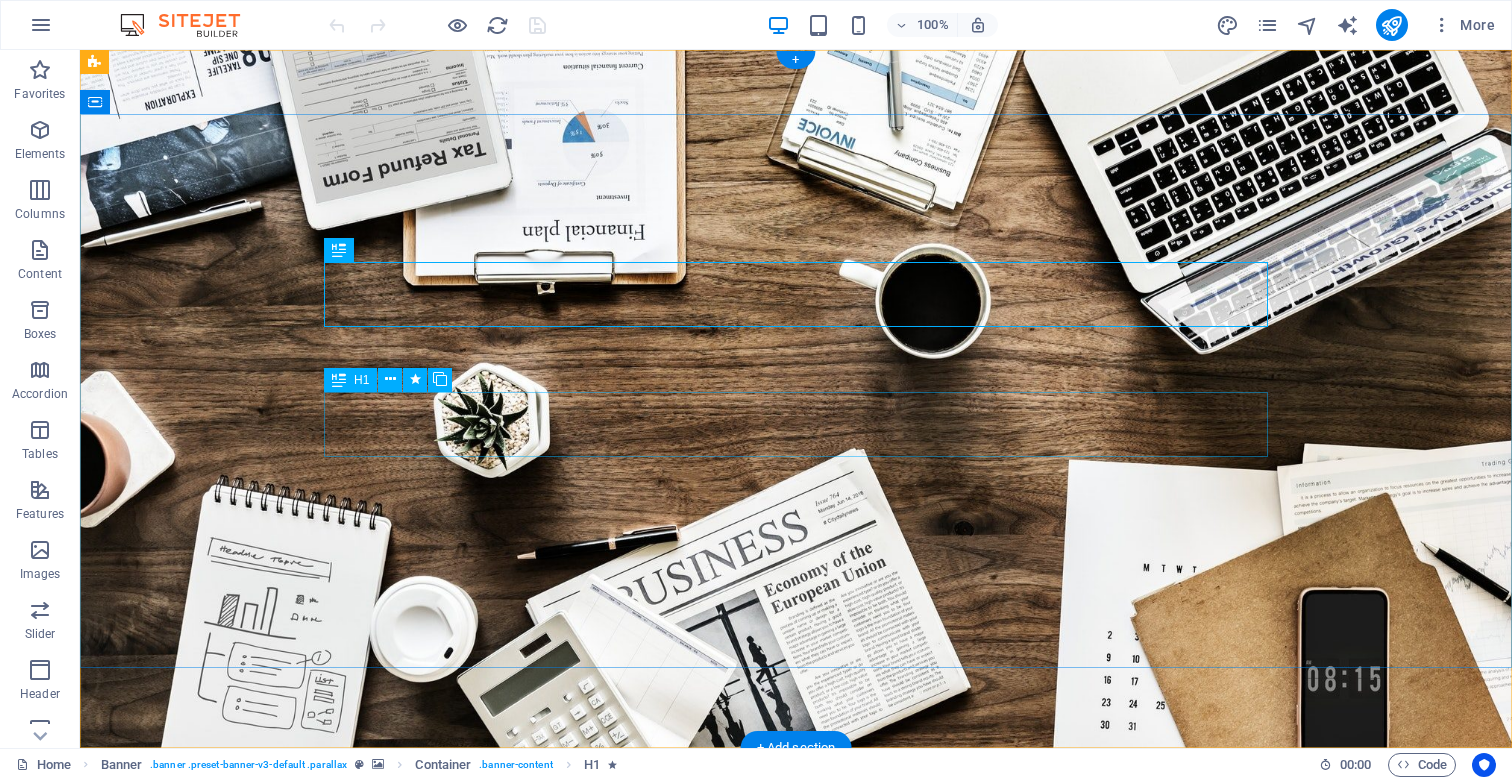 click on "cybersecurity basics" at bounding box center [796, 1085] 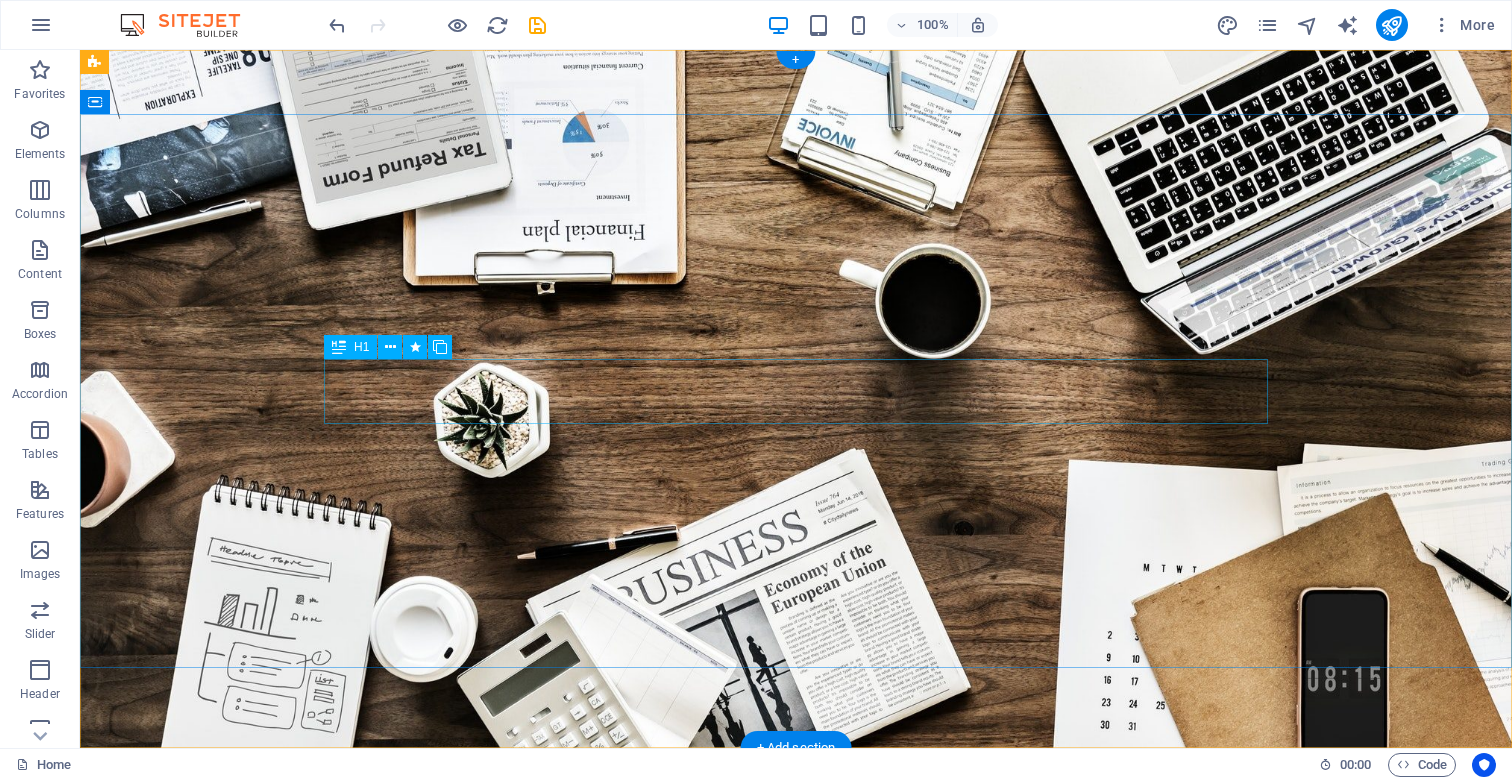click on "SEO Optimization" at bounding box center (796, 1019) 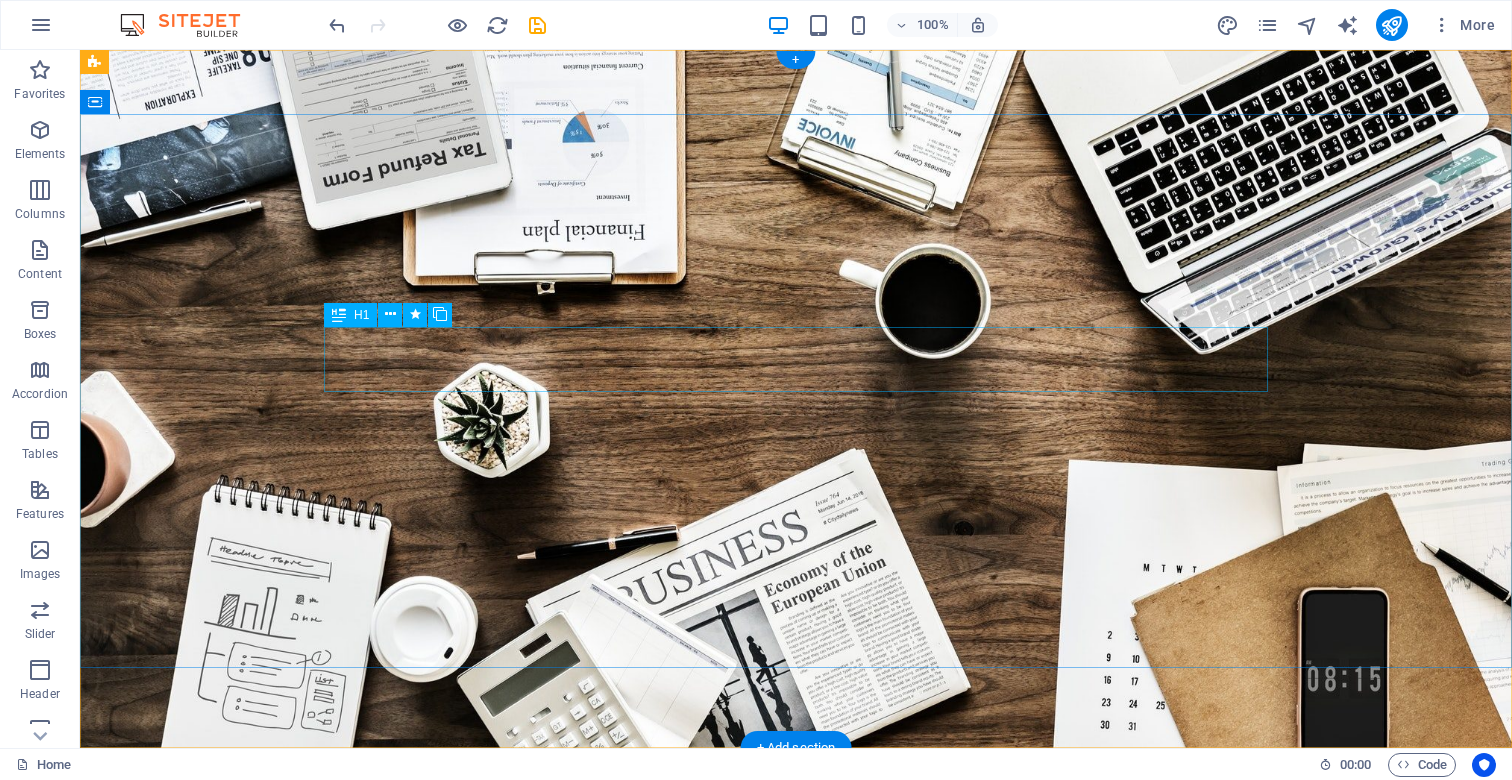 click on "Web development" at bounding box center (796, 954) 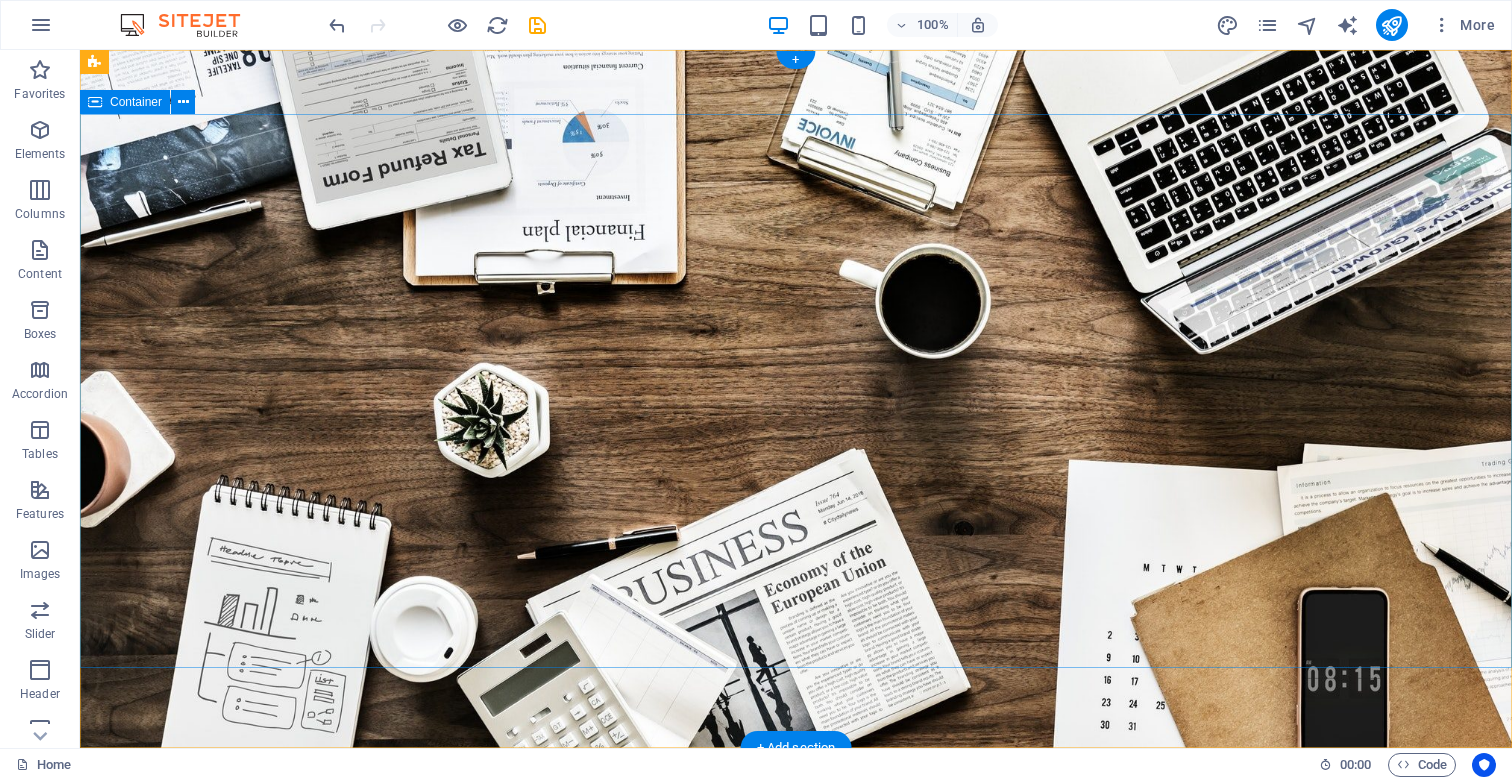 click on "Learn more" at bounding box center [796, 954] 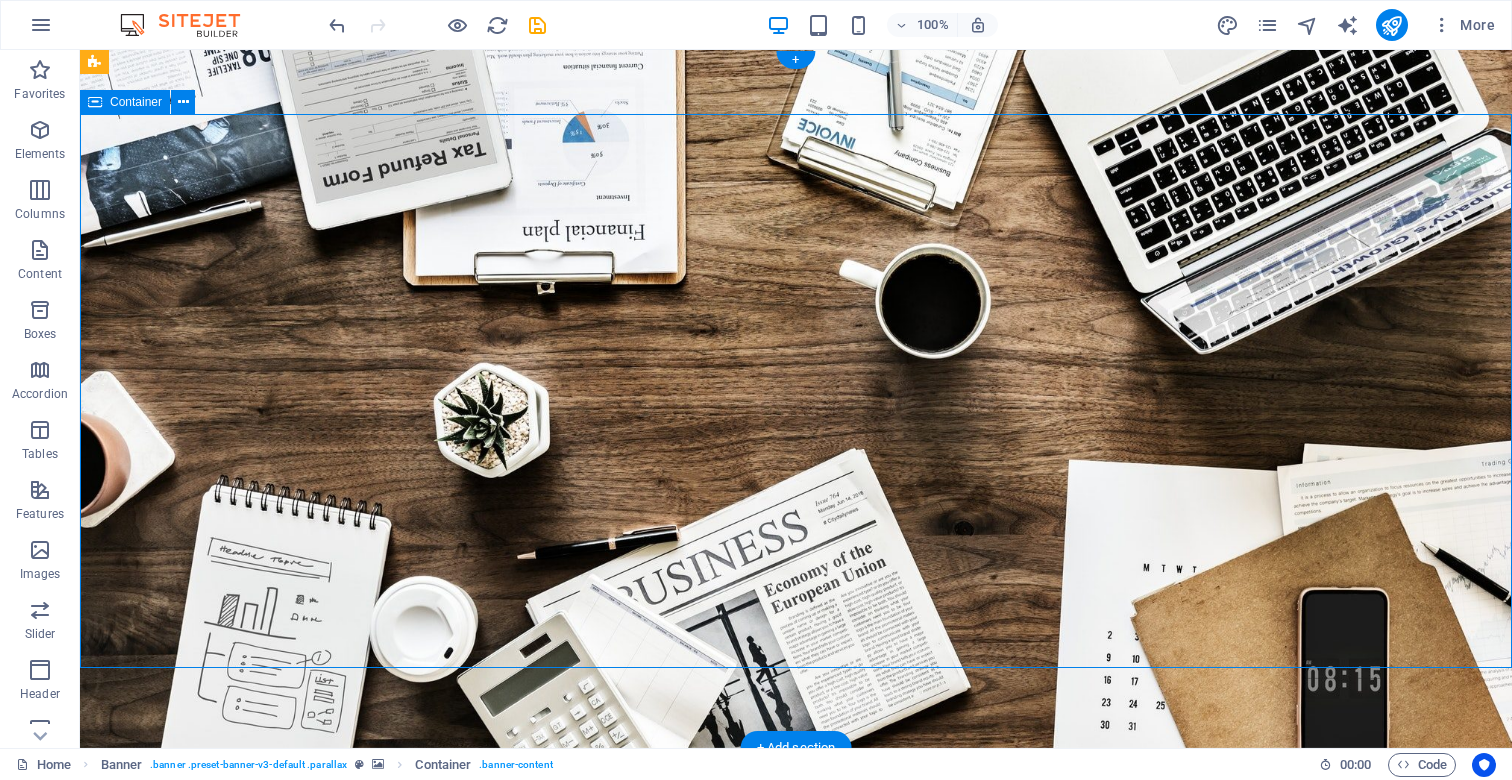 click on "Learn more" at bounding box center [796, 954] 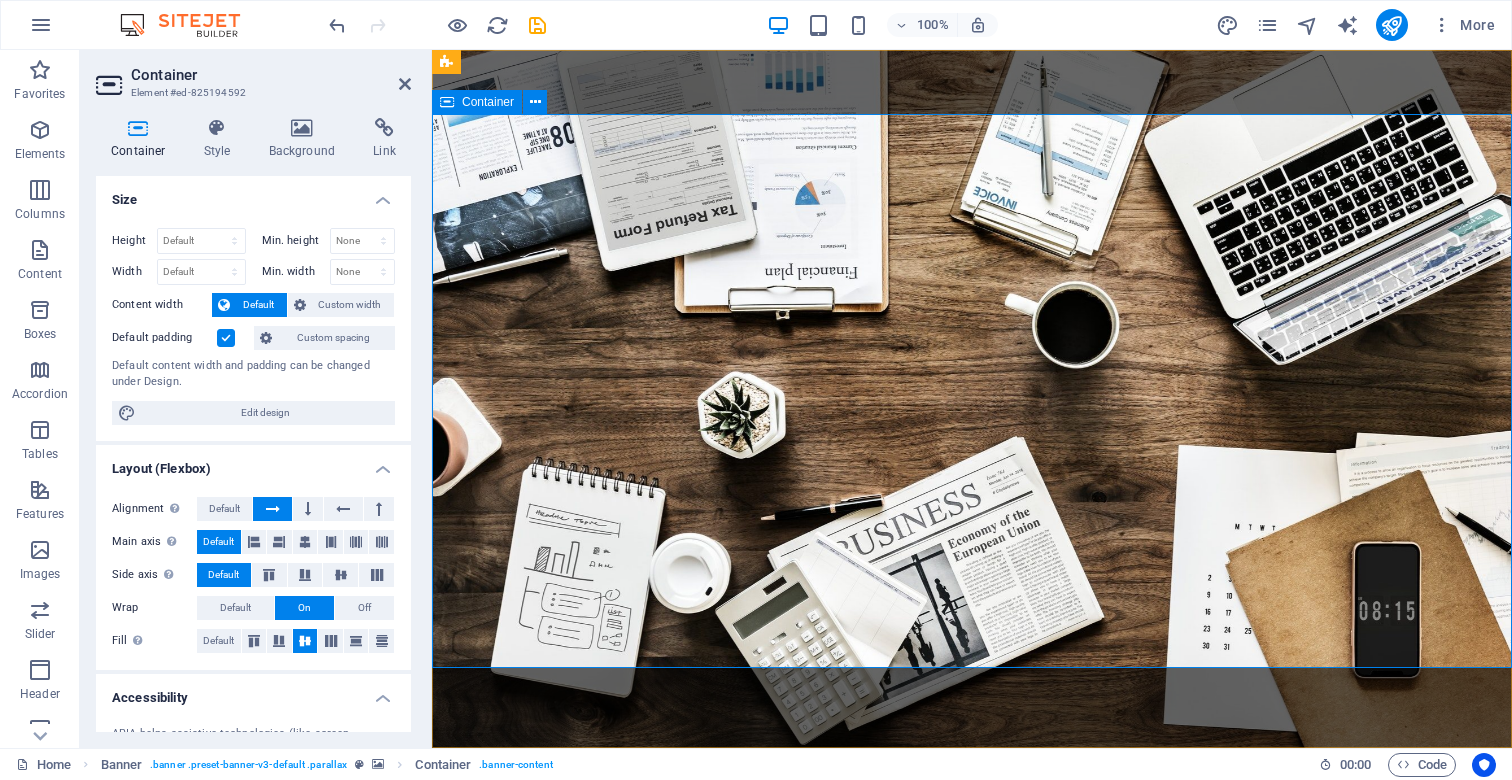 click on "Learn more" at bounding box center [972, 954] 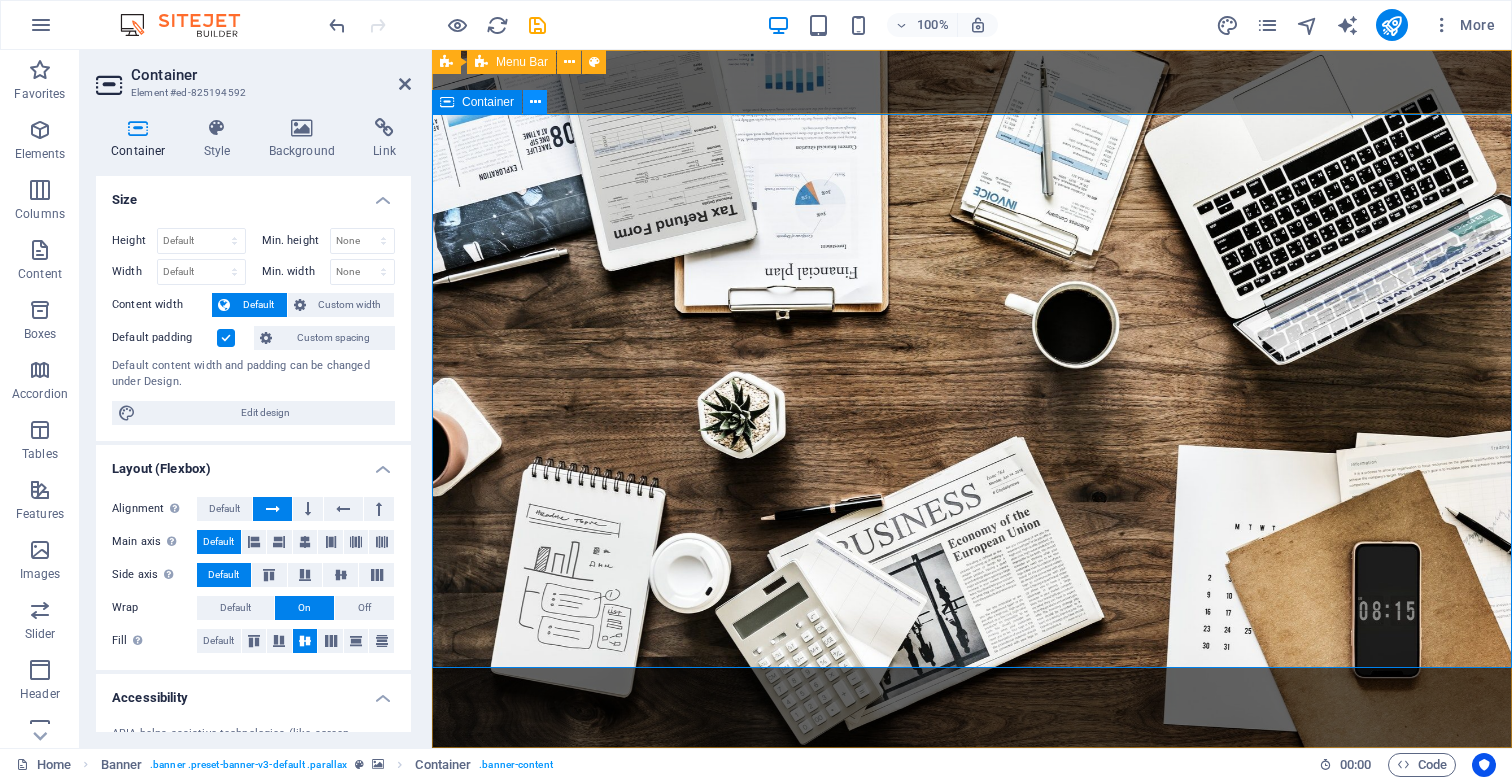 click at bounding box center (535, 102) 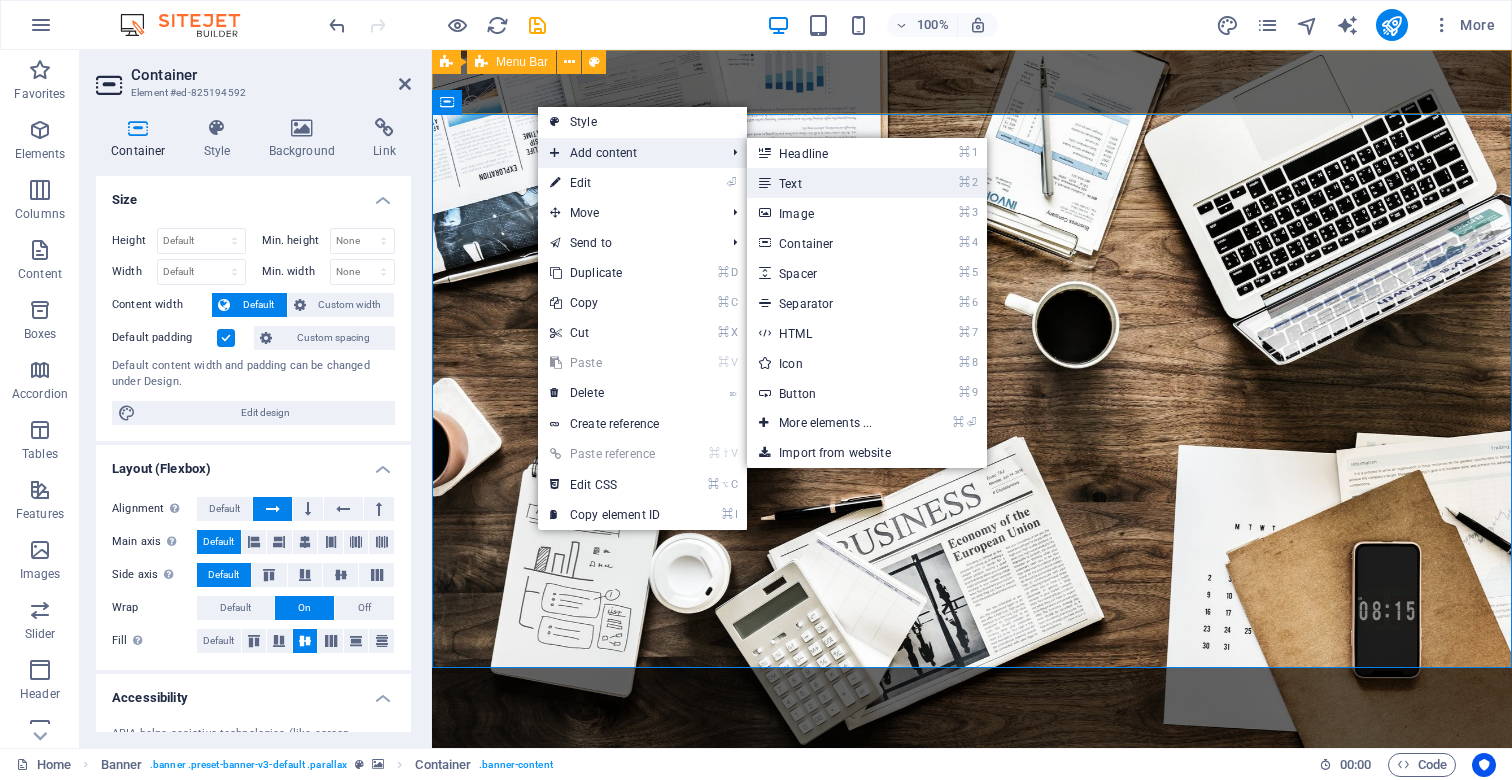 click on "⌘ 2  Text" at bounding box center (829, 183) 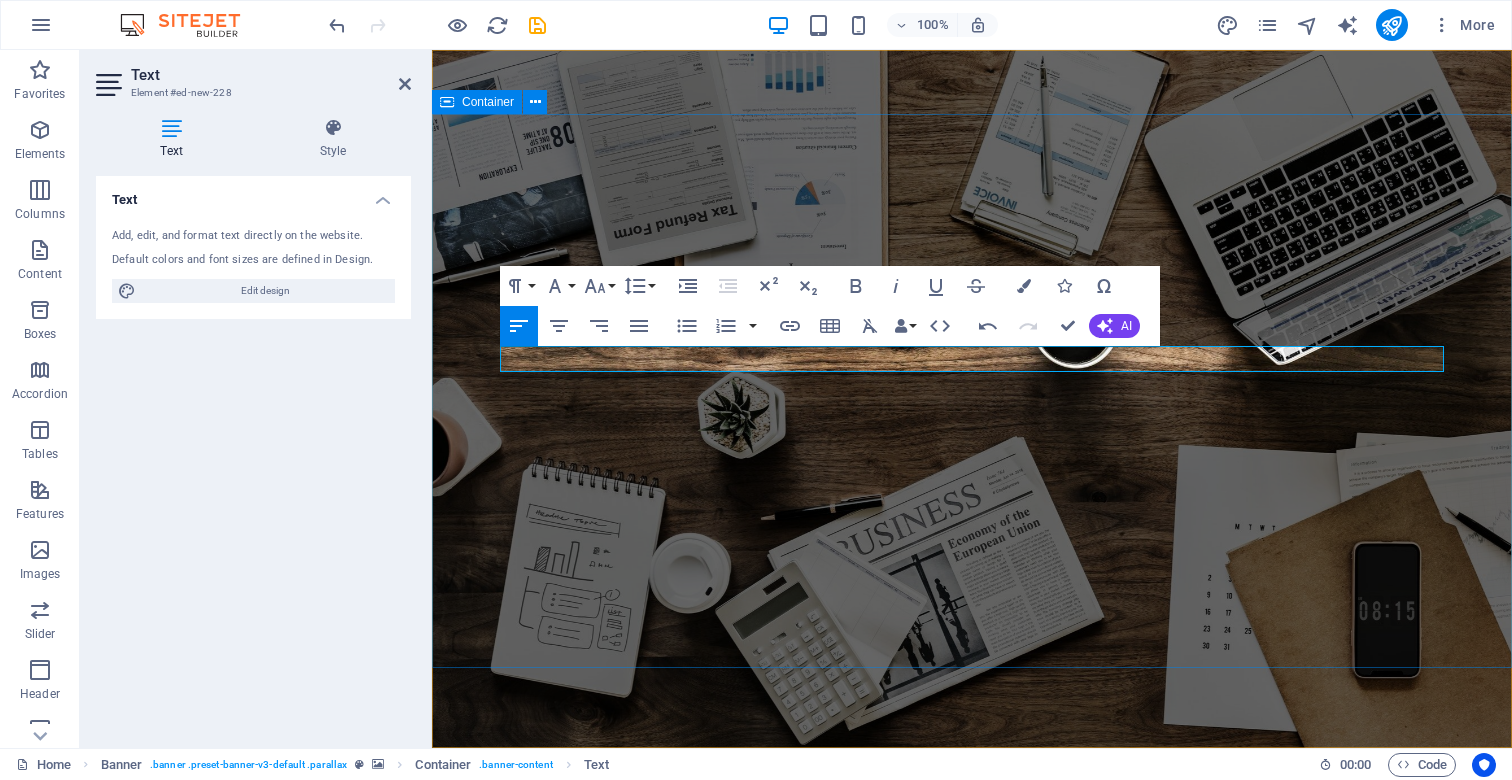 click 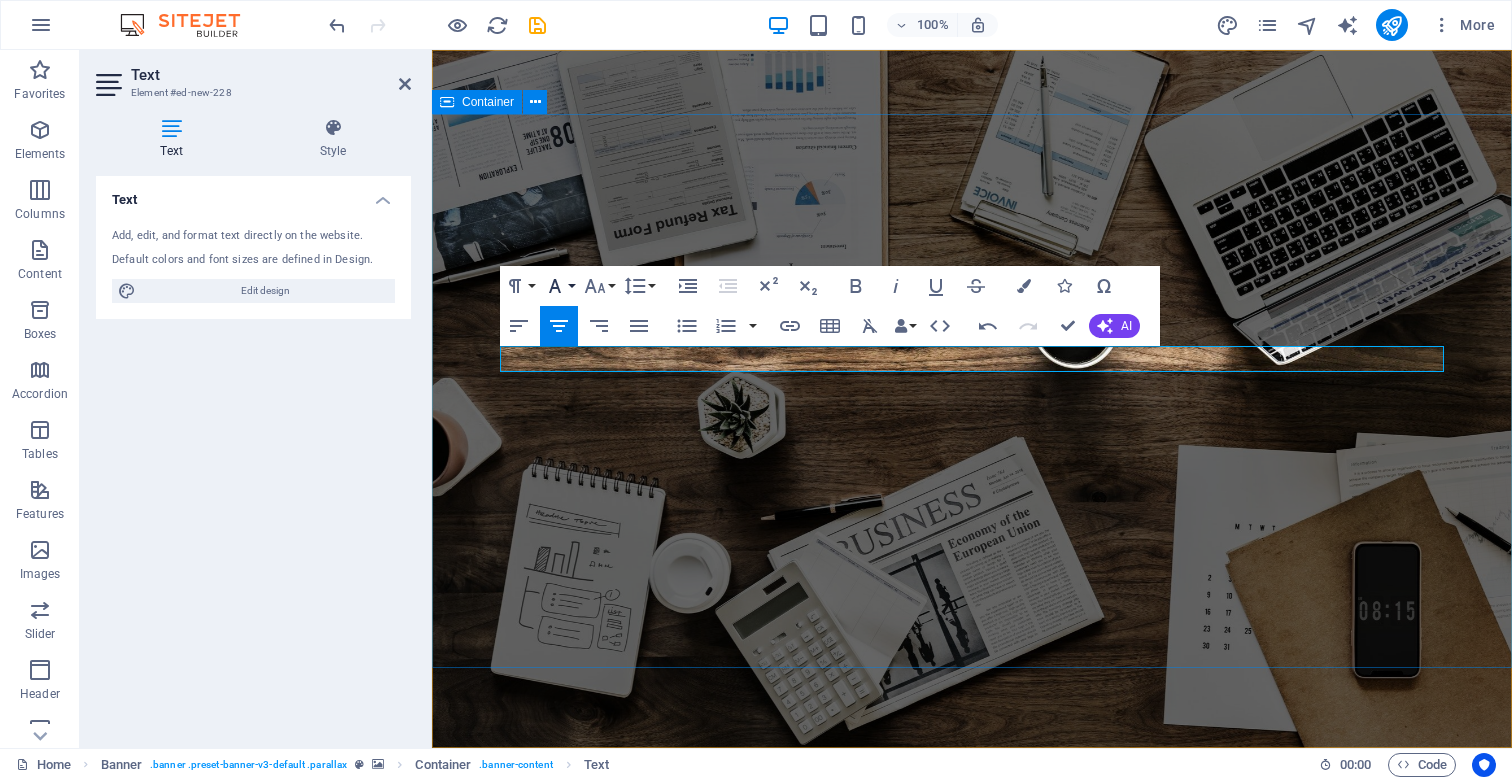 click on "Font Family" at bounding box center (559, 286) 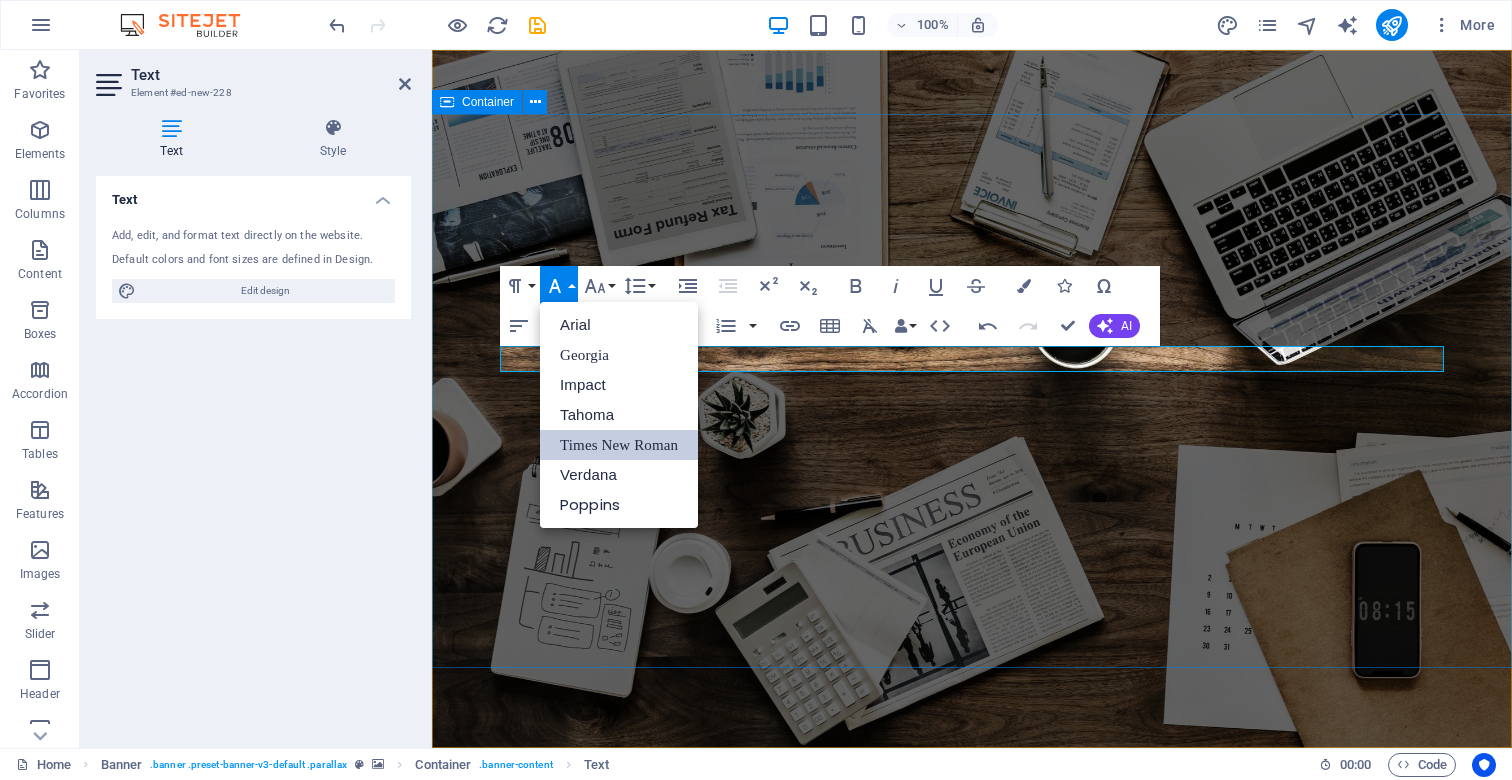 scroll, scrollTop: 0, scrollLeft: 0, axis: both 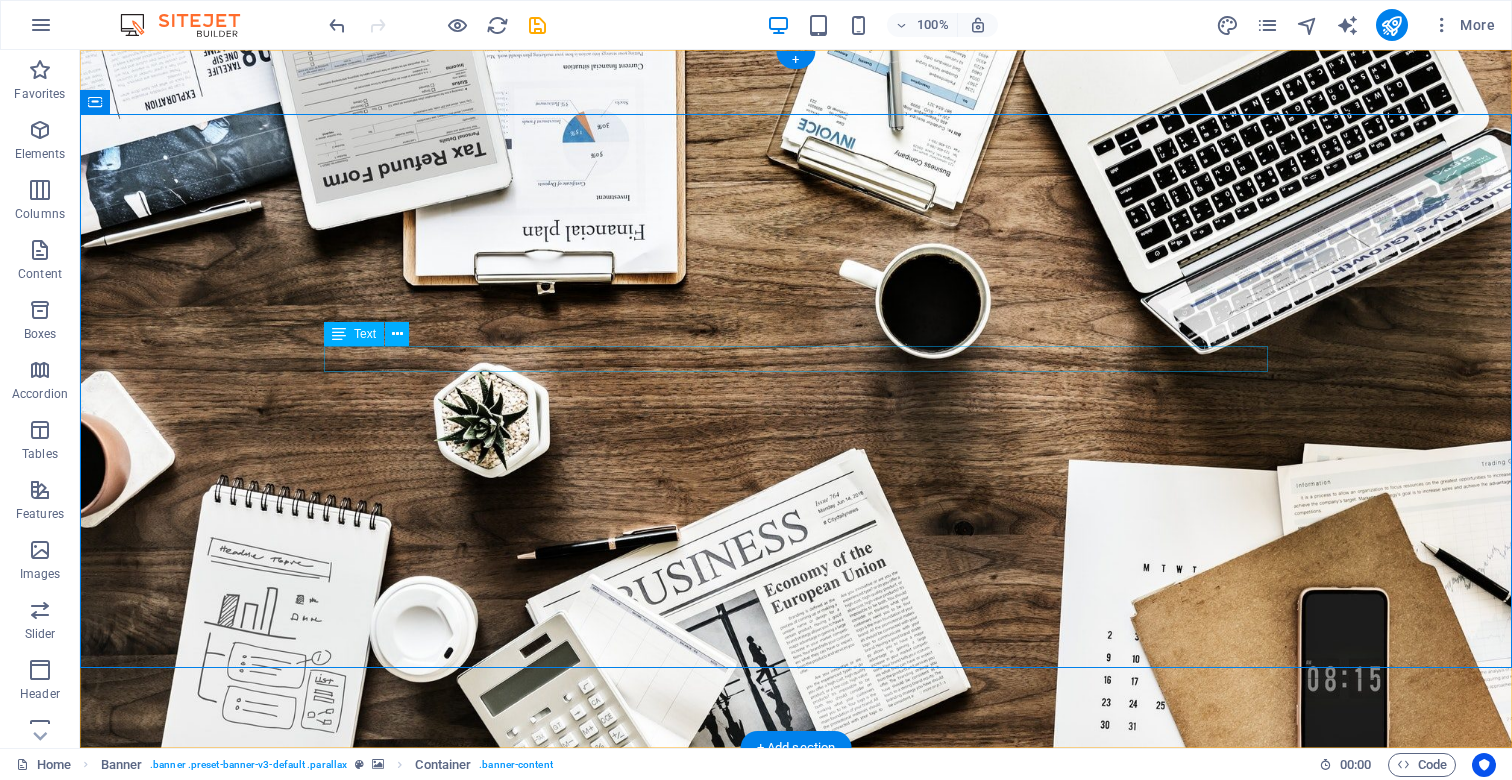 click on "We create high-performing, visually stunning websites that attract more traffic and convert better." at bounding box center [796, 935] 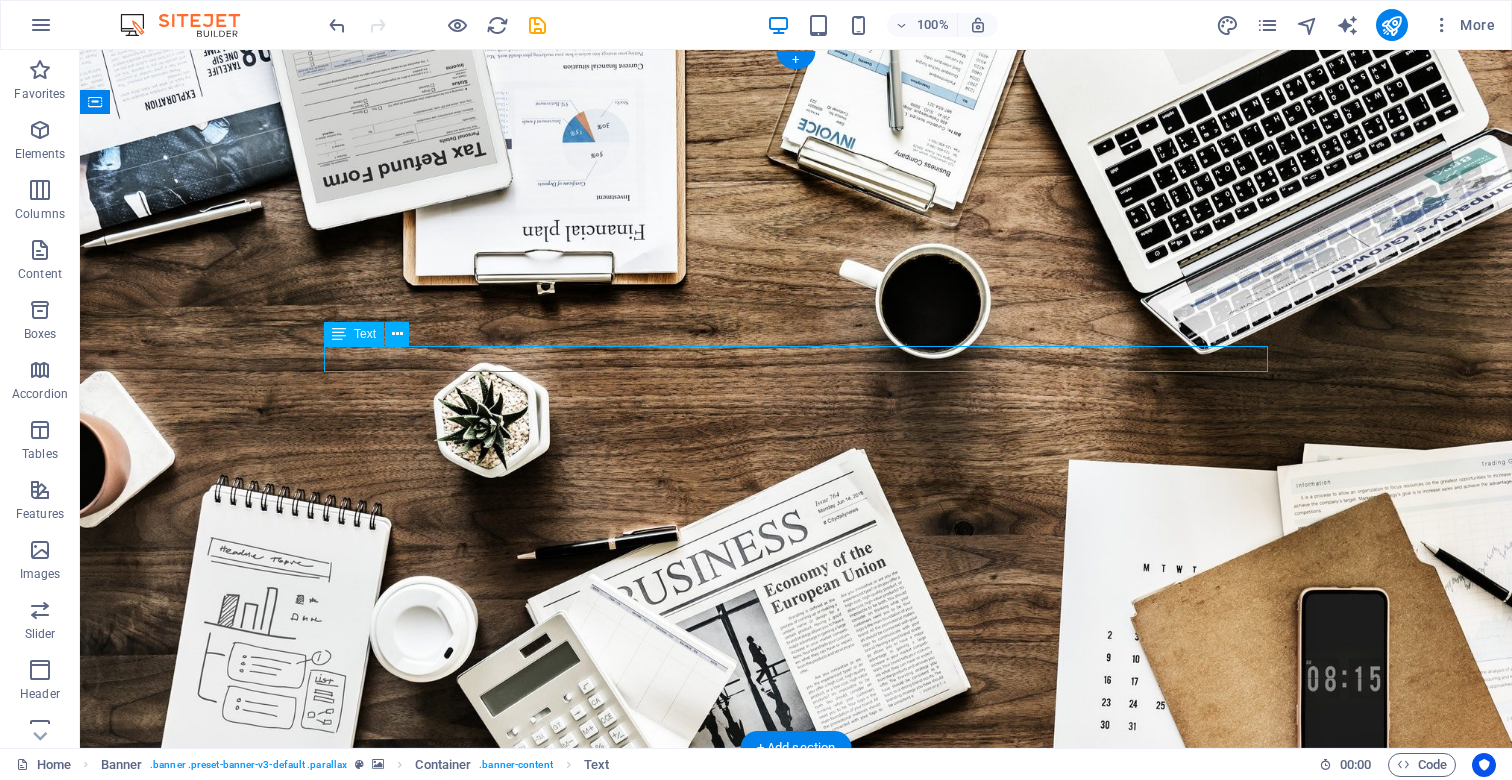 click on "We create high-performing, visually stunning websites that attract more traffic and convert better." at bounding box center [796, 935] 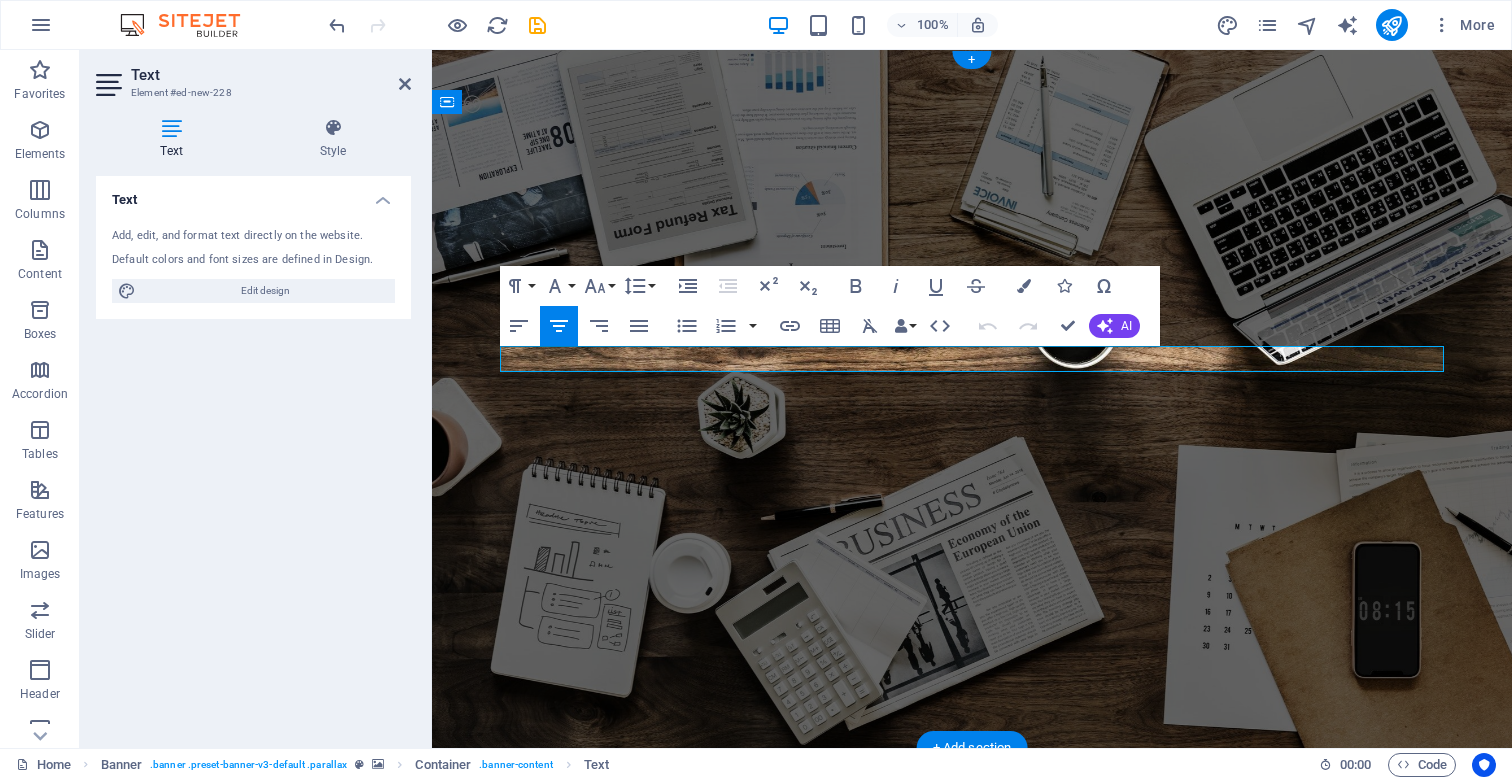 click on "We create high-performing, visually stunning websites that attract more traffic and convert better." at bounding box center [972, 934] 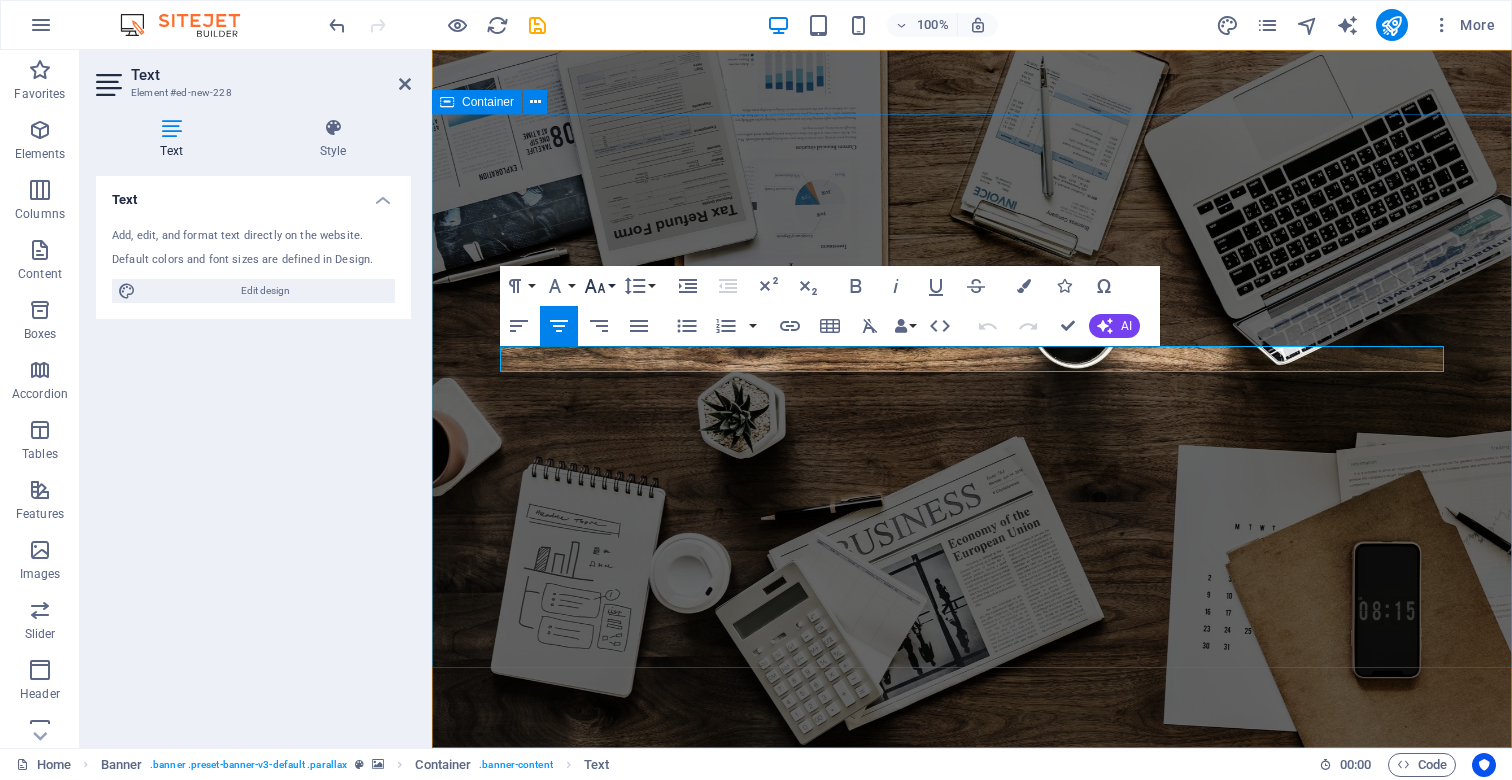 click on "Font Size" at bounding box center [599, 286] 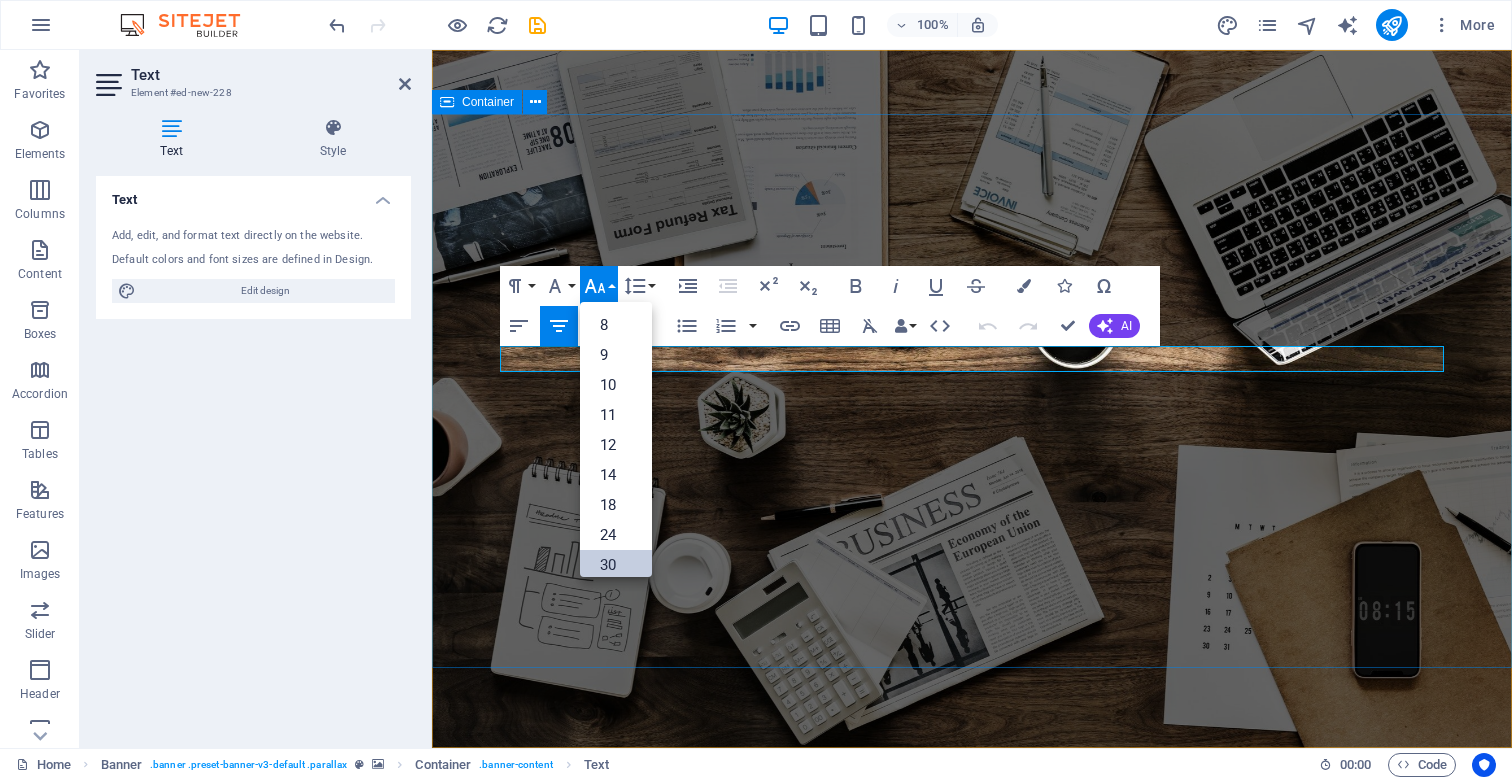 click on "30" at bounding box center [616, 565] 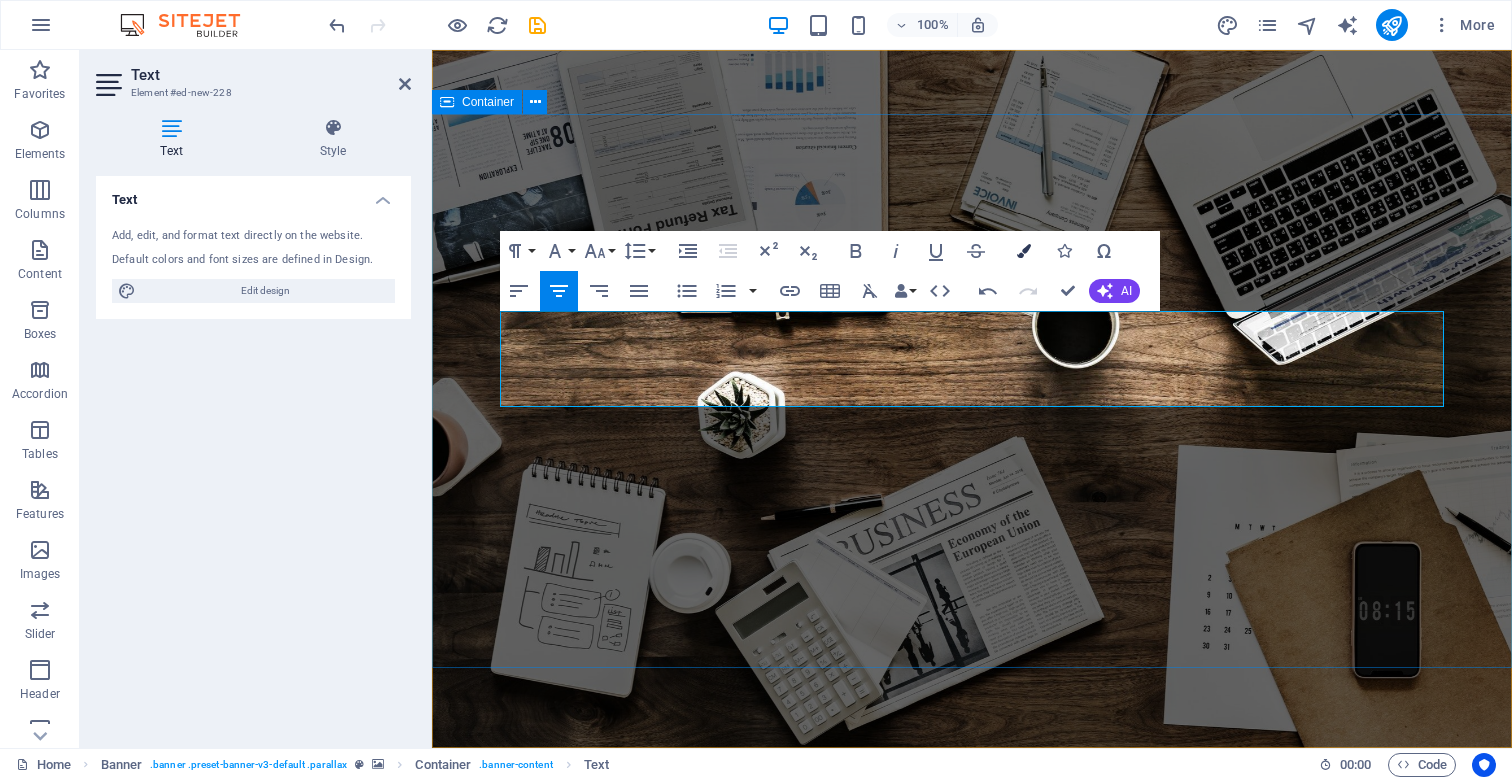 click on "Colors" at bounding box center (1024, 251) 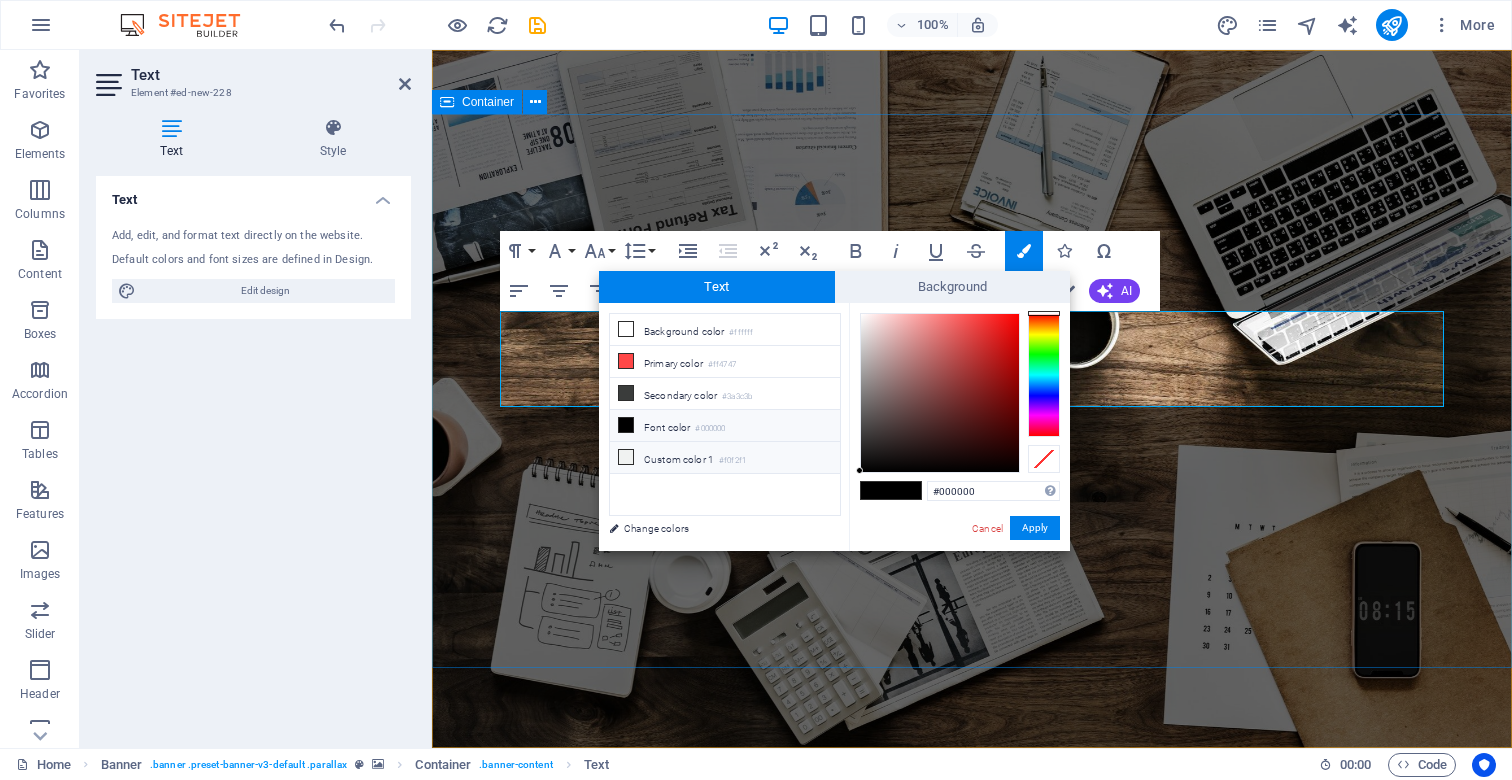 click on "Custom color 1
#f0f2f1" at bounding box center [725, 458] 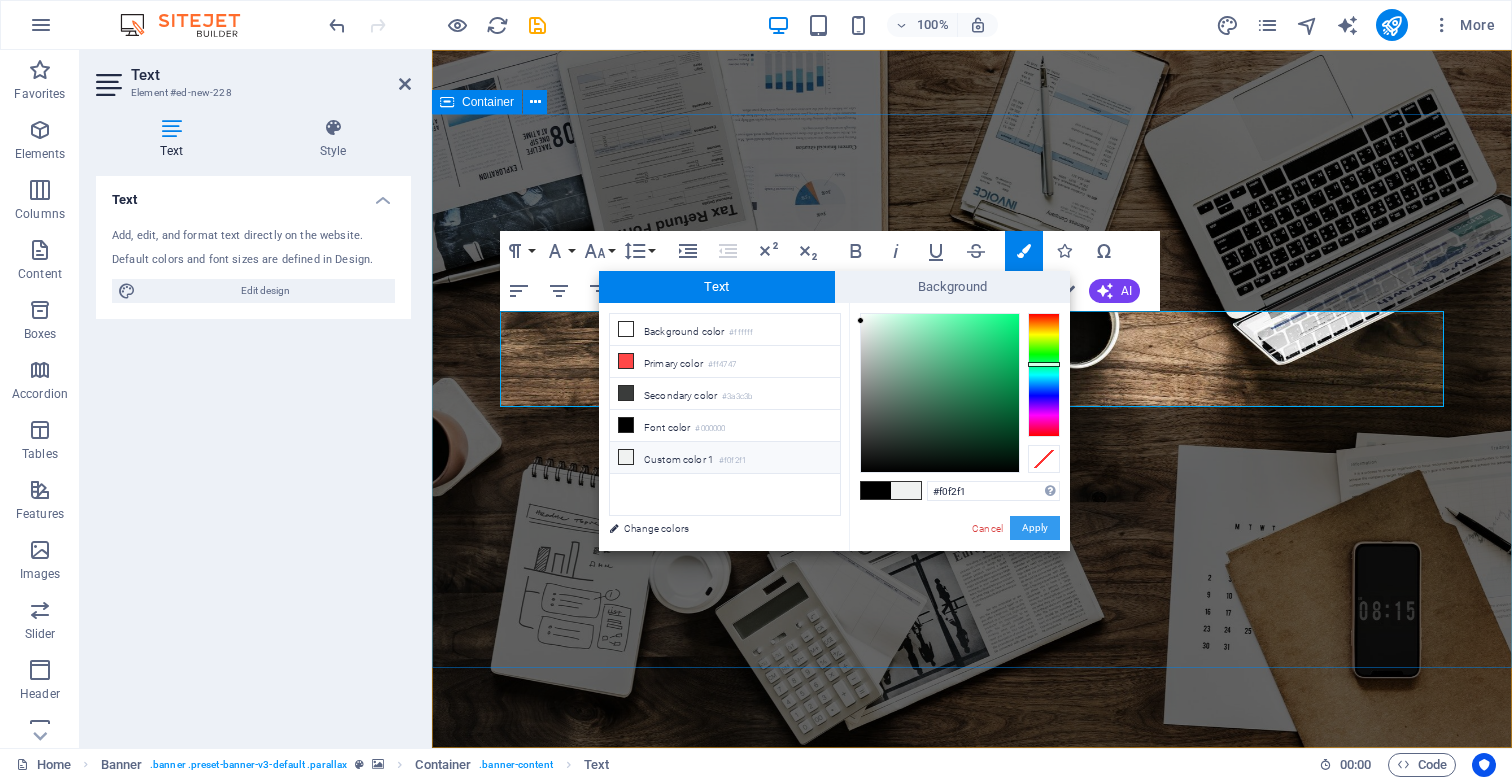 click on "Apply" at bounding box center [1035, 528] 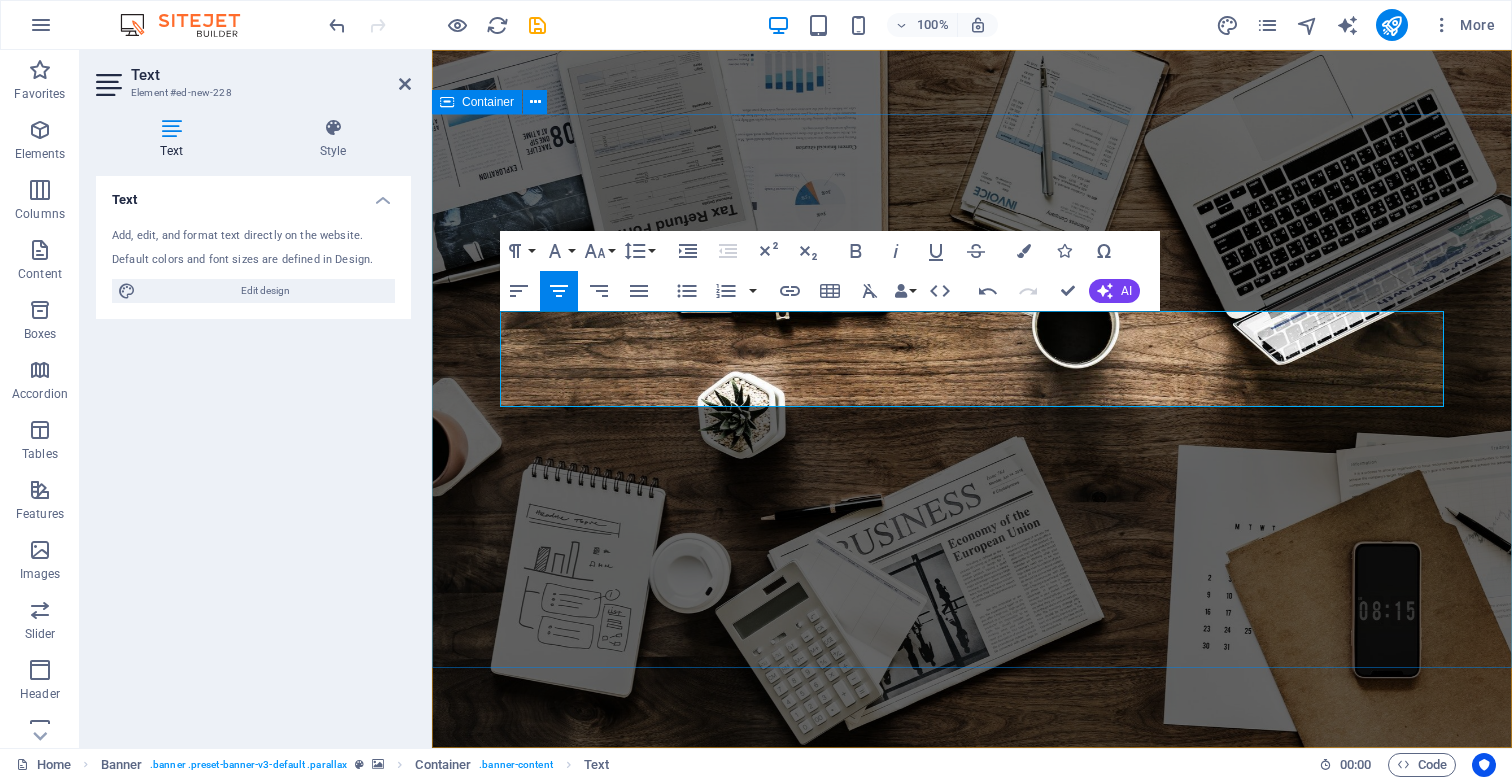 click on "We create high-performing, visually stunning websites that attract more traffic and convert better. Learn more" at bounding box center [972, 1002] 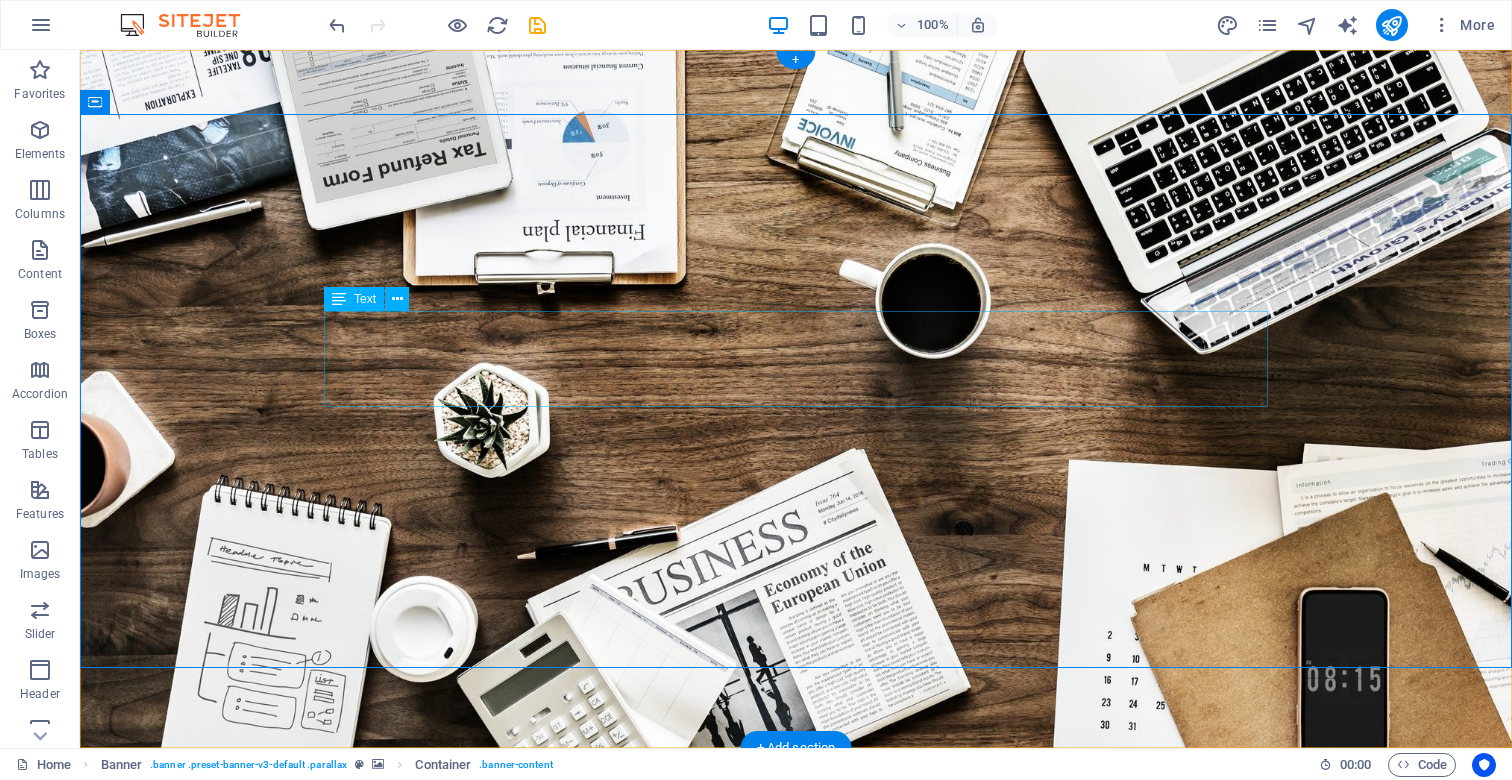 click on "We create high-performing, visually stunning websites that attract more traffic and convert better." at bounding box center [796, 970] 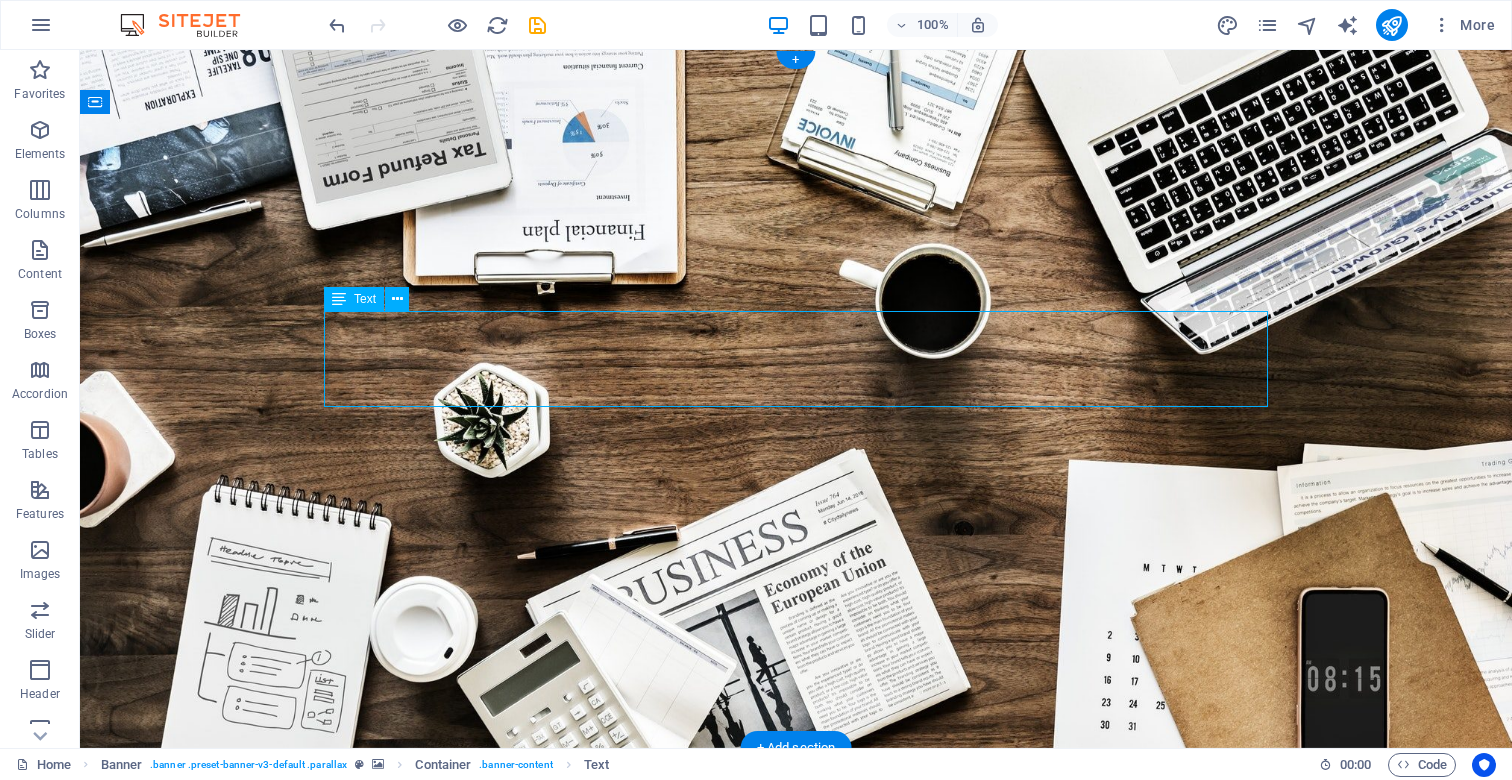 click on "We create high-performing, visually stunning websites that attract more traffic and convert better." at bounding box center [796, 970] 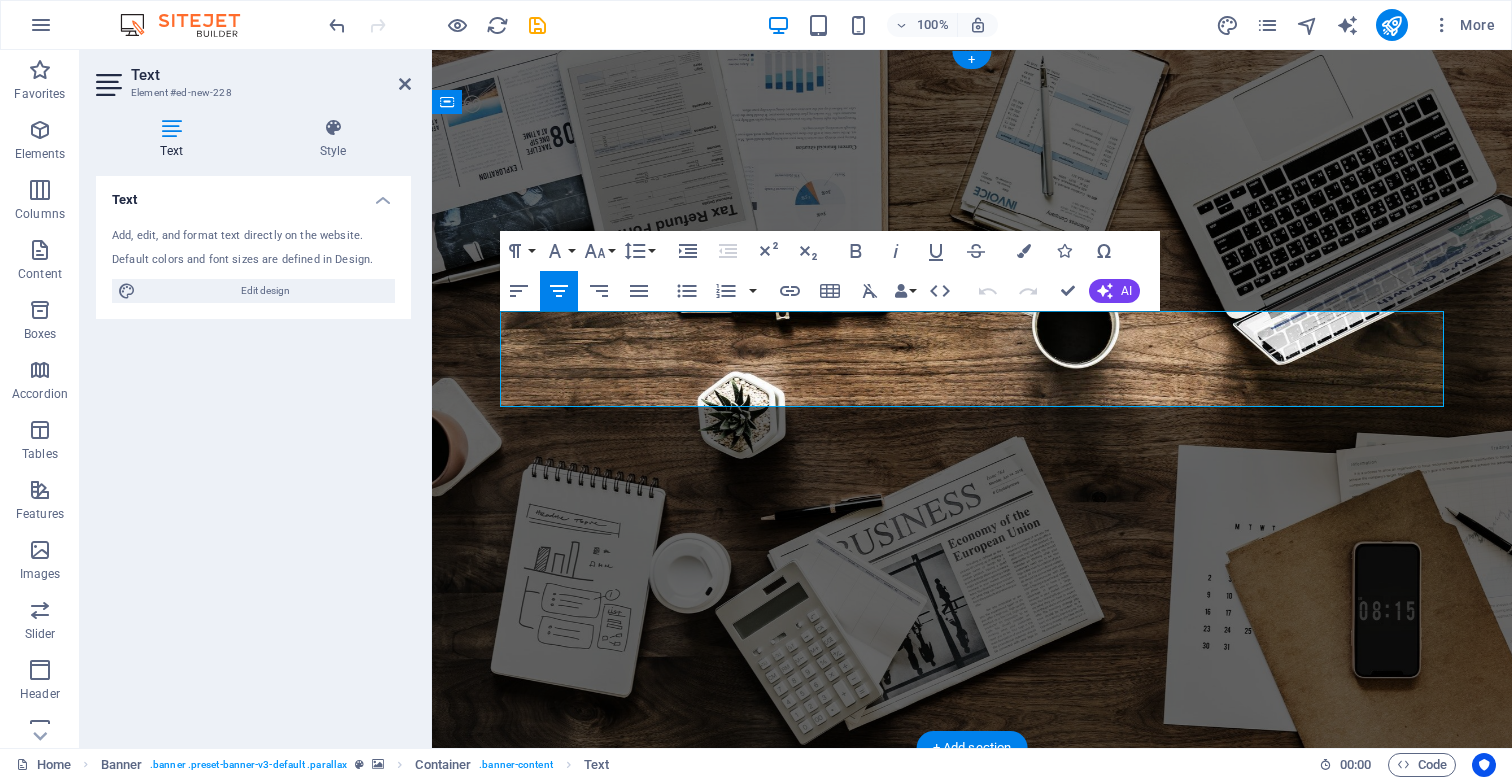 click on "We create high-performing, visually stunning websites that attract more traffic and convert better." at bounding box center (972, 970) 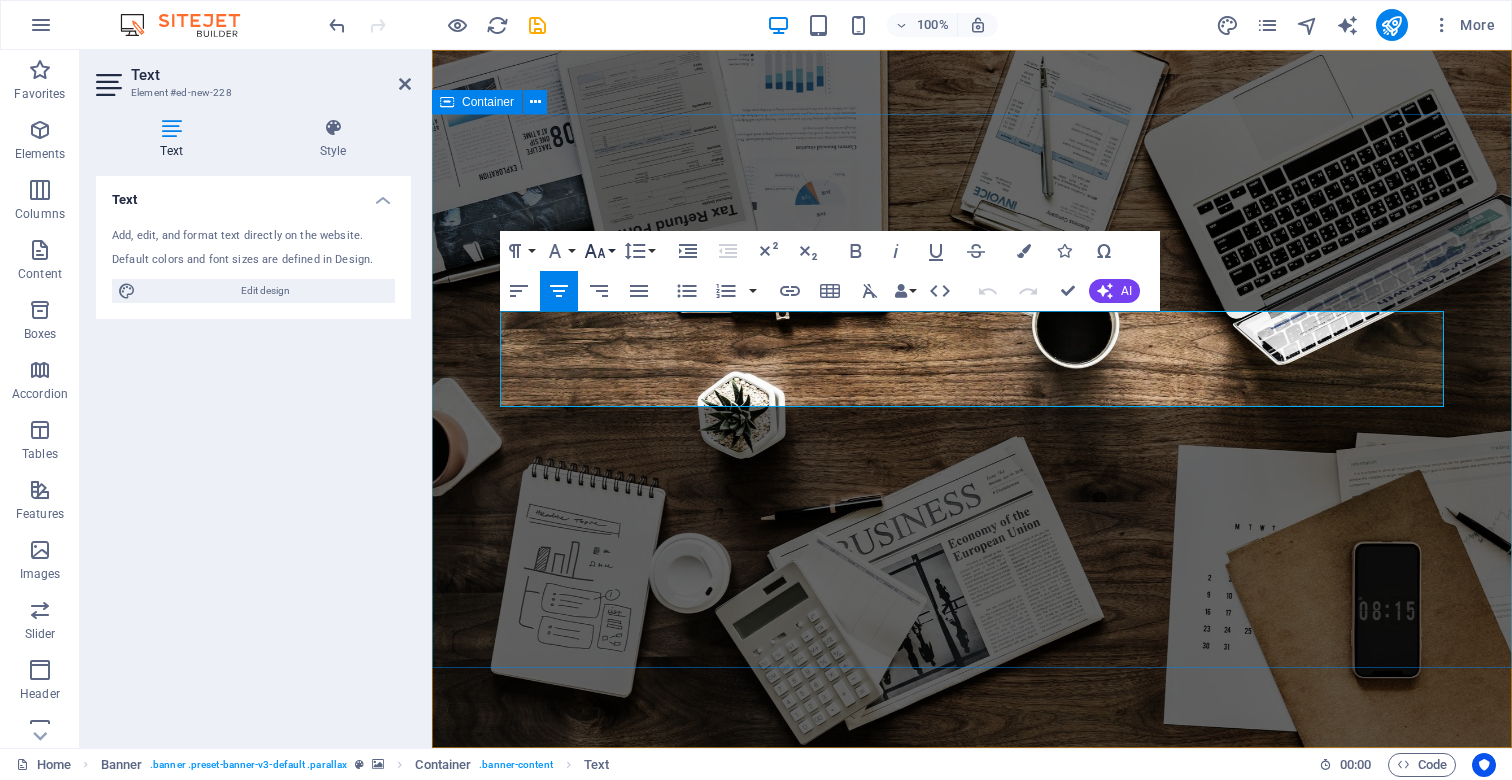 click on "Font Size" at bounding box center (599, 251) 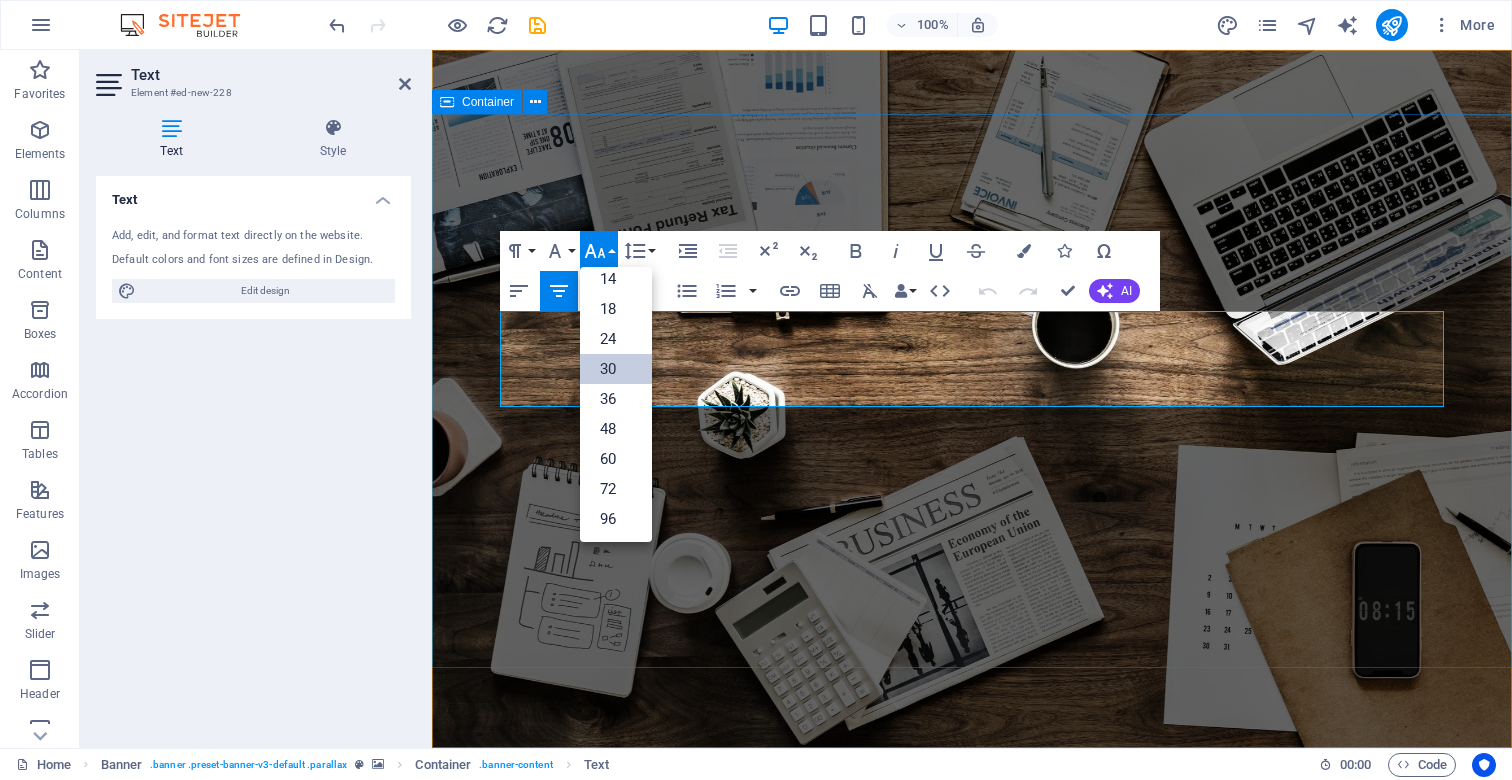 scroll, scrollTop: 161, scrollLeft: 0, axis: vertical 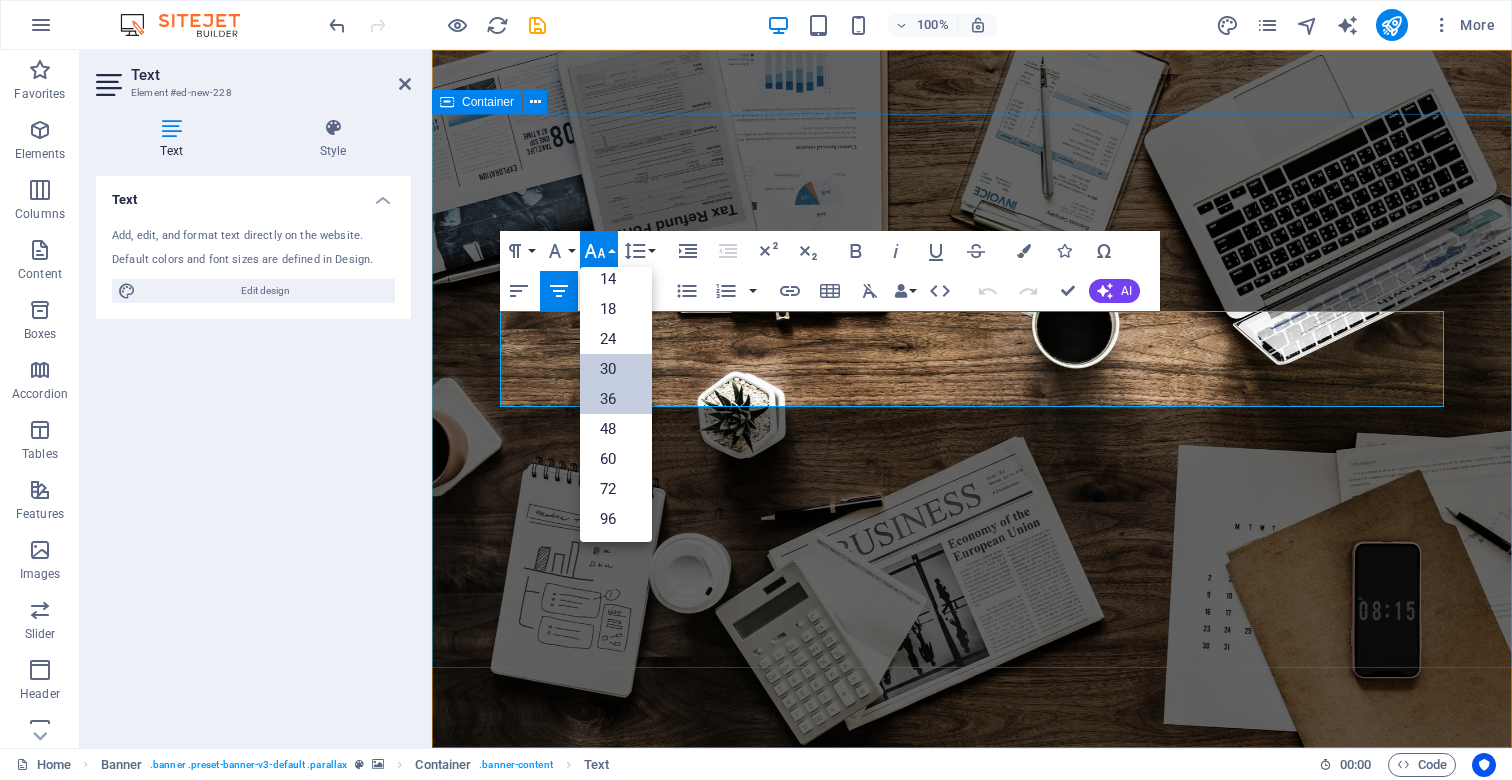 click on "36" at bounding box center [616, 399] 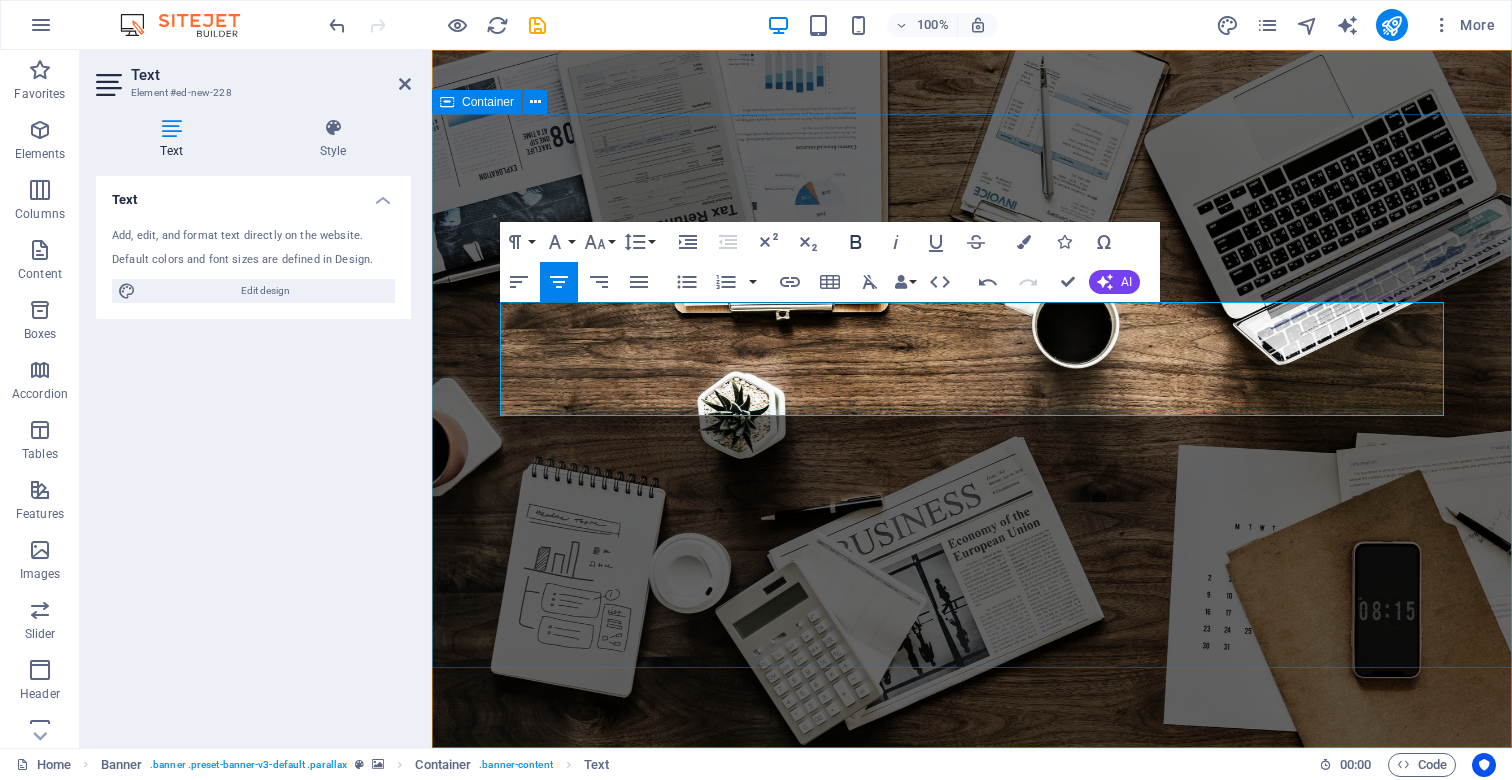 click 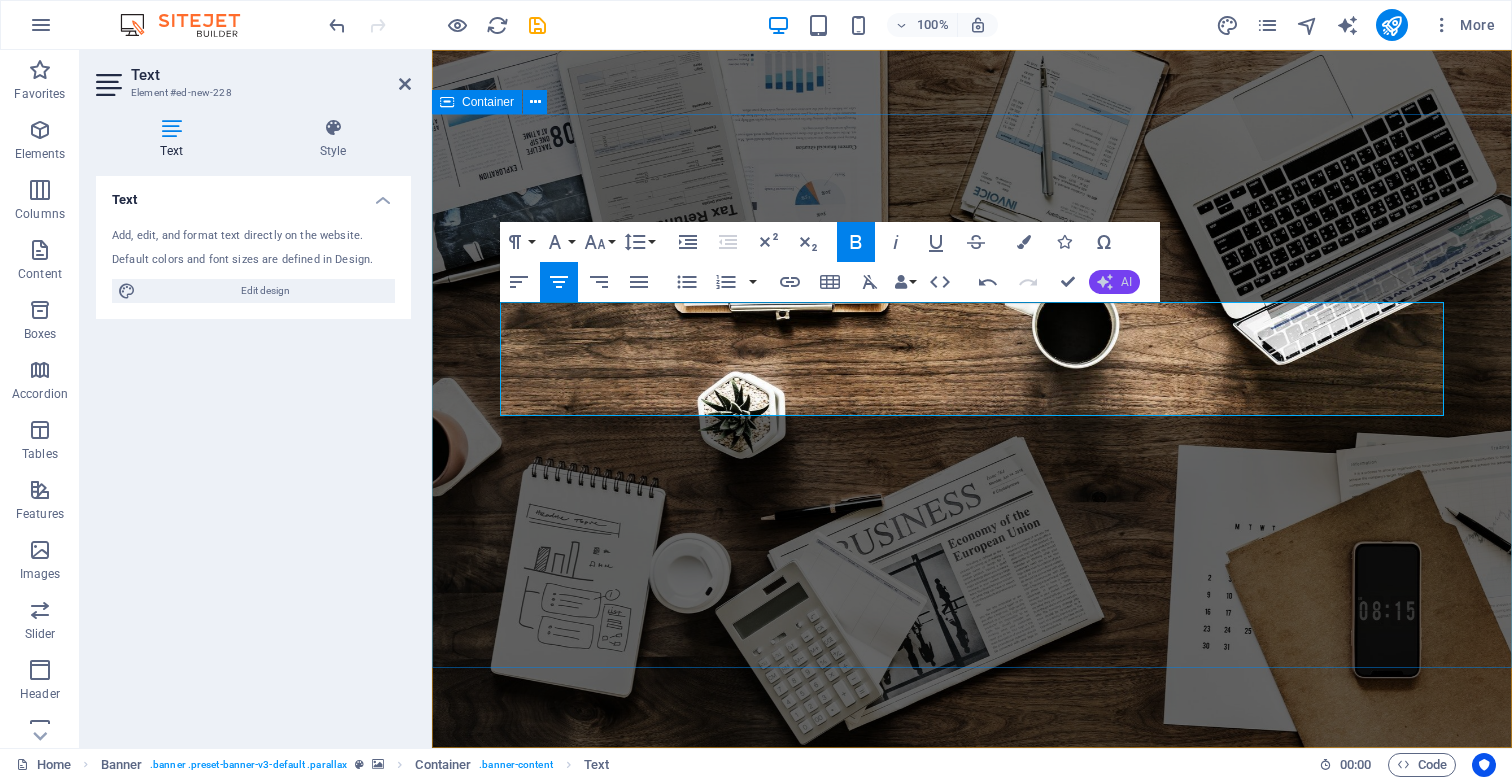 click 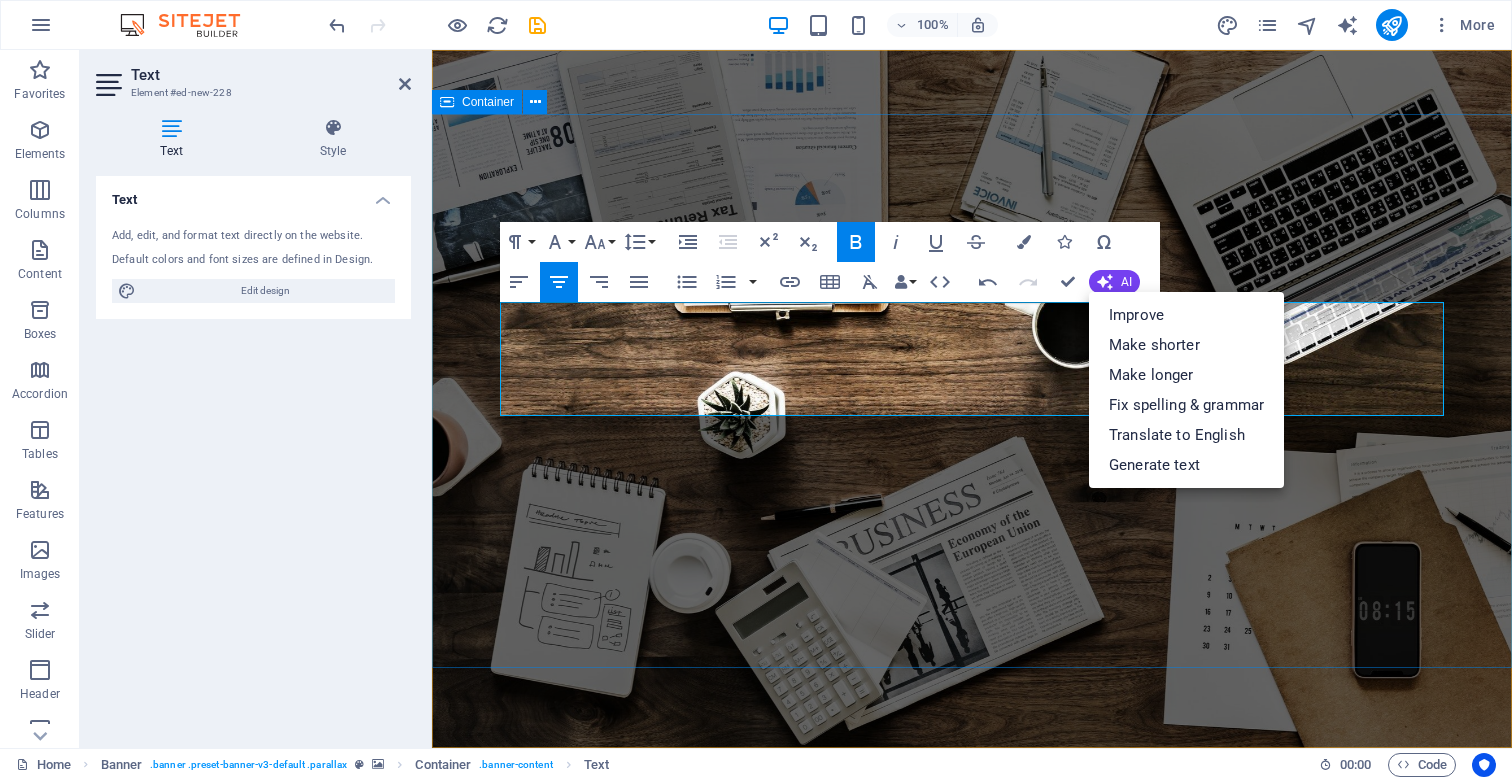 click on "Paragraph Format Normal Heading 1 Heading 2 Heading 3 Heading 4 Heading 5 Heading 6 Code Font Family Arial Georgia Impact Tahoma Times New Roman Verdana Poppins Font Size 8 9 10 11 12 14 18 24 30 36 48 60 72 96 Line Height Default Single 1.15 1.5 Double Increase Indent Decrease Indent Superscript Subscript Bold Italic Underline Strikethrough Colors Icons Special Characters Align Left Align Center Align Right Align Justify Unordered List   Default Circle Disc Square    Ordered List   Default Lower Alpha Lower Greek Lower Roman Upper Alpha Upper Roman    Insert Link Insert Table Clear Formatting Data Bindings Company First name Last name Street ZIP code City Email Phone Mobile Fax Custom field 1 Custom field 2 Custom field 3 Custom field 4 Custom field 5 Custom field 6 HTML Undo Redo Confirm (⌘+⏎) AI Improve Make shorter Make longer Fix spelling & grammar Translate to English Generate text" at bounding box center (830, 262) 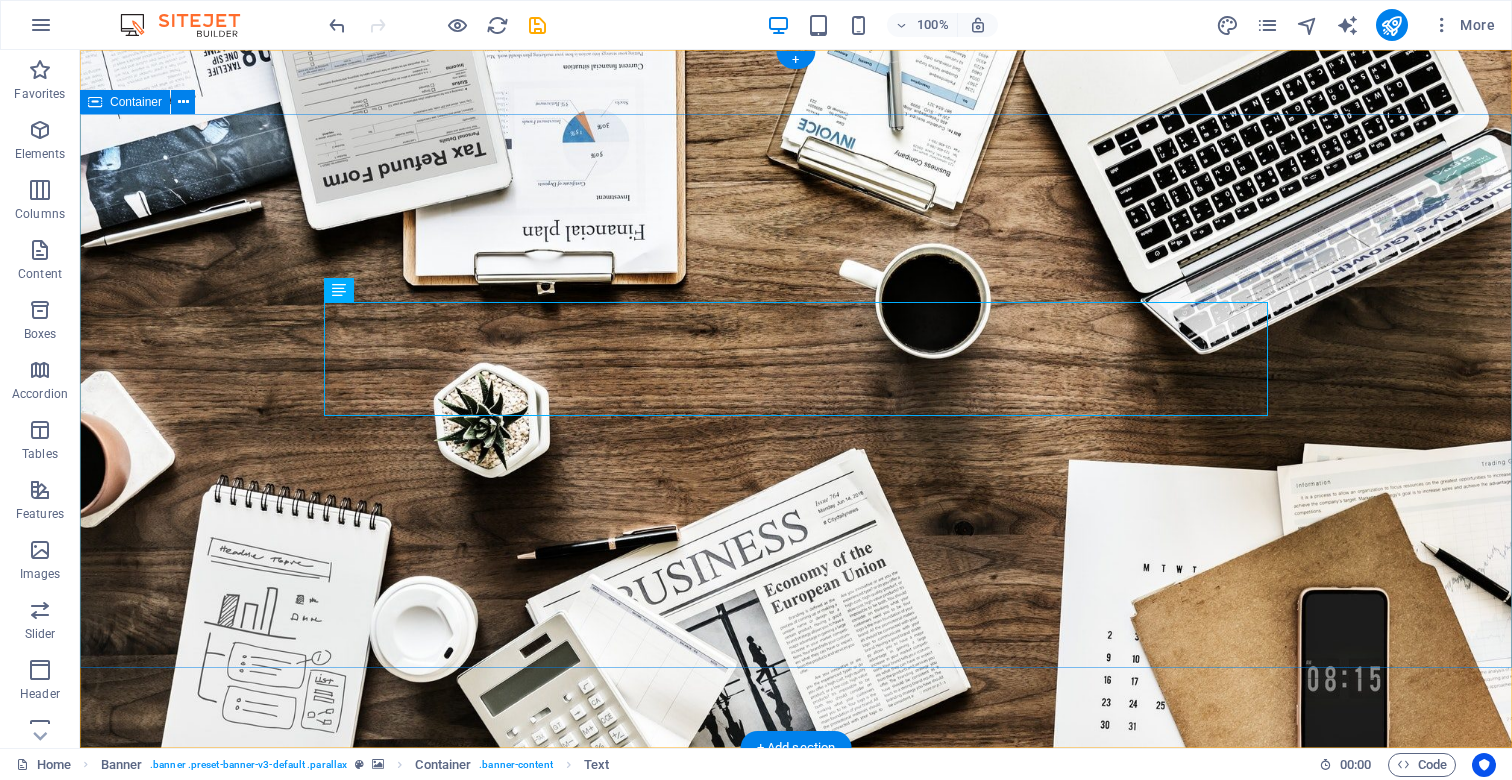 click on "We create high-performing, visually stunning websites that attract more traffic and convert better. Learn more" at bounding box center (796, 1011) 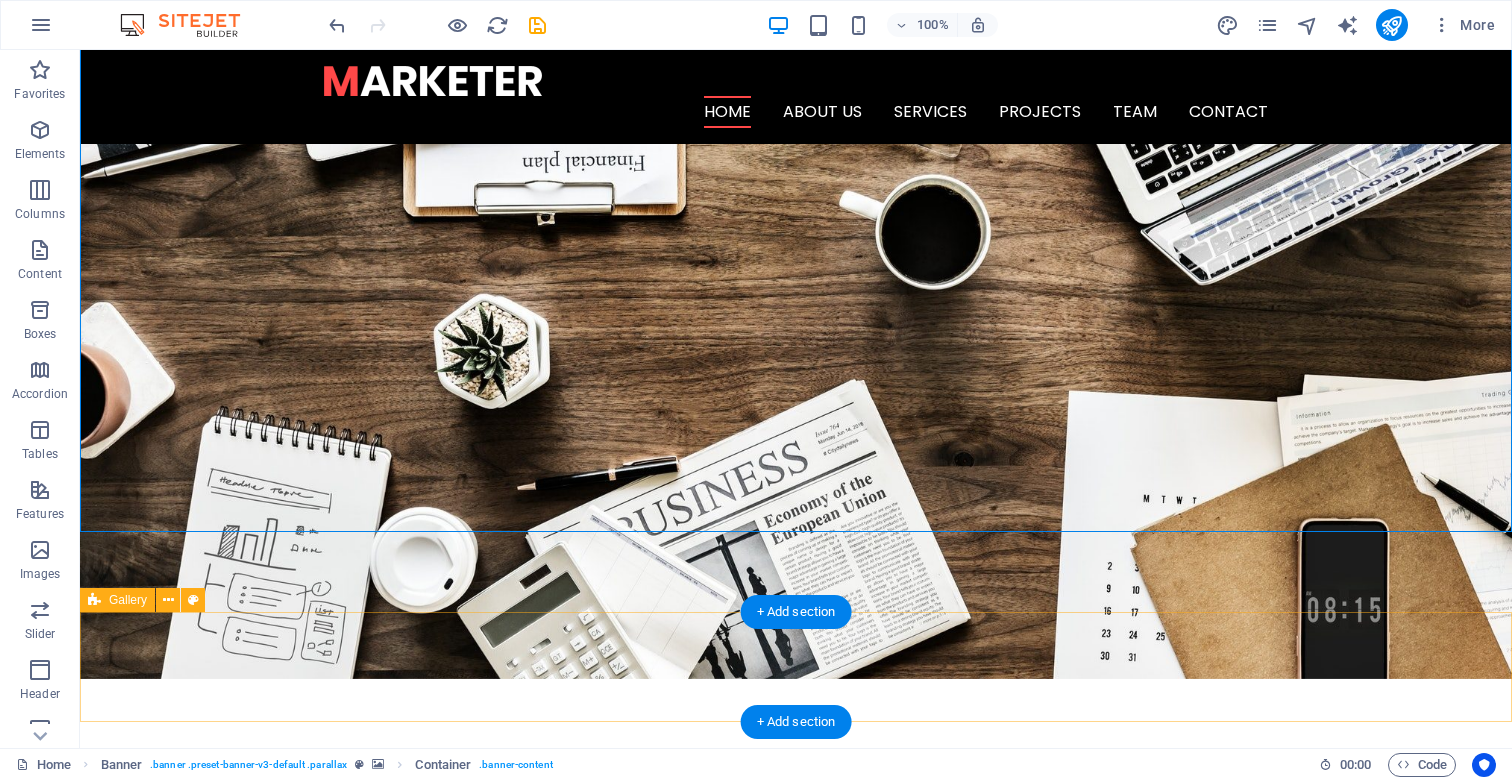 scroll, scrollTop: 136, scrollLeft: 0, axis: vertical 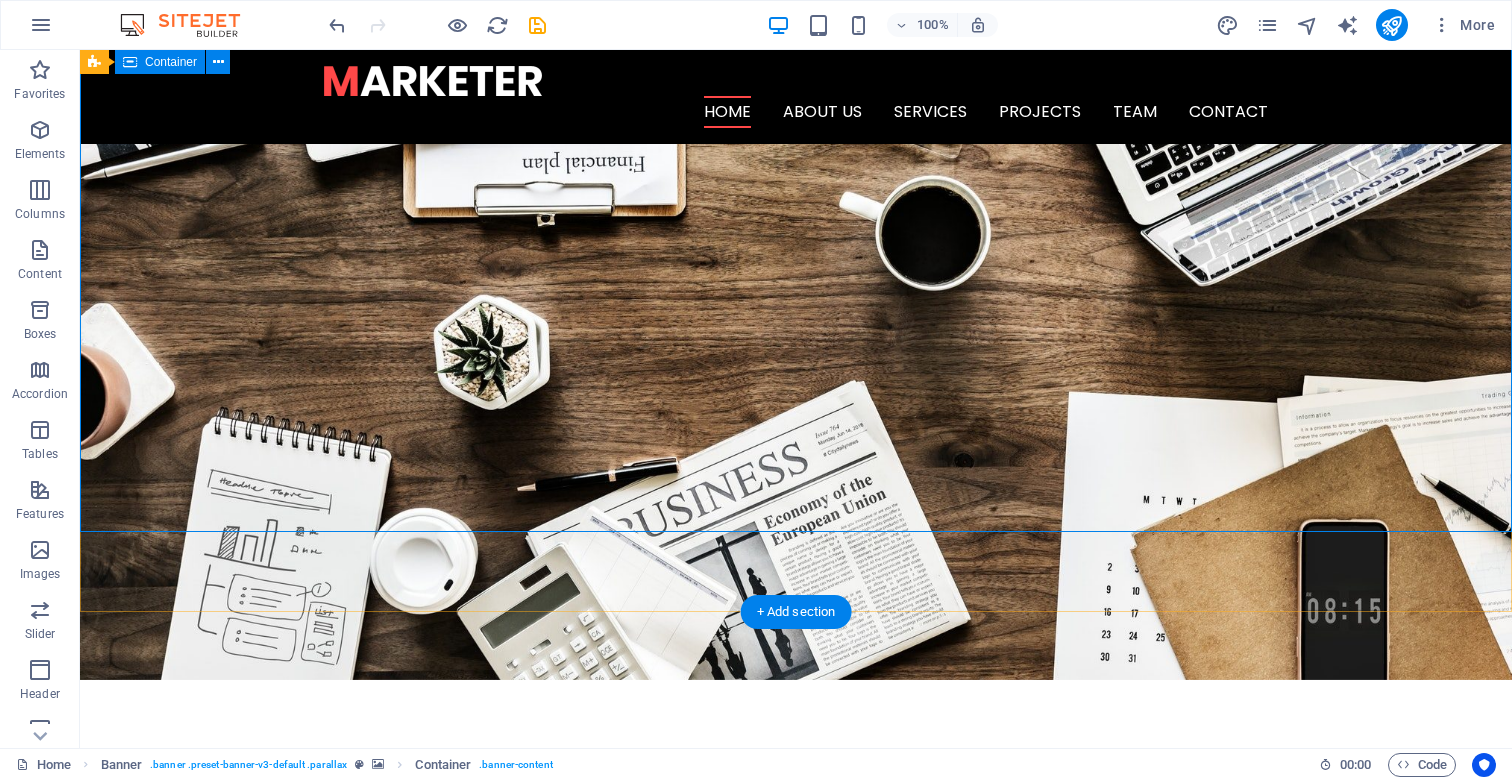 click on "We create high-performing, visually stunning websites that attract more traffic and convert better. Learn more" at bounding box center (796, 813) 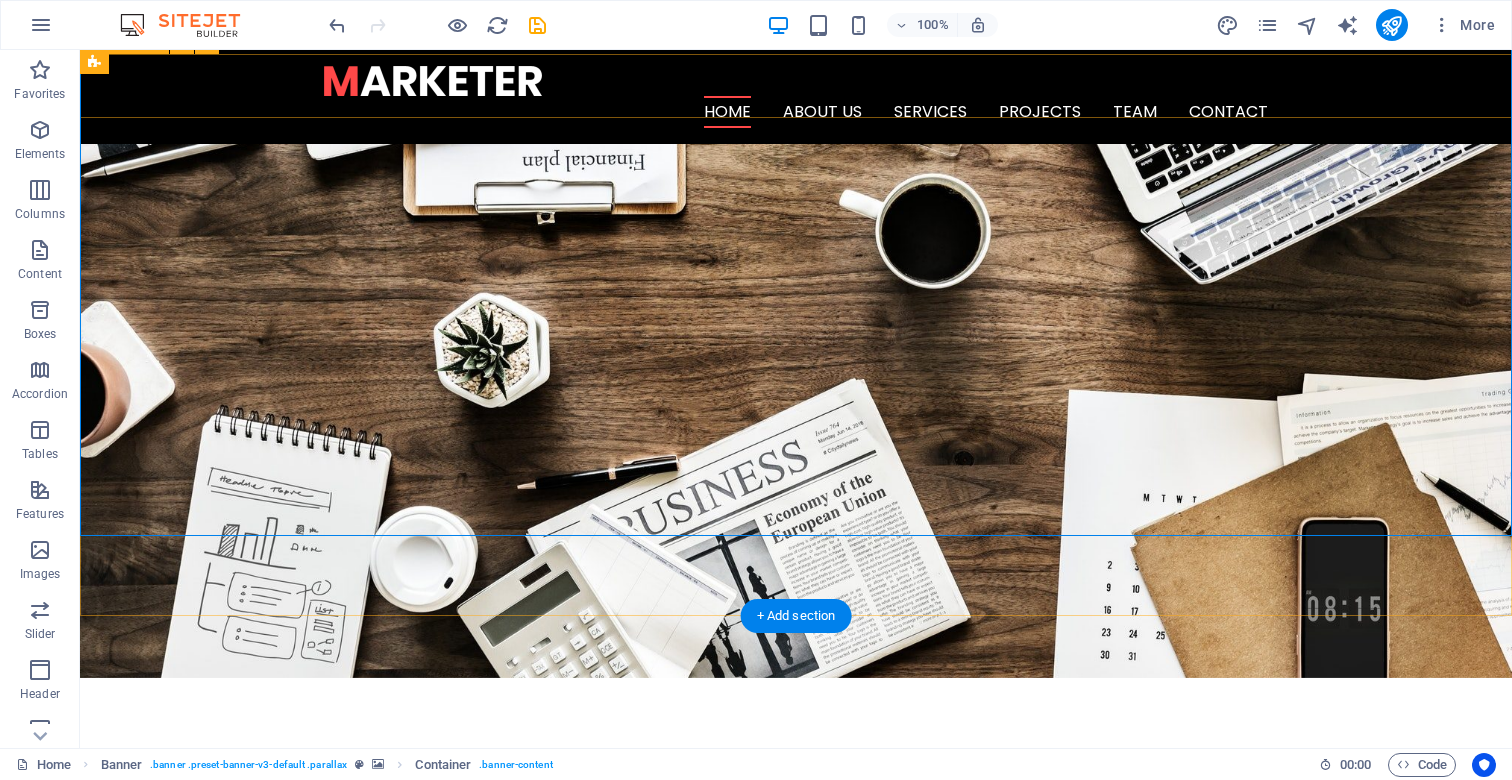 scroll, scrollTop: 131, scrollLeft: 0, axis: vertical 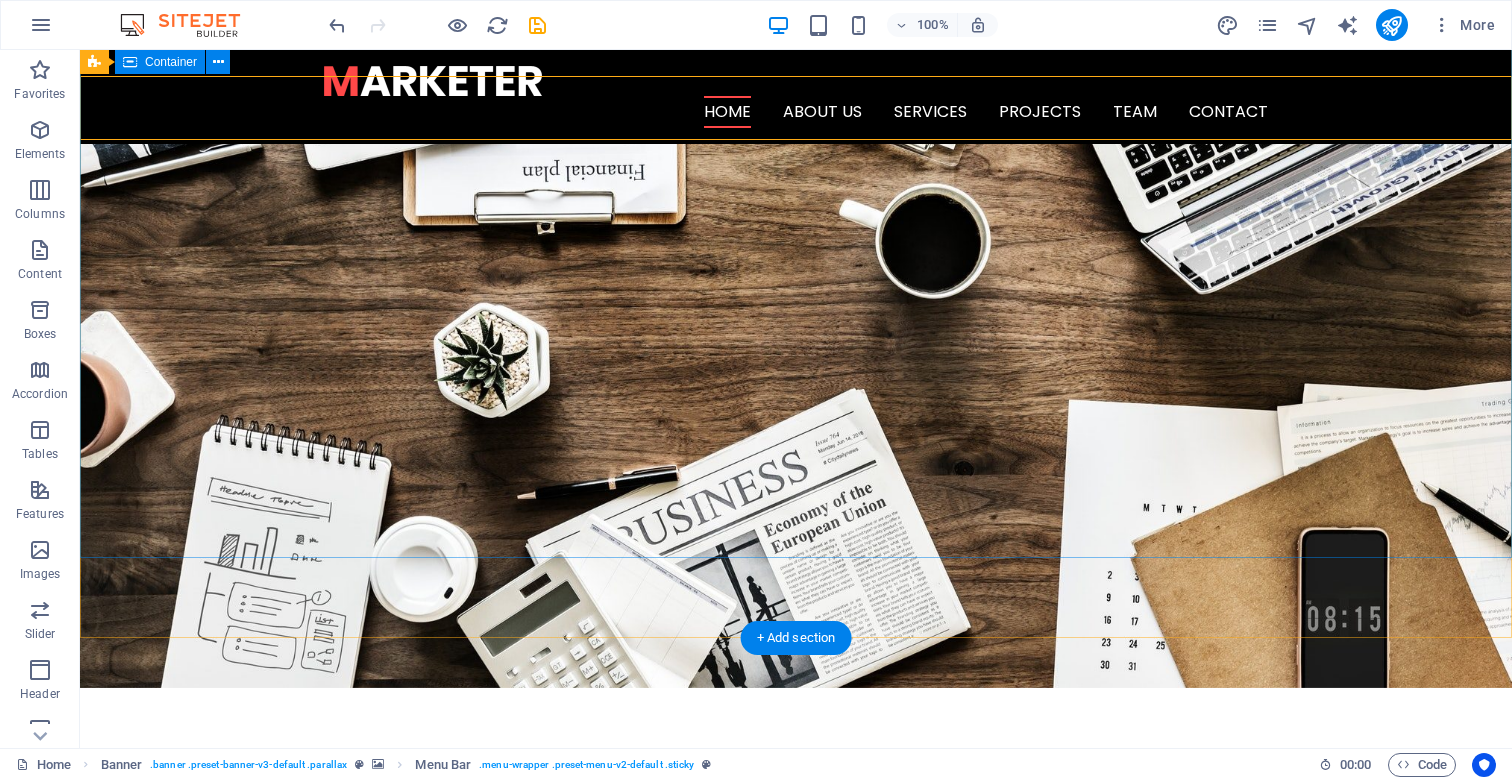 click on "We create high-performing, visually stunning websites that attract more traffic and convert better. Learn more" at bounding box center (796, 834) 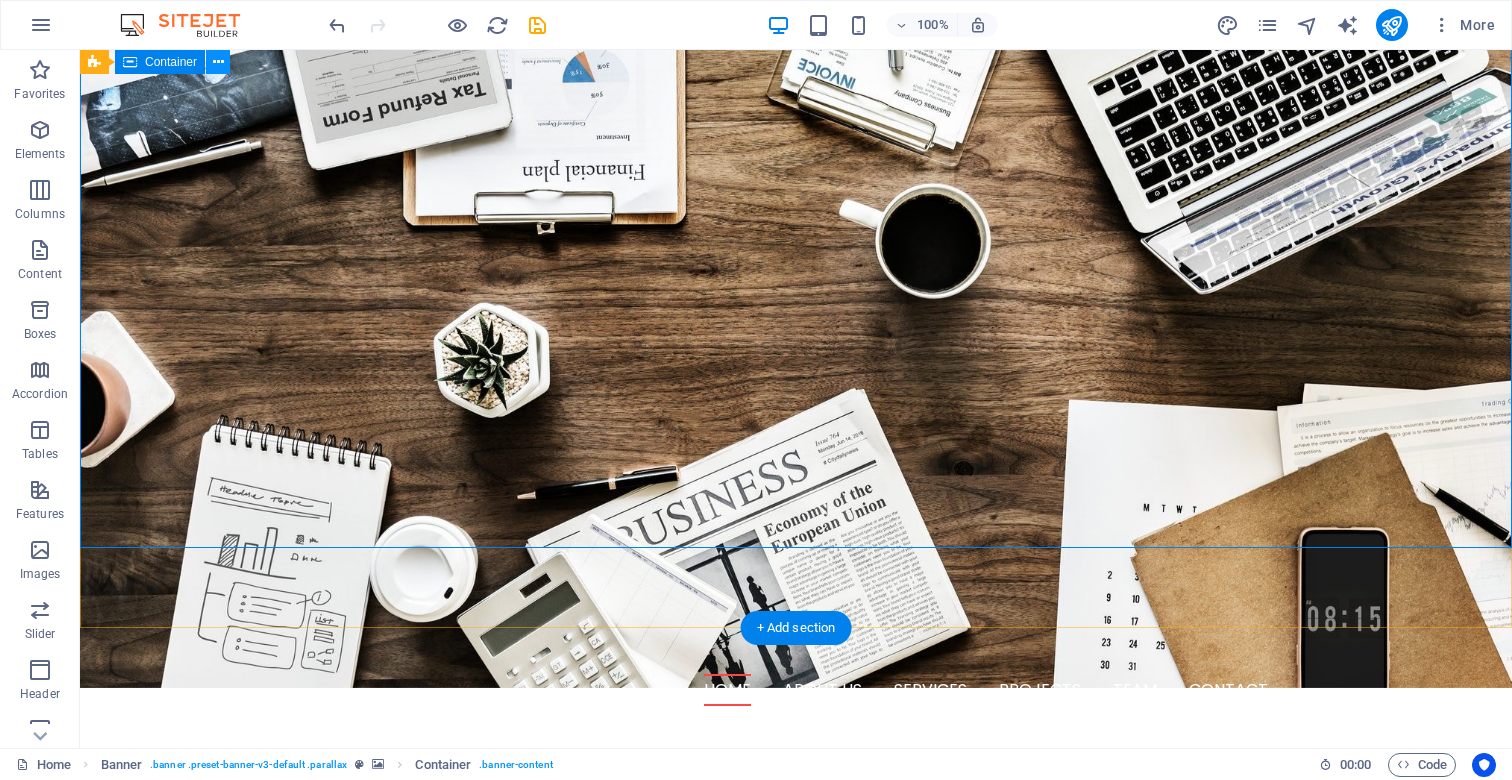 click at bounding box center [218, 62] 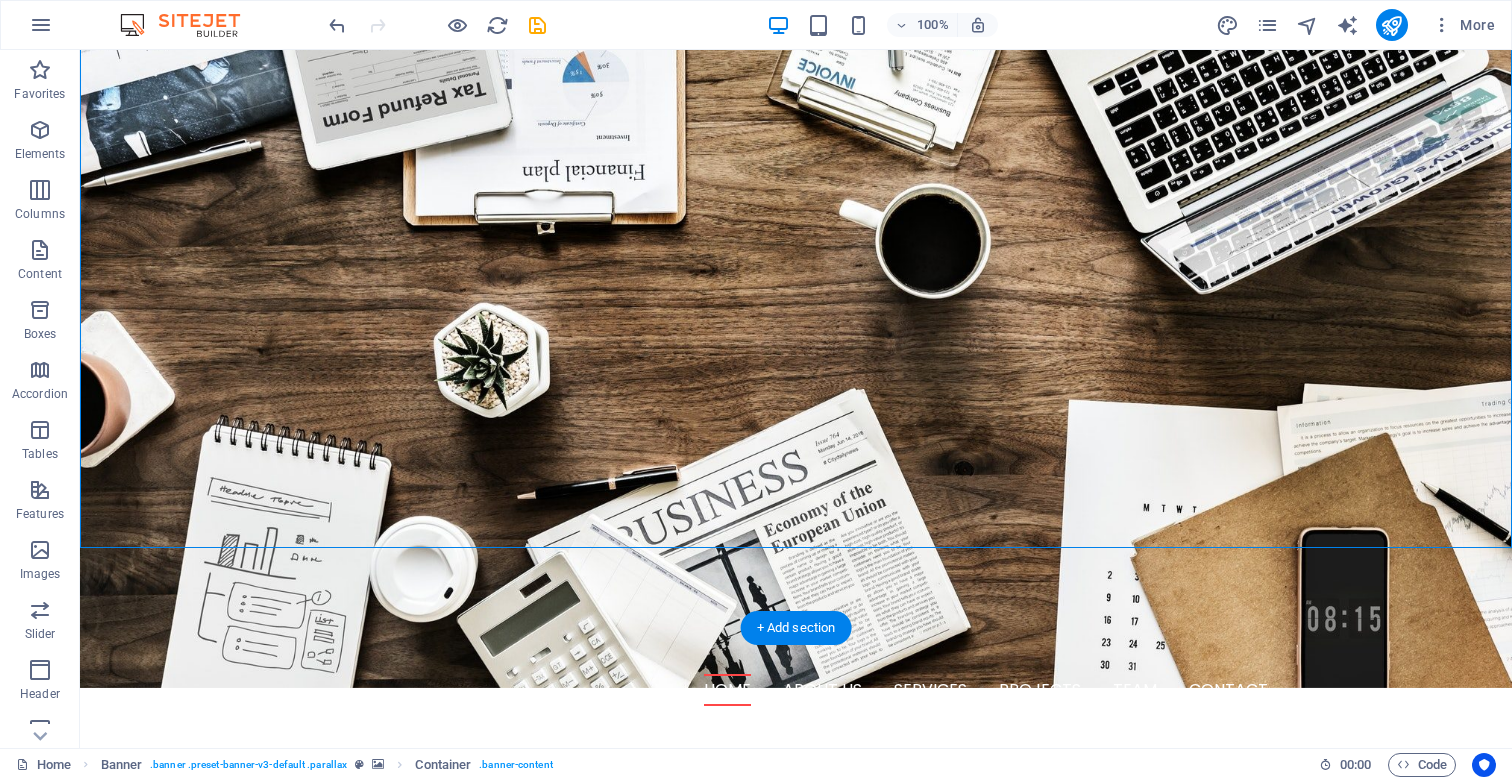 click on "We create high-performing, visually stunning websites that attract more traffic and convert better. Learn more" at bounding box center (796, 891) 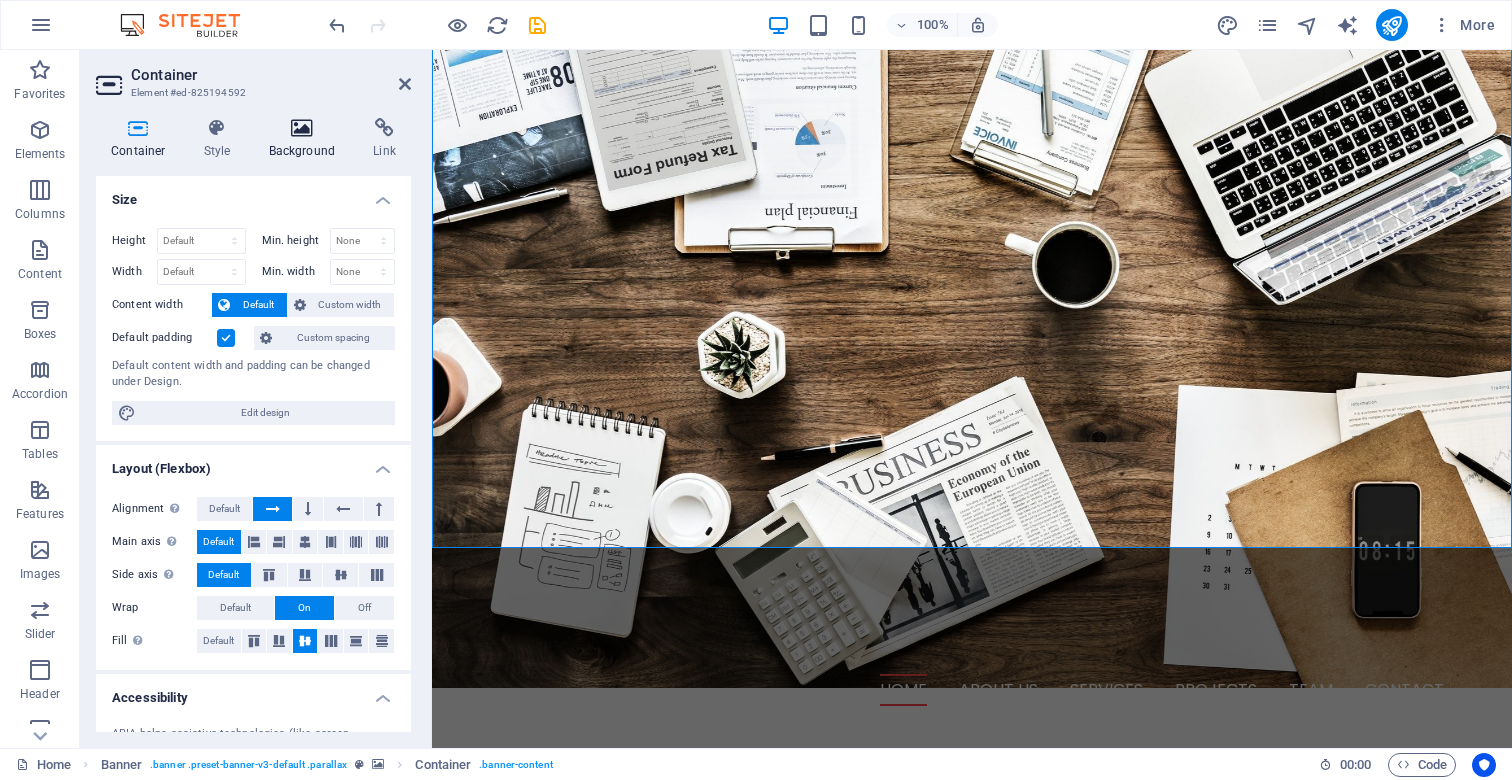 click at bounding box center (302, 128) 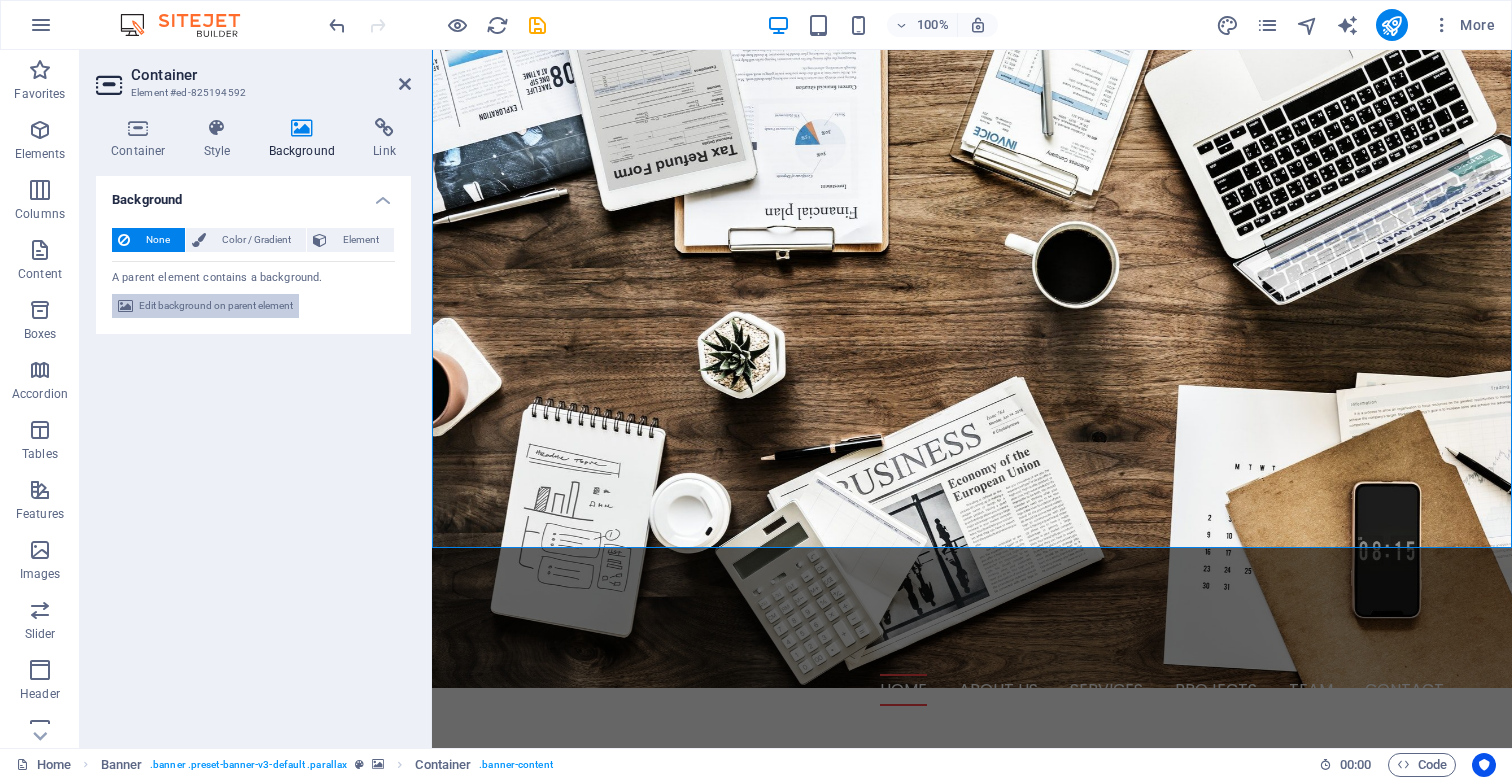 click on "Edit background on parent element" at bounding box center (216, 306) 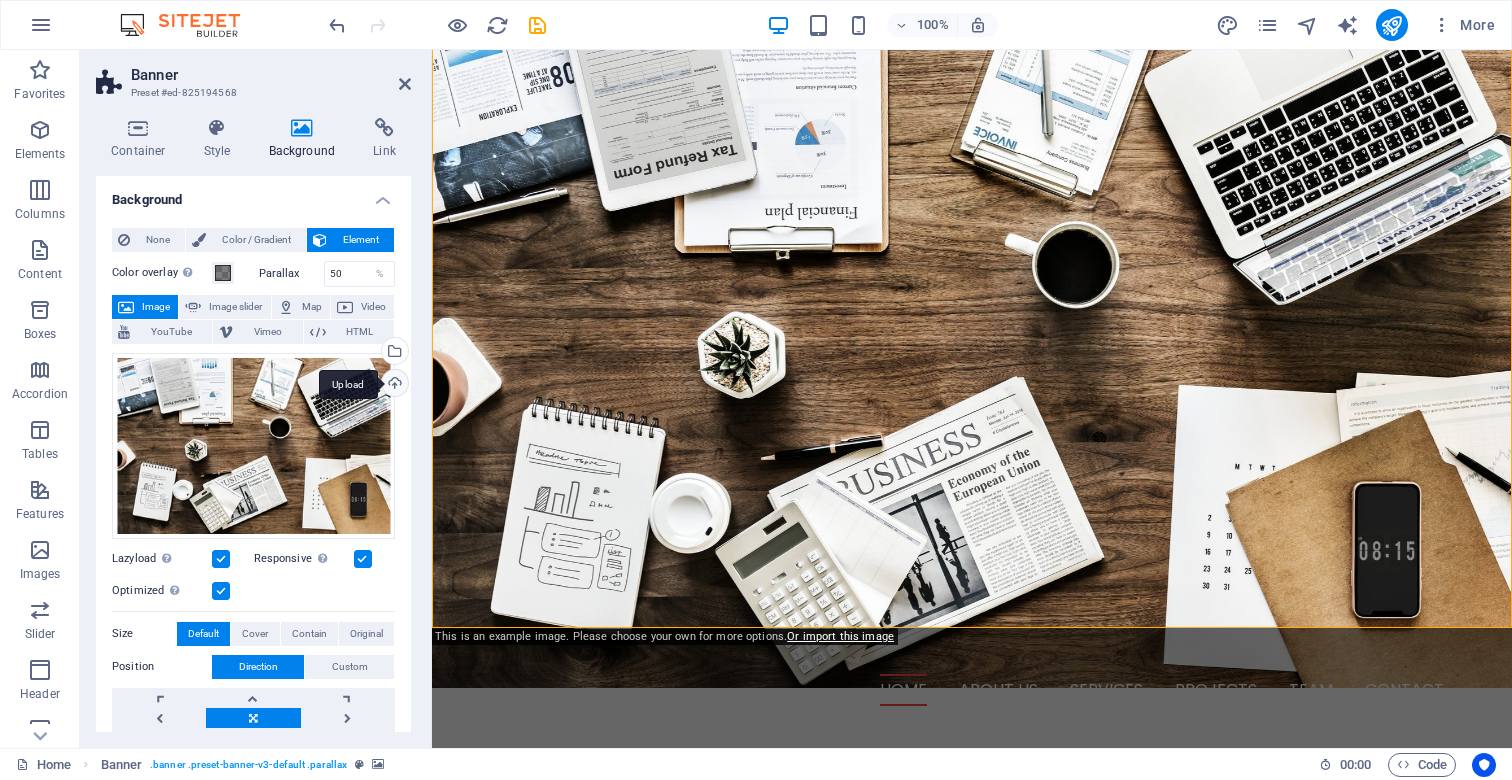 click on "Upload" at bounding box center [393, 385] 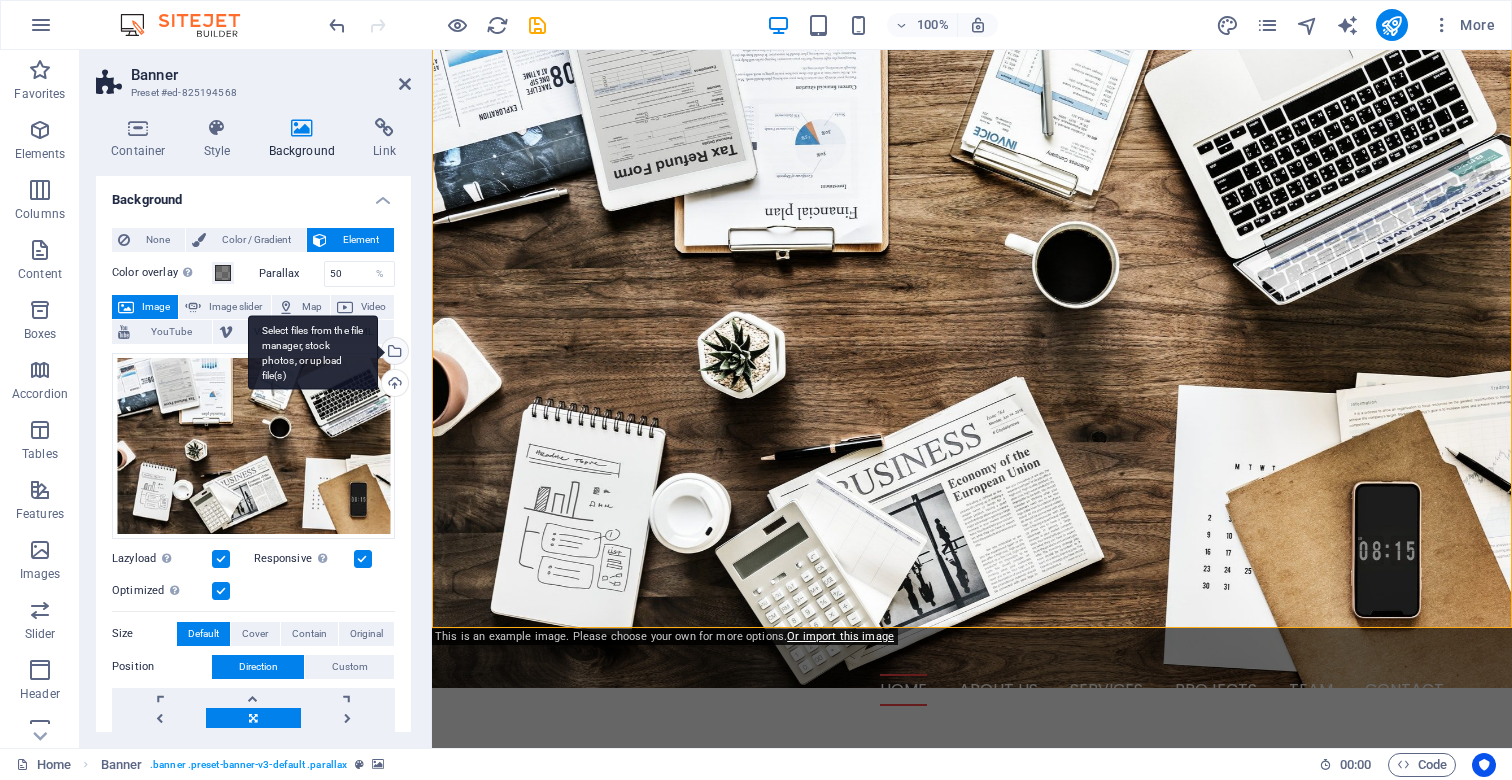 click on "Select files from the file manager, stock photos, or upload file(s)" at bounding box center [393, 353] 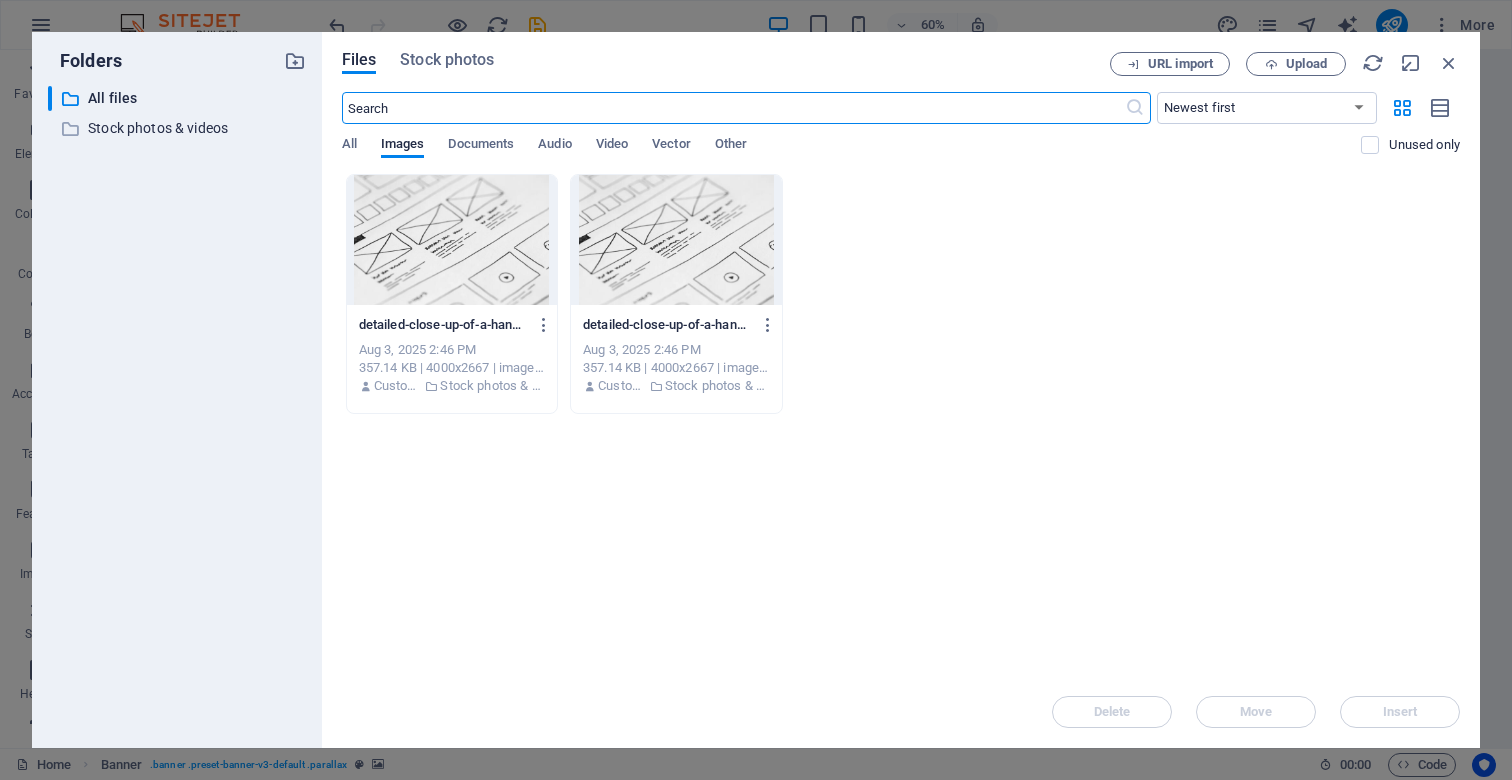 click at bounding box center (452, 240) 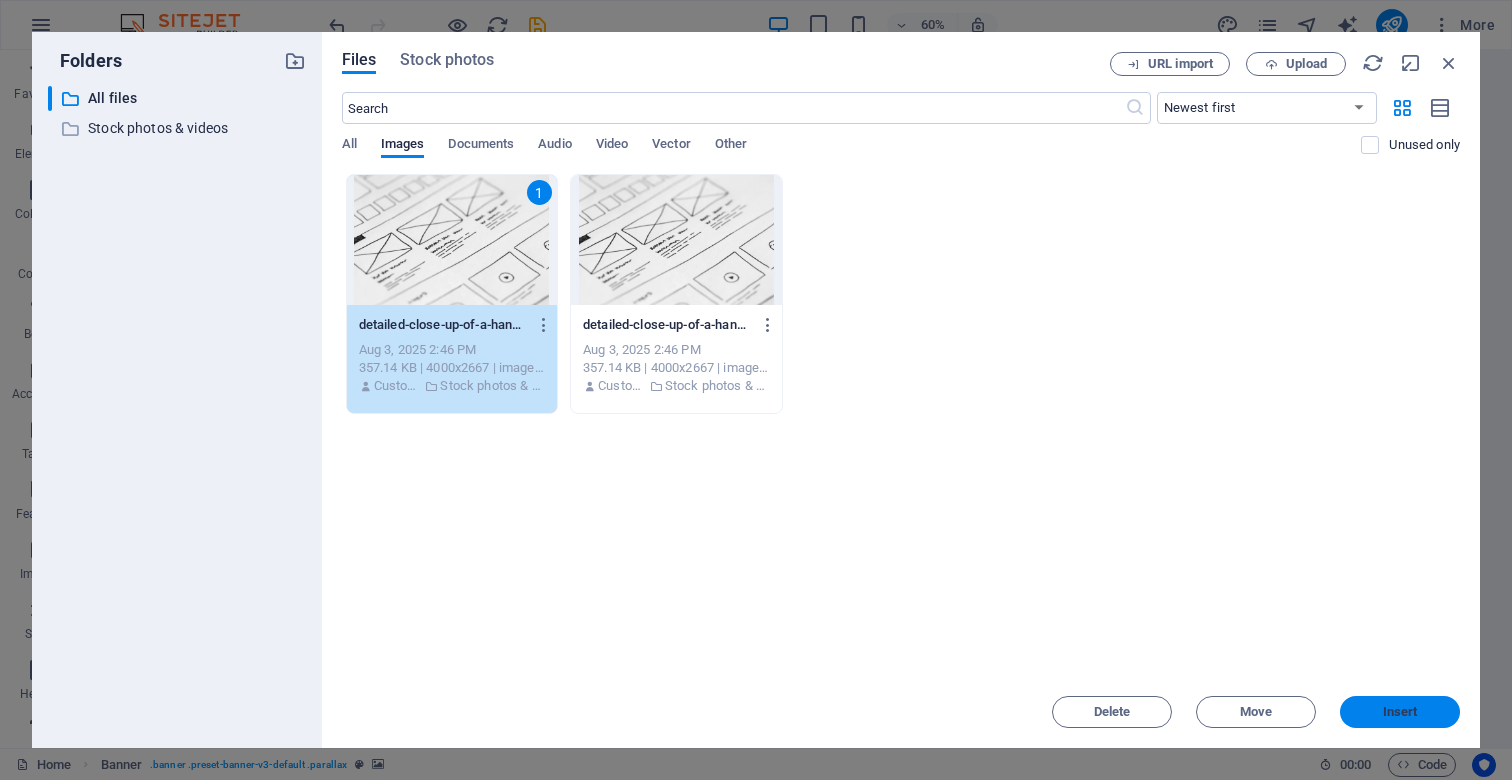 click on "Insert" at bounding box center [1400, 712] 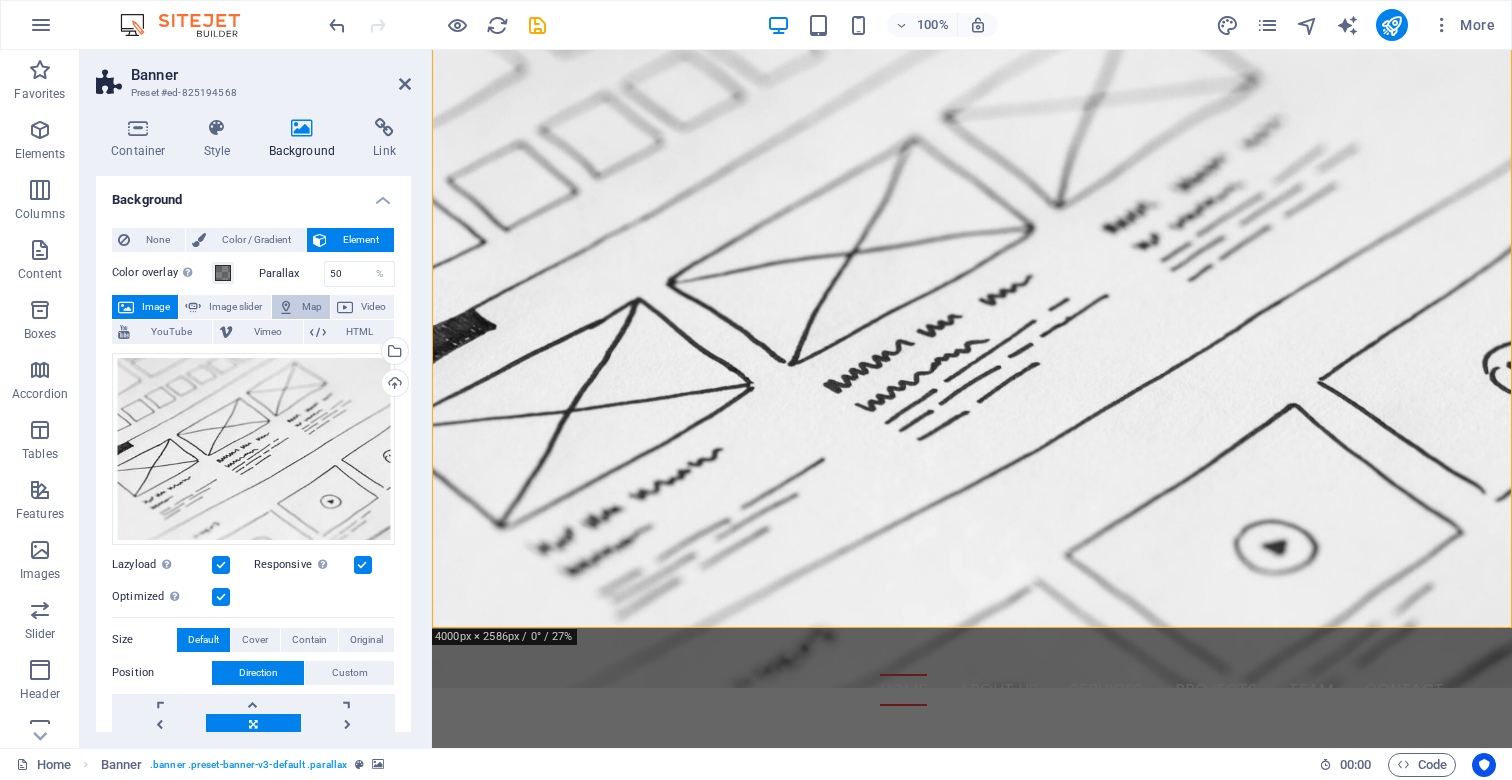 scroll, scrollTop: 0, scrollLeft: 0, axis: both 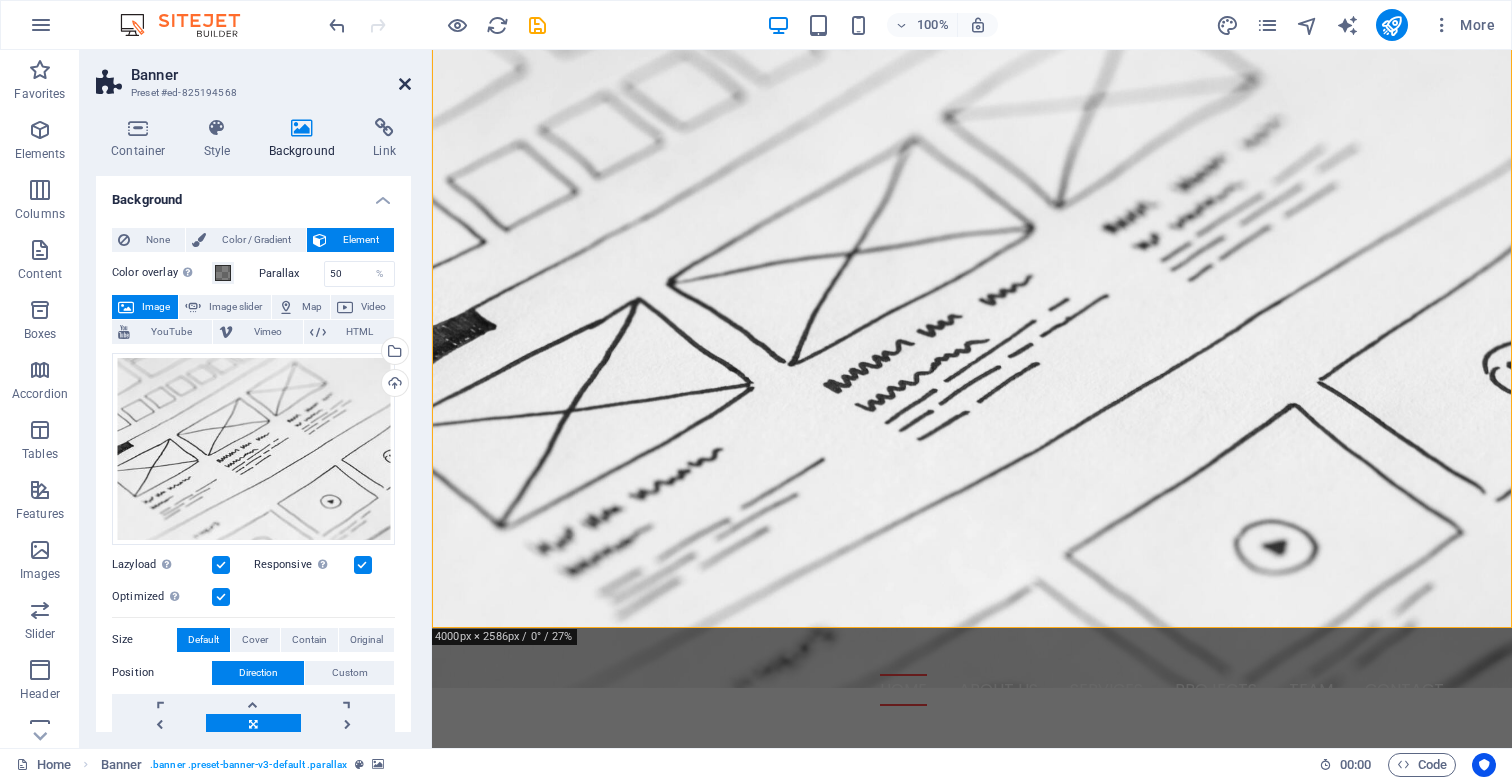 click at bounding box center [405, 84] 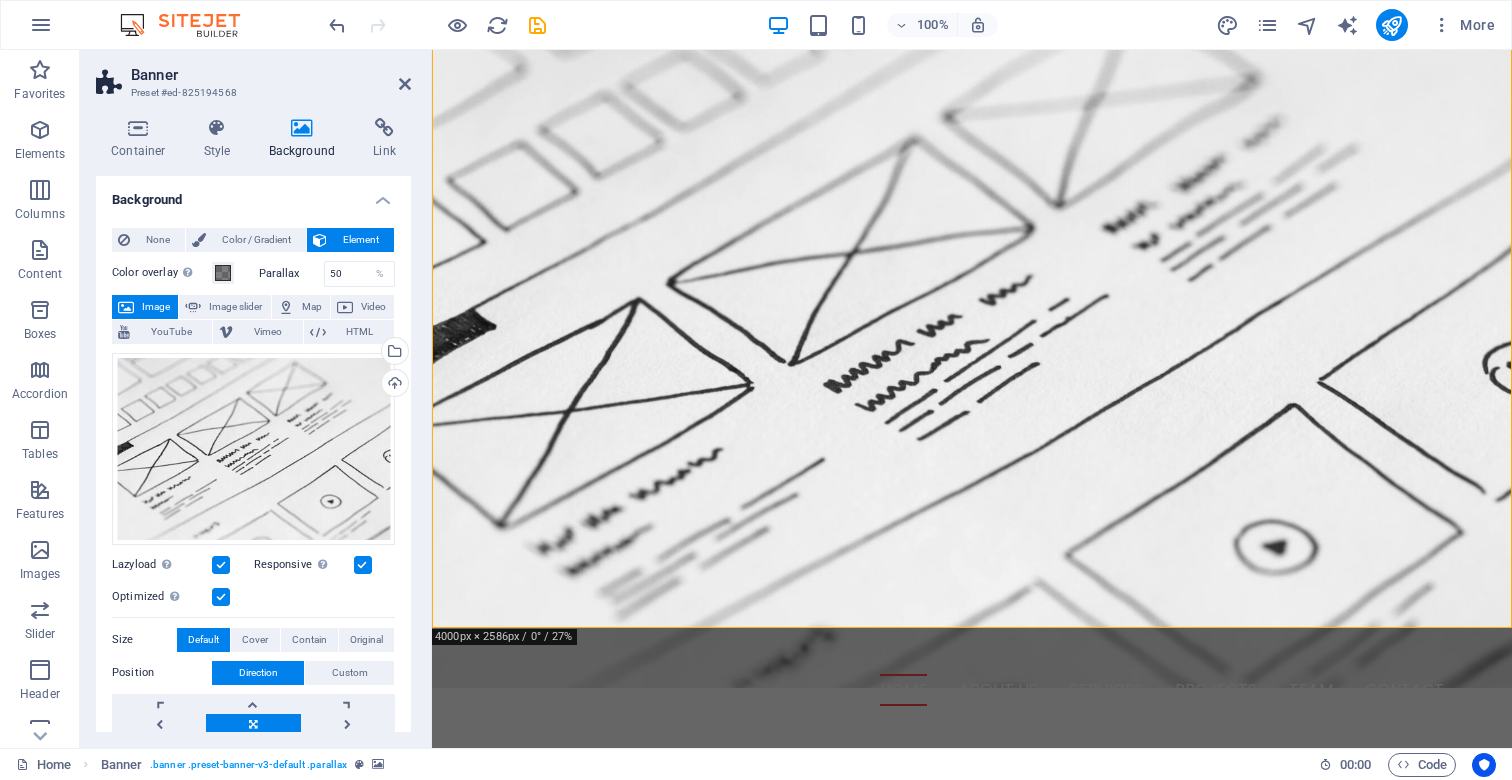 scroll, scrollTop: 128, scrollLeft: 0, axis: vertical 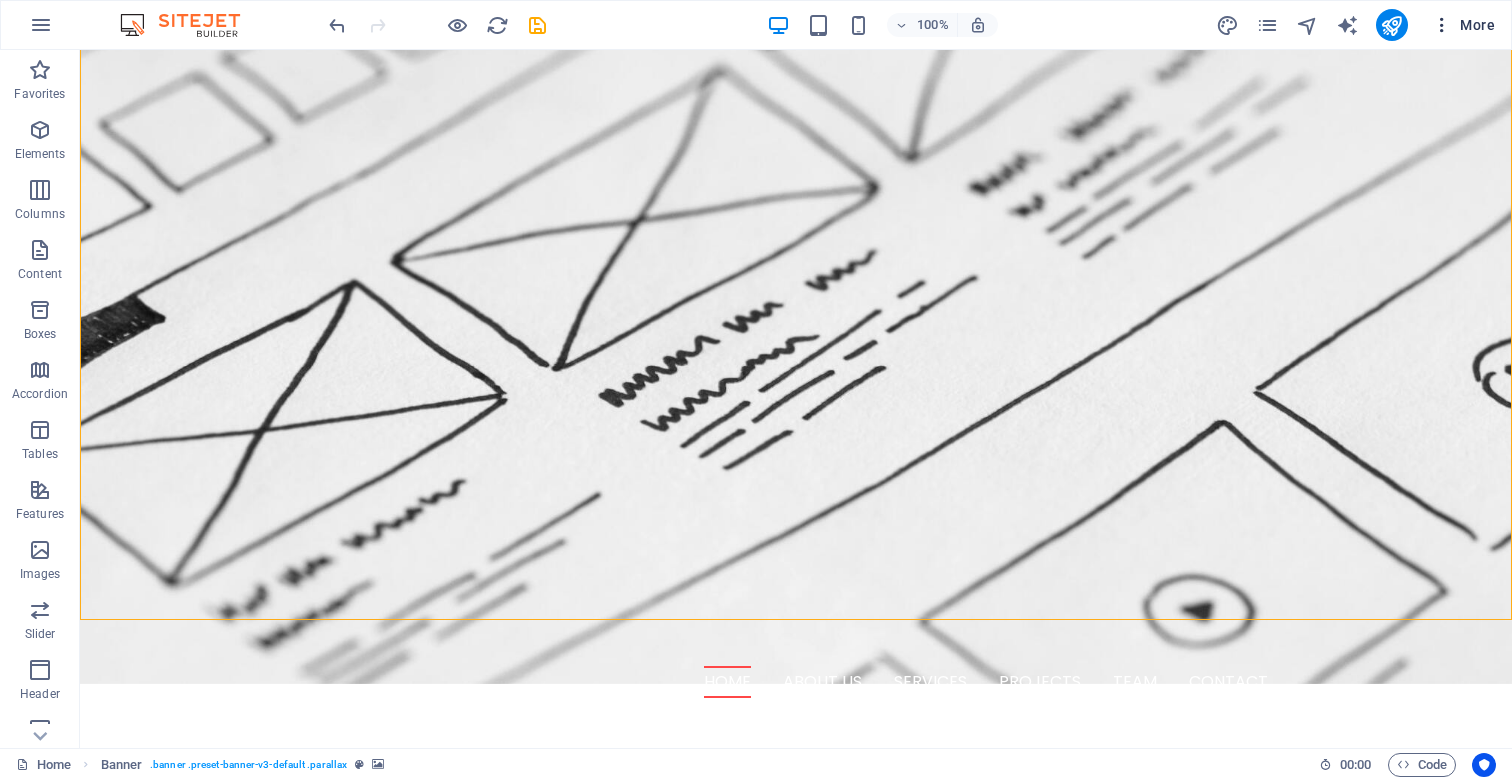 click on "More" at bounding box center [1463, 25] 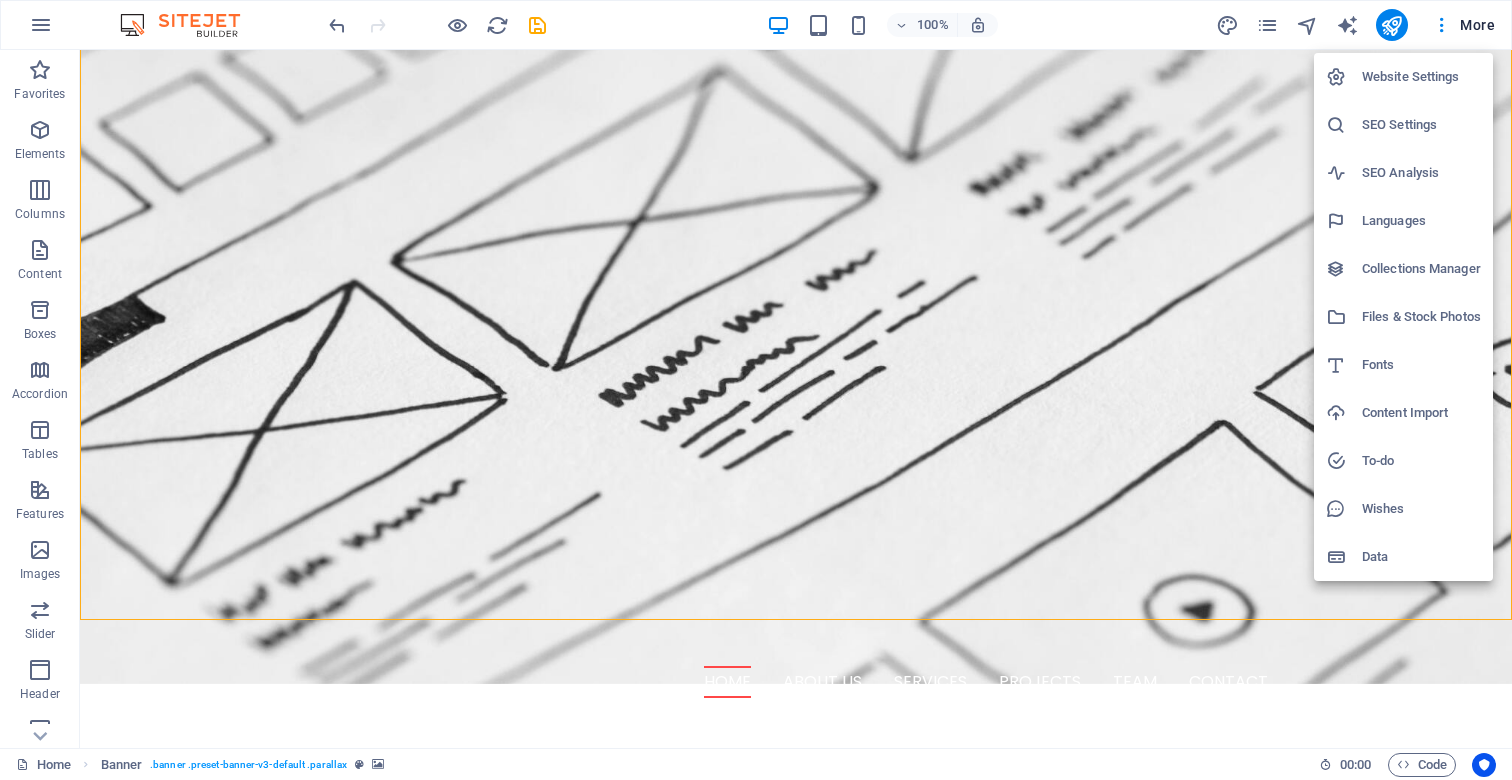 click at bounding box center (756, 390) 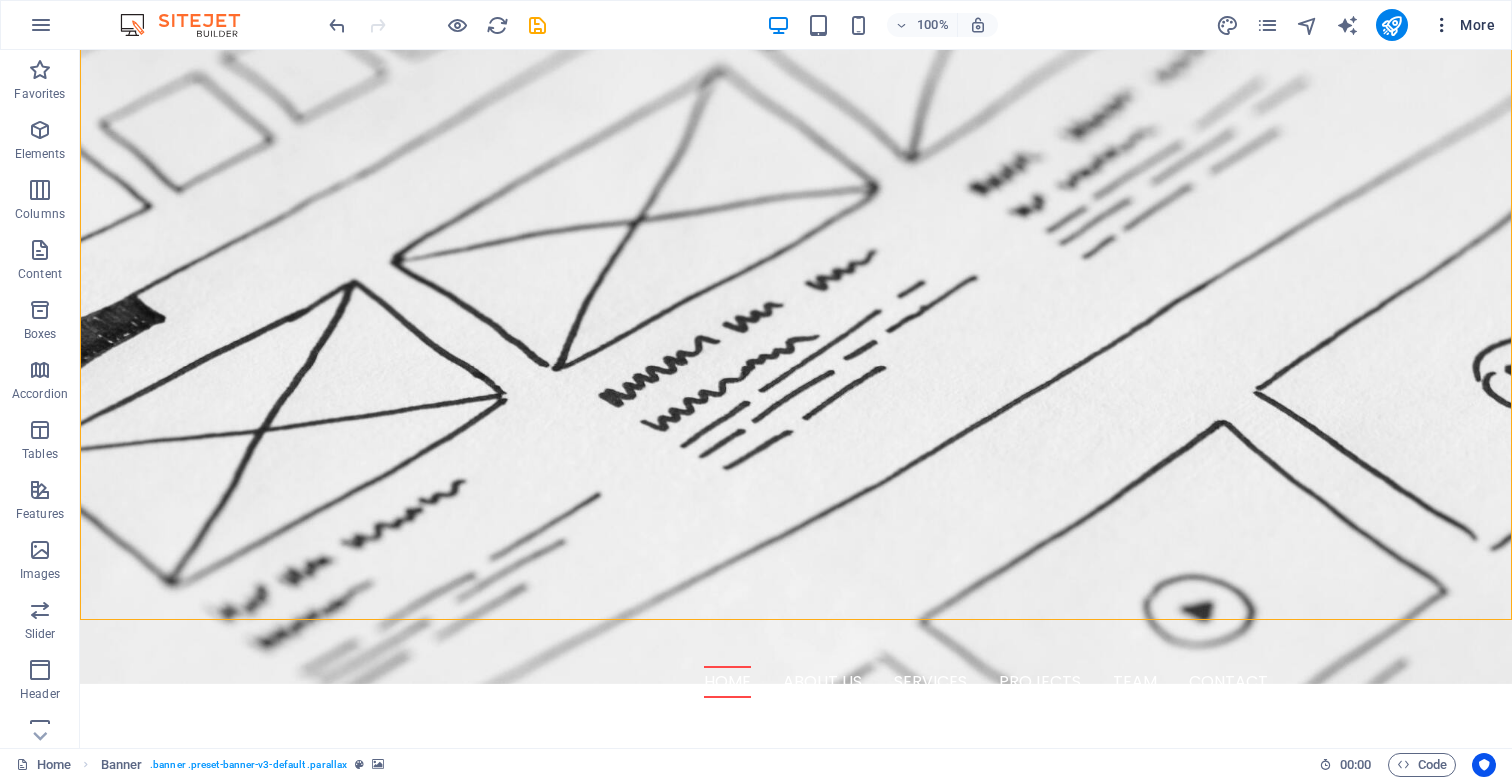 click at bounding box center (1442, 25) 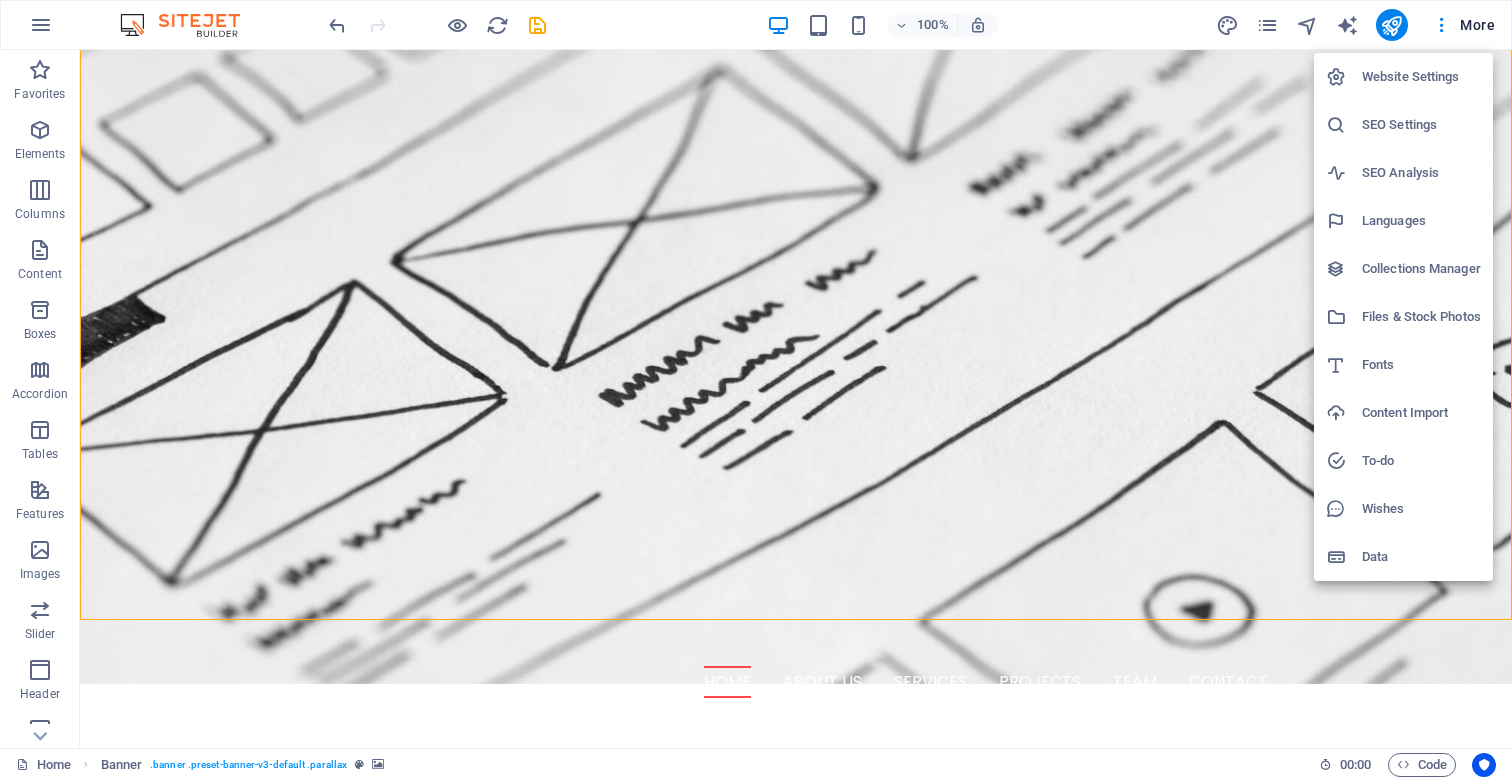 click at bounding box center (756, 390) 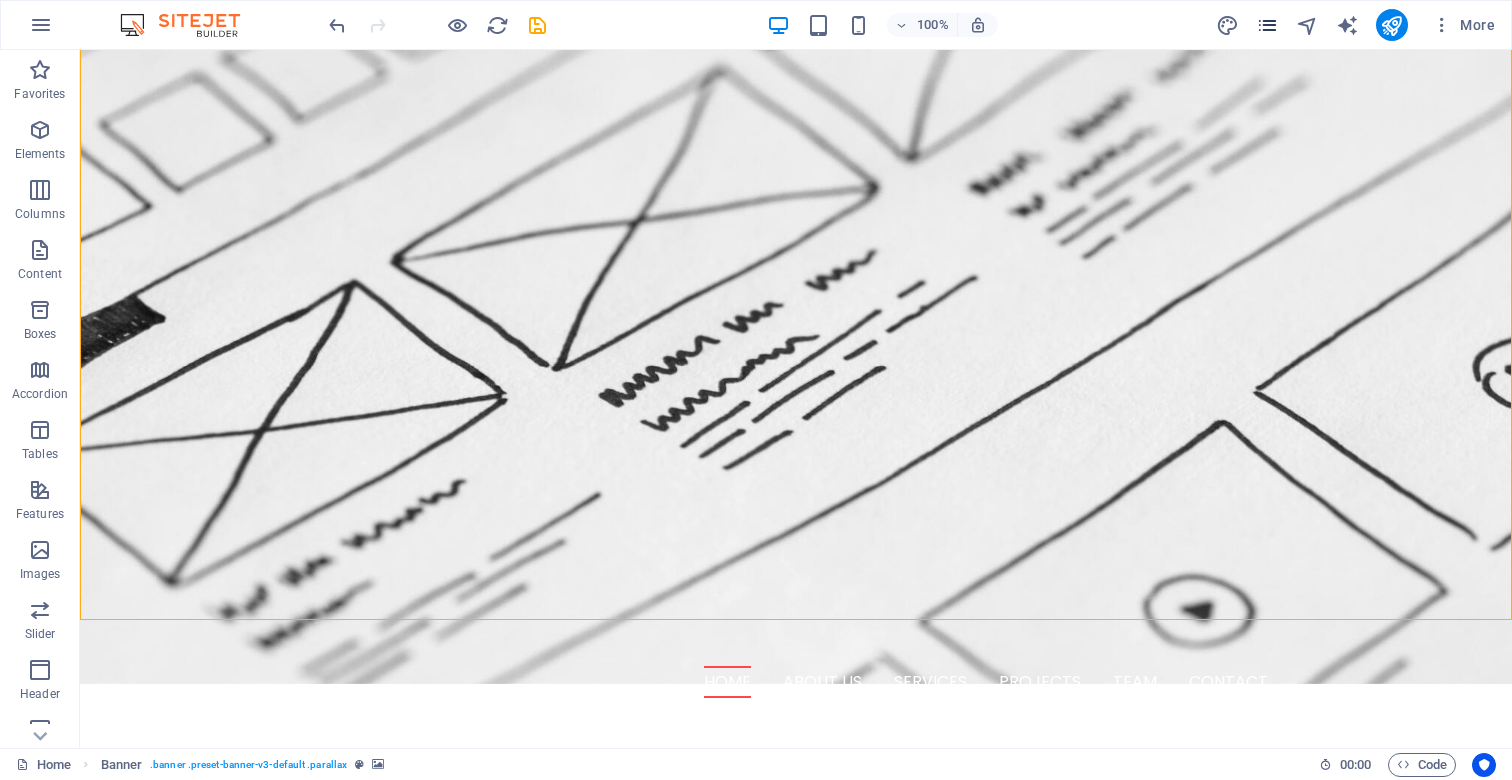 click at bounding box center [1267, 25] 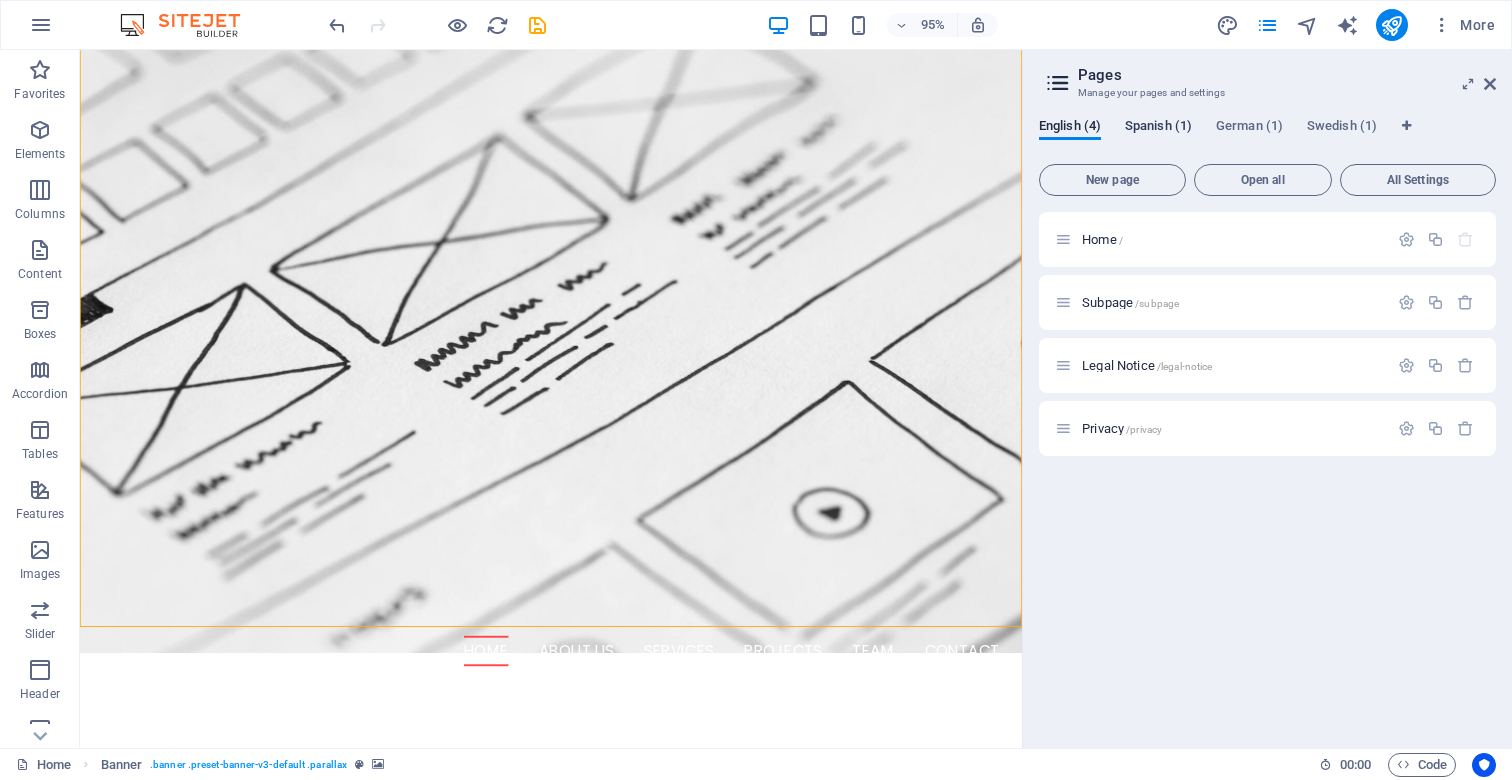 click on "Spanish (1)" at bounding box center (1158, 128) 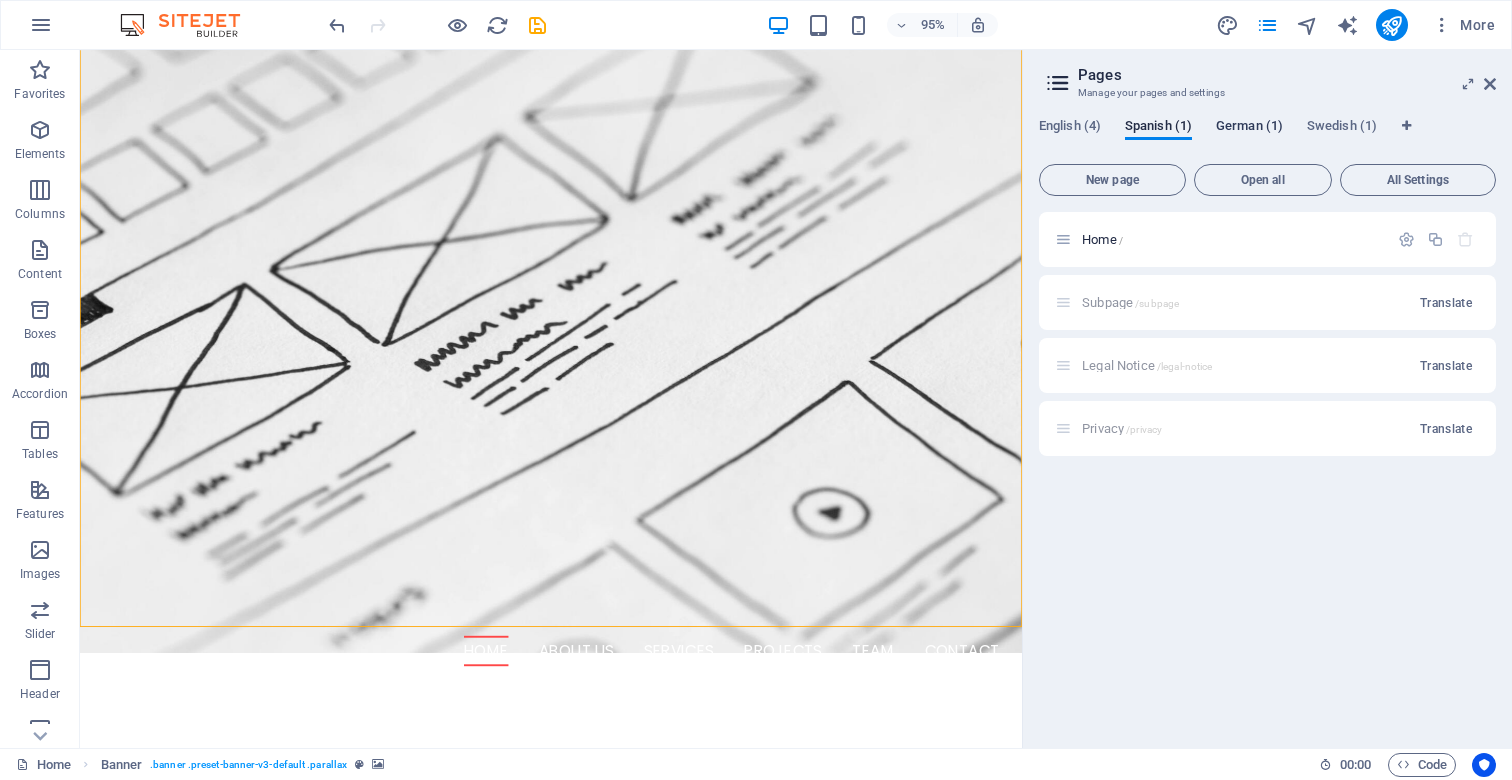 click on "German (1)" at bounding box center (1249, 128) 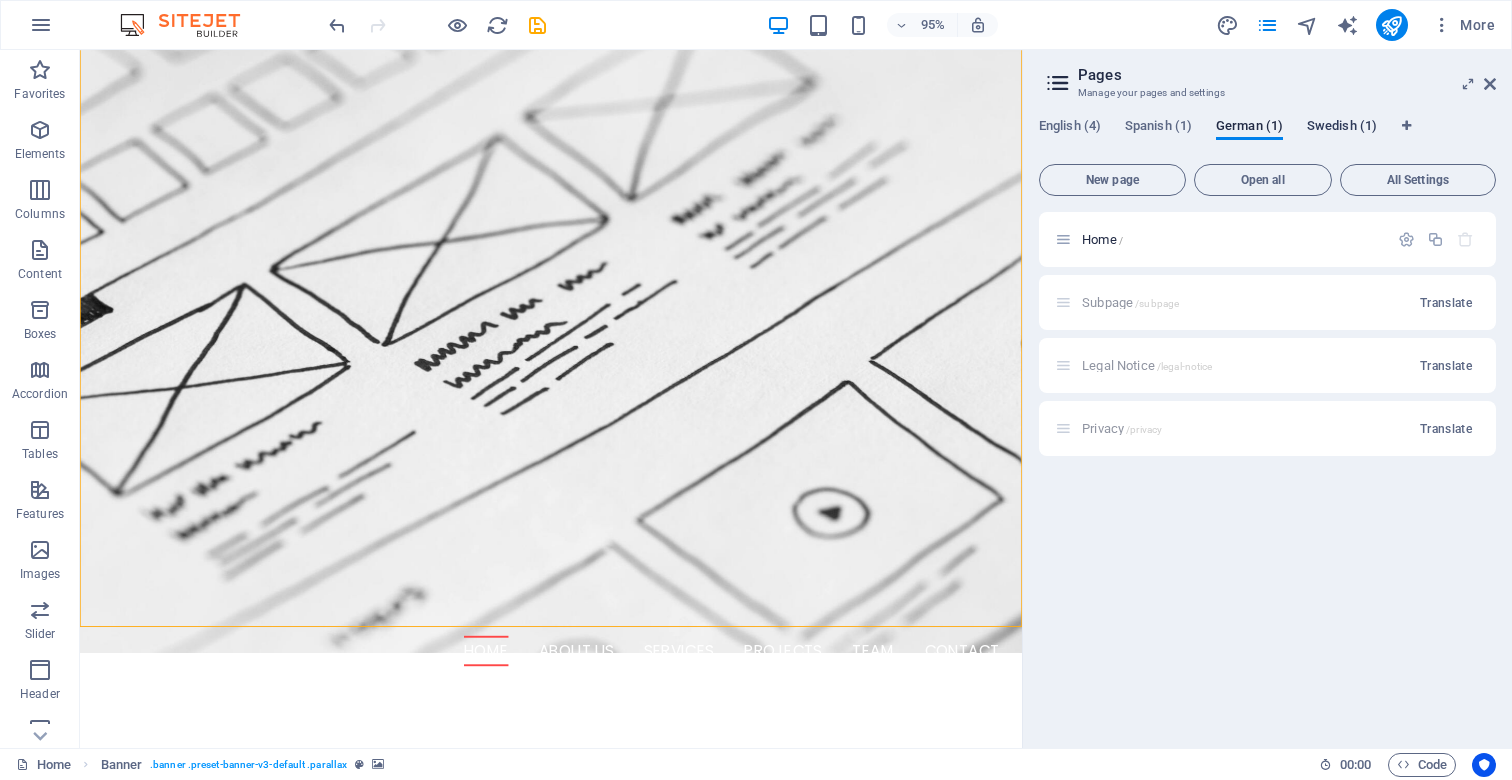 click on "Swedish (1)" at bounding box center [1342, 128] 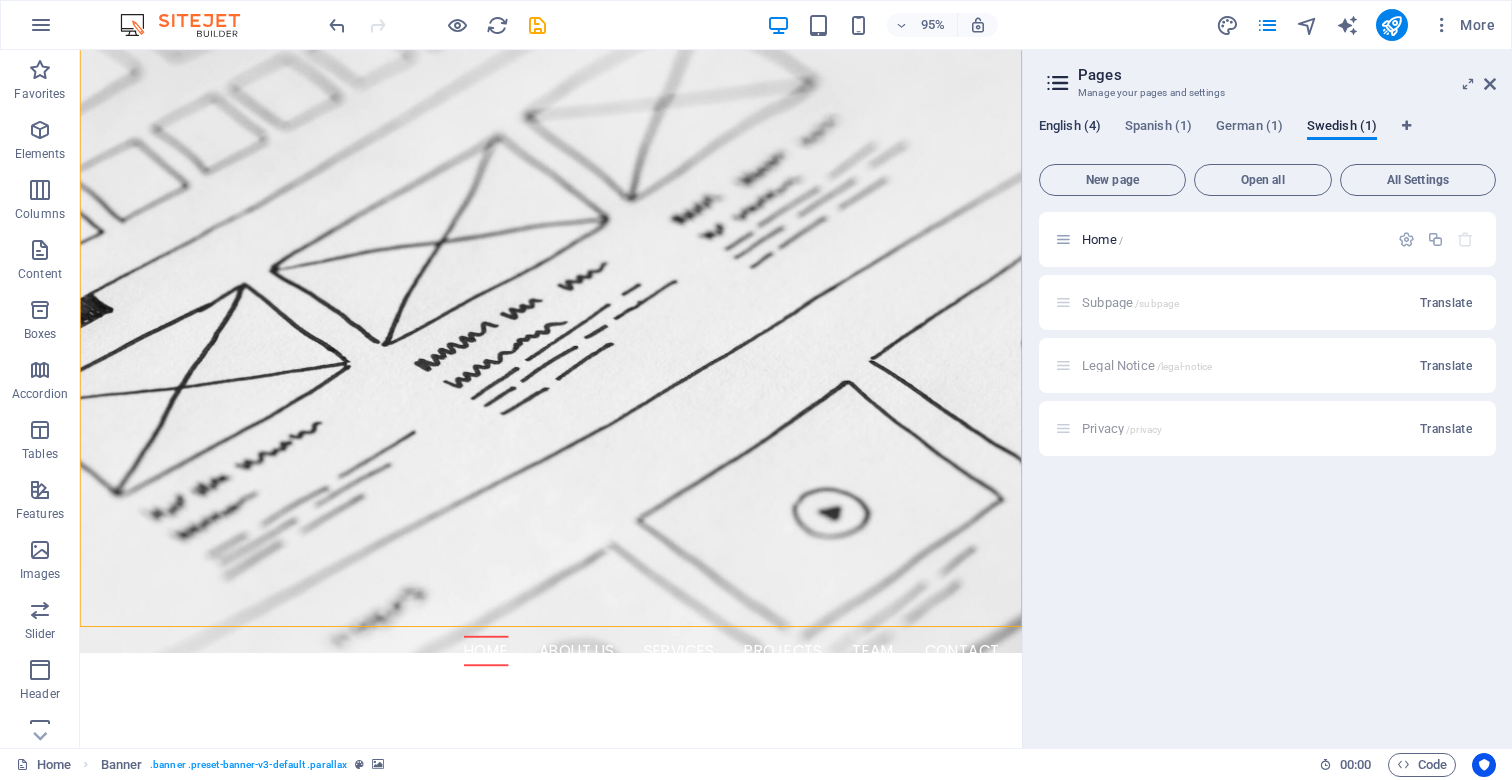click on "English (4)" at bounding box center (1070, 128) 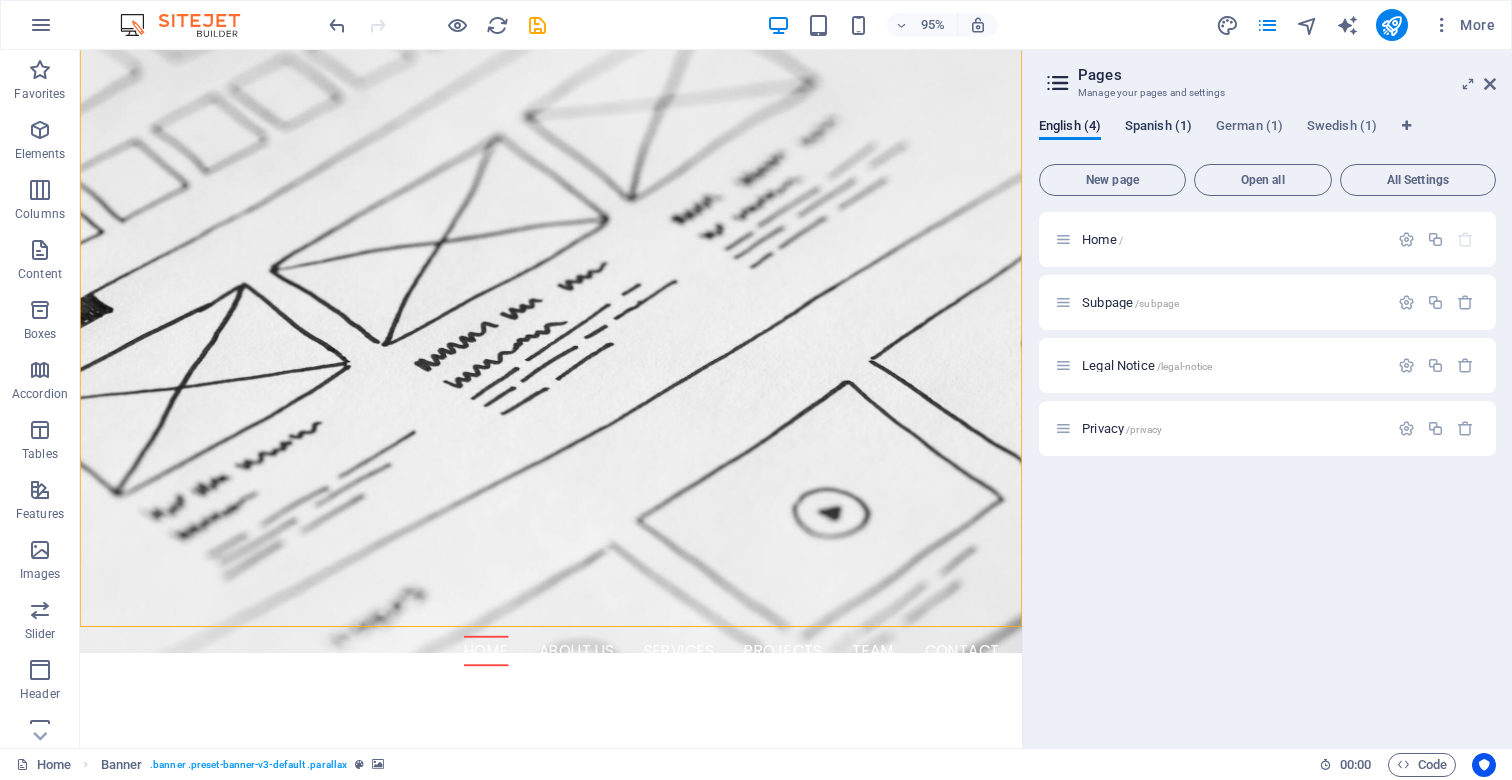 click on "Spanish (1)" at bounding box center (1158, 128) 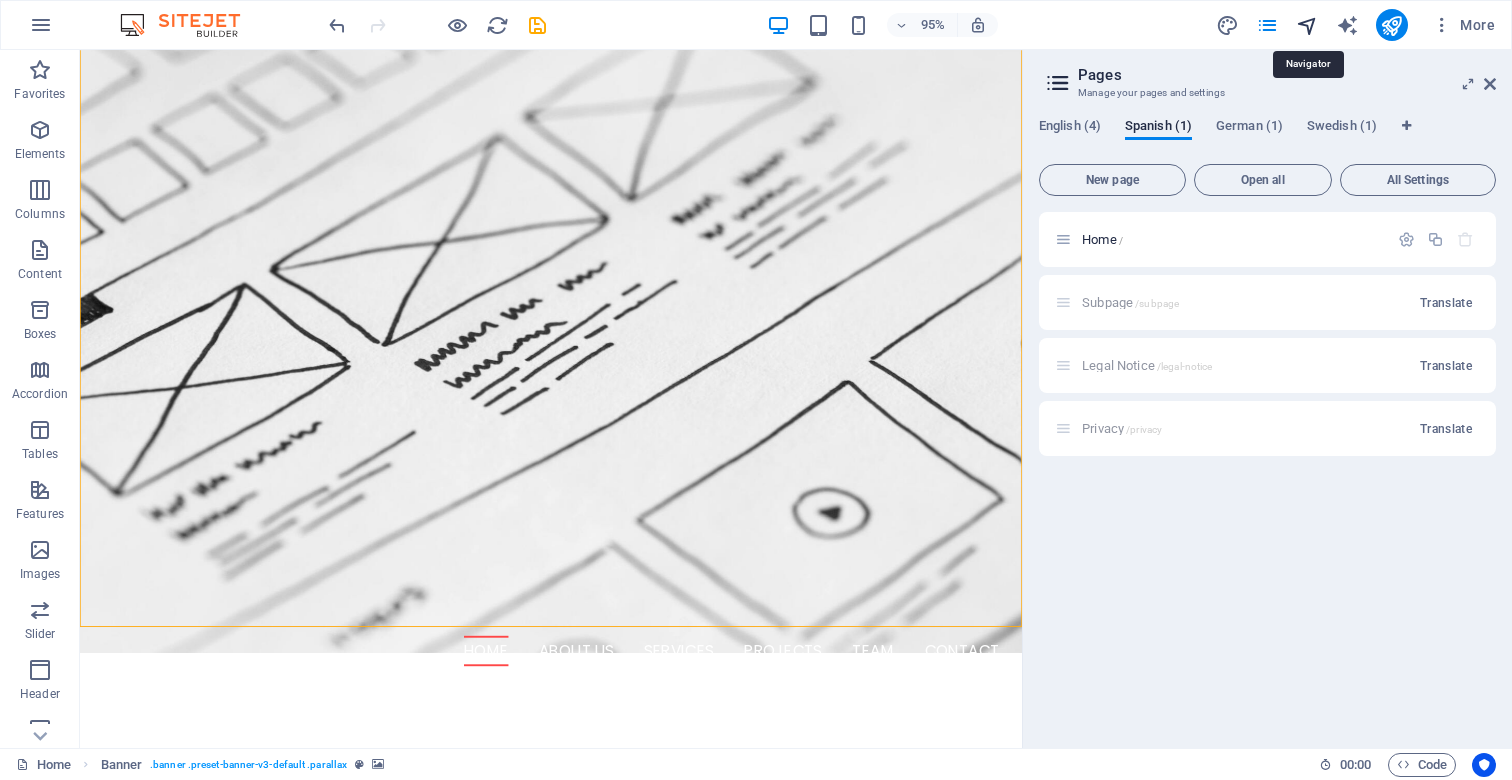 click at bounding box center [1307, 25] 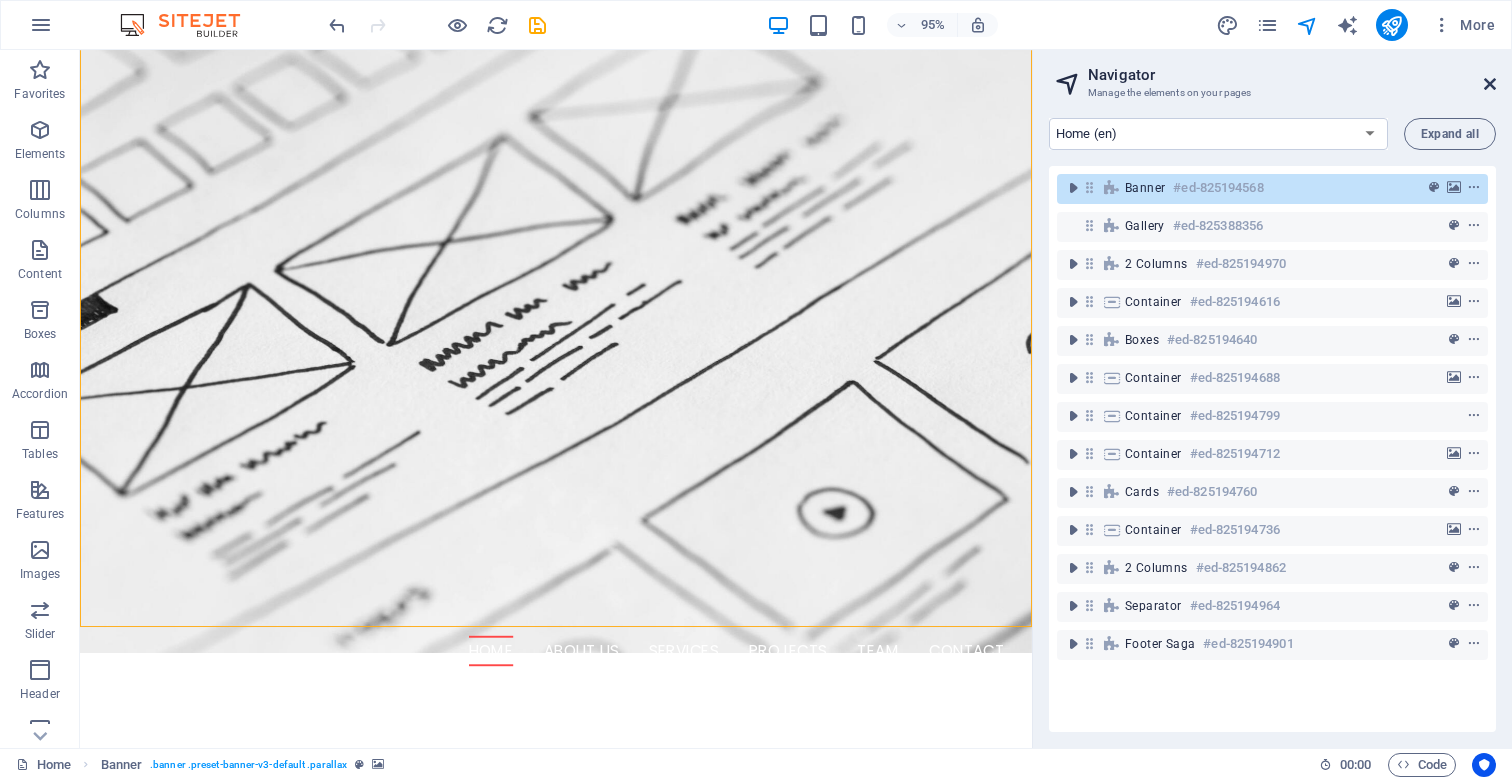 click at bounding box center (1490, 84) 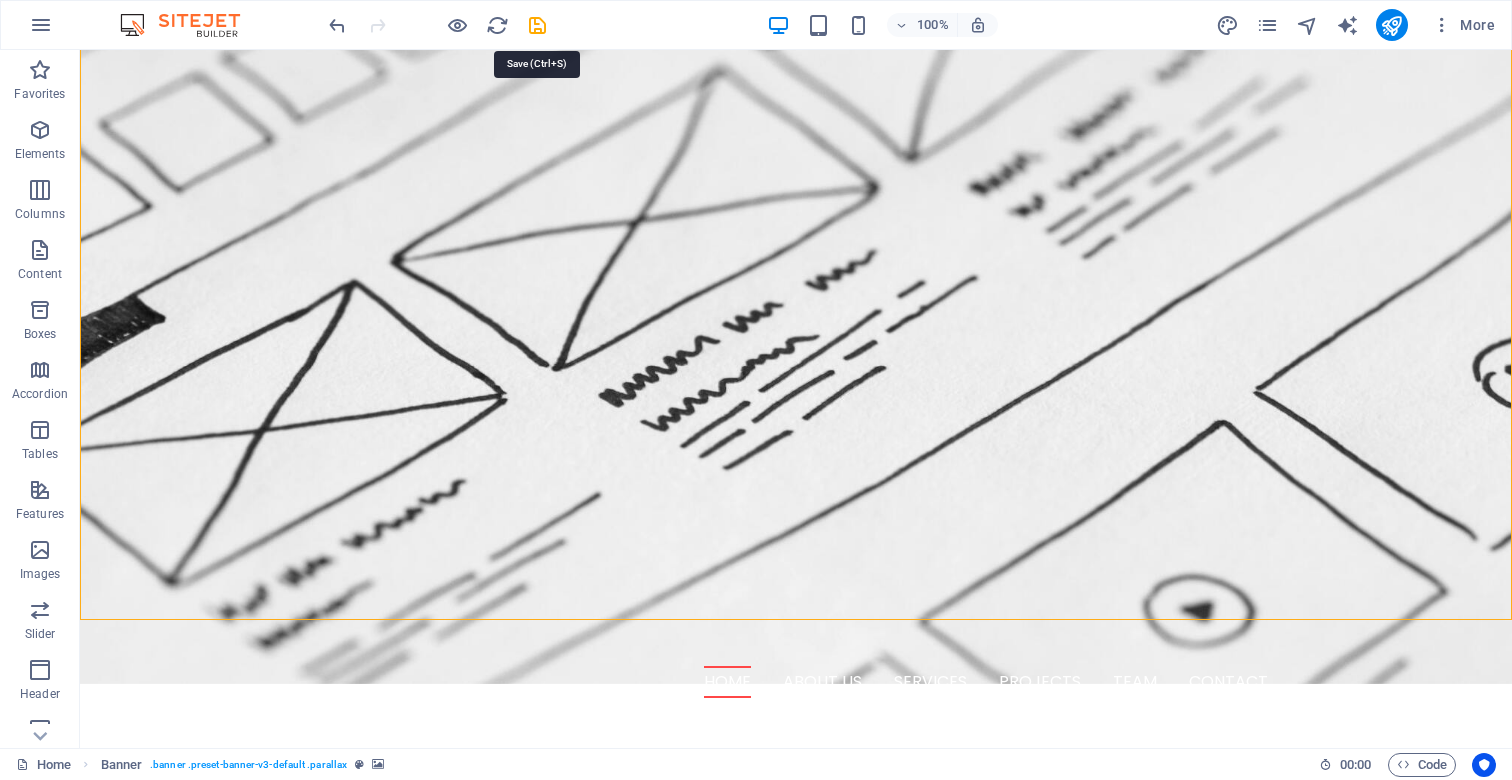 click at bounding box center [537, 25] 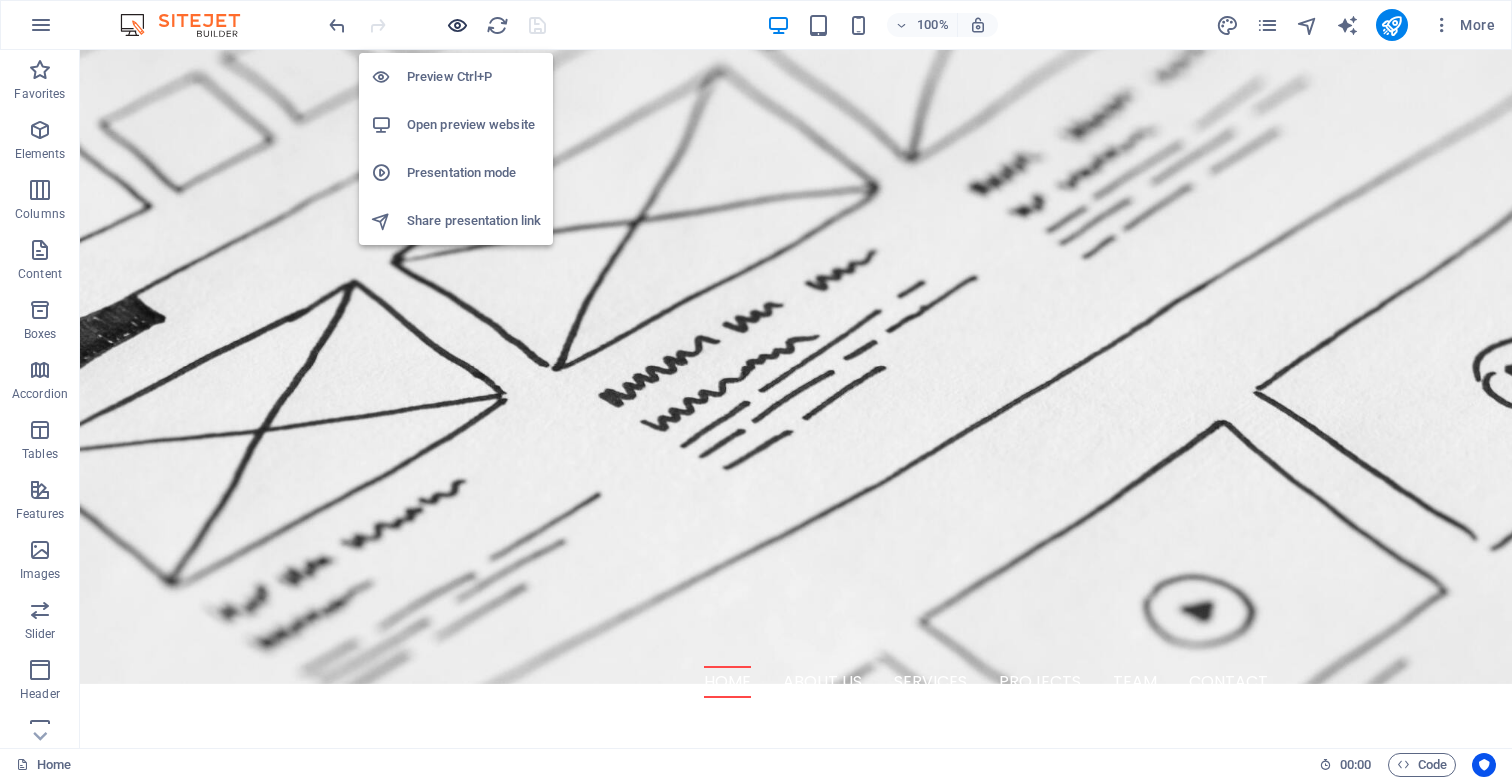 click at bounding box center (457, 25) 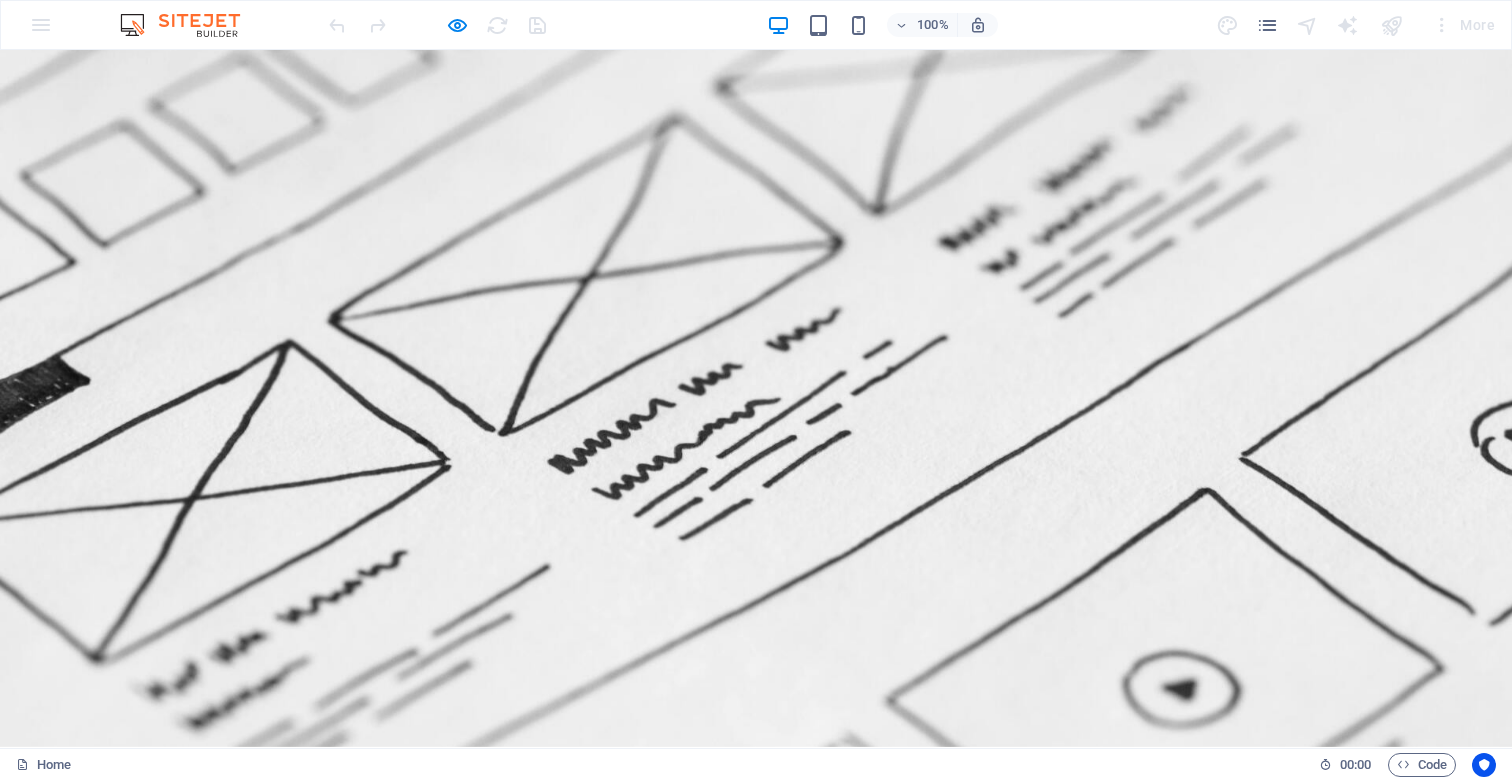 scroll, scrollTop: 0, scrollLeft: 0, axis: both 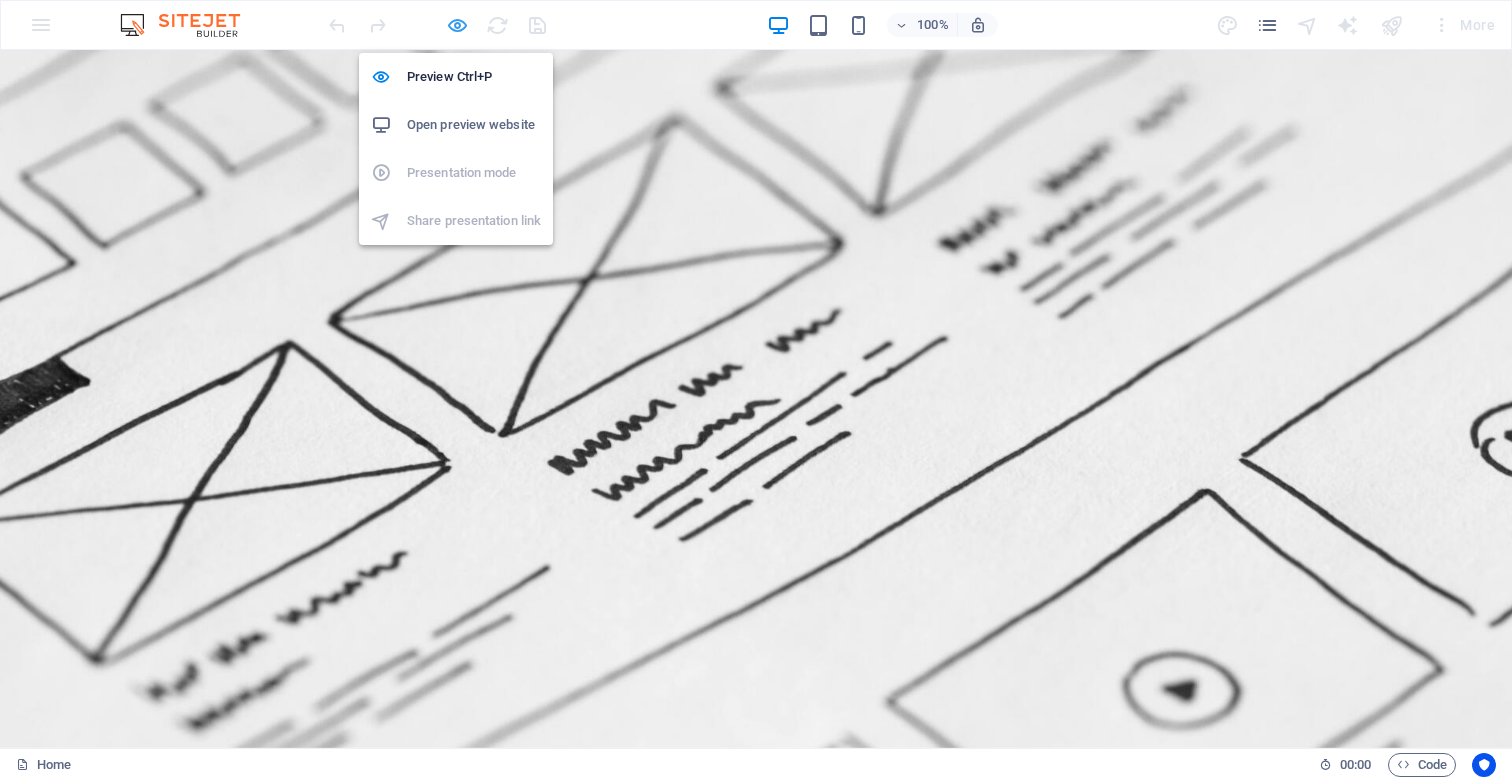 click at bounding box center [457, 25] 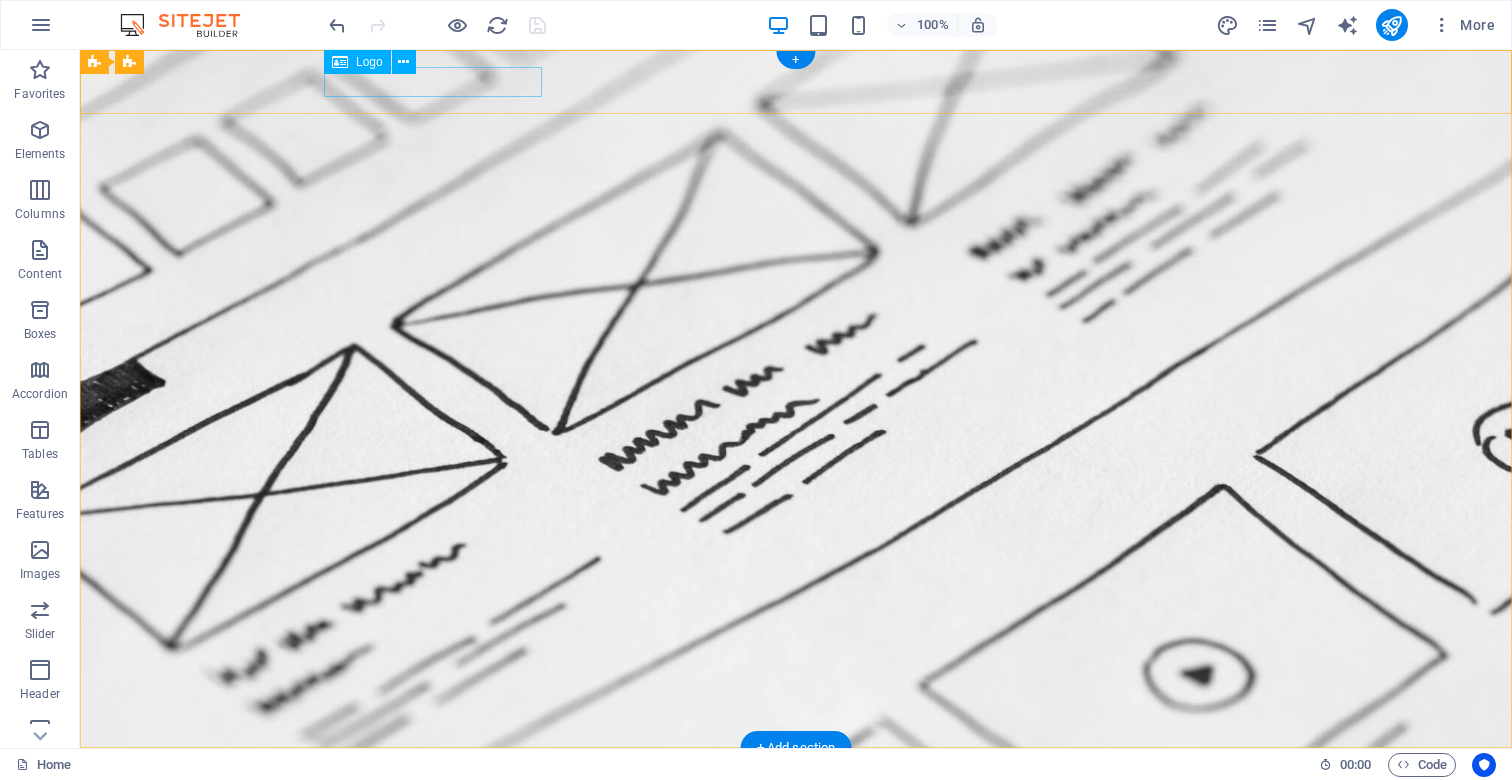 click at bounding box center (796, 779) 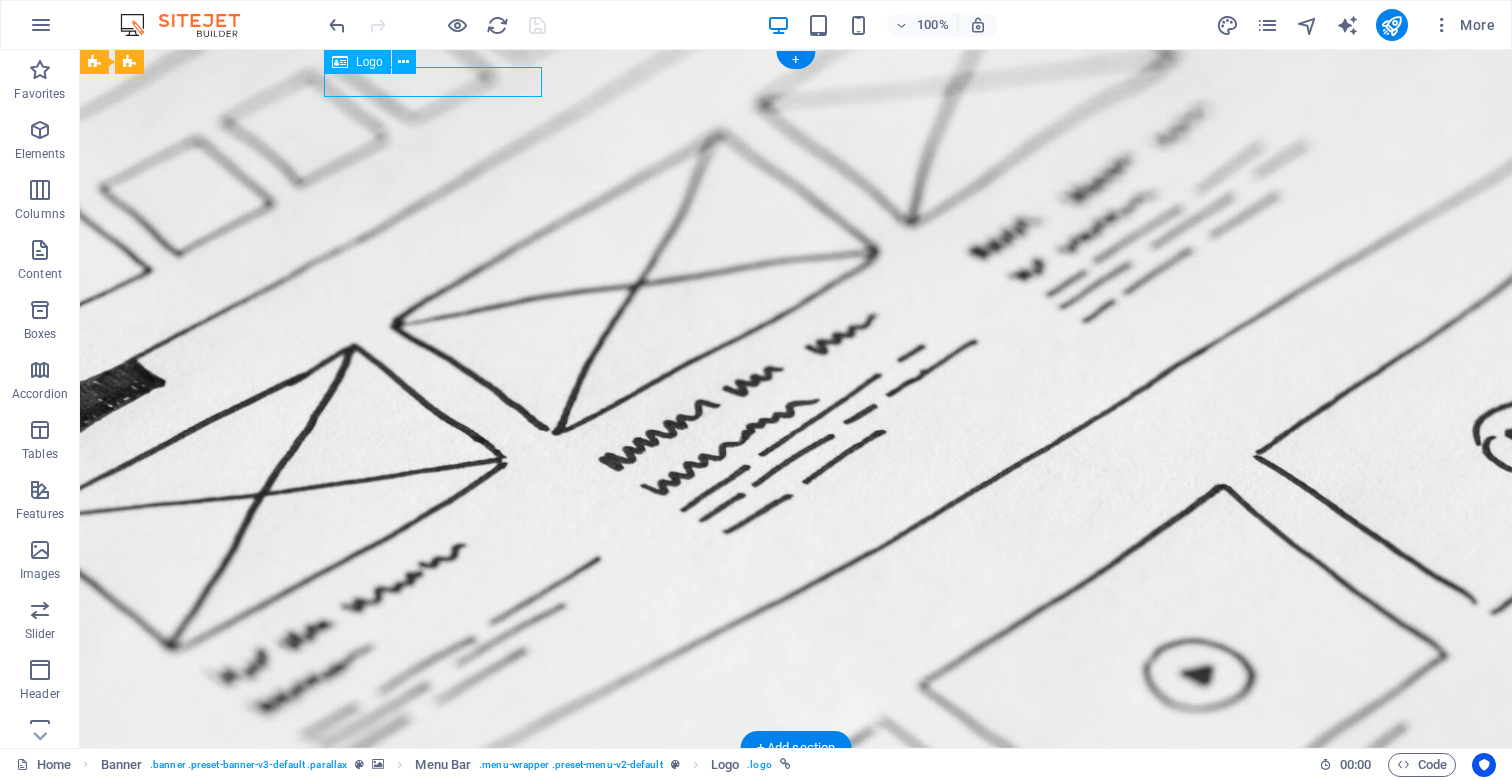 click at bounding box center (796, 779) 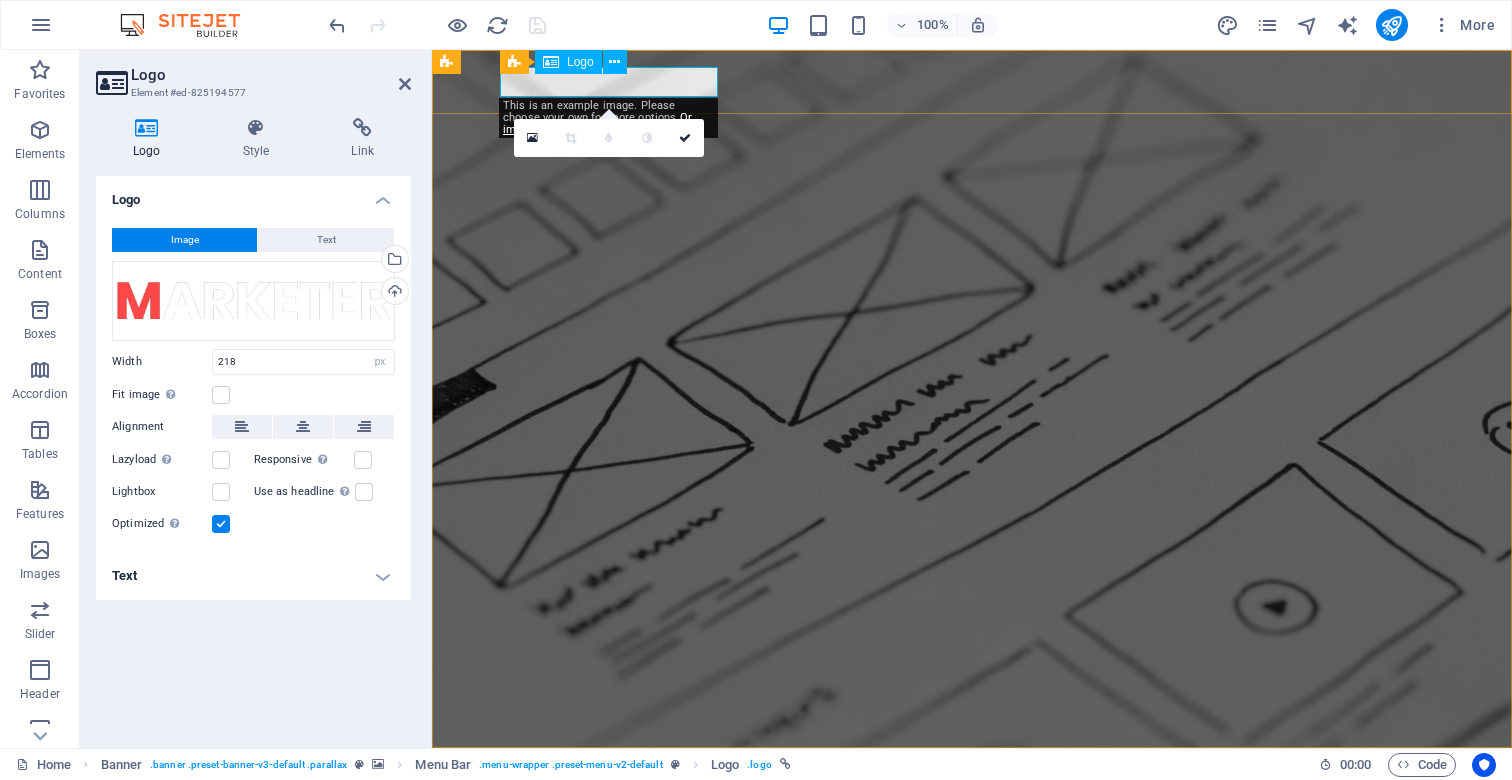 click at bounding box center (972, 779) 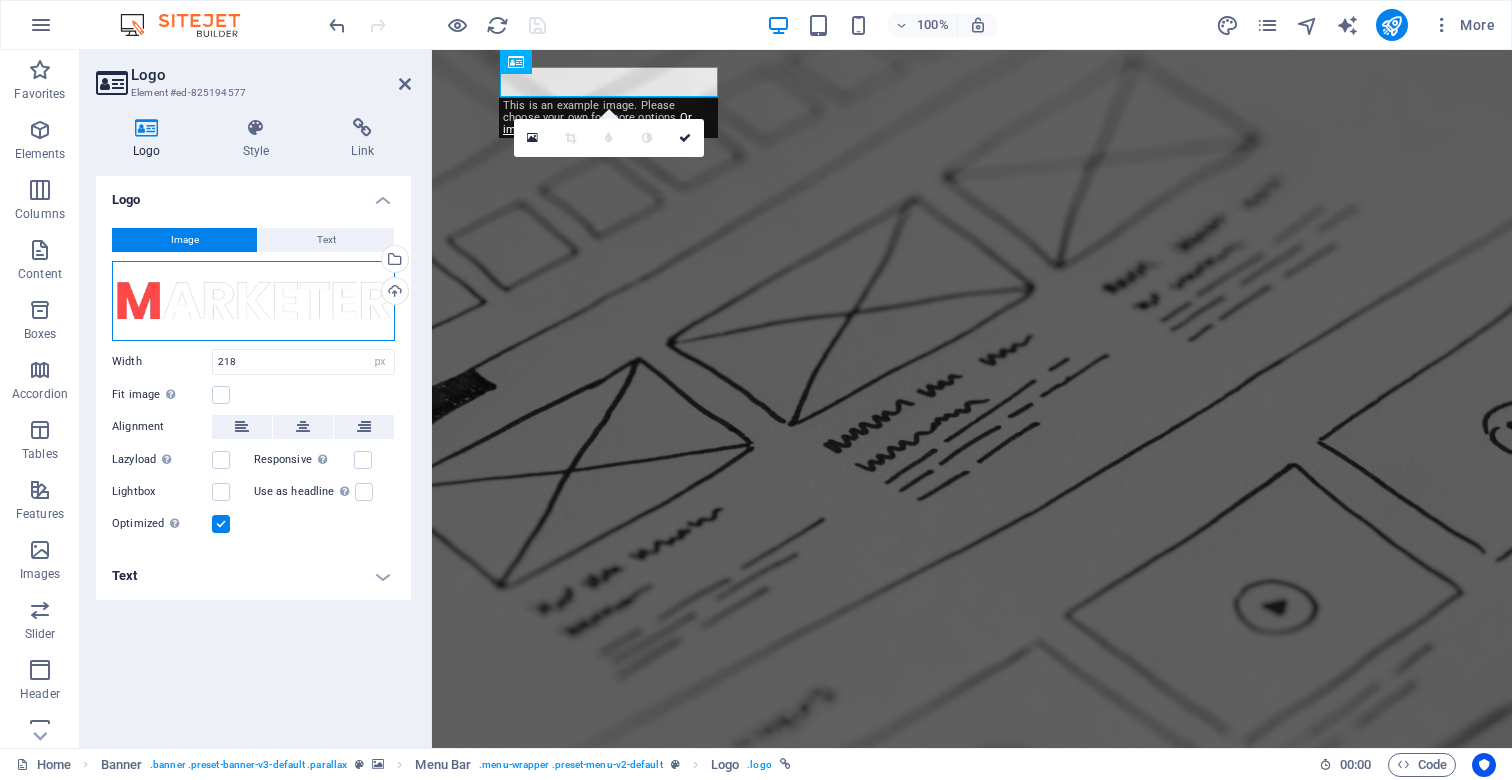click on "Drag files here, click to choose files or select files from Files or our free stock photos & videos" at bounding box center [253, 301] 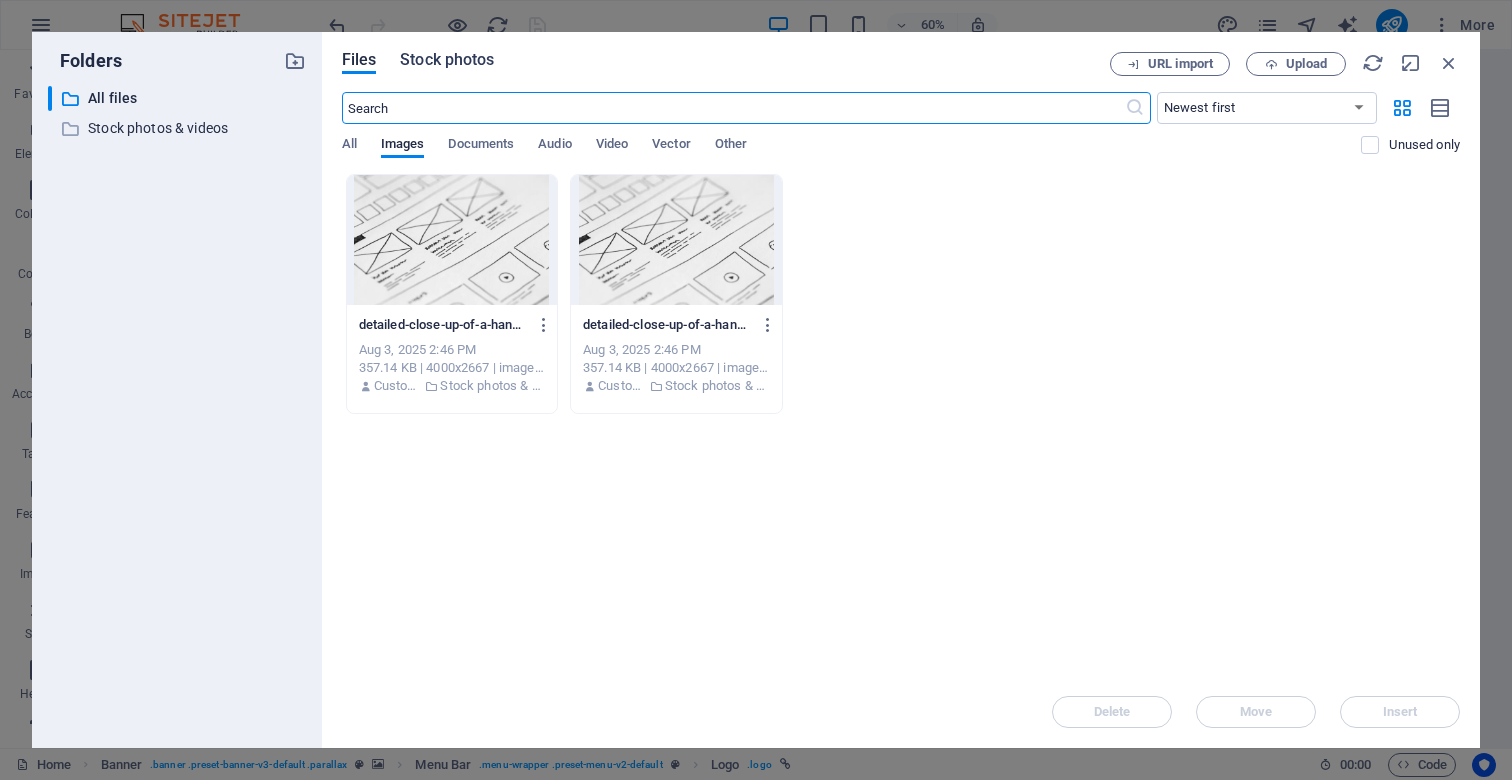 click on "Stock photos" at bounding box center [447, 60] 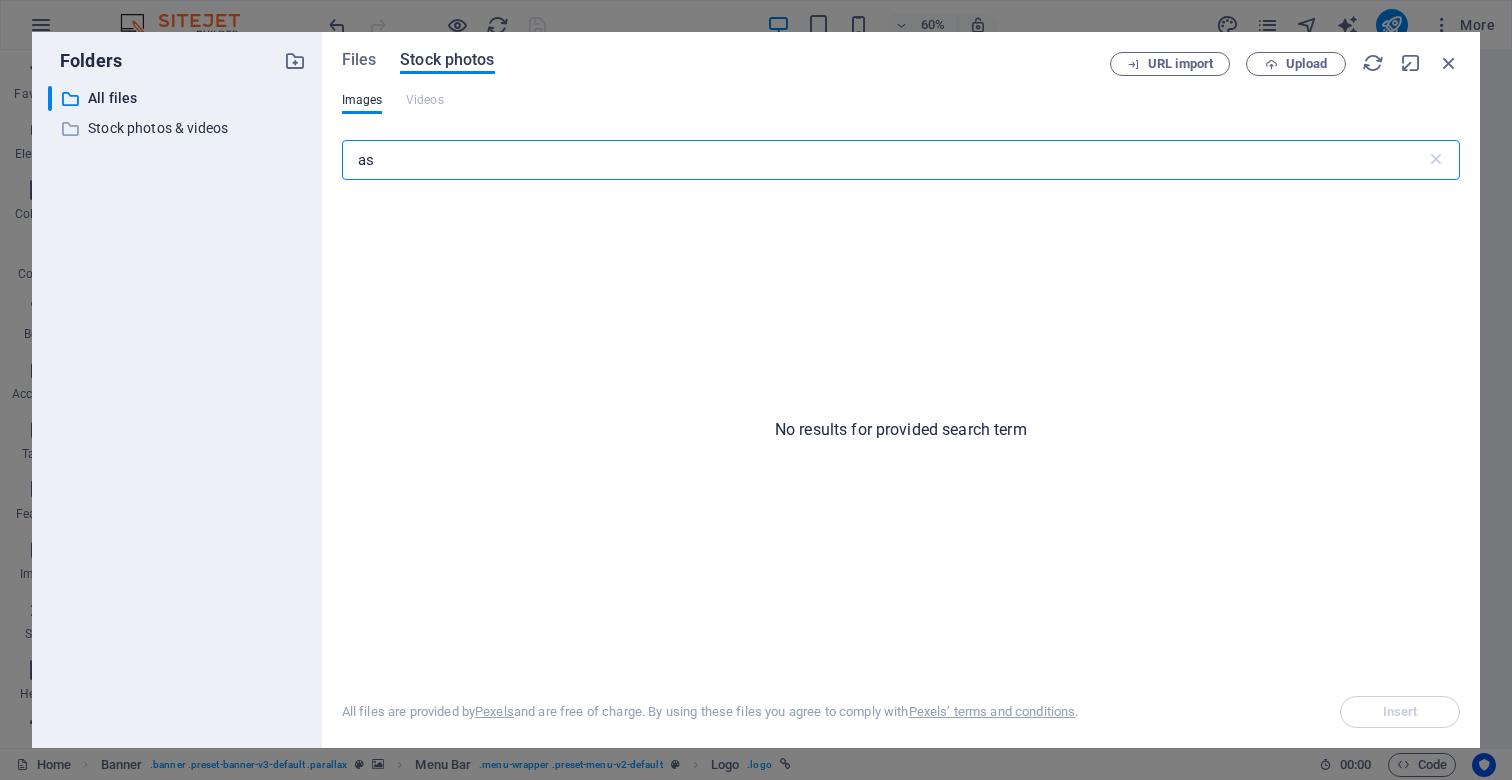 type on "a" 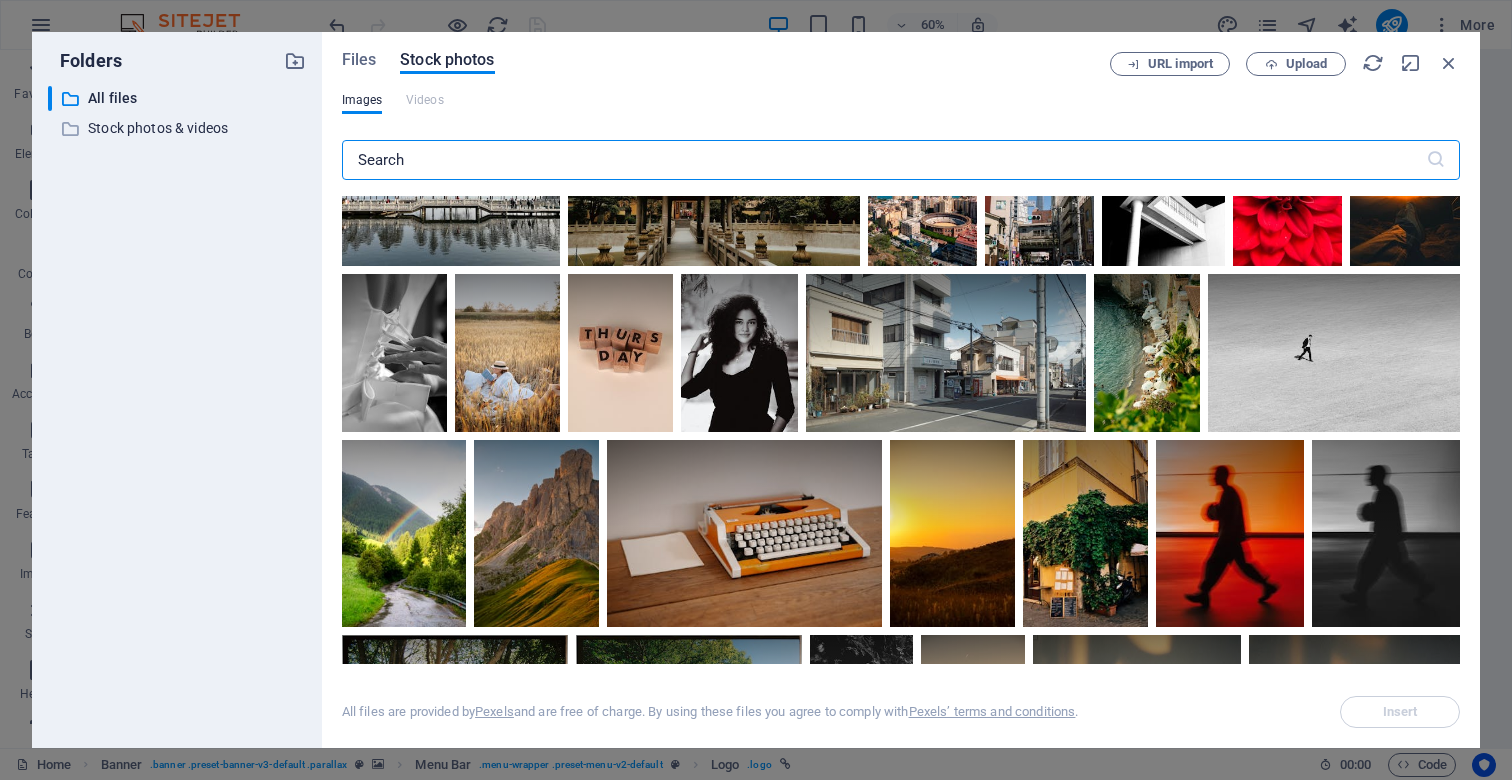 scroll, scrollTop: 1665, scrollLeft: 0, axis: vertical 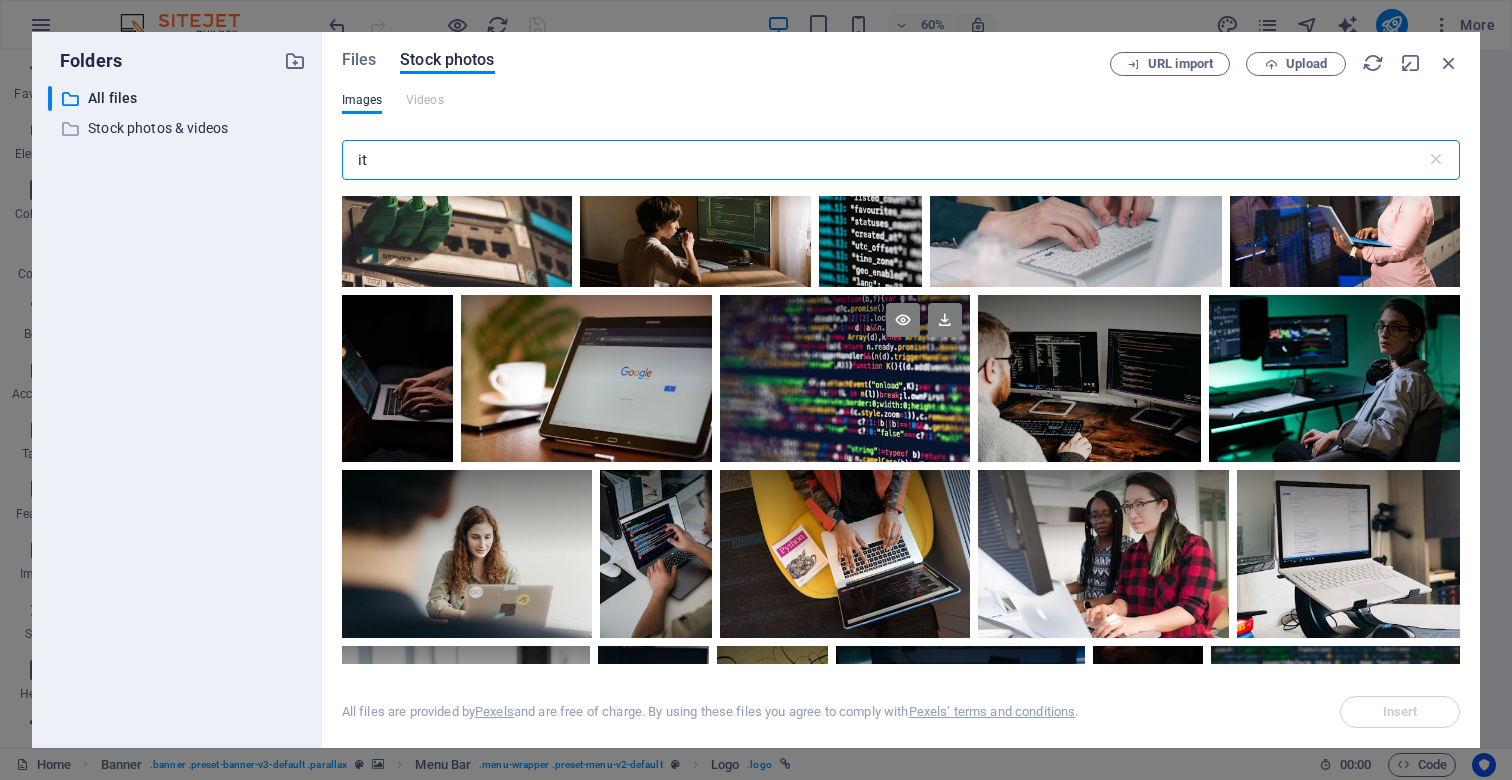 type on "it" 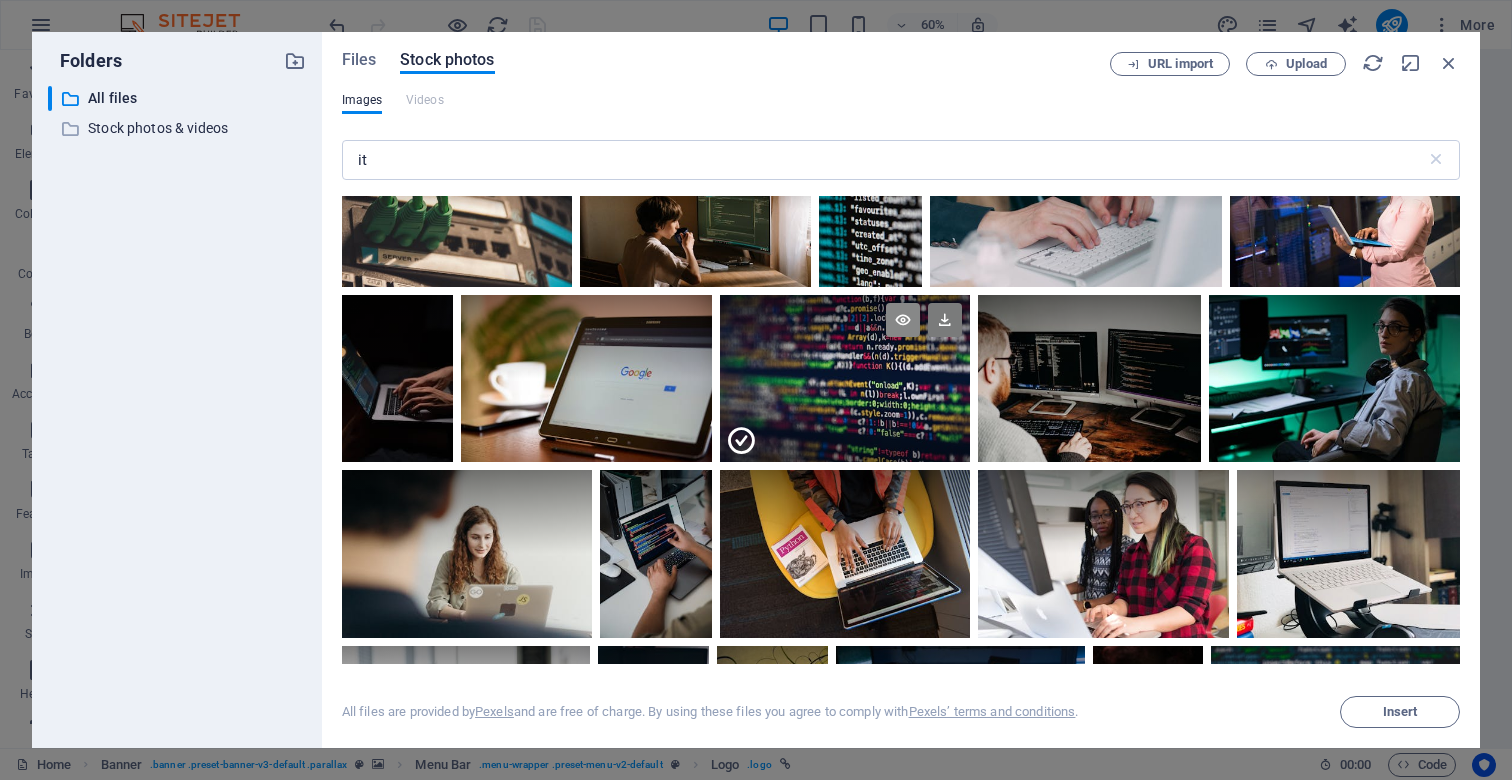click at bounding box center [903, 320] 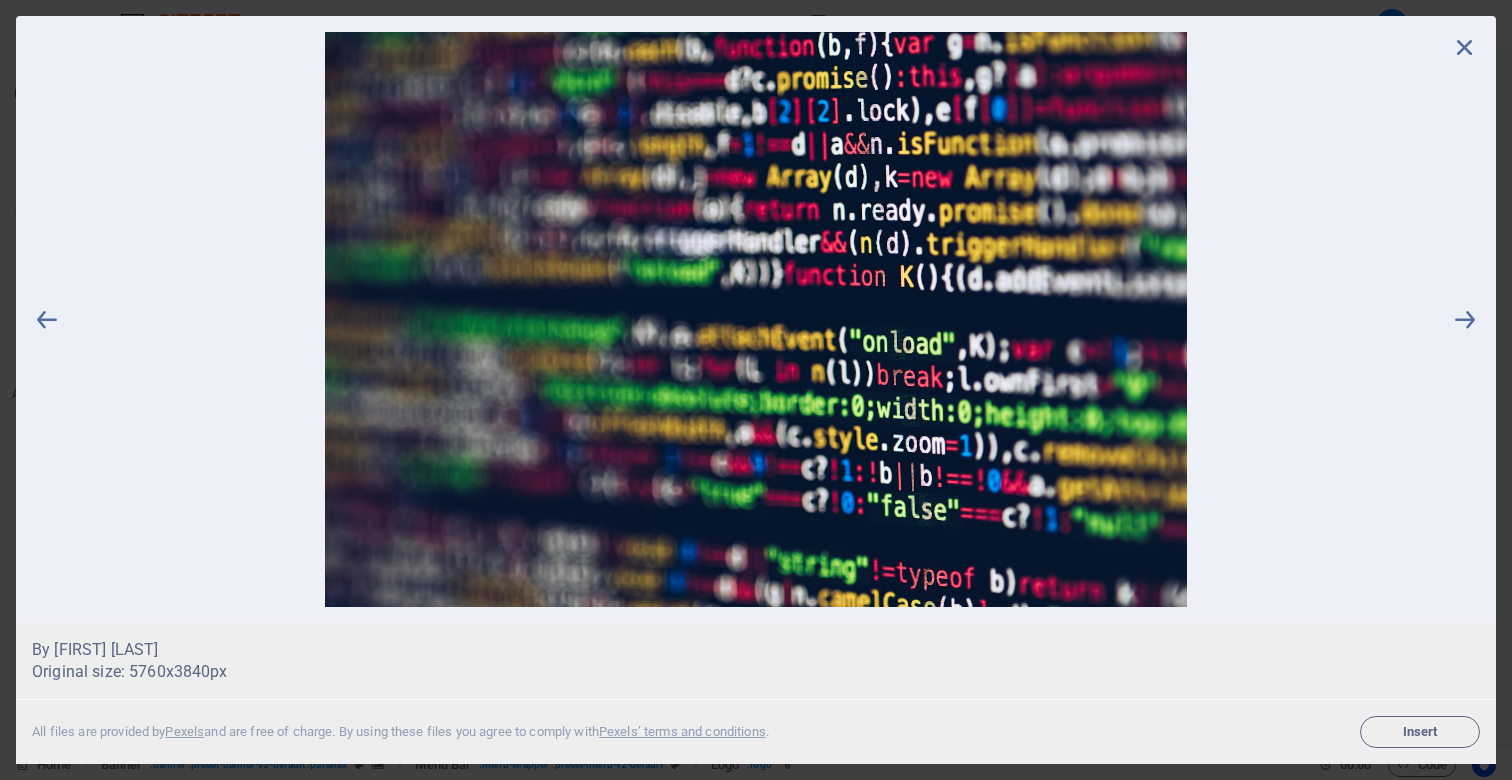 click at bounding box center (1465, 47) 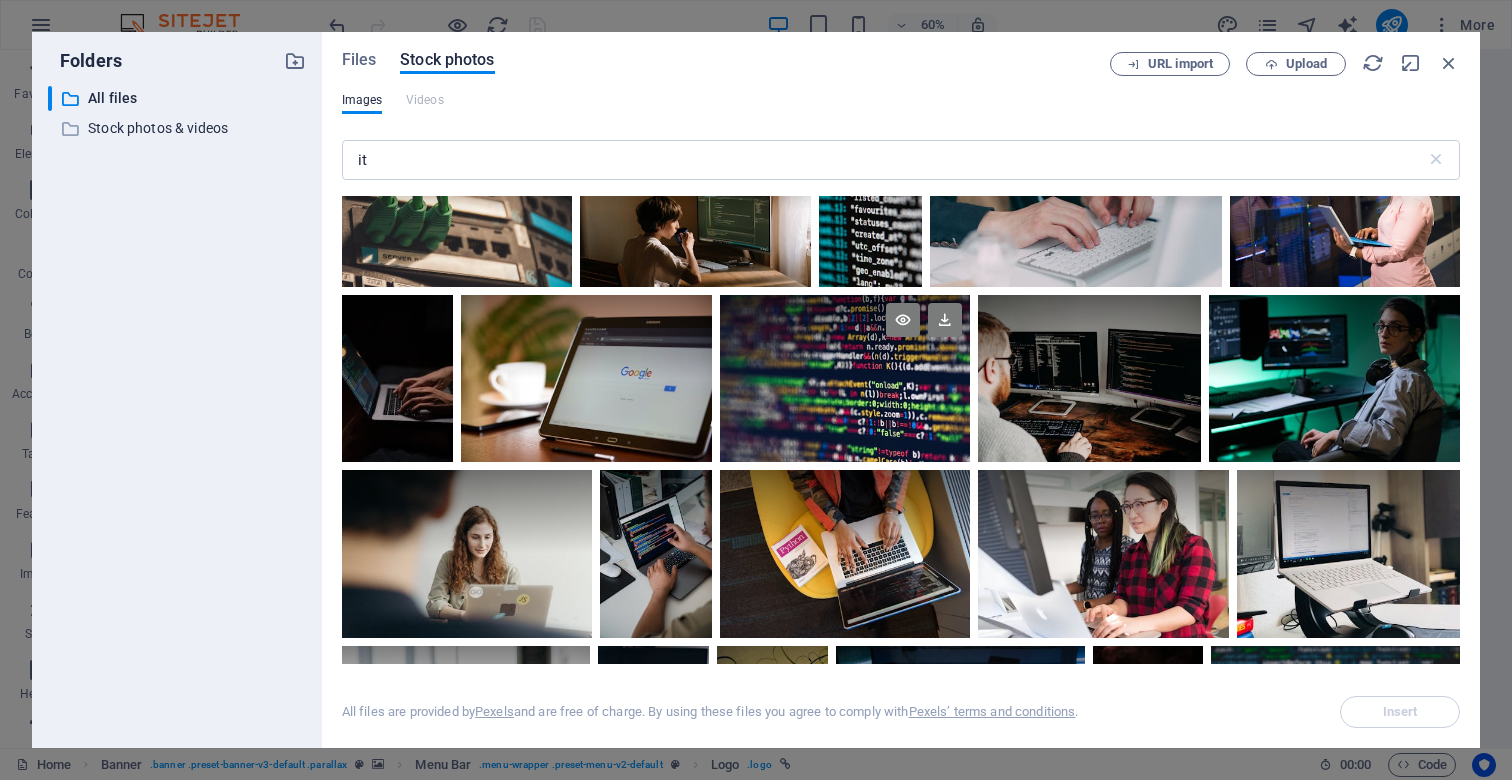 click at bounding box center (845, 337) 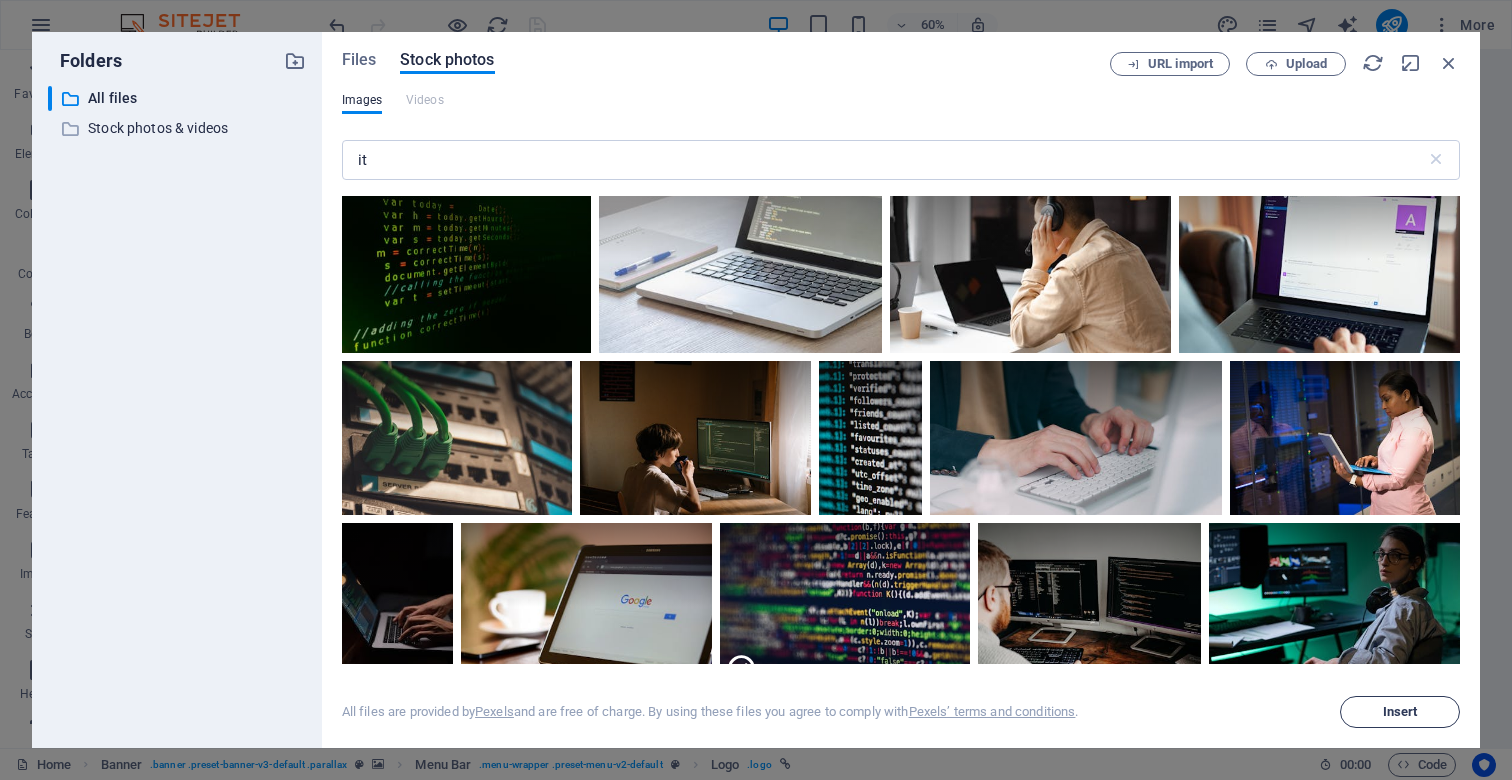 scroll, scrollTop: 1828, scrollLeft: 0, axis: vertical 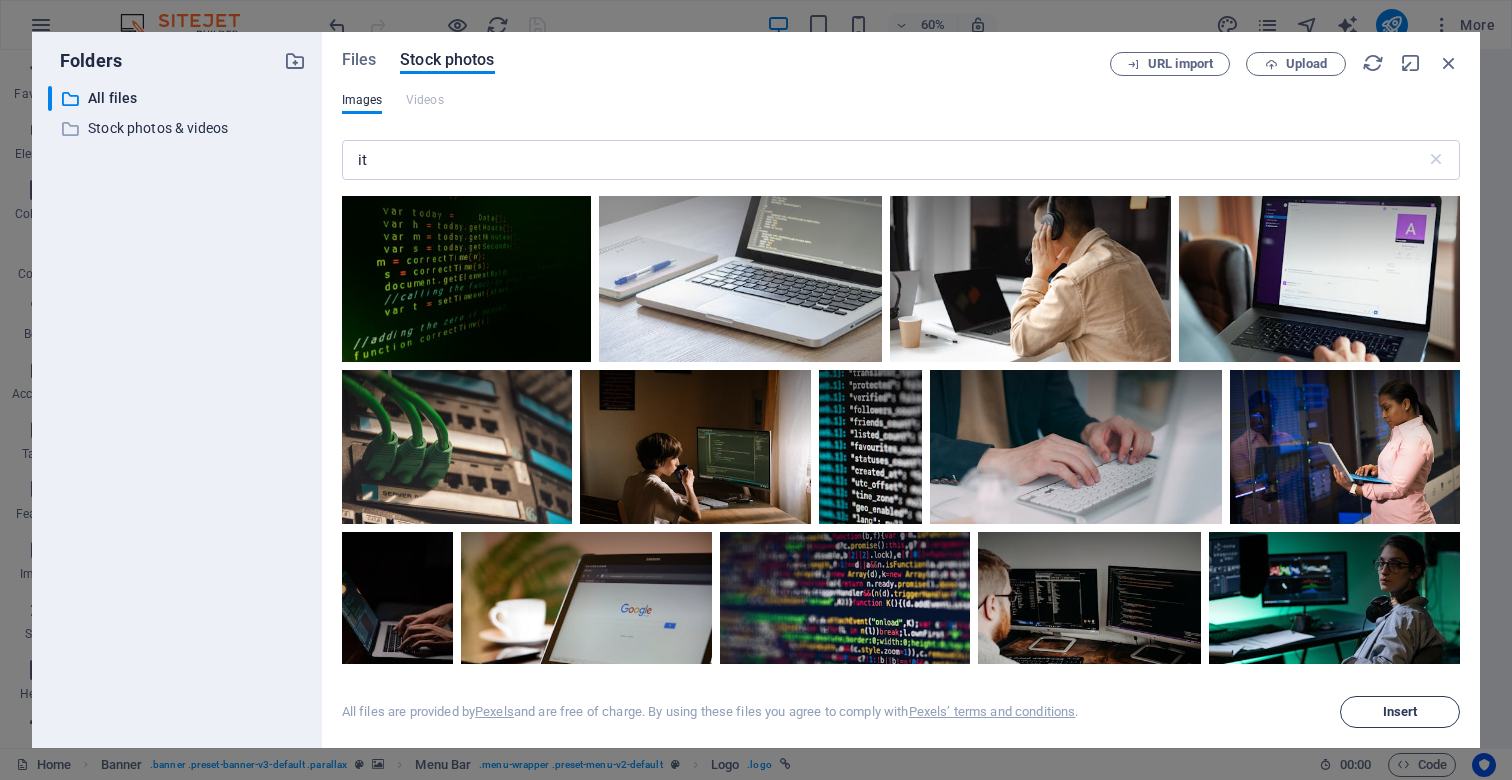 click on "Insert" at bounding box center (1400, 712) 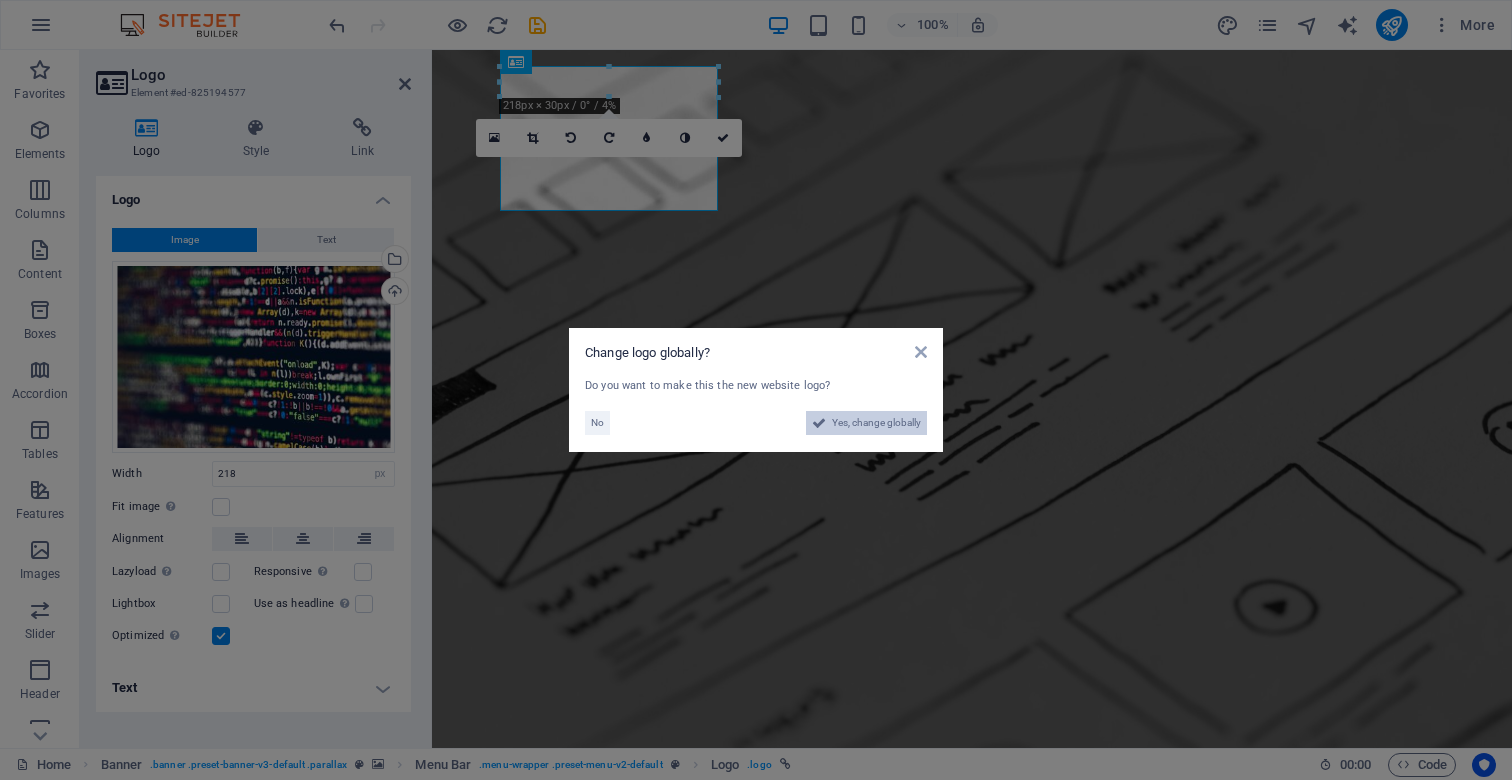 click on "Yes, change globally" at bounding box center [876, 423] 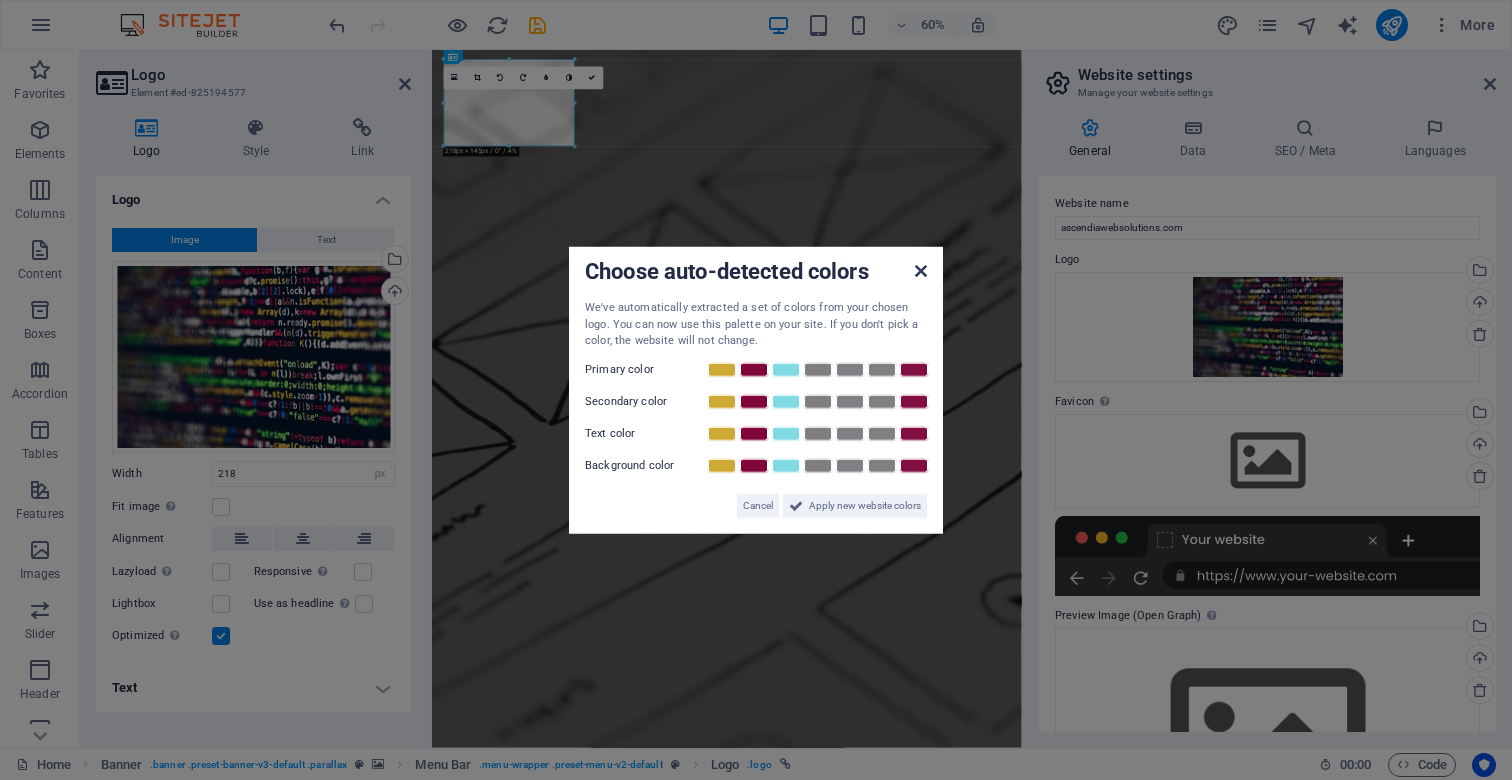 click at bounding box center (921, 271) 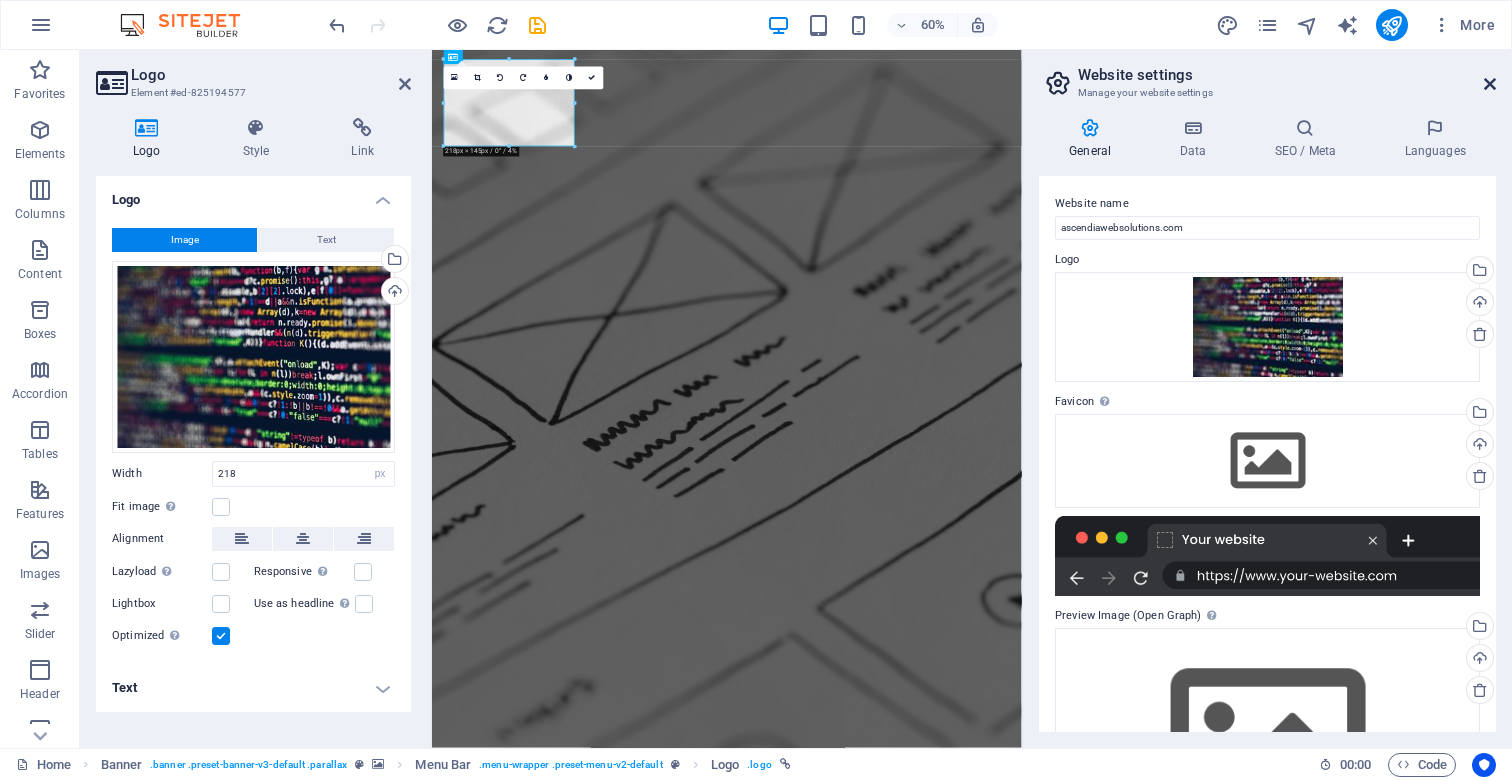 click at bounding box center [1490, 84] 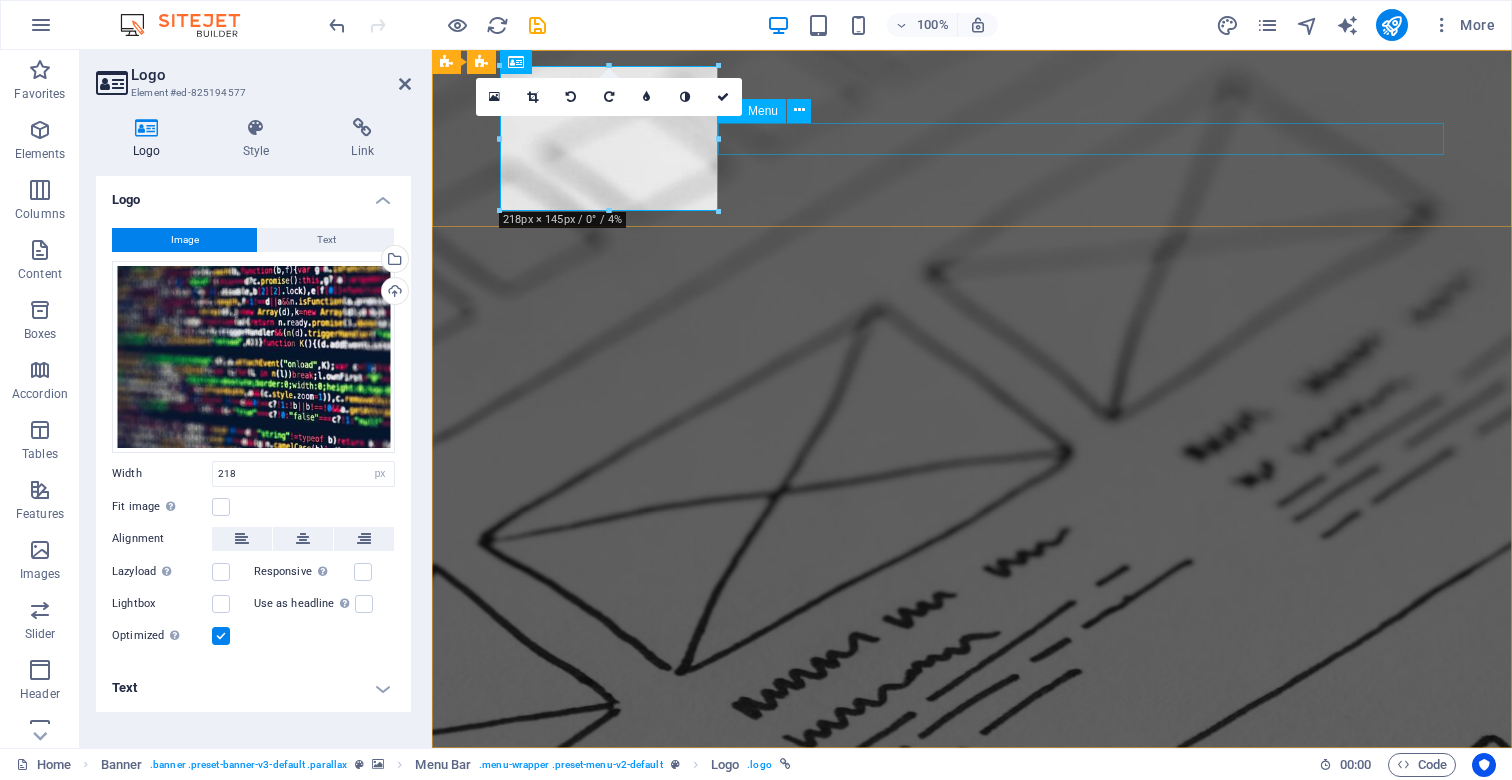 click on "Home About us Services Projects Team Contact" at bounding box center [972, 1317] 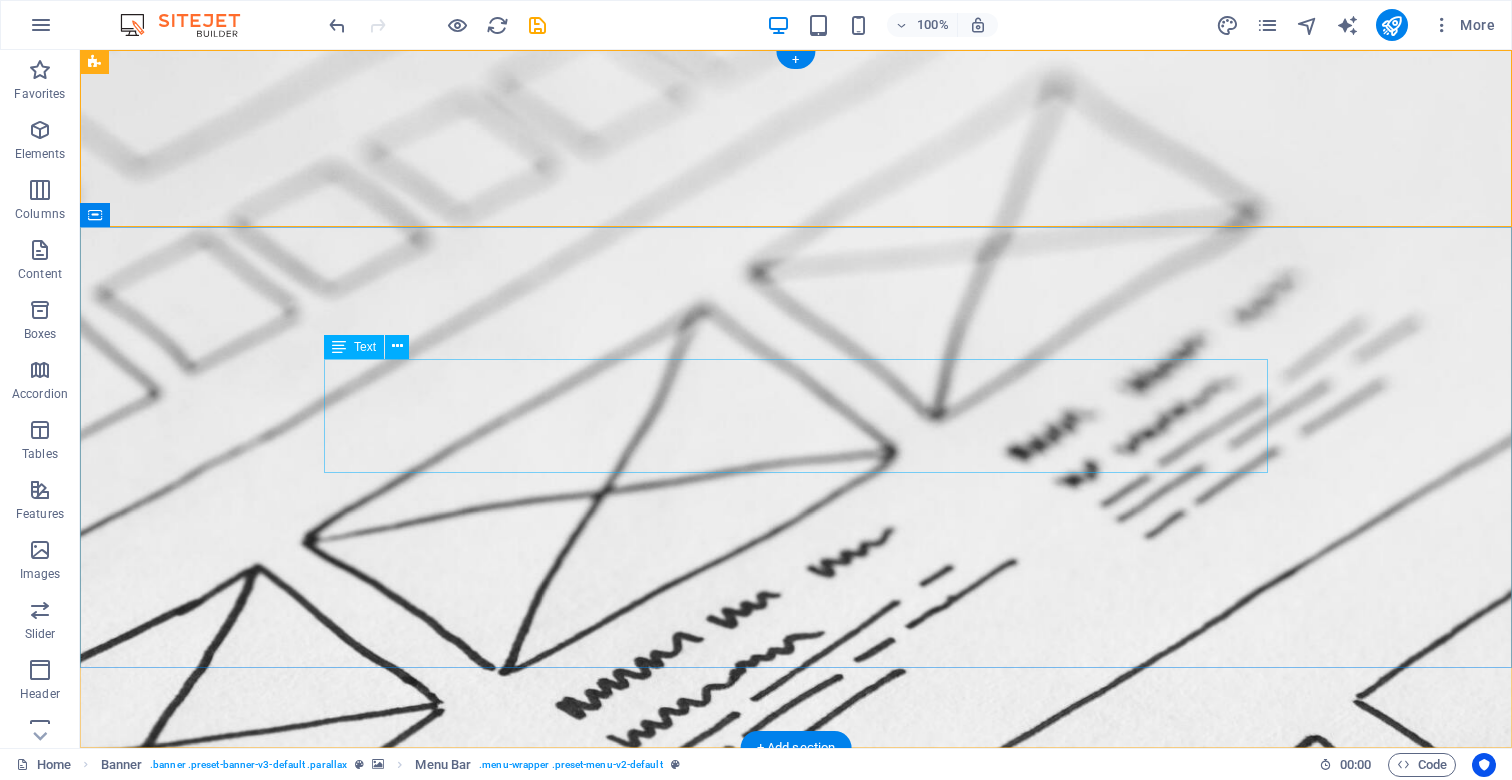 click on "We create high-performing, visually stunning websites that attract more traffic and convert better." at bounding box center (796, 1559) 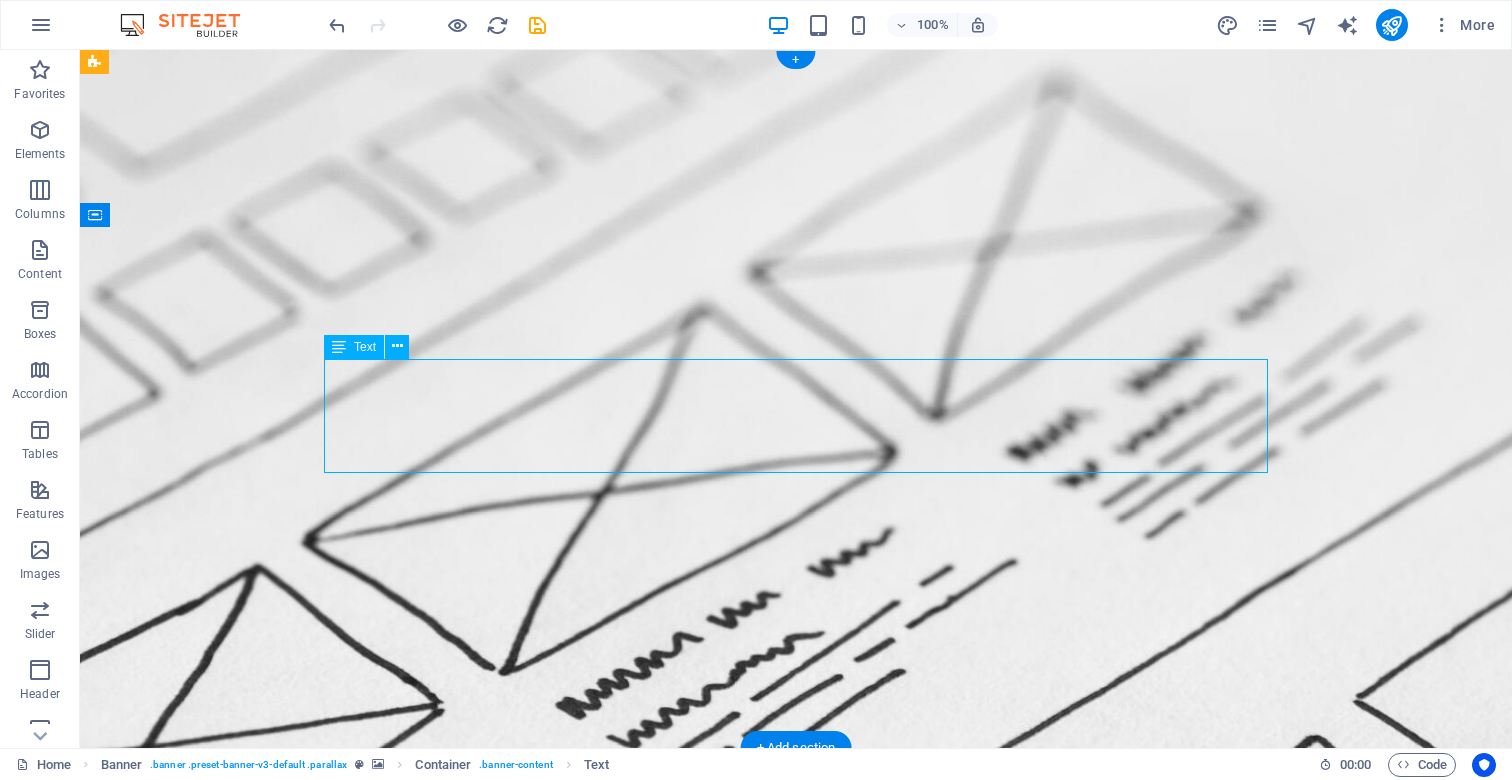 click on "We create high-performing, visually stunning websites that attract more traffic and convert better." at bounding box center (796, 1559) 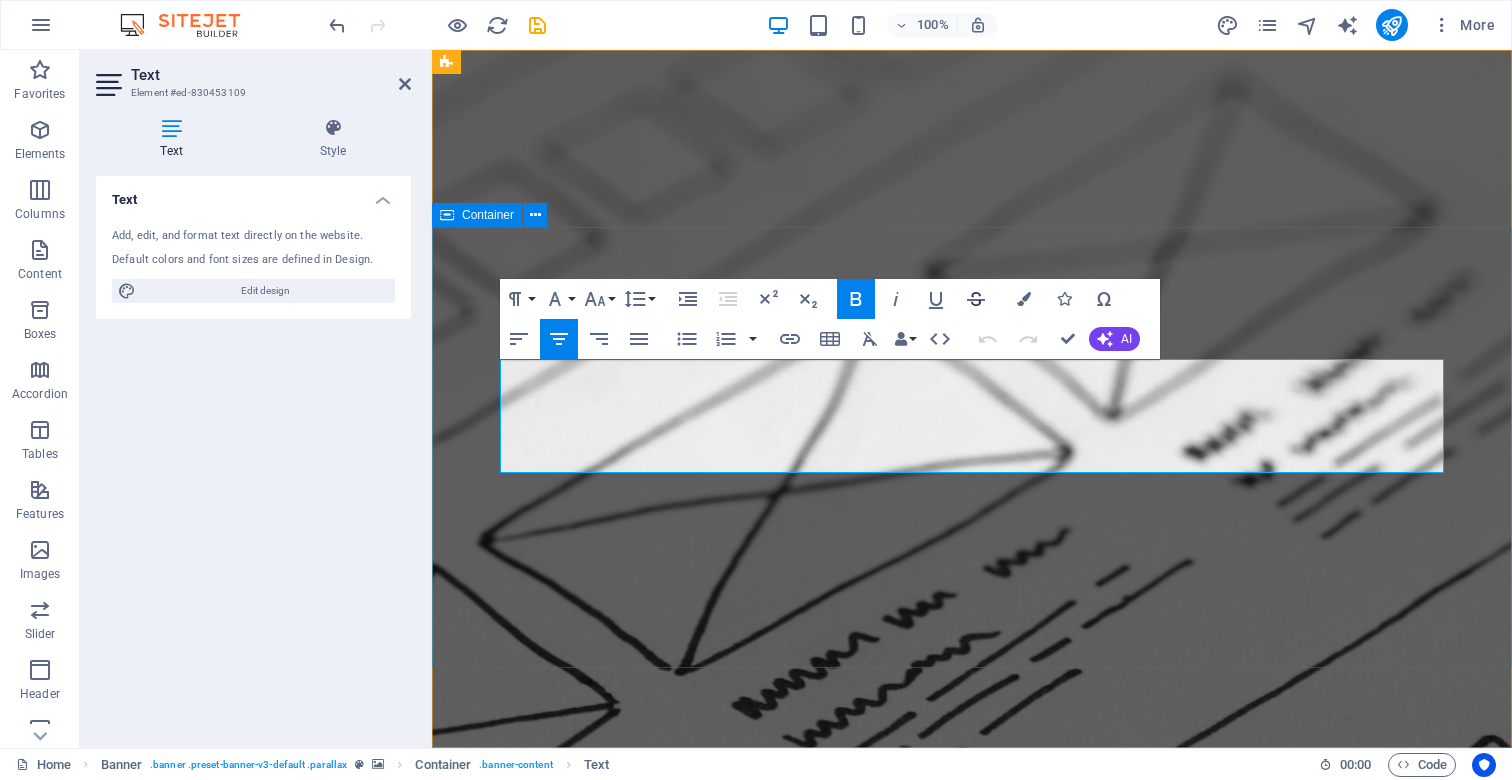 click 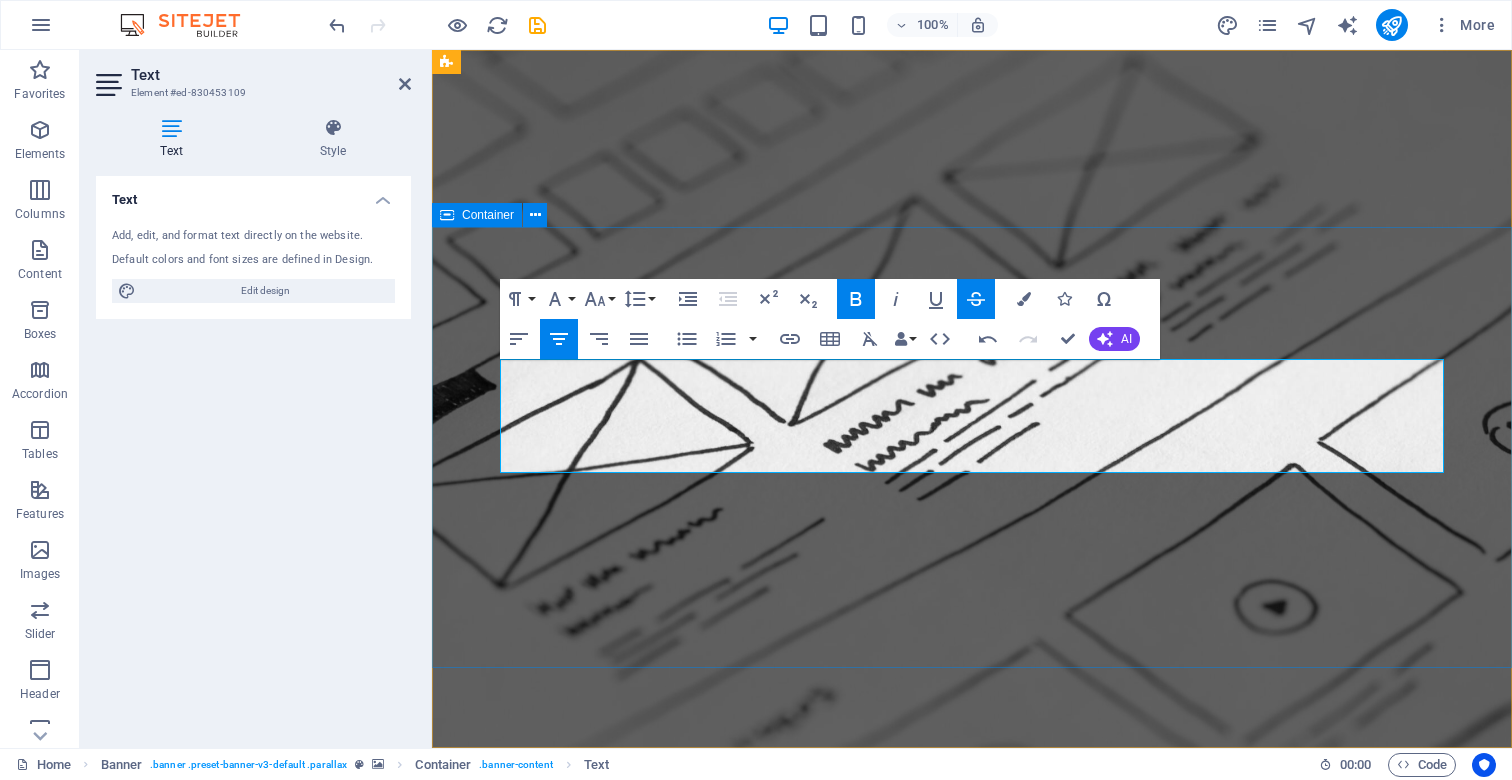 click 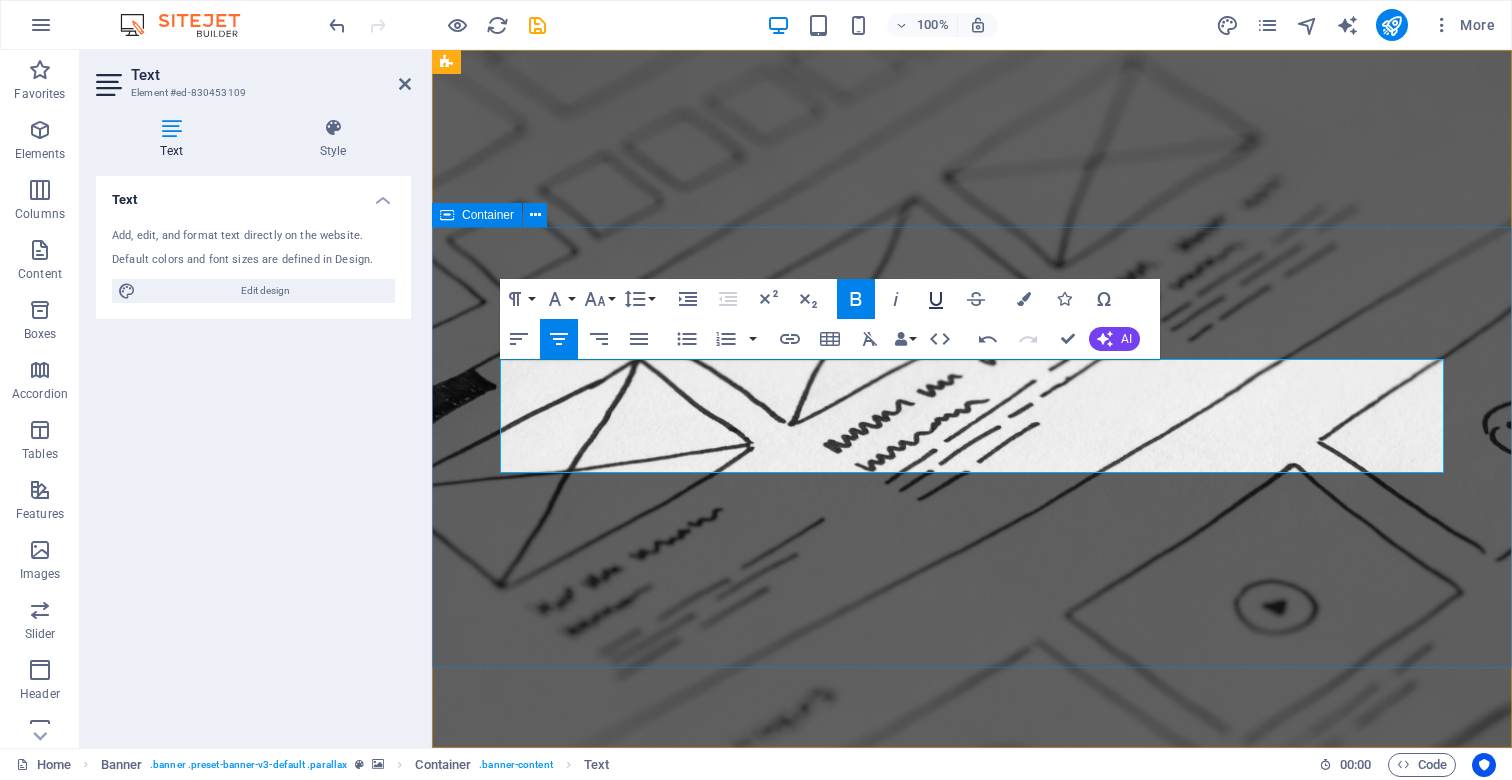 click 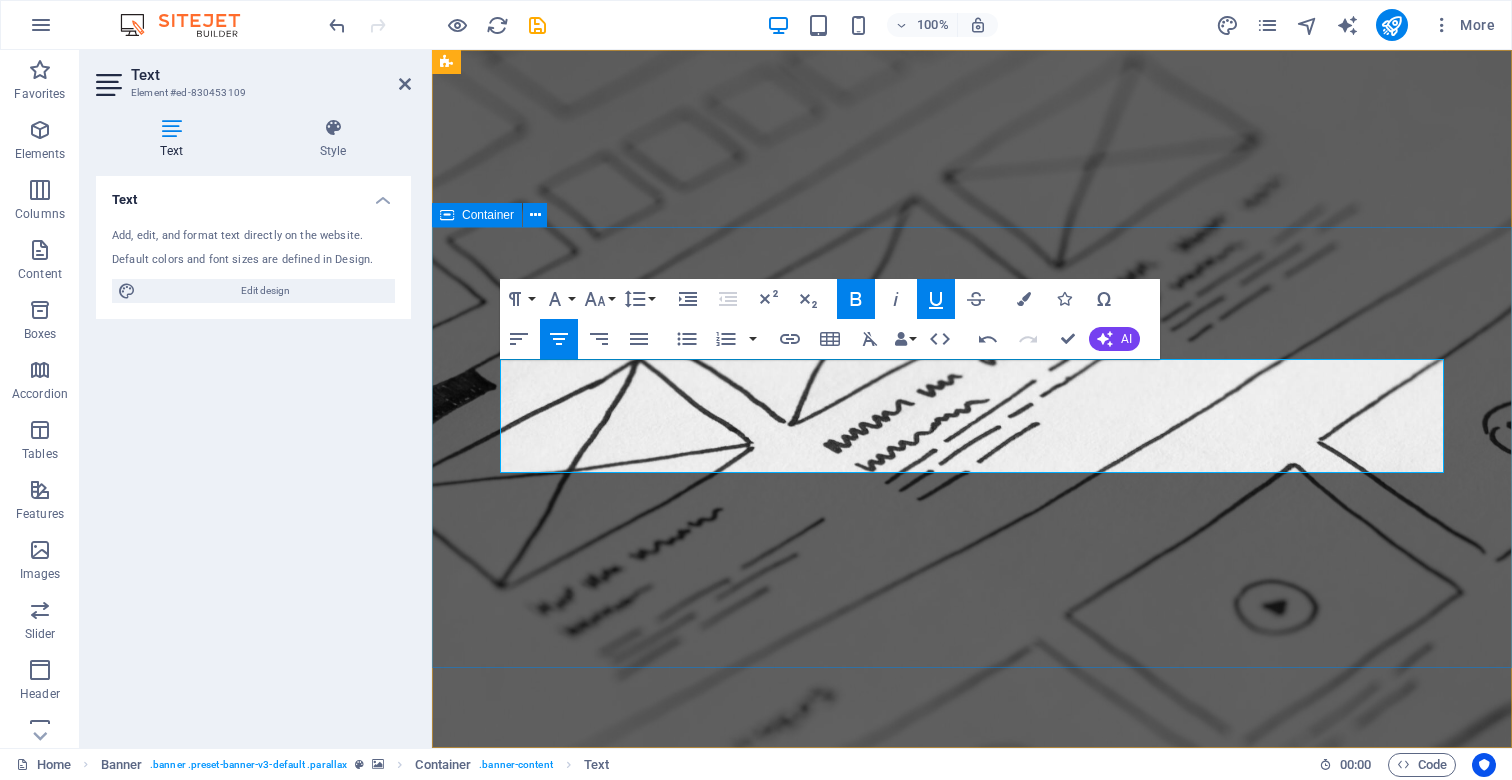 click 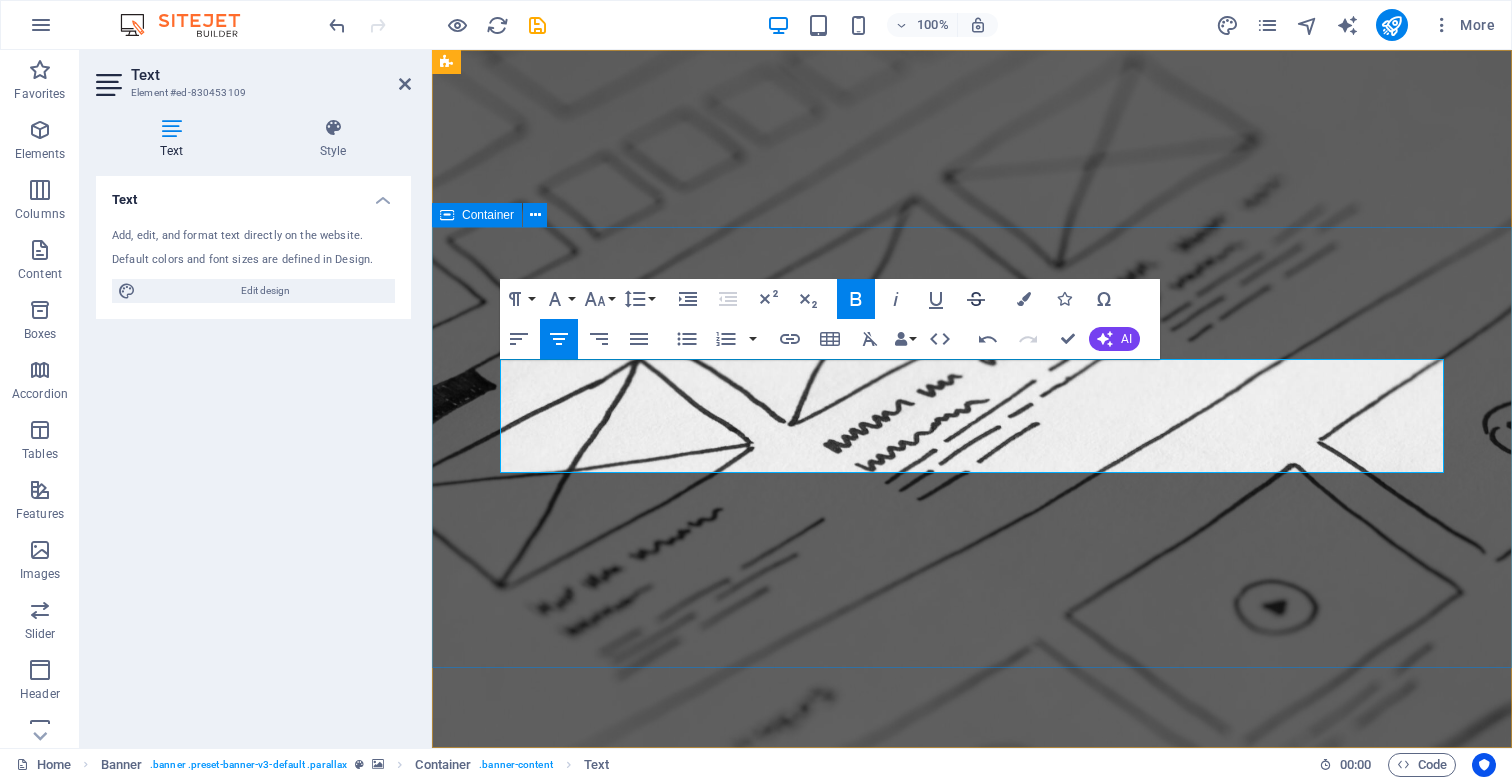 click 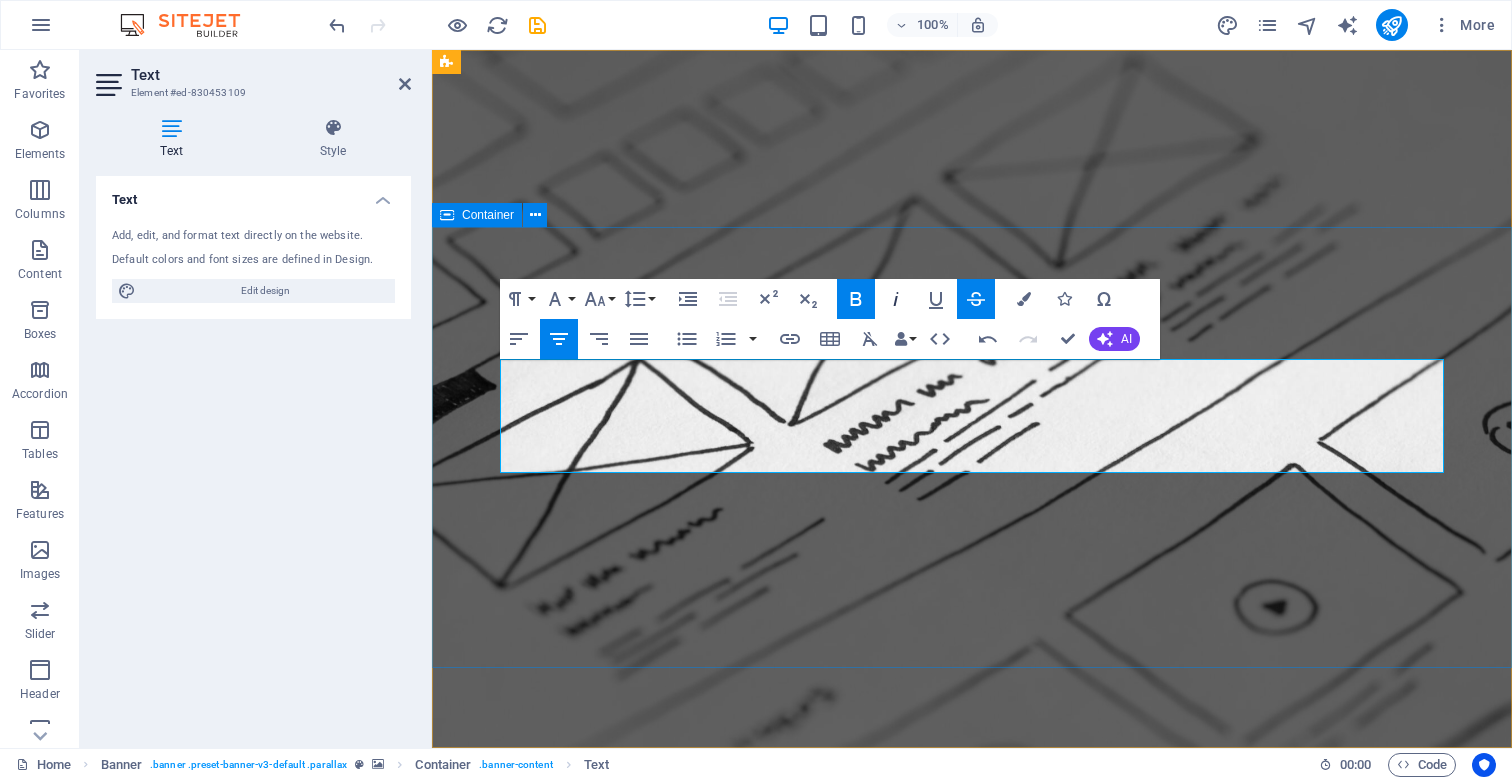 click 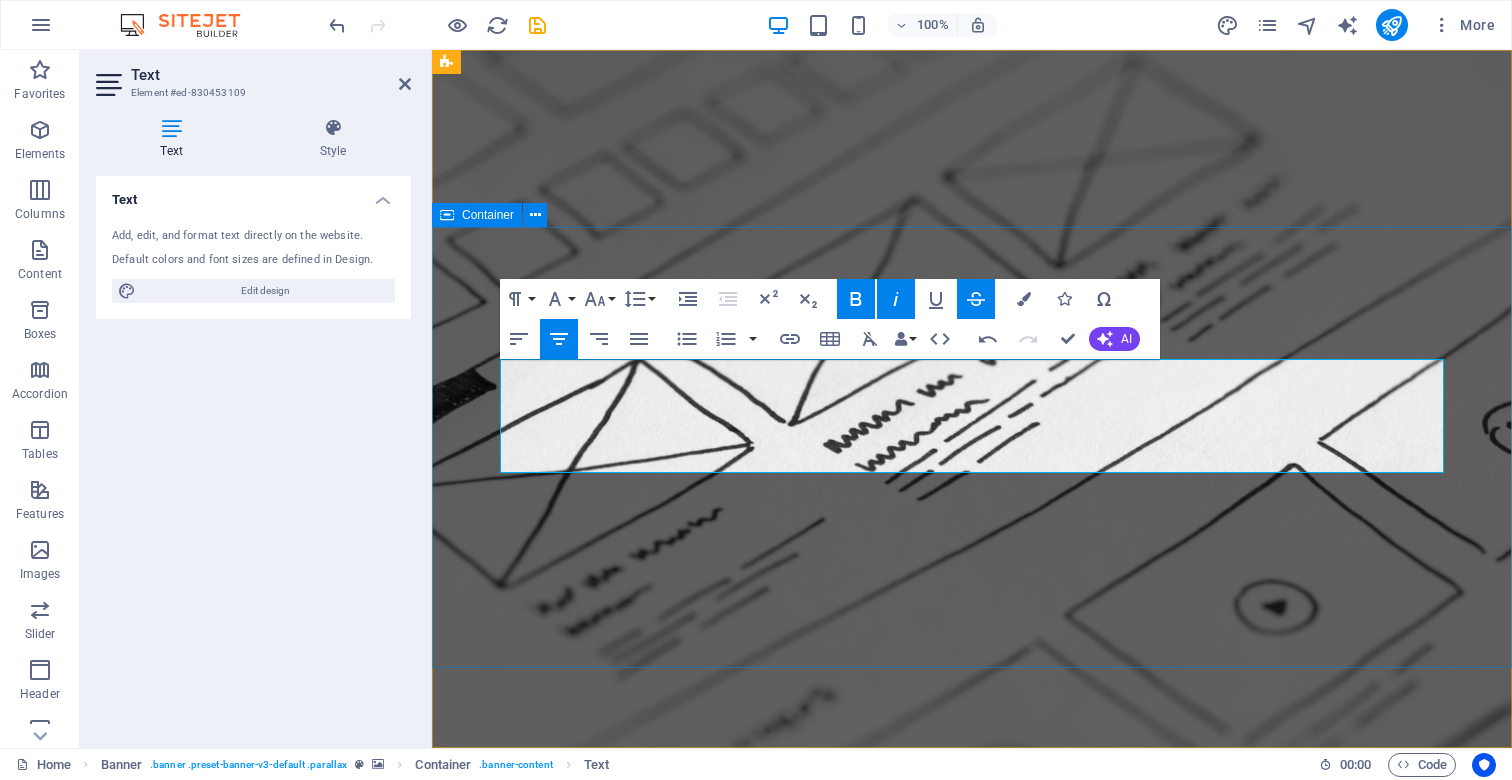 click 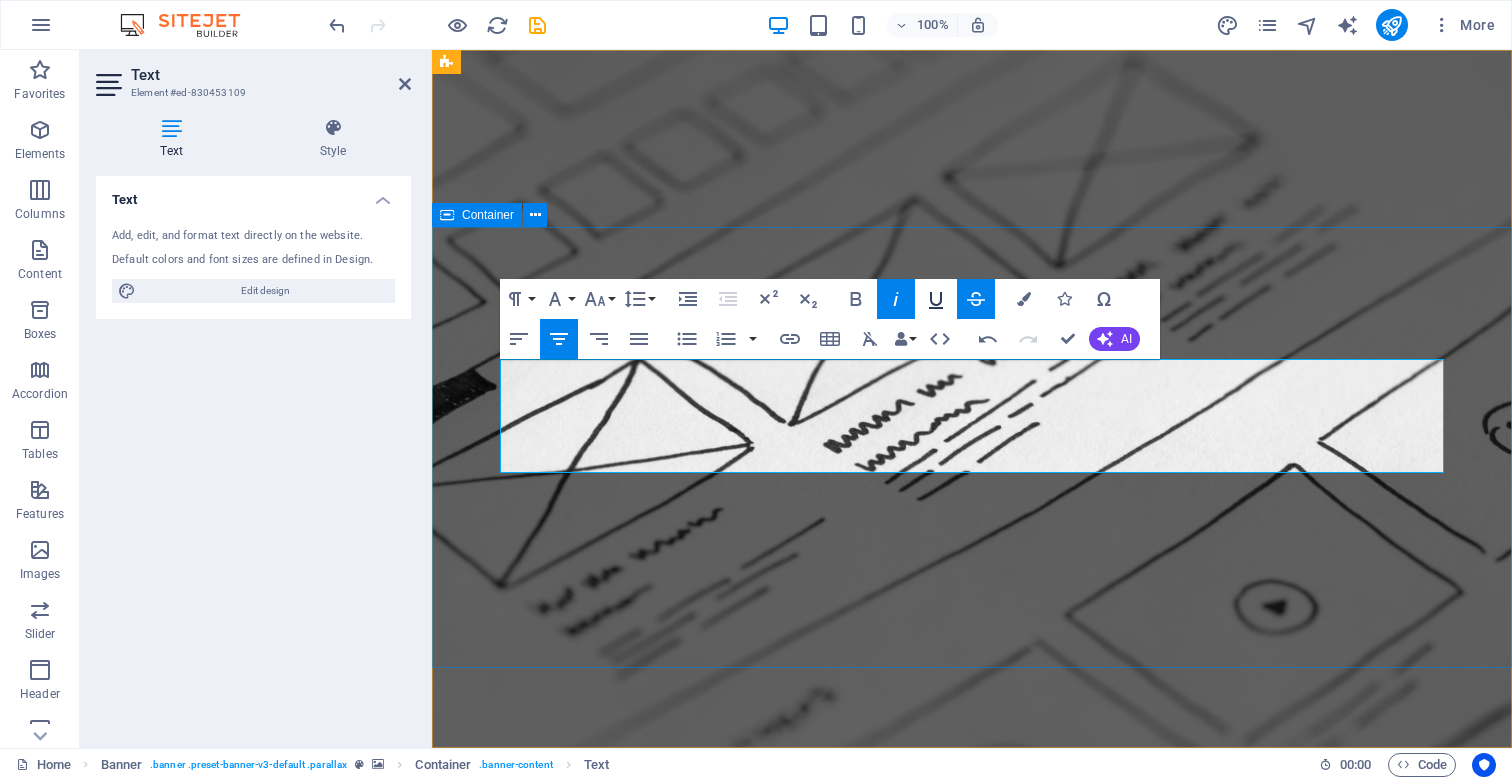 drag, startPoint x: 907, startPoint y: 301, endPoint x: 927, endPoint y: 302, distance: 20.024984 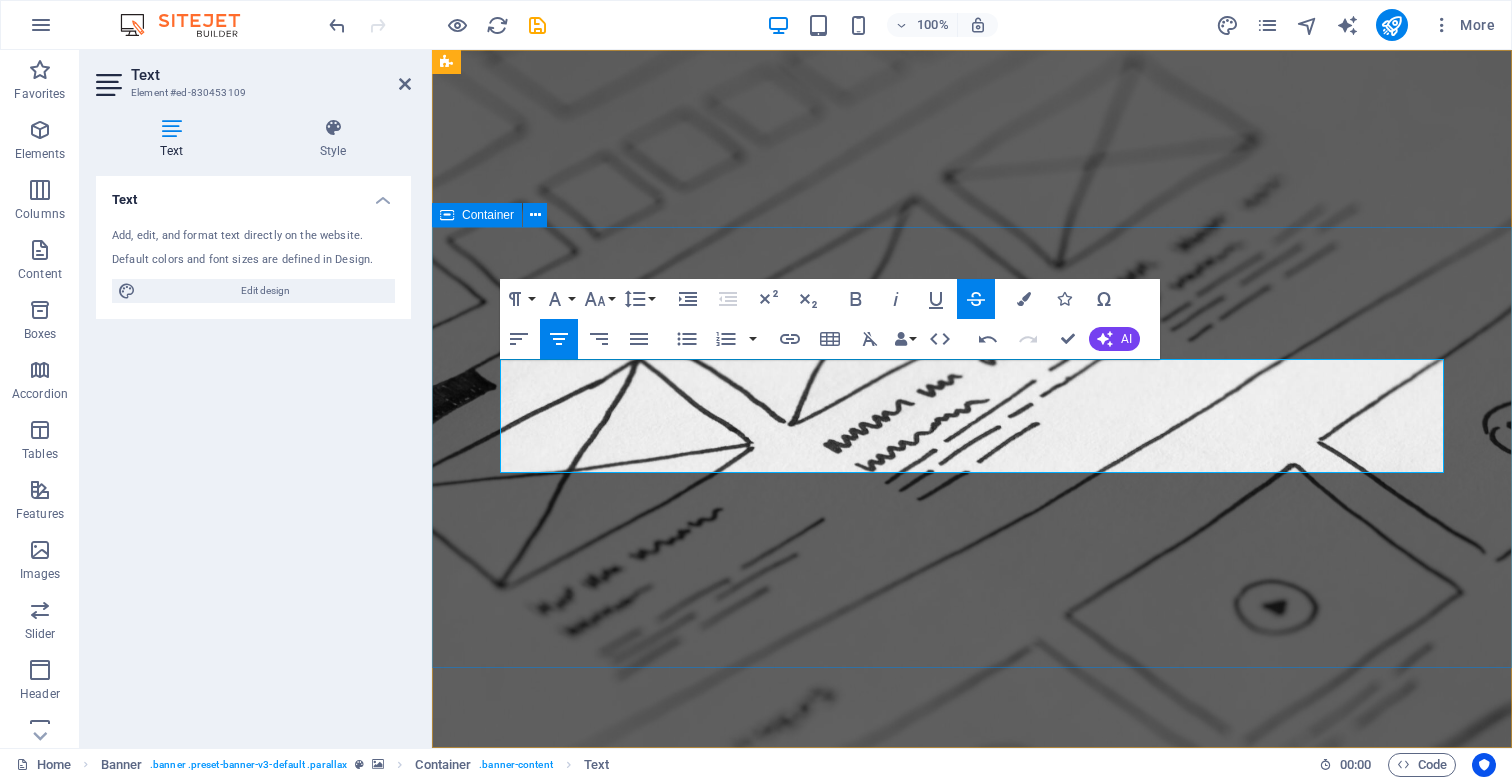 click 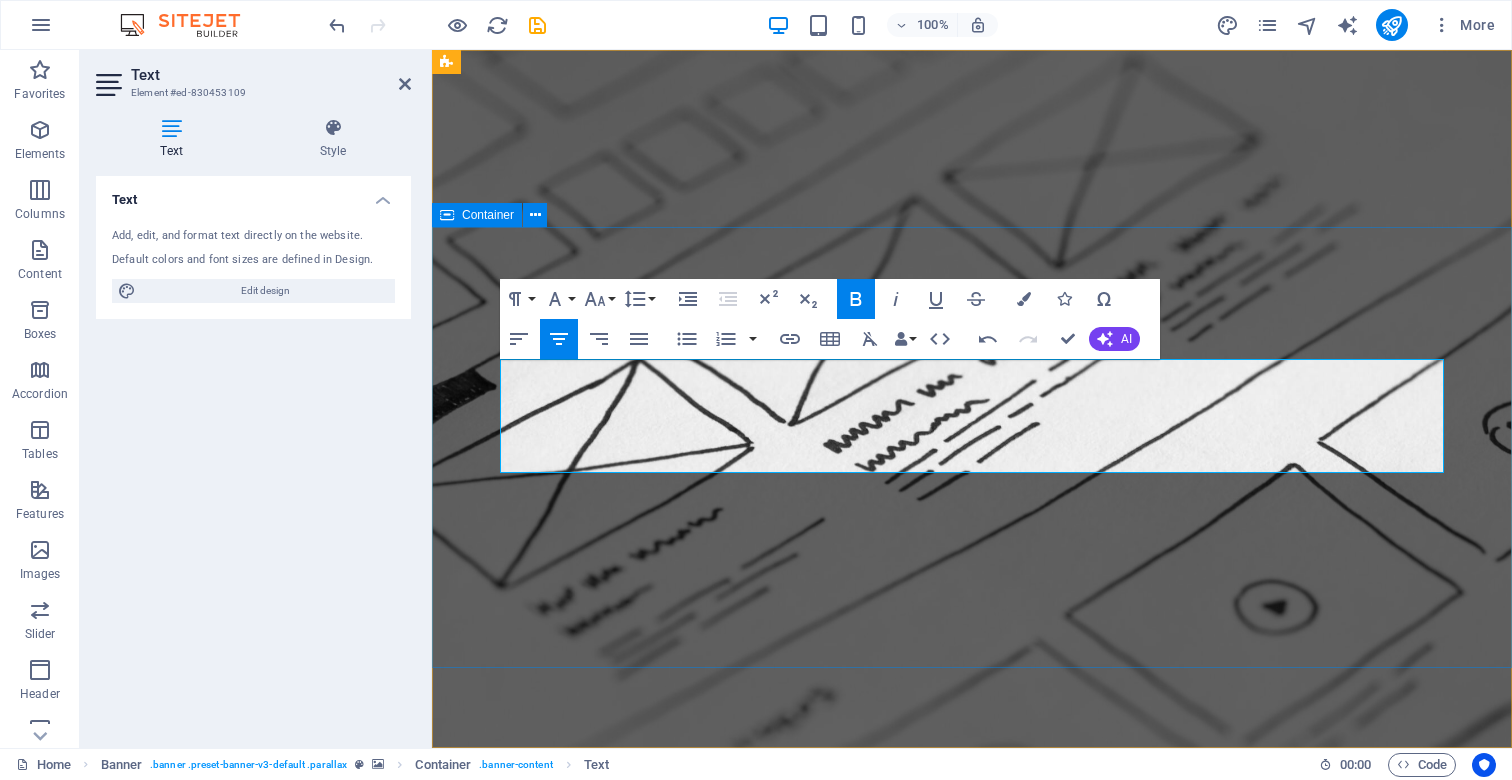 click 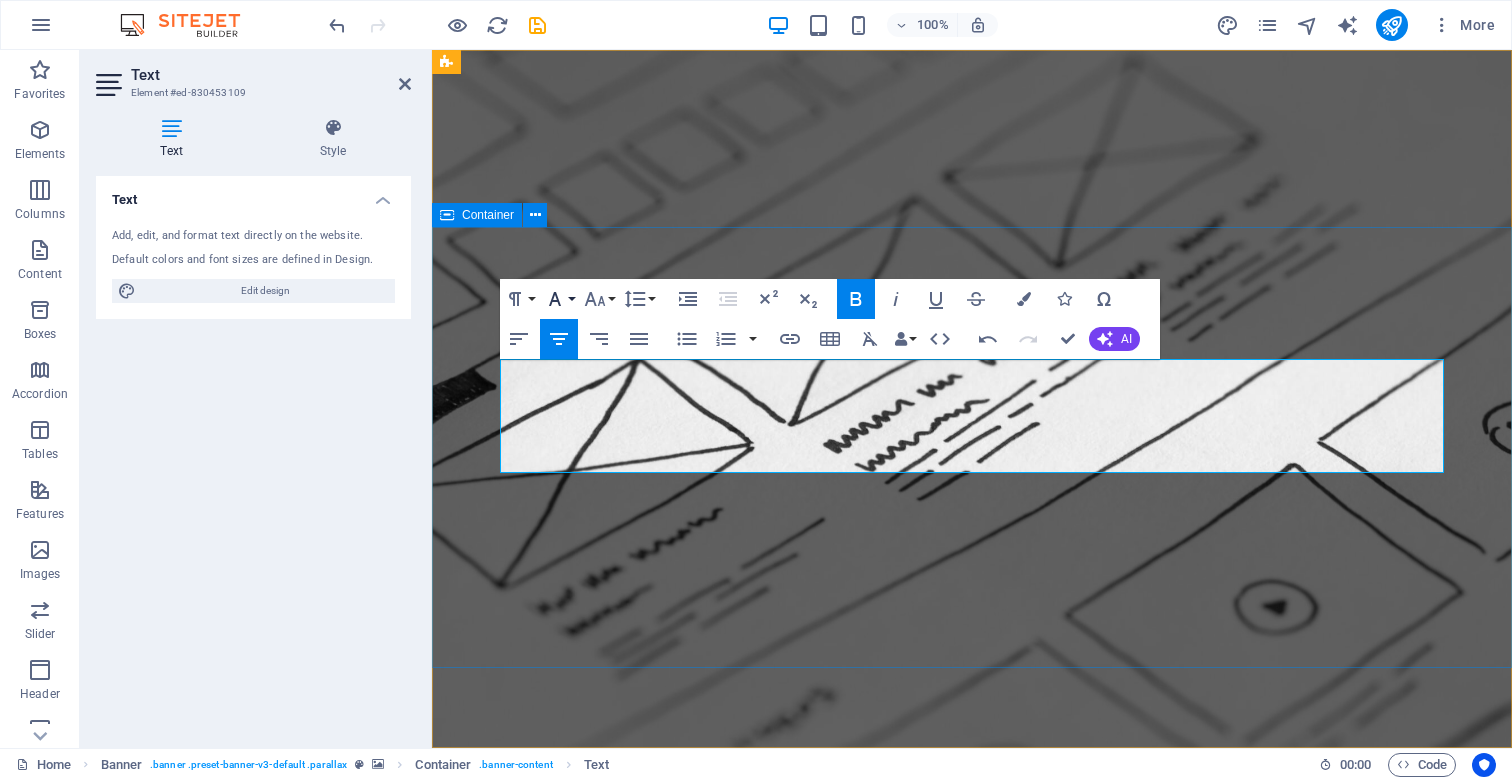 click 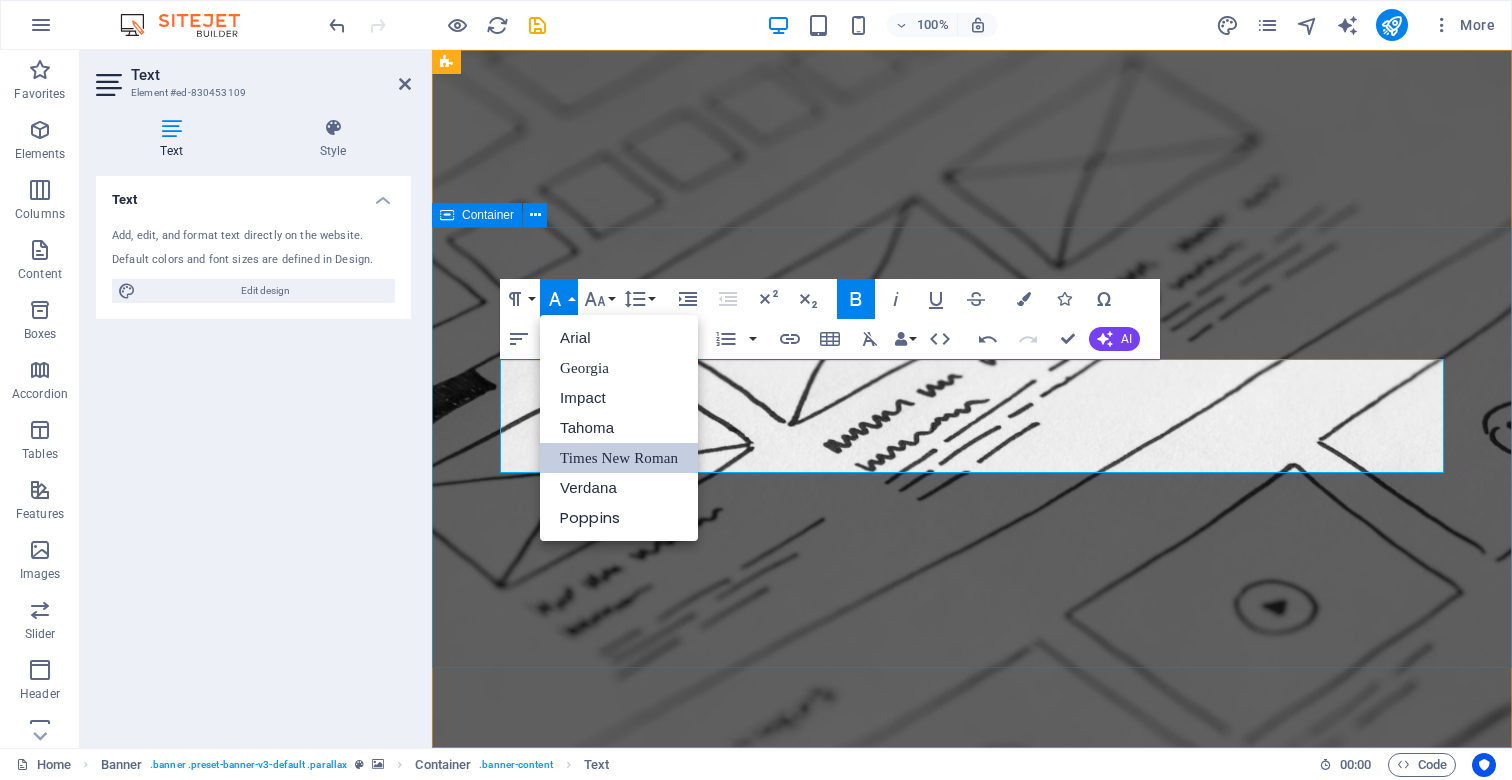 scroll, scrollTop: 0, scrollLeft: 0, axis: both 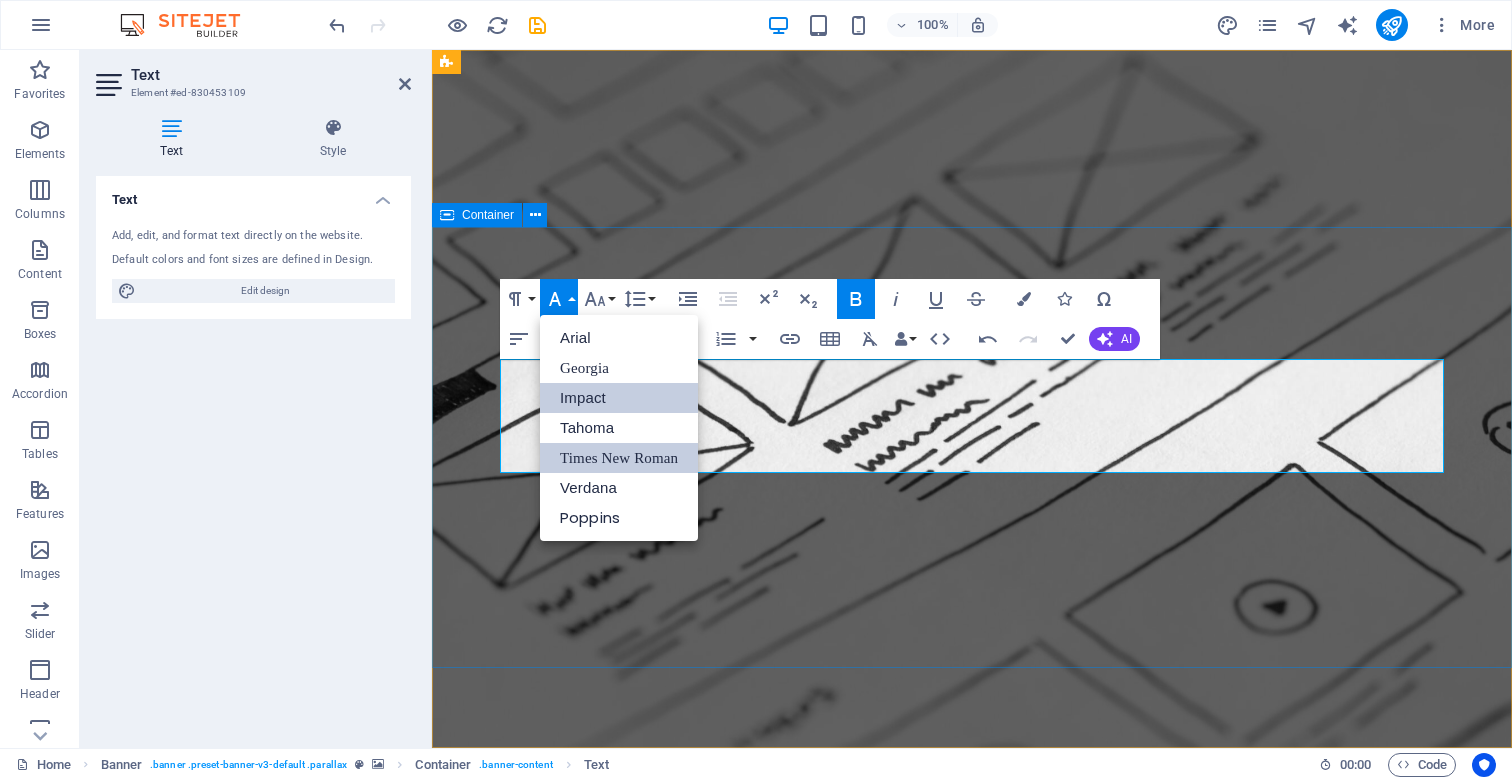 click on "Impact" at bounding box center [619, 398] 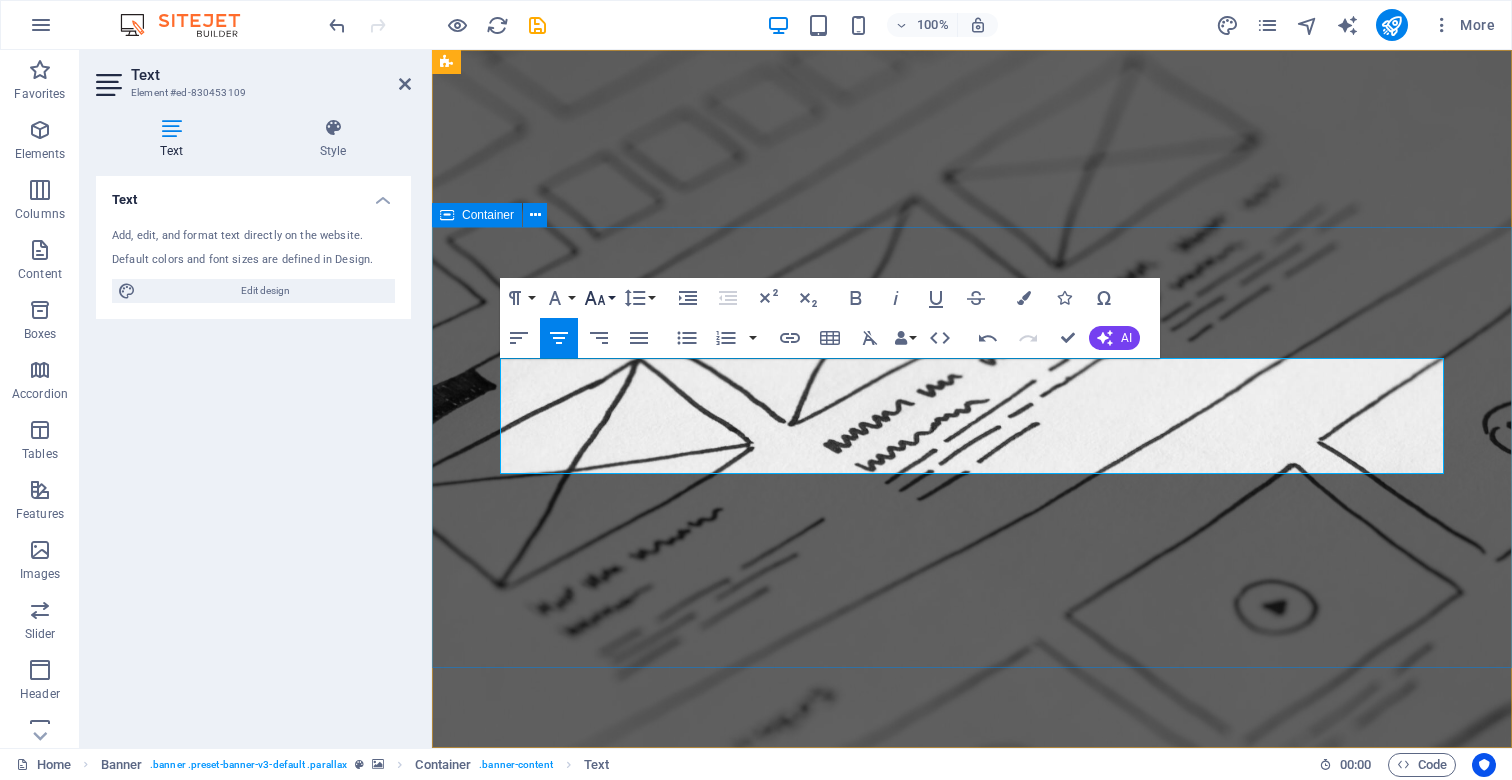click on "Font Size" at bounding box center [599, 298] 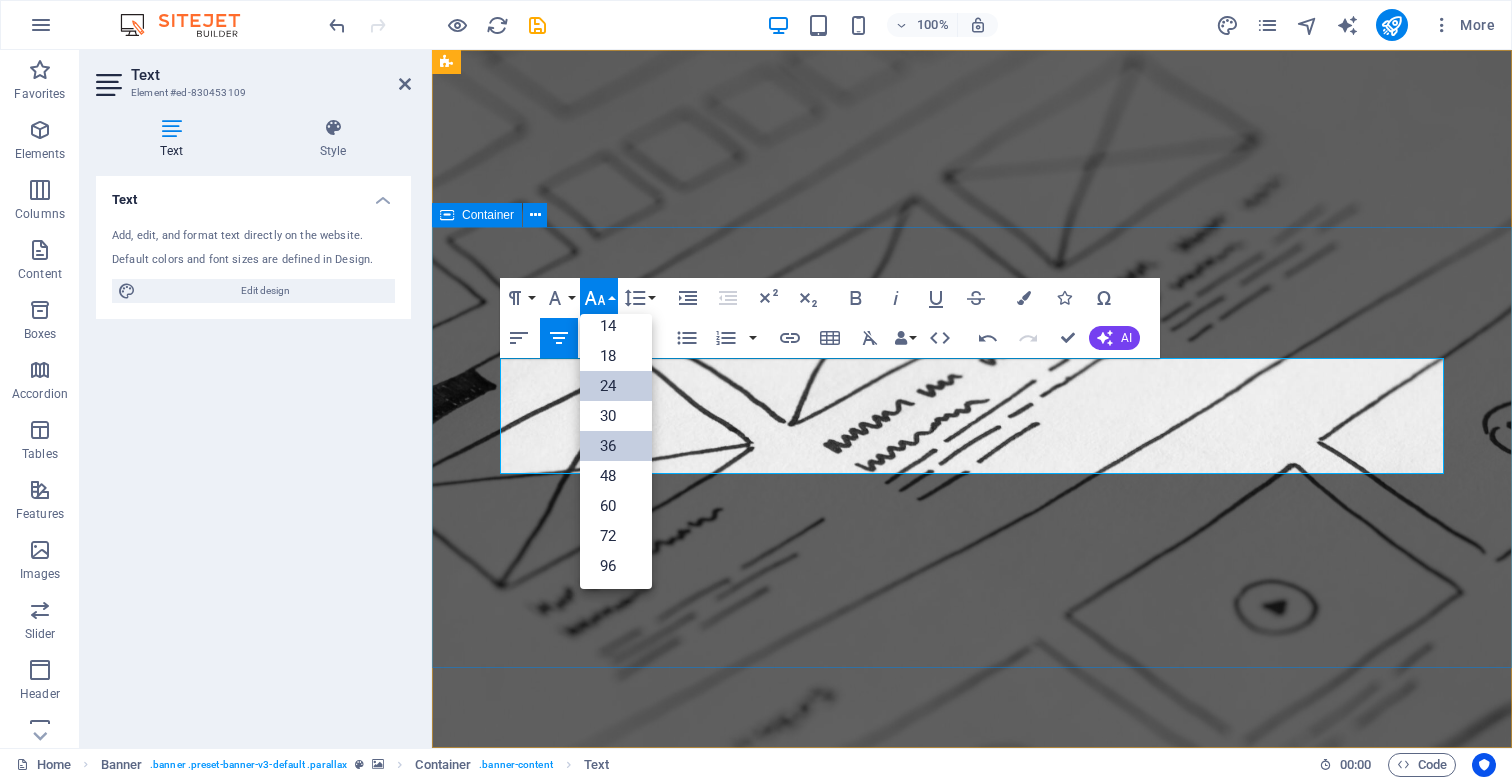 scroll, scrollTop: 161, scrollLeft: 0, axis: vertical 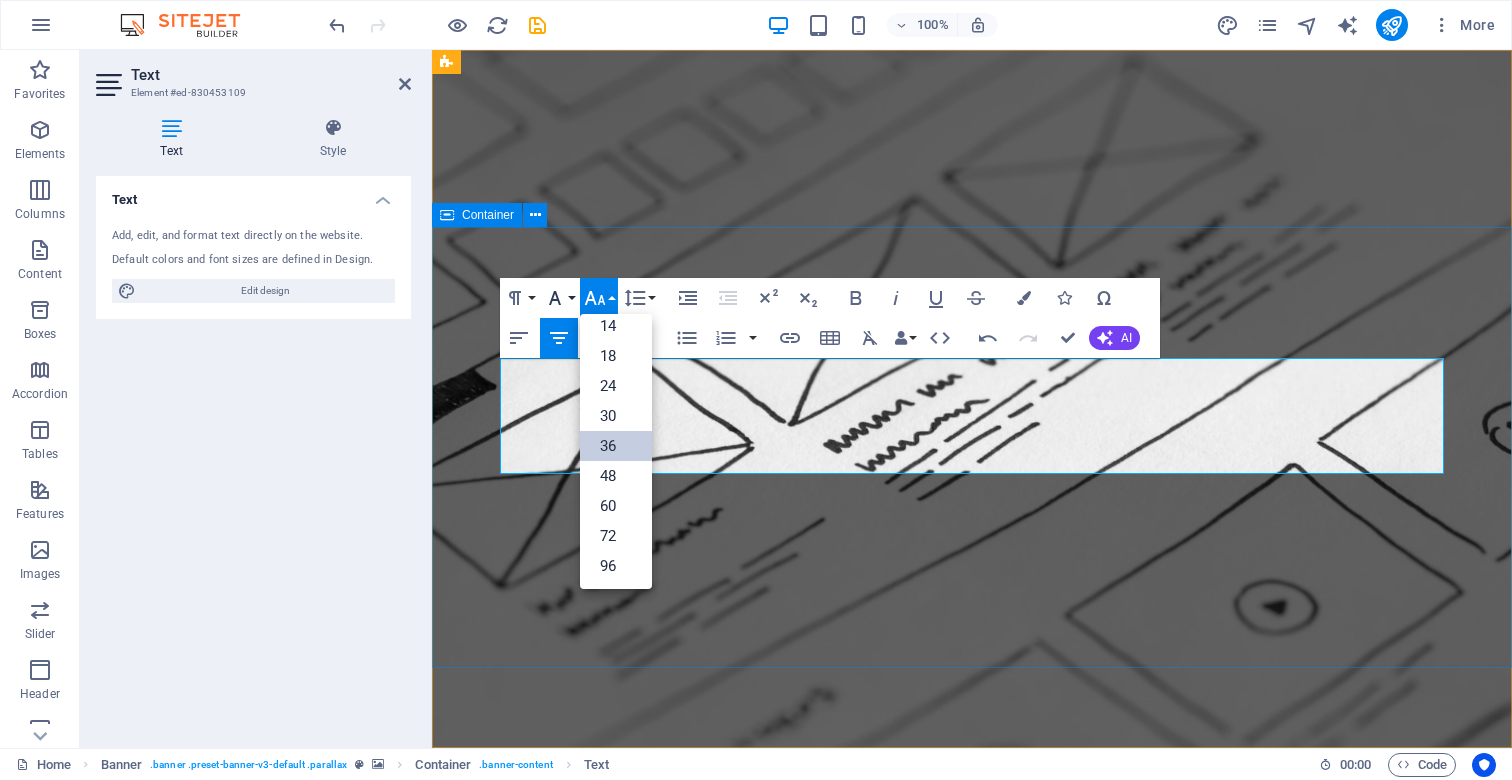 click on "Font Family" at bounding box center (559, 298) 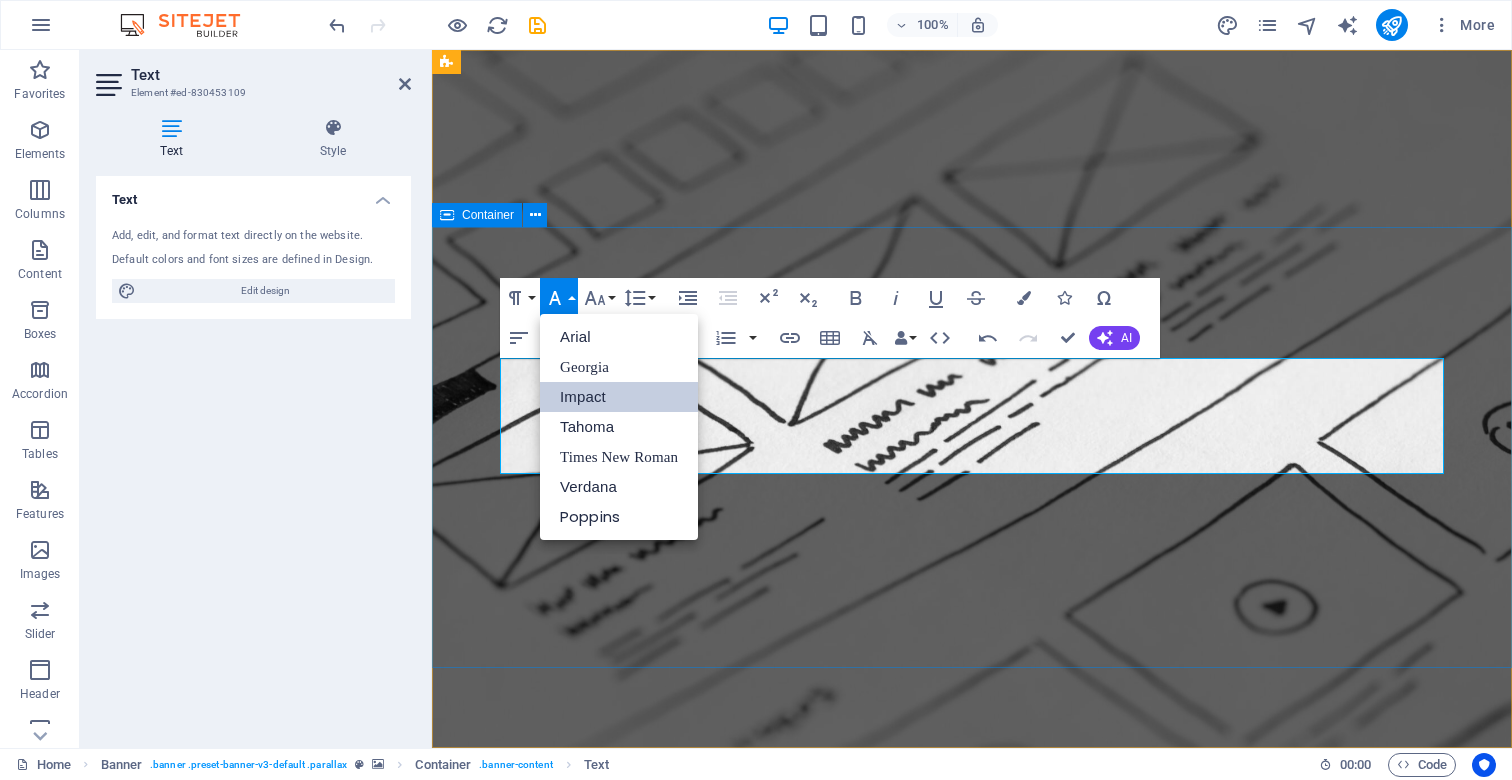 scroll, scrollTop: 0, scrollLeft: 0, axis: both 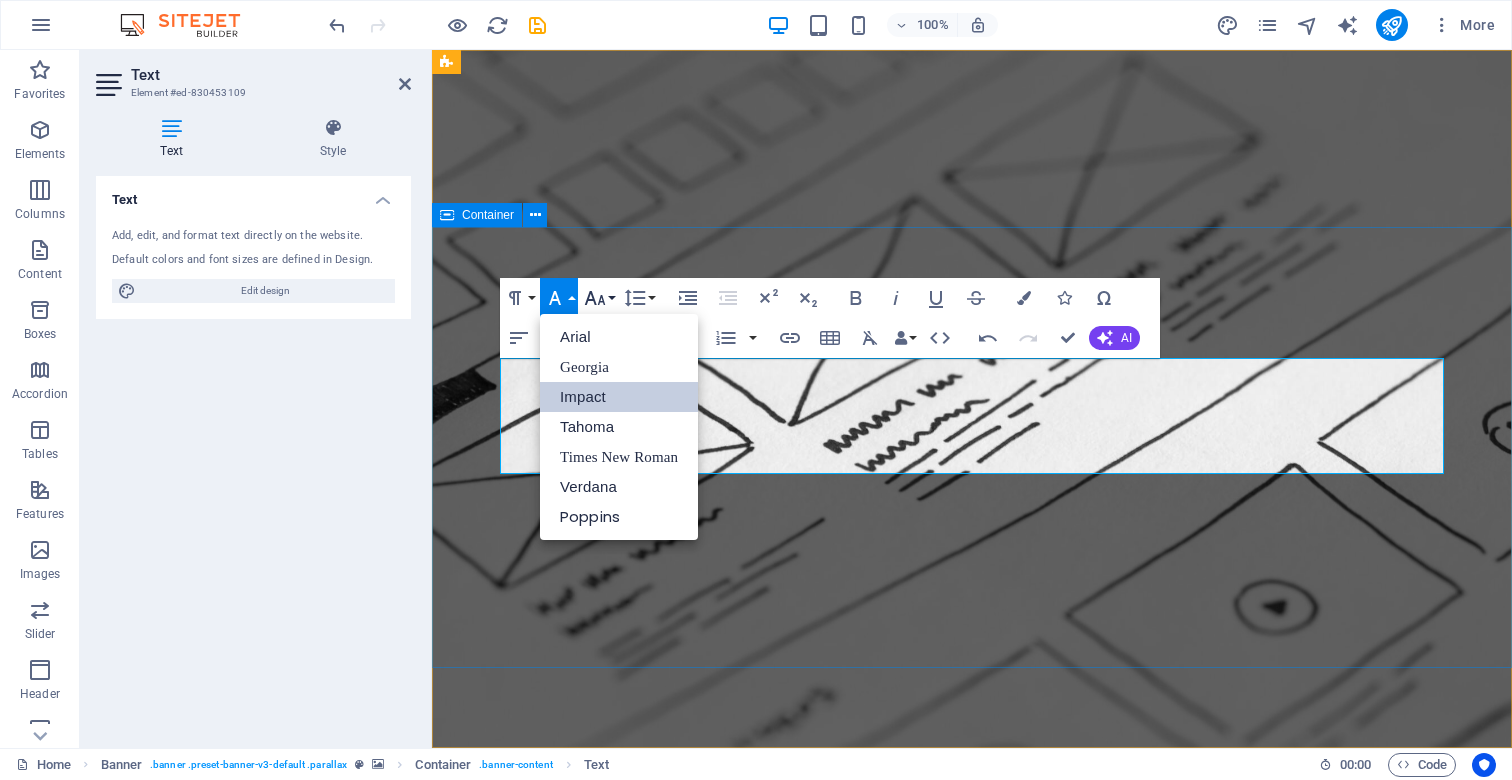 click on "Font Size" at bounding box center [599, 298] 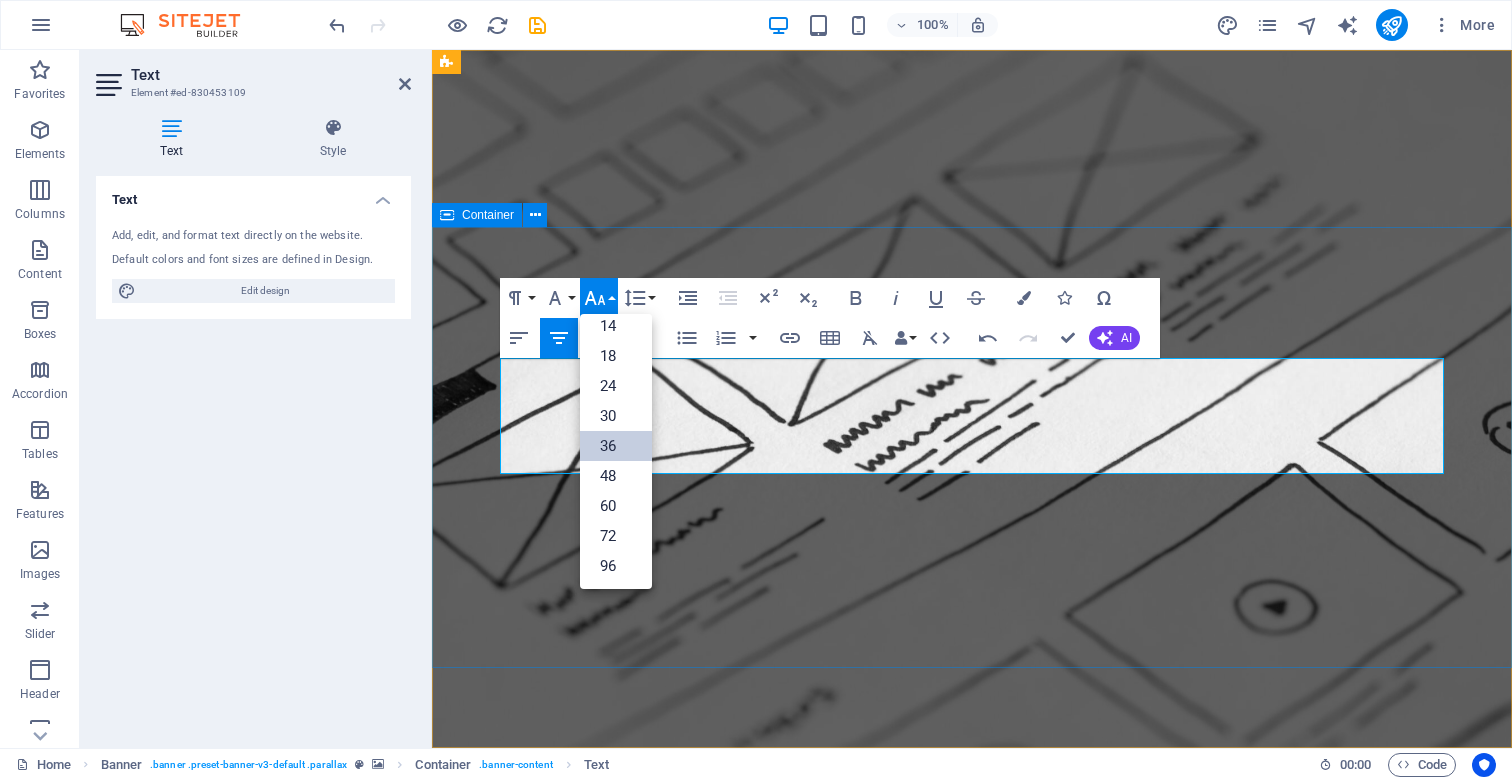 scroll, scrollTop: 161, scrollLeft: 0, axis: vertical 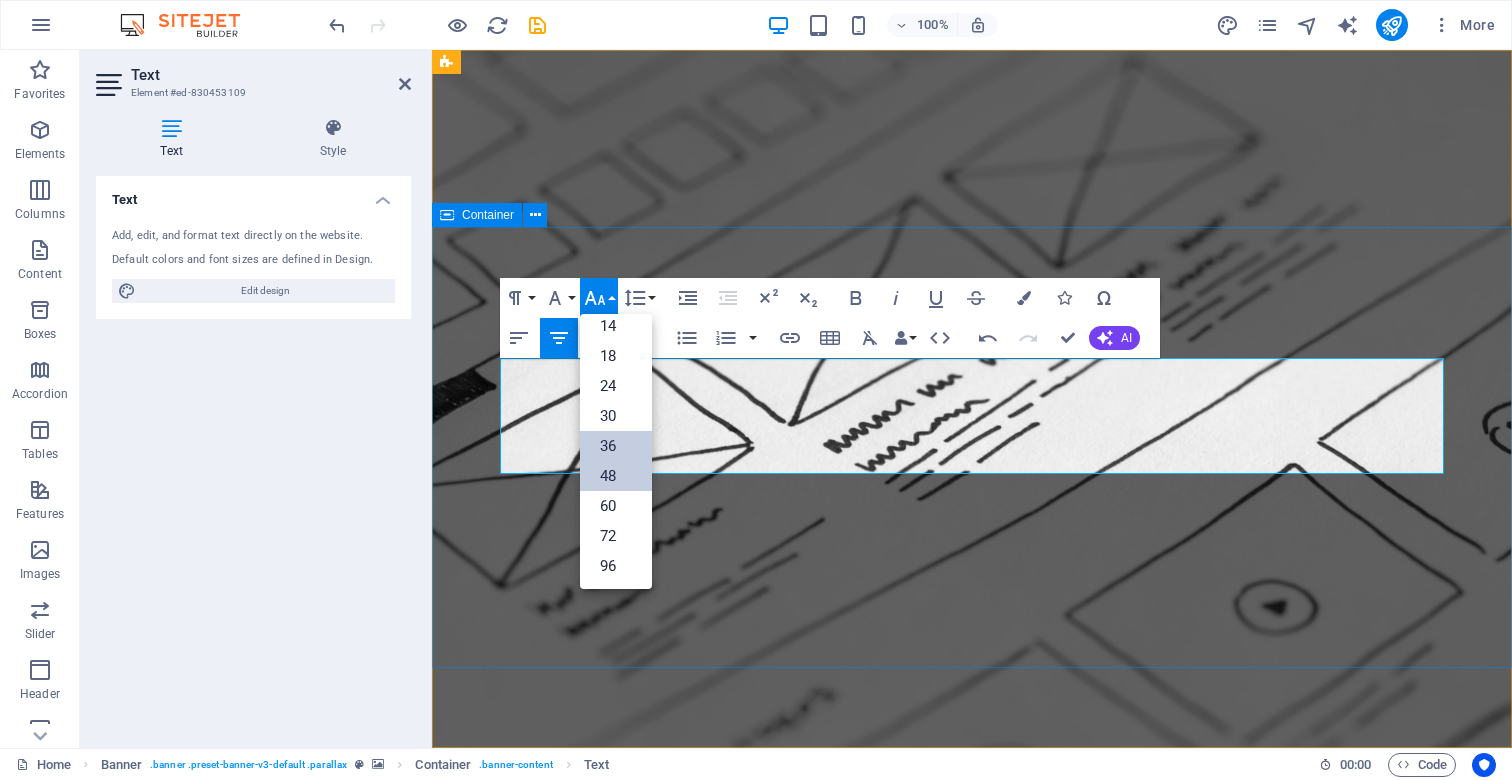 click on "48" at bounding box center [616, 476] 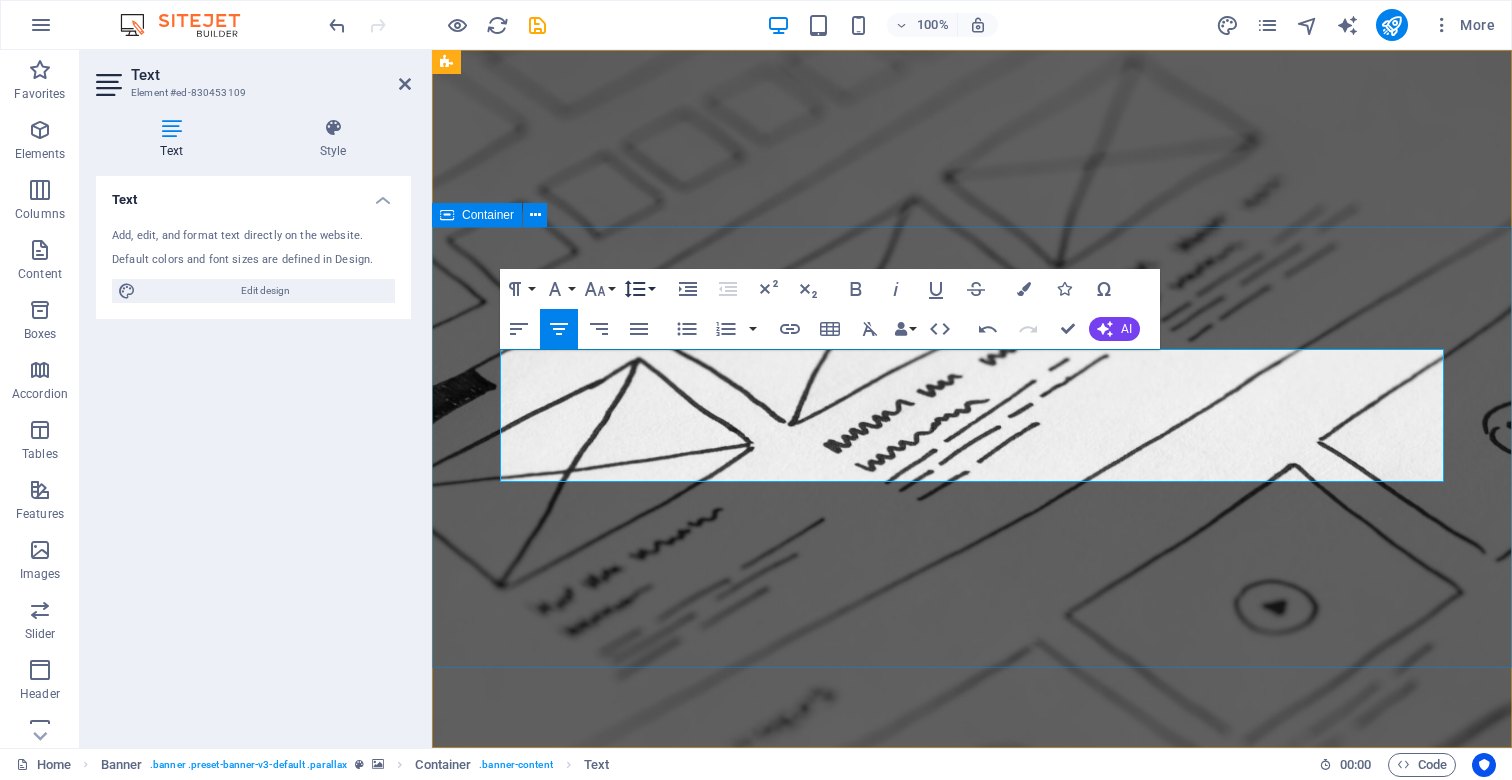 click on "Line Height" at bounding box center (639, 289) 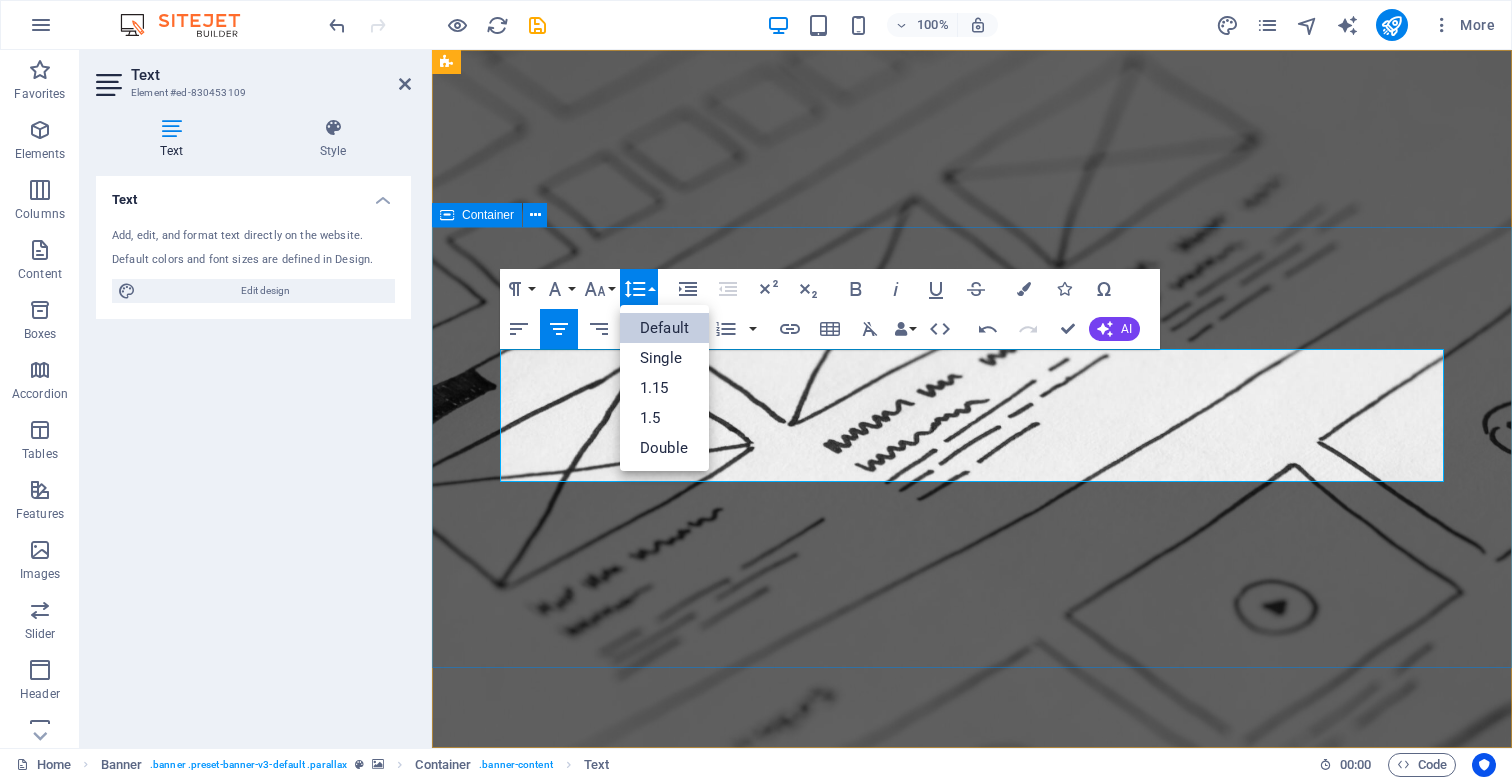 scroll, scrollTop: 0, scrollLeft: 0, axis: both 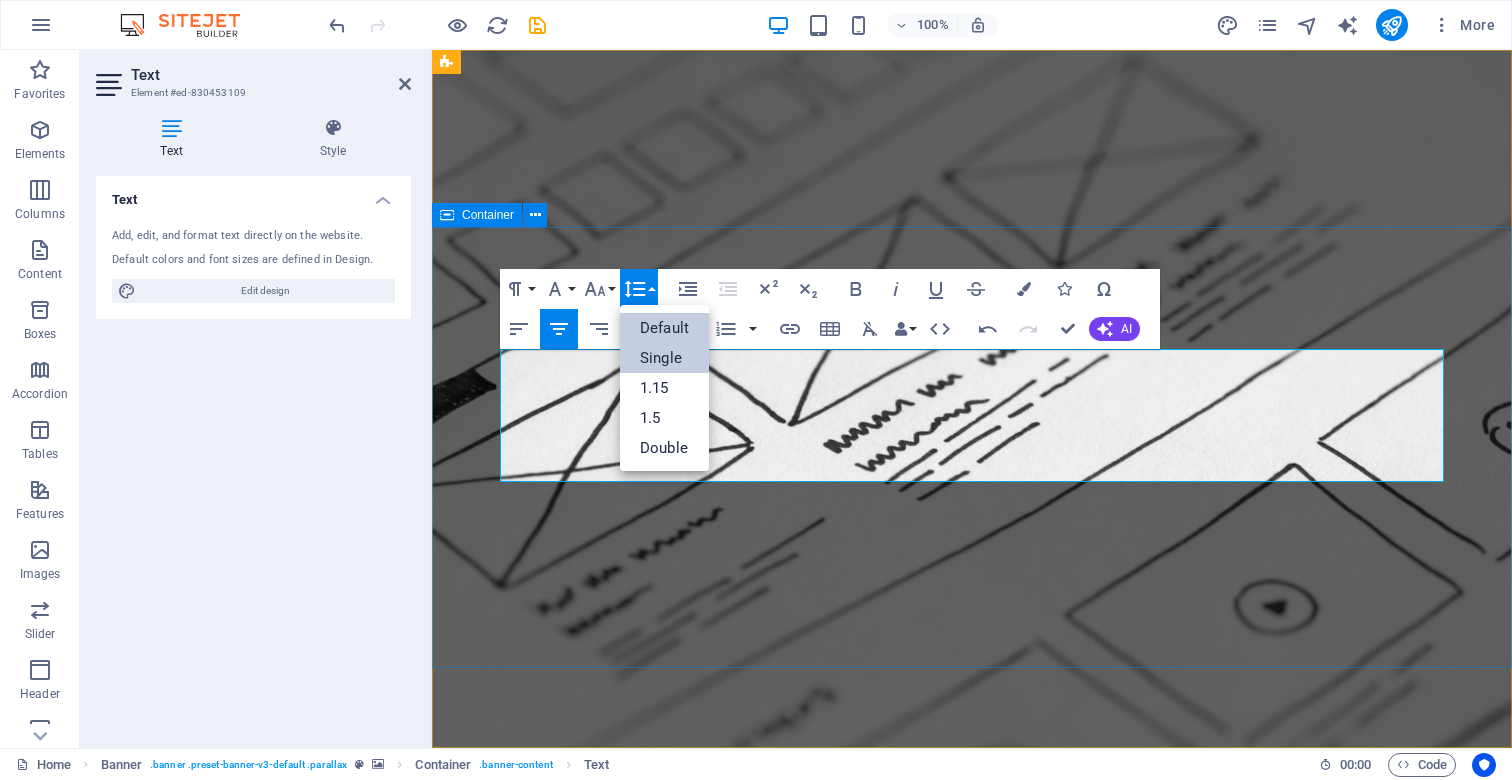 click on "Single" at bounding box center [664, 358] 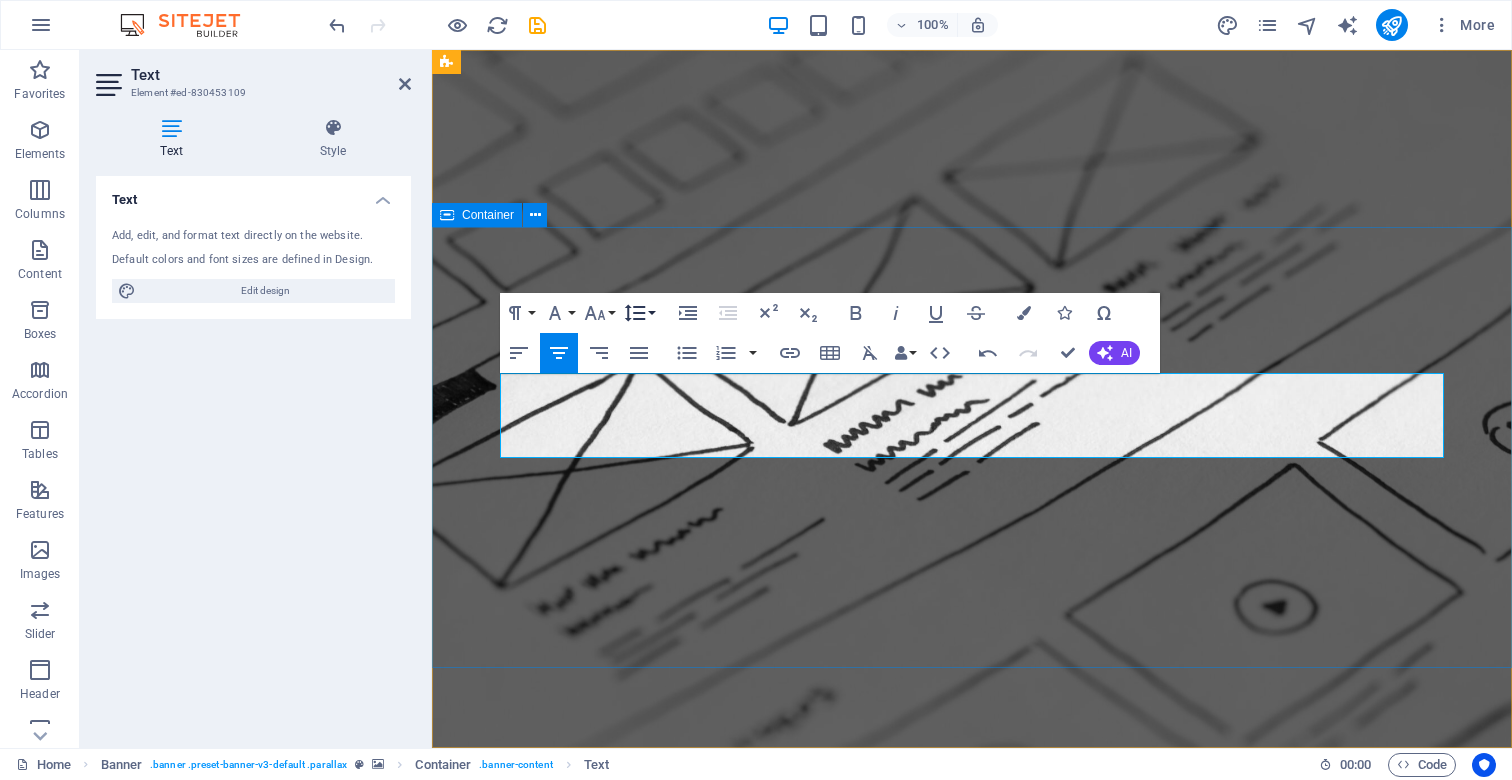 click on "Line Height" at bounding box center (639, 313) 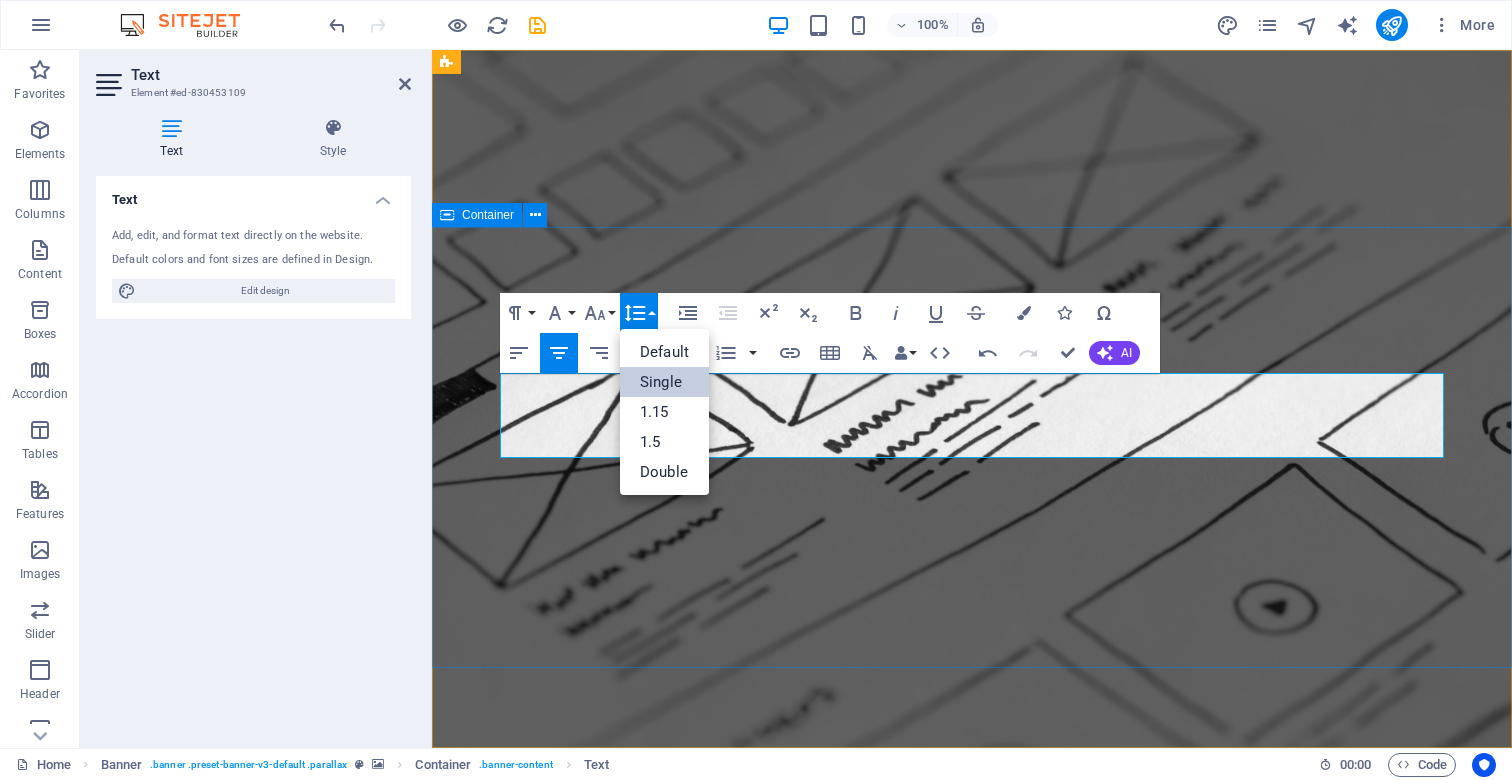 scroll, scrollTop: 0, scrollLeft: 0, axis: both 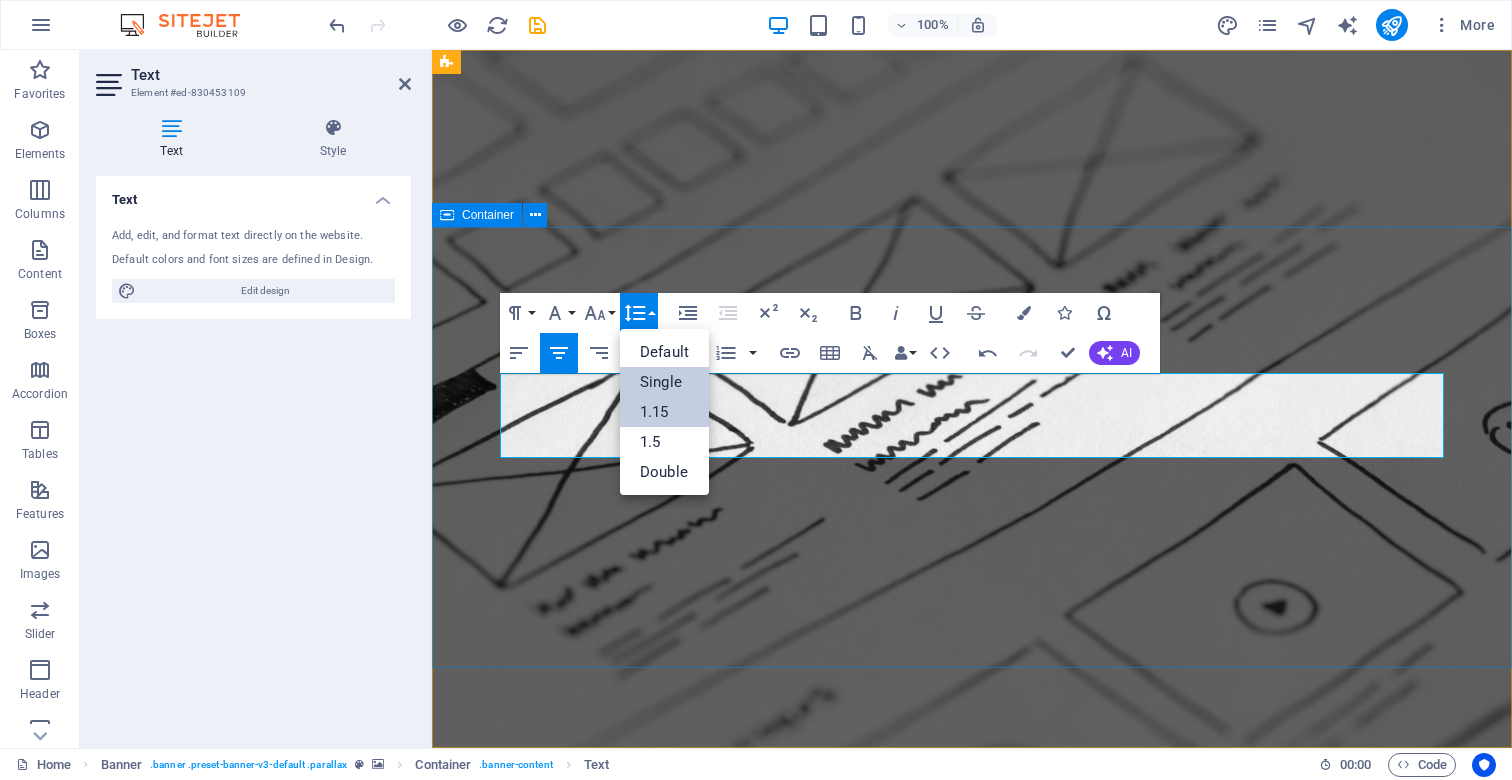 click on "1.15" at bounding box center (664, 412) 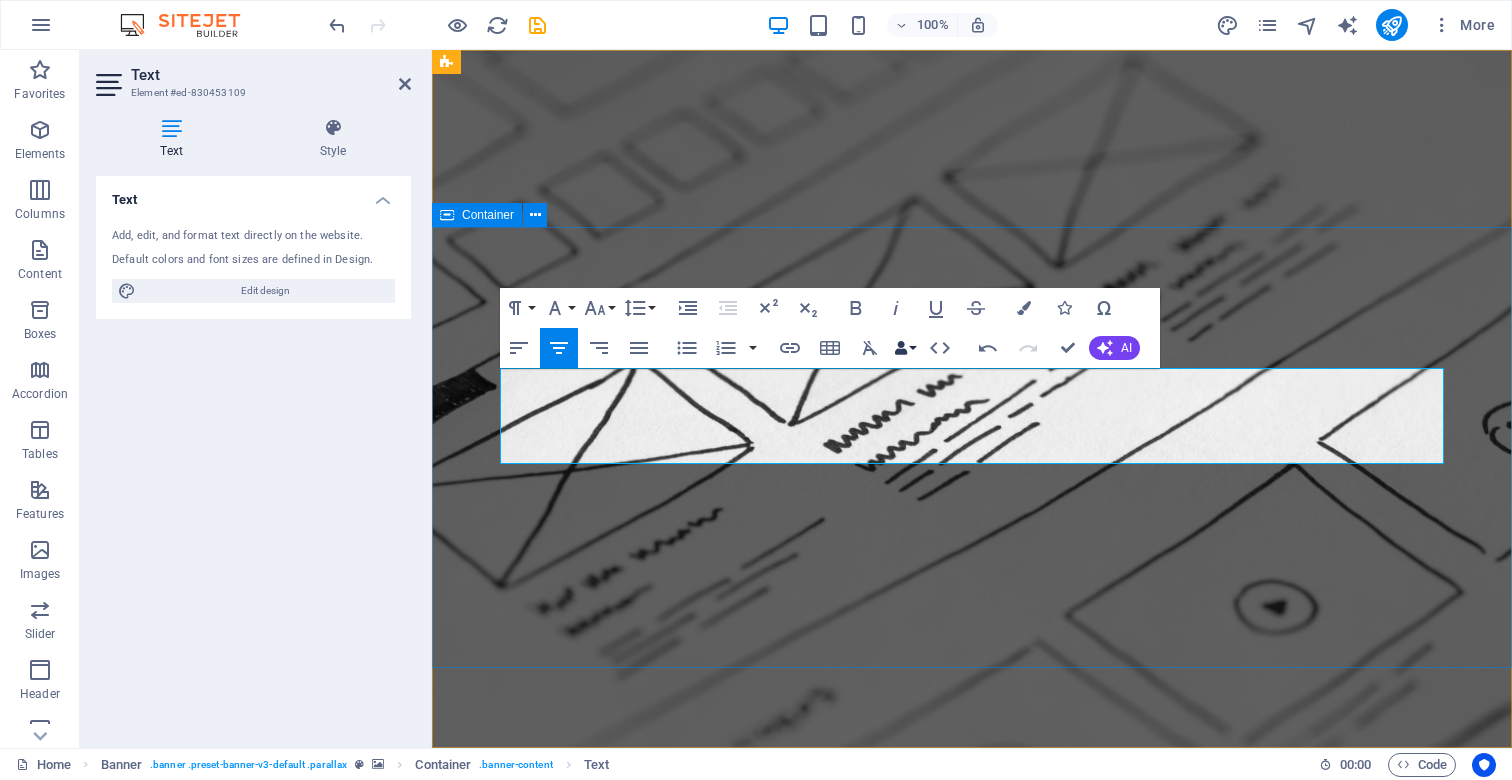 click at bounding box center [901, 348] 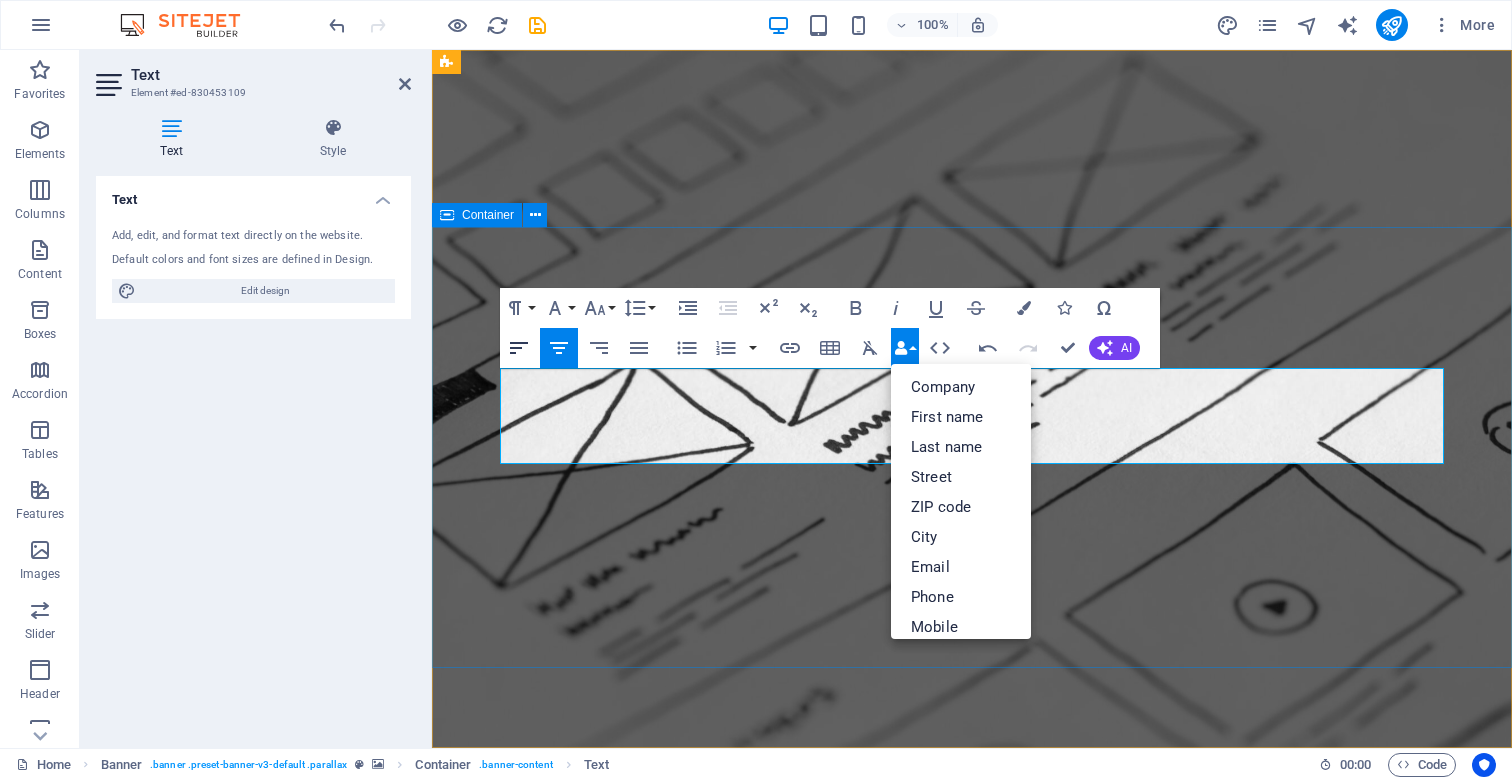 click on "Align Left" at bounding box center [519, 348] 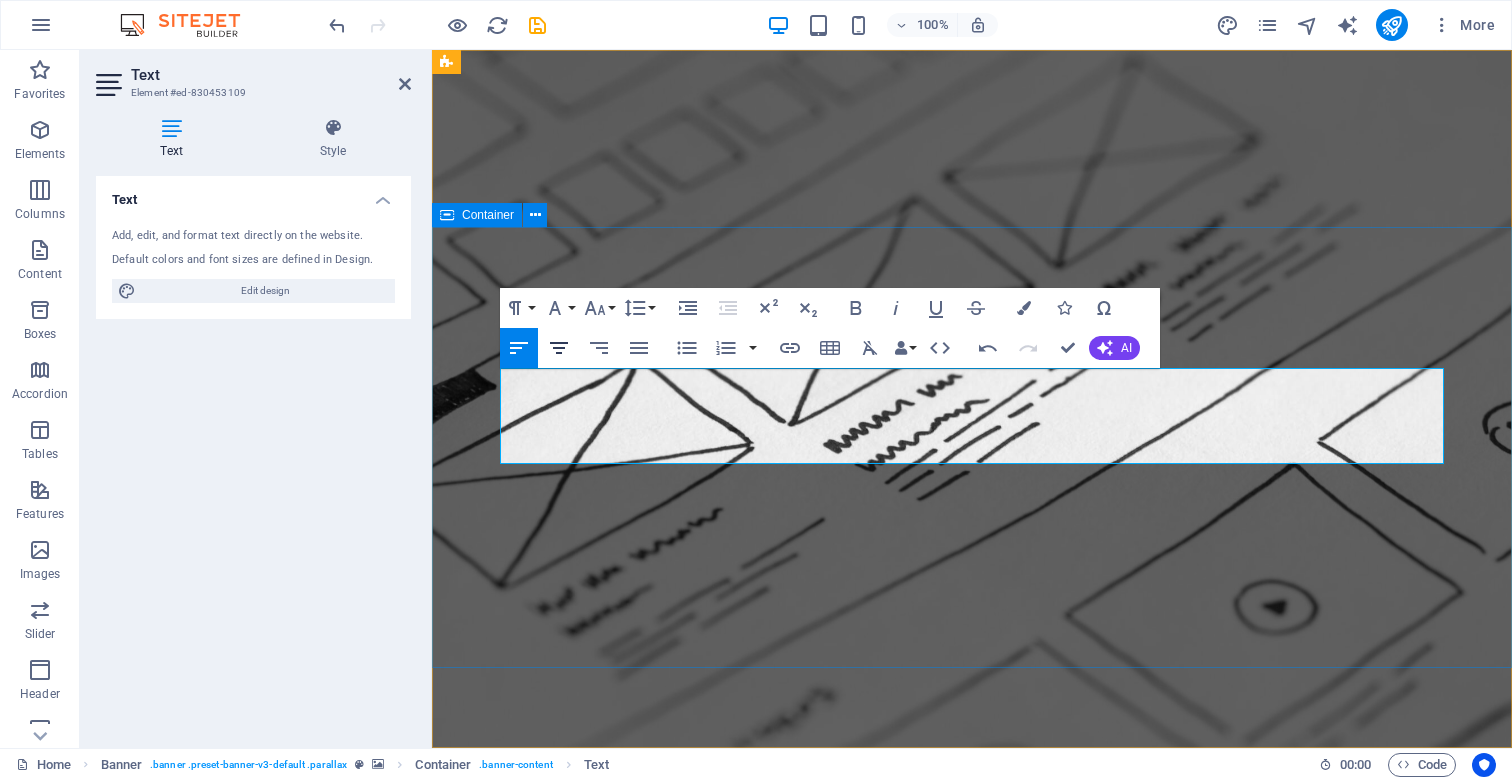 click 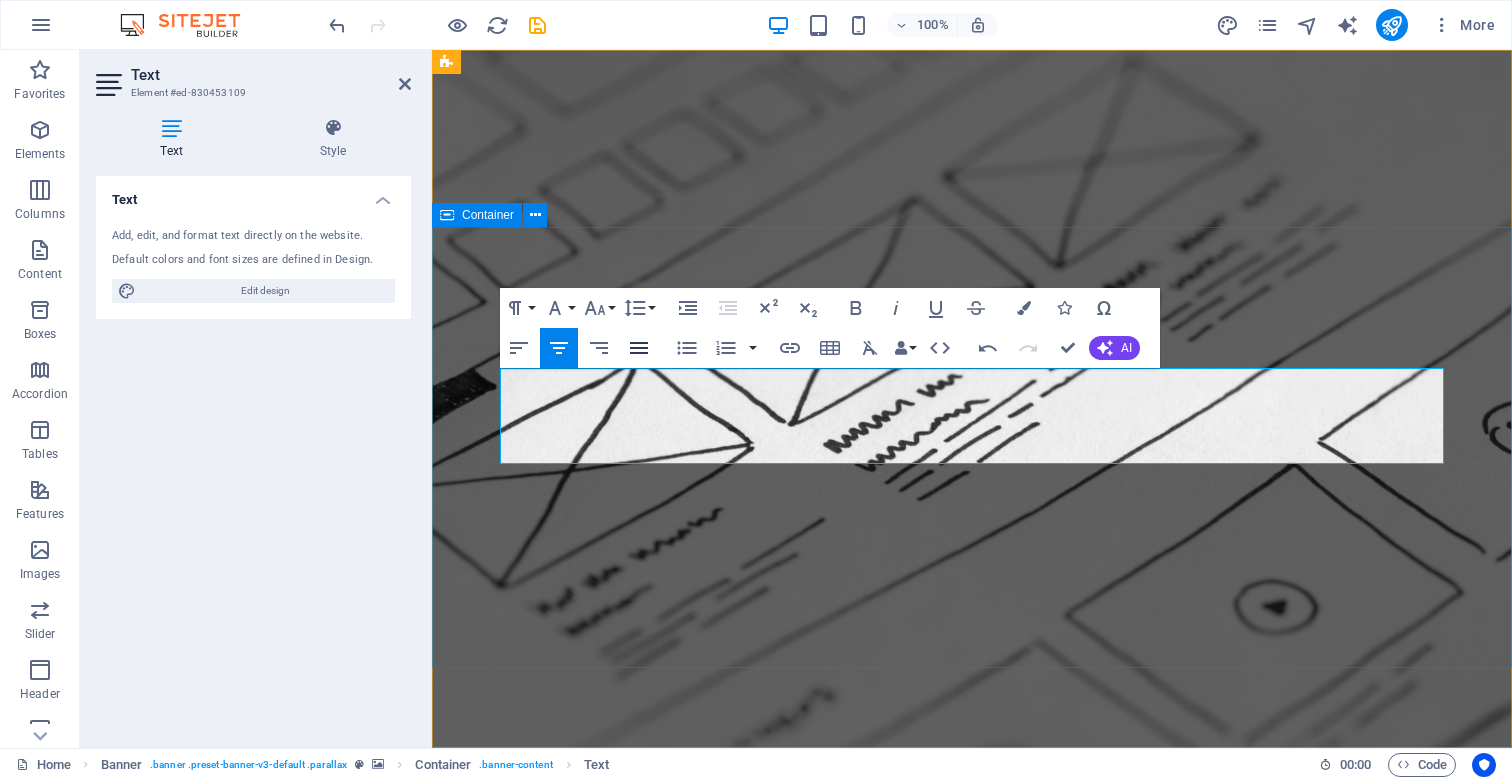 click 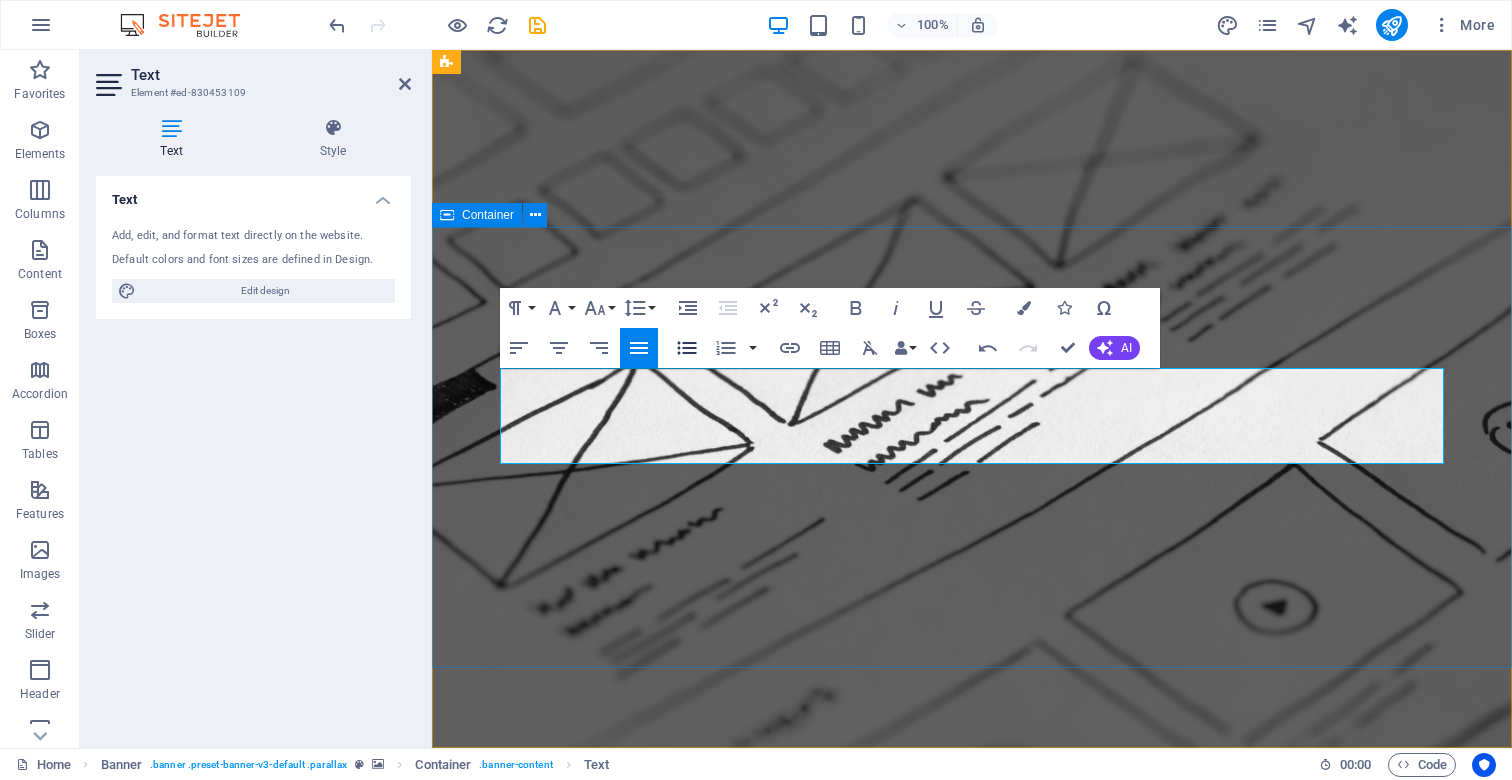 click 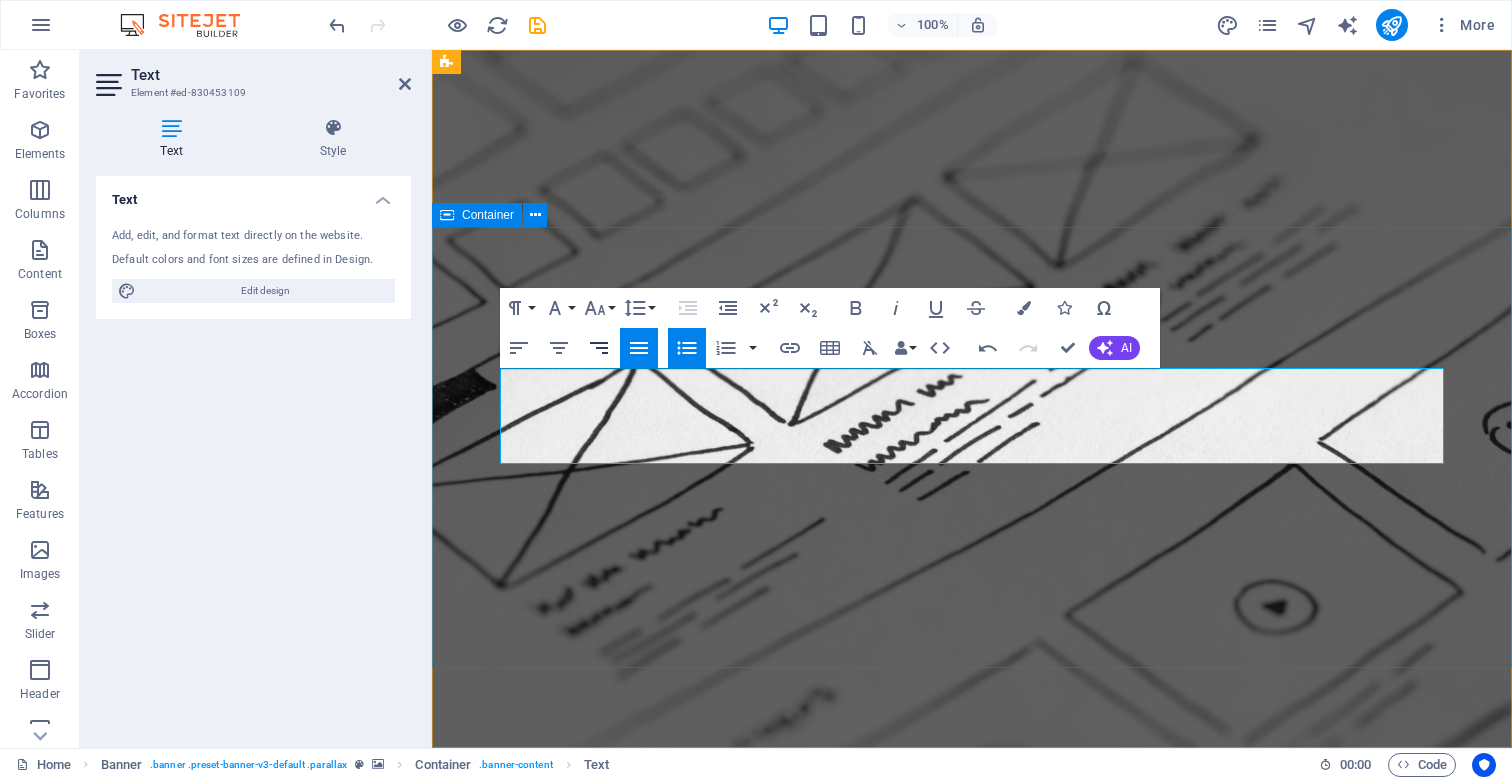 click on "Align Right" at bounding box center [599, 348] 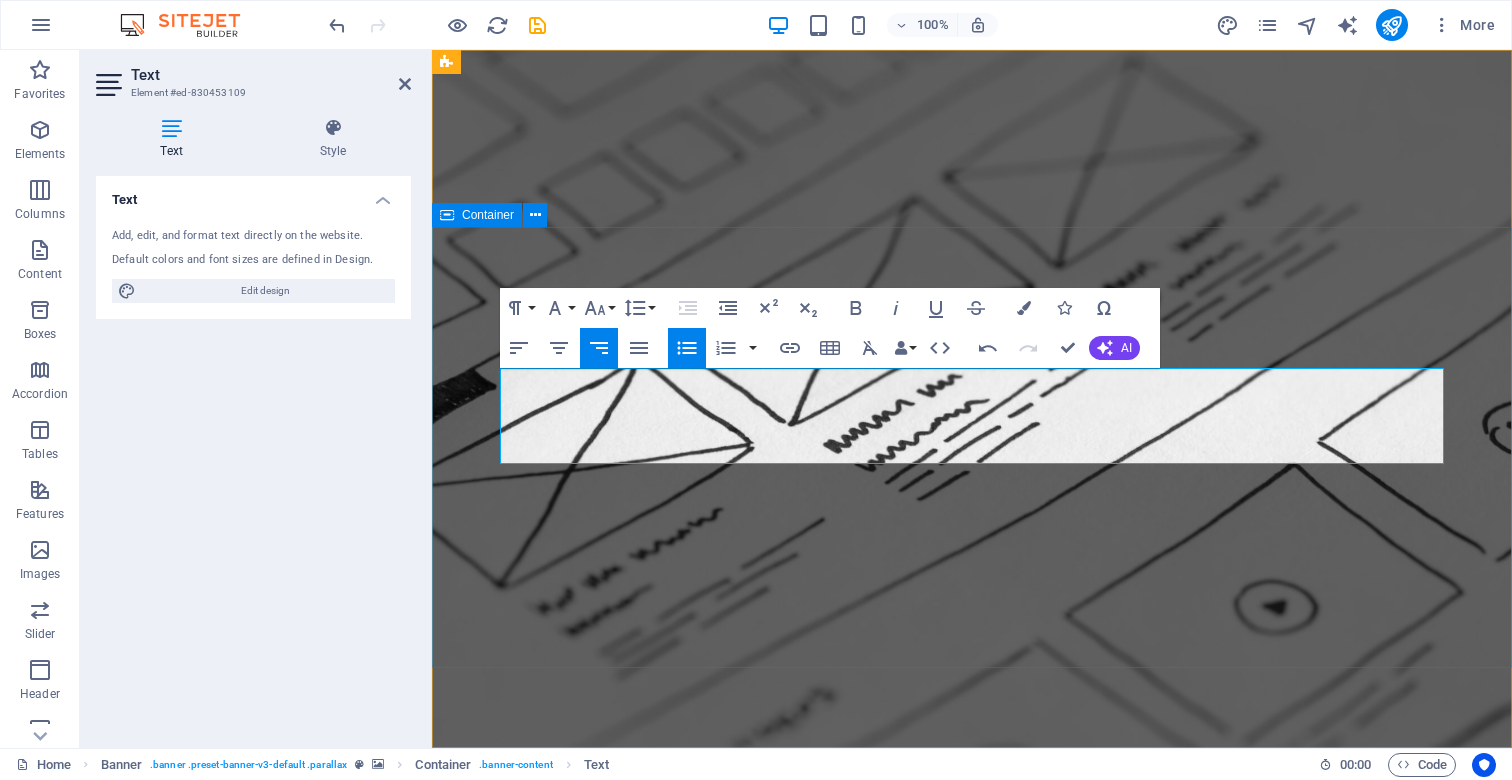 click 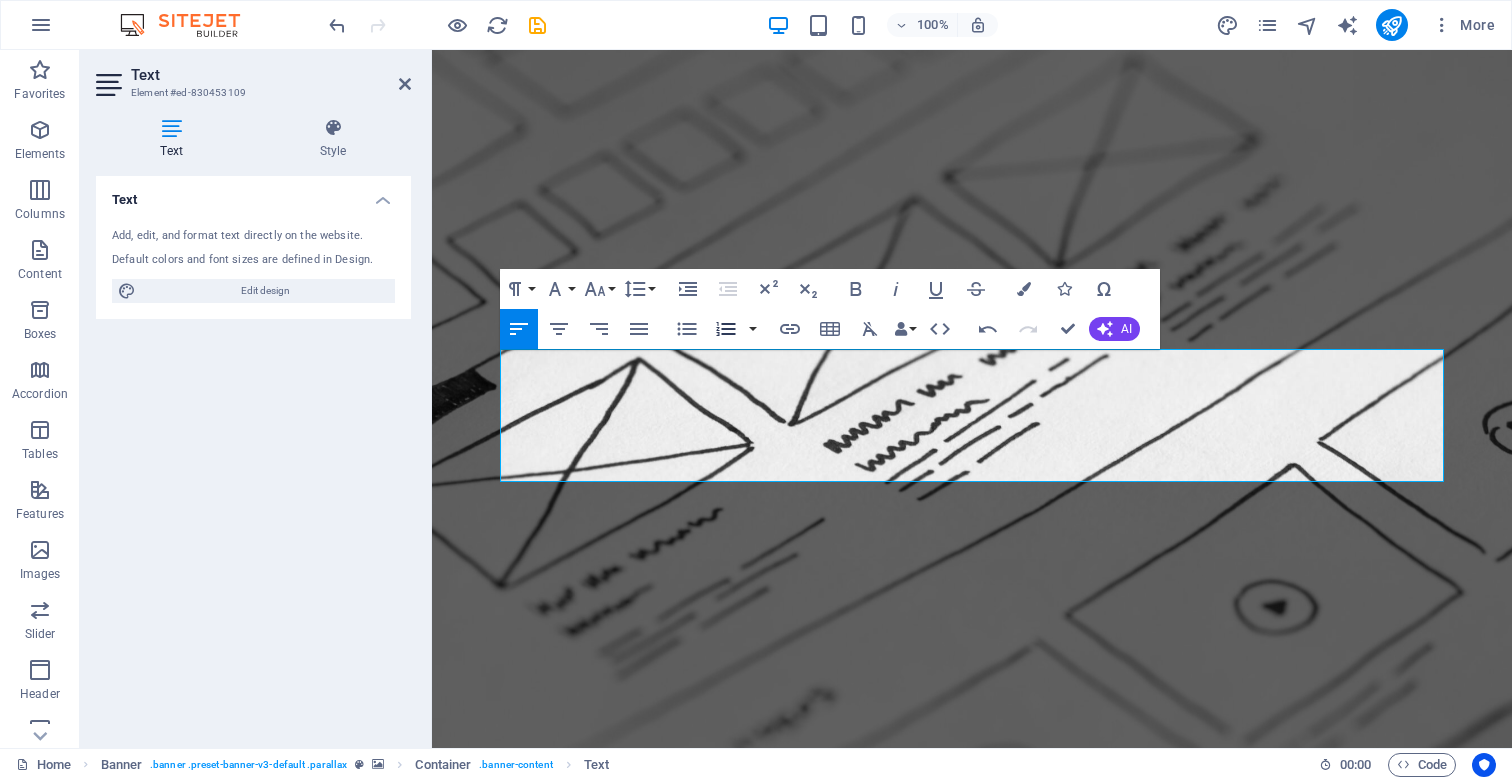 click 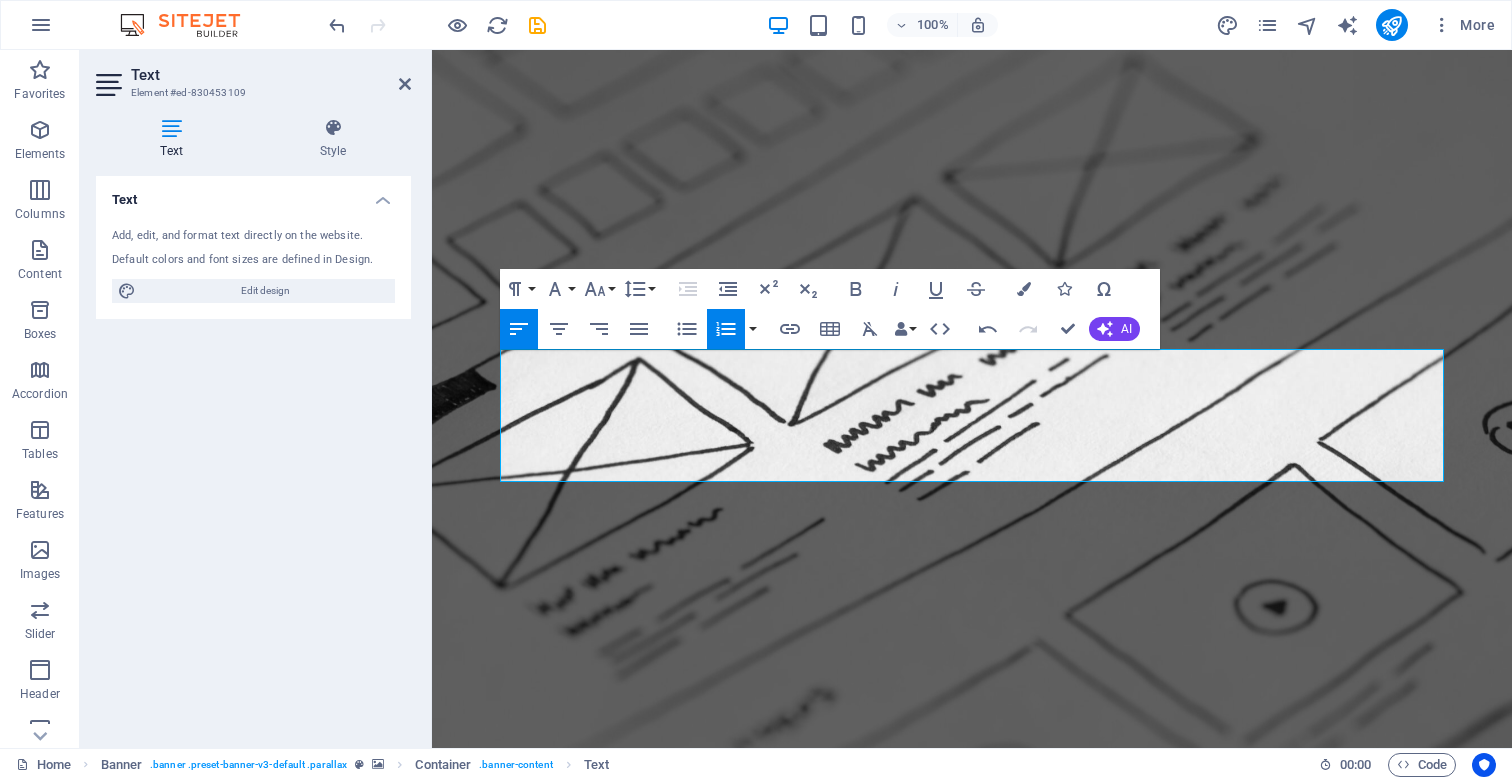 click 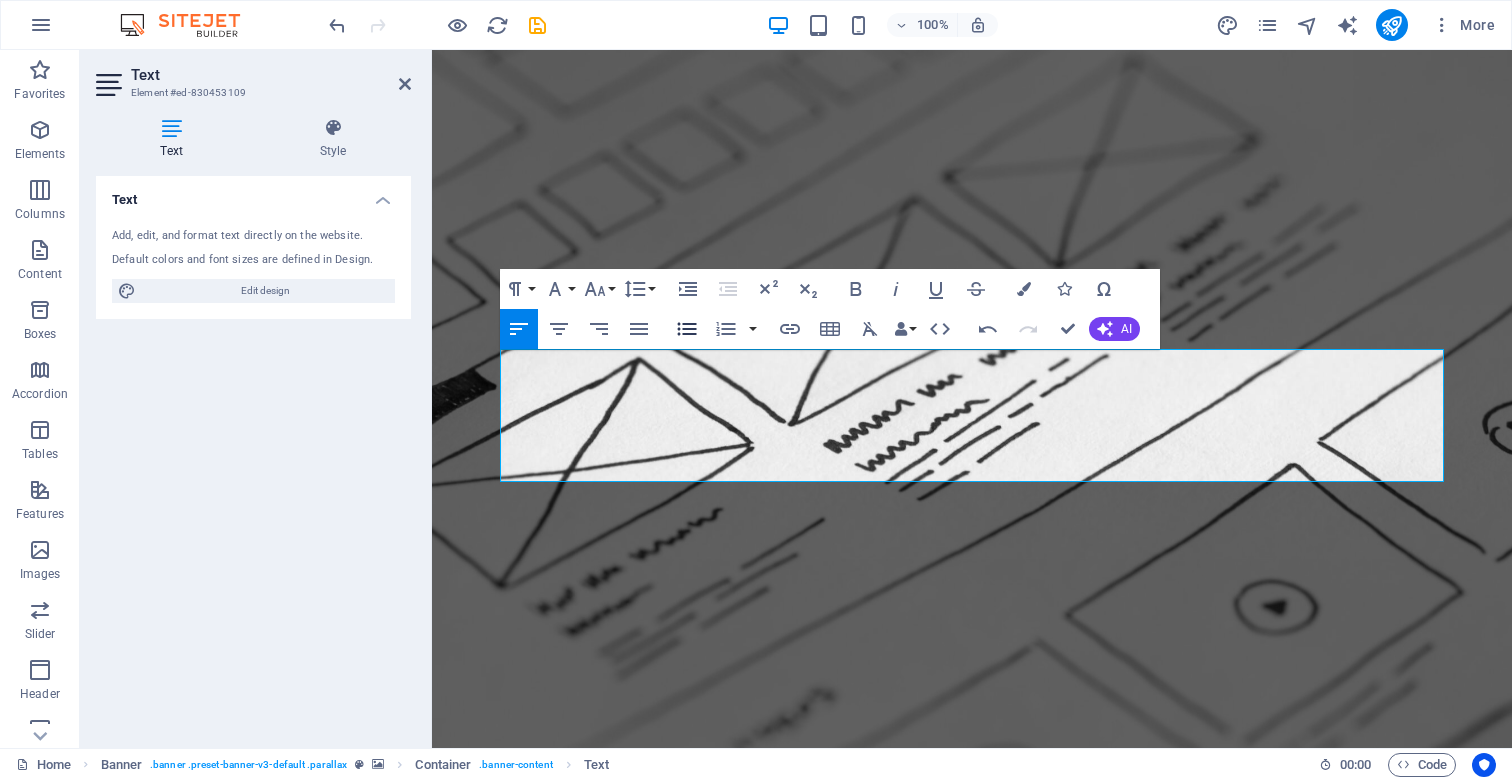 click 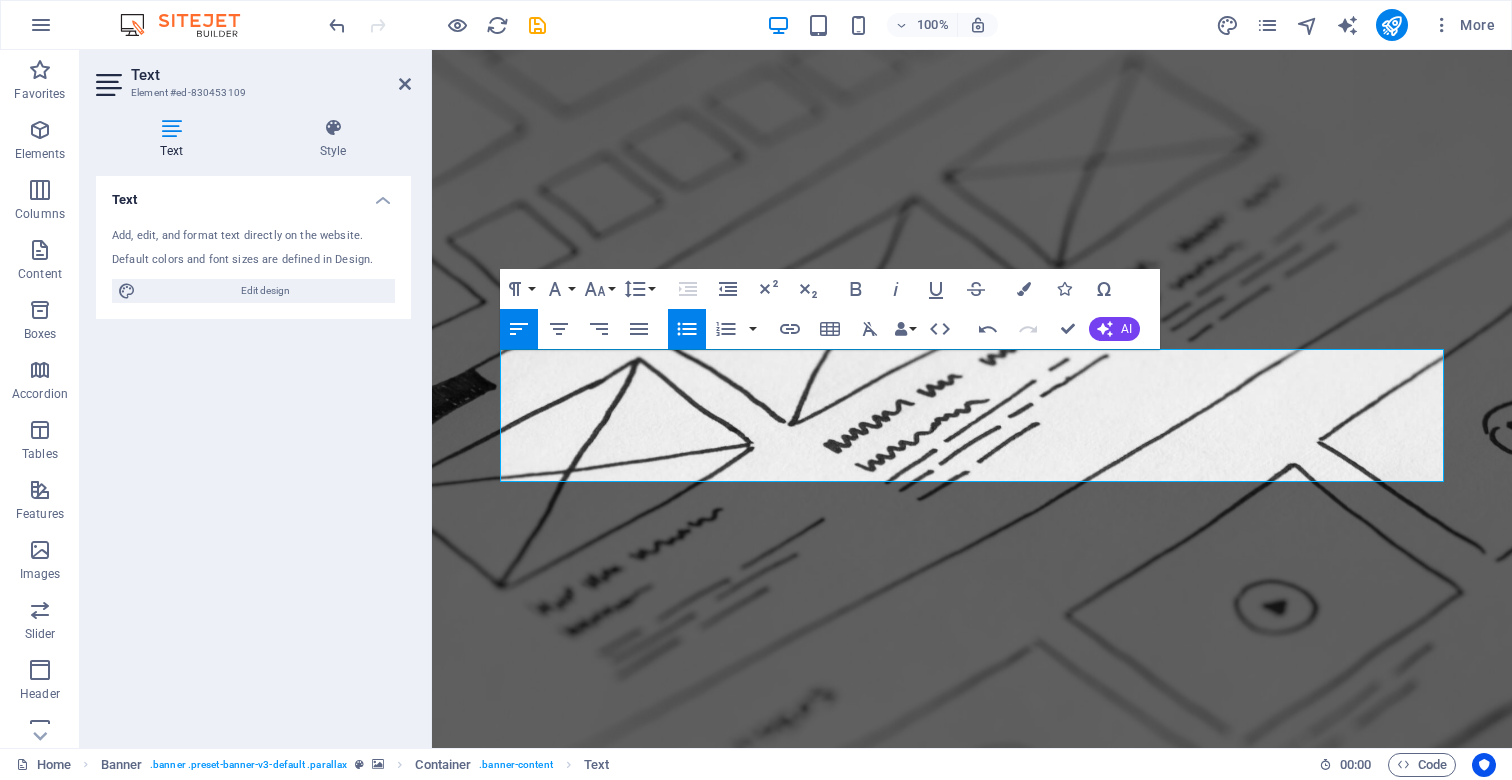 click 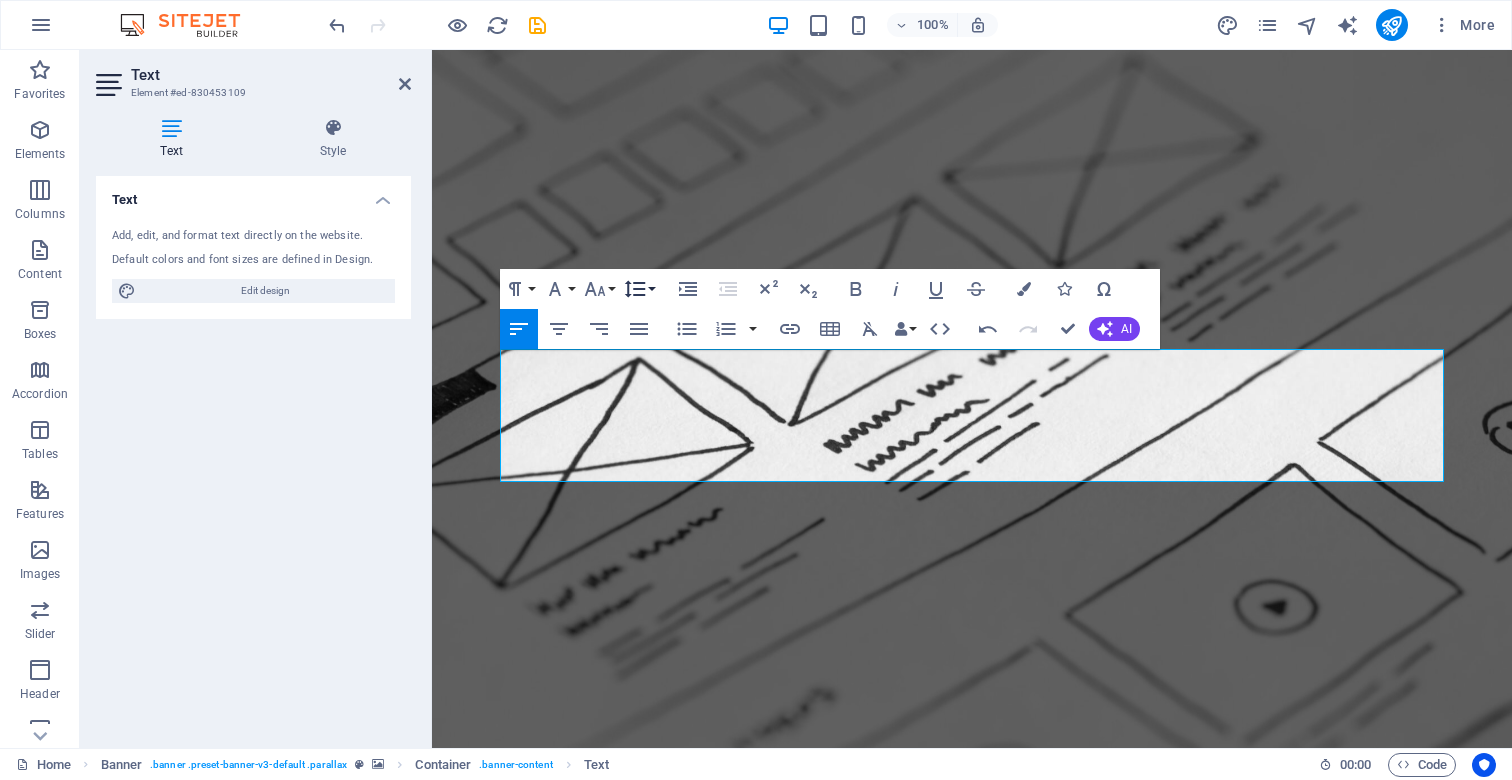 click on "Line Height" at bounding box center [639, 289] 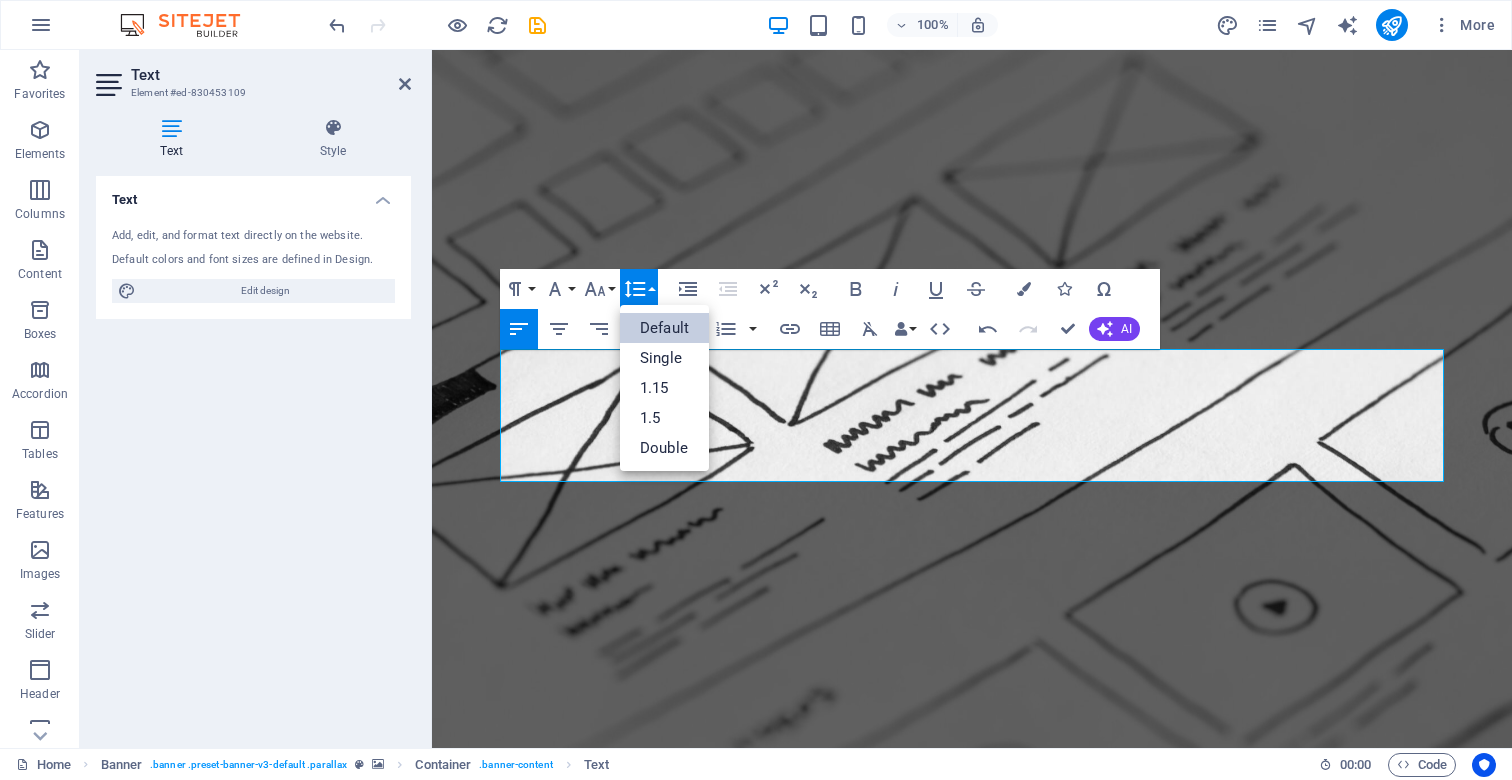 scroll, scrollTop: 0, scrollLeft: 0, axis: both 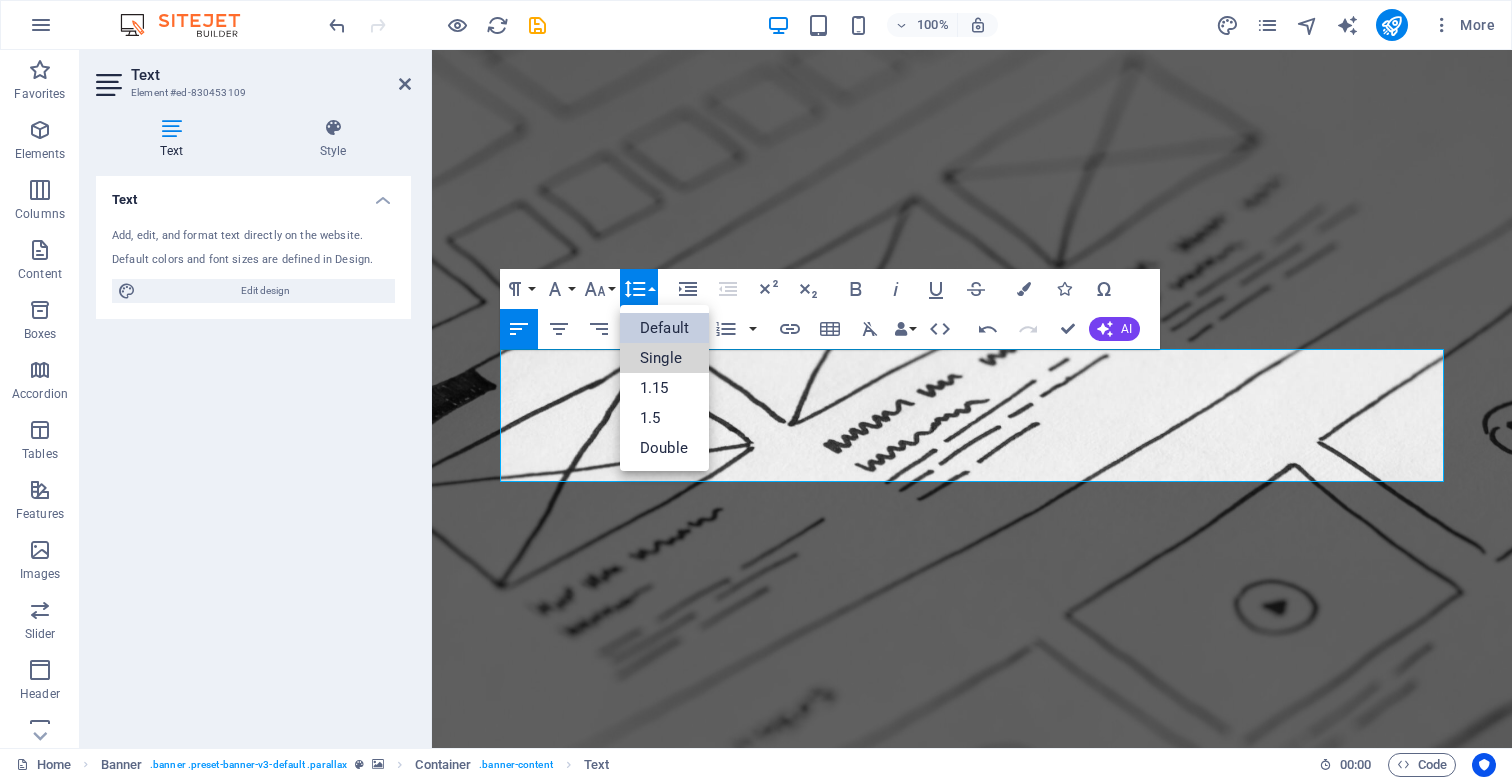 click on "Single" at bounding box center (664, 358) 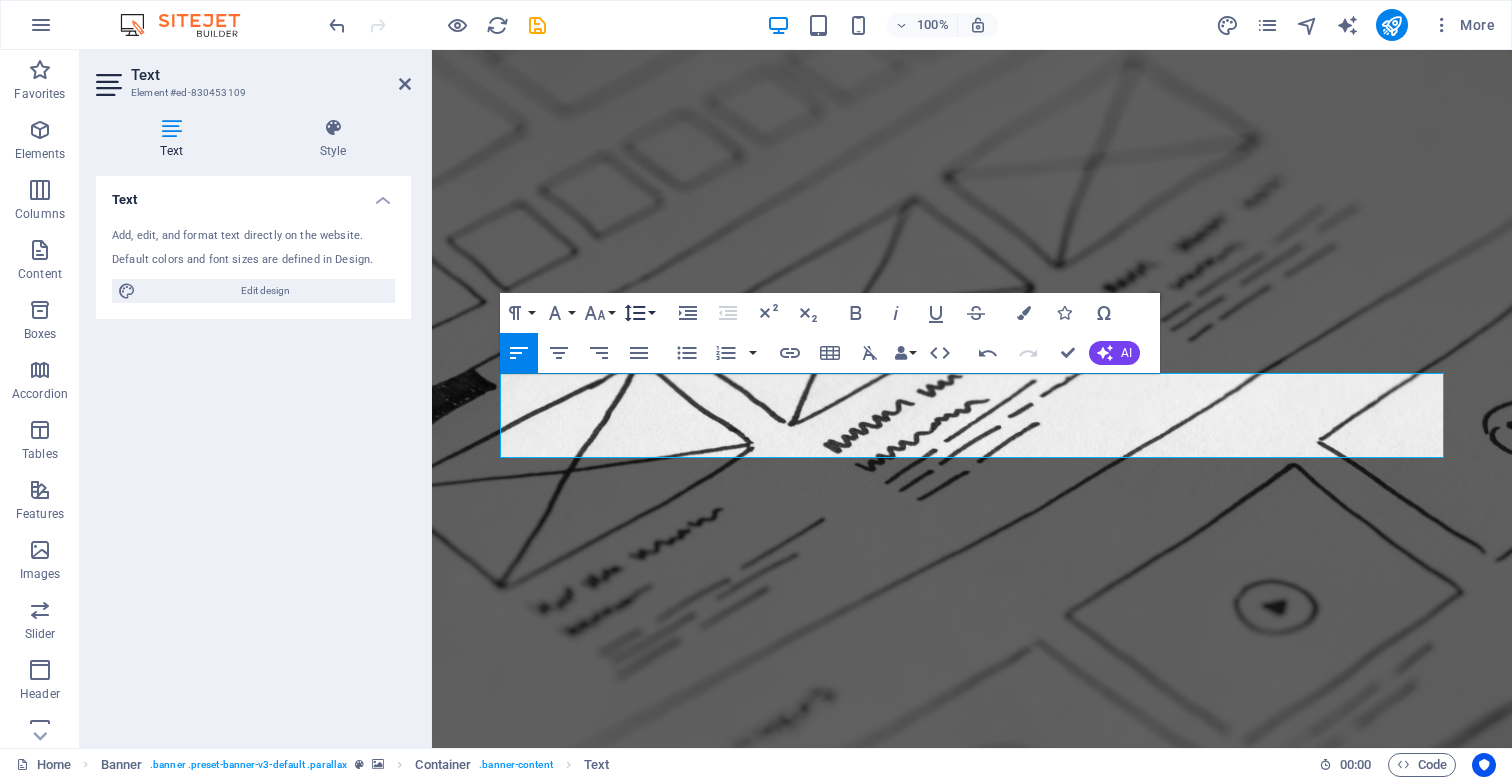 click on "Line Height" at bounding box center (639, 313) 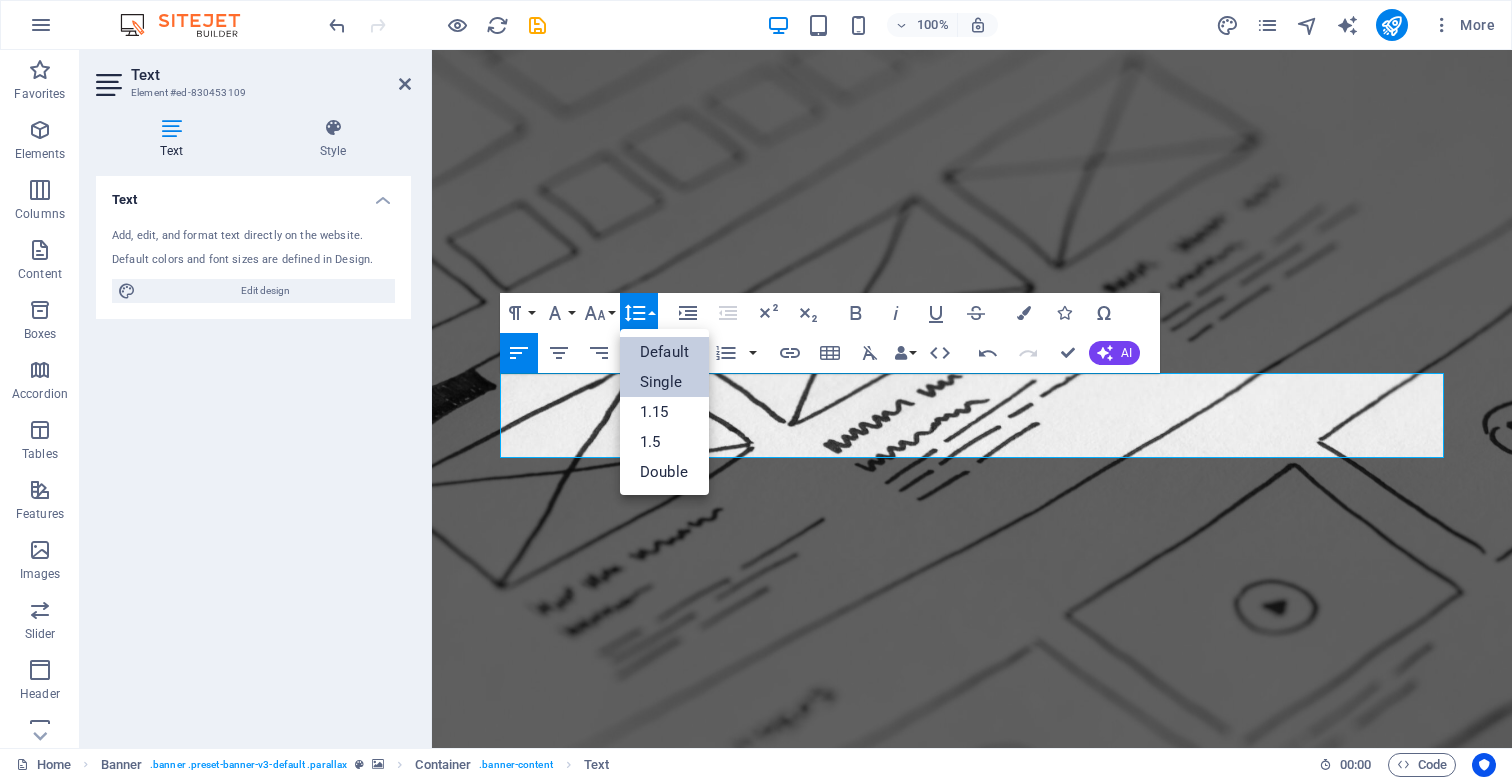 scroll, scrollTop: 0, scrollLeft: 0, axis: both 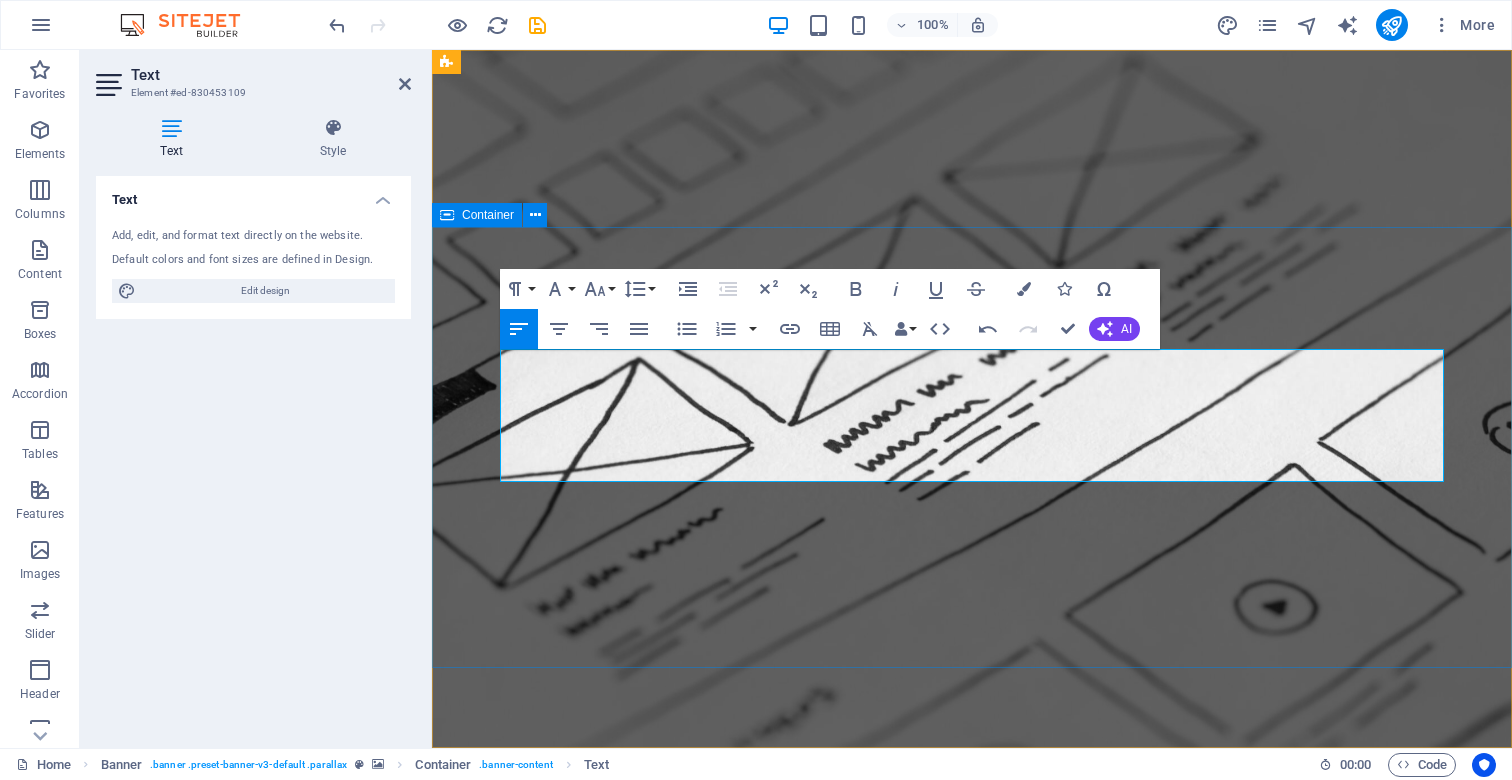 click on "​ ​ We create high-performing, visually stunning websites that attract more traffic and convert better. Learn more" at bounding box center [972, 1136] 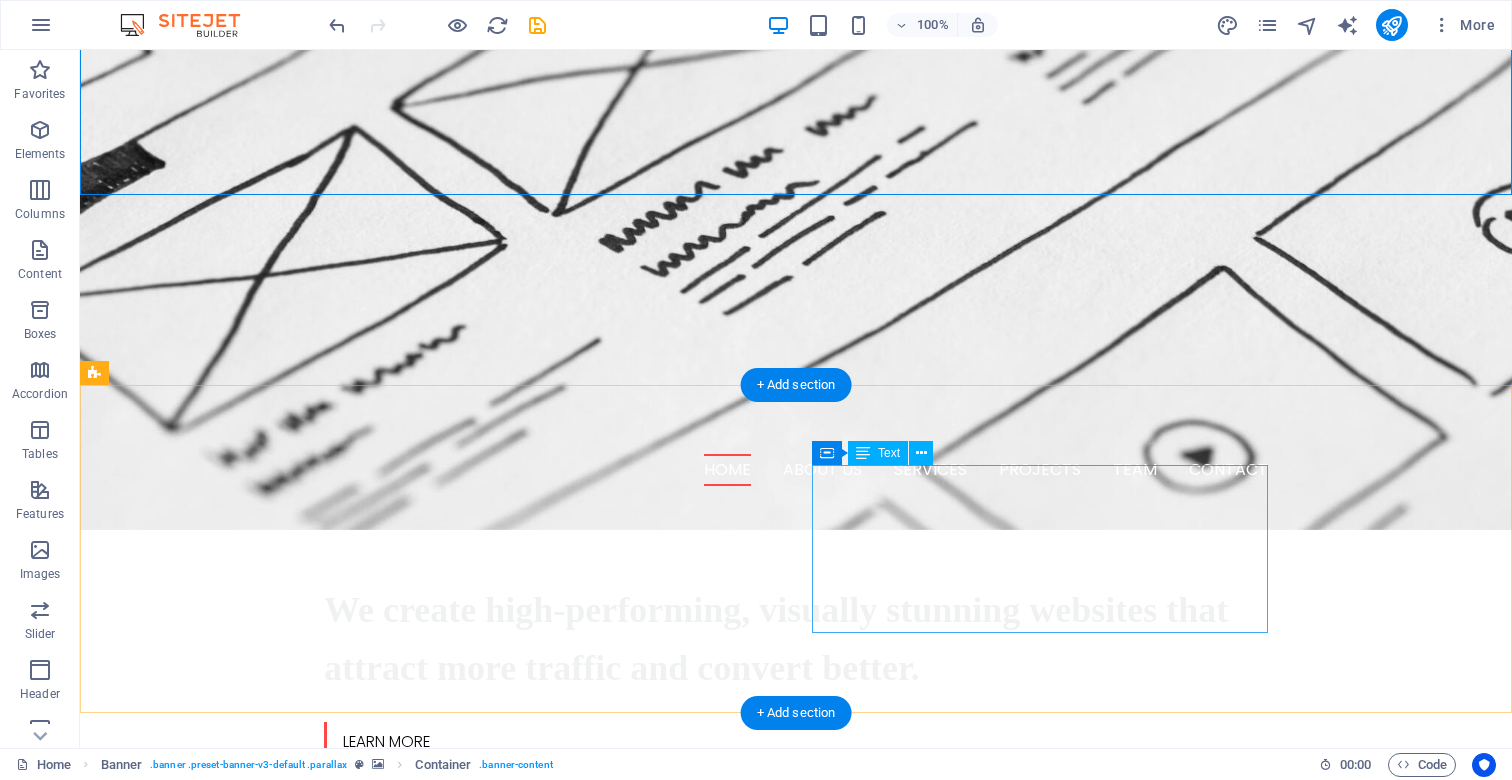 scroll, scrollTop: 505, scrollLeft: 0, axis: vertical 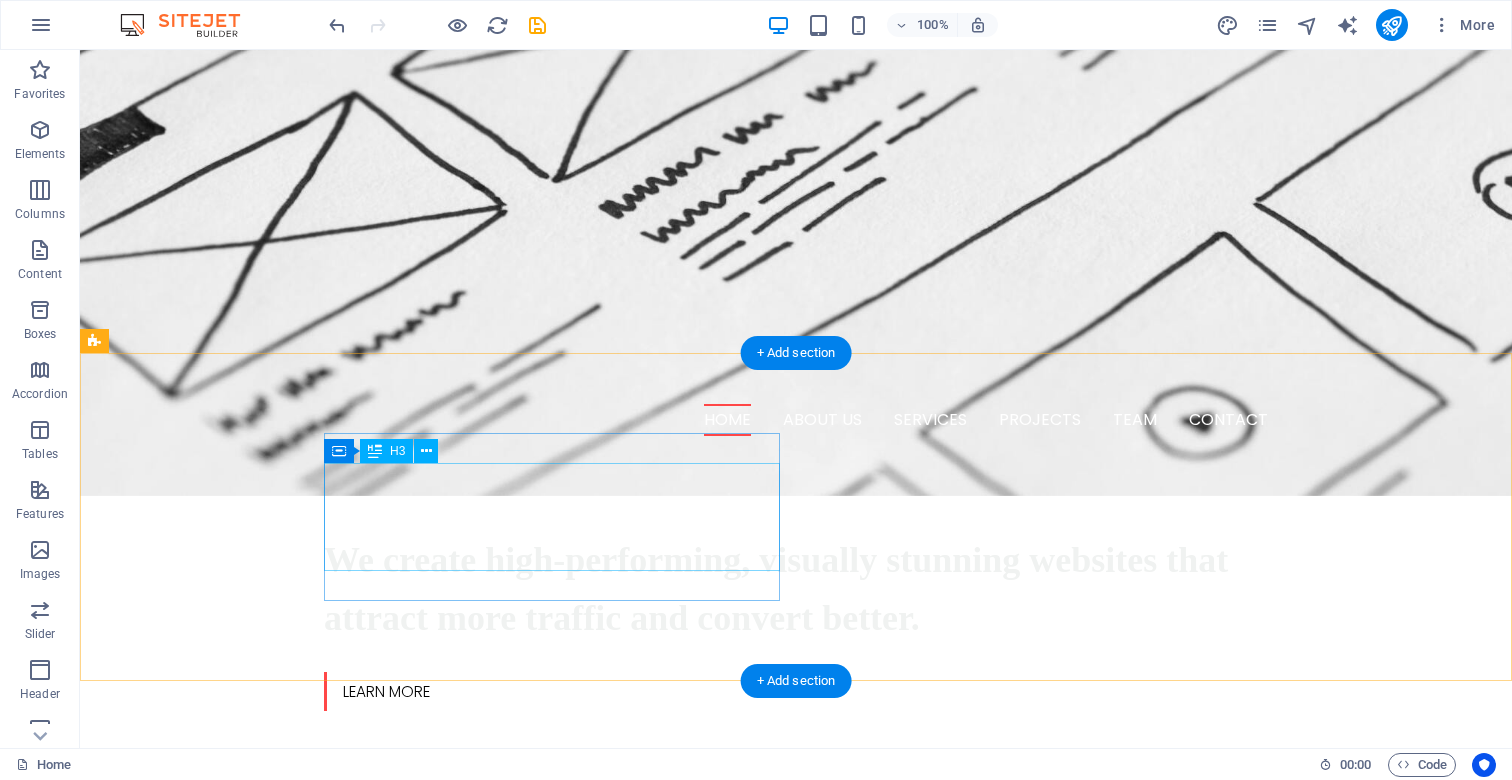 click on "W e are a dynamic team of creative people and Marketing Experts." at bounding box center (324, 1115) 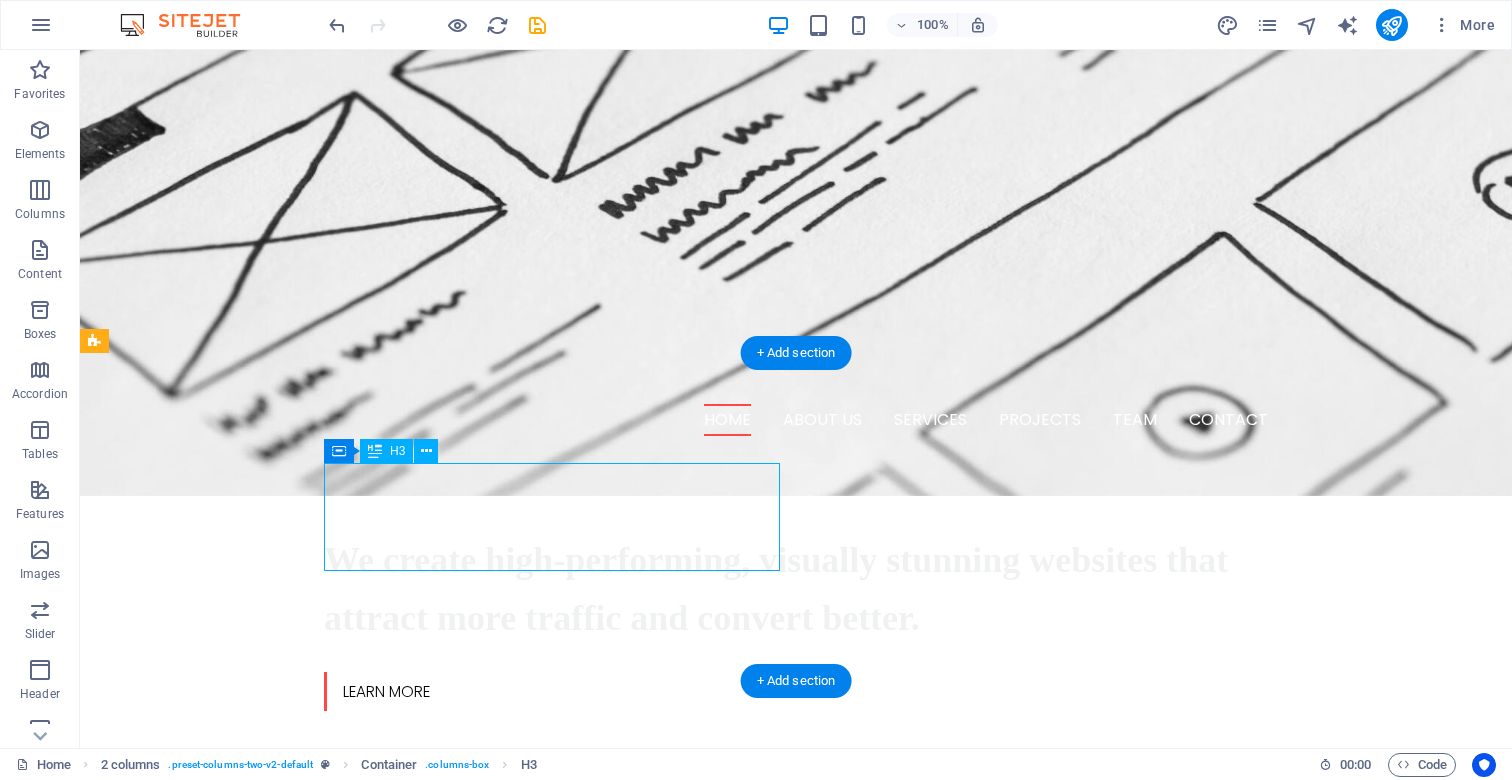 click on "W e are a dynamic team of creative people and Marketing Experts." at bounding box center [324, 1115] 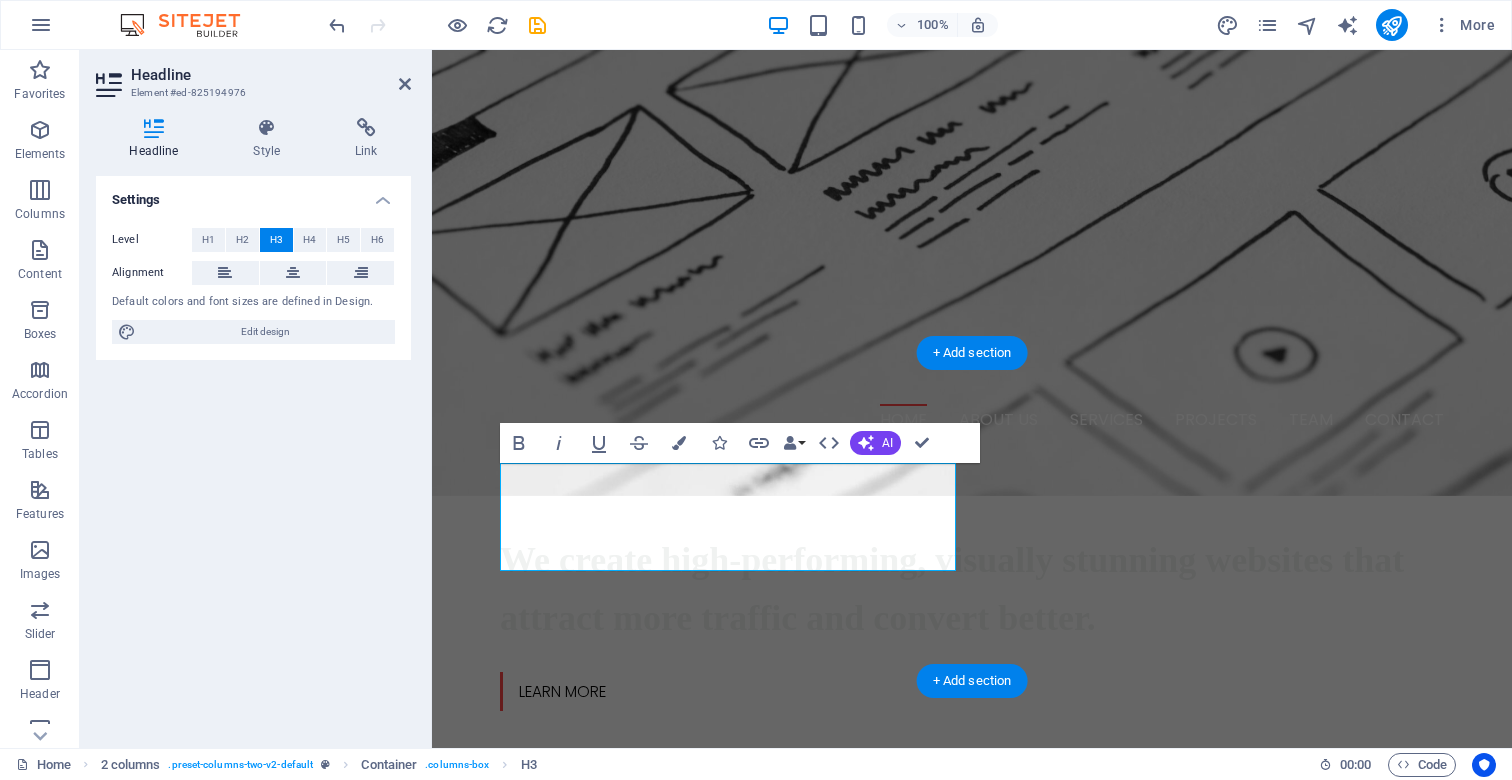 click on "W e are a dynamic team of creative people and Marketing Experts." at bounding box center [676, 1115] 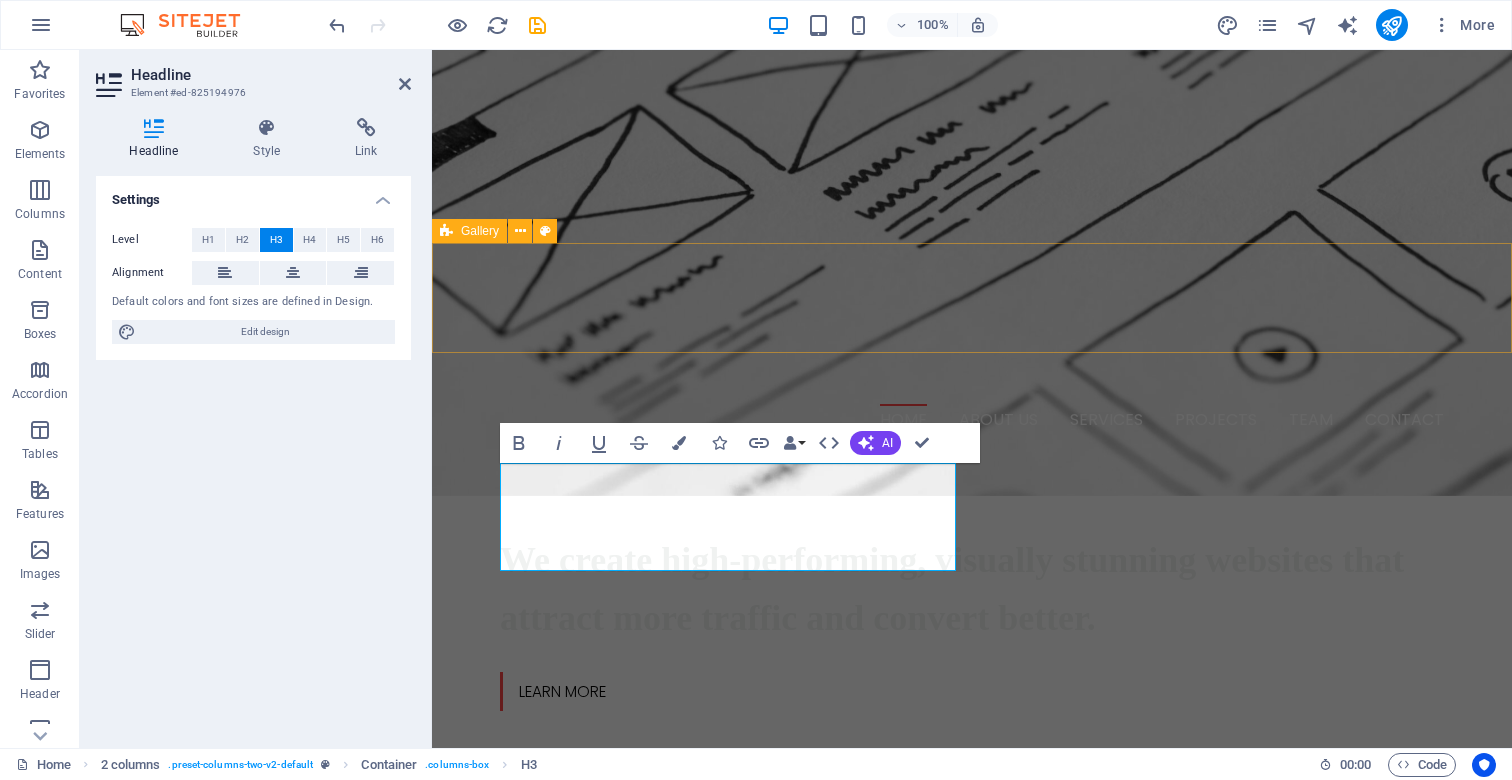 click on "Drop content here or  Add elements  Paste clipboard" at bounding box center (972, 926) 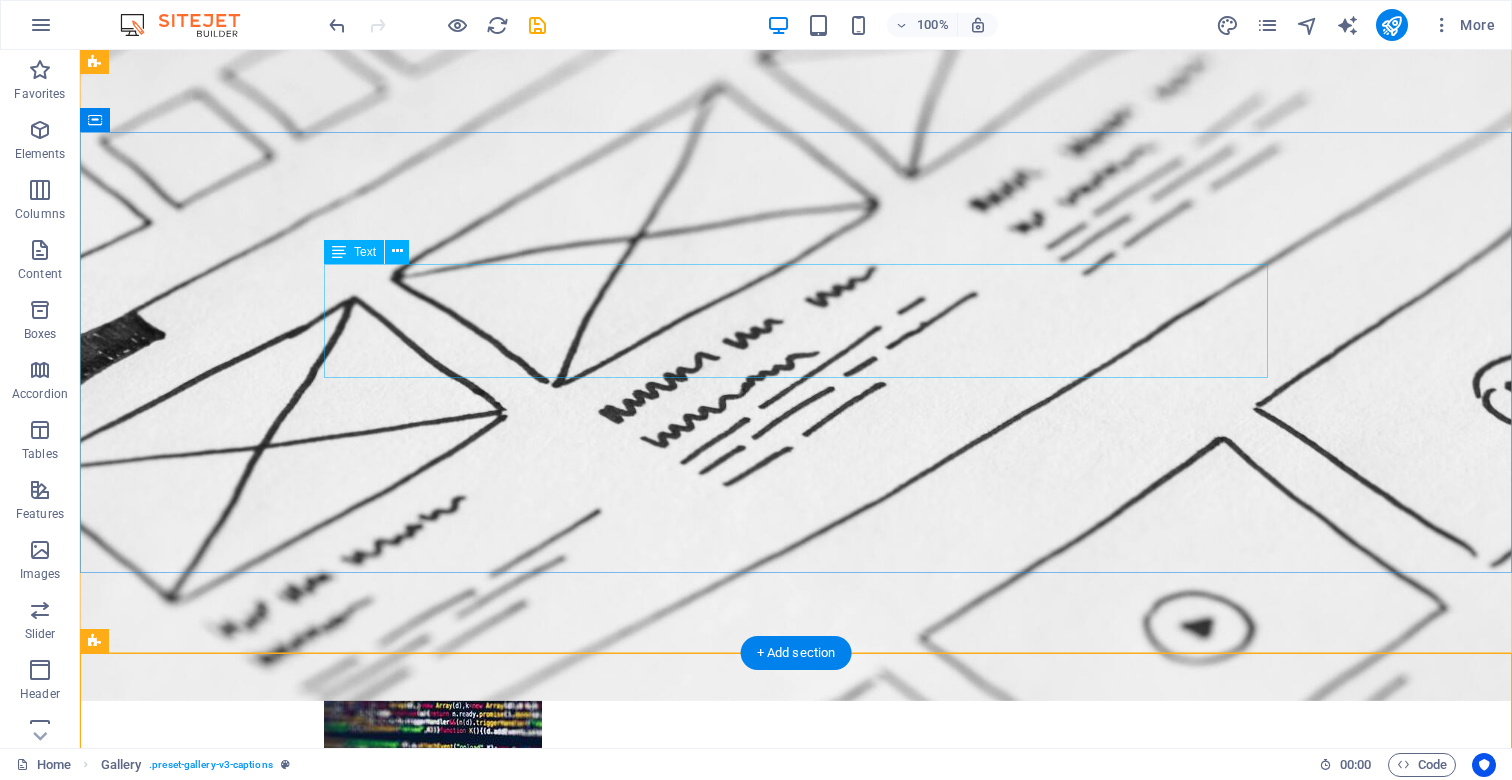 scroll, scrollTop: 93, scrollLeft: 0, axis: vertical 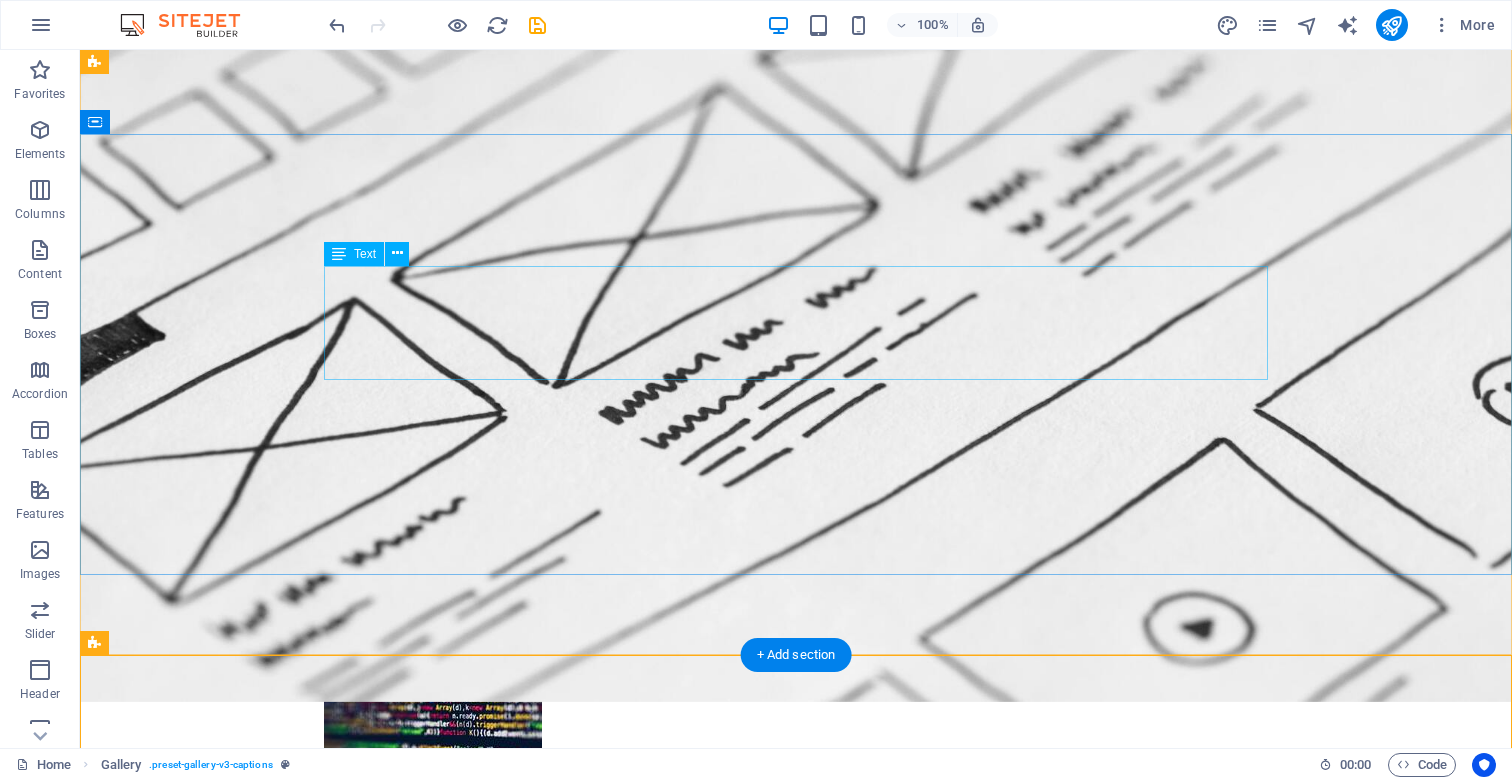 click on "We create high-performing, visually stunning websites that attract more traffic and convert better." at bounding box center (796, 1001) 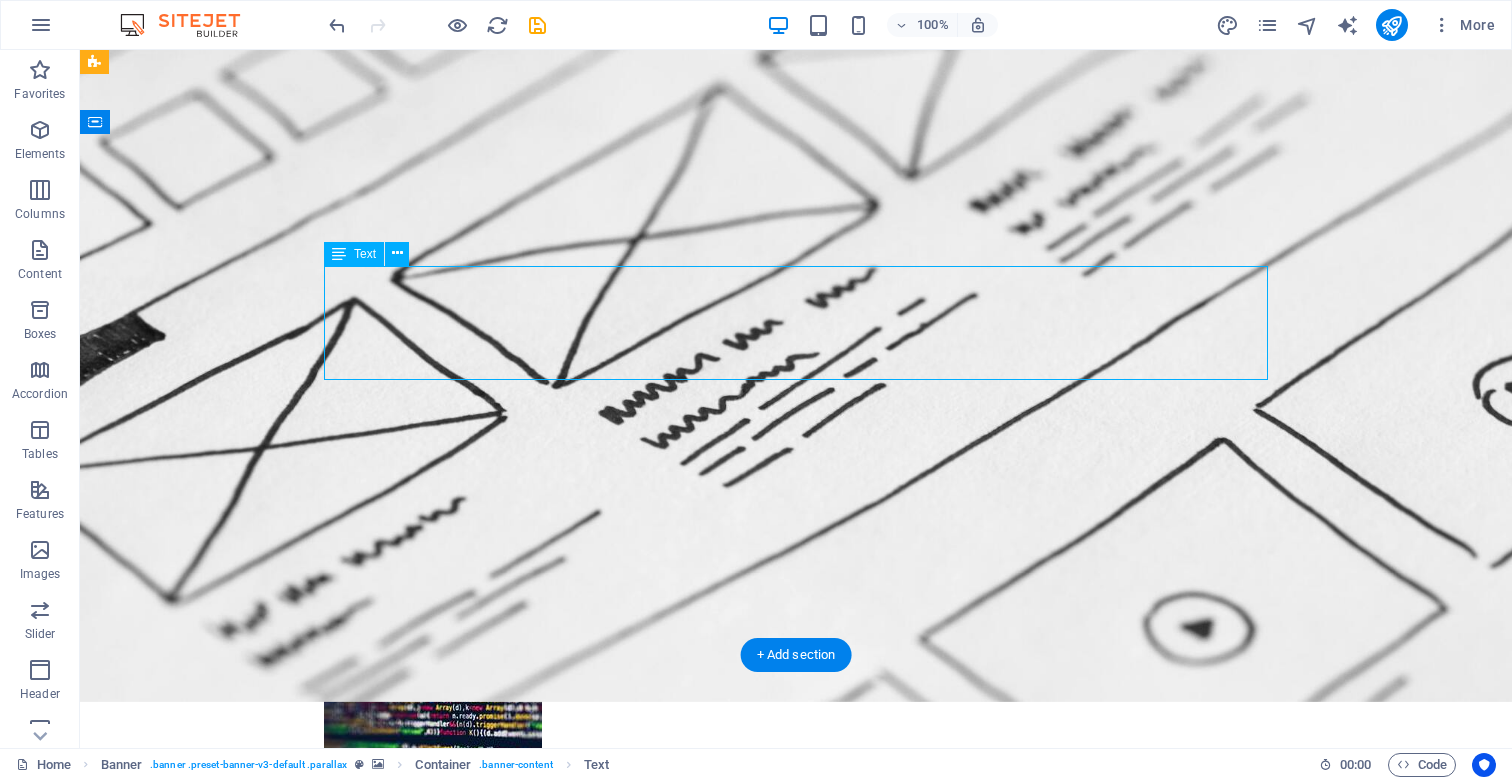 click on "We create high-performing, visually stunning websites that attract more traffic and convert better." at bounding box center [796, 1001] 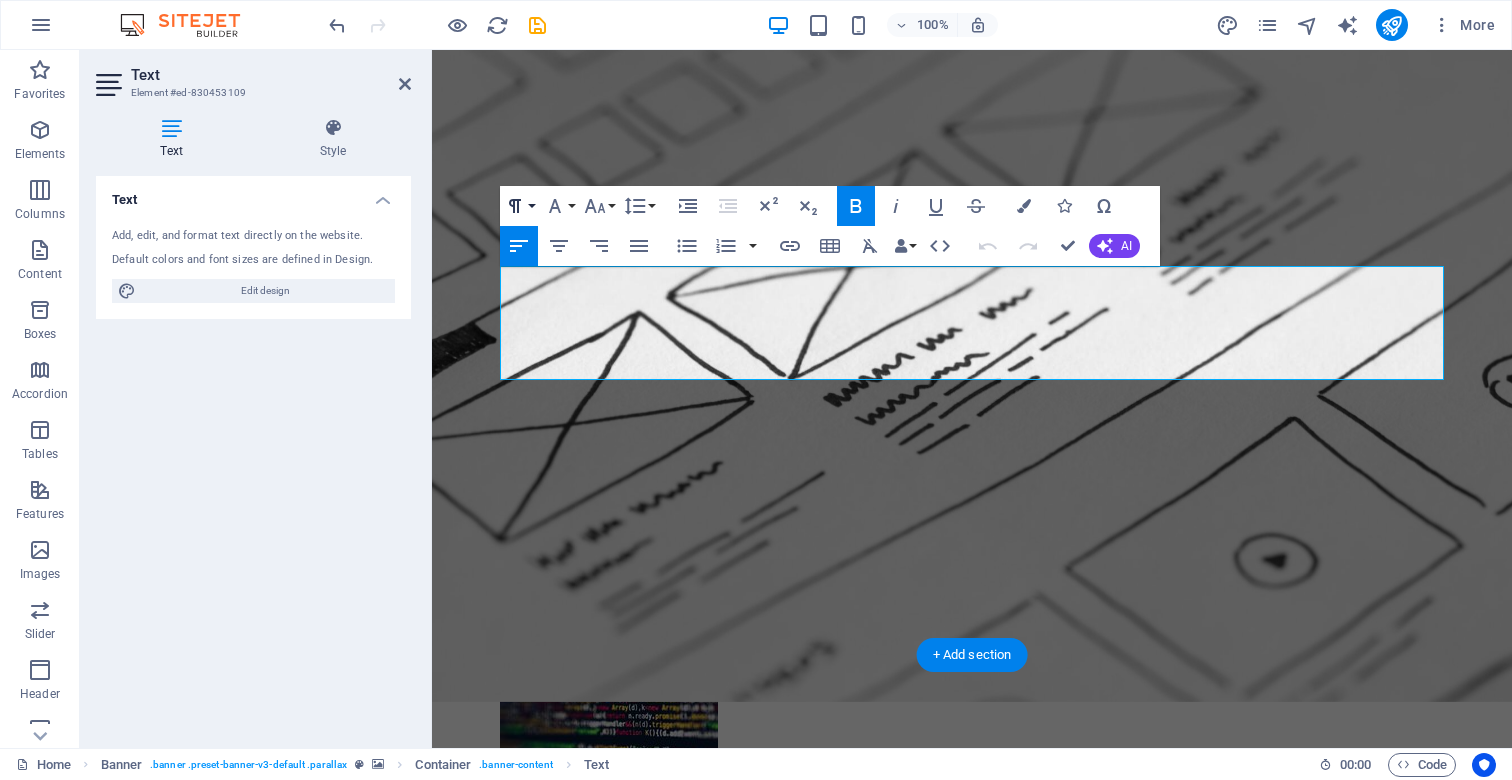 click on "Paragraph Format" at bounding box center [519, 206] 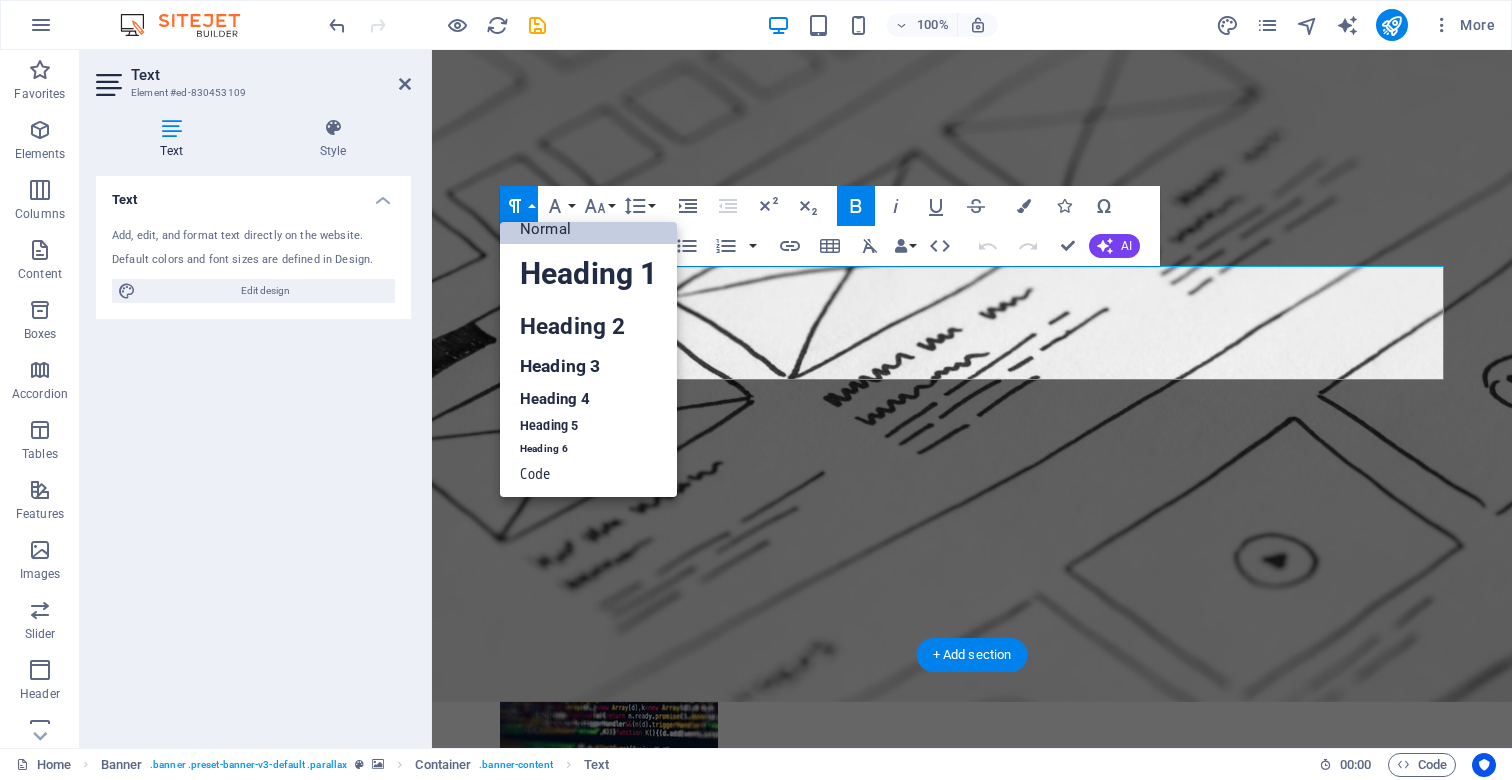 scroll, scrollTop: 15, scrollLeft: 0, axis: vertical 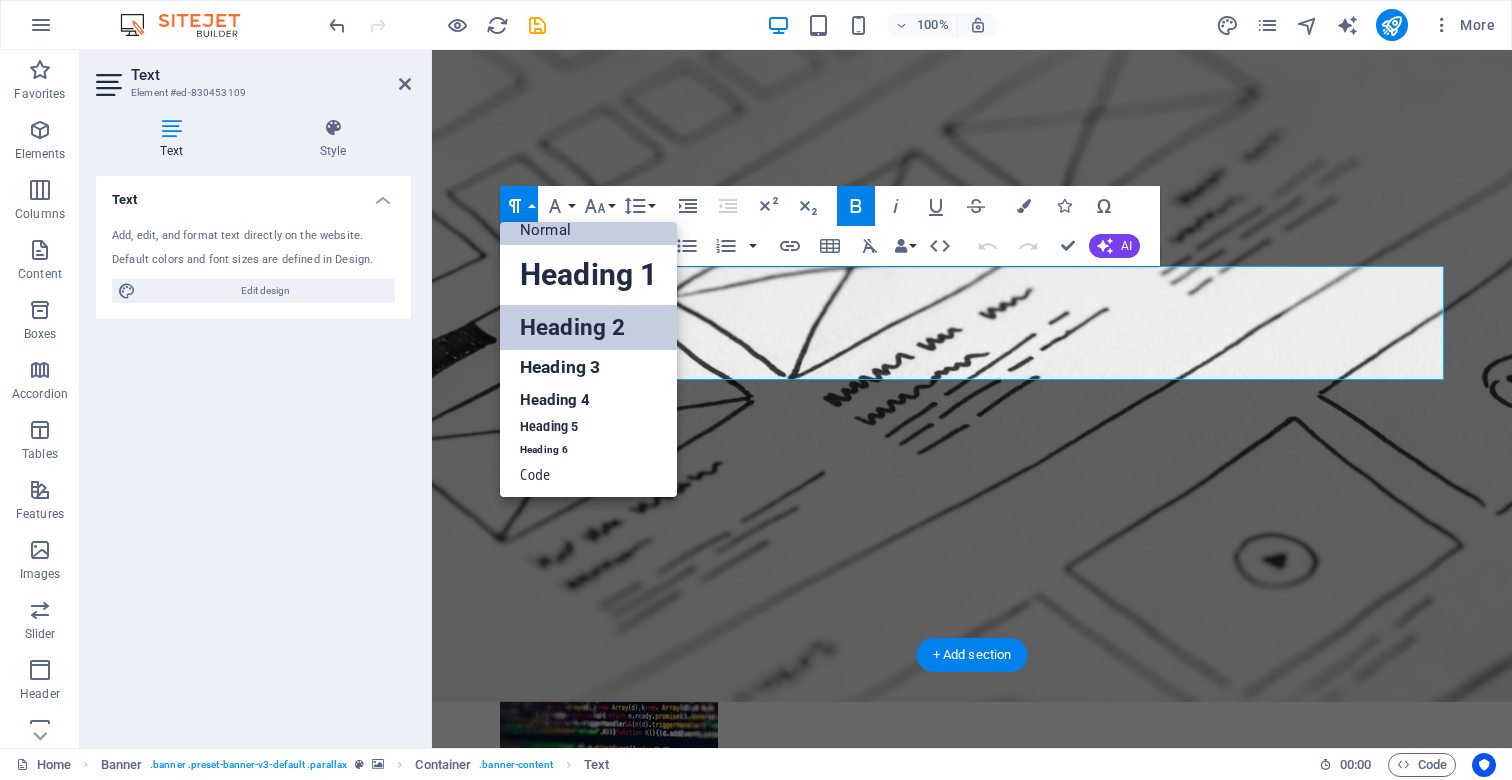 click on "Heading 2" at bounding box center [588, 327] 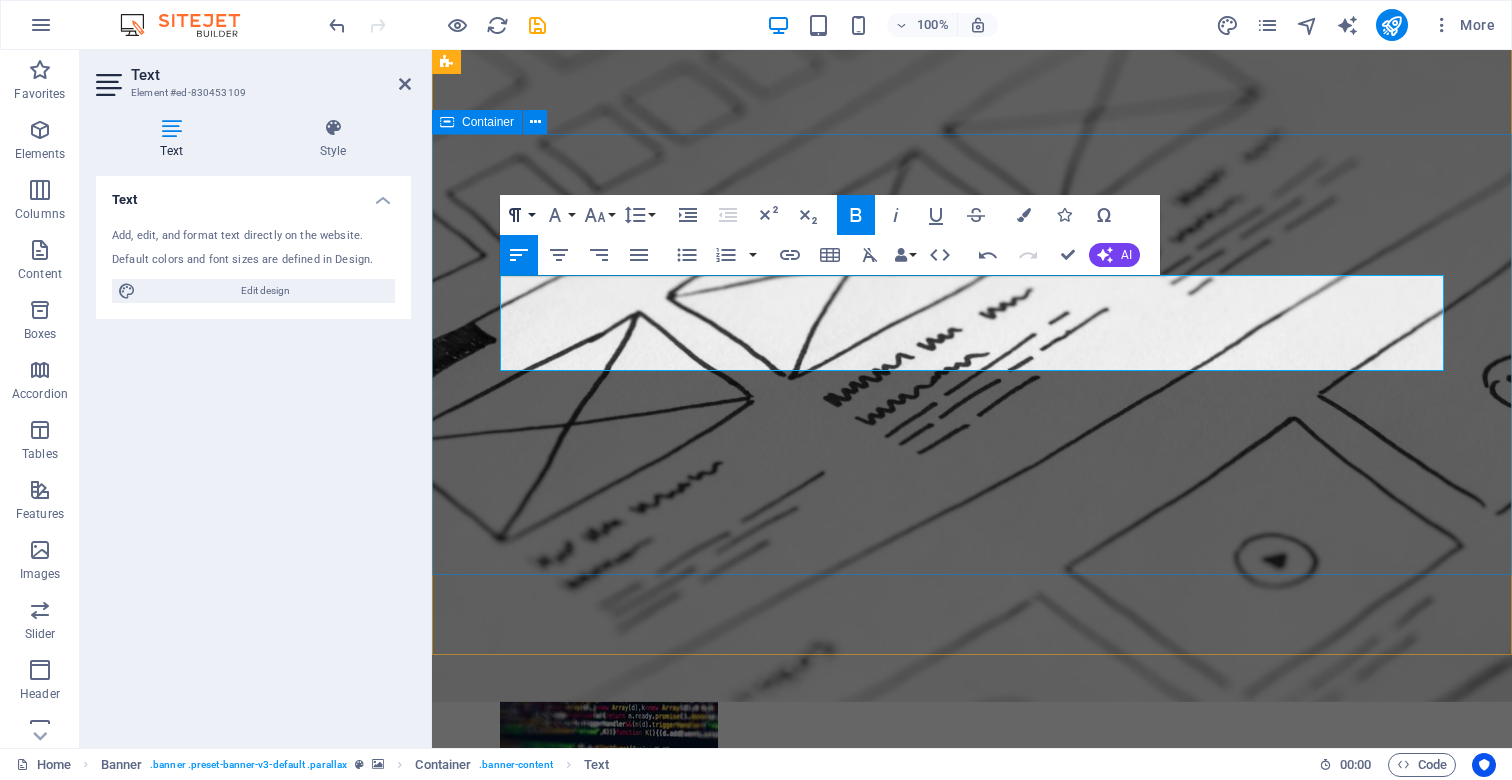 click on "Paragraph Format" at bounding box center (519, 215) 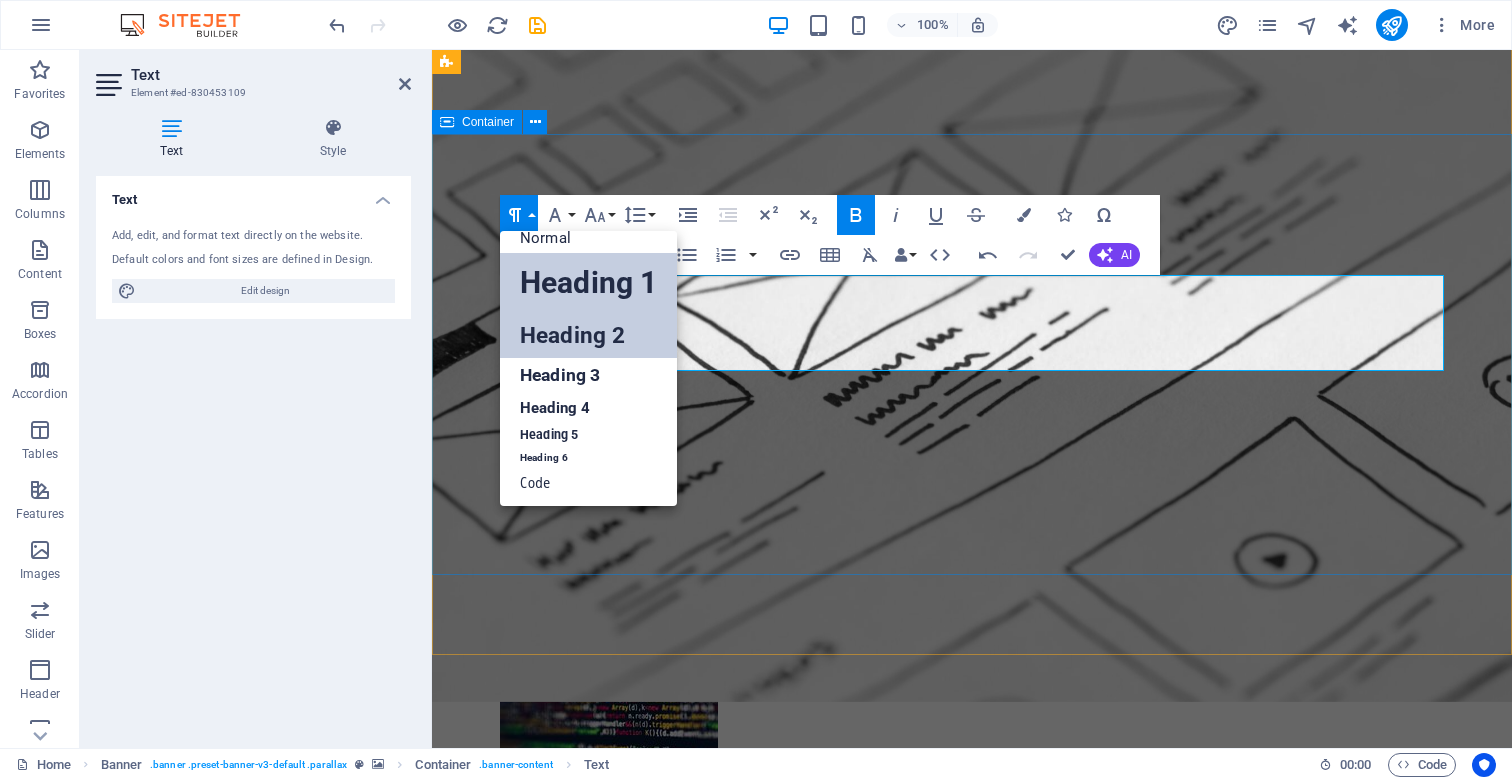 scroll, scrollTop: 15, scrollLeft: 0, axis: vertical 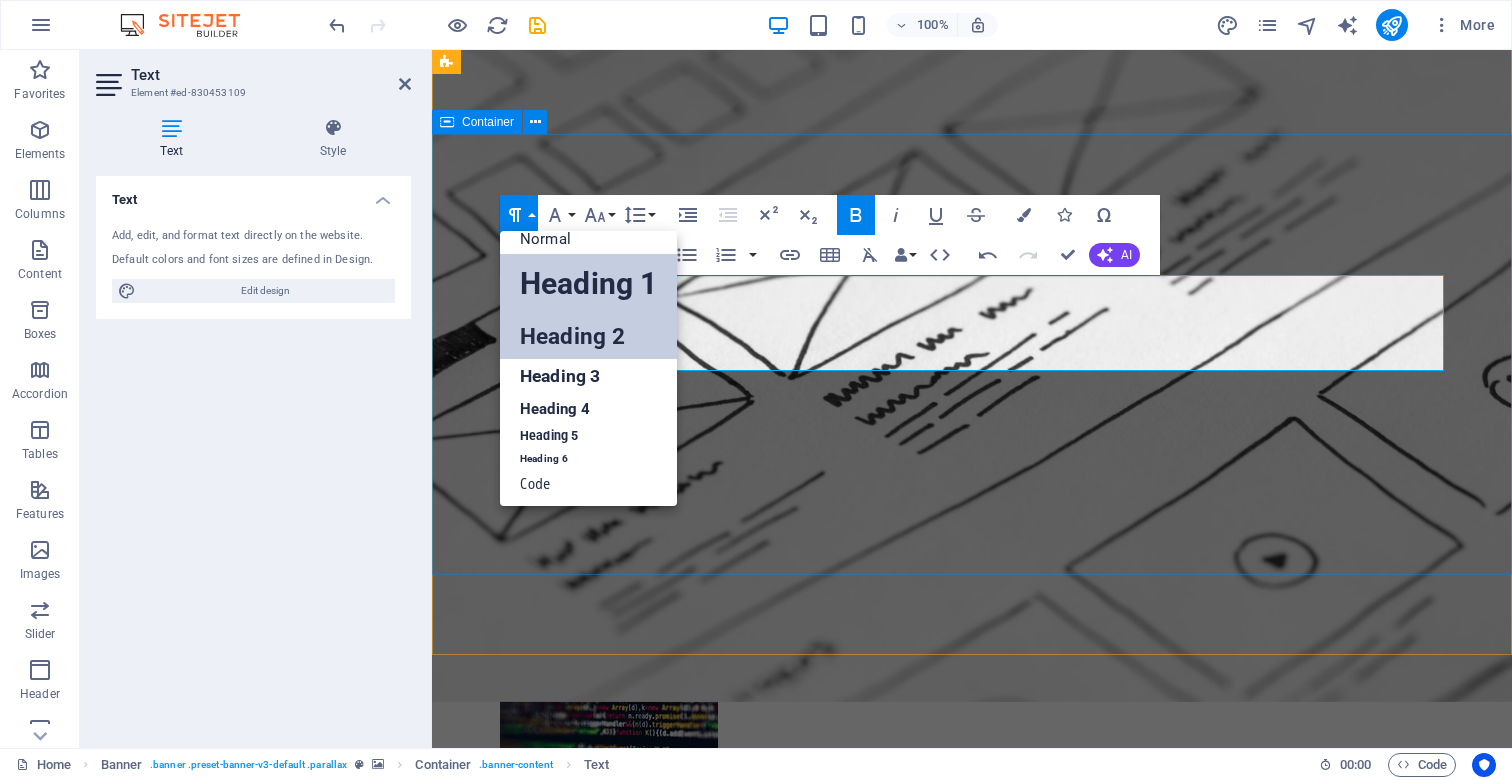 click on "Heading 1" at bounding box center (588, 284) 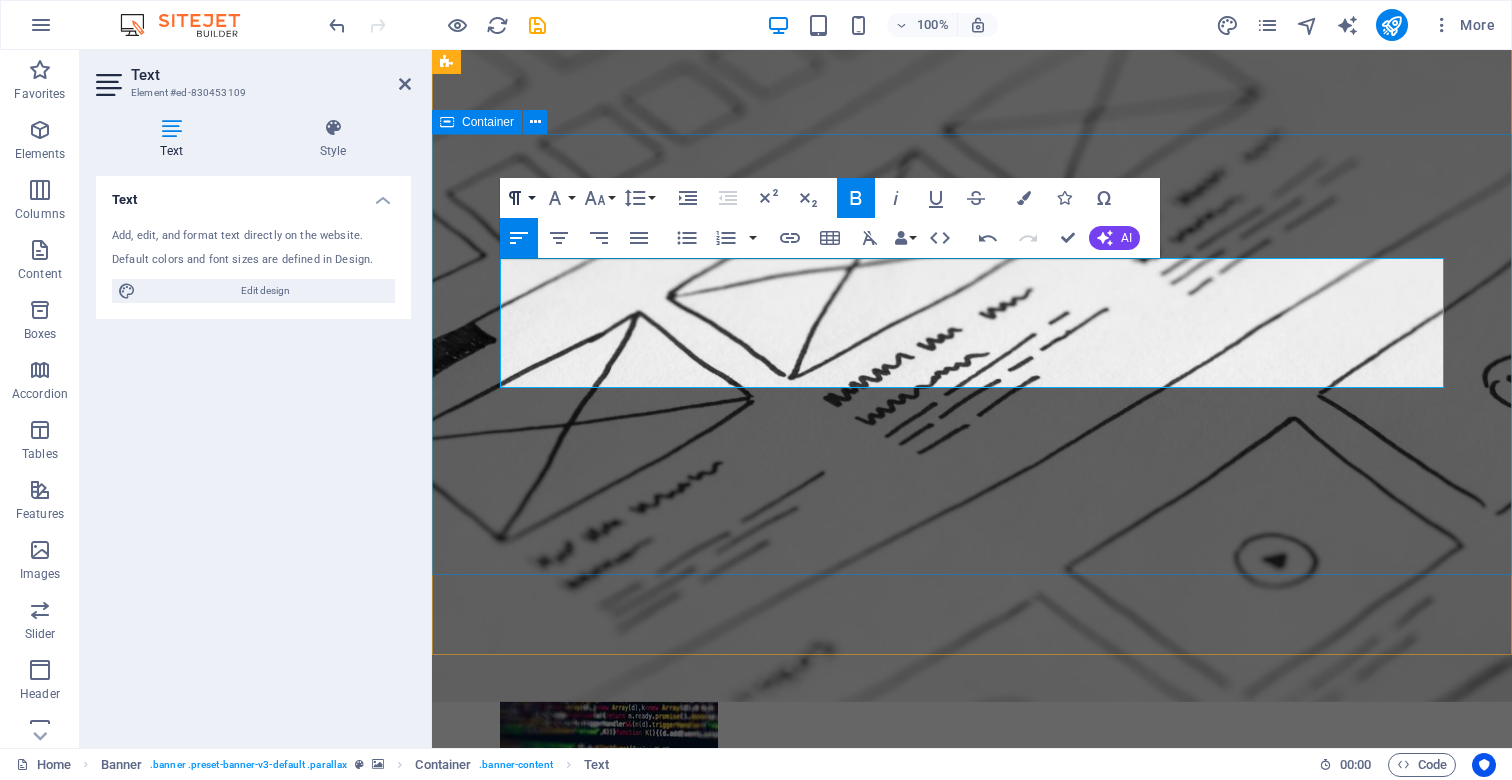click on "Paragraph Format" at bounding box center (519, 198) 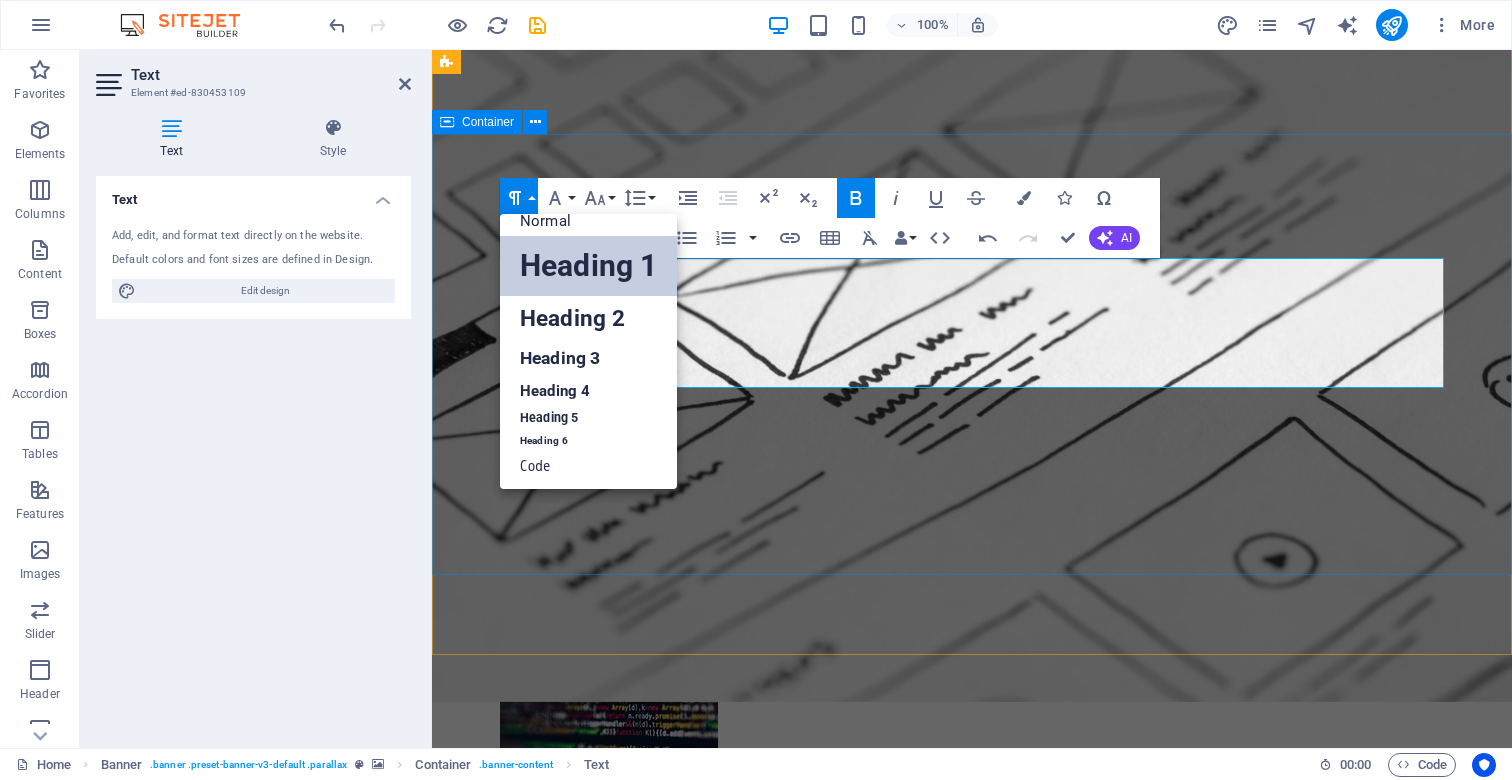 scroll, scrollTop: 15, scrollLeft: 0, axis: vertical 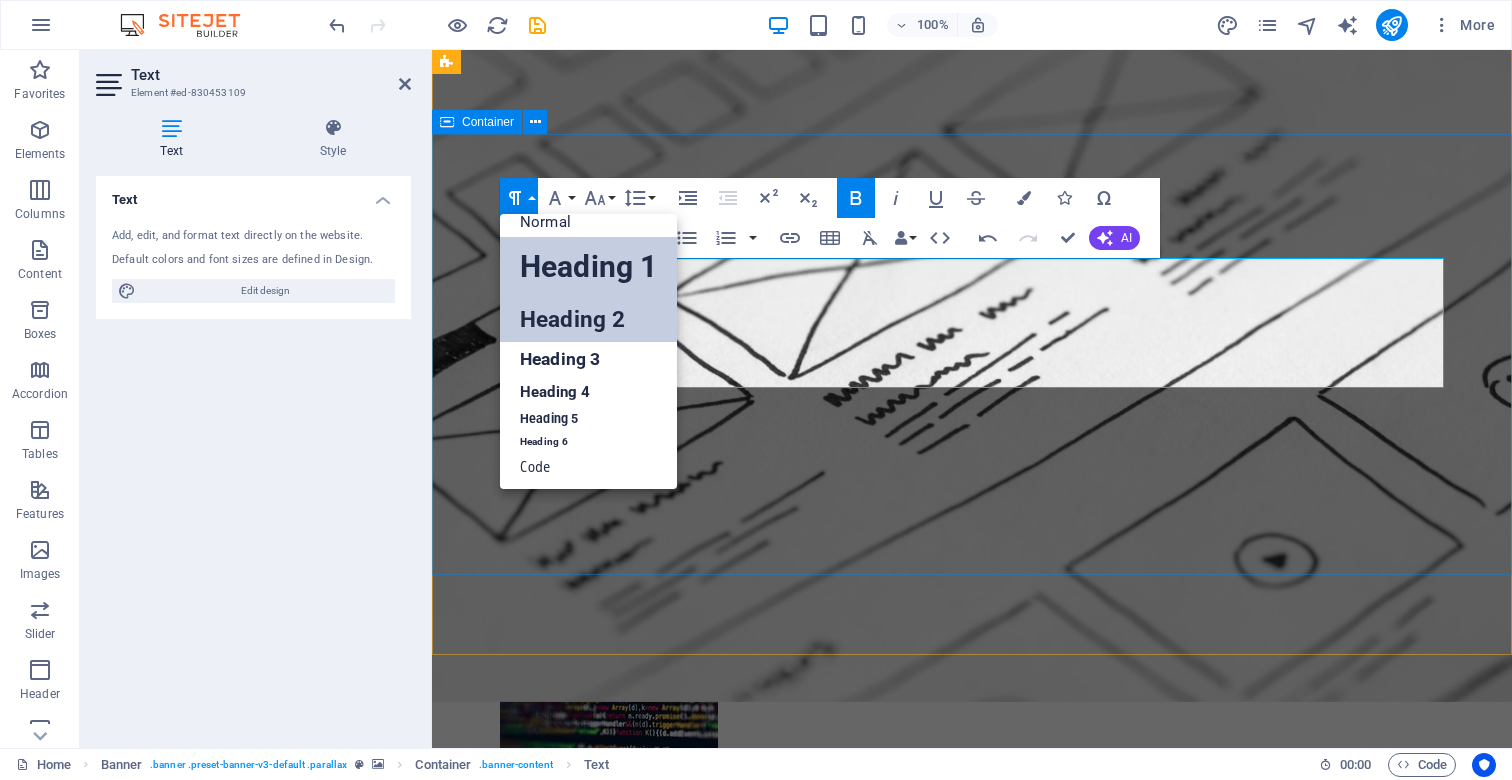 click on "Heading 2" at bounding box center (588, 319) 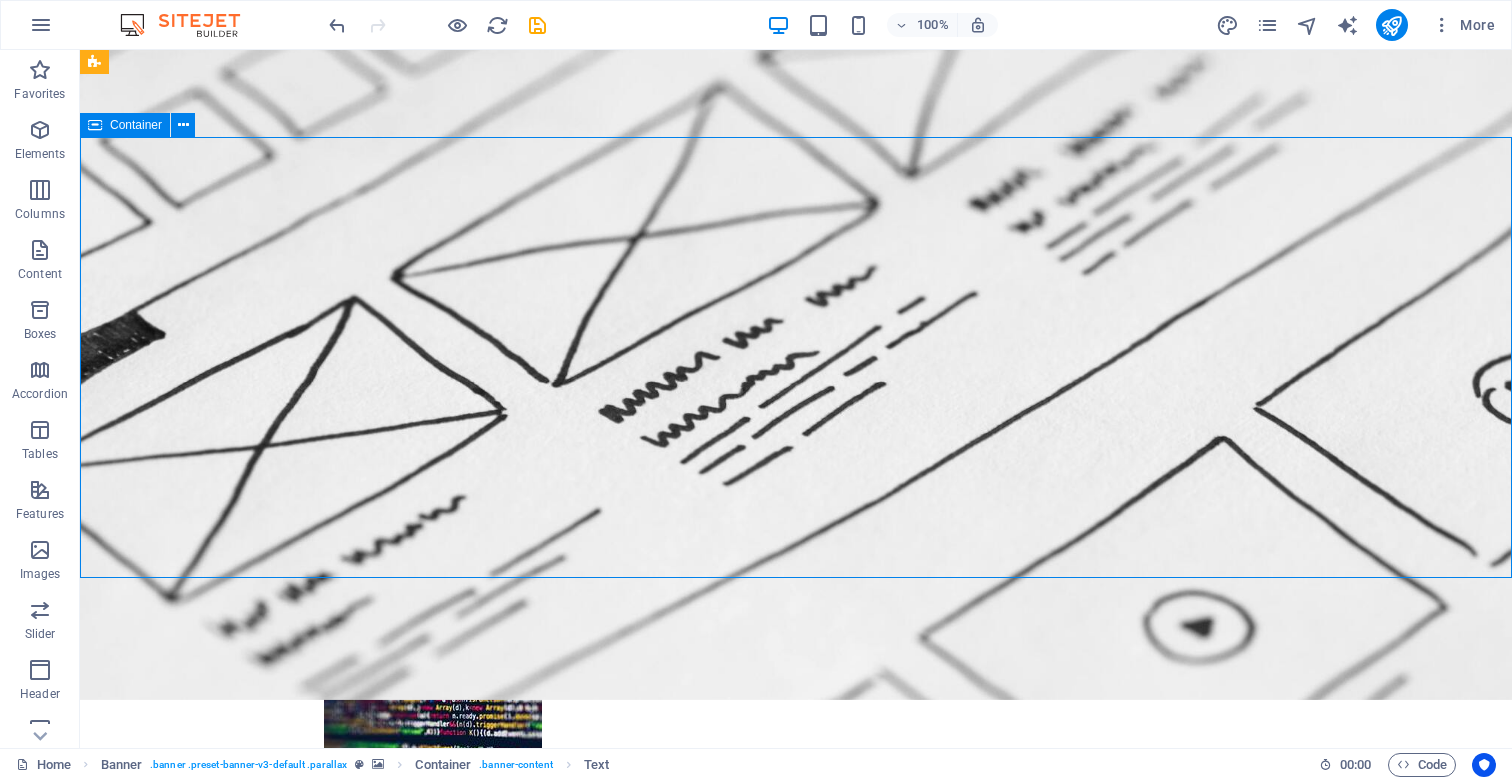 click on "We create high-performing, visually stunning websites that attract more traffic and convert better. Learn more" at bounding box center (796, 1024) 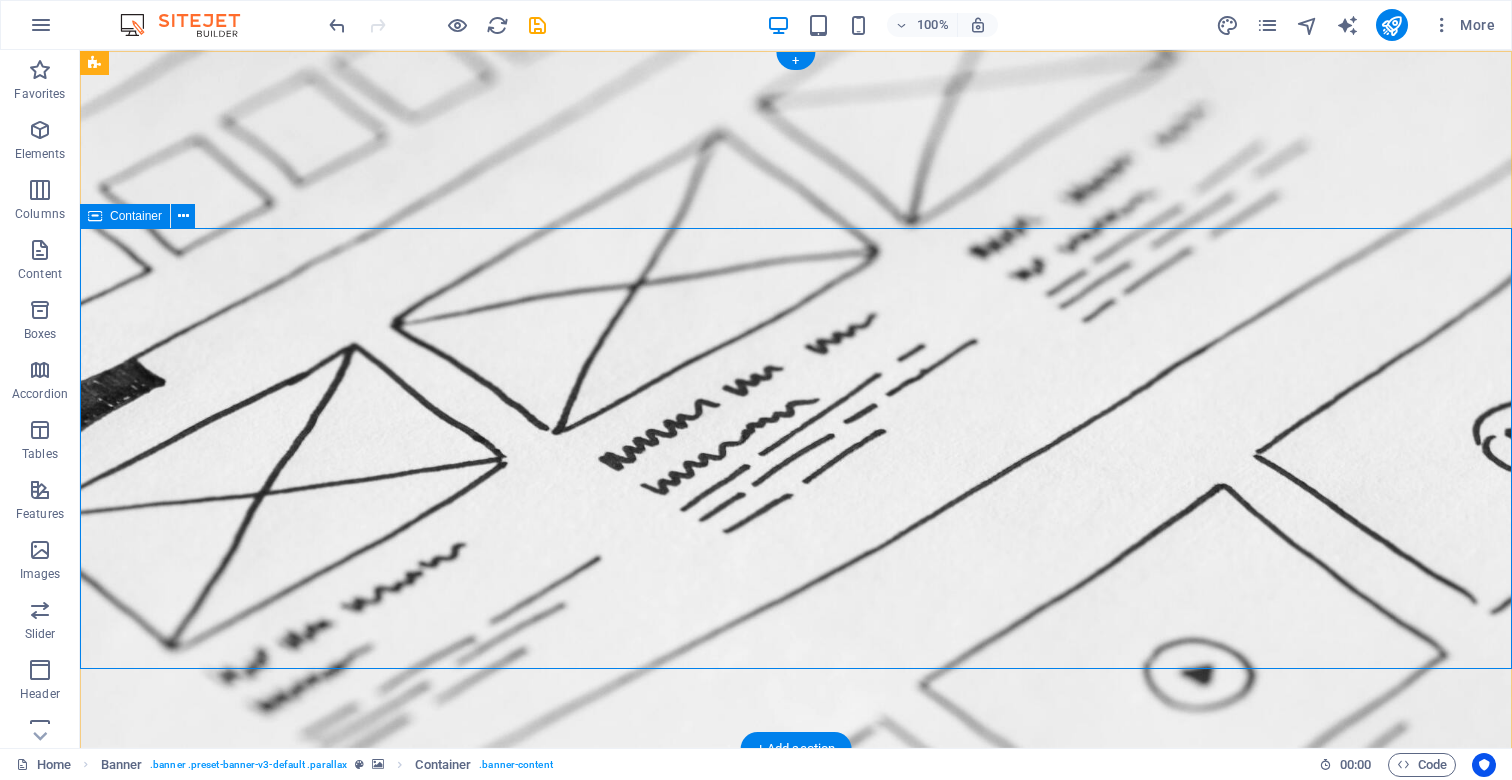 scroll, scrollTop: 0, scrollLeft: 0, axis: both 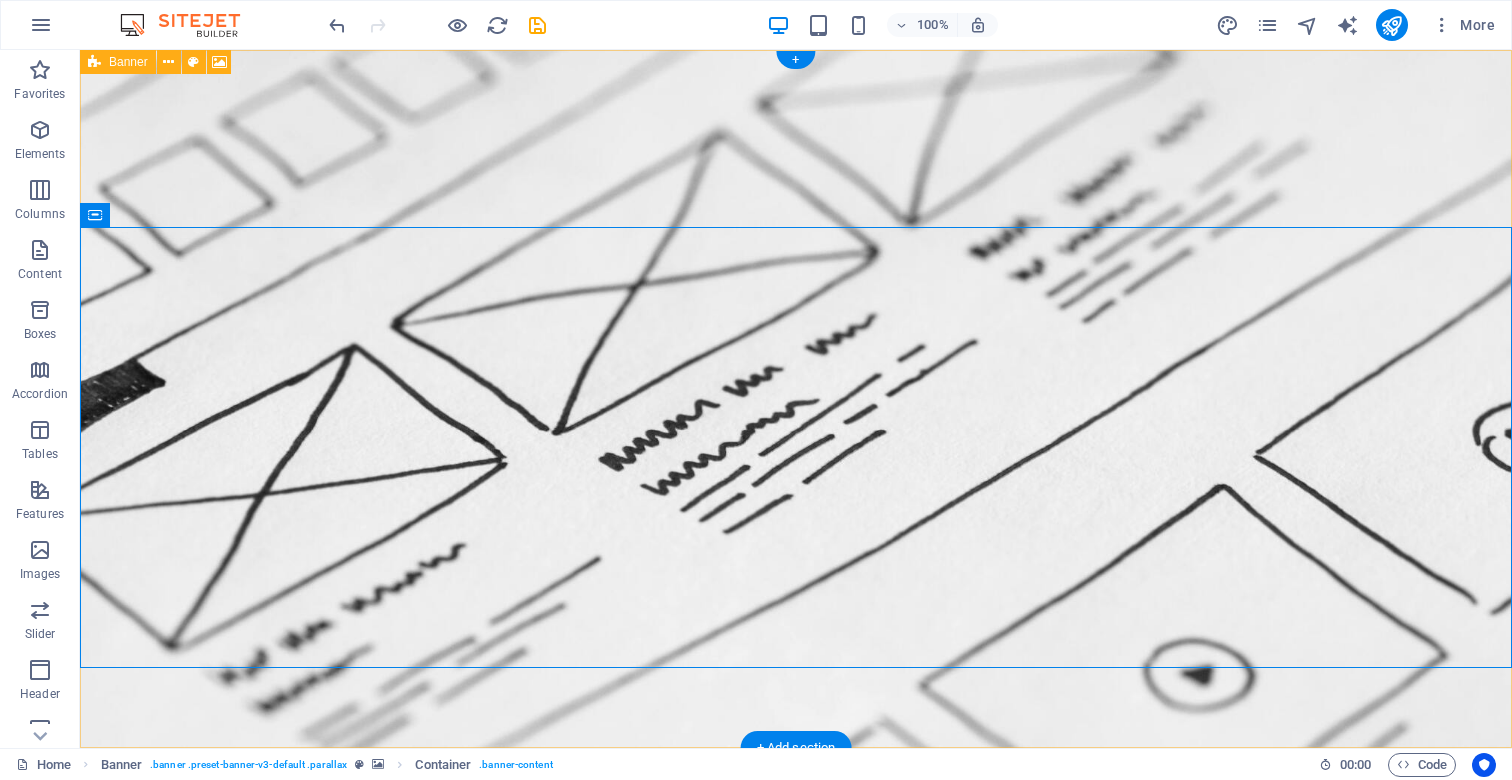 click at bounding box center (94, 62) 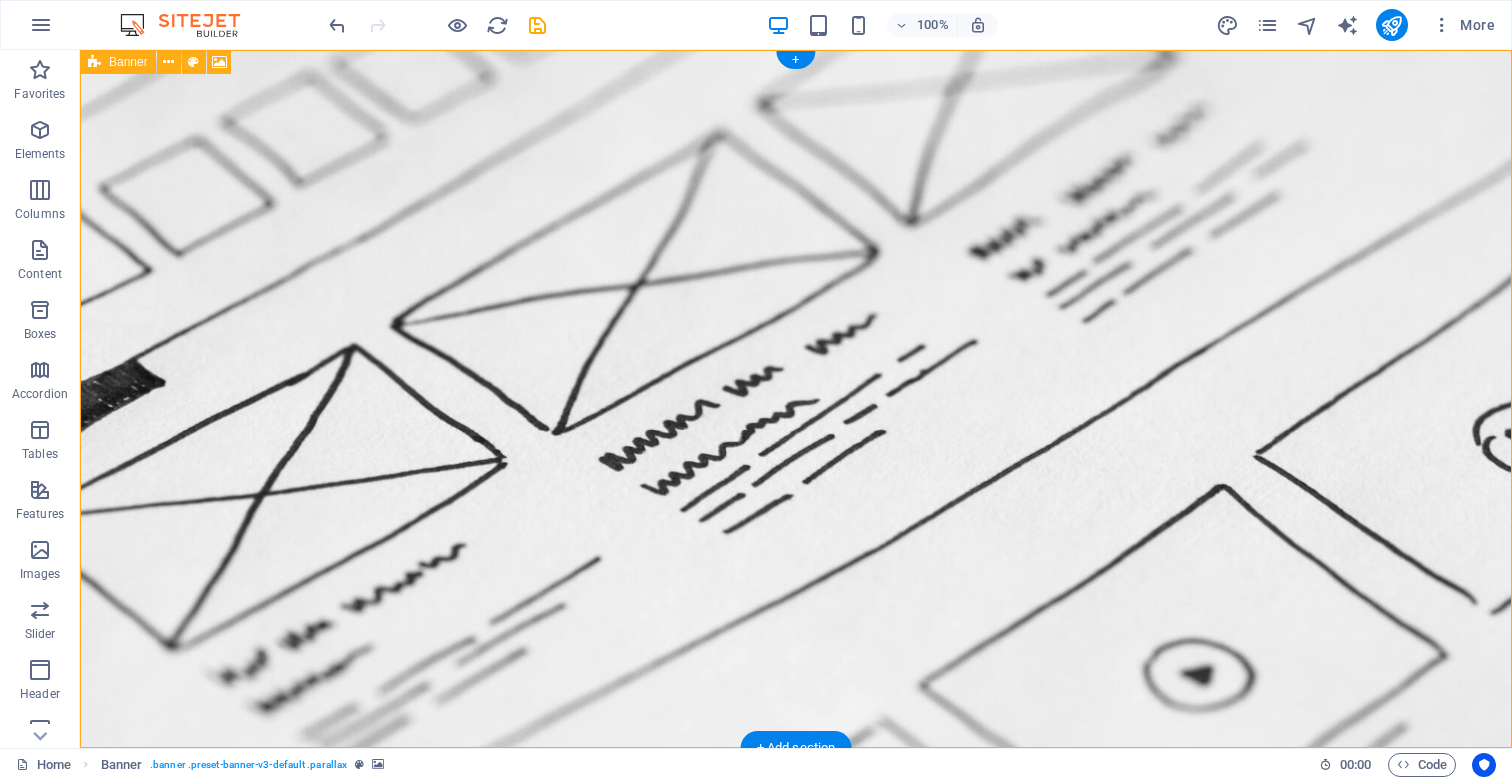 click at bounding box center (94, 62) 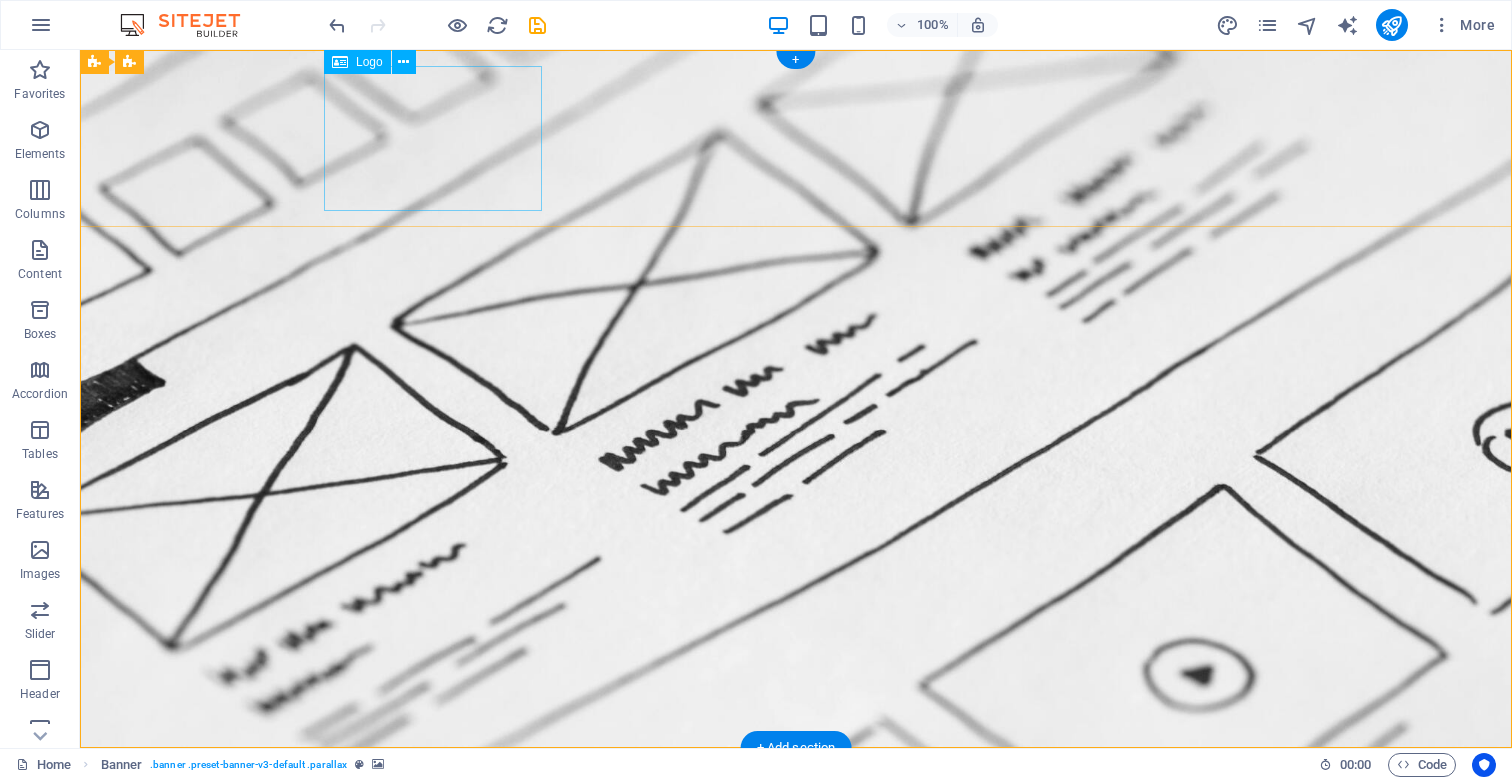 click at bounding box center (796, 836) 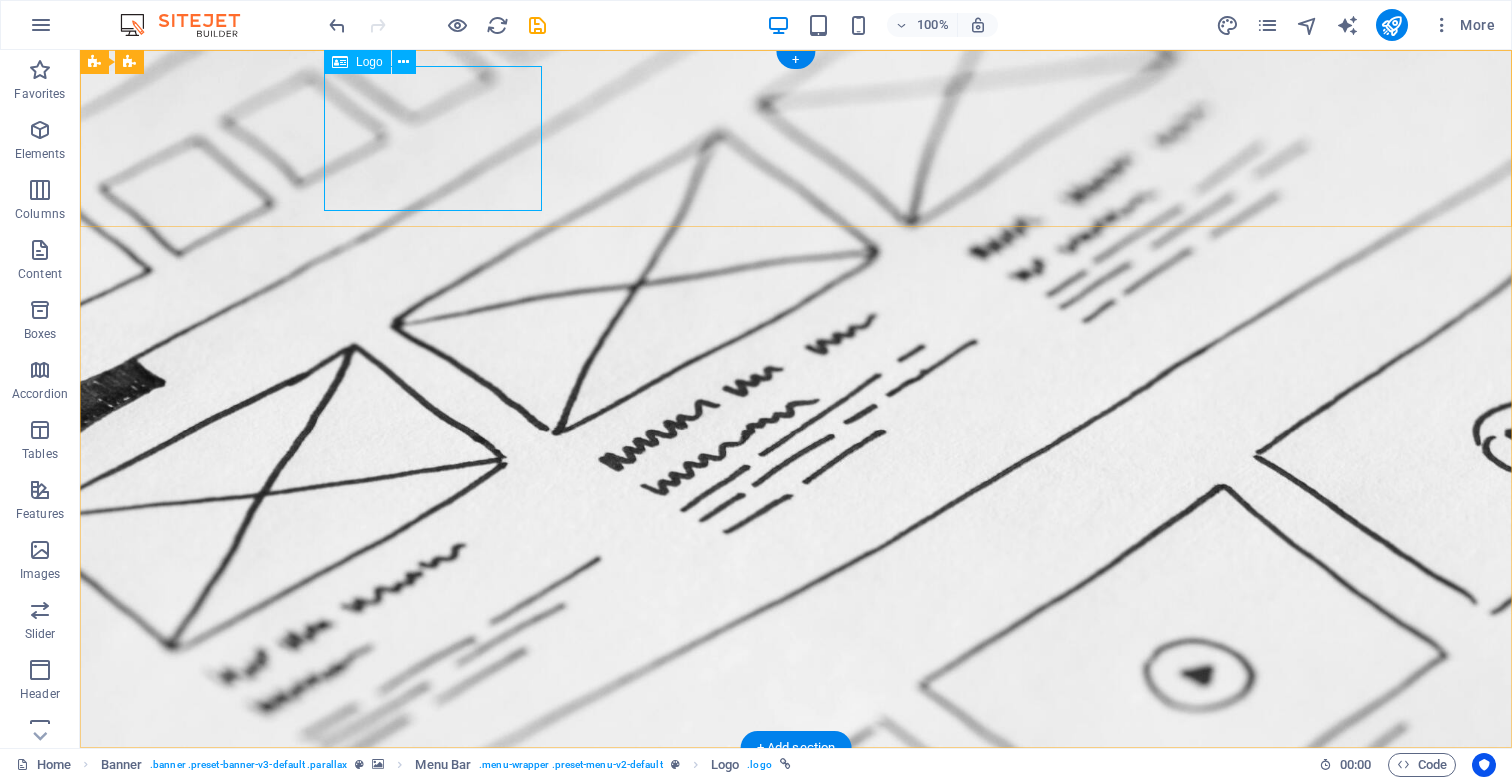 click at bounding box center [796, 836] 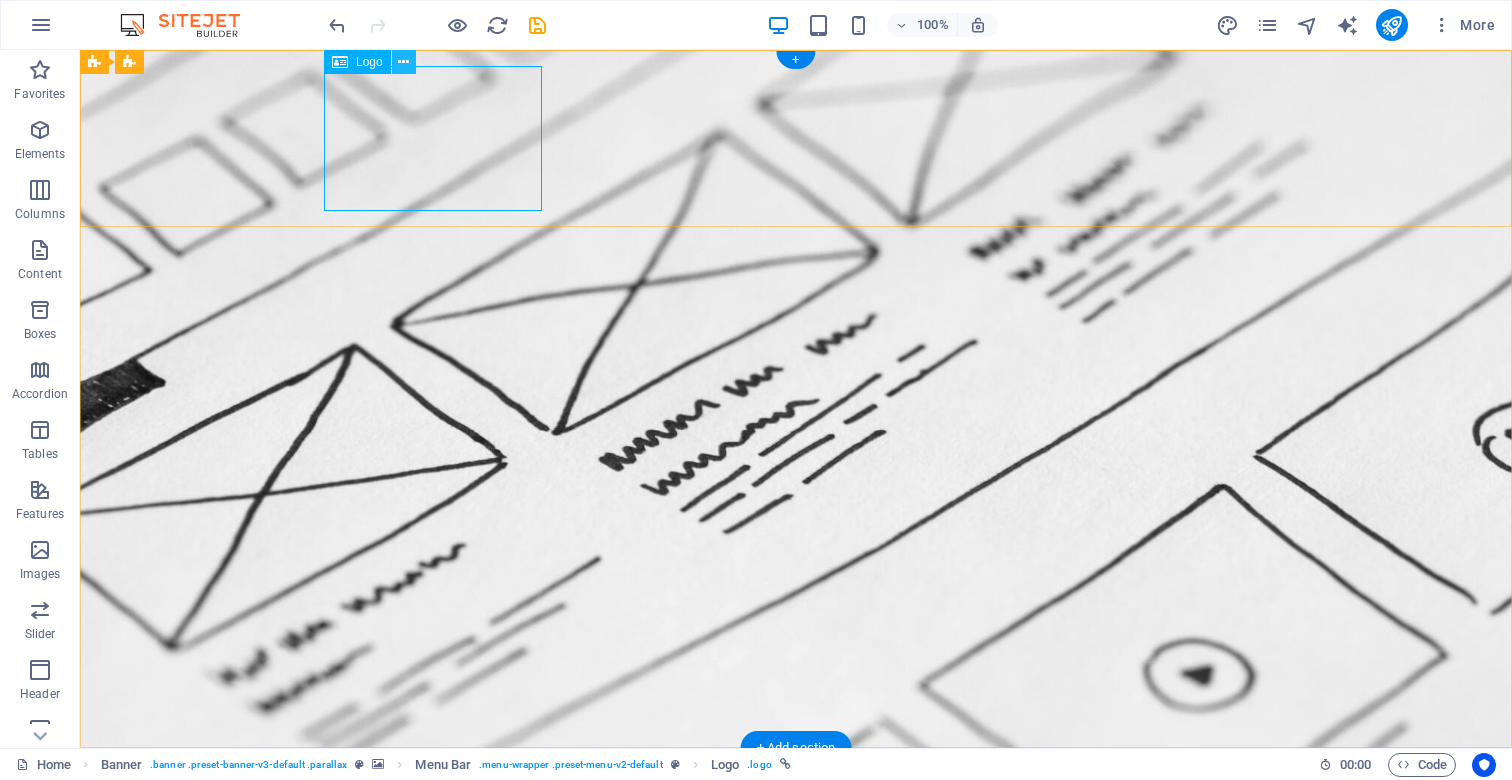 click at bounding box center [403, 62] 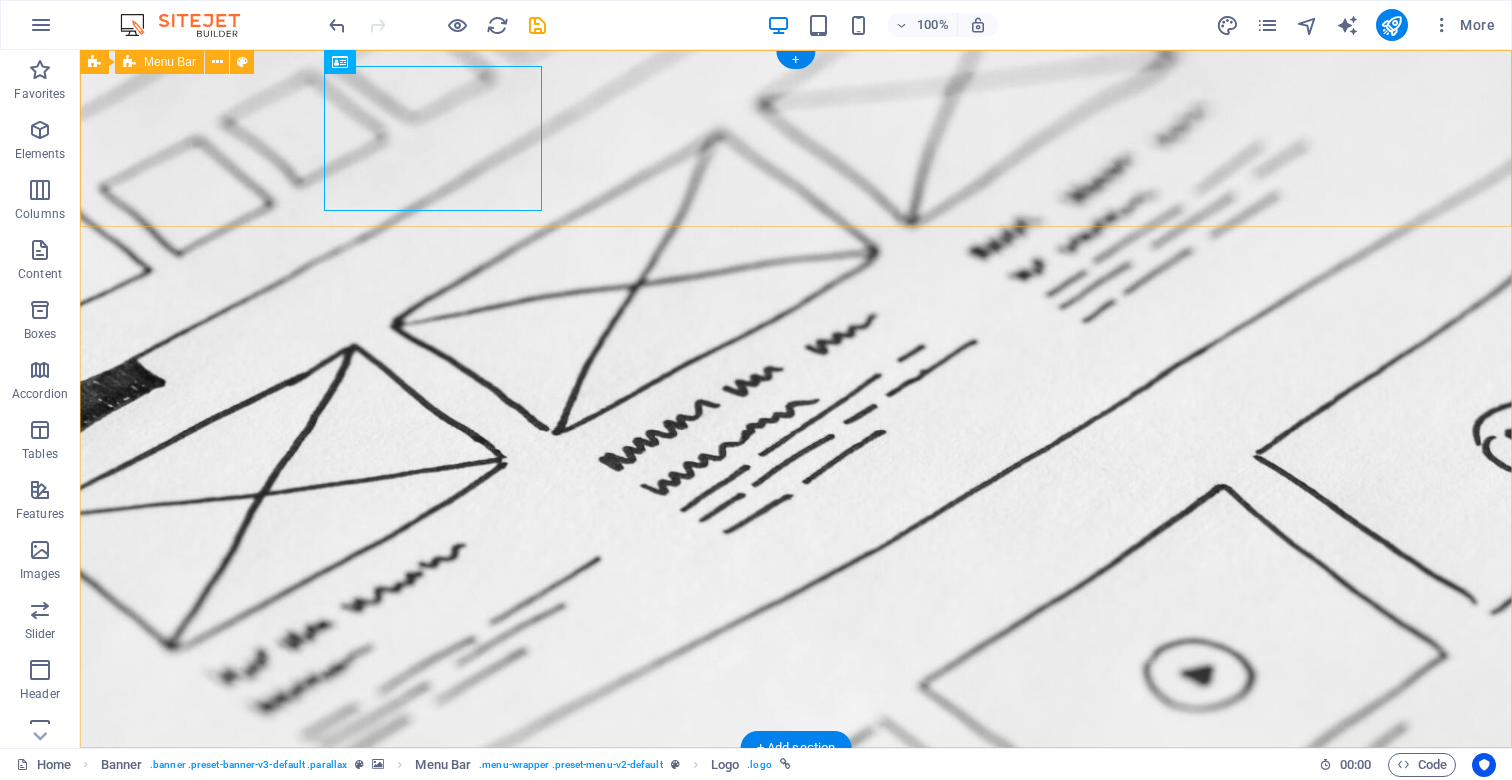 click on "Home About us Services Projects Team Contact" at bounding box center (796, 852) 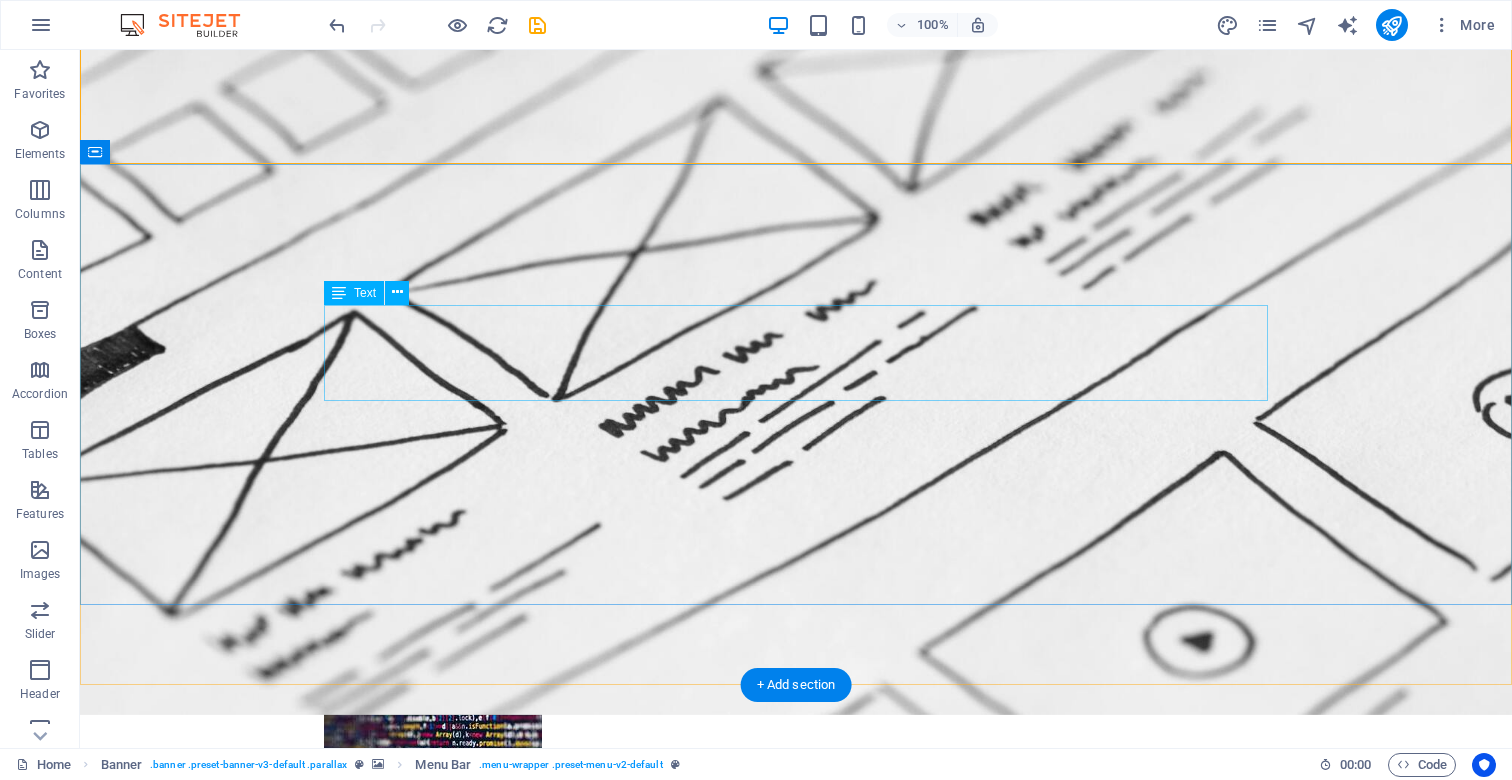 scroll, scrollTop: 88, scrollLeft: 0, axis: vertical 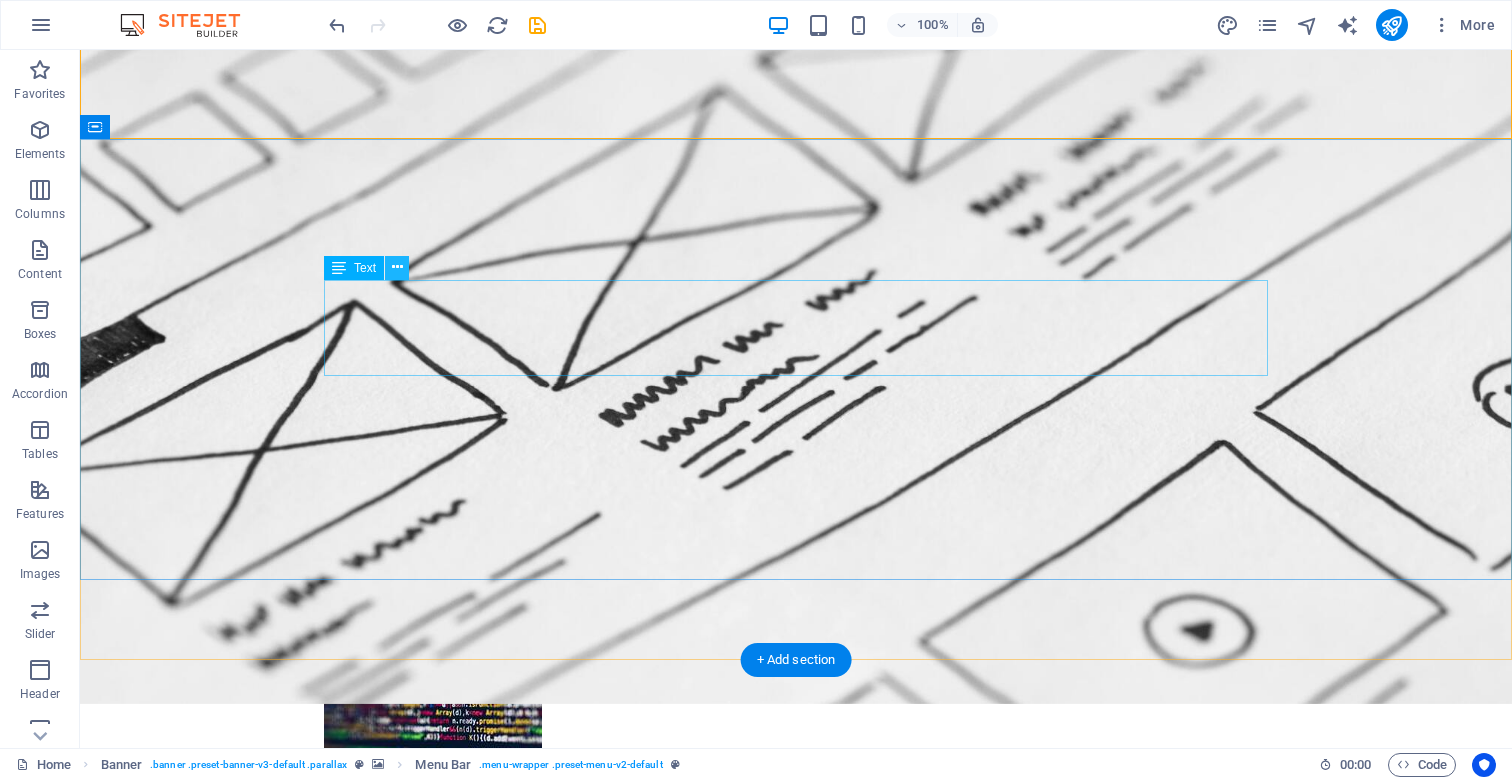 click at bounding box center [397, 267] 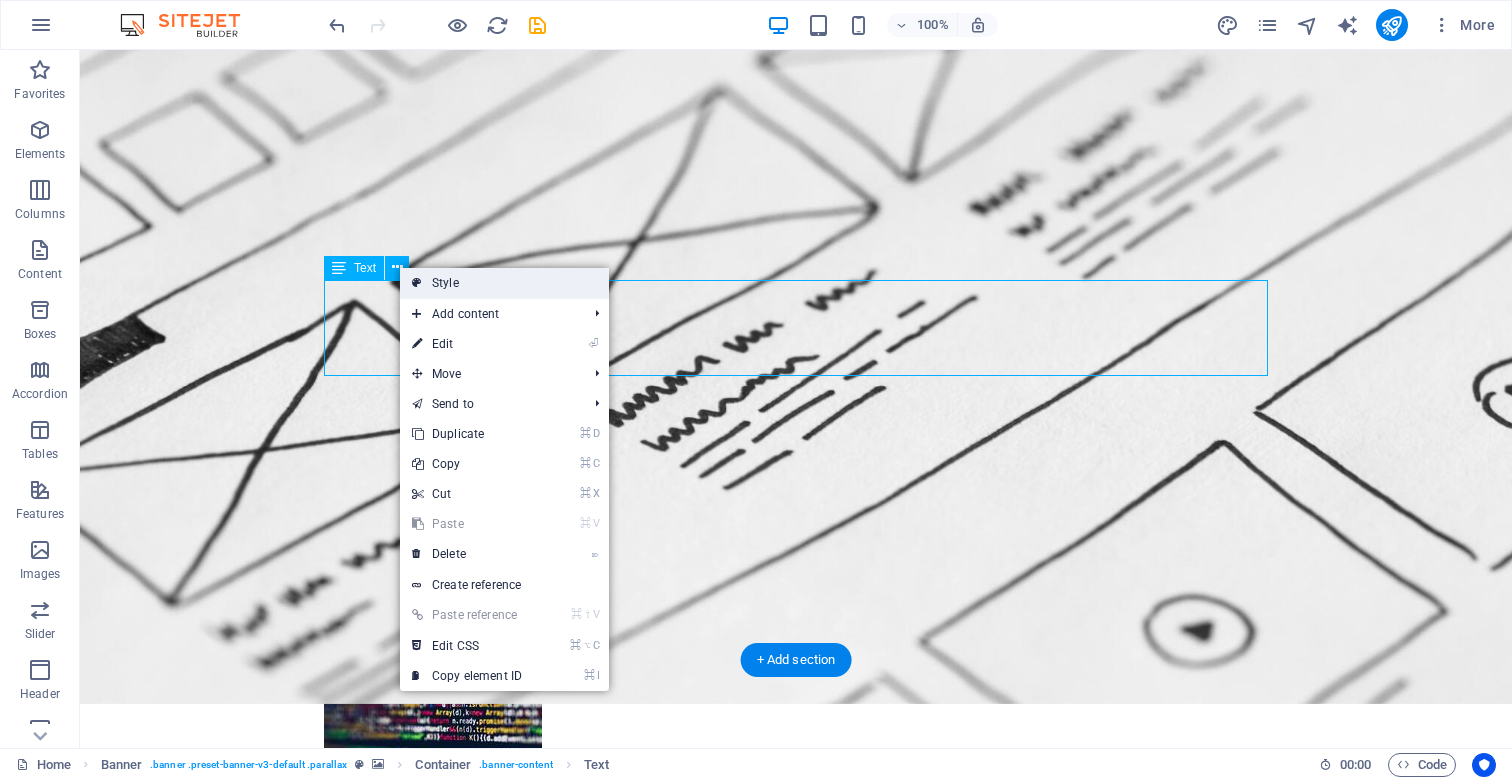 click on "Style" at bounding box center [504, 283] 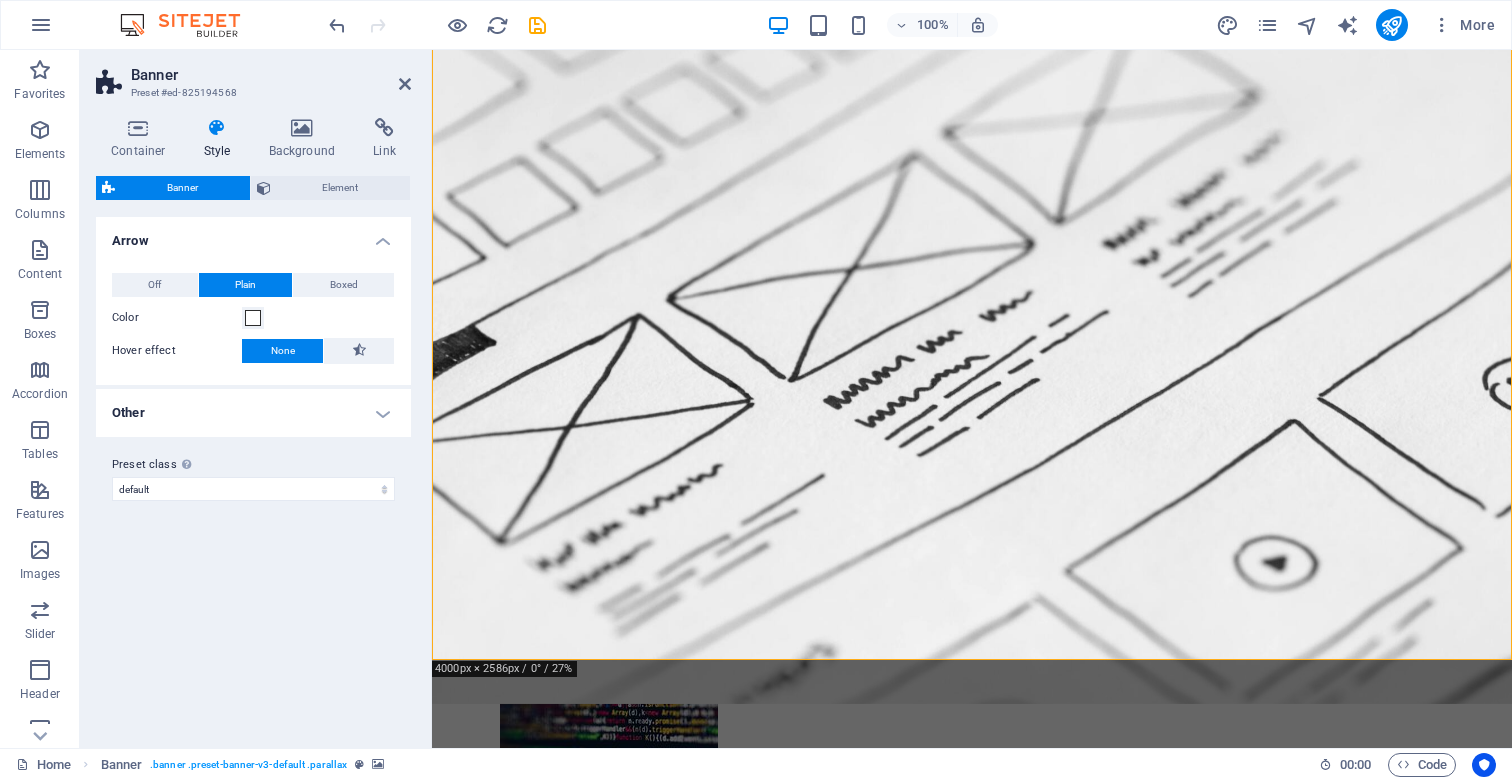 click on "Other" at bounding box center (253, 413) 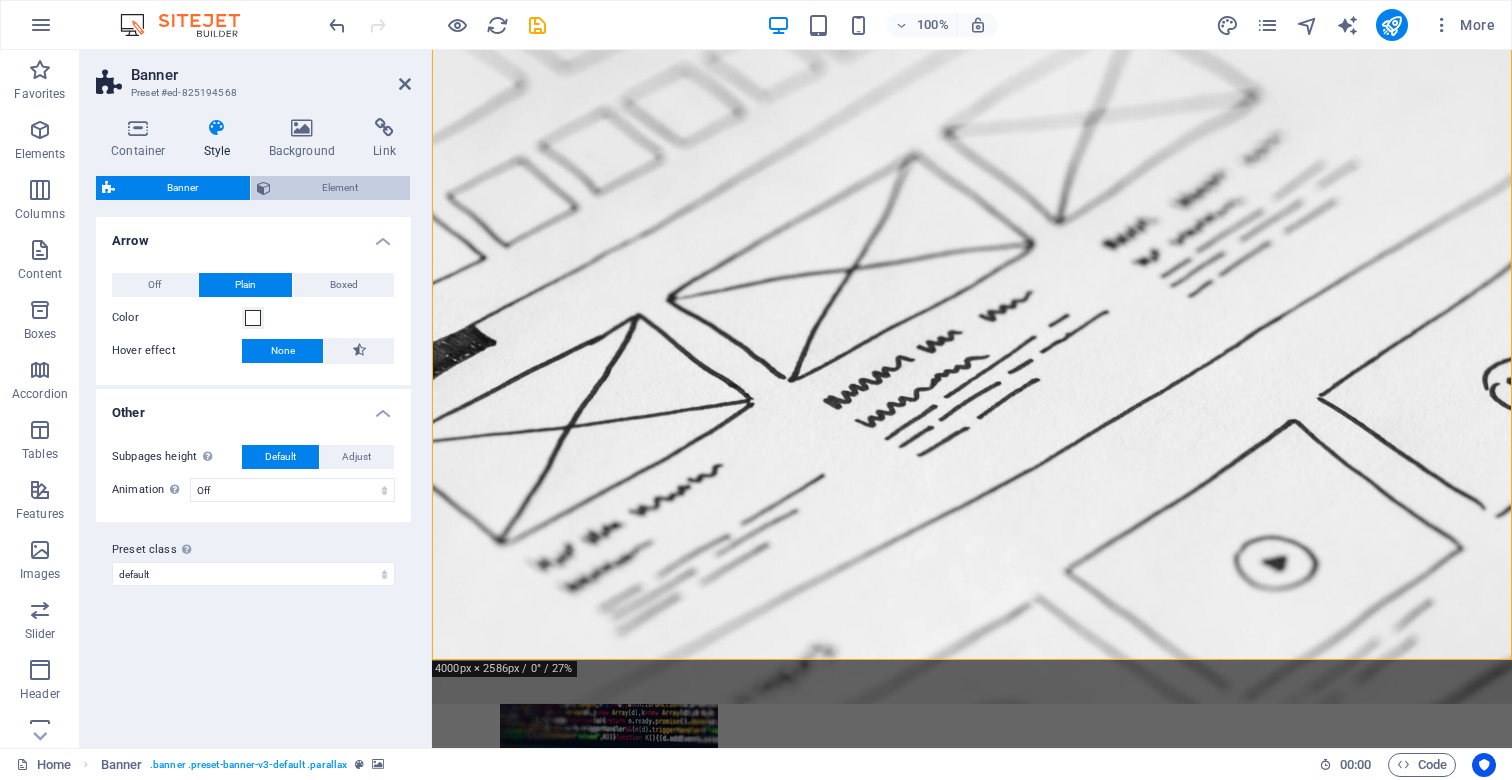 click on "Element" at bounding box center (341, 188) 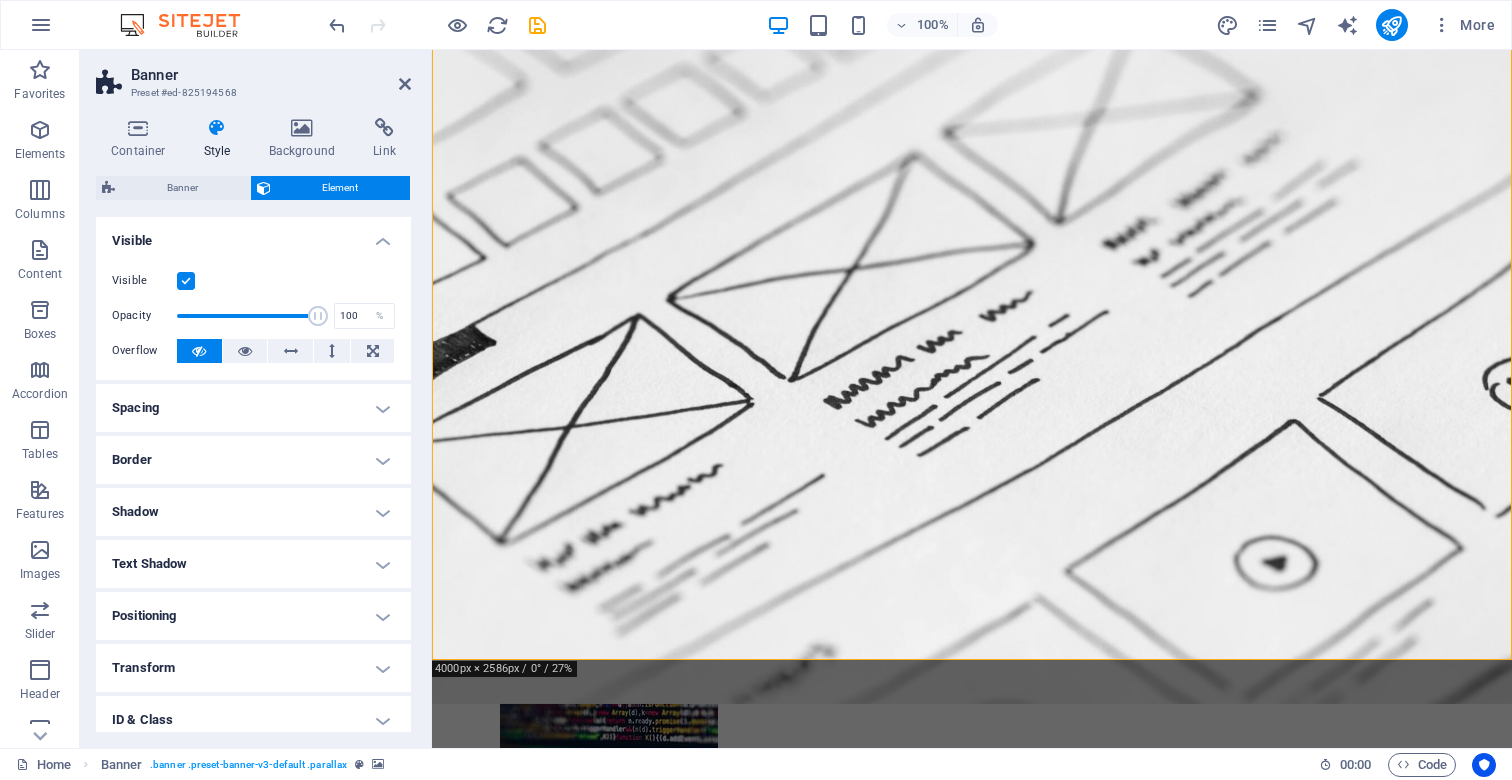 click on "Spacing" at bounding box center [253, 408] 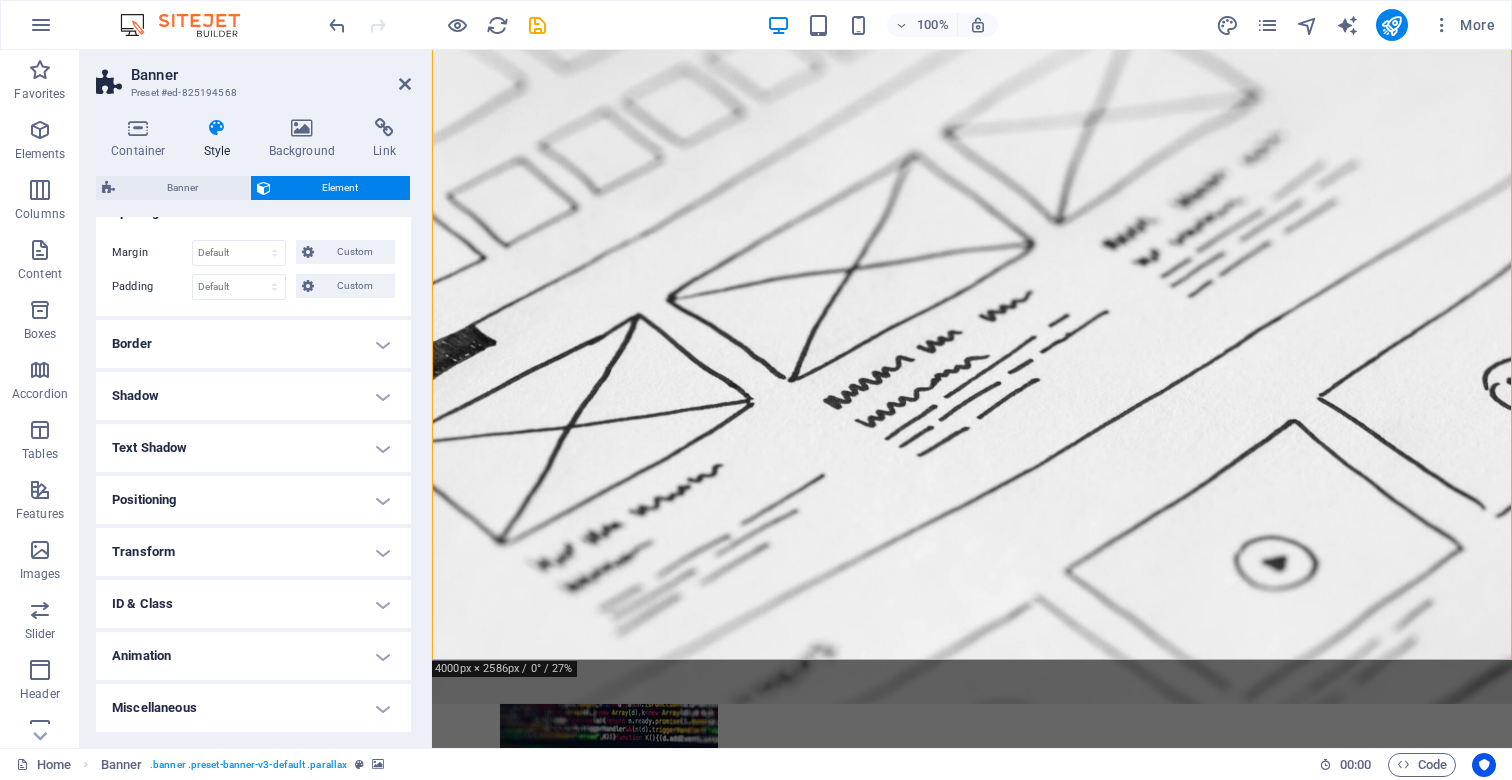 scroll, scrollTop: 195, scrollLeft: 0, axis: vertical 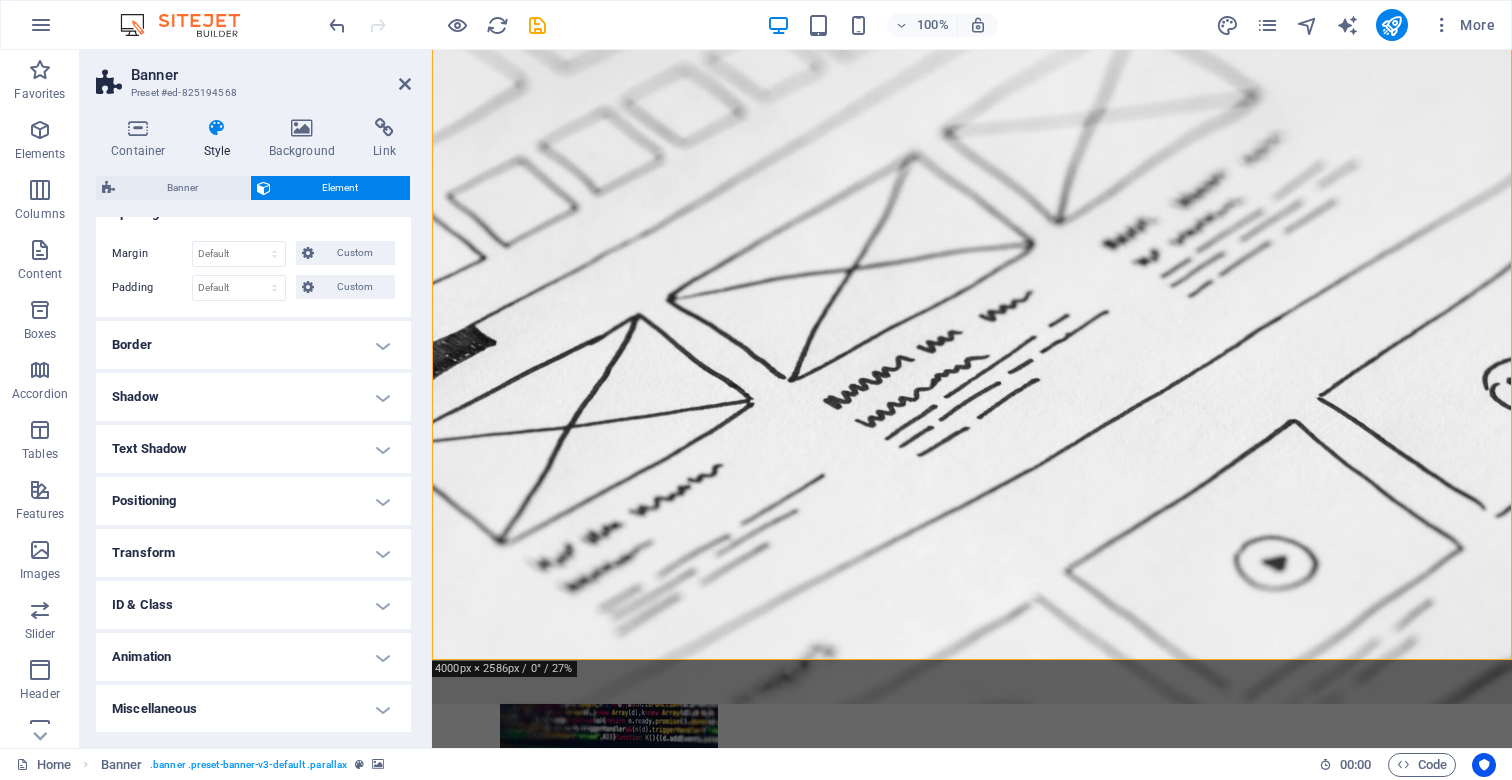 click on "Text Shadow" at bounding box center [253, 449] 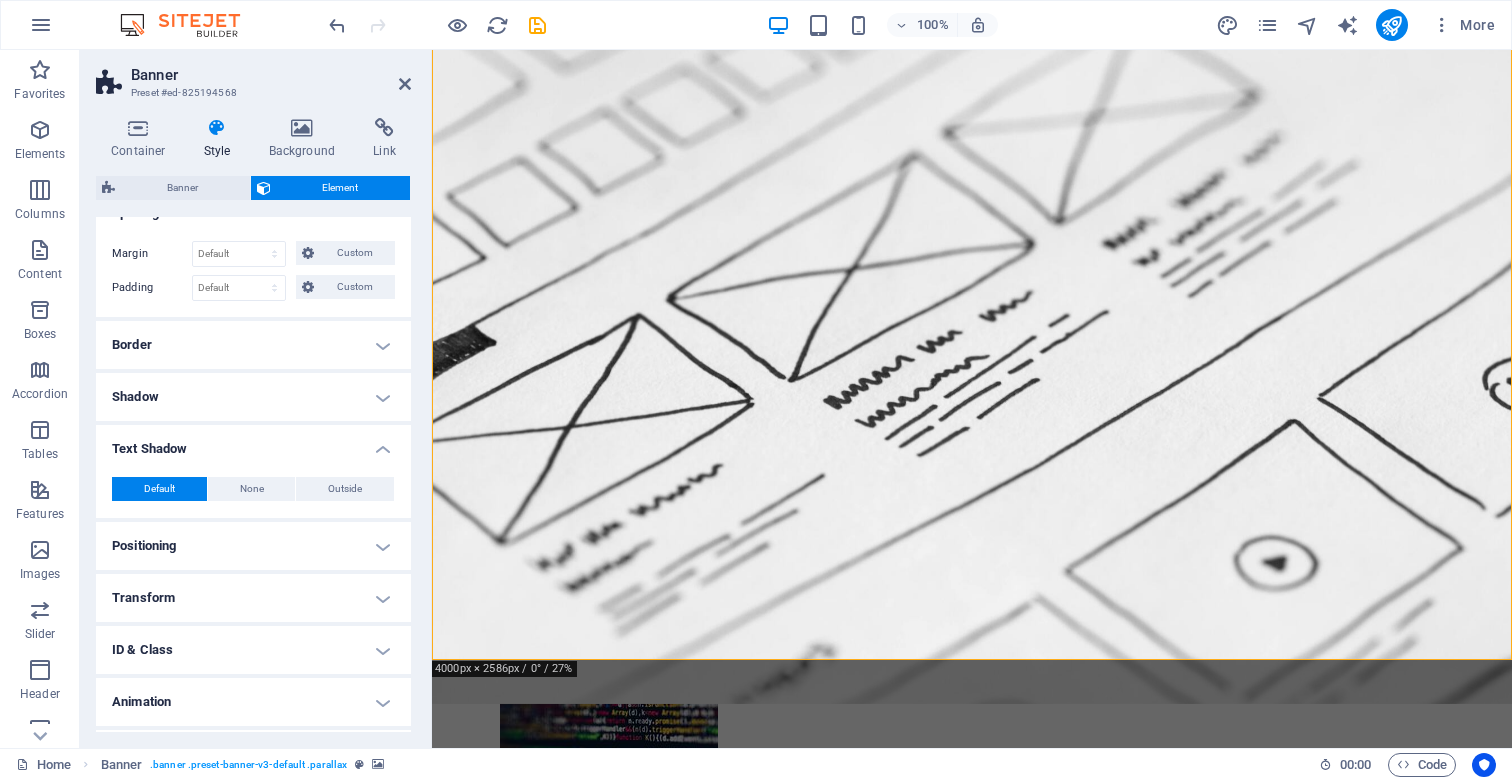scroll, scrollTop: 240, scrollLeft: 0, axis: vertical 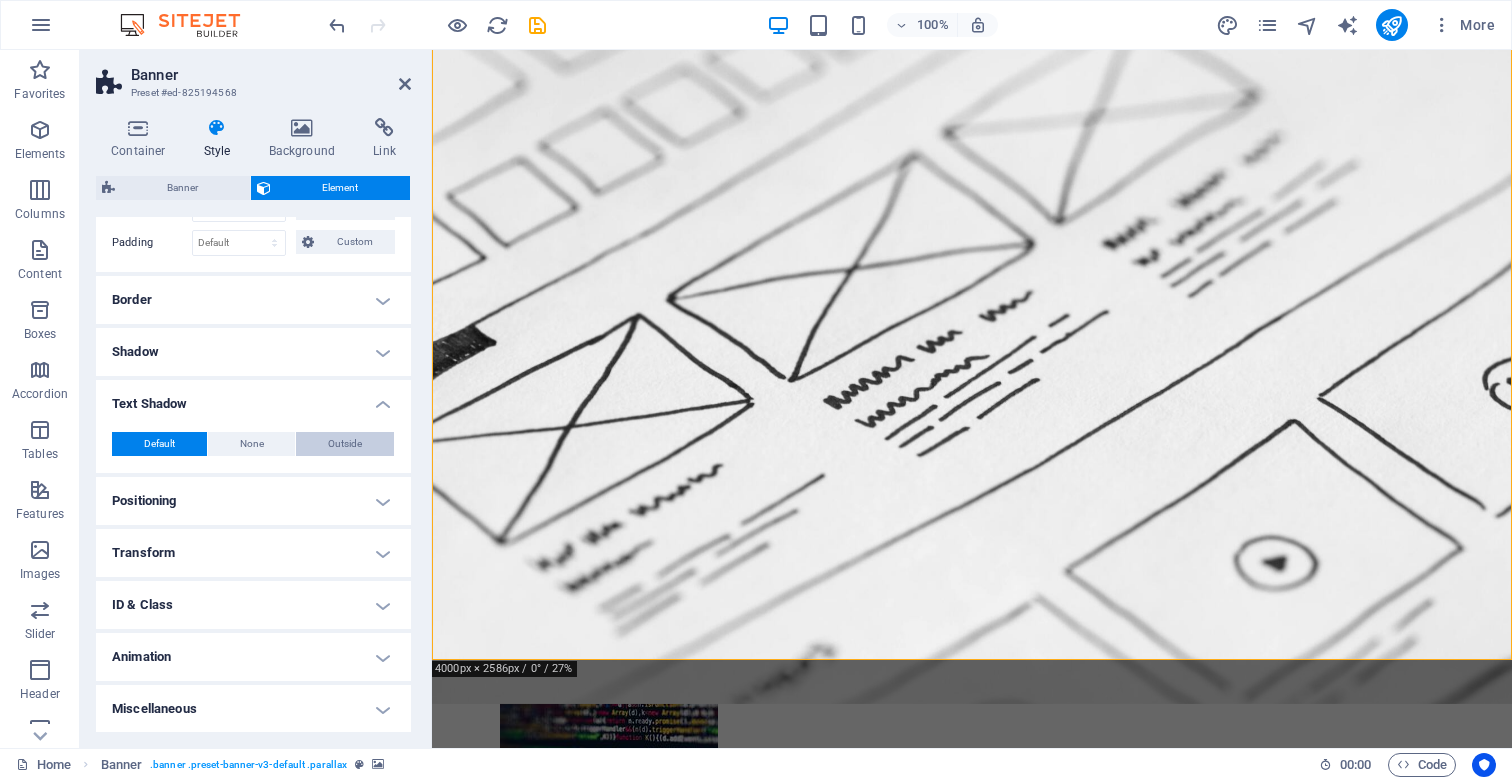 click on "Outside" at bounding box center [345, 444] 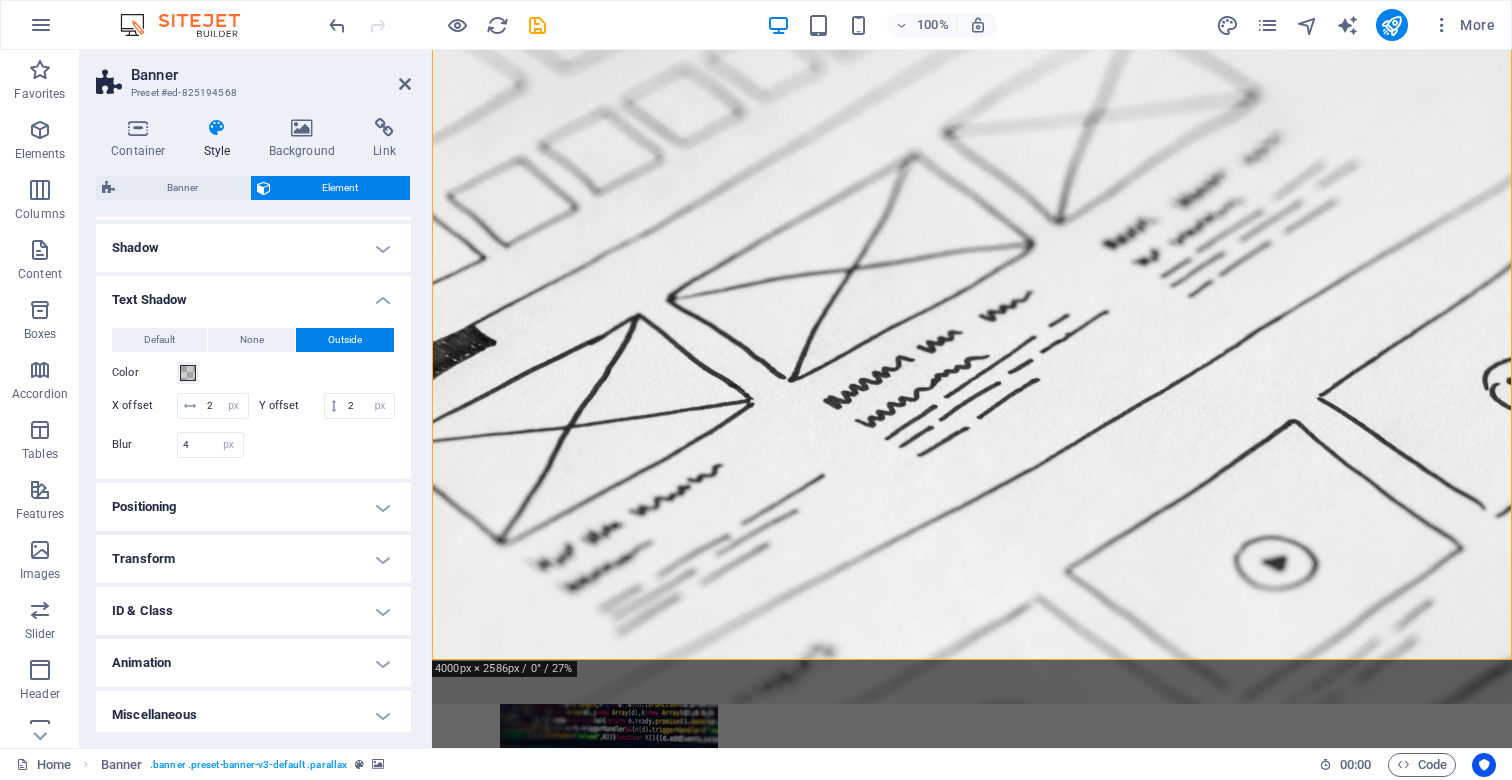 click on "Positioning" at bounding box center (253, 507) 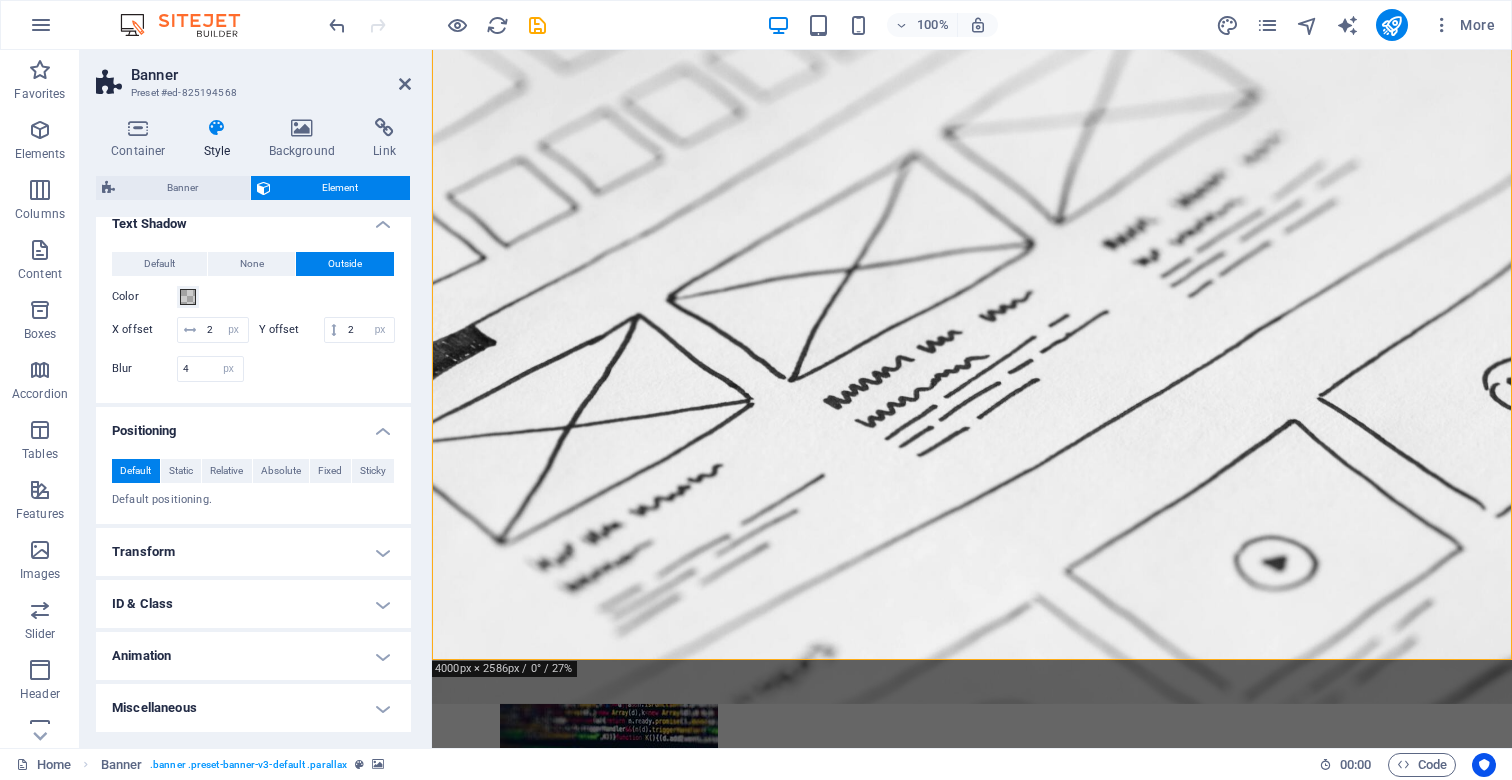 scroll, scrollTop: 419, scrollLeft: 0, axis: vertical 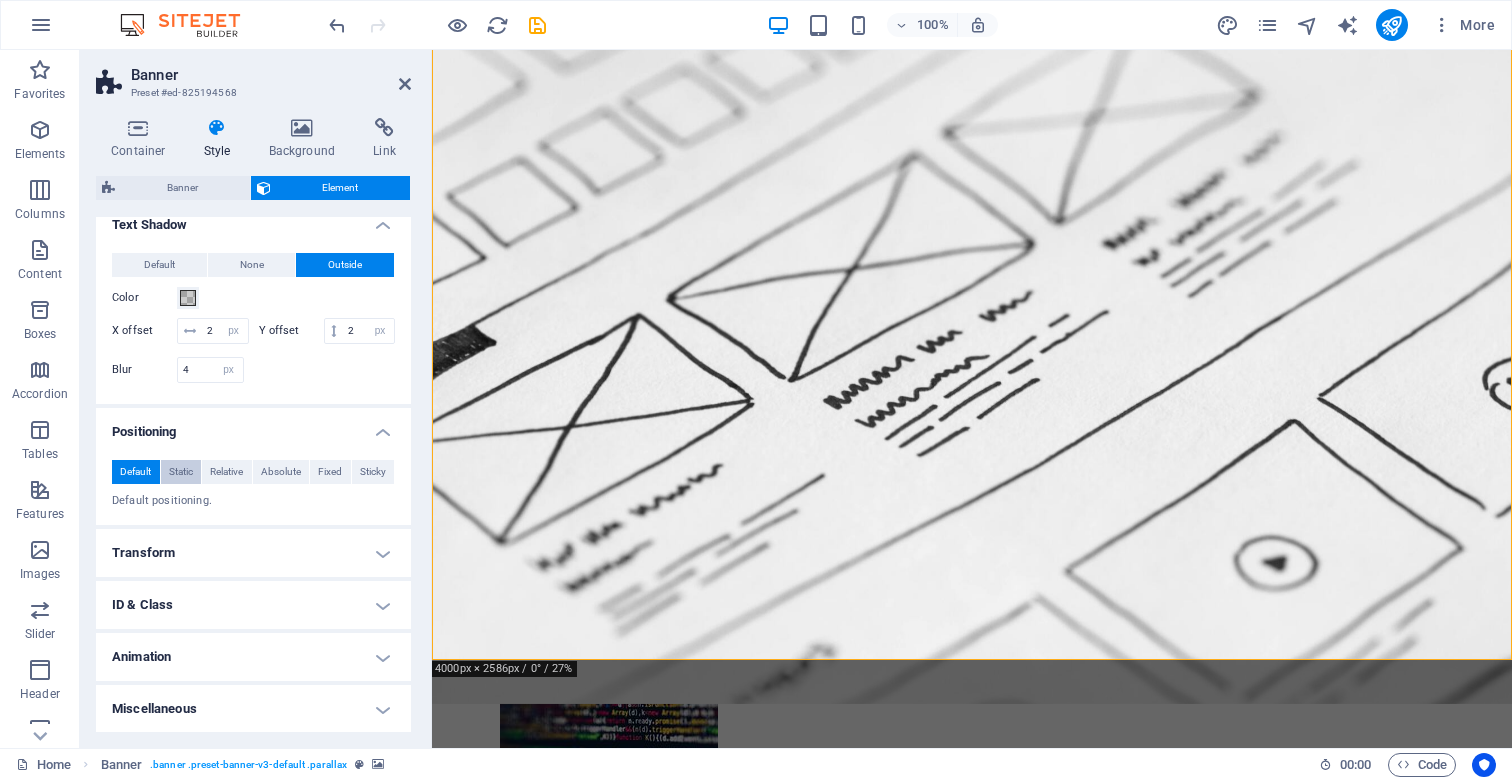 click on "Static" at bounding box center [181, 472] 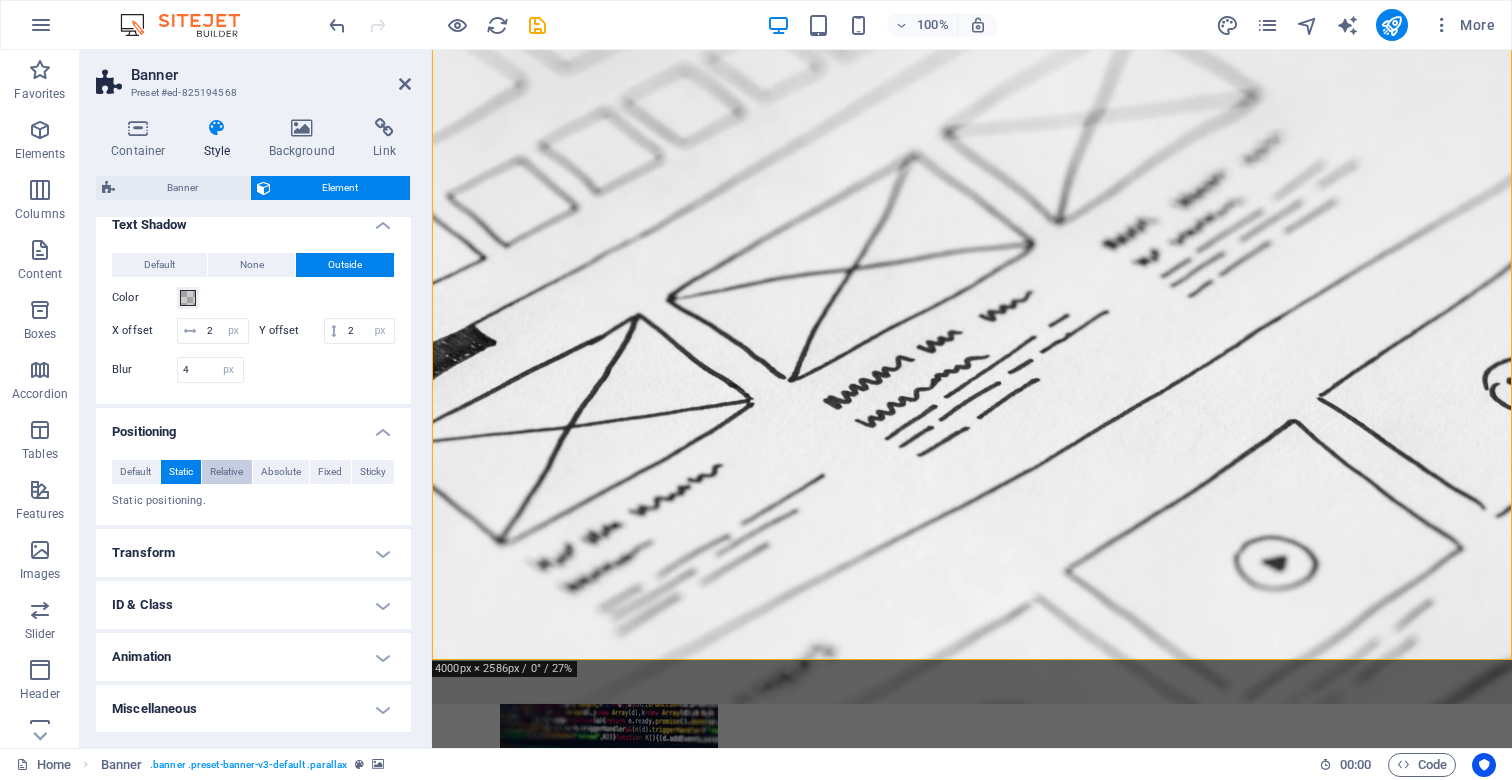 click on "Relative" at bounding box center (226, 472) 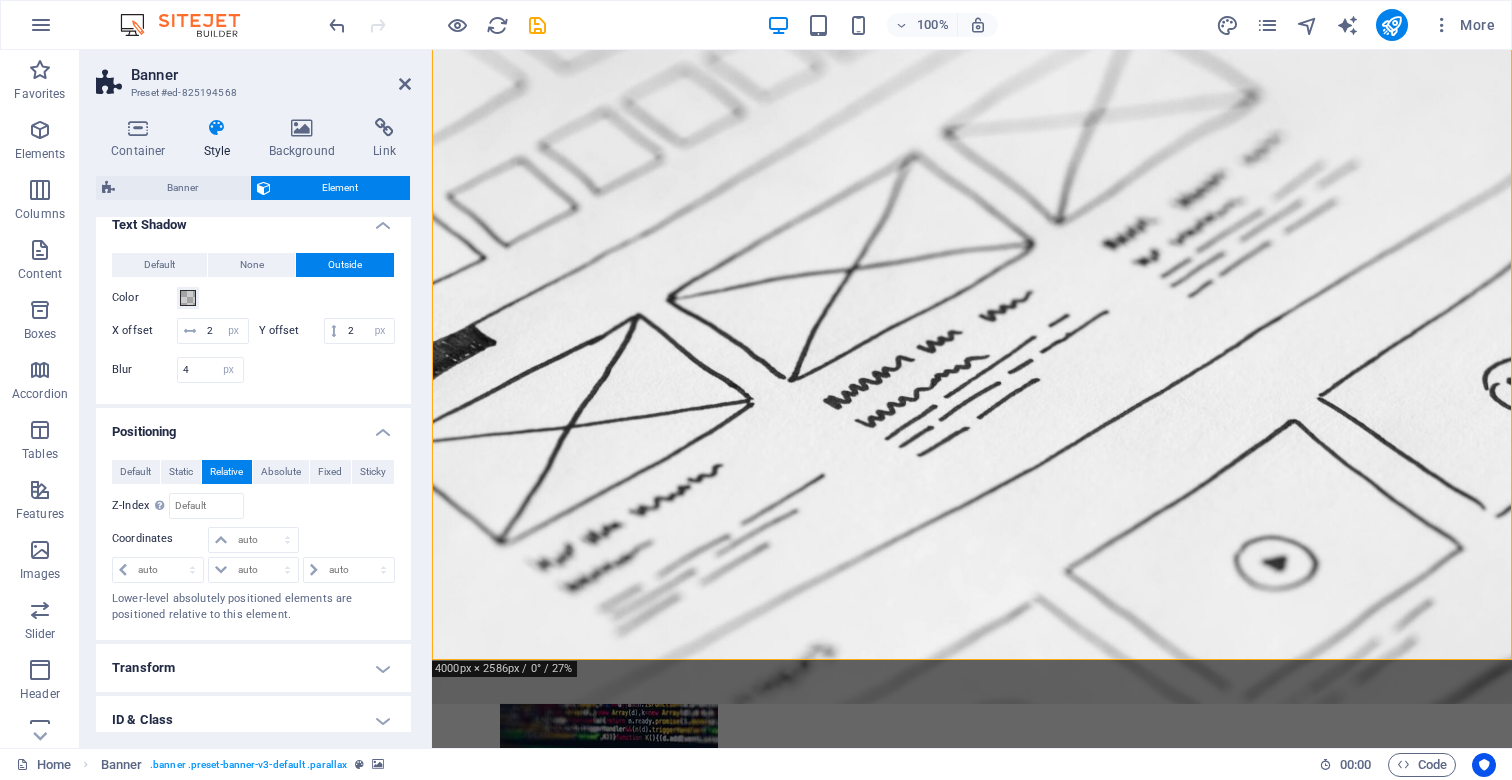click on "Relative" at bounding box center [226, 472] 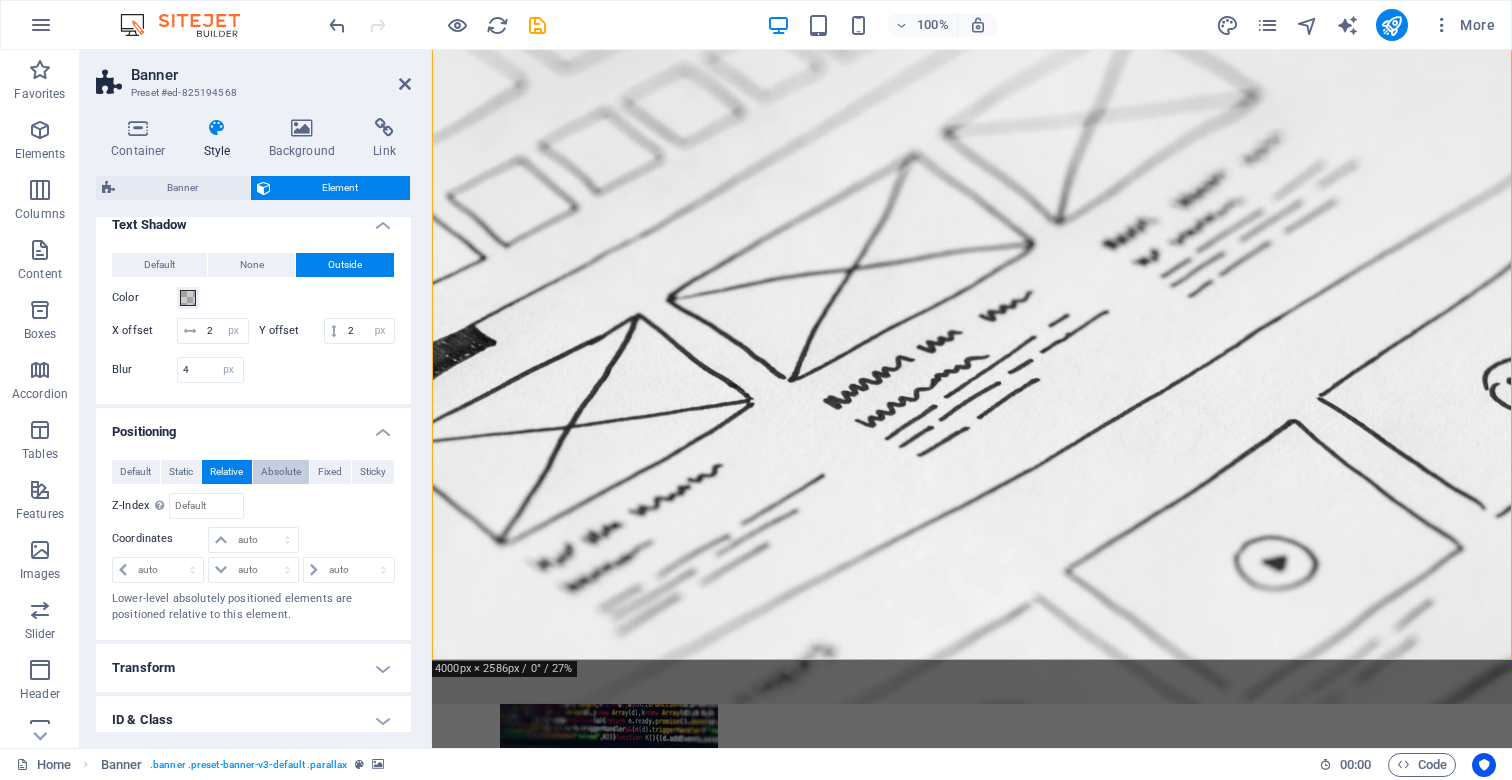 click on "Absolute" at bounding box center (281, 472) 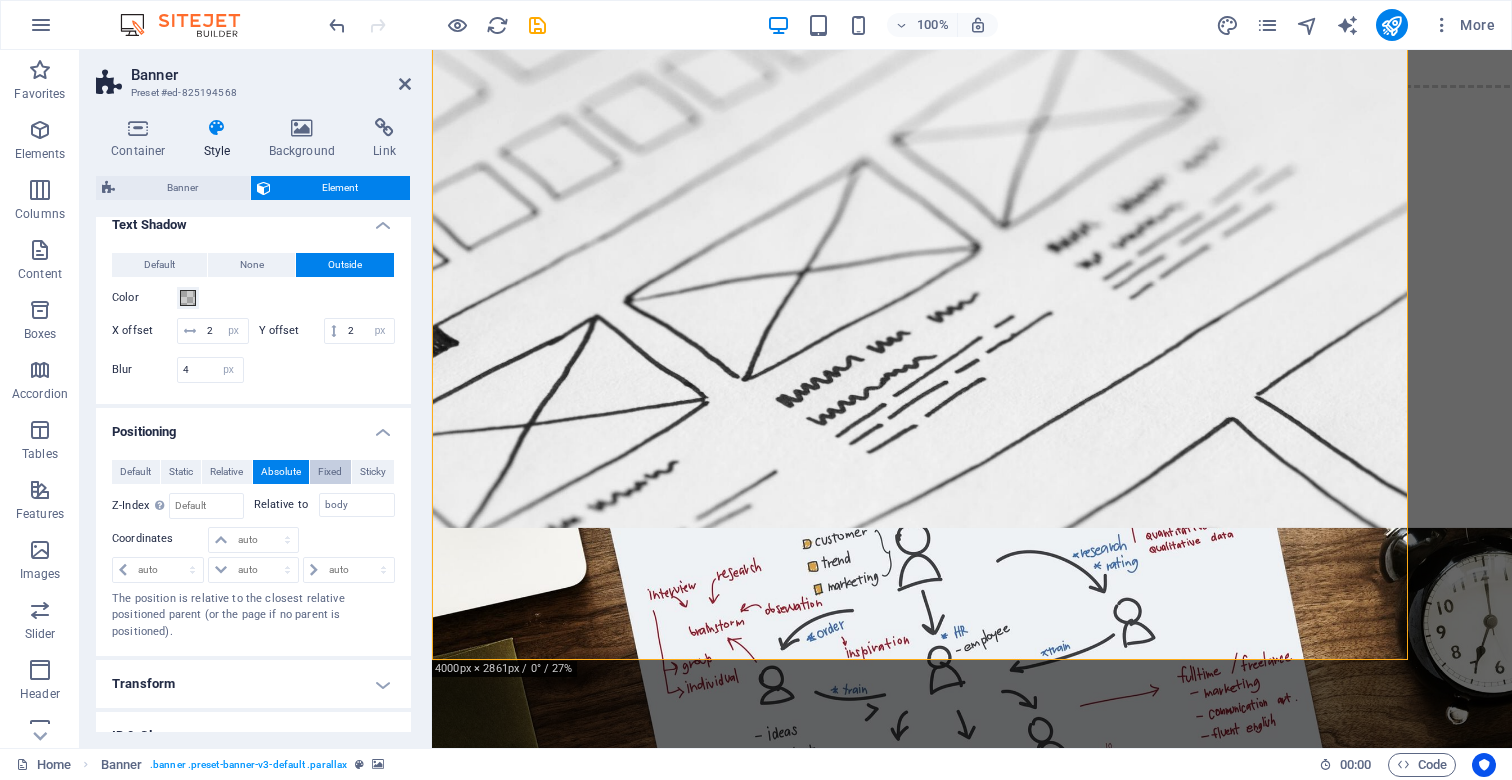 click on "Fixed" at bounding box center (330, 472) 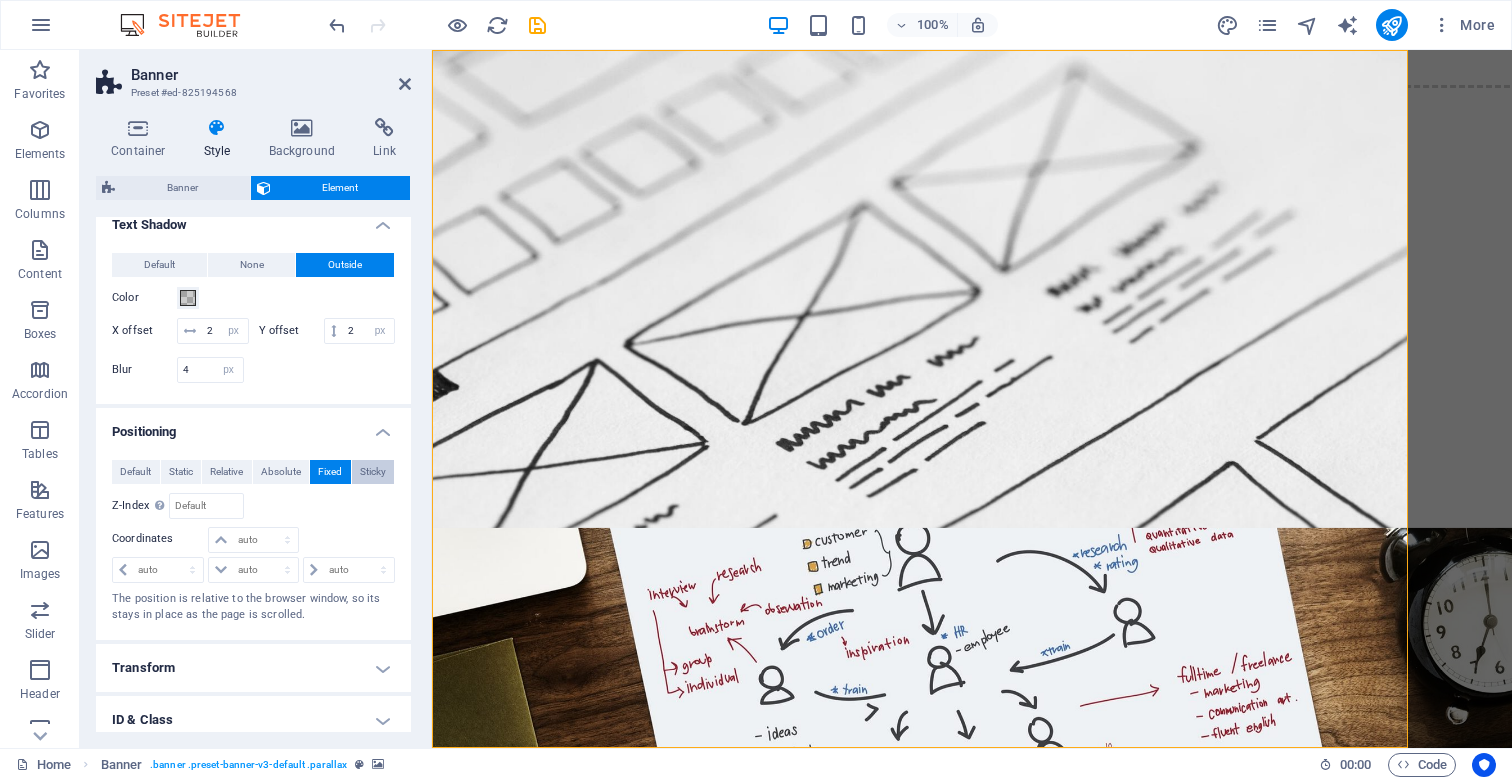 click on "Sticky" at bounding box center [373, 472] 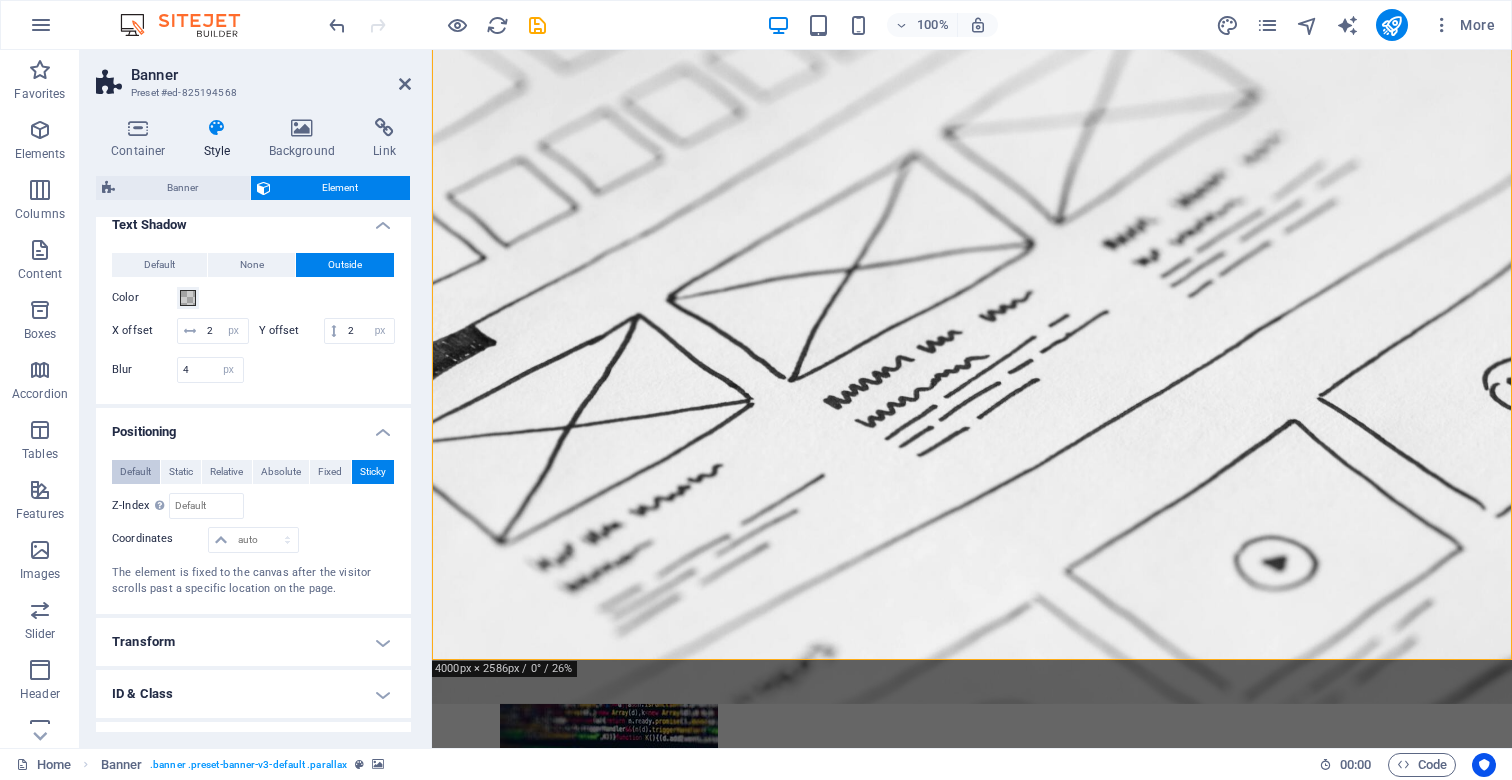 click on "Default" at bounding box center [135, 472] 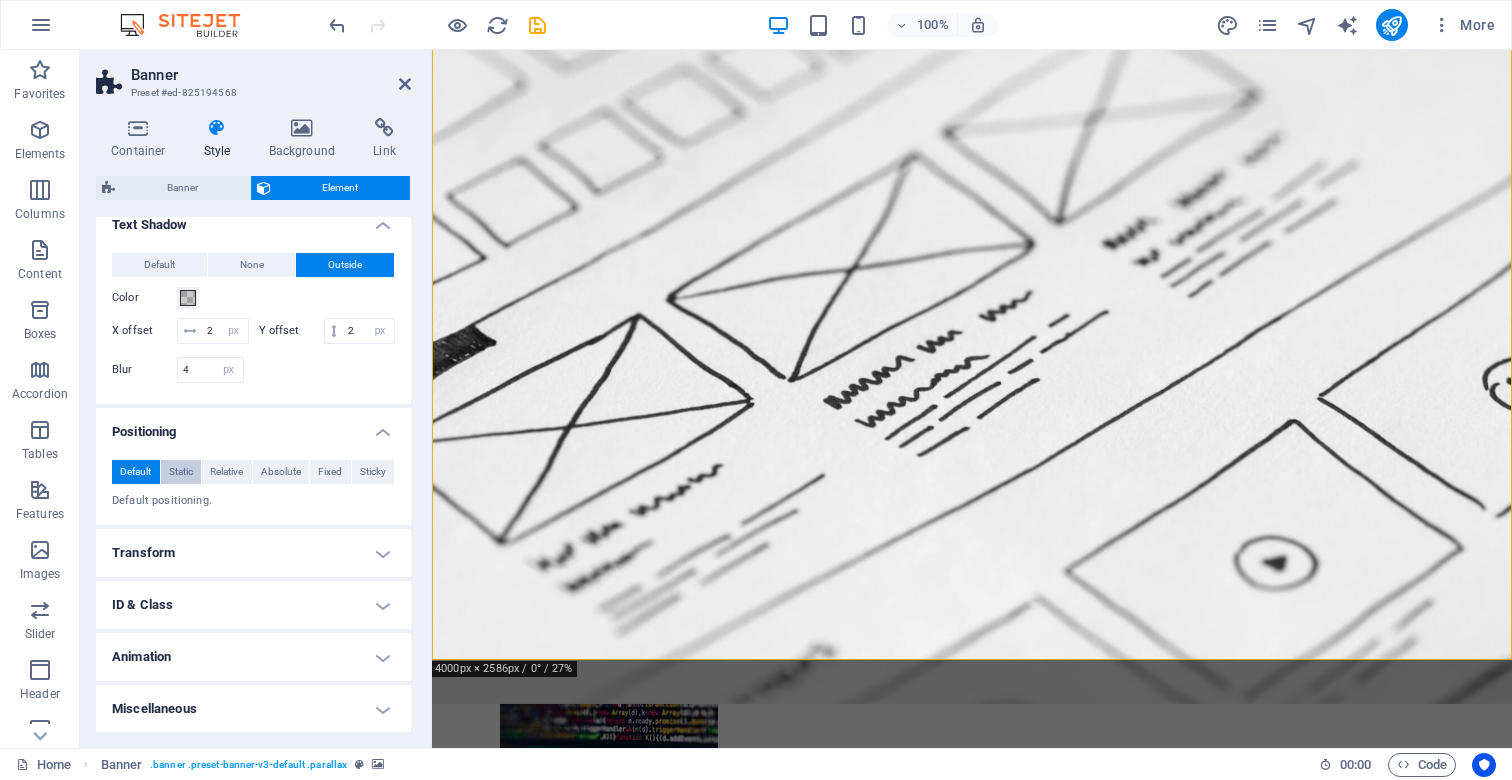 click on "Static" at bounding box center (181, 472) 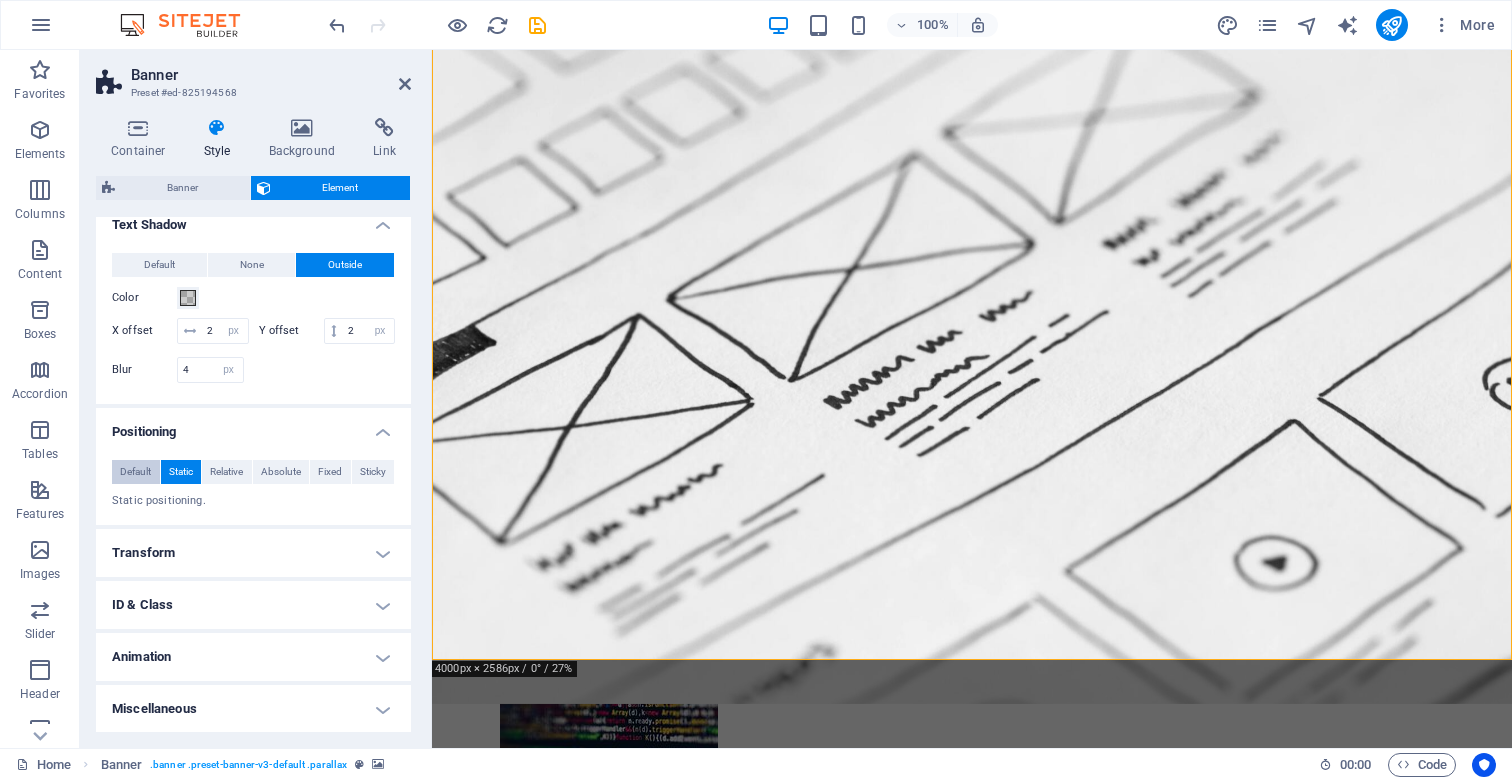 click on "Default" at bounding box center [135, 472] 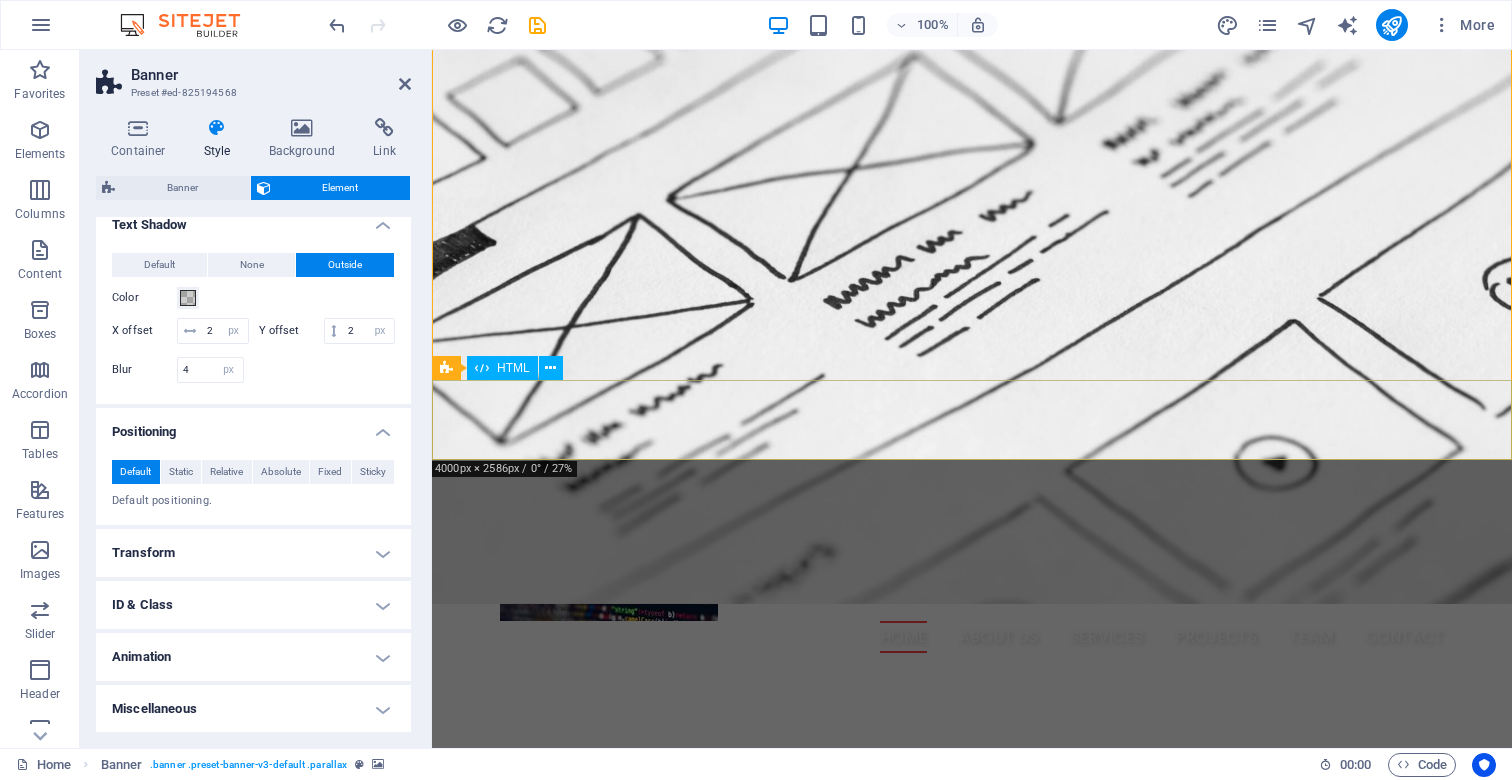 scroll, scrollTop: 291, scrollLeft: 0, axis: vertical 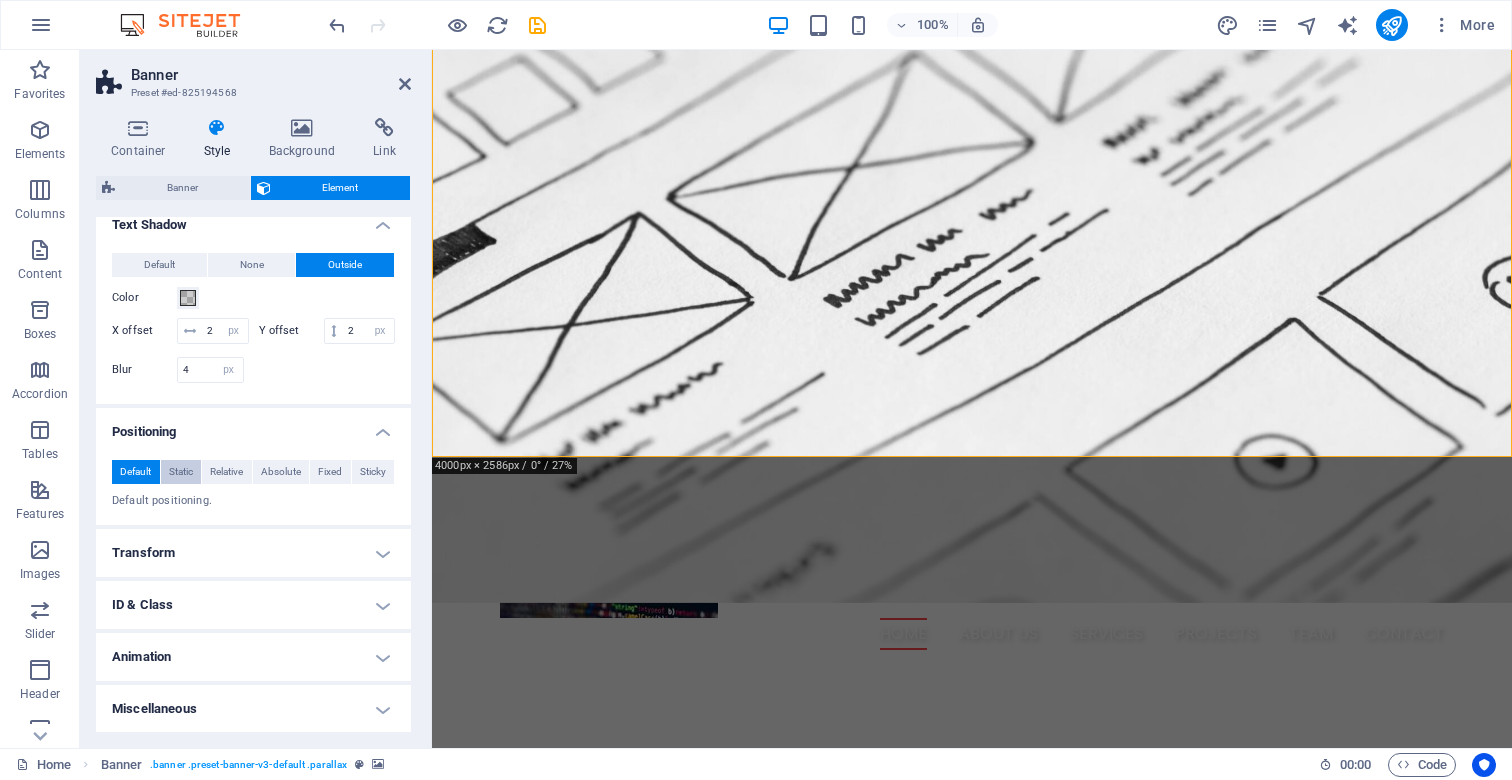click on "Static" at bounding box center (181, 472) 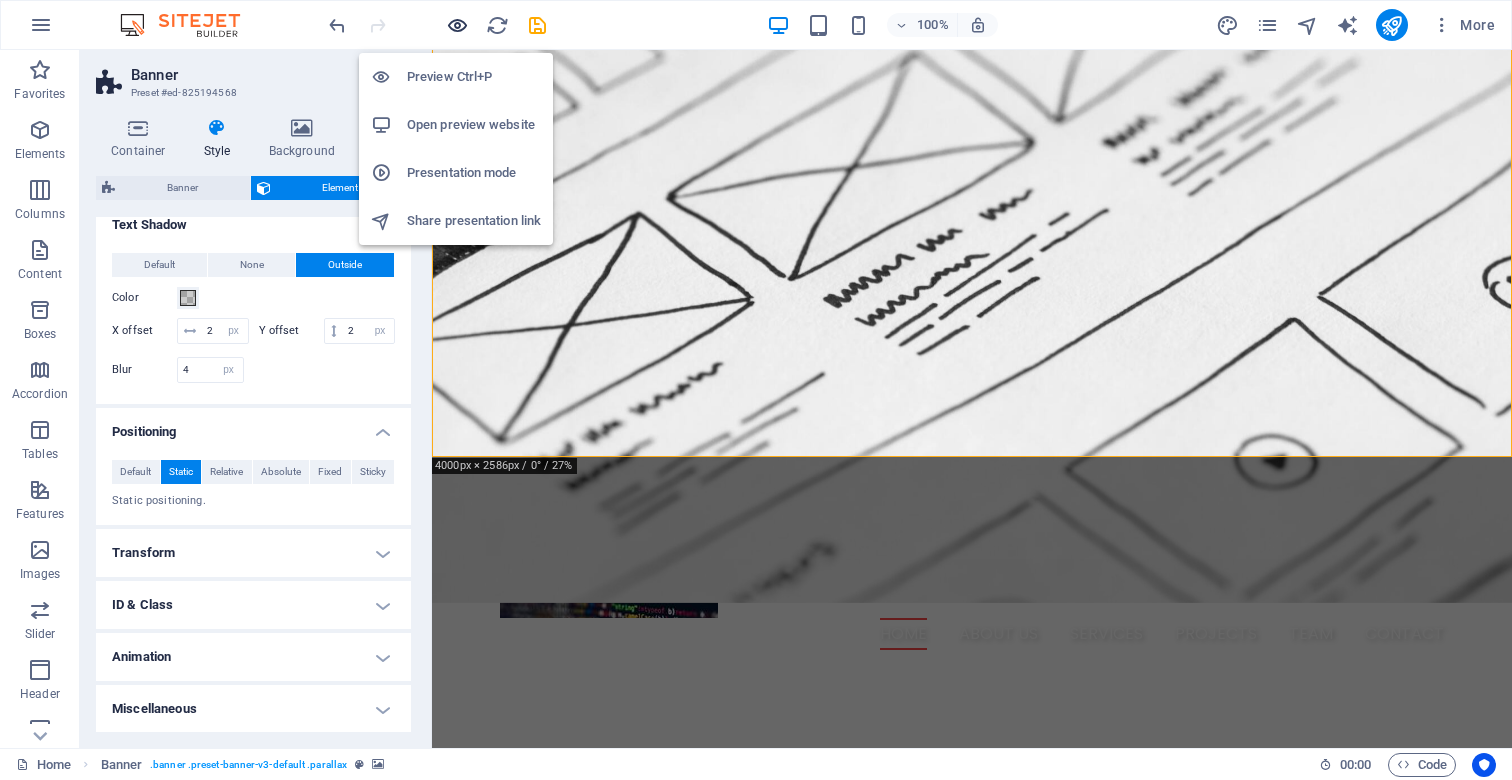 click at bounding box center (457, 25) 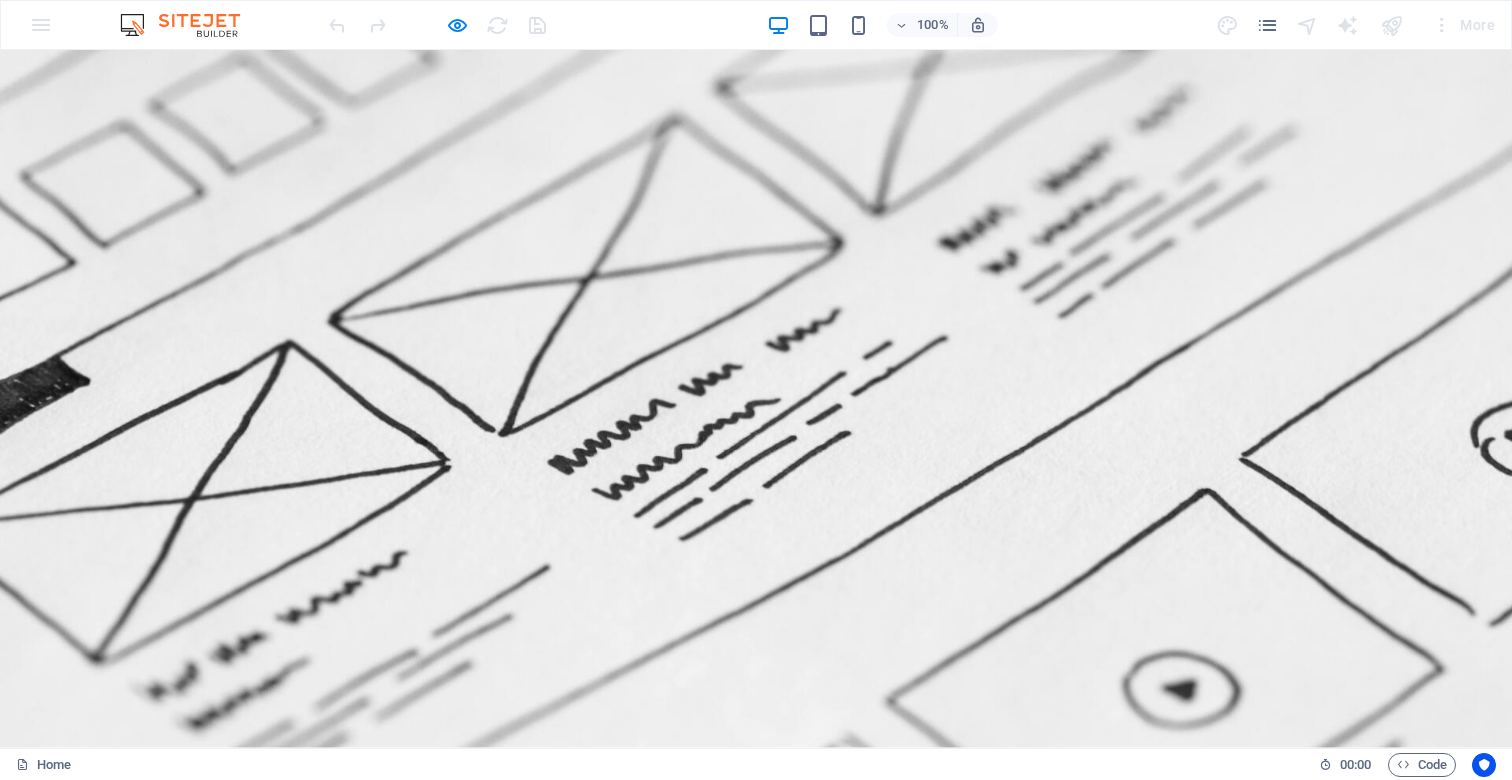 scroll, scrollTop: 0, scrollLeft: 0, axis: both 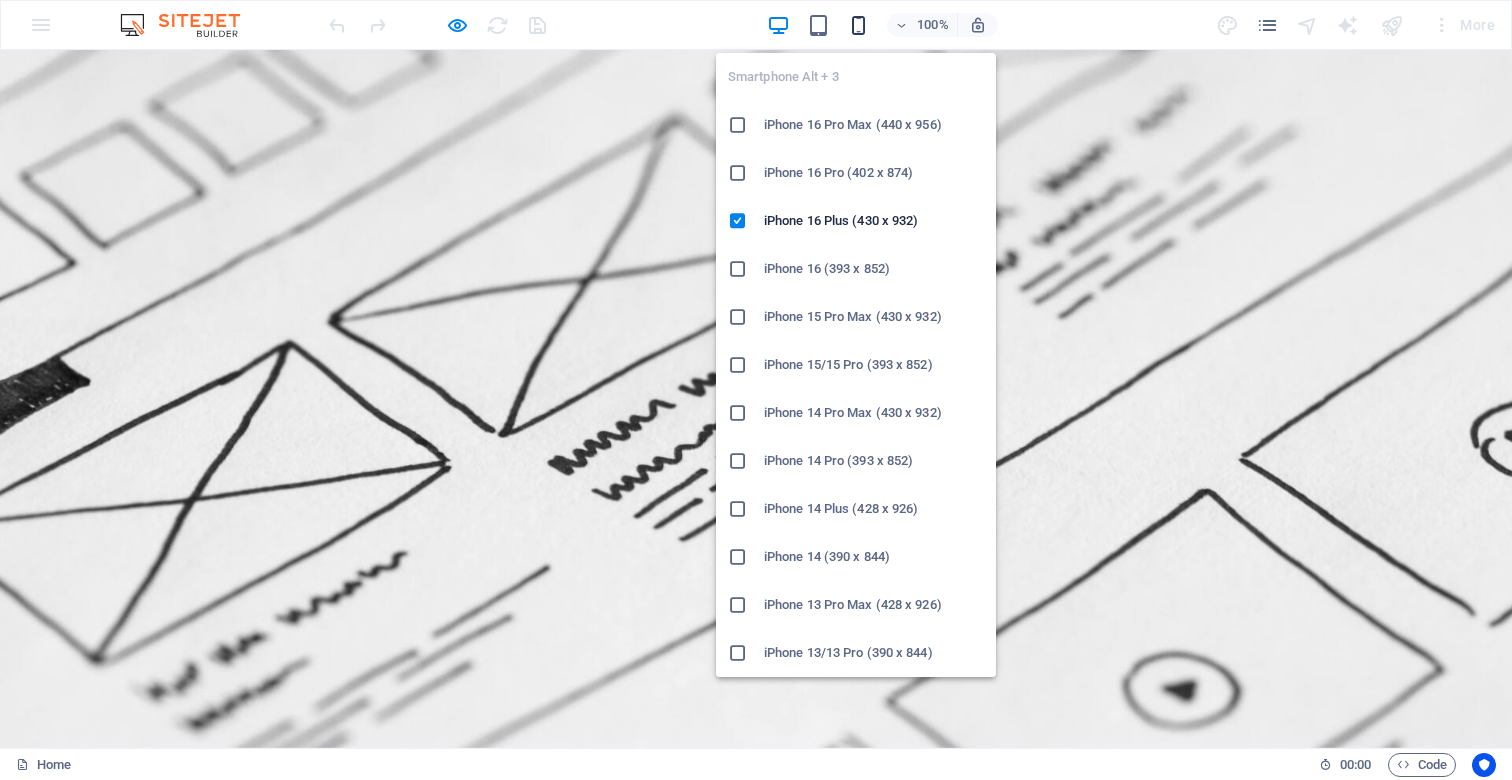 click at bounding box center [858, 25] 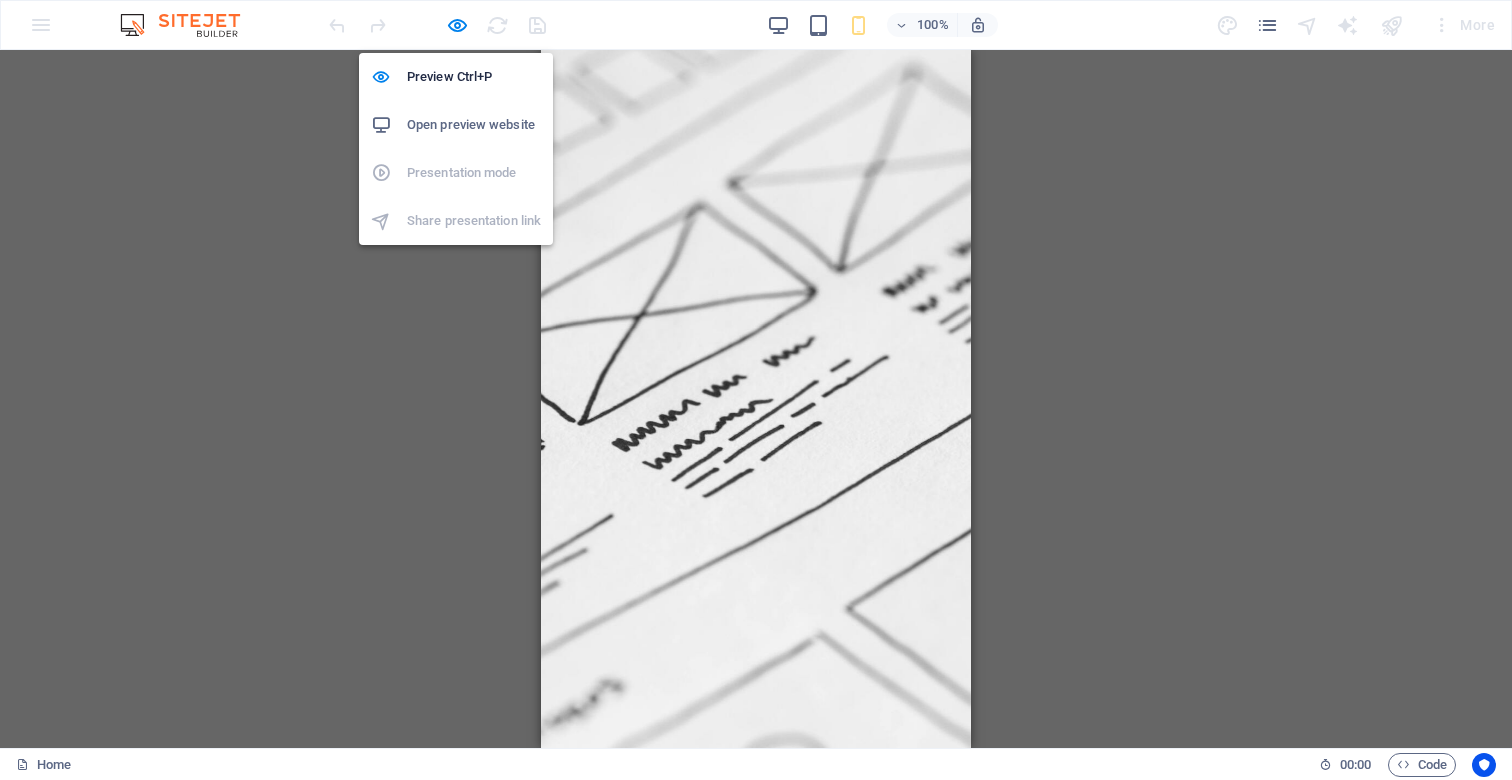 scroll, scrollTop: 0, scrollLeft: 0, axis: both 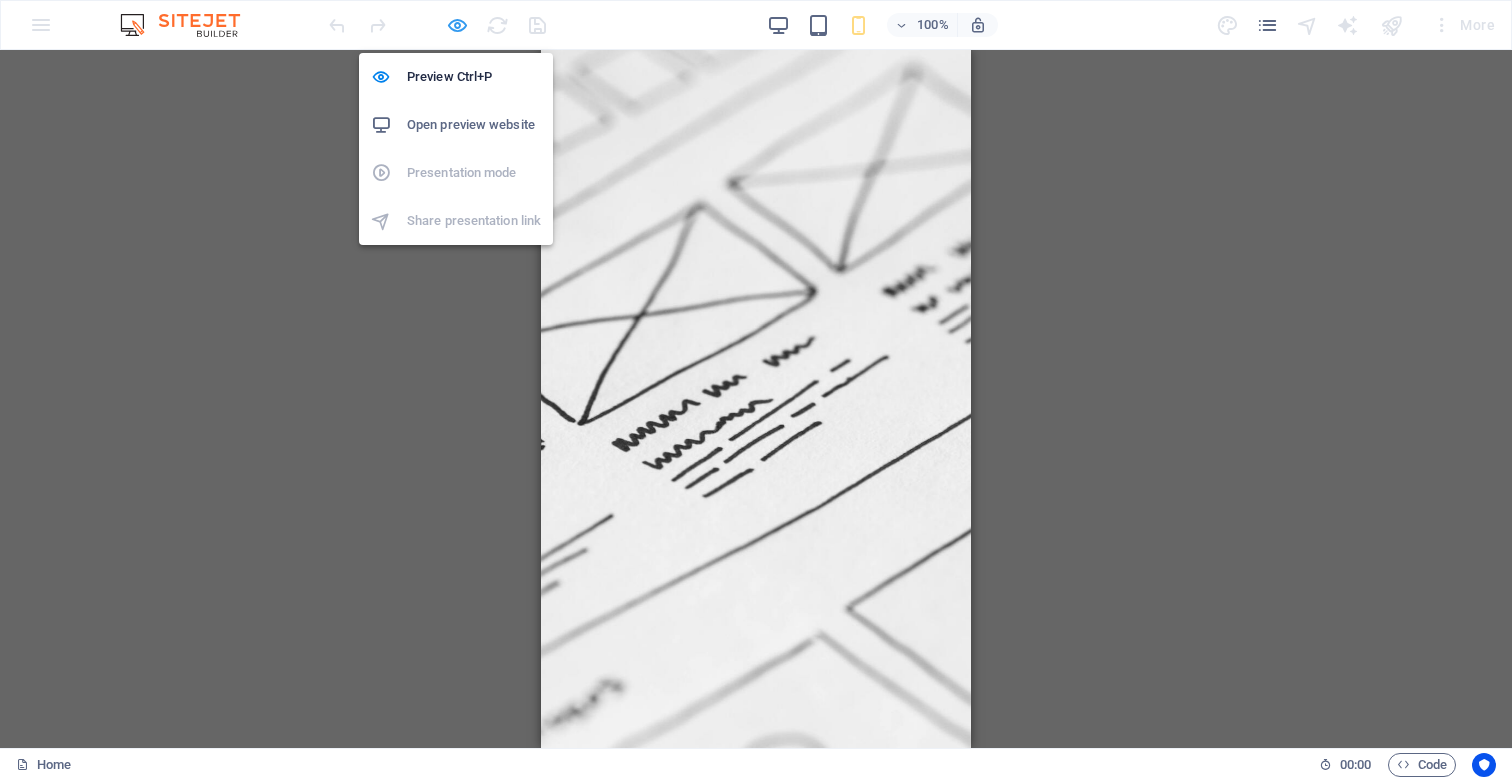 click at bounding box center (457, 25) 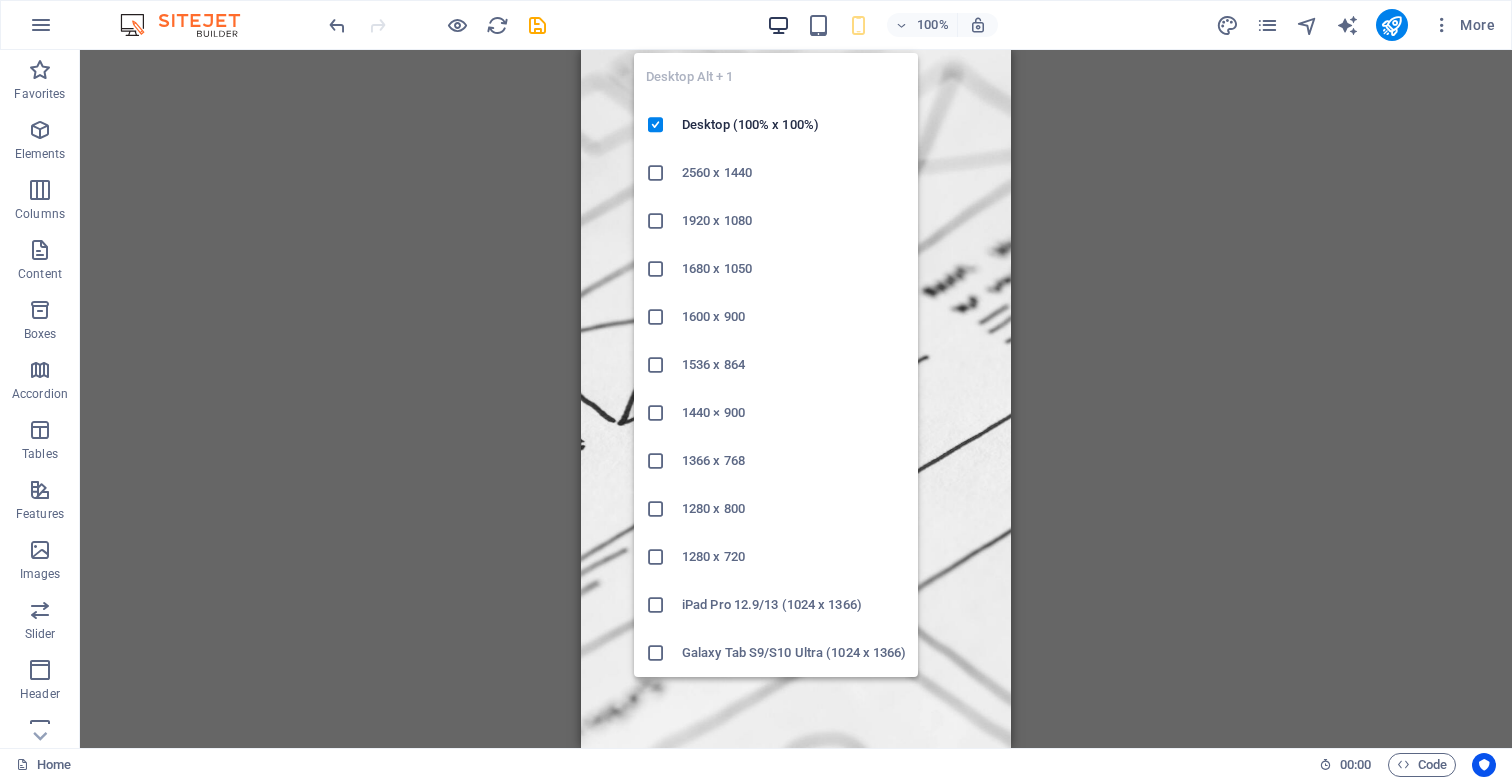 click at bounding box center (778, 25) 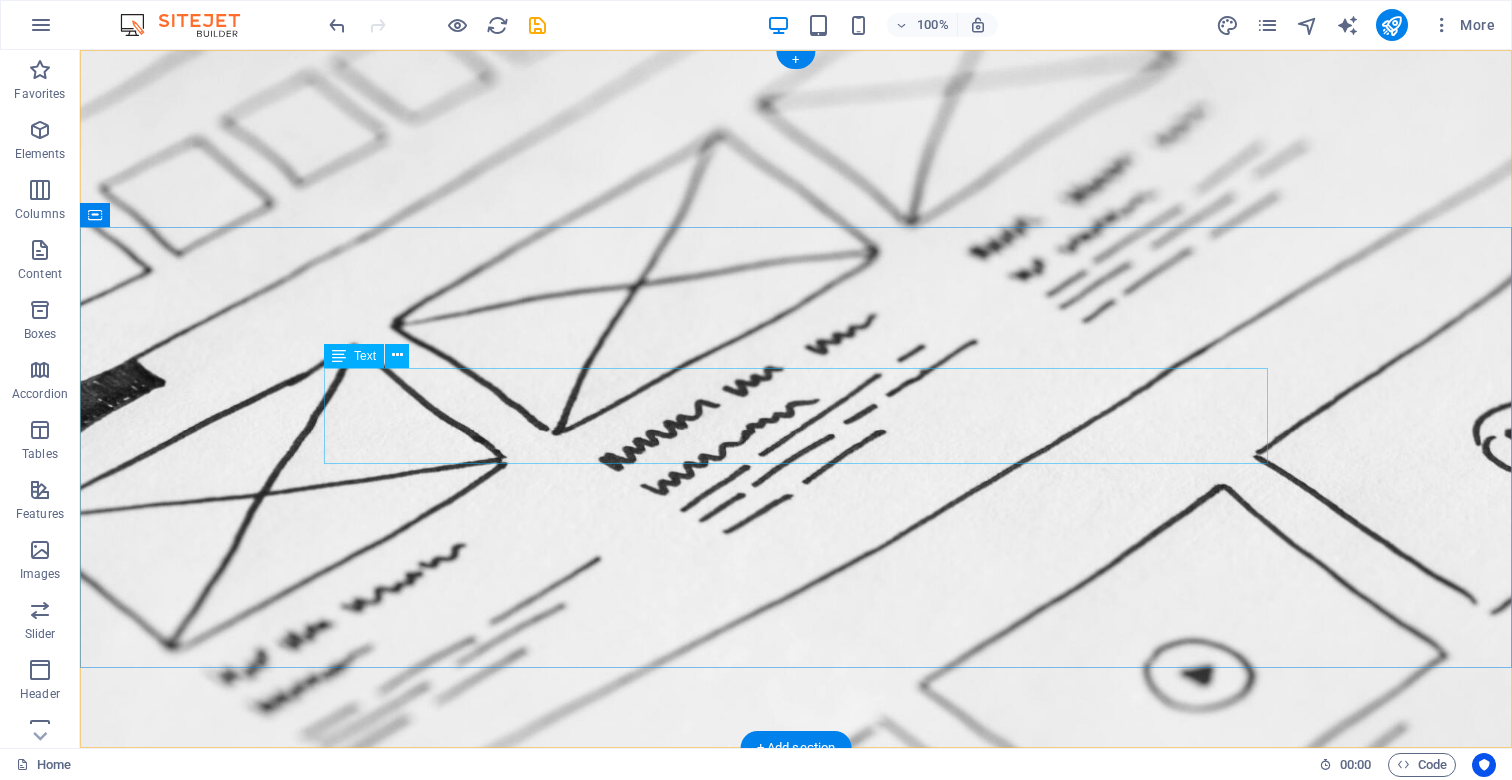 click on "We create high-performing, visually stunning websites that attract more traffic and convert better." at bounding box center [796, 1085] 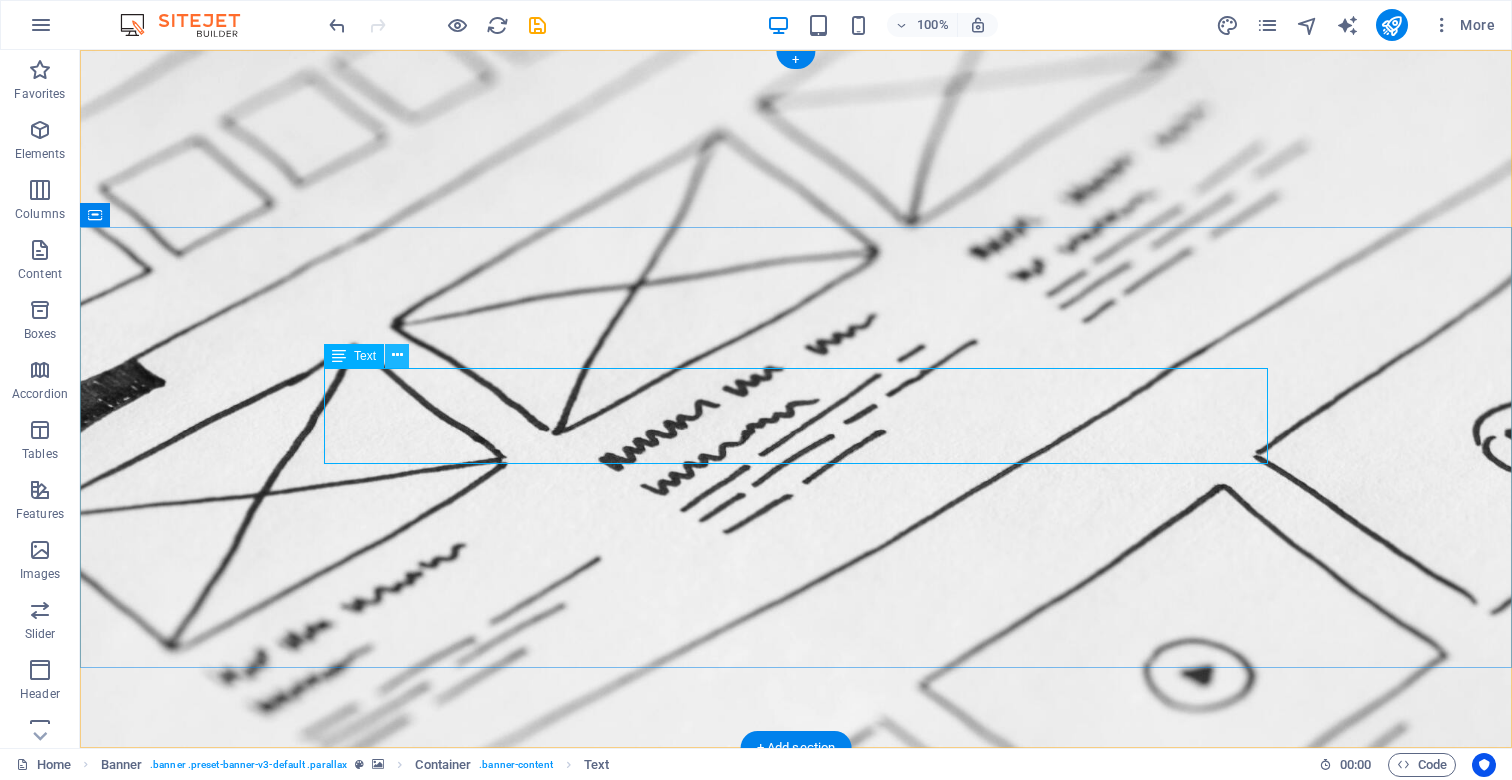 click at bounding box center (397, 355) 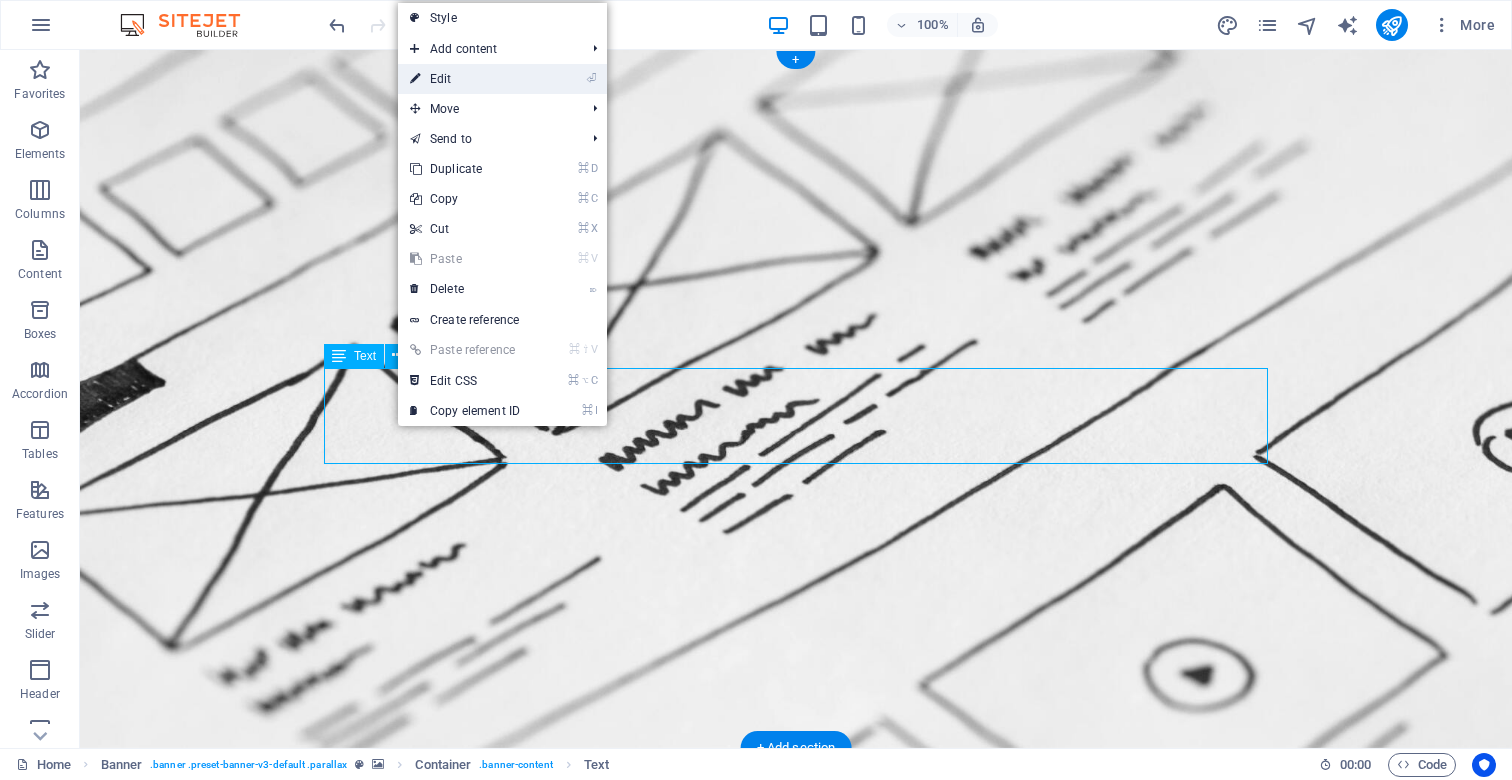 click on "⏎  Edit" at bounding box center [465, 79] 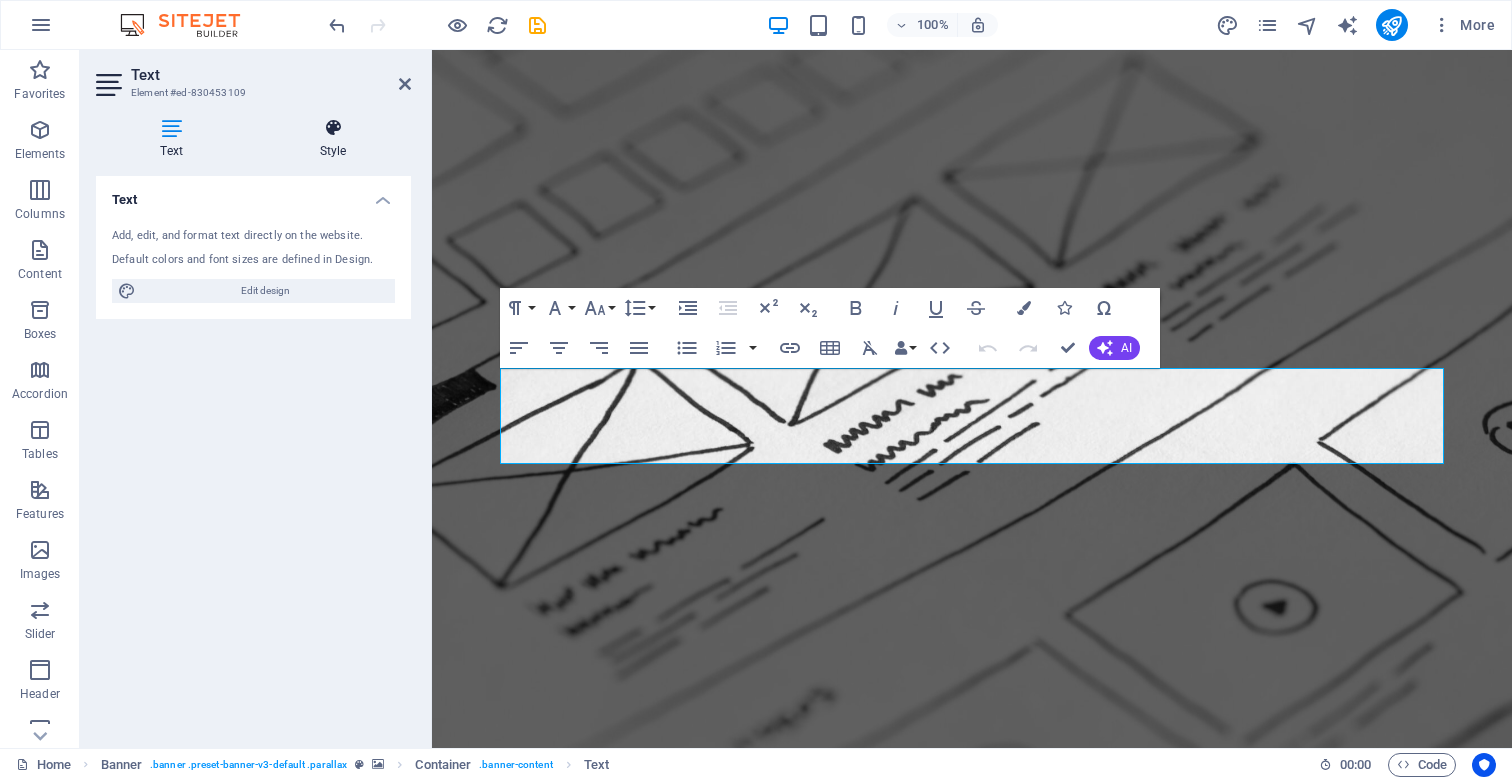 click at bounding box center (333, 128) 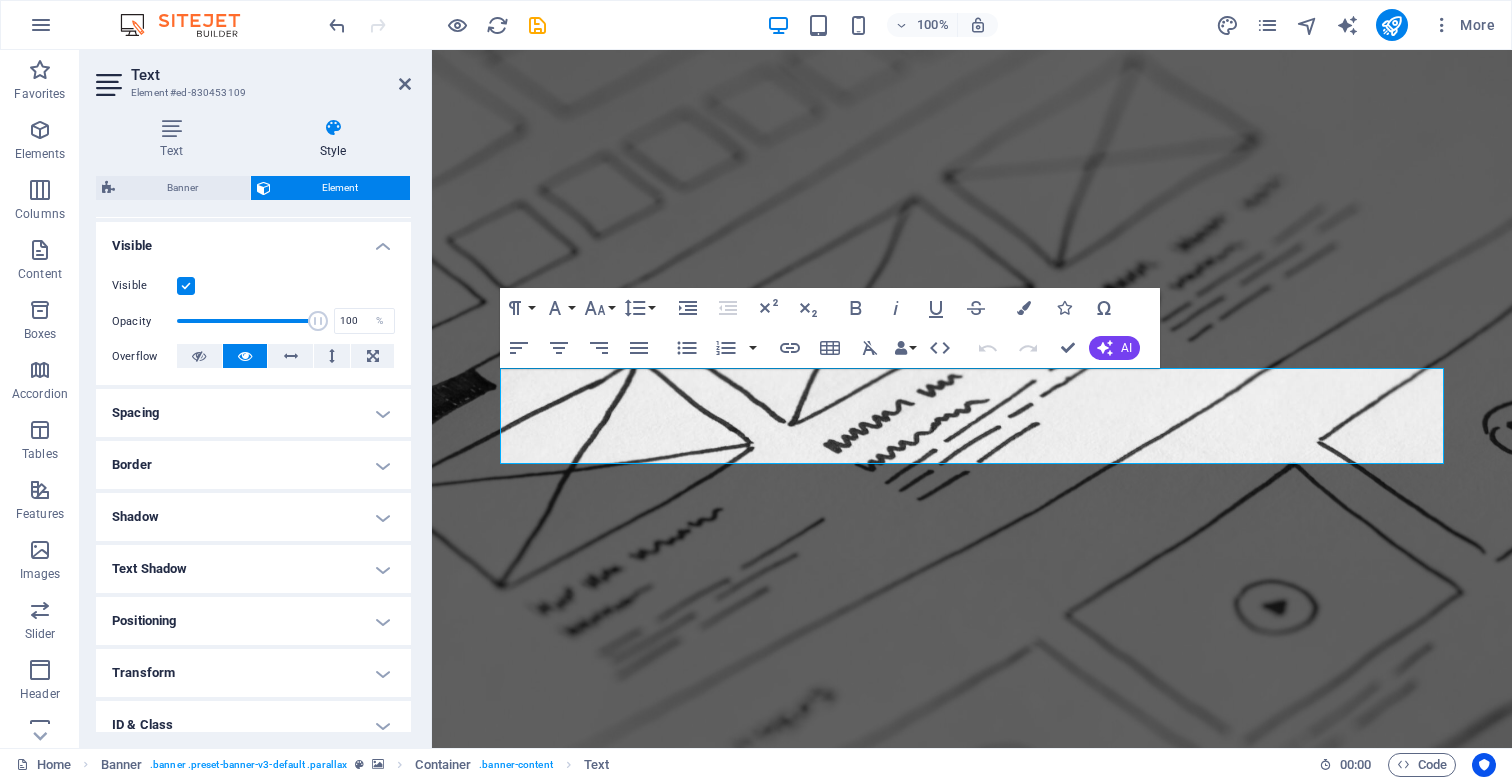 scroll, scrollTop: 212, scrollLeft: 0, axis: vertical 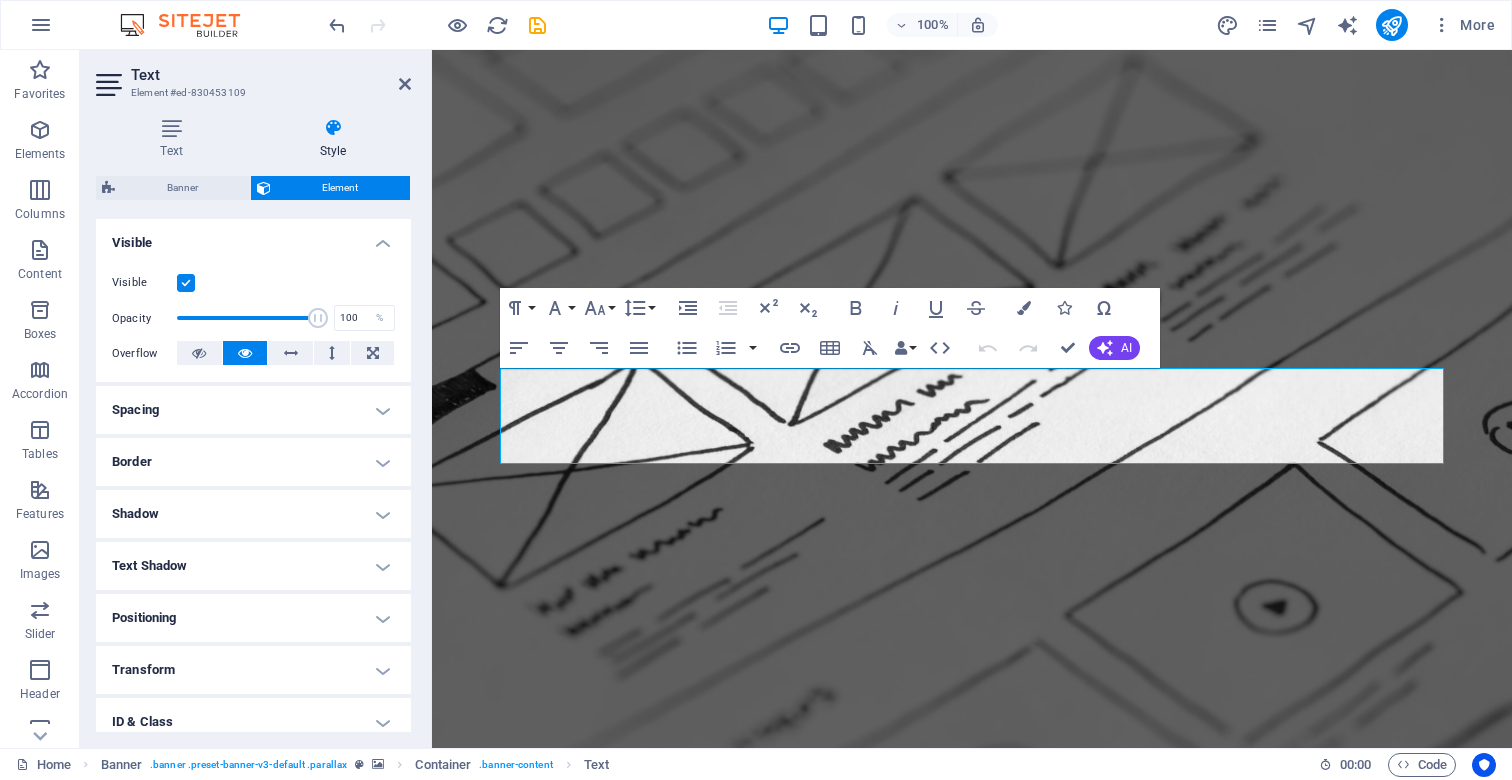click on "Positioning" at bounding box center (253, 618) 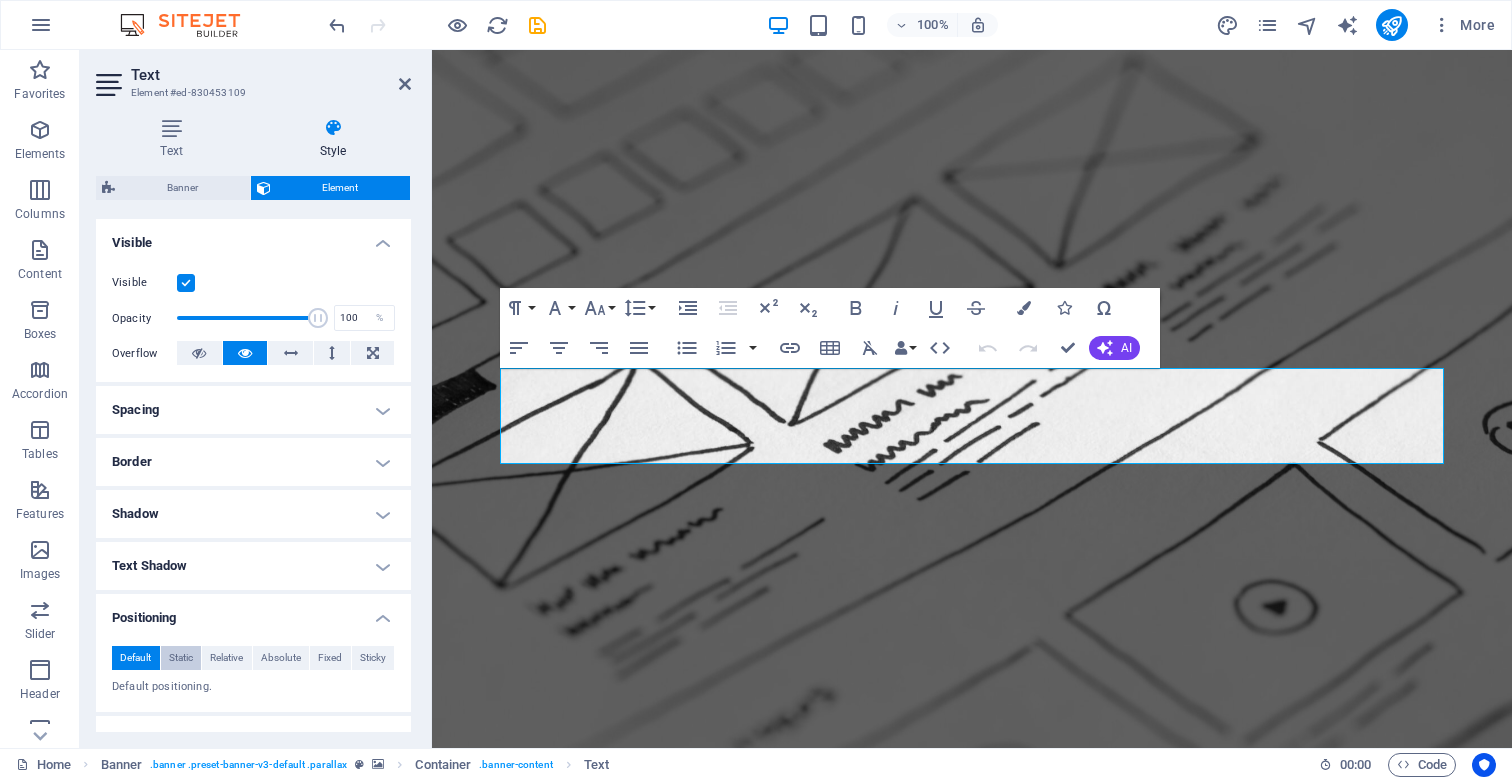 click on "Static" at bounding box center (181, 658) 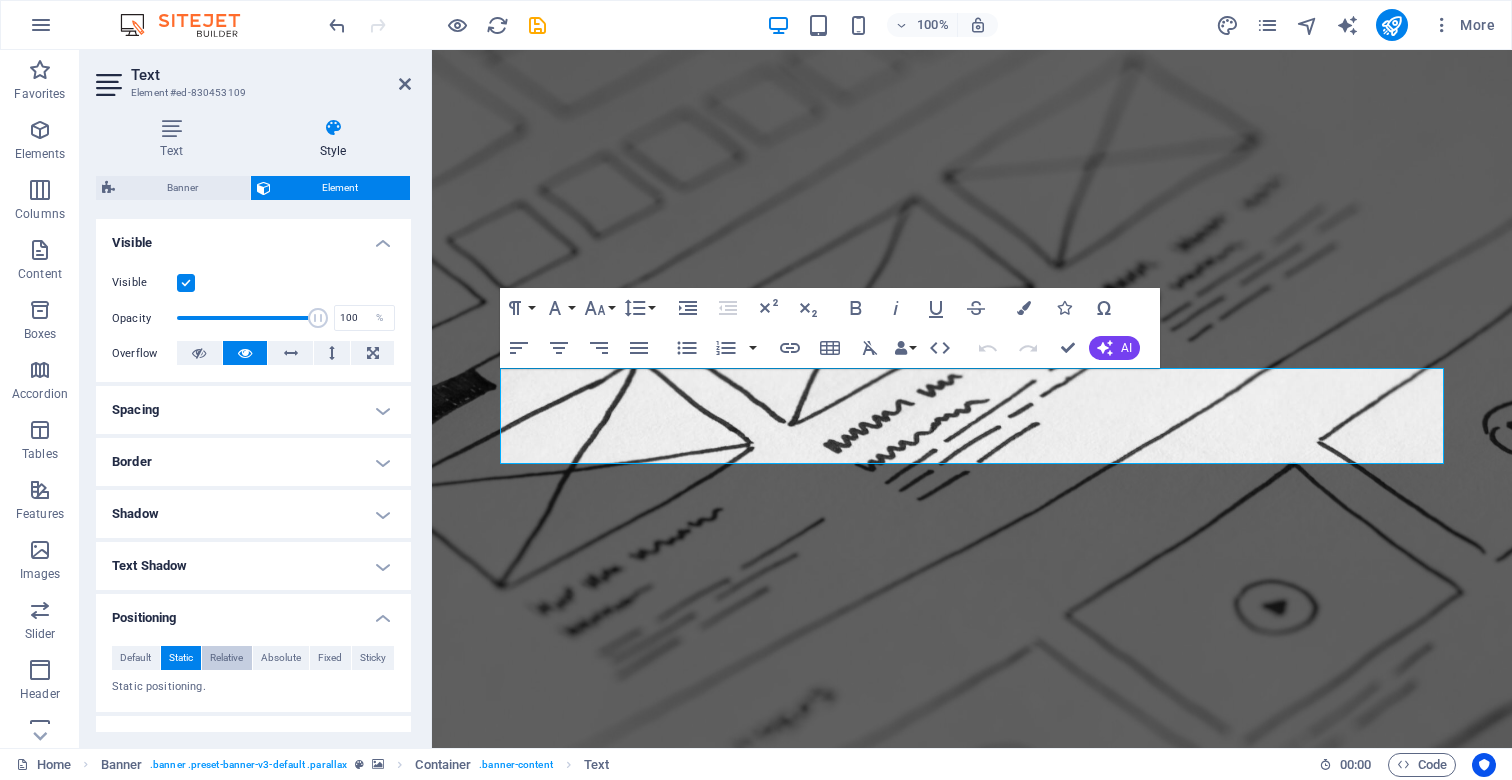 click on "Relative" at bounding box center [226, 658] 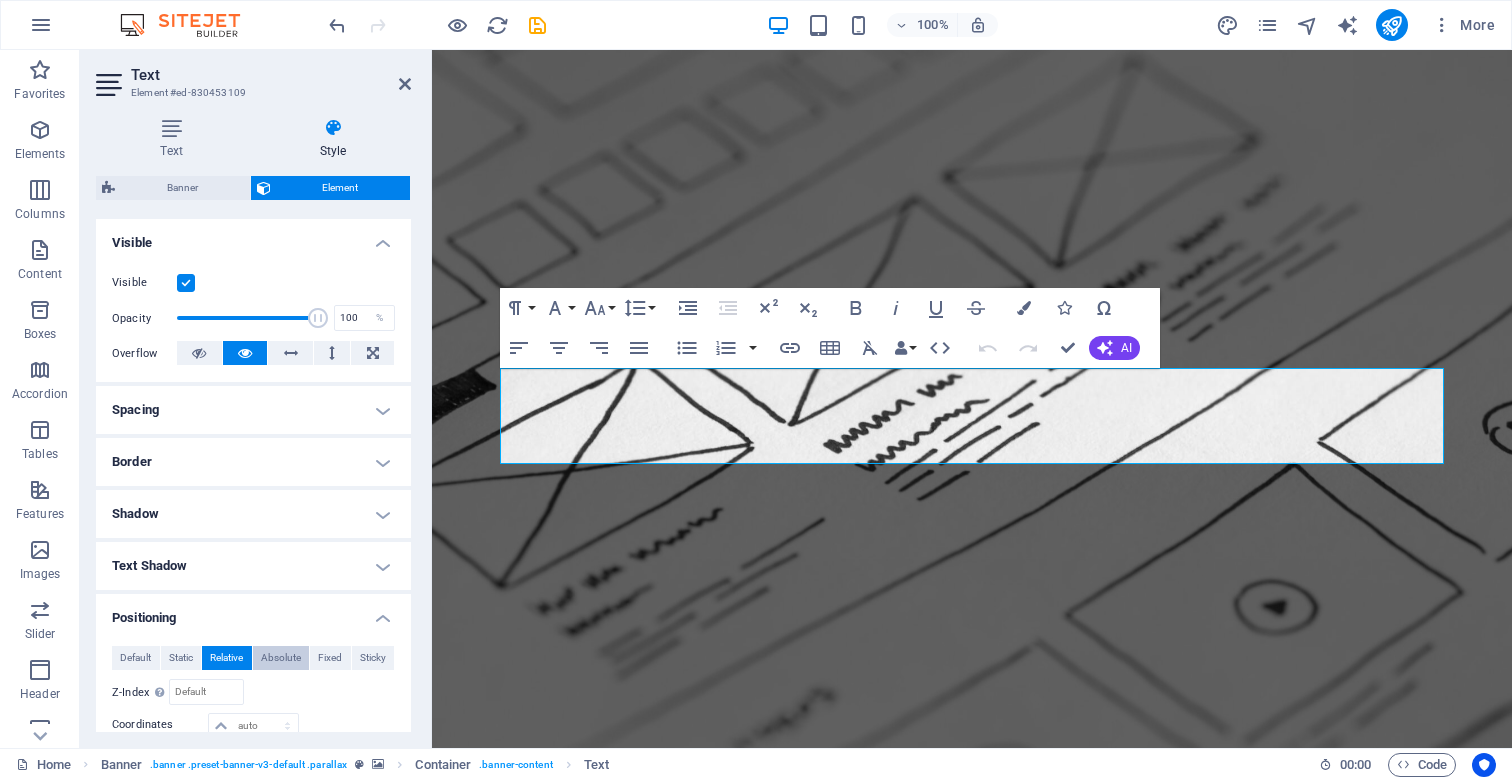 click on "Absolute" at bounding box center [281, 658] 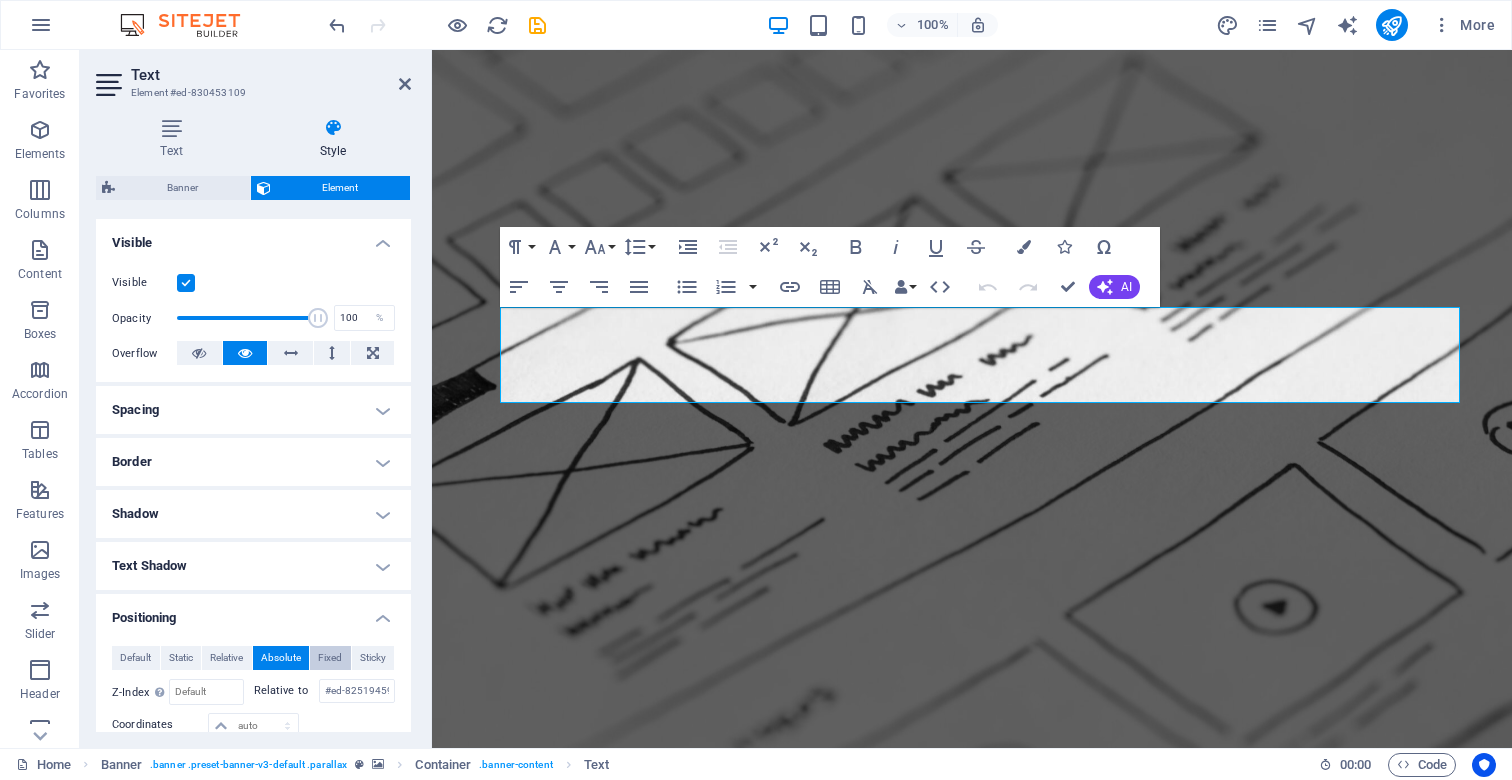 click on "Fixed" at bounding box center [330, 658] 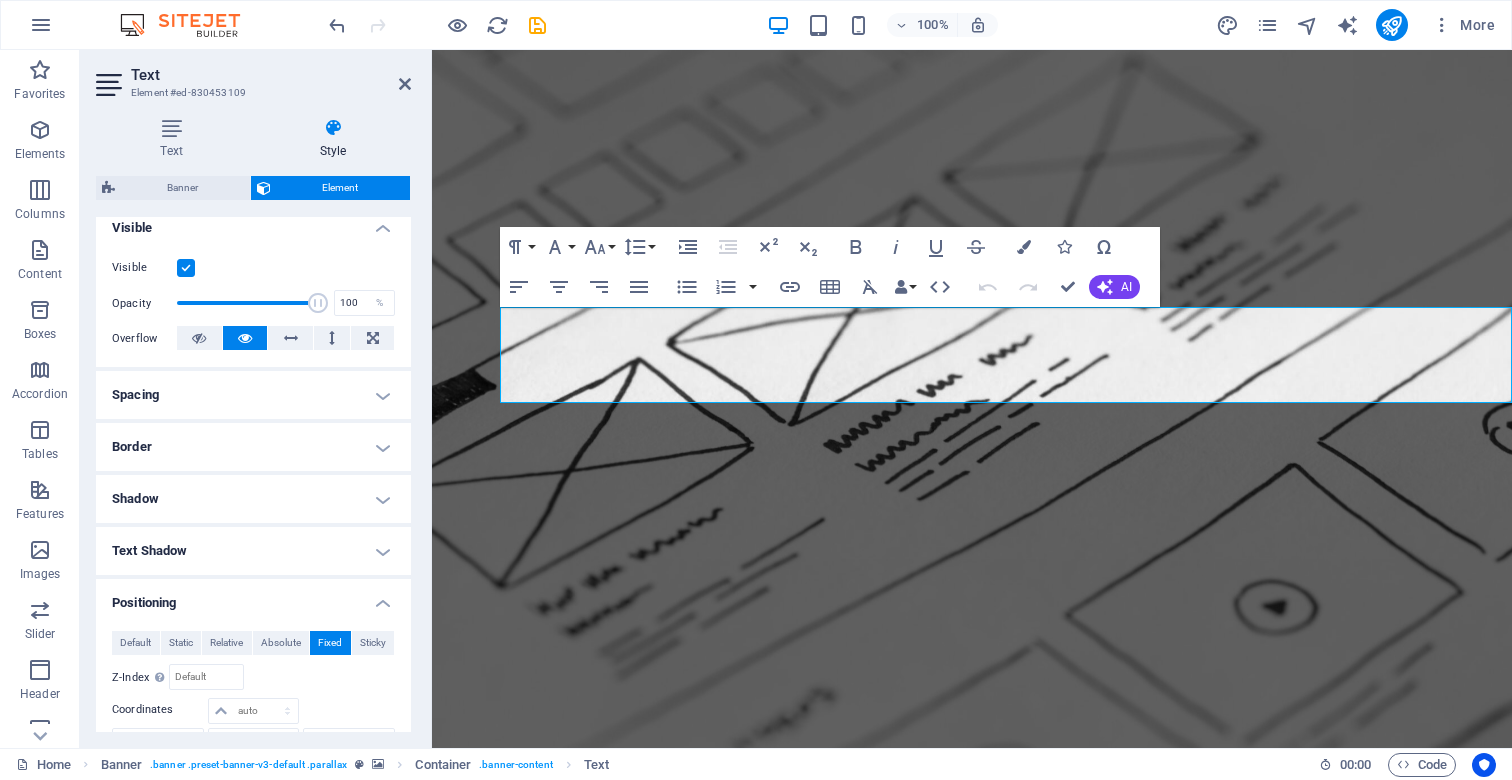 scroll, scrollTop: 231, scrollLeft: 0, axis: vertical 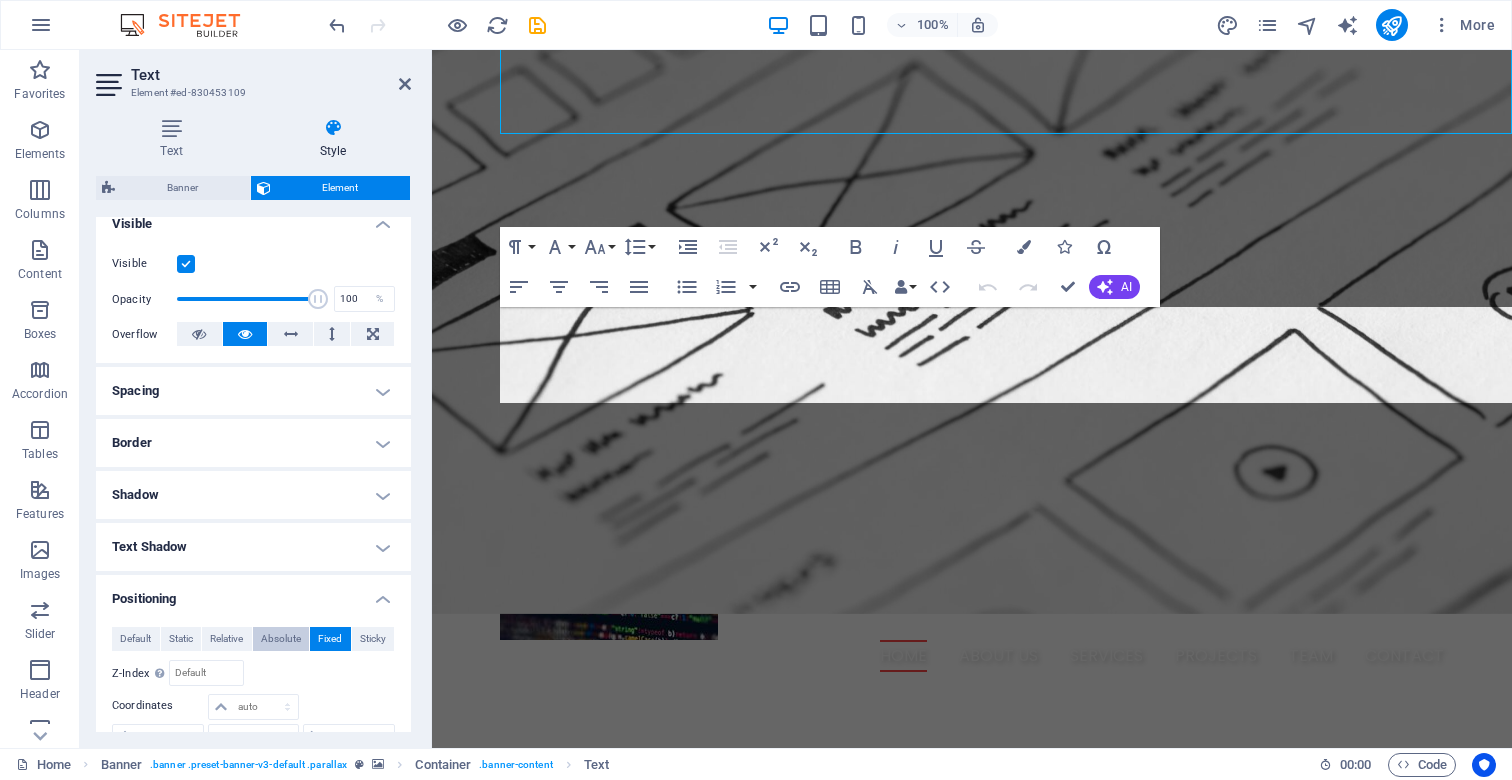 click on "Absolute" at bounding box center (281, 639) 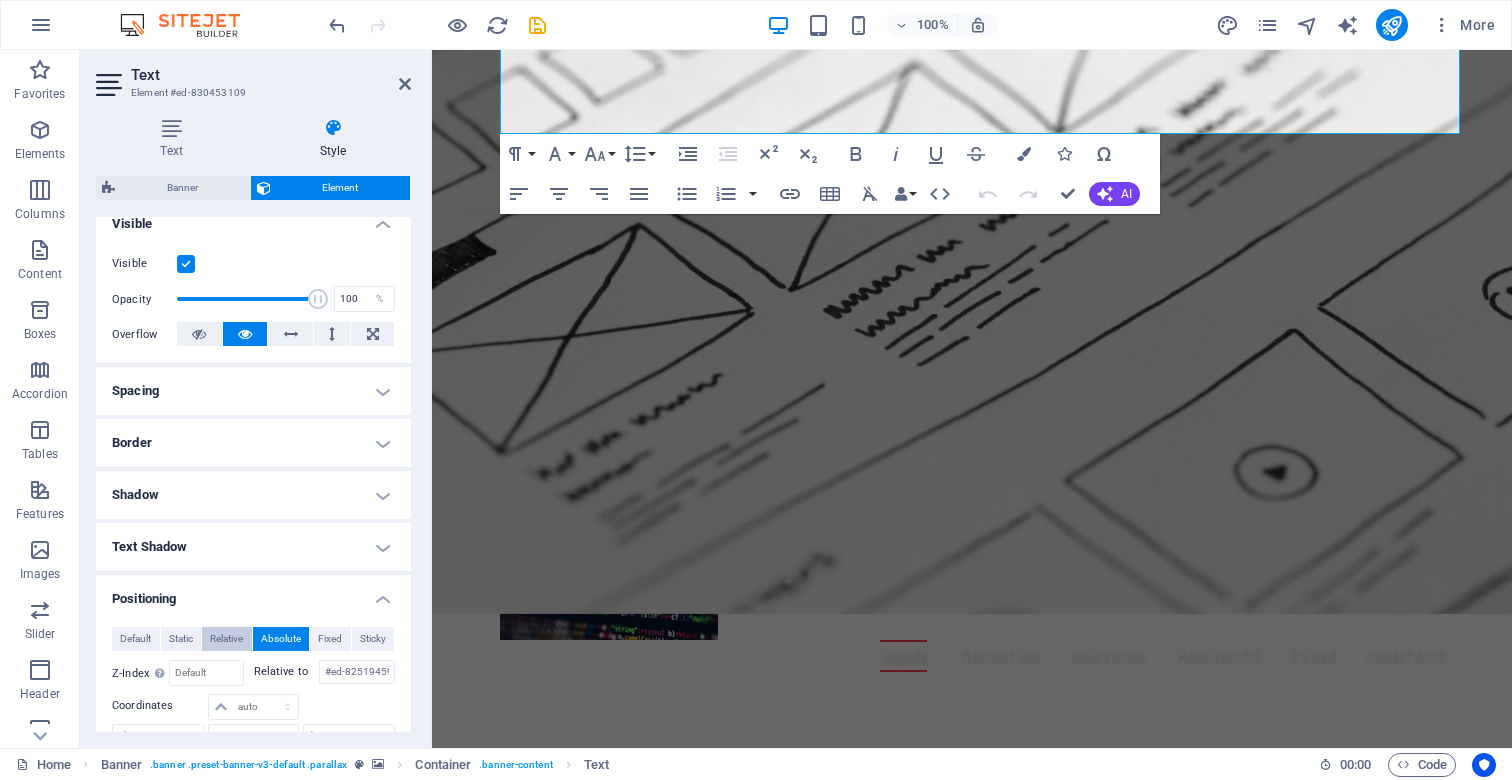 click on "Relative" at bounding box center (226, 639) 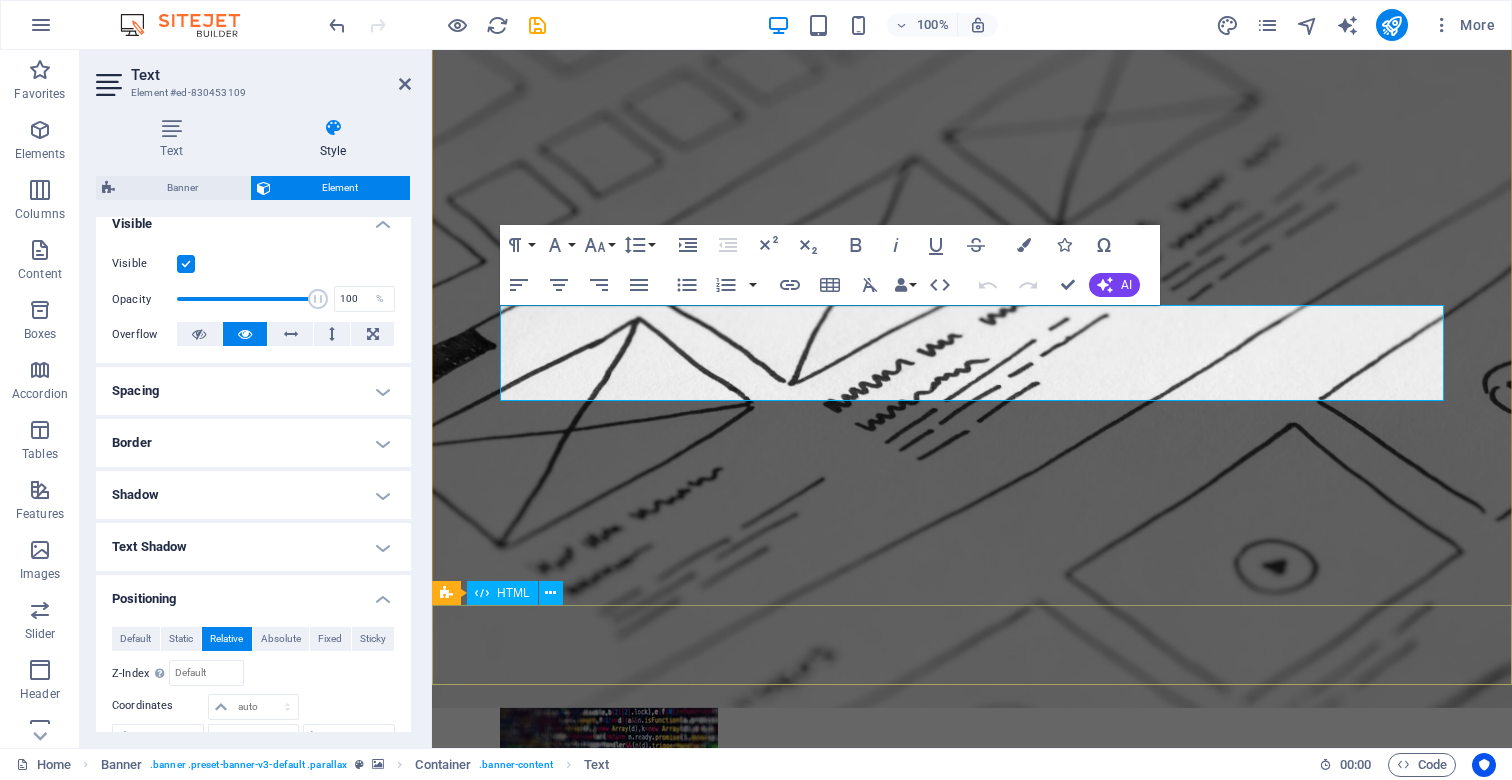 scroll, scrollTop: 63, scrollLeft: 0, axis: vertical 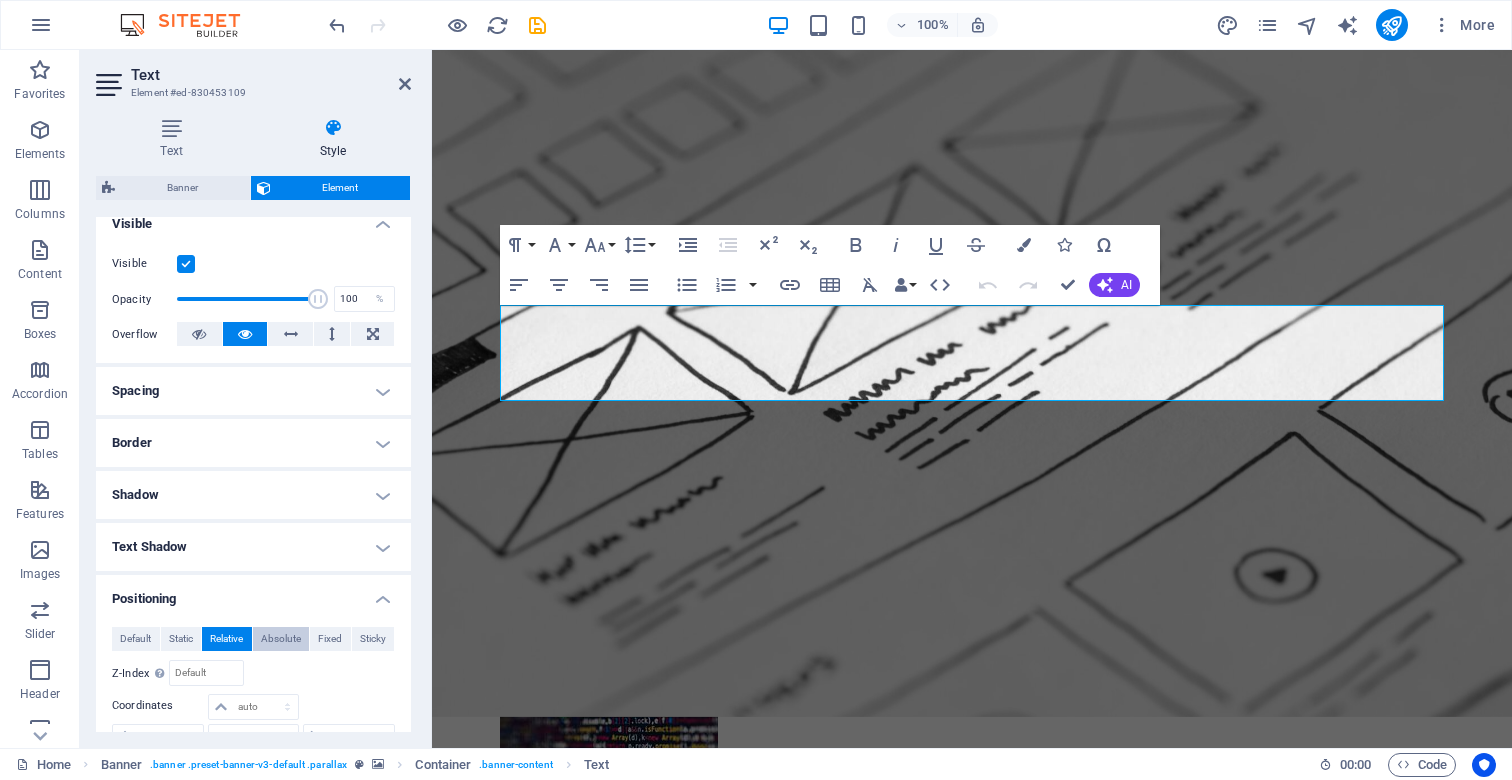 click on "Absolute" at bounding box center (281, 639) 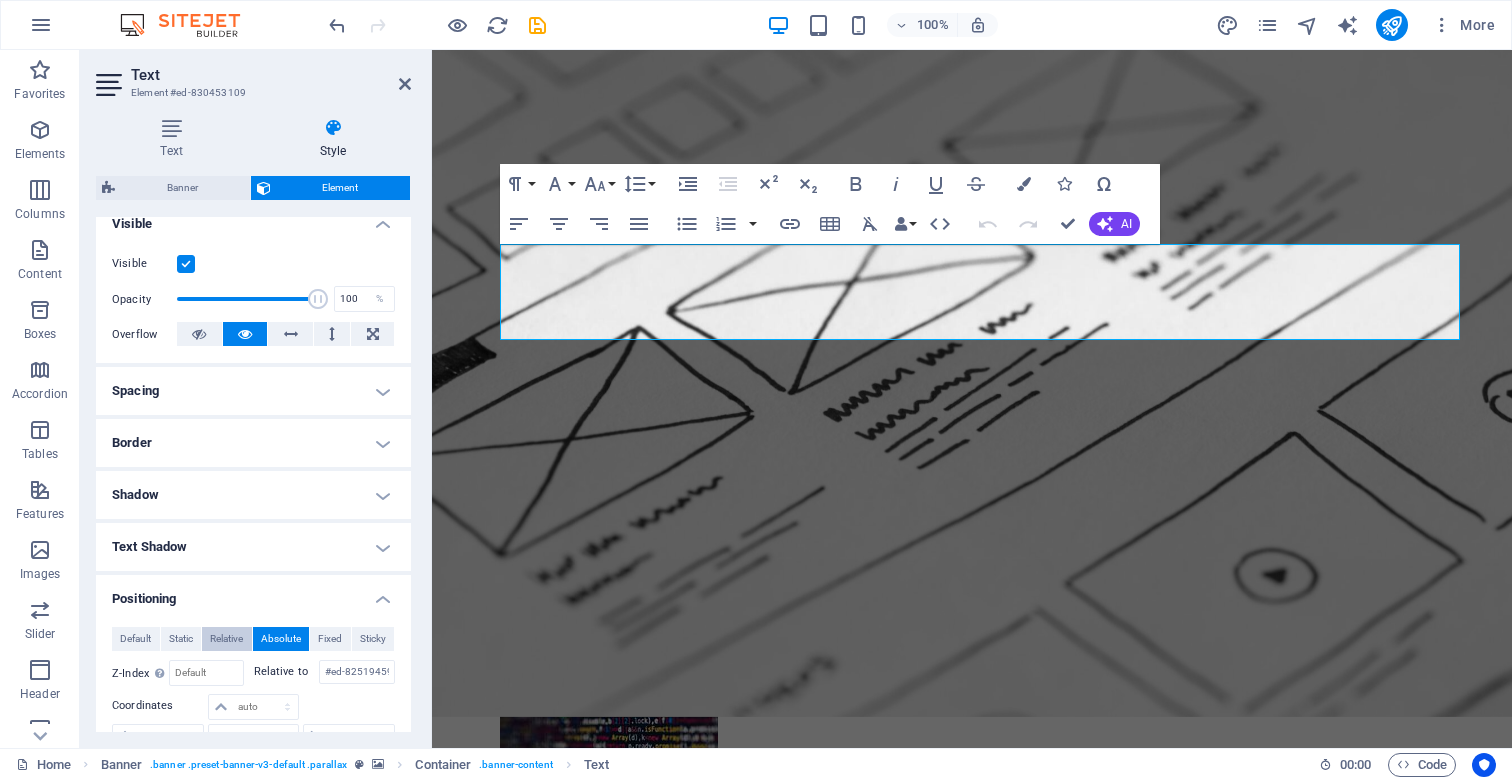 click on "Relative" at bounding box center (226, 639) 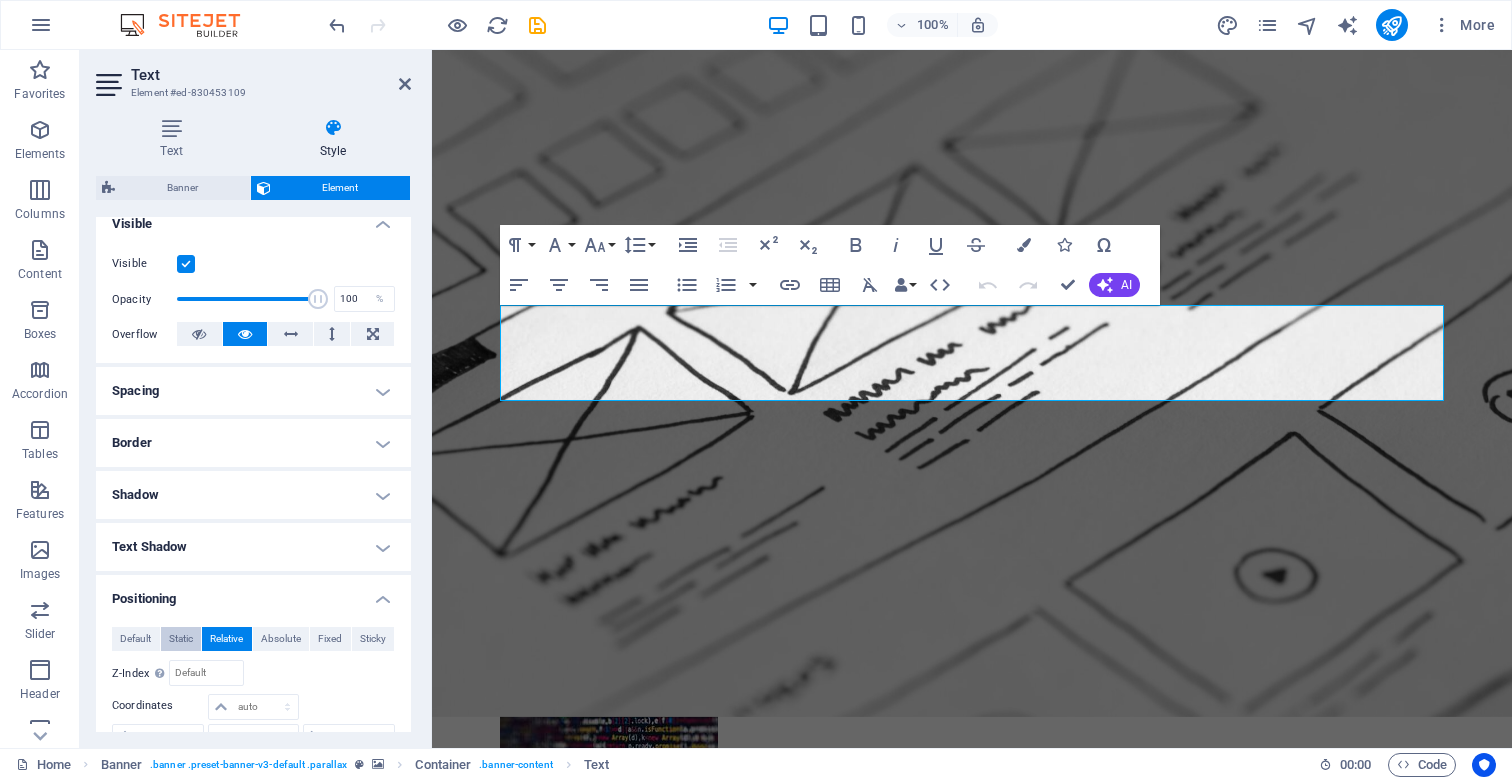 click on "Static" at bounding box center (181, 639) 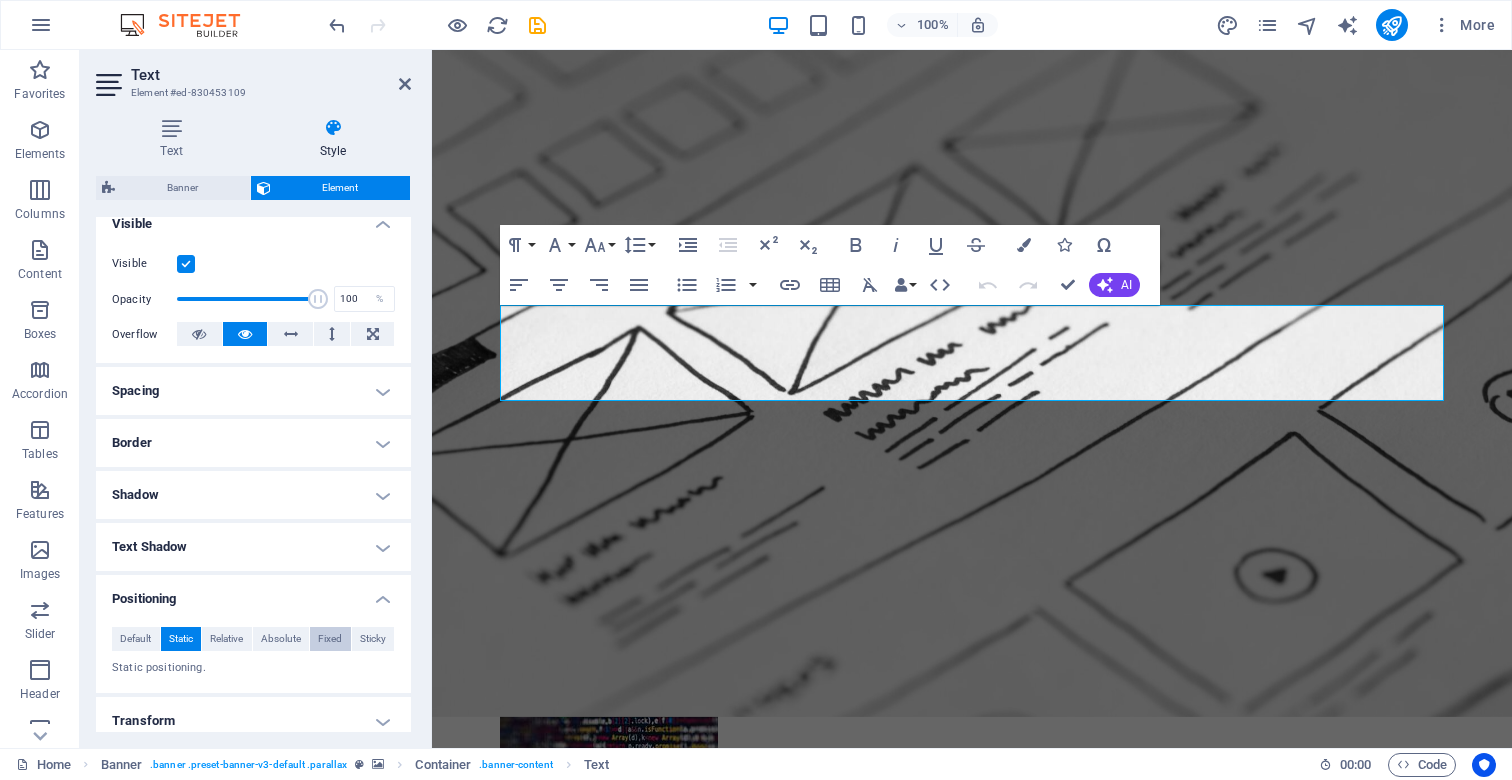 click on "Fixed" at bounding box center [330, 639] 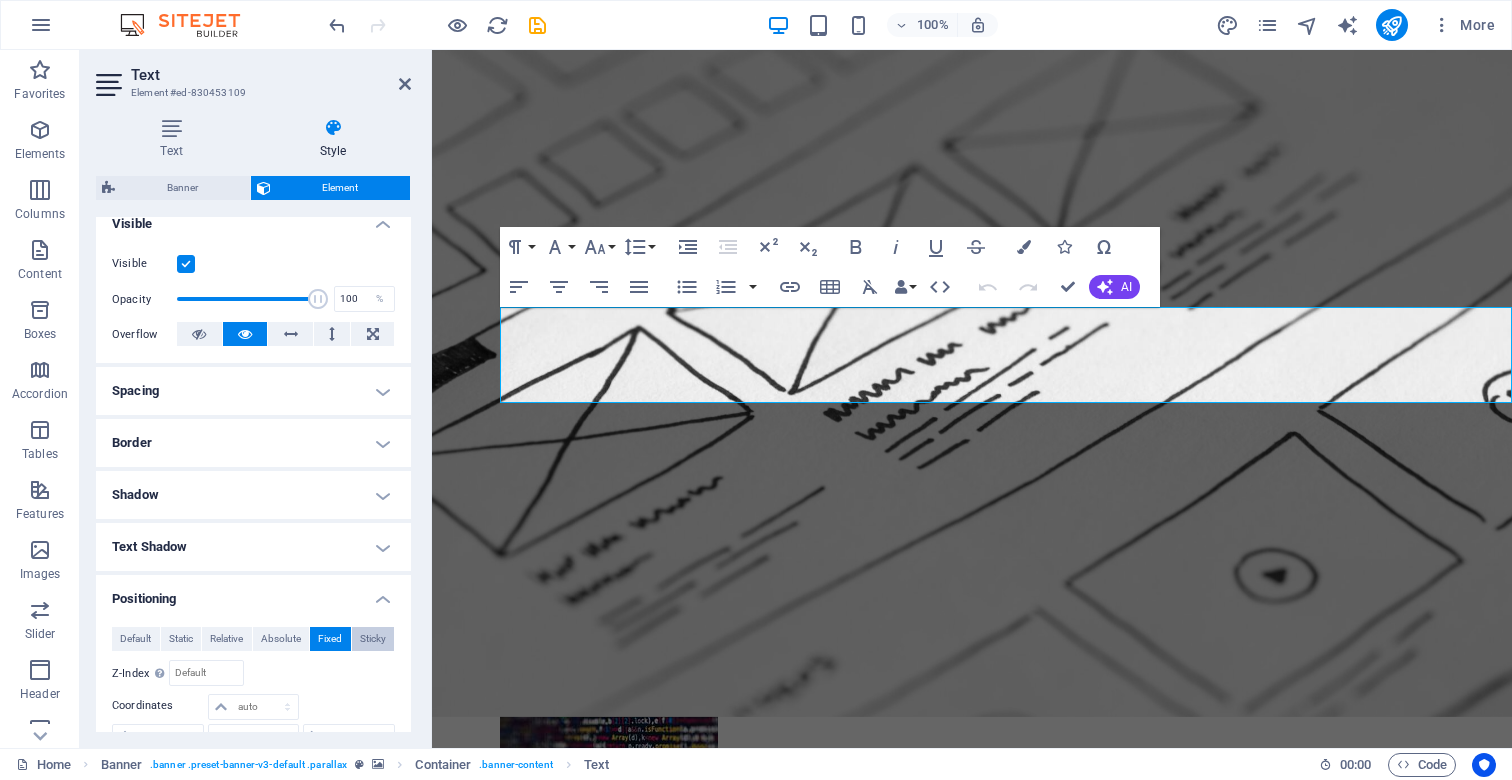 click on "Sticky" at bounding box center (373, 639) 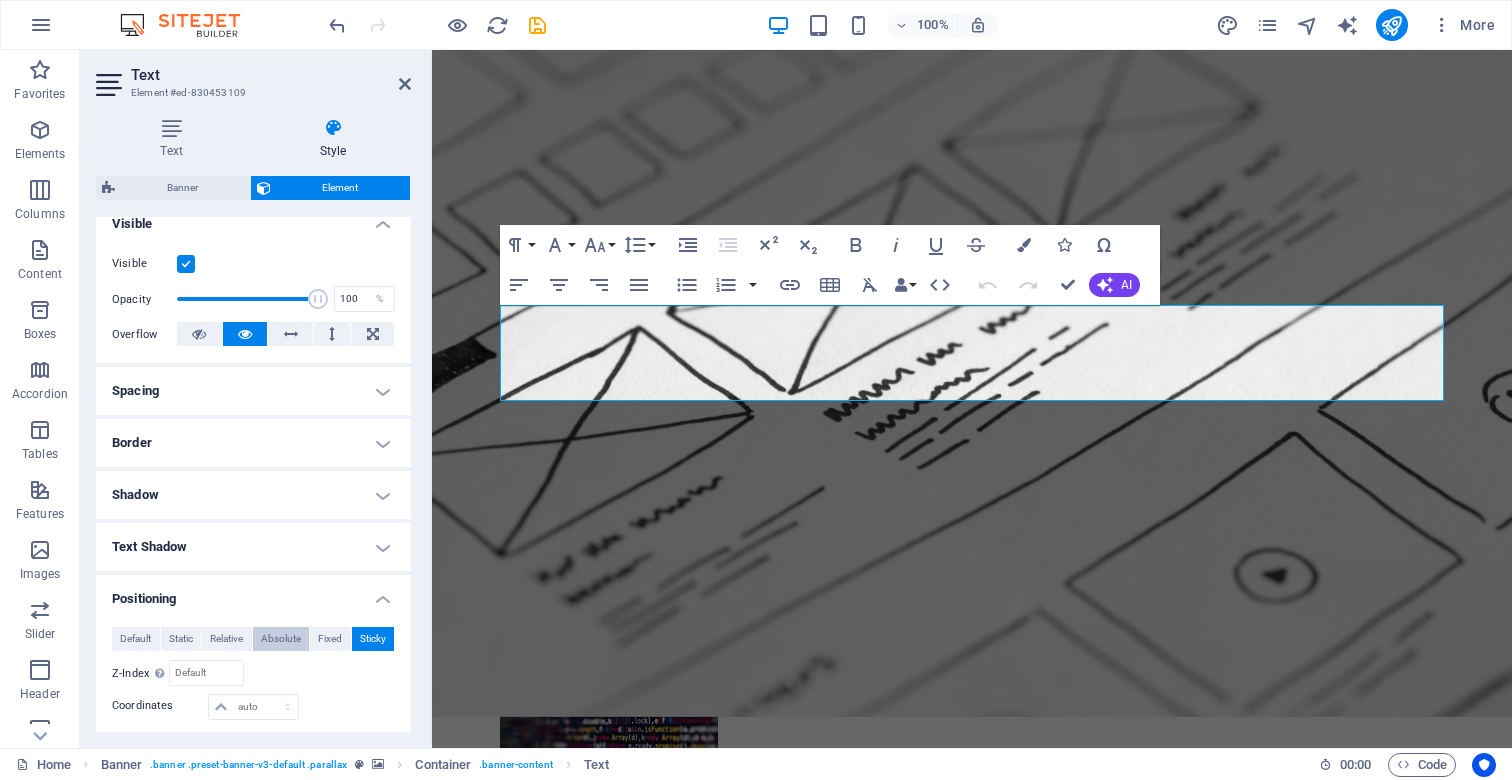 click on "Absolute" at bounding box center (281, 639) 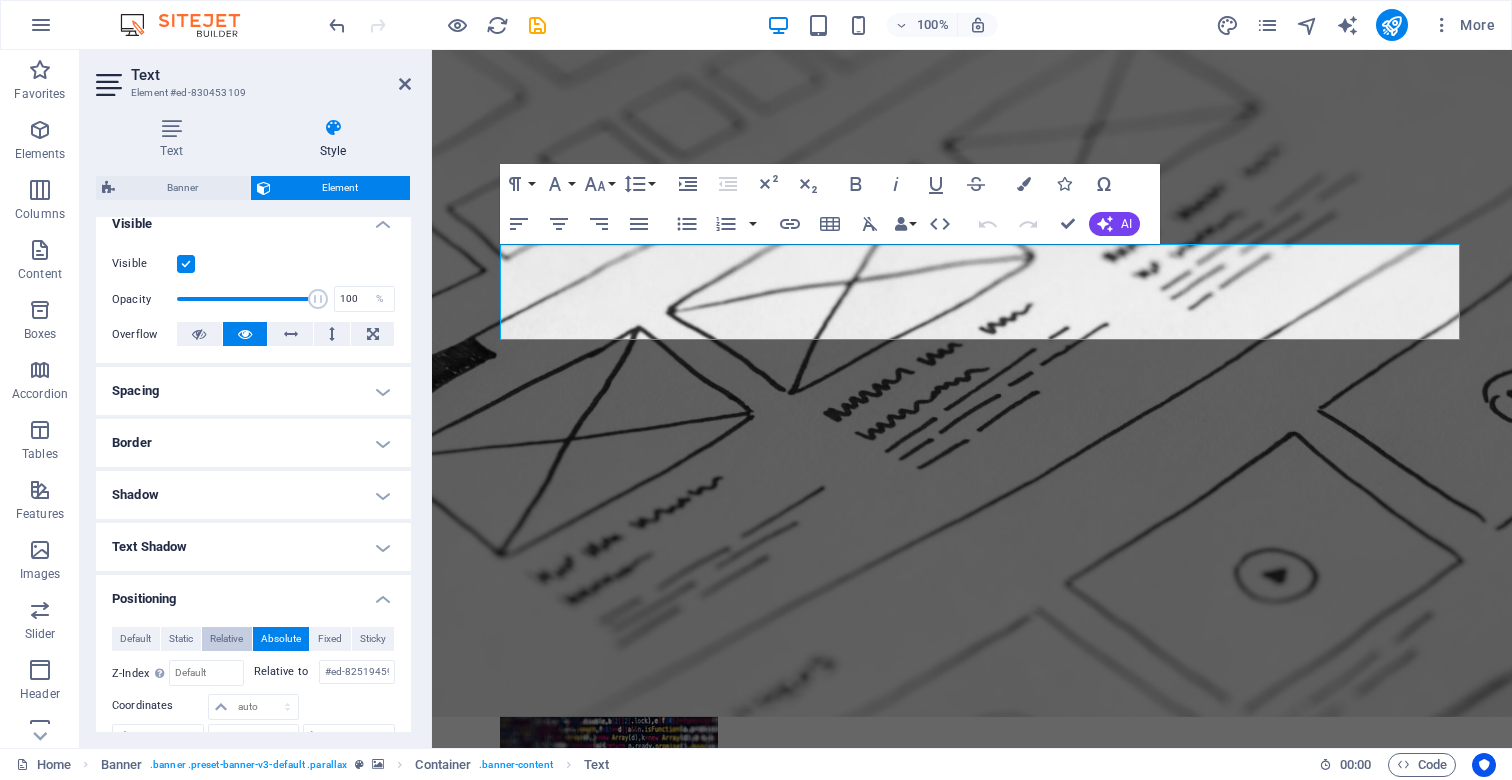 click on "Relative" at bounding box center [226, 639] 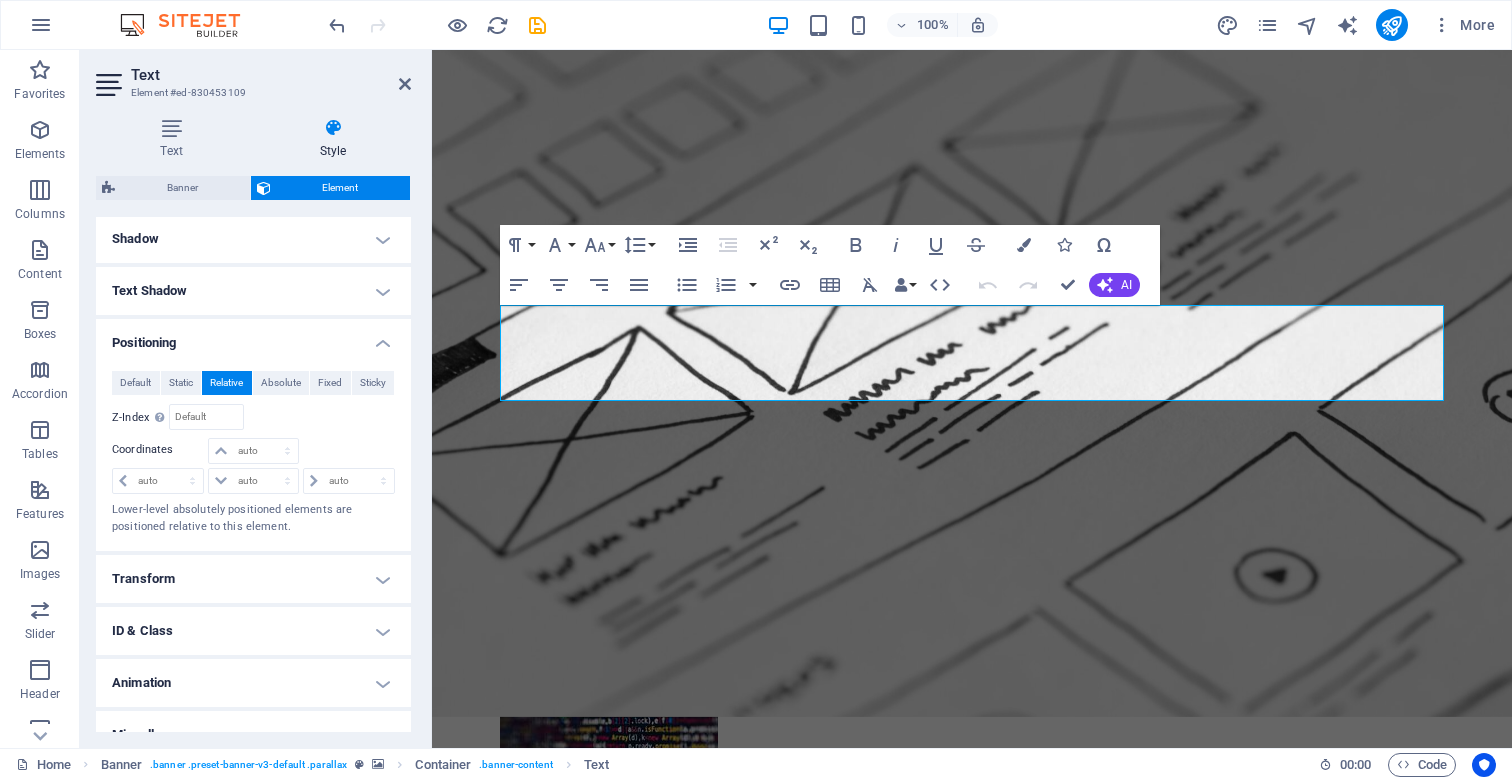 scroll, scrollTop: 489, scrollLeft: 0, axis: vertical 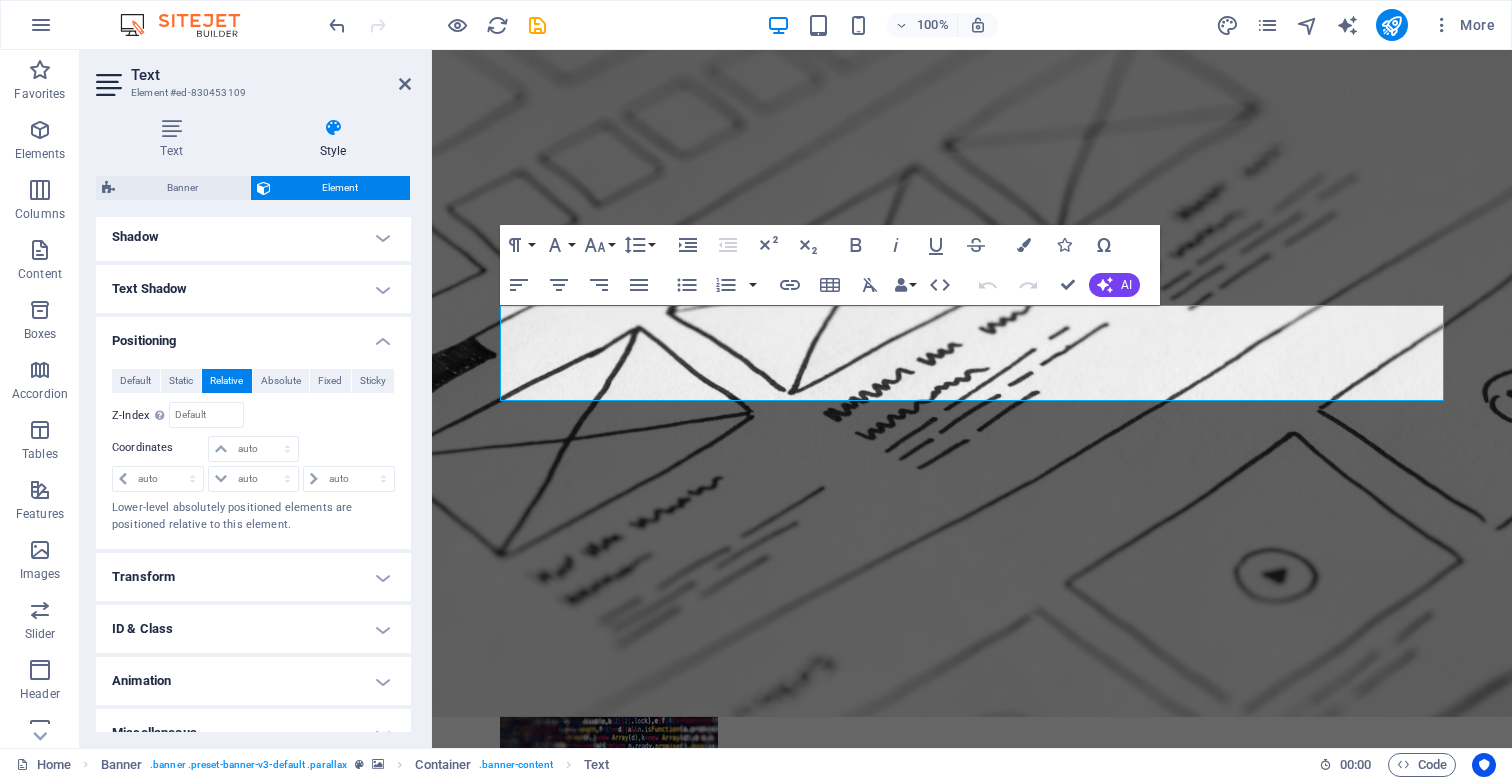 click on "Transform" at bounding box center (253, 577) 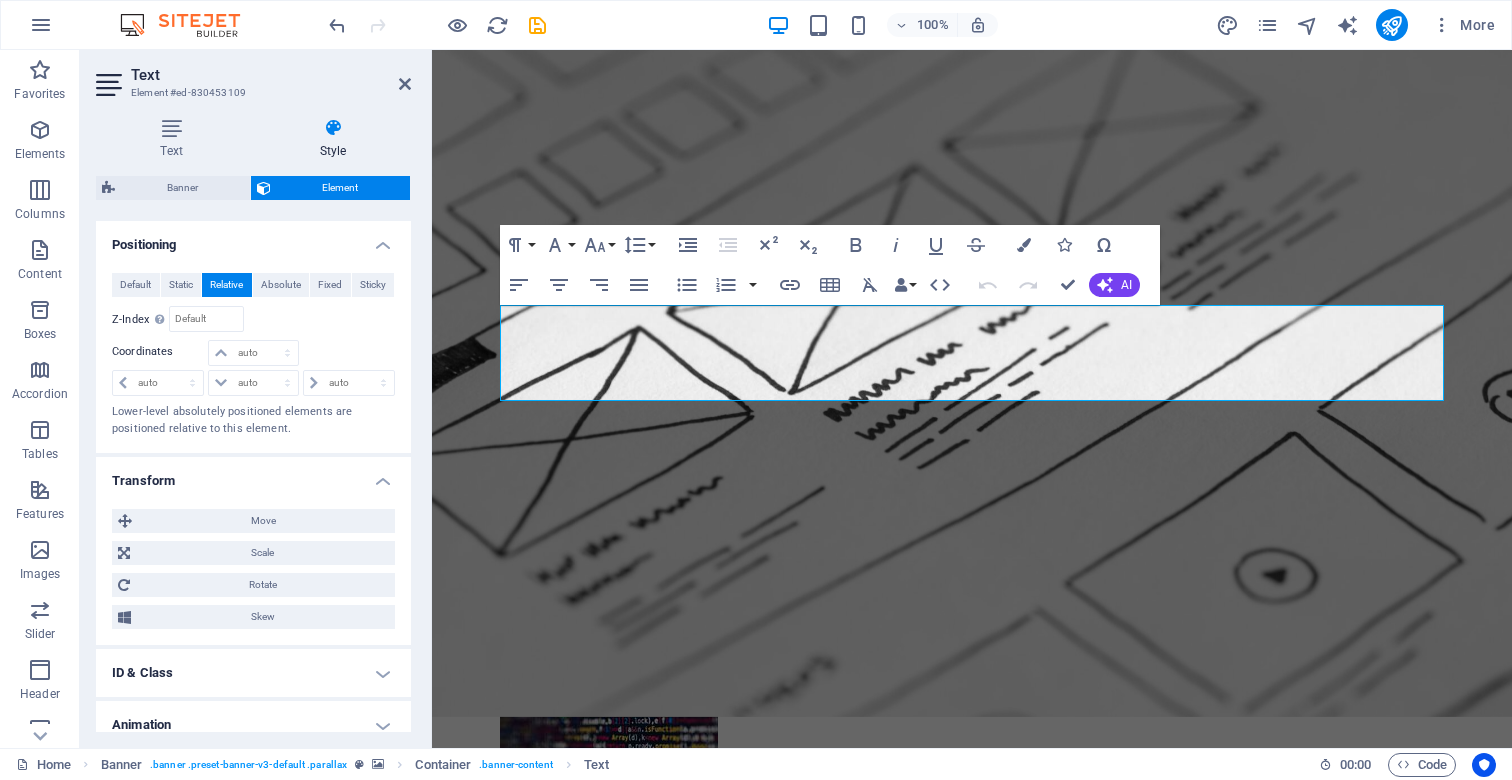 scroll, scrollTop: 604, scrollLeft: 0, axis: vertical 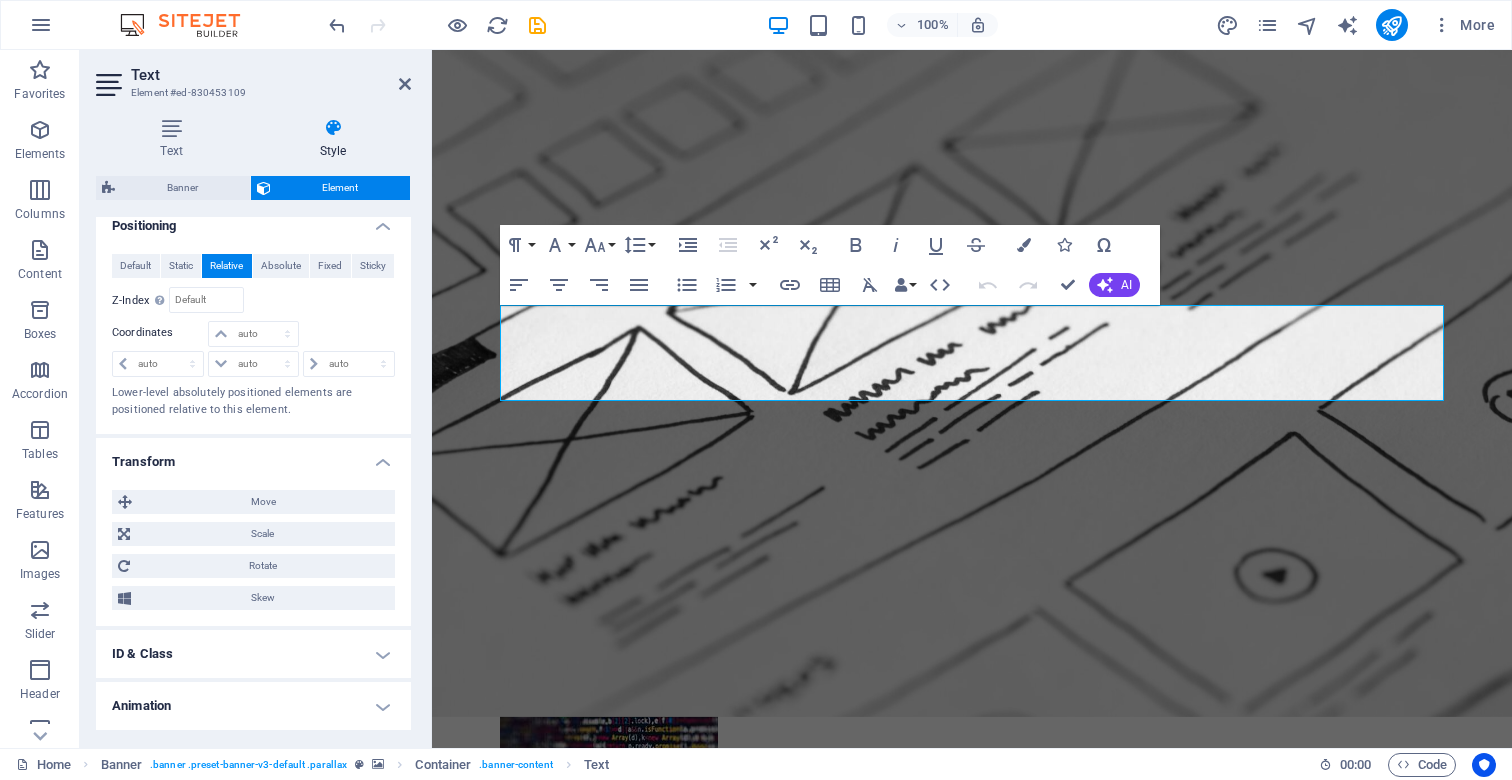 click on "ID & Class" at bounding box center [253, 654] 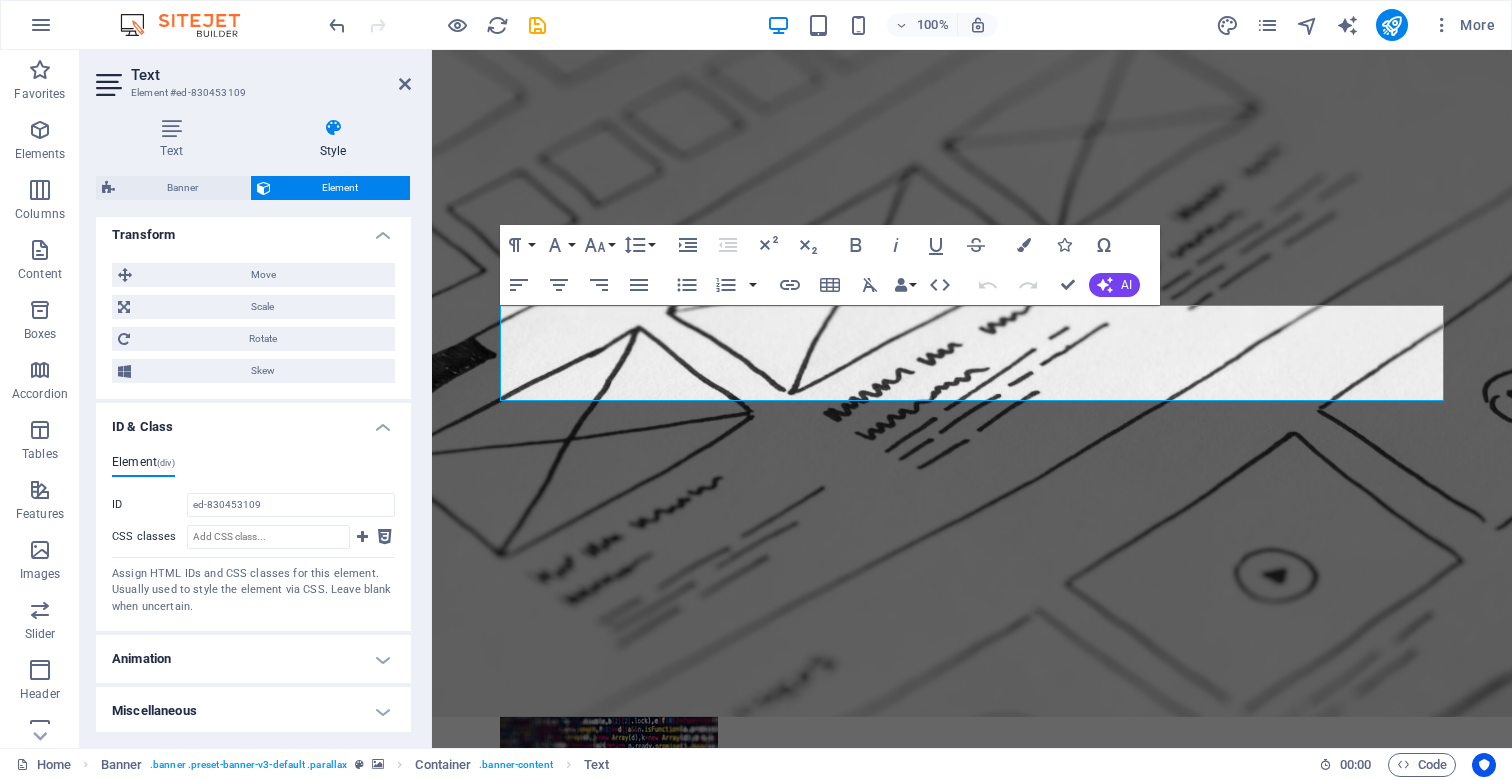 scroll, scrollTop: 830, scrollLeft: 0, axis: vertical 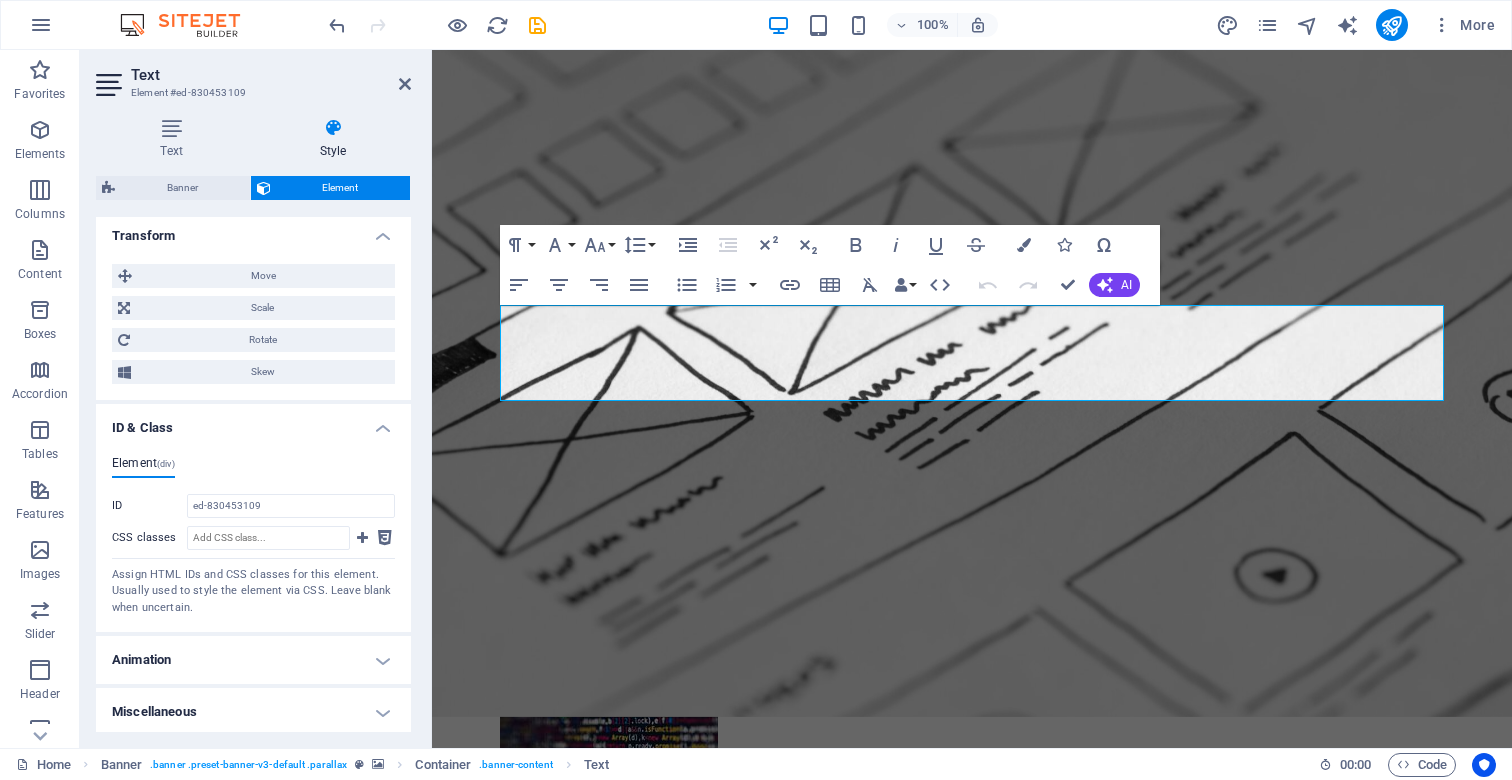 click on "Animation" at bounding box center (253, 660) 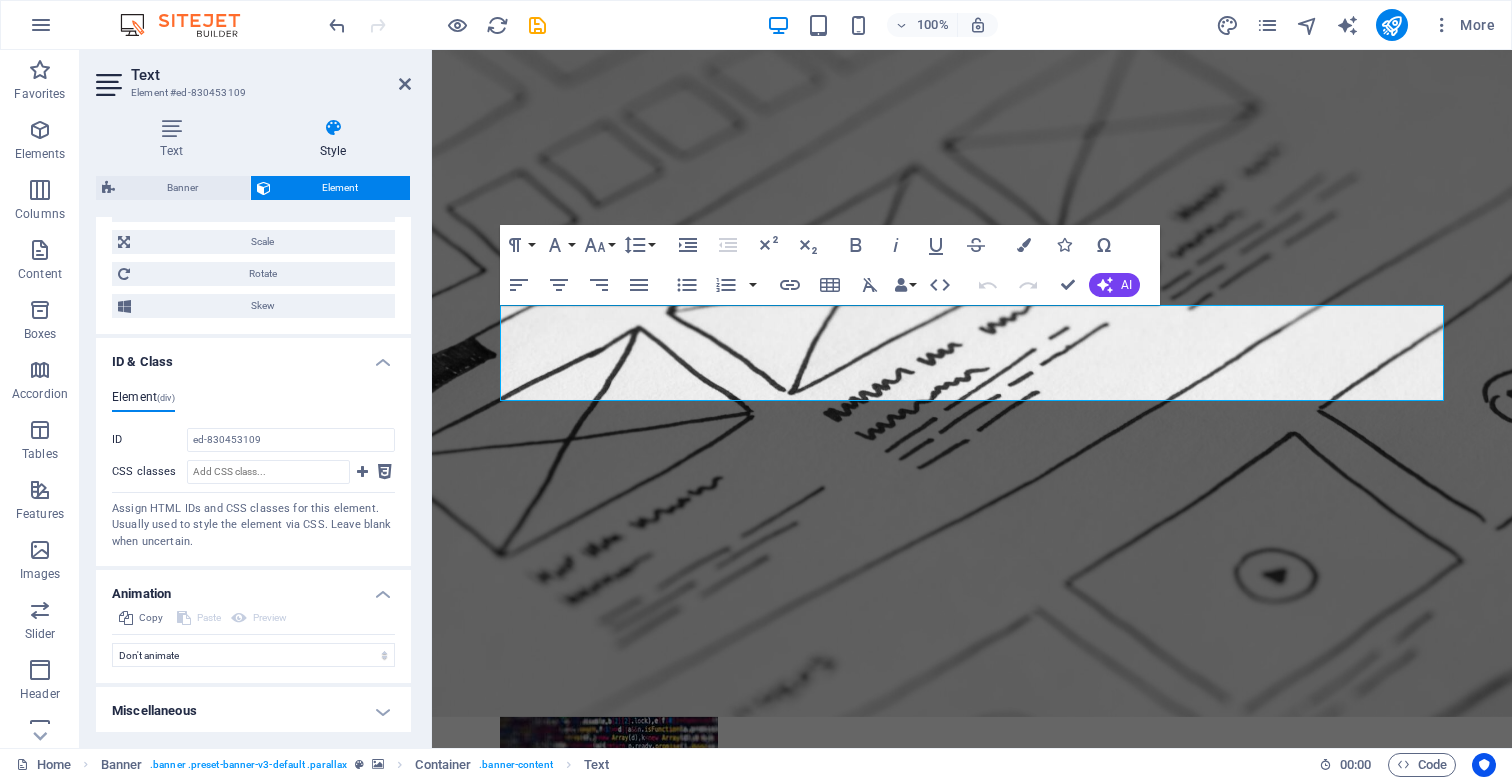 scroll, scrollTop: 895, scrollLeft: 0, axis: vertical 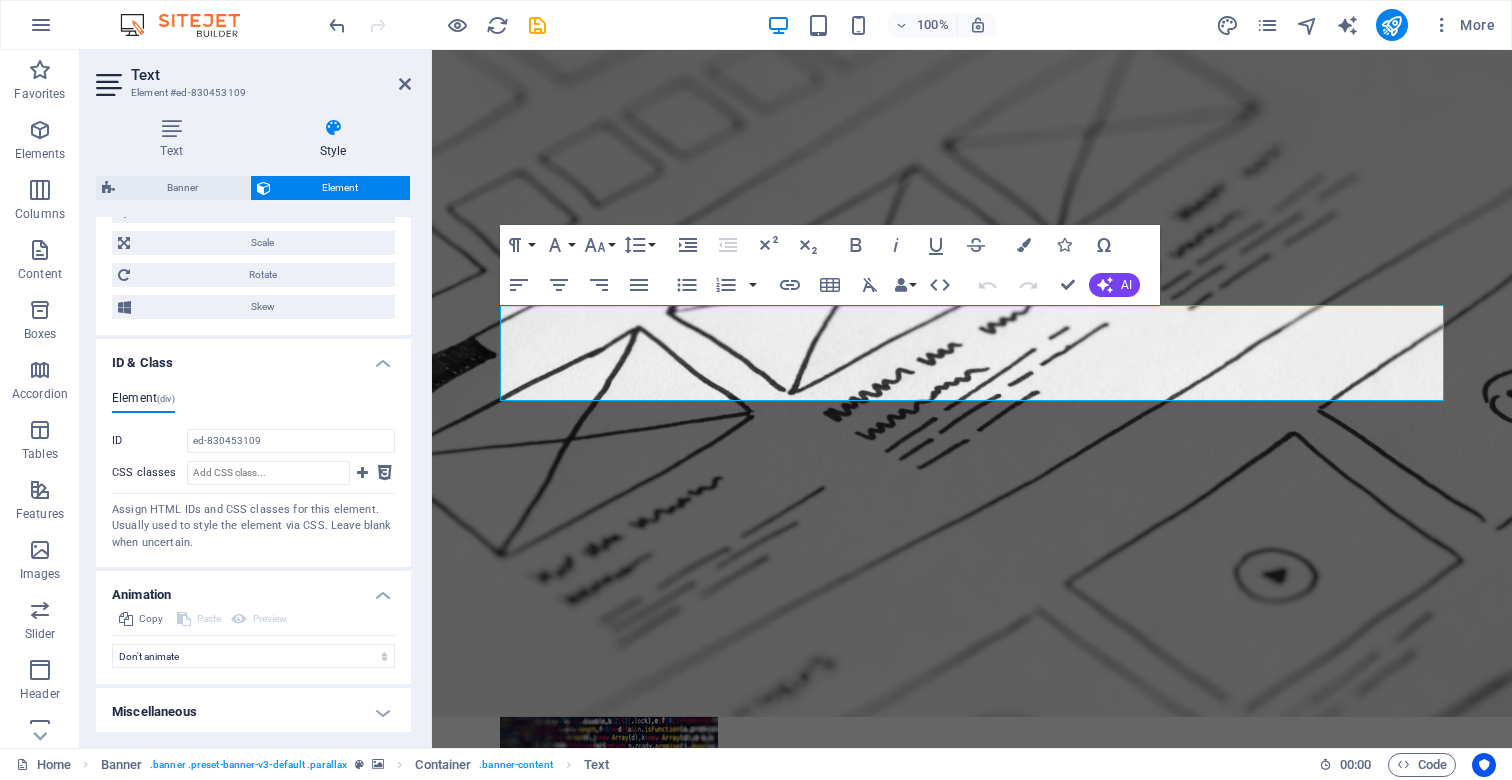click on "Miscellaneous" at bounding box center [253, 712] 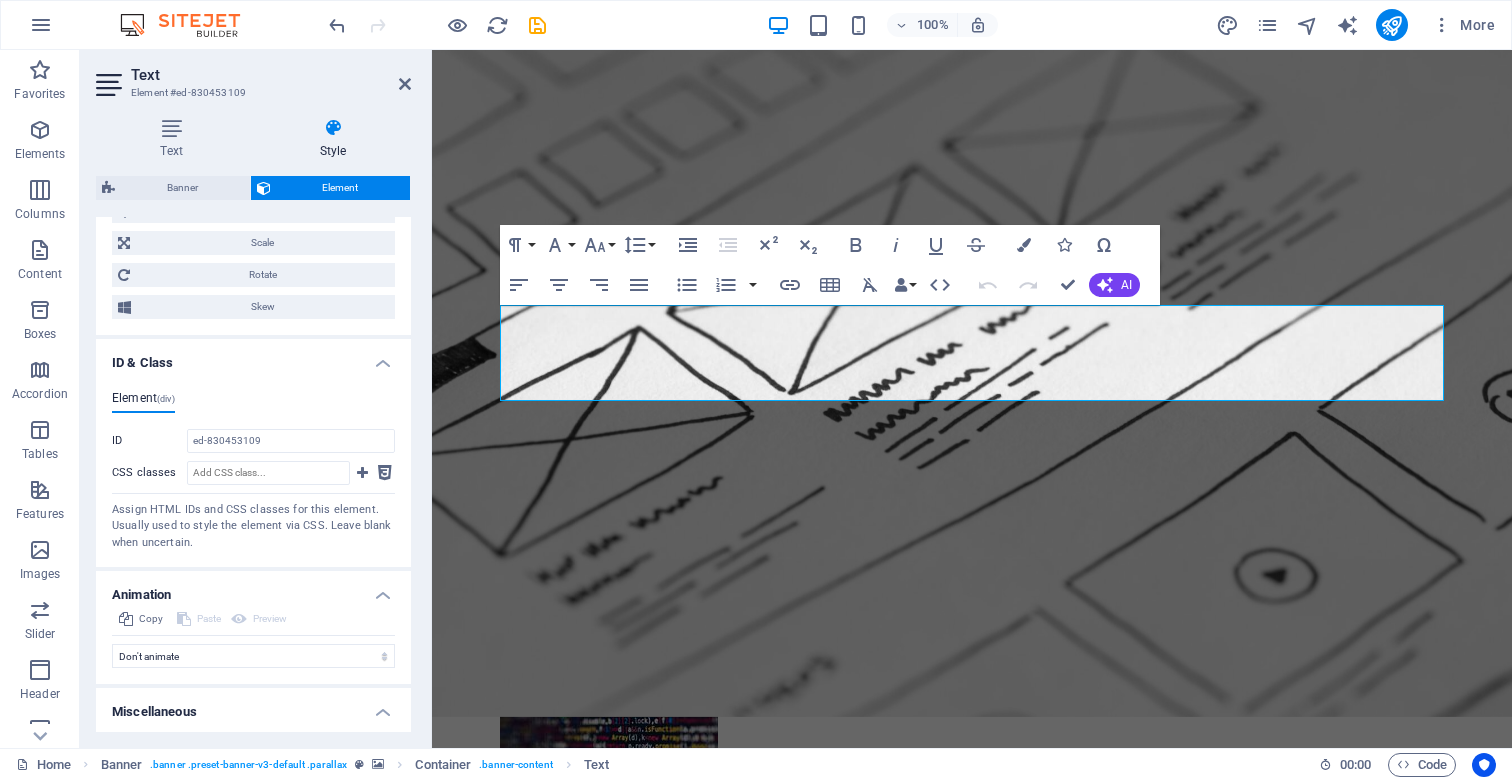 click on "Miscellaneous" at bounding box center [253, 706] 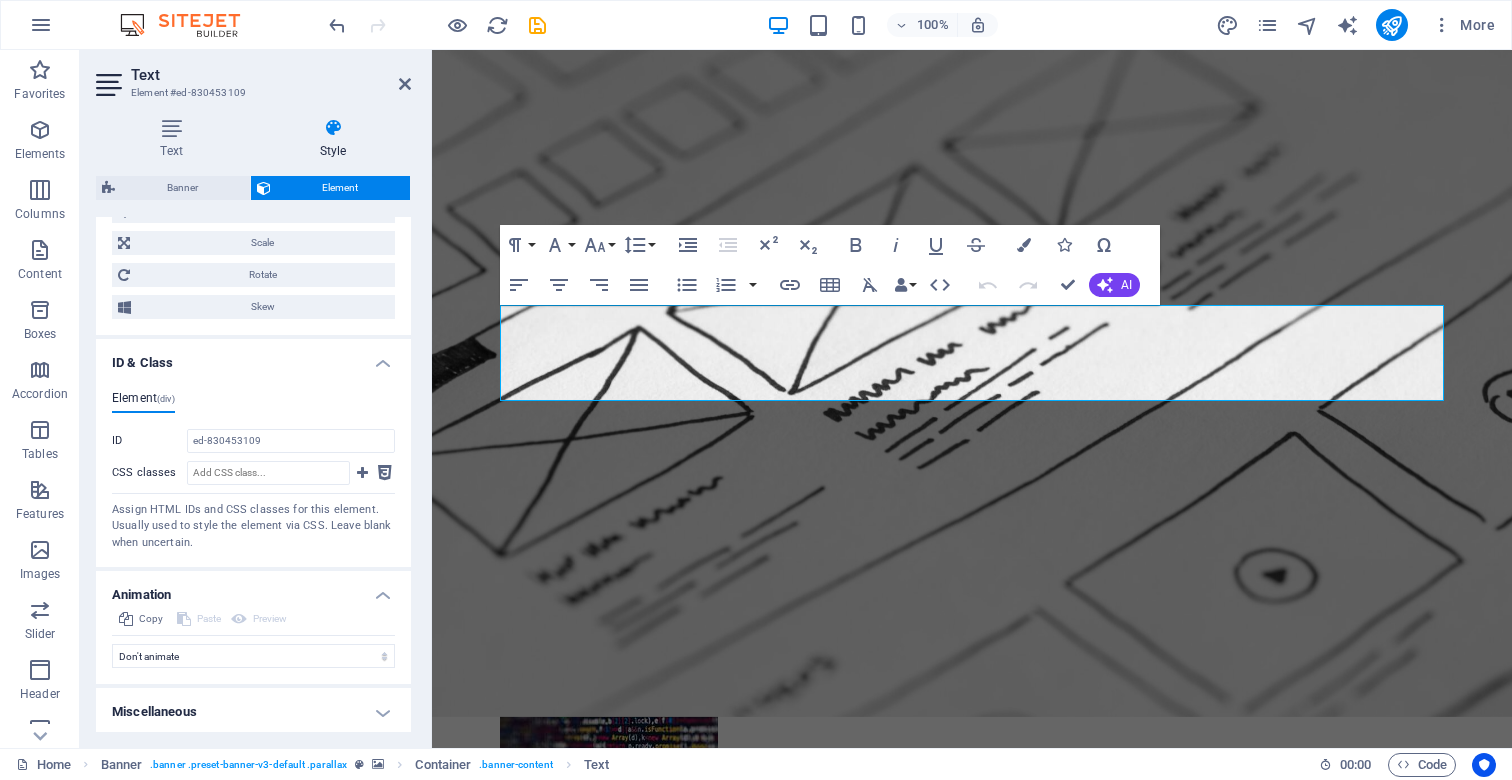 click on "Miscellaneous" at bounding box center (253, 712) 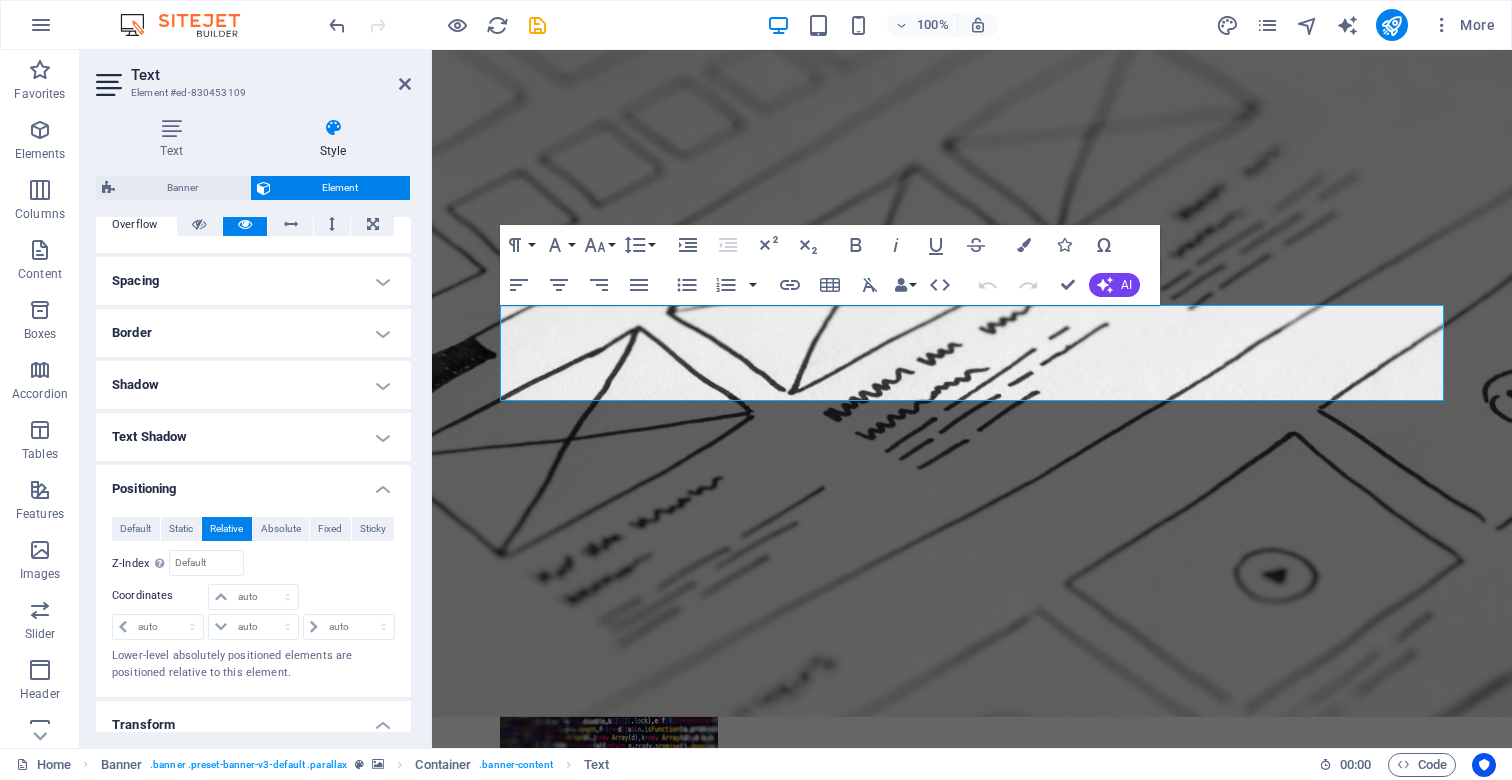 scroll, scrollTop: 329, scrollLeft: 0, axis: vertical 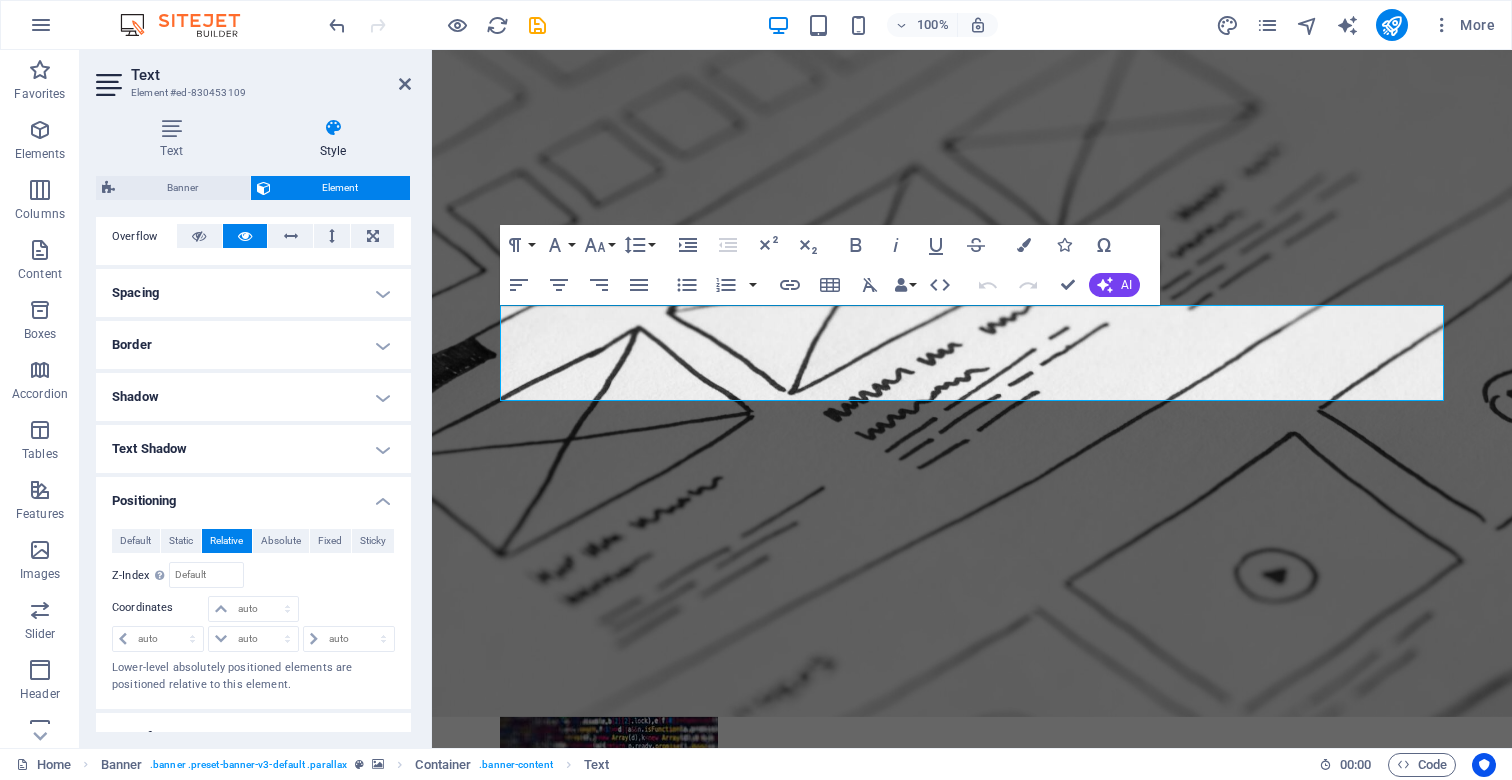 click on "Text Shadow" at bounding box center (253, 449) 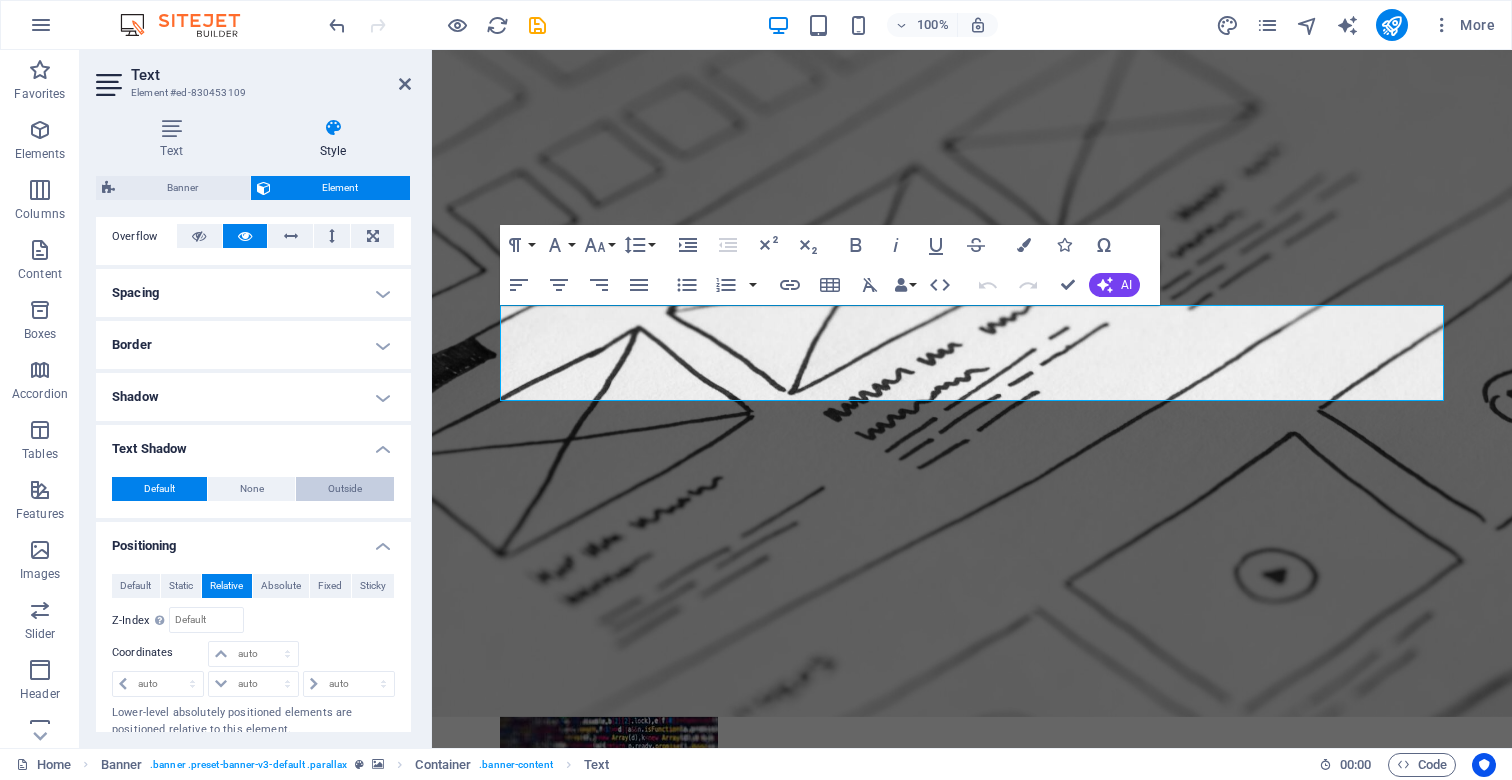 click on "Outside" at bounding box center [345, 489] 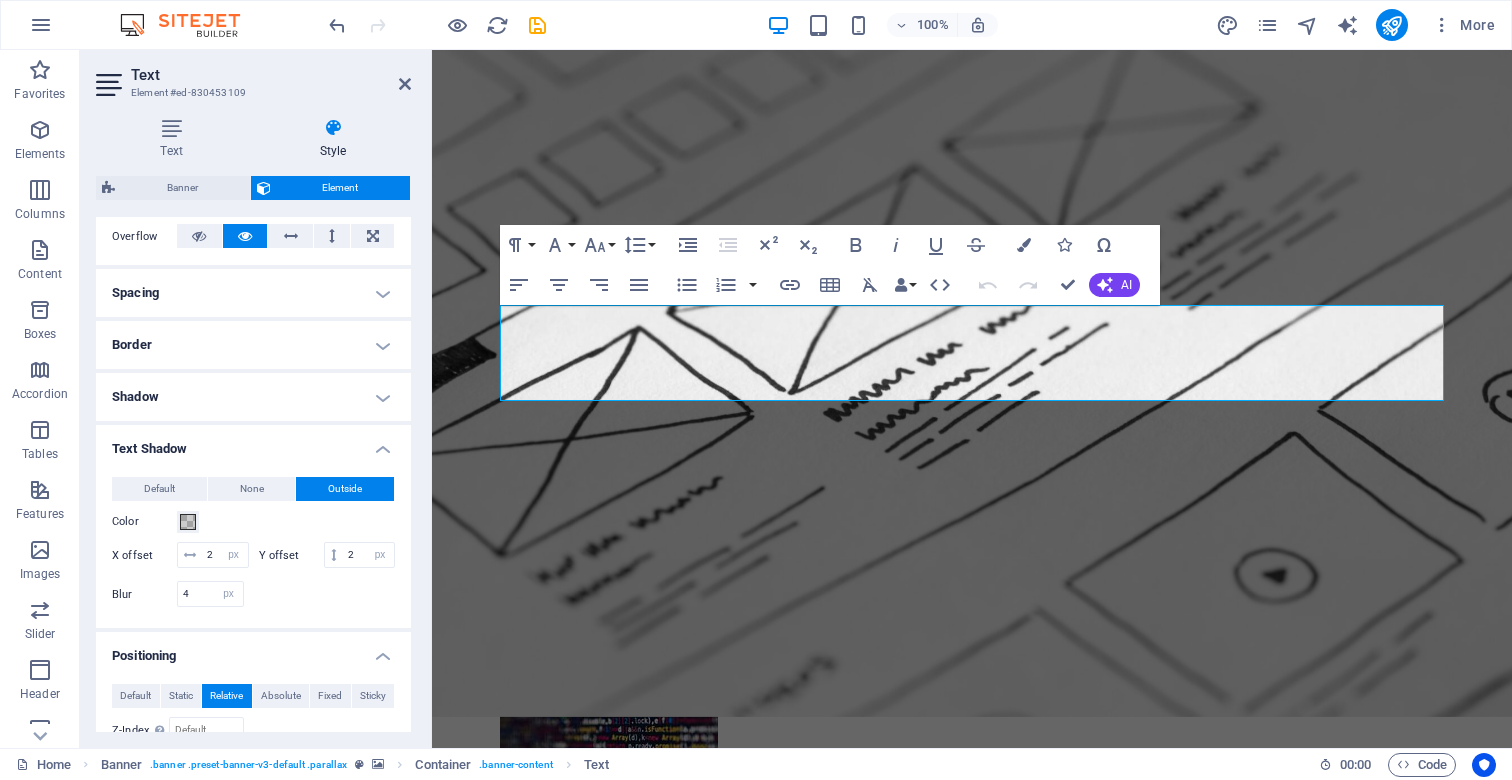 click on "Outside" at bounding box center [345, 489] 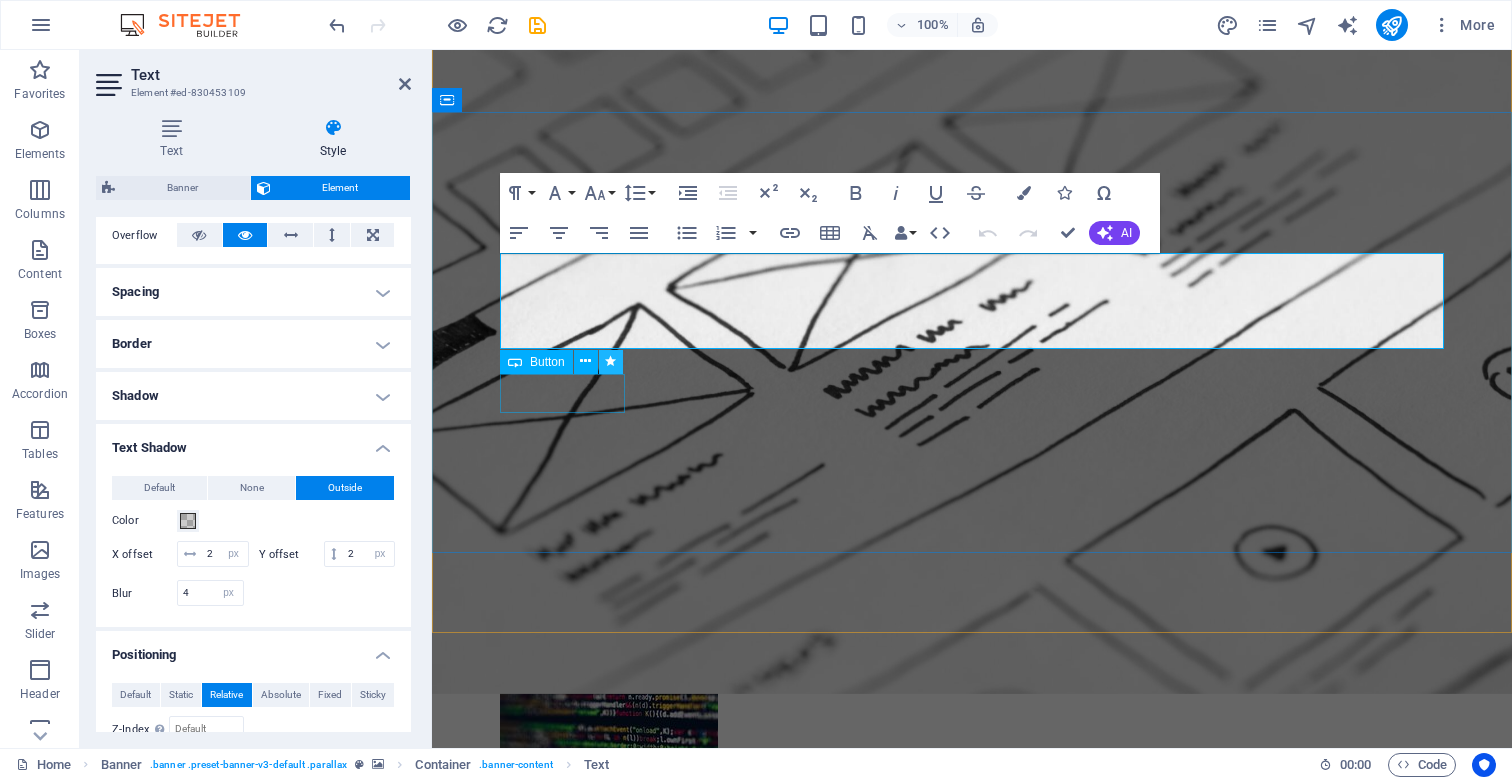 scroll, scrollTop: 118, scrollLeft: 0, axis: vertical 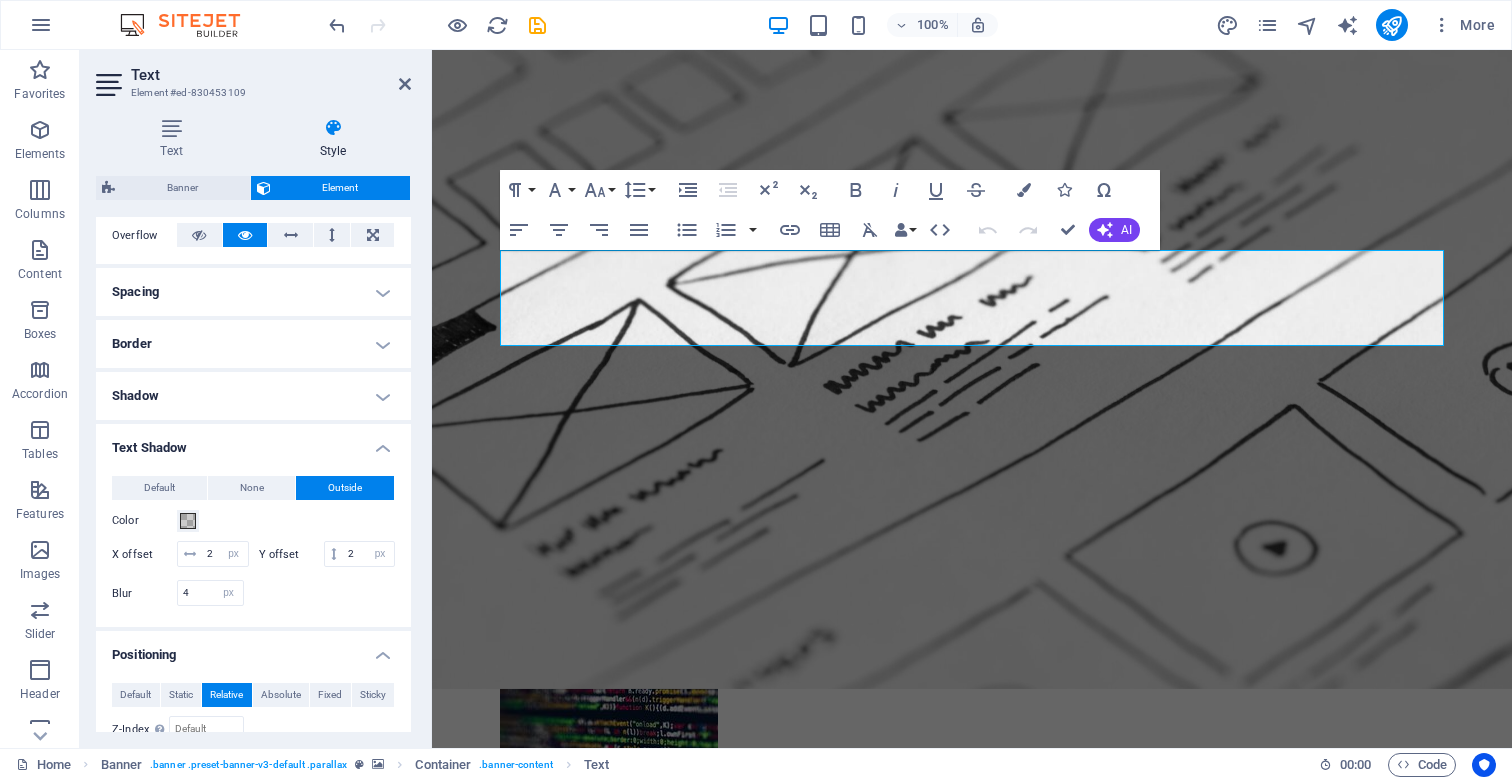 click on "We create high-performing, visually stunning websites that attract more traffic and convert better." at bounding box center [952, 969] 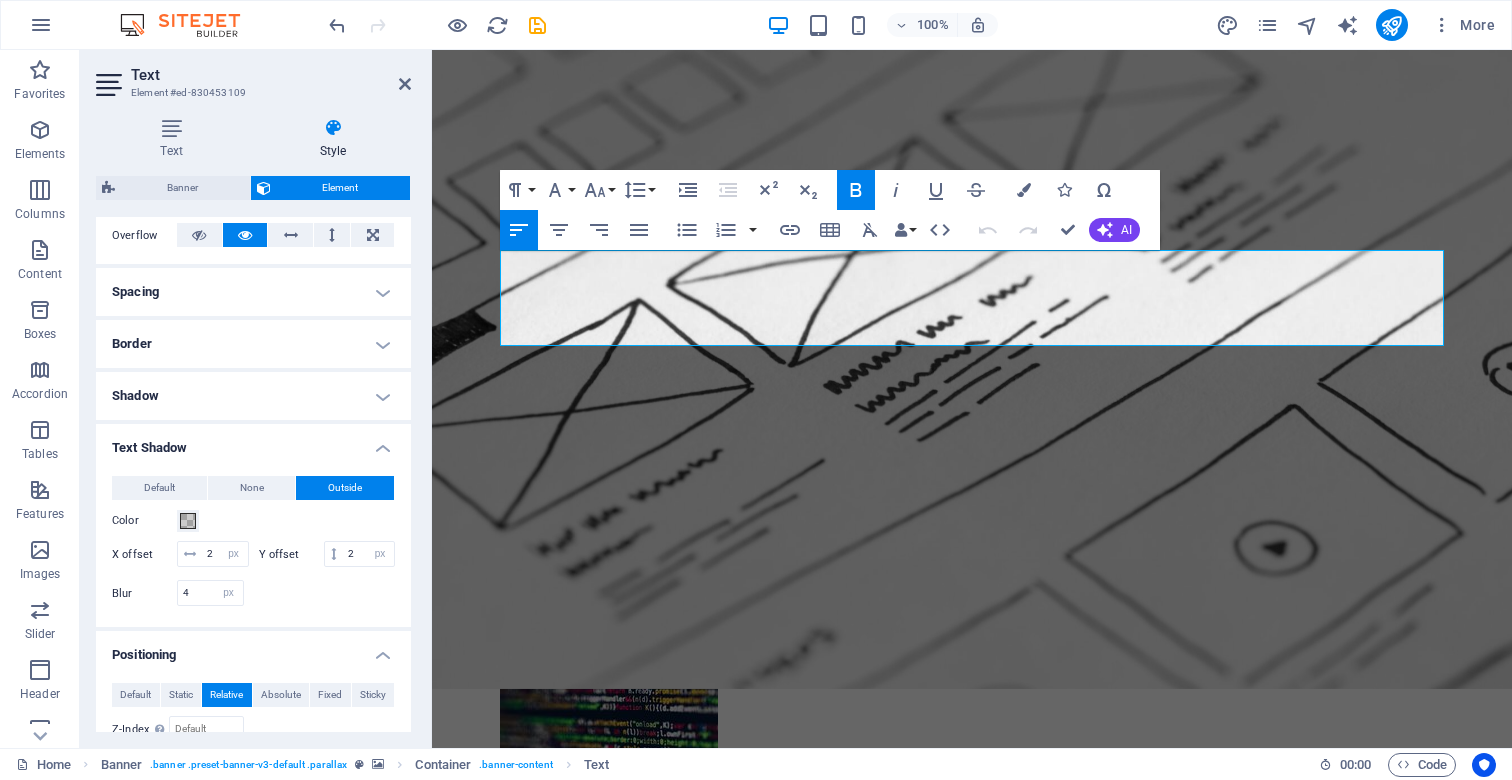 click on "We create high-performing, visually stunning websites that attract more traffic and convert better." at bounding box center (952, 969) 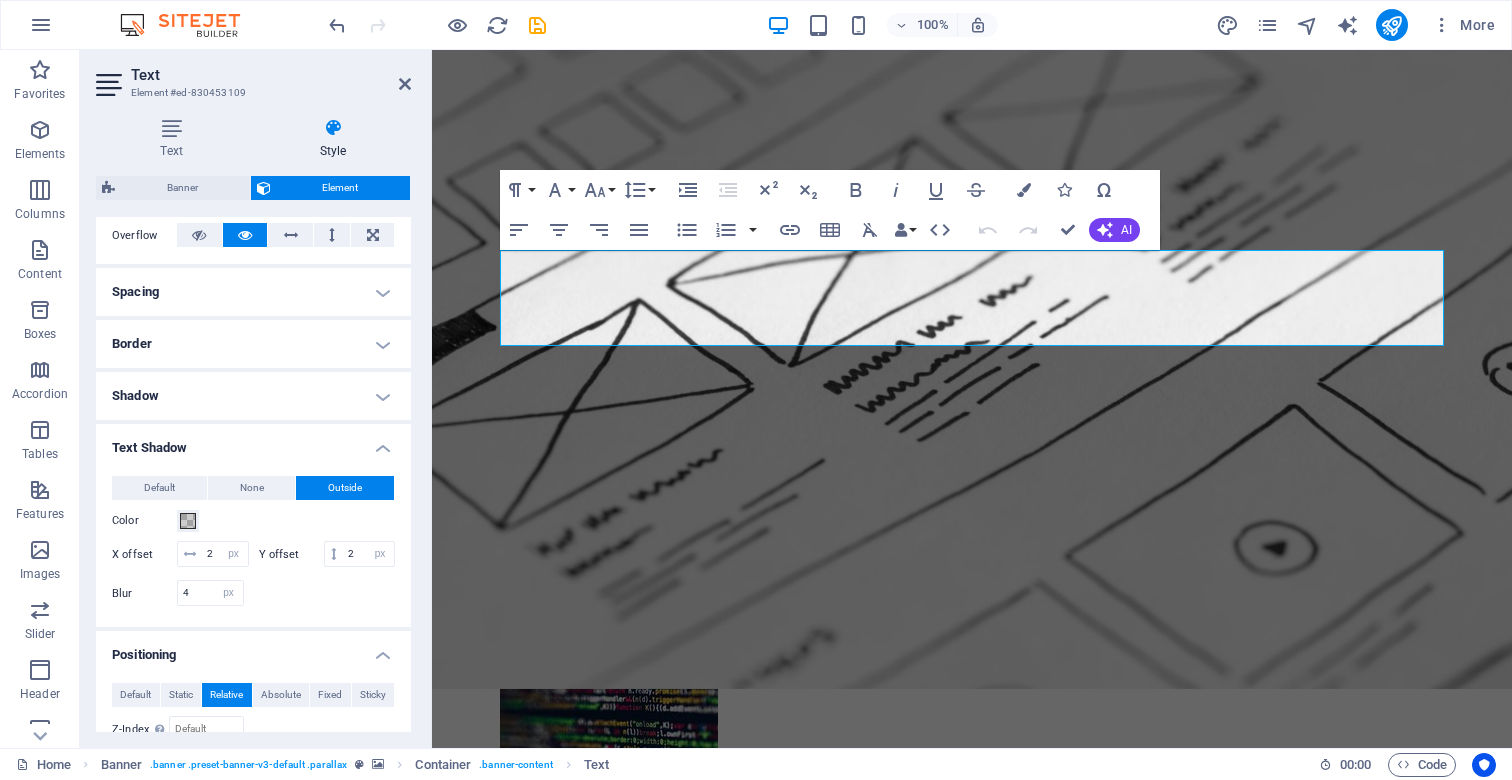 click on "Outside" at bounding box center [345, 488] 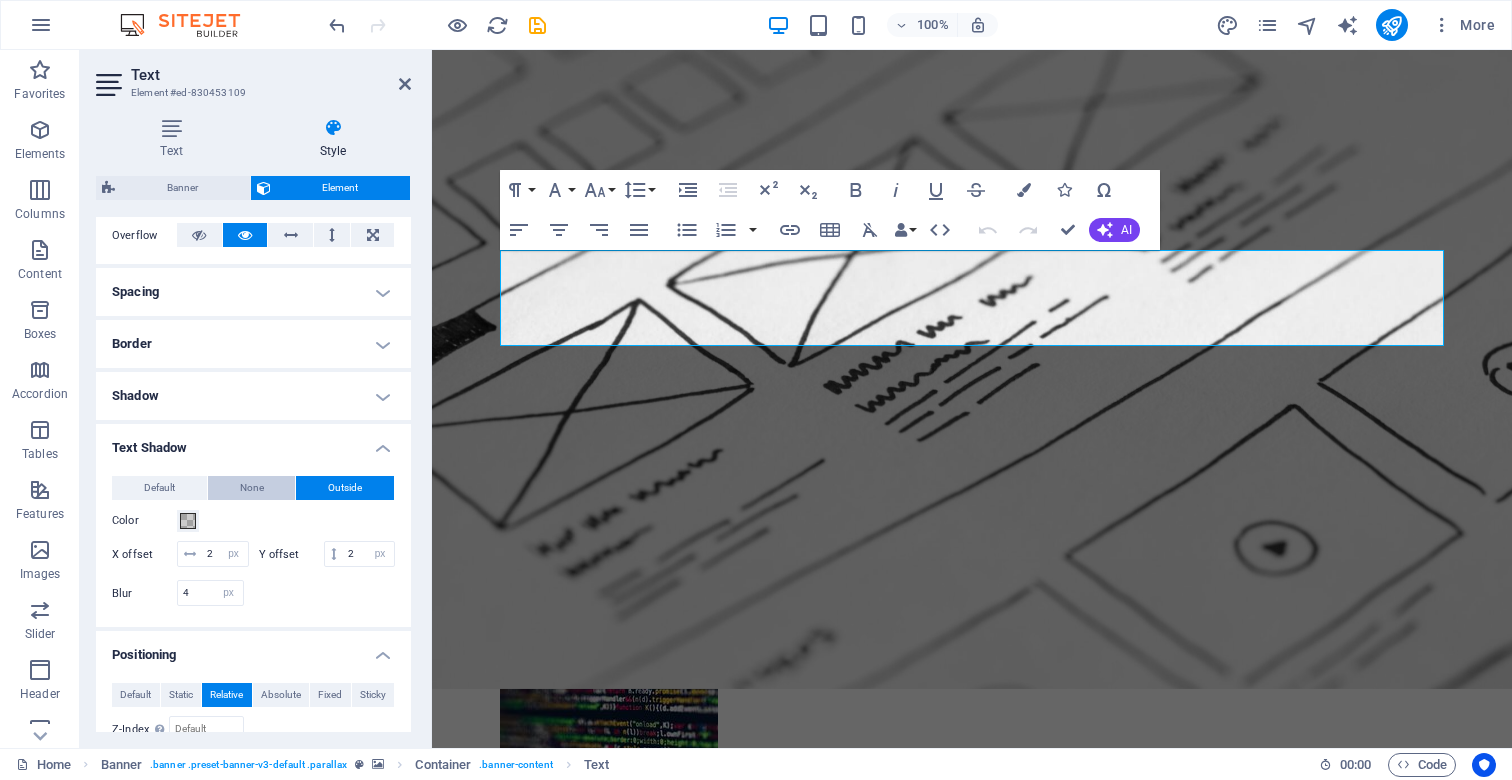 click on "None" at bounding box center (252, 488) 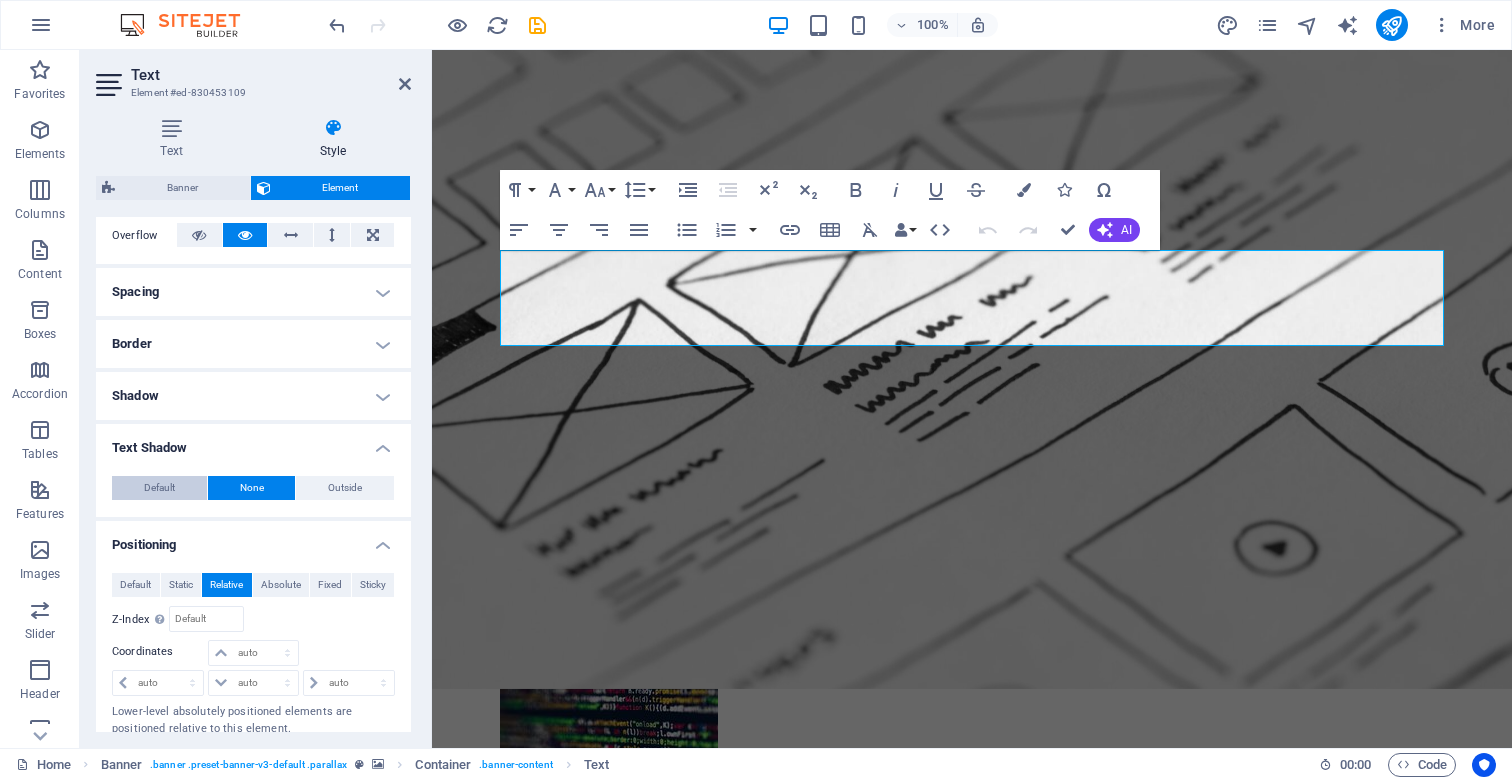 click on "Default" at bounding box center [159, 488] 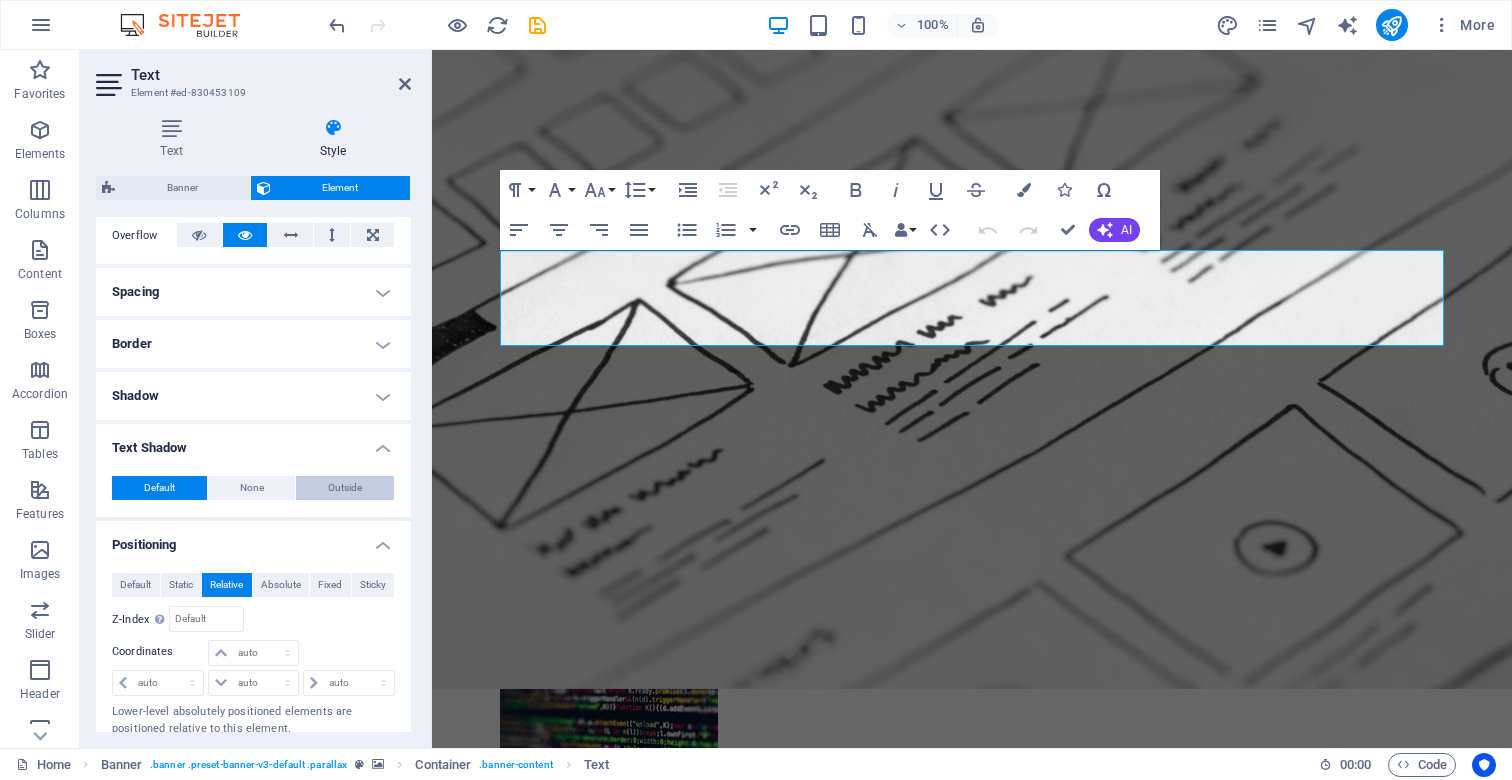 click on "Outside" at bounding box center (345, 488) 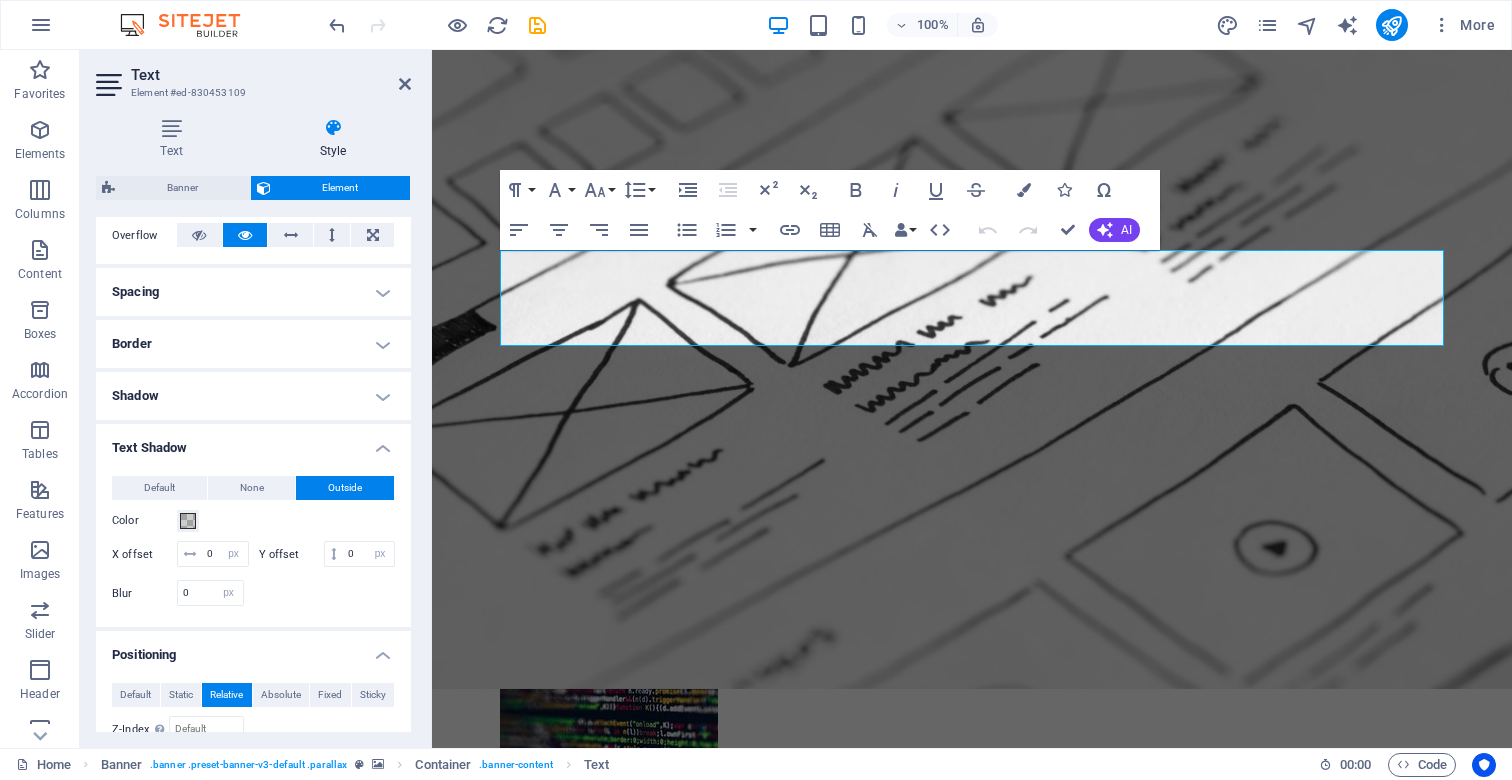type on "2" 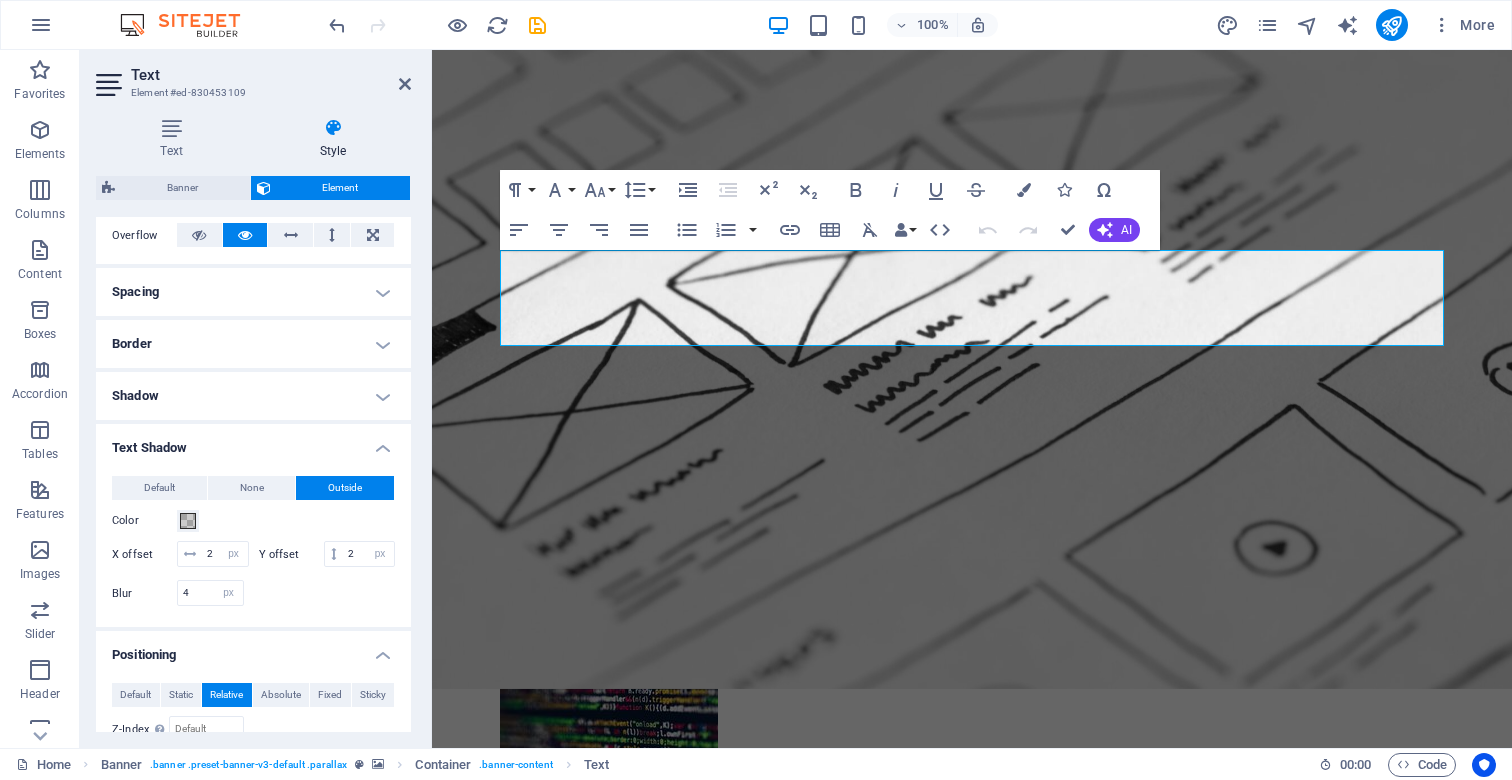 click on "Outside" at bounding box center [345, 488] 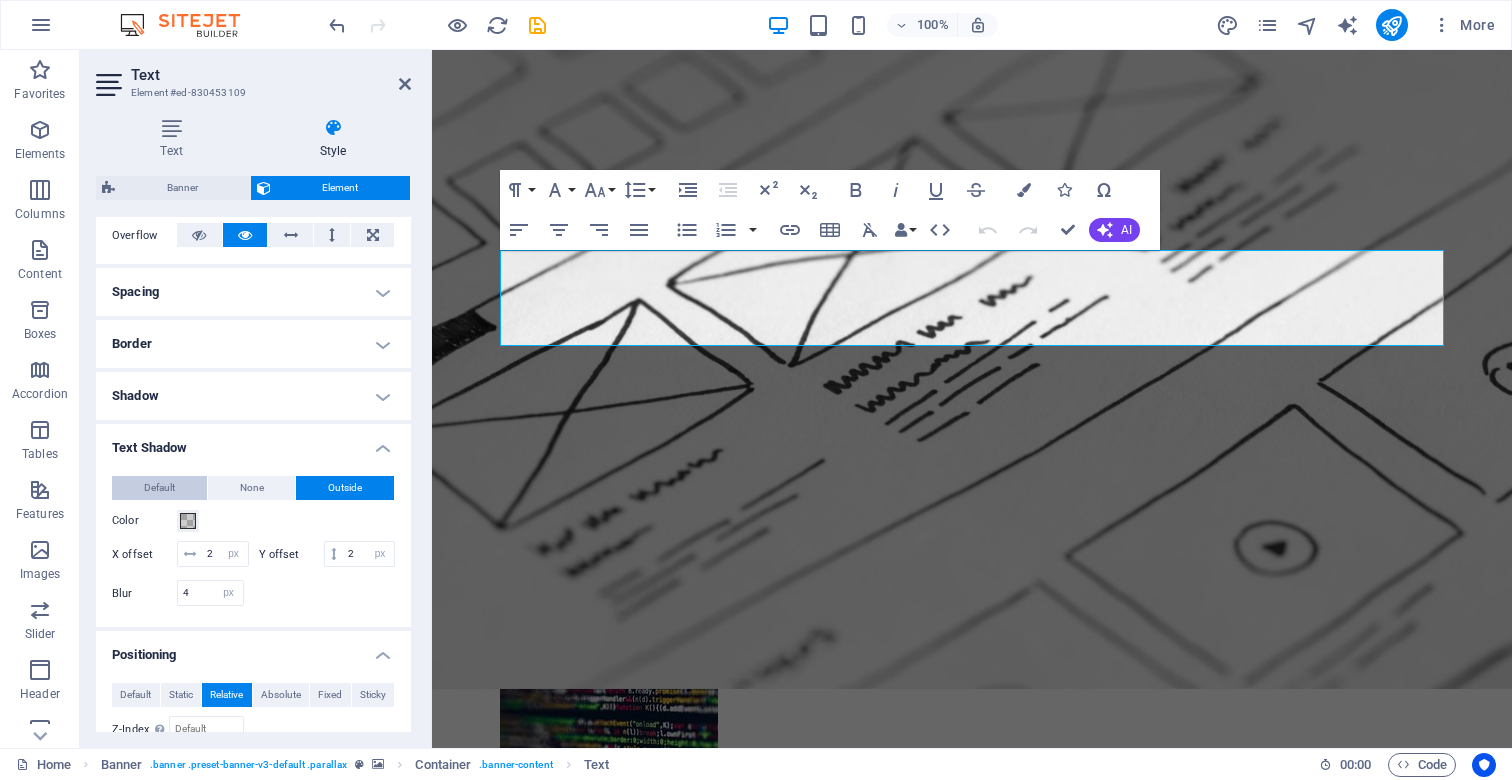 click on "Default" at bounding box center [159, 488] 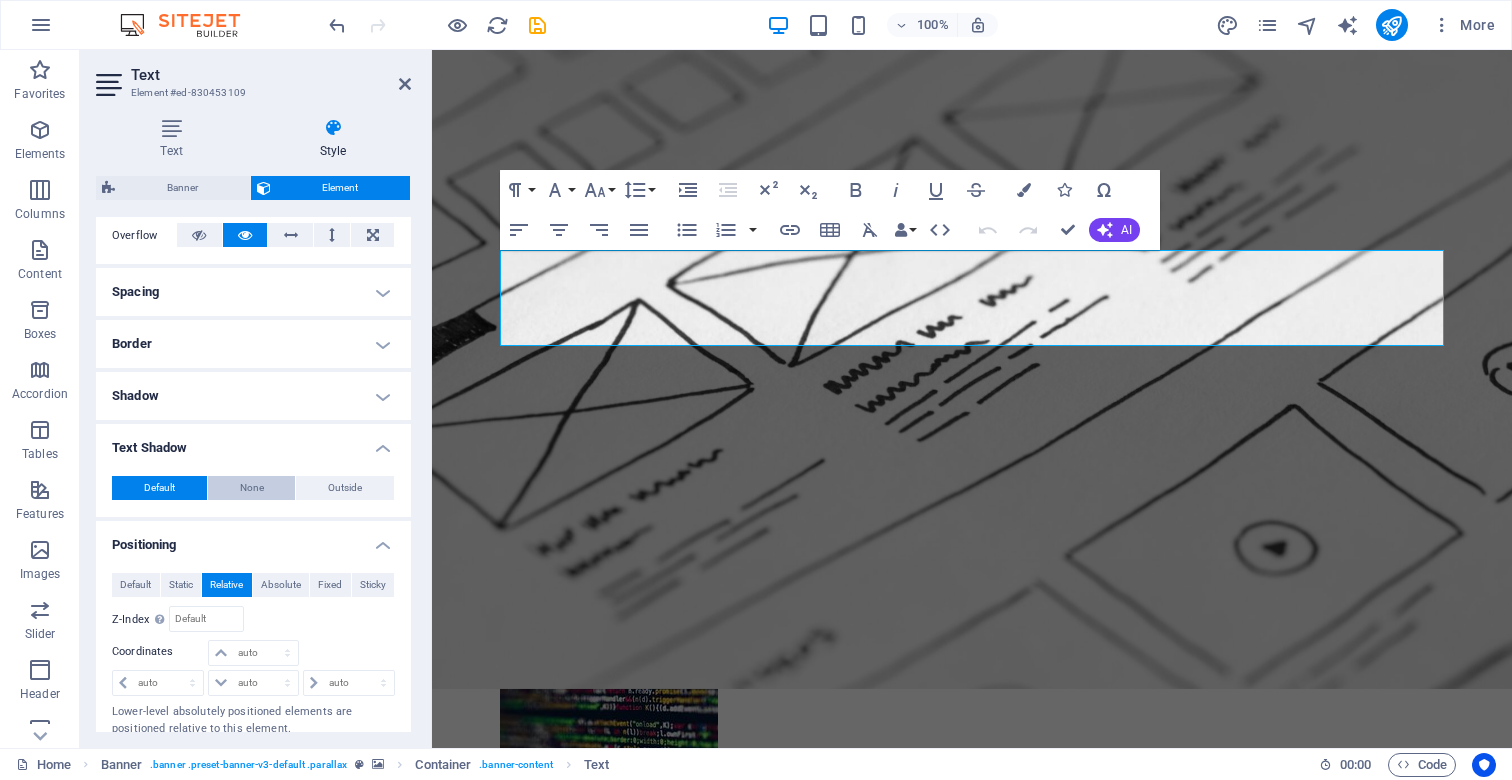 click on "None" at bounding box center [252, 488] 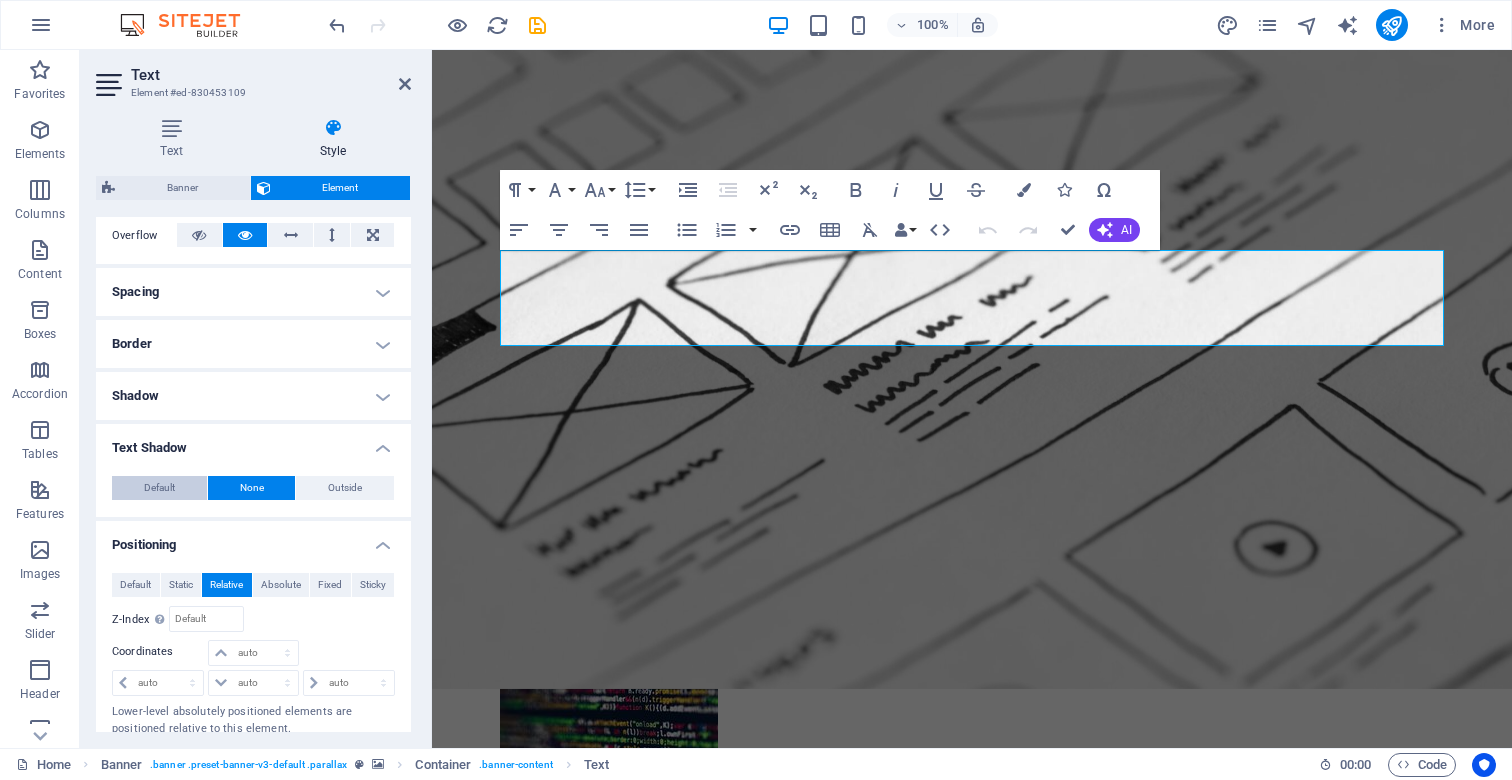 click on "Default" at bounding box center [159, 488] 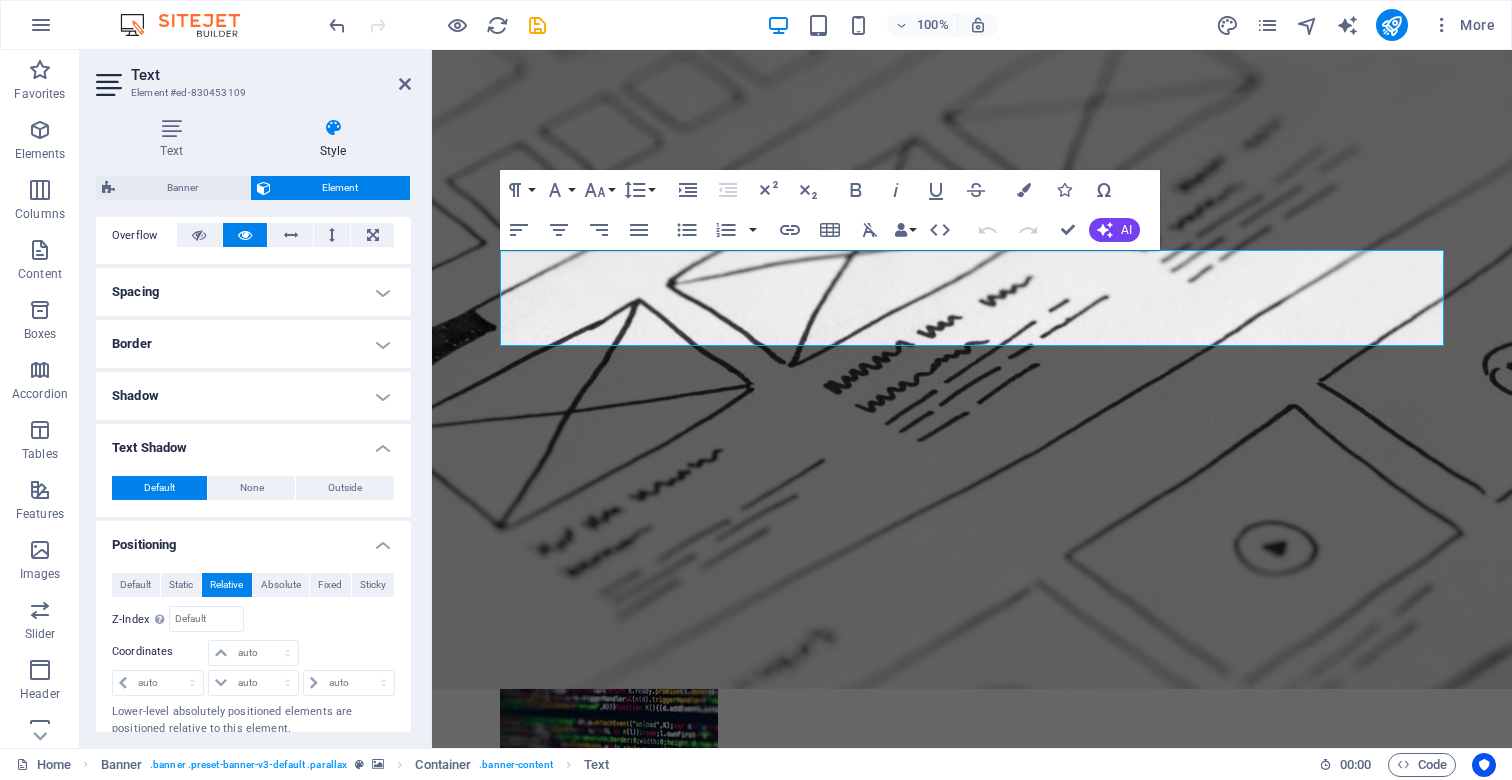 scroll, scrollTop: 302, scrollLeft: 0, axis: vertical 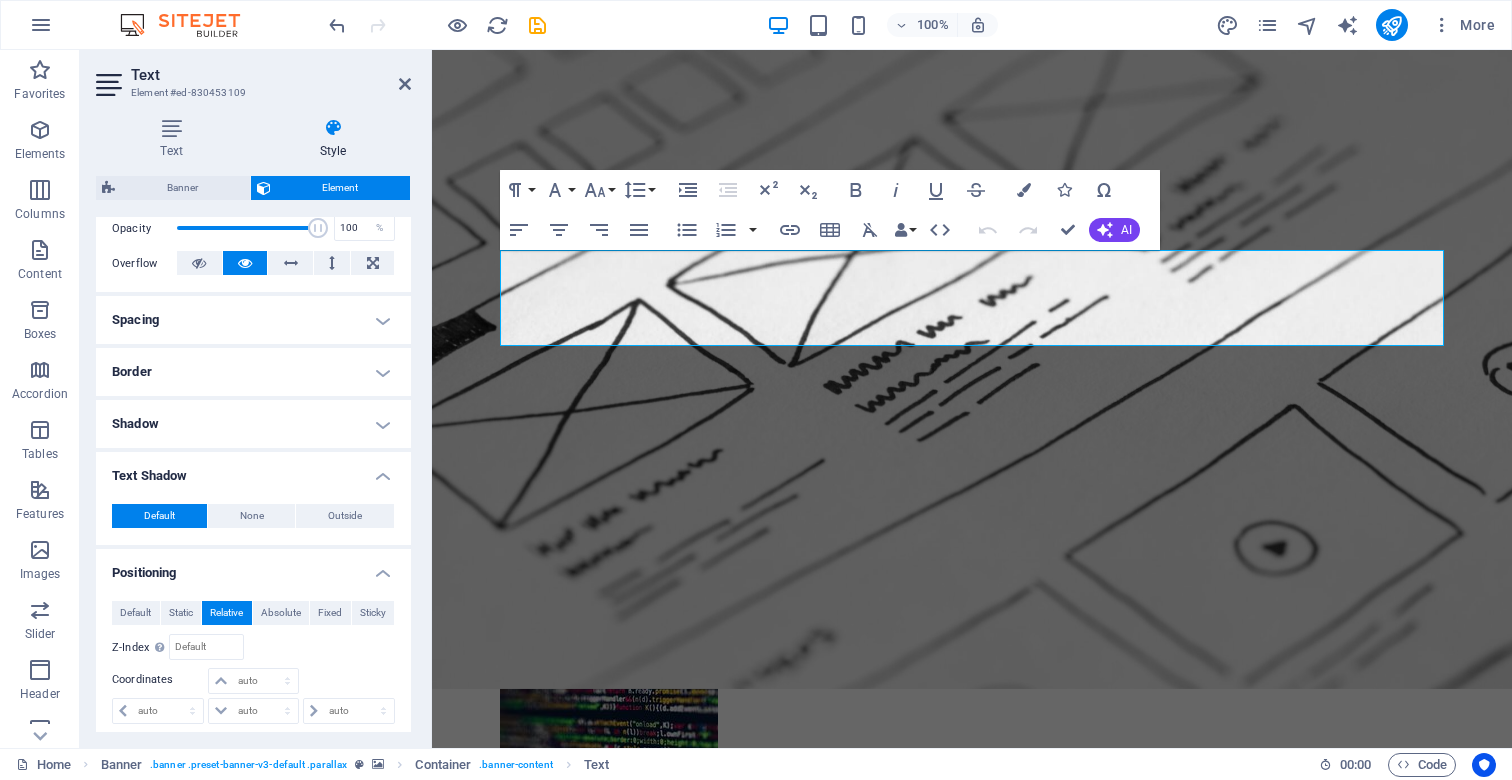 click on "Shadow" at bounding box center [253, 424] 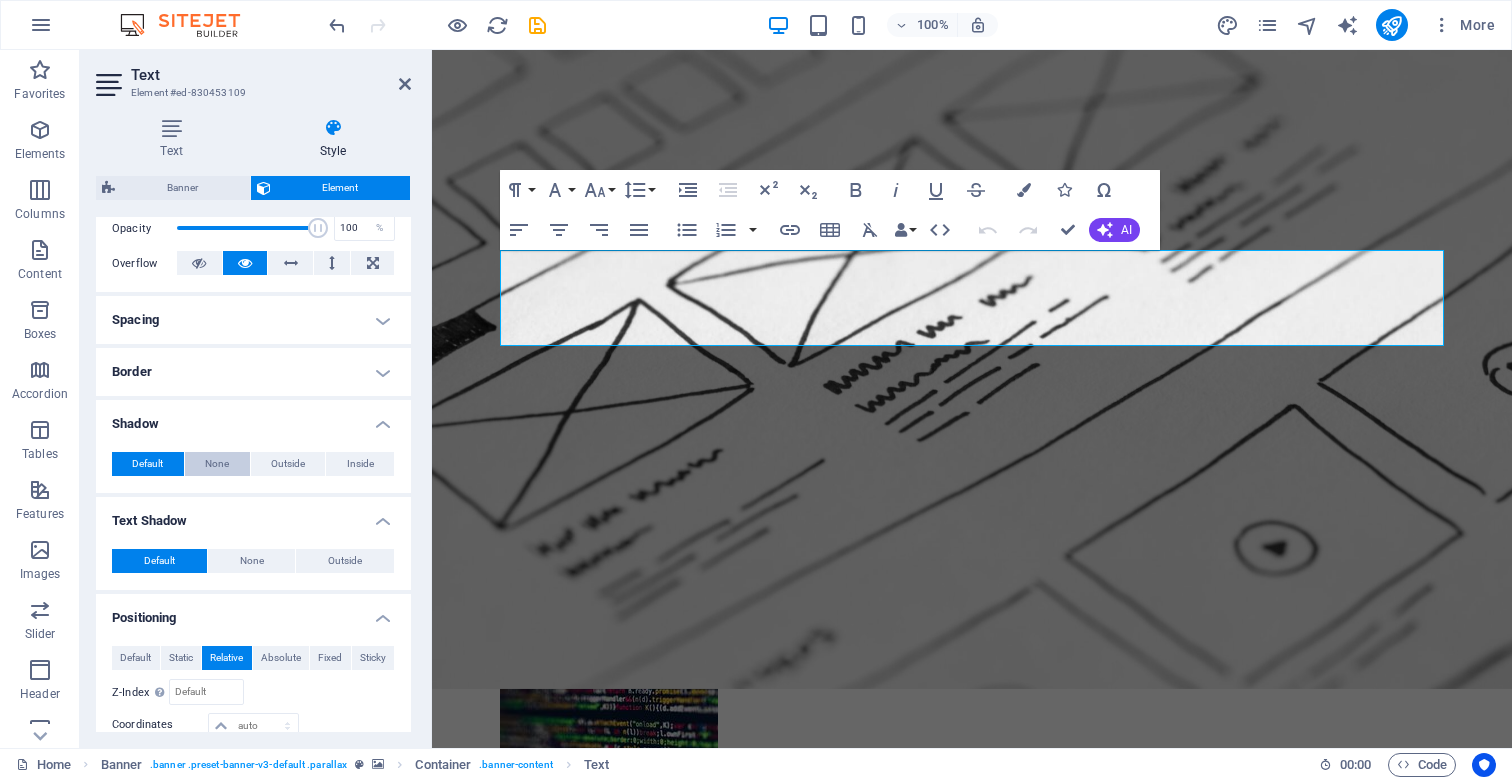 click on "None" at bounding box center [217, 464] 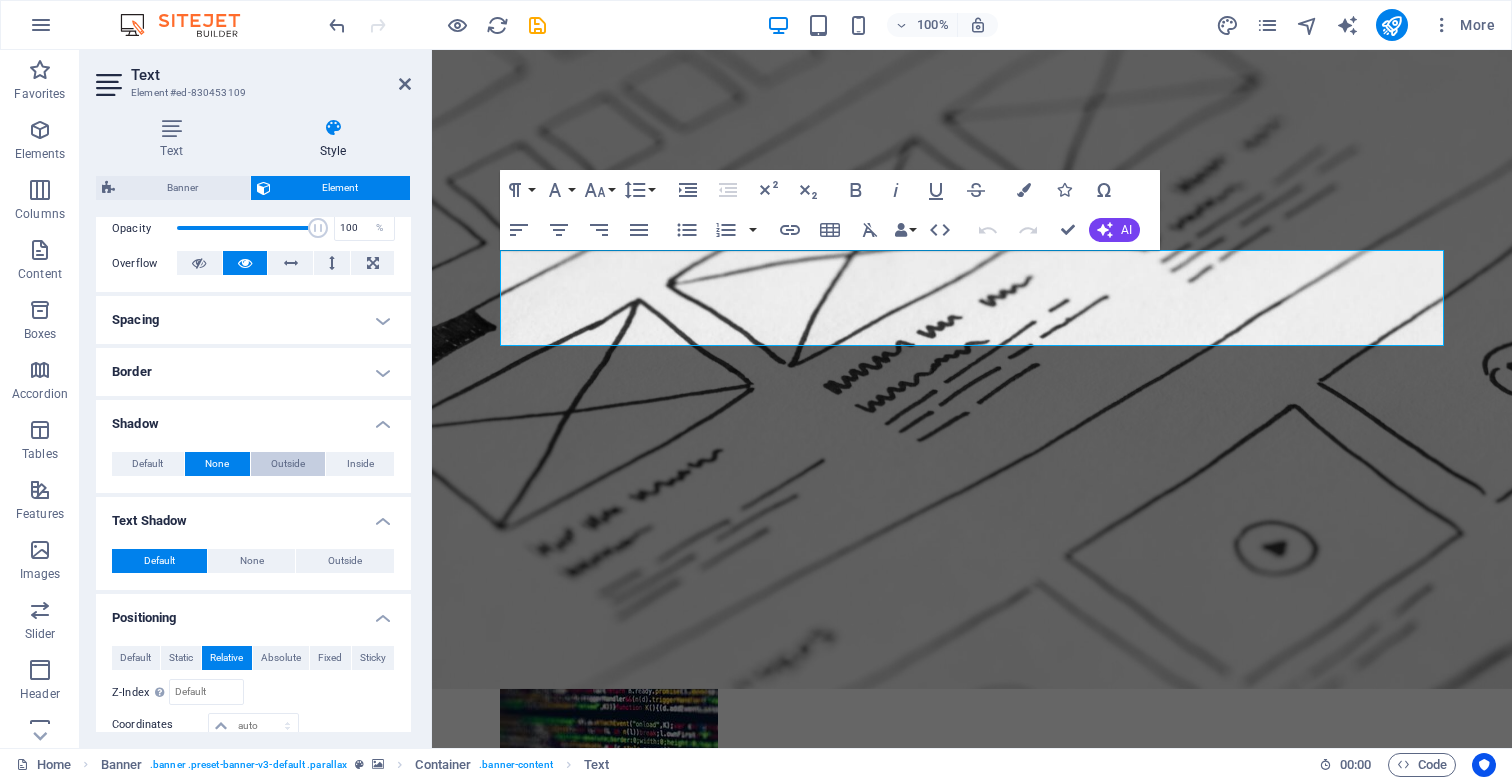 click on "Outside" at bounding box center [288, 464] 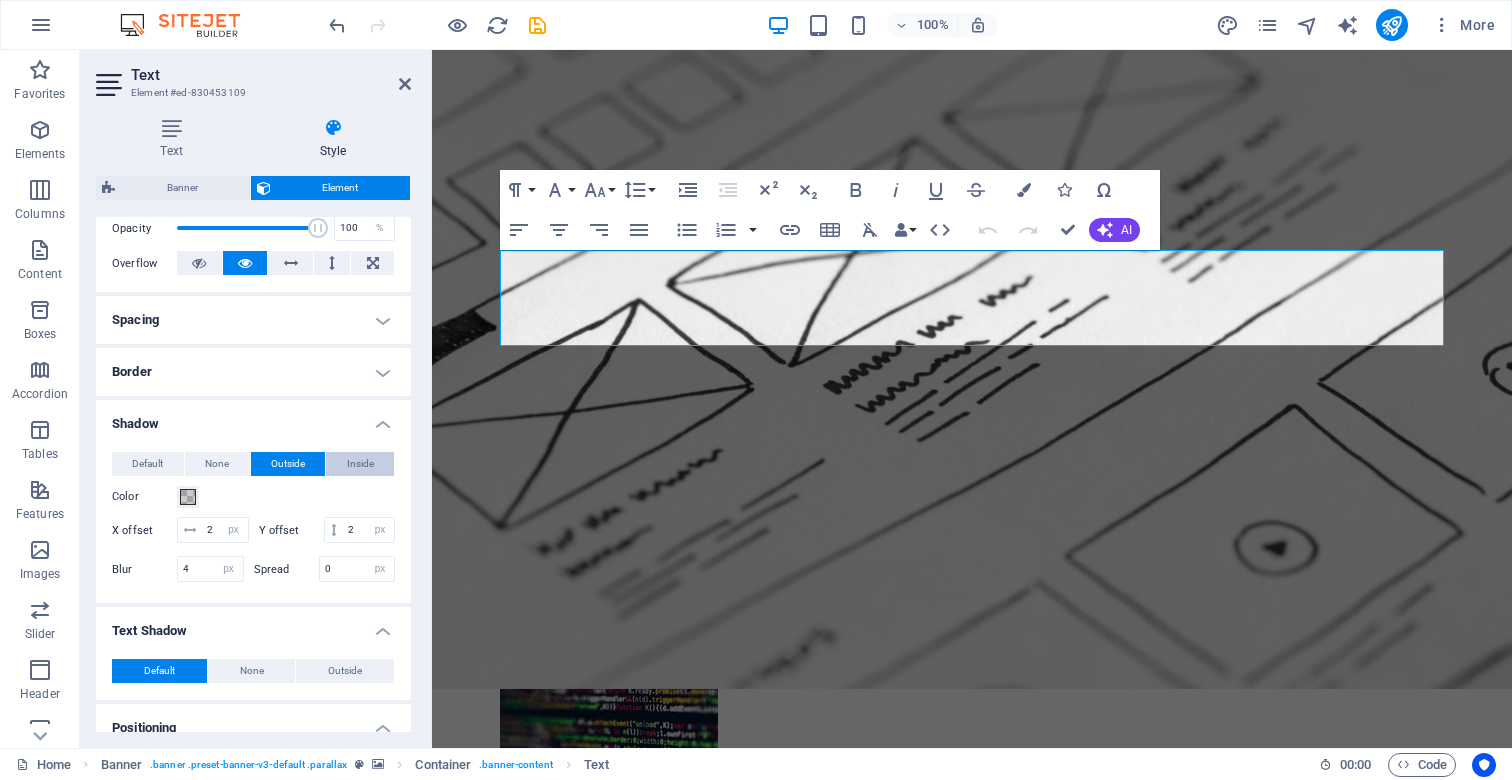 click on "Inside" at bounding box center [360, 464] 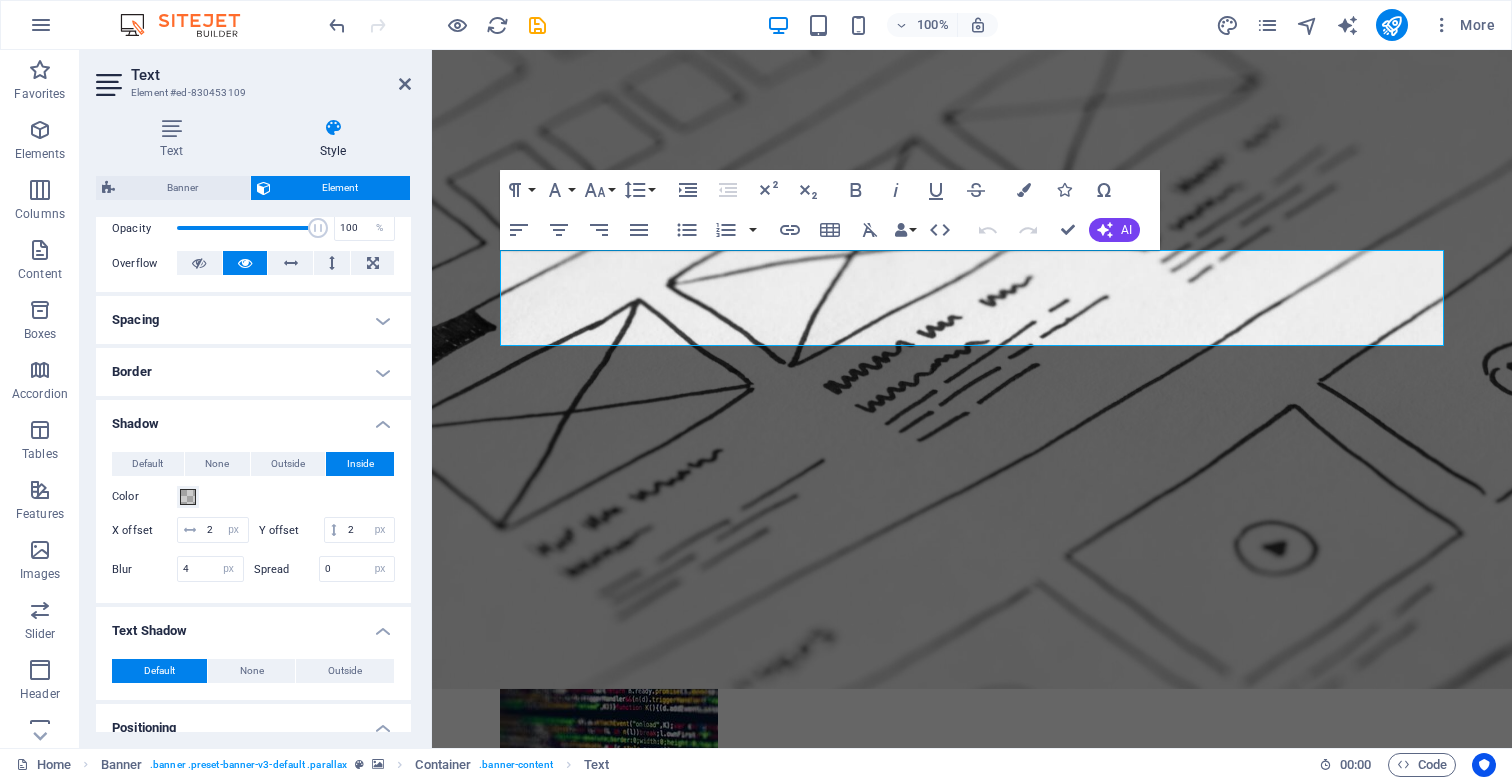 click on "Border" at bounding box center [253, 372] 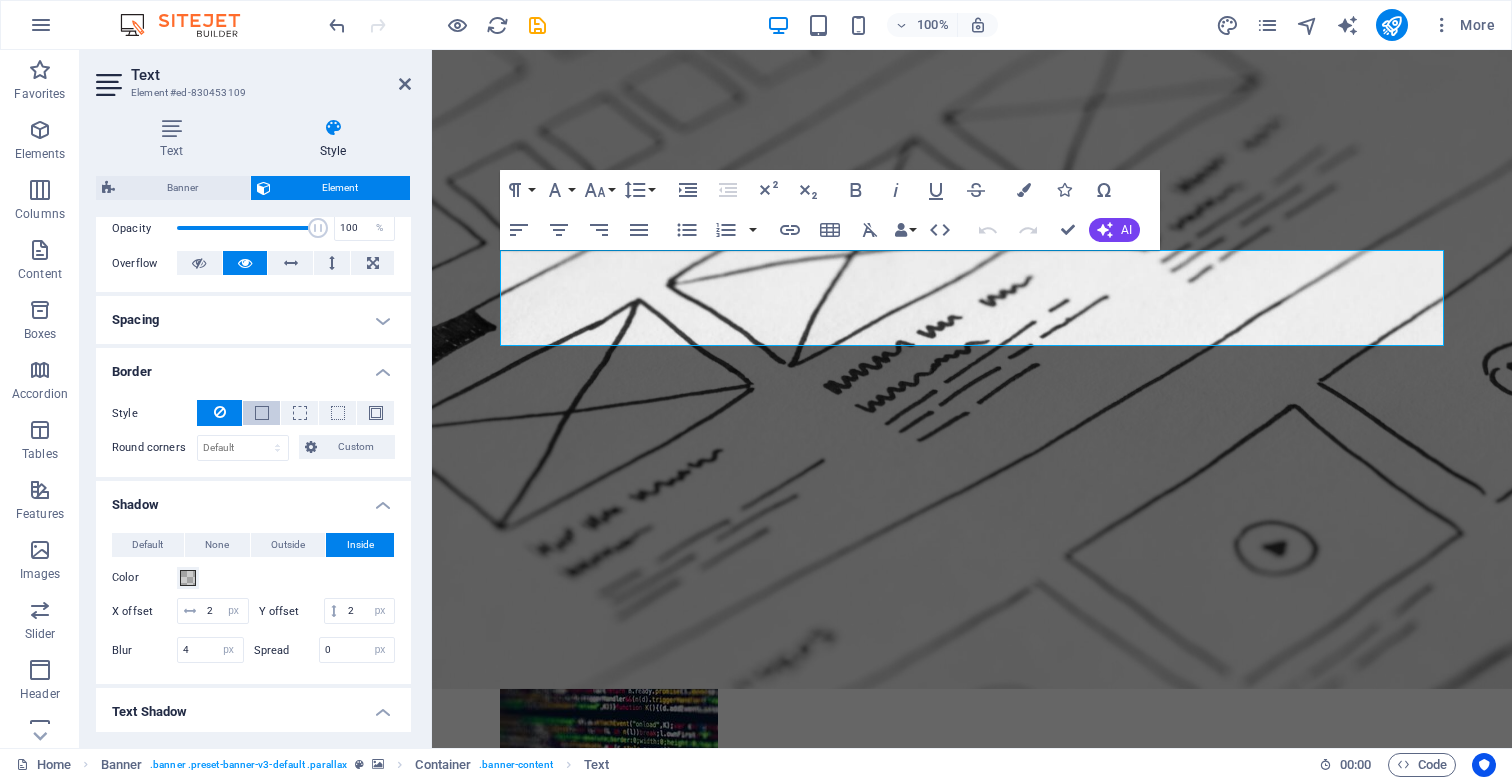 click at bounding box center [262, 413] 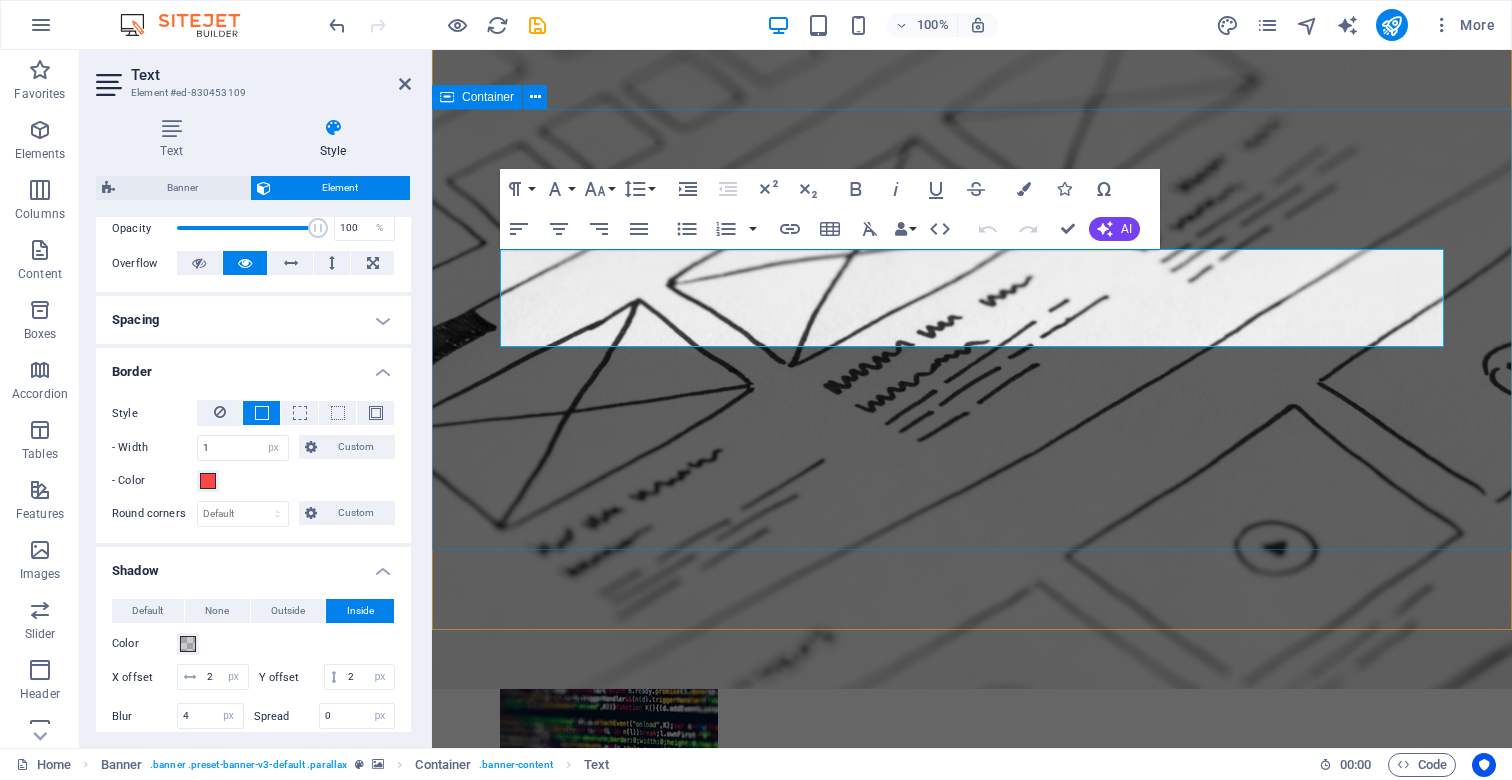 click on "We create high-performing, visually stunning websites that attract more traffic and convert better. Learn more" at bounding box center [972, 1000] 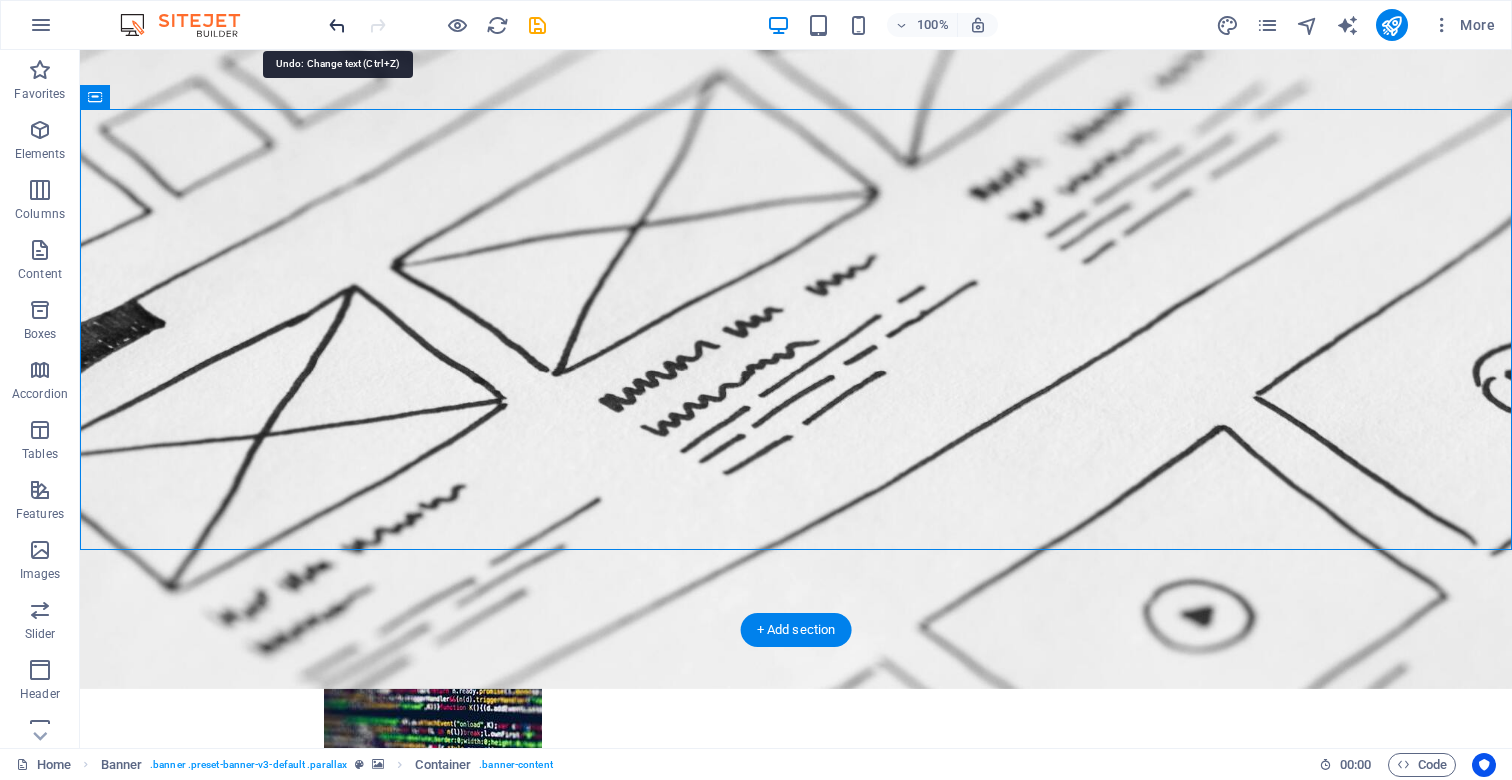 click at bounding box center [337, 25] 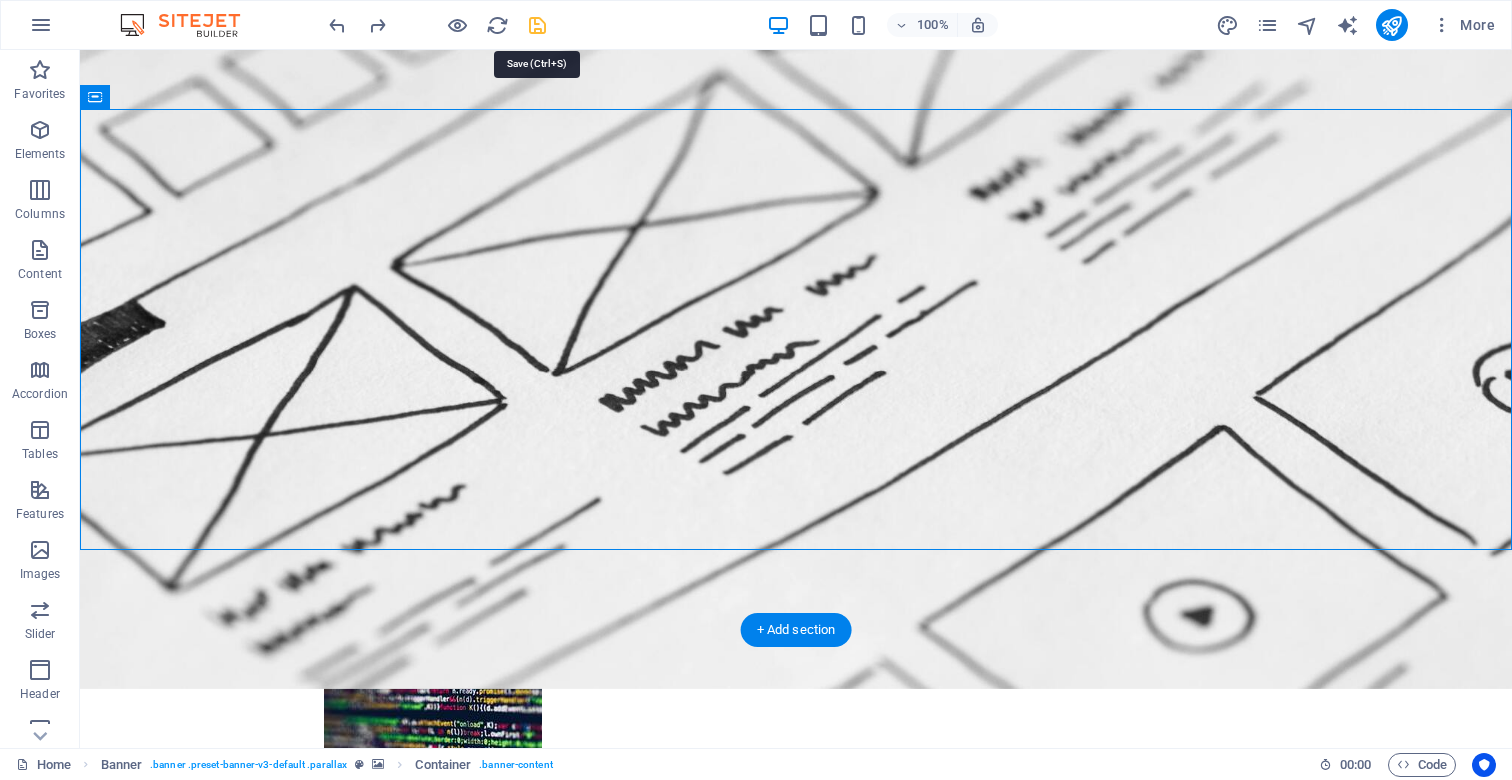 click at bounding box center [537, 25] 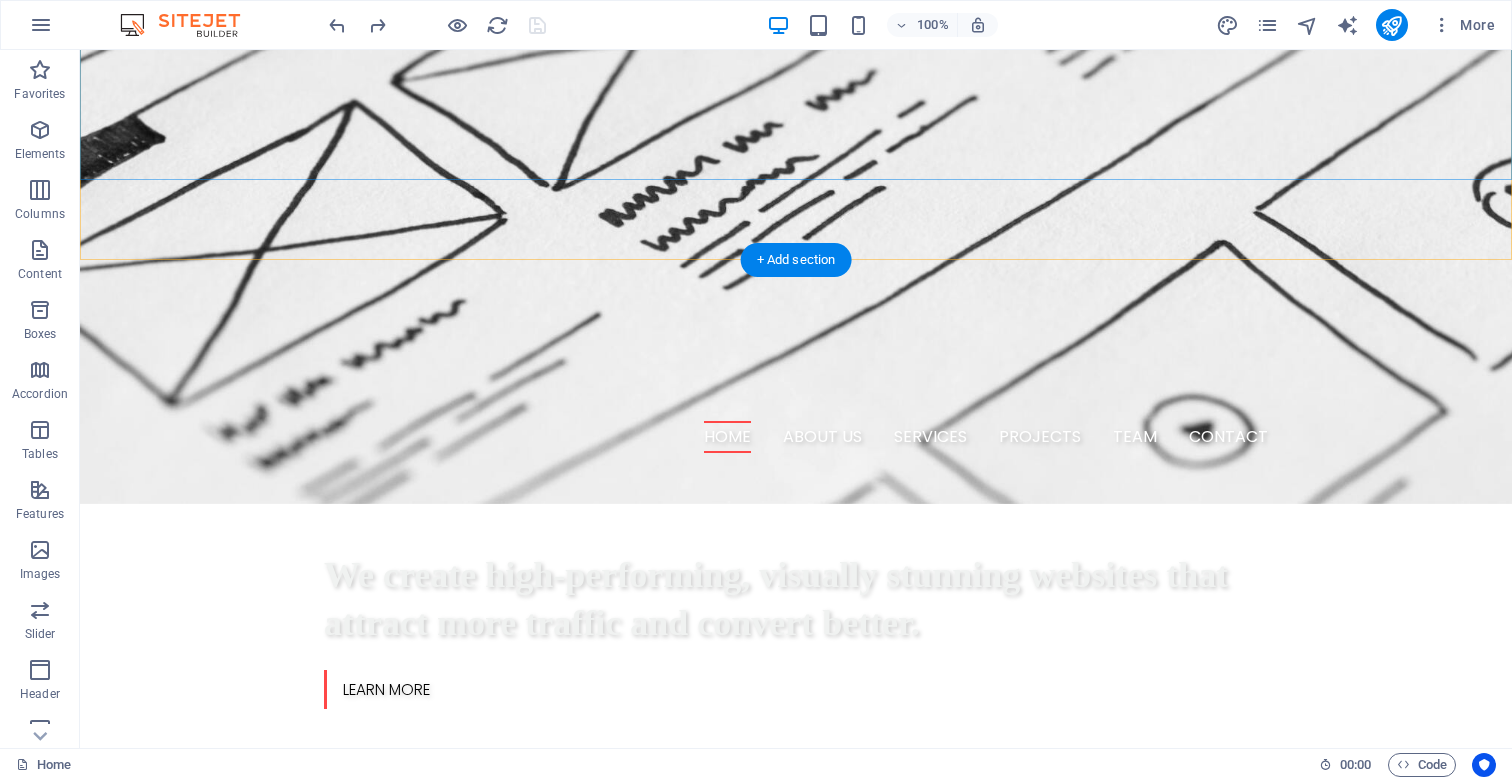 scroll, scrollTop: 489, scrollLeft: 0, axis: vertical 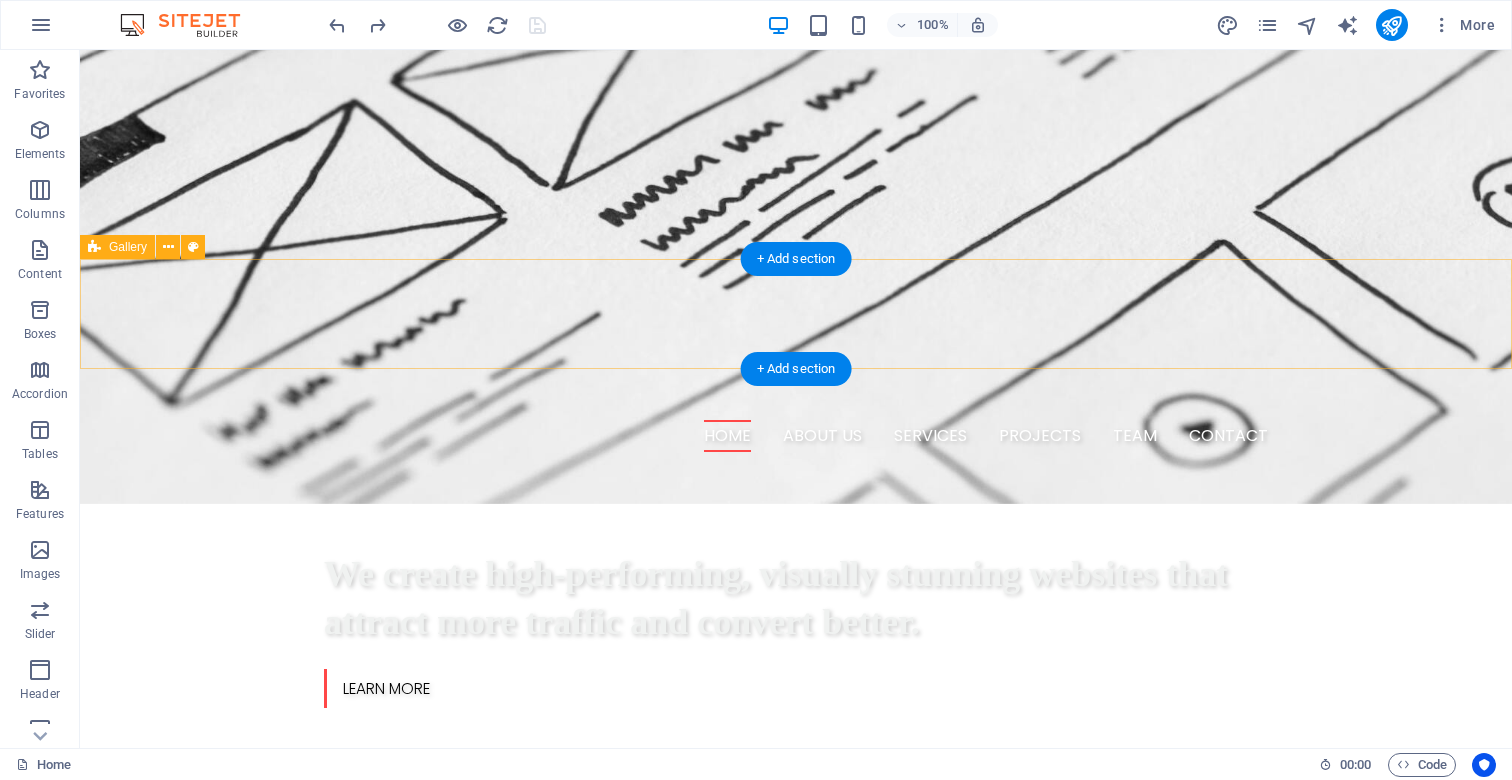 click on "Drop content here or  Add elements  Paste clipboard" at bounding box center (796, 923) 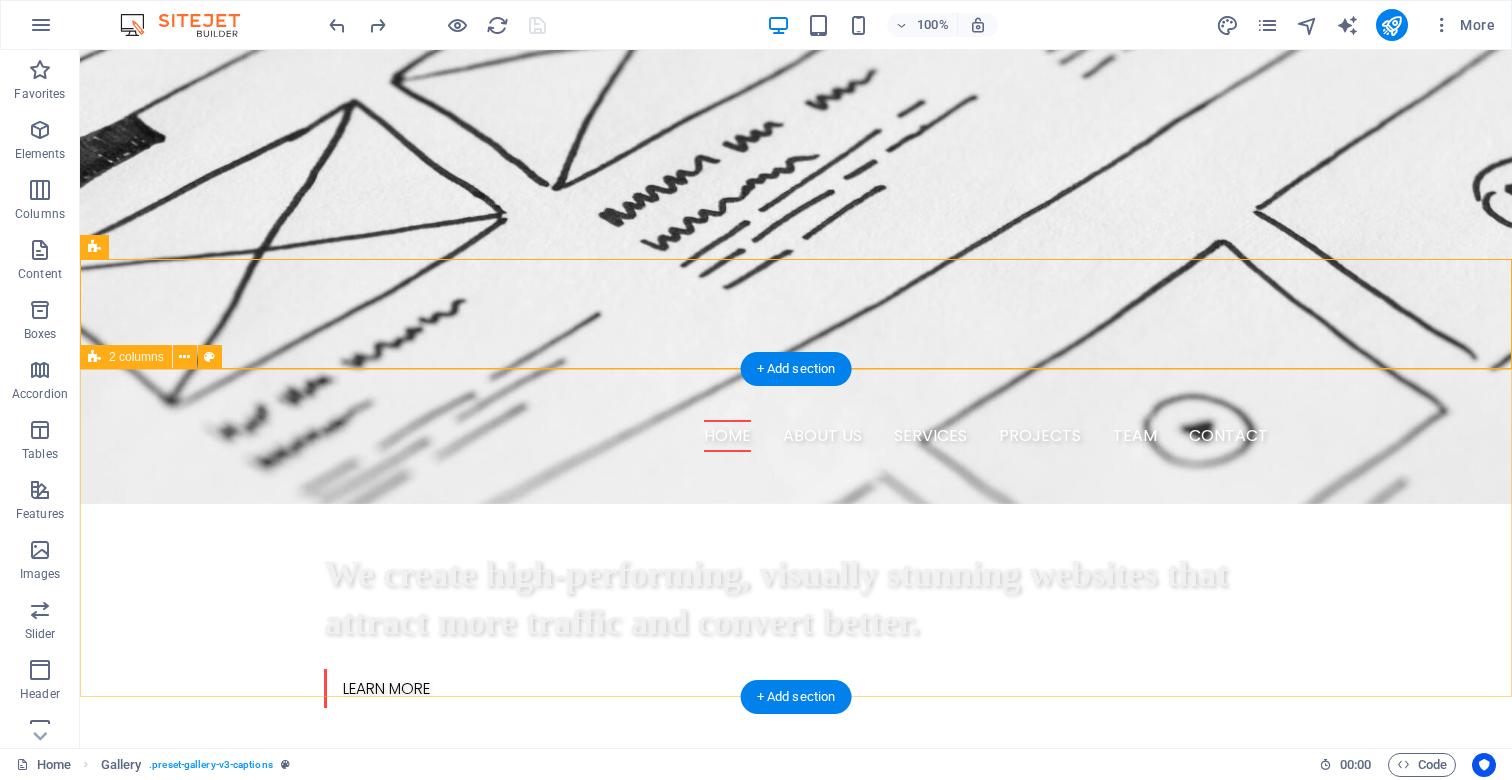 click on "W e are a dynamic team of creative people and Marketing Experts. Lorem ipsum dolor sit amet, consetetur sadipscing elitr, sed diam nonumy eirmod tempor invidunt ut labore et dolore magna aliquyam erat, sed diam voluptua.  At vero eos et accusam et justo duo dolores. Et otea rebum stet clita kasd gubergren, no sea takimata sanctus est Lorem ipsum dolor sit amet." at bounding box center [796, 1206] 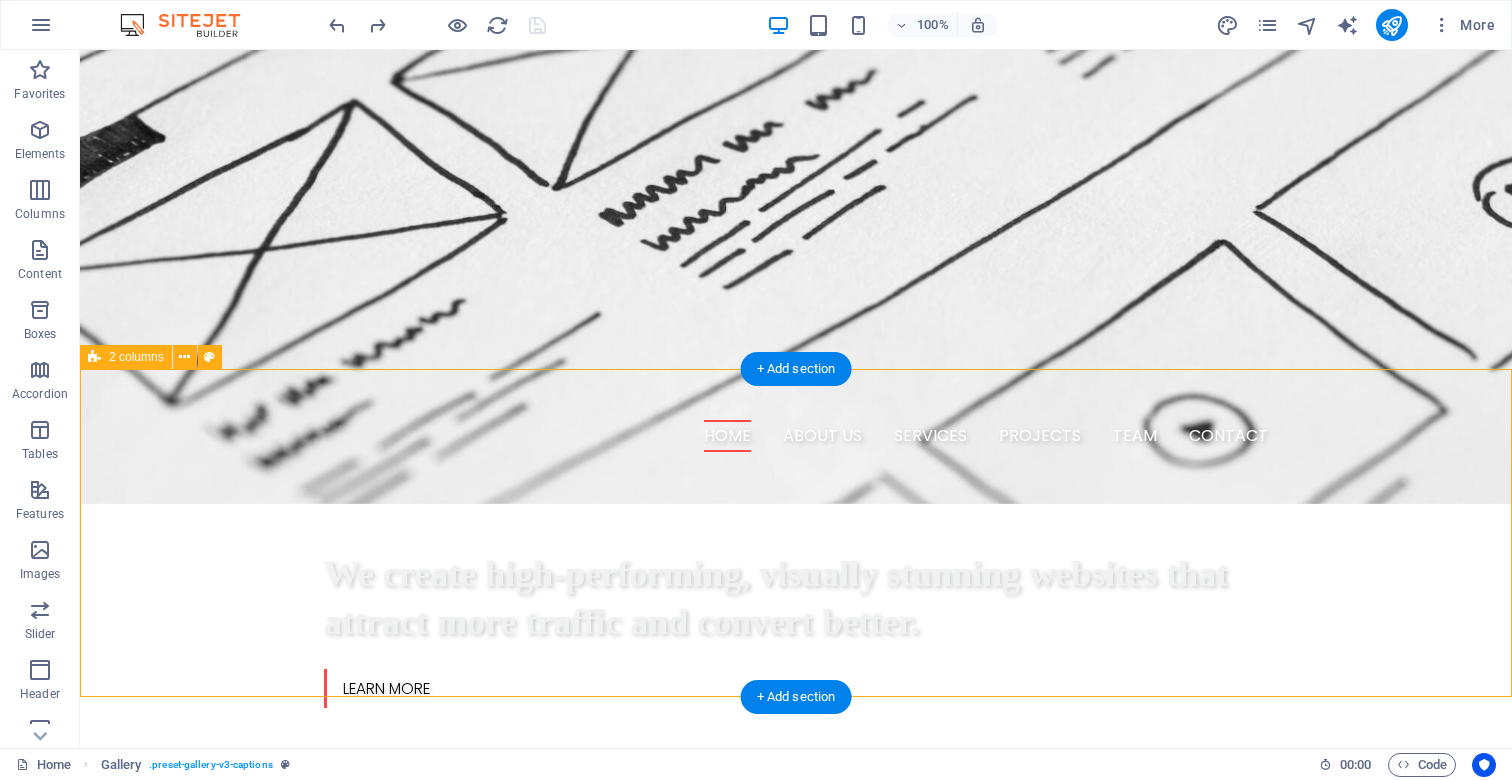 scroll, scrollTop: 492, scrollLeft: 0, axis: vertical 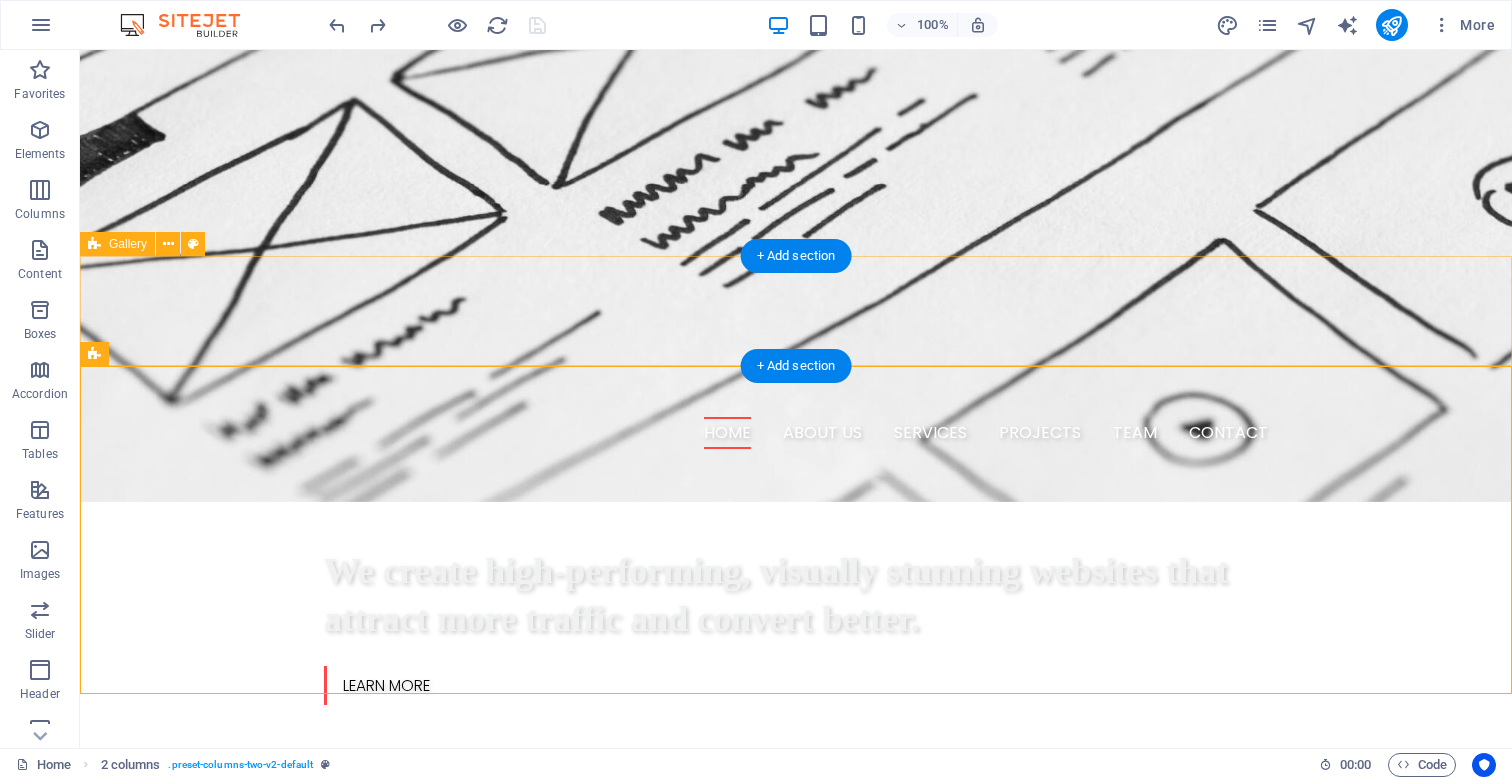 click on "Drop content here or  Add elements  Paste clipboard" at bounding box center (796, 920) 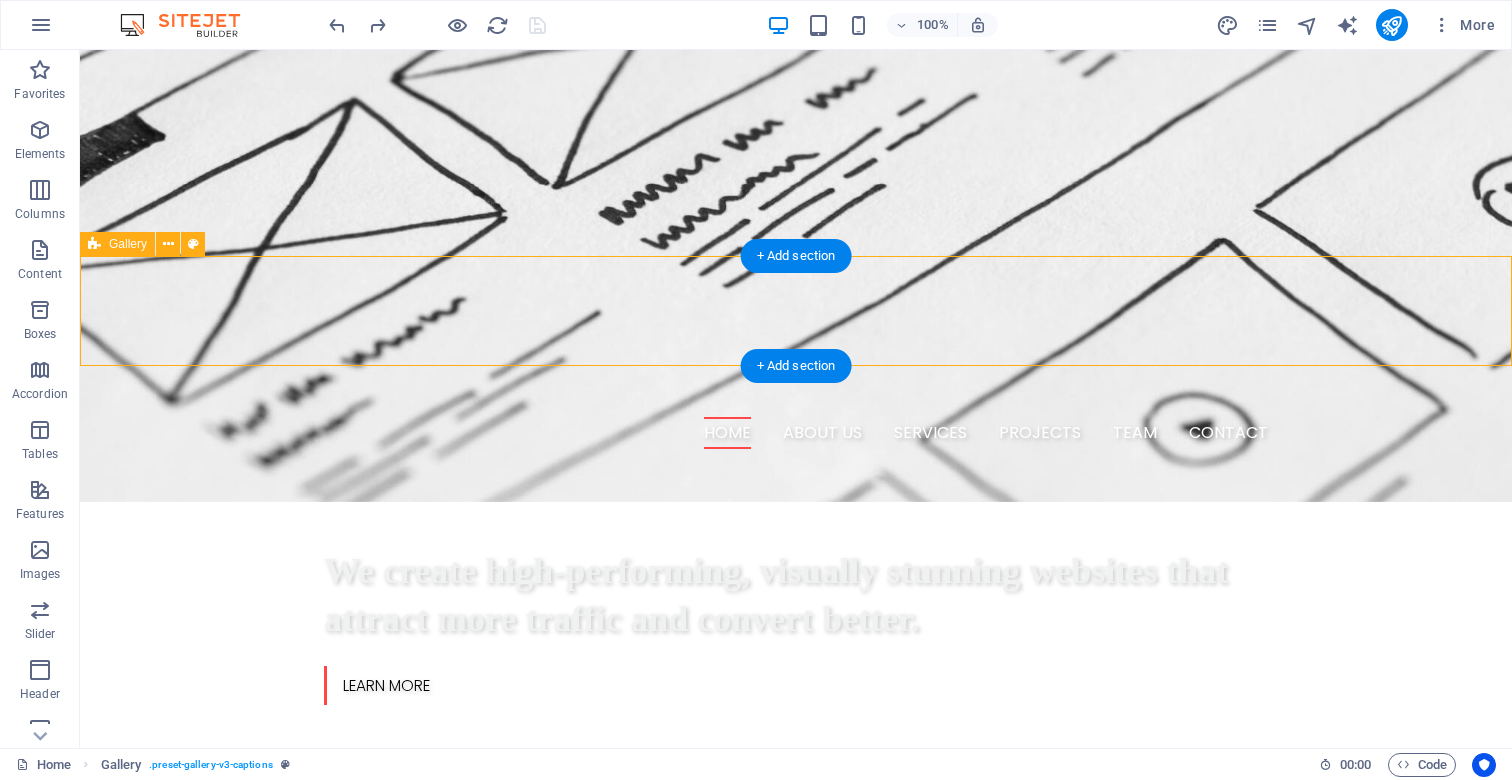 click on "Drop content here or  Add elements  Paste clipboard" at bounding box center (796, 920) 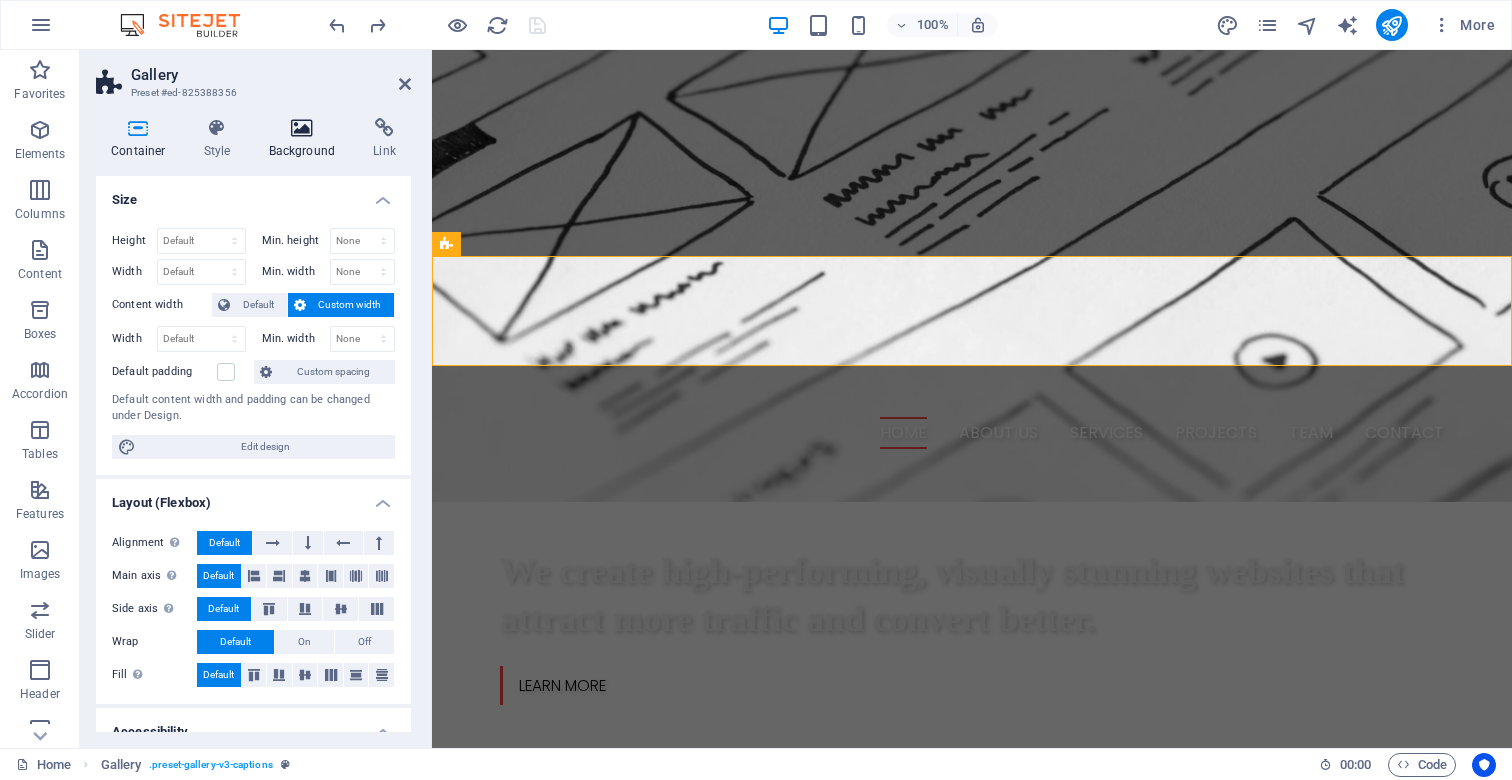 click on "Background" at bounding box center [306, 139] 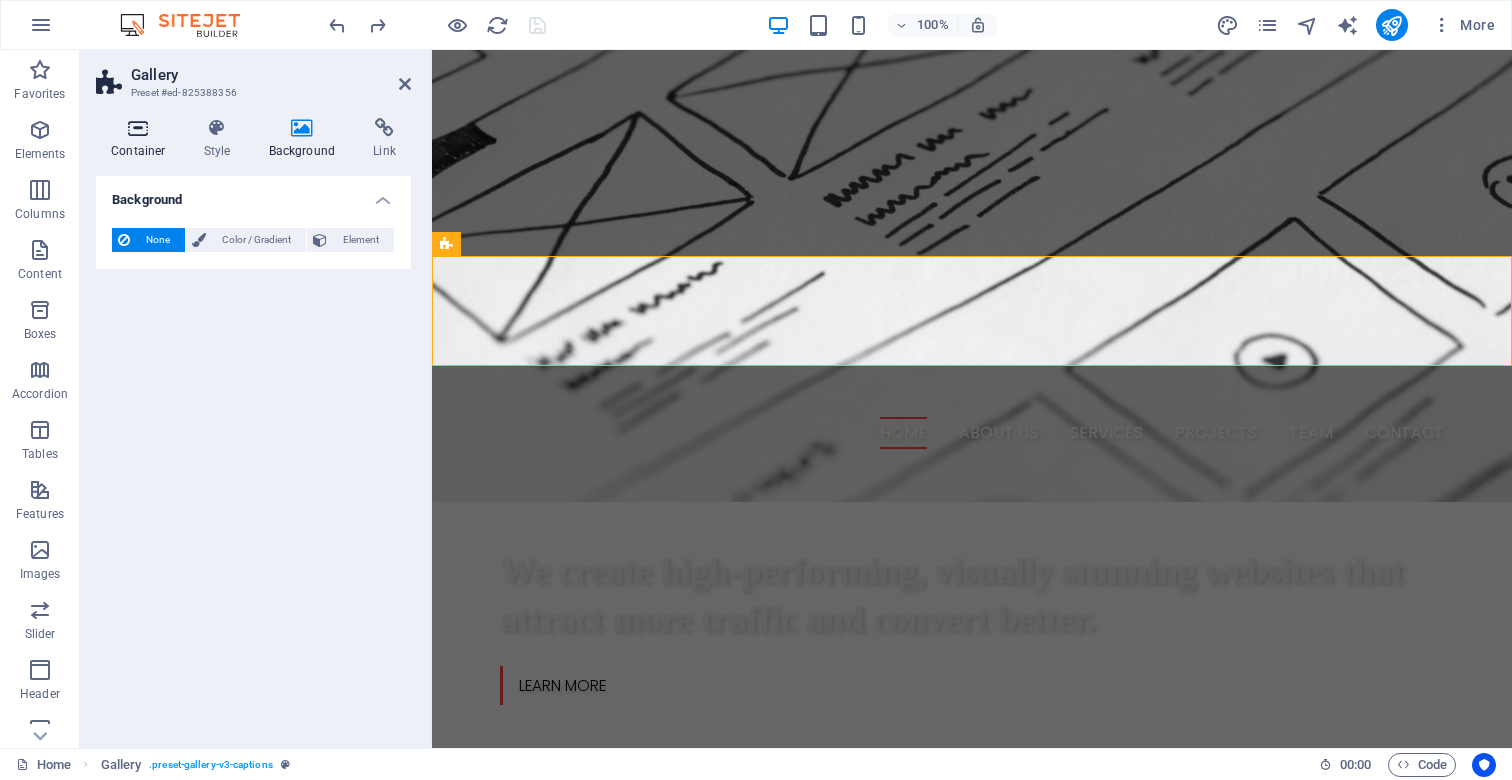 click at bounding box center (138, 128) 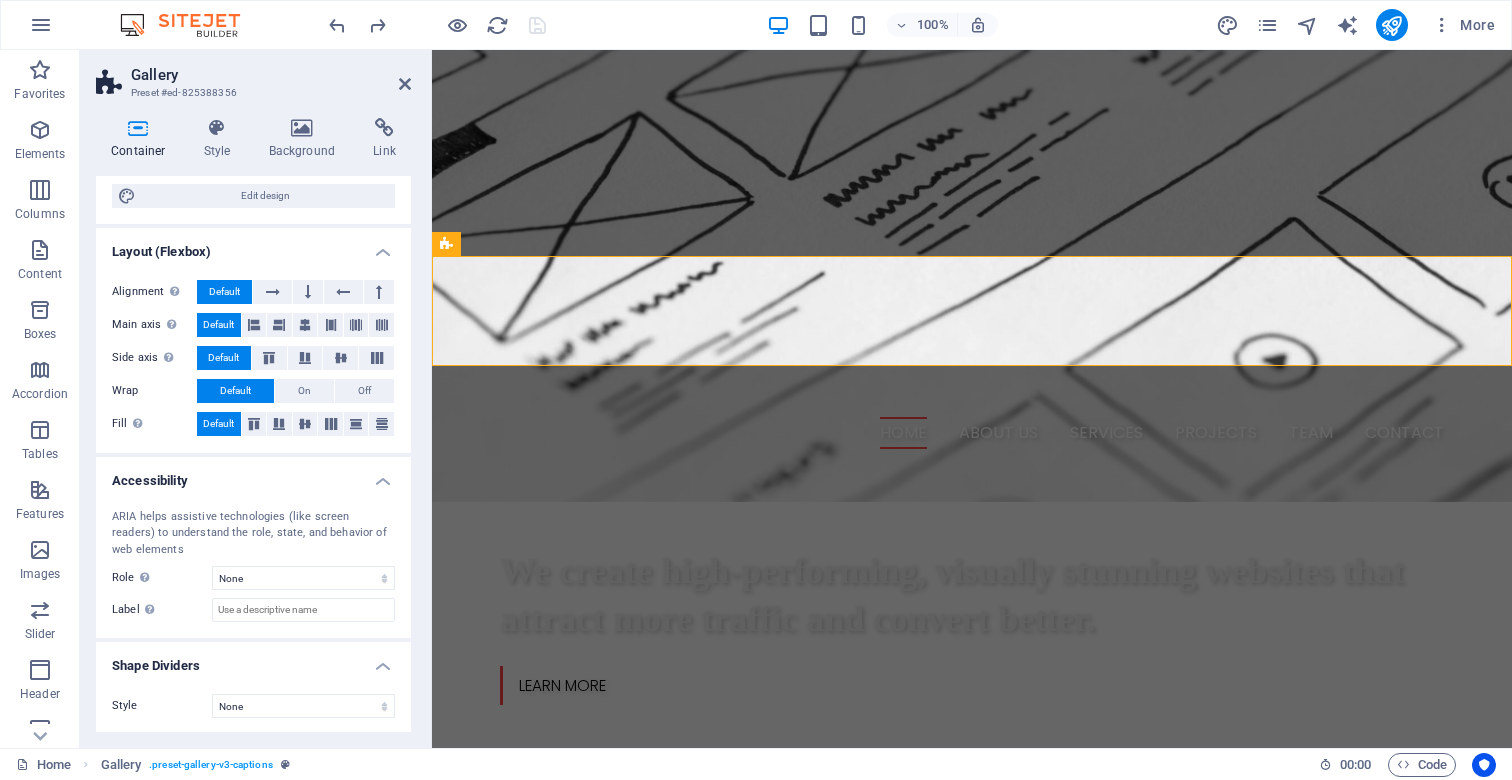 scroll, scrollTop: 250, scrollLeft: 0, axis: vertical 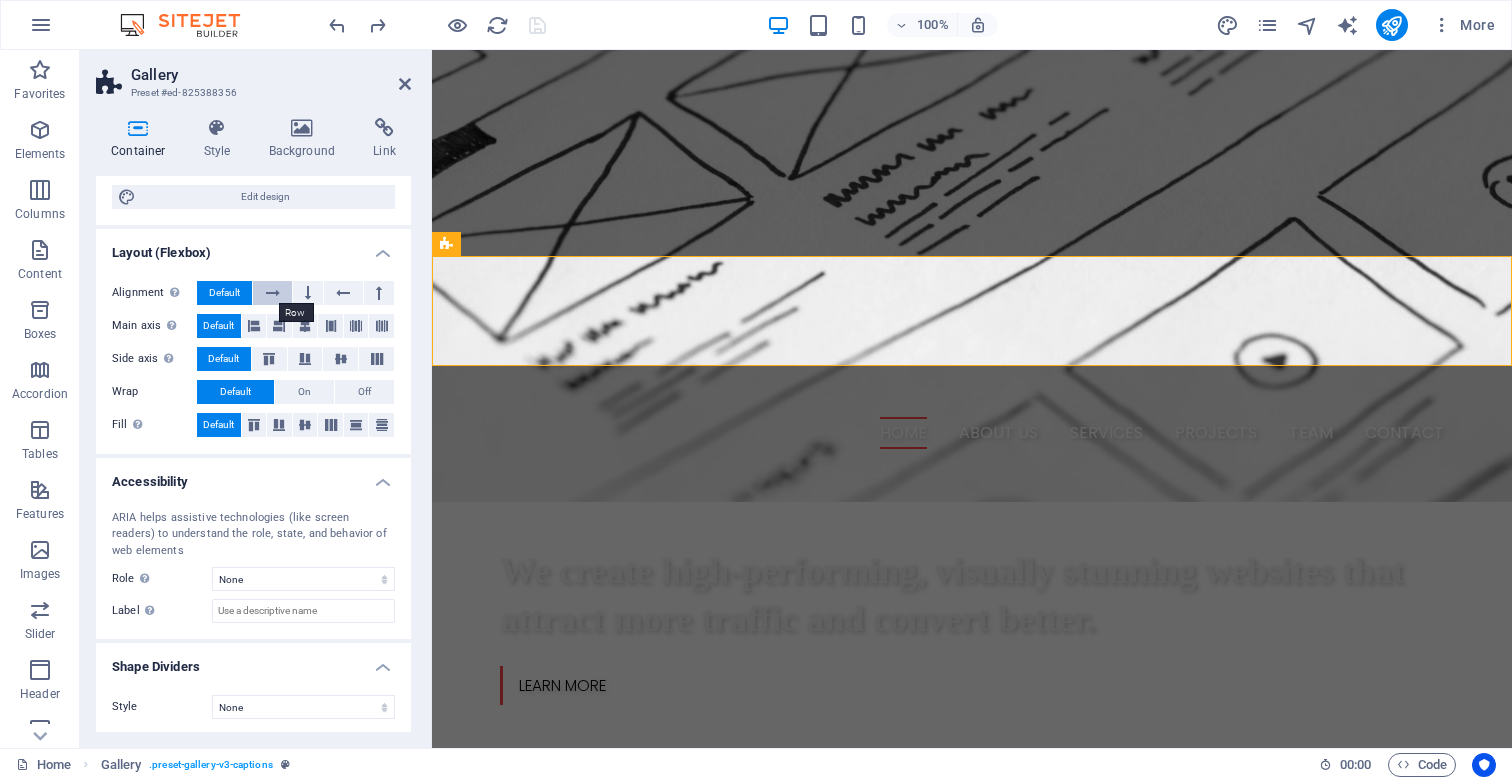 click at bounding box center [273, 293] 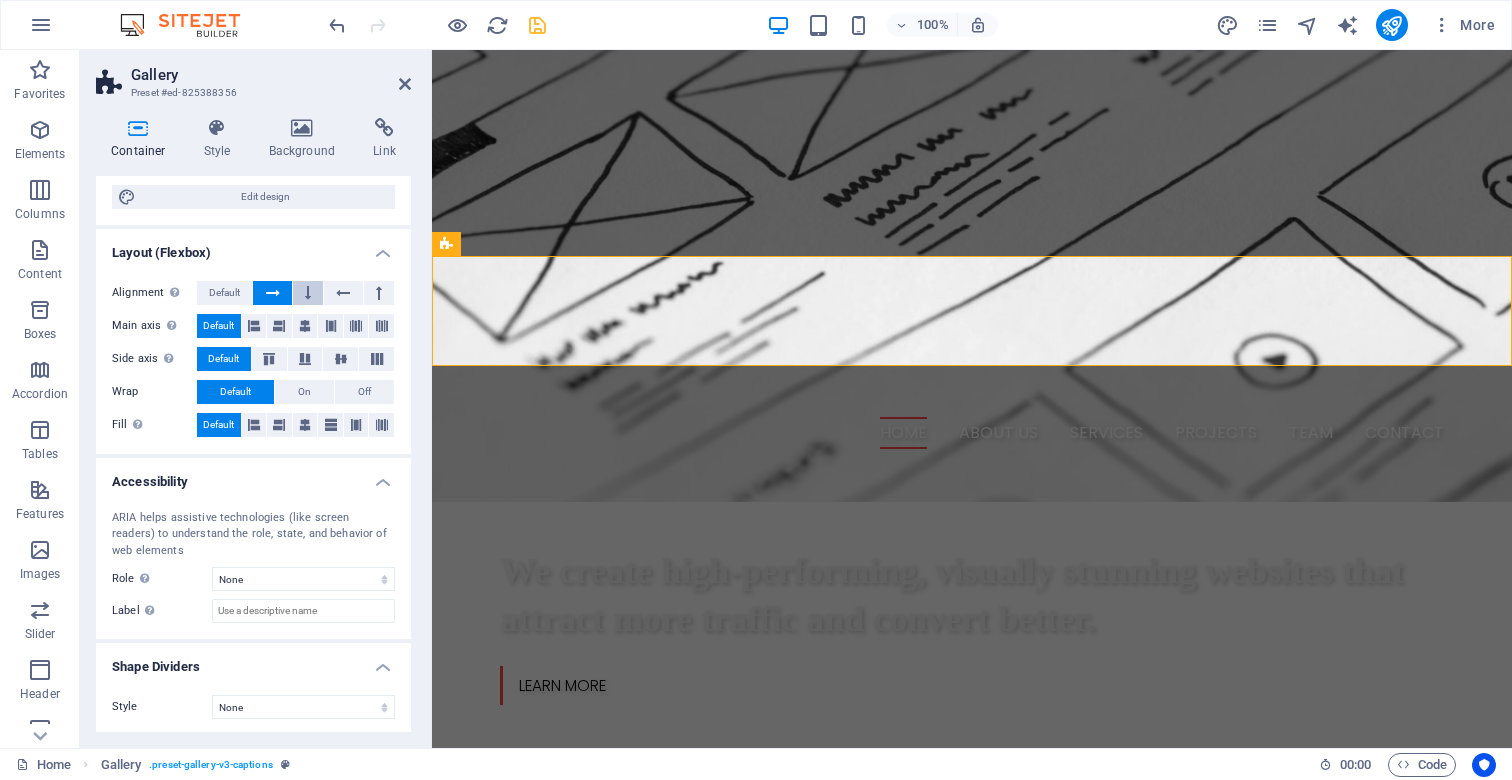 click at bounding box center (308, 293) 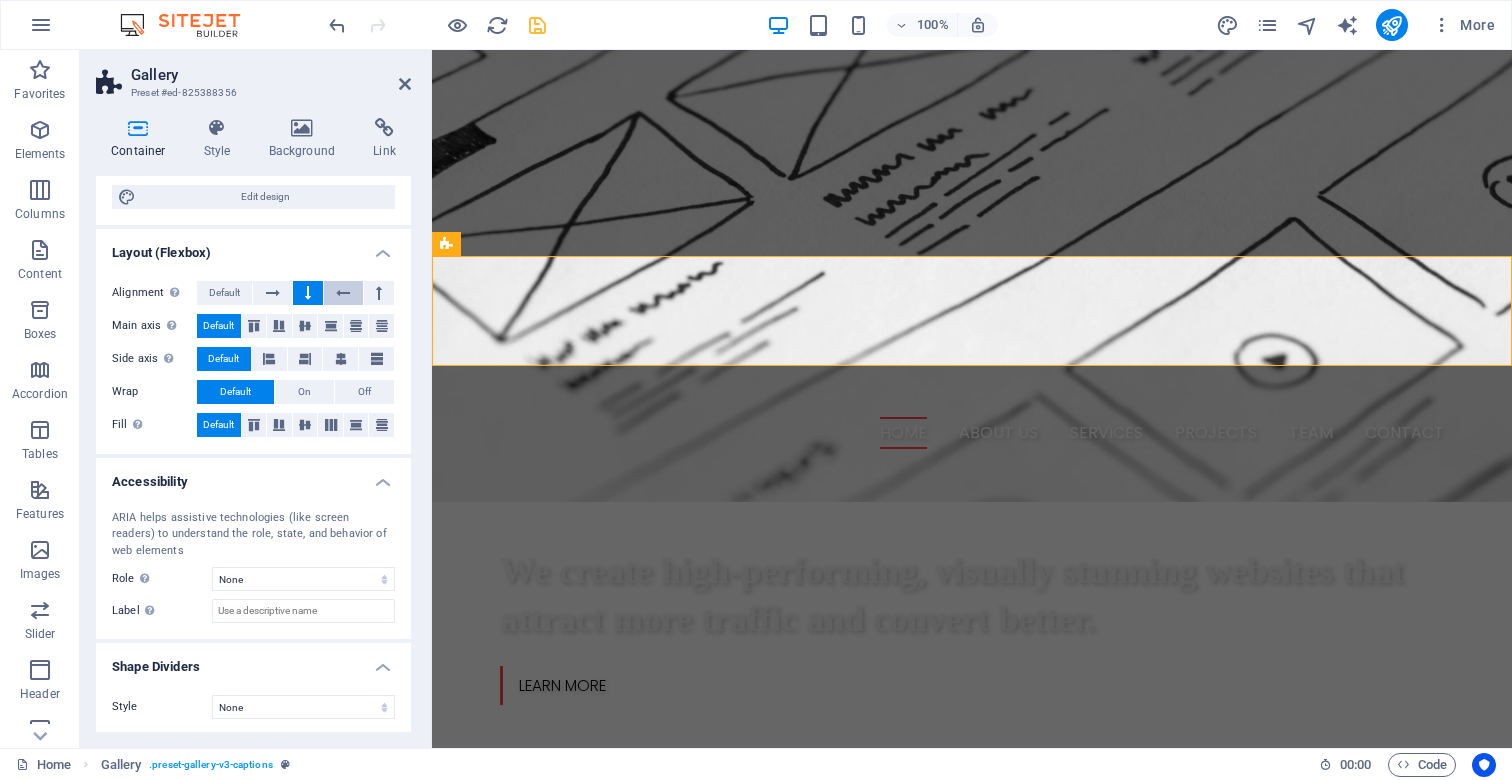 click at bounding box center [343, 293] 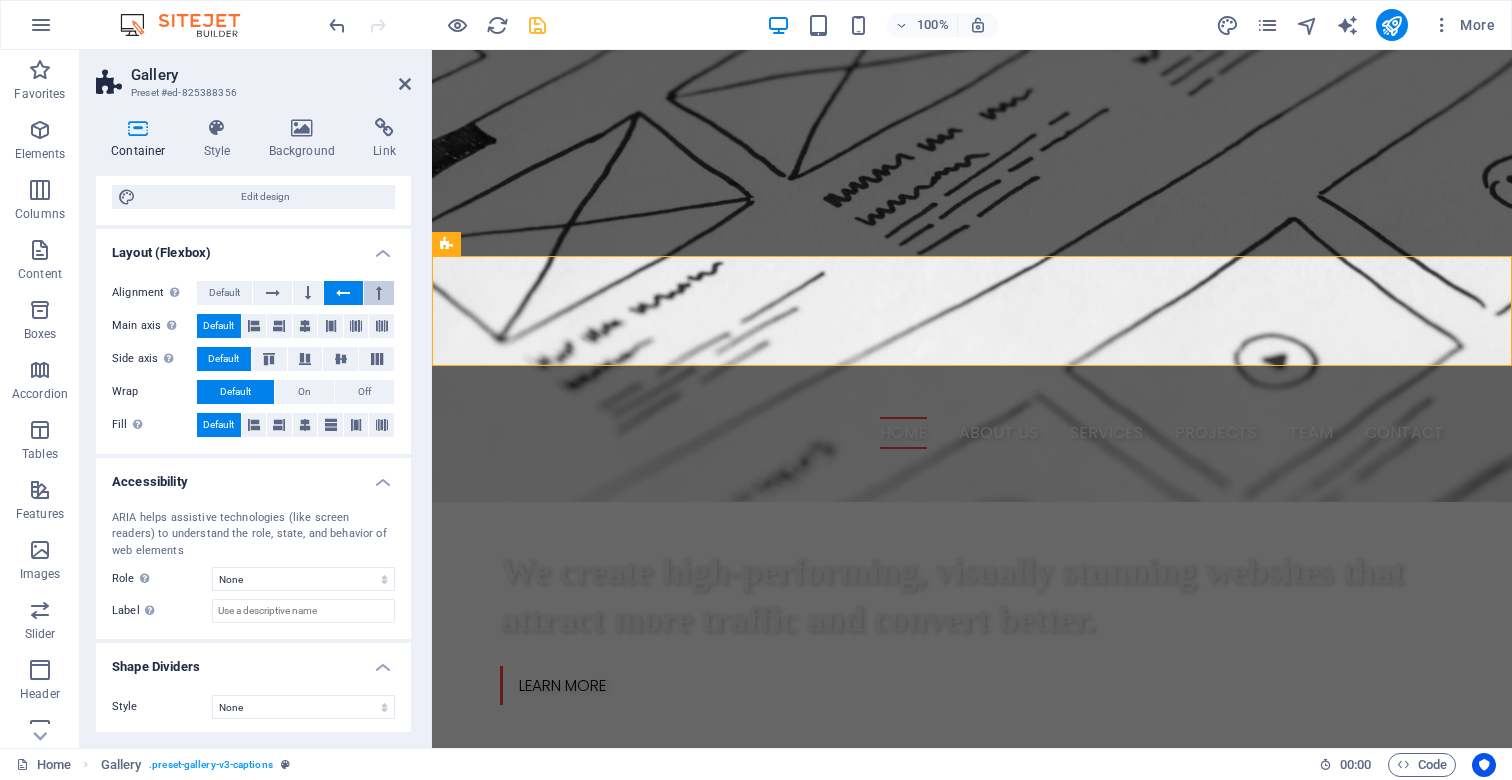 click at bounding box center [379, 293] 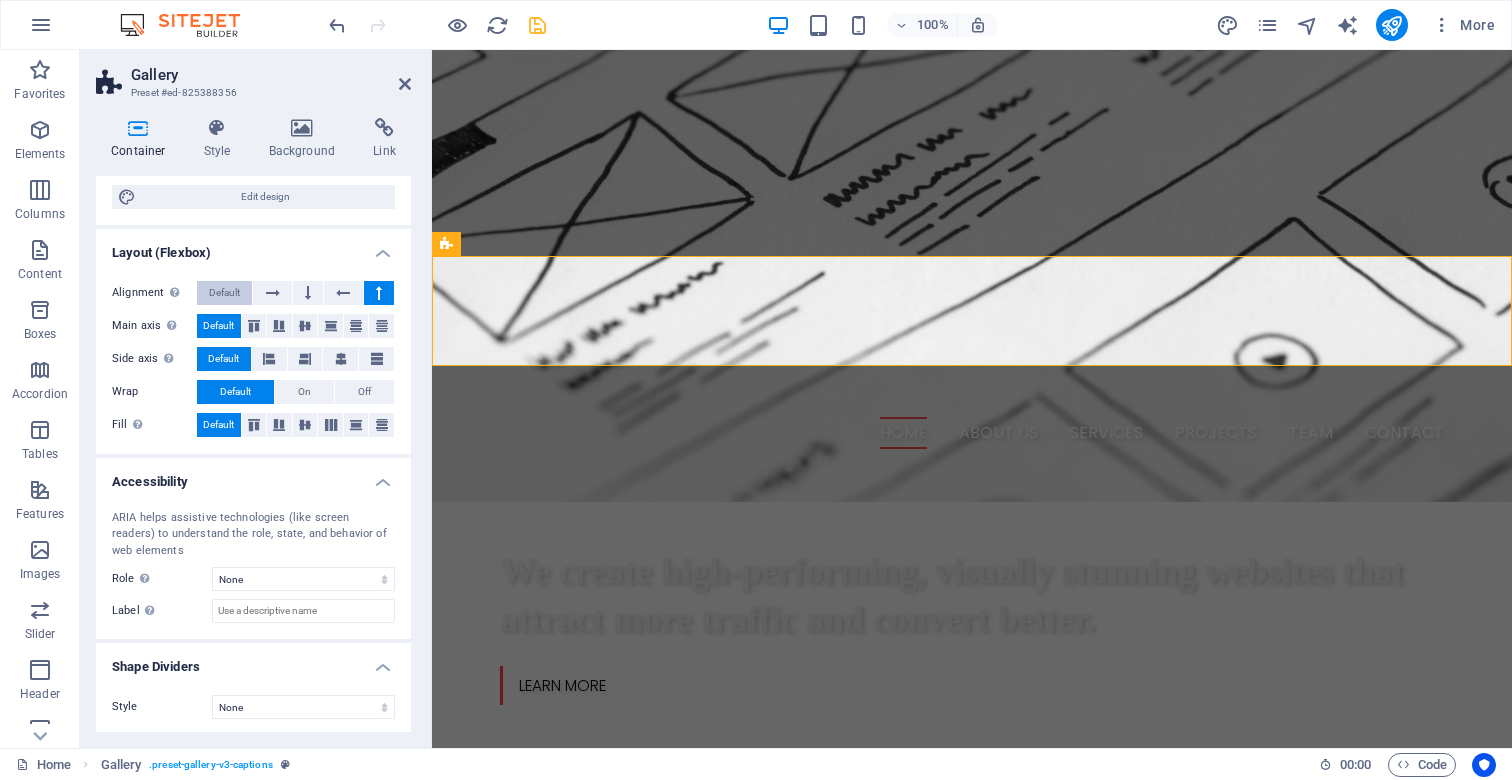 click on "Default" at bounding box center (224, 293) 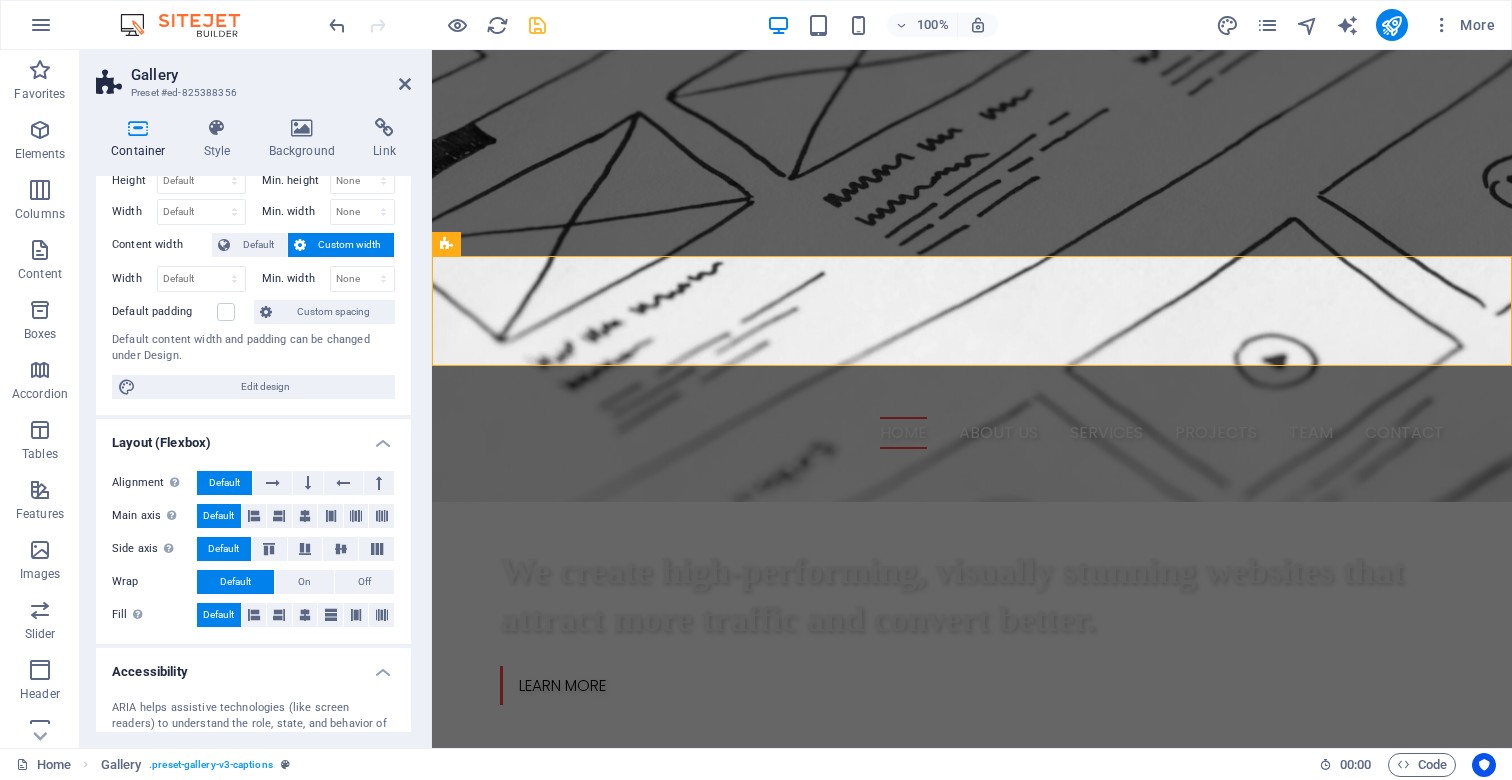 scroll, scrollTop: 59, scrollLeft: 0, axis: vertical 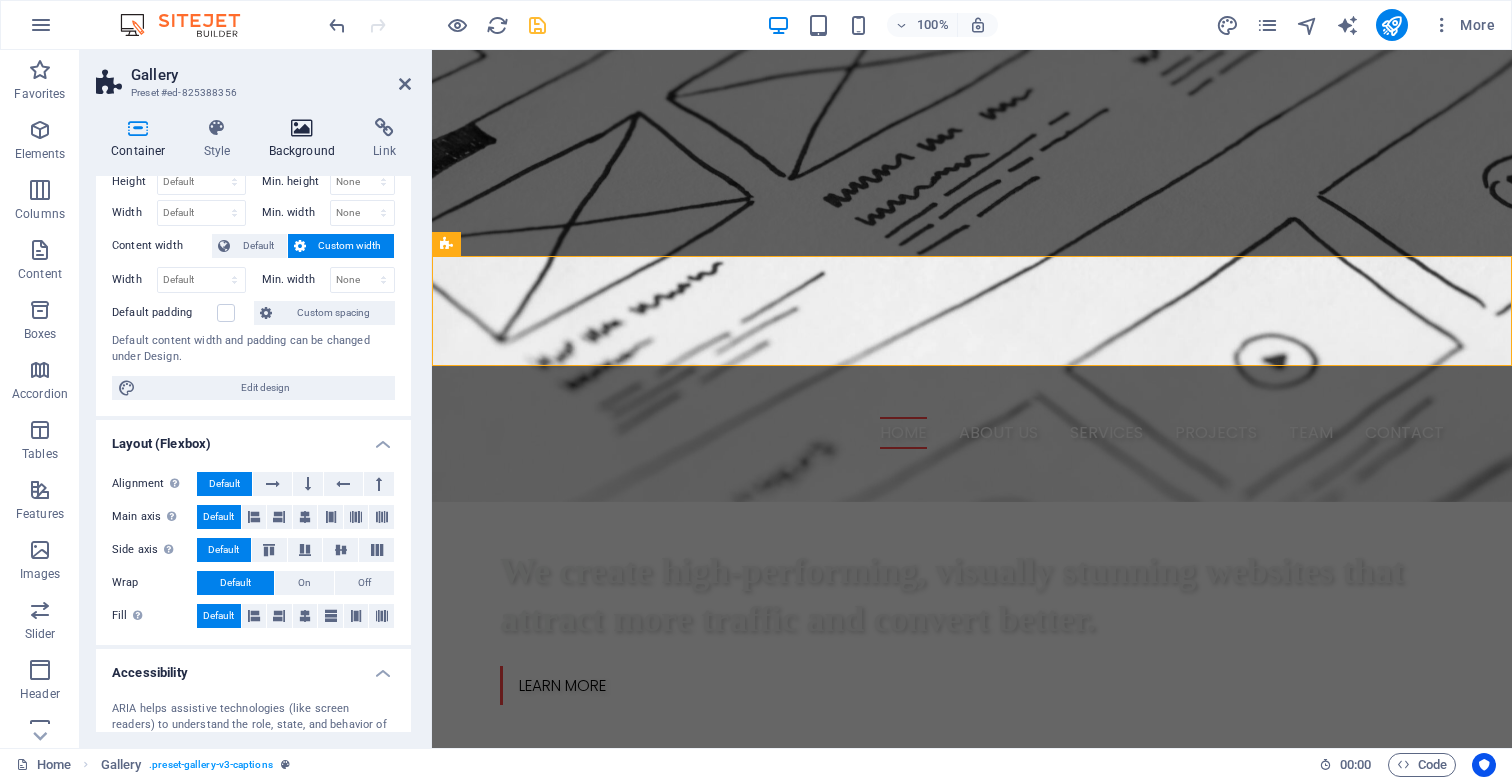 click on "Background" at bounding box center [306, 139] 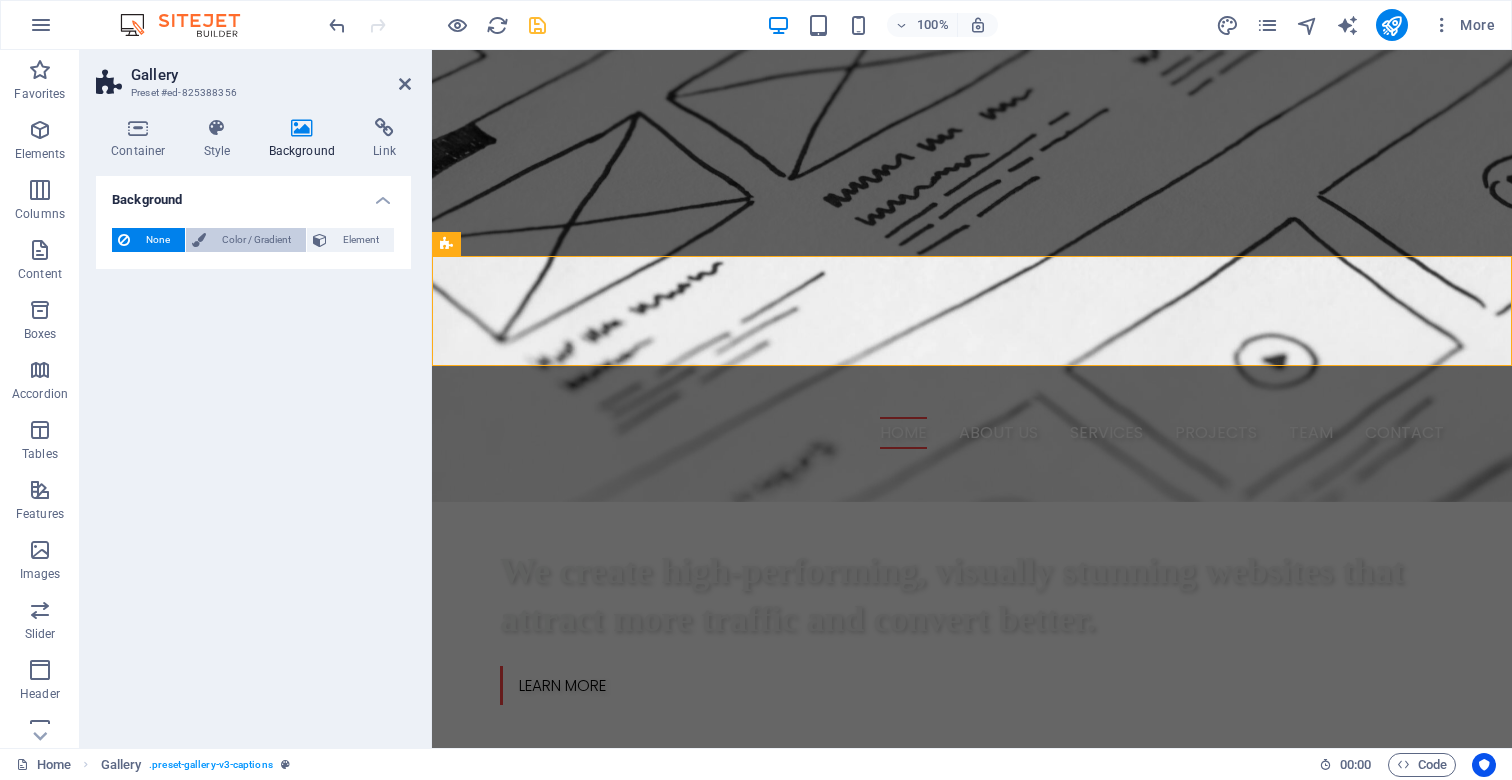 click on "Color / Gradient" at bounding box center [256, 240] 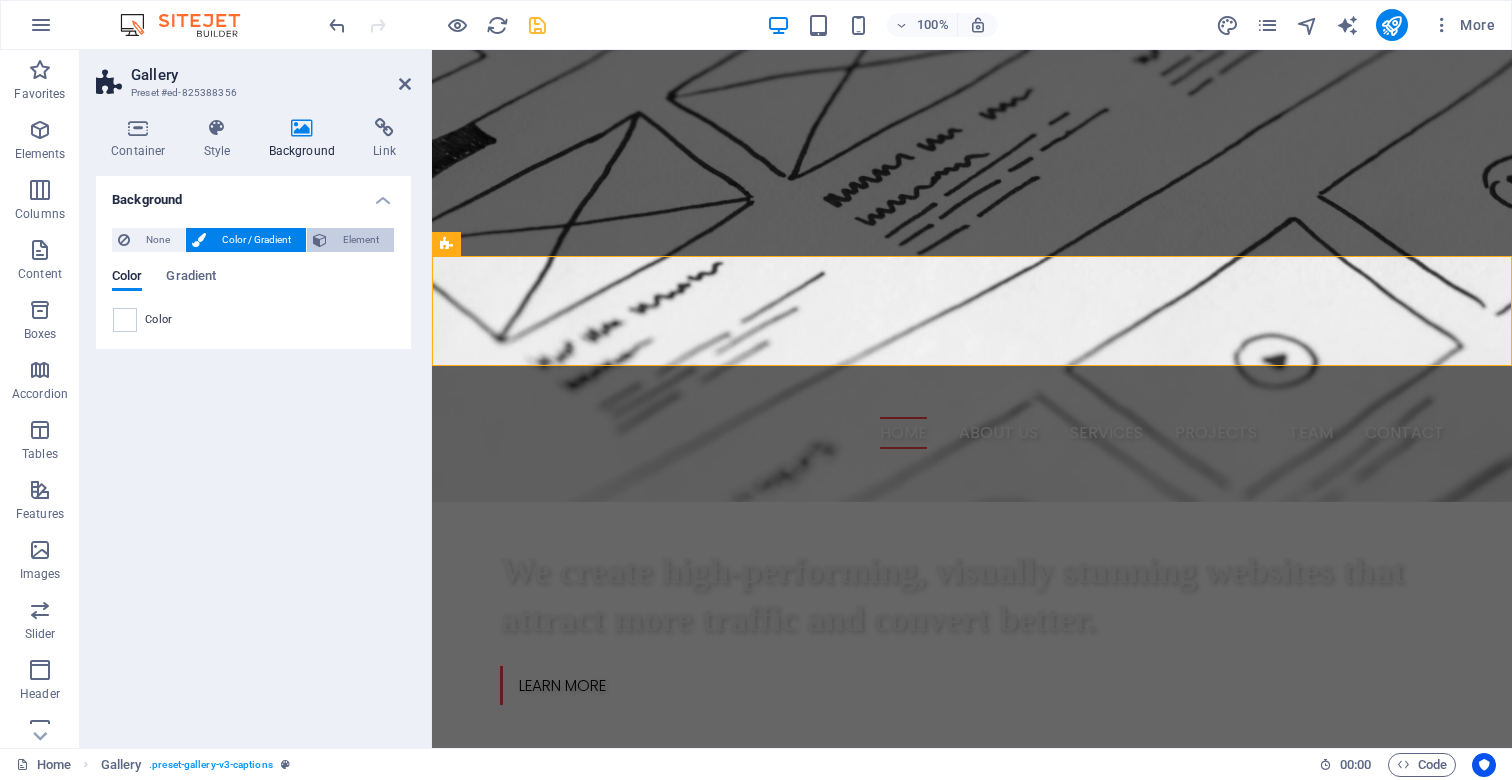 click at bounding box center [320, 240] 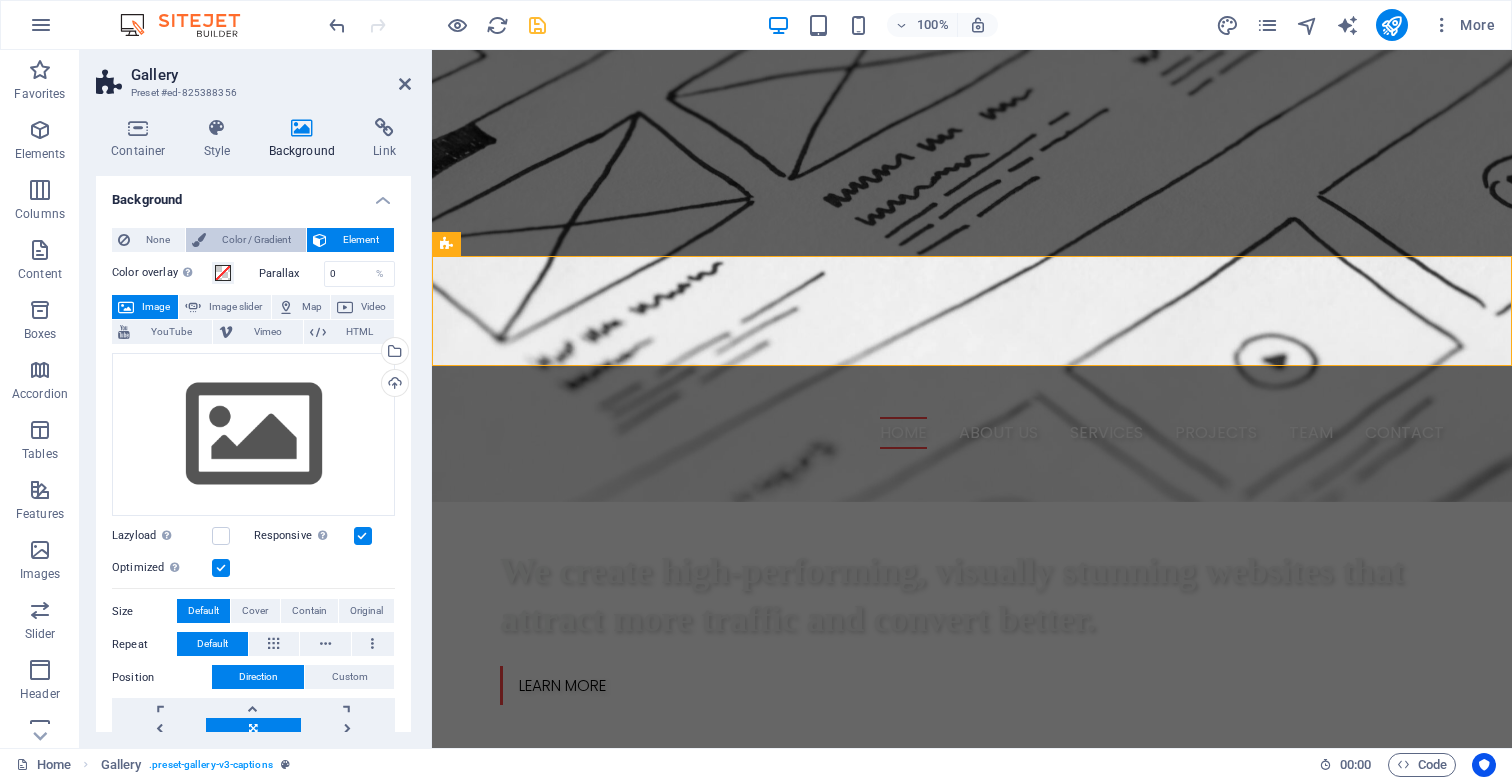 click on "Color / Gradient" at bounding box center (256, 240) 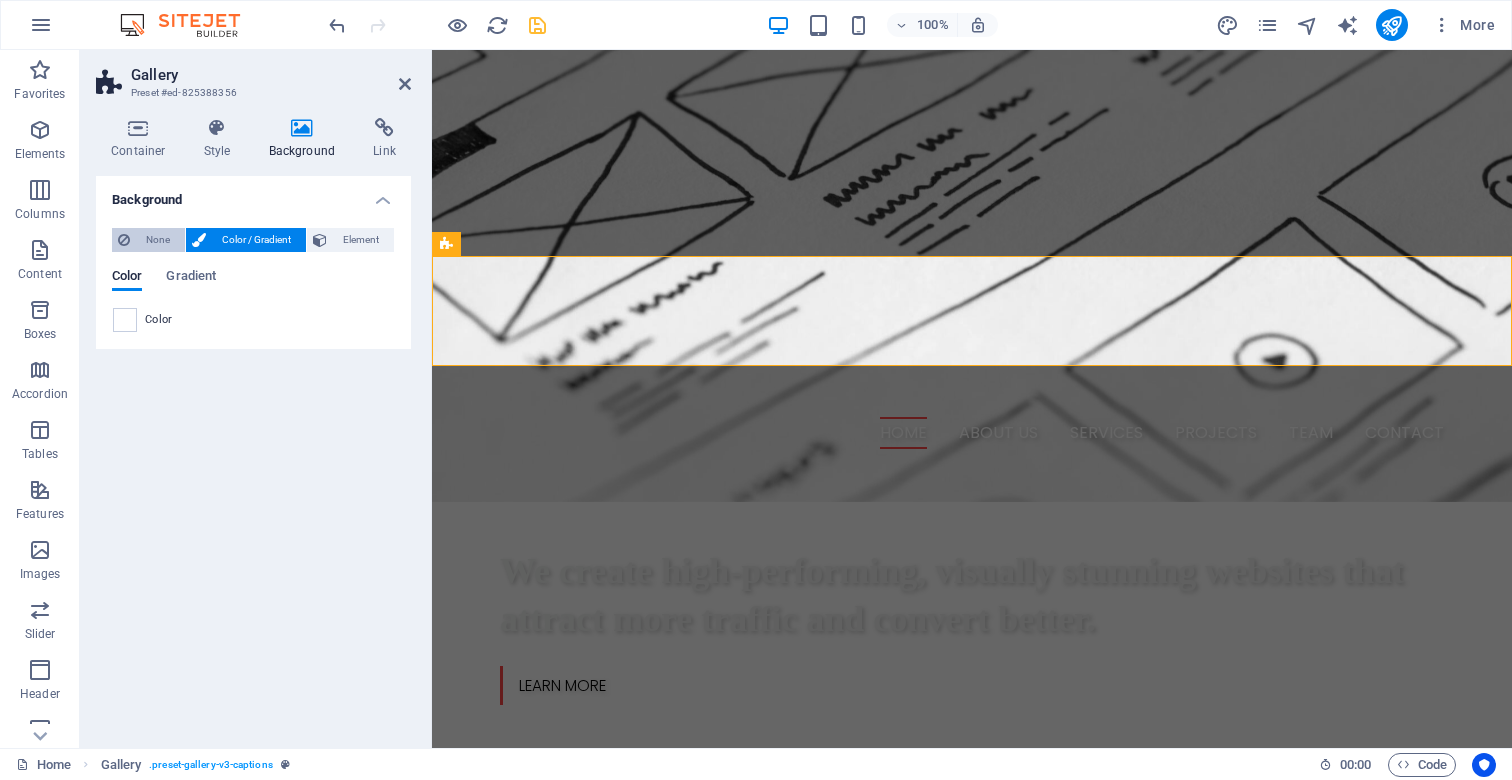 click on "None" at bounding box center (157, 240) 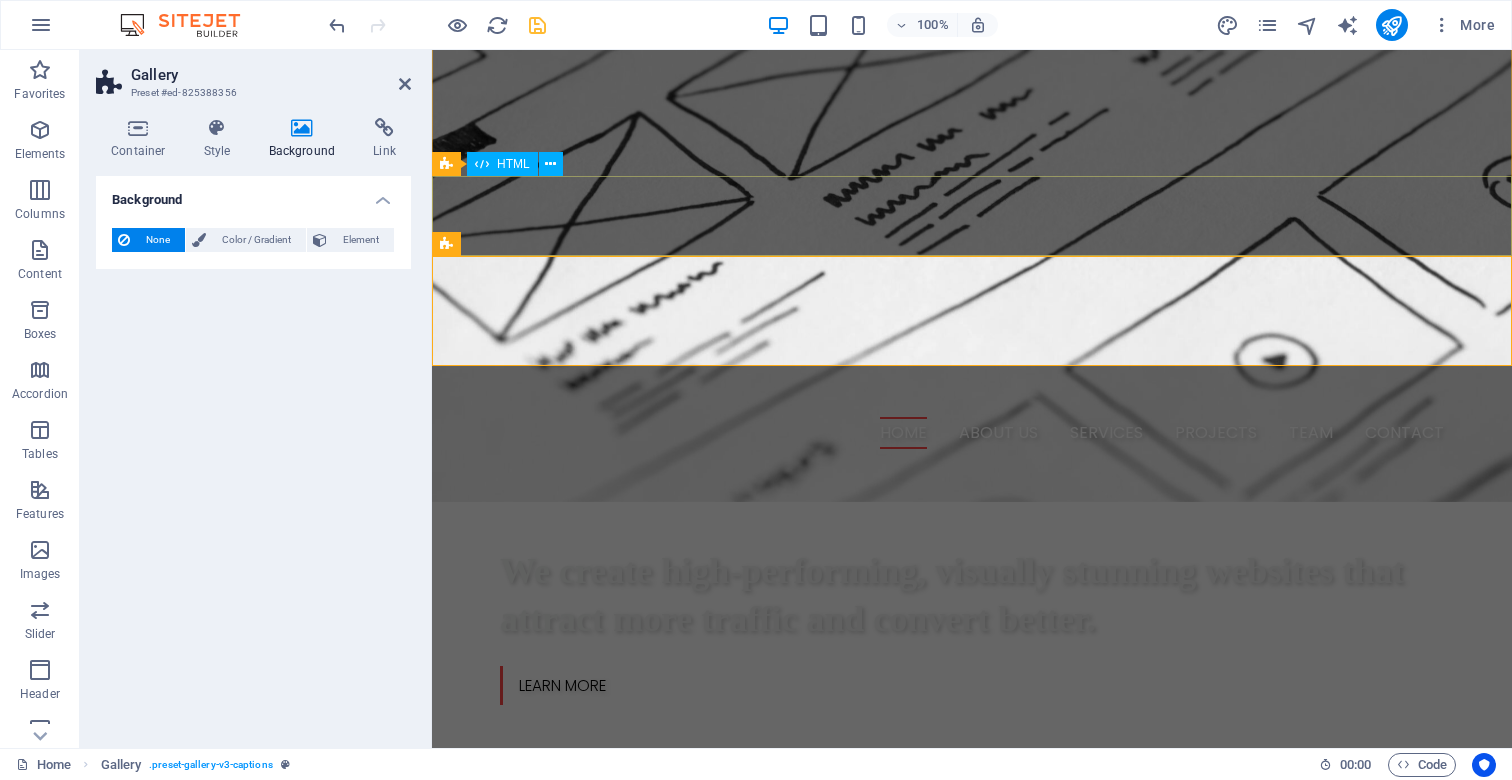 click at bounding box center [972, 825] 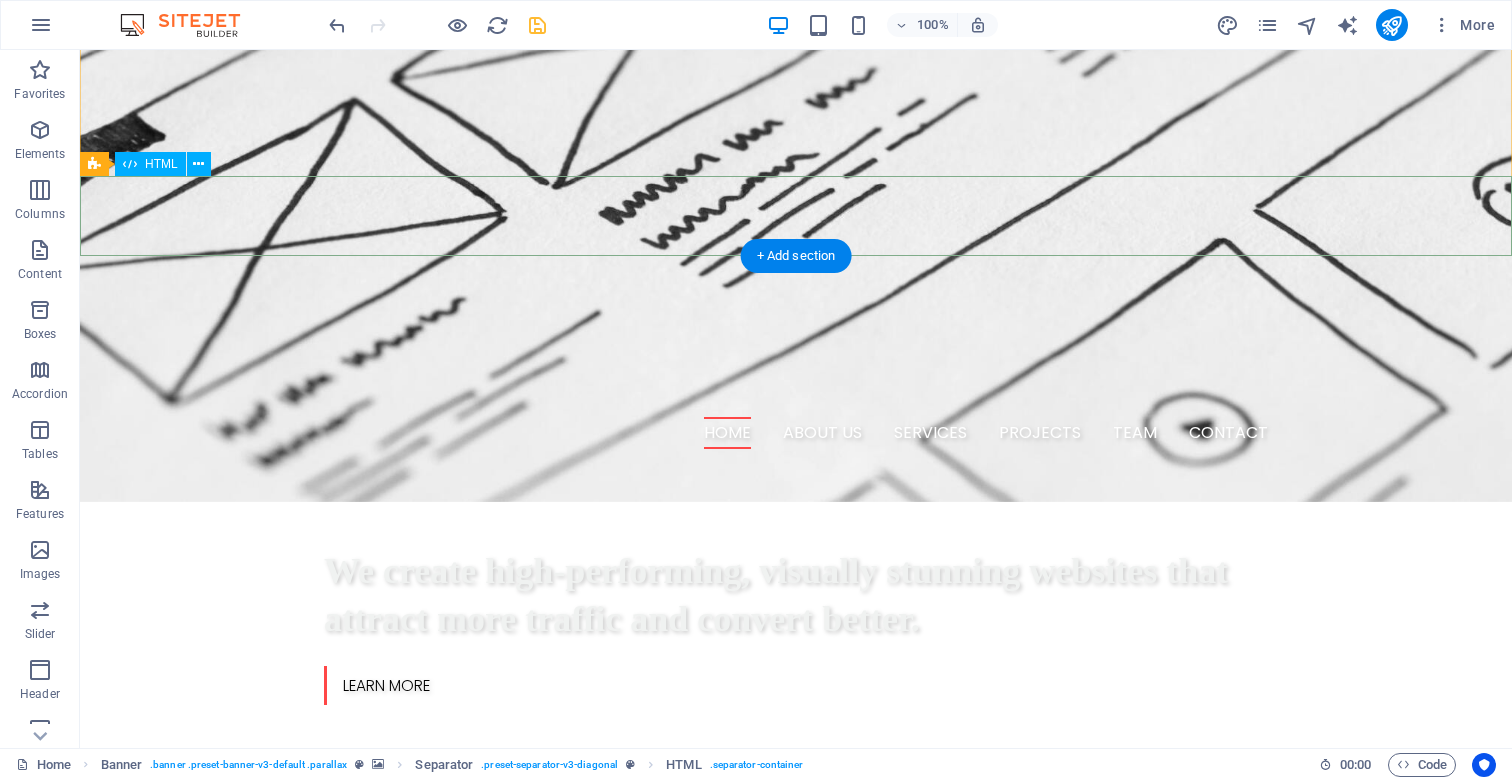 click at bounding box center (796, 825) 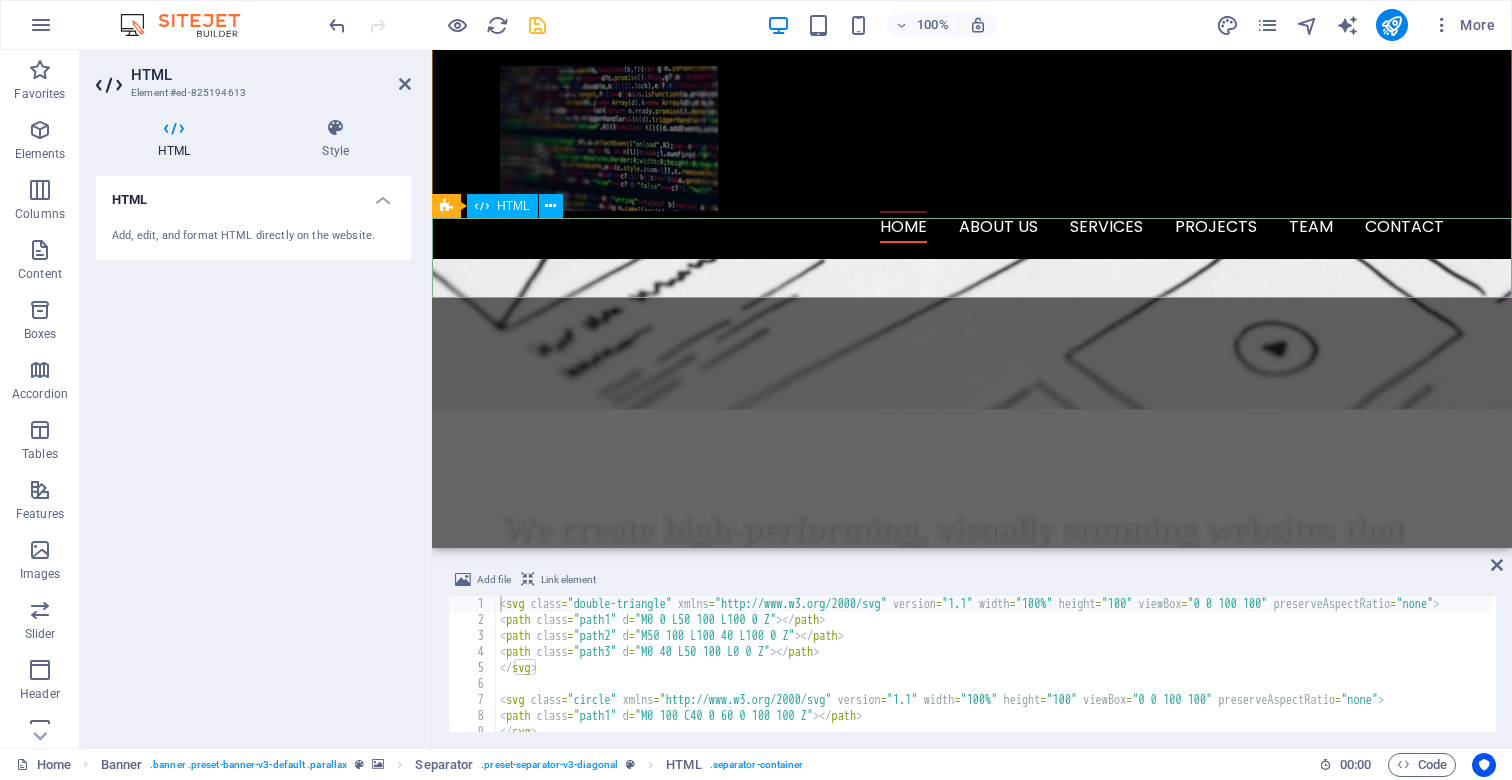 scroll, scrollTop: 316, scrollLeft: 0, axis: vertical 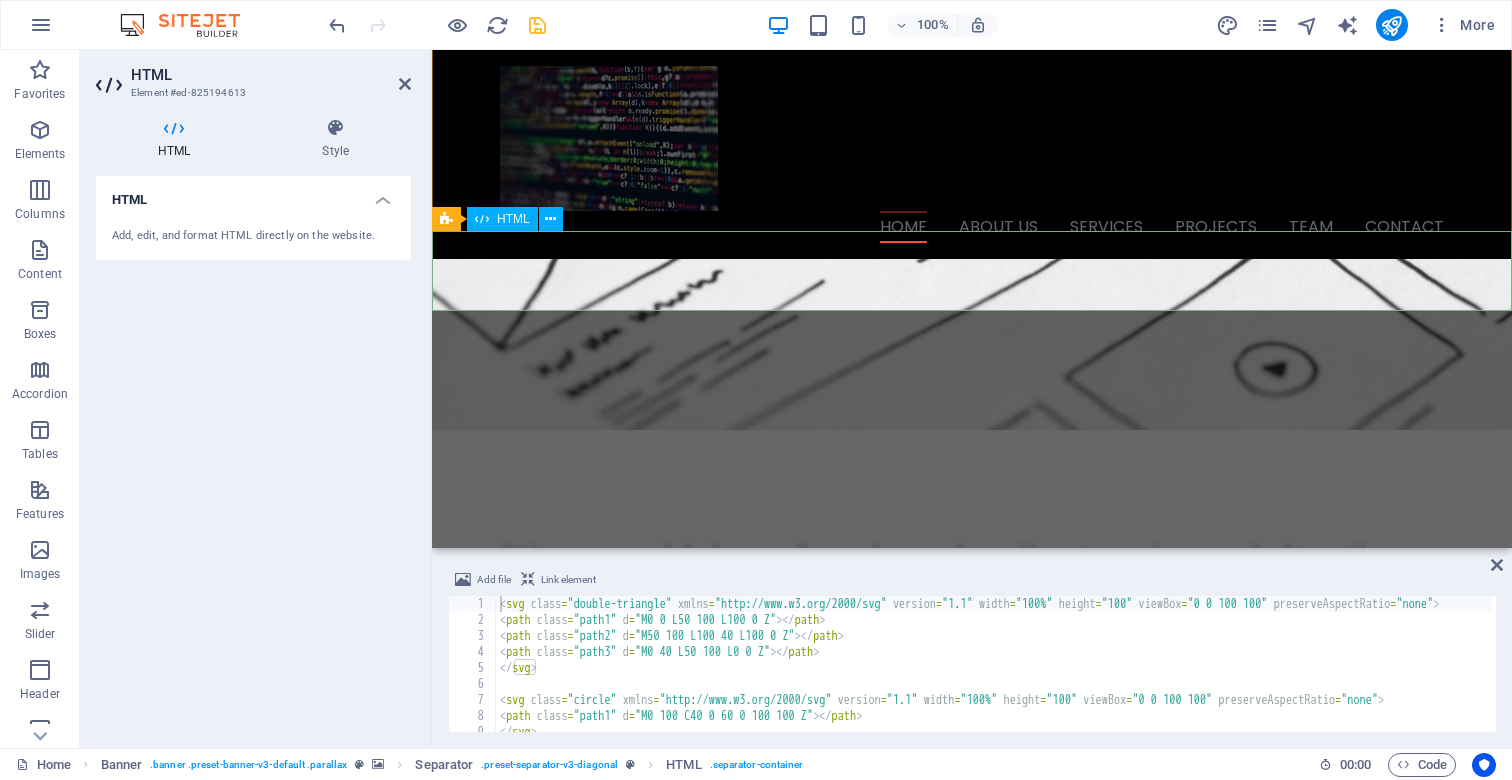 click at bounding box center [972, 809] 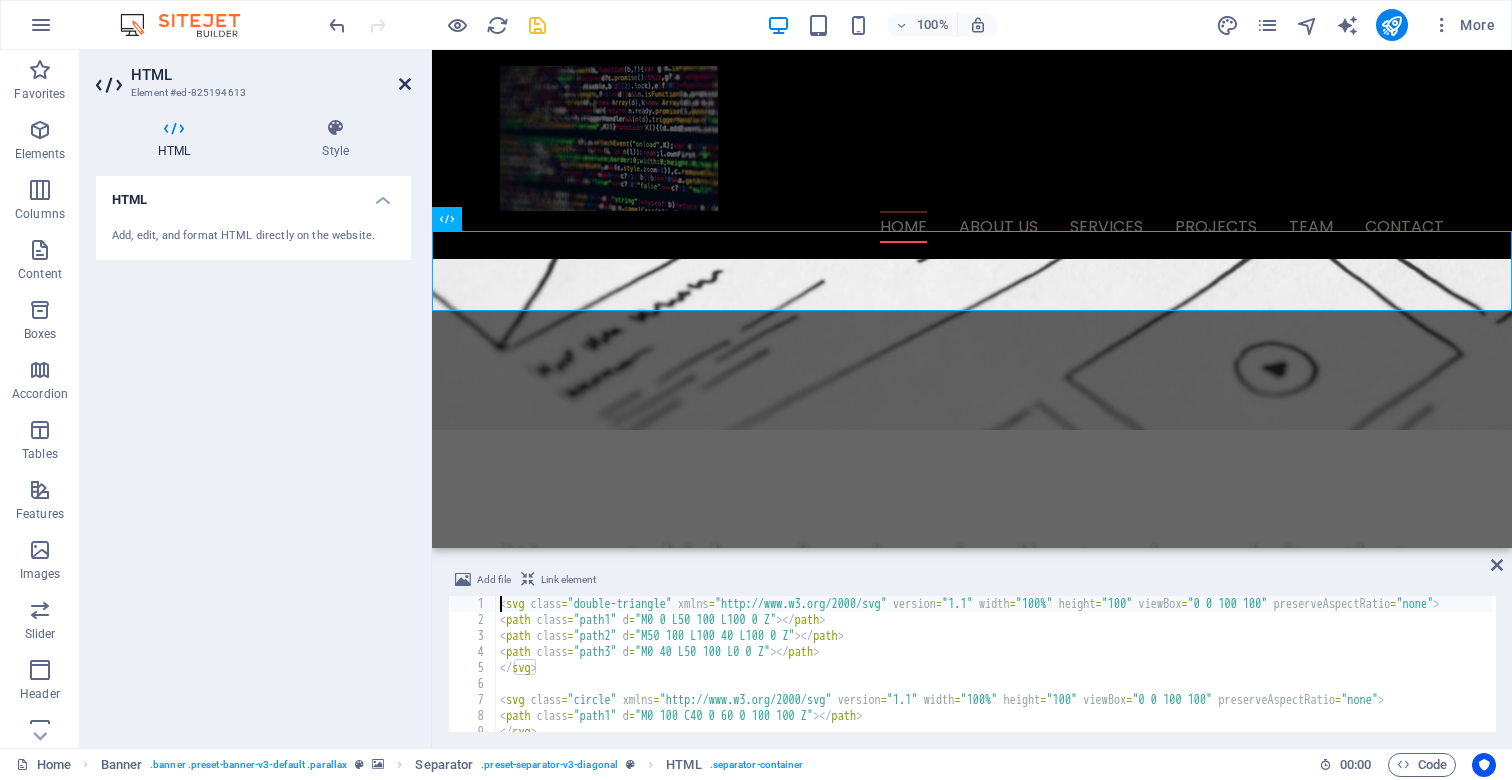 click at bounding box center (405, 84) 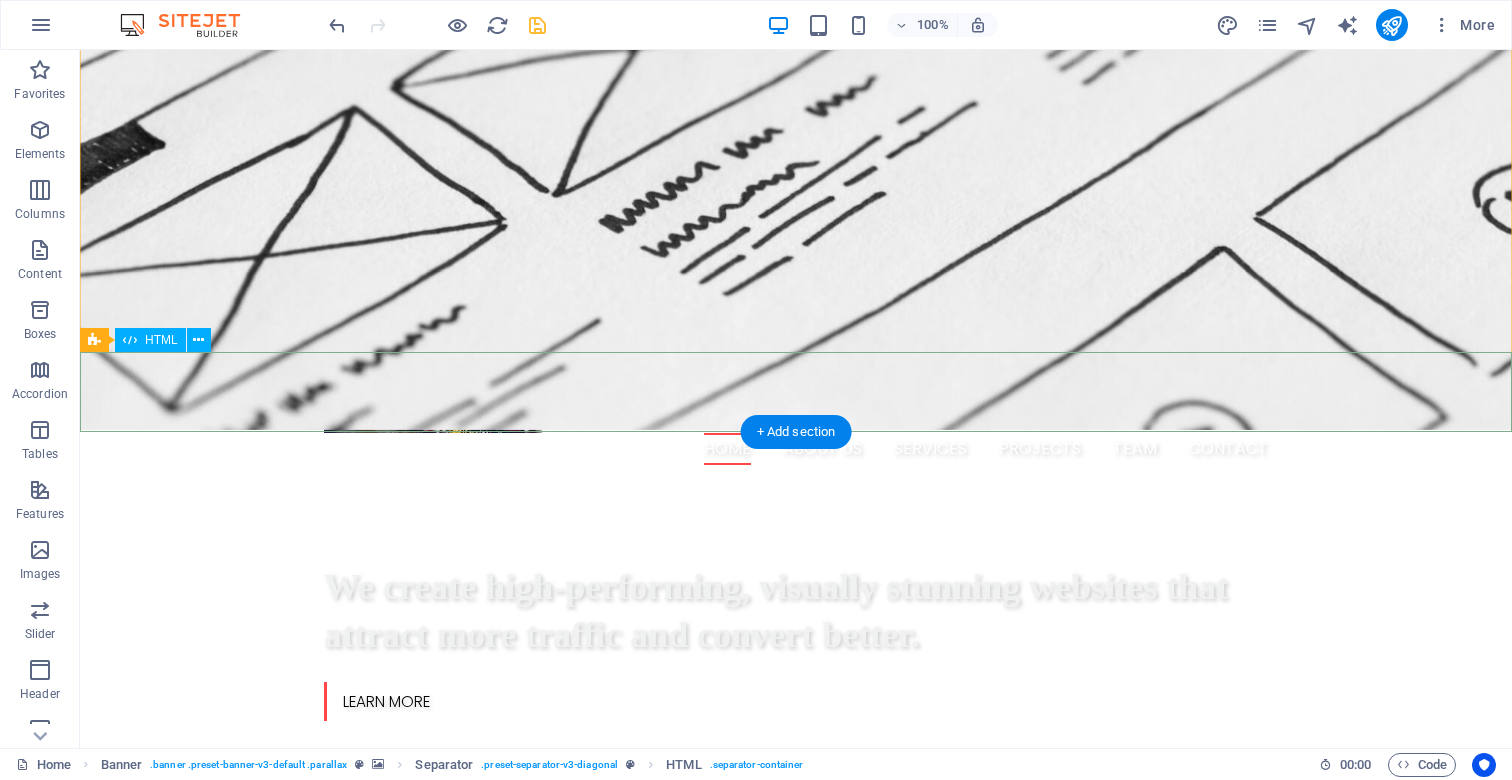 scroll, scrollTop: 317, scrollLeft: 0, axis: vertical 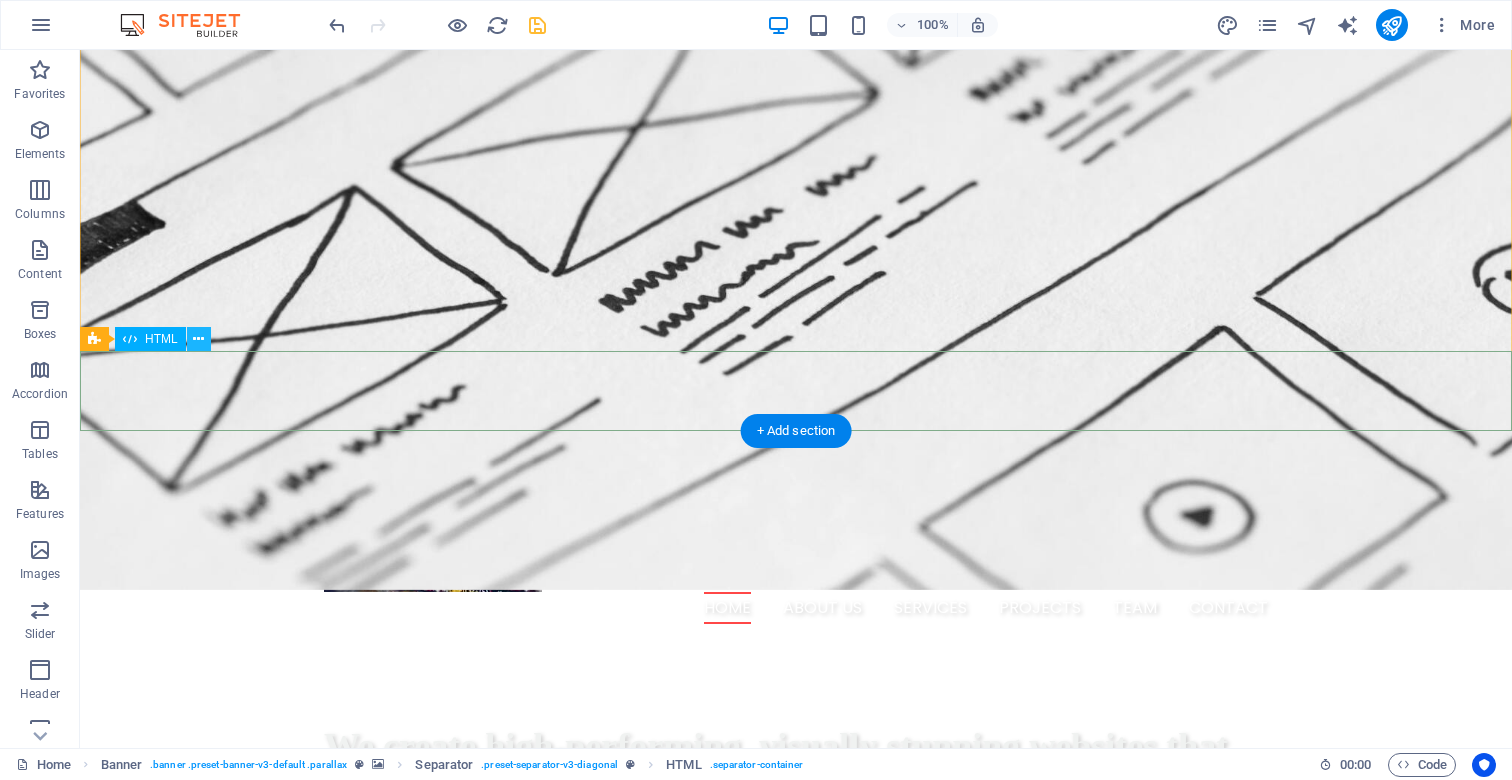click at bounding box center [198, 339] 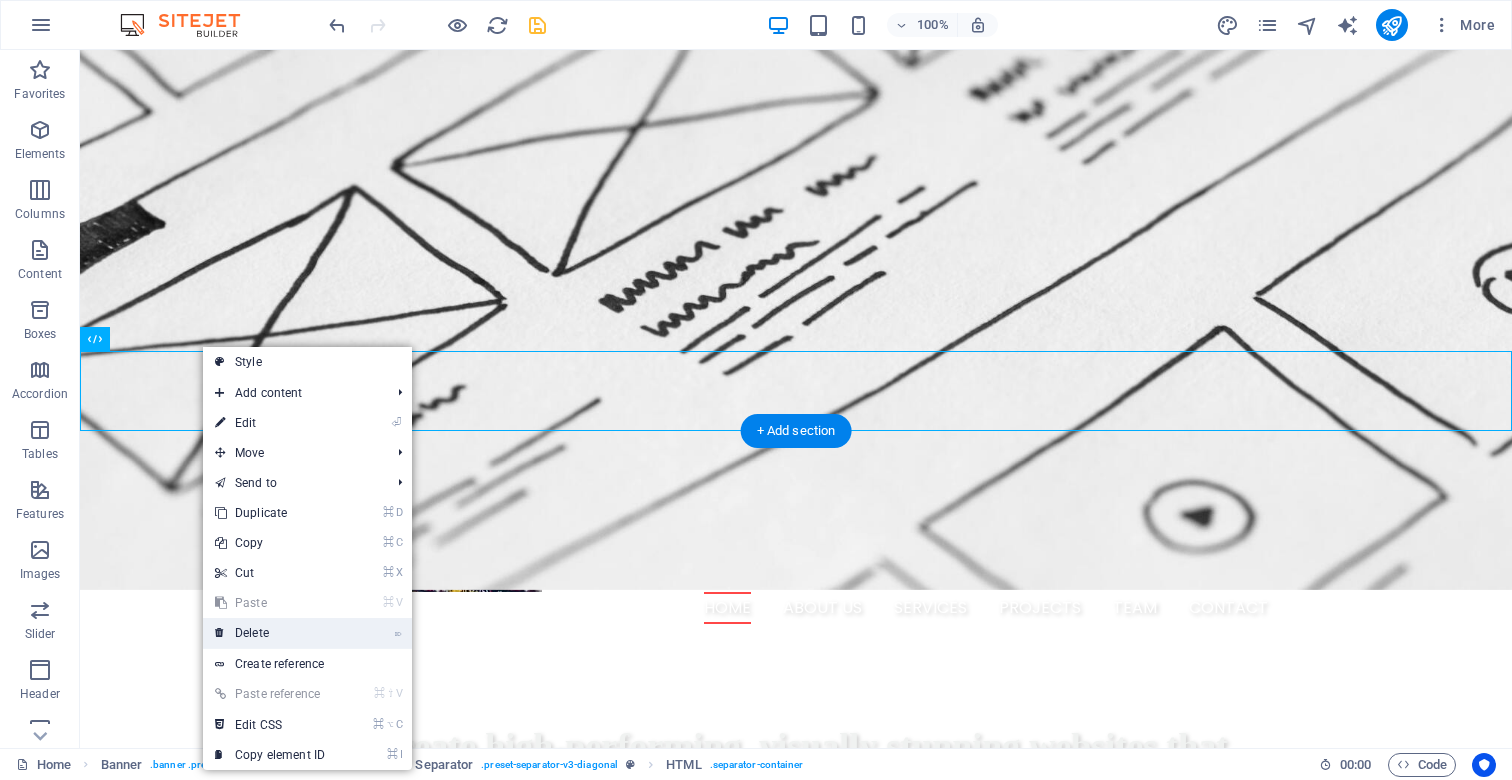 click on "⌦  Delete" at bounding box center [270, 633] 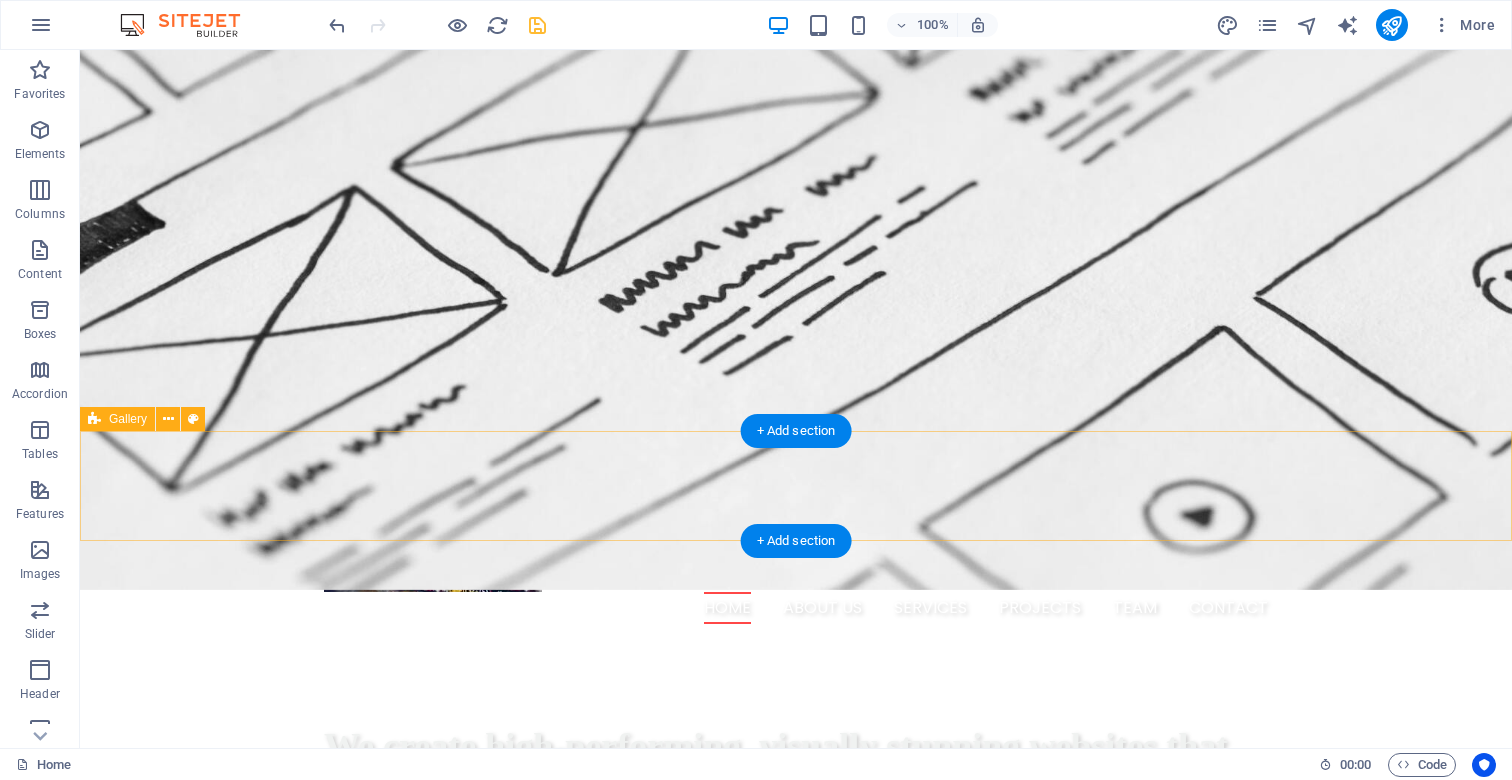 scroll, scrollTop: 316, scrollLeft: 0, axis: vertical 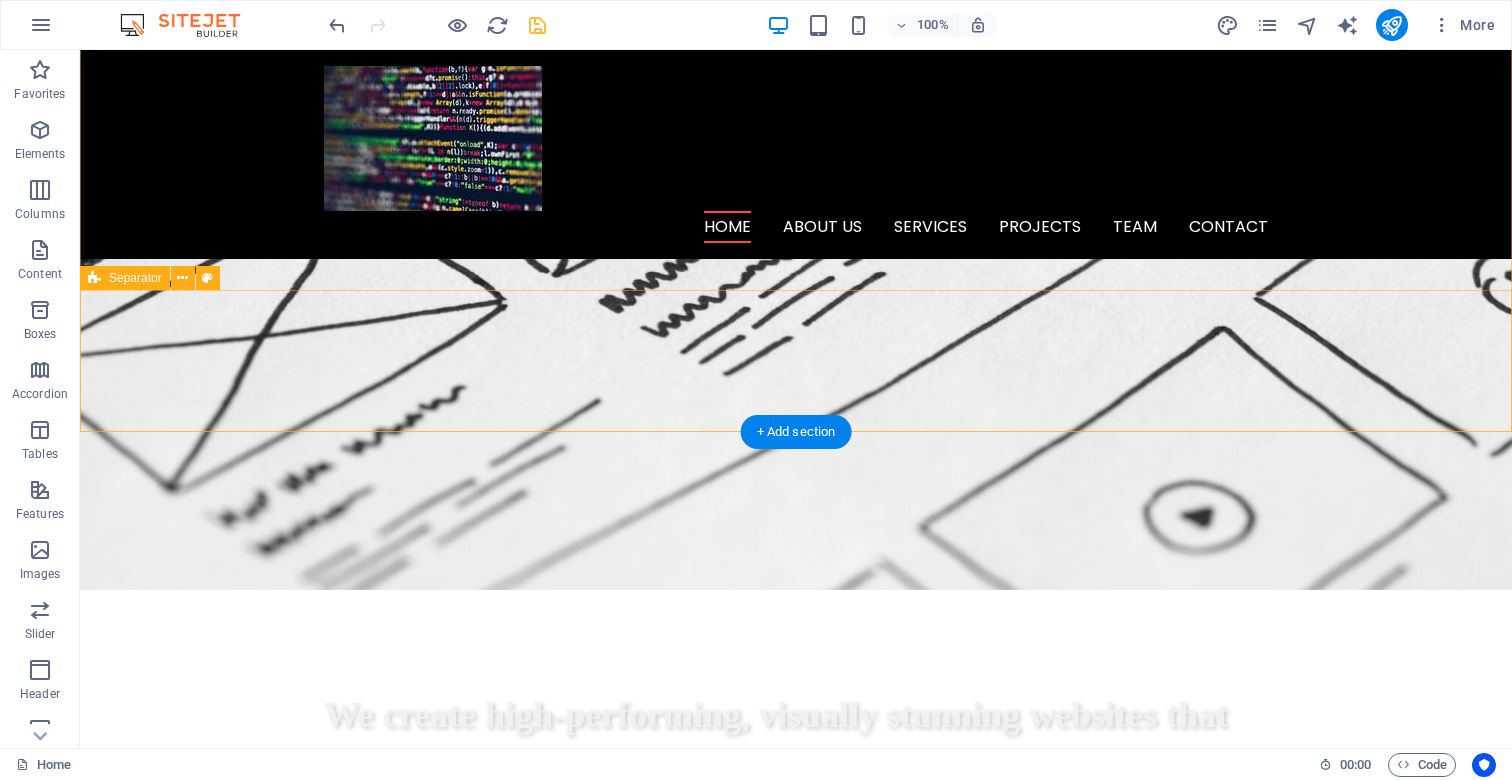 click on "Drop content here or  Add elements  Paste clipboard" at bounding box center [796, 1000] 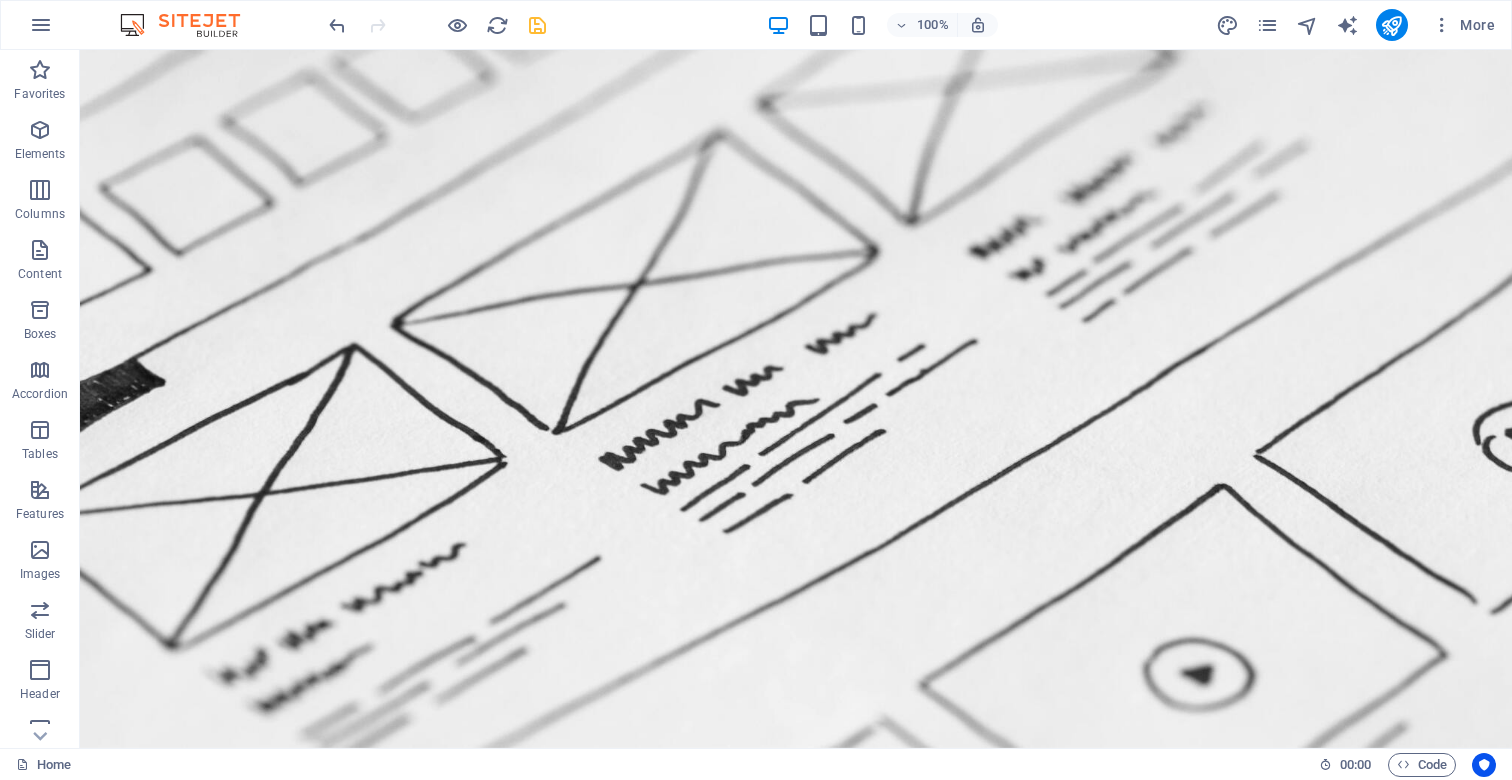 scroll, scrollTop: 0, scrollLeft: 0, axis: both 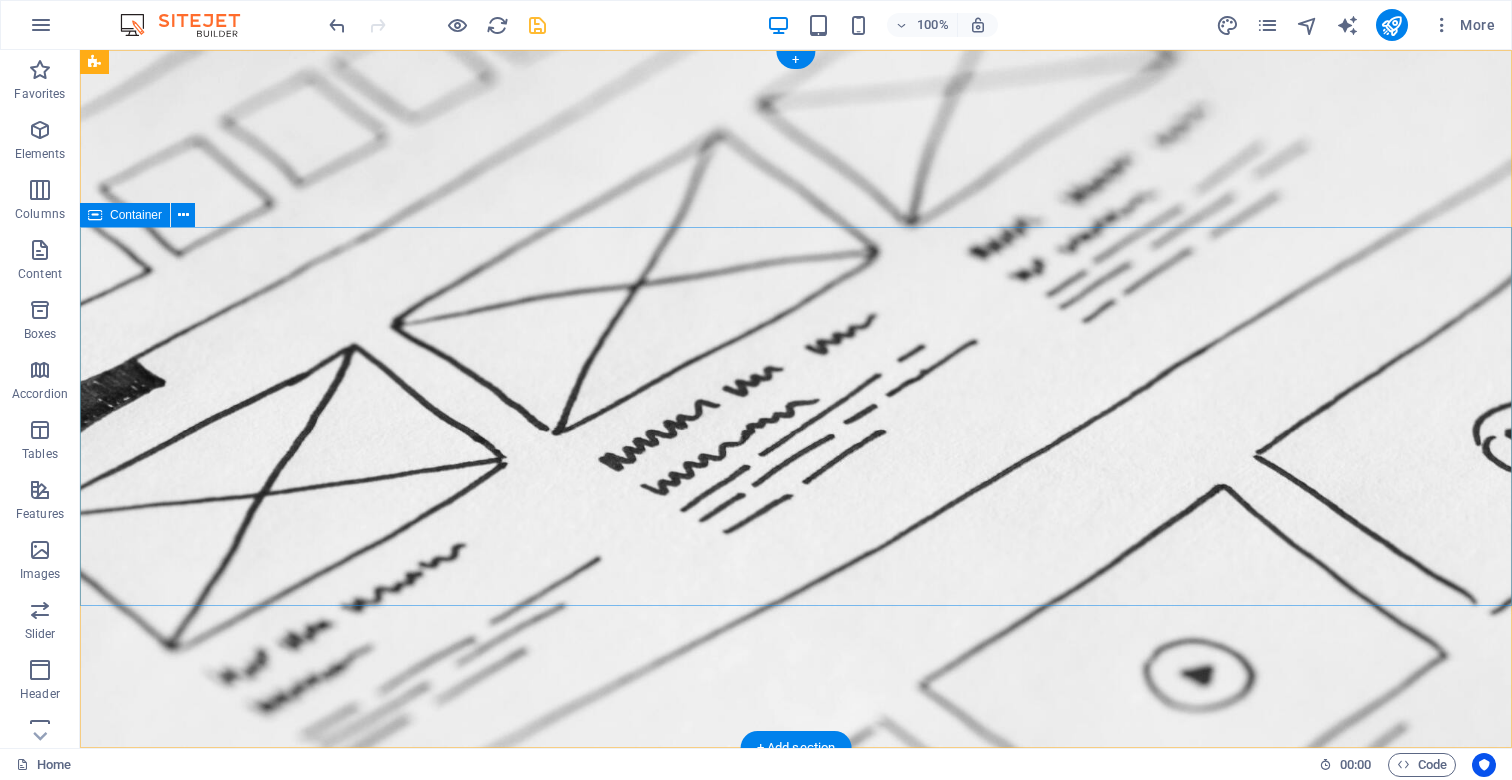 click on "We create high-performing, visually stunning websites that attract more traffic and convert better. Learn more" at bounding box center [796, 1117] 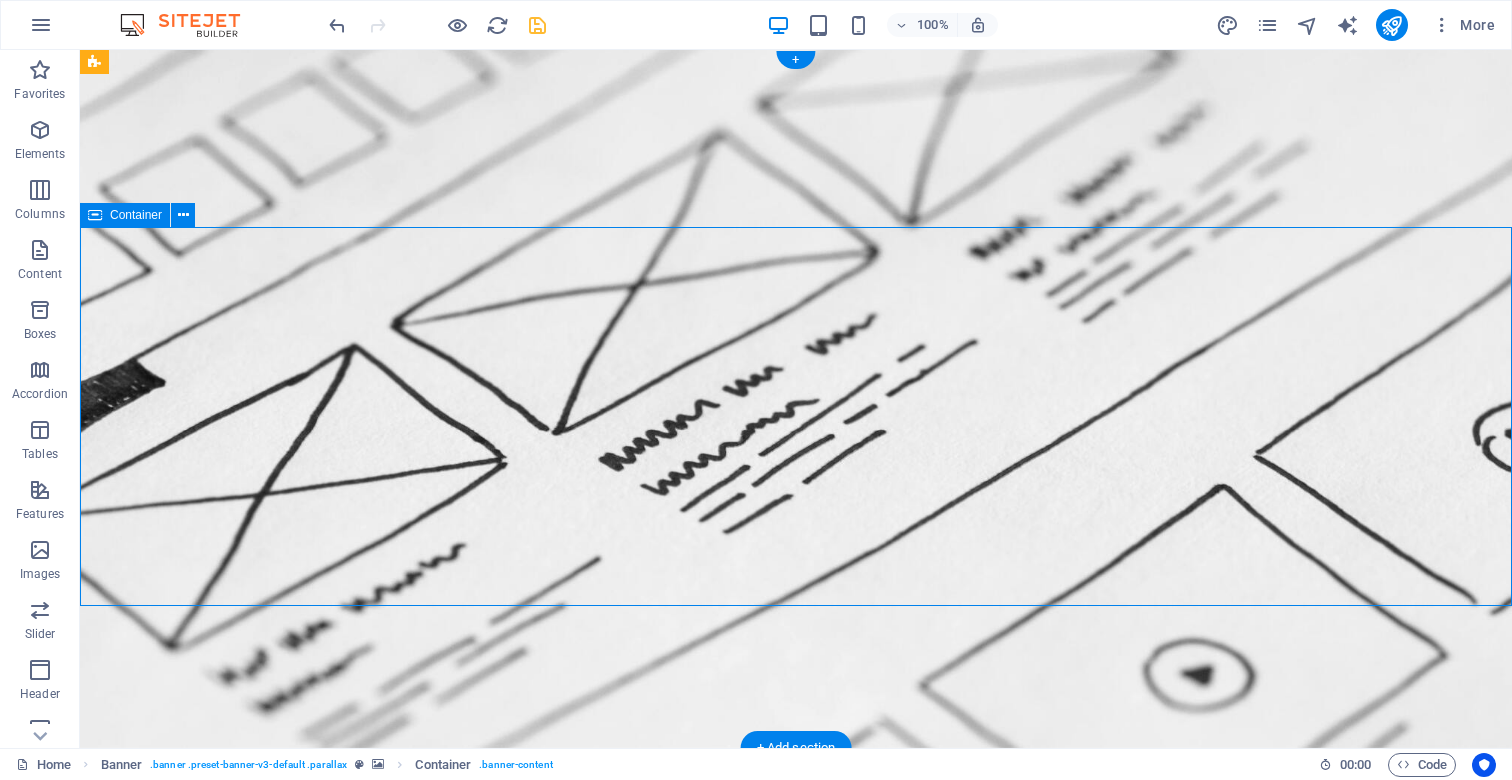 click on "We create high-performing, visually stunning websites that attract more traffic and convert better. Learn more" at bounding box center (796, 1117) 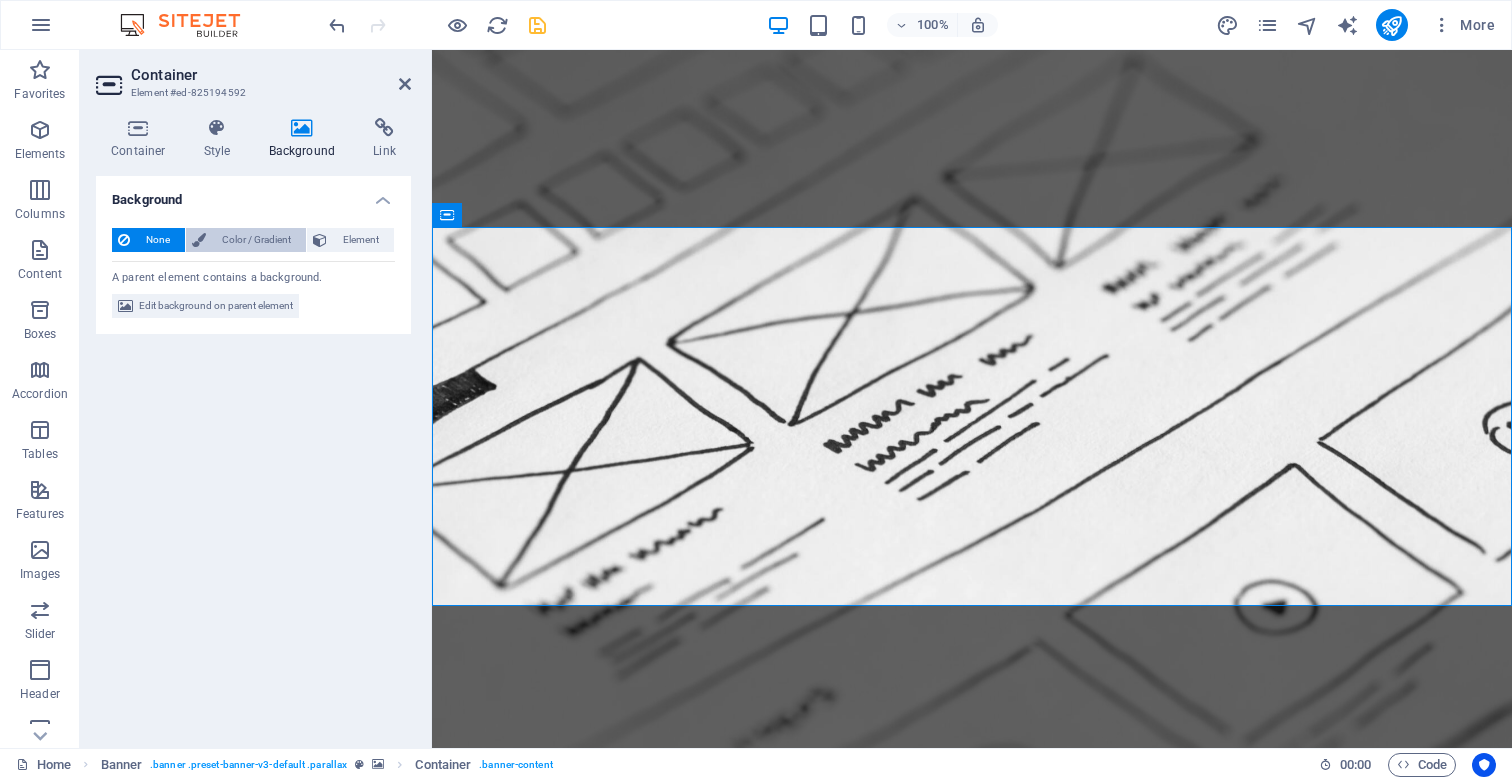 click on "Color / Gradient" at bounding box center [256, 240] 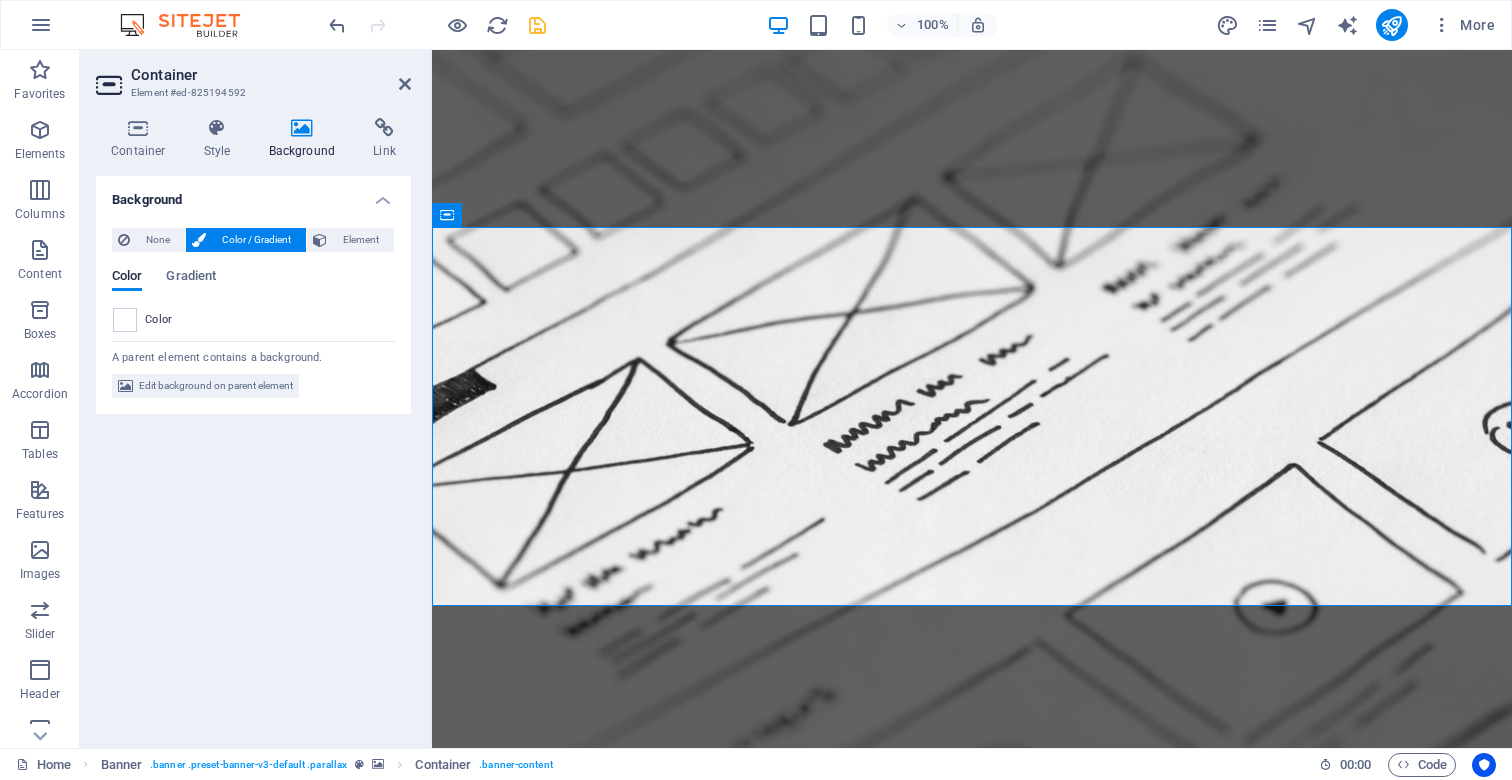 click at bounding box center (125, 320) 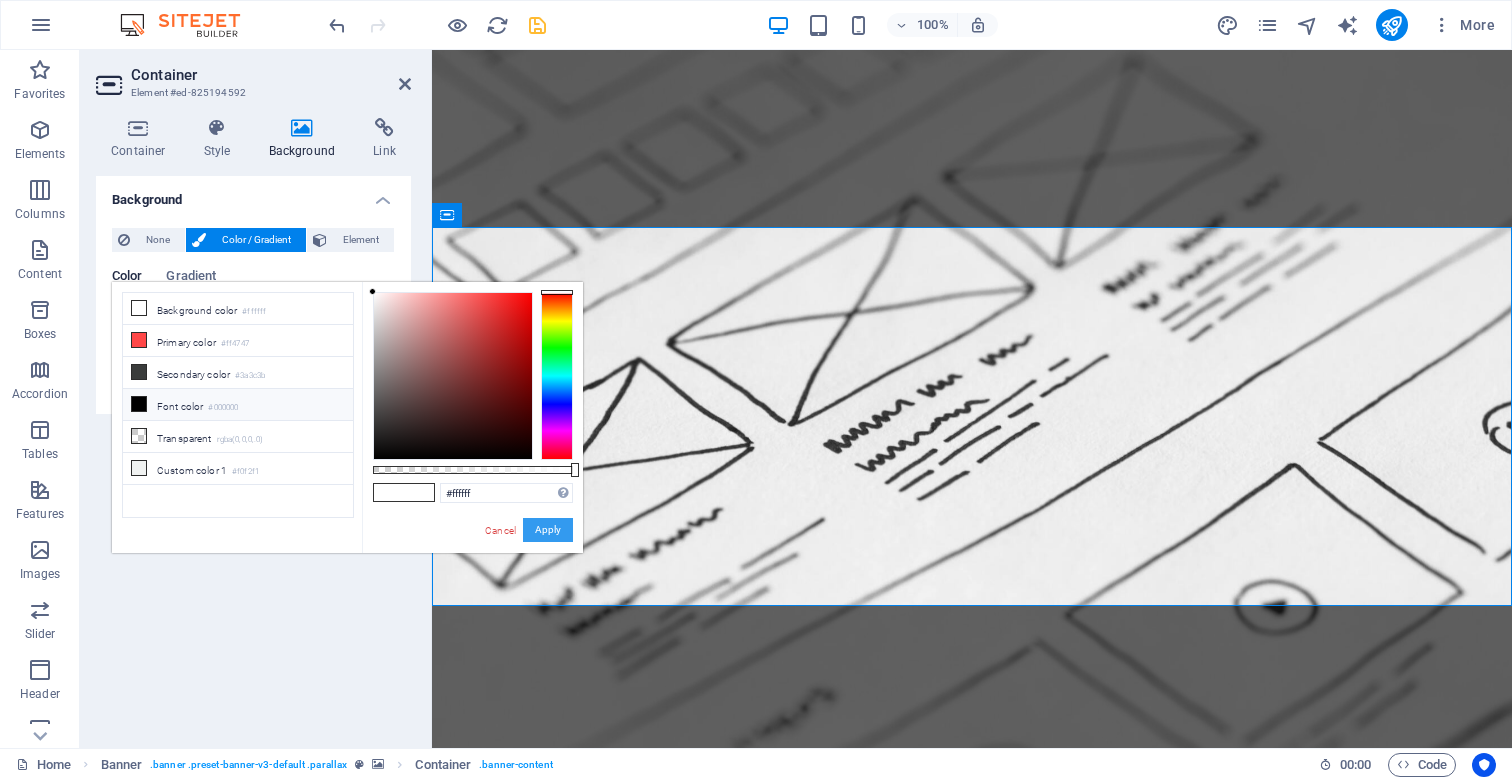 click on "Apply" at bounding box center [548, 530] 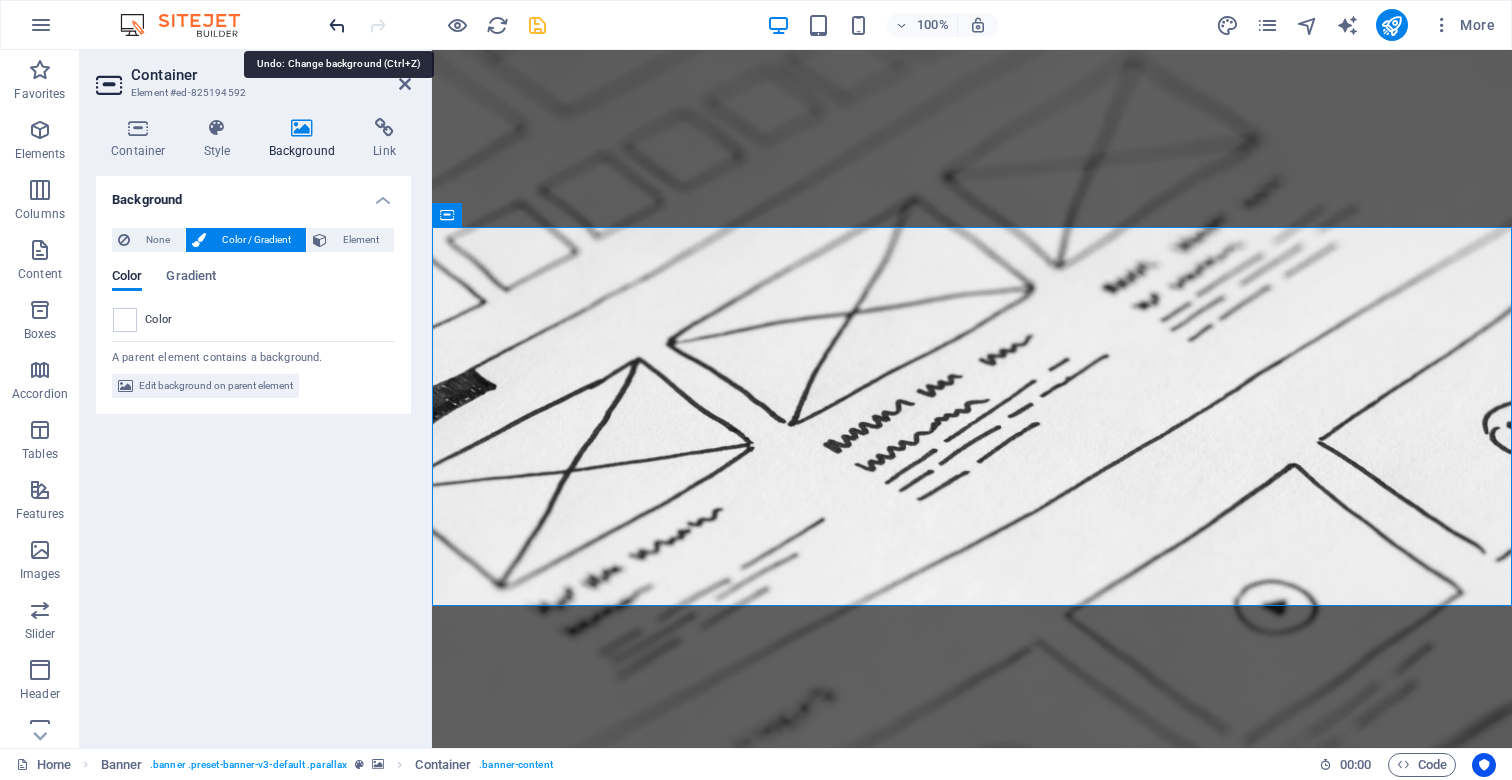 click at bounding box center (337, 25) 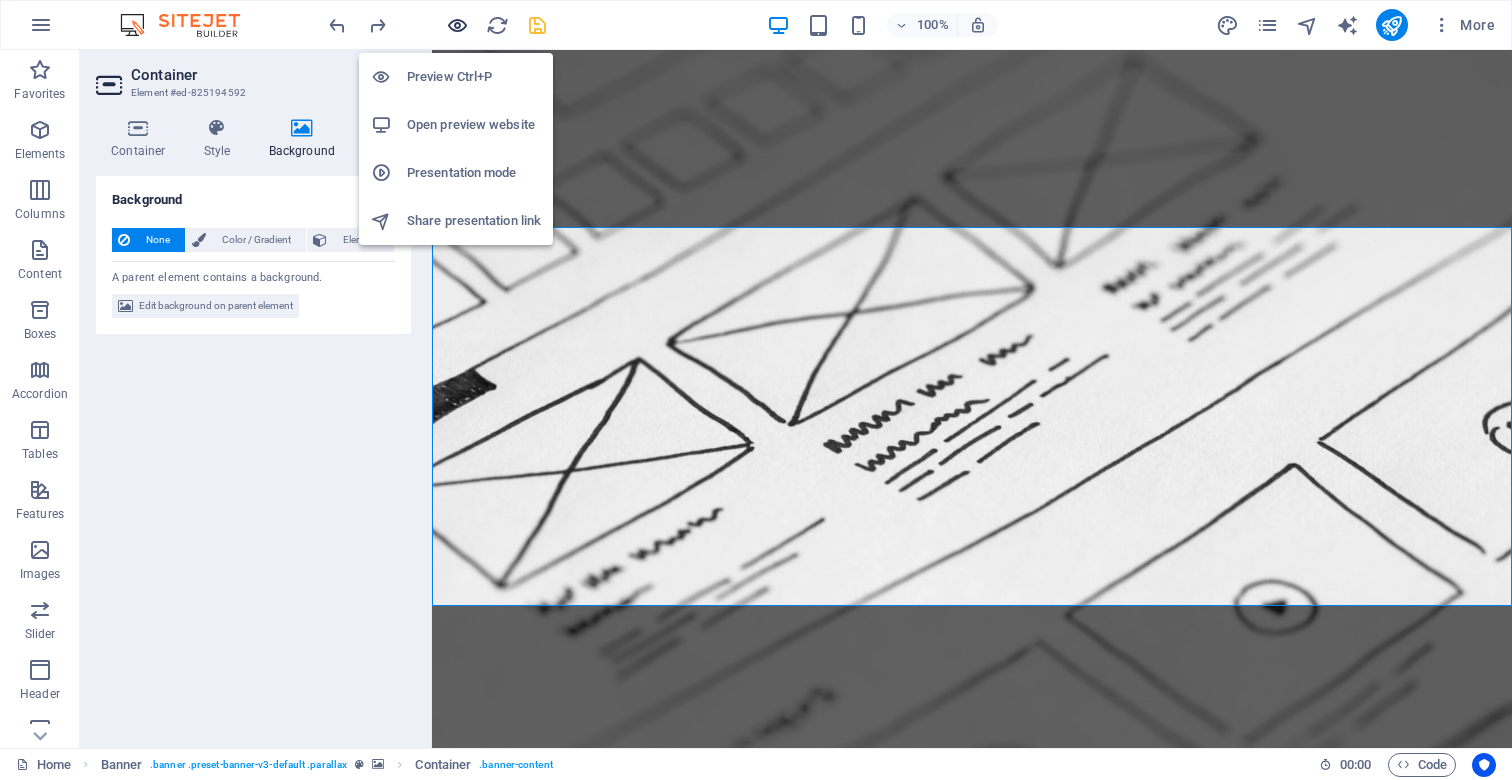 click at bounding box center [457, 25] 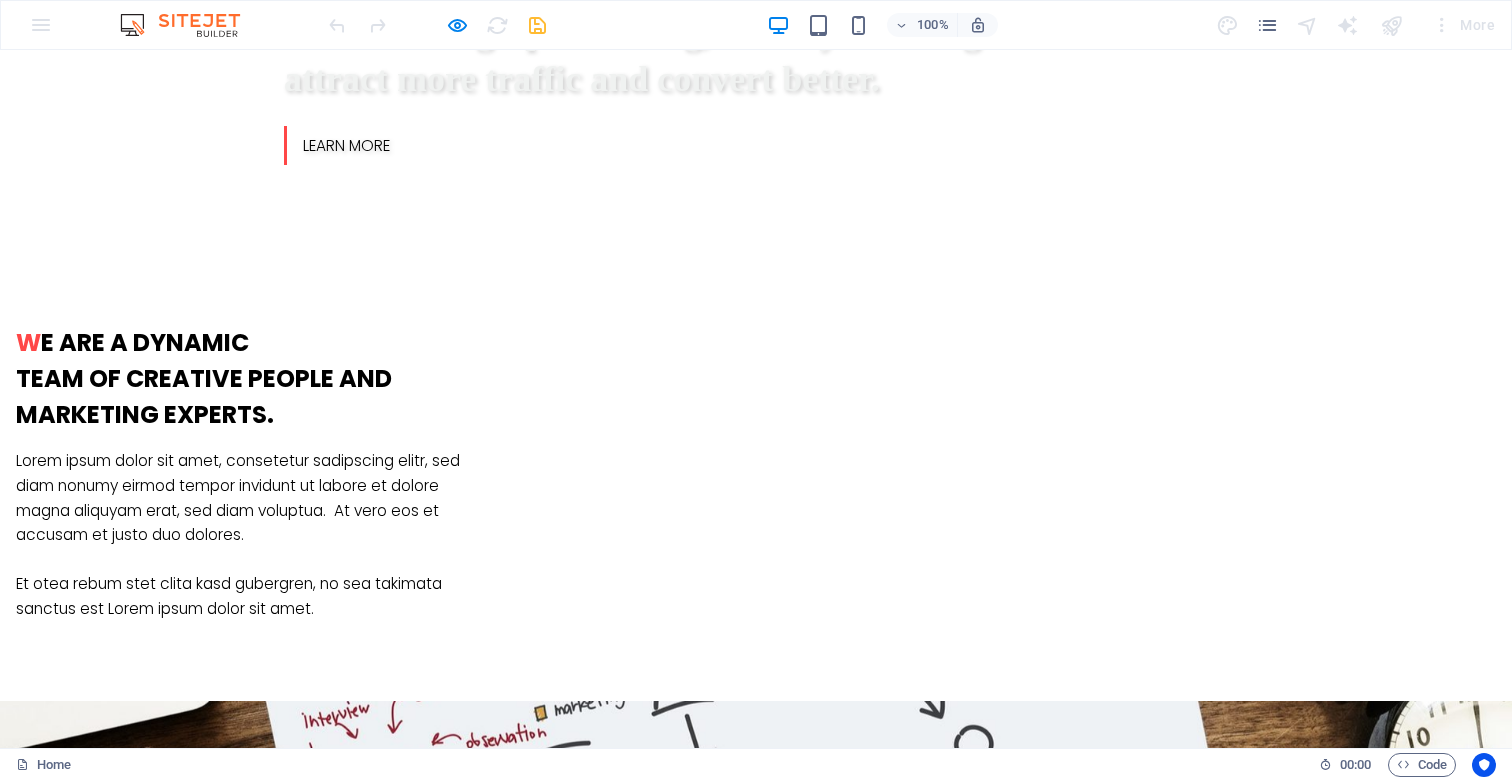 scroll, scrollTop: 1036, scrollLeft: 0, axis: vertical 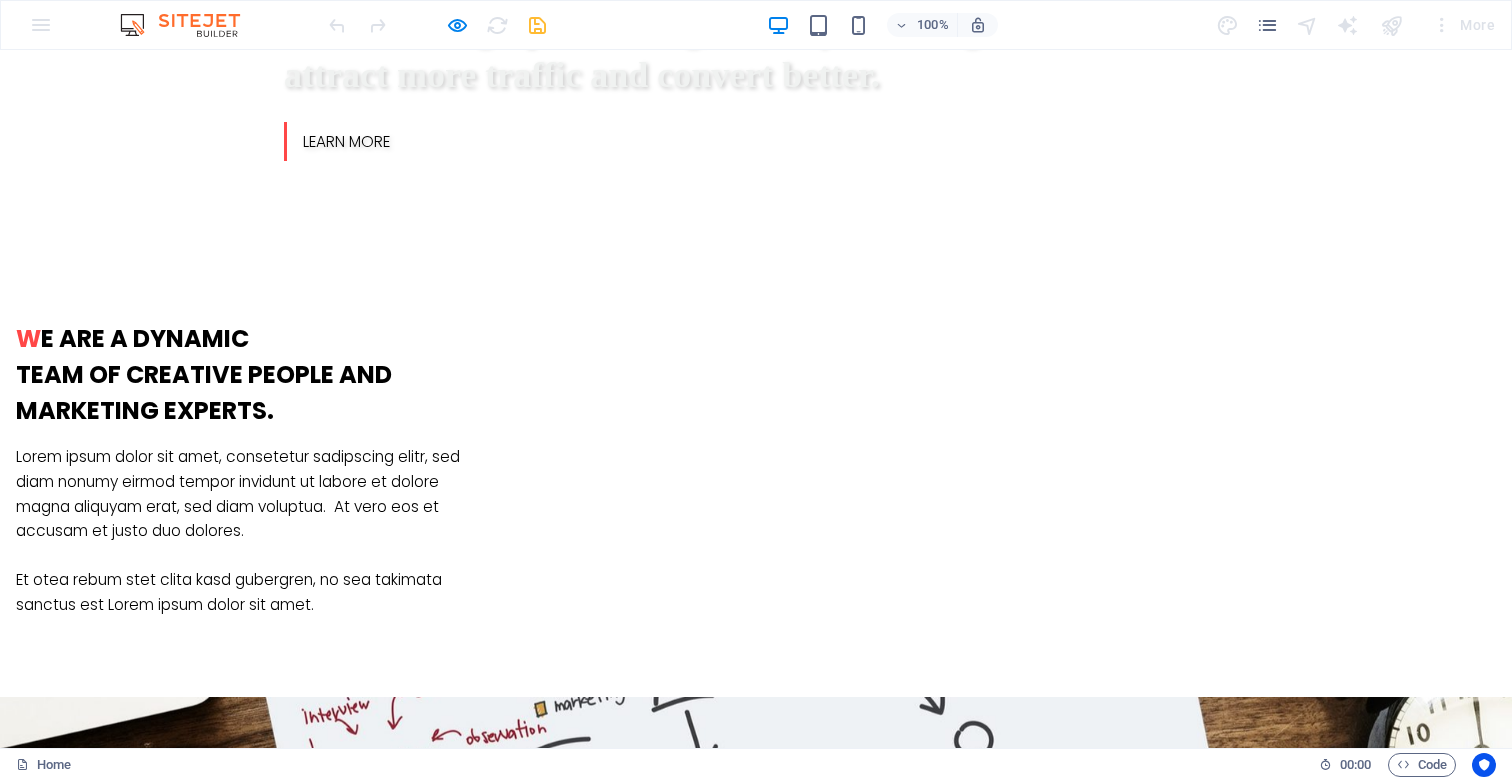click on "O ur Services" at bounding box center (756, 1249) 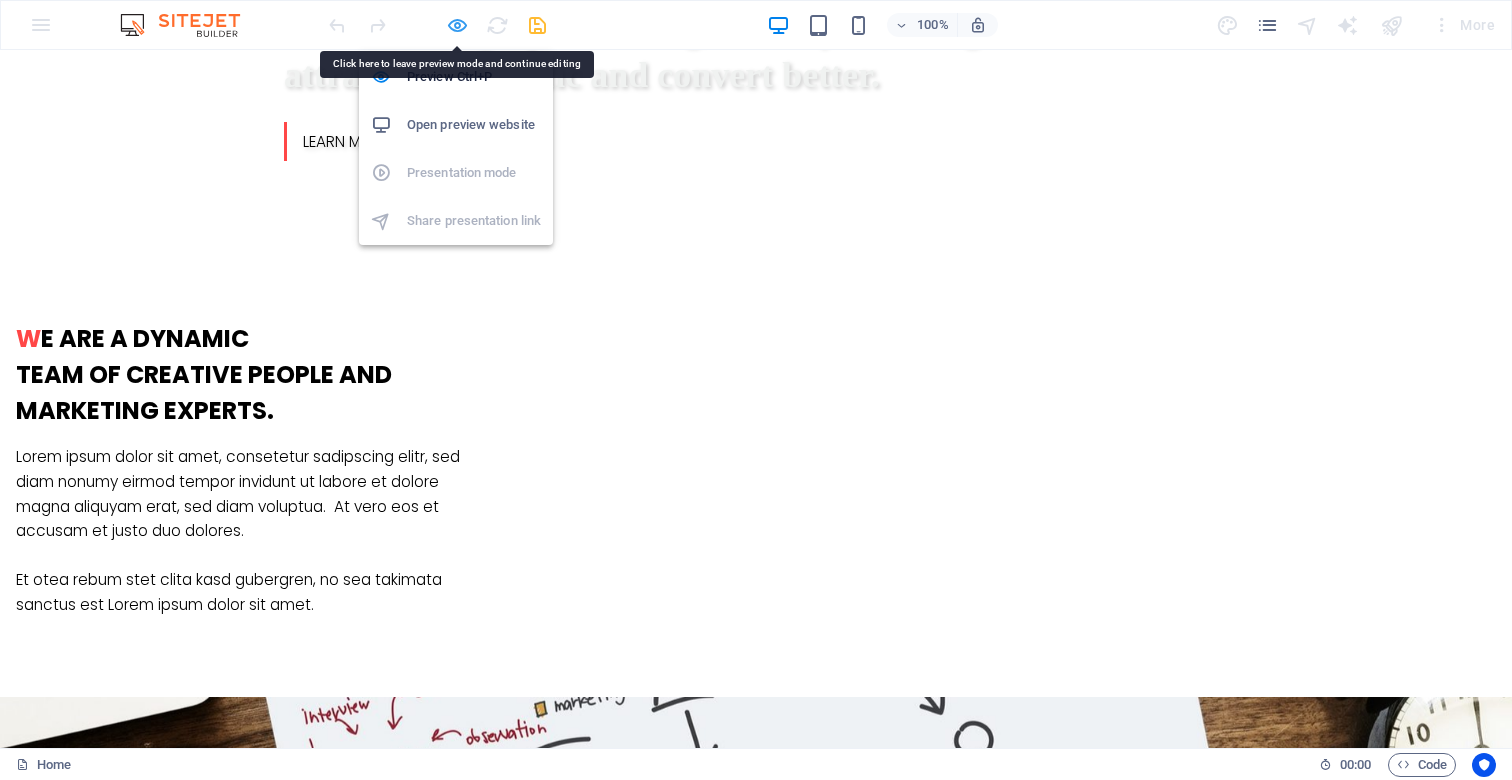 click at bounding box center [457, 25] 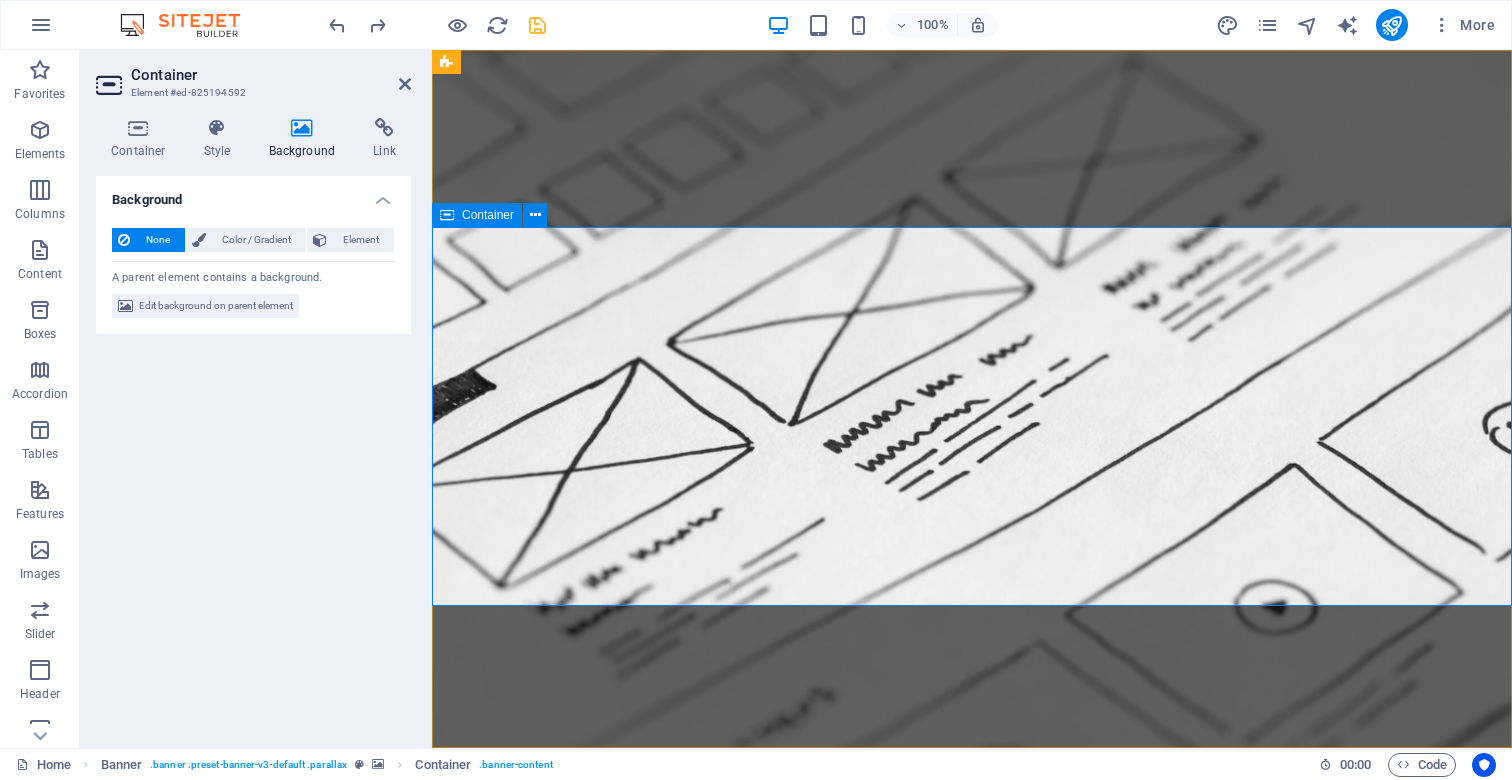 scroll, scrollTop: 0, scrollLeft: 0, axis: both 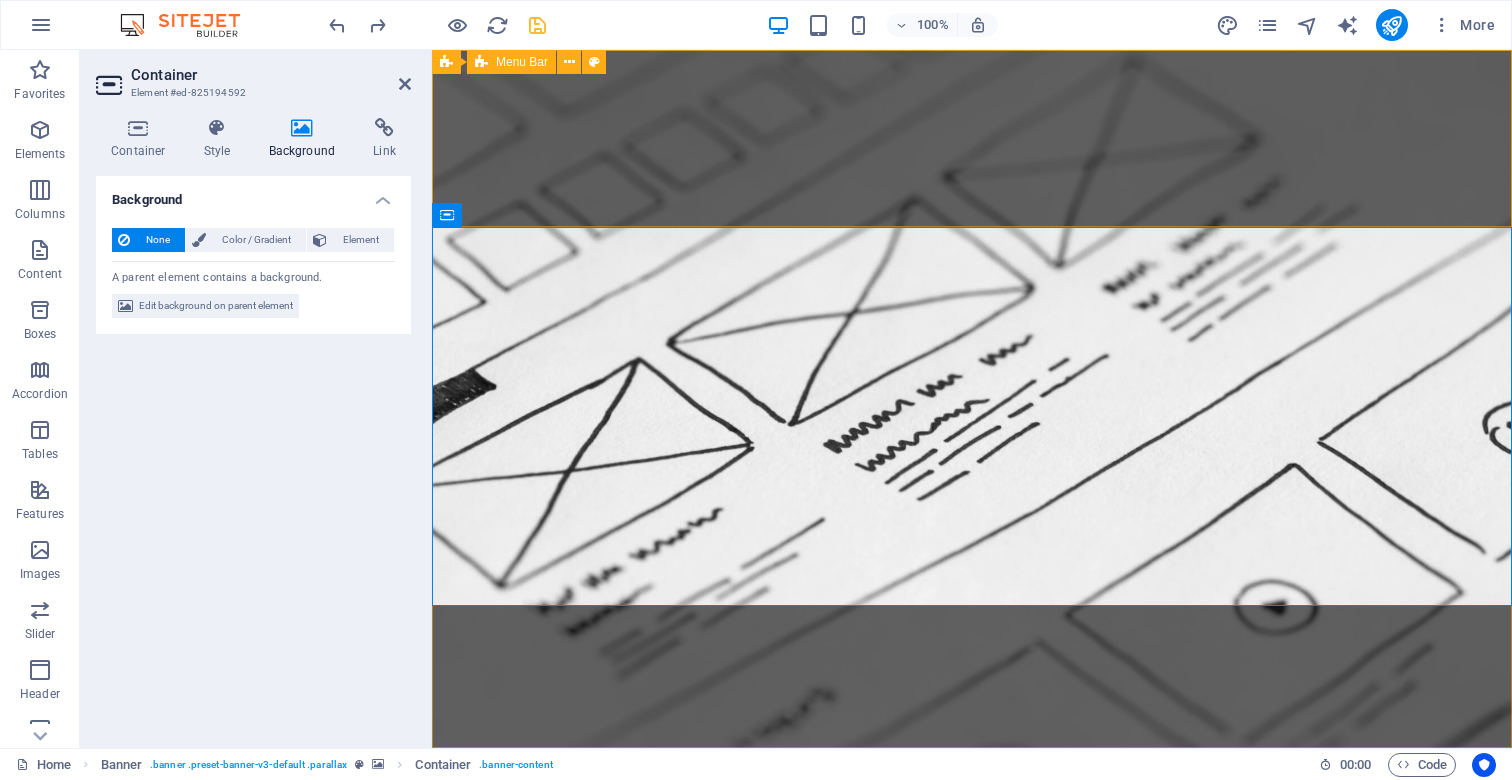 click on "Home About us Services Projects Team Contact" at bounding box center (972, 852) 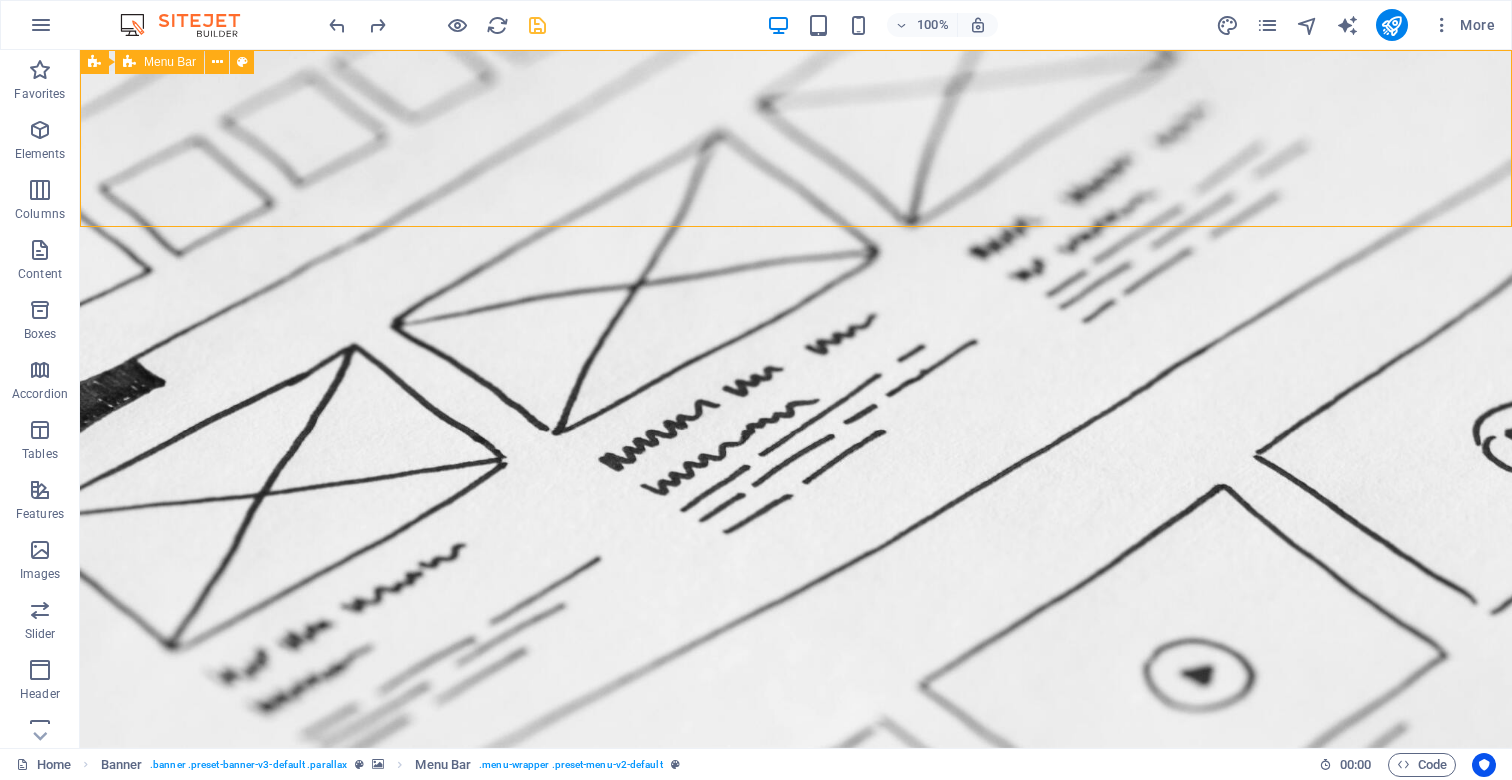 click on "Home About us Services Projects Team Contact" at bounding box center [796, 852] 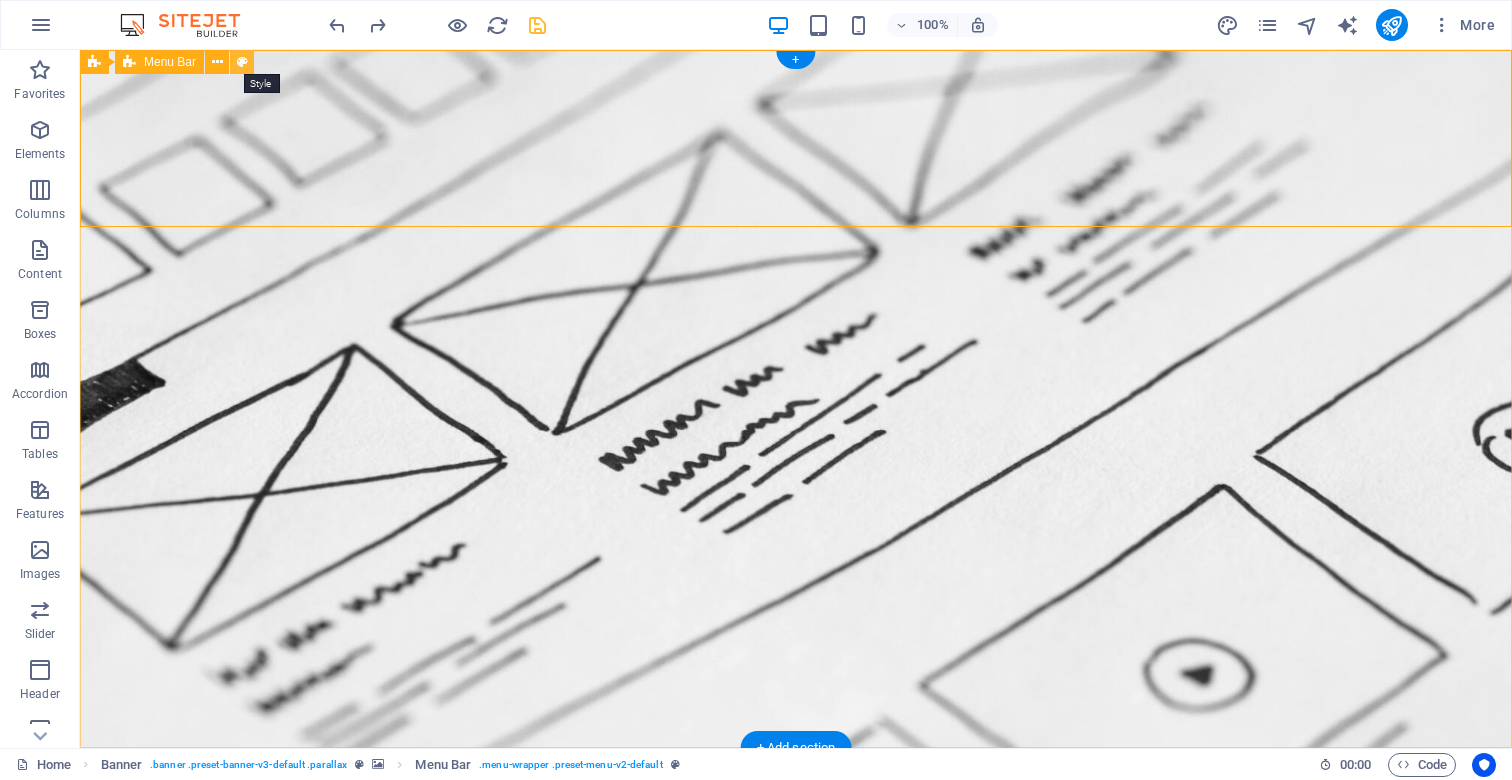 click at bounding box center [242, 62] 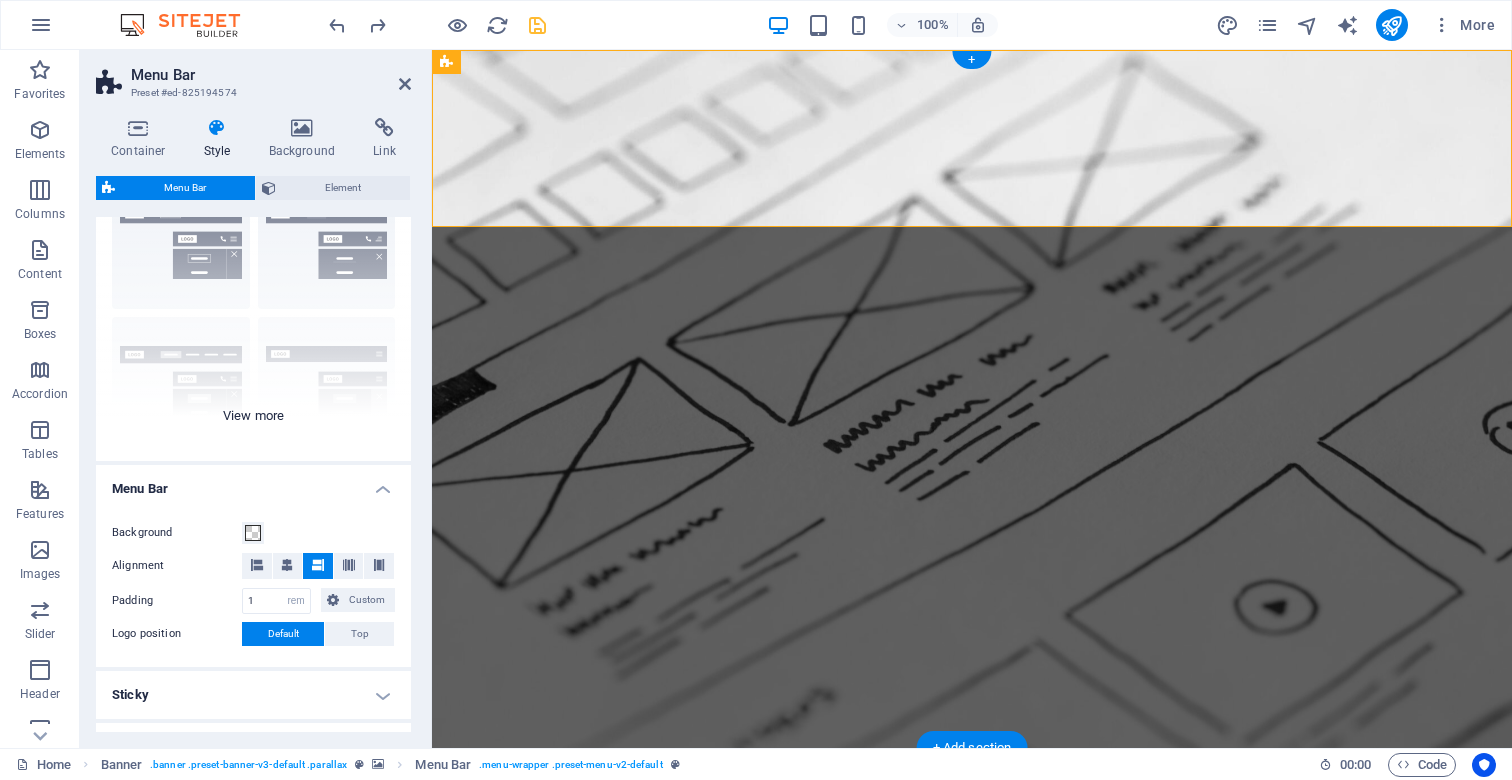 scroll, scrollTop: 107, scrollLeft: 0, axis: vertical 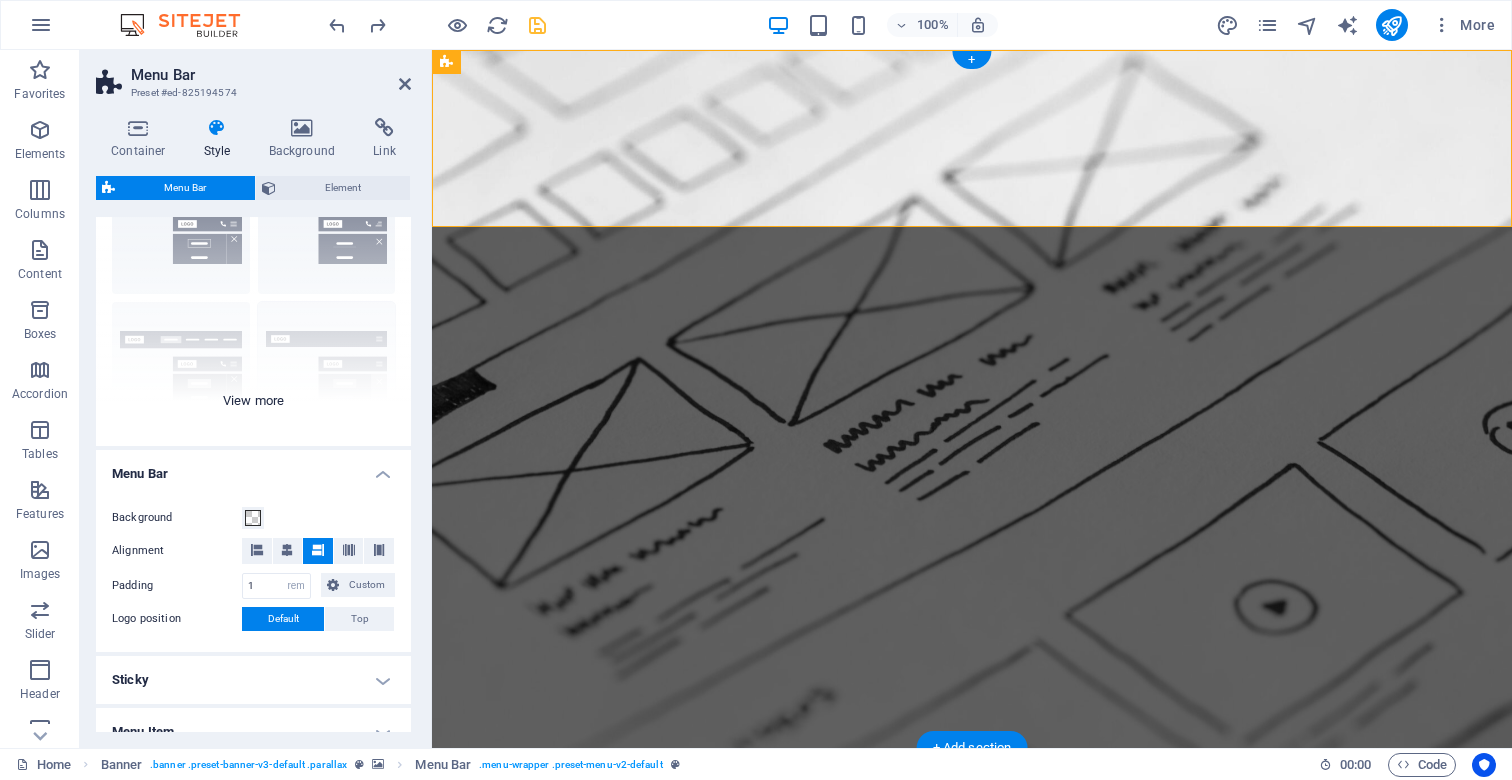 click on "Border Centered Default Fixed Loki Trigger Wide XXL" at bounding box center [253, 296] 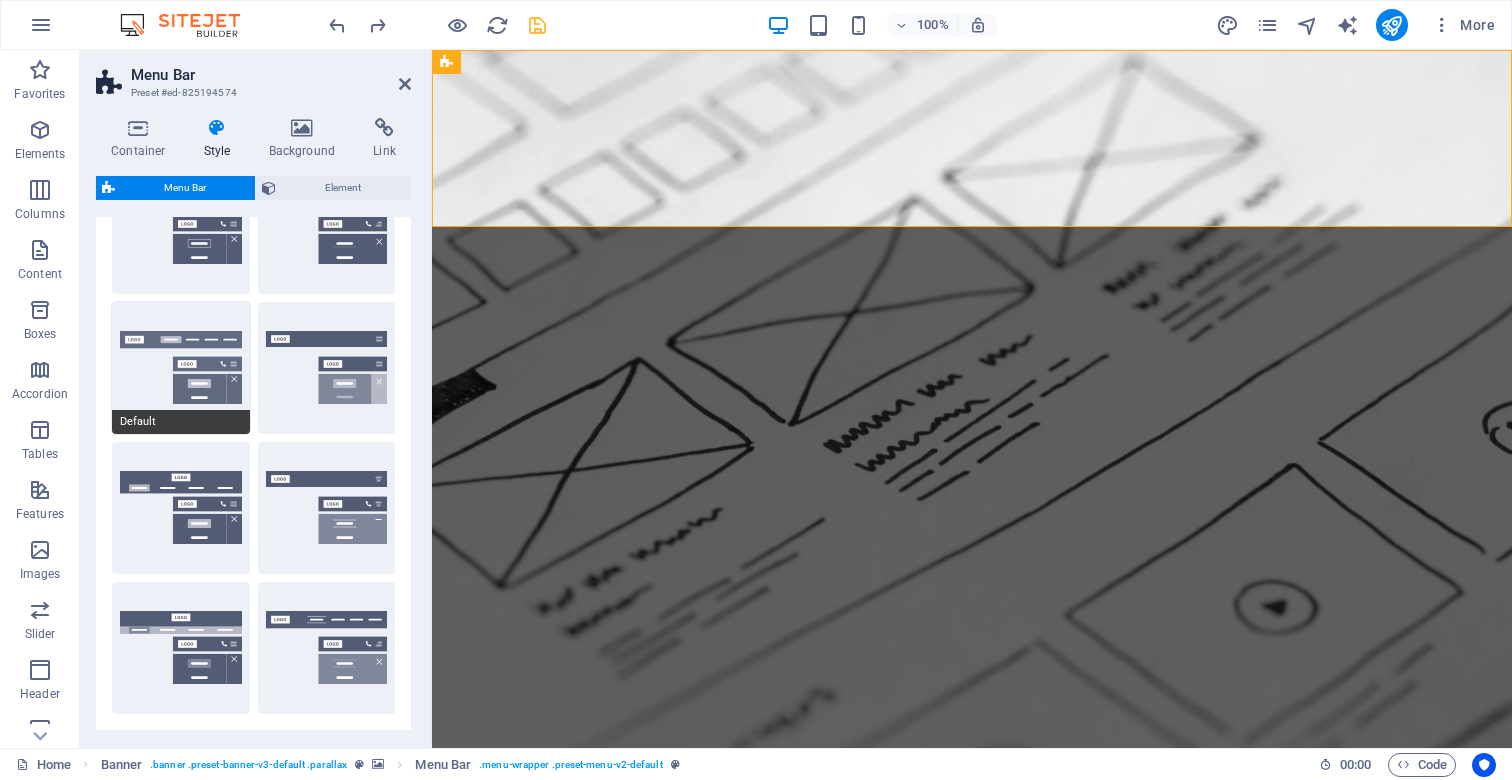 click on "Default" at bounding box center [181, 368] 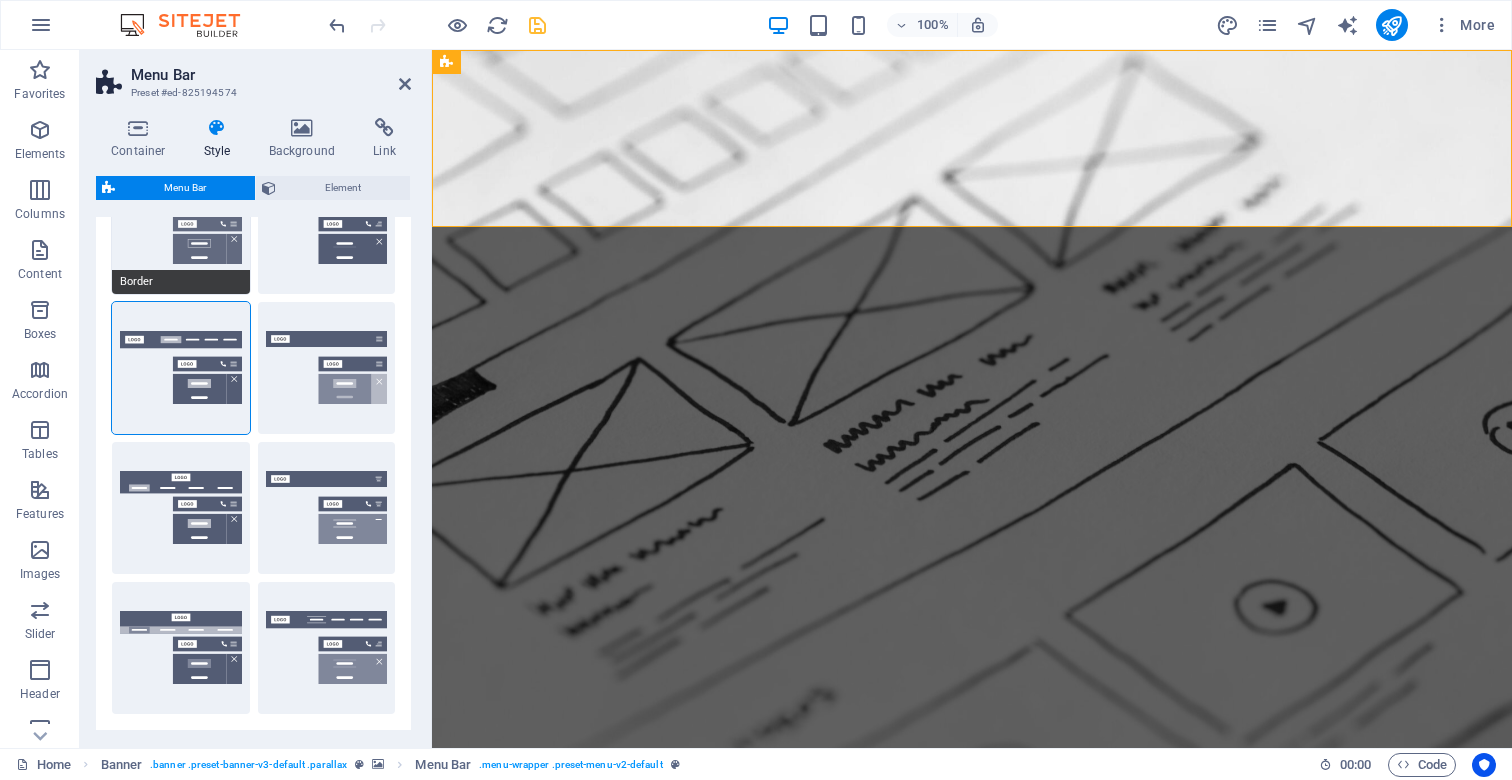 click on "Border" at bounding box center [181, 228] 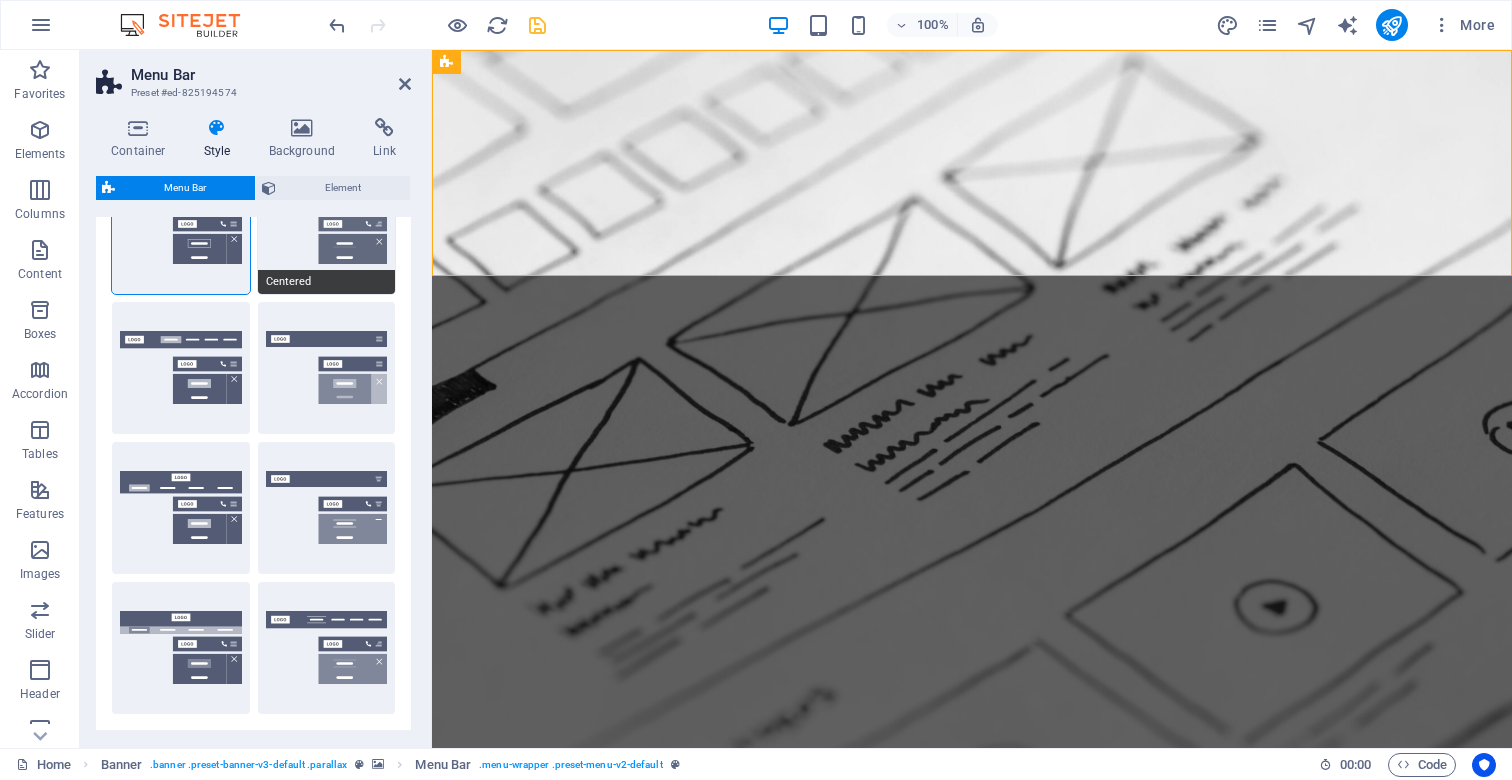 click on "Centered" at bounding box center [327, 282] 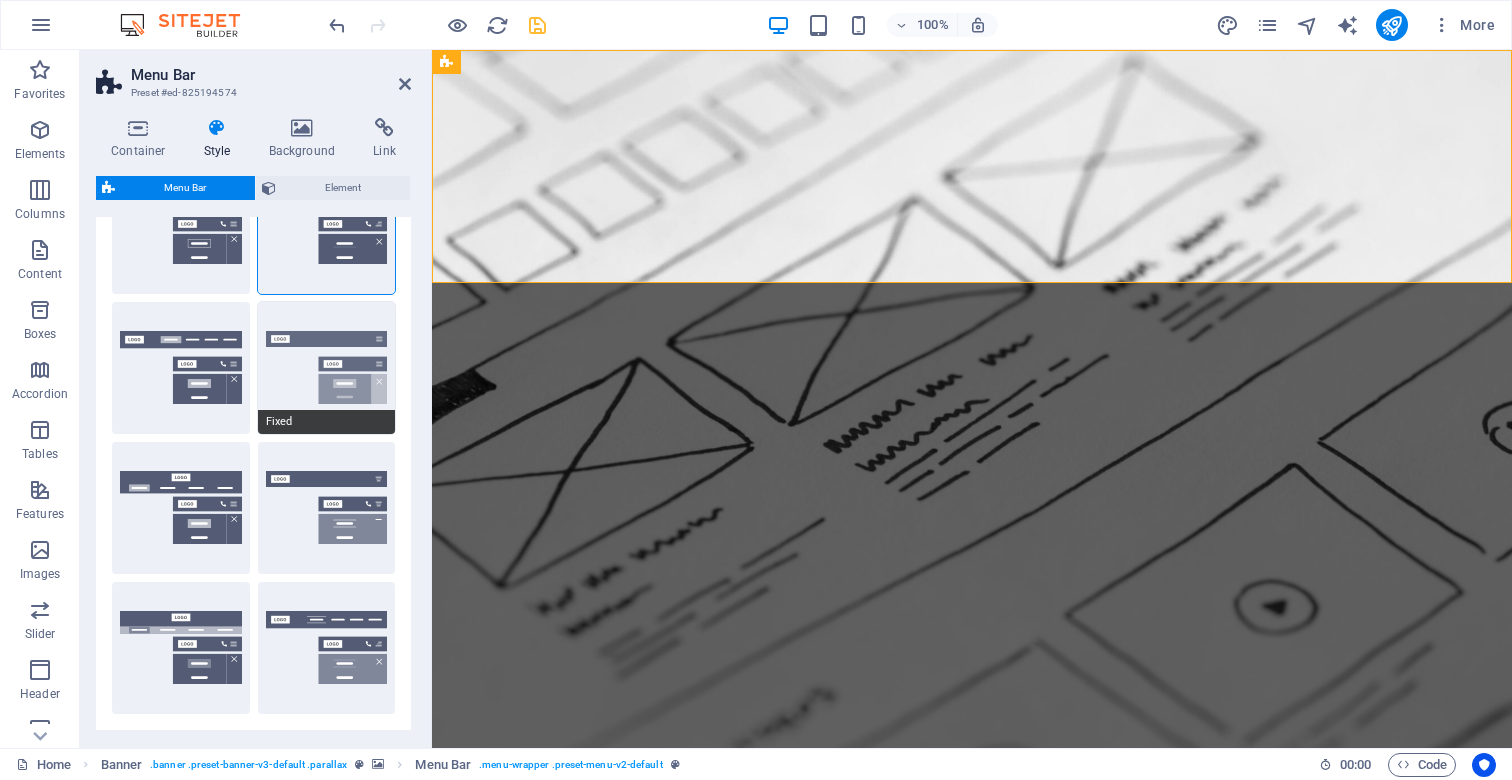 click on "Fixed" at bounding box center [327, 368] 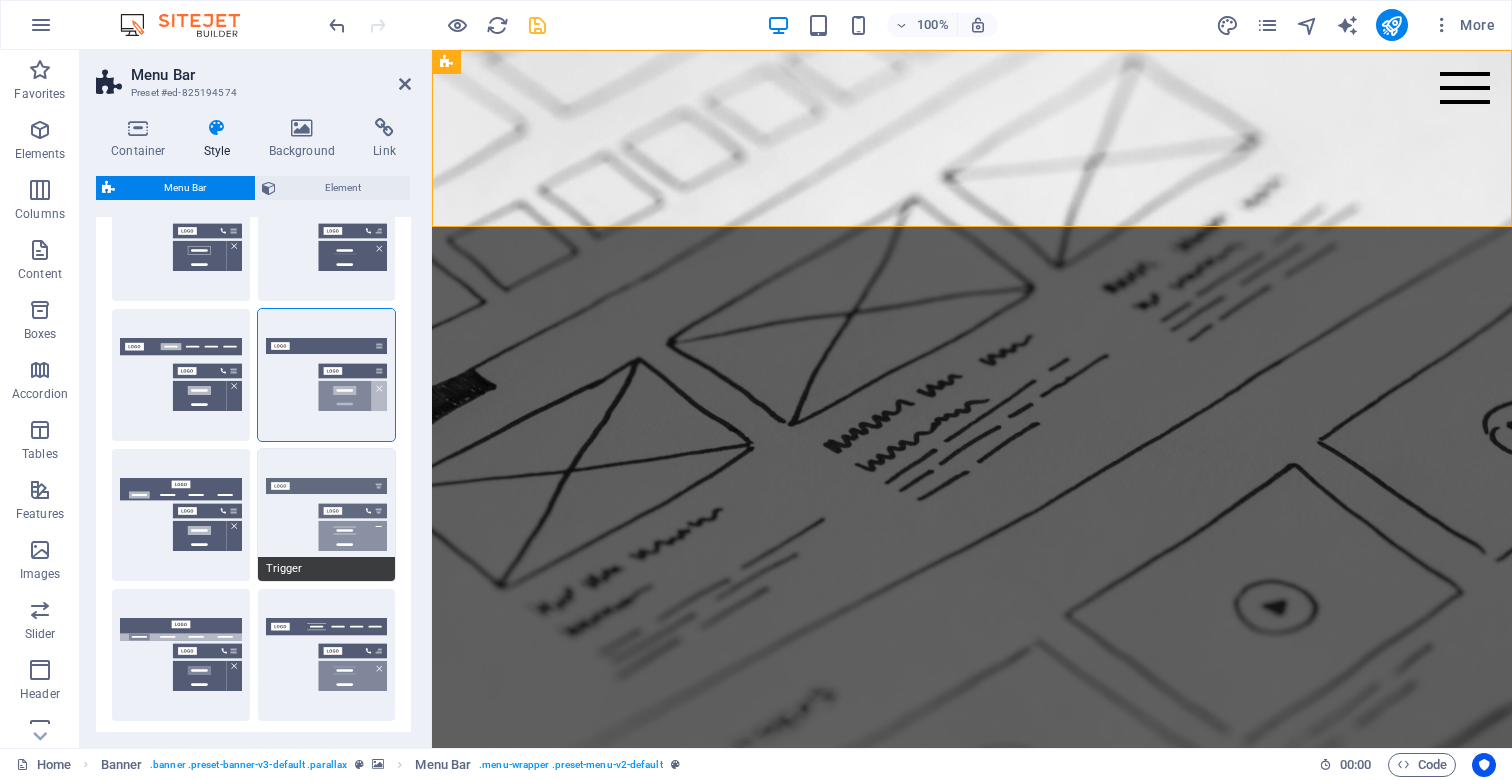 click on "Trigger" at bounding box center (327, 515) 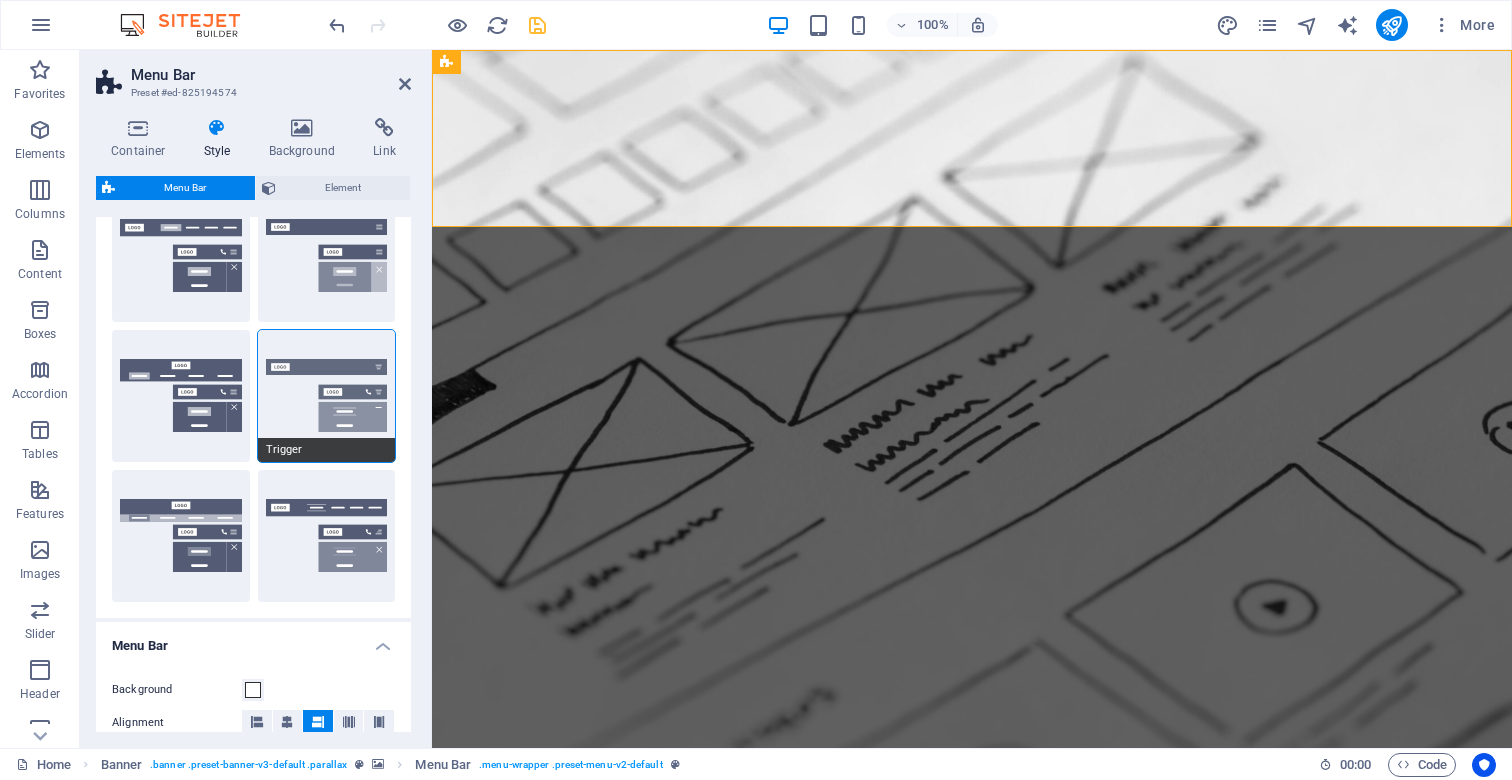 scroll, scrollTop: 221, scrollLeft: 0, axis: vertical 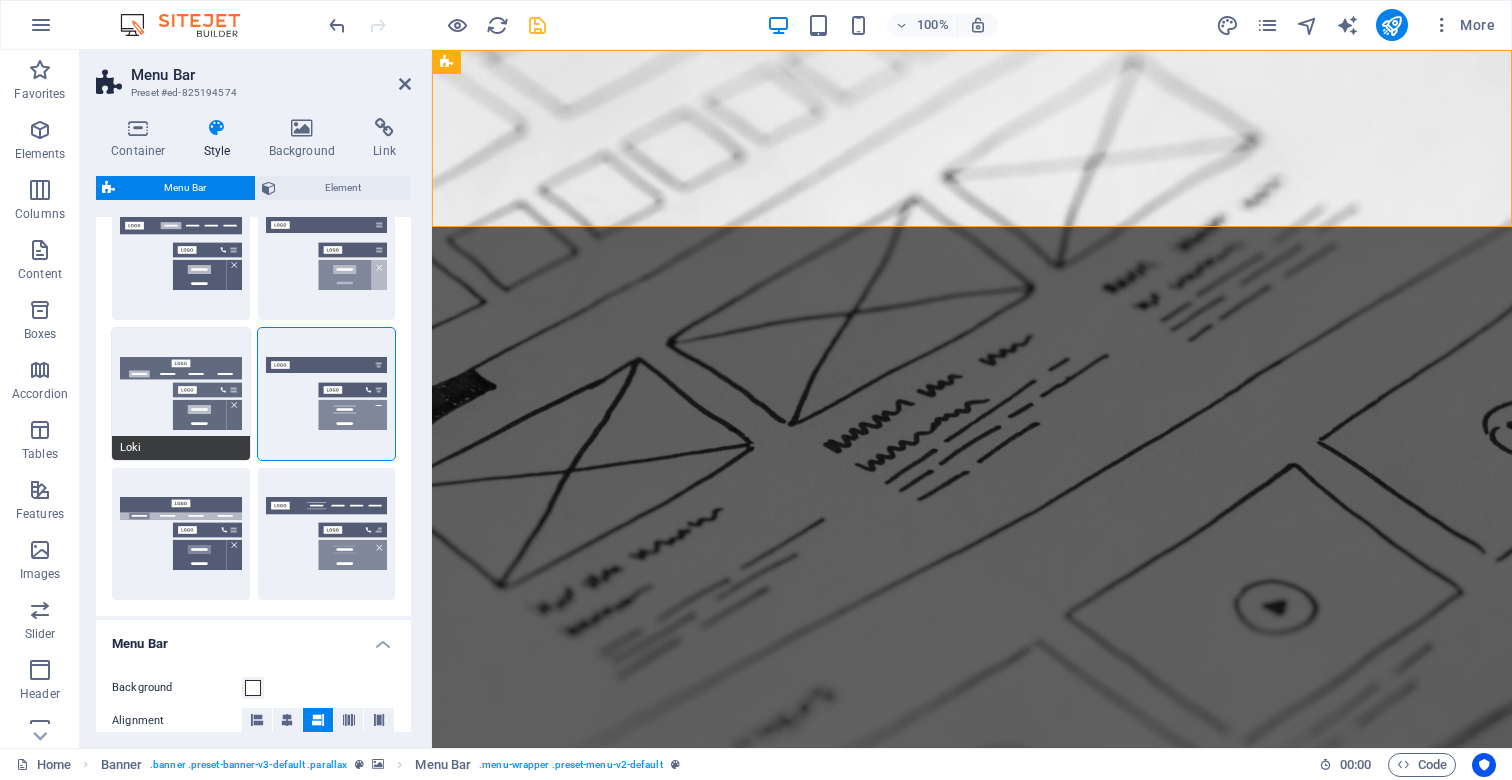 click on "Loki" at bounding box center (181, 394) 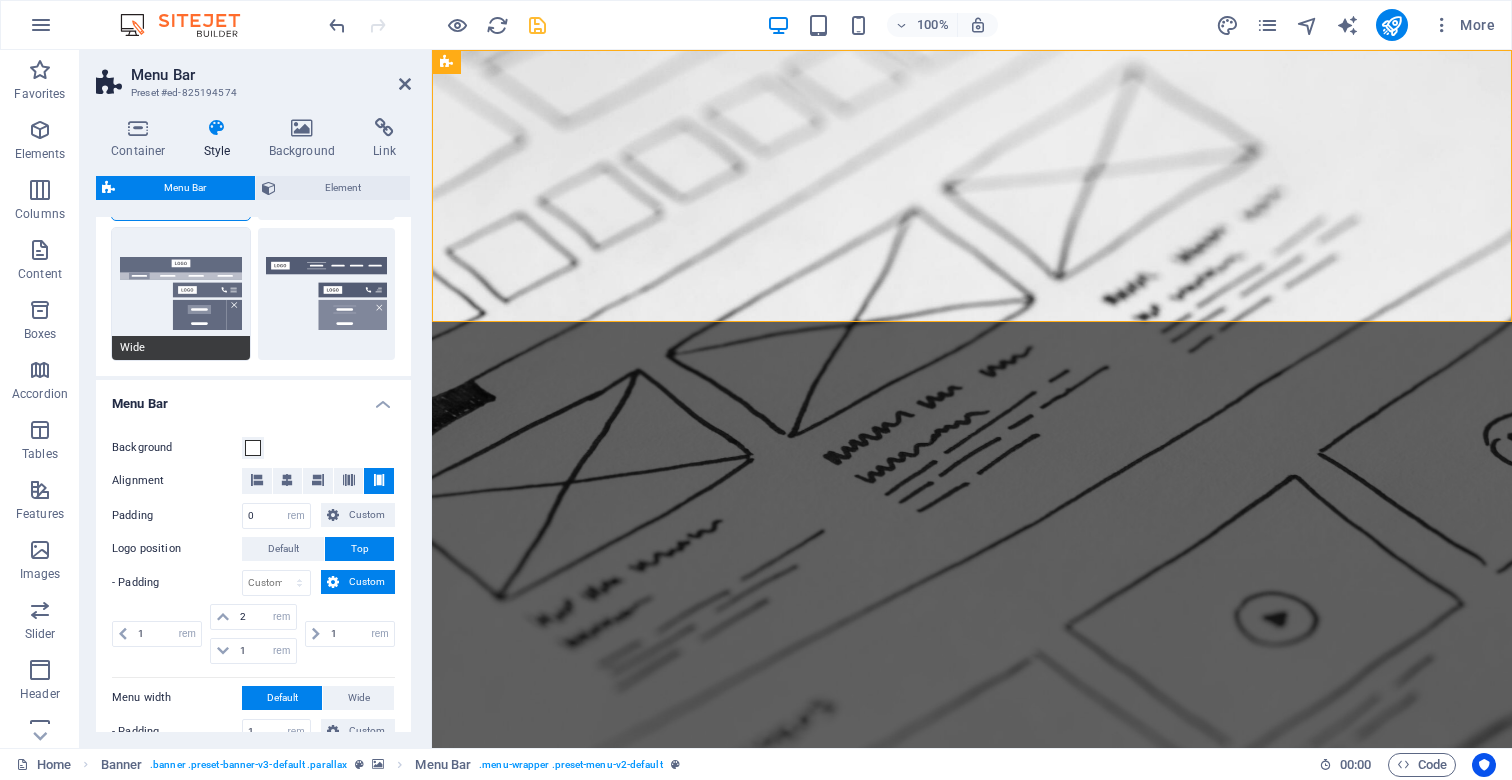 scroll, scrollTop: 466, scrollLeft: 0, axis: vertical 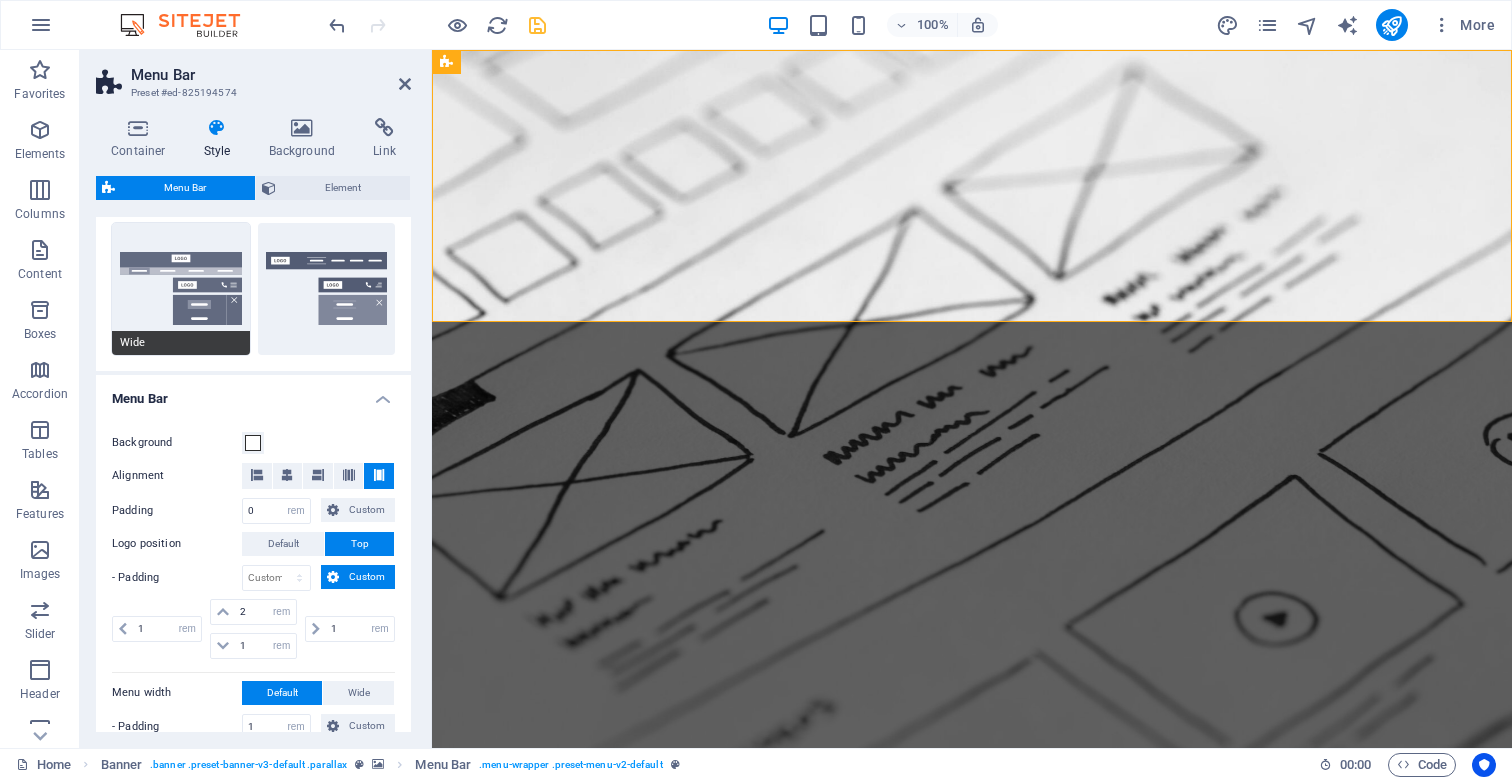 click on "Wide" at bounding box center (181, 289) 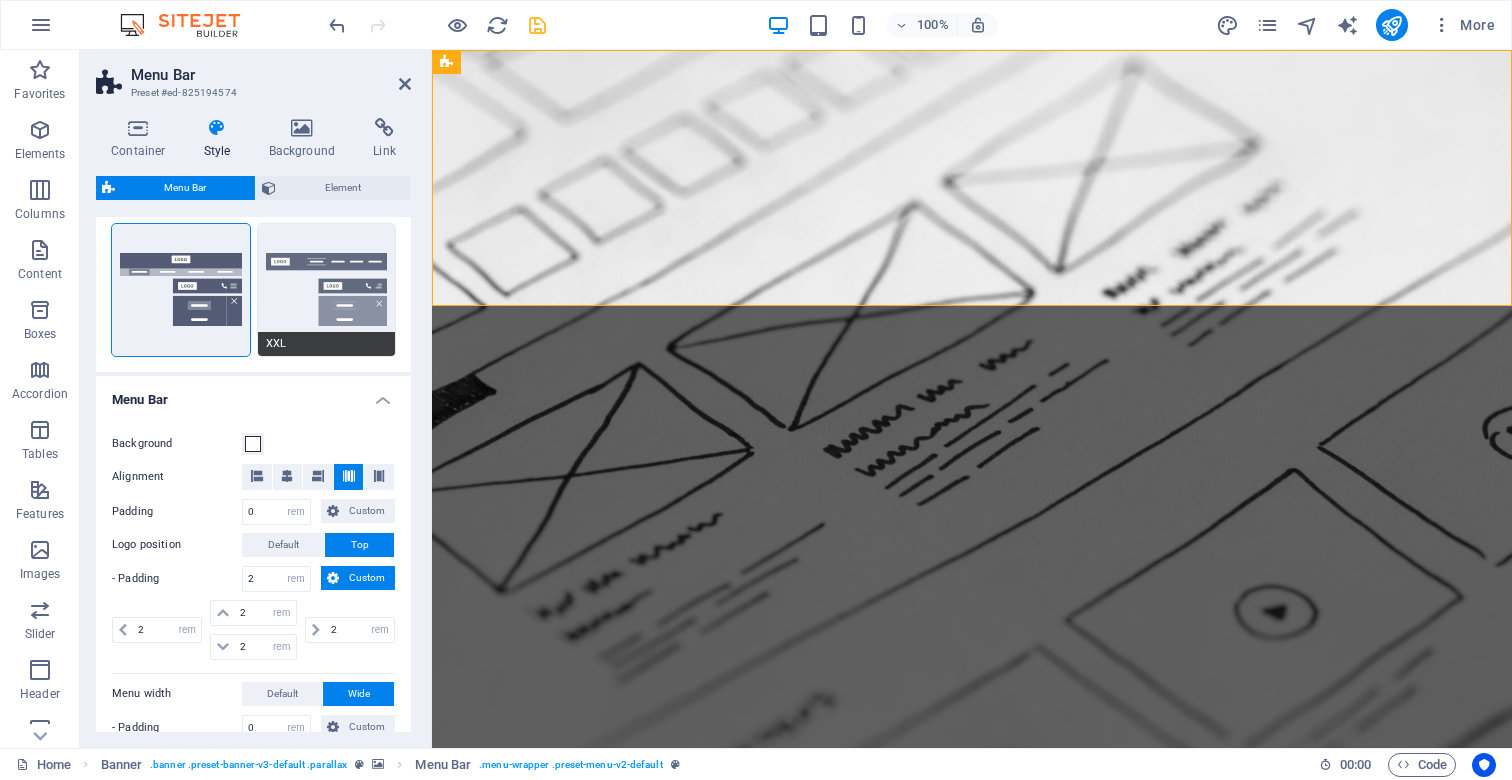 click on "XXL" at bounding box center [327, 290] 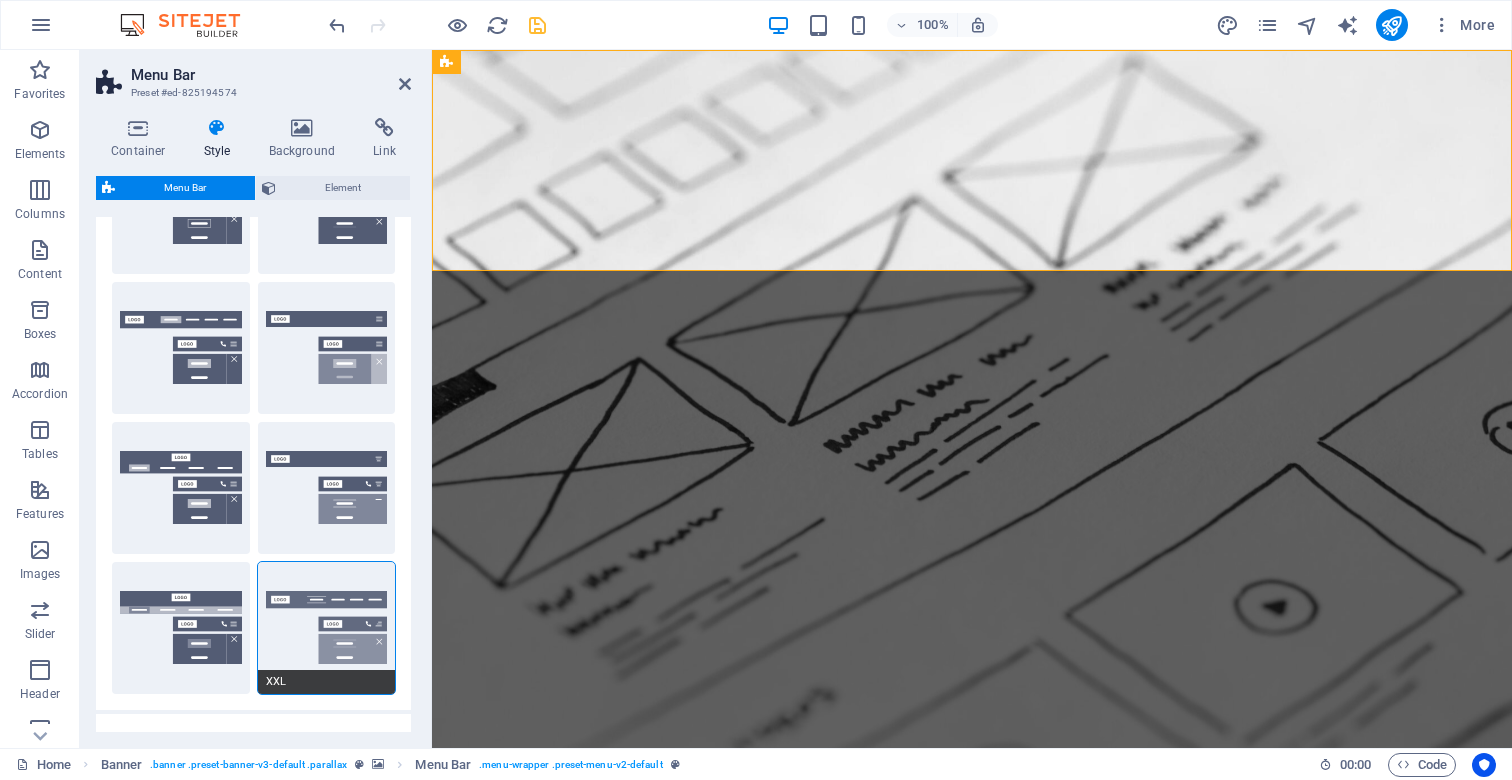 scroll, scrollTop: 122, scrollLeft: 0, axis: vertical 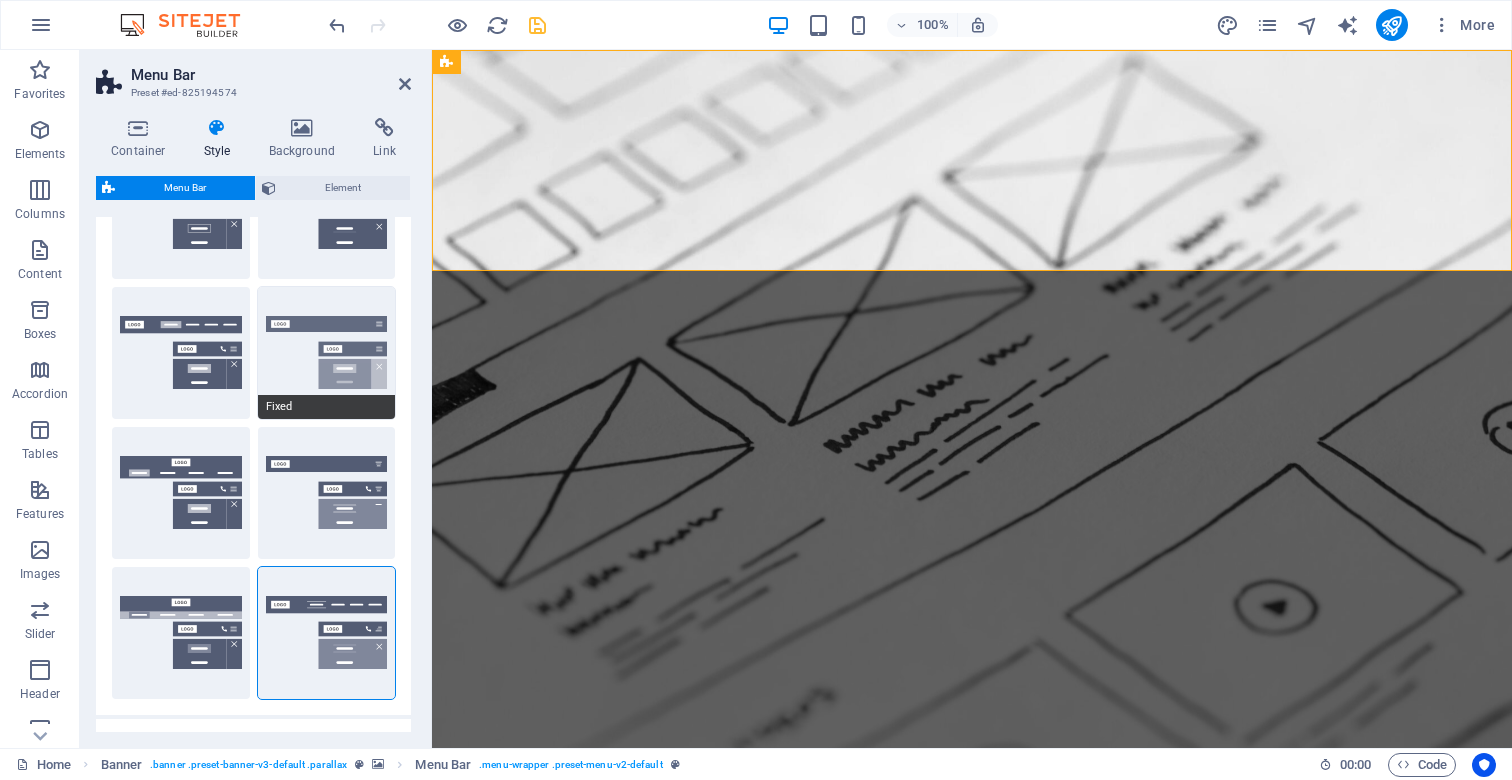 click on "Fixed" at bounding box center (327, 353) 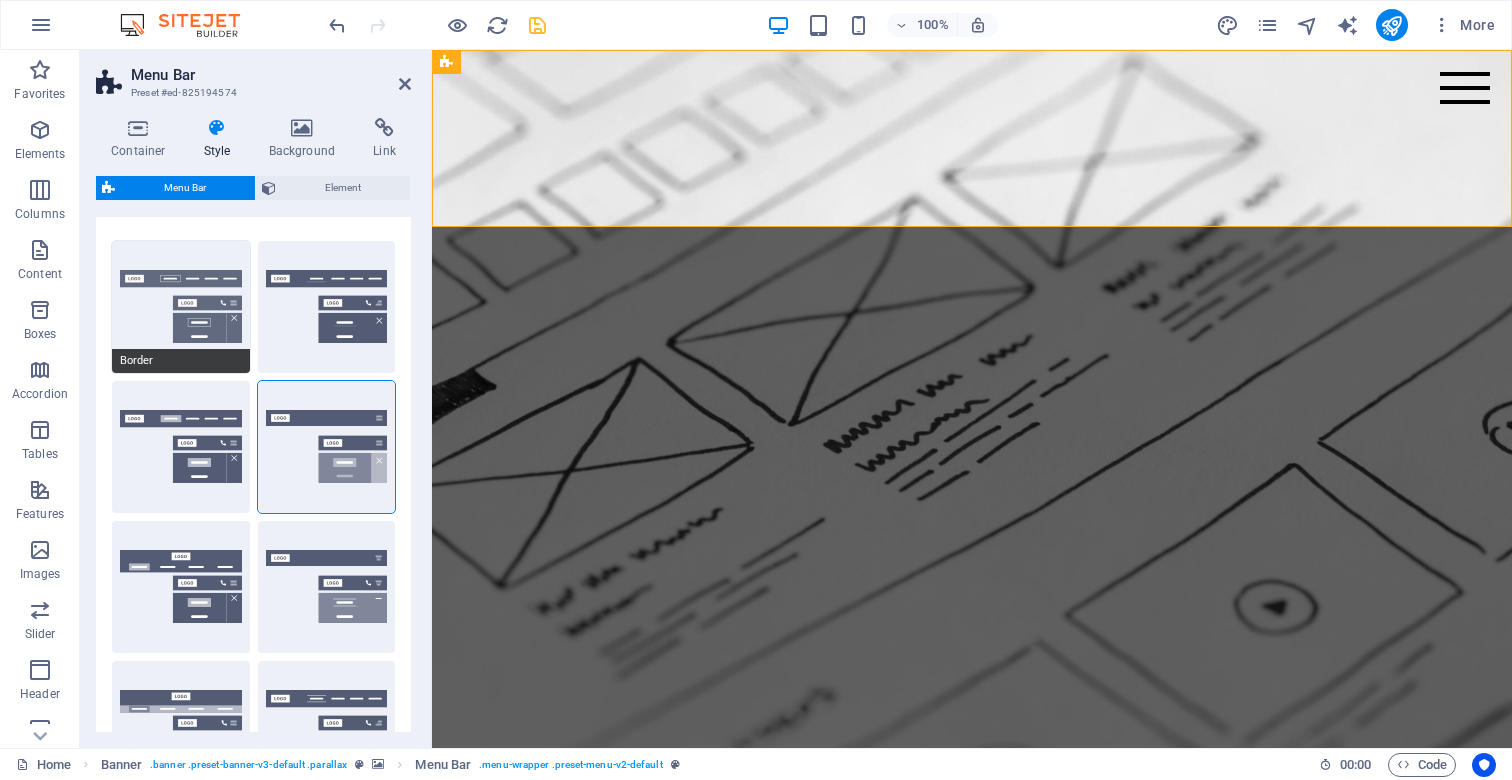 click on "Border" at bounding box center [181, 307] 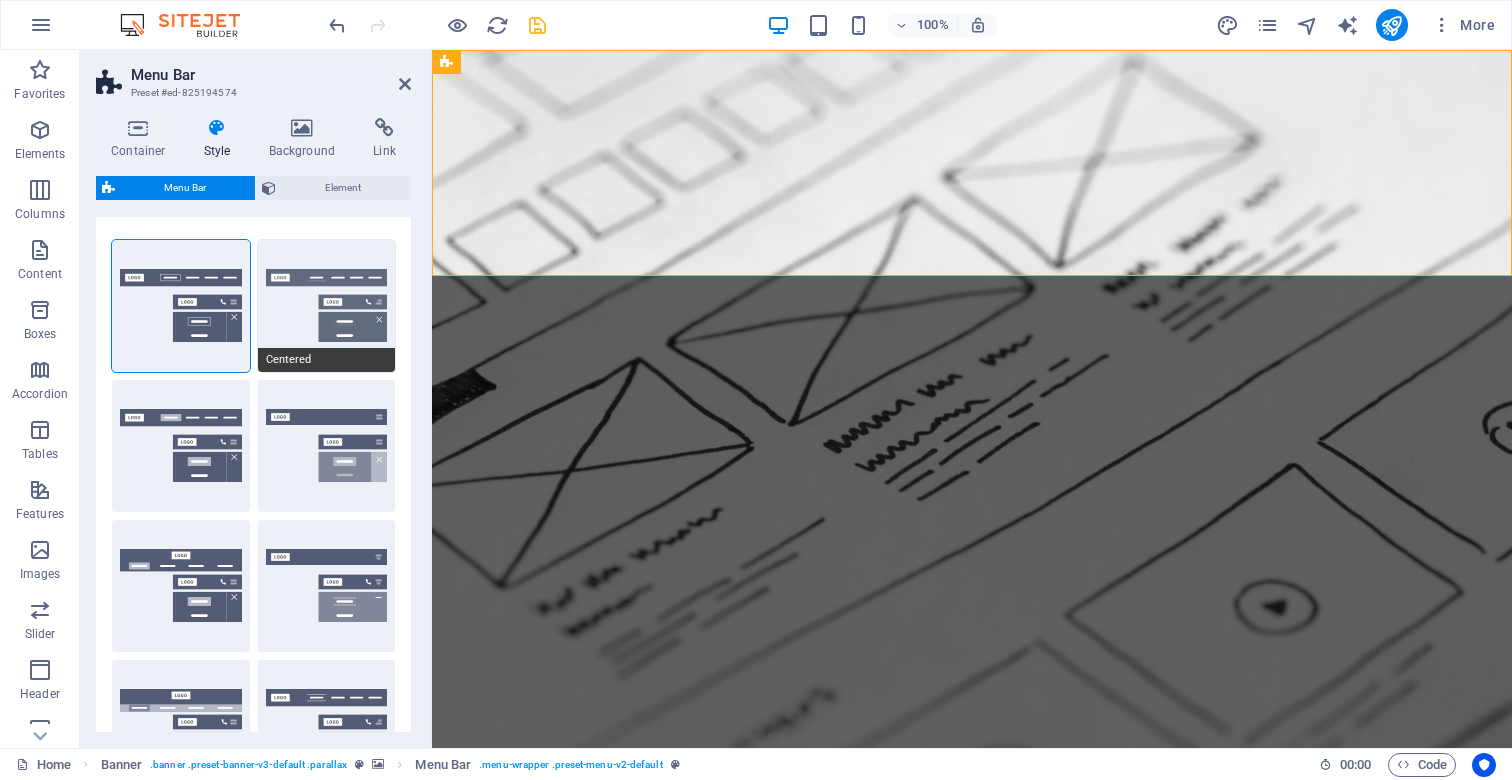 scroll, scrollTop: 0, scrollLeft: 0, axis: both 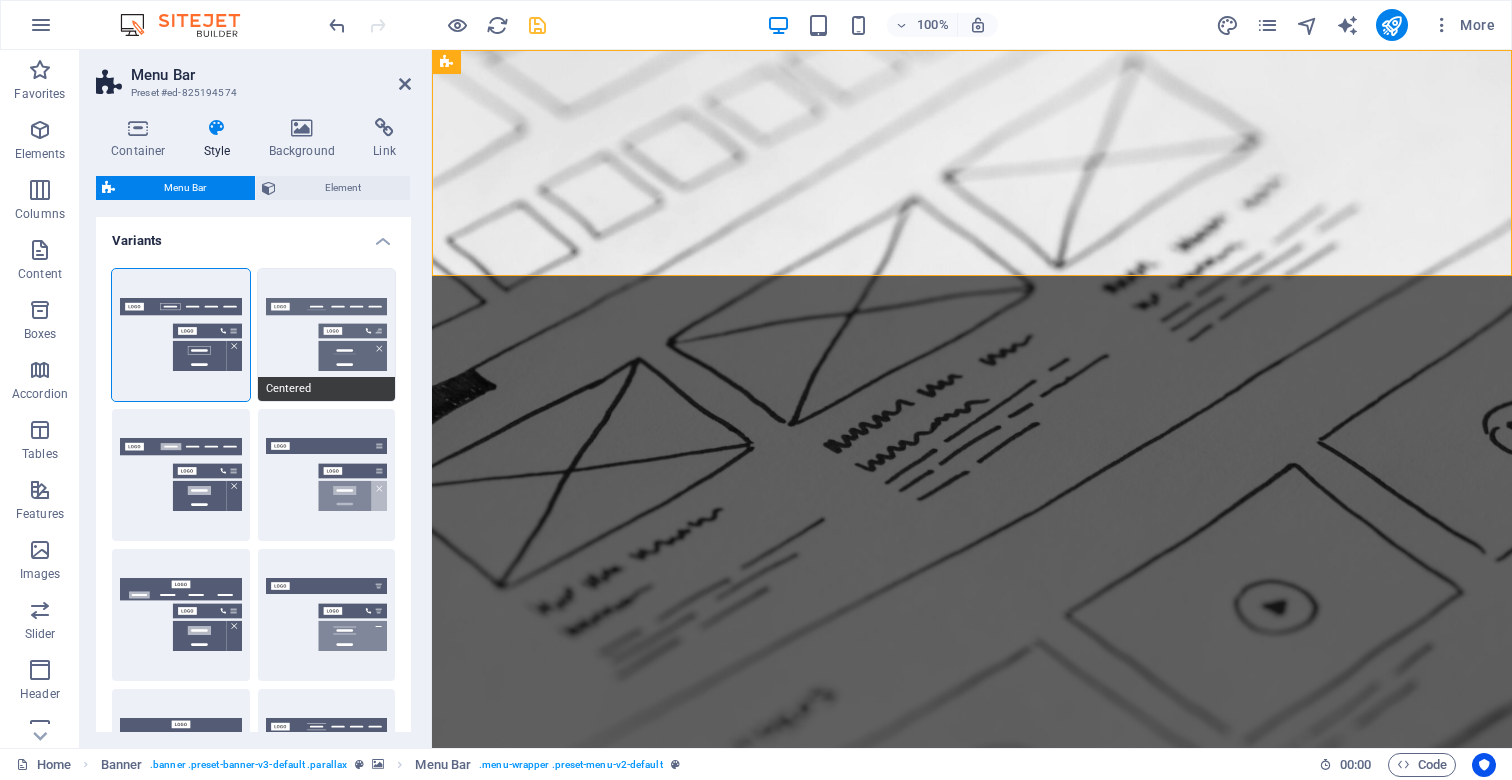 click on "Centered" at bounding box center (327, 335) 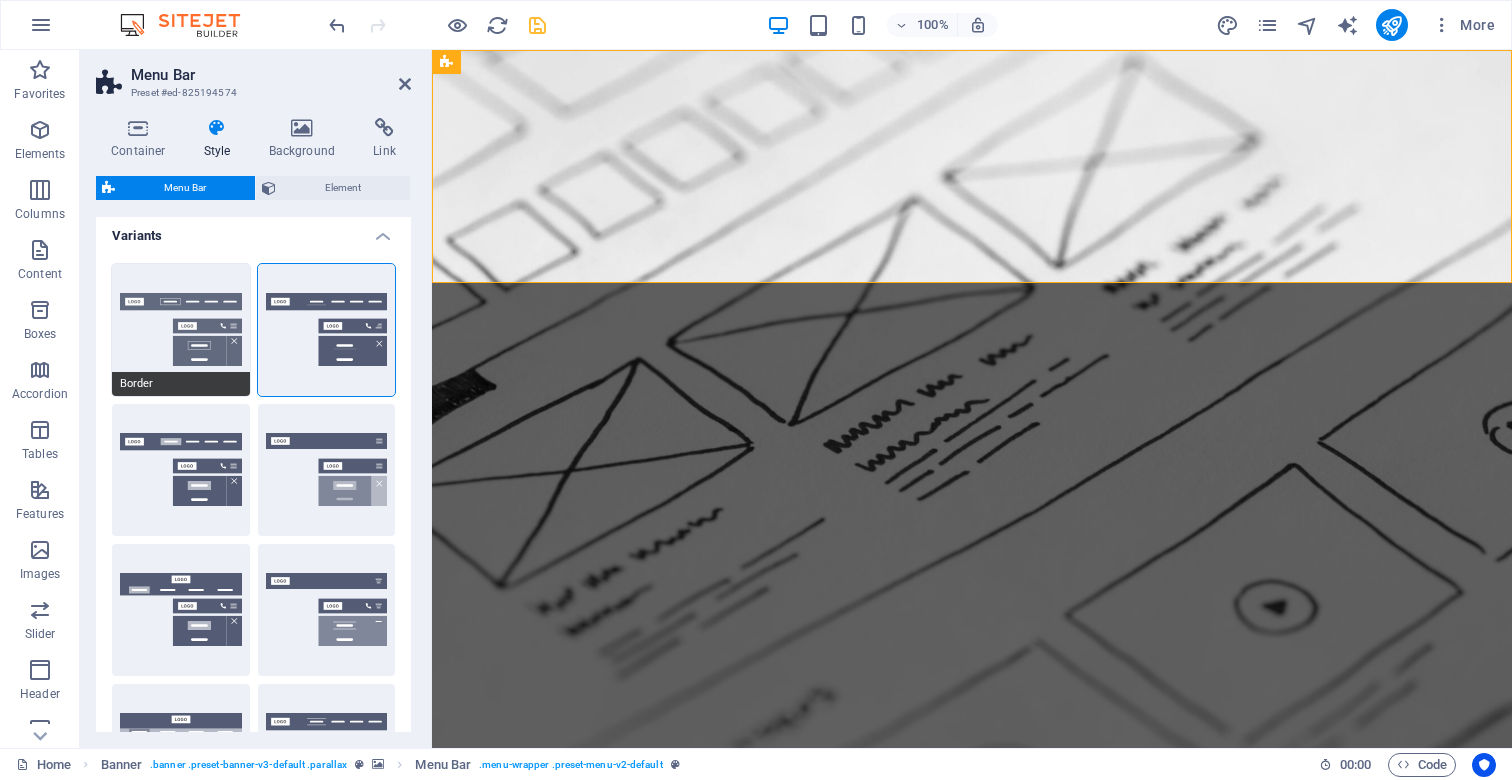 click on "Border" at bounding box center [181, 330] 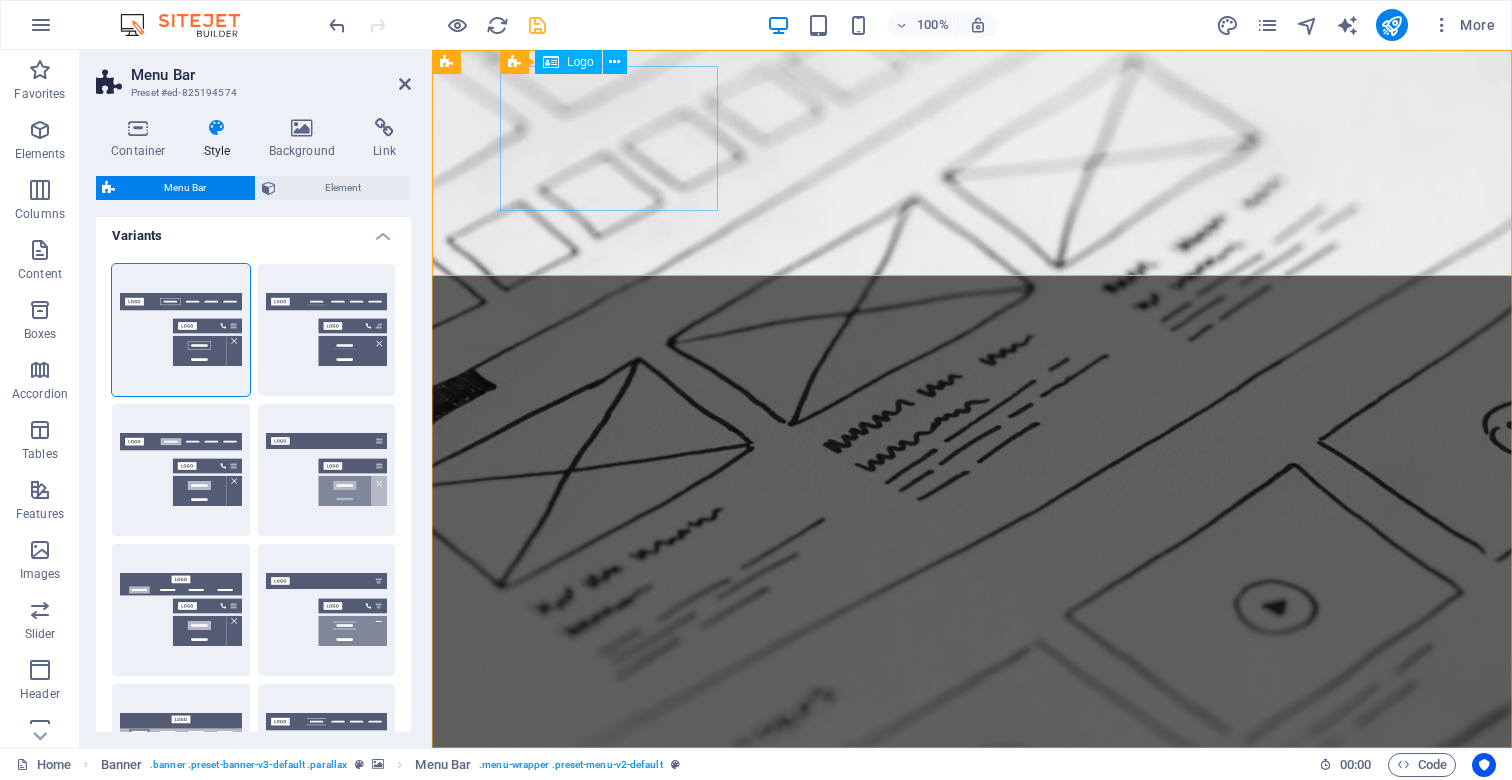 click at bounding box center (972, 836) 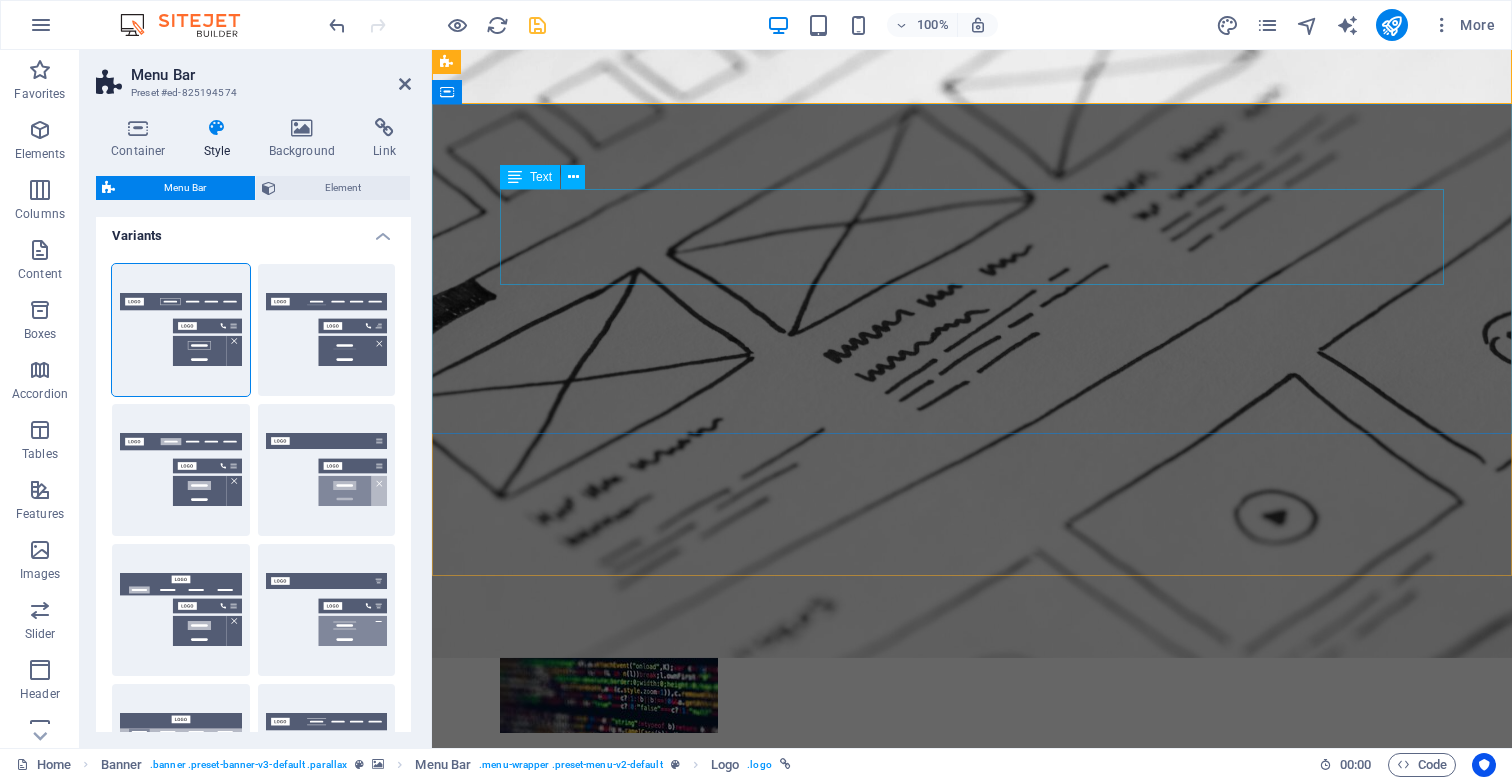 scroll, scrollTop: 180, scrollLeft: 0, axis: vertical 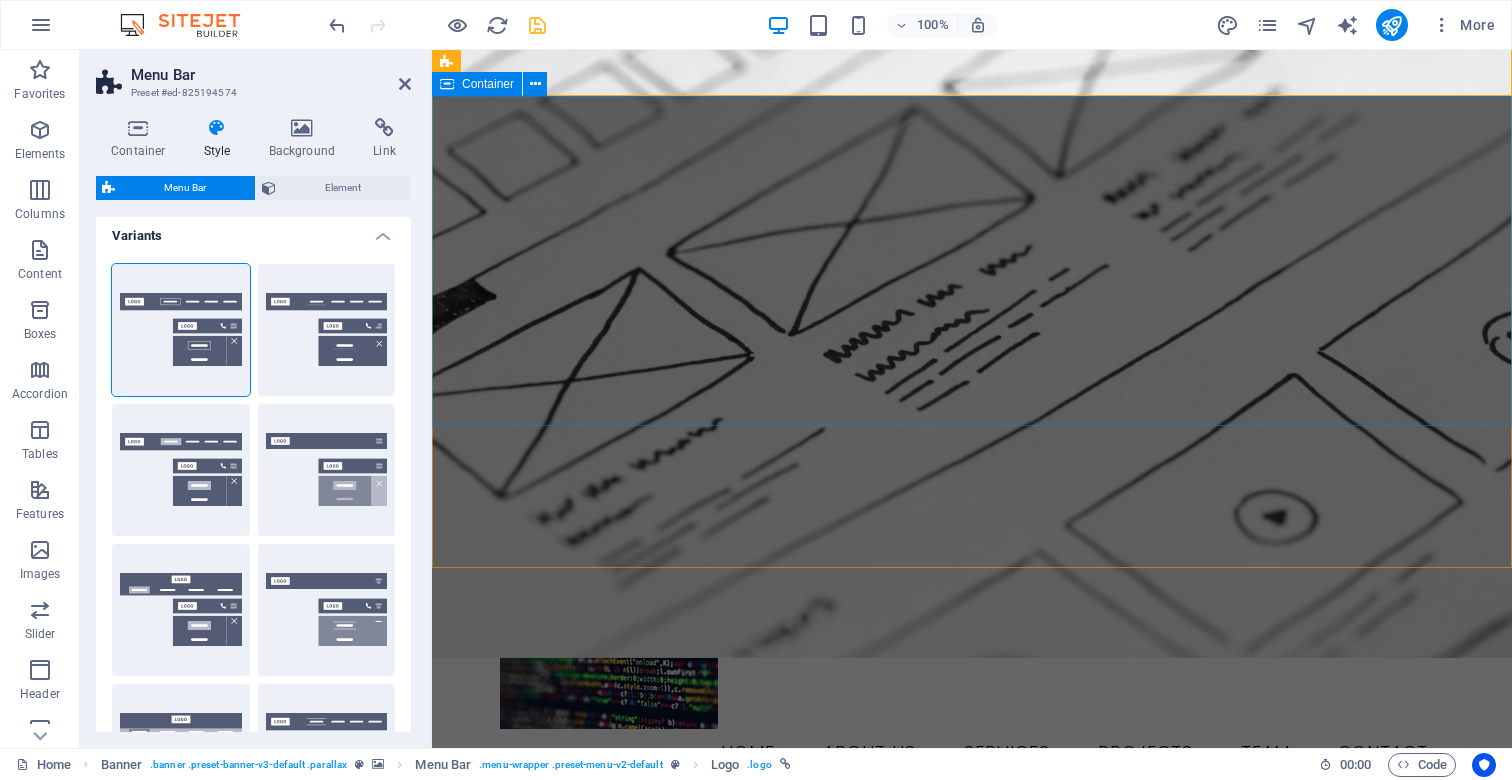 click on "Container" at bounding box center (488, 84) 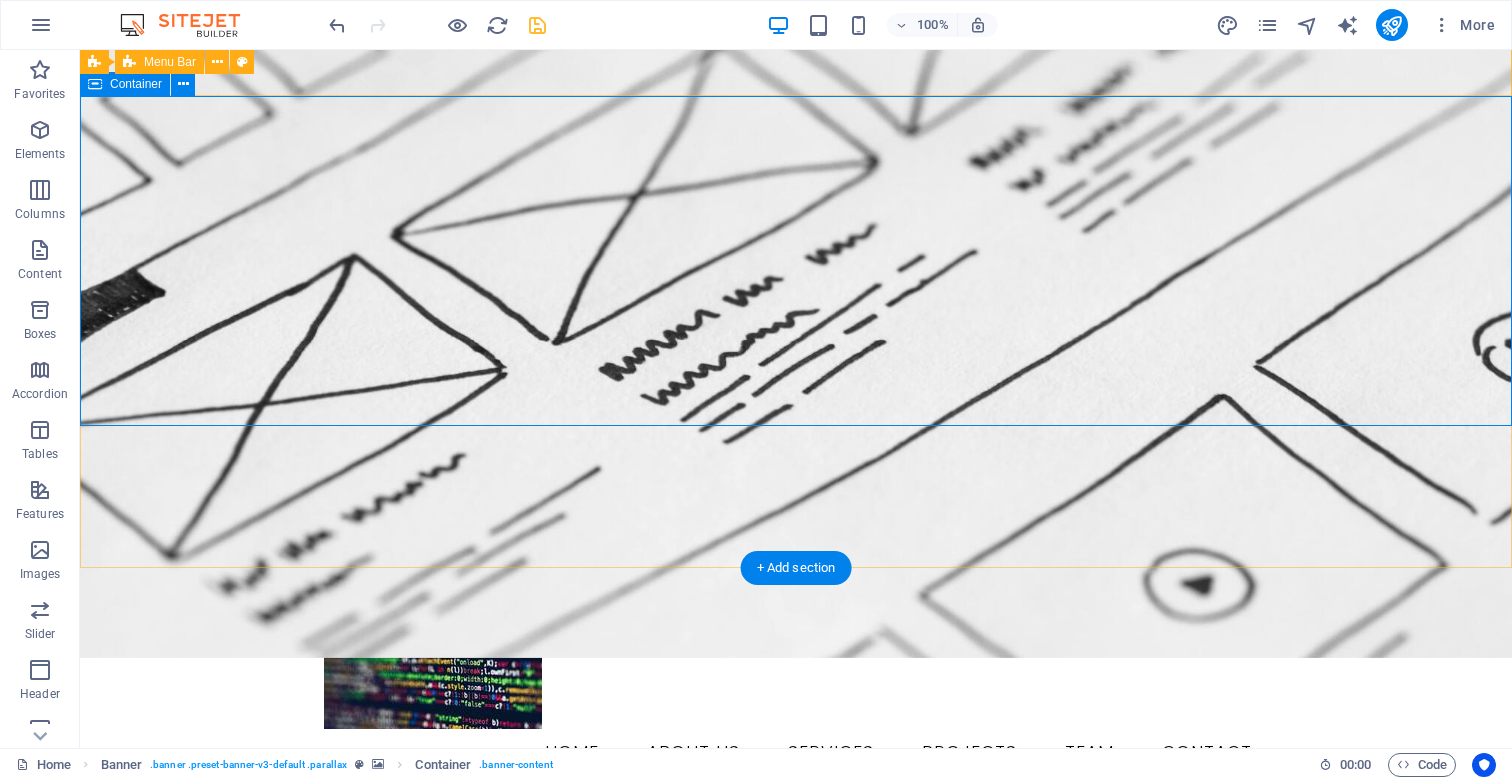 click on "Container" at bounding box center [136, 84] 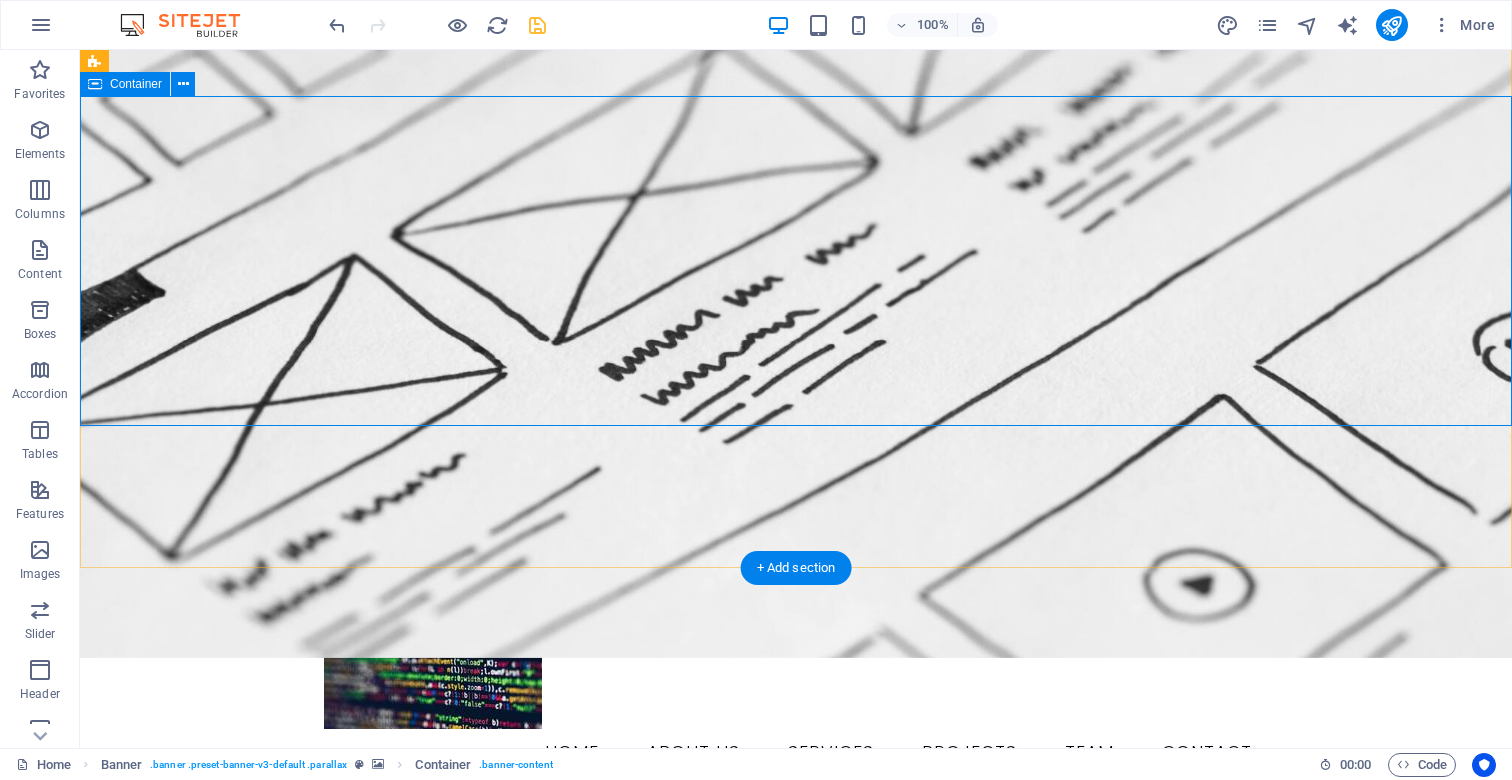click on "We create high-performing, visually stunning websites that attract more traffic and convert better. Learn more" at bounding box center [796, 955] 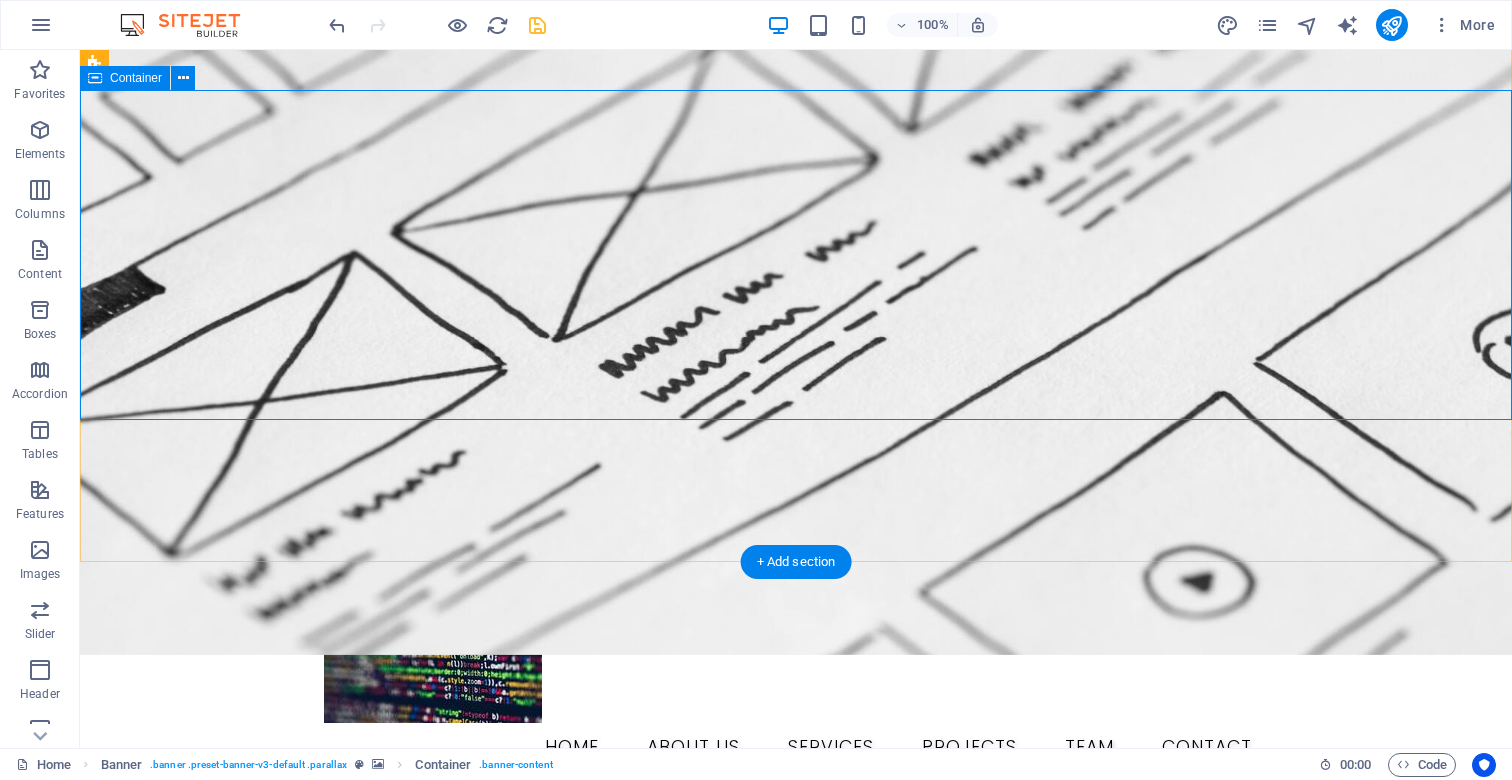 click on "We create high-performing, visually stunning websites that attract more traffic and convert better. Learn more" at bounding box center [796, 949] 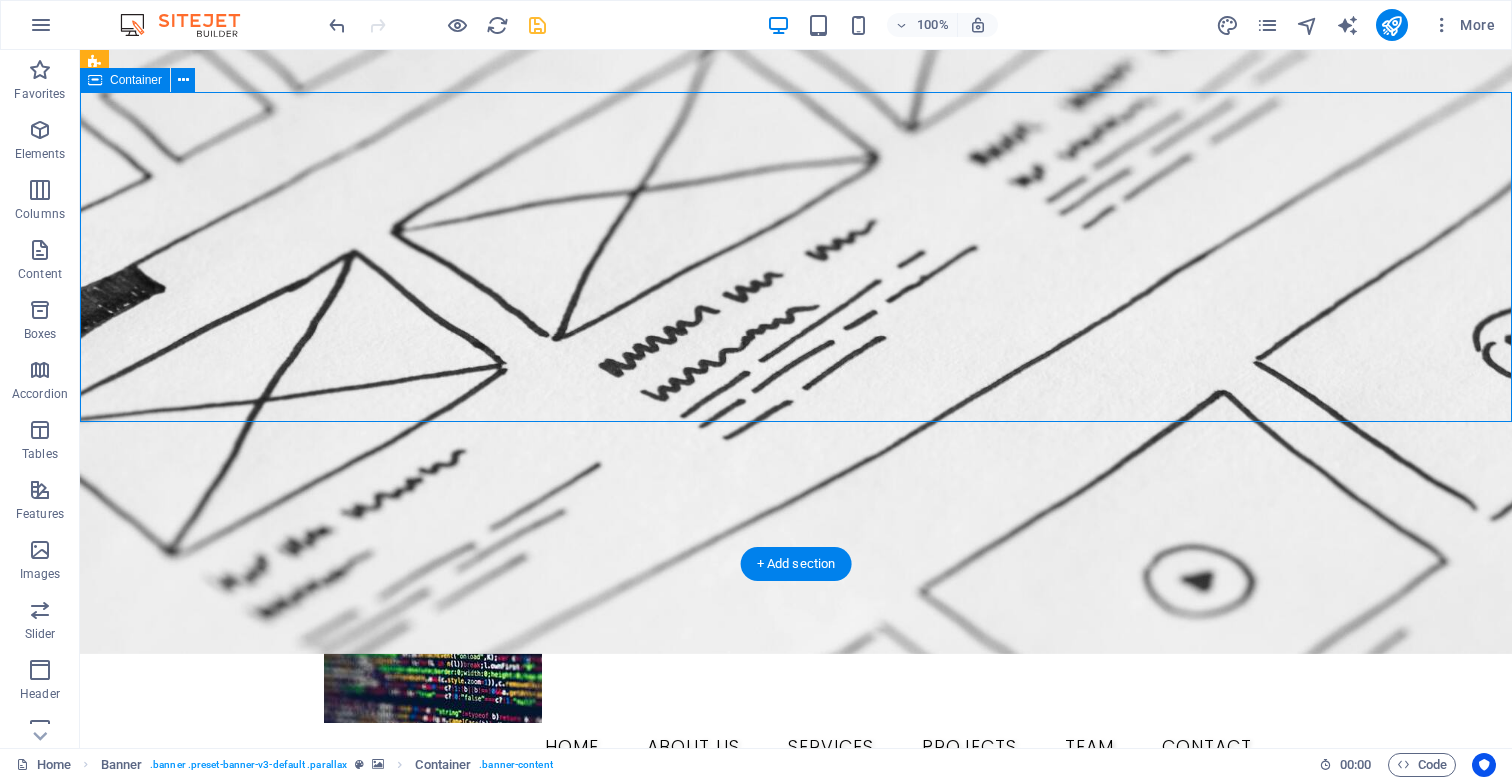scroll, scrollTop: 184, scrollLeft: 0, axis: vertical 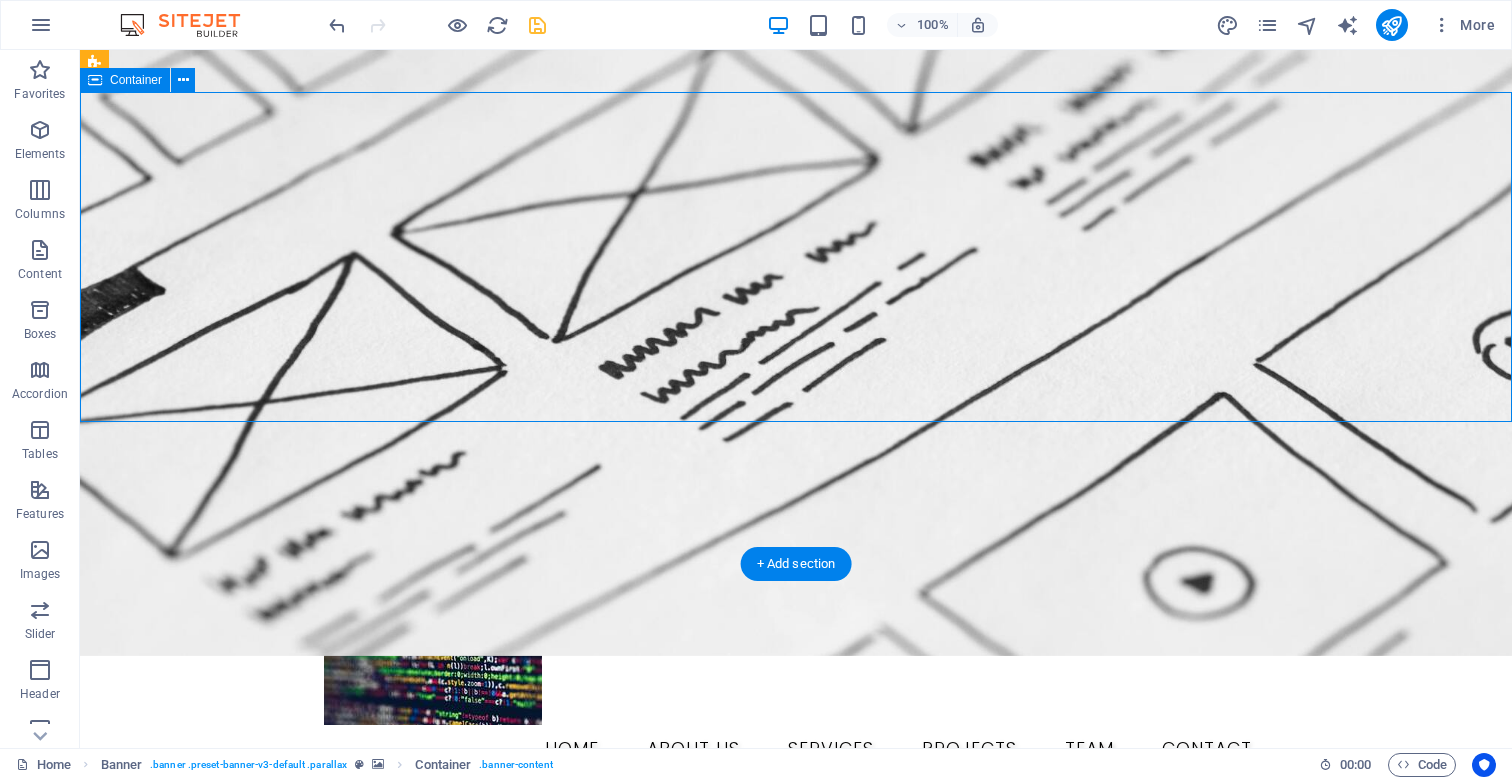 click on "We create high-performing, visually stunning websites that attract more traffic and convert better. Learn more" at bounding box center [796, 951] 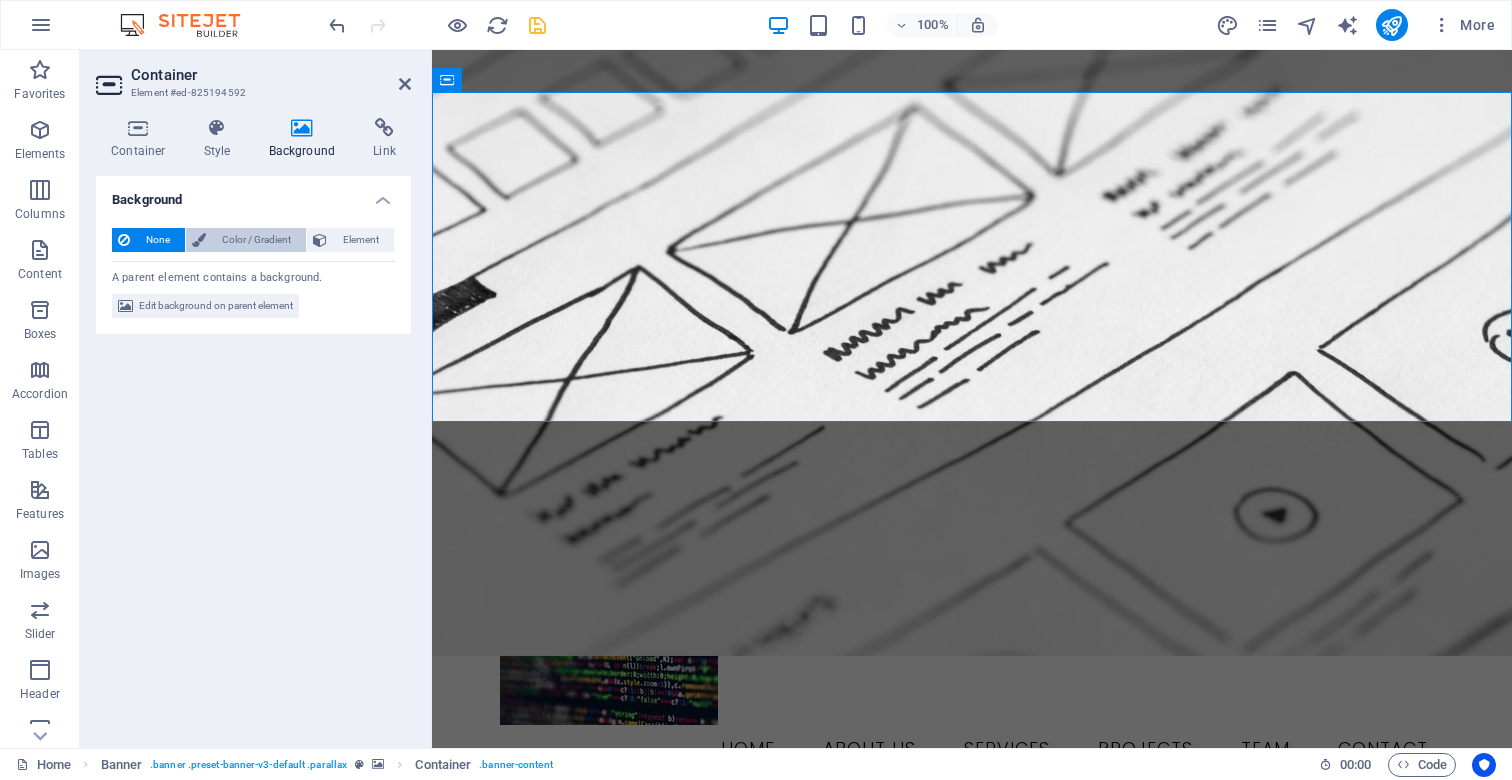 click on "Color / Gradient" at bounding box center [256, 240] 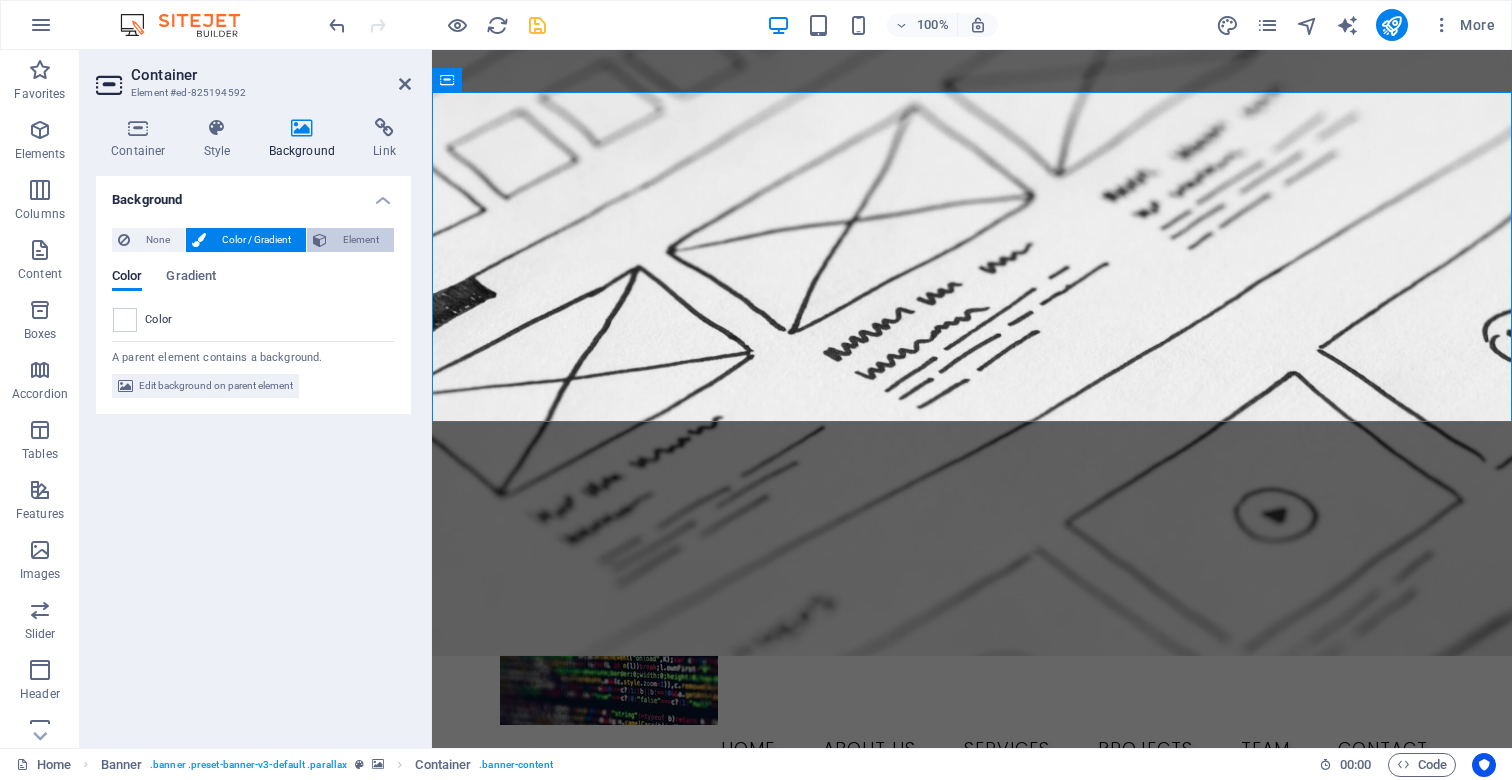 click on "Element" at bounding box center [360, 240] 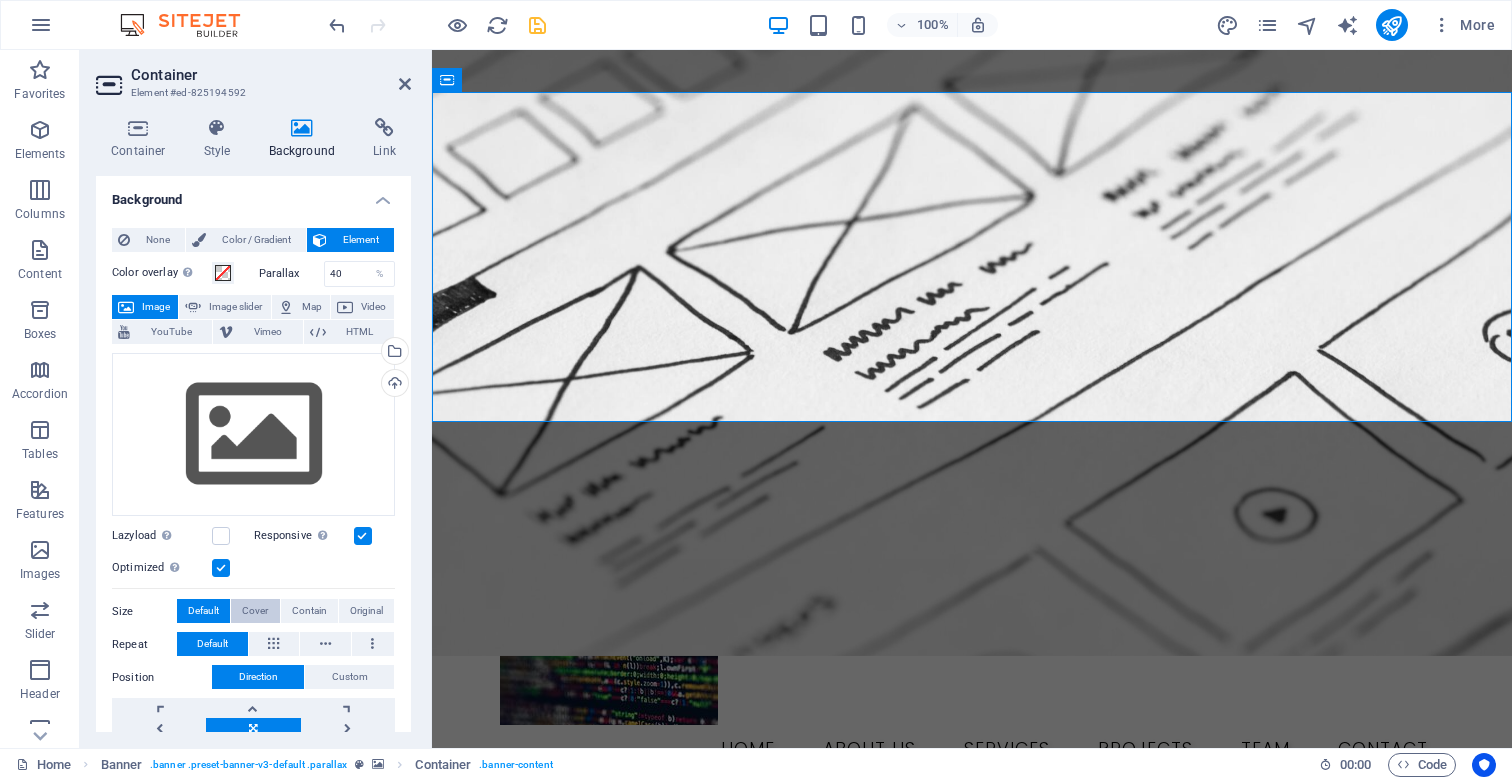 click on "Cover" at bounding box center (255, 611) 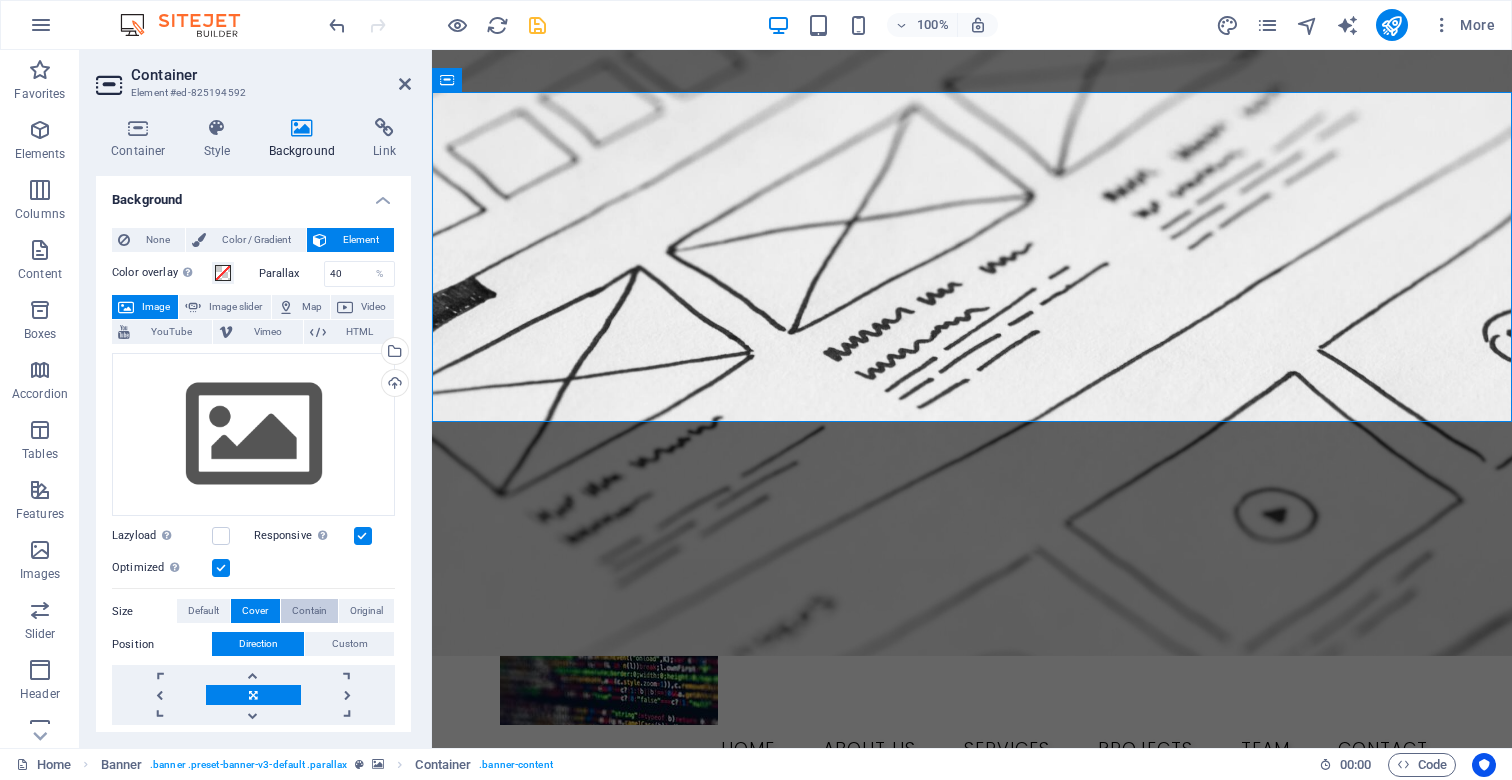 click on "Contain" at bounding box center [309, 611] 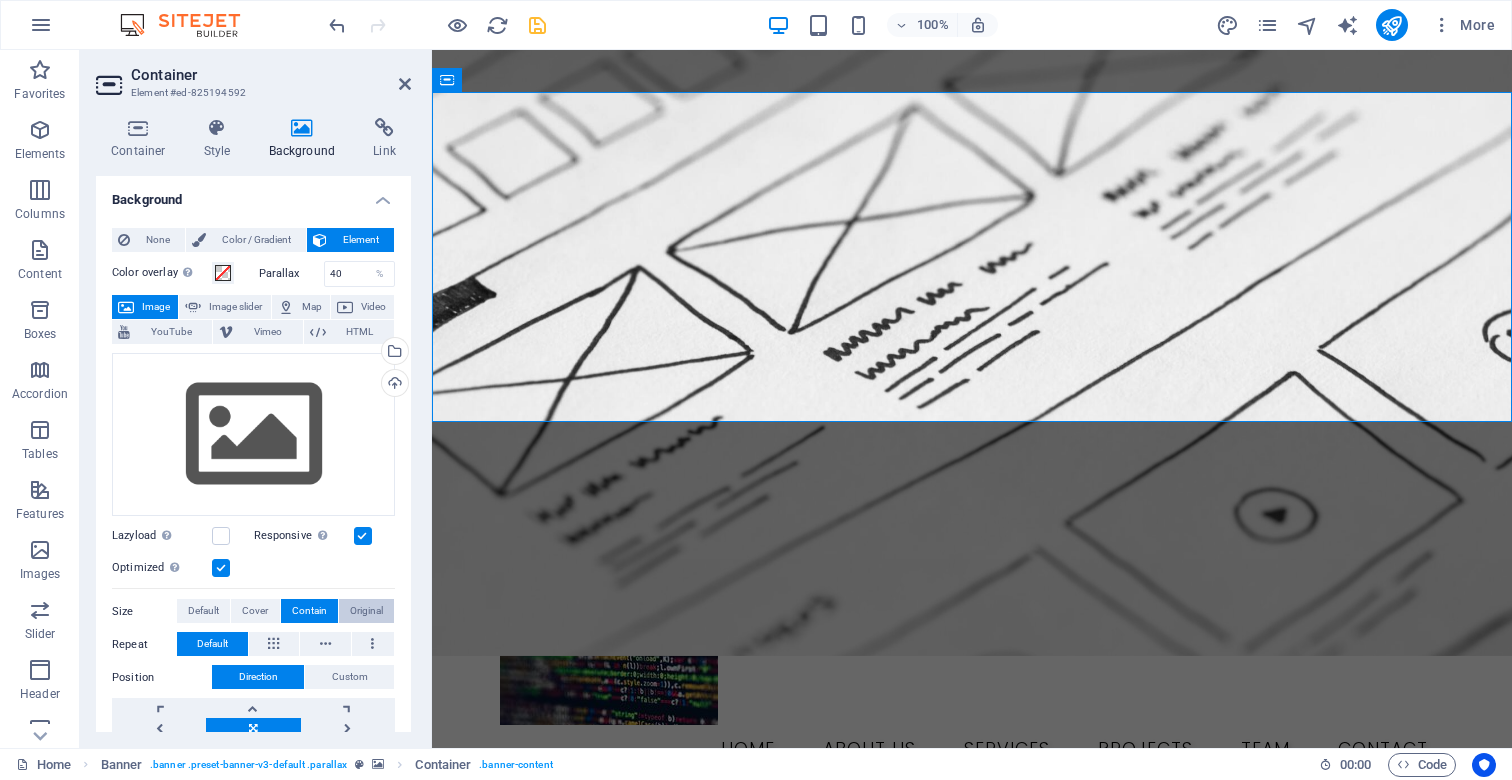 click on "Original" at bounding box center (366, 611) 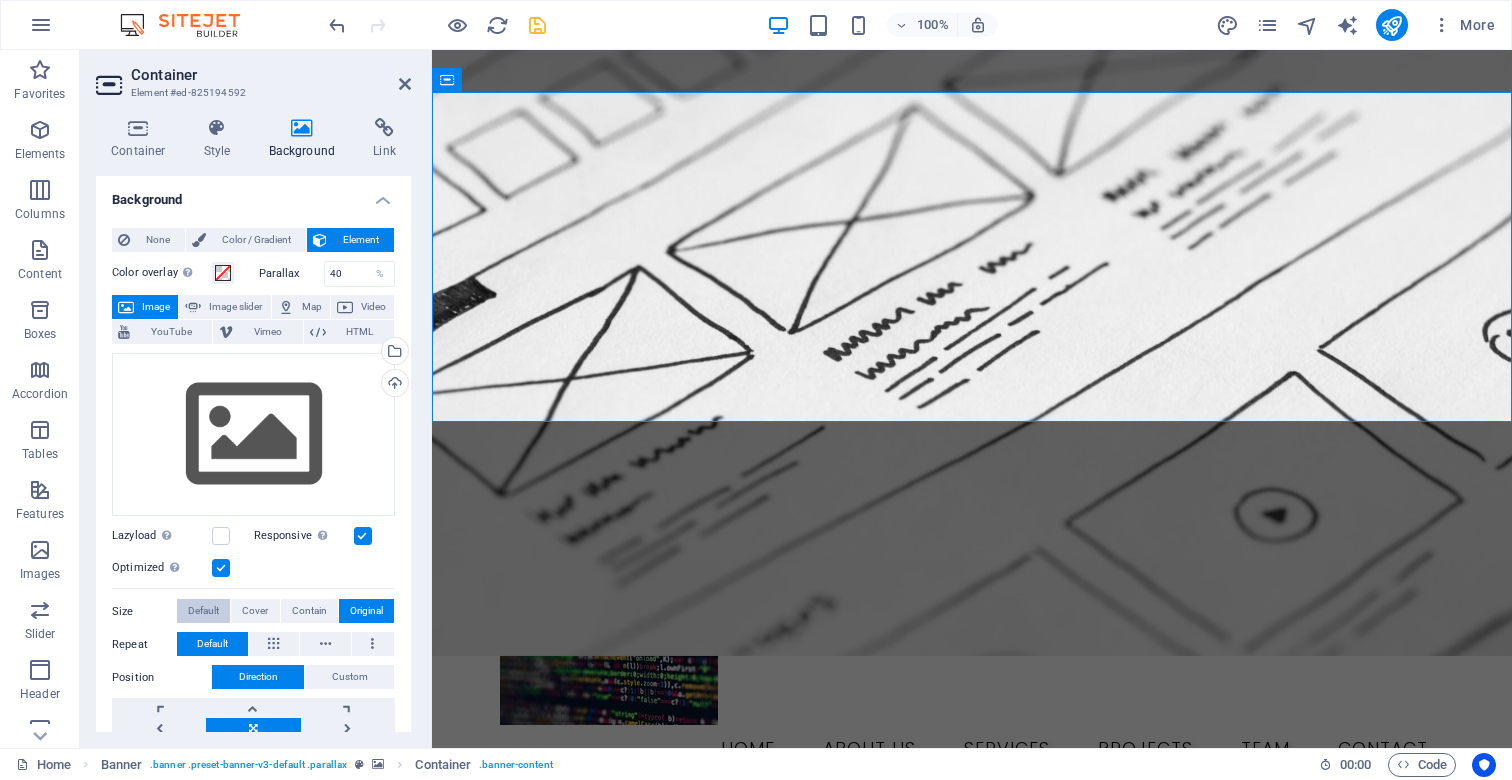click on "Default" at bounding box center [203, 611] 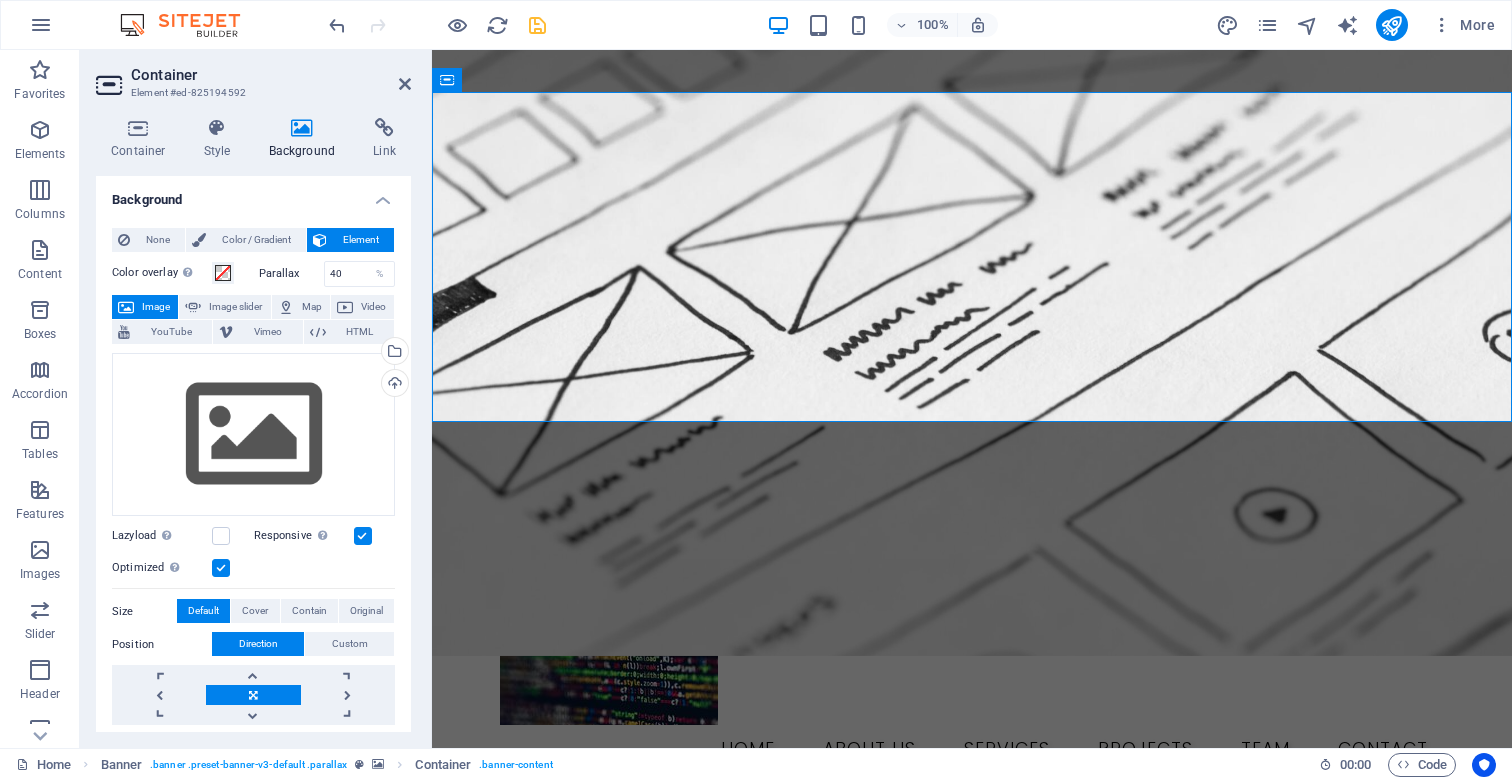 scroll, scrollTop: 0, scrollLeft: 0, axis: both 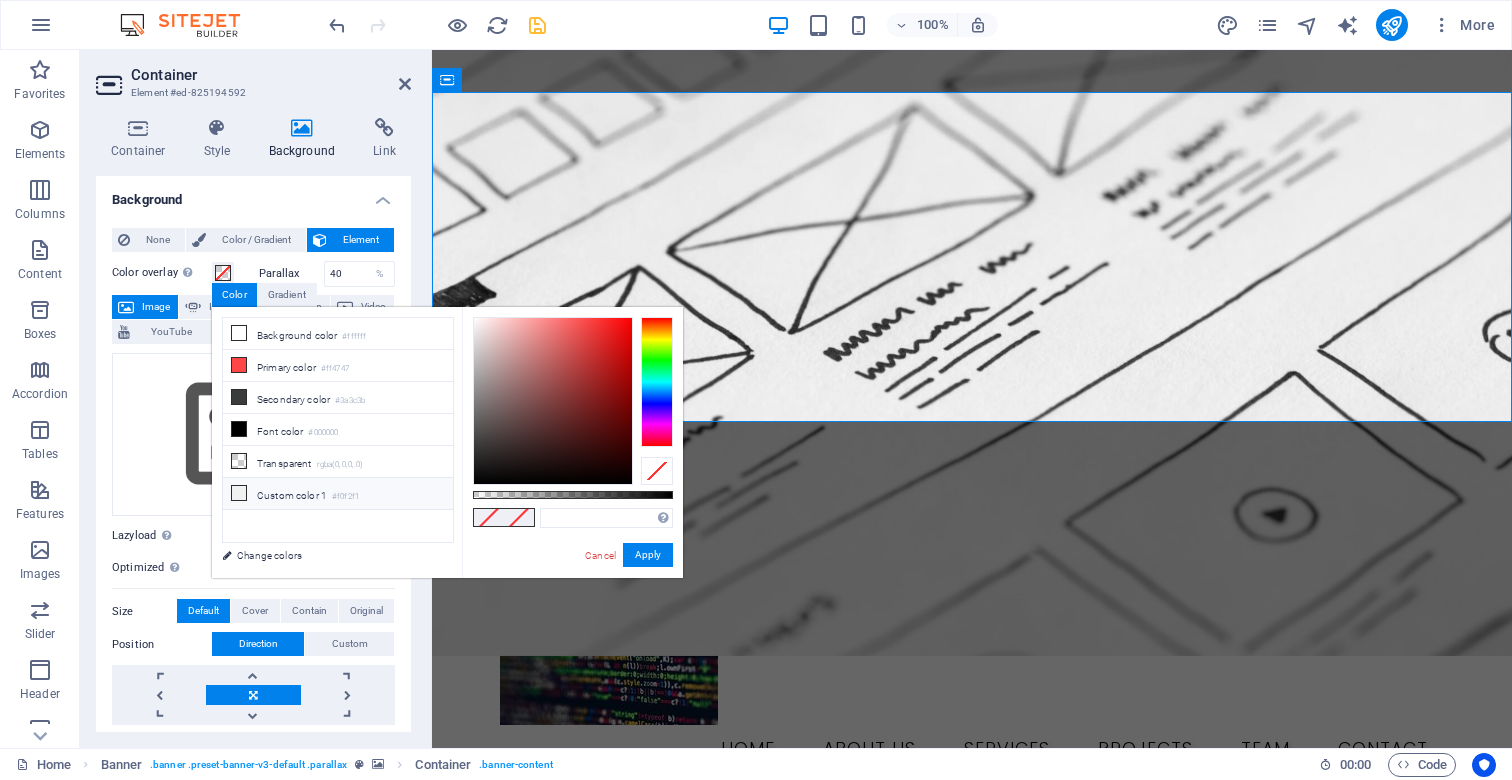 click on "#f0f2f1" at bounding box center [345, 497] 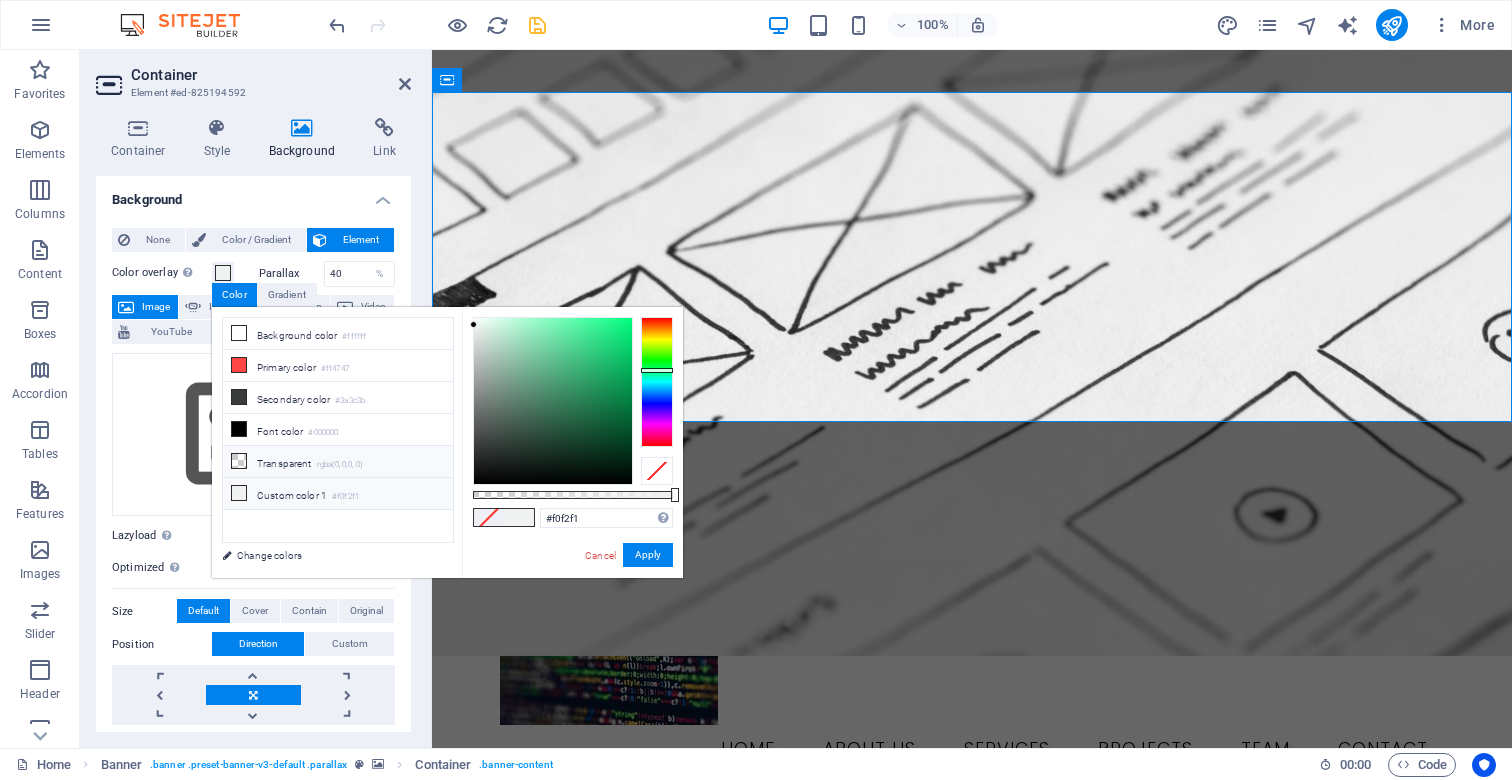 click on "rgba(0,0,0,.0)" at bounding box center (340, 465) 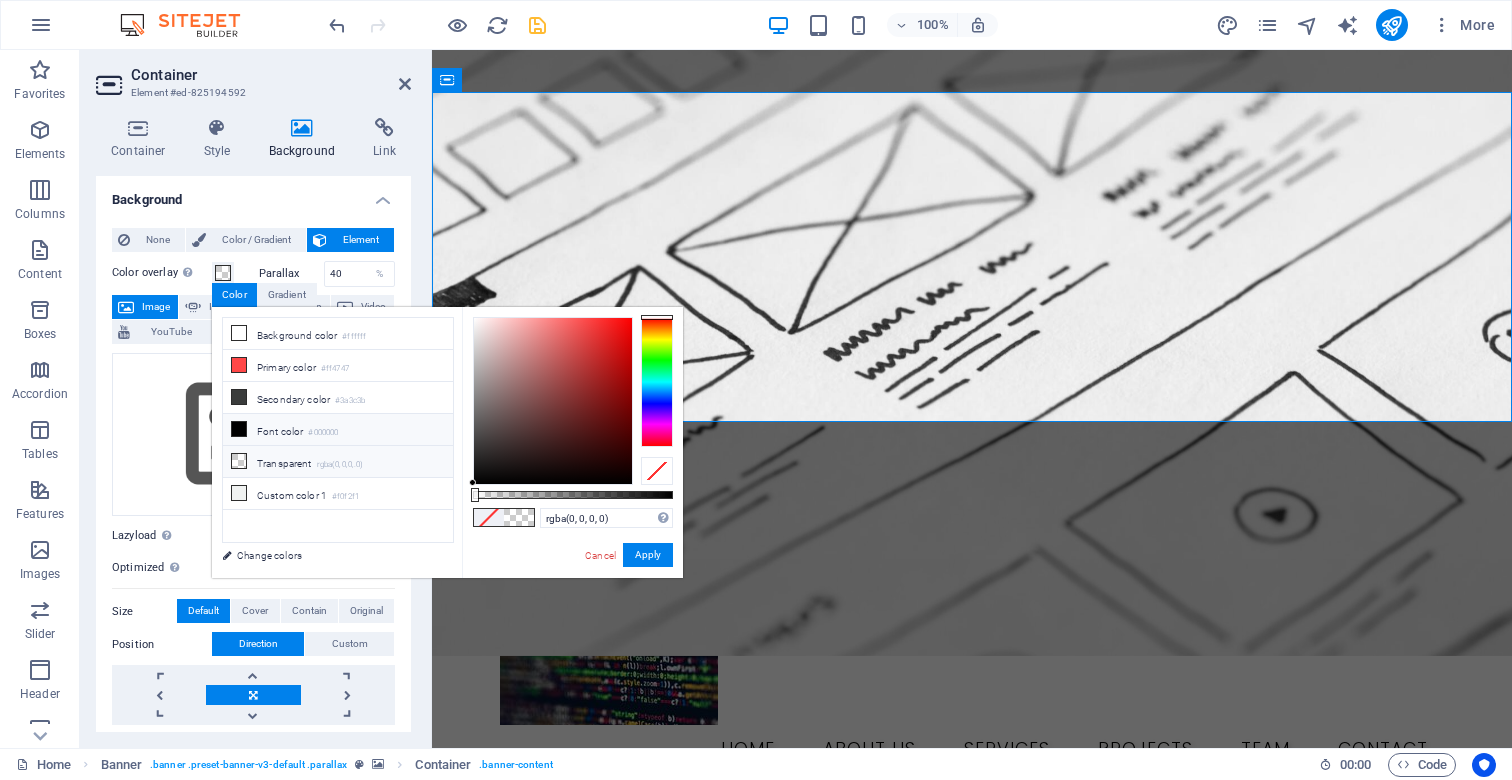 click on "Font color
#000000" at bounding box center (338, 430) 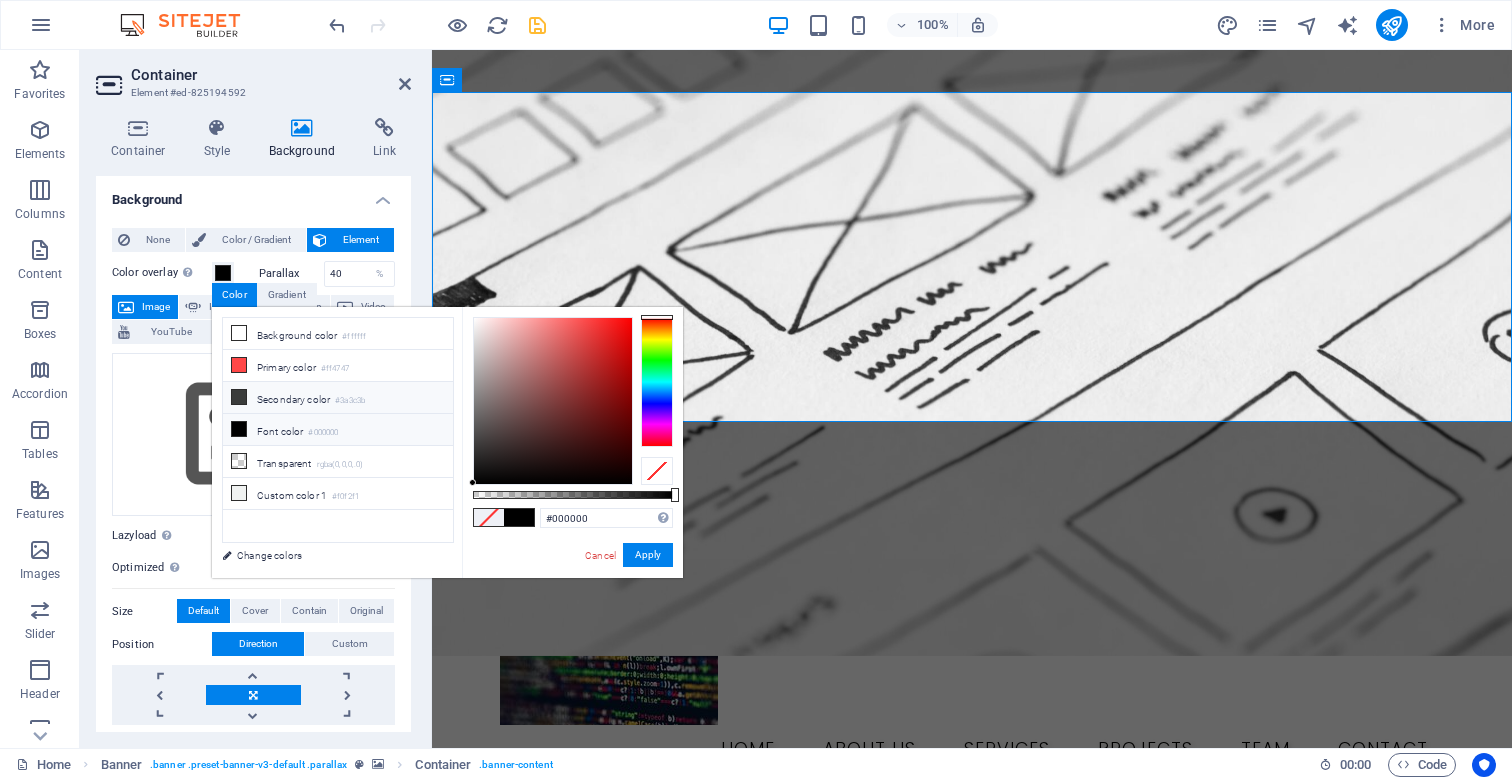 click on "Secondary color
#3a3c3b" at bounding box center (338, 398) 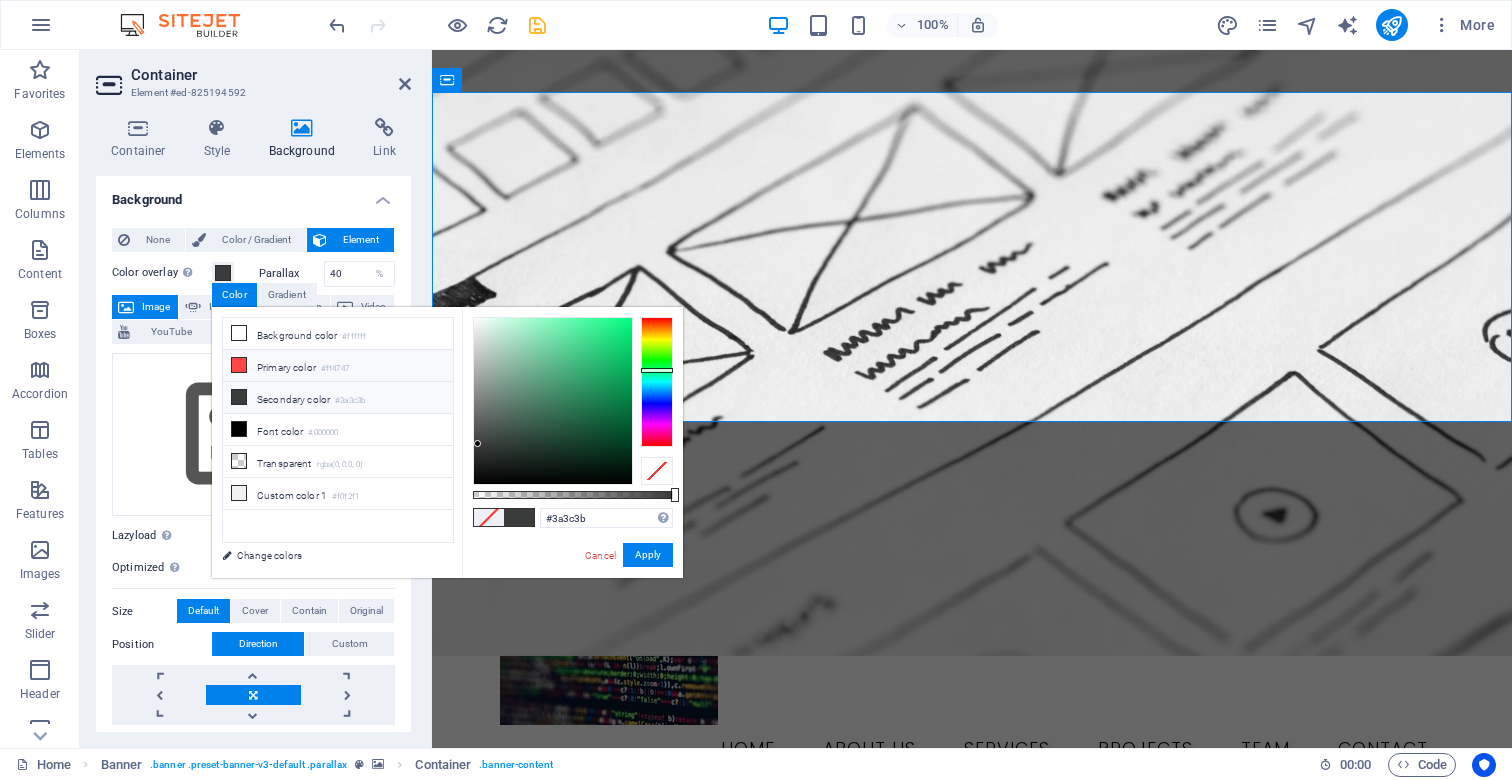 click on "Primary color
#ff4747" at bounding box center [338, 366] 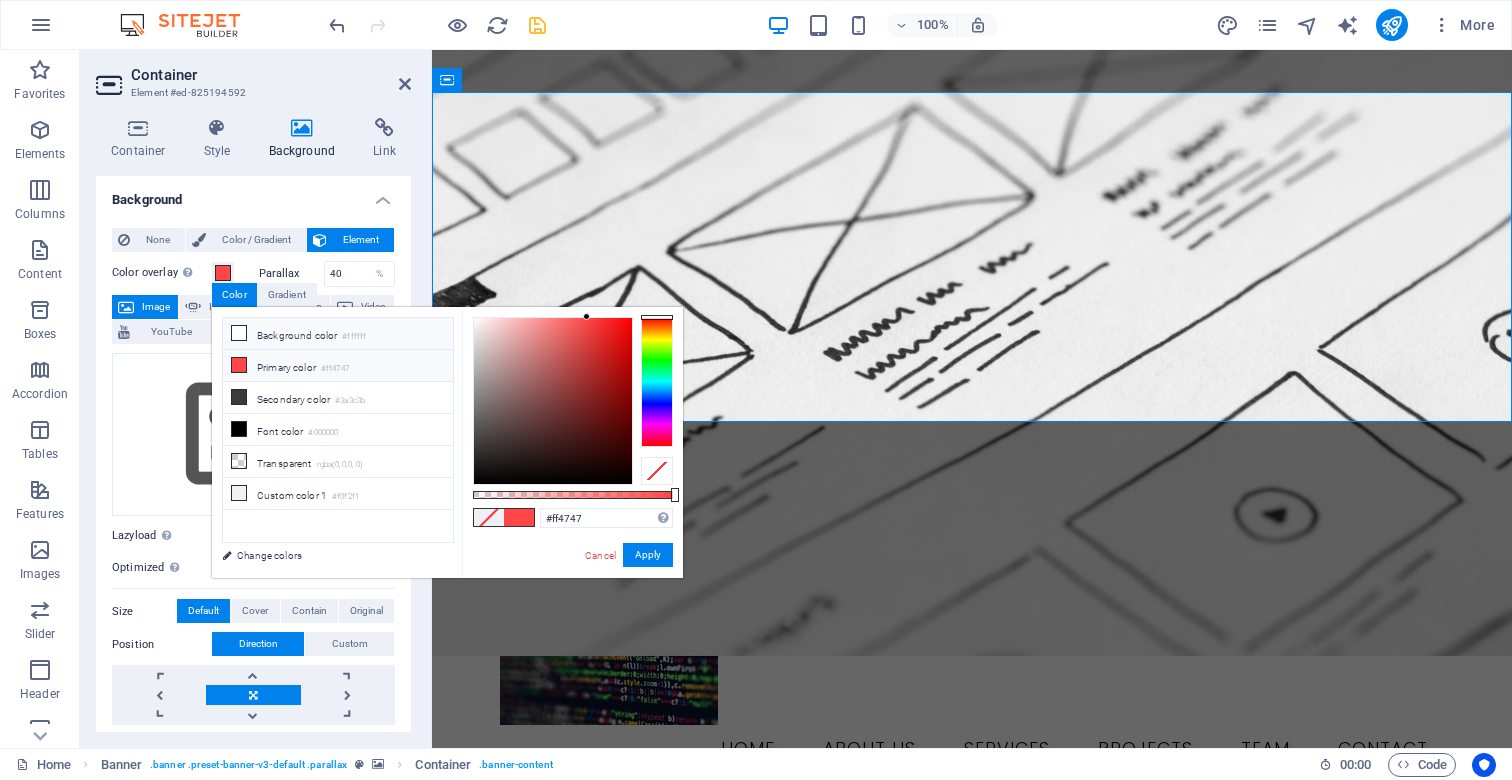 click on "Background color
#ffffff" at bounding box center (338, 334) 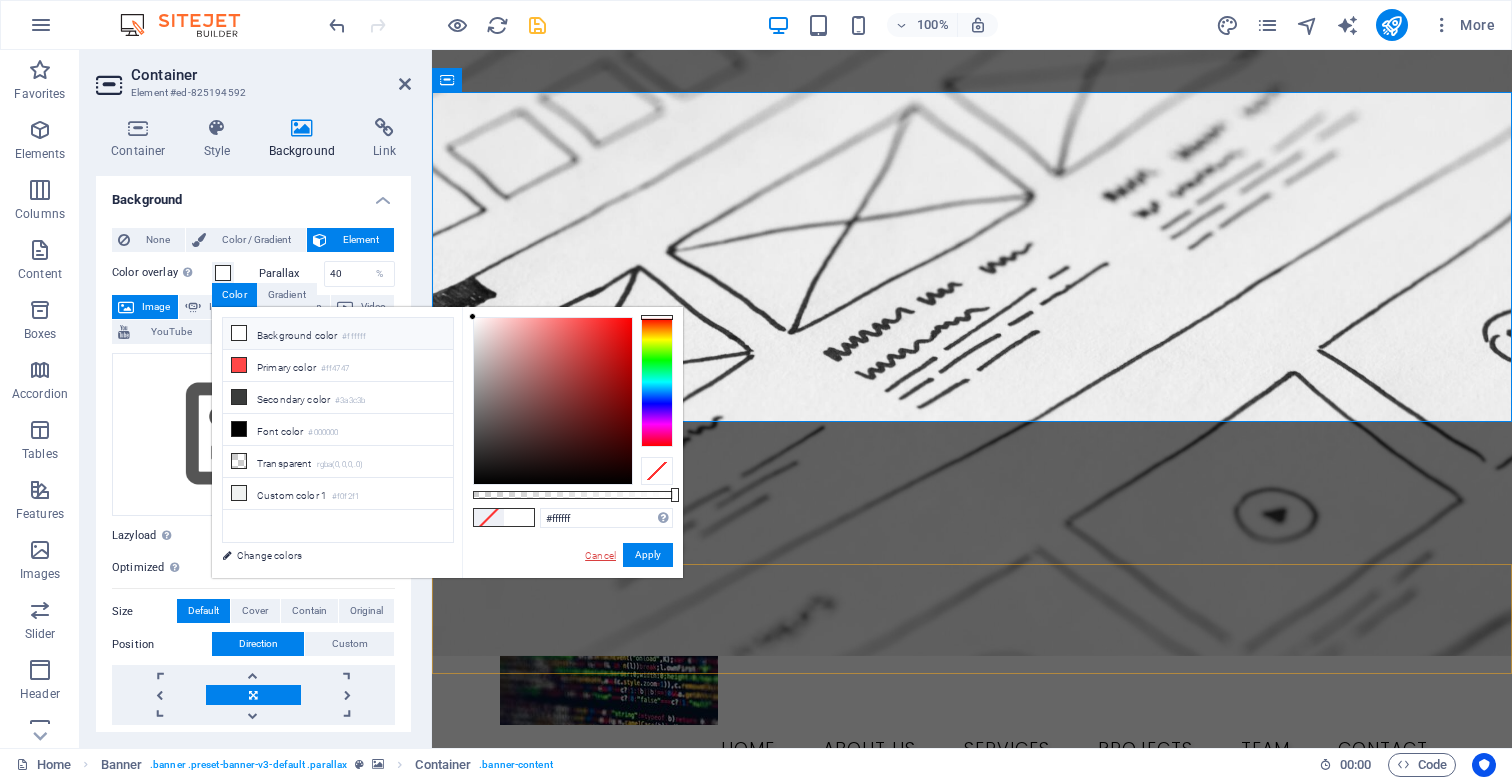 click on "Cancel" at bounding box center [600, 555] 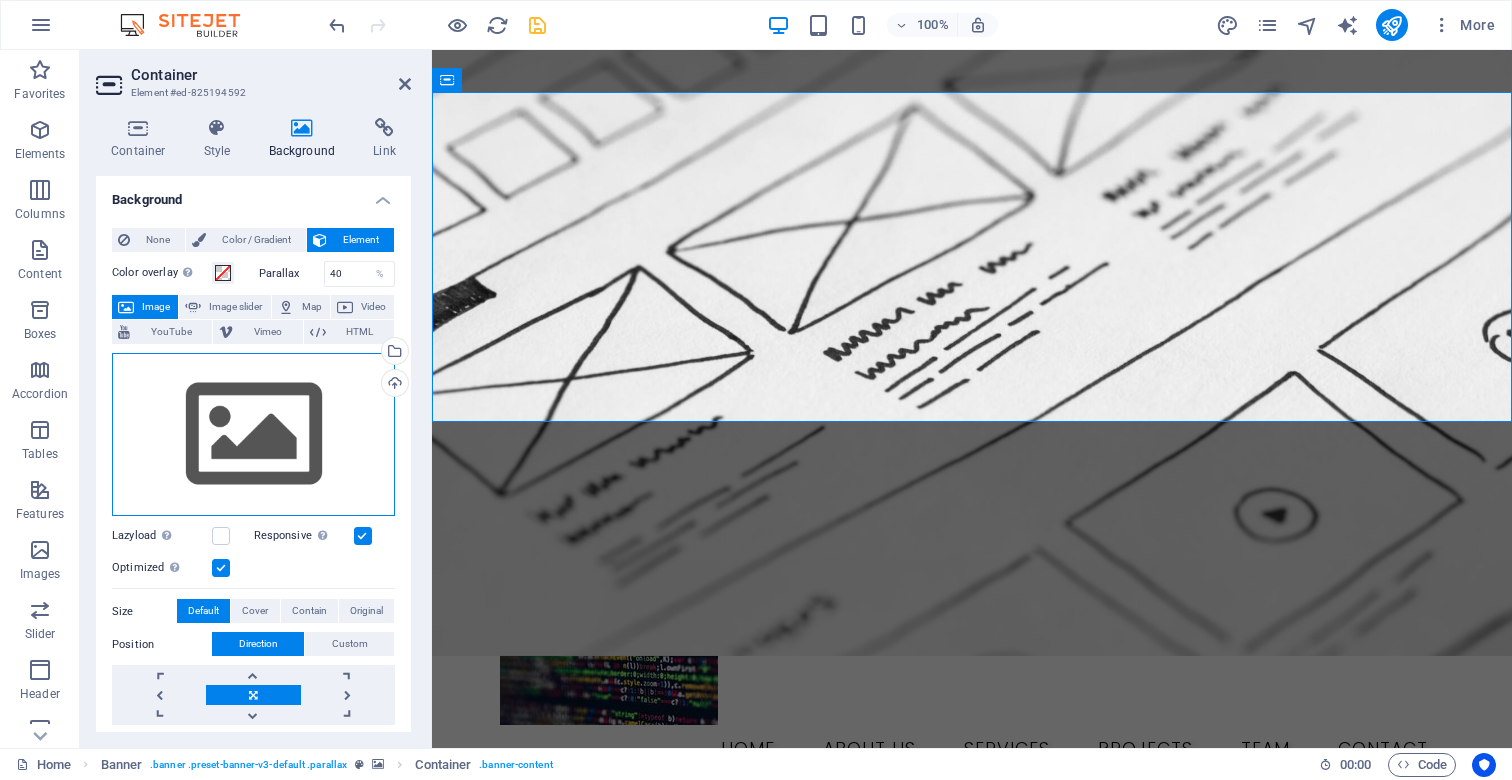 click on "Drag files here, click to choose files or select files from Files or our free stock photos & videos" at bounding box center (253, 435) 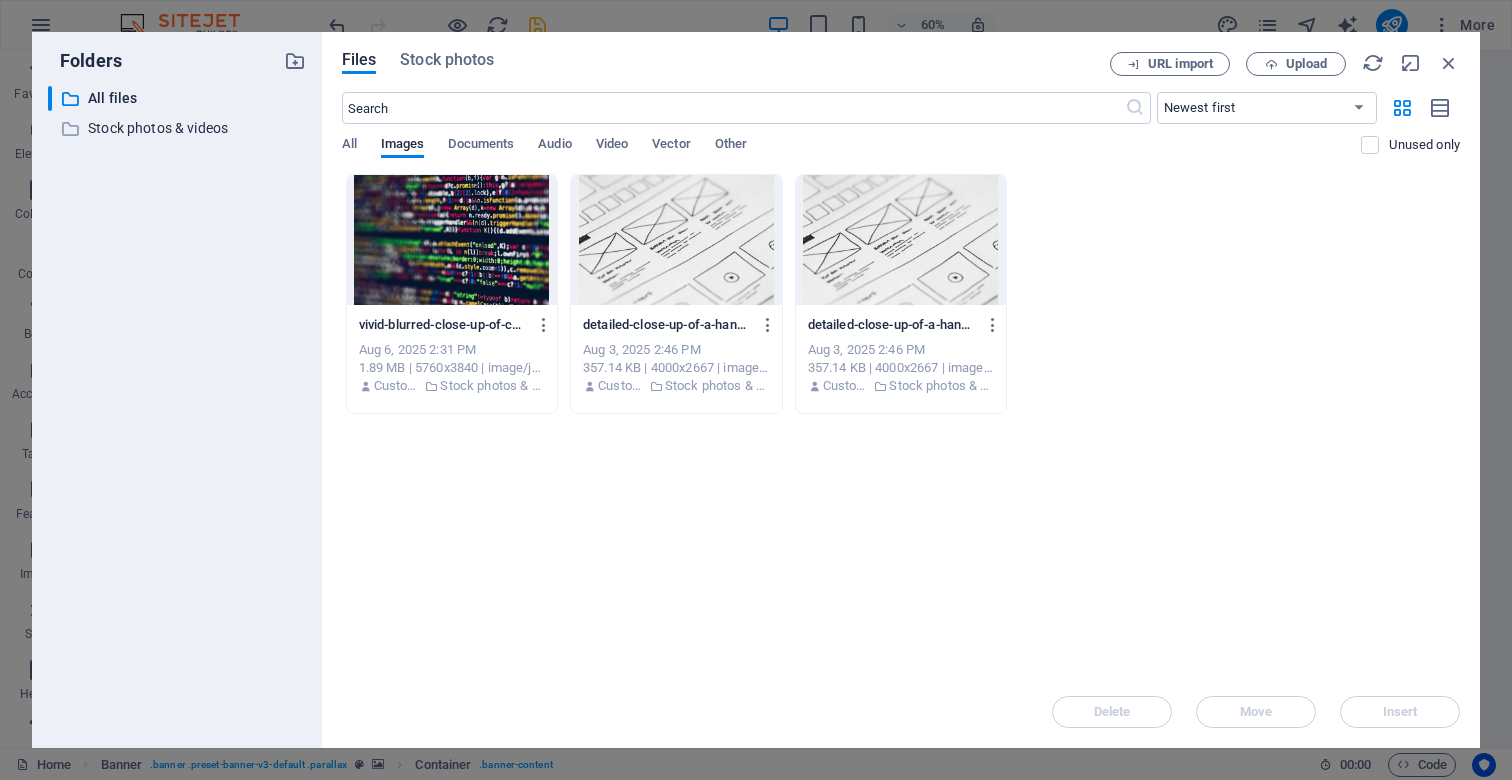 click at bounding box center [676, 240] 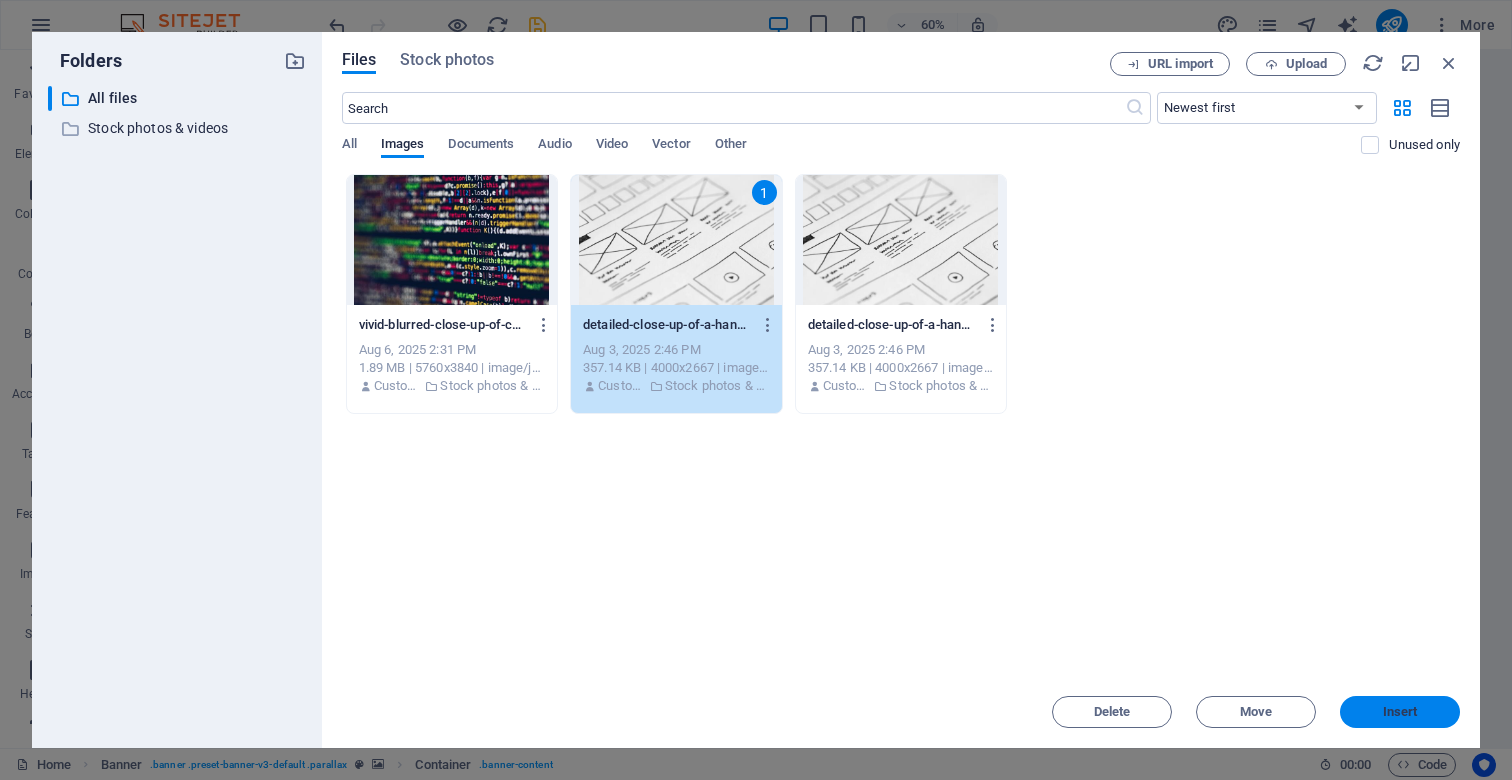 click on "Insert" at bounding box center (1400, 712) 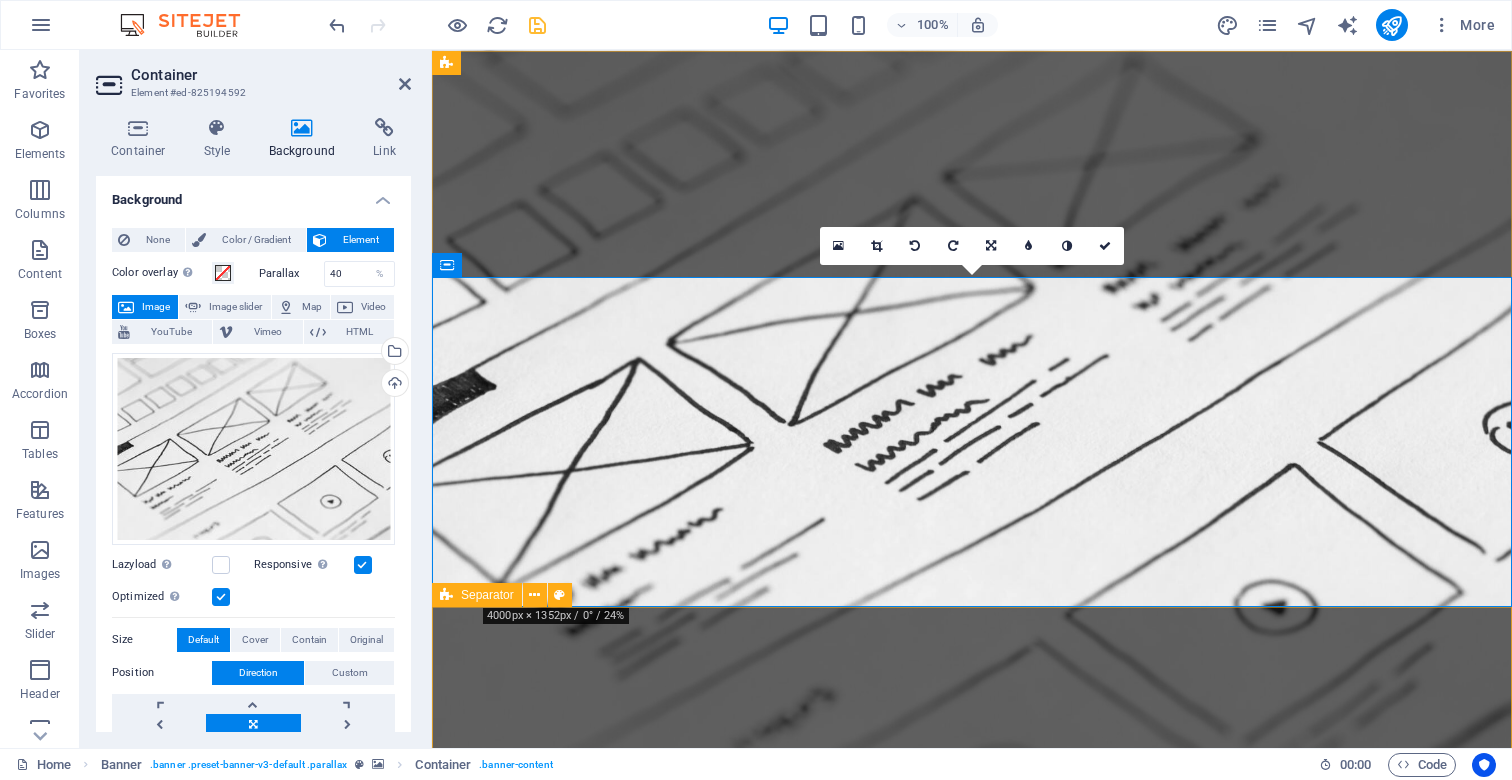 scroll, scrollTop: 0, scrollLeft: 0, axis: both 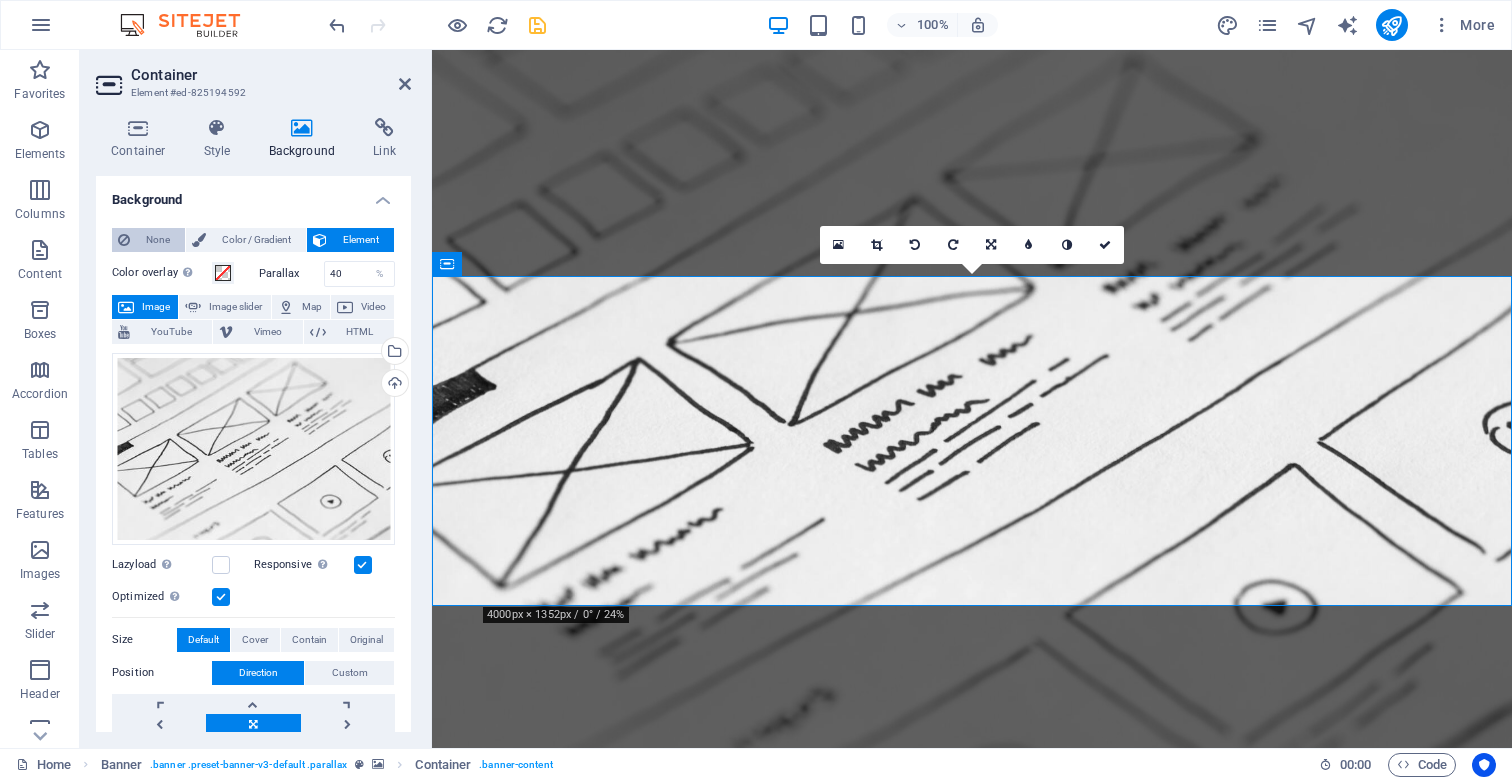 click on "None" at bounding box center [157, 240] 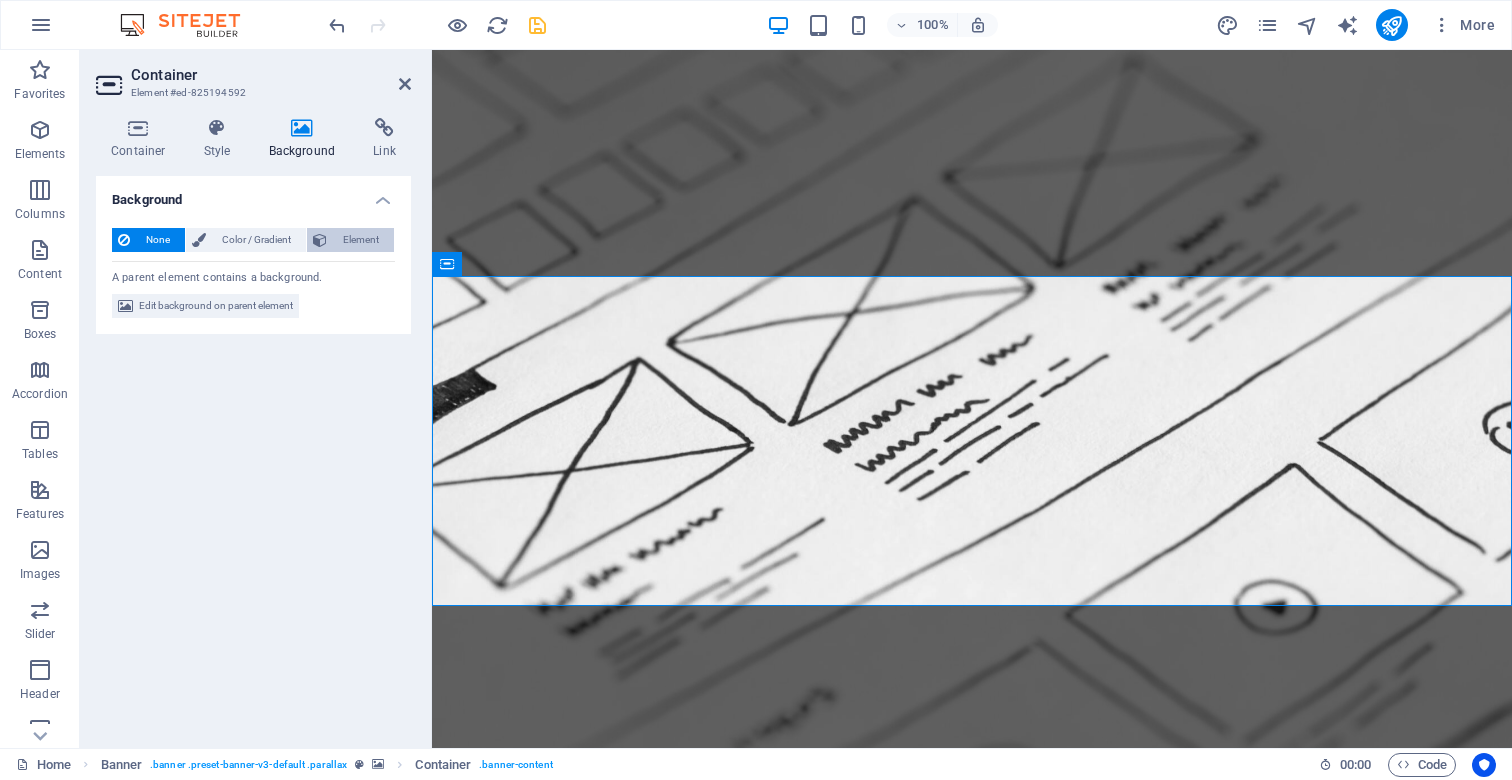 click on "Element" at bounding box center [360, 240] 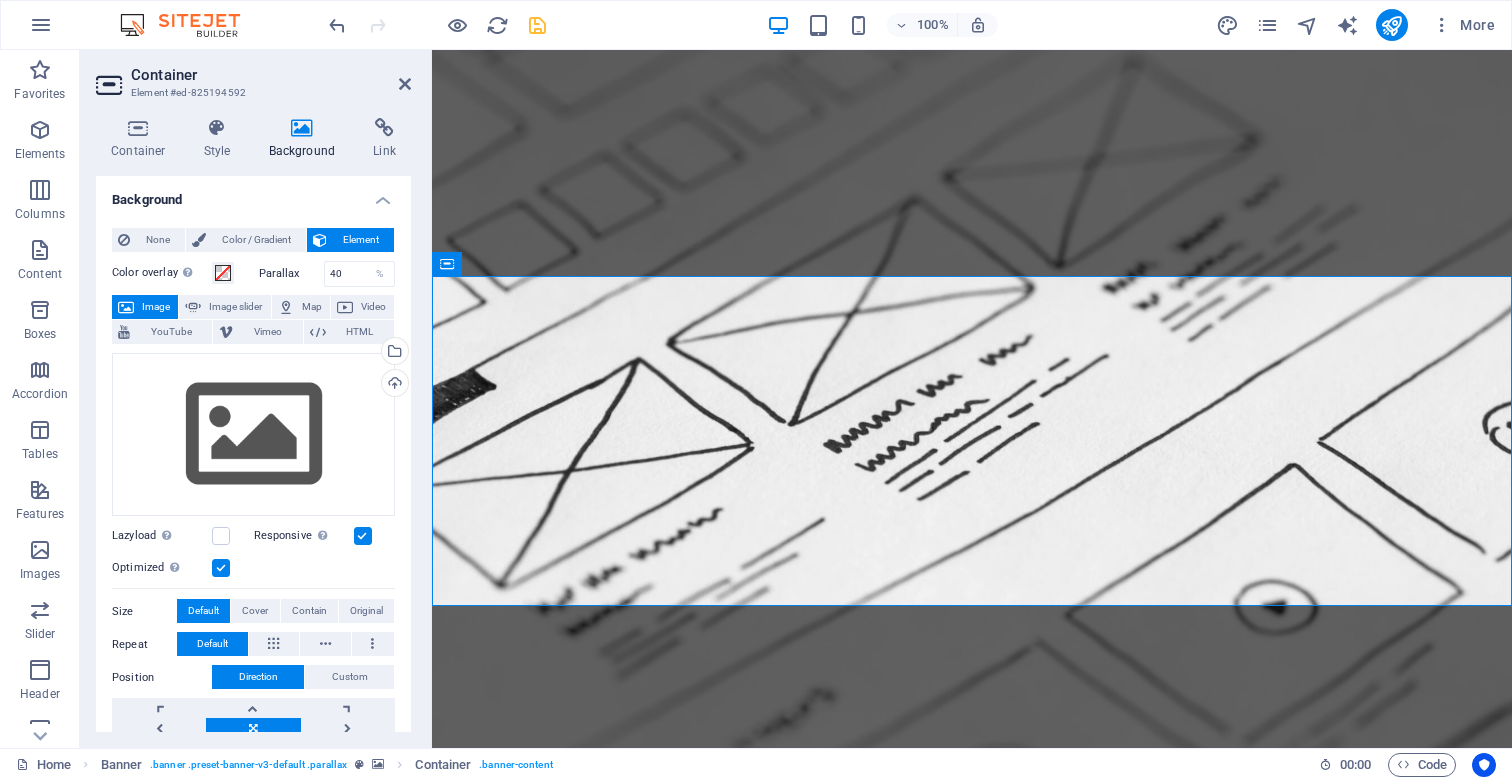click on "Element" at bounding box center (360, 240) 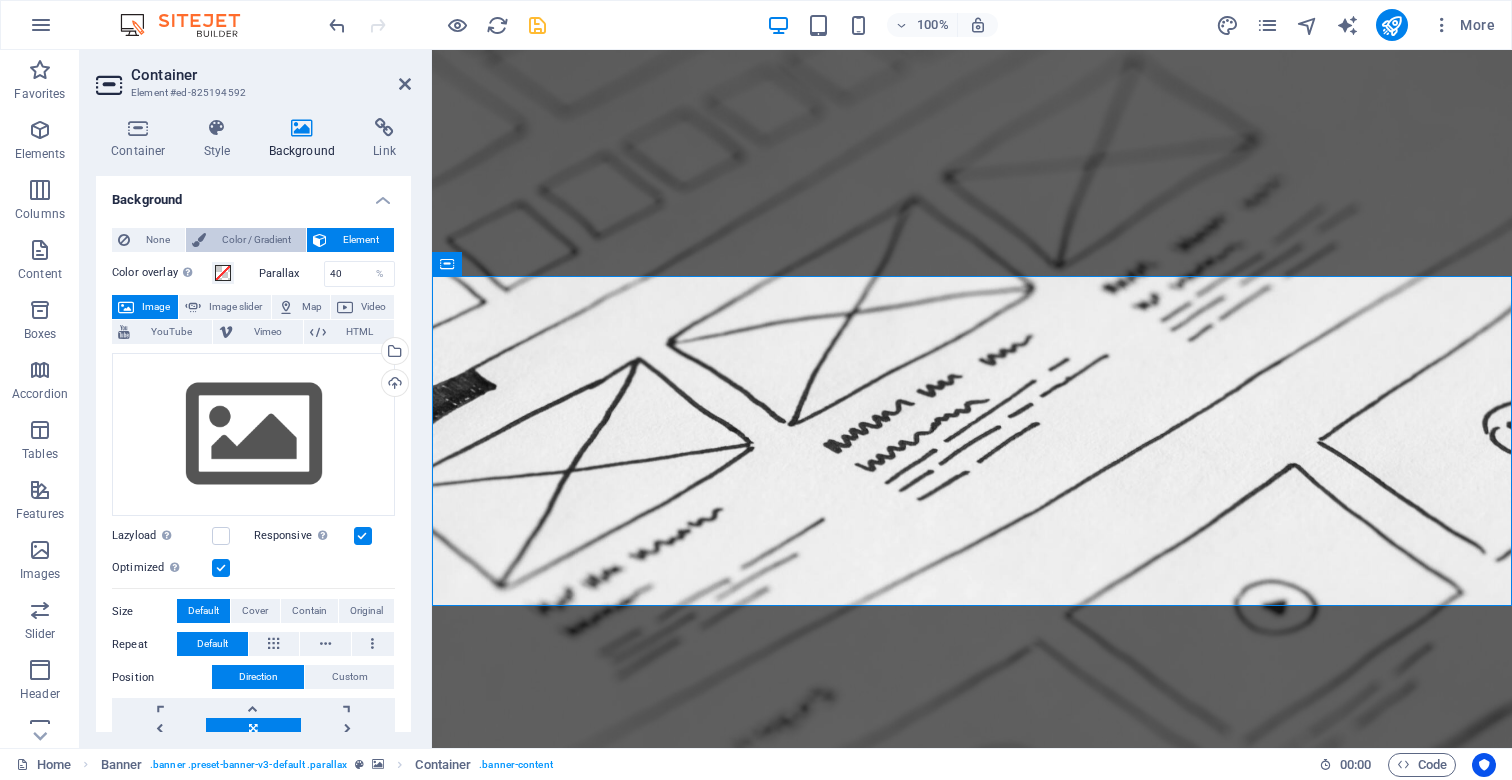 click on "Color / Gradient" at bounding box center (256, 240) 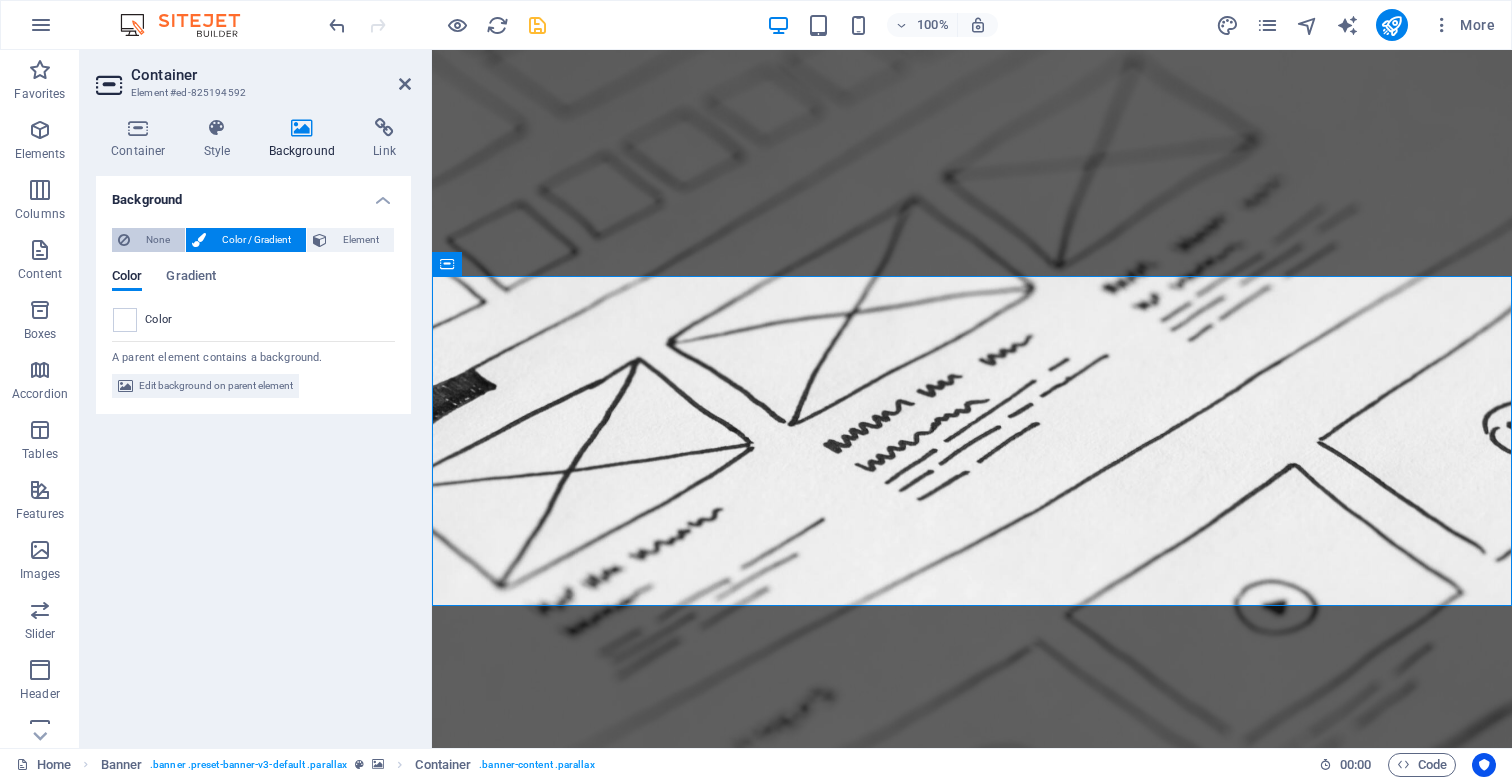 click on "None" at bounding box center [157, 240] 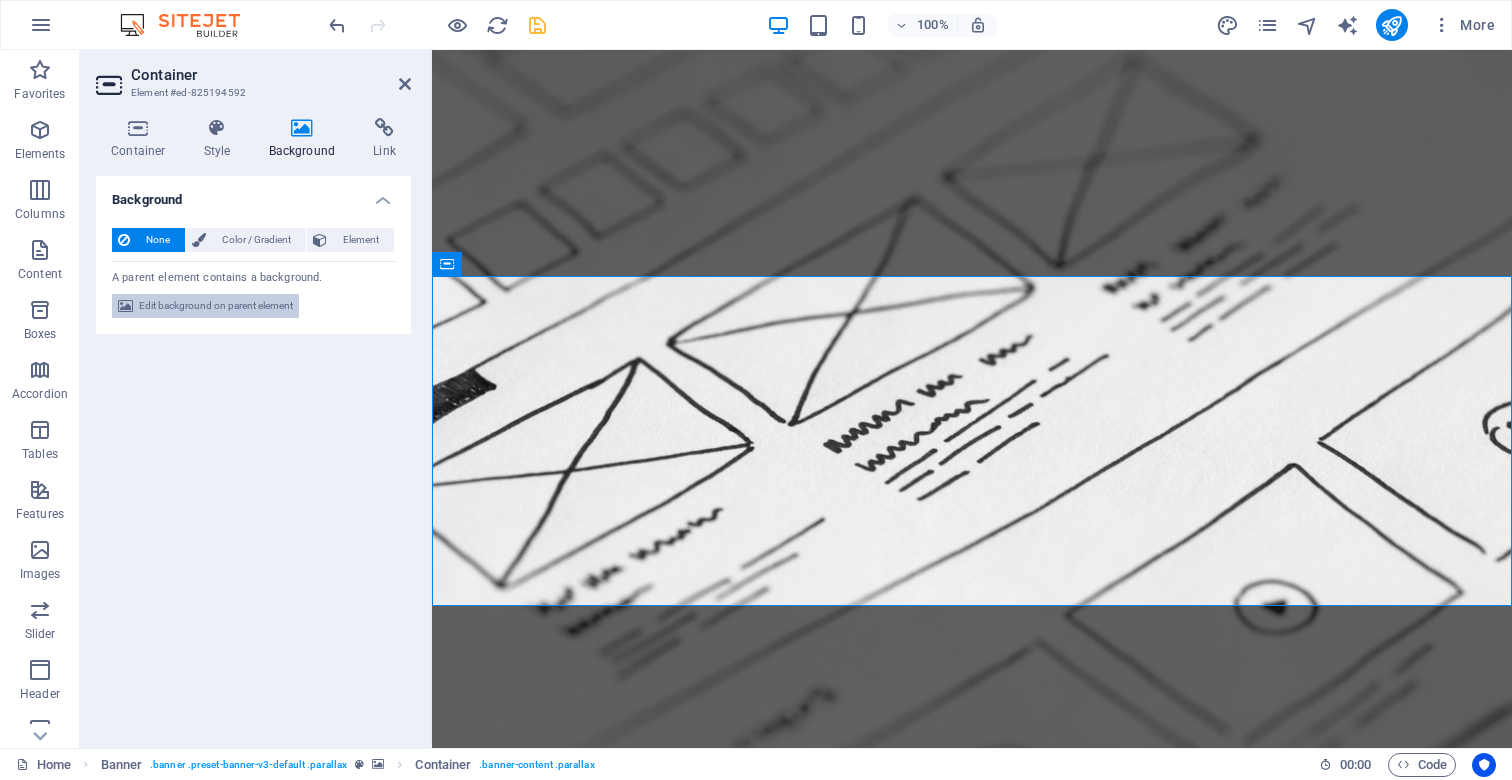 click on "Edit background on parent element" at bounding box center [216, 306] 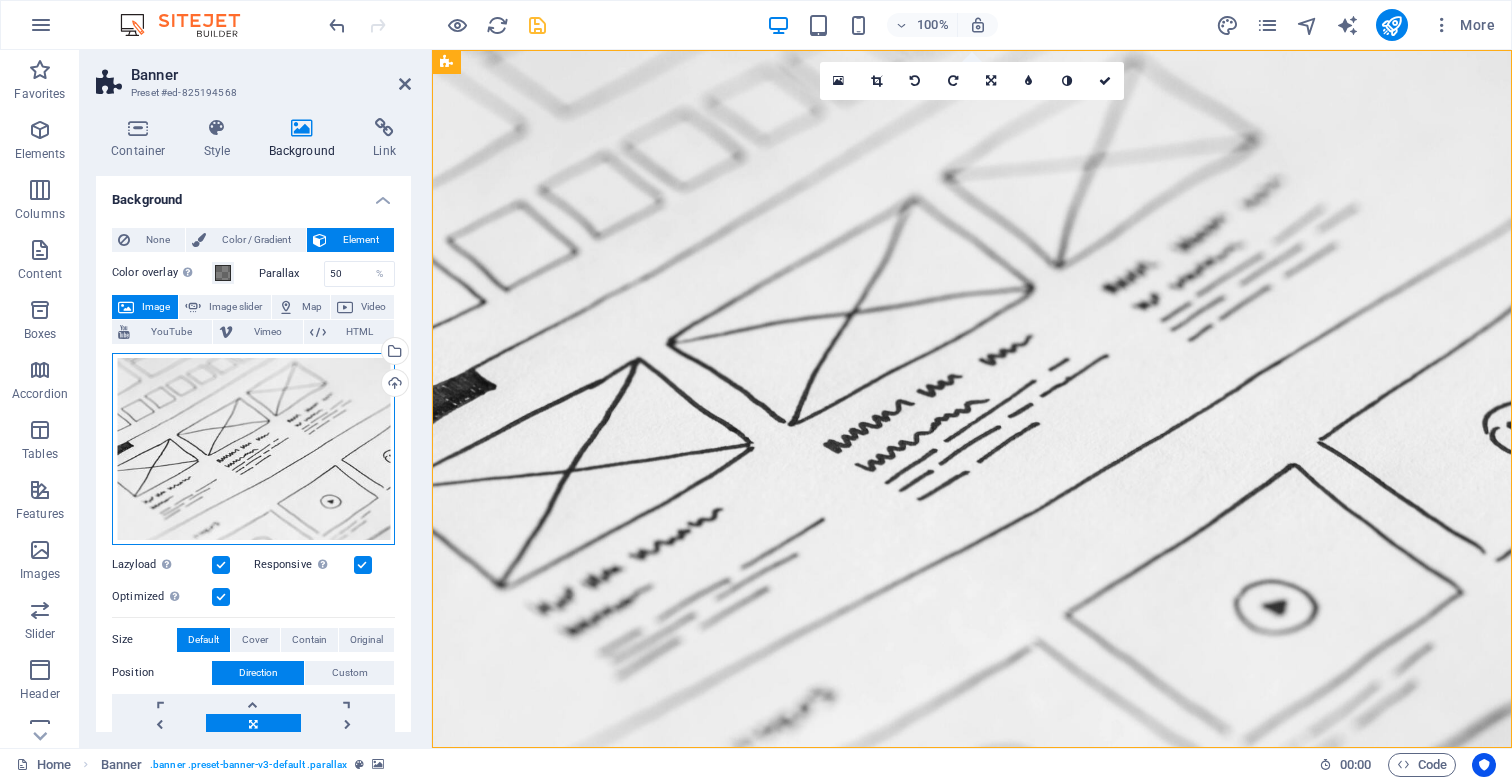 click on "Drag files here, click to choose files or select files from Files or our free stock photos & videos" at bounding box center (253, 449) 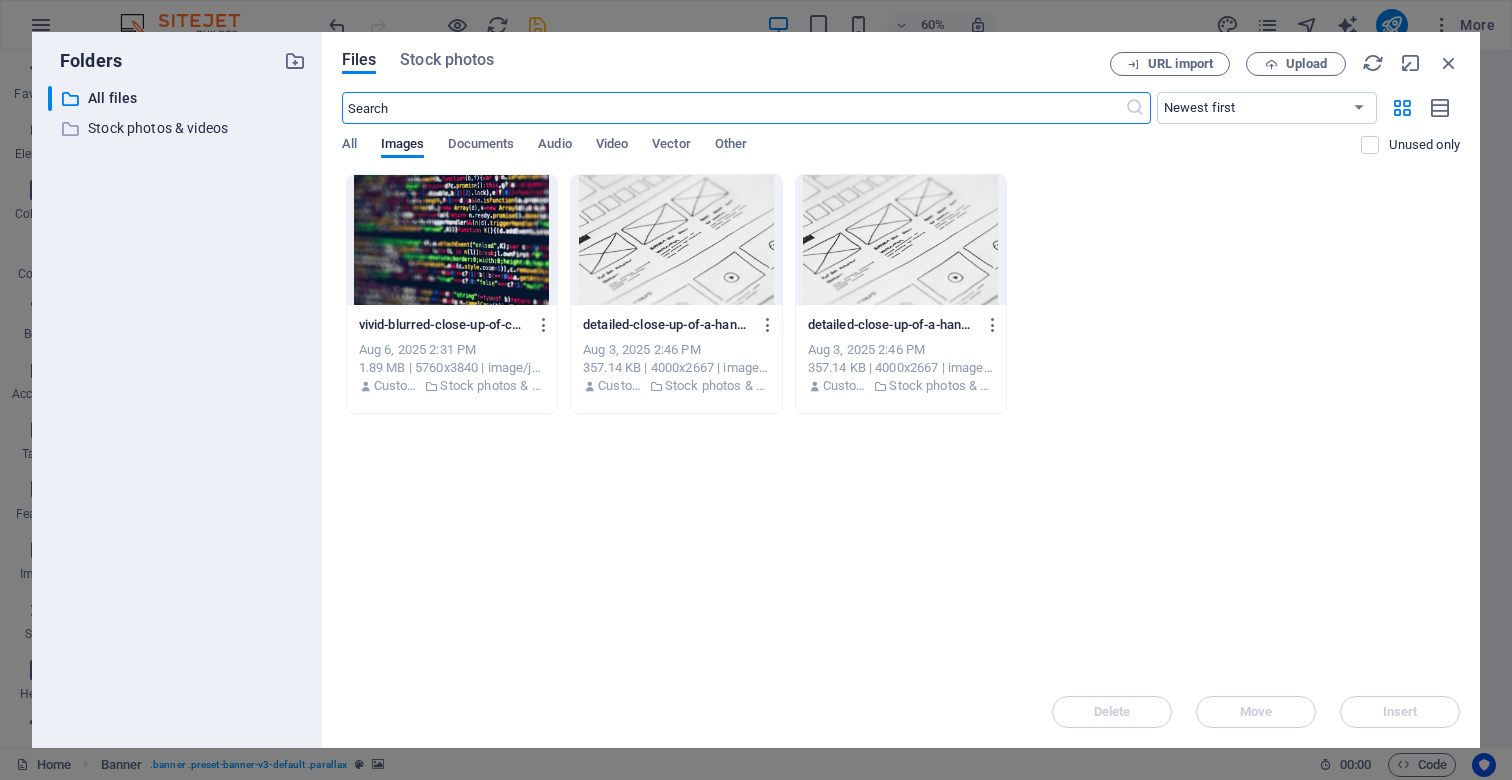click at bounding box center (676, 240) 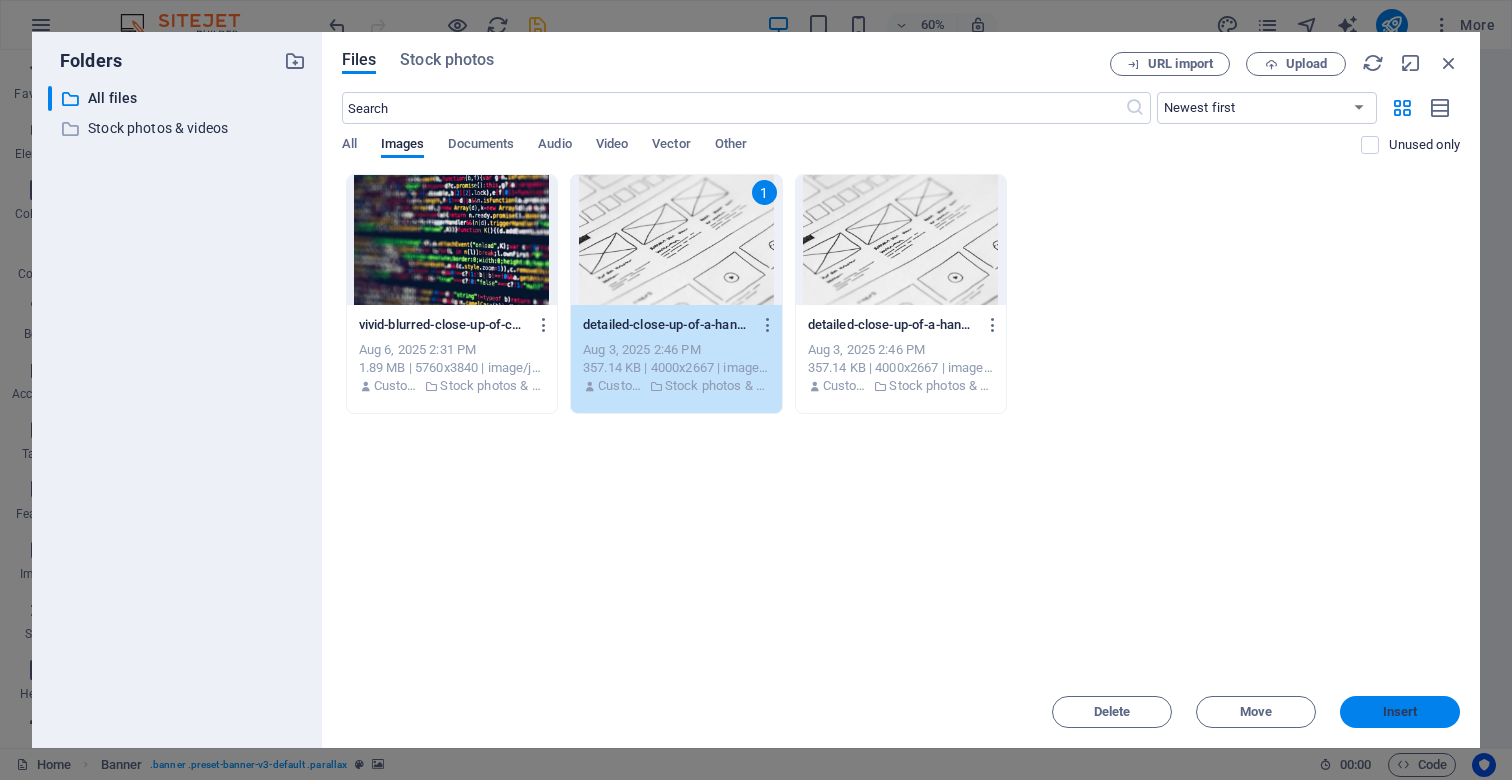 click on "Insert" at bounding box center (1400, 712) 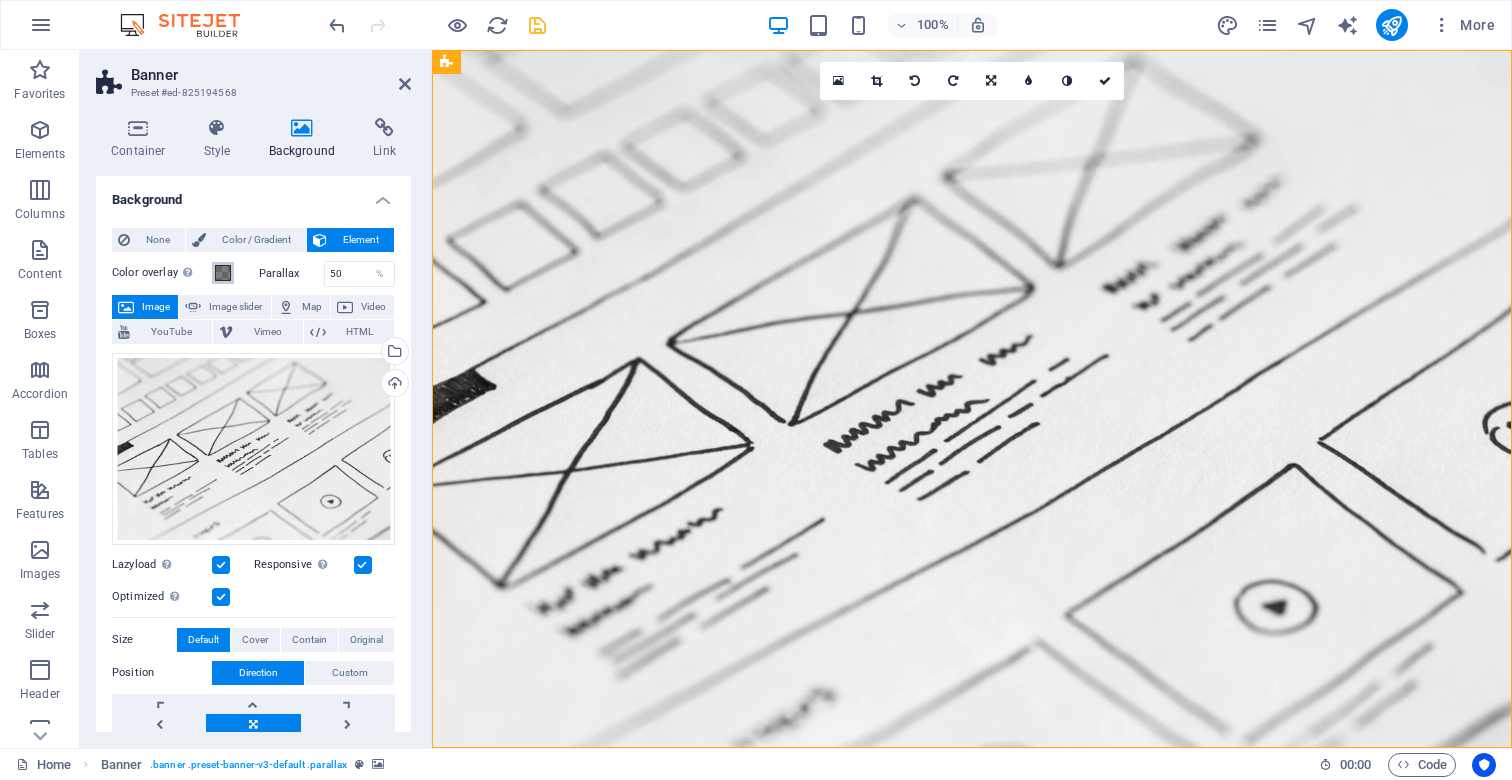 click at bounding box center (223, 273) 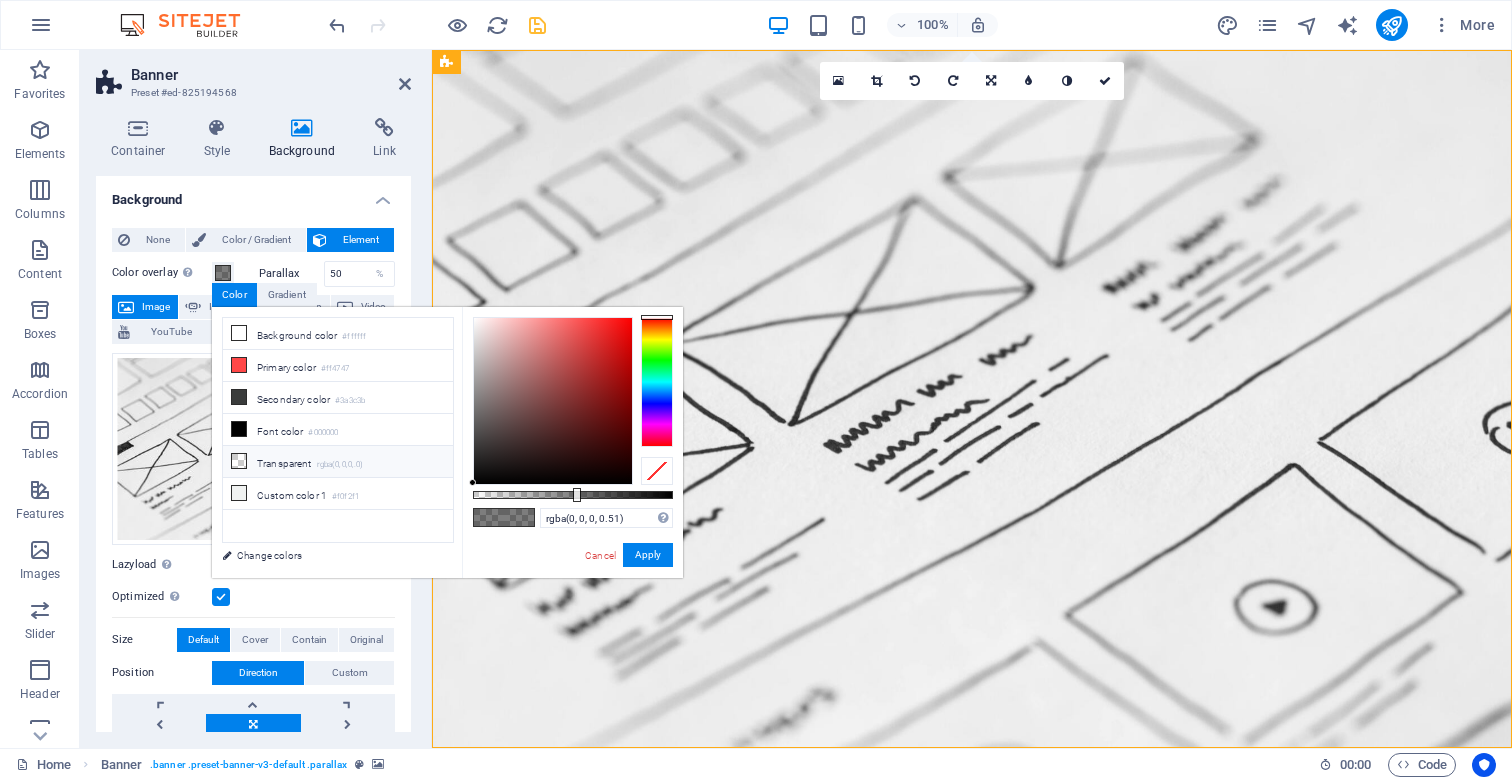 click on "Transparent
rgba(0,0,0,.0)" at bounding box center [338, 462] 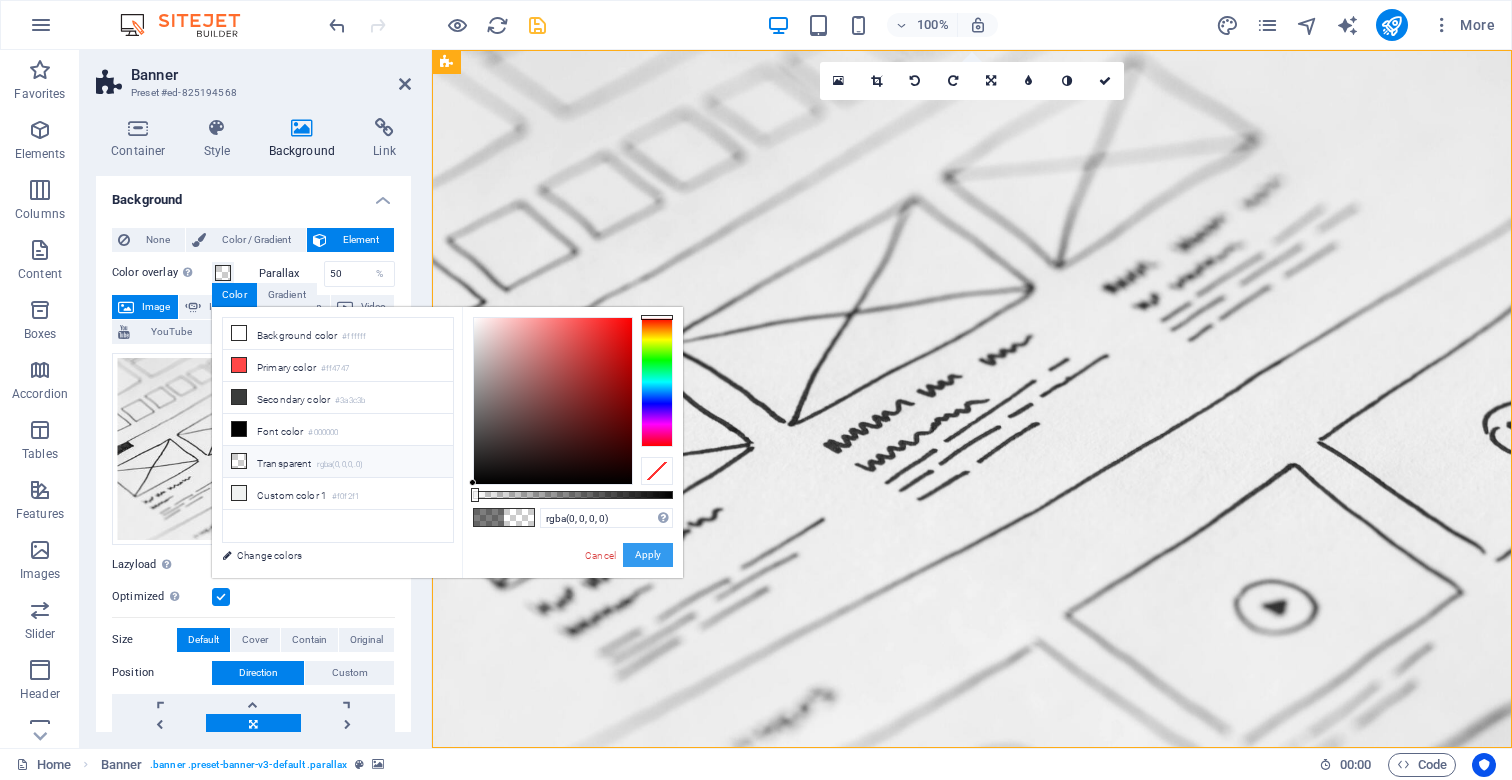 click on "Apply" at bounding box center (648, 555) 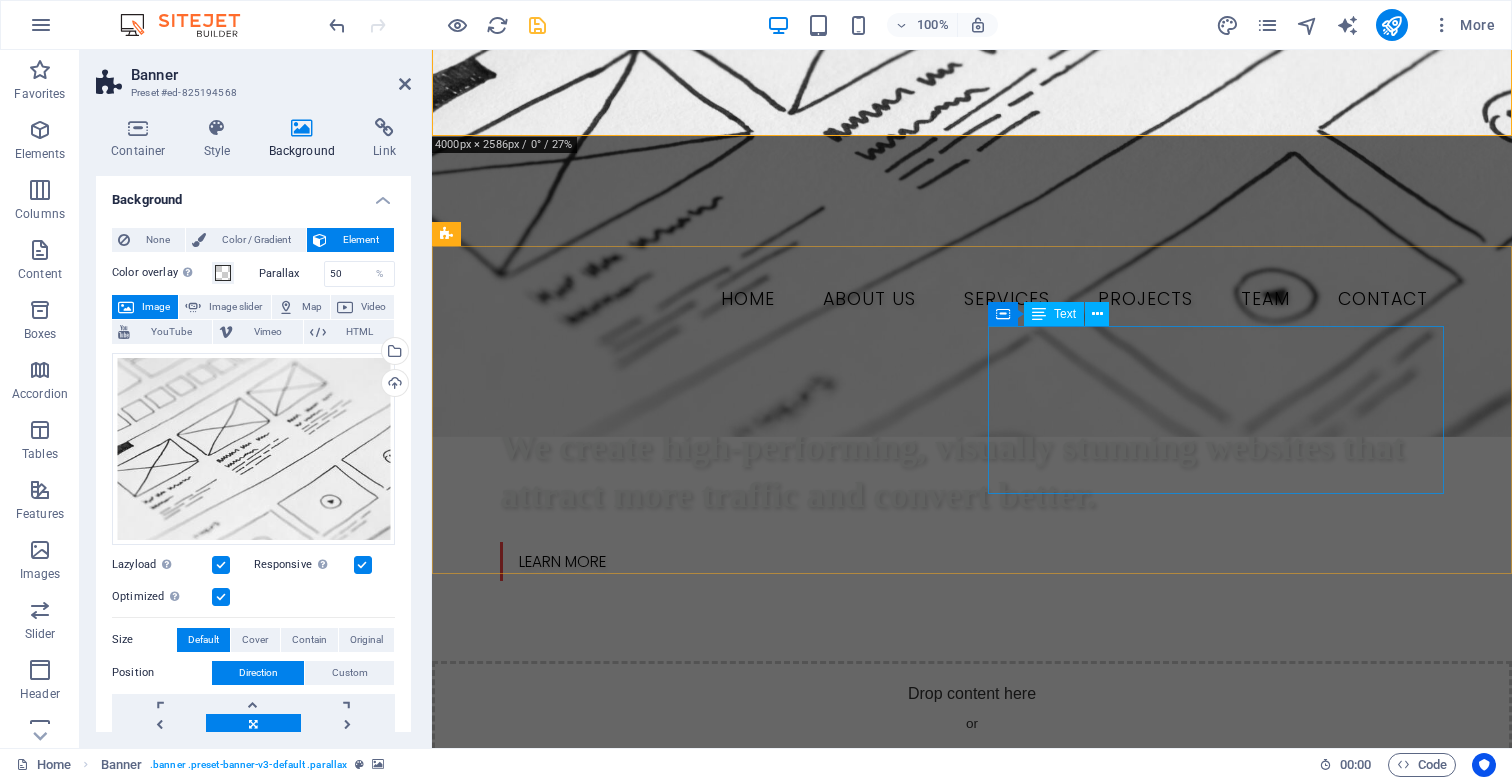 scroll, scrollTop: 647, scrollLeft: 0, axis: vertical 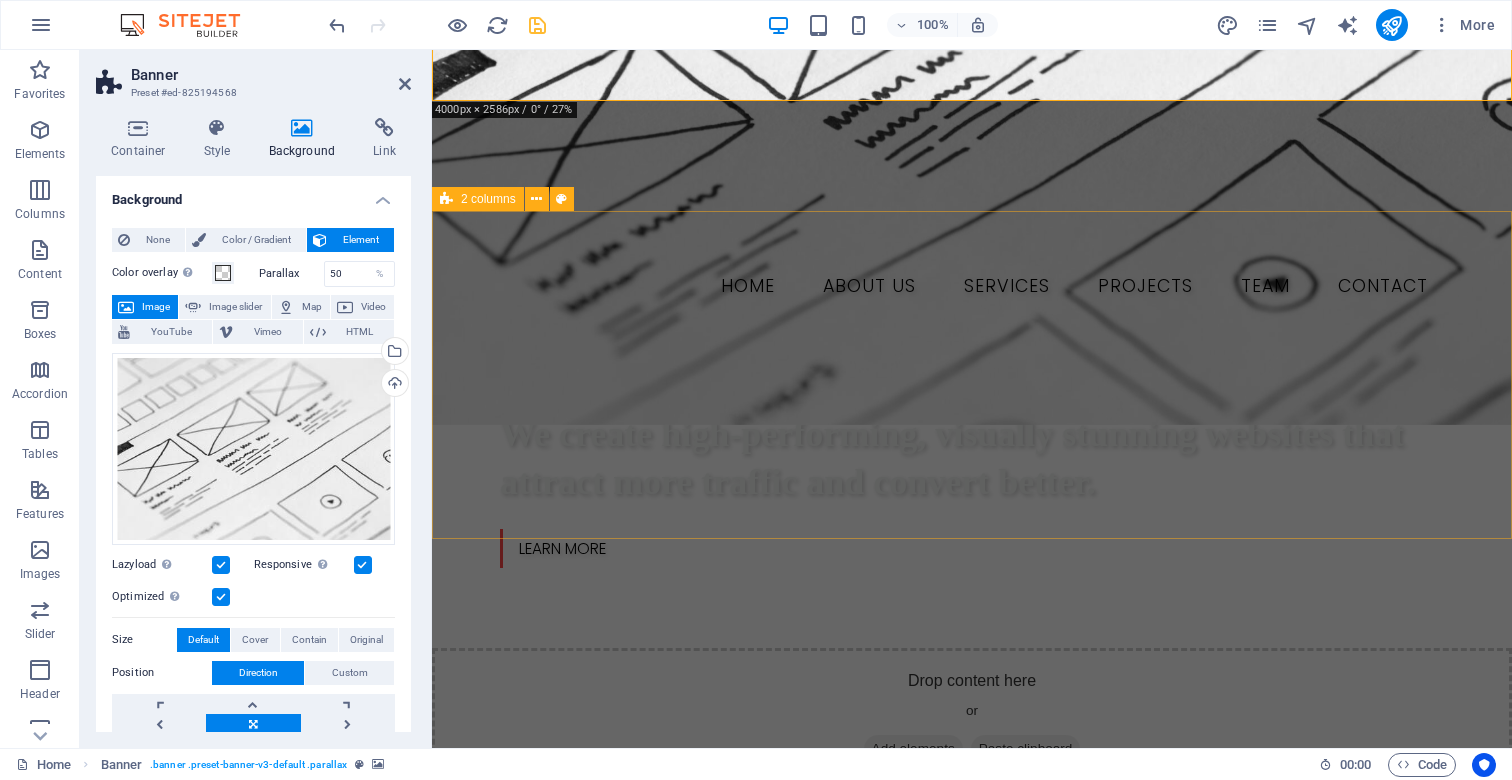 click on "W e are a dynamic team of creative people and Marketing Experts. Lorem ipsum dolor sit amet, consetetur sadipscing elitr, sed diam nonumy eirmod tempor invidunt ut labore et dolore magna aliquyam erat, sed diam voluptua.  At vero eos et accusam et justo duo dolores. Et otea rebum stet clita kasd gubergren, no sea takimata sanctus est Lorem ipsum dolor sit amet." at bounding box center [972, 1128] 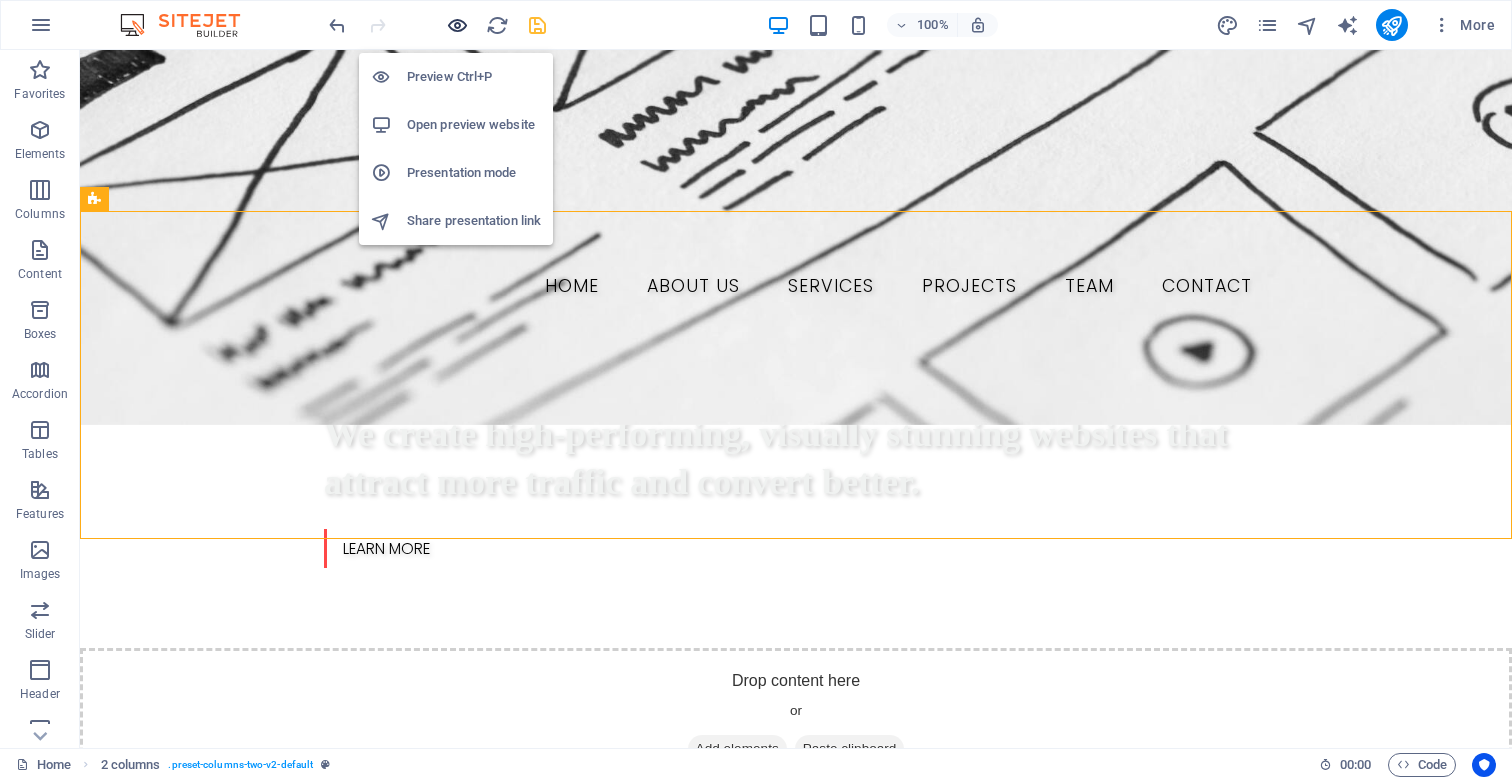 click at bounding box center [457, 25] 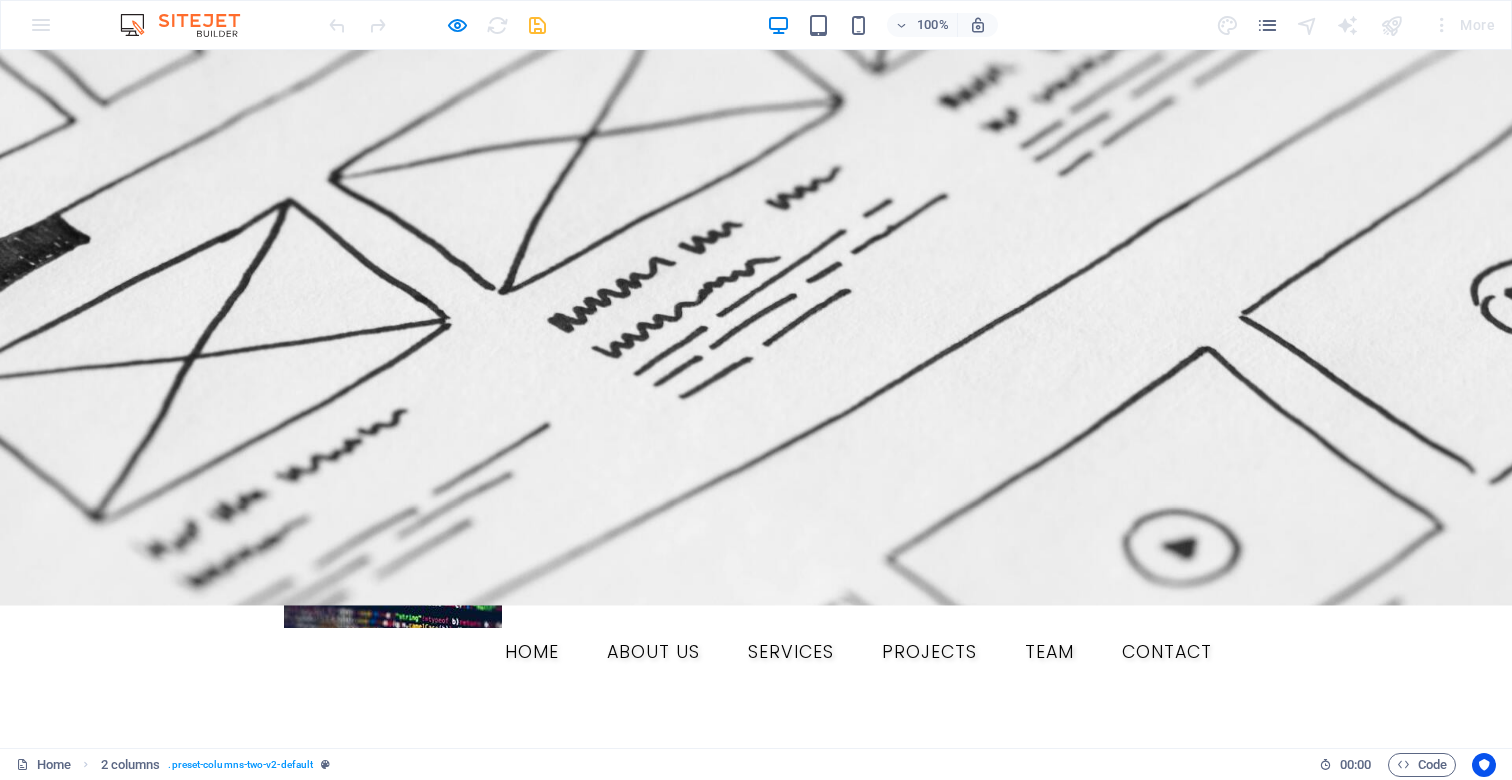 scroll, scrollTop: 284, scrollLeft: 0, axis: vertical 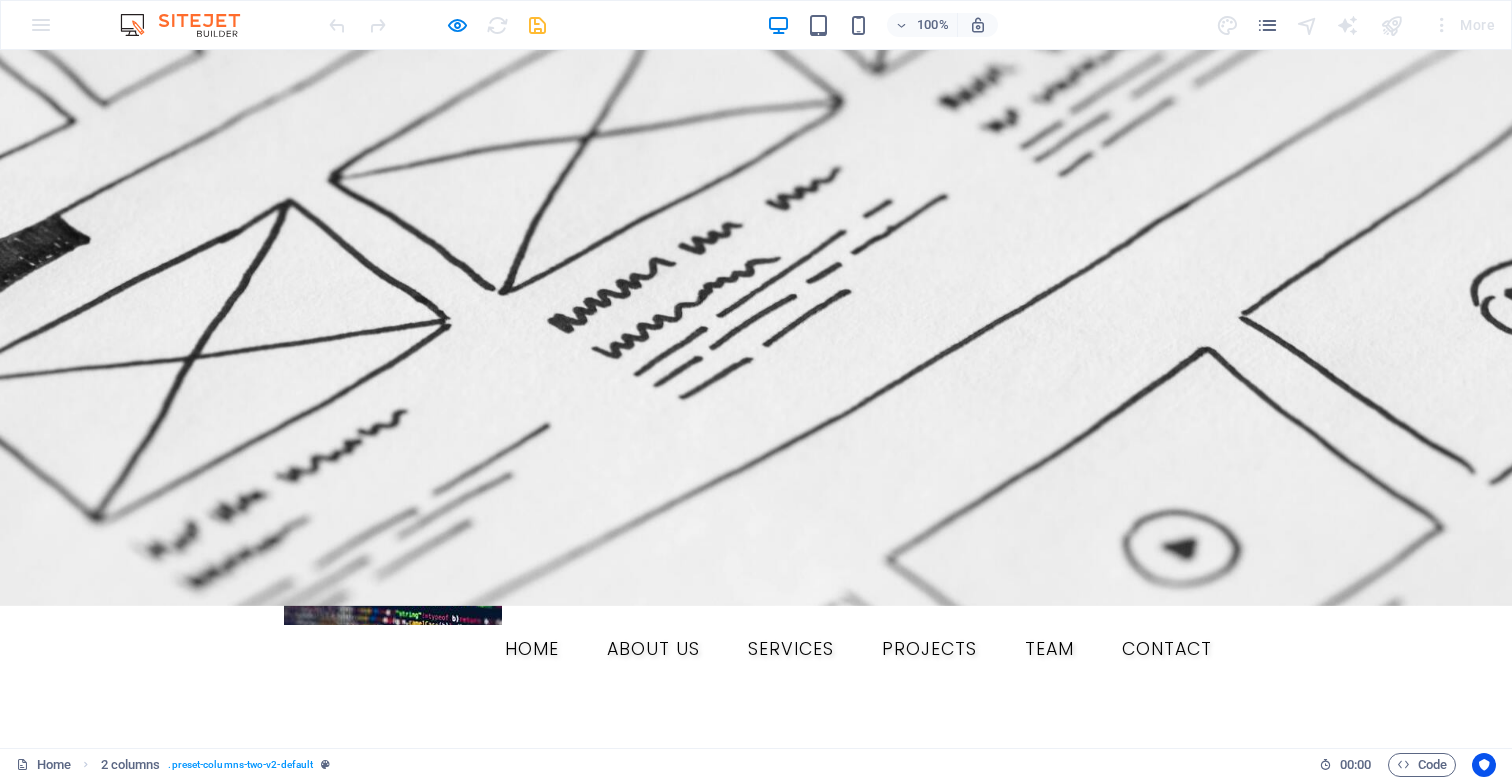 click on "We create high-performing, visually stunning websites that attract more traffic and convert better." at bounding box center (736, 821) 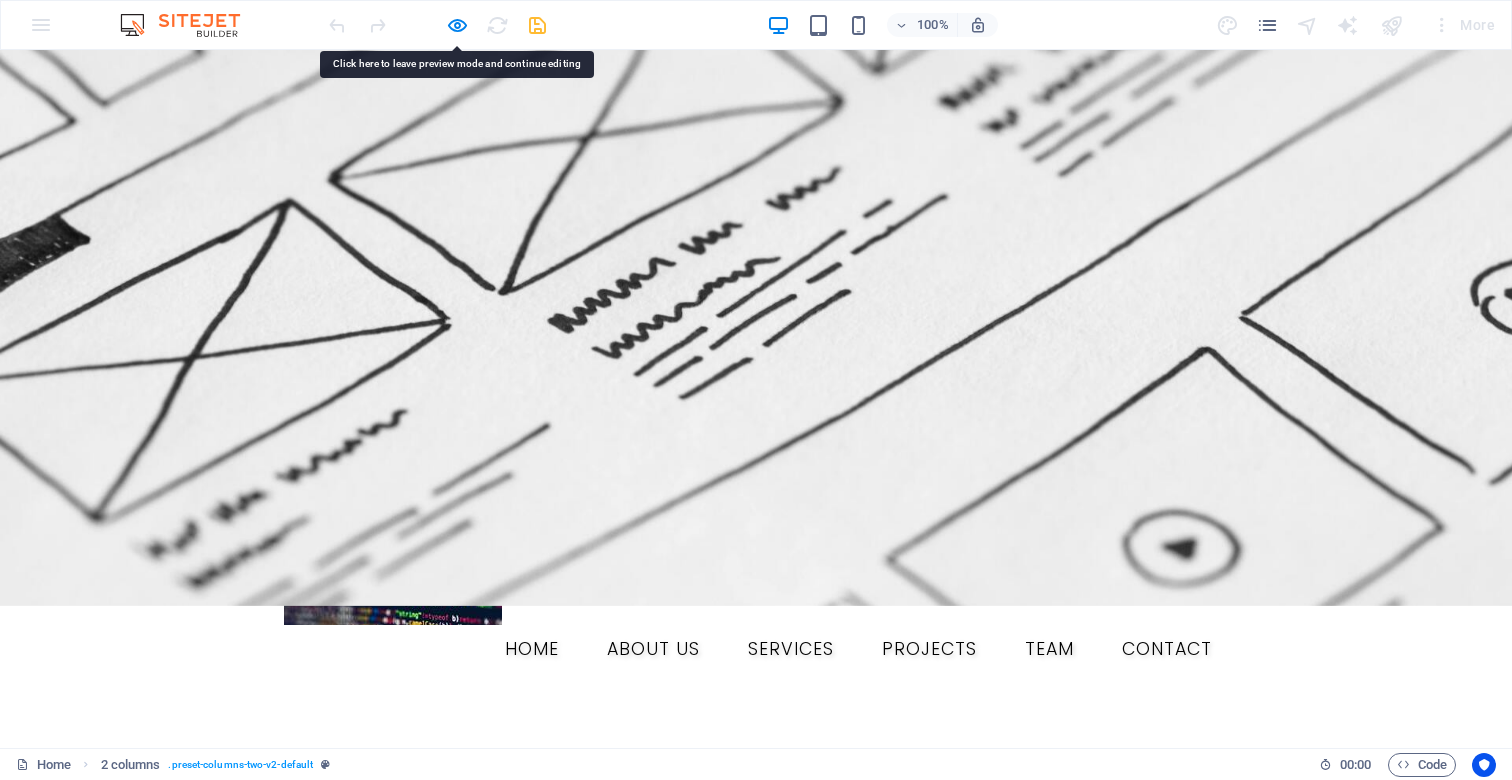 click on "We create high-performing, visually stunning websites that attract more traffic and convert better." at bounding box center (736, 821) 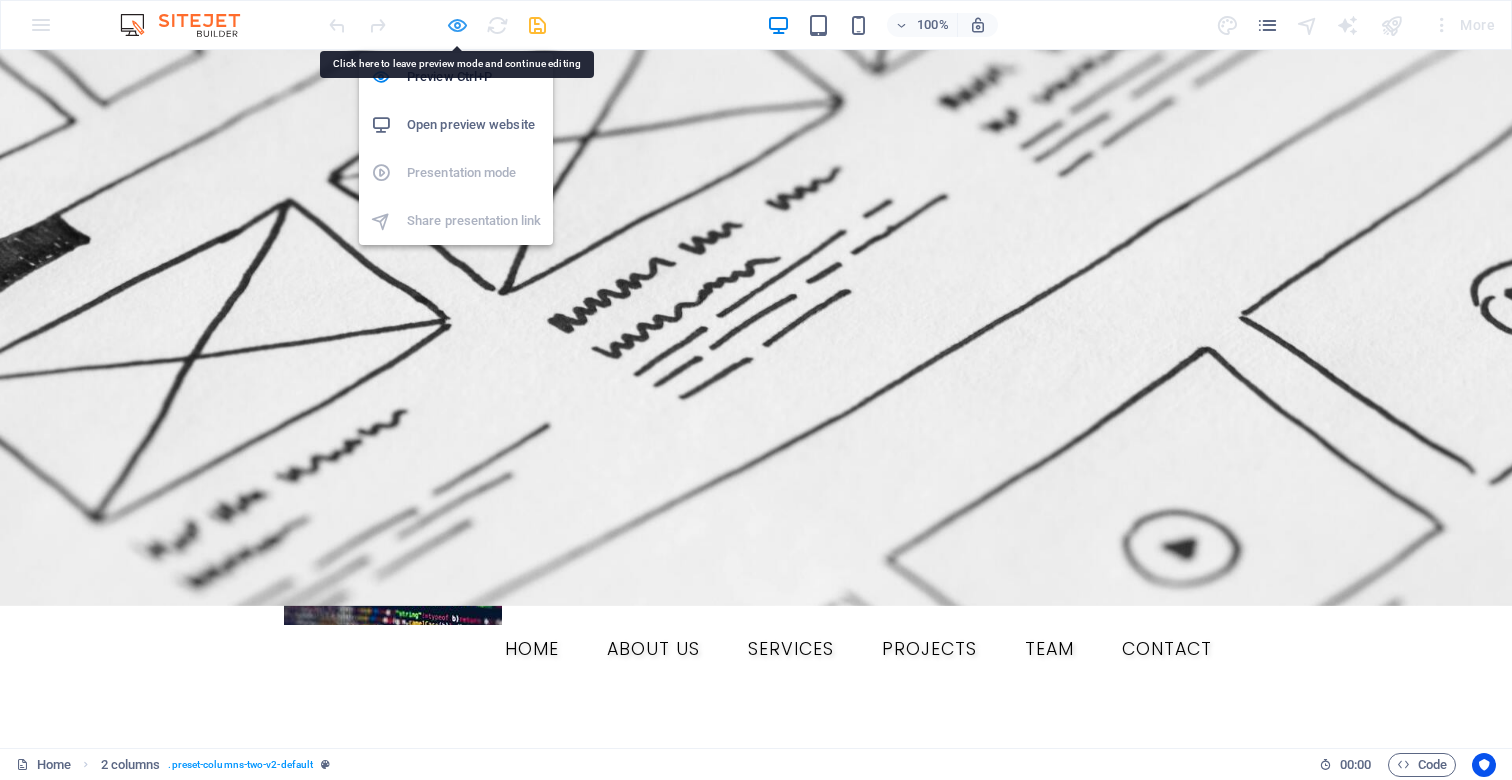 click at bounding box center (457, 25) 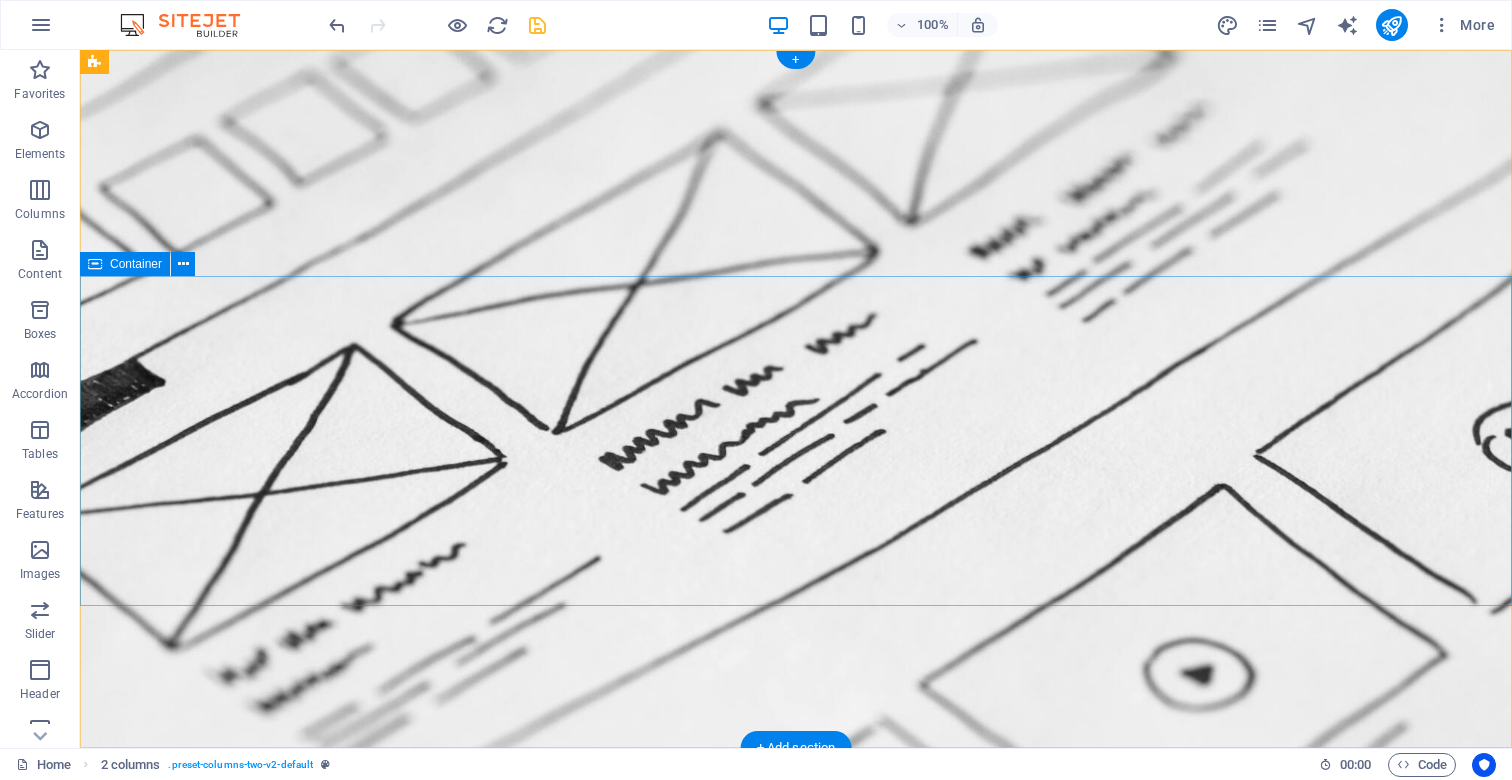 scroll, scrollTop: 0, scrollLeft: 0, axis: both 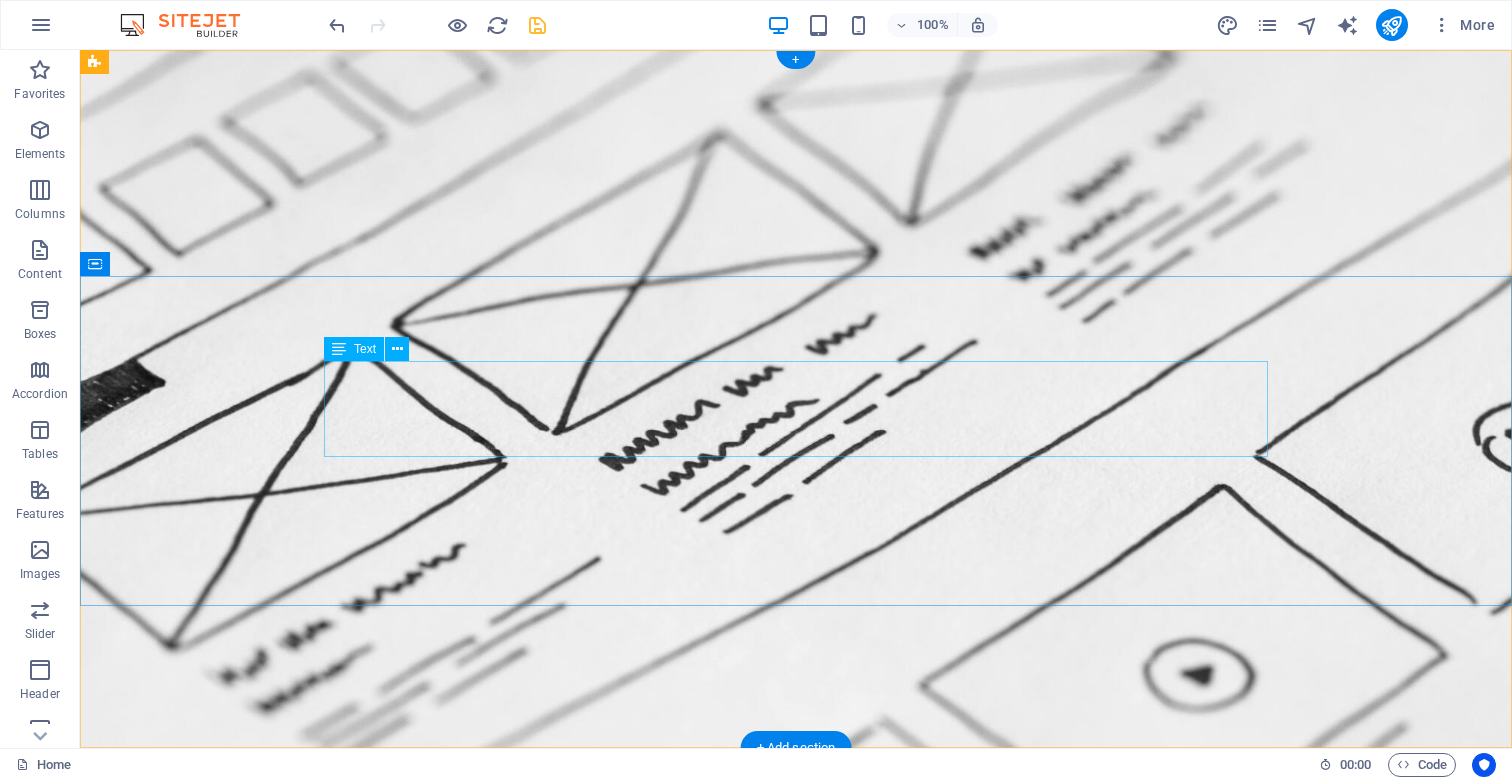 click on "We create high-performing, visually stunning websites that attract more traffic and convert better." at bounding box center [796, 1103] 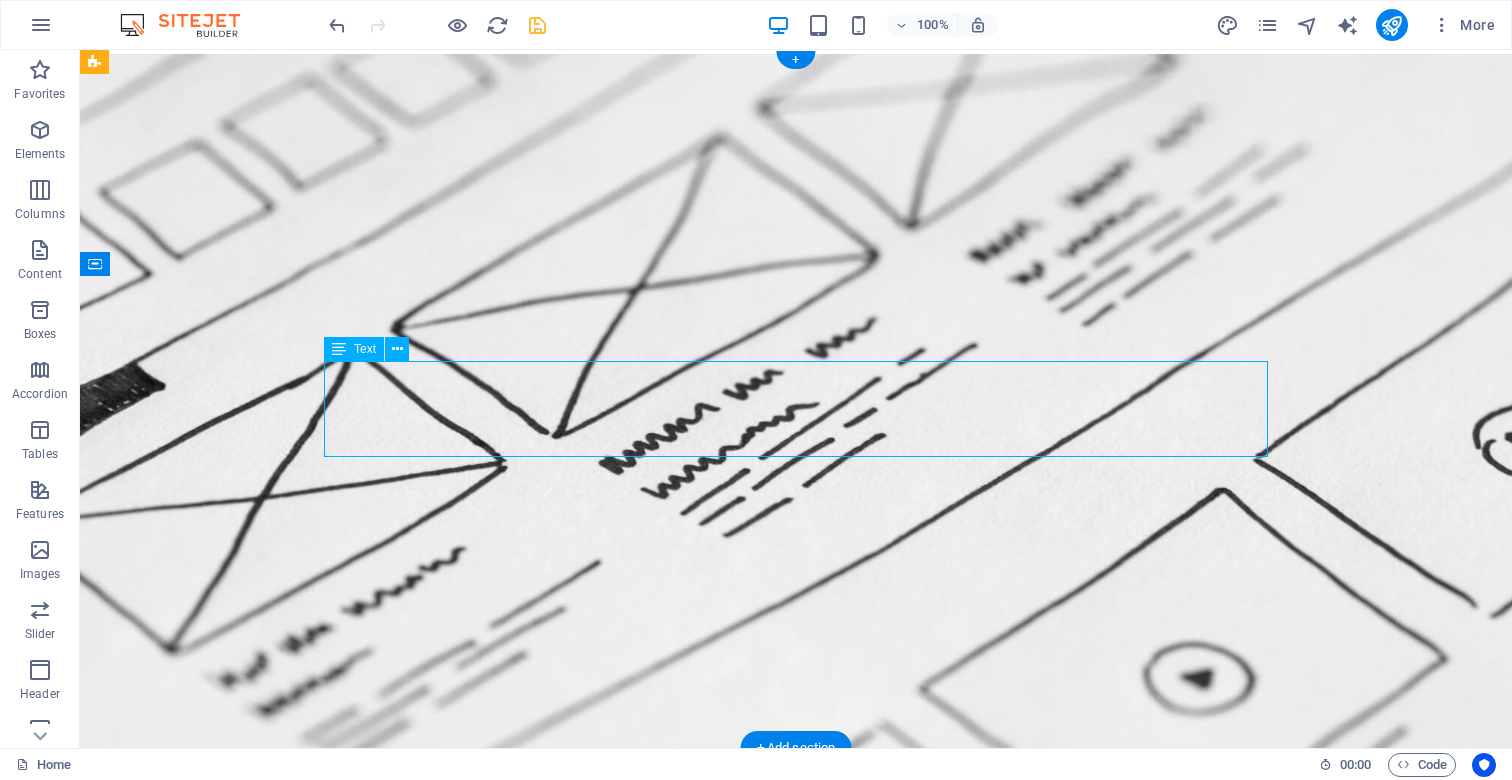scroll, scrollTop: 7, scrollLeft: 0, axis: vertical 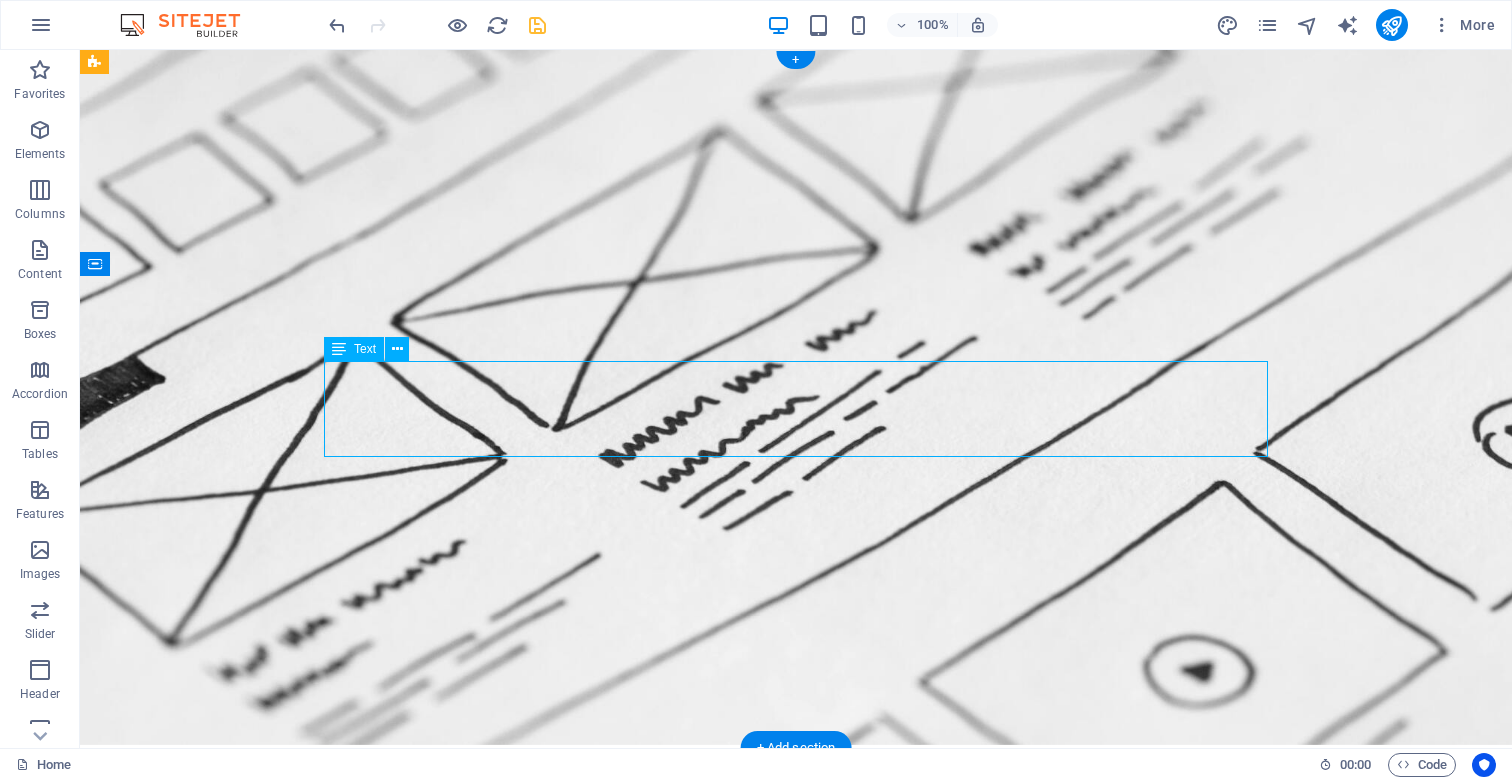 click on "We create high-performing, visually stunning websites that attract more traffic and convert better." at bounding box center (796, 1096) 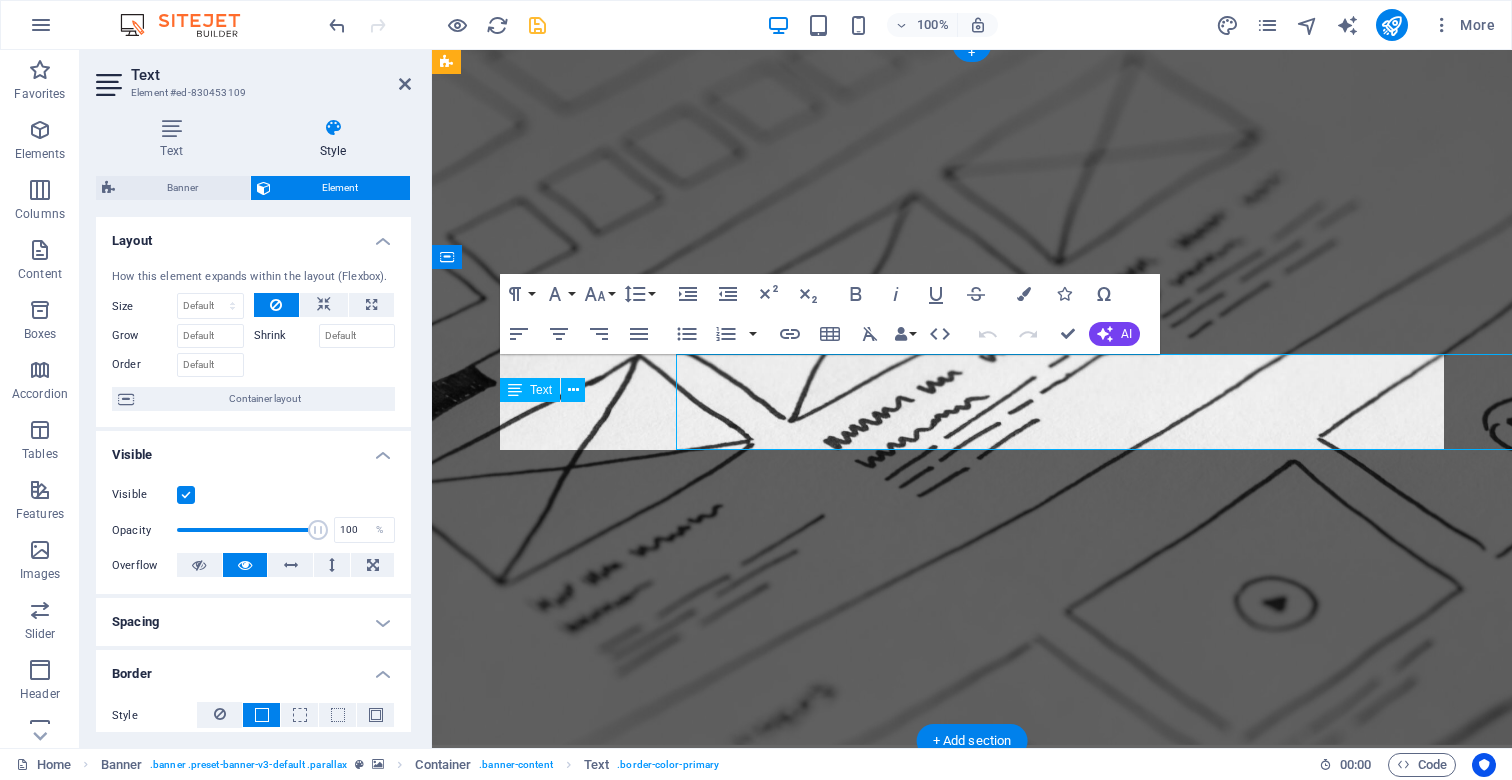 click on "We create high-performing, visually stunning websites that attract more traffic and convert better." at bounding box center [952, 1098] 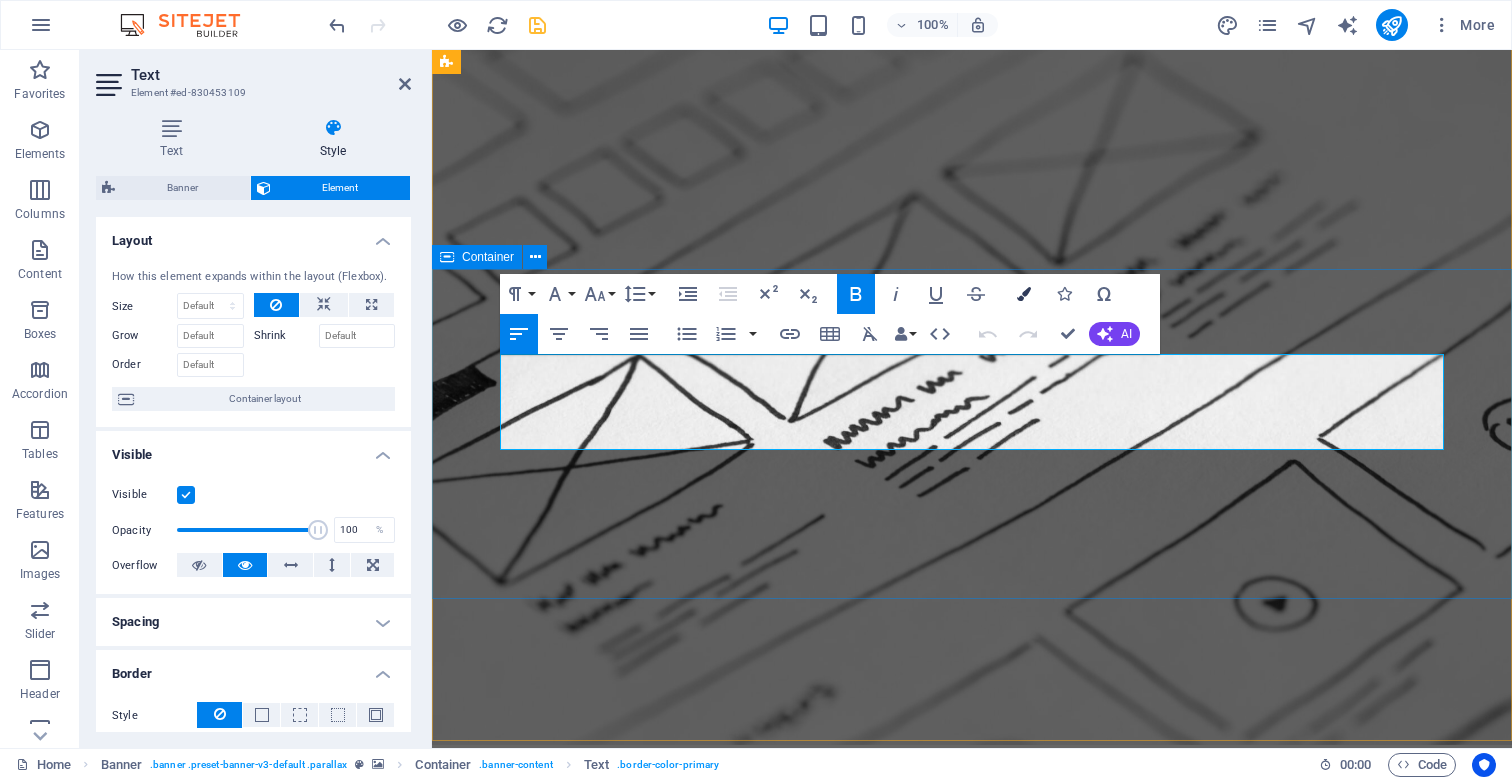 click at bounding box center [1024, 294] 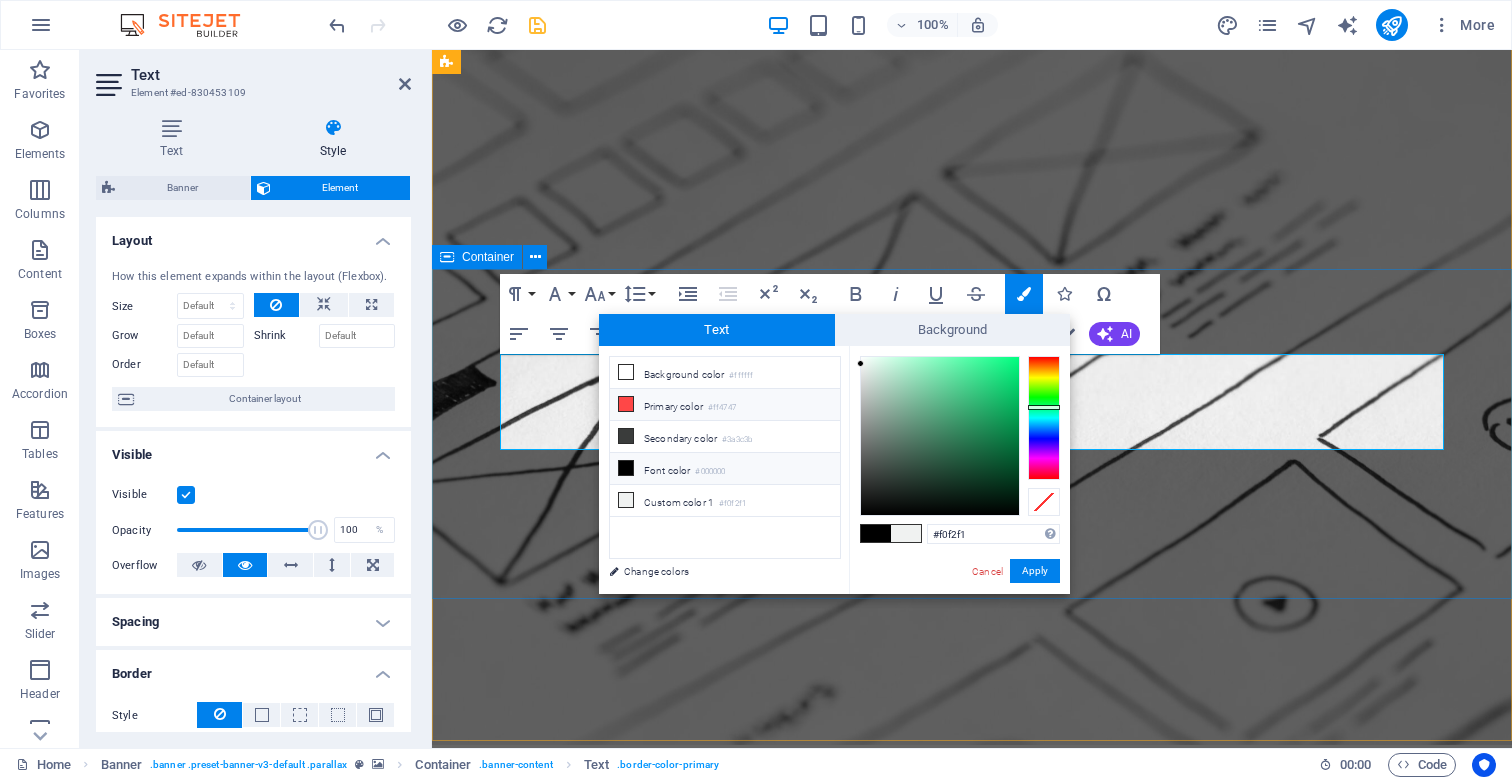 click on "Primary color
#ff4747" at bounding box center (725, 405) 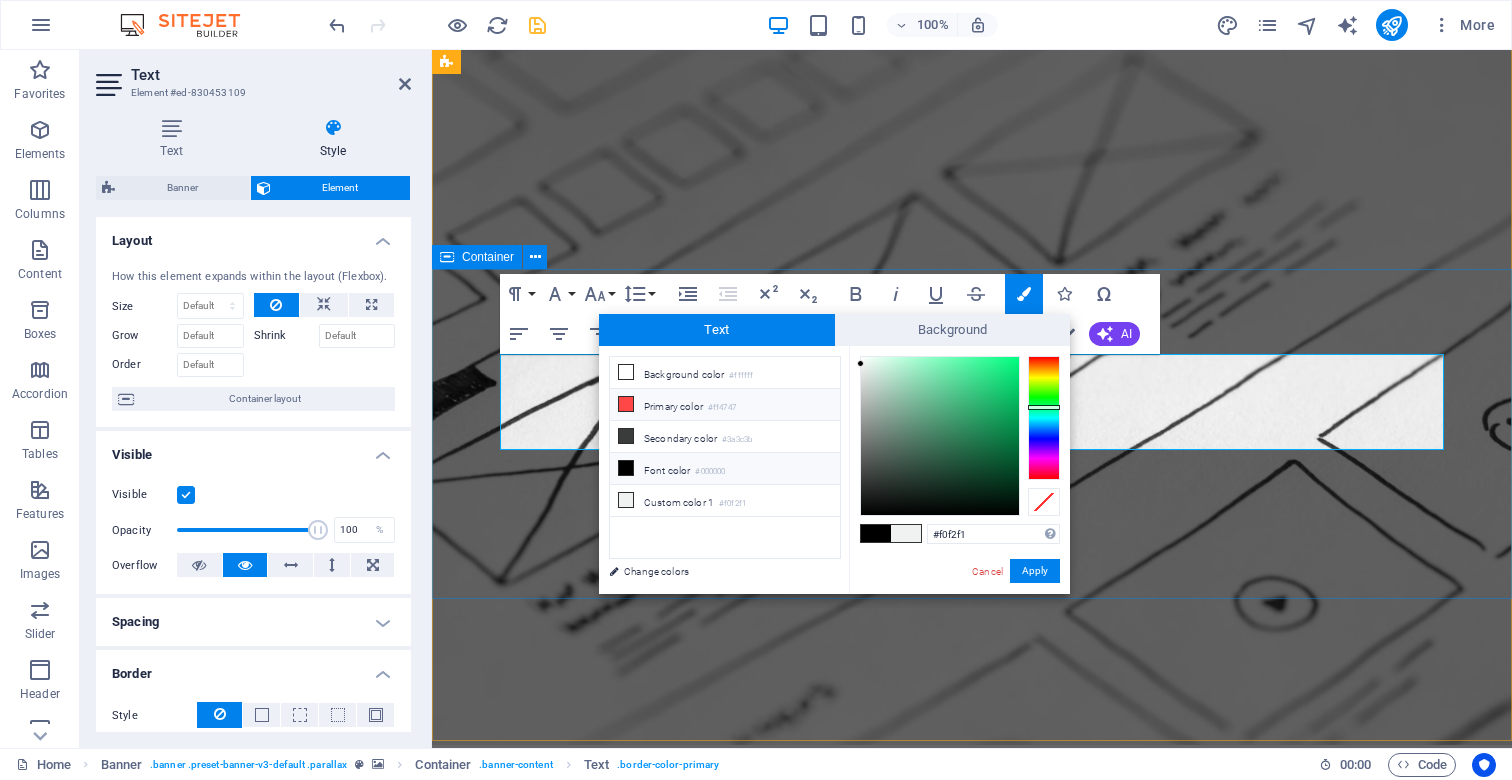 type on "#ff4747" 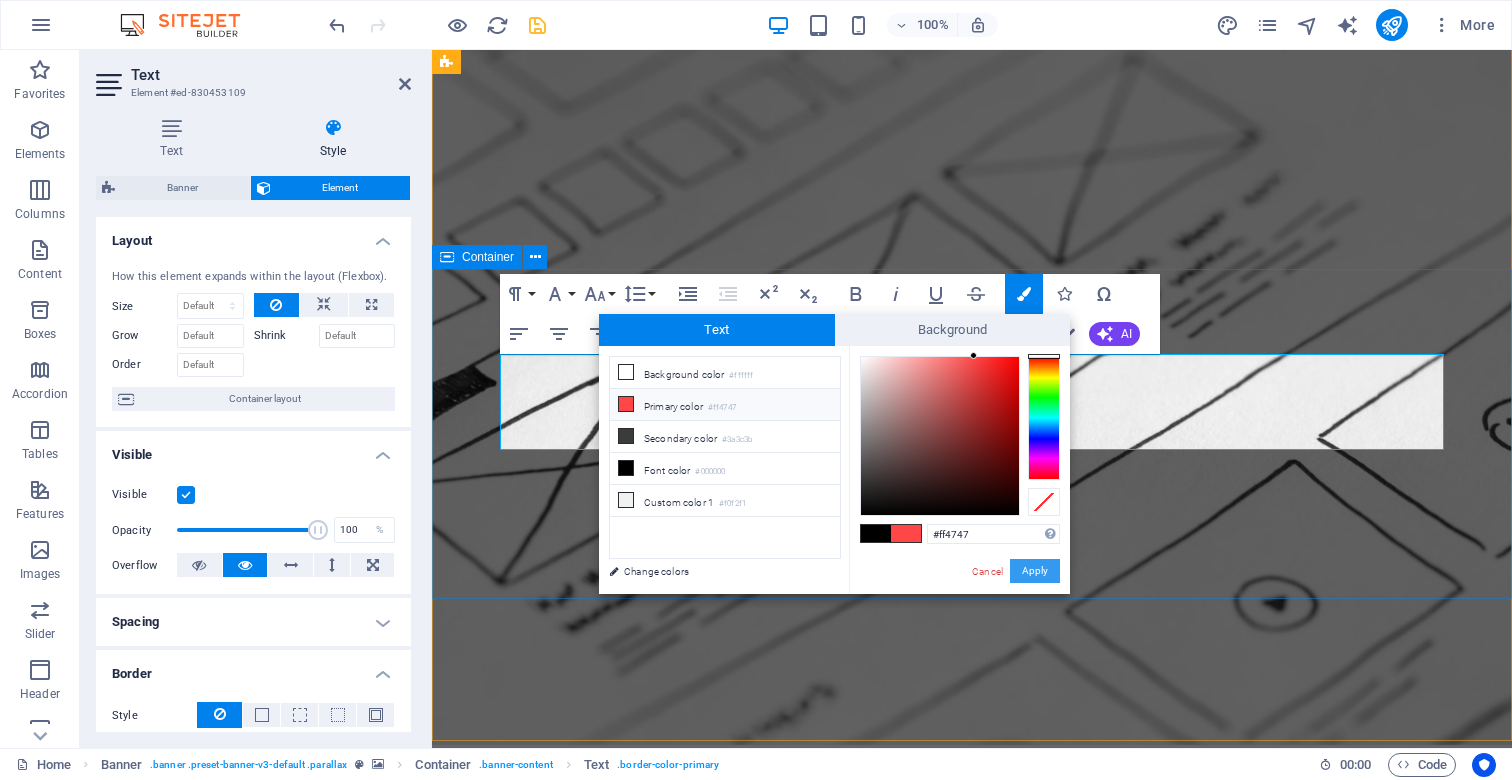 click on "Apply" at bounding box center [1035, 571] 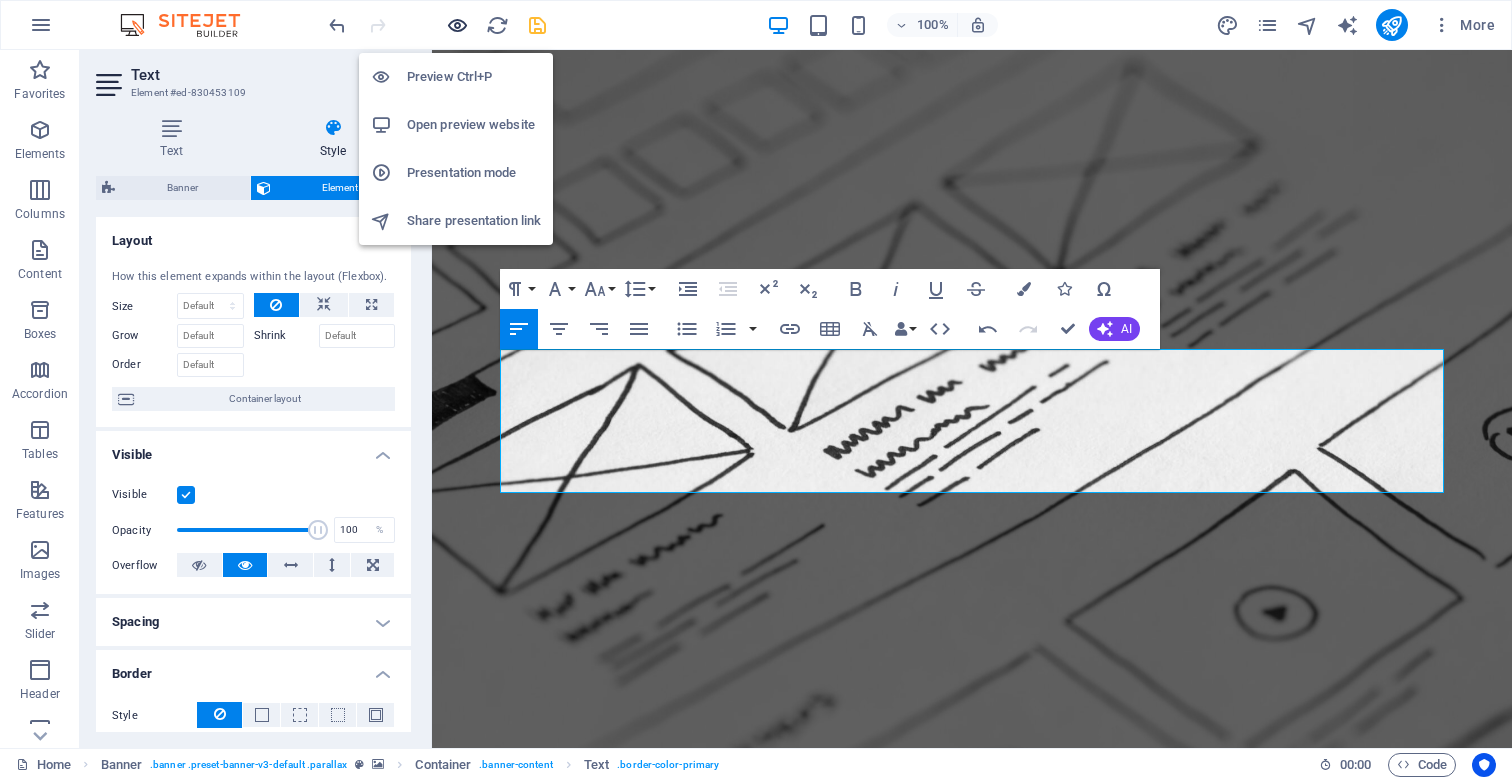 click at bounding box center (457, 25) 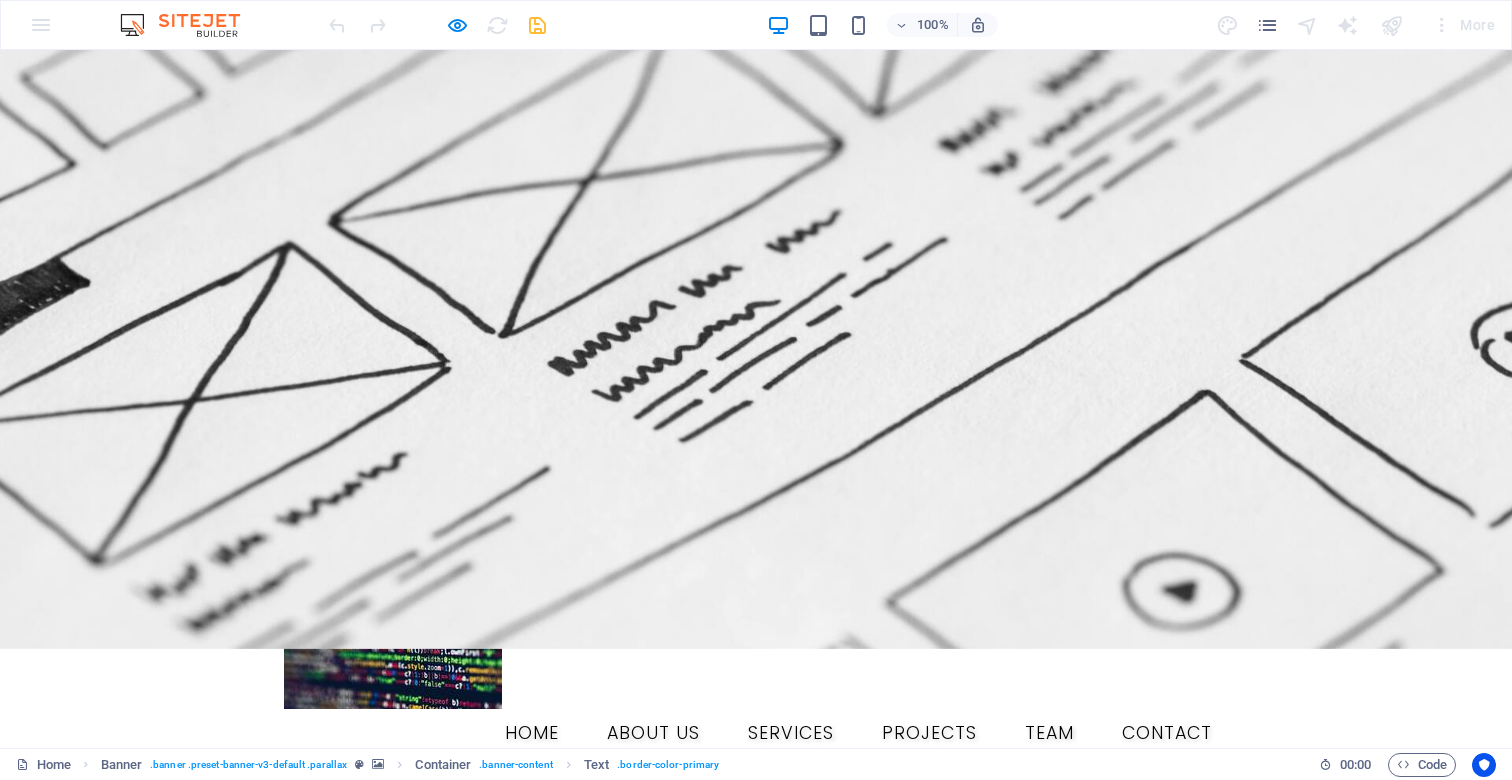 scroll, scrollTop: 195, scrollLeft: 0, axis: vertical 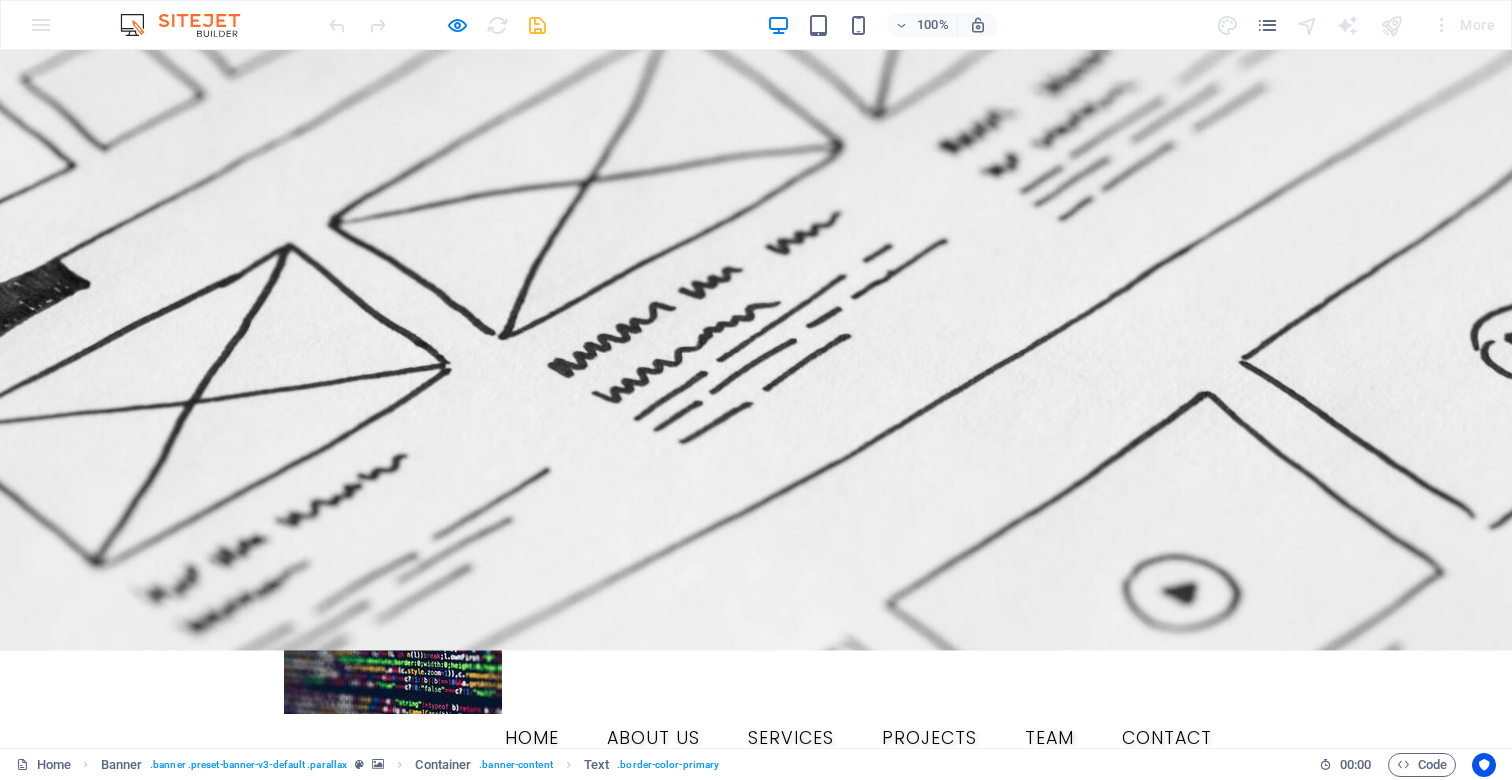 click on "We create high-performing, visually stunning websites that attract more traffic and convert better." at bounding box center (702, 932) 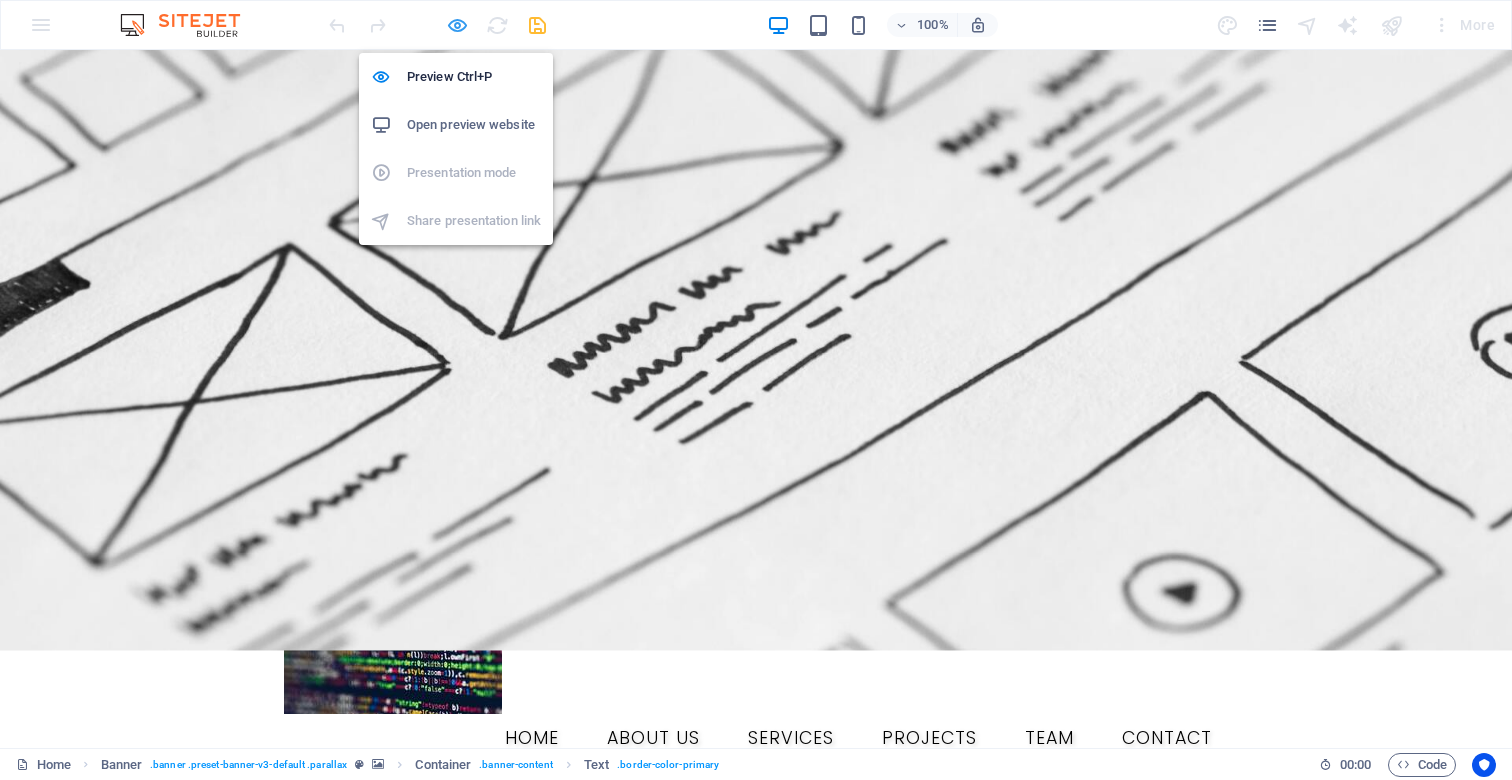 click at bounding box center [457, 25] 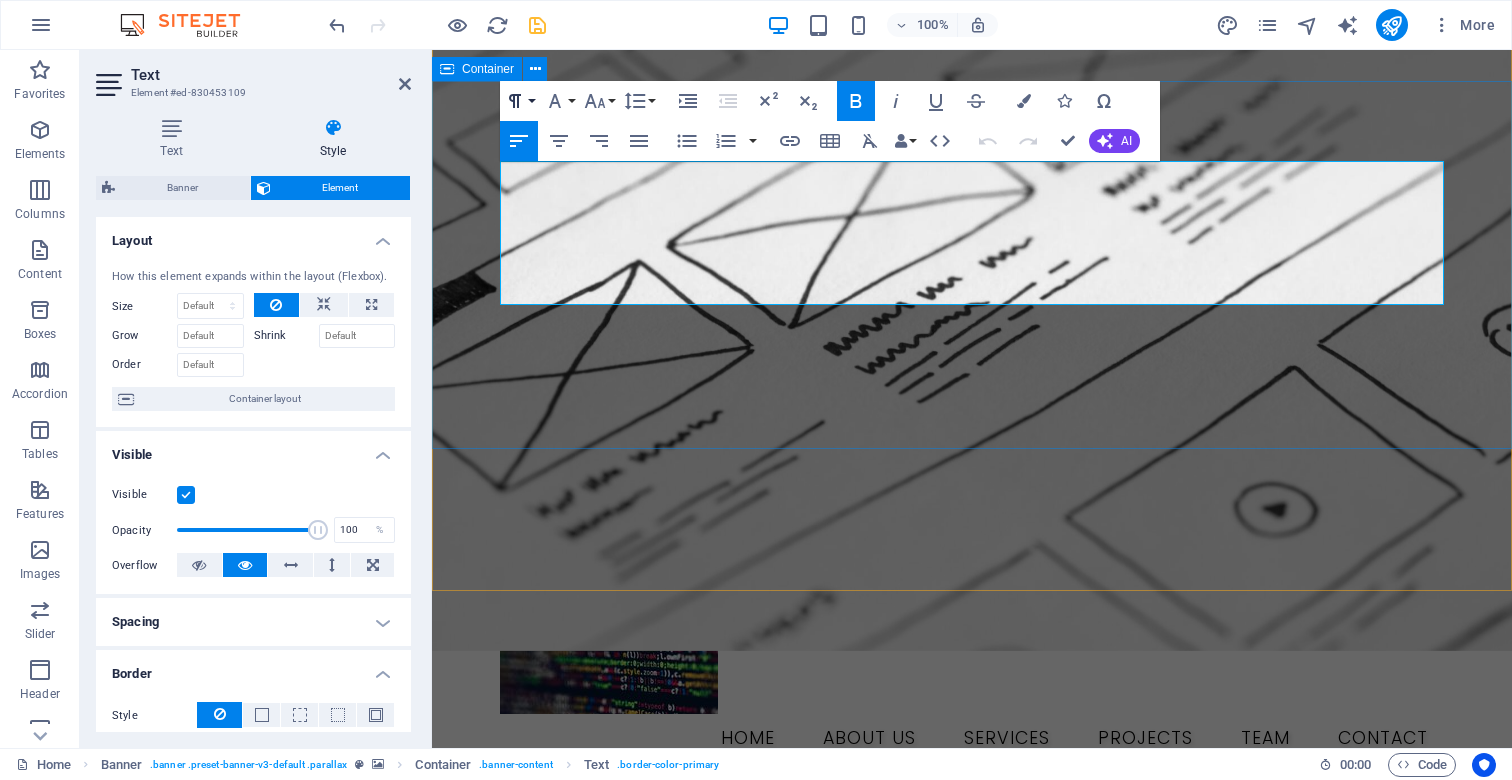 click on "Paragraph Format" at bounding box center [519, 101] 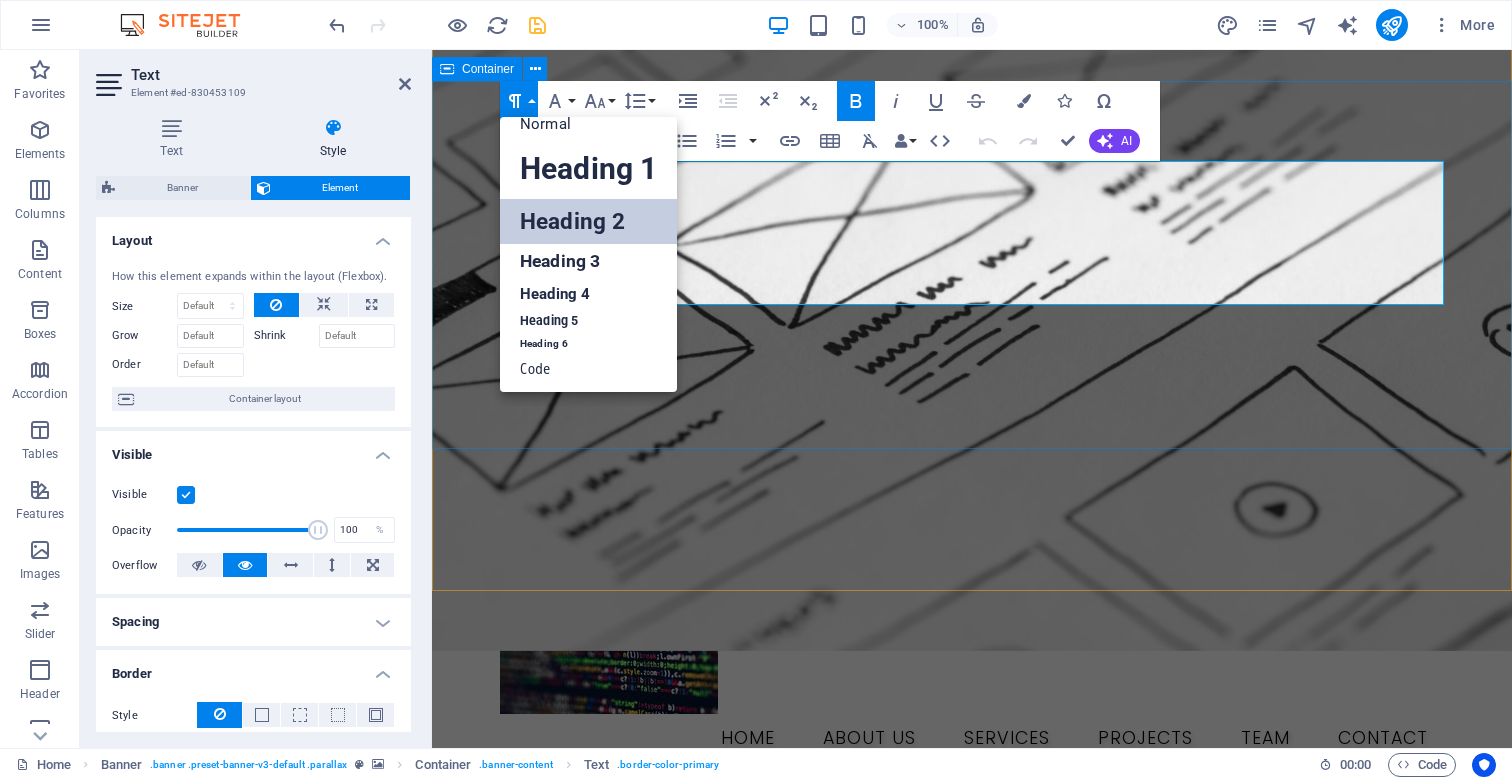 scroll, scrollTop: 15, scrollLeft: 0, axis: vertical 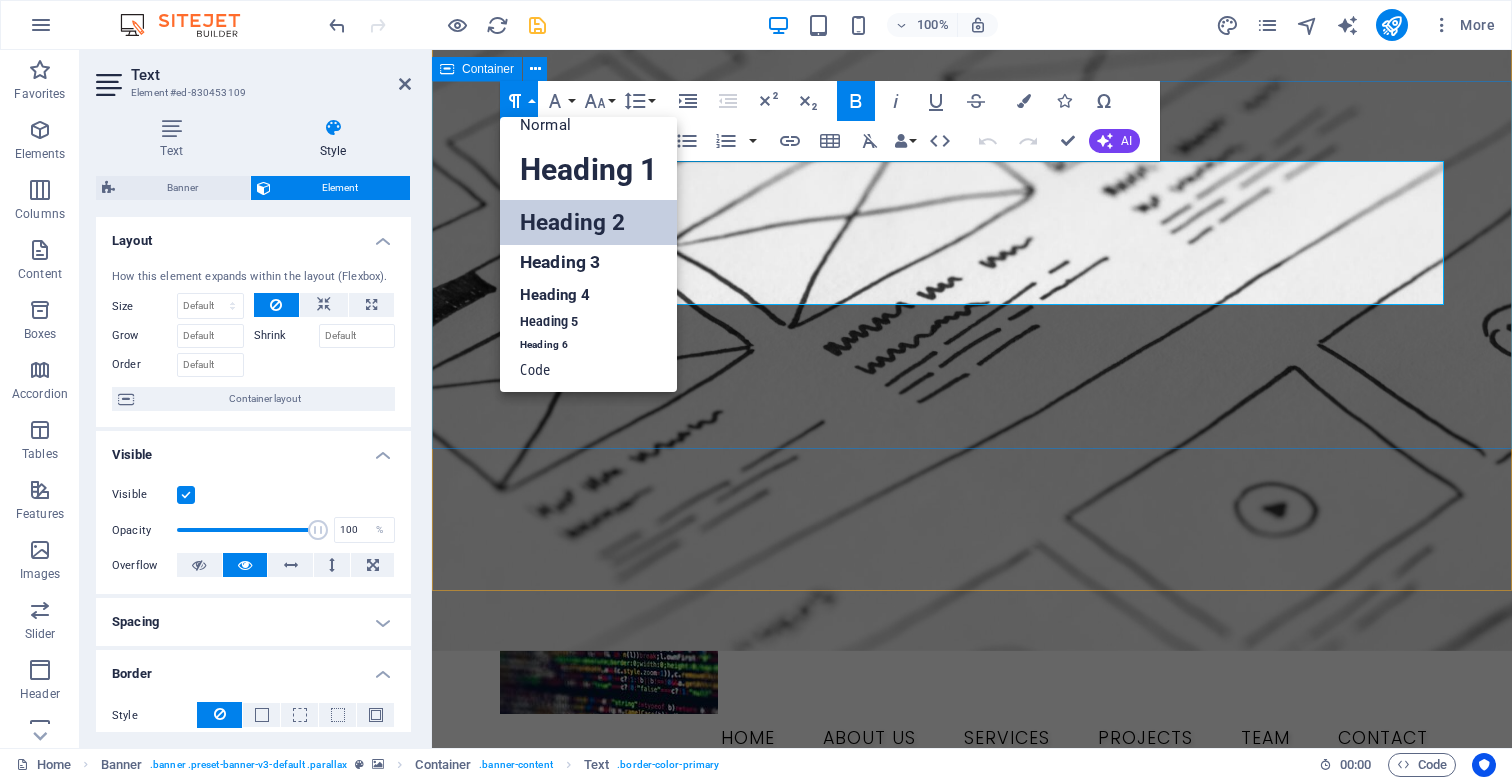 click on "Heading 3" at bounding box center (588, 262) 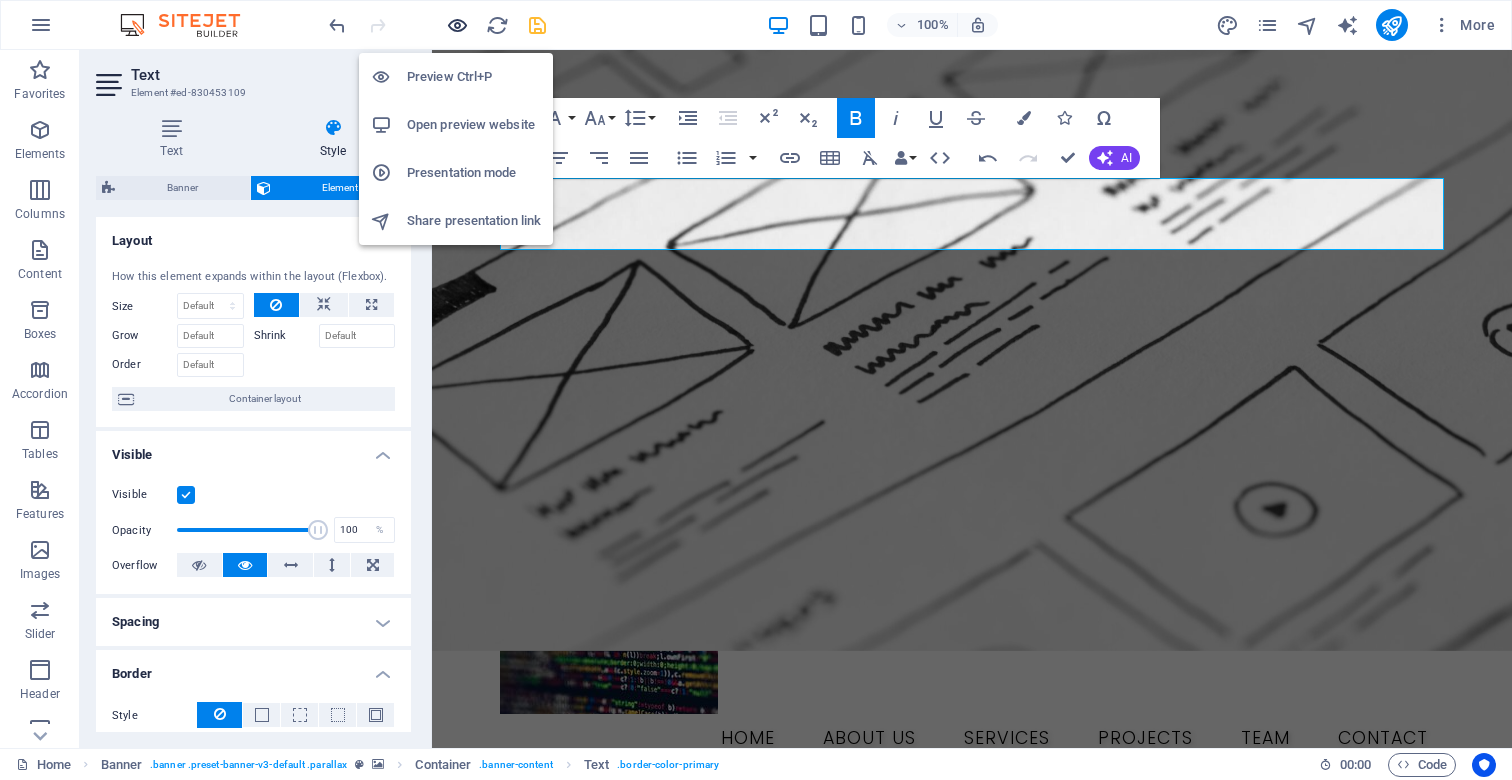 click at bounding box center [457, 25] 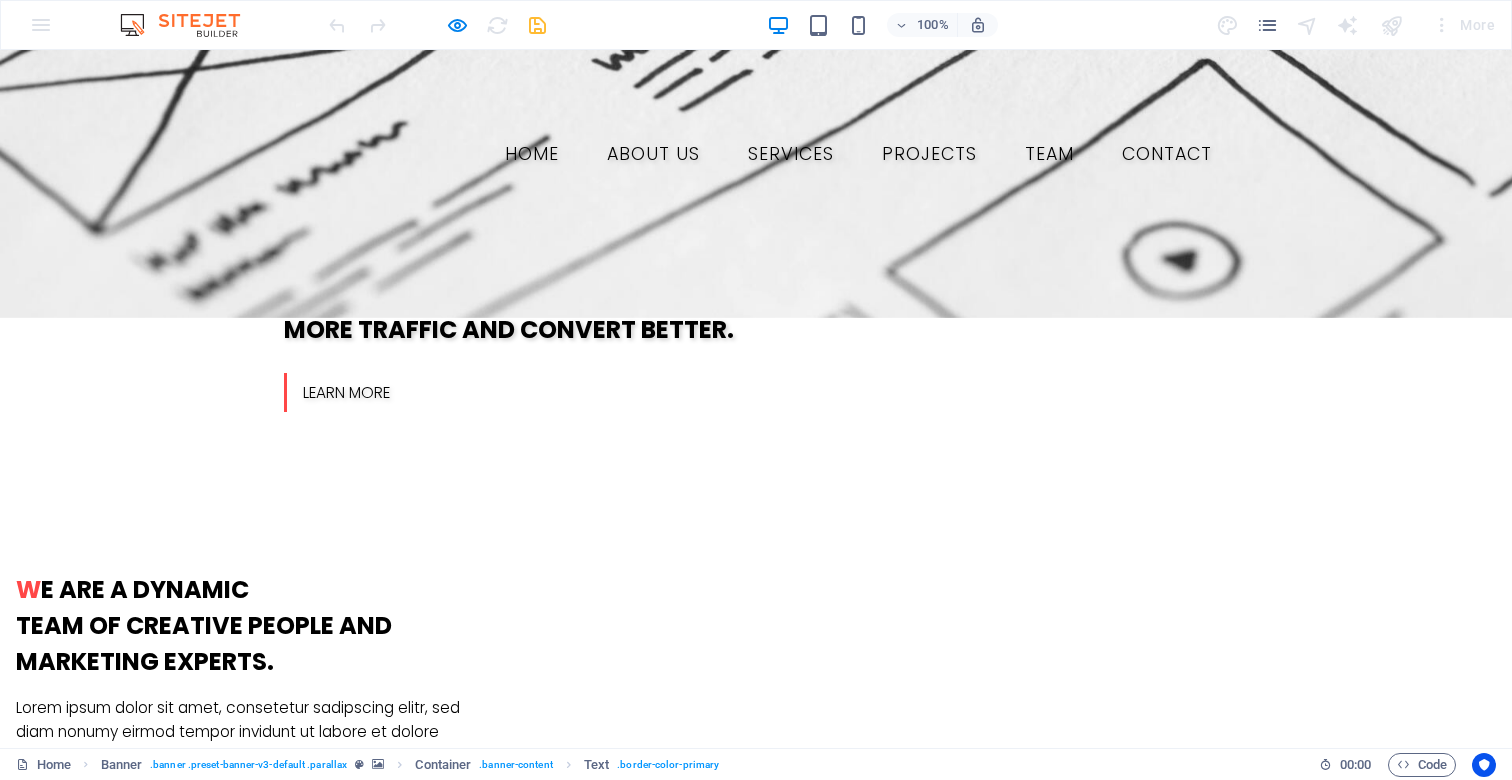 scroll, scrollTop: 778, scrollLeft: 0, axis: vertical 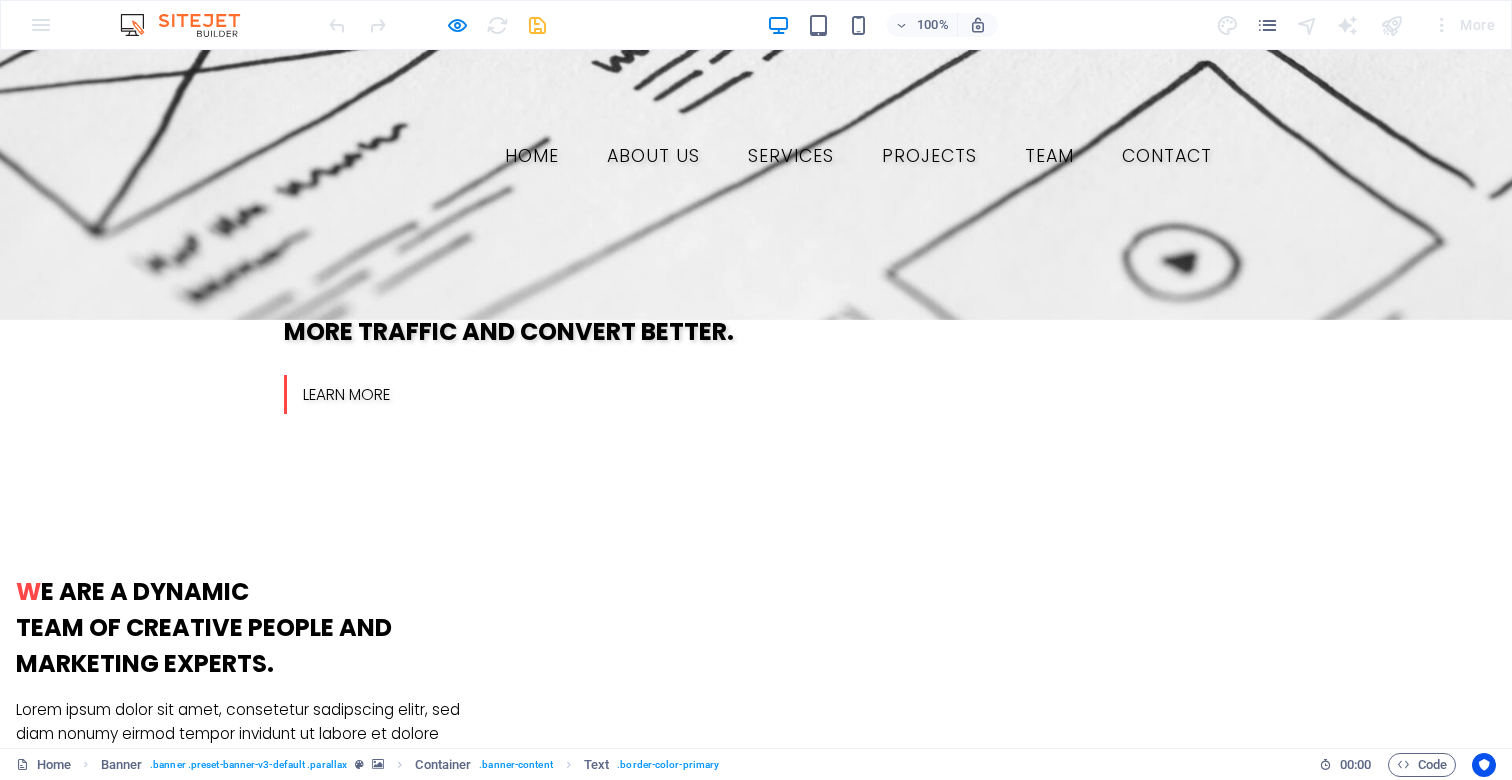 click on "ur Services" at bounding box center [772, 1502] 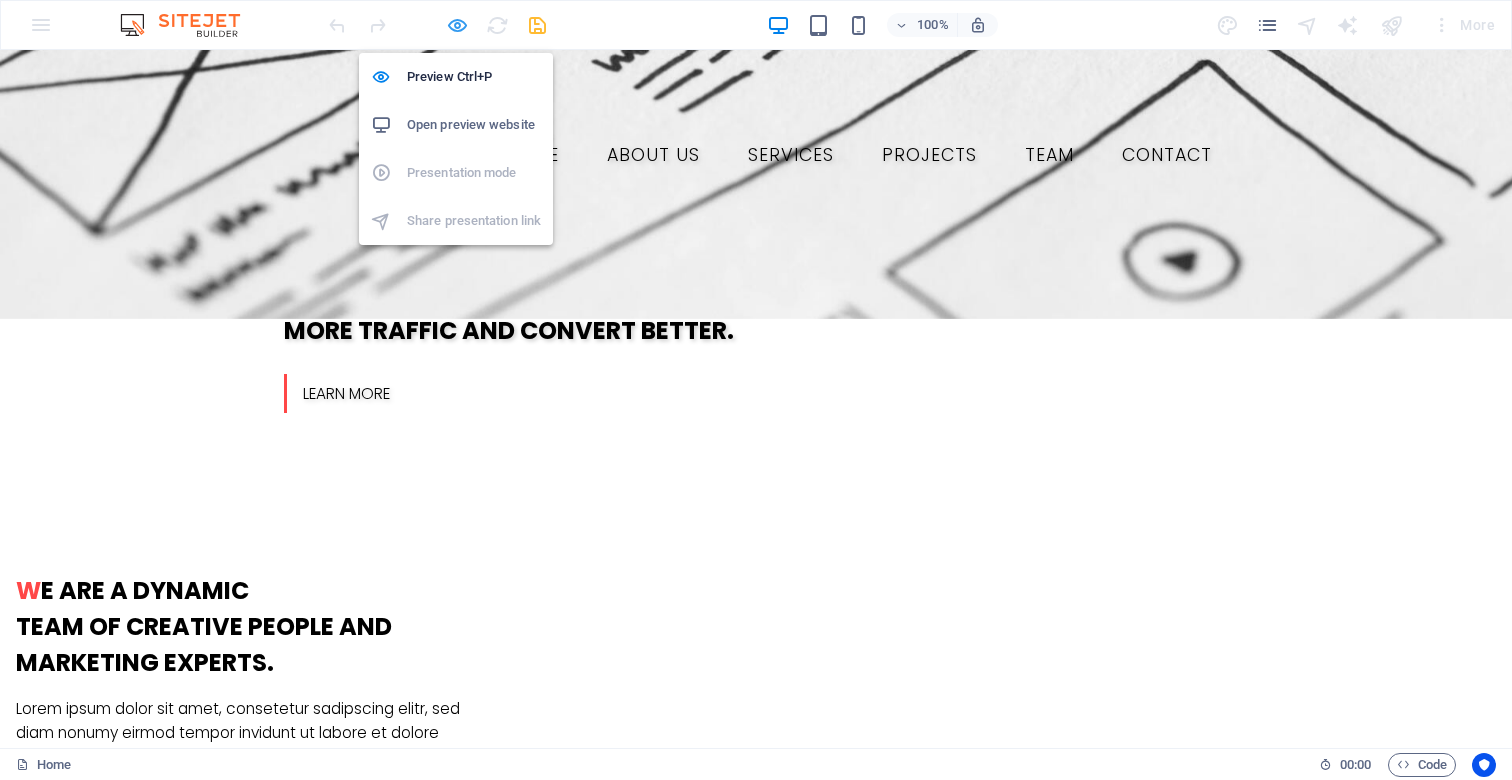 click at bounding box center [457, 25] 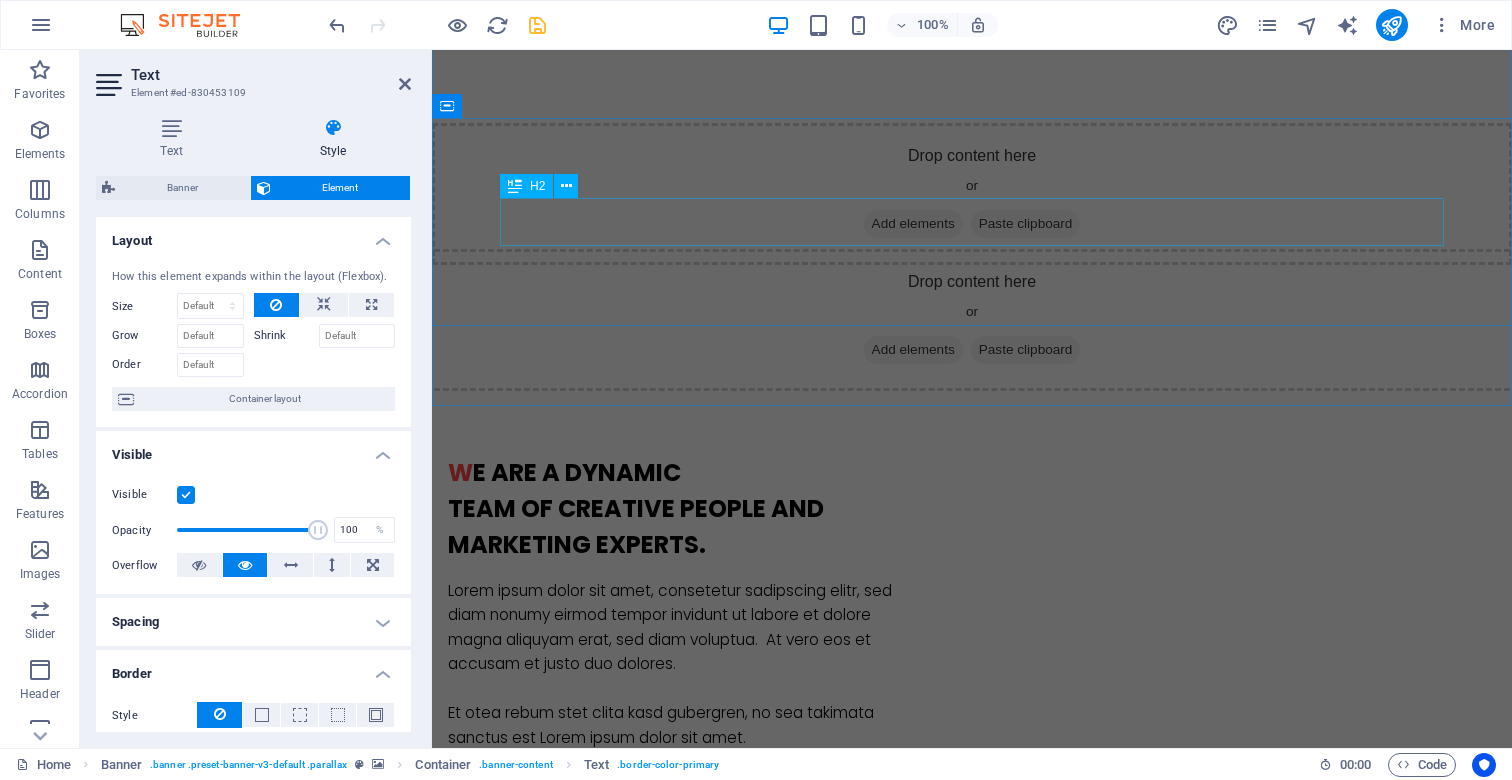 click on "O ur Services" at bounding box center [972, 1383] 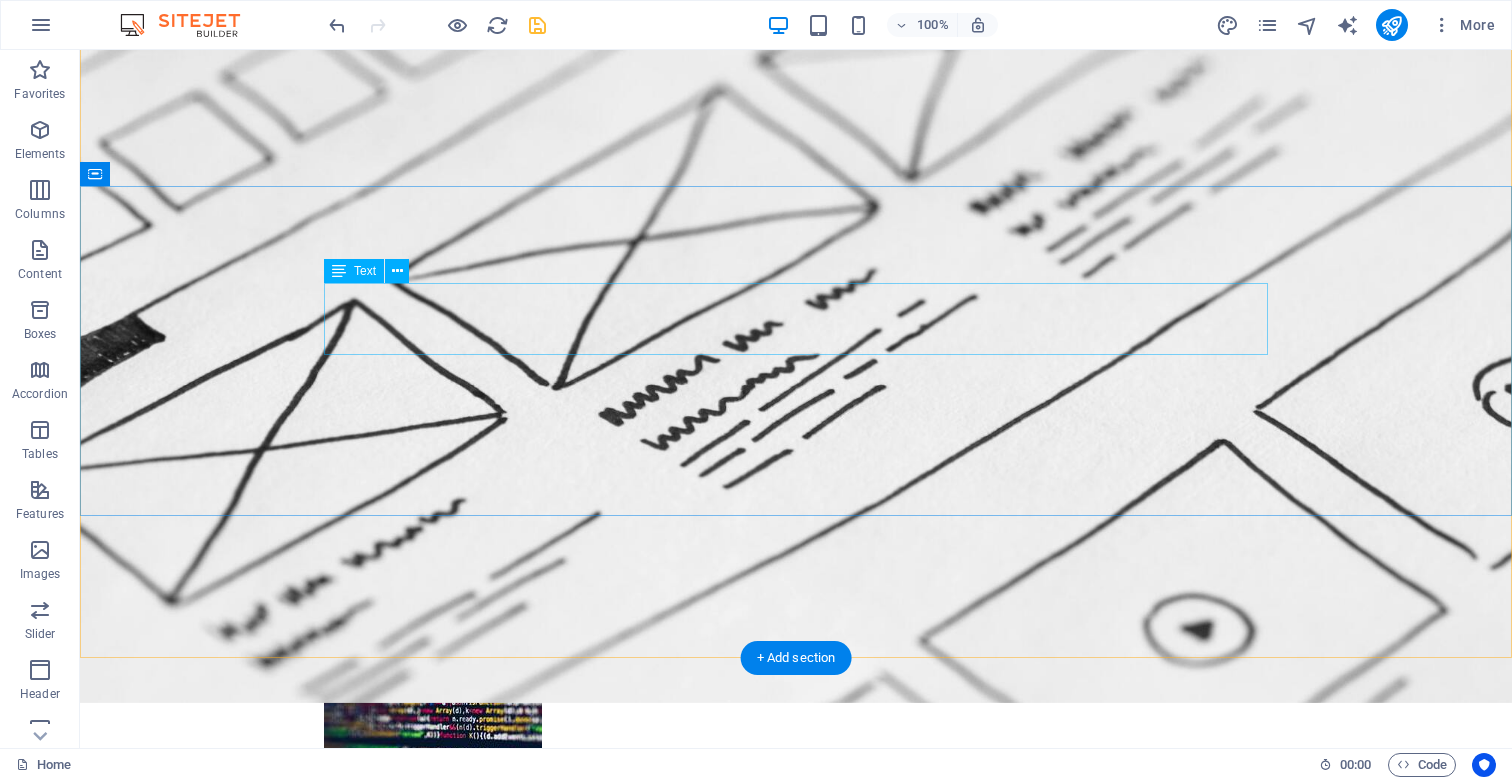 click on "We create high-performing, visually stunning websites that attract more traffic and convert better." at bounding box center (796, 1001) 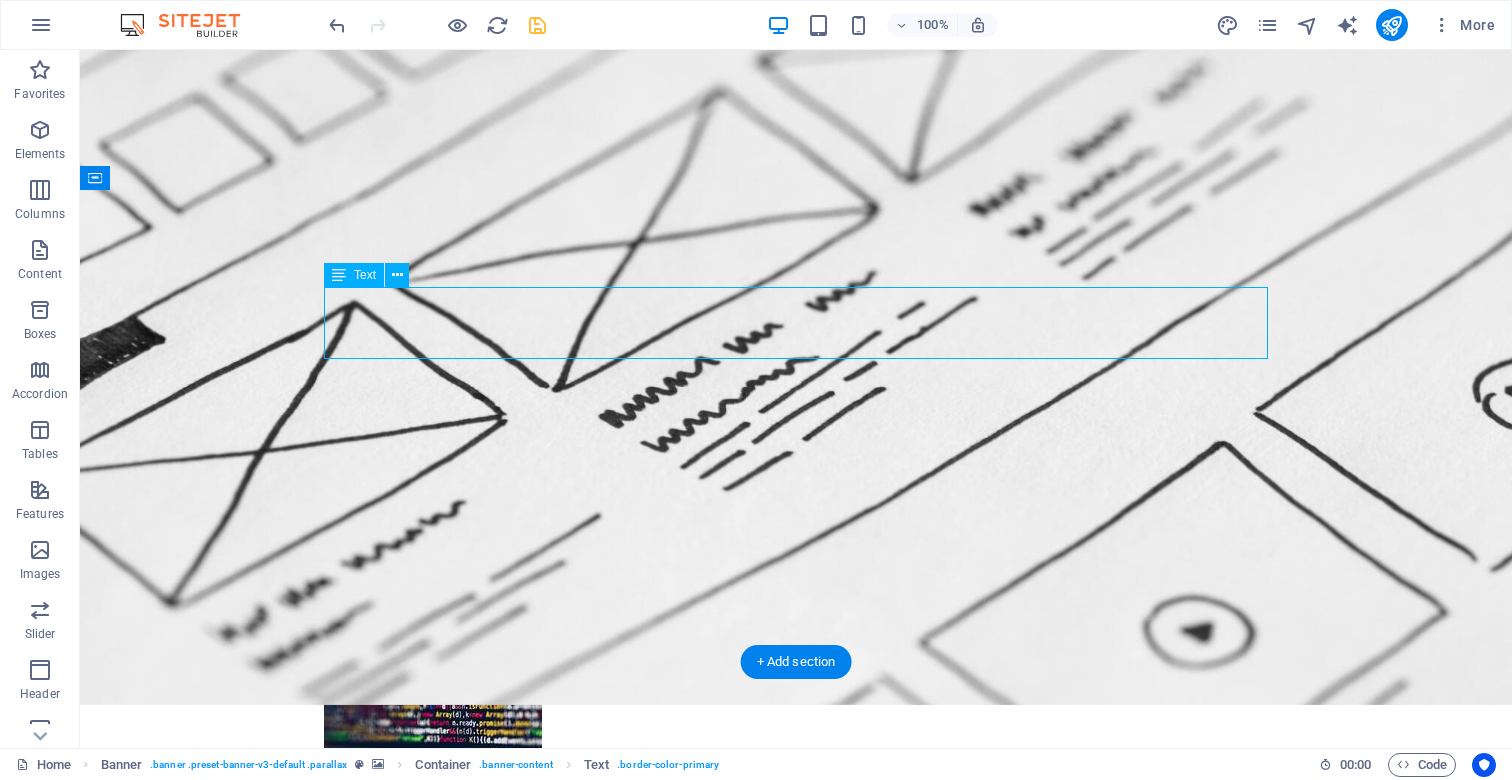 click on "We create high-performing, visually stunning websites that attract more traffic and convert better." at bounding box center [796, 1005] 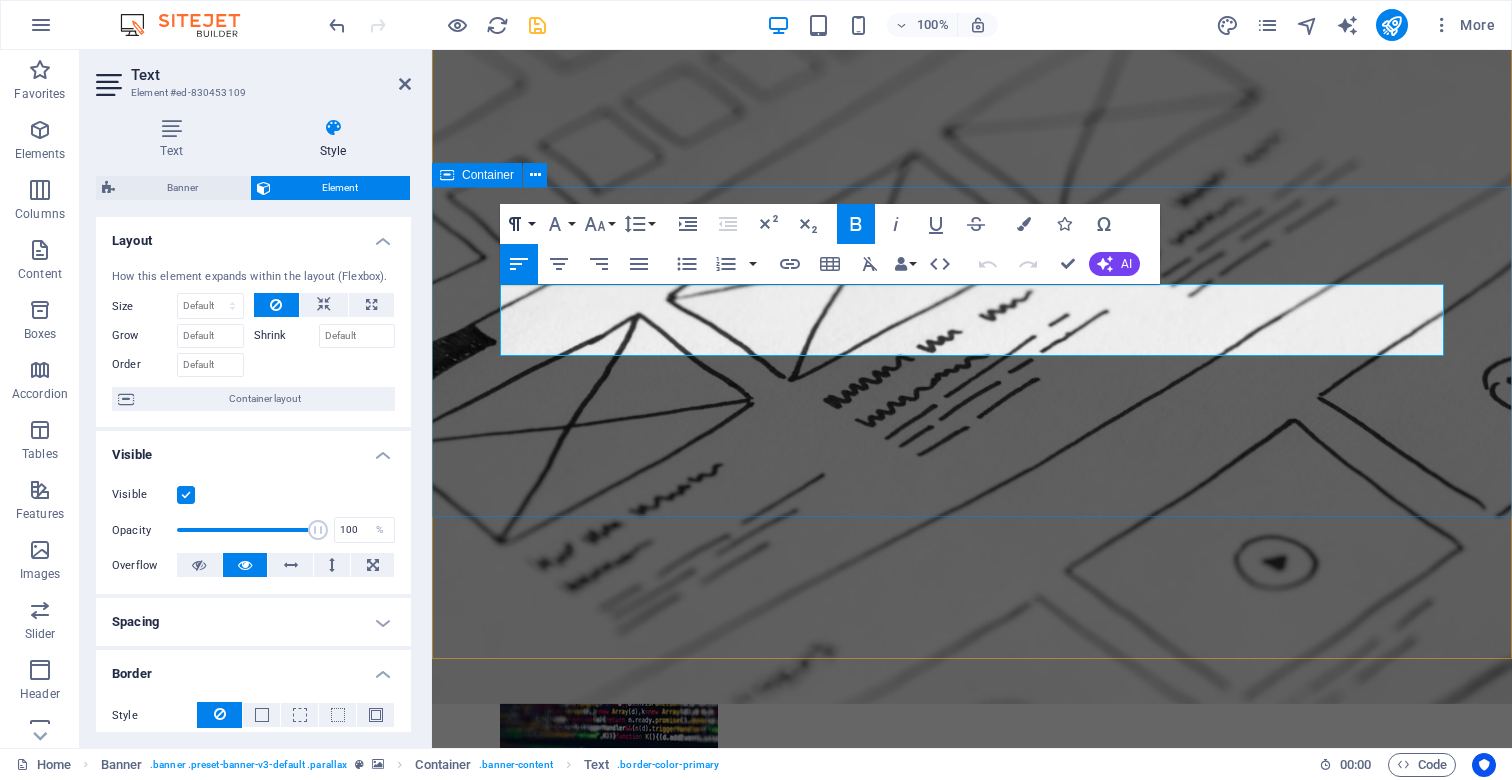 click on "Paragraph Format" at bounding box center (519, 224) 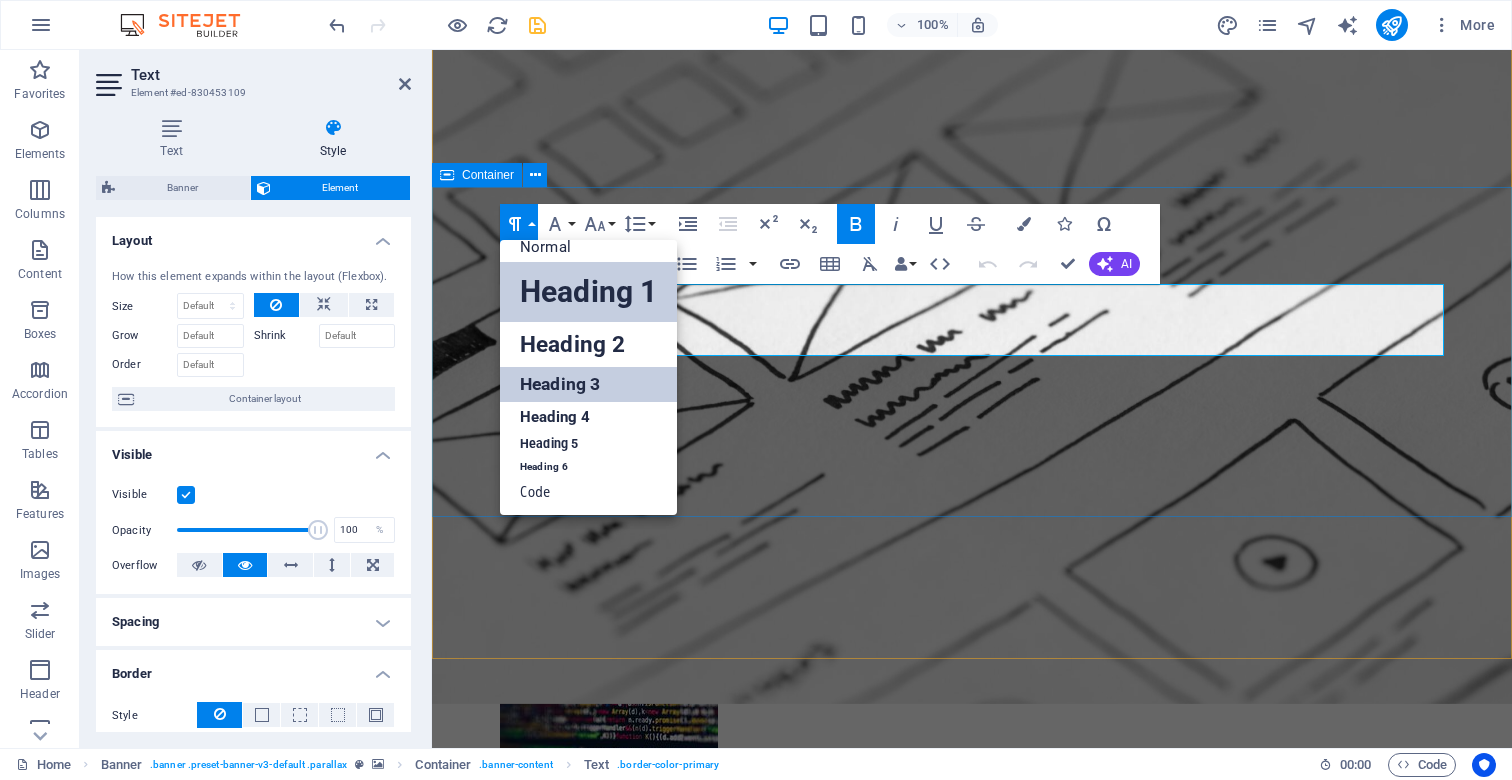 scroll, scrollTop: 15, scrollLeft: 0, axis: vertical 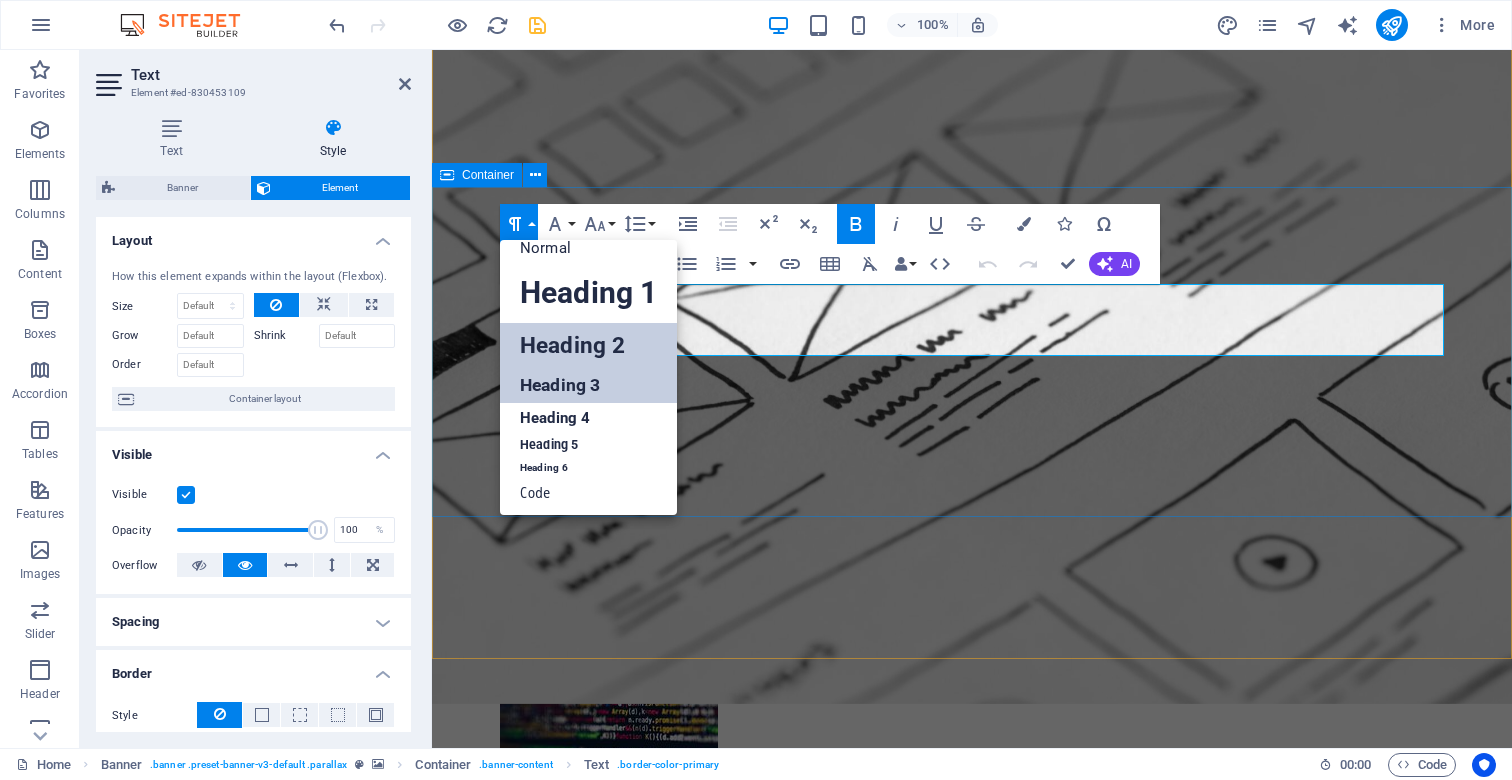 click on "Heading 2" at bounding box center (588, 345) 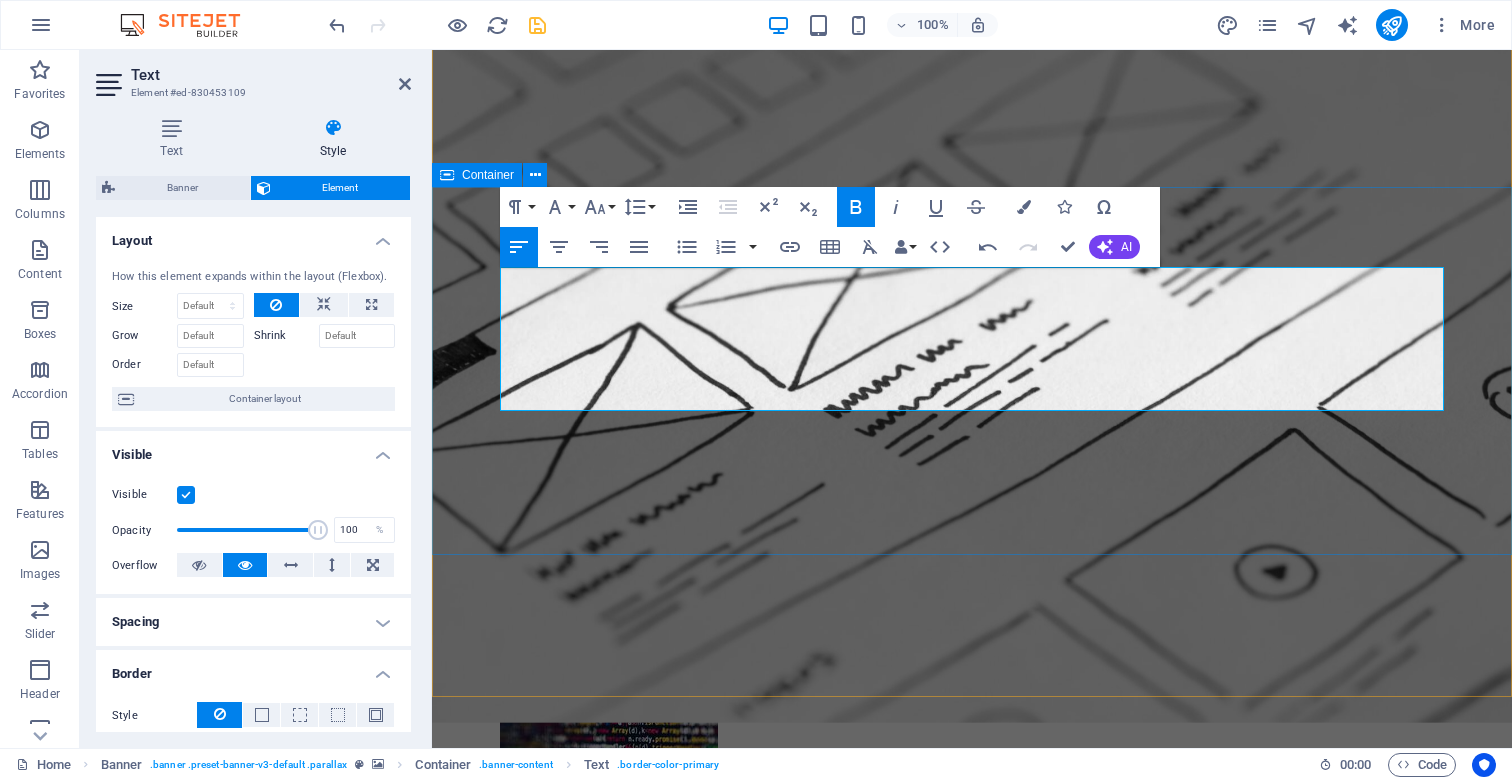 click 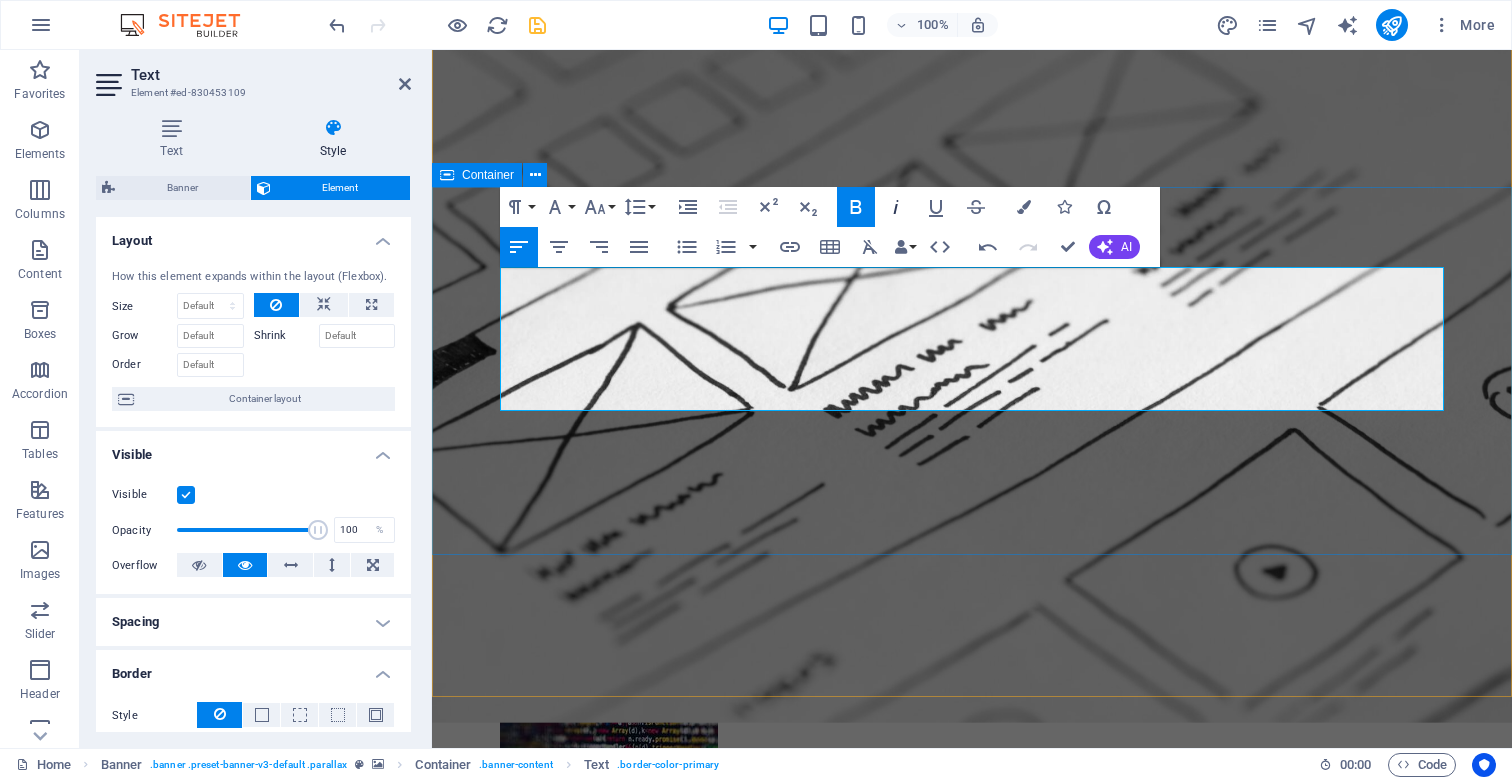 click 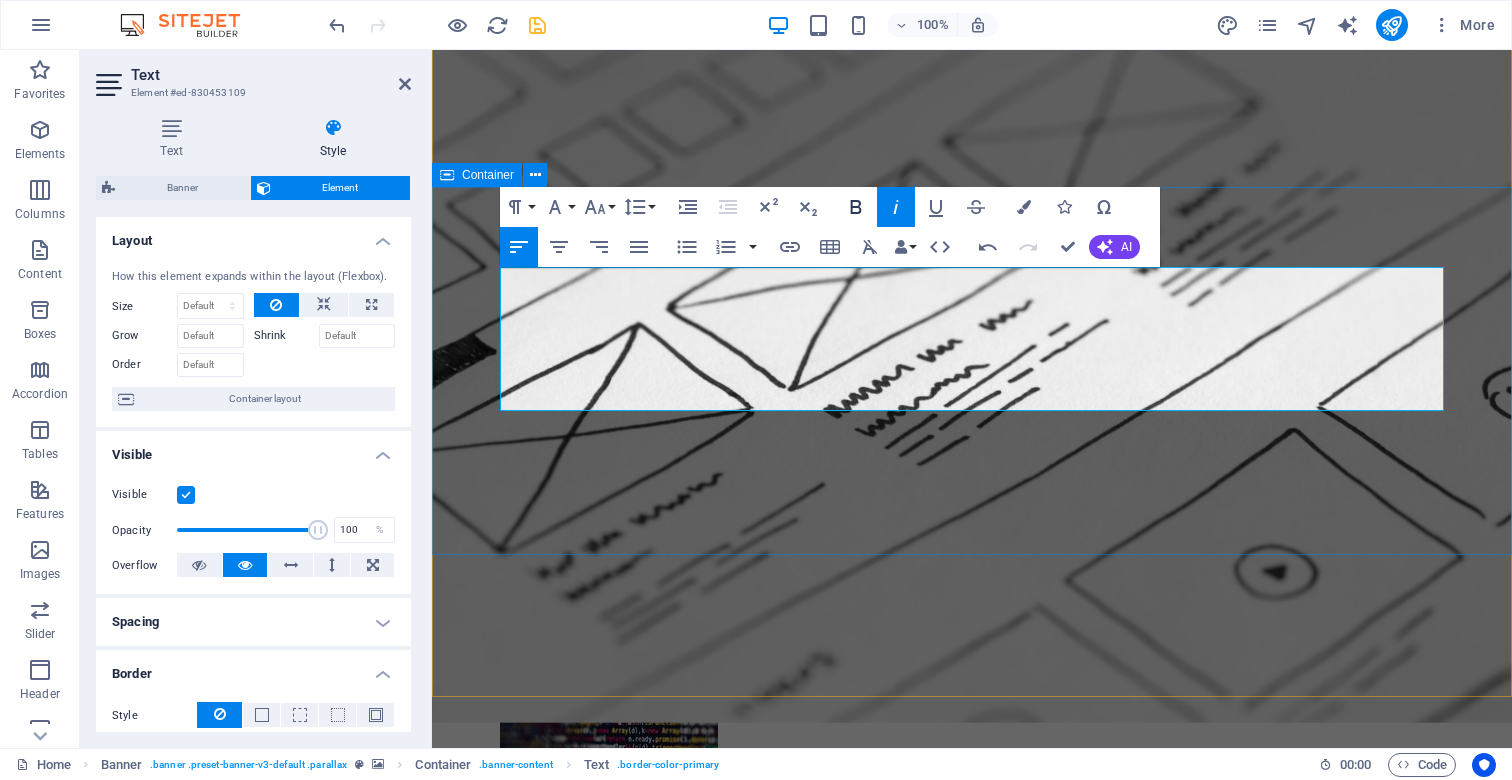 click 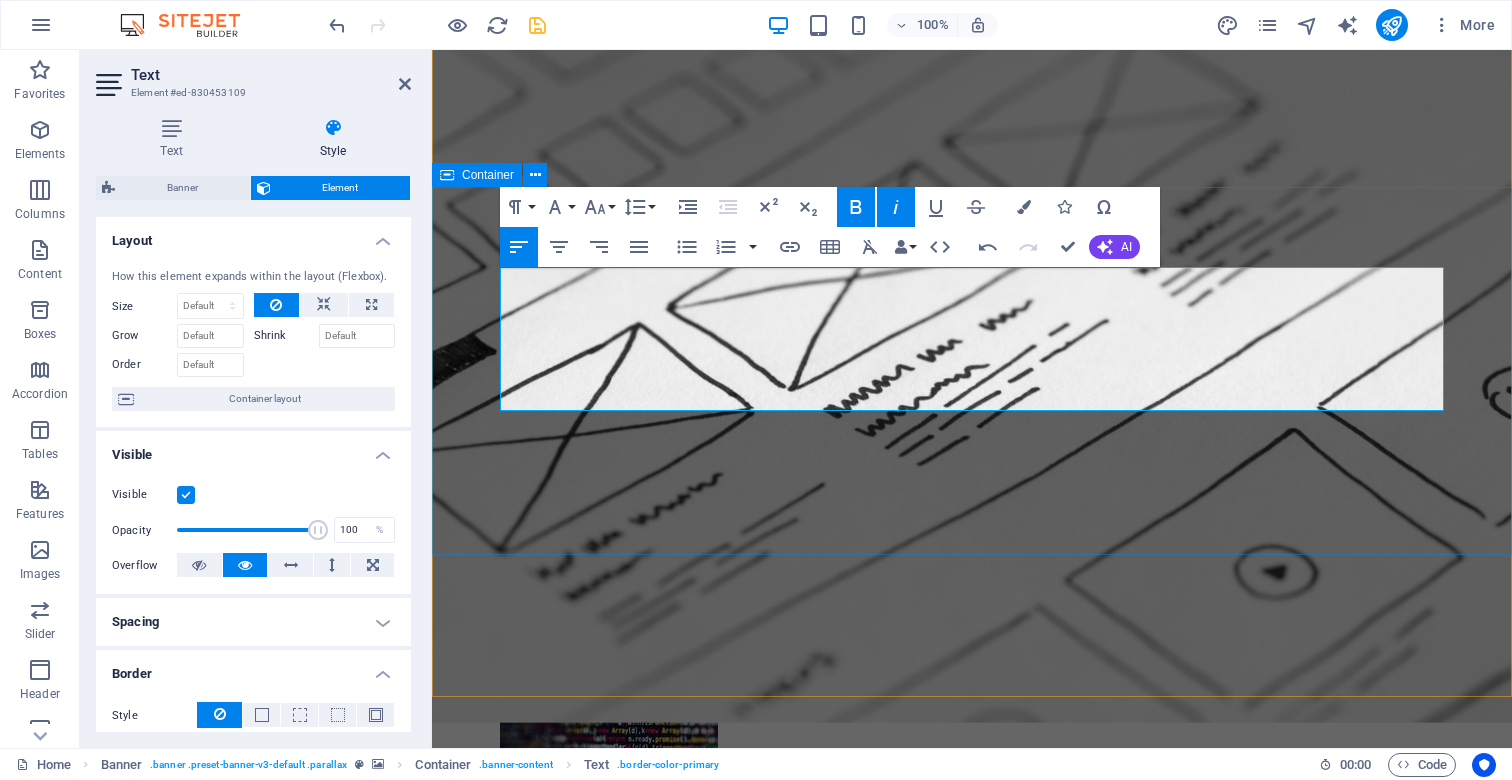 click 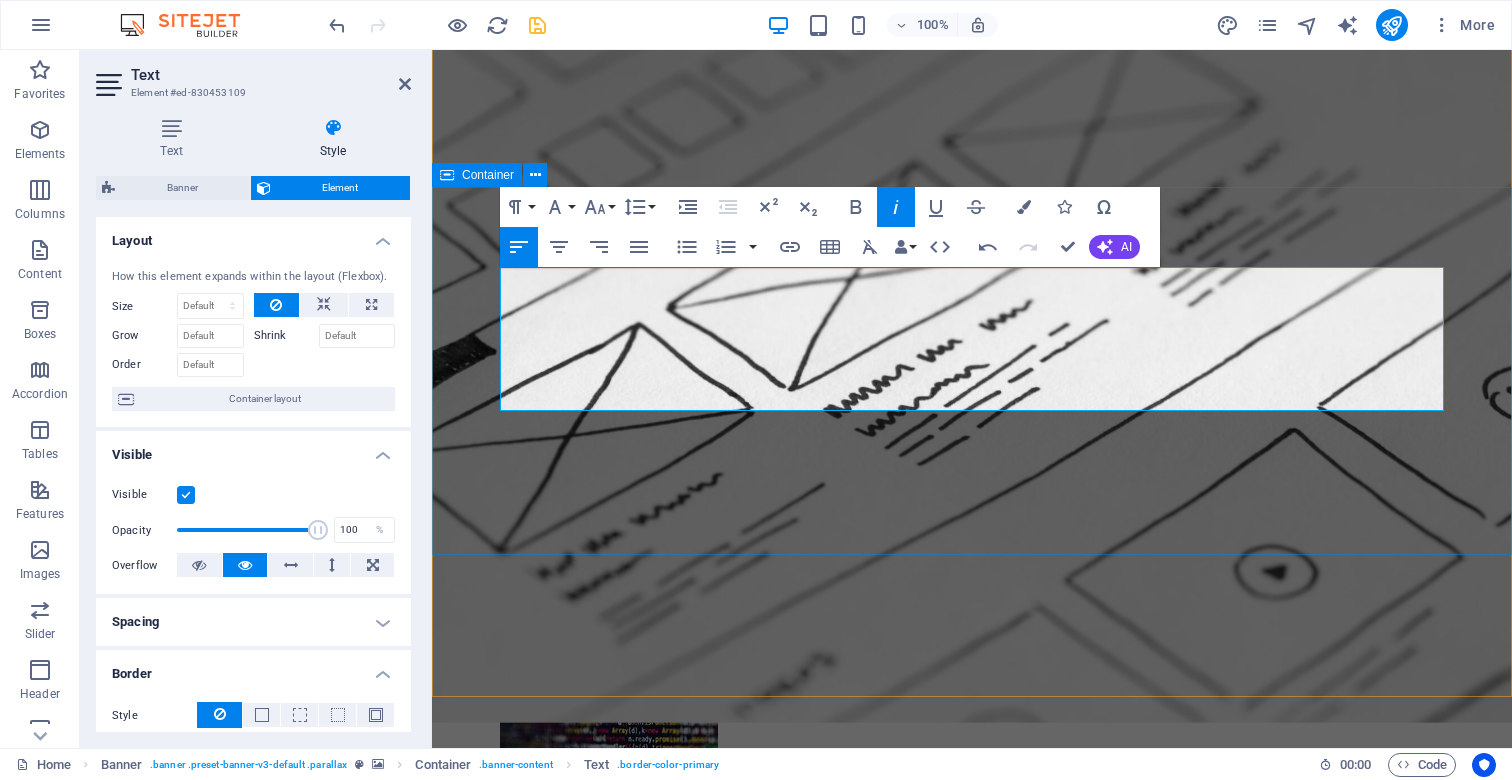 click 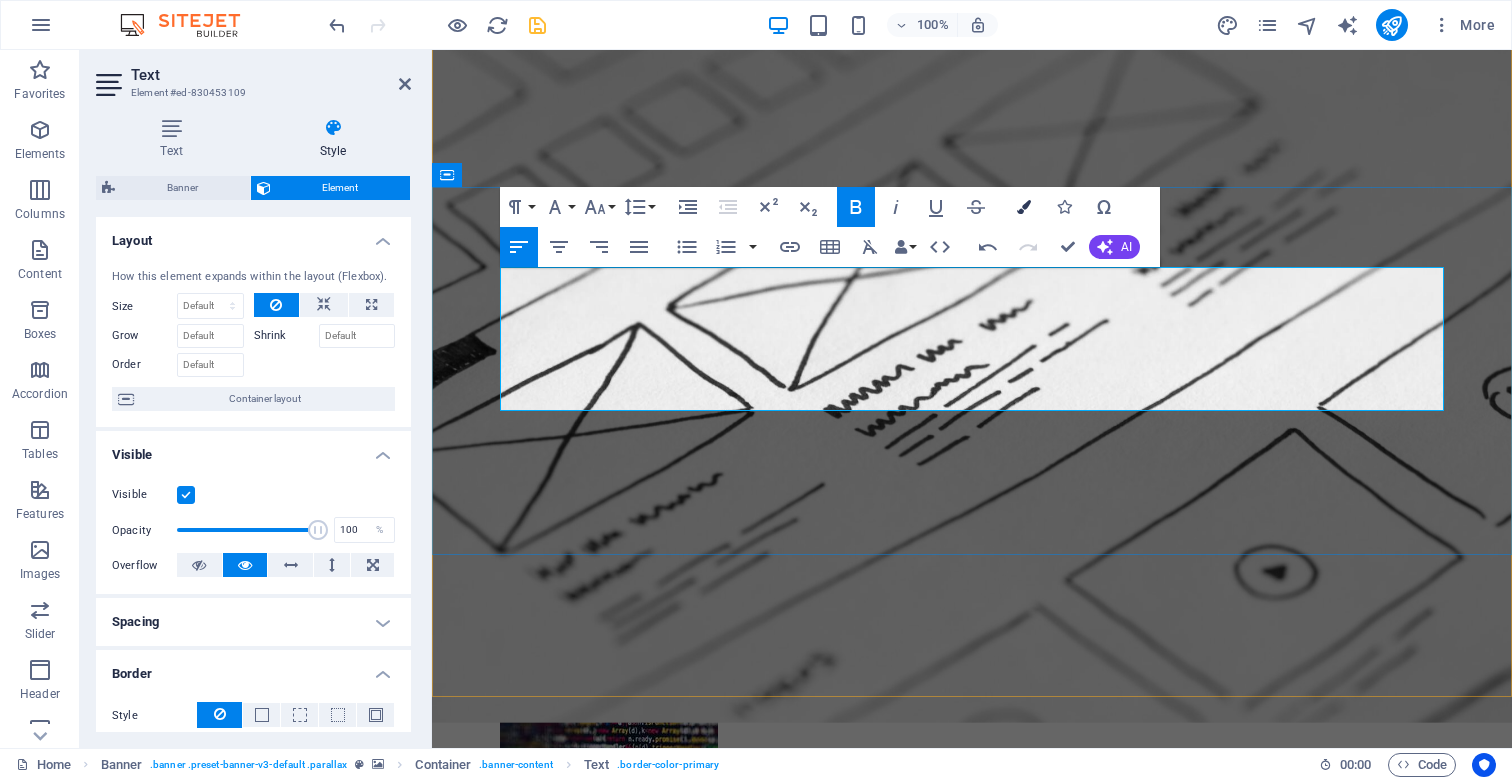 click at bounding box center [1024, 207] 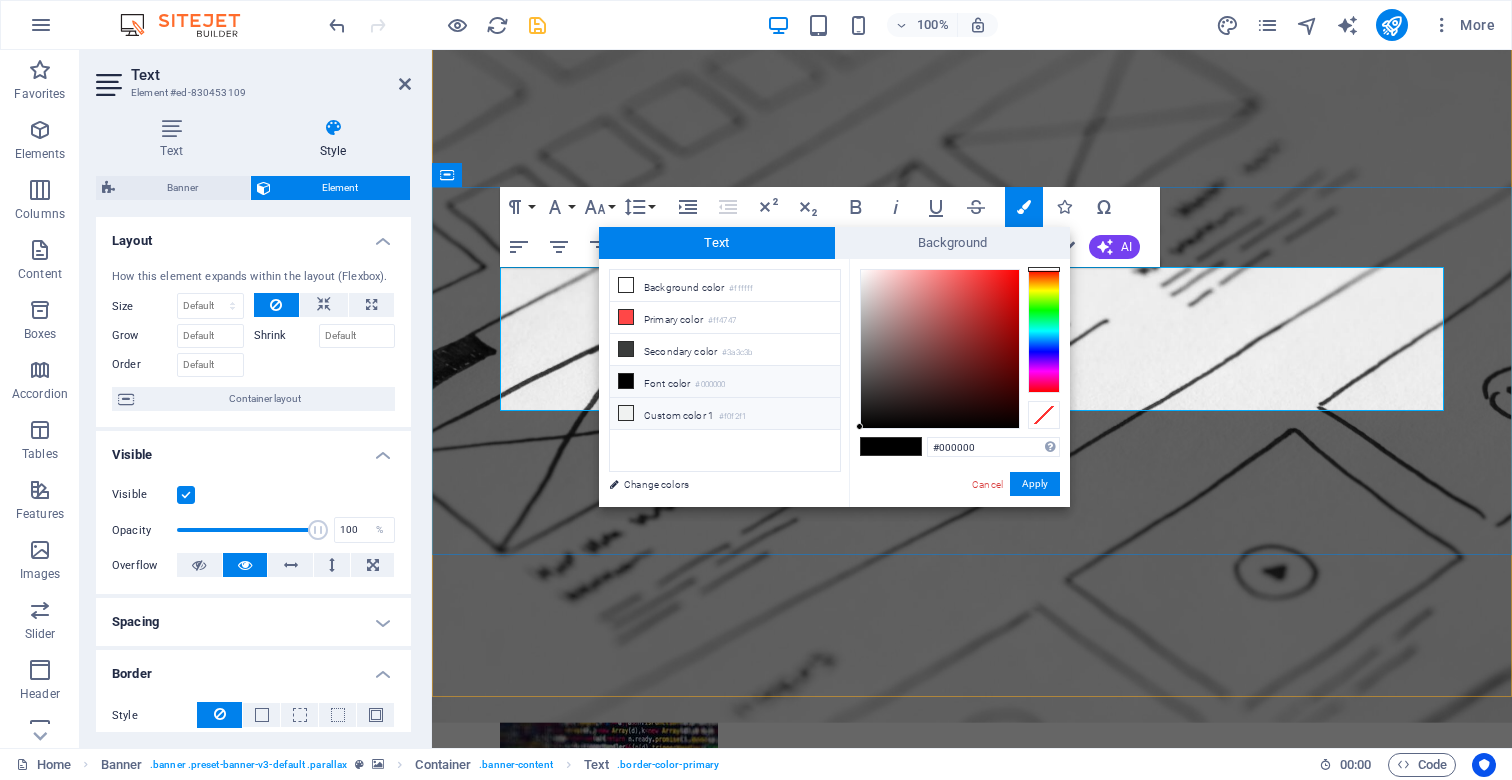 click on "Custom color 1
#f0f2f1" at bounding box center [725, 414] 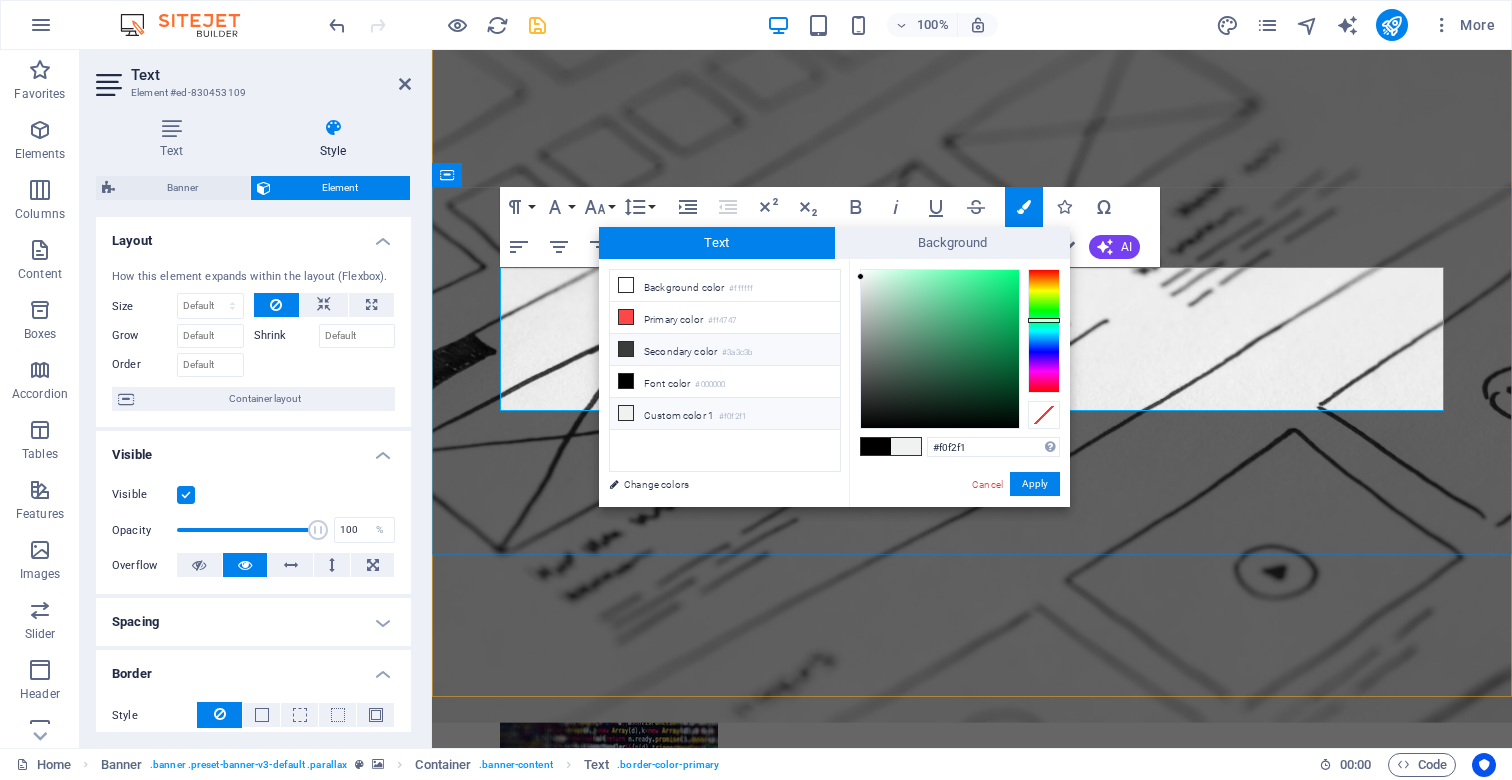 click on "Secondary color
#3a3c3b" at bounding box center [725, 350] 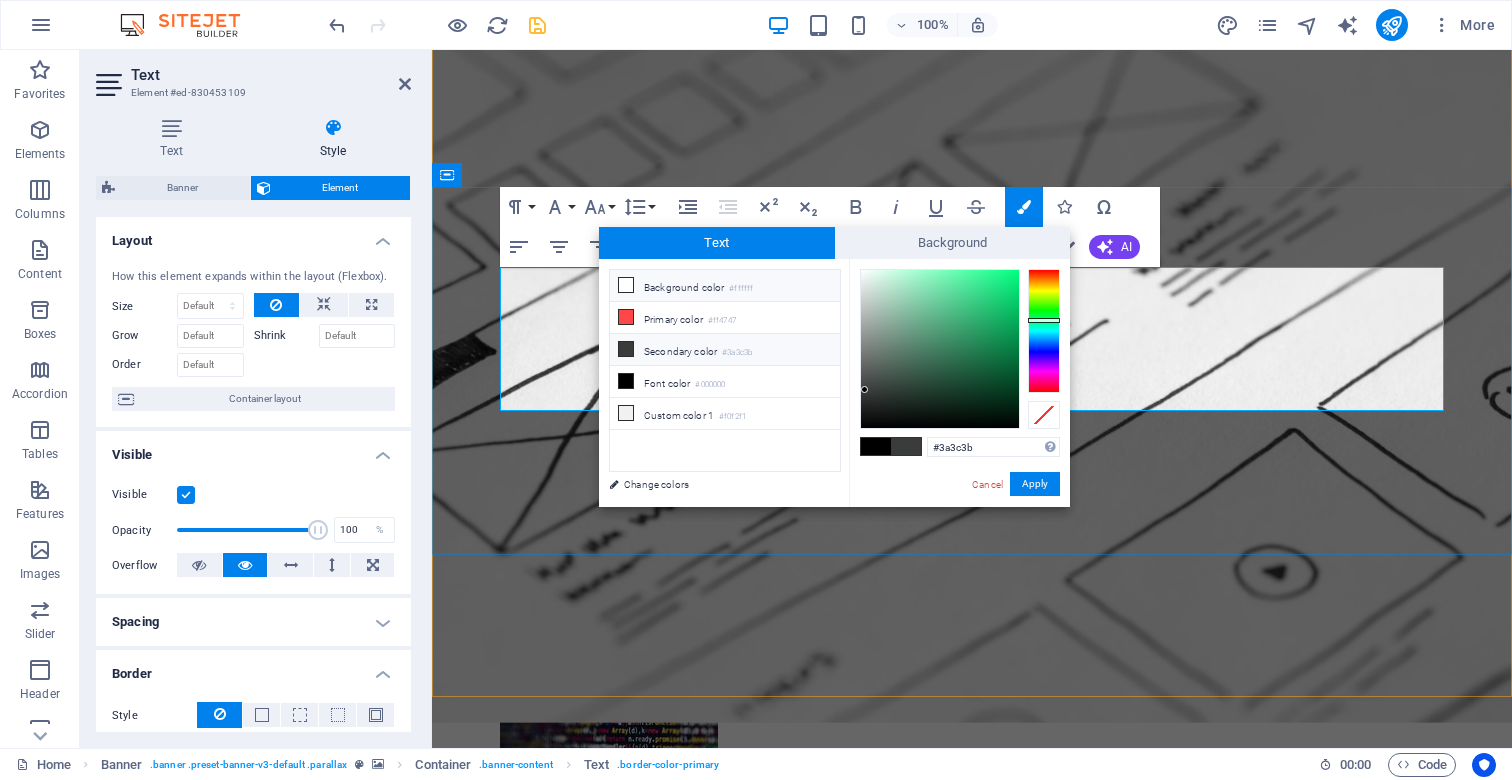 click on "Background color
#ffffff" at bounding box center [725, 286] 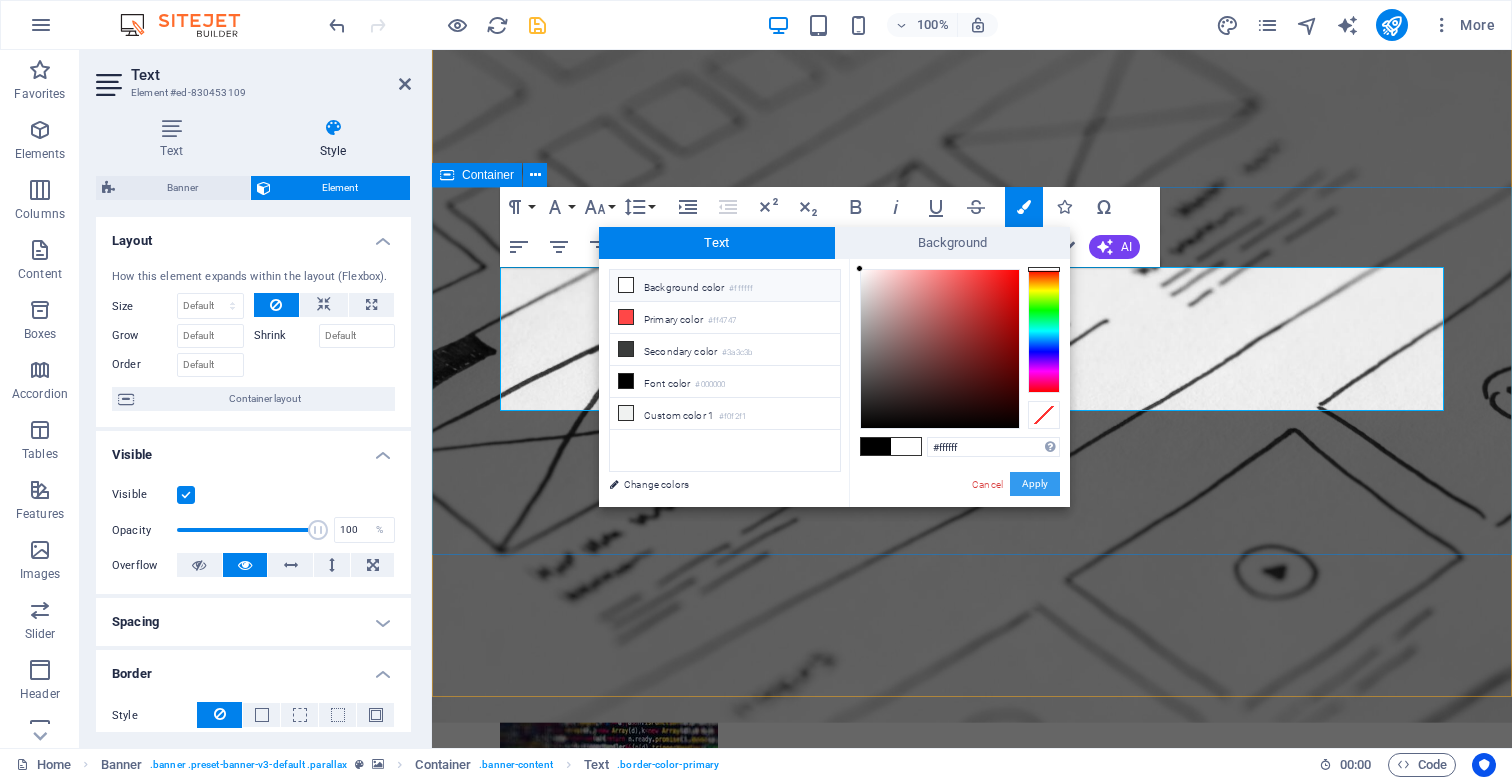 click on "Apply" at bounding box center [1035, 484] 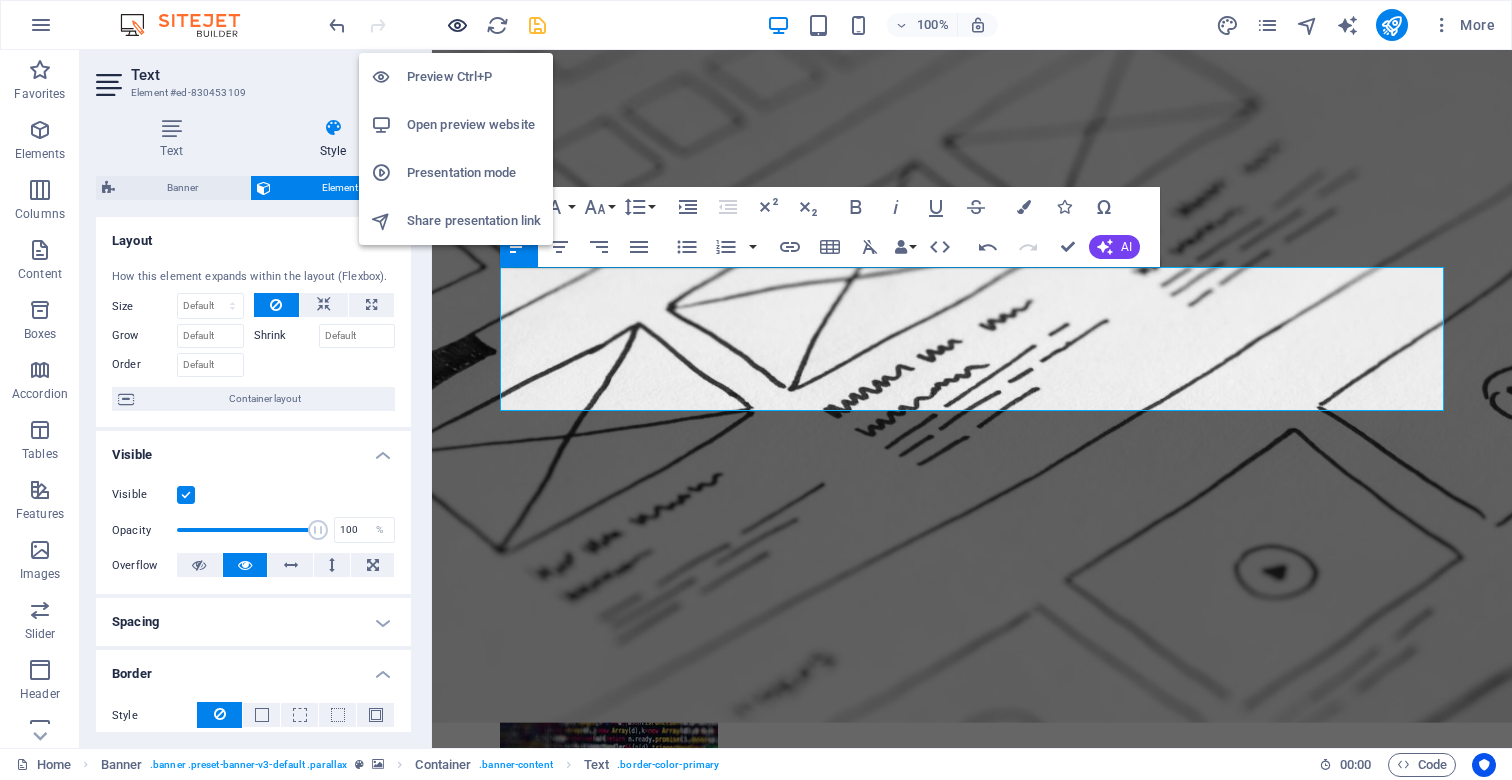 click at bounding box center [457, 25] 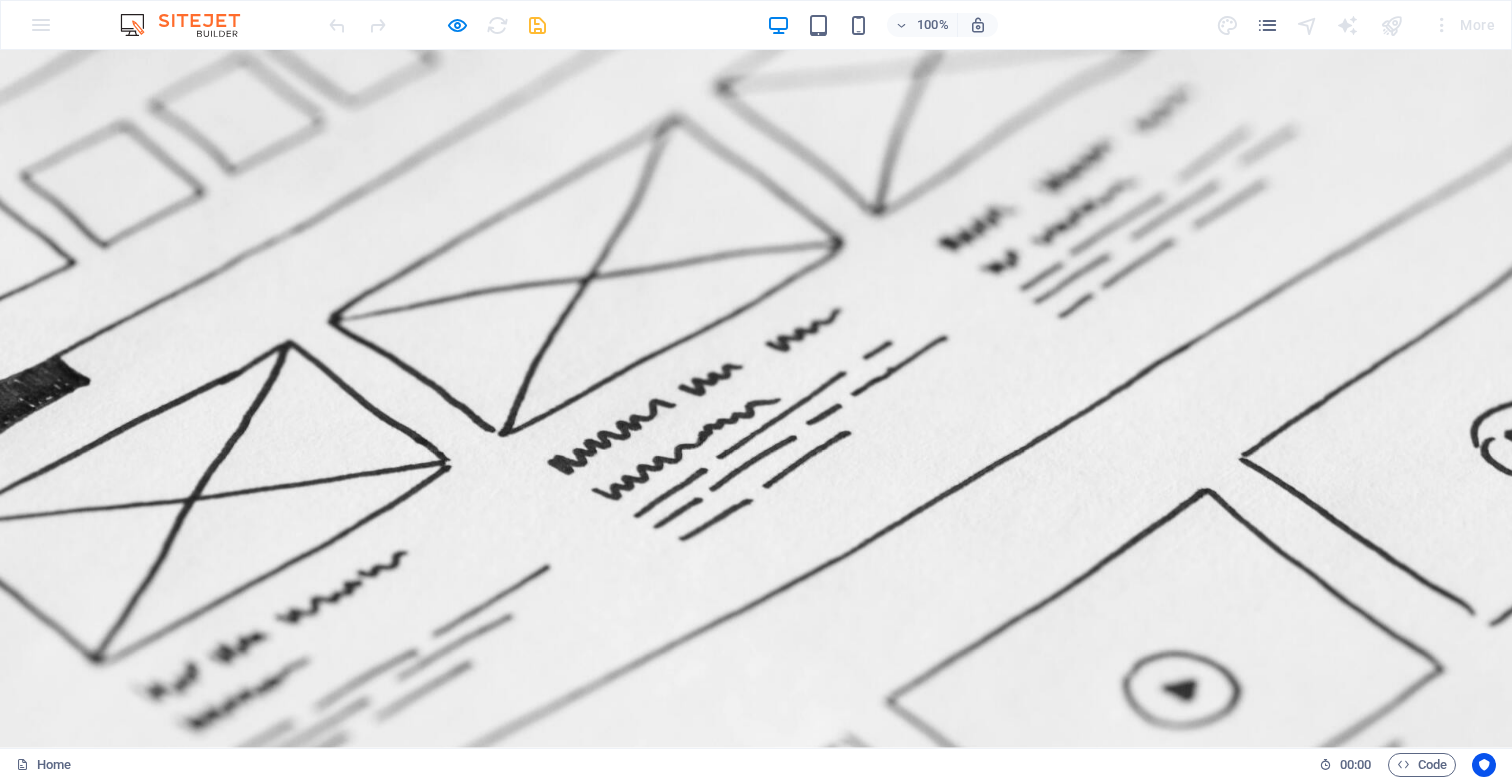 scroll, scrollTop: 0, scrollLeft: 0, axis: both 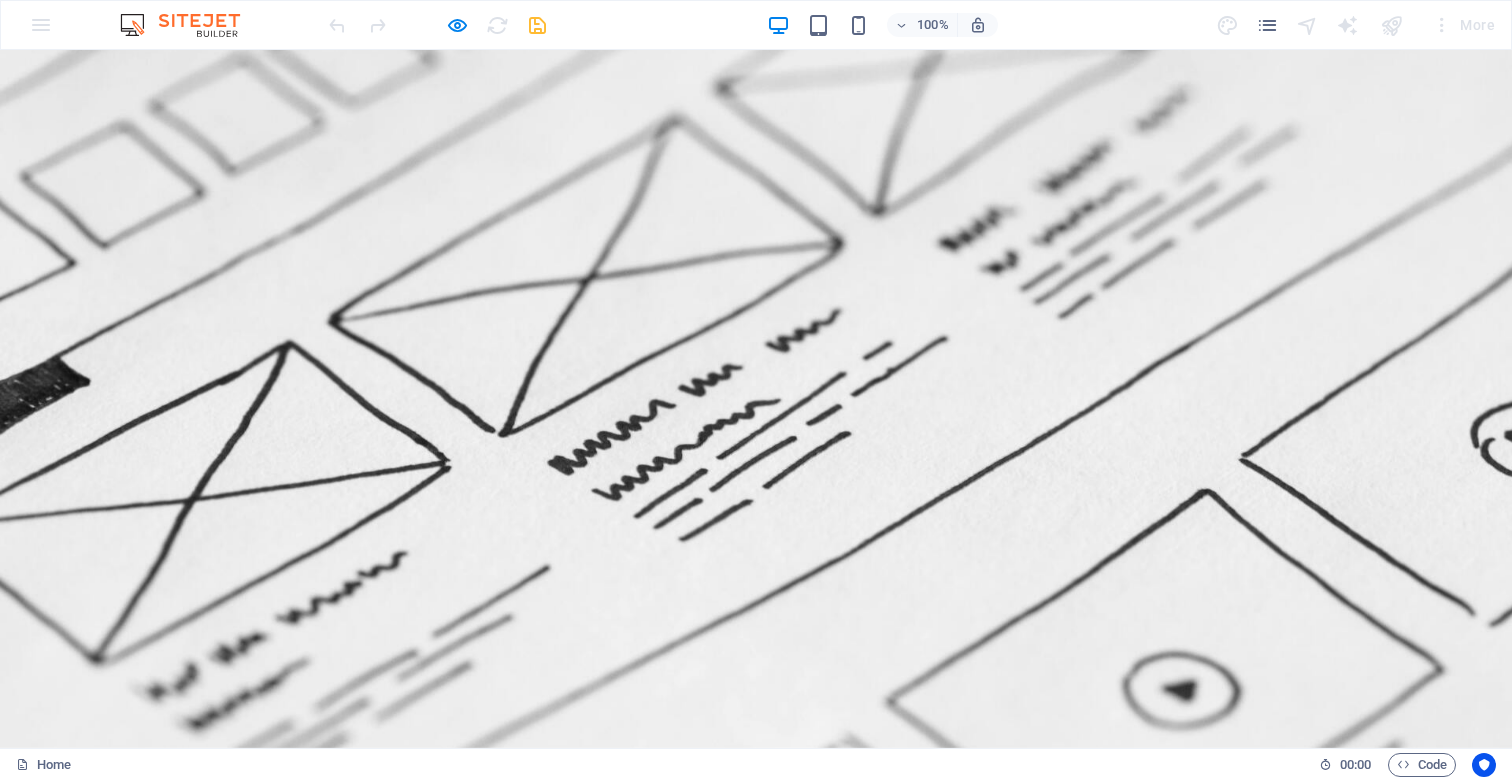 click at bounding box center [393, 836] 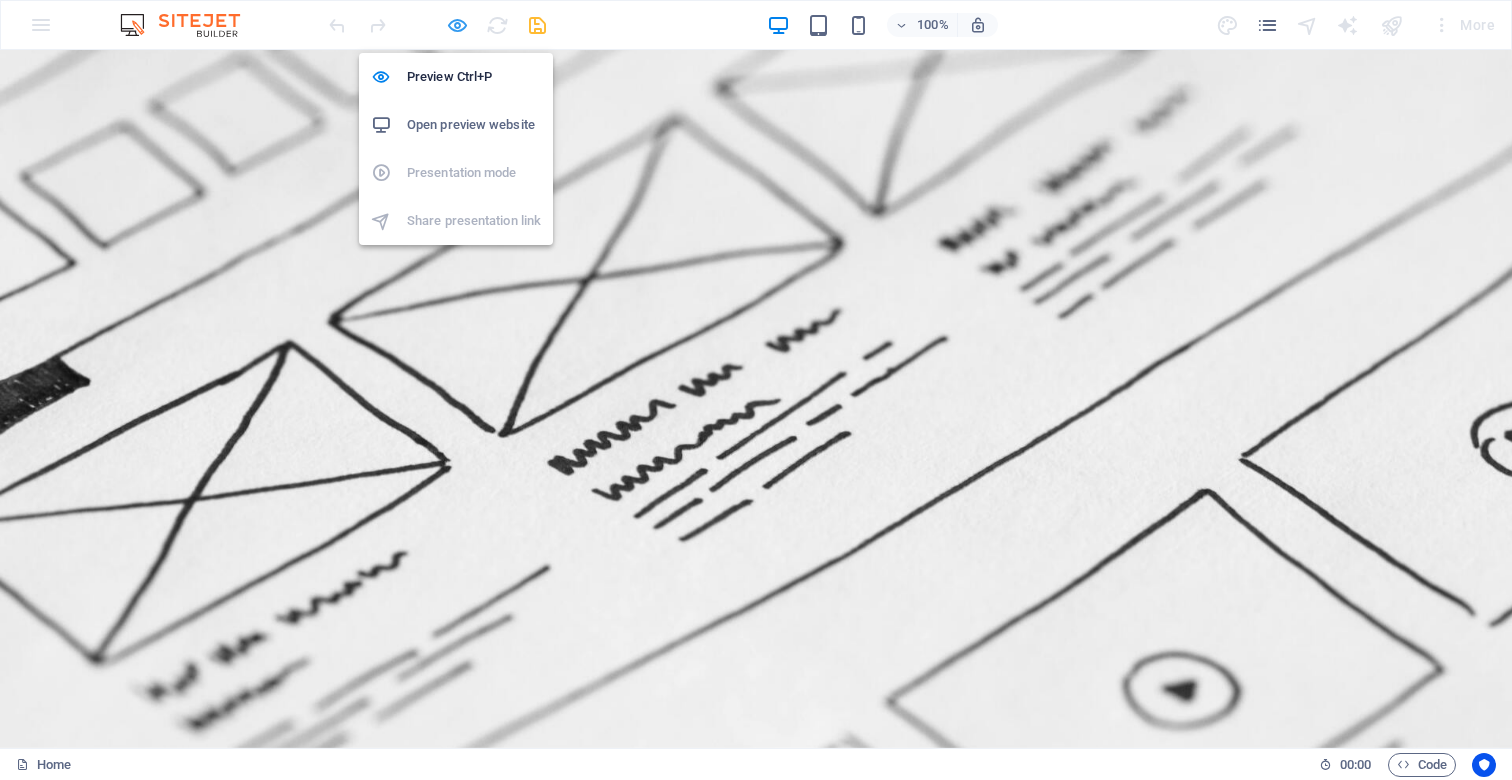 click at bounding box center (457, 25) 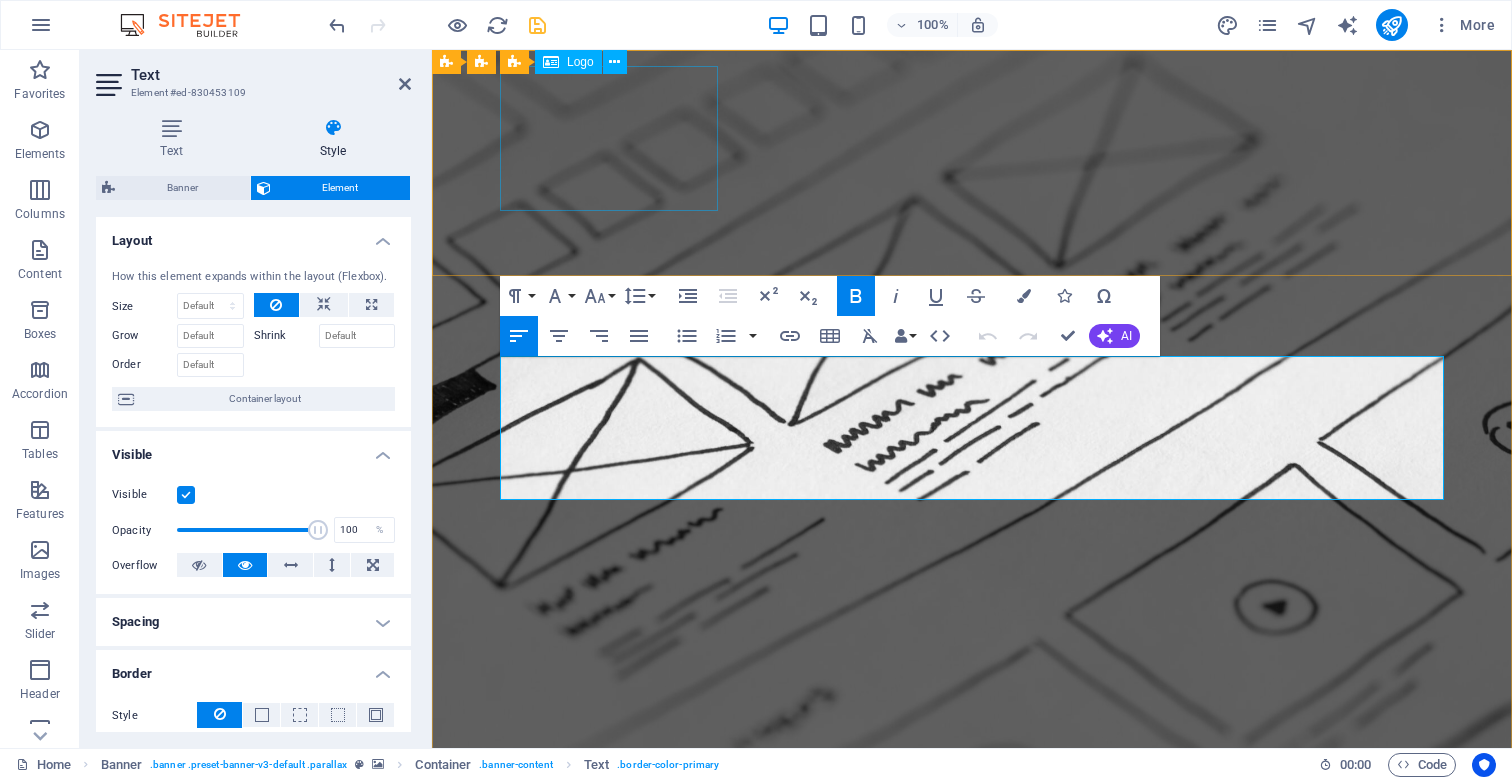 click at bounding box center [972, 836] 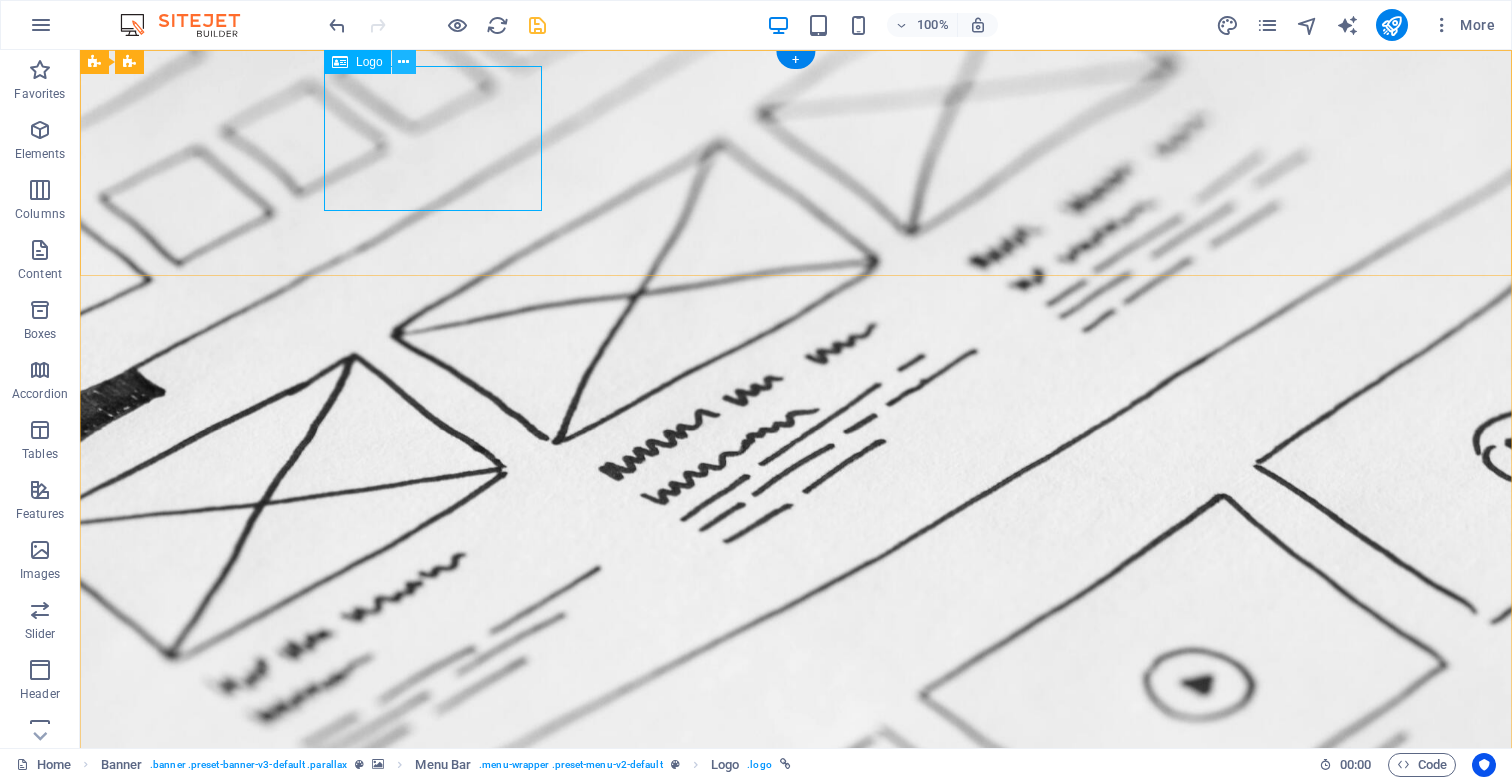click at bounding box center (403, 62) 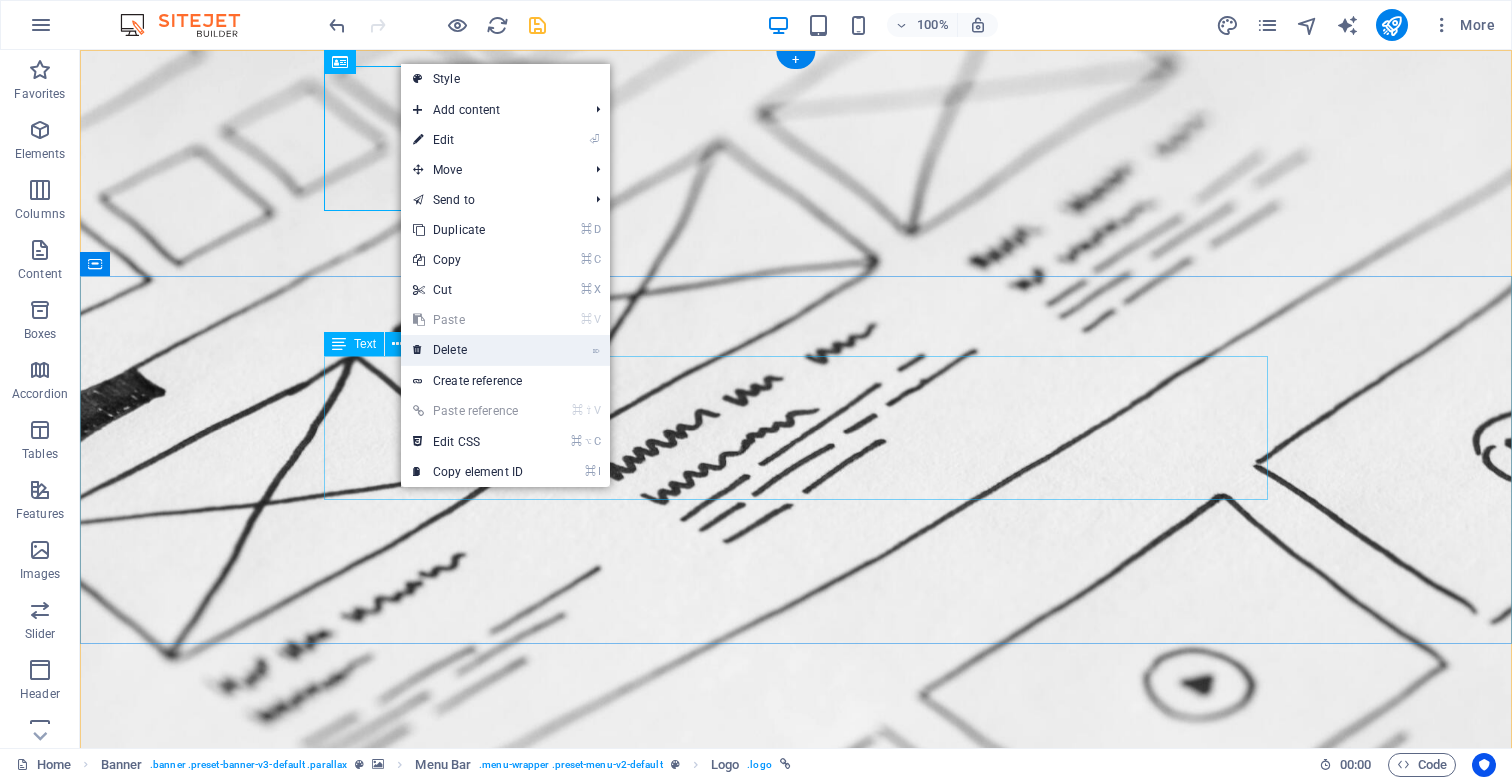 click on "⌦  Delete" at bounding box center (468, 350) 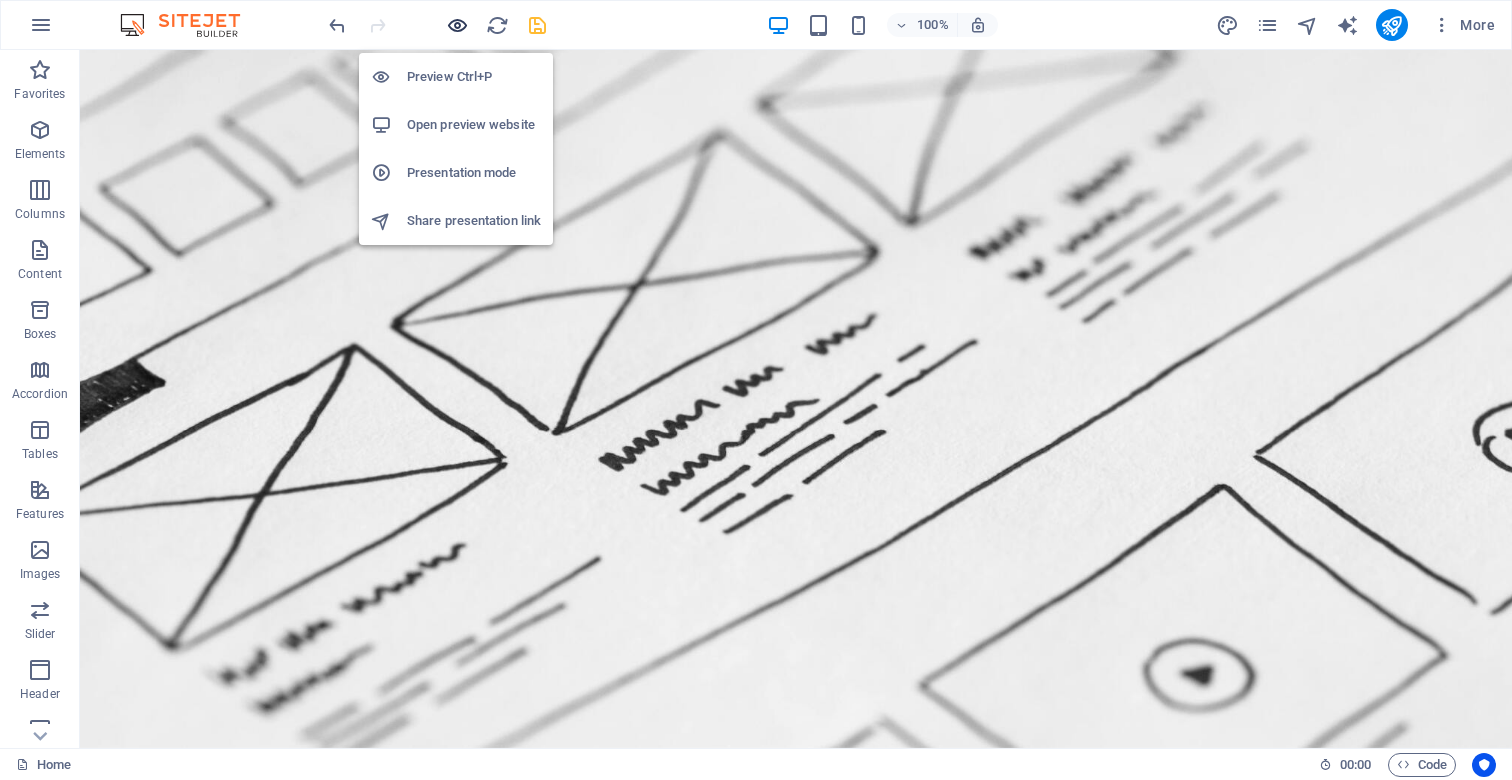 click at bounding box center [457, 25] 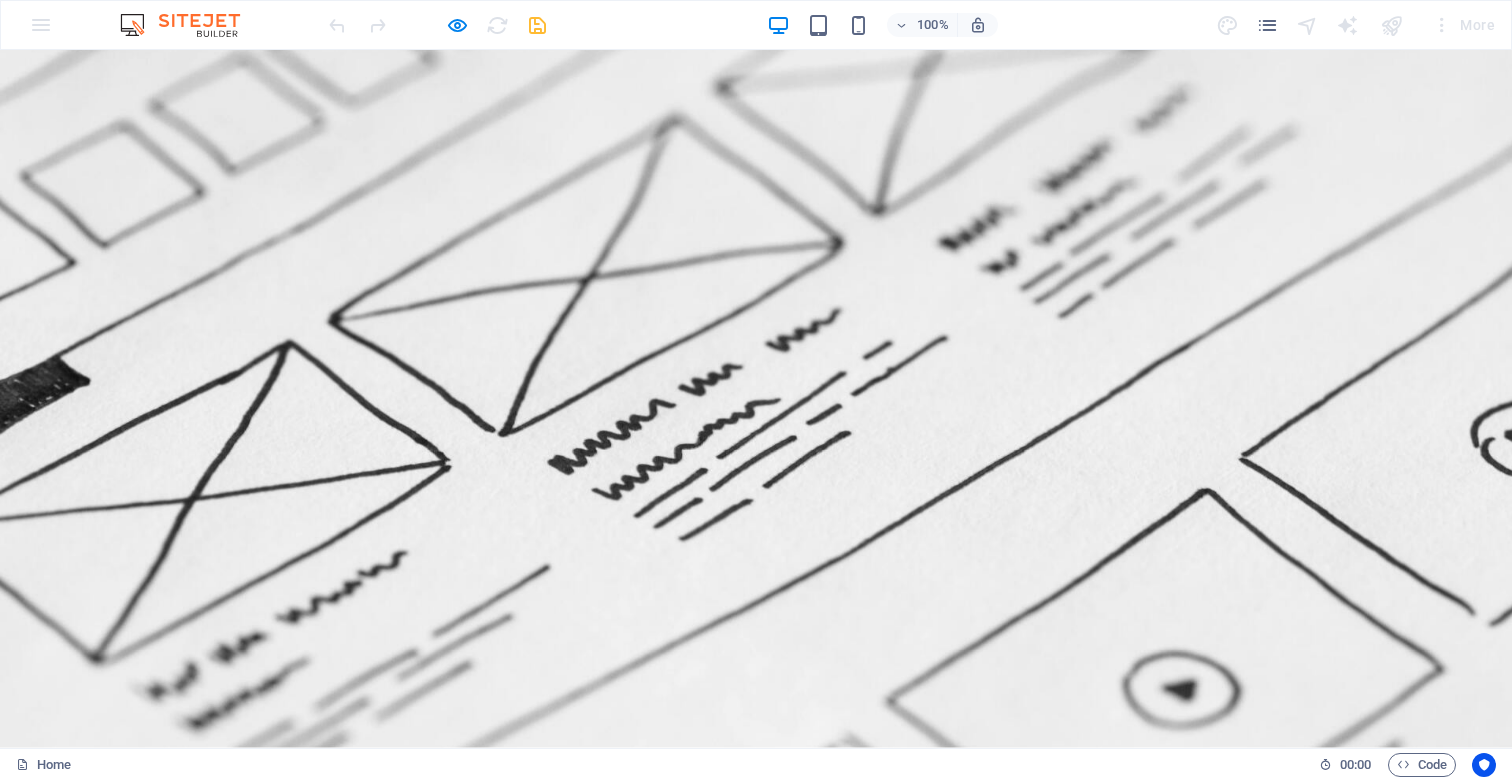 scroll, scrollTop: 0, scrollLeft: 0, axis: both 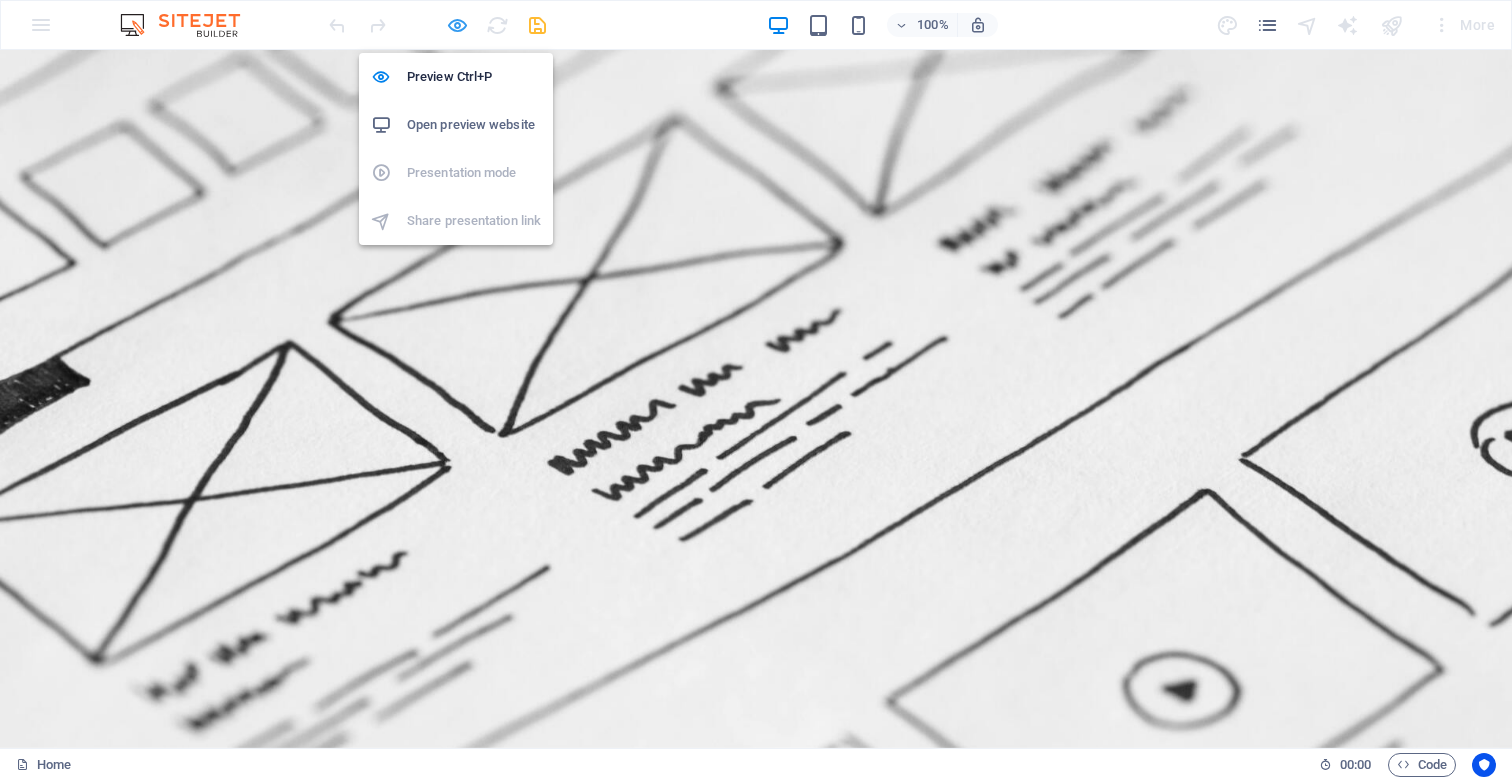 click at bounding box center [457, 25] 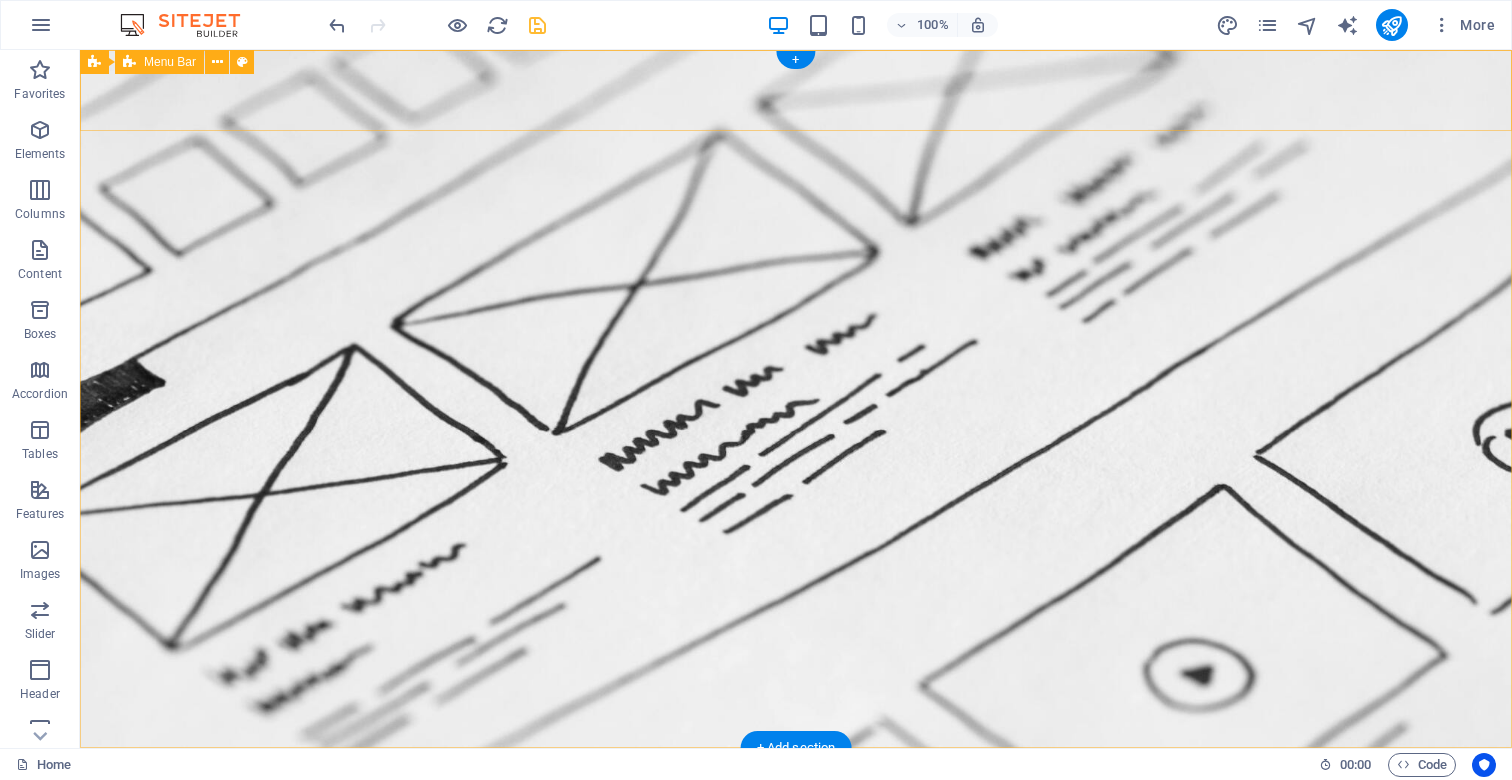 scroll, scrollTop: 1, scrollLeft: 0, axis: vertical 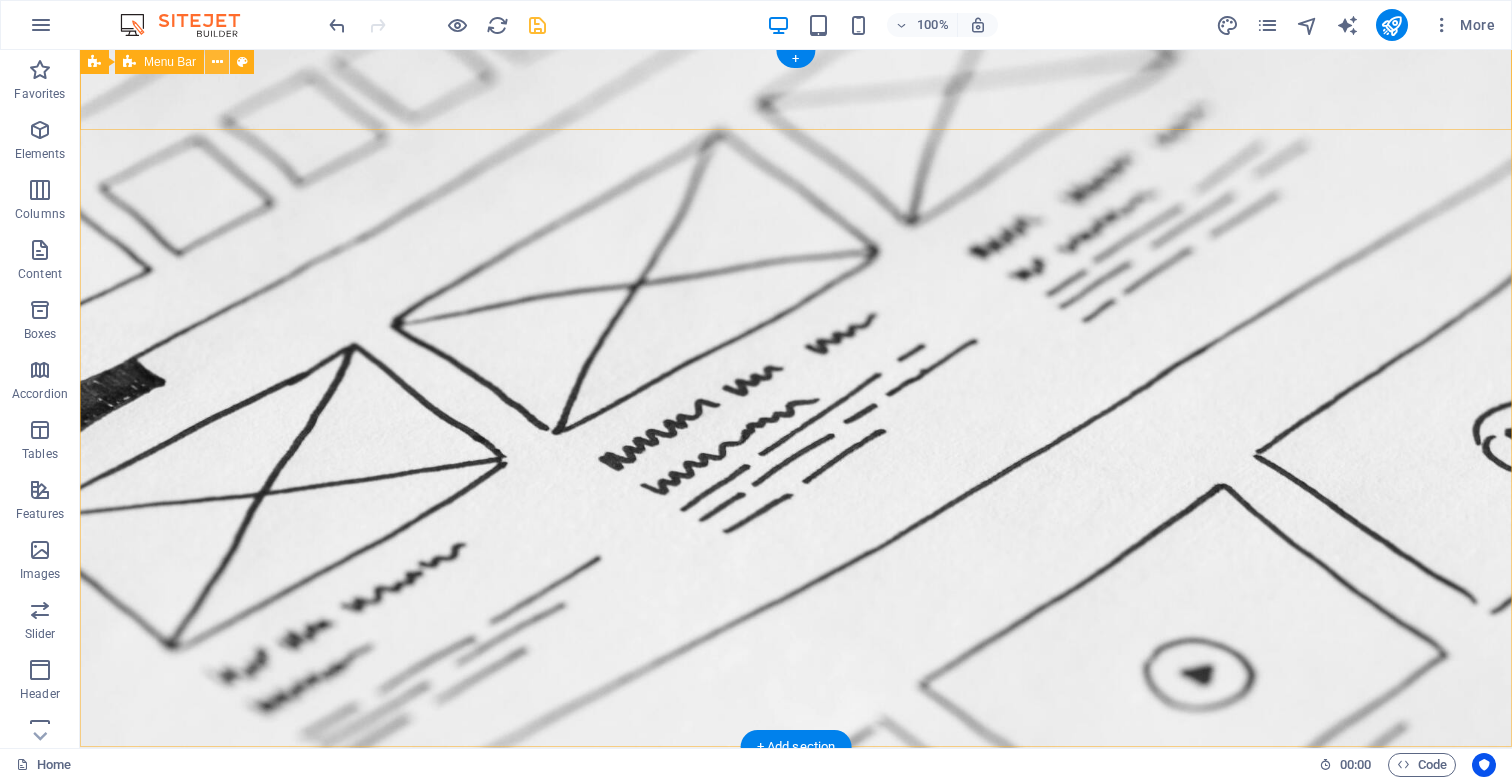click at bounding box center (217, 62) 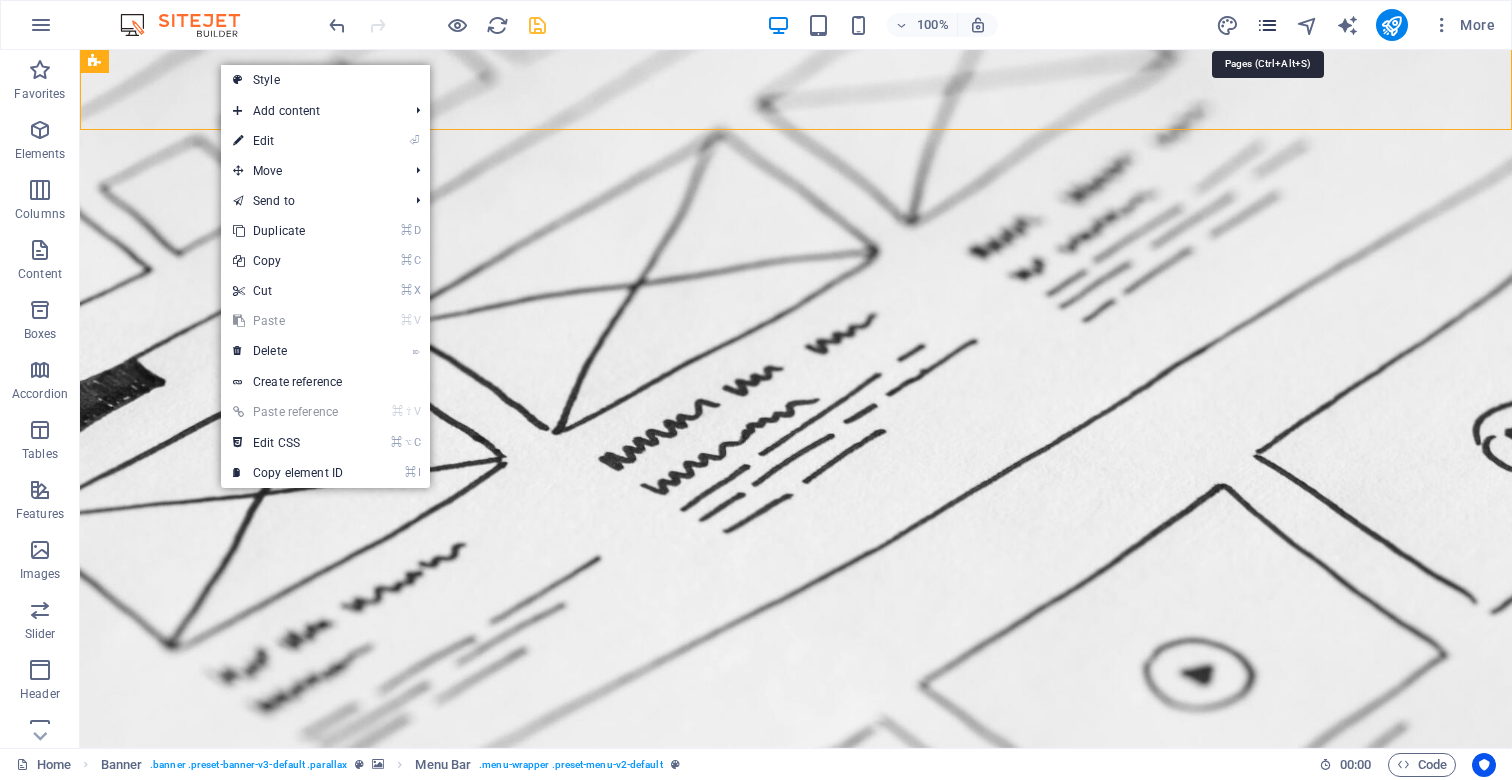 click at bounding box center (1267, 25) 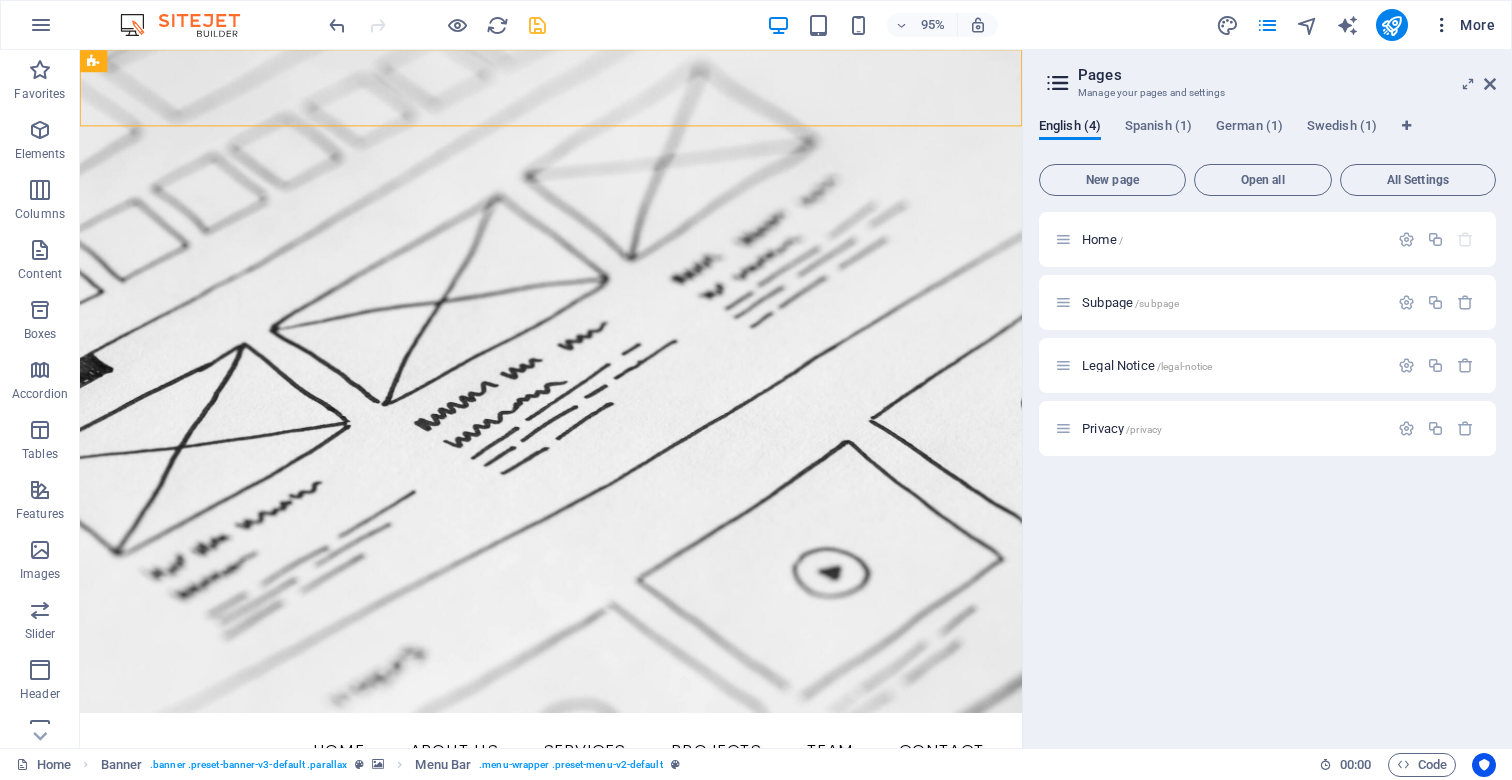 click on "More" at bounding box center (1463, 25) 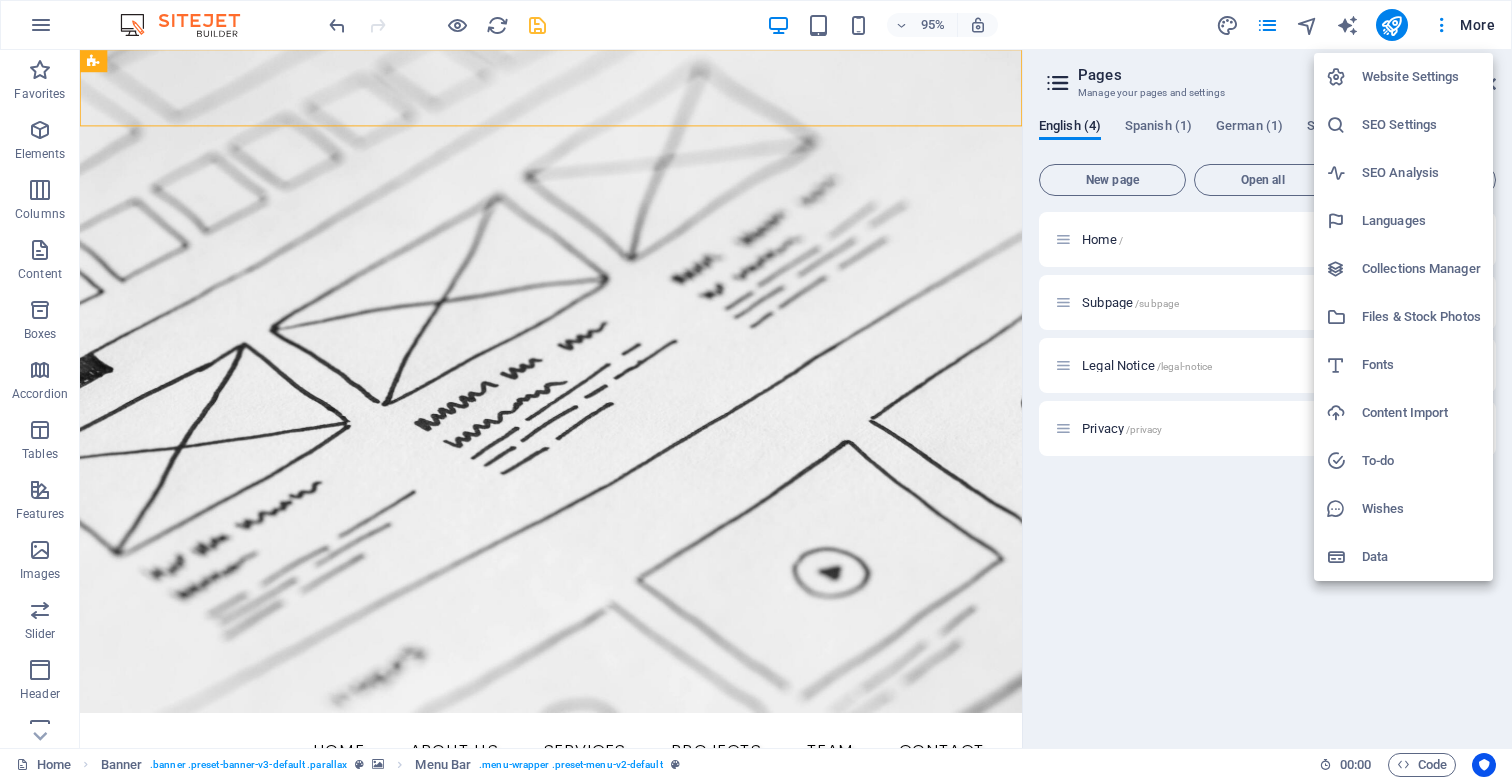 click on "Website Settings" at bounding box center [1421, 77] 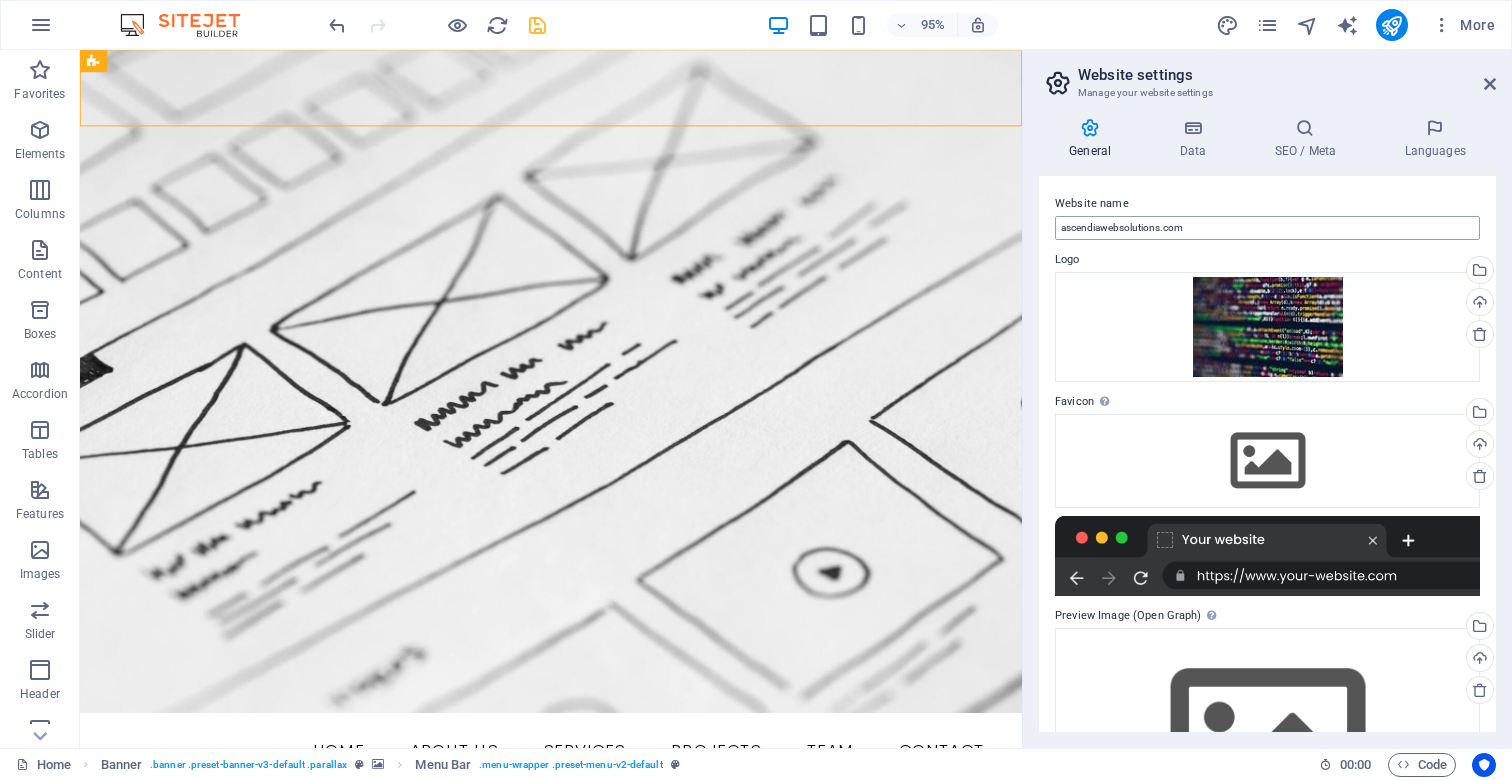 scroll, scrollTop: 0, scrollLeft: 0, axis: both 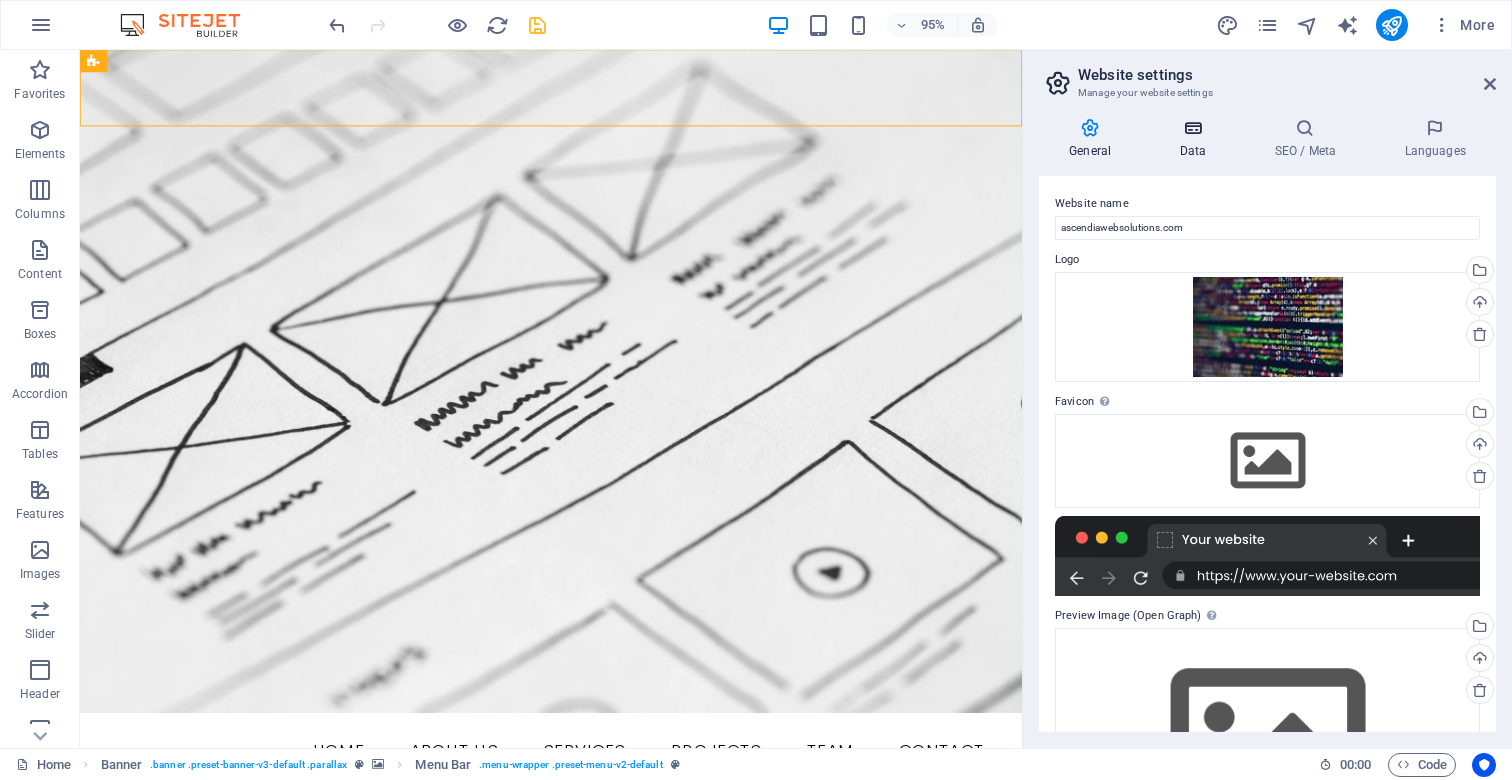 click on "Data" at bounding box center [1196, 139] 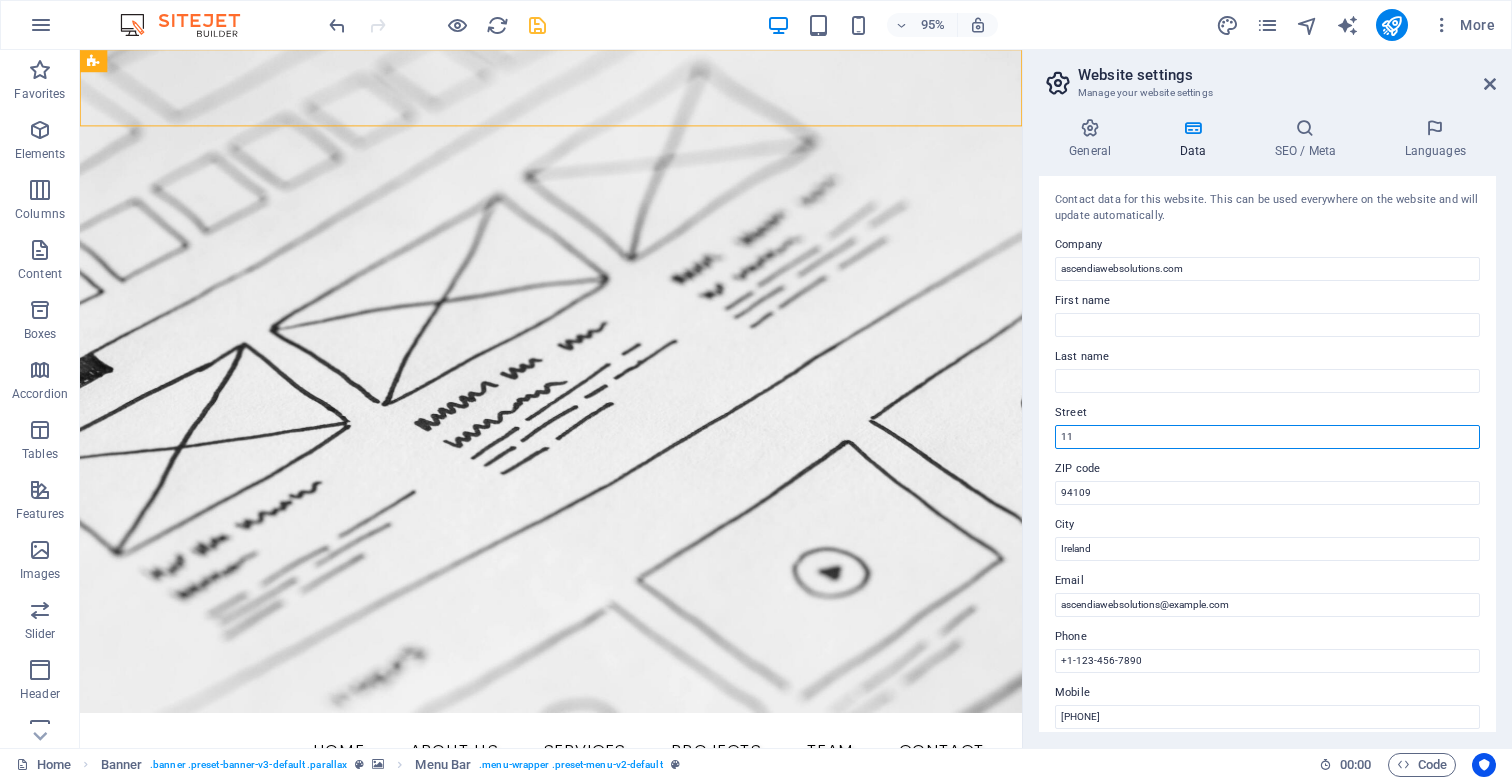 type on "1" 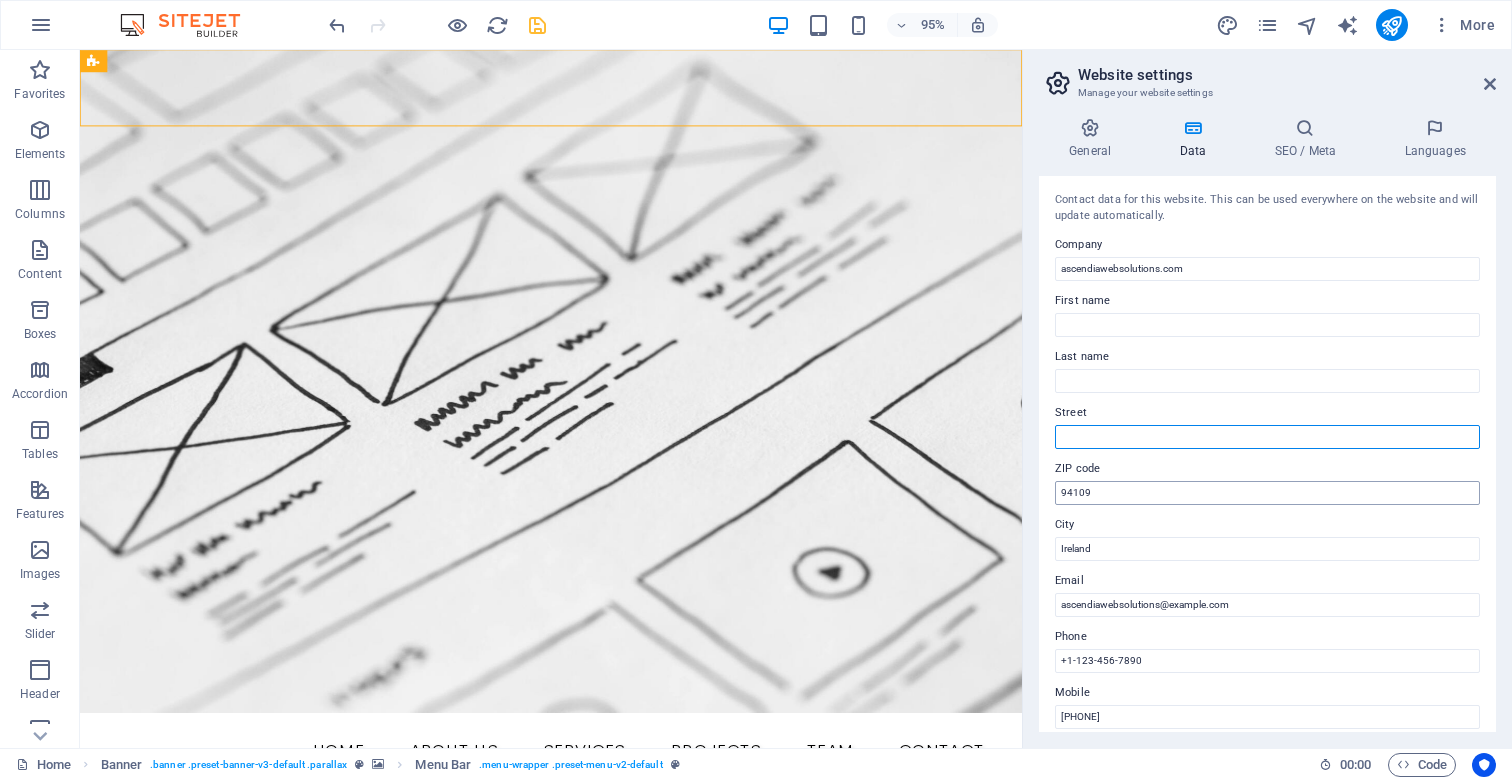 type 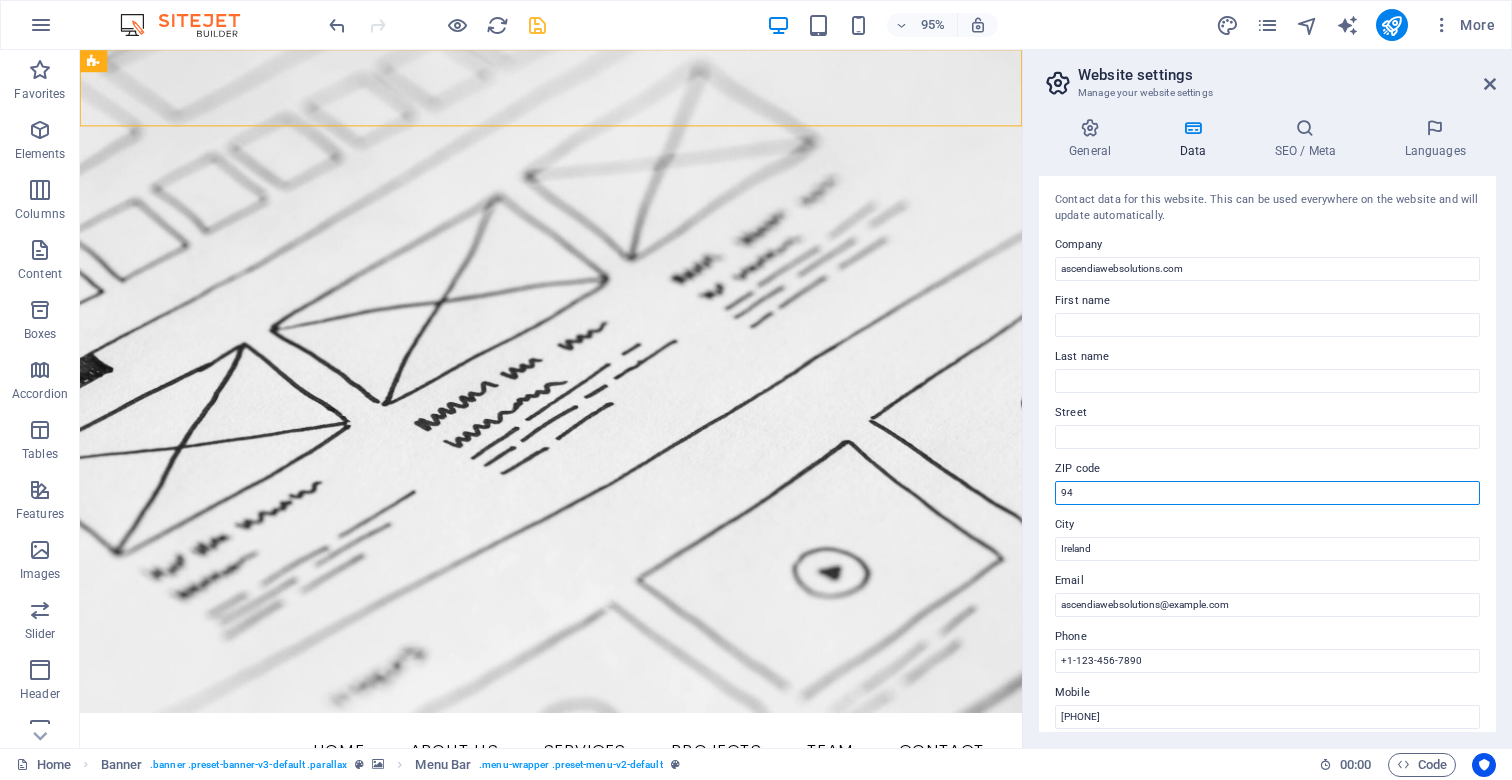 type on "9" 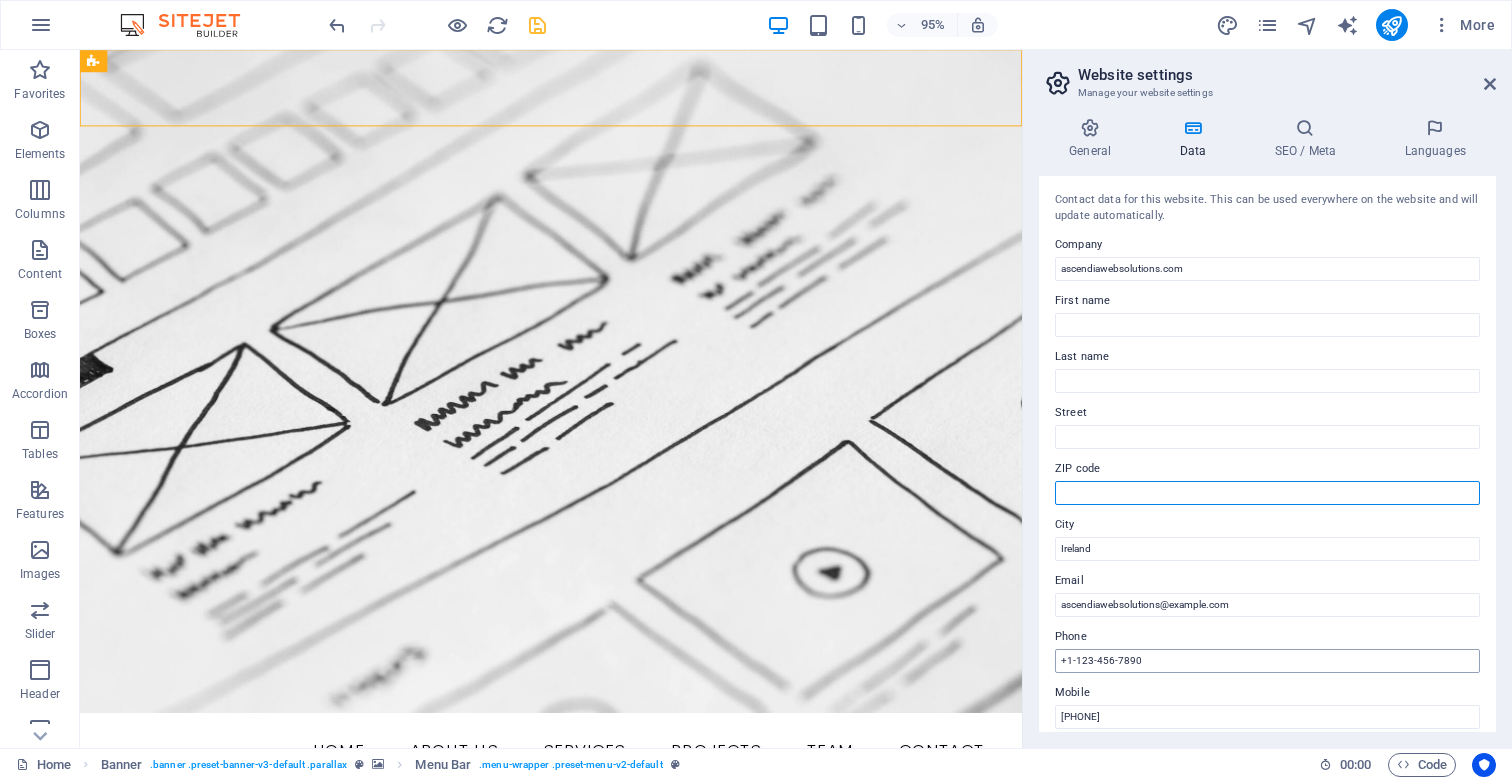 type 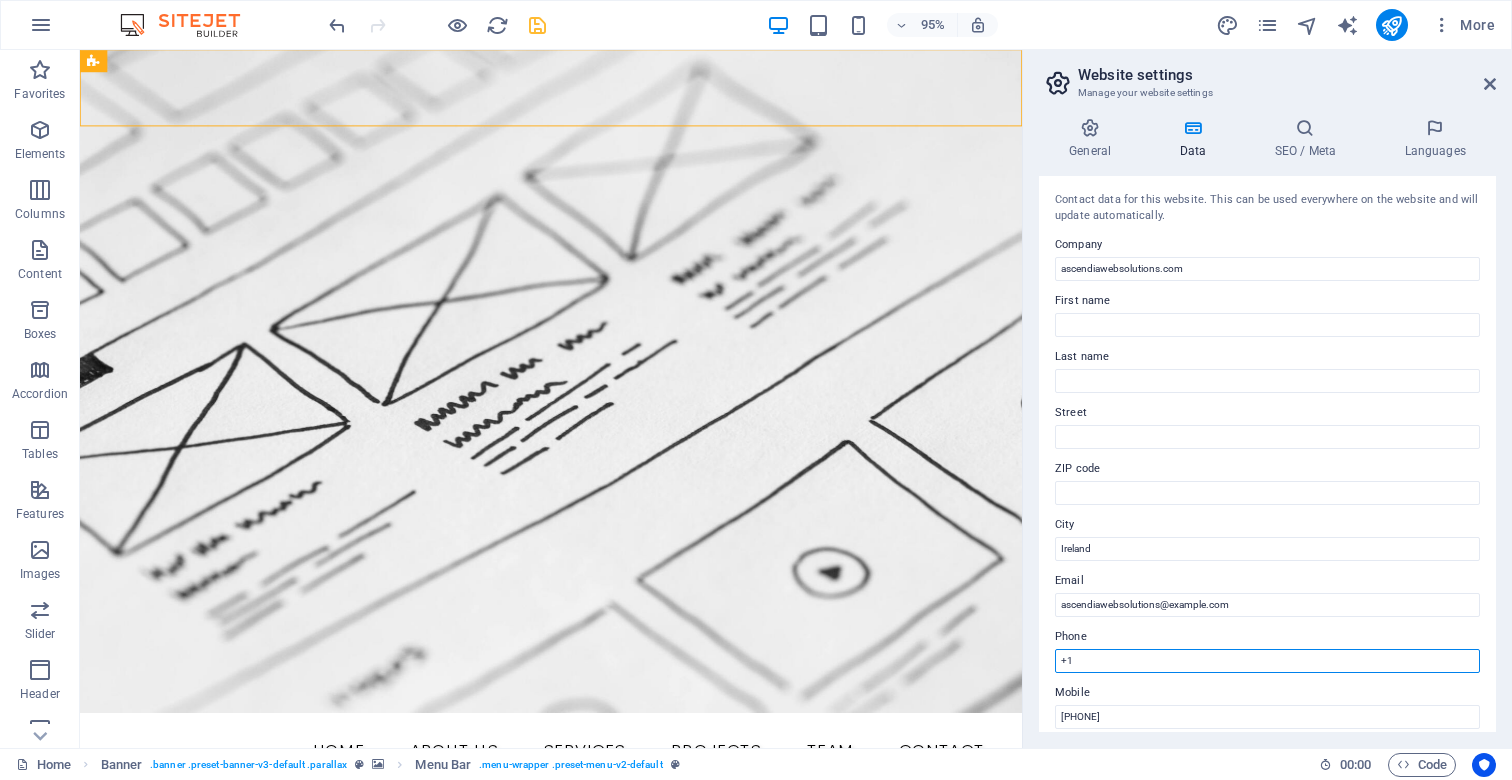 type on "+" 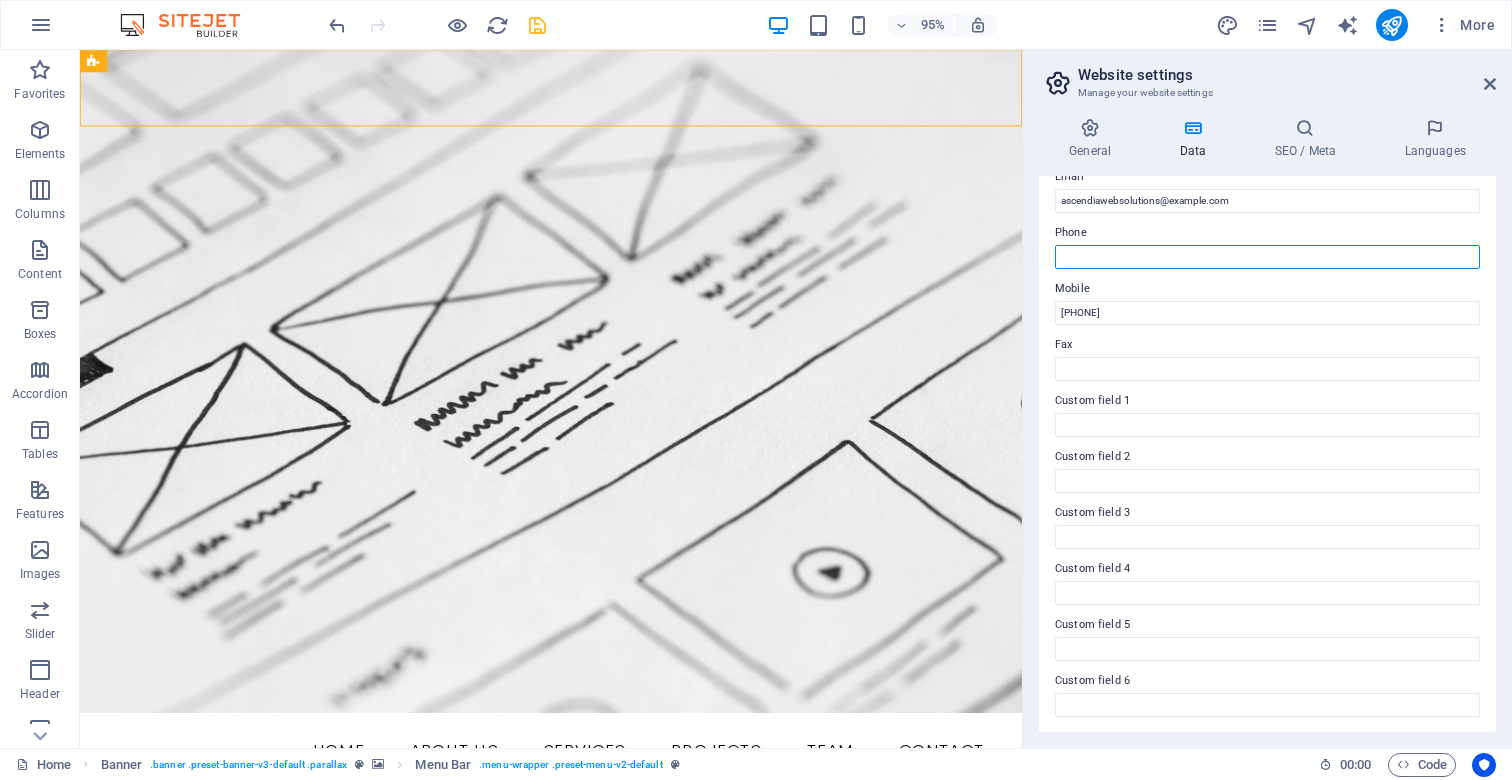 scroll, scrollTop: 403, scrollLeft: 0, axis: vertical 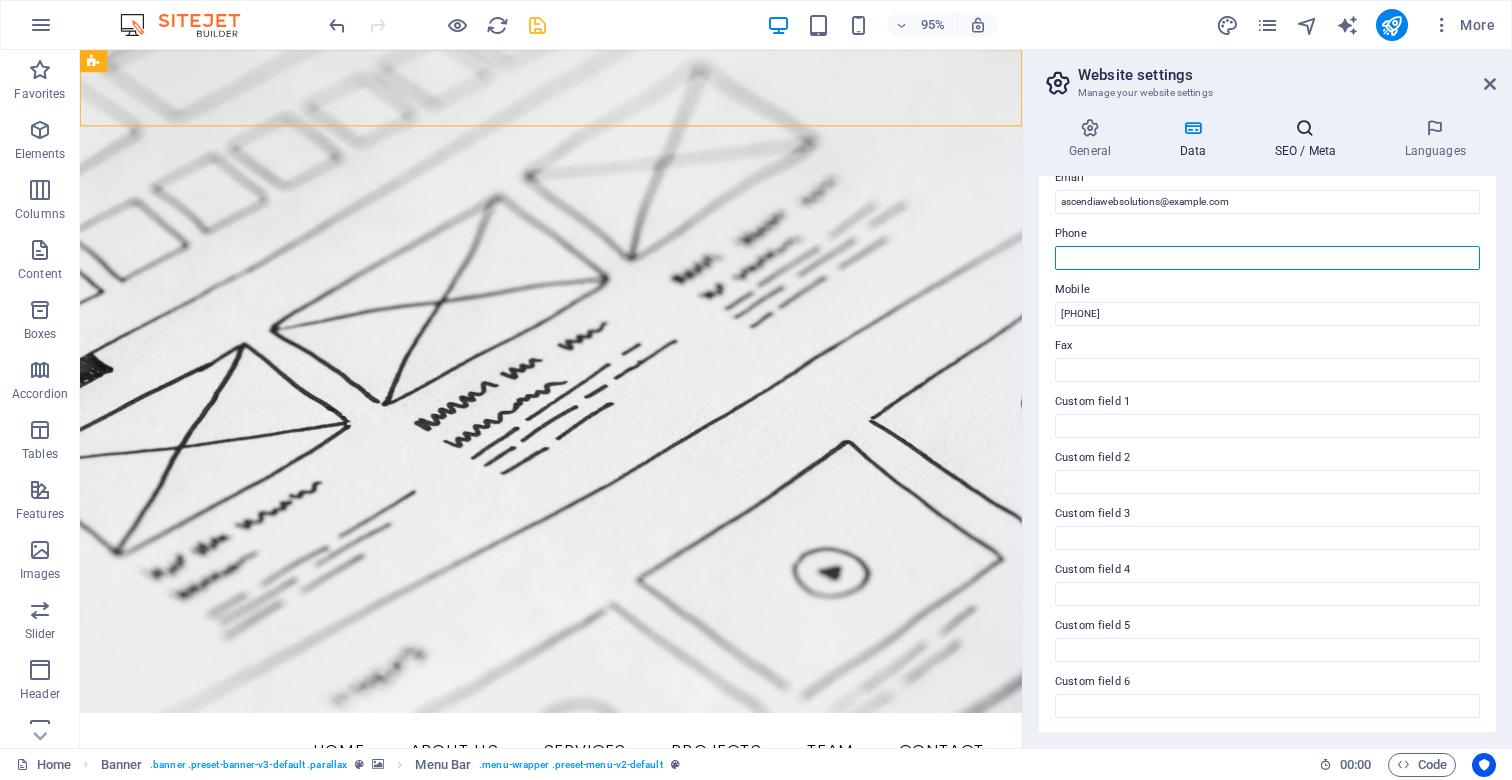 type 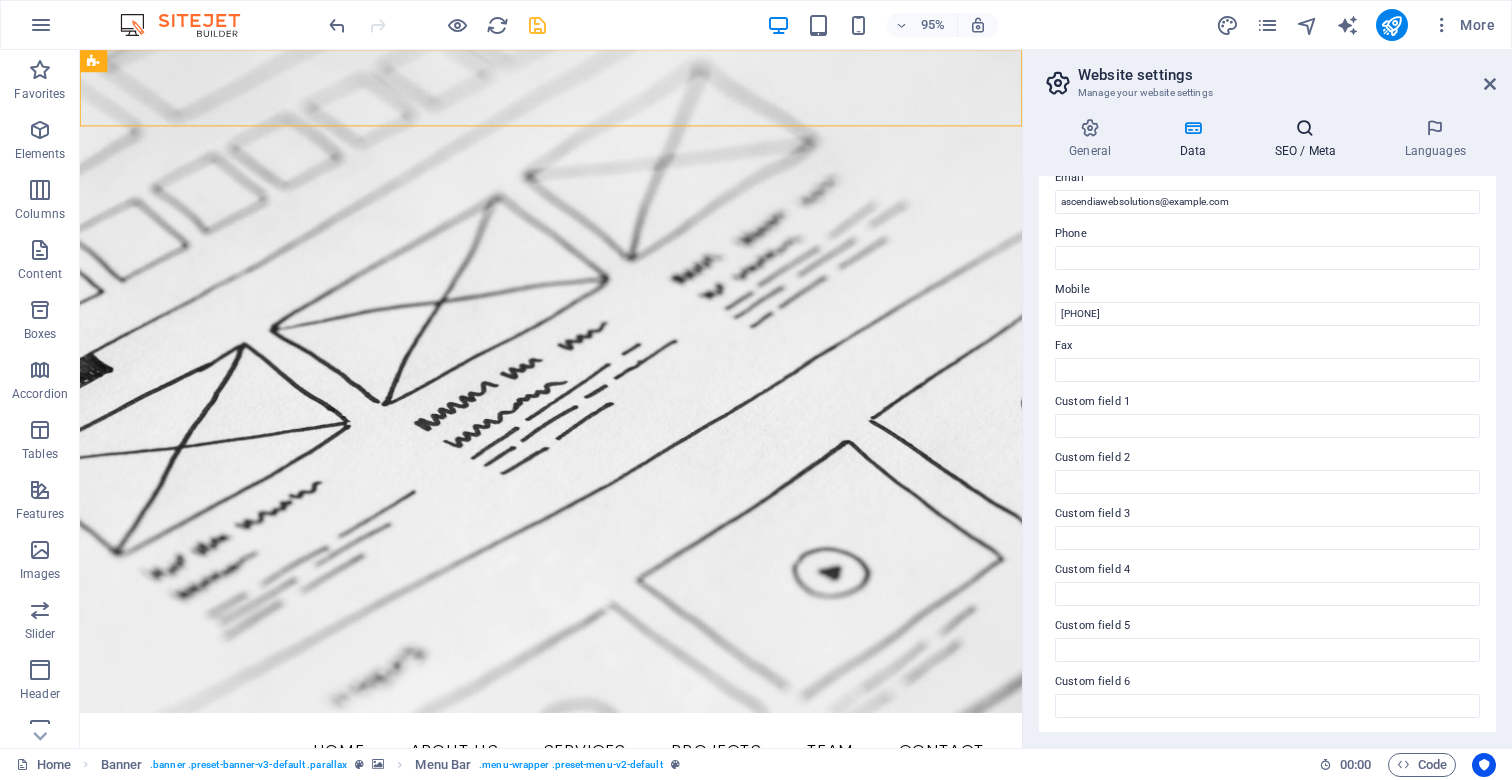 click on "SEO / Meta" at bounding box center (1309, 139) 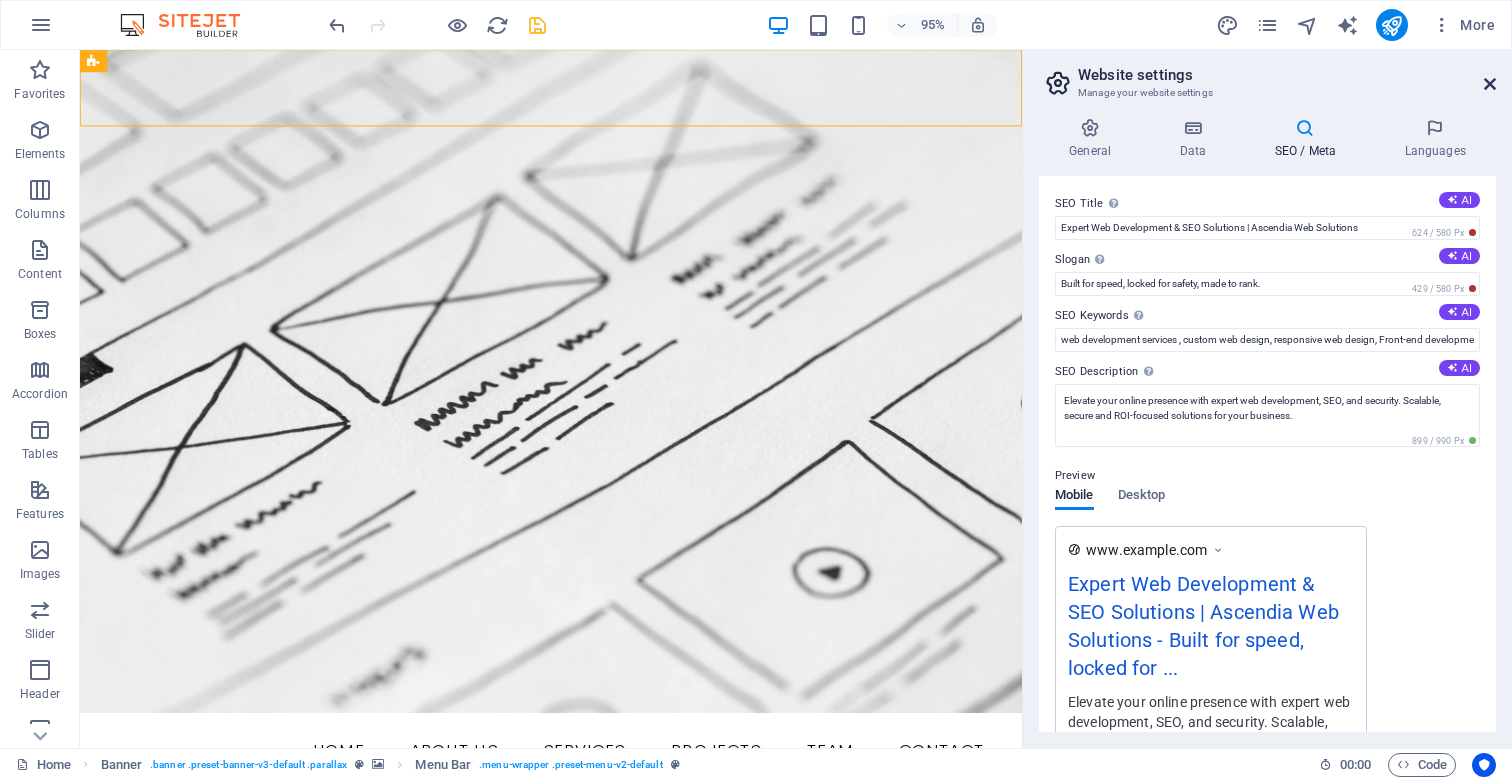 click at bounding box center (1490, 84) 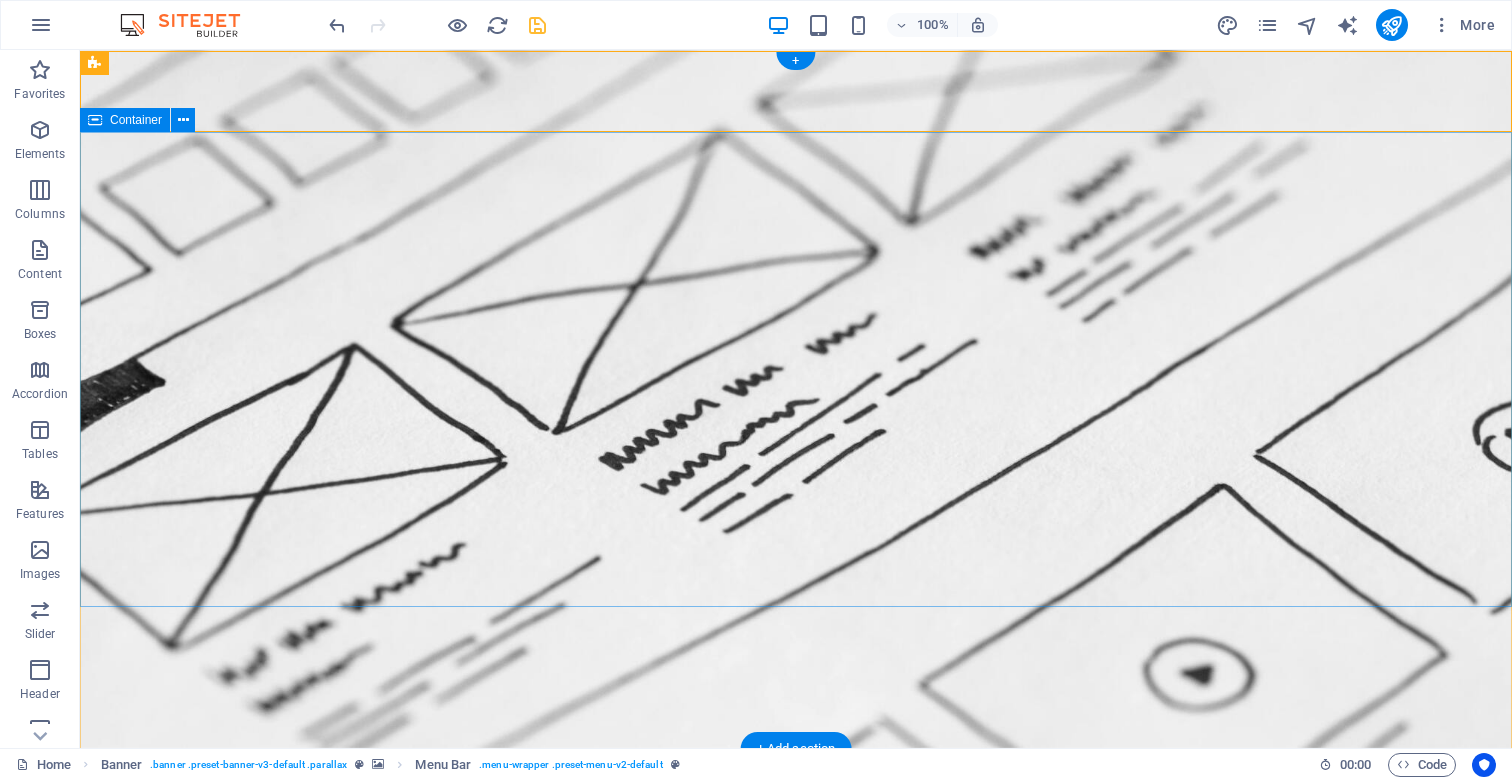 scroll, scrollTop: 0, scrollLeft: 0, axis: both 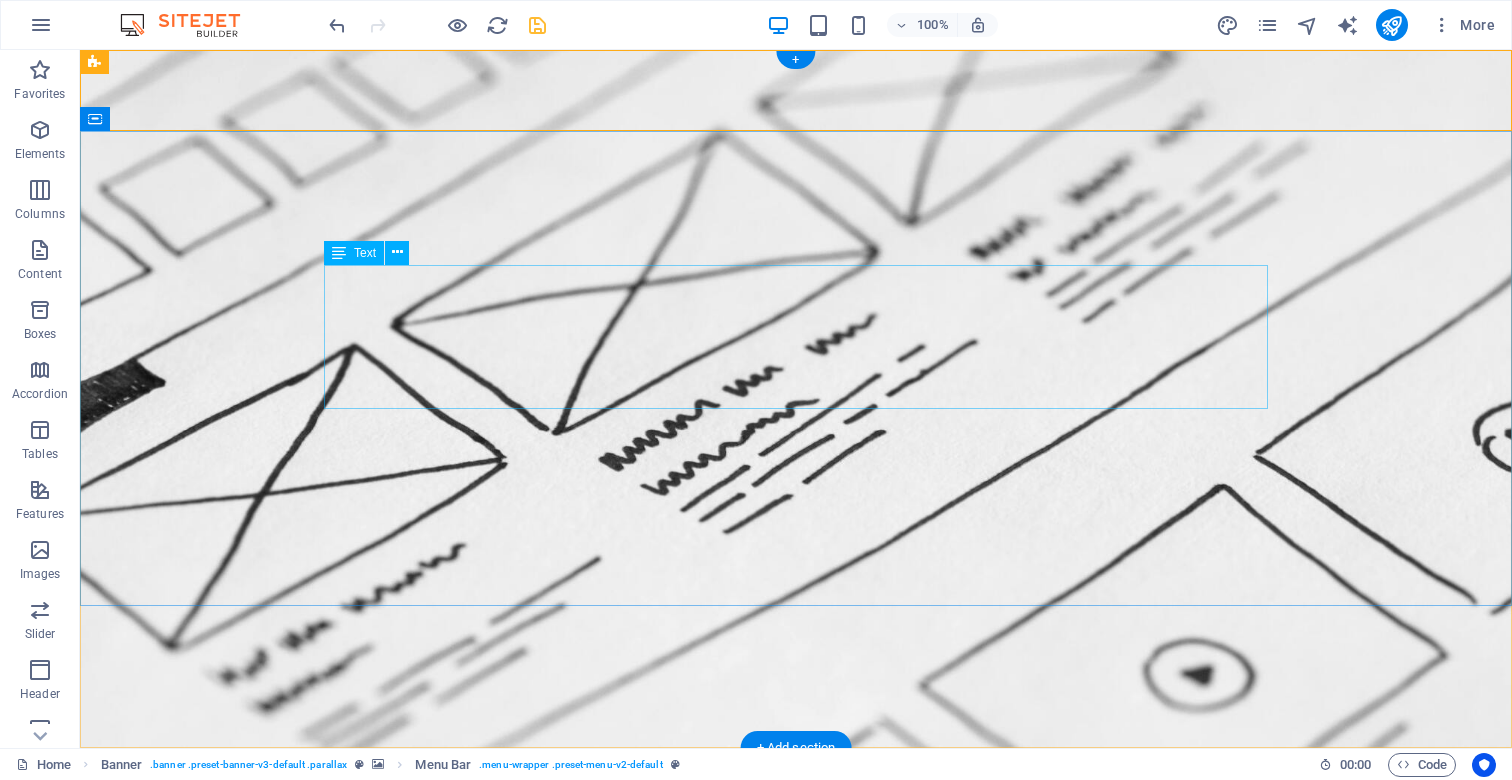 click on "We create high-performing, visually stunning websites that attract more traffic and convert better." at bounding box center (796, 982) 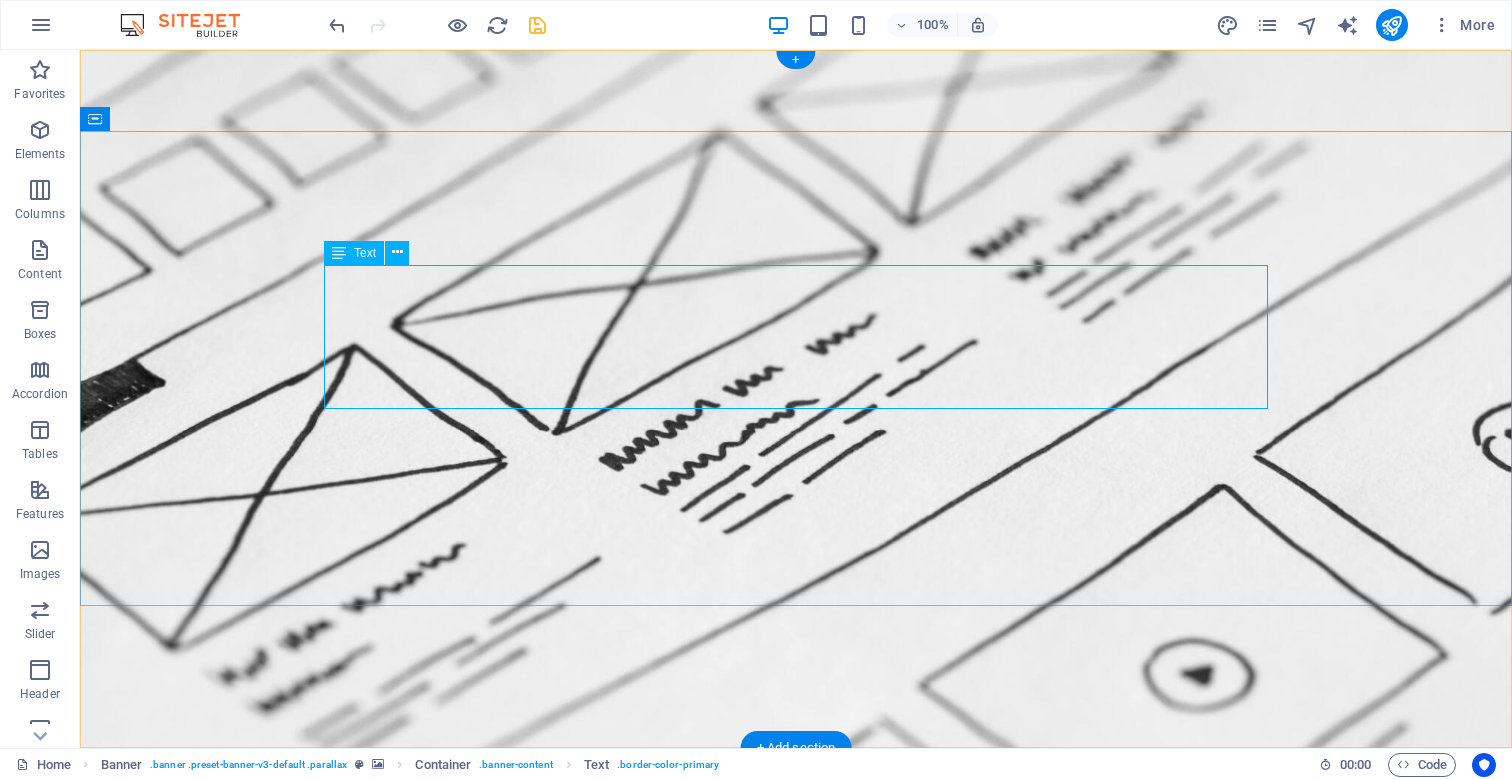 click on "Text" at bounding box center (365, 253) 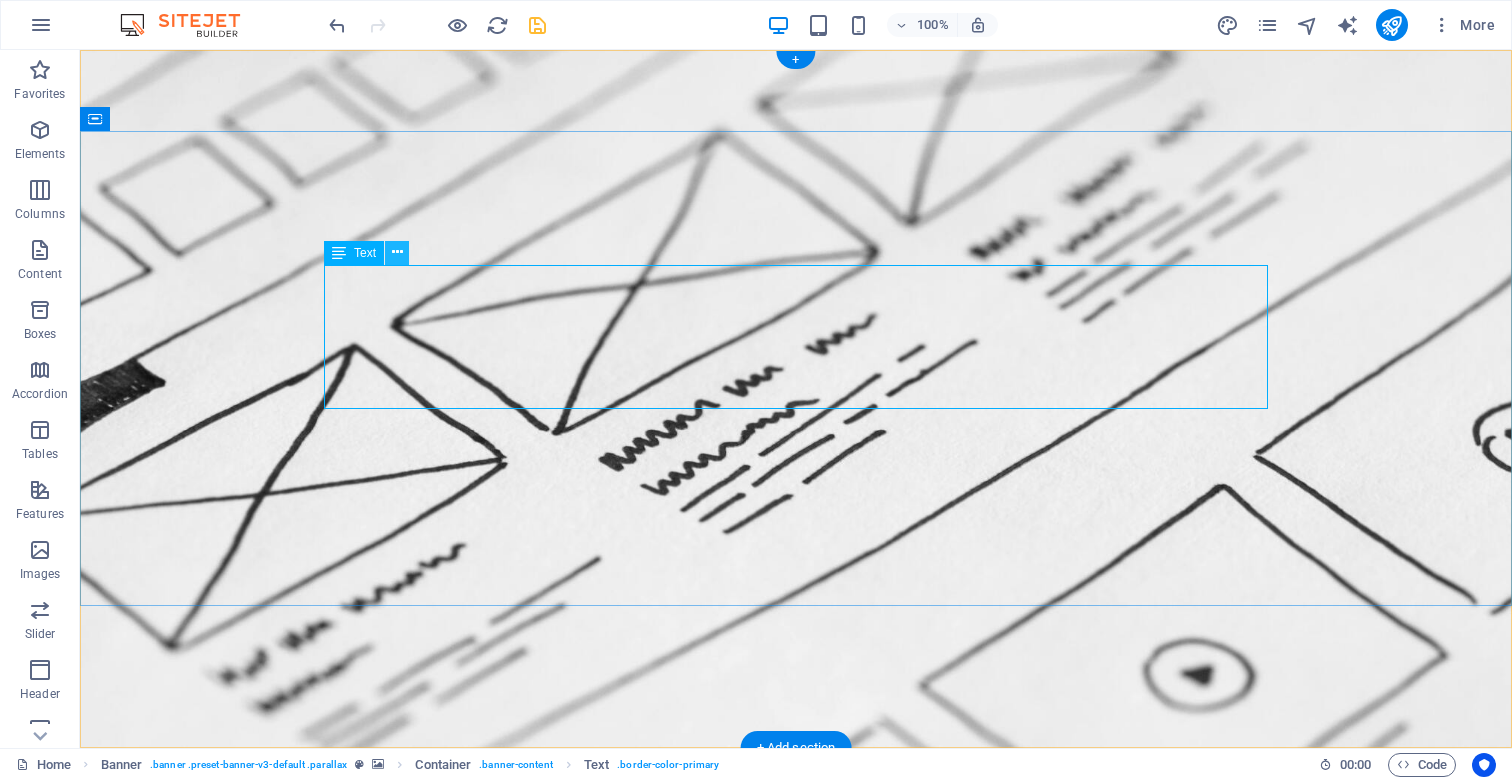 click at bounding box center (397, 253) 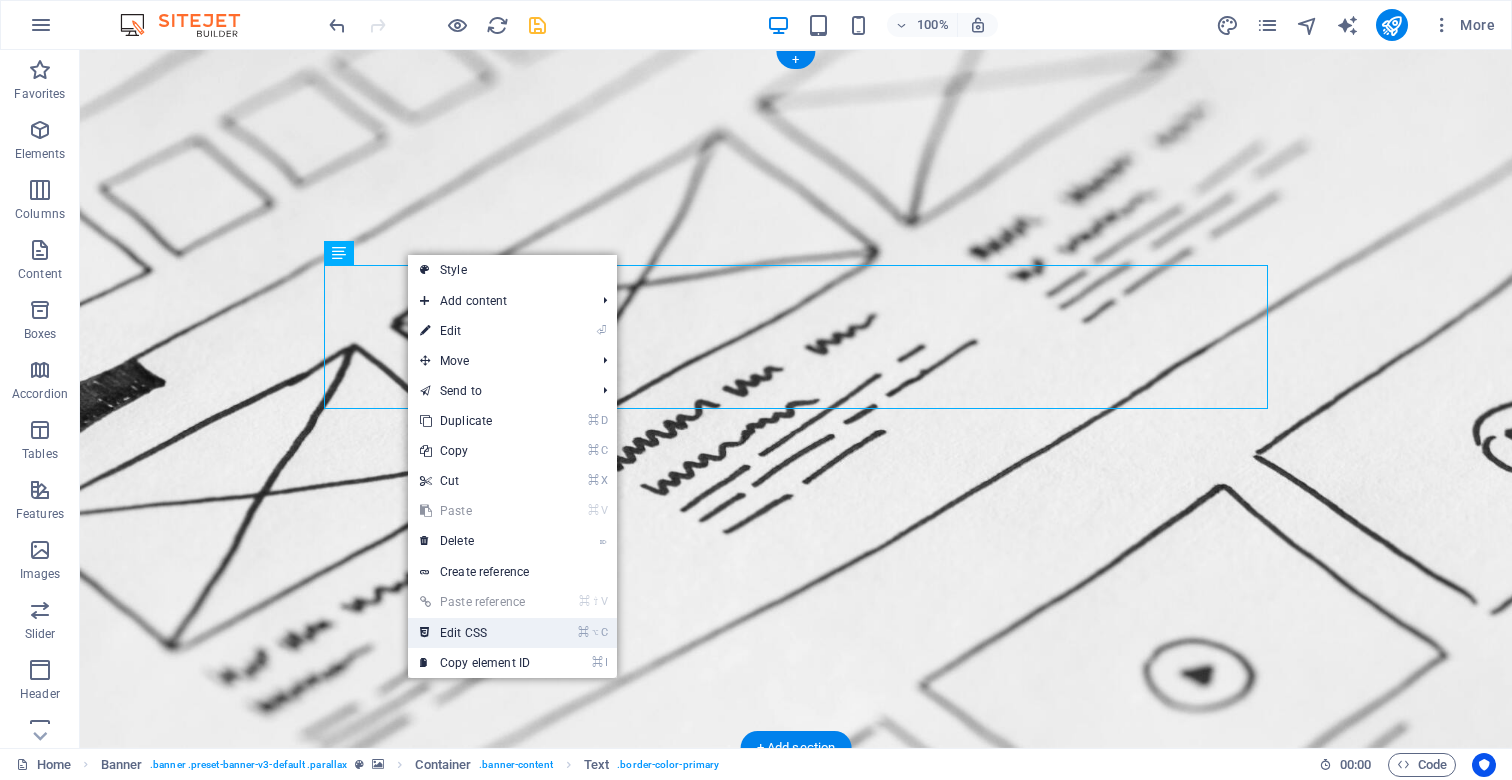 click on "⌘ ⌥ C  Edit CSS" at bounding box center (475, 633) 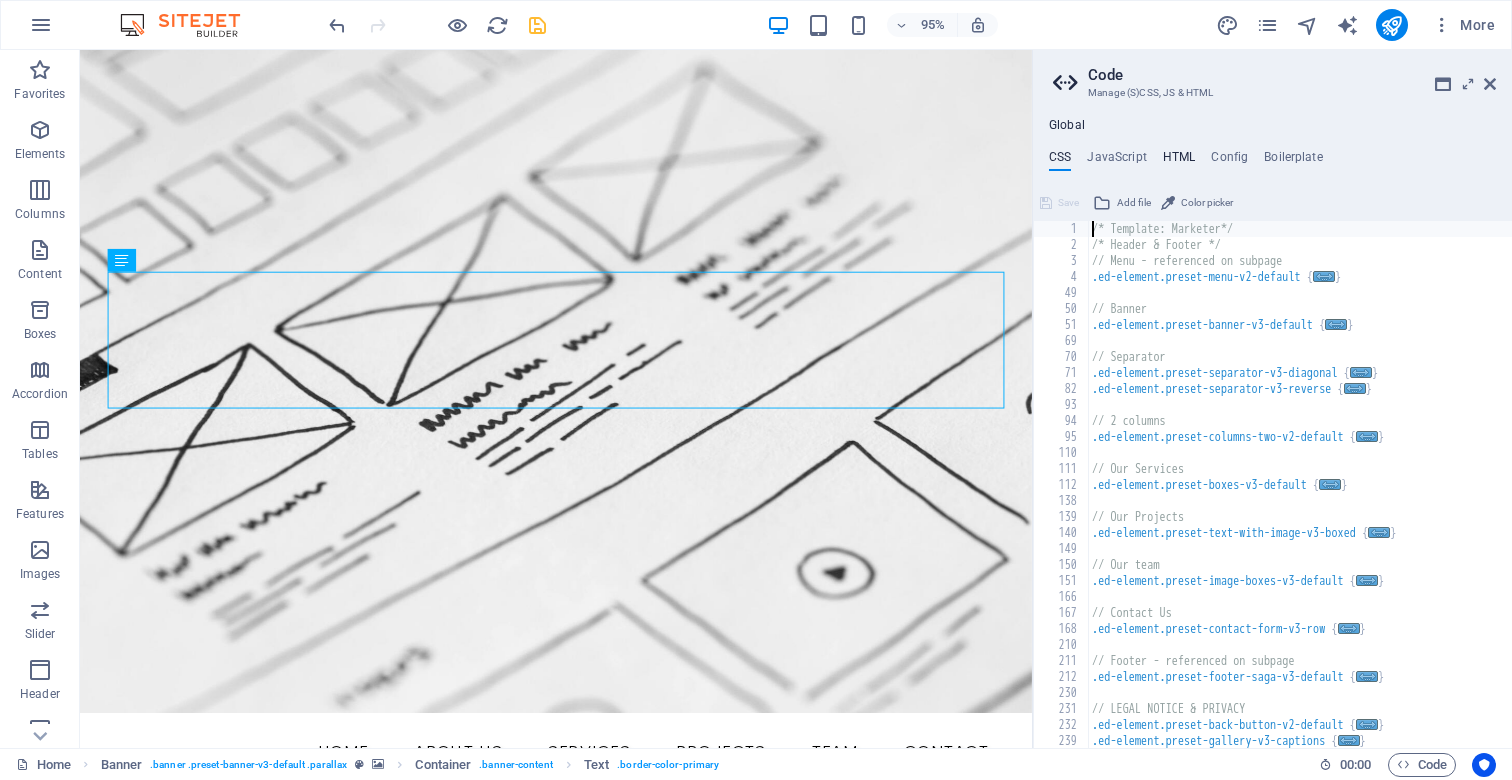 click on "HTML" at bounding box center [1179, 161] 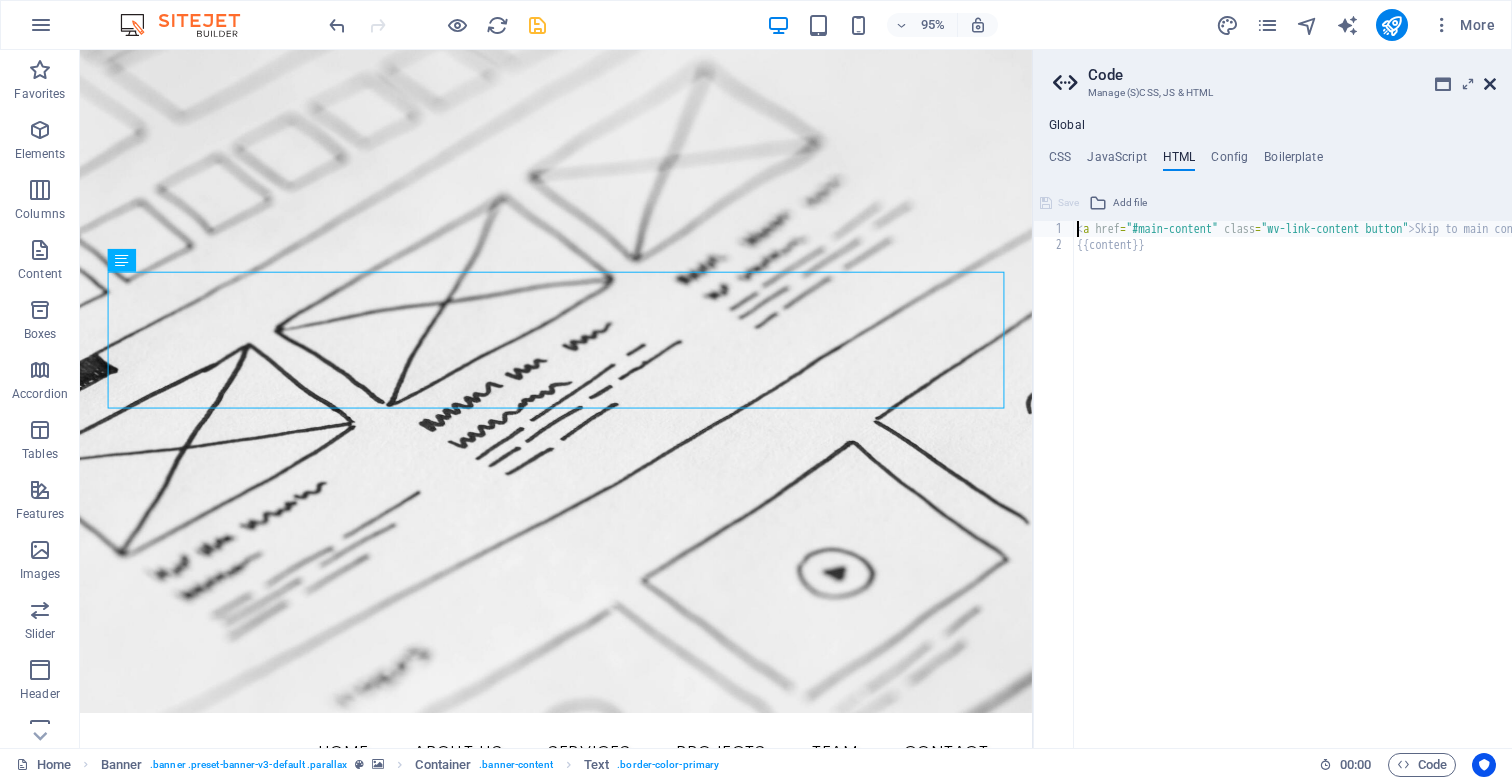 click at bounding box center [1490, 84] 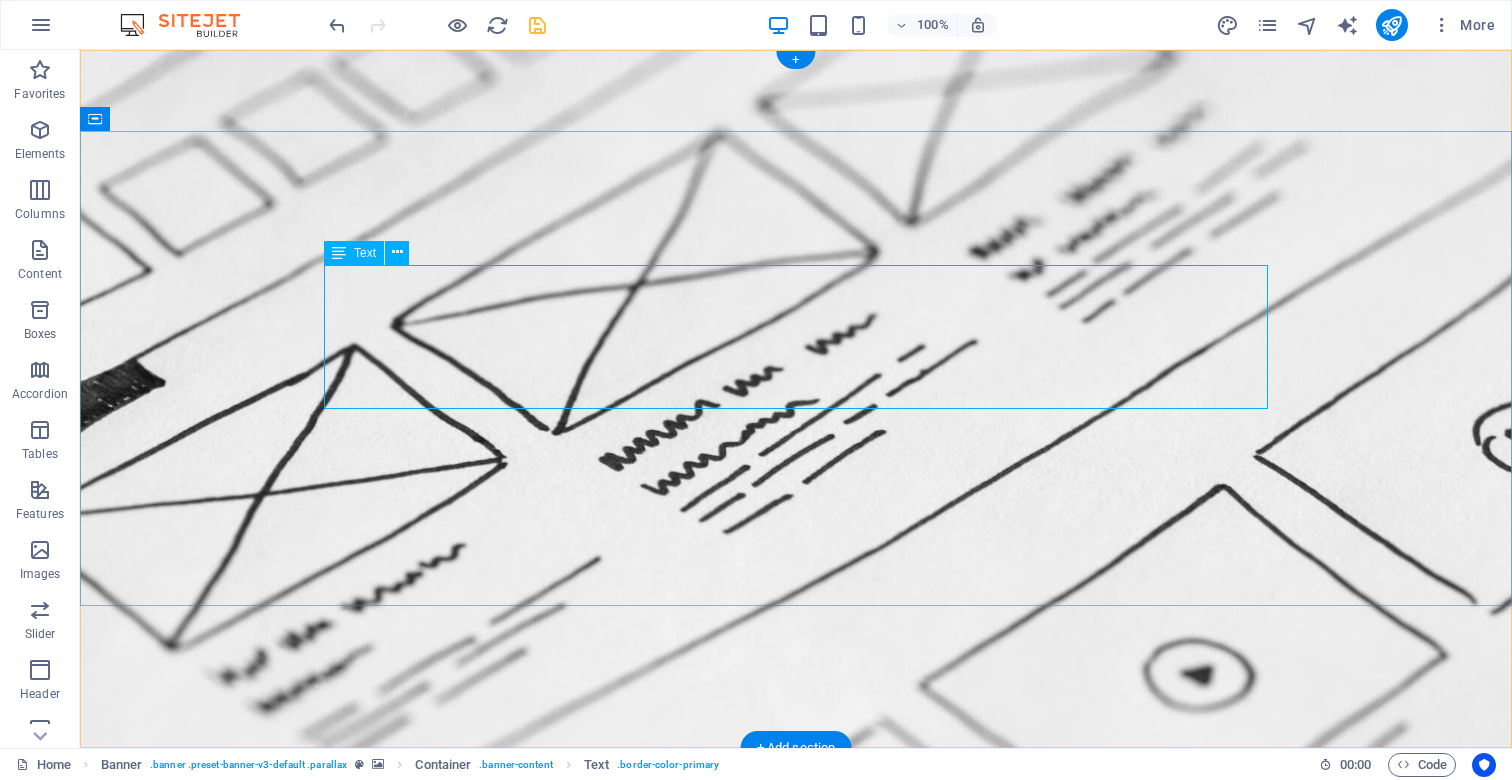 click on "We create high-performing, visually stunning websites that attract more traffic and convert better." at bounding box center [796, 982] 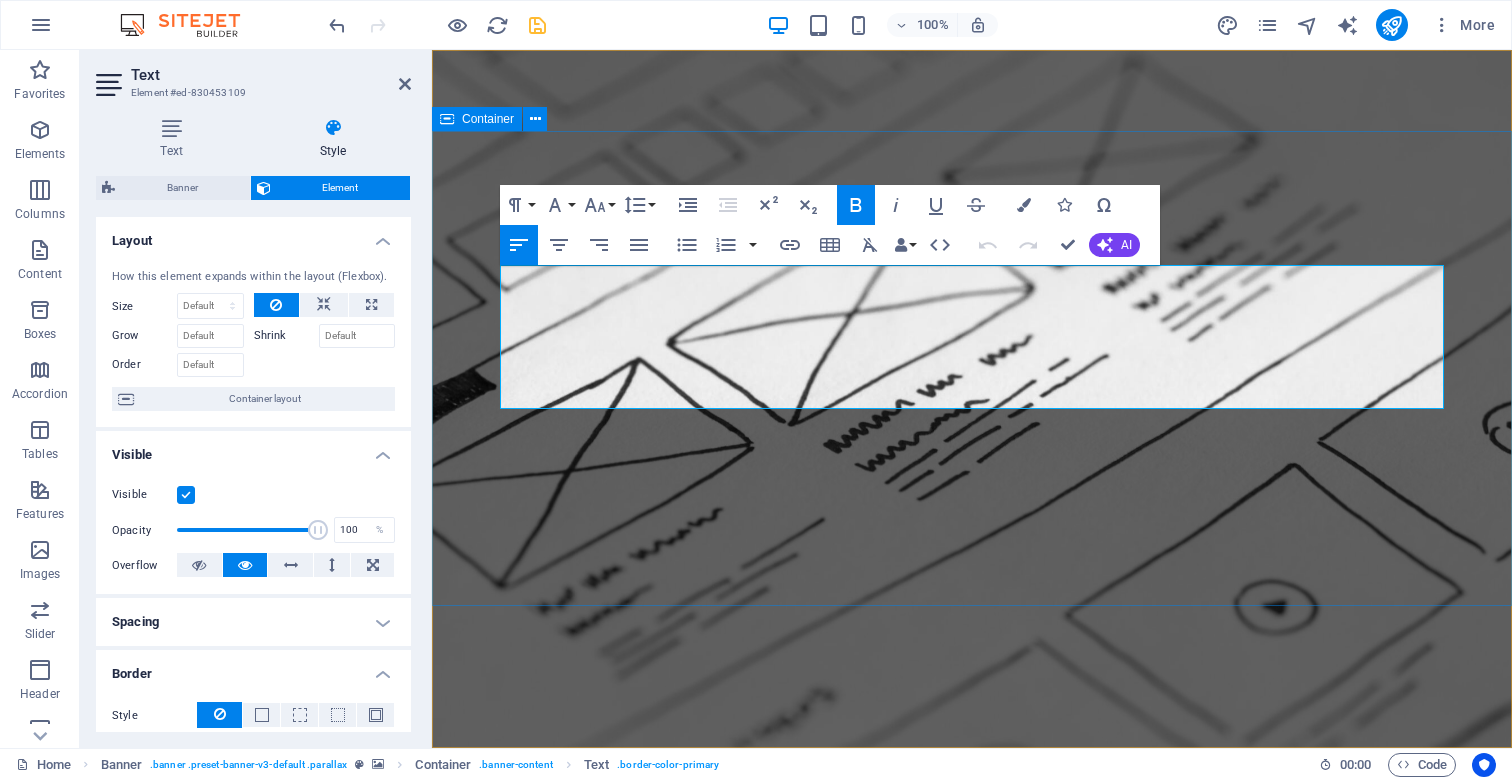 click on "We create high-performing, visually stunning websites that attract more traffic and convert better. Learn more" at bounding box center (972, 1014) 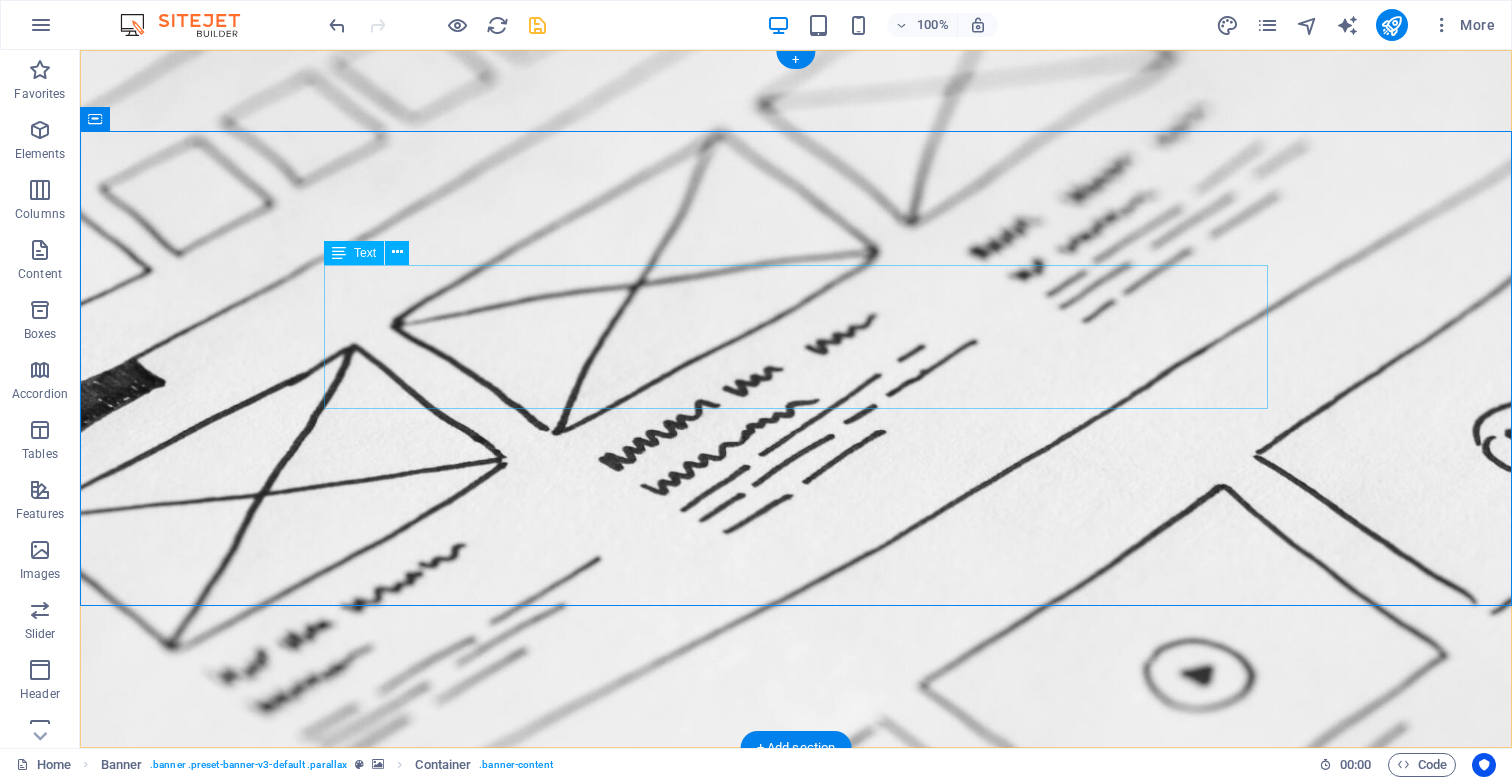 click on "We create high-performing, visually stunning websites that attract more traffic and convert better." at bounding box center [796, 982] 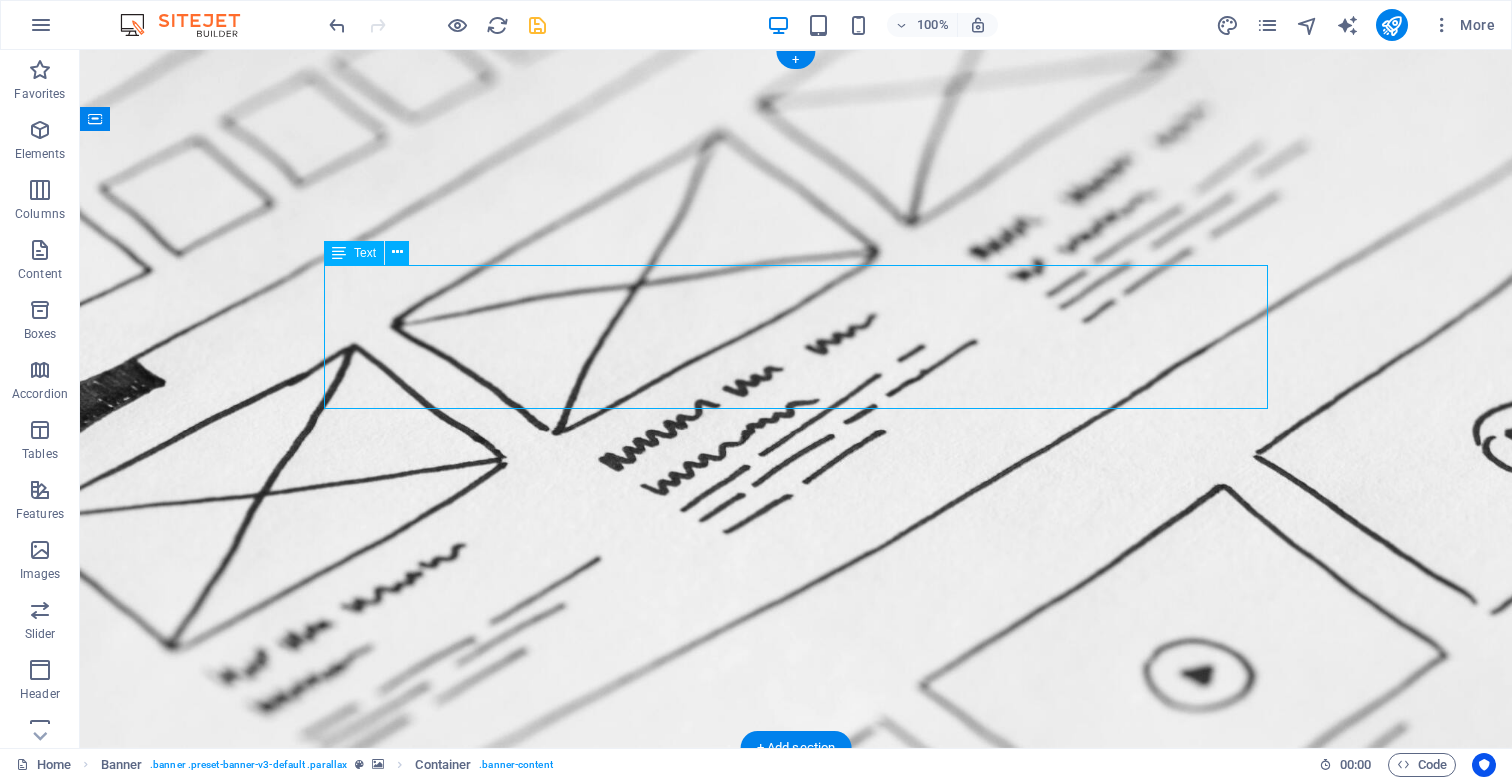 click on "We create high-performing, visually stunning websites that attract more traffic and convert better." at bounding box center [796, 982] 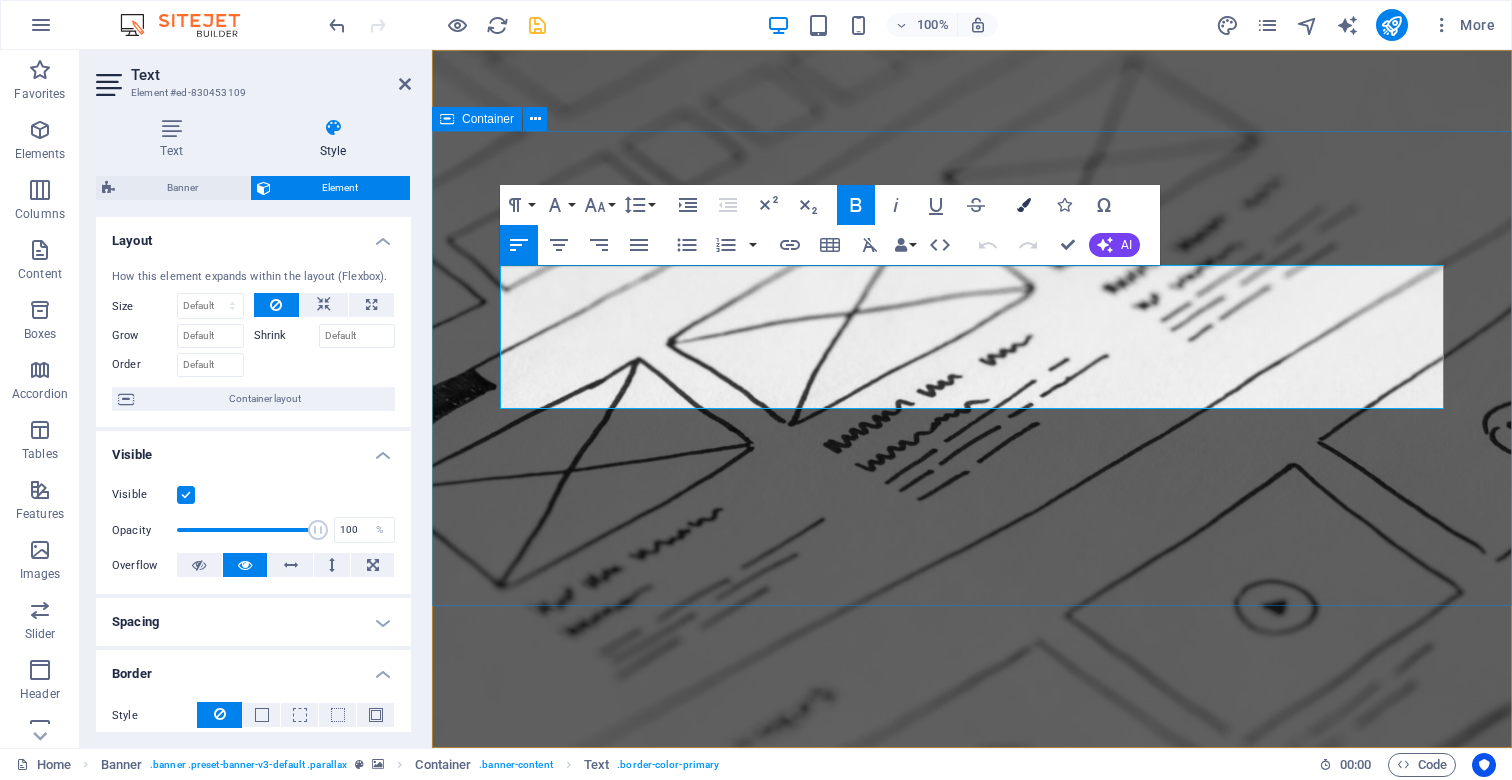click at bounding box center [1024, 205] 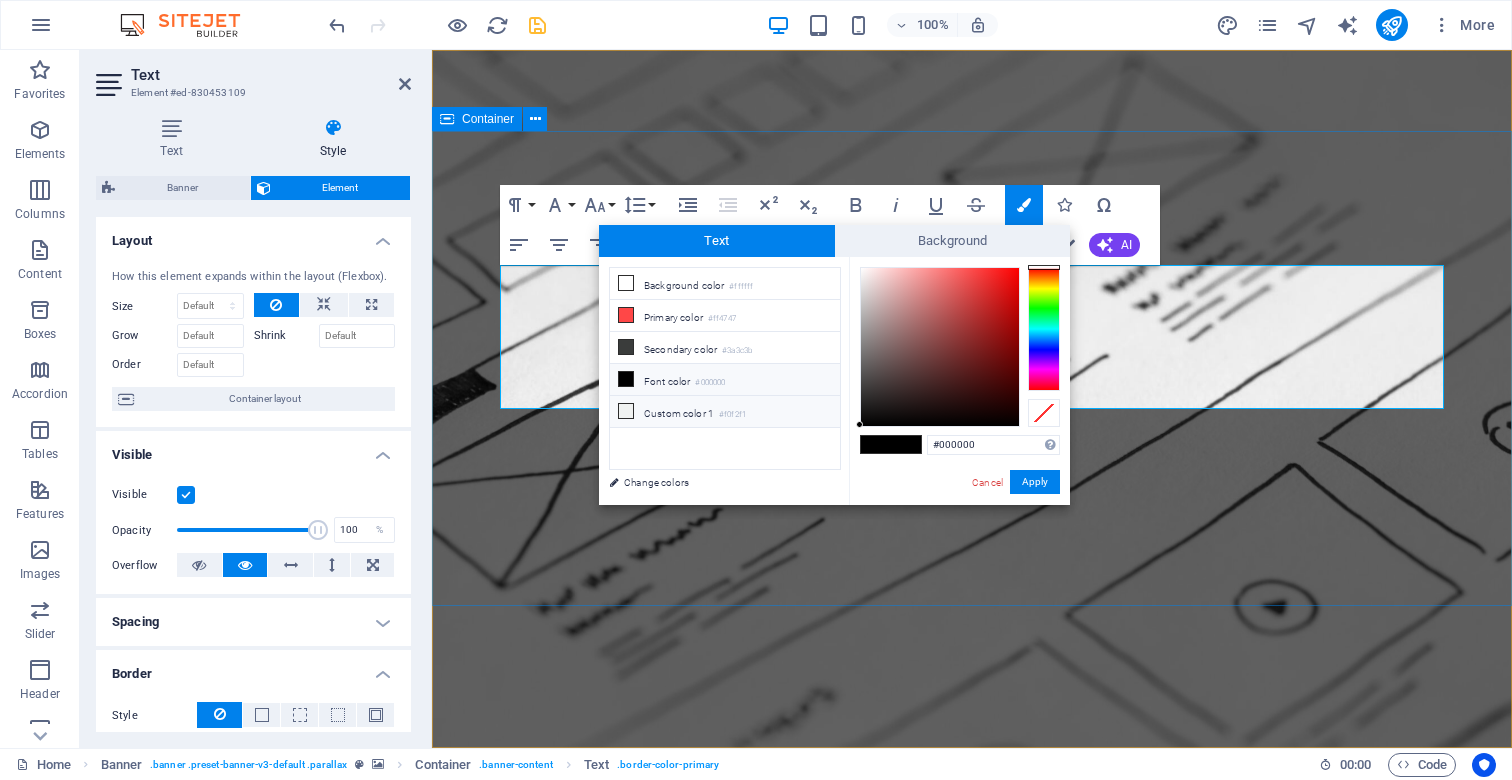 drag, startPoint x: 685, startPoint y: 412, endPoint x: 671, endPoint y: 408, distance: 14.56022 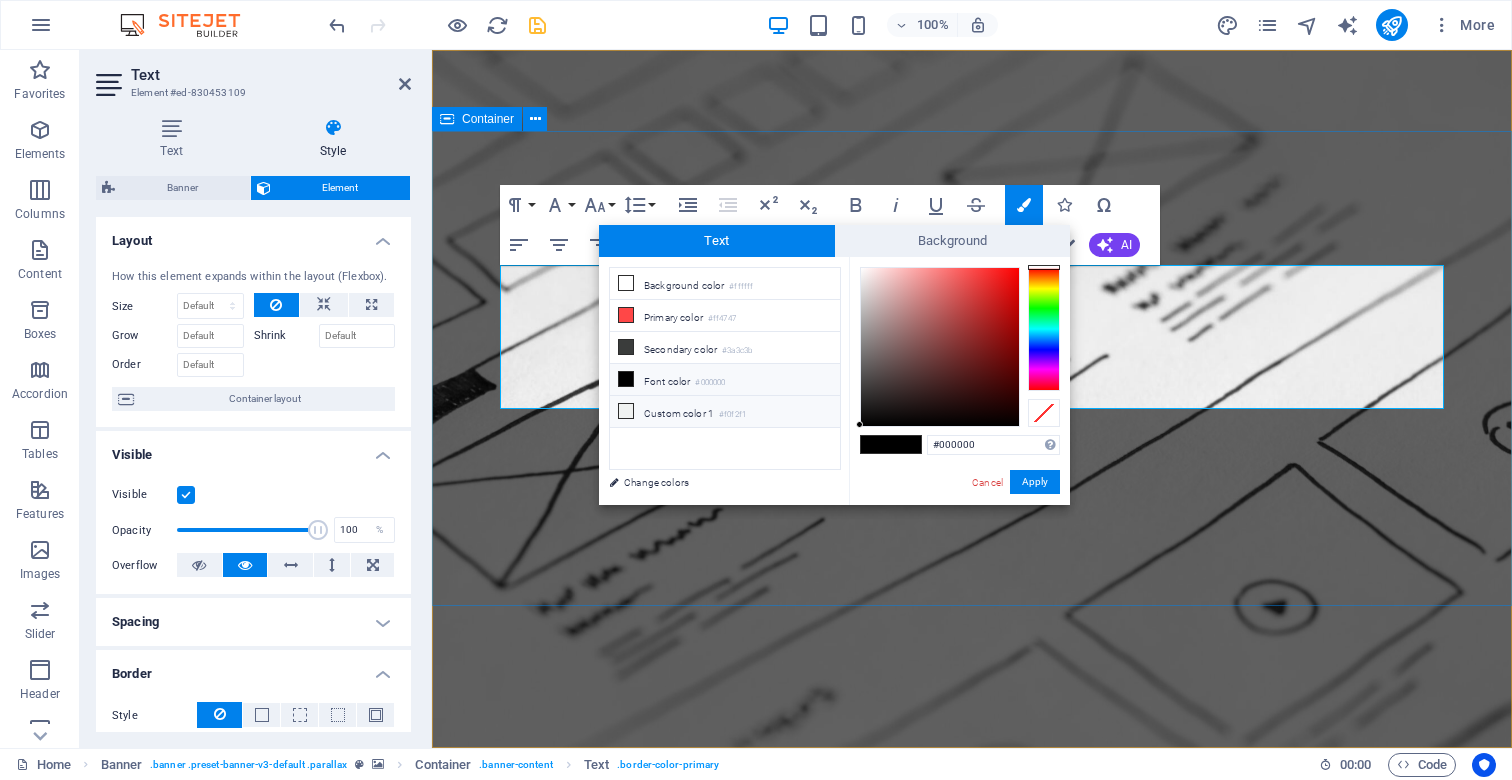 click on "Custom color 1
#f0f2f1" at bounding box center (725, 412) 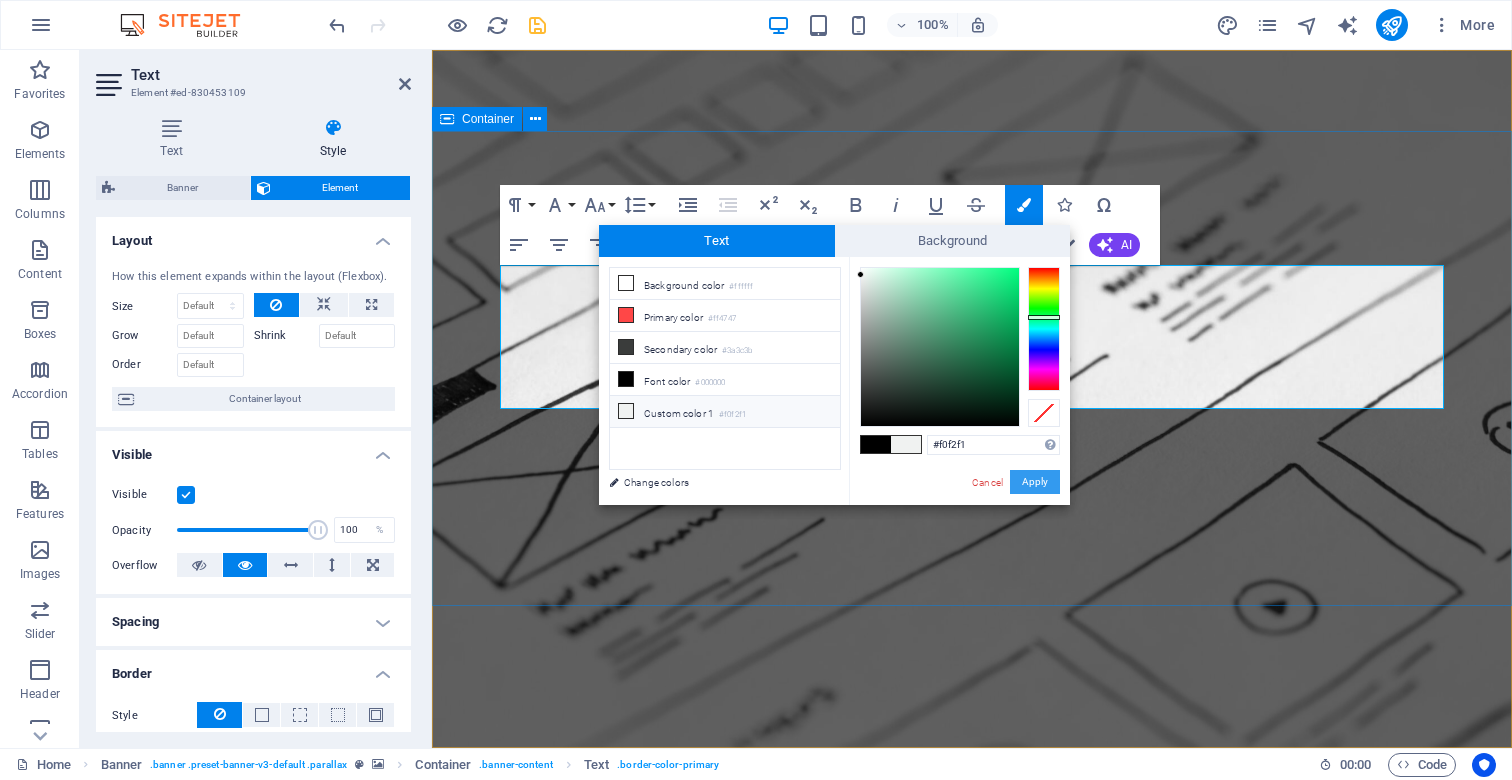click on "Apply" at bounding box center (1035, 482) 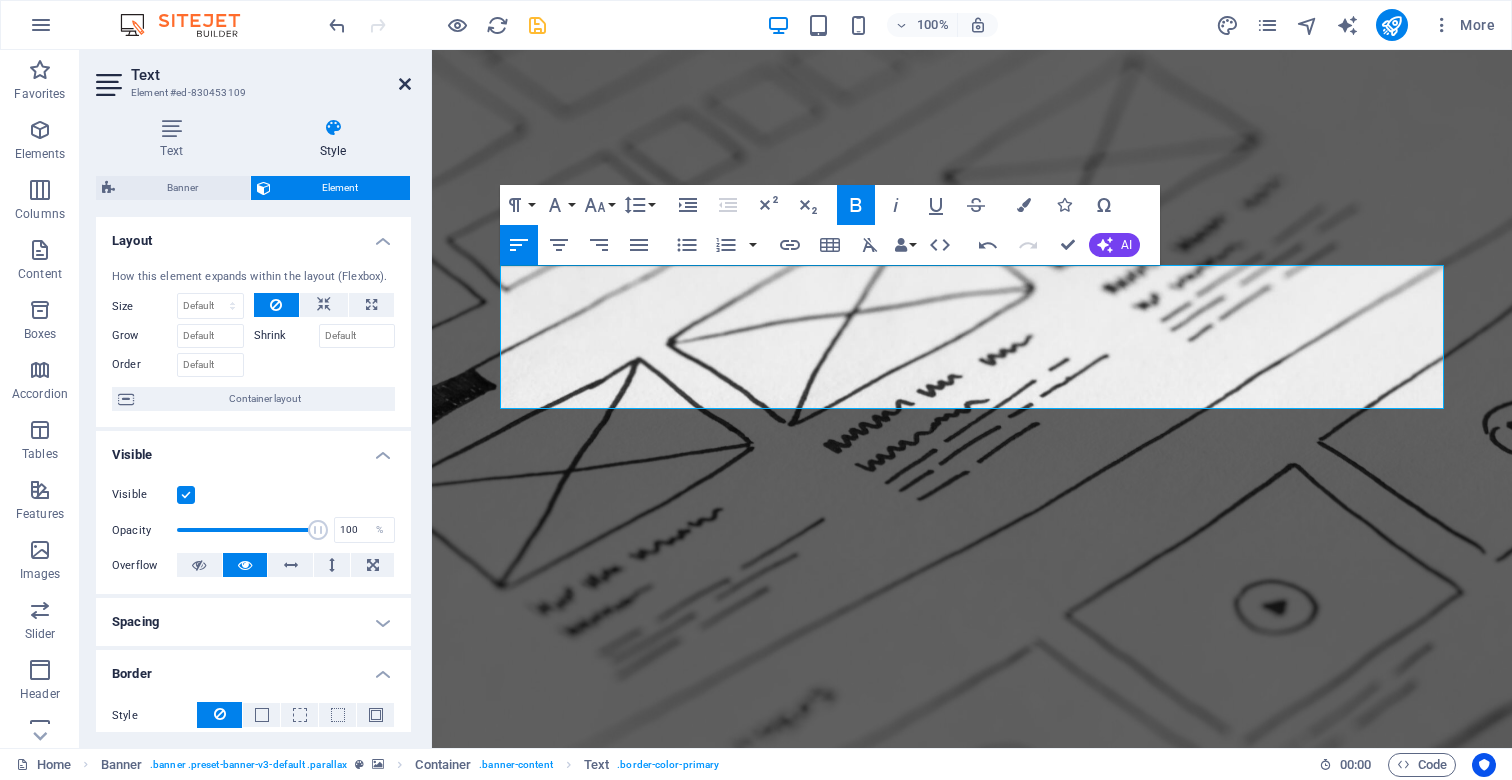 click at bounding box center [405, 84] 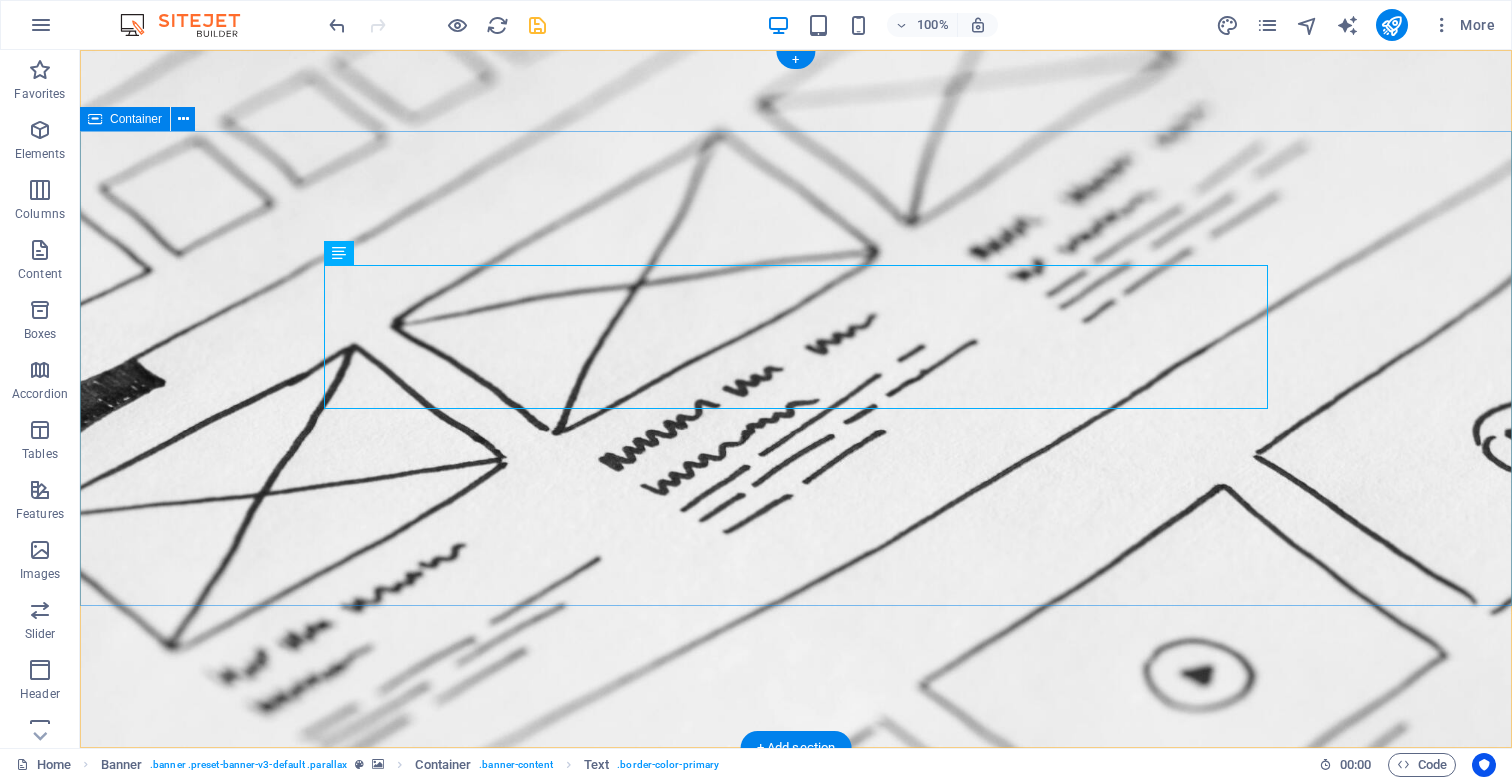 click on "We create high-performing, visually stunning websites that attract more traffic and convert better. Learn more" at bounding box center [796, 1014] 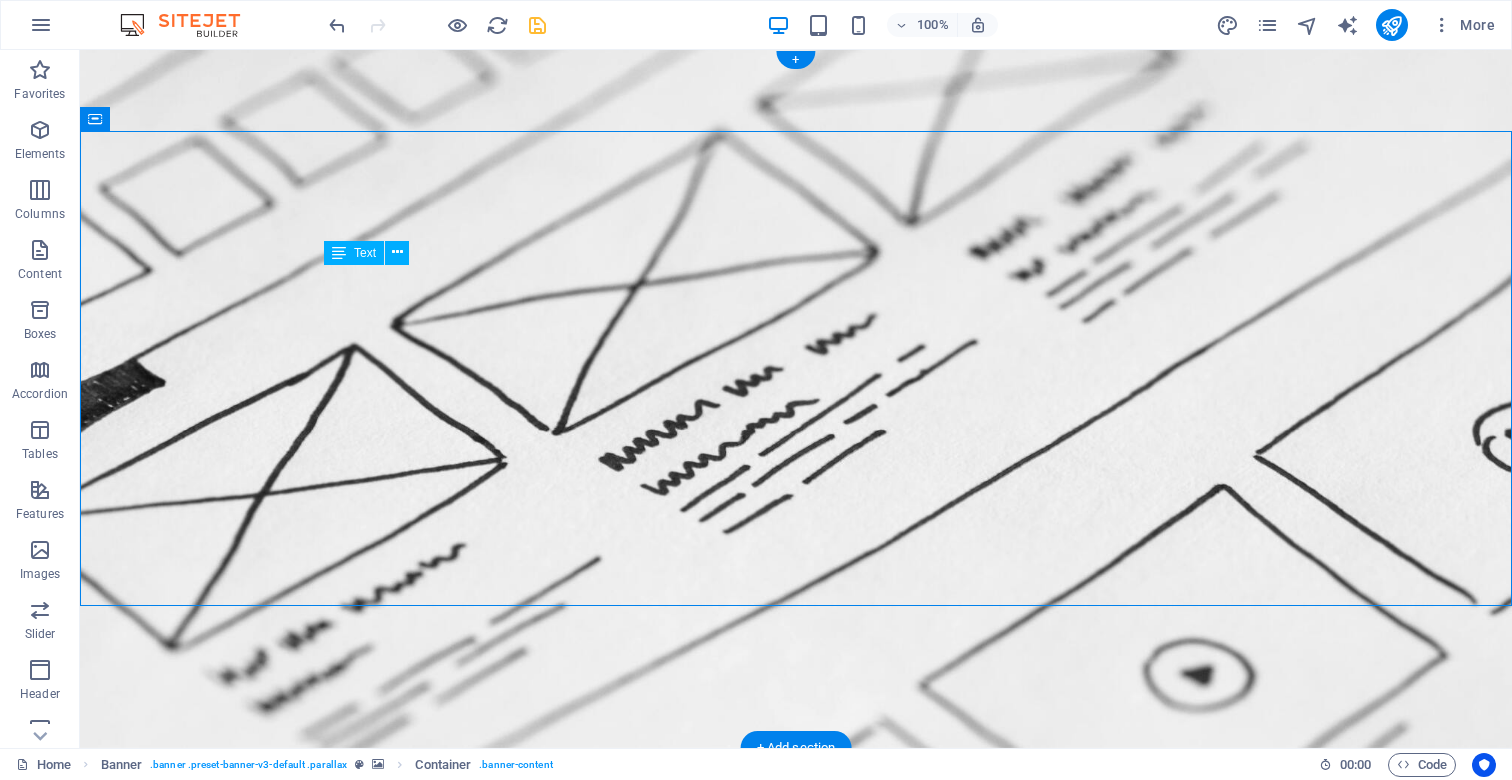 click on "We create high-performing, visually stunning websites that attract more traffic and convert better." at bounding box center (796, 982) 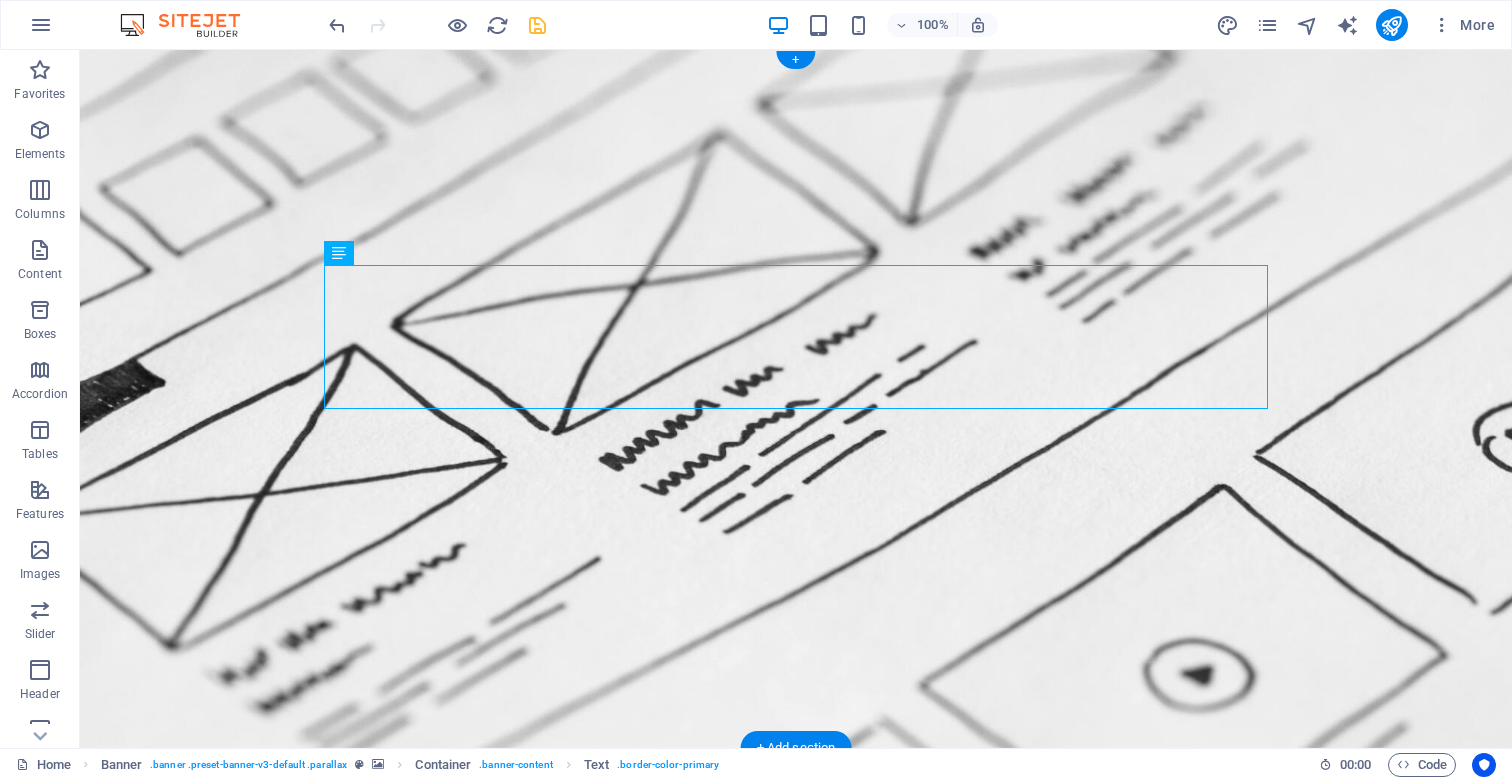 click on "We create high-performing, visually stunning websites that attract more traffic and convert better." at bounding box center [796, 982] 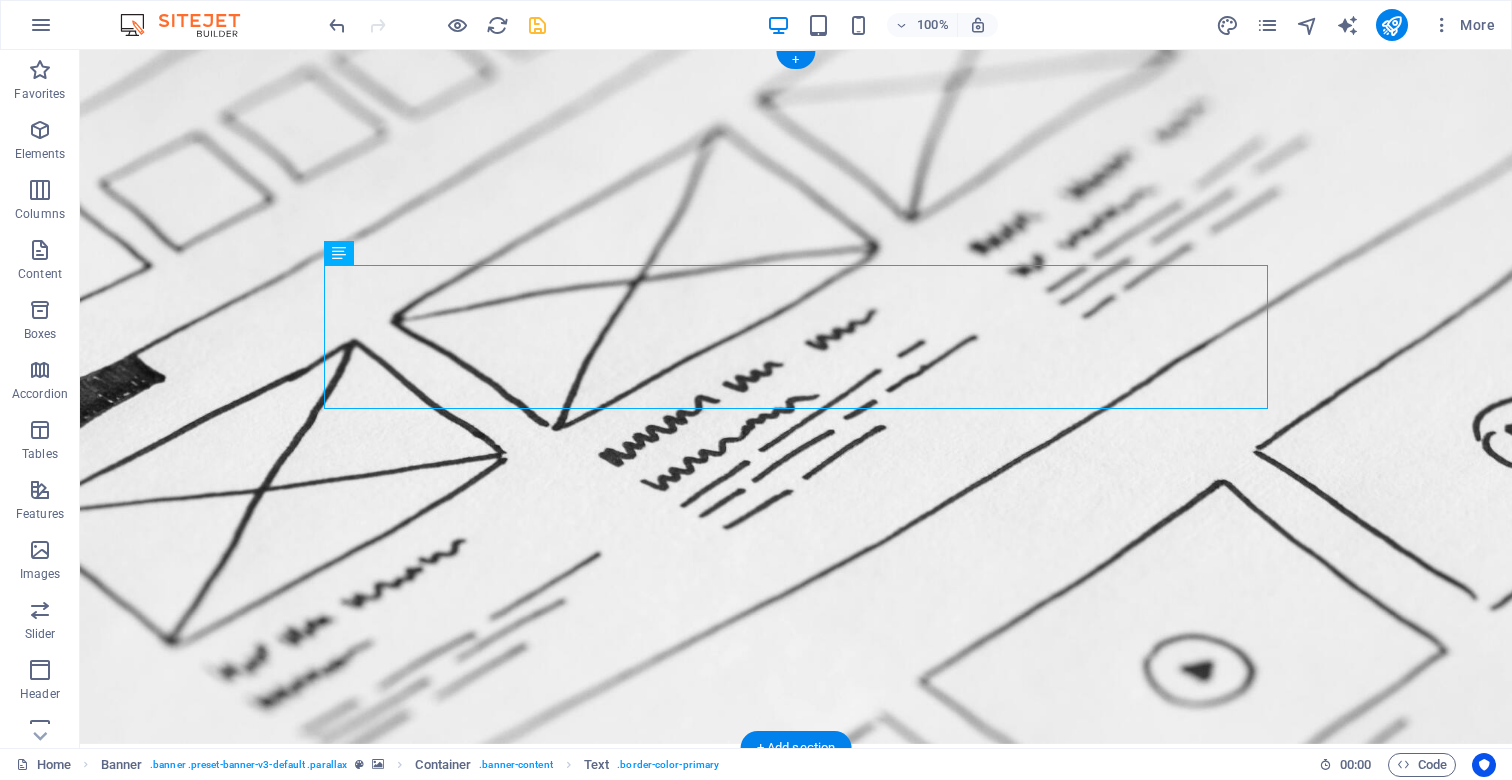 click on "We create high-performing, visually stunning websites that attract more traffic and convert better." at bounding box center [796, 977] 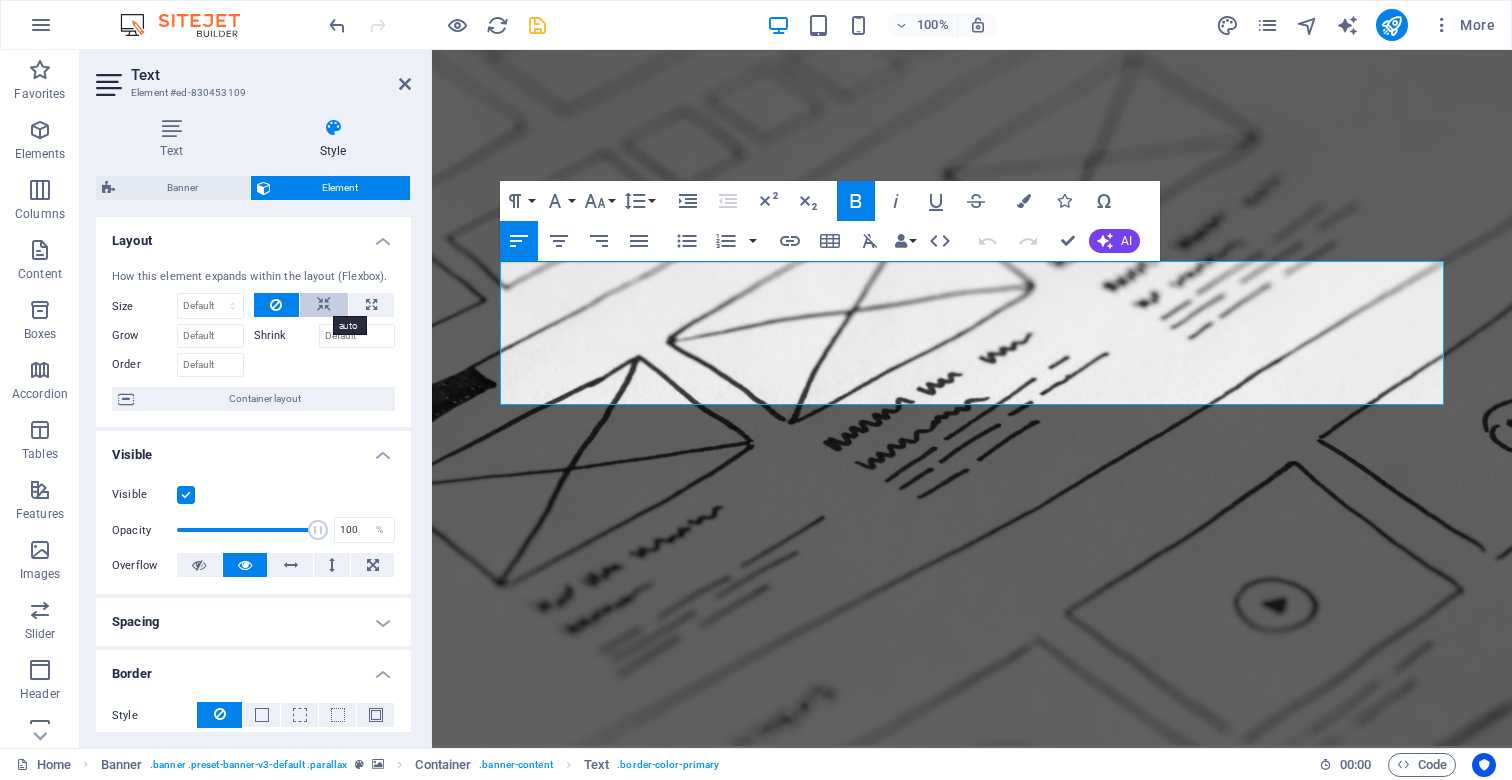 click at bounding box center (324, 305) 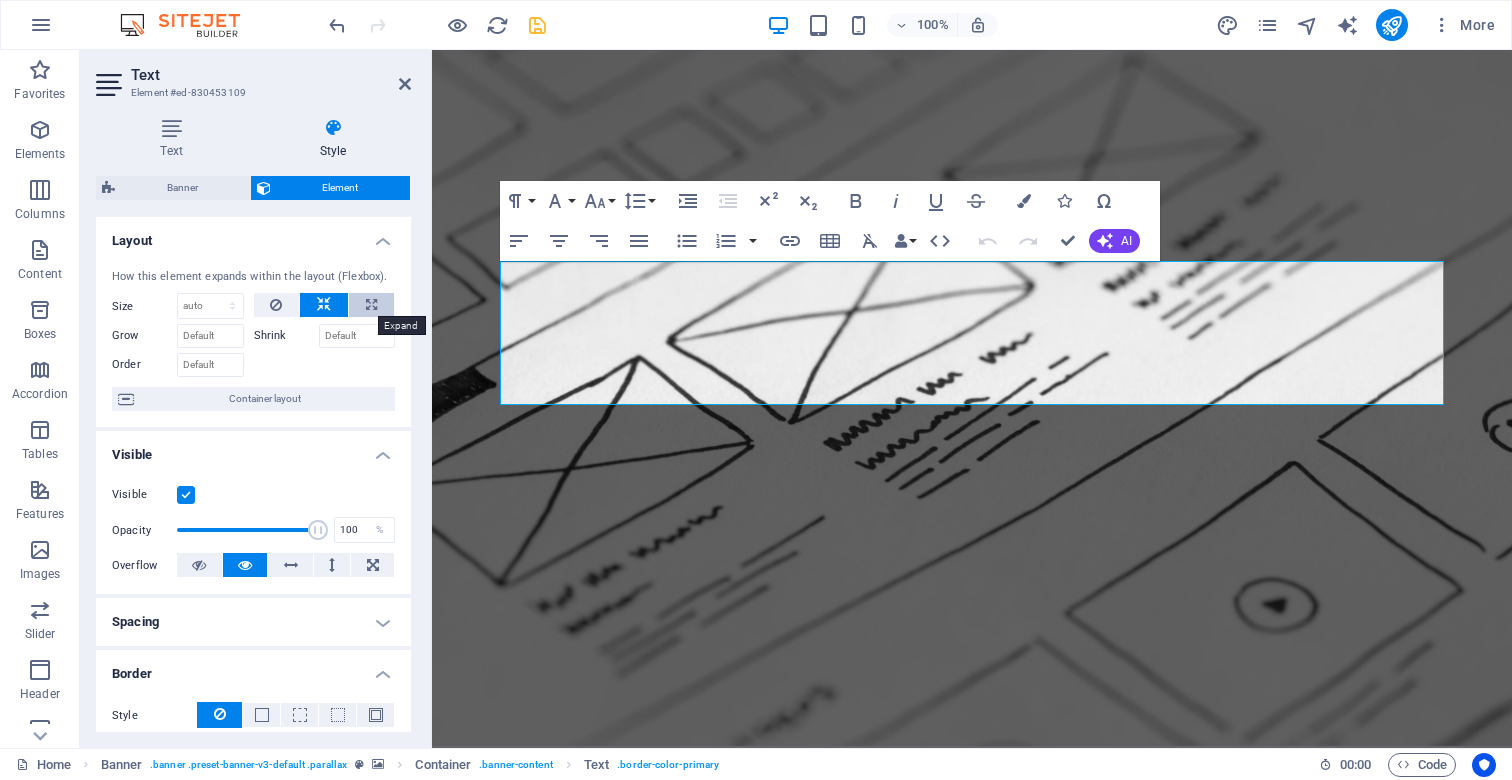 click at bounding box center [371, 305] 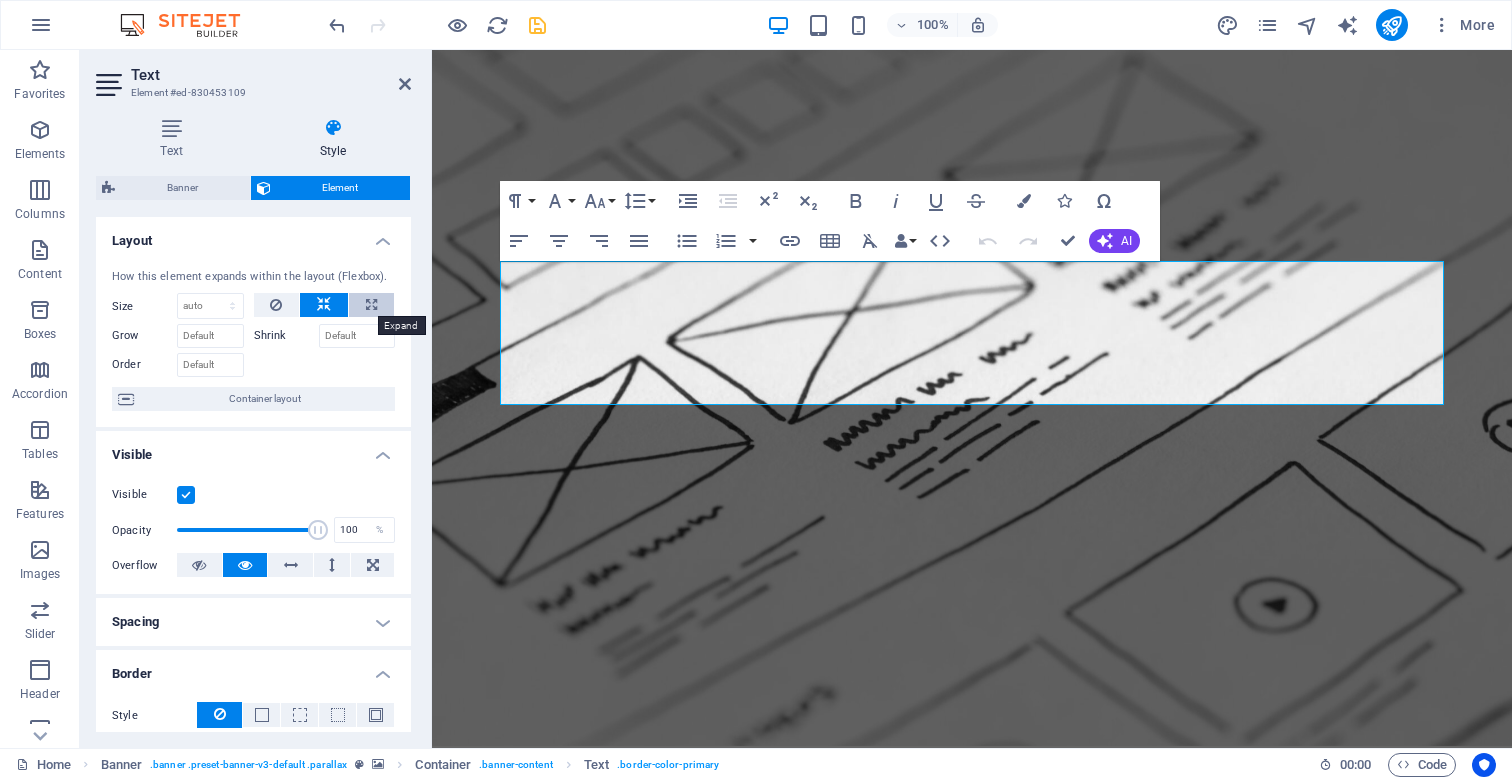 type on "100" 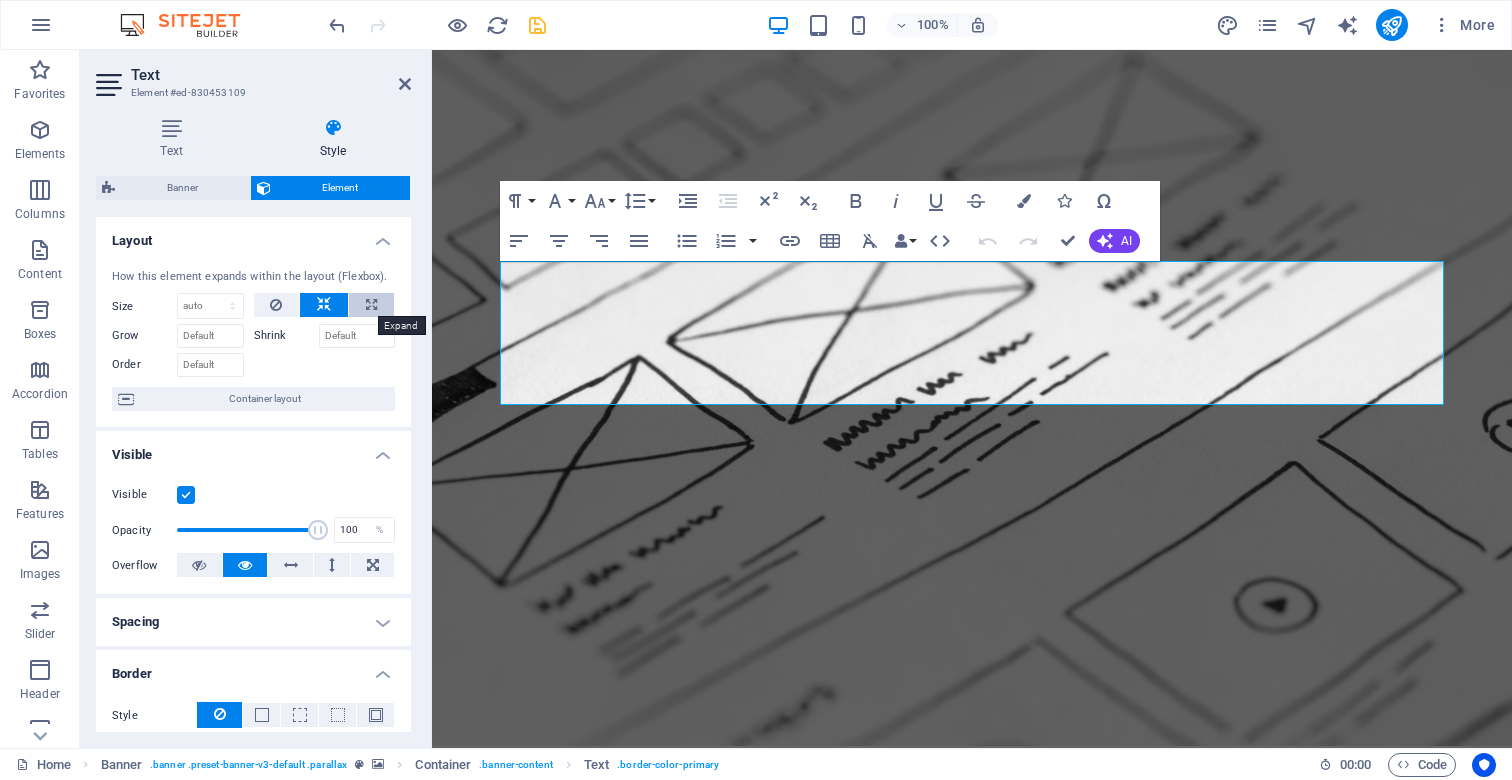 select on "%" 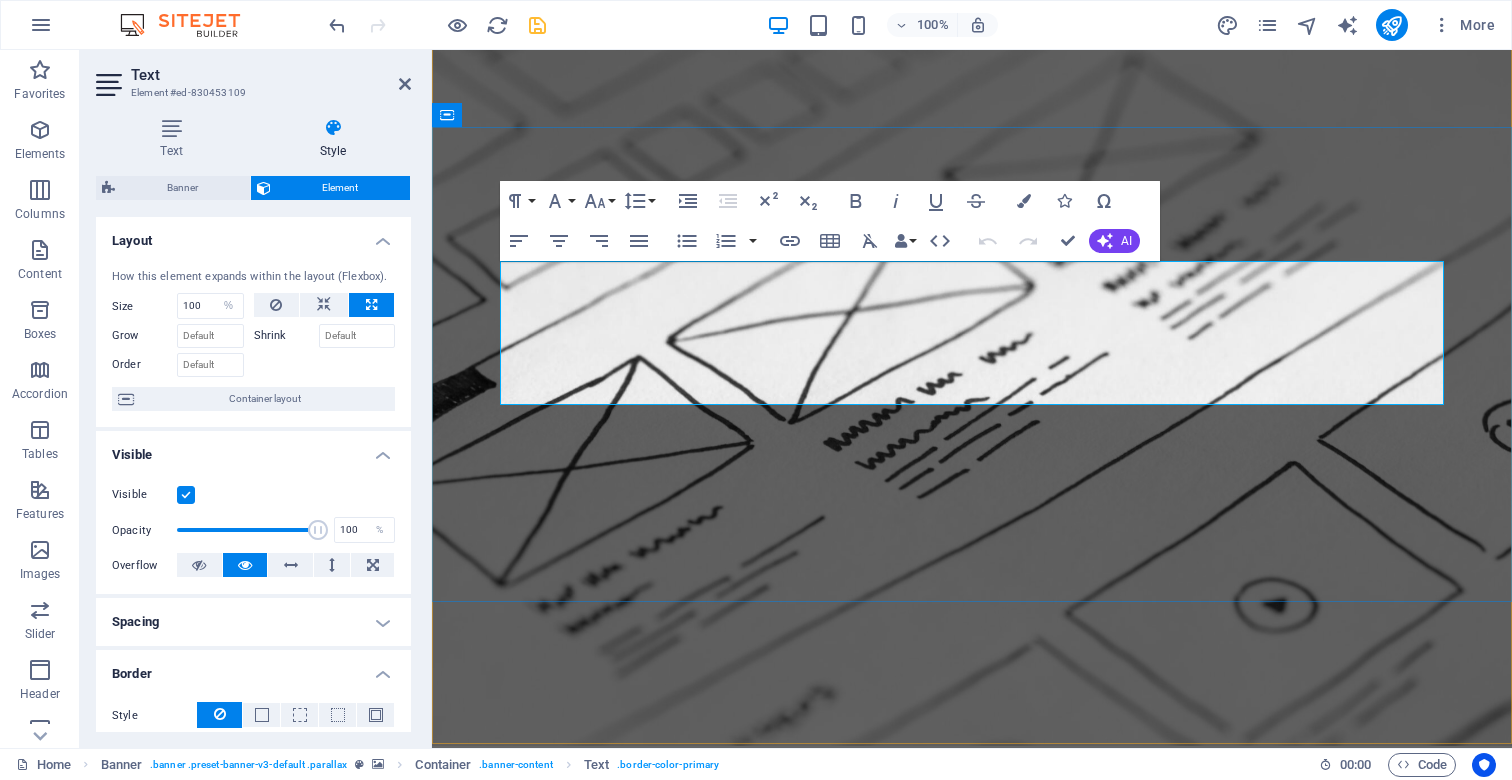 click on "We create high-performing, visually stunning websites that attract more traffic and convert better." at bounding box center [918, 978] 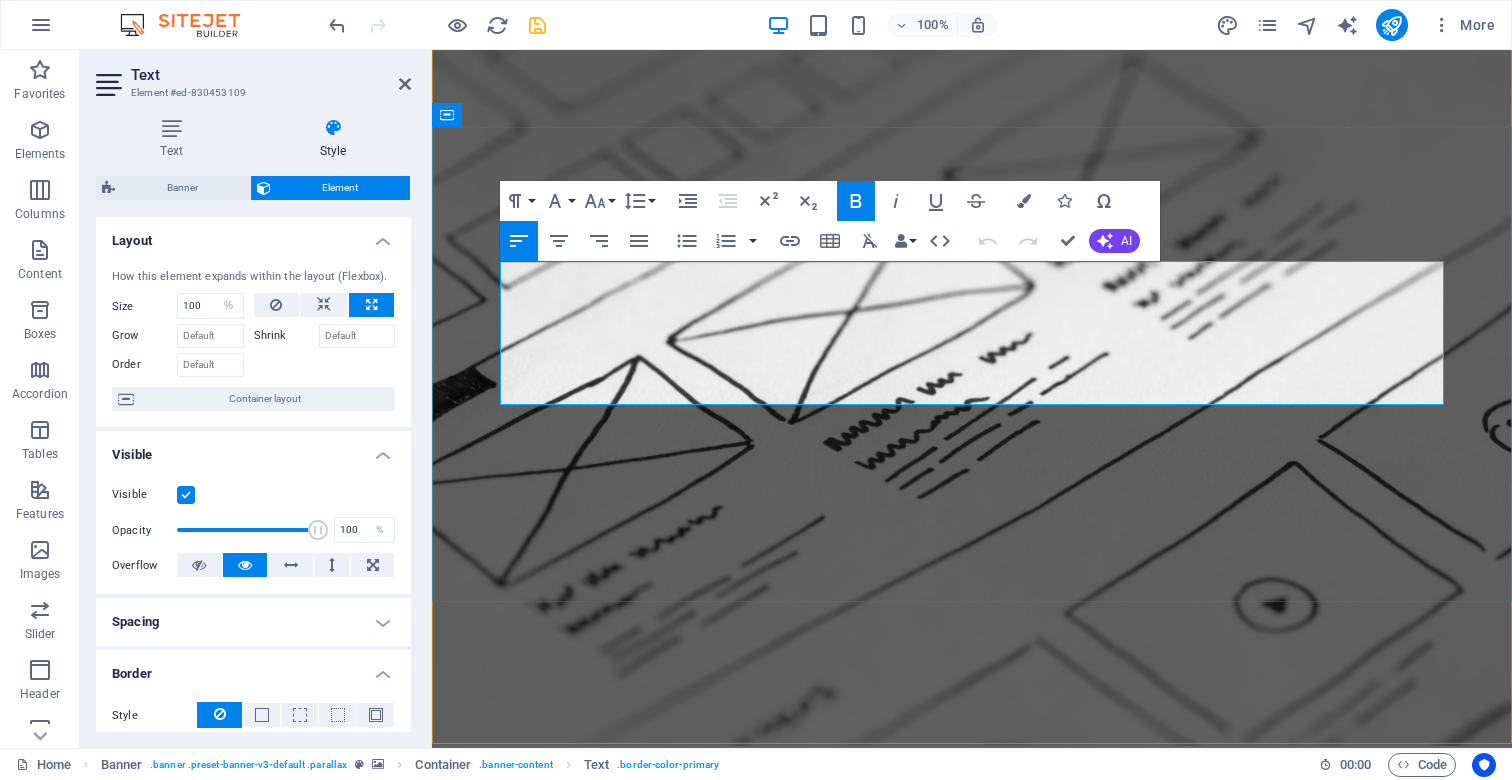 click on "We create high-performing, visually stunning websites that attract more traffic and convert better." at bounding box center (918, 978) 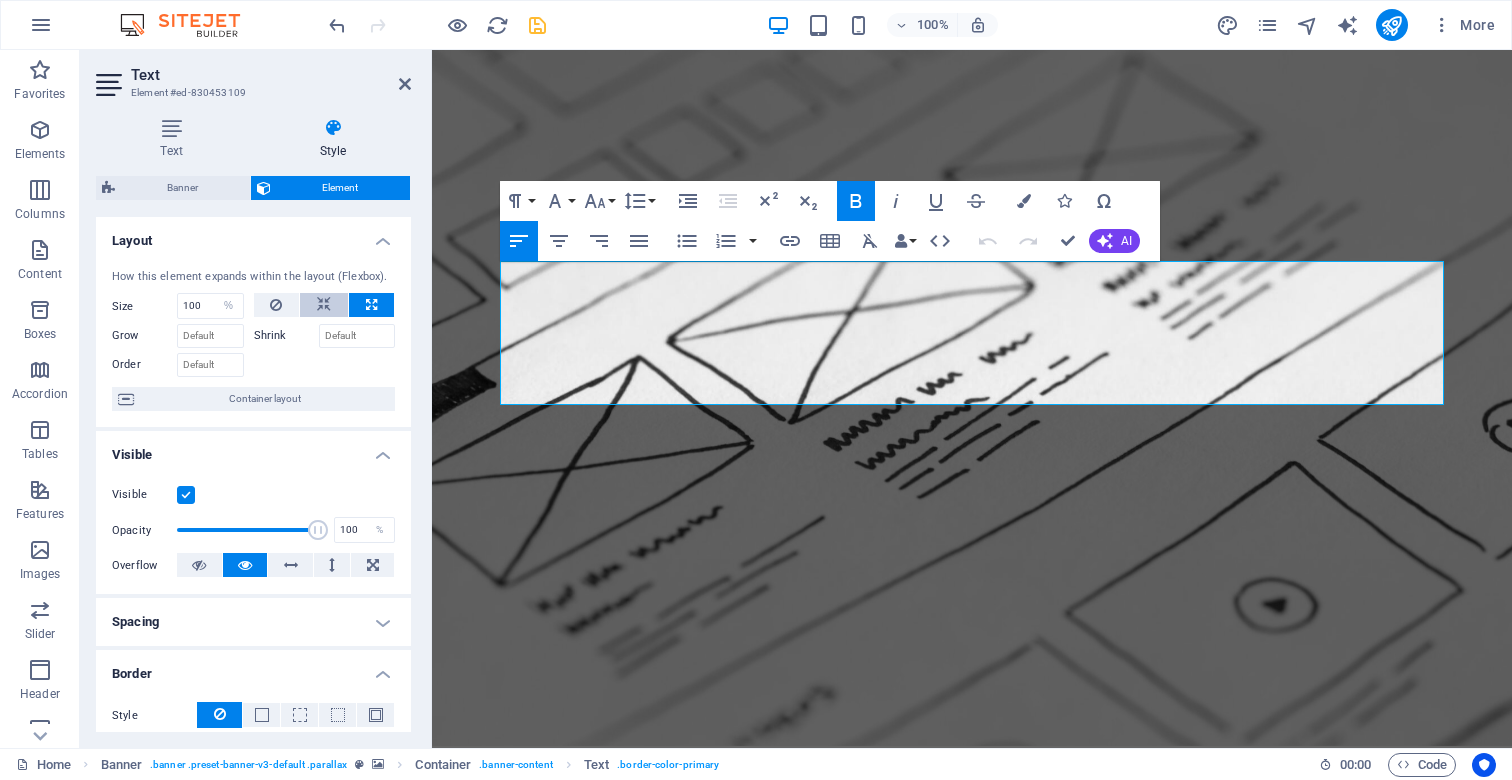 click at bounding box center (324, 305) 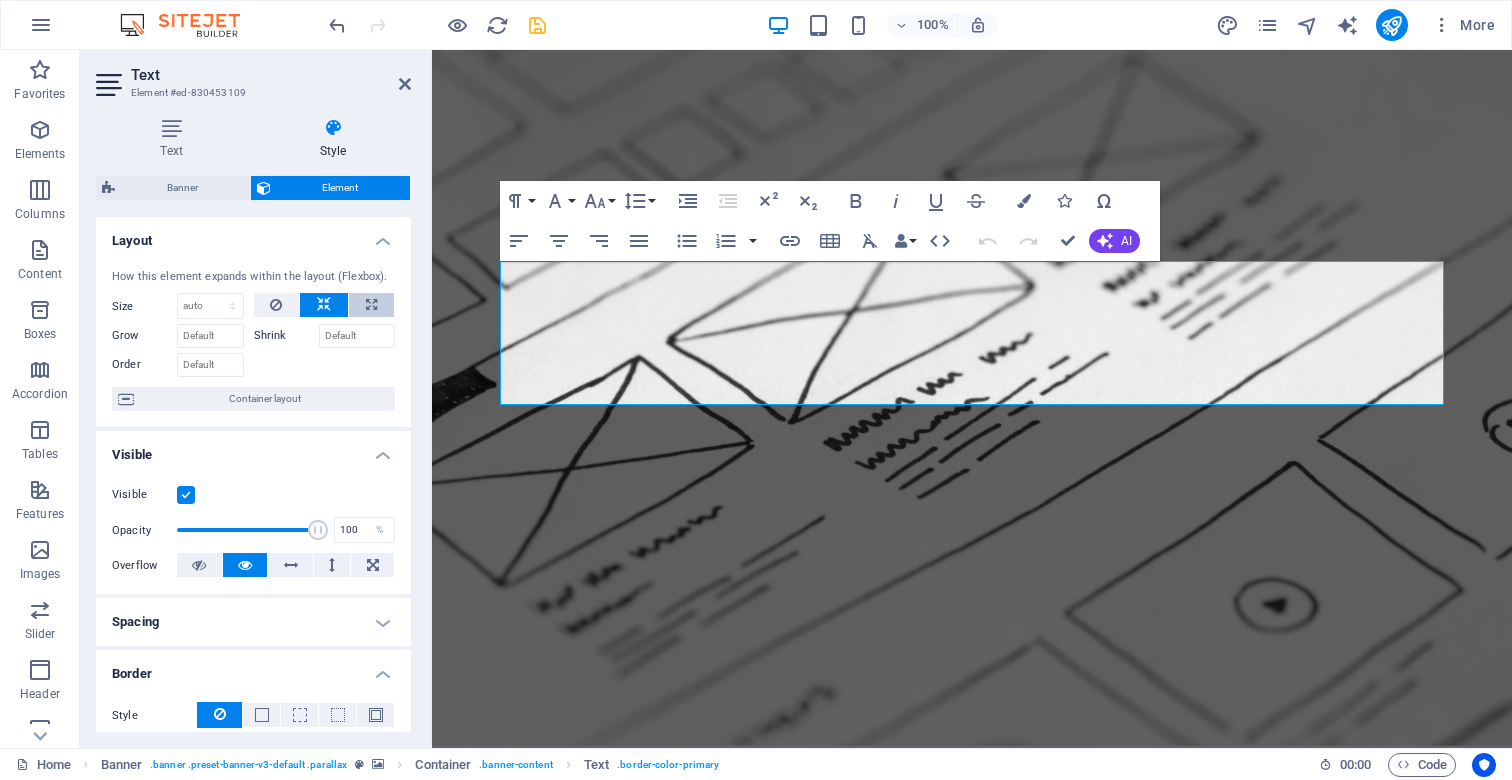 click at bounding box center [371, 305] 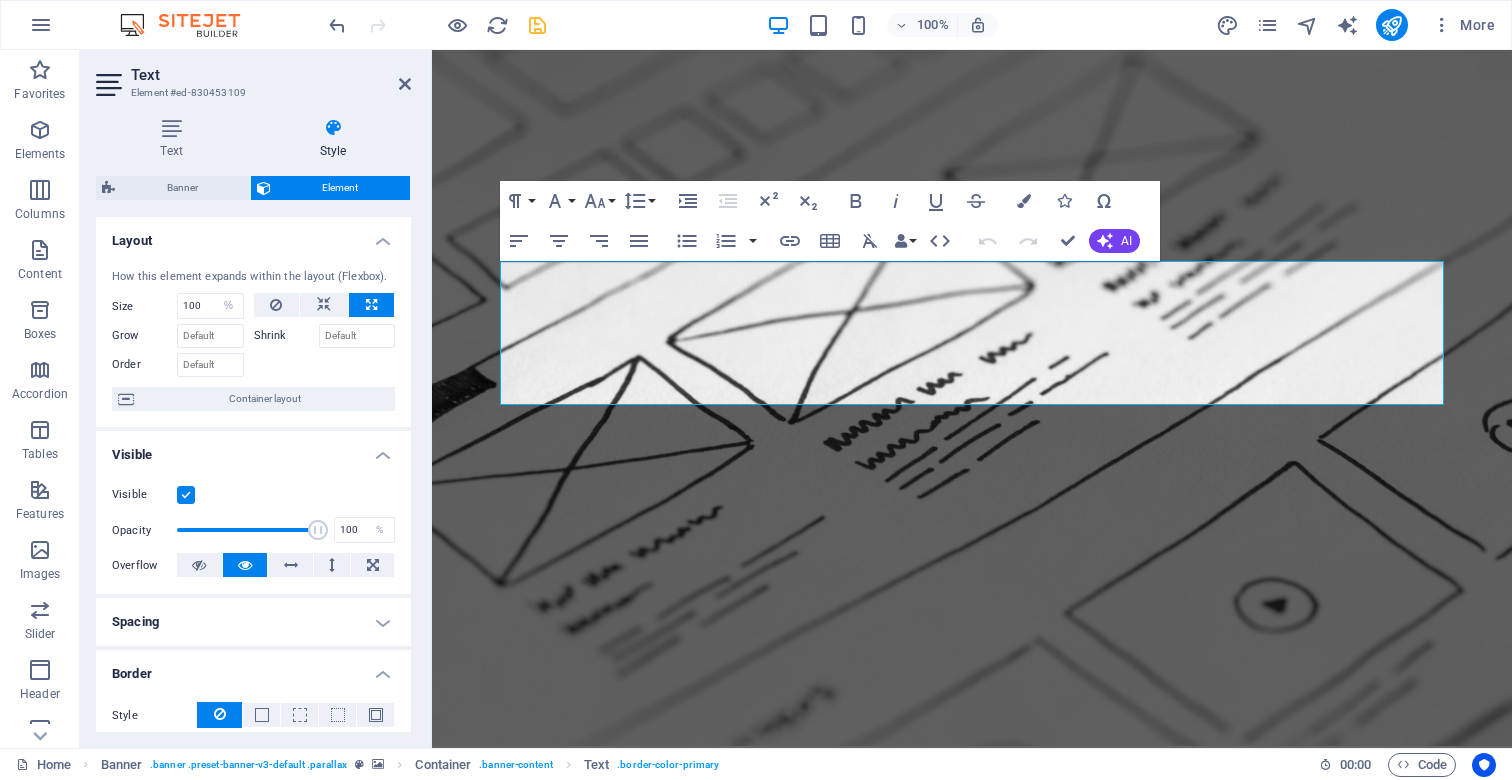 click on "Shrink" at bounding box center (286, 336) 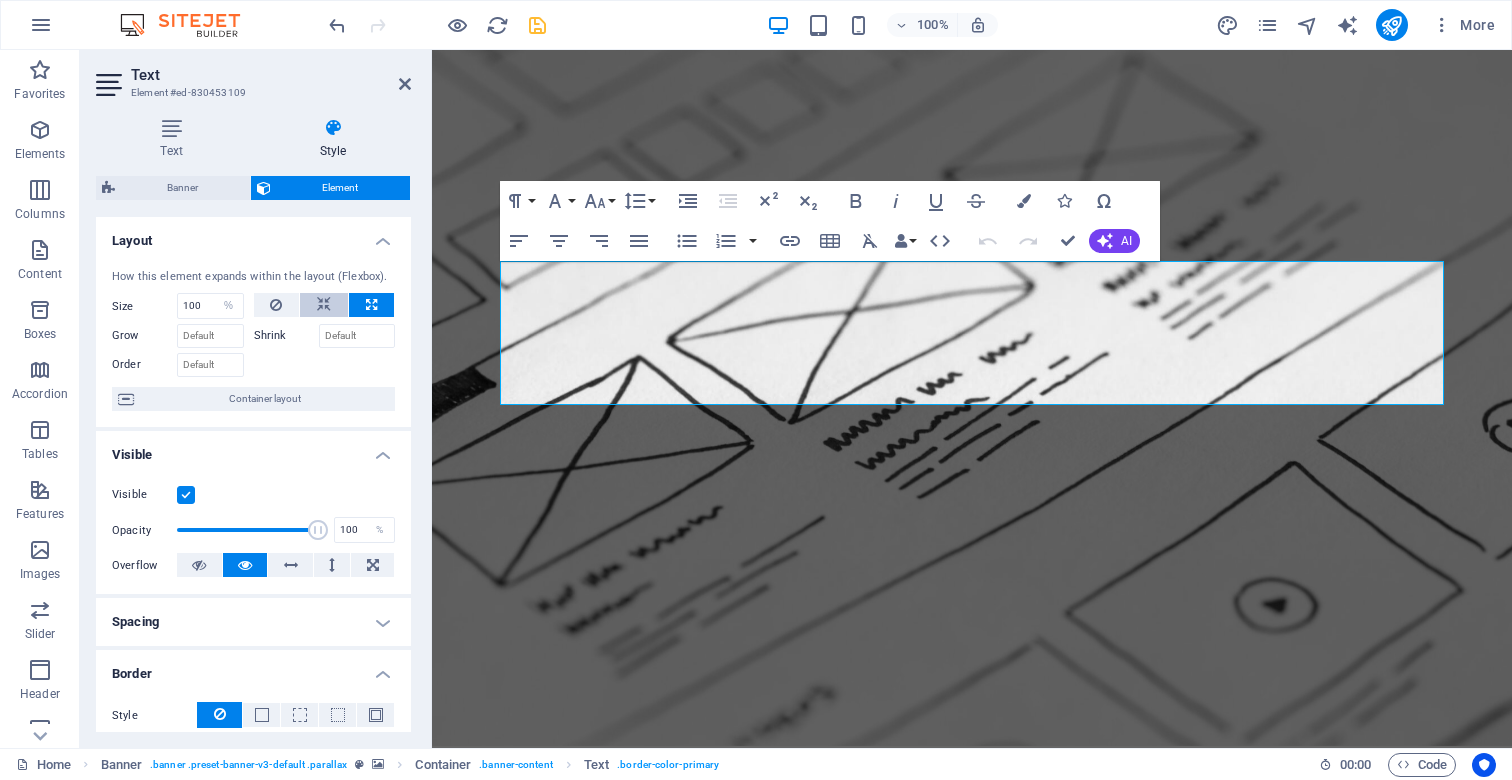 click at bounding box center [324, 305] 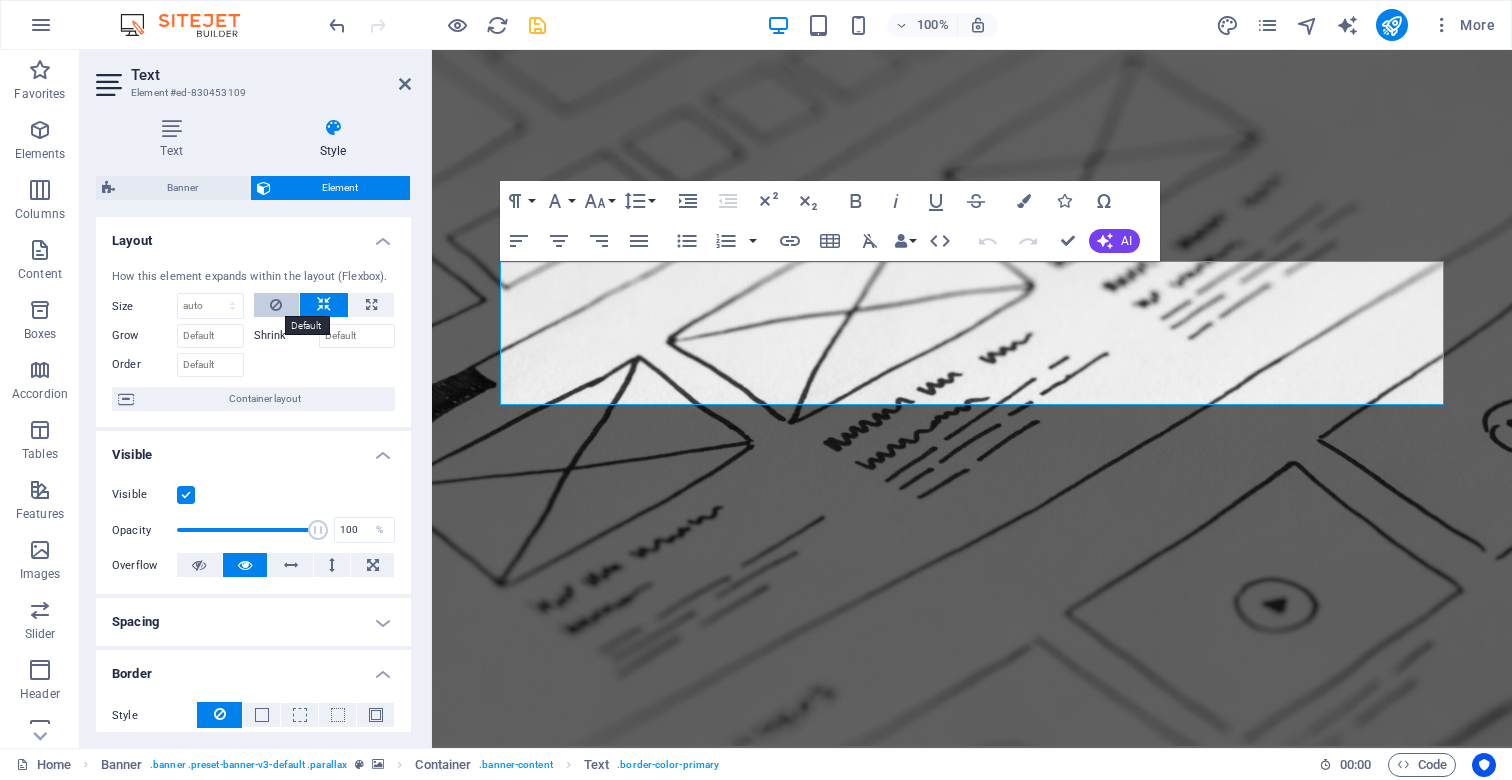 click at bounding box center (277, 305) 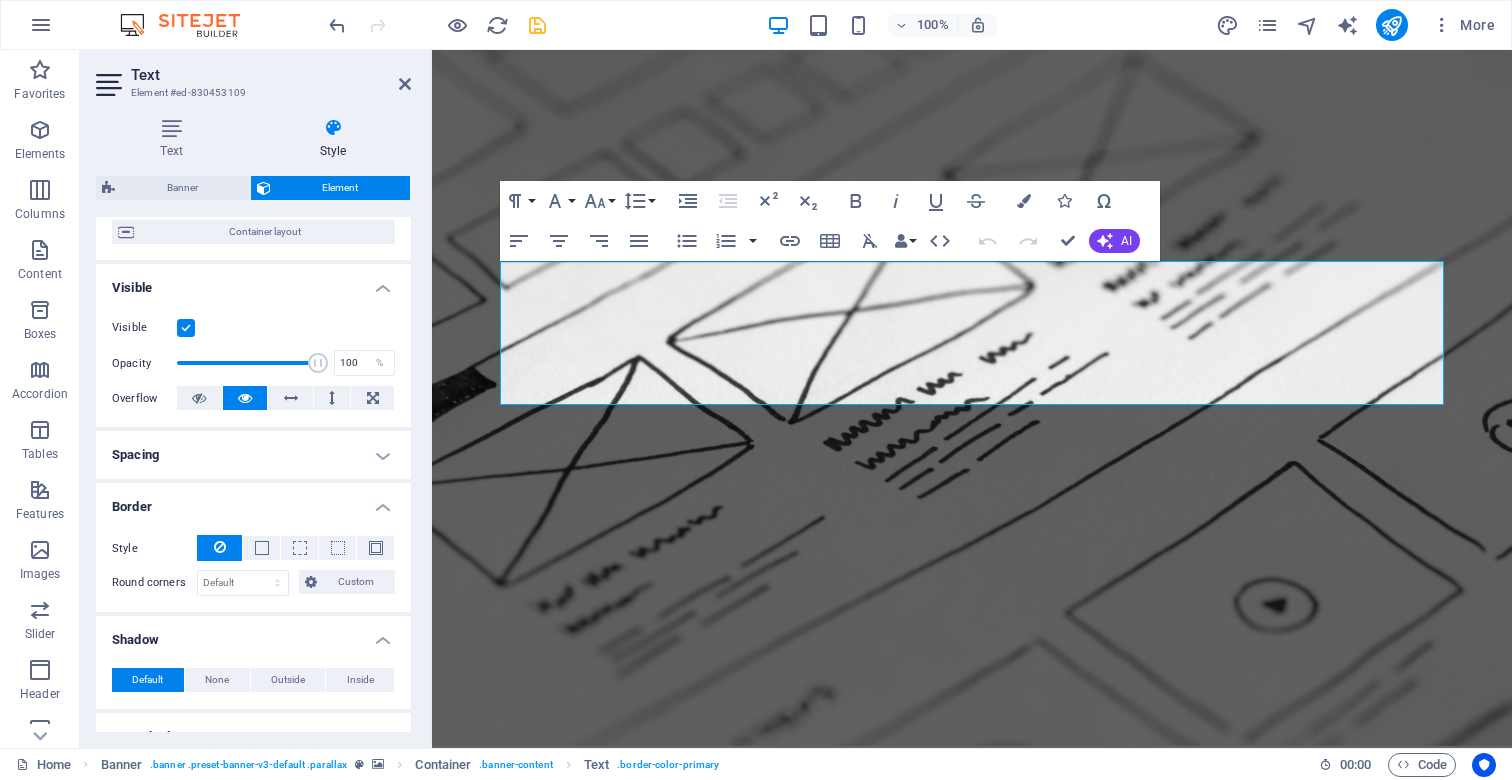 scroll, scrollTop: 172, scrollLeft: 0, axis: vertical 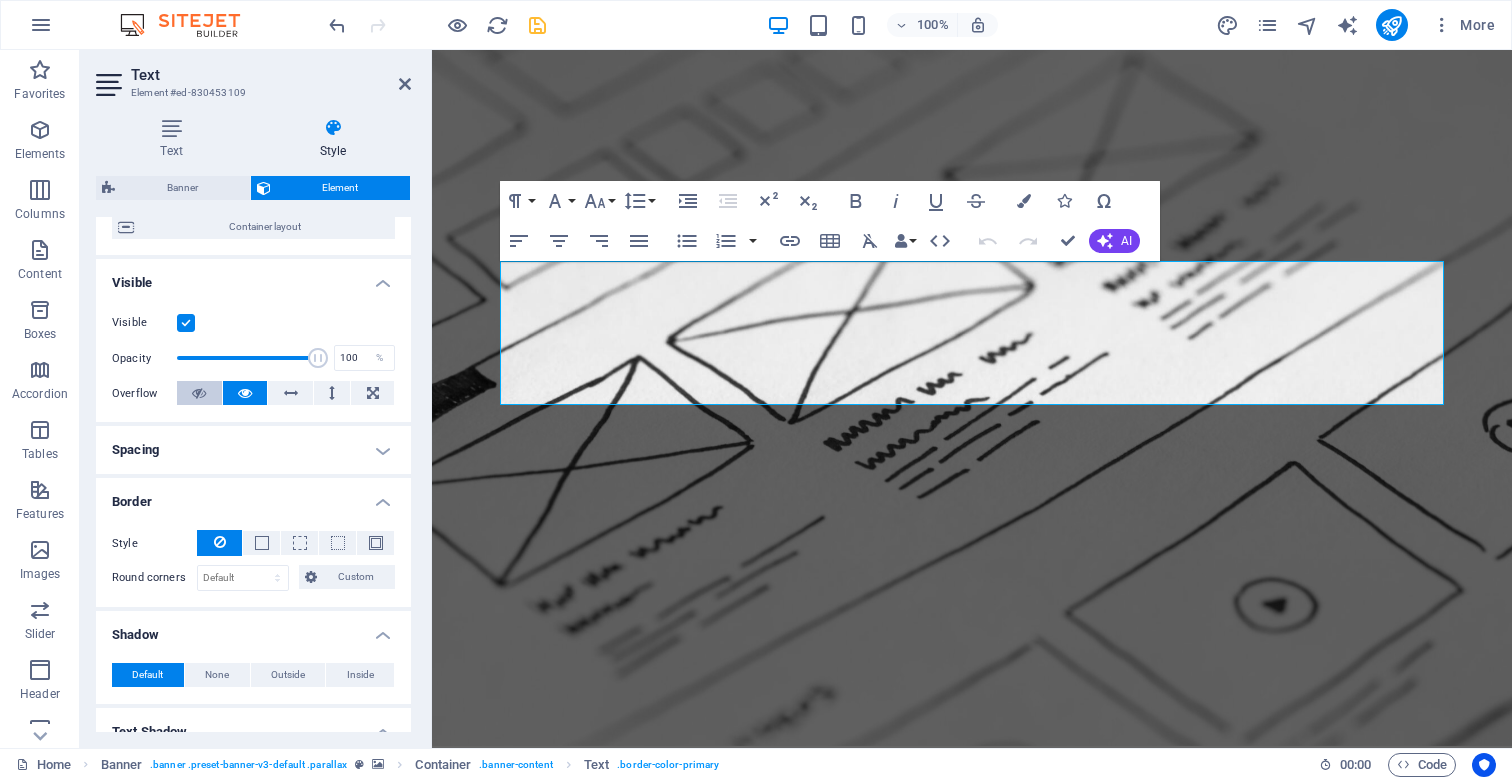 click at bounding box center (199, 393) 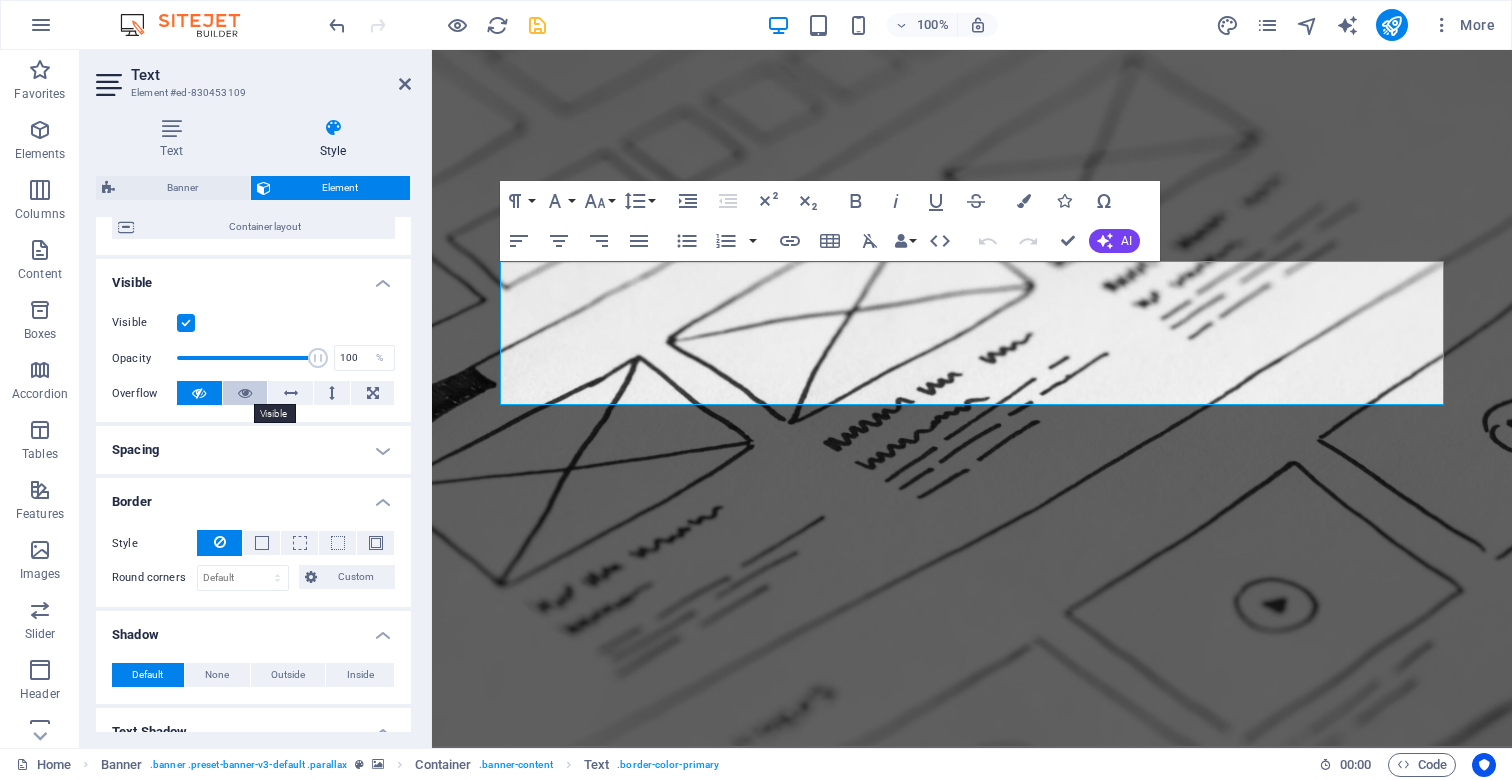 click at bounding box center [245, 393] 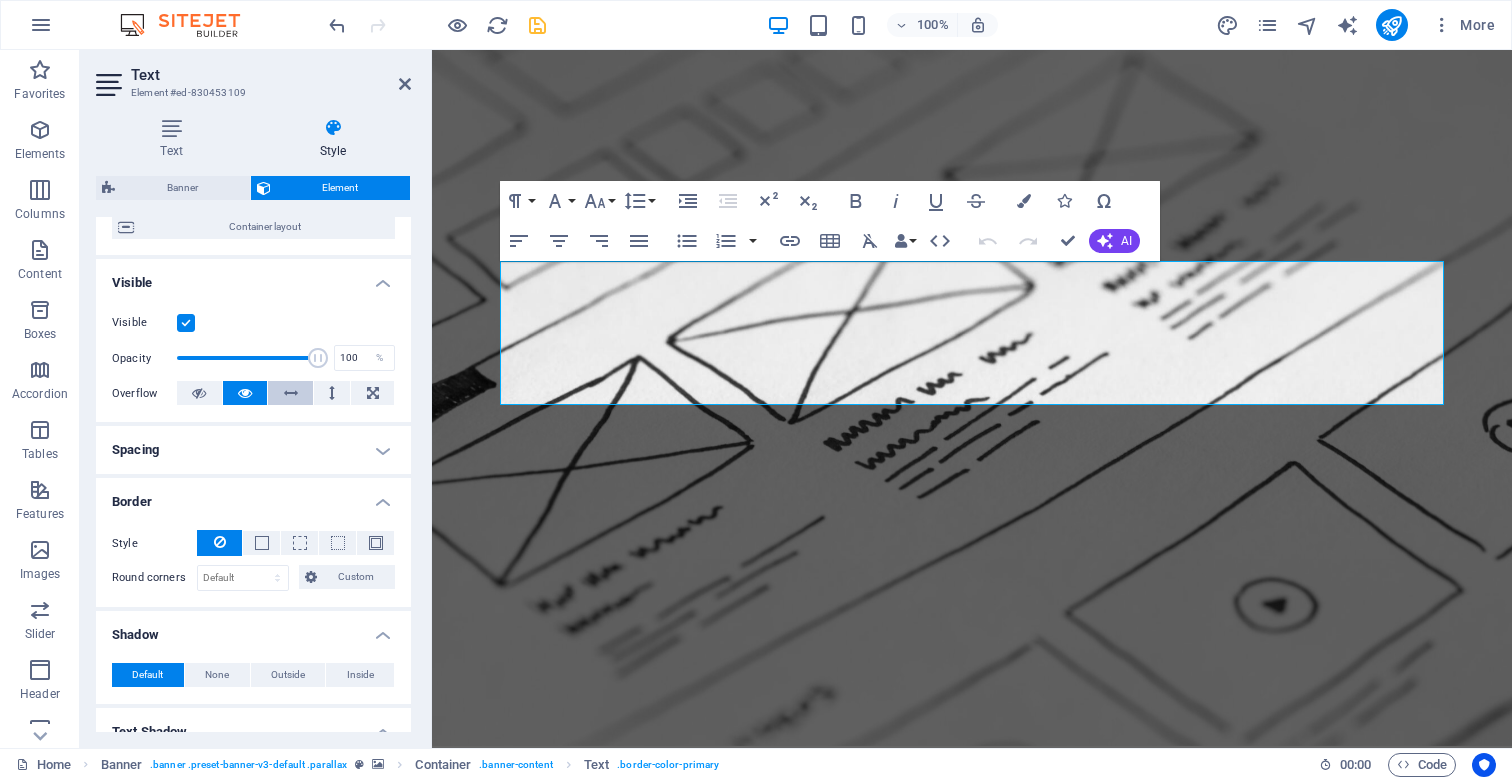 click at bounding box center (291, 393) 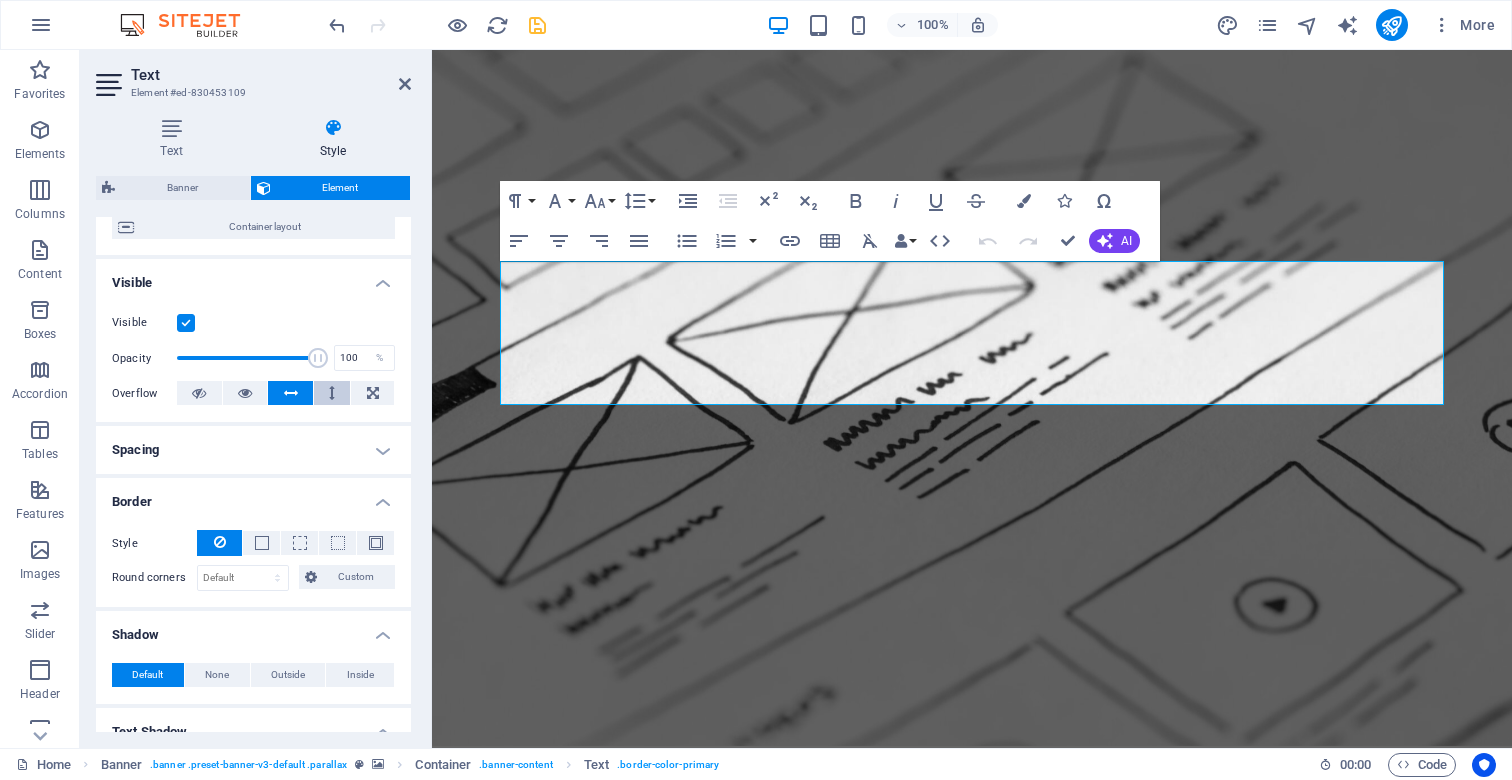 click at bounding box center (332, 393) 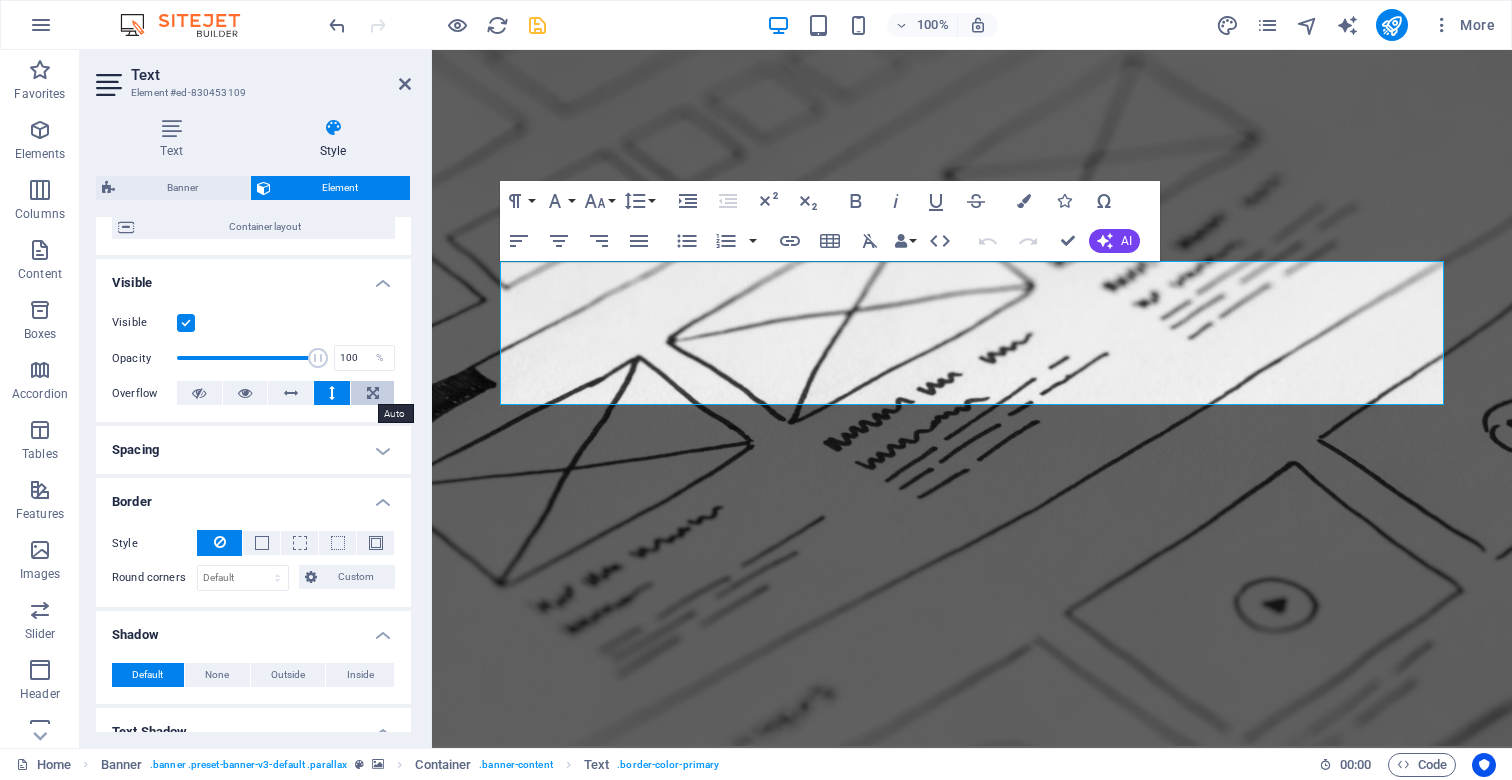 click at bounding box center [372, 393] 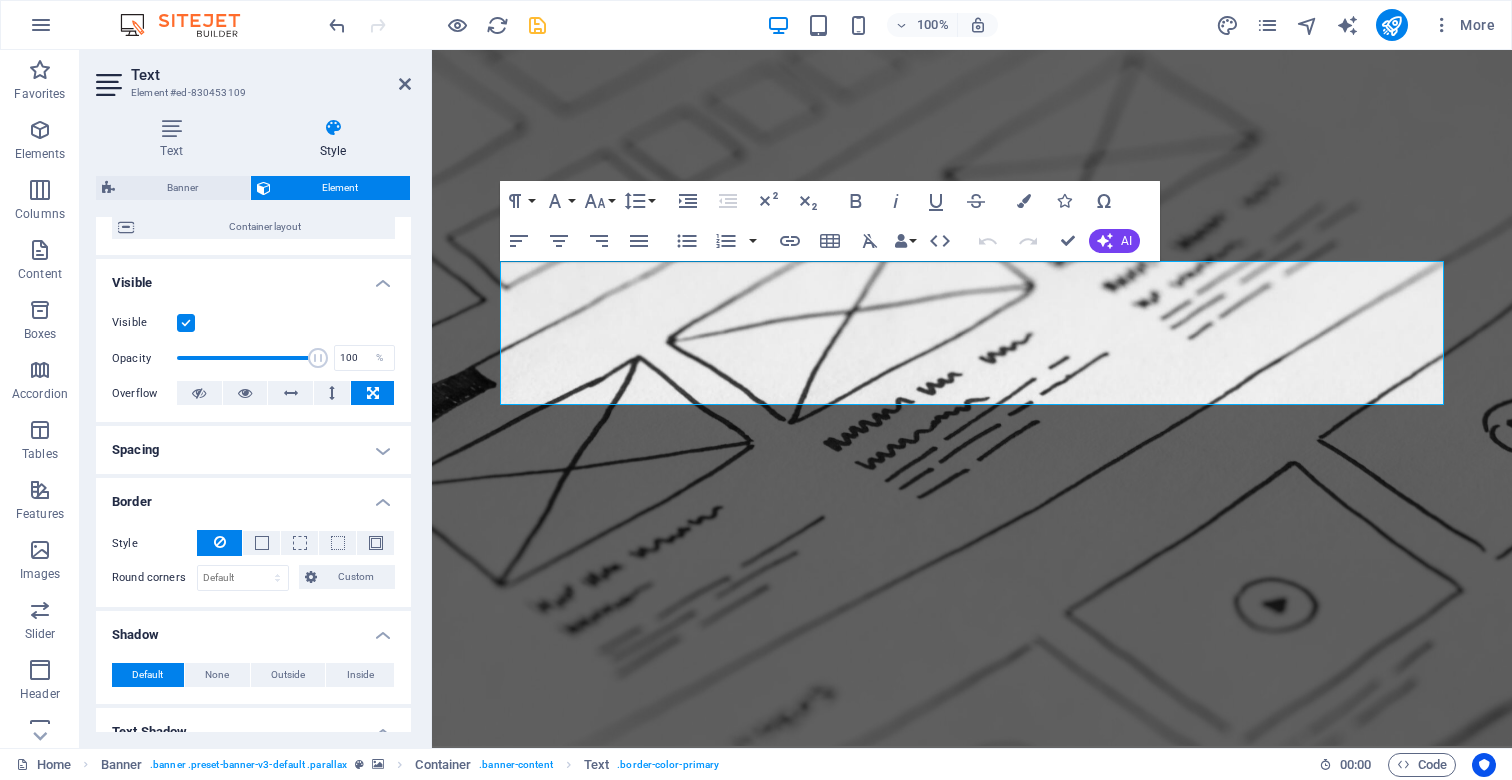 click at bounding box center [199, 393] 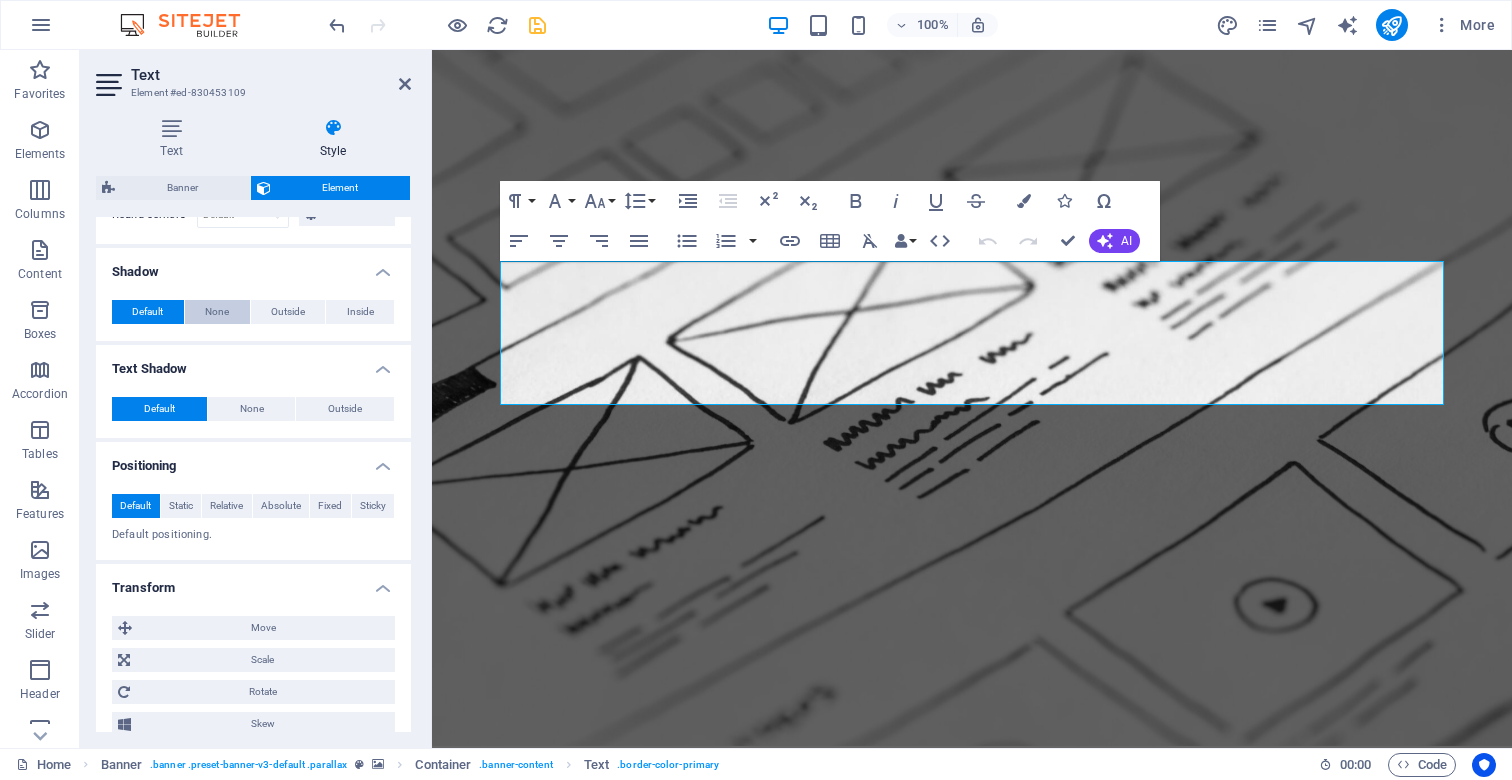scroll, scrollTop: 538, scrollLeft: 0, axis: vertical 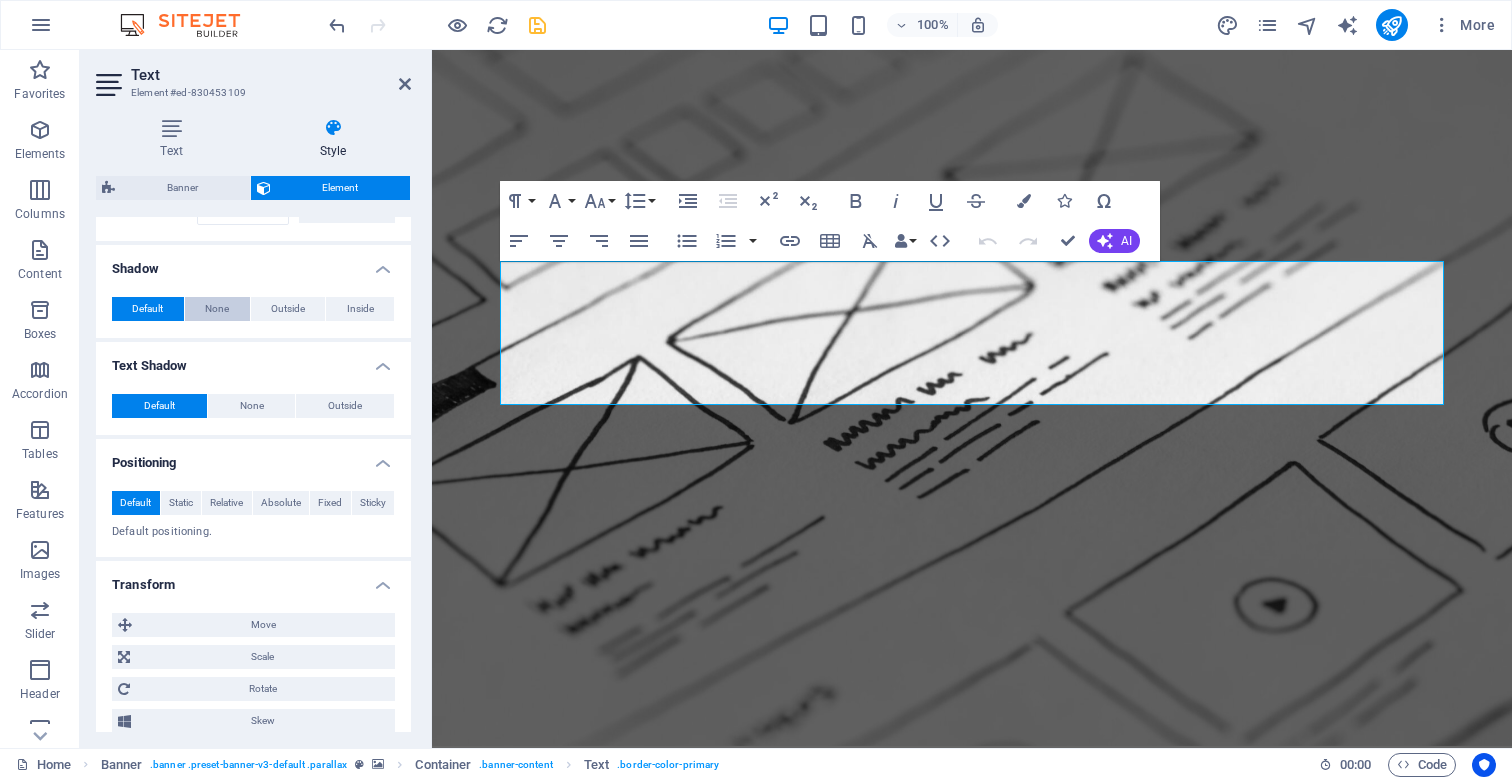 click on "None" at bounding box center (217, 309) 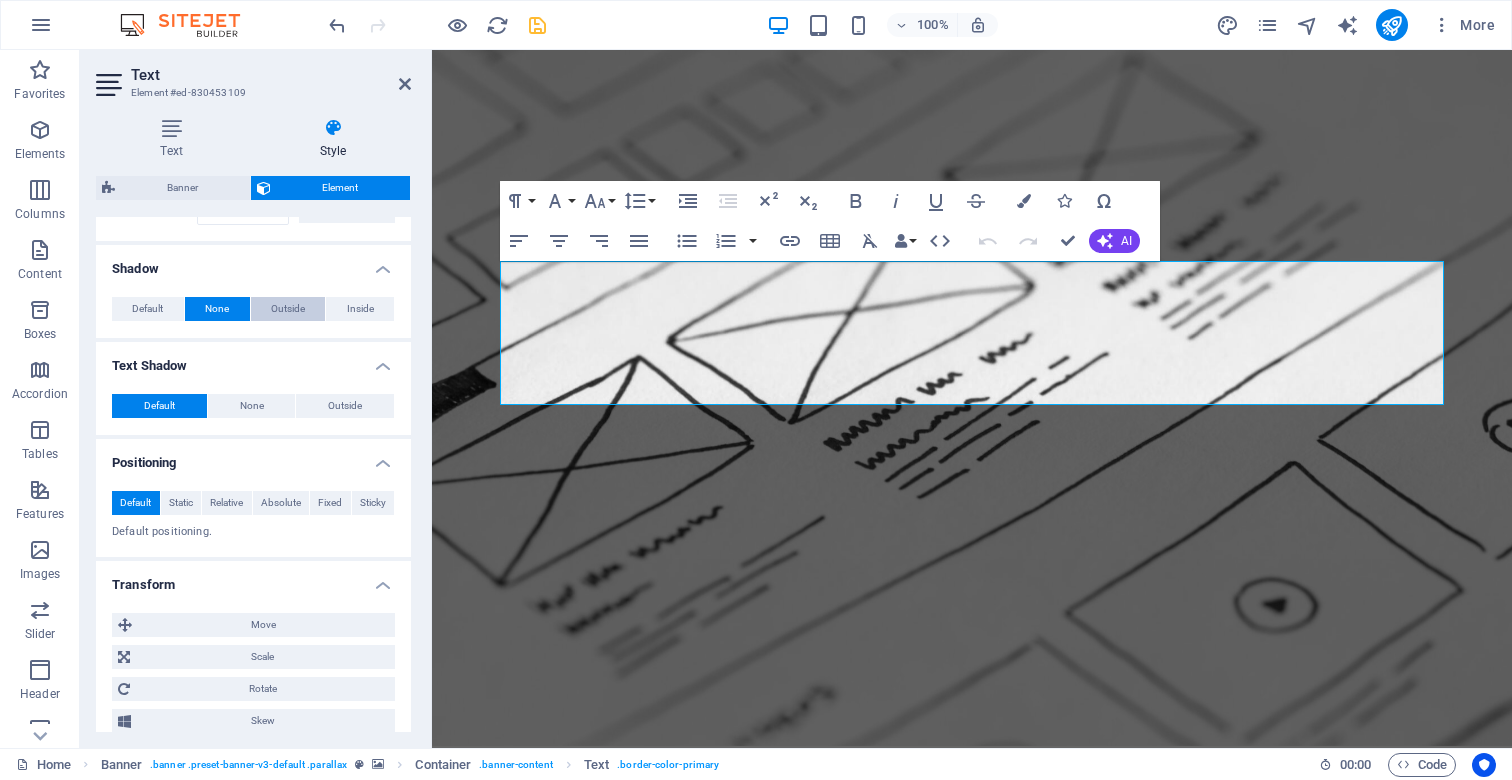 click on "Outside" at bounding box center [288, 309] 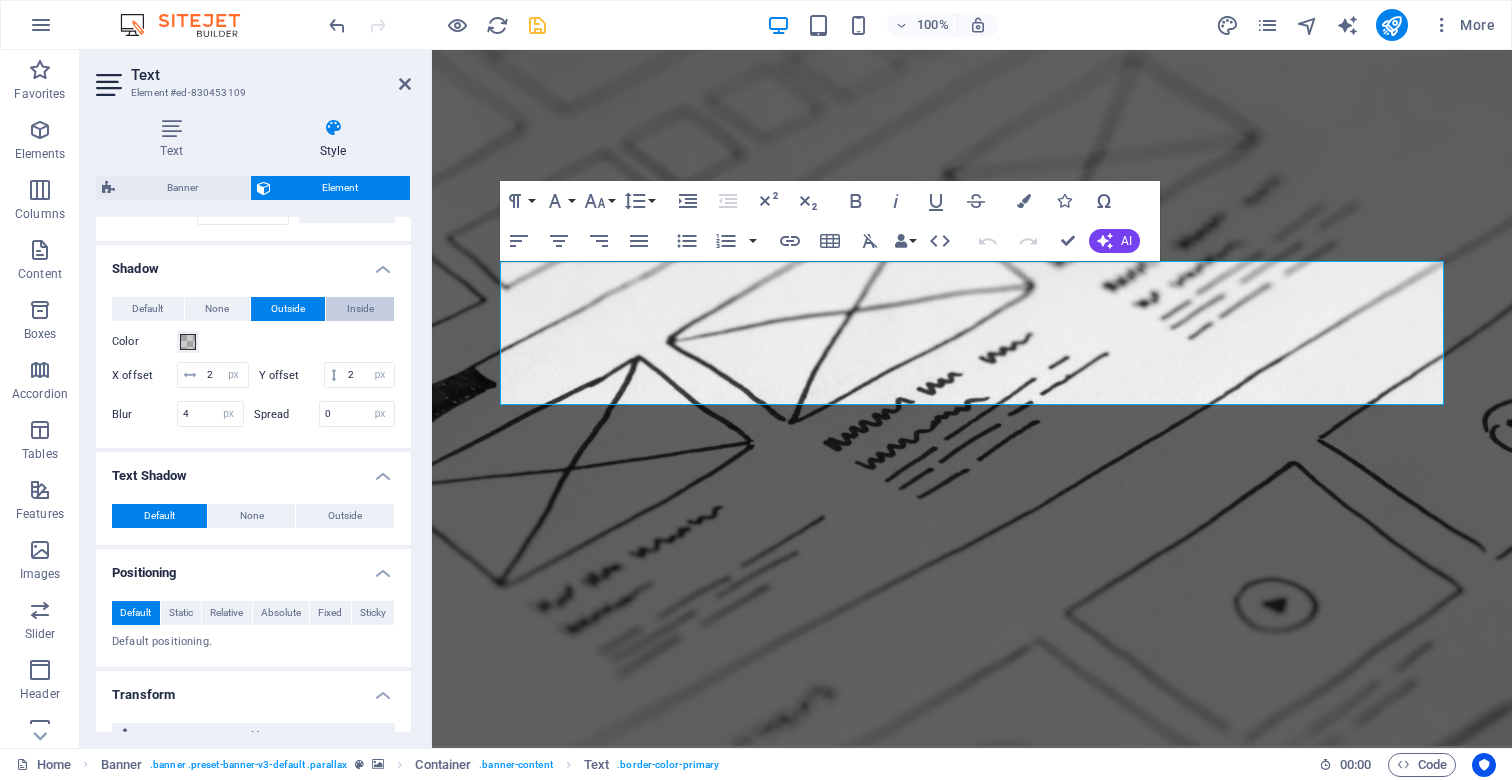 click on "Inside" at bounding box center (360, 309) 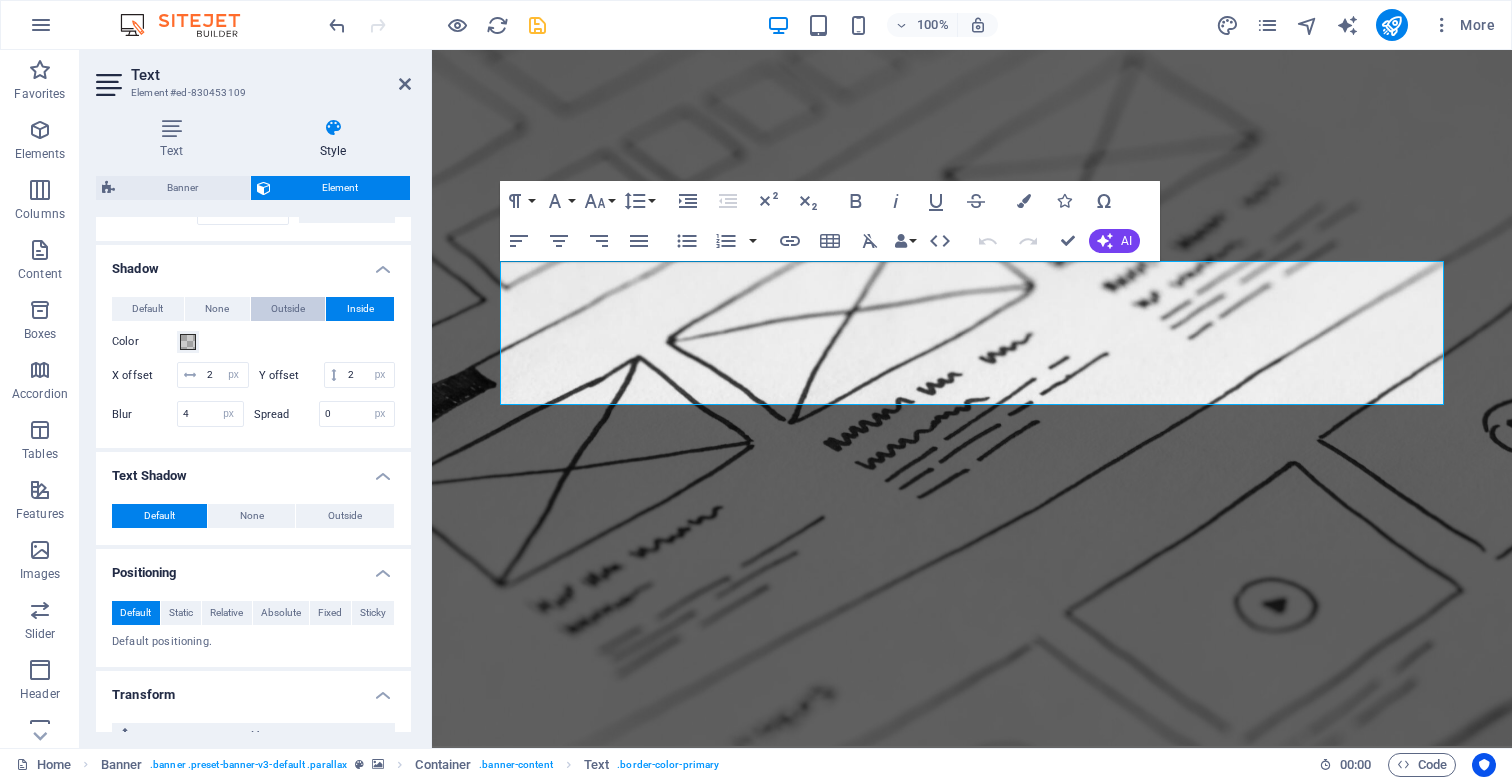click on "Outside" at bounding box center [288, 309] 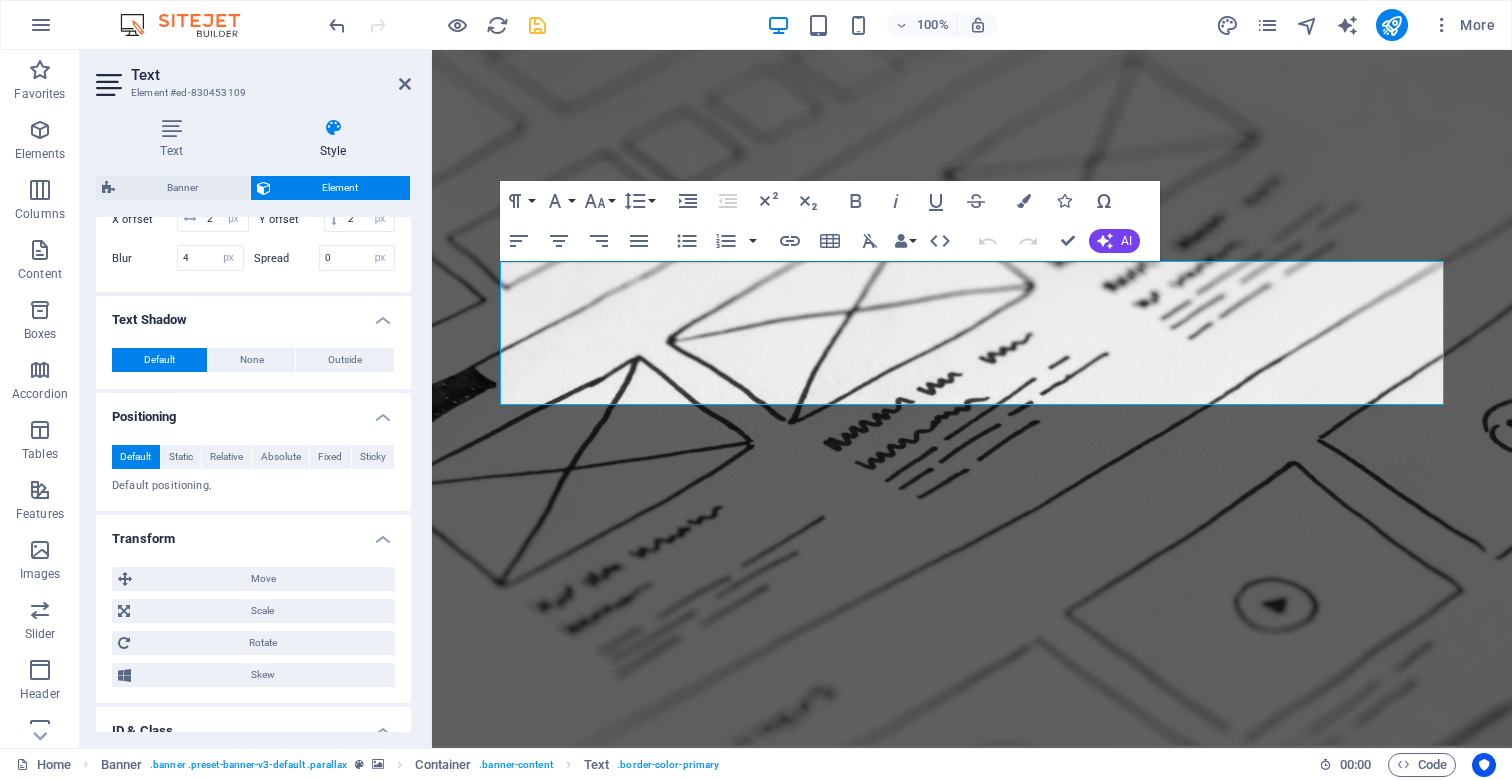 scroll, scrollTop: 695, scrollLeft: 0, axis: vertical 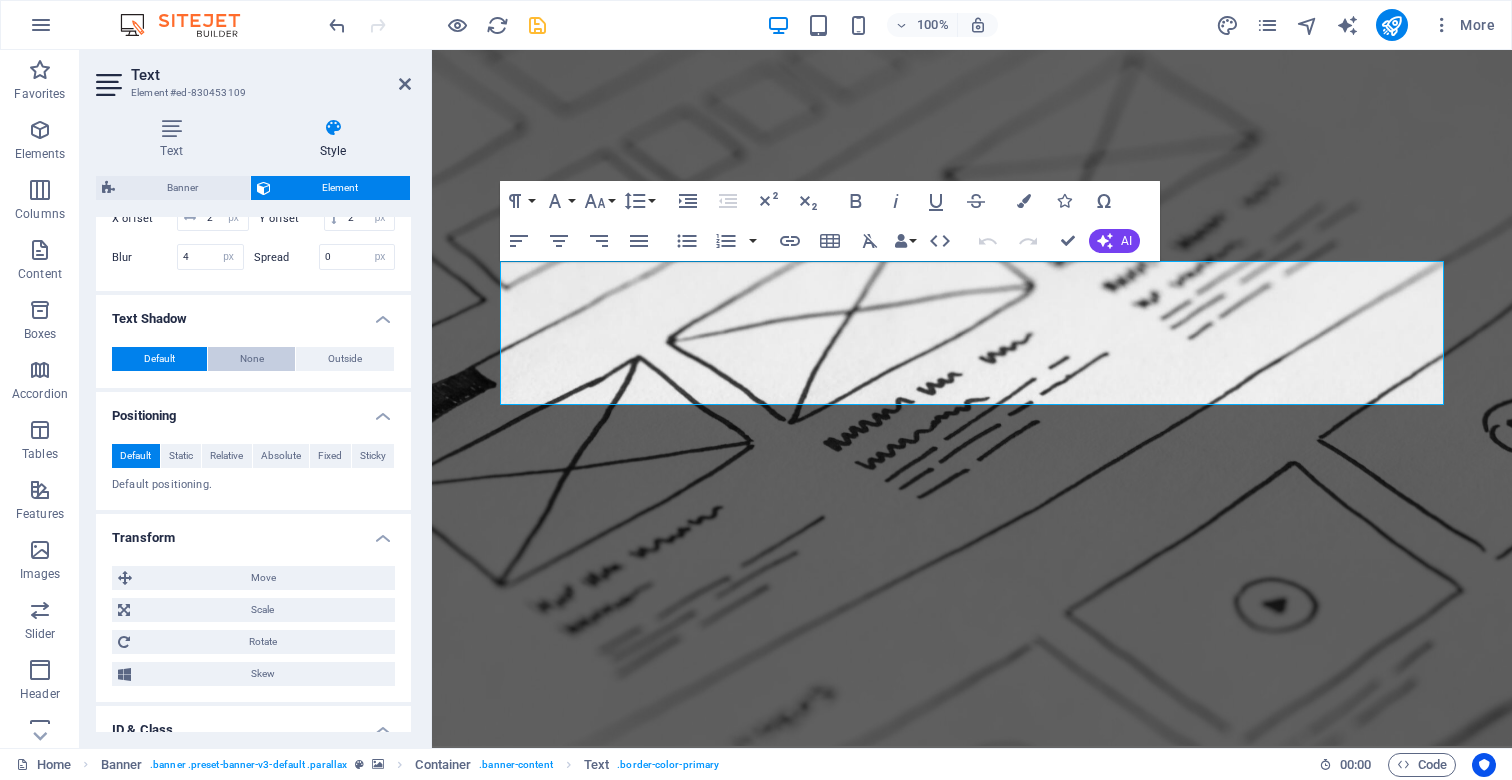 click on "None" at bounding box center (252, 359) 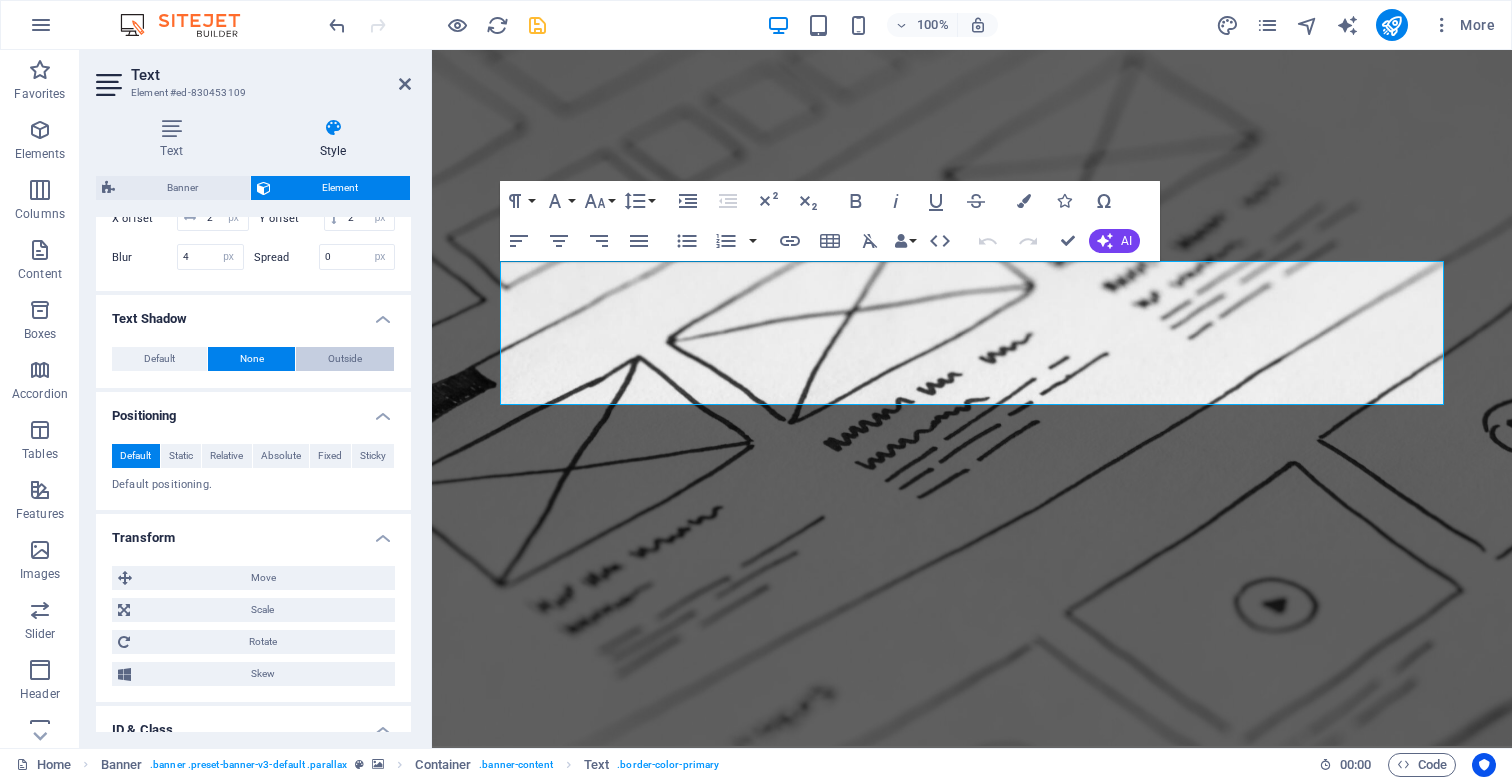 click on "Outside" at bounding box center [345, 359] 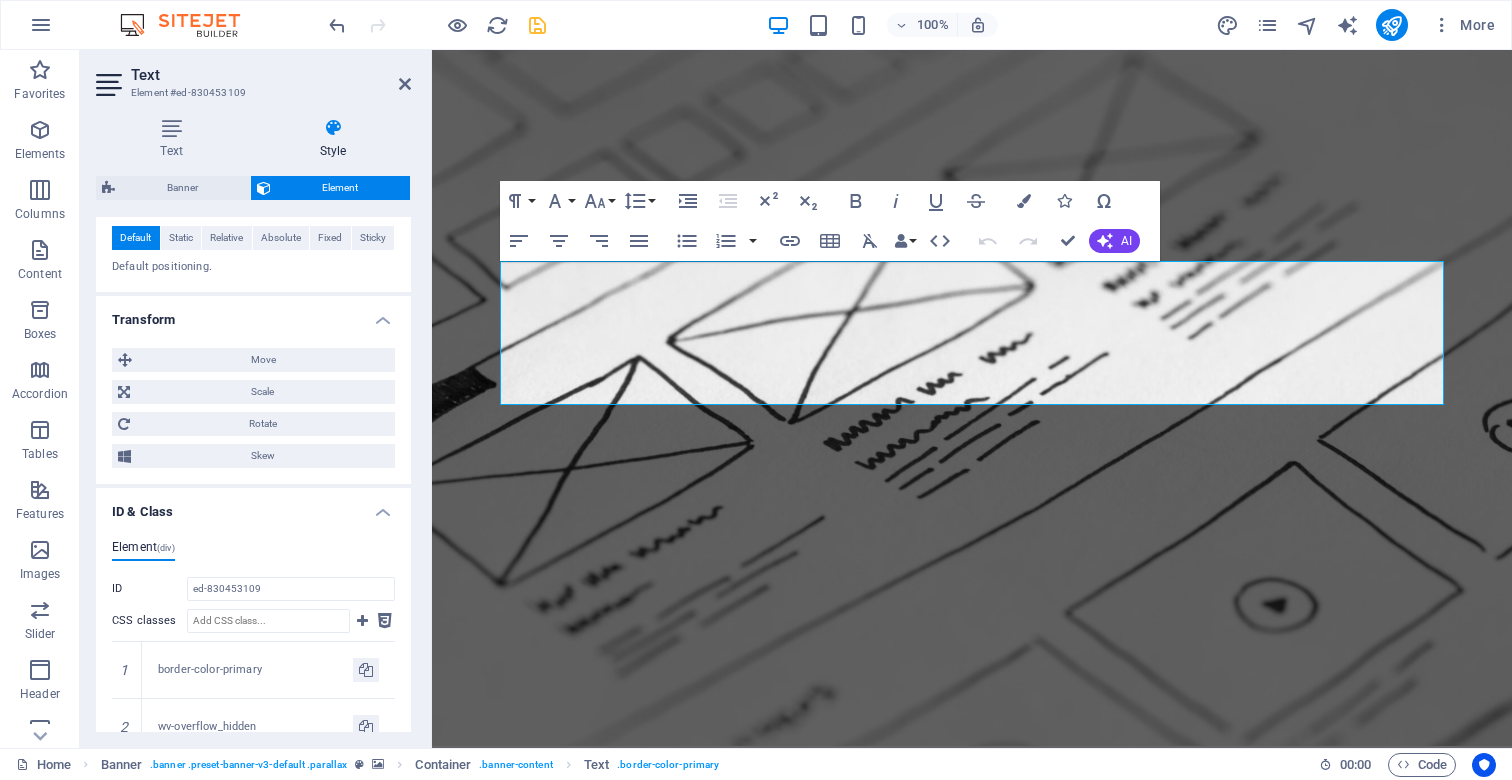 scroll, scrollTop: 1007, scrollLeft: 0, axis: vertical 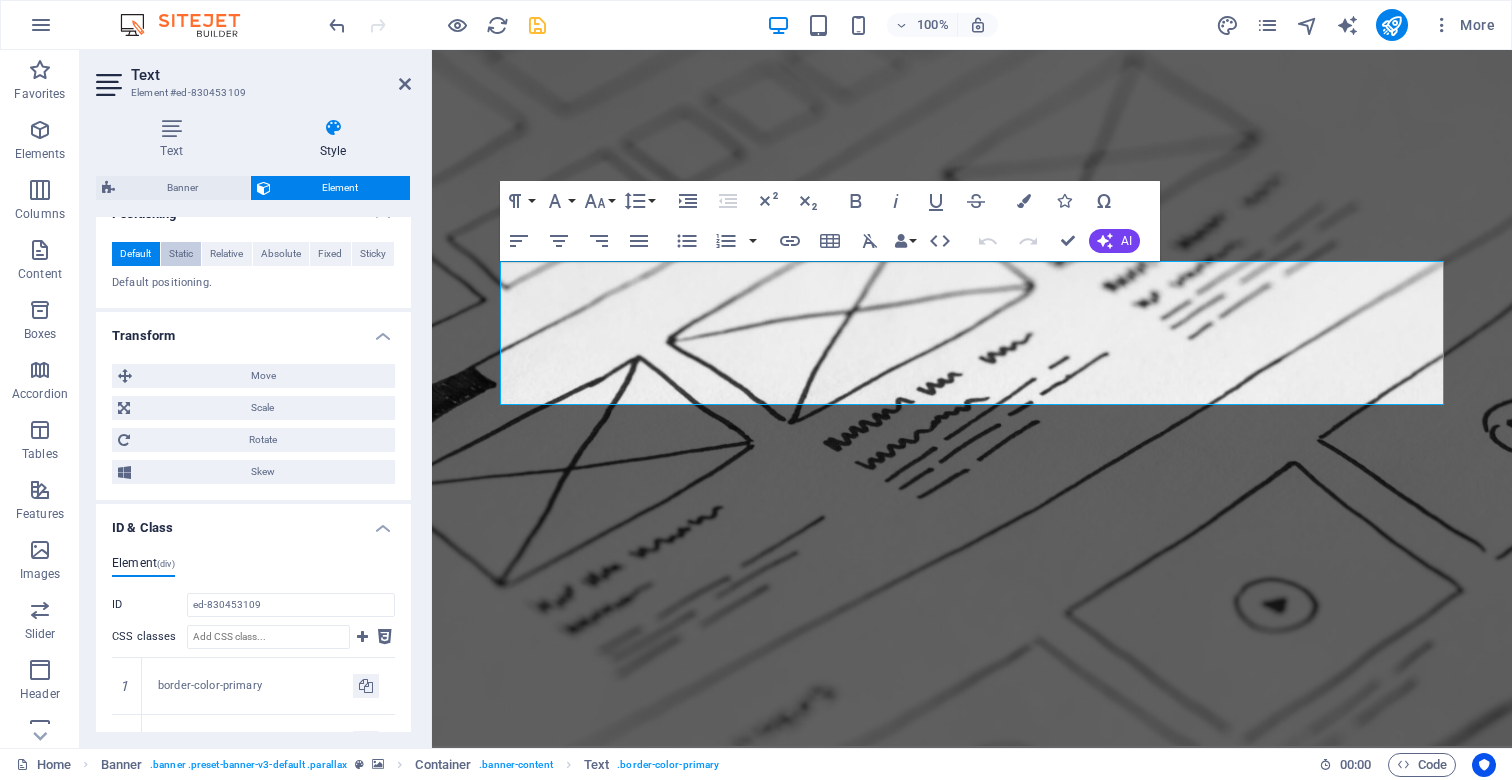 click on "Static" at bounding box center (181, 254) 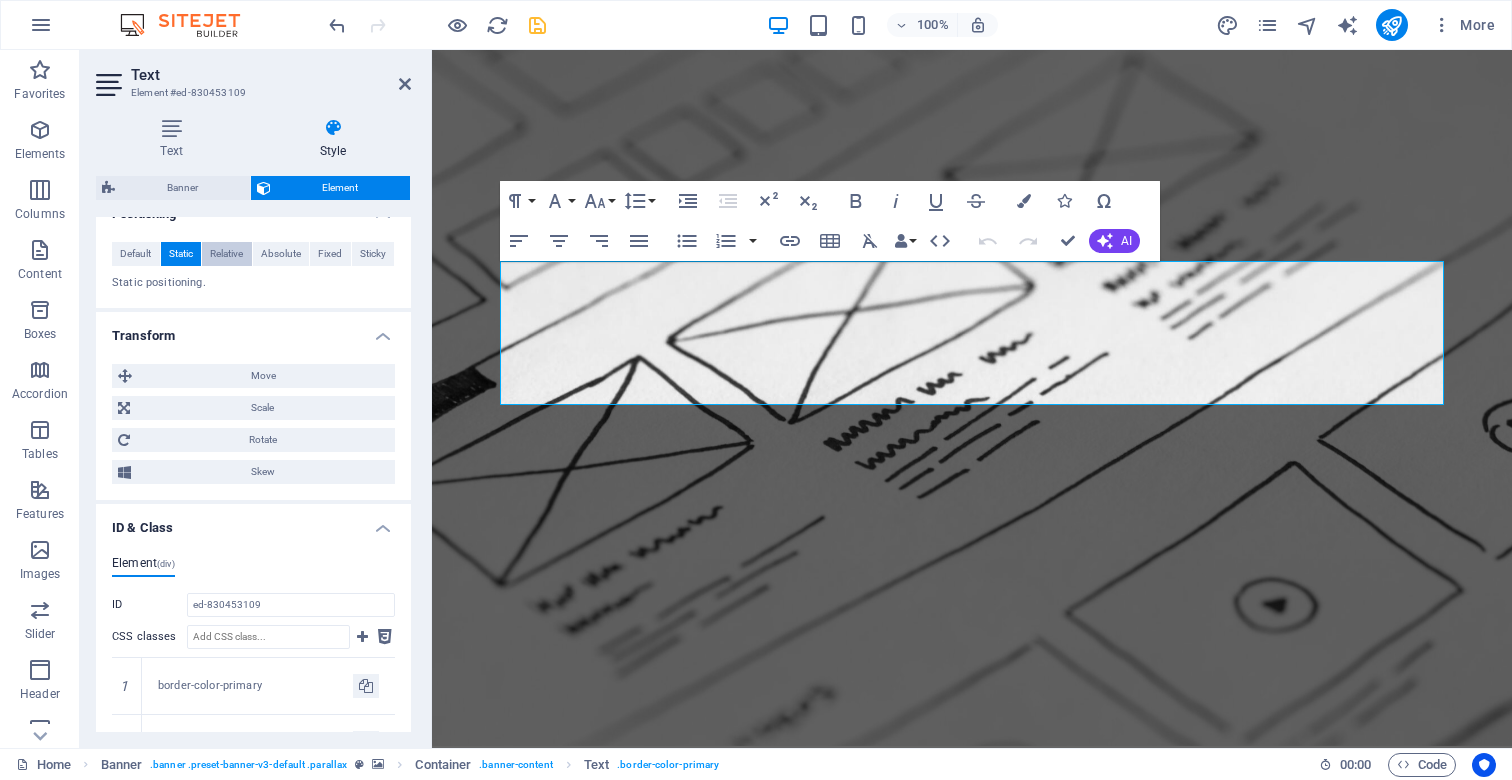 click on "Relative" at bounding box center (226, 254) 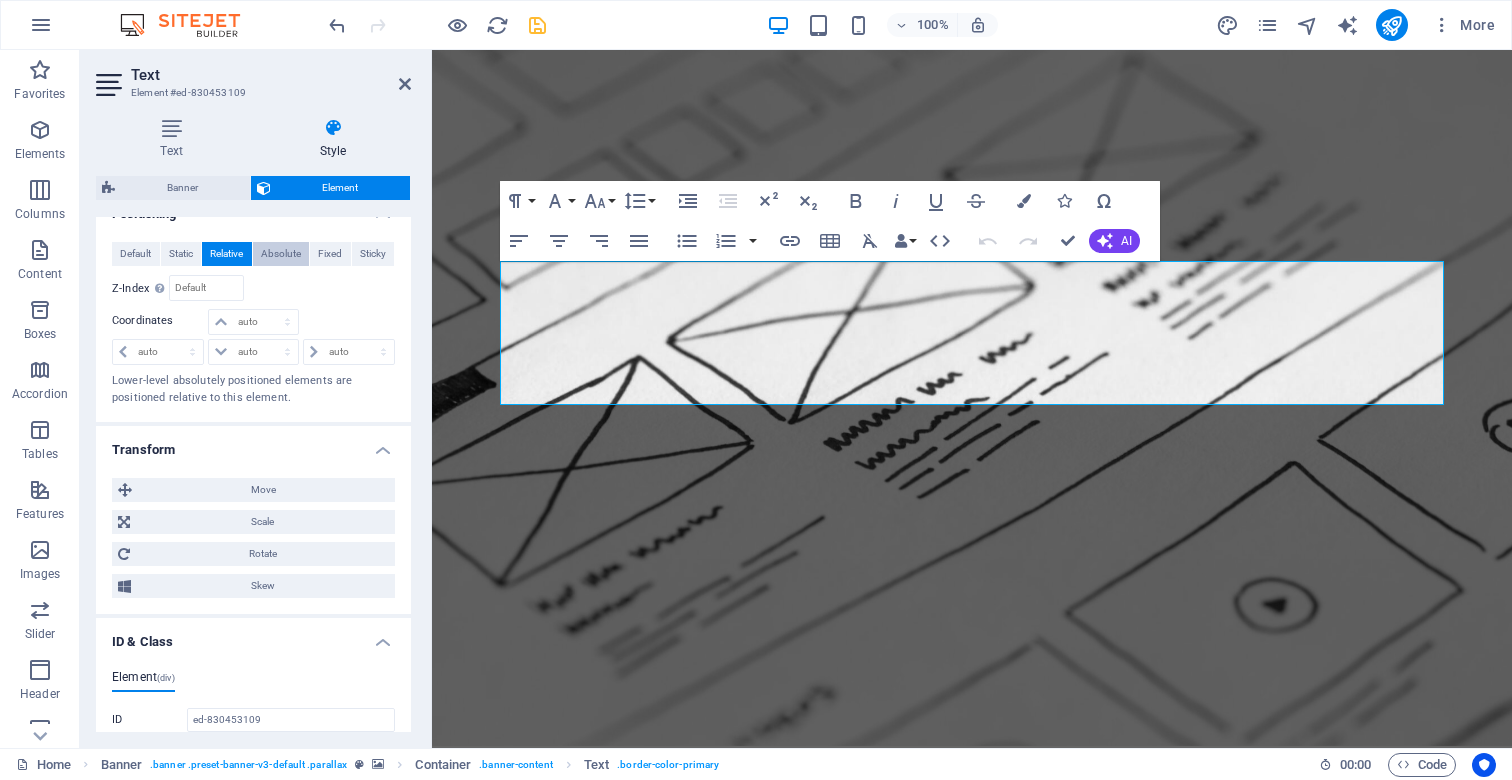 click on "Absolute" at bounding box center (281, 254) 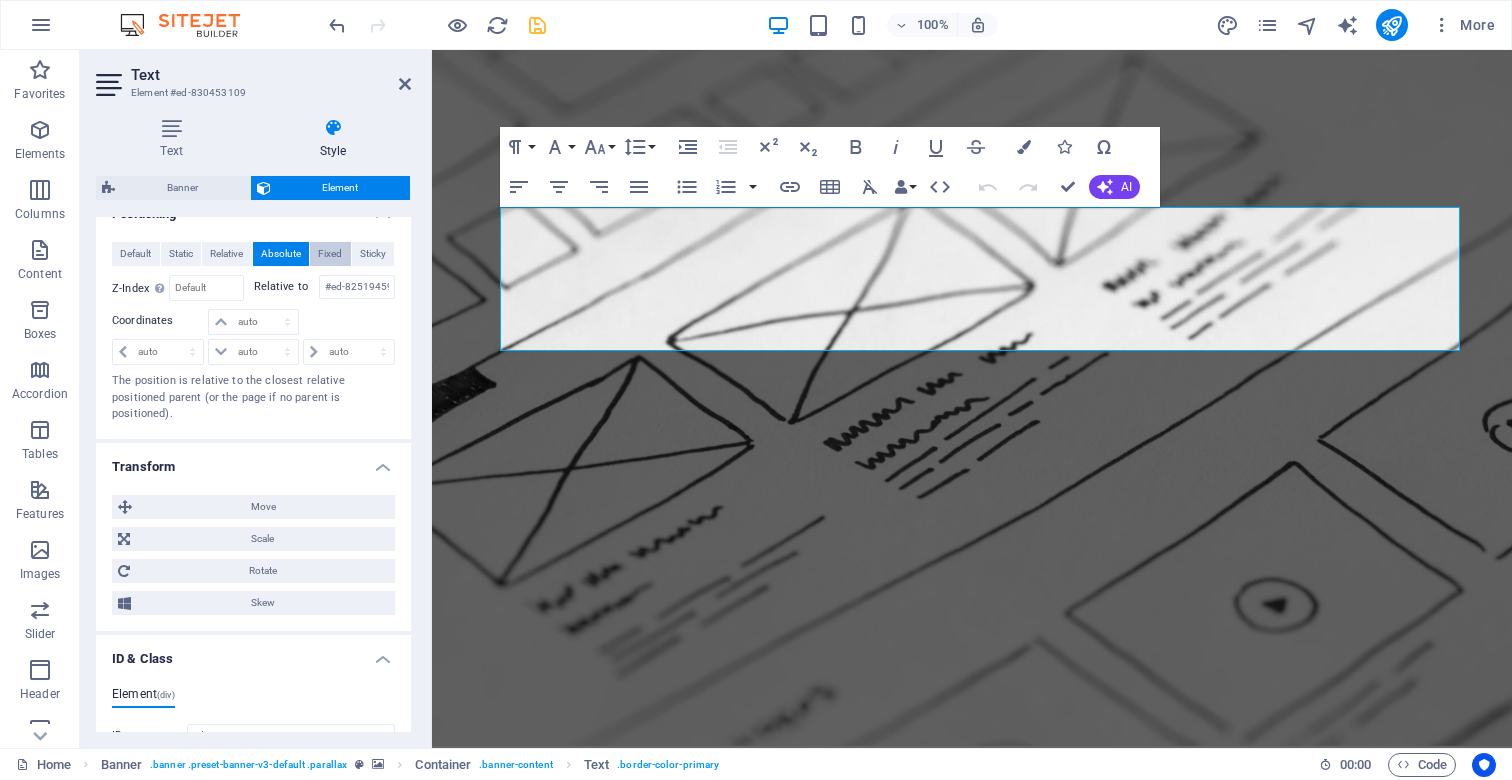 click on "Fixed" at bounding box center (330, 254) 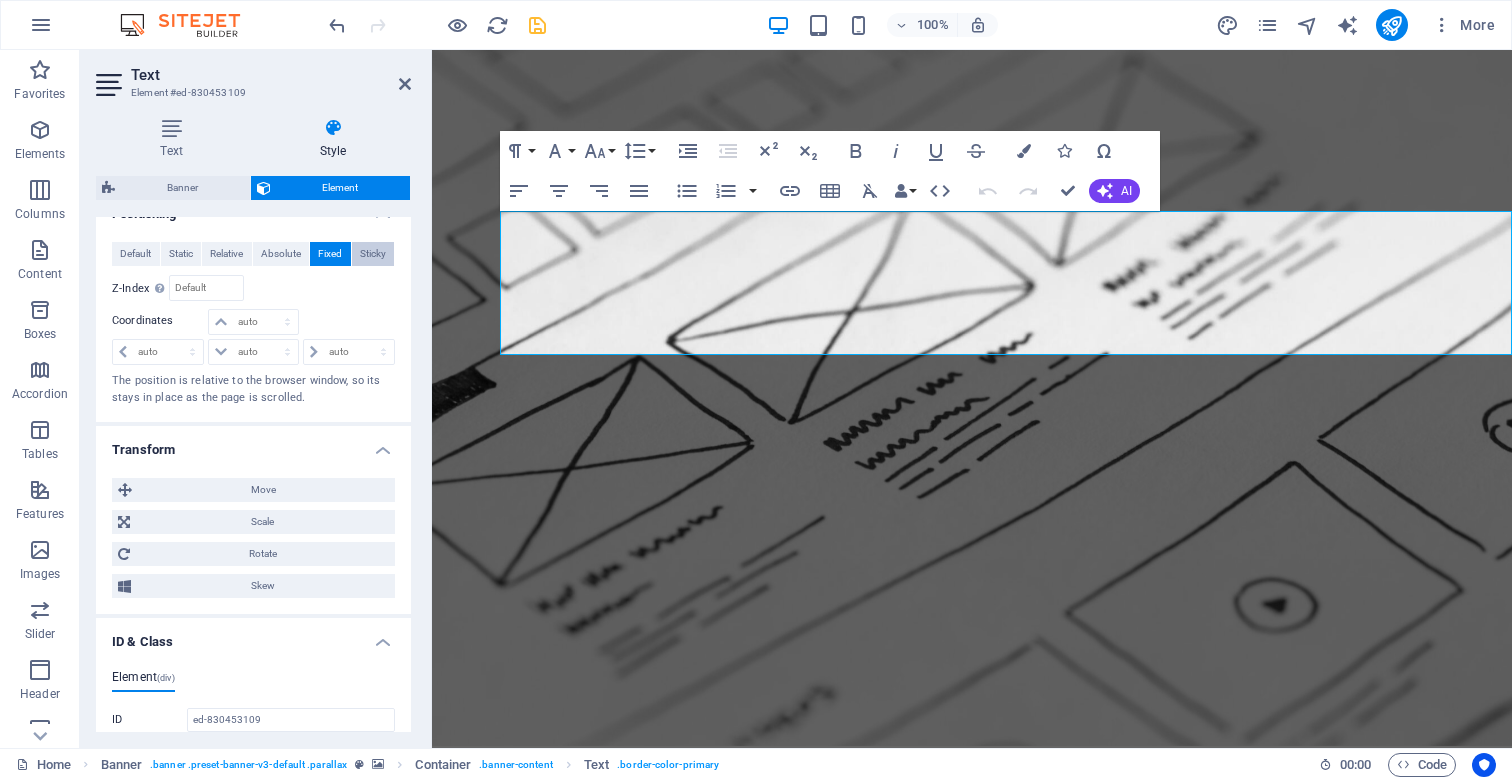 click on "Sticky" at bounding box center (373, 254) 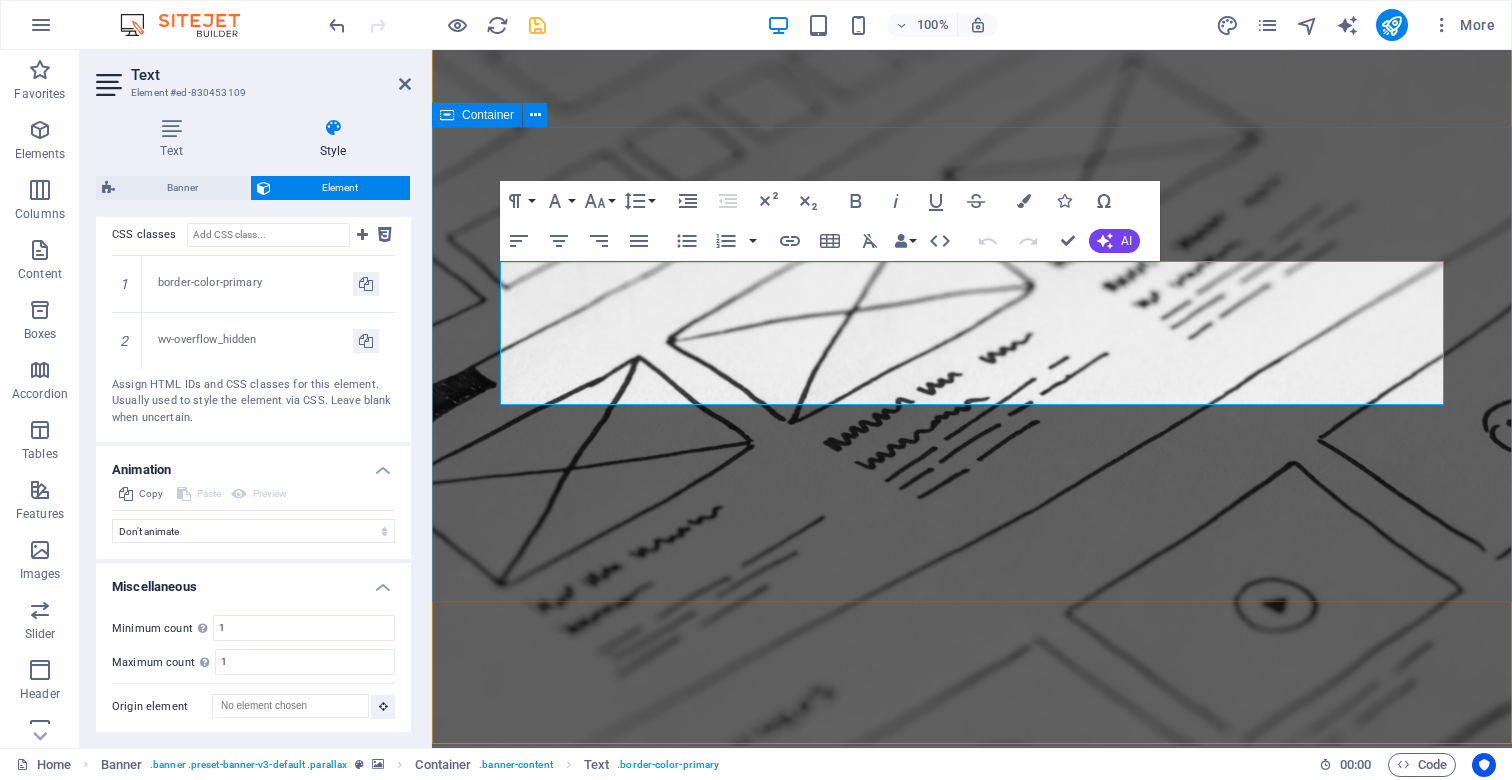 scroll, scrollTop: 1497, scrollLeft: 0, axis: vertical 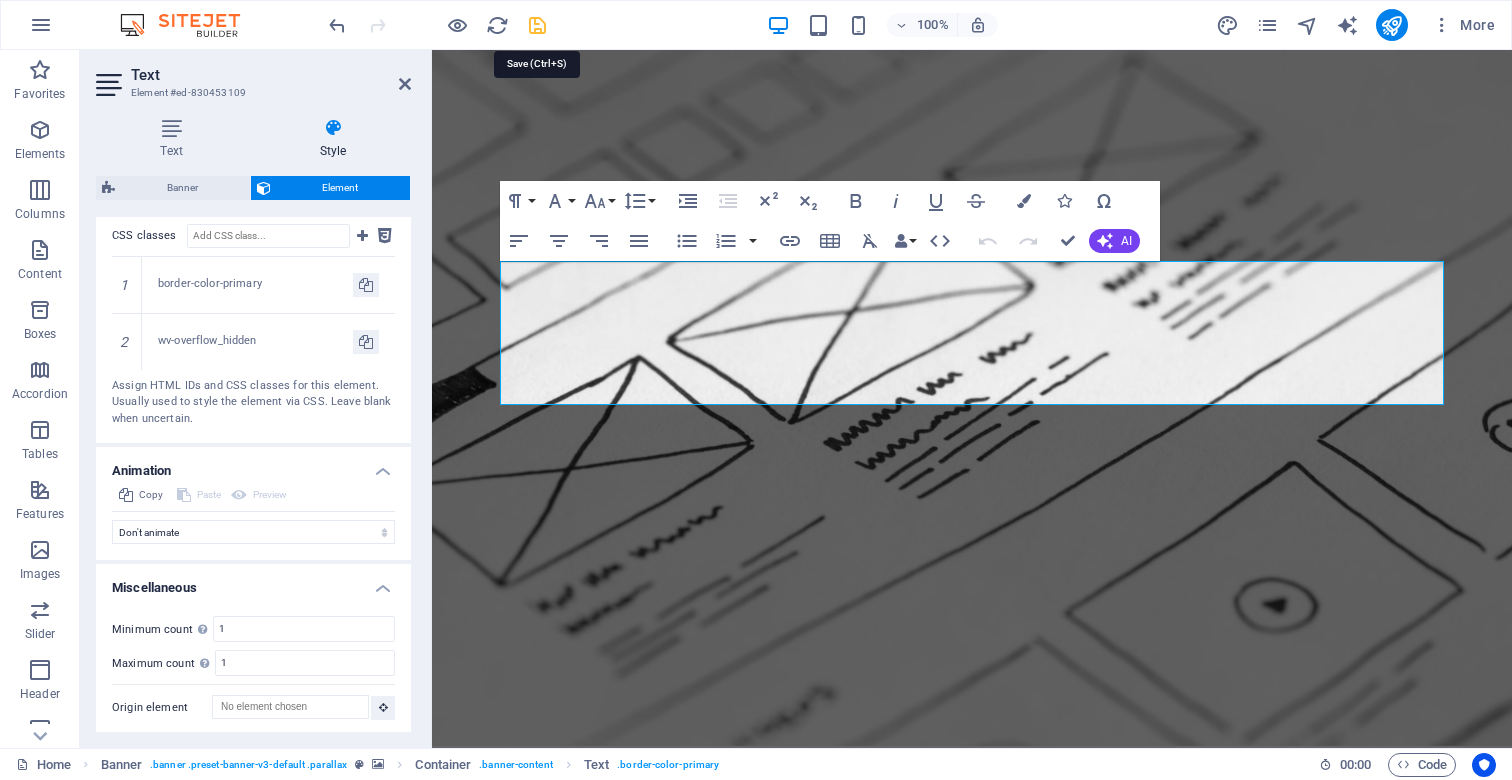 click at bounding box center (537, 25) 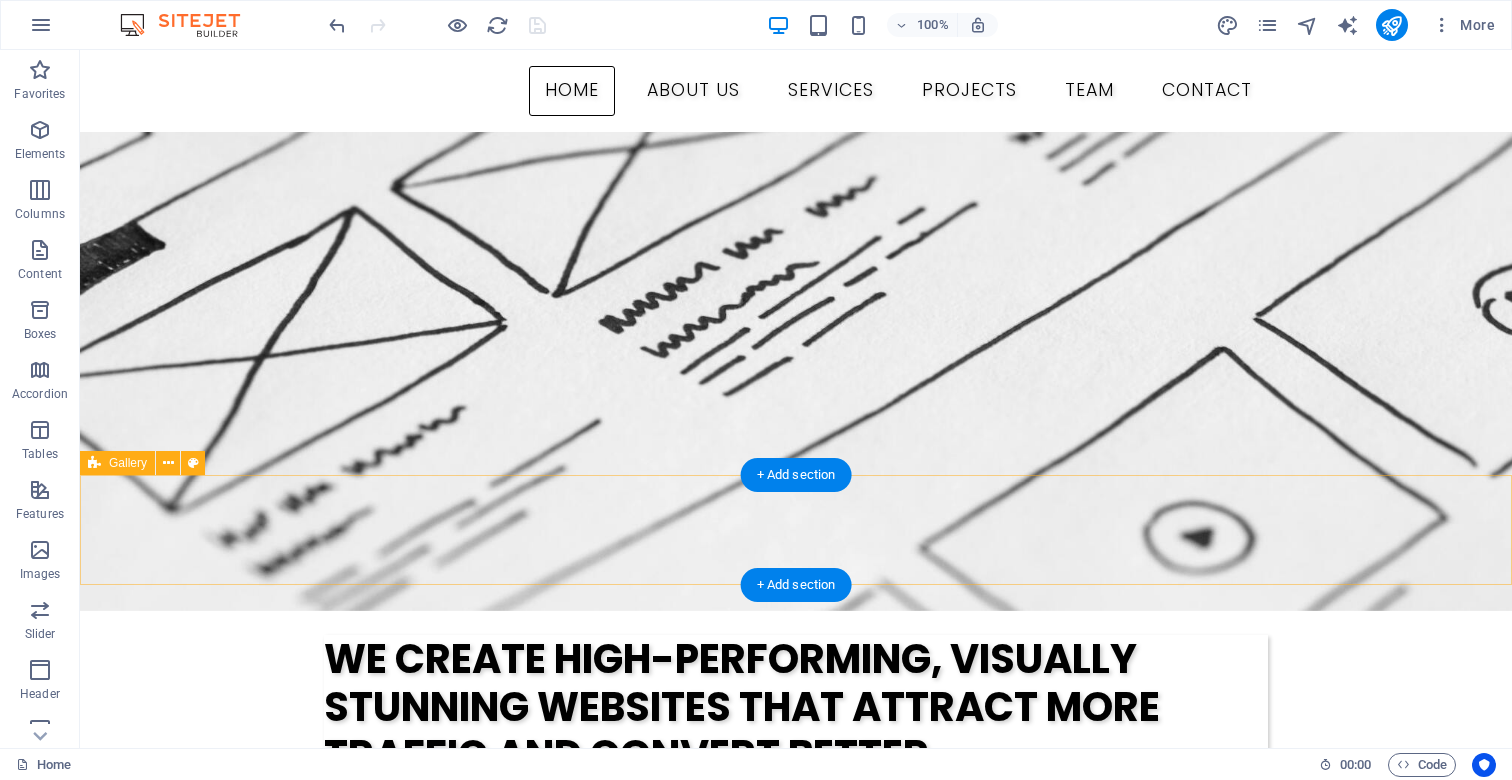scroll, scrollTop: 273, scrollLeft: 0, axis: vertical 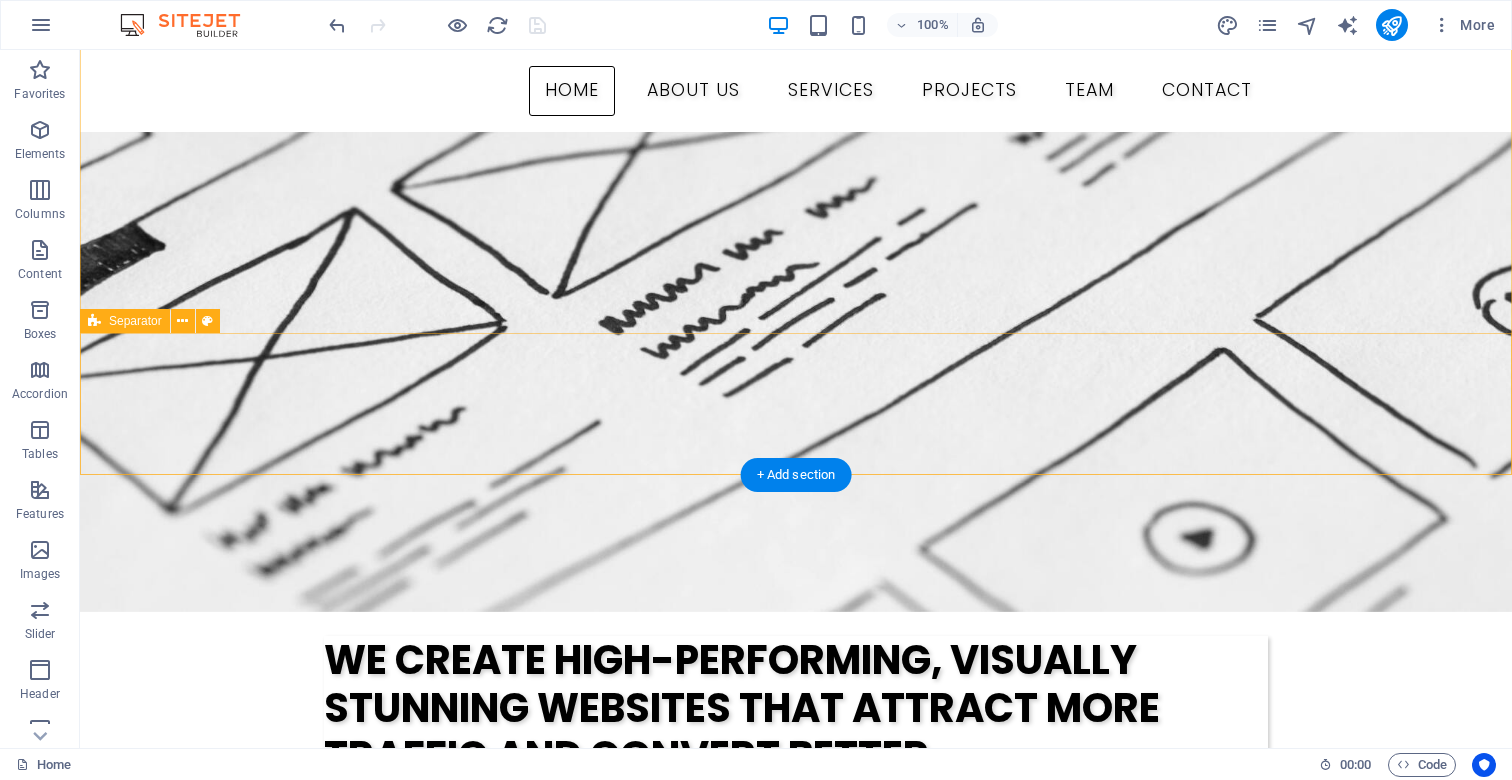 click on "Drop content here or  Add elements  Paste clipboard" at bounding box center [796, 995] 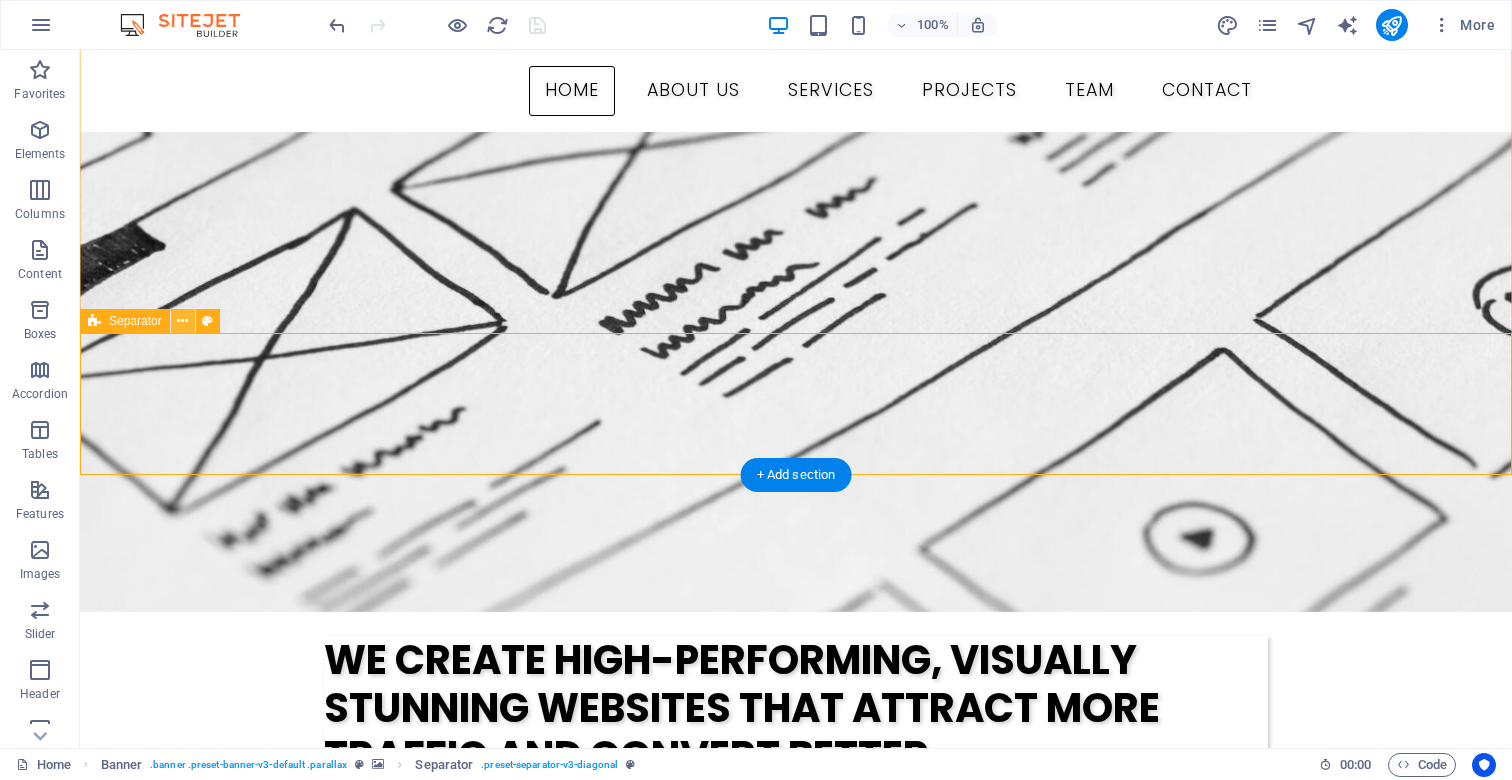 click at bounding box center [182, 321] 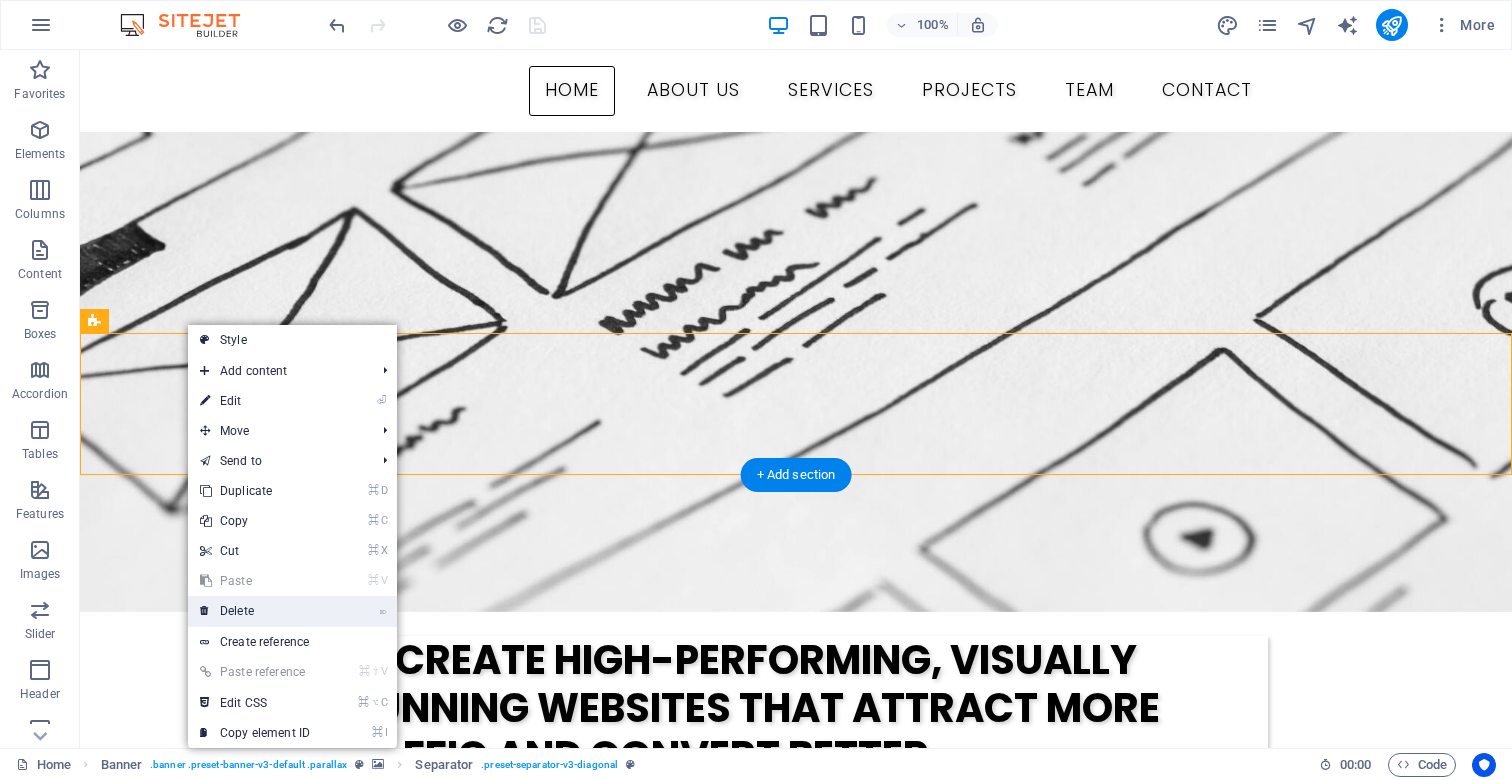 click on "⌦  Delete" at bounding box center (255, 611) 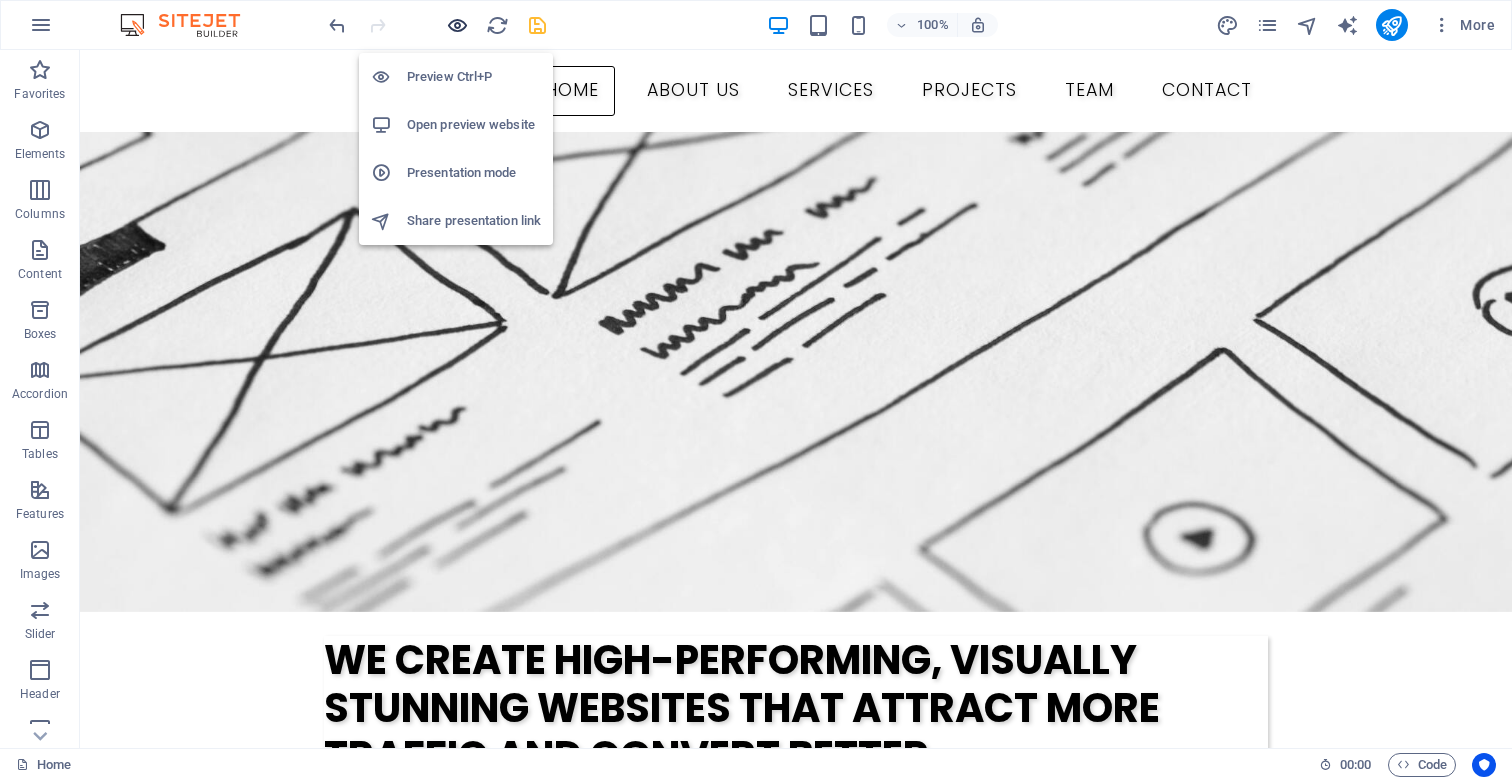 click at bounding box center [457, 25] 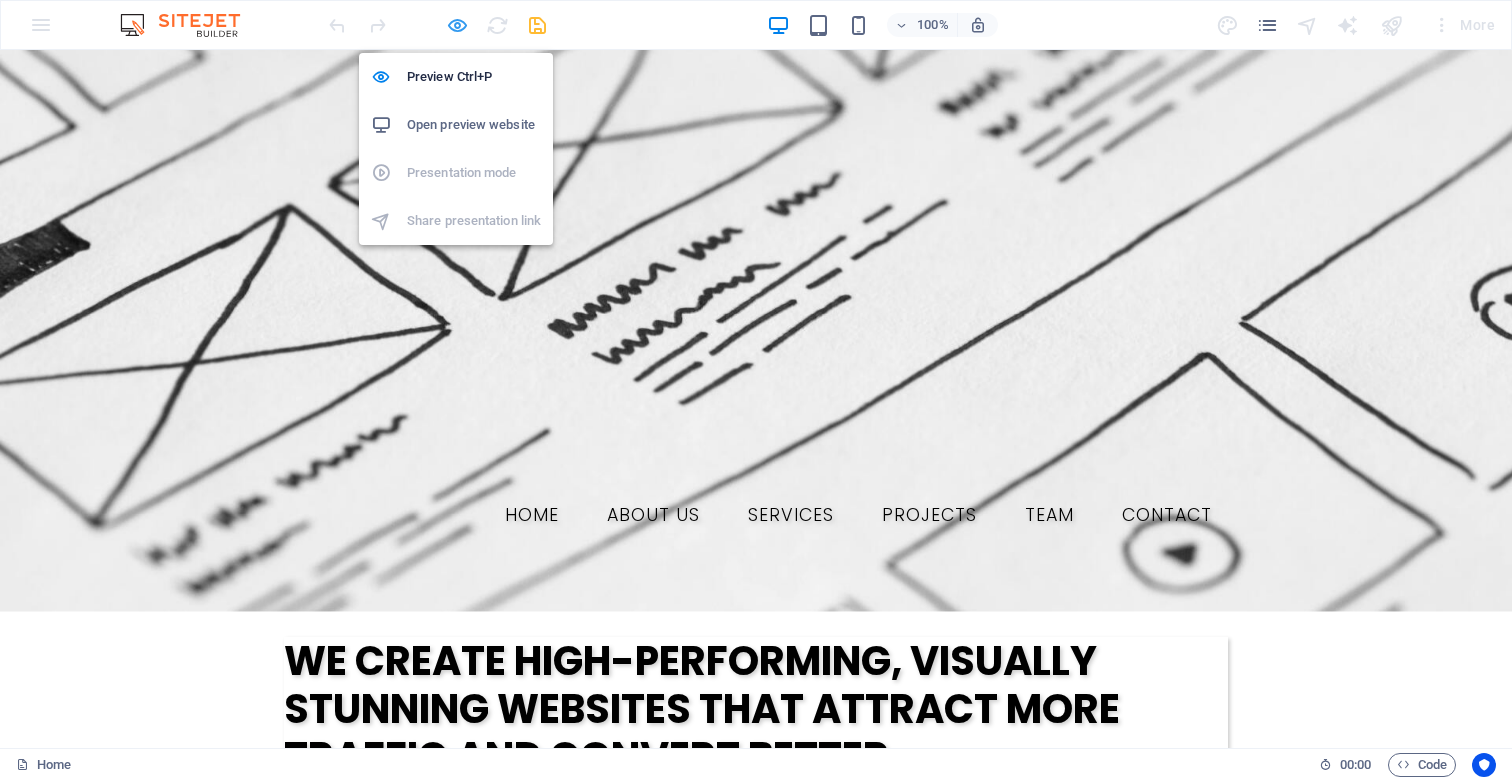 click at bounding box center [457, 25] 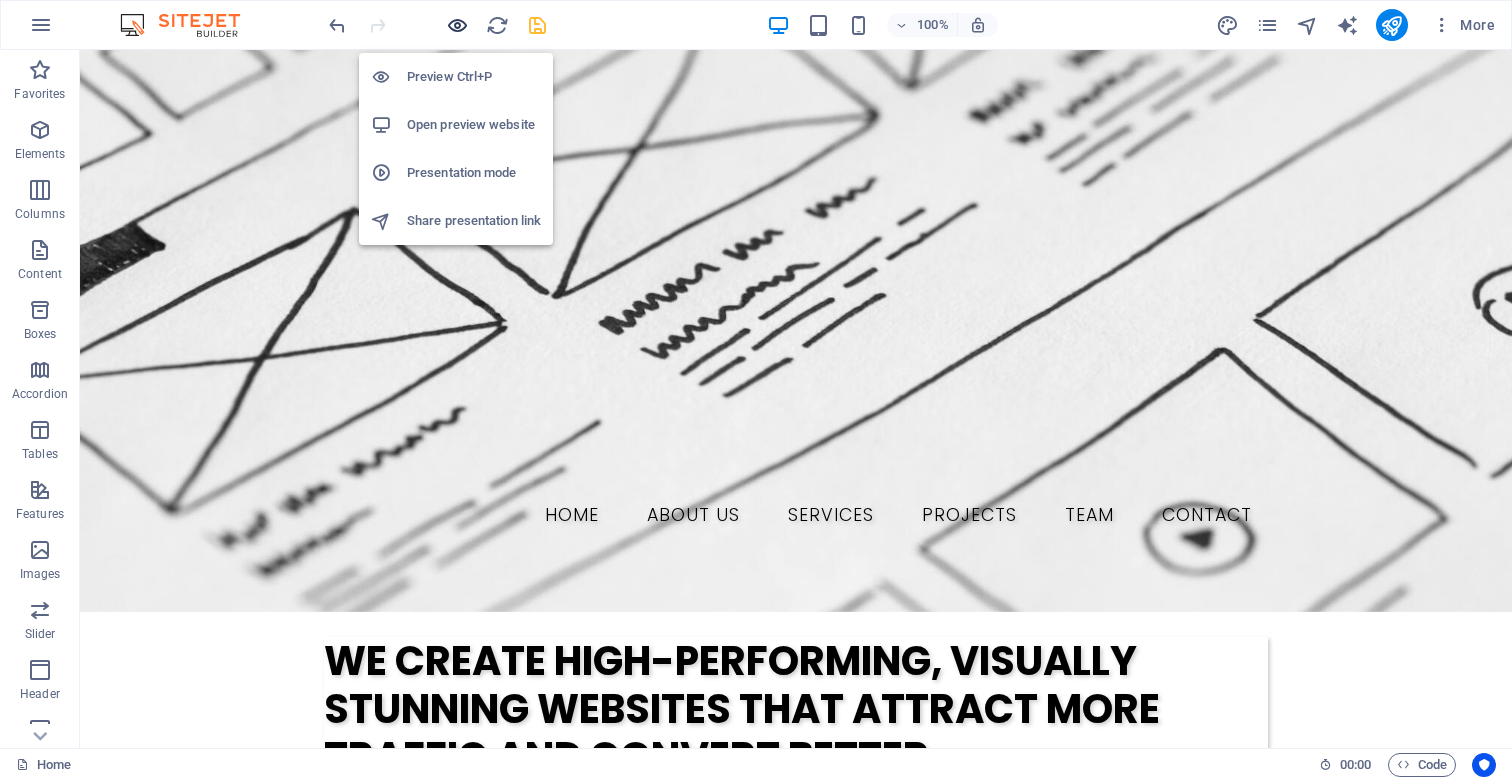 click at bounding box center [457, 25] 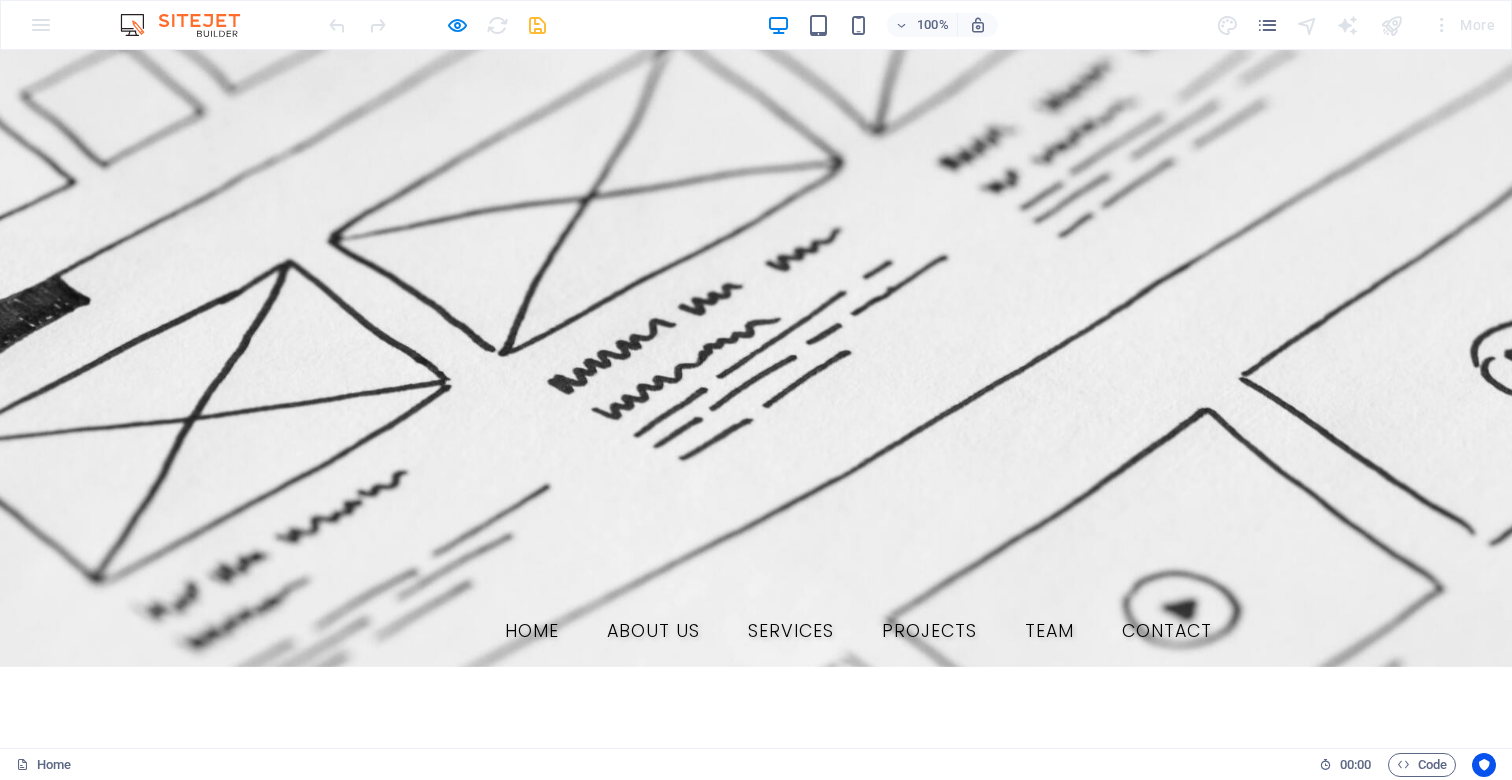 scroll, scrollTop: 167, scrollLeft: 0, axis: vertical 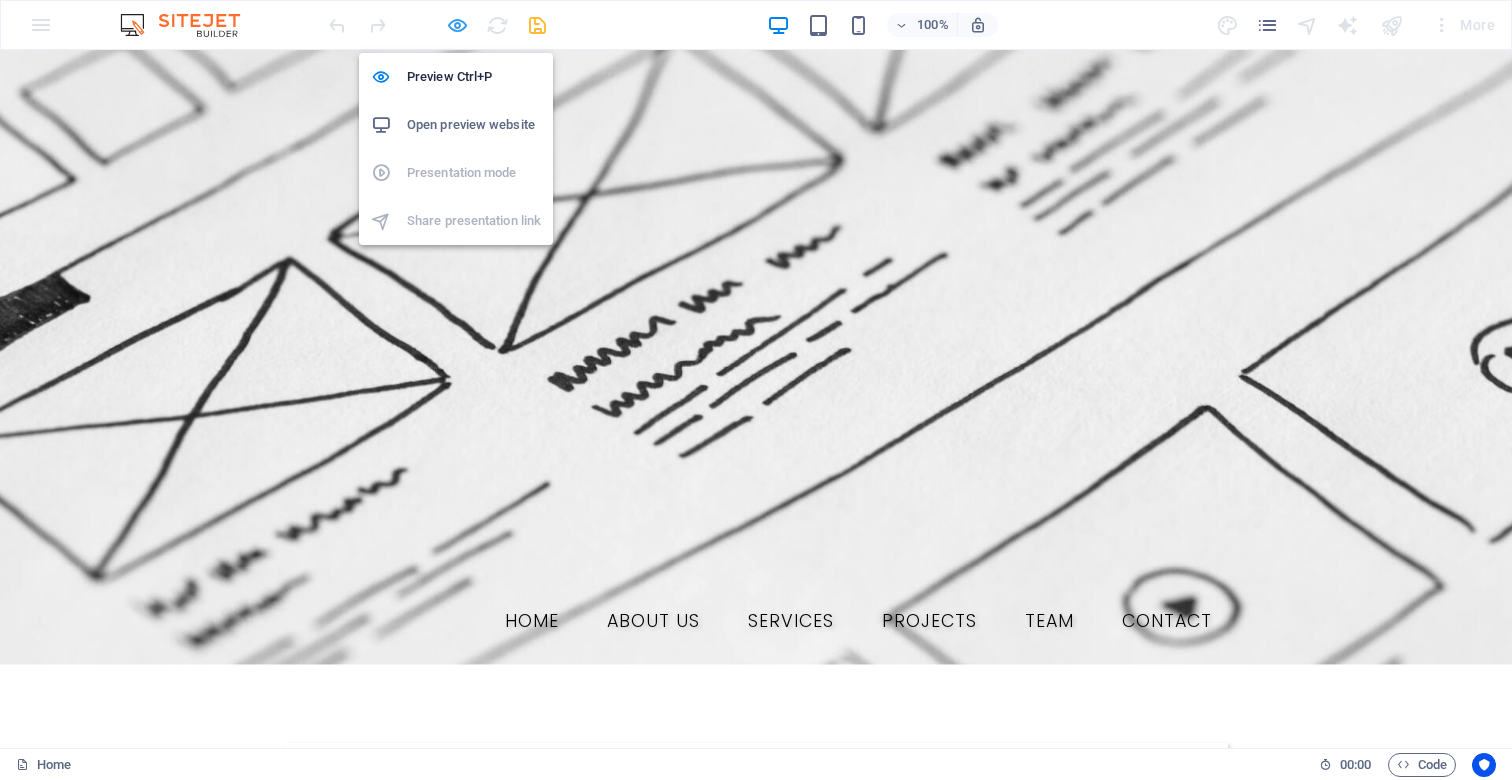 click at bounding box center [457, 25] 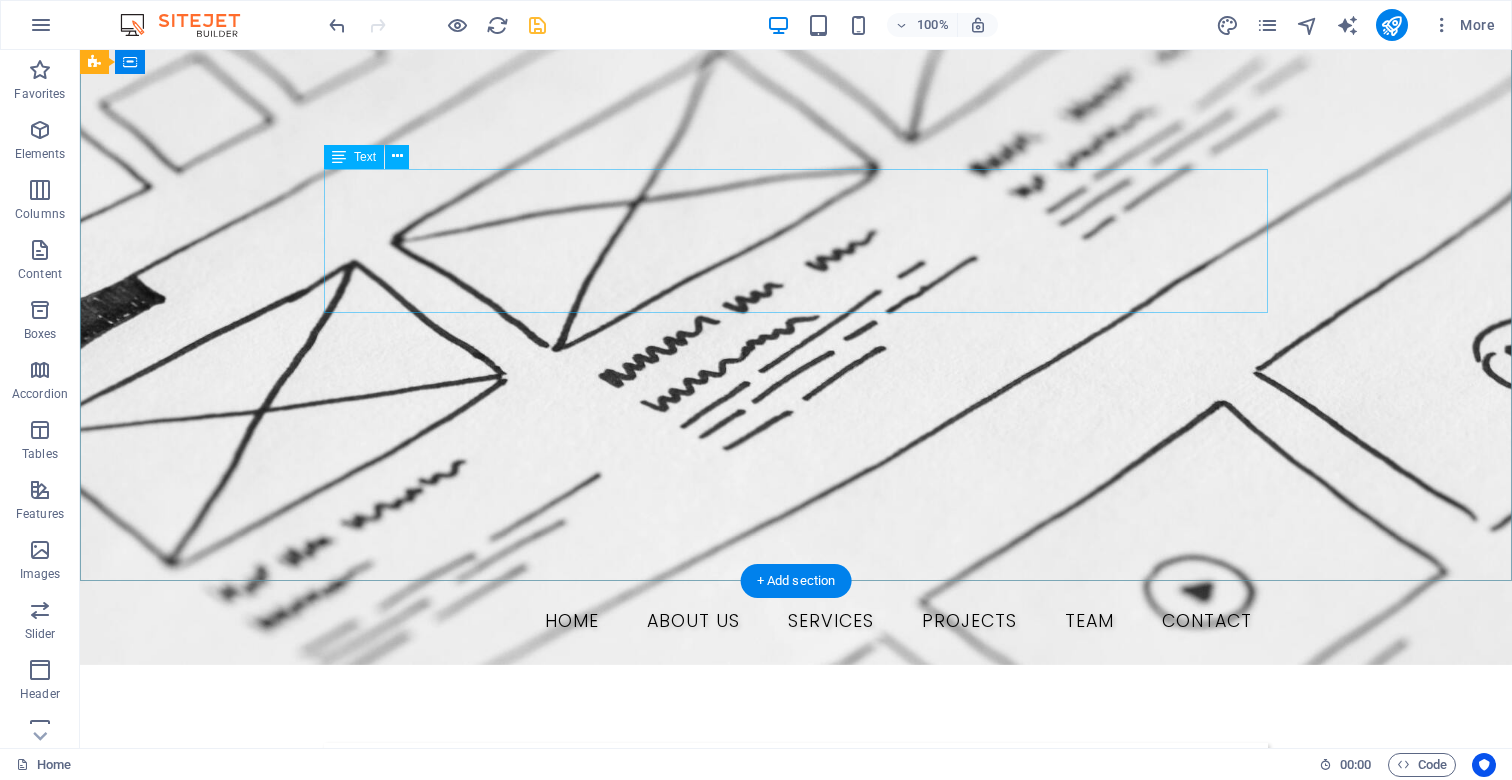 click on "We create high-performing, visually stunning websites that attract more traffic and convert better." at bounding box center (796, 815) 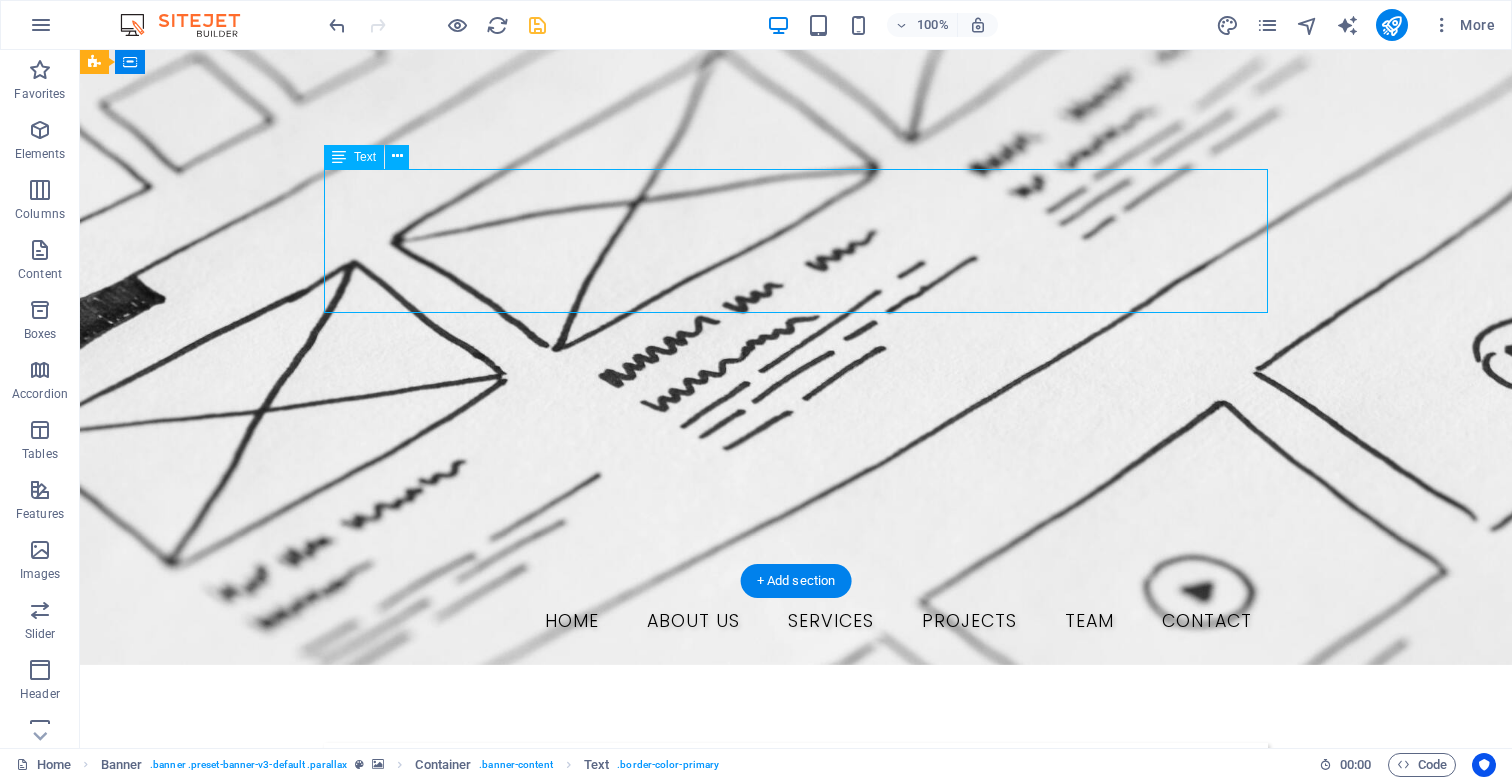 click on "We create high-performing, visually stunning websites that attract more traffic and convert better." at bounding box center (796, 815) 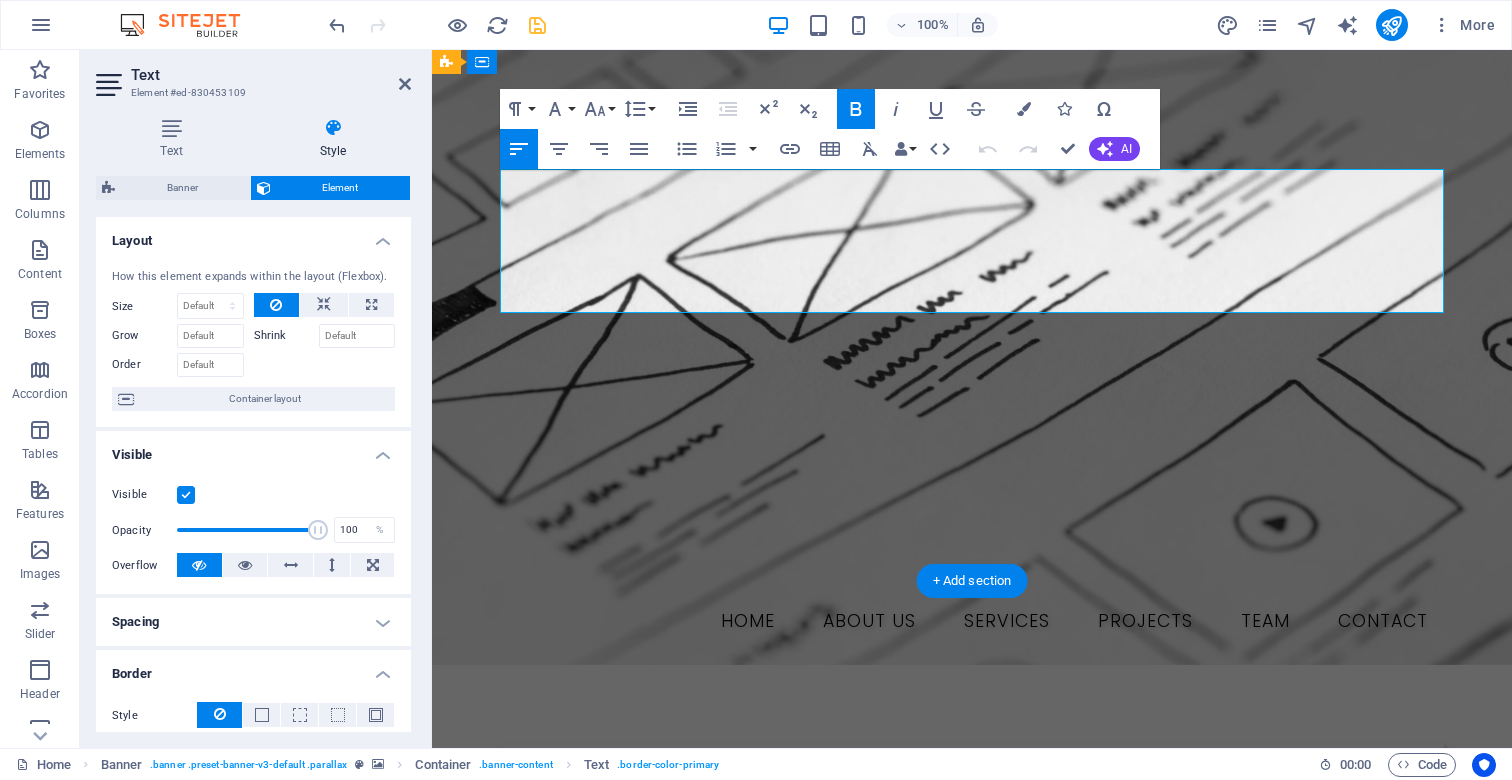 click on "We create high-performing, visually stunning websites that attract more traffic and convert better." 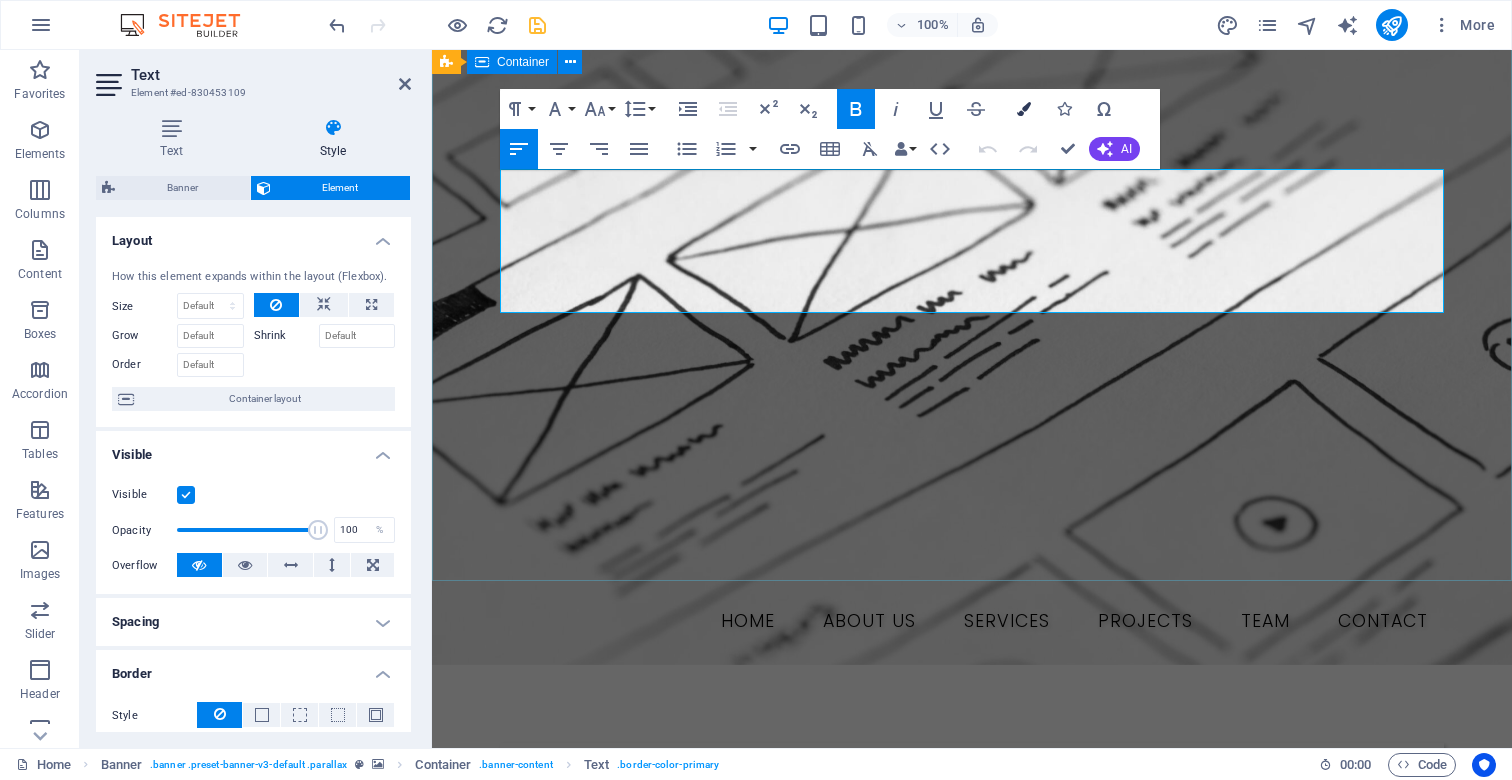 drag, startPoint x: 1027, startPoint y: 110, endPoint x: 1006, endPoint y: 115, distance: 21.587032 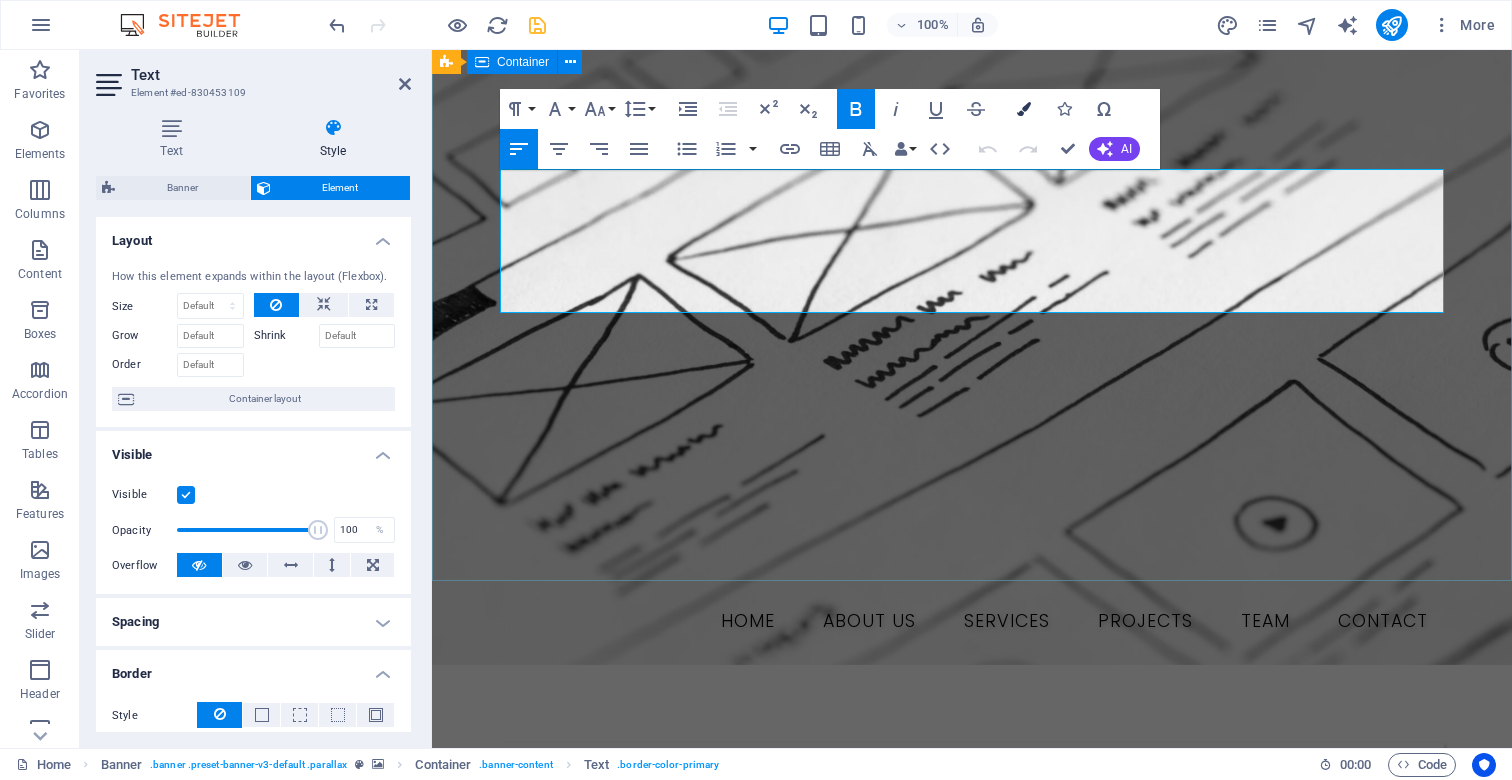 click at bounding box center [1024, 109] 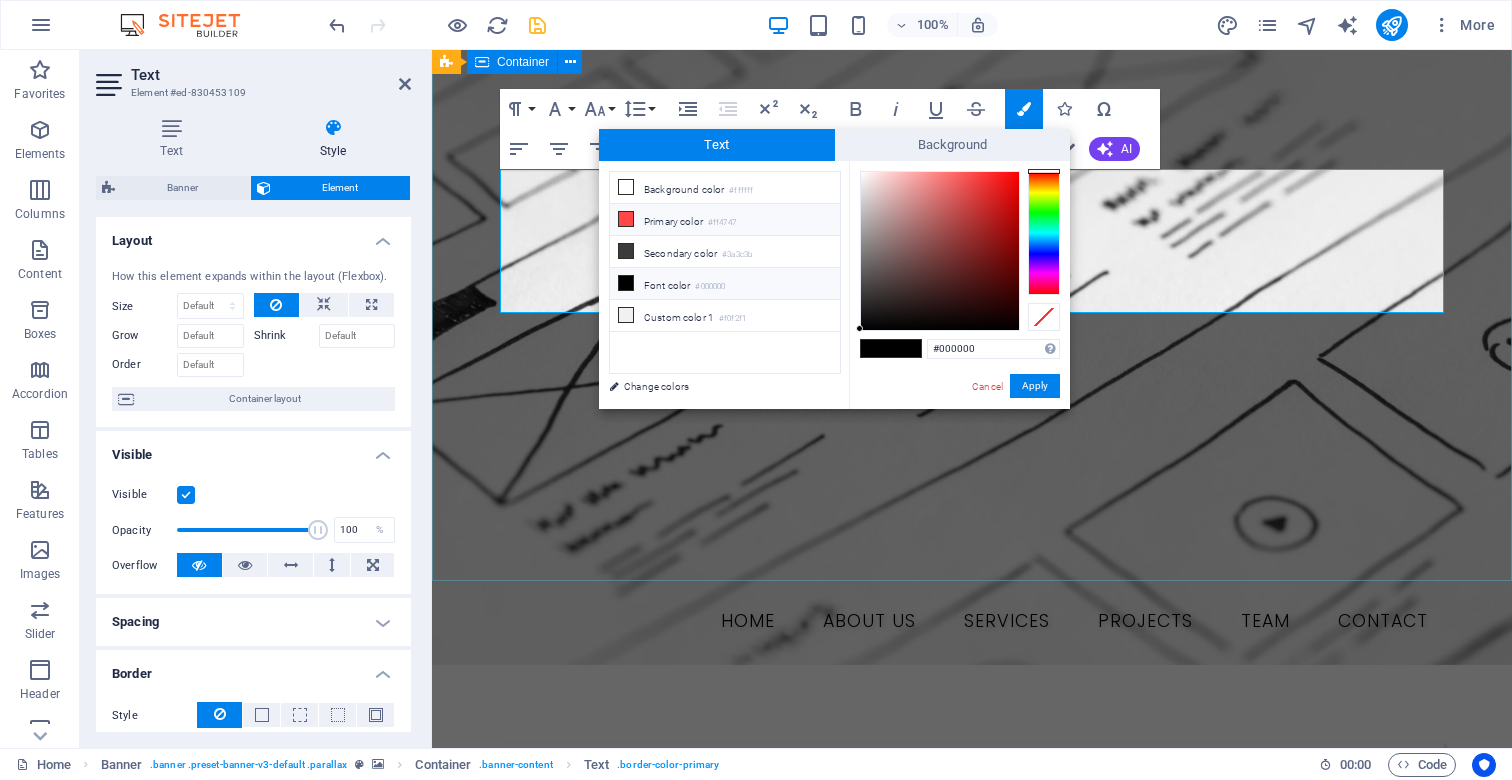 click on "Primary color
#ff4747" at bounding box center [725, 220] 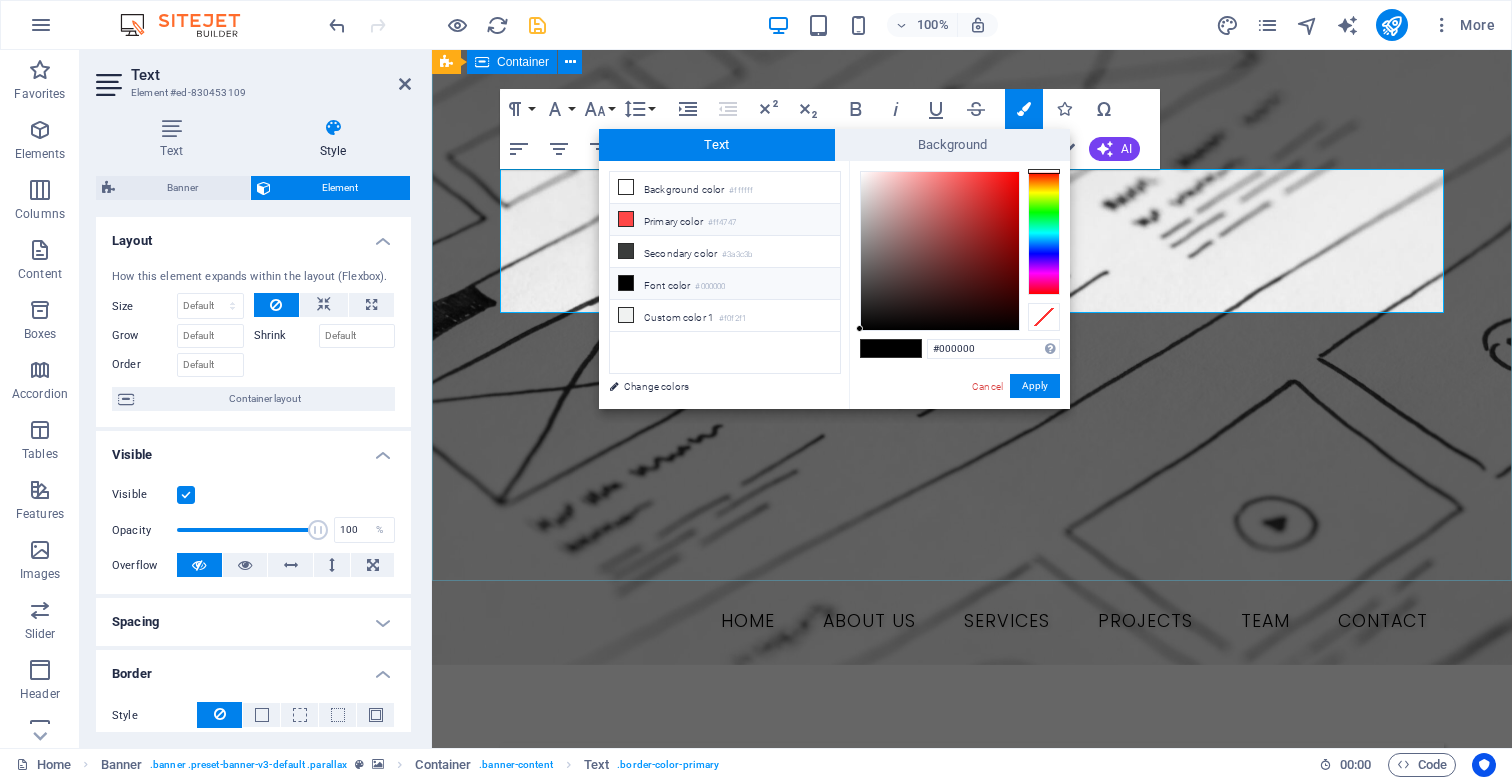 type on "#ff4747" 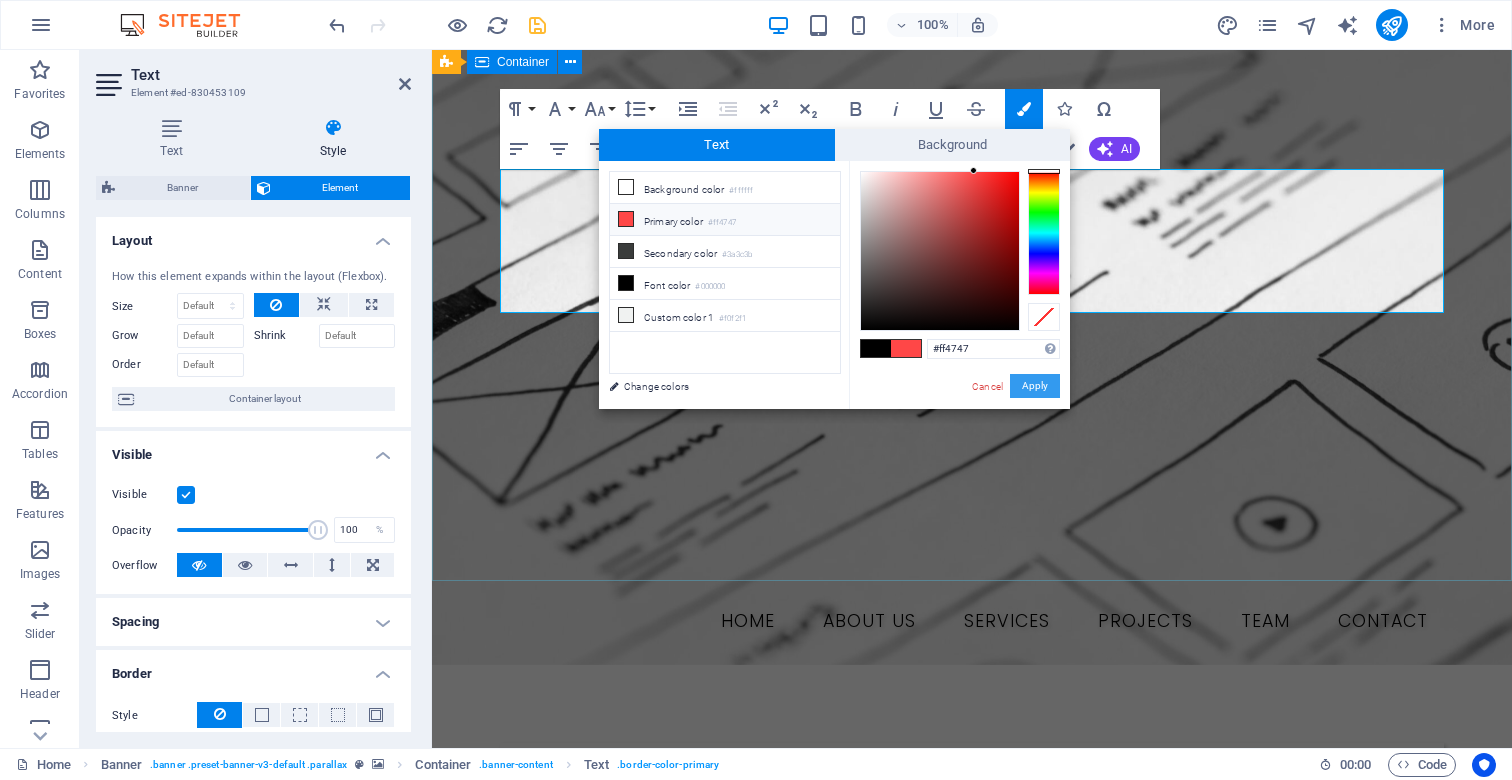 click on "Apply" at bounding box center (1035, 386) 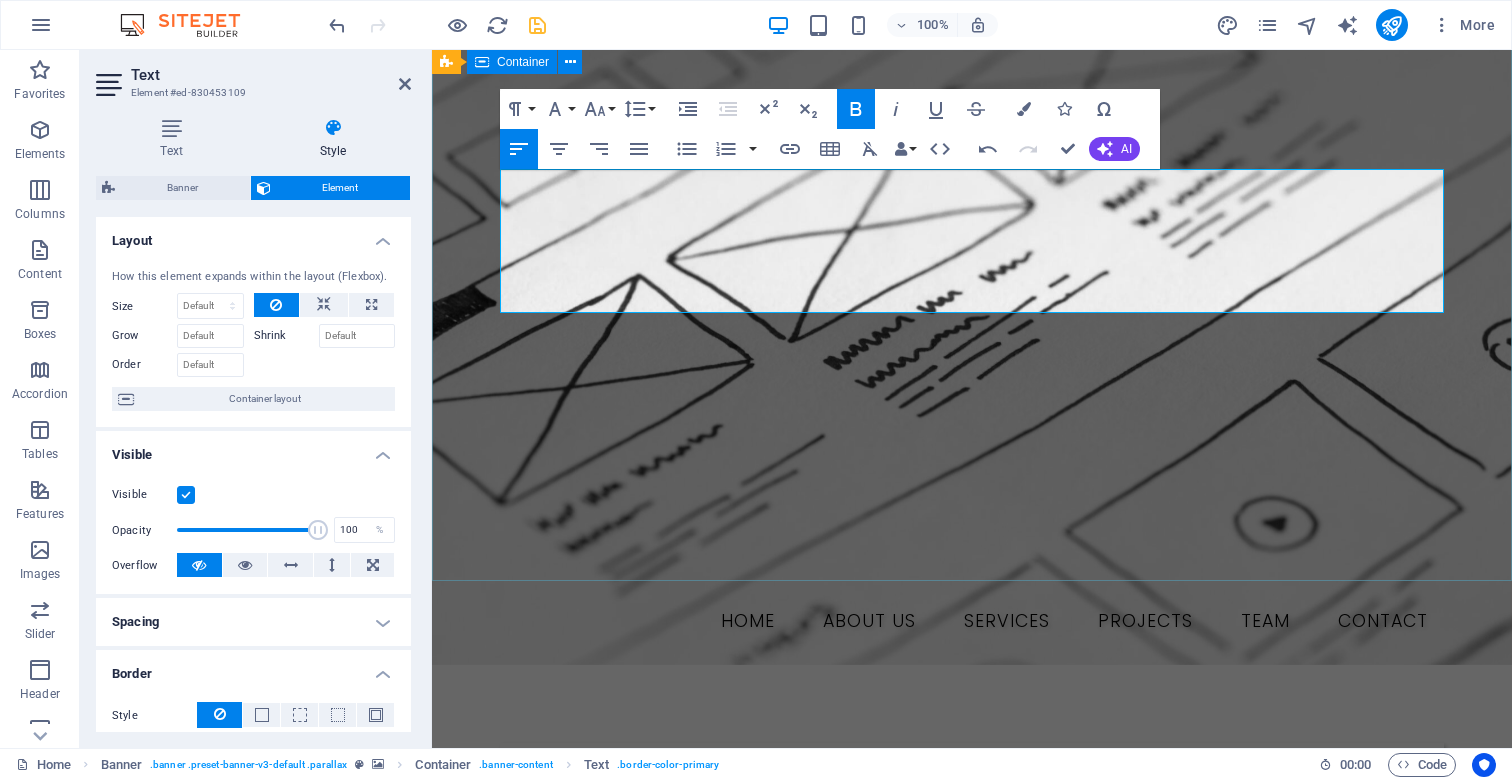 click on "We create high-performing, visually stunning websites that attract more traffic and convert better. Learn more" at bounding box center [972, 847] 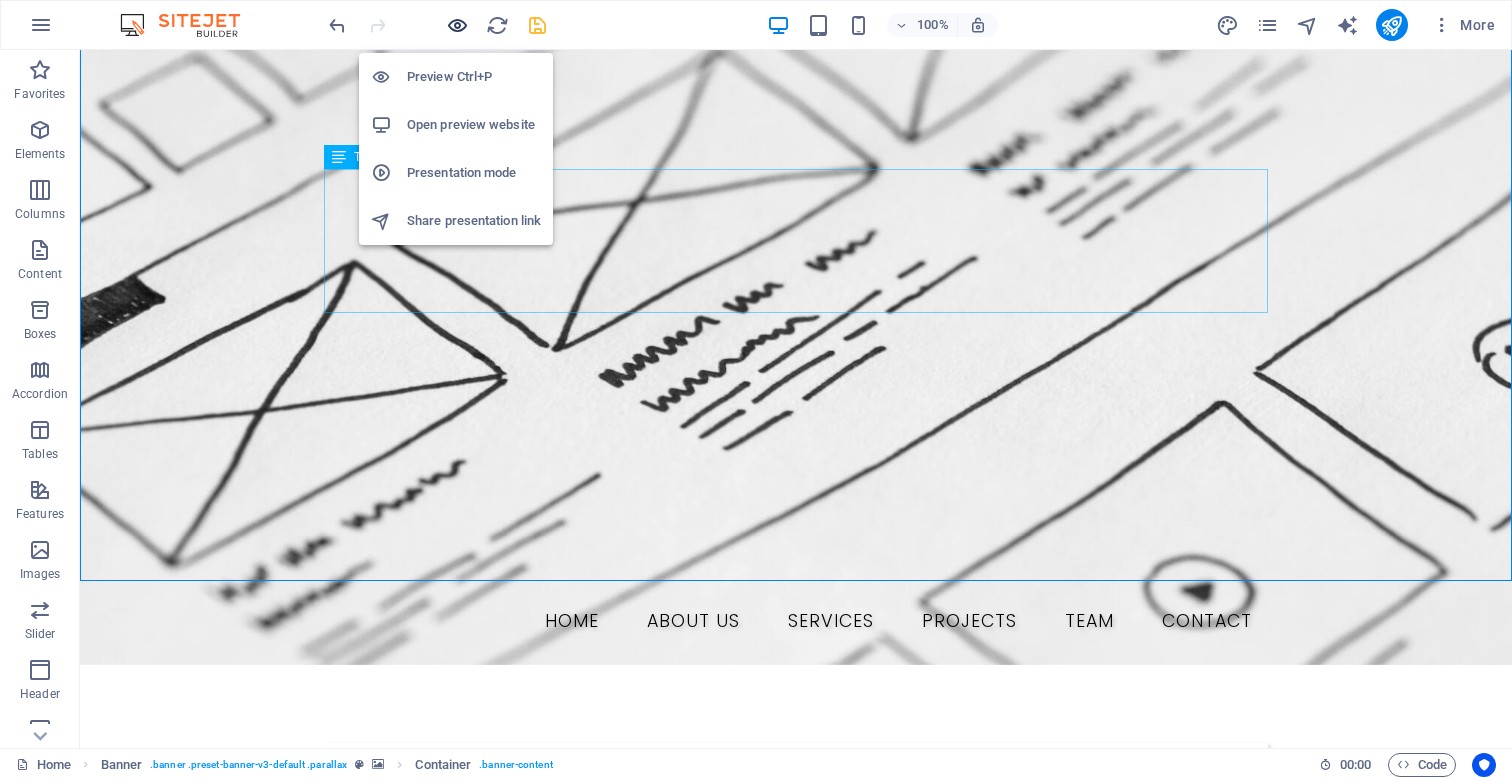 click at bounding box center (457, 25) 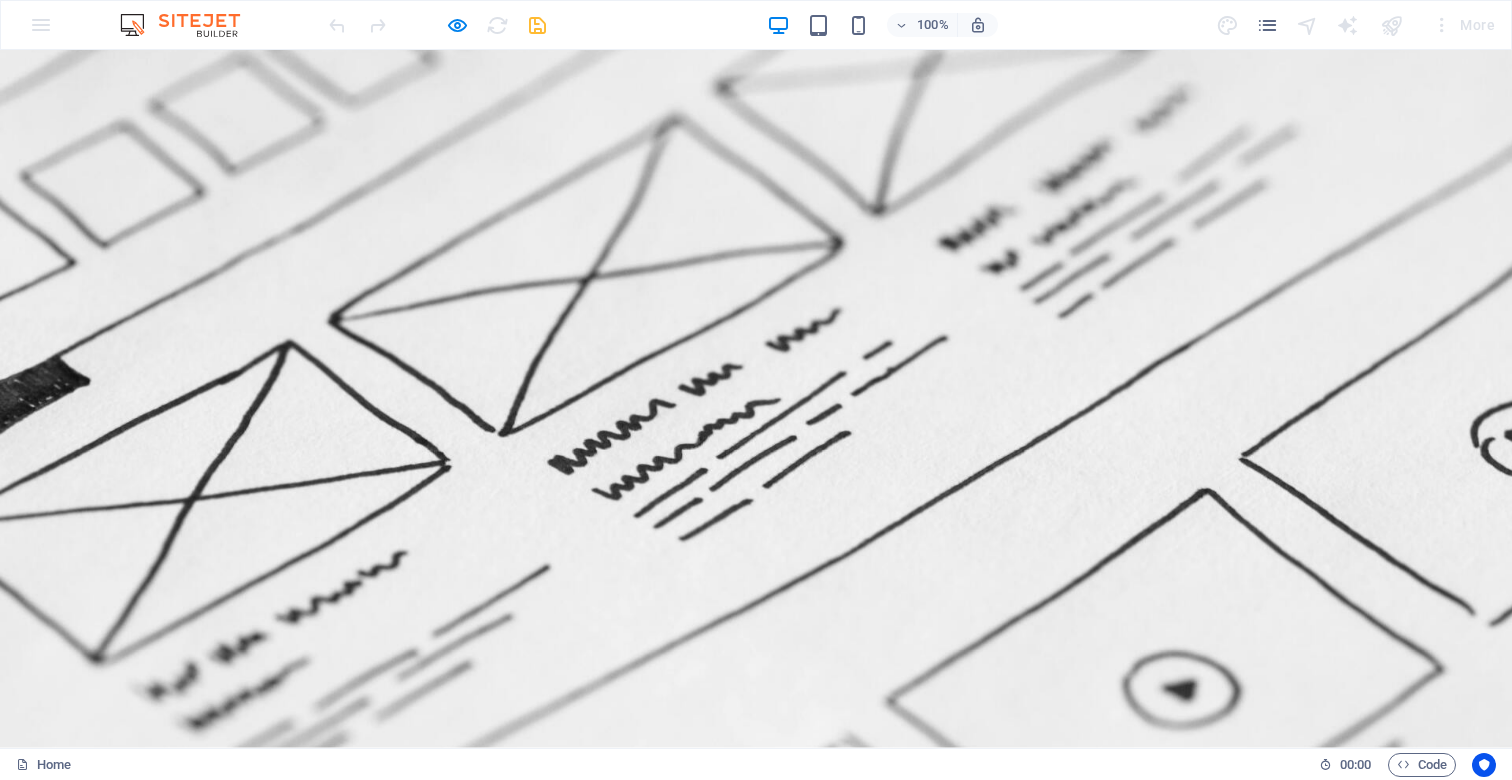 scroll, scrollTop: 0, scrollLeft: 0, axis: both 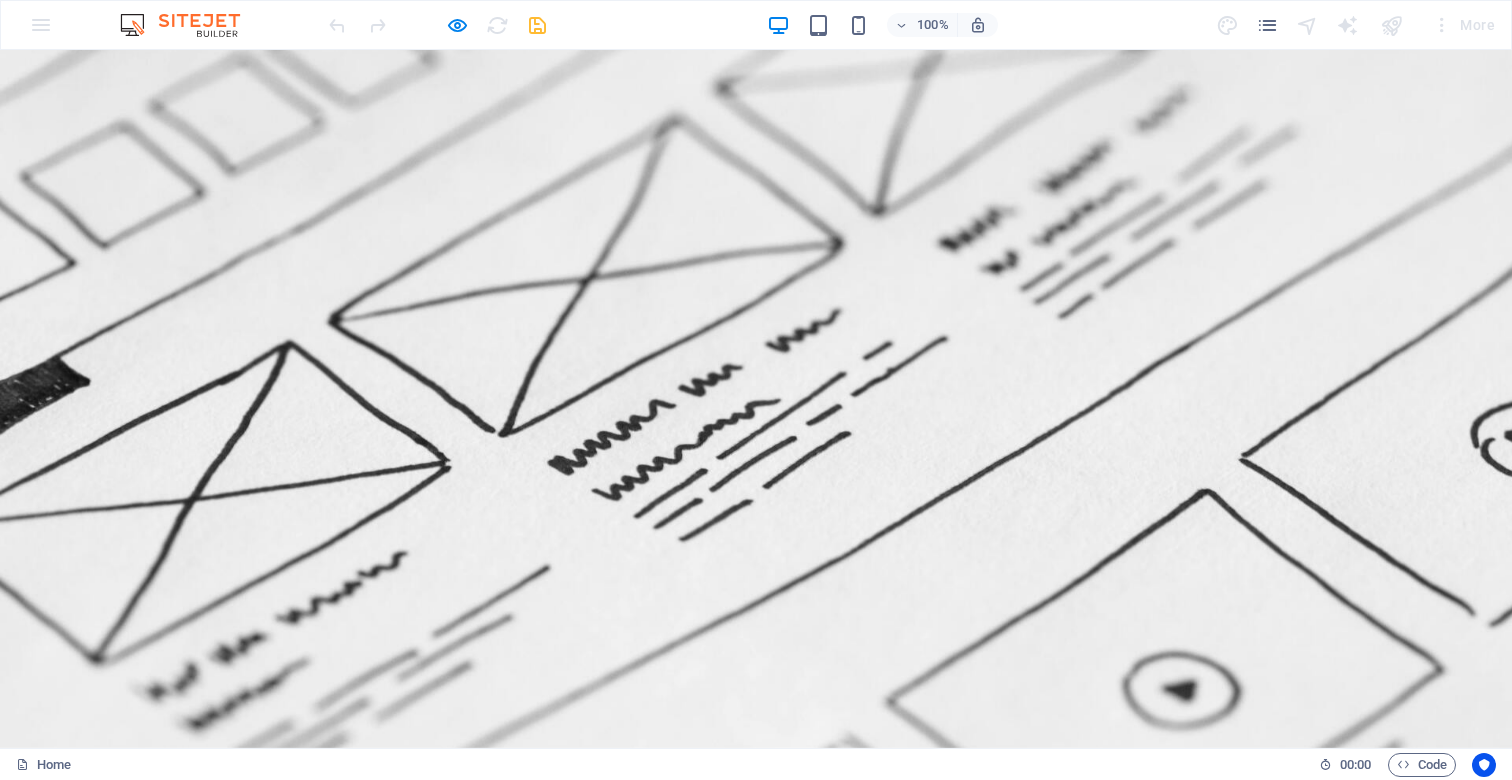 click on "We create high-performing, visually stunning websites that attract more traffic and convert better." at bounding box center (702, 982) 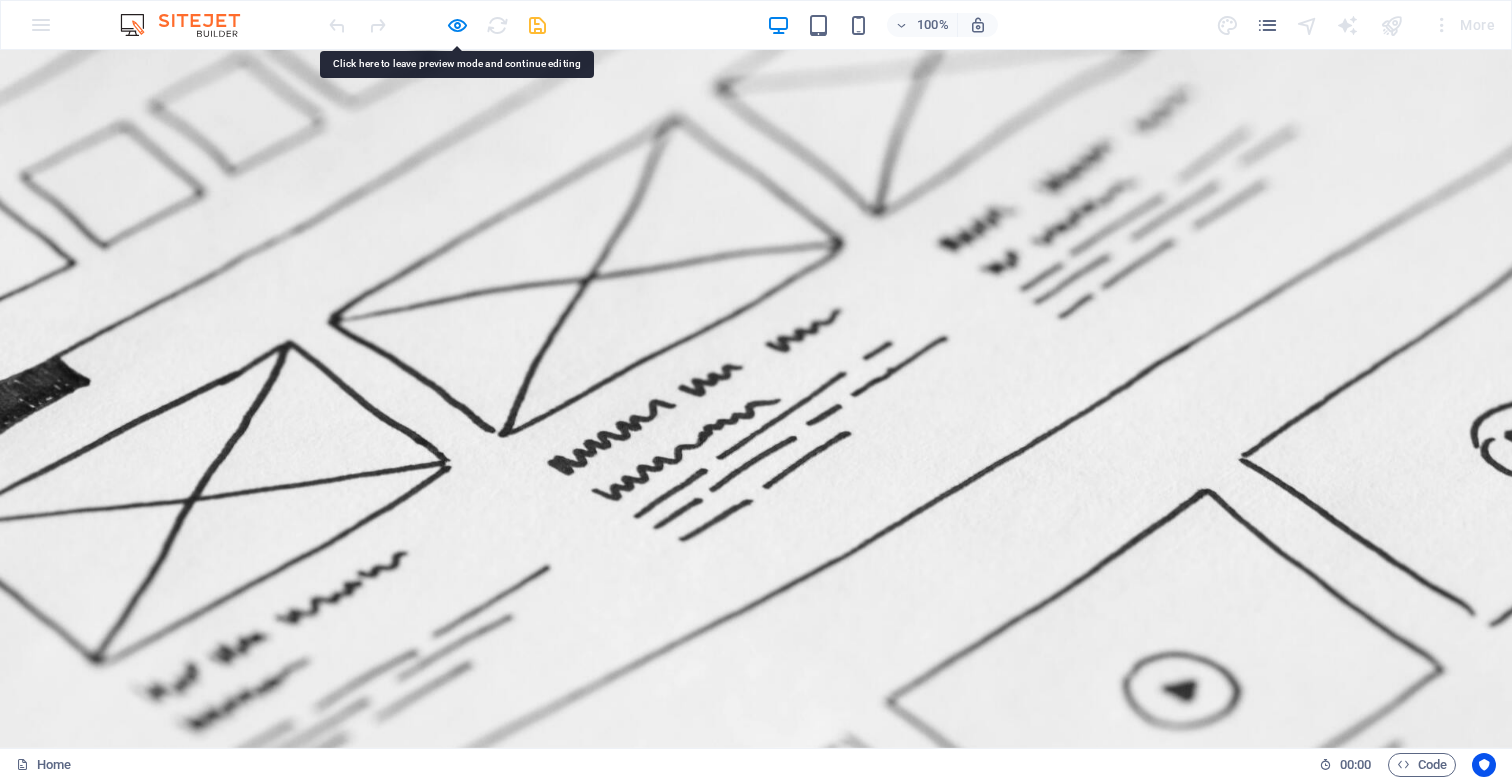click on "We create high-performing, visually stunning websites that attract more traffic and convert better." at bounding box center (702, 982) 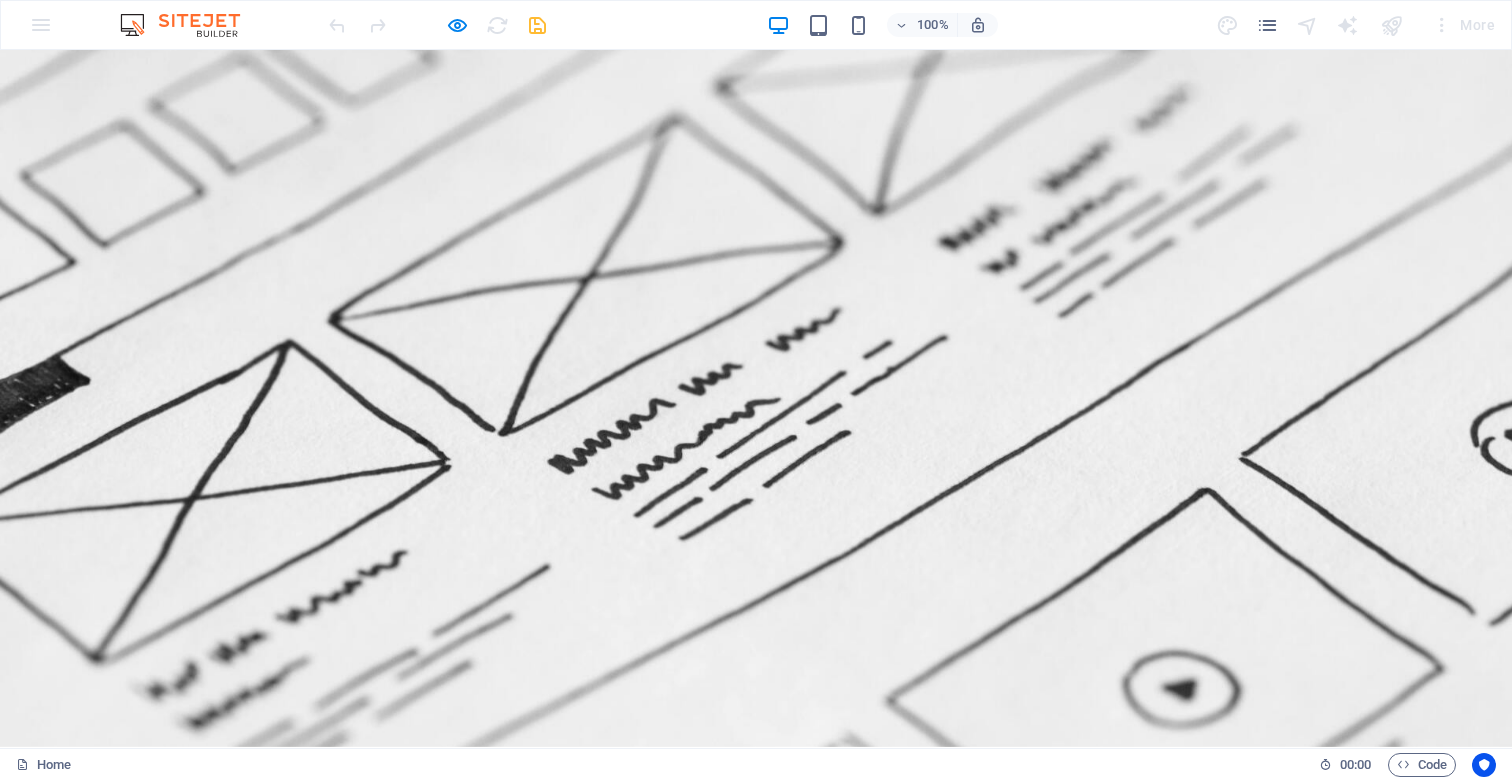 scroll, scrollTop: 0, scrollLeft: 0, axis: both 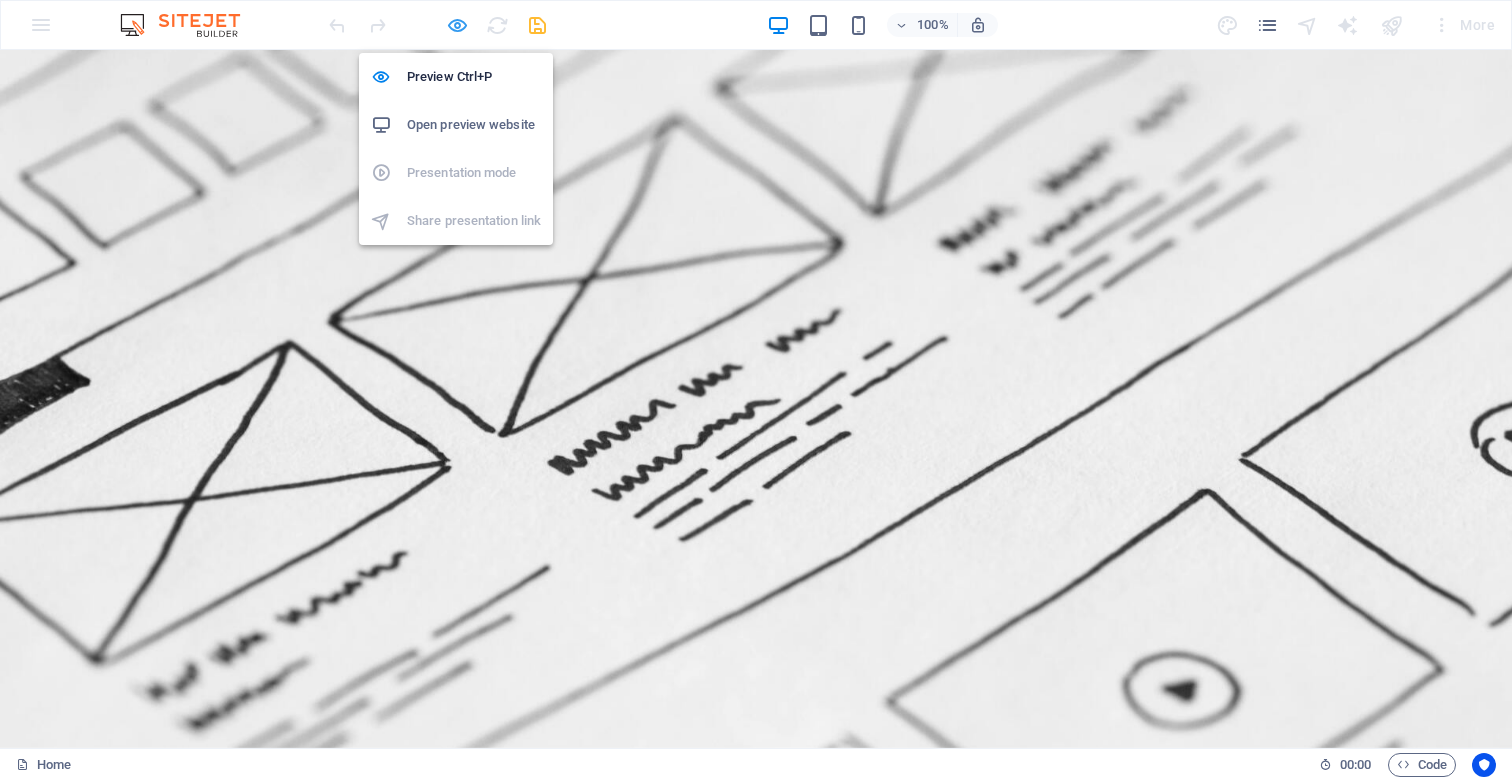 click at bounding box center (457, 25) 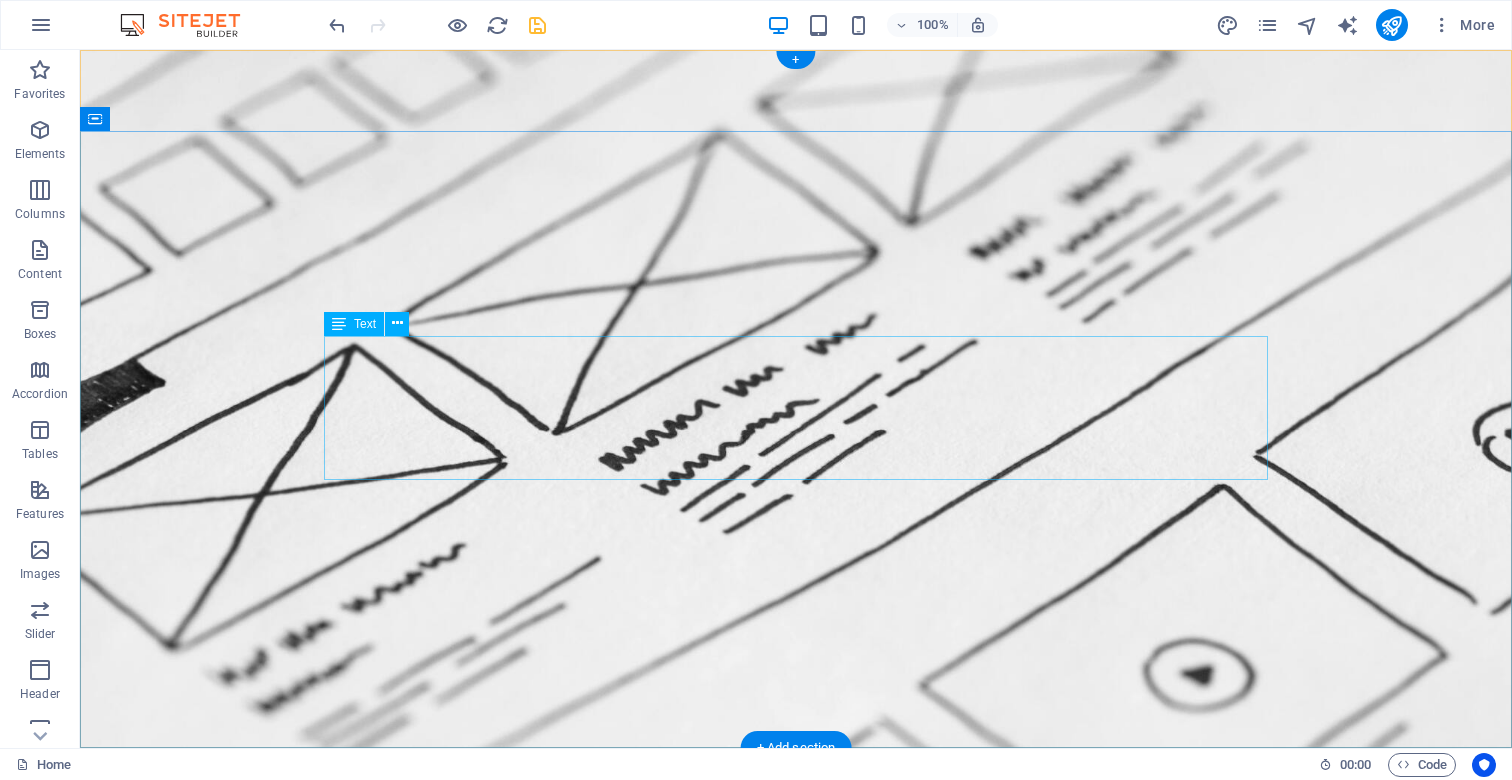 click on "We create high-performing, visually stunning websites that attract more traffic and convert better." at bounding box center (796, 982) 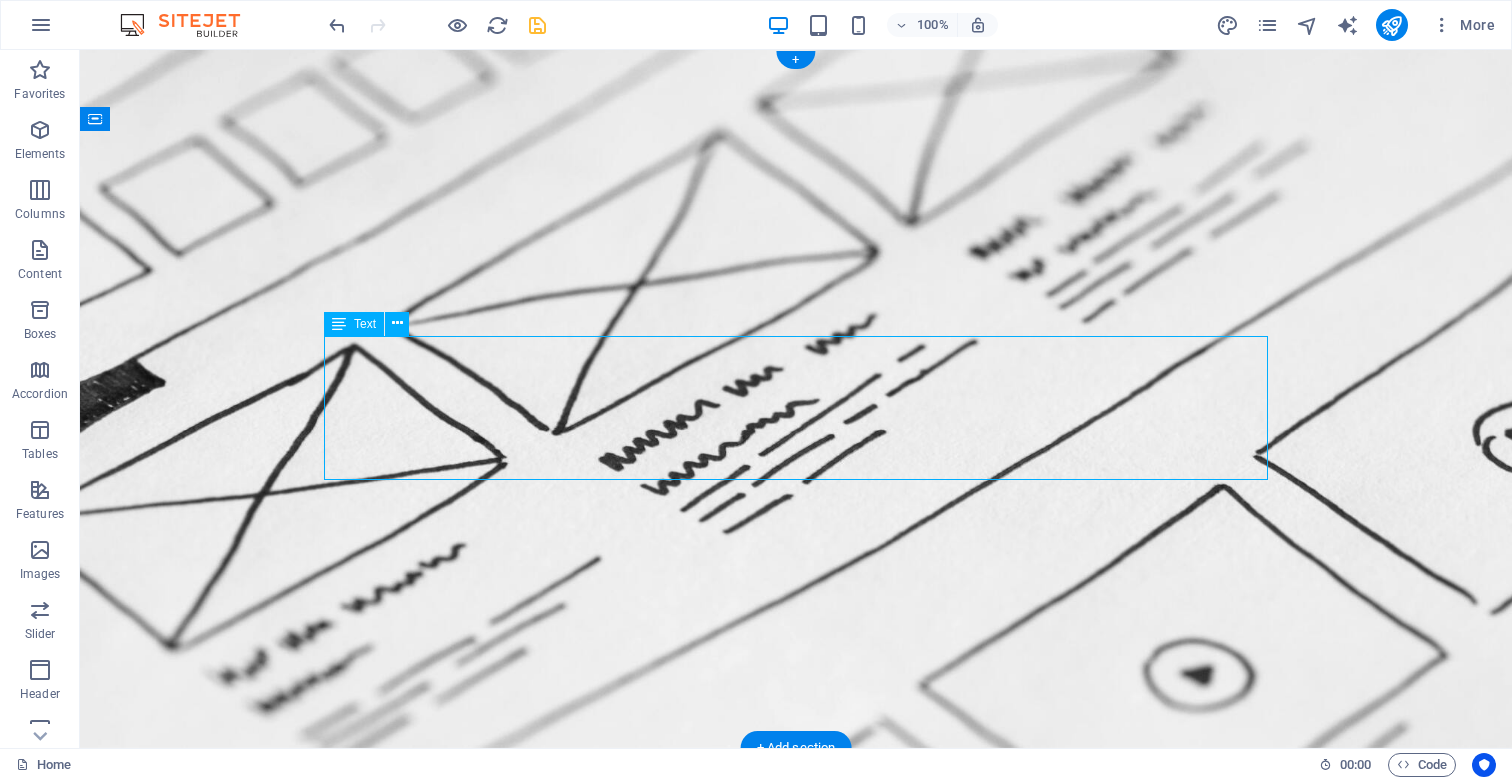 click on "We create high-performing, visually stunning websites that attract more traffic and convert better." at bounding box center [796, 982] 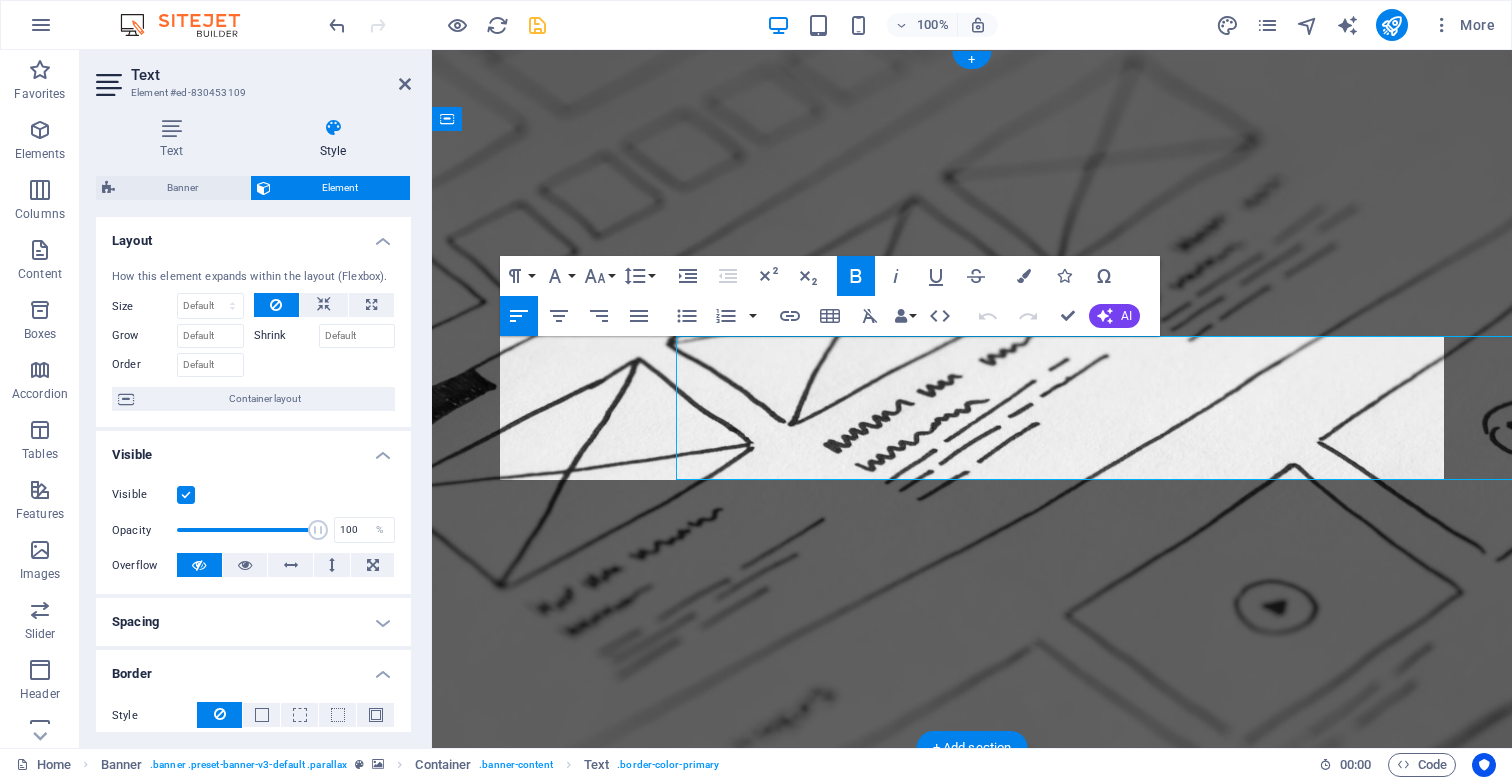 drag, startPoint x: 1125, startPoint y: 370, endPoint x: 773, endPoint y: 370, distance: 352 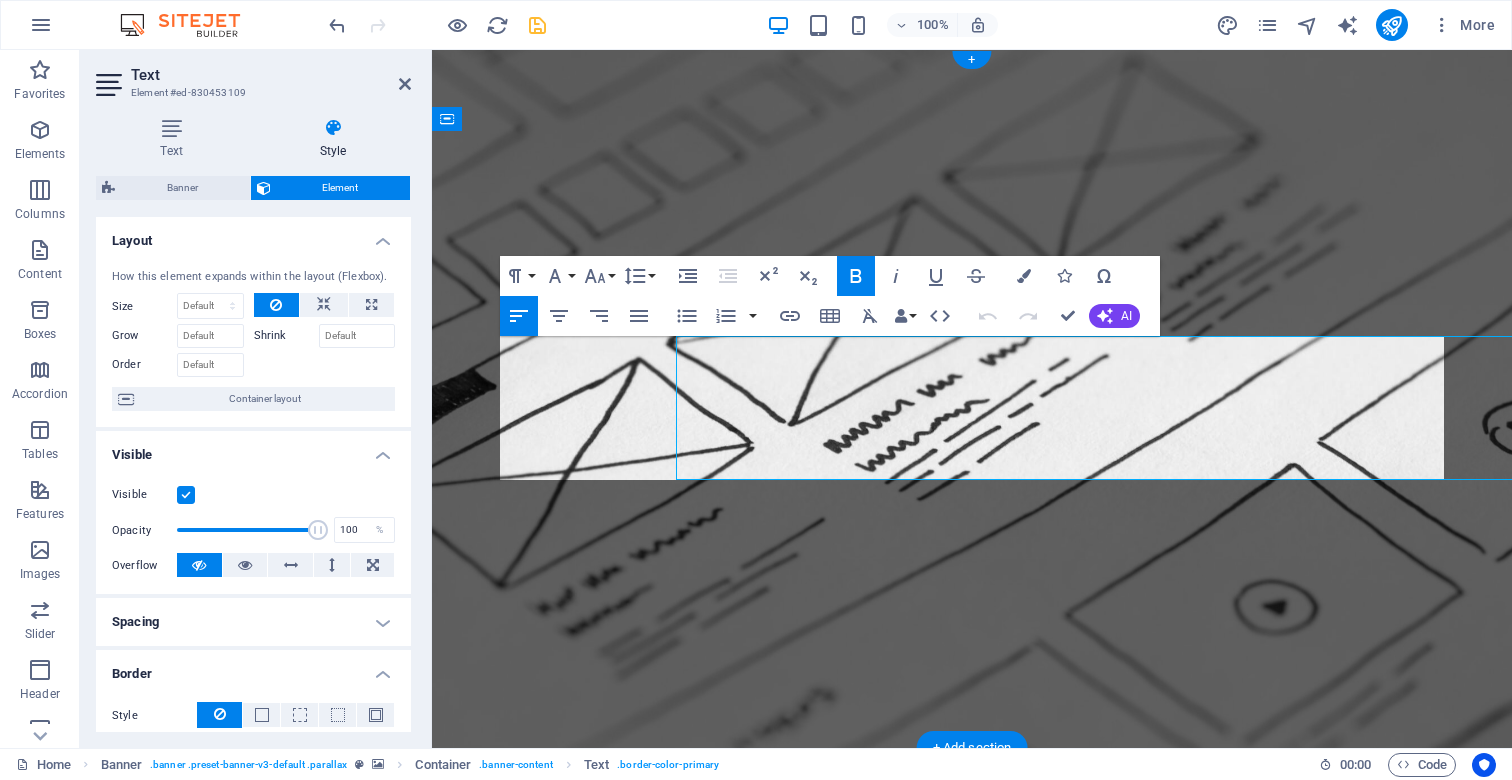click on "We create high-performing, visually stunning websites that attract more traffic and convert better." at bounding box center (918, 982) 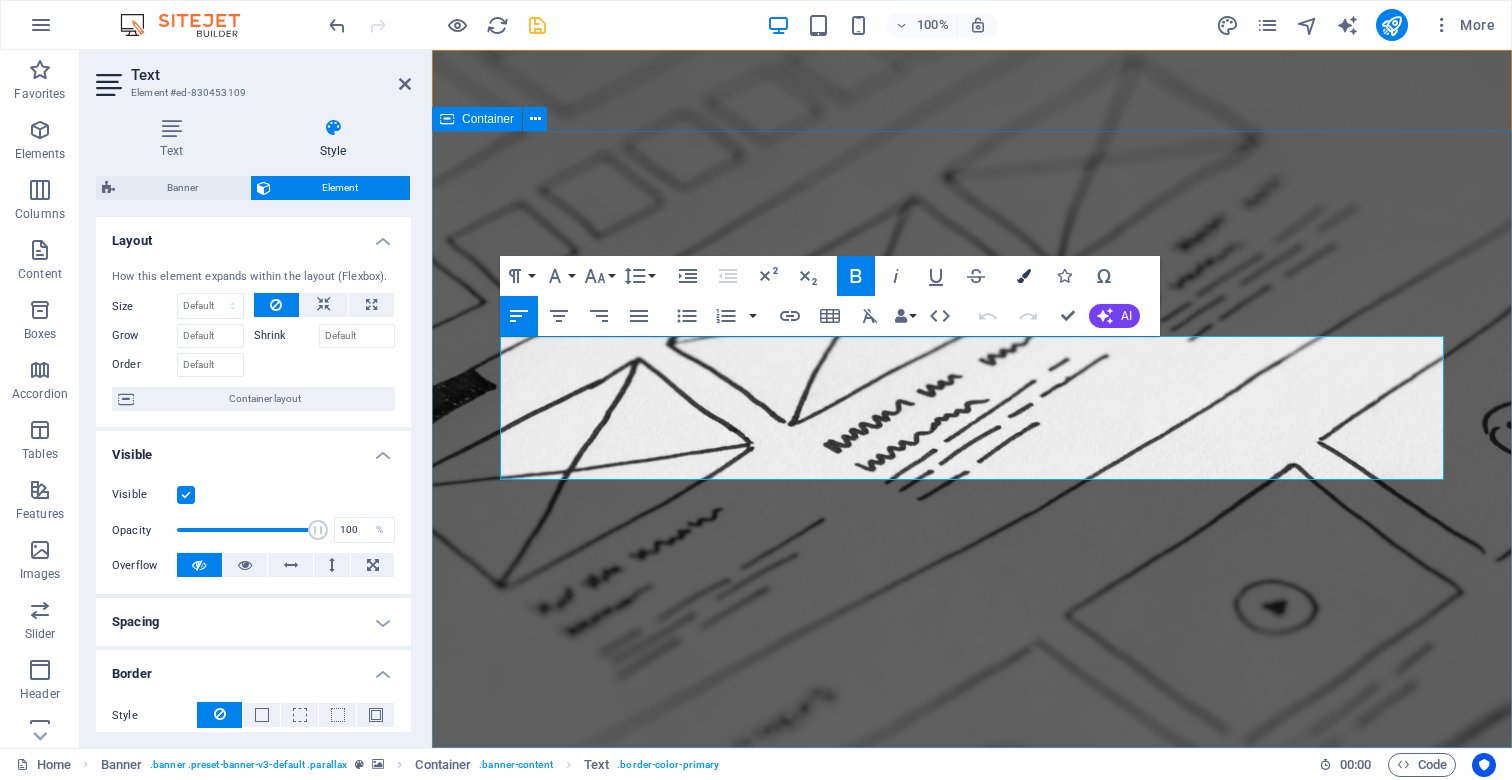 click at bounding box center (1024, 276) 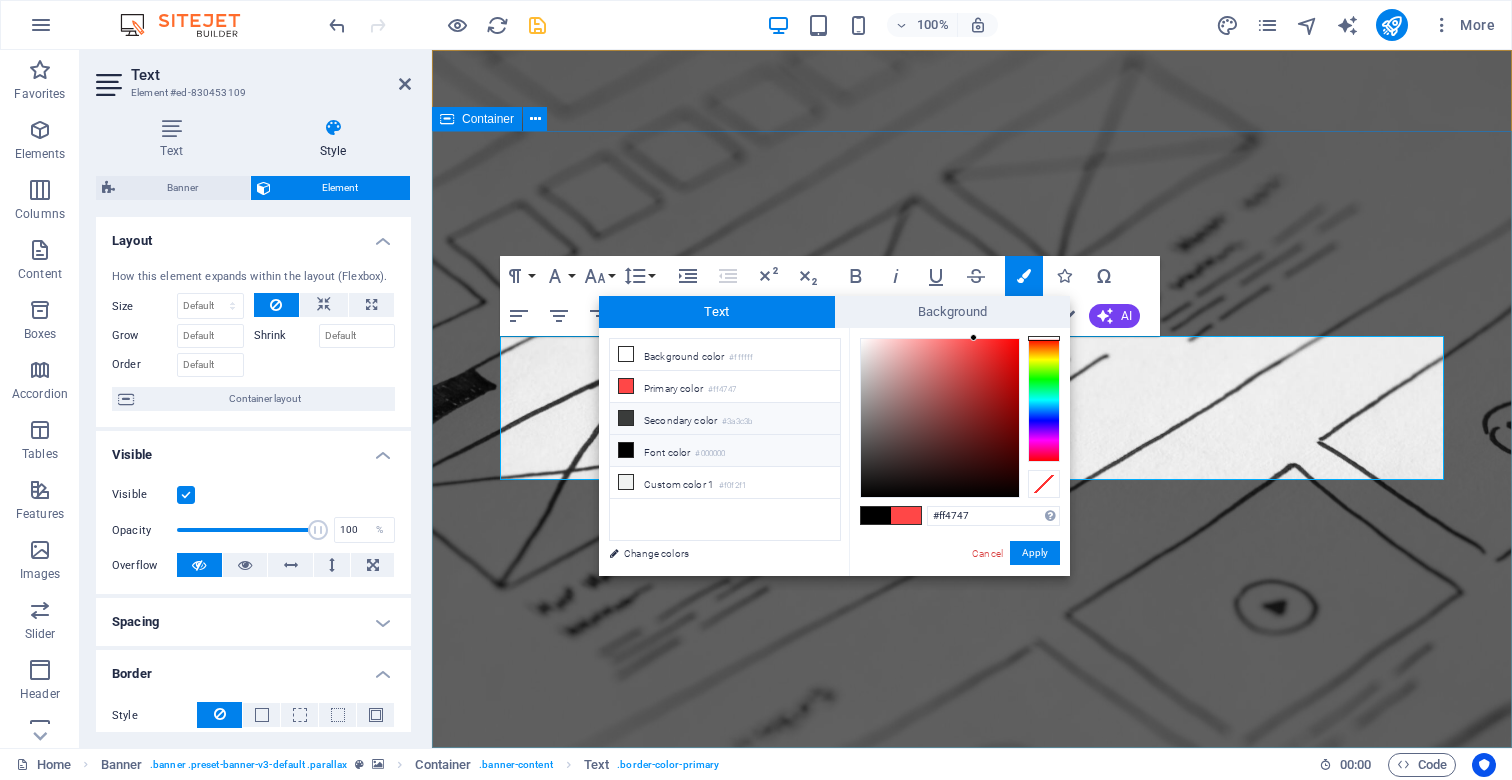 click on "Secondary color
#3a3c3b" at bounding box center [725, 419] 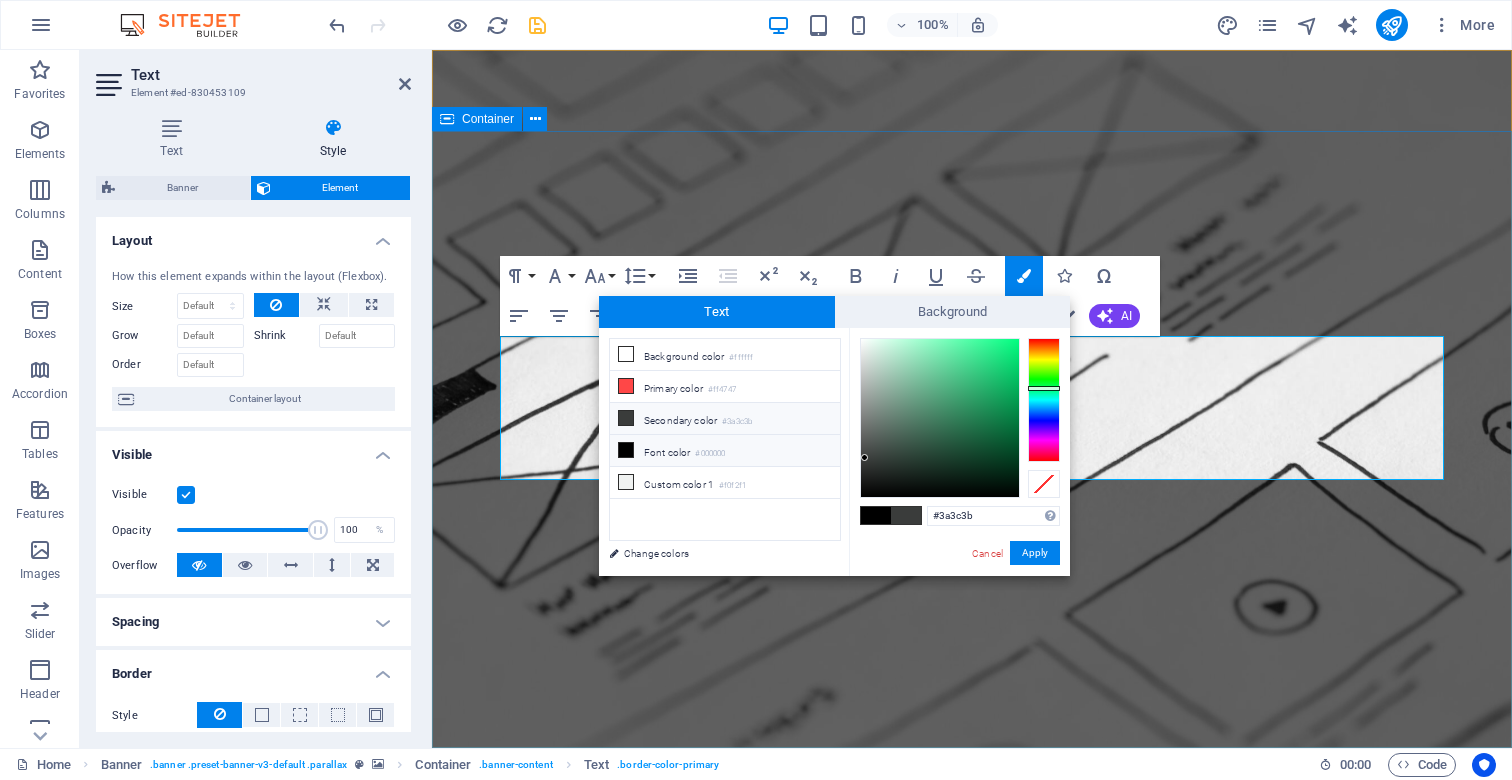 click on "Font color
#000000" at bounding box center (725, 451) 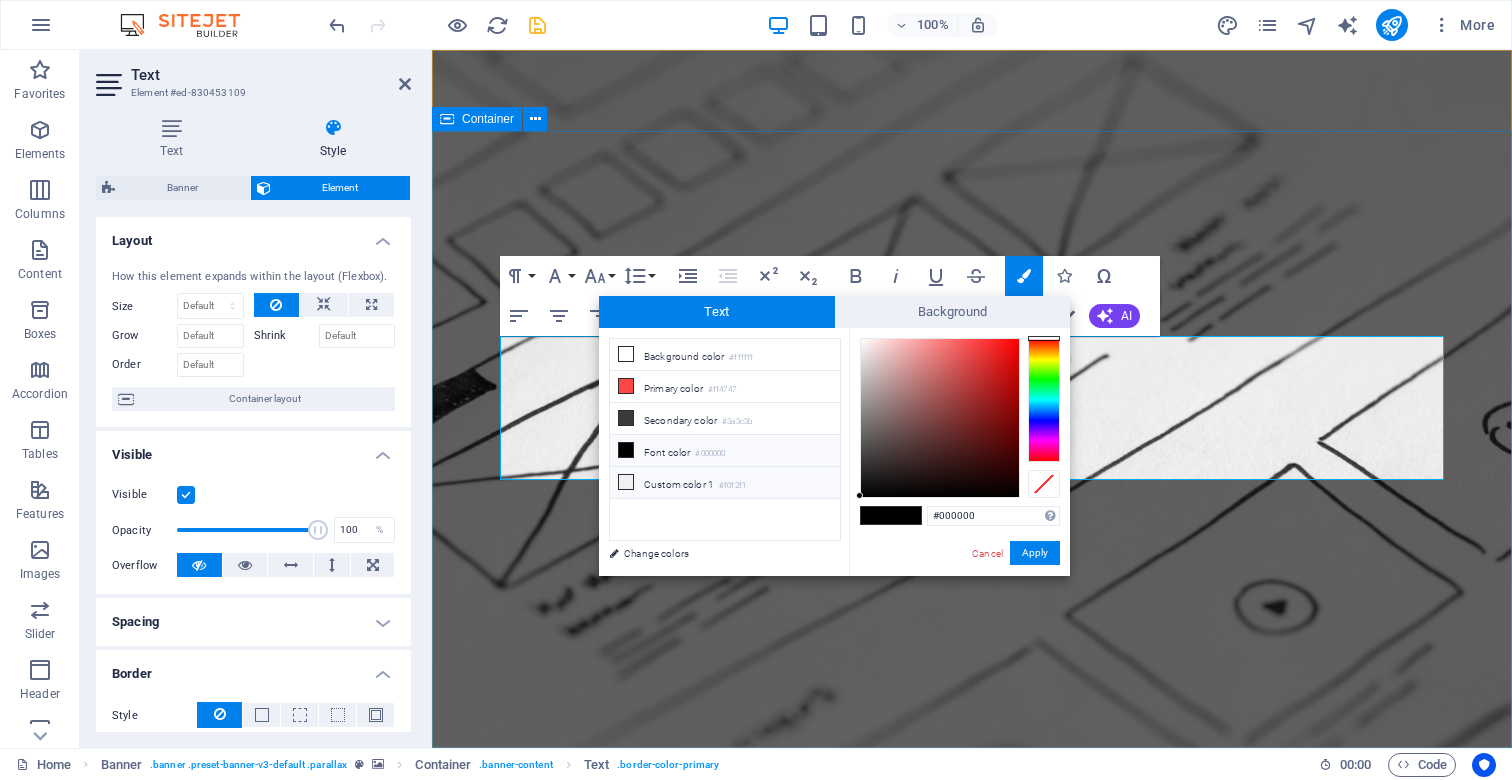 click on "Custom color 1
#f0f2f1" at bounding box center (725, 483) 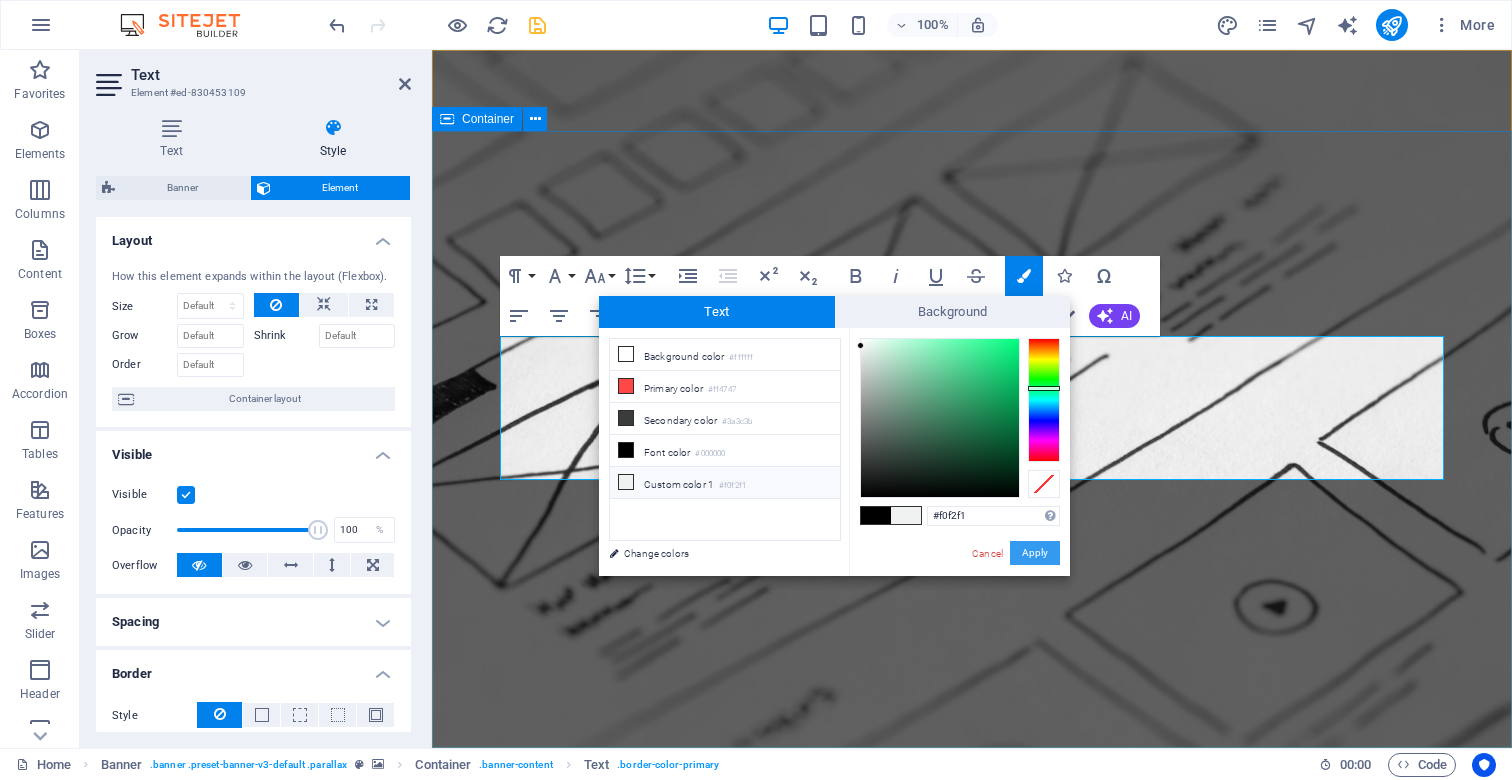 drag, startPoint x: 1025, startPoint y: 551, endPoint x: 592, endPoint y: 501, distance: 435.8773 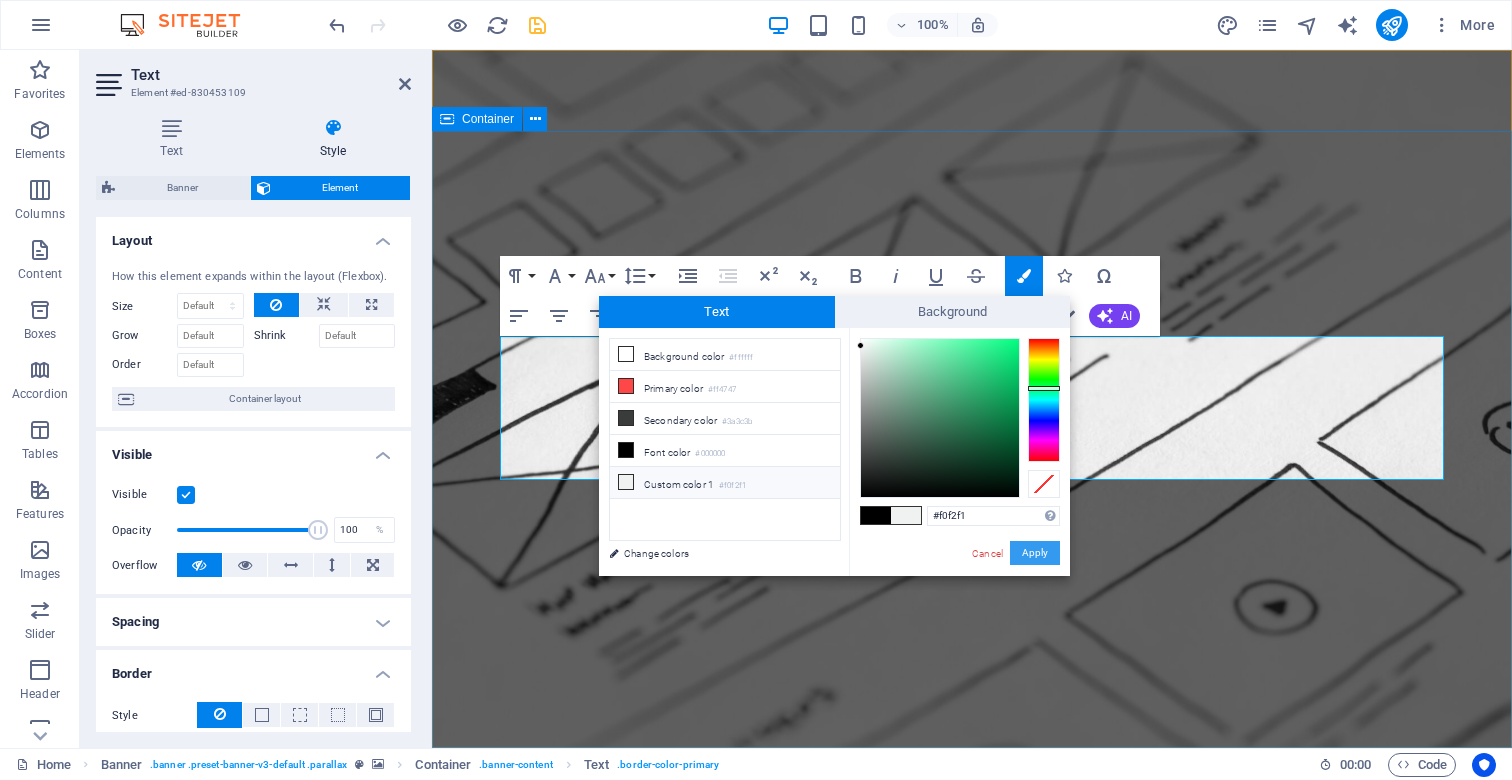 click on "Apply" at bounding box center (1035, 553) 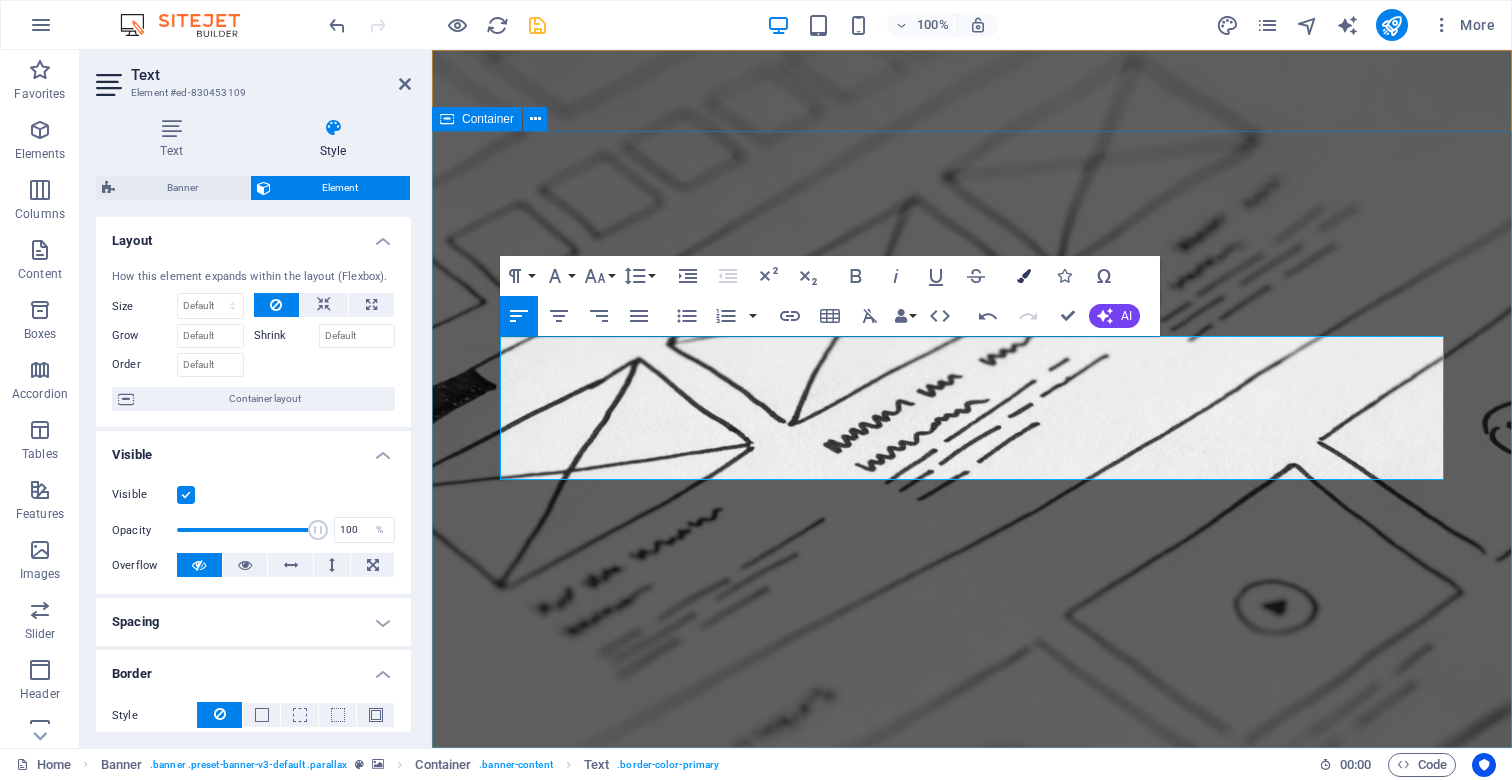 click at bounding box center [1024, 276] 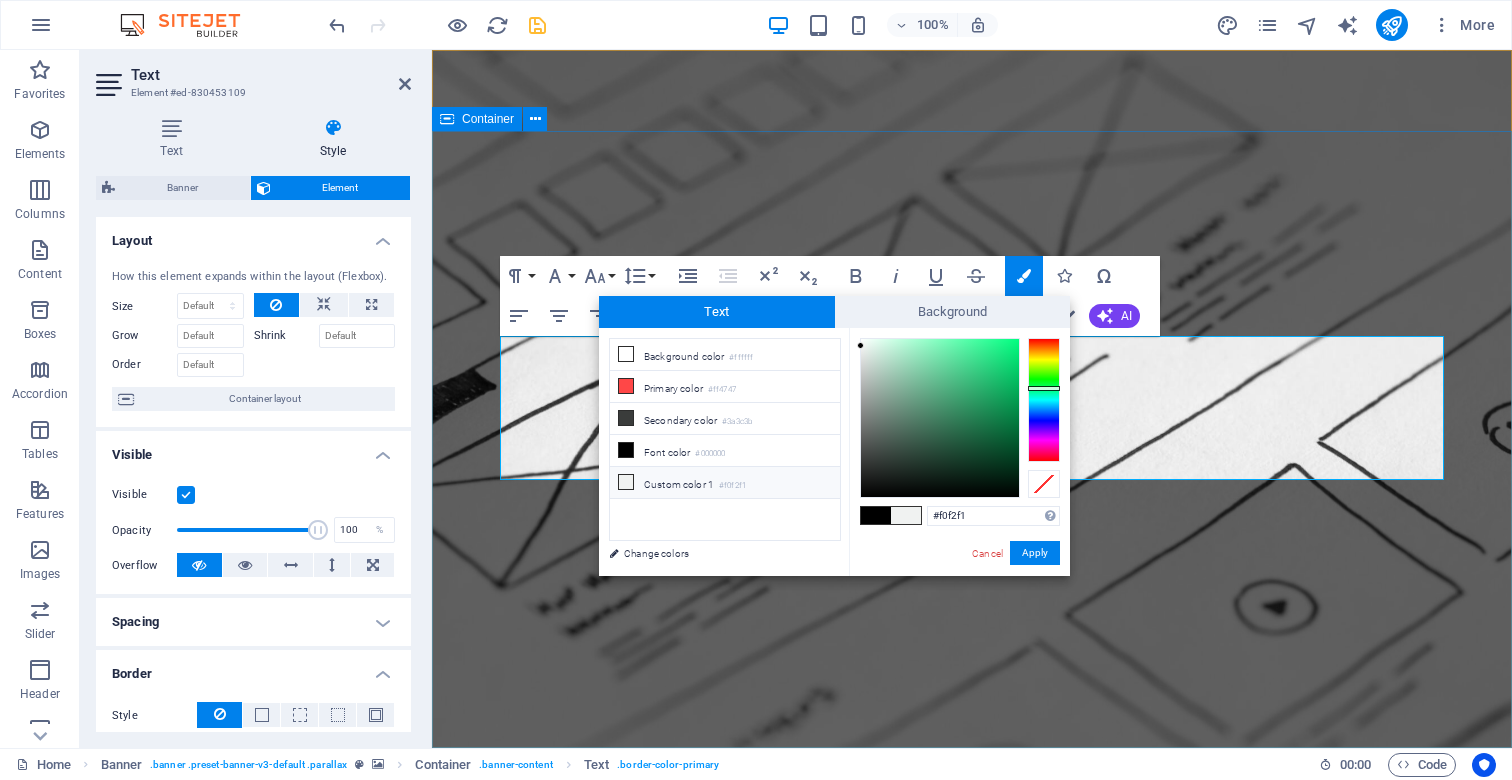 click on "Custom color 1
#f0f2f1" at bounding box center (725, 483) 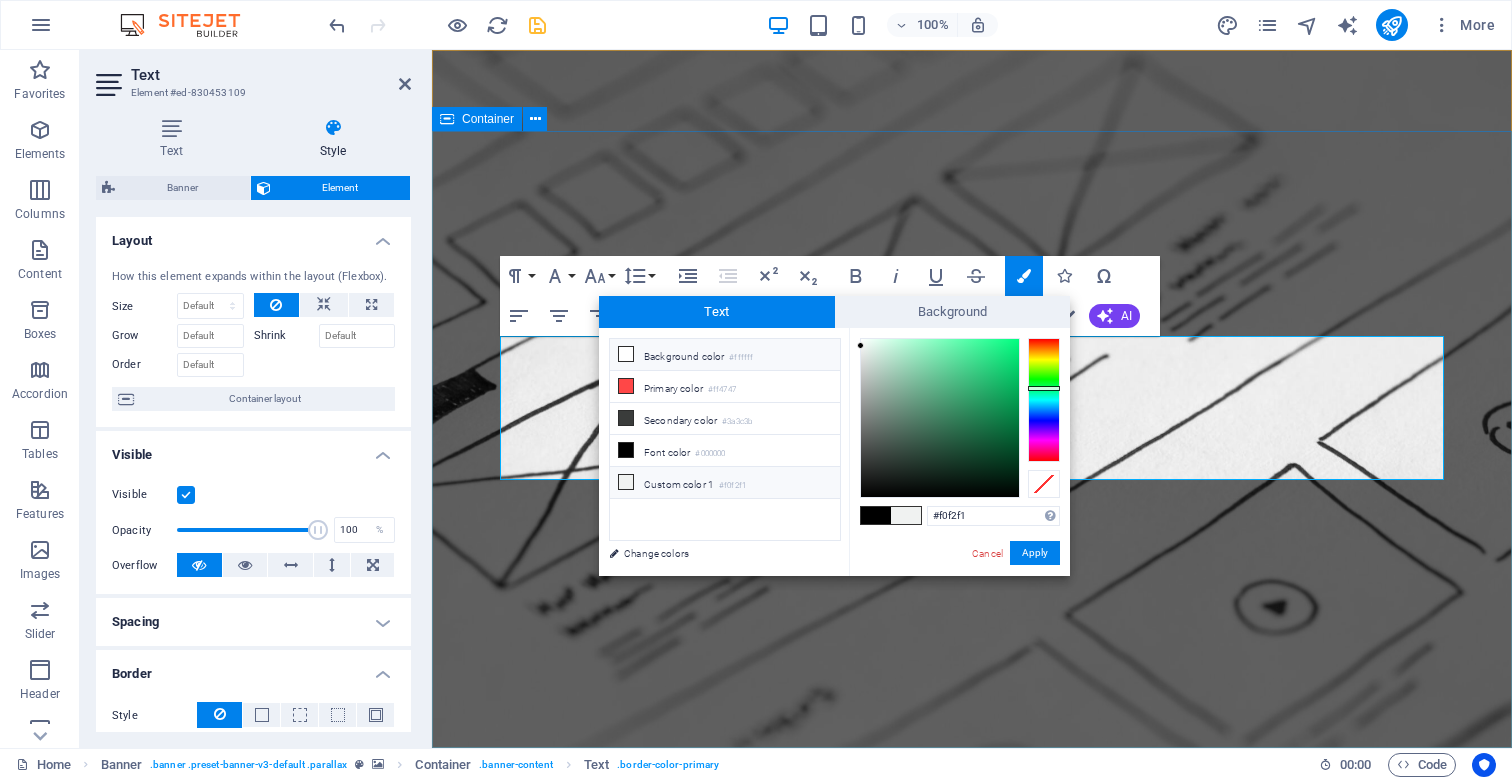 click on "Background color
#ffffff" at bounding box center (725, 355) 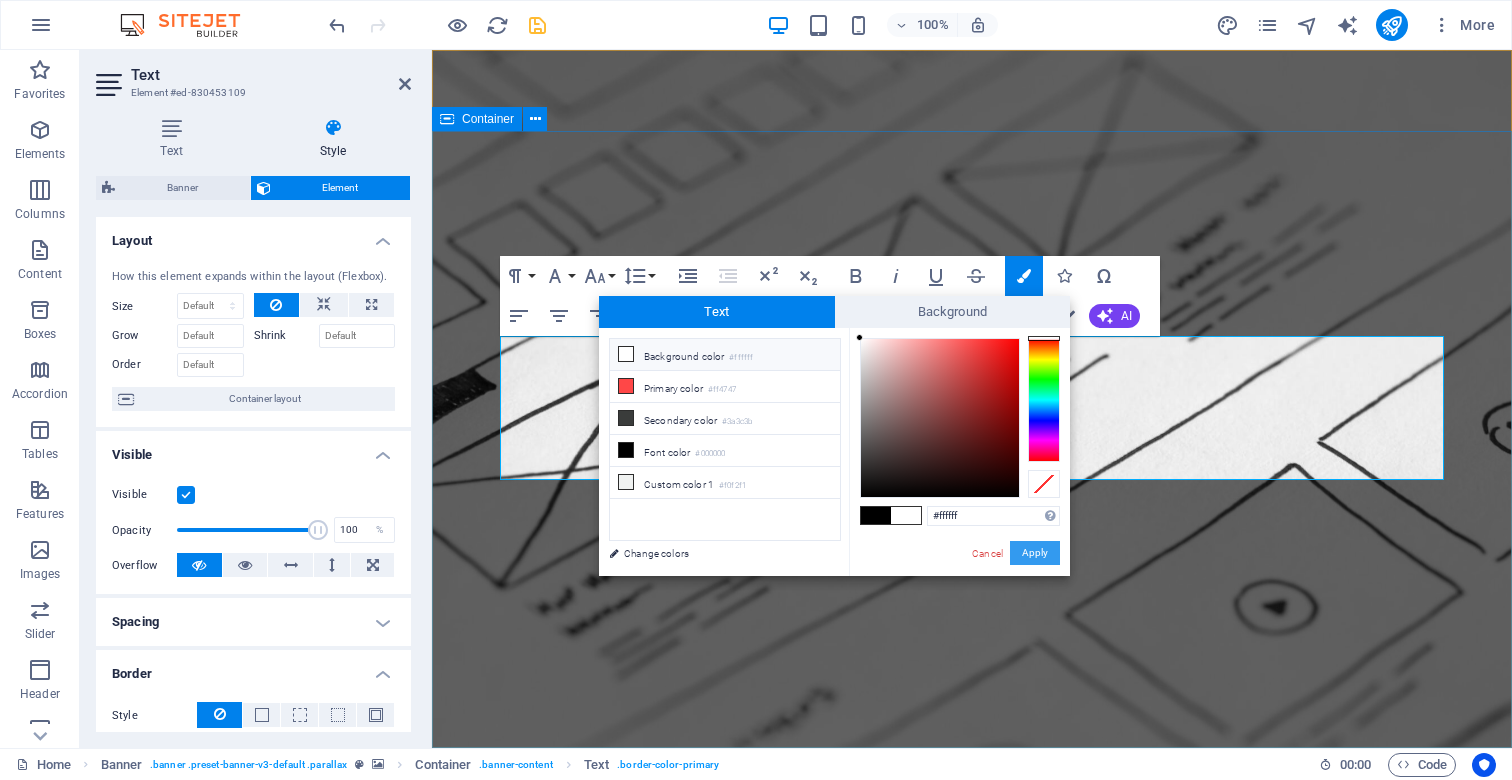 click on "Apply" at bounding box center [1035, 553] 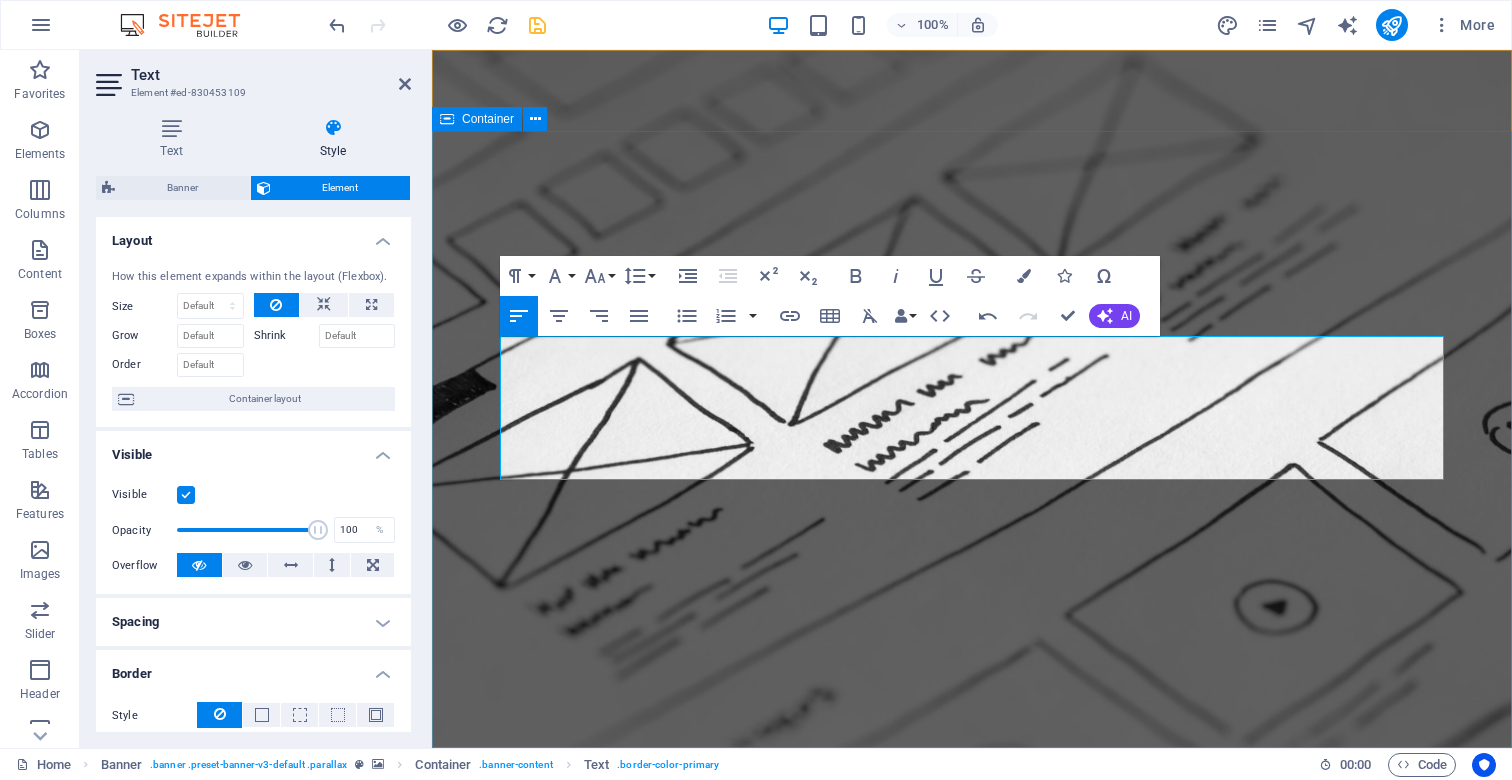 click on "​​ ​ We create high-performing, visually stunning websites that attract more traffic and convert better. ​ Learn more" at bounding box center (972, 1014) 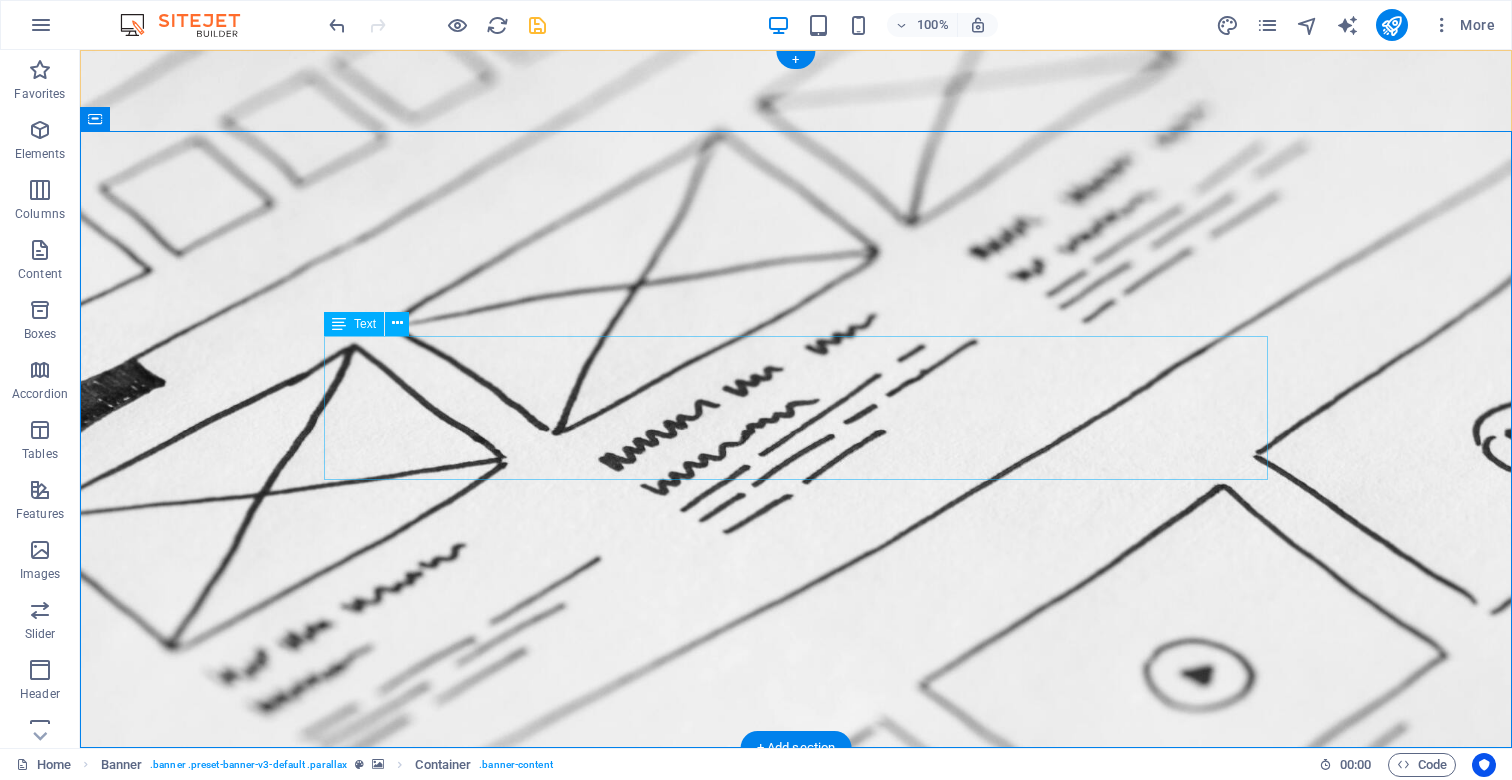 click on "We create high-performing, visually stunning websites that attract more traffic and convert better." at bounding box center [796, 982] 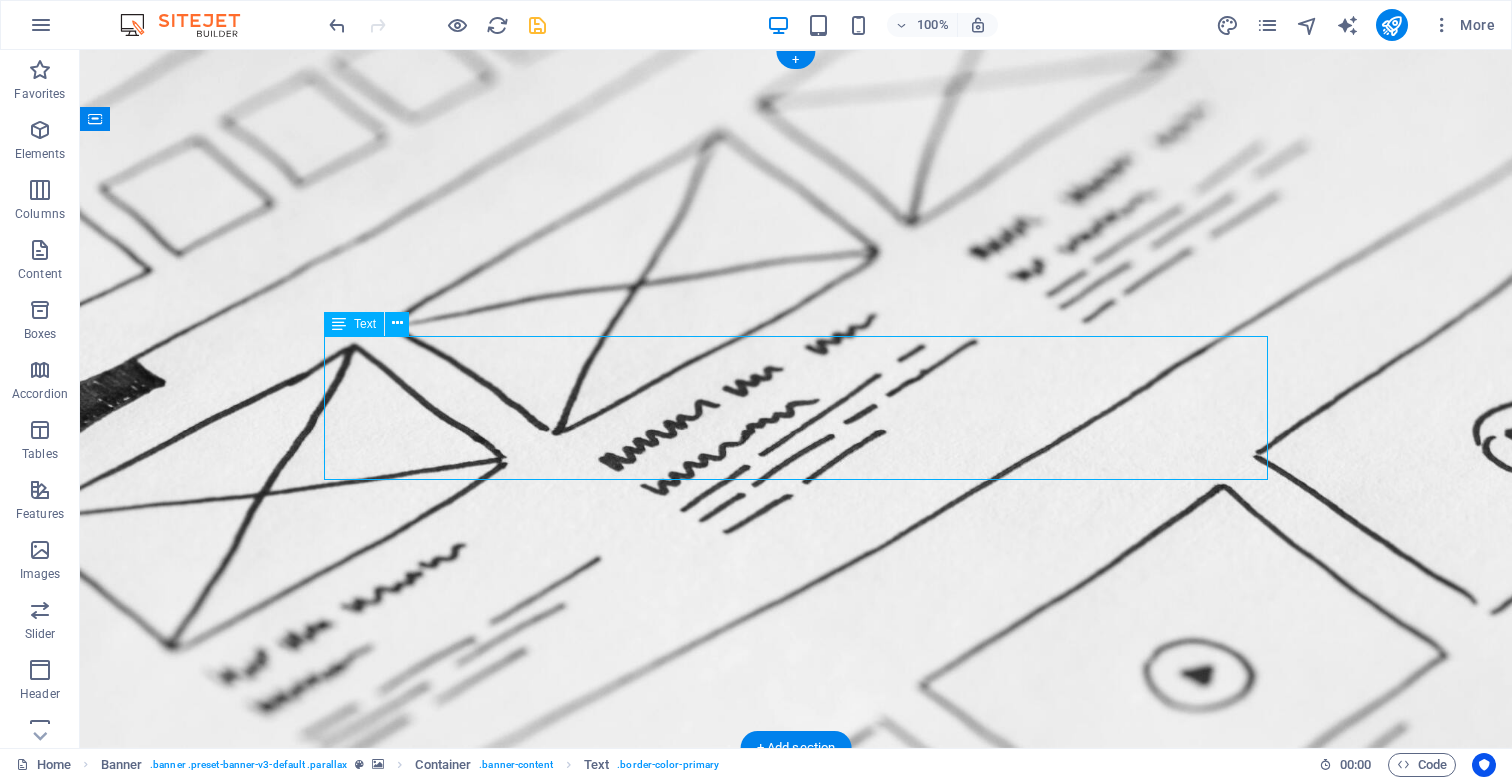 click on "We create high-performing, visually stunning websites that attract more traffic and convert better." at bounding box center (796, 982) 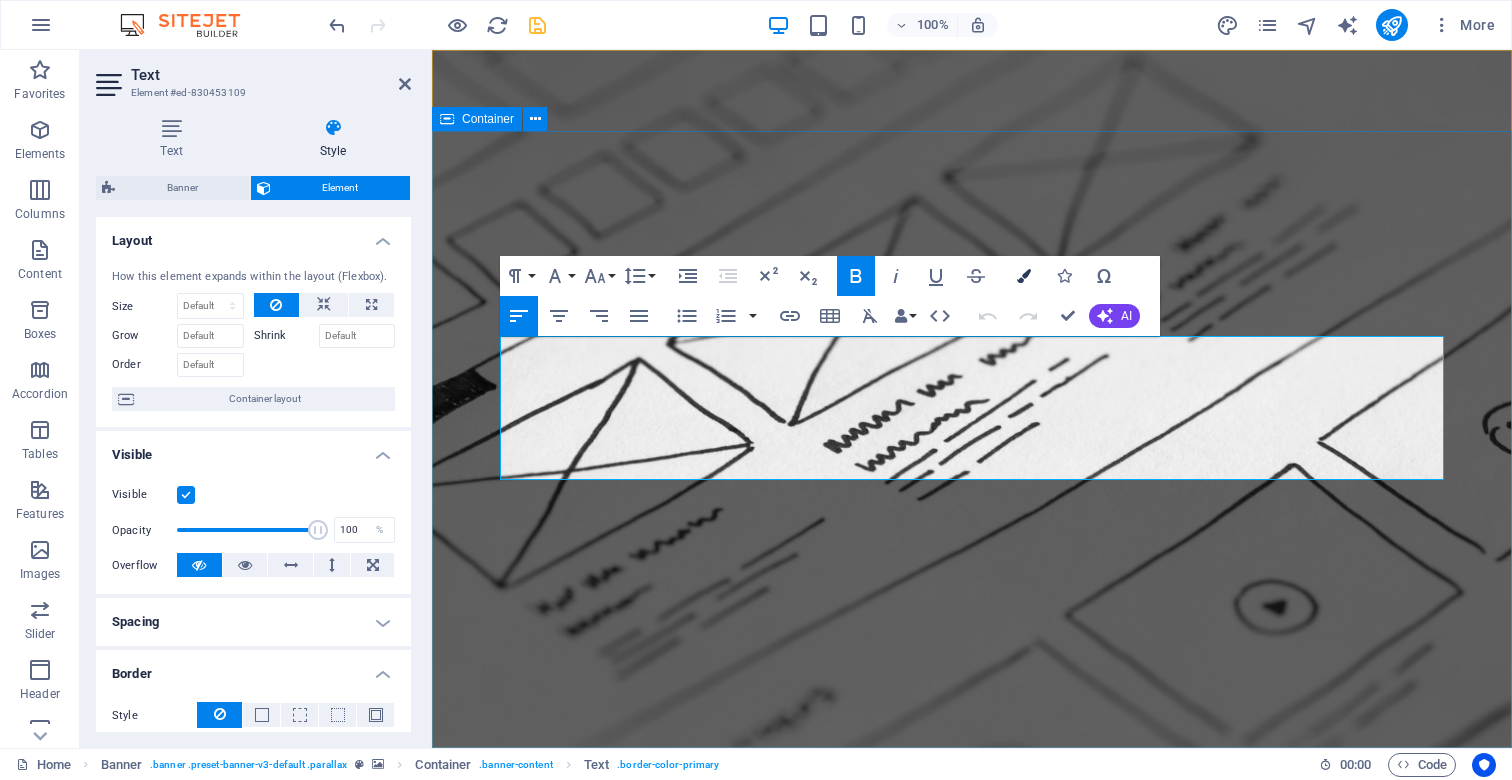 click at bounding box center [1024, 276] 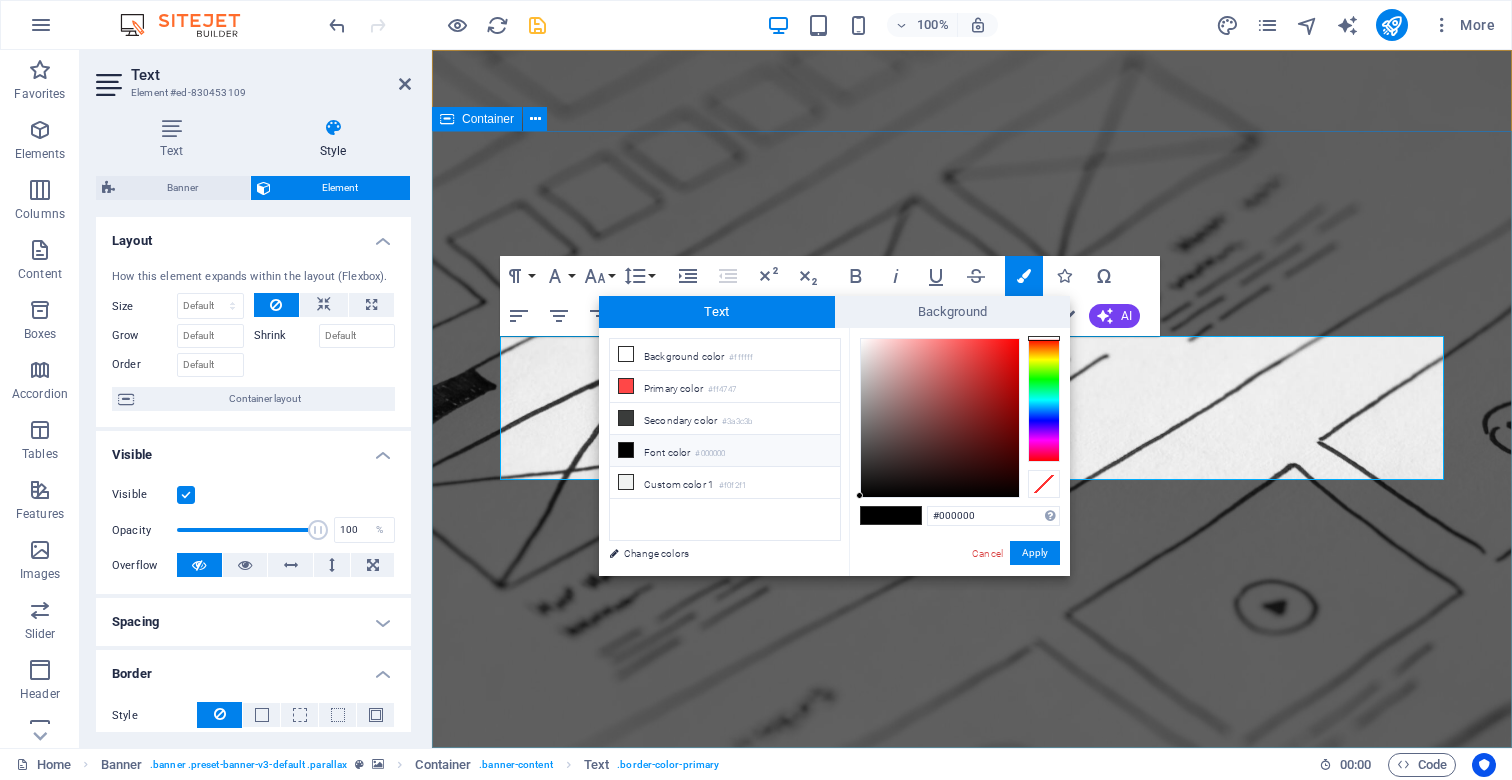 click on "Text" at bounding box center (717, 312) 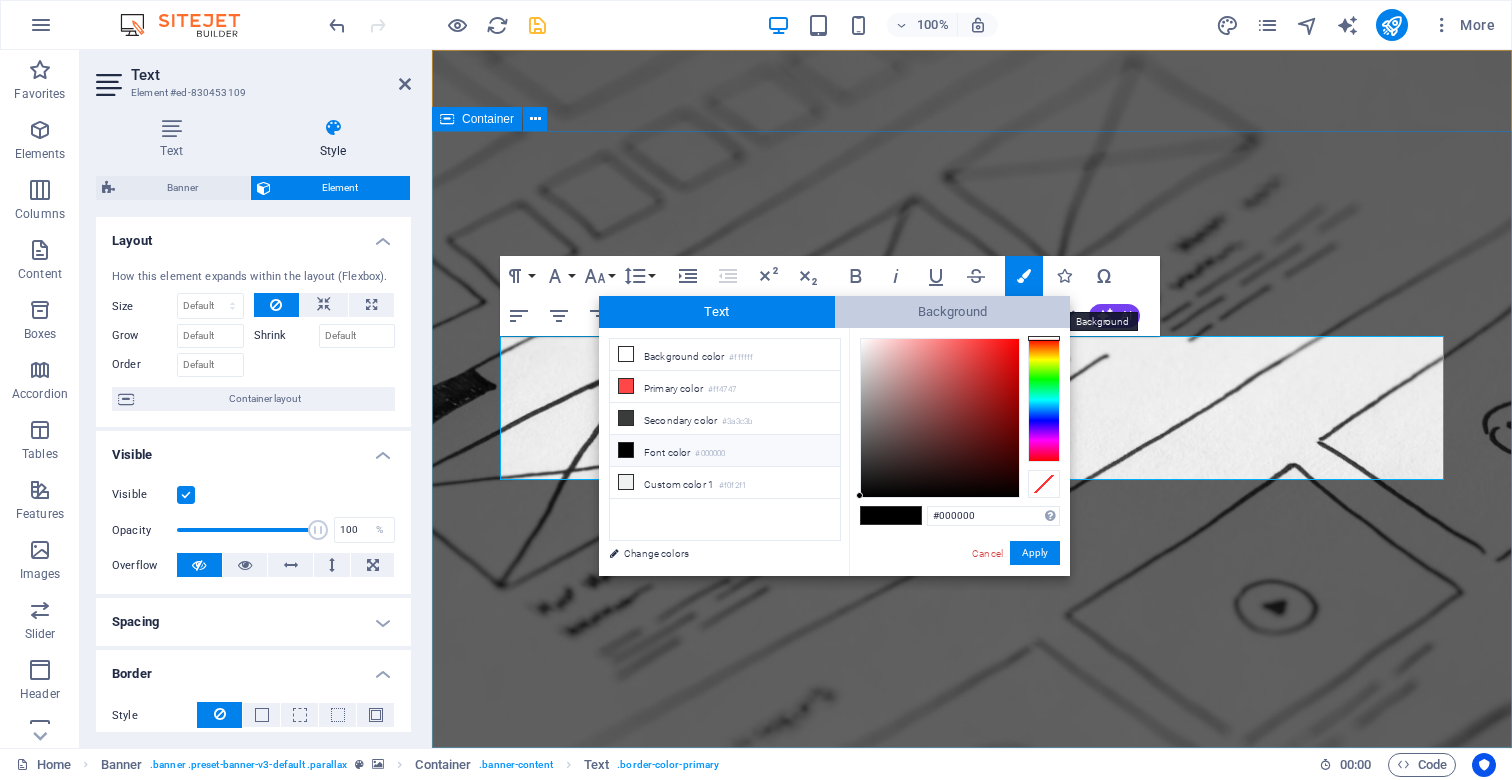 click on "Background" at bounding box center [953, 312] 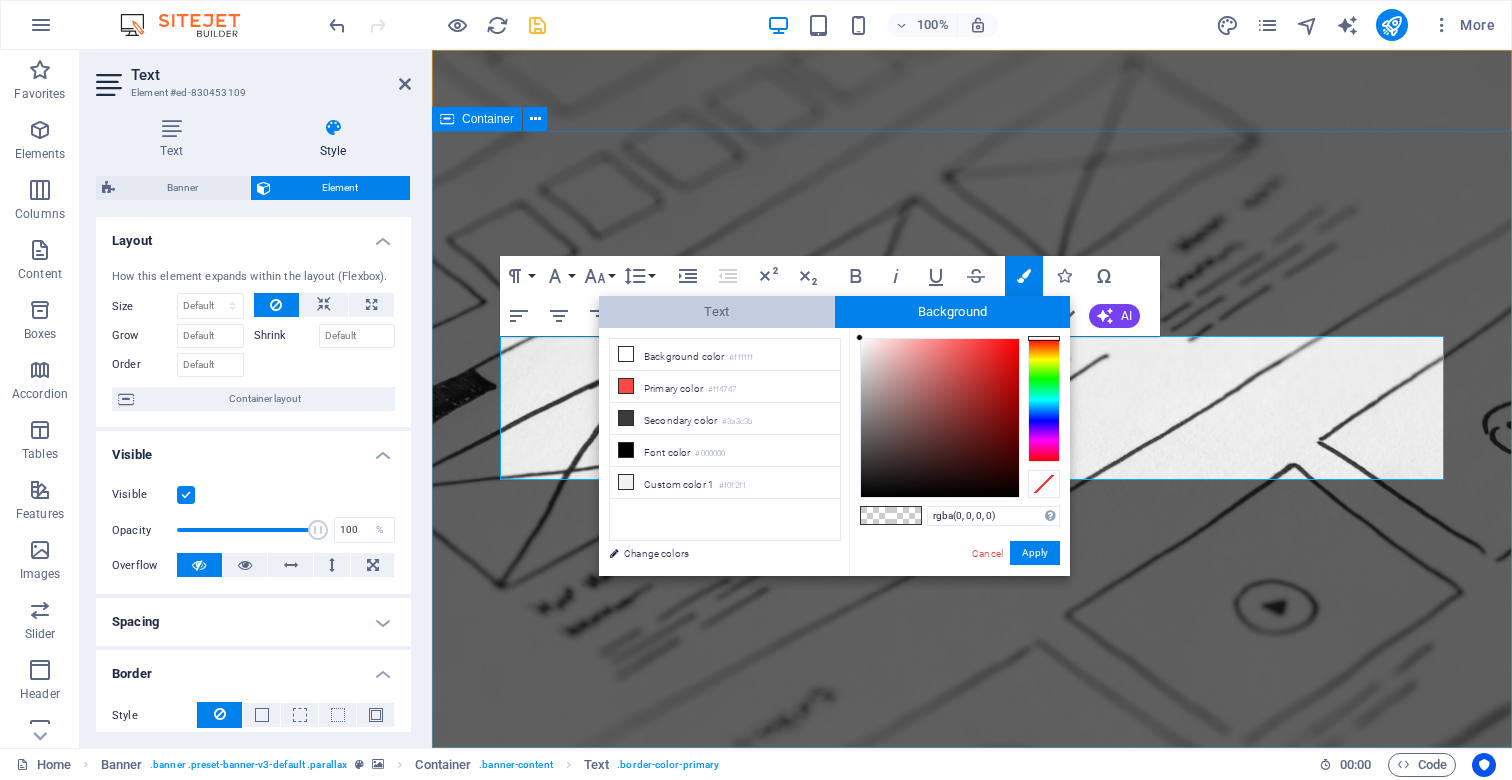 click on "Text" at bounding box center [717, 312] 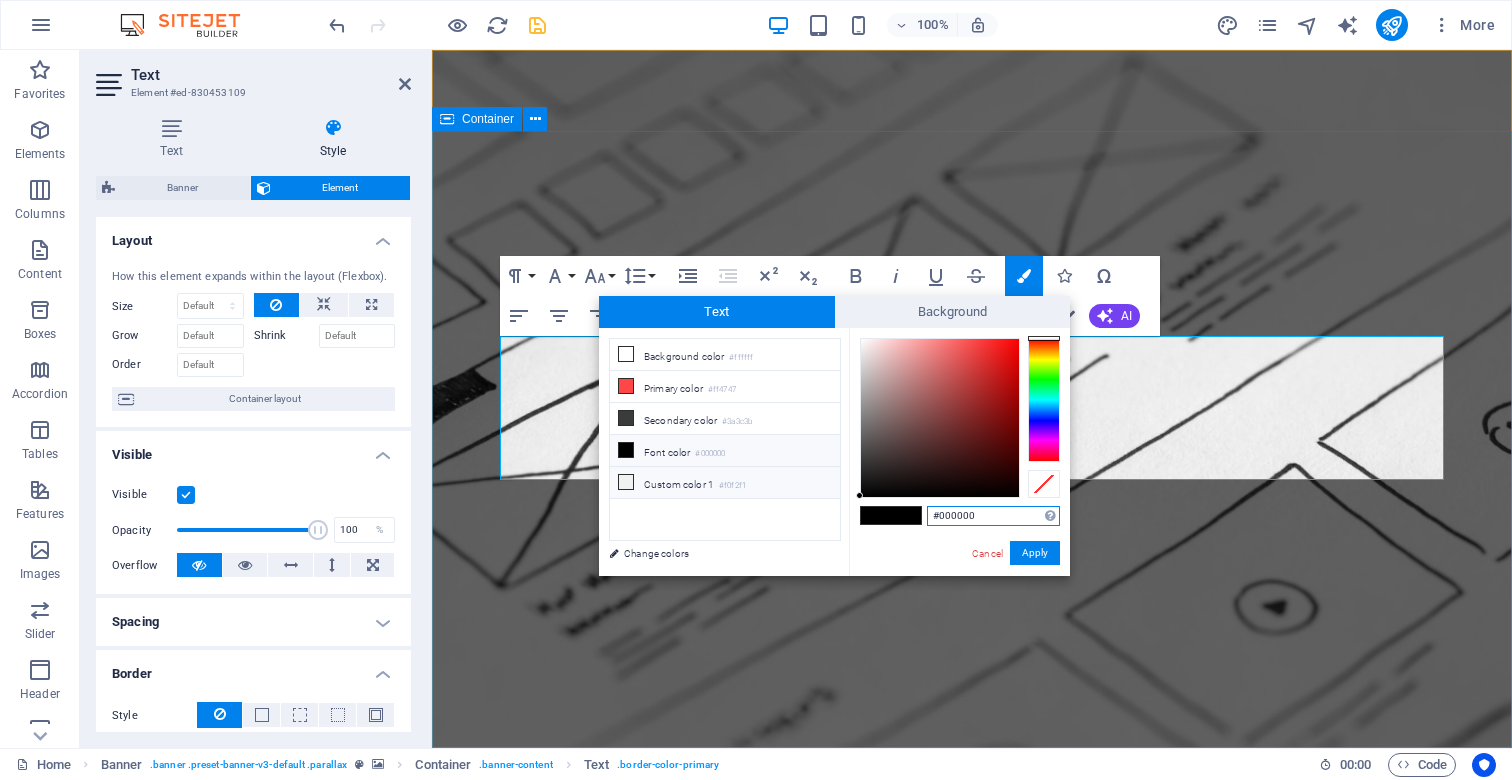 click on "Custom color 1
#f0f2f1" at bounding box center [725, 483] 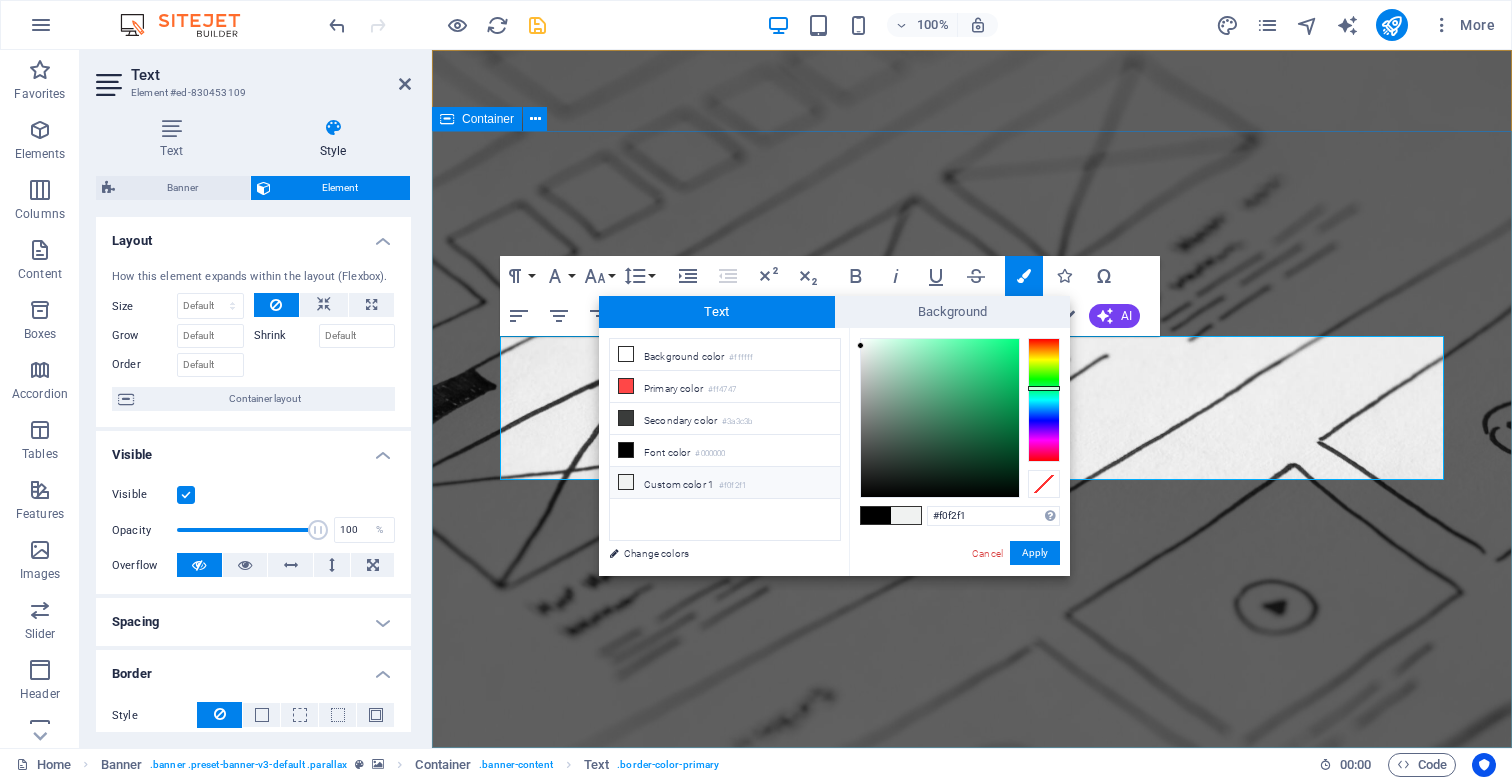 click at bounding box center [626, 482] 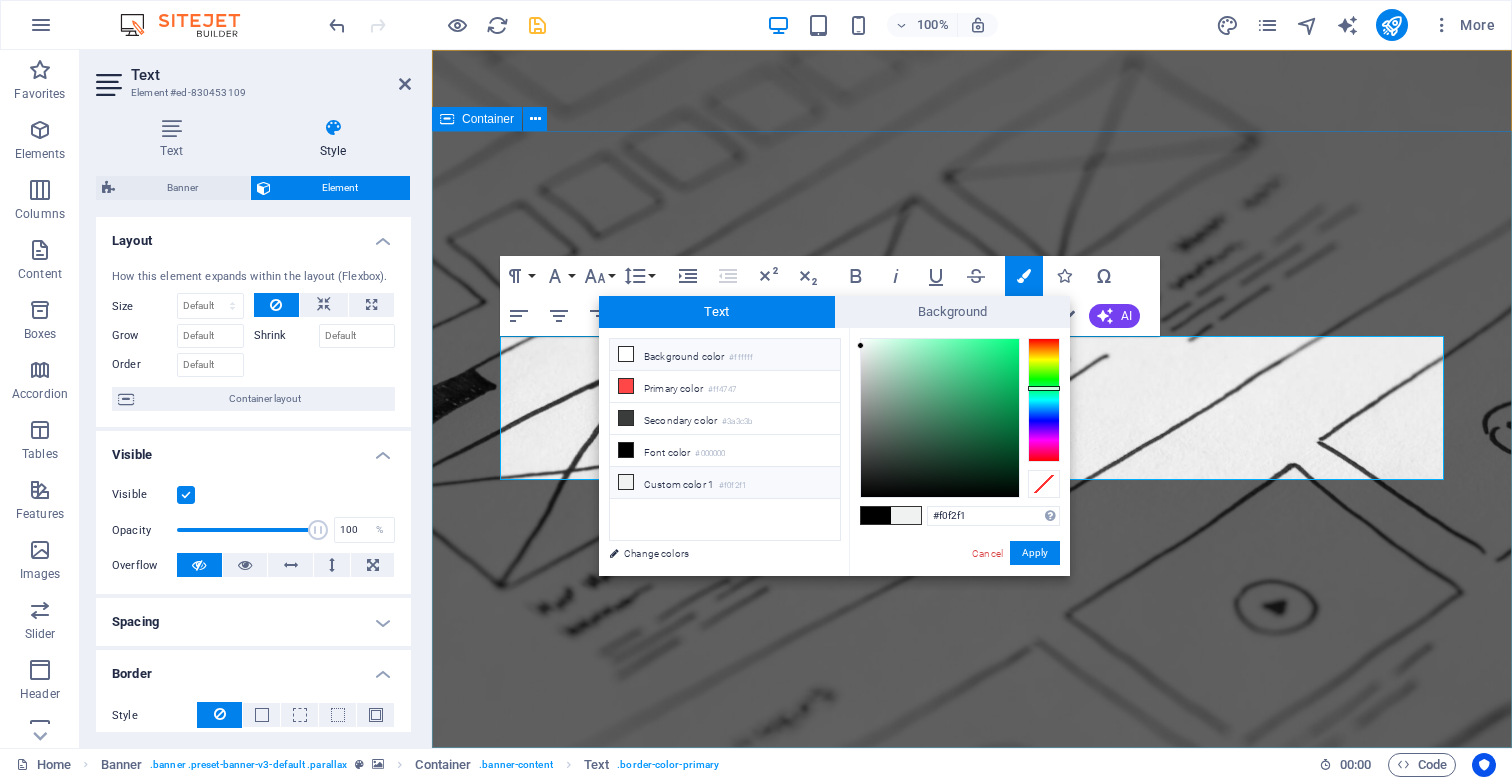 click on "Background color
#ffffff" at bounding box center [725, 355] 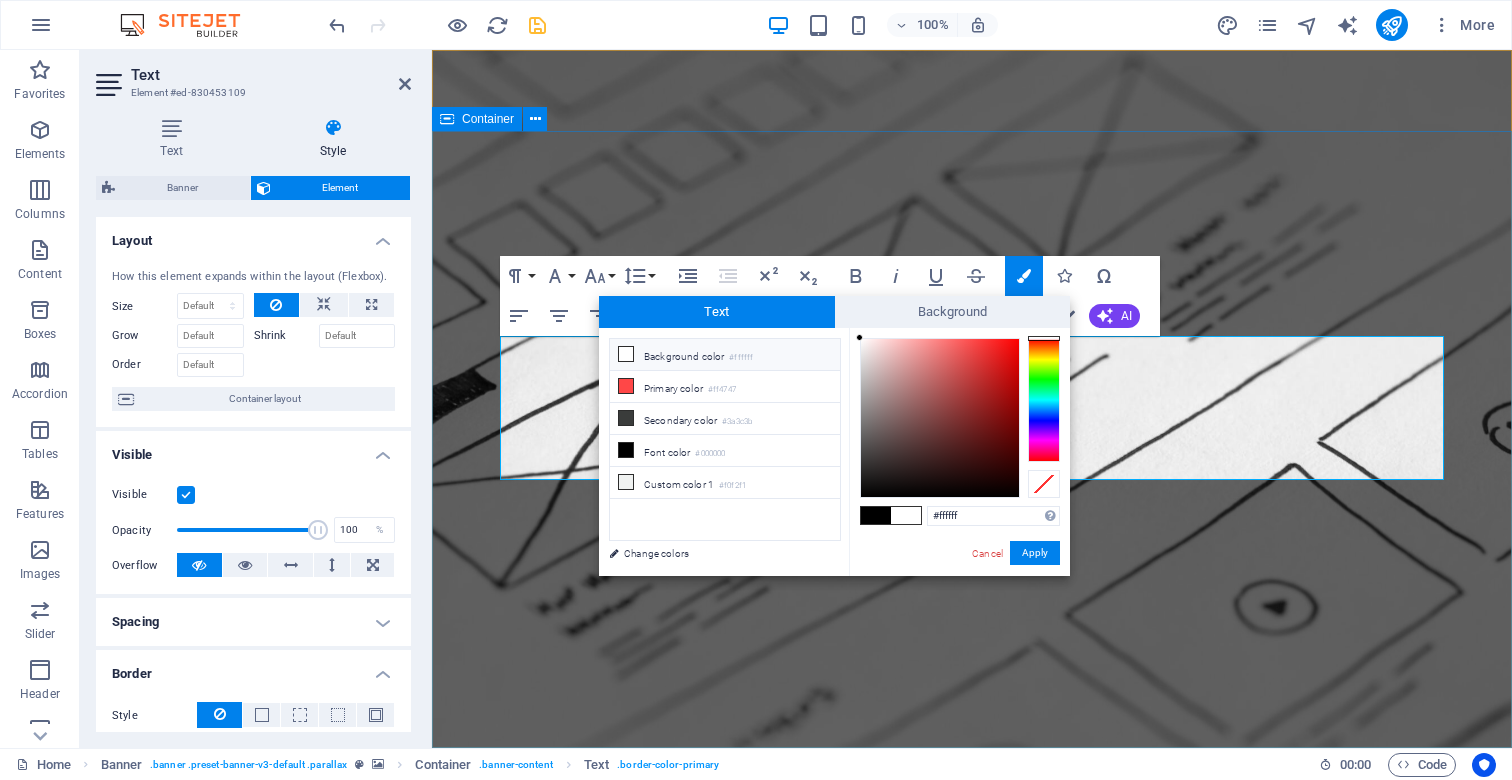 click at bounding box center [626, 354] 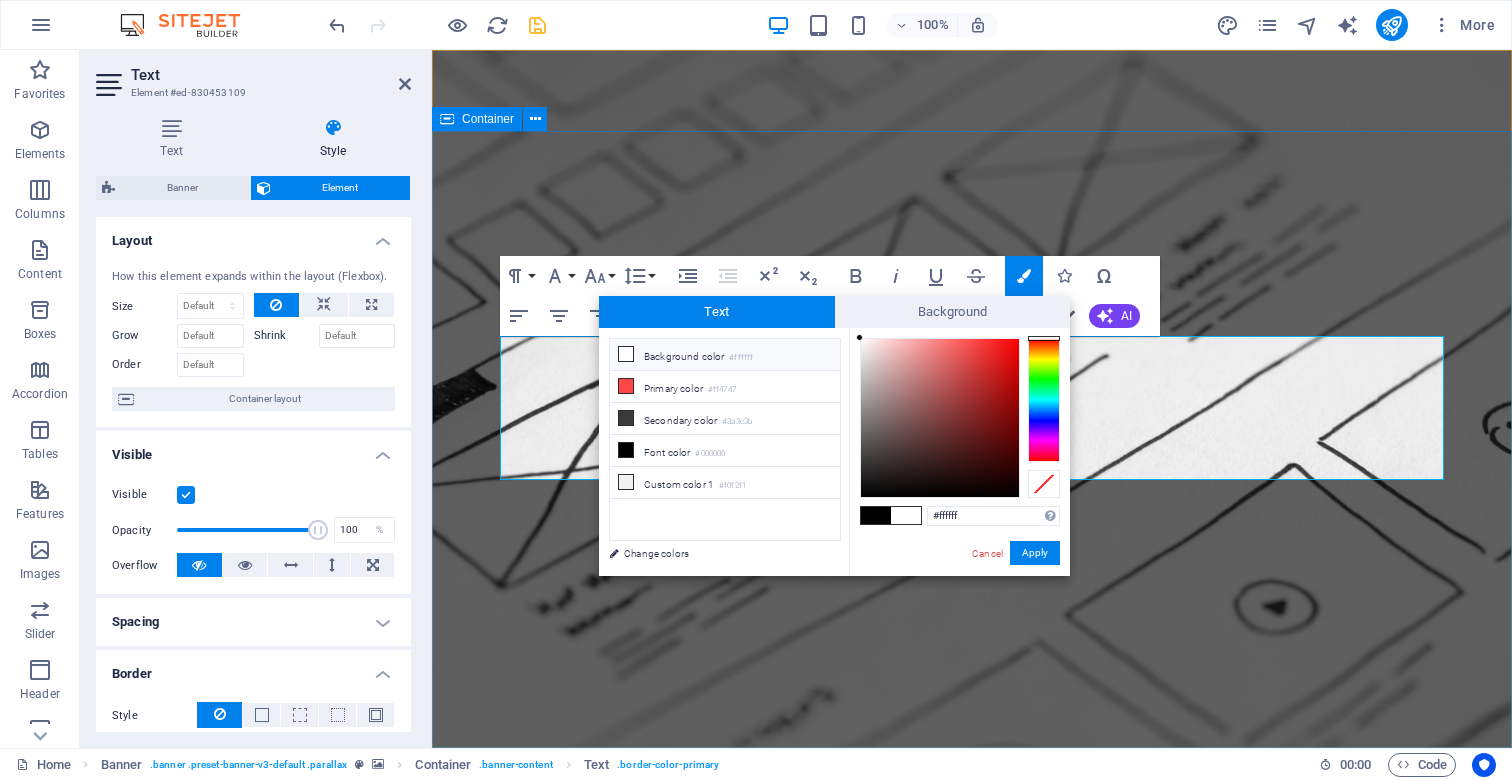 click at bounding box center [906, 515] 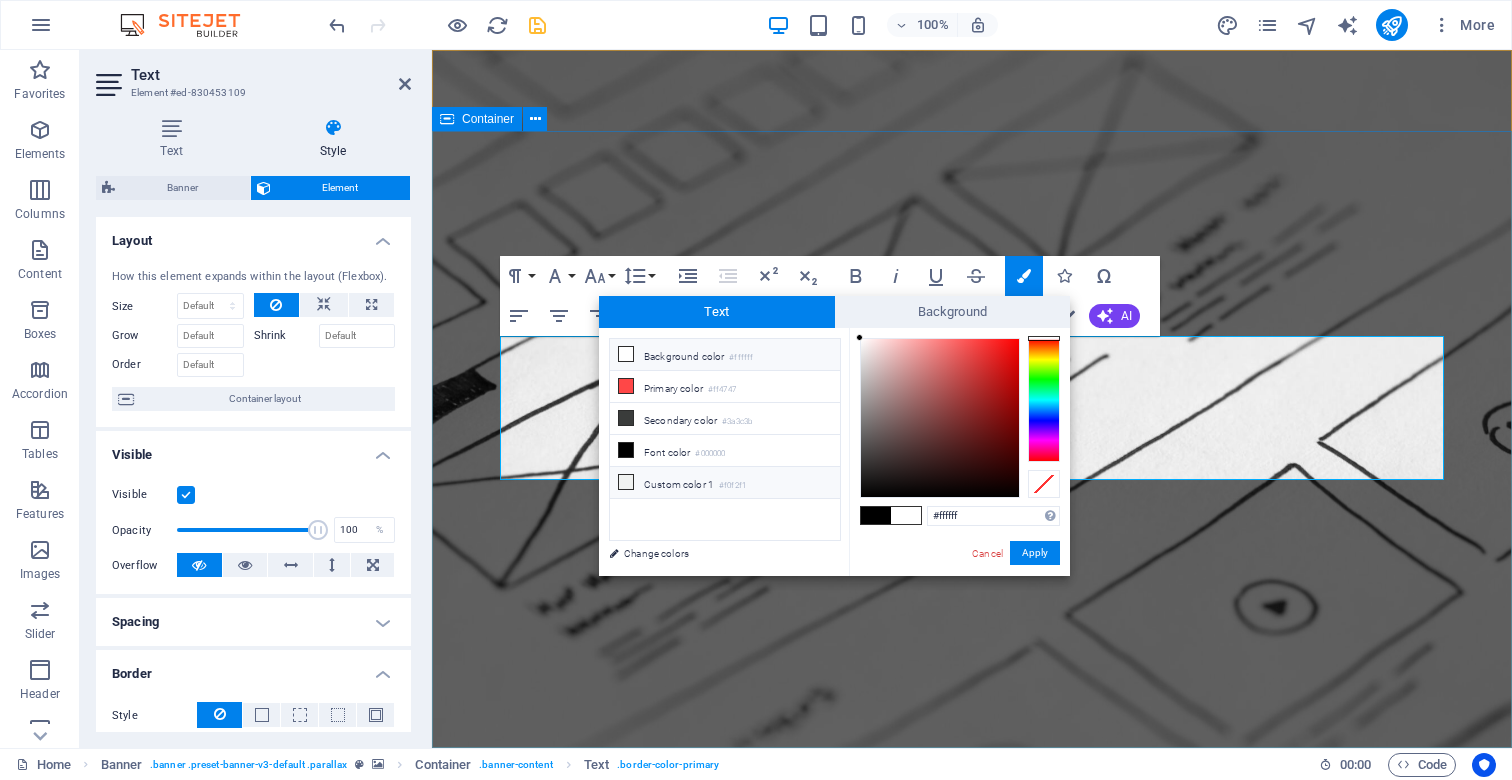 click on "Custom color 1
#f0f2f1" at bounding box center [725, 483] 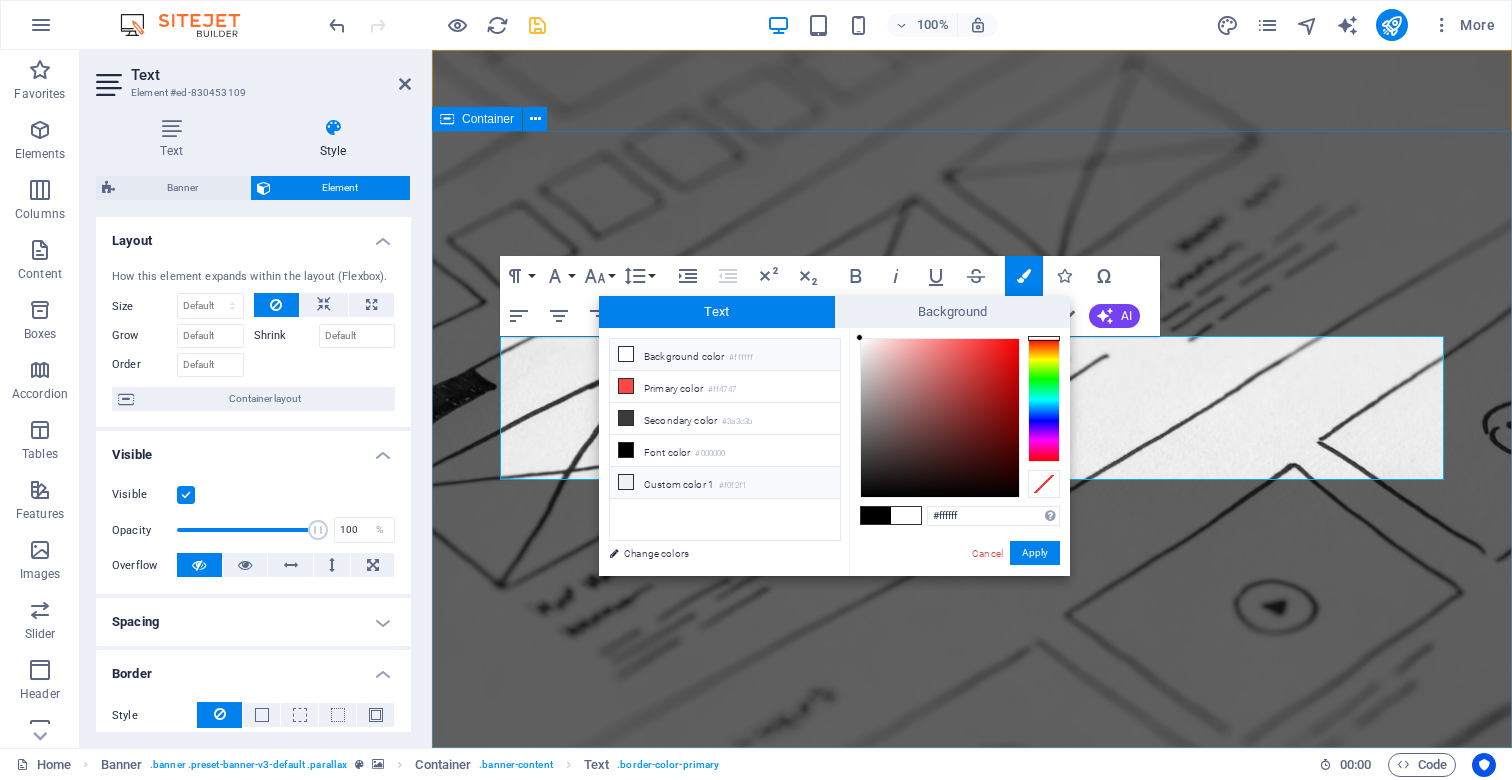 type on "#f0f2f1" 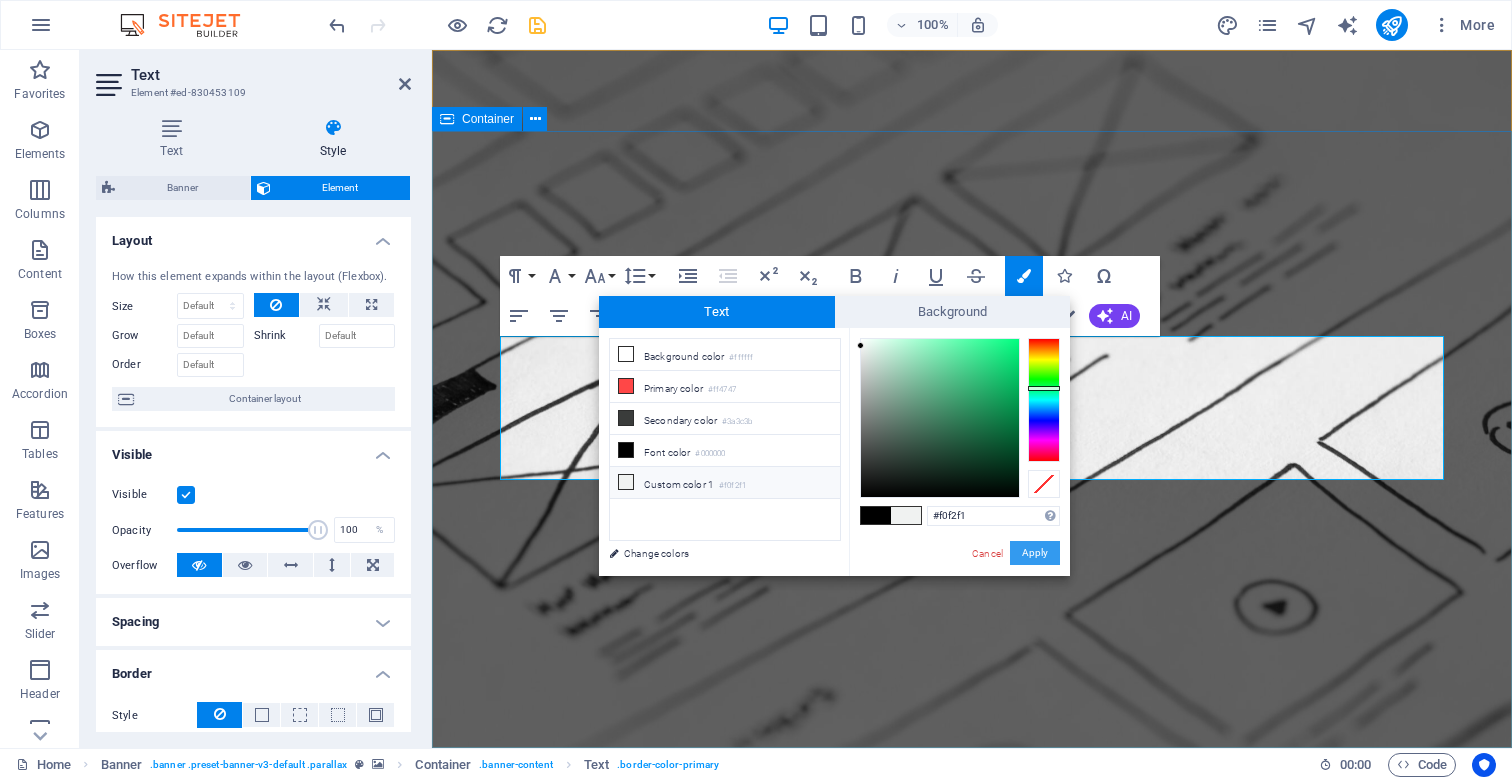 click on "Apply" at bounding box center [1035, 553] 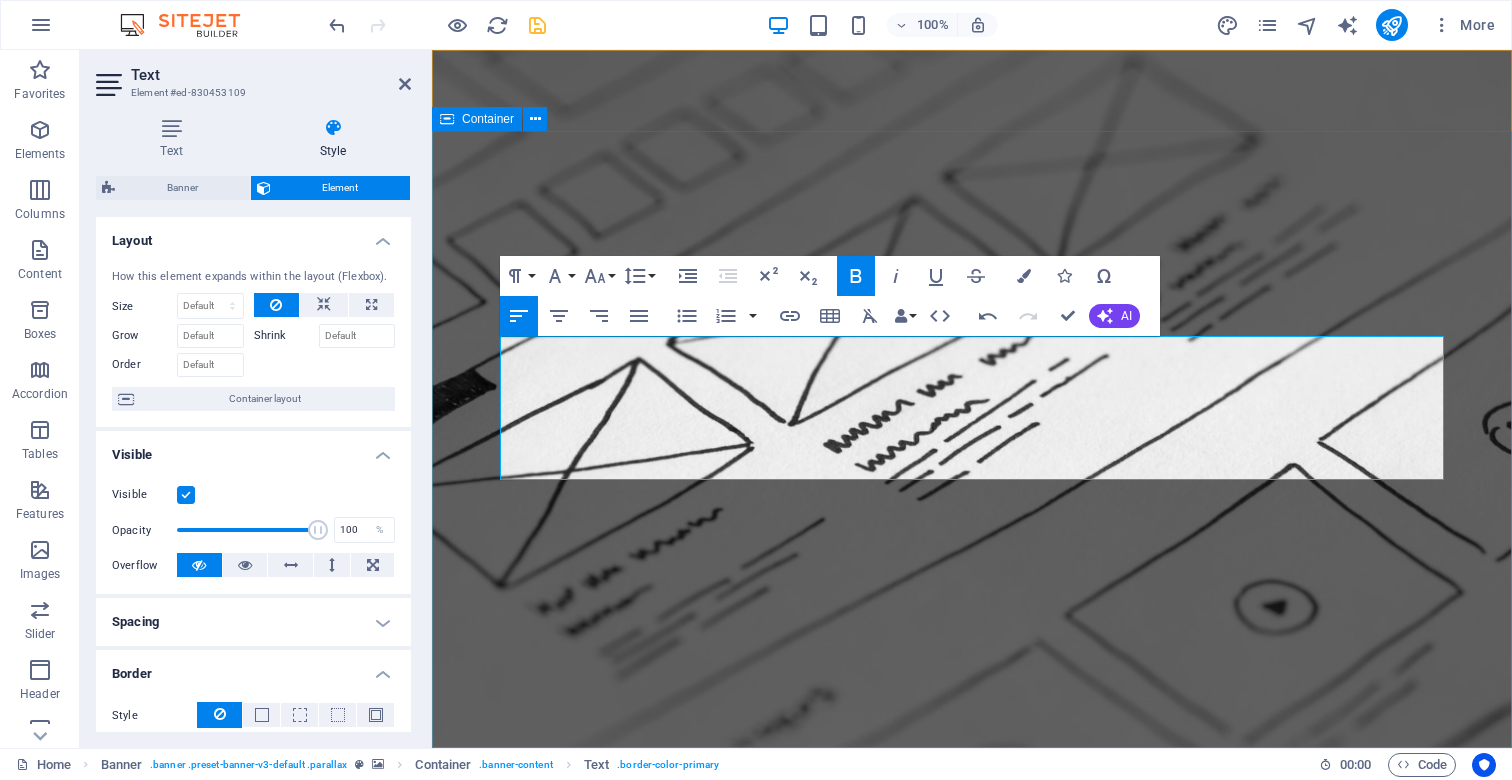 click on "We create high-performing, visually stunning websites that attract more traffic and convert better. Learn more" at bounding box center (972, 1014) 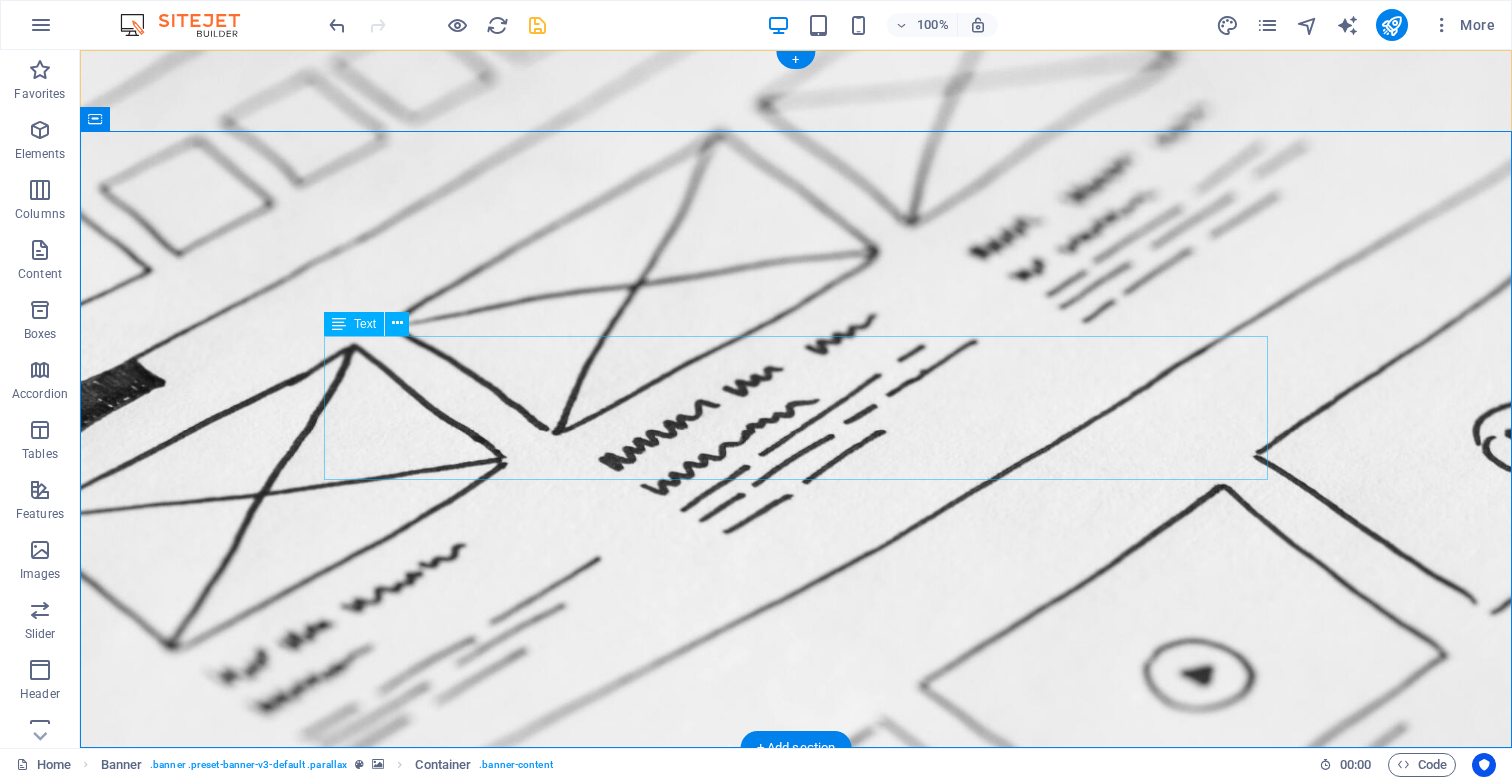 click on "We create high-performing, visually stunning websites that attract more traffic and convert better." at bounding box center [796, 982] 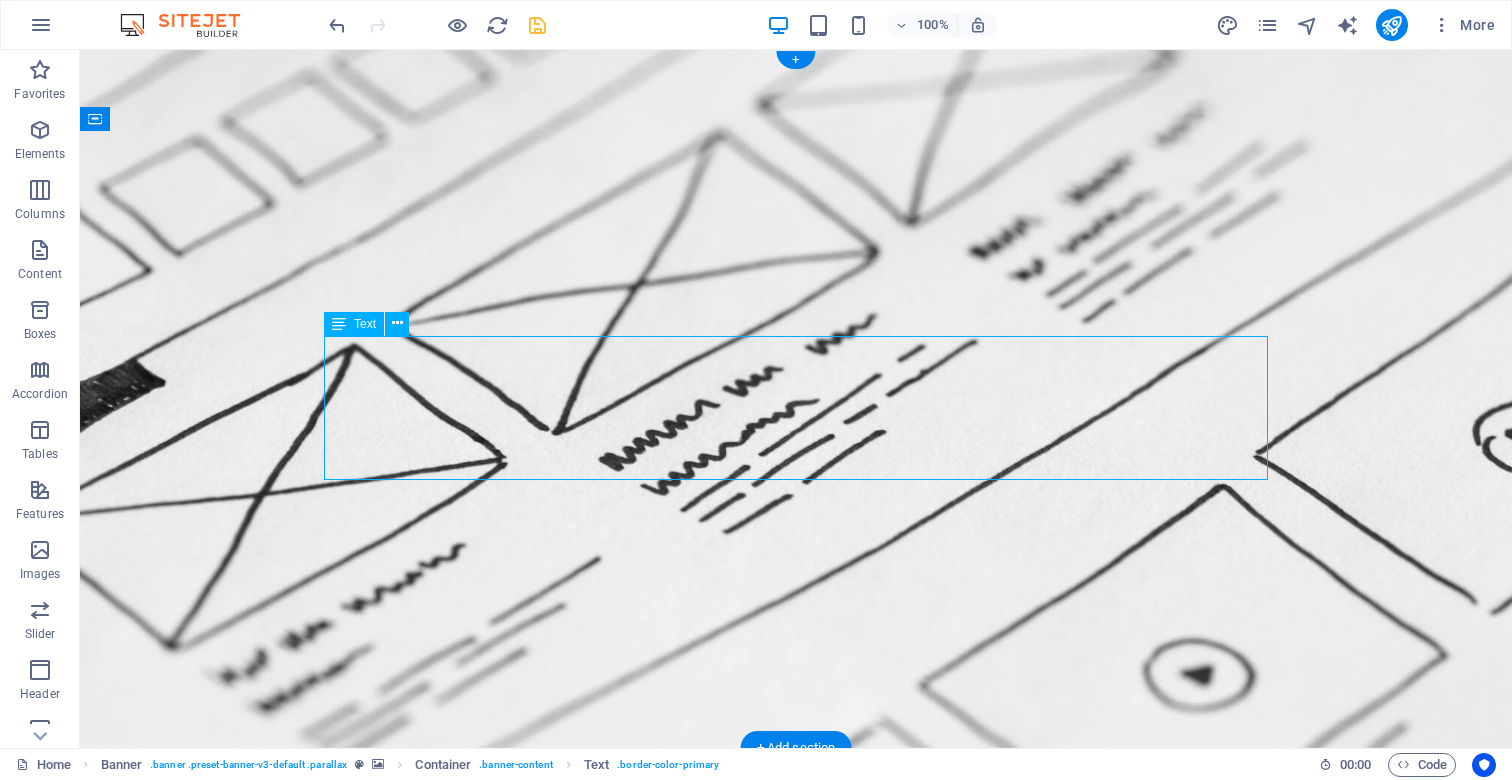 click on "We create high-performing, visually stunning websites that attract more traffic and convert better." at bounding box center [796, 982] 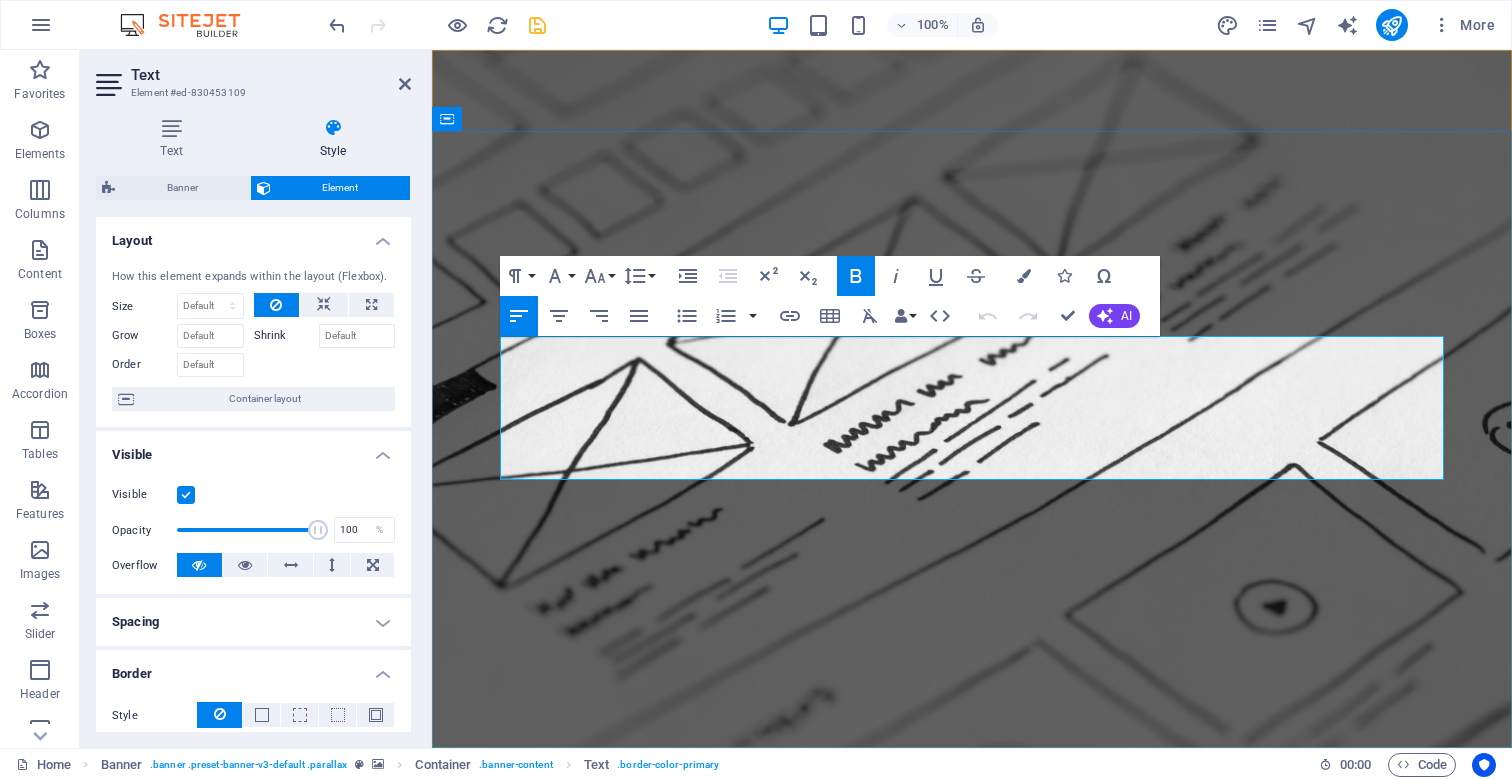 click on "We create high-performing, visually stunning websites that attract more traffic and convert better." at bounding box center (918, 982) 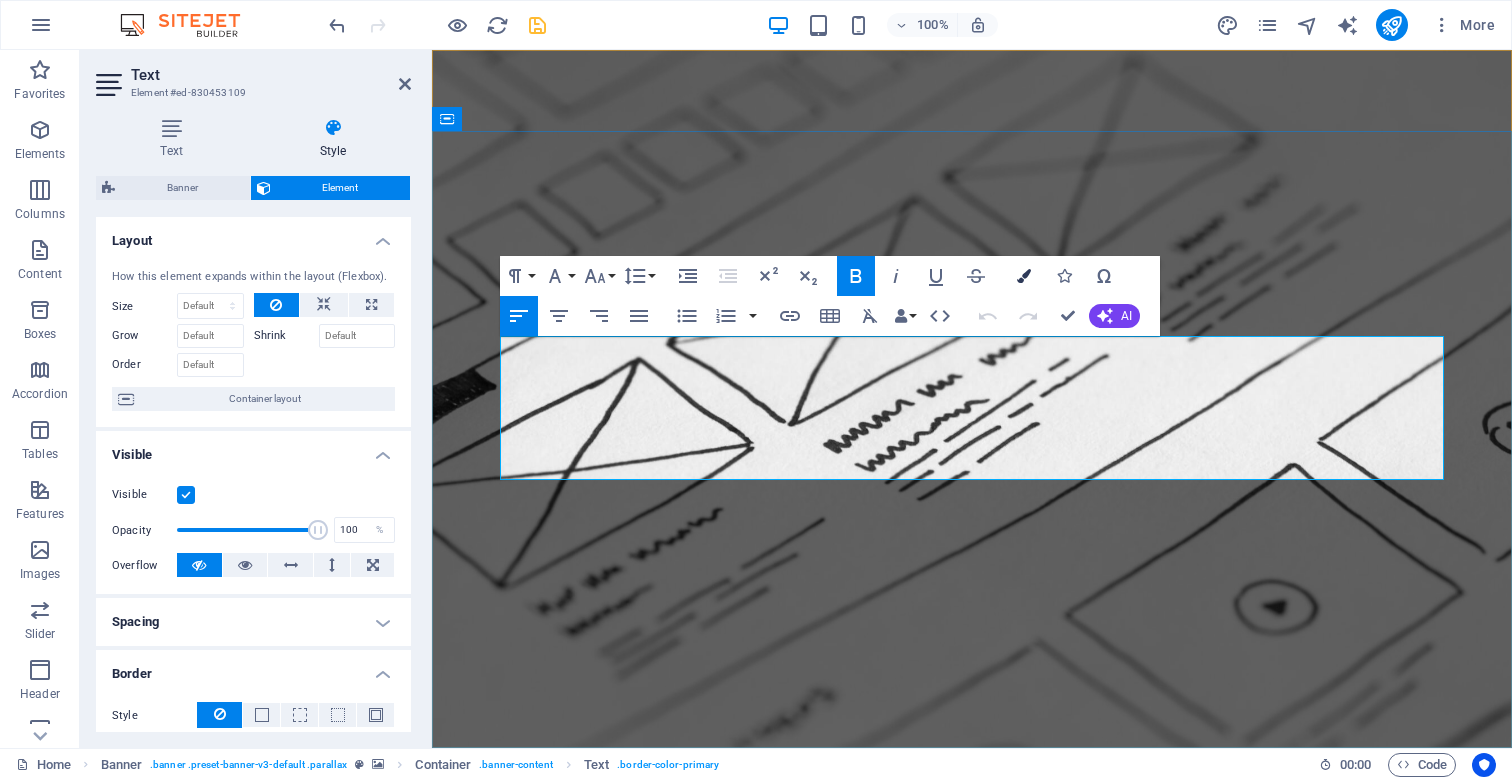 click at bounding box center [1024, 276] 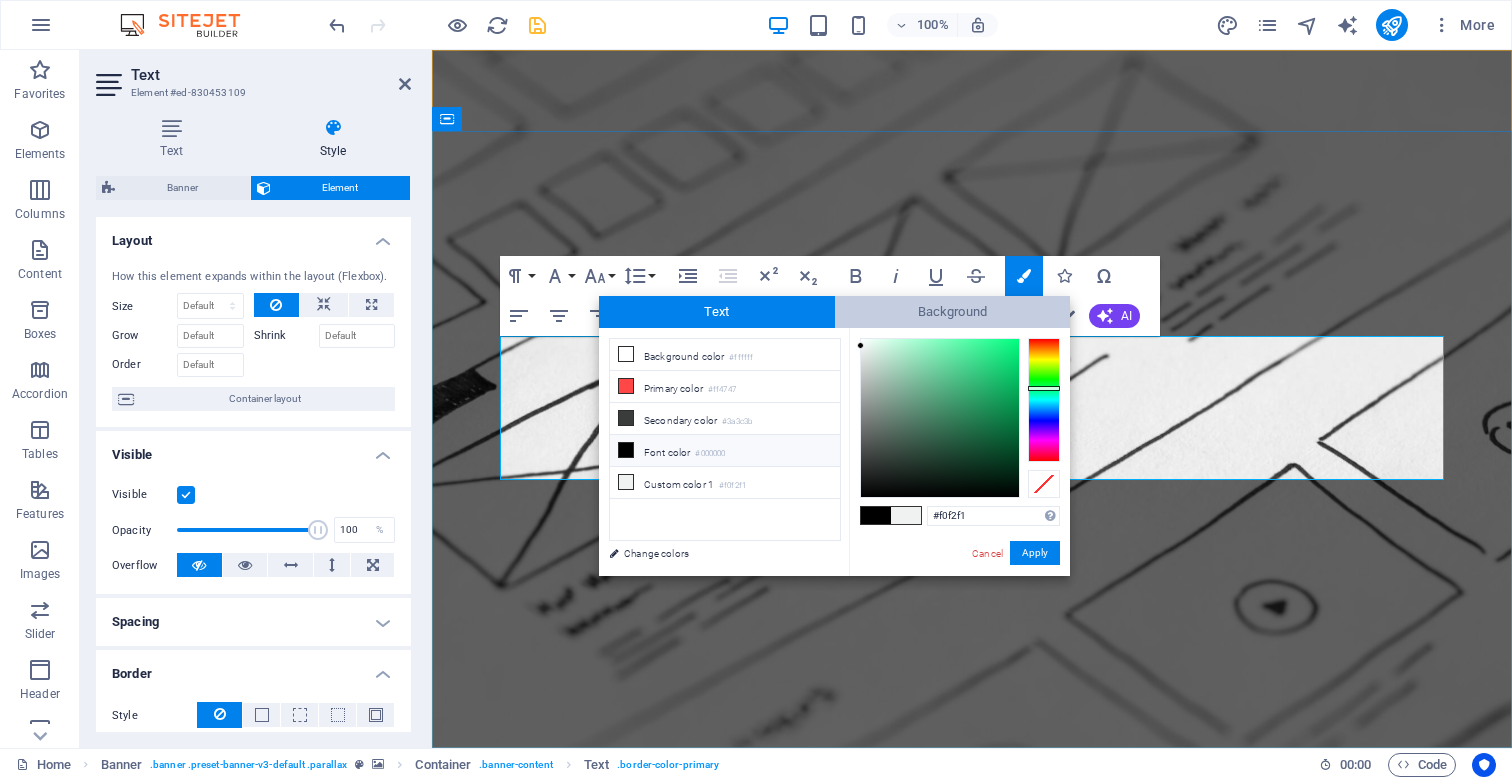 click on "Background" at bounding box center (953, 312) 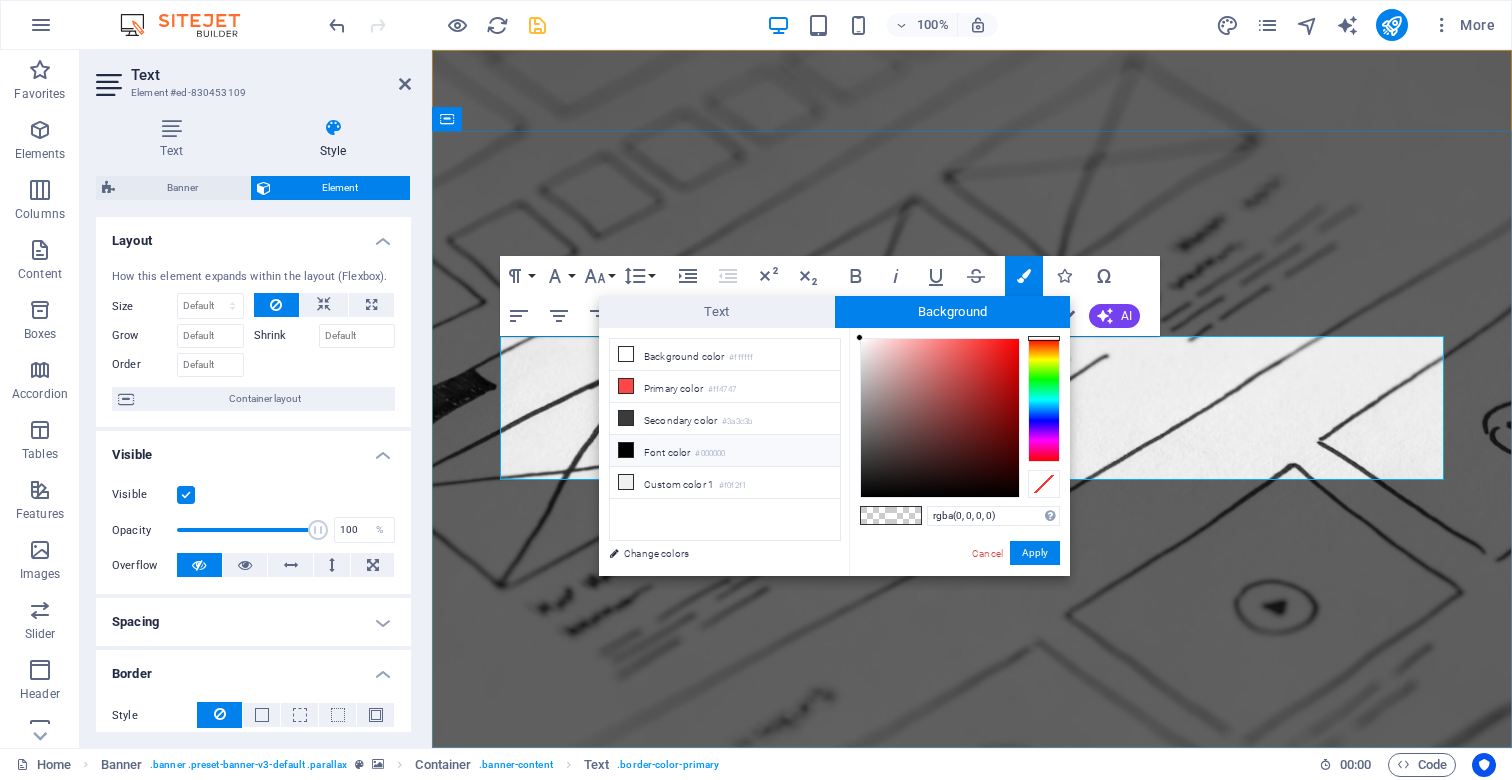 click on "#000000" at bounding box center [710, 454] 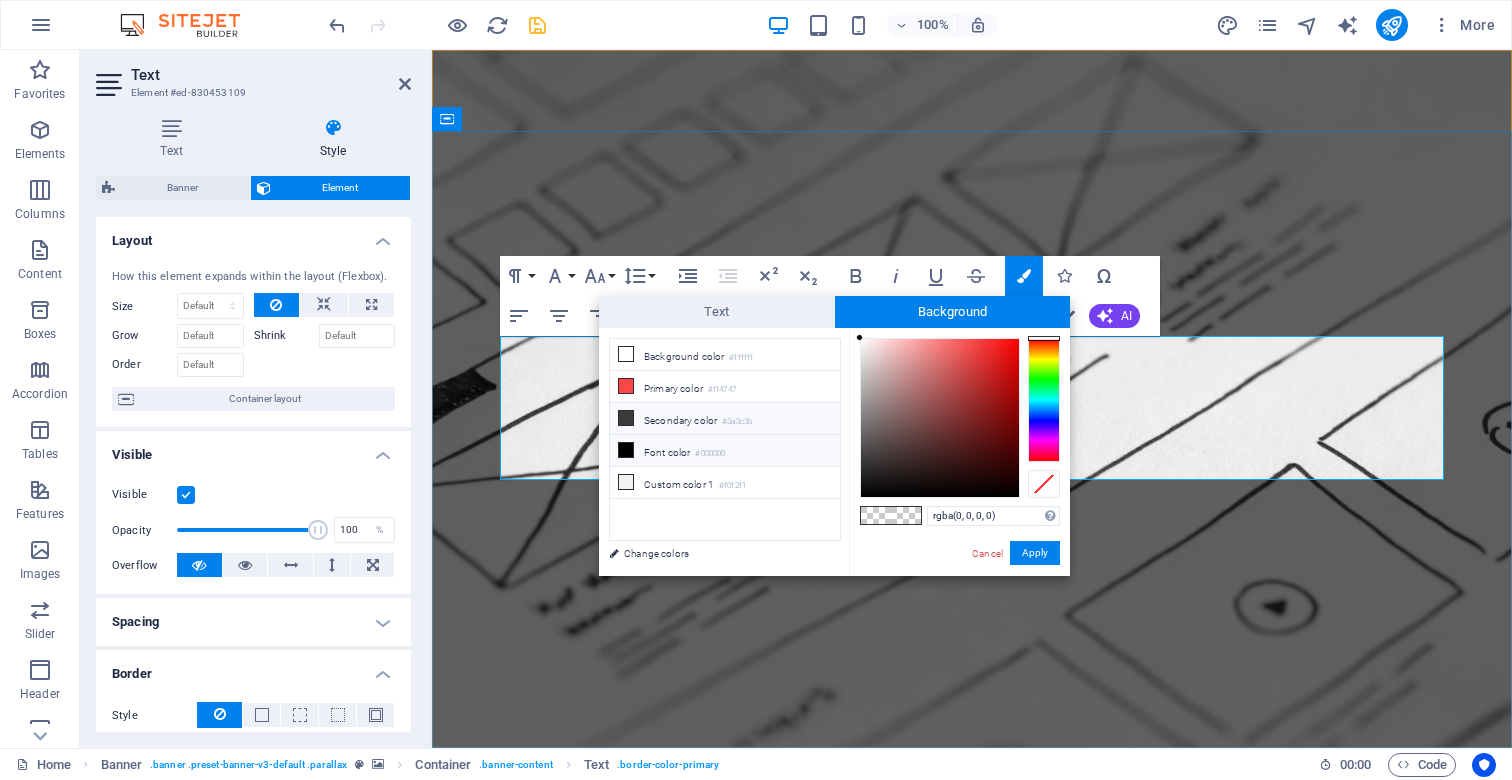 click on "Secondary color
#3a3c3b" at bounding box center [725, 419] 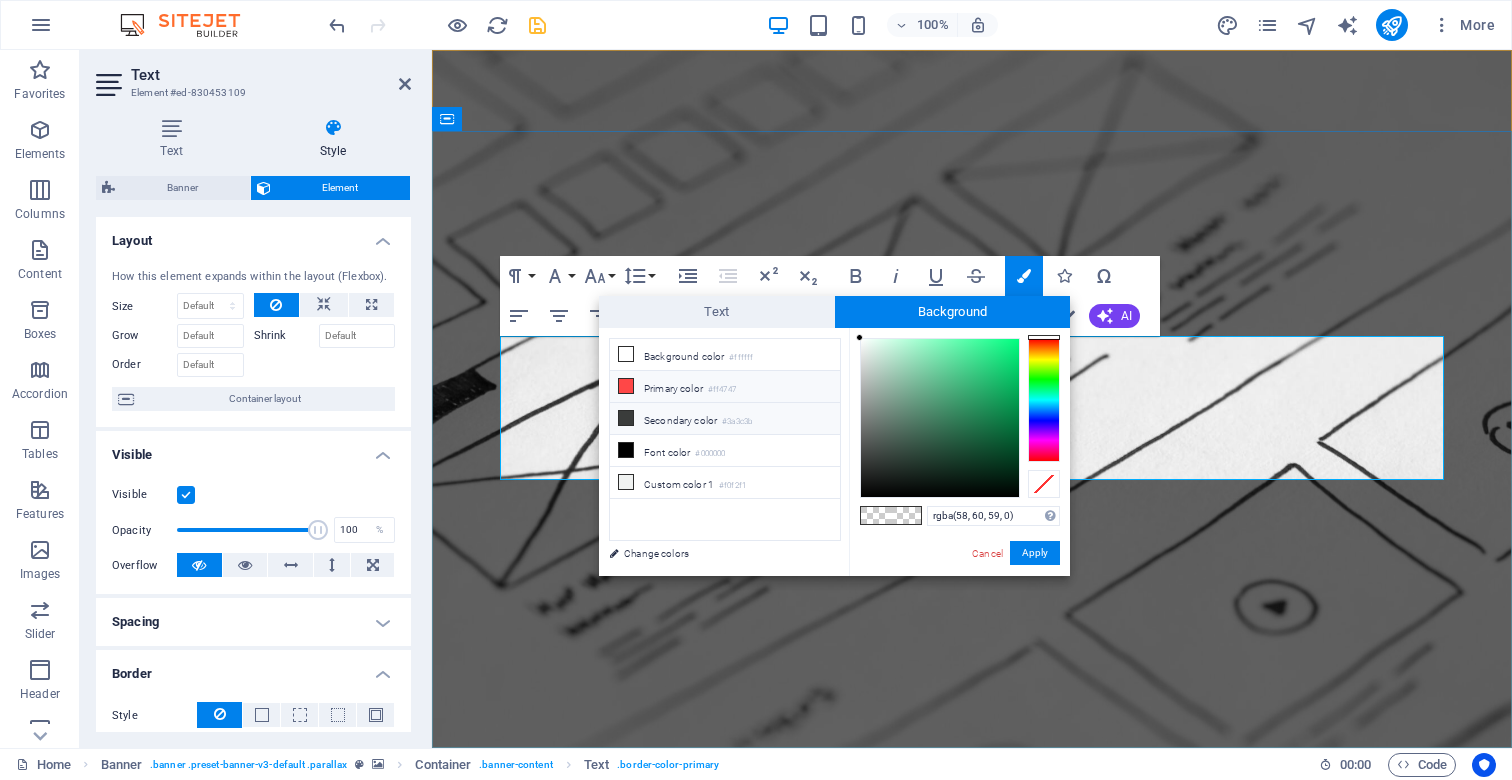 click on "#ff4747" at bounding box center [722, 390] 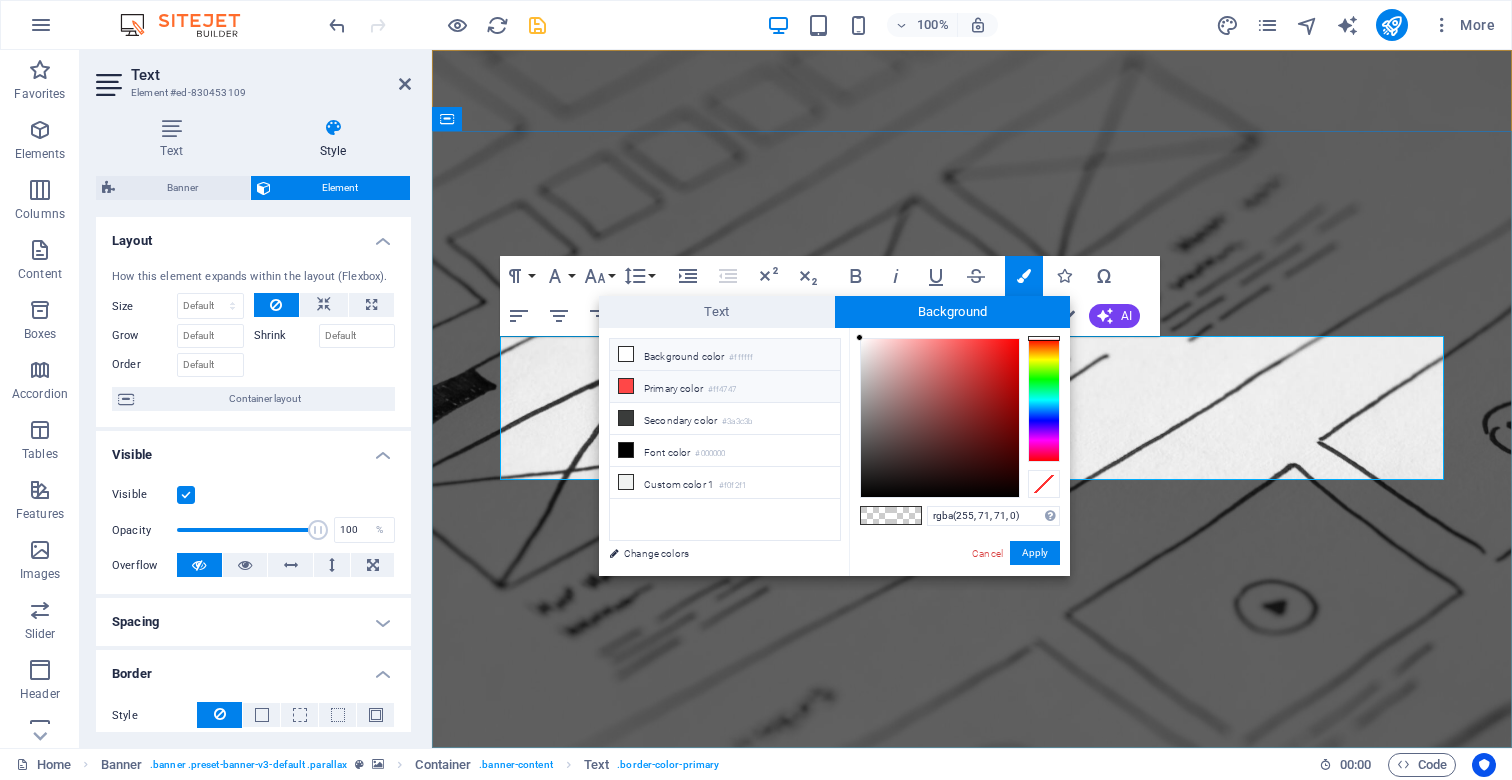 click on "Background color
#ffffff" at bounding box center [725, 355] 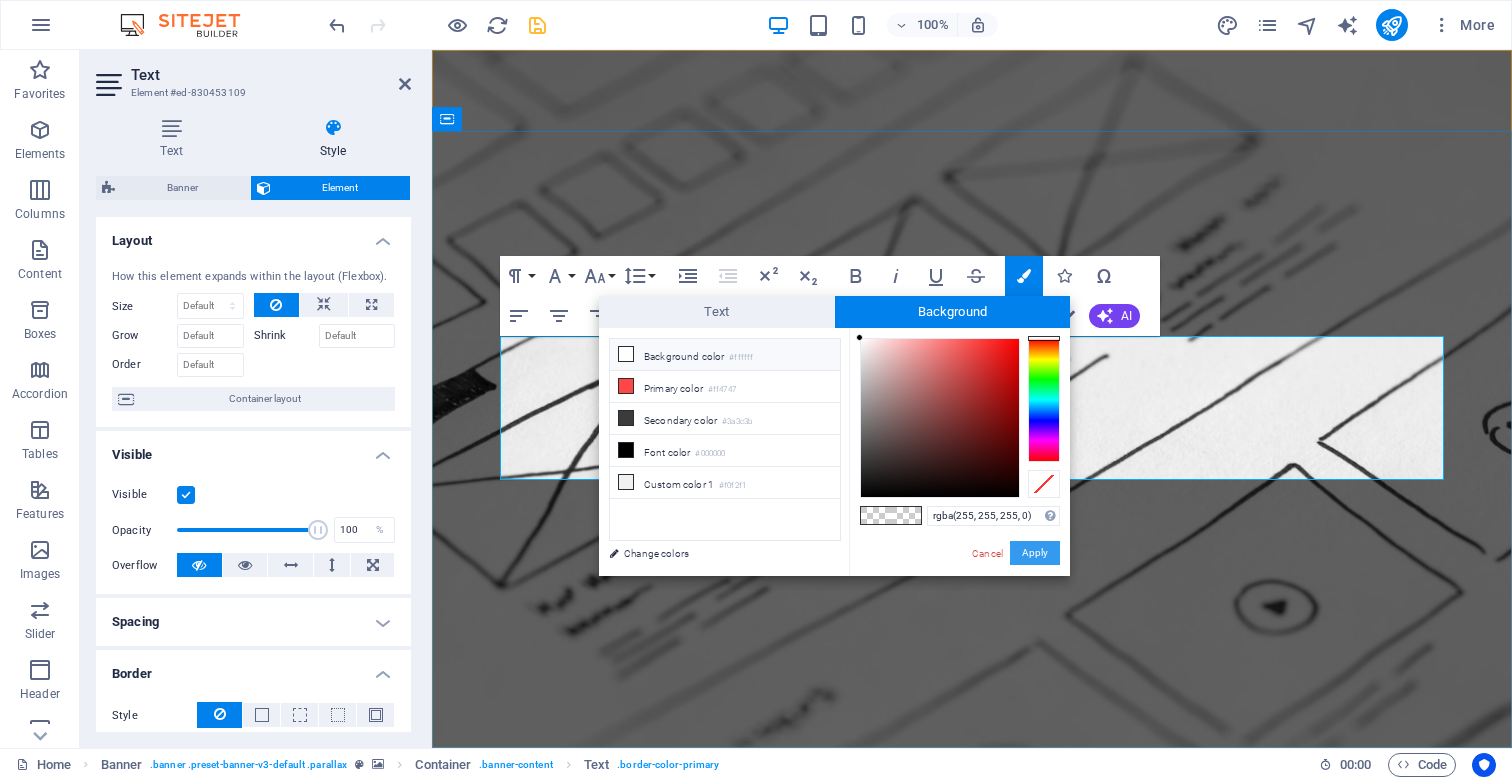 click on "Apply" at bounding box center (1035, 553) 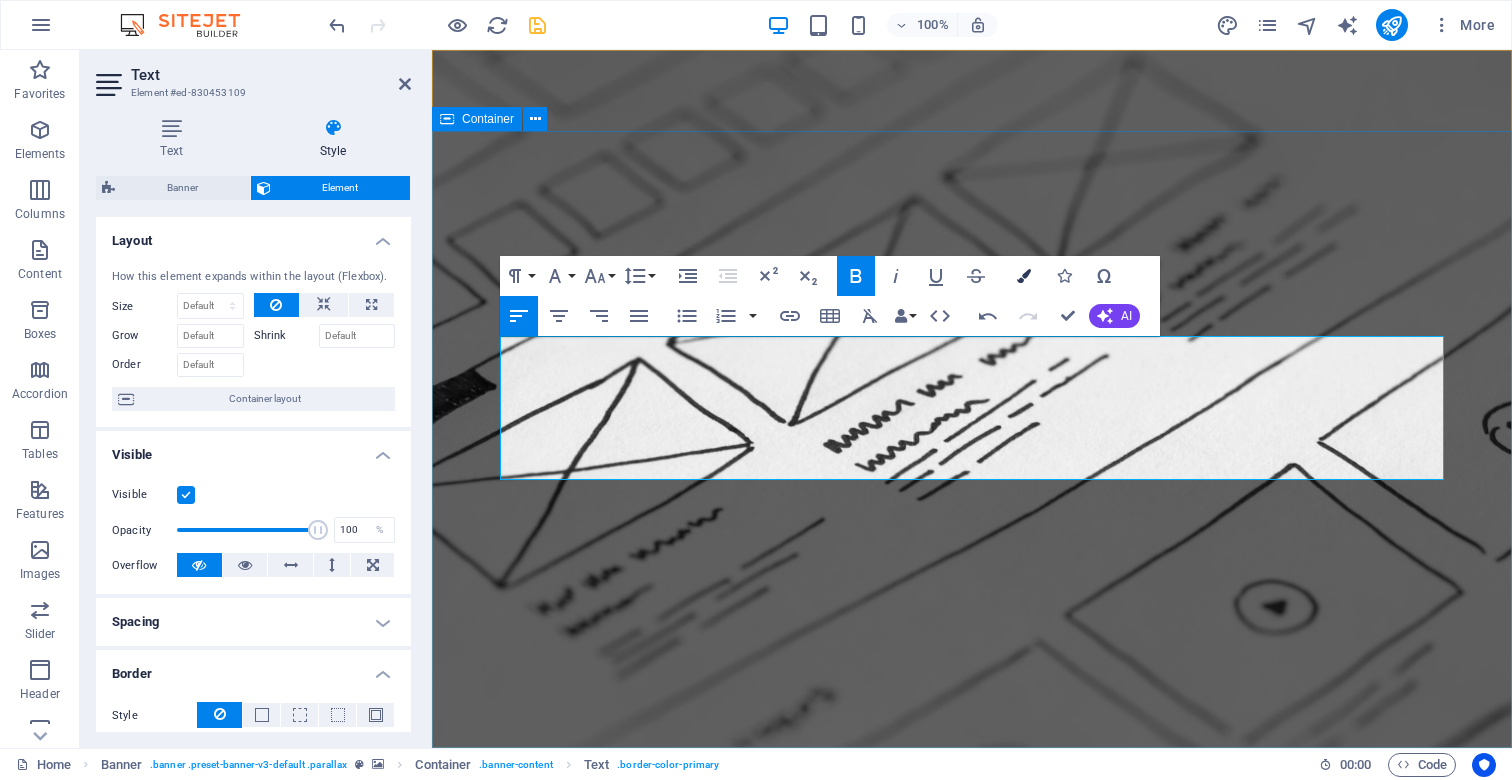 click on "Colors" at bounding box center [1024, 276] 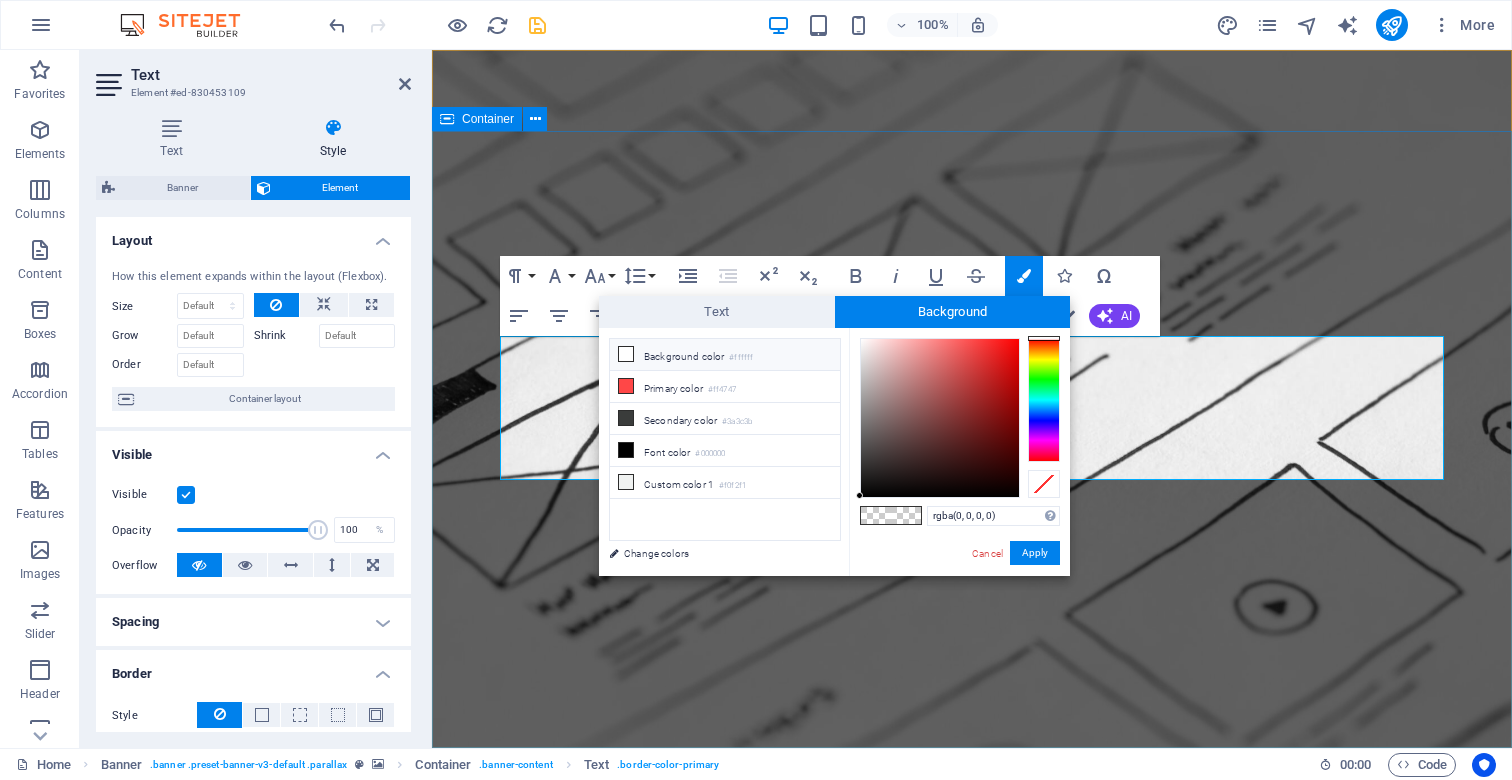 click at bounding box center [876, 515] 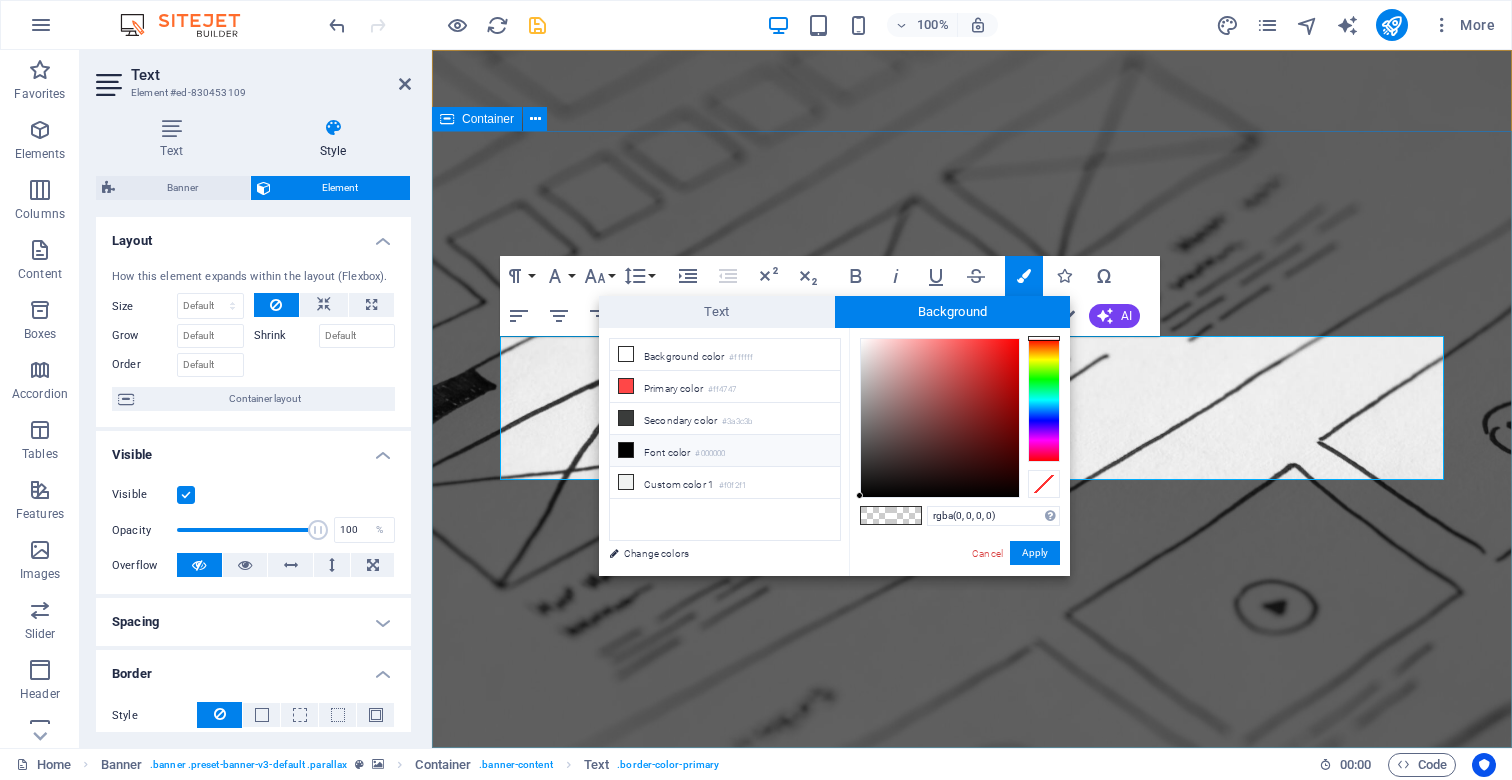 click on "Font color
#000000" at bounding box center [725, 451] 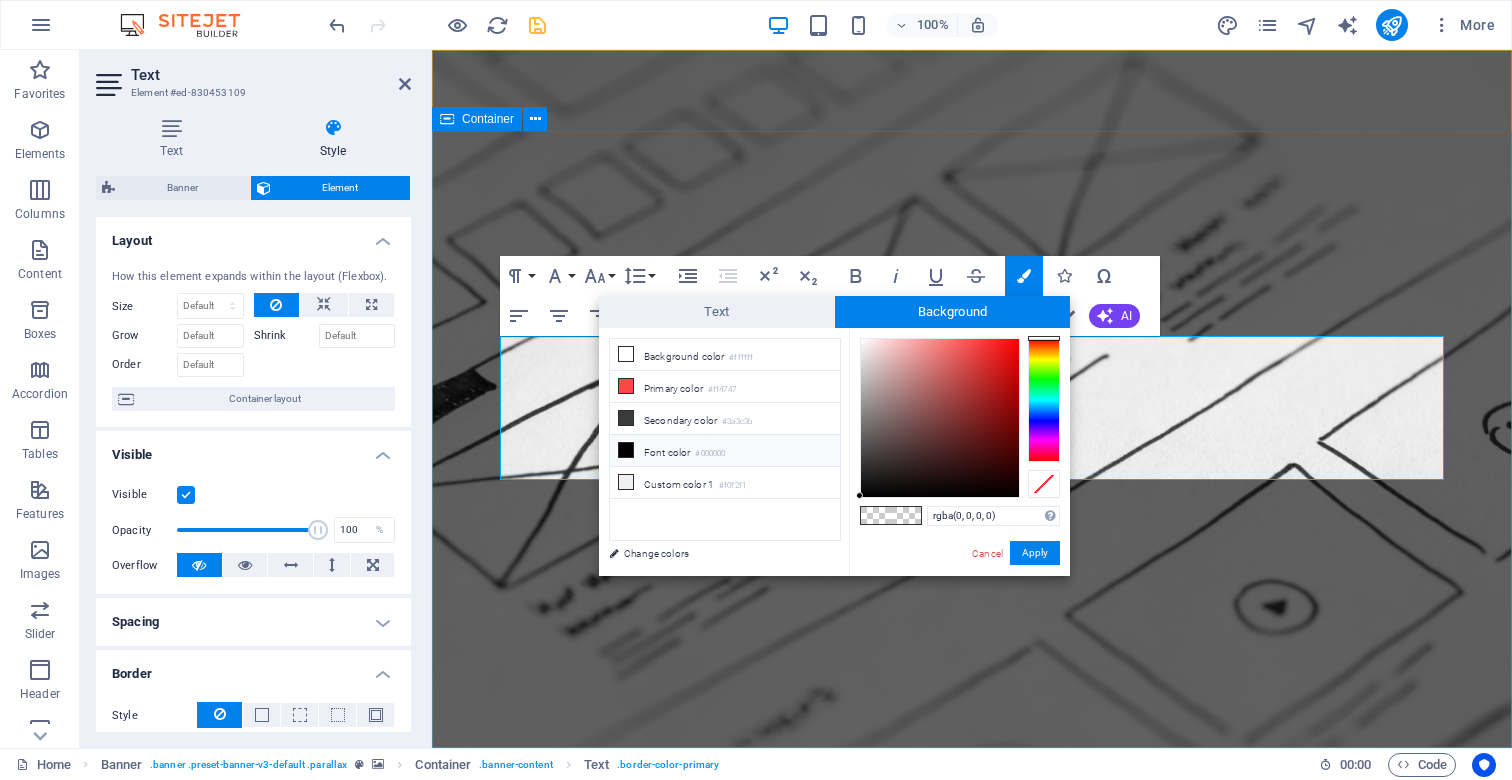 type on "#000000" 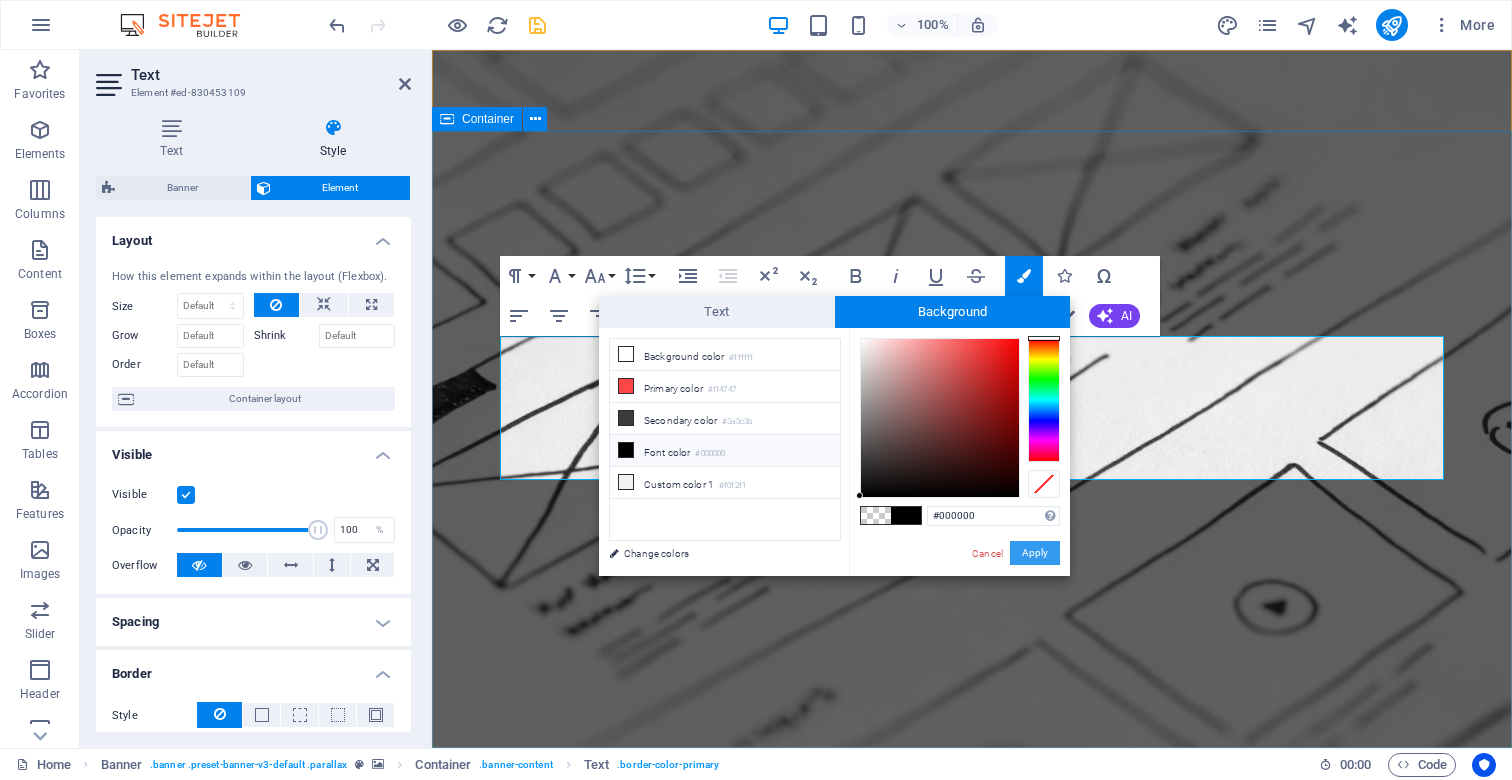 click on "Apply" at bounding box center [1035, 553] 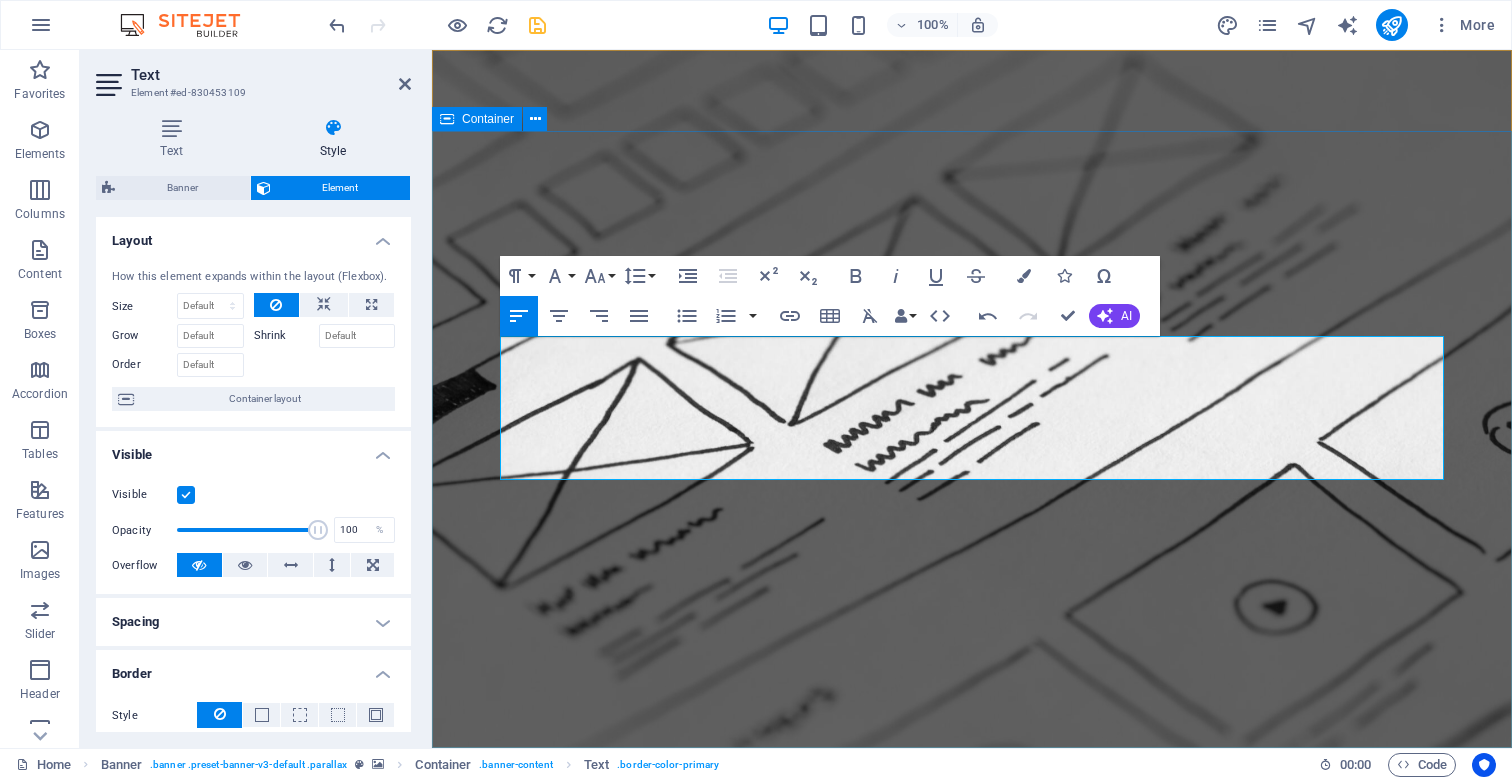 click on "​ ​ We create high-performing, visually stunning websites that attract more traffic and convert better. ​ Learn more" at bounding box center (972, 1014) 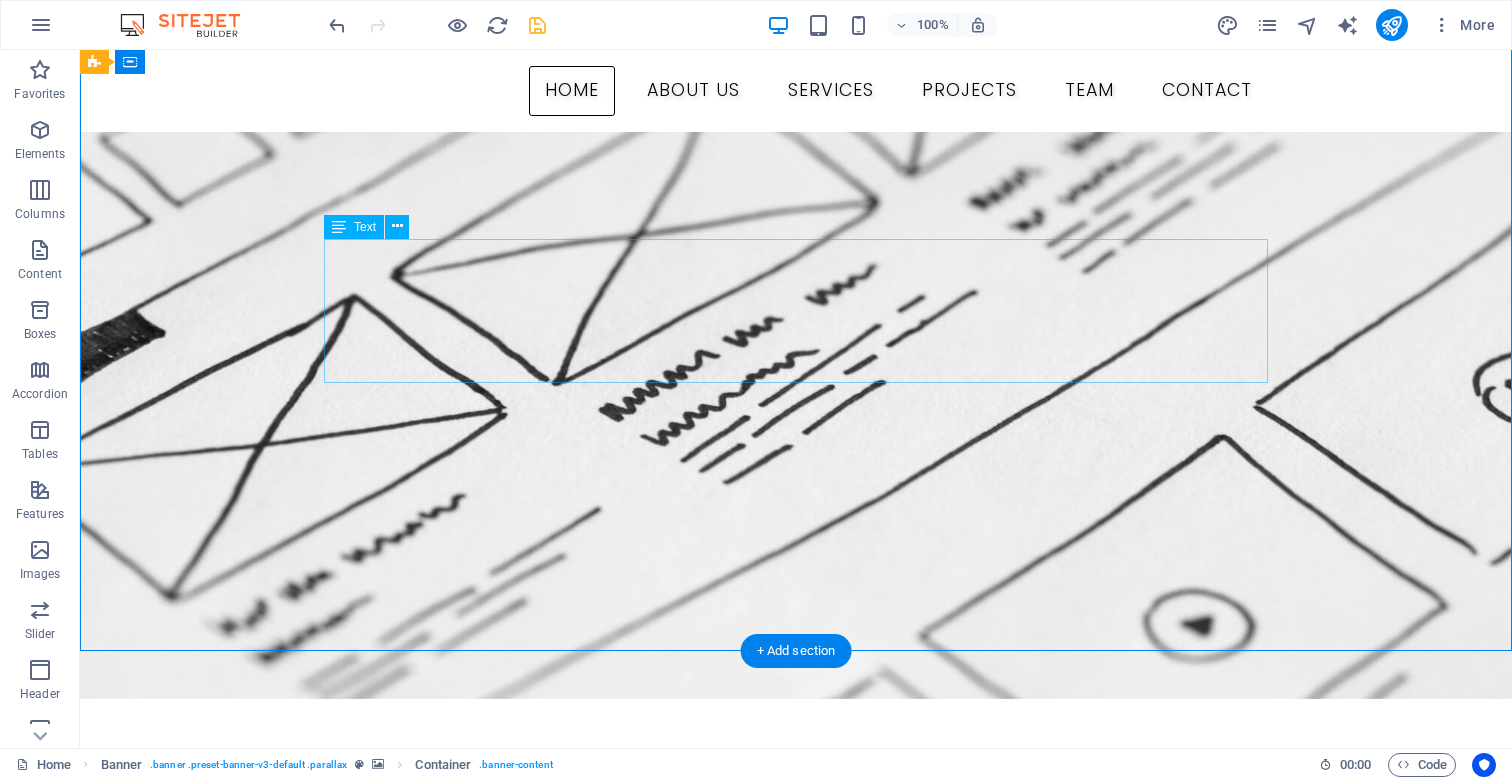 scroll, scrollTop: 97, scrollLeft: 0, axis: vertical 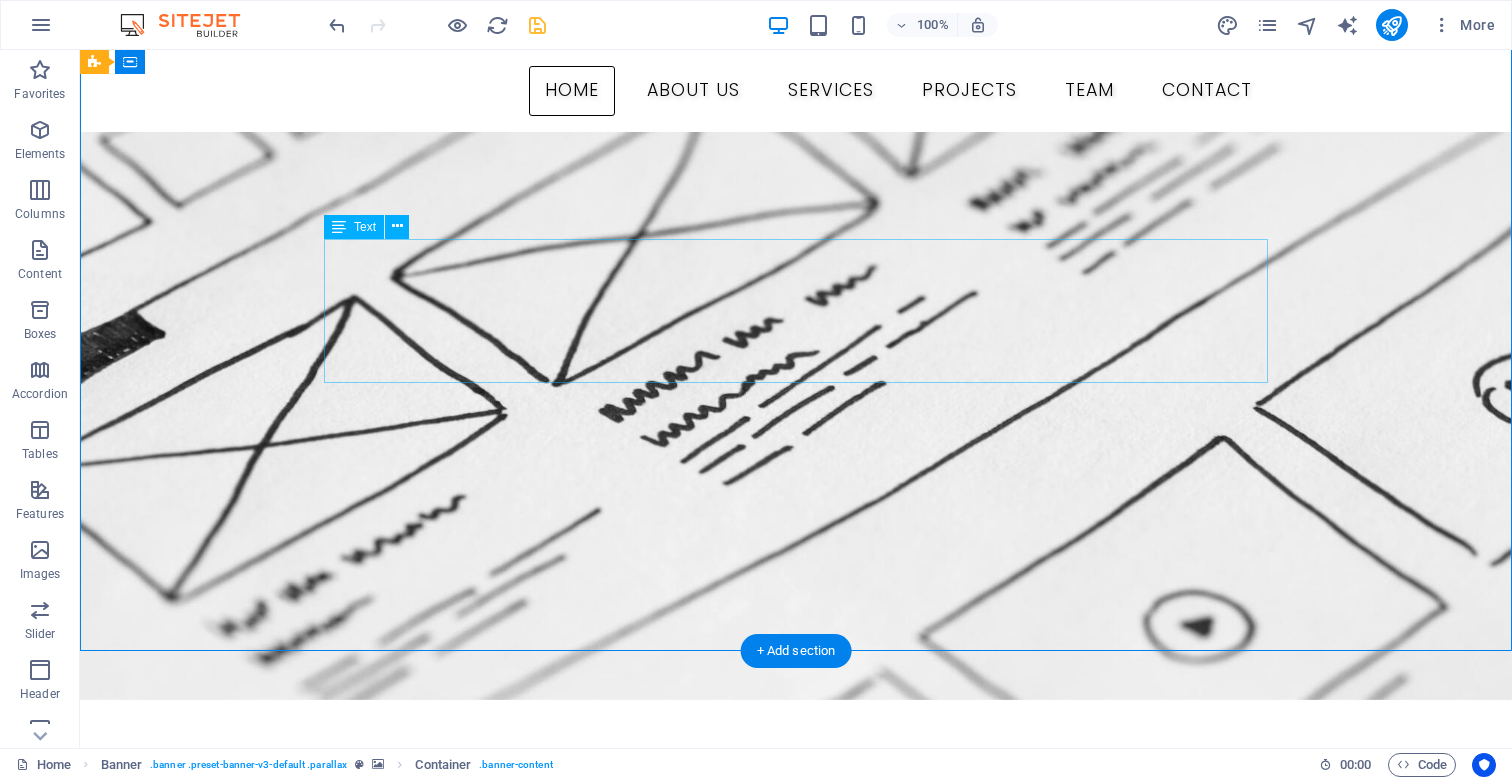 click on "We create high-performing, visually stunning websites that attract more traffic and convert better." at bounding box center [796, 884] 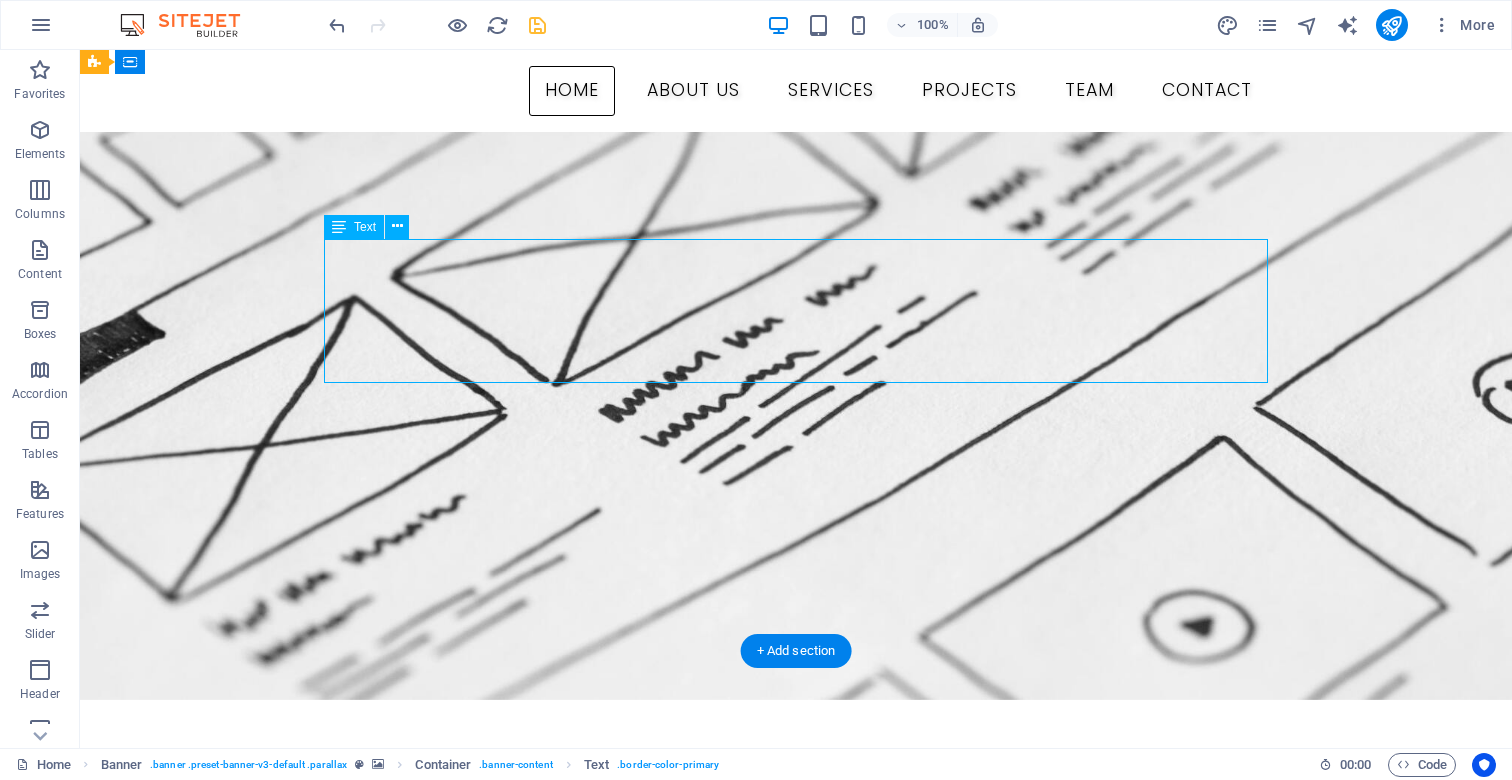 click on "We create high-performing, visually stunning websites that attract more traffic and convert better." at bounding box center (796, 884) 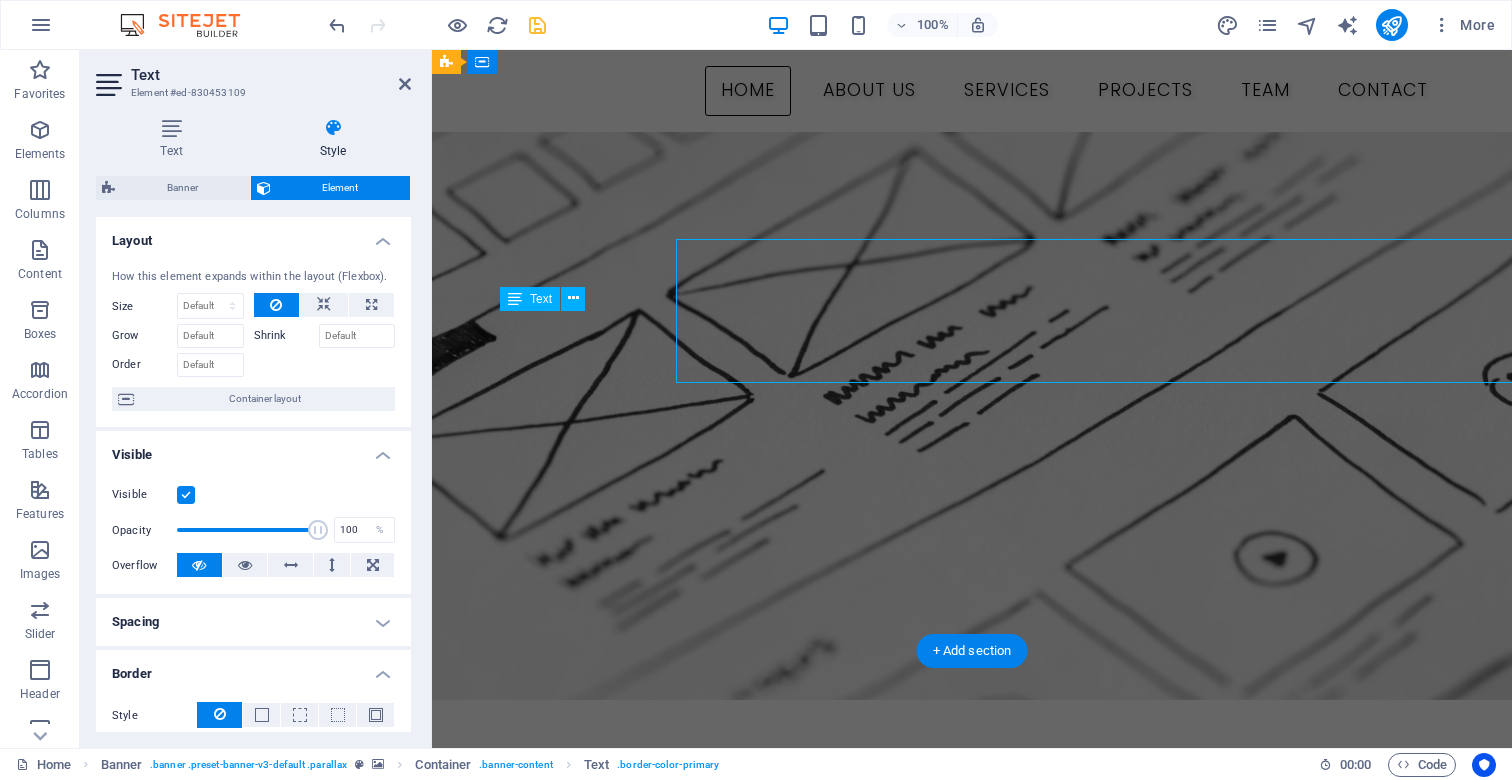 click on "We create high-performing, visually stunning websites that attract more traffic and convert better." at bounding box center [918, 884] 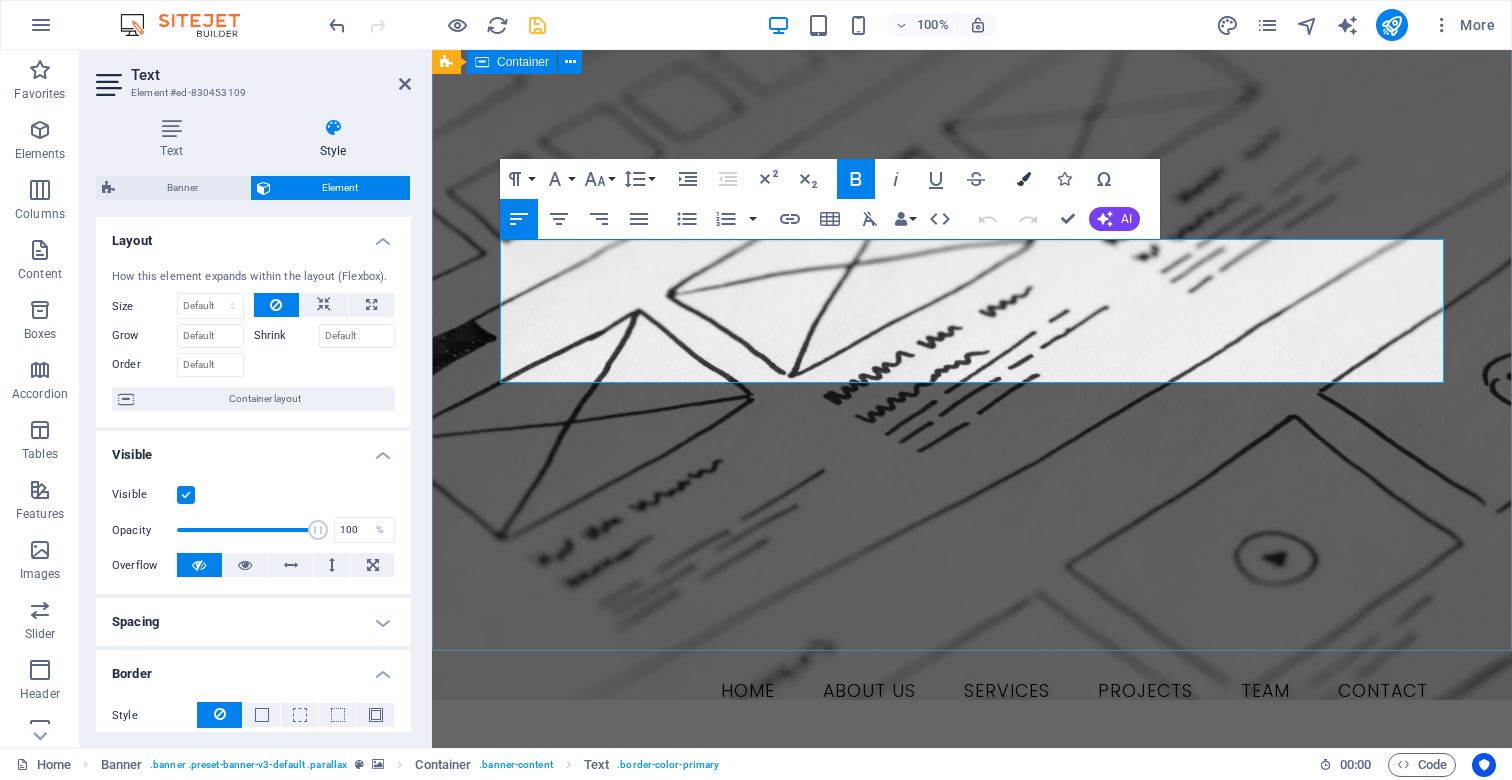 click at bounding box center (1024, 179) 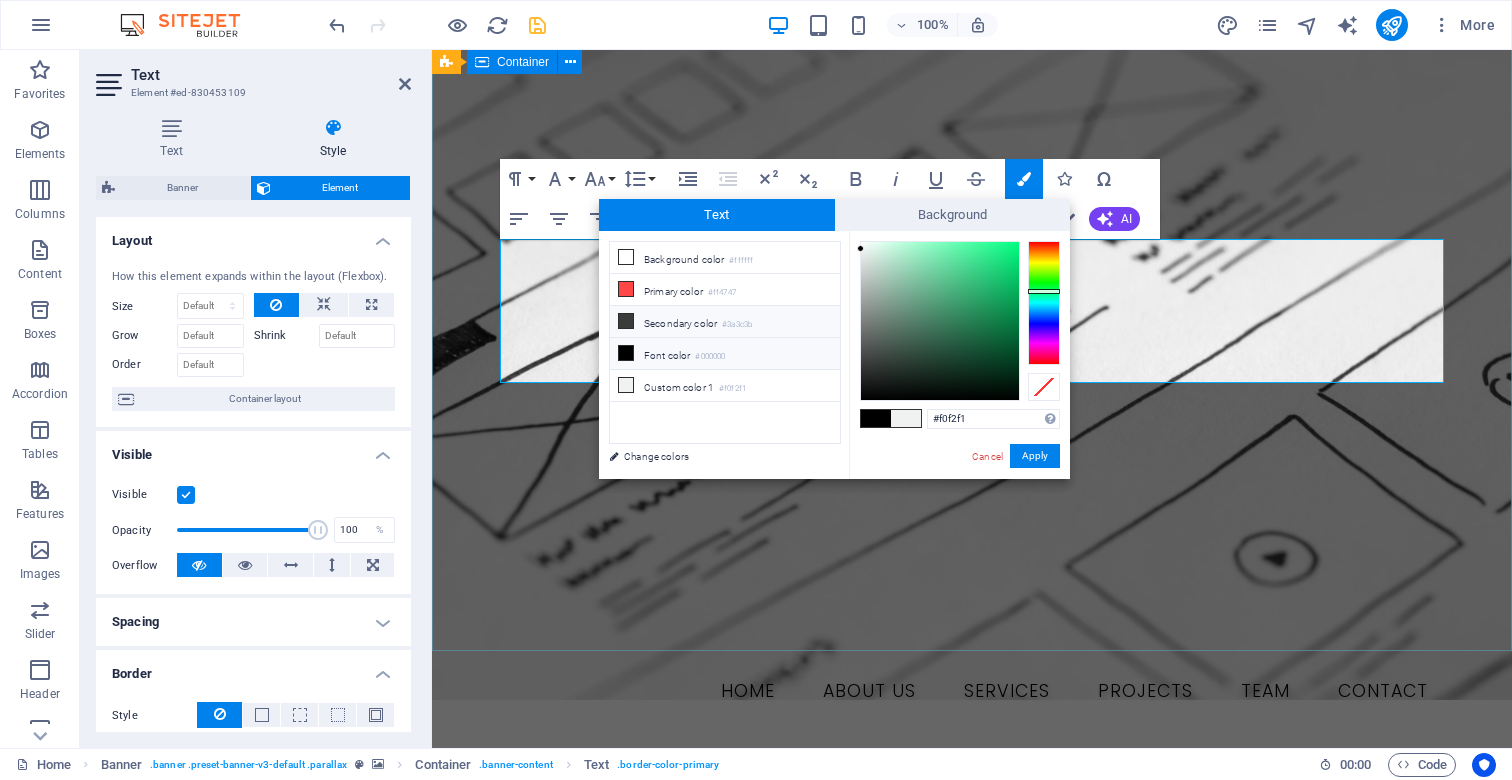 click on "Secondary color
#3a3c3b" at bounding box center [725, 322] 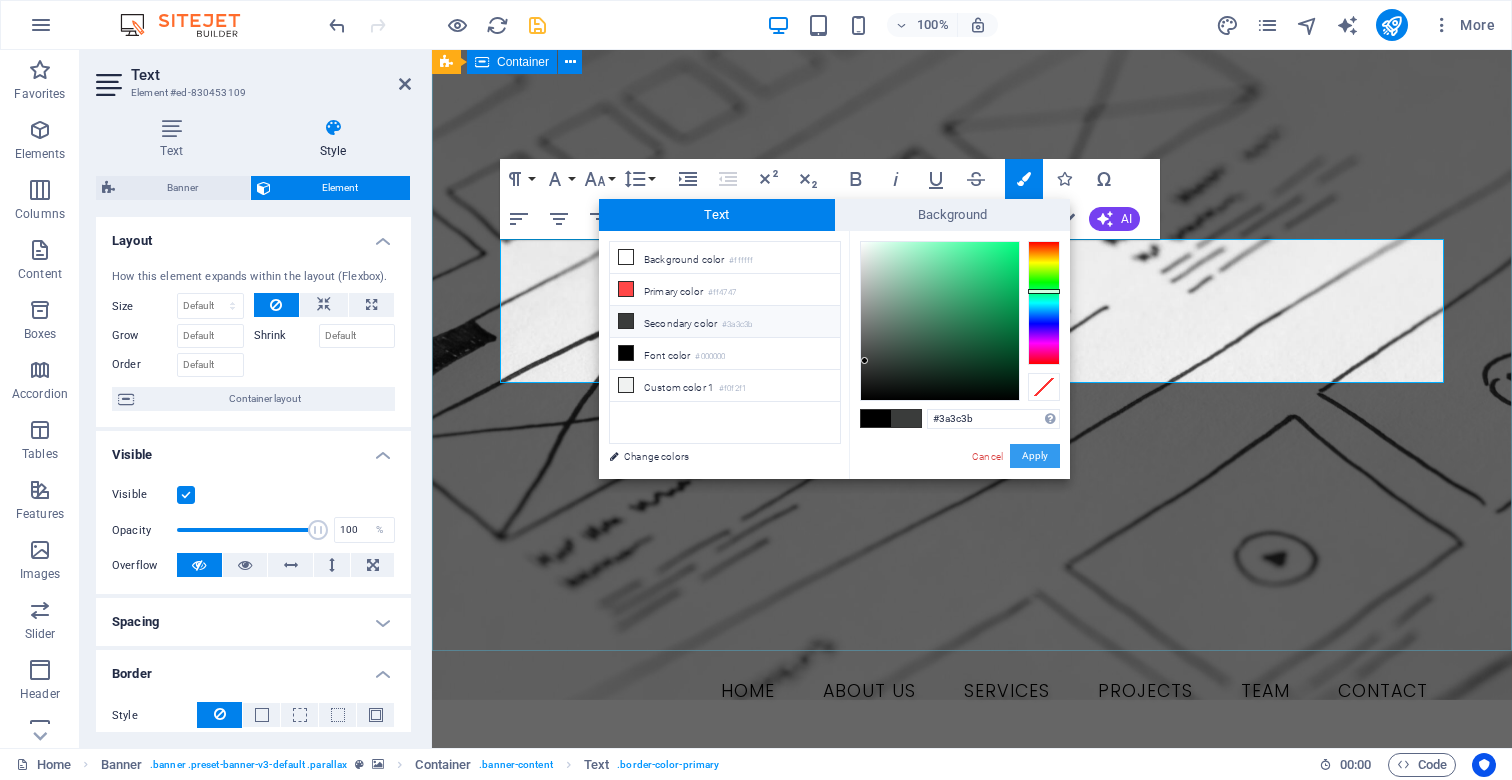 click on "Apply" at bounding box center (1035, 456) 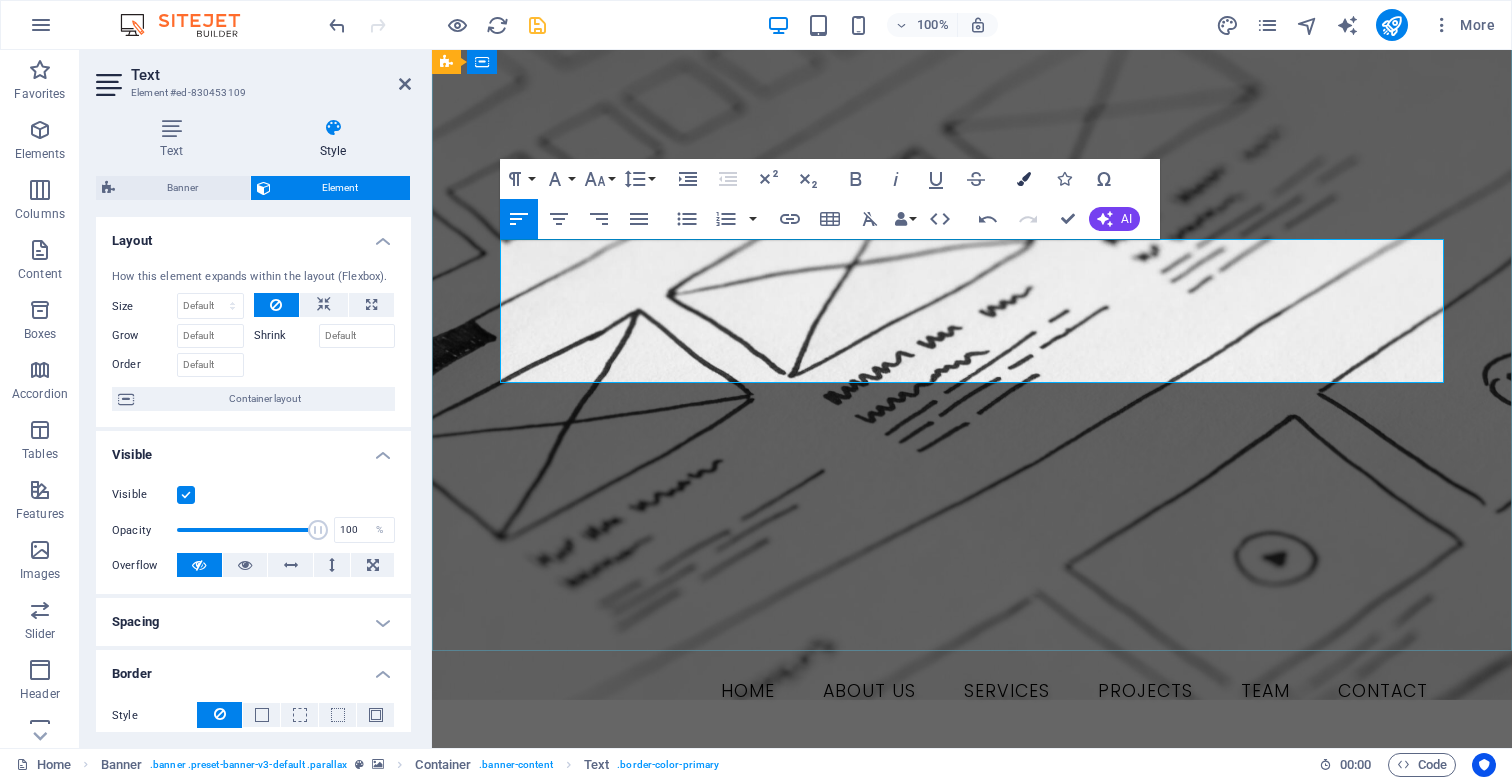click on "Colors" at bounding box center (1024, 179) 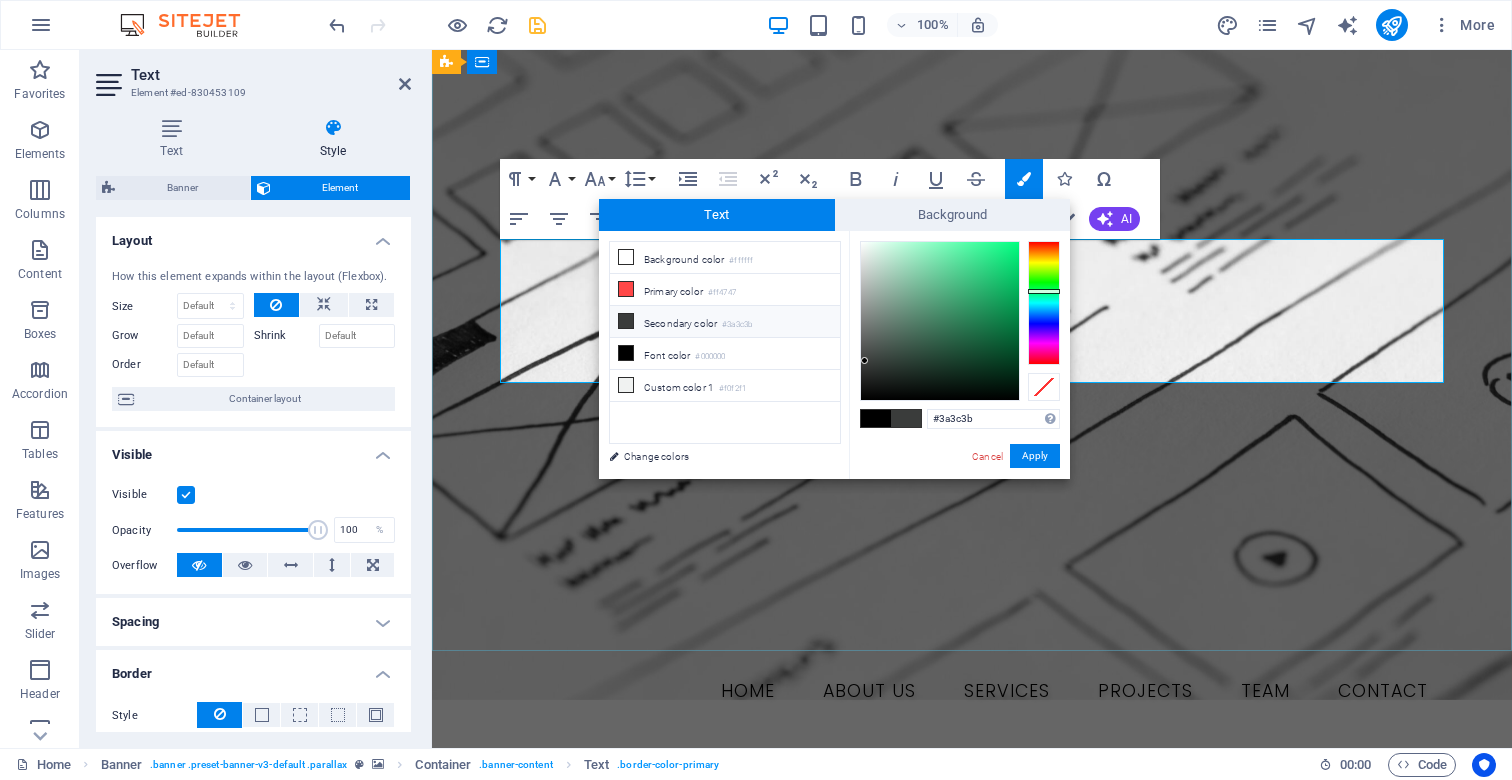 click at bounding box center (906, 418) 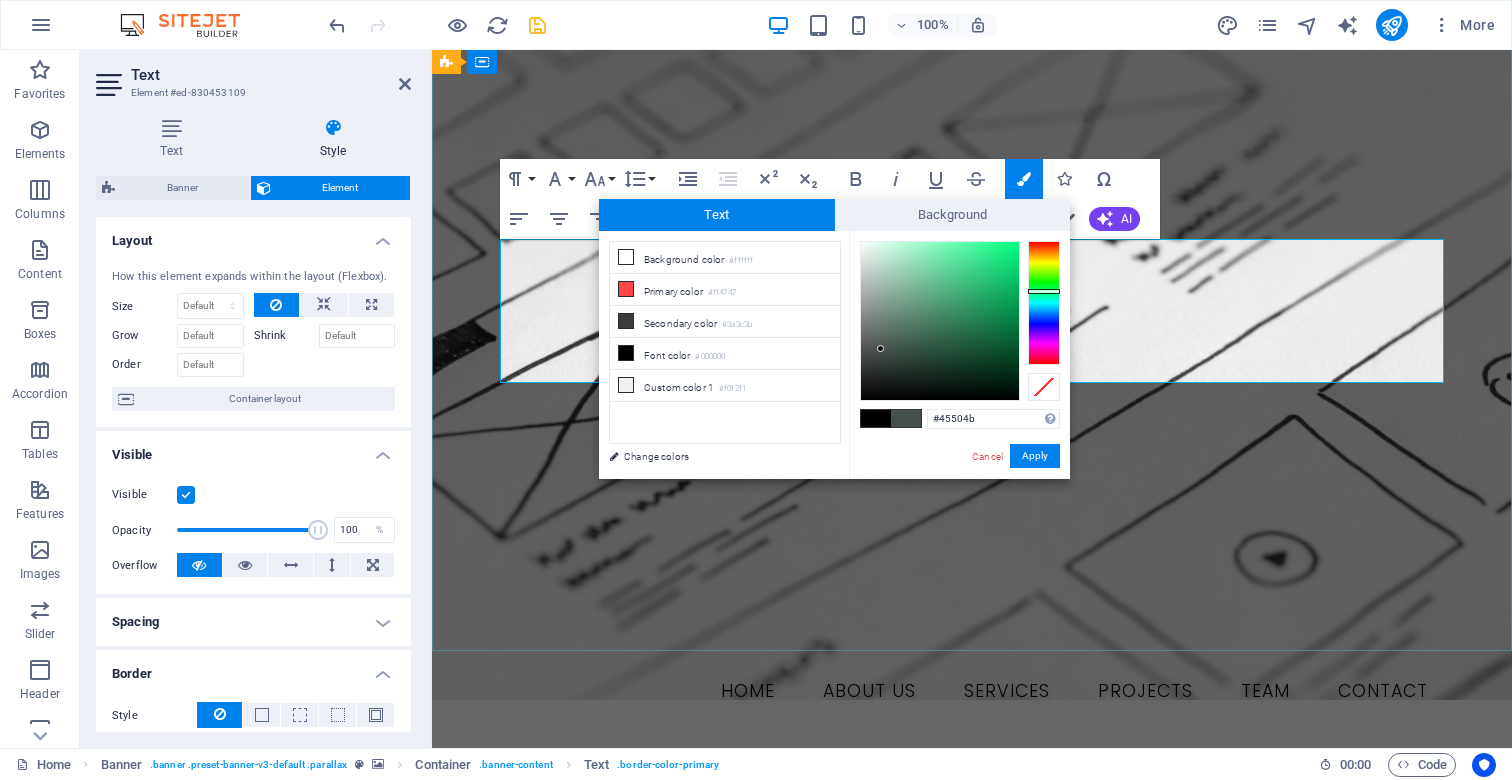 drag, startPoint x: 864, startPoint y: 364, endPoint x: 881, endPoint y: 349, distance: 22.671568 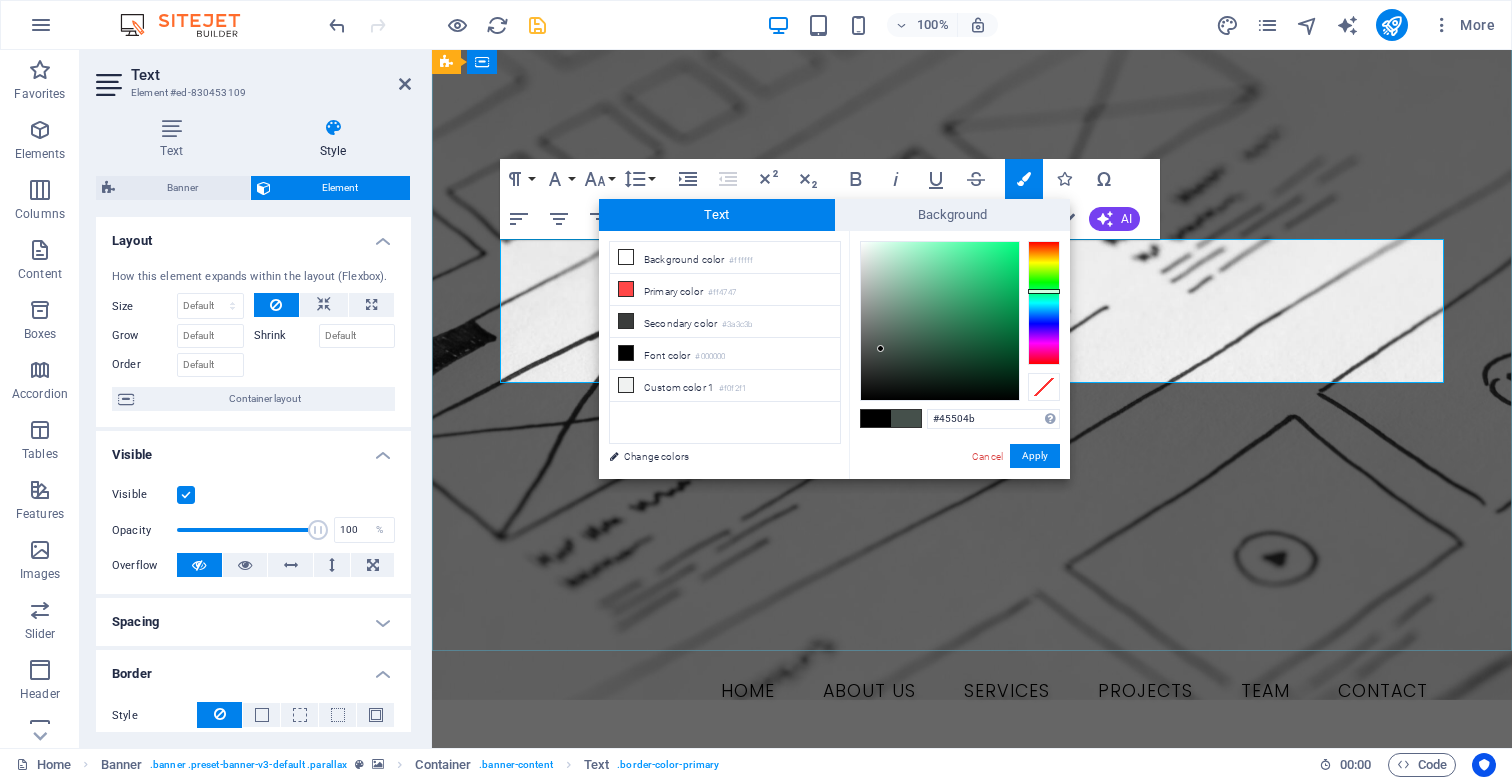 click at bounding box center [880, 348] 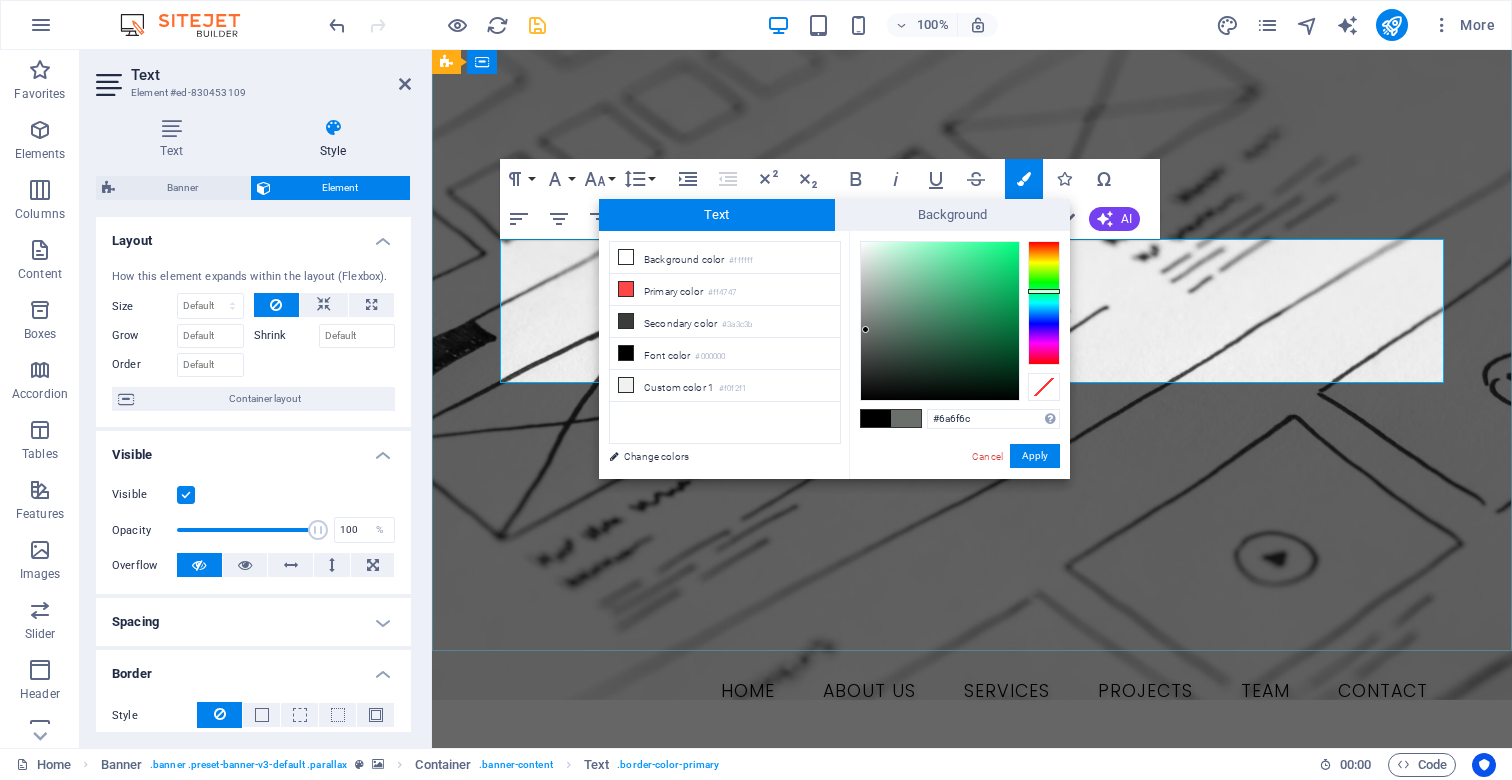 drag, startPoint x: 885, startPoint y: 349, endPoint x: 866, endPoint y: 330, distance: 26.870058 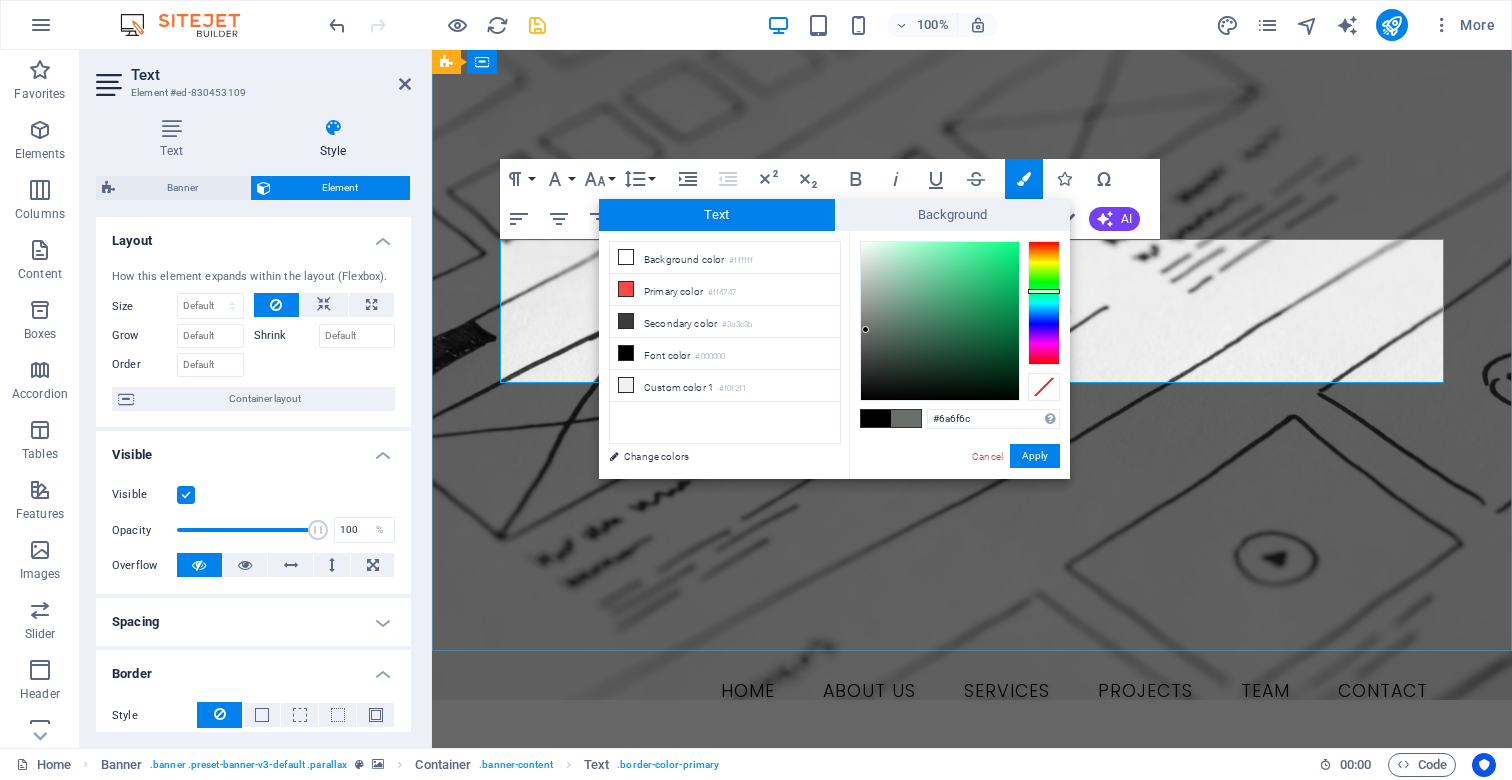 click at bounding box center [940, 321] 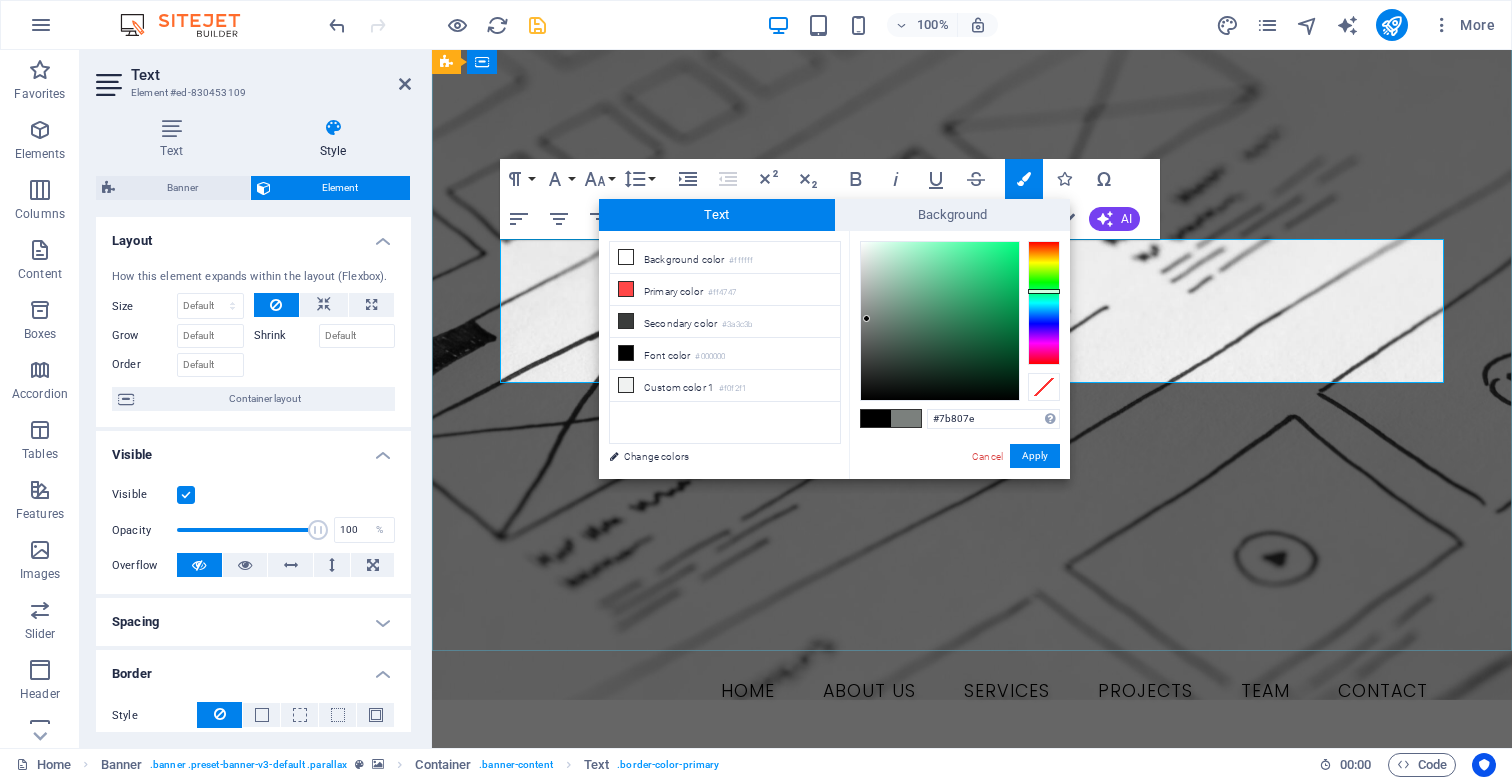 type on "#7a7f7c" 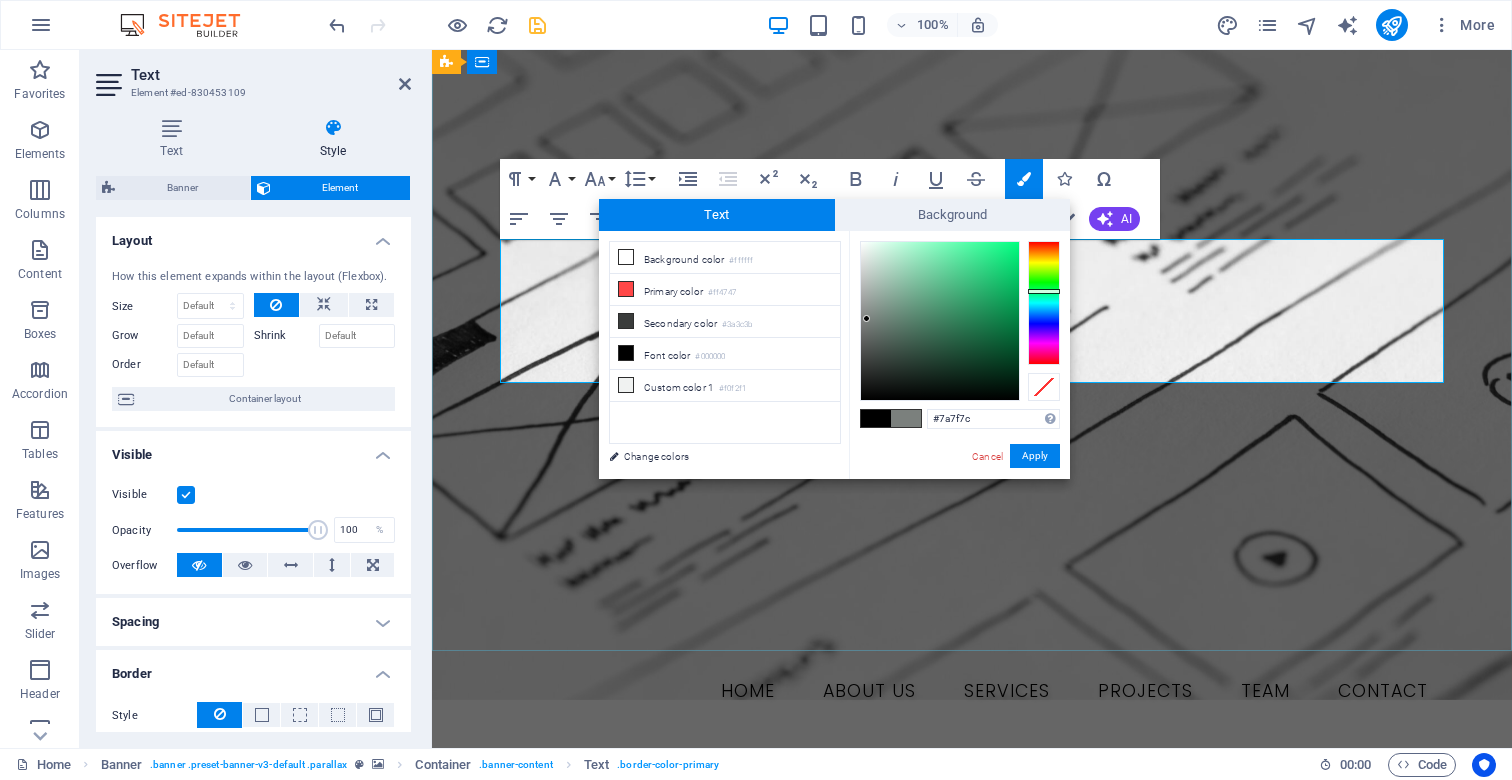 drag, startPoint x: 867, startPoint y: 331, endPoint x: 878, endPoint y: 336, distance: 12.083046 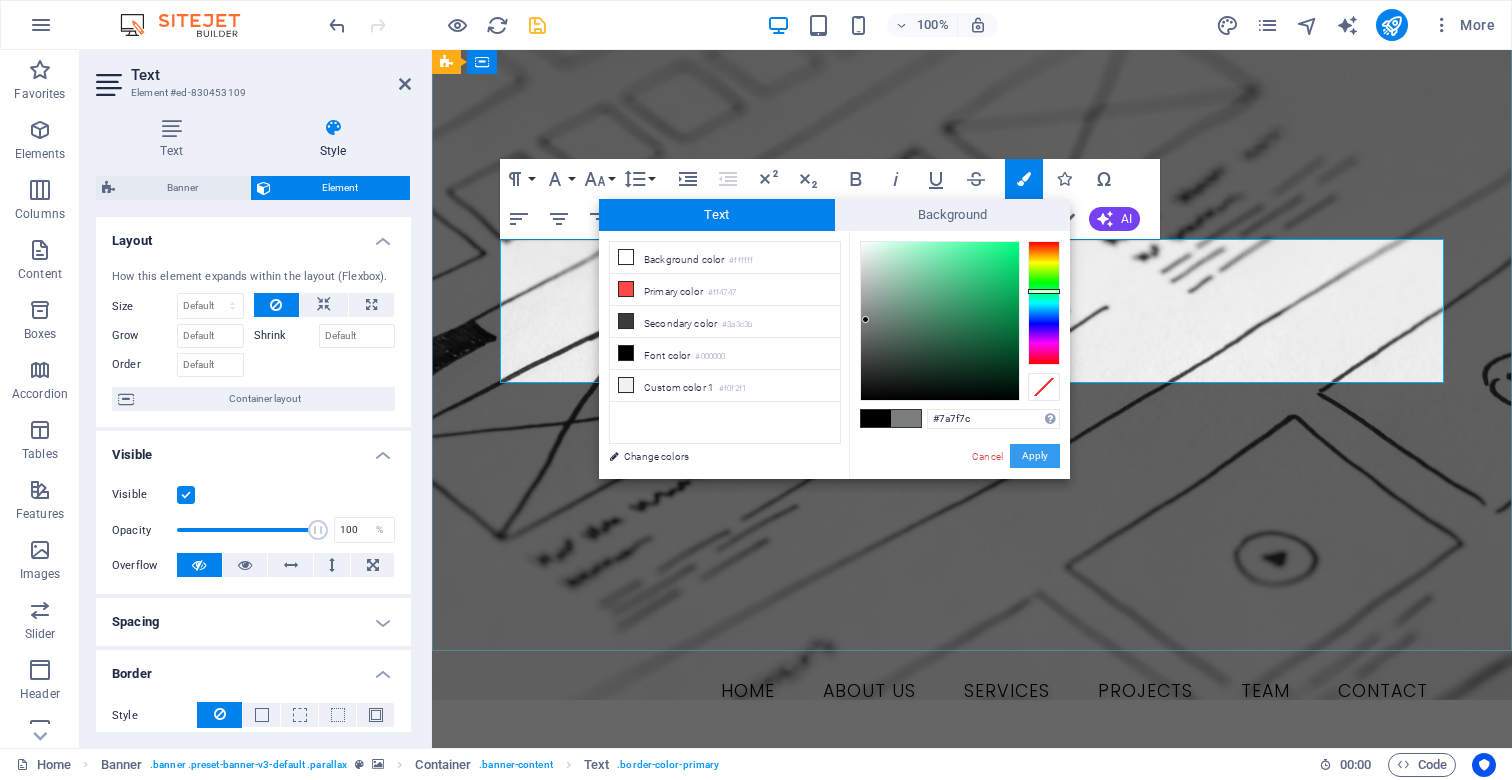 click on "Apply" at bounding box center (1035, 456) 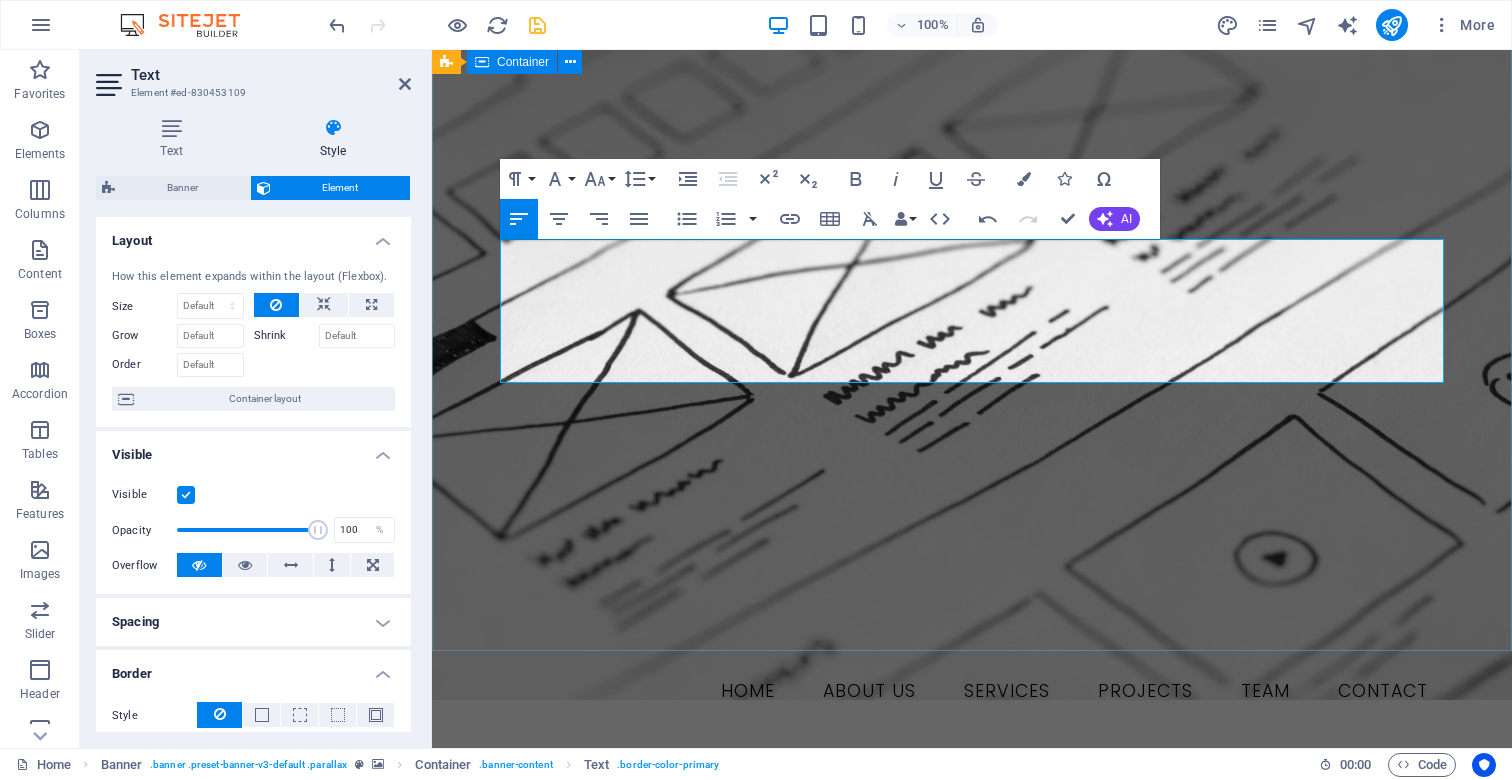 click on "​​ ​ We create high-performing, visually stunning websites that attract more traffic and convert better. ​ Learn more" at bounding box center (972, 917) 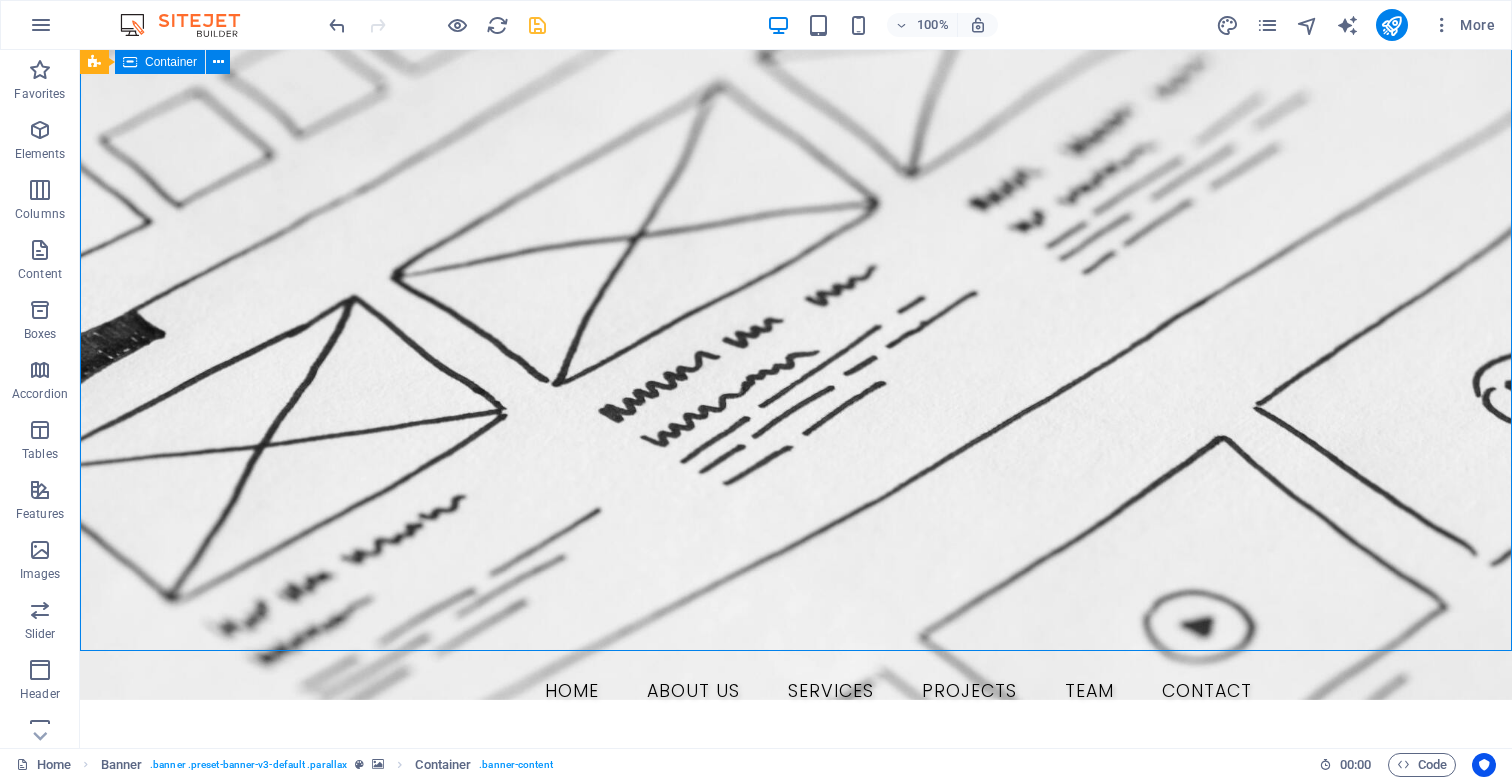 click on "We create high-performing, visually stunning websites that attract more traffic and convert better. Learn more" at bounding box center [796, 917] 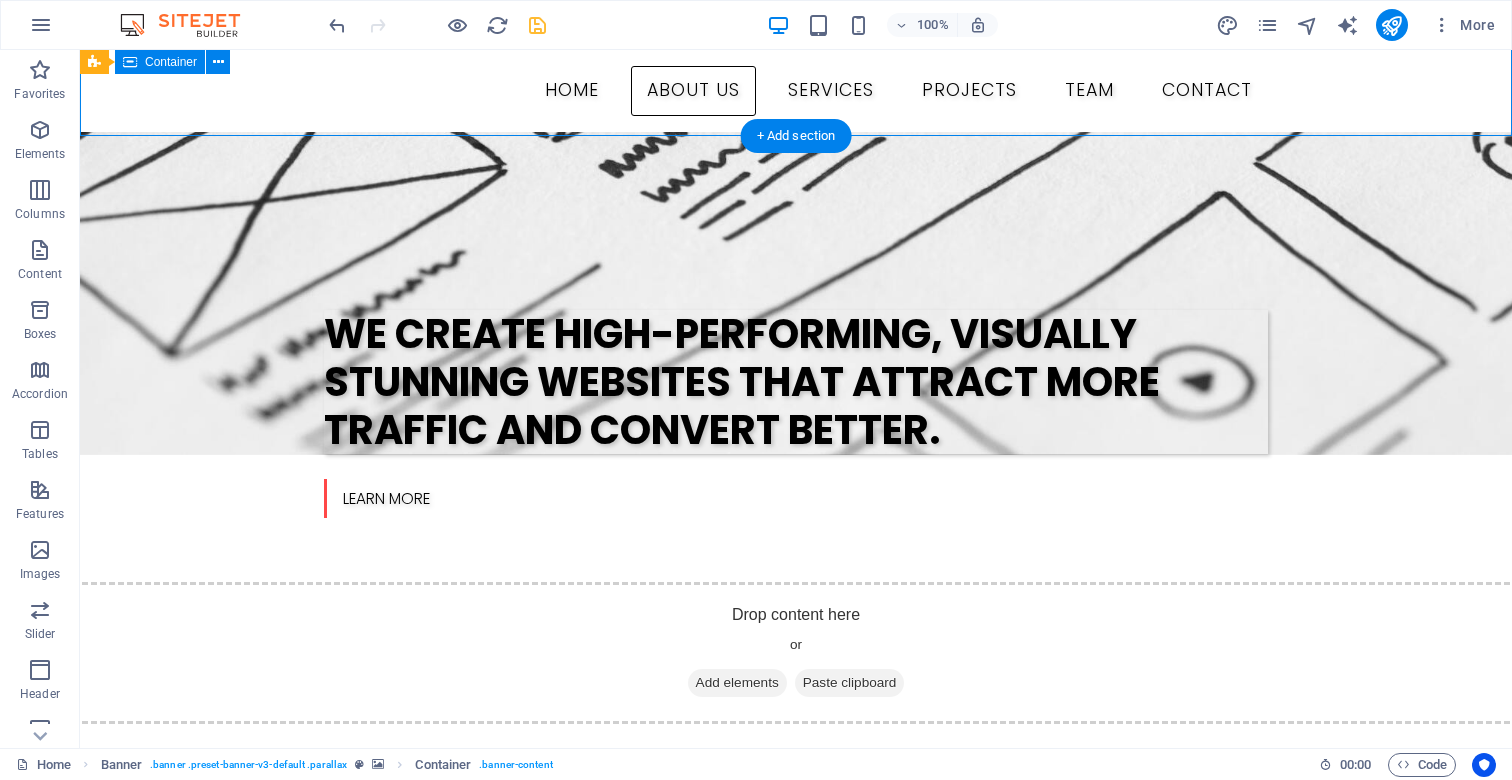 scroll, scrollTop: 533, scrollLeft: 0, axis: vertical 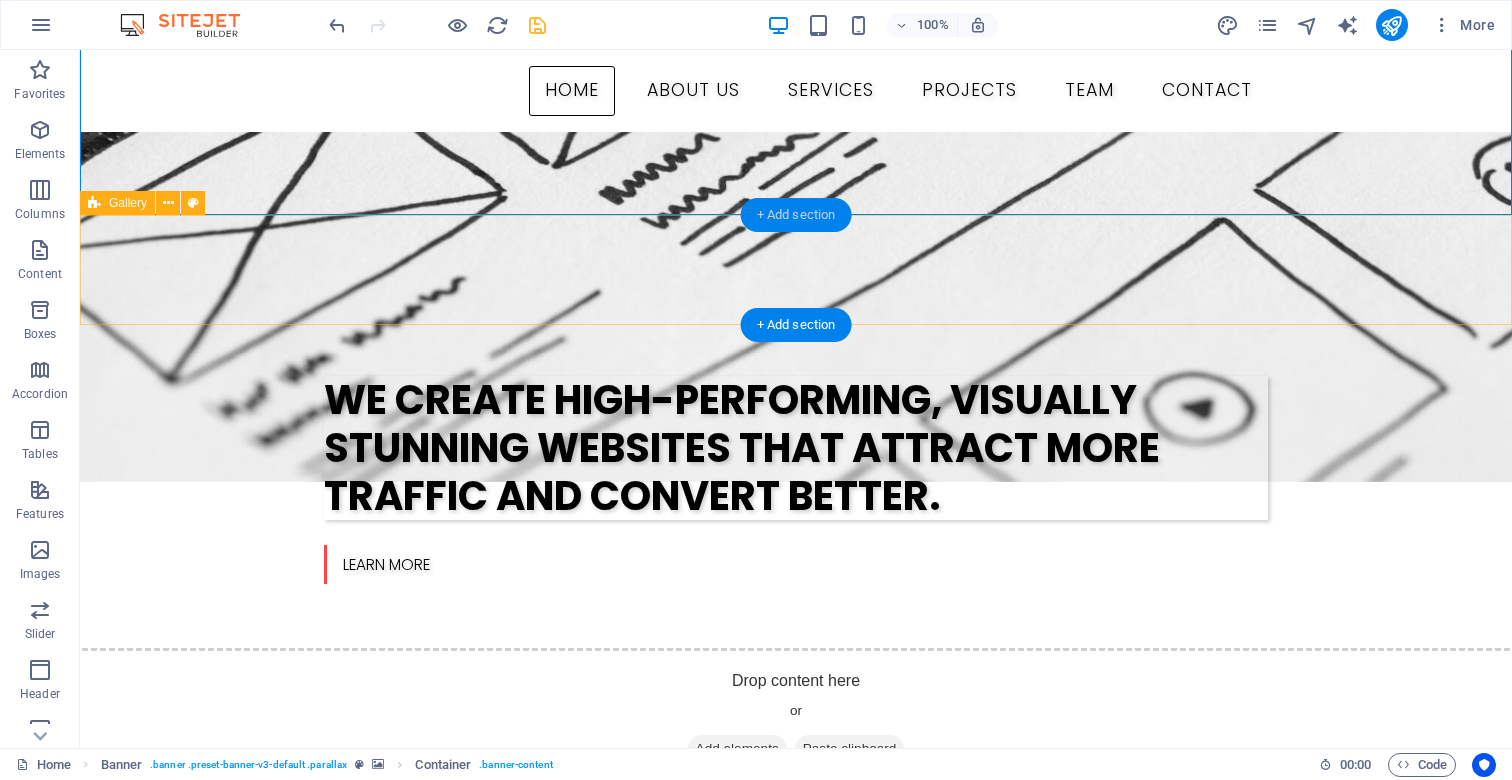 click on "+ Add section" at bounding box center (796, 215) 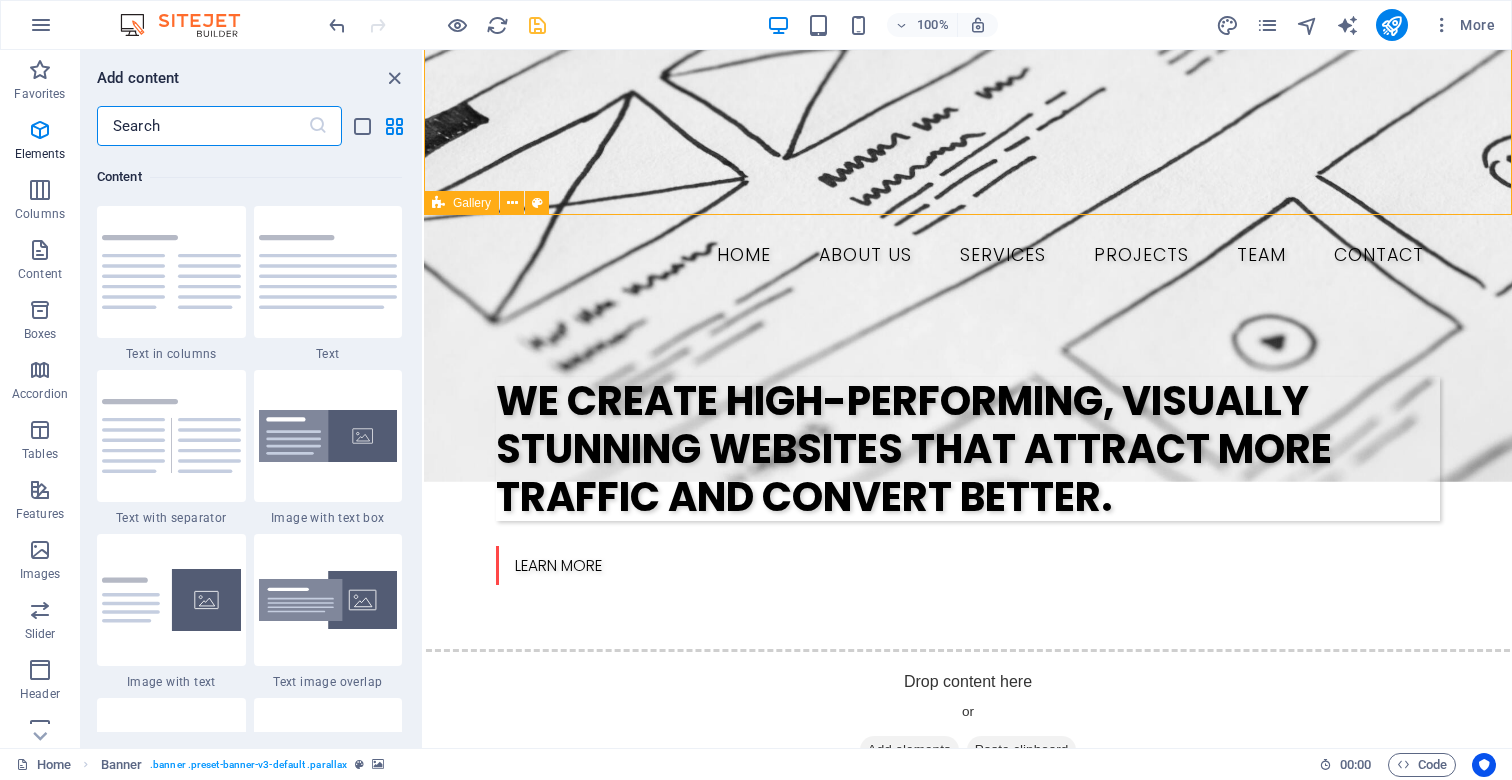 scroll, scrollTop: 3499, scrollLeft: 0, axis: vertical 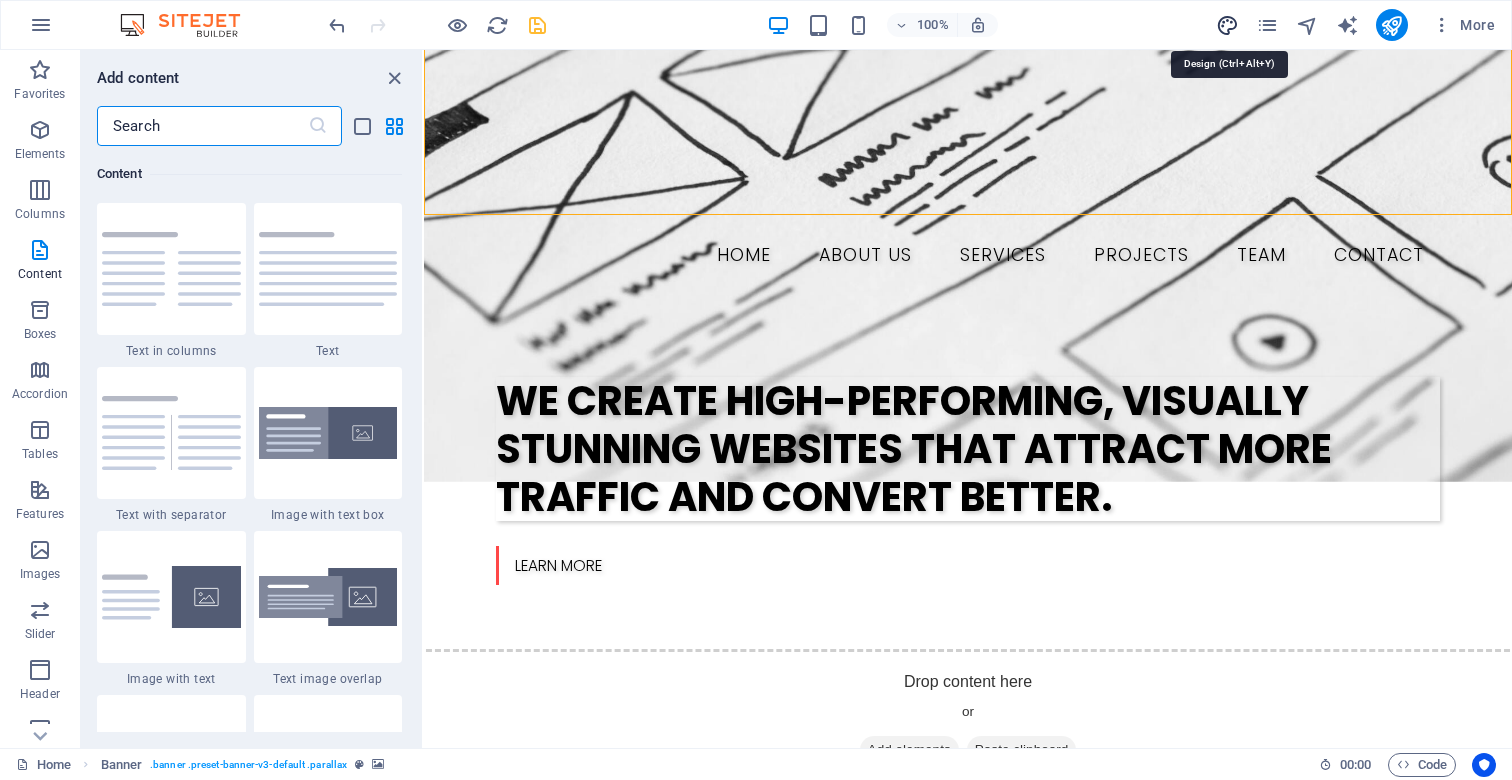click at bounding box center (1227, 25) 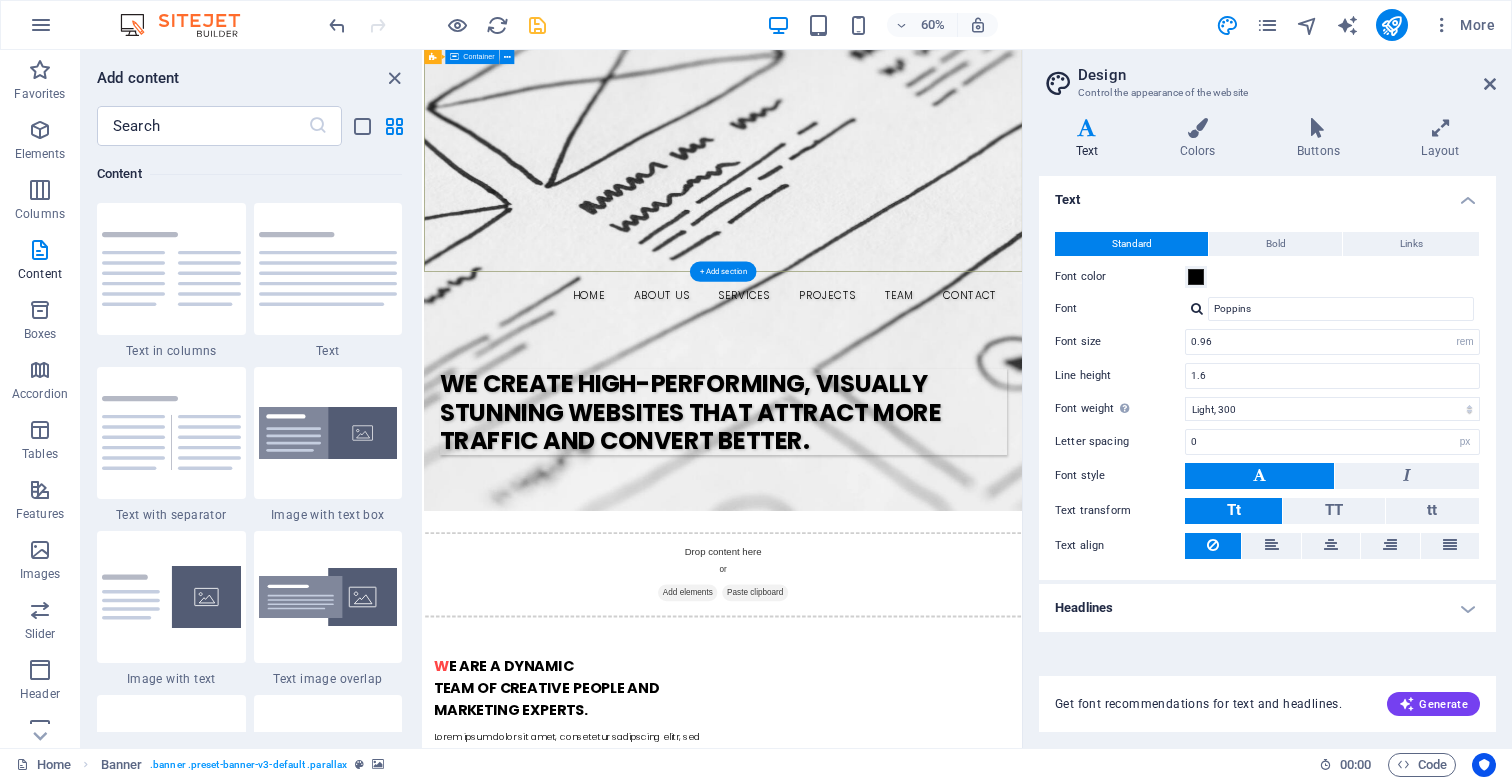 scroll, scrollTop: 797, scrollLeft: 0, axis: vertical 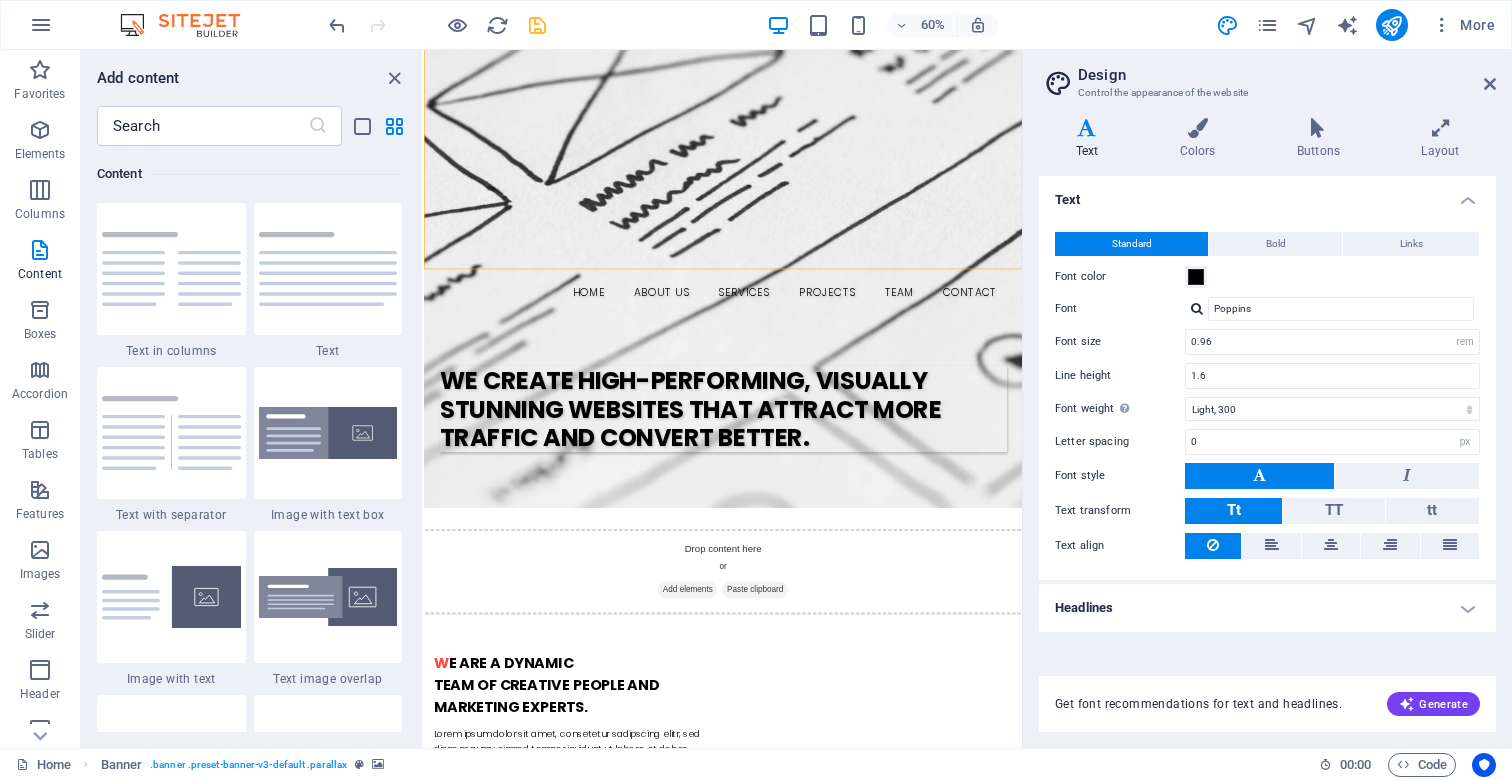 click on "Headlines" at bounding box center [1267, 608] 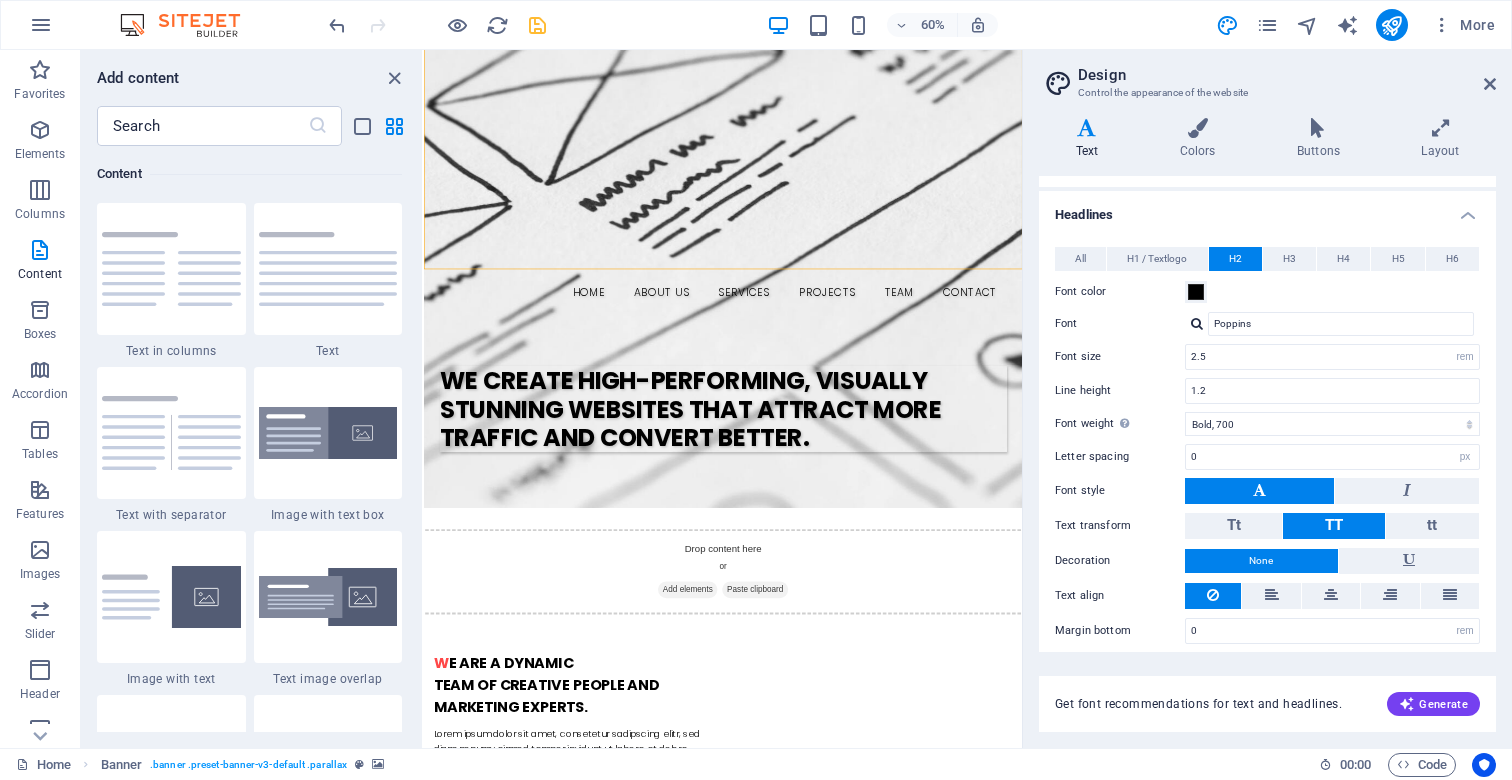 scroll, scrollTop: 396, scrollLeft: 0, axis: vertical 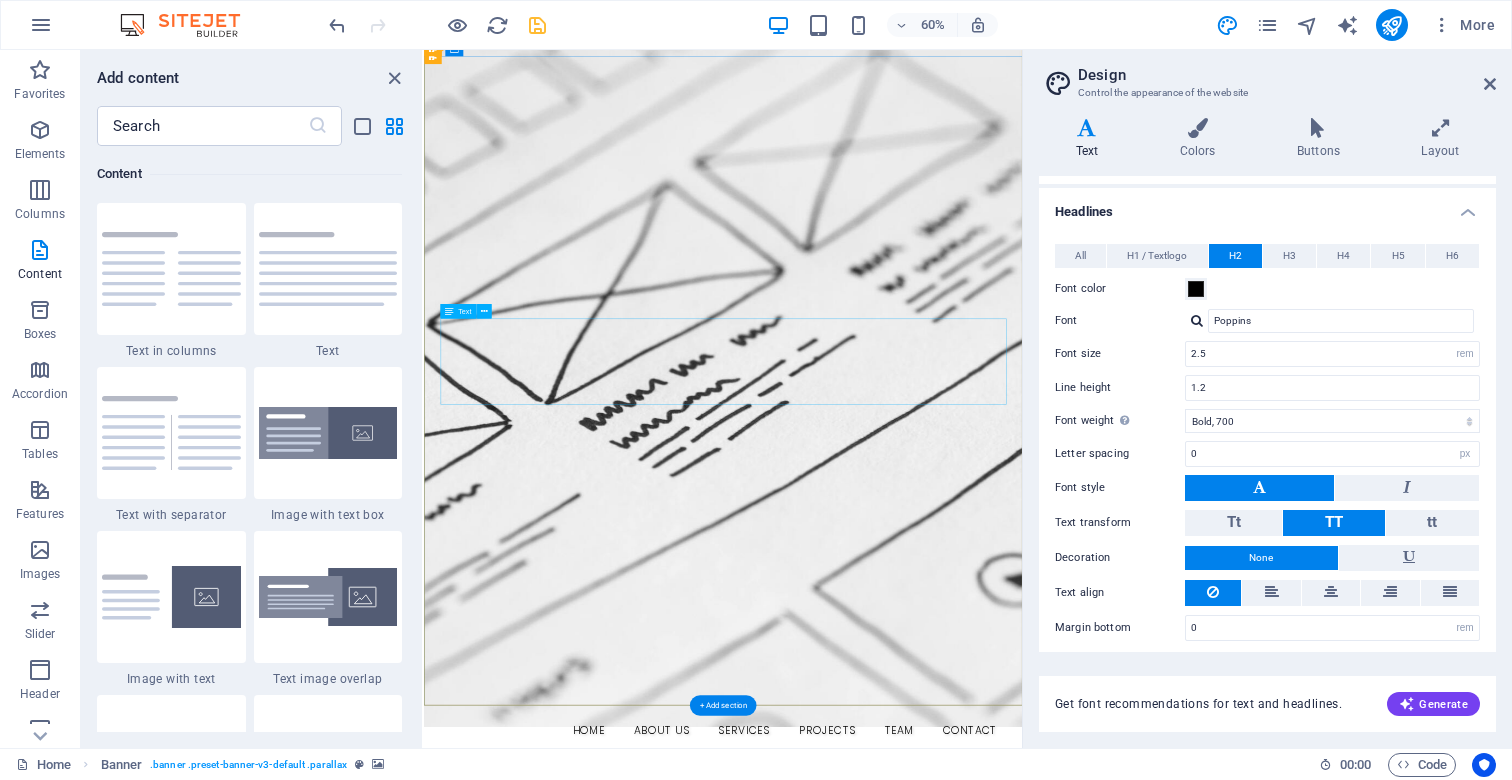 click on "We create high-performing, visually stunning websites that attract more traffic and convert better." at bounding box center [923, 1379] 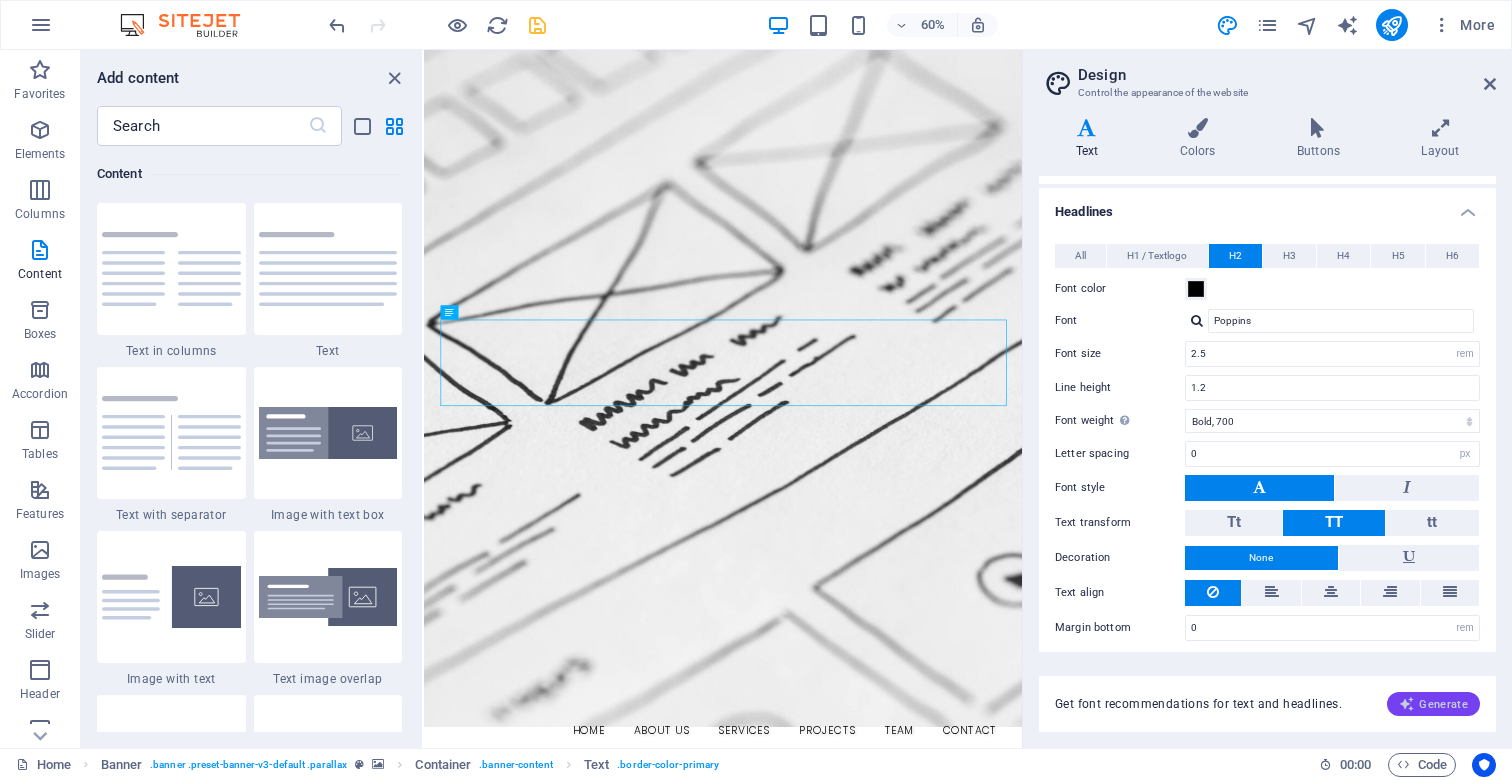 click on "Generate" at bounding box center (1433, 704) 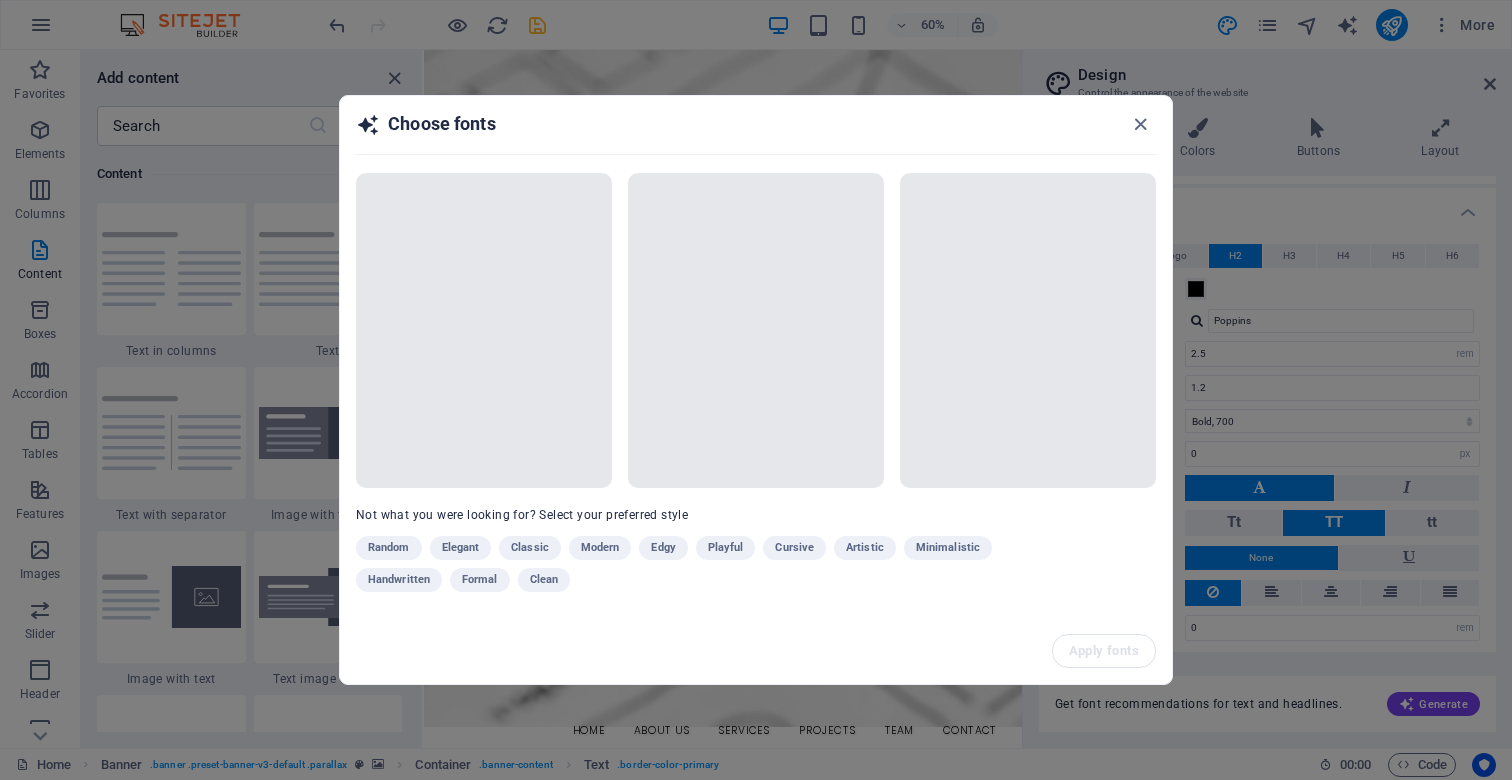 click on "Random Elegant Classic Modern Edgy Playful Cursive Artistic Minimalistic Handwritten Formal Clean" at bounding box center (706, 568) 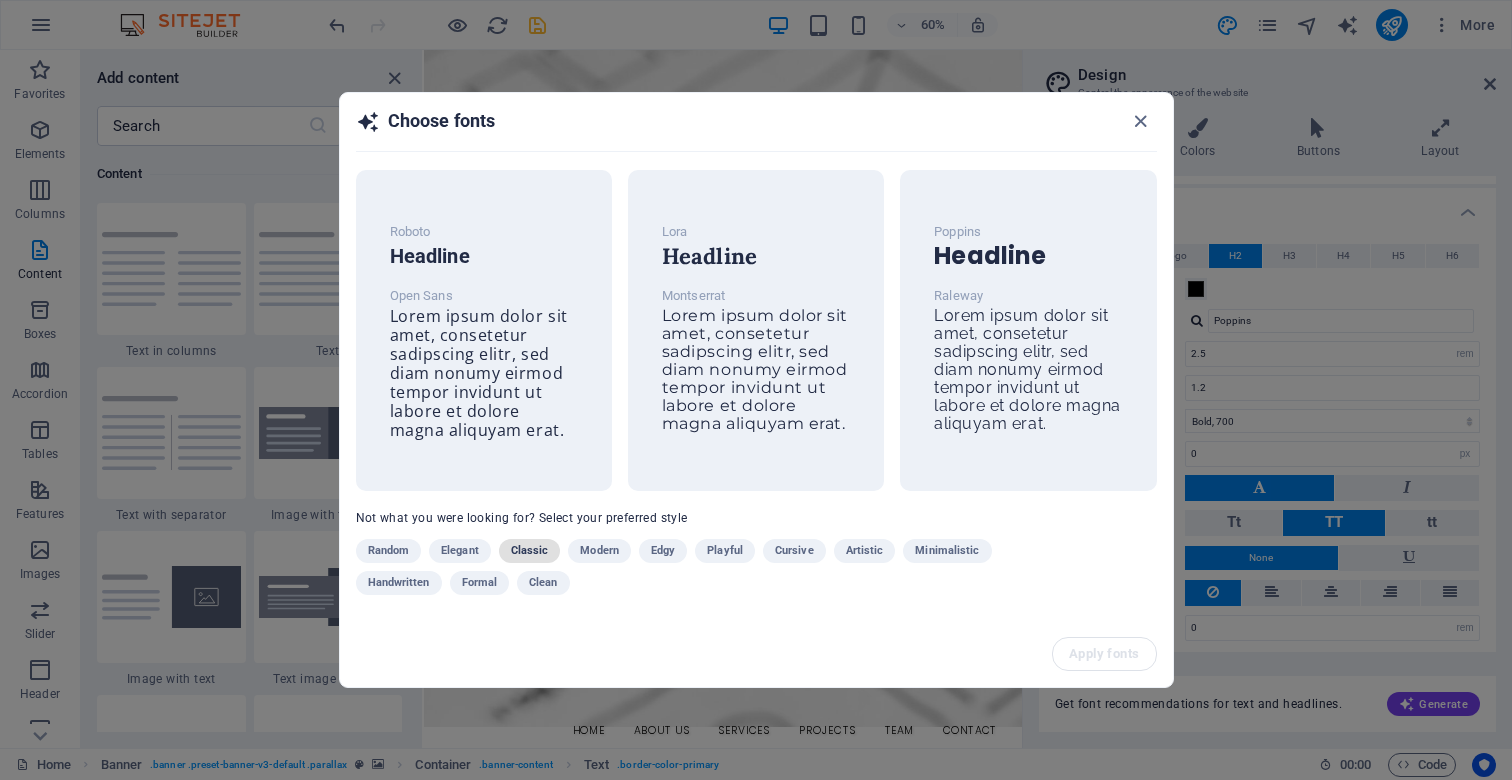 click on "Classic" at bounding box center (530, 551) 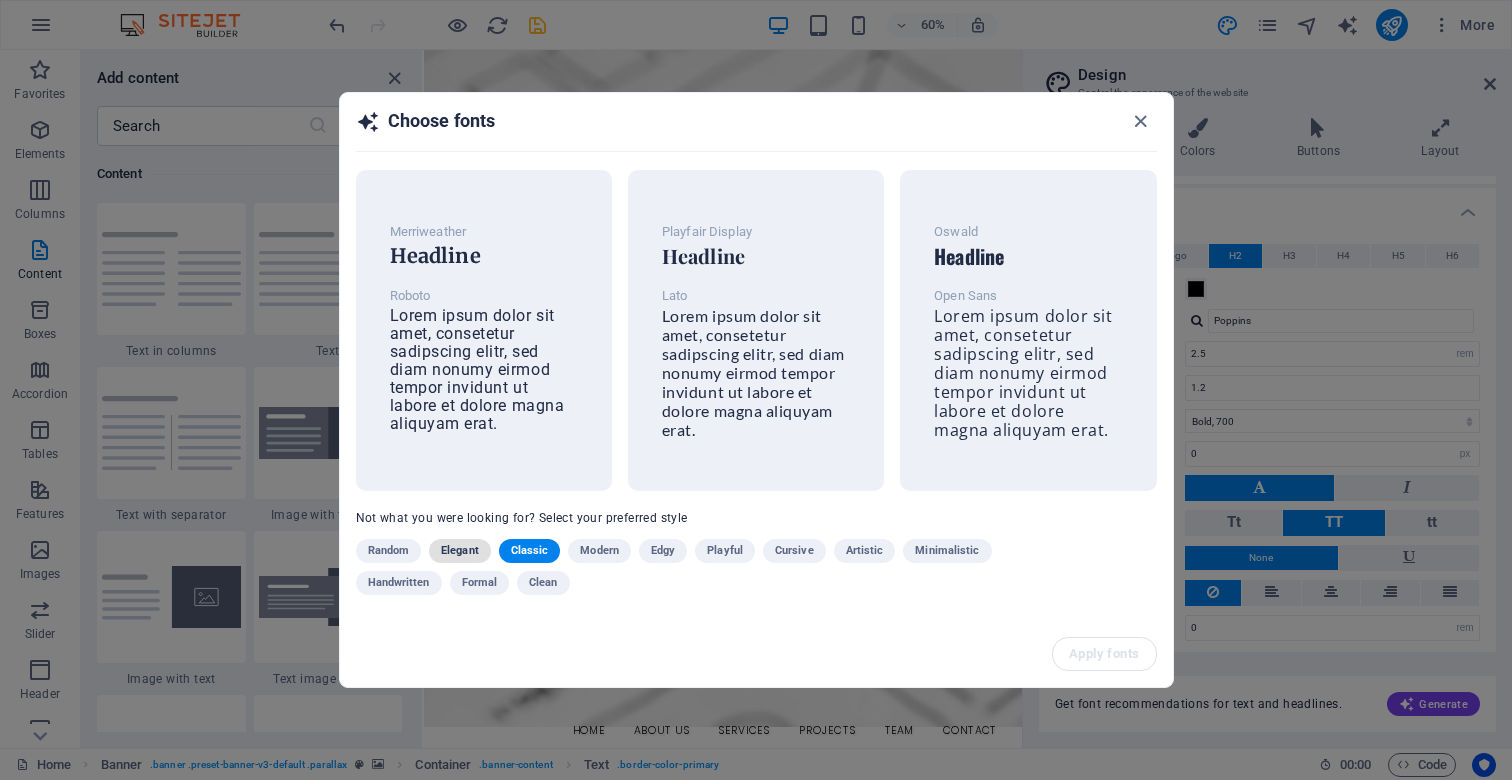 click on "Elegant" at bounding box center (460, 551) 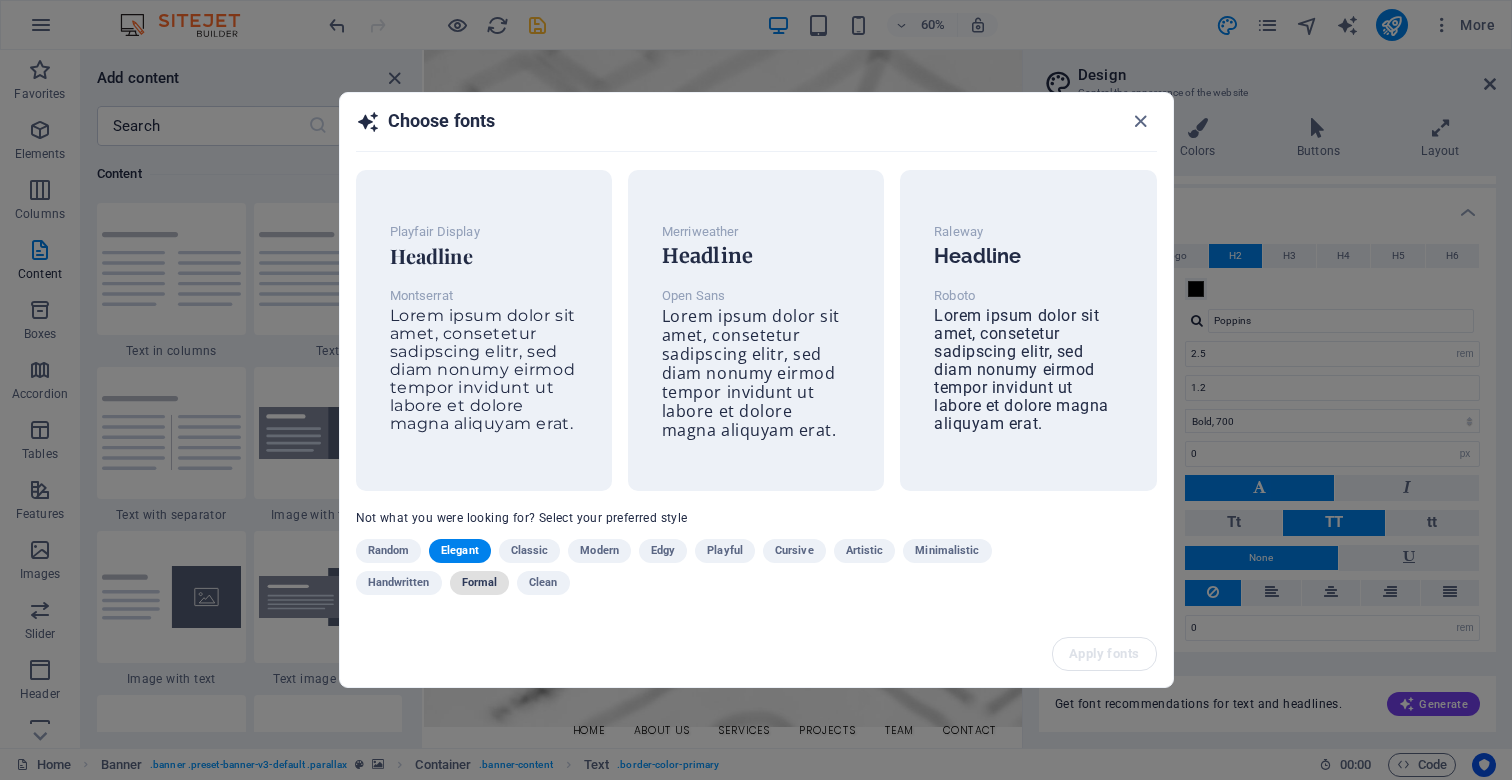 click on "Formal" at bounding box center [480, 583] 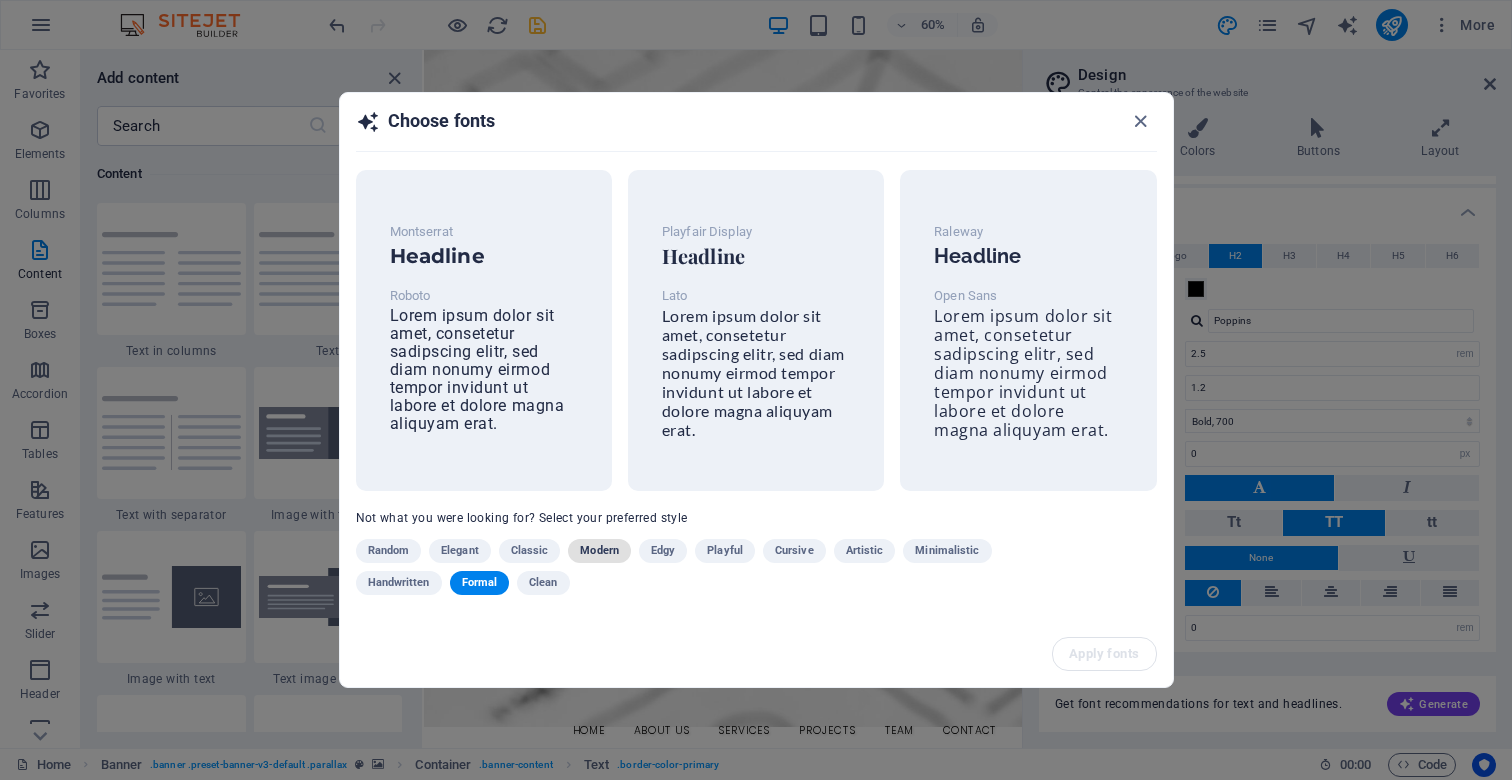 click on "Modern" at bounding box center [599, 551] 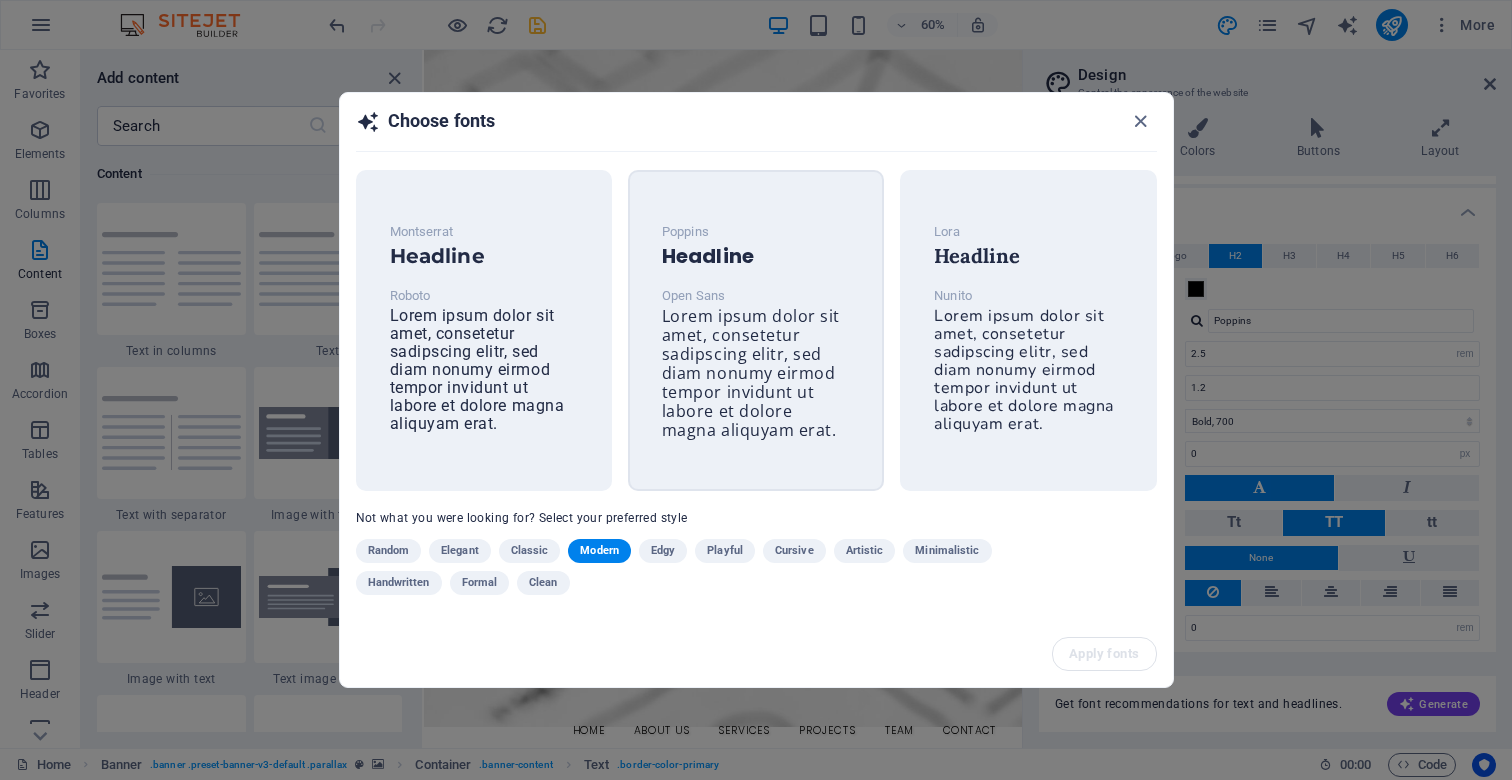 click on "Lorem ipsum dolor sit amet, consetetur sadipscing elitr, sed diam nonumy eirmod tempor invidunt ut labore et dolore magna aliquyam erat." at bounding box center [751, 373] 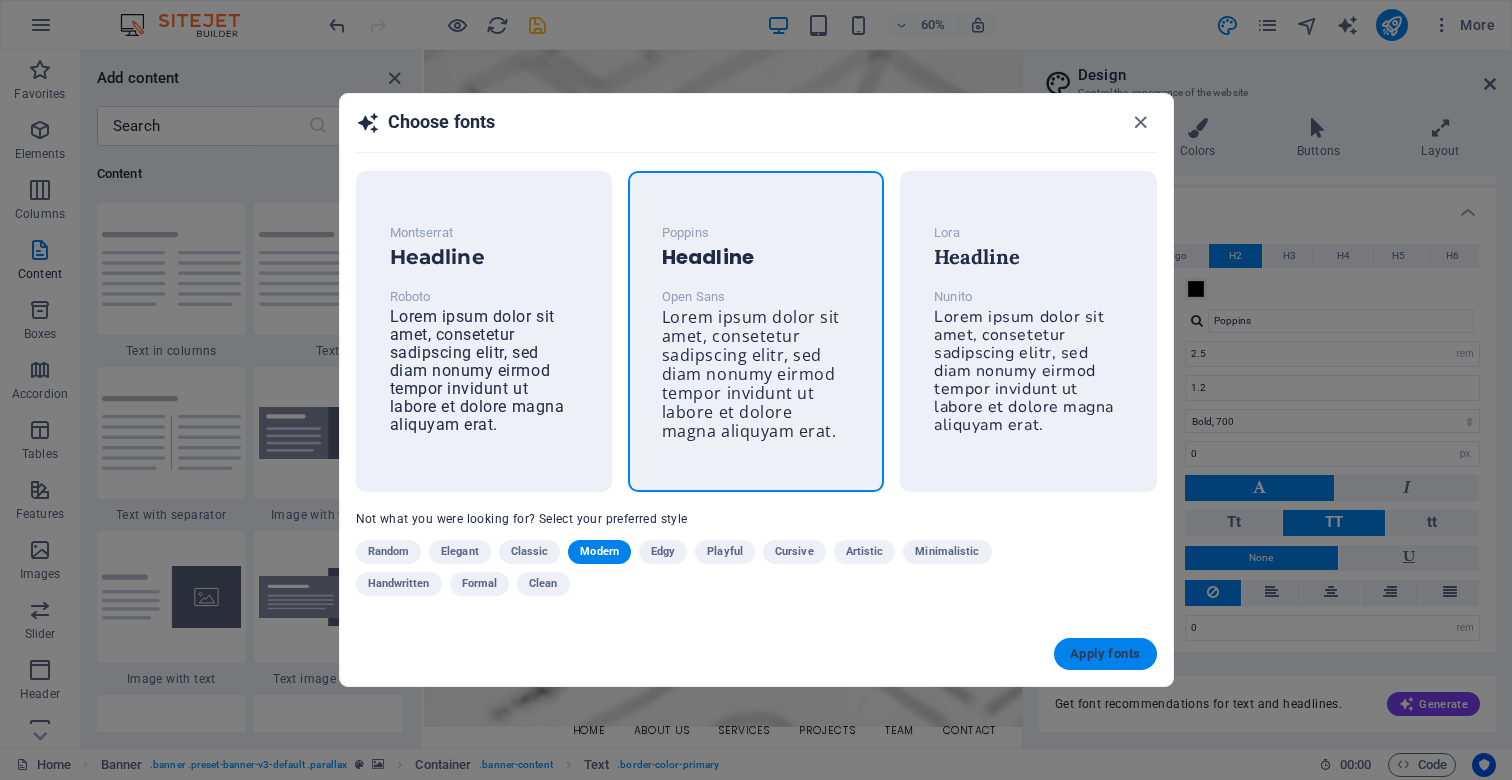 click on "Apply fonts" at bounding box center [1105, 654] 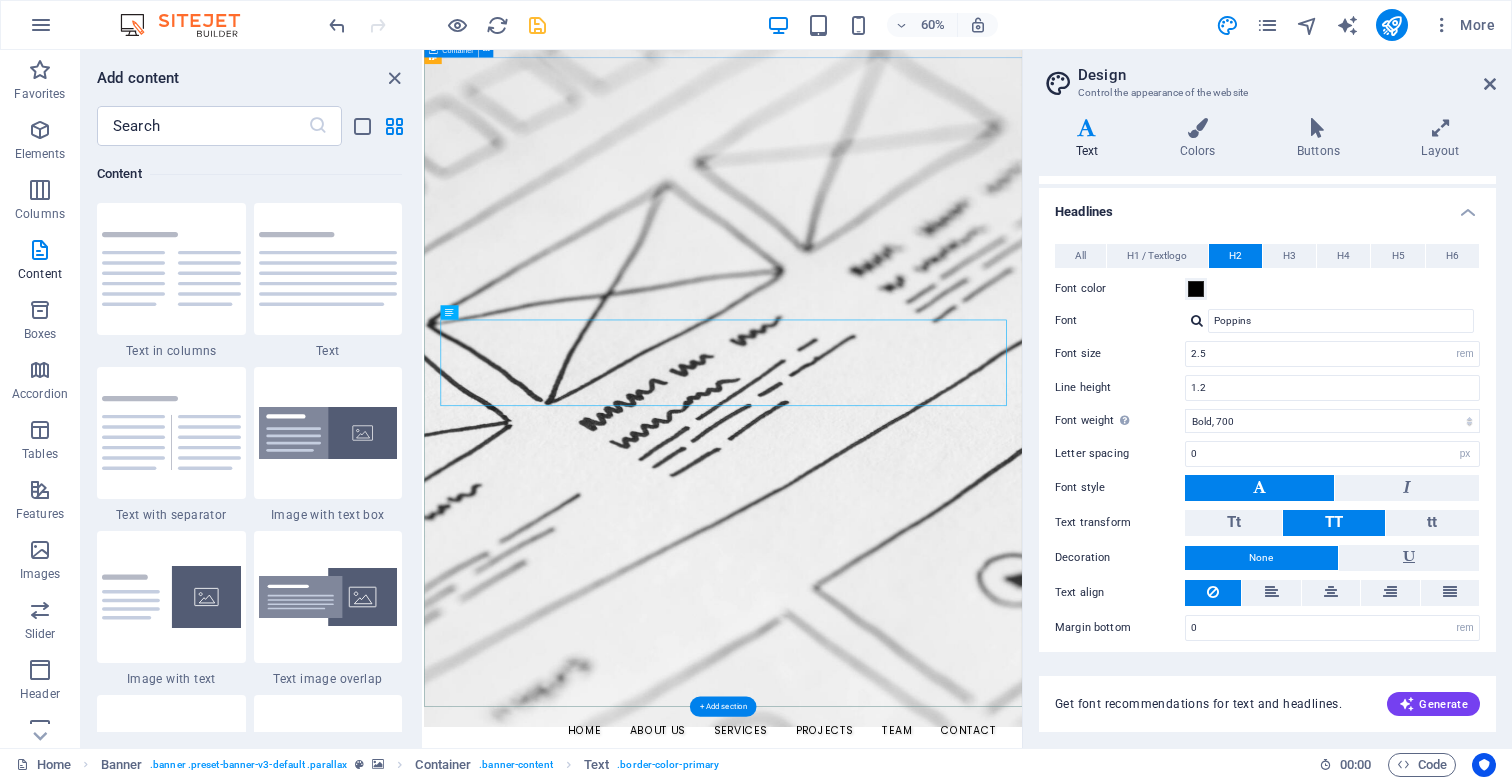 type on "Open Sans" 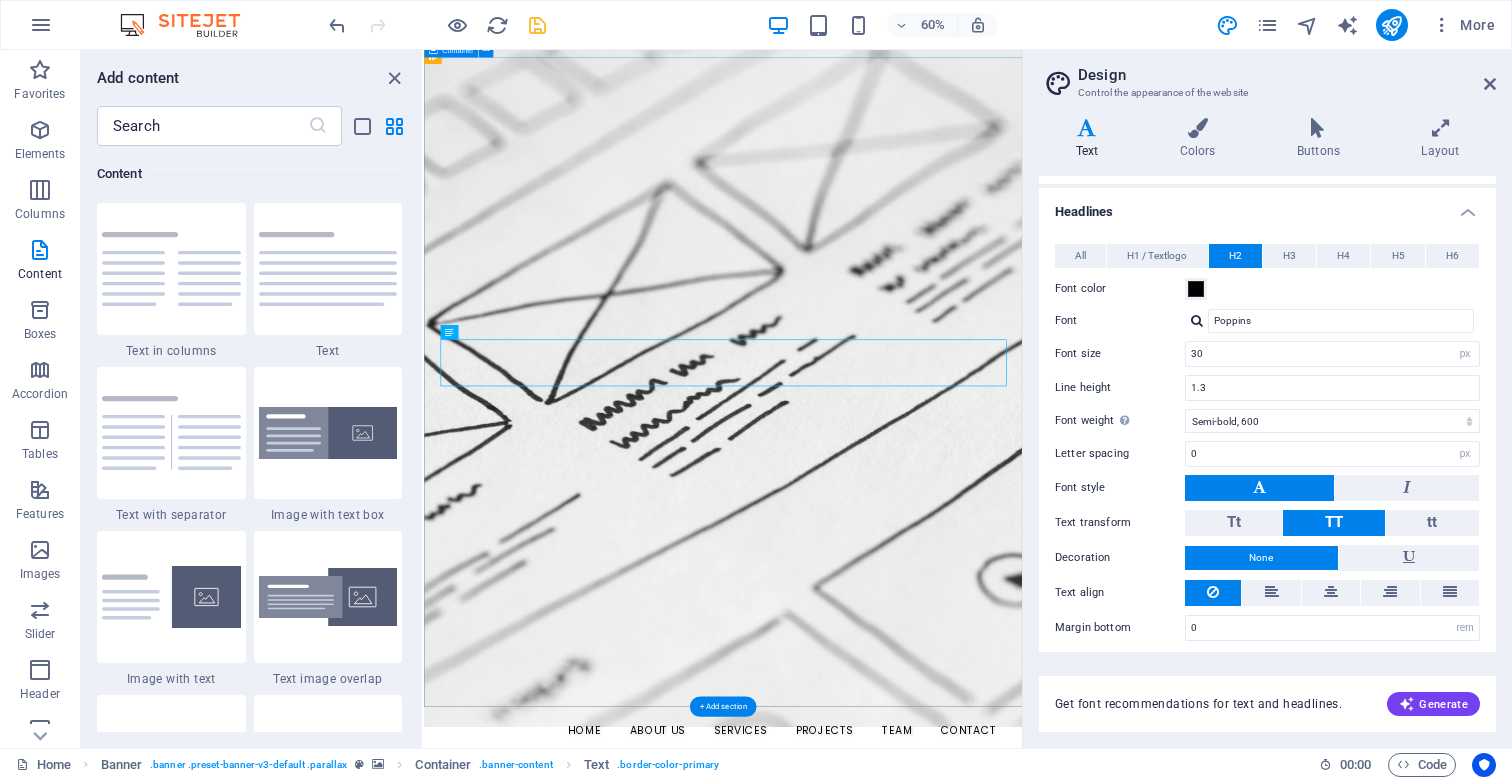 click on "We create high-performing, visually stunning websites that attract more traffic and convert better. Learn more" at bounding box center [922, 1378] 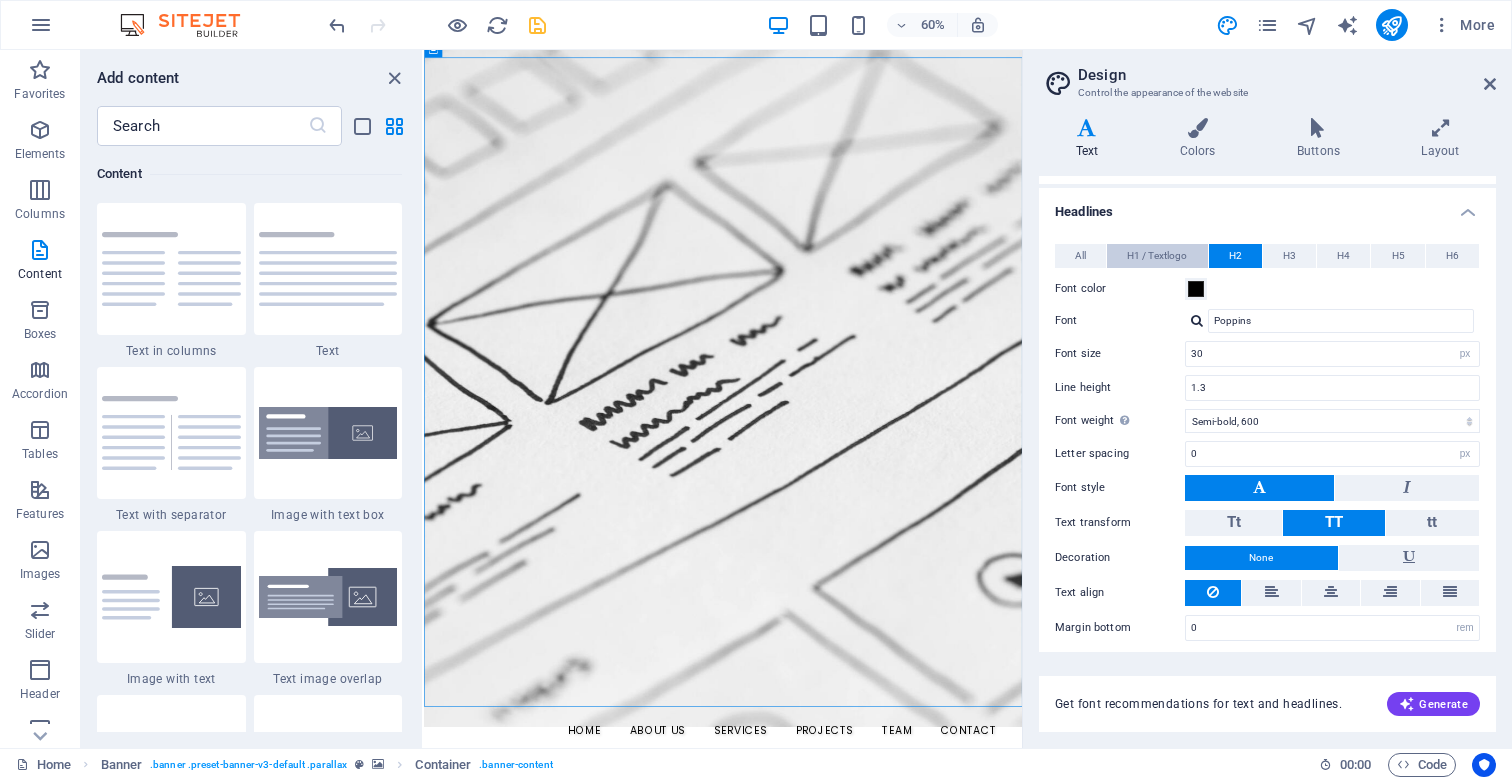 click on "H1 / Textlogo" at bounding box center (1157, 256) 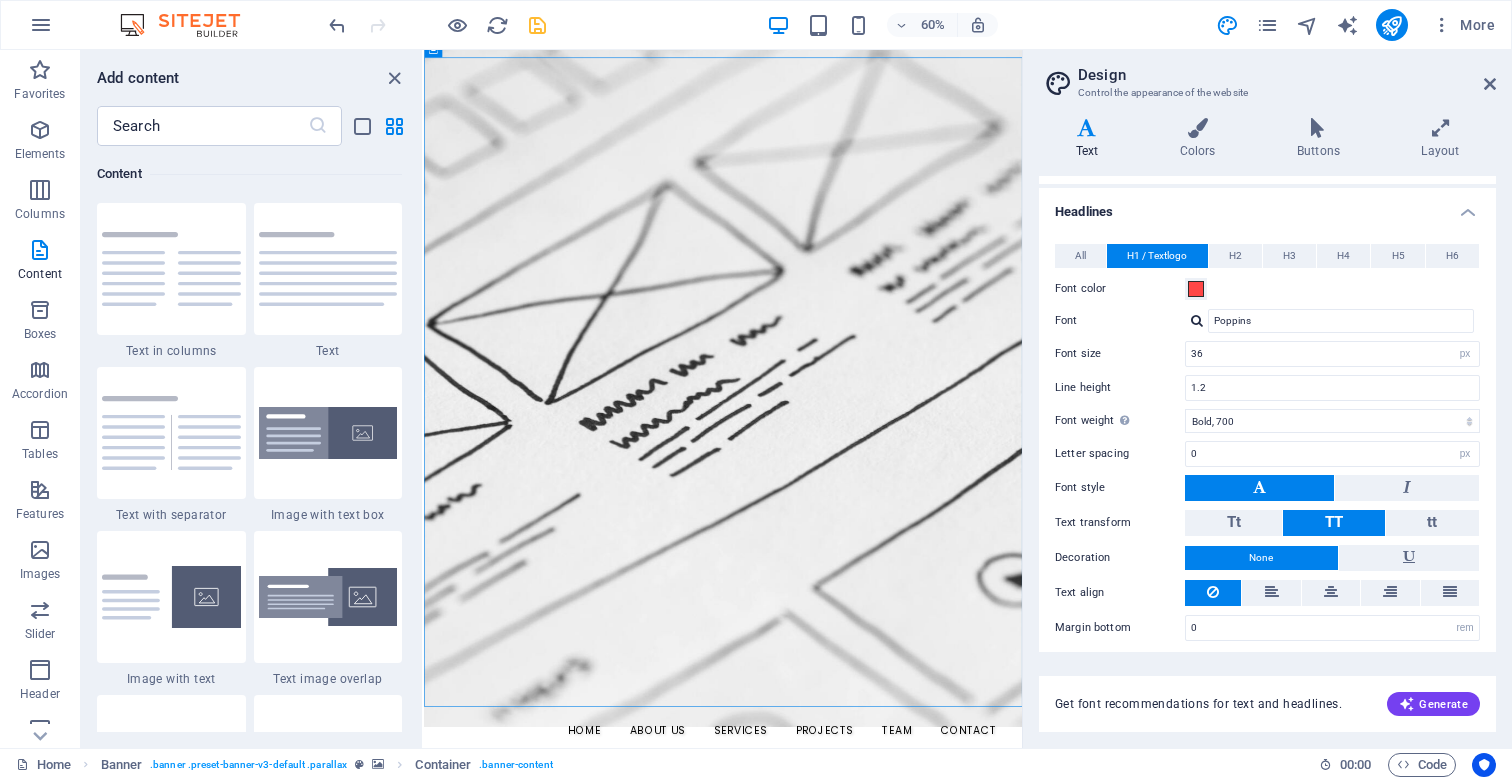 click on "All" at bounding box center (1080, 256) 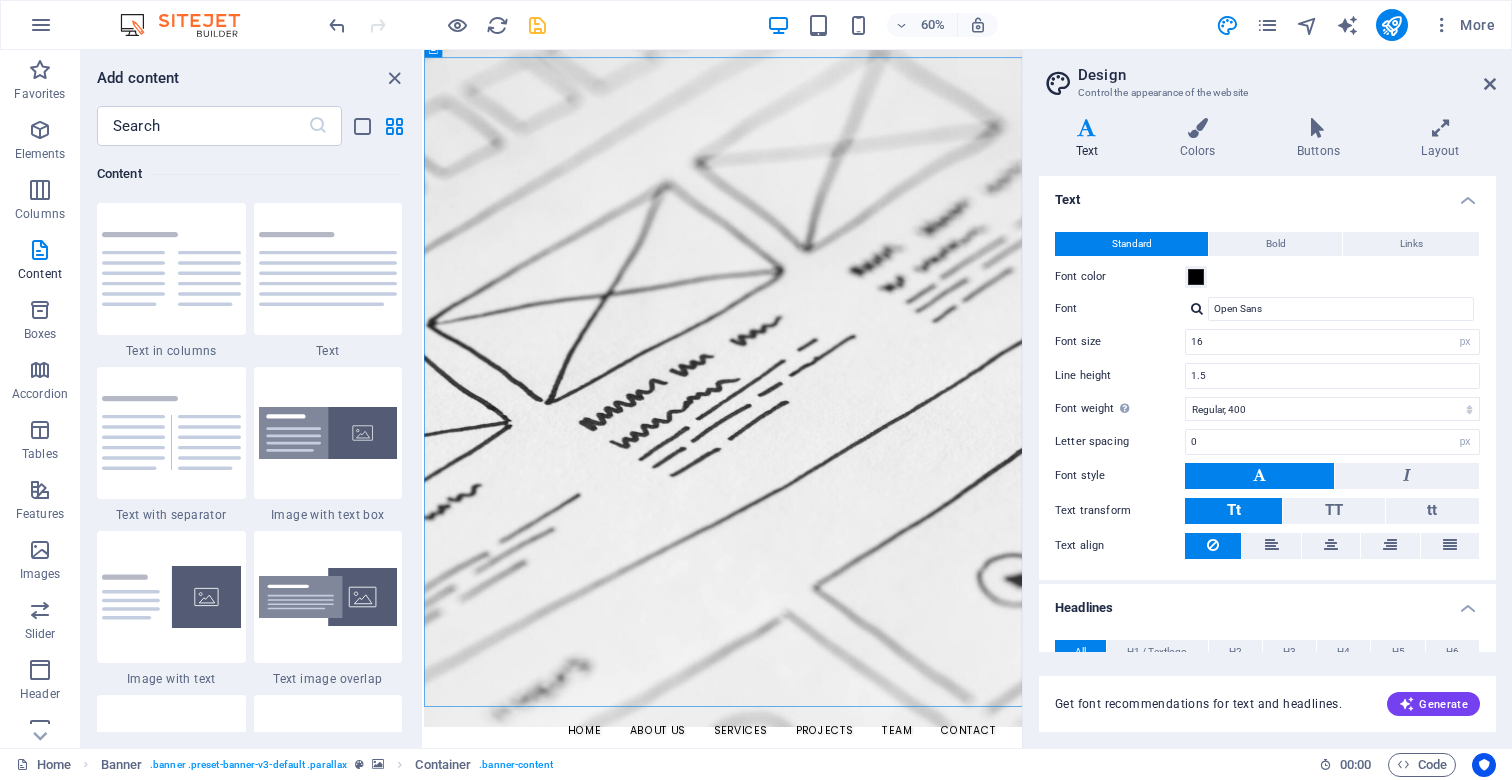 scroll, scrollTop: 0, scrollLeft: 0, axis: both 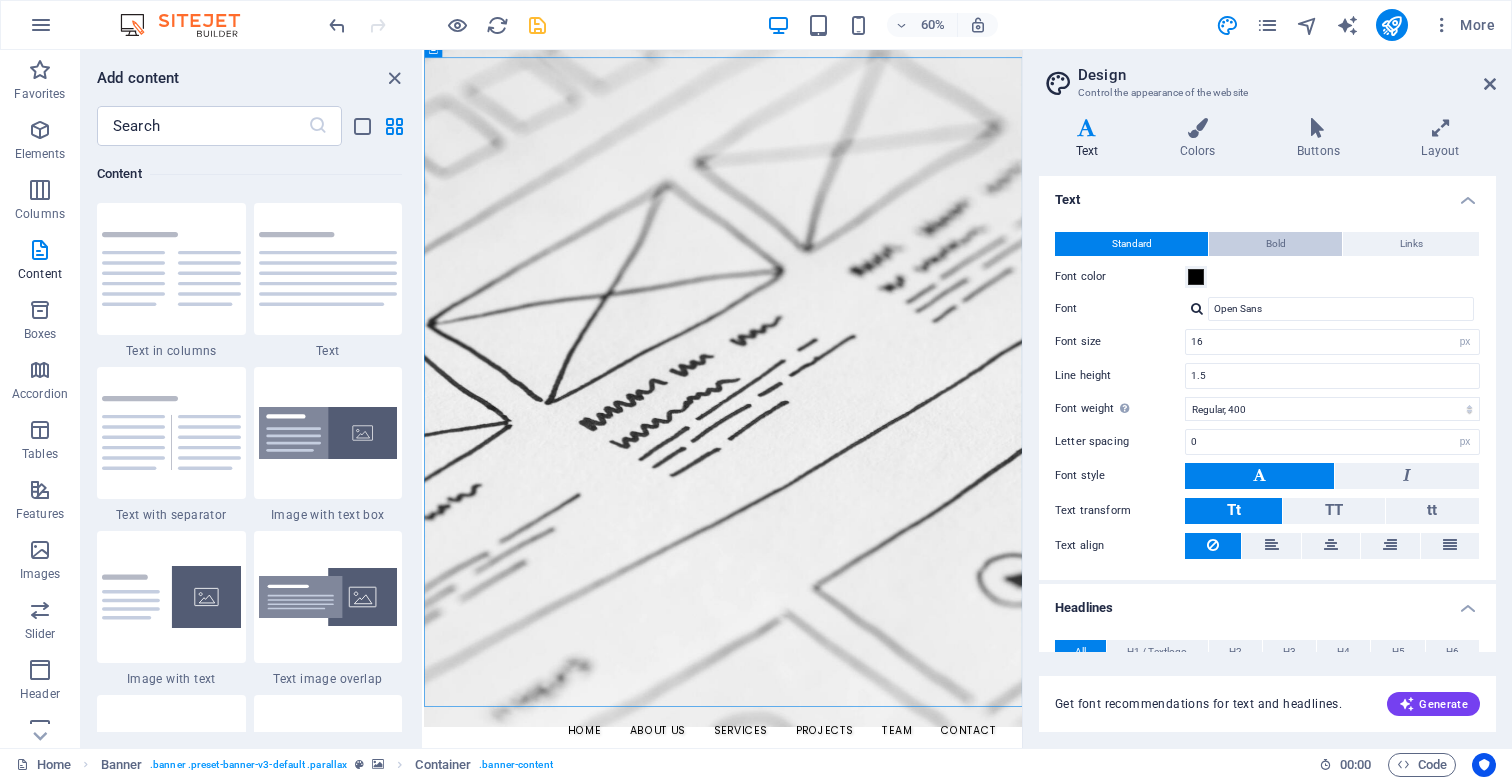 click on "Bold" at bounding box center [1276, 244] 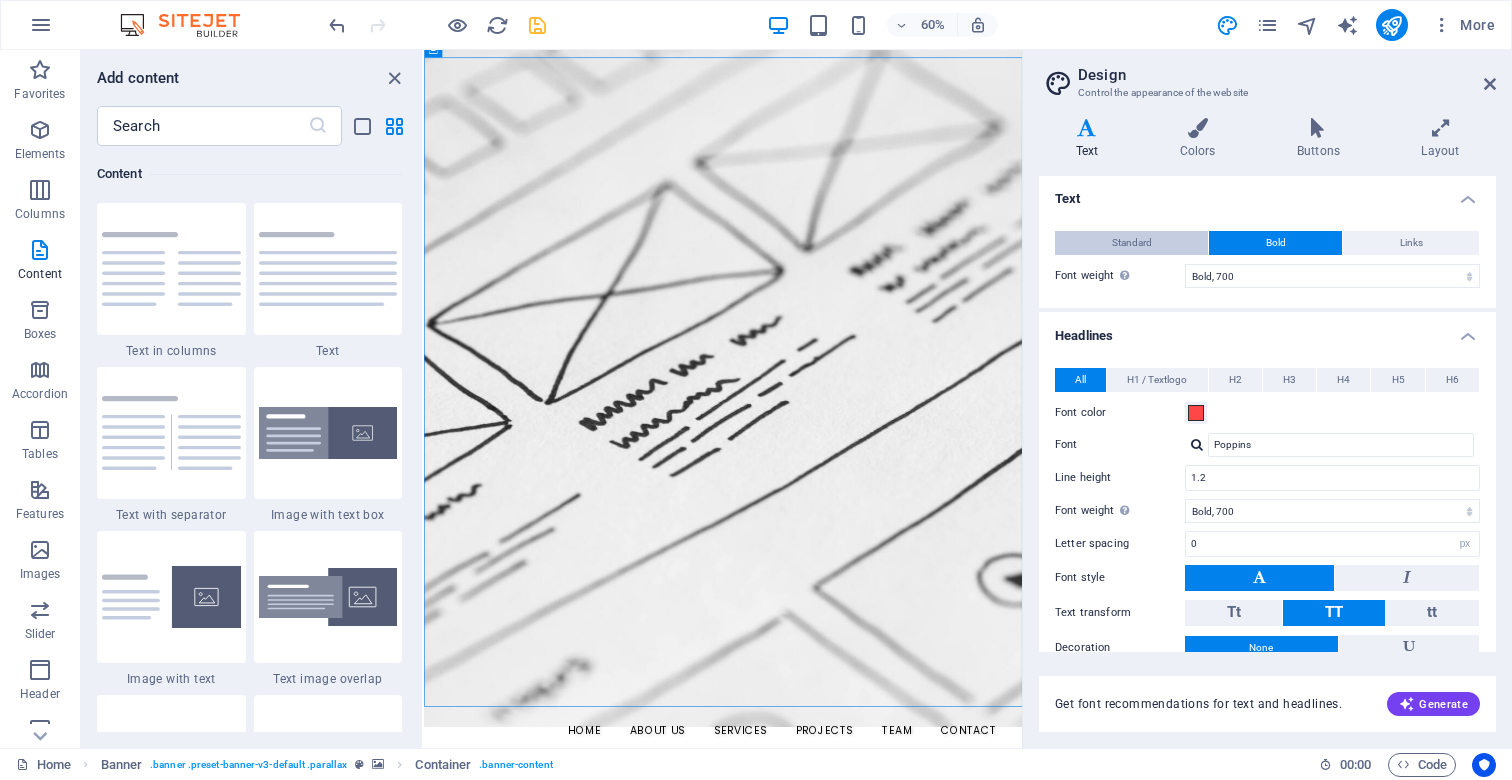 scroll, scrollTop: 0, scrollLeft: 0, axis: both 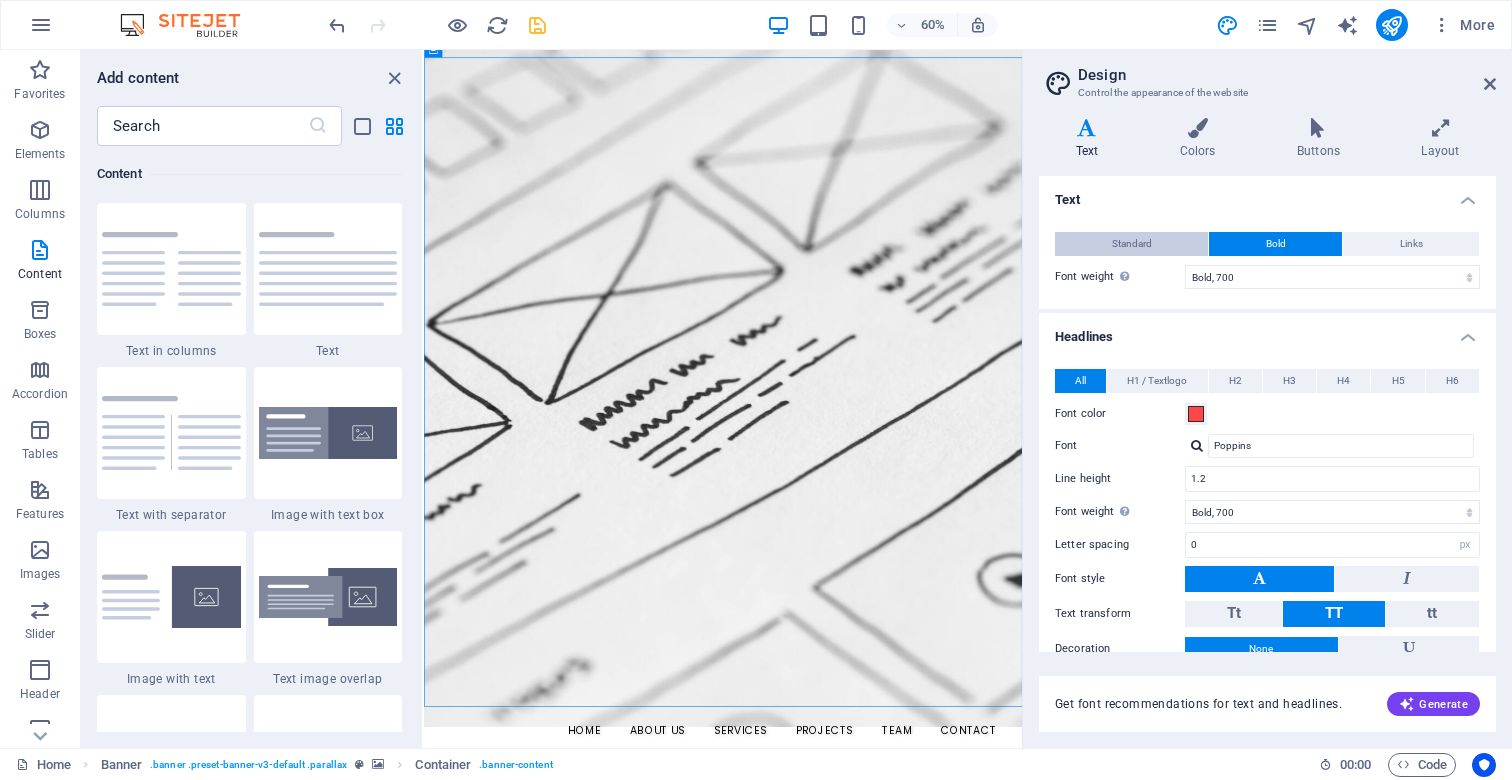 click on "Standard" at bounding box center [1132, 244] 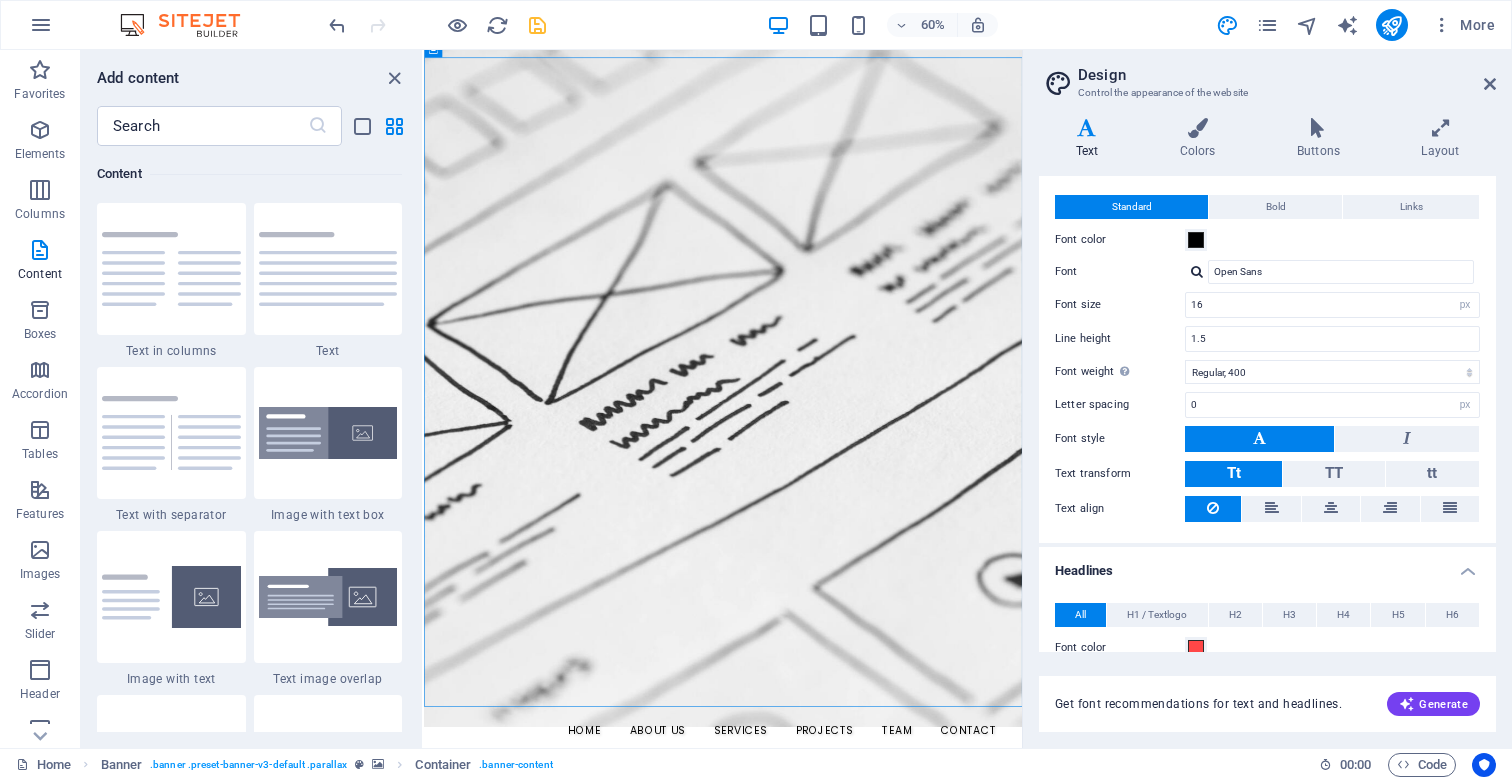 scroll, scrollTop: 45, scrollLeft: 0, axis: vertical 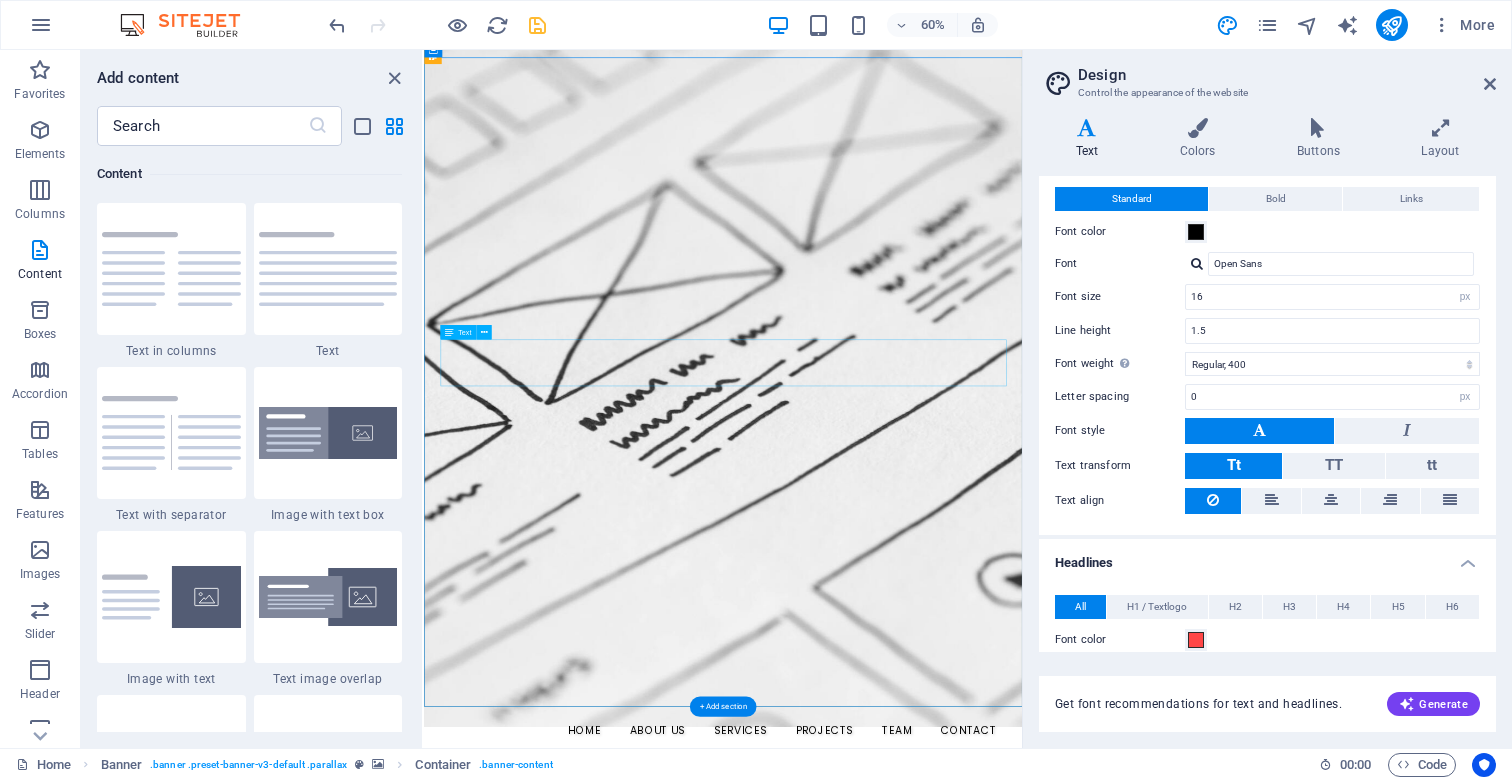 click on "We create high-performing, visually stunning websites that attract more traffic and convert better." at bounding box center (923, 1346) 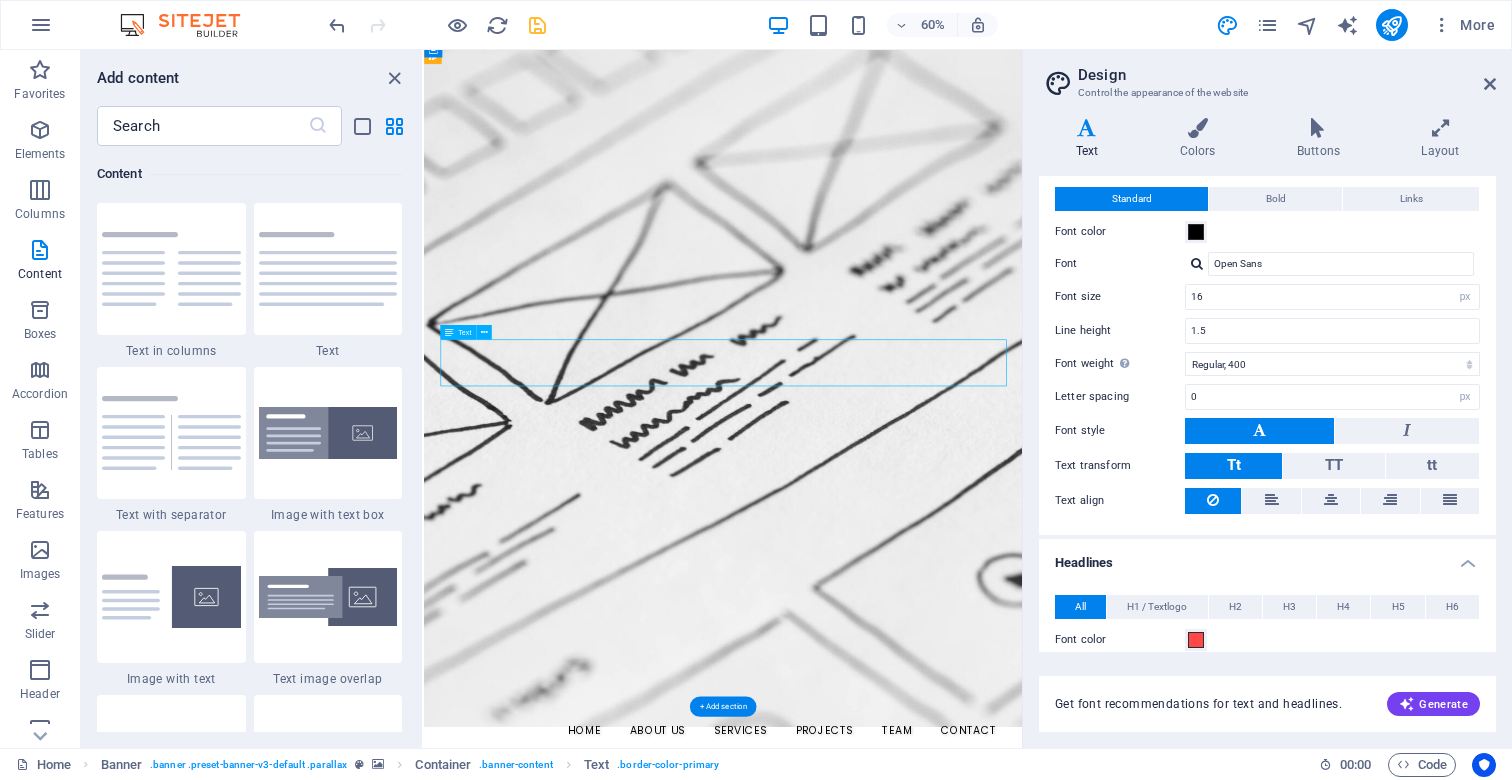 click on "We create high-performing, visually stunning websites that attract more traffic and convert better." at bounding box center [923, 1346] 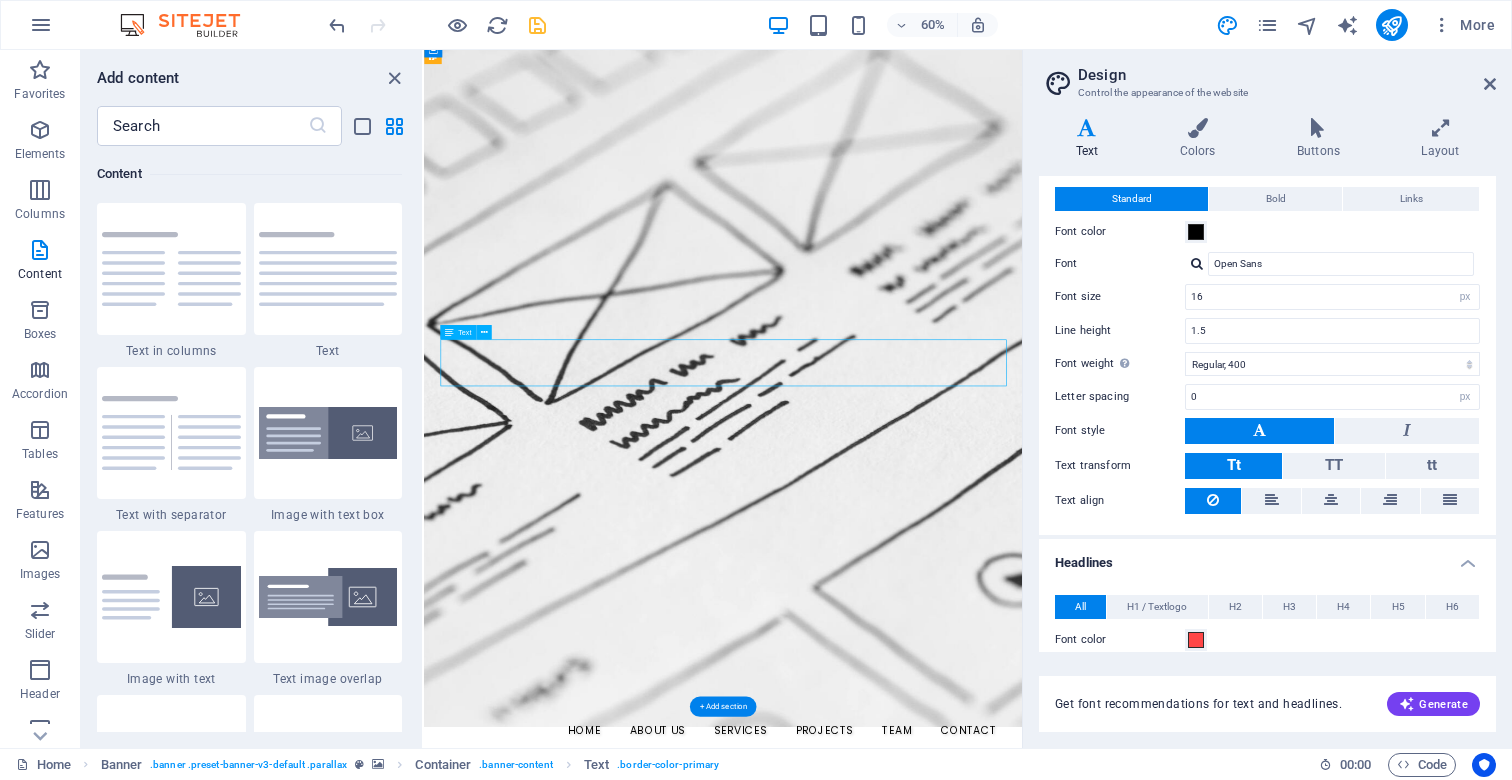 select on "px" 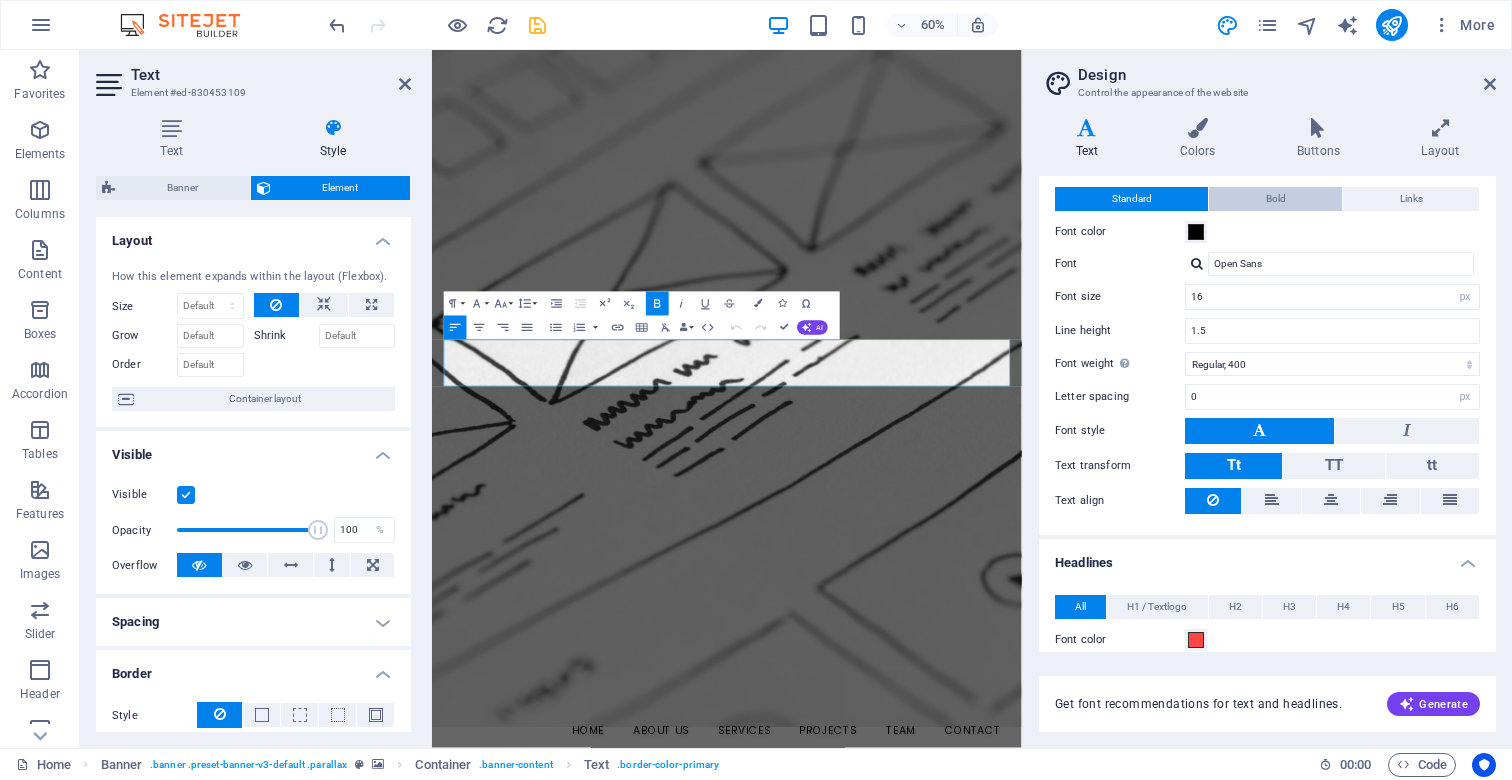 click on "Bold" at bounding box center [1275, 199] 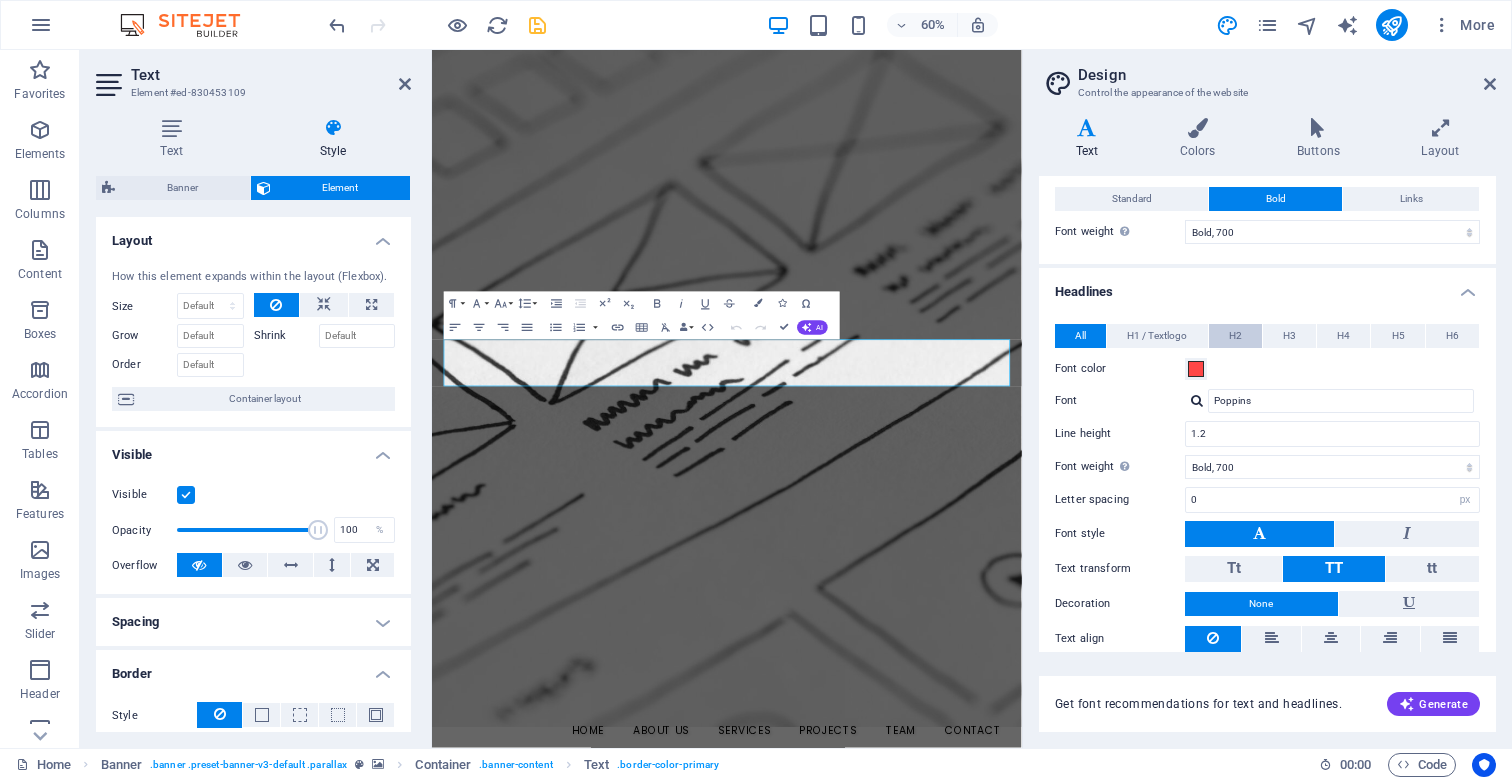 click on "H2" at bounding box center [1235, 336] 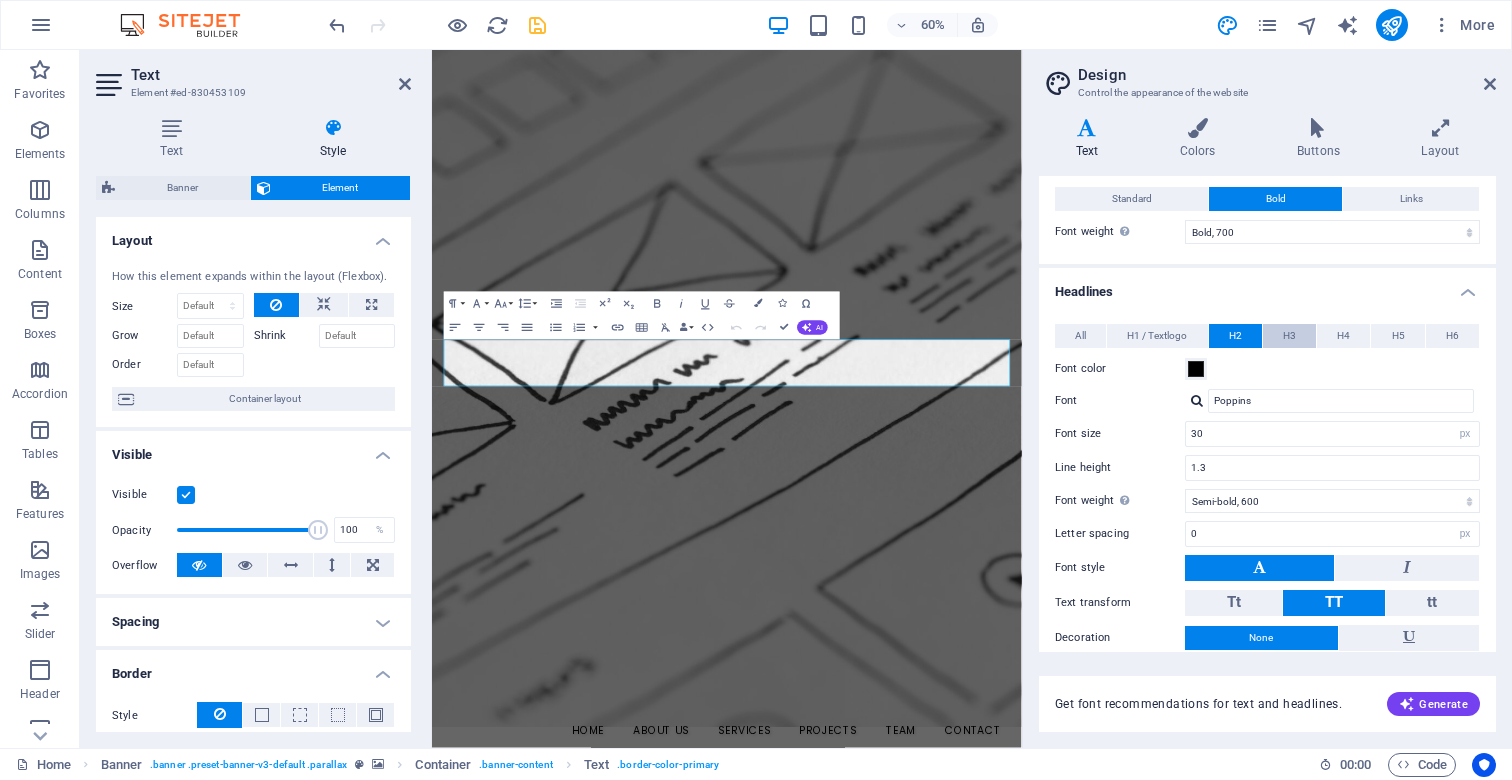click on "H3" at bounding box center (1289, 336) 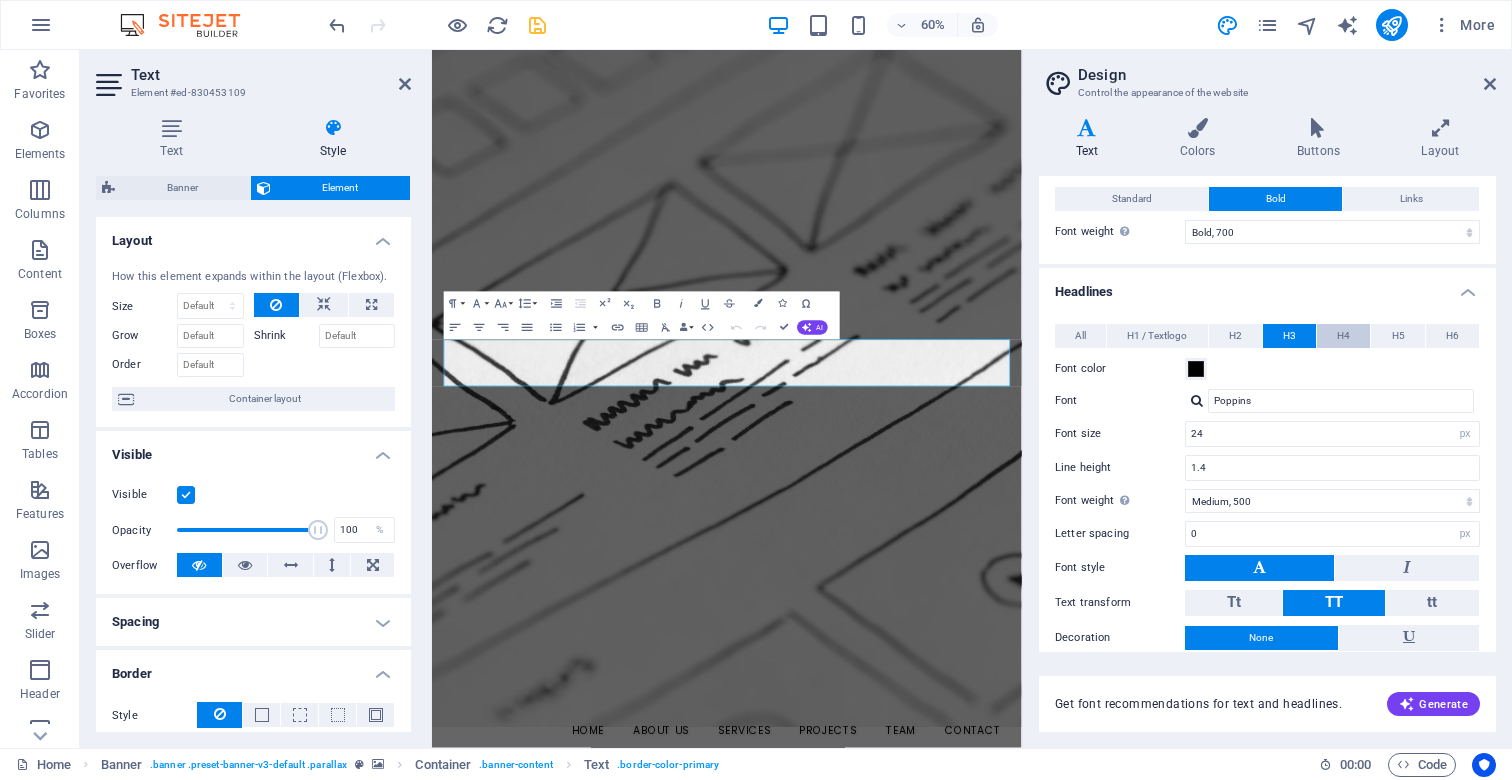 click on "H4" at bounding box center [1343, 336] 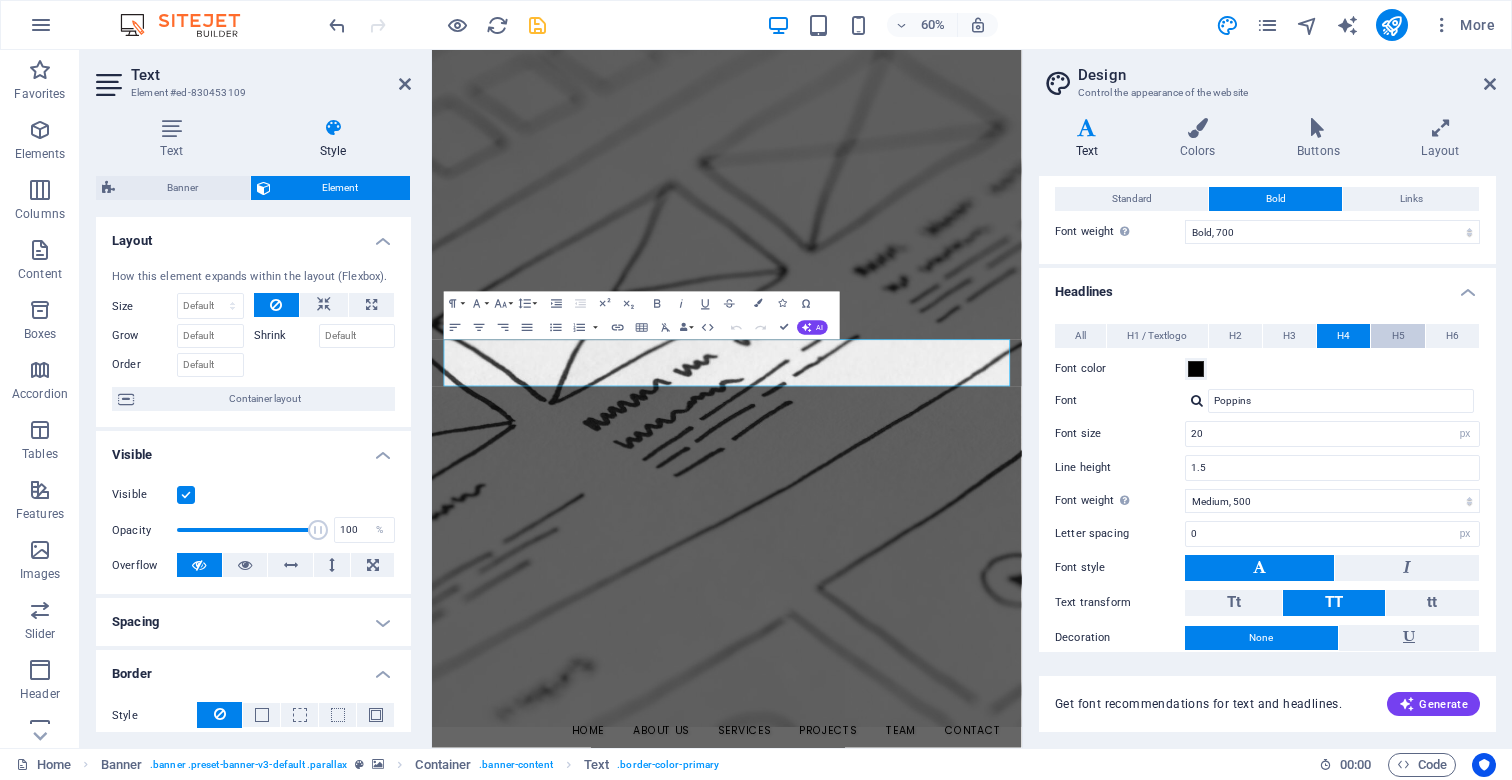 click on "H5" at bounding box center (1397, 336) 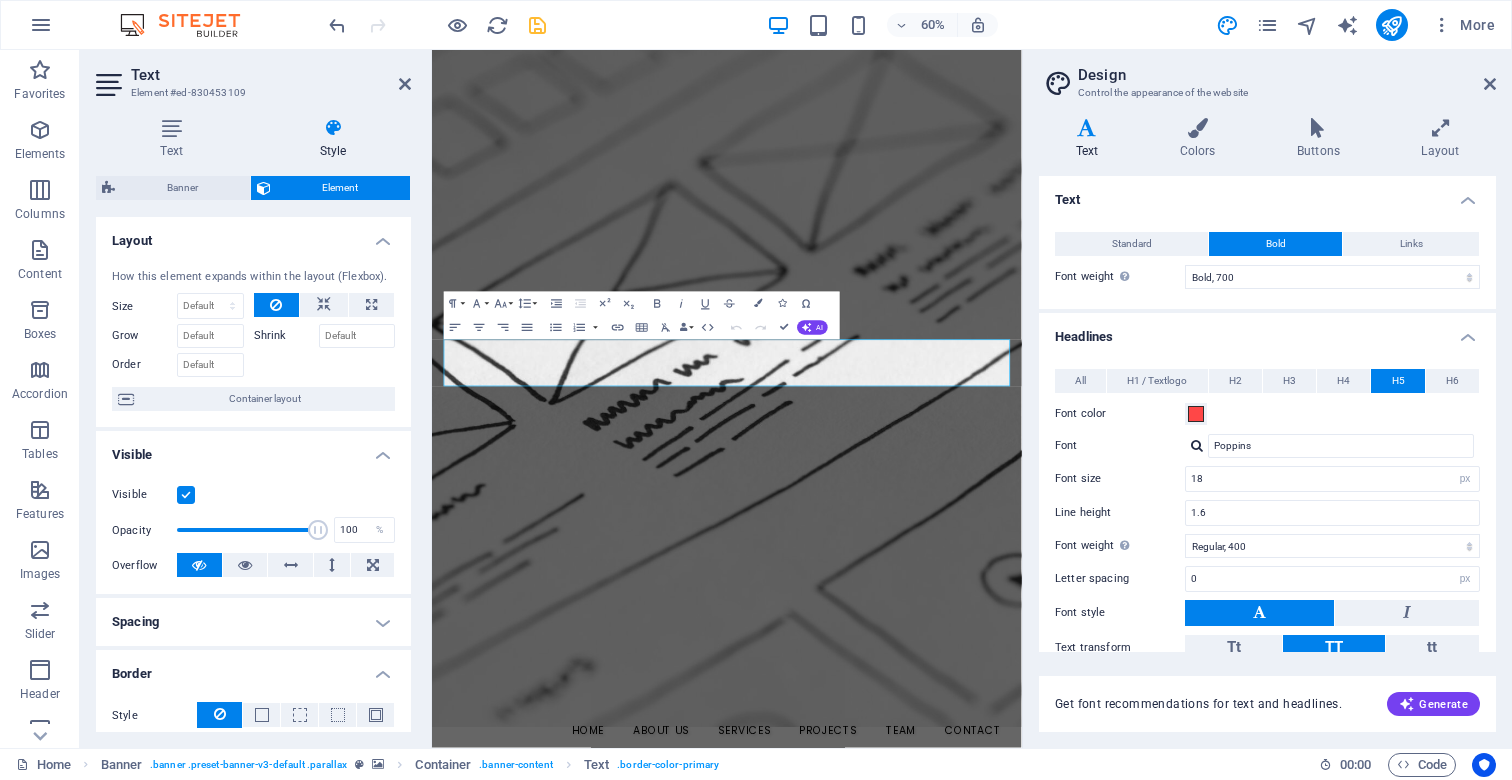 scroll, scrollTop: 0, scrollLeft: 0, axis: both 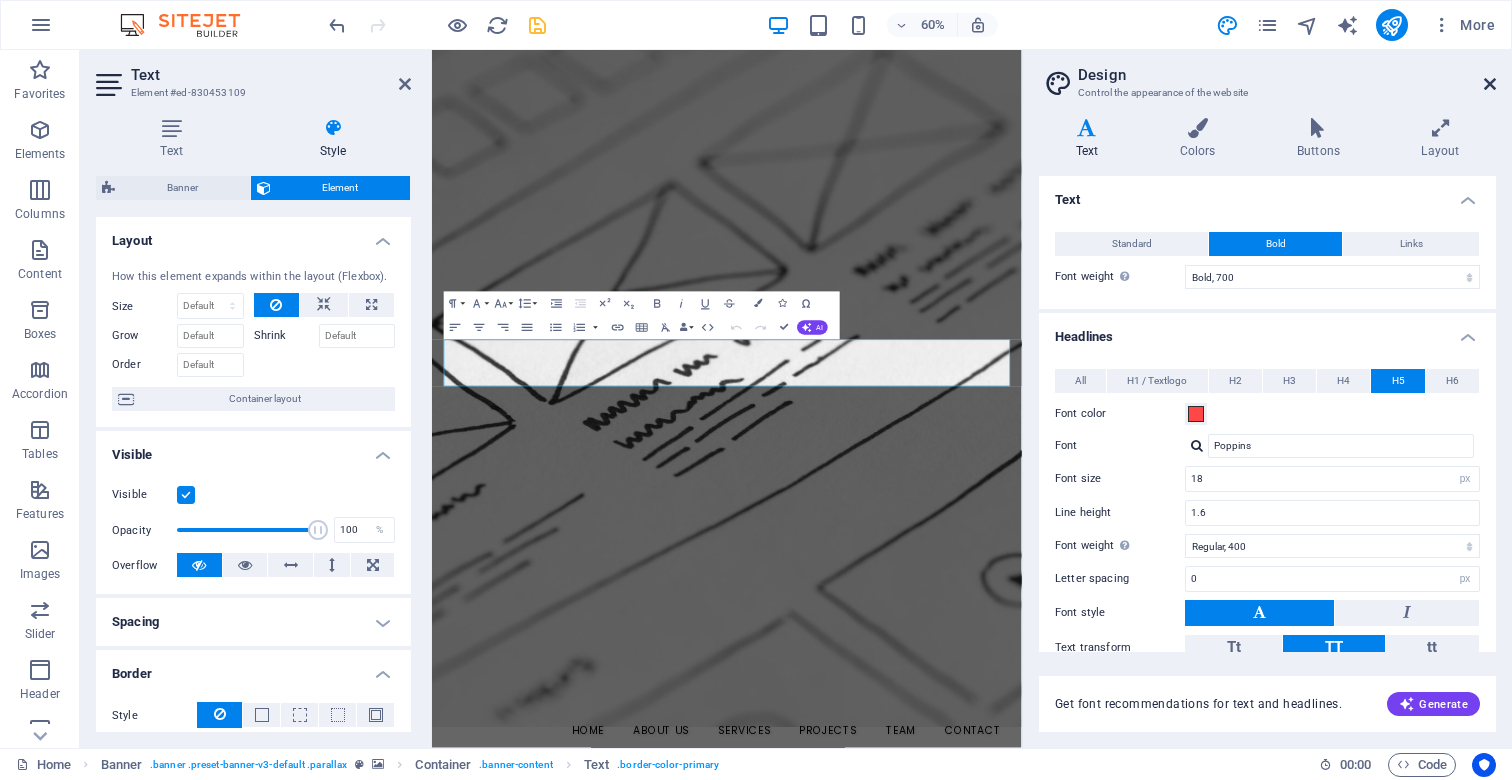 drag, startPoint x: 1488, startPoint y: 85, endPoint x: 1048, endPoint y: 38, distance: 442.5031 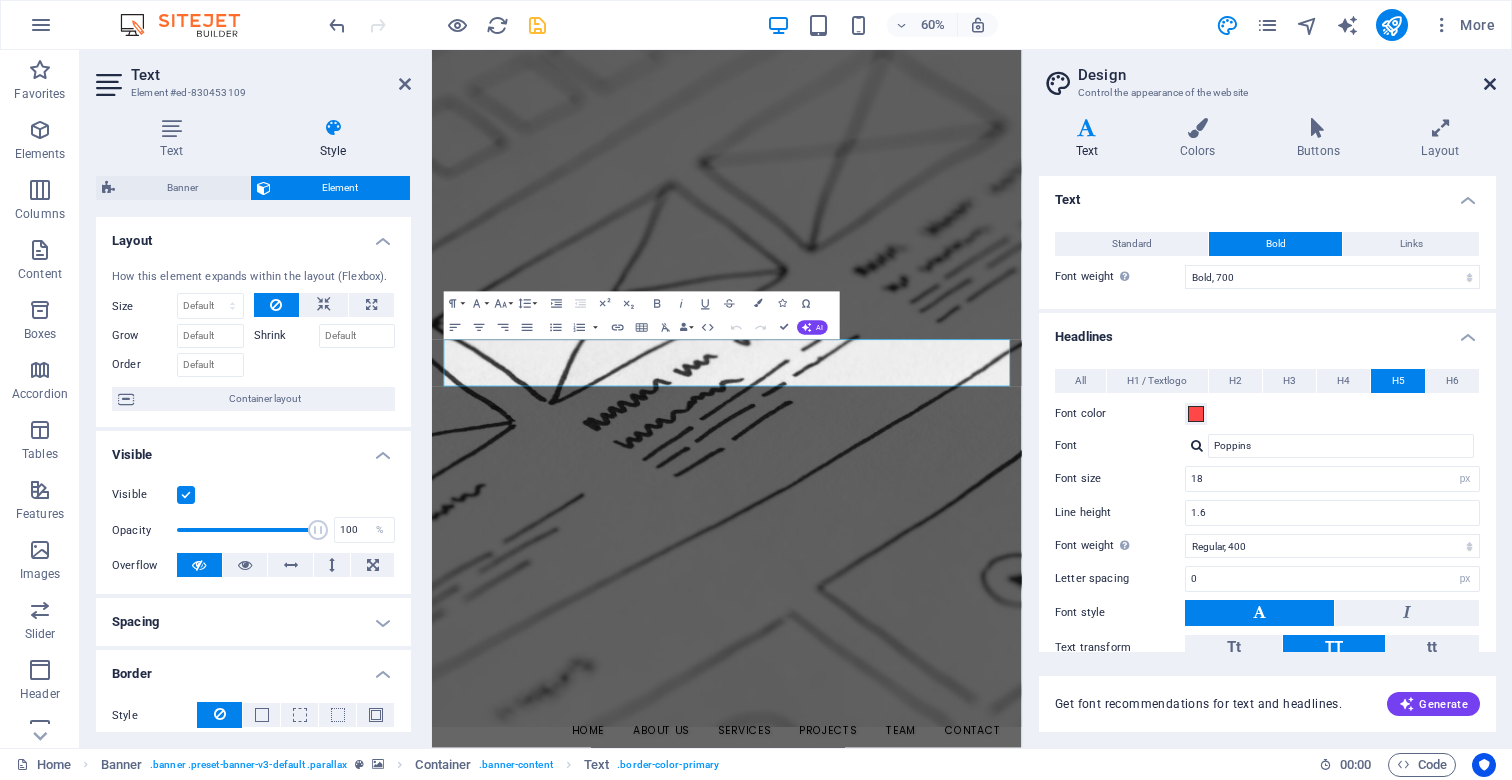 click at bounding box center (1490, 84) 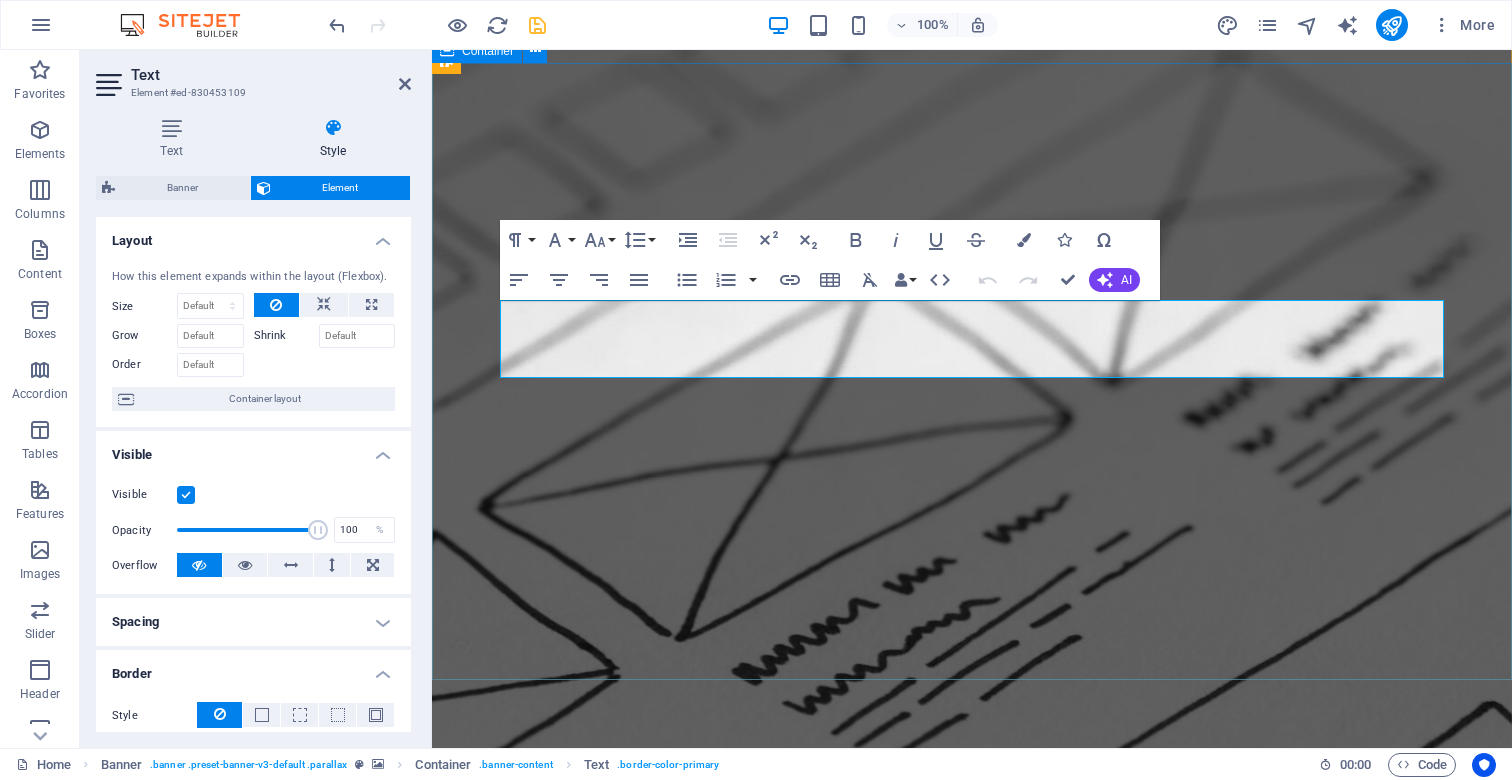 click on "We create high-performing, visually stunning websites that attract more traffic and convert better. Learn more" at bounding box center [972, 1378] 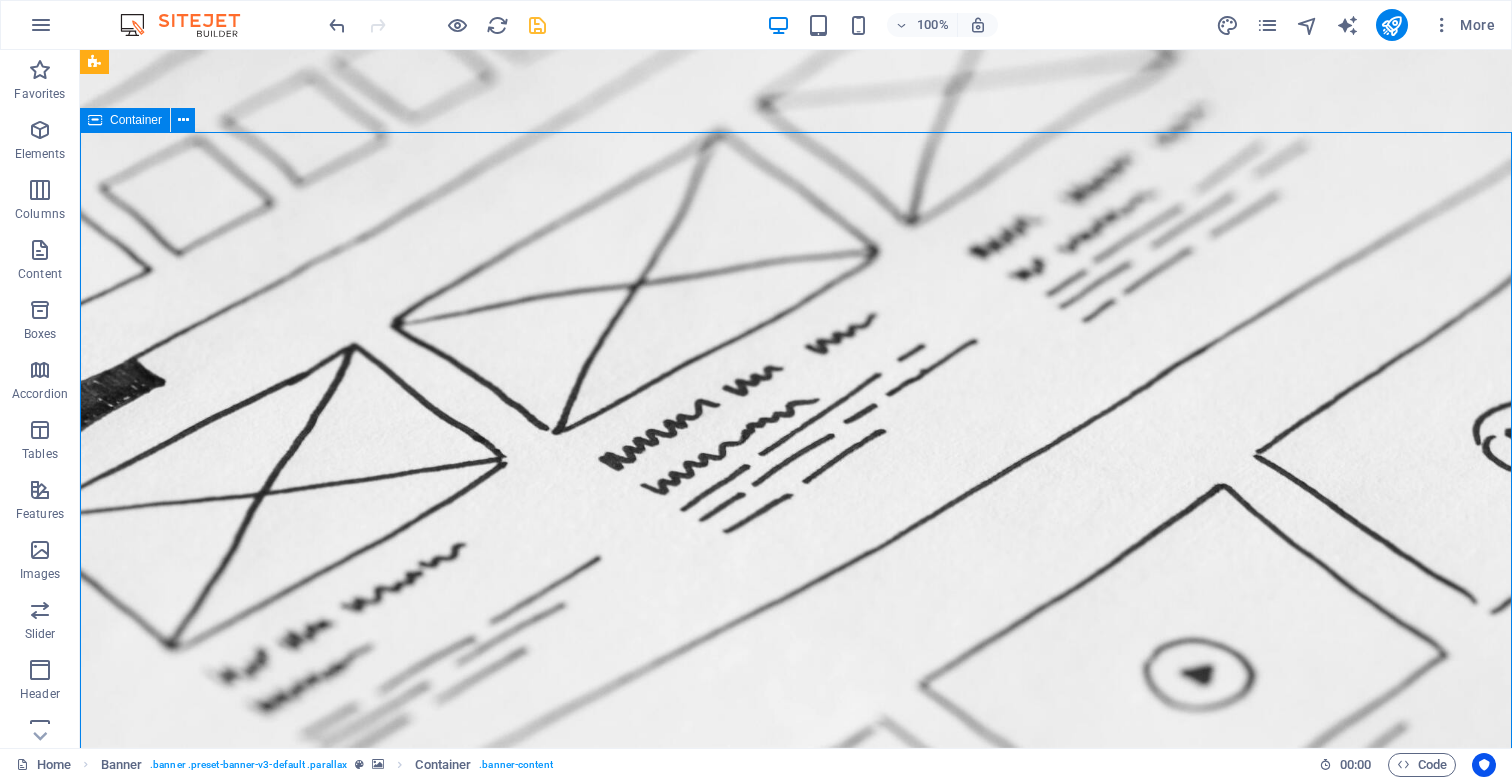 scroll, scrollTop: 0, scrollLeft: 0, axis: both 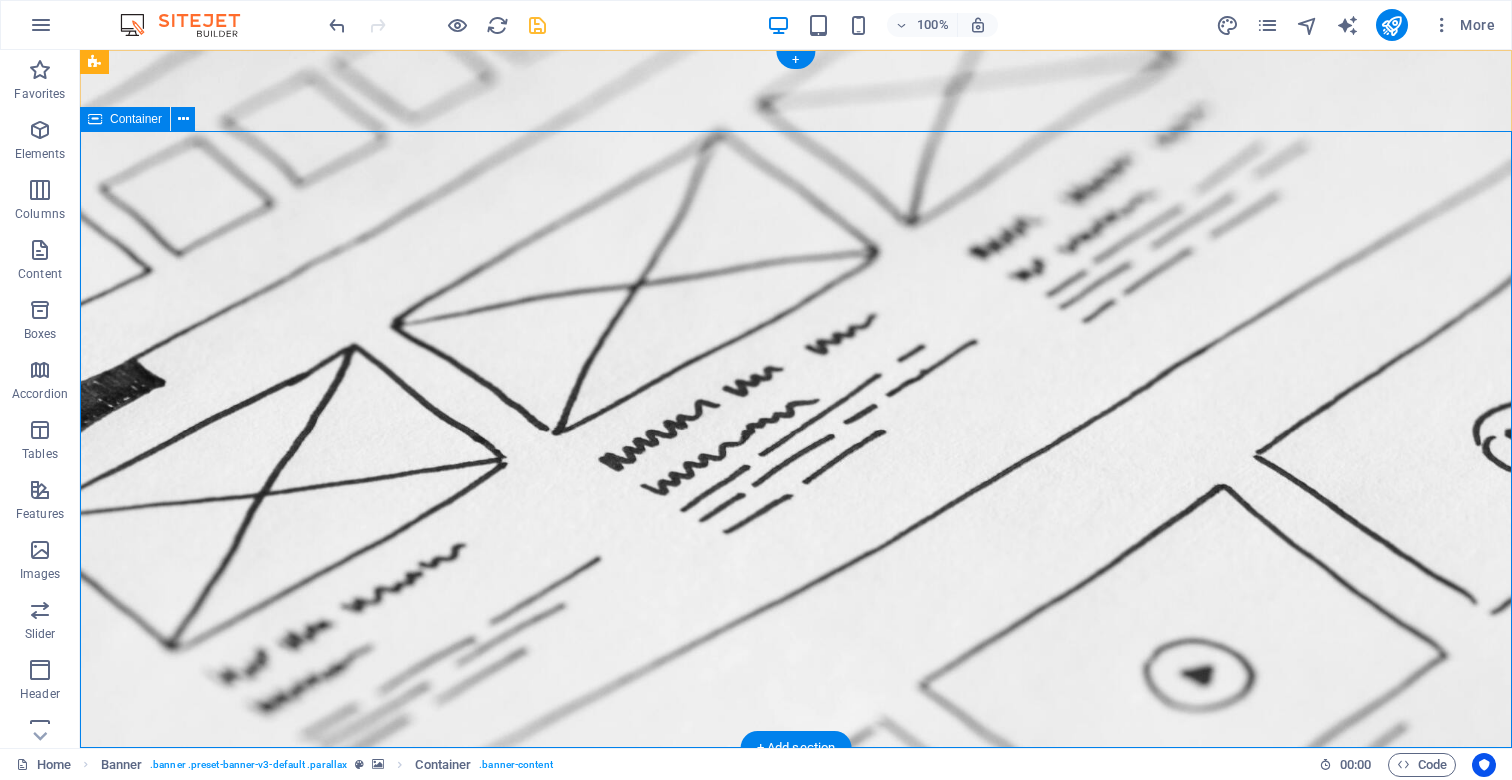 click on "We create high-performing, visually stunning websites that attract more traffic and convert better. Learn more" at bounding box center (796, 981) 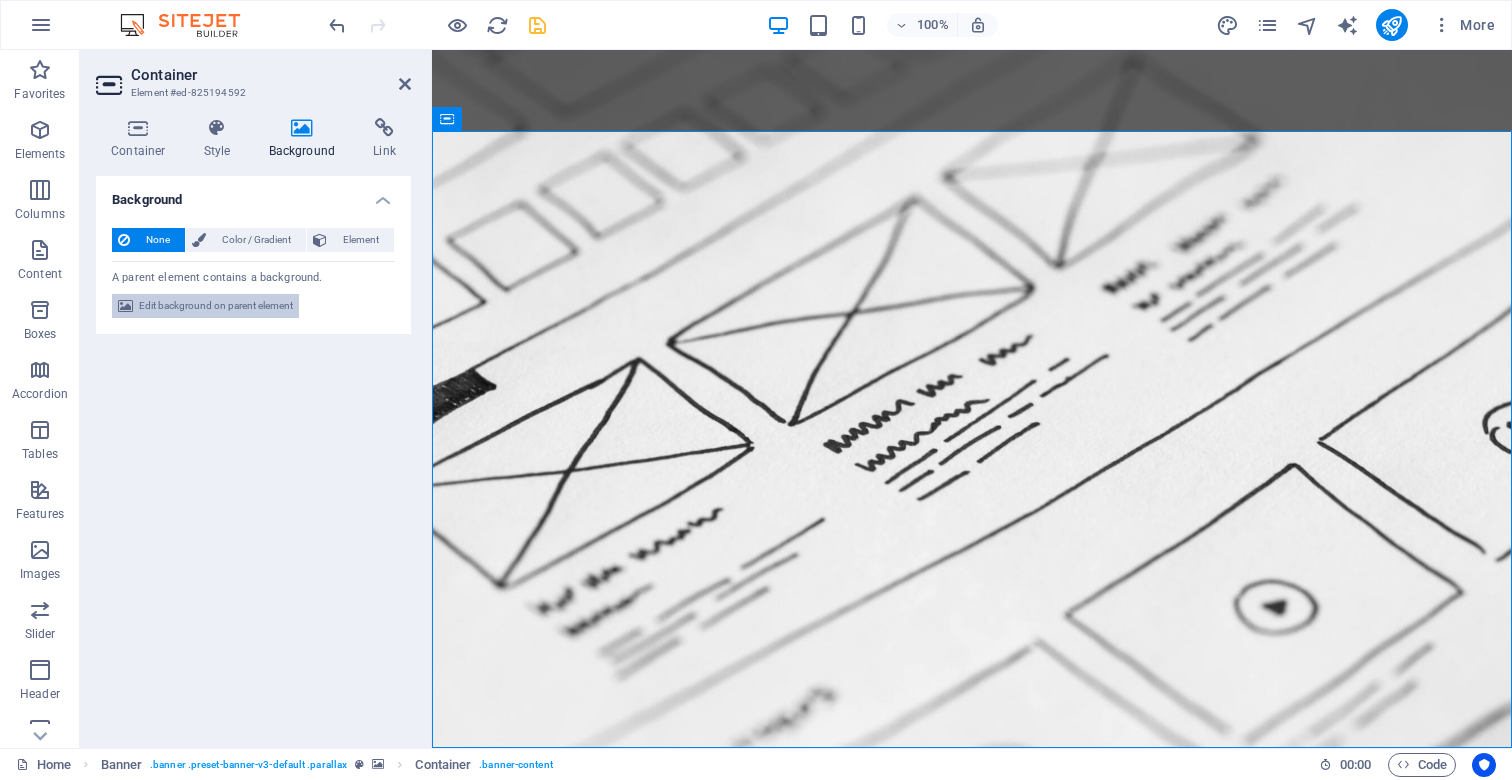 click on "Edit background on parent element" at bounding box center [216, 306] 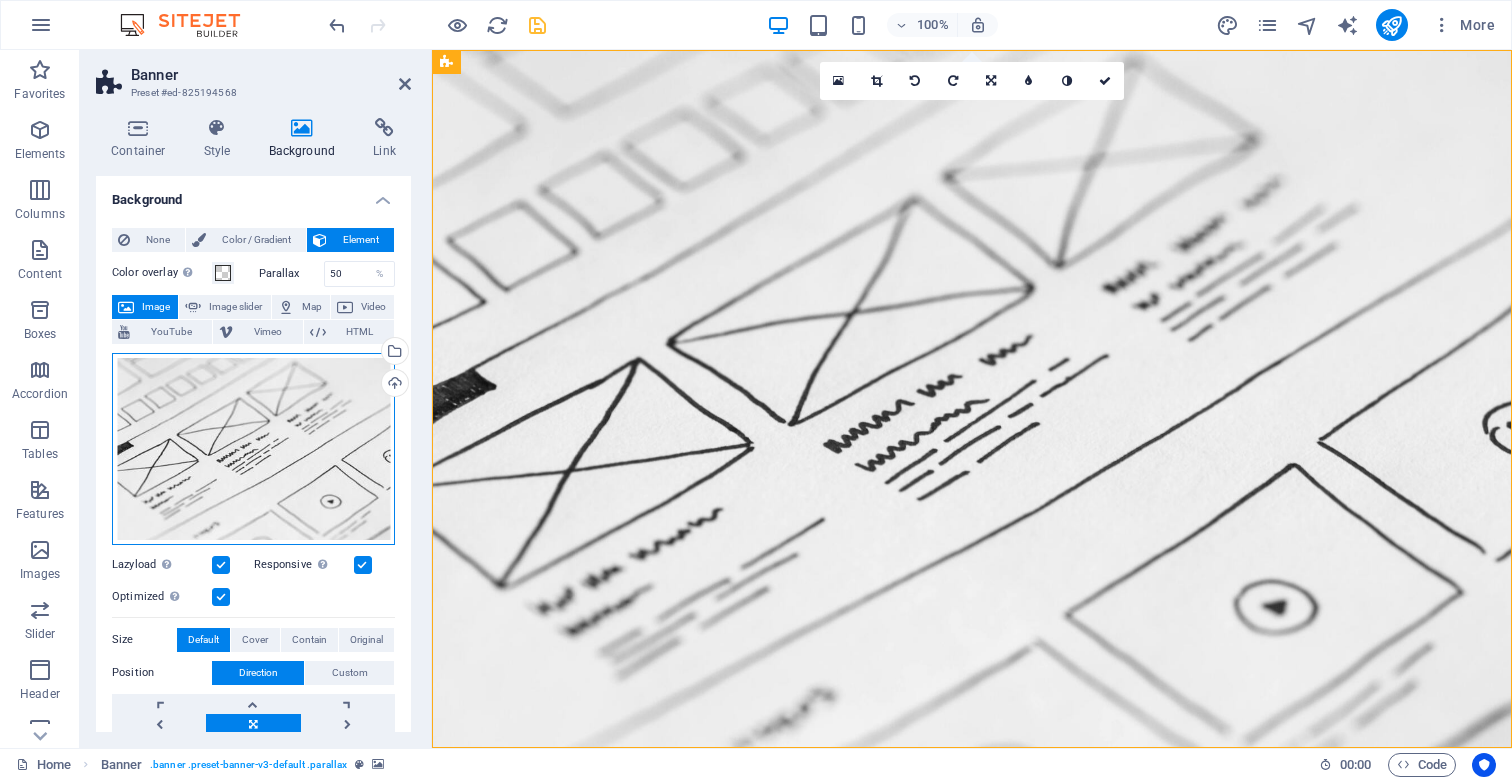 click on "Drag files here, click to choose files or select files from Files or our free stock photos & videos" at bounding box center (253, 449) 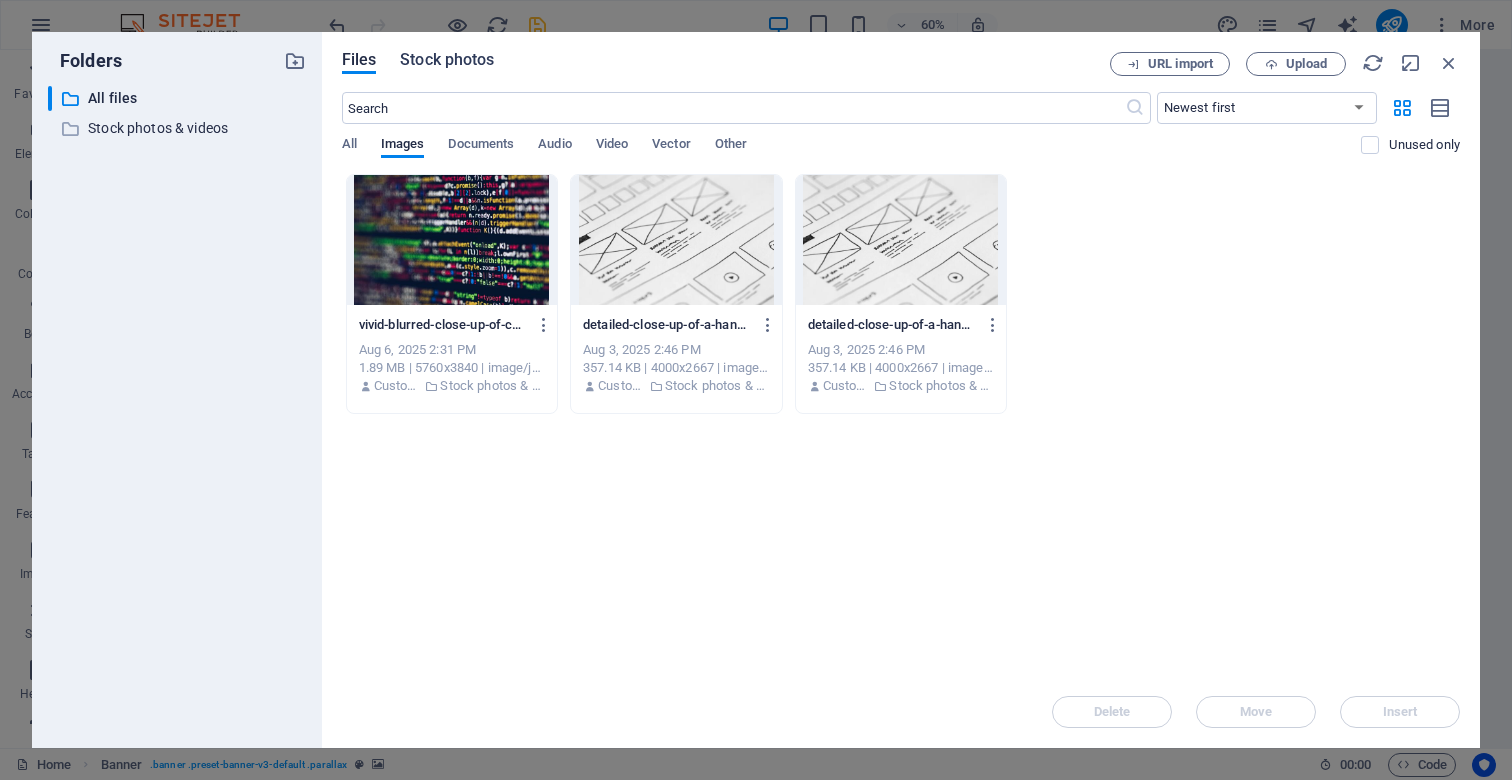 click on "Stock photos" at bounding box center (447, 60) 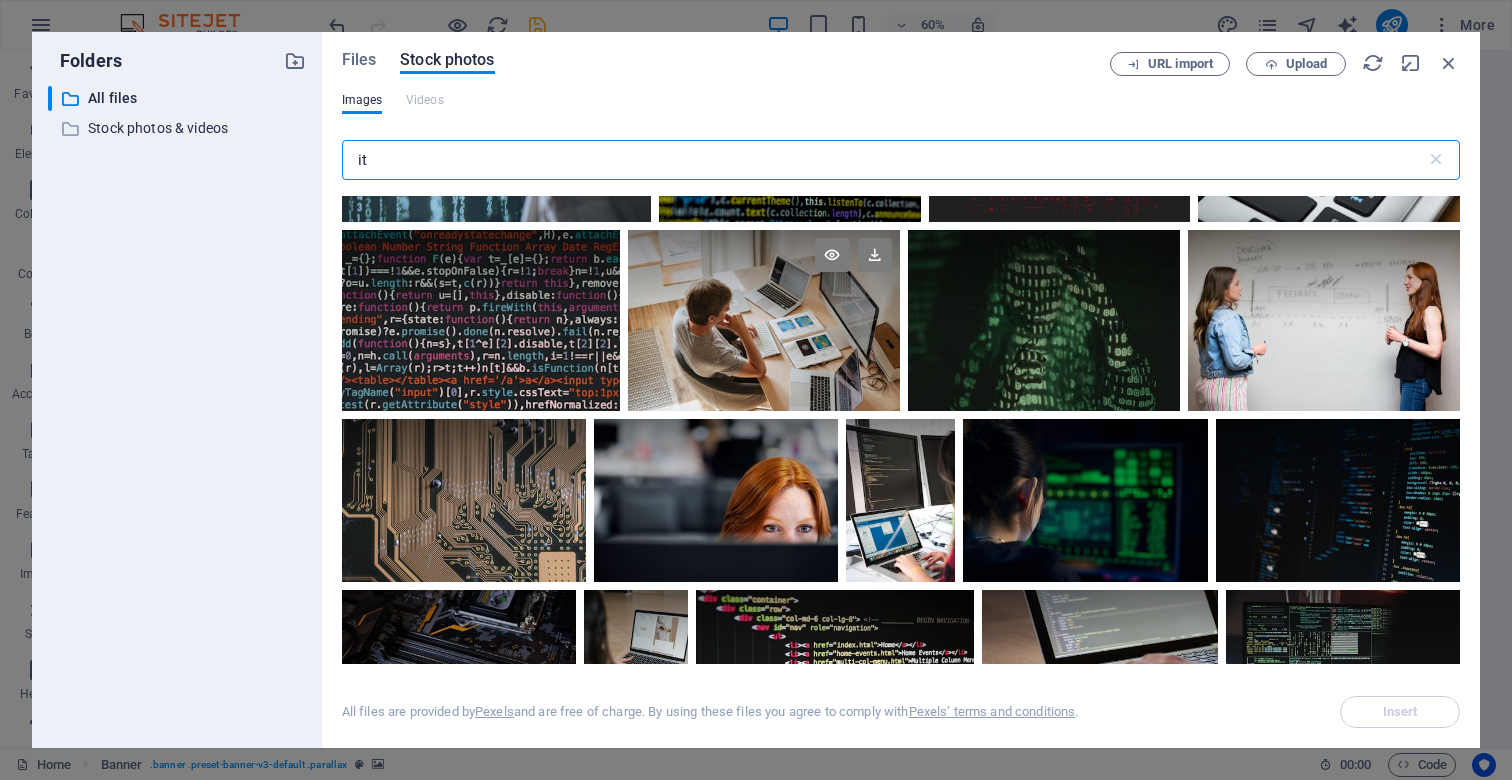 scroll, scrollTop: 1249, scrollLeft: 0, axis: vertical 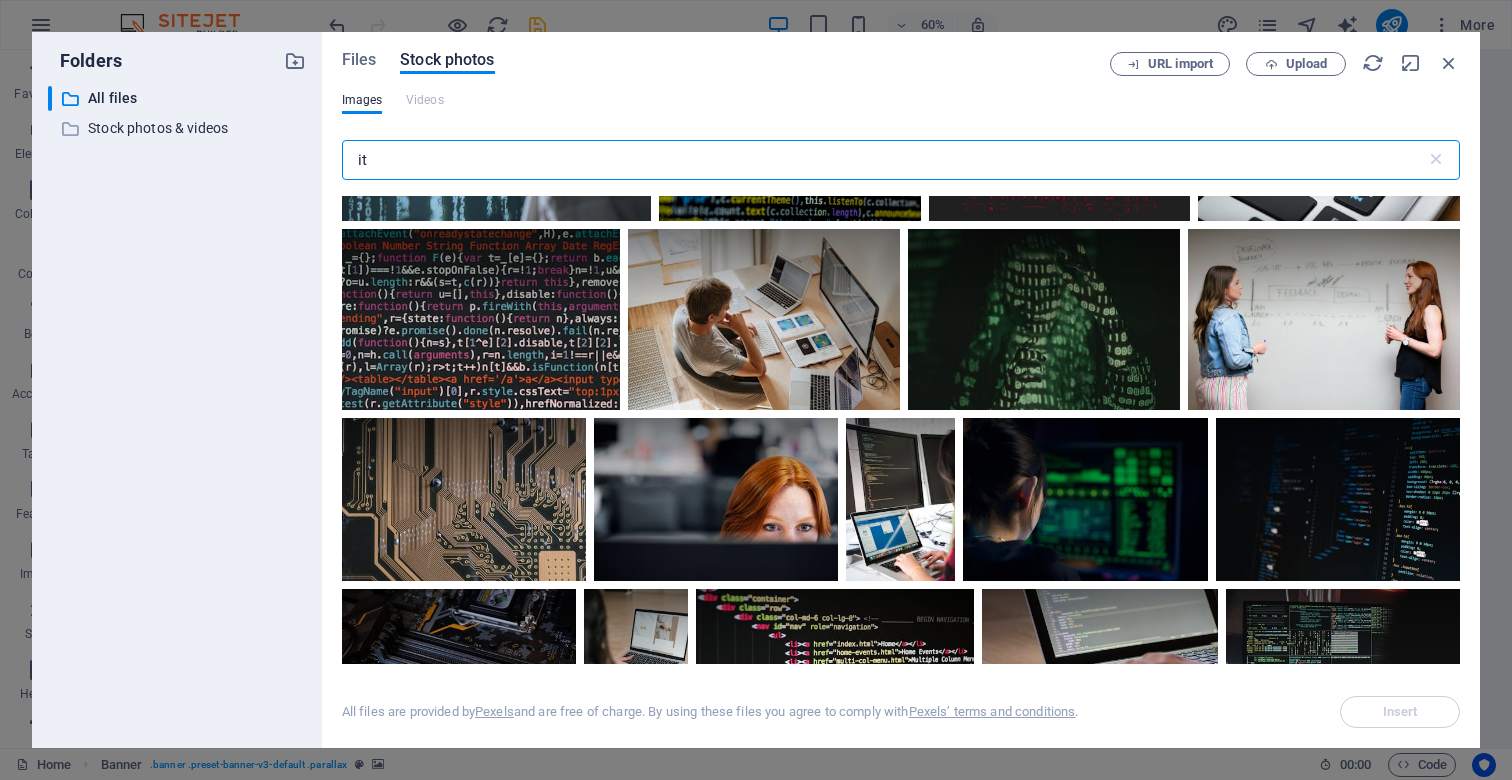 type on "i" 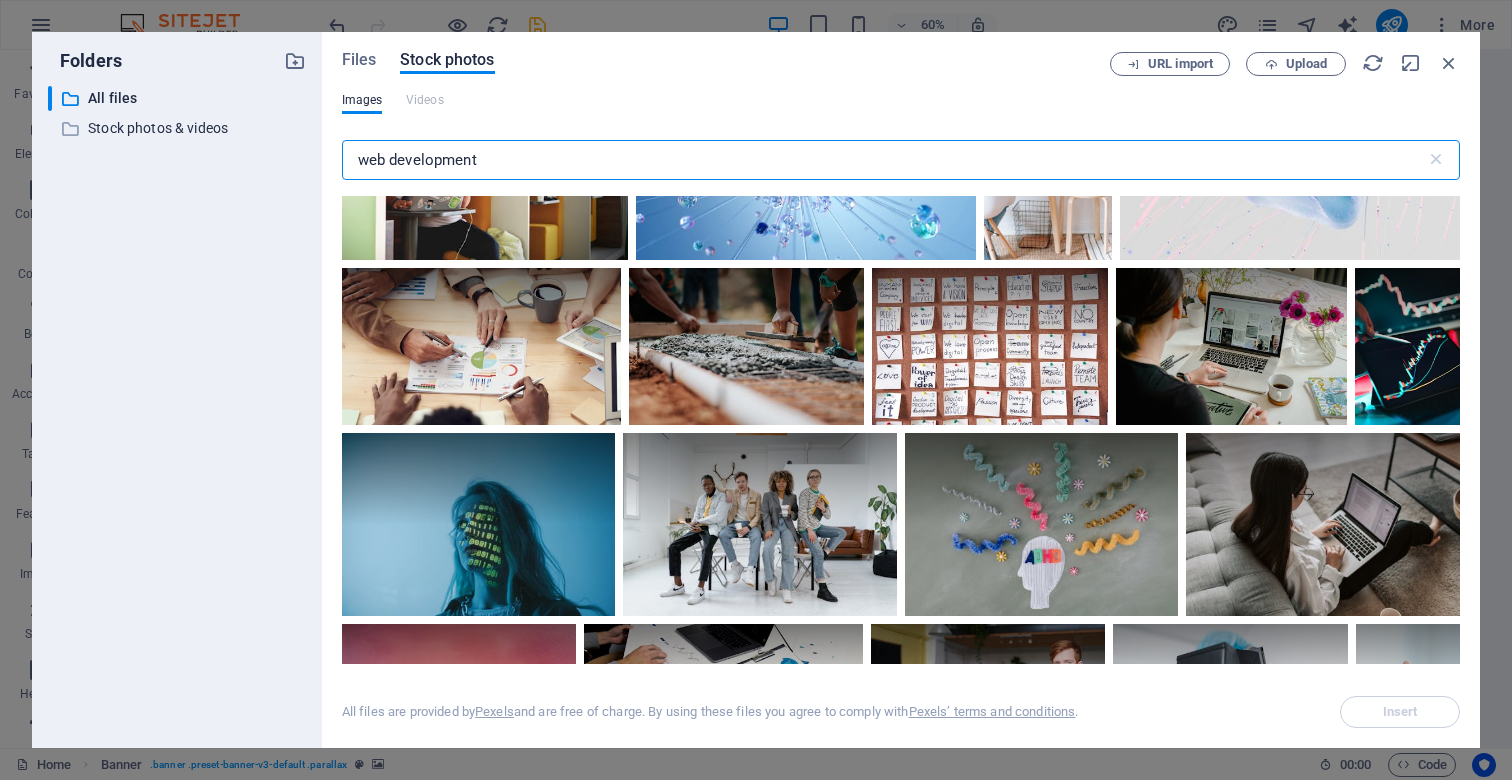 scroll, scrollTop: 11720, scrollLeft: 0, axis: vertical 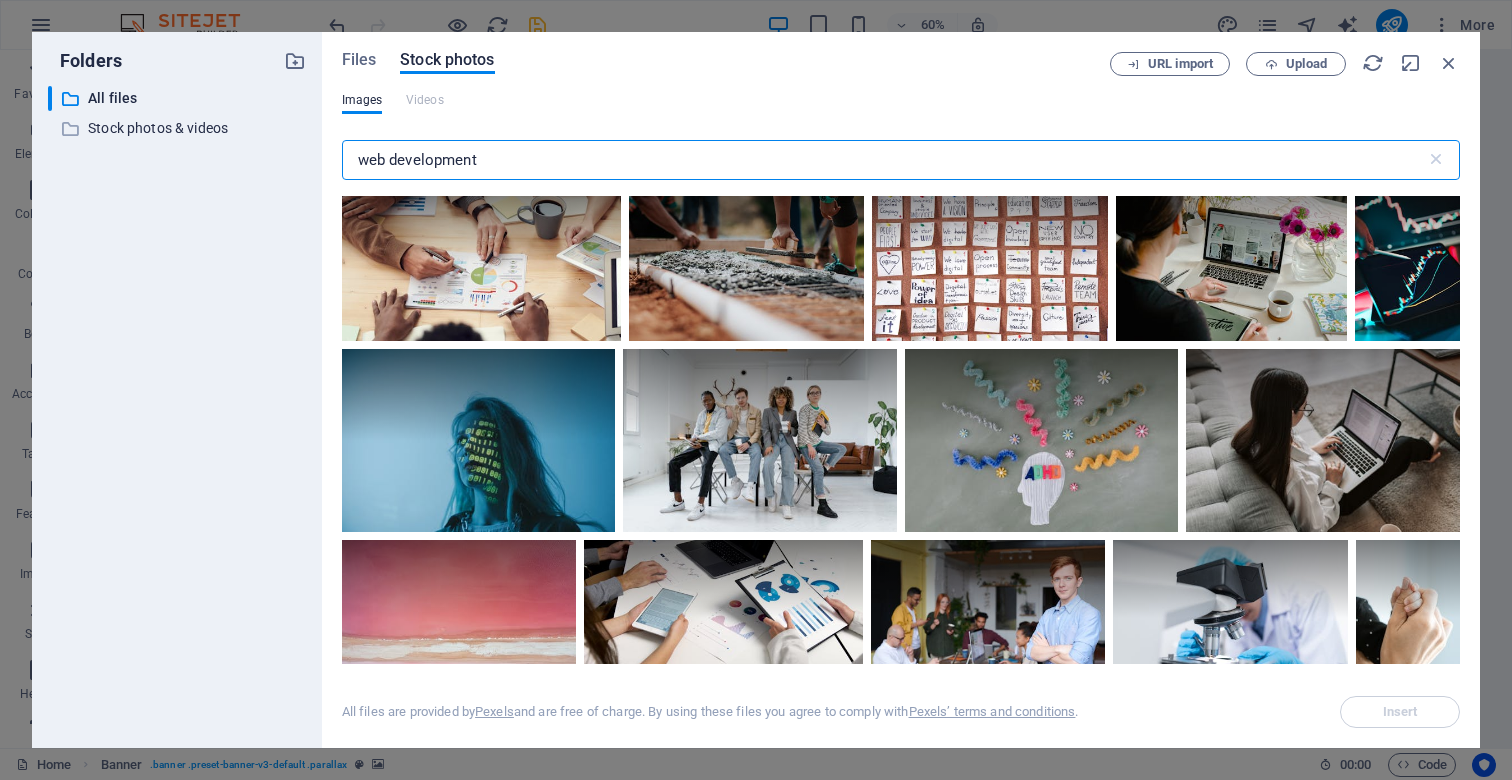 type on "web development" 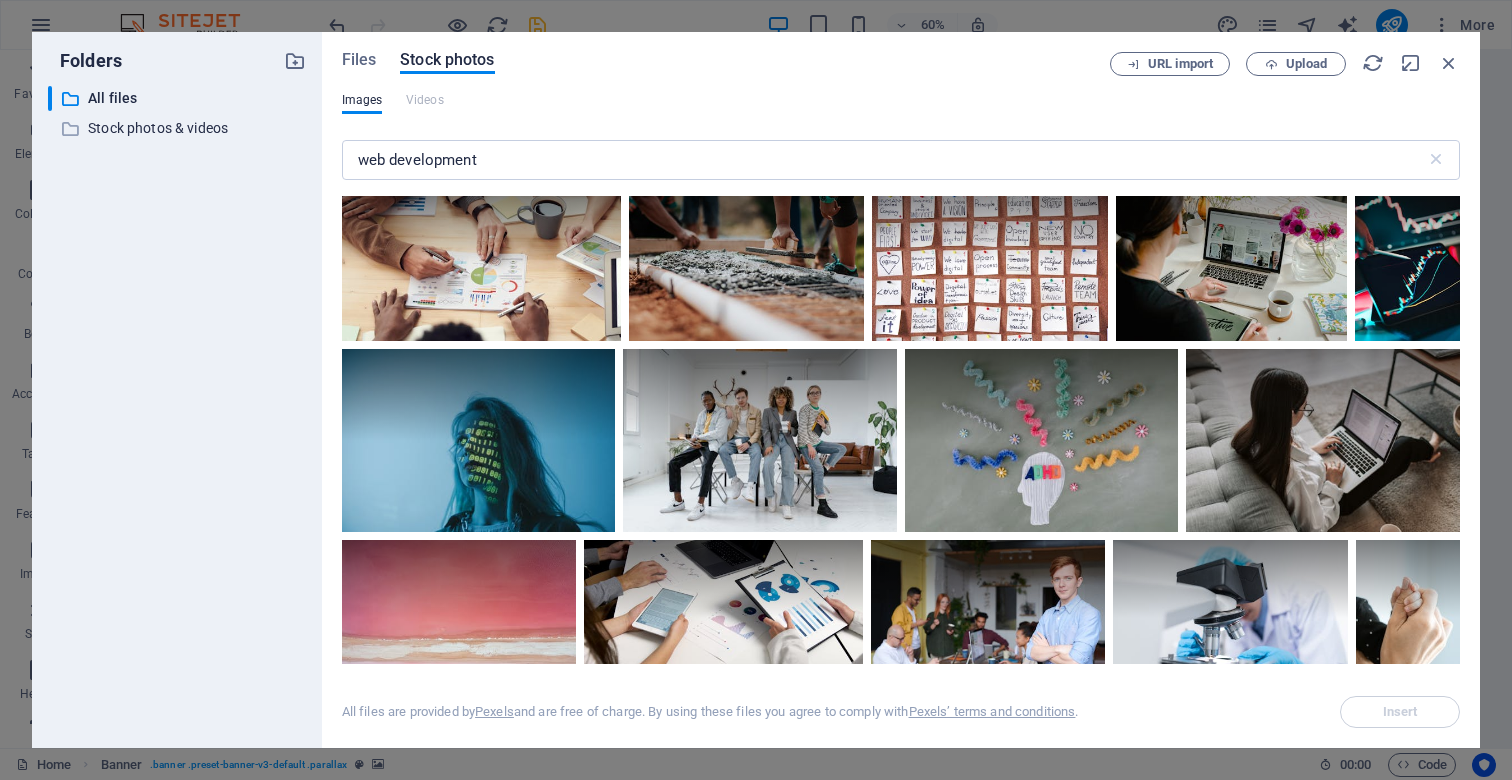 click at bounding box center (806, 33) 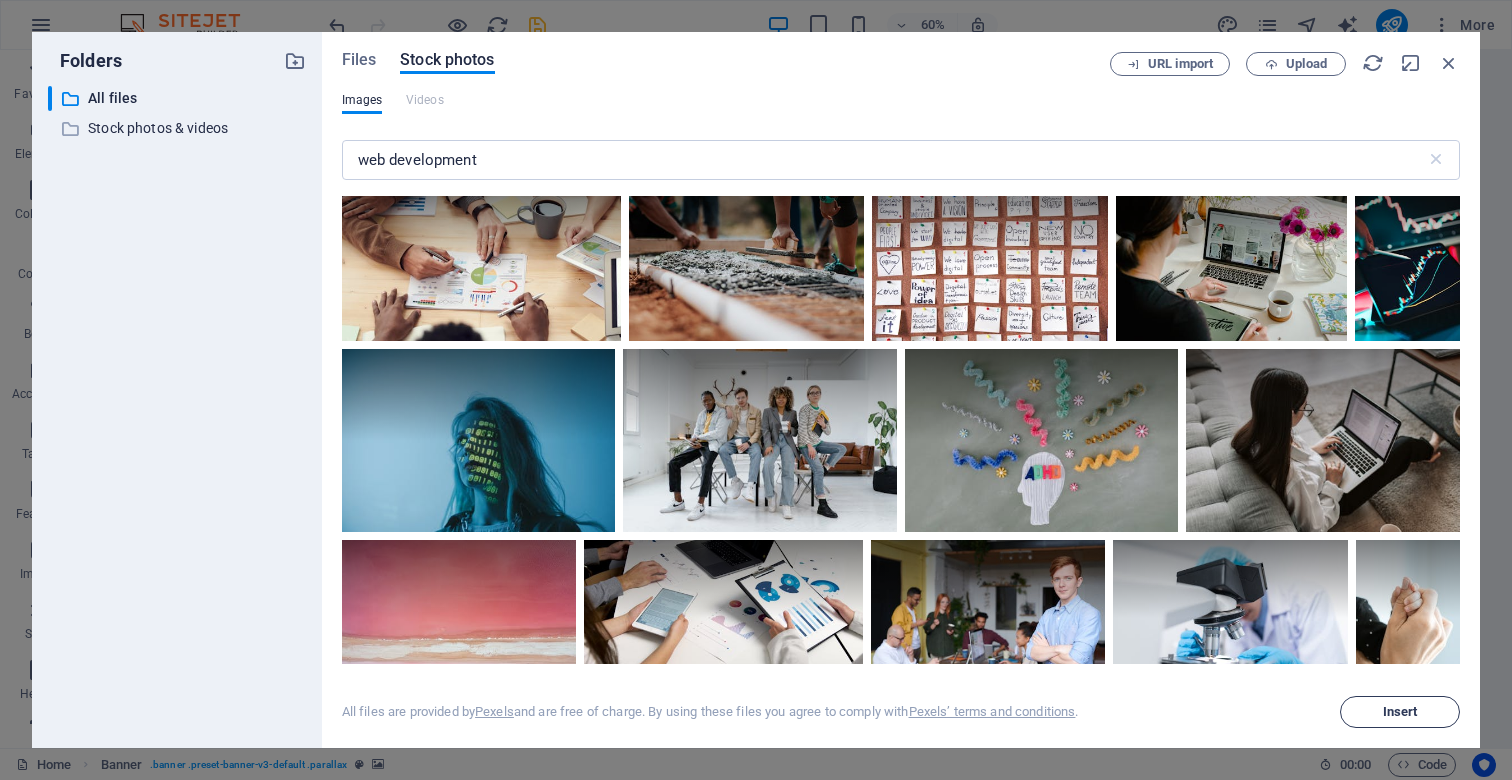 click on "Insert" at bounding box center (1400, 712) 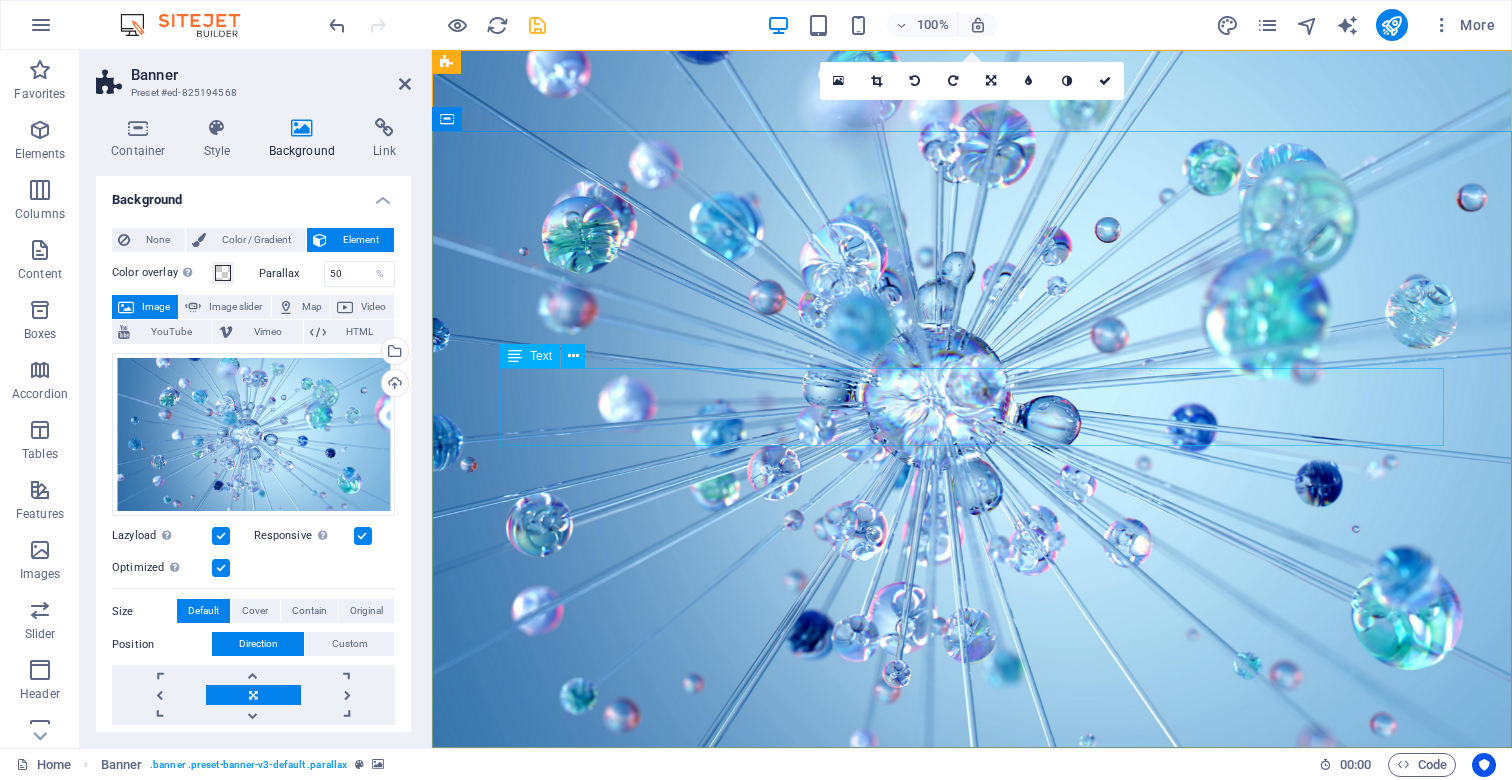 click on "We create high-performing, visually stunning websites that attract more traffic and convert better." at bounding box center (972, 949) 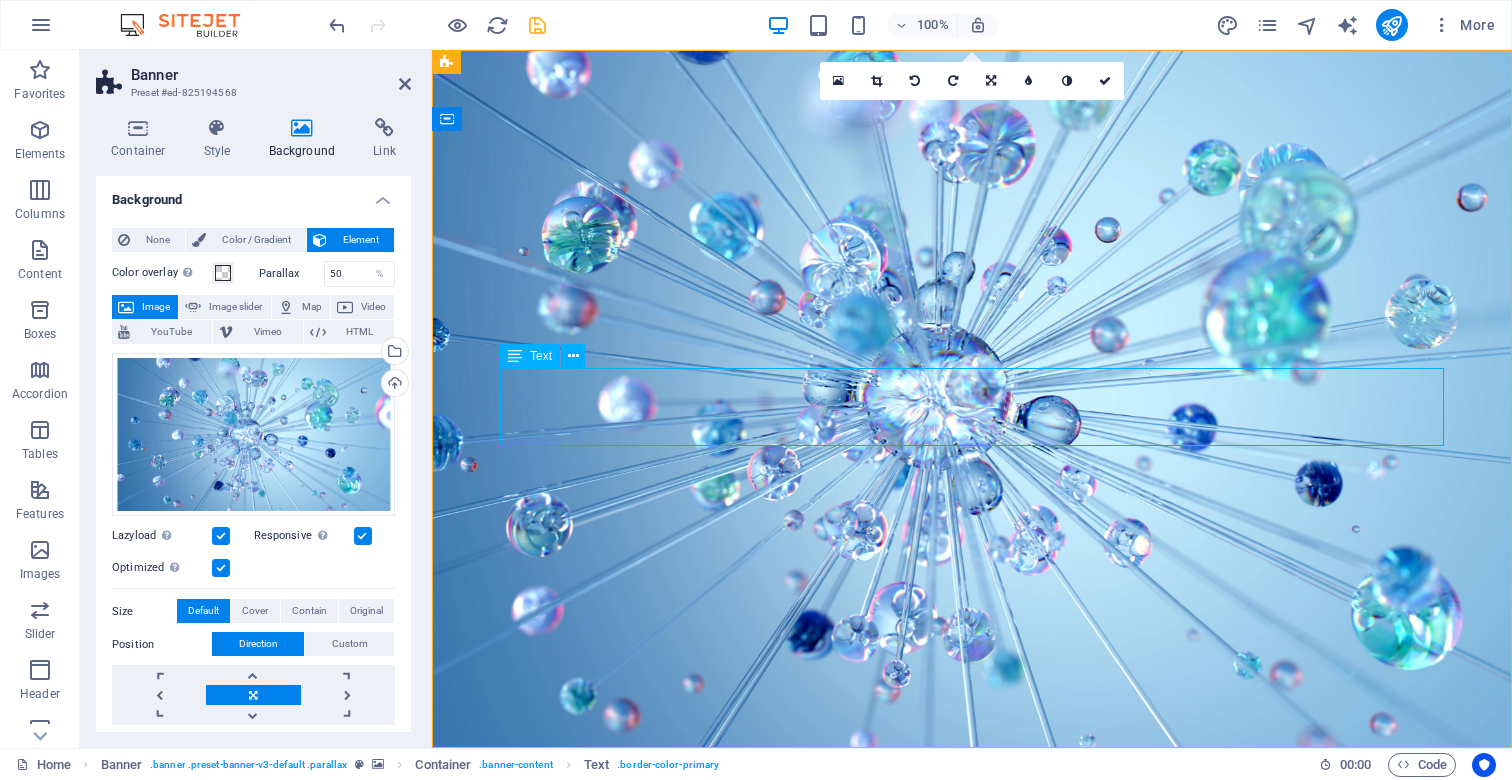 click on "We create high-performing, visually stunning websites that attract more traffic and convert better." at bounding box center [972, 949] 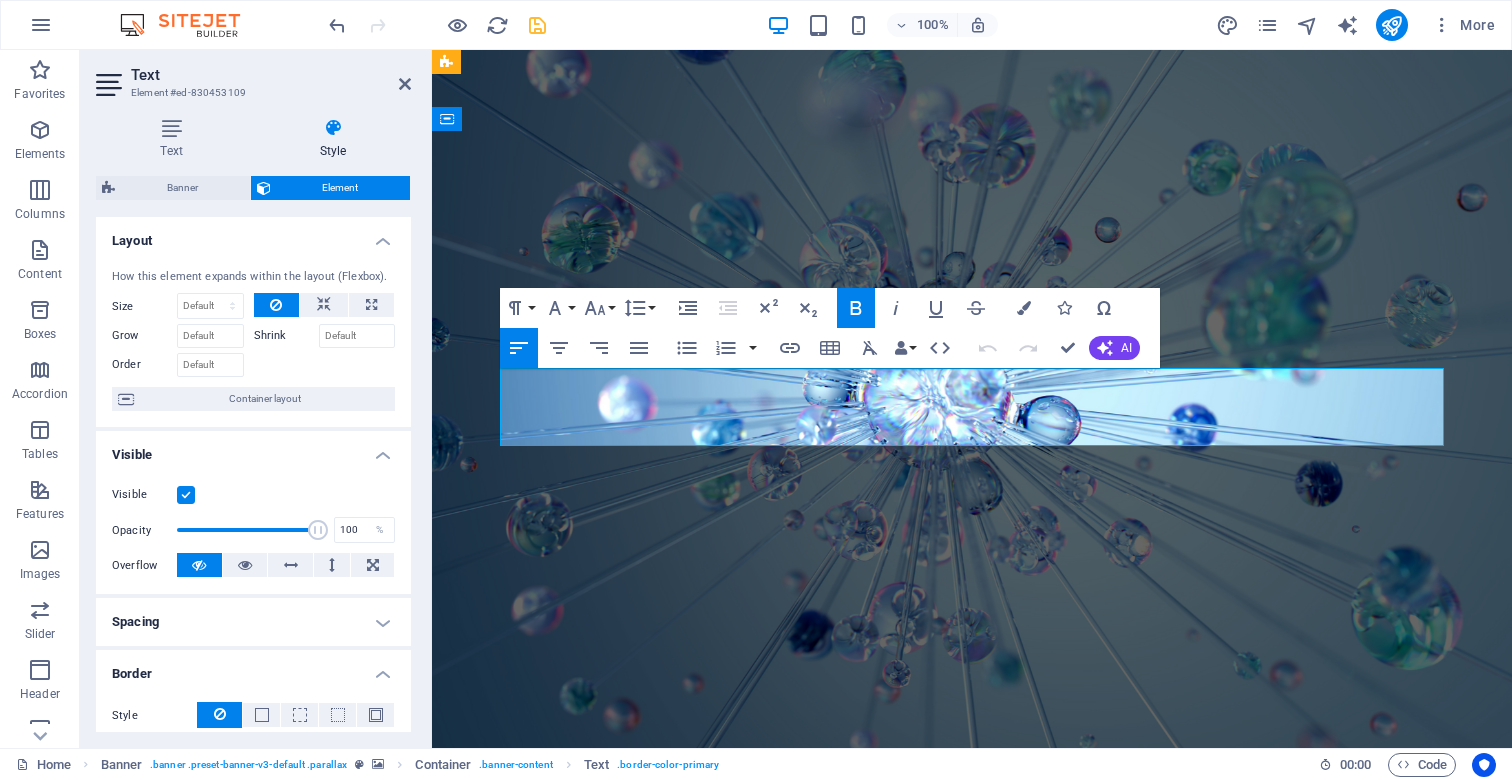 click on "We create high-performing, visually stunning websites that attract more traffic and convert better." at bounding box center (971, 949) 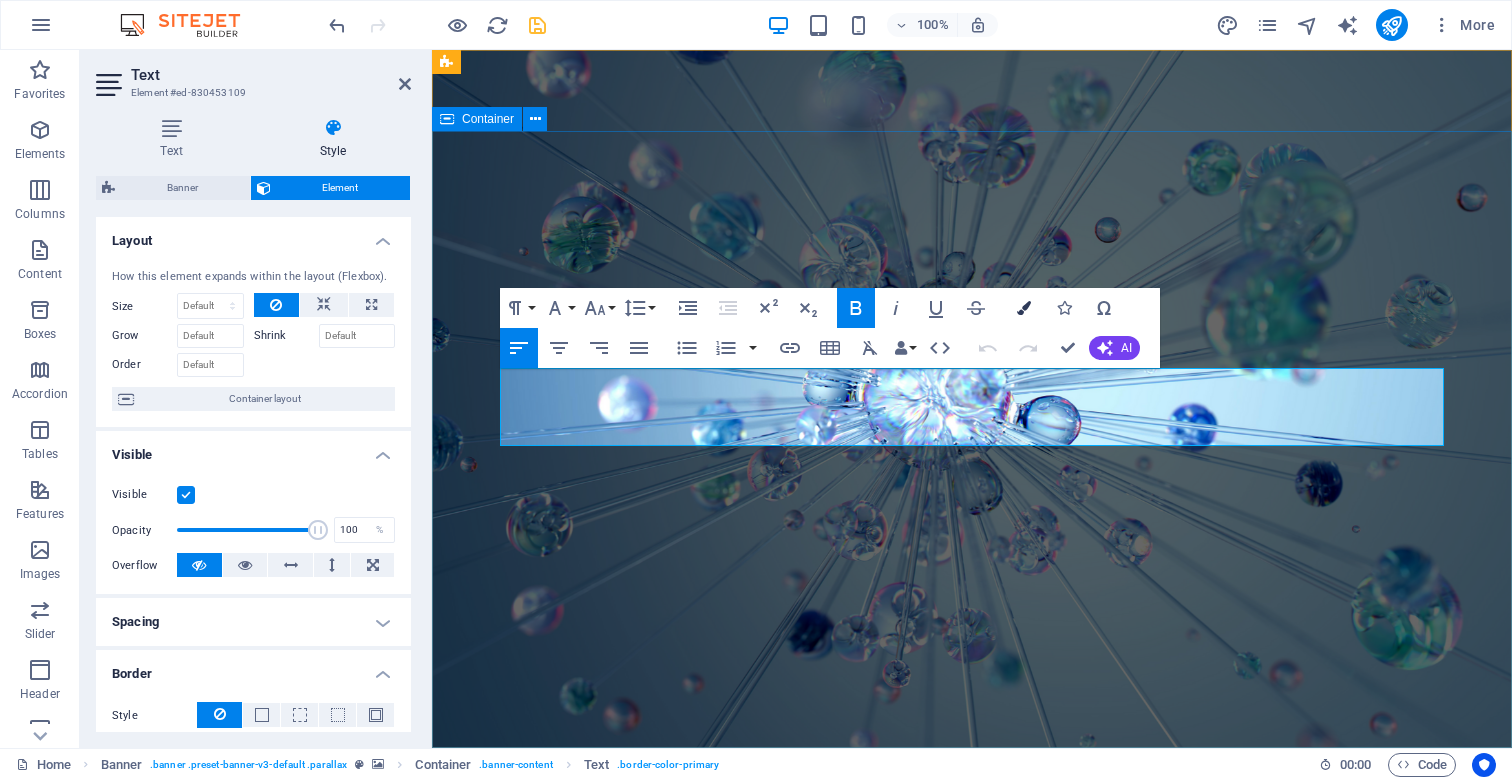 click at bounding box center (1024, 308) 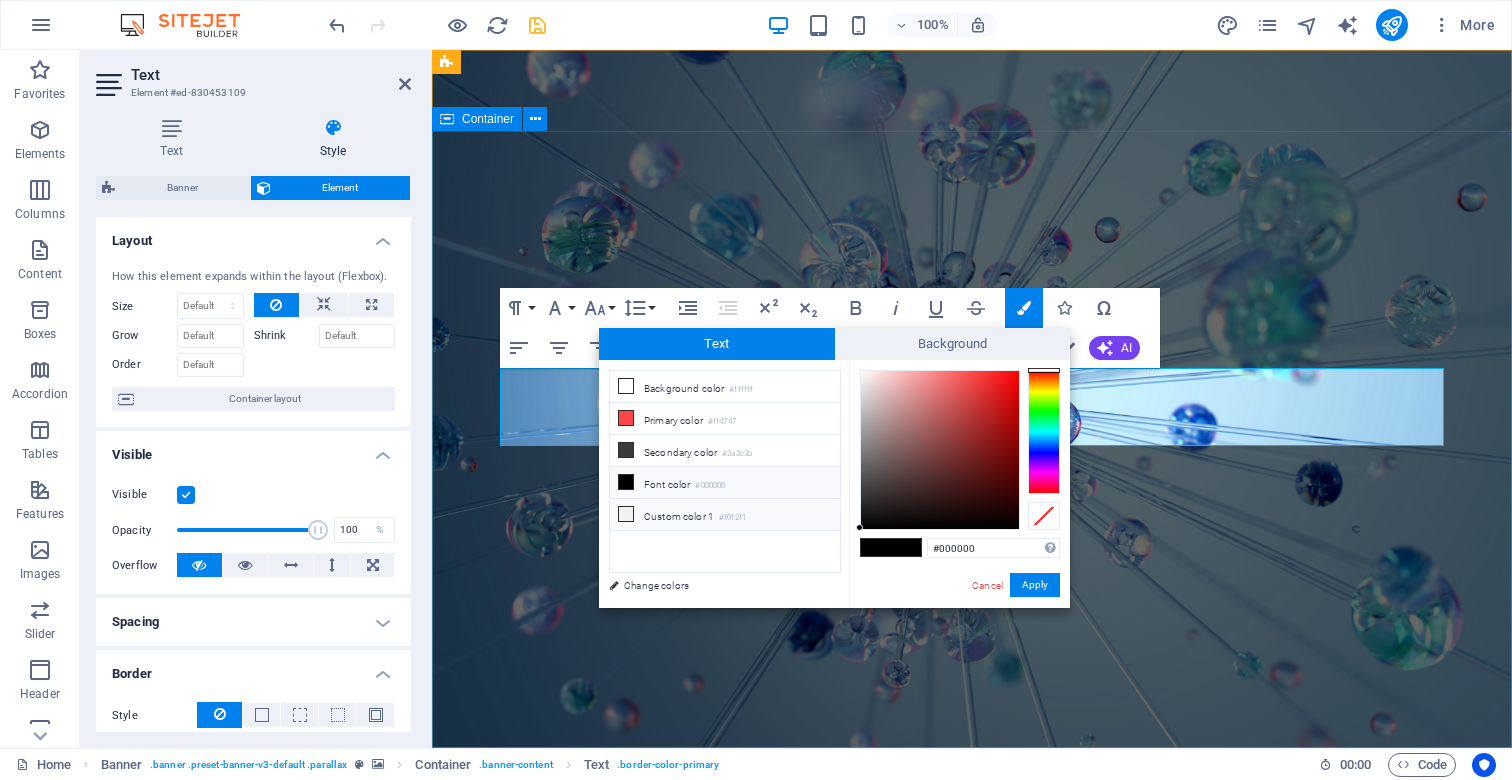 click on "Custom color 1
#f0f2f1" at bounding box center (725, 515) 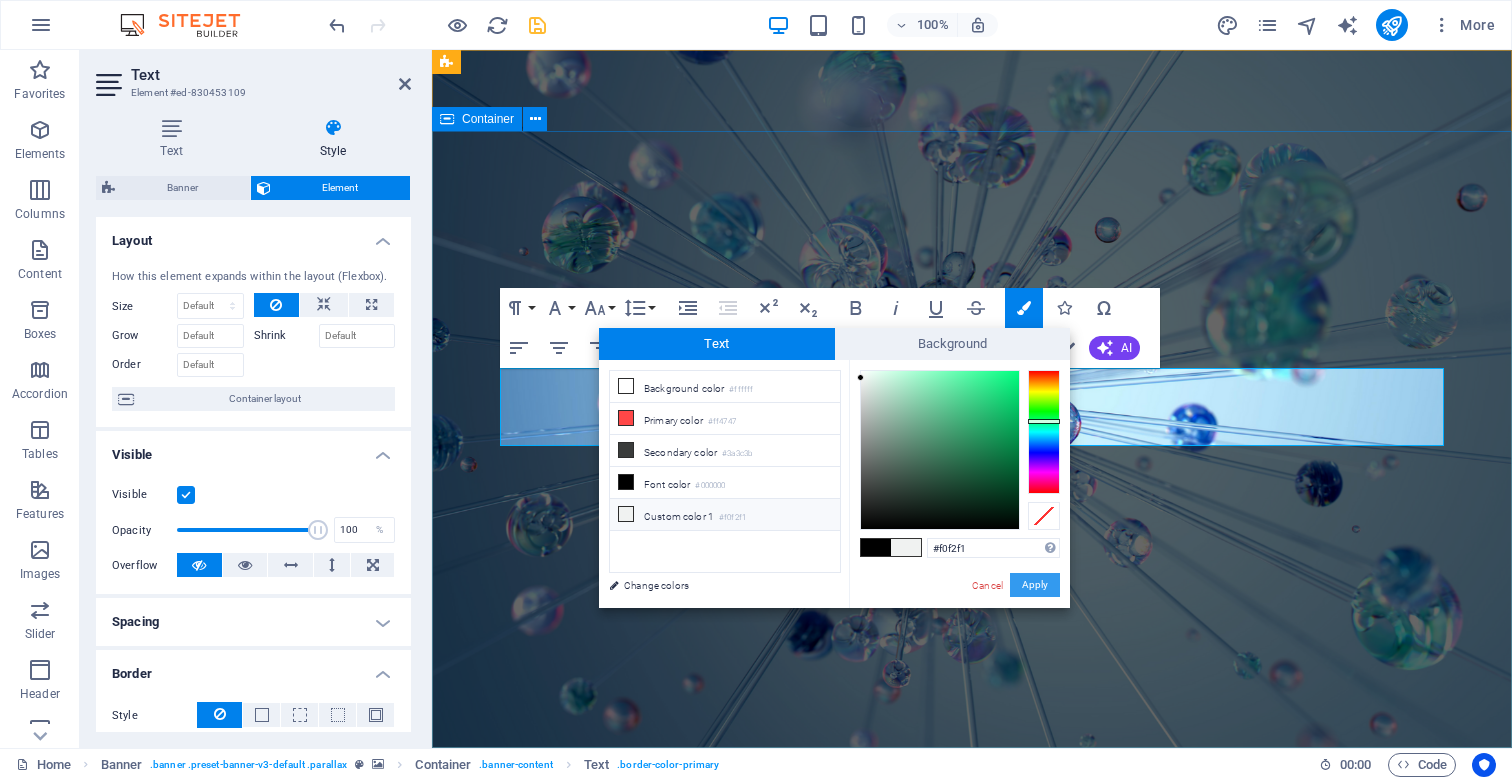 click on "Apply" at bounding box center (1035, 585) 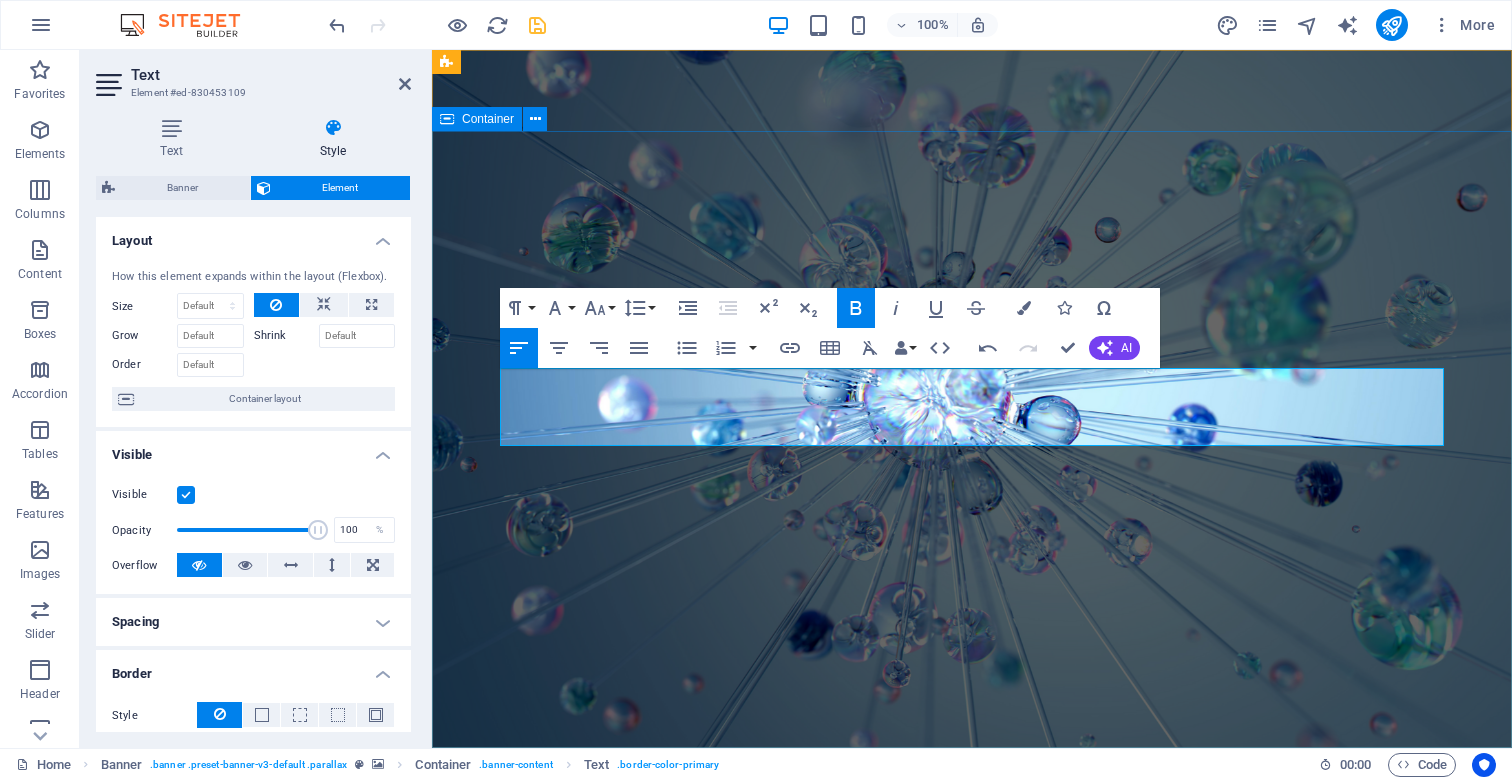 click on "We create high-performing, visually stunning websites that attract more traffic and convert better. Learn more" at bounding box center (972, 981) 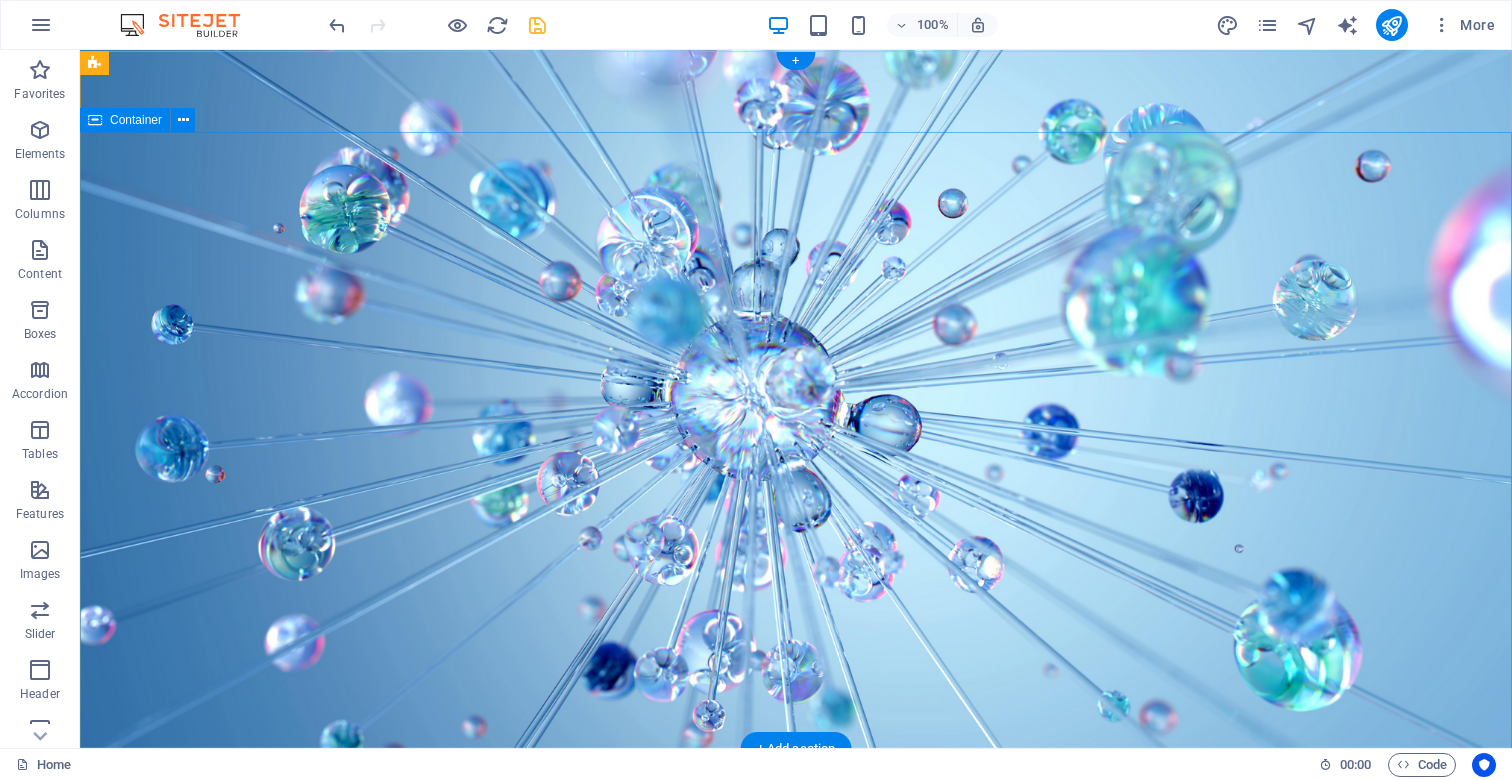 scroll, scrollTop: 0, scrollLeft: 0, axis: both 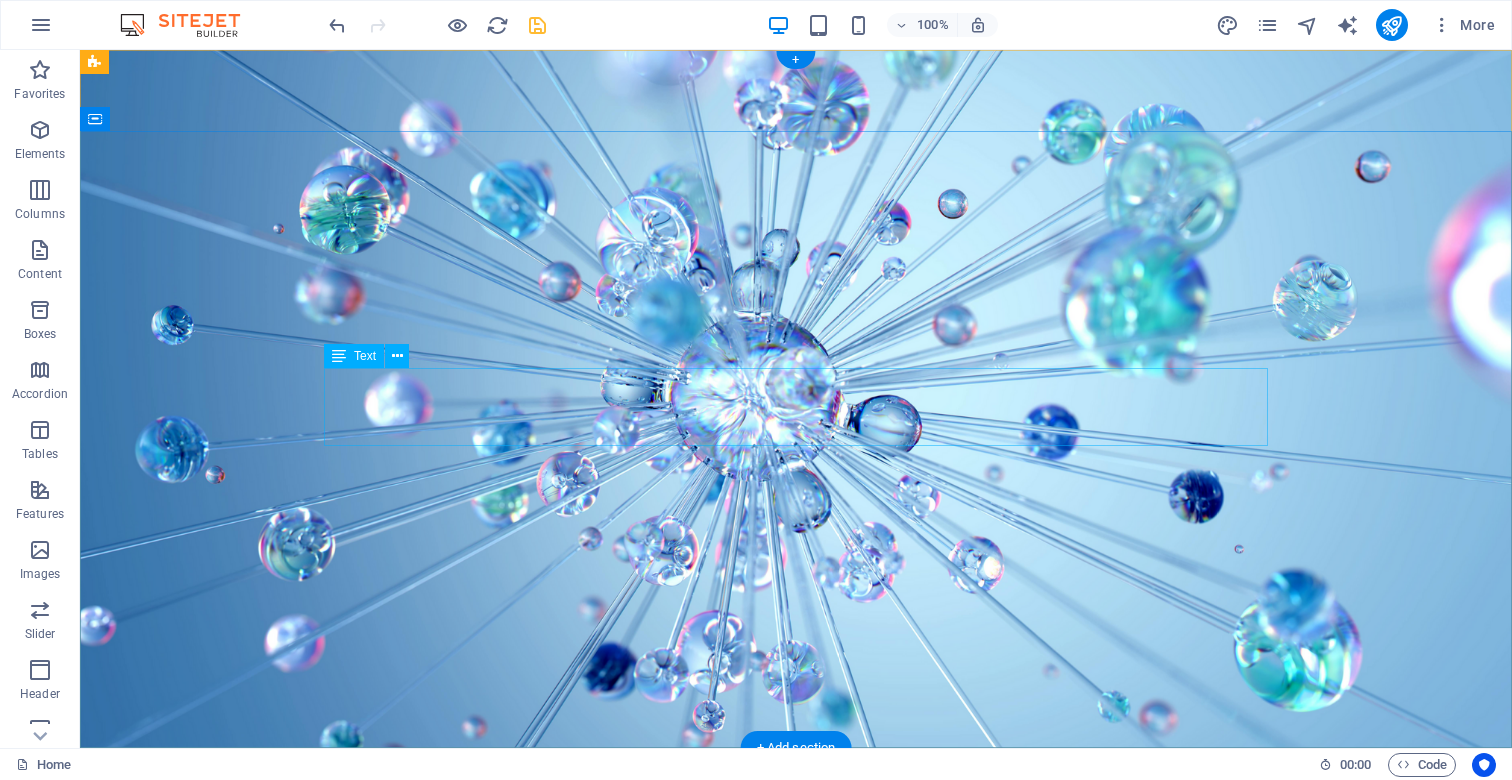 click on "We create high-performing, visually stunning websites that attract more traffic and convert better." at bounding box center [796, 949] 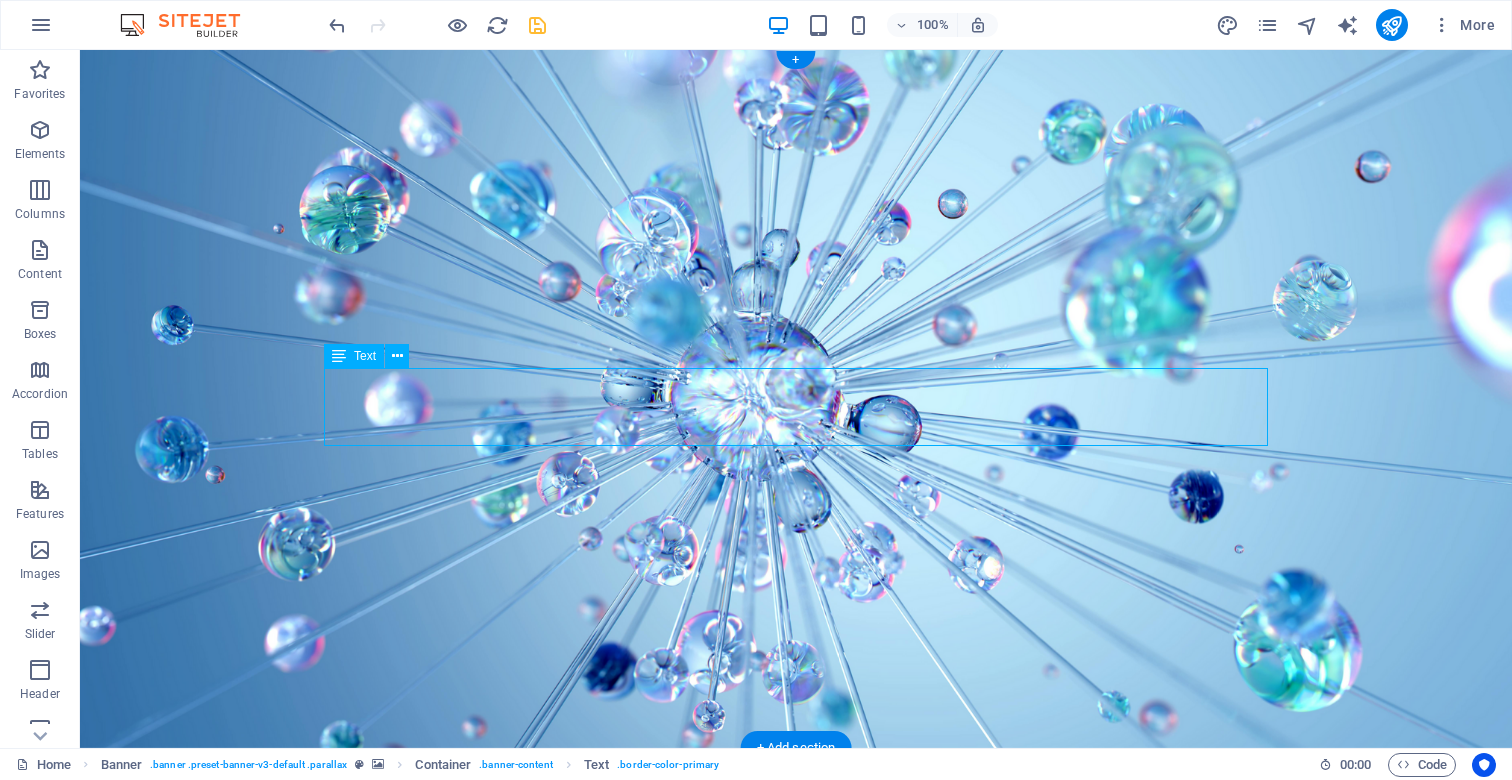 click on "We create high-performing, visually stunning websites that attract more traffic and convert better." at bounding box center (796, 949) 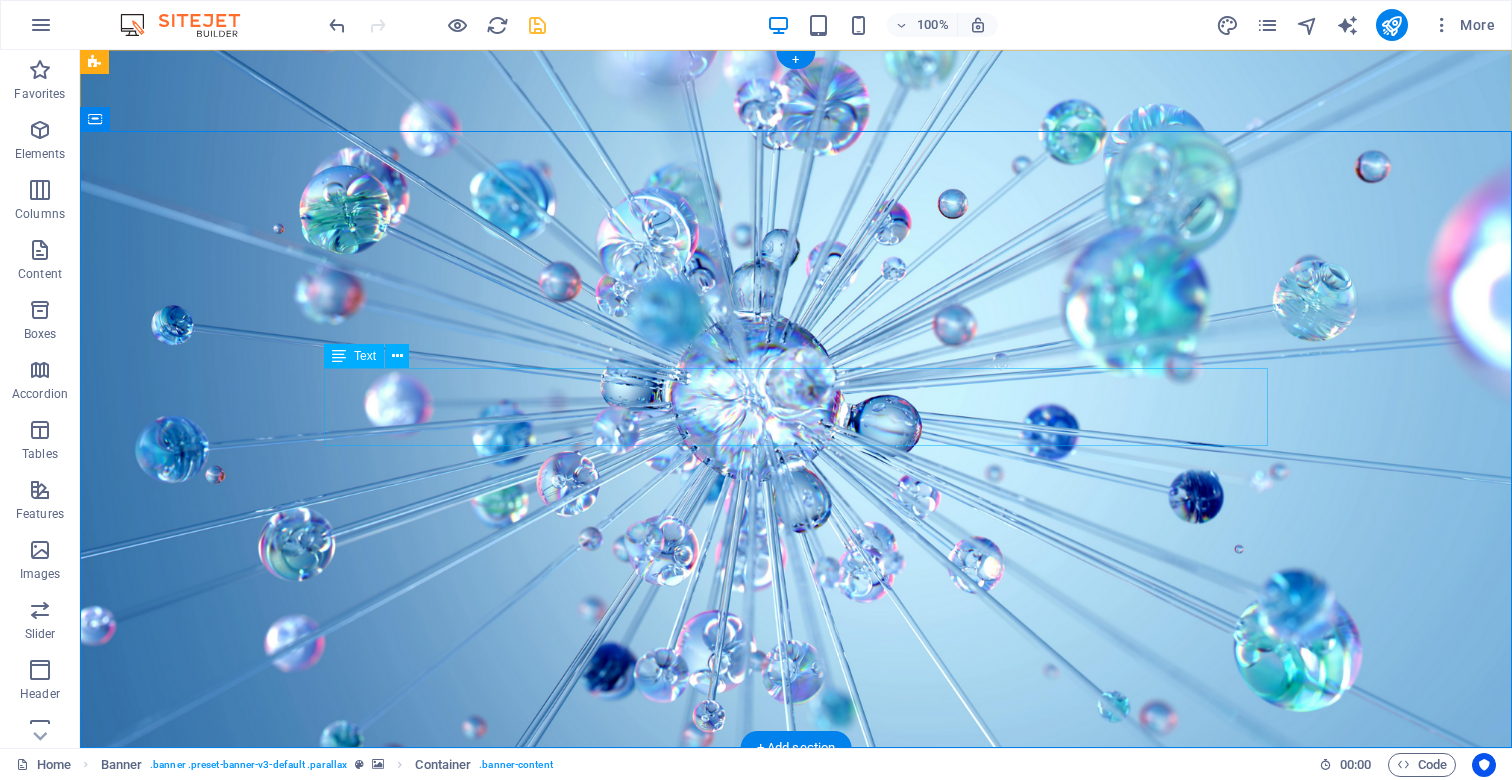 click on "We create high-performing, visually stunning websites that attract more traffic and convert better." at bounding box center [796, 949] 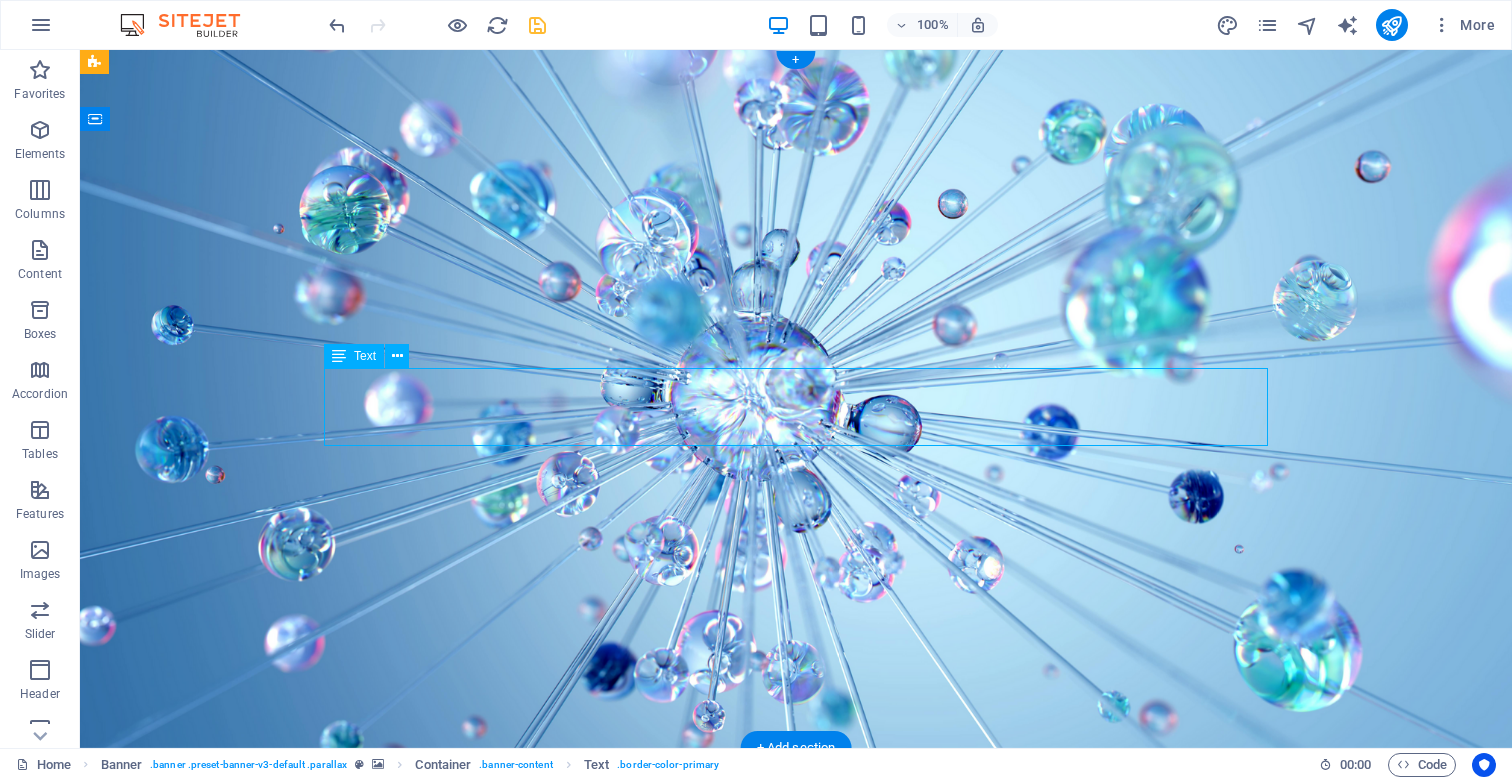 click on "We create high-performing, visually stunning websites that attract more traffic and convert better." at bounding box center (796, 949) 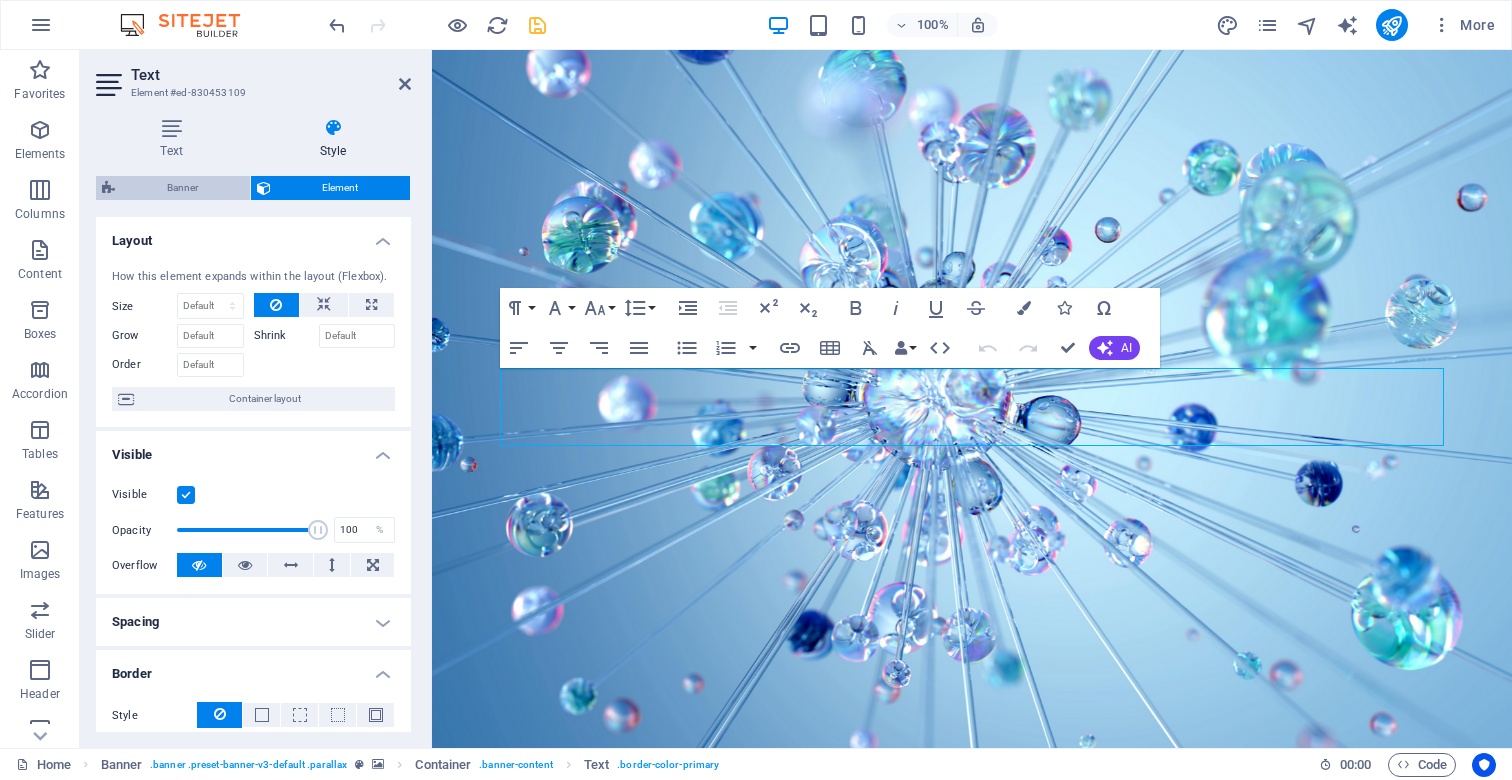 click on "Banner" at bounding box center [182, 188] 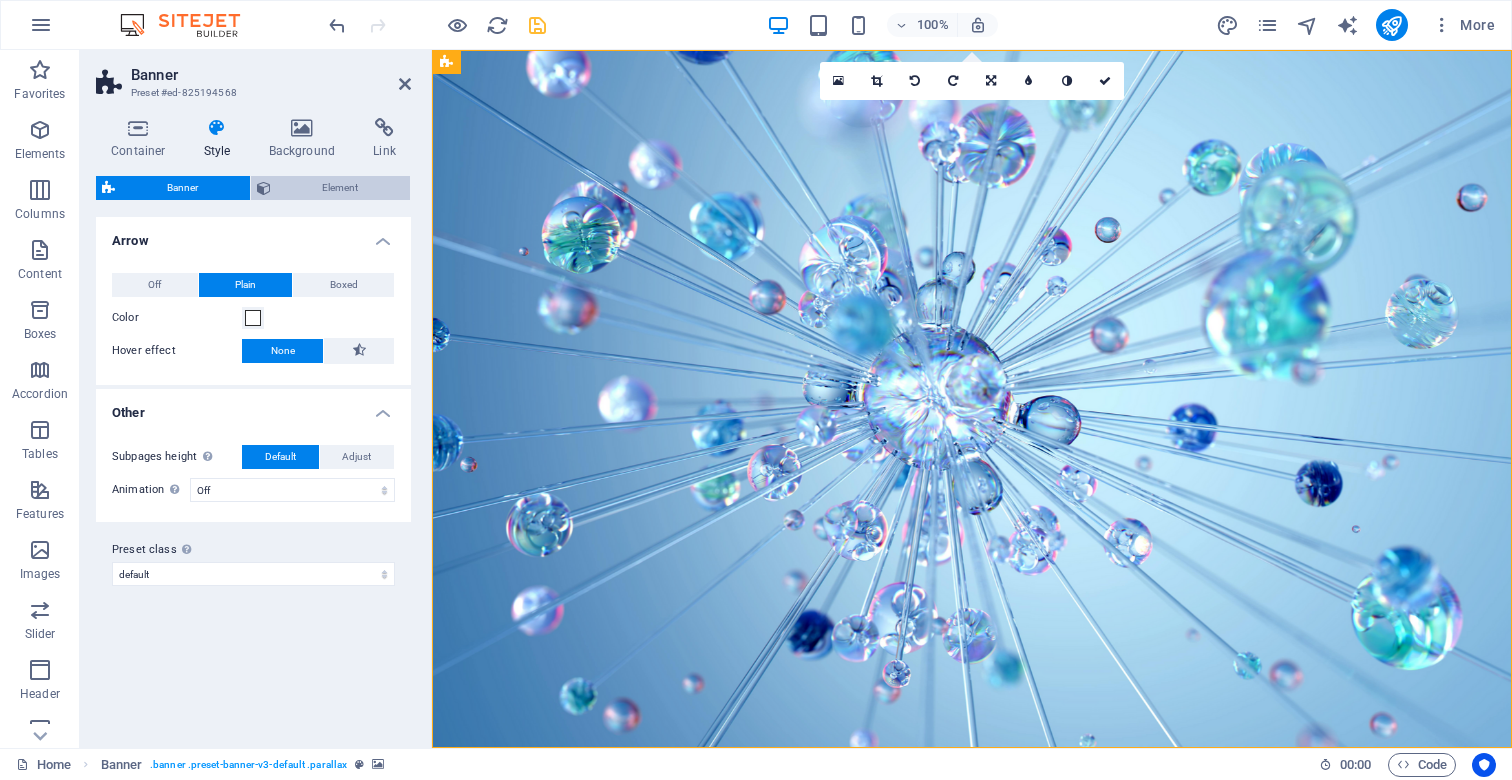 click on "Element" at bounding box center [341, 188] 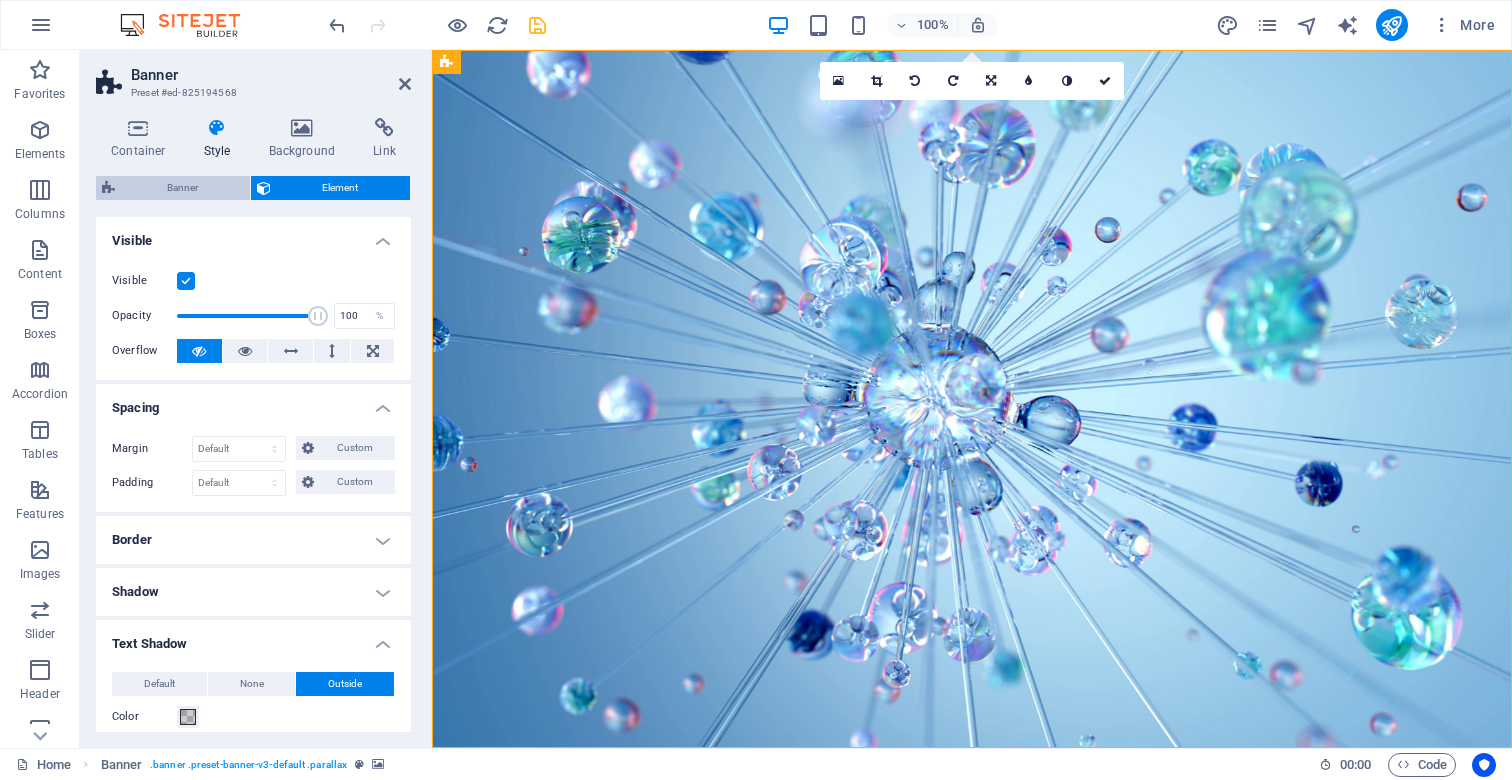 click on "Banner" at bounding box center (182, 188) 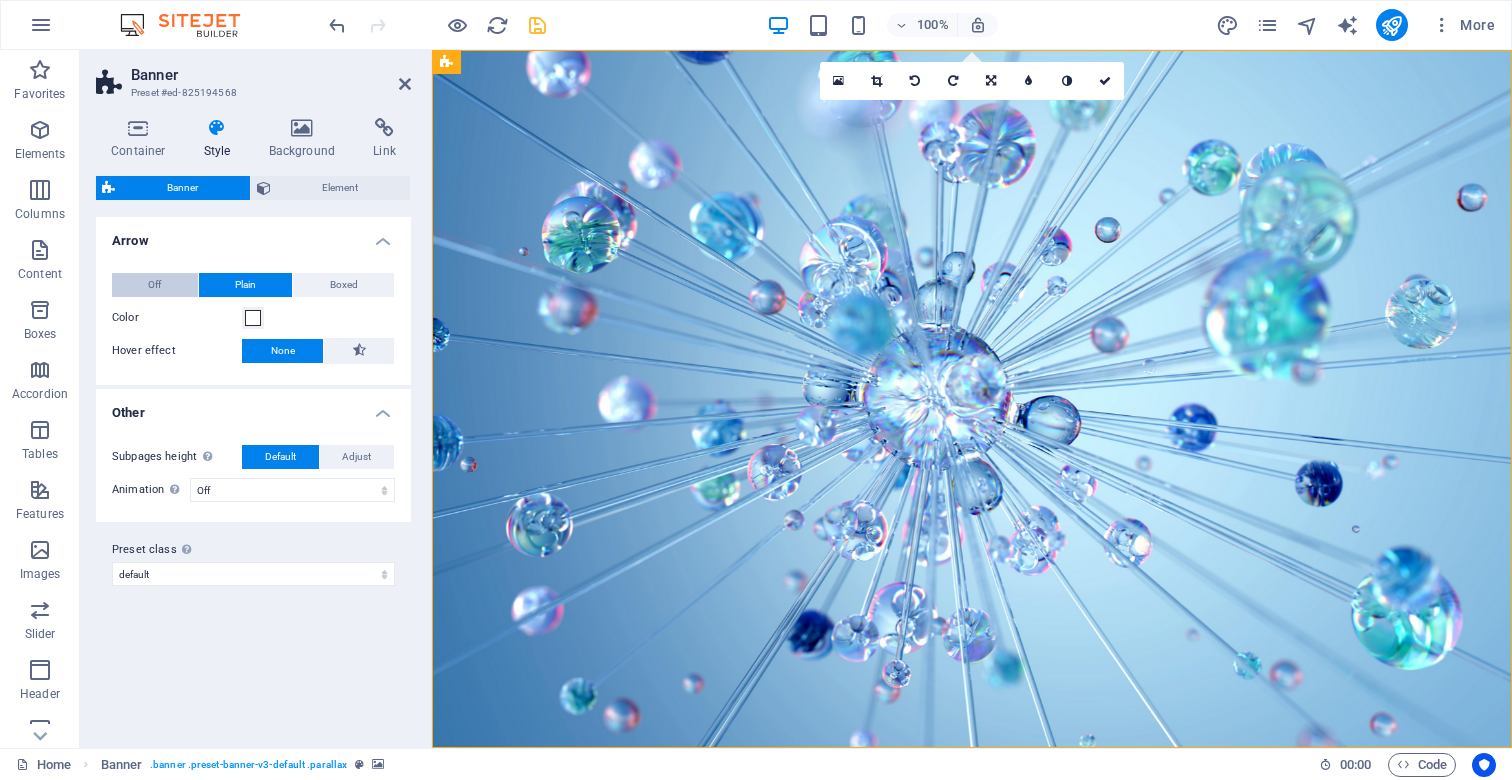 click on "Off" at bounding box center (155, 285) 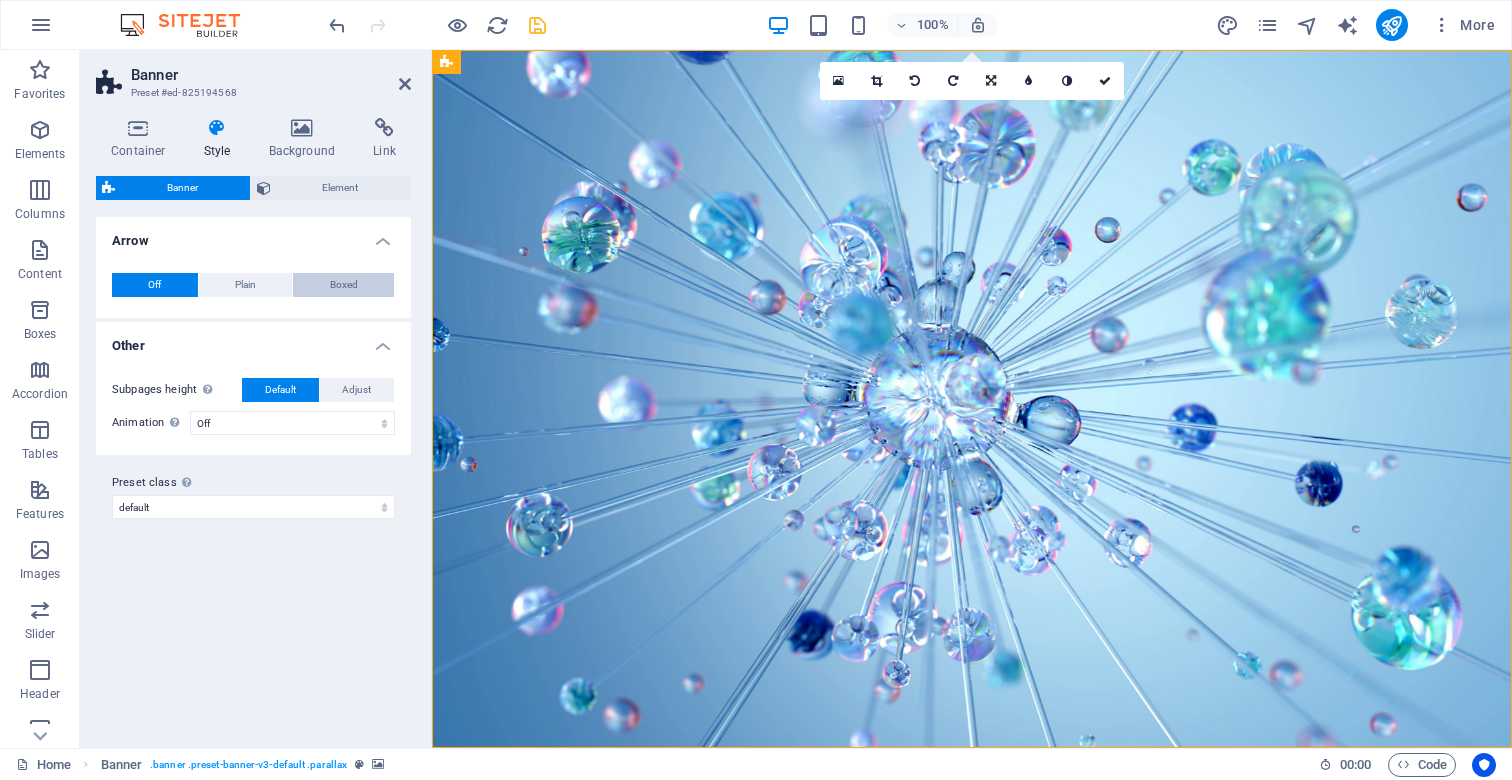 click on "Boxed" at bounding box center [344, 285] 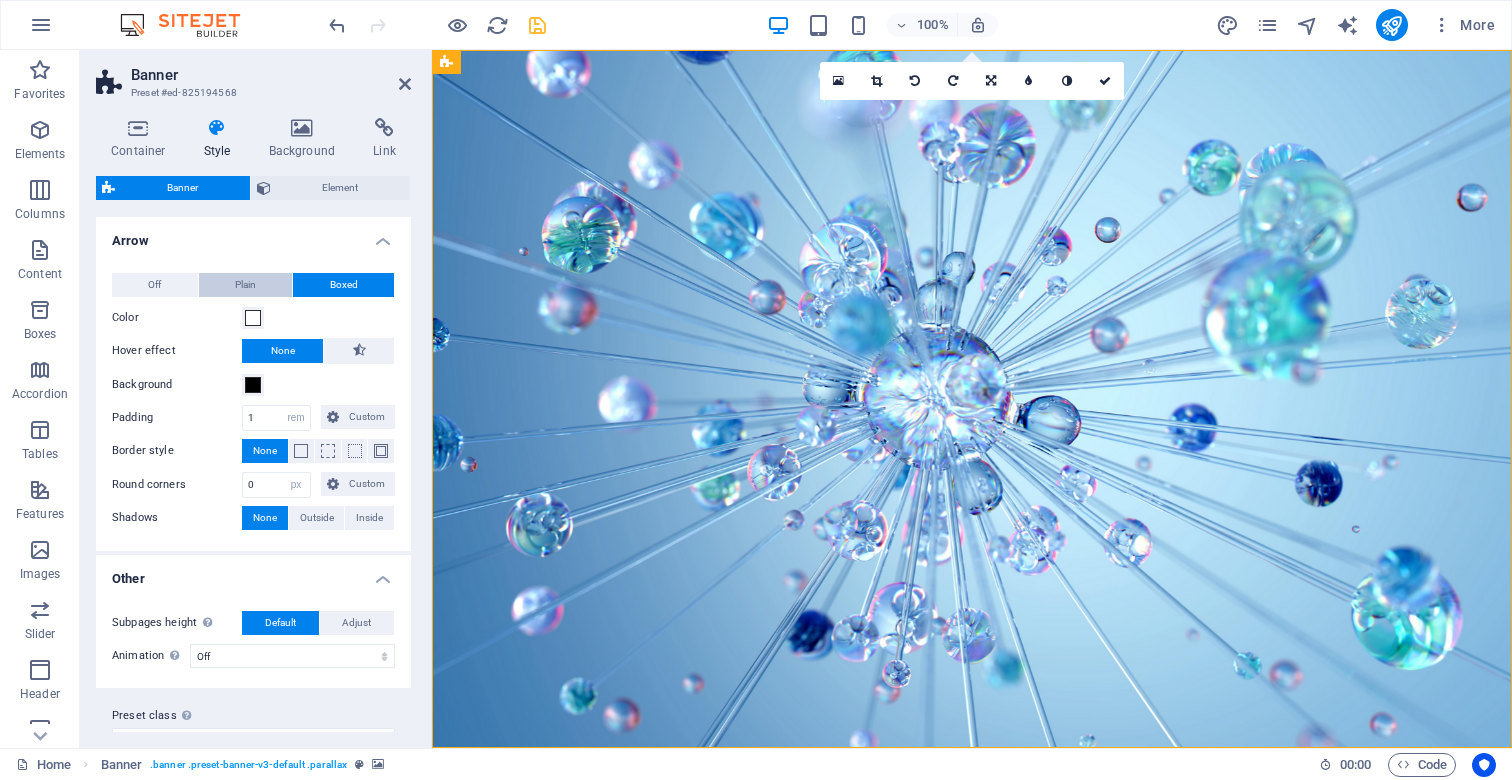 click on "Plain" at bounding box center [245, 285] 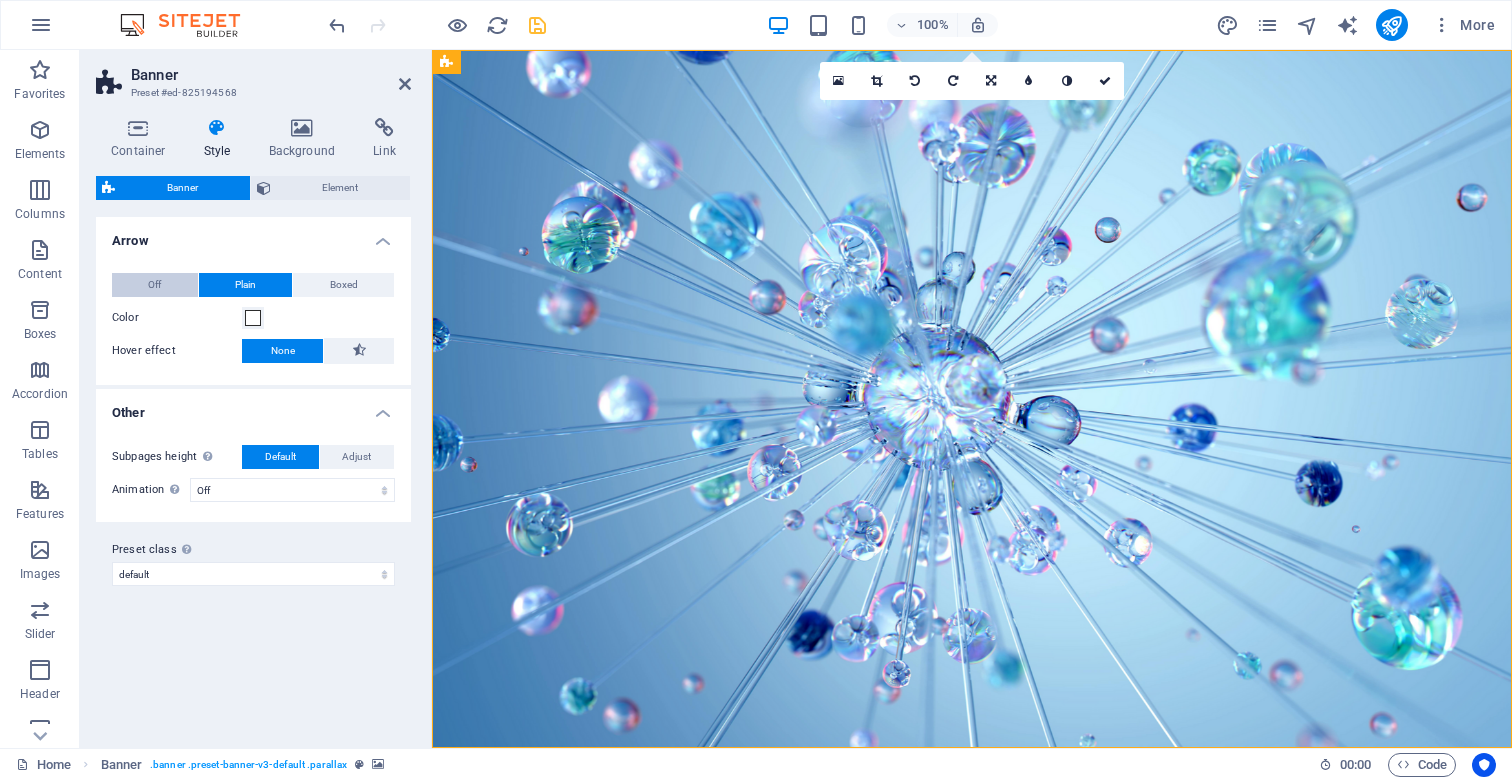 click on "Off" at bounding box center (154, 285) 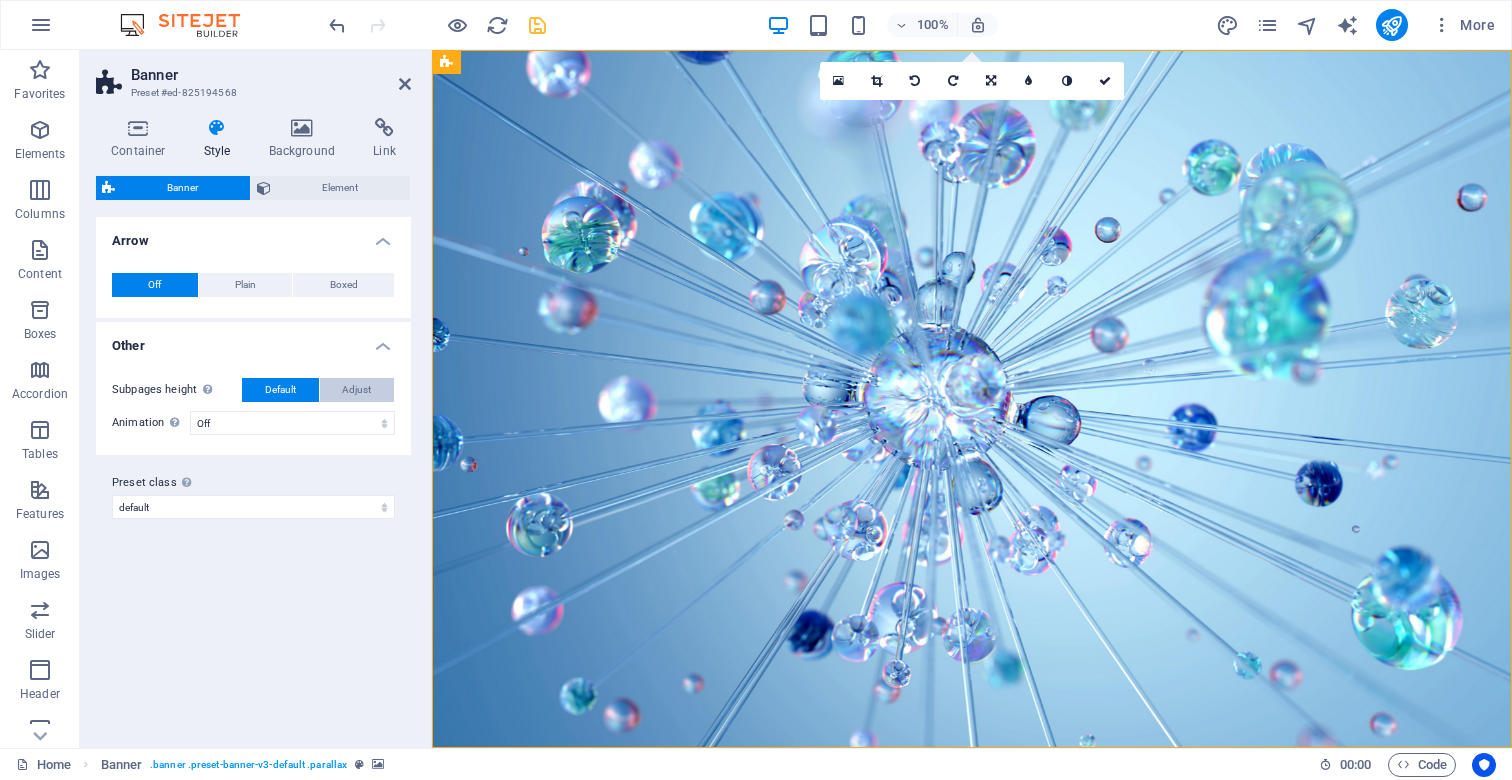 click on "Adjust" at bounding box center [356, 390] 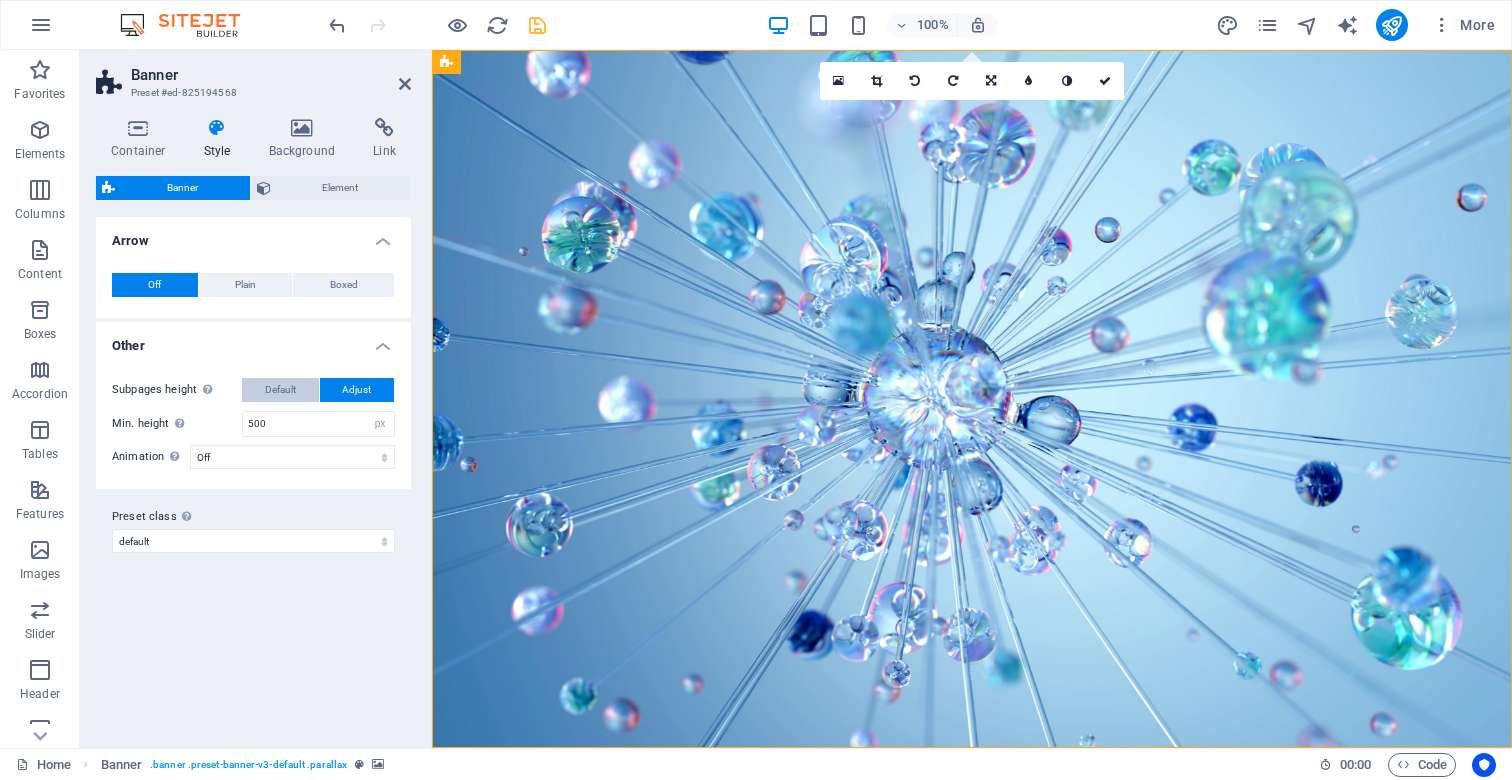 click on "Default" at bounding box center [280, 390] 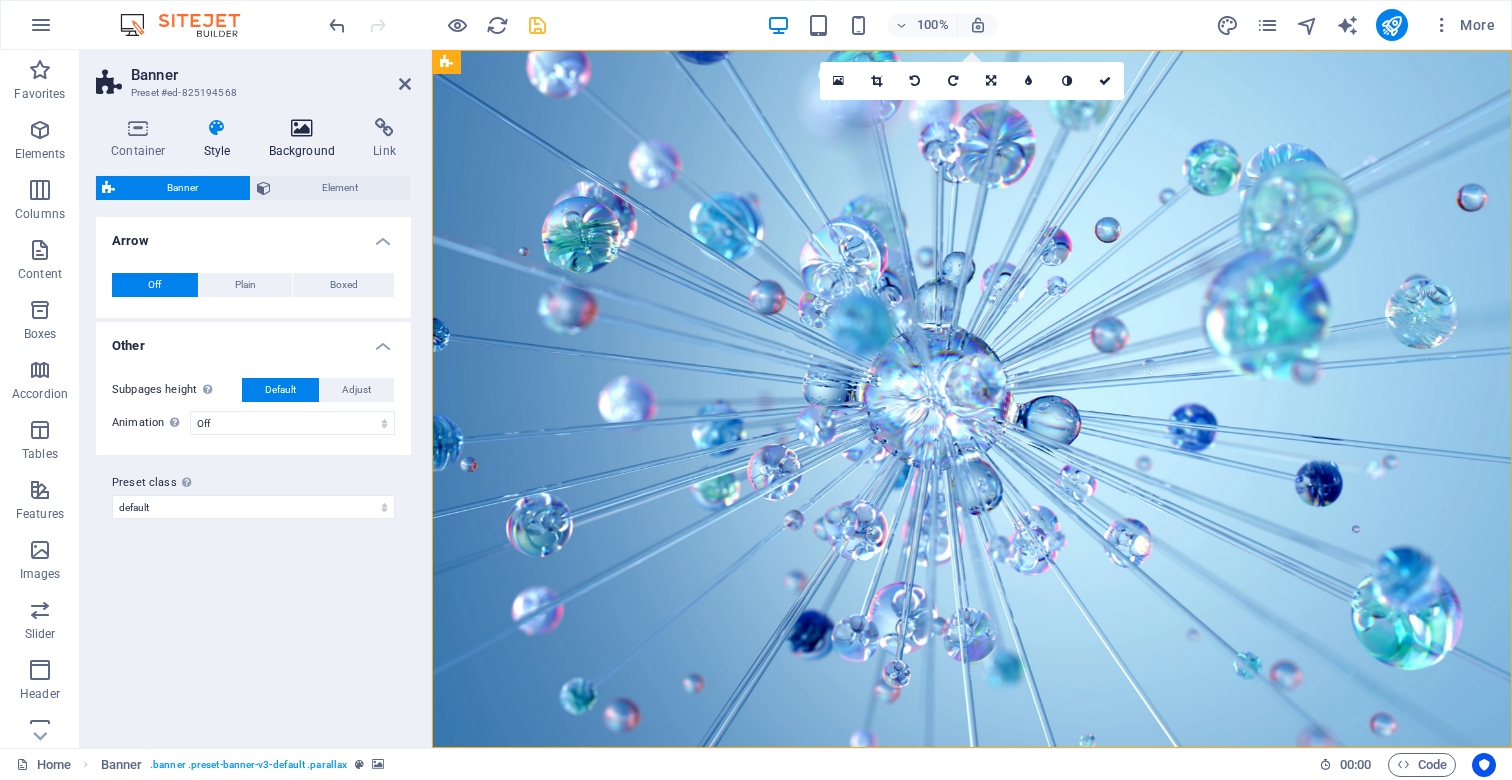click at bounding box center [302, 128] 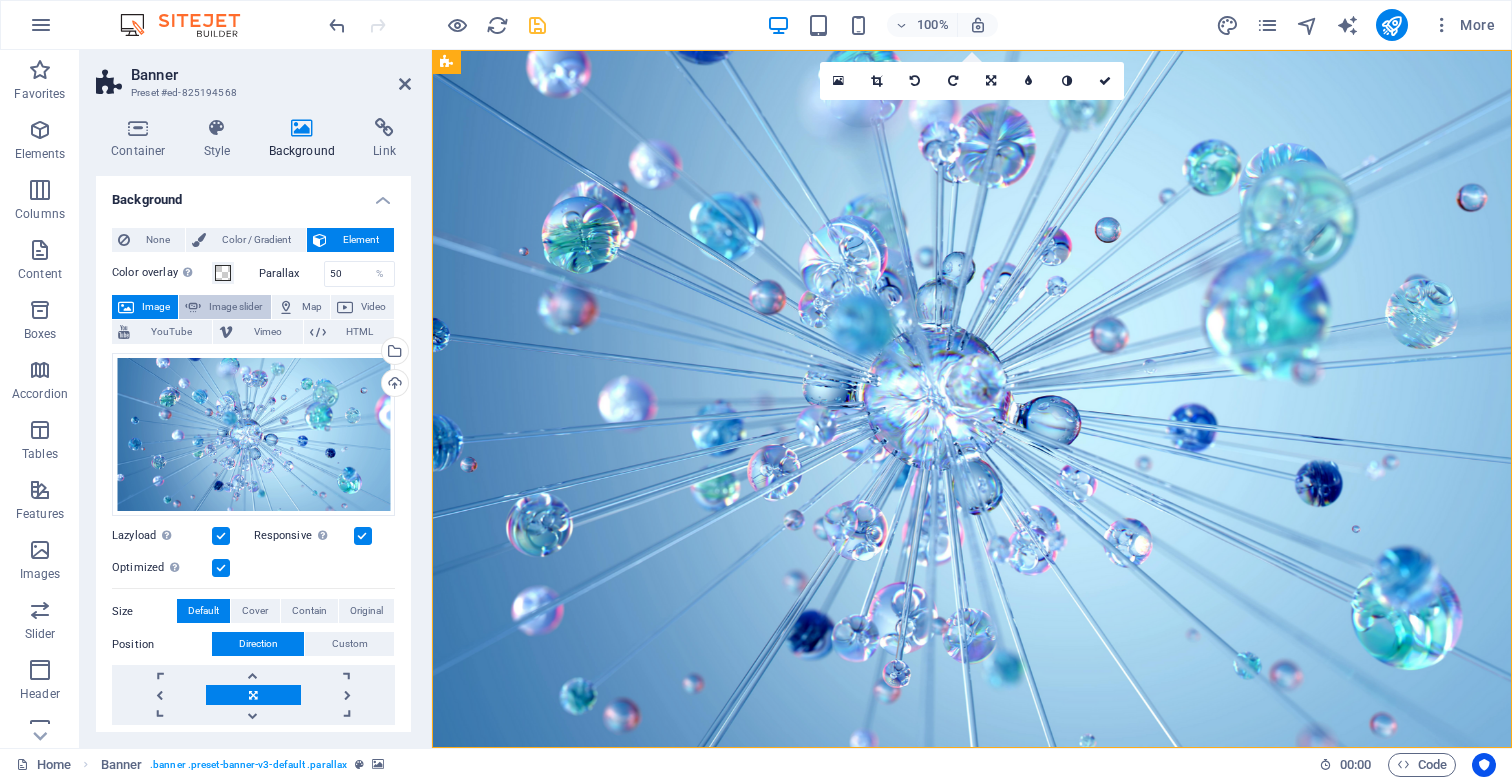 click on "Image slider" at bounding box center (235, 307) 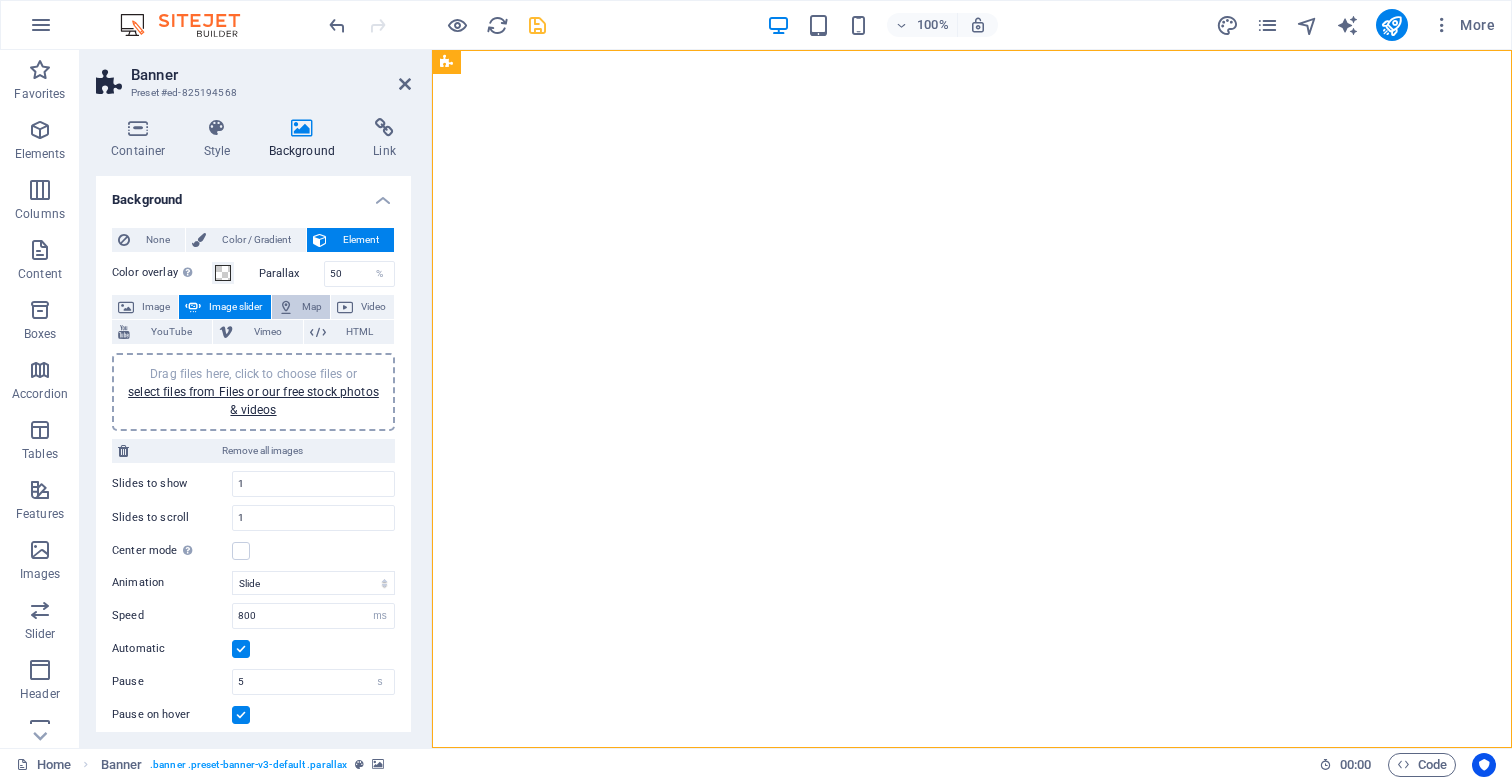click on "Map" at bounding box center (312, 307) 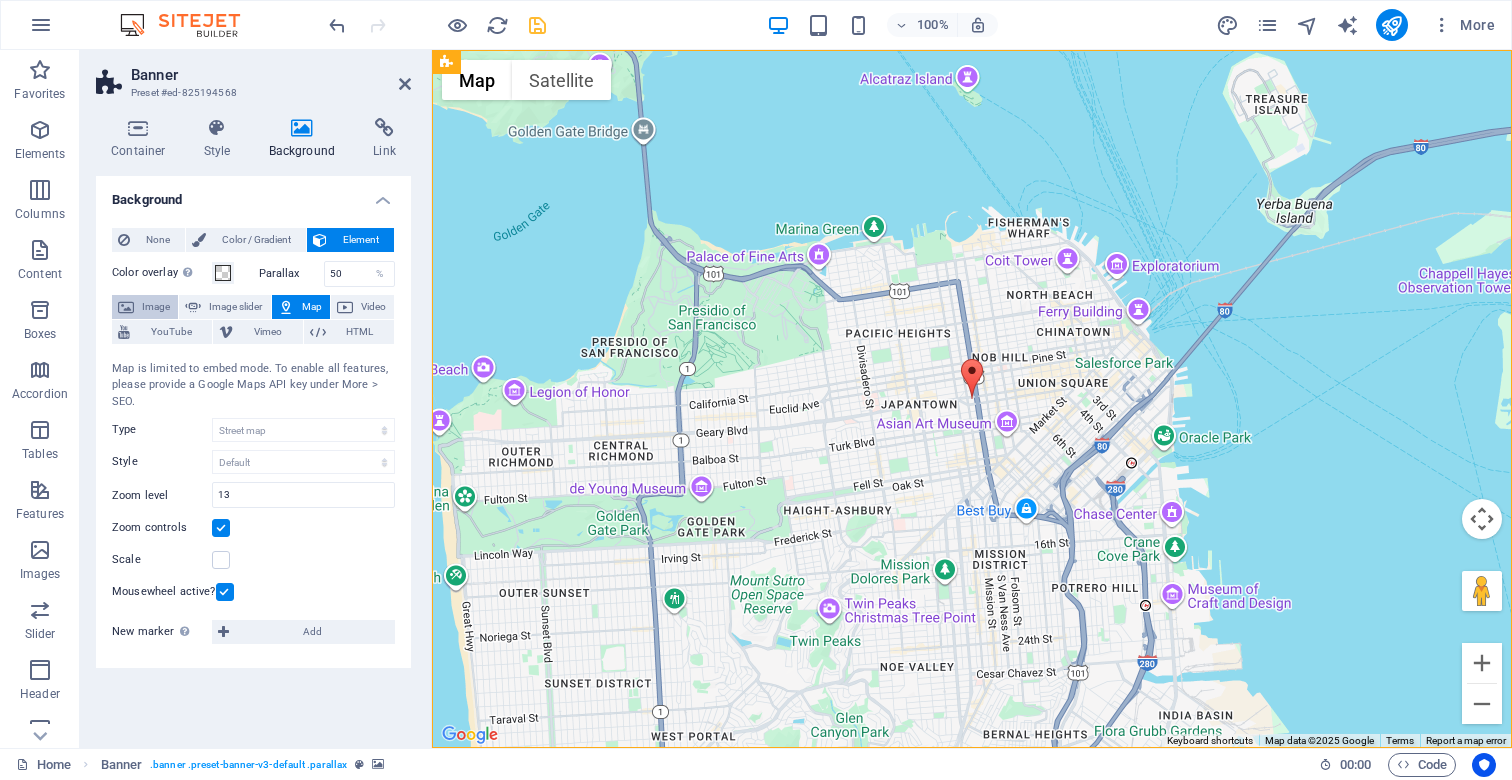 click on "Image" at bounding box center [156, 307] 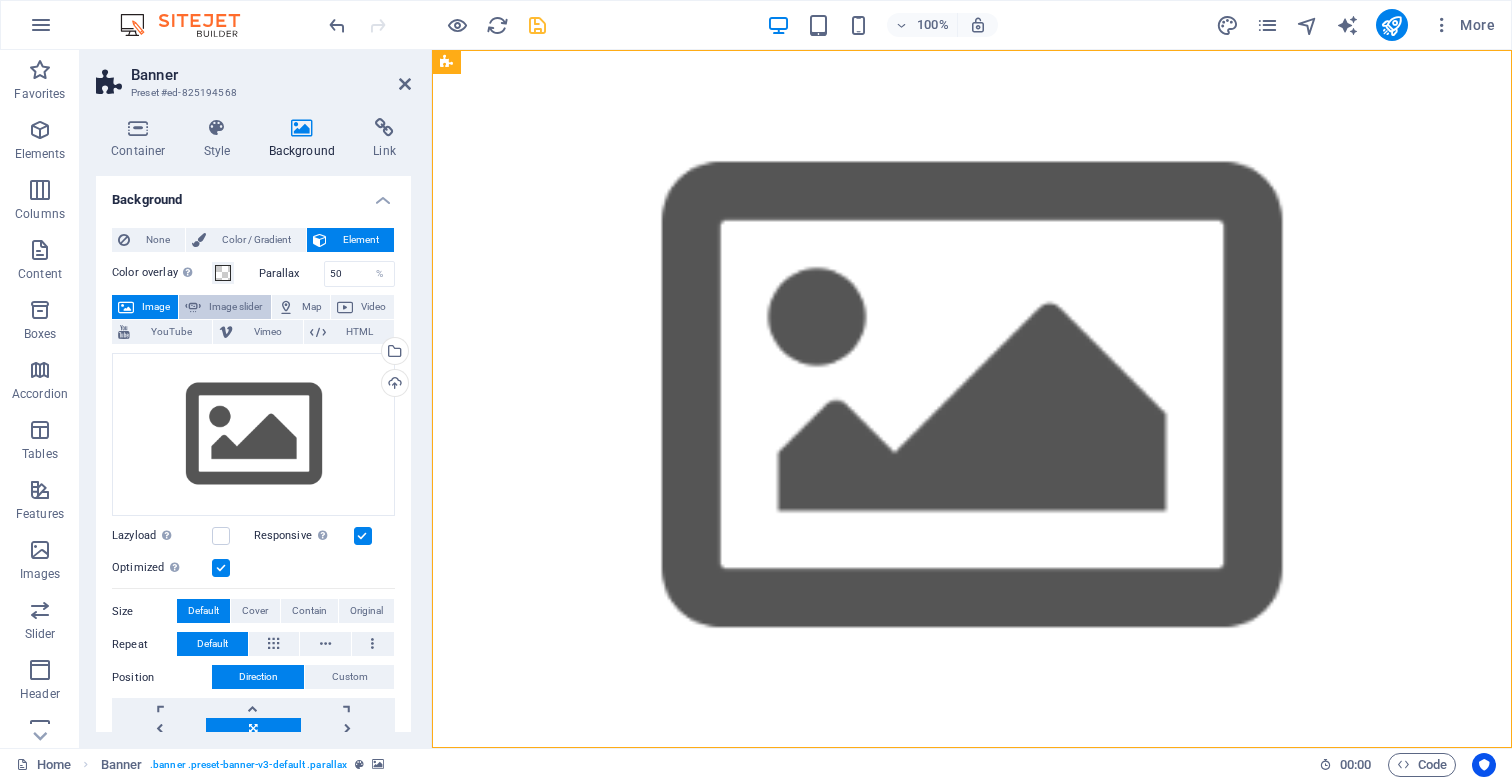 click at bounding box center (193, 307) 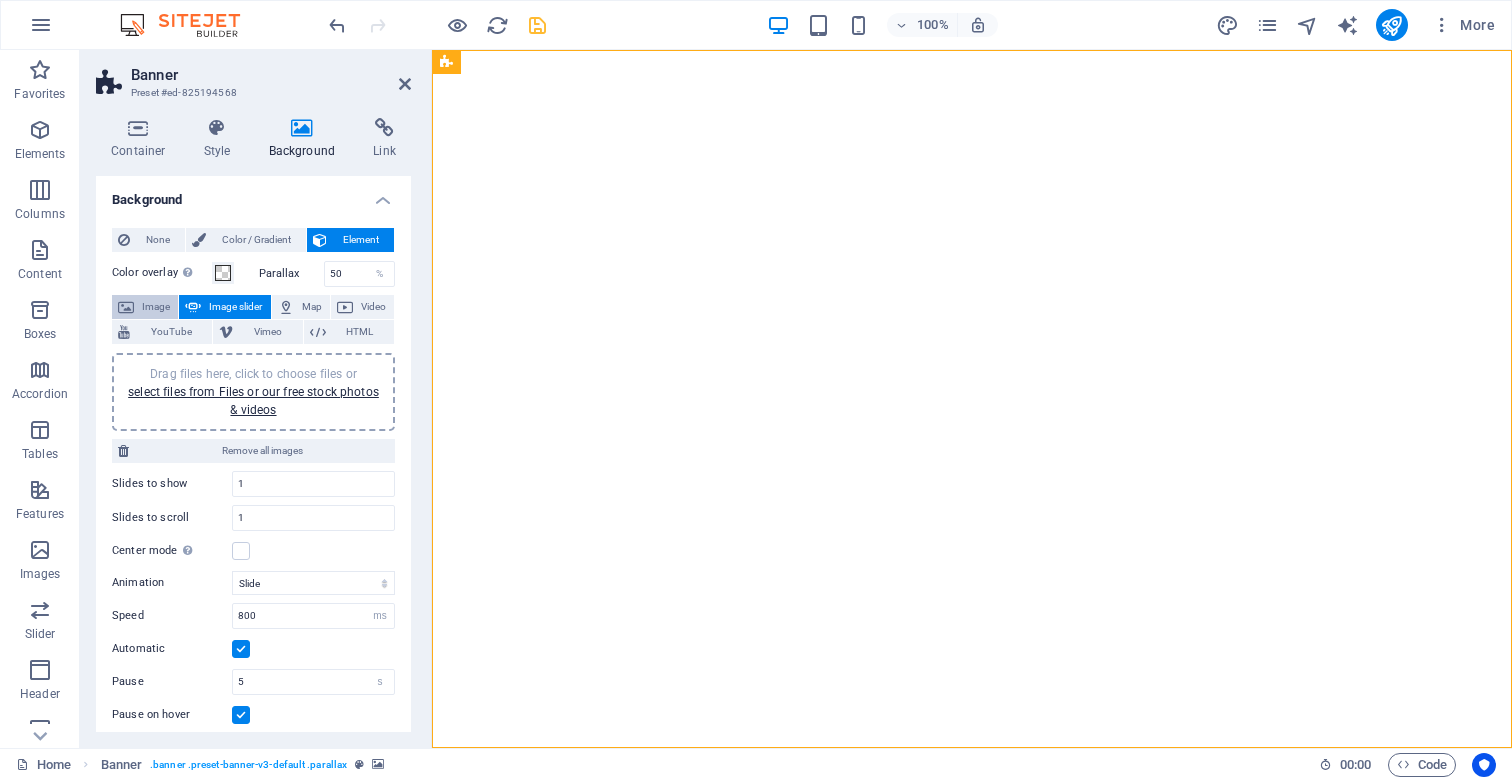 click on "Image" at bounding box center [156, 307] 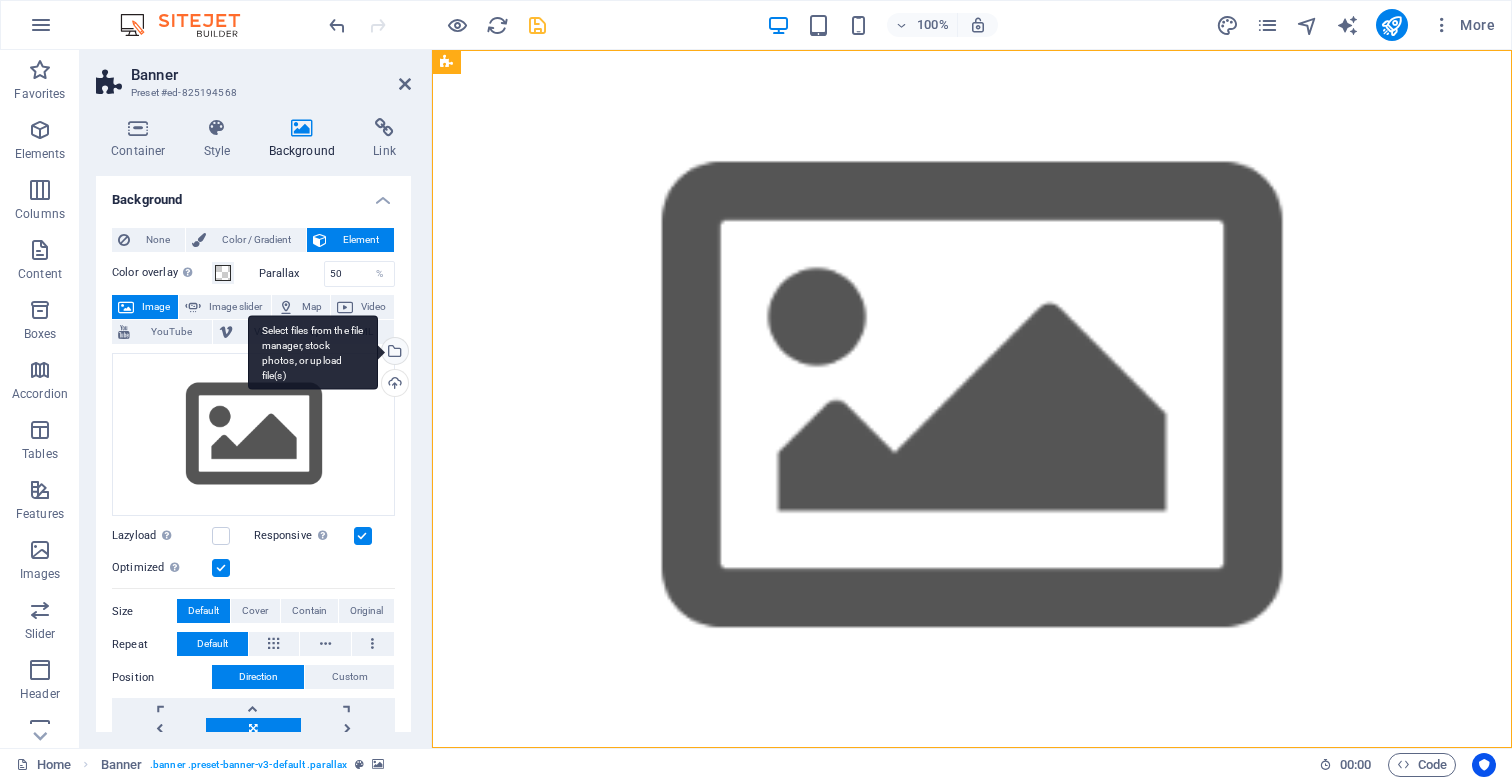 click on "Select files from the file manager, stock photos, or upload file(s)" at bounding box center [393, 353] 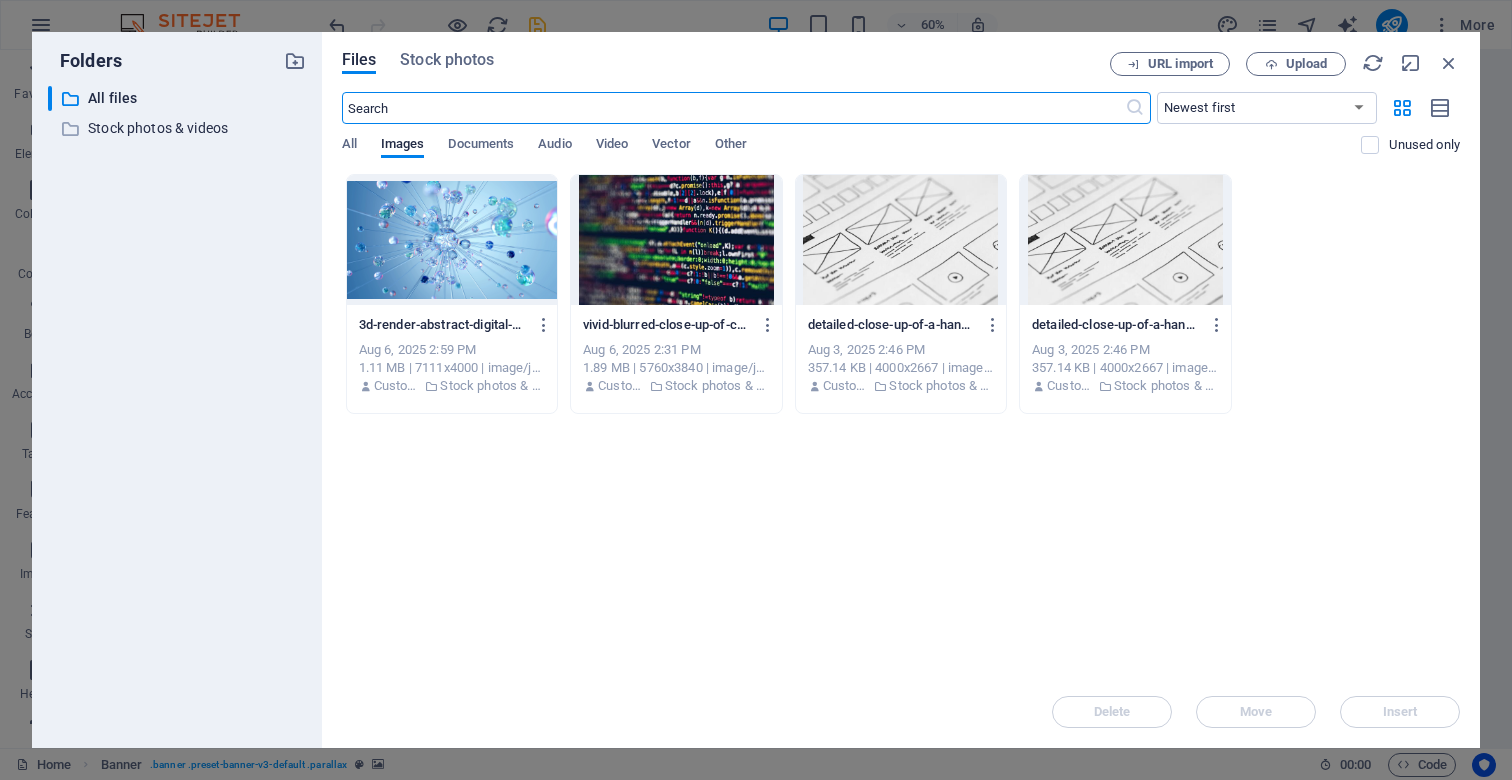 click at bounding box center (452, 240) 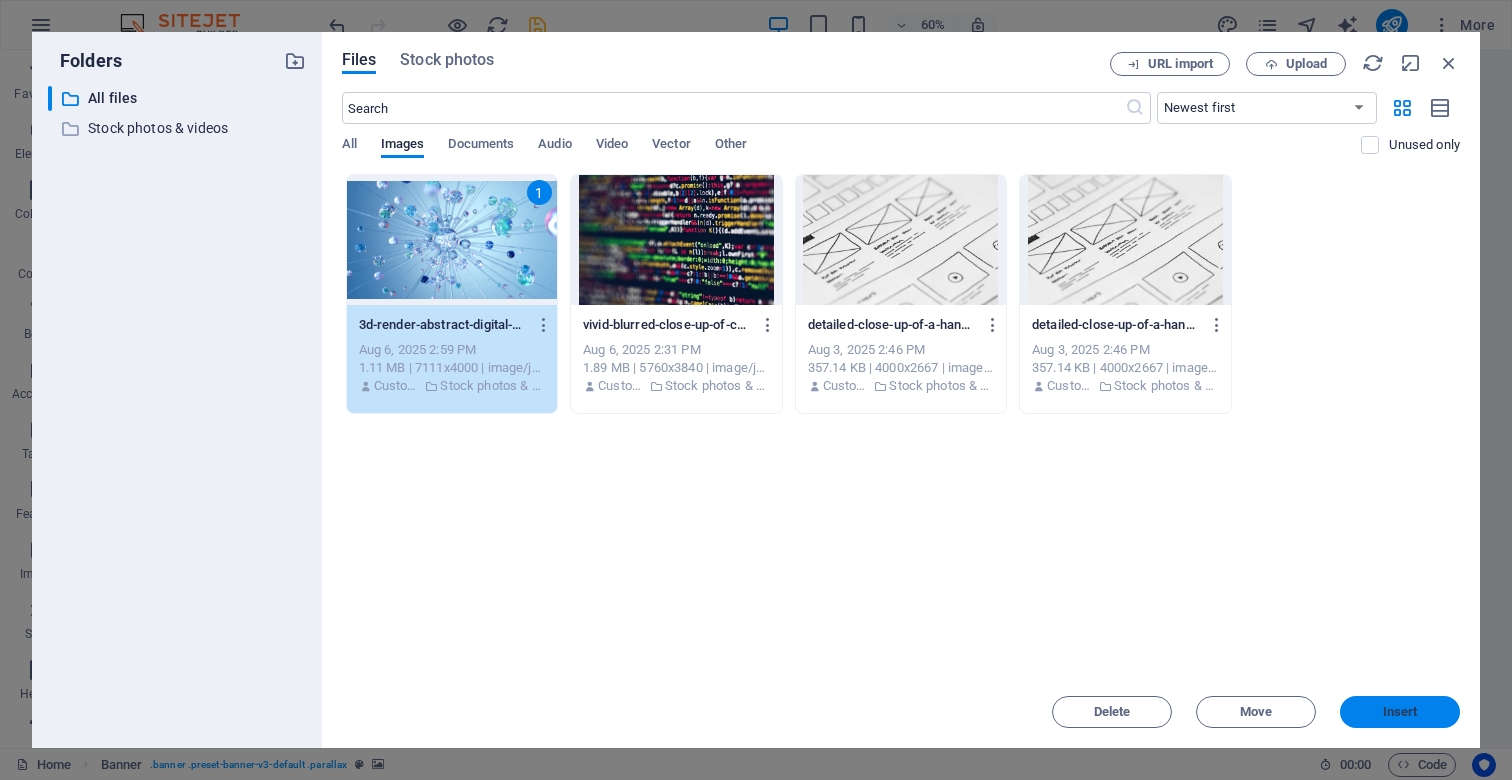 click on "Insert" at bounding box center [1400, 712] 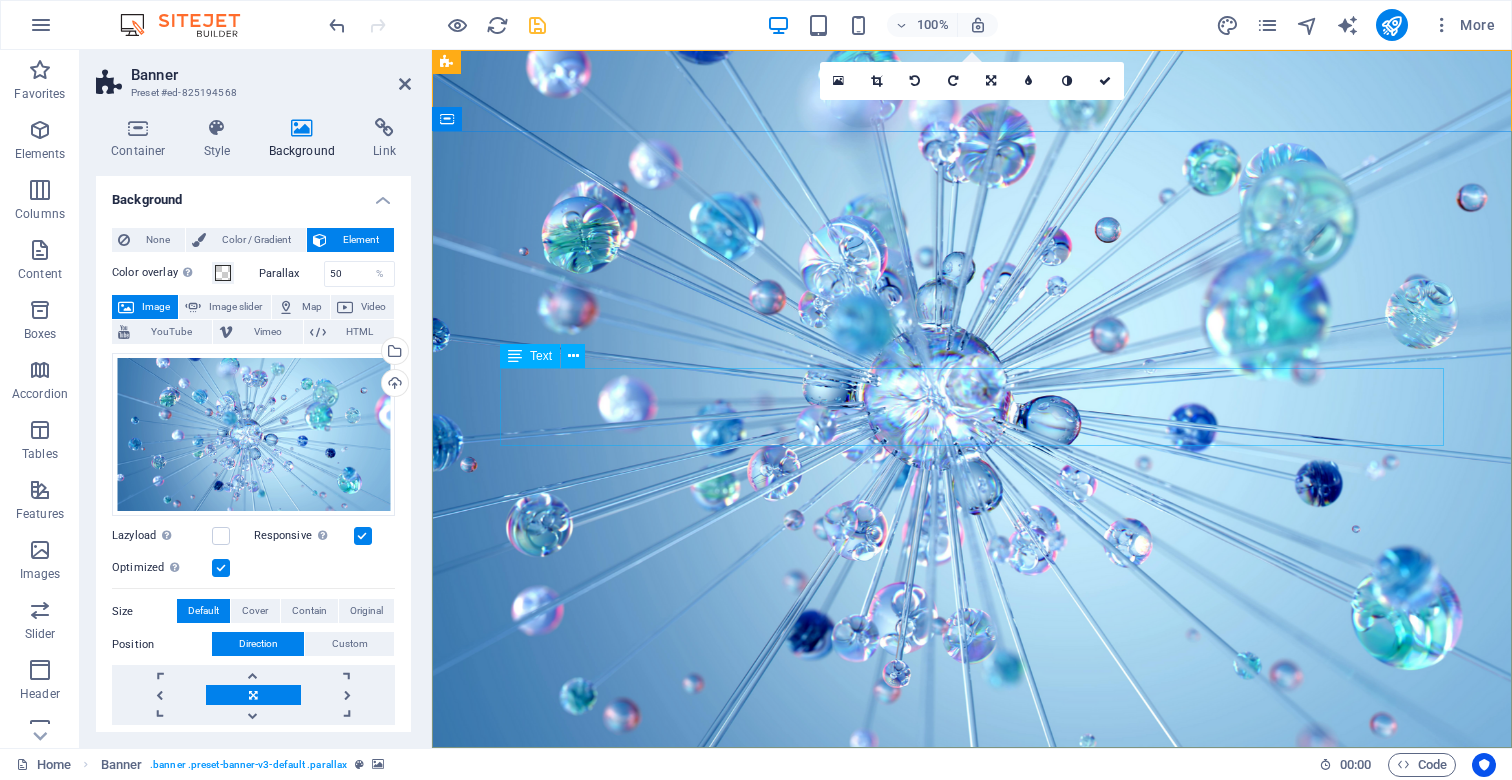 click on "We create high-performing, visually stunning websites that attract more traffic and convert better." at bounding box center (972, 949) 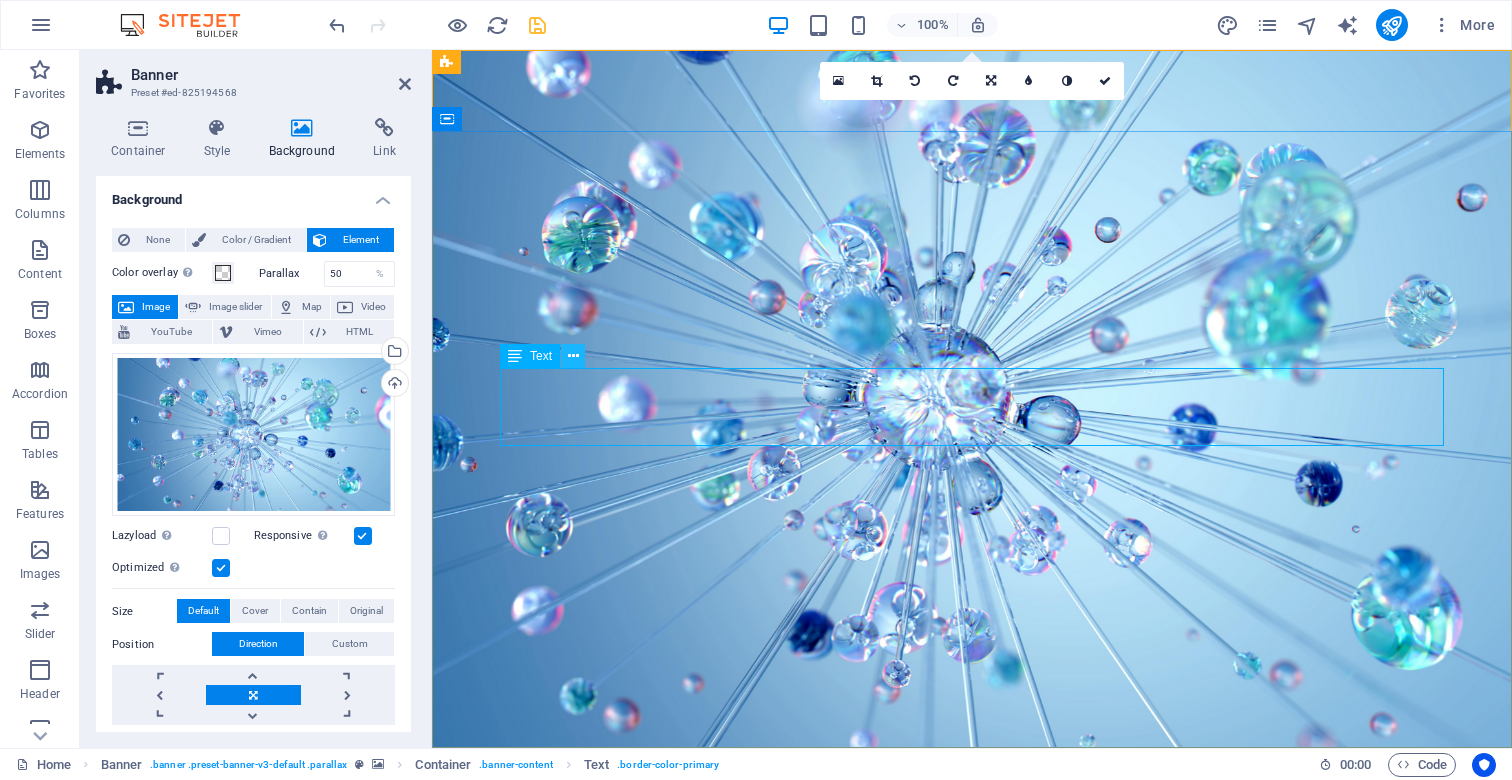 click at bounding box center (573, 356) 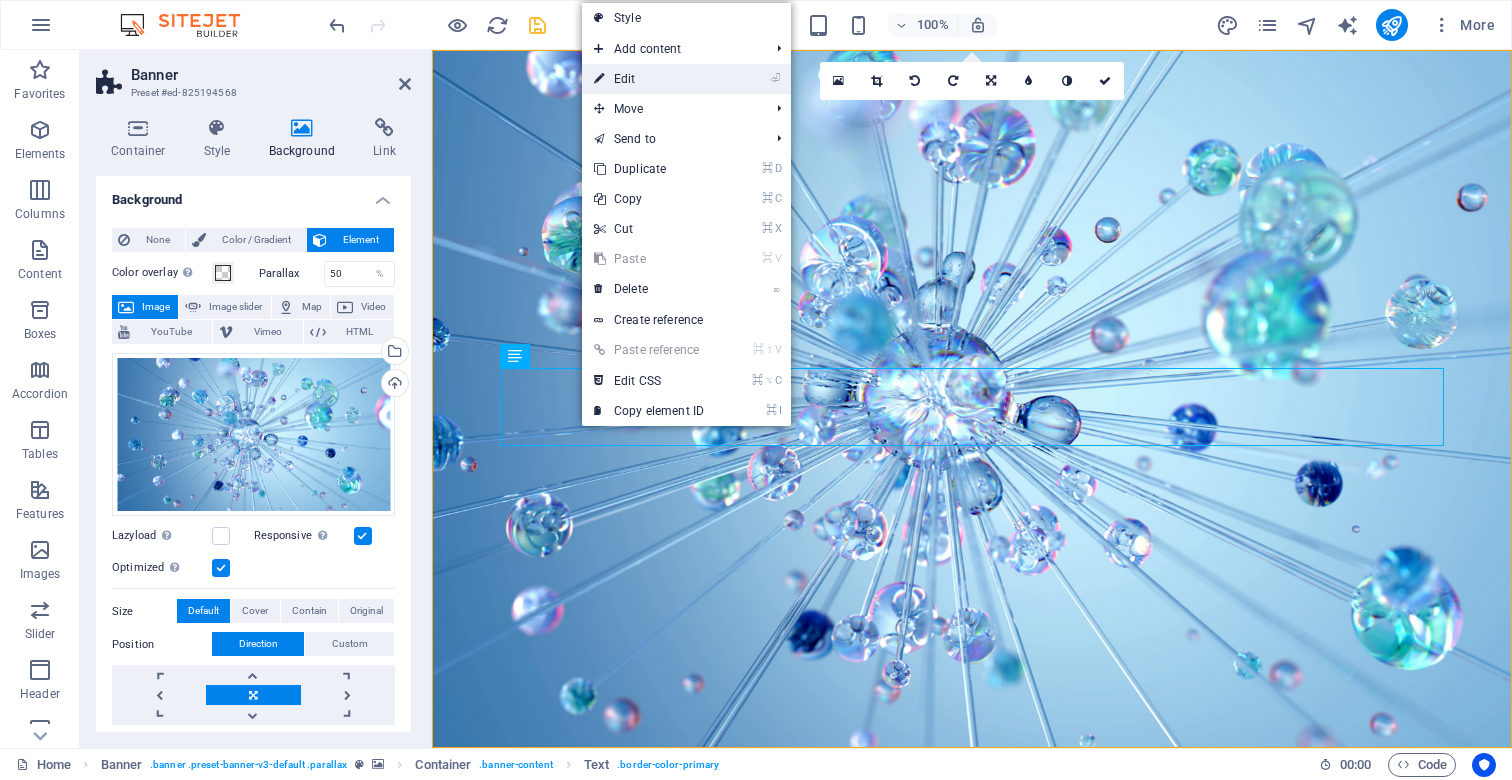 click on "⏎  Edit" at bounding box center (649, 79) 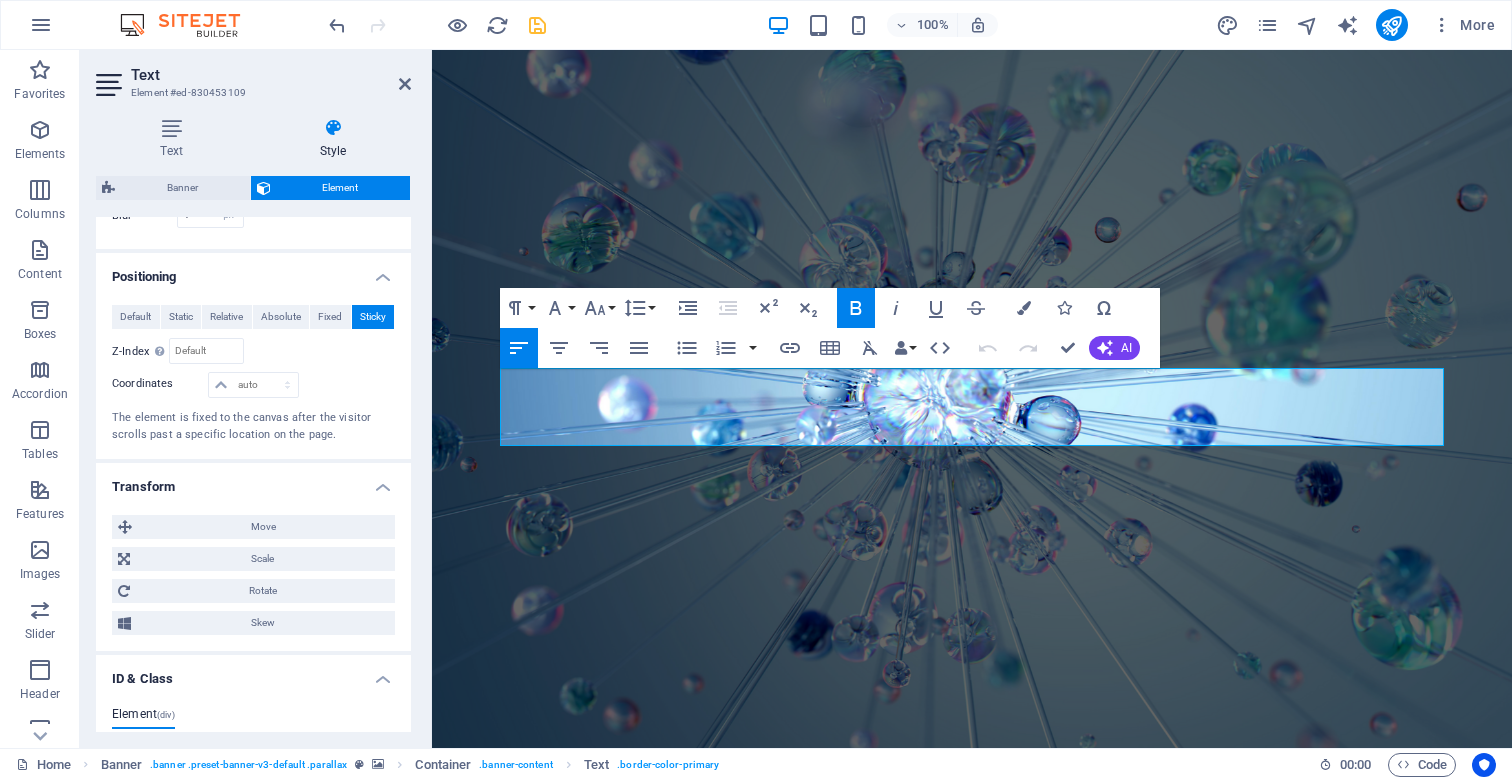 scroll, scrollTop: 945, scrollLeft: 0, axis: vertical 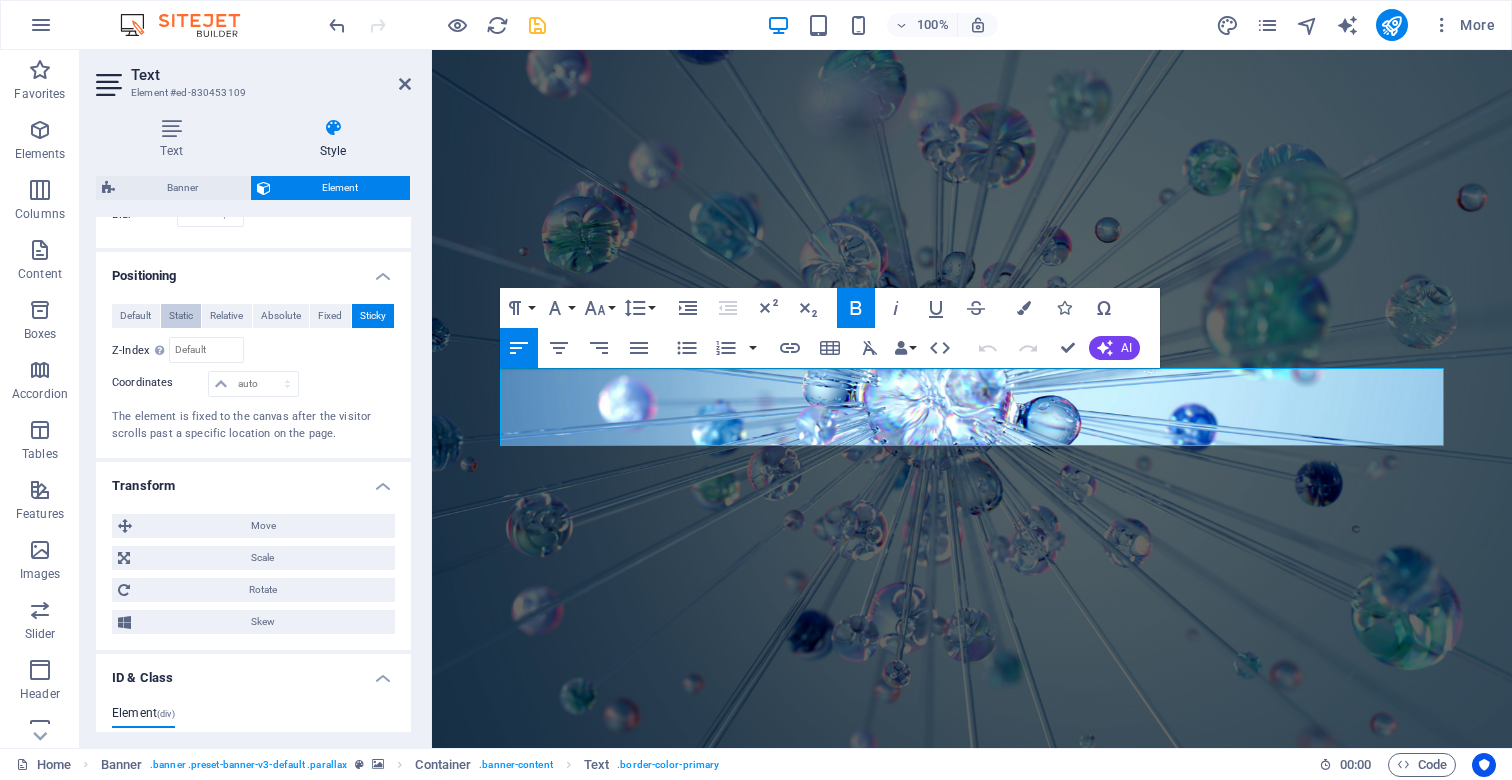 click on "Static" at bounding box center (181, 316) 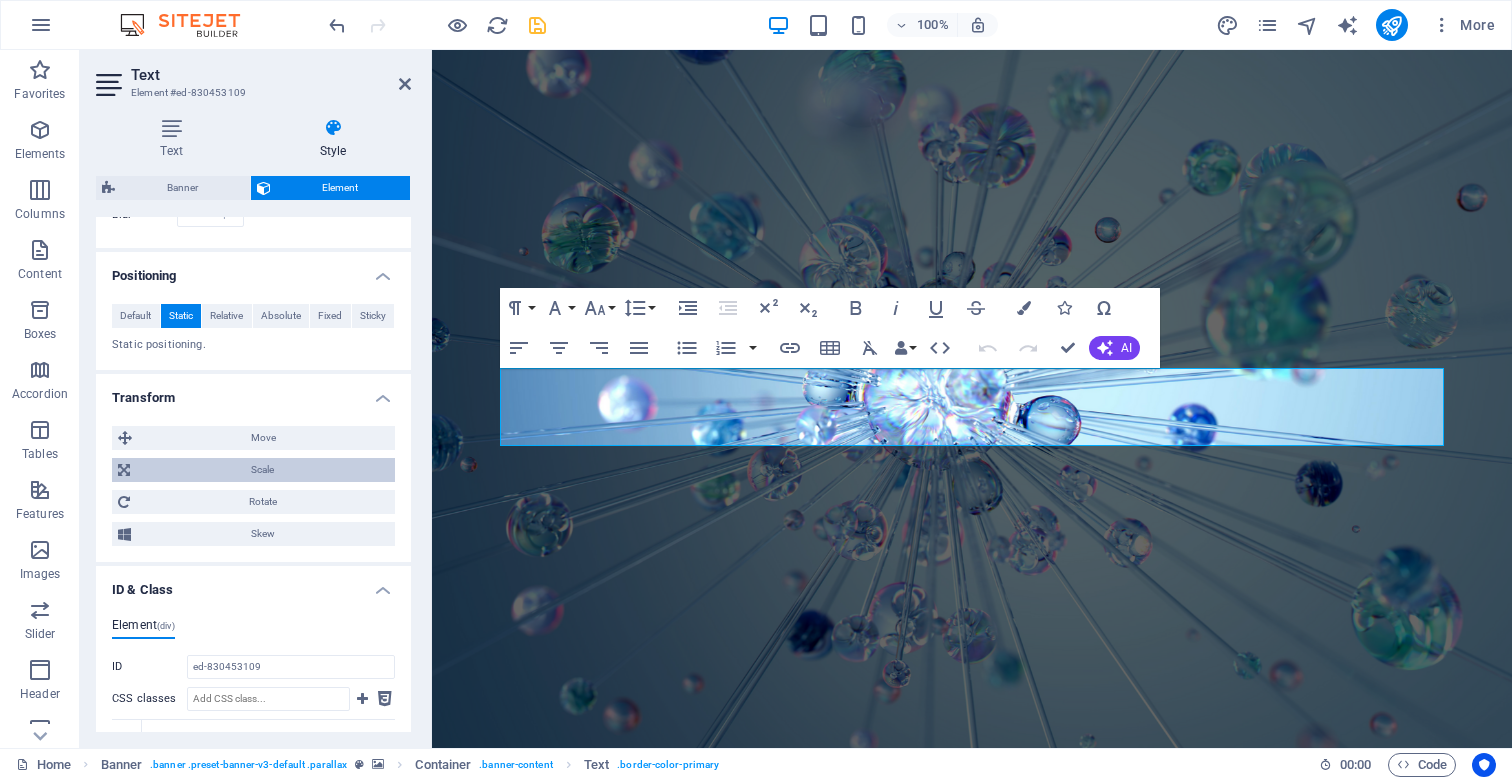 click on "Scale" at bounding box center [262, 470] 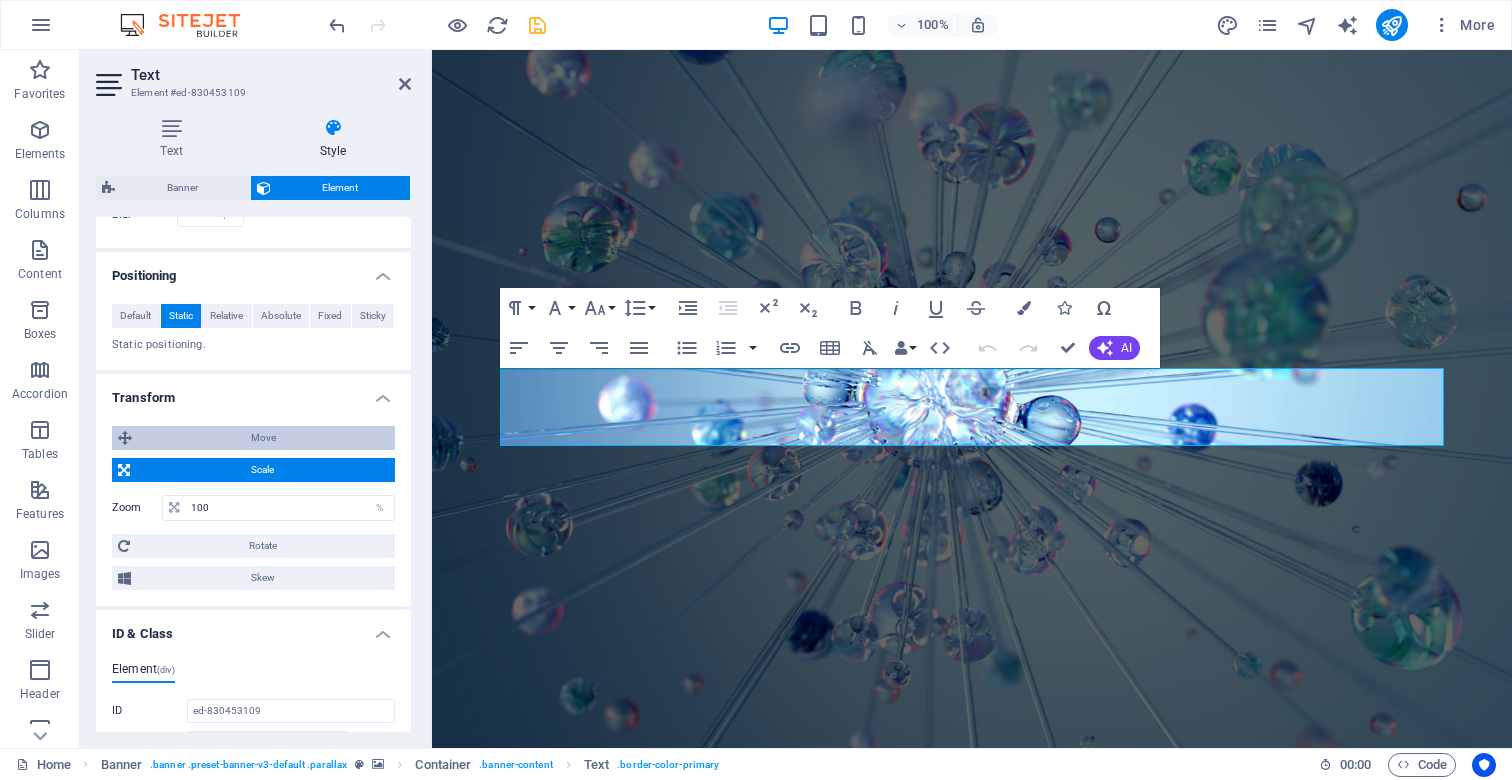click on "Move" at bounding box center (263, 438) 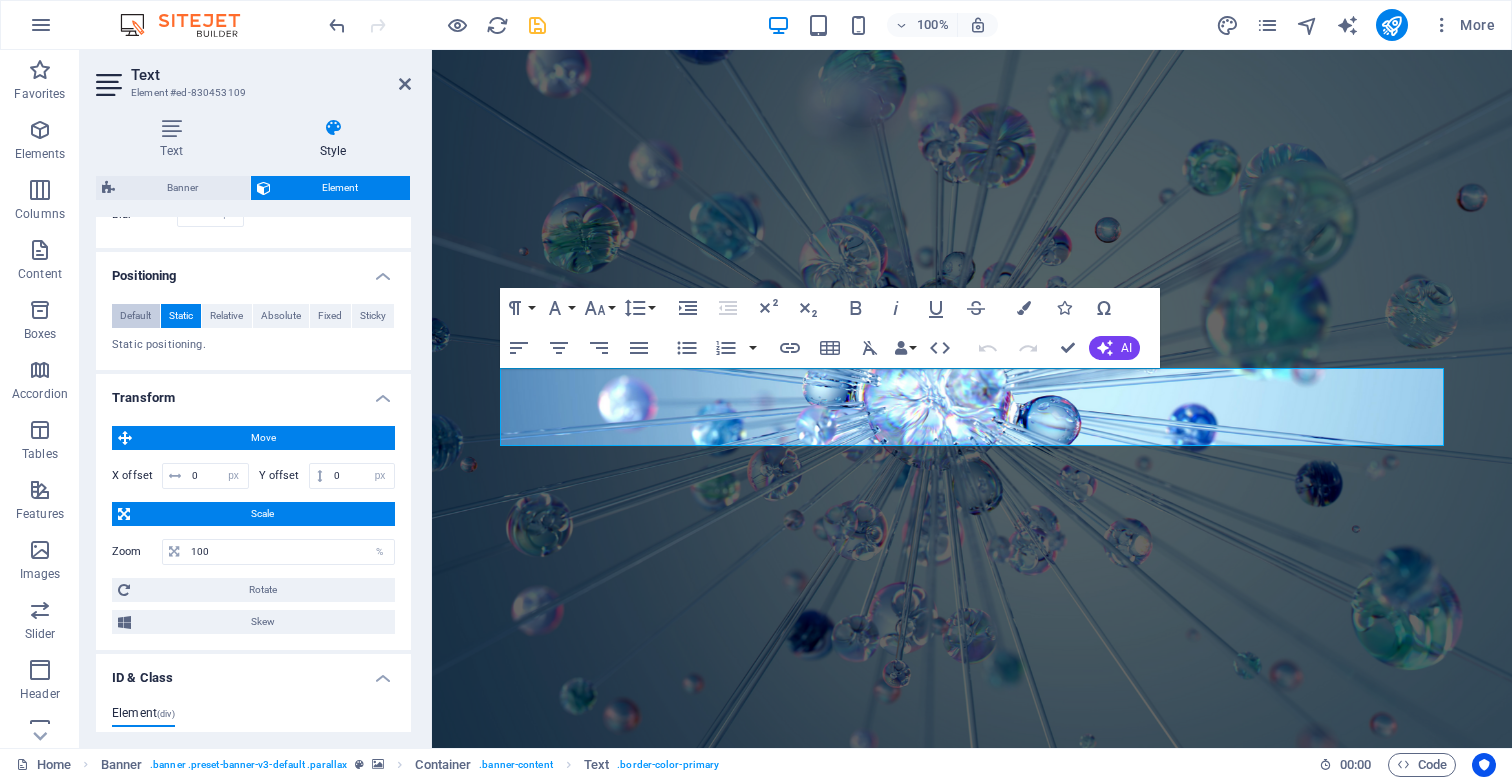 click on "Default" at bounding box center [135, 316] 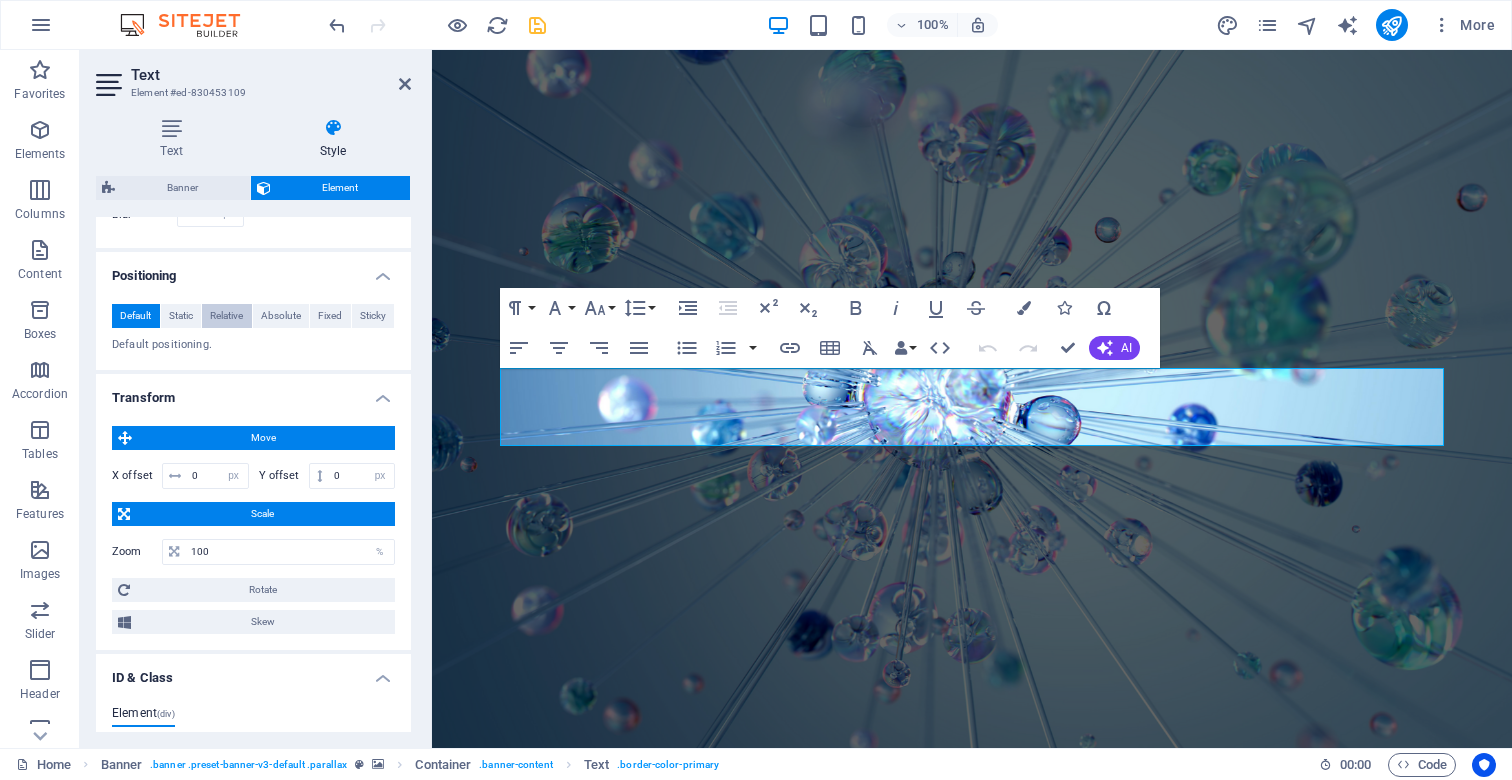 click on "Relative" at bounding box center (227, 316) 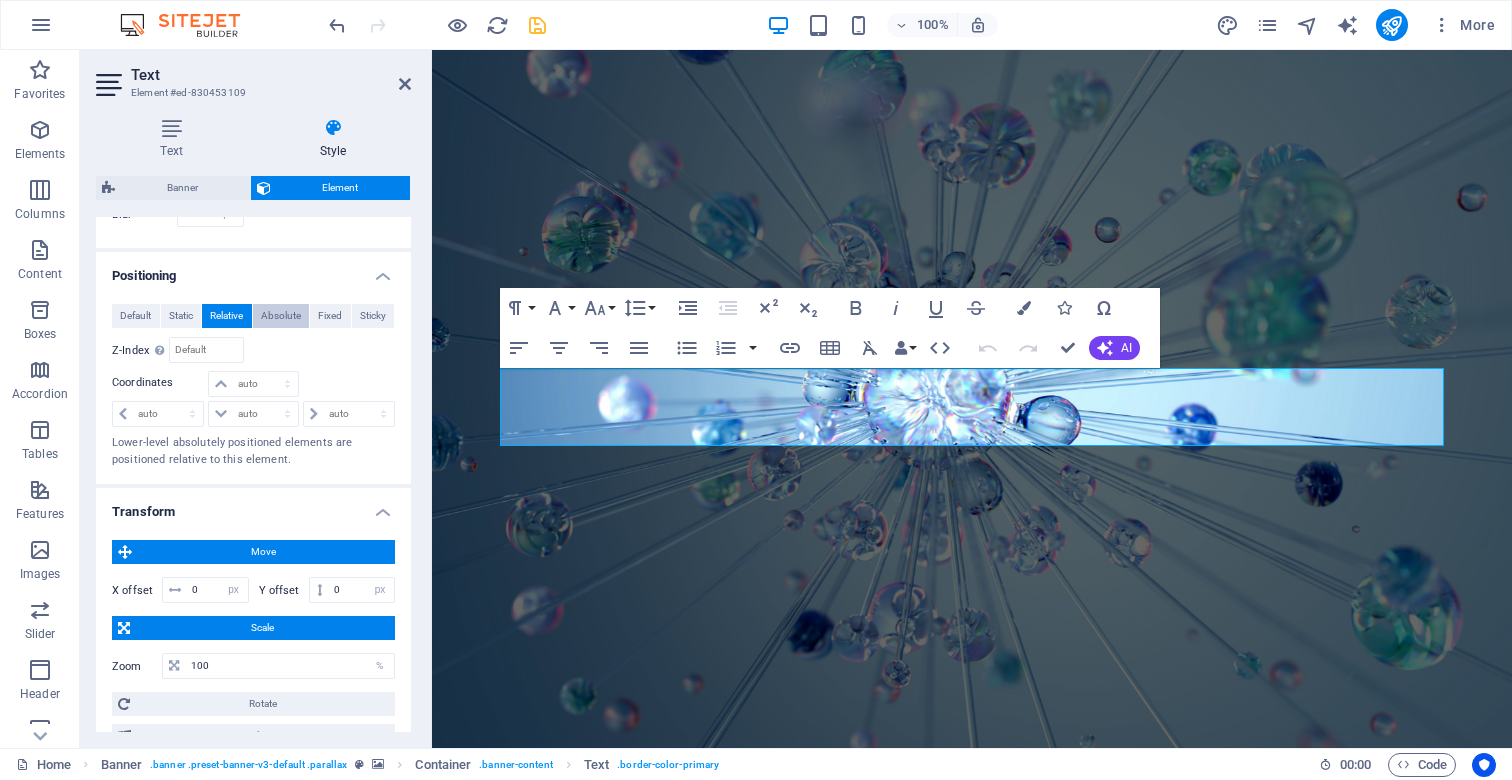 click on "Absolute" at bounding box center (281, 316) 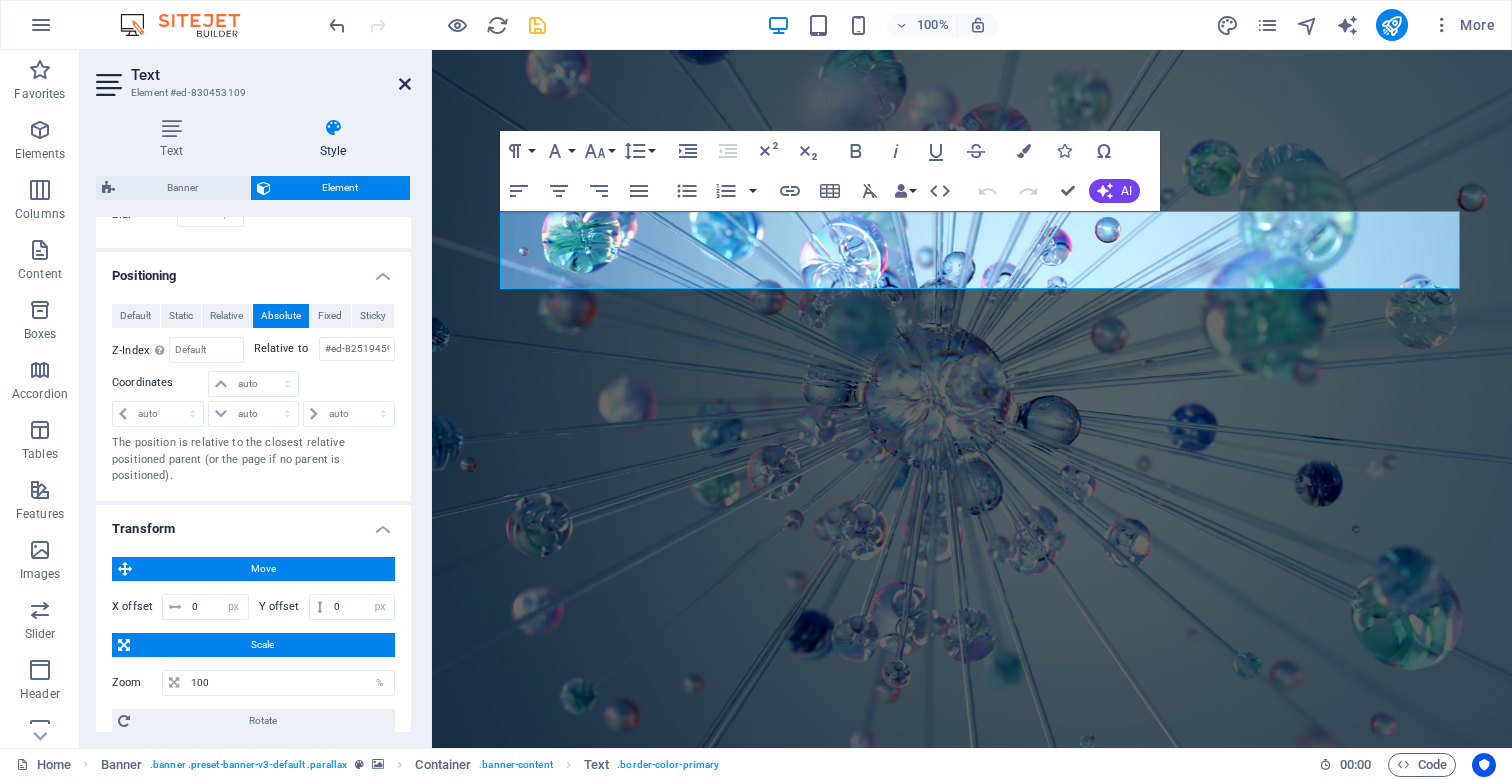 click at bounding box center [405, 84] 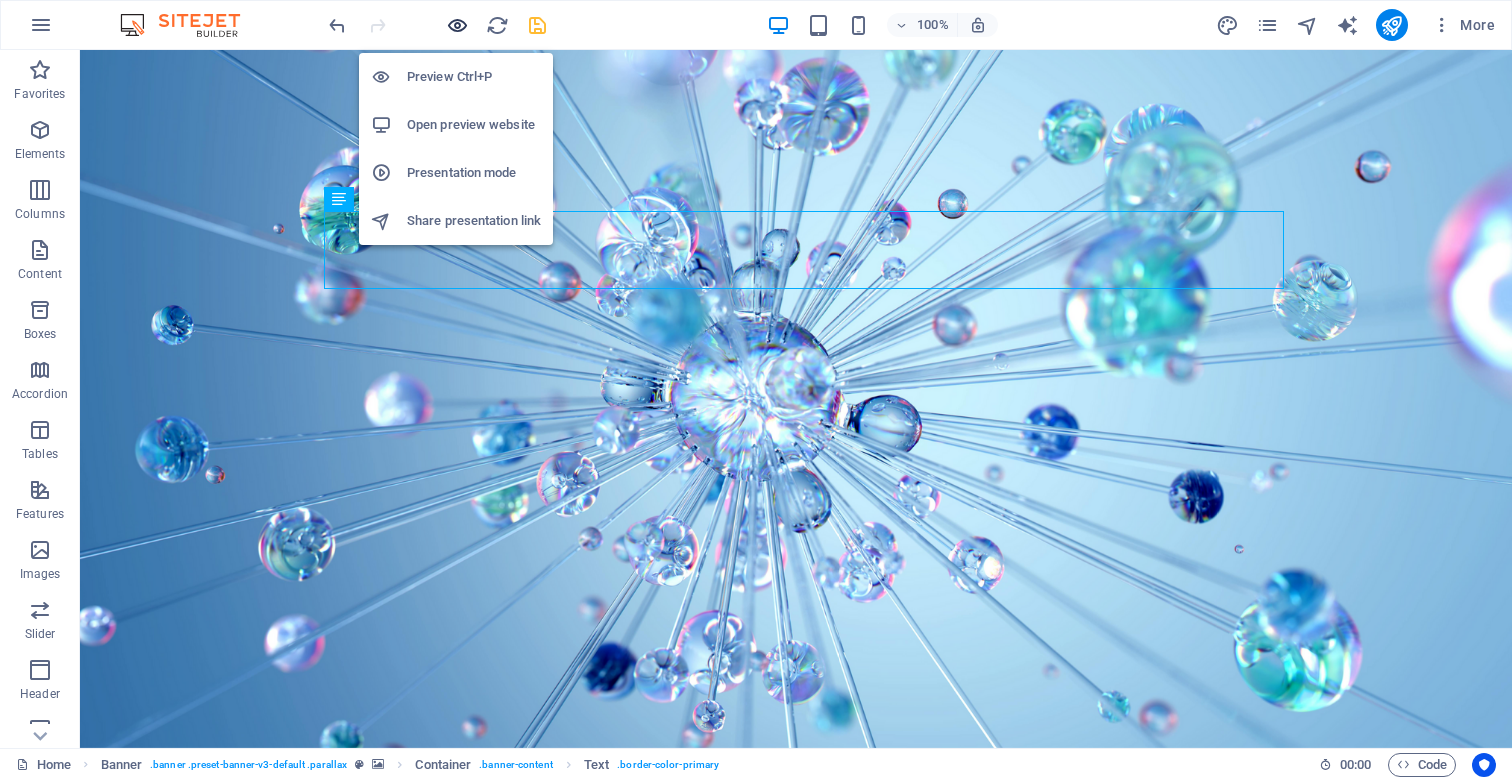 click at bounding box center (457, 25) 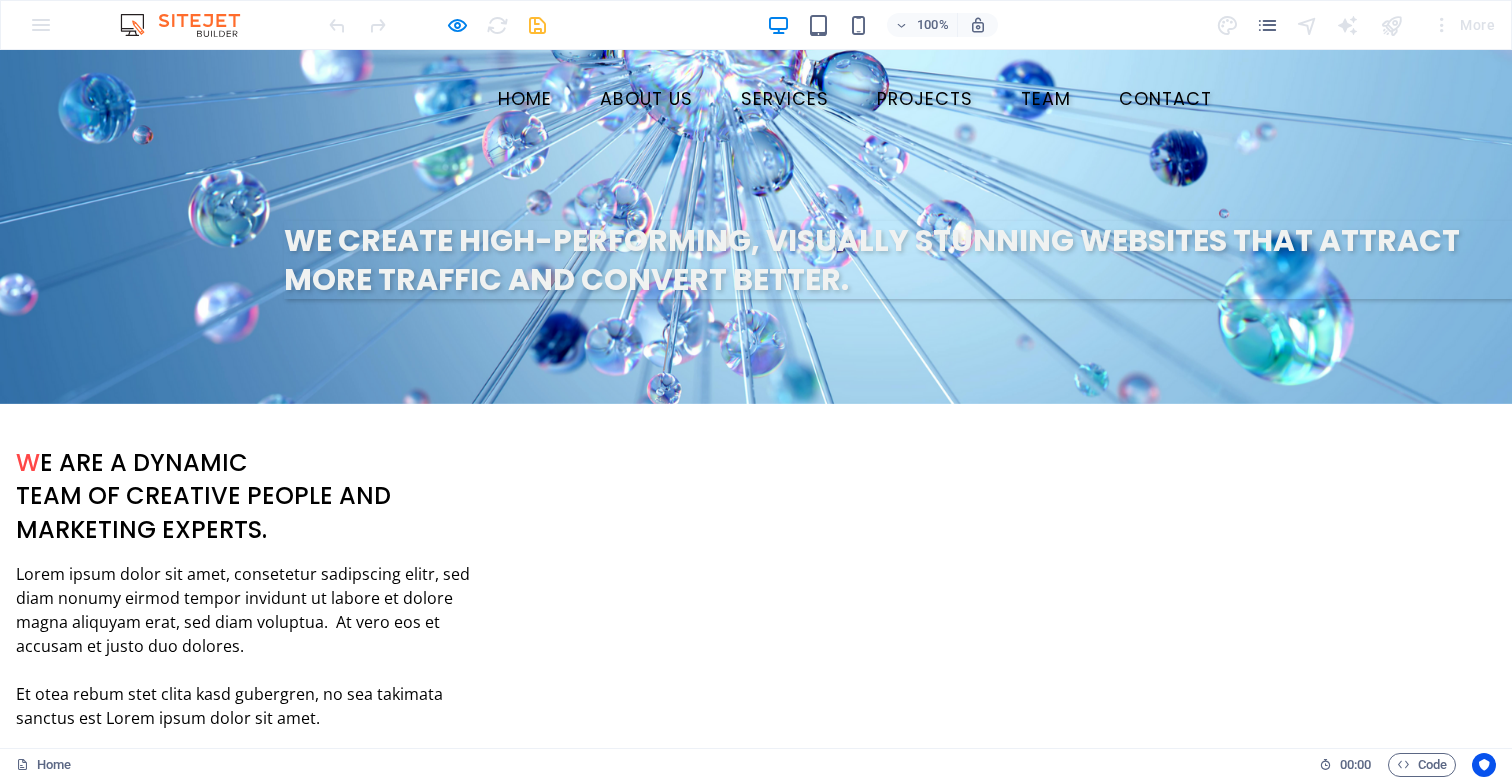scroll, scrollTop: 690, scrollLeft: 0, axis: vertical 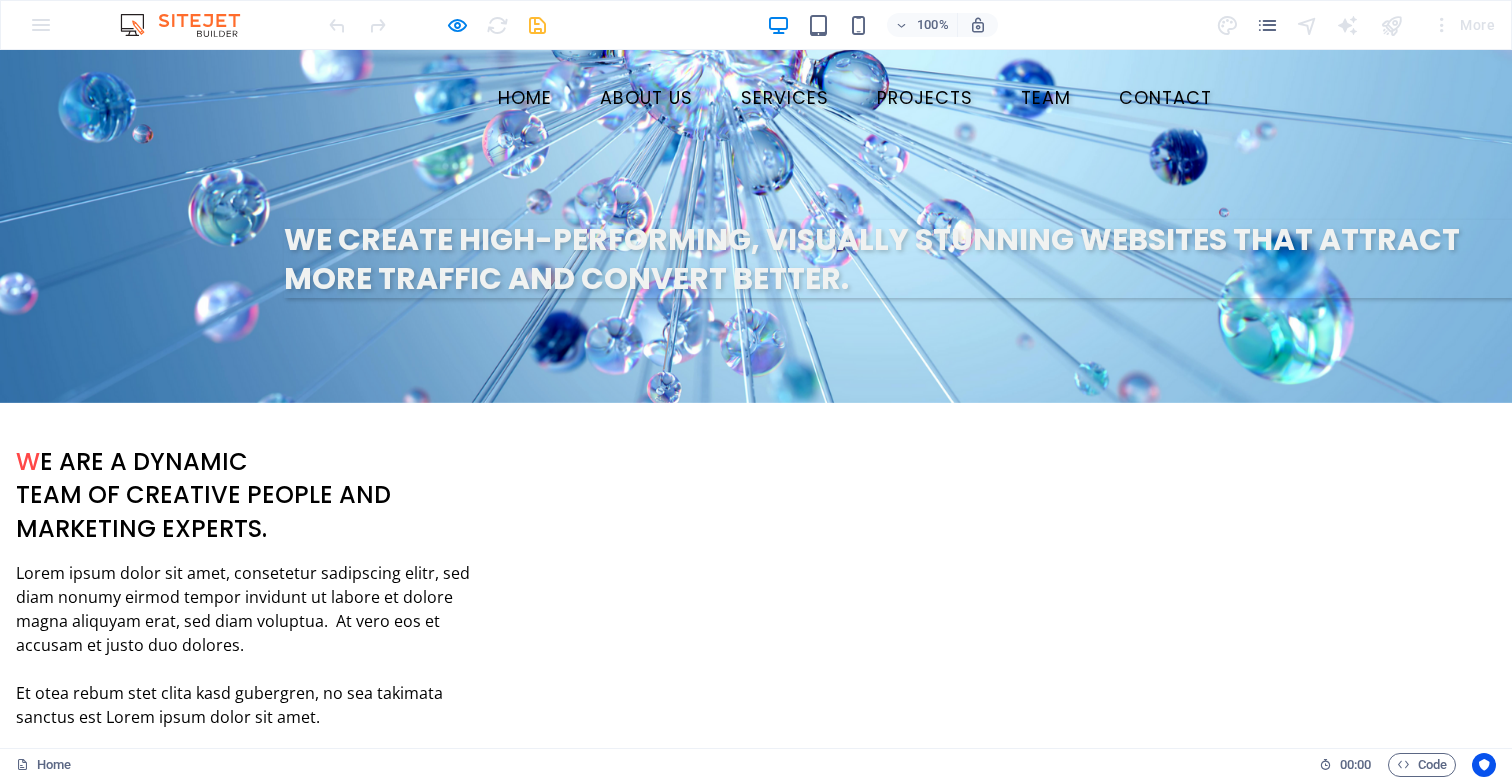 click on "O ur Services" at bounding box center (756, 1347) 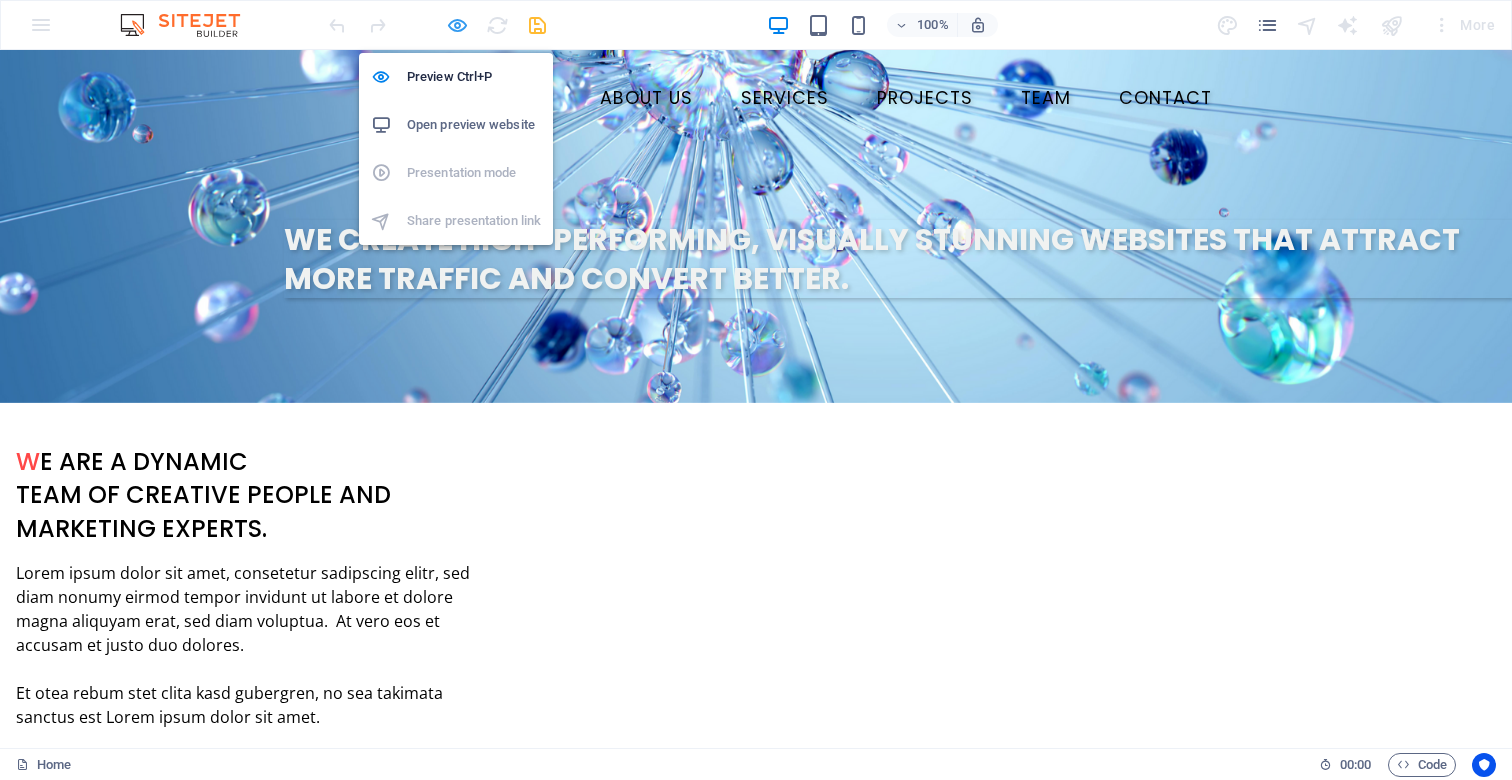 click at bounding box center (457, 25) 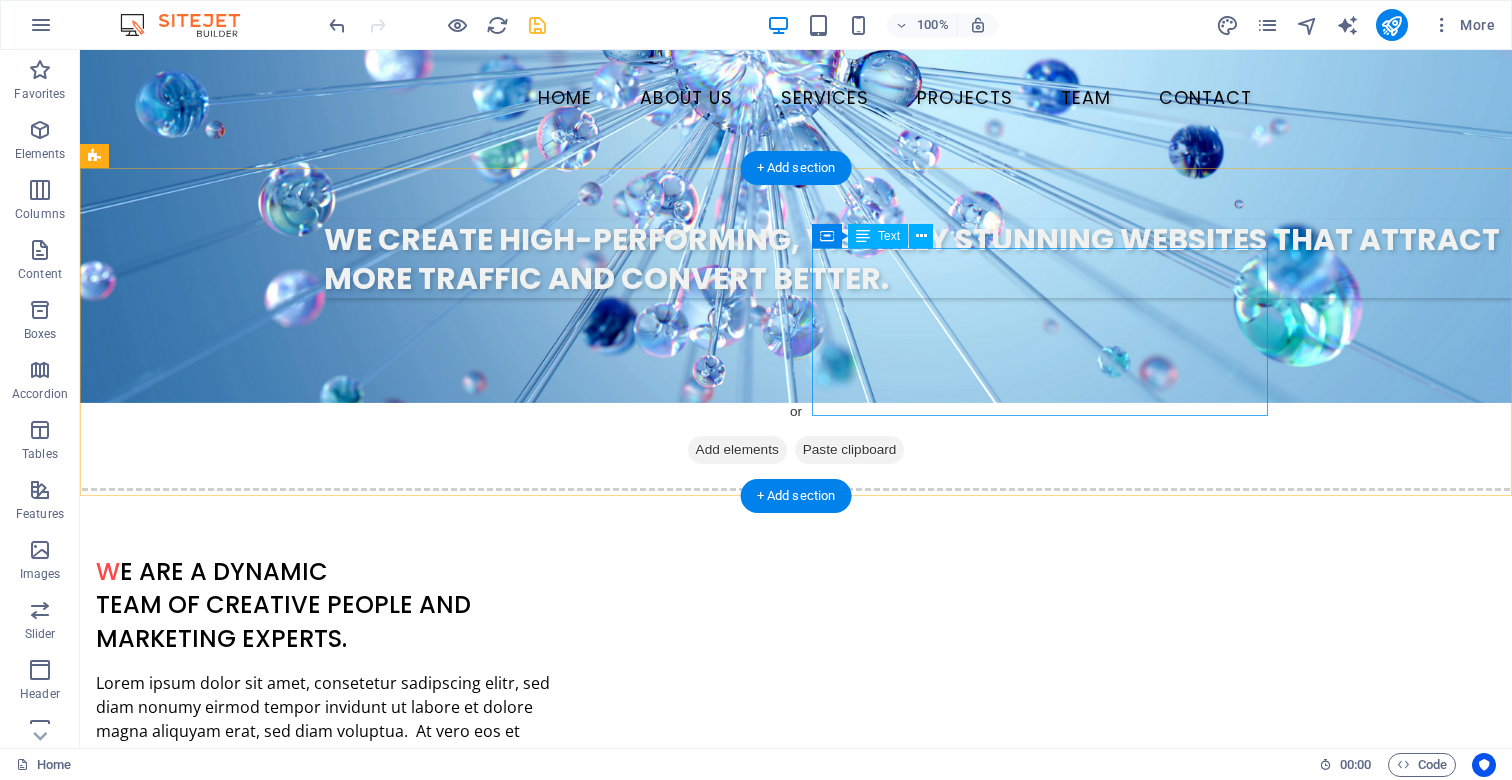 click on "Lorem ipsum dolor sit amet, consetetur sadipscing elitr, sed diam nonumy eirmod tempor invidunt ut labore et dolore magna aliquyam erat, sed diam voluptua.  At vero eos et accusam et justo duo dolores. Et otea rebum stet clita kasd gubergren, no sea takimata sanctus est Lorem ipsum dolor sit amet." at bounding box center [324, 755] 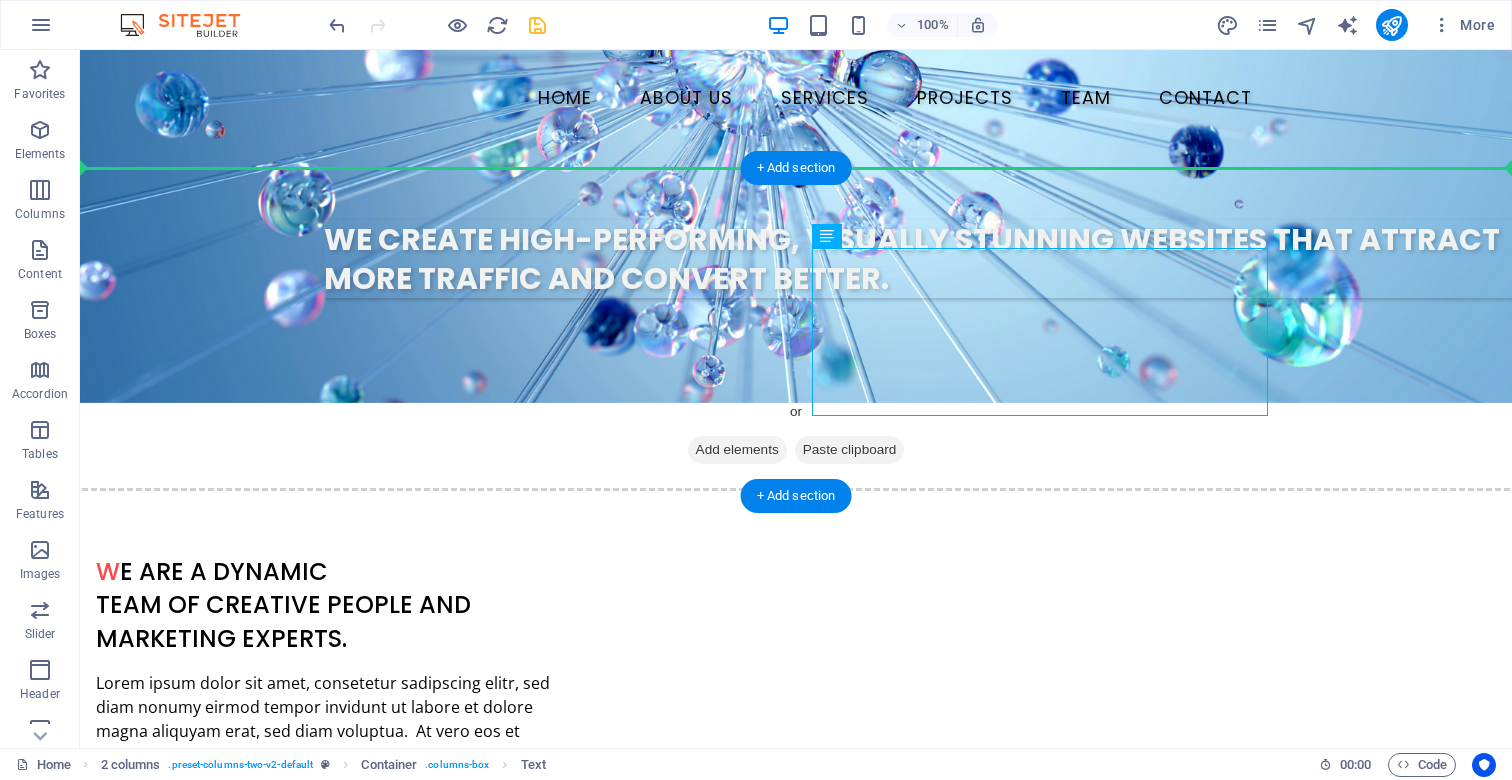 drag, startPoint x: 986, startPoint y: 280, endPoint x: 981, endPoint y: 234, distance: 46.270943 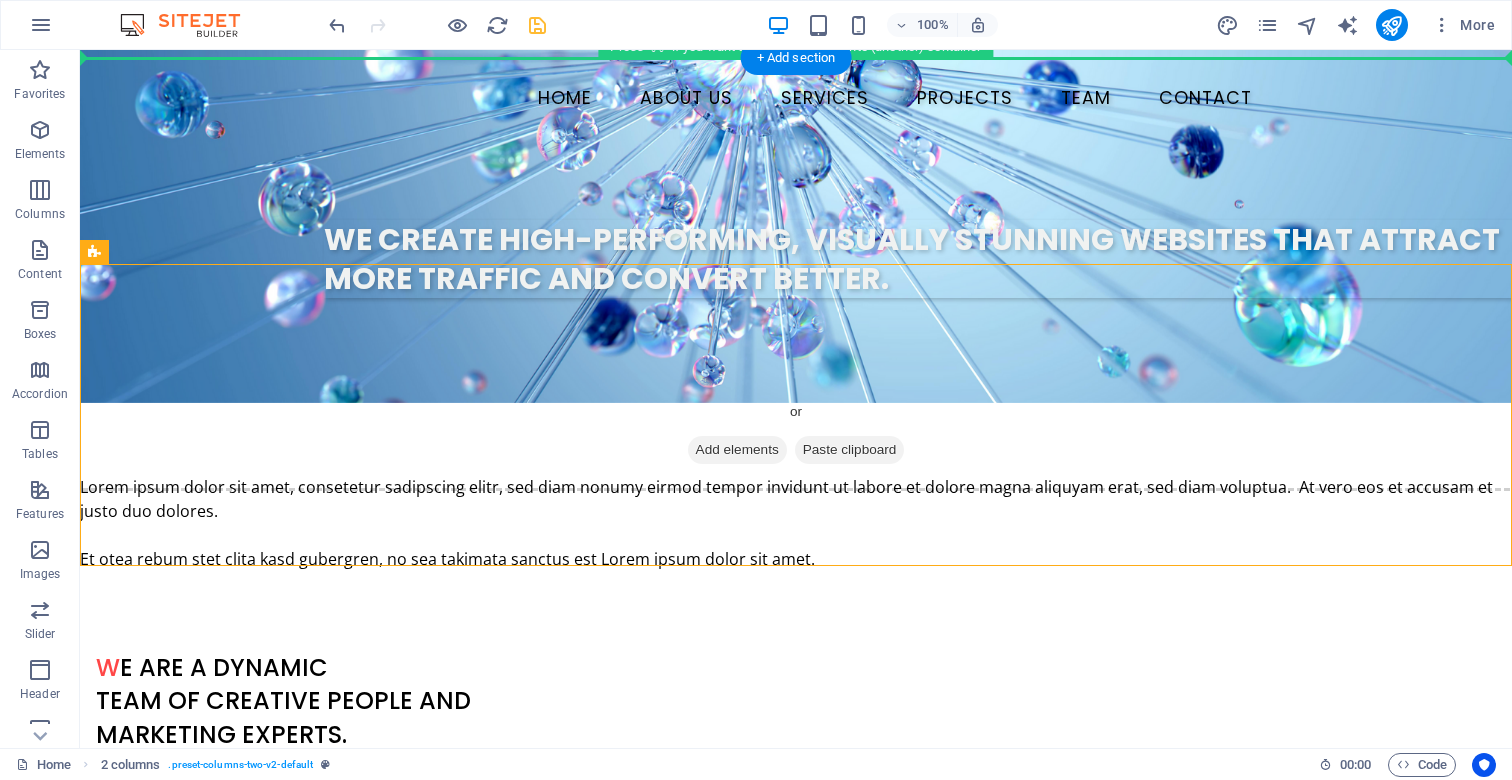 drag, startPoint x: 996, startPoint y: 299, endPoint x: 986, endPoint y: 259, distance: 41.231056 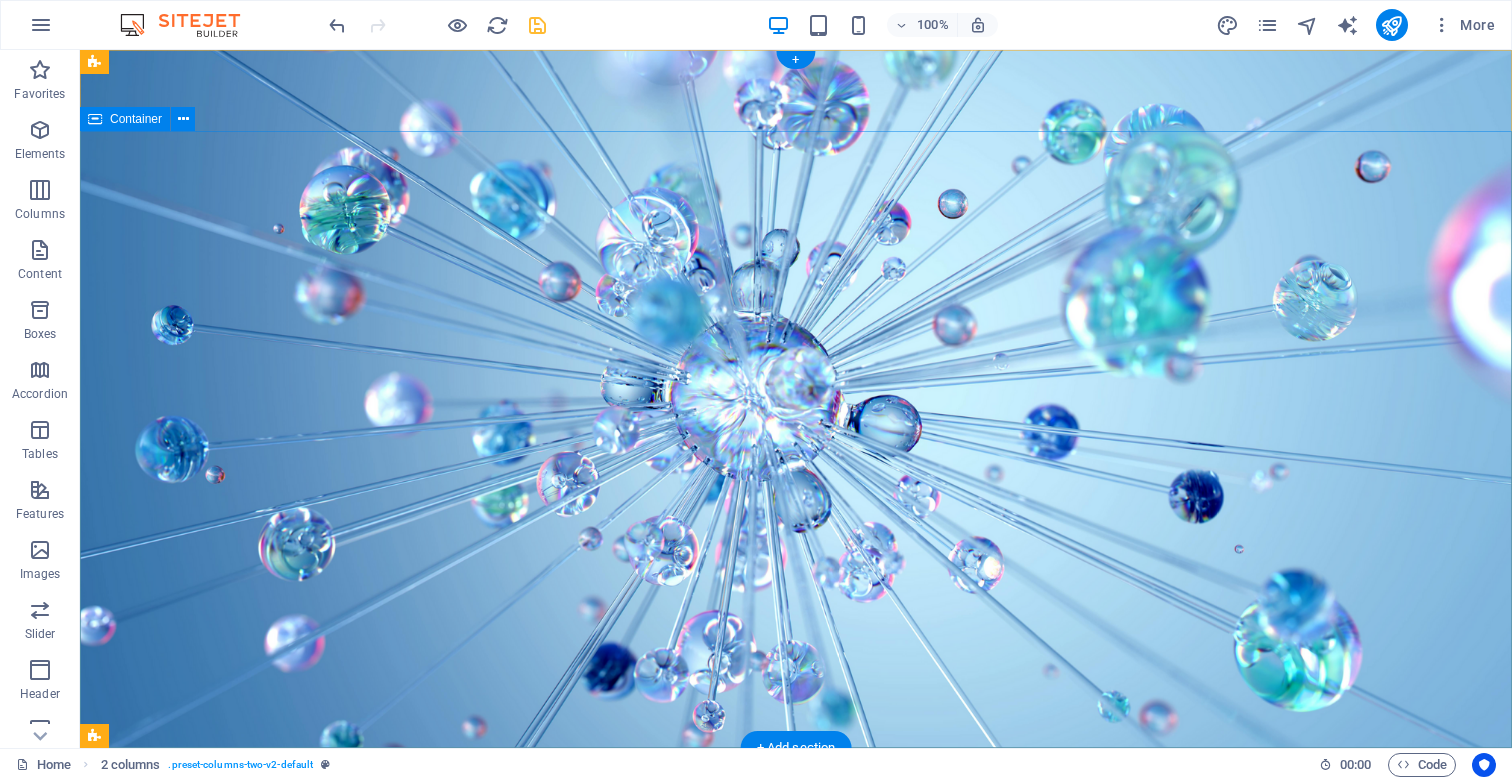 scroll, scrollTop: 0, scrollLeft: 0, axis: both 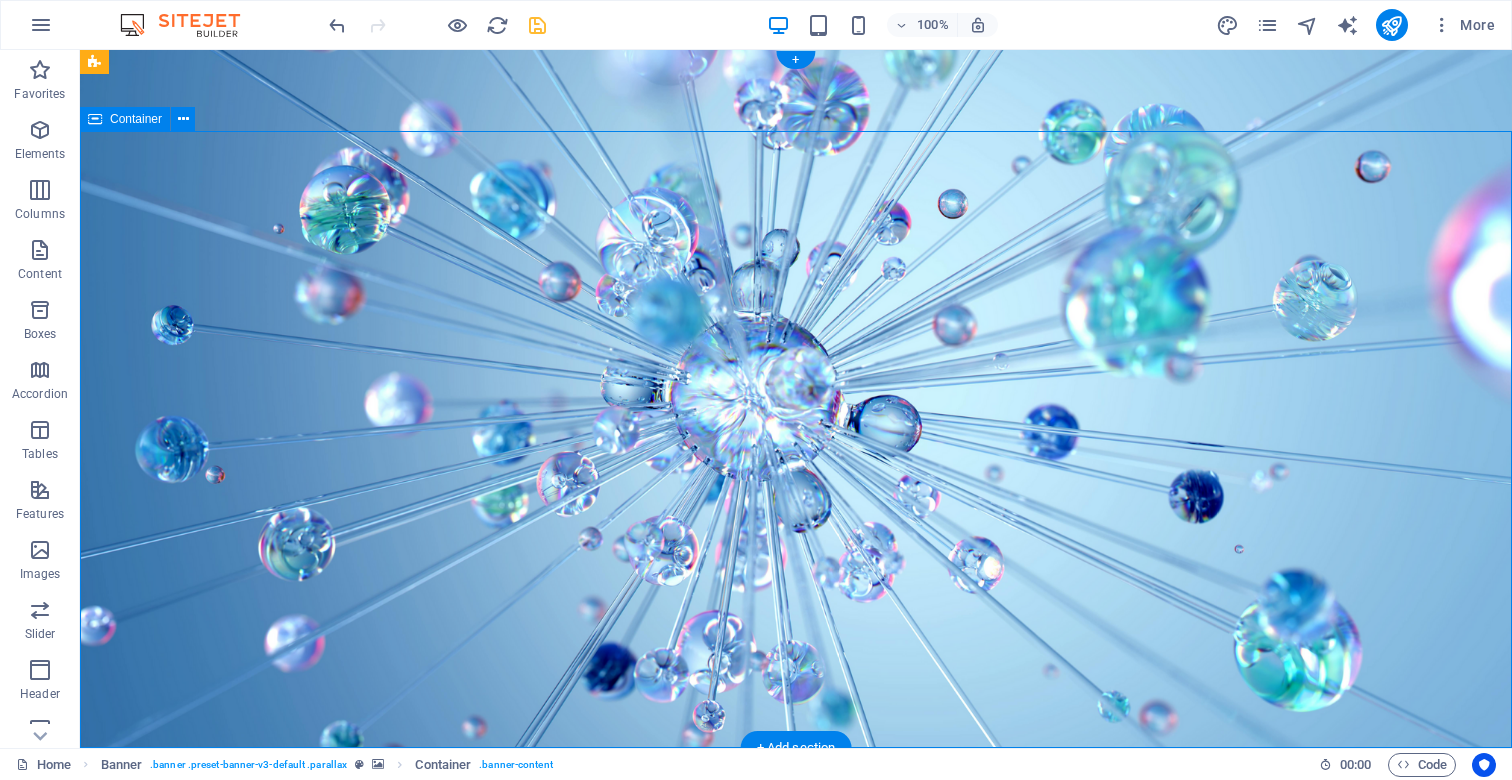 click on "We create high-performing, visually stunning websites that attract more traffic and convert better. Learn more" at bounding box center (796, 942) 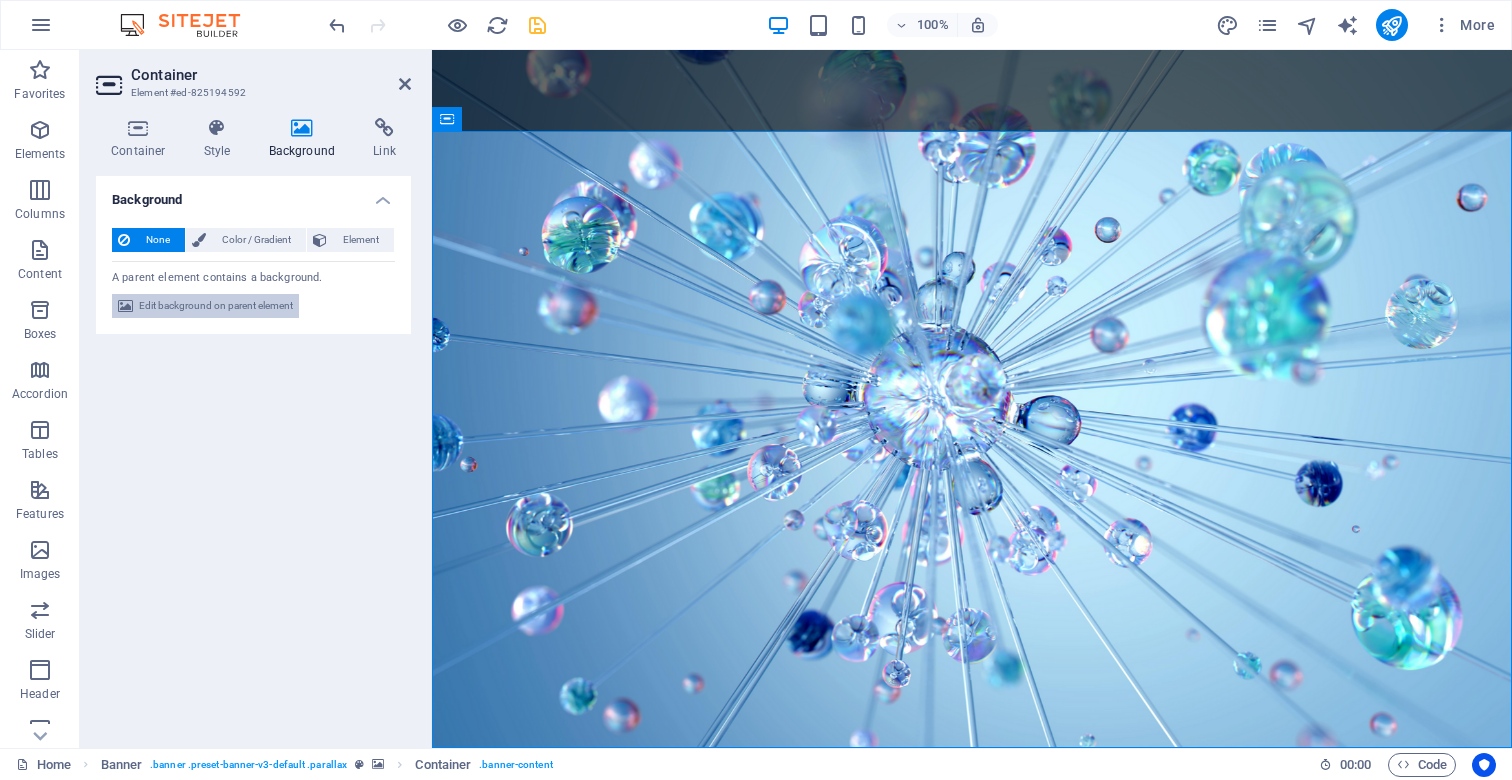 click on "Edit background on parent element" at bounding box center (216, 306) 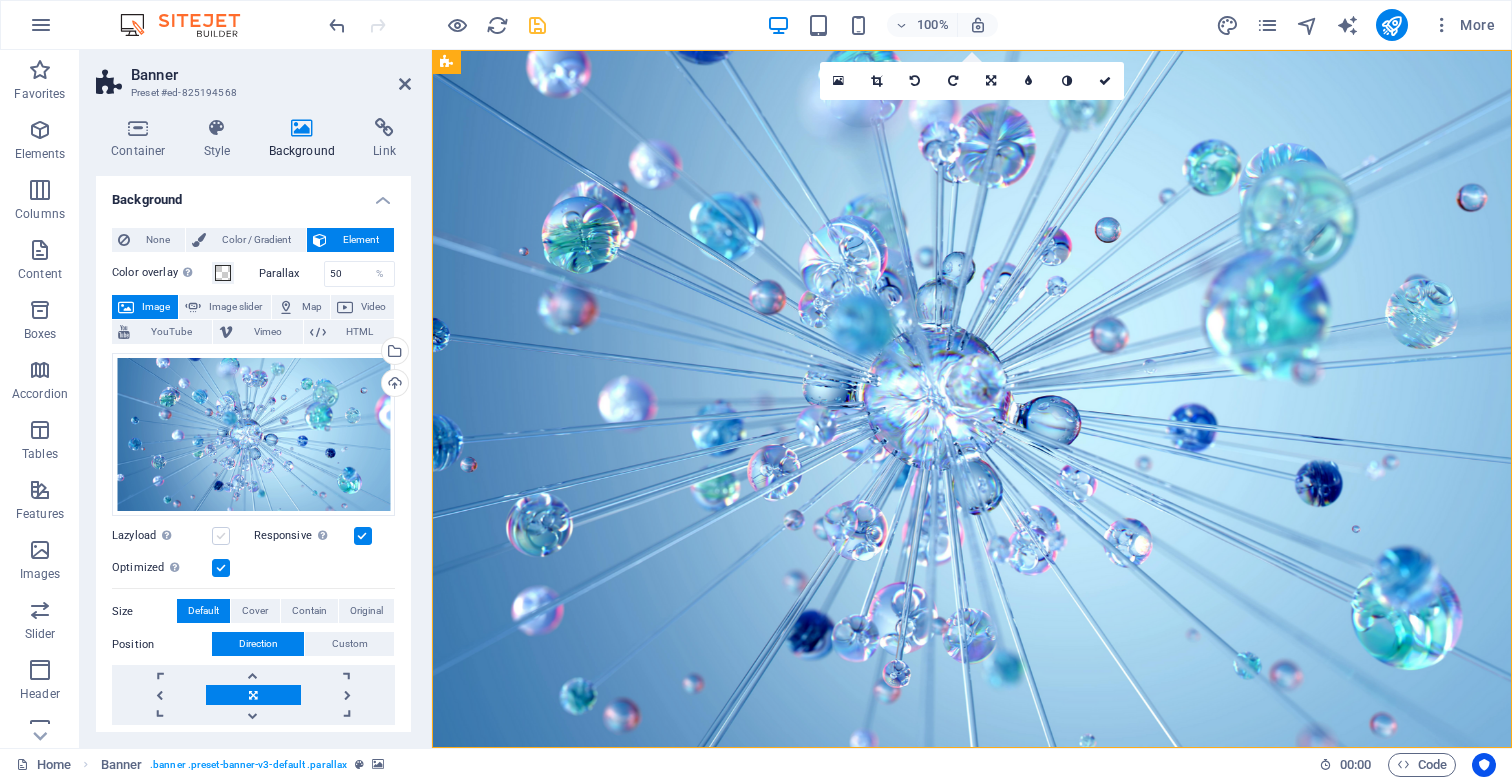 click at bounding box center [221, 536] 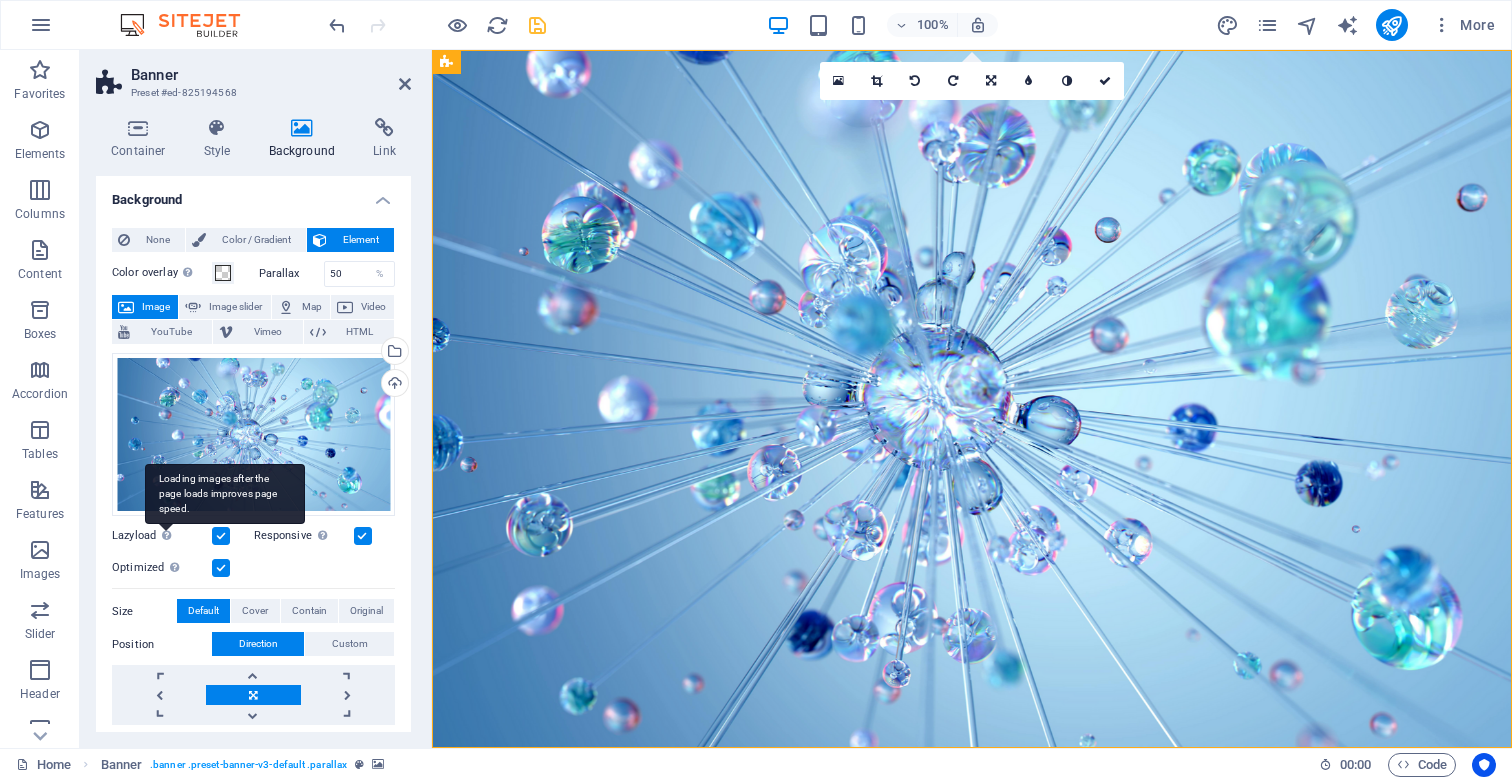 click on "Loading images after the page loads improves page speed." at bounding box center (225, 494) 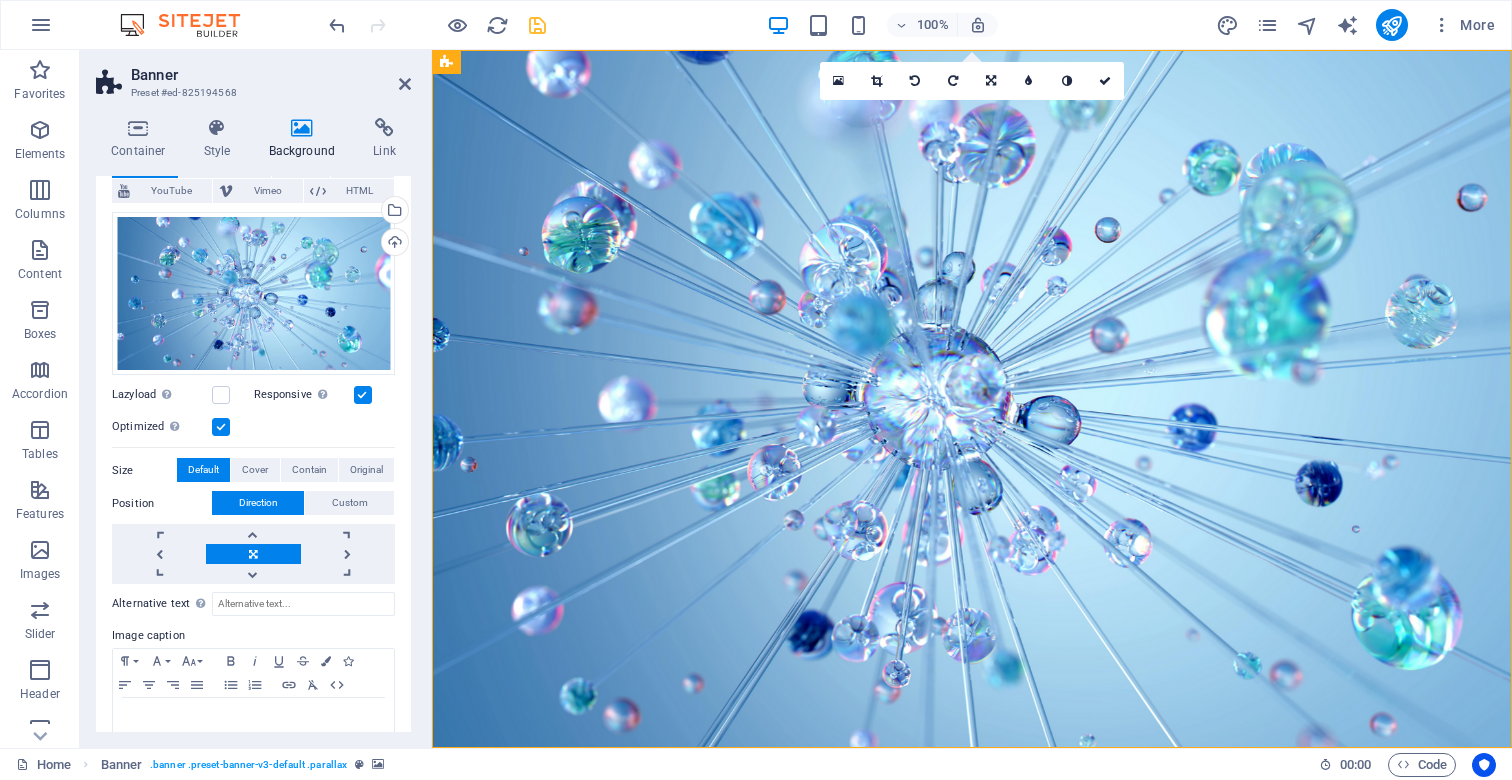 scroll, scrollTop: 142, scrollLeft: 0, axis: vertical 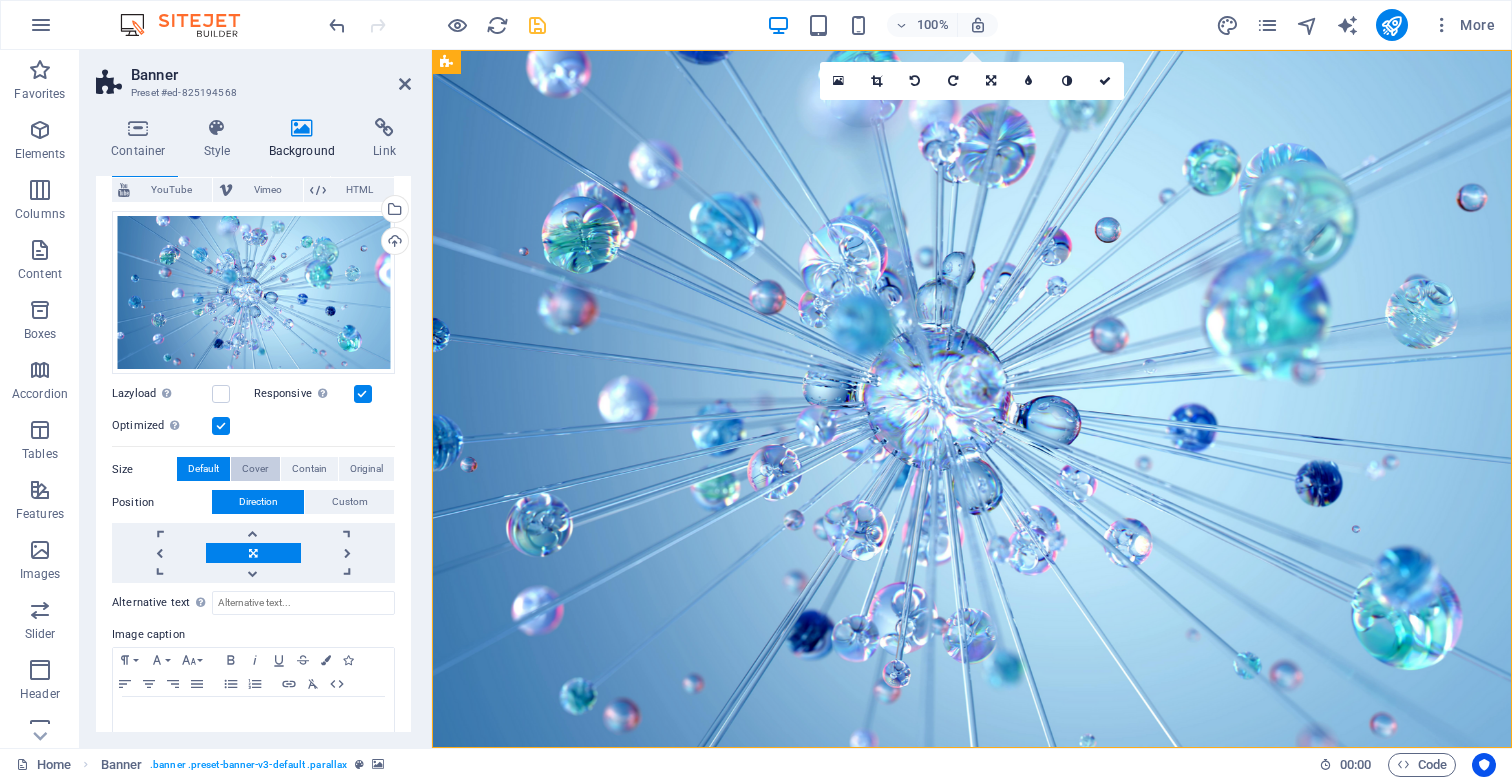 click on "Cover" at bounding box center [255, 469] 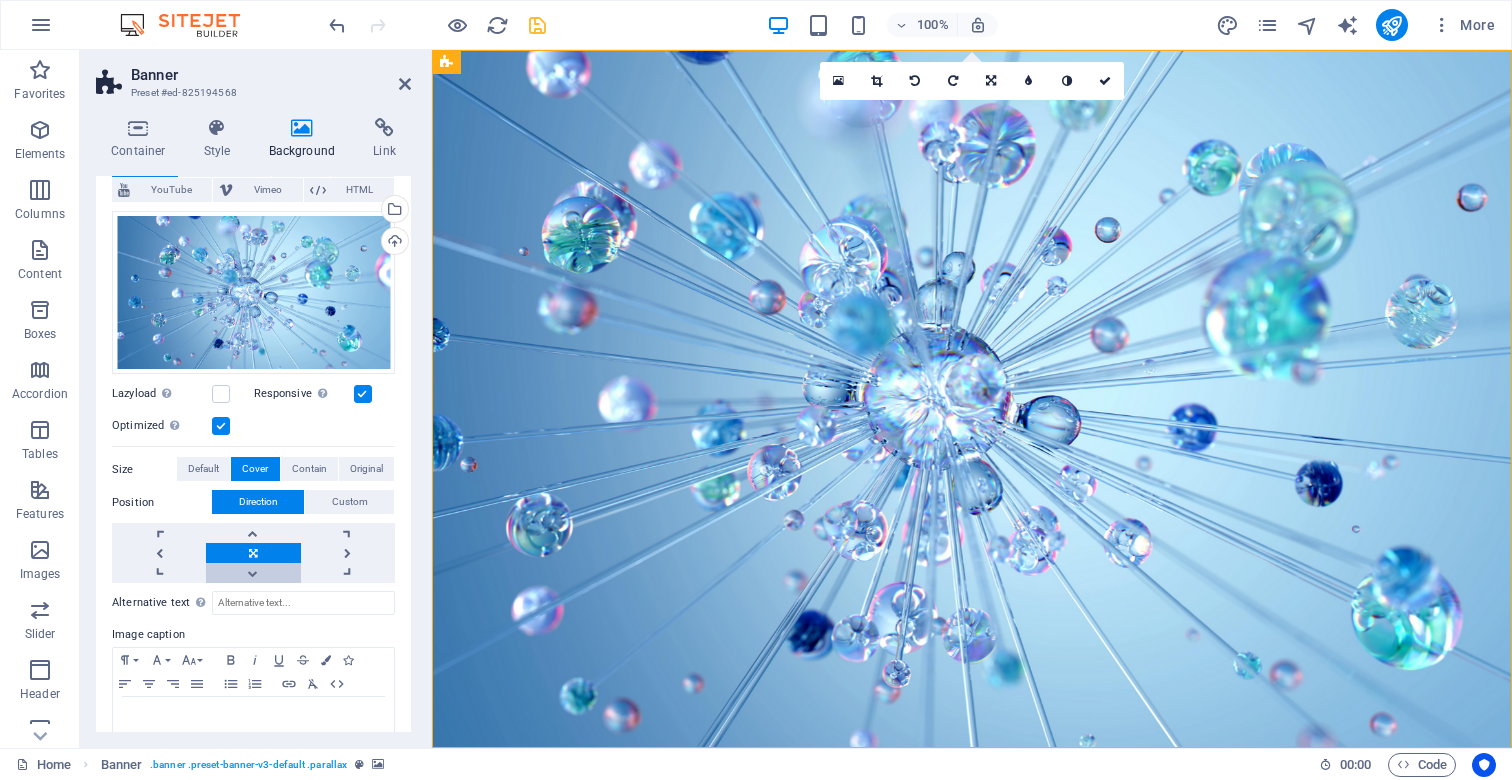 click at bounding box center (253, 573) 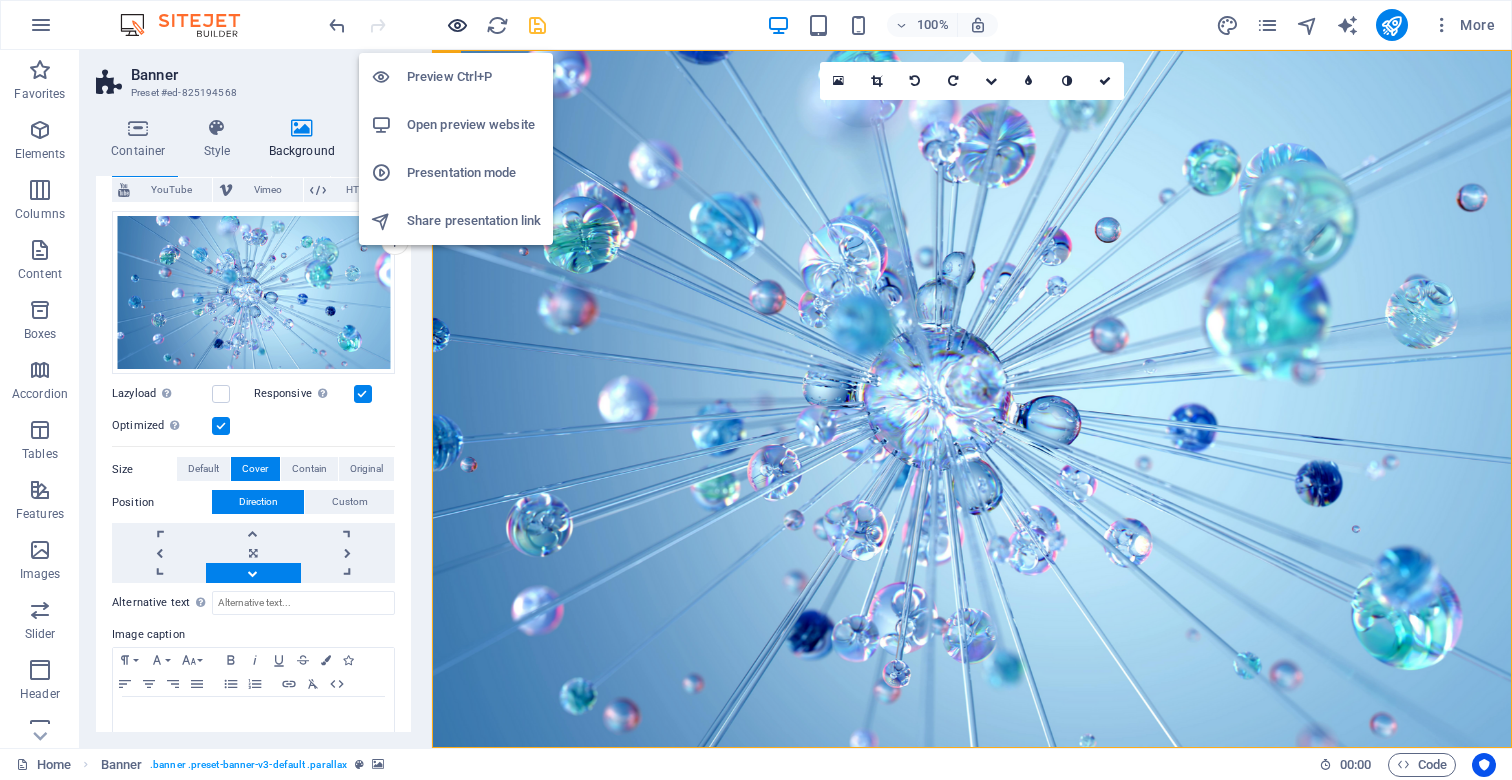 click at bounding box center [457, 25] 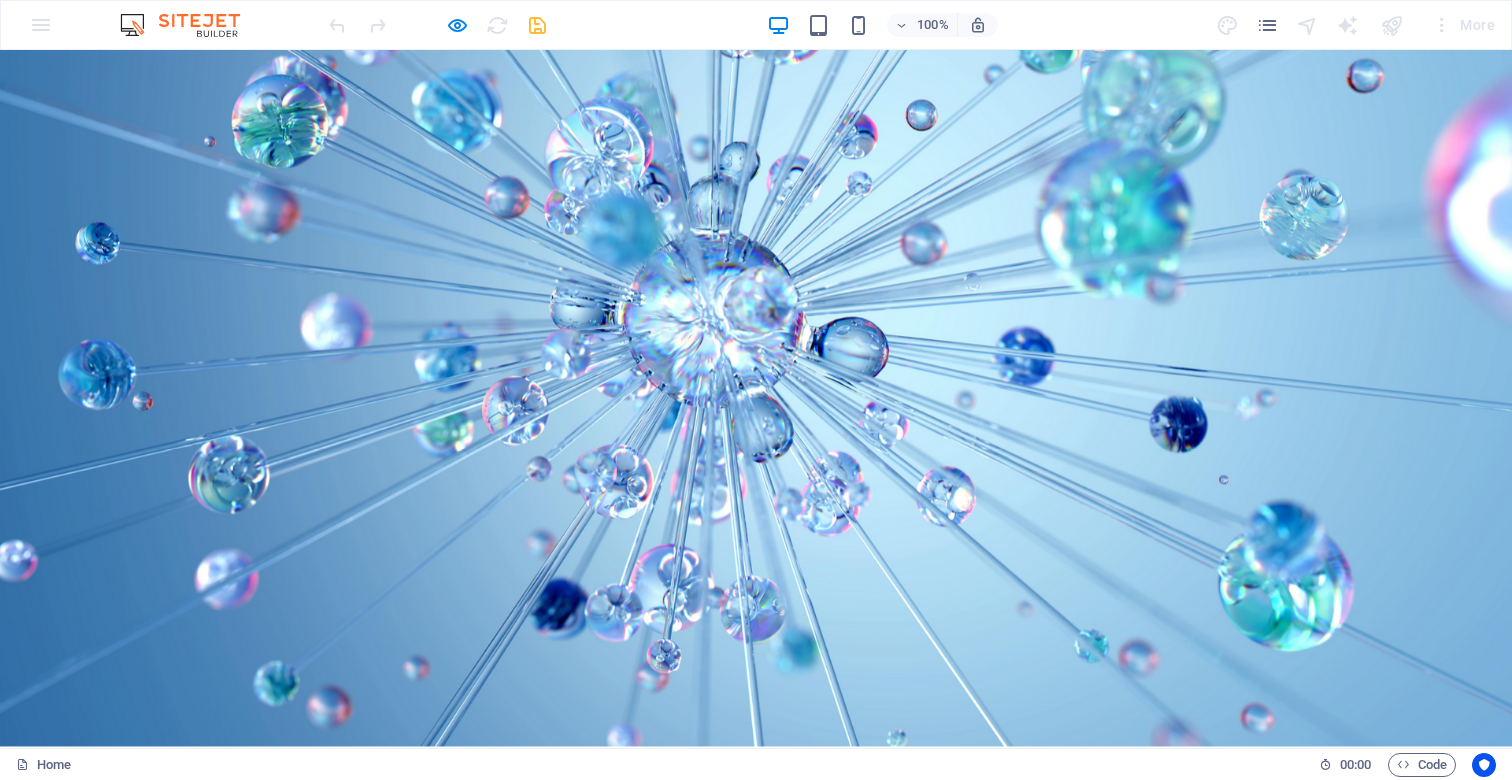 scroll, scrollTop: 0, scrollLeft: 0, axis: both 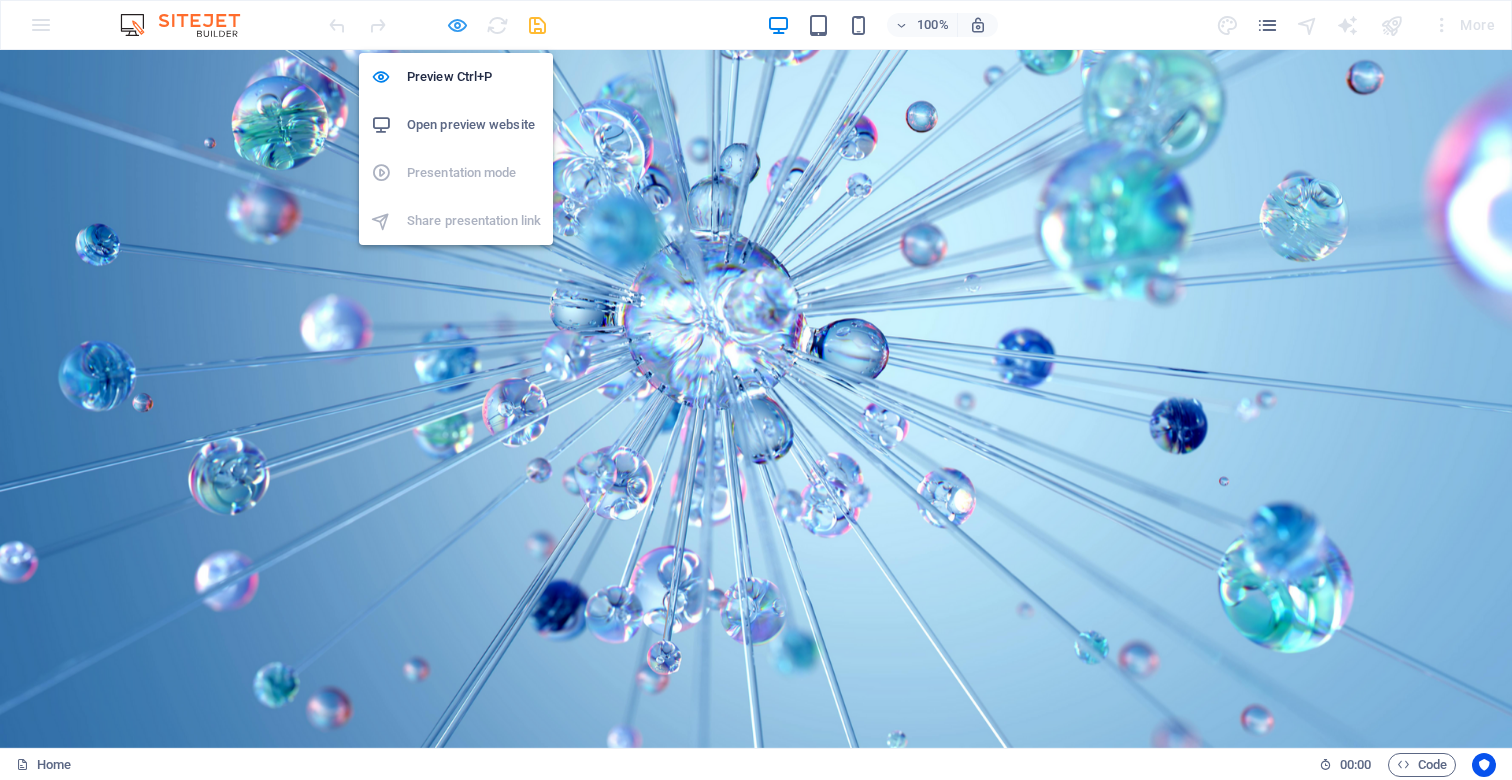 click at bounding box center (457, 25) 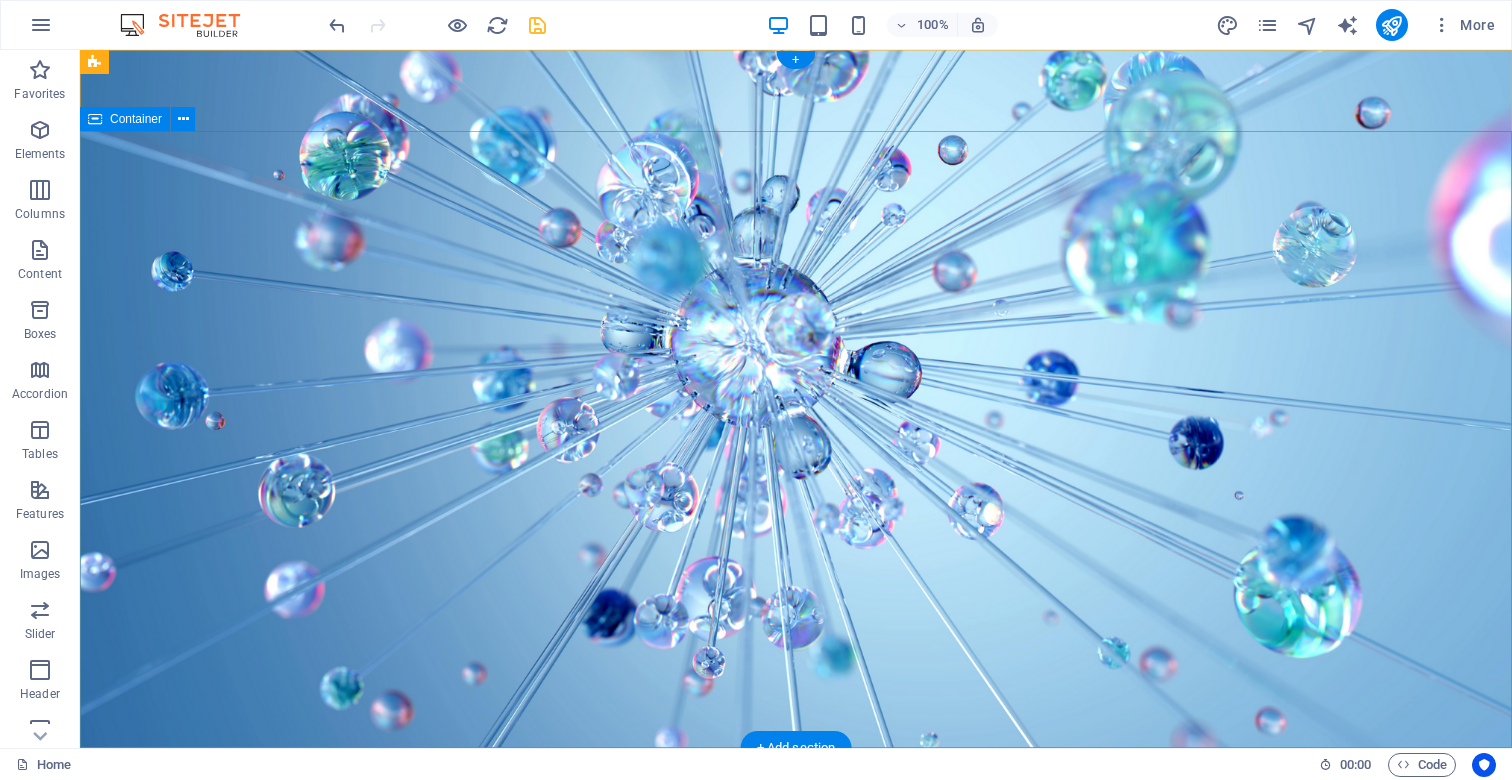 click on "We create high-performing, visually stunning websites that attract more traffic and convert better. Learn more" at bounding box center (796, 942) 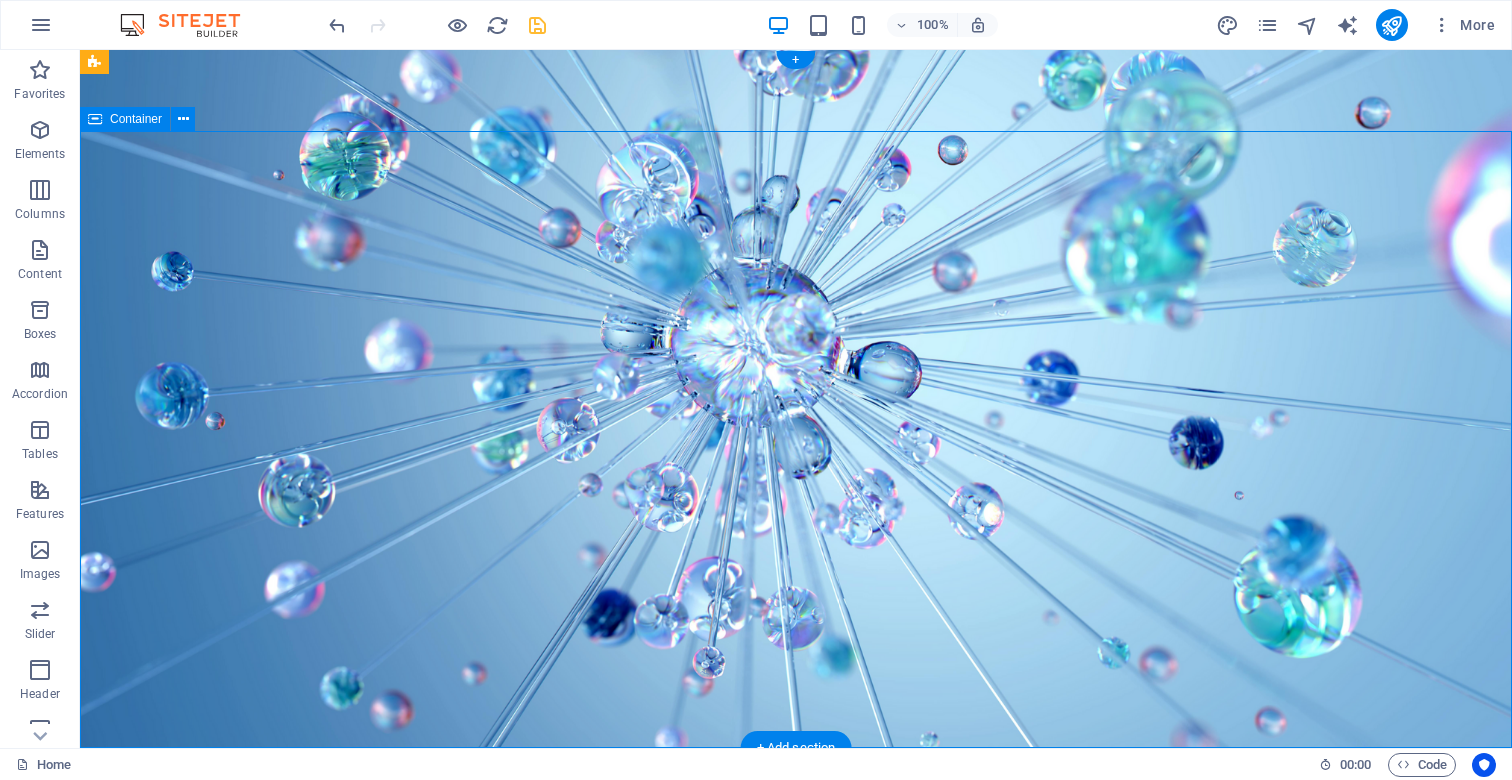 click on "We create high-performing, visually stunning websites that attract more traffic and convert better. Learn more" at bounding box center (796, 942) 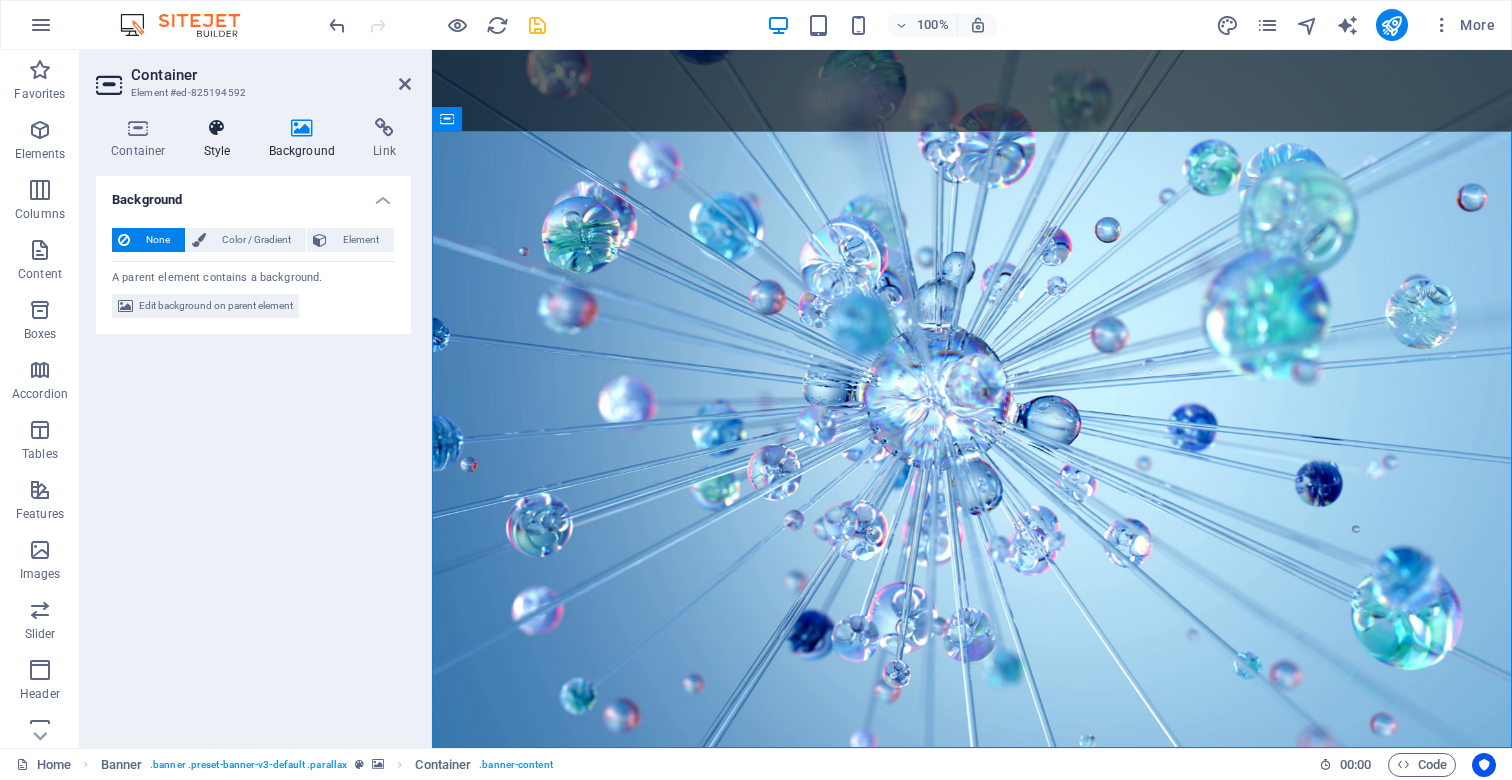 click at bounding box center [217, 128] 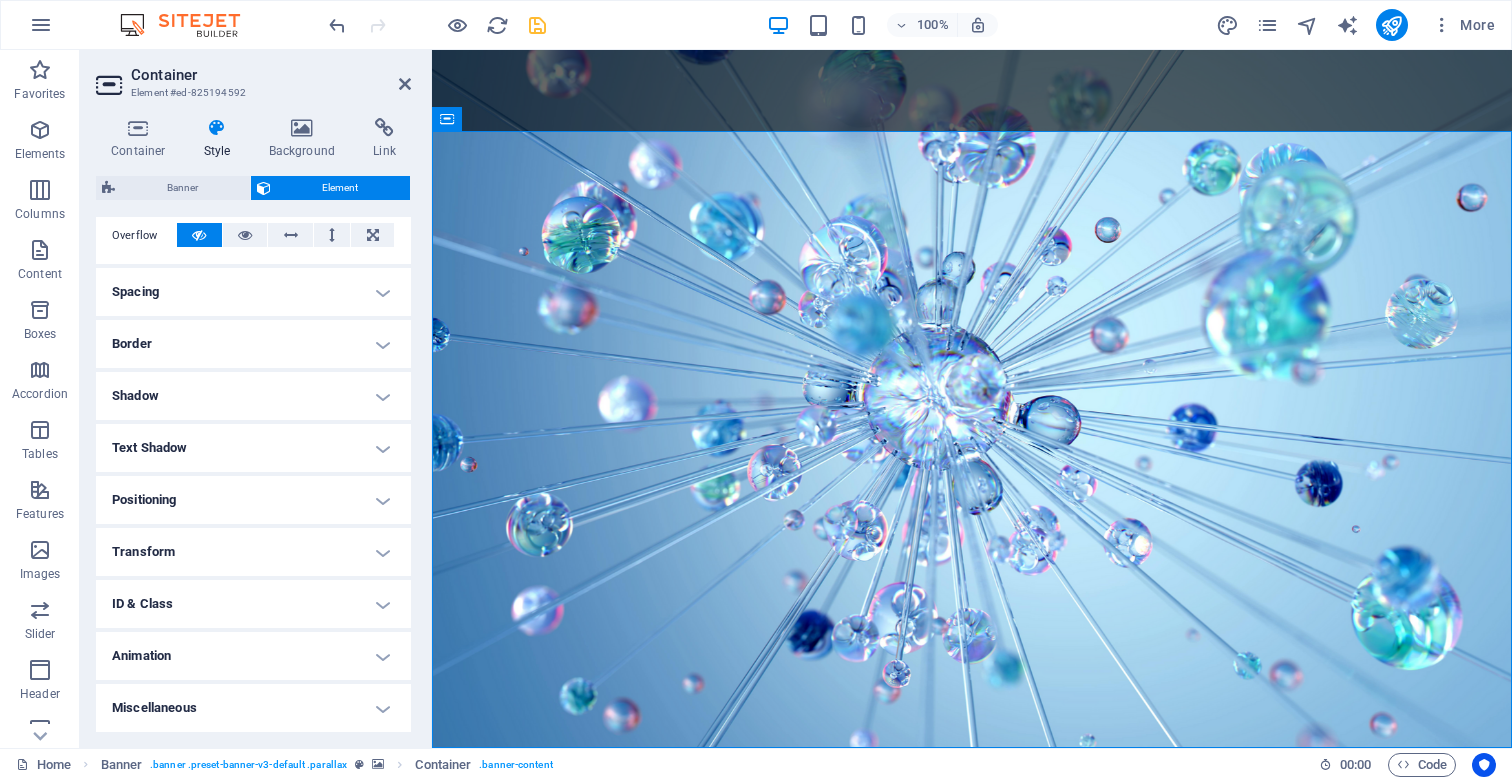 scroll, scrollTop: 329, scrollLeft: 0, axis: vertical 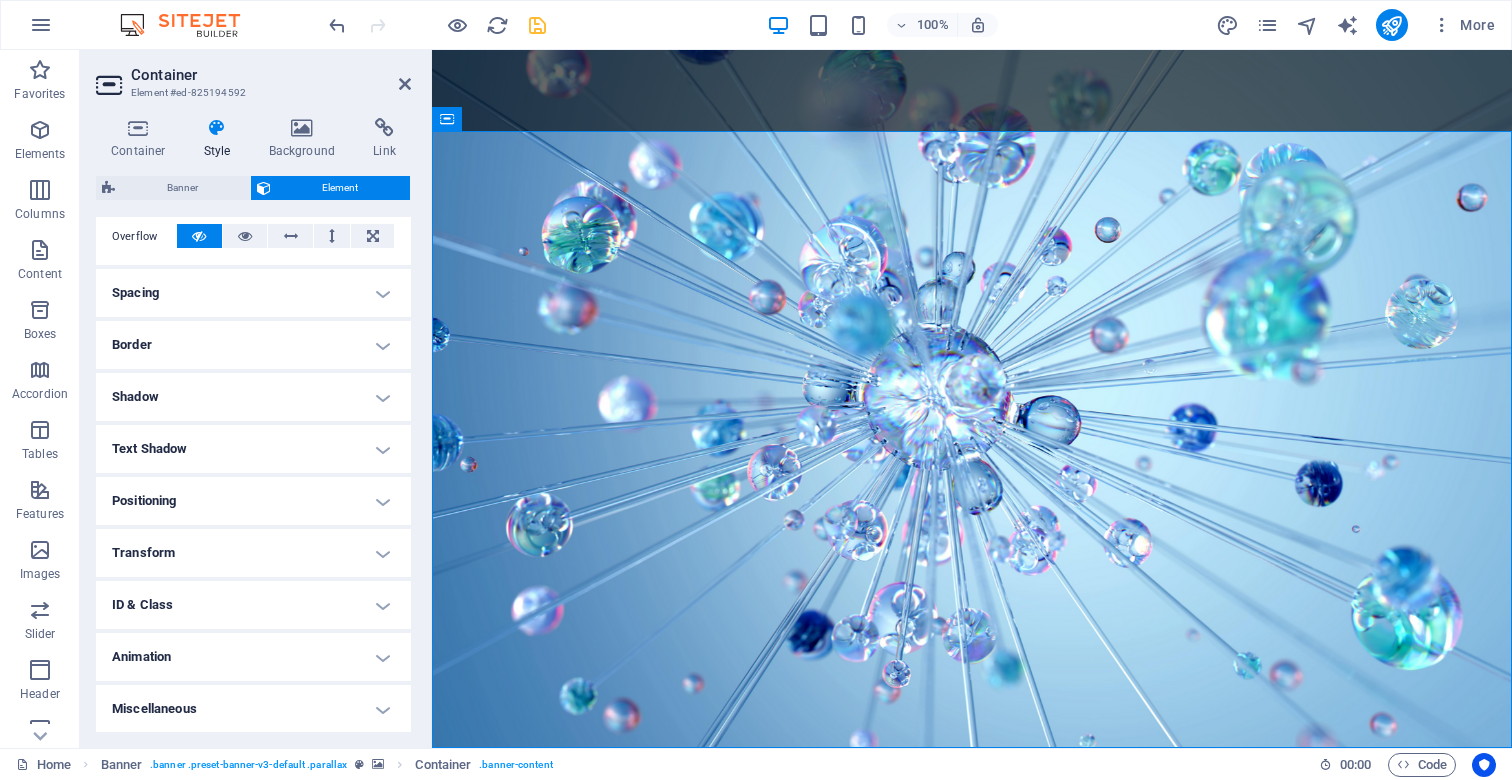 click on "Positioning" at bounding box center (253, 501) 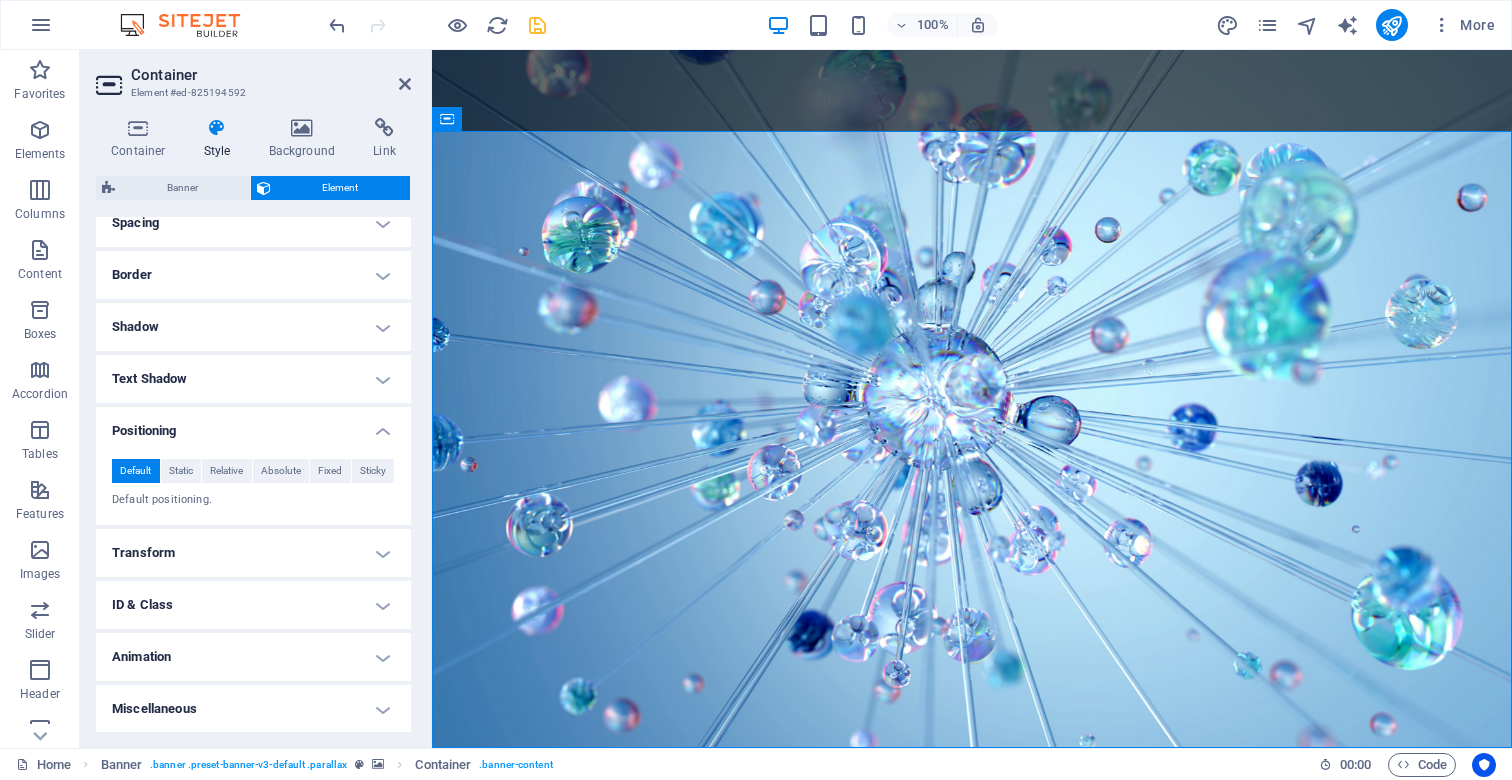 scroll, scrollTop: 398, scrollLeft: 0, axis: vertical 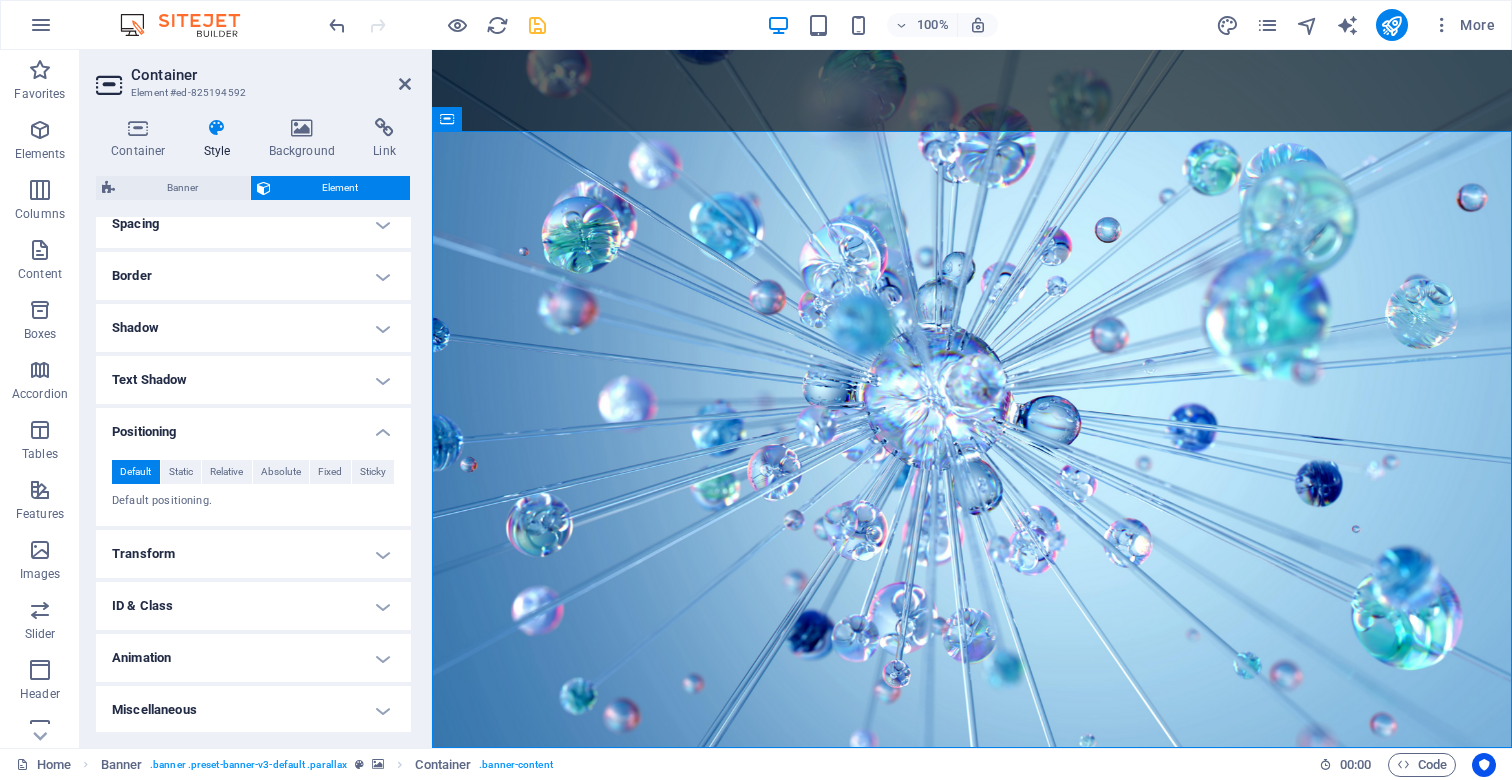 click on "Text Shadow" at bounding box center (253, 380) 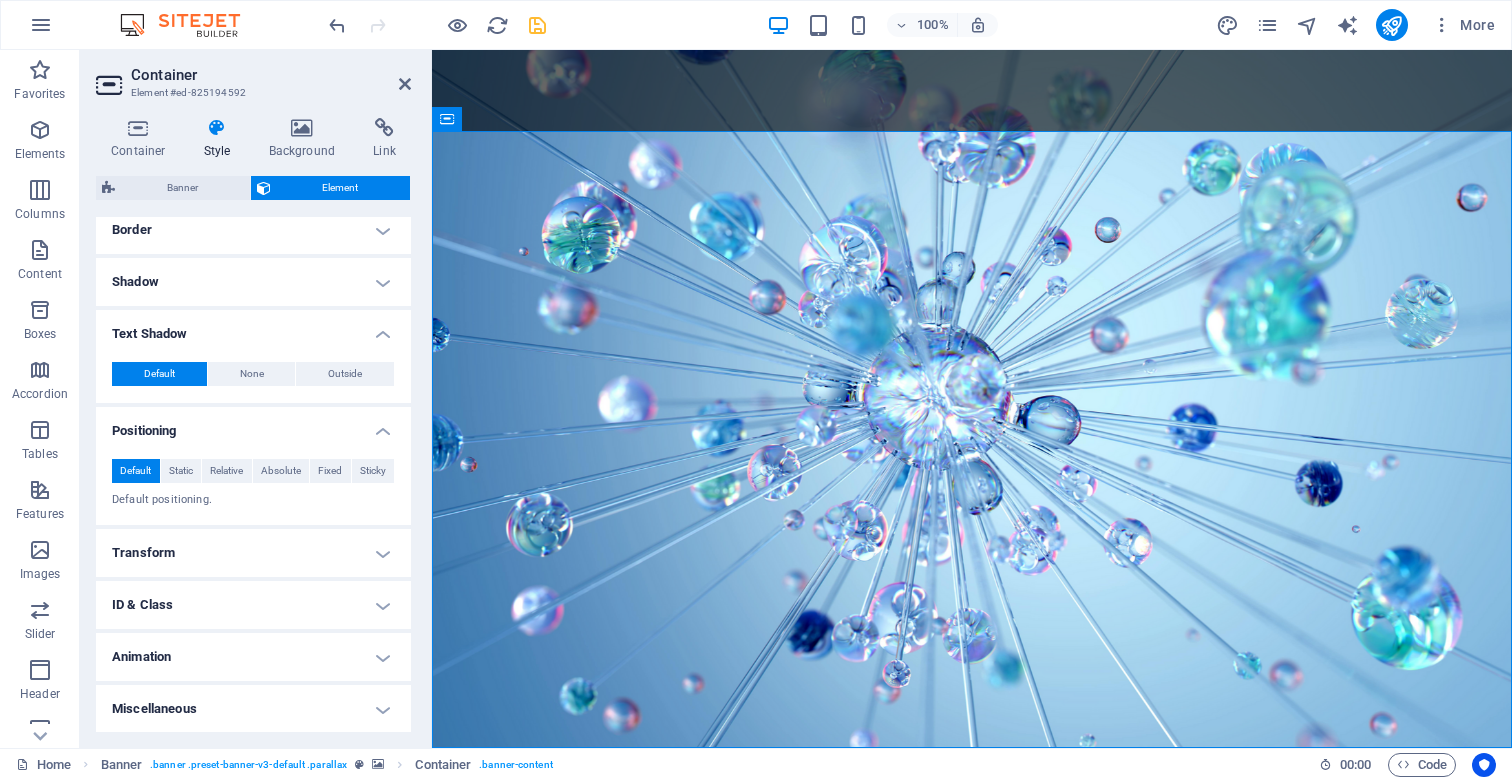 scroll, scrollTop: 443, scrollLeft: 0, axis: vertical 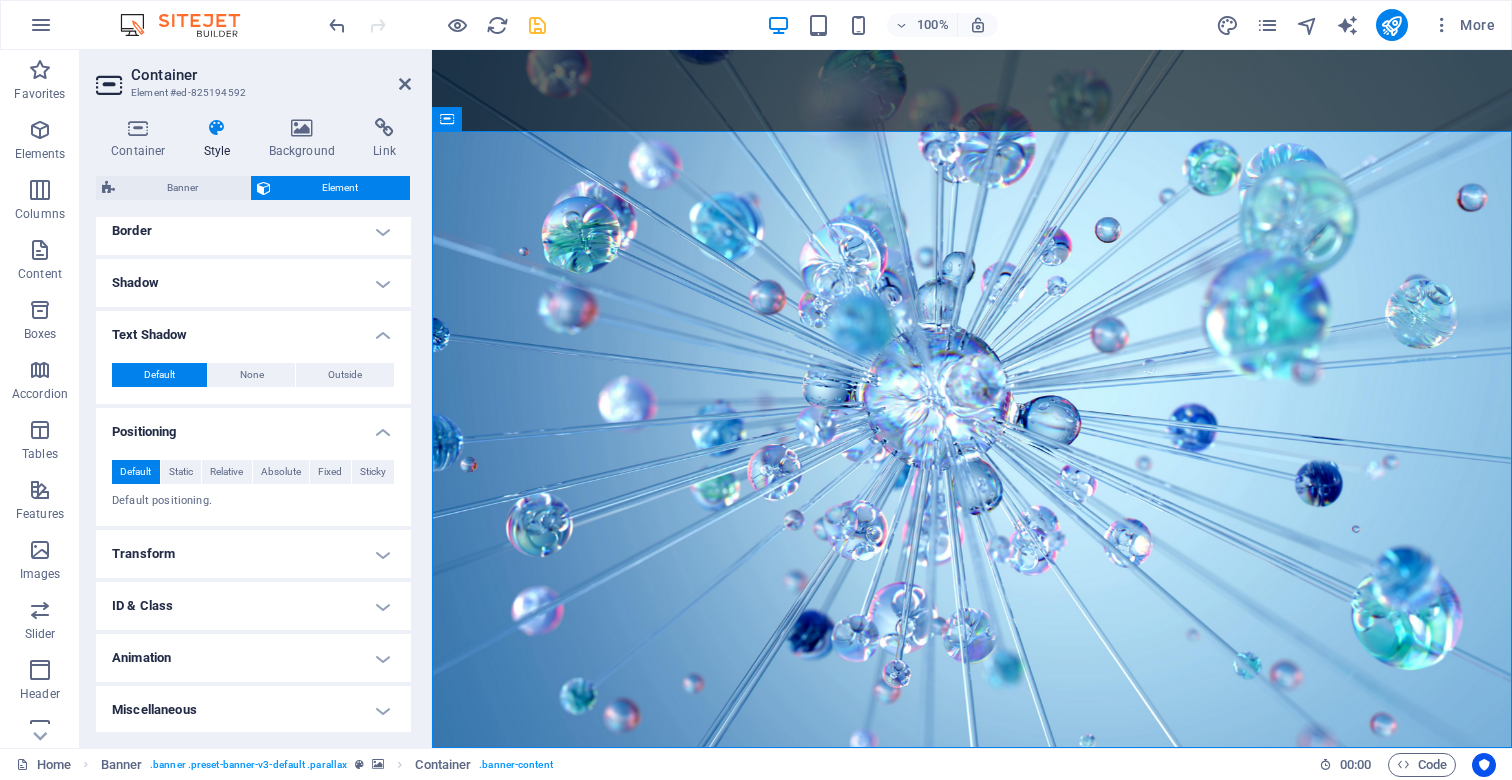 click on "Animation" at bounding box center [253, 658] 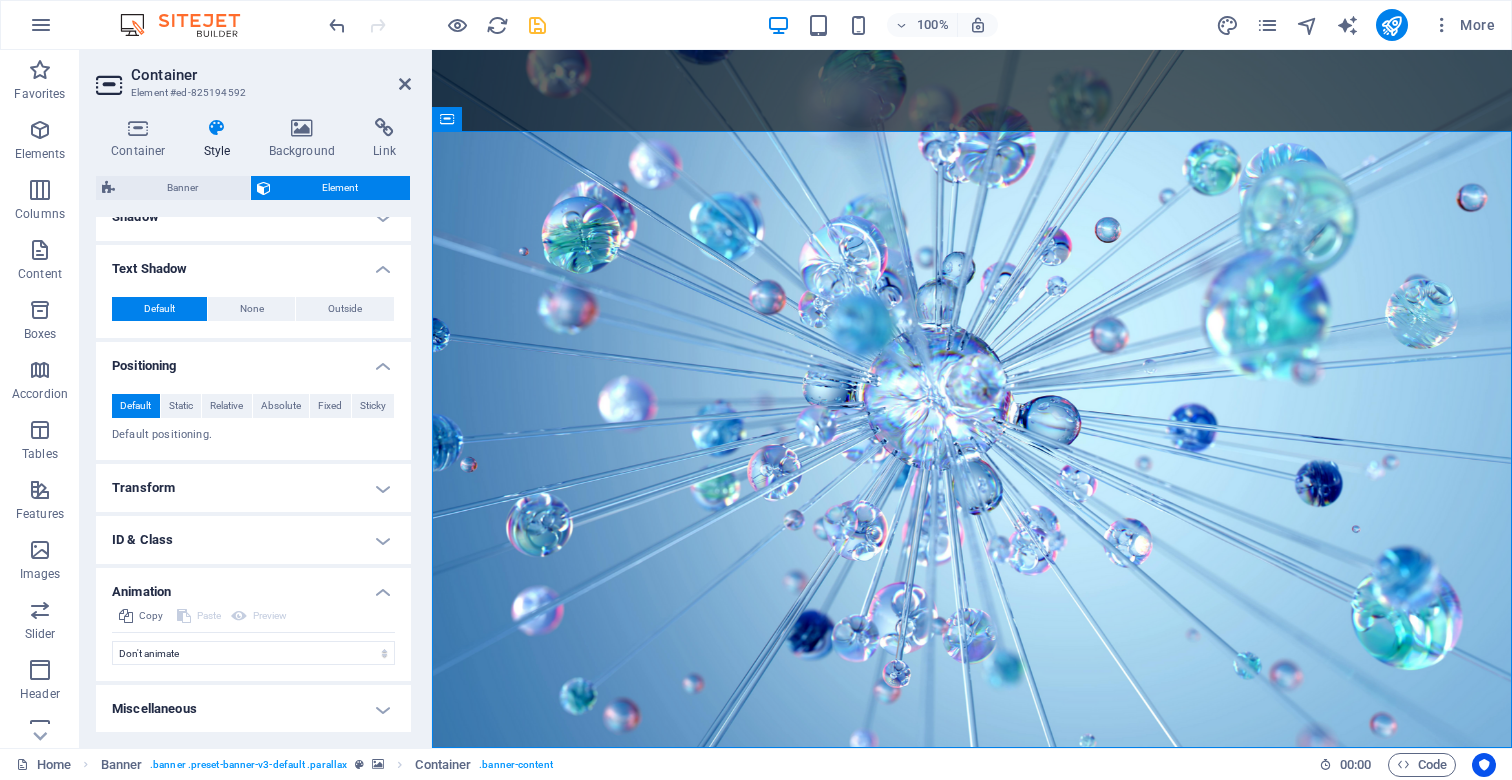 scroll, scrollTop: 508, scrollLeft: 0, axis: vertical 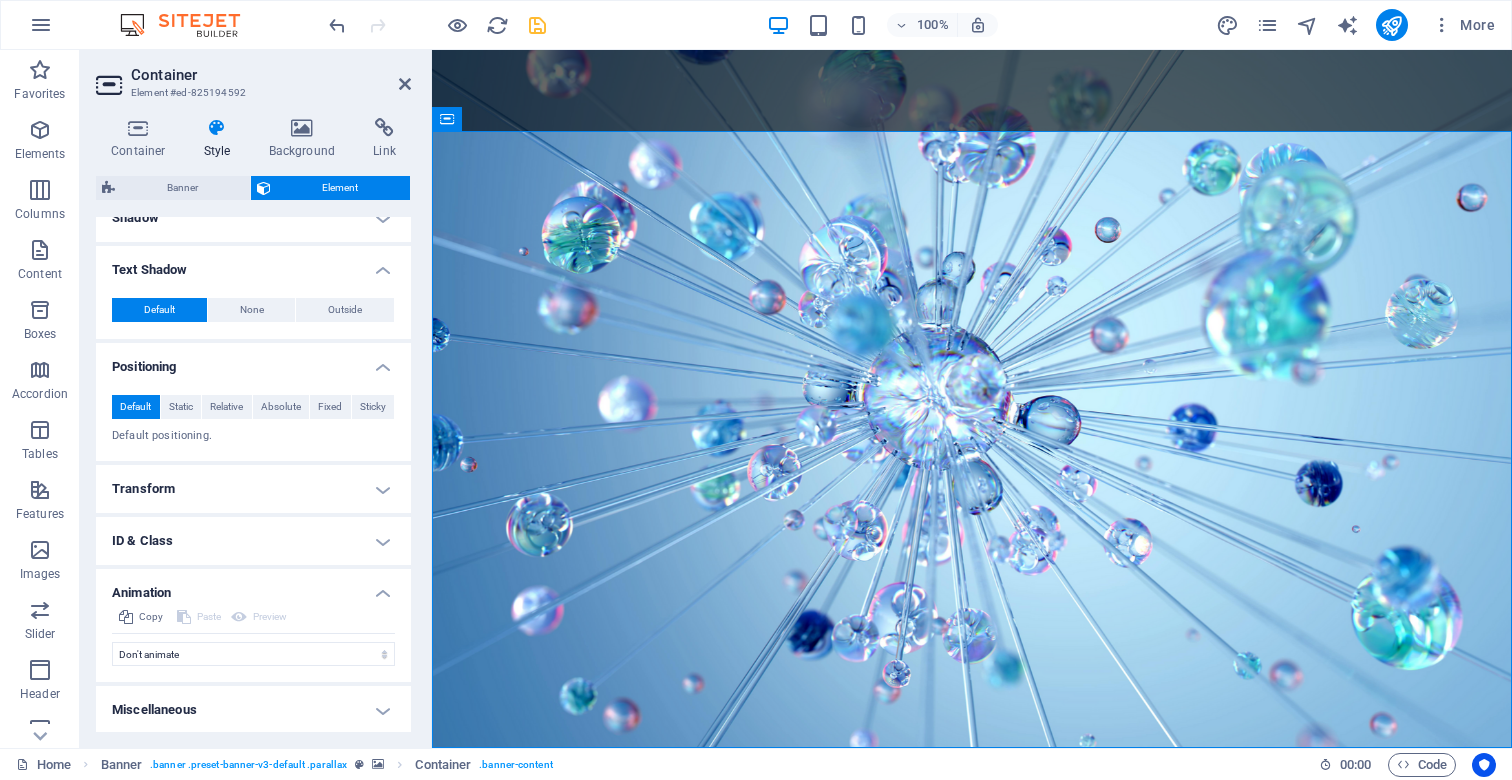 click on "ID & Class" at bounding box center [253, 541] 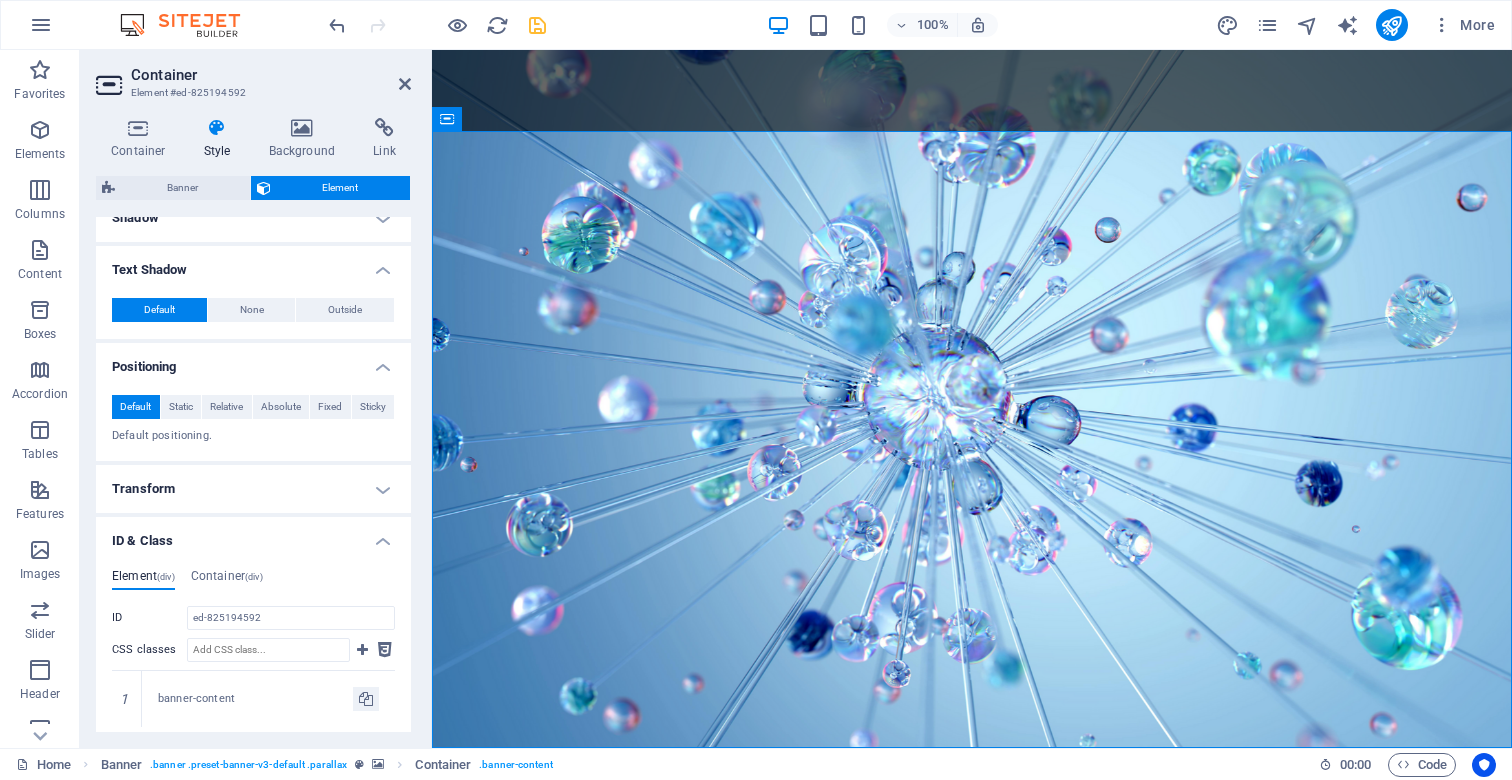 click on "Transform" at bounding box center [253, 489] 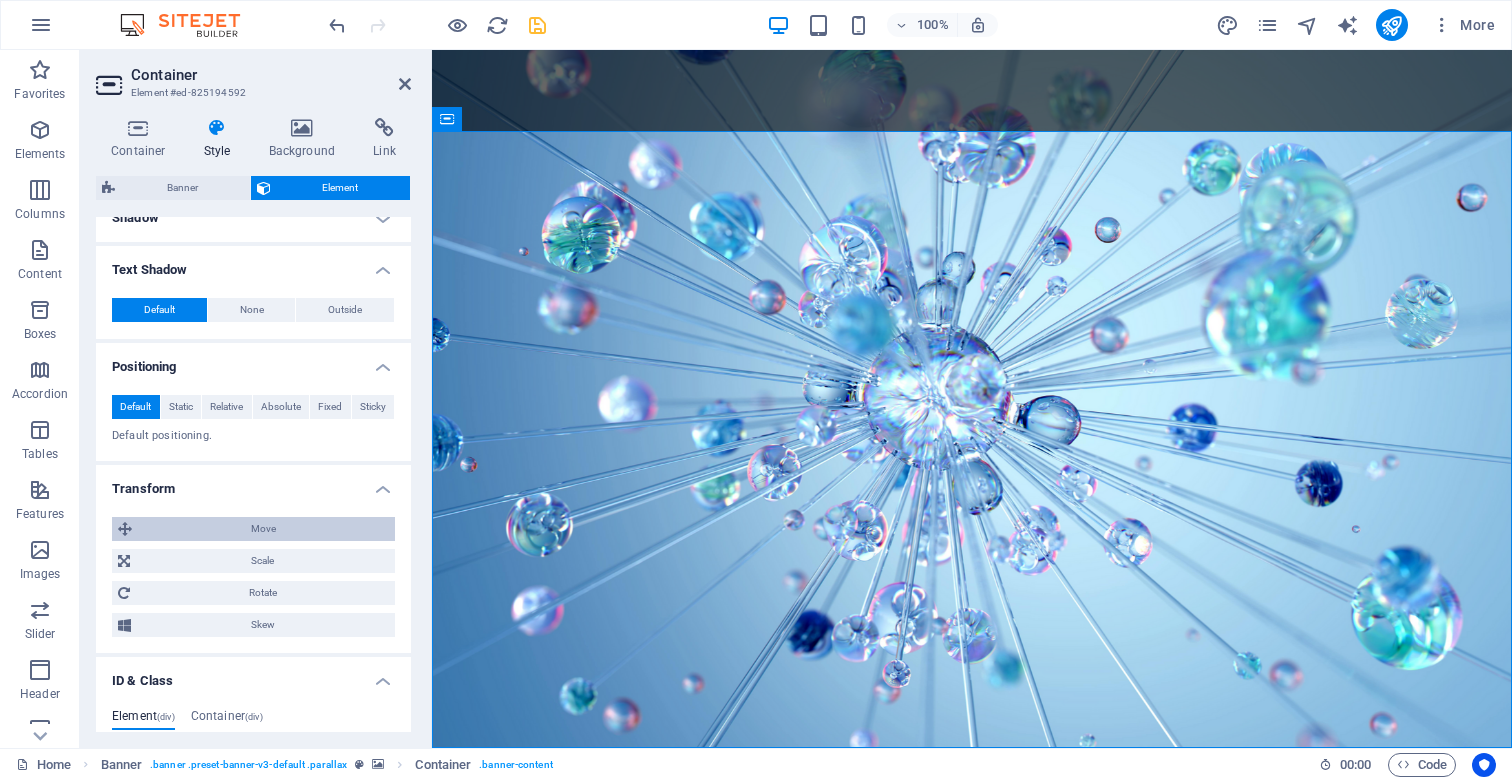 click on "Move" at bounding box center [263, 529] 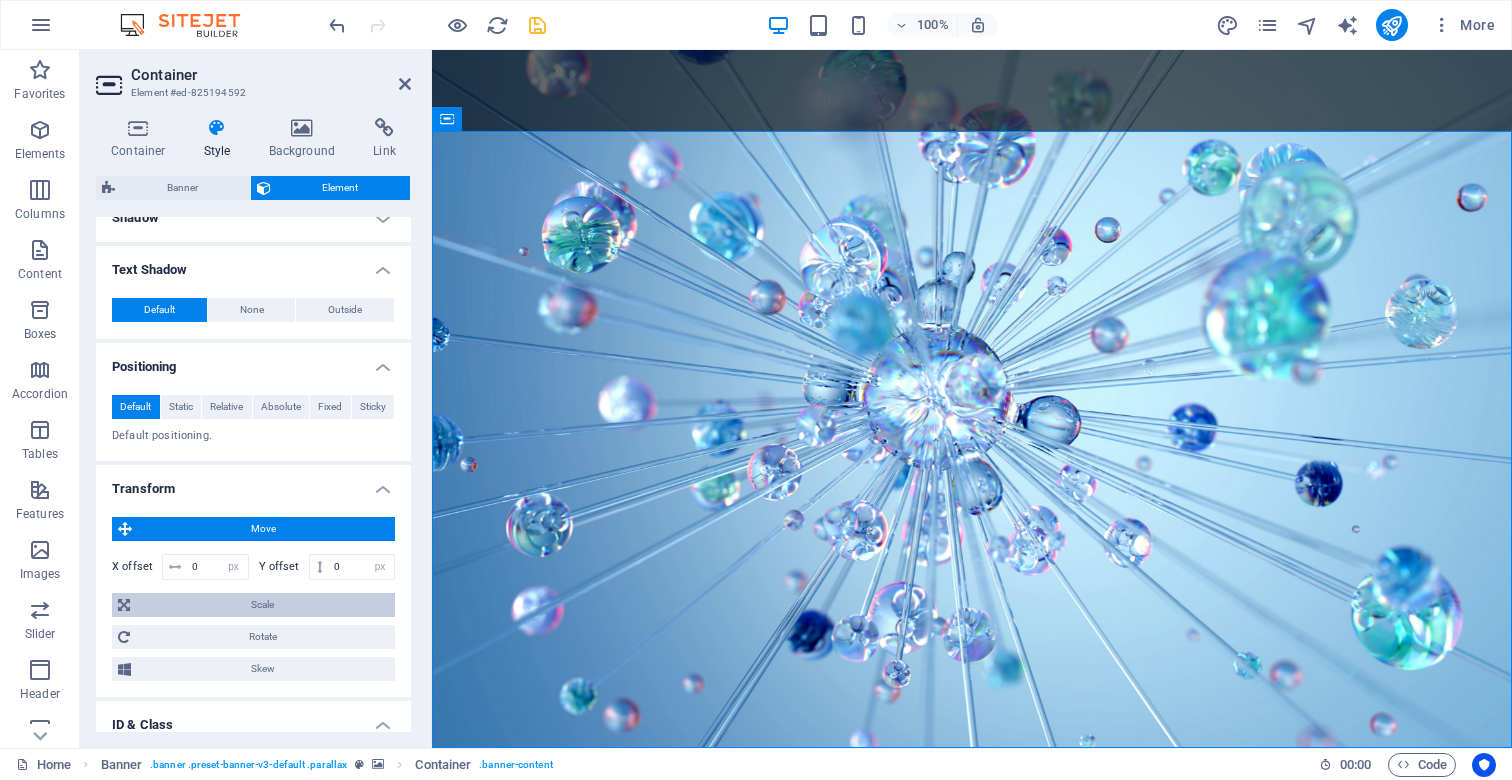 click on "Scale" at bounding box center [262, 605] 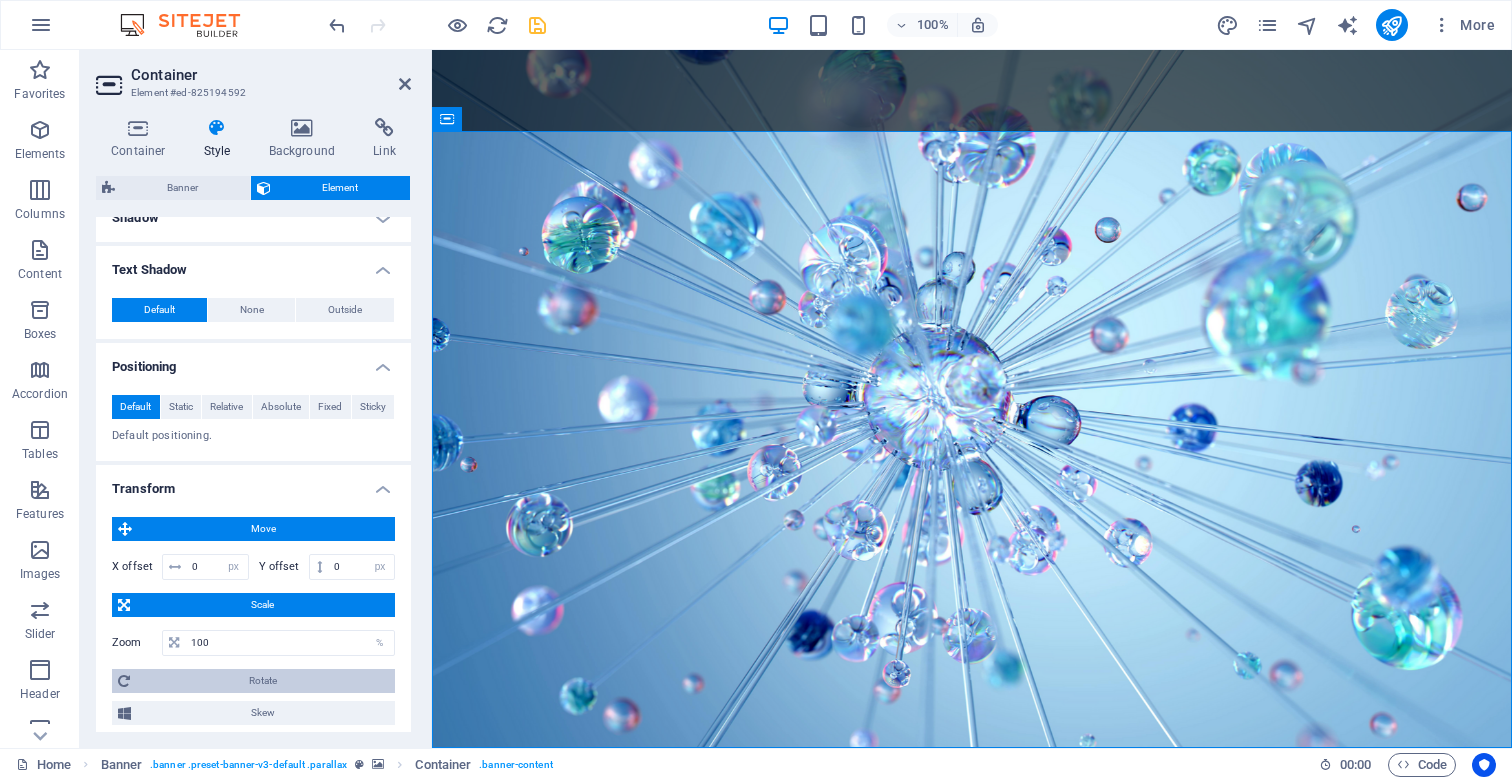 click on "Rotate" at bounding box center (262, 681) 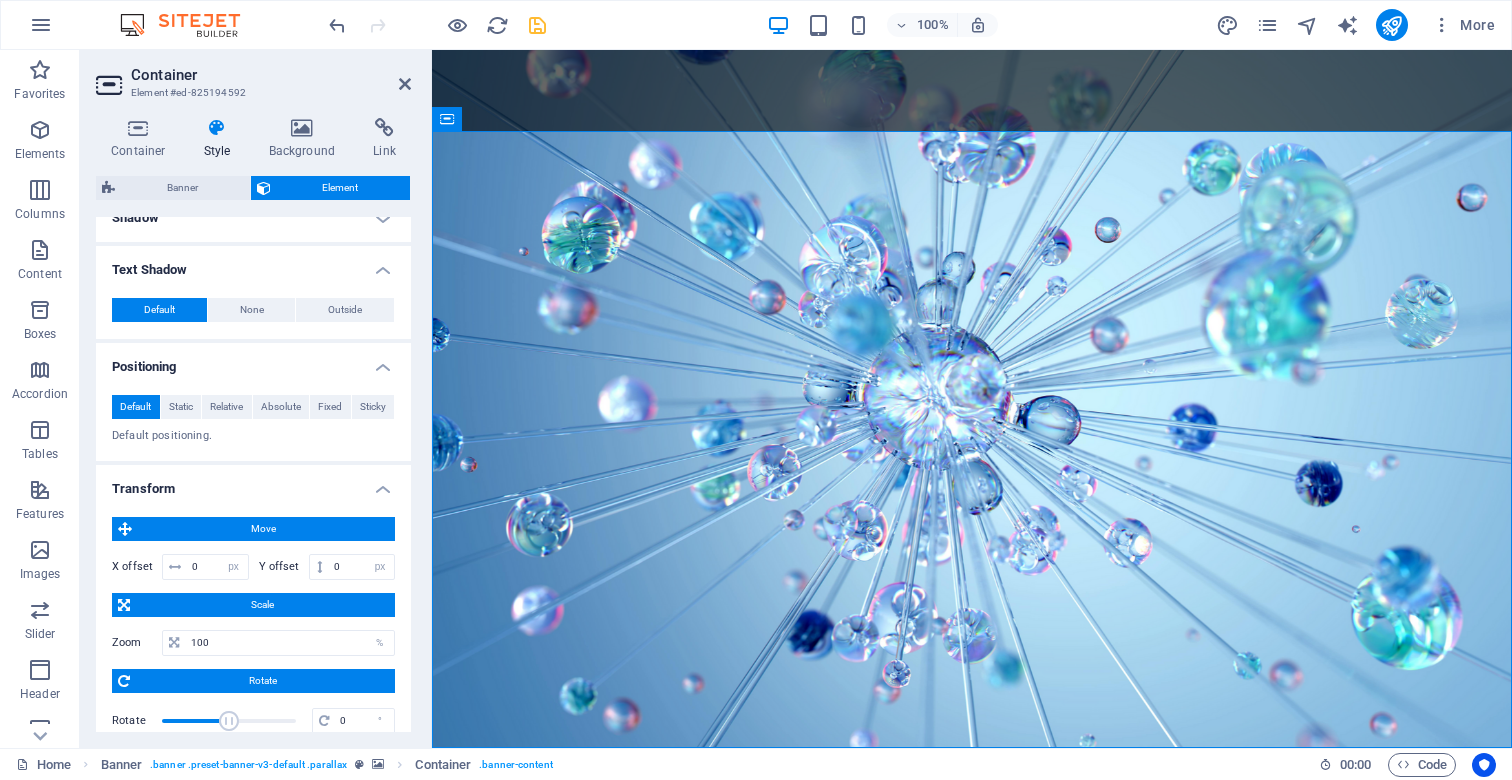 click on "Transform" at bounding box center (253, 483) 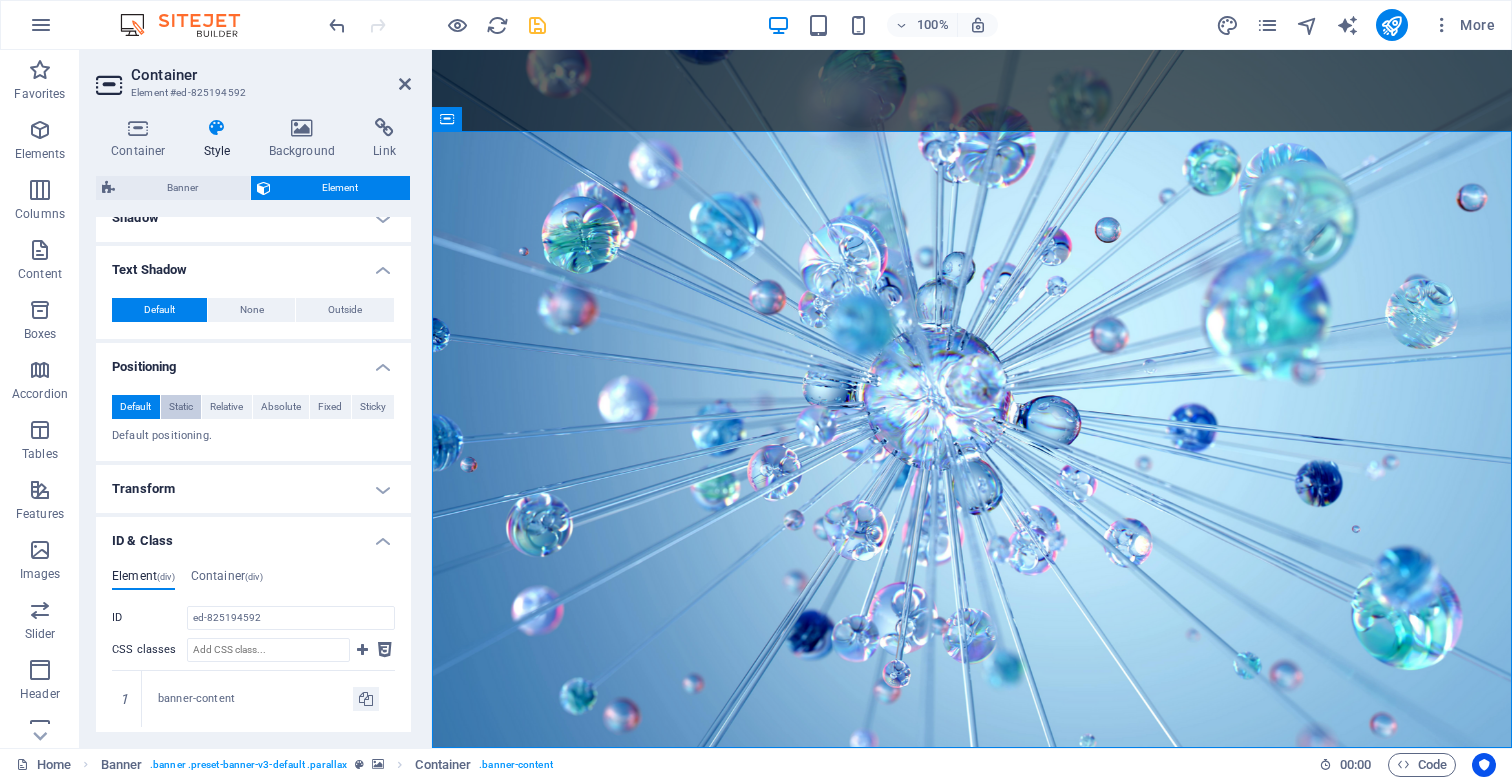 click on "Static" at bounding box center [181, 407] 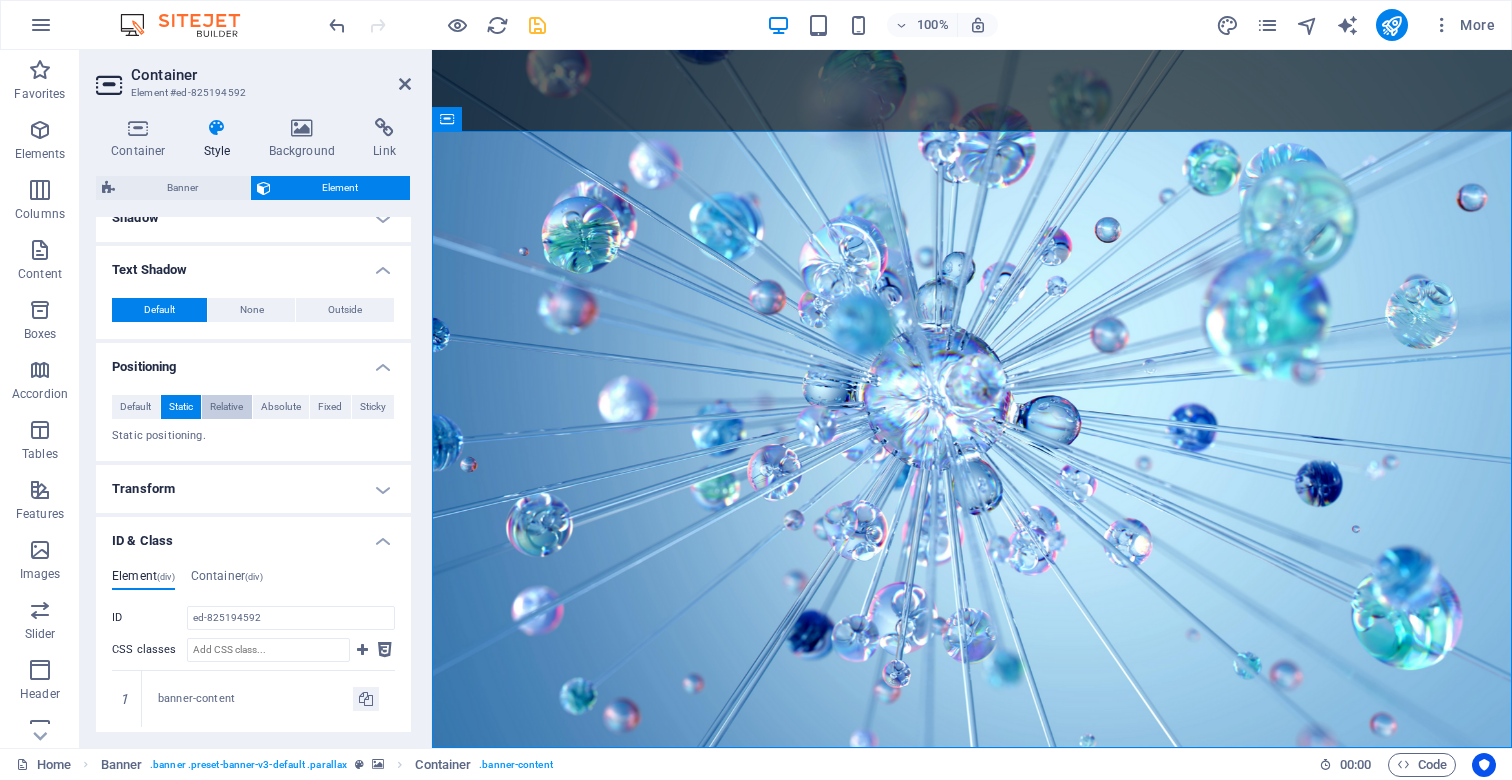 click on "Relative" at bounding box center (226, 407) 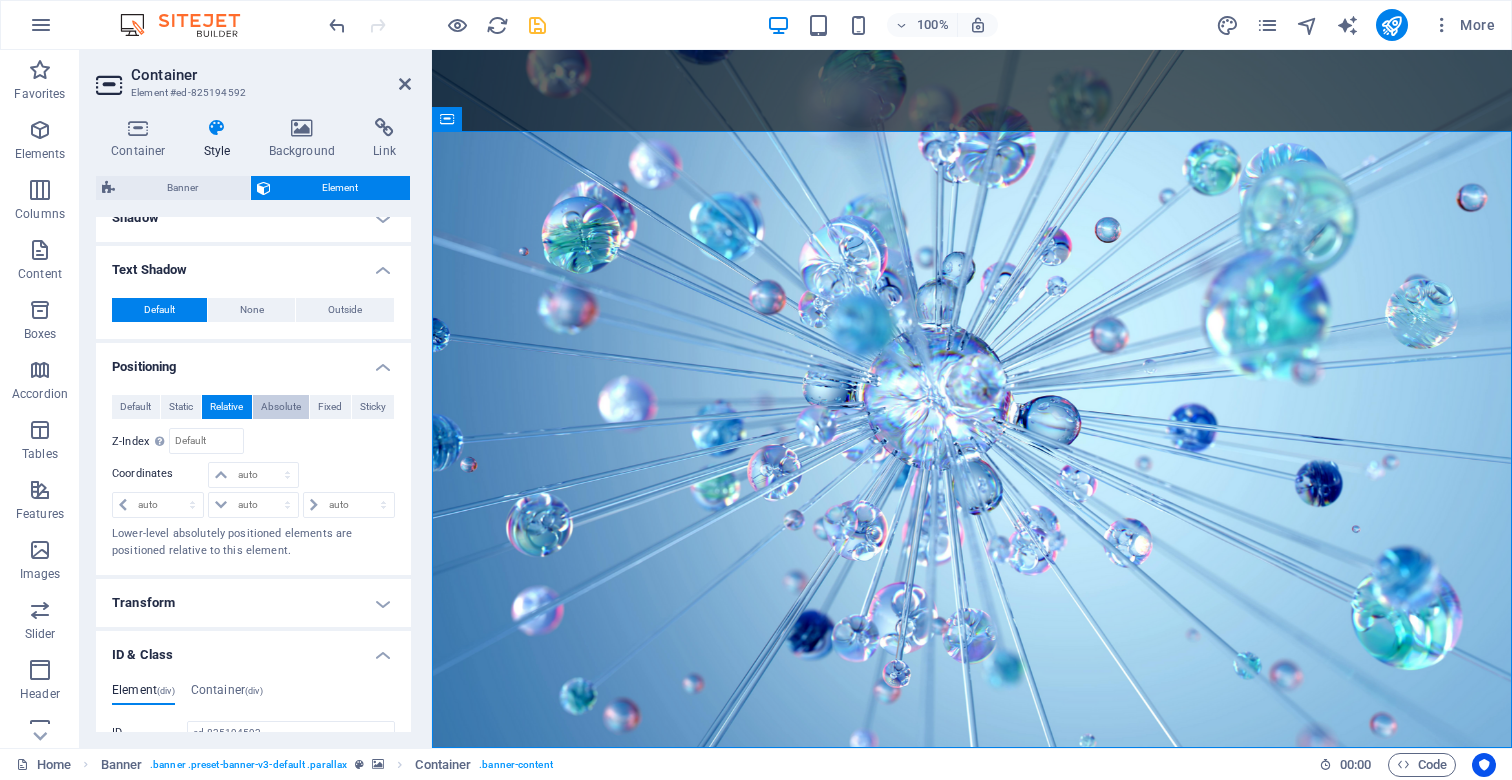 click on "Absolute" at bounding box center (281, 407) 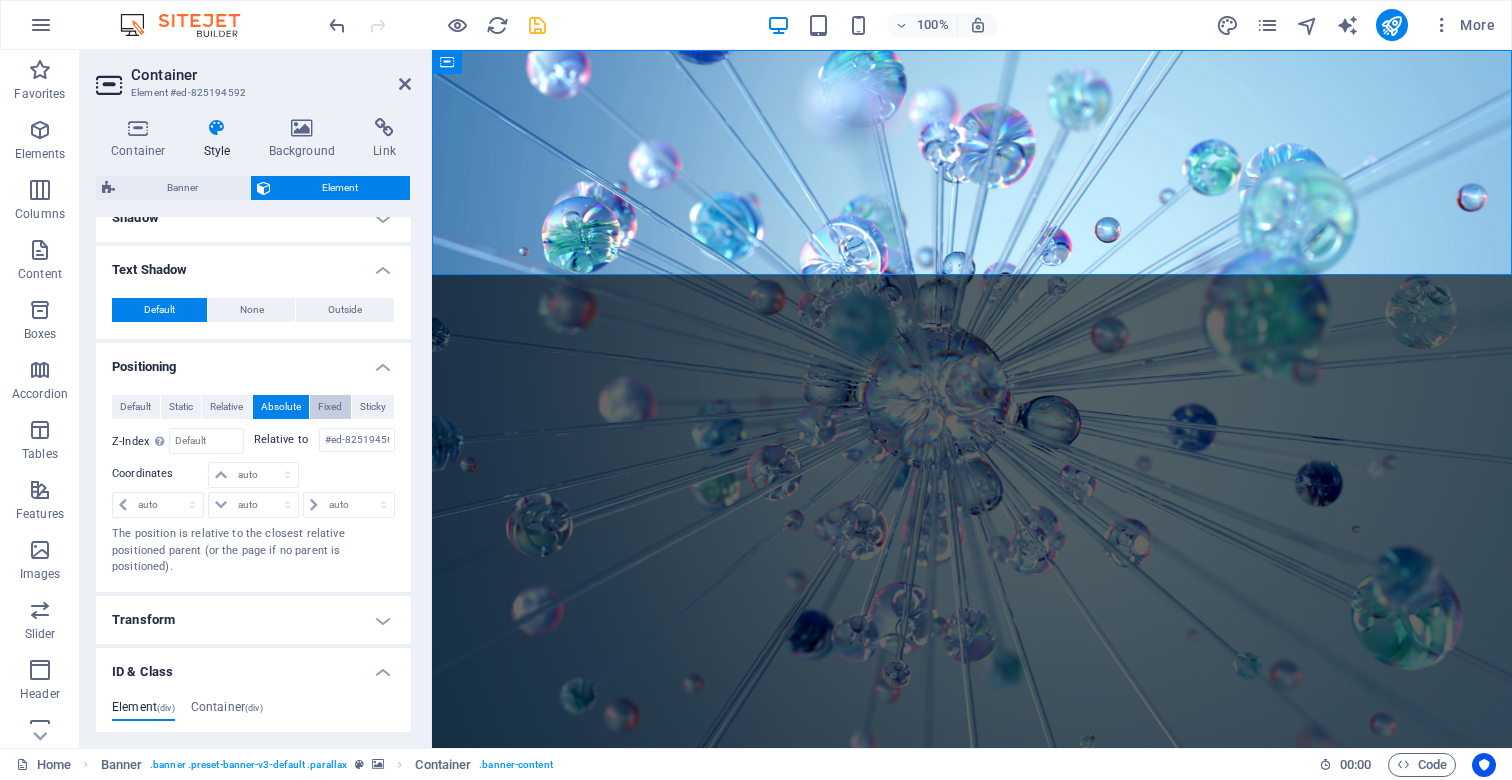 click on "Fixed" at bounding box center [330, 407] 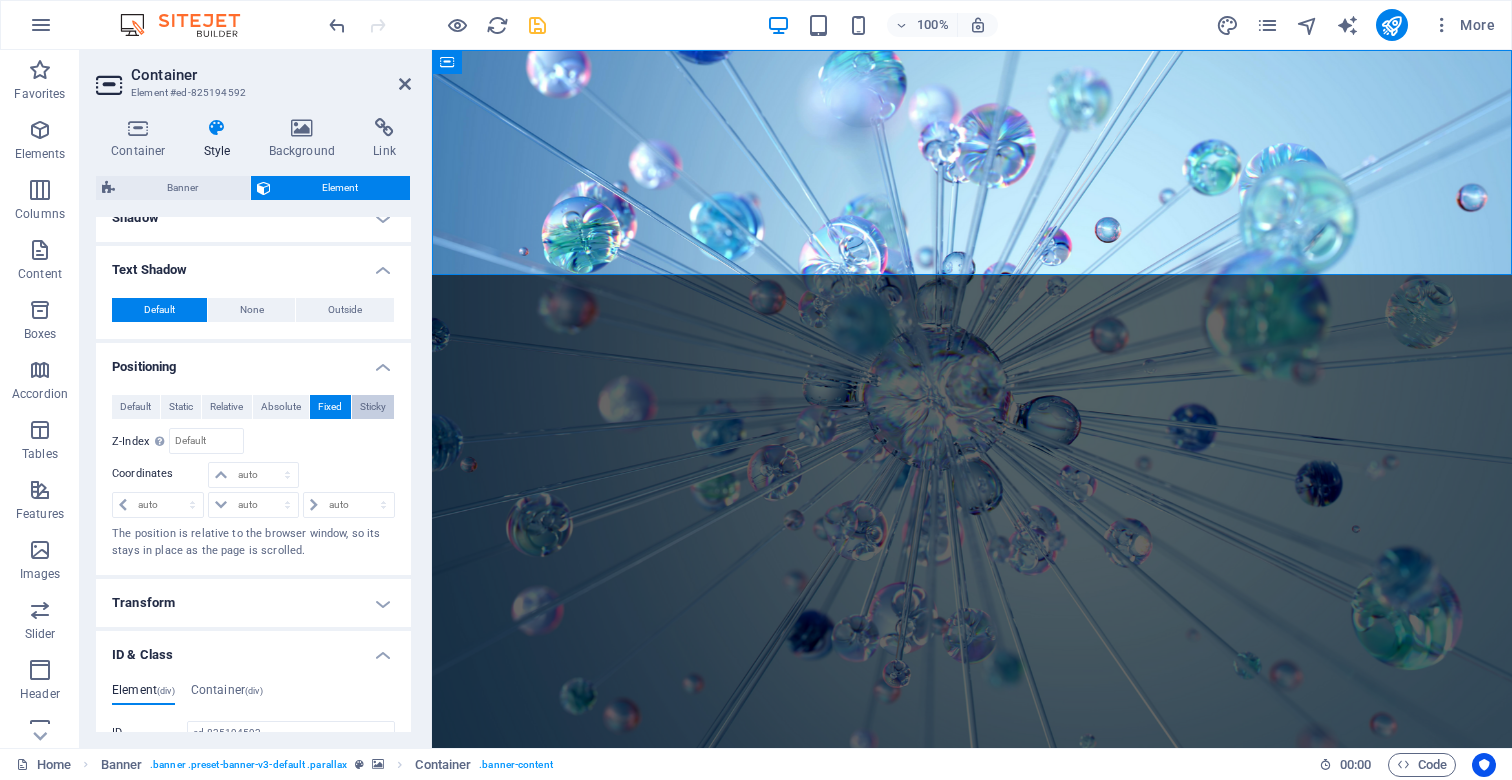 click on "Sticky" at bounding box center [373, 407] 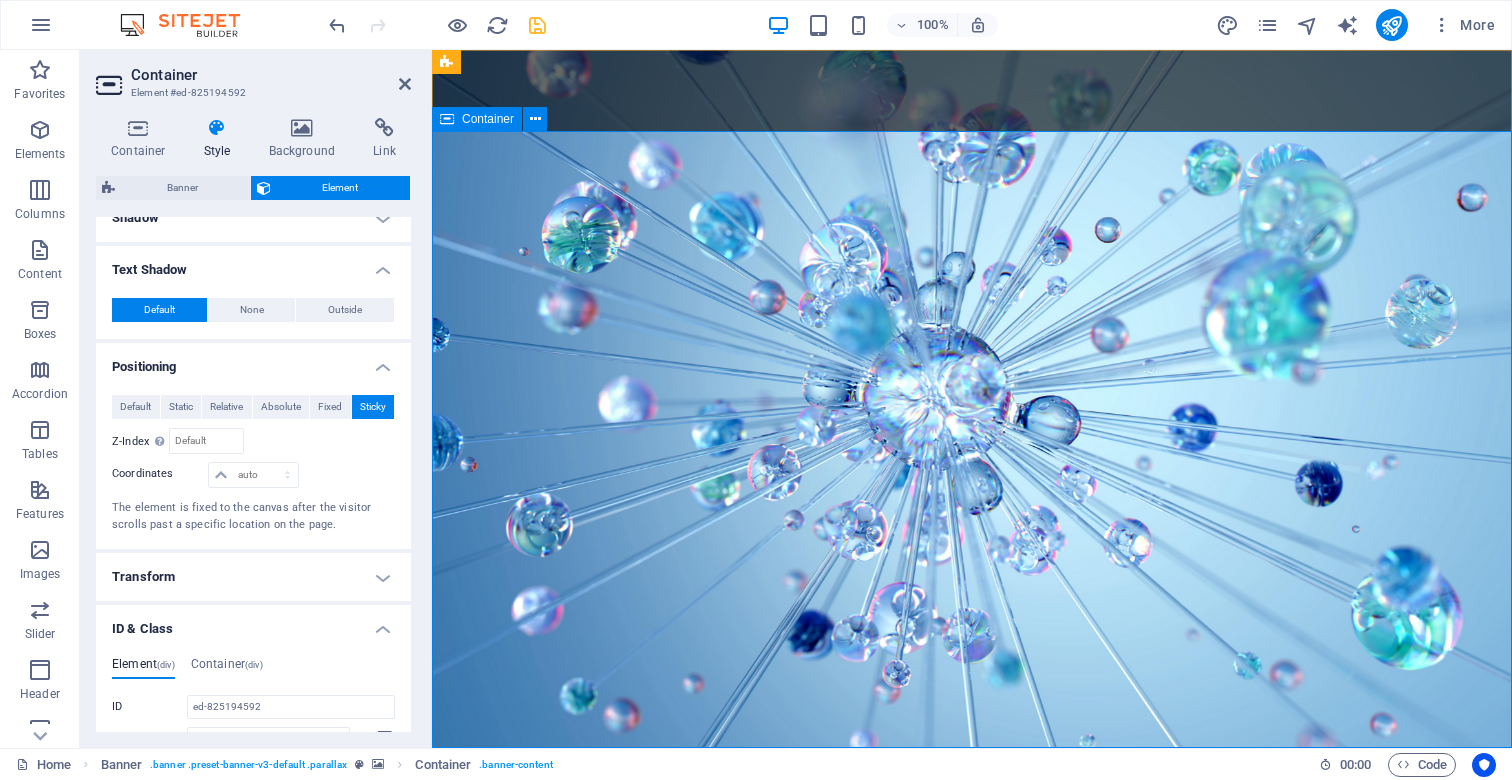 scroll, scrollTop: 0, scrollLeft: 0, axis: both 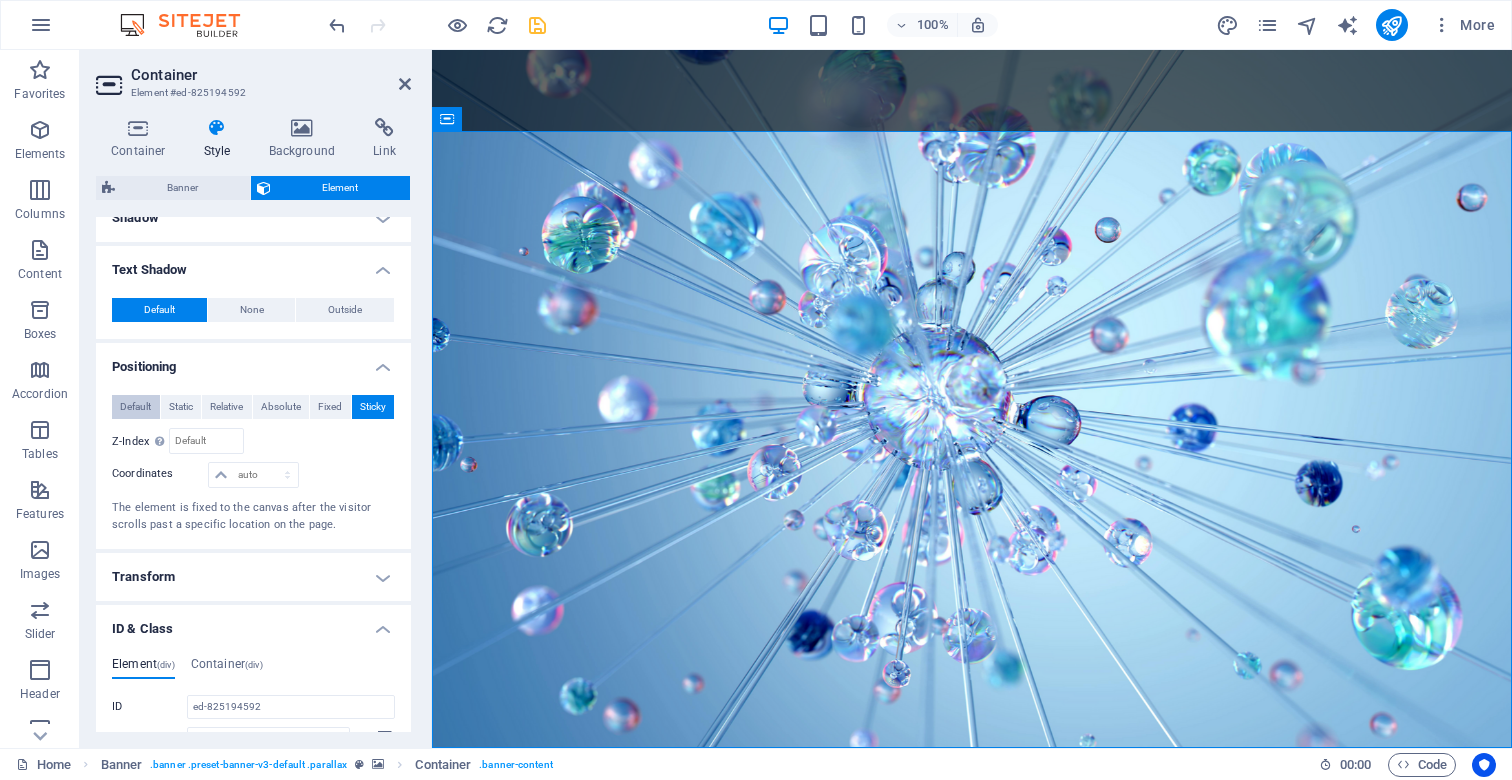 click on "Default" at bounding box center [135, 407] 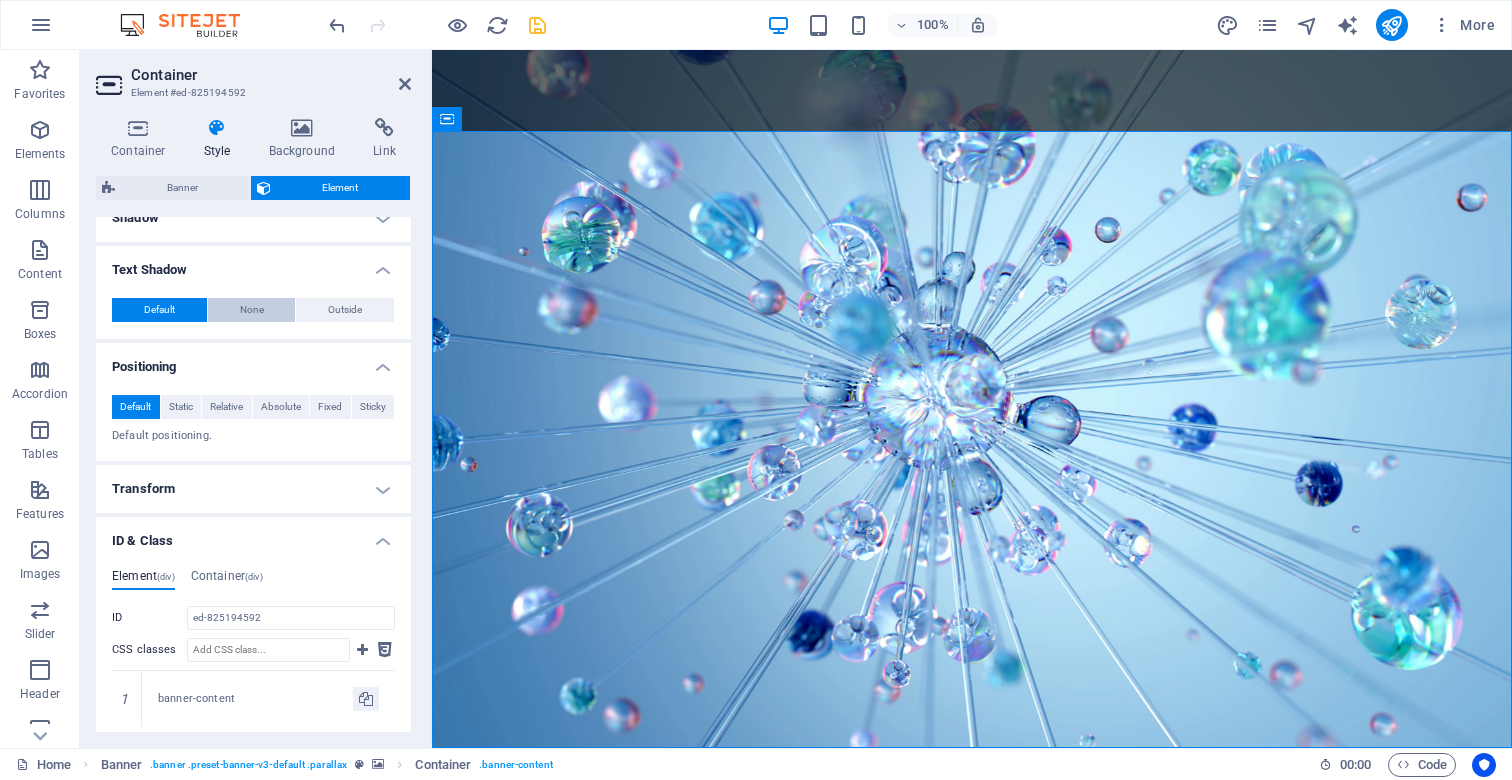 click on "None" at bounding box center [252, 310] 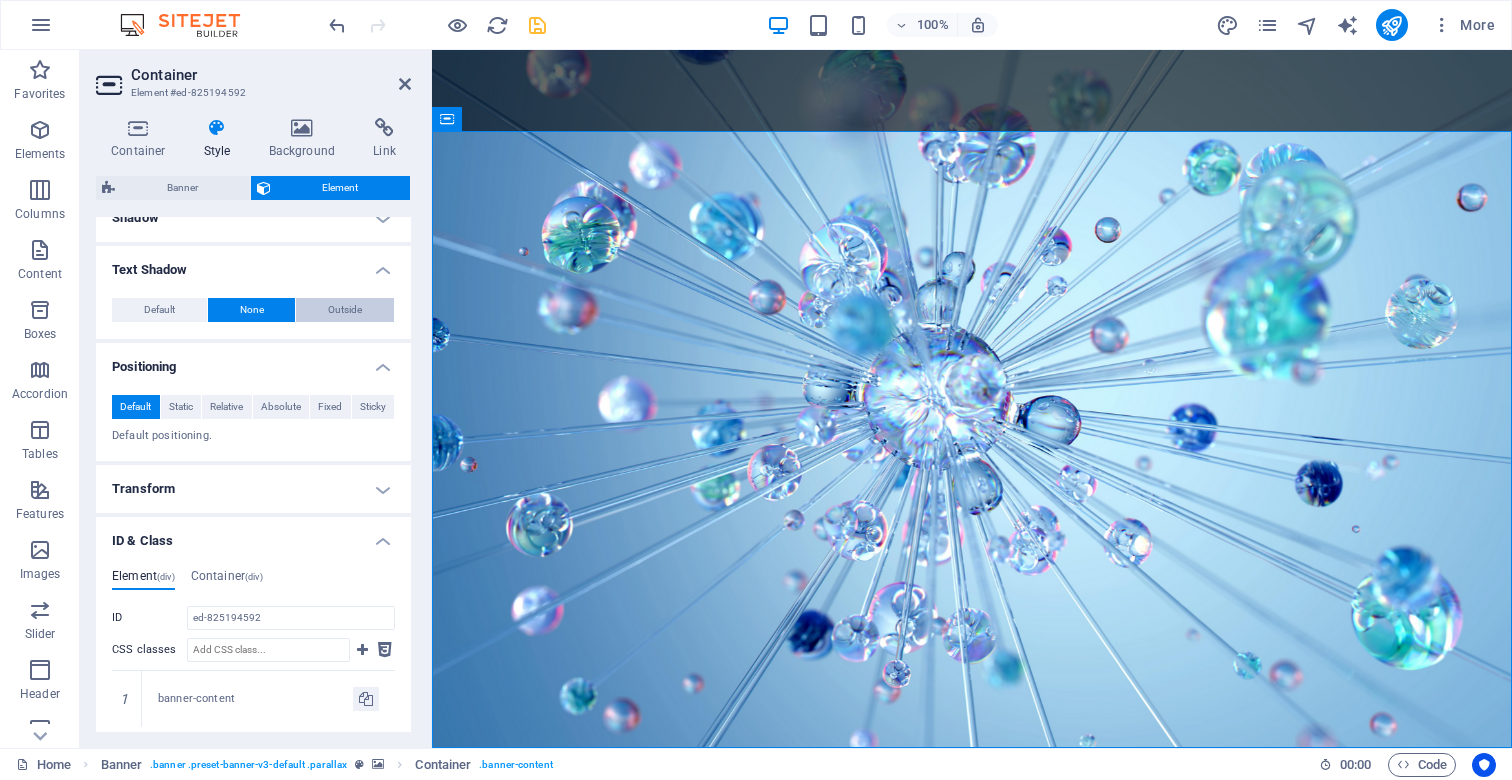 click on "Outside" at bounding box center (345, 310) 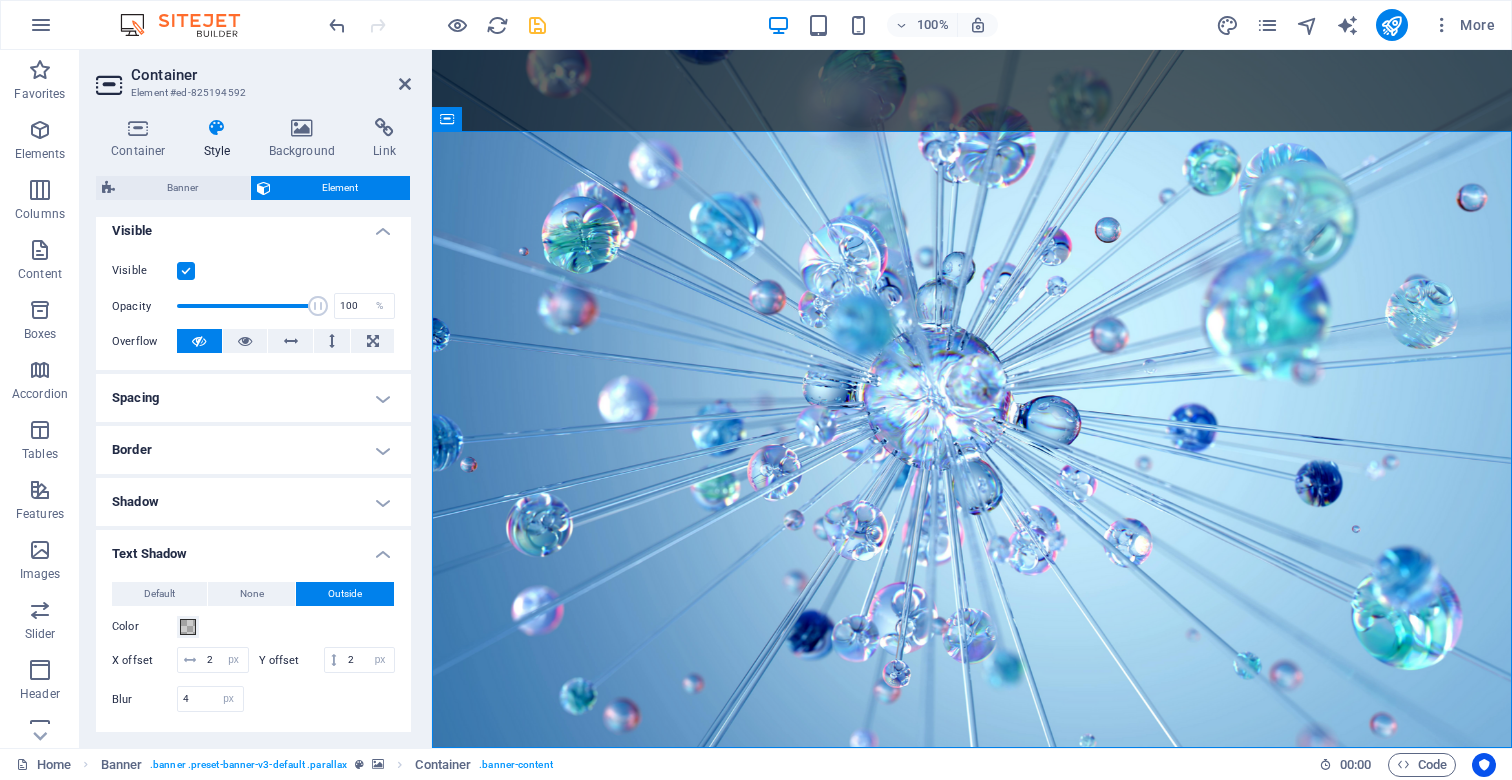 scroll, scrollTop: 221, scrollLeft: 0, axis: vertical 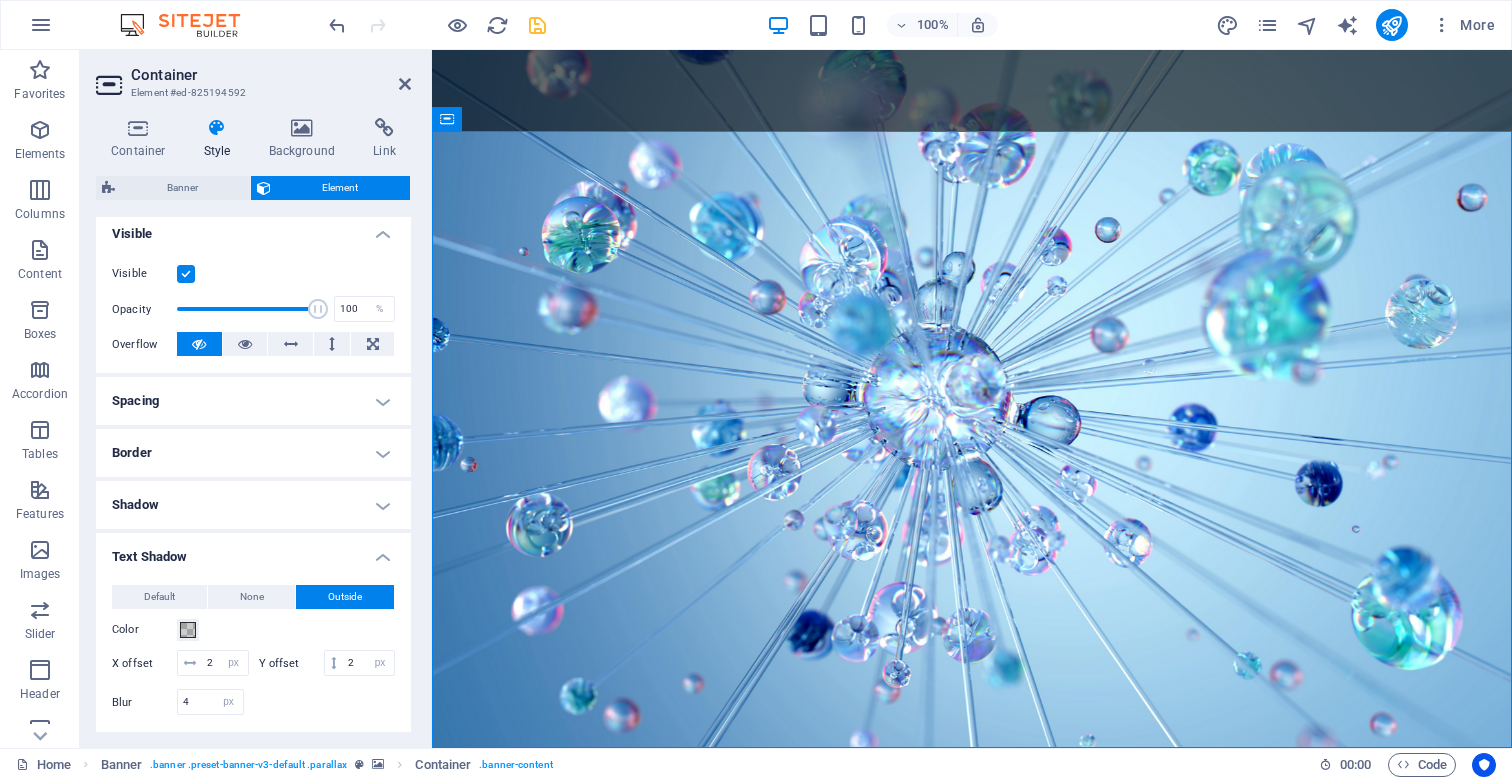 click on "Shadow" at bounding box center (253, 505) 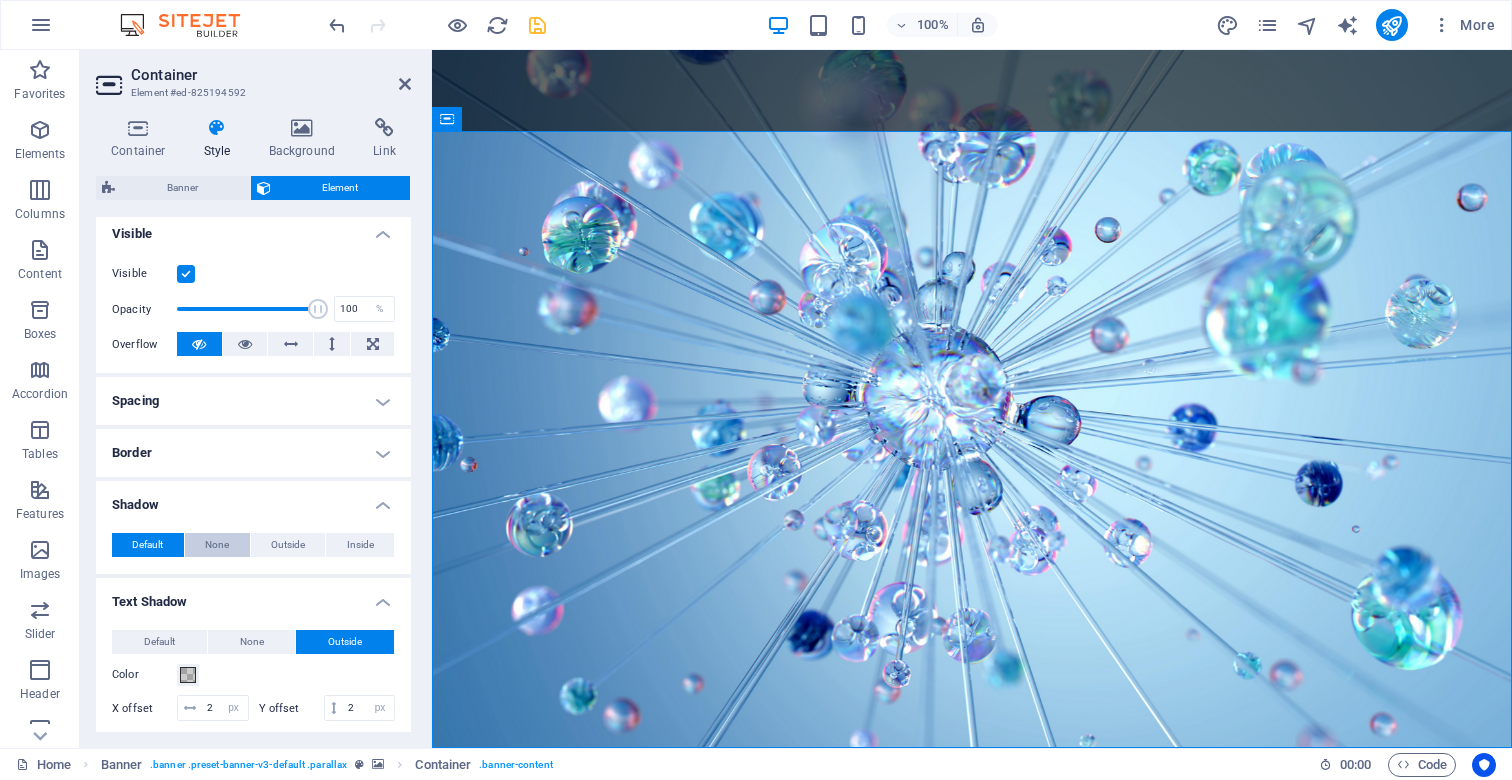 click on "None" at bounding box center (217, 545) 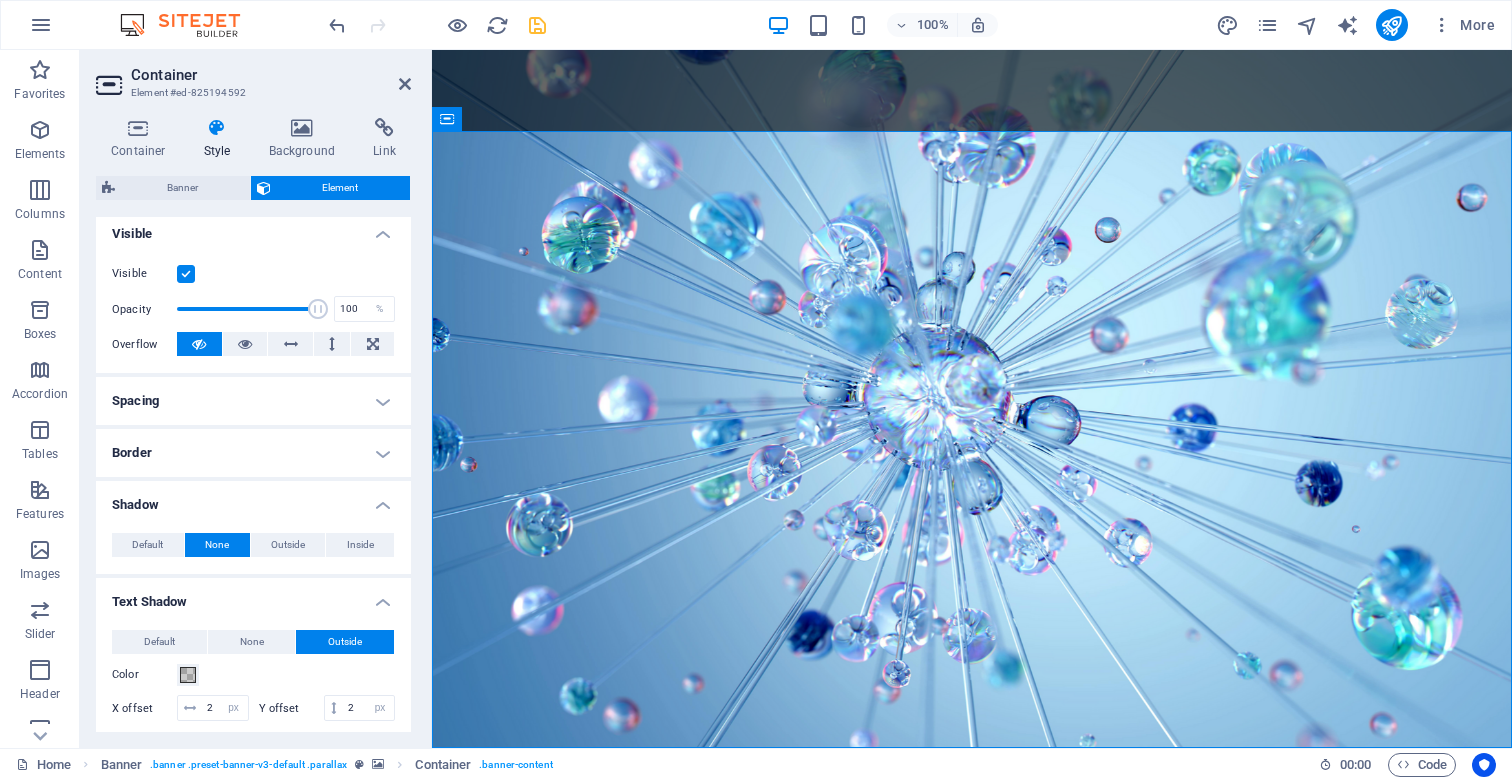 click on "Default None Outside Inside" at bounding box center (253, 545) 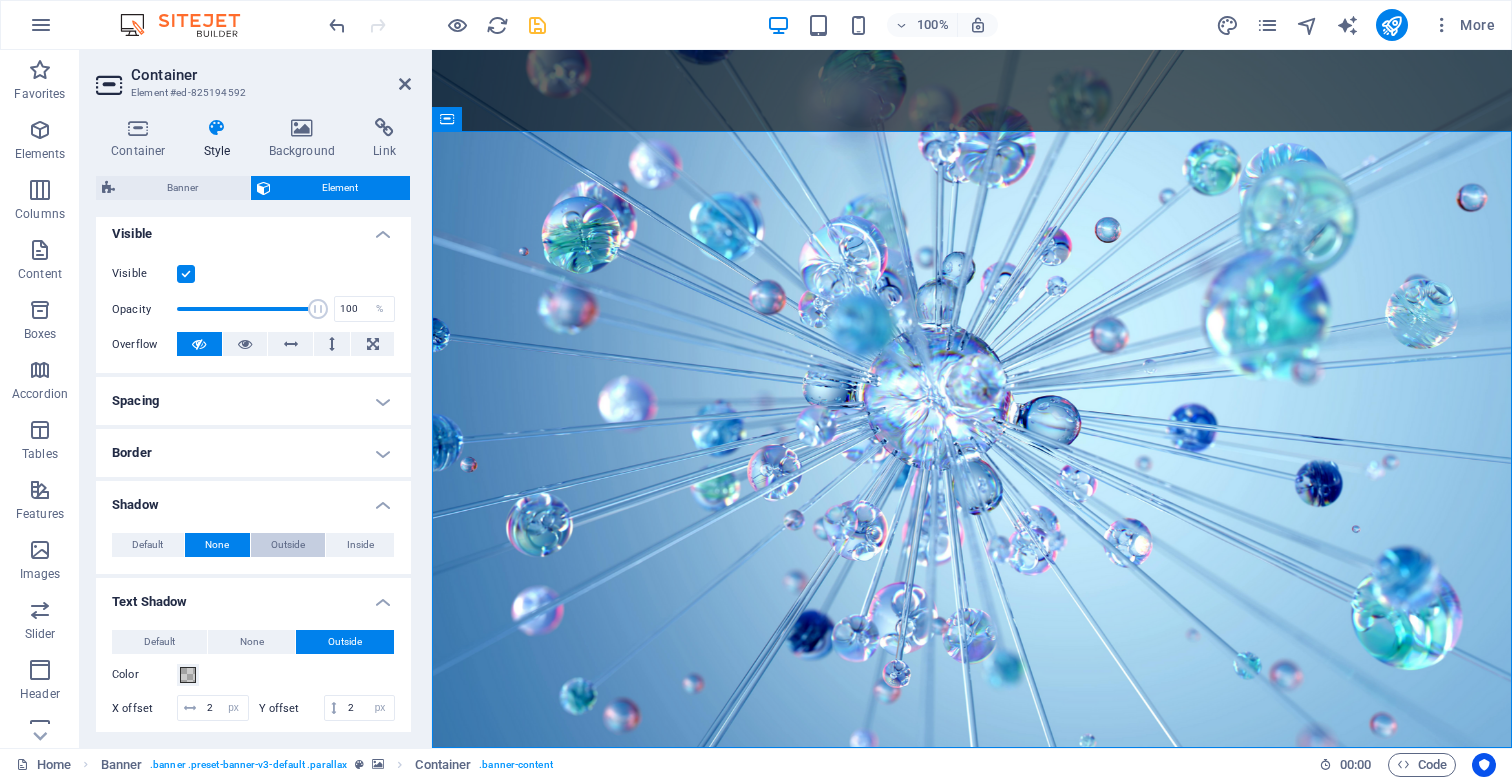 drag, startPoint x: 300, startPoint y: 550, endPoint x: 310, endPoint y: 552, distance: 10.198039 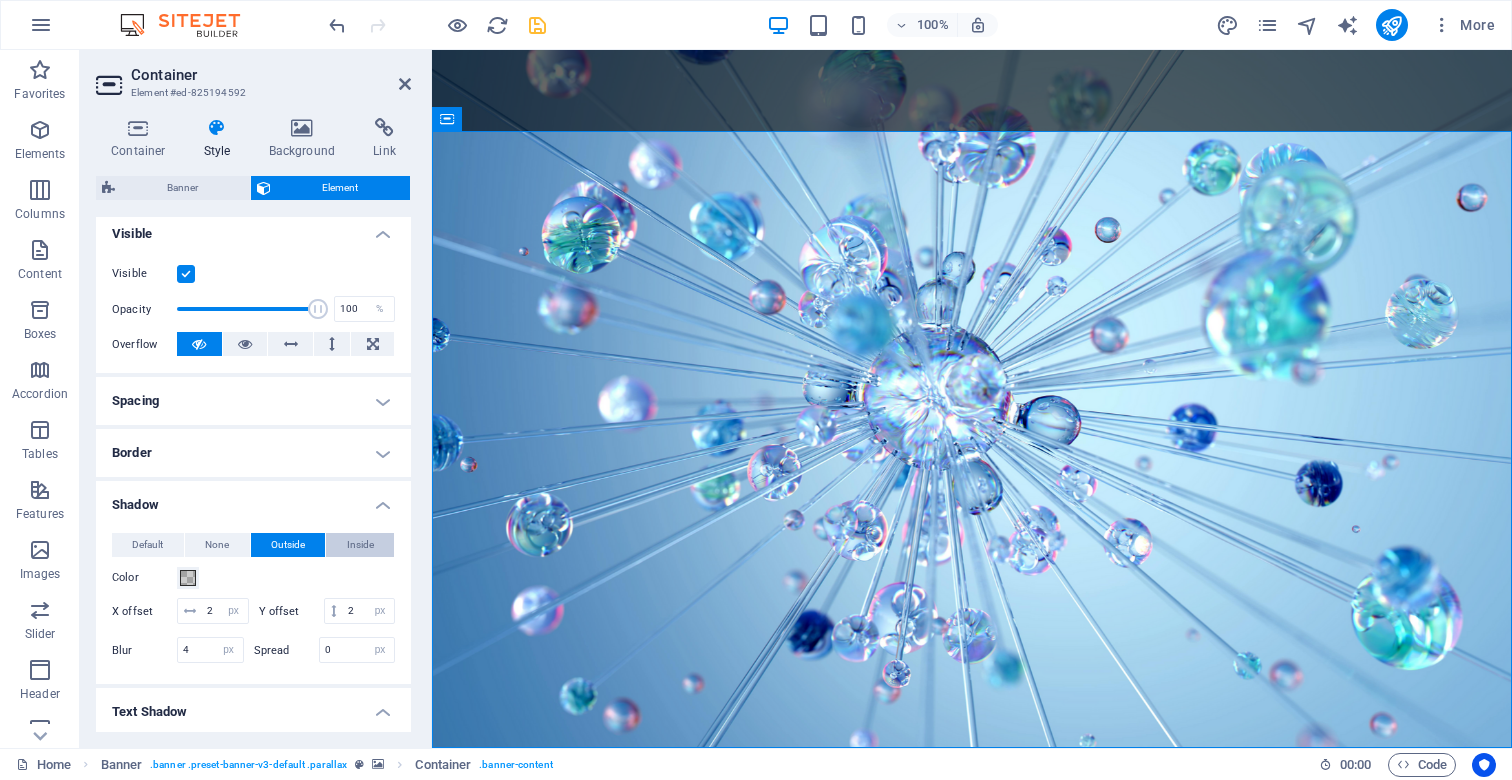 click on "Inside" at bounding box center (360, 545) 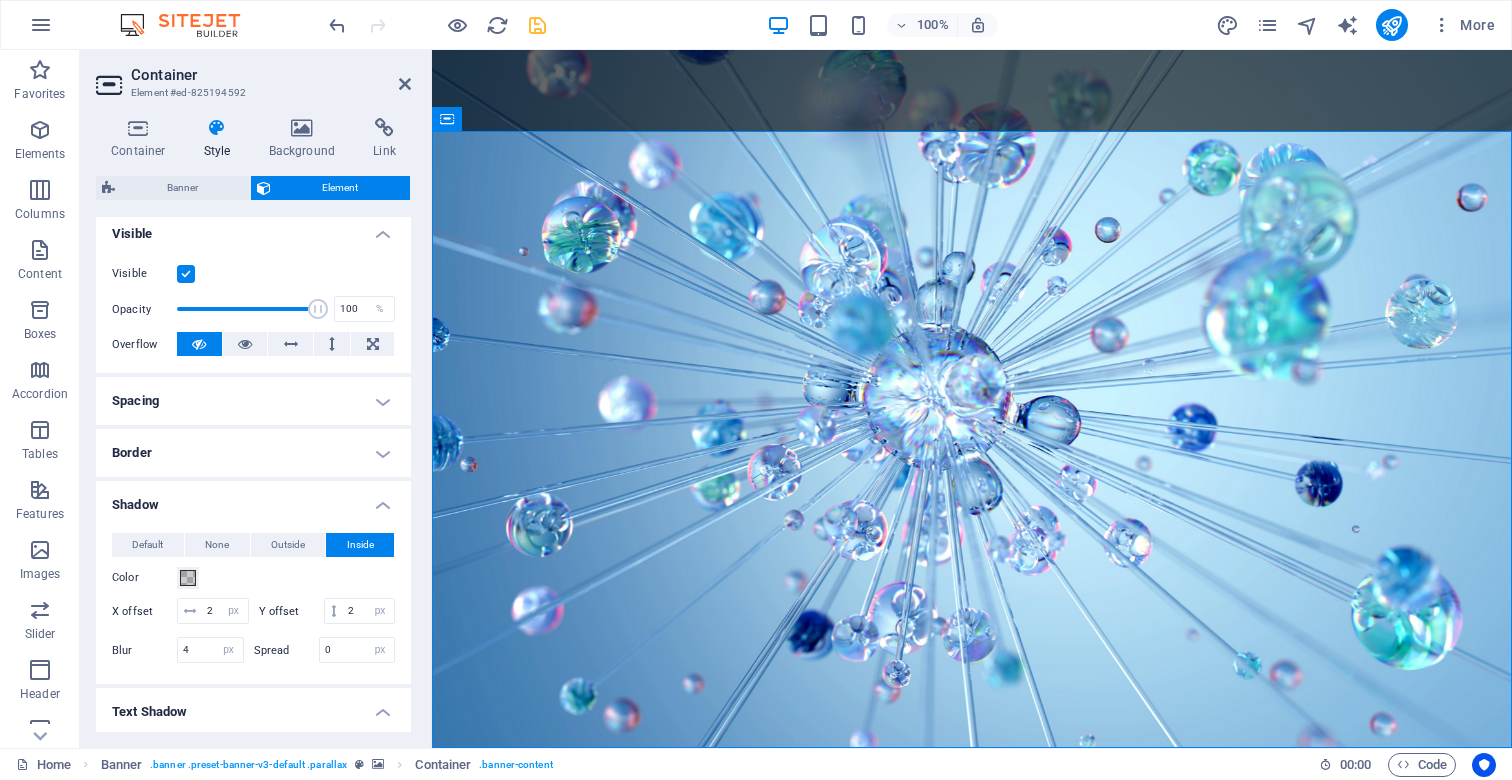 click on "Border" at bounding box center (253, 453) 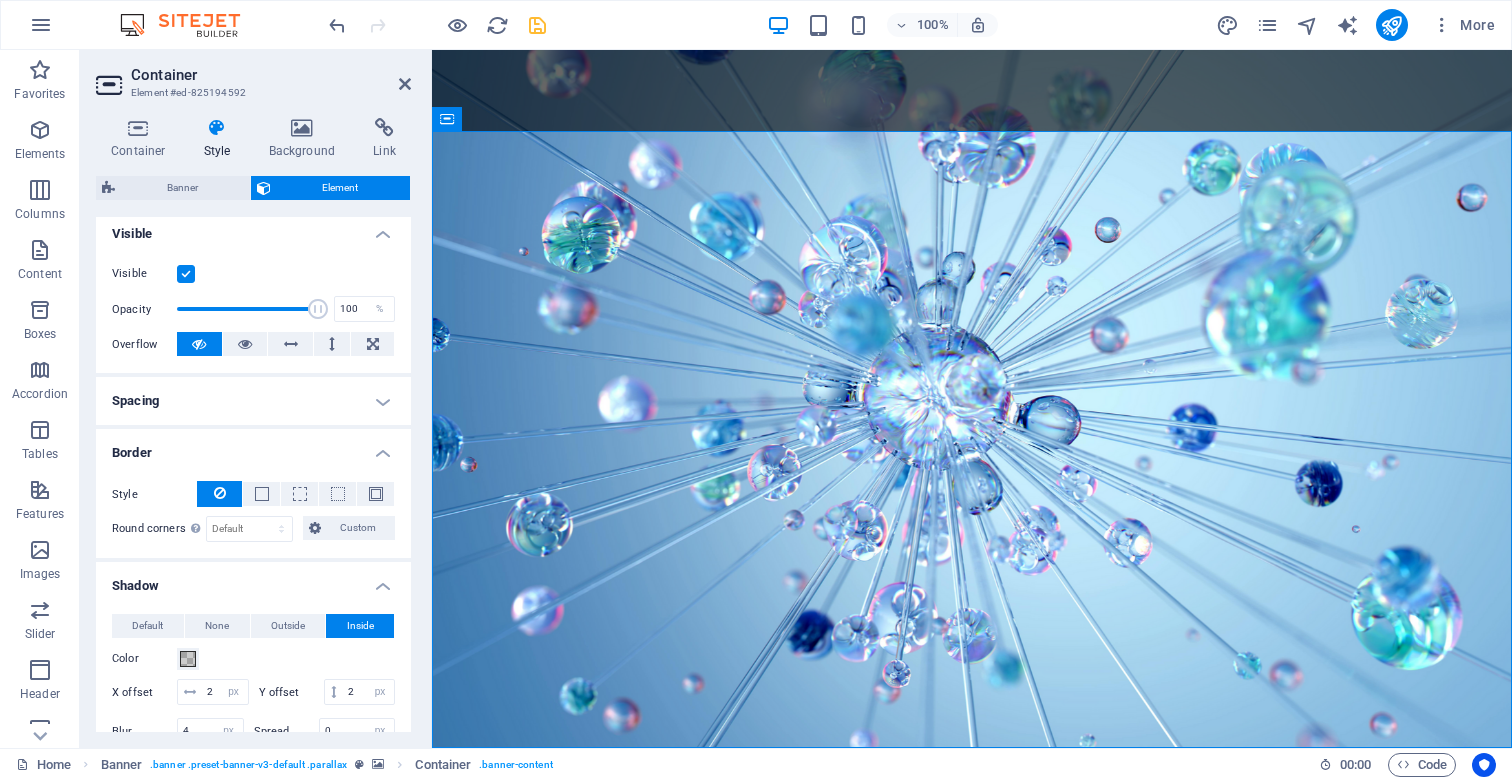 click on "Spacing" at bounding box center (253, 401) 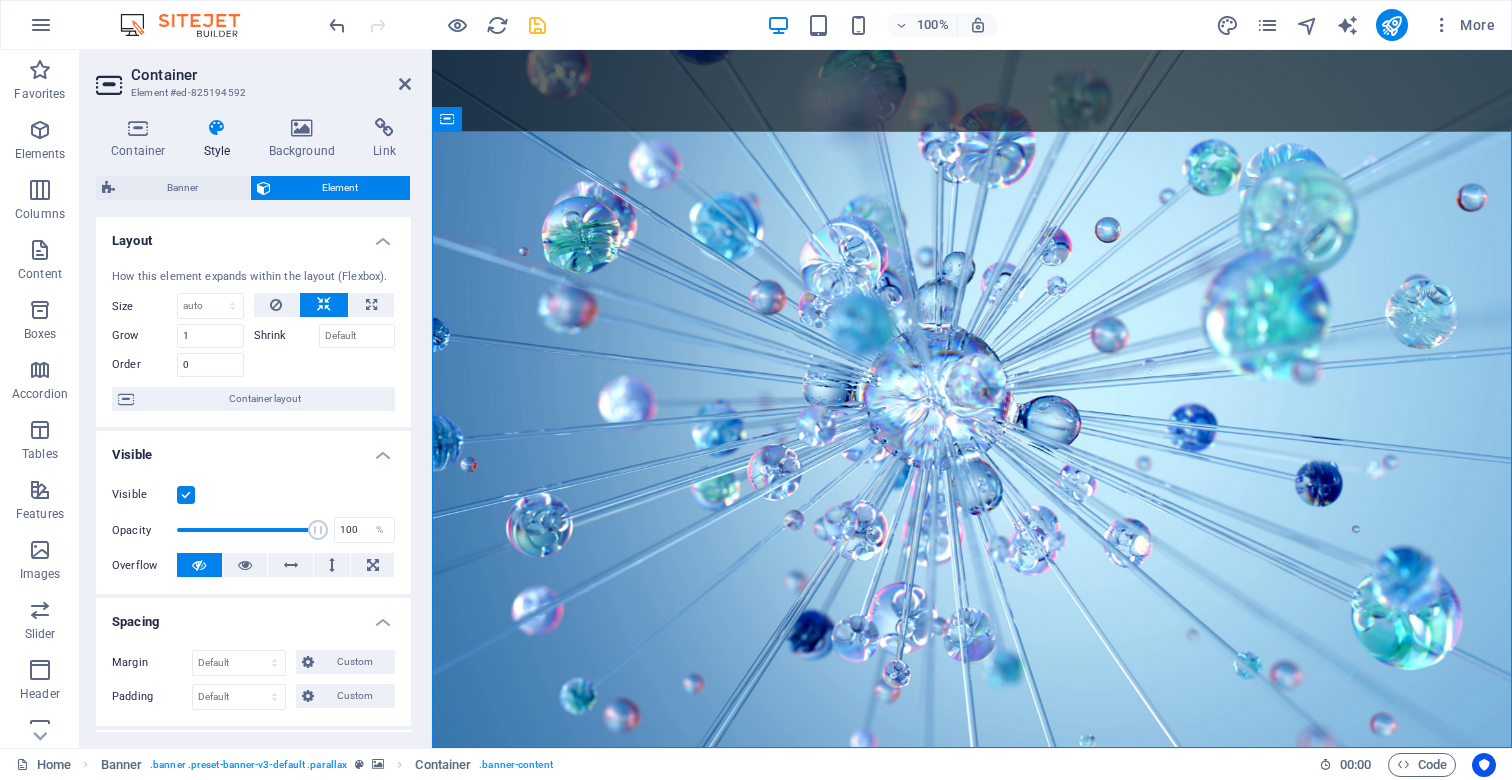 scroll, scrollTop: 0, scrollLeft: 0, axis: both 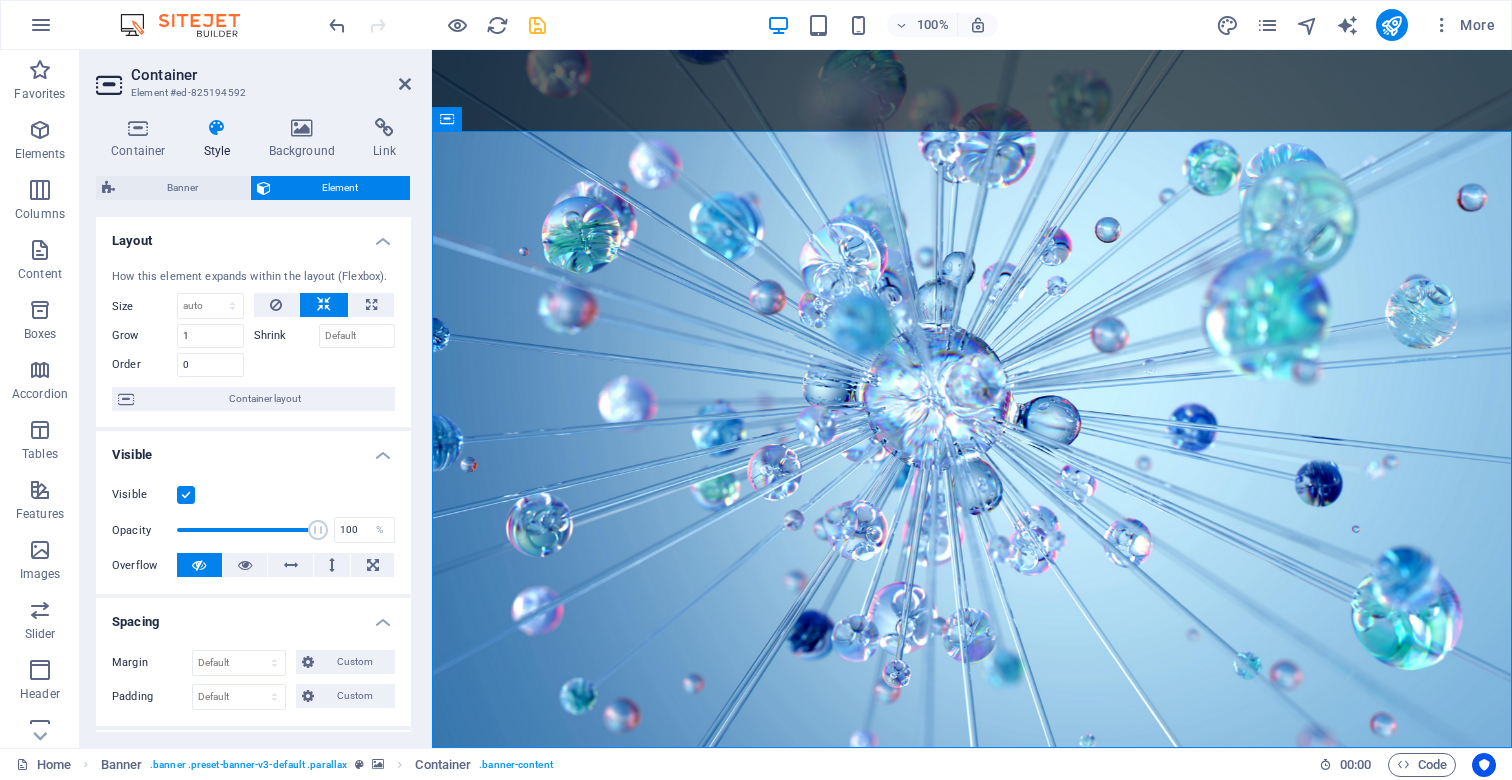 click on "Layout" at bounding box center (253, 235) 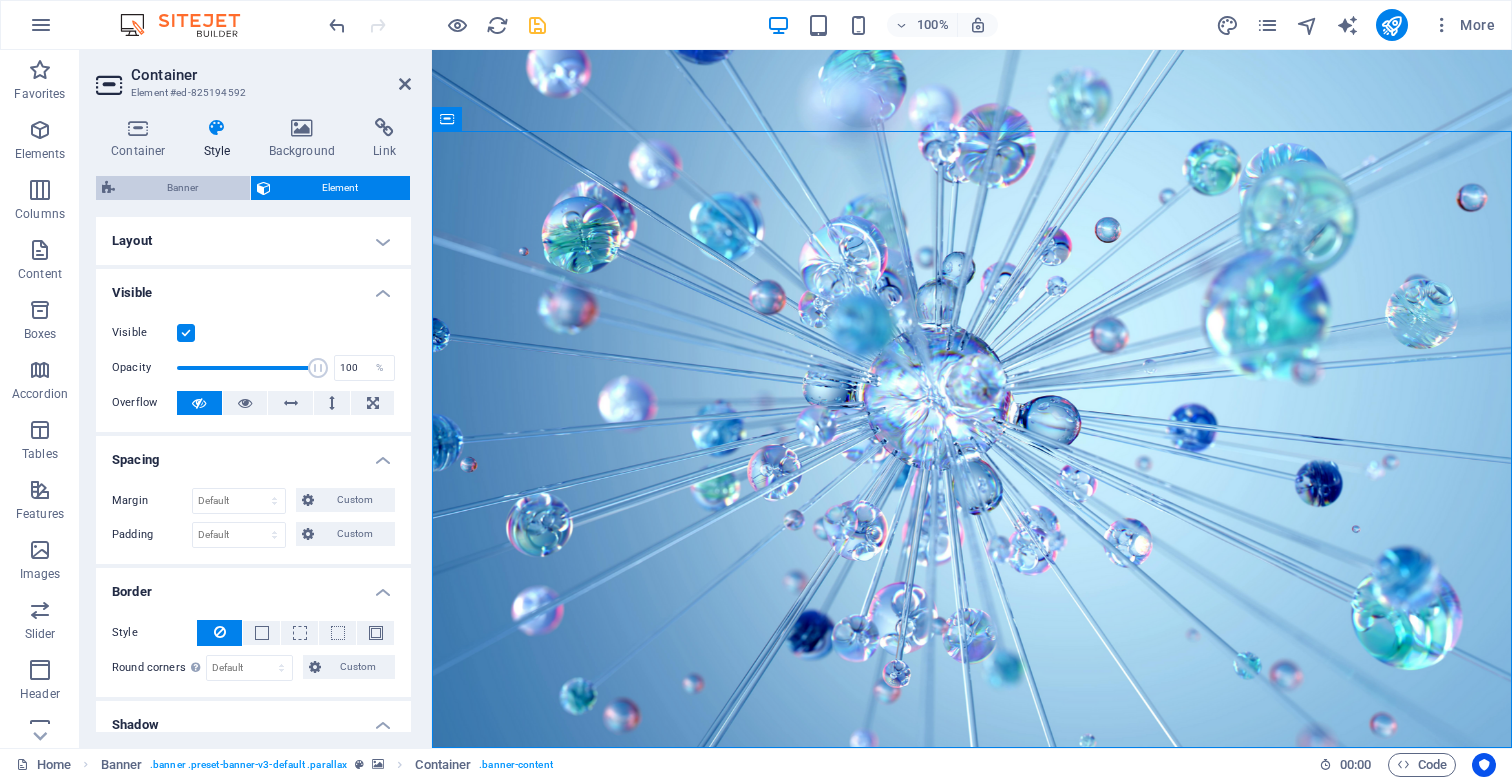 click on "Banner" at bounding box center [182, 188] 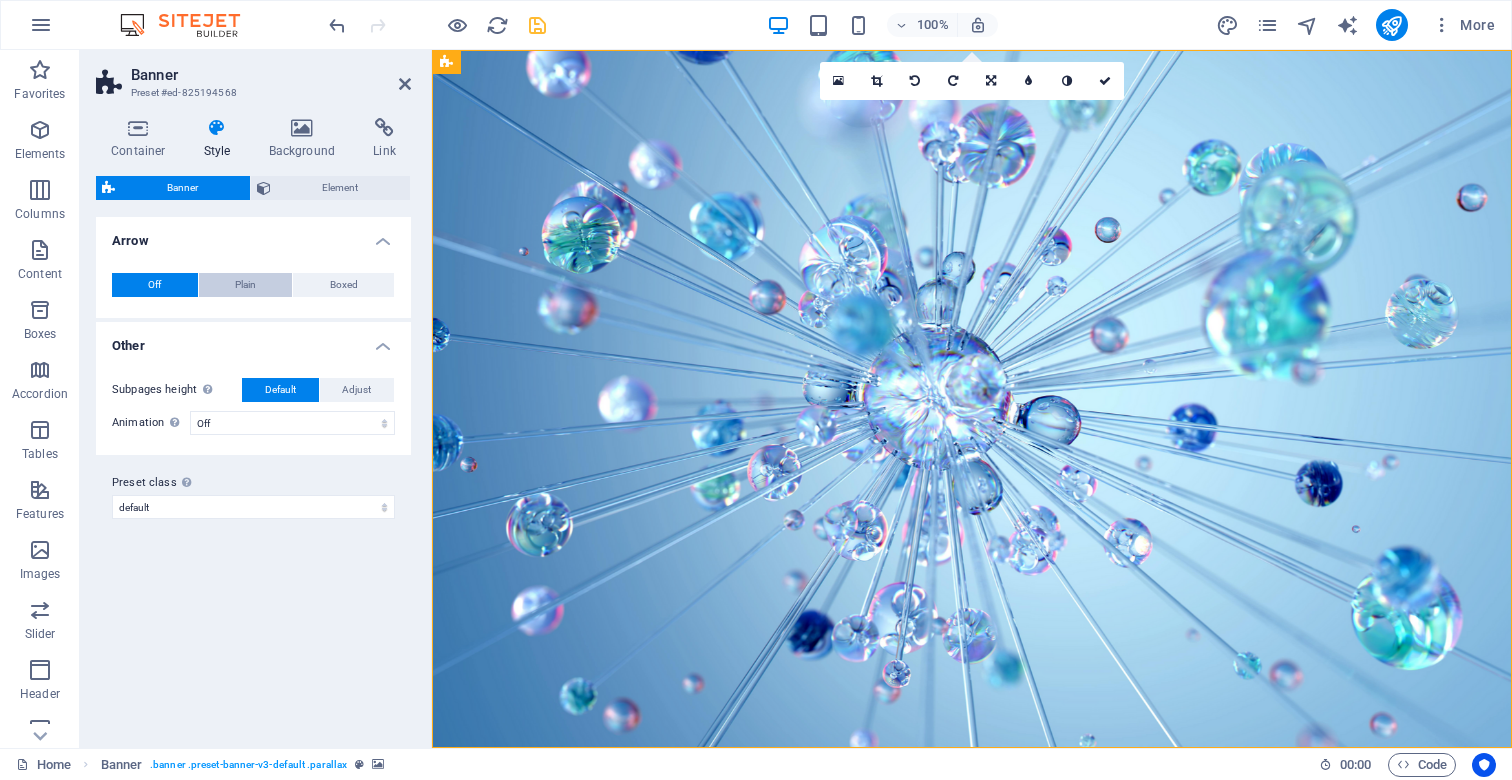 click on "Plain" at bounding box center [245, 285] 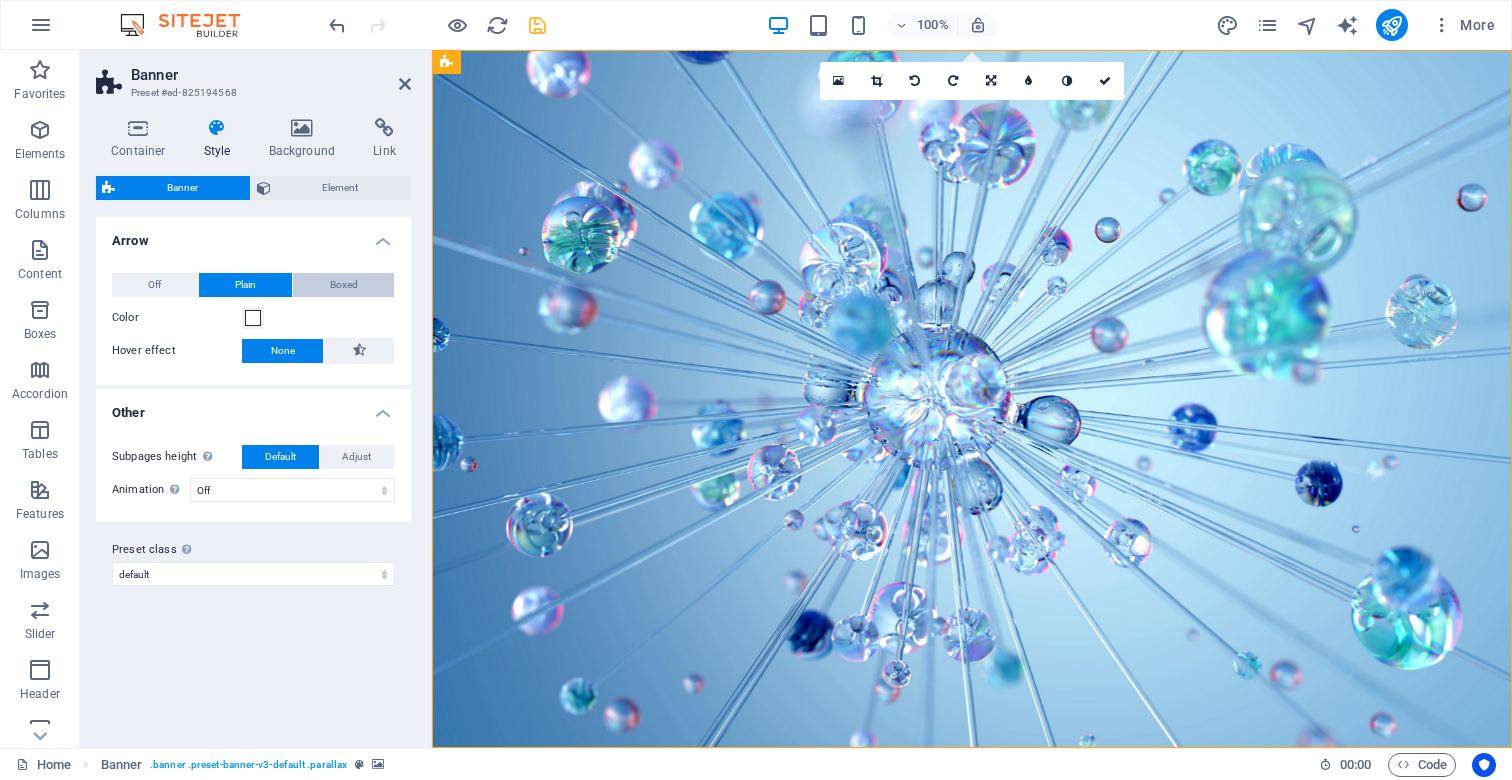 click on "Boxed" at bounding box center [343, 285] 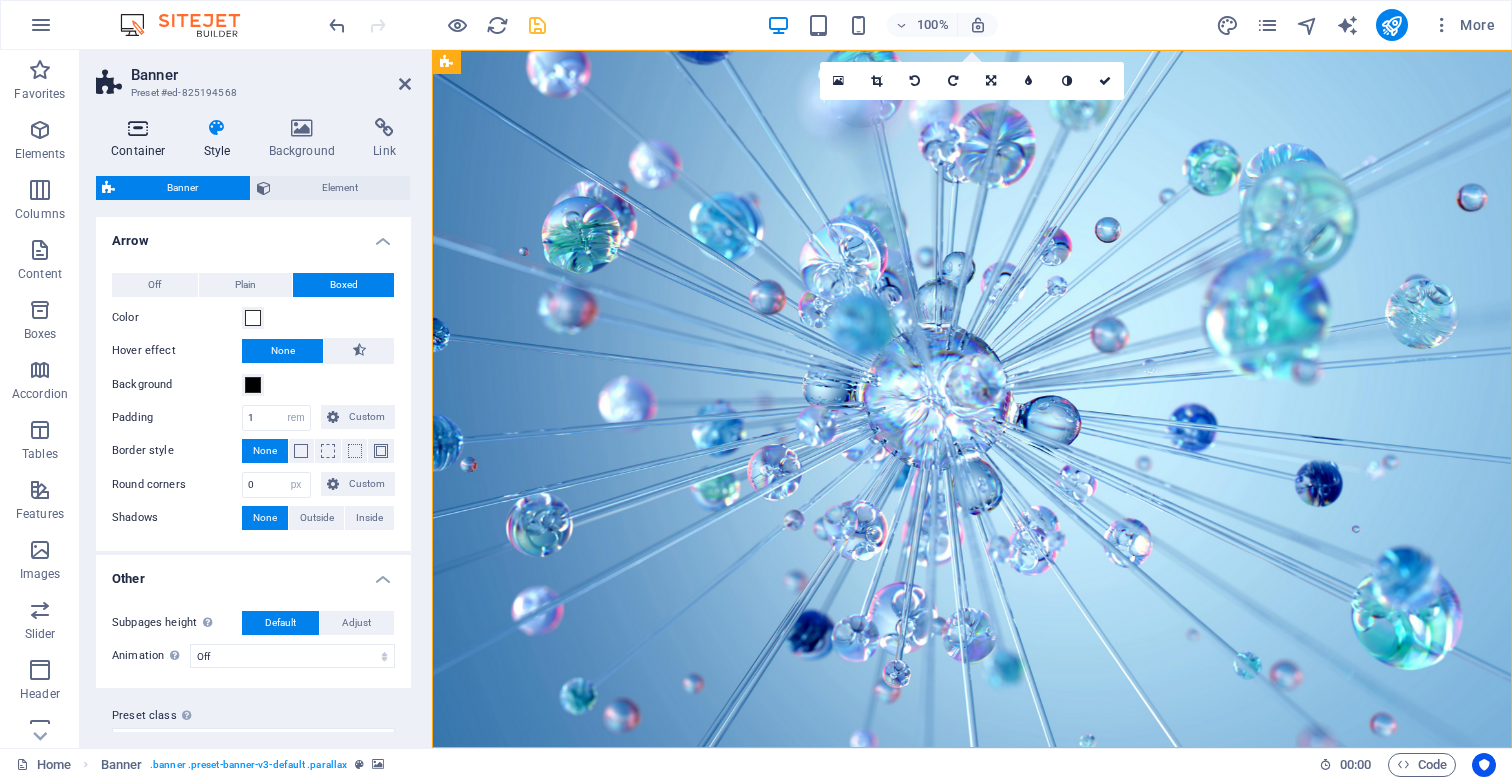 click on "Container" at bounding box center [142, 139] 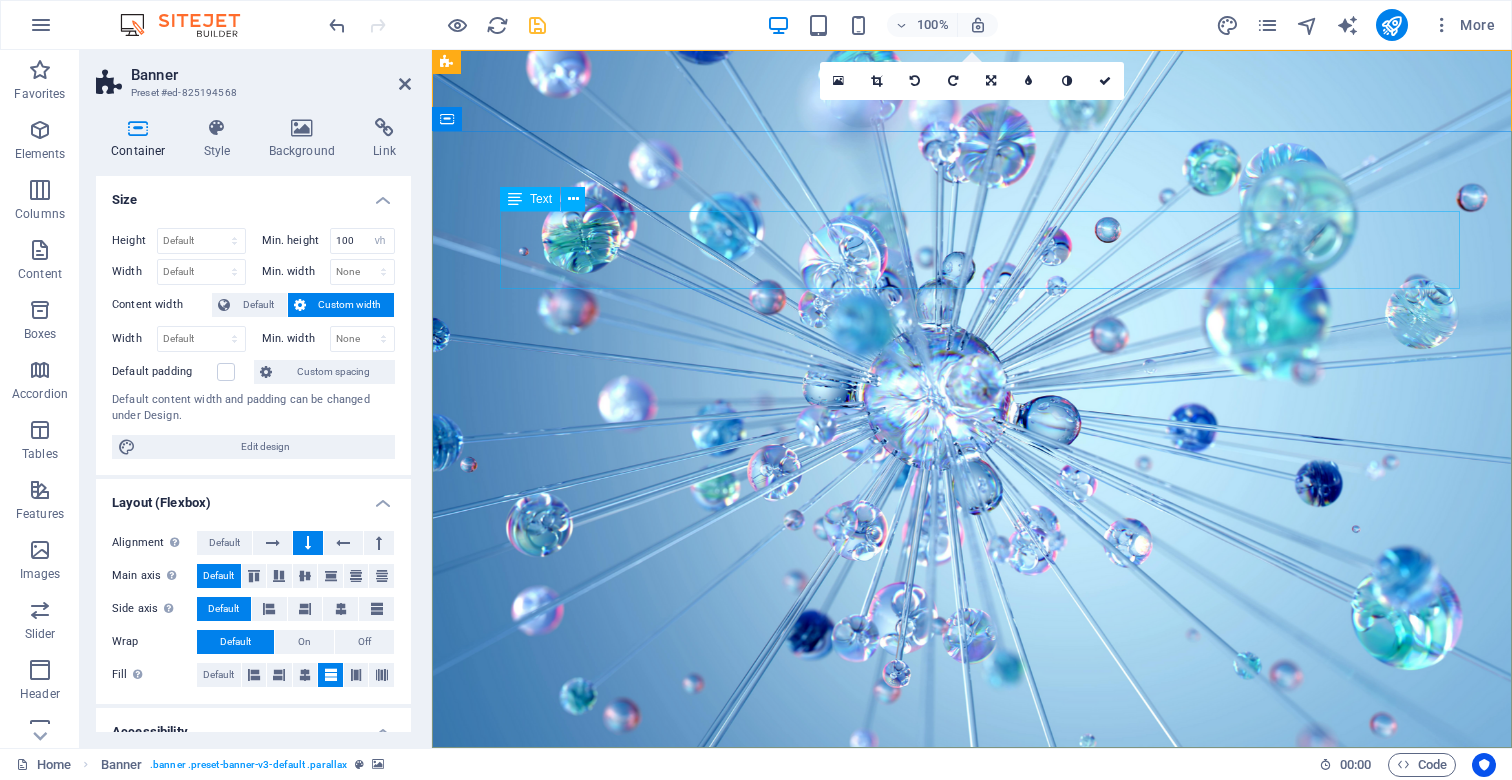 click on "We create high-performing, visually stunning websites that attract more traffic and convert better." at bounding box center [1006, 949] 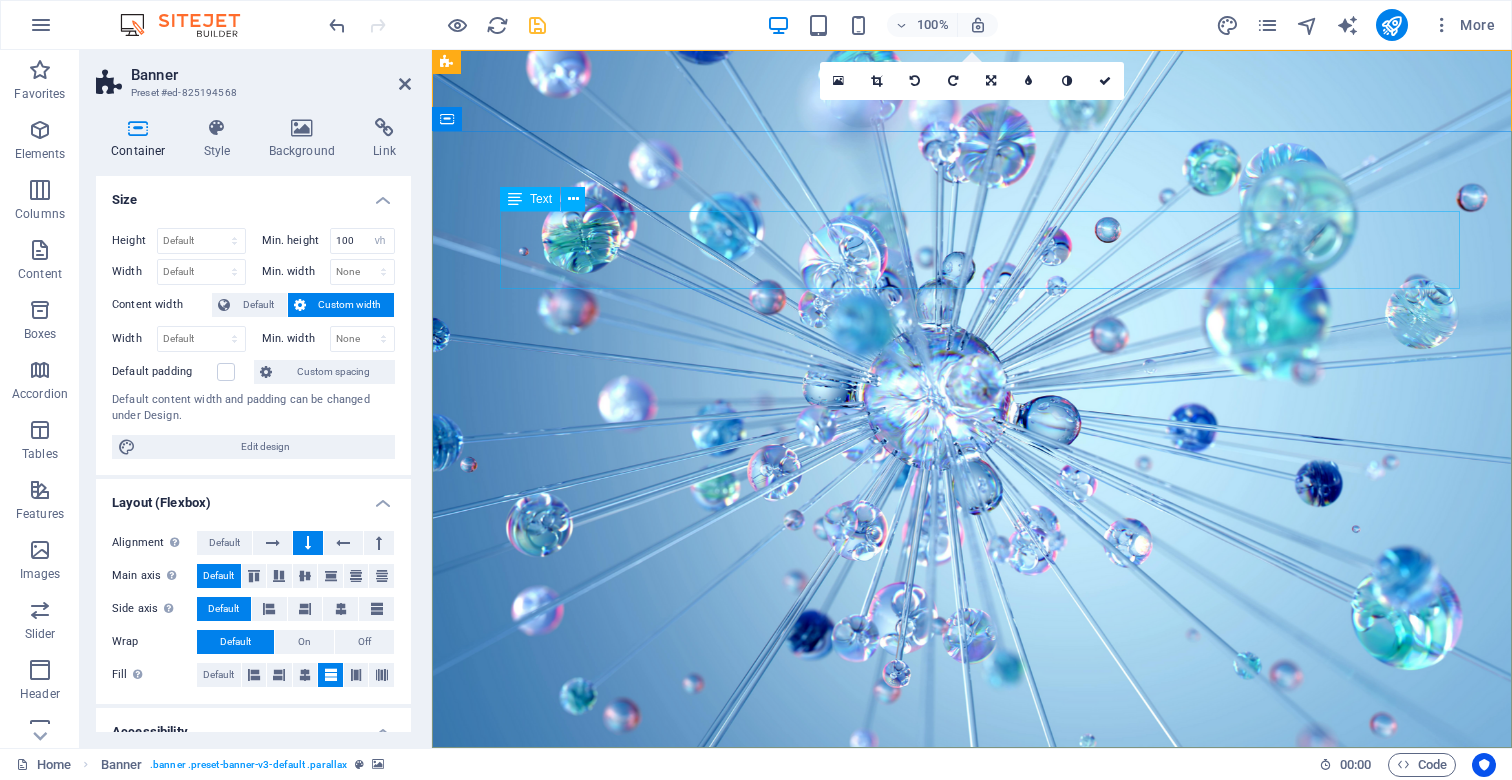scroll, scrollTop: 1, scrollLeft: 0, axis: vertical 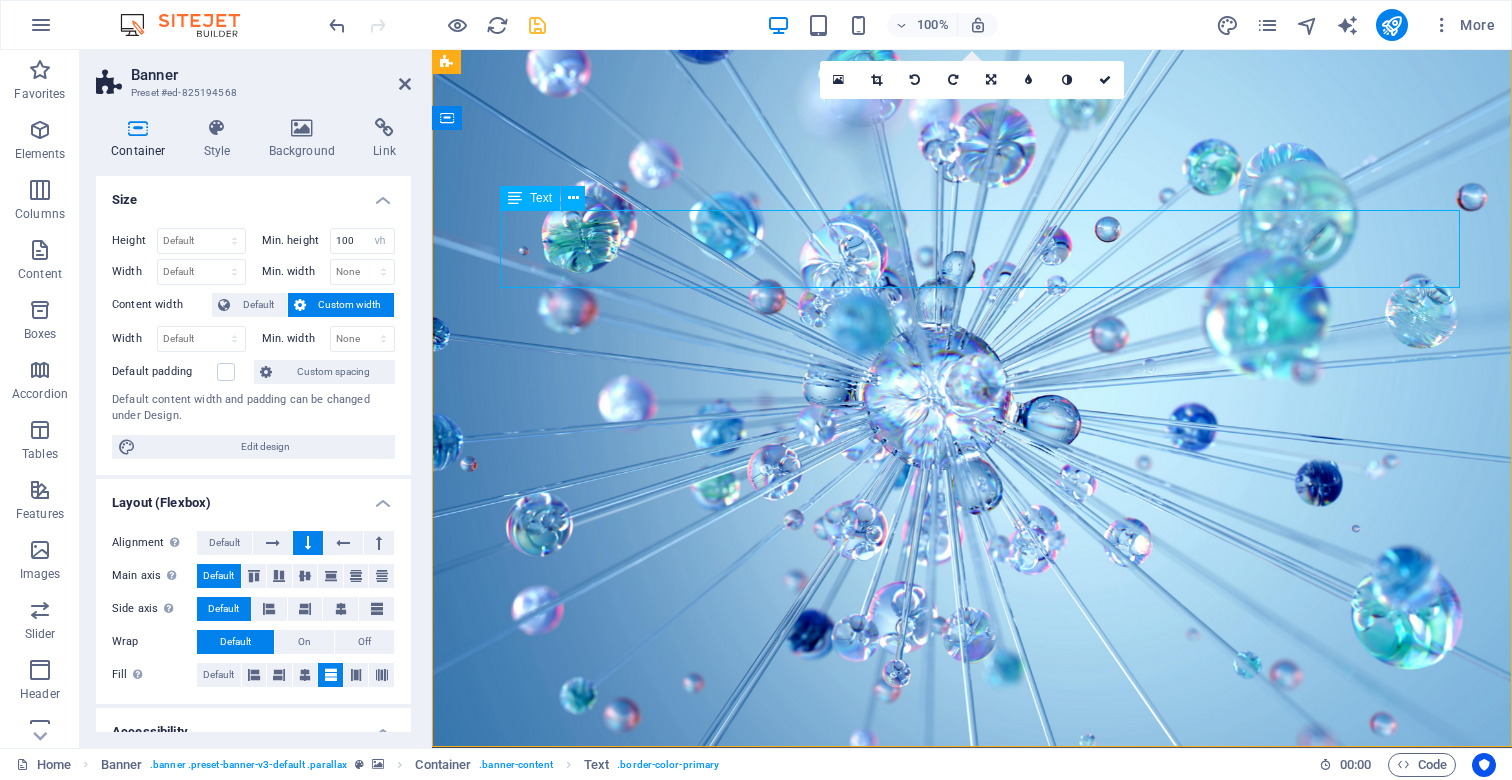 click on "We create high-performing, visually stunning websites that attract more traffic and convert better." at bounding box center (1006, 948) 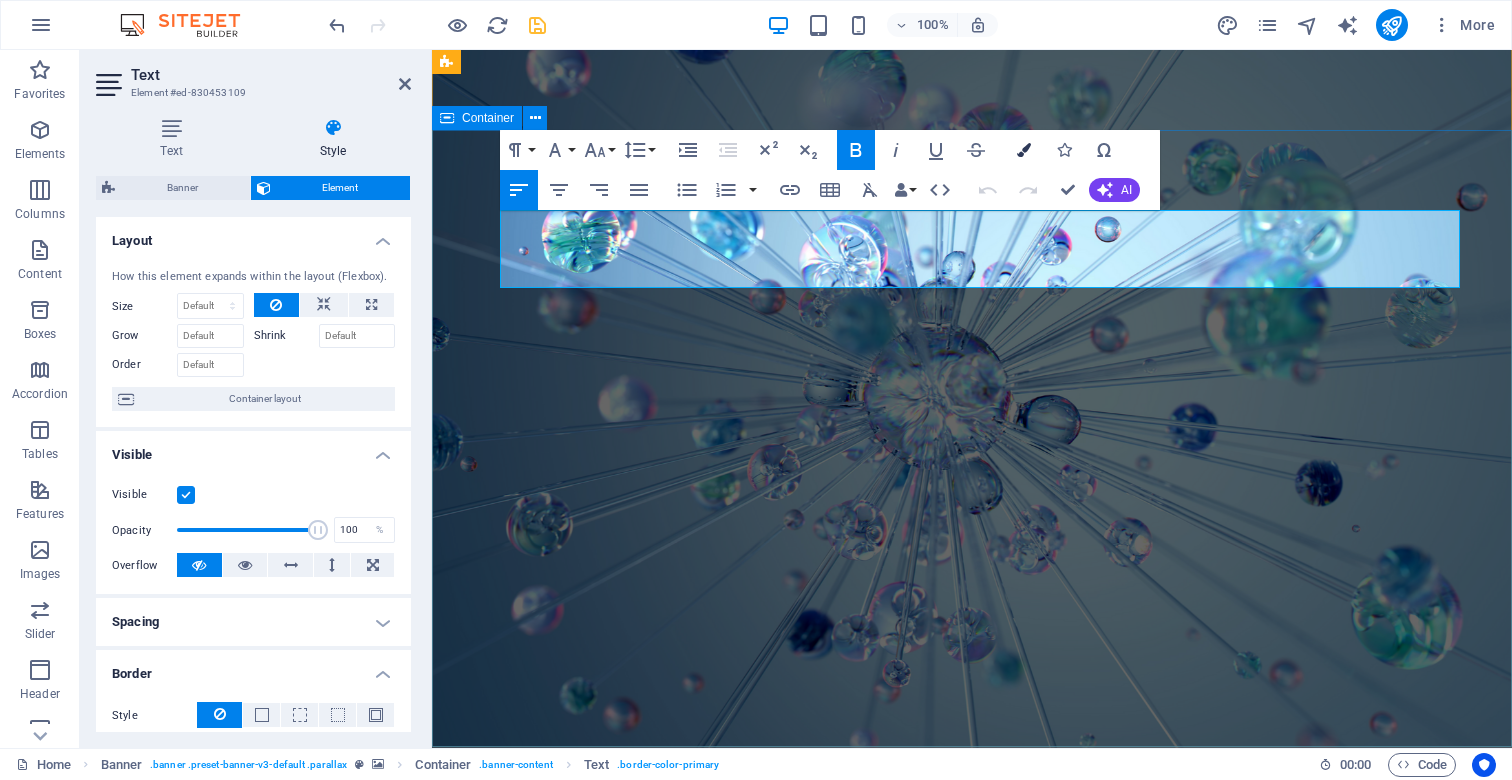 click at bounding box center [1024, 150] 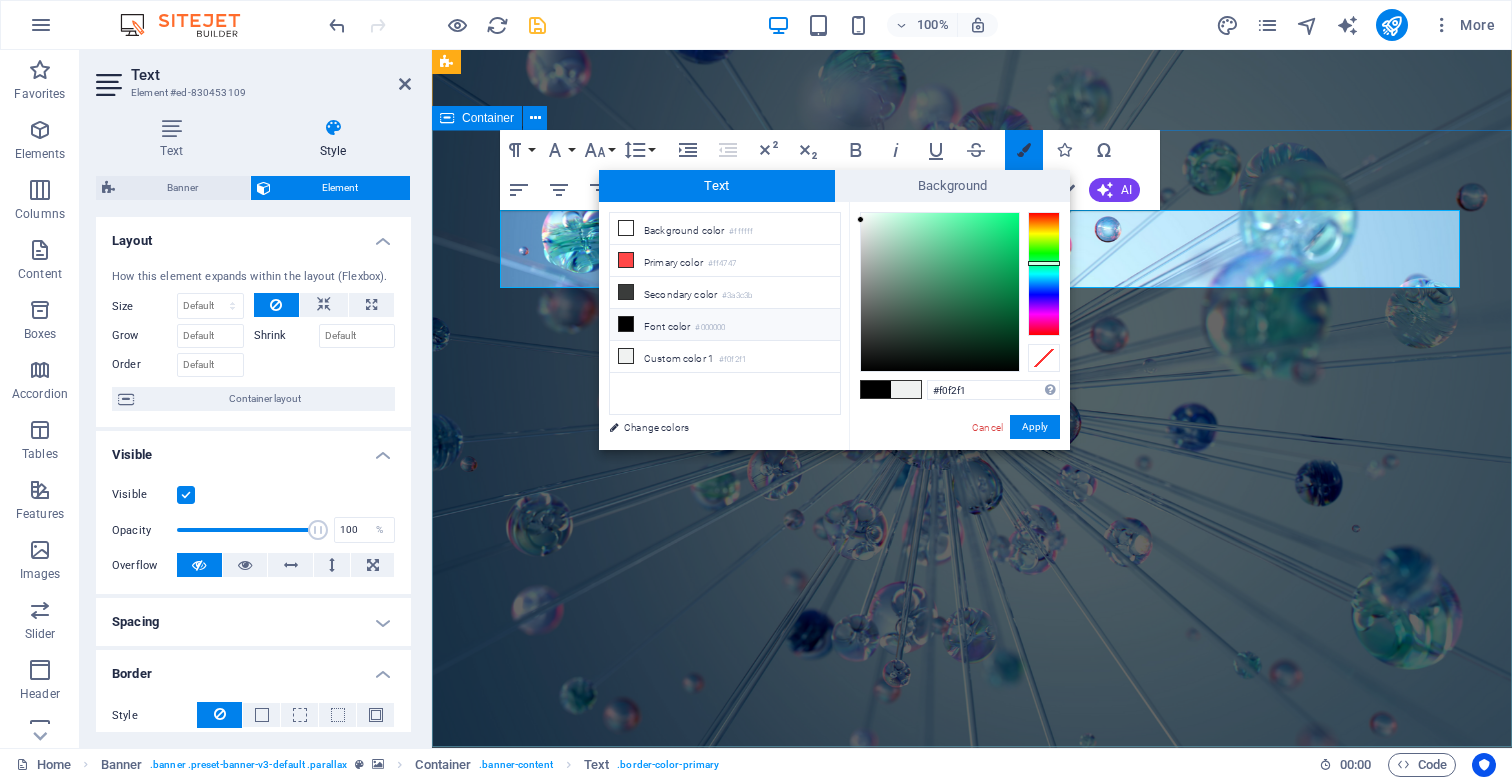 click at bounding box center [1024, 150] 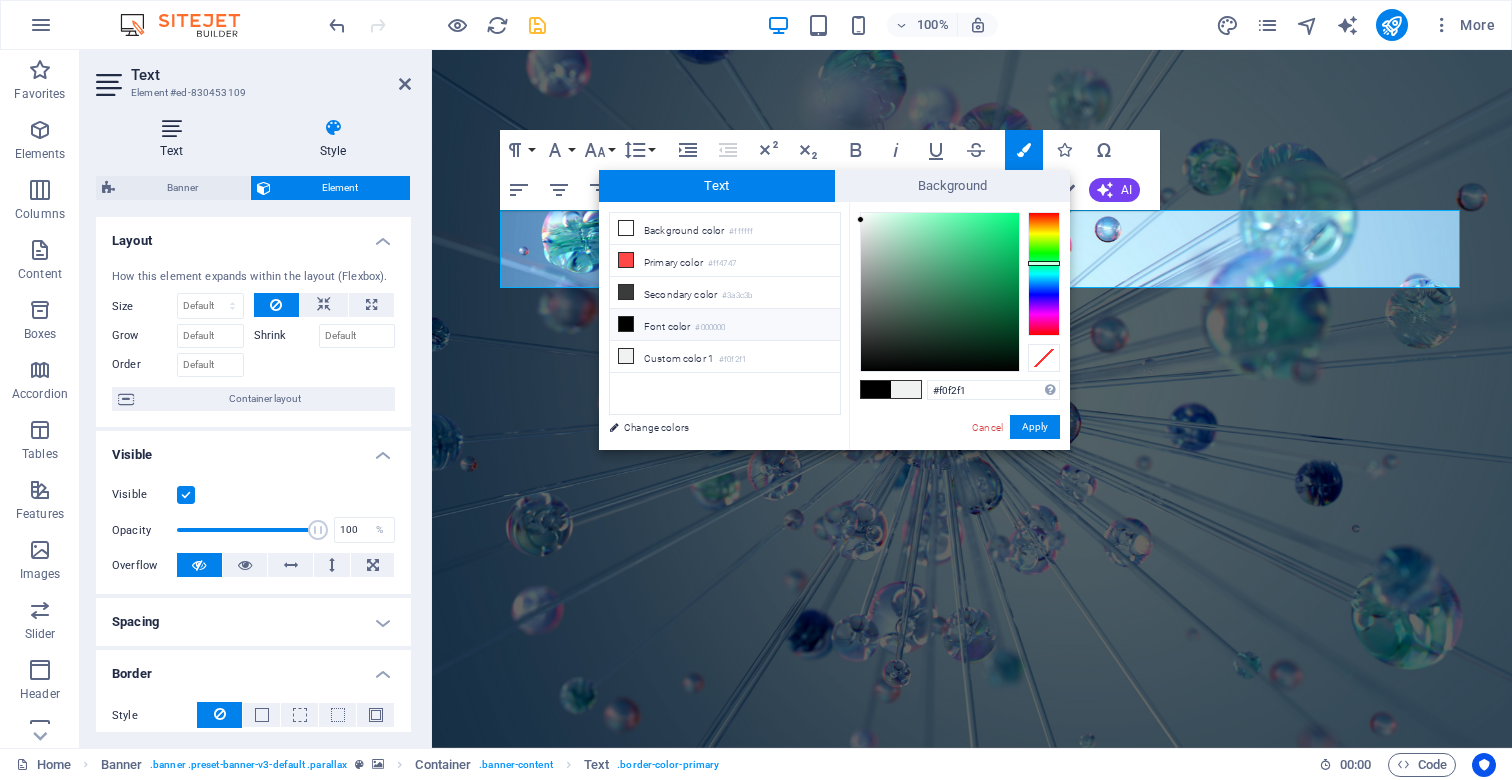 click on "Text" at bounding box center [175, 139] 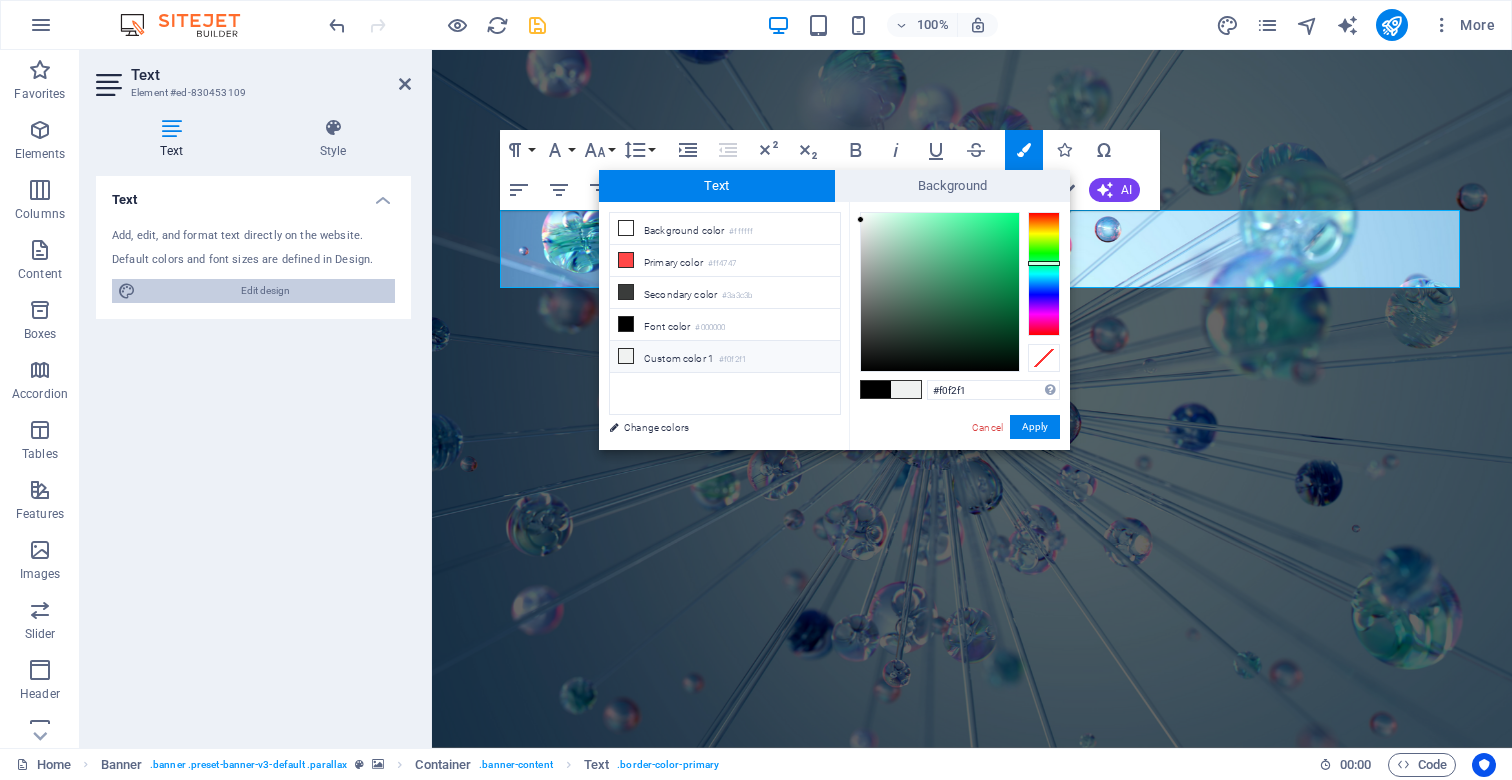 click on "Edit design" at bounding box center [265, 291] 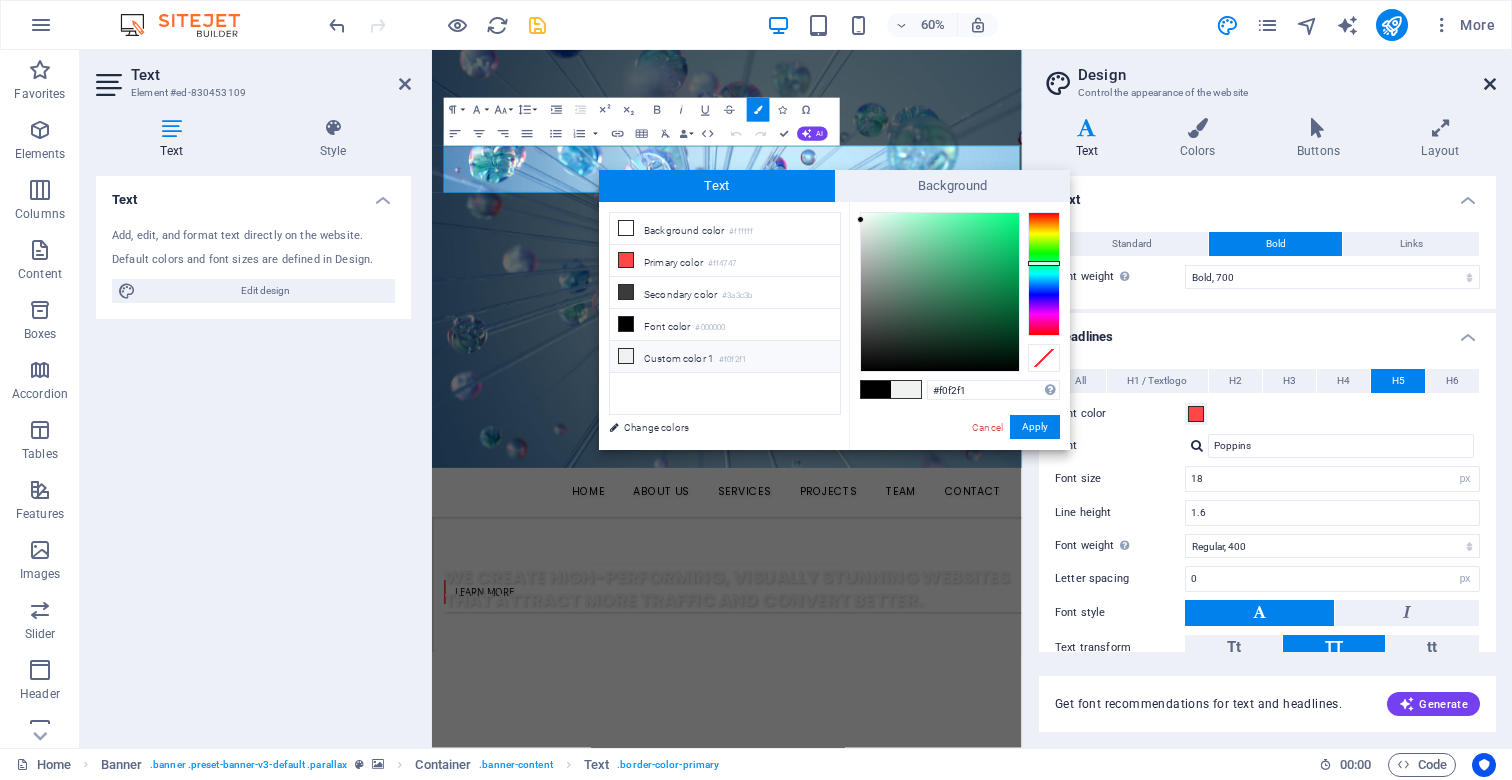click at bounding box center [1490, 84] 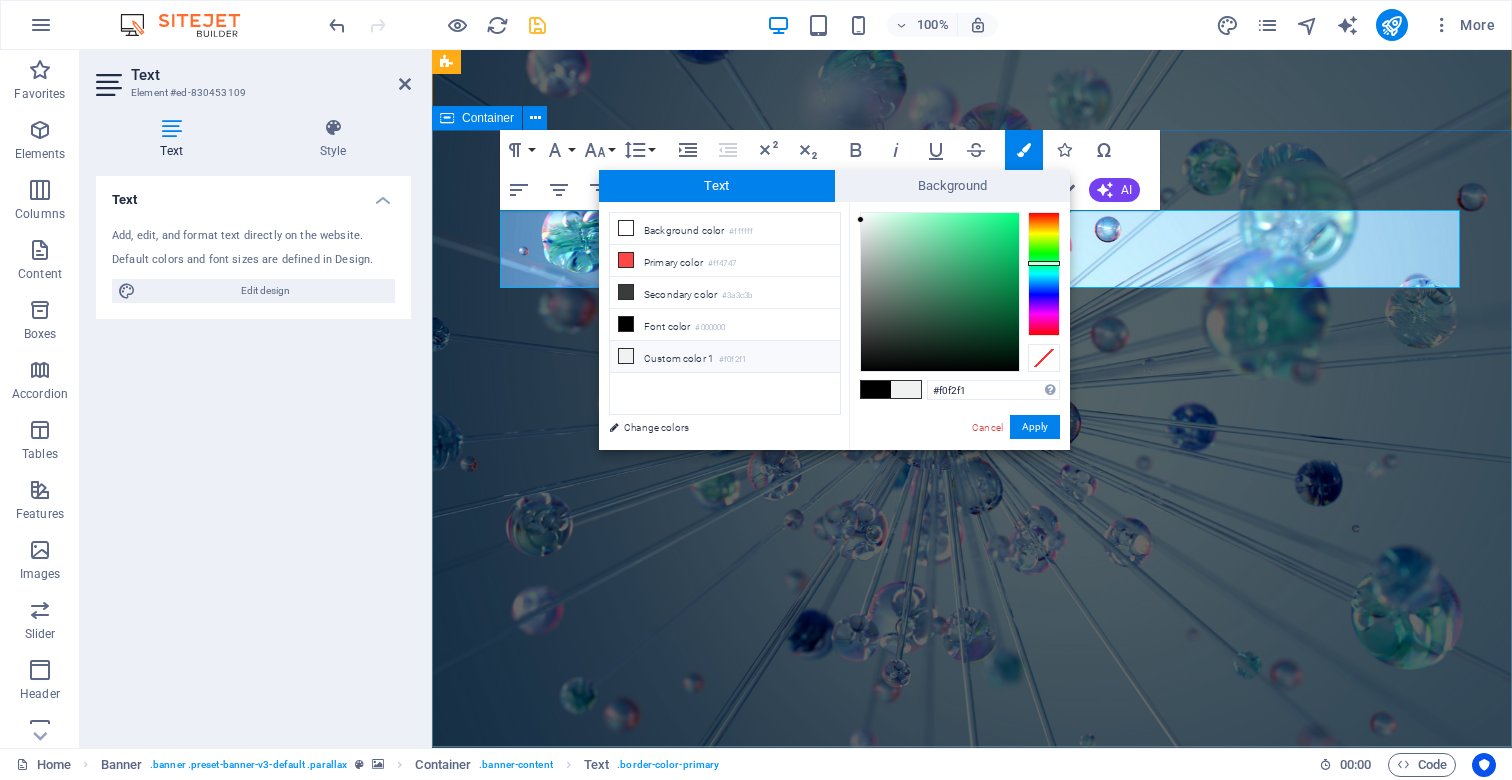 click on "Cancel" at bounding box center (987, 427) 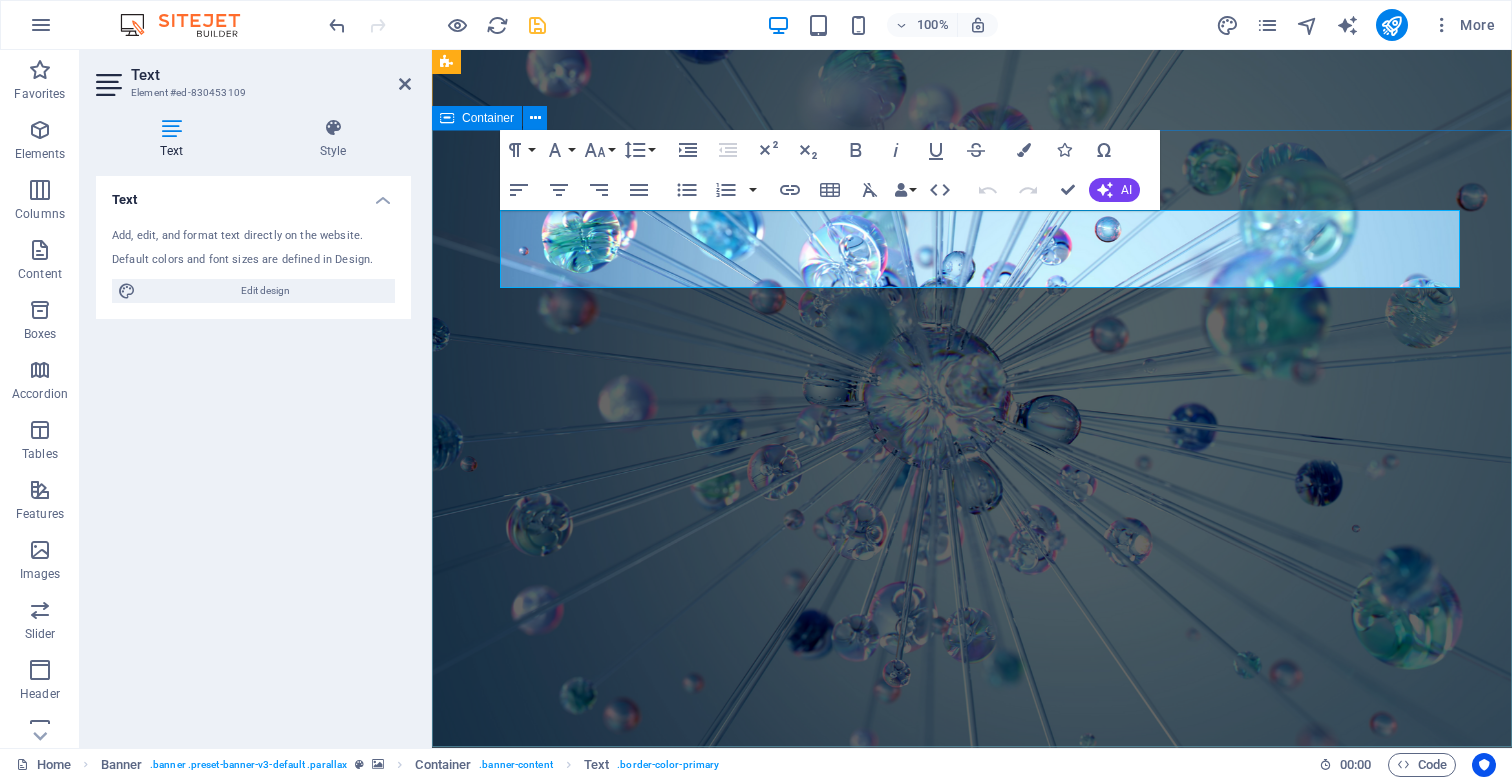 click on "Text Style Text Add, edit, and format text directly on the website. Default colors and font sizes are defined in Design. Edit design Alignment Left aligned Centered Right aligned Banner Element Layout How this element expands within the layout (Flexbox). Size Default auto px % 1/1 1/2 1/3 1/4 1/5 1/6 1/7 1/8 1/9 1/10 Grow Shrink Order Container layout Visible Visible Opacity 100 % Overflow Spacing Margin Default auto px % rem vw vh Custom Custom auto px % rem vw vh auto px % rem vw vh auto px % rem vw vh auto px % rem vw vh Padding Default px rem % vh vw Custom Custom px rem % vh vw px rem % vh vw px rem % vh vw px rem % vh vw Border Style              - Width 1 auto px rem % vh vw Custom Custom 1 auto px rem % vh vw 1 auto px rem % vh vw 1 auto px rem % vh vw 1 auto px rem % vh vw  - Color Round corners Default px rem % vh vw Custom Custom px rem % vh vw px rem % vh vw px rem % vh vw px rem % vh vw Shadow Default None Outside Inside Color X offset 2 px rem vh vw Y offset 2 px rem vh vw Blur 4 px %" at bounding box center (253, 425) 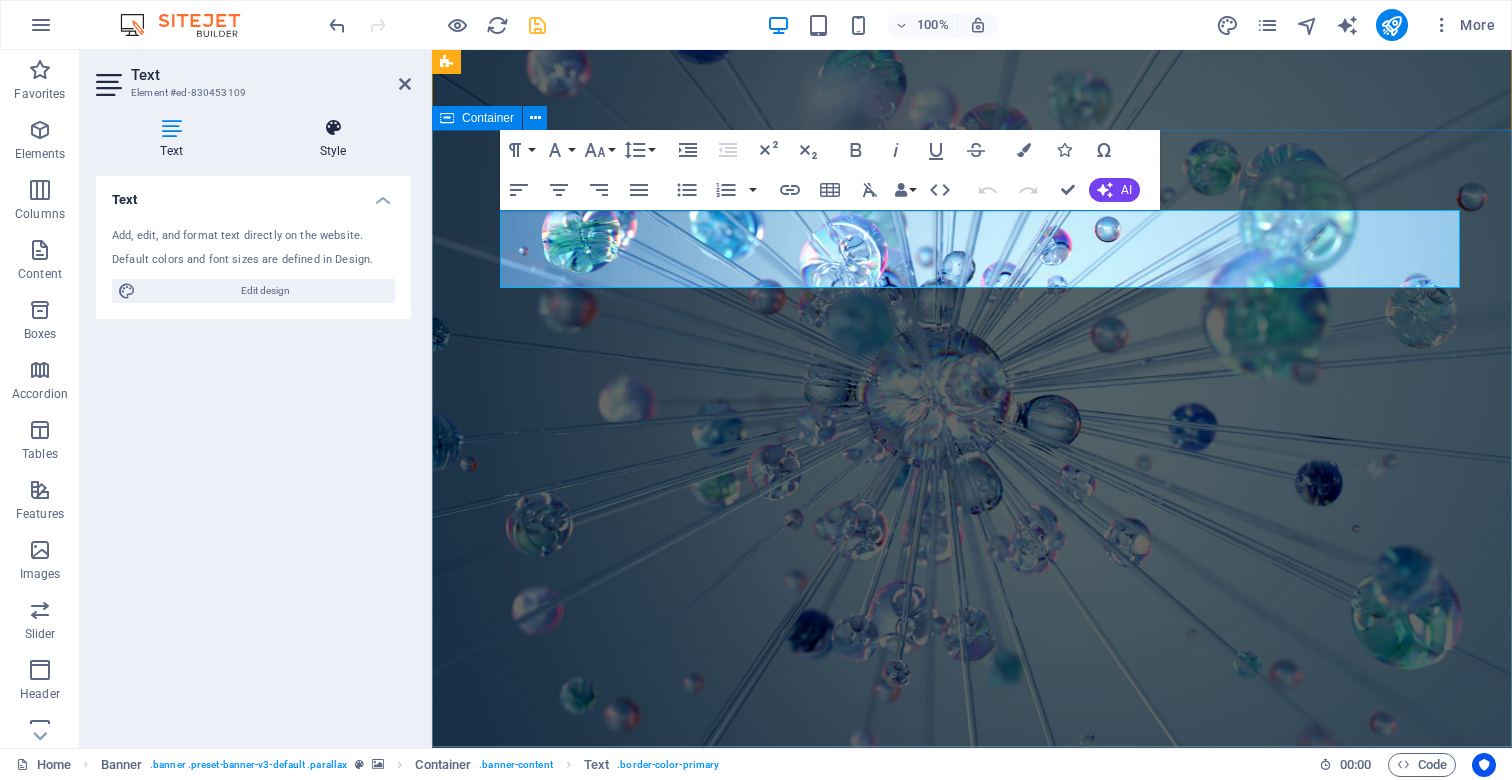 click on "Style" at bounding box center [333, 139] 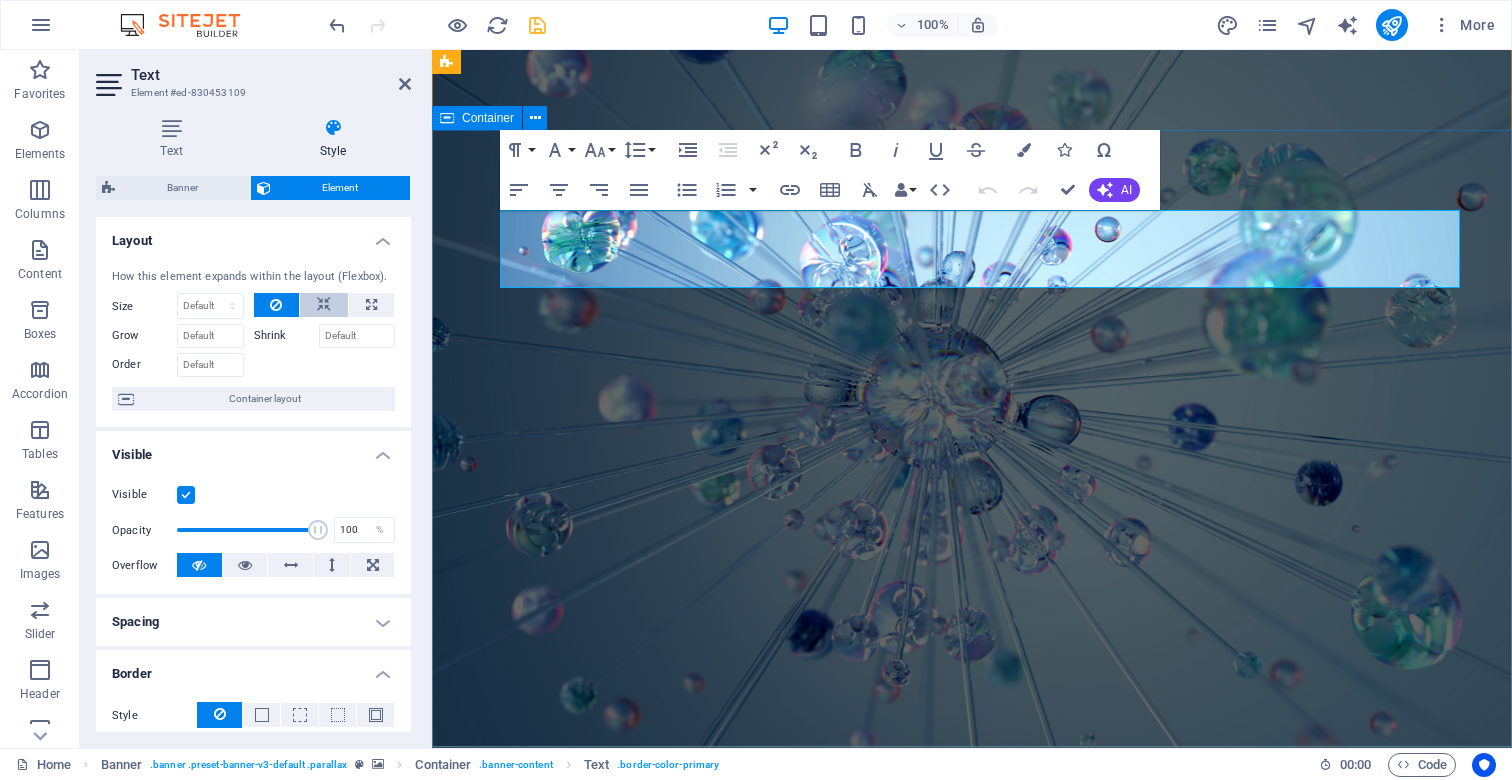 click at bounding box center [324, 305] 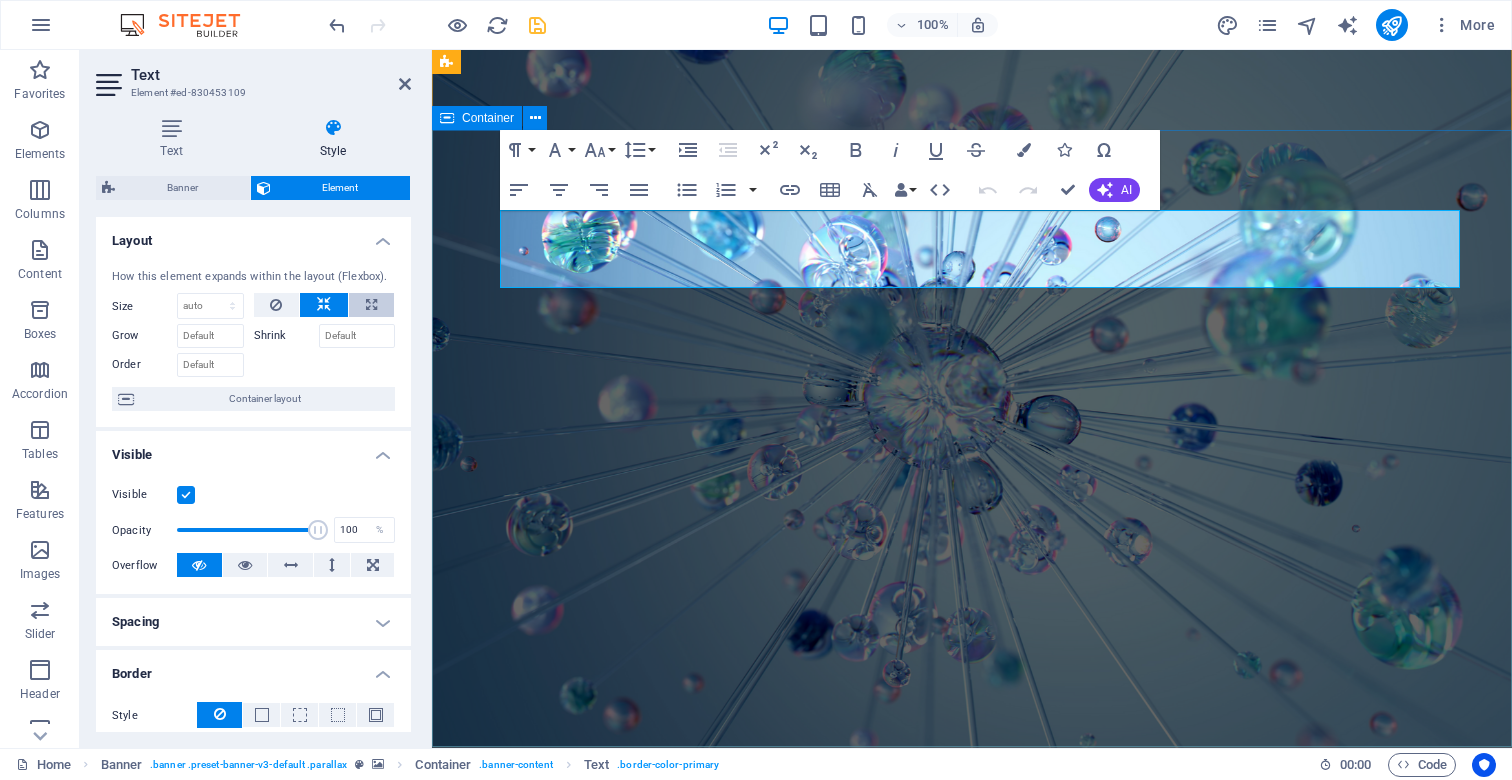 click at bounding box center (371, 305) 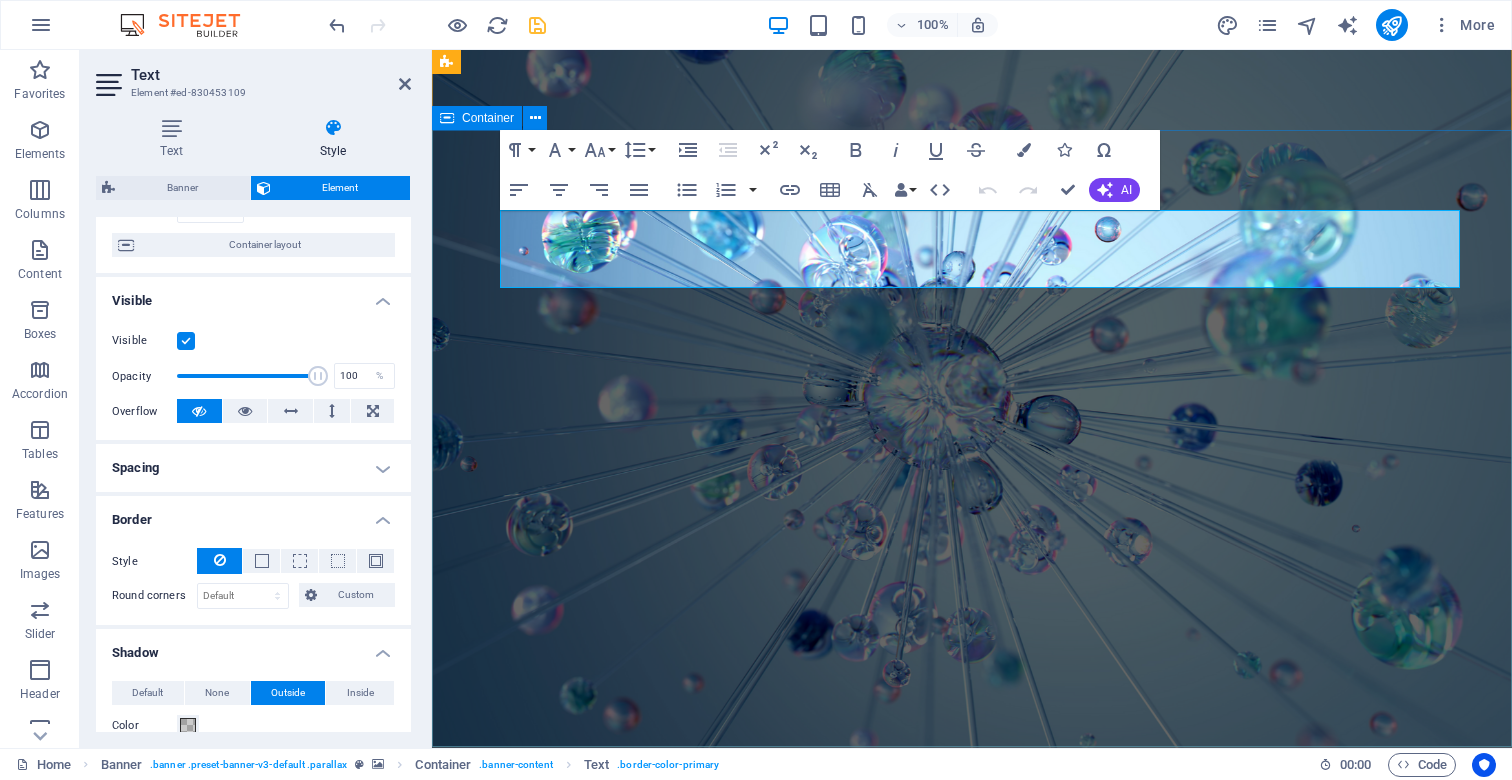 scroll, scrollTop: 160, scrollLeft: 0, axis: vertical 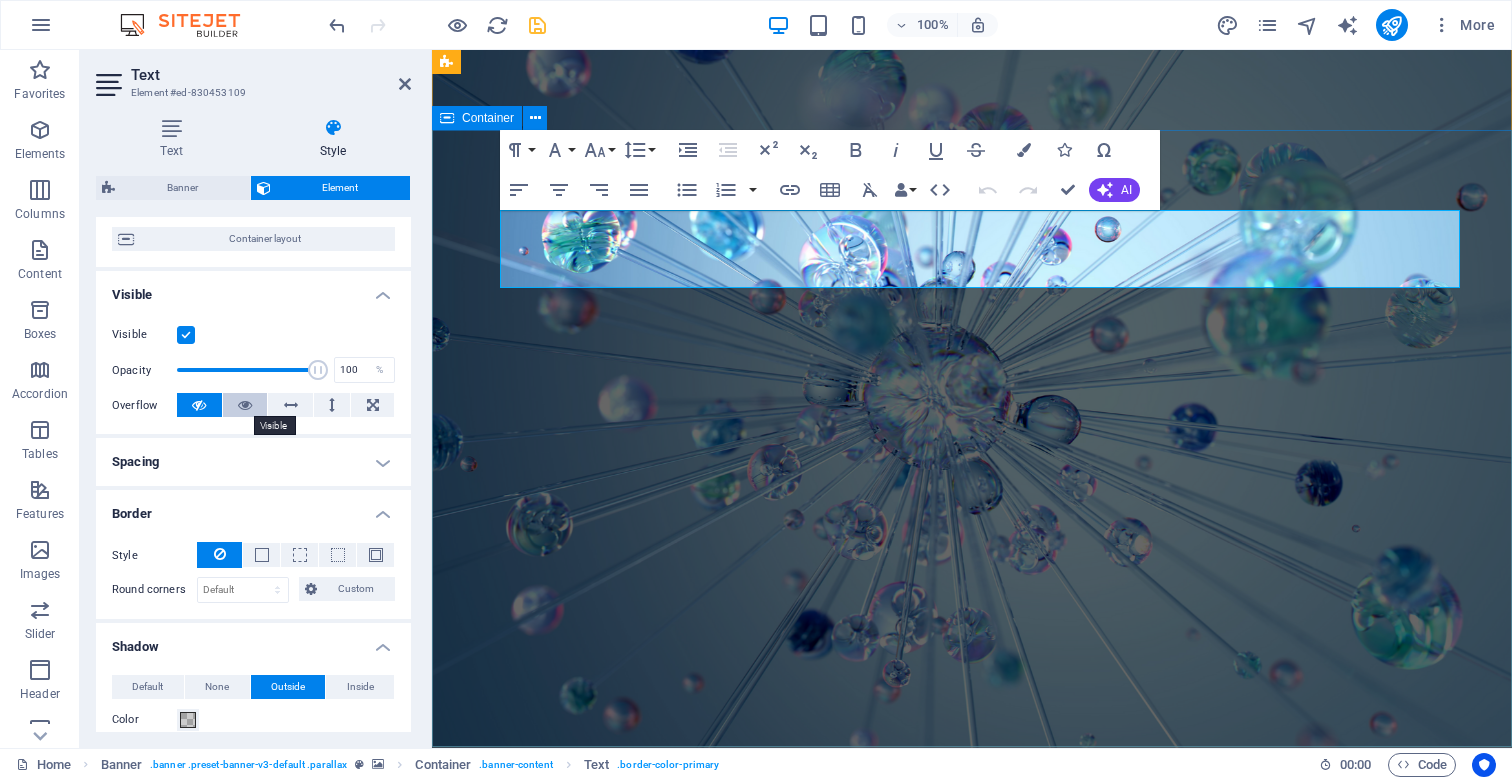click at bounding box center [245, 405] 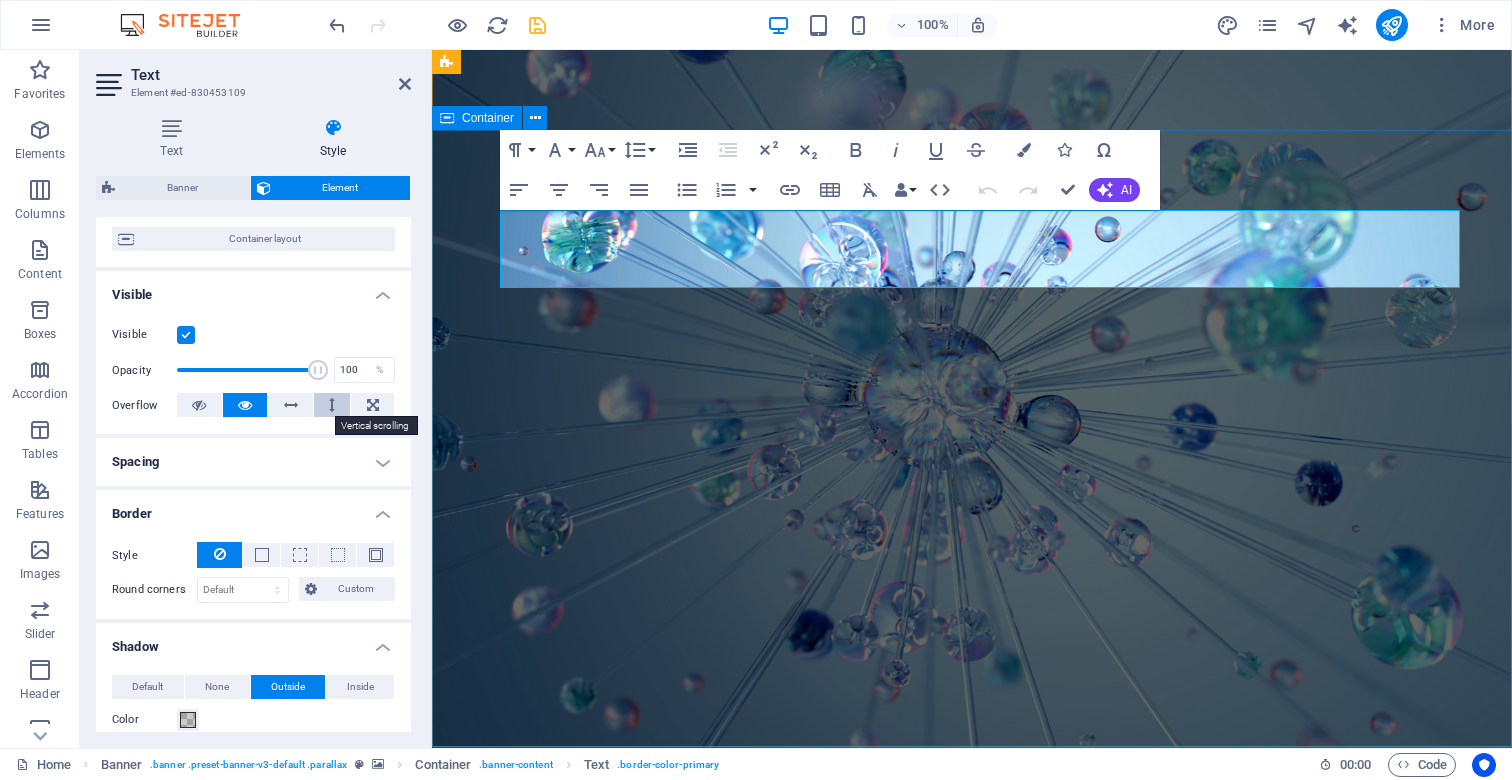 click at bounding box center [332, 405] 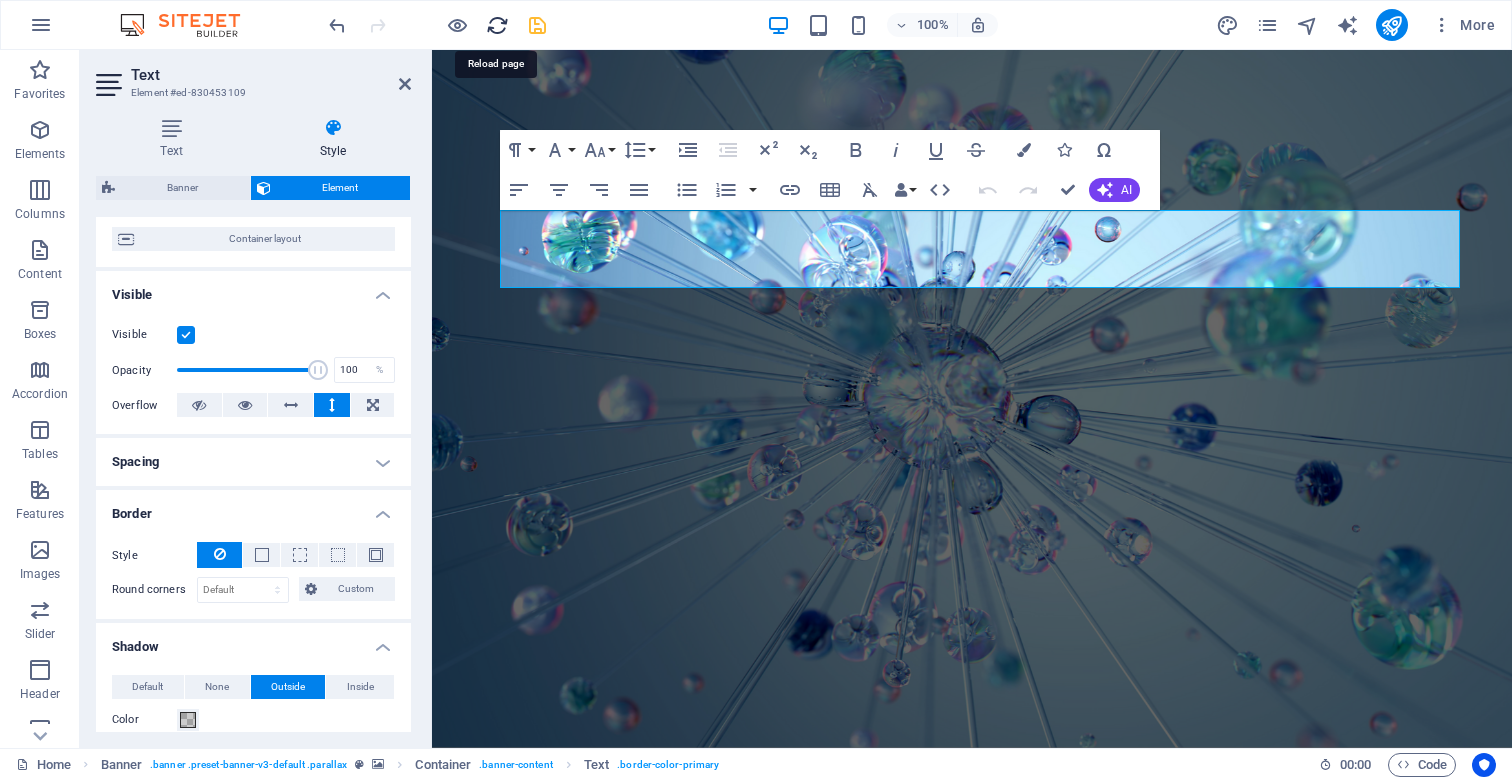 click at bounding box center (497, 25) 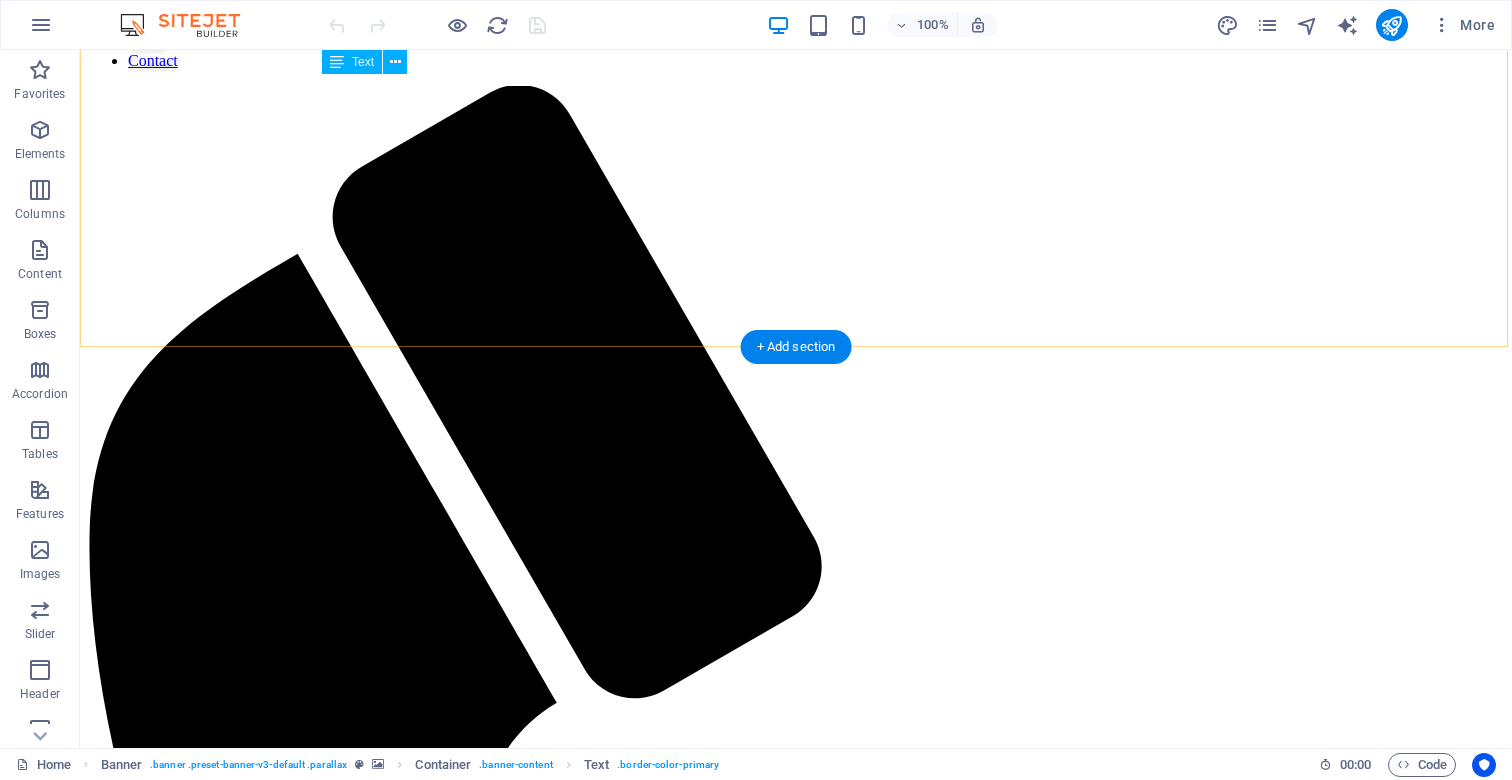 scroll, scrollTop: 839, scrollLeft: 0, axis: vertical 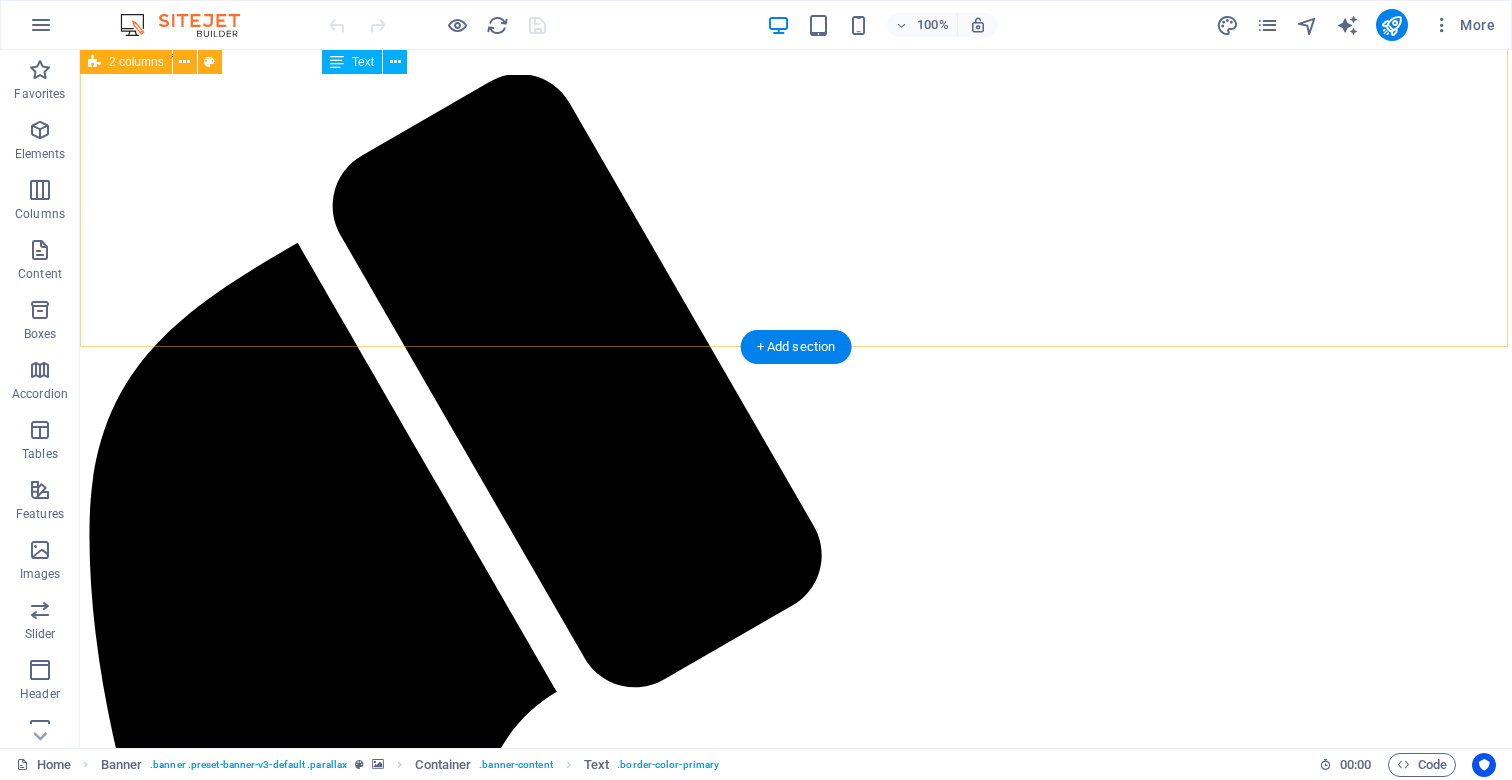 click on "W e are a dynamic team of creative people and Marketing Experts. Lorem ipsum dolor sit amet, consetetur sadipscing elitr, sed diam nonumy eirmod tempor invidunt ut labore et dolore magna aliquyam erat, sed diam voluptua.  At vero eos et accusam et justo duo dolores. Et otea rebum stet clita kasd gubergren, no sea takimata sanctus est Lorem ipsum dolor sit amet." at bounding box center (796, 2441) 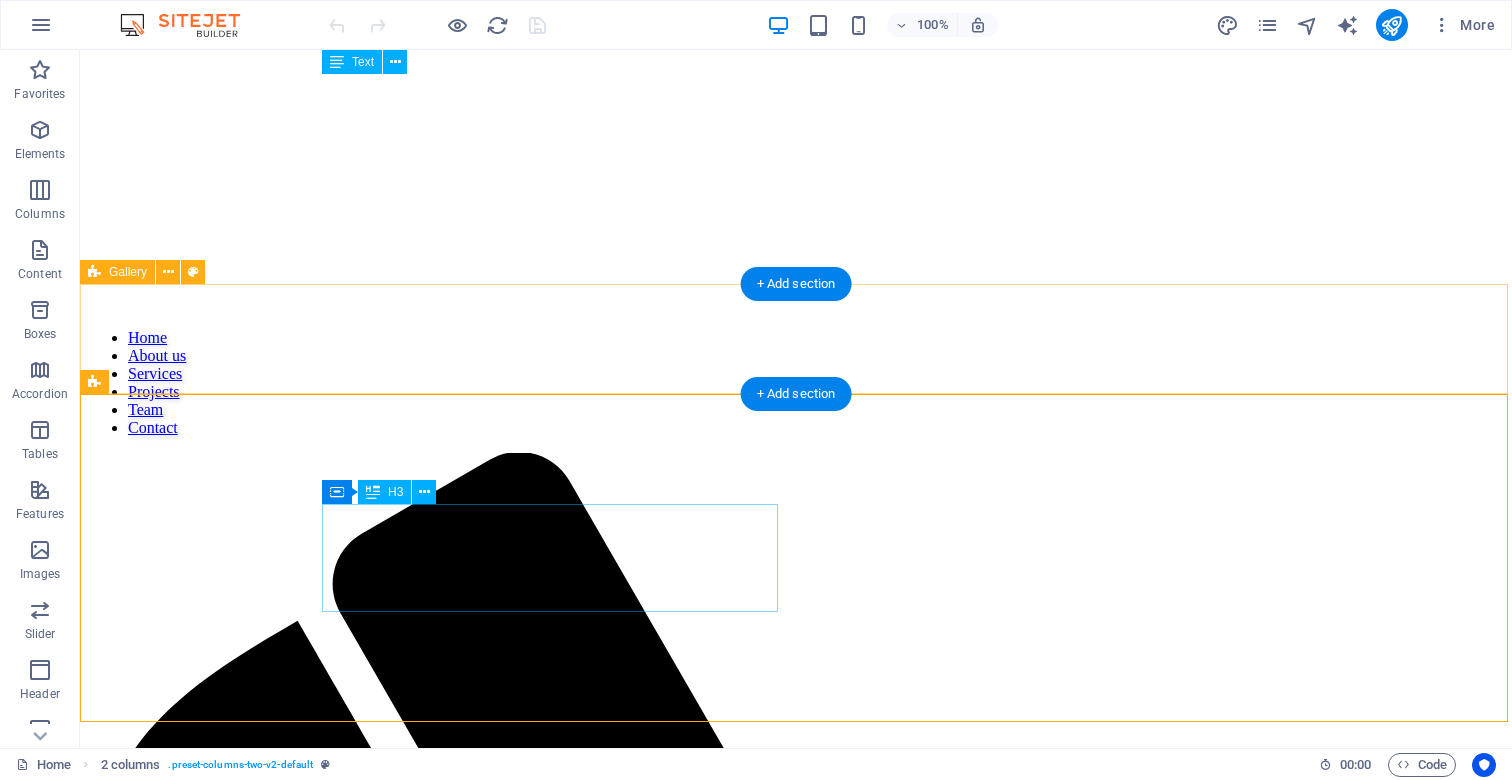 scroll, scrollTop: 453, scrollLeft: 0, axis: vertical 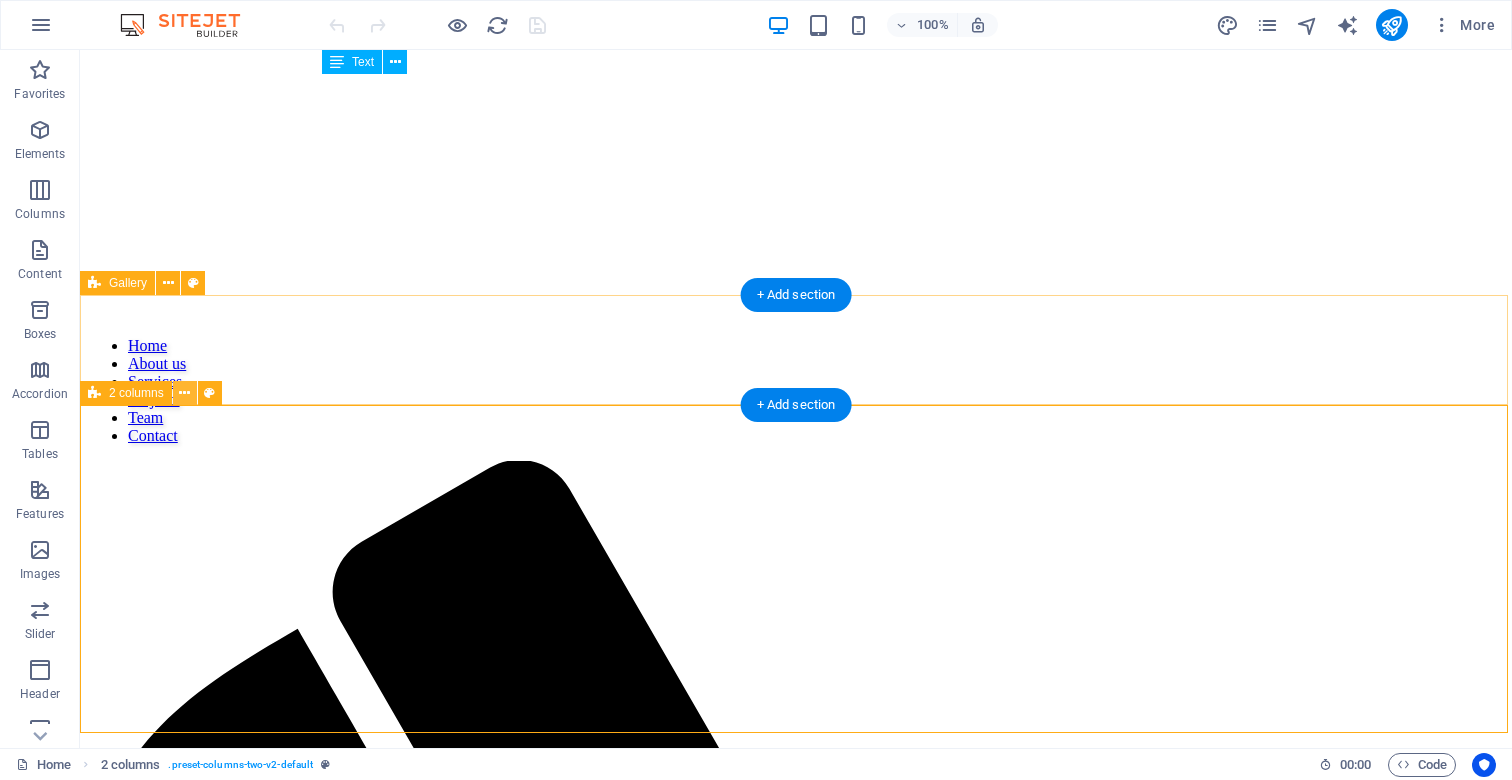 click at bounding box center (184, 393) 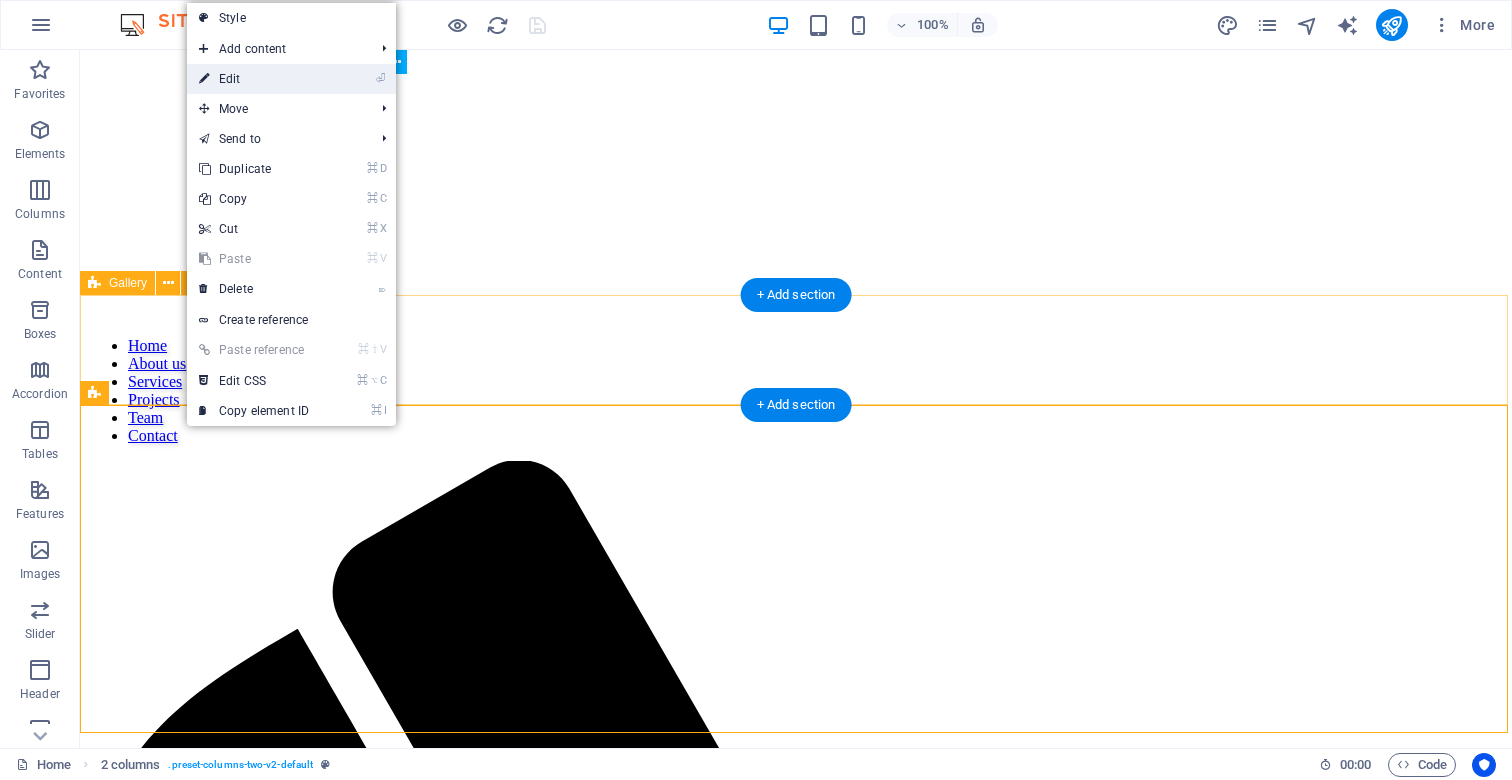 click on "⏎  Edit" at bounding box center (254, 79) 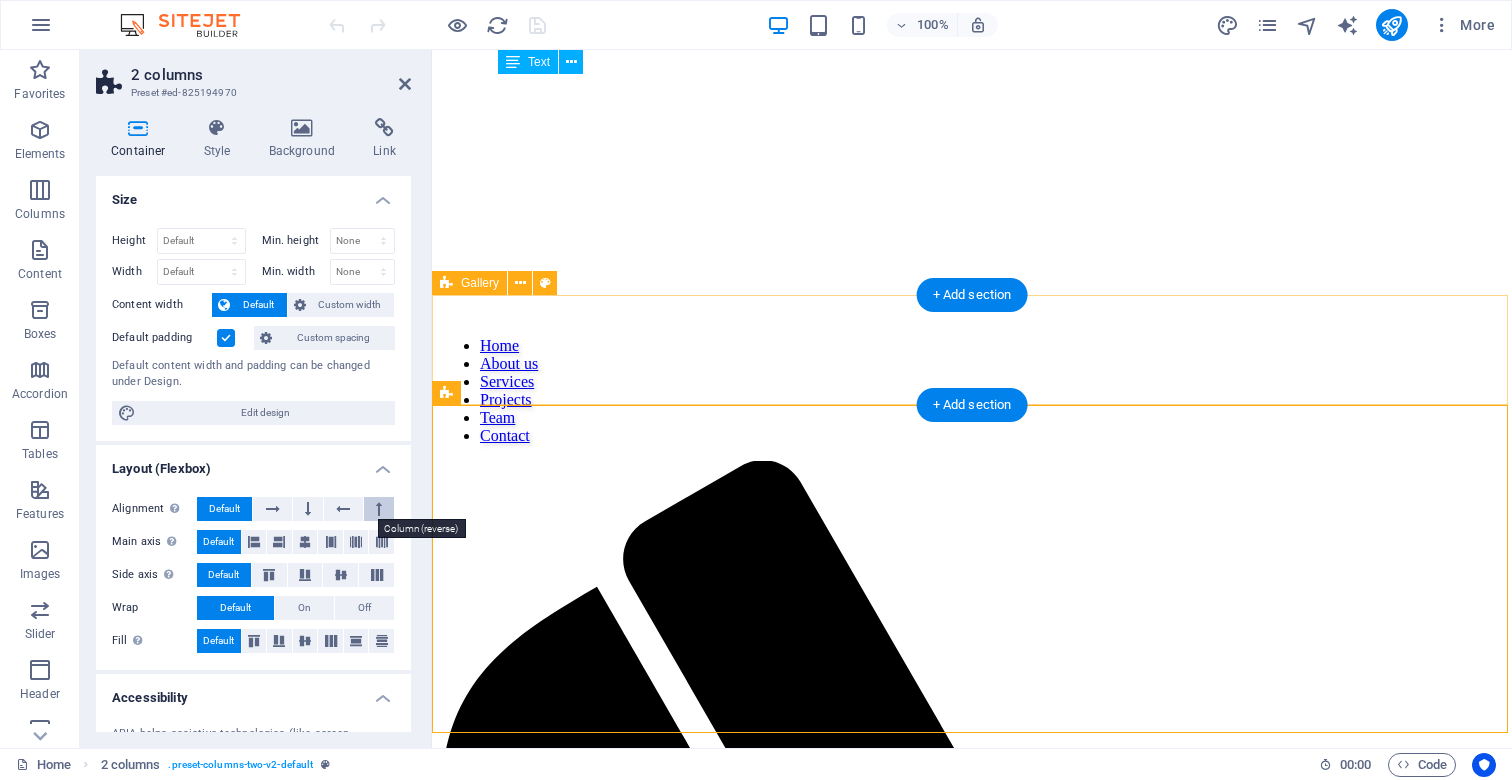 click at bounding box center [379, 509] 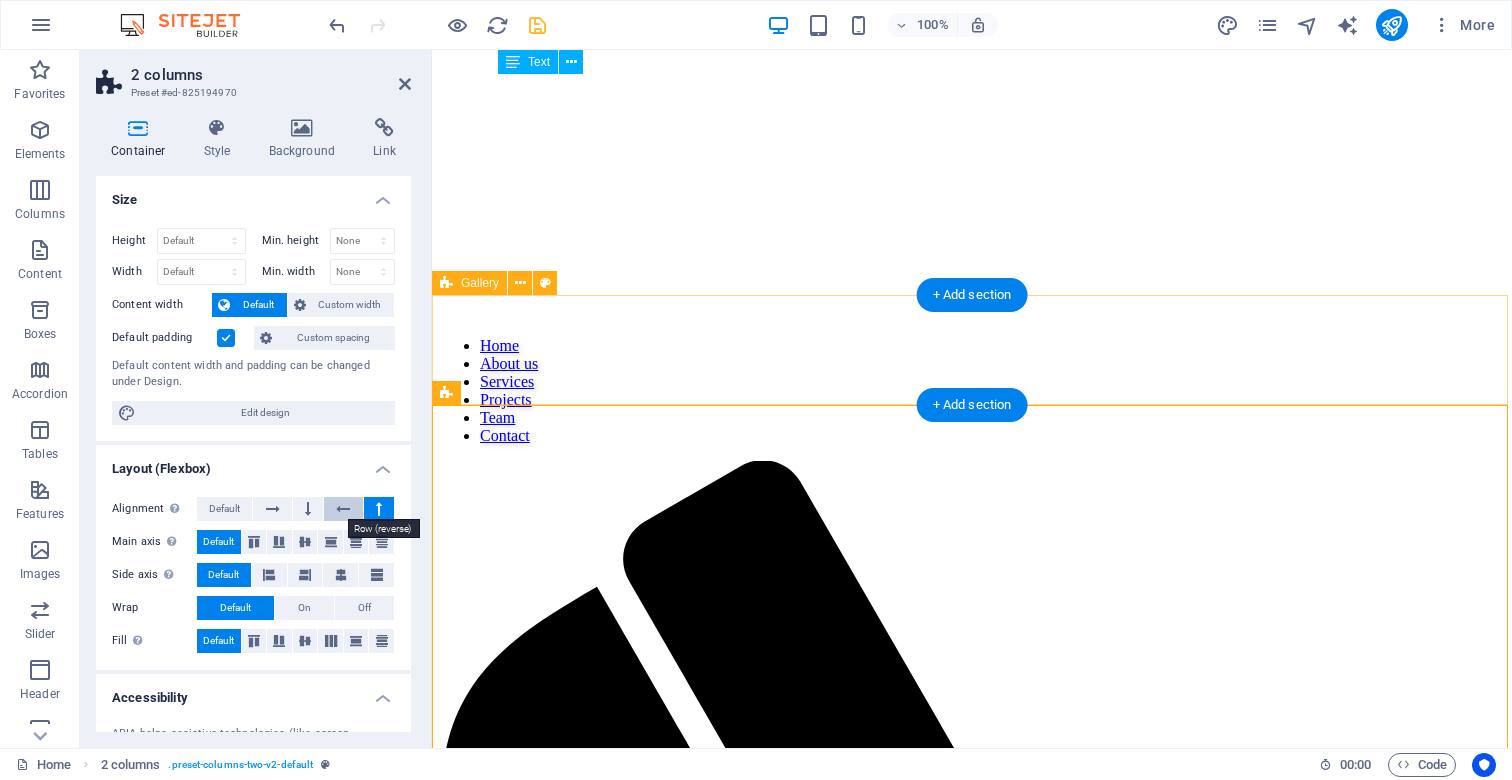 click at bounding box center (343, 509) 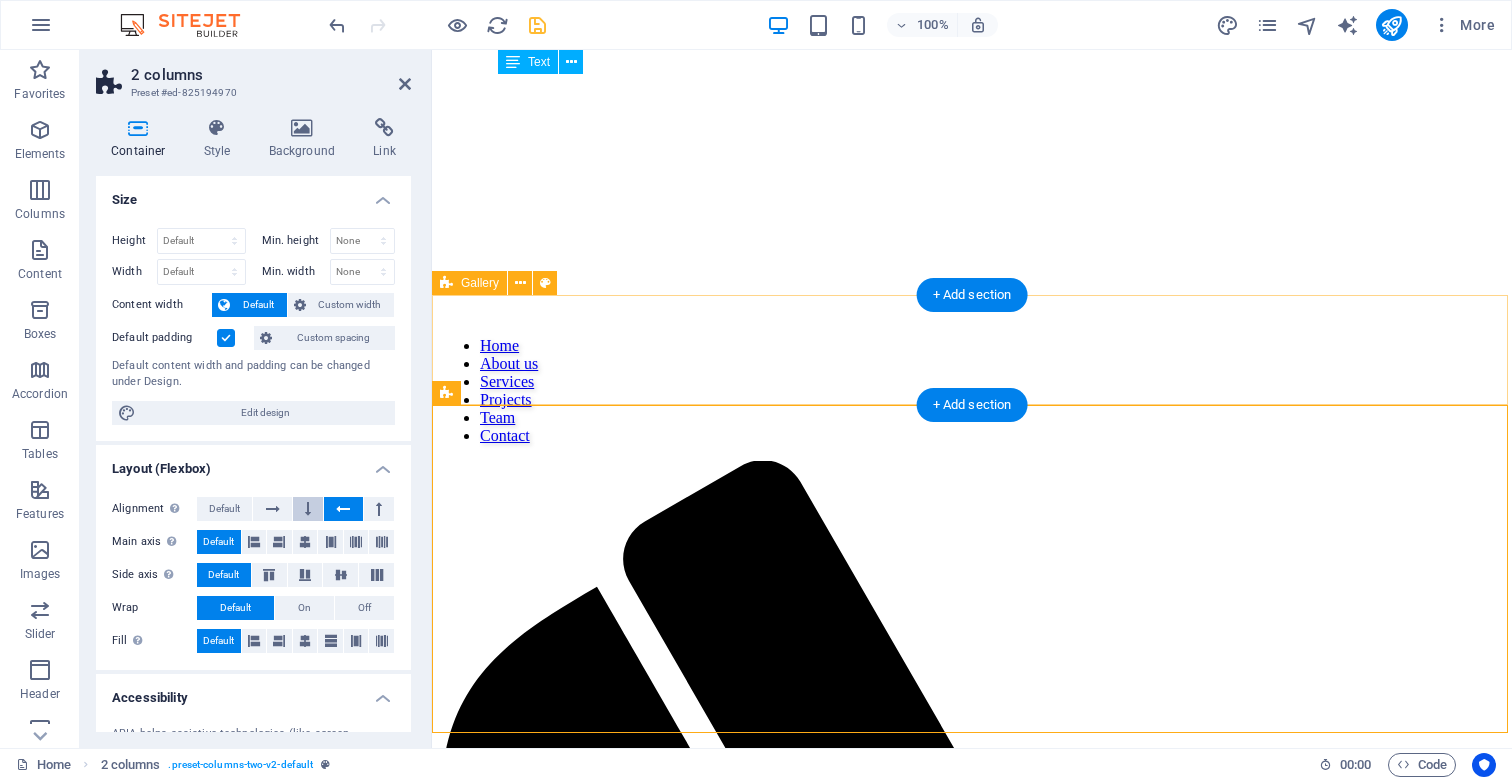 click at bounding box center [308, 509] 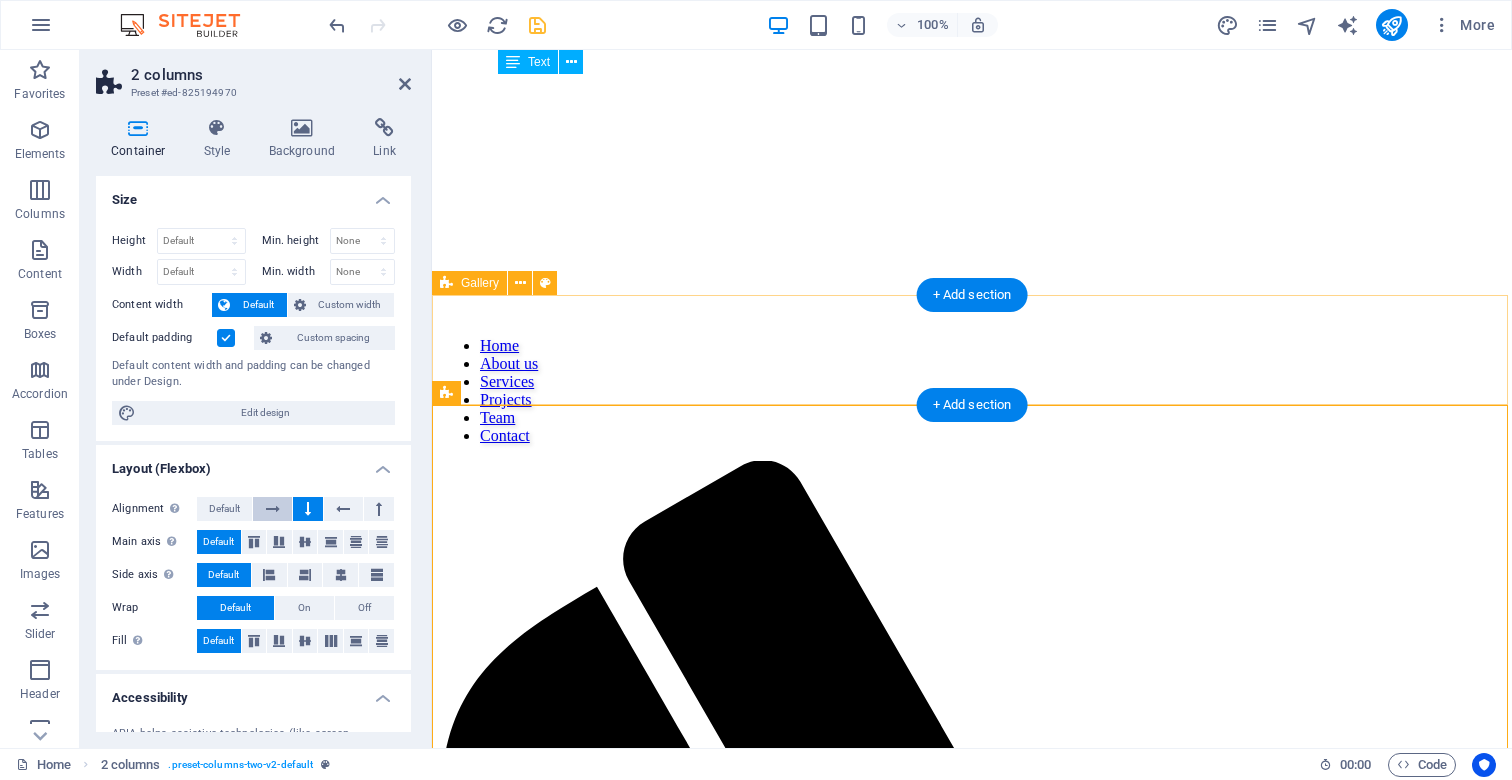 click at bounding box center [273, 509] 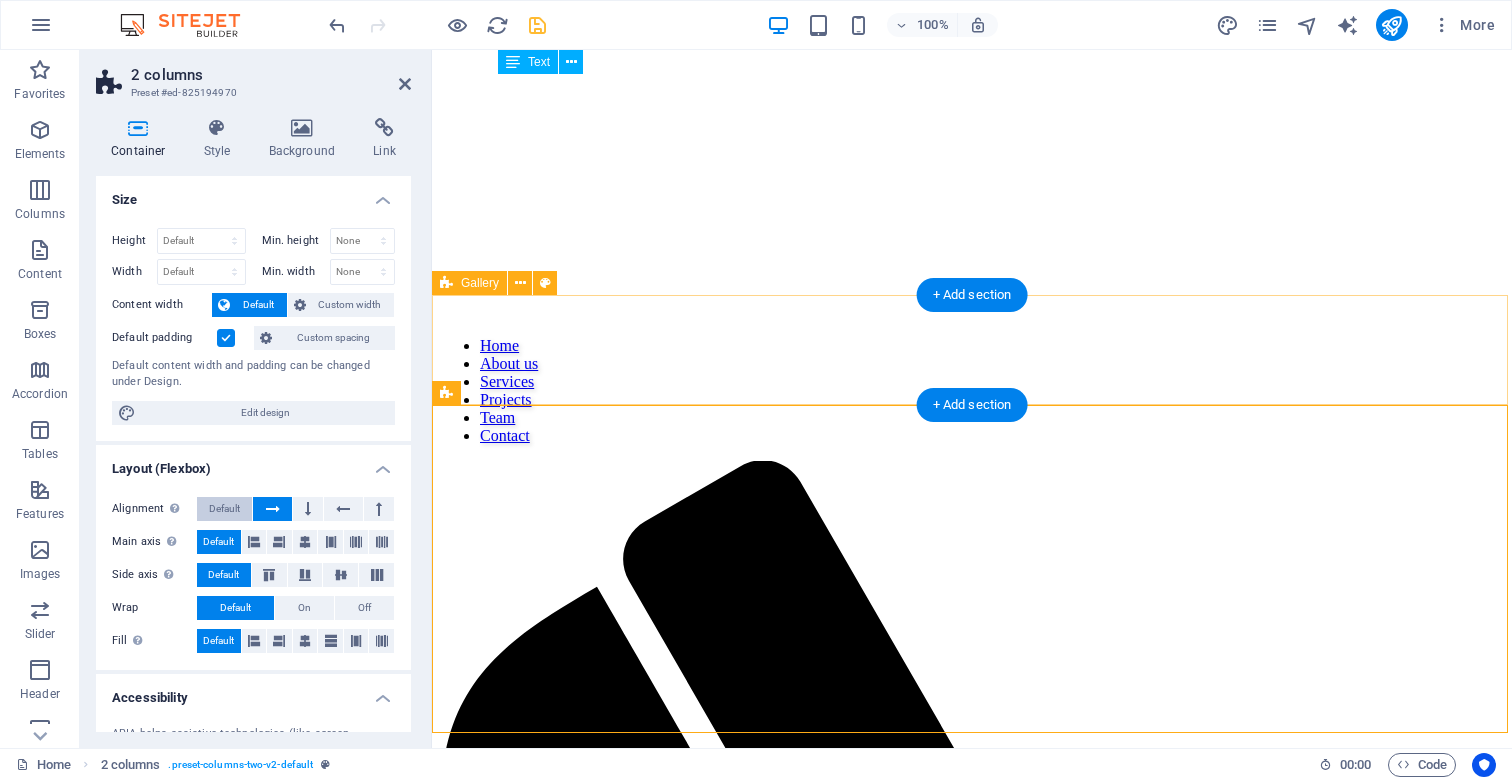 click on "Default" at bounding box center (224, 509) 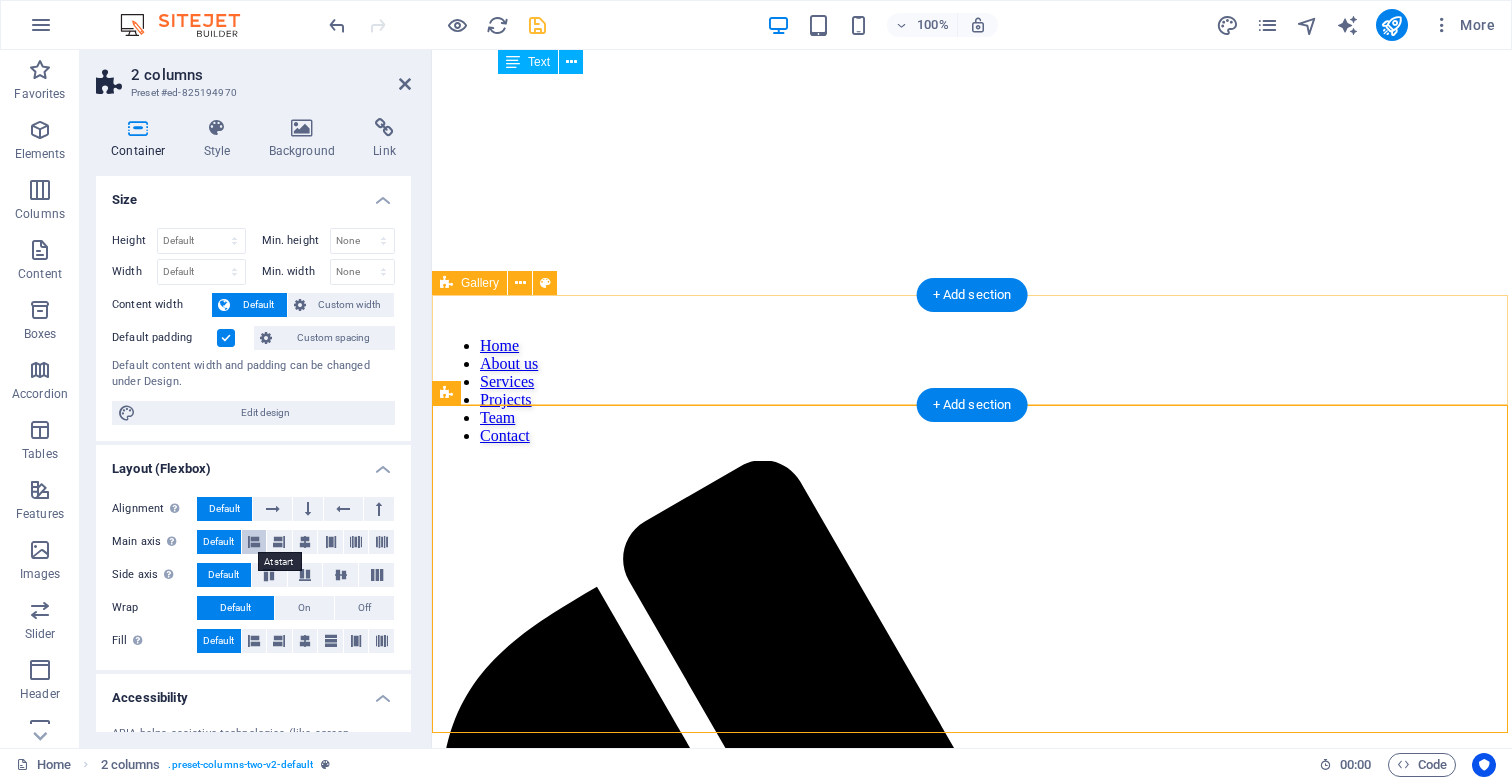 click at bounding box center [254, 542] 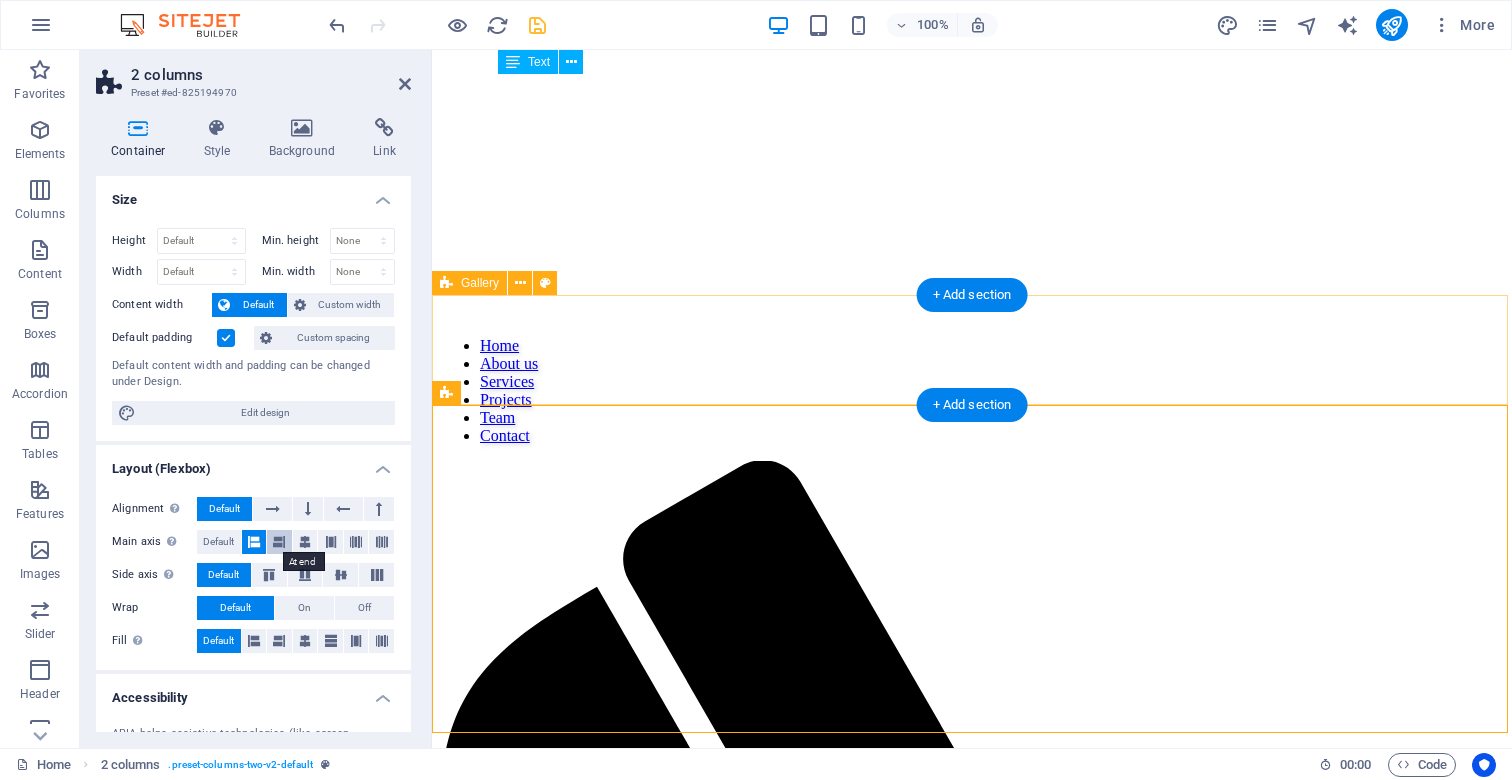 click at bounding box center (279, 542) 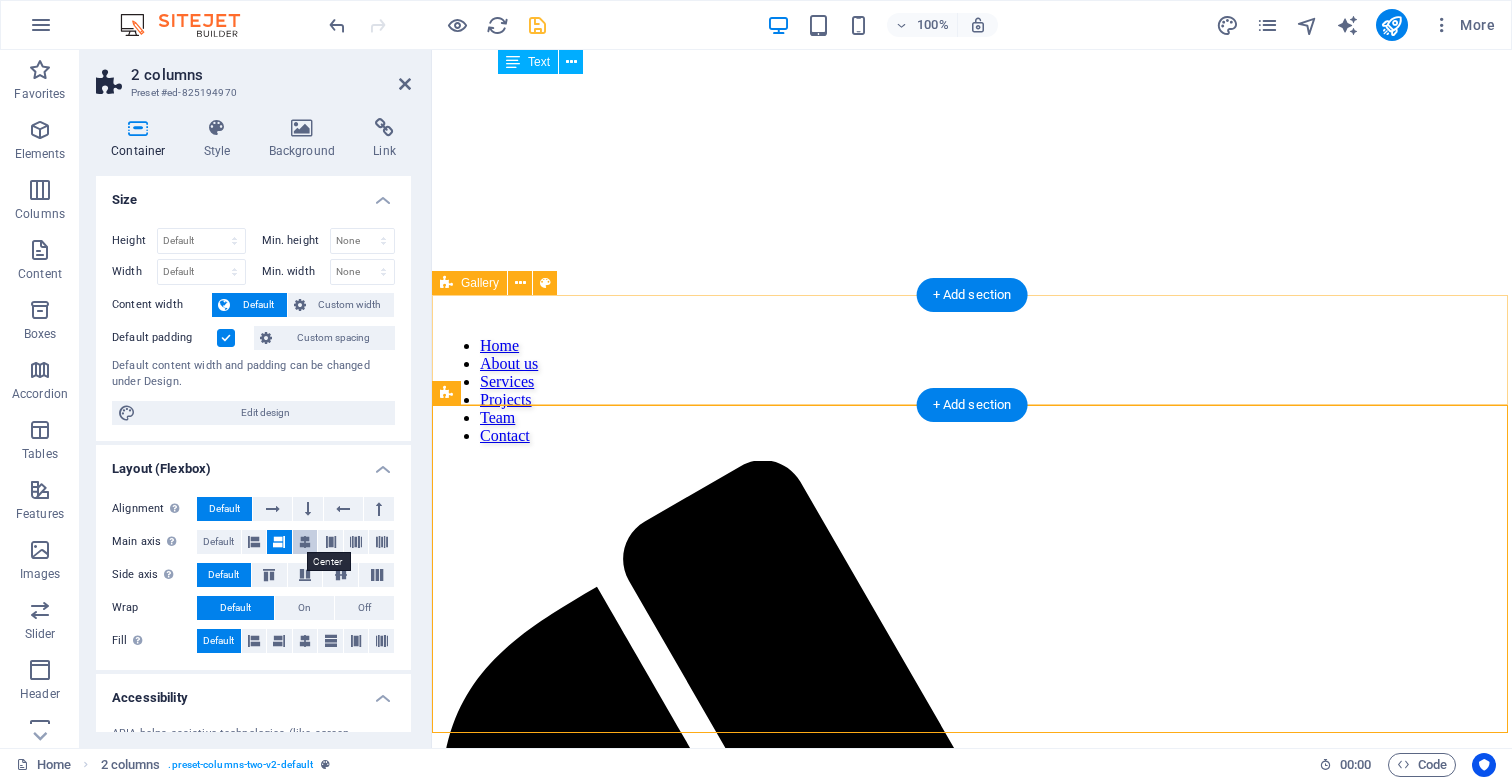 click at bounding box center (305, 542) 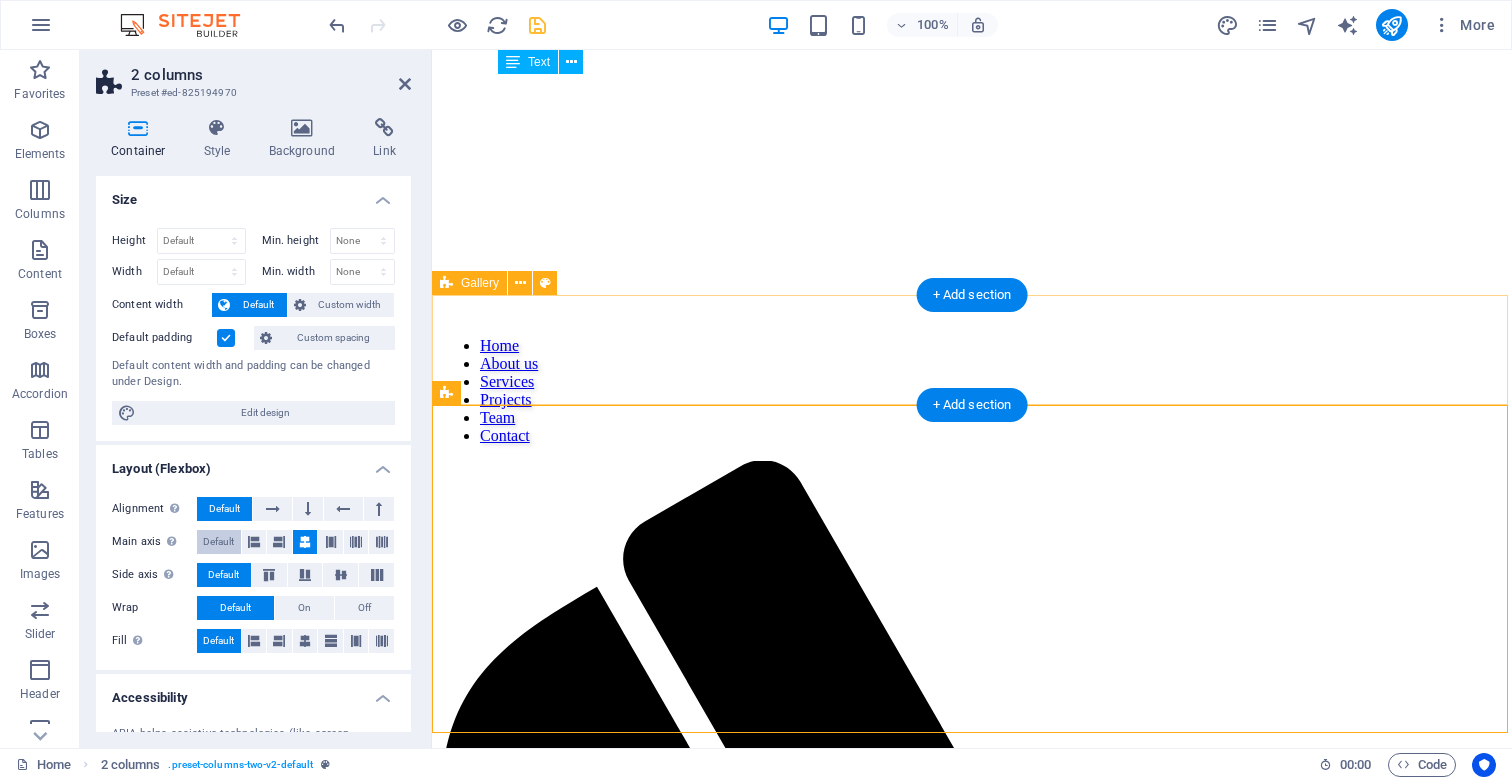 click on "Default" at bounding box center (218, 542) 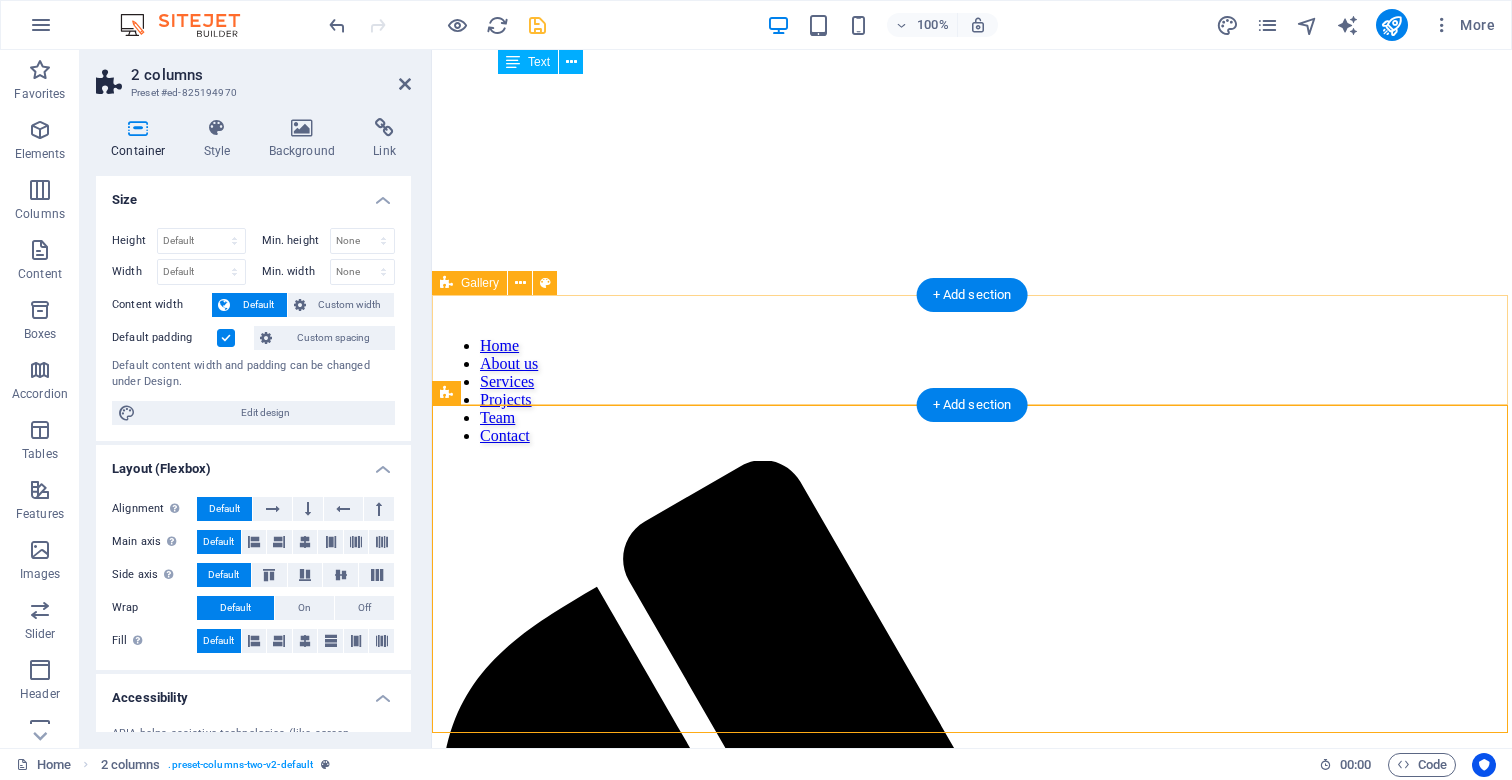 click on "Default" at bounding box center [223, 575] 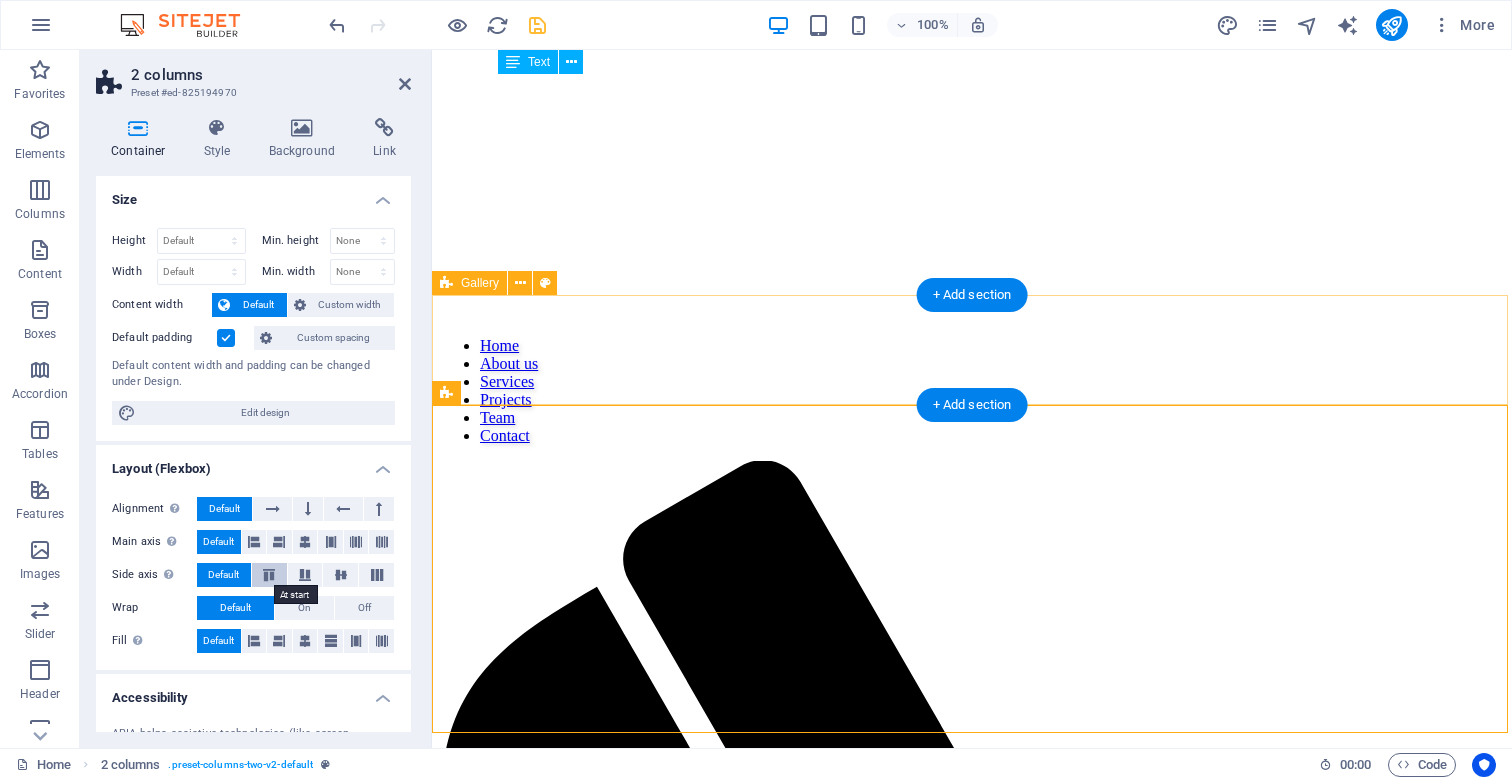 click at bounding box center [269, 575] 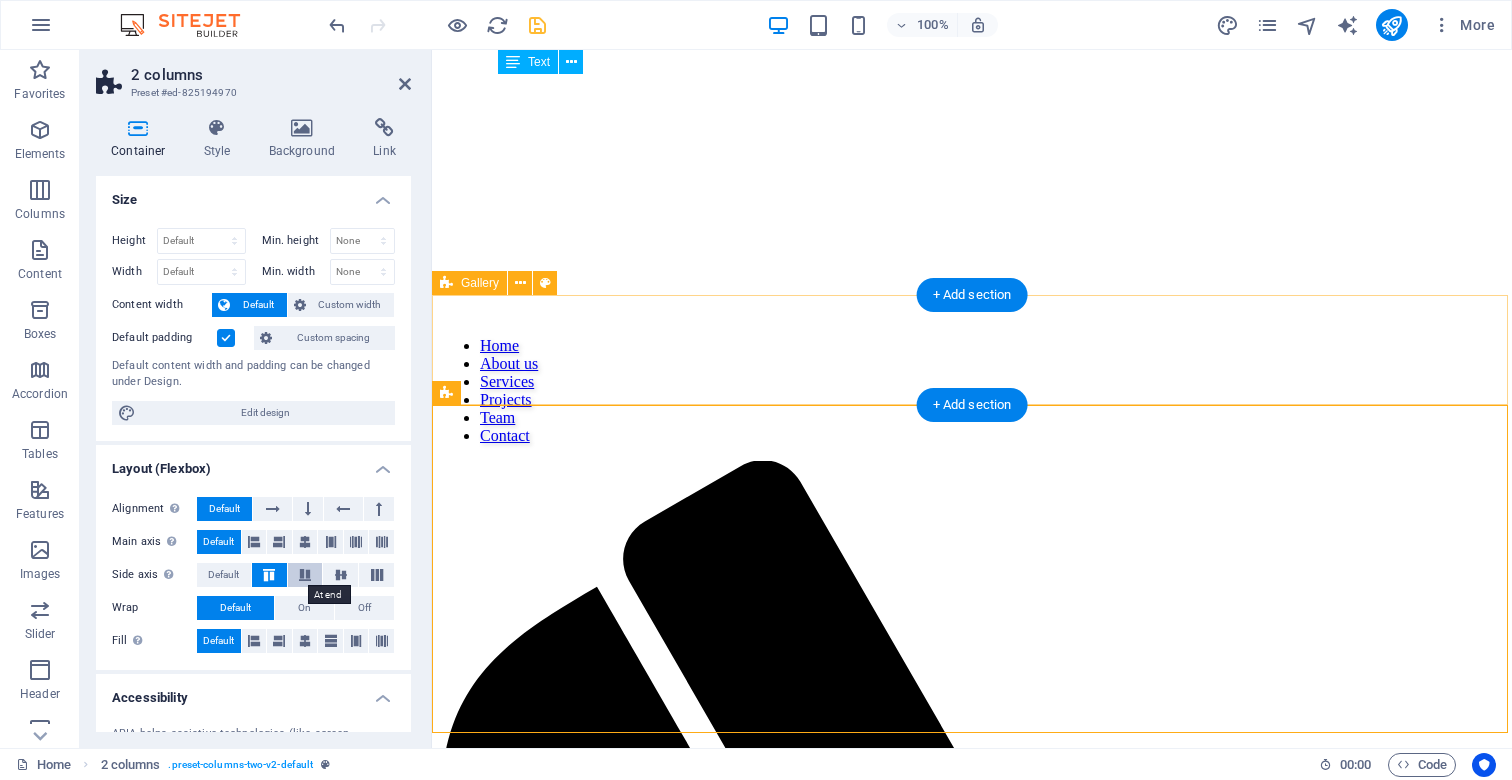 click at bounding box center (305, 575) 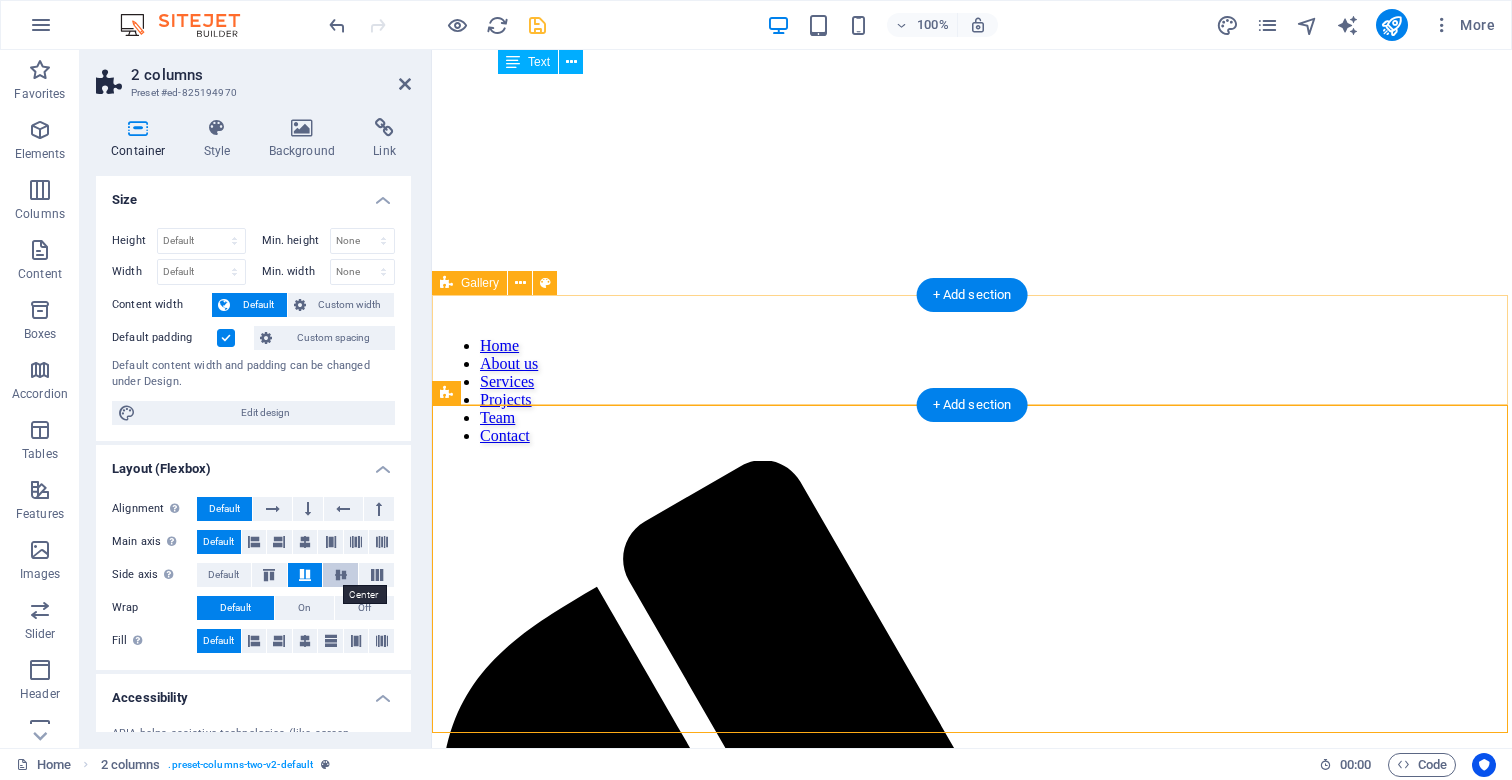 click at bounding box center [341, 575] 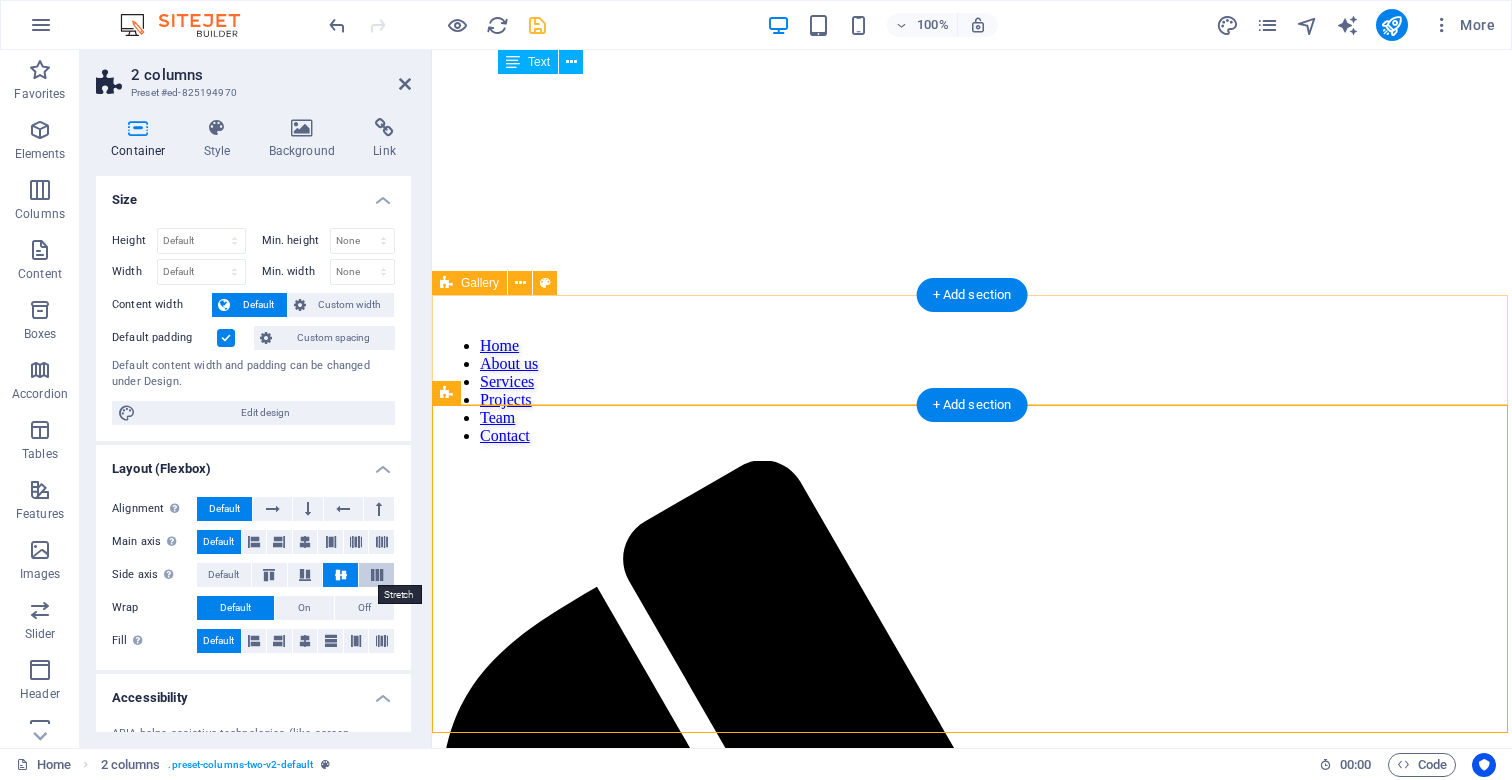 click at bounding box center (377, 575) 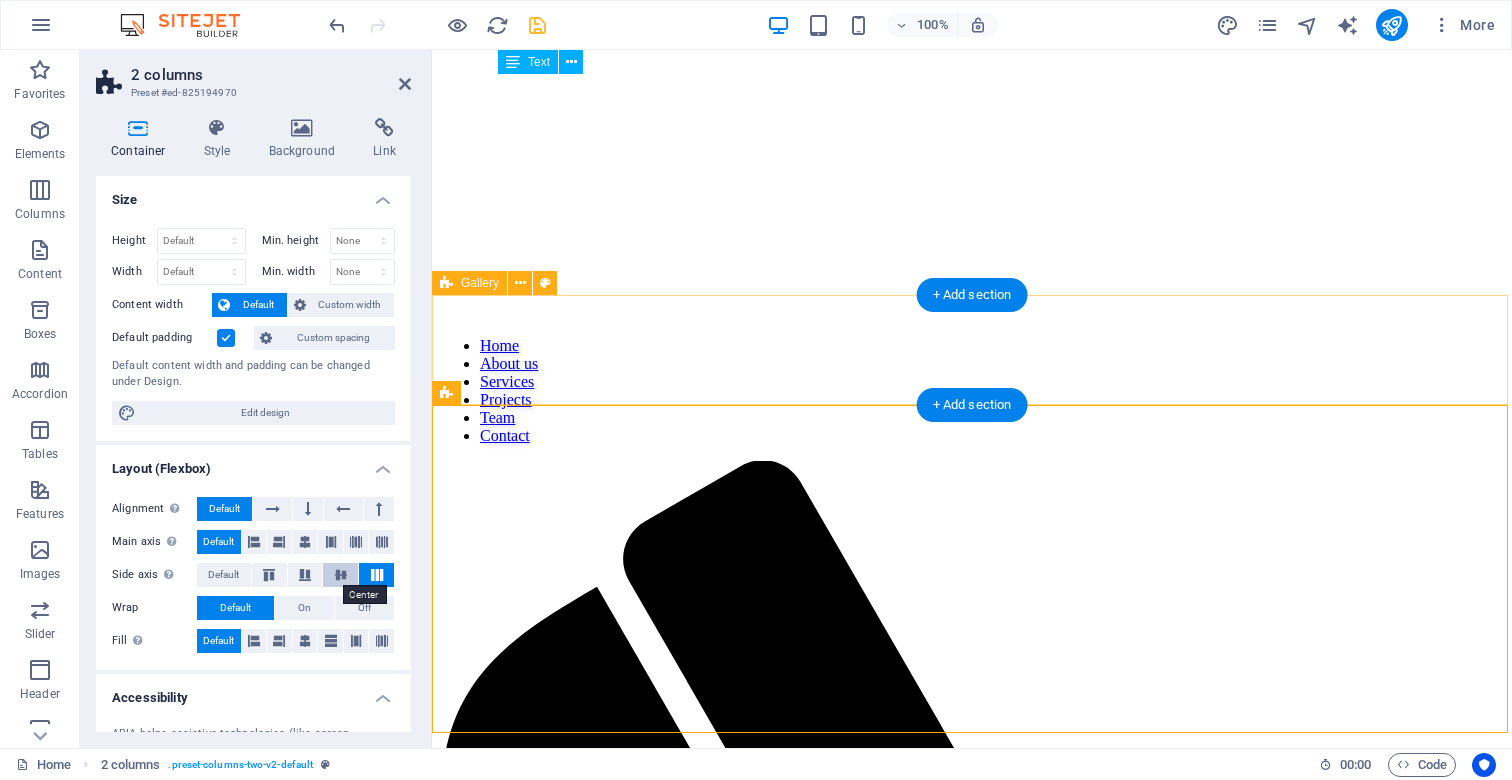 click at bounding box center [341, 575] 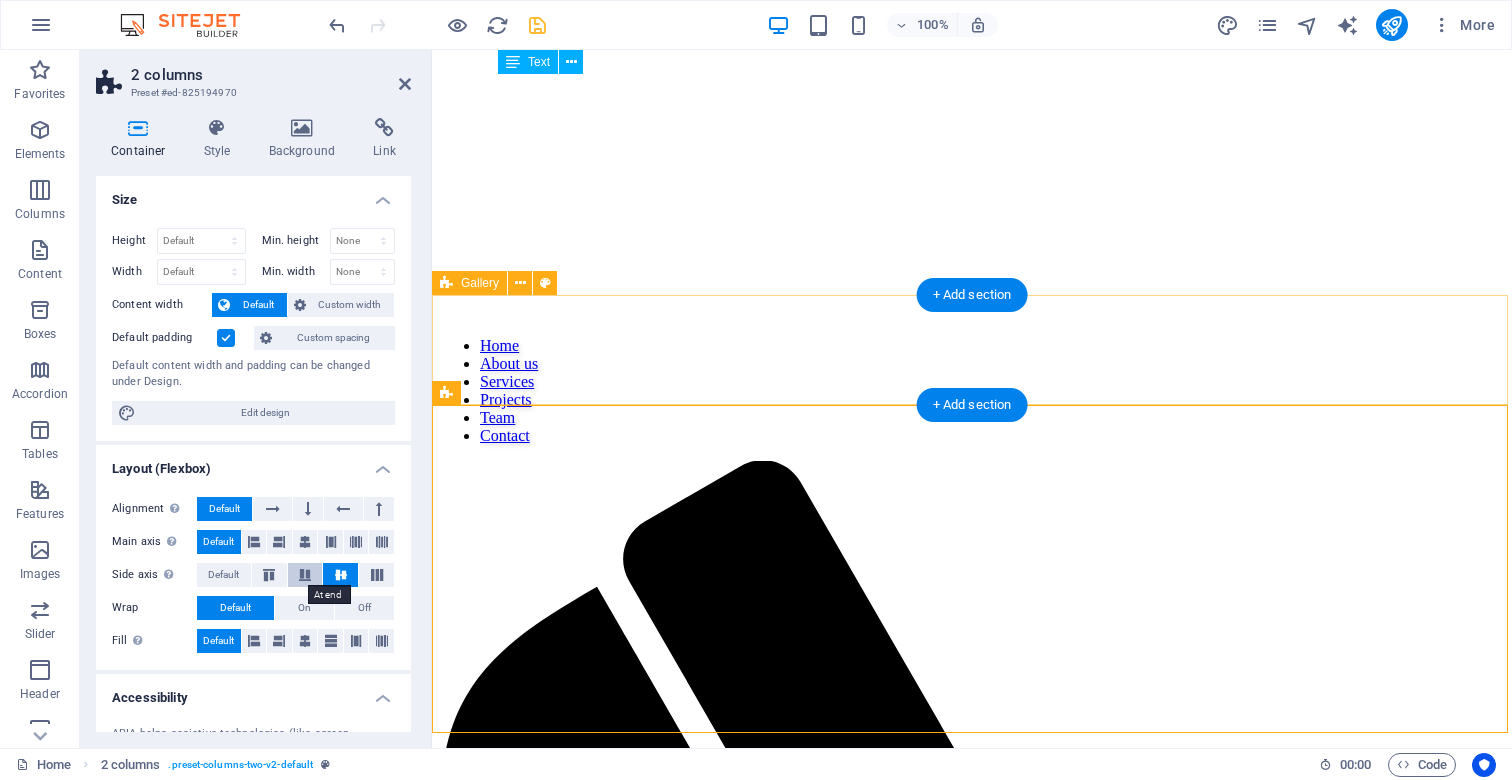 click at bounding box center (305, 575) 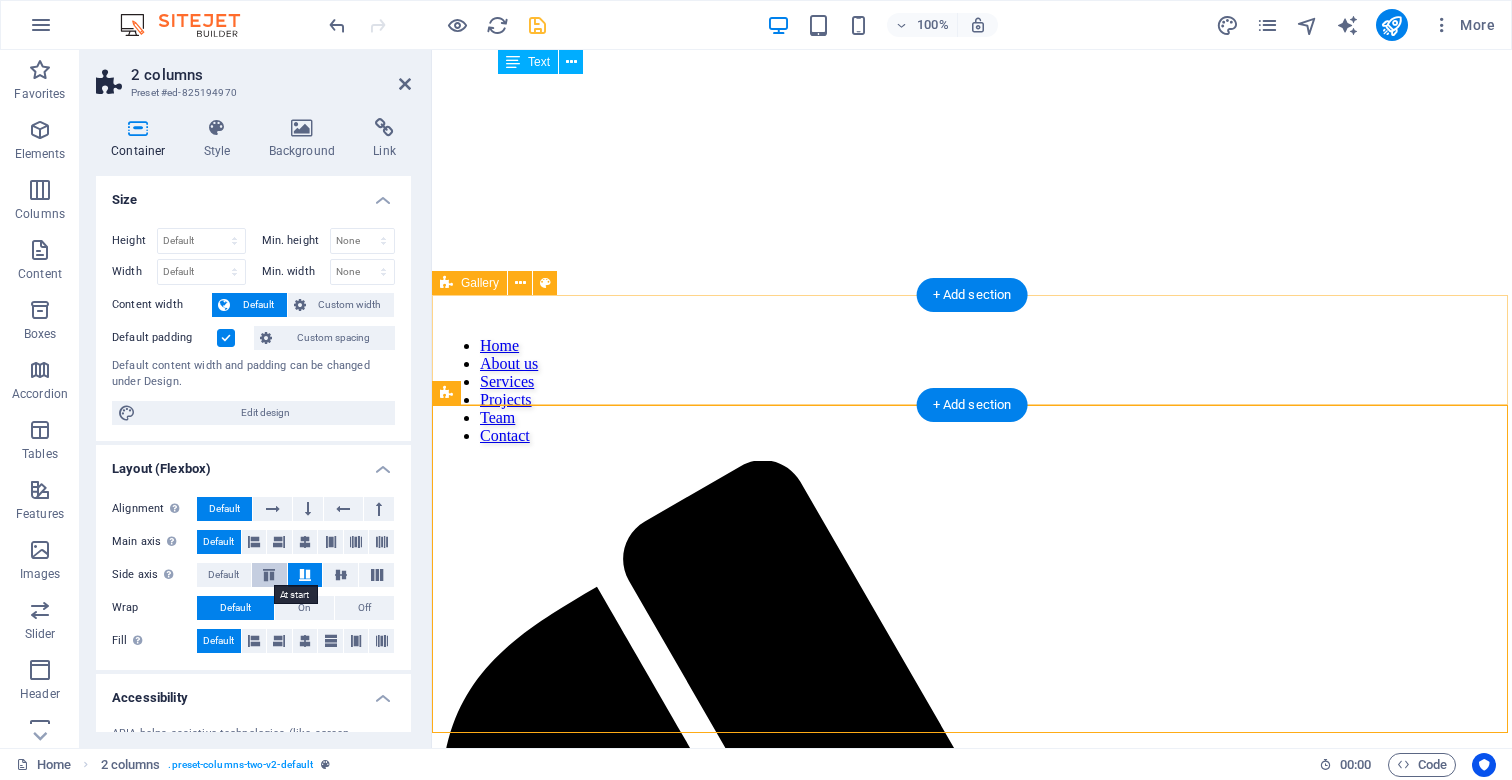 click at bounding box center [269, 575] 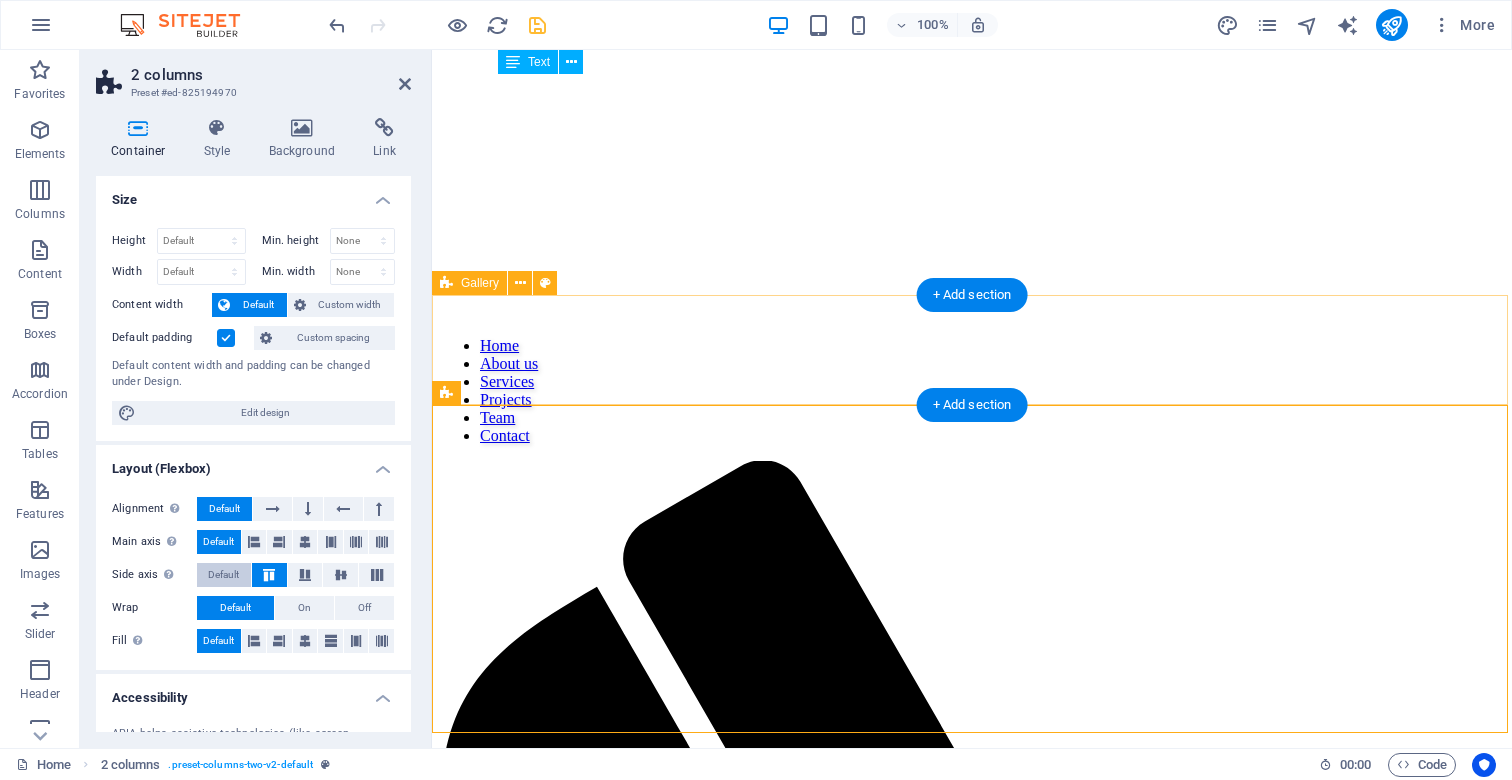click on "Default" at bounding box center [223, 575] 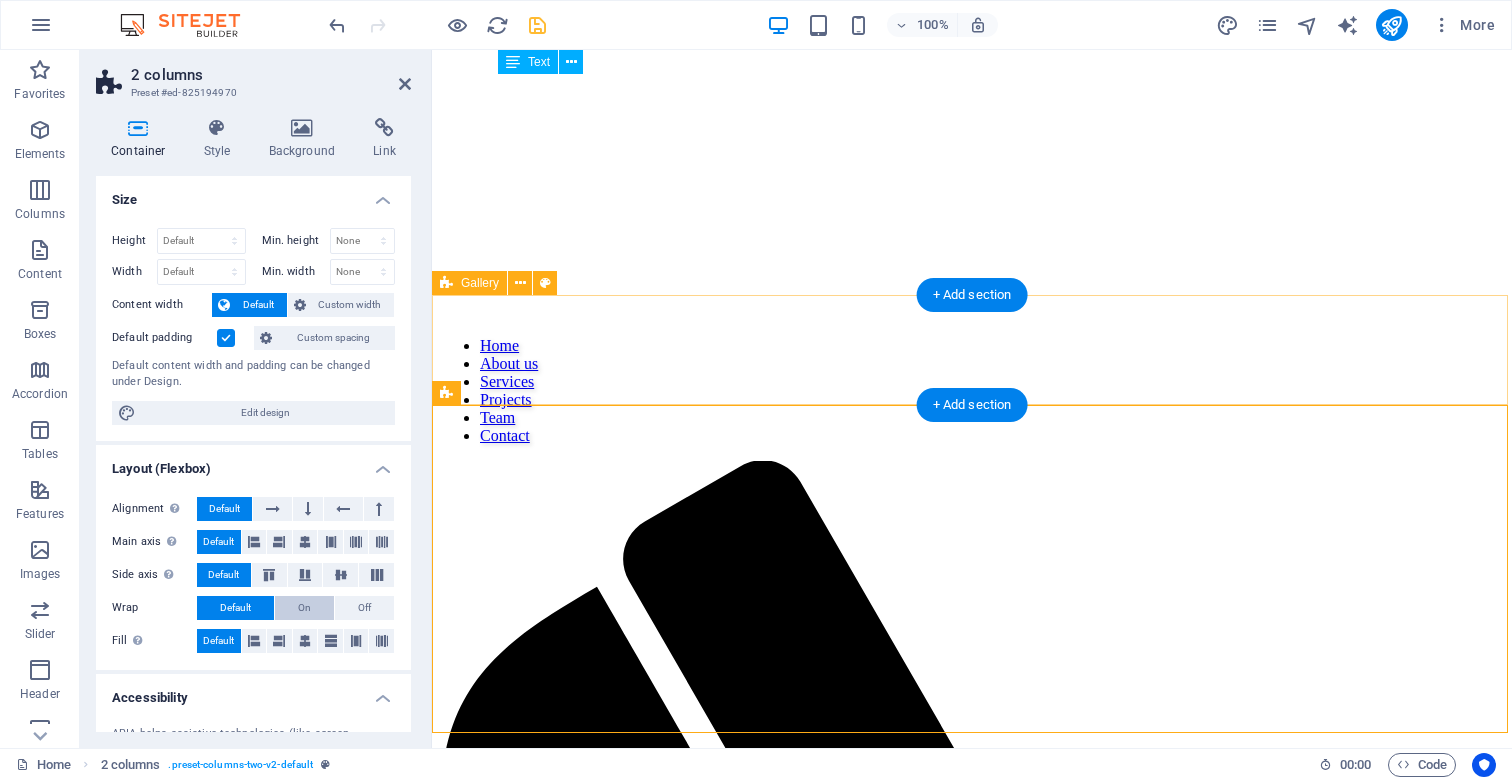 click on "On" at bounding box center (304, 608) 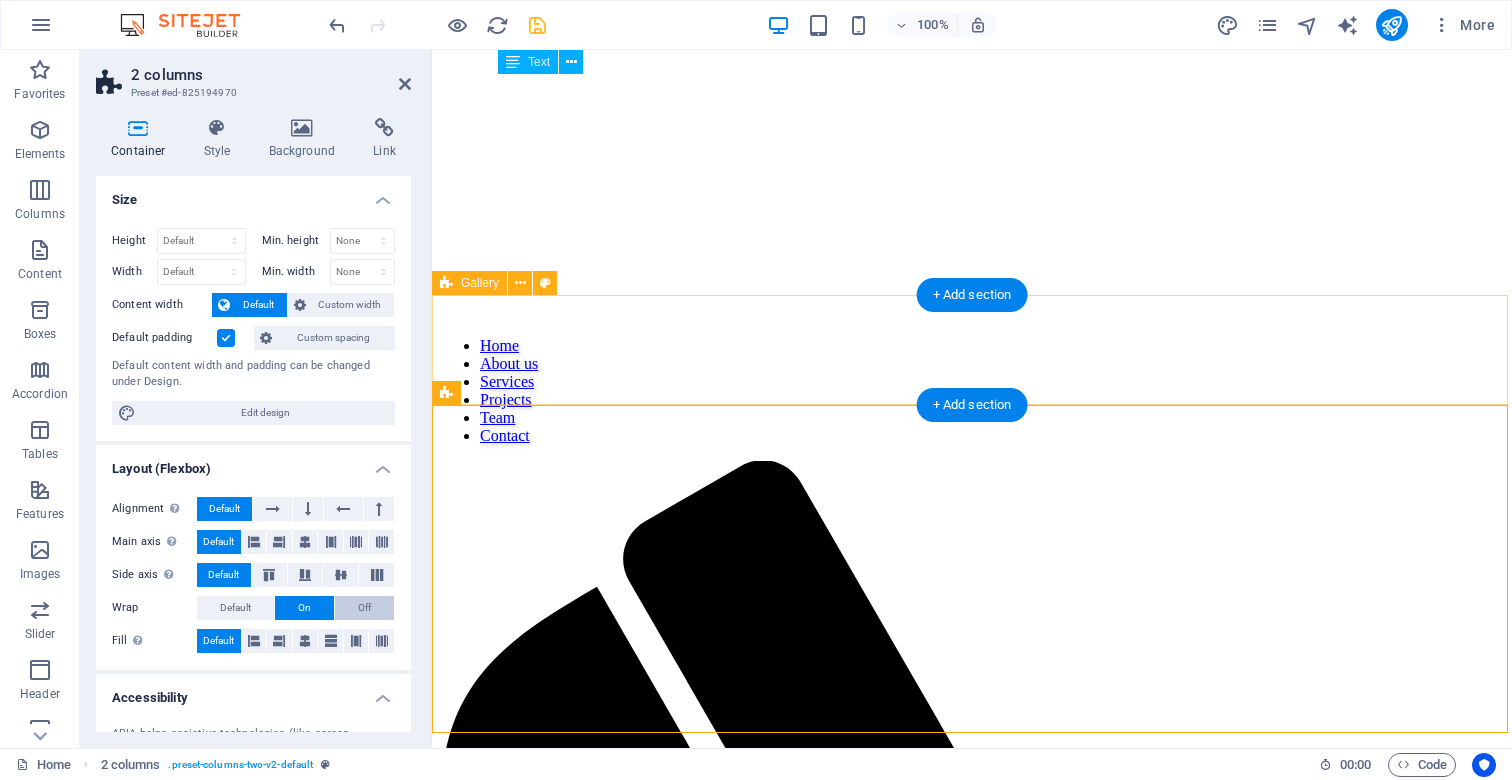 click on "Off" at bounding box center [364, 608] 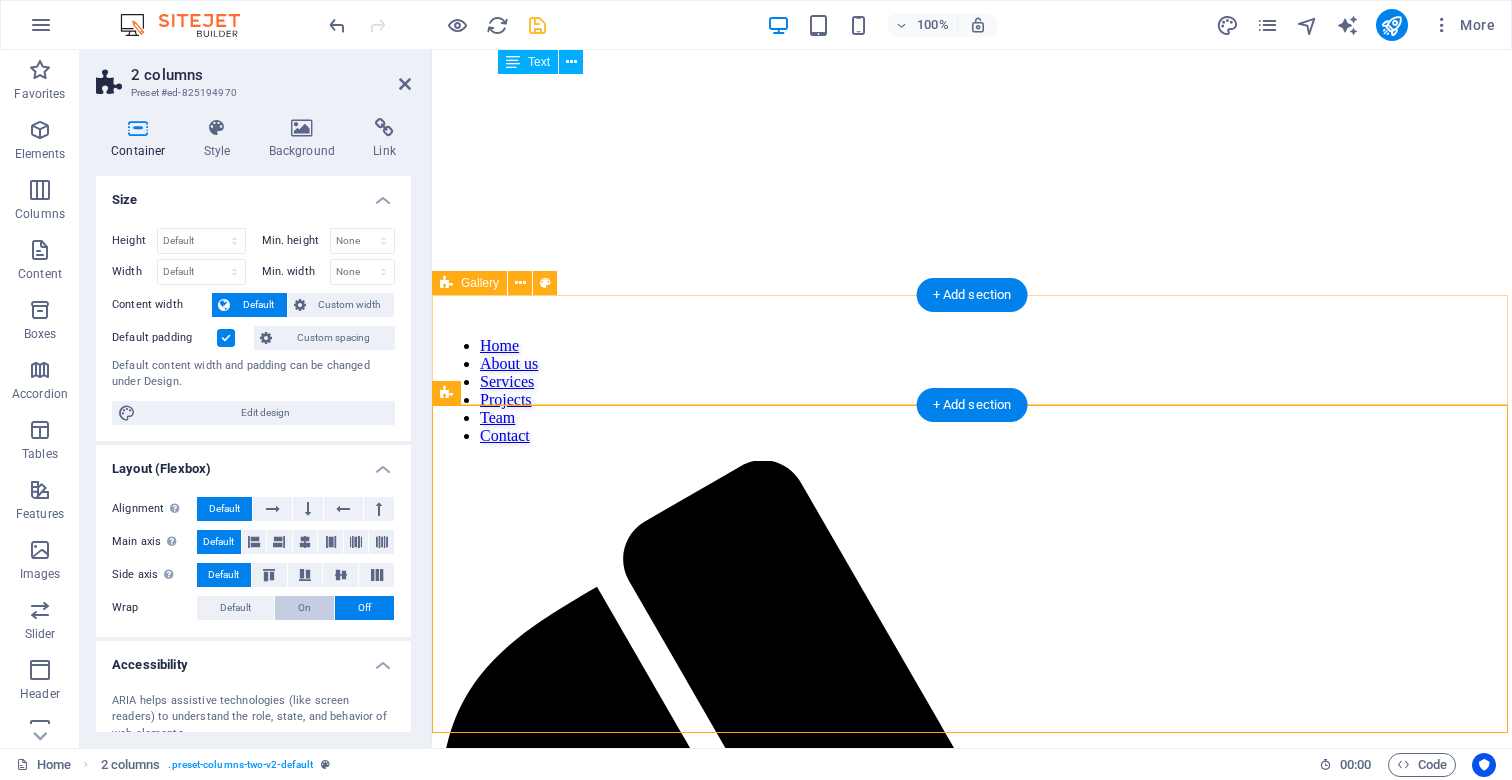 click on "On" at bounding box center (304, 608) 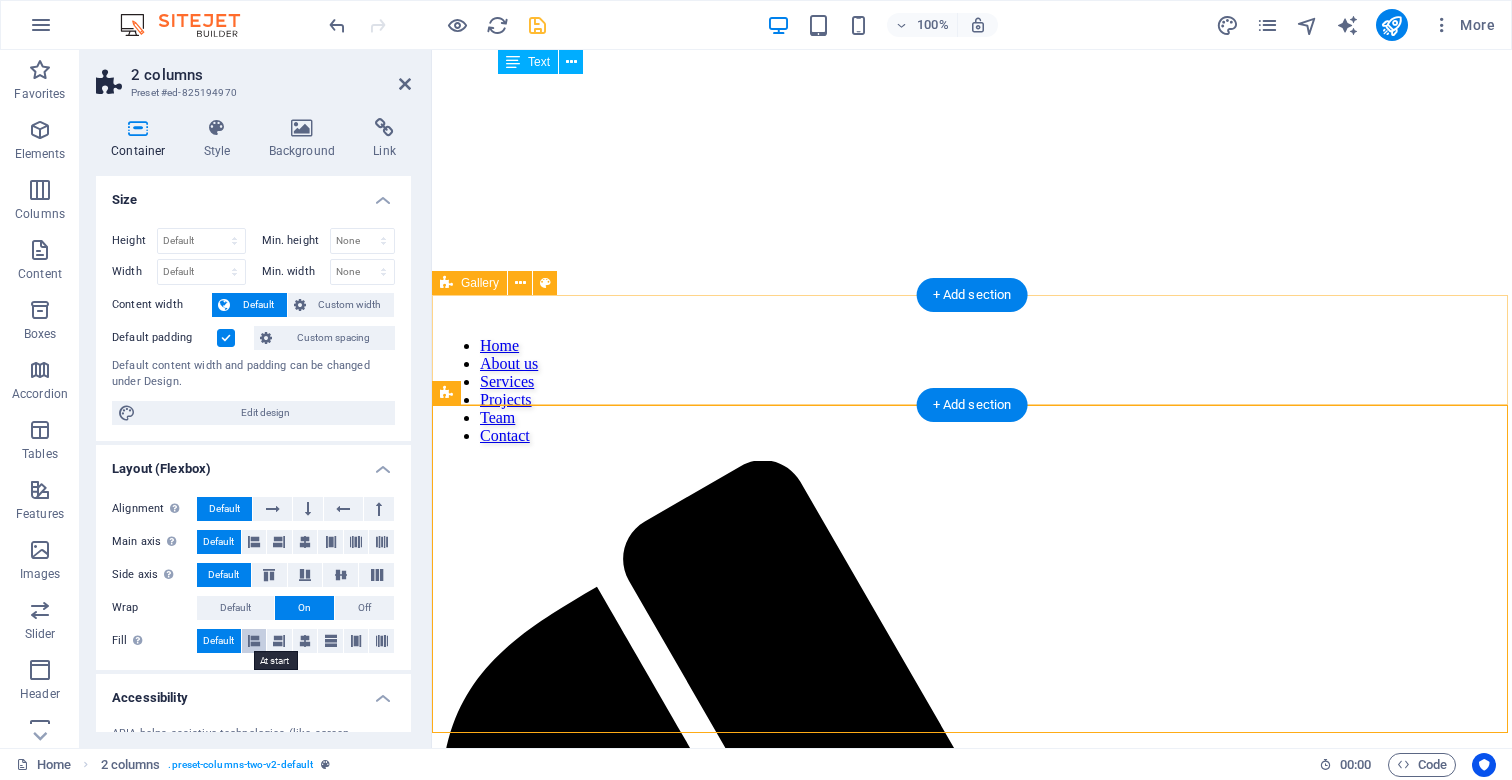 click at bounding box center (254, 641) 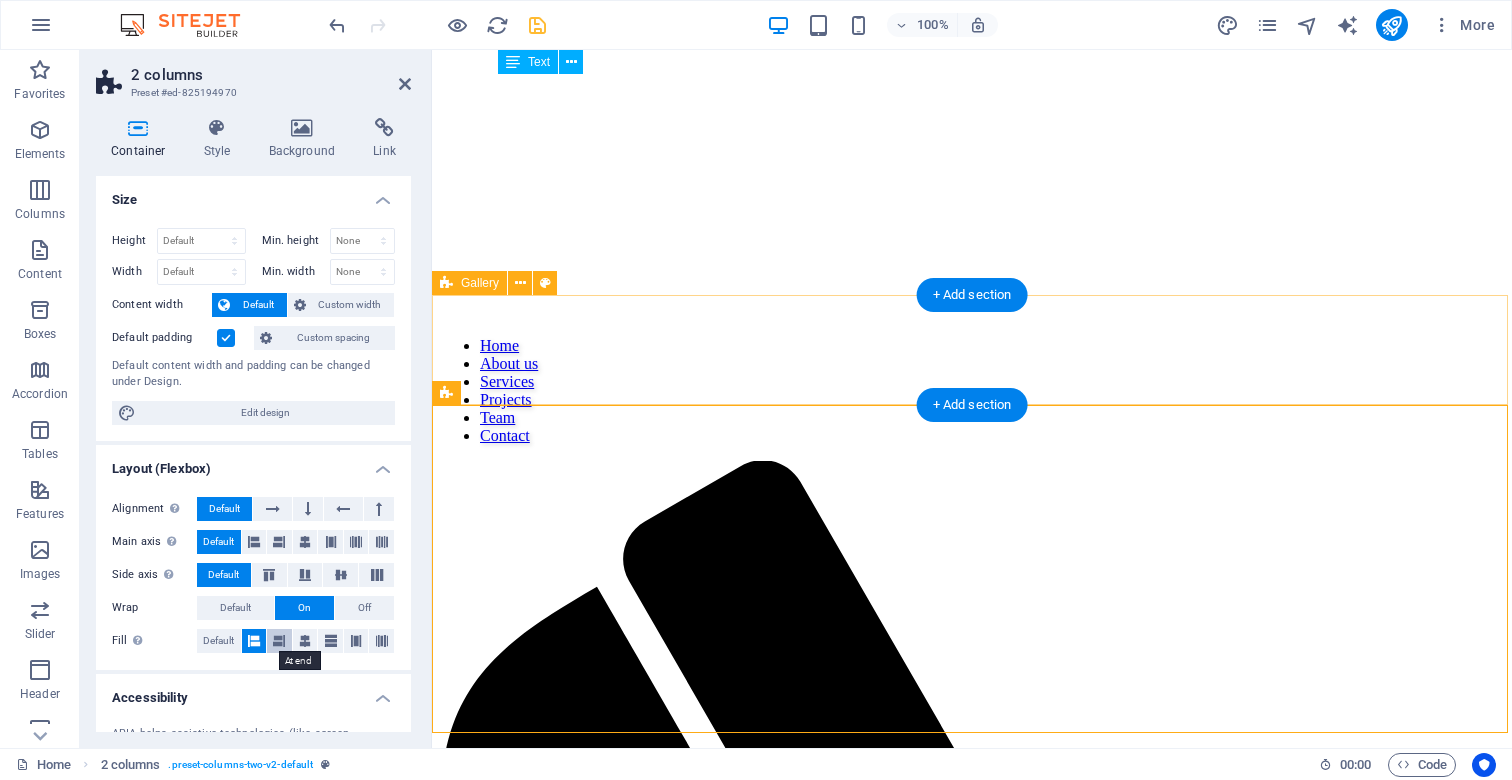 click at bounding box center (279, 641) 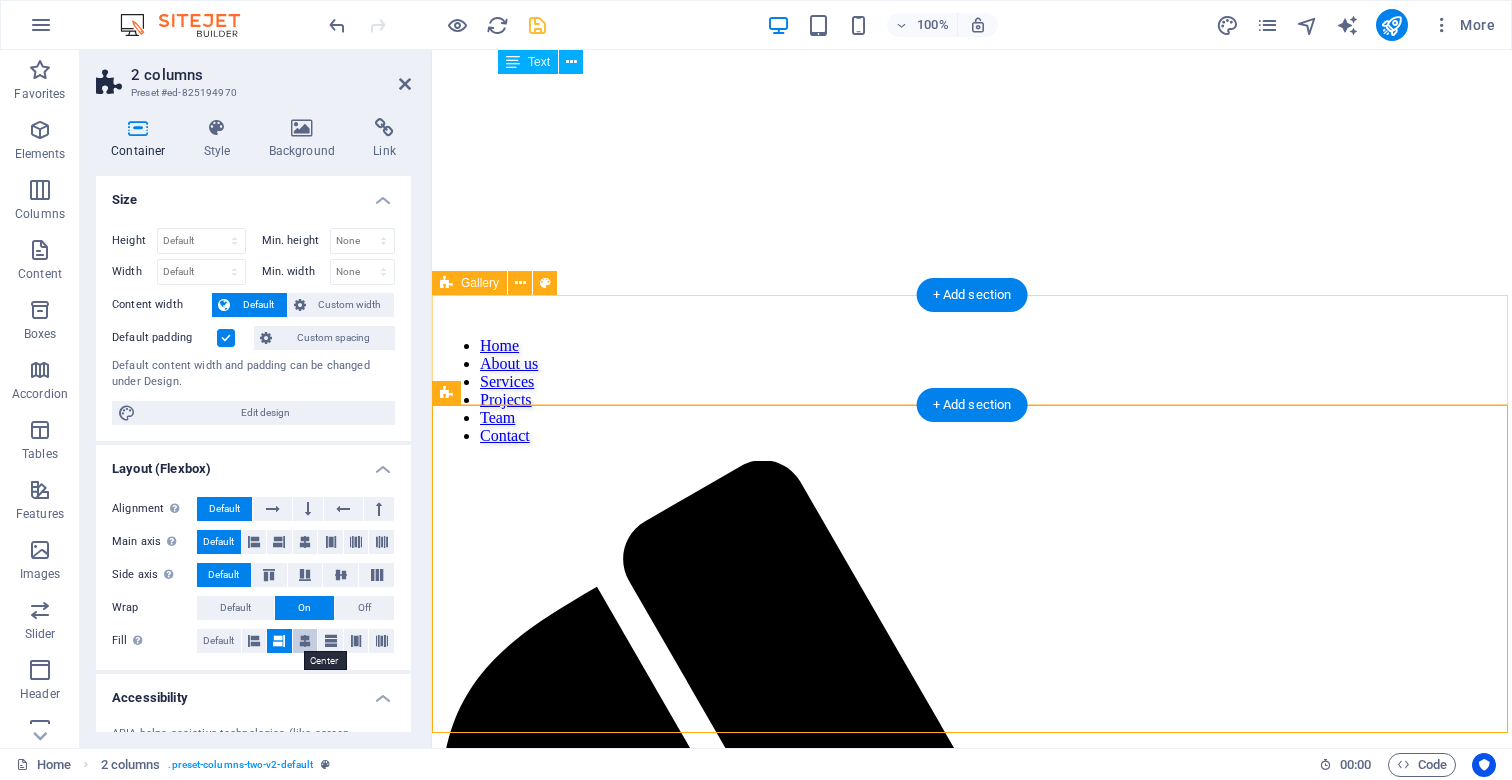 click at bounding box center (305, 641) 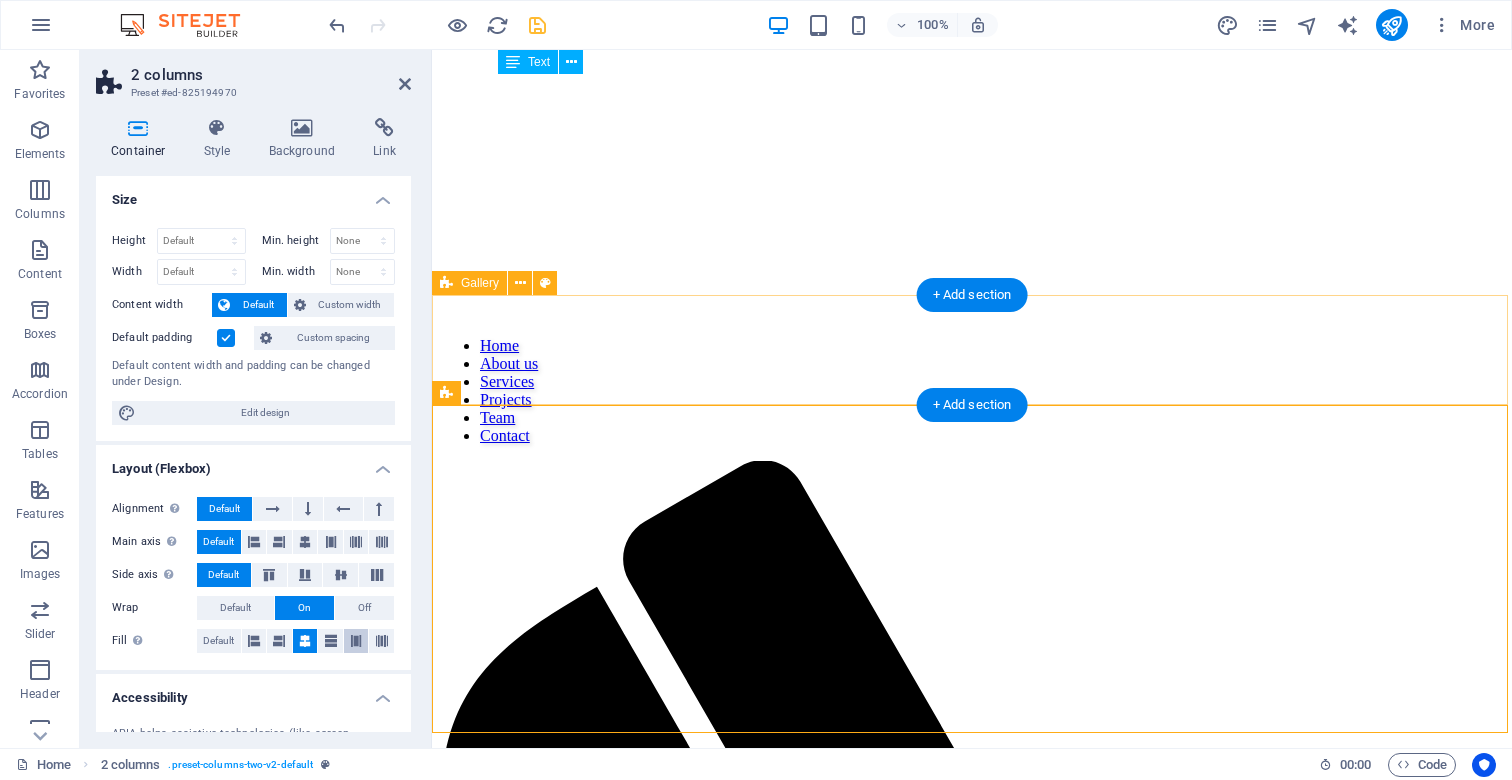 drag, startPoint x: 318, startPoint y: 638, endPoint x: 345, endPoint y: 637, distance: 27.018513 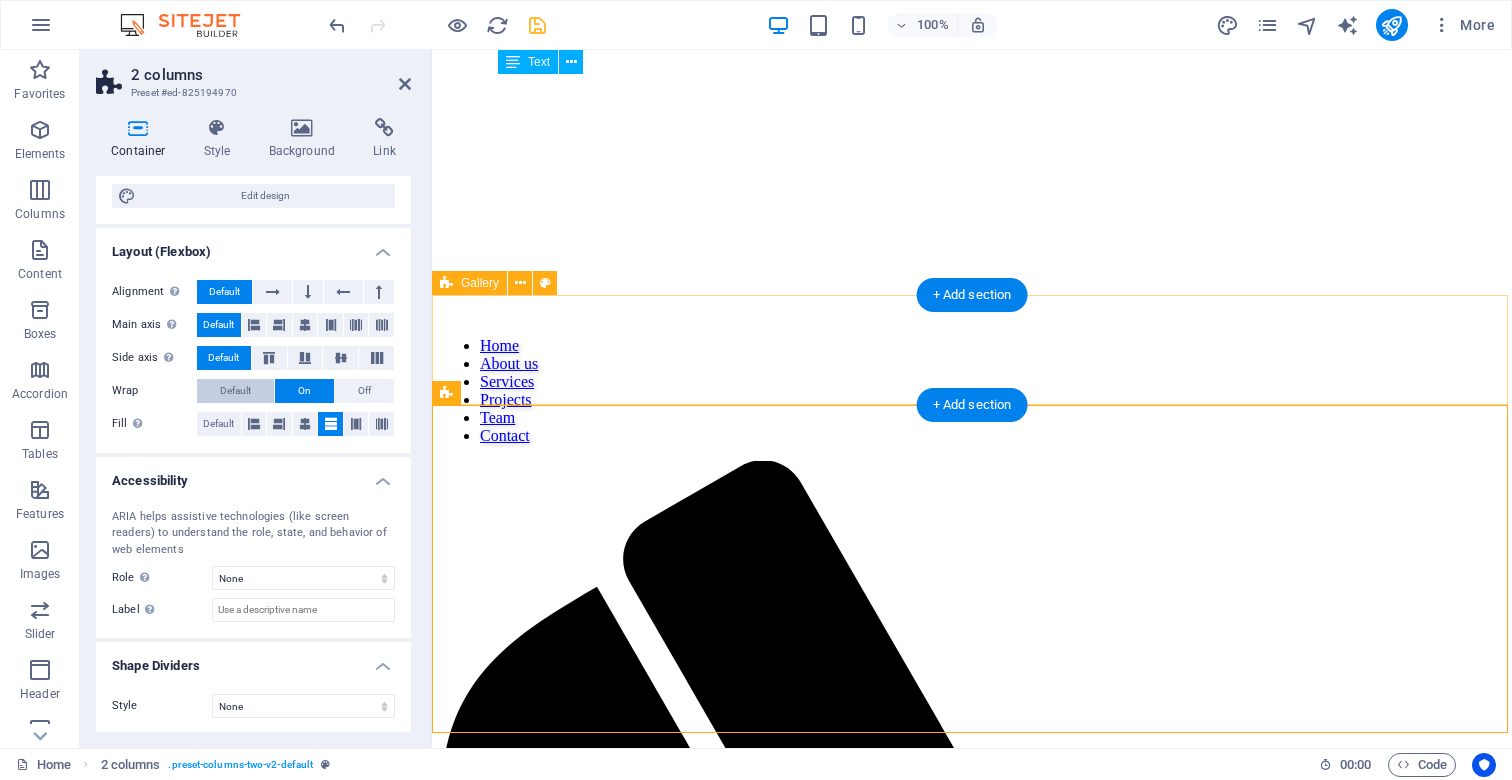 scroll, scrollTop: 216, scrollLeft: 0, axis: vertical 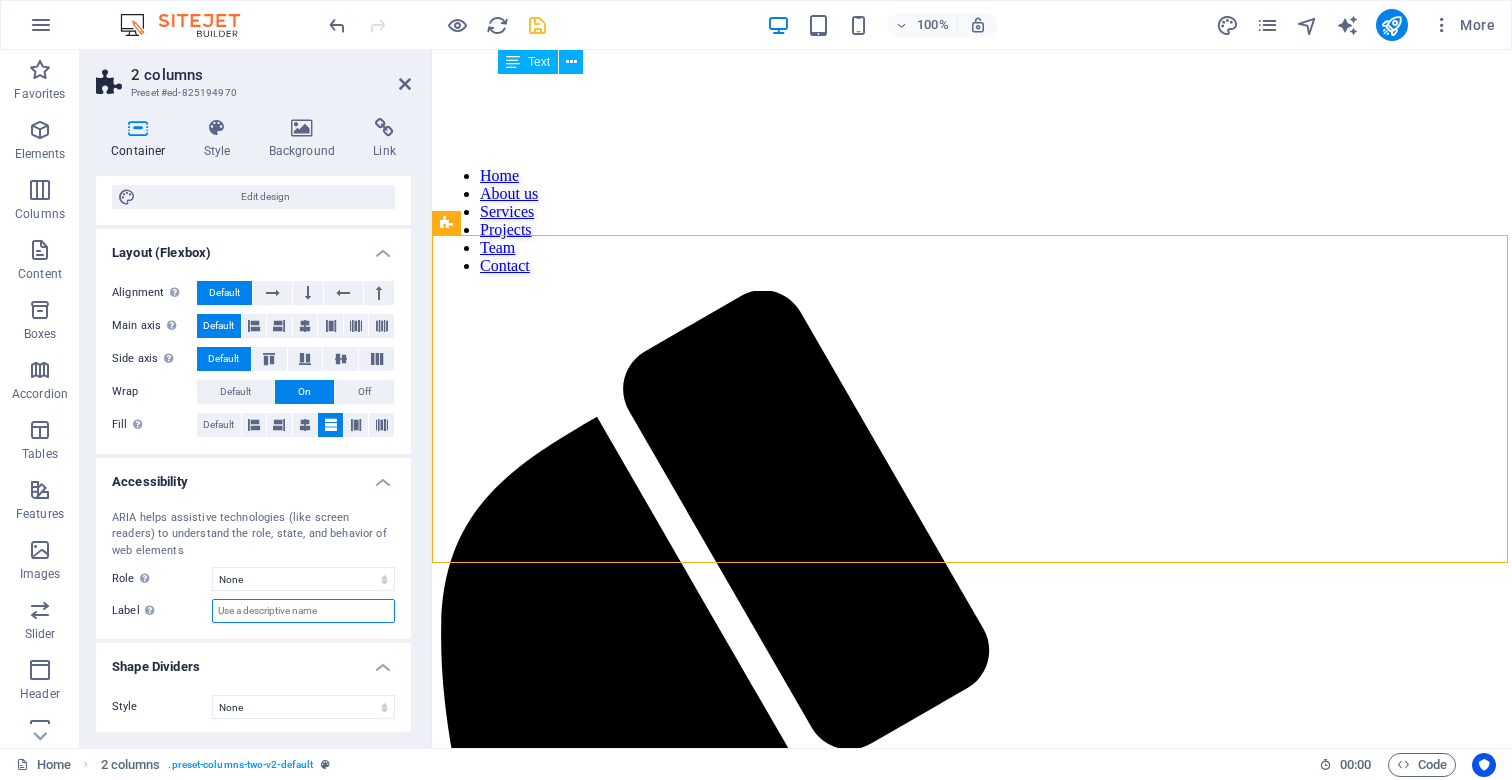 click on "Label Use the  ARIA label  to provide a clear and descriptive name for elements that aren not self-explanatory on their own." at bounding box center [303, 611] 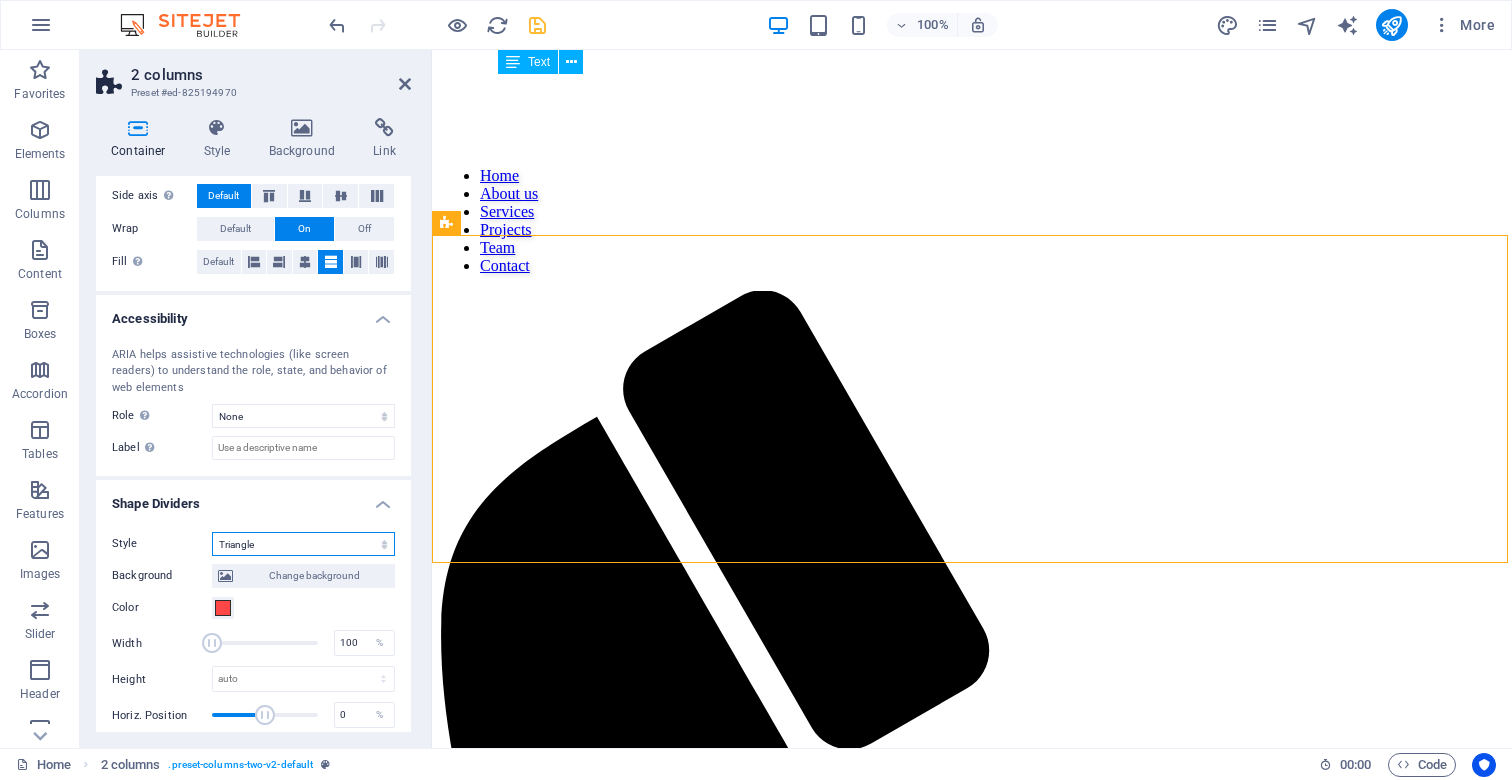 scroll, scrollTop: 380, scrollLeft: 0, axis: vertical 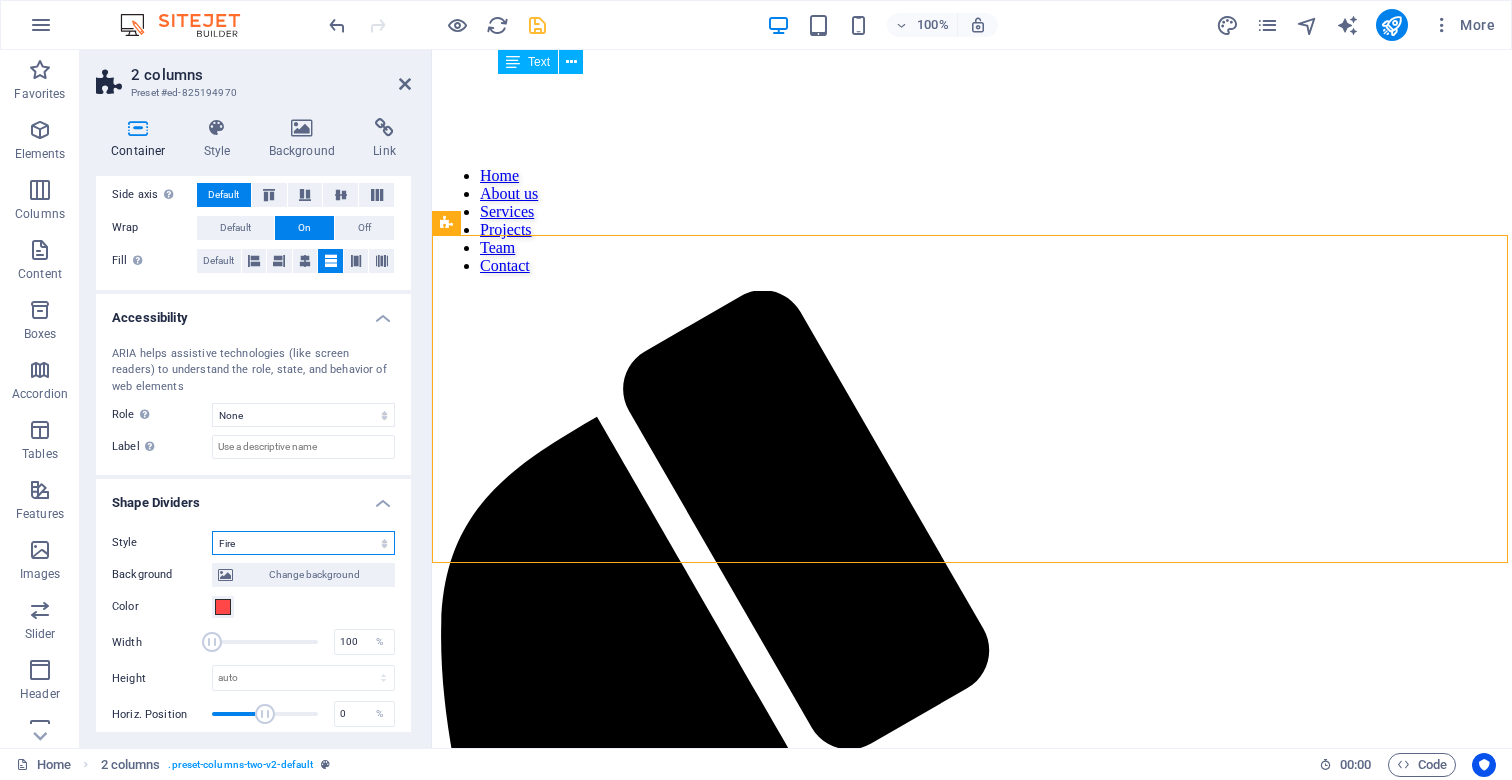 select on "none" 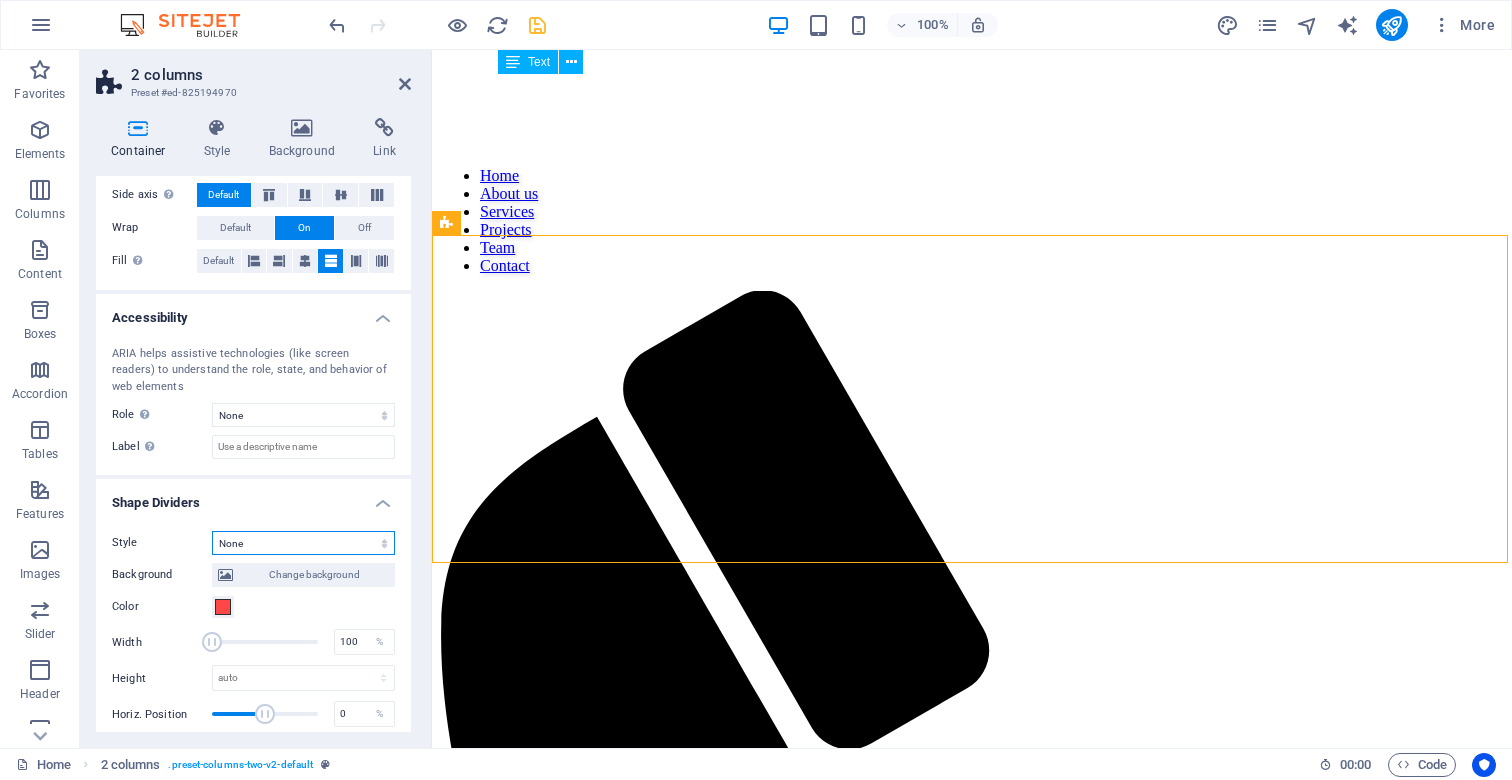 scroll, scrollTop: 216, scrollLeft: 0, axis: vertical 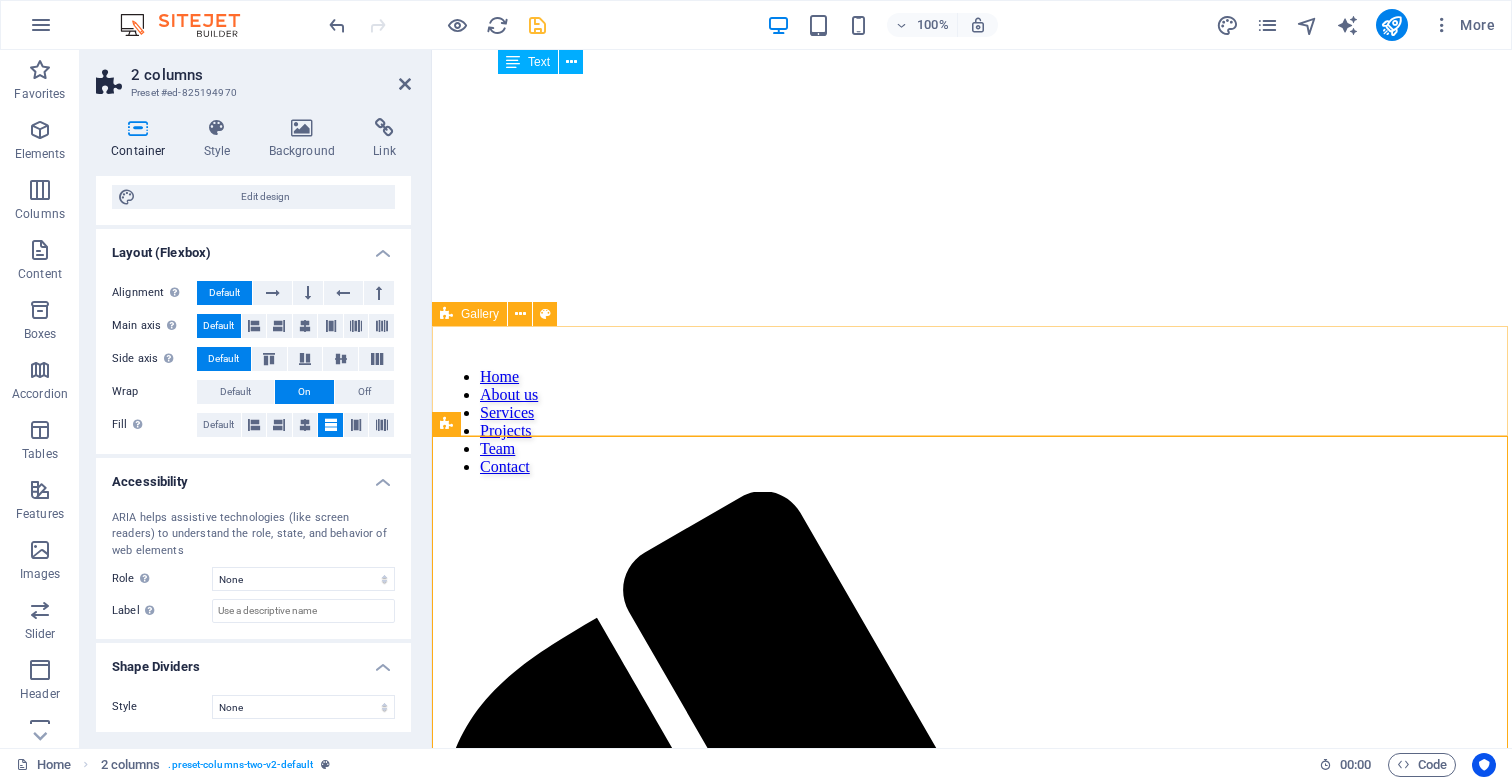 click on "Drop content here or  Add elements  Paste clipboard" at bounding box center (972, 2228) 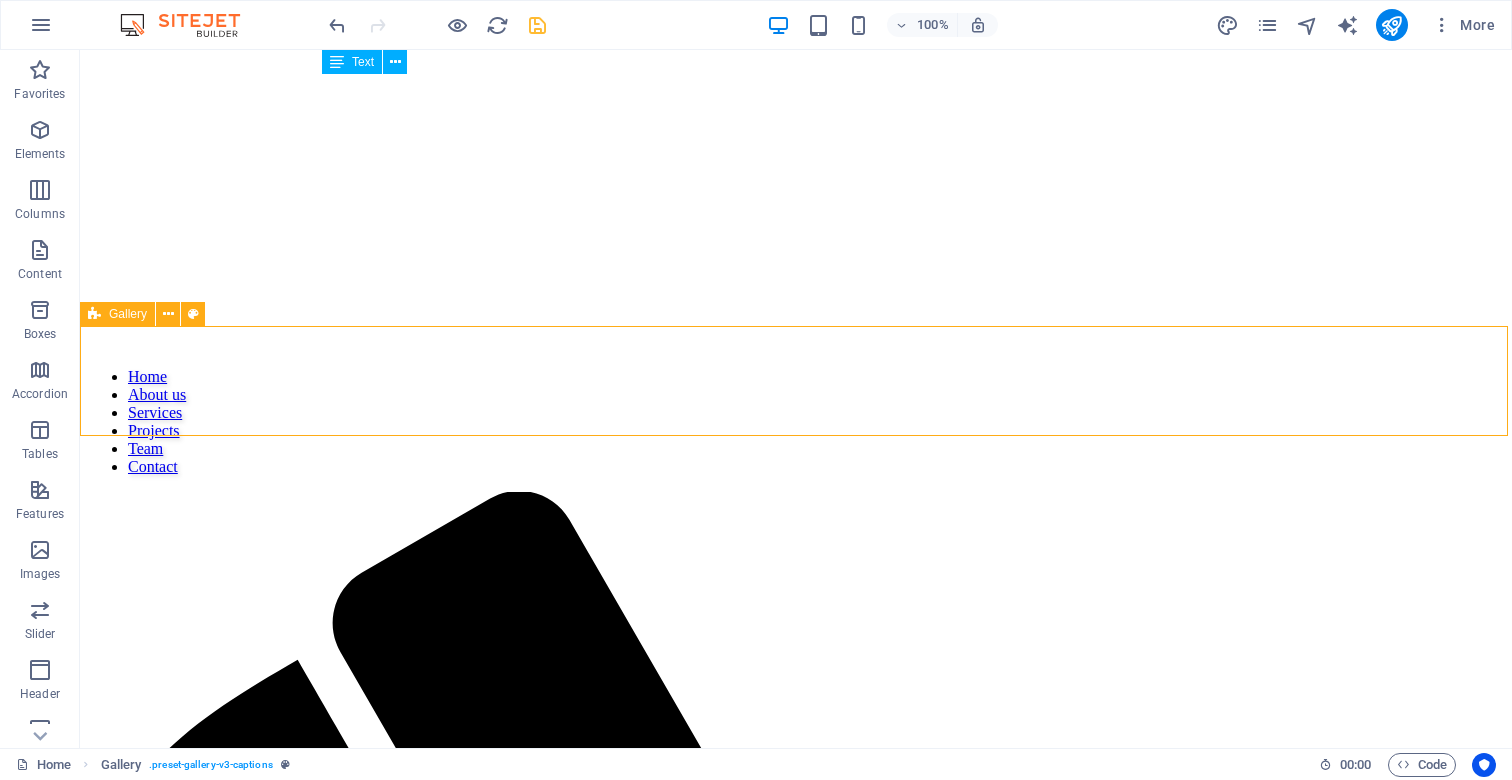 click on "Drop content here or  Add elements  Paste clipboard" at bounding box center (796, 2696) 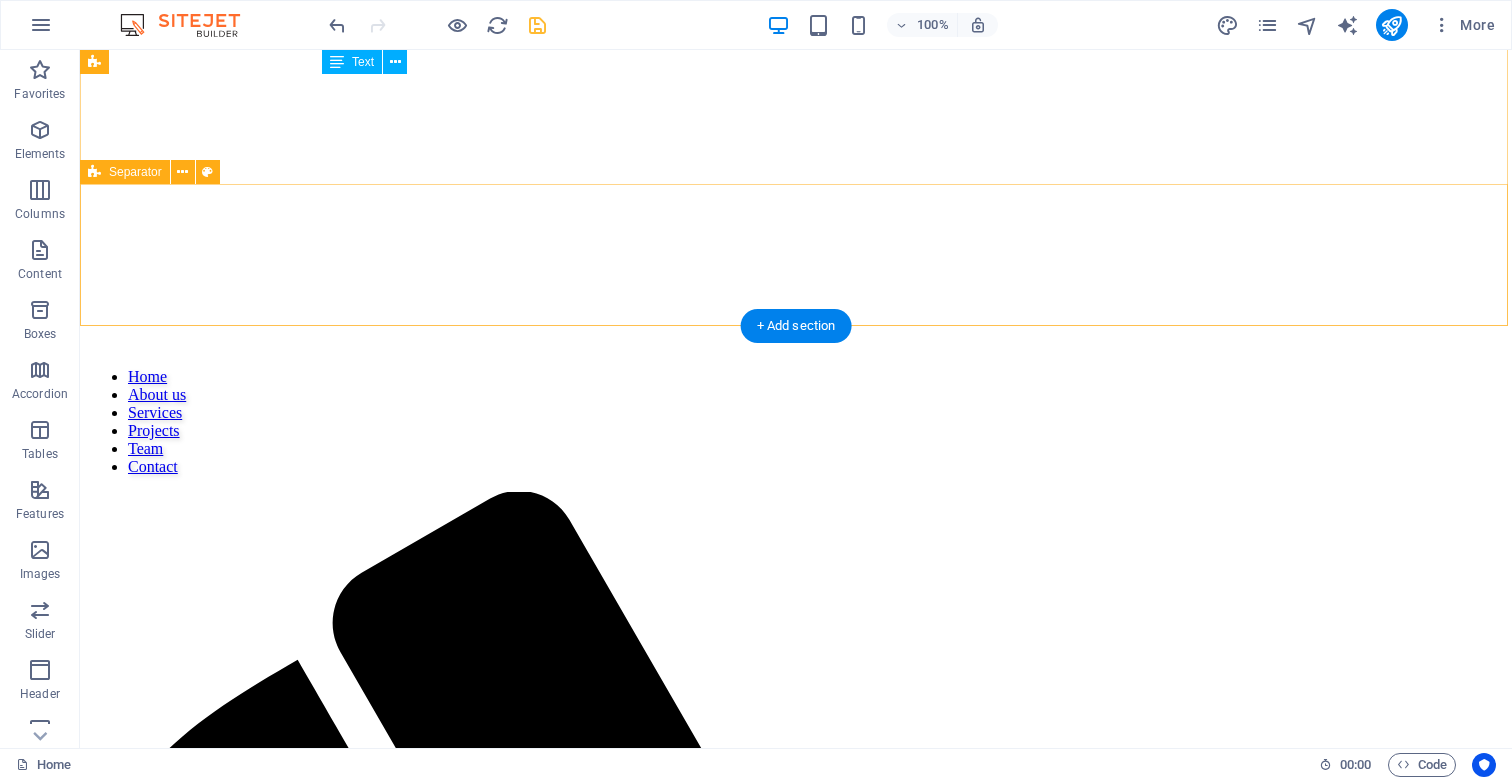 click on "Drop content here or  Add elements  Paste clipboard" at bounding box center (796, 2554) 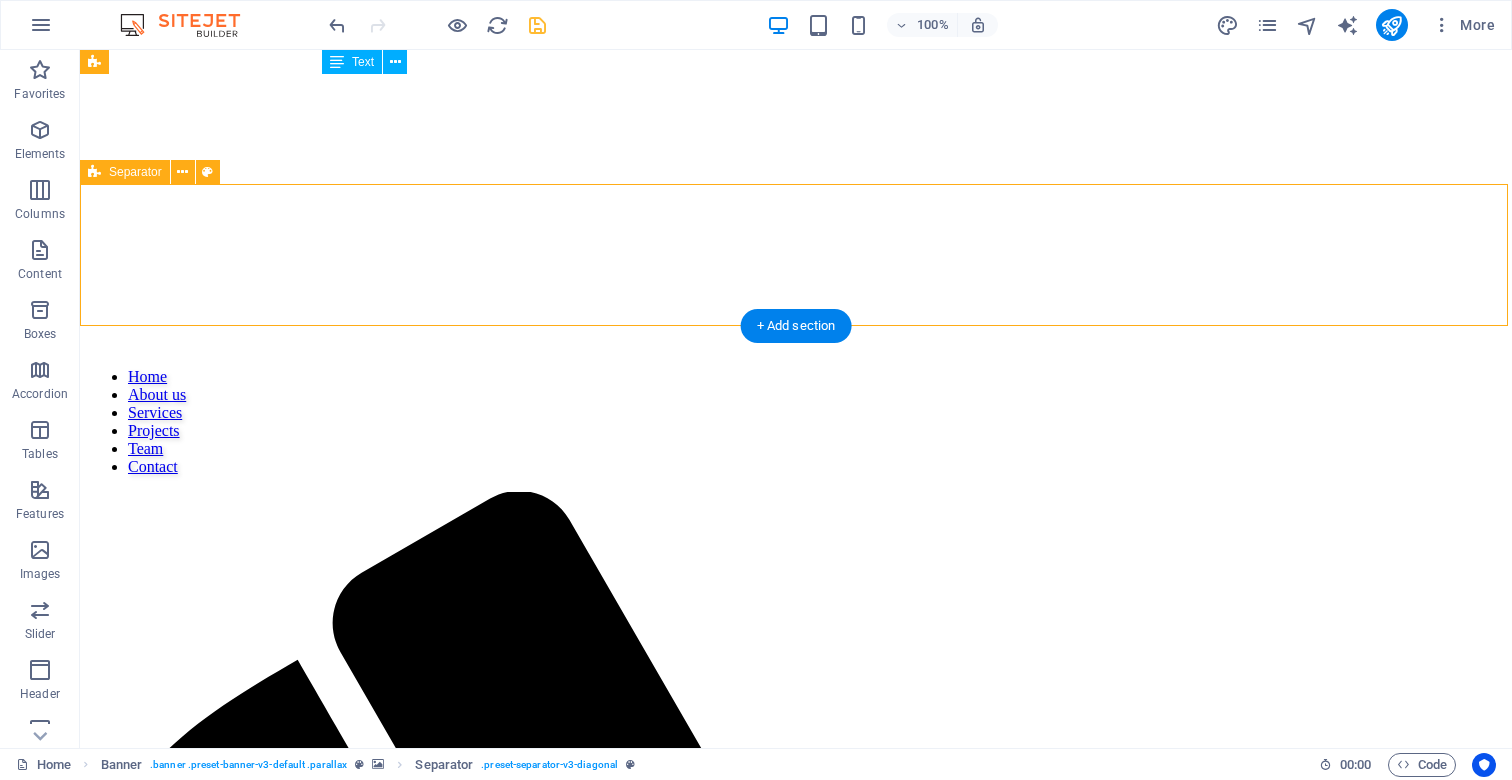 click on "Drop content here or  Add elements  Paste clipboard" at bounding box center (796, 2554) 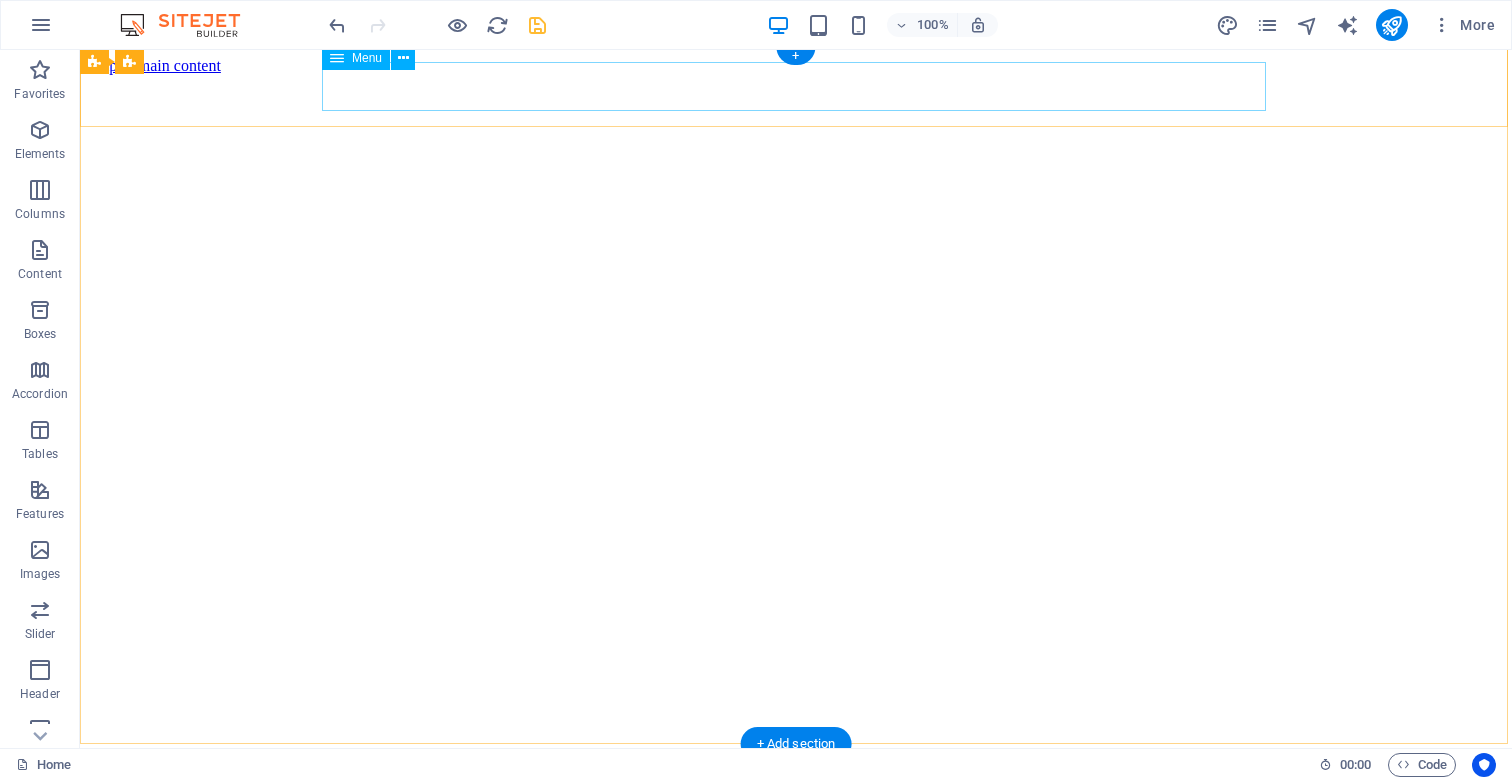 scroll, scrollTop: 4, scrollLeft: 0, axis: vertical 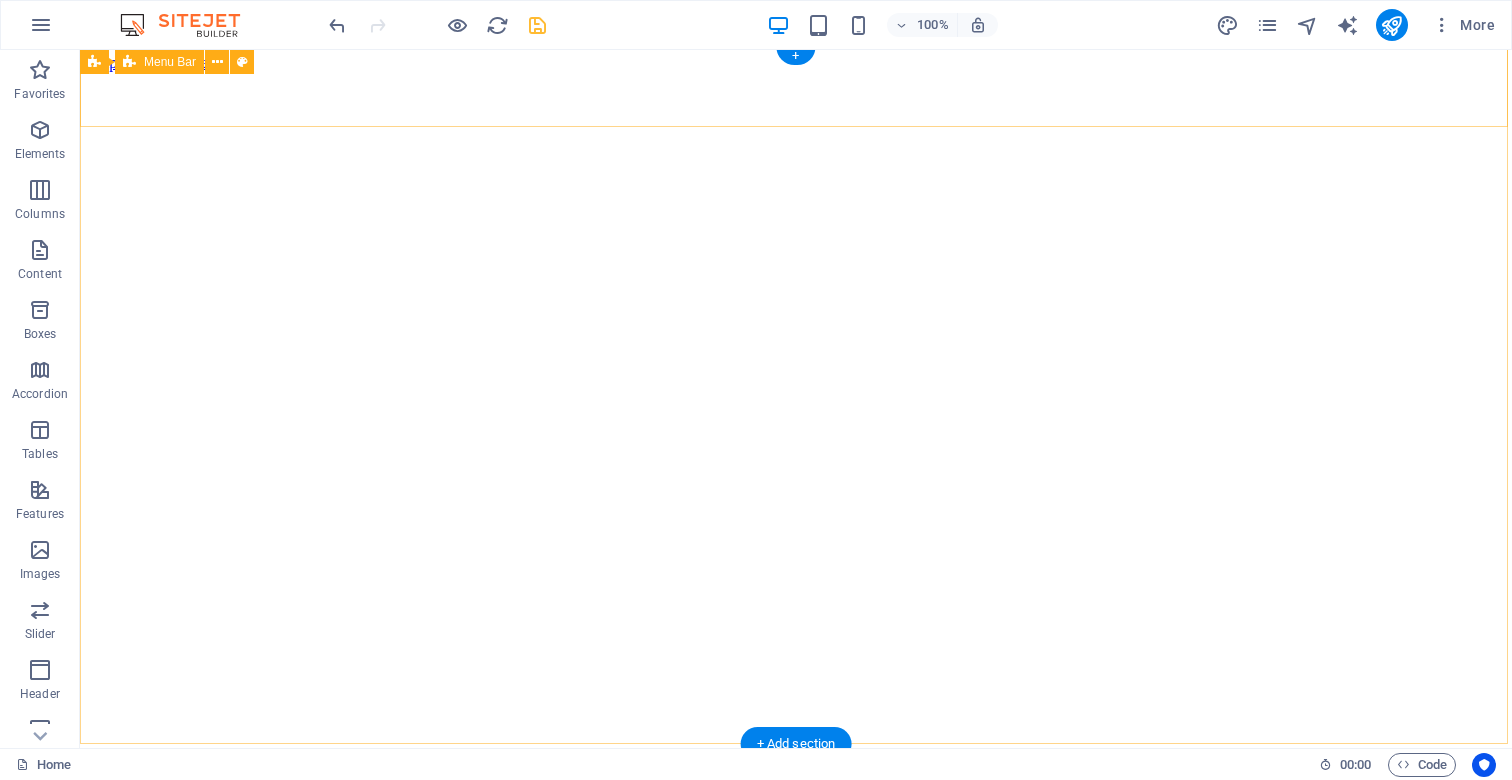 click on "Home About us Services Projects Team Contact" at bounding box center (796, 1788) 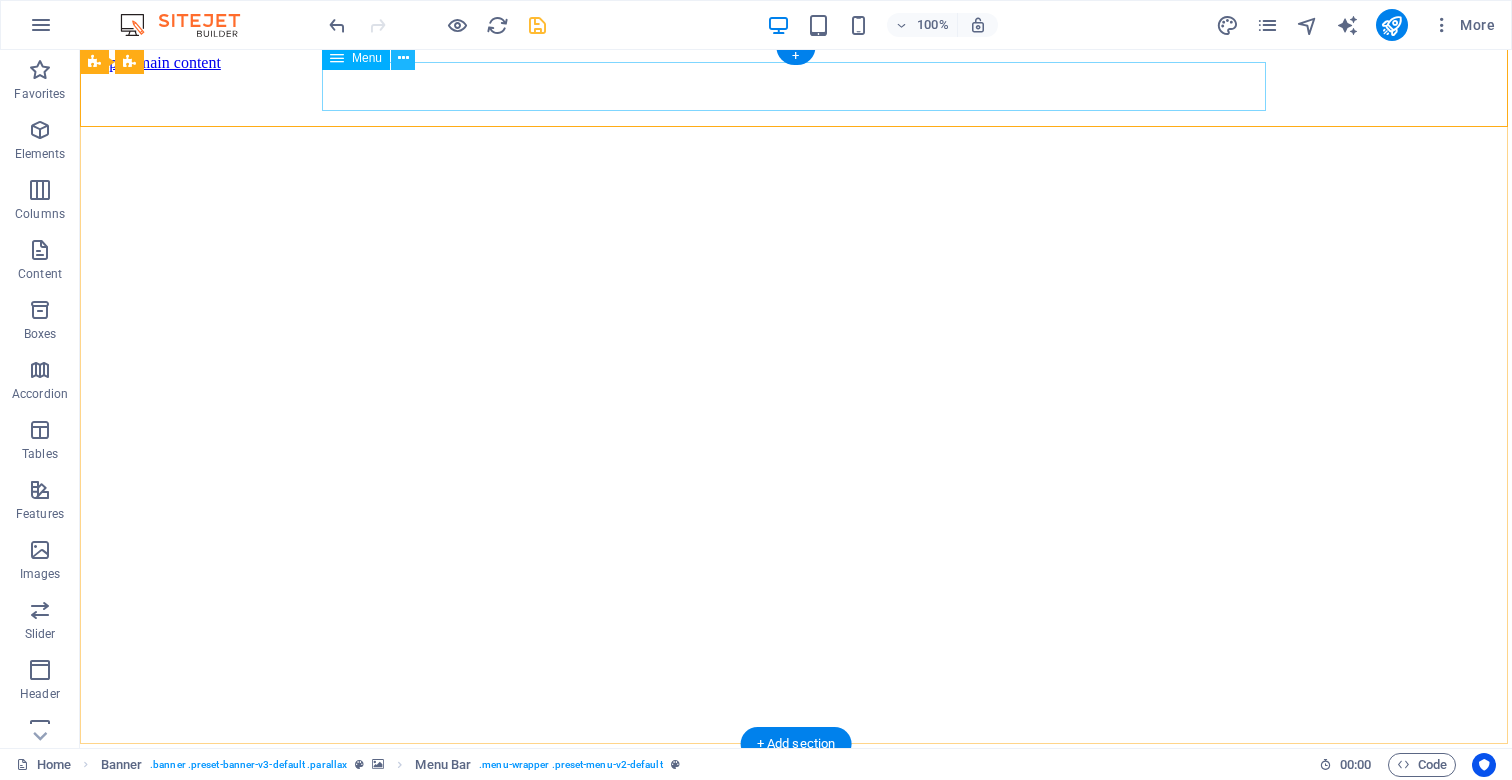 click at bounding box center [403, 58] 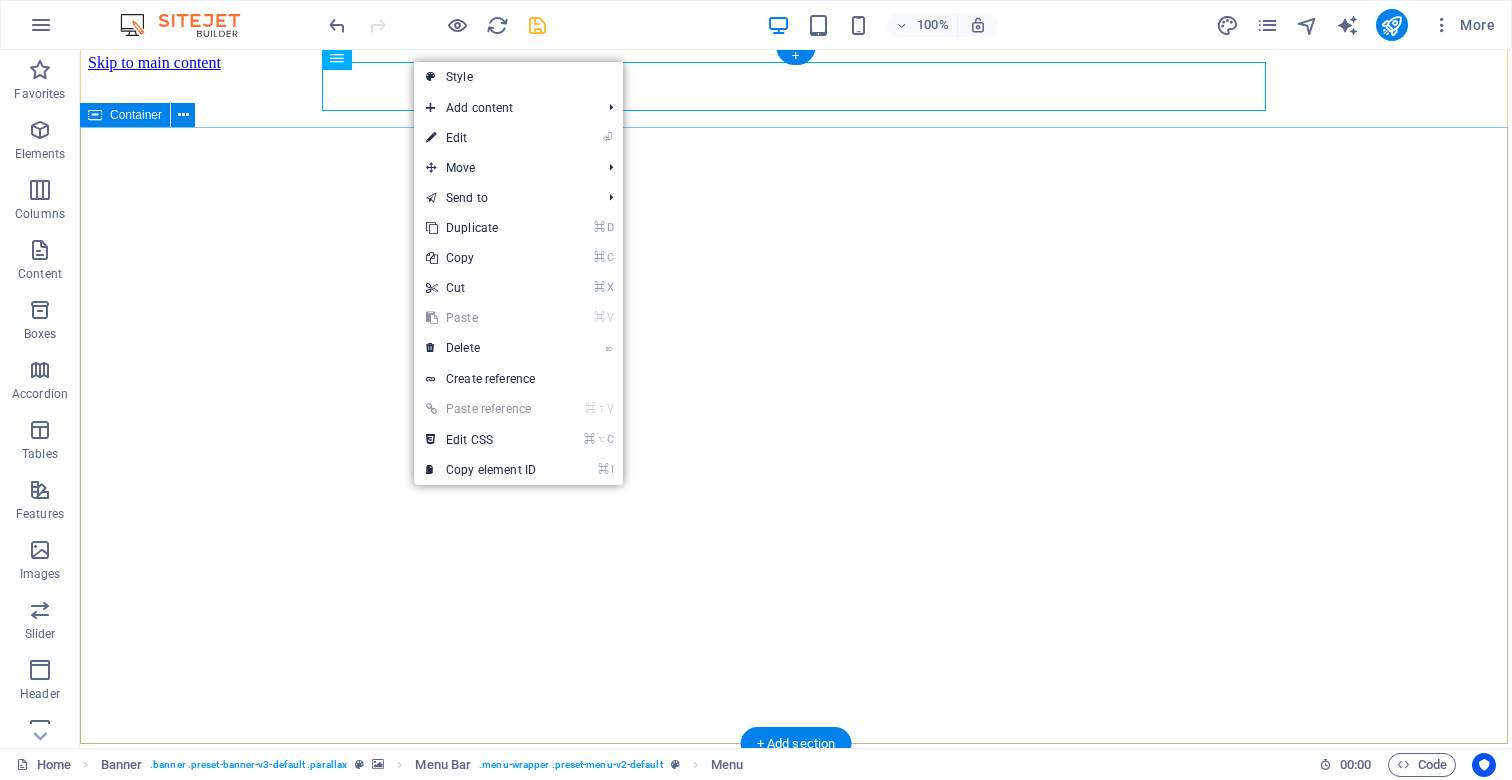 scroll, scrollTop: 6, scrollLeft: 0, axis: vertical 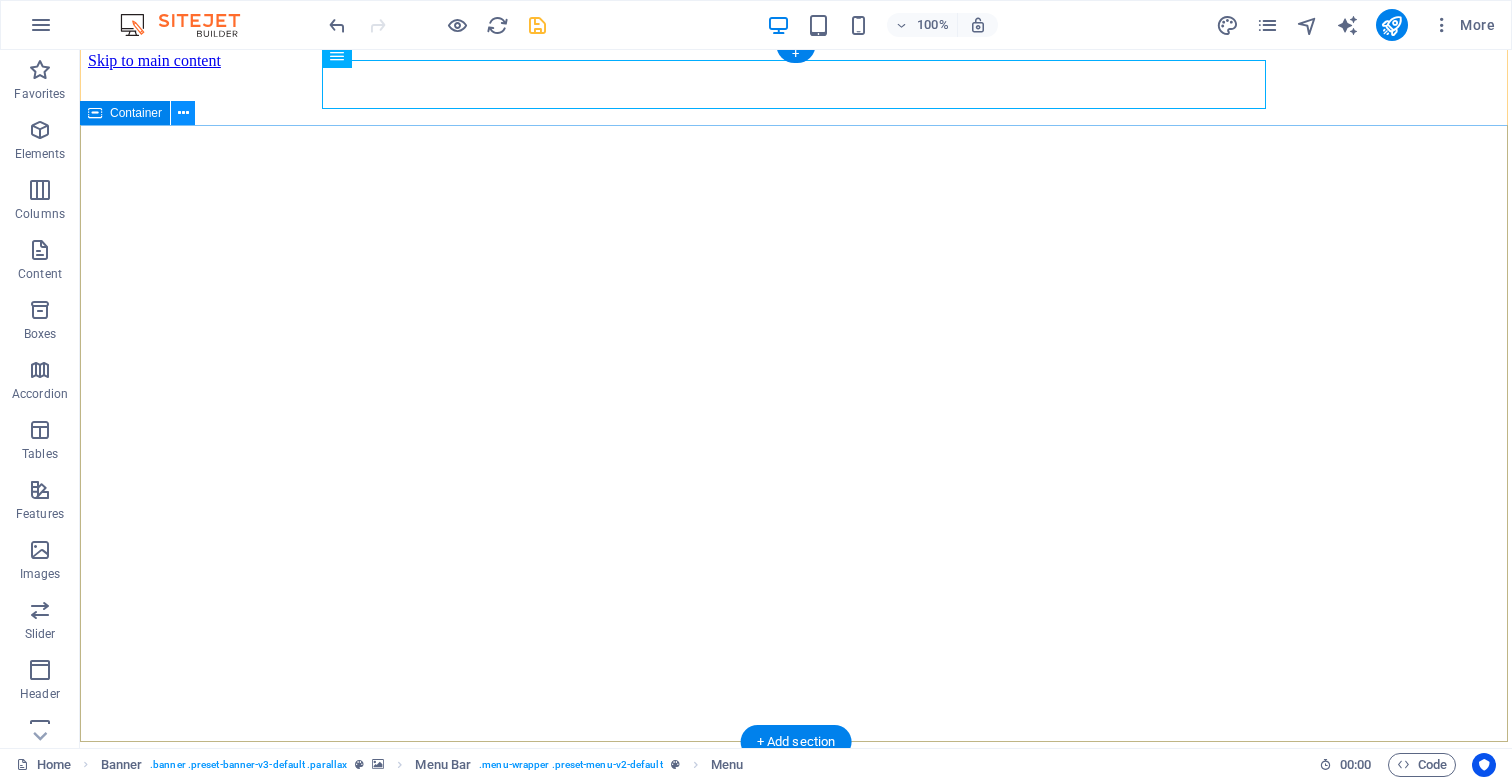 click at bounding box center (183, 113) 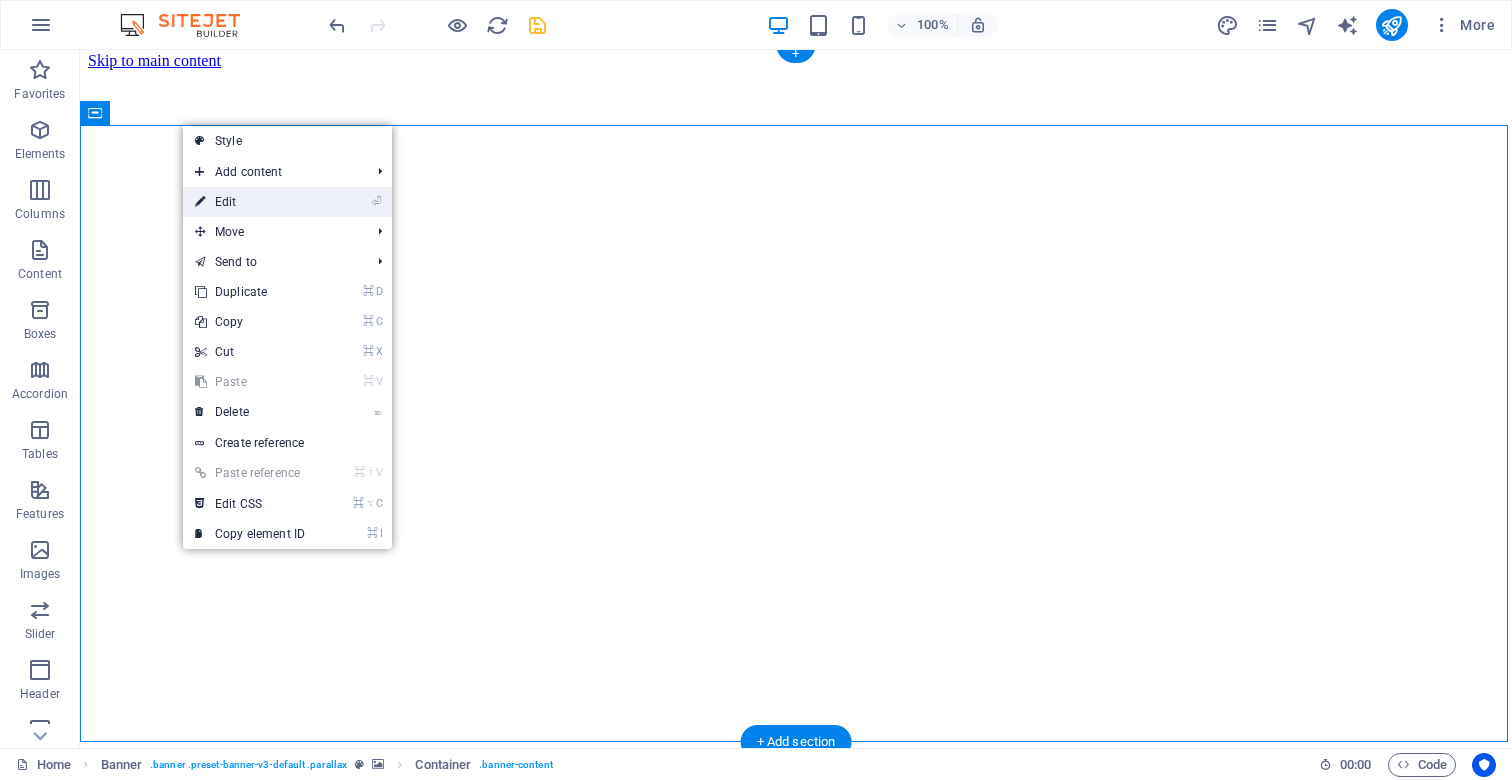 click on "⏎  Edit" at bounding box center (287, 202) 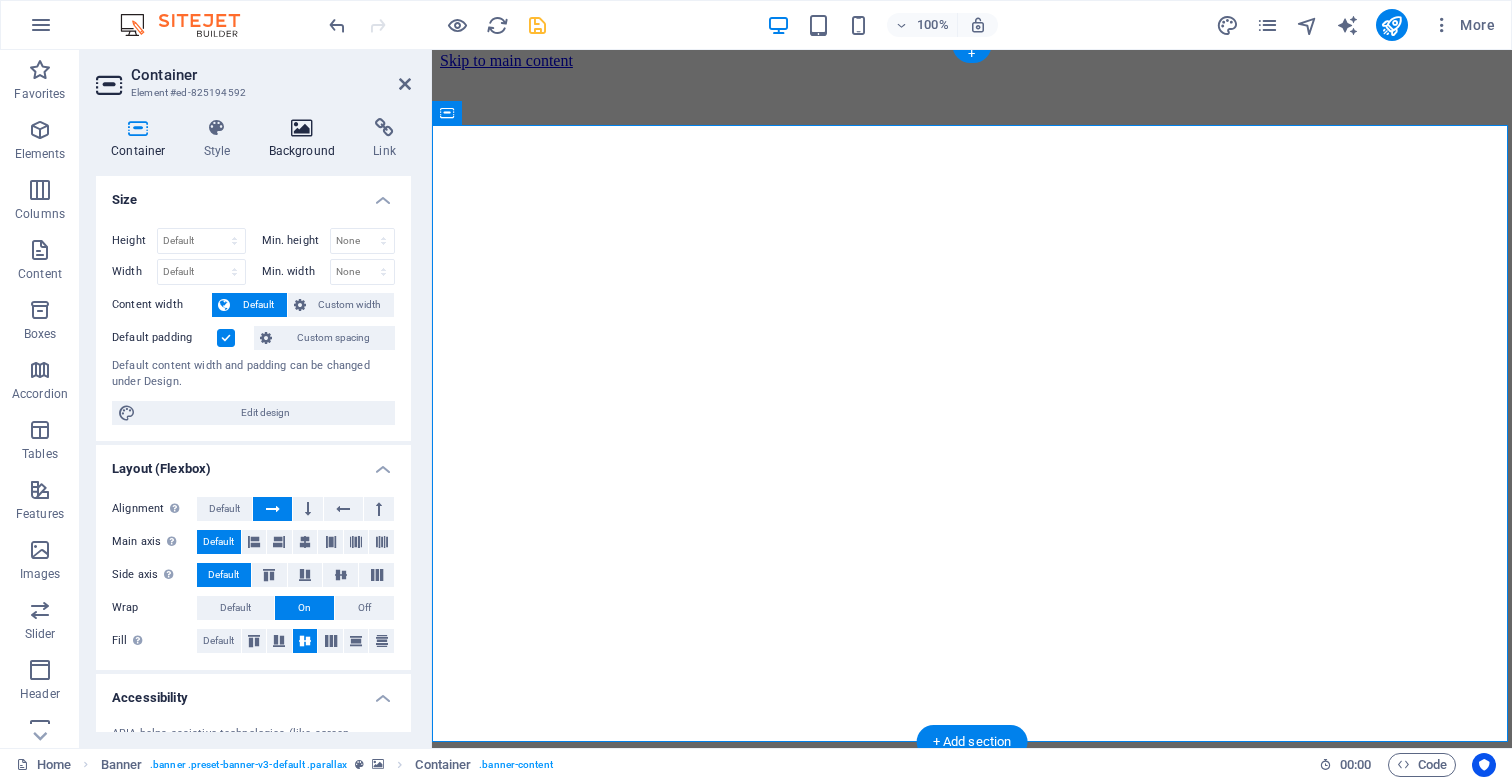 click at bounding box center [302, 128] 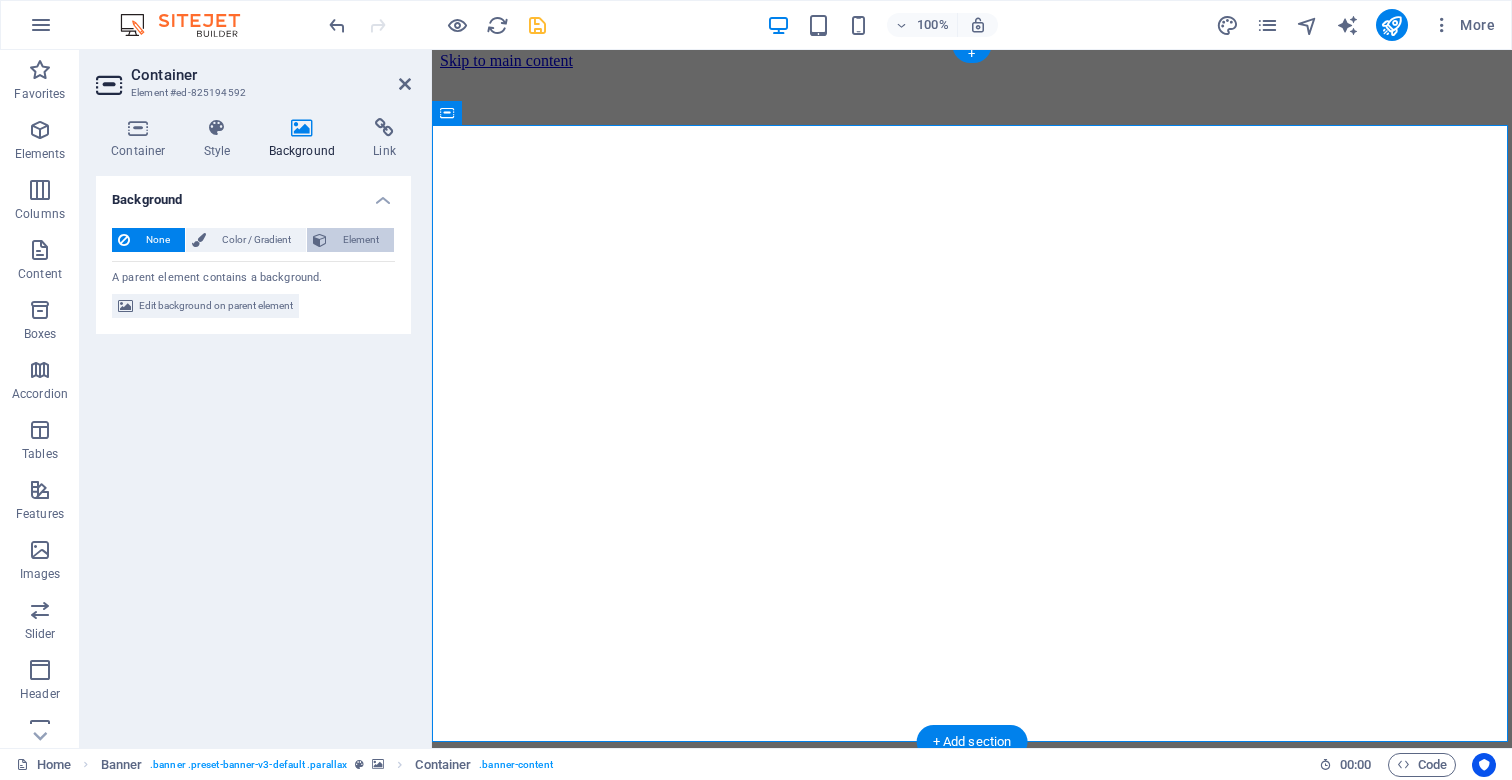 click on "Element" at bounding box center [360, 240] 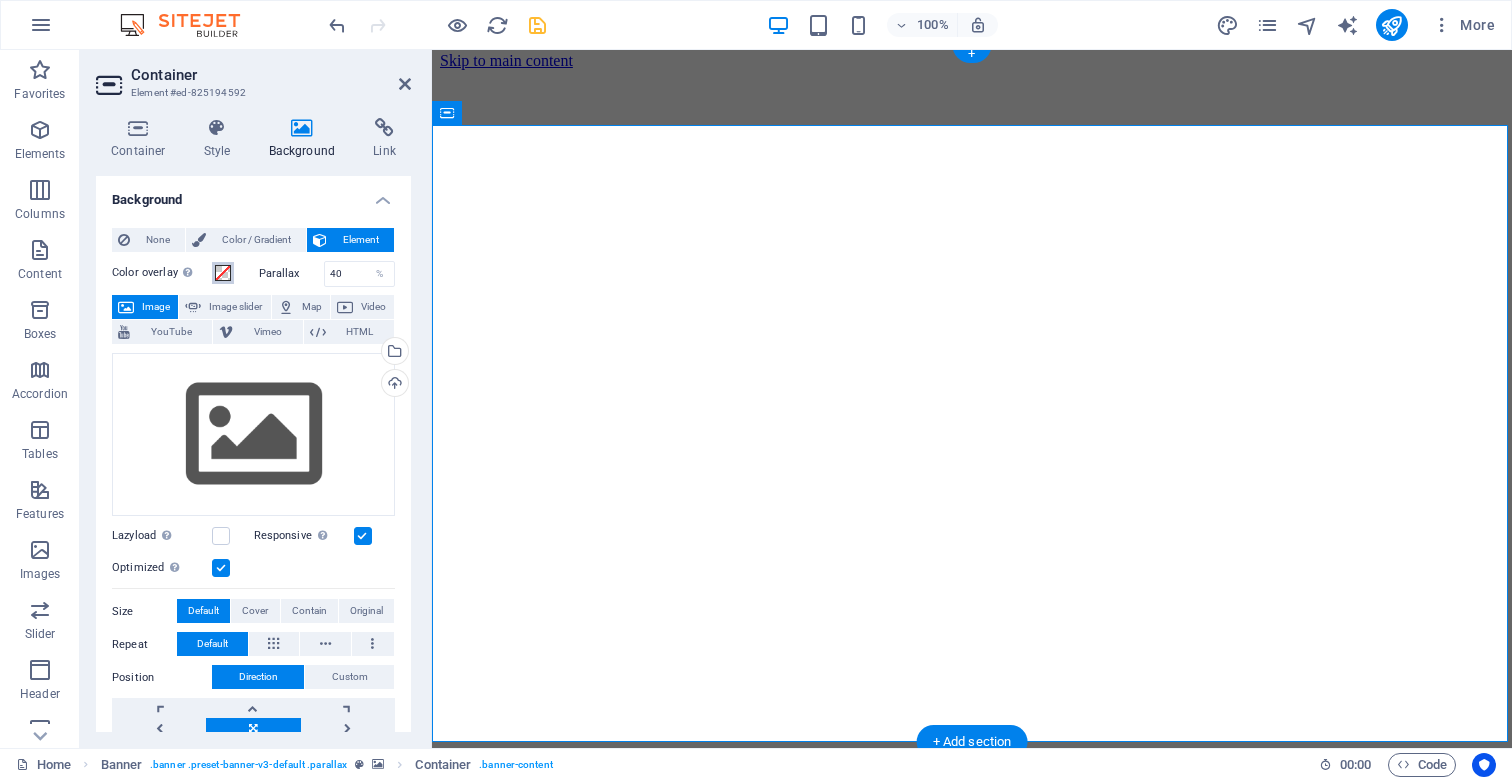 click on "Color overlay Places an overlay over the background to colorize it" at bounding box center (223, 273) 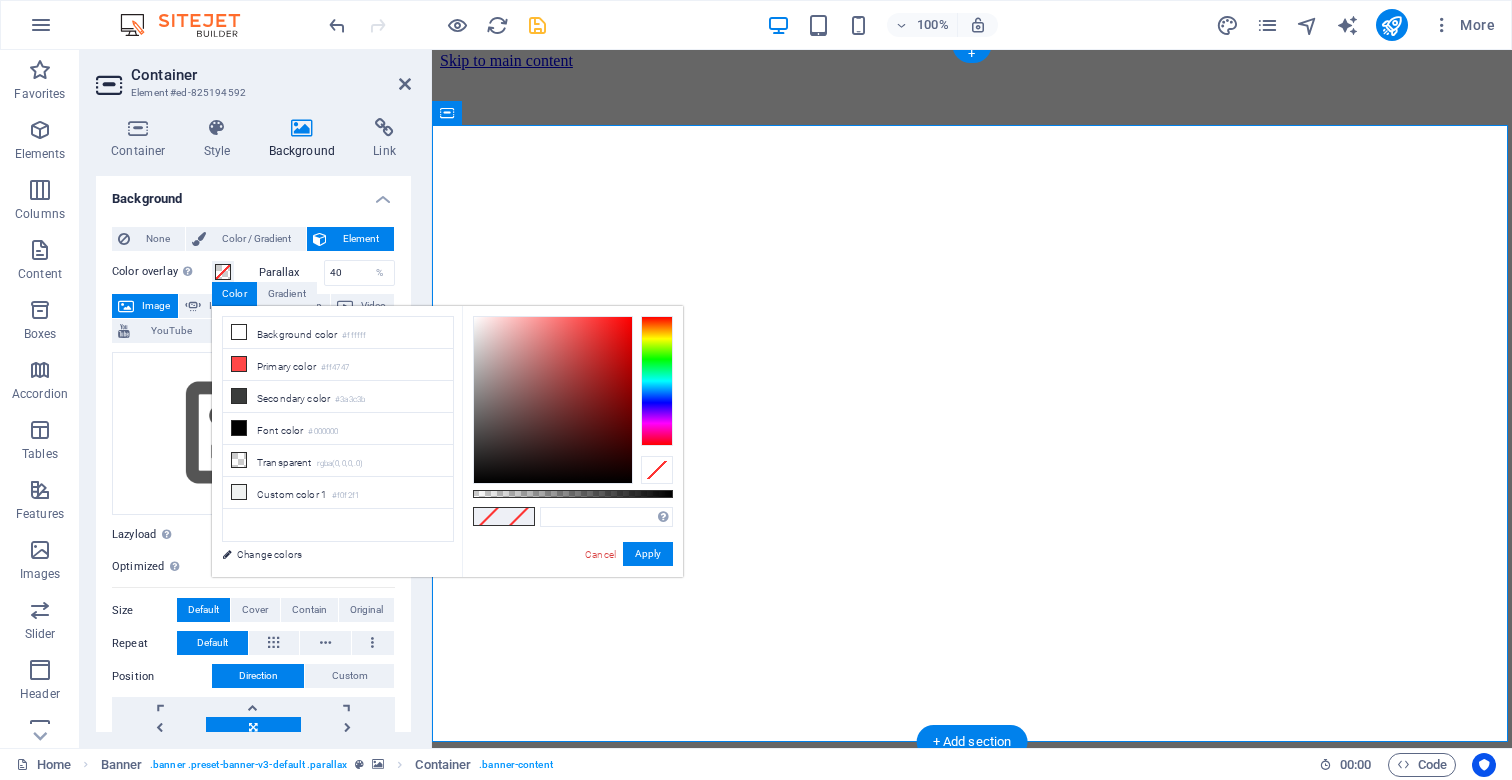 click on "Parallax 40 %" at bounding box center (327, 273) 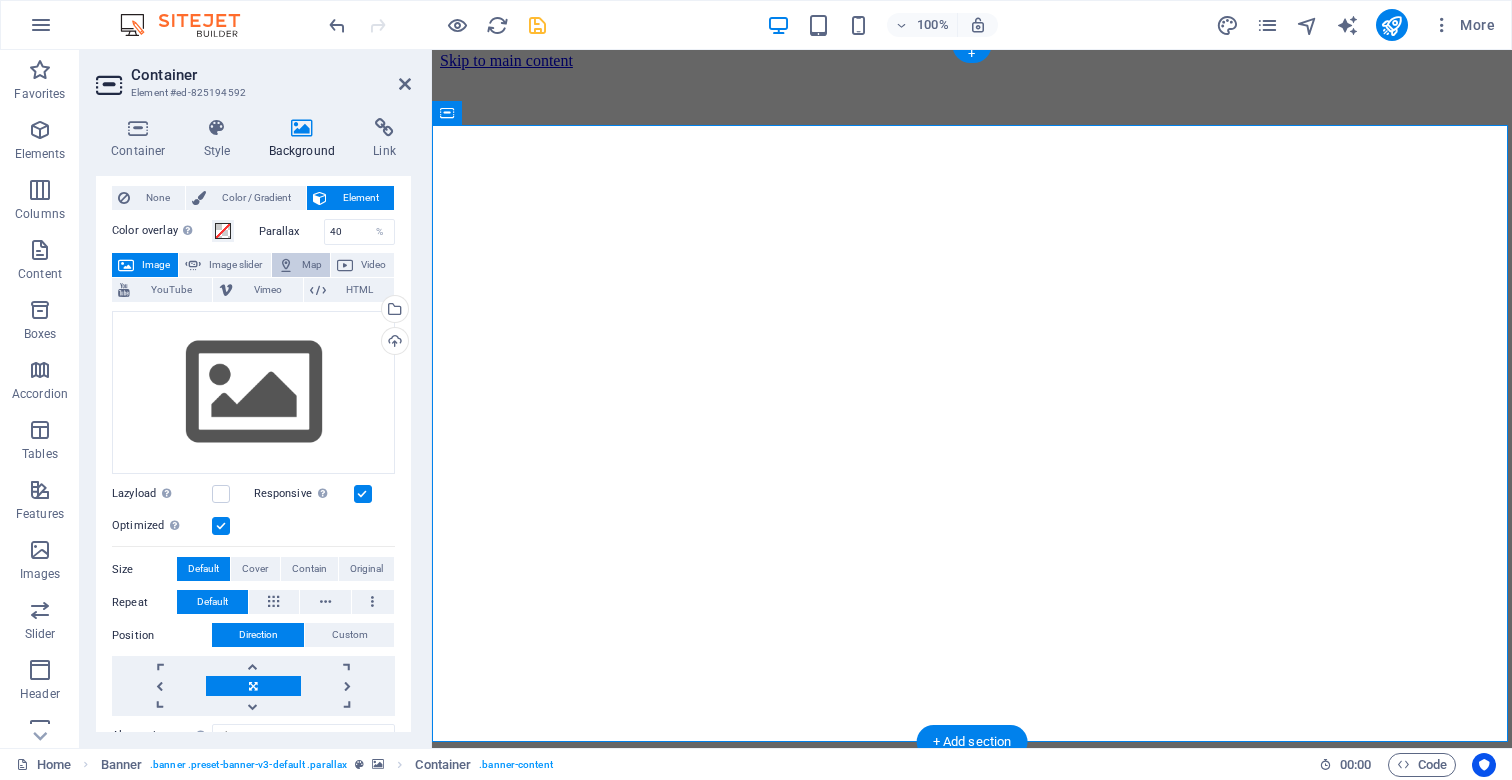 scroll, scrollTop: 49, scrollLeft: 0, axis: vertical 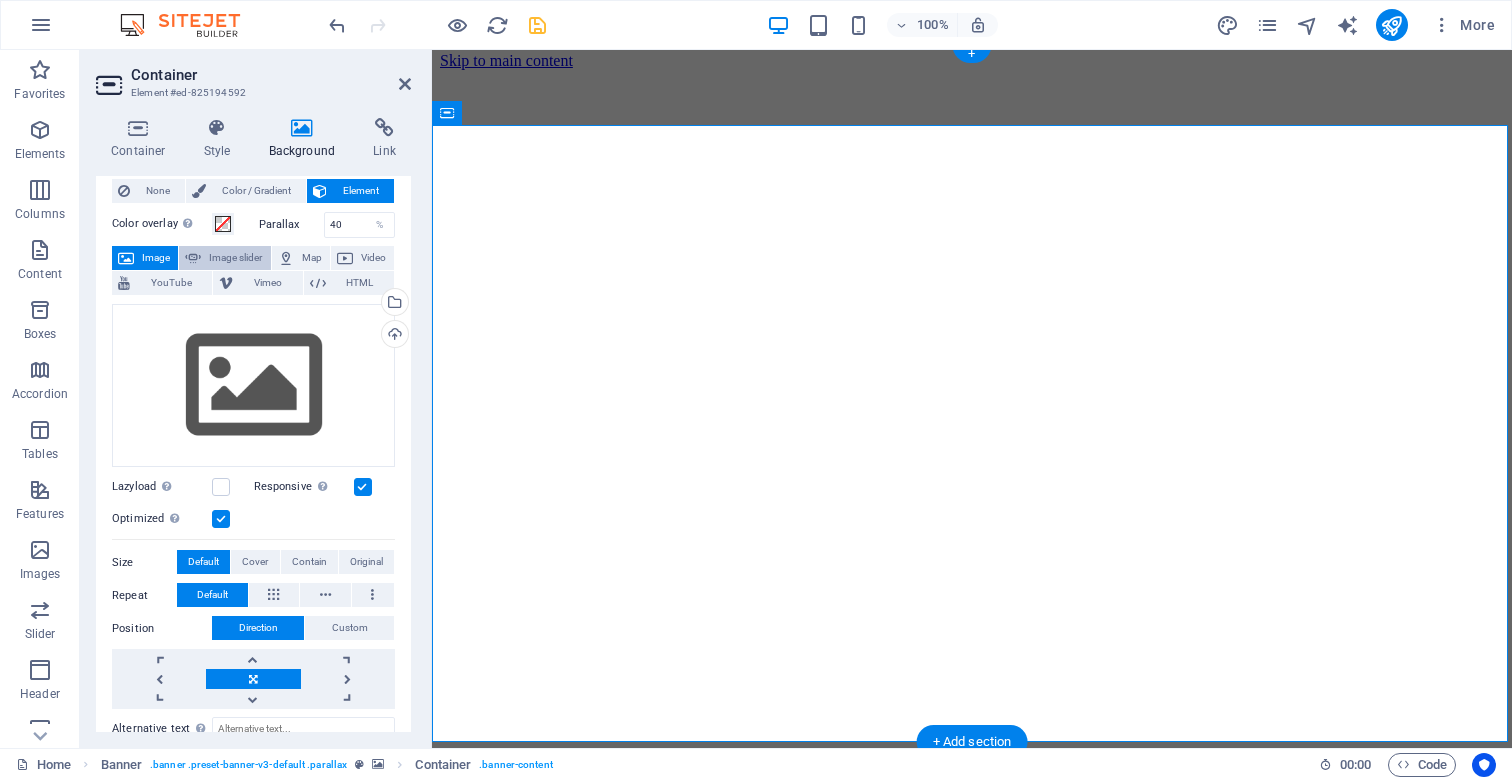 click on "Image slider" at bounding box center (235, 258) 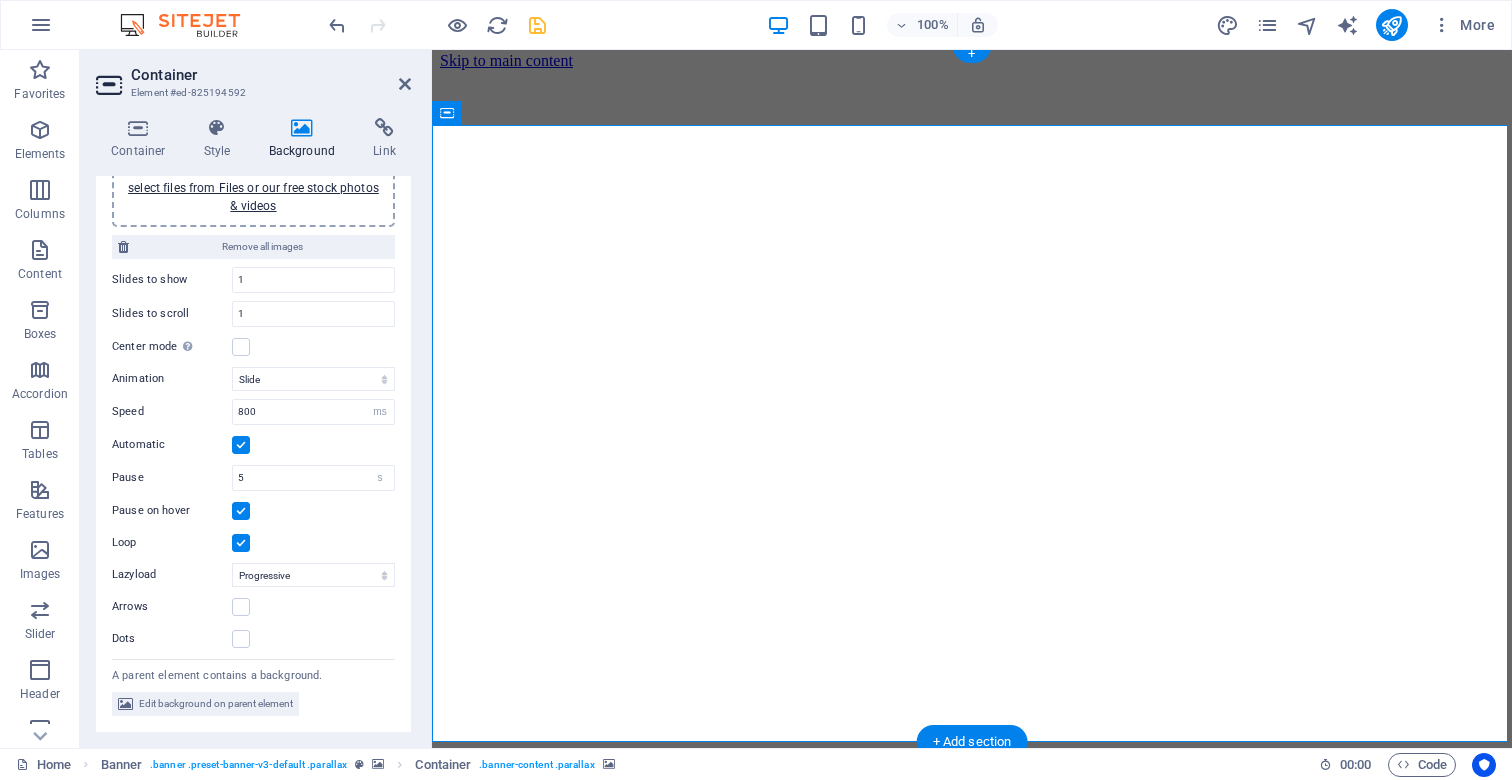 scroll, scrollTop: 203, scrollLeft: 0, axis: vertical 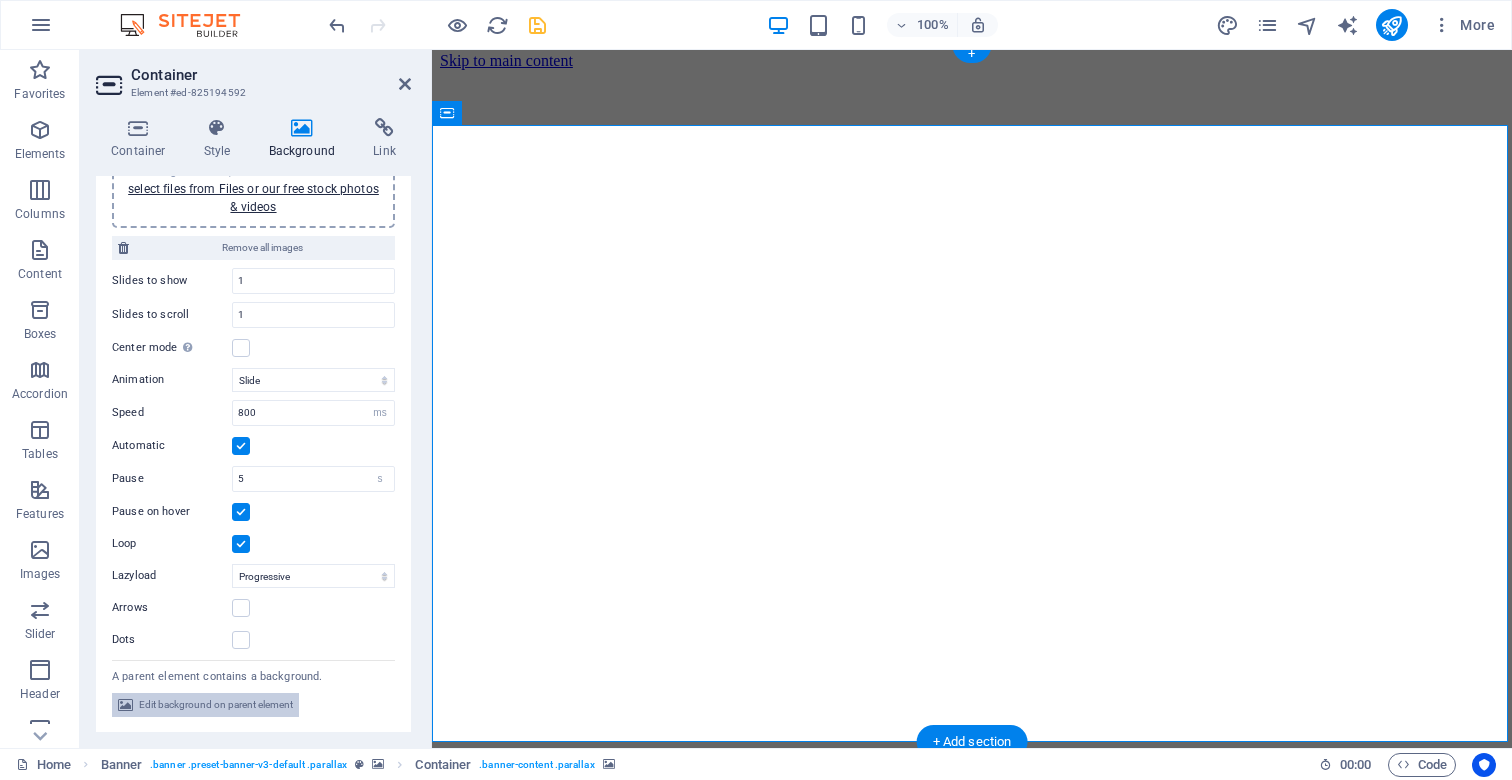 click on "Edit background on parent element" at bounding box center [216, 705] 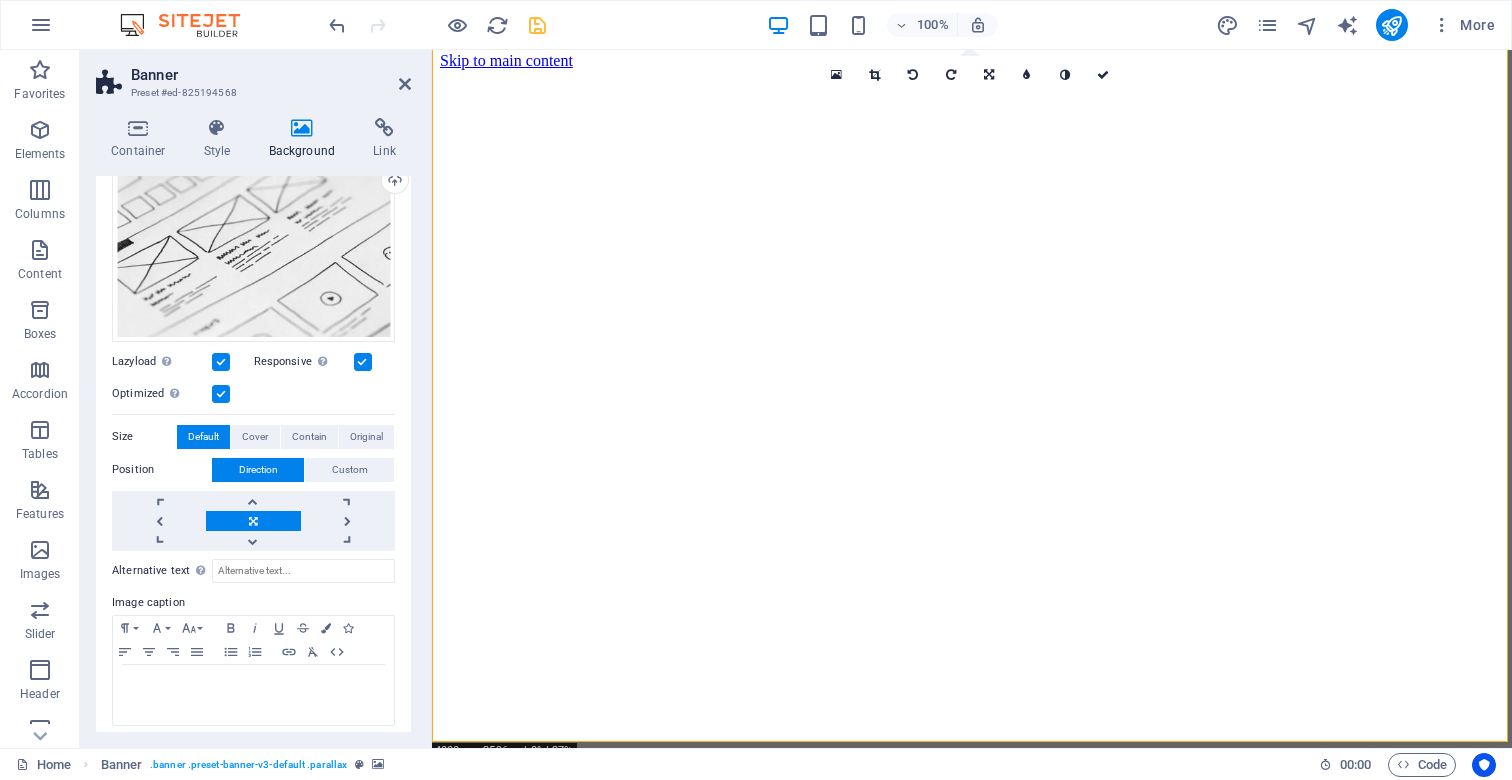 scroll, scrollTop: 208, scrollLeft: 0, axis: vertical 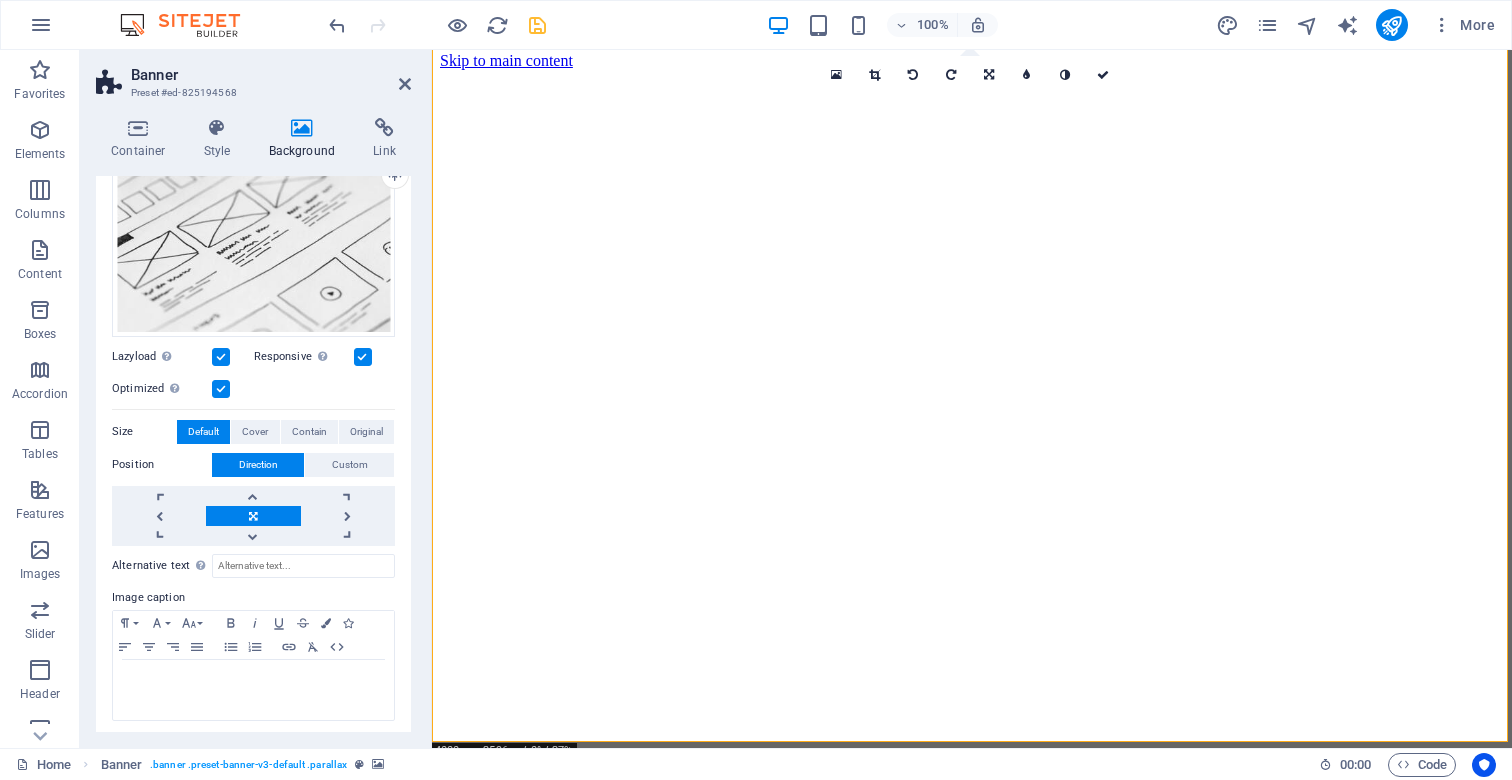 click at bounding box center (221, 357) 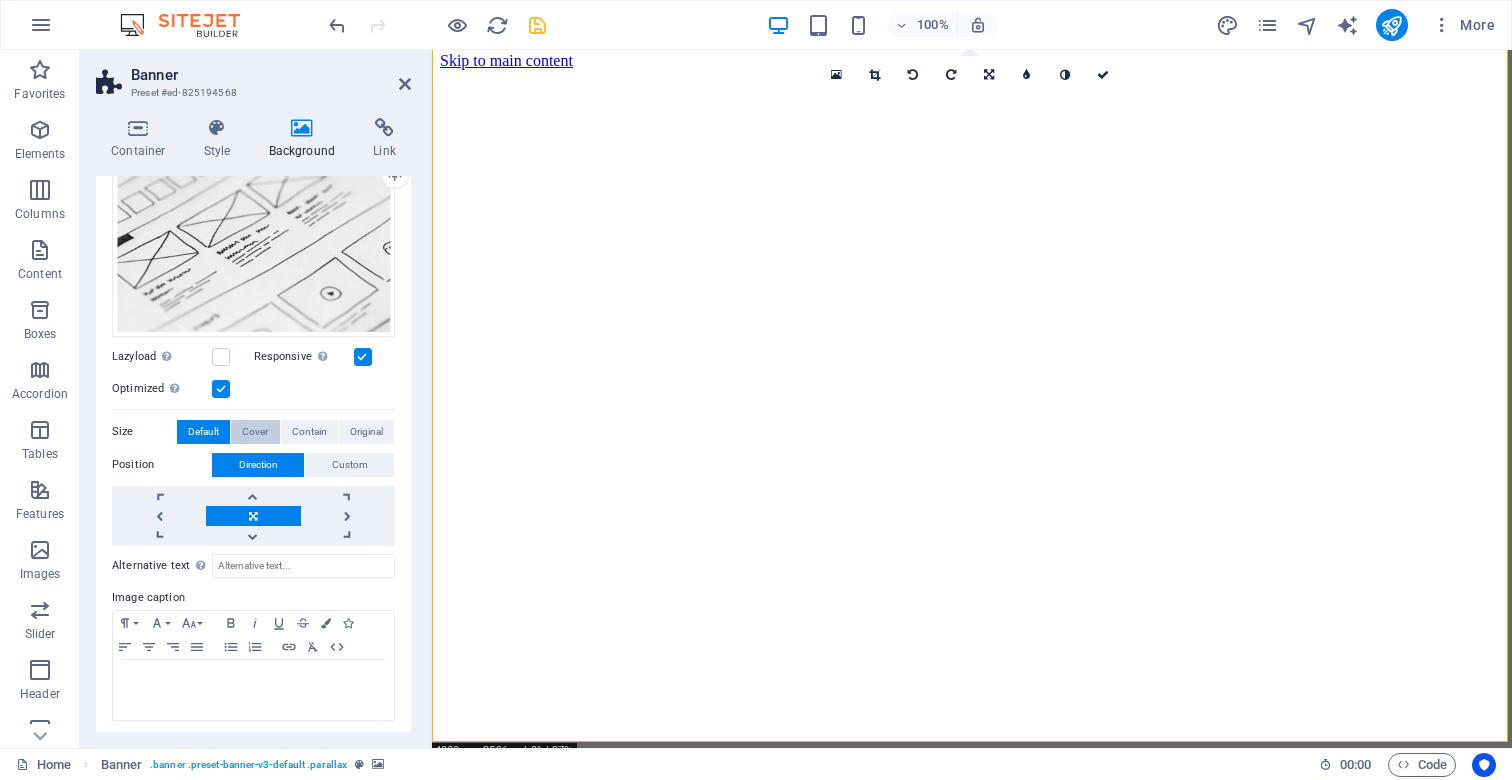 click on "Cover" at bounding box center (255, 432) 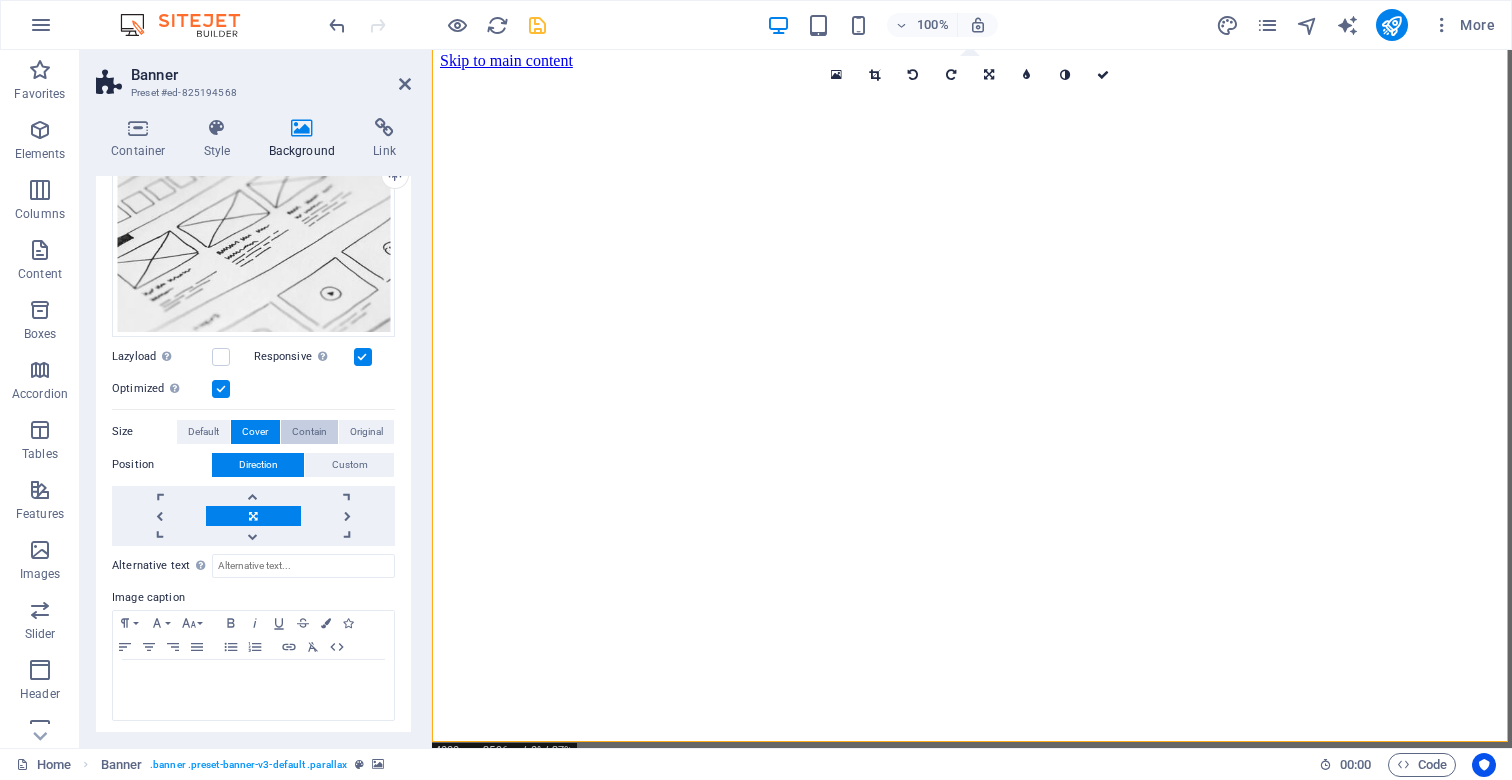 click on "Contain" at bounding box center [309, 432] 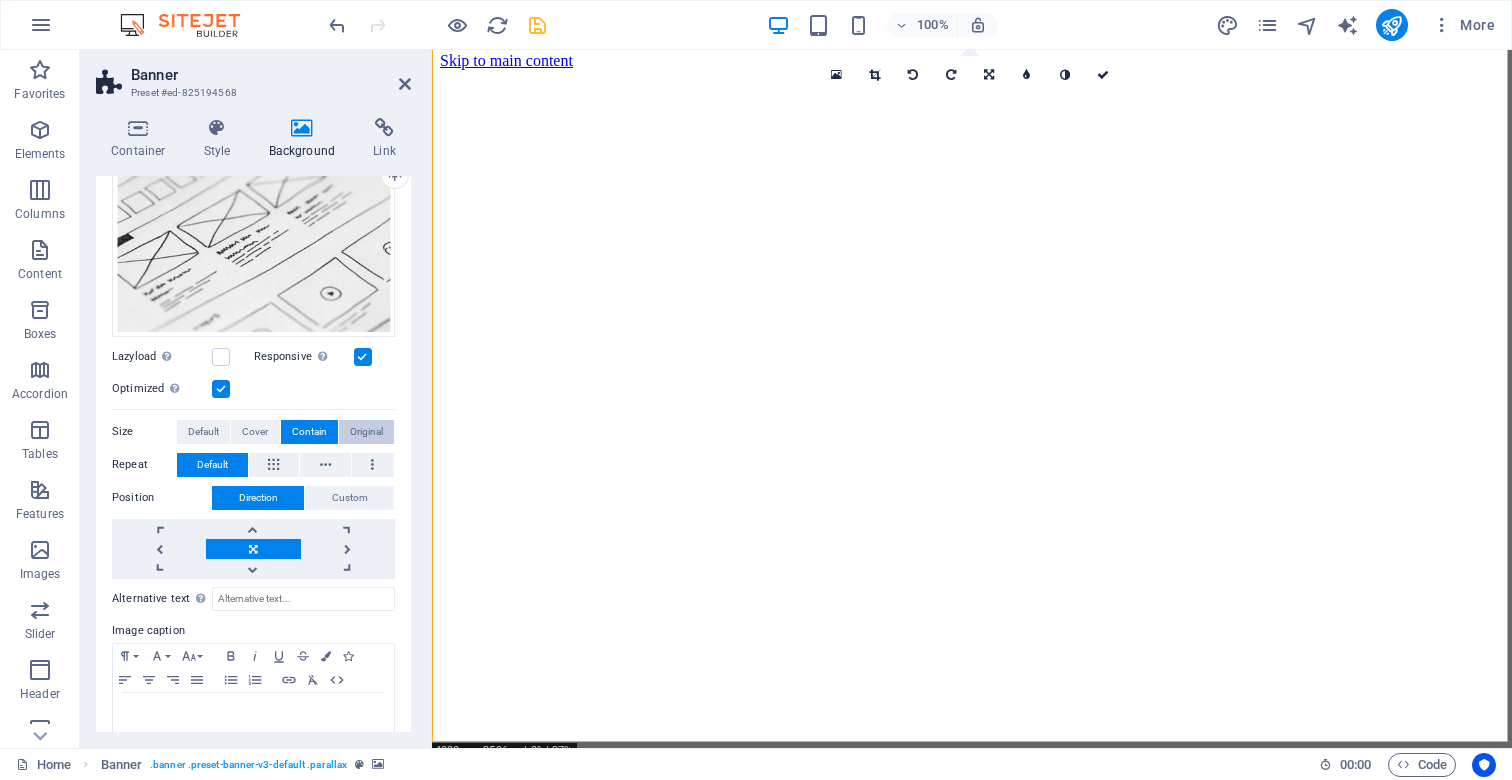 click on "Original" at bounding box center (366, 432) 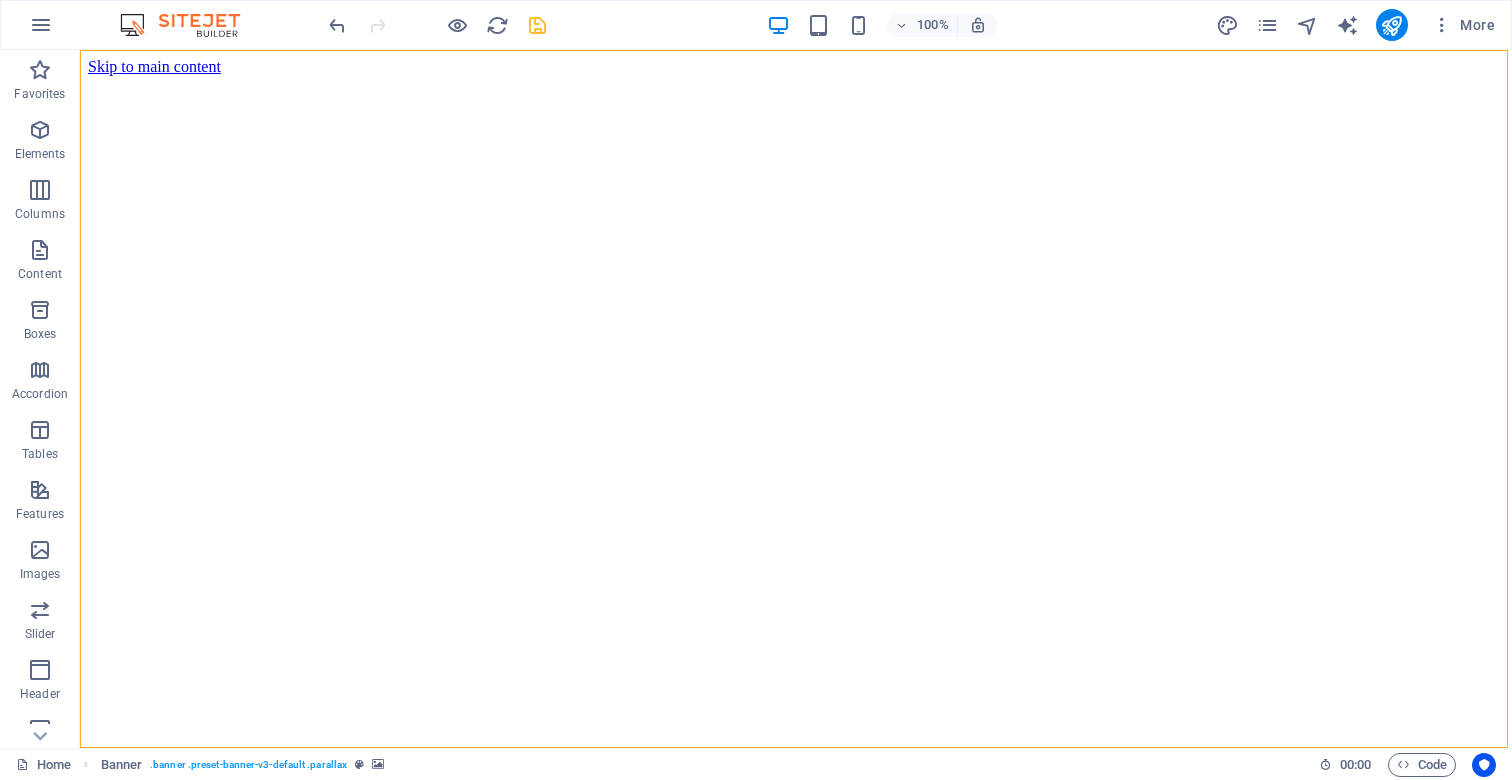 scroll, scrollTop: 0, scrollLeft: 0, axis: both 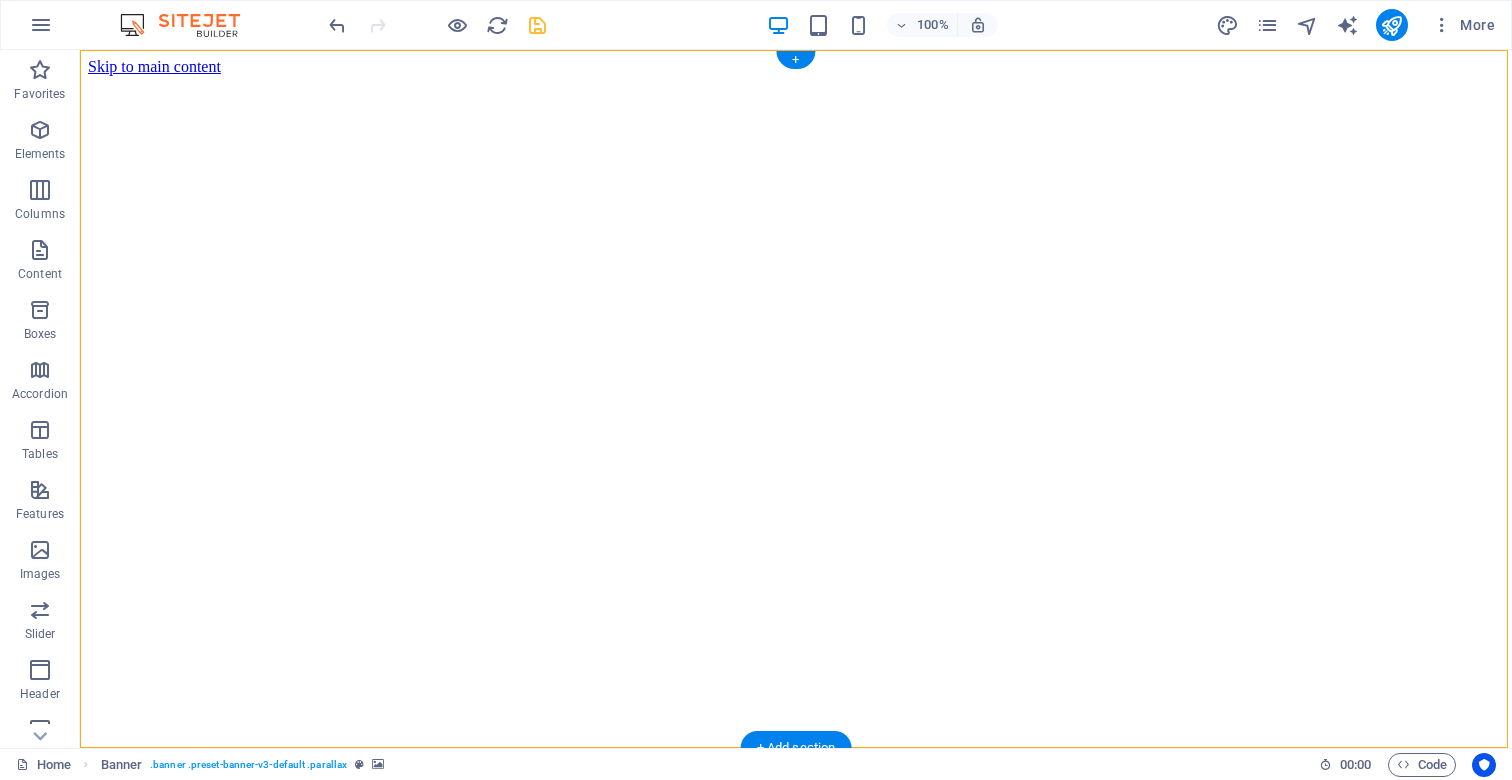 click at bounding box center [796, 2762] 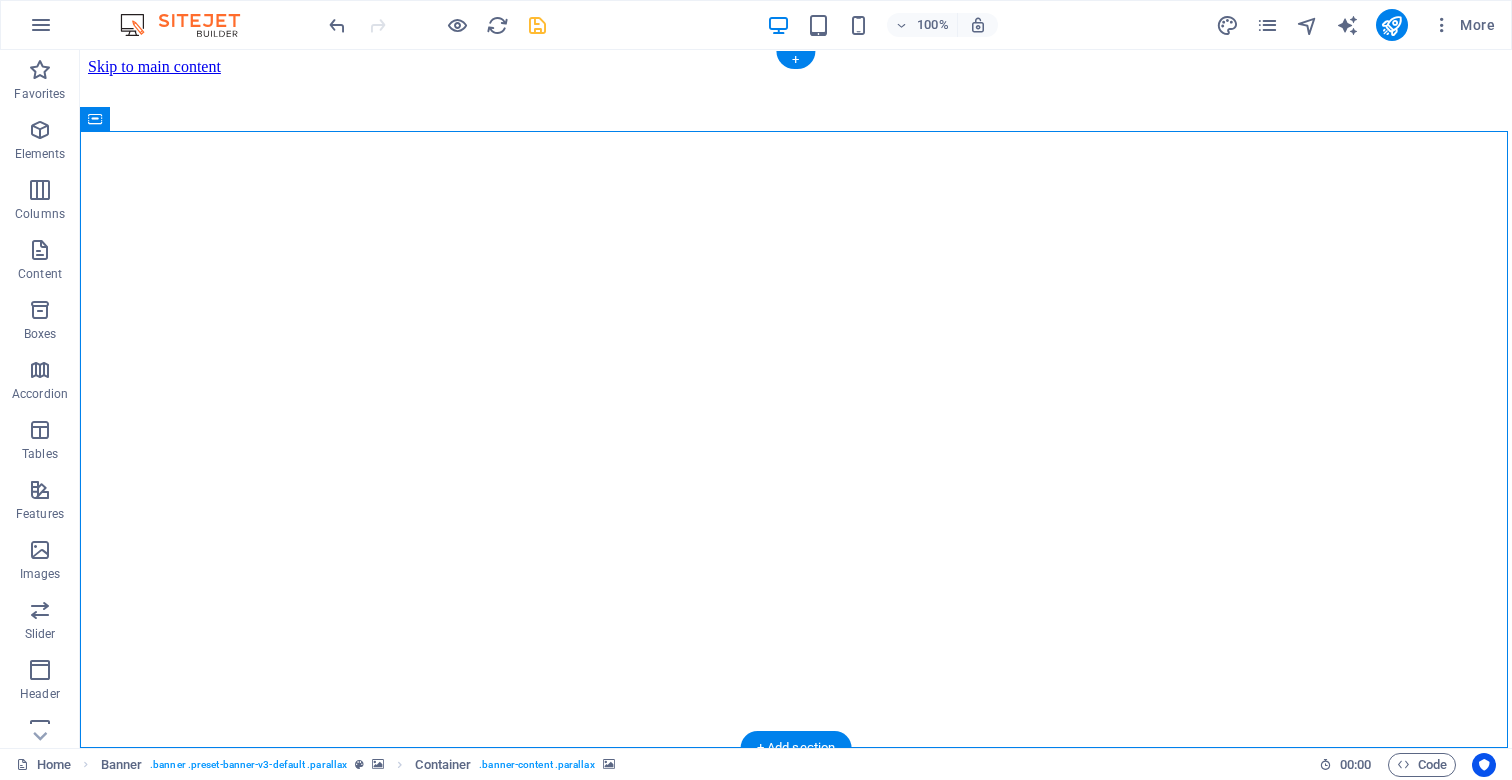 click at bounding box center [796, 2762] 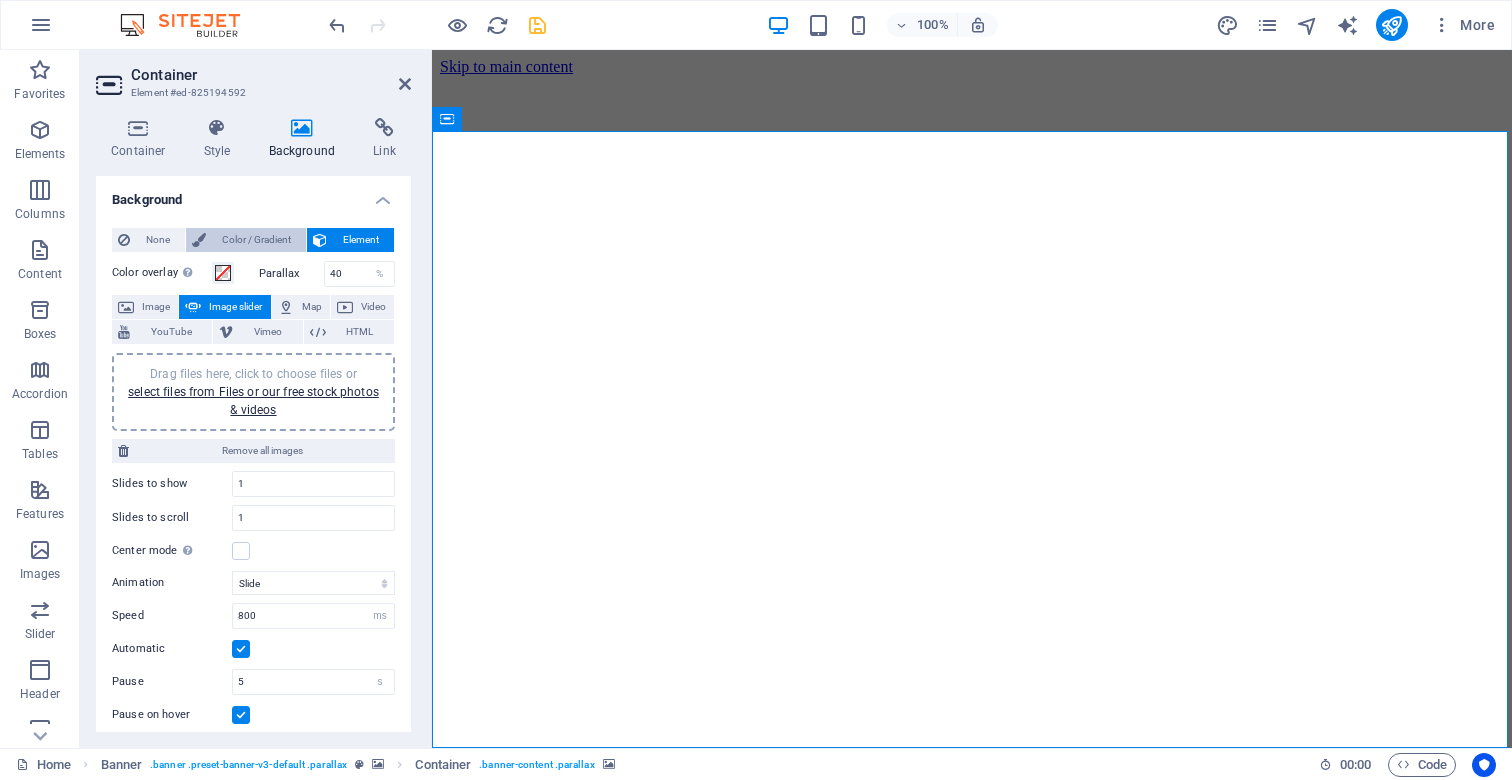 click on "Color / Gradient" at bounding box center [256, 240] 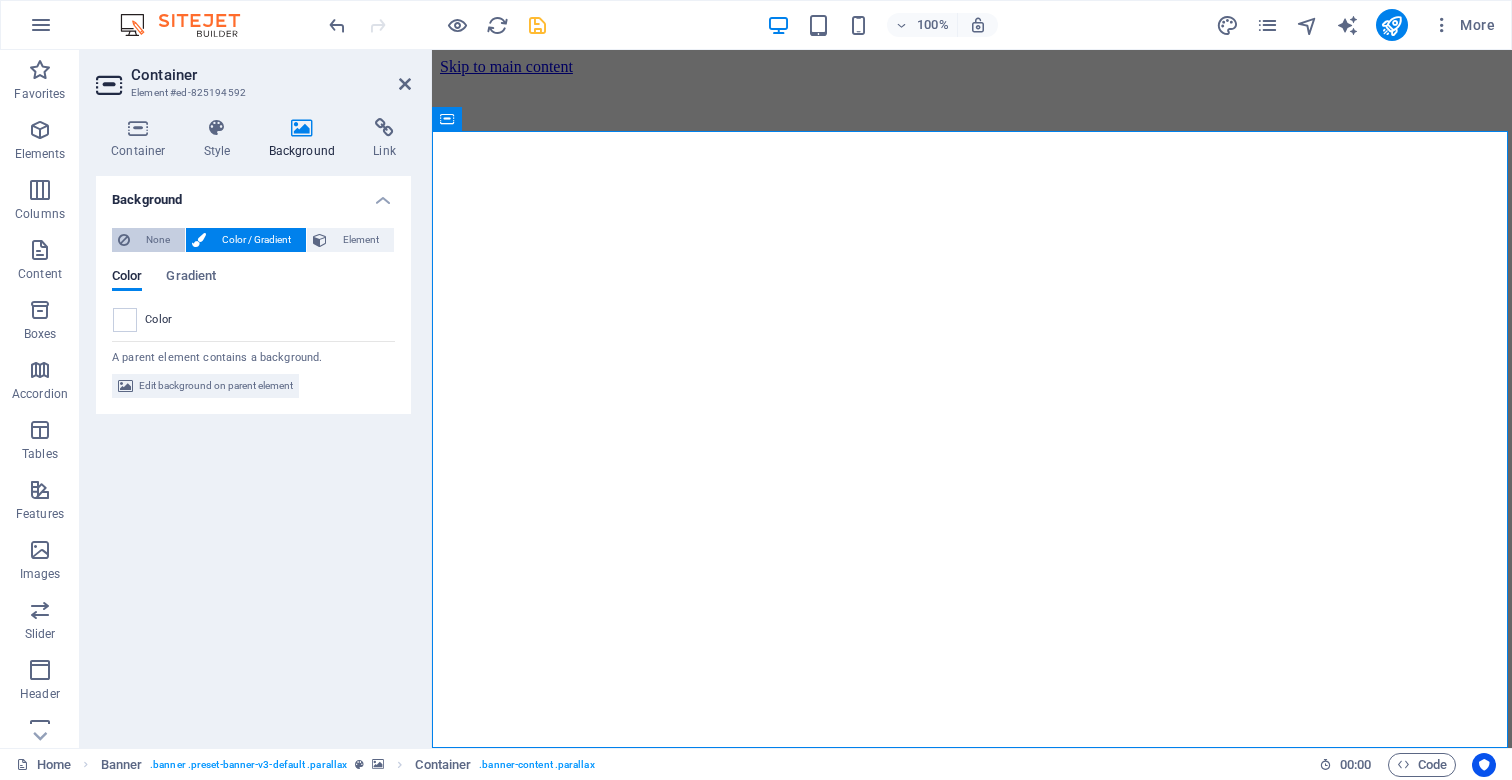 click on "None" at bounding box center [157, 240] 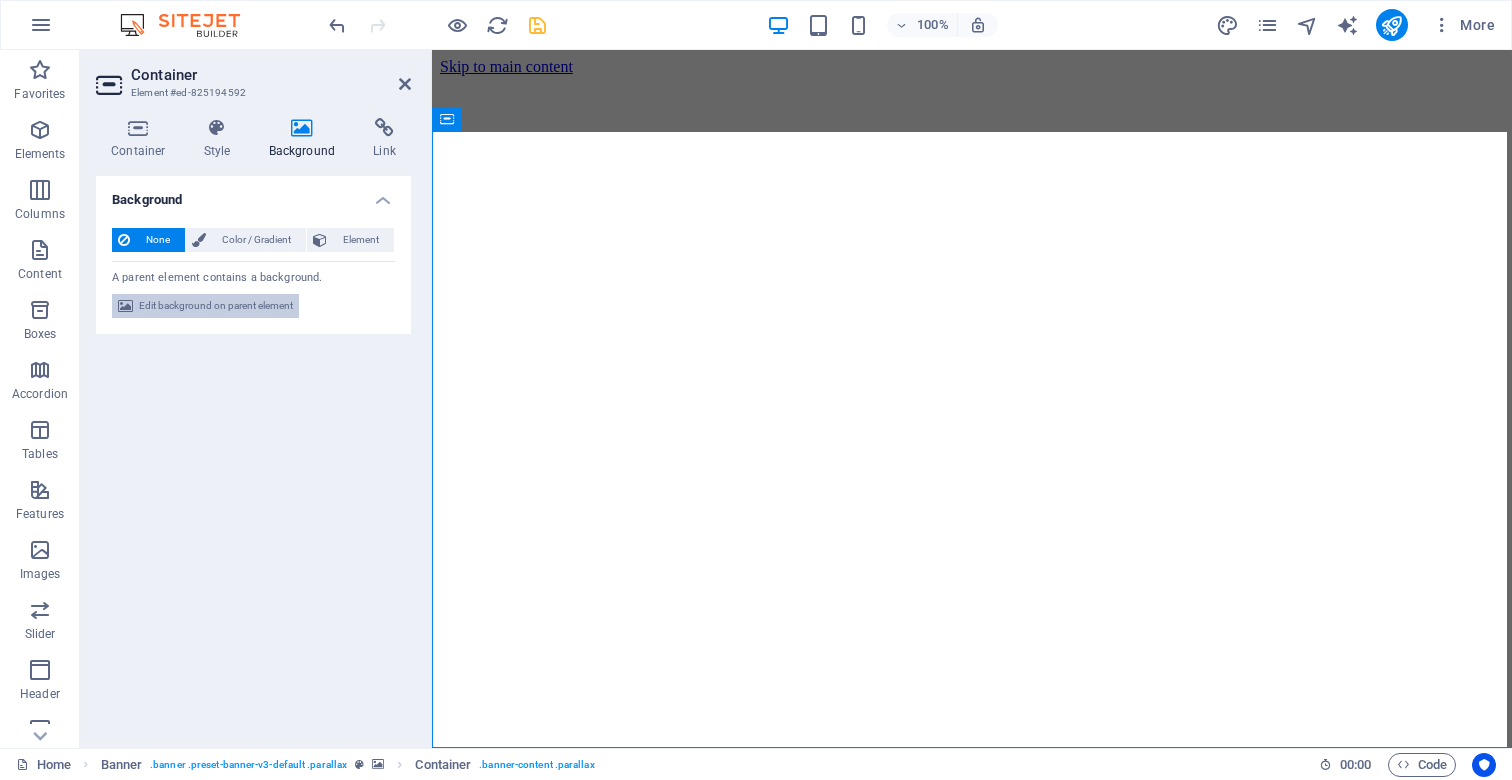 click on "Edit background on parent element" at bounding box center (216, 306) 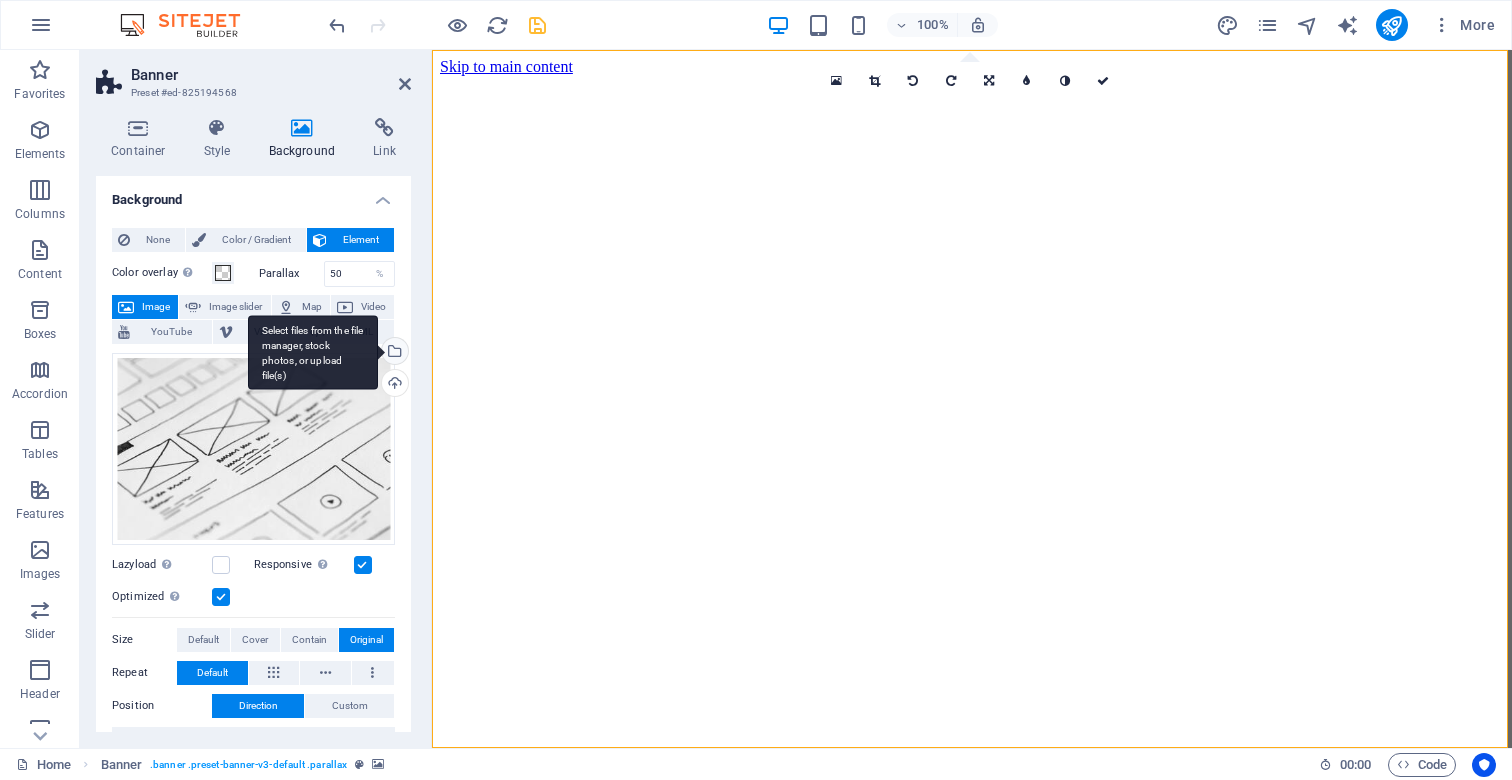 click on "Select files from the file manager, stock photos, or upload file(s)" at bounding box center (313, 352) 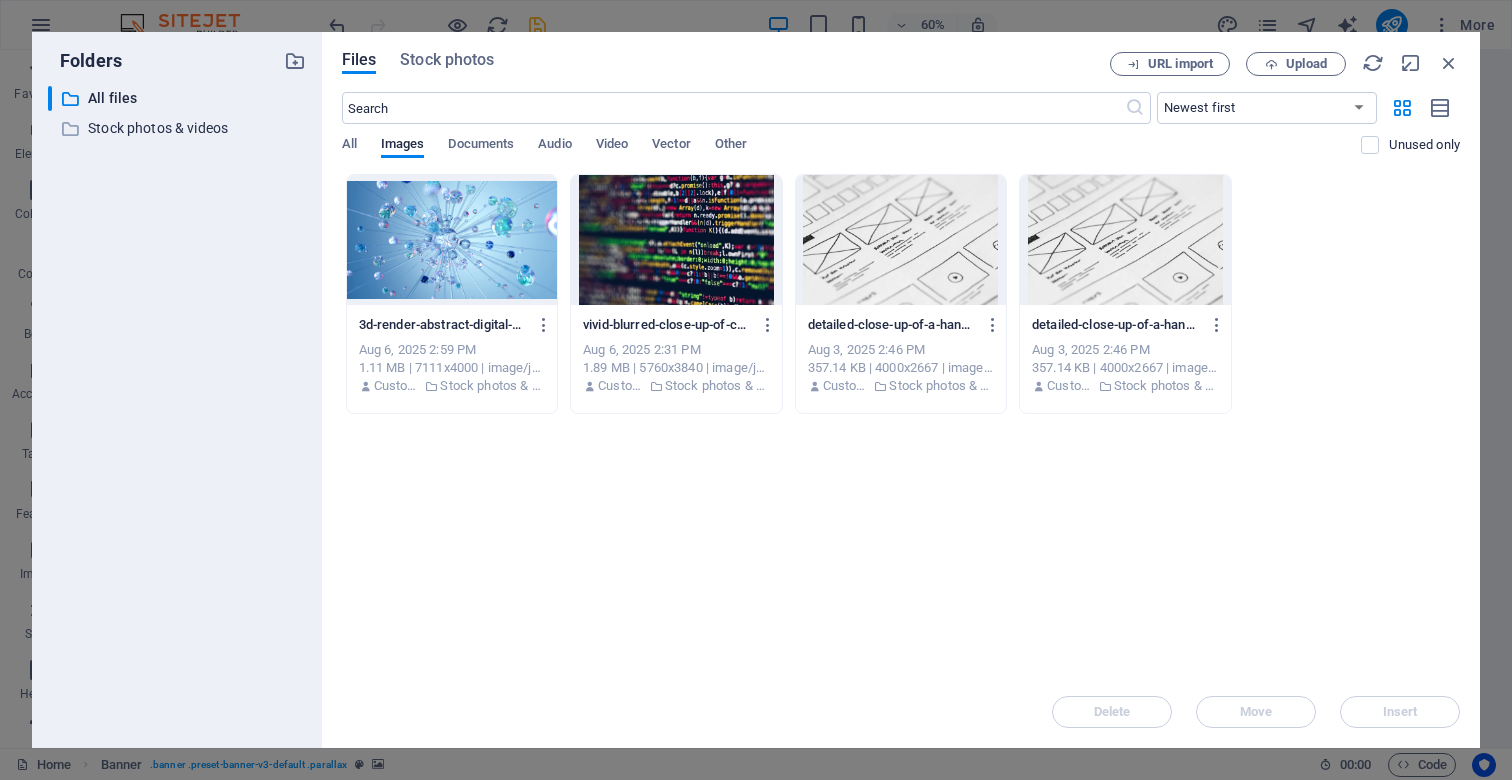 click at bounding box center (676, 240) 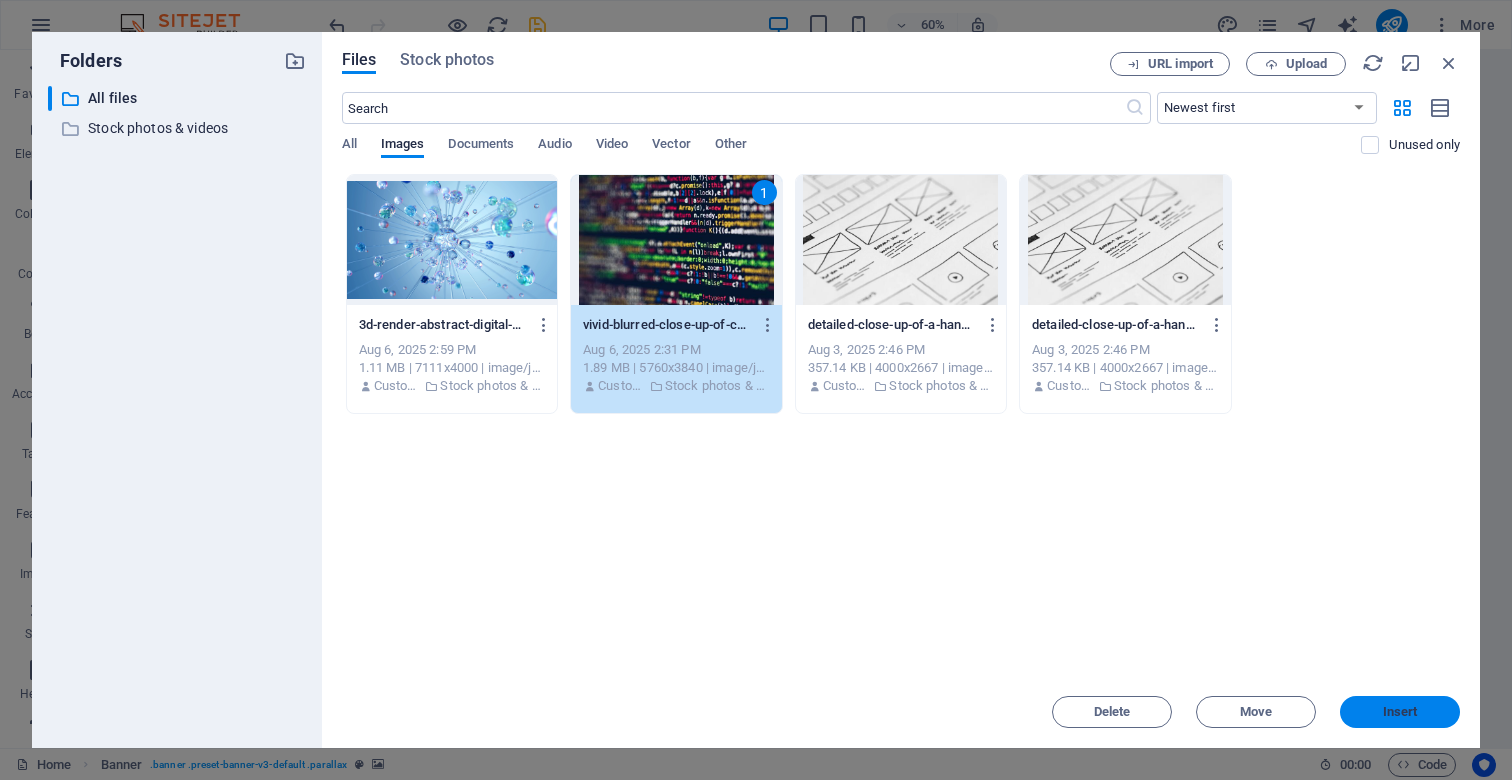 click on "Insert" at bounding box center [1400, 712] 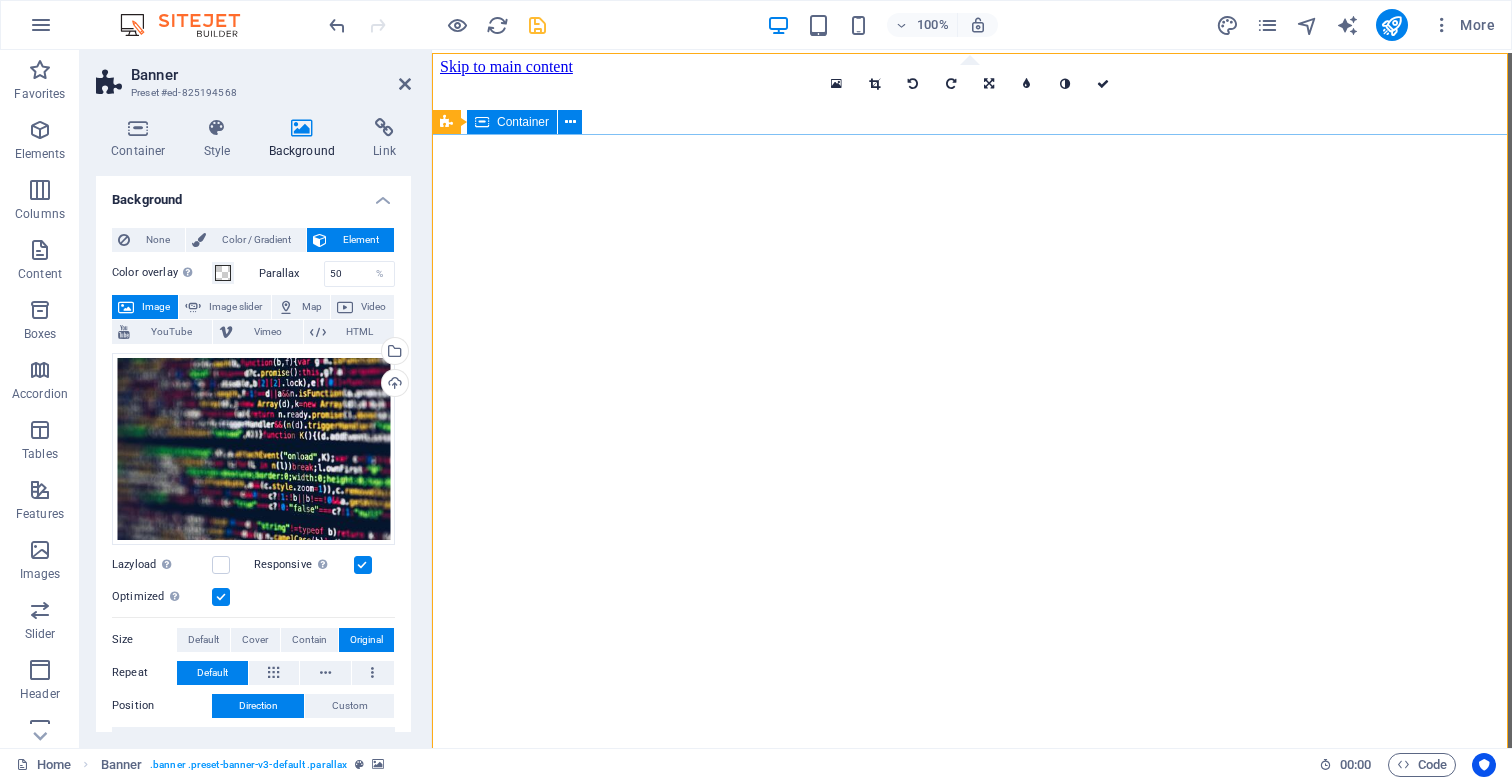 scroll, scrollTop: 0, scrollLeft: 0, axis: both 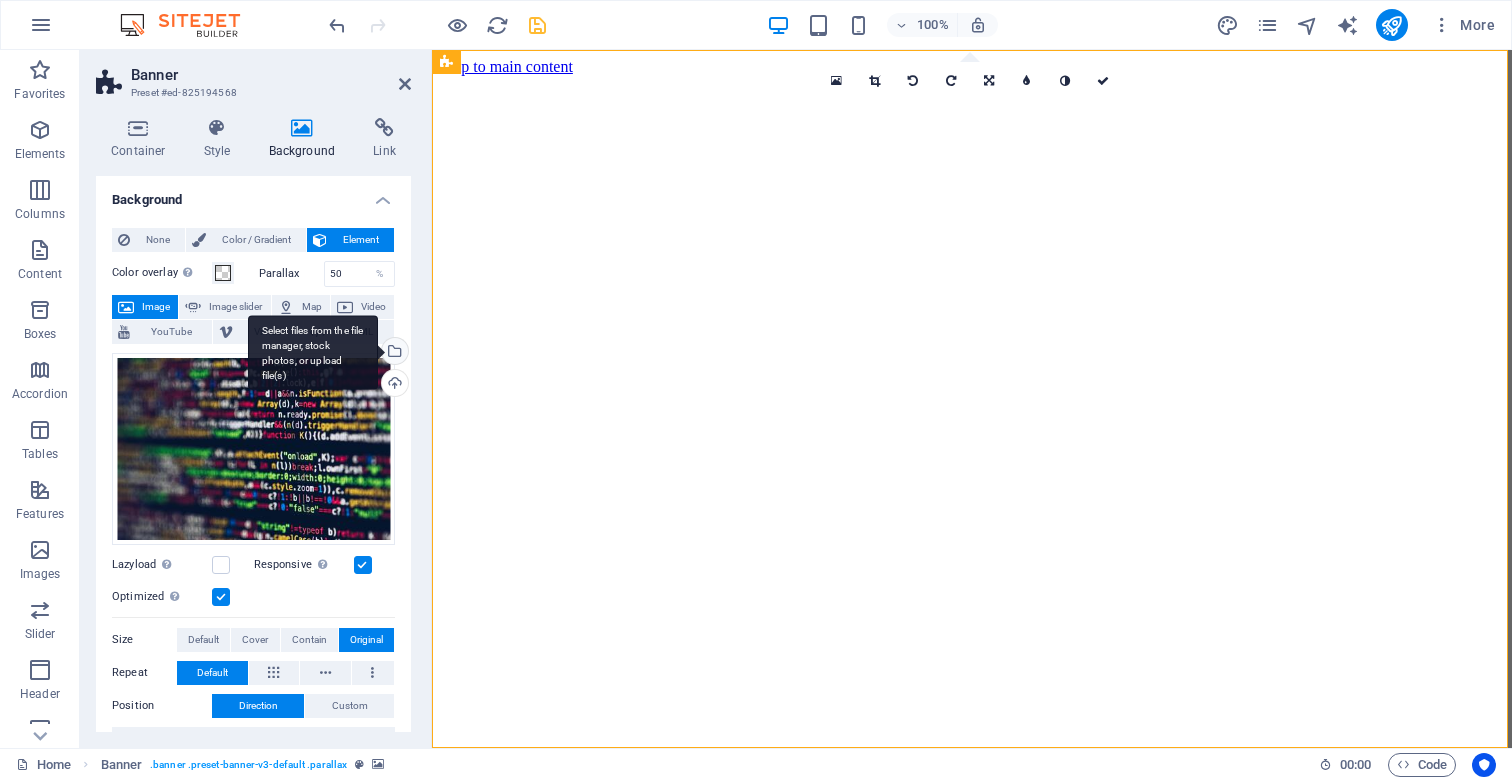 click on "Select files from the file manager, stock photos, or upload file(s)" at bounding box center [393, 353] 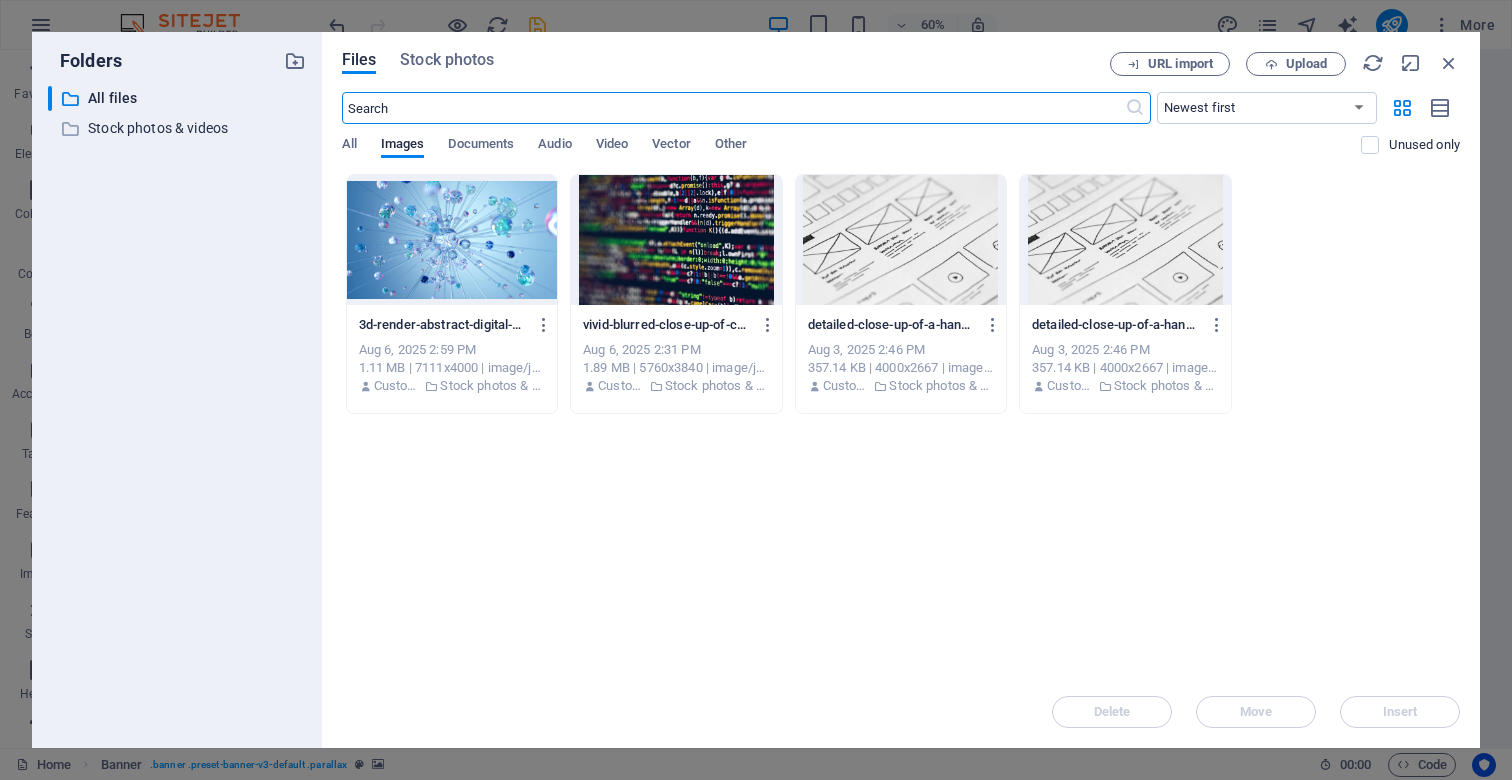 click on "Stock photos" at bounding box center (447, 60) 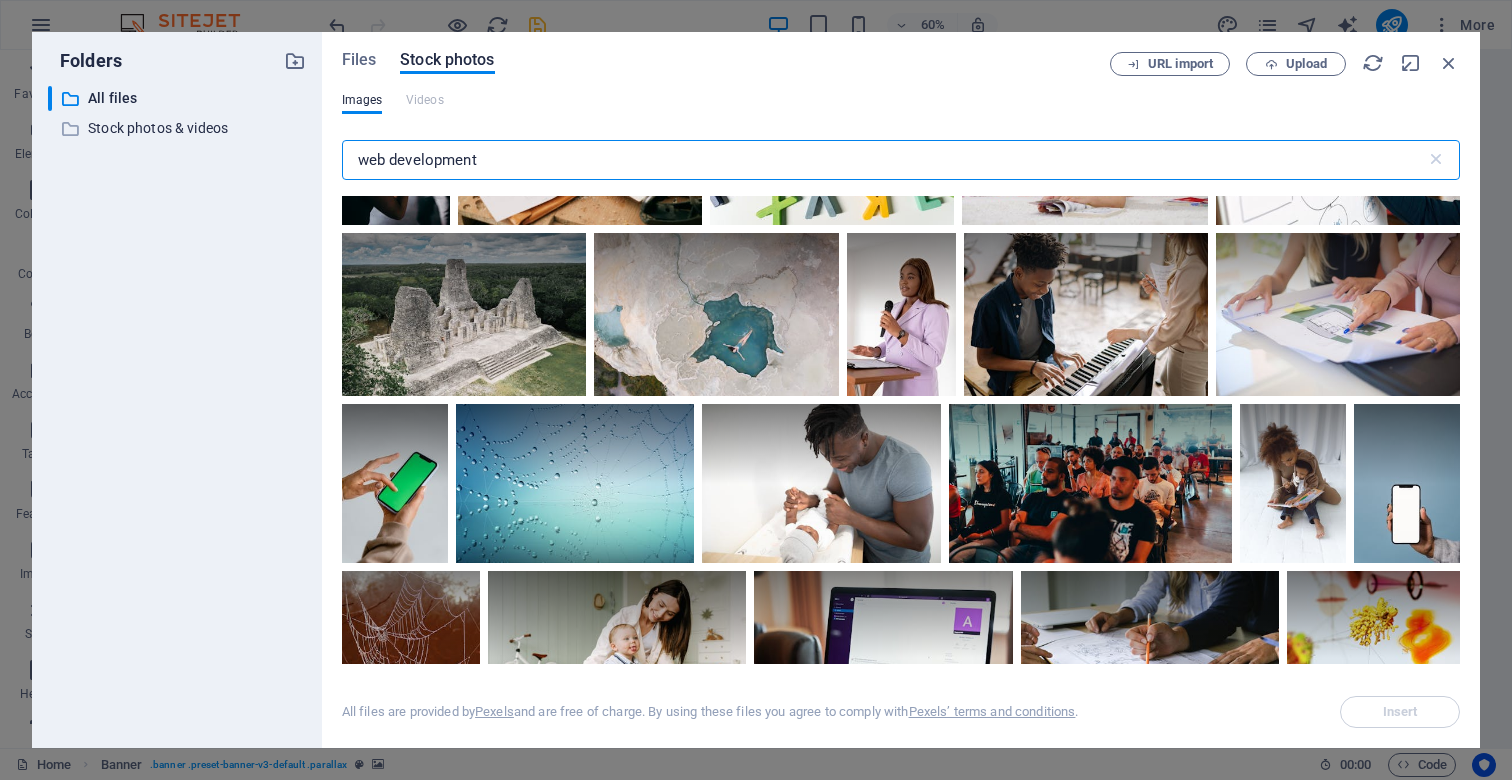 scroll, scrollTop: 15515, scrollLeft: 0, axis: vertical 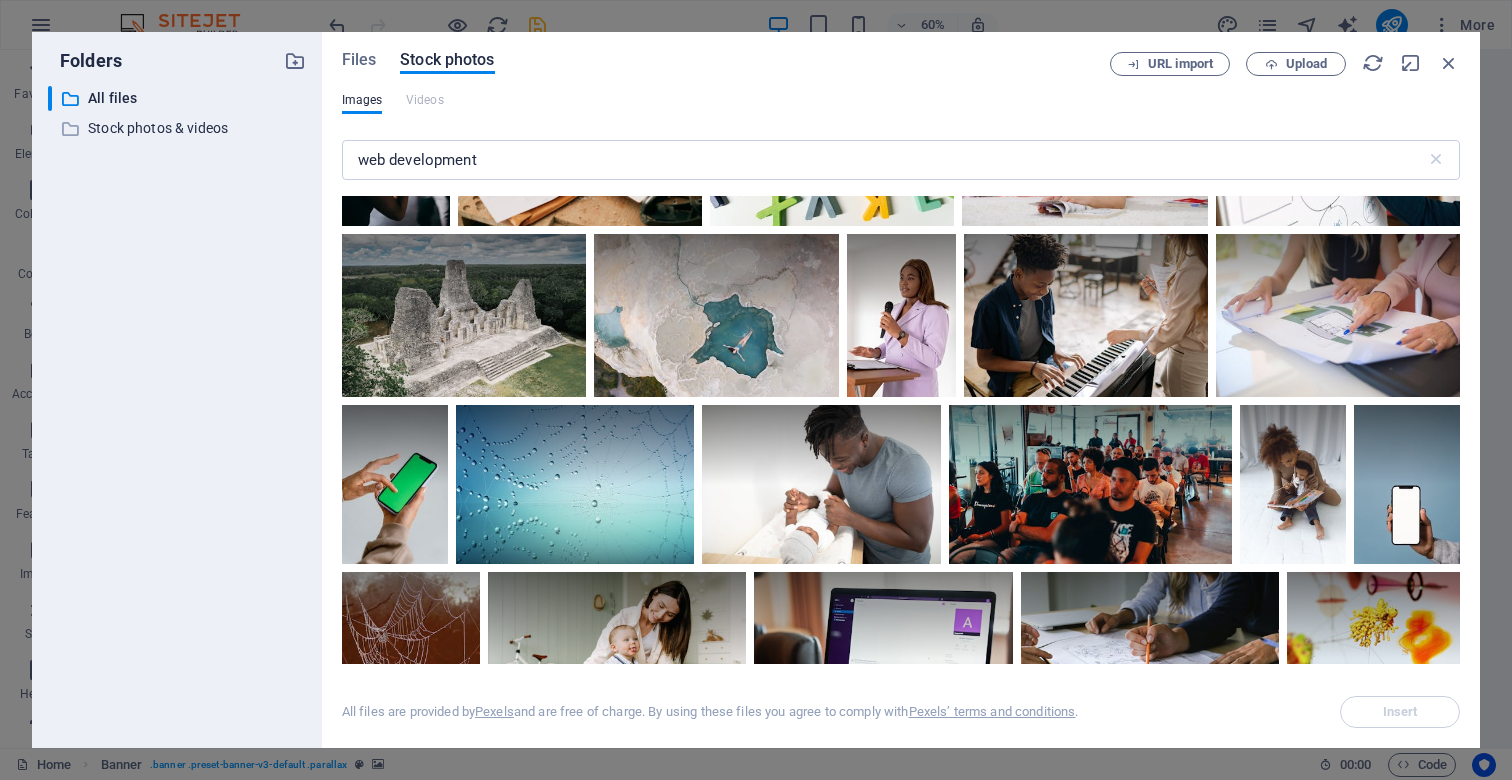 click at bounding box center [1338, 144] 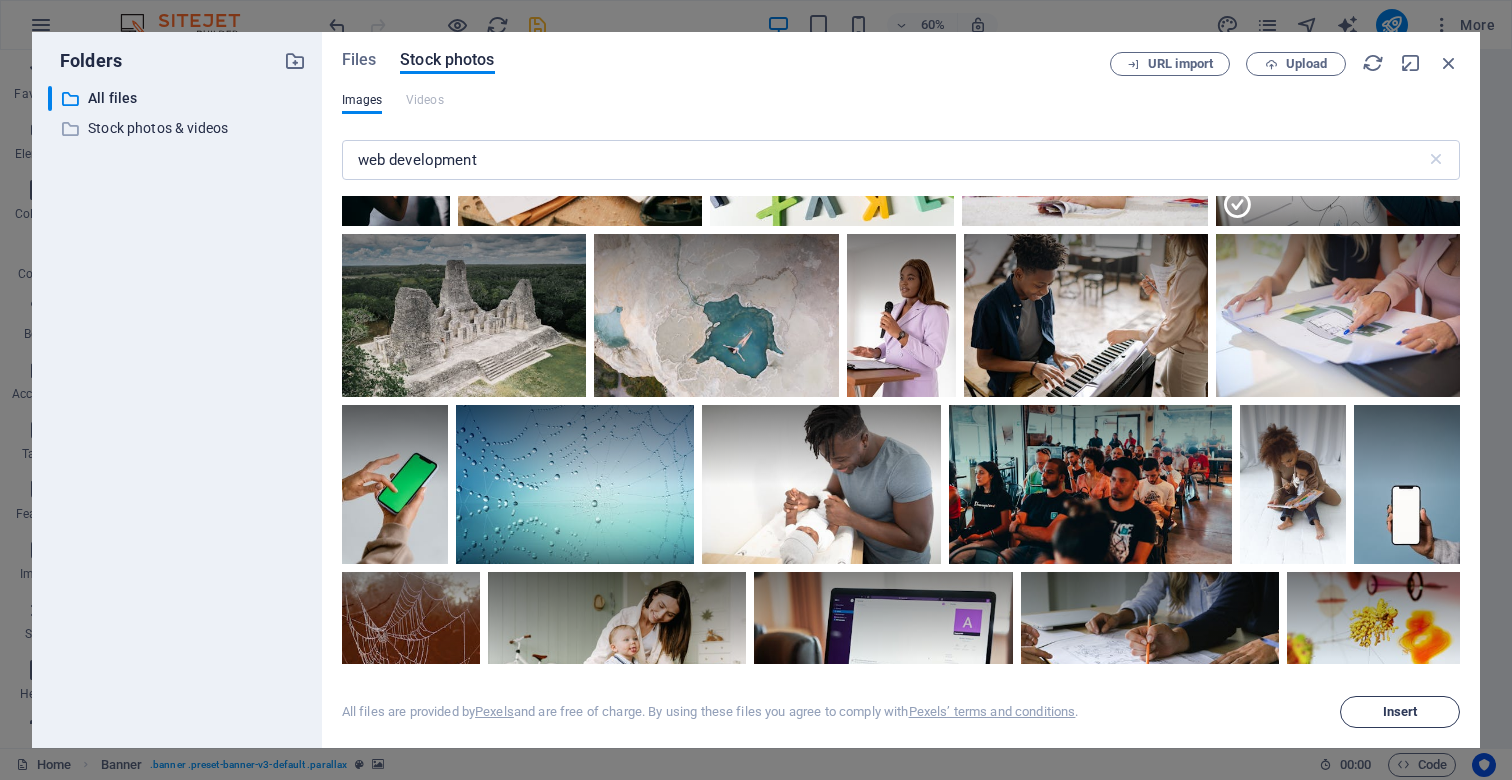 click on "Insert" at bounding box center [1400, 712] 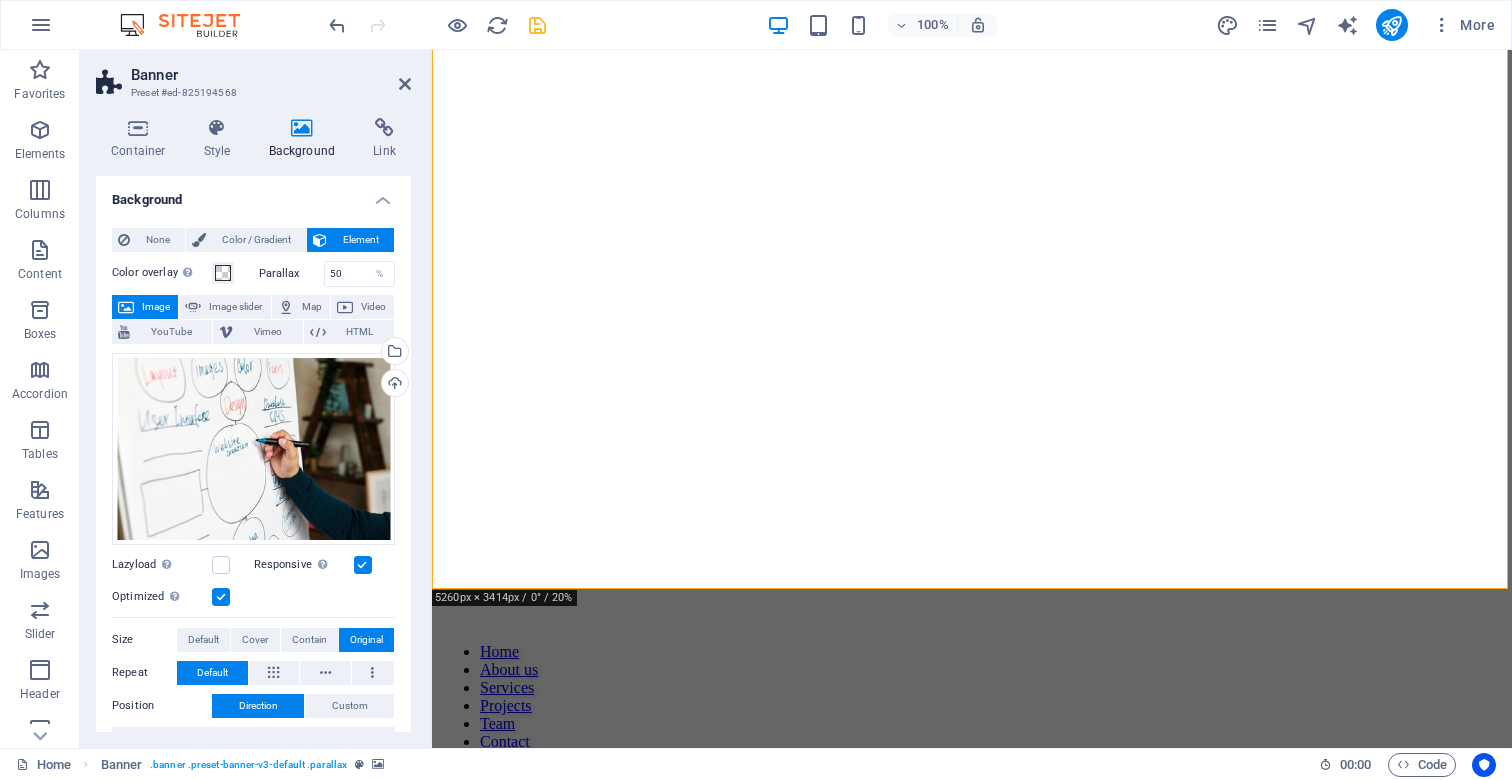 scroll, scrollTop: 159, scrollLeft: 0, axis: vertical 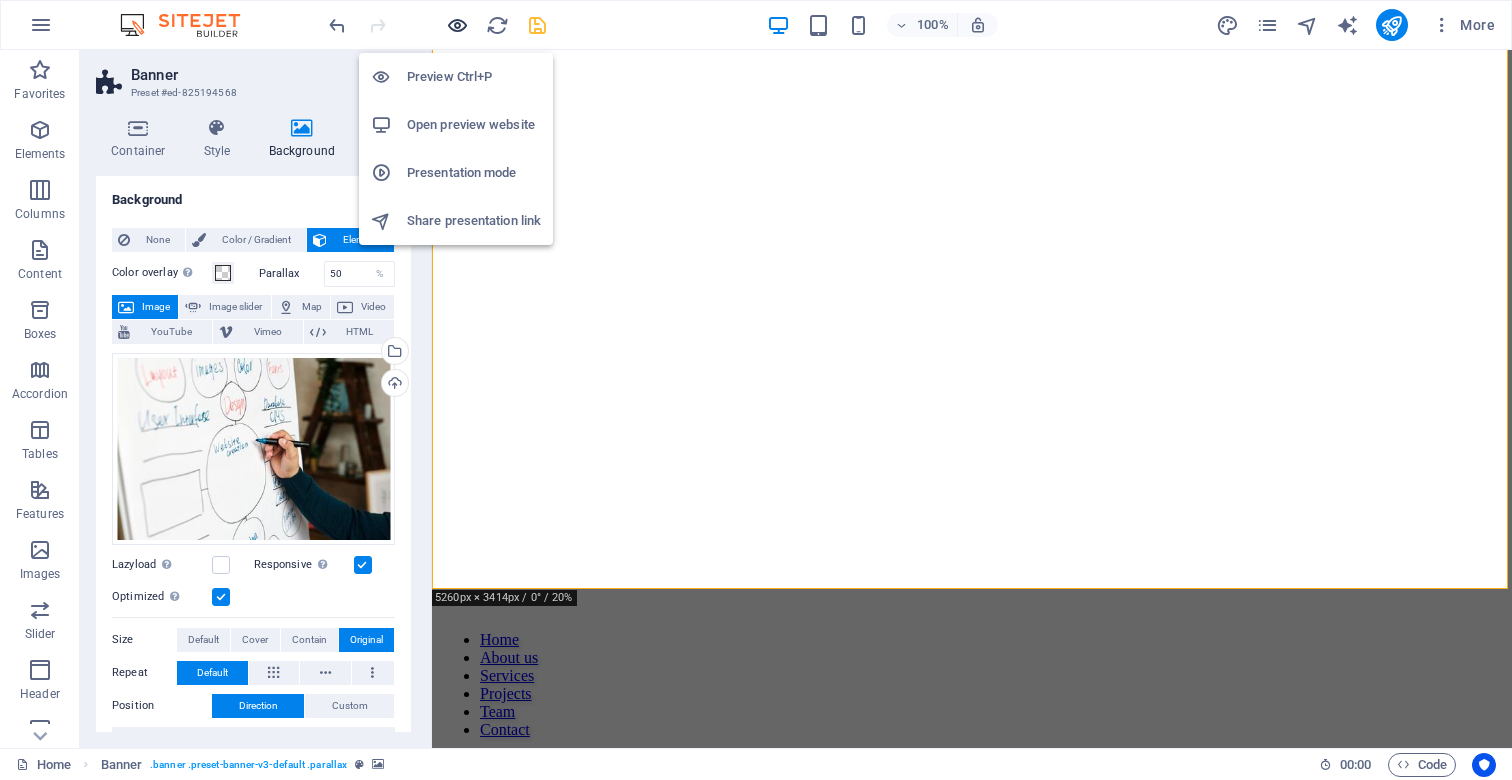 click at bounding box center [457, 25] 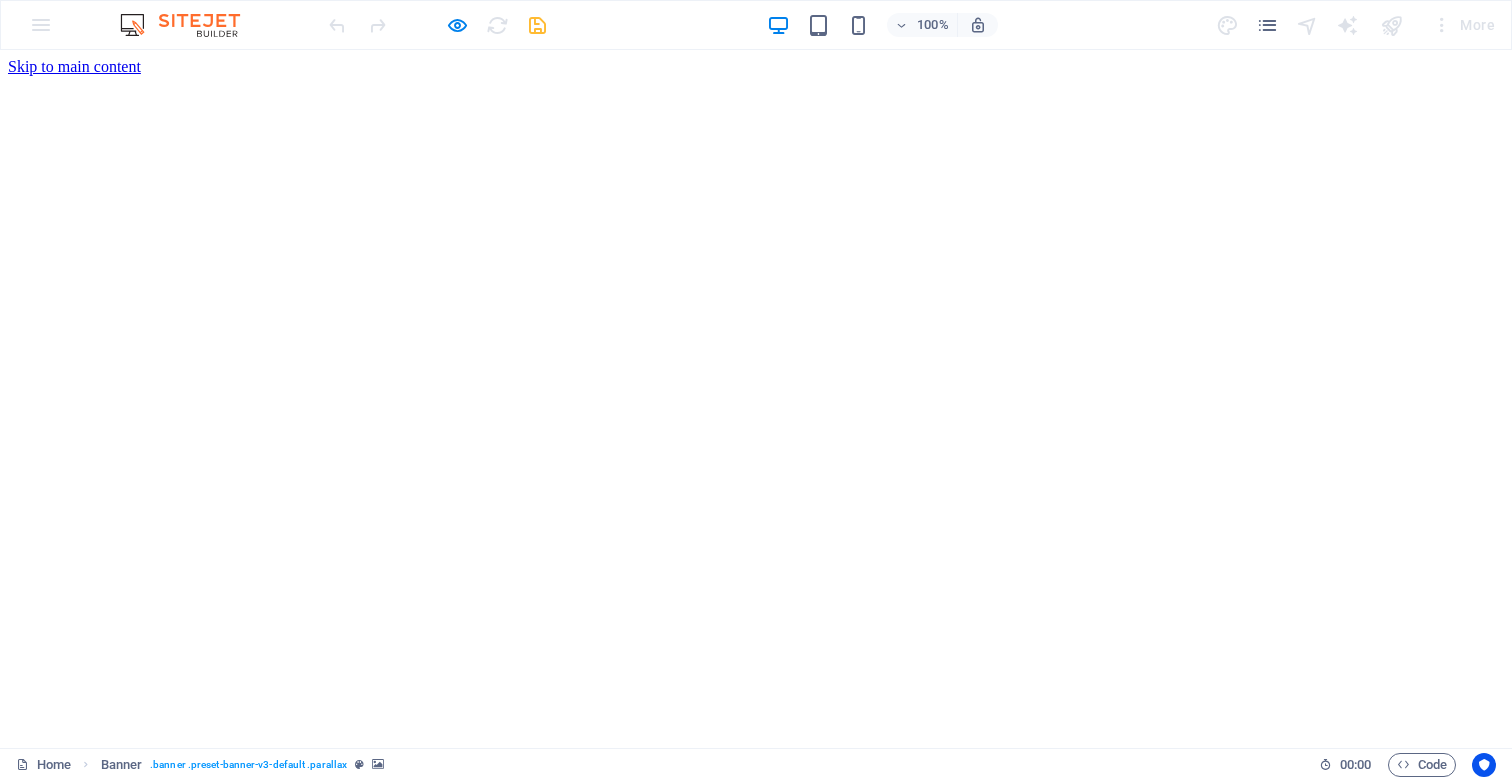 scroll, scrollTop: 0, scrollLeft: 0, axis: both 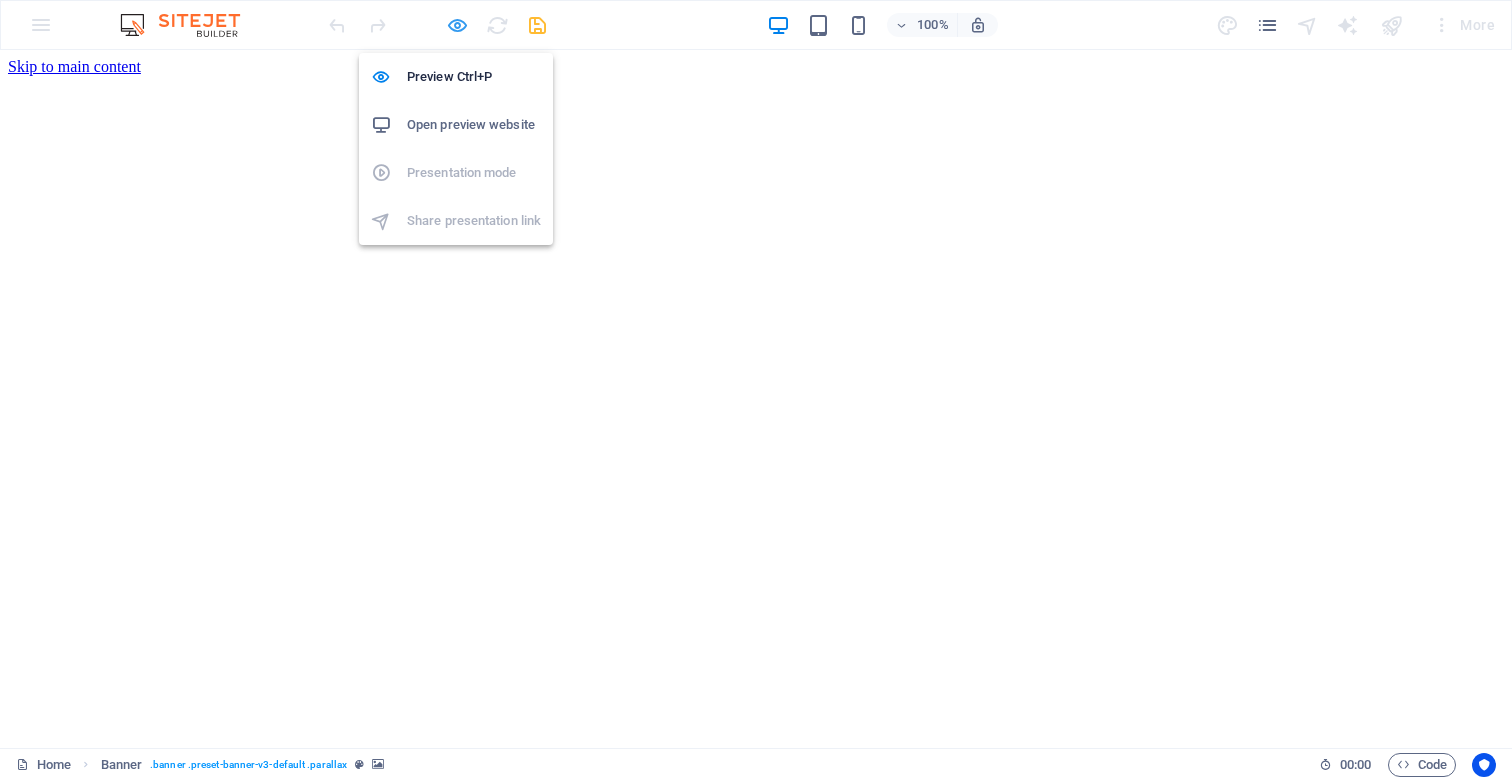 click at bounding box center [457, 25] 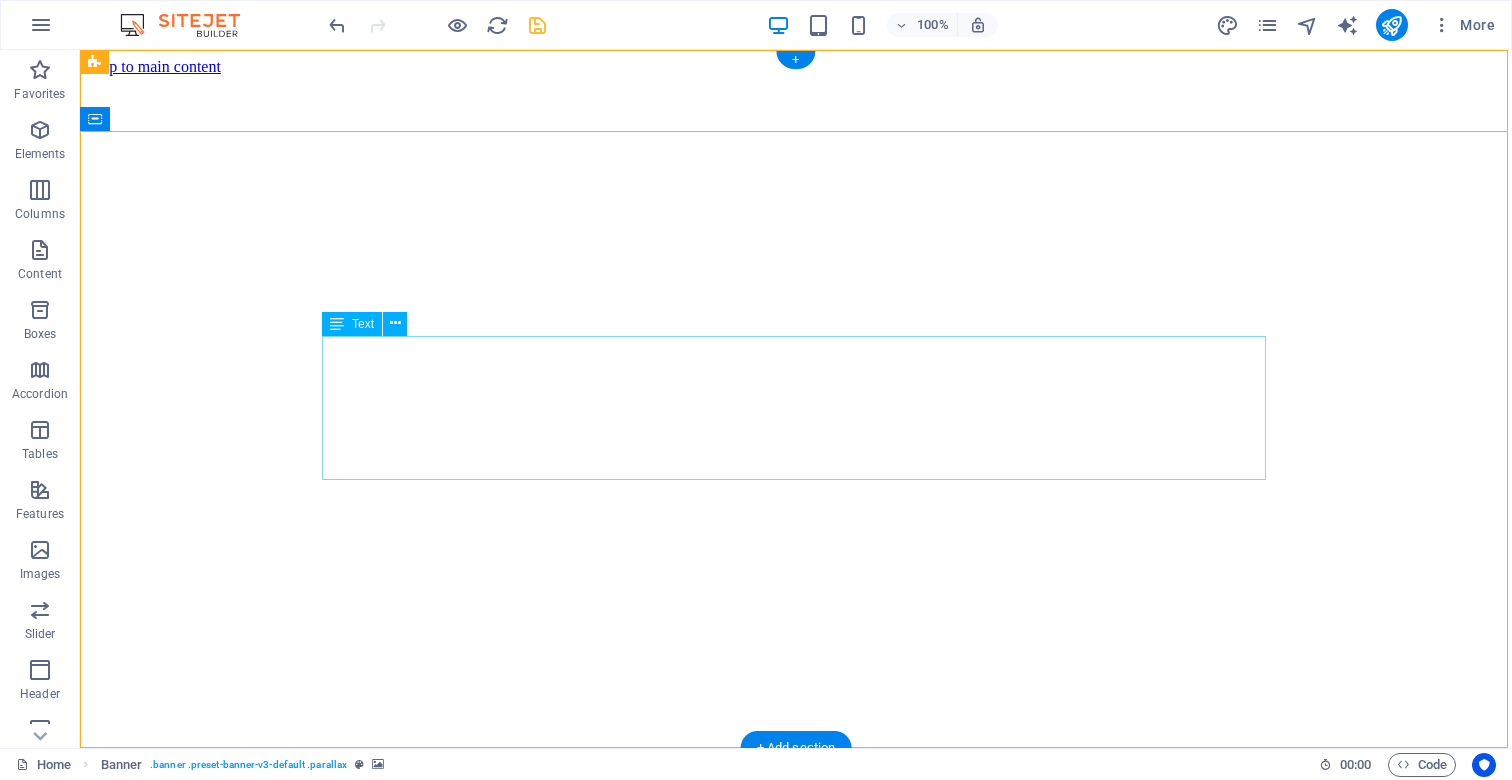 click on "We create high-performing, visually stunning websites that attract more traffic and convert better." at bounding box center [796, 2828] 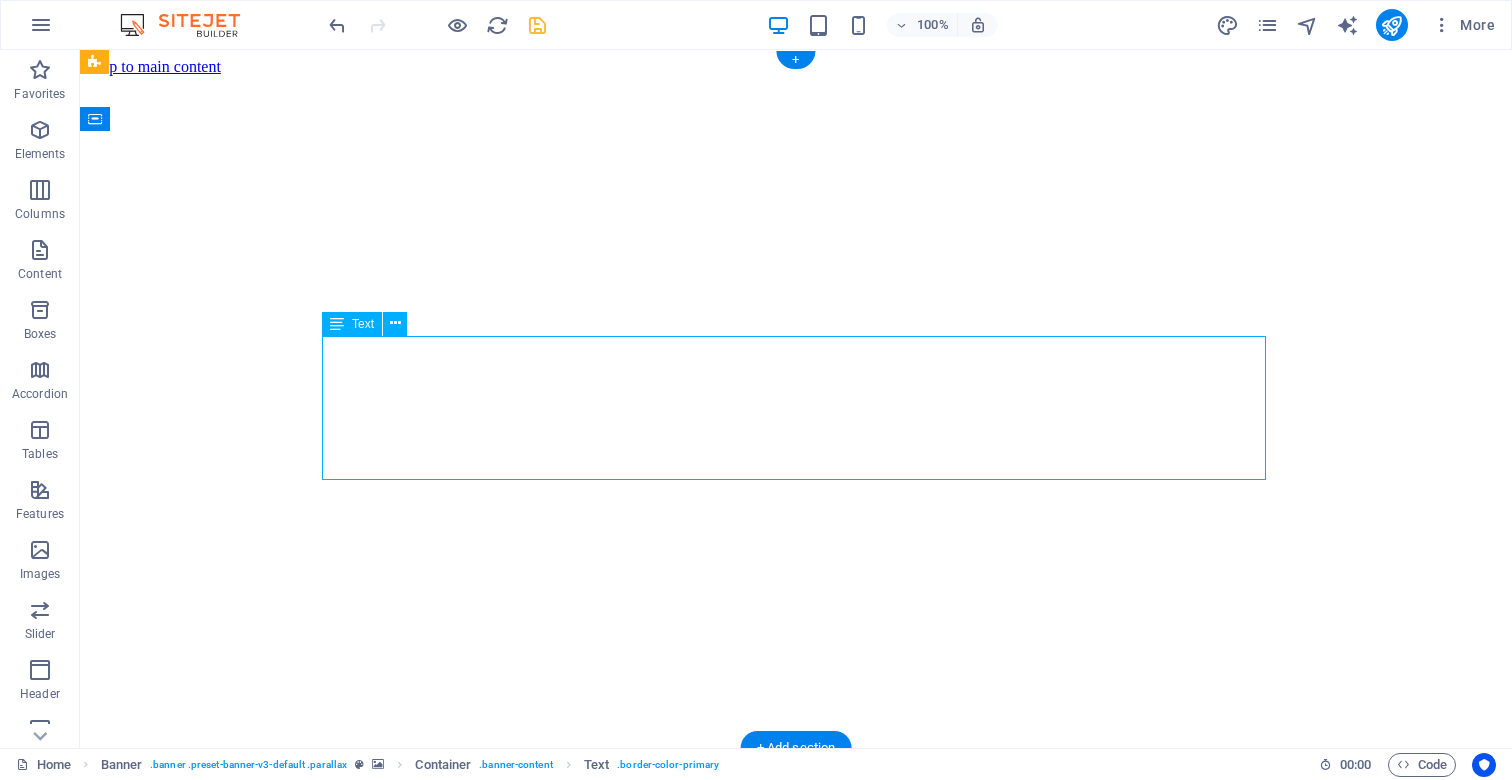 click on "We create high-performing, visually stunning websites that attract more traffic and convert better." at bounding box center [796, 2828] 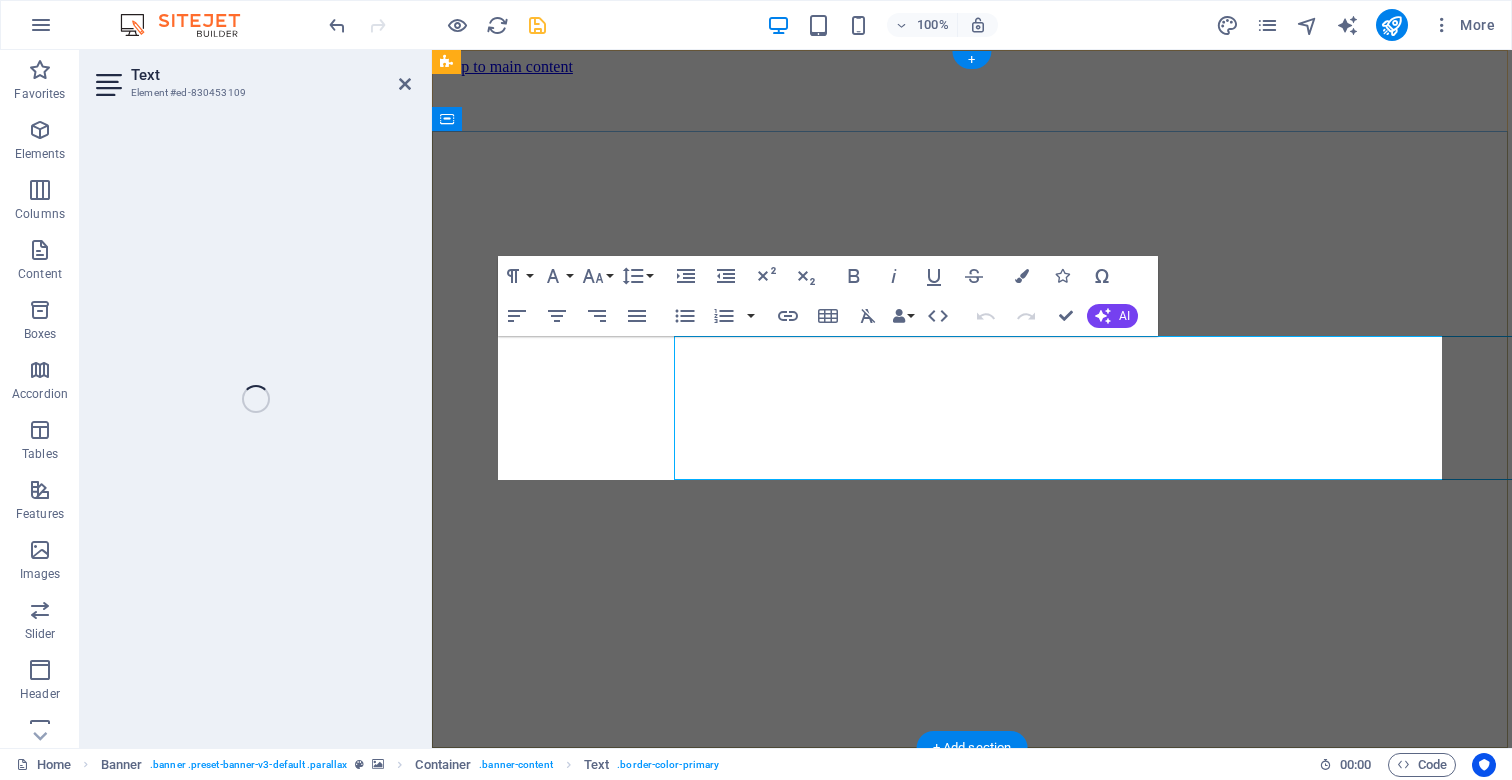 drag, startPoint x: 1016, startPoint y: 439, endPoint x: 584, endPoint y: 389, distance: 434.88388 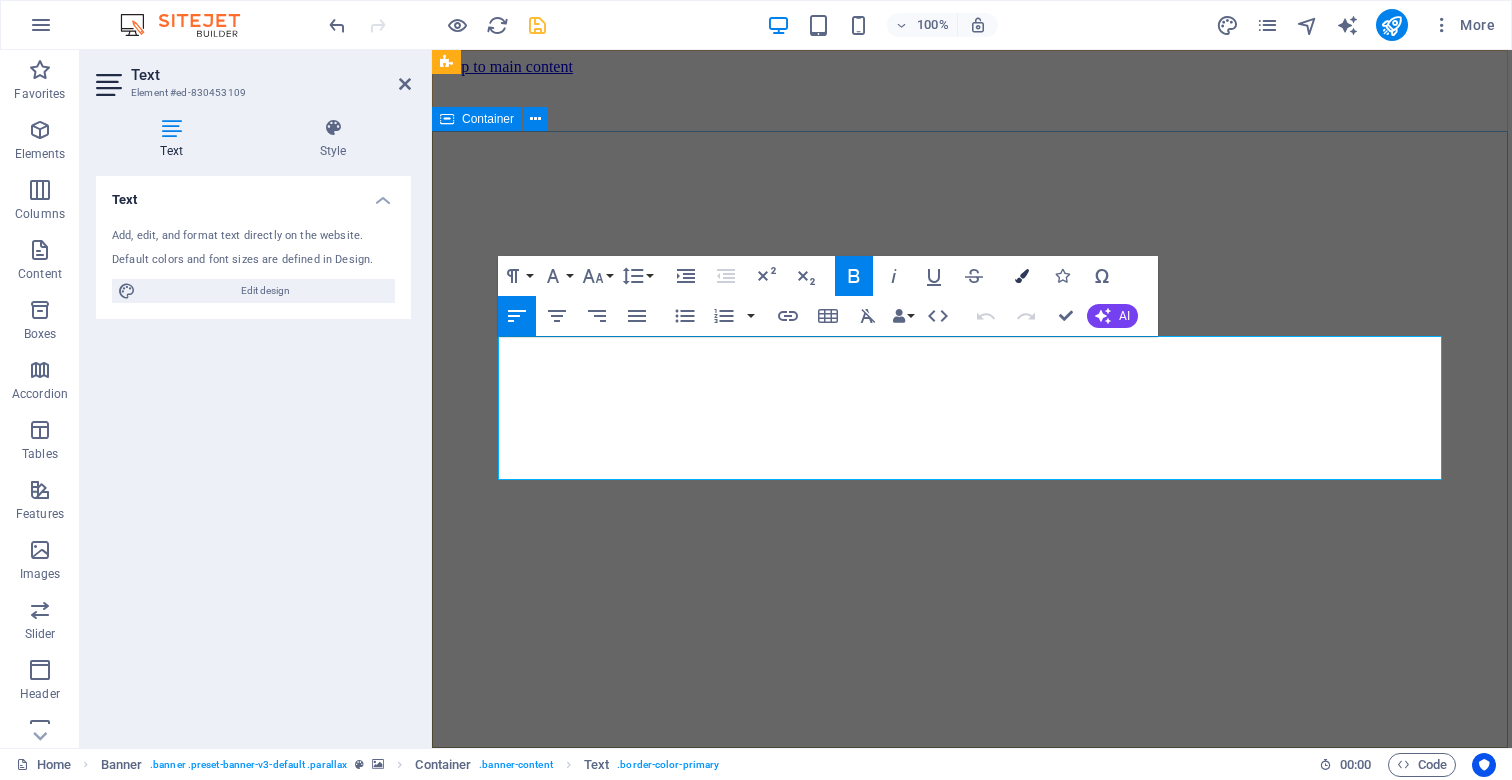 click on "Colors" at bounding box center (1022, 276) 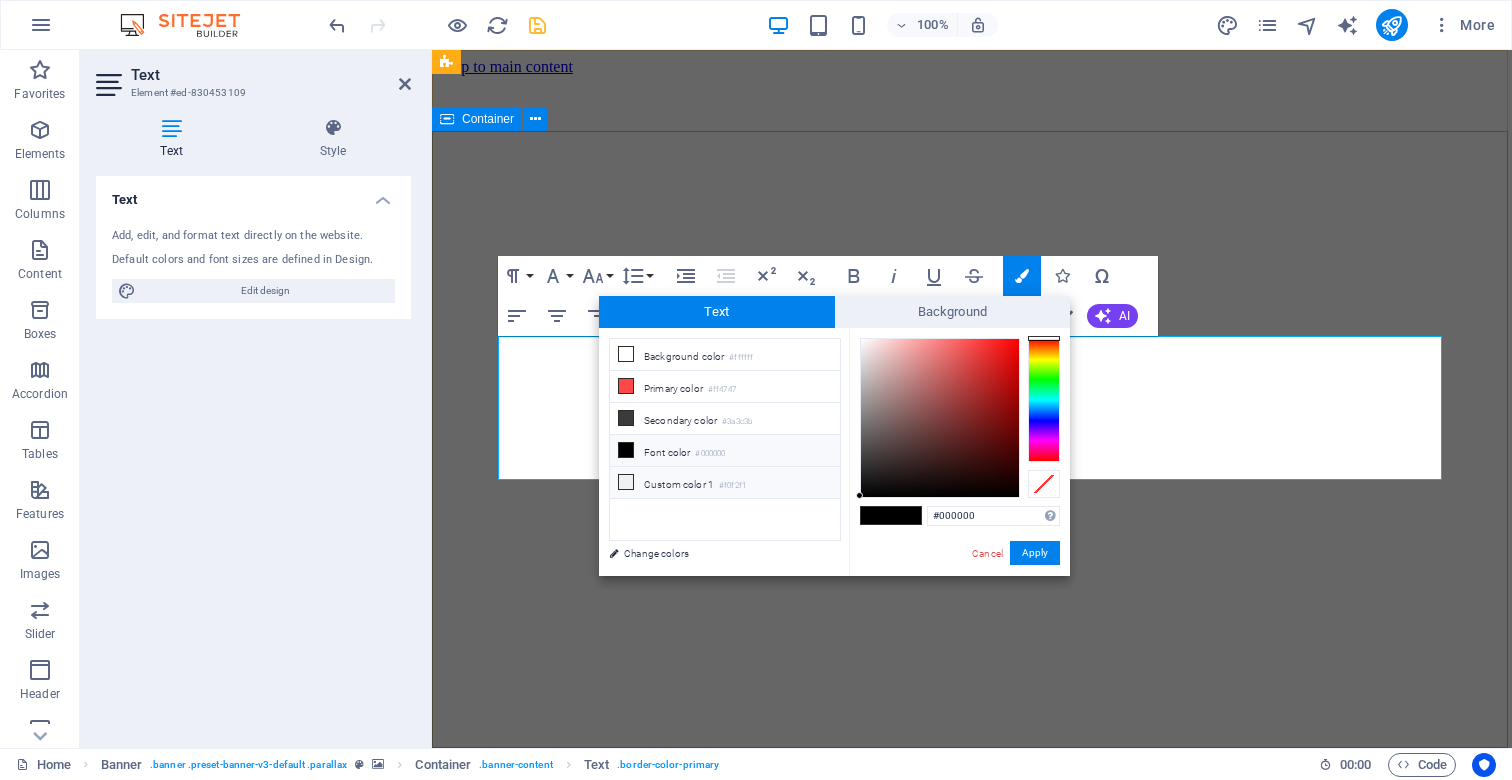 click on "Custom color 1
#f0f2f1" at bounding box center [725, 483] 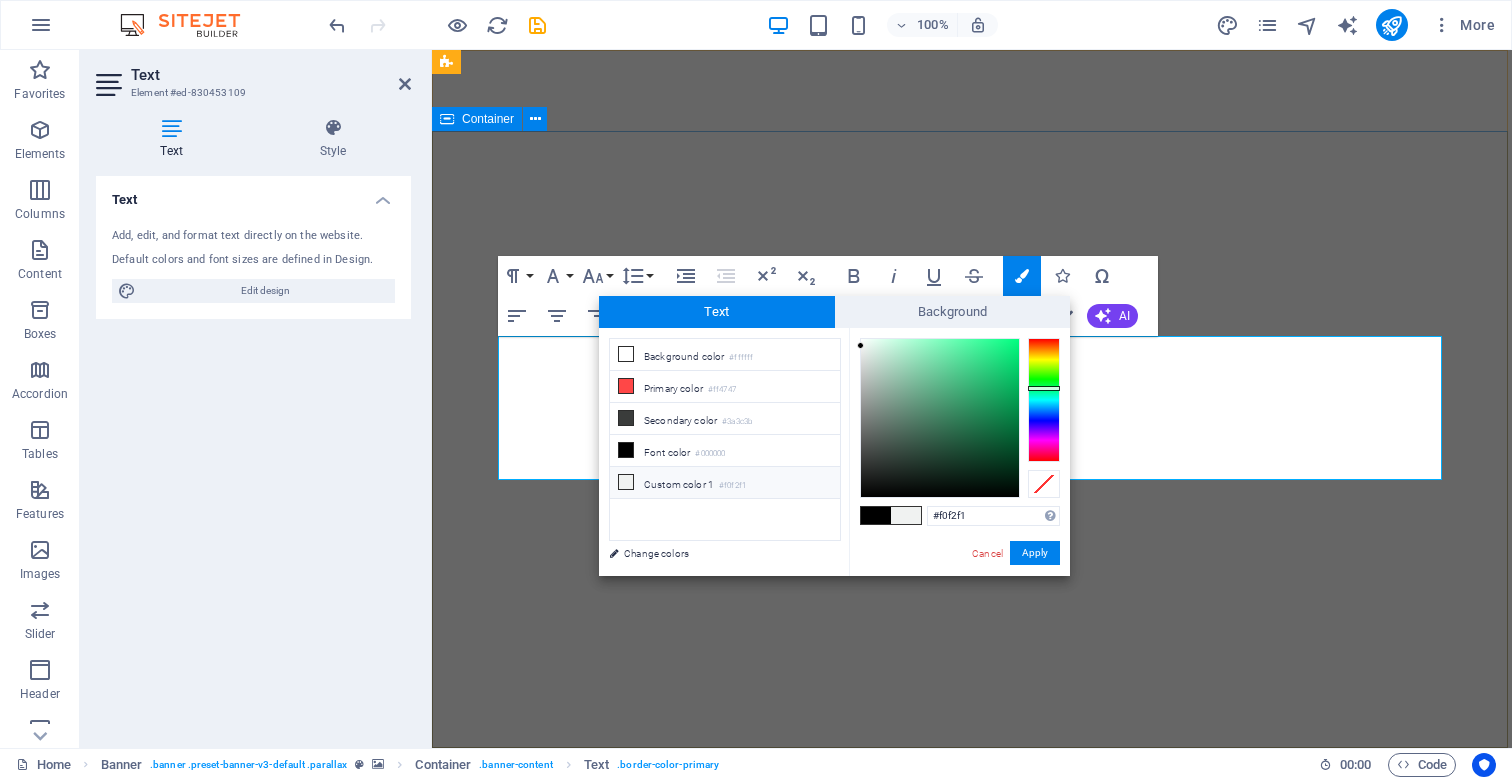 scroll, scrollTop: 0, scrollLeft: 0, axis: both 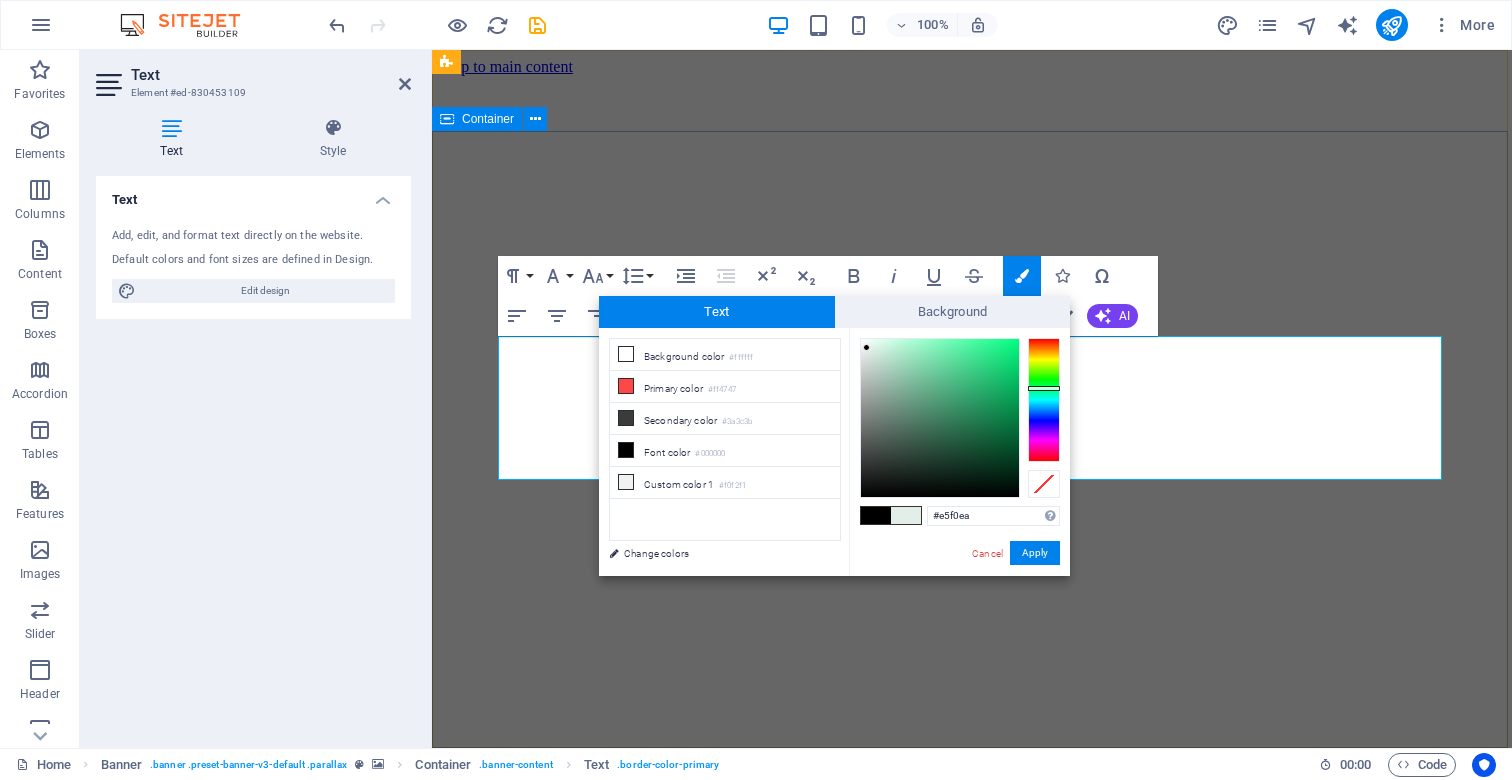 type on "#e7f0eb" 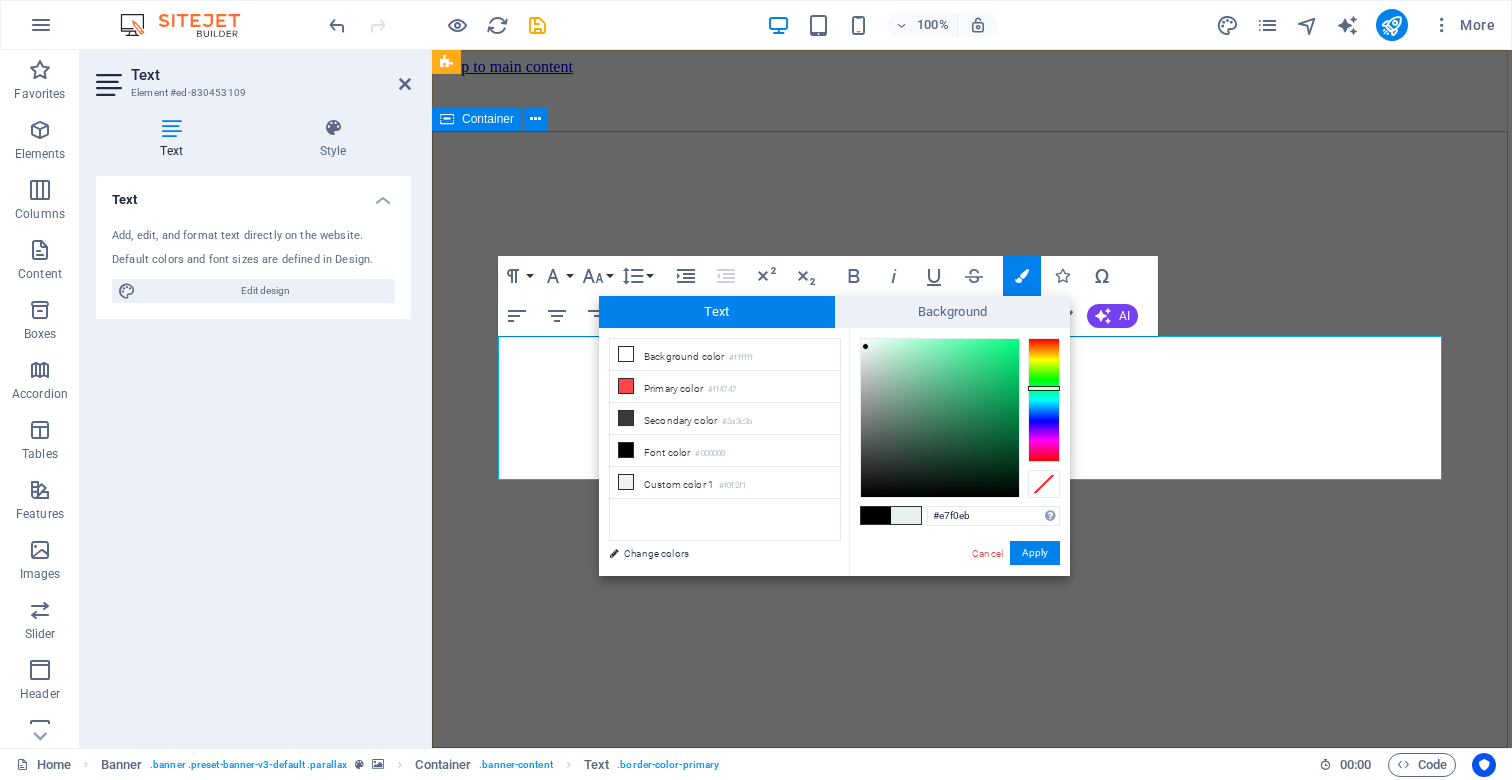 click at bounding box center (865, 346) 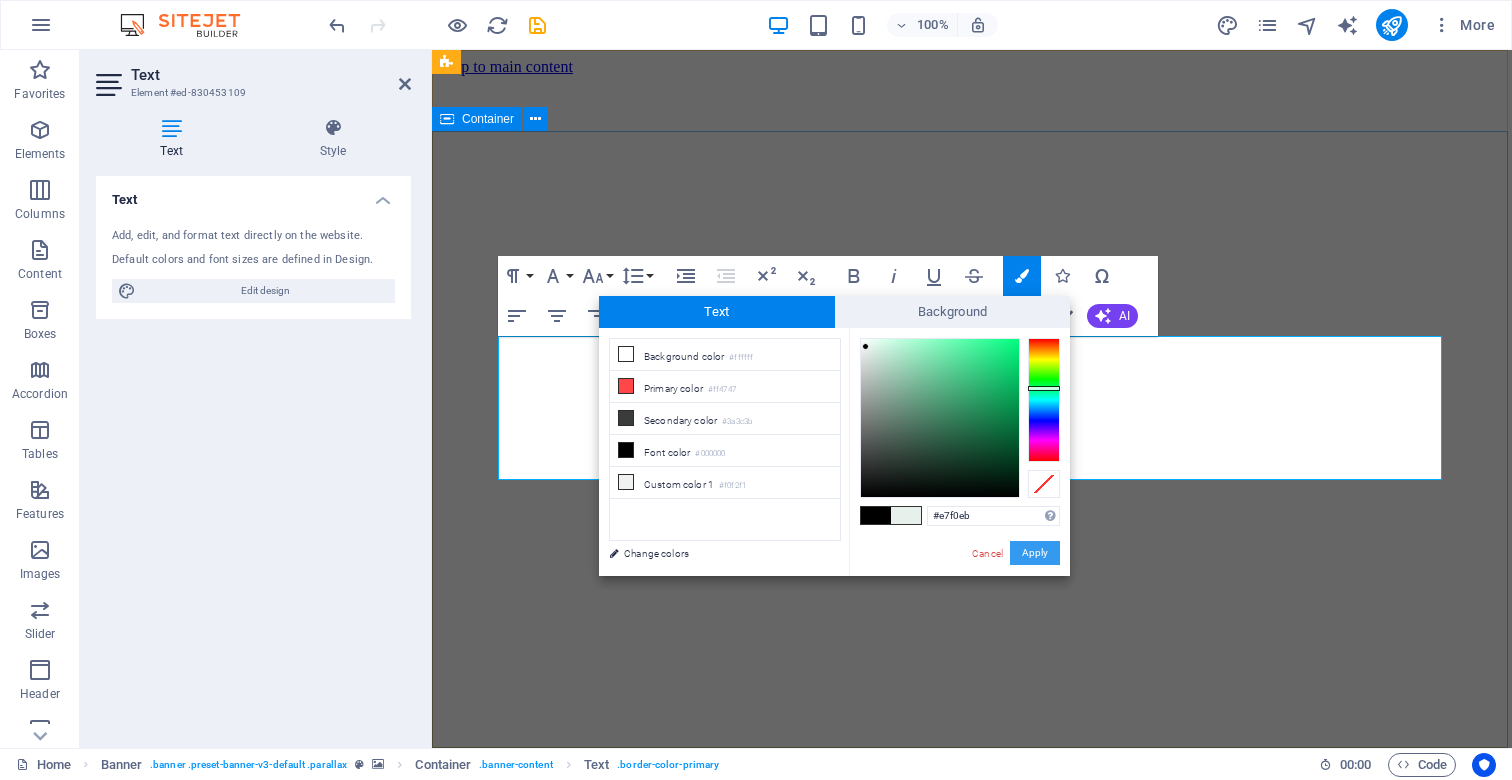 click on "Apply" at bounding box center [1035, 553] 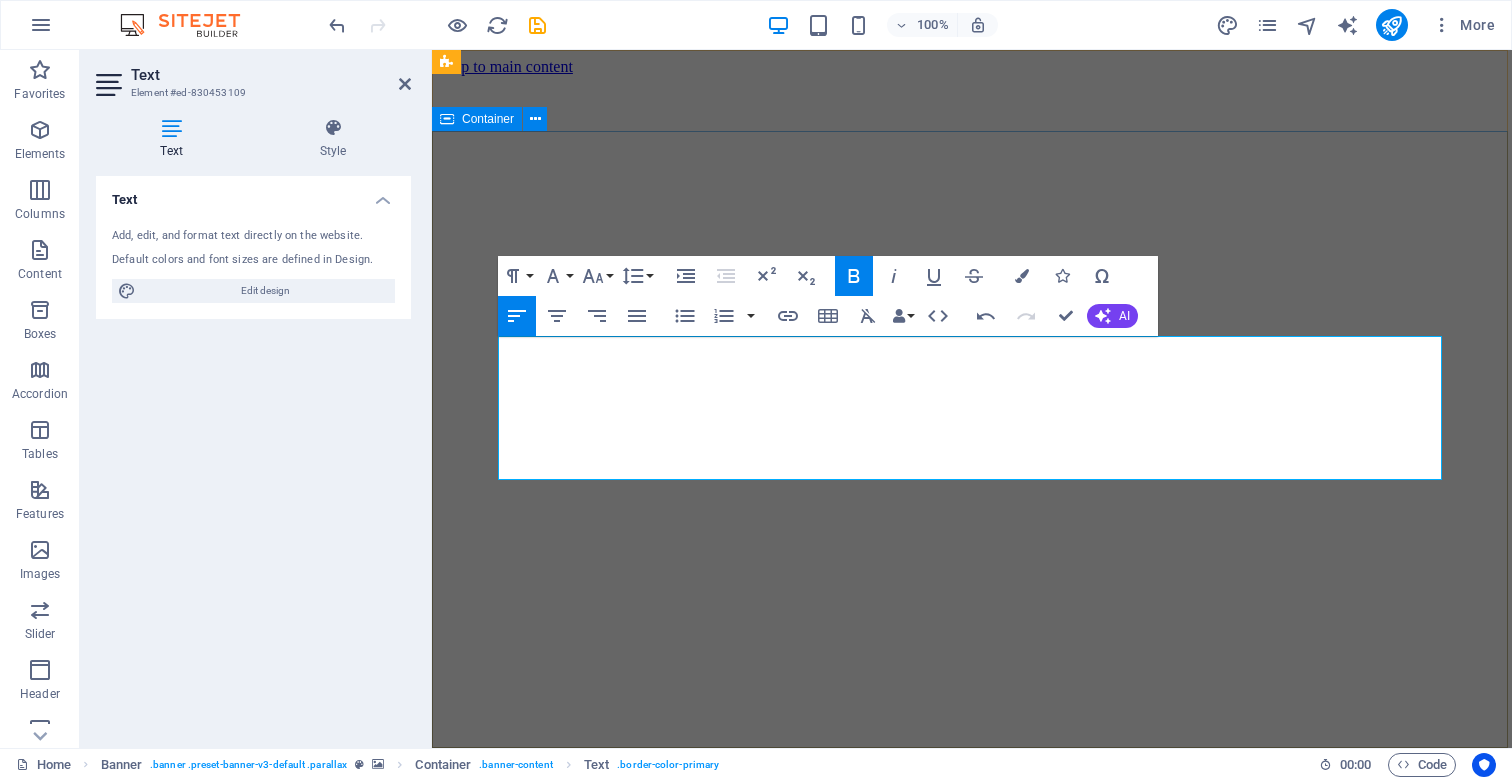 click on "We create high-performing, visually stunning websites that attract more traffic and convert better. Learn more" at bounding box center [972, 2383] 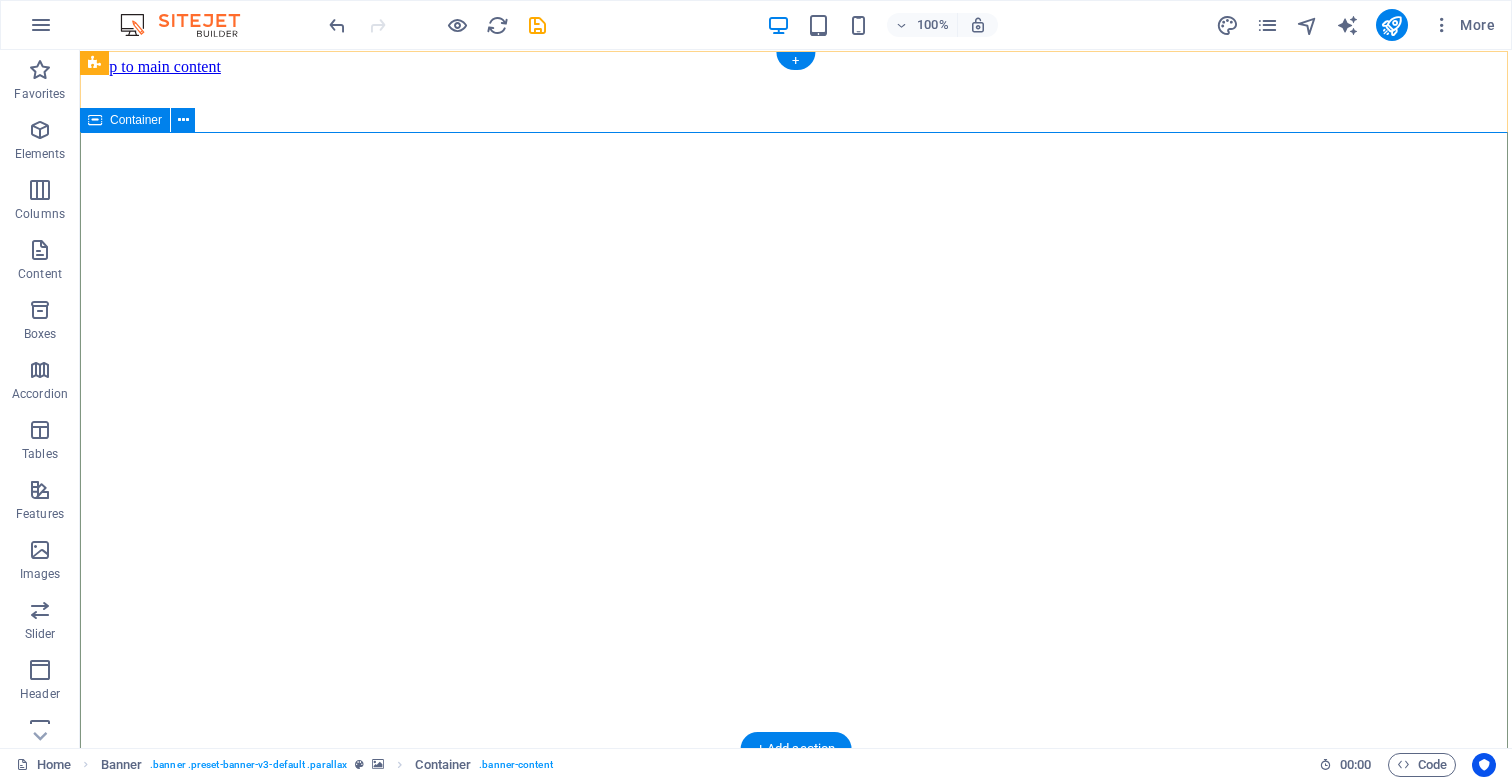 scroll, scrollTop: 0, scrollLeft: 0, axis: both 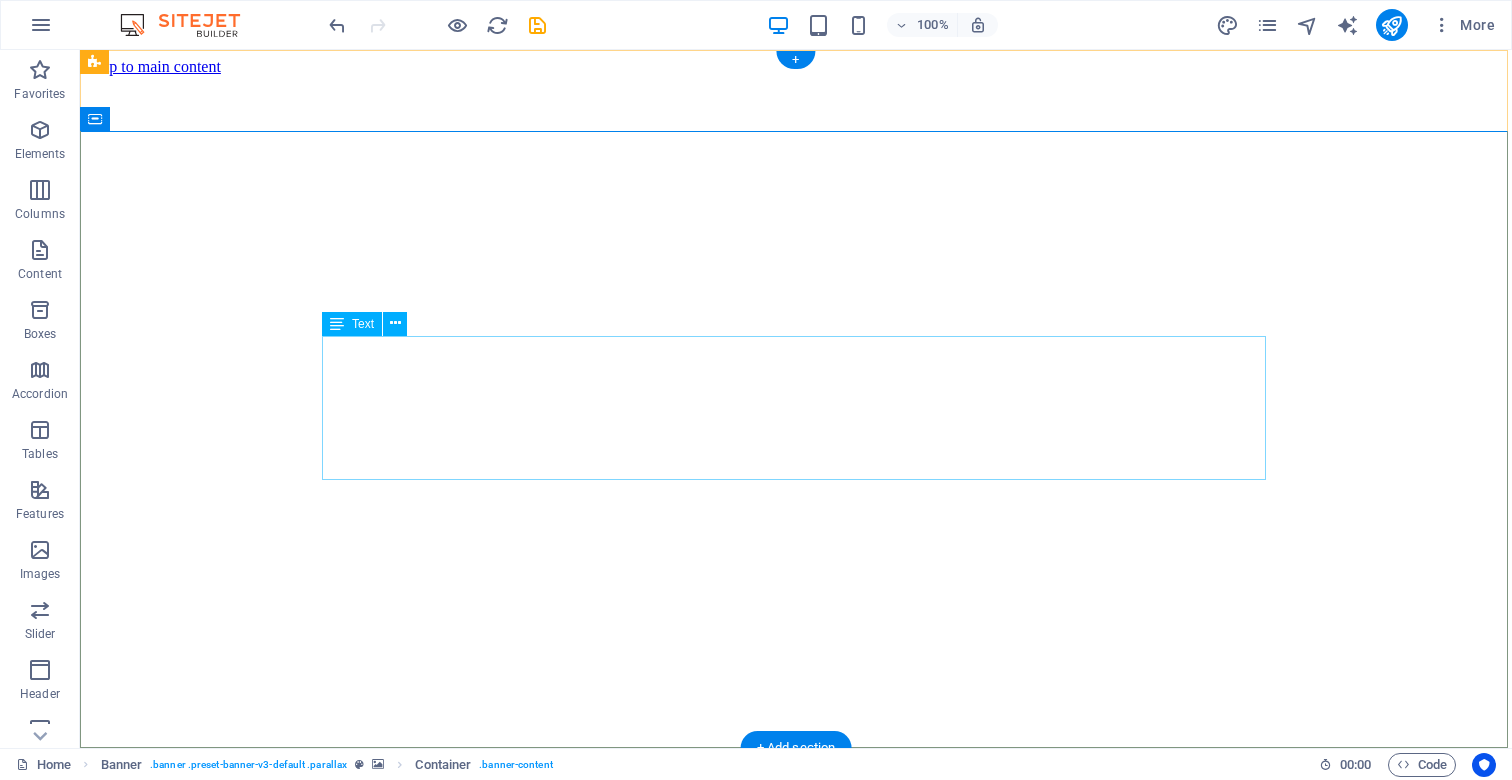 click on "We create high-performing, visually stunning websites that attract more traffic and convert better." at bounding box center [796, 2828] 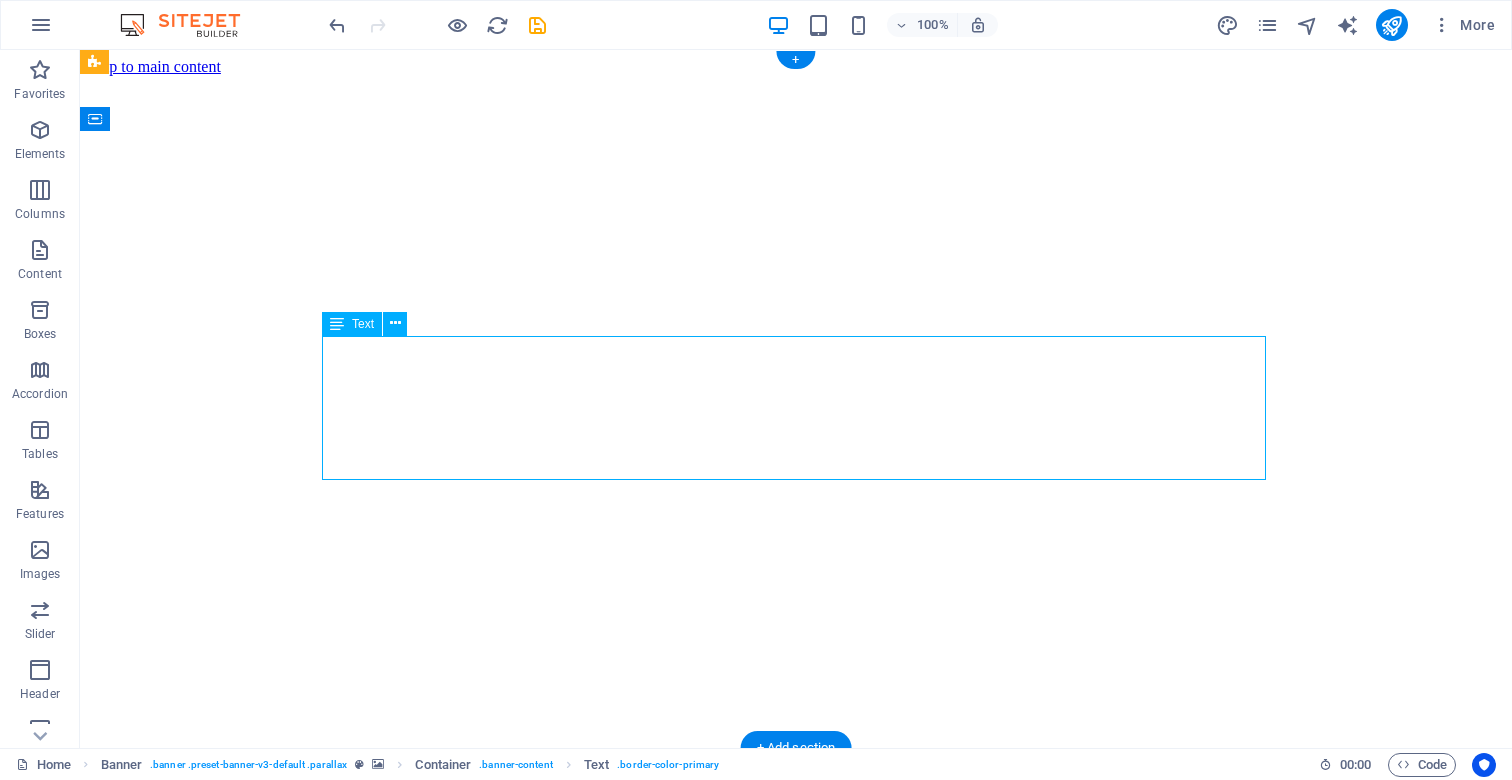 click on "We create high-performing, visually stunning websites that attract more traffic and convert better." at bounding box center (796, 2828) 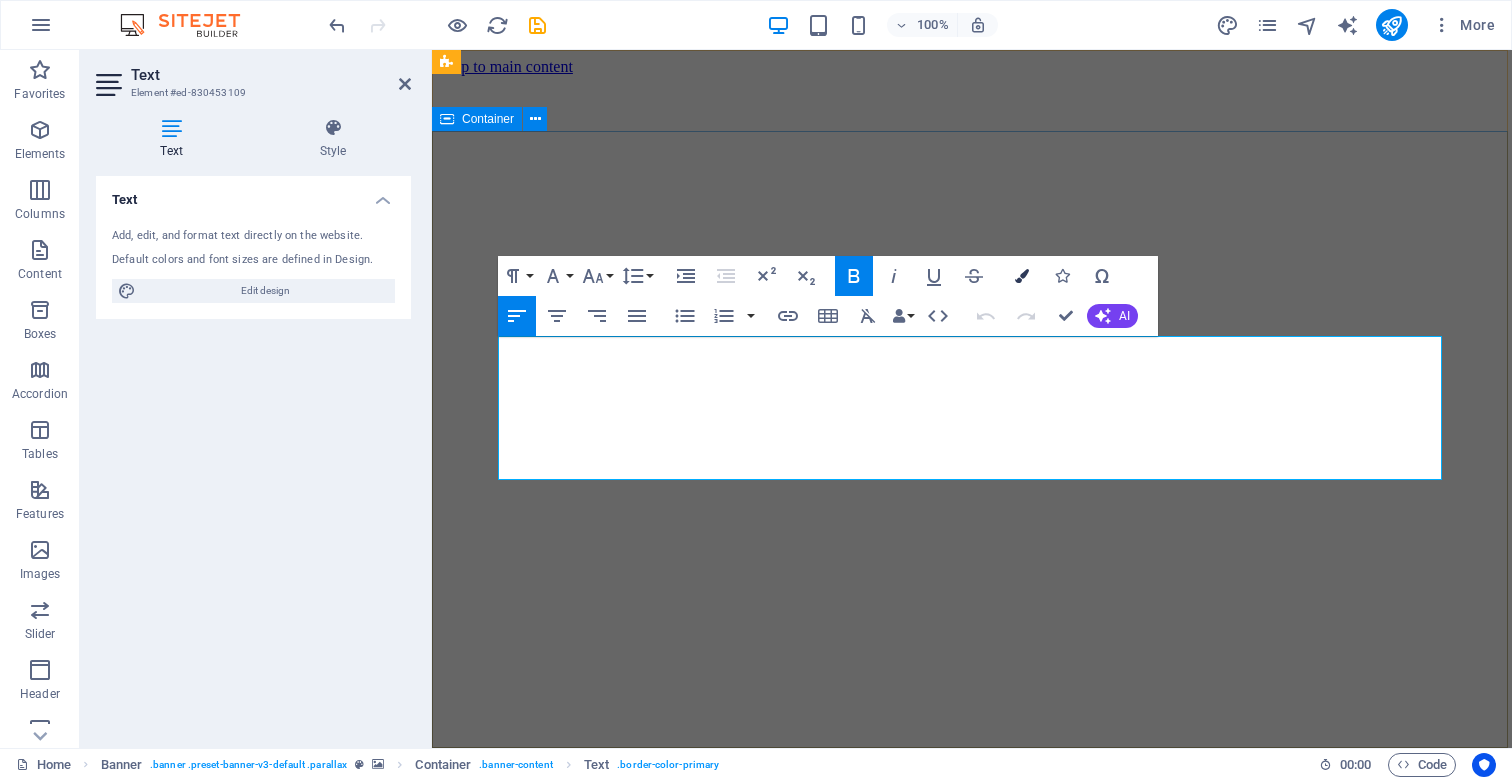 click on "Colors" at bounding box center (1022, 276) 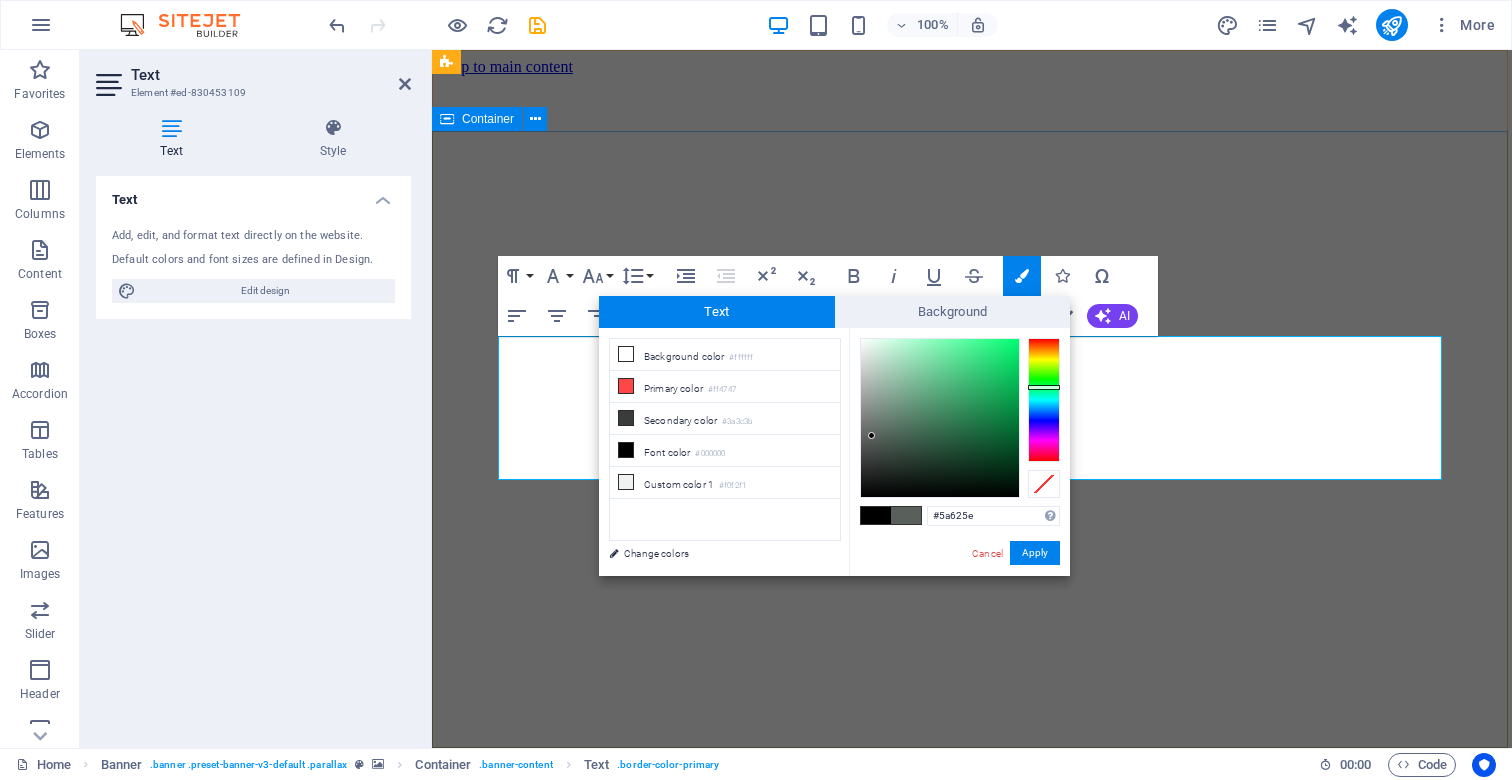 type on "#5c635f" 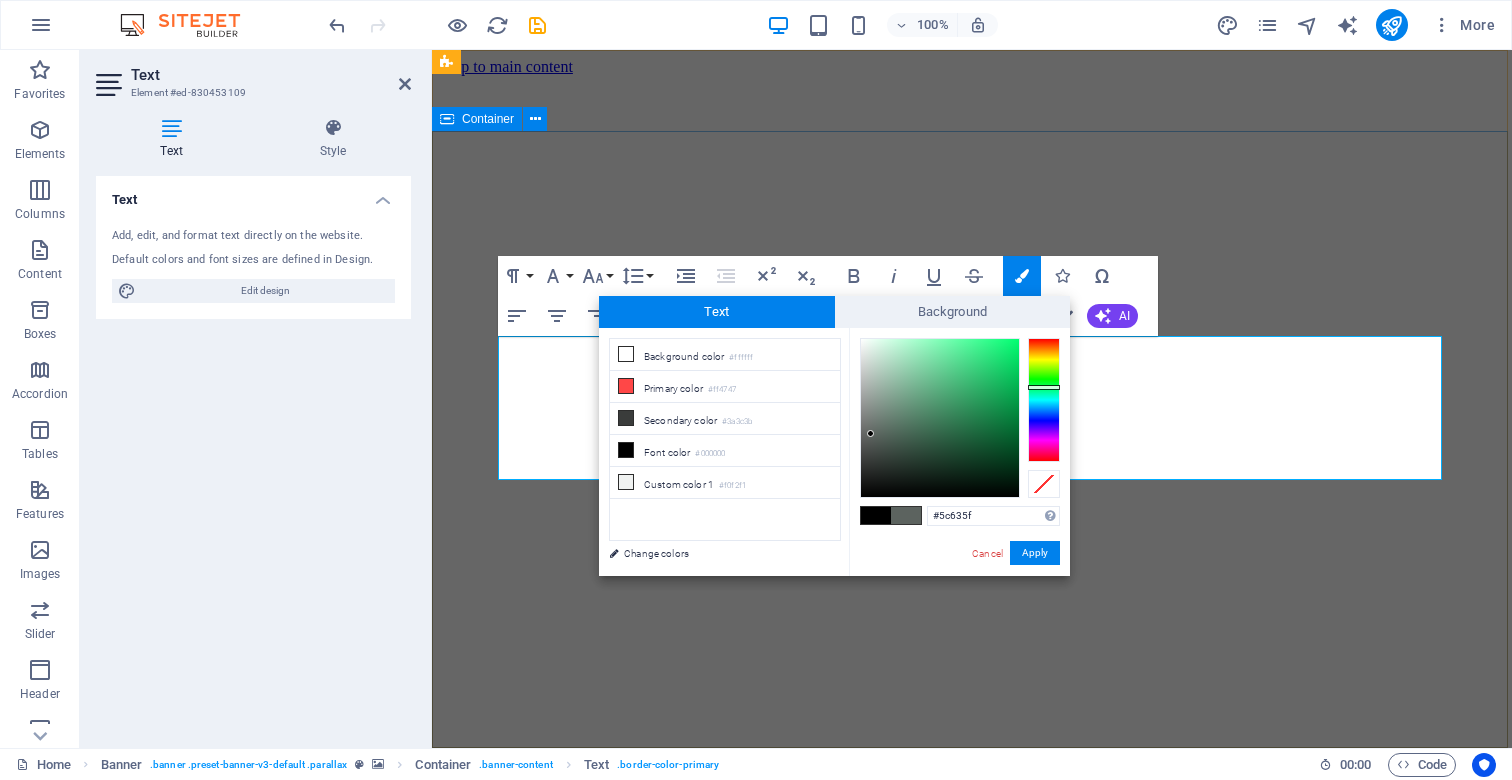 drag, startPoint x: 866, startPoint y: 355, endPoint x: 872, endPoint y: 435, distance: 80.224686 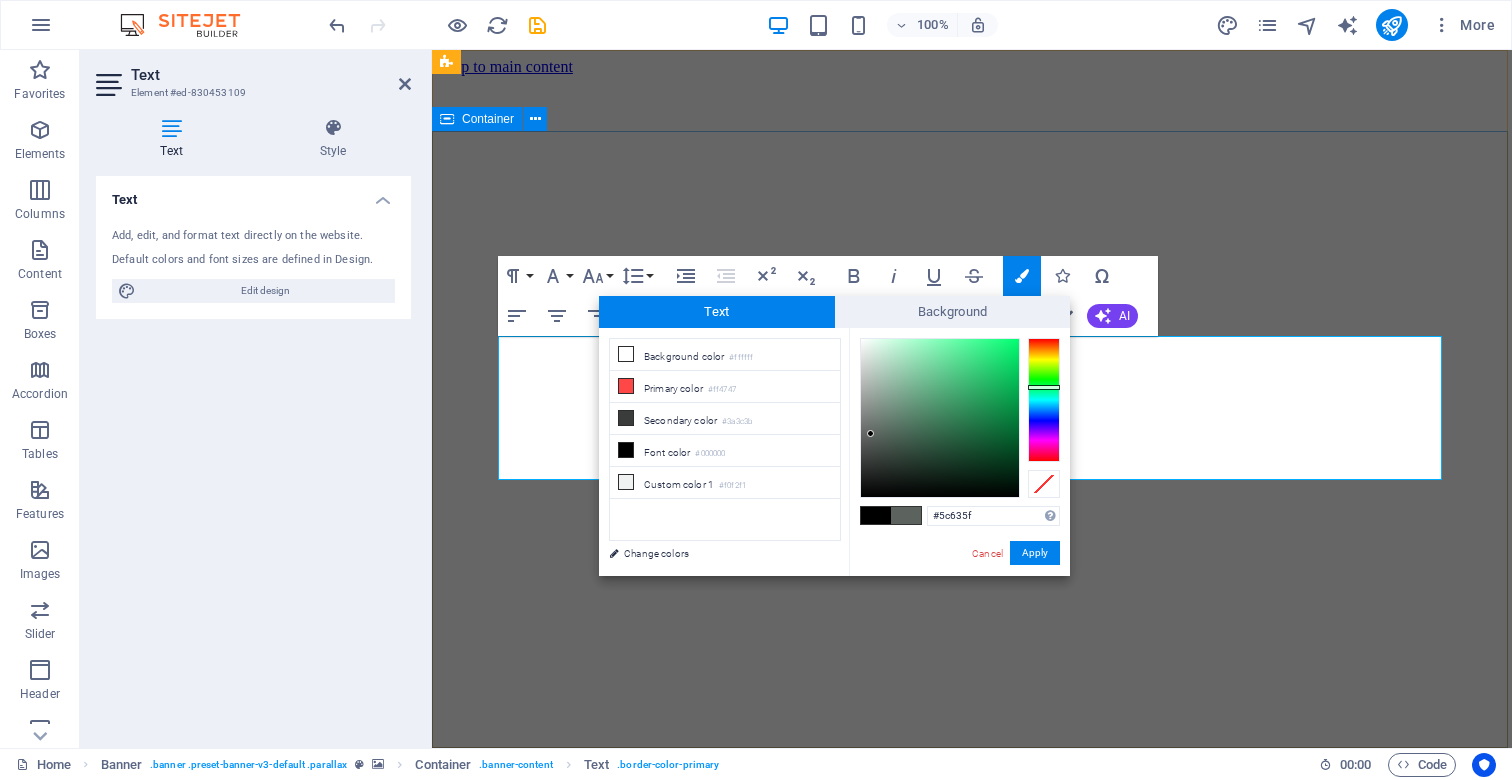 click at bounding box center [870, 433] 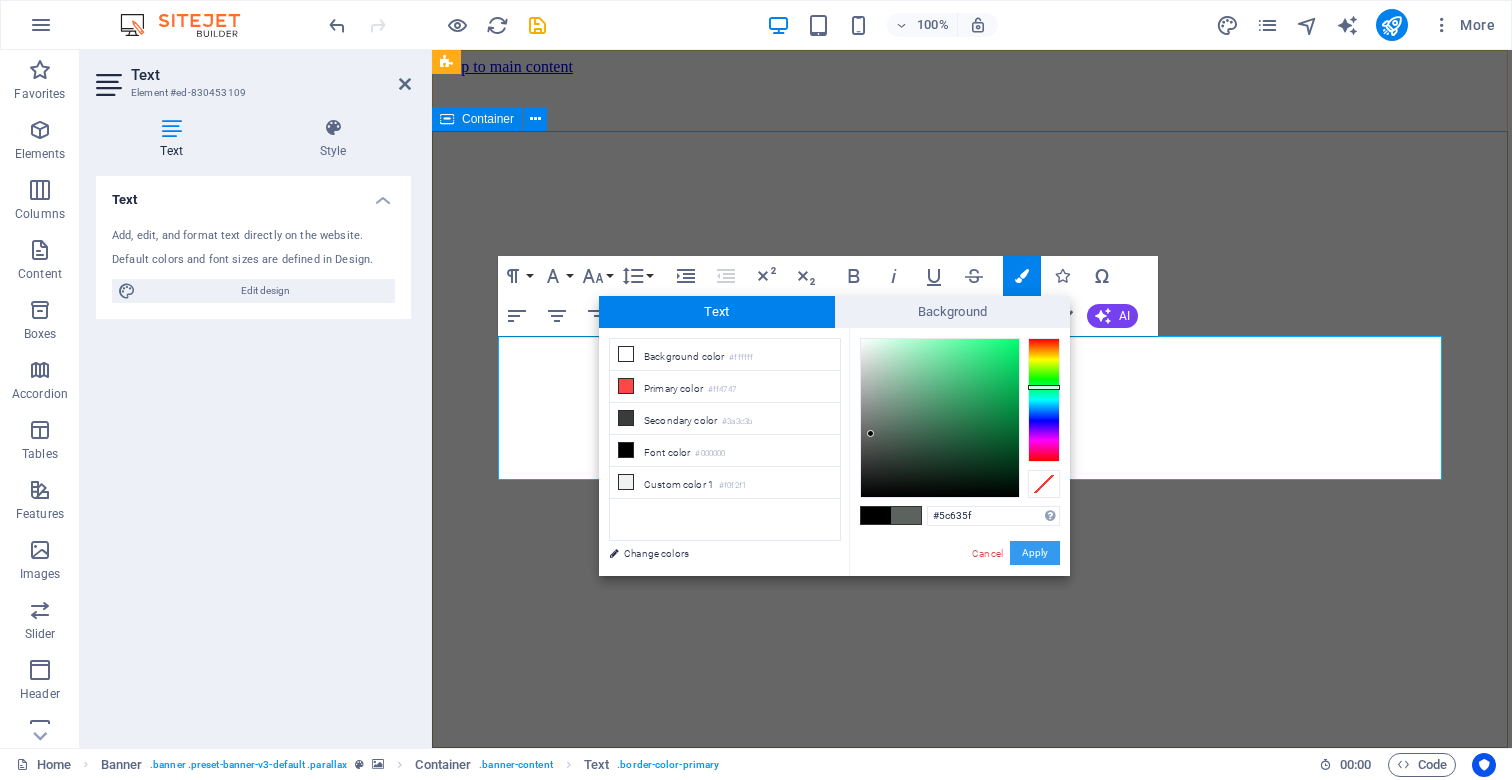click on "Apply" at bounding box center (1035, 553) 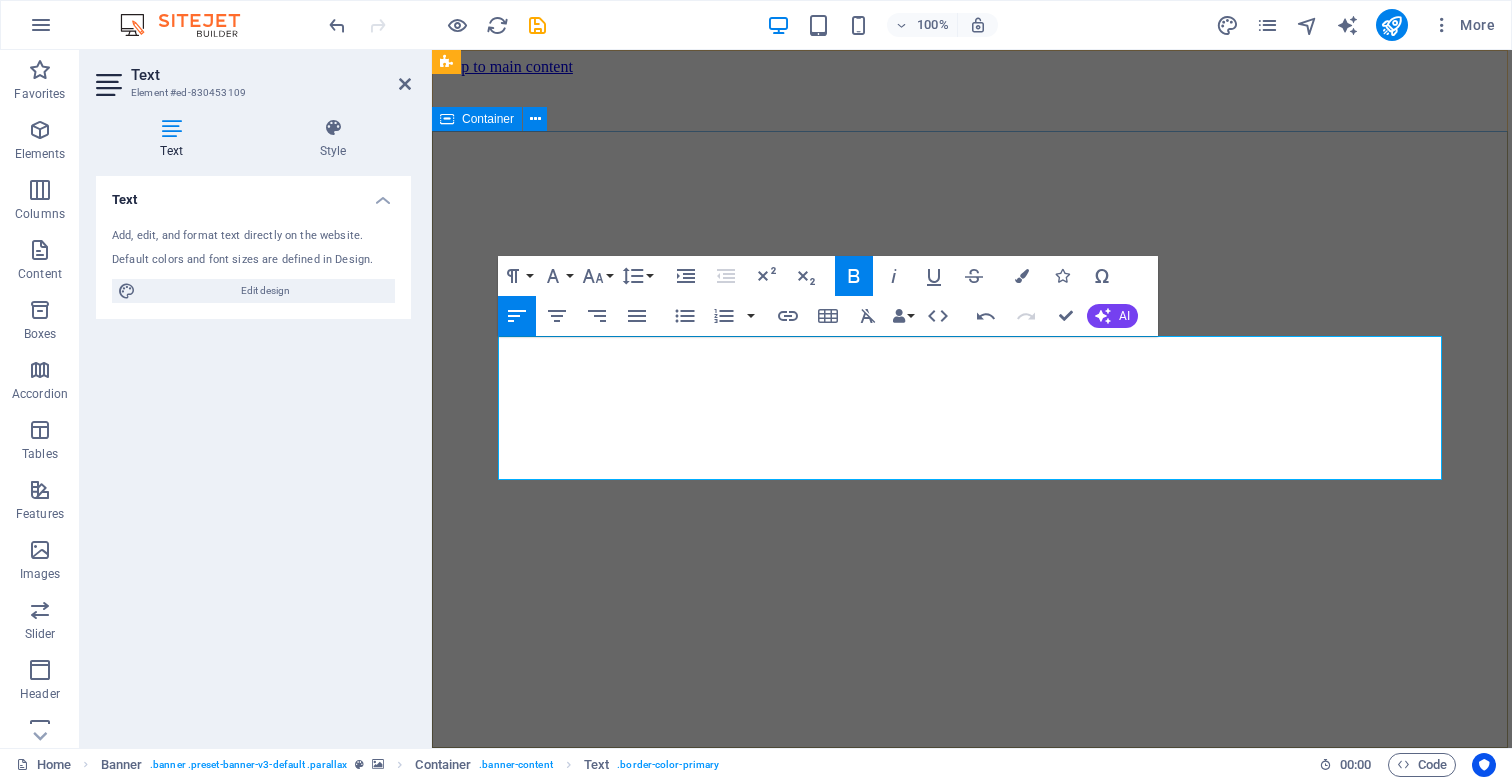 click on "We create high-performing, visually stunning websites that attract more traffic and convert better. Learn more" at bounding box center (972, 2383) 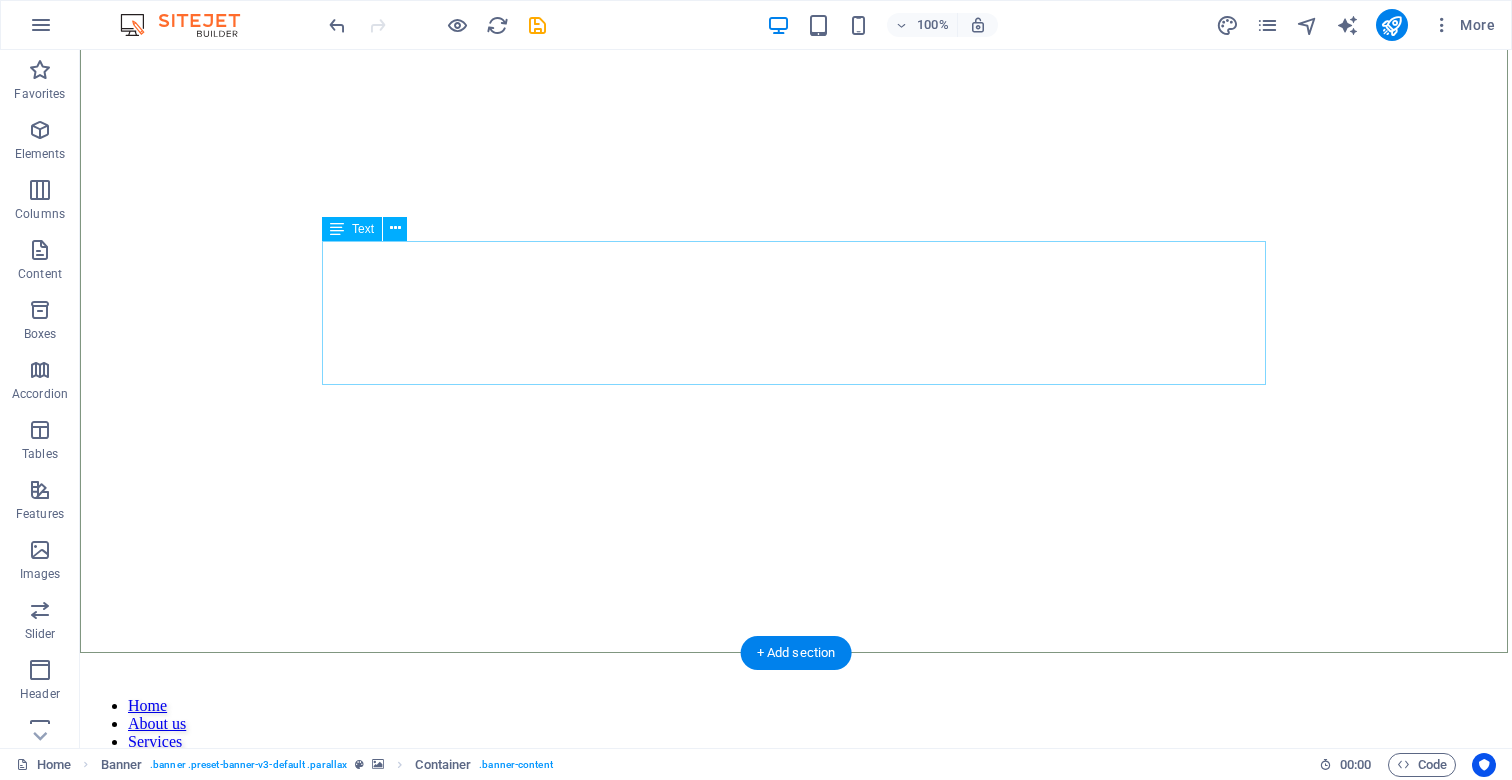 scroll, scrollTop: 95, scrollLeft: 0, axis: vertical 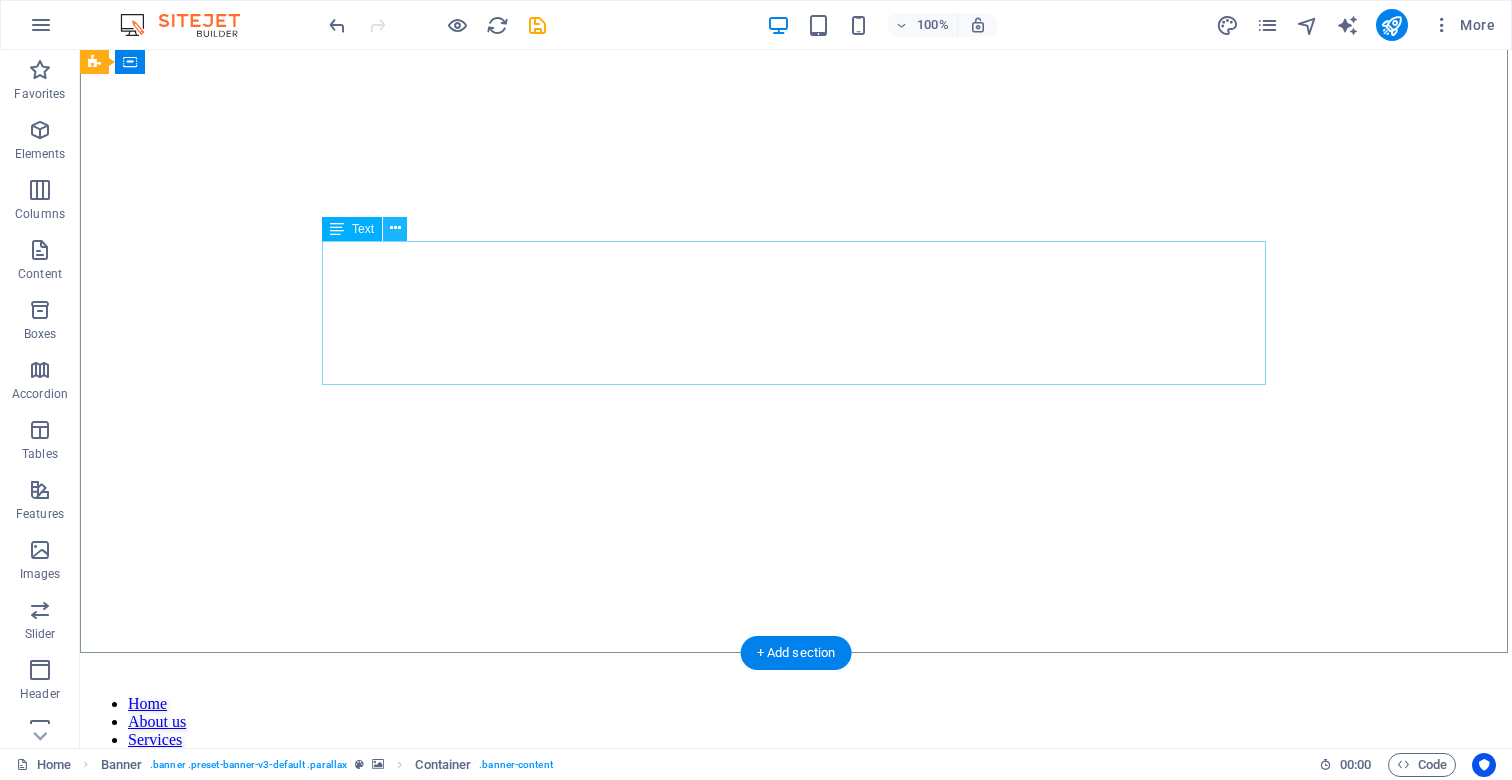 click at bounding box center [395, 228] 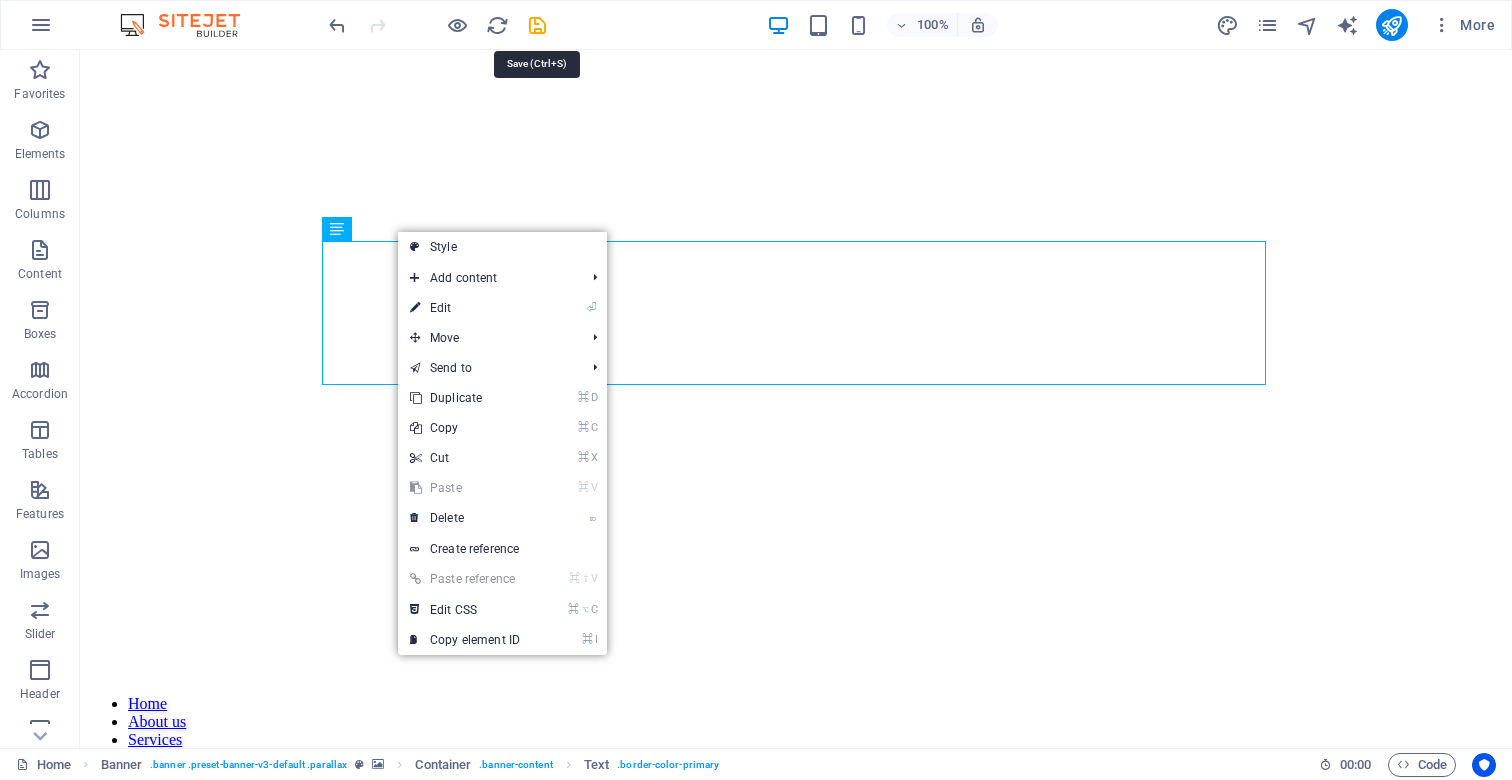 click at bounding box center [537, 25] 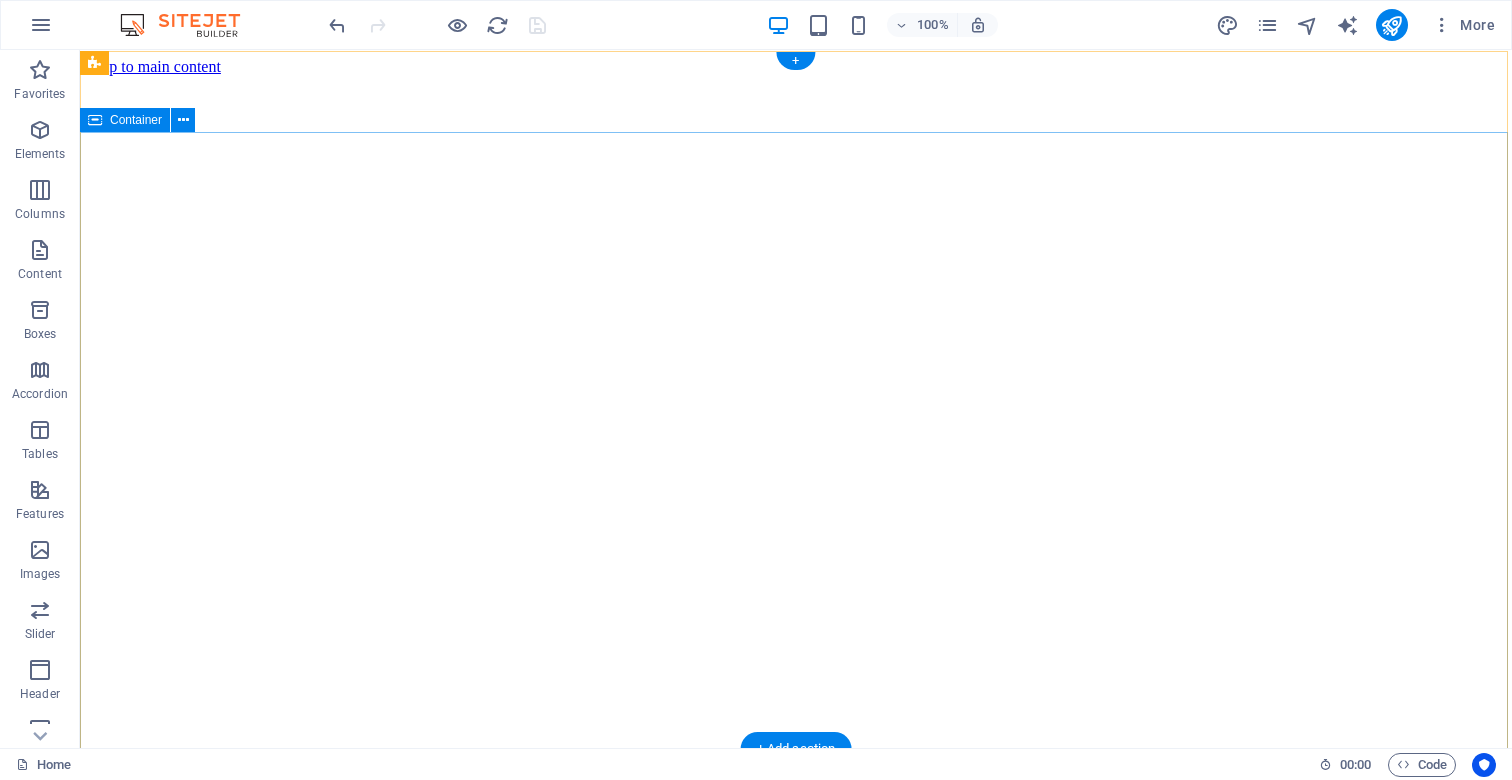 scroll, scrollTop: 0, scrollLeft: 0, axis: both 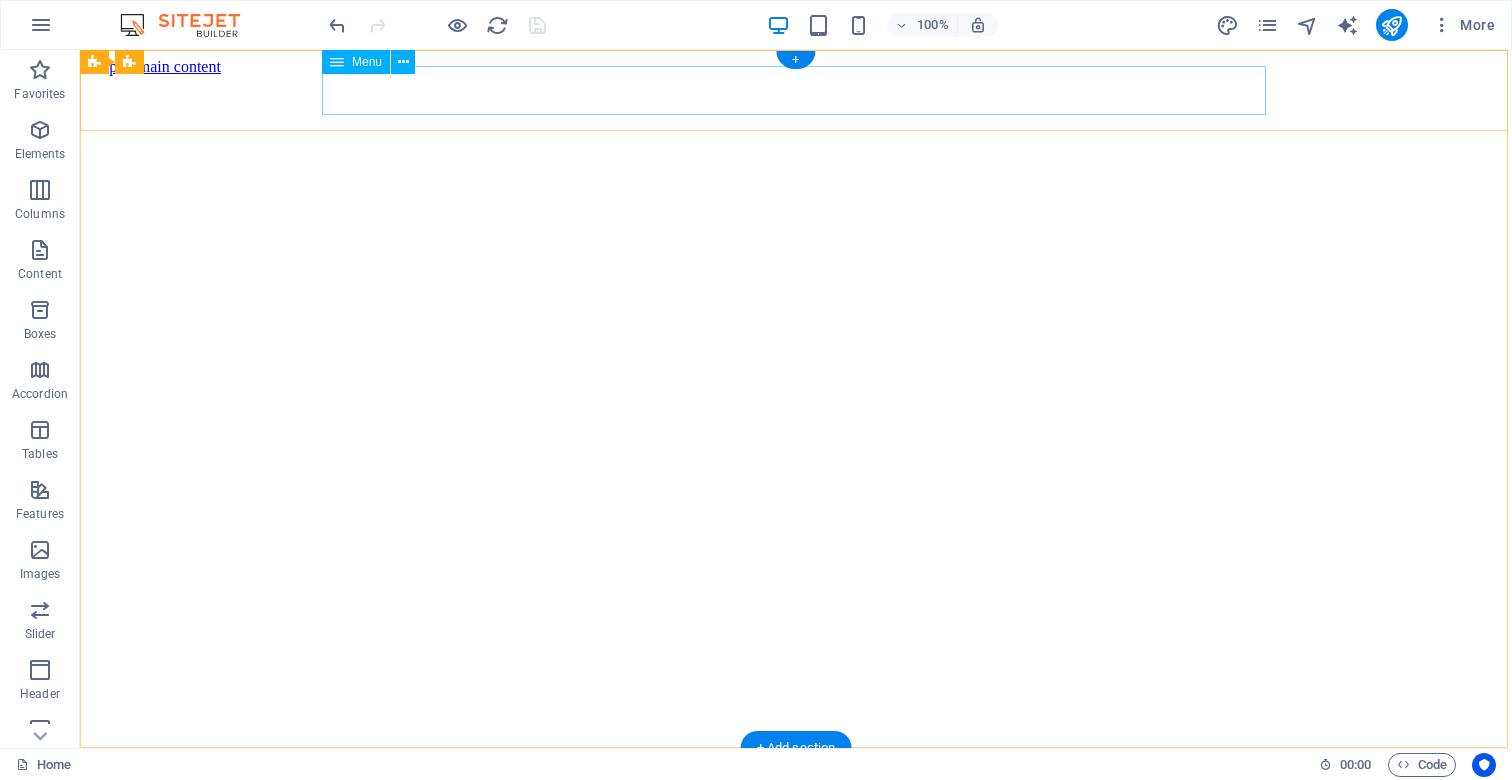 click on "Home About us Services Projects Team Contact" at bounding box center [796, 844] 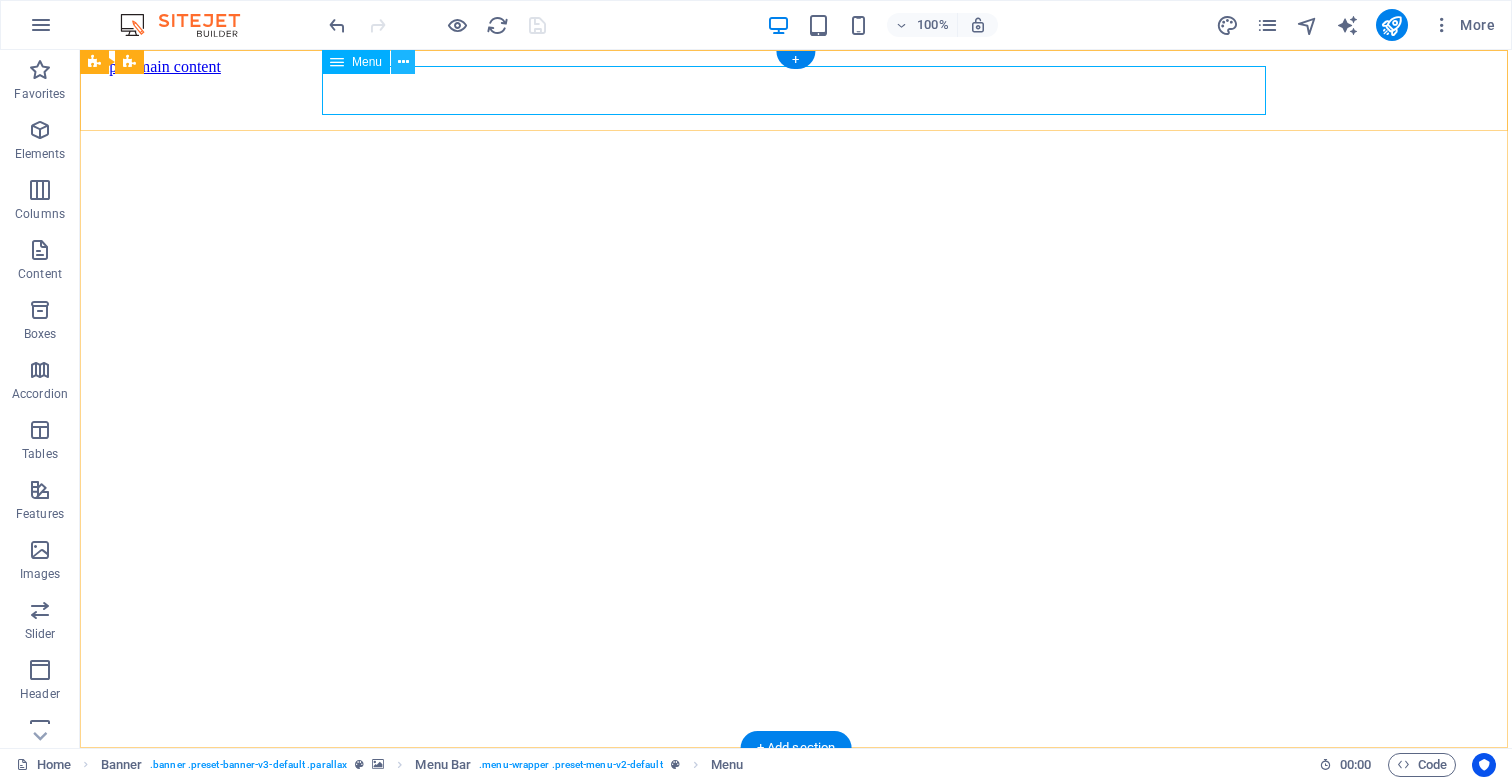 click at bounding box center [403, 62] 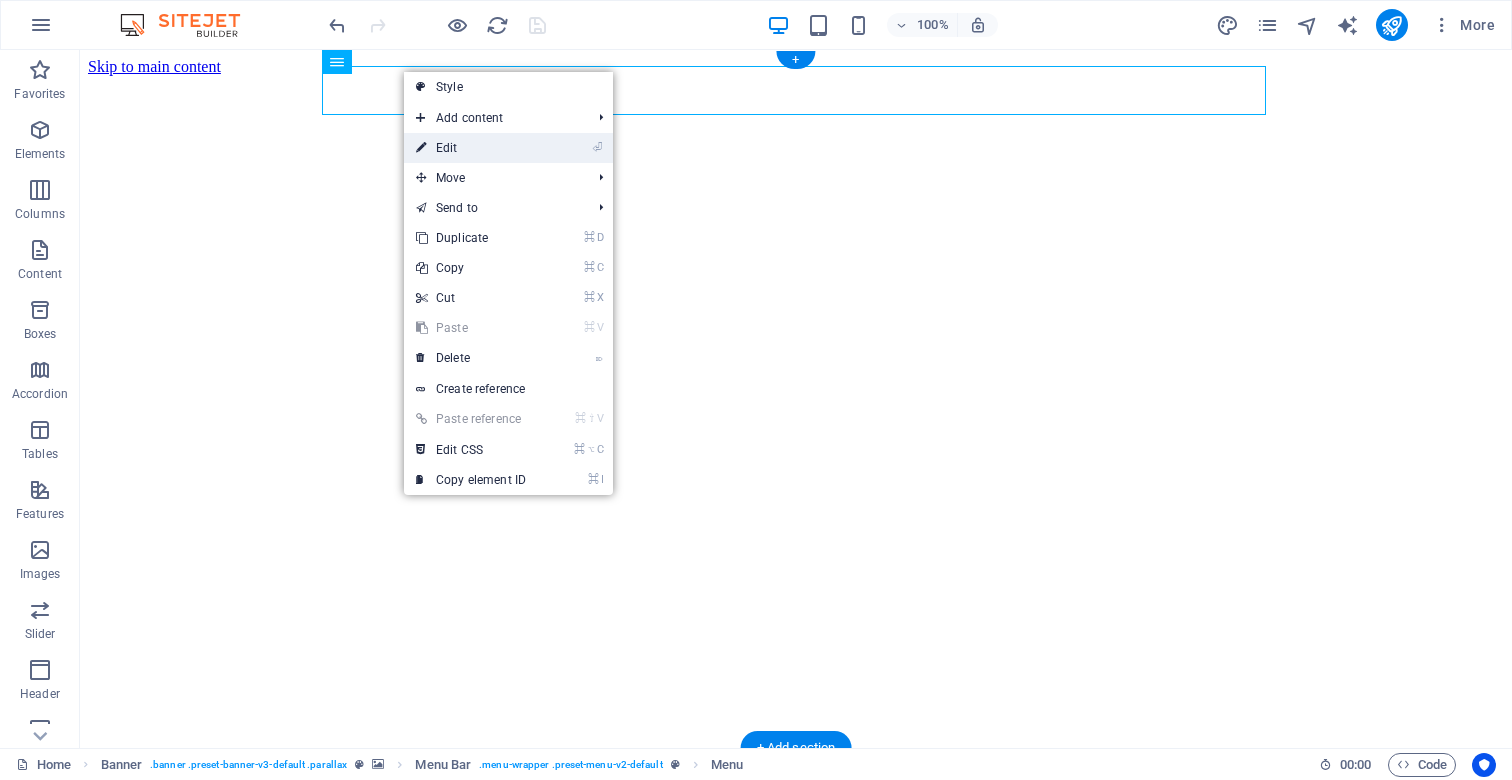 click on "⏎  Edit" at bounding box center (471, 148) 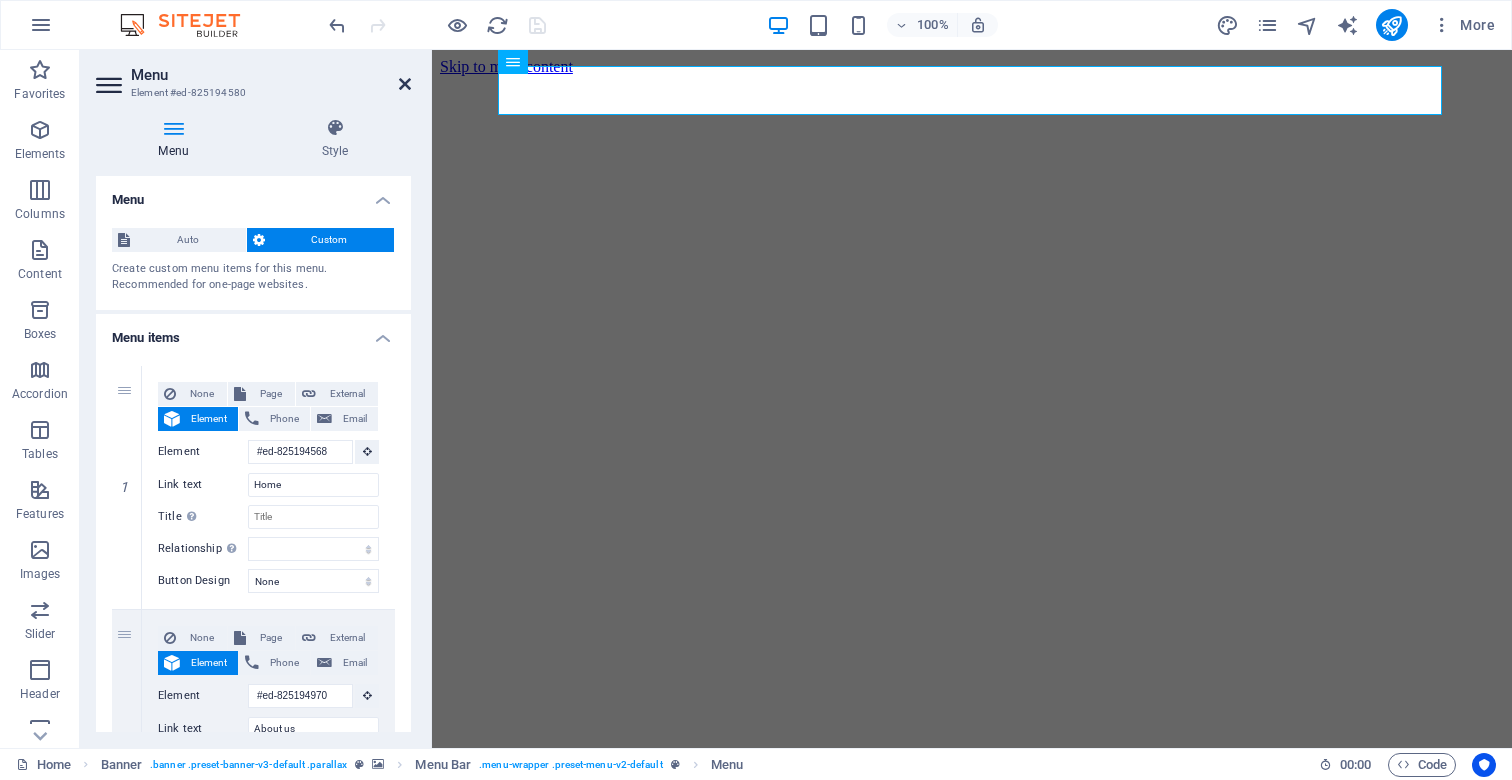 click on "Menu Element #ed-825194580 Menu Style Menu Auto Custom Create custom menu items for this menu. Recommended for one-page websites. Manage pages Menu items 1 None Page External Element Phone Email Page Home Subpage Legal Notice Privacy Home Home Home Element #ed-825194568
URL Phone Email Link text Home Link target New tab Same tab Overlay Title Additional link description, should not be the same as the link text. The title is most often shown as a tooltip text when the mouse moves over the element. Leave empty if uncertain. Relationship Sets the  relationship of this link to the link target . For example, the value "nofollow" instructs search engines not to follow the link. Can be left empty. alternate author bookmark external help license next nofollow noreferrer noopener prev search tag Button Design None Default Primary Secondary 2 None Page External Element Phone Email Page Home Subpage Legal Notice Privacy Home Home Home Element #ed-825194970
URL Phone Email" at bounding box center [256, 399] 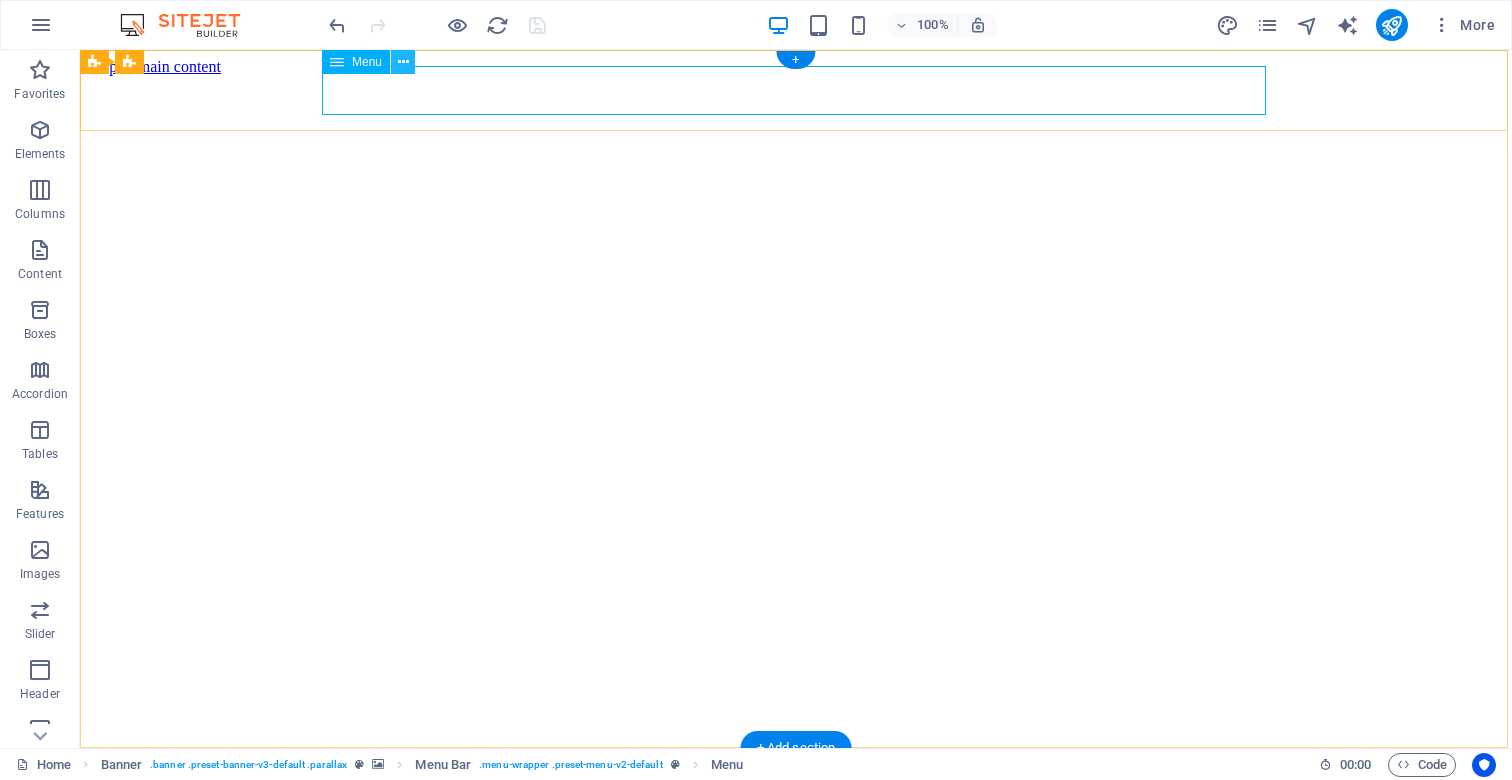 click at bounding box center [403, 62] 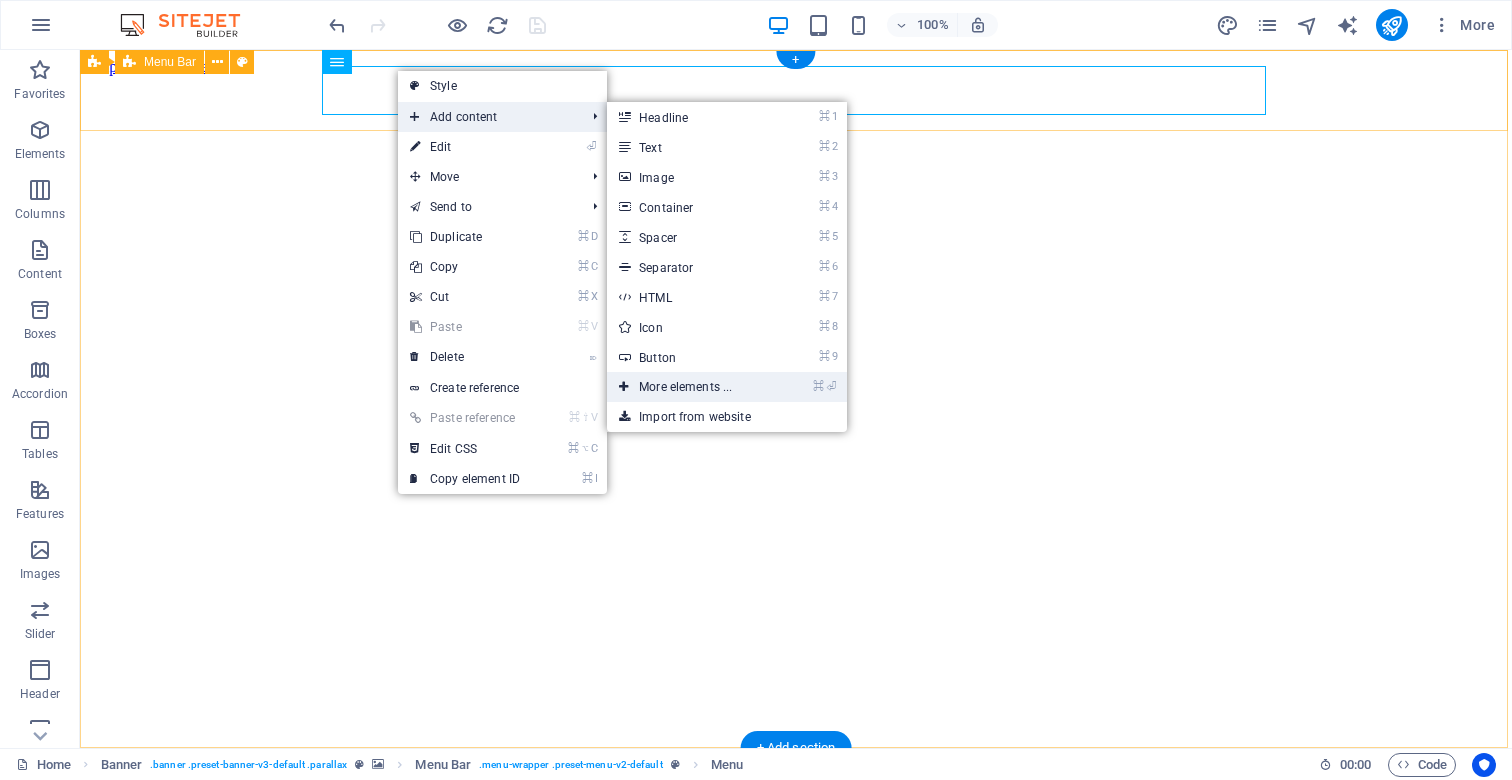 click on "⌘ ⏎  More elements ..." at bounding box center (689, 387) 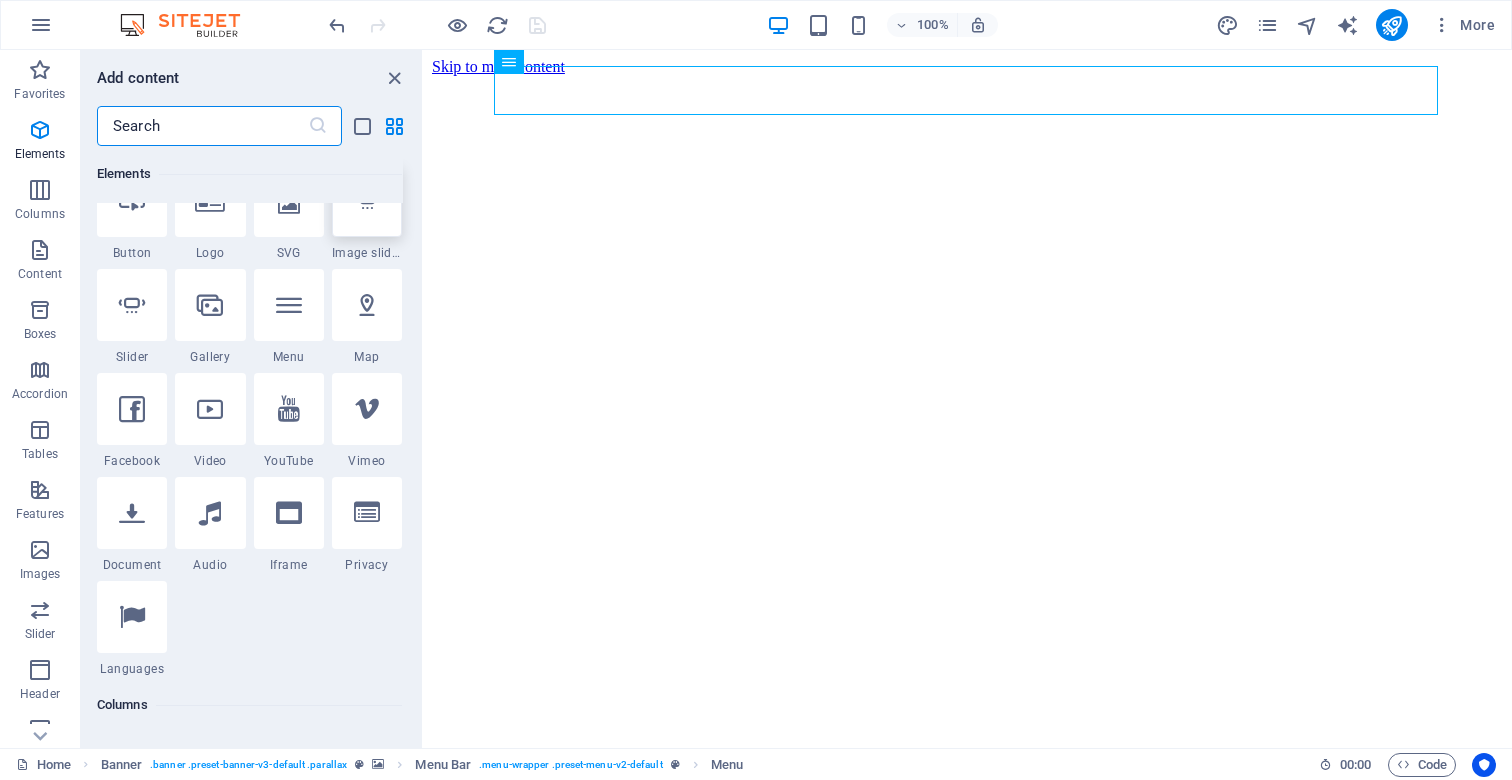 scroll, scrollTop: 461, scrollLeft: 0, axis: vertical 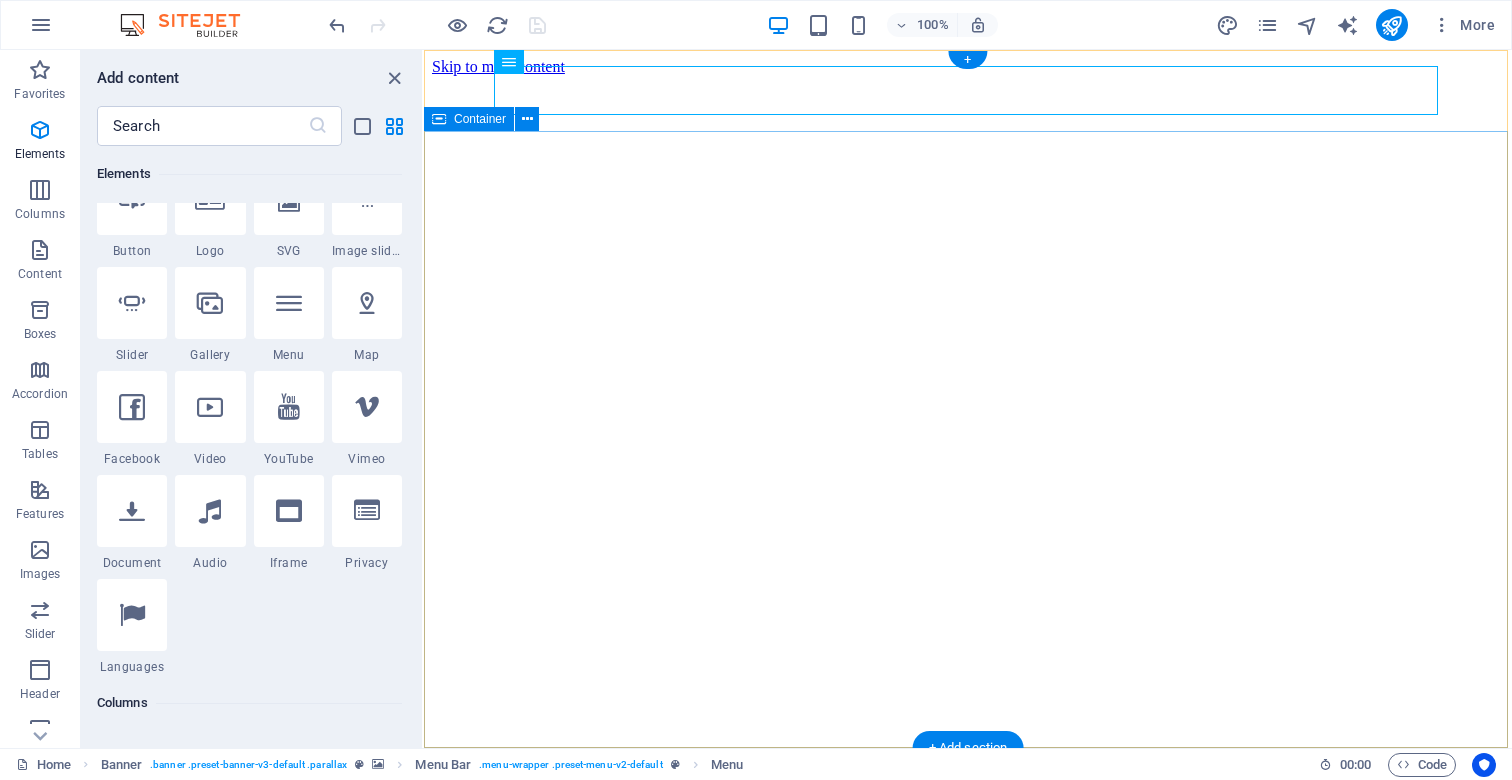 click on "We create high-performing, visually stunning websites that attract more traffic and convert better. Learn more" at bounding box center (968, 2393) 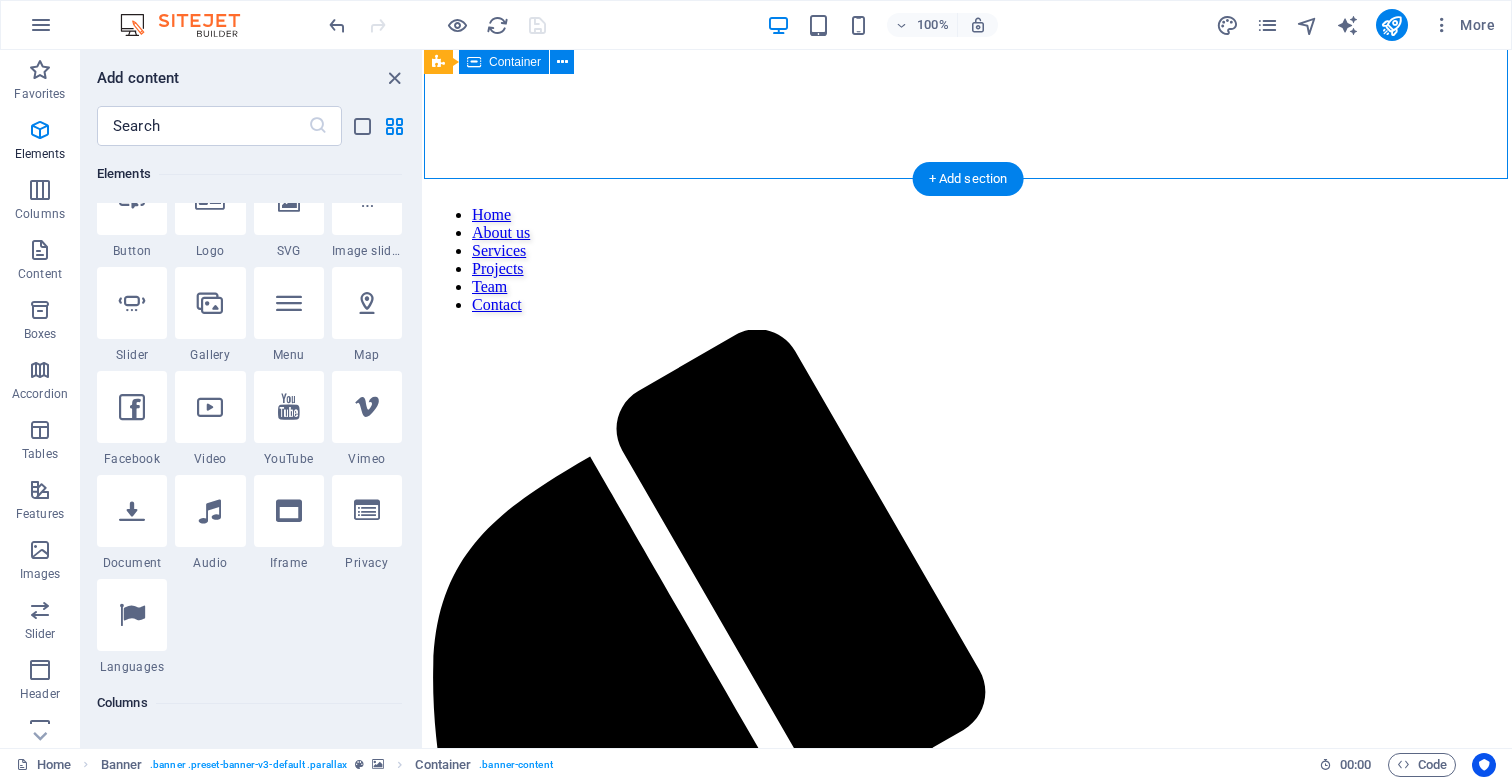 scroll, scrollTop: 599, scrollLeft: 0, axis: vertical 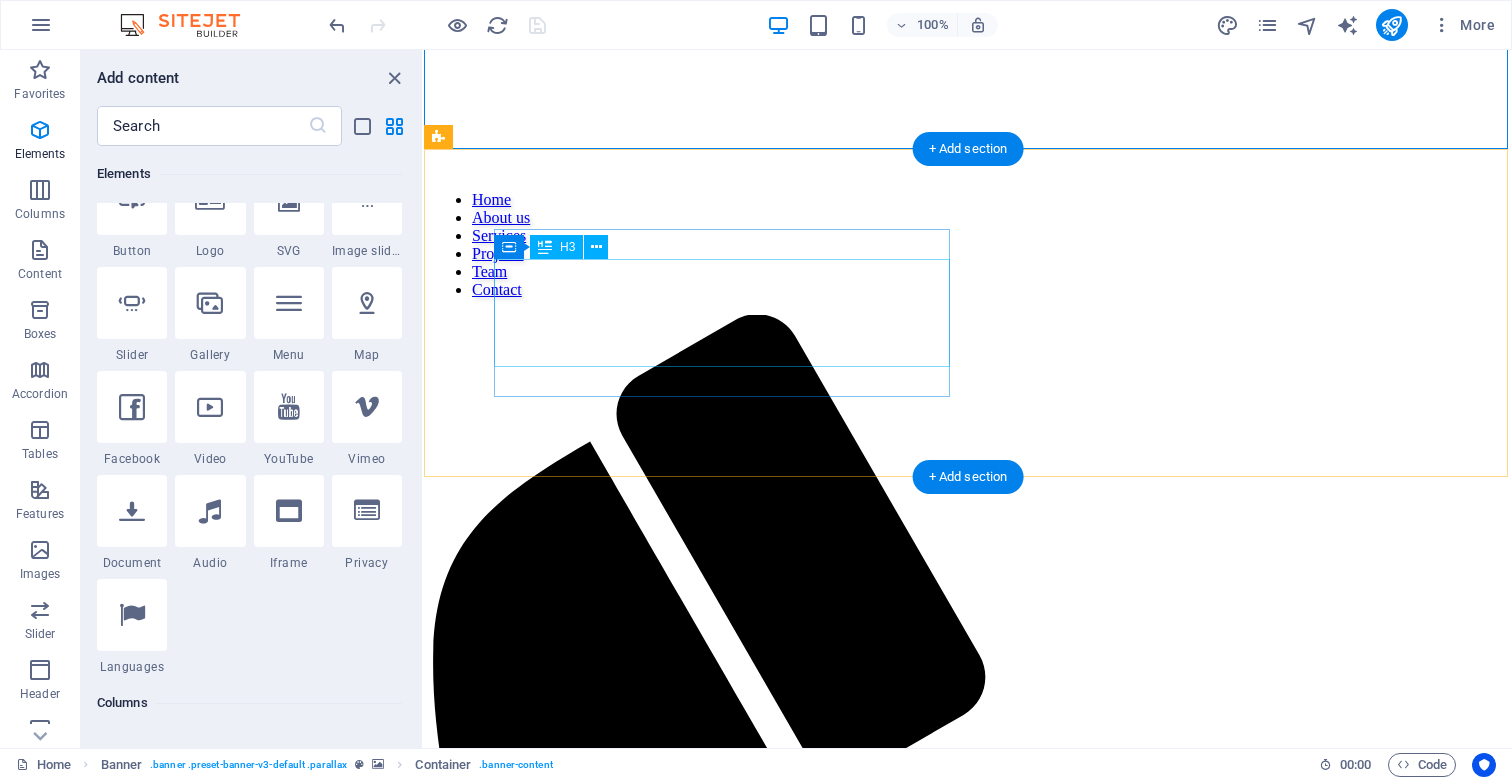click on "W e are a dynamic team of creative people and Marketing Experts." at bounding box center (968, 1890) 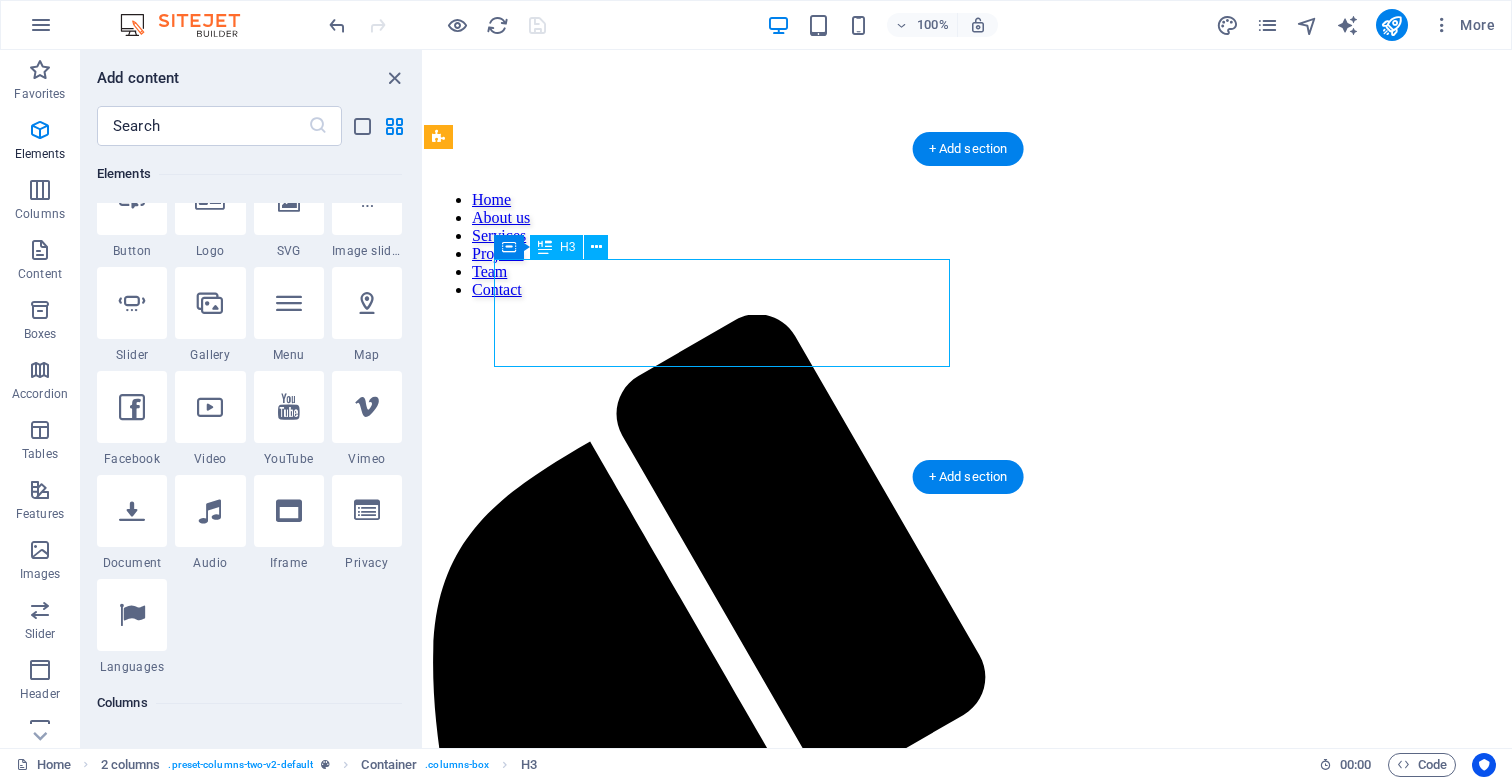 click on "W e are a dynamic team of creative people and Marketing Experts." at bounding box center [968, 1890] 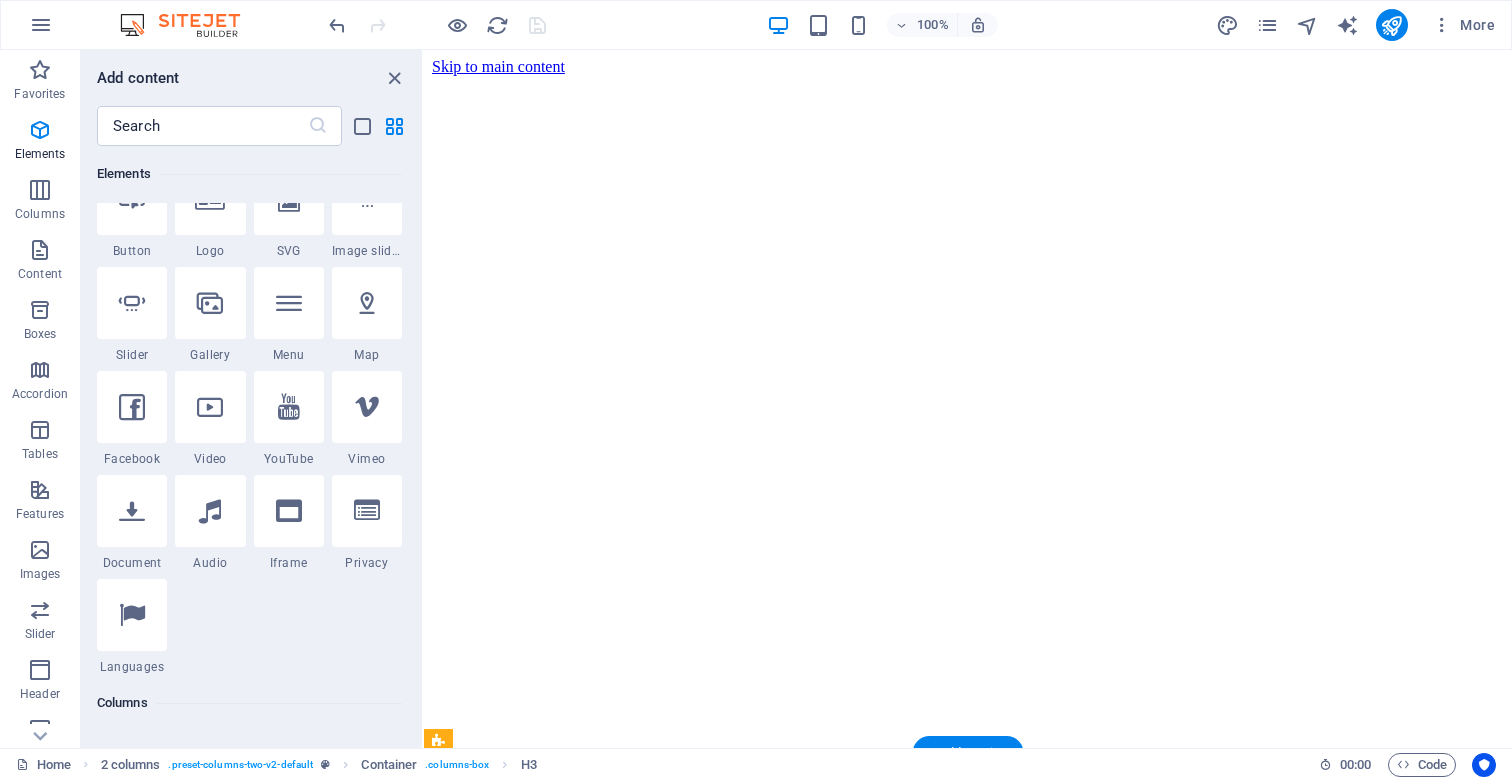 scroll, scrollTop: 0, scrollLeft: 0, axis: both 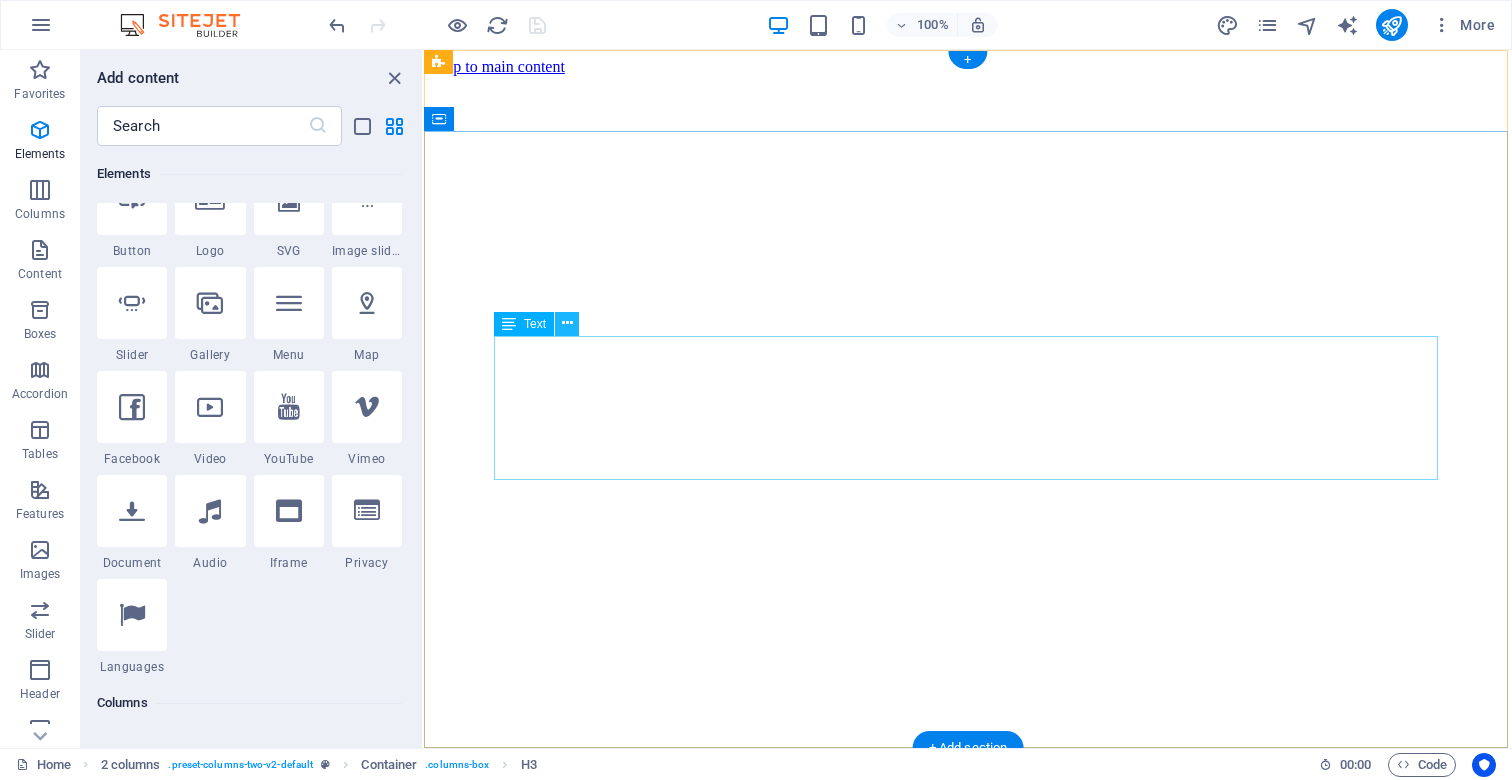 click at bounding box center [567, 323] 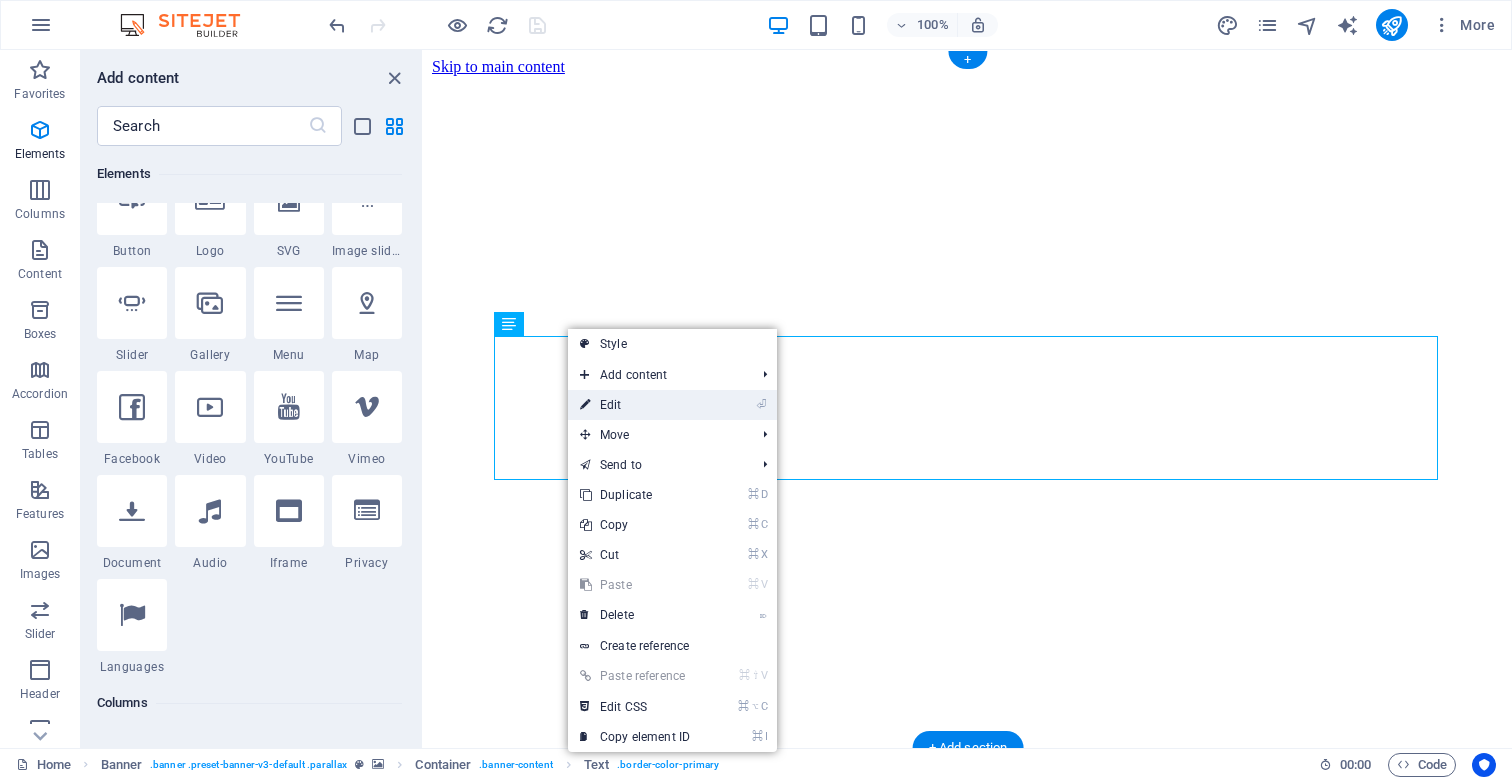 click on "⏎  Edit" at bounding box center (635, 405) 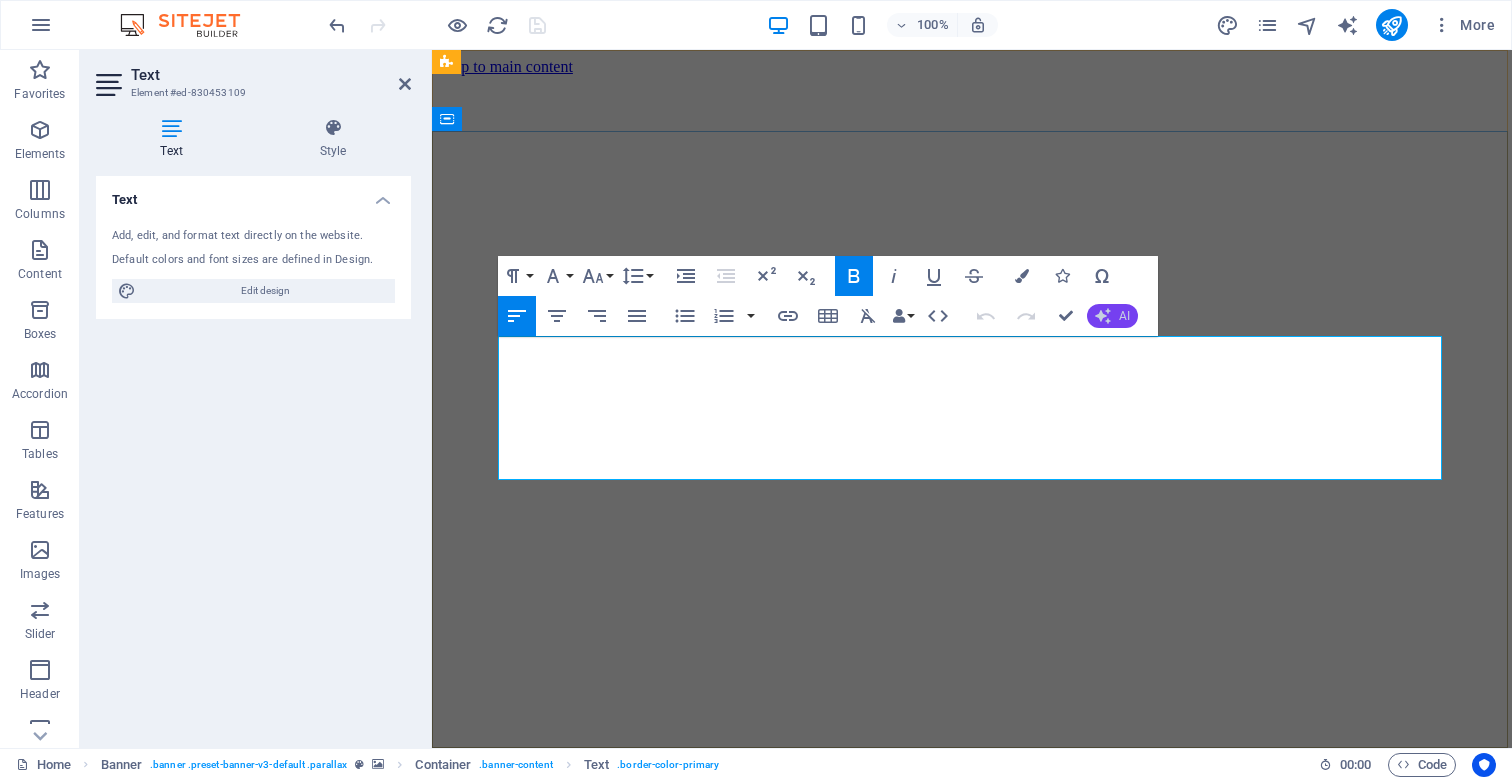 click 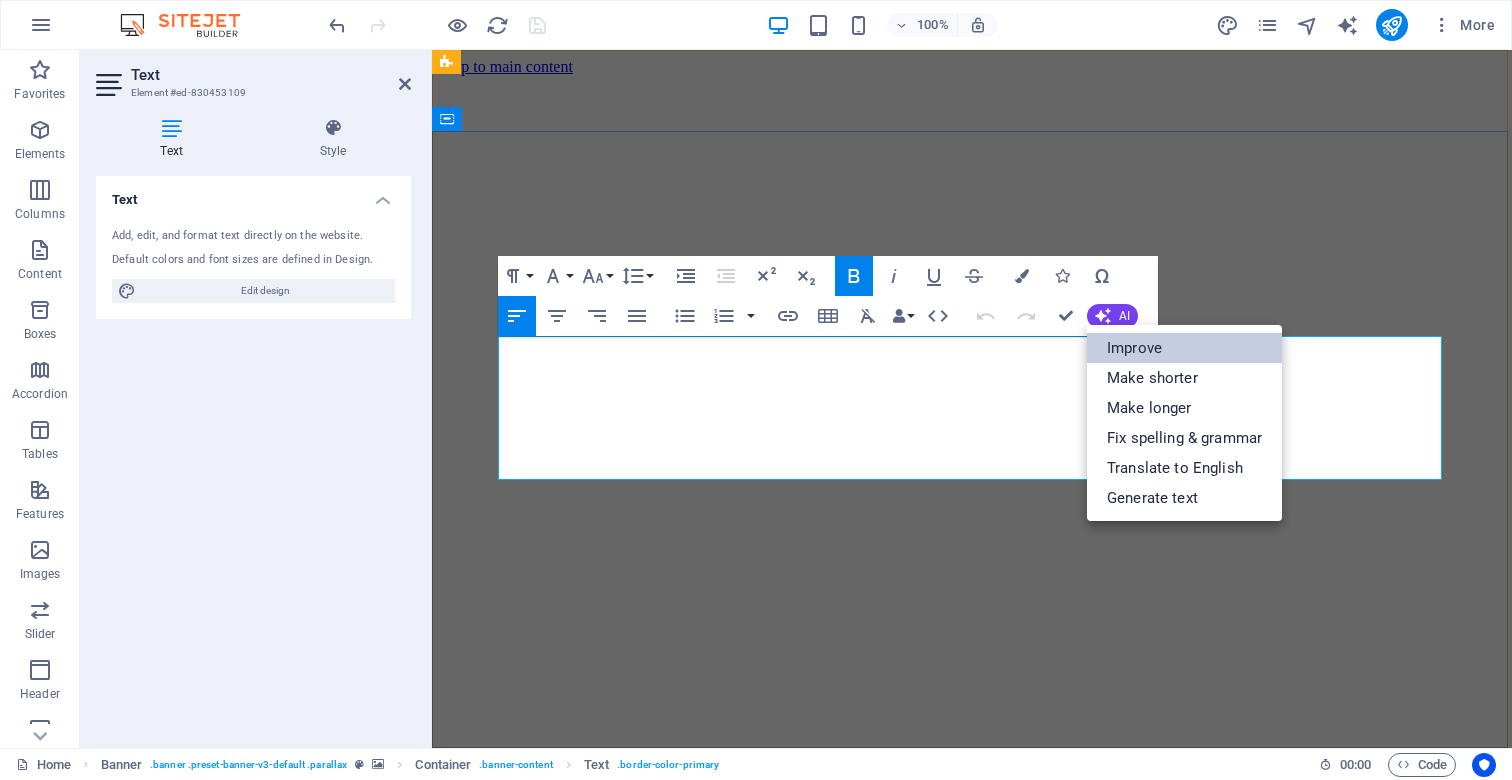 click on "Improve" at bounding box center [1184, 348] 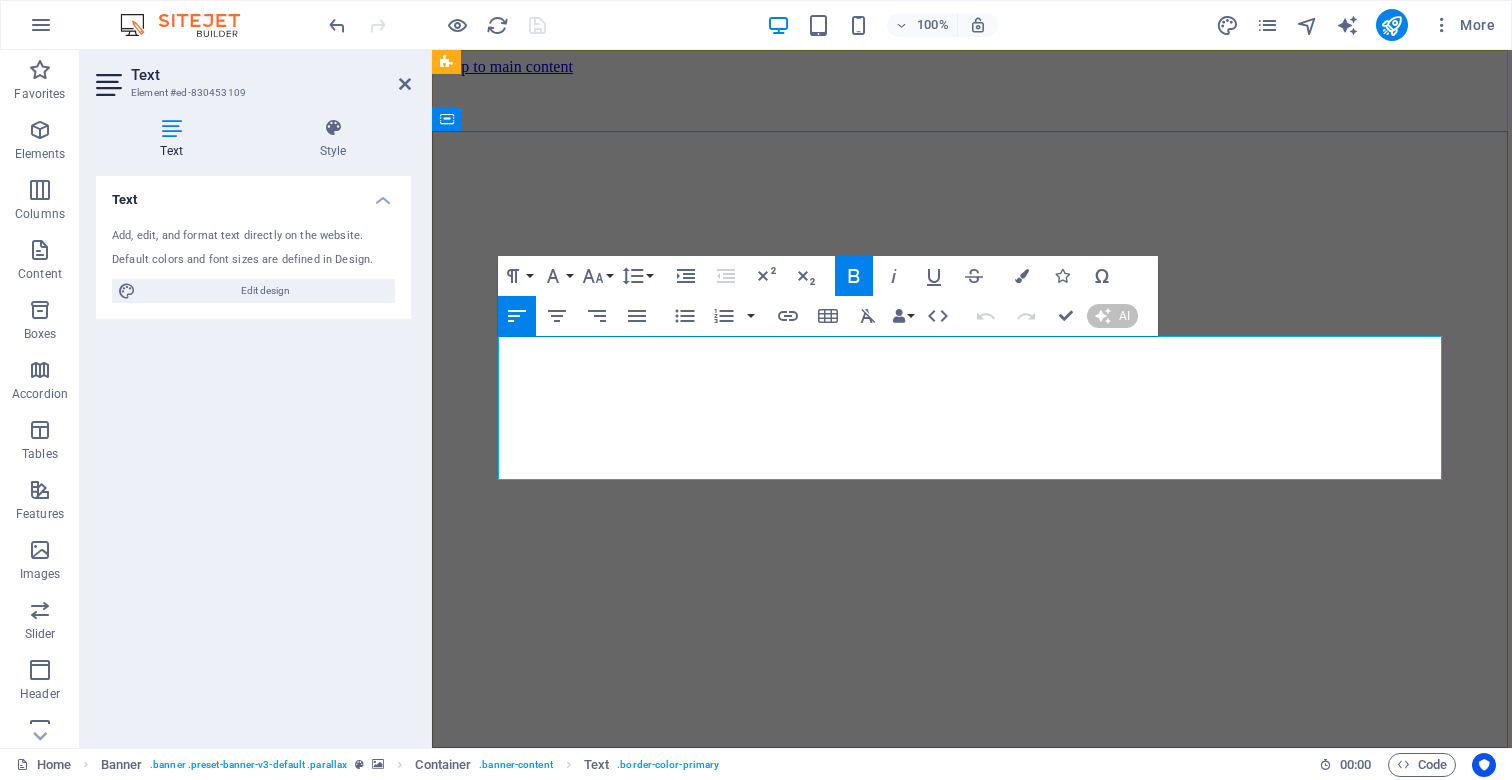 type 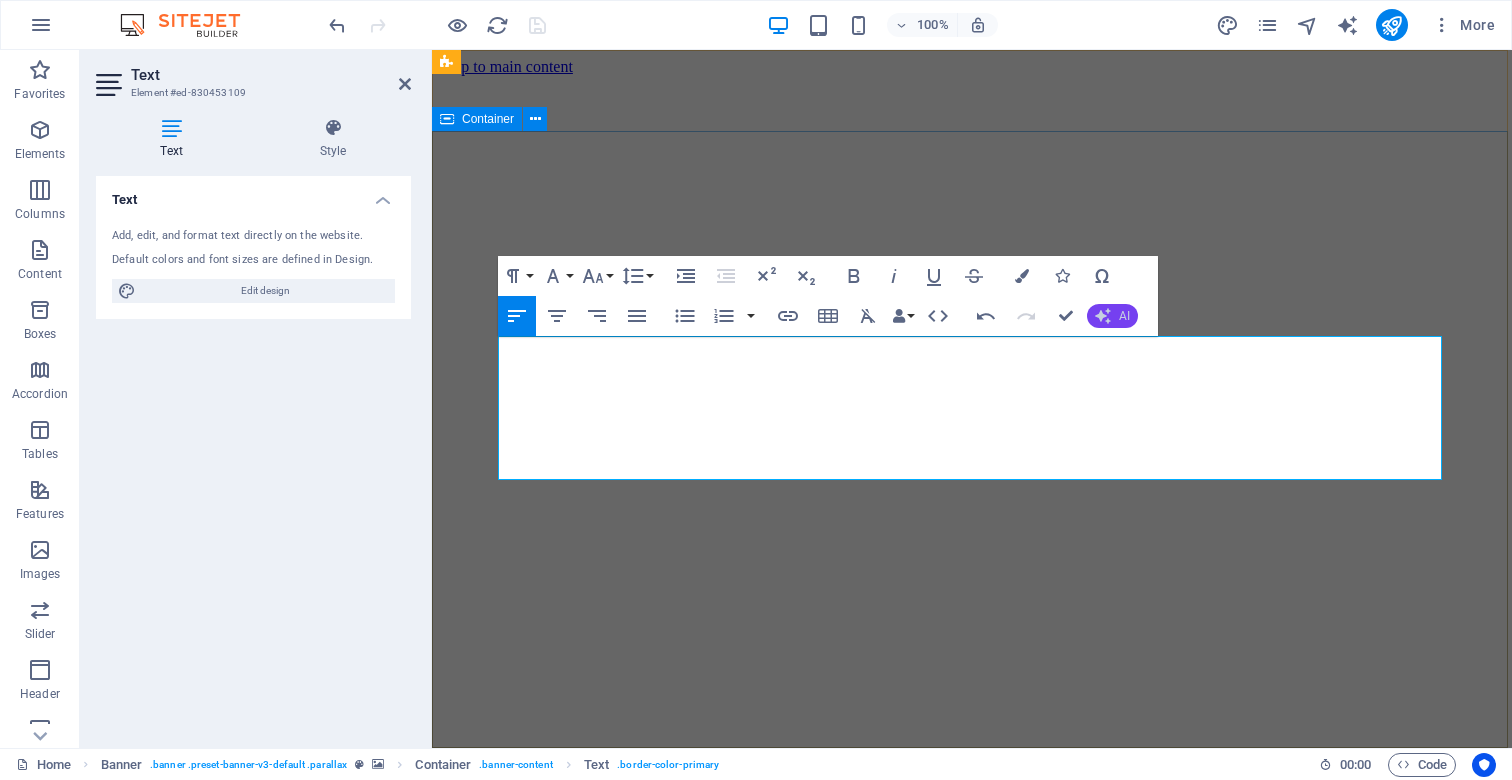 click on "AI" at bounding box center [1124, 316] 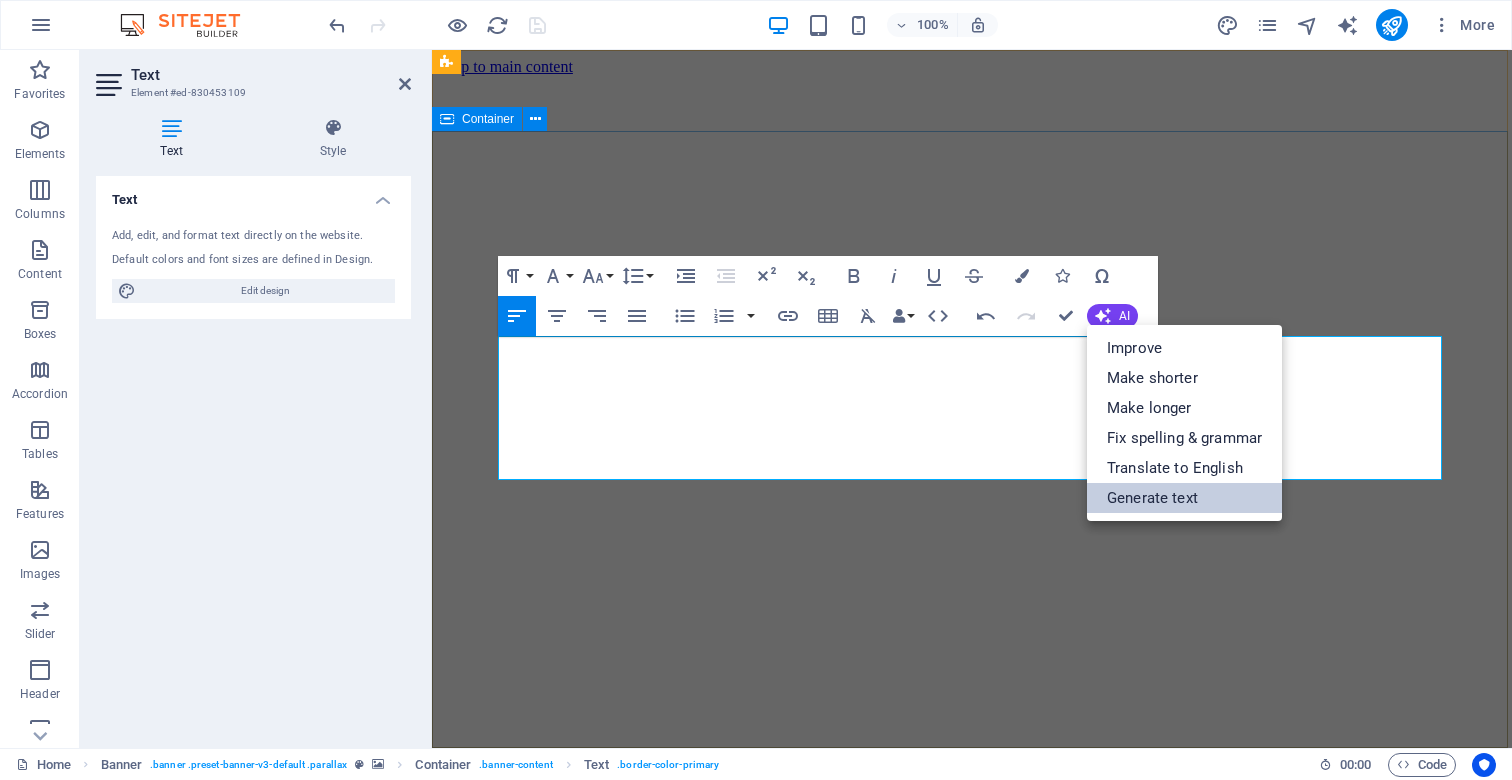 click on "Generate text" at bounding box center [1184, 498] 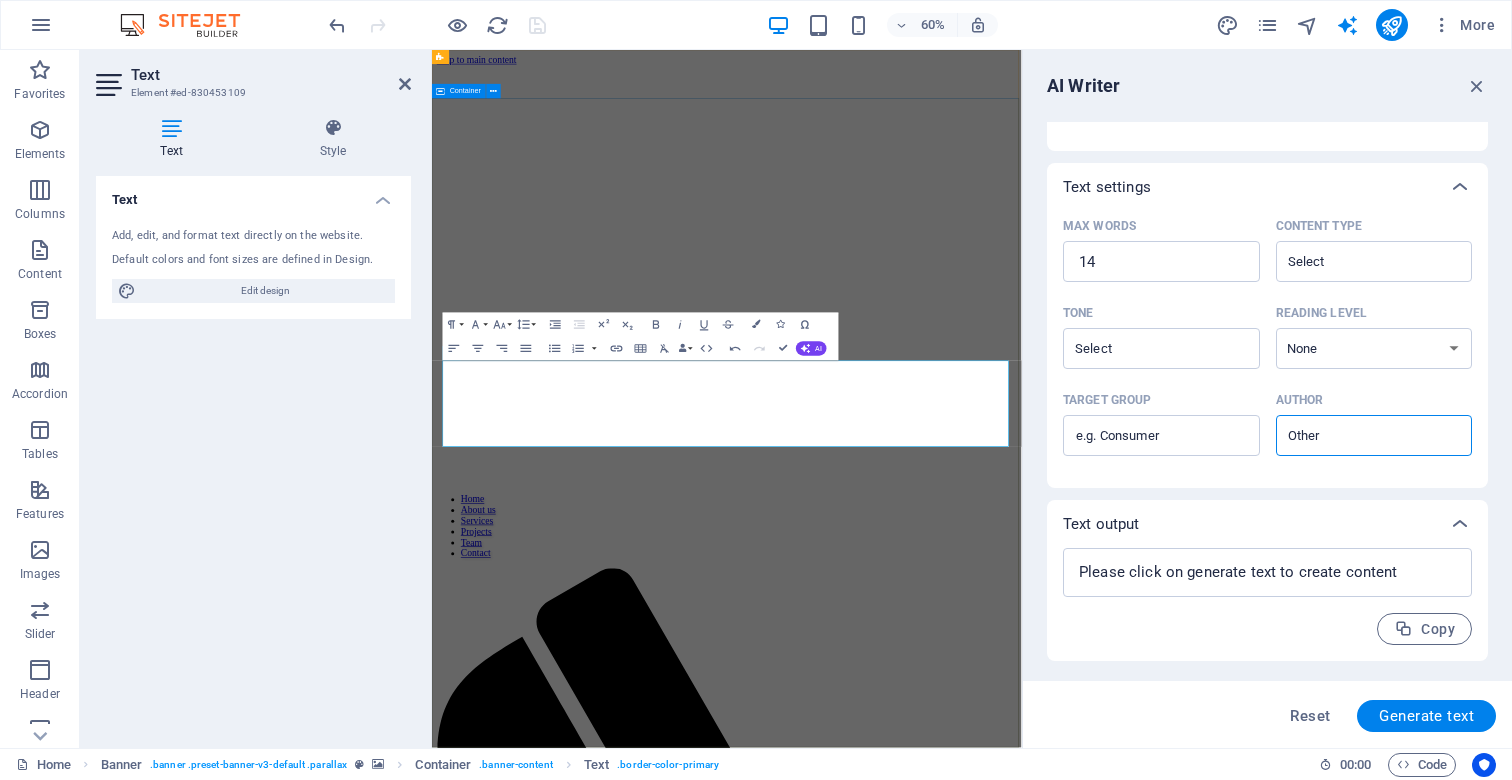 scroll, scrollTop: 375, scrollLeft: 0, axis: vertical 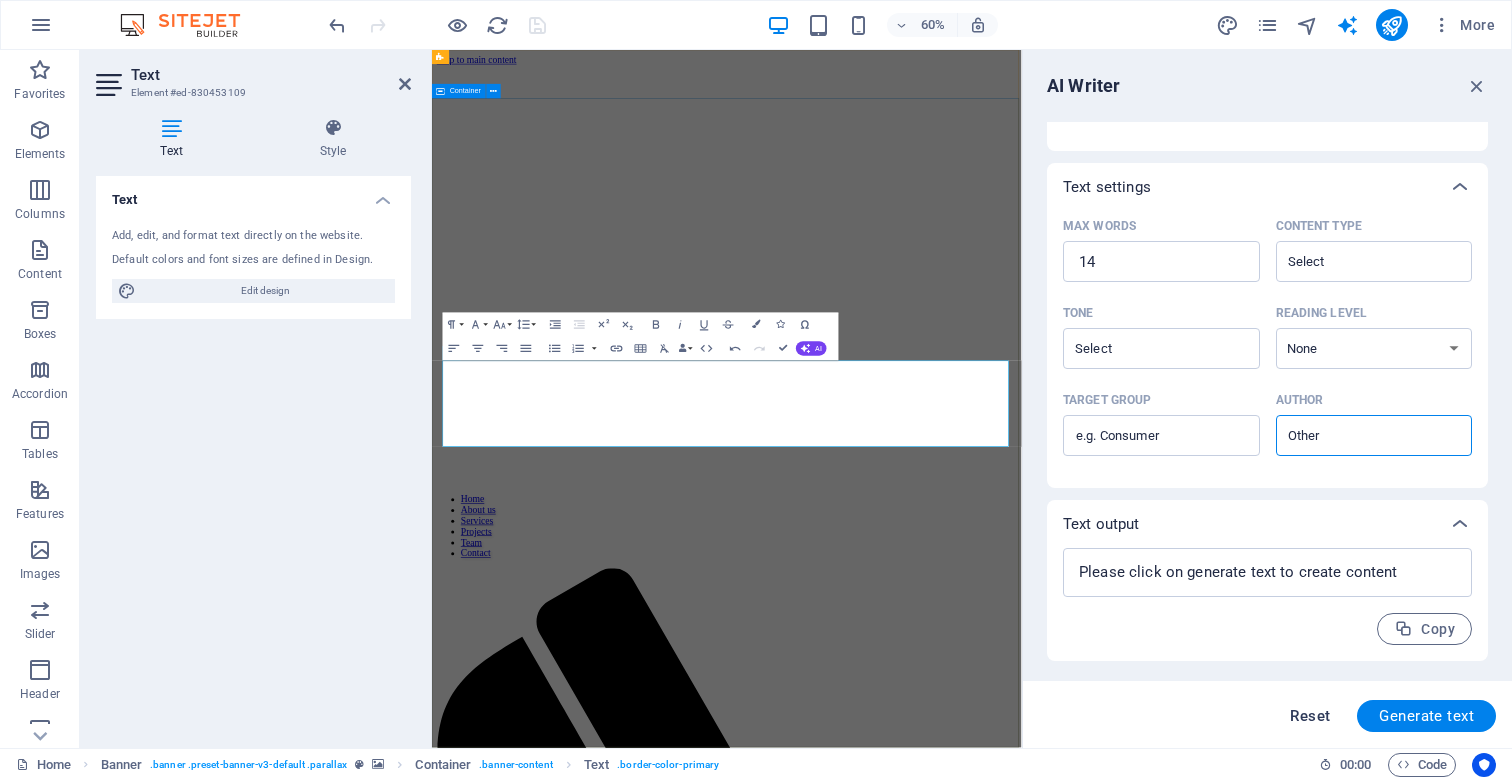 click on "Reset" at bounding box center (1310, 716) 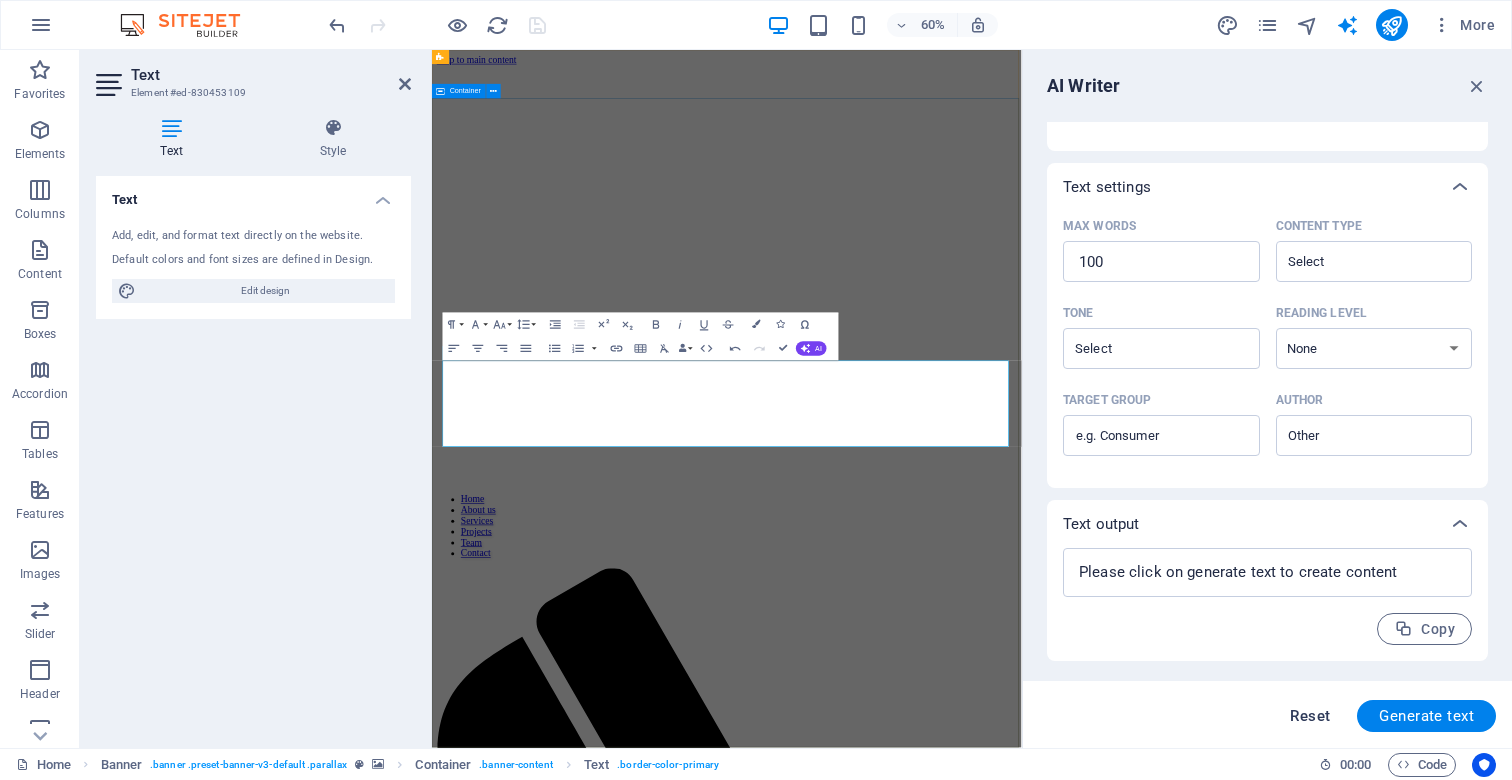 type on "x" 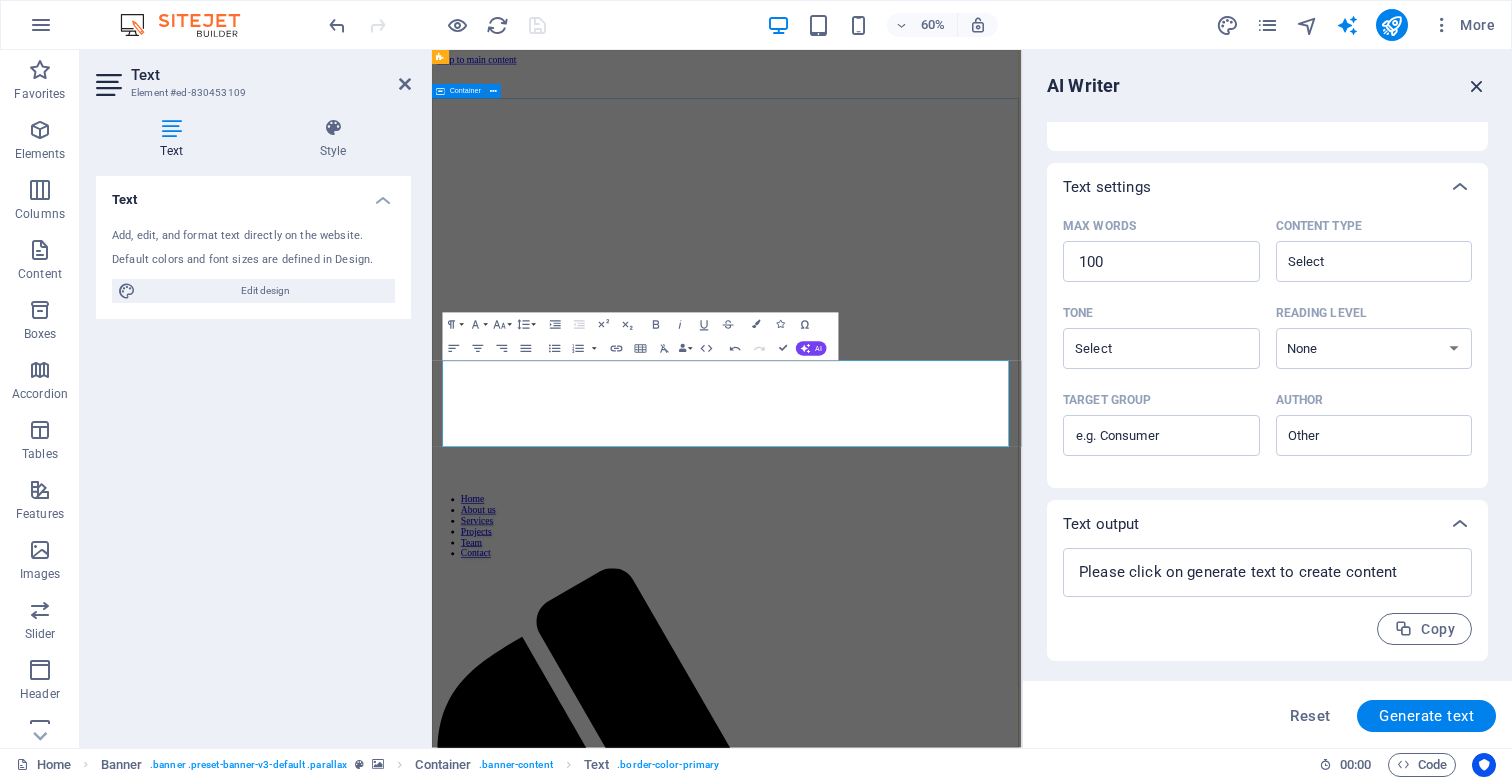 click at bounding box center (1477, 86) 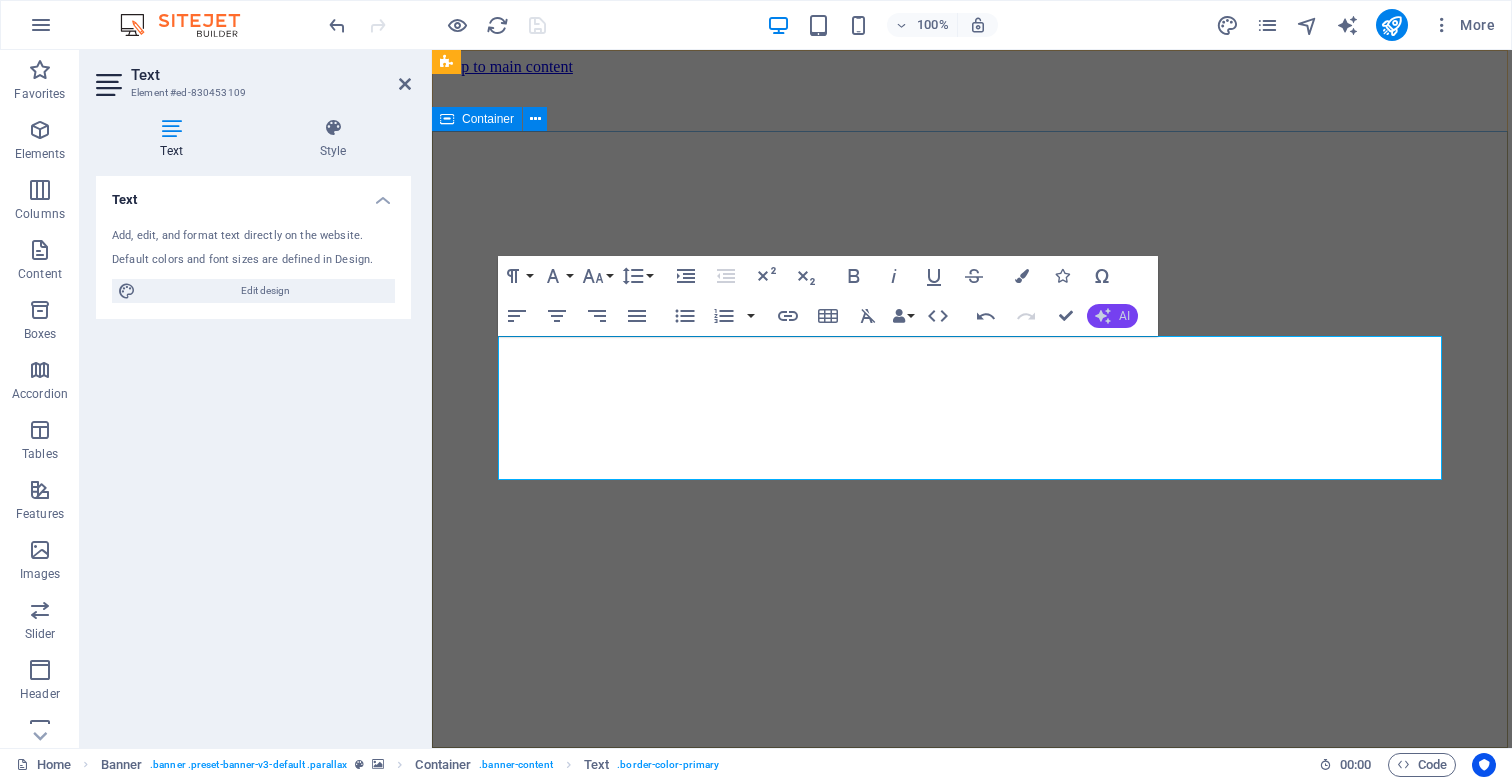 click 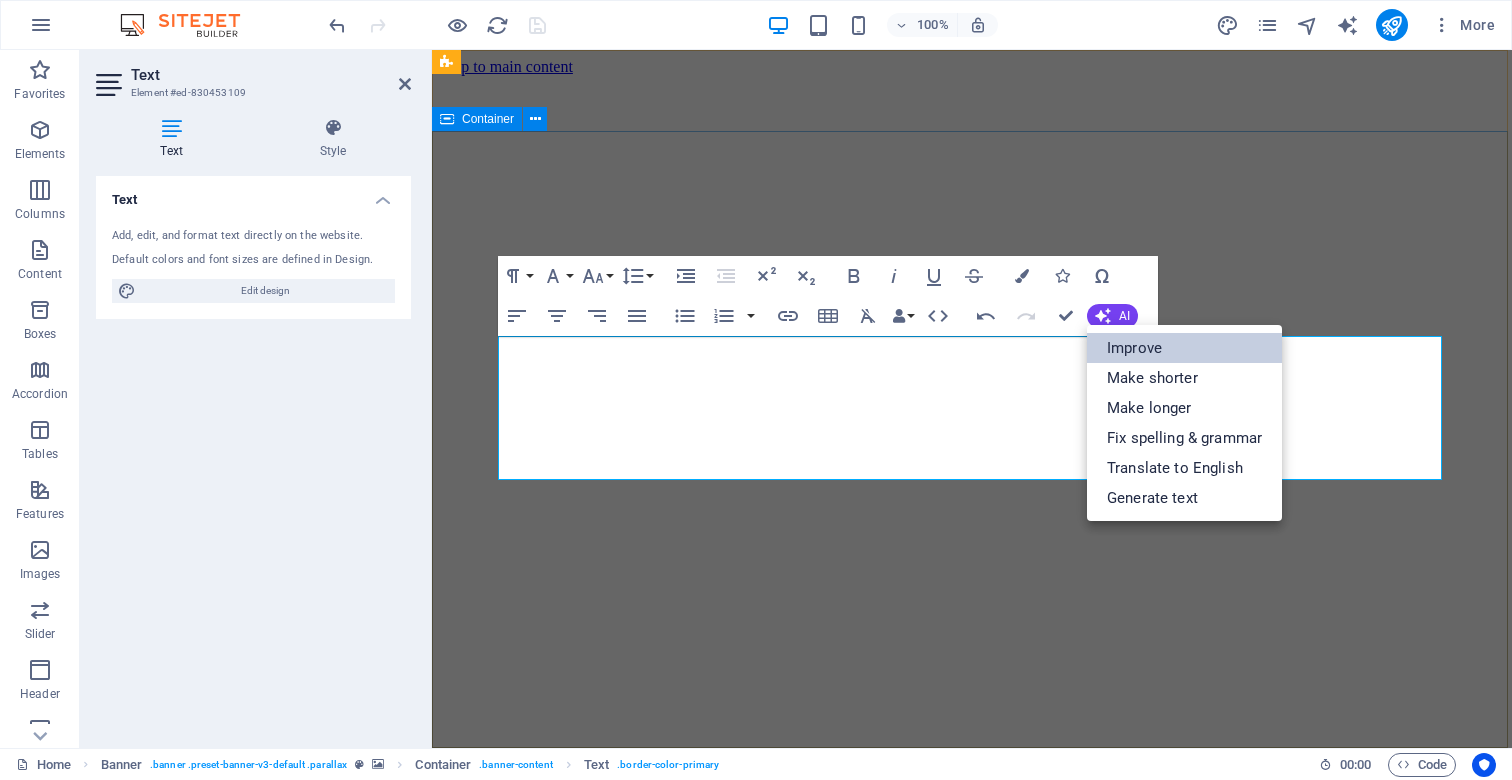 click on "Improve" at bounding box center [1184, 348] 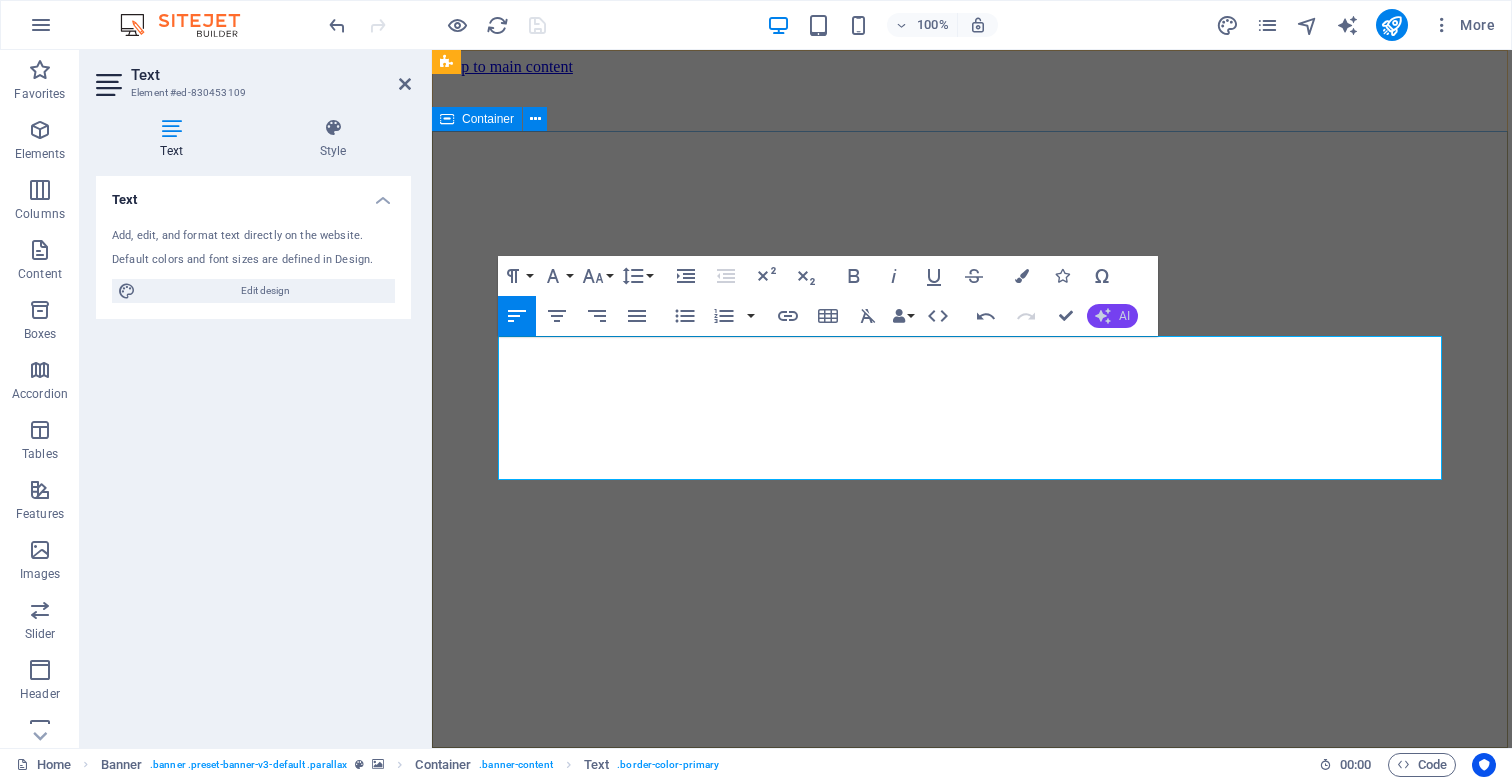 click on "AI" at bounding box center [1112, 316] 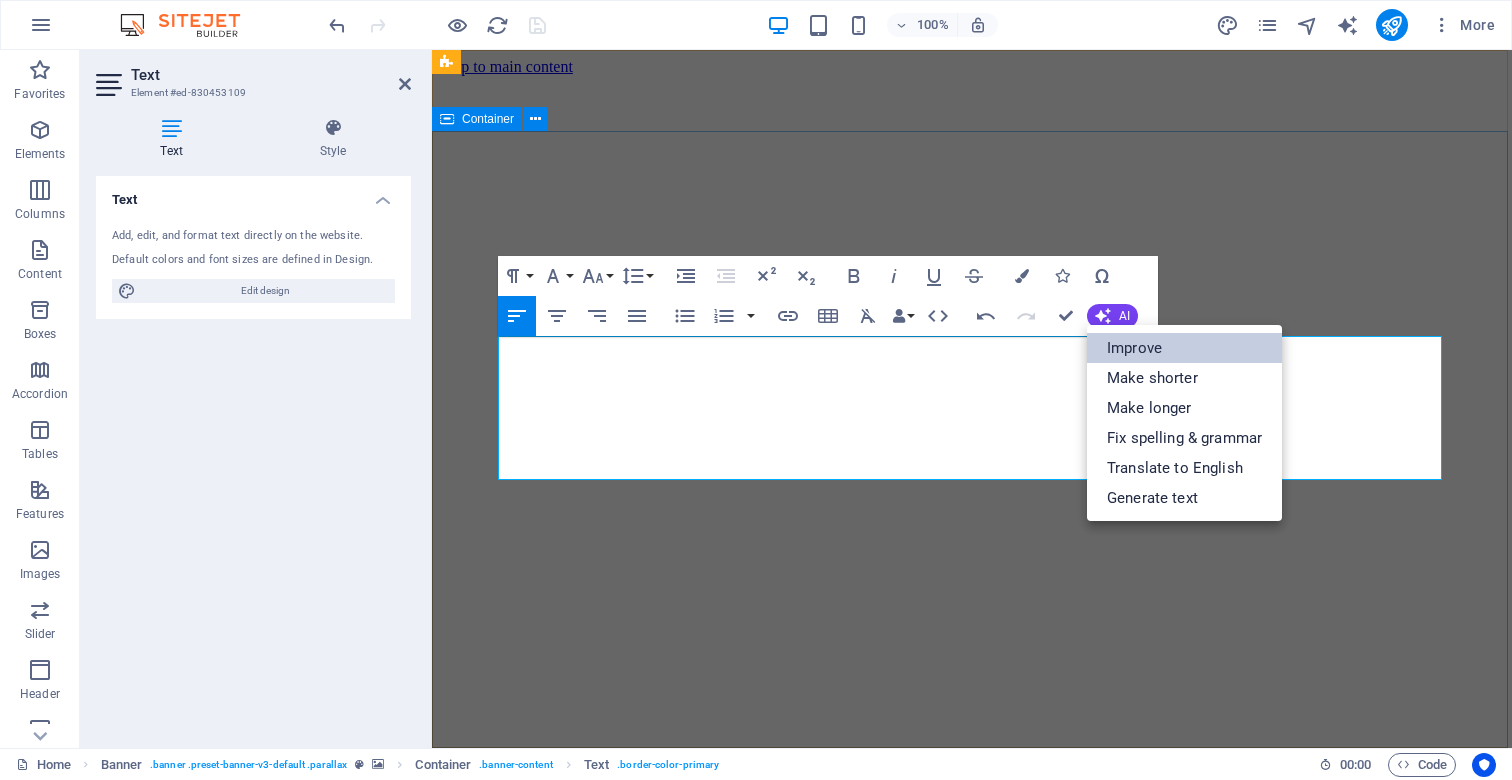 click on "Improve" at bounding box center [1184, 348] 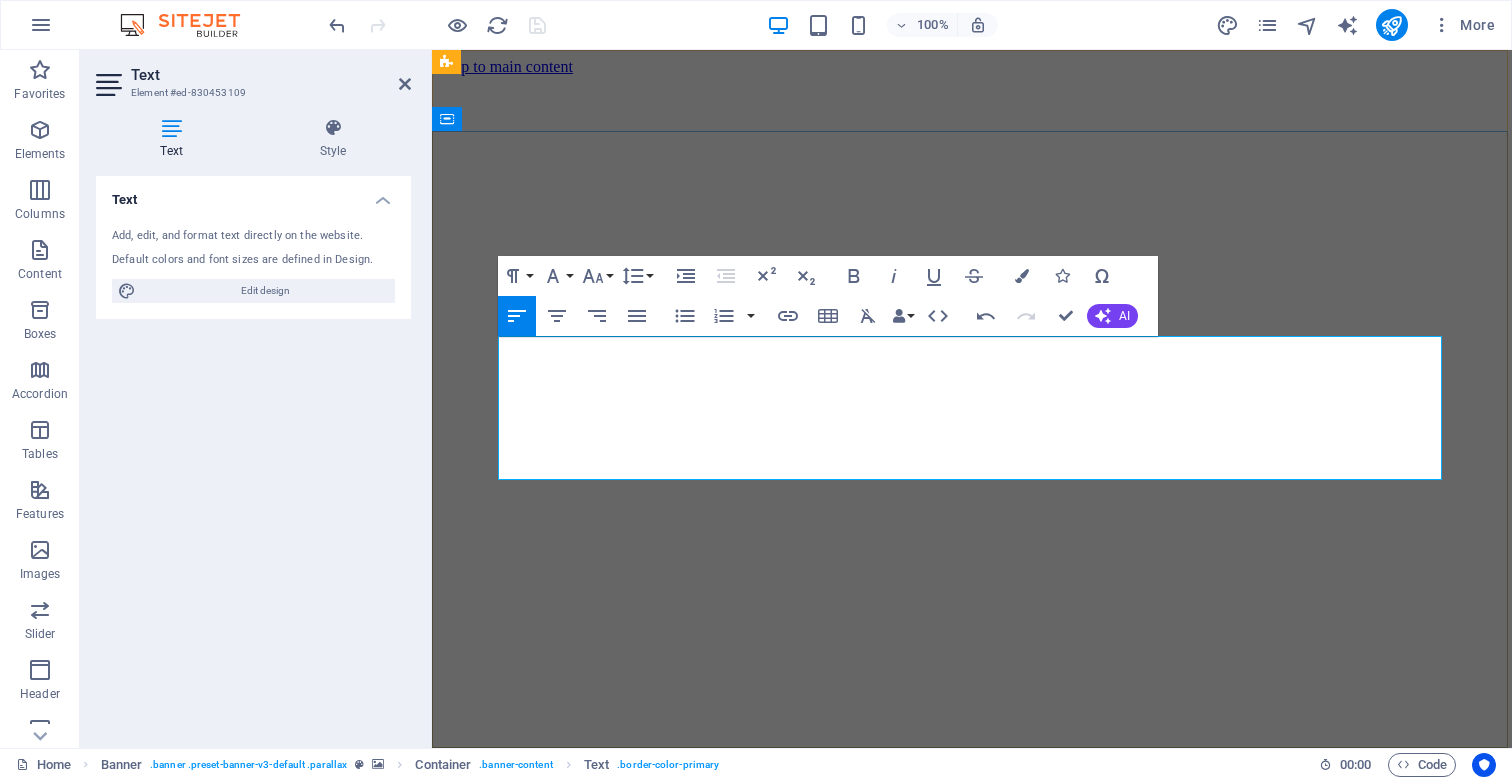click on "We craft visually captivating, high-performing websites that drive traffic and elevate conversion rates." at bounding box center (972, 2360) 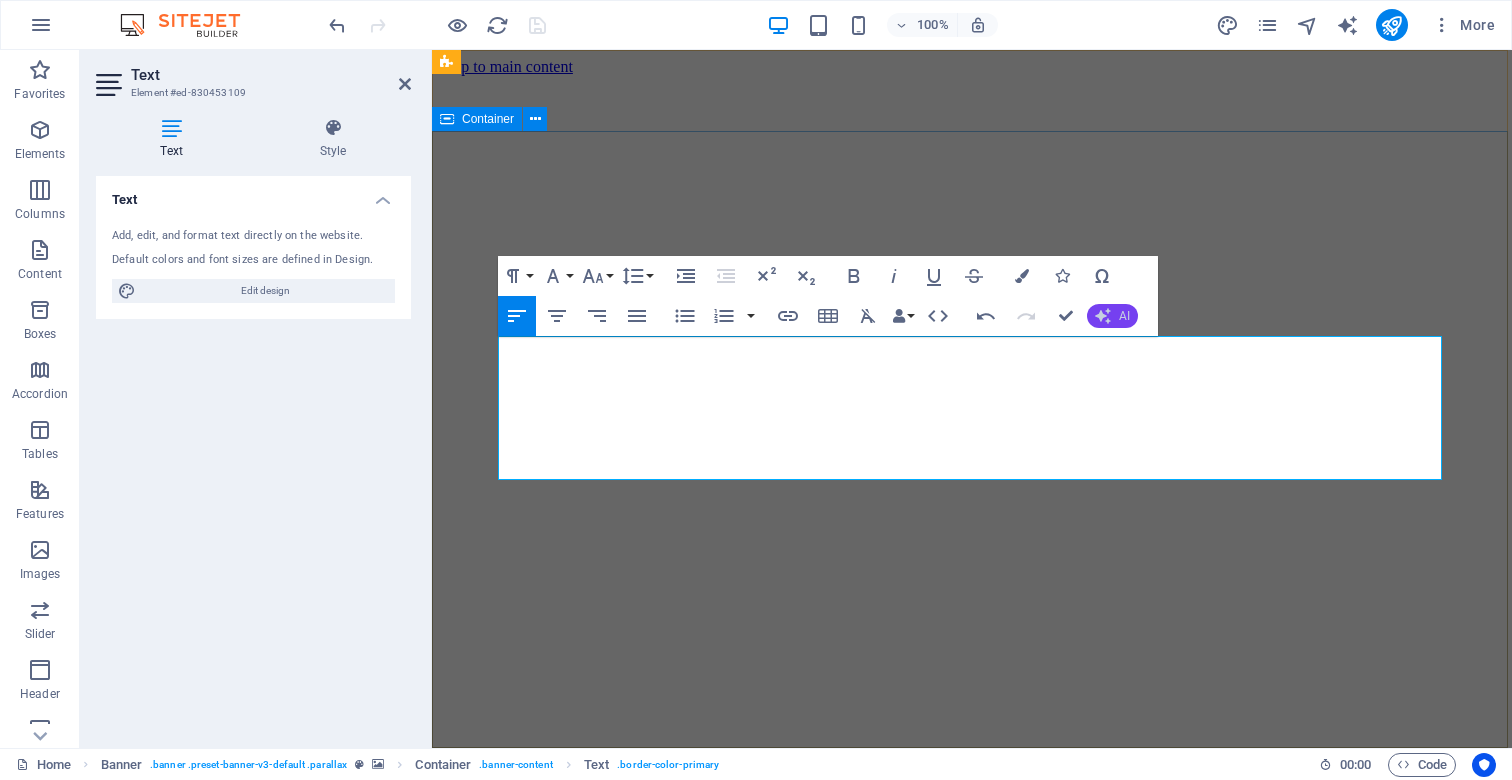 click on "AI" at bounding box center (1112, 316) 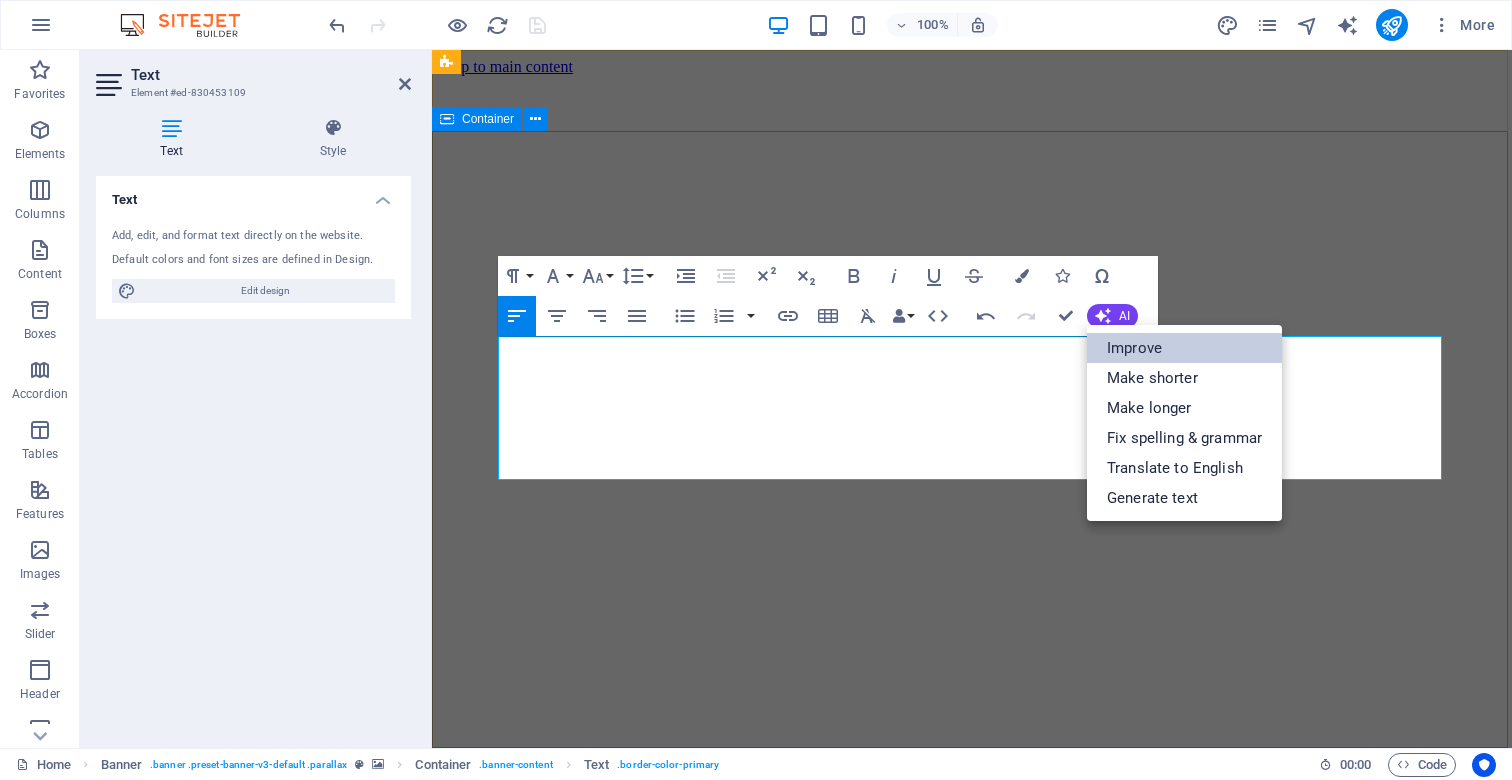 click on "Improve" at bounding box center [1184, 348] 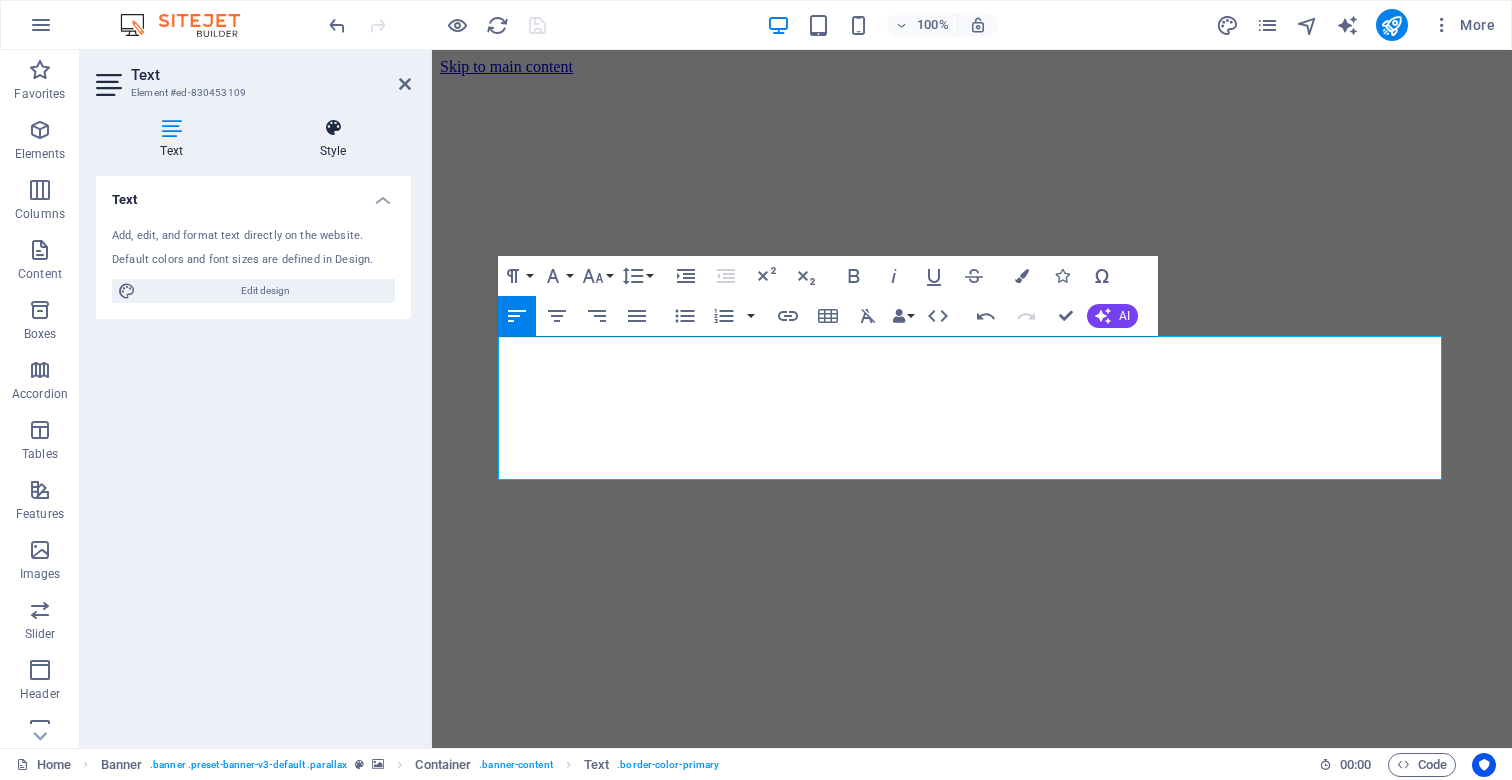 click on "Style" at bounding box center [333, 139] 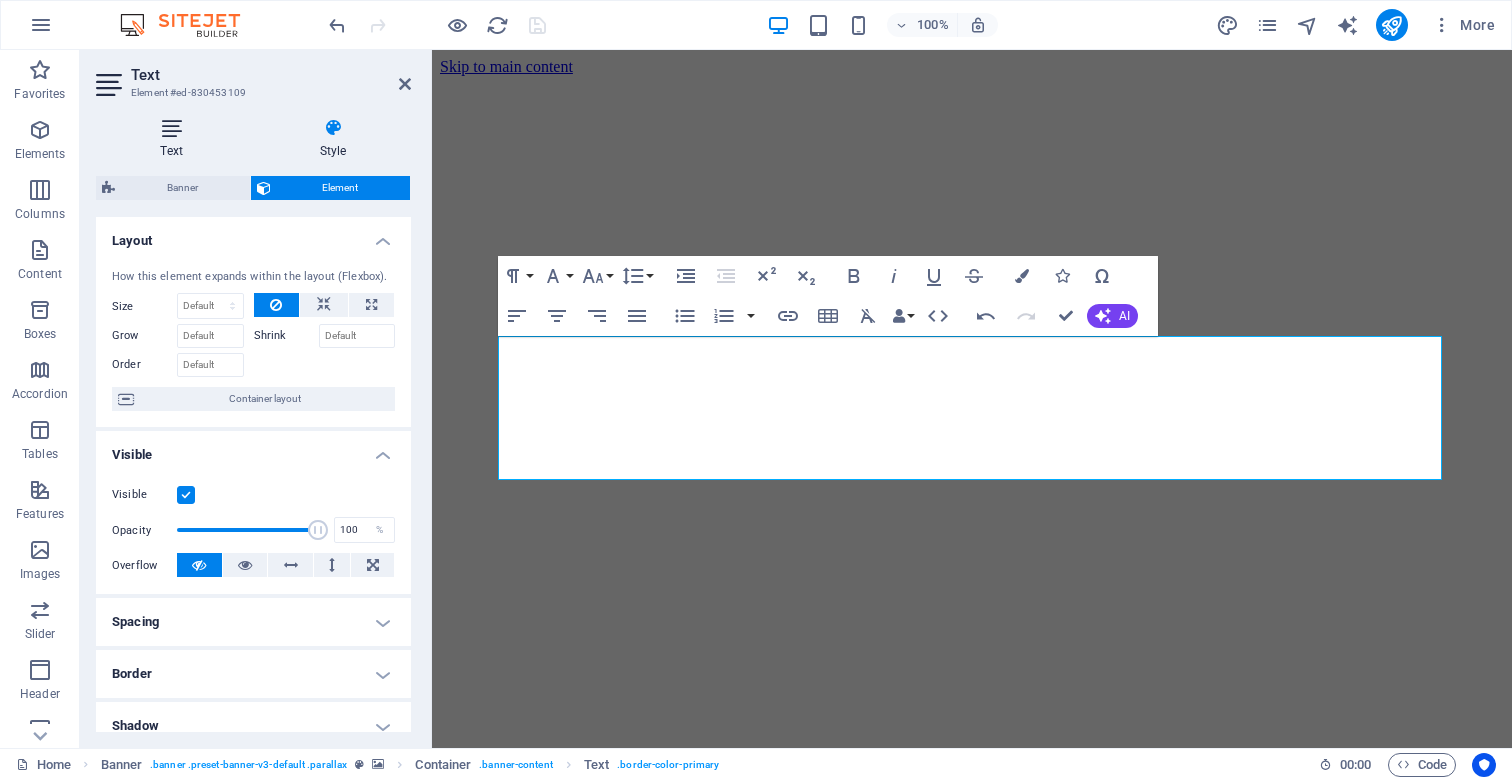 click at bounding box center [171, 128] 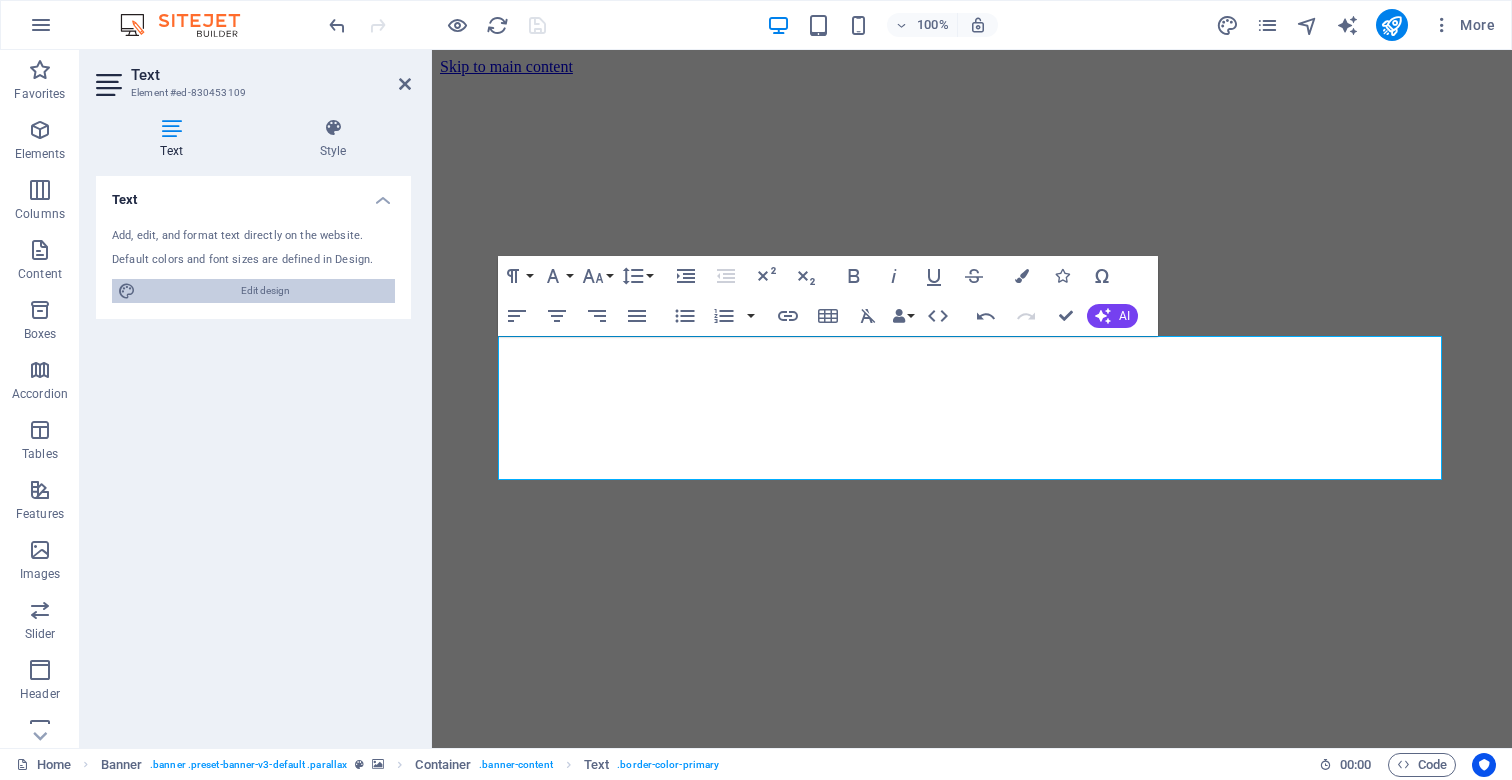 click on "Edit design" at bounding box center [265, 291] 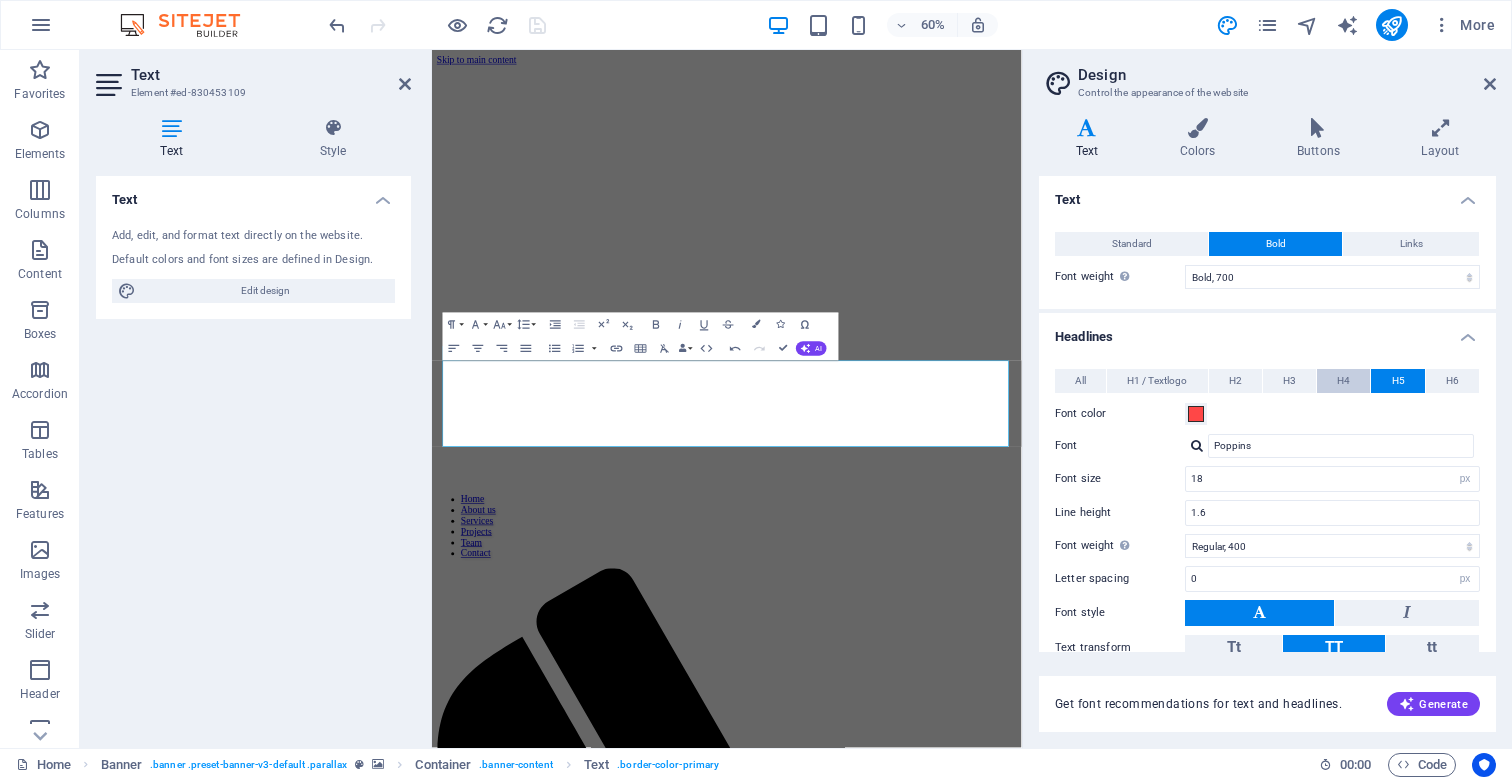 click on "H4" at bounding box center (1343, 381) 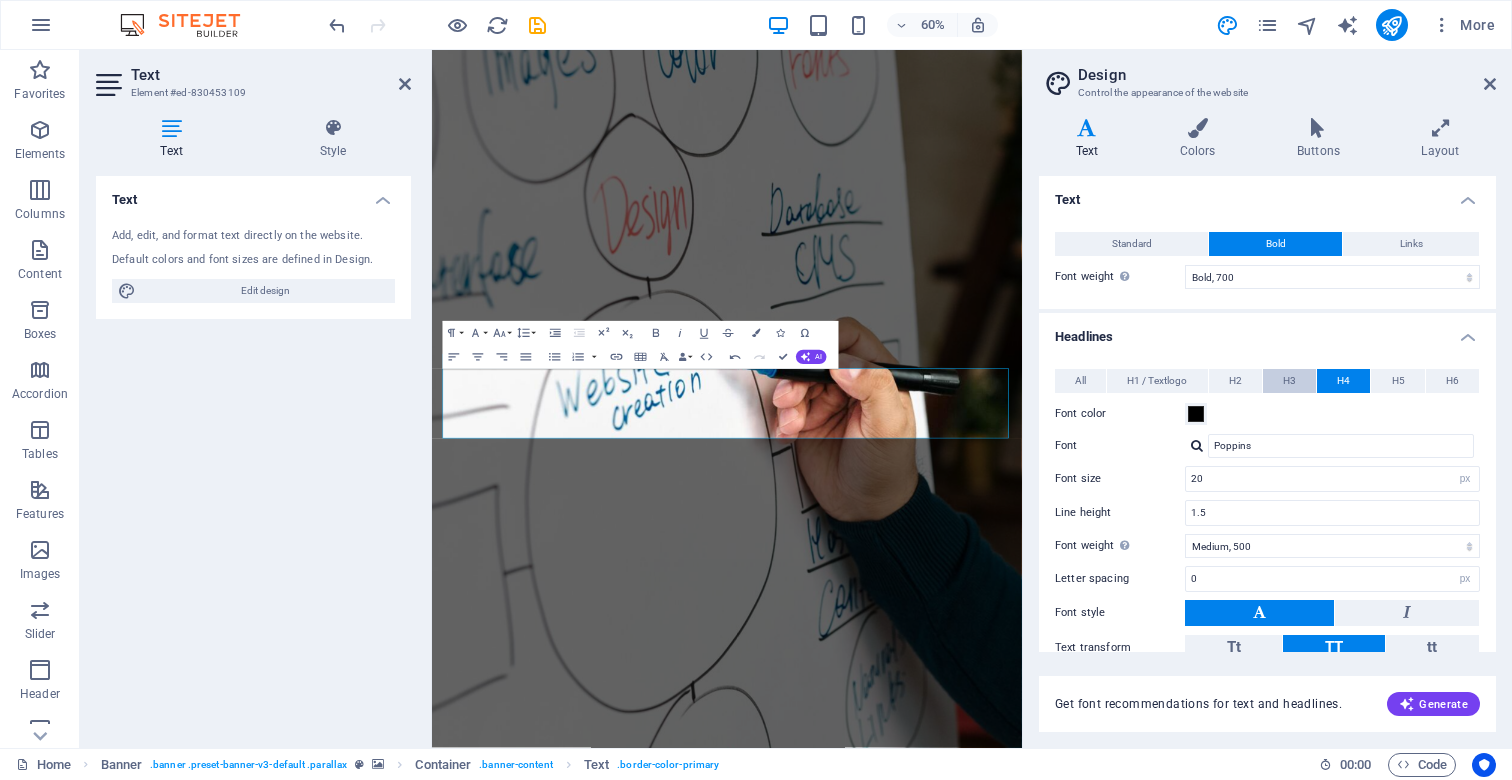 click on "H3" at bounding box center (1289, 381) 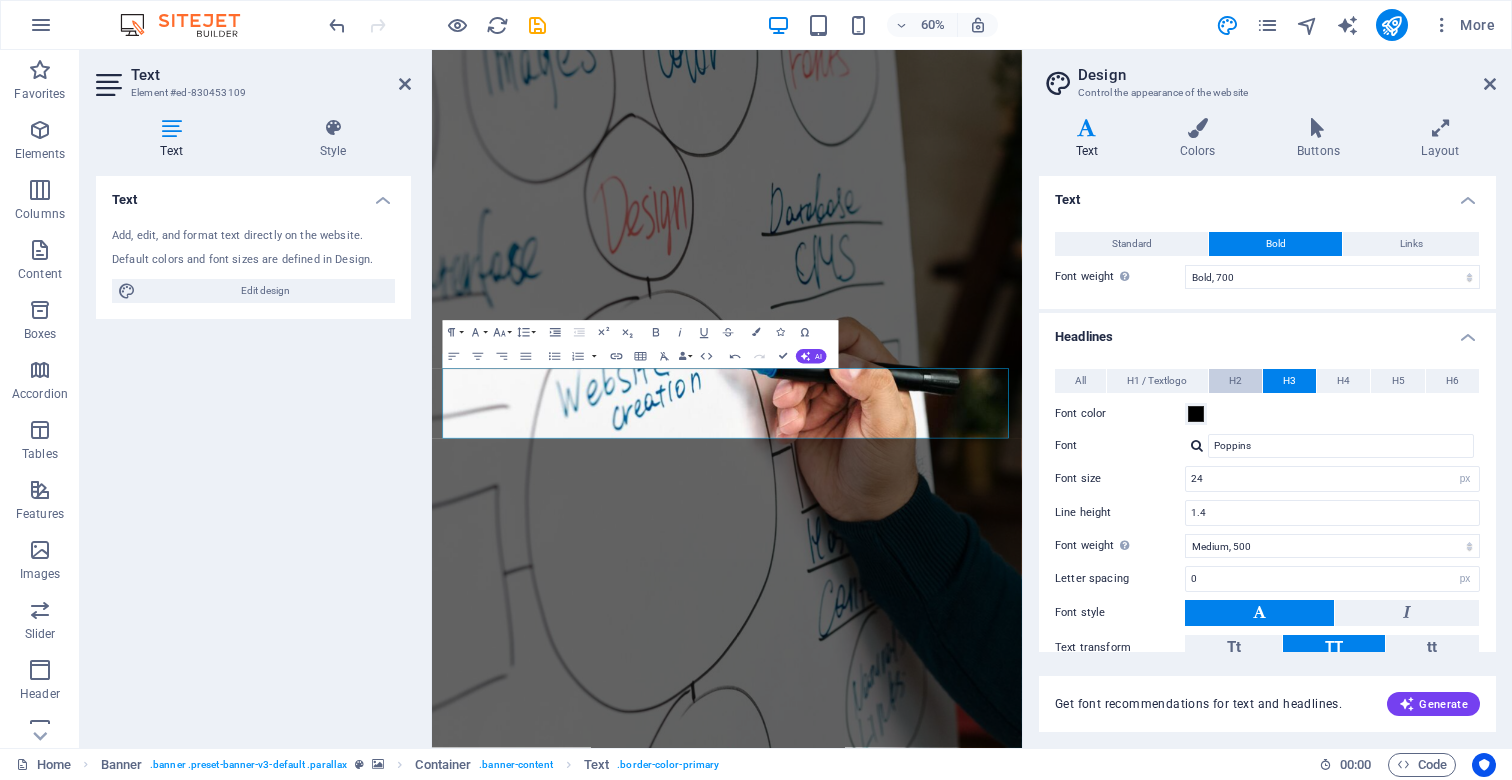 click on "H2" at bounding box center (1235, 381) 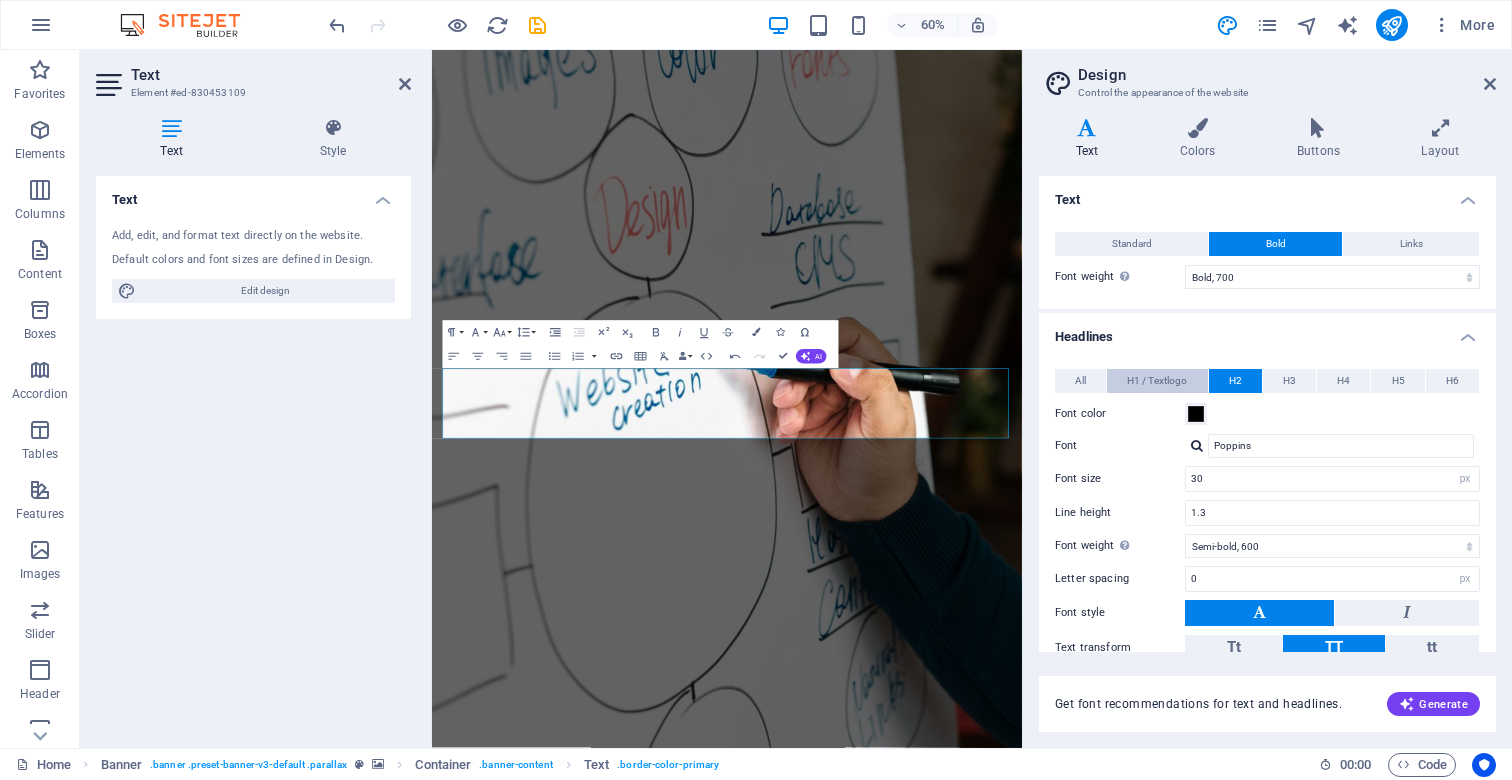 click on "H1 / Textlogo" at bounding box center (1157, 381) 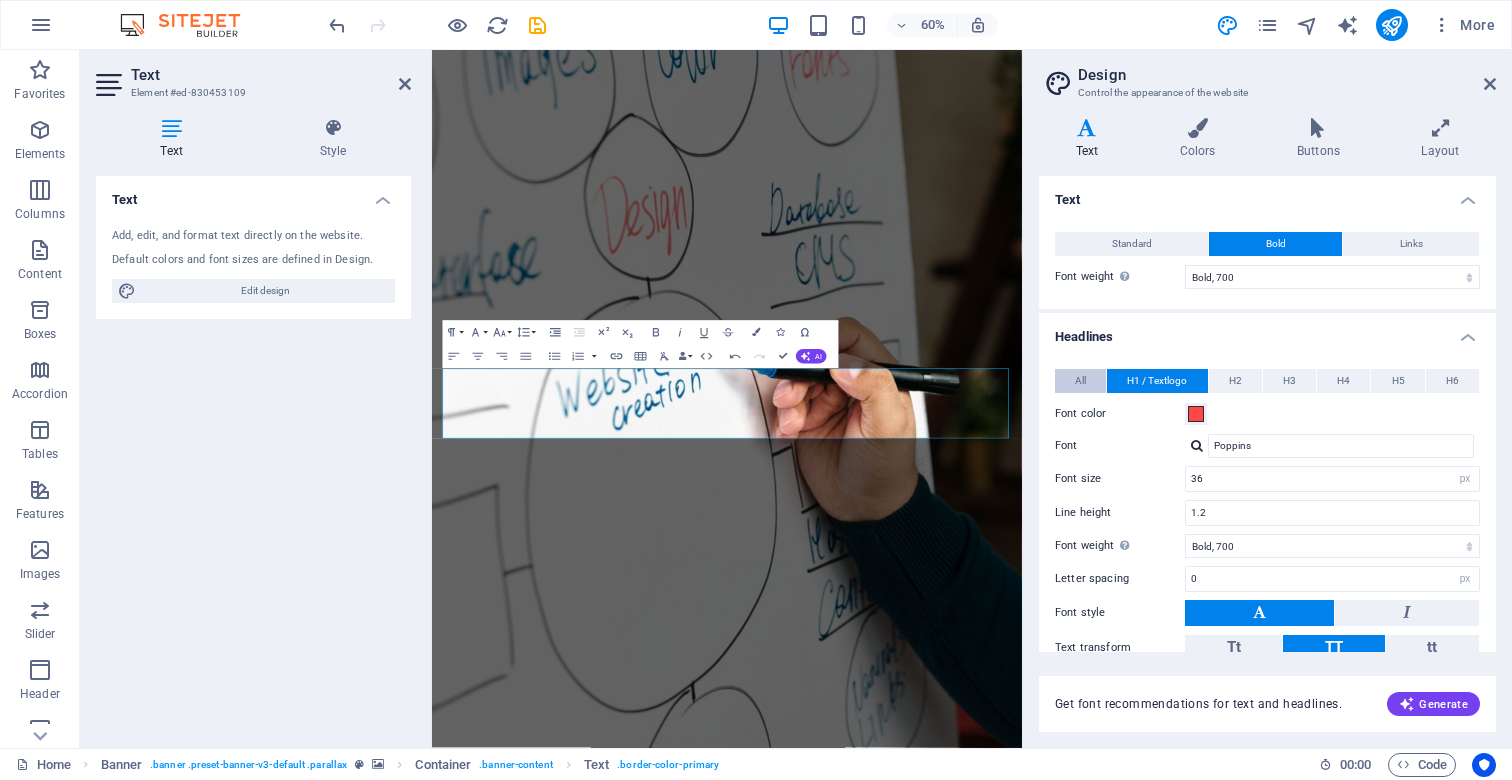 click on "All" at bounding box center [1080, 381] 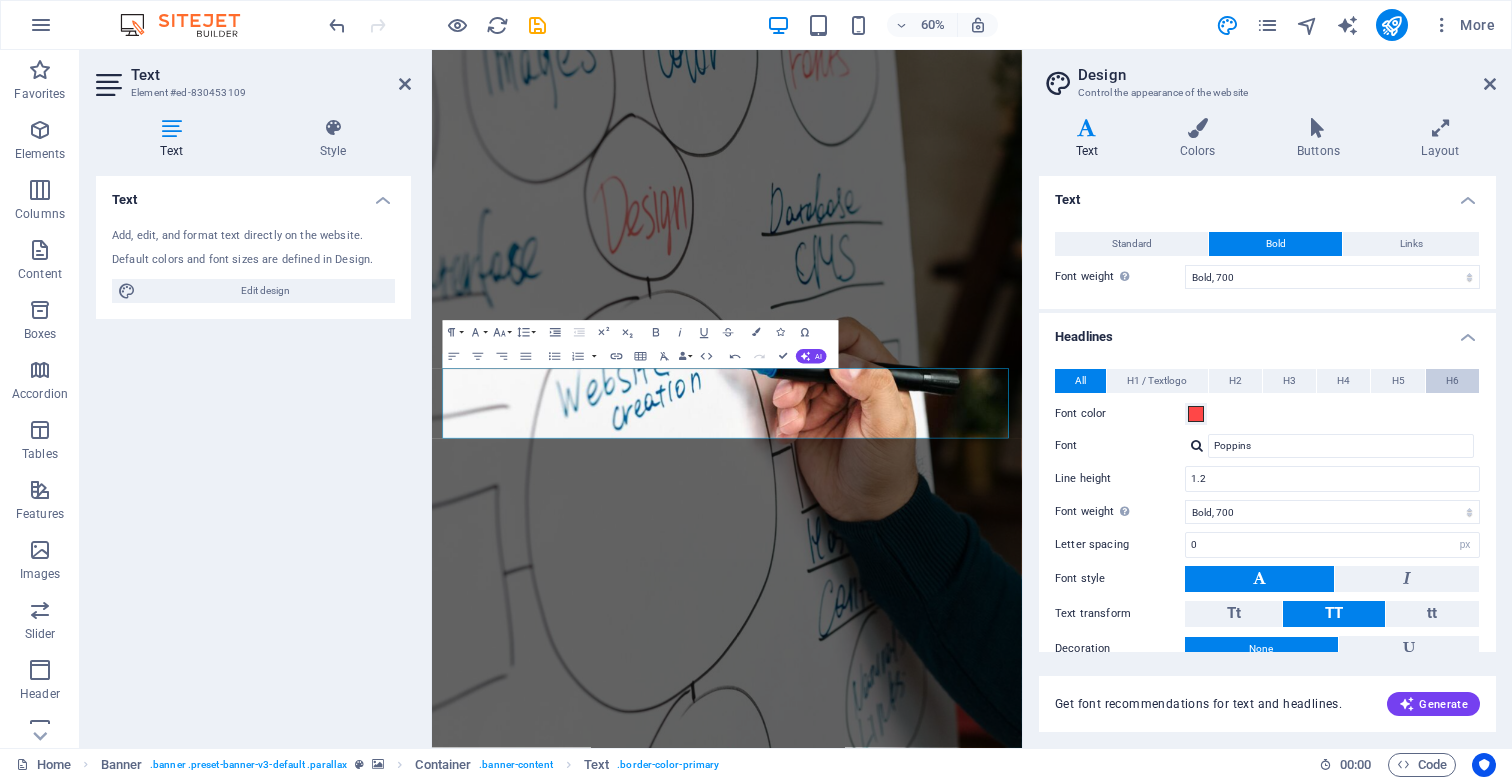 click on "H6" at bounding box center (1452, 381) 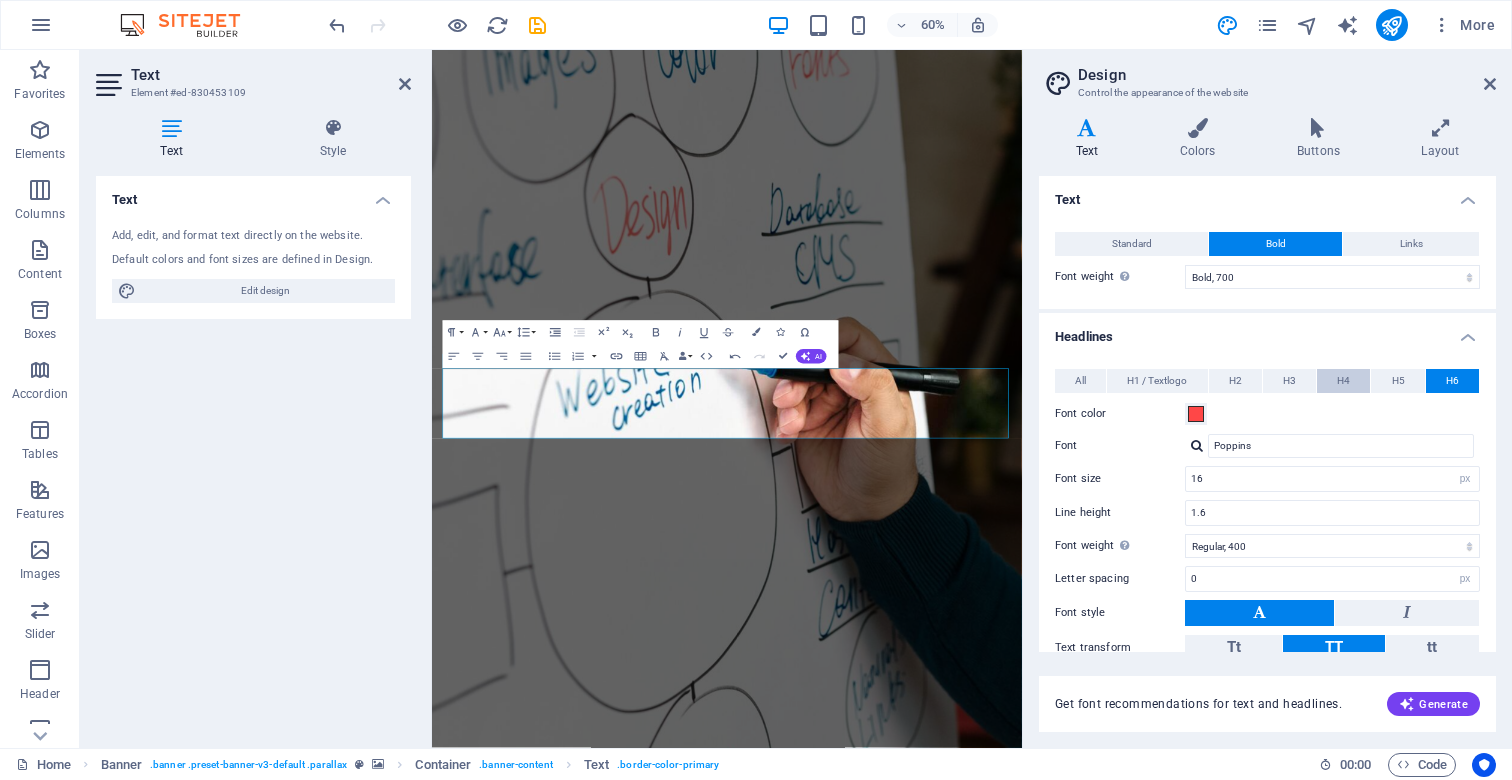 click on "H4" at bounding box center (1343, 381) 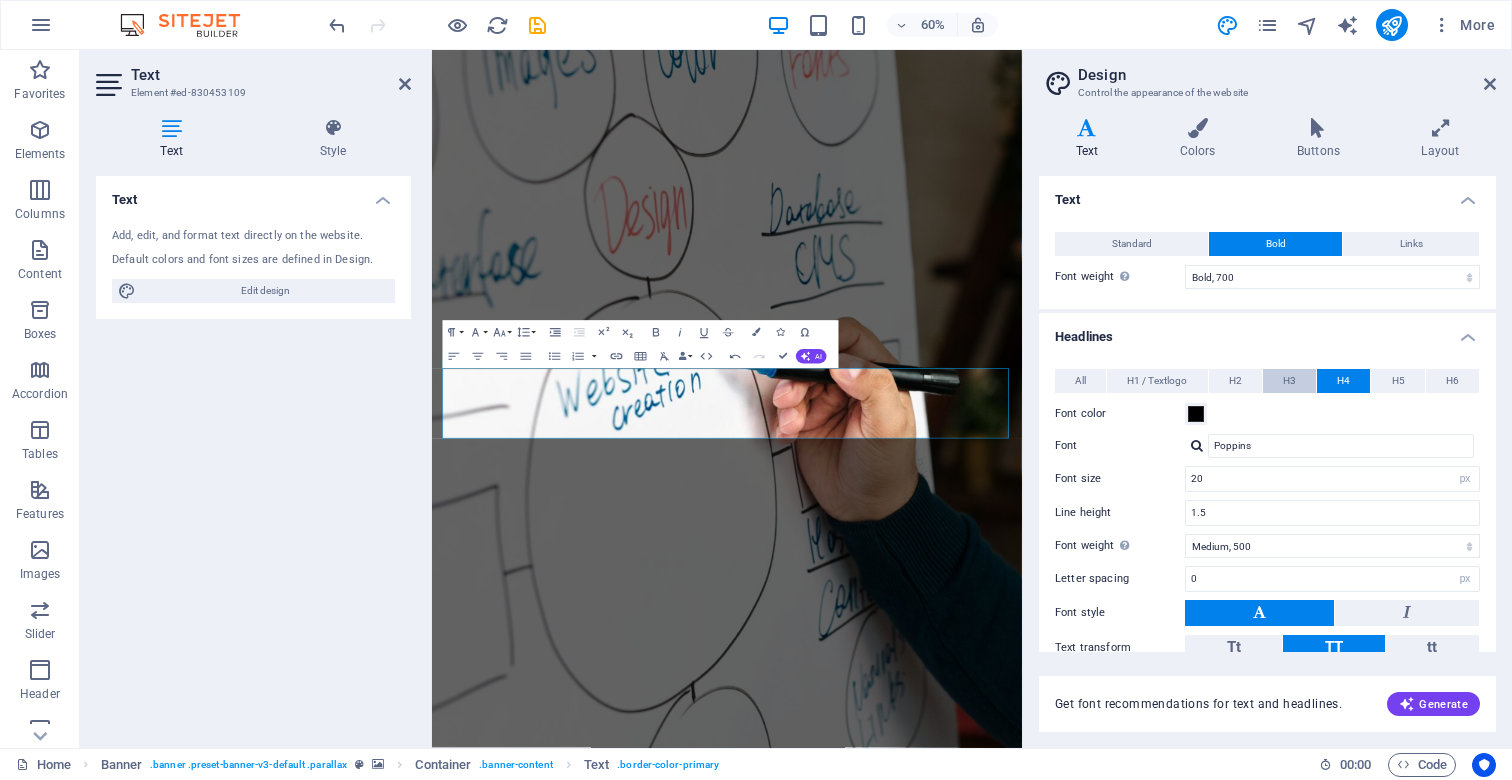 click on "H3" at bounding box center (1289, 381) 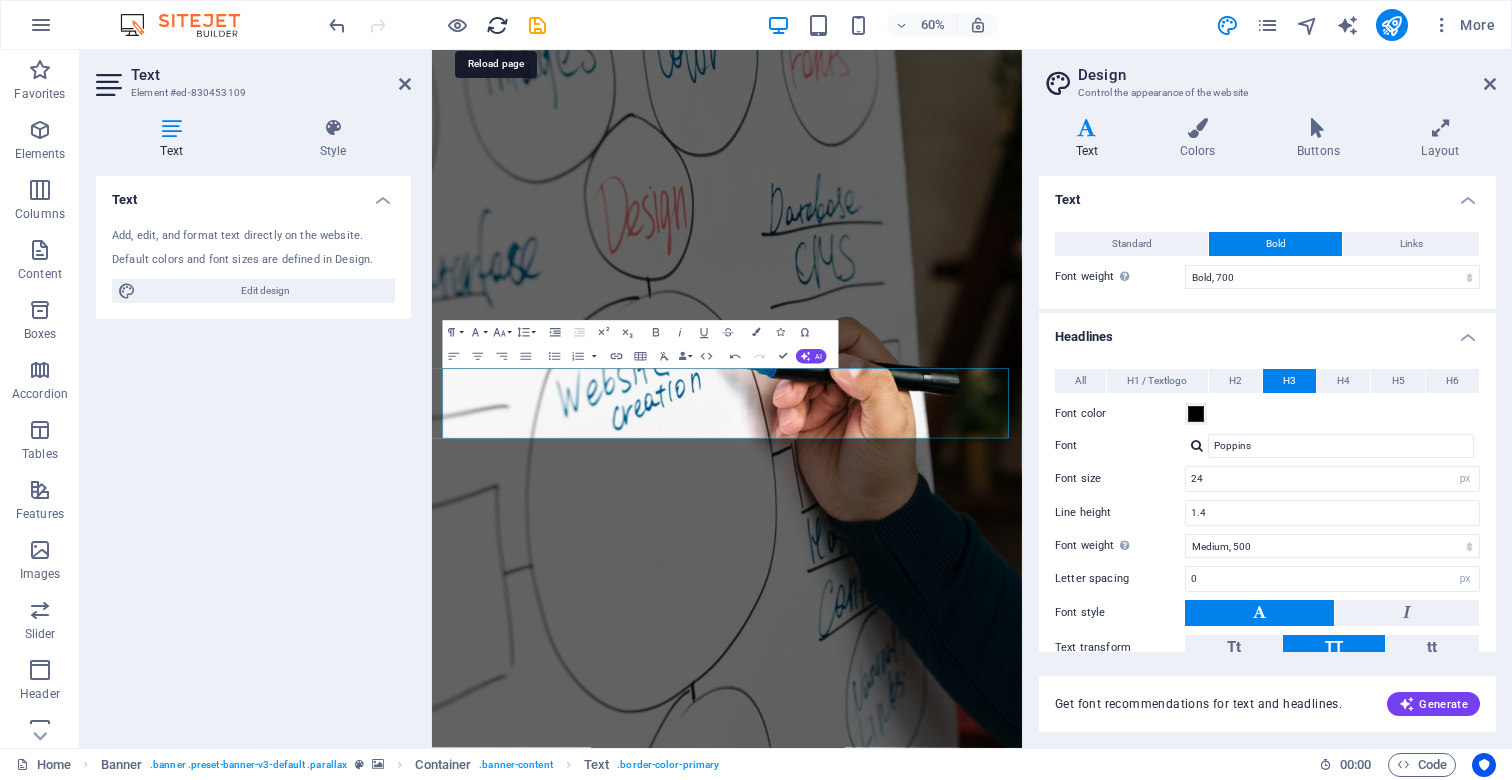 click at bounding box center (497, 25) 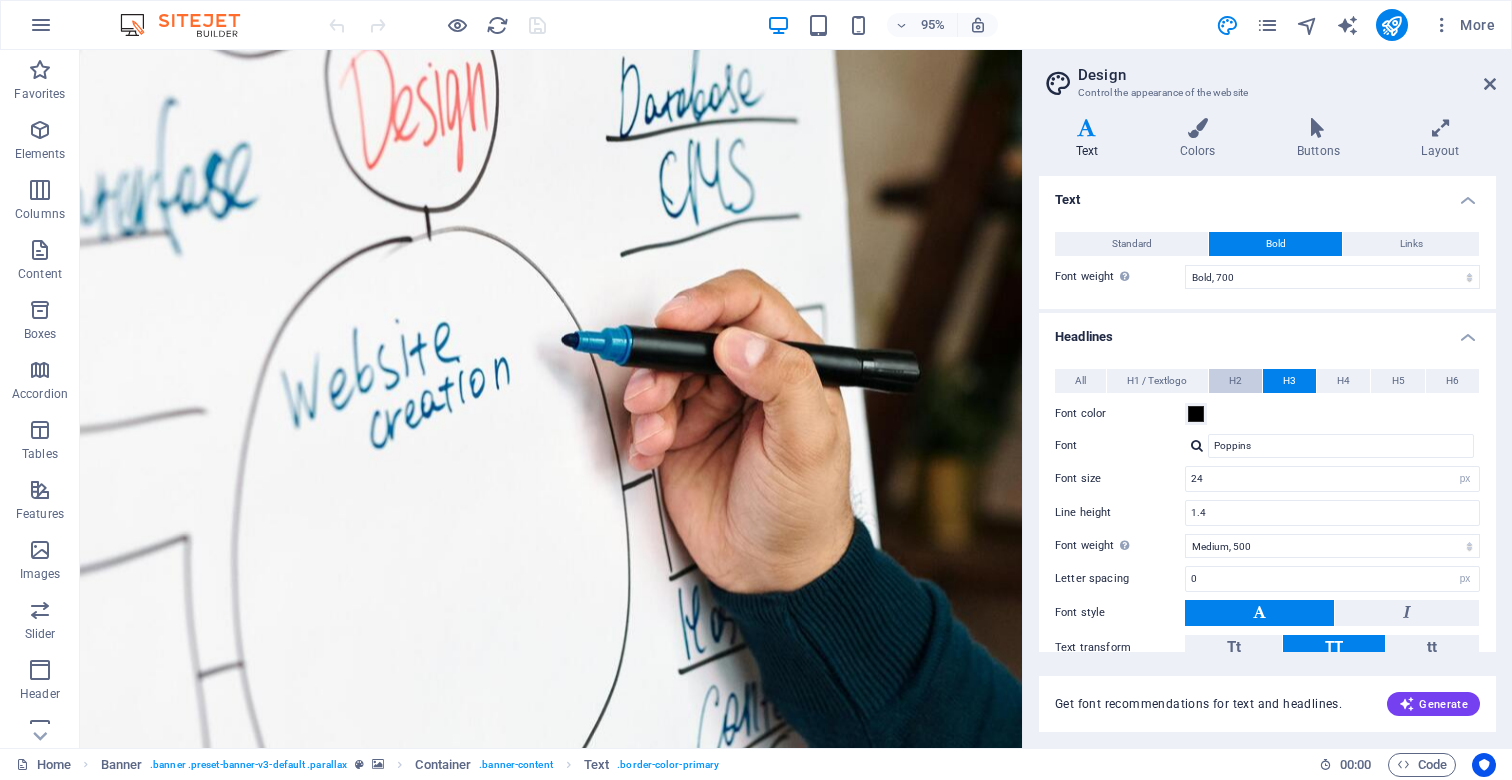 click on "H2" at bounding box center (1235, 381) 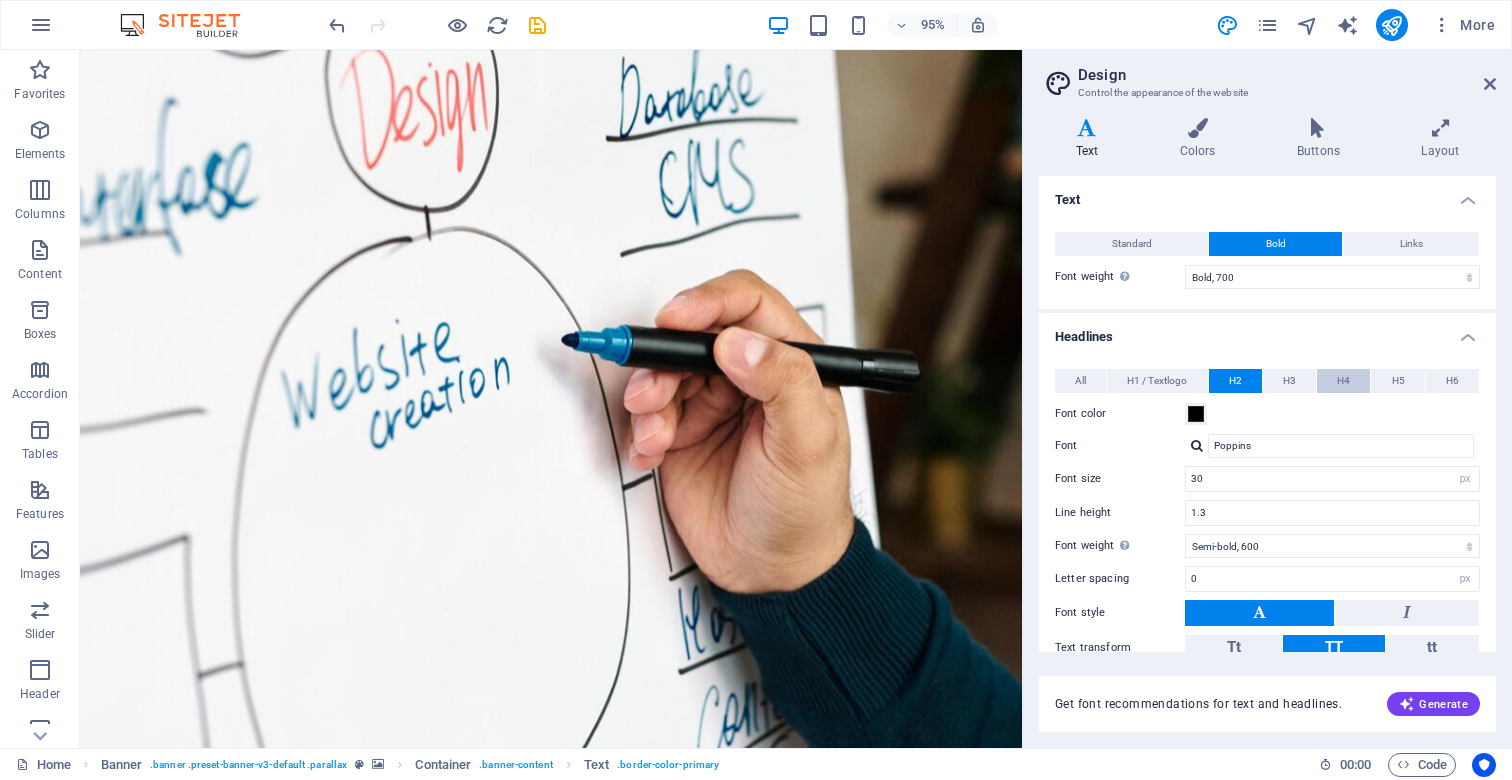 click on "H4" at bounding box center (1343, 381) 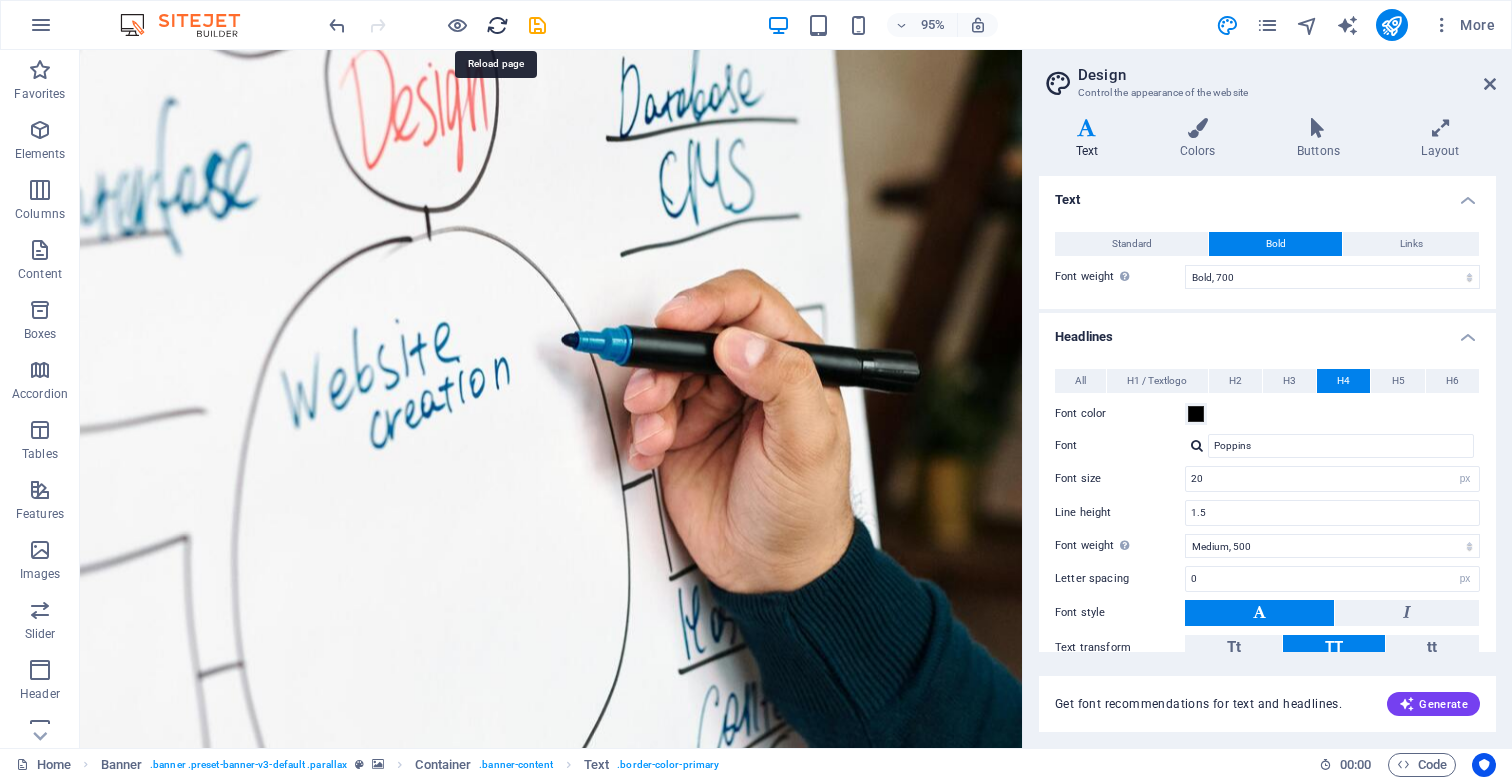 click at bounding box center (497, 25) 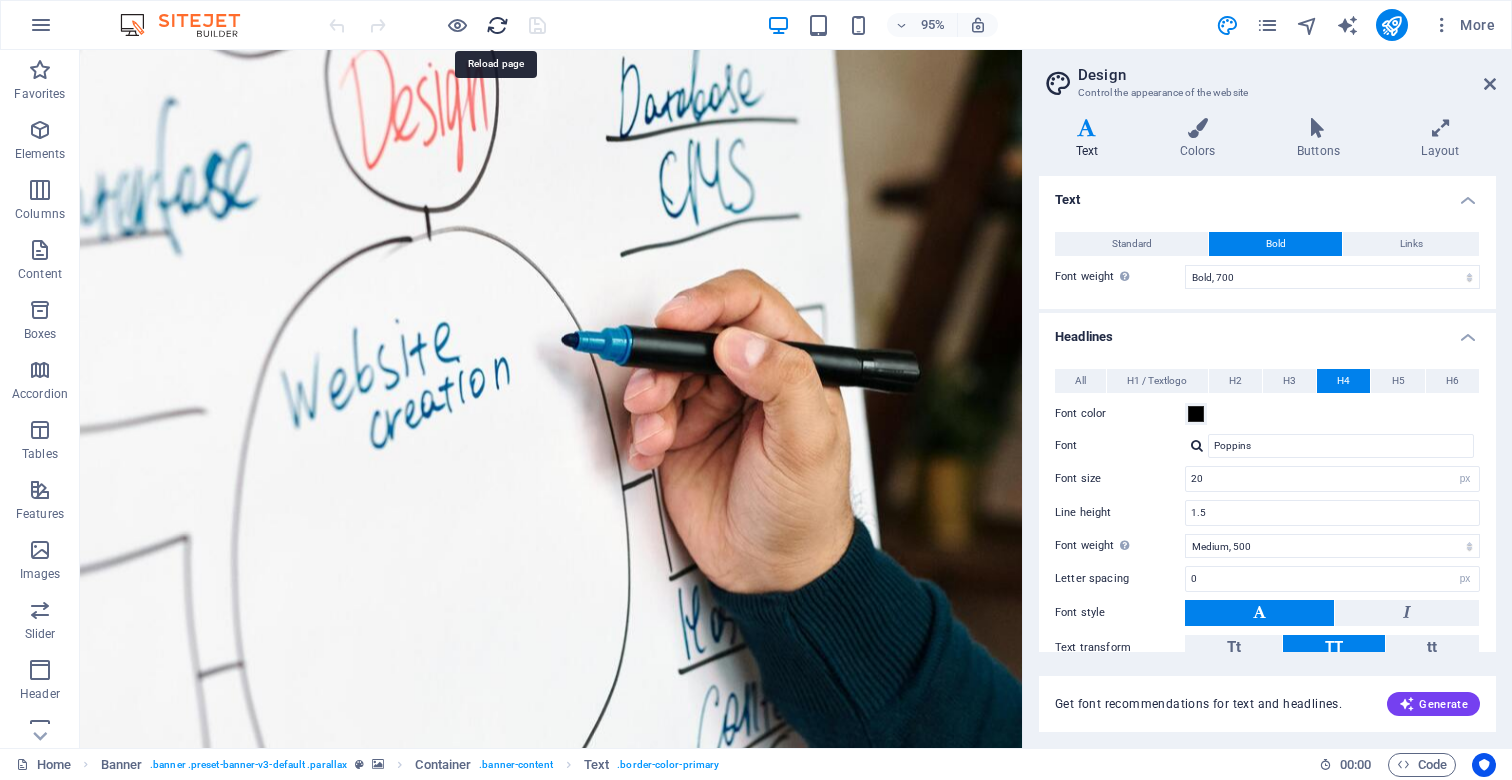 click at bounding box center (497, 25) 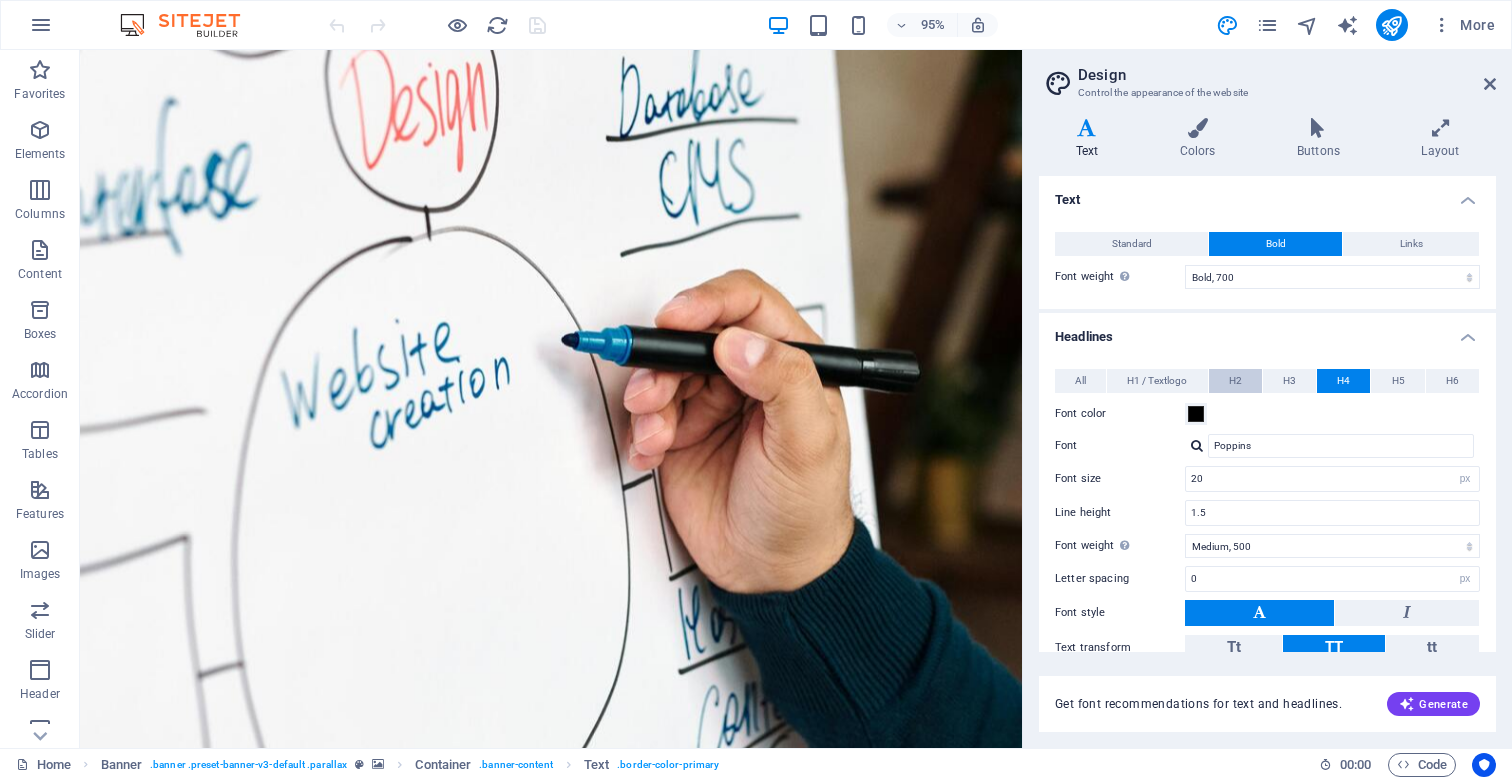 click on "H2" at bounding box center (1235, 381) 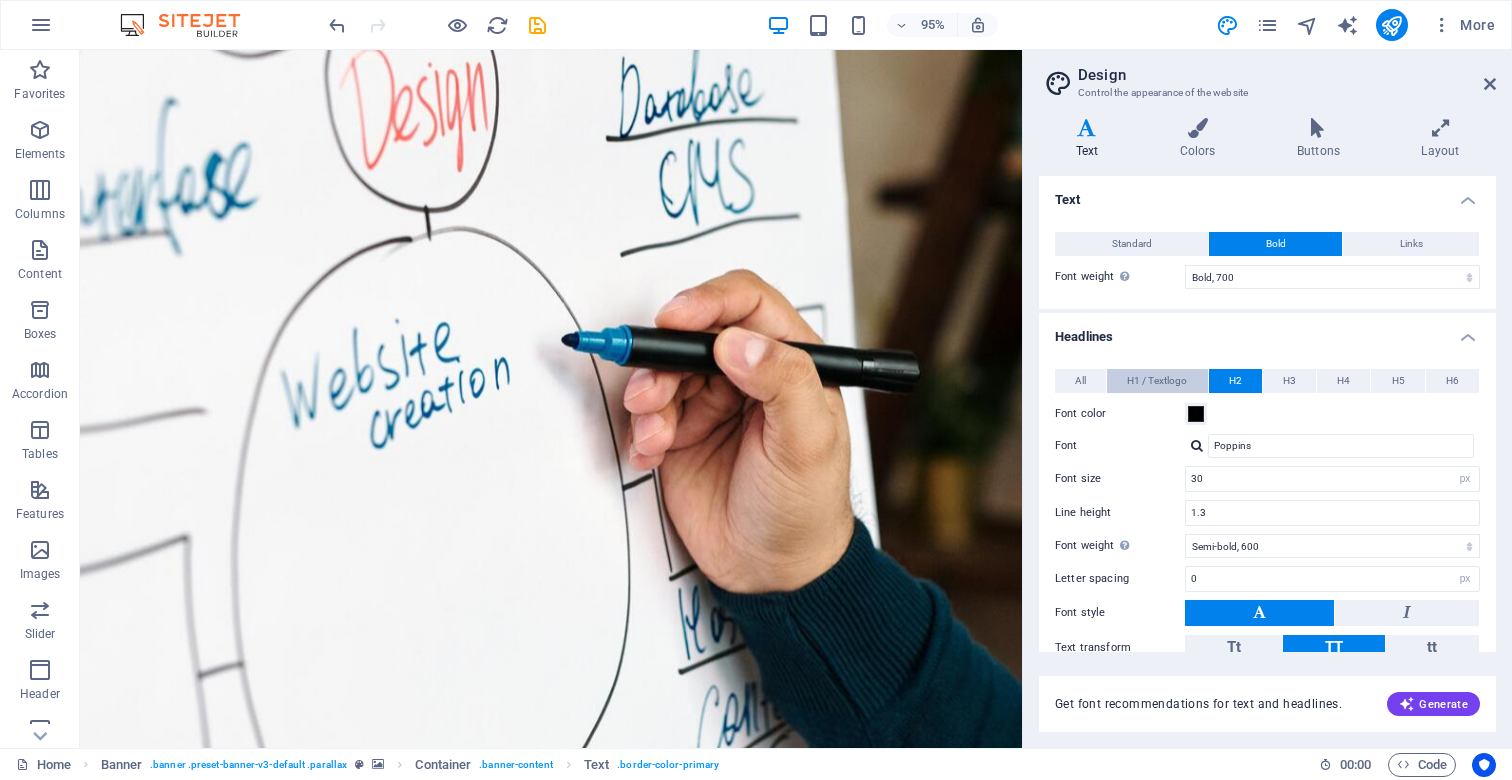 click on "H1 / Textlogo" at bounding box center [1157, 381] 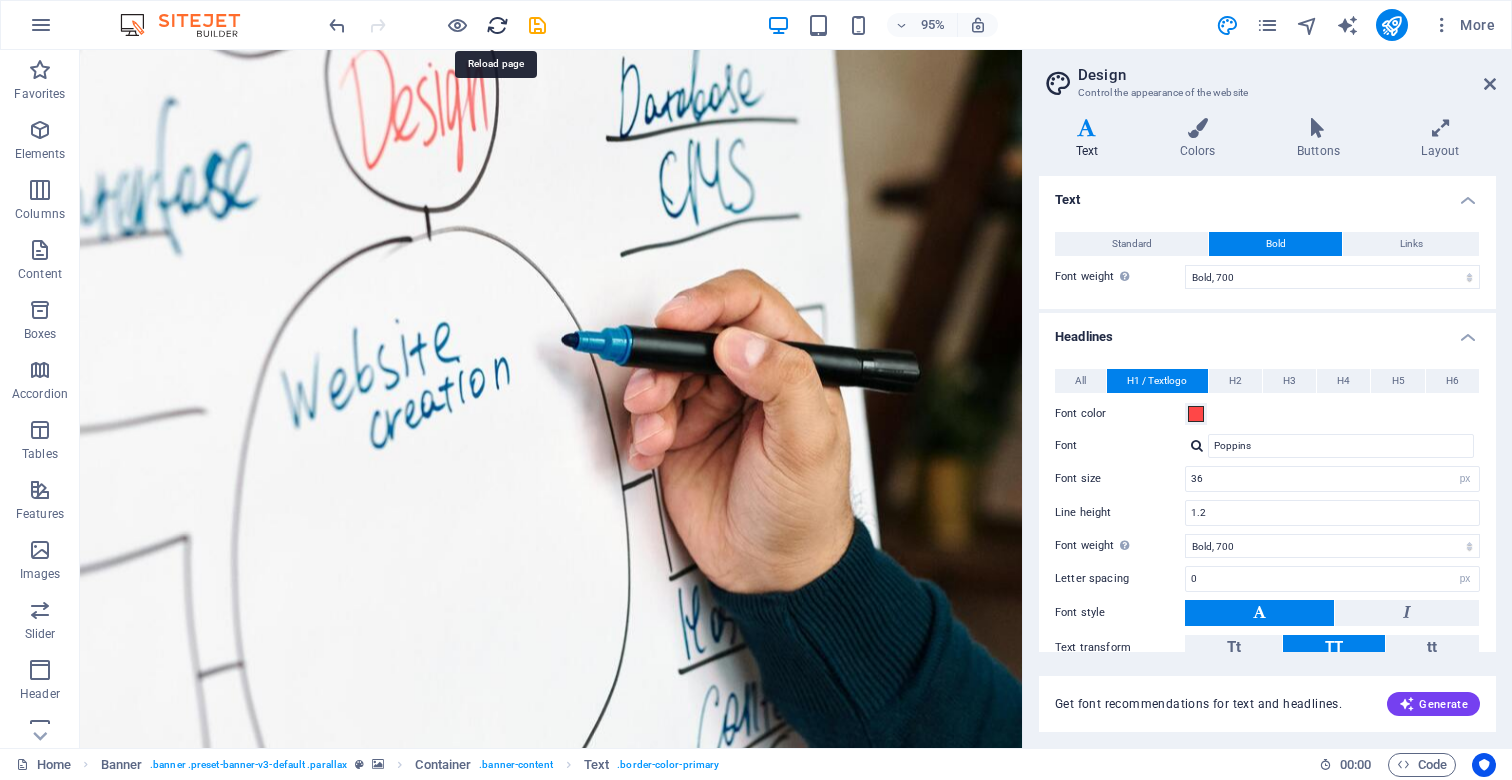 click at bounding box center (497, 25) 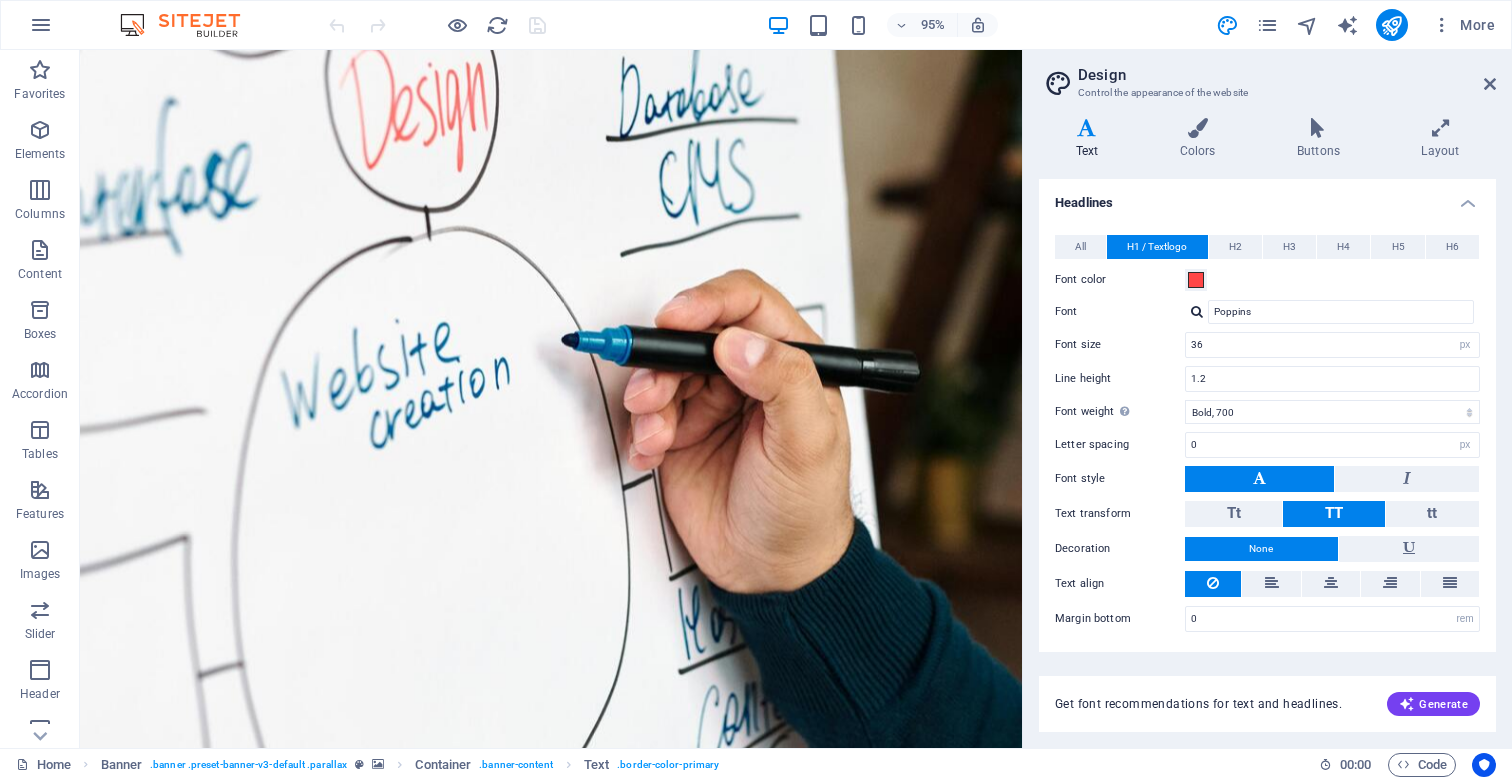 scroll, scrollTop: 133, scrollLeft: 0, axis: vertical 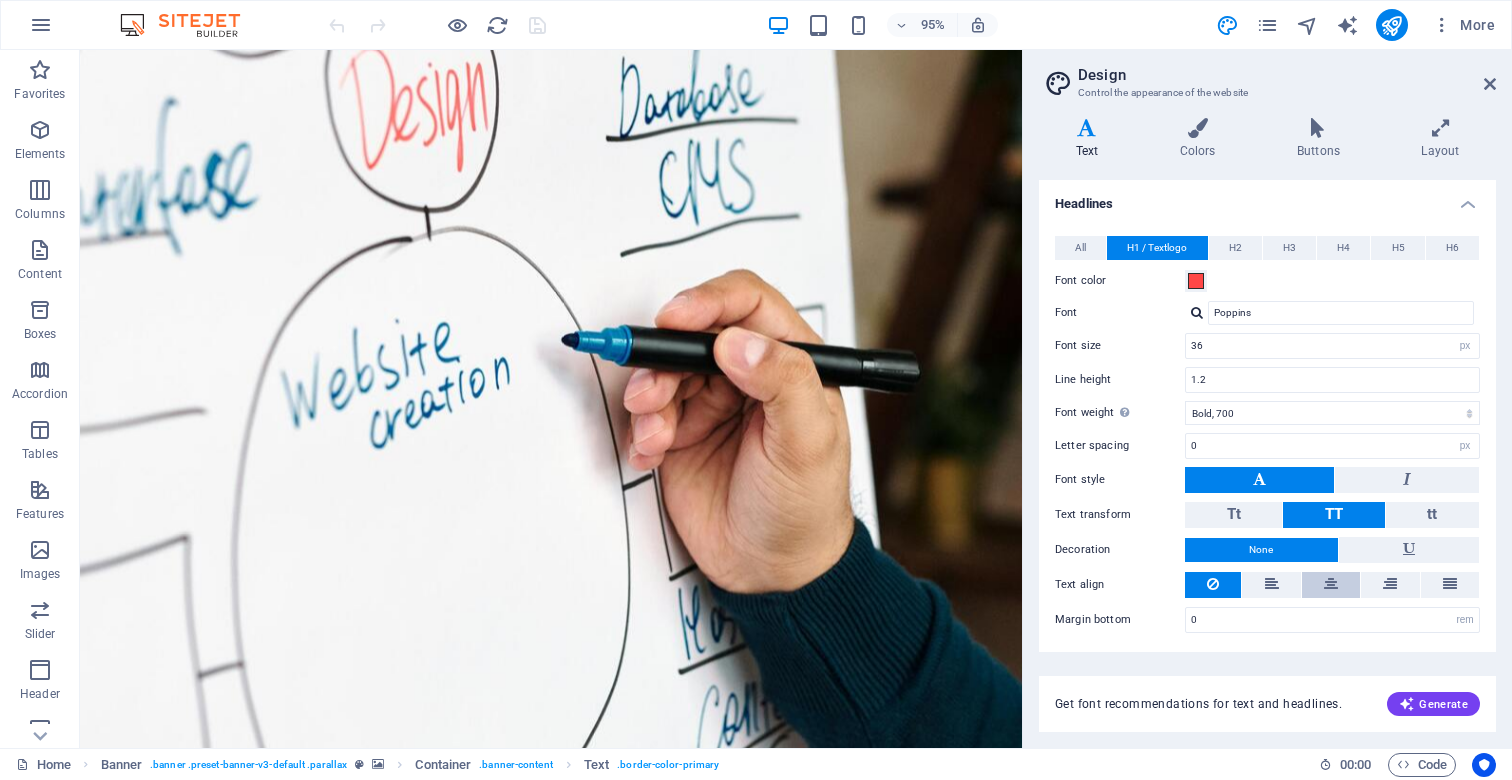 click at bounding box center [1331, 585] 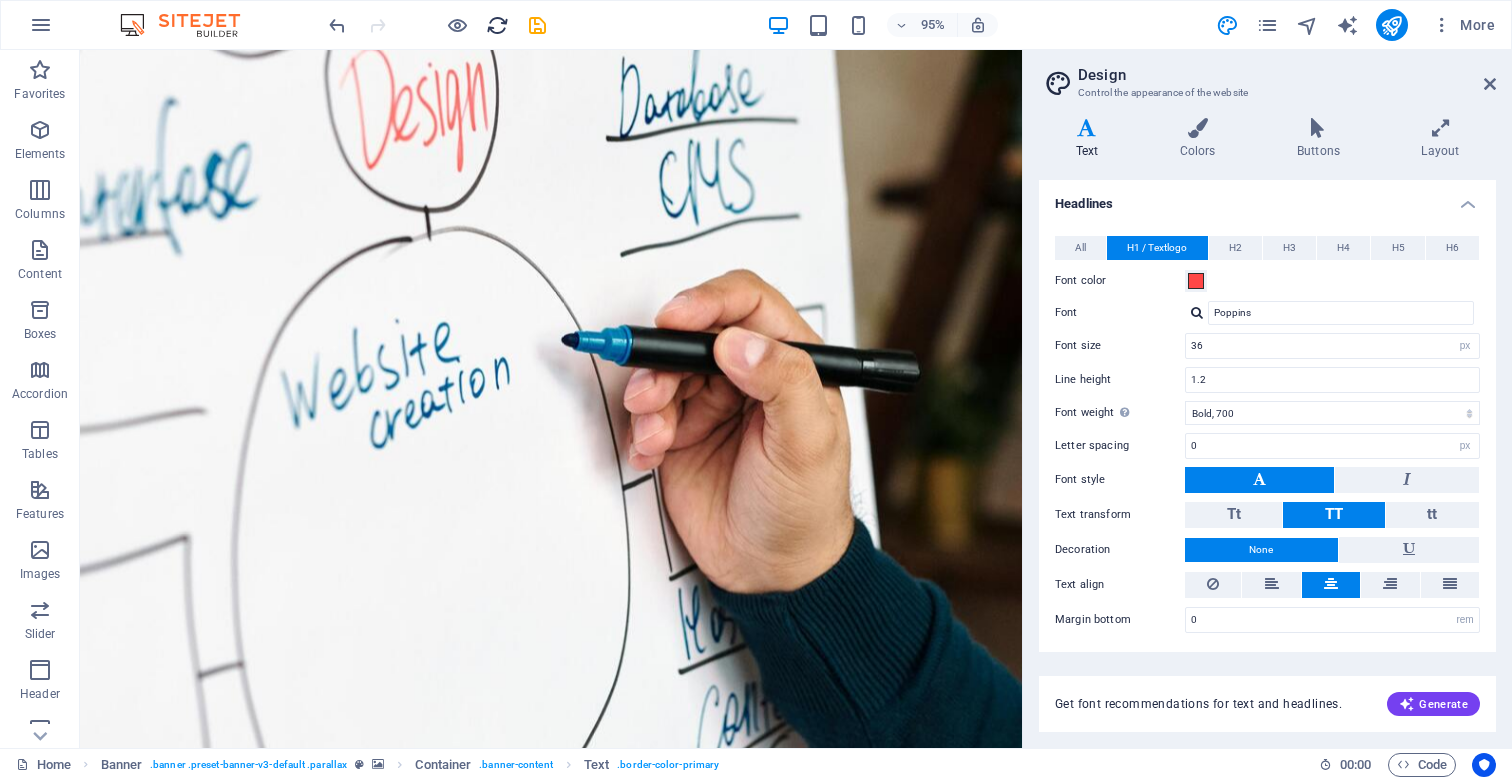 click at bounding box center (497, 25) 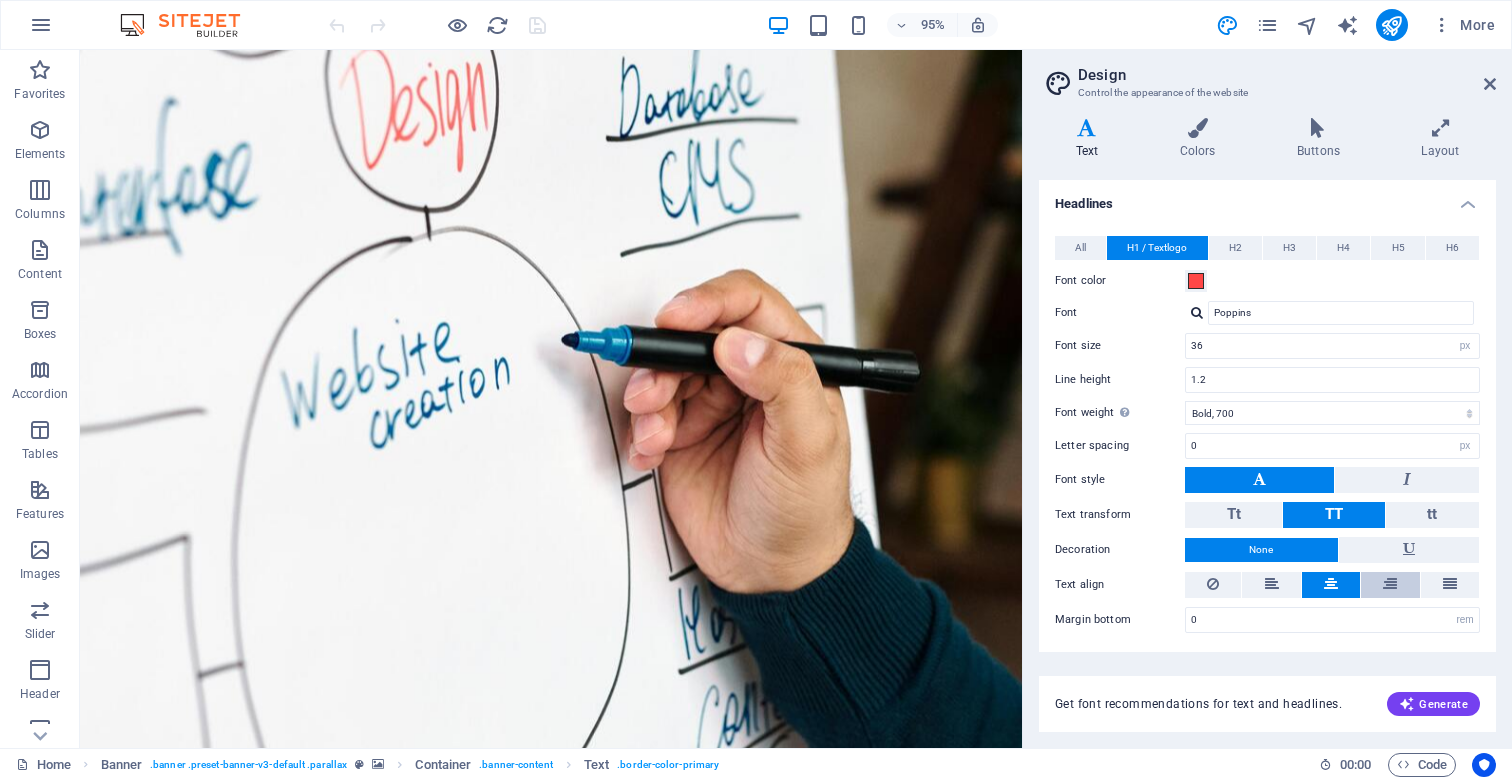 click at bounding box center [1390, 585] 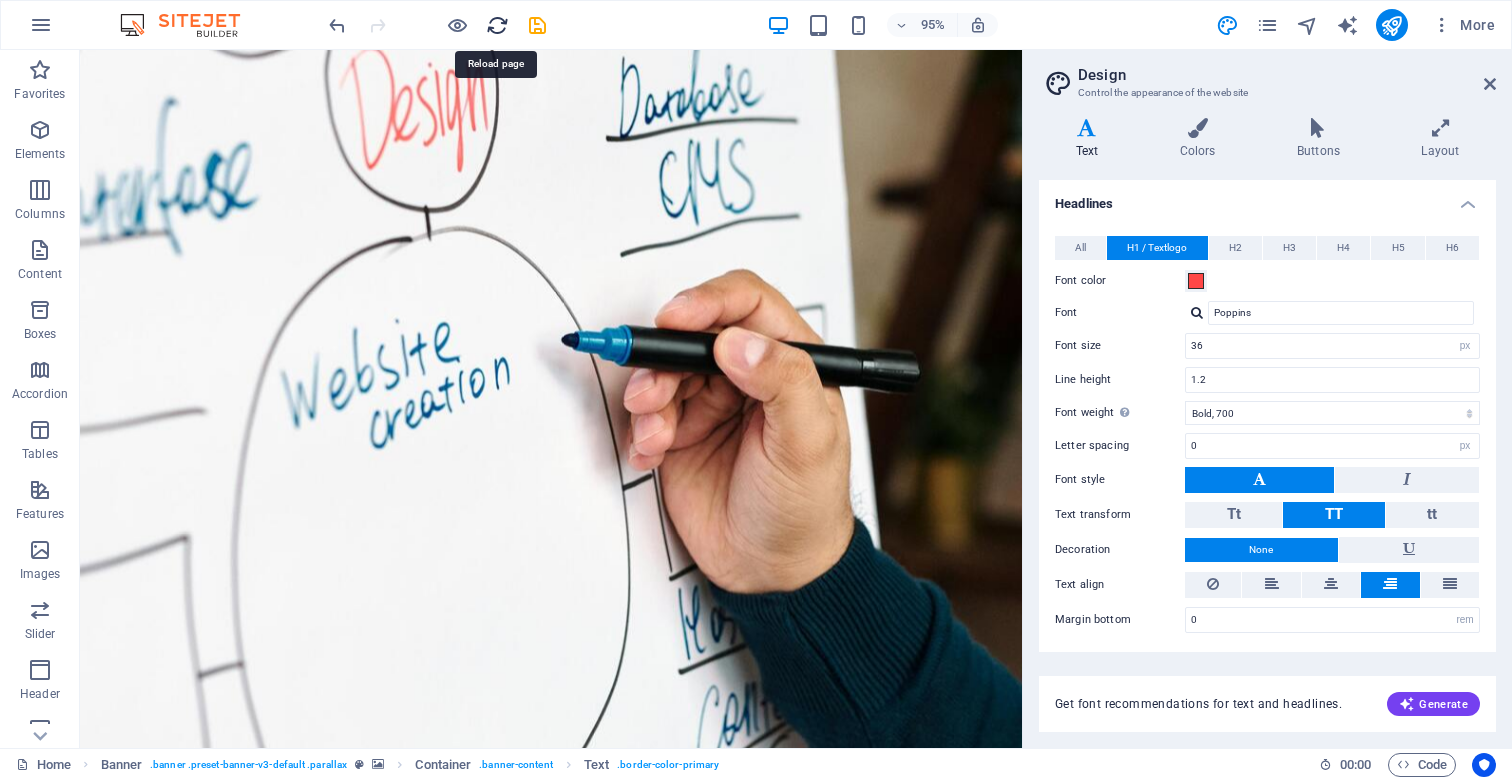 click at bounding box center (497, 25) 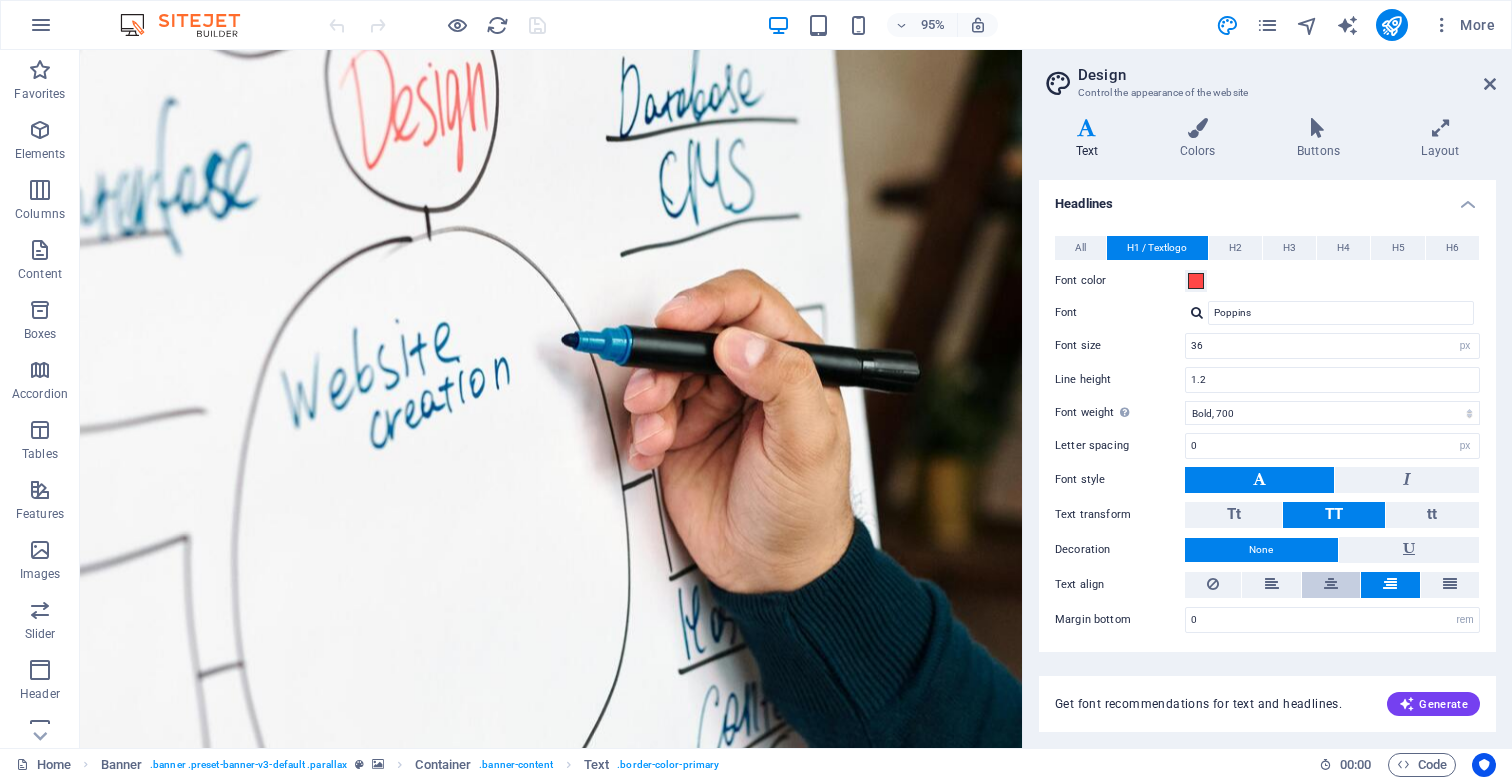 click at bounding box center [1331, 584] 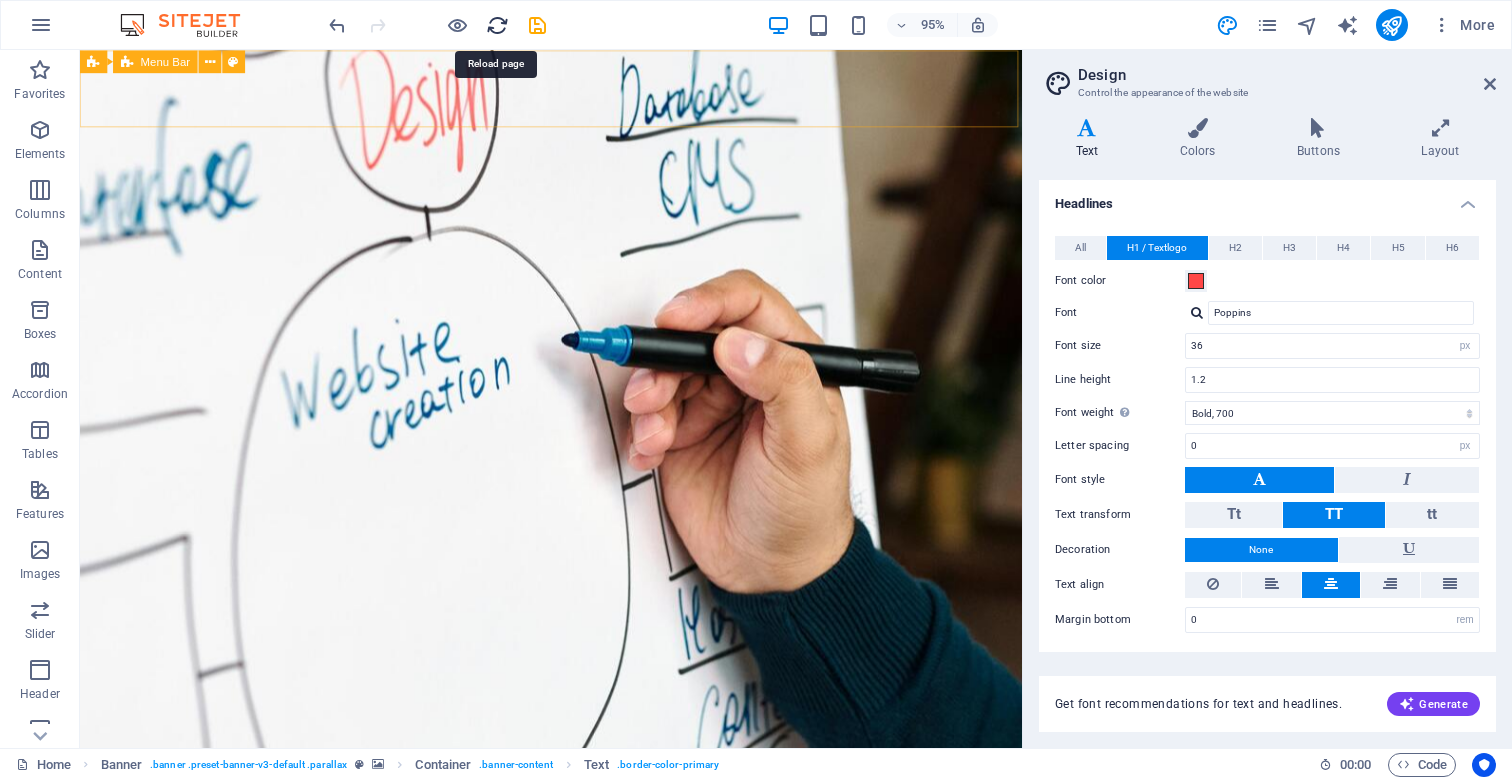 click at bounding box center [497, 25] 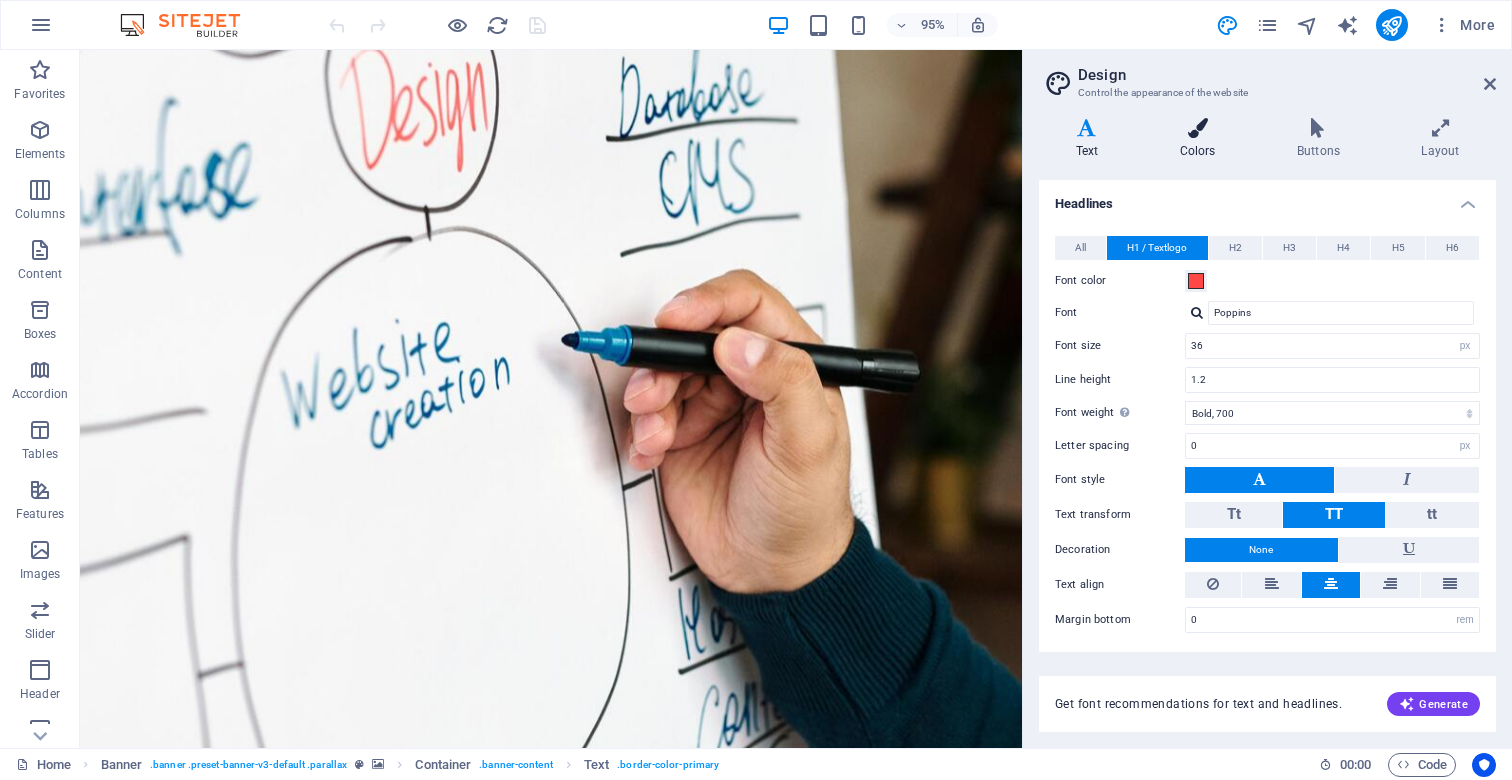 click at bounding box center [1197, 128] 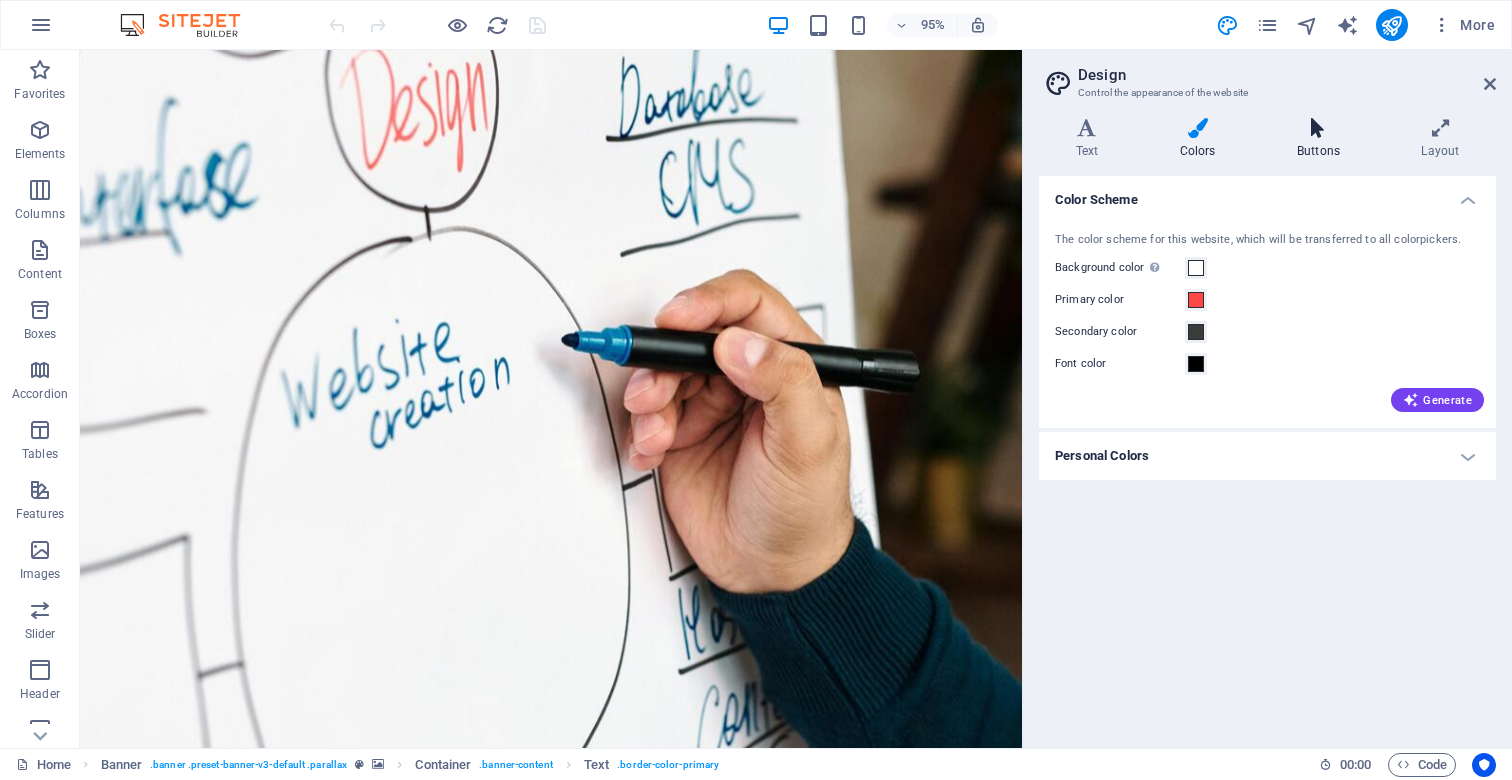 click on "Buttons" at bounding box center [1322, 139] 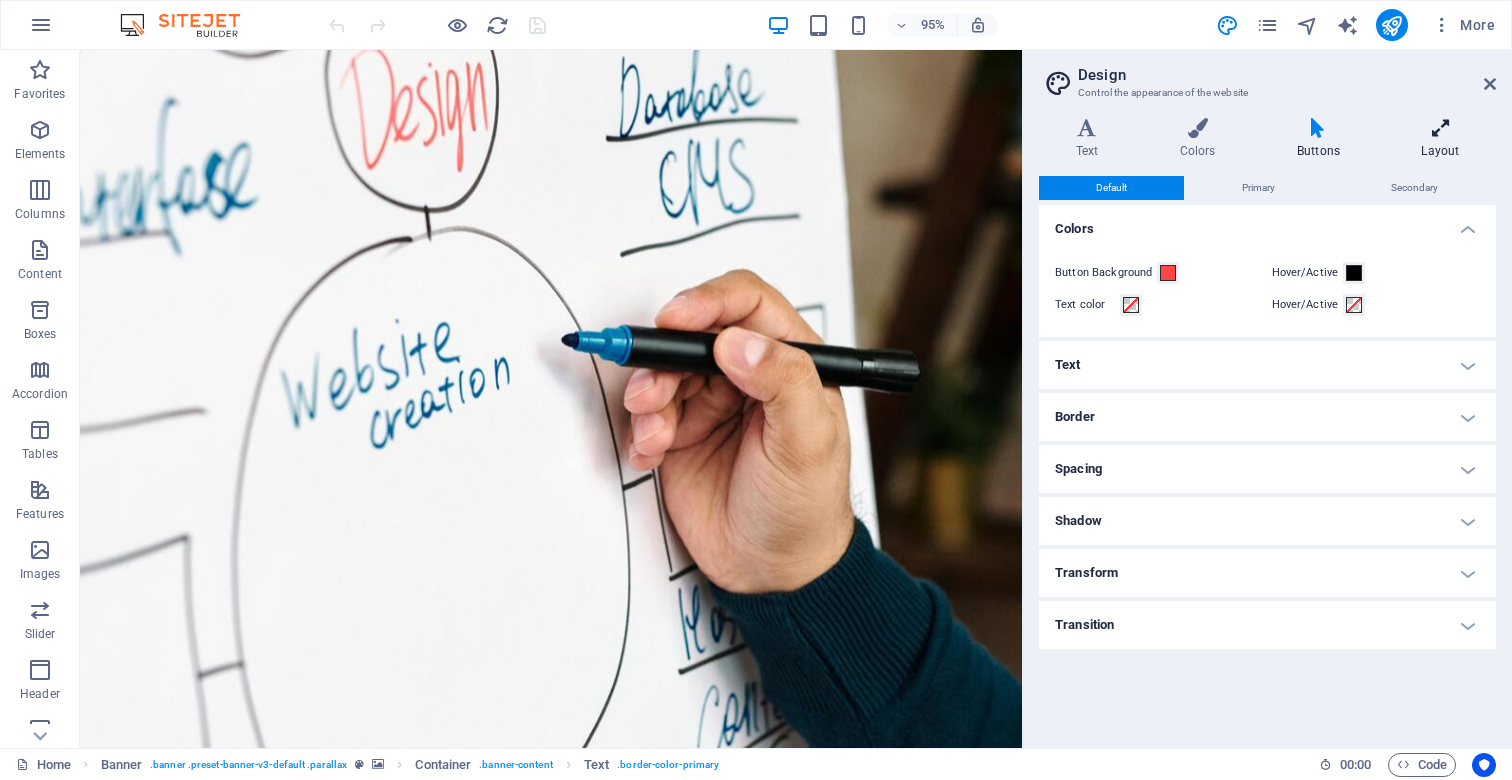 click on "Layout" at bounding box center [1440, 139] 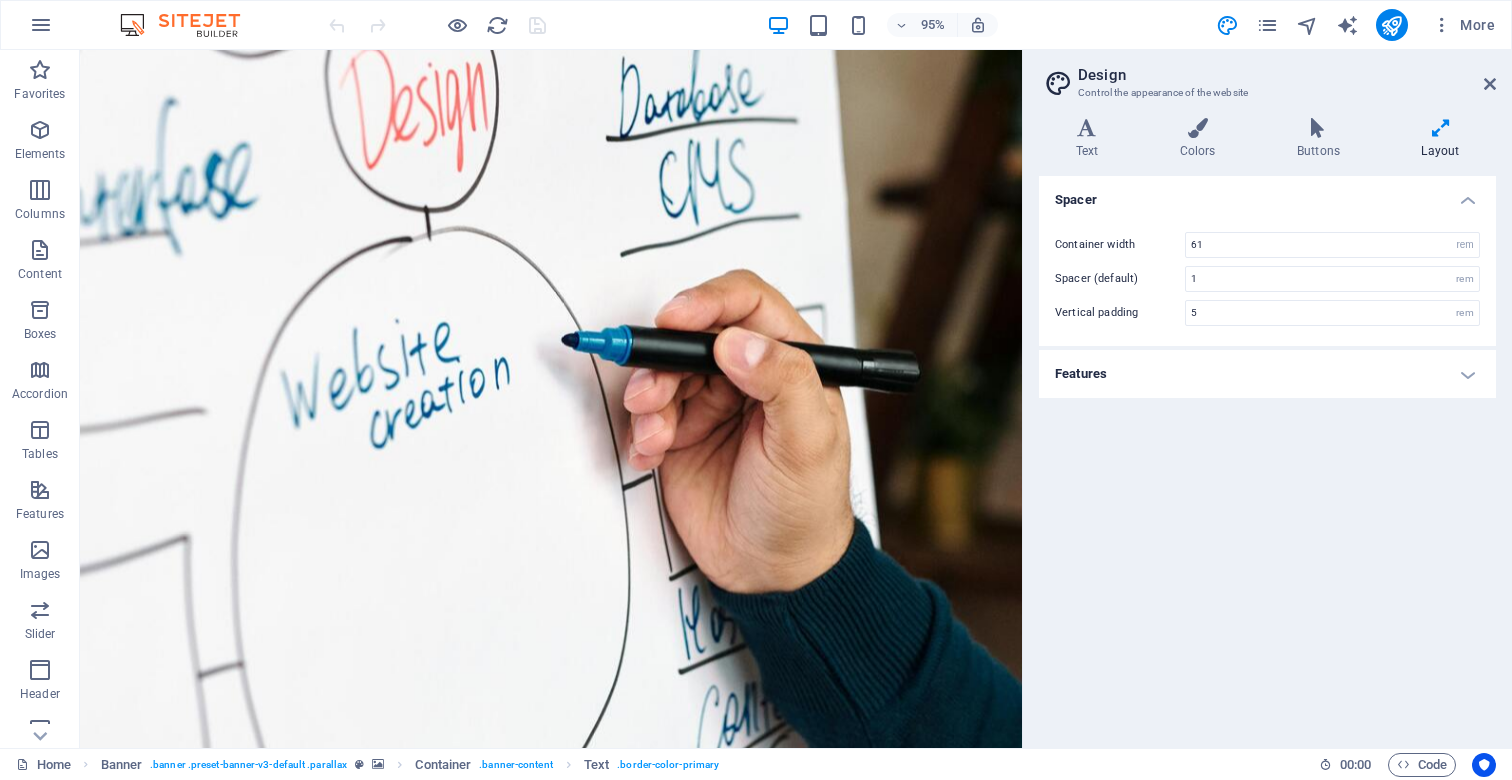 click on "Features" at bounding box center (1267, 374) 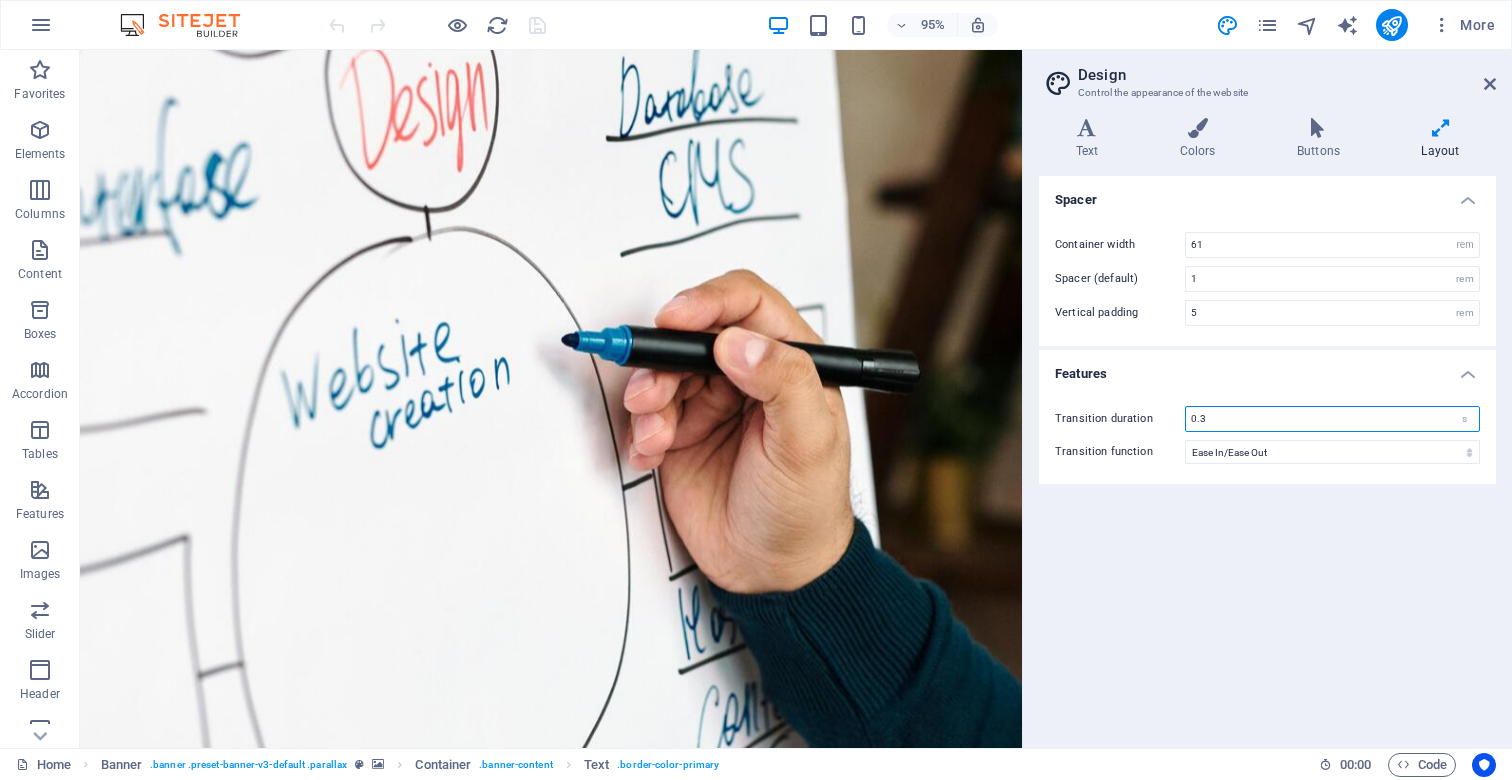 click on "0.3" at bounding box center [1332, 419] 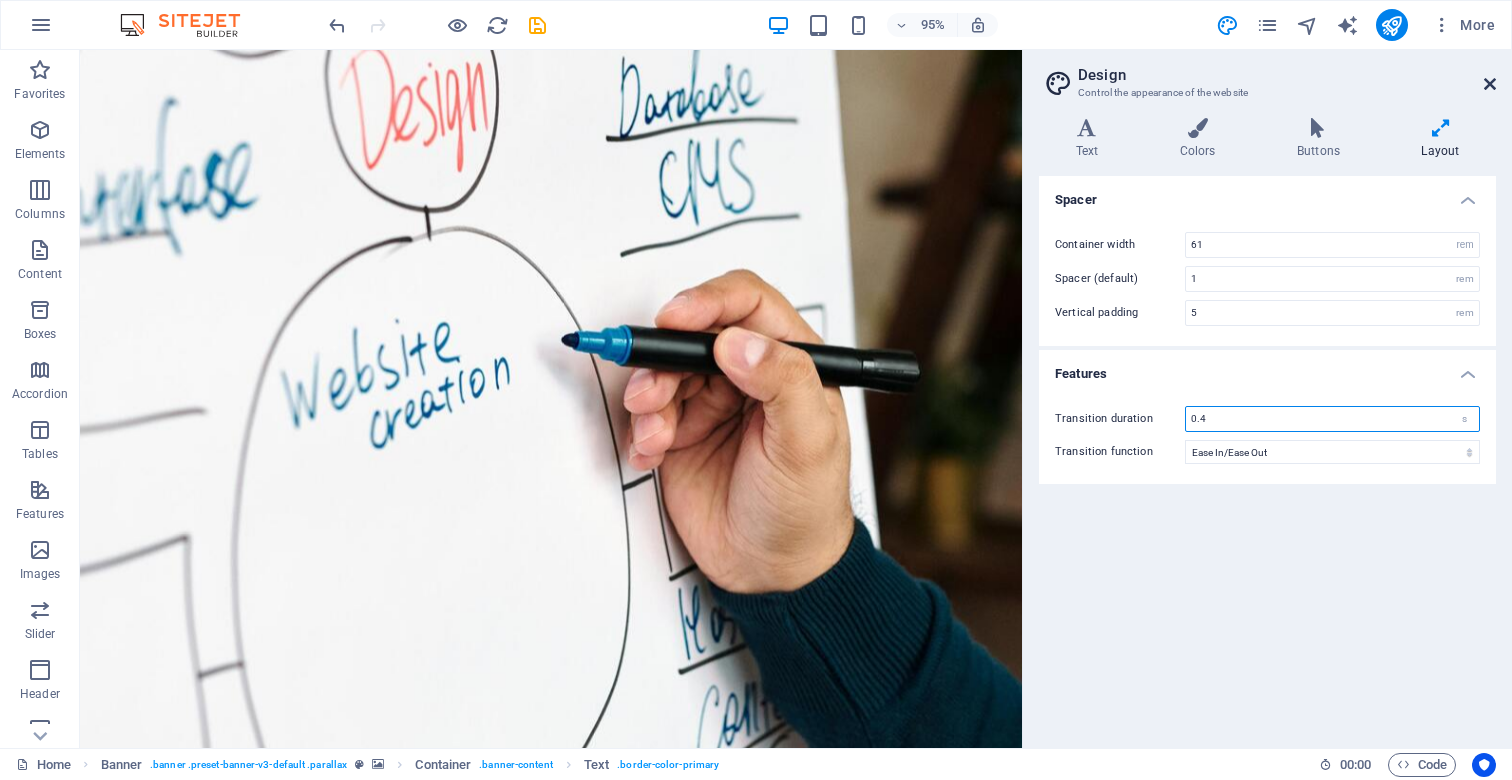 type on "0.4" 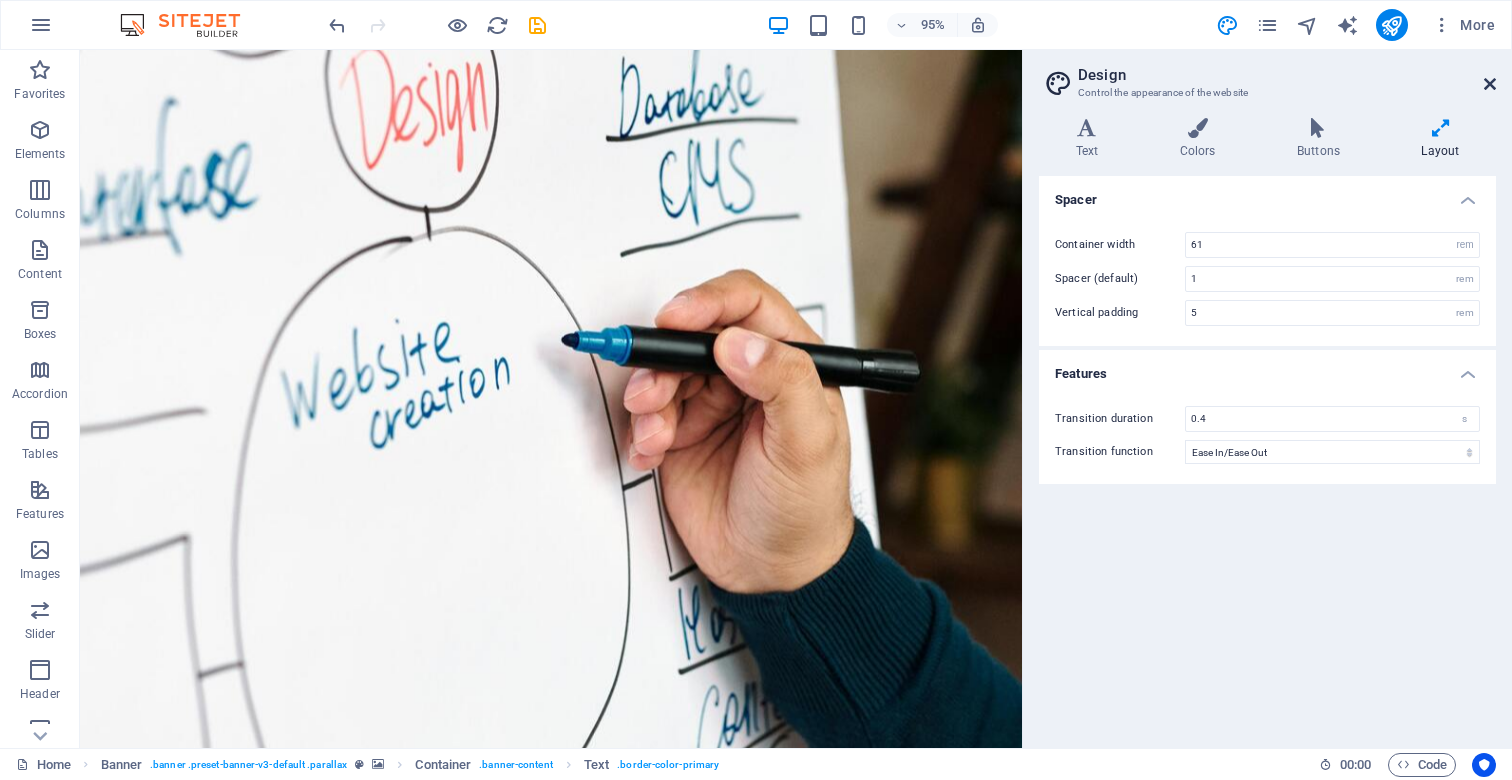 click at bounding box center (1490, 84) 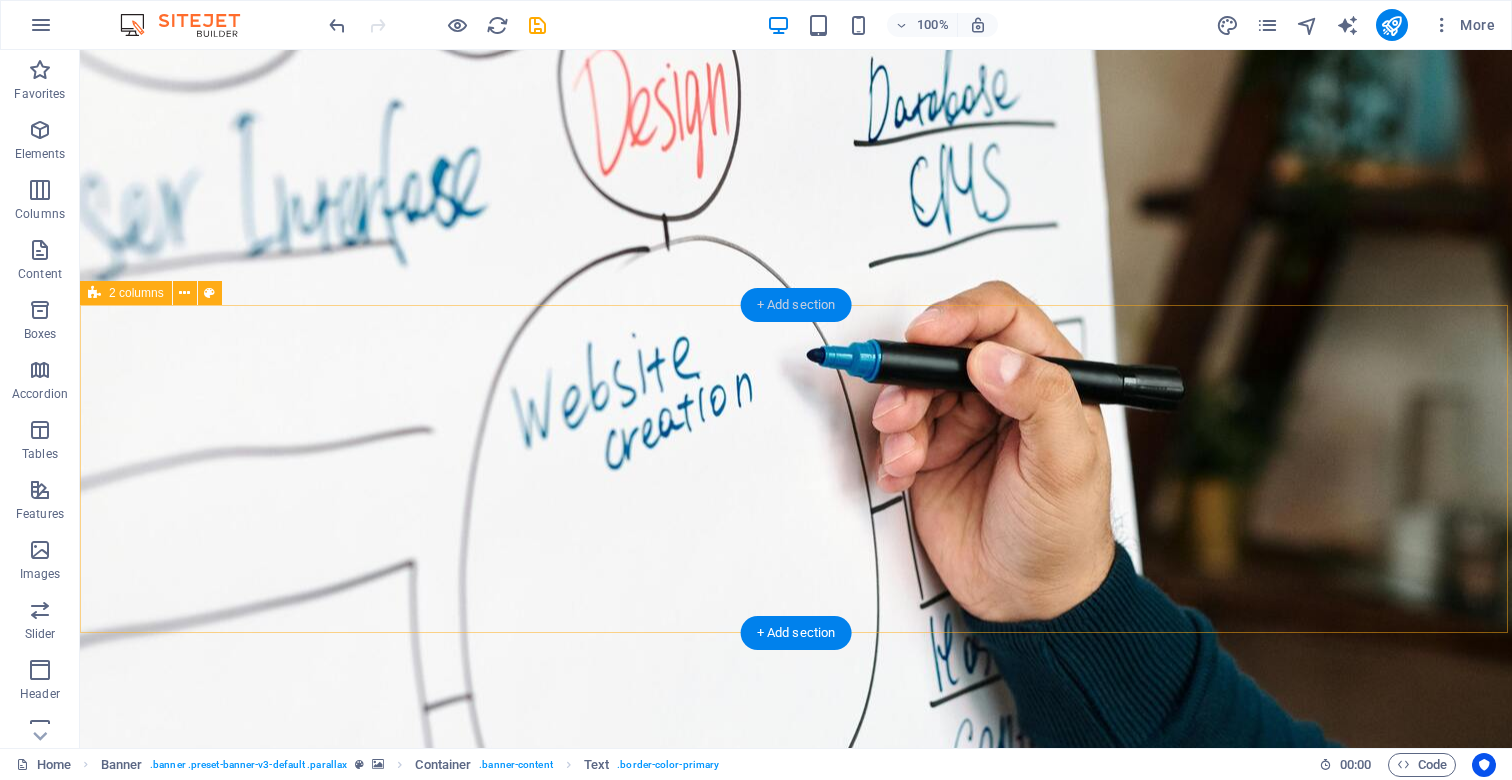 click on "+ Add section" at bounding box center (796, 305) 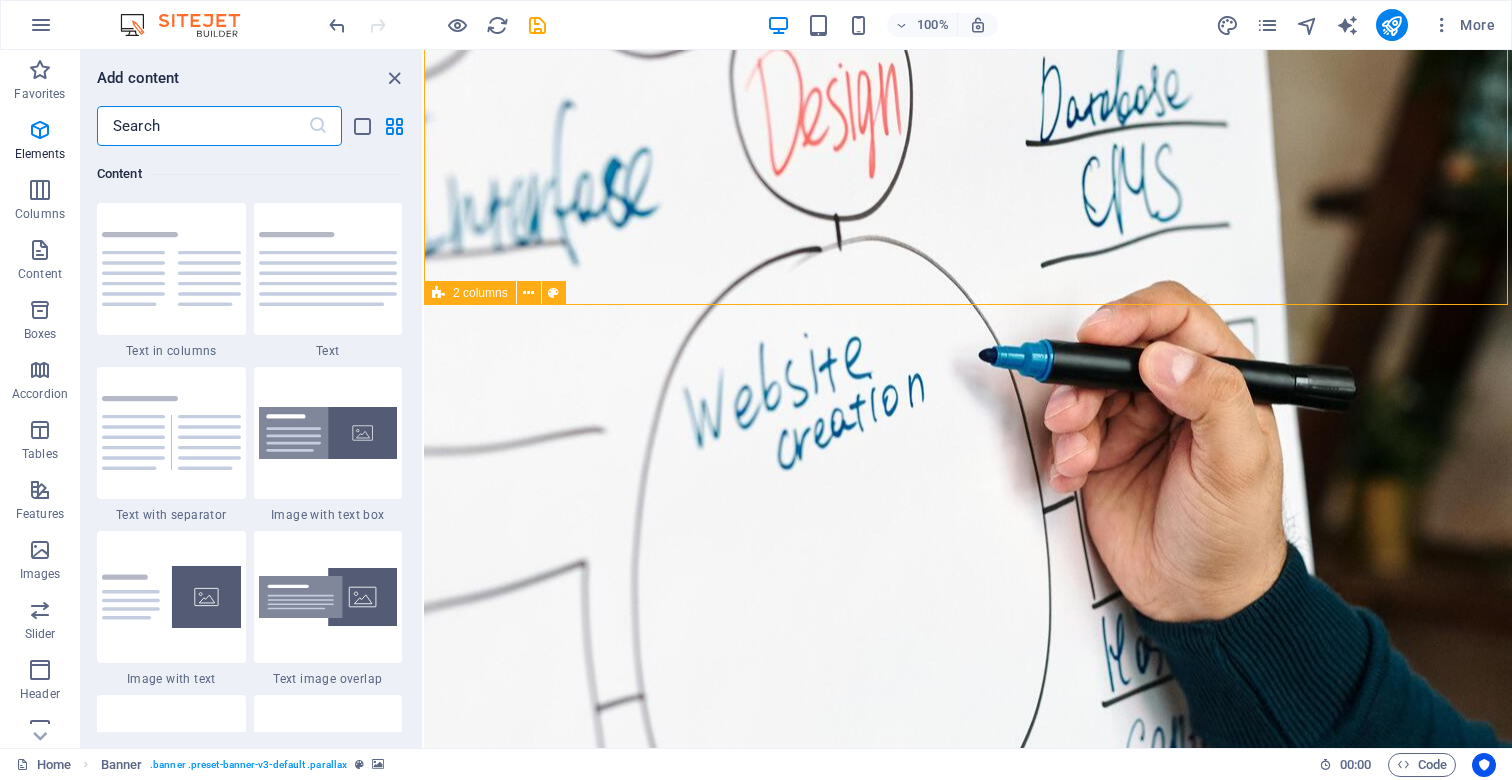 scroll, scrollTop: 3499, scrollLeft: 0, axis: vertical 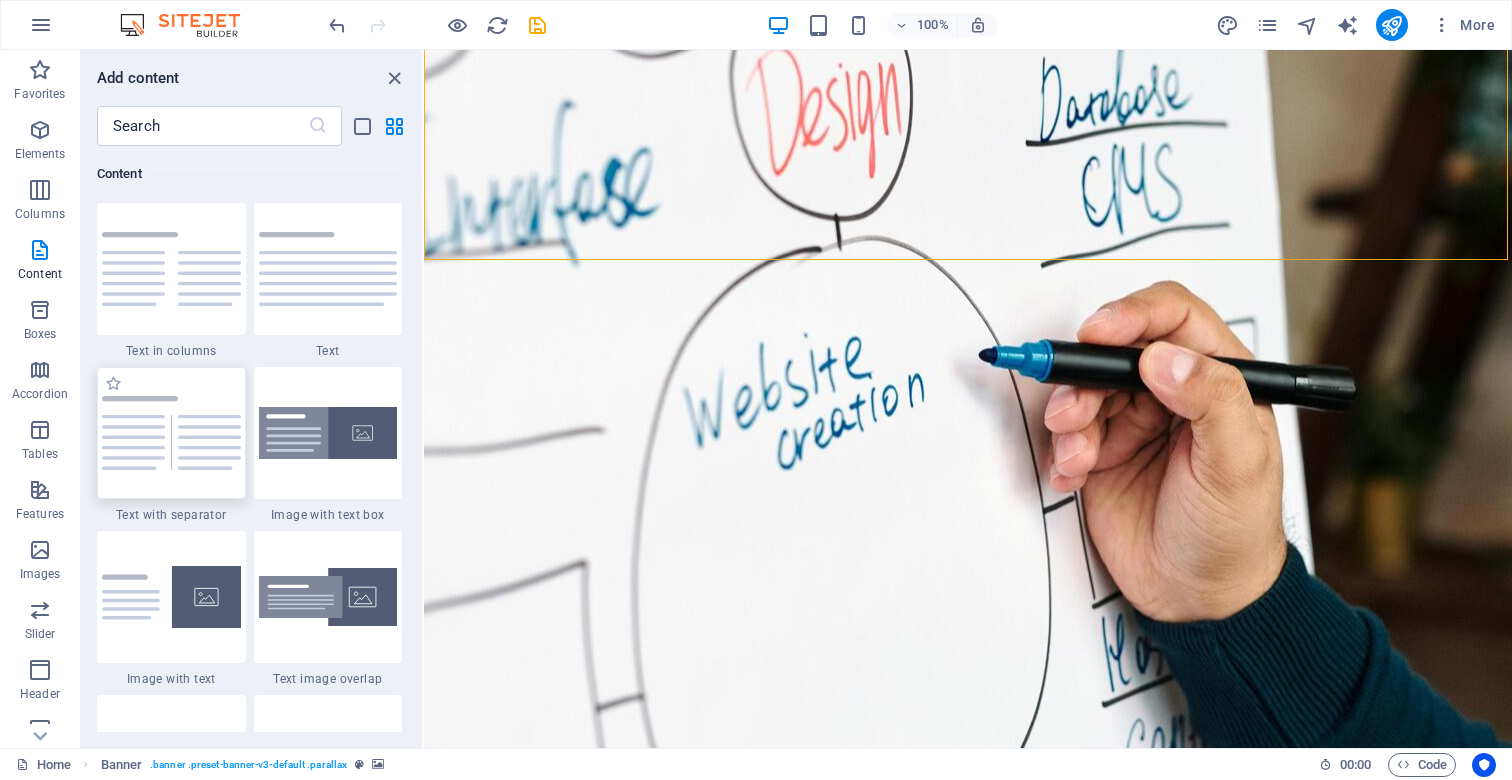 click at bounding box center [171, 433] 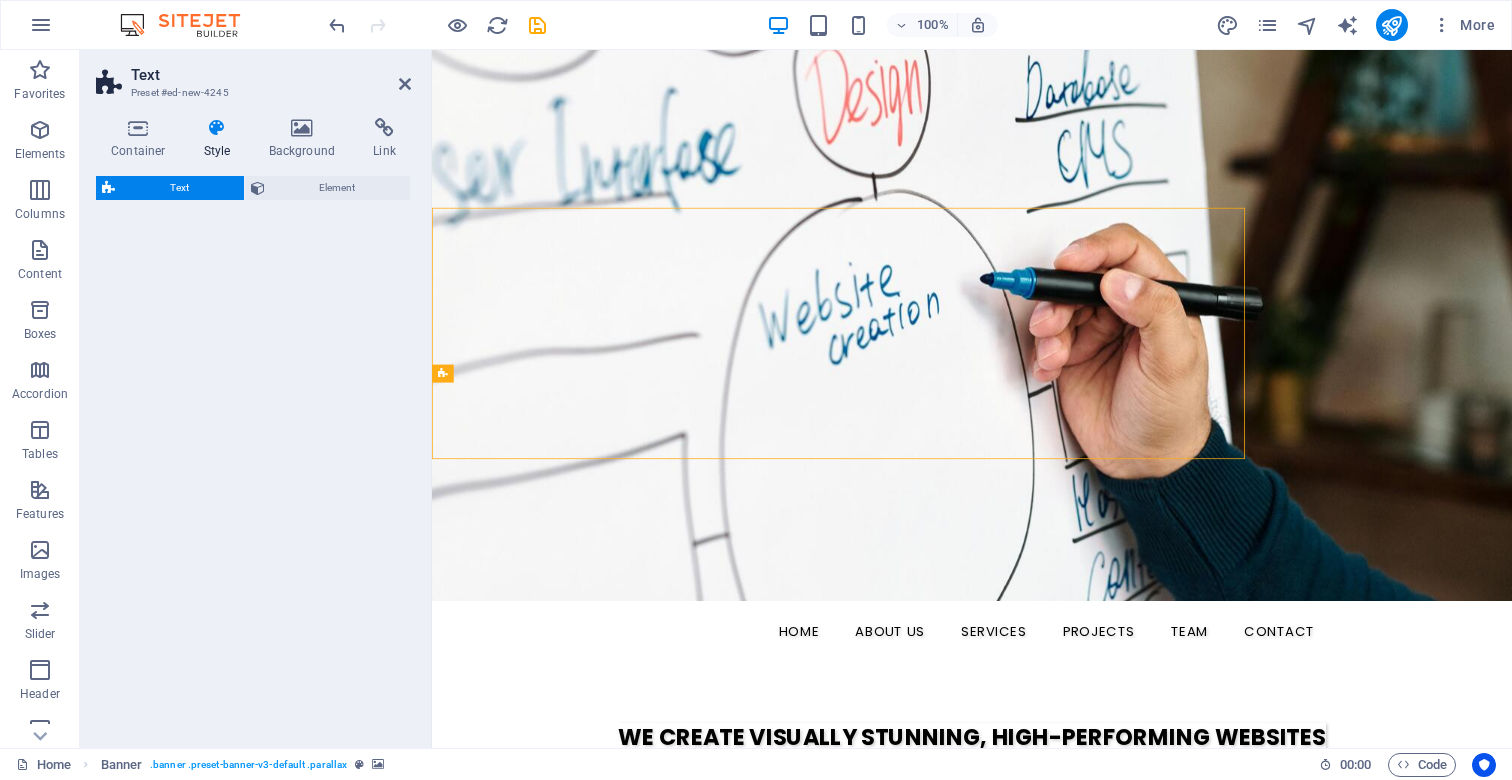 select on "rem" 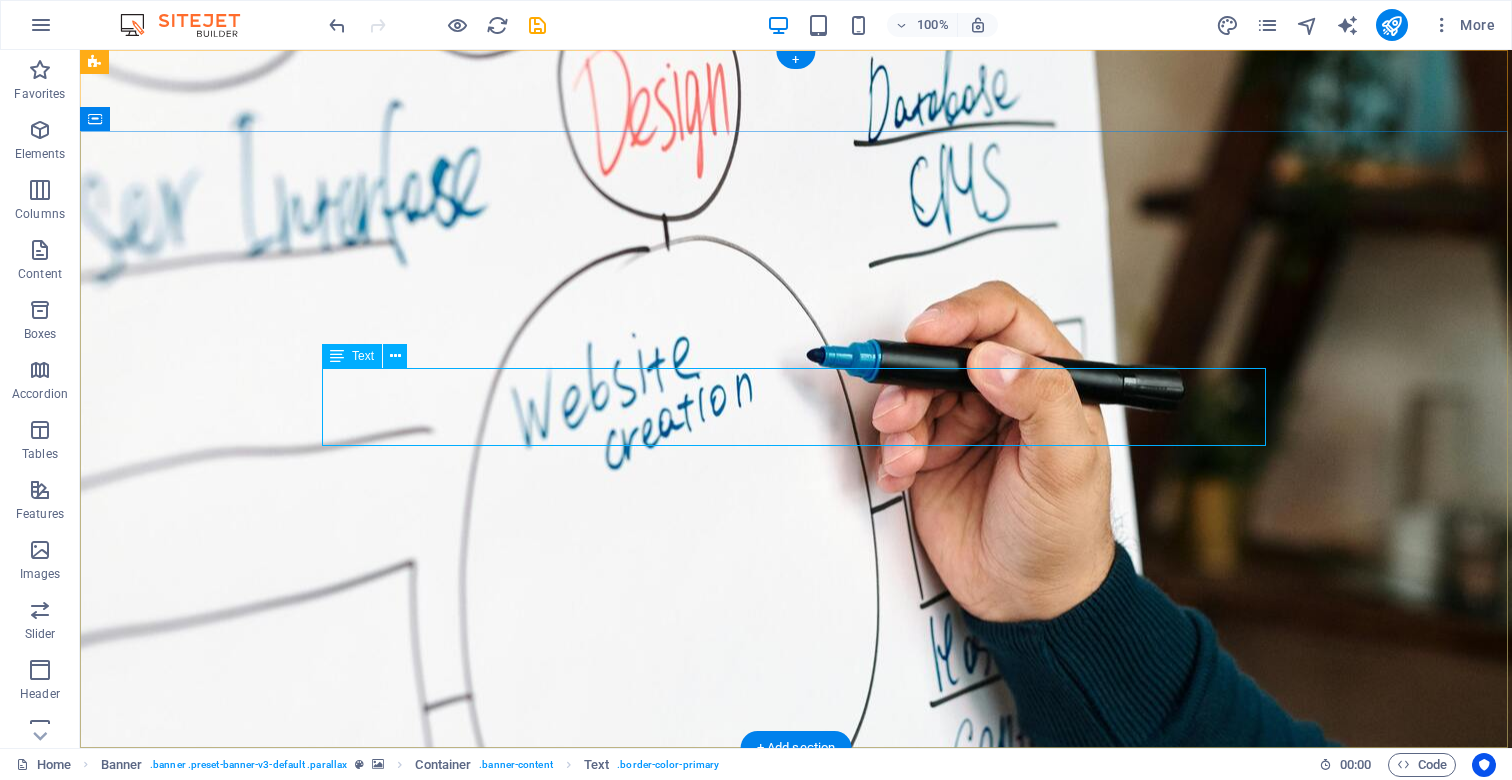 click on "Text" at bounding box center (352, 356) 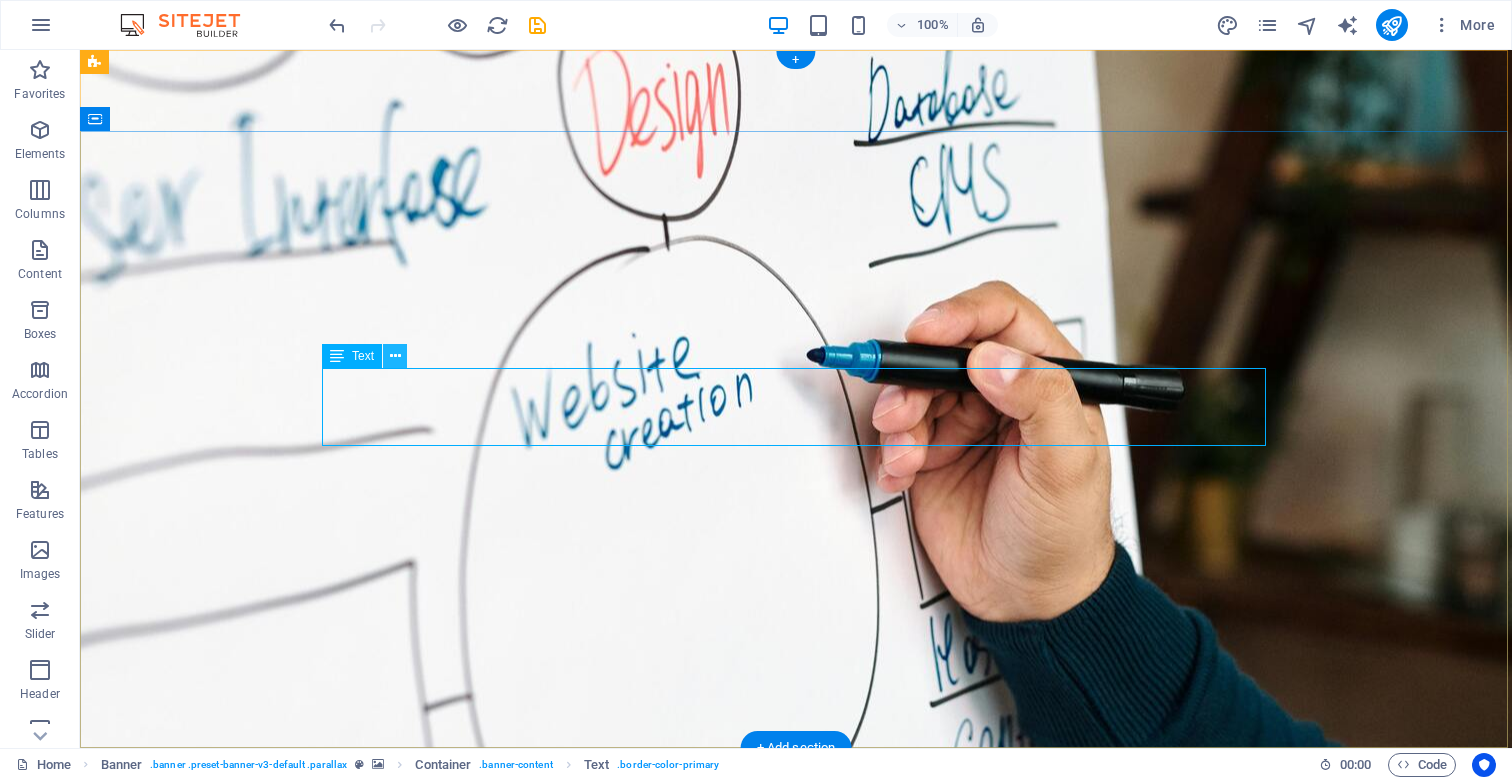 click at bounding box center (395, 356) 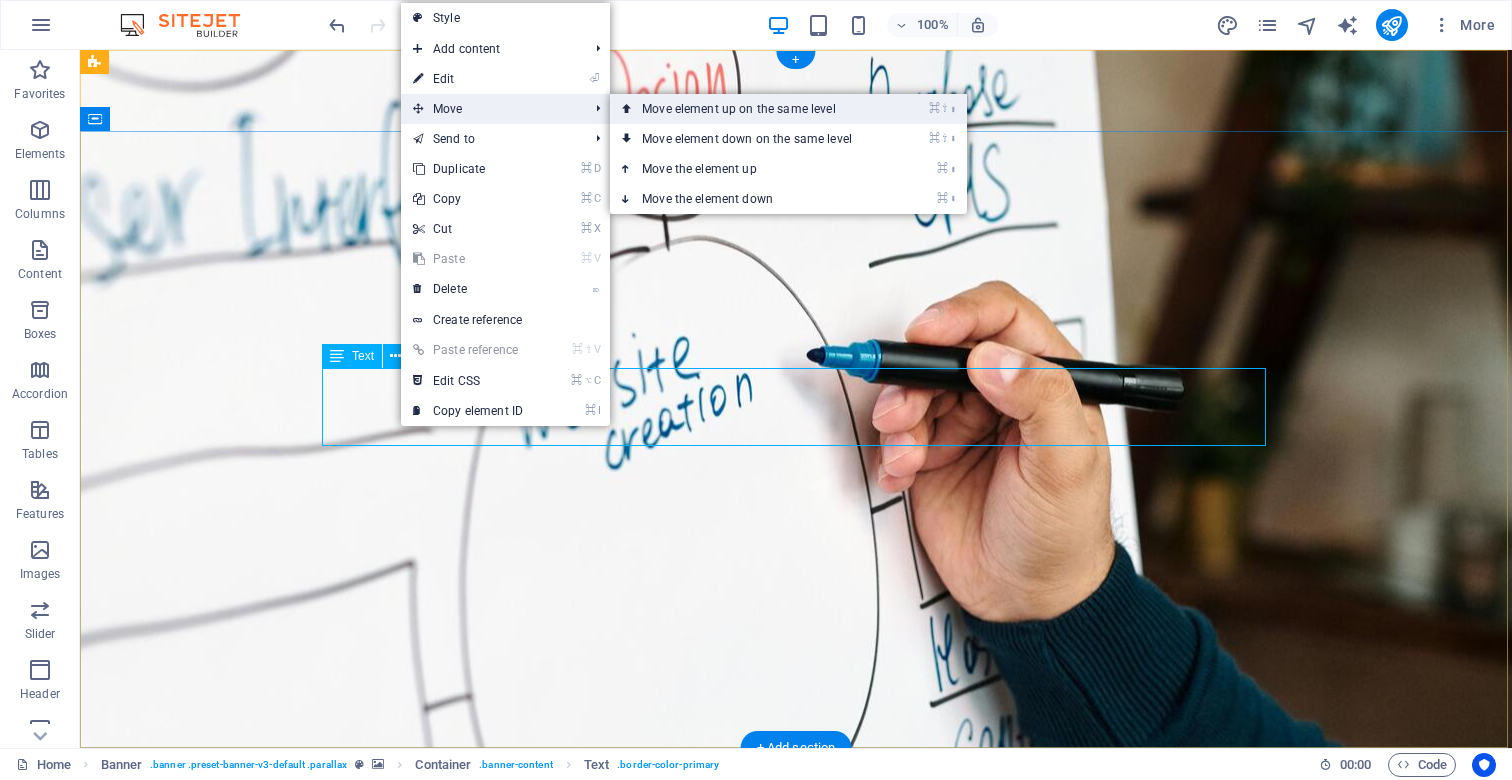 click on "⌘ ⇧ ⬆  Move element up on the same level" at bounding box center [751, 109] 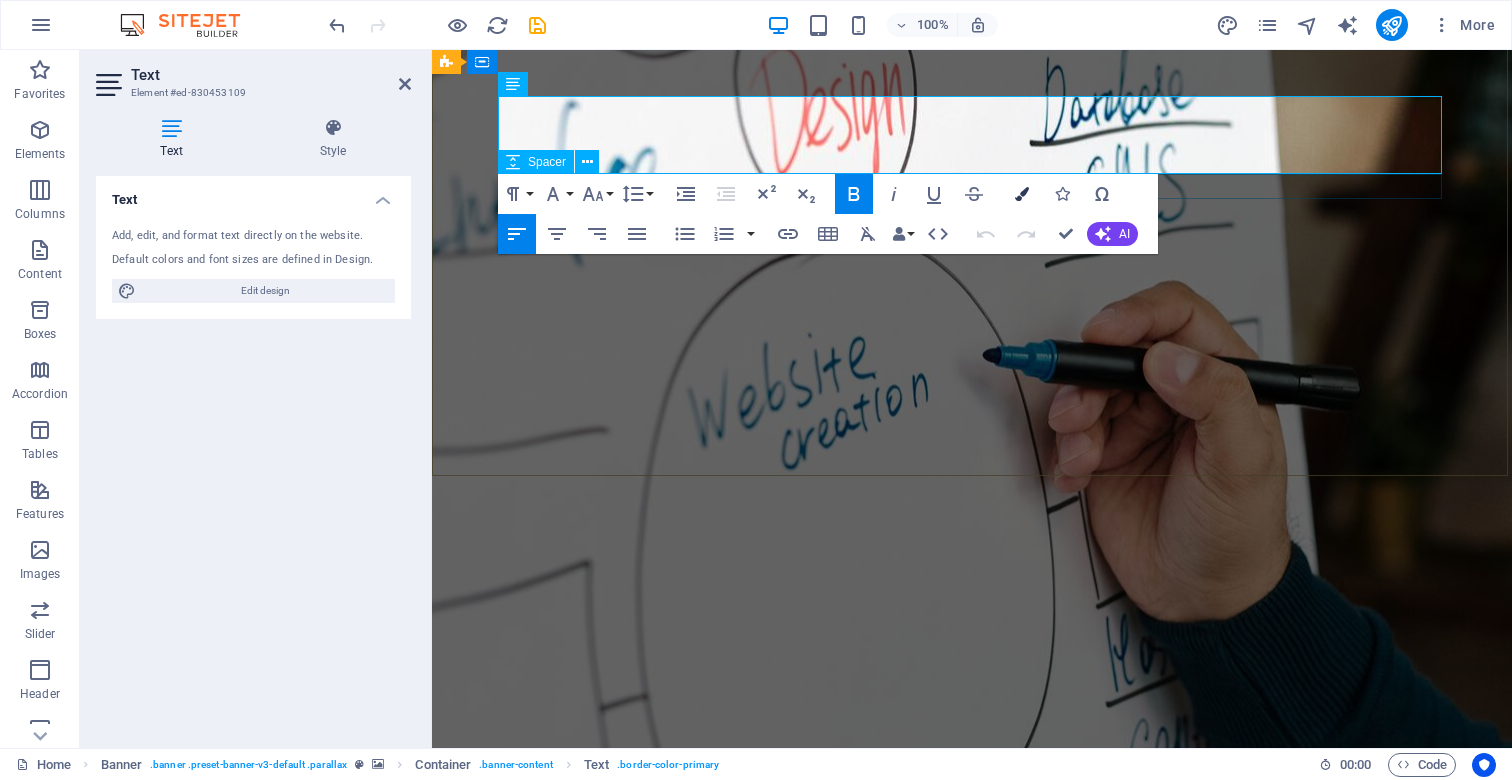 click at bounding box center [1022, 194] 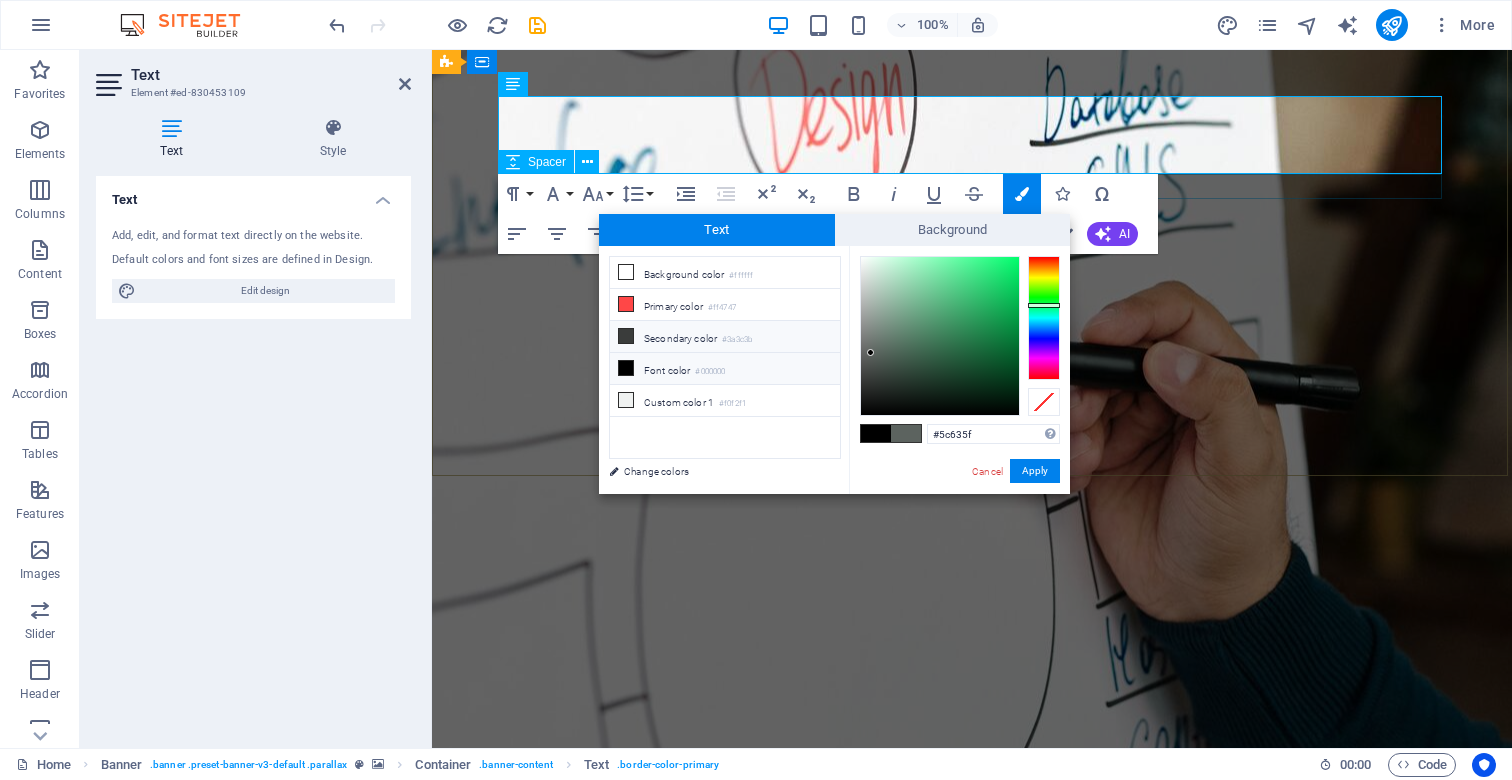 click on "Secondary color
#3a3c3b" at bounding box center [725, 337] 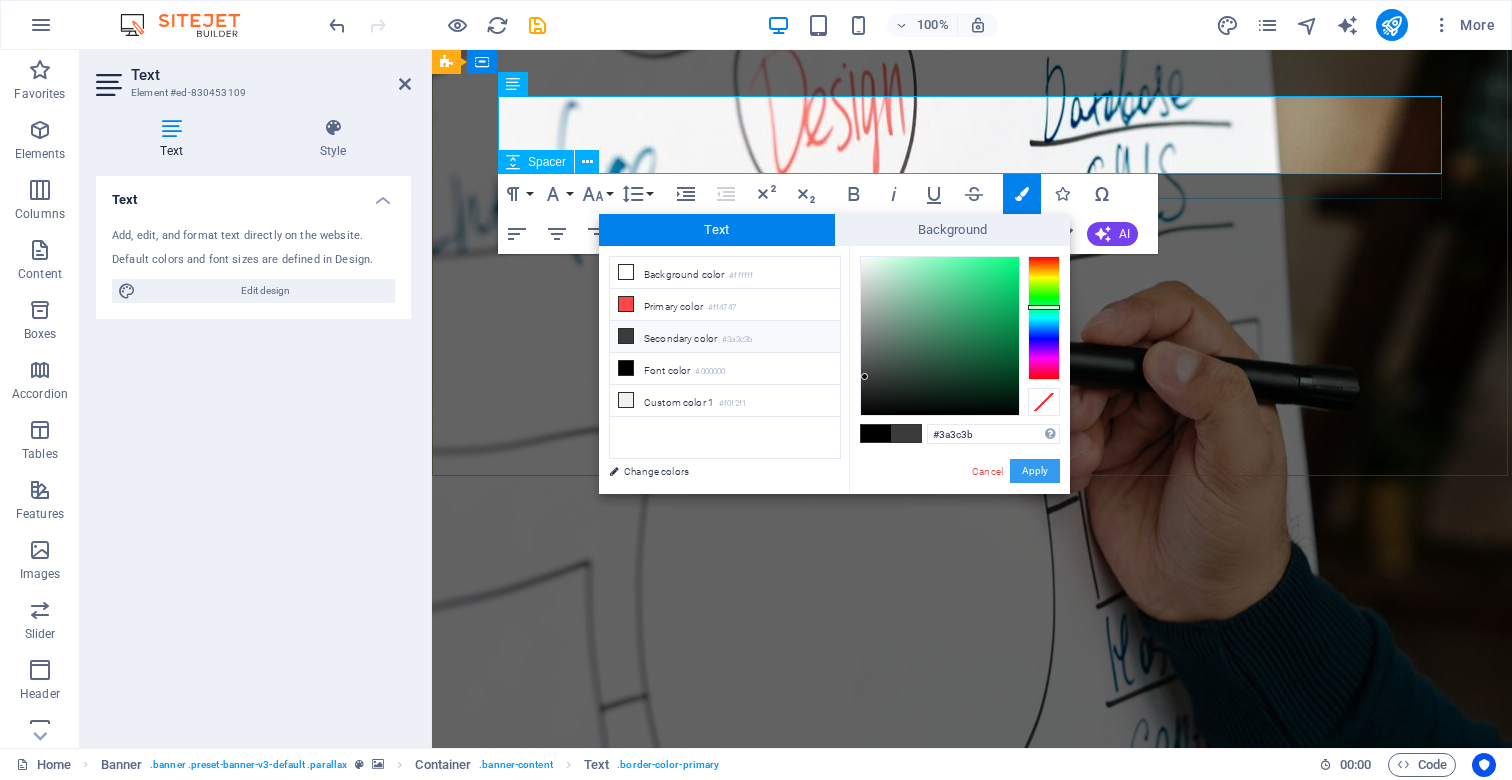 click on "Apply" at bounding box center [1035, 471] 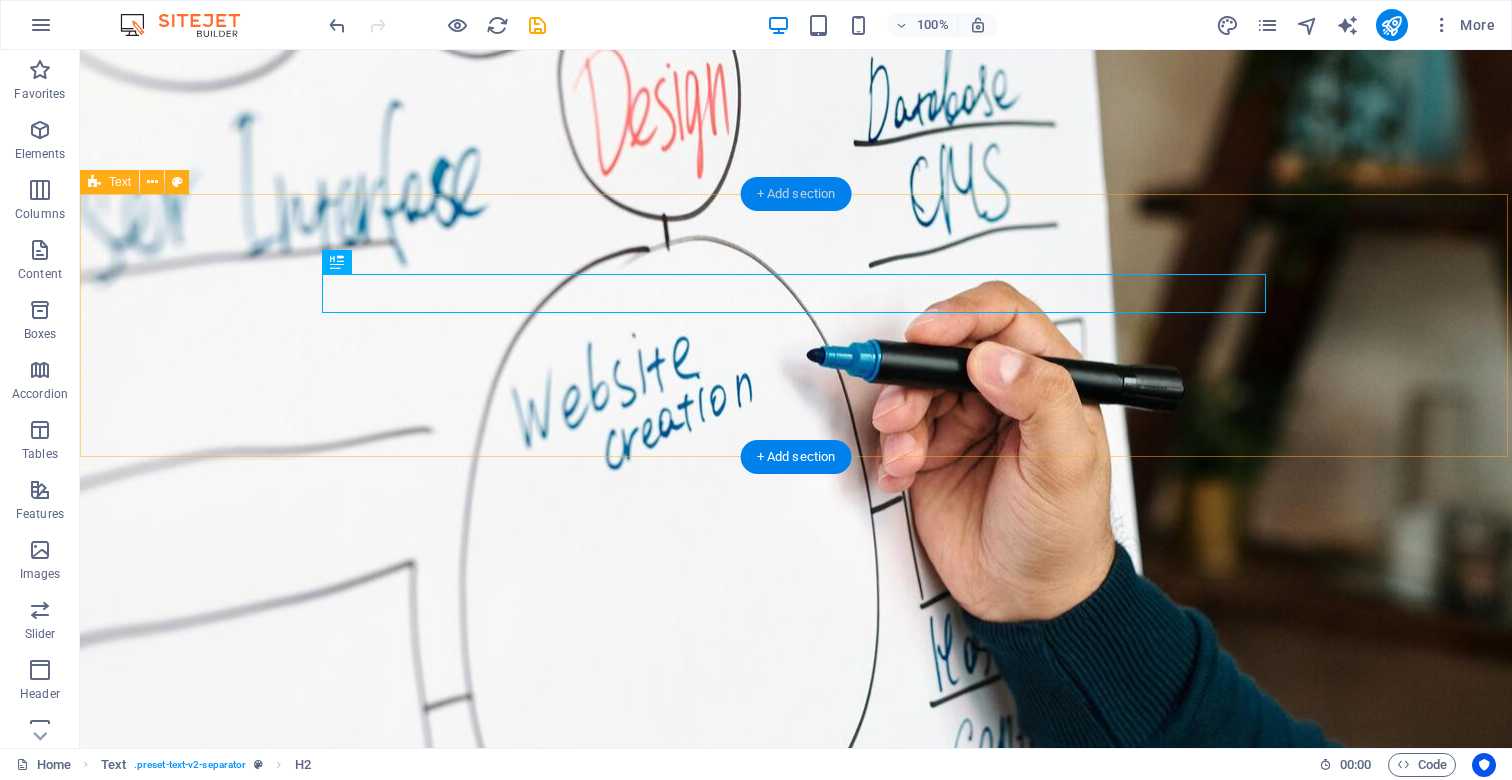 click on "+ Add section" at bounding box center [796, 194] 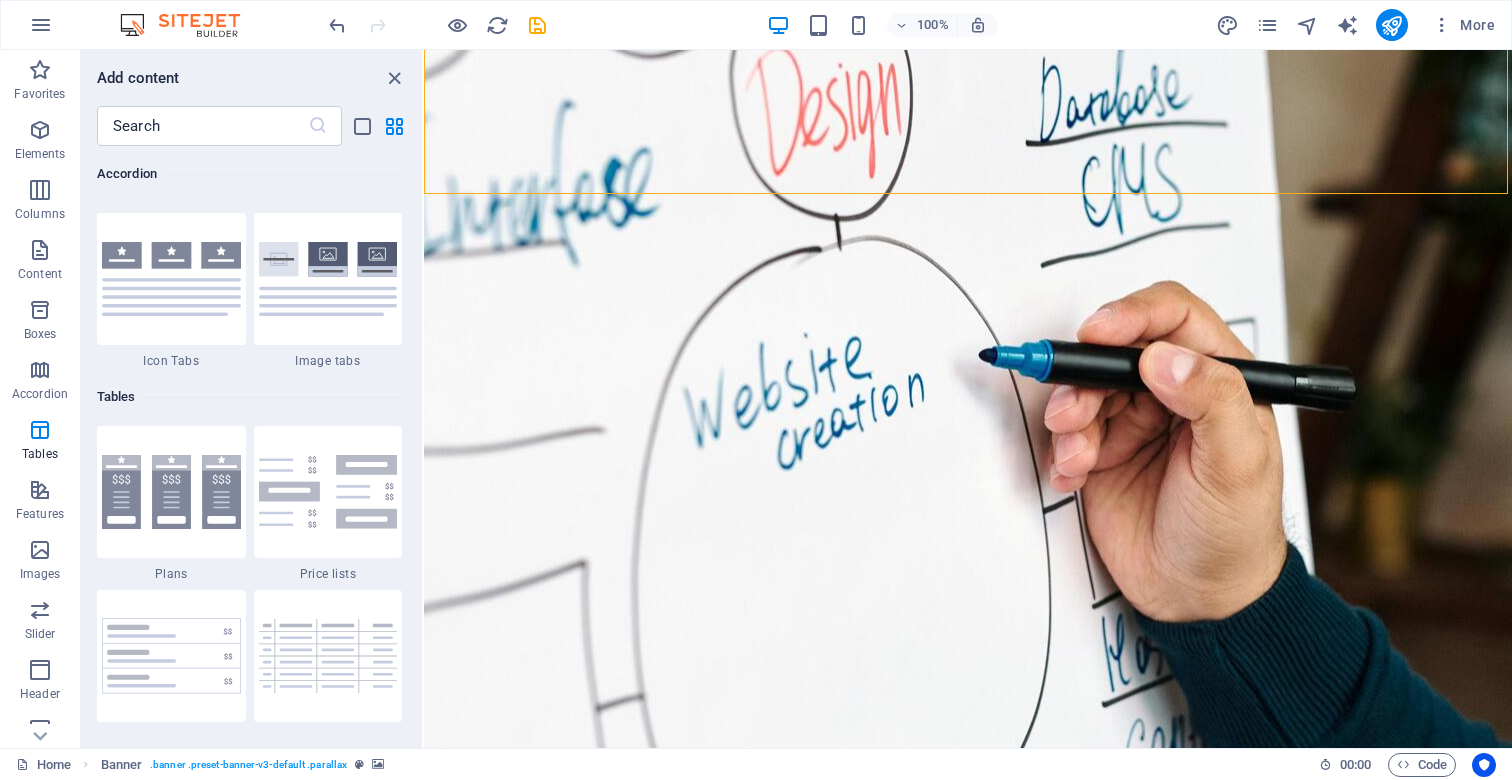 scroll, scrollTop: 6713, scrollLeft: 0, axis: vertical 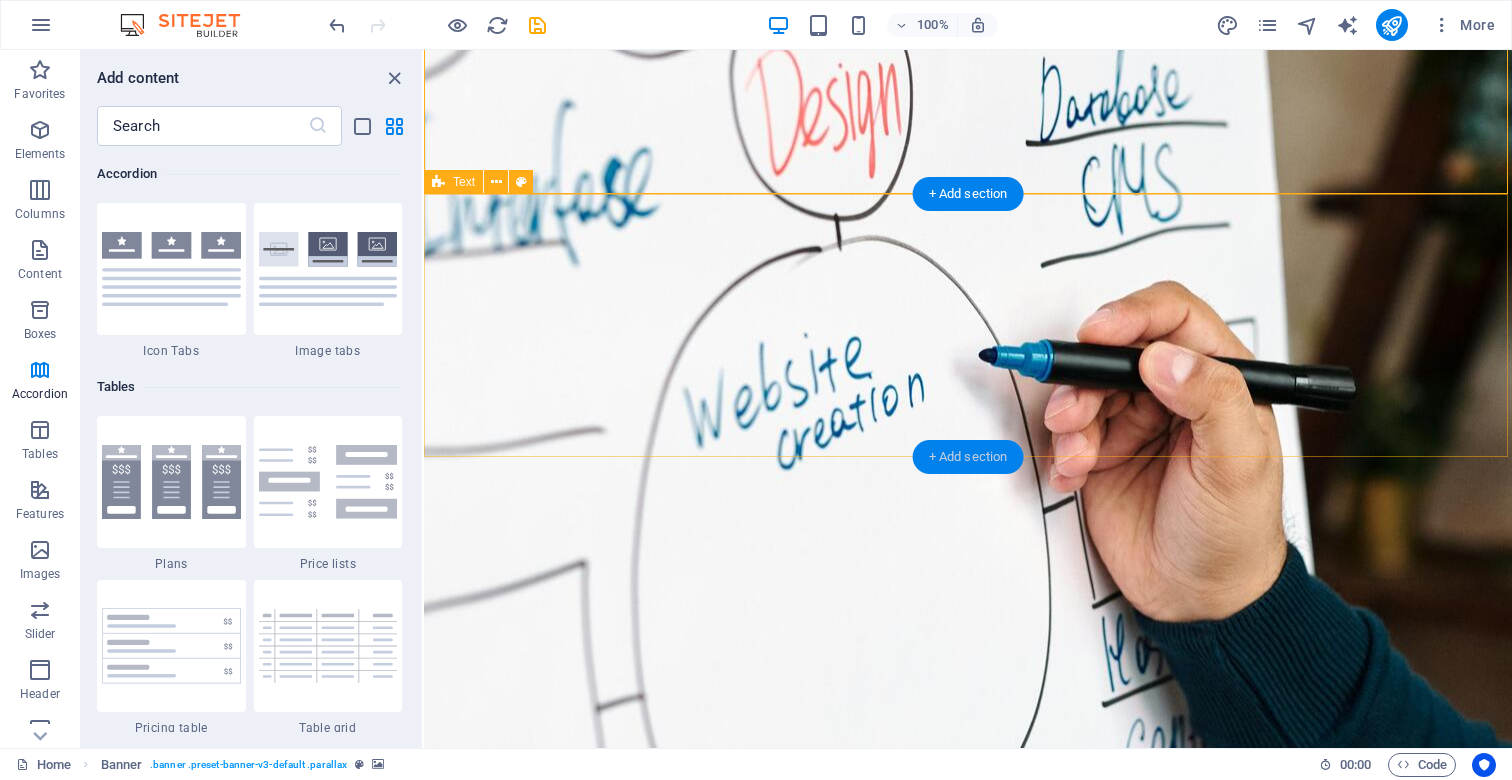 click on "+ Add section" at bounding box center (968, 457) 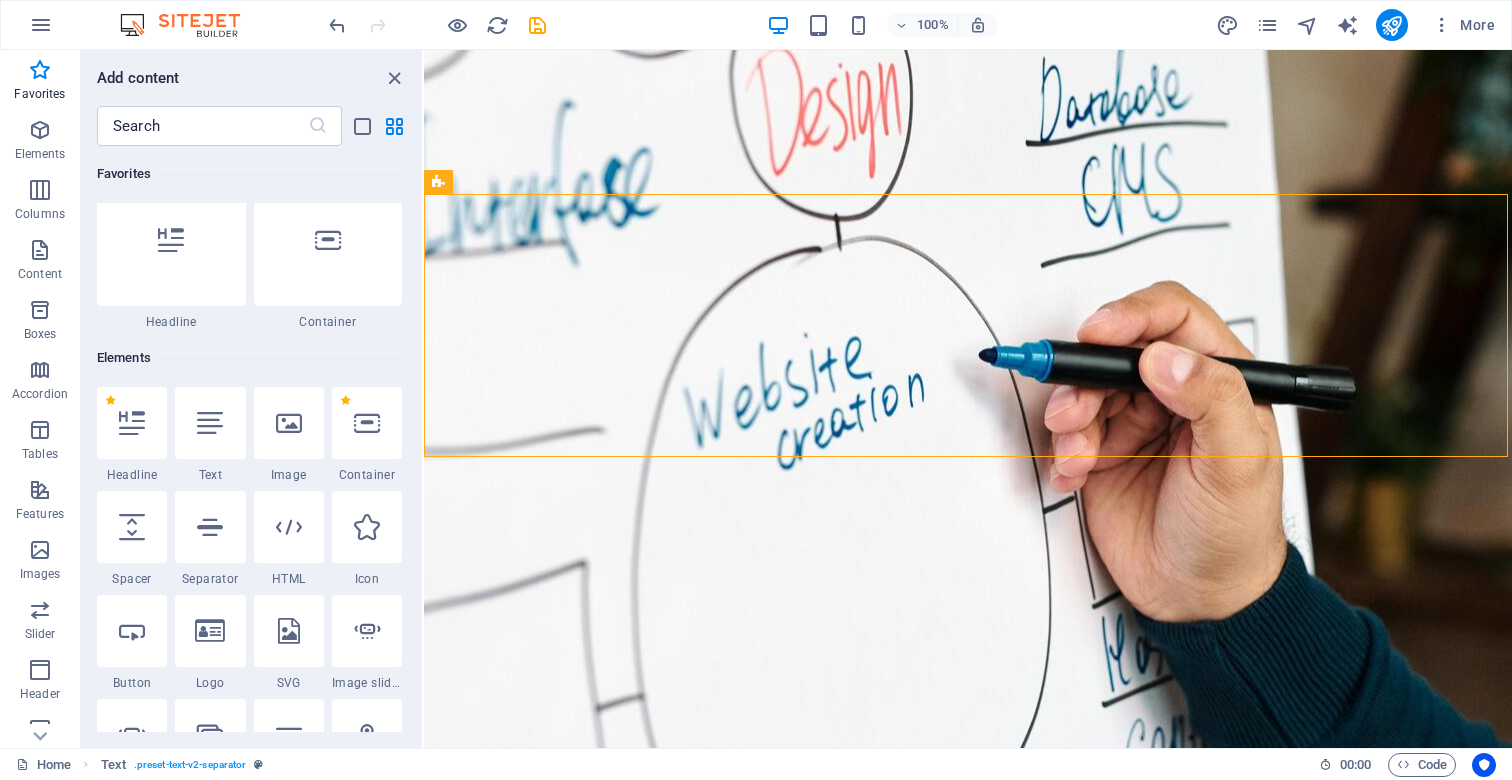 scroll, scrollTop: 36, scrollLeft: 0, axis: vertical 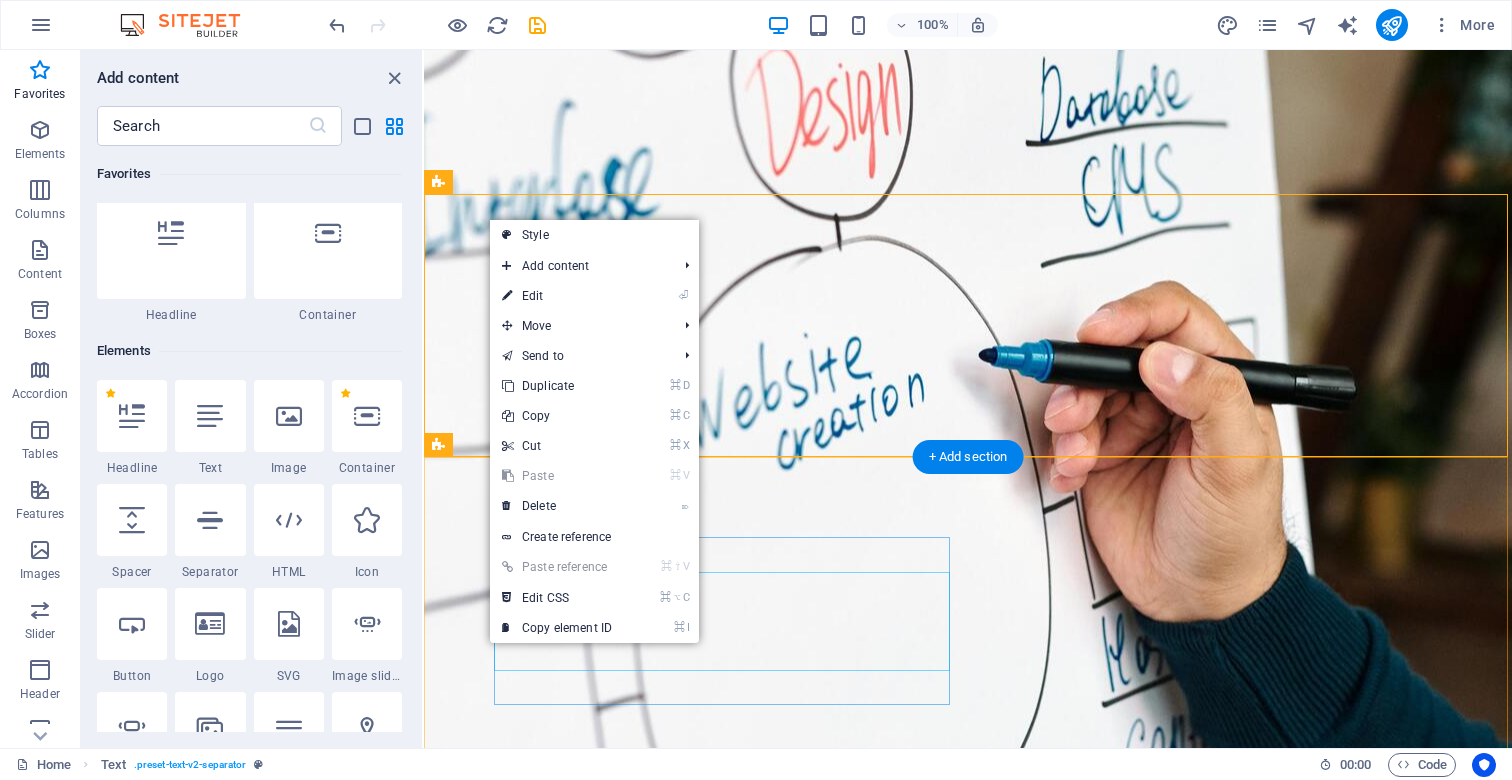 click on "⌘ I  Copy element ID" at bounding box center [557, 628] 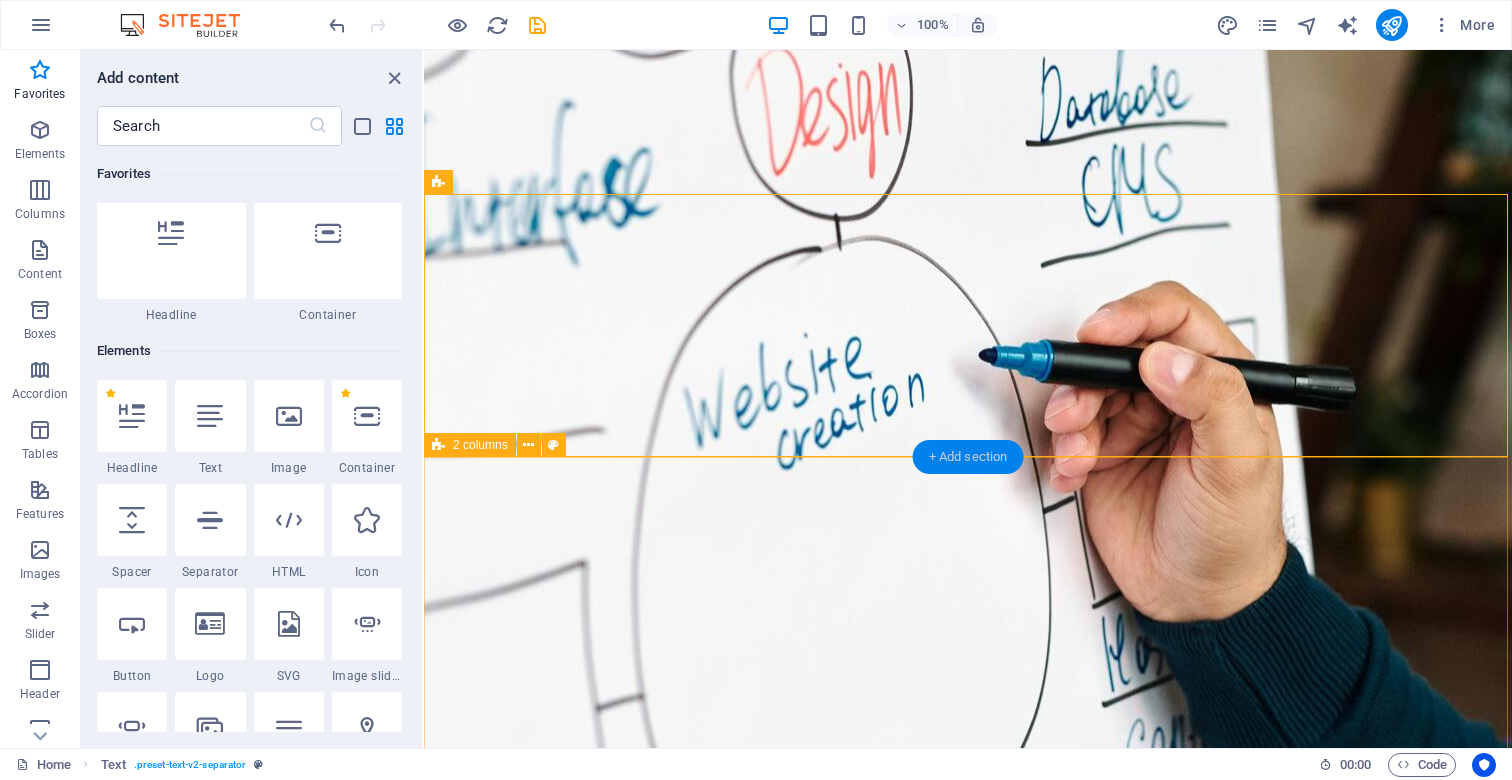 click on "+ Add section" at bounding box center [968, 457] 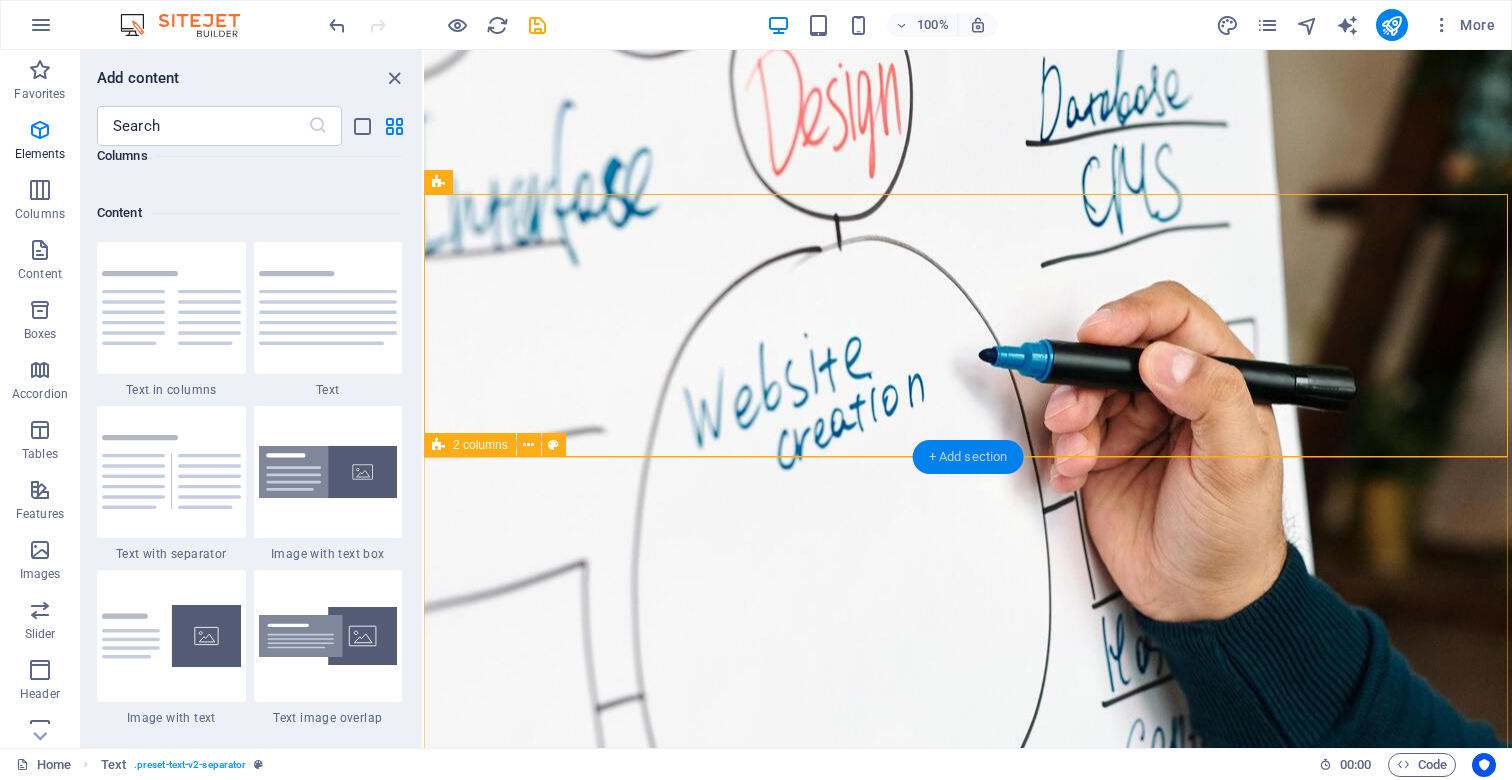 scroll, scrollTop: 3499, scrollLeft: 0, axis: vertical 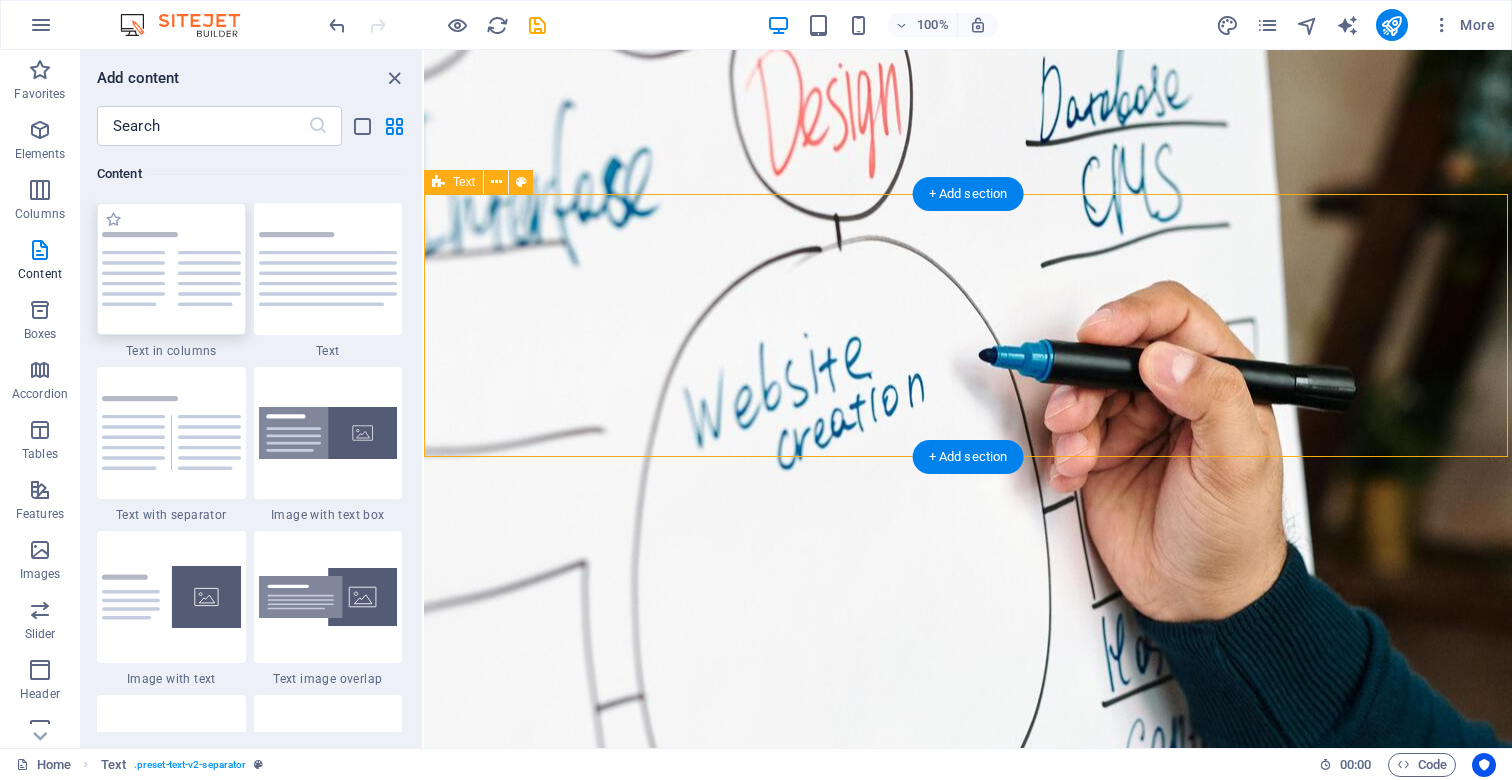 click at bounding box center (171, 269) 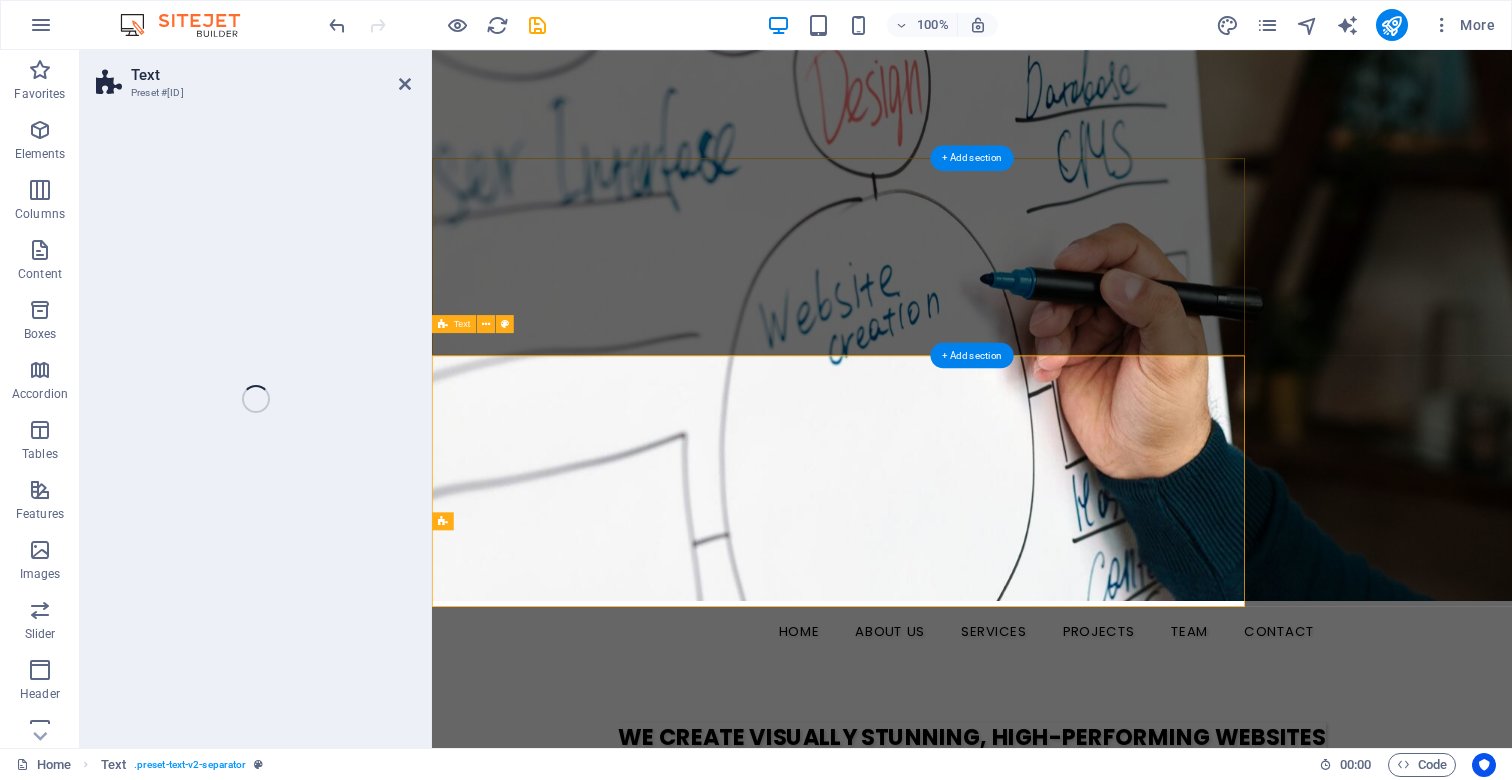 select on "rem" 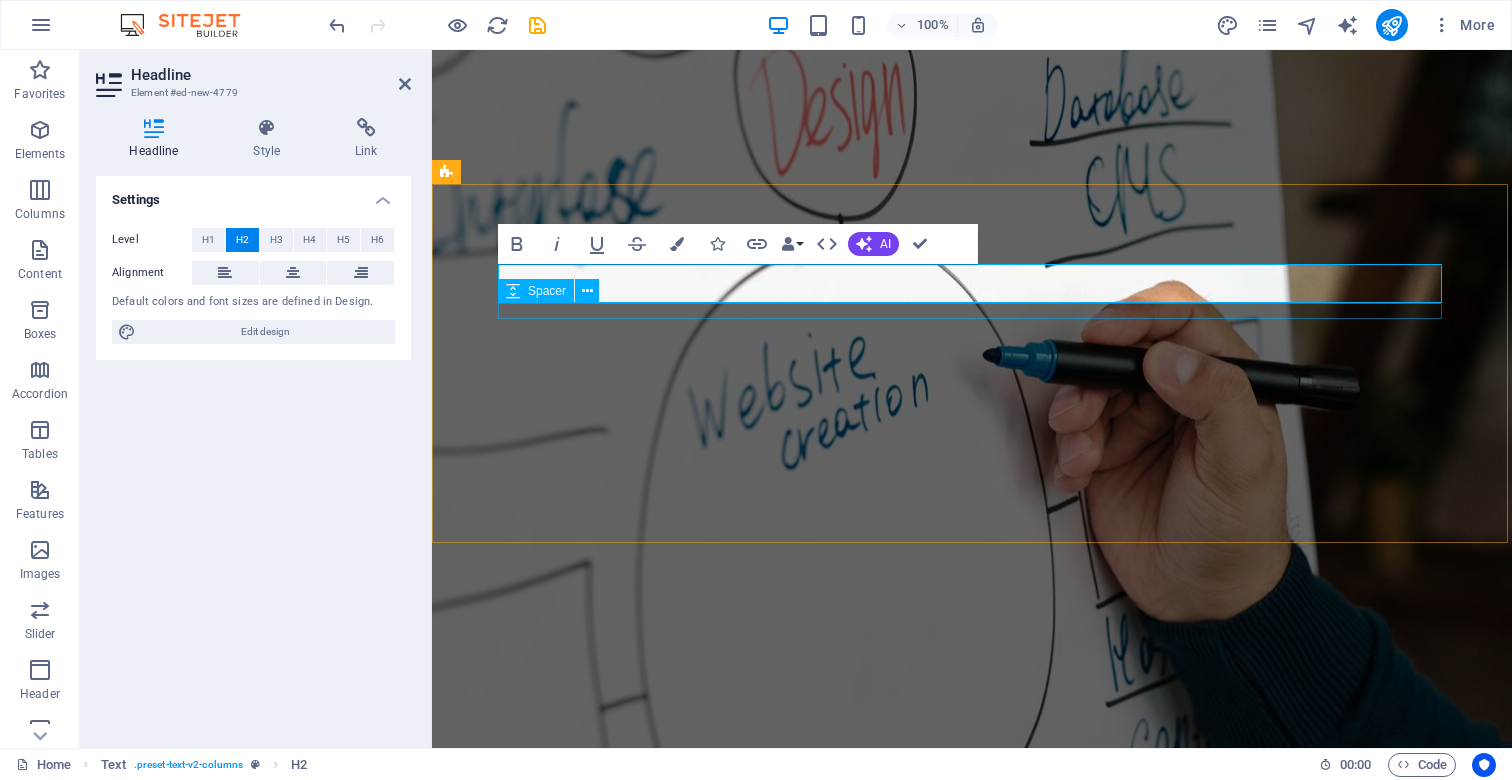 click on "Spacer" at bounding box center (555, 291) 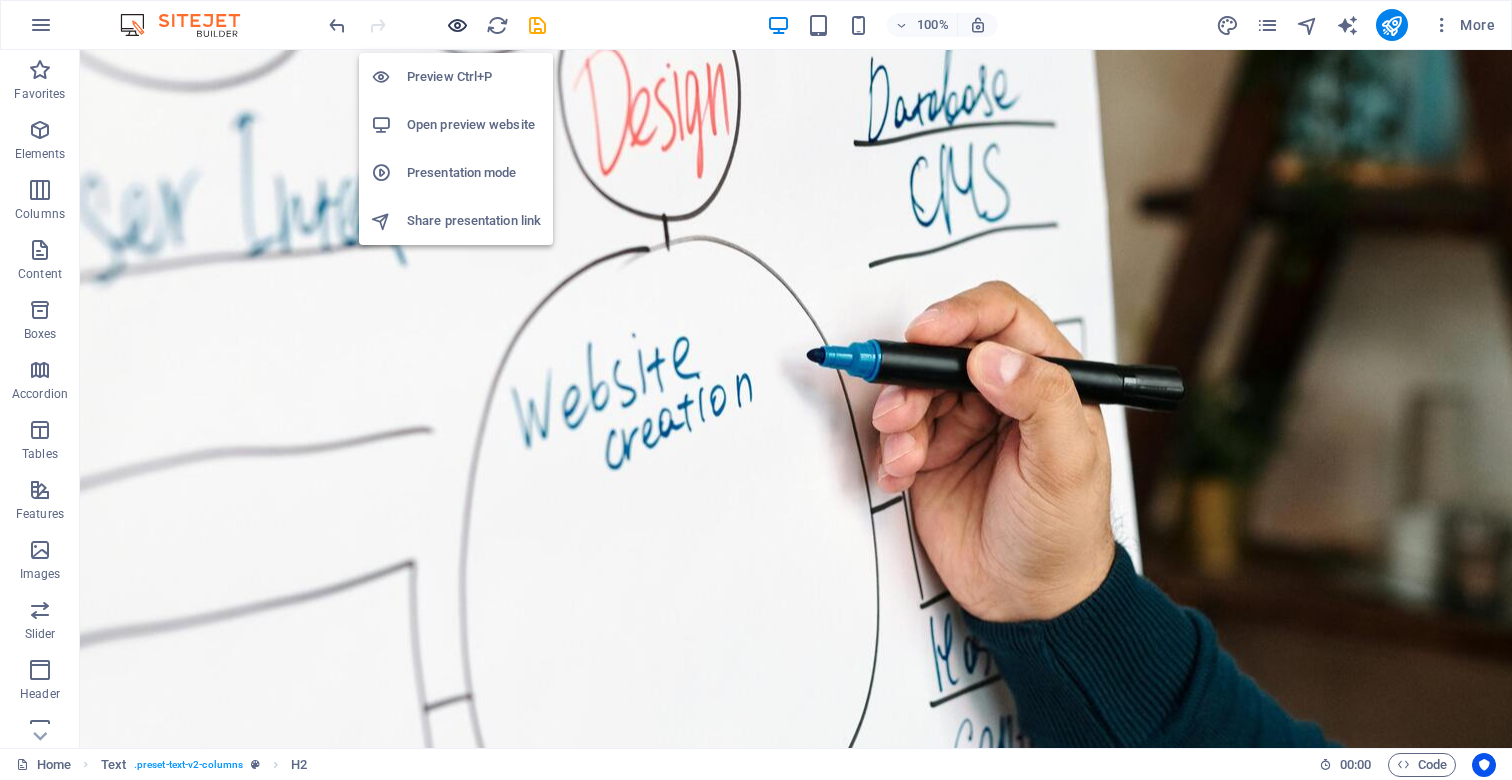click at bounding box center (457, 25) 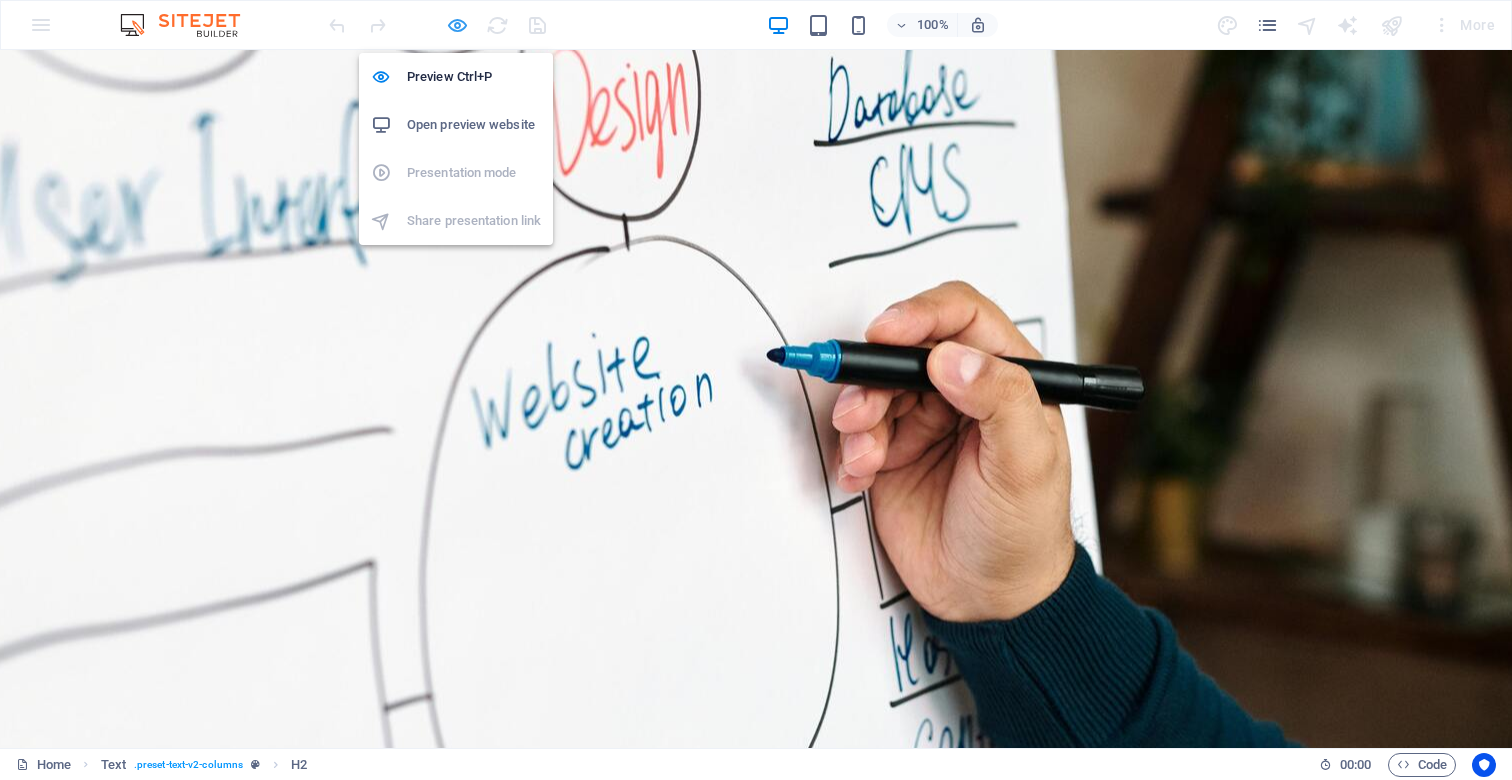 click at bounding box center (457, 25) 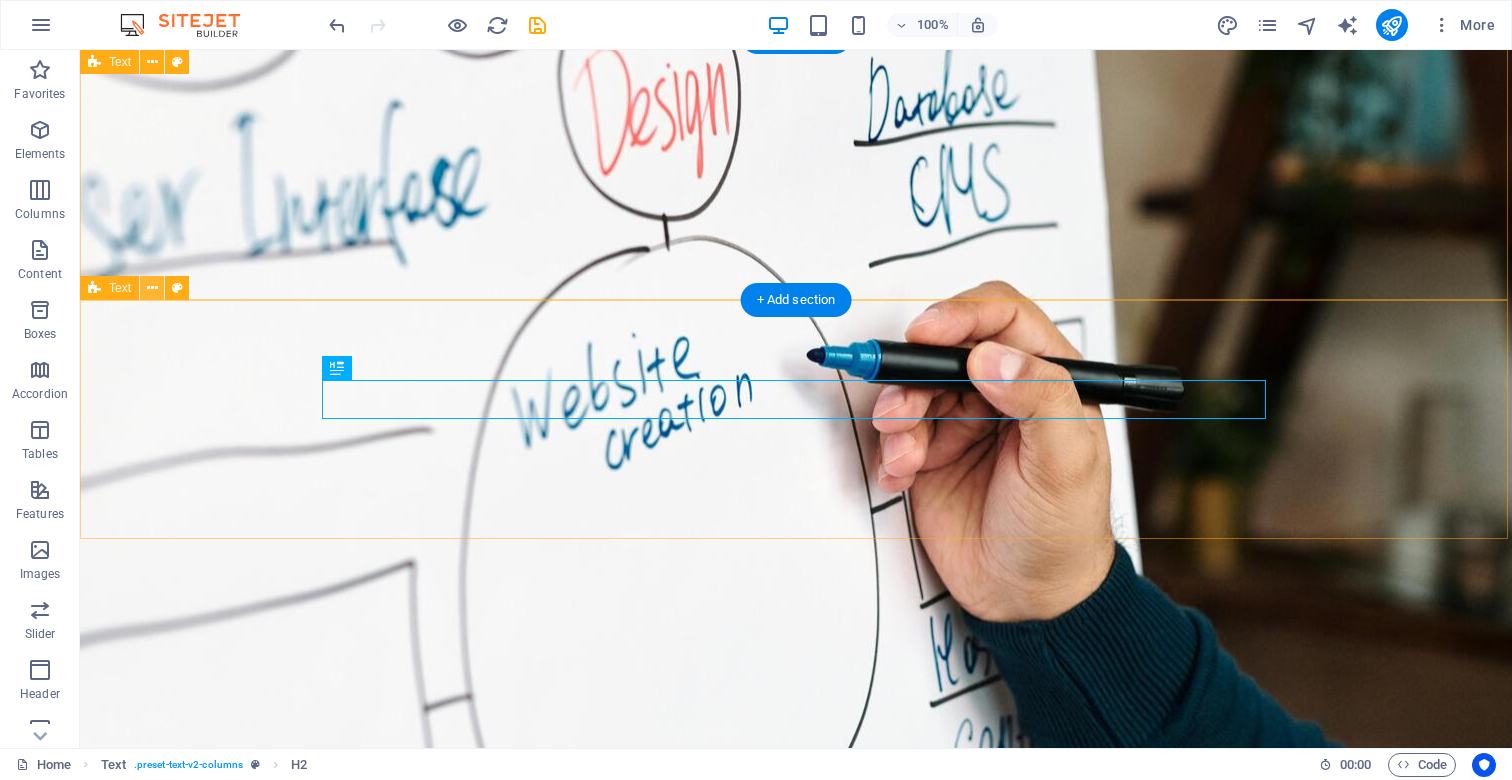 click at bounding box center (152, 288) 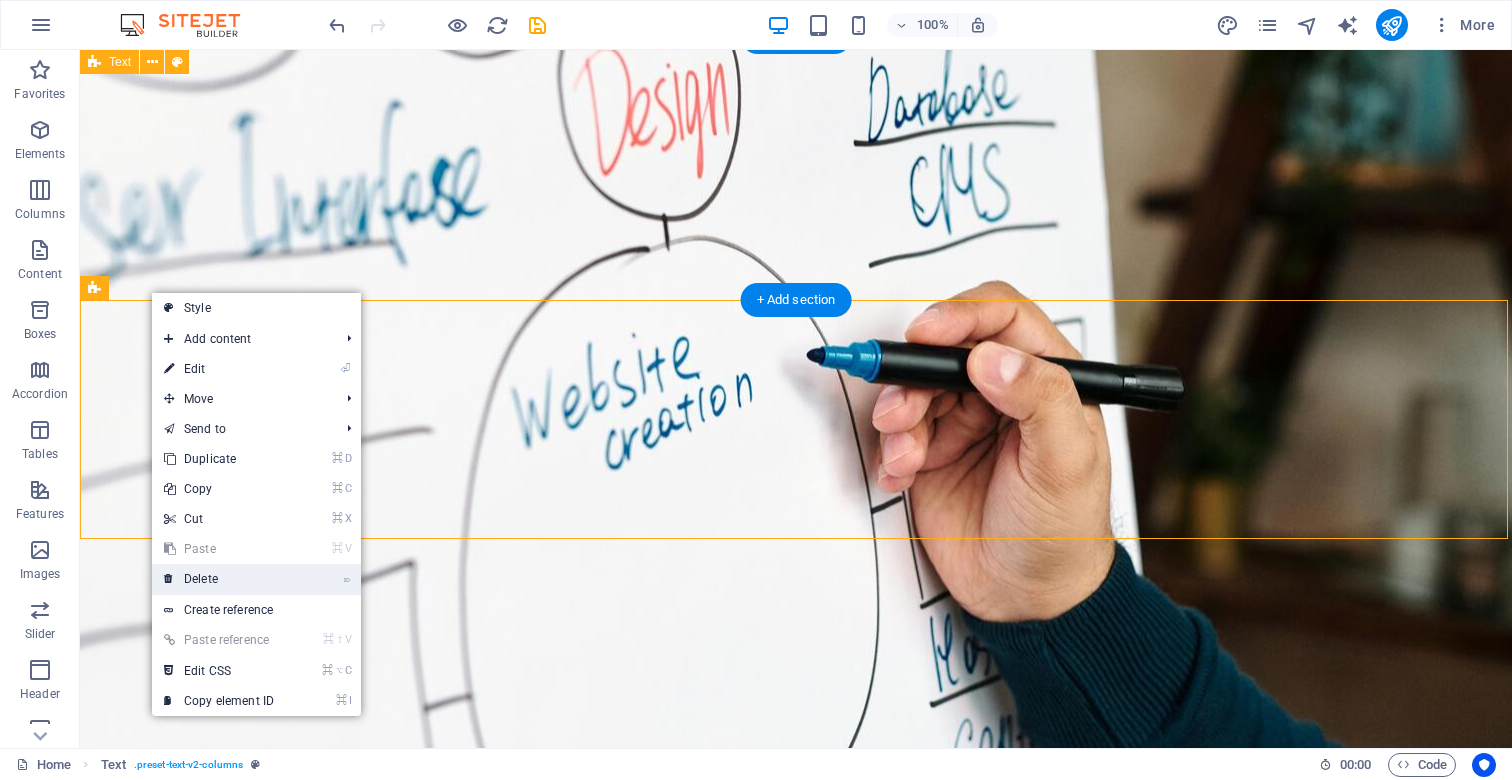 click on "⌦  Delete" at bounding box center (219, 579) 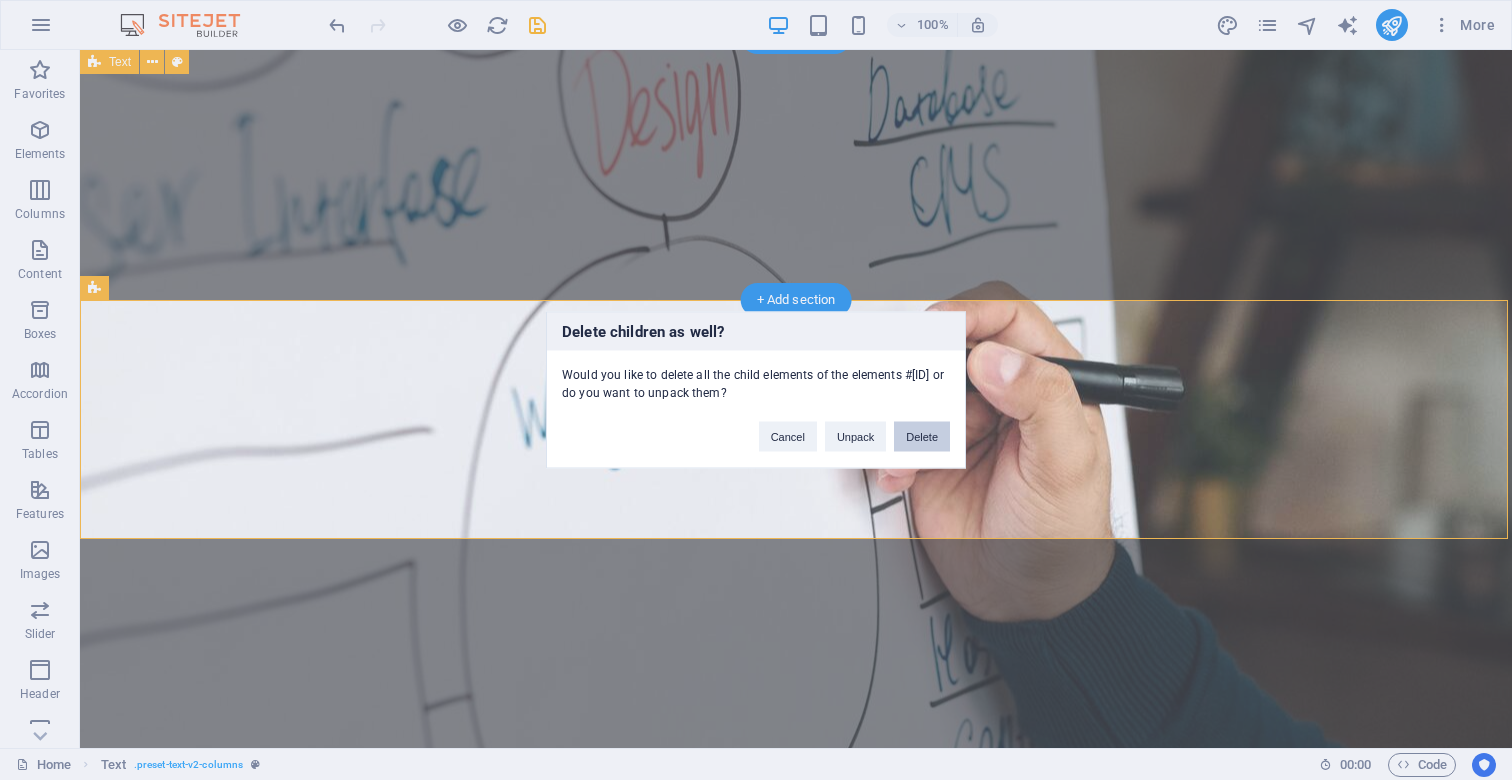 click on "Delete" at bounding box center (922, 437) 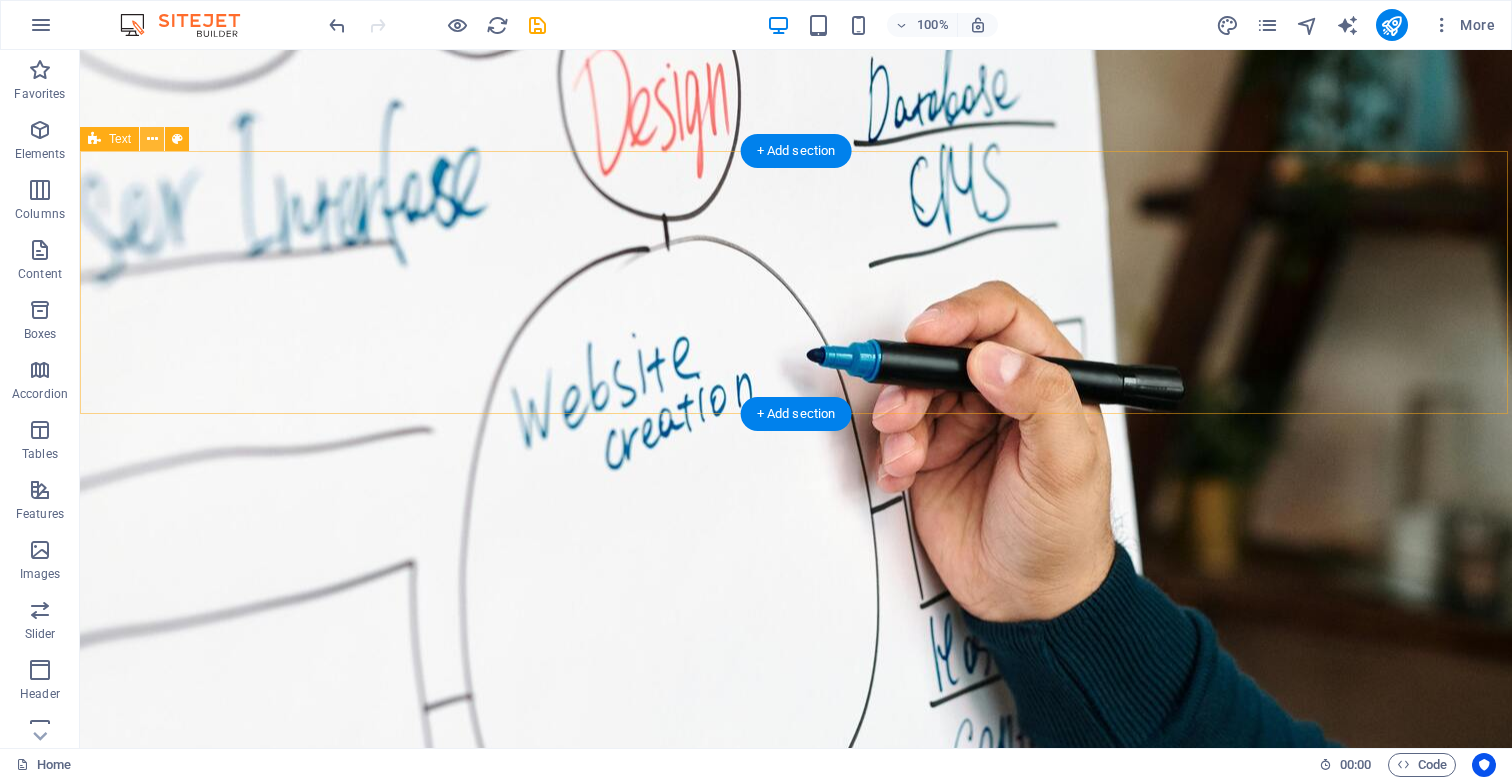 click at bounding box center [152, 139] 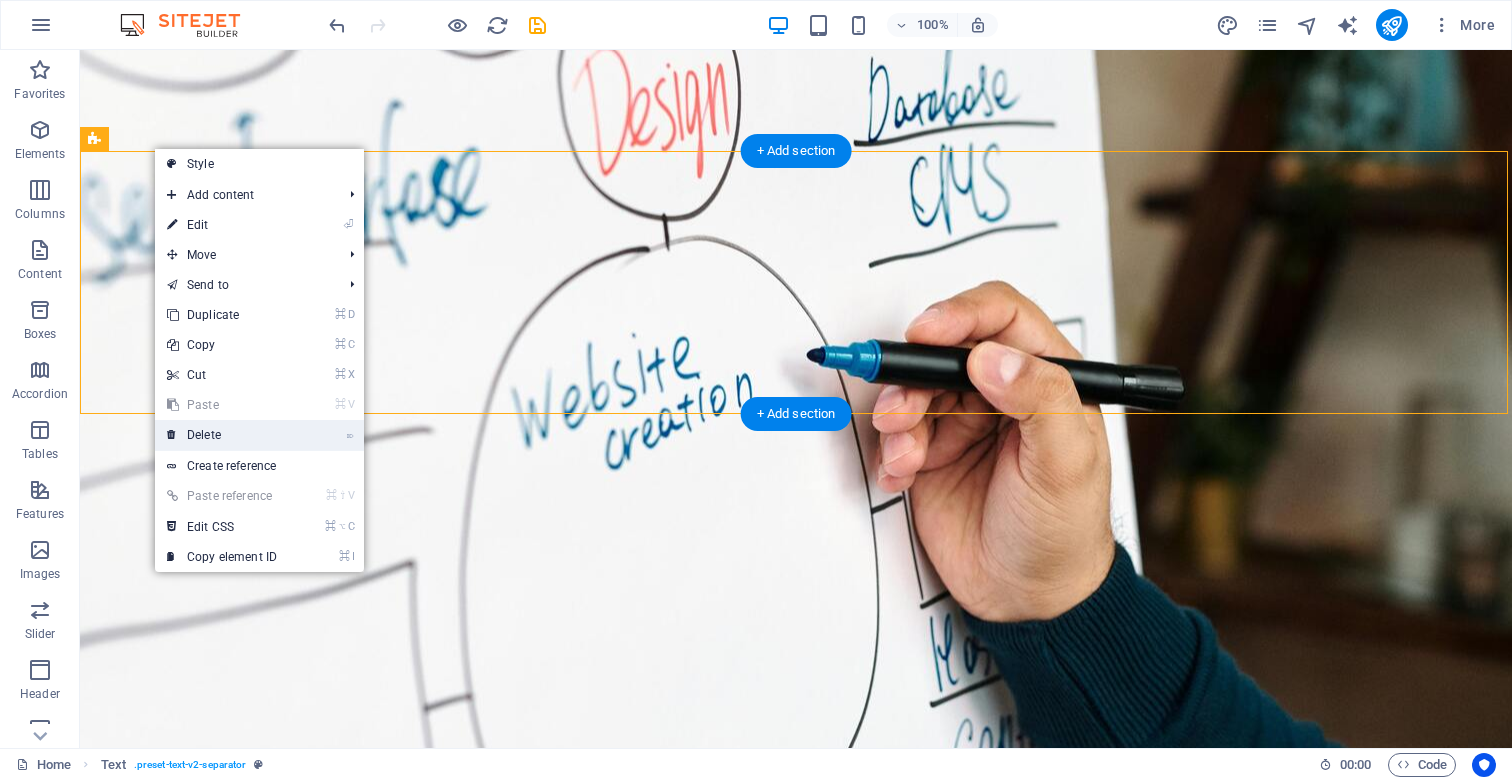 click on "⌦  Delete" at bounding box center (222, 435) 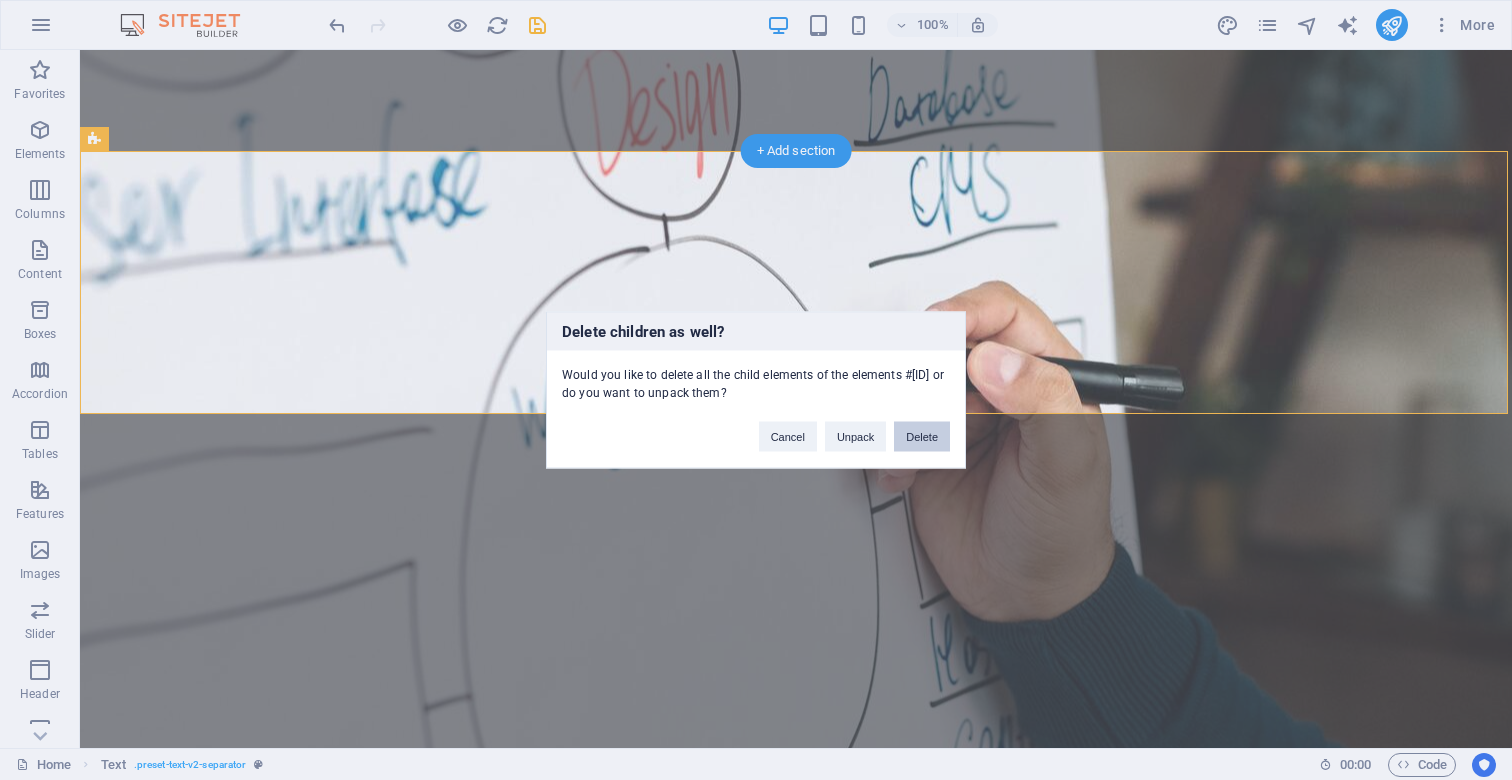 click on "Delete" at bounding box center [922, 437] 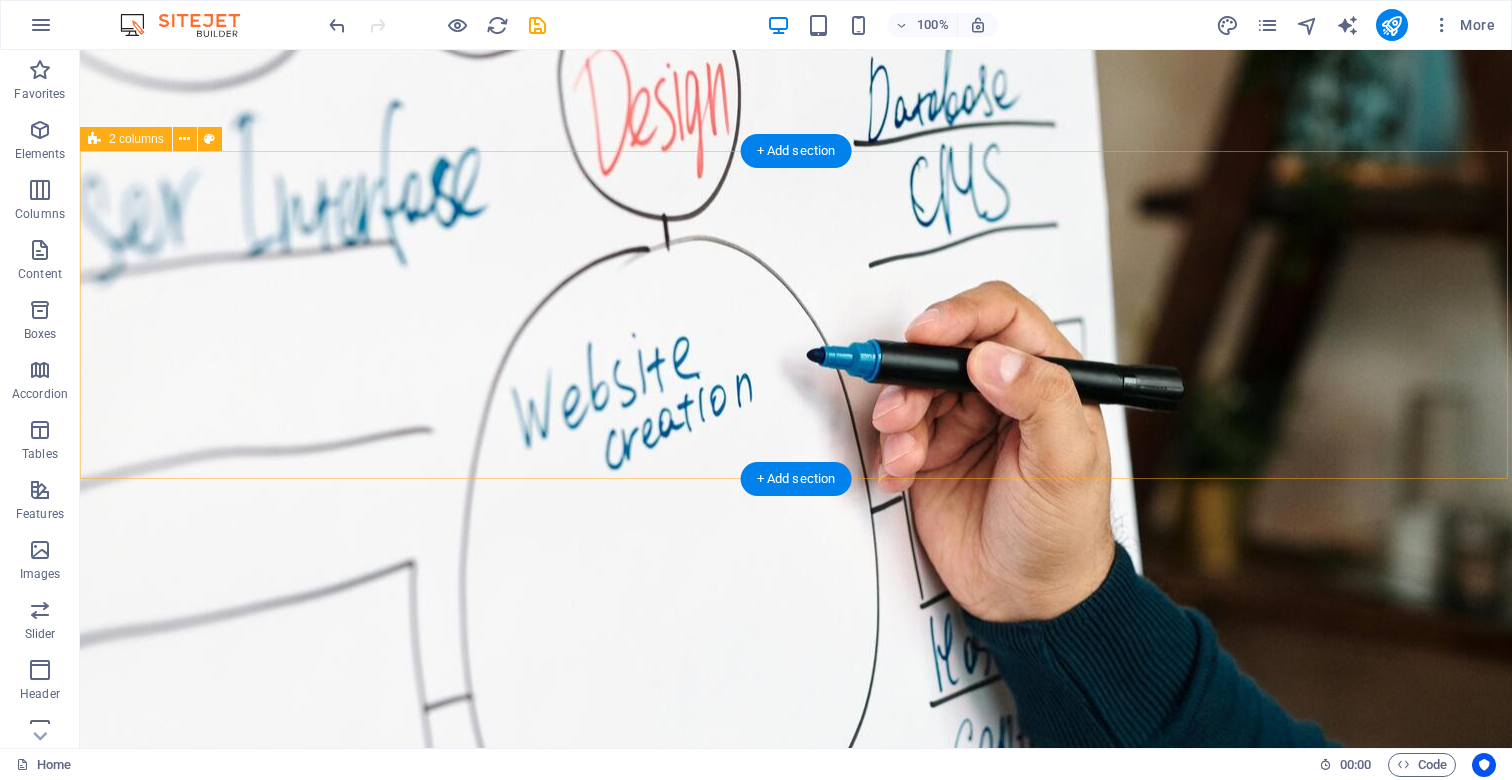 click on "2 columns" at bounding box center (136, 139) 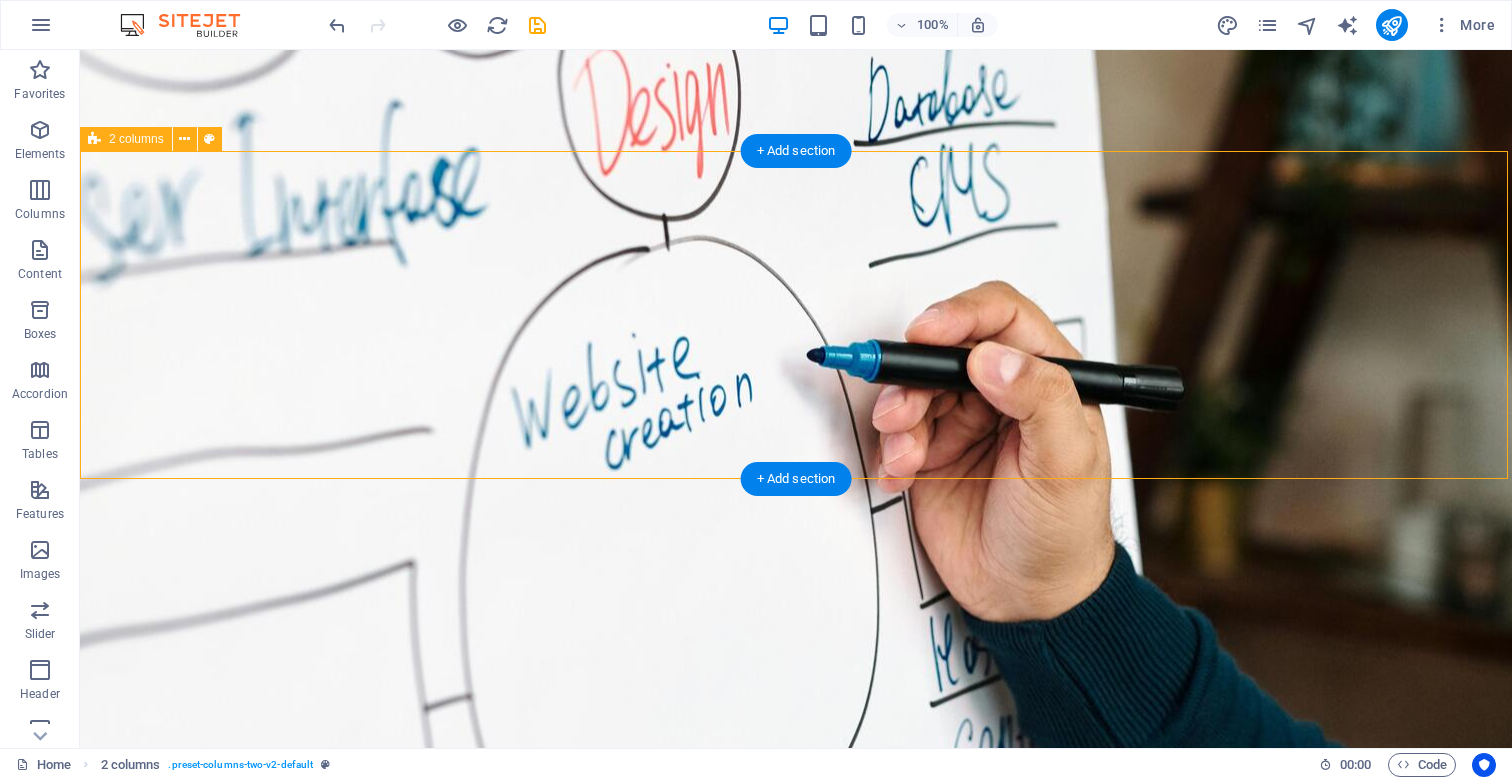 click on "2 columns" at bounding box center (136, 139) 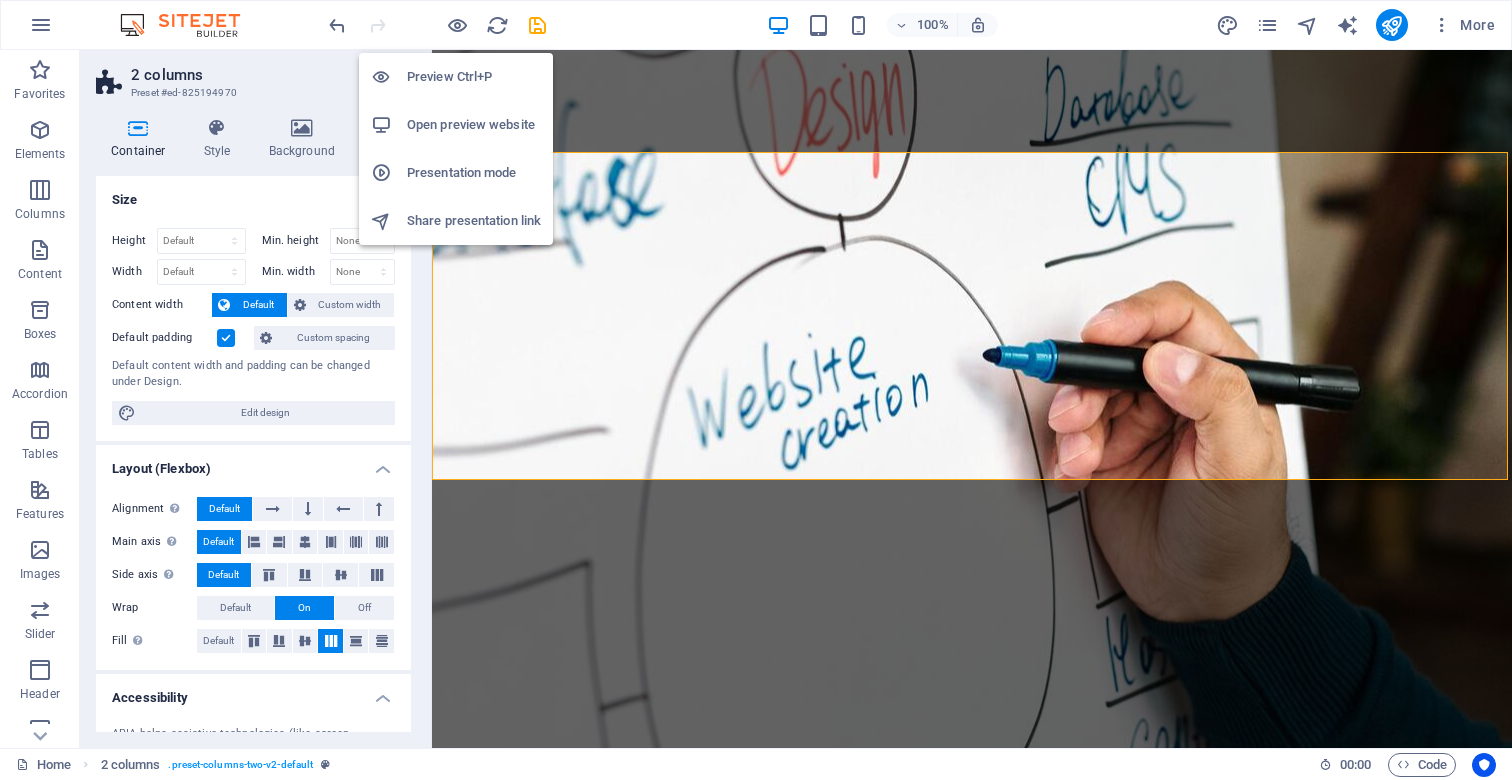 click on "Preview Ctrl+P" at bounding box center [474, 77] 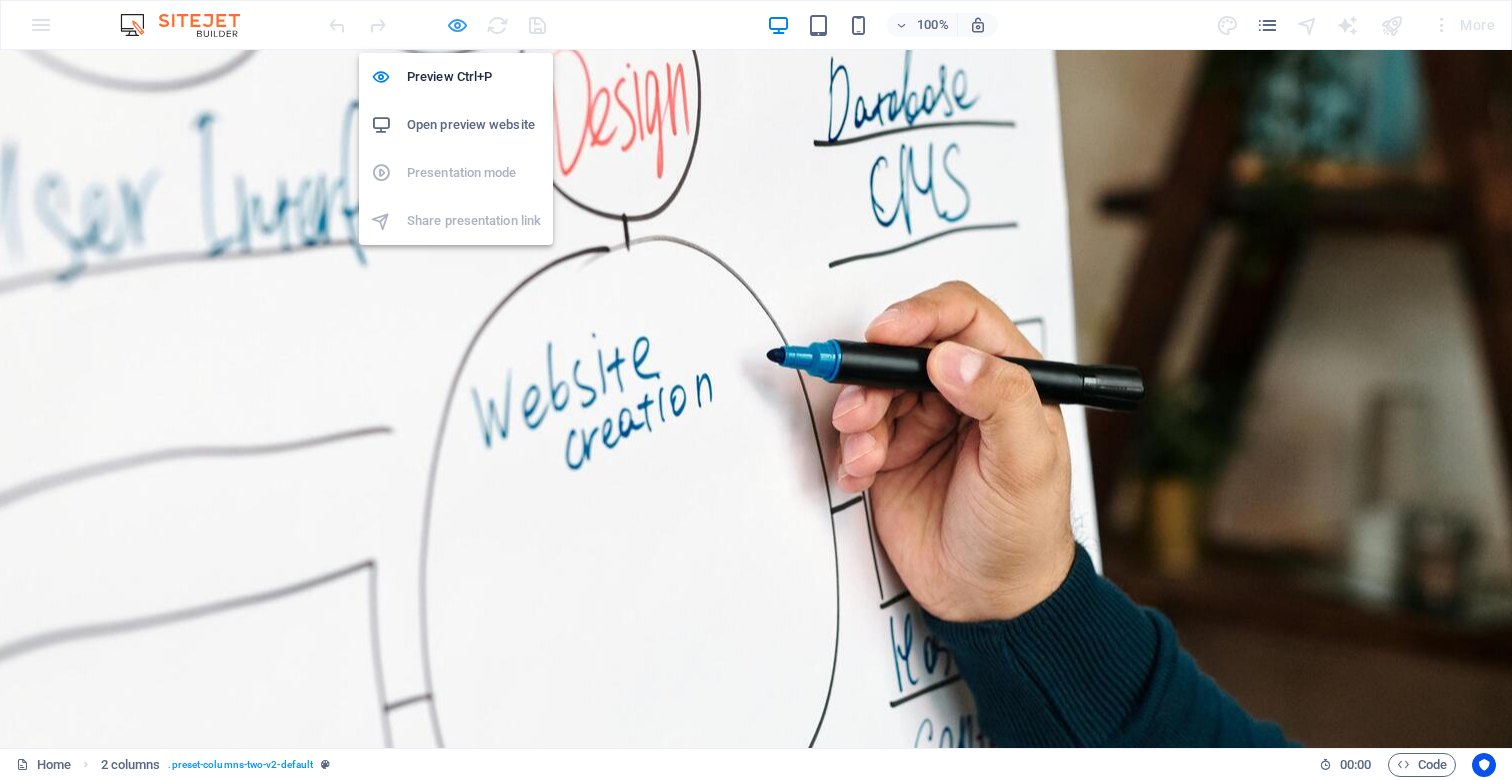 click at bounding box center (457, 25) 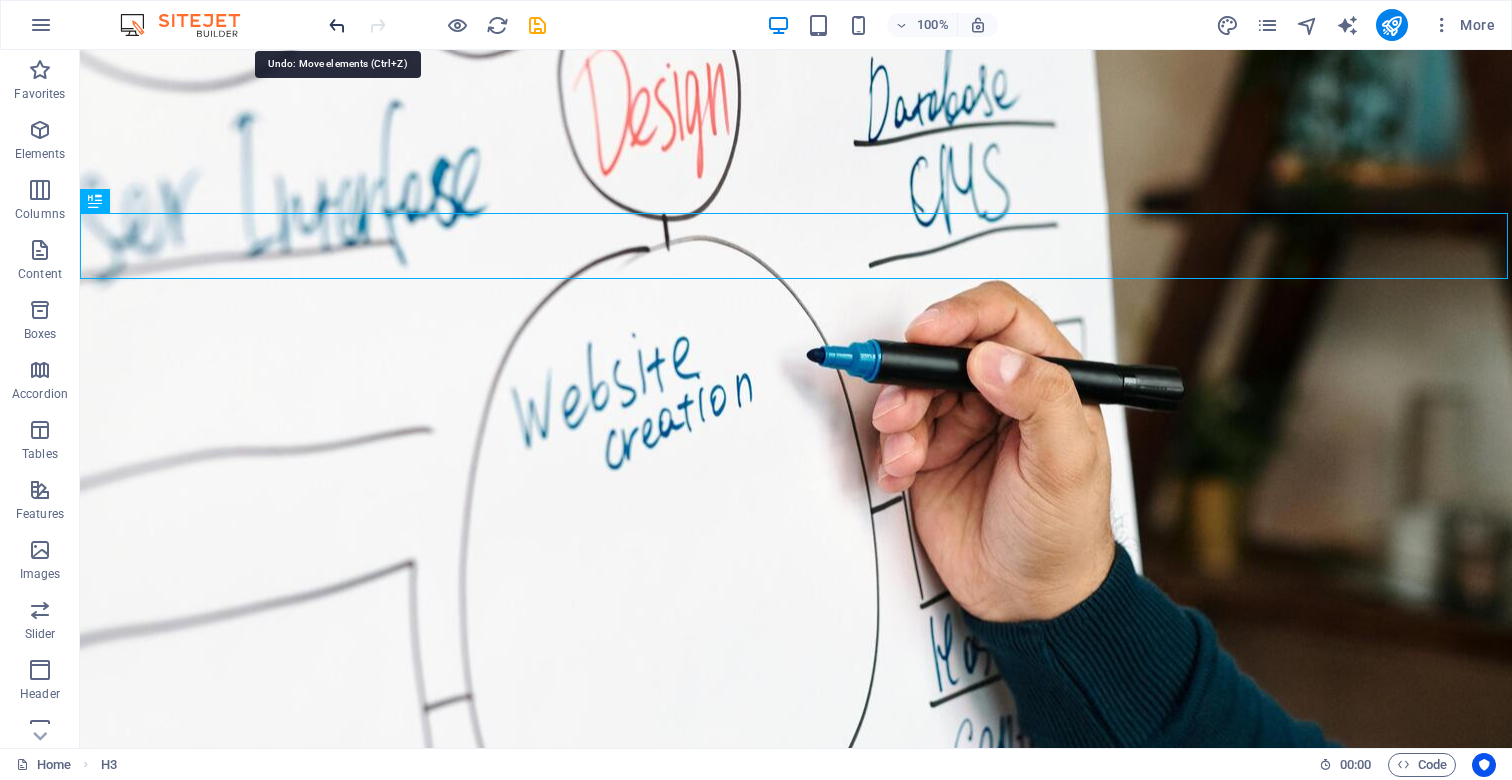 click at bounding box center (337, 25) 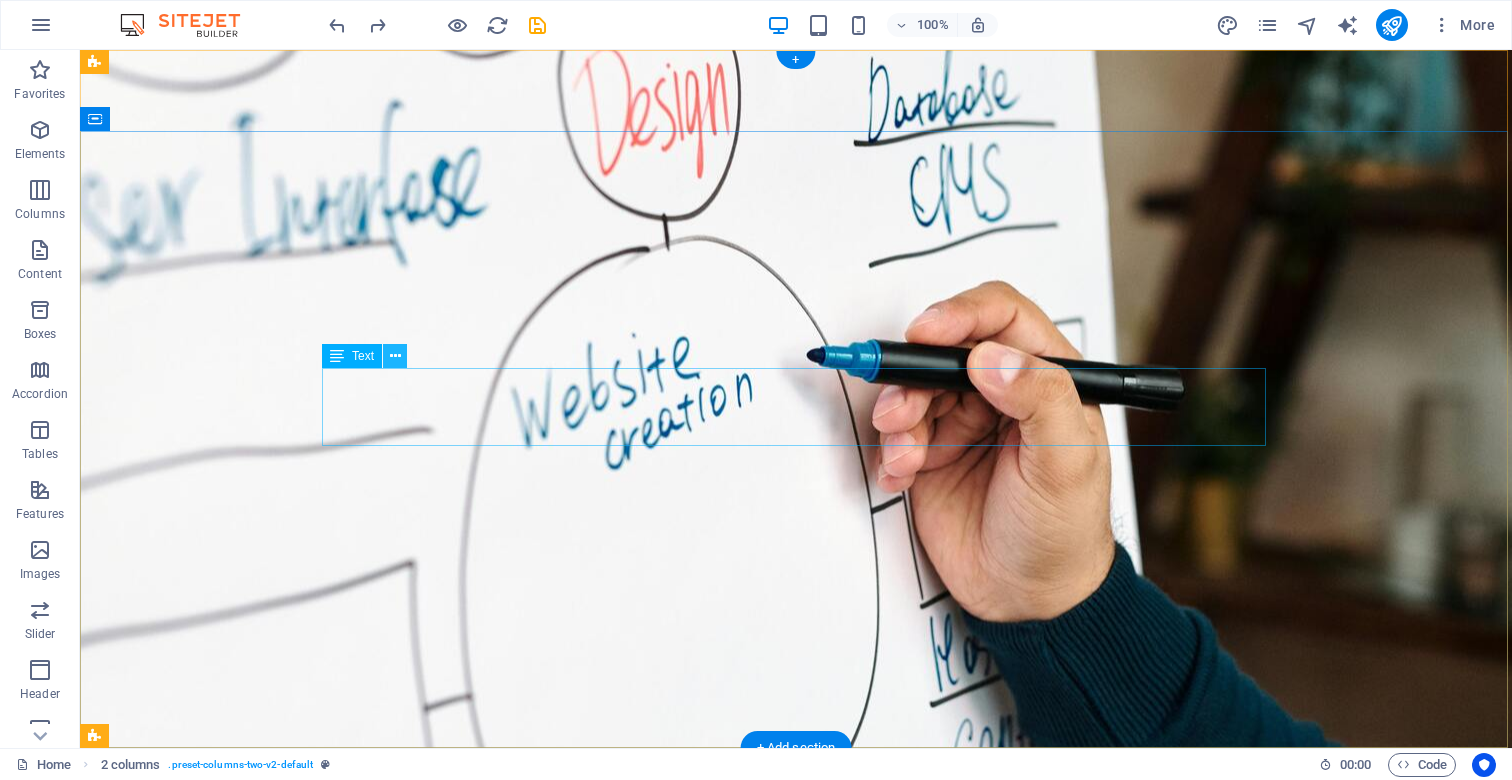 click at bounding box center (395, 356) 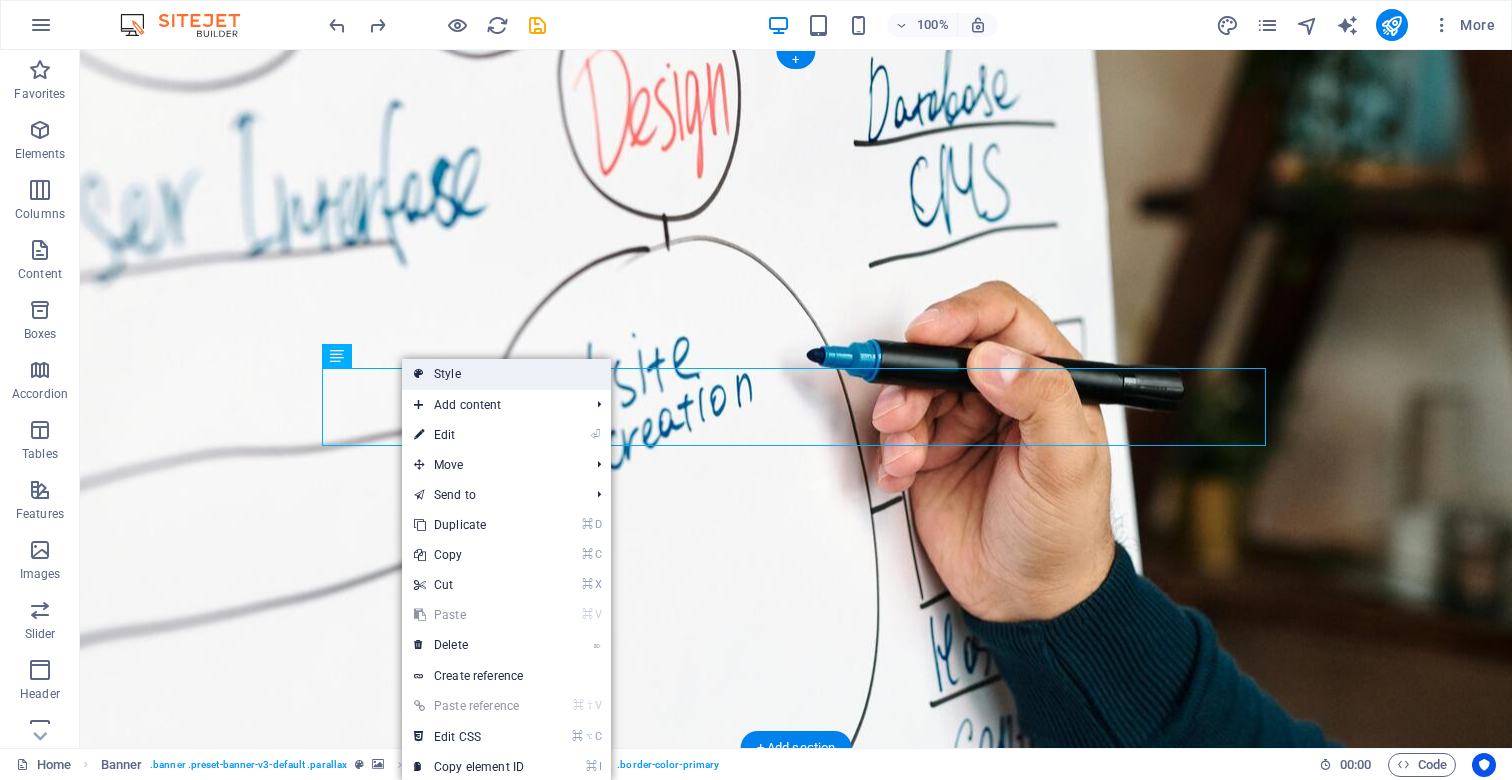 click on "Style" at bounding box center [506, 374] 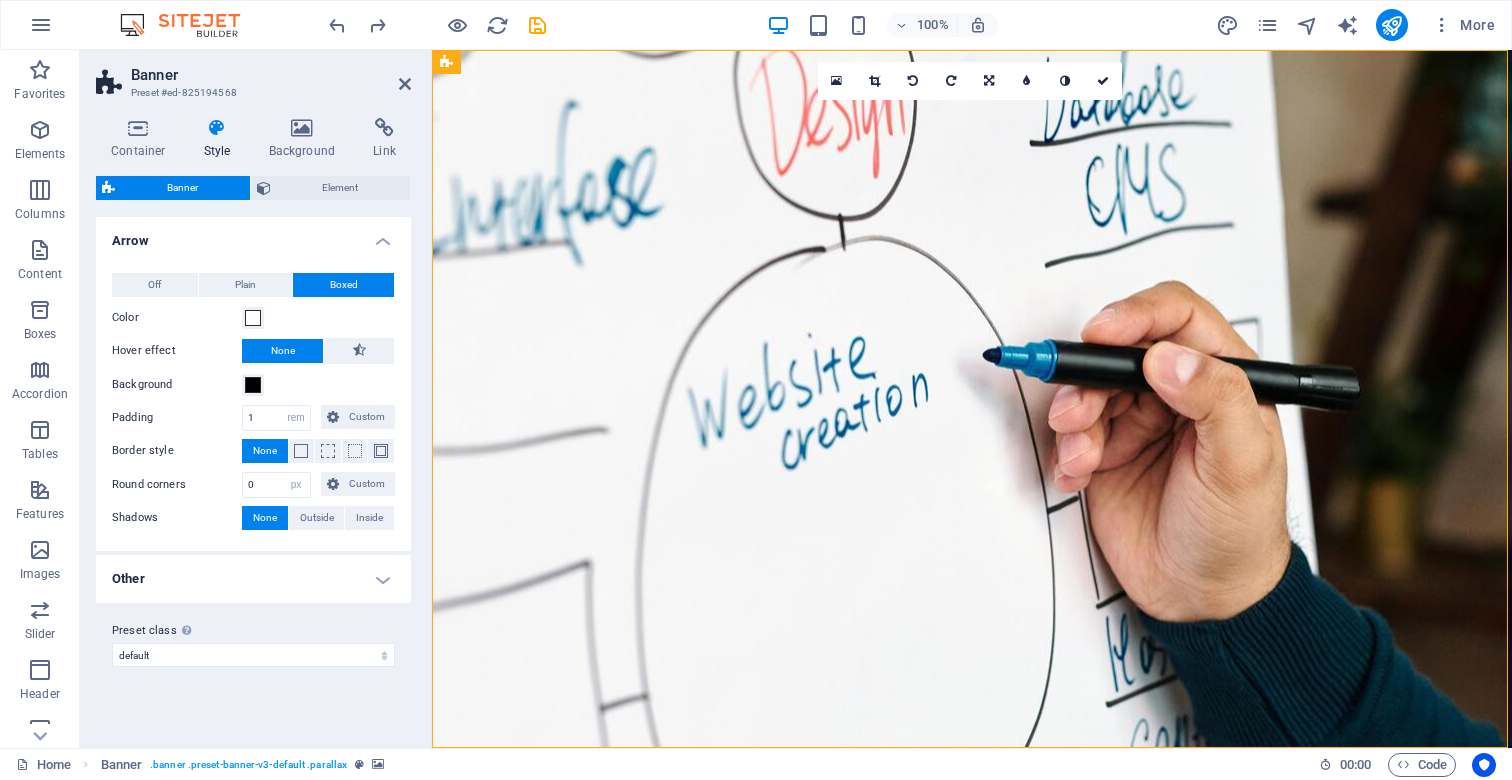 click on "Other" at bounding box center (253, 579) 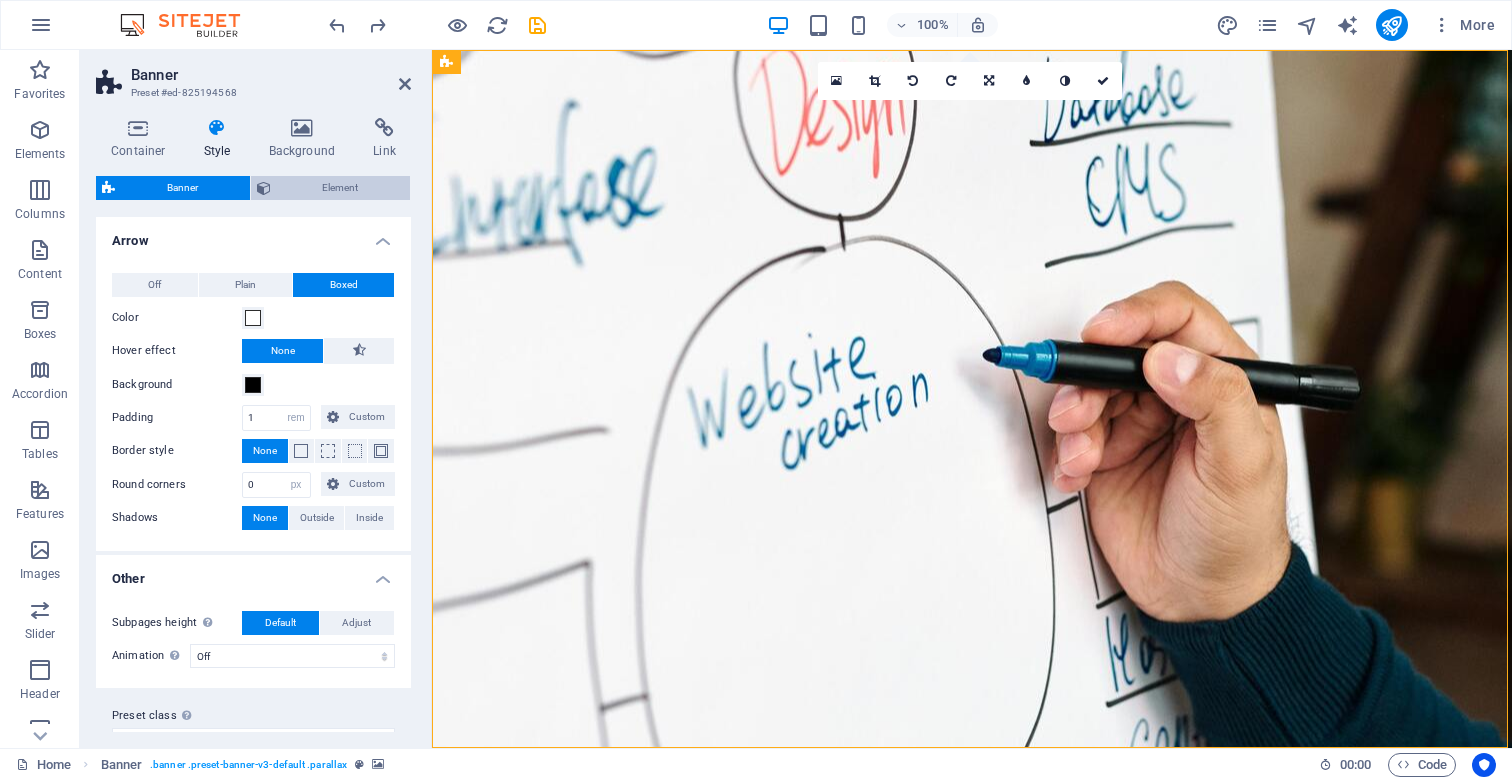 click on "Element" at bounding box center [341, 188] 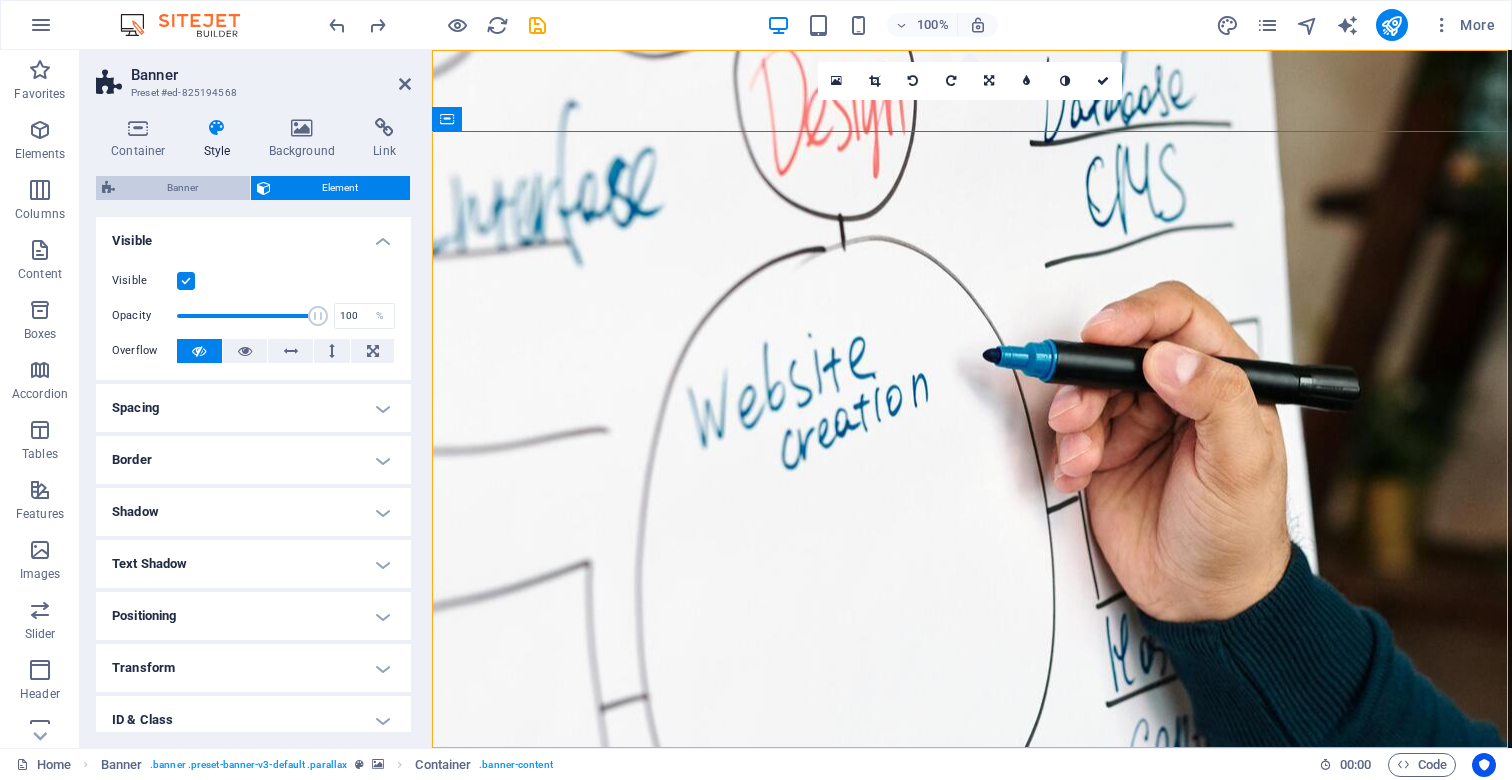 click on "Banner" at bounding box center [182, 188] 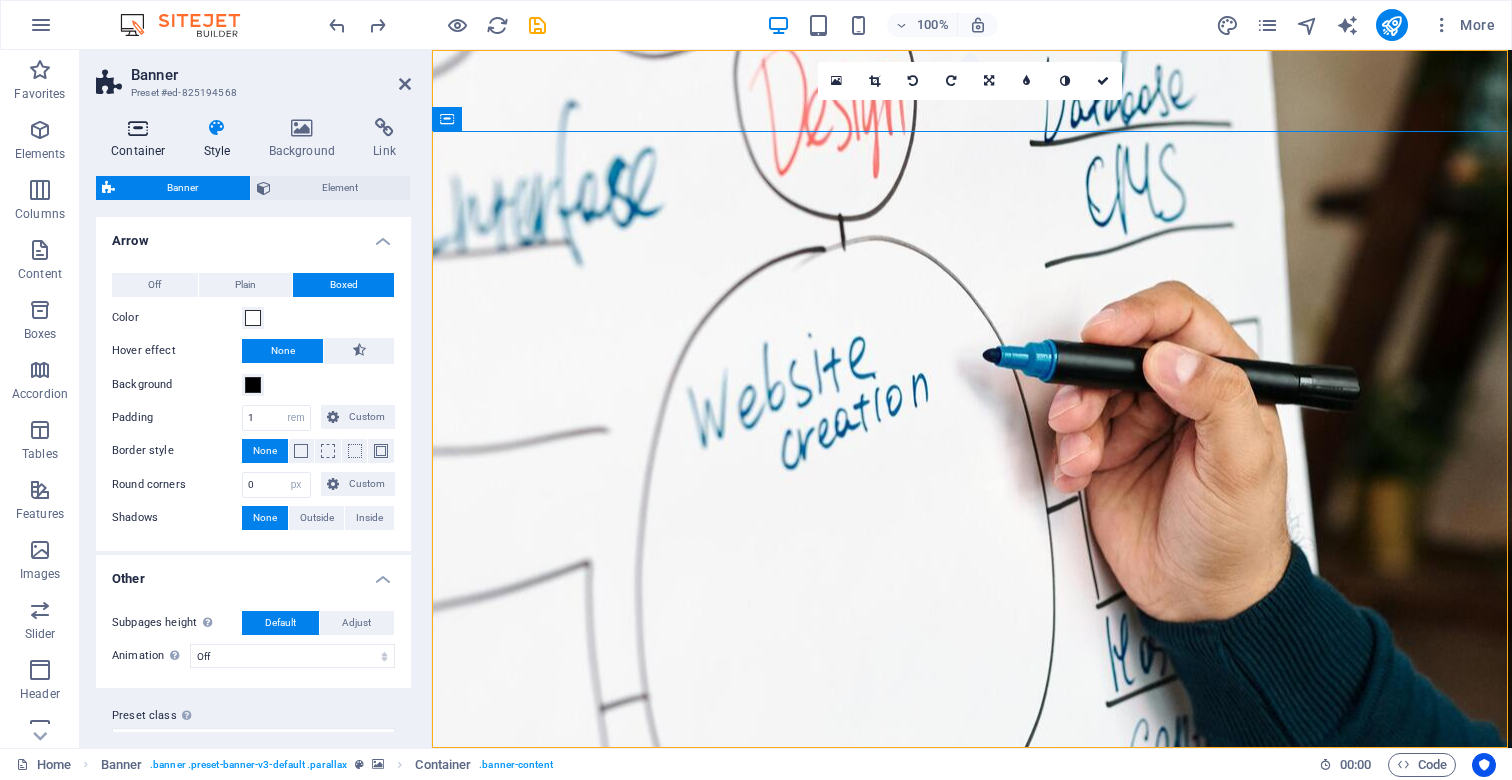 click at bounding box center [138, 128] 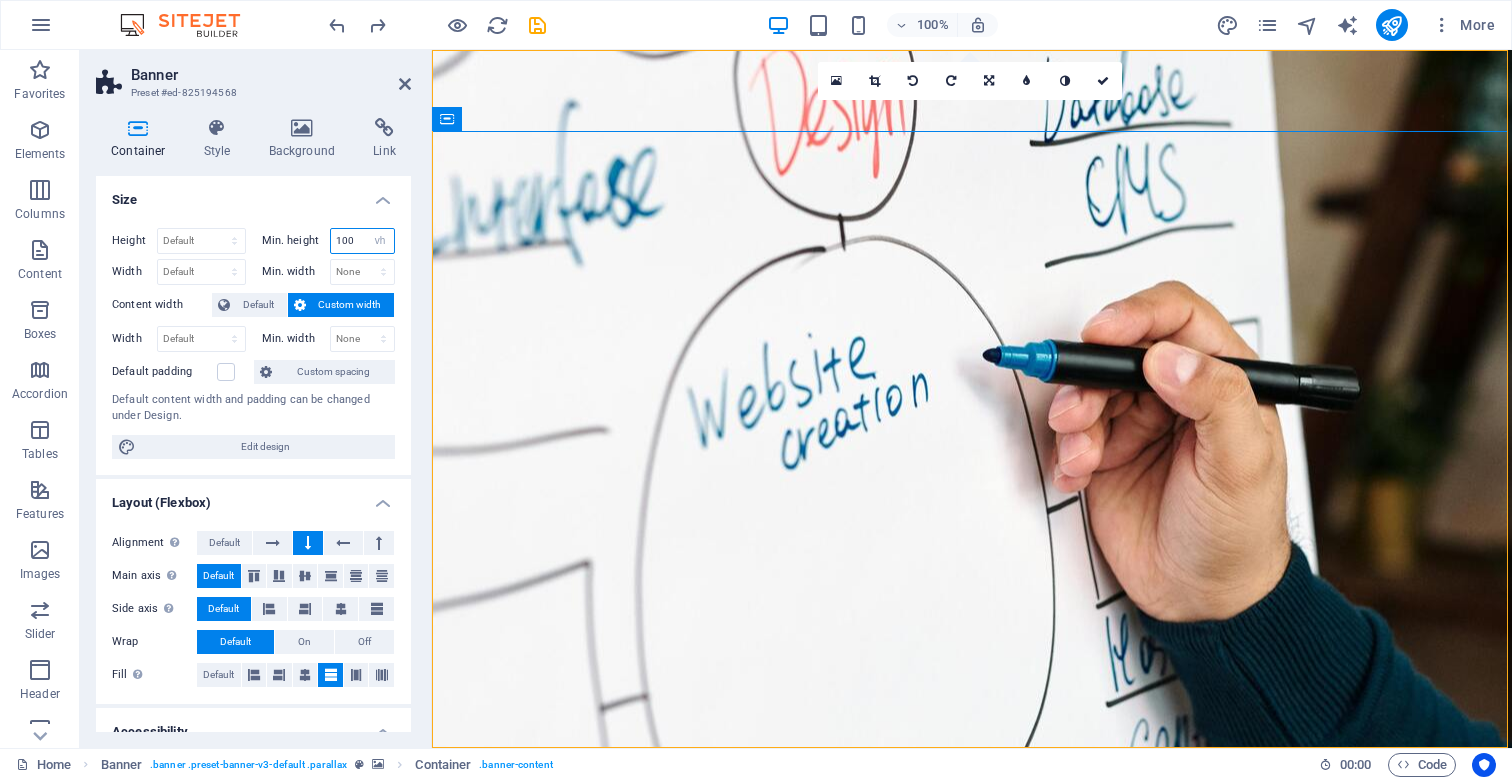 click on "100" at bounding box center [363, 241] 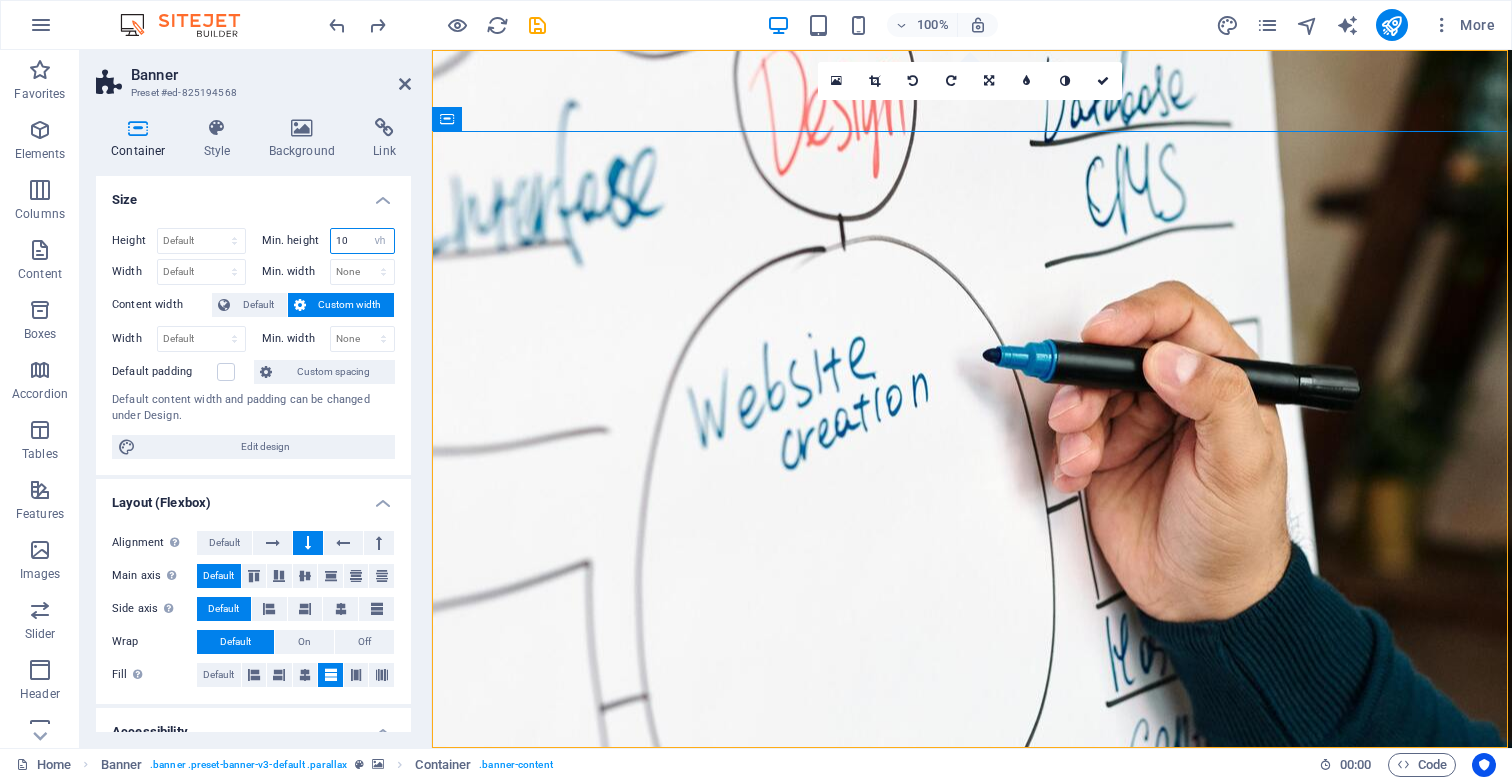 type on "1" 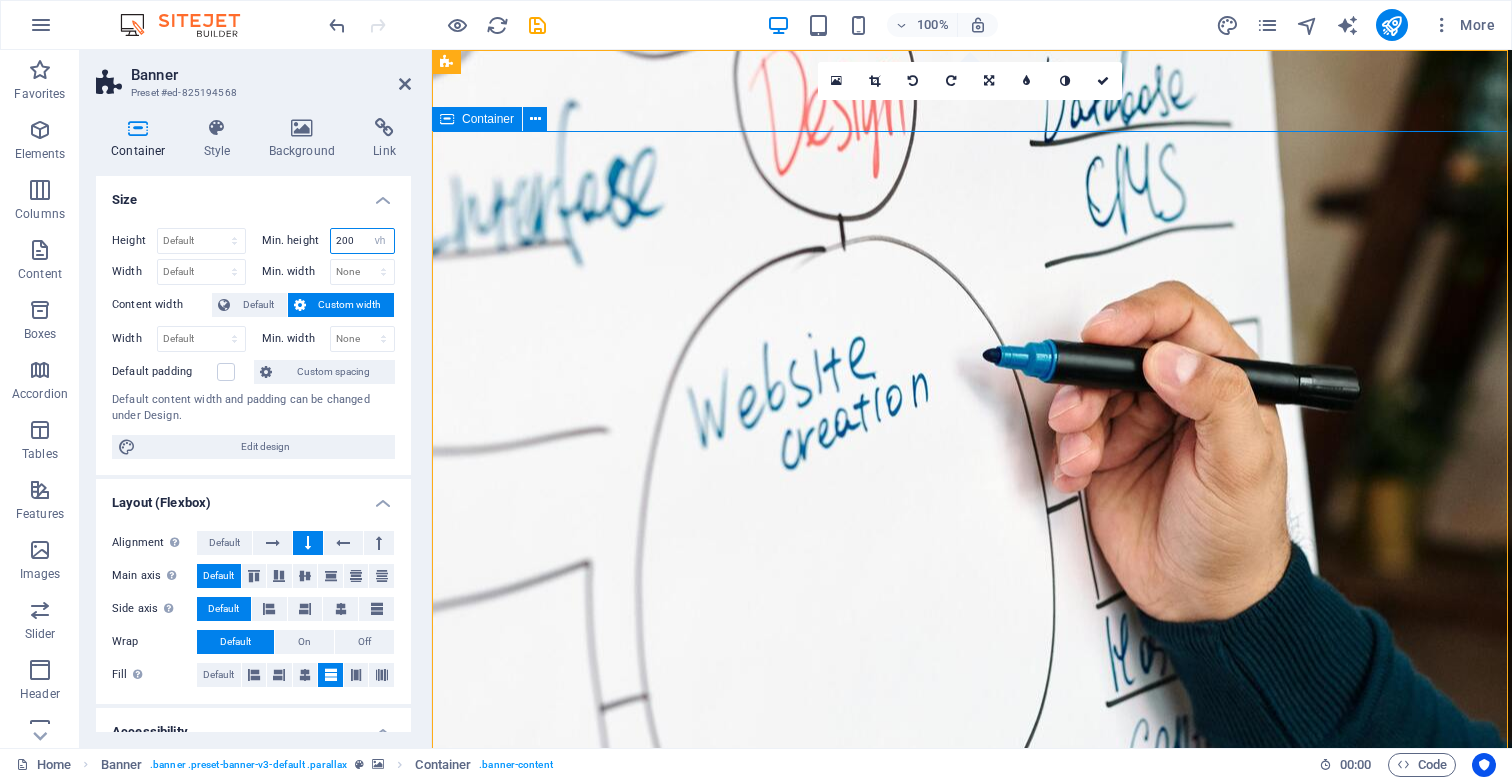 type on "200" 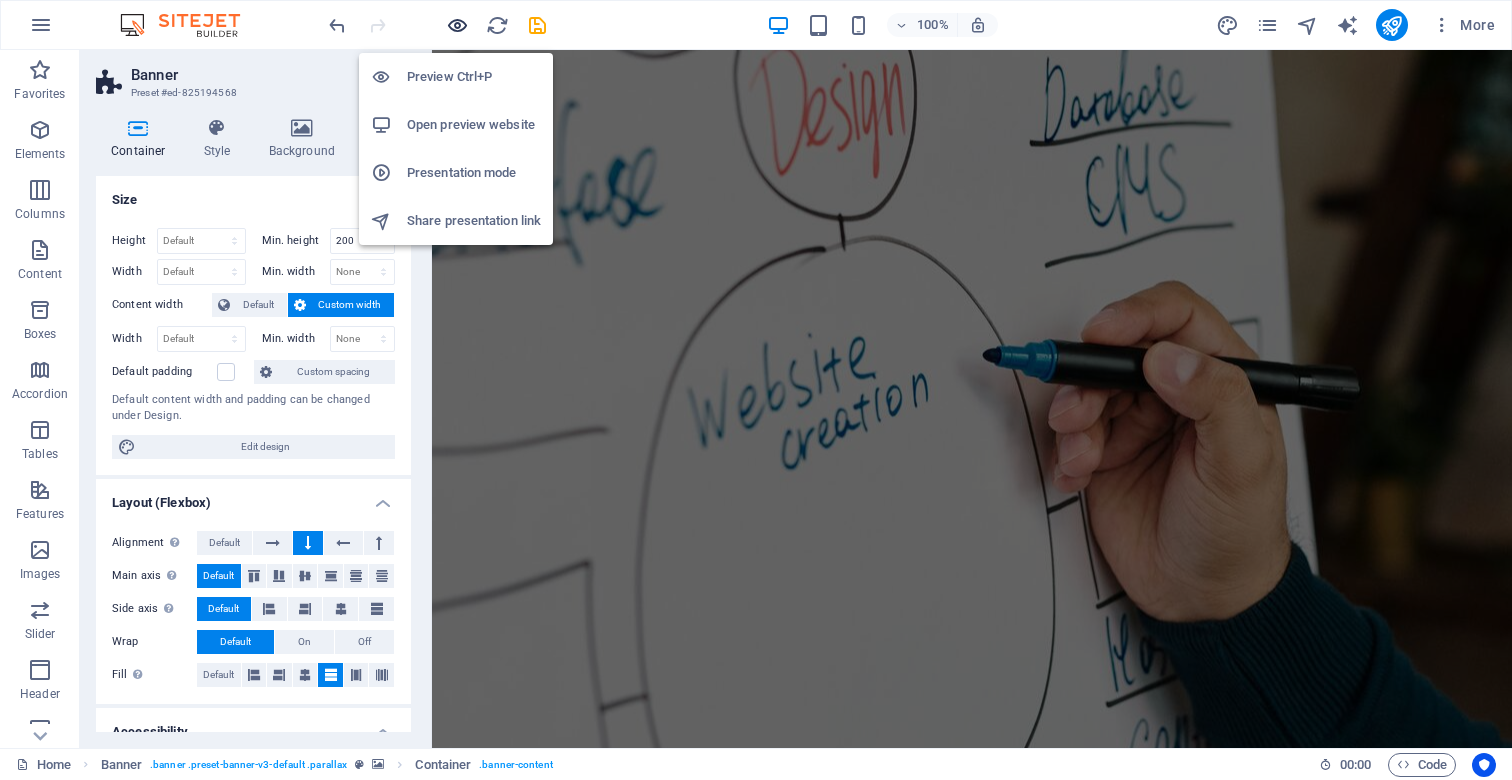 click at bounding box center [457, 25] 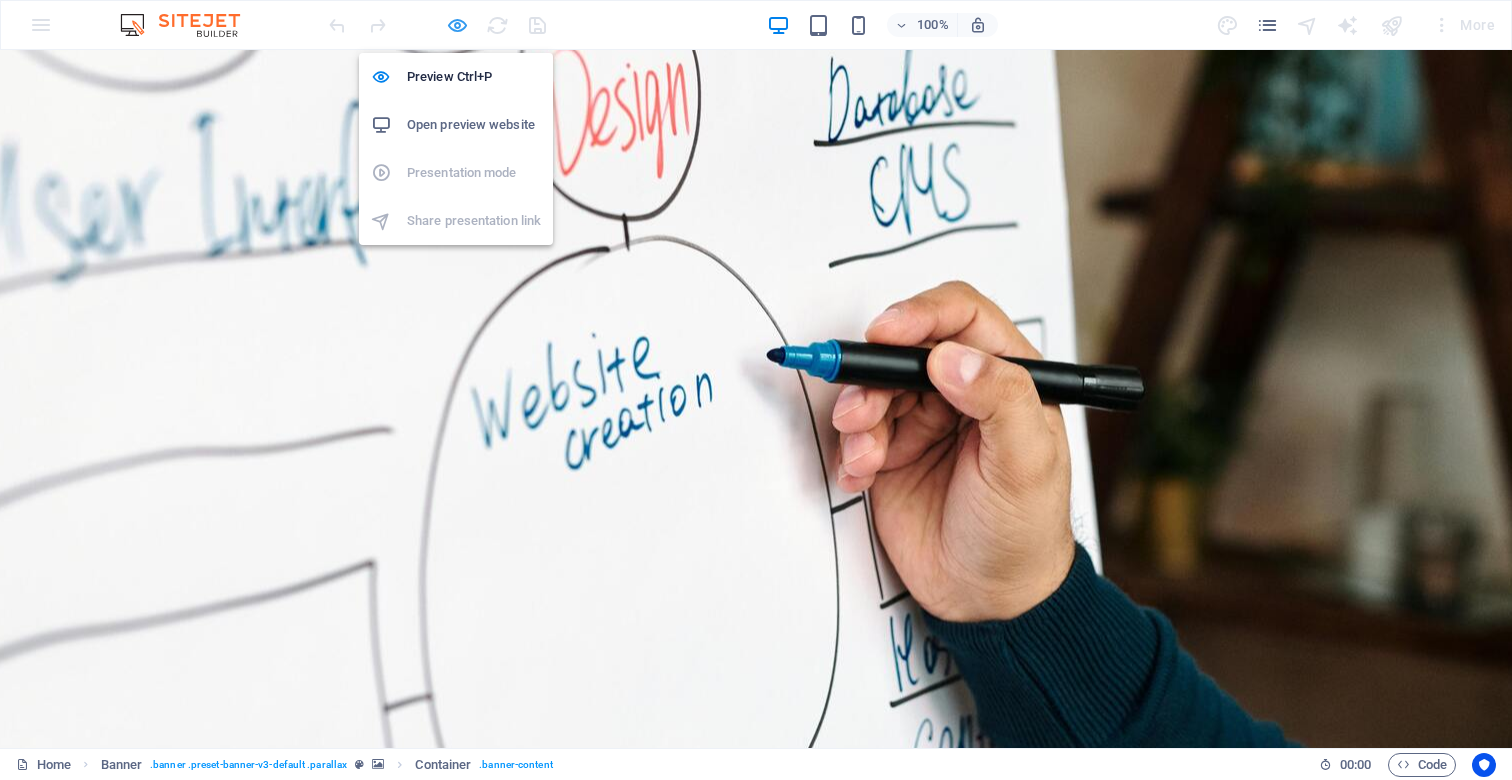 click at bounding box center (457, 25) 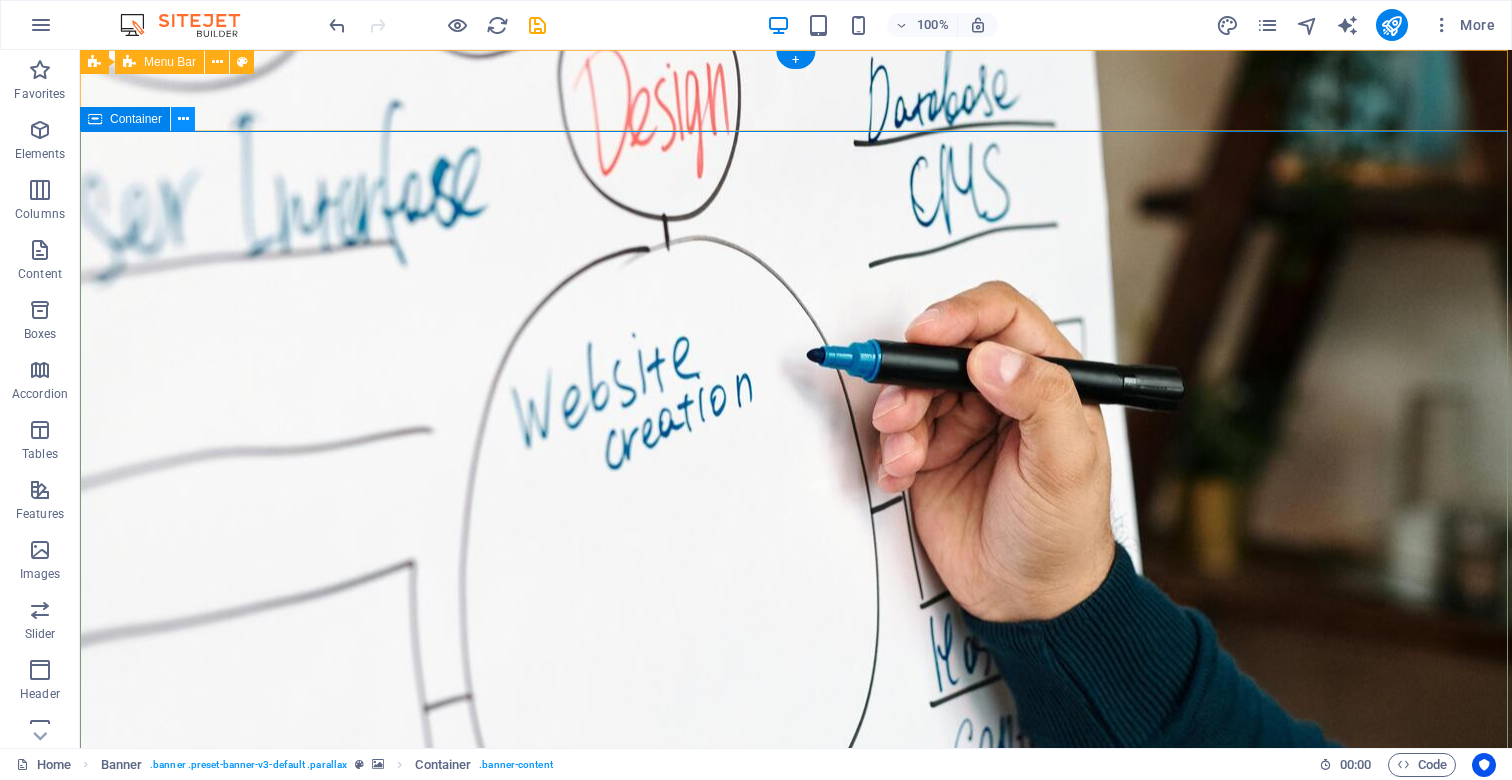 click at bounding box center (183, 119) 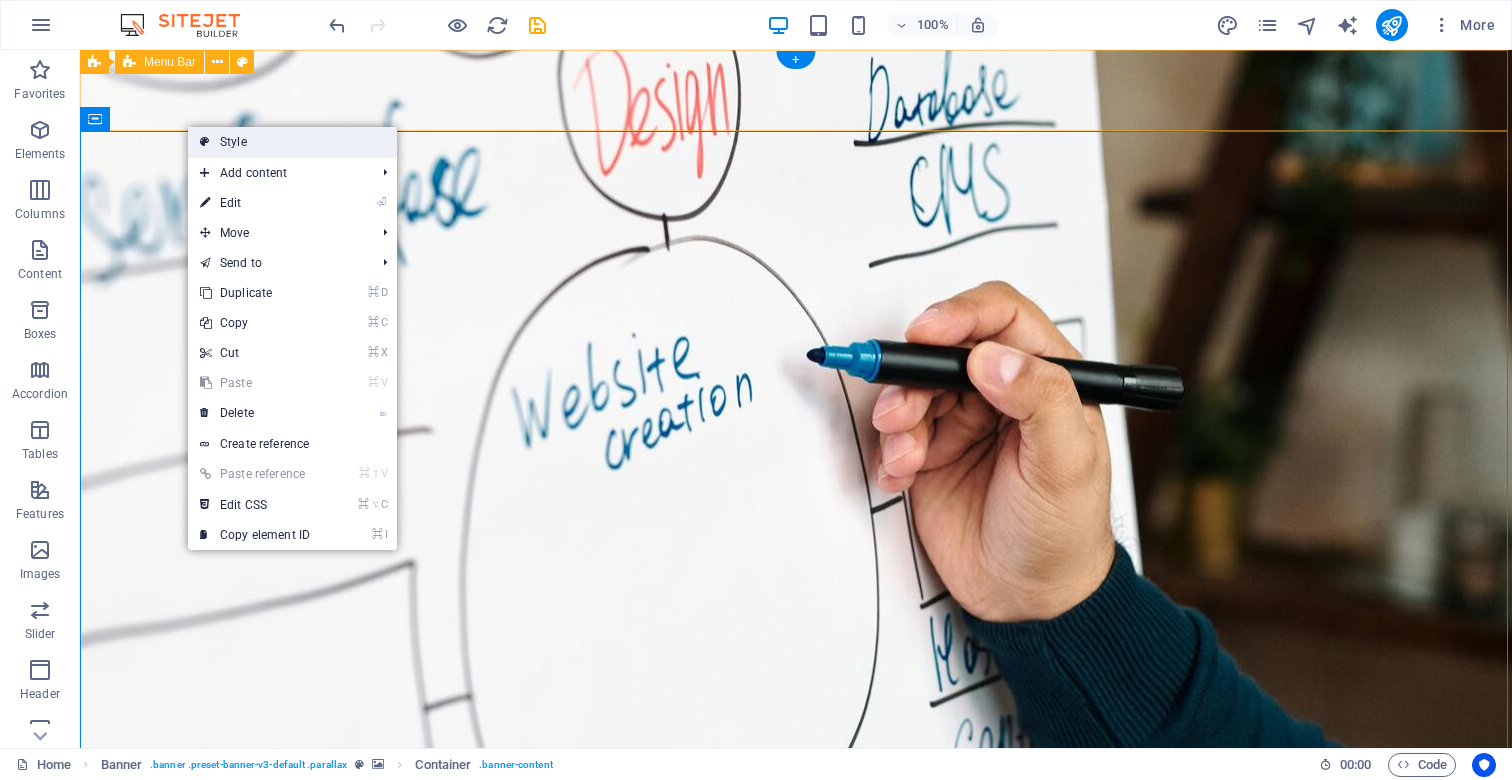 click on "Style" at bounding box center [292, 142] 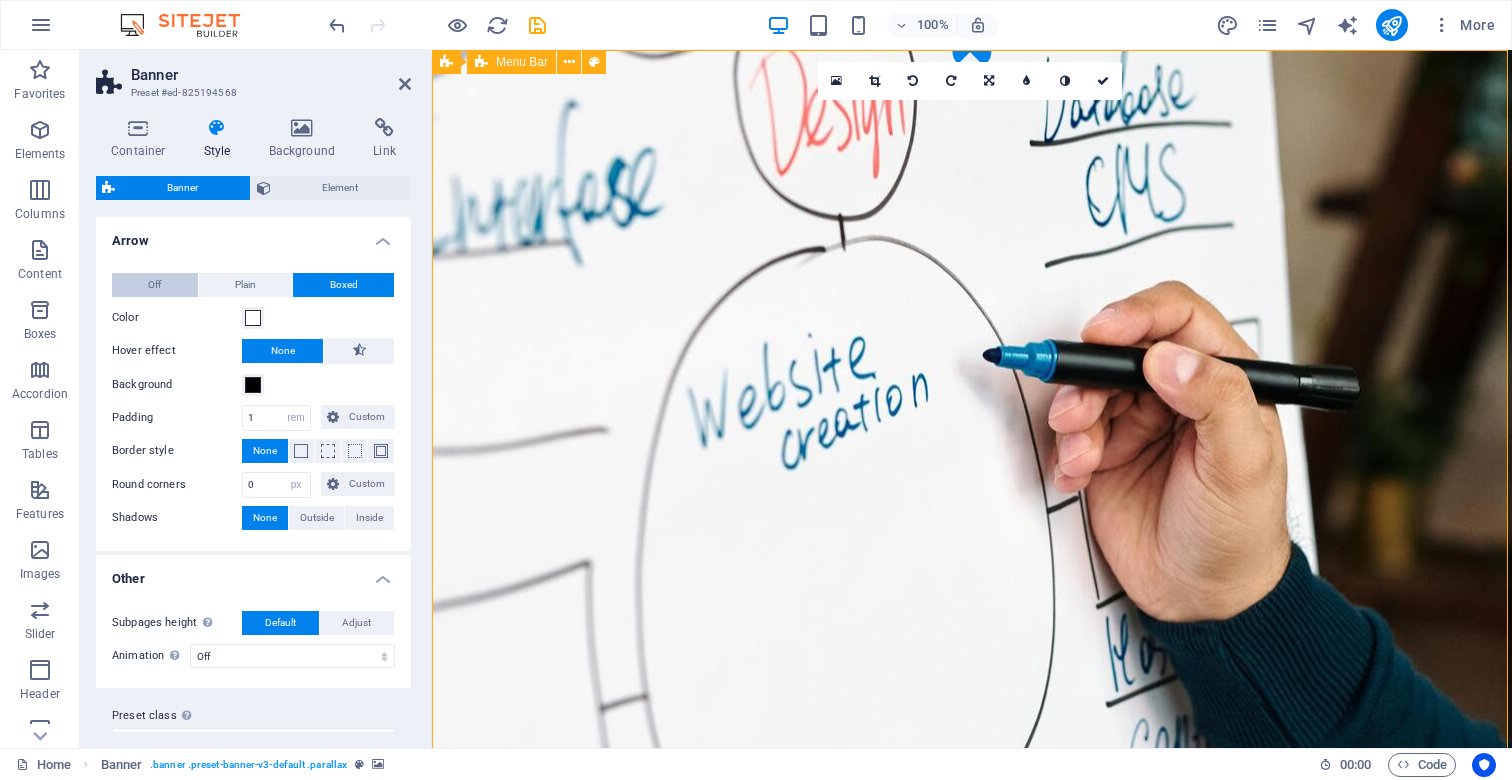 click on "Off" at bounding box center (155, 285) 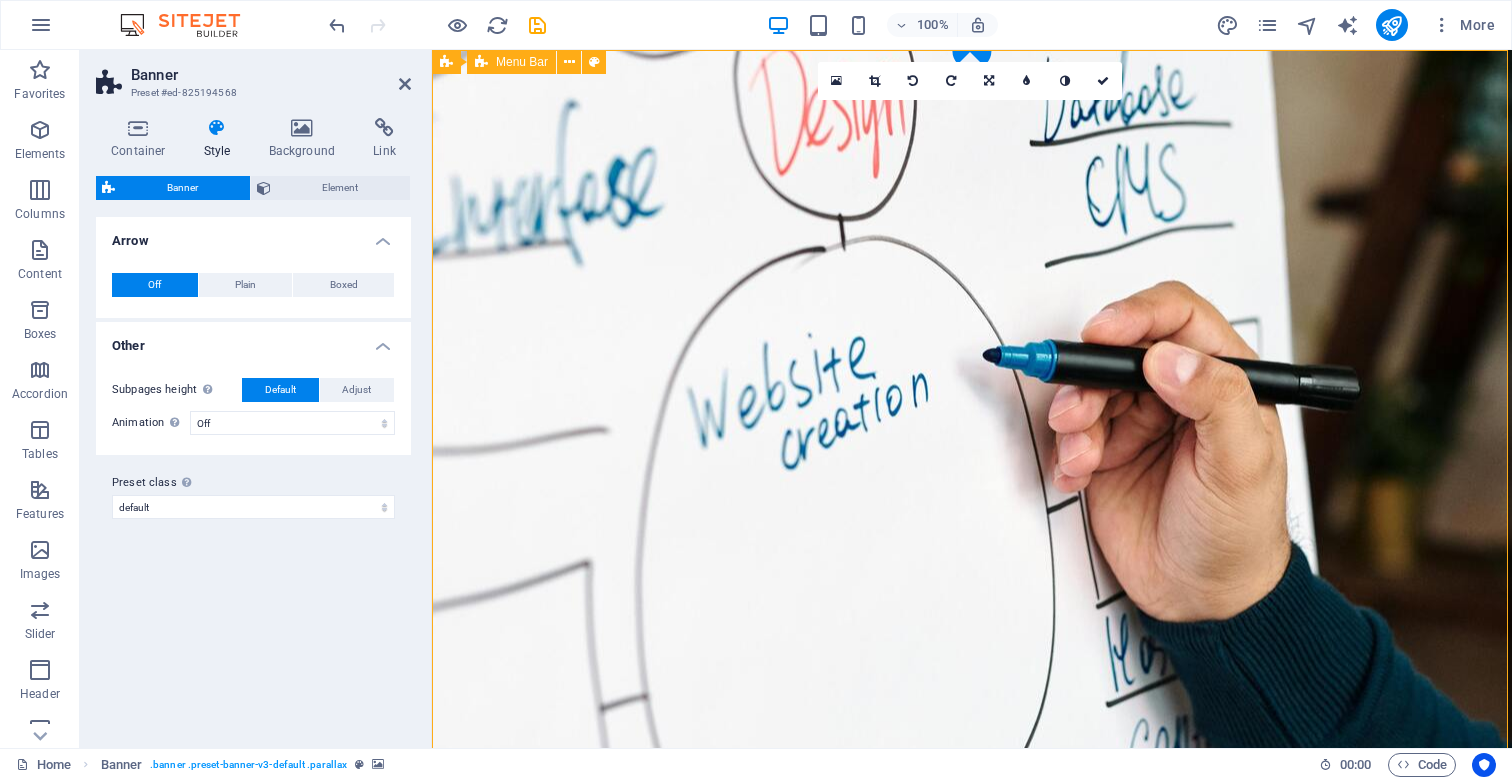 click on "Off" at bounding box center [155, 285] 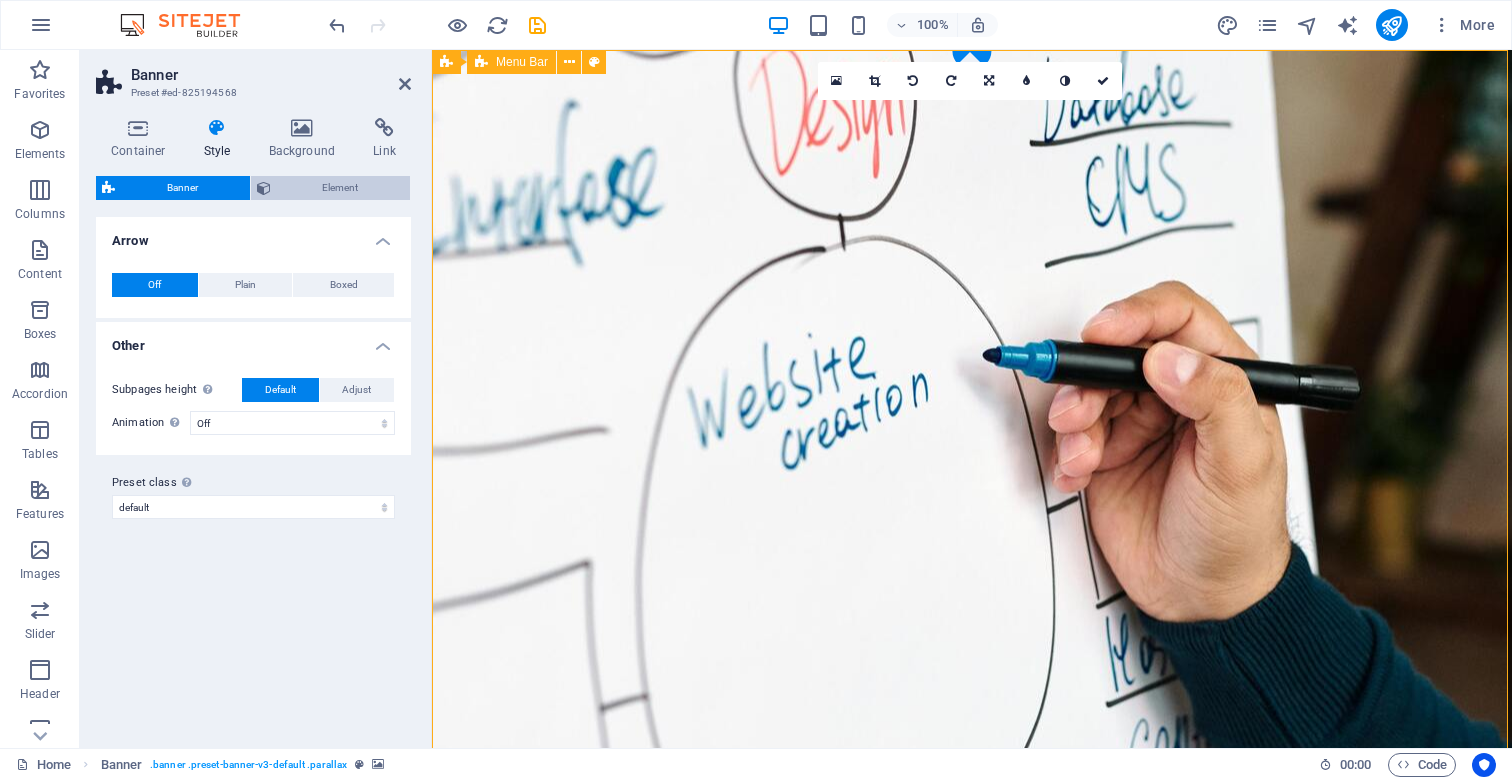 click on "Element" at bounding box center [341, 188] 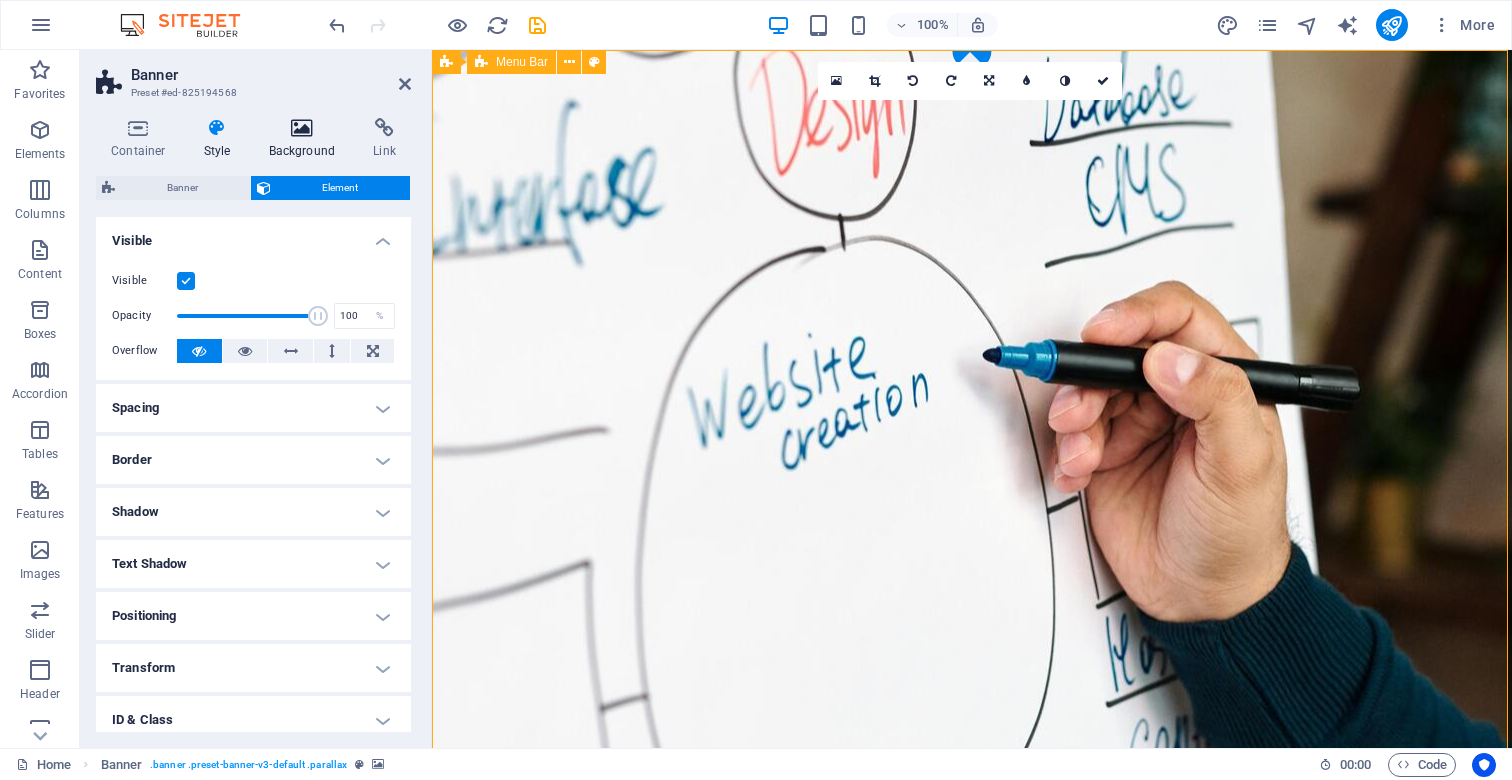 click at bounding box center (302, 128) 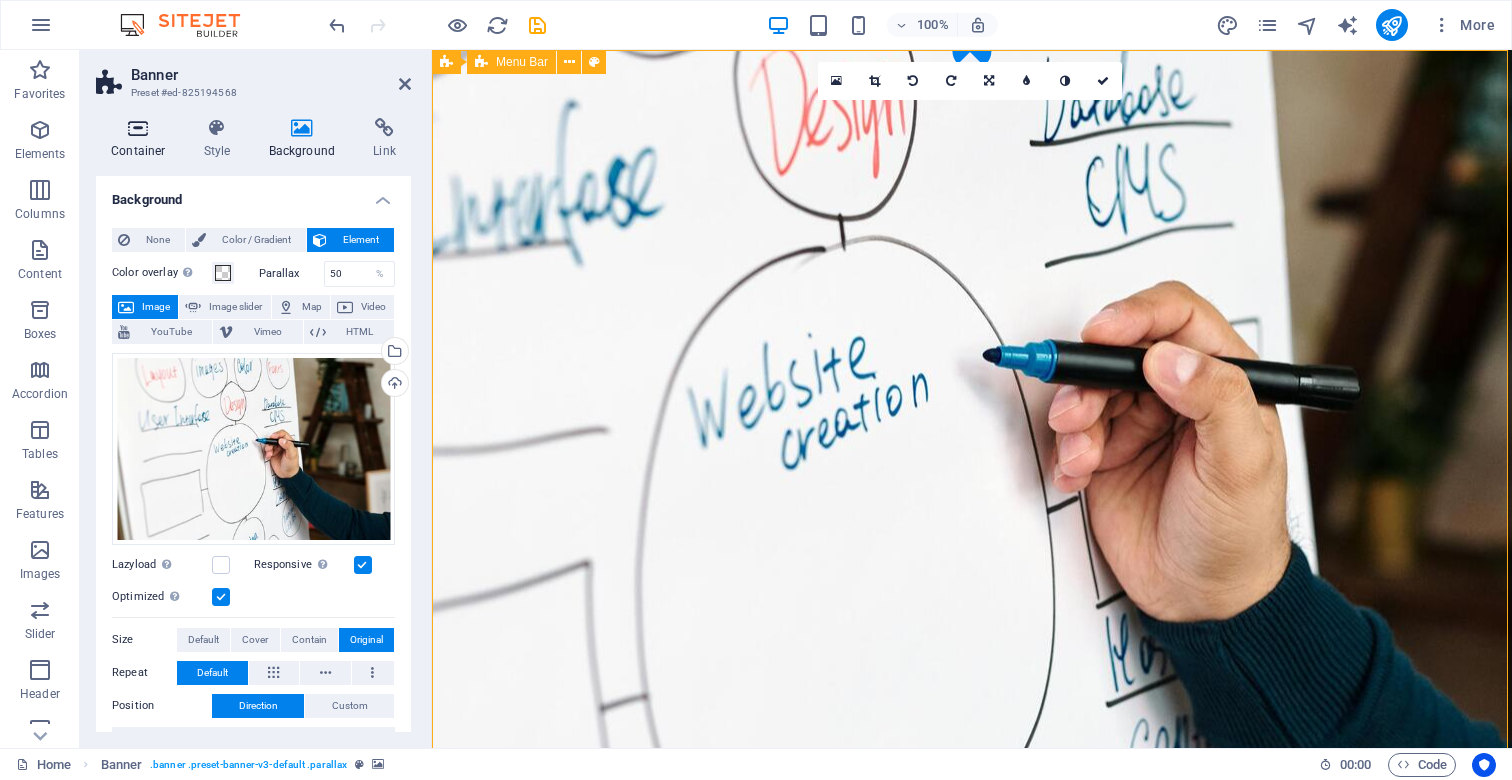 click at bounding box center [138, 128] 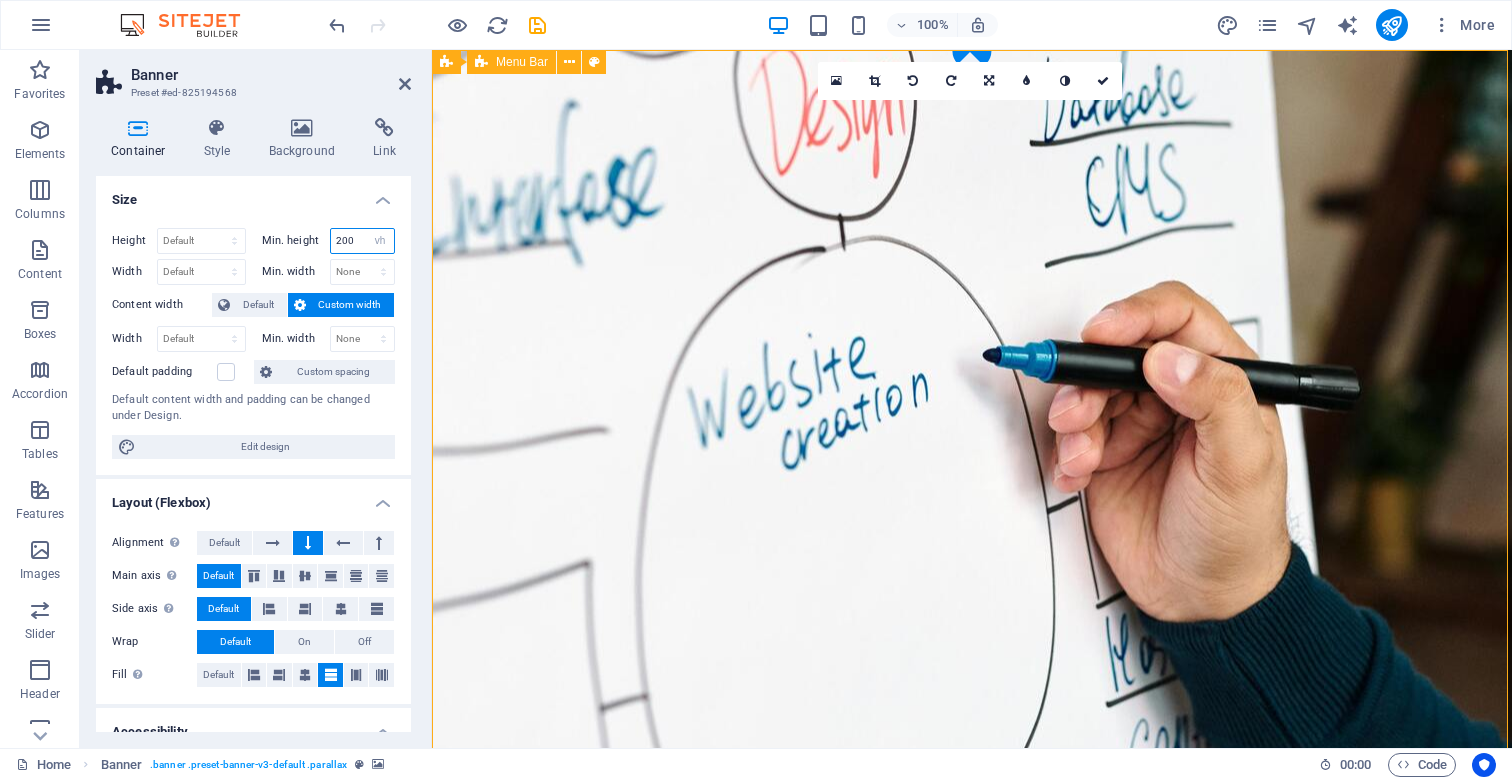 click on "200" at bounding box center (363, 241) 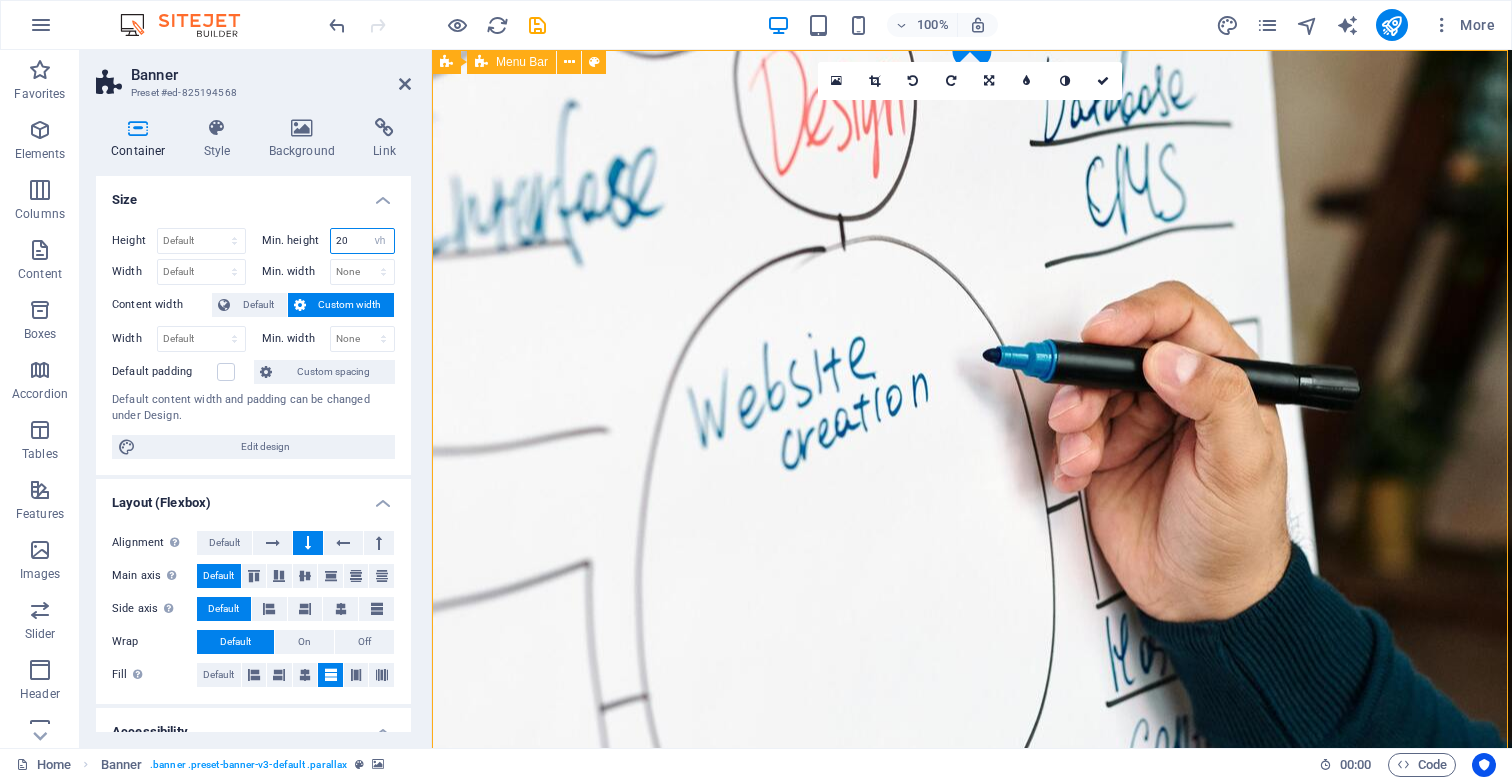 type on "2" 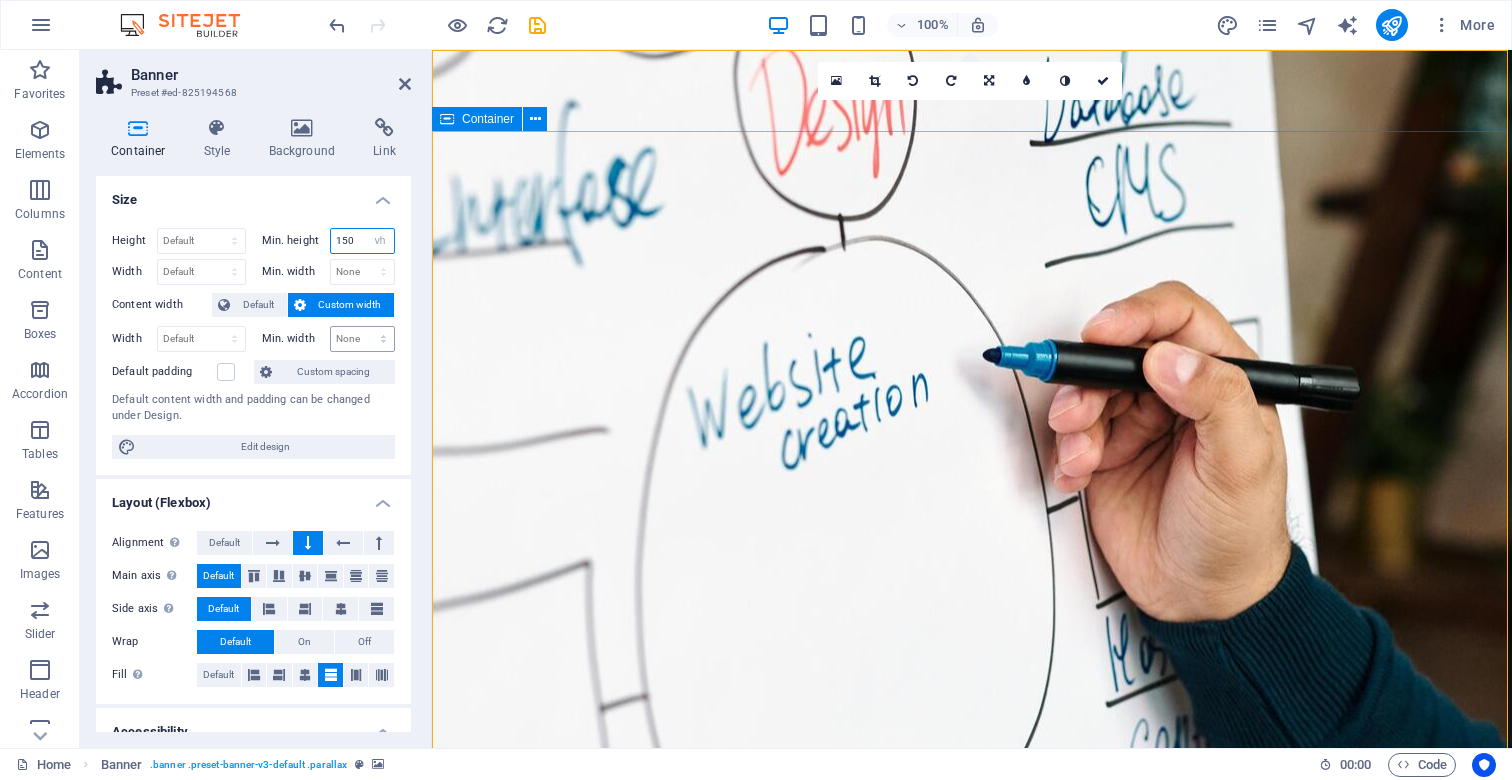 type on "150" 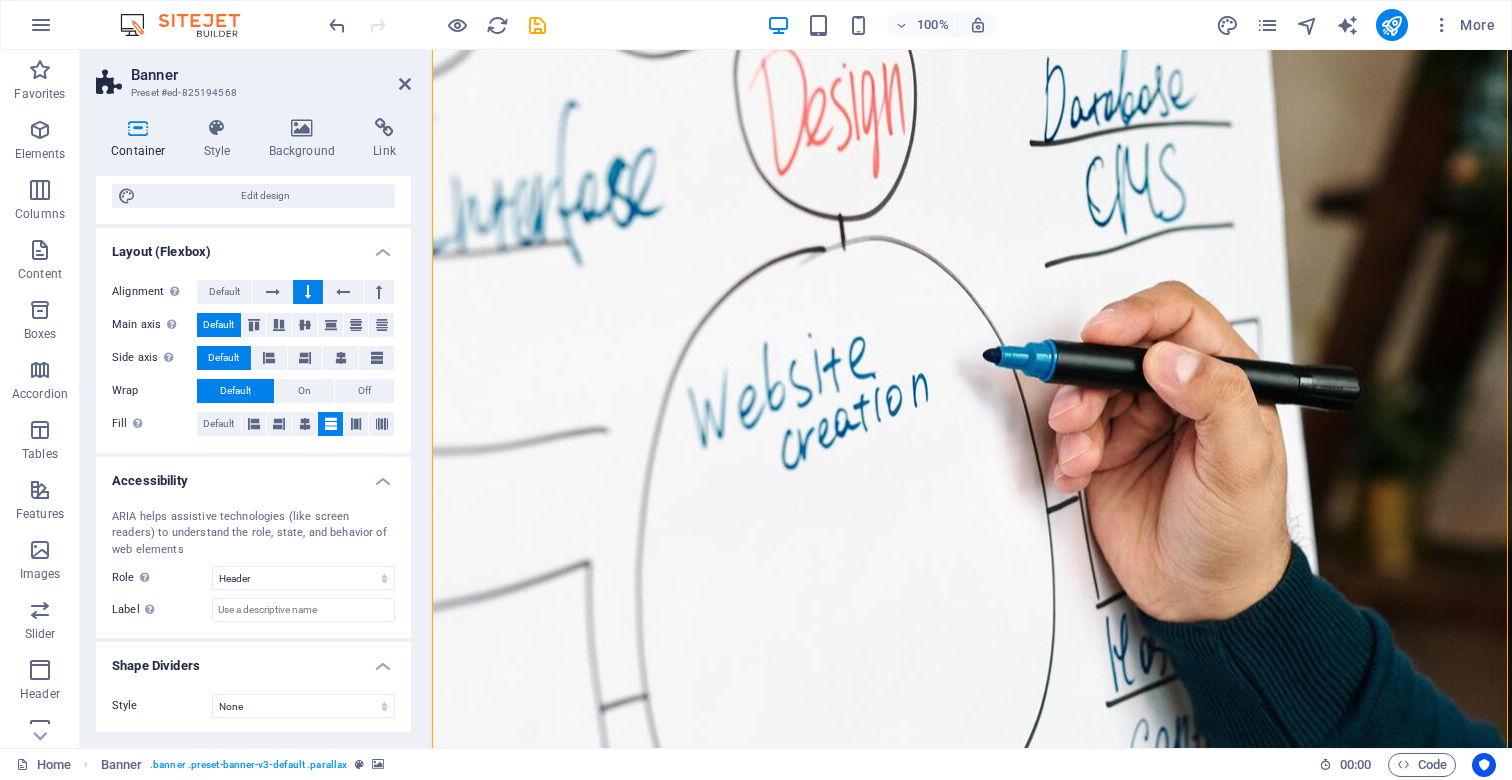 scroll, scrollTop: 250, scrollLeft: 0, axis: vertical 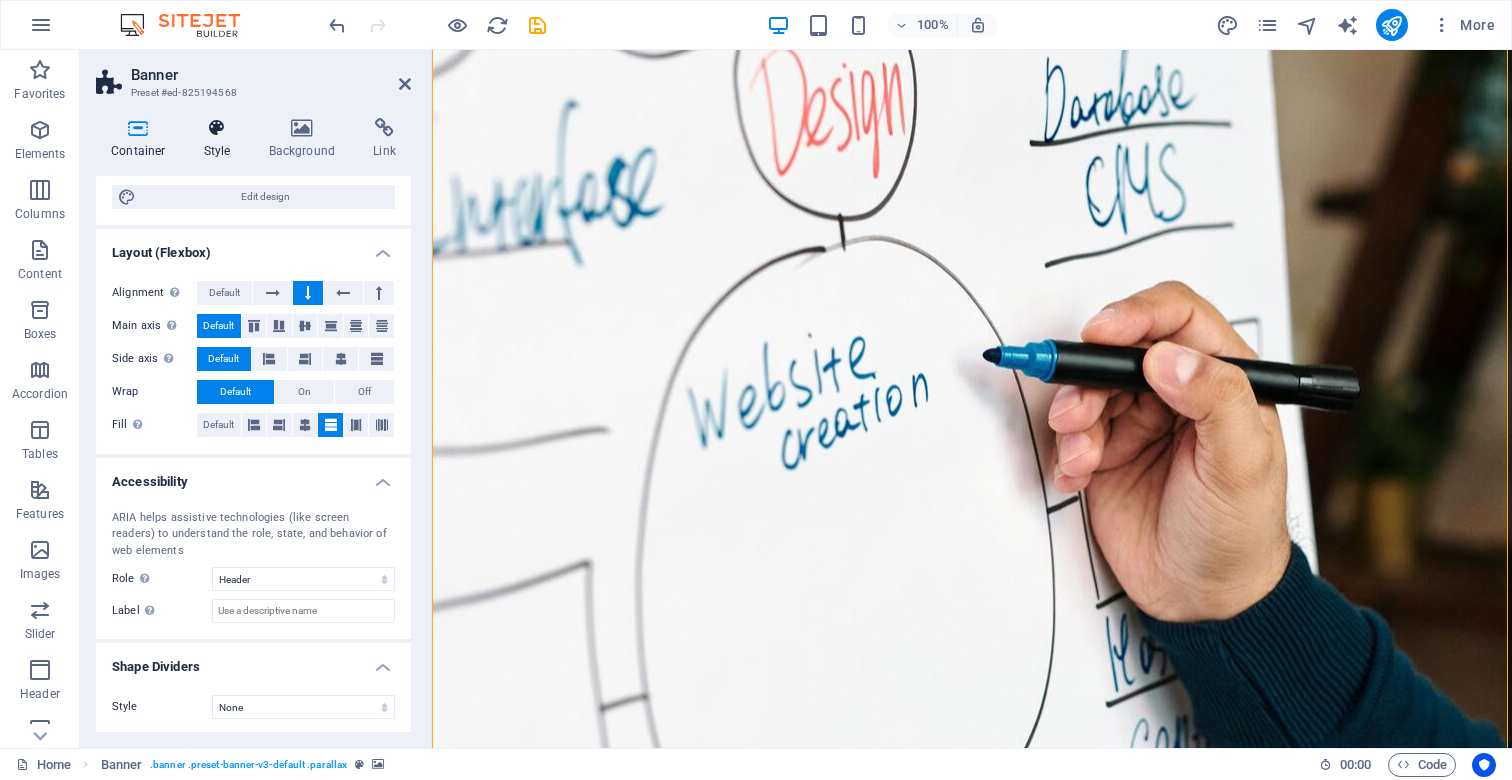 click at bounding box center [217, 128] 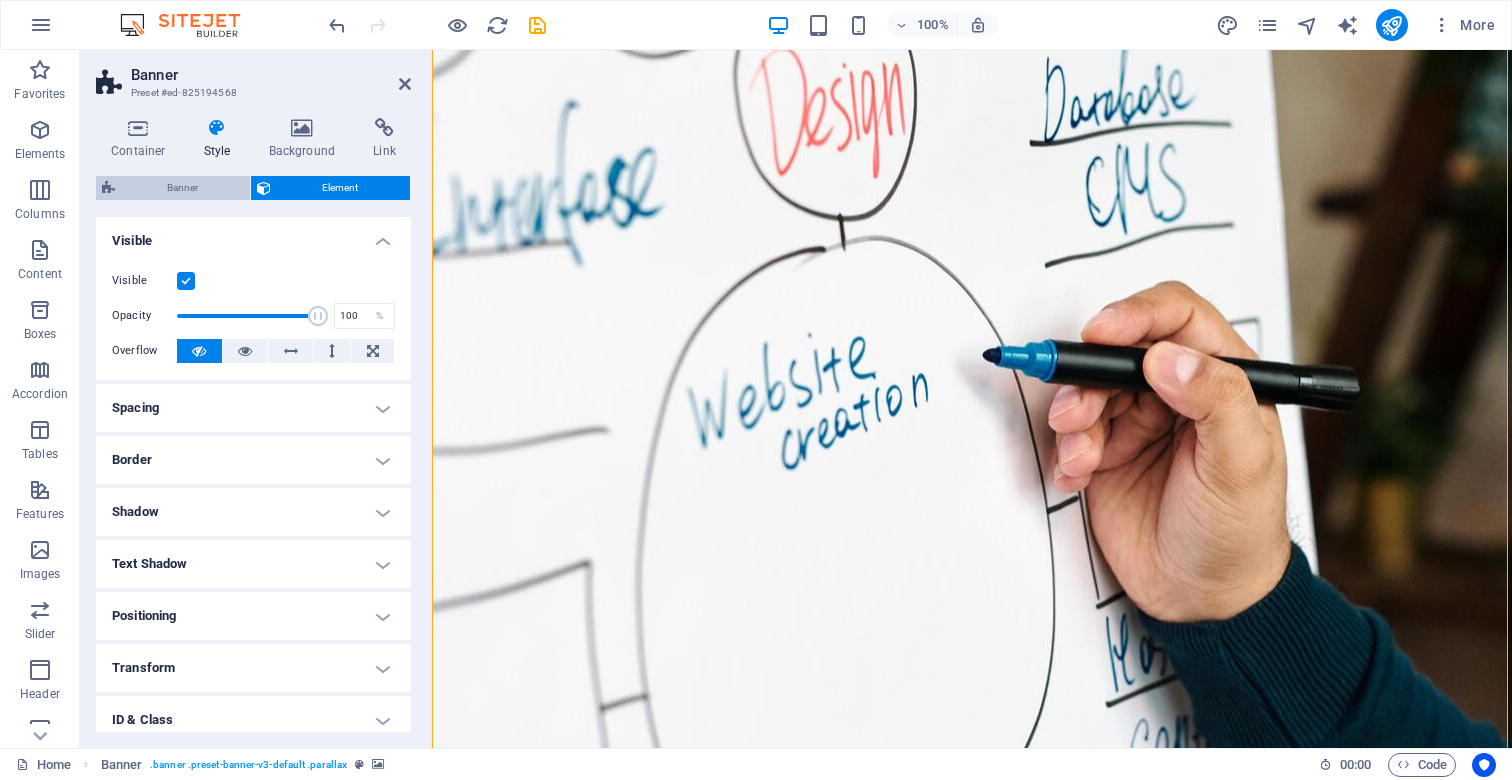 click on "Banner" at bounding box center (182, 188) 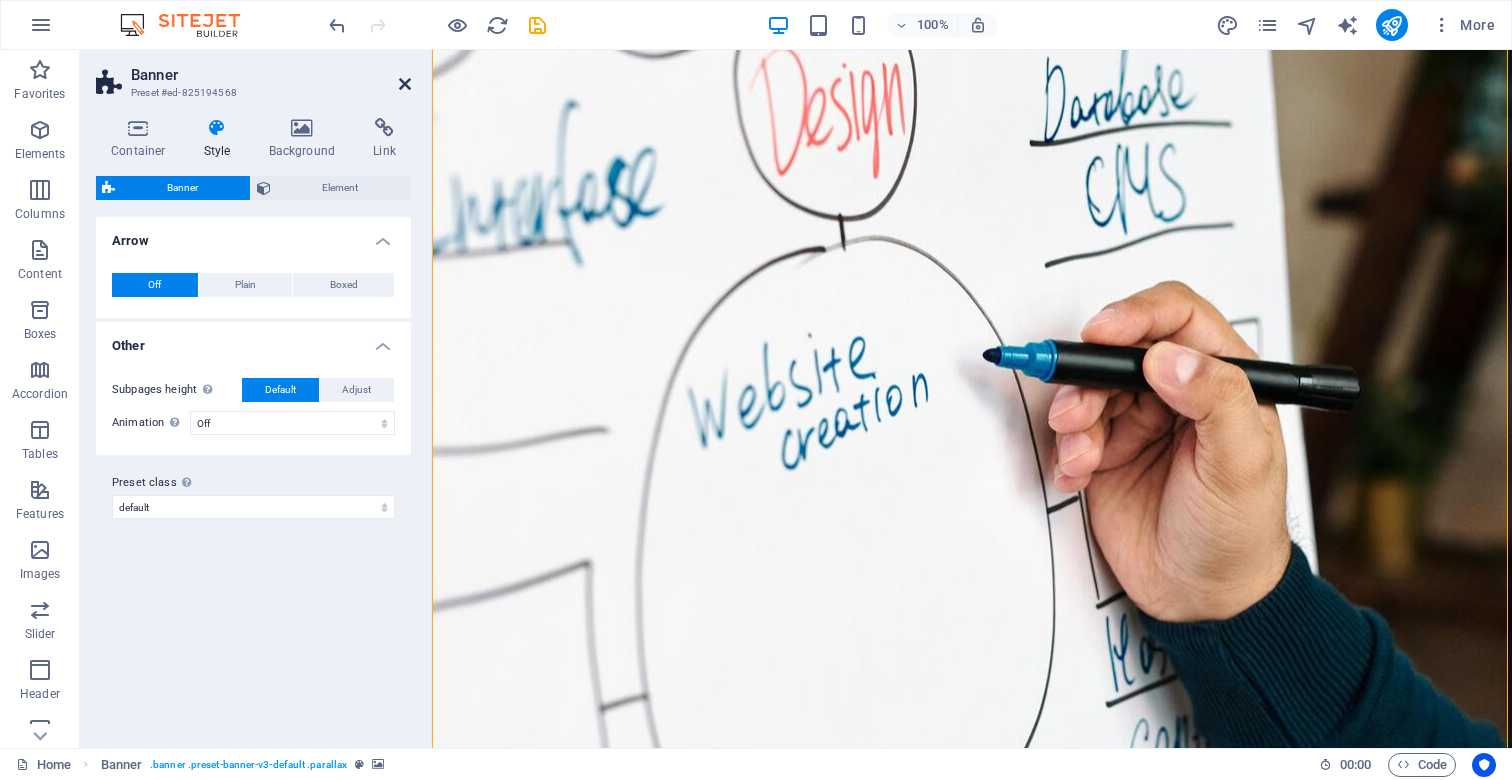 click at bounding box center (405, 84) 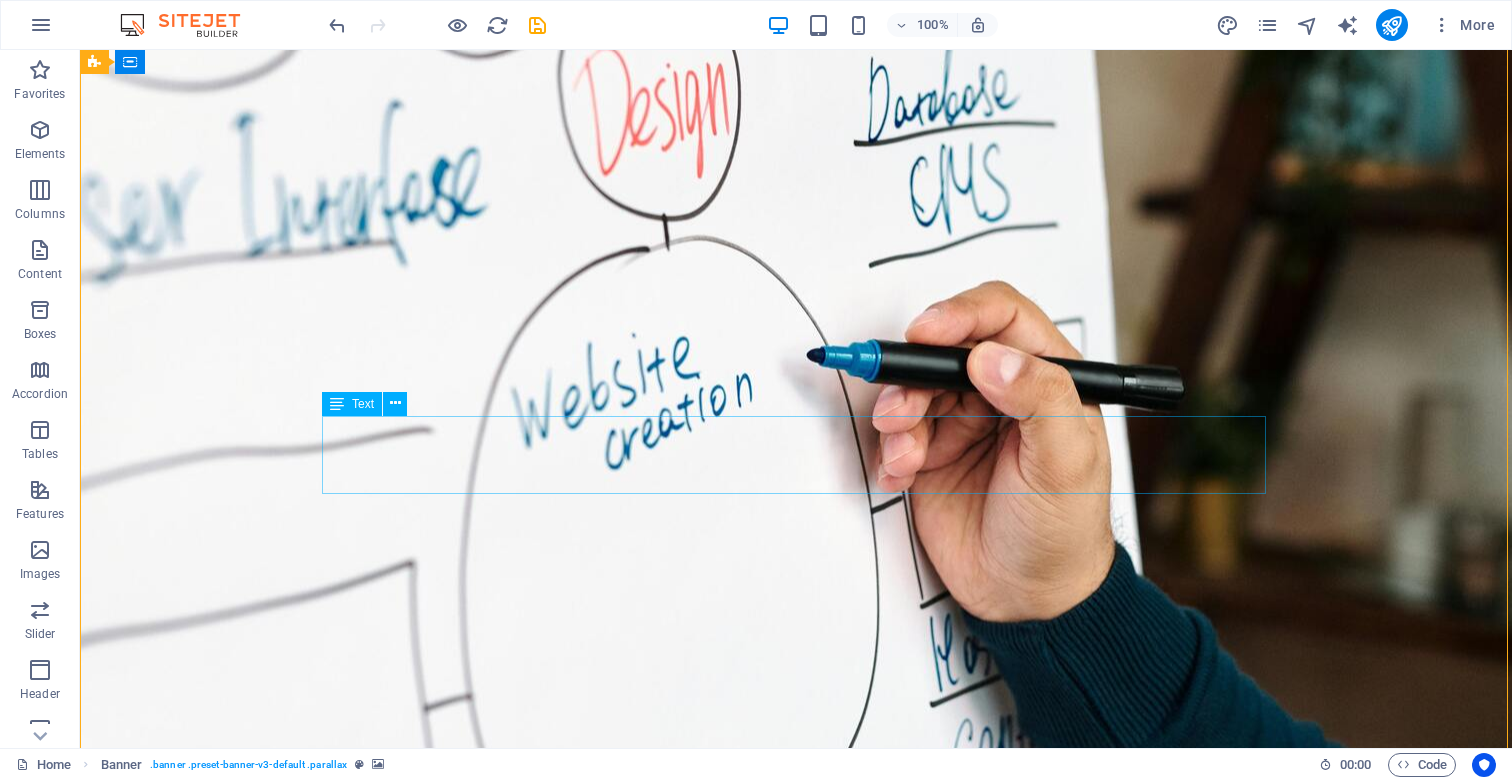 click on "Text" at bounding box center [363, 404] 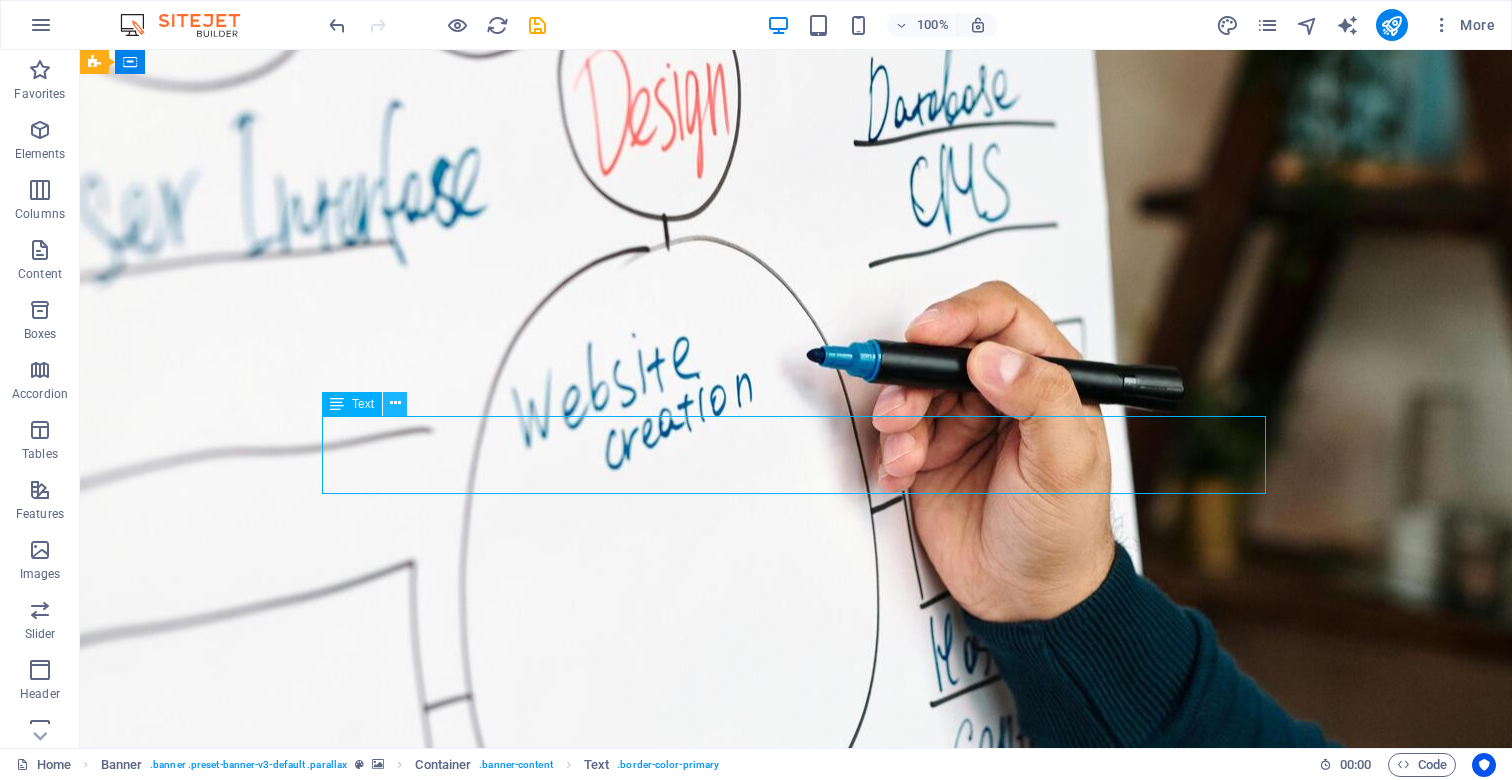 click at bounding box center (395, 404) 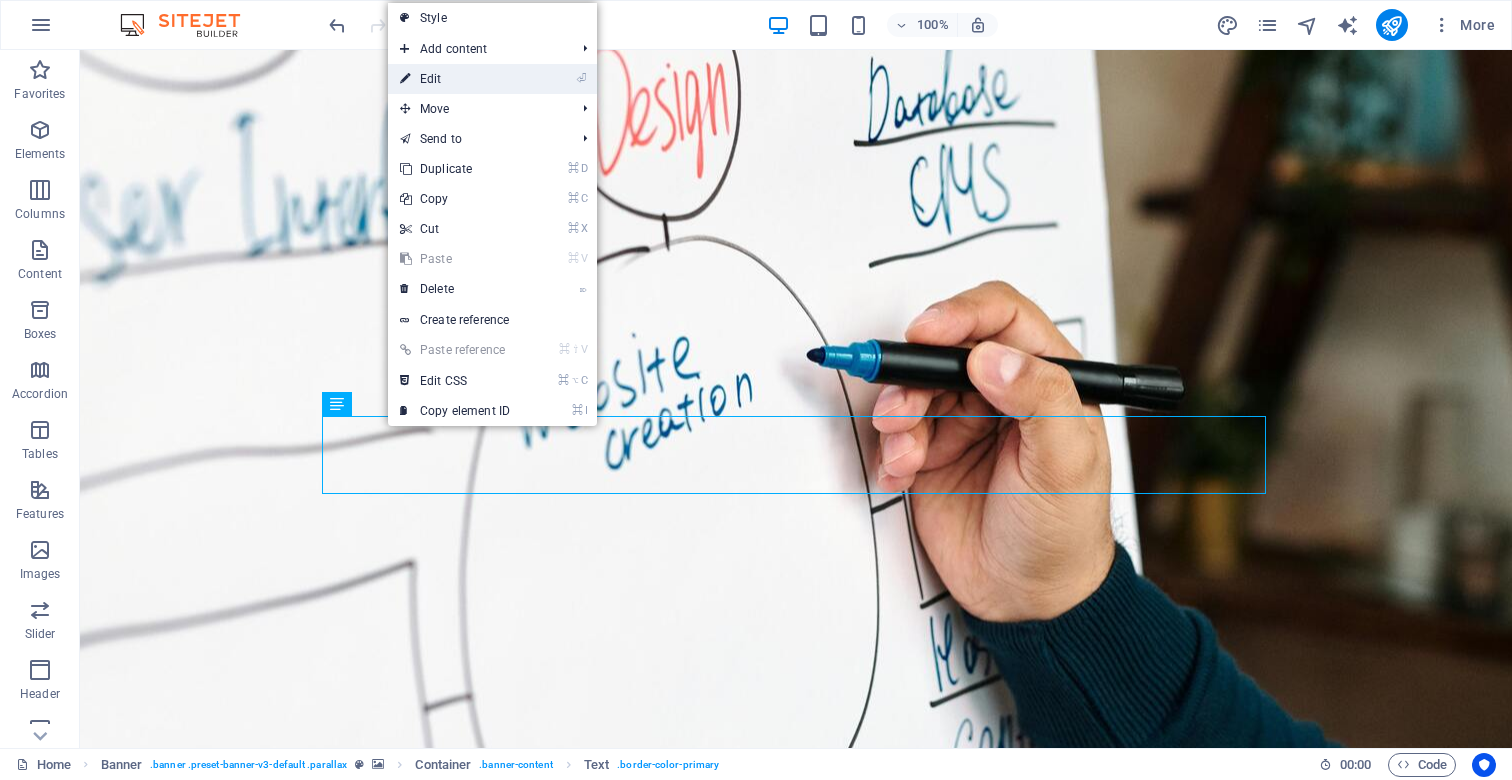 click on "⏎  Edit" at bounding box center [455, 79] 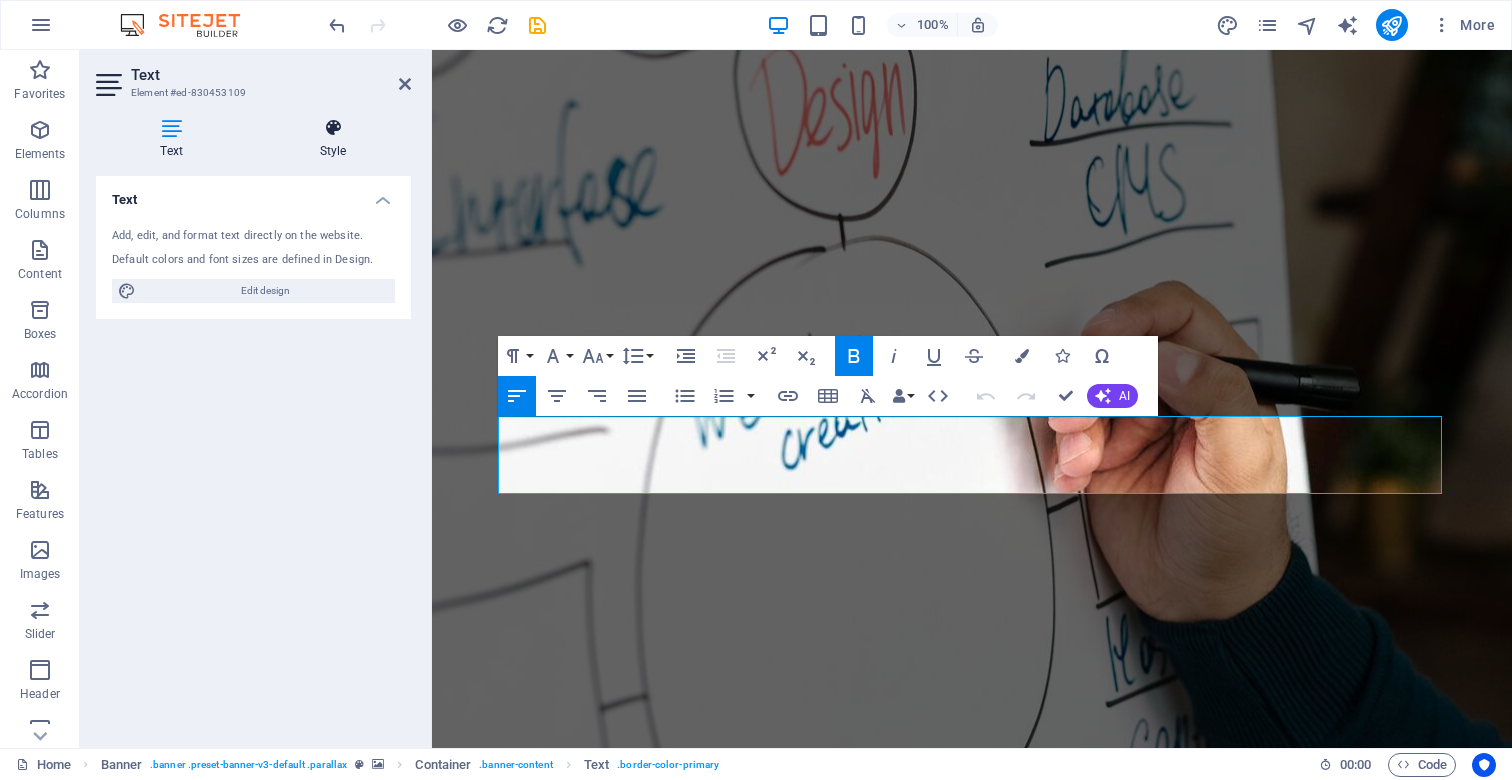 click on "Style" at bounding box center (333, 139) 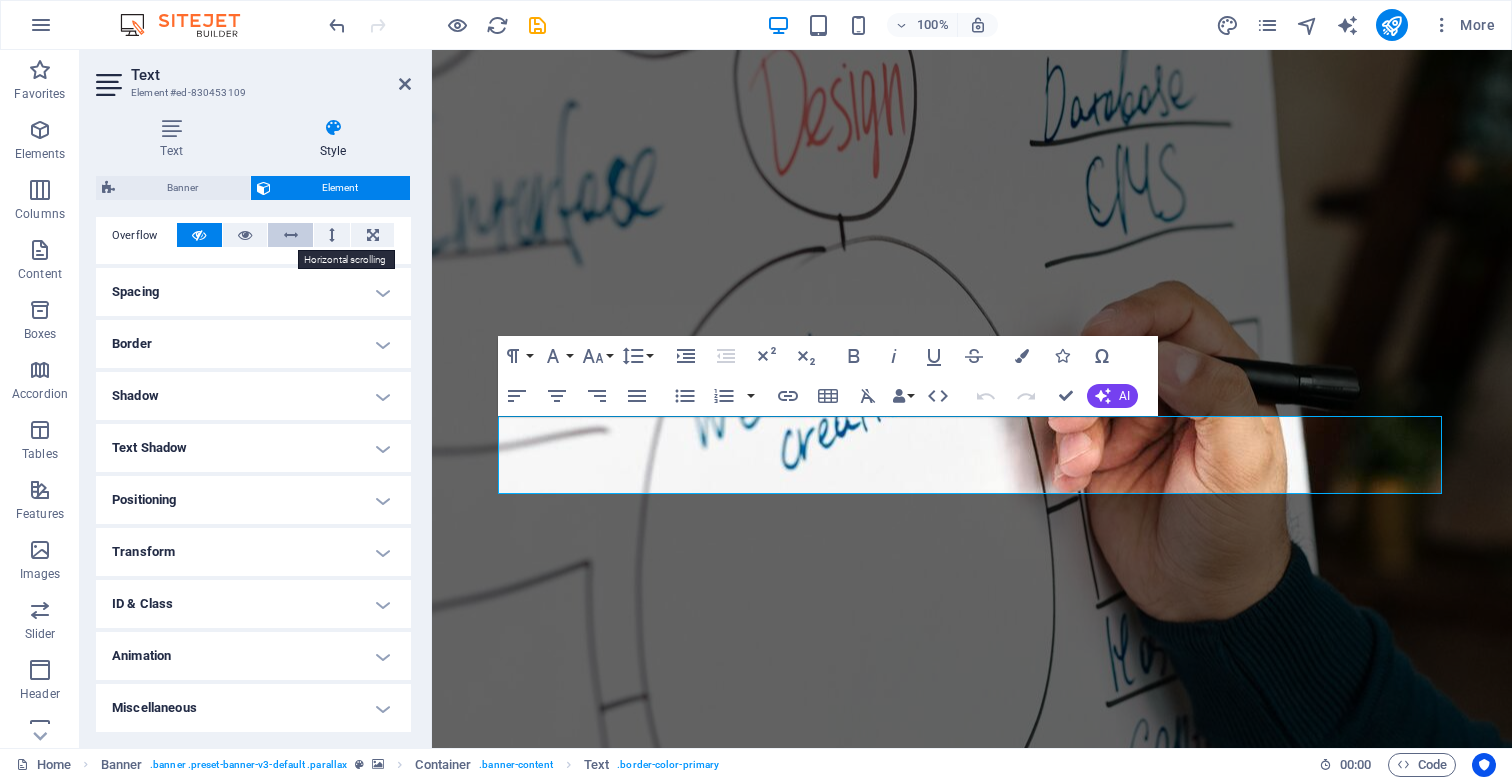 scroll, scrollTop: 329, scrollLeft: 0, axis: vertical 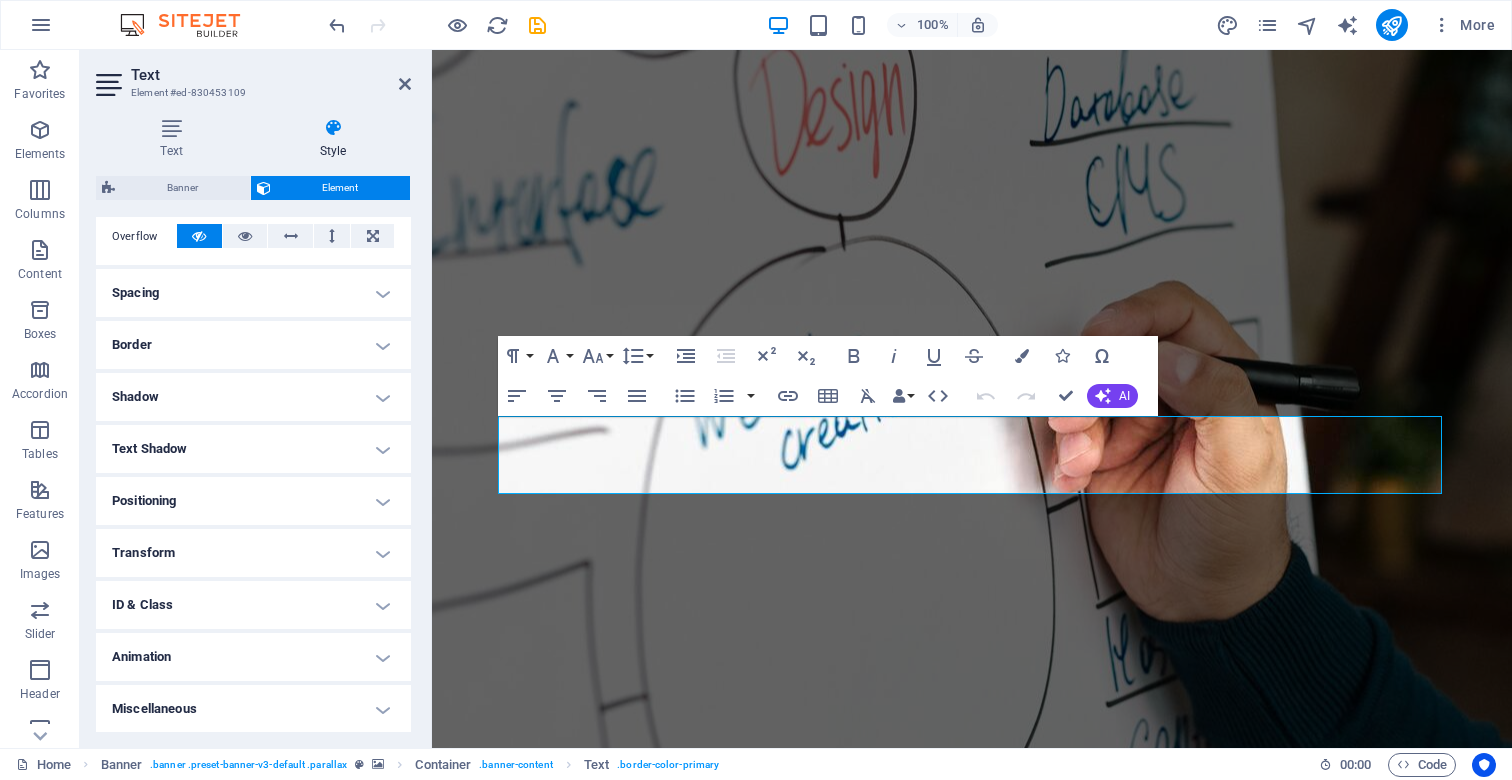 click on "Positioning" at bounding box center [253, 501] 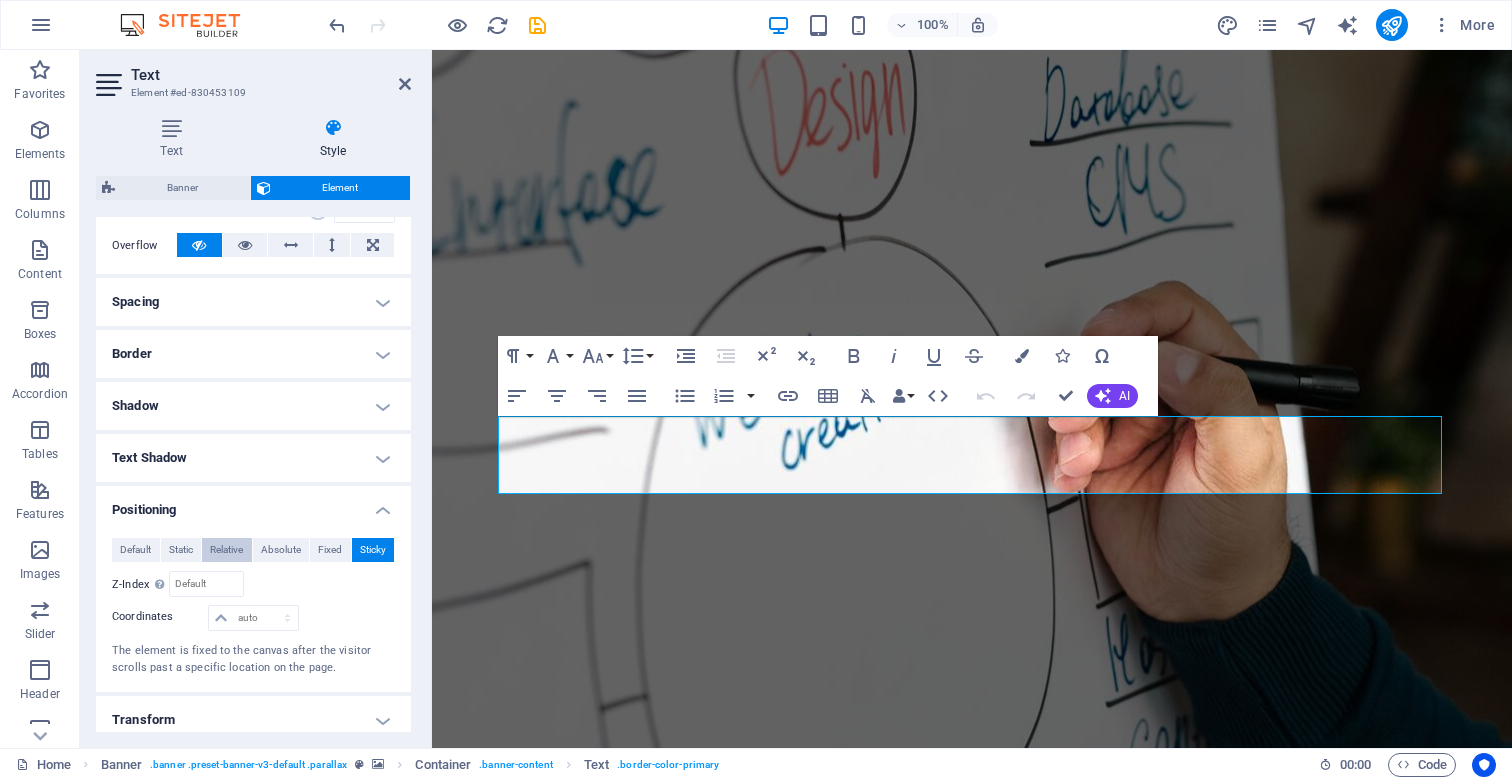 click on "Relative" at bounding box center (226, 550) 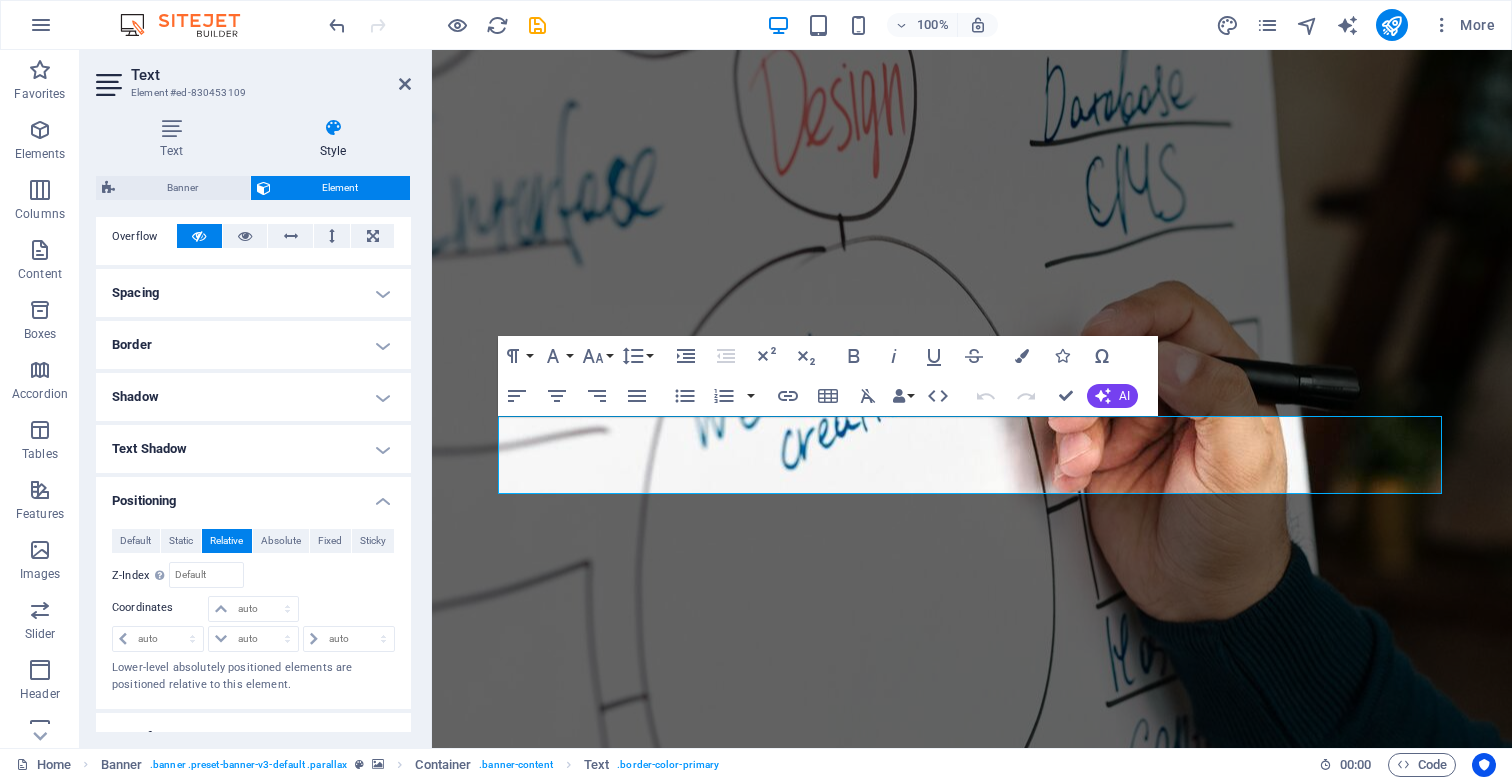 scroll, scrollTop: 327, scrollLeft: 0, axis: vertical 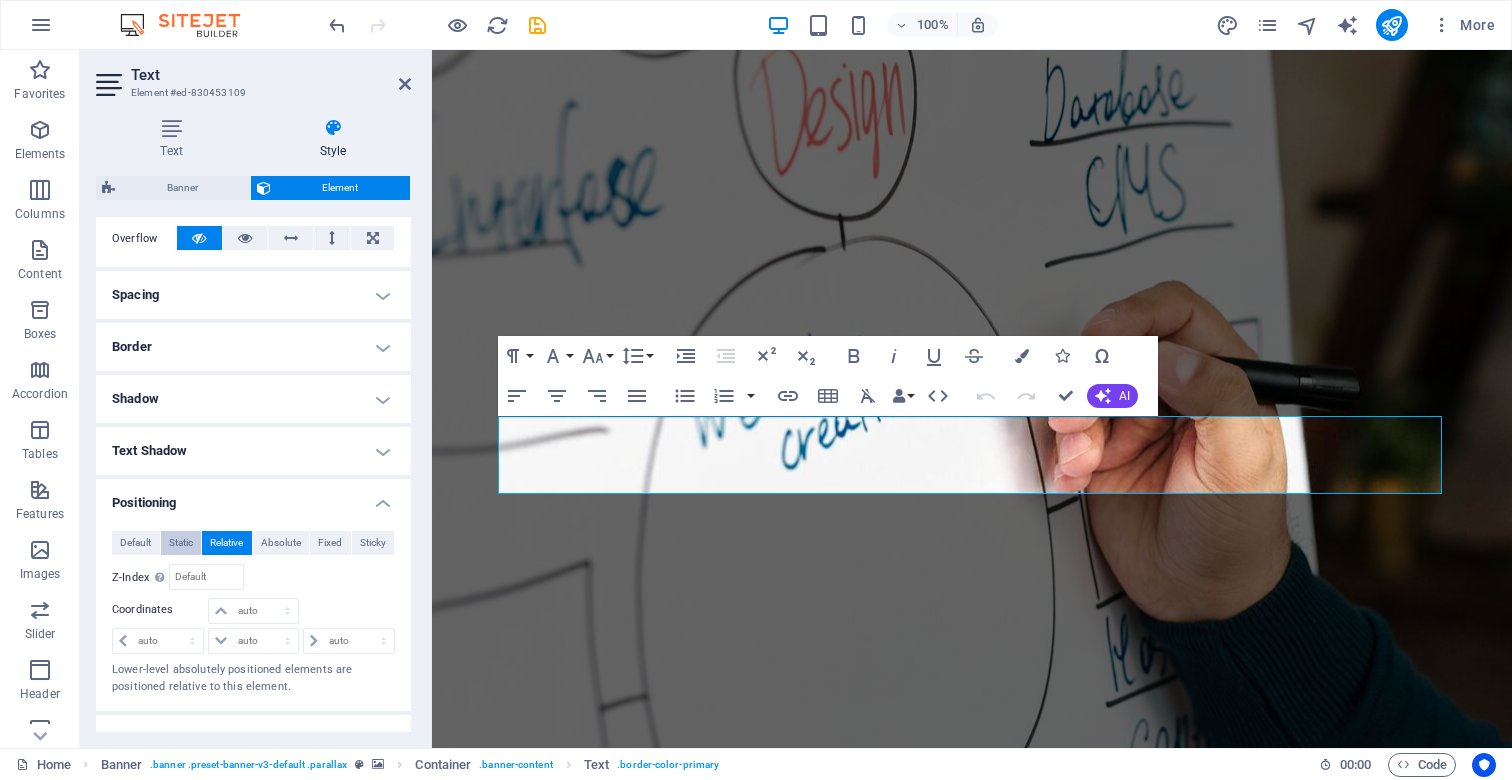 click on "Static" at bounding box center (181, 543) 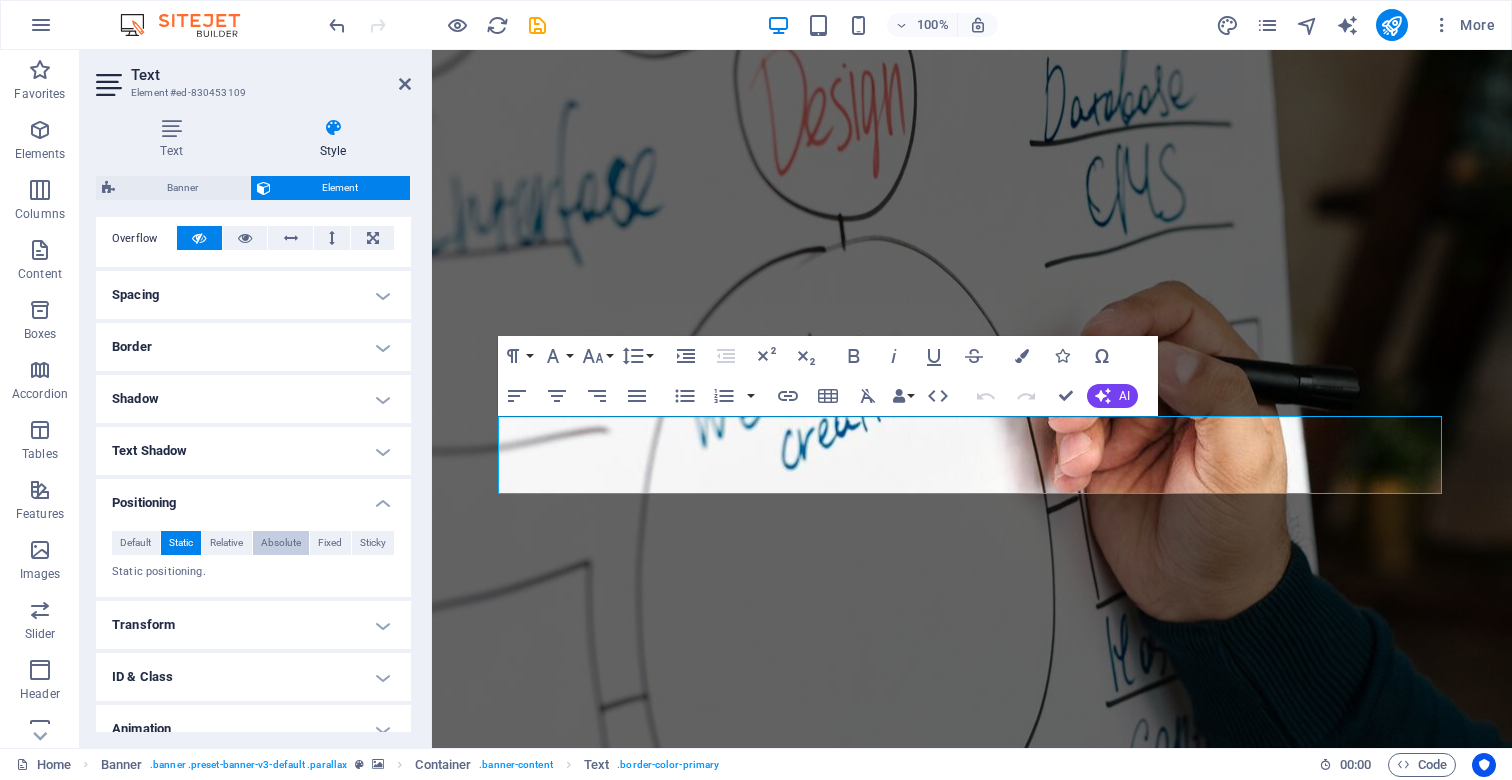 click on "Absolute" at bounding box center [281, 543] 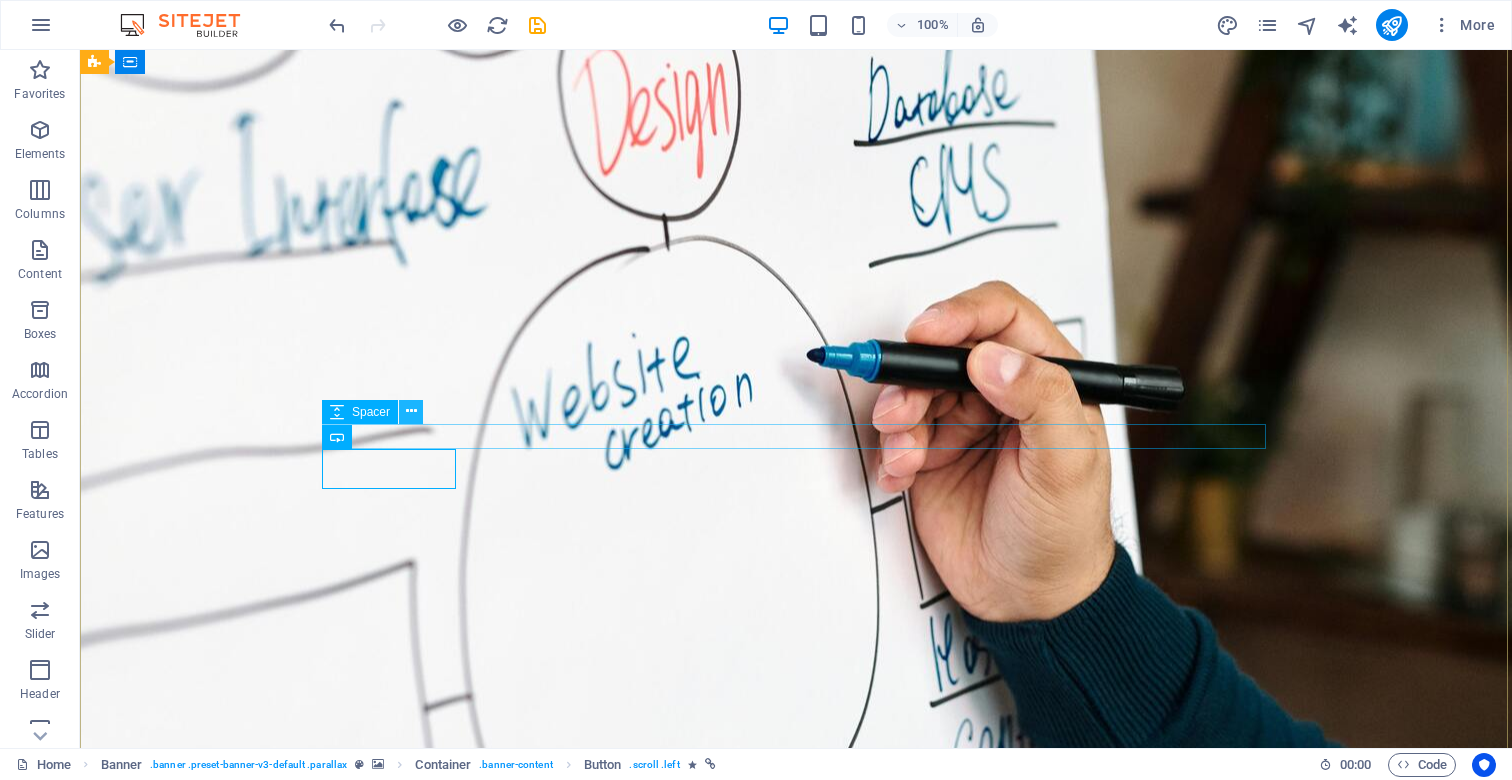 click at bounding box center [411, 412] 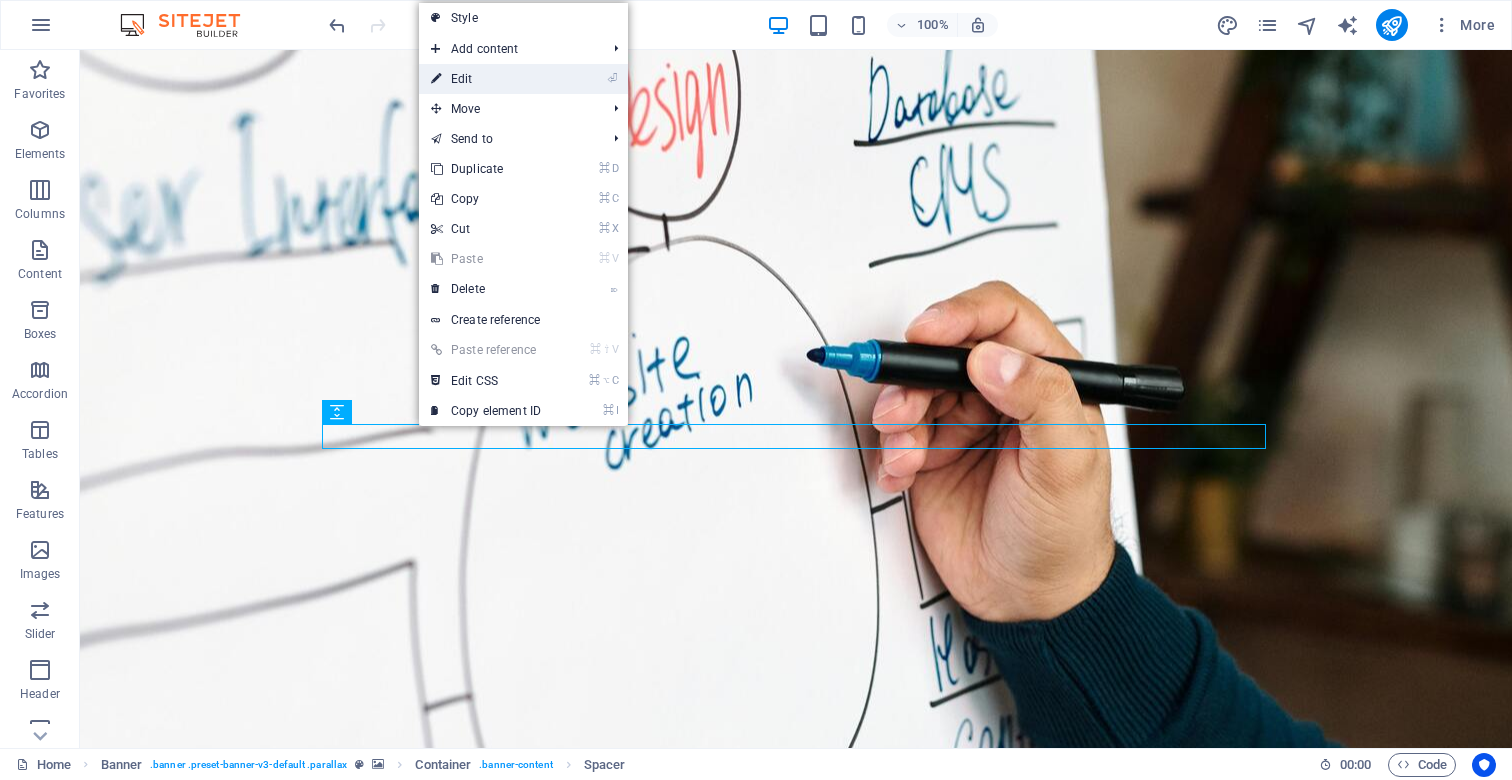 click on "⏎  Edit" at bounding box center (486, 79) 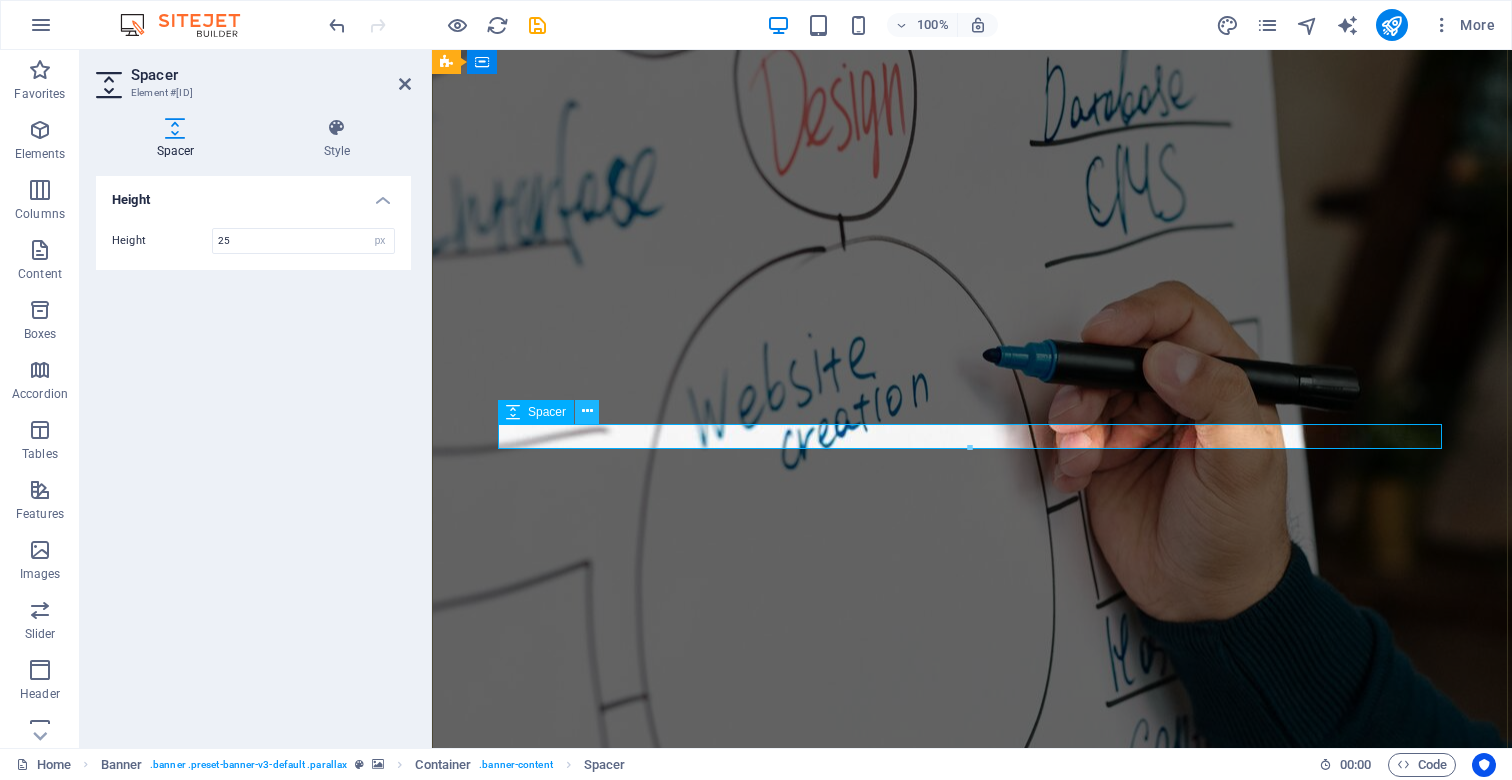 click at bounding box center (587, 411) 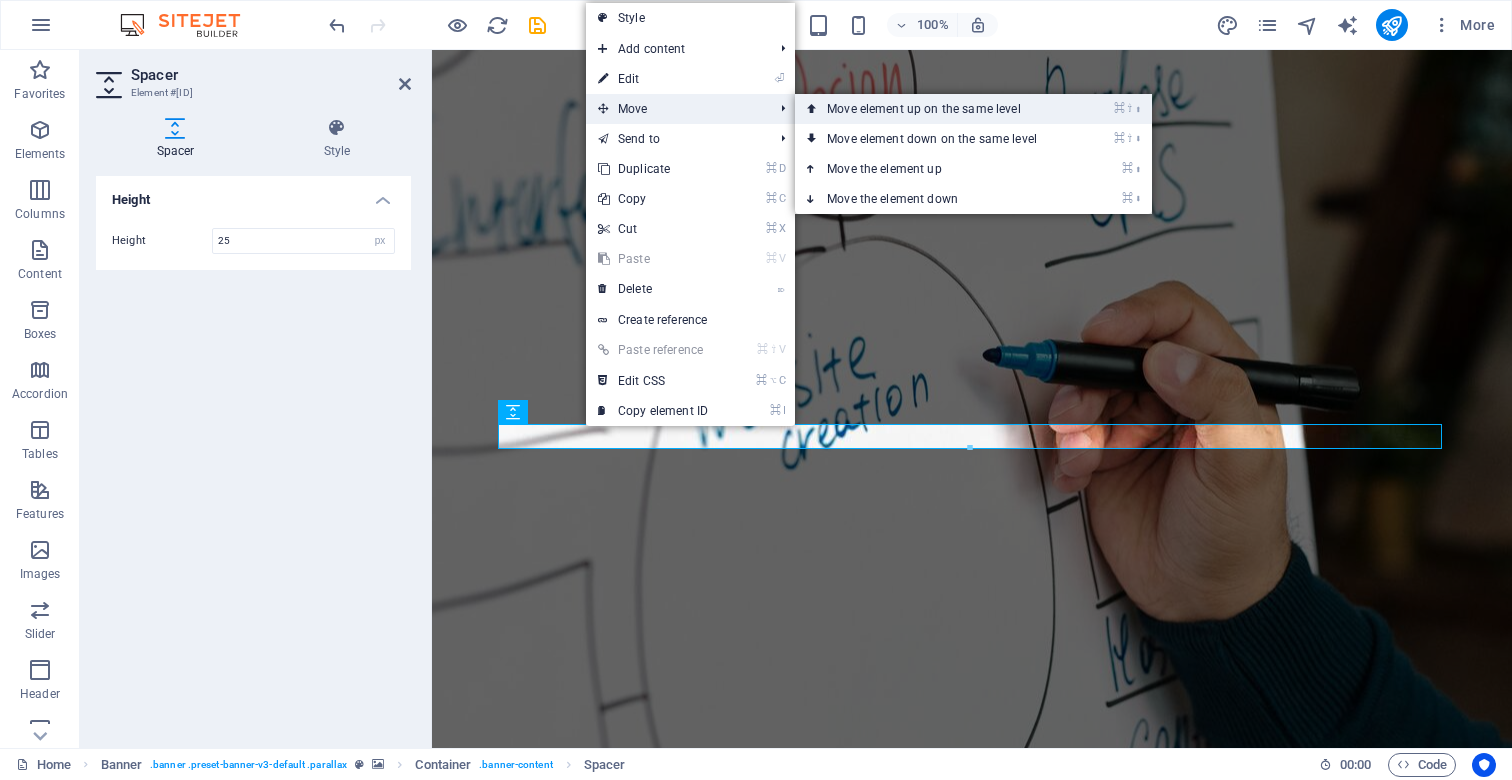 click on "⌘ ⇧ ⬆  Move element up on the same level" at bounding box center [936, 109] 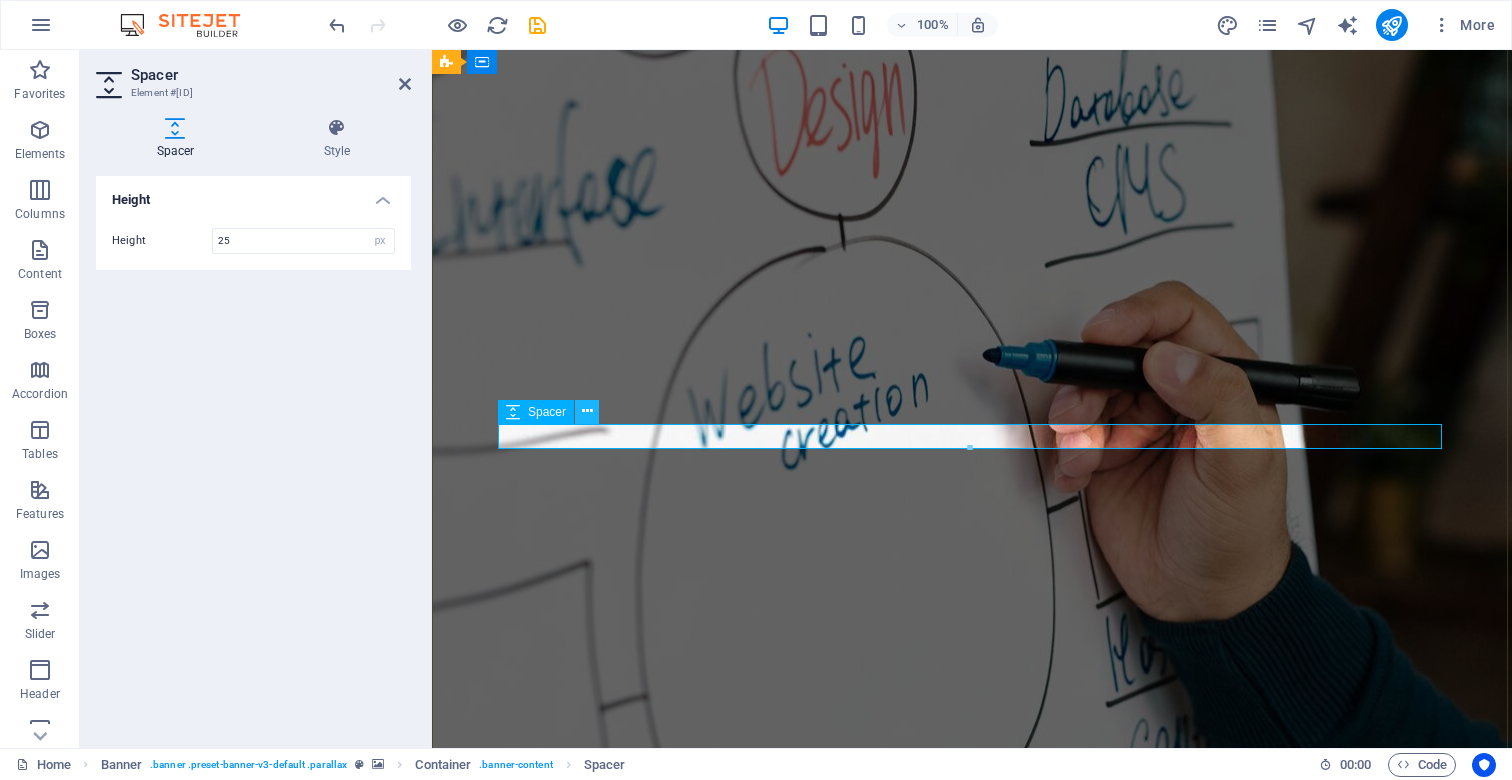 click at bounding box center (587, 411) 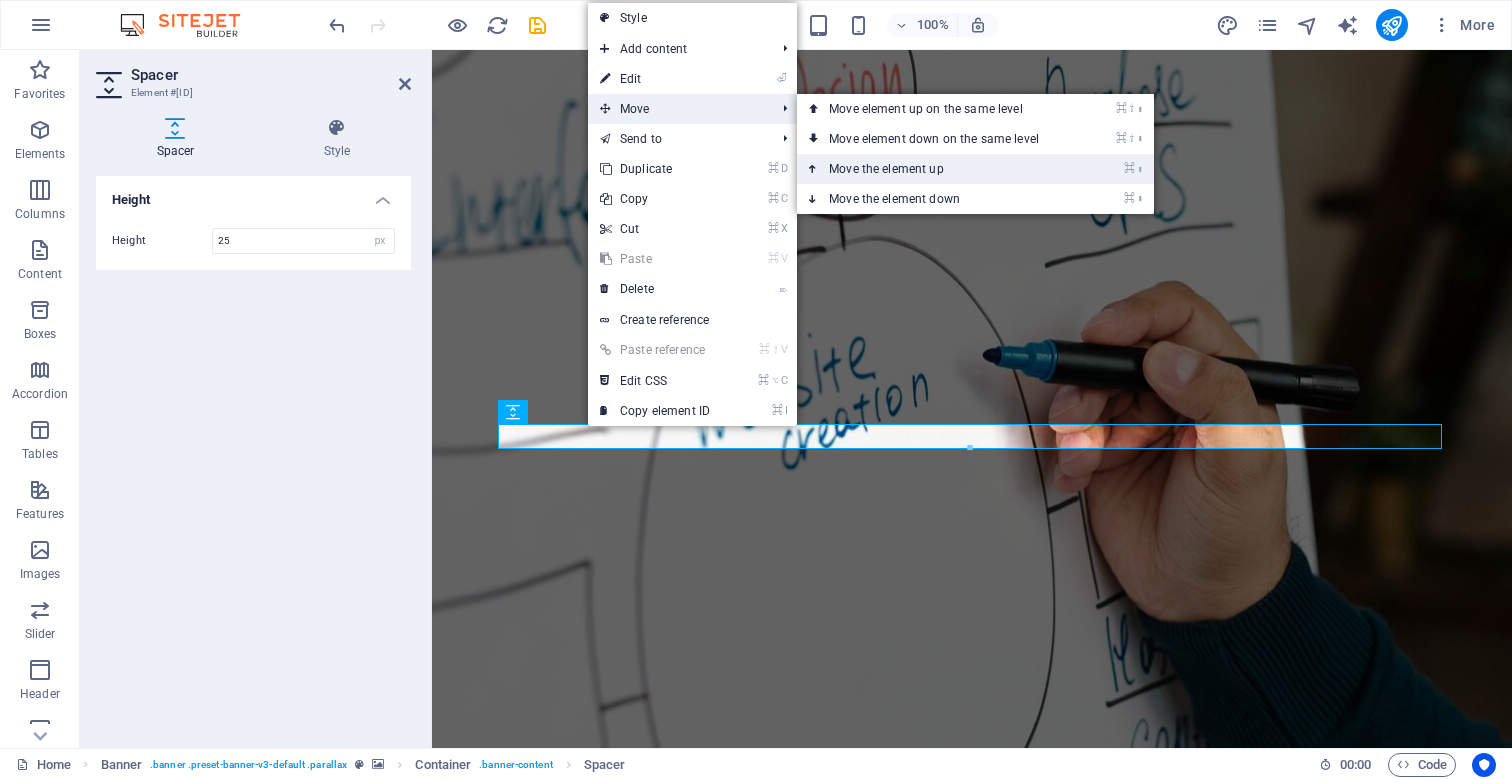 click on "⌘ ⬆  Move the element up" at bounding box center (938, 169) 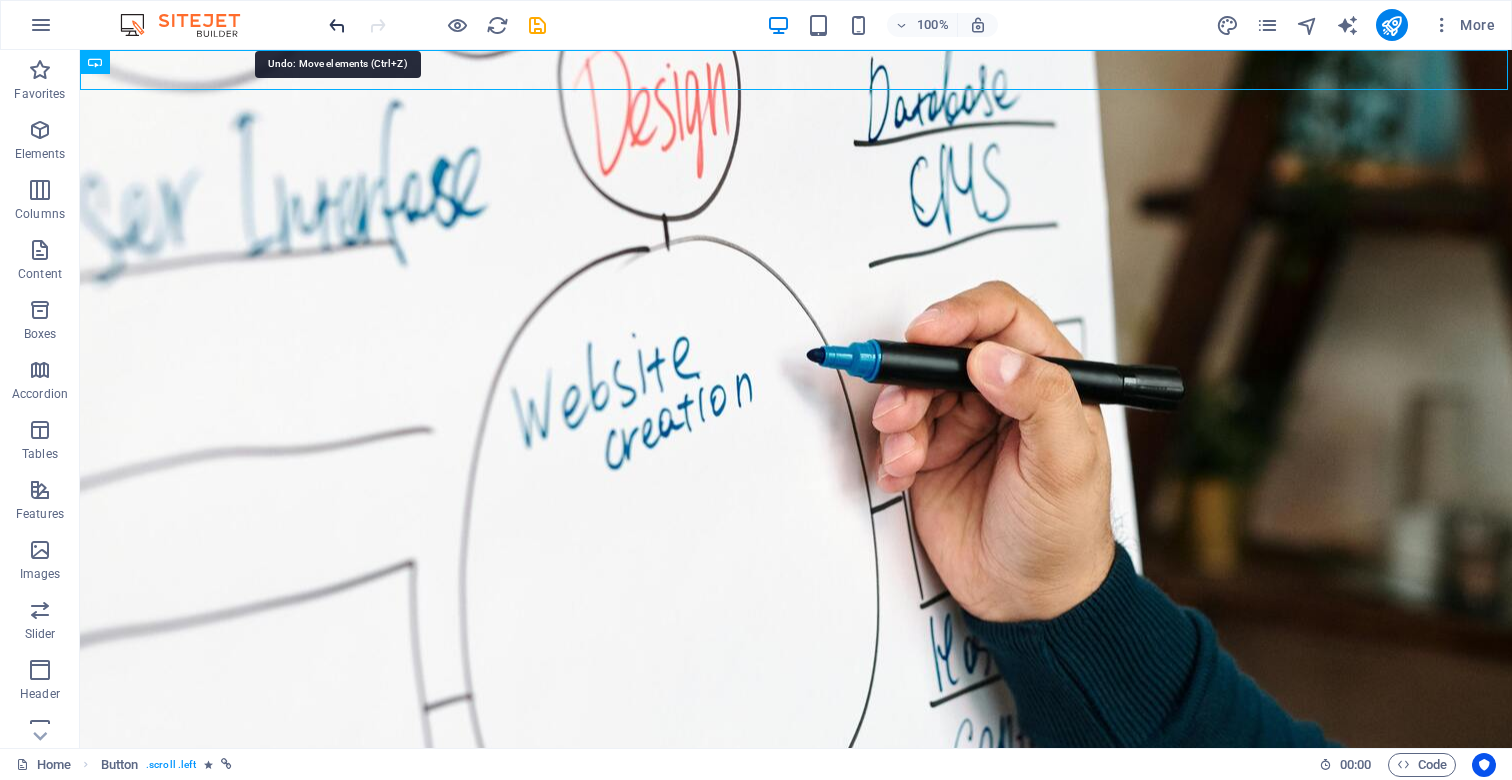 click at bounding box center [337, 25] 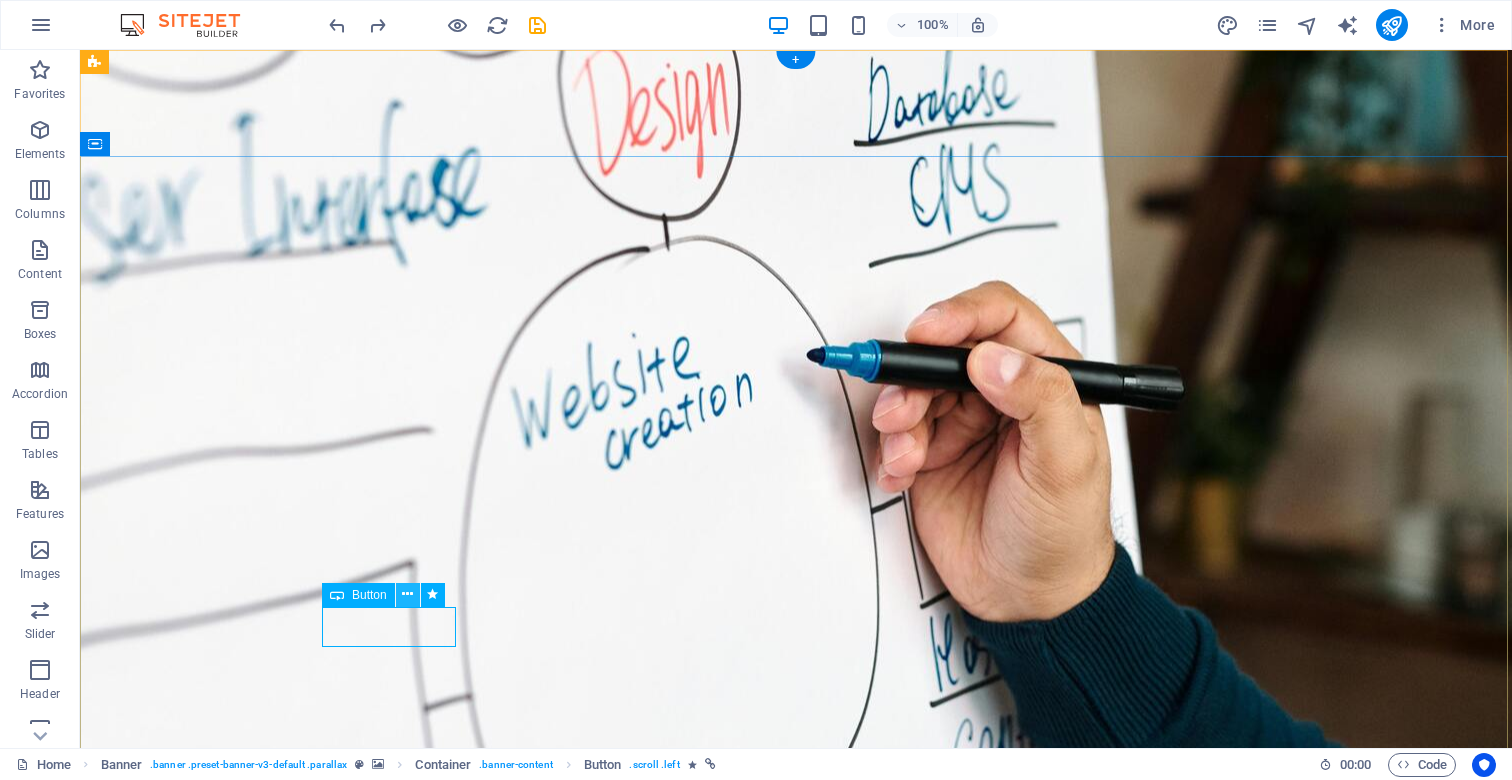 click at bounding box center (407, 594) 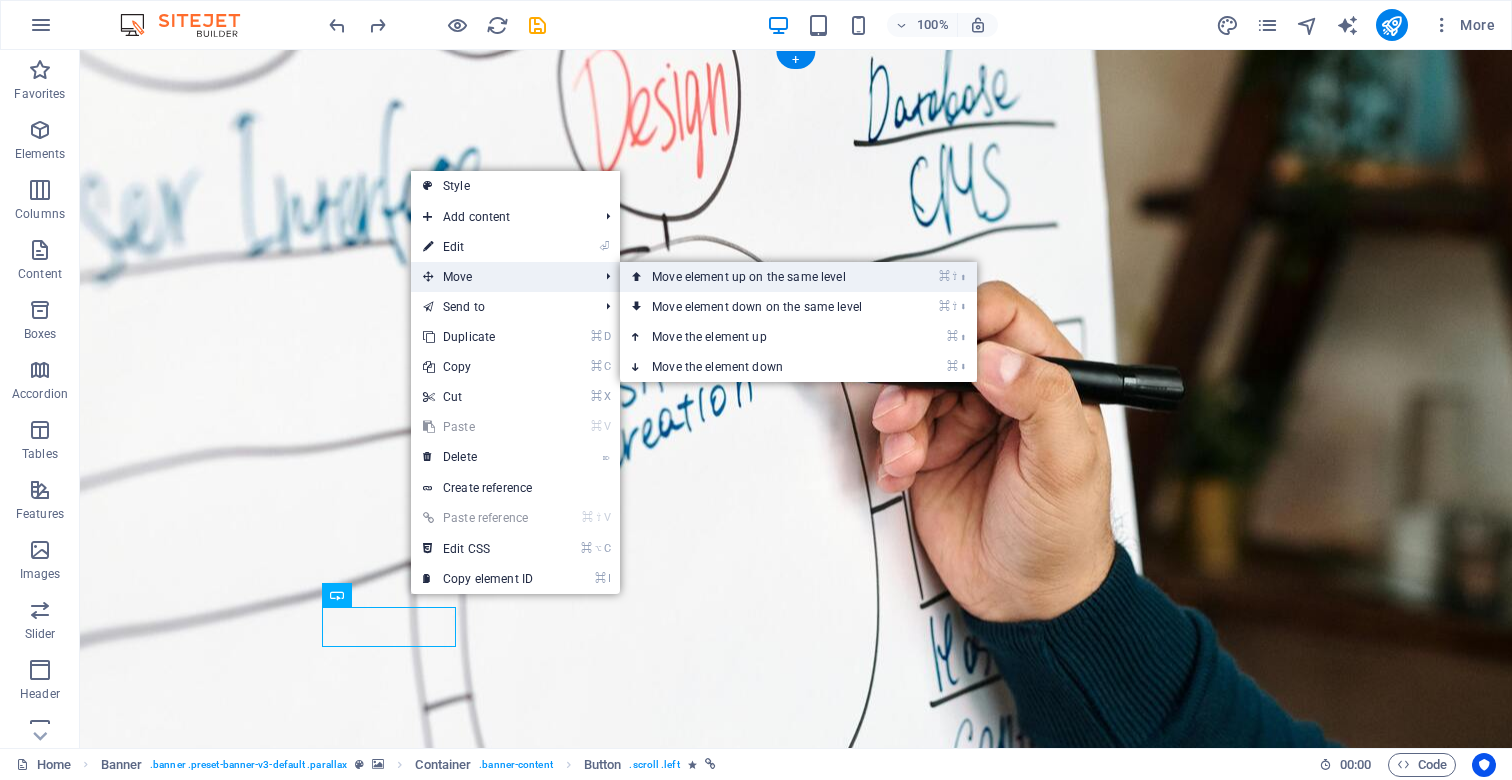 click on "⌘ ⇧ ⬆  Move element up on the same level" at bounding box center (761, 277) 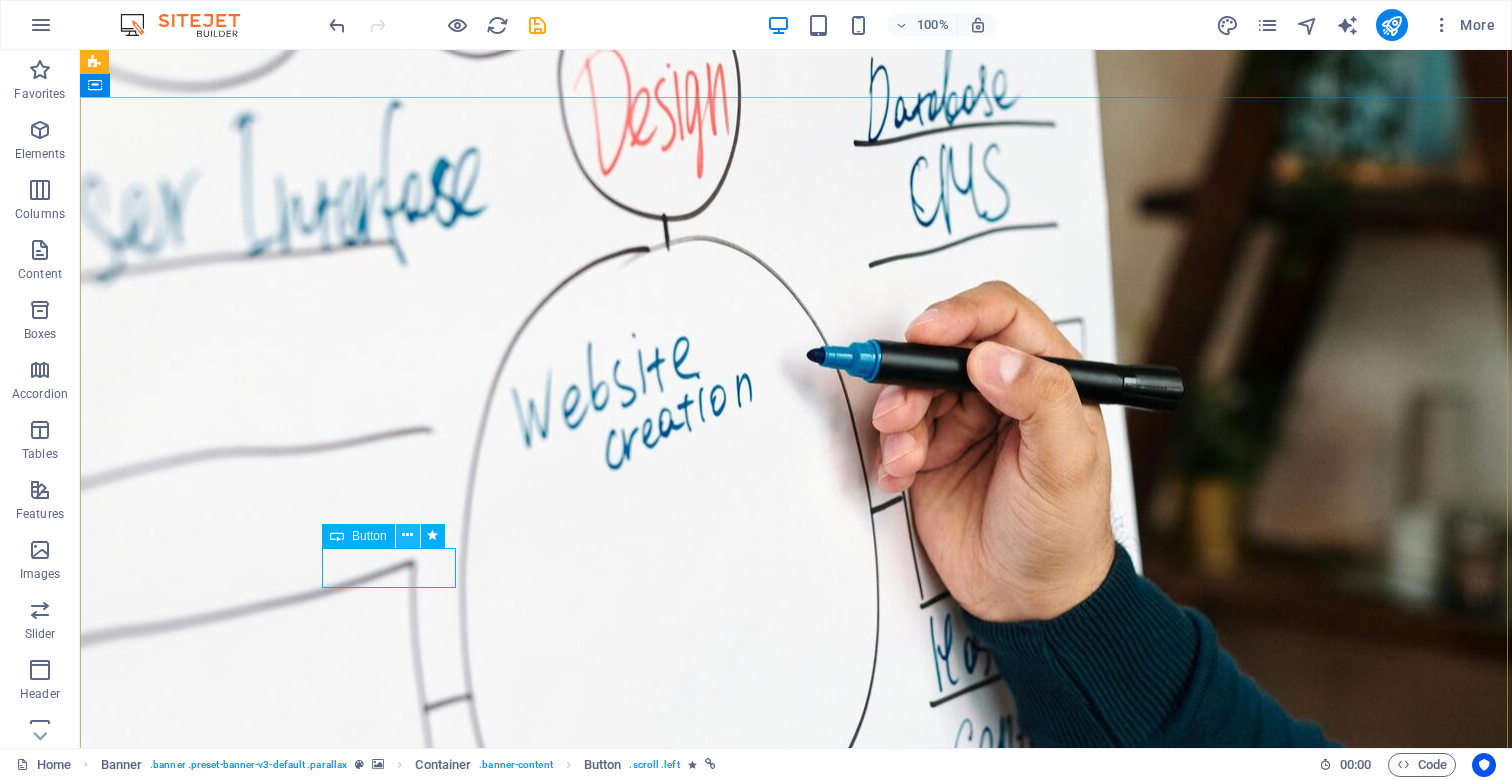click at bounding box center (407, 535) 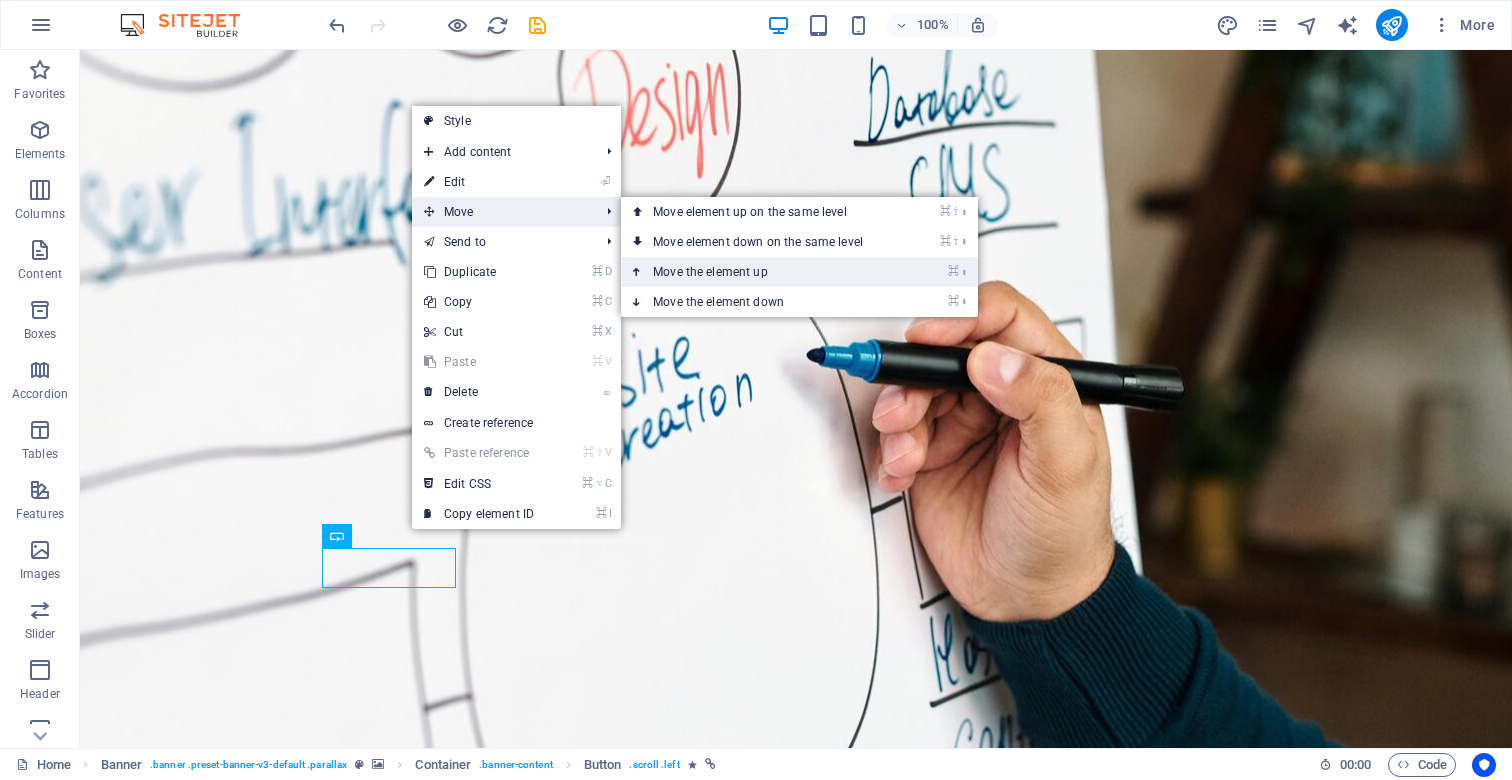 click on "⌘ ⬆  Move the element up" at bounding box center (762, 272) 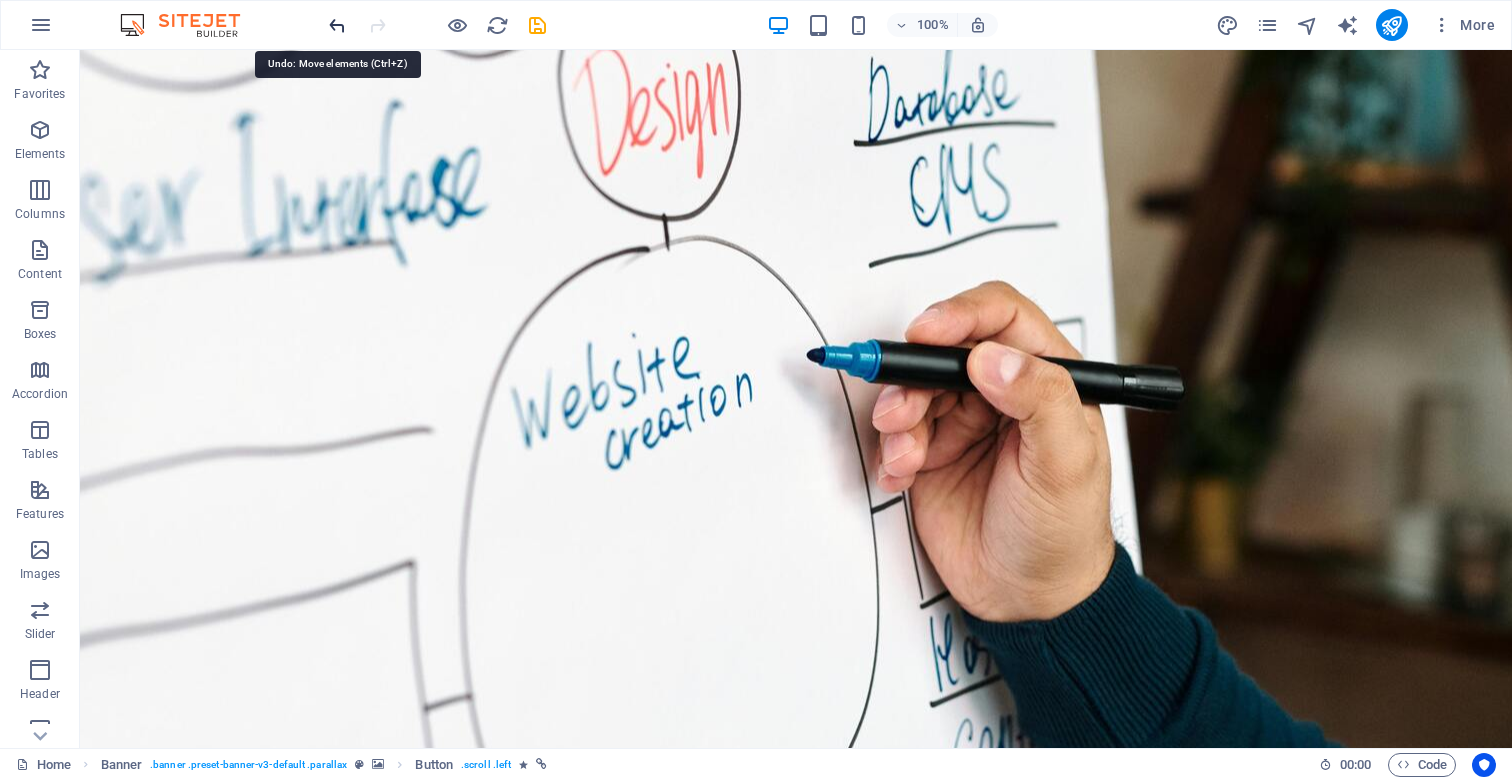click at bounding box center (337, 25) 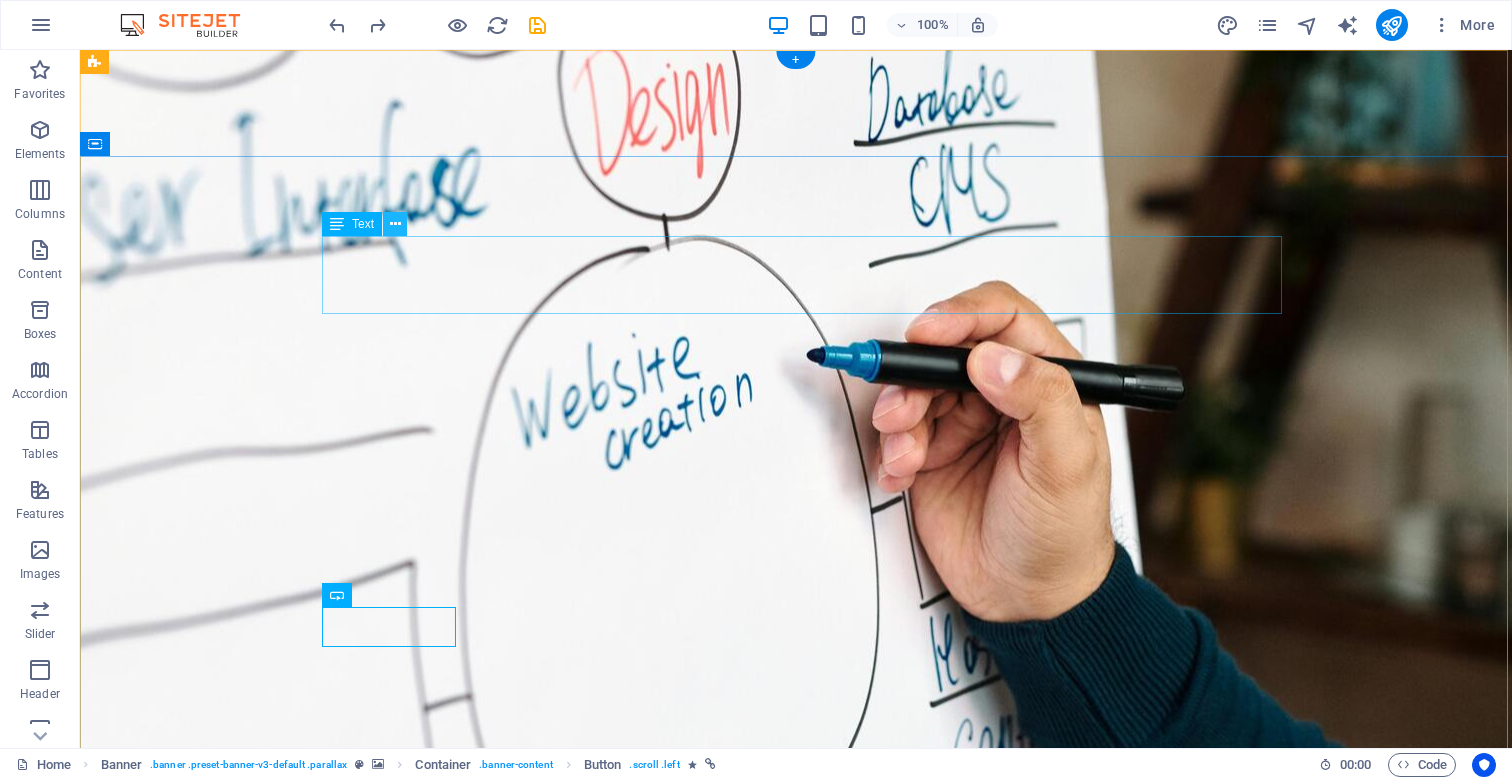 click at bounding box center [395, 224] 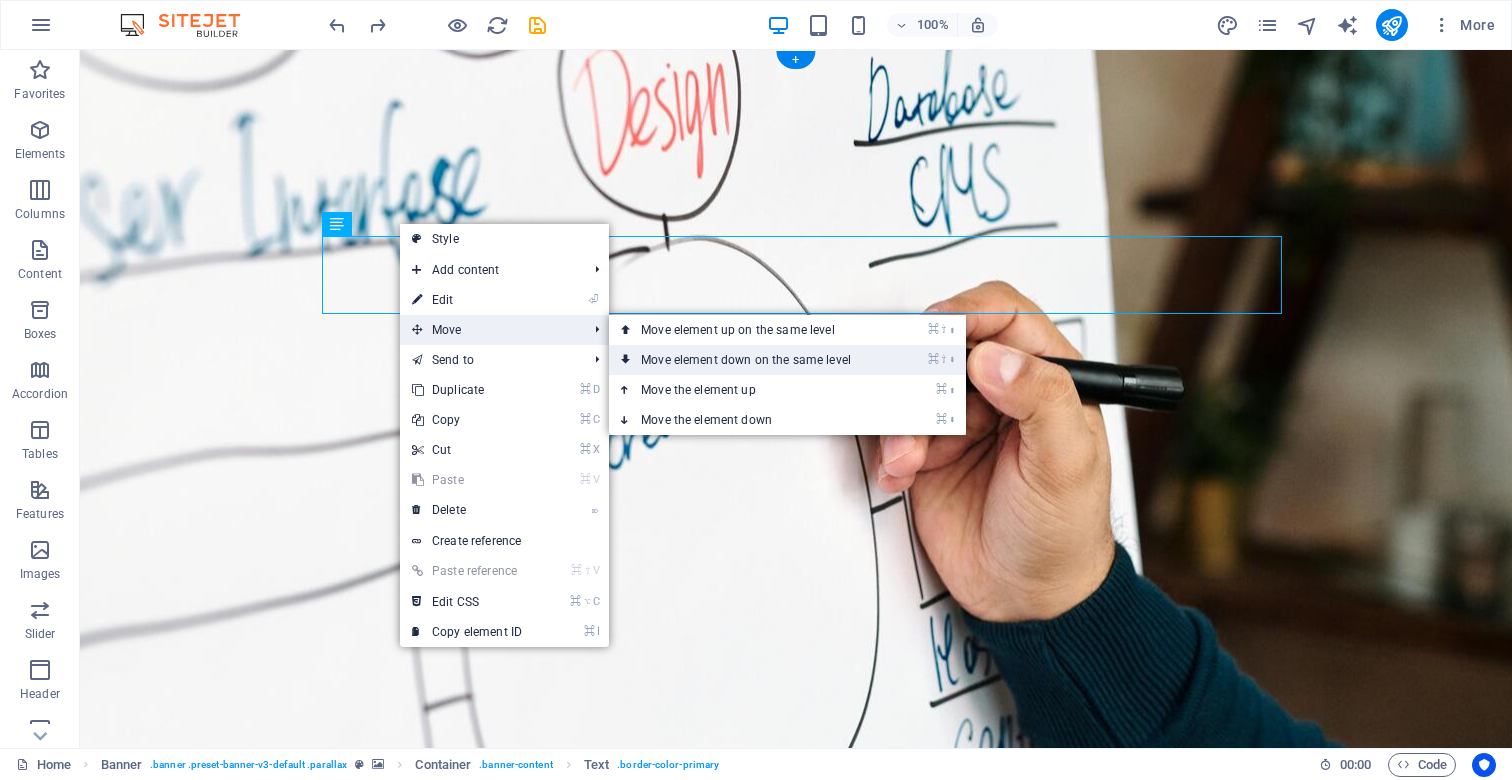 click on "⌘ ⇧ ⬇  Move element down on the same level" at bounding box center [750, 360] 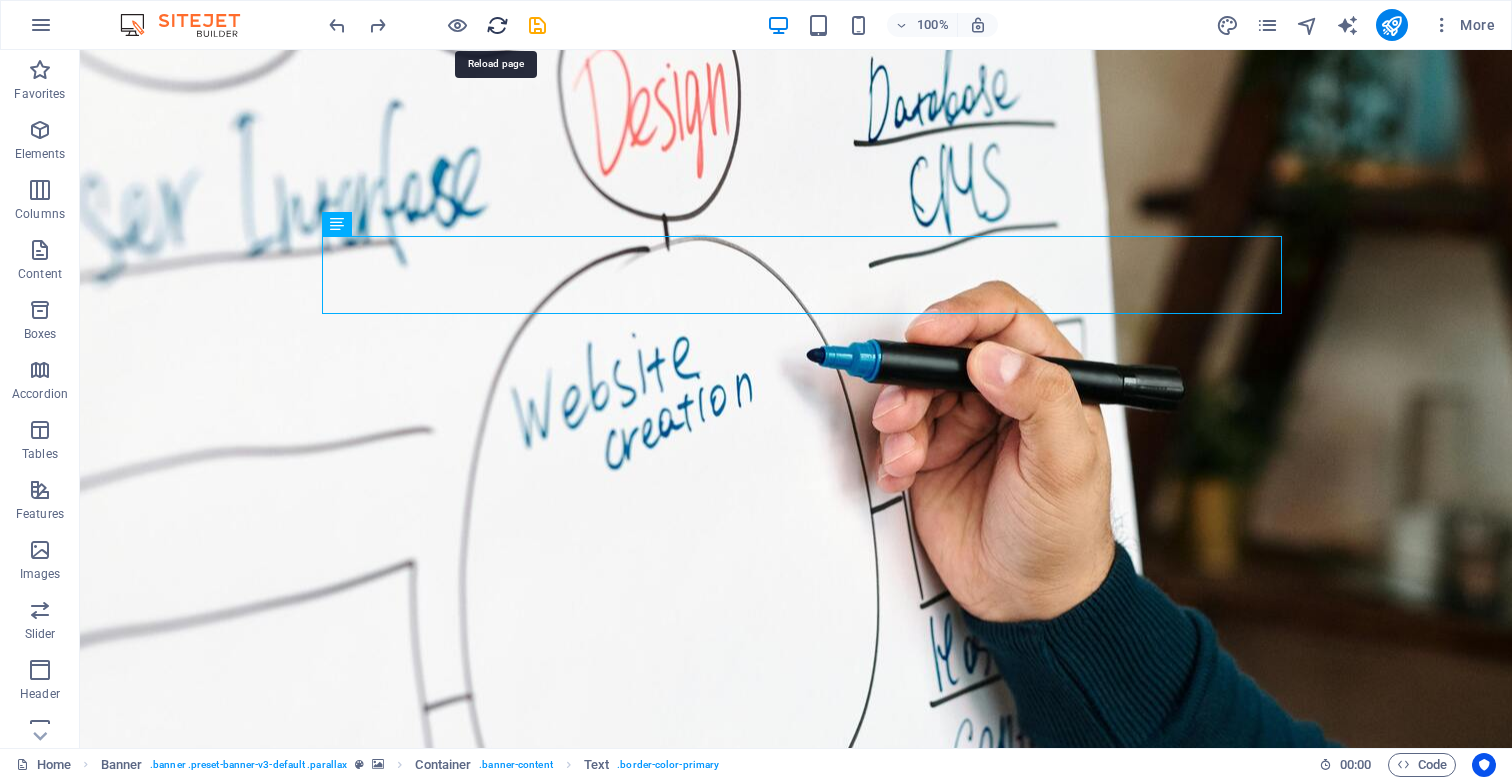 click at bounding box center [497, 25] 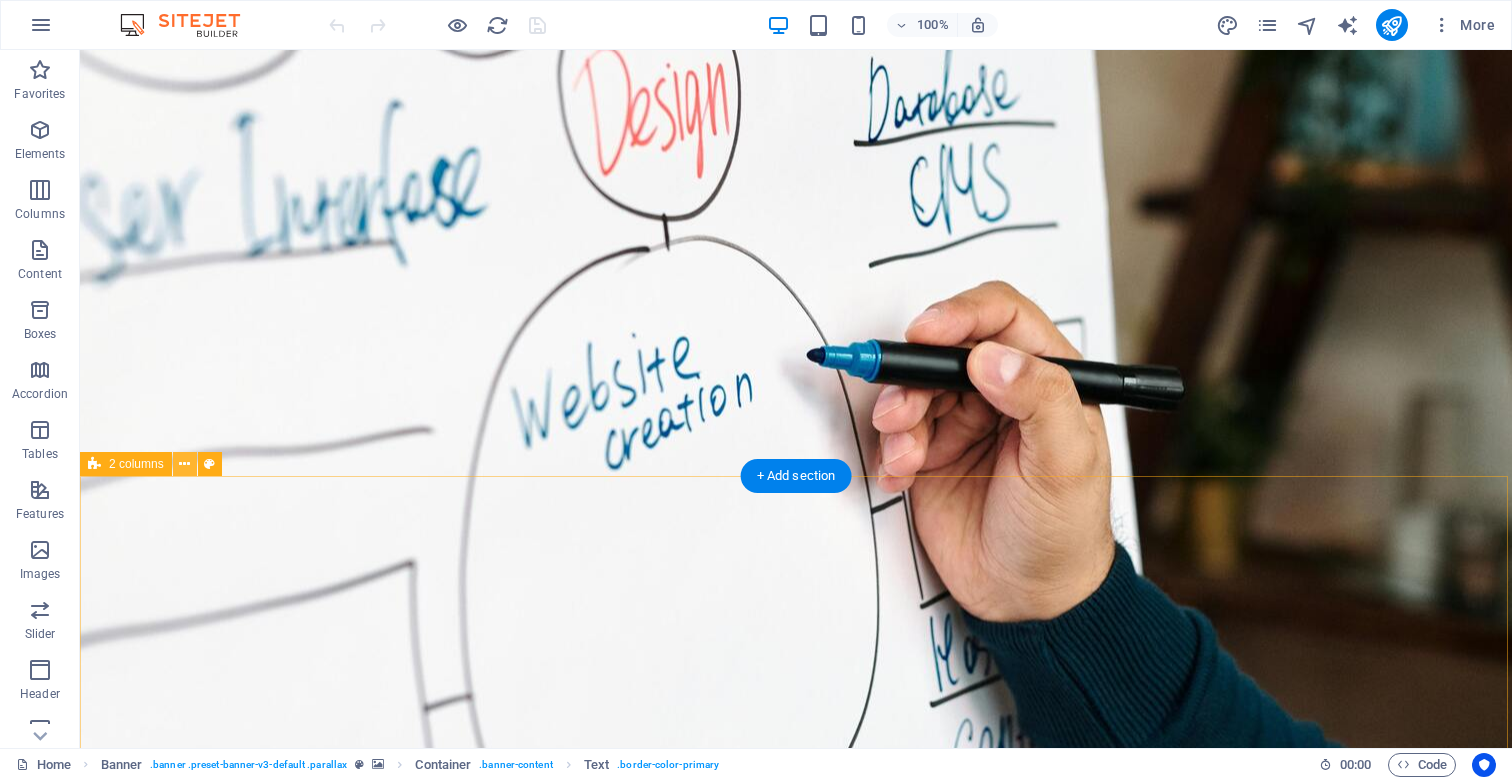 click at bounding box center (185, 464) 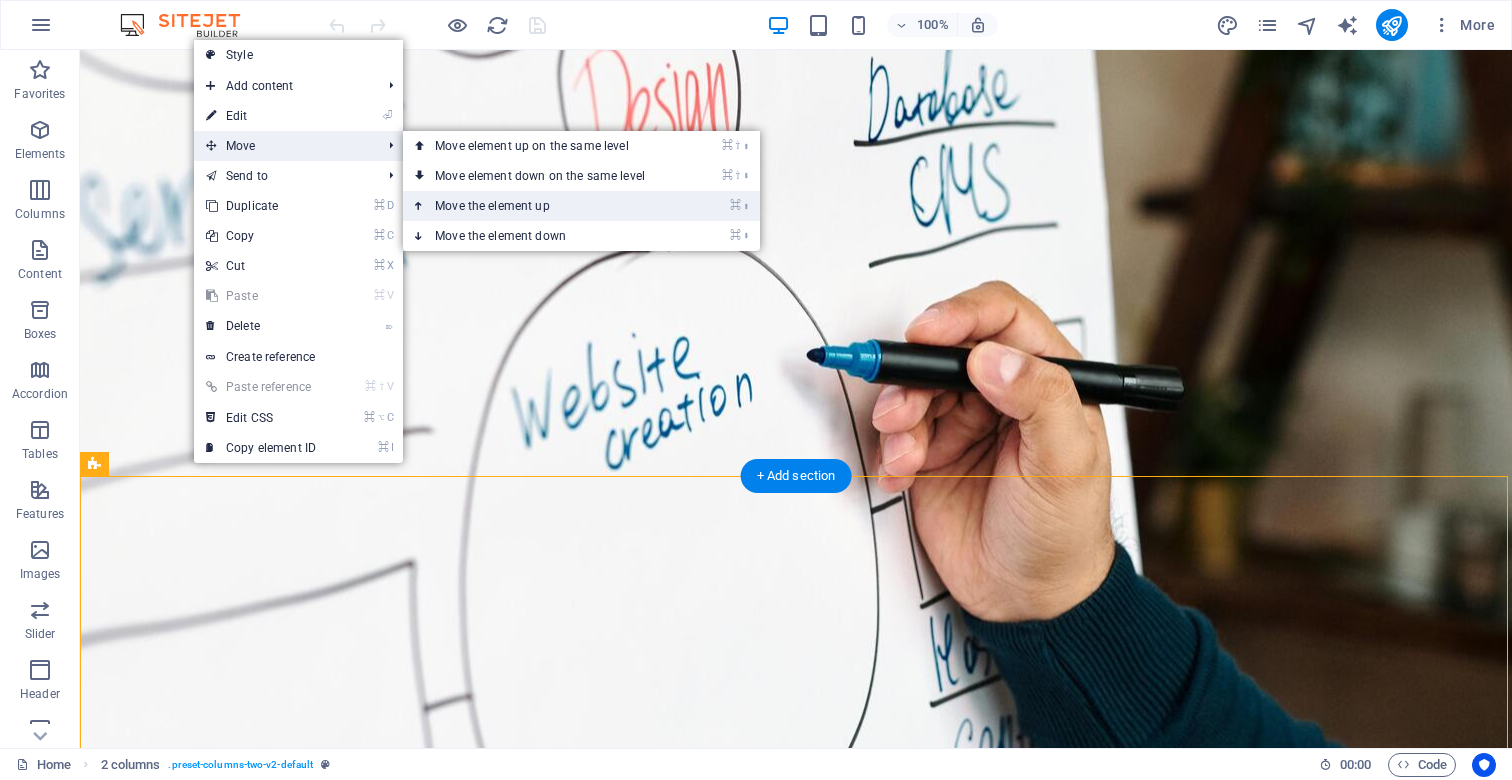 click on "⌘ ⬆  Move the element up" at bounding box center [544, 206] 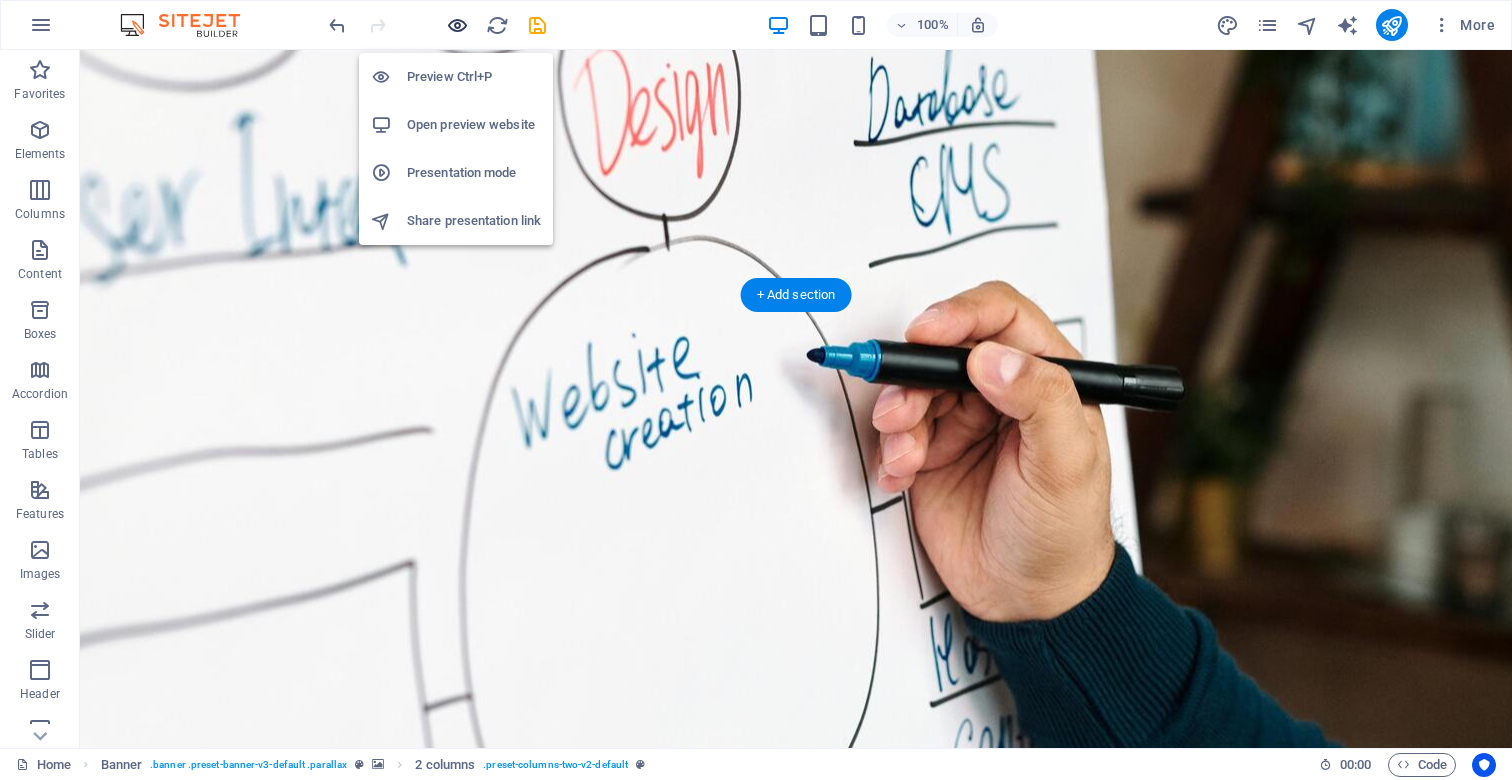 click at bounding box center [457, 25] 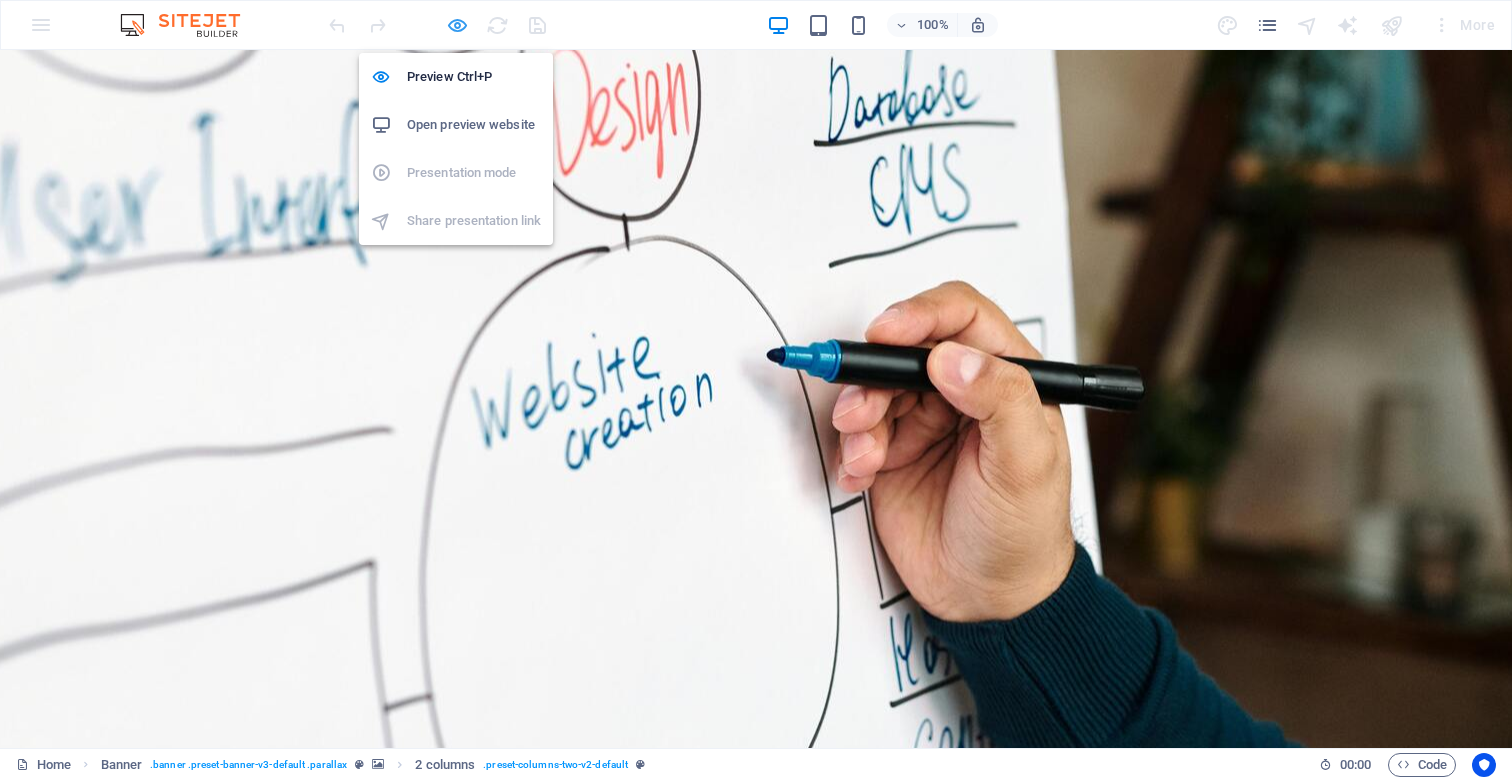 click at bounding box center (457, 25) 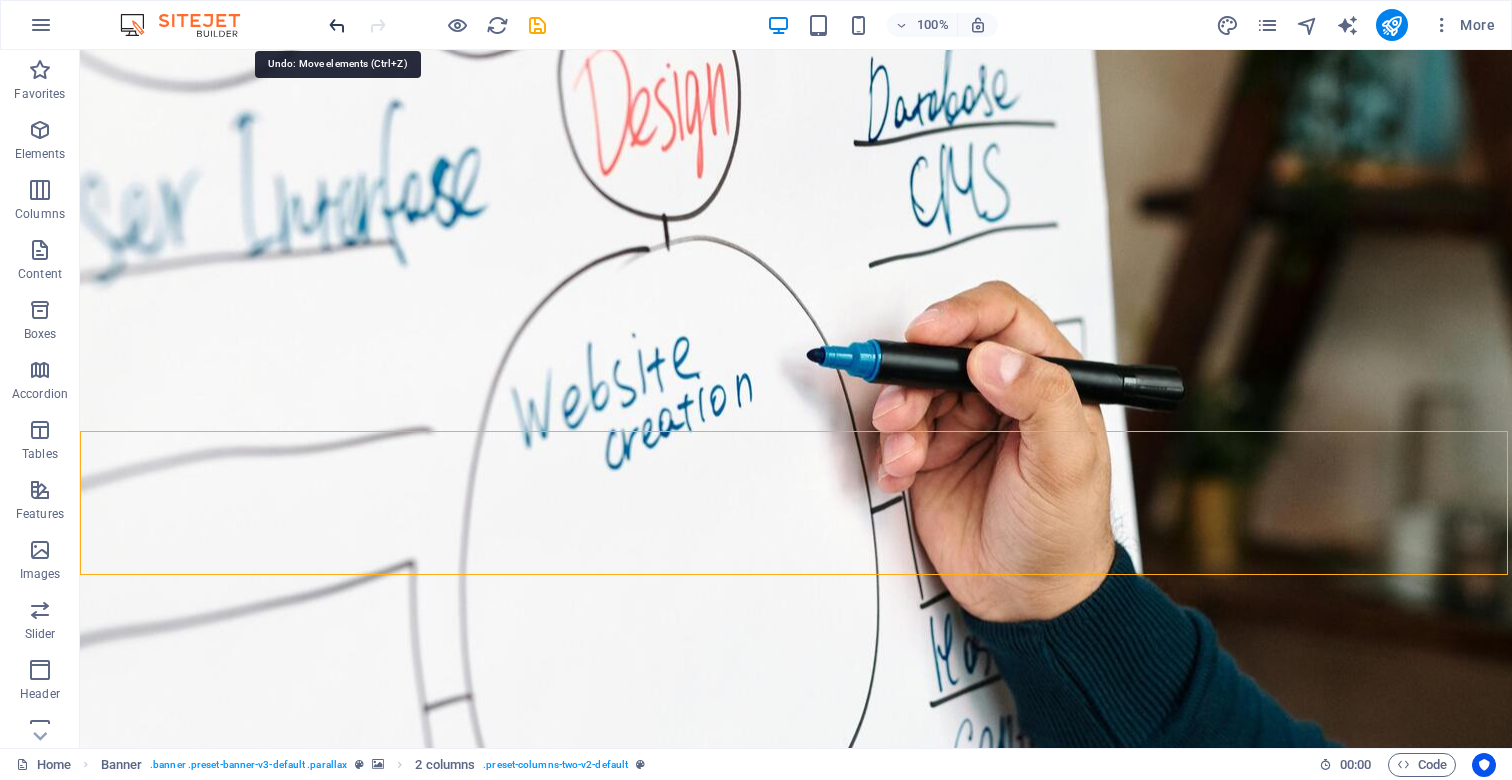 click at bounding box center (337, 25) 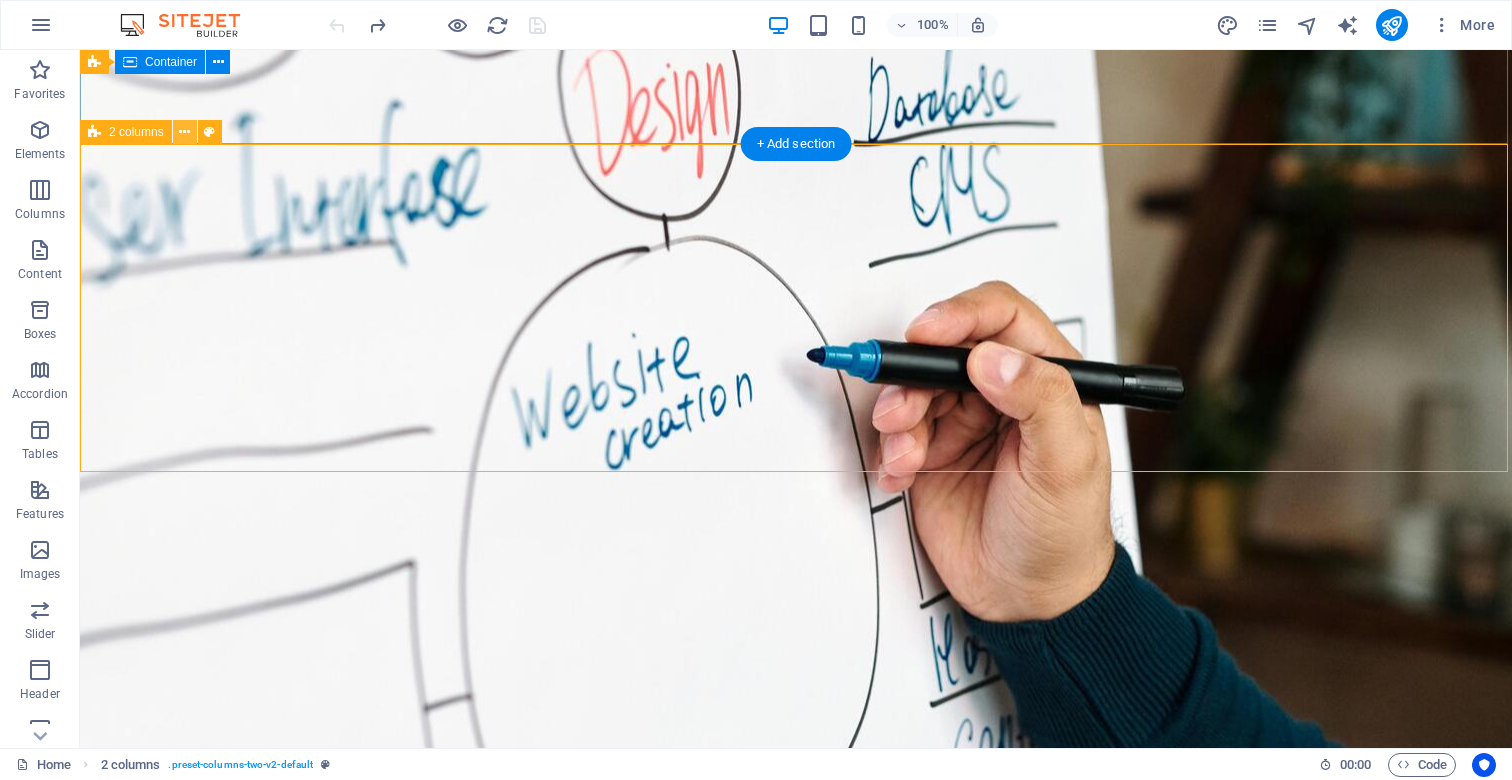 click at bounding box center [184, 132] 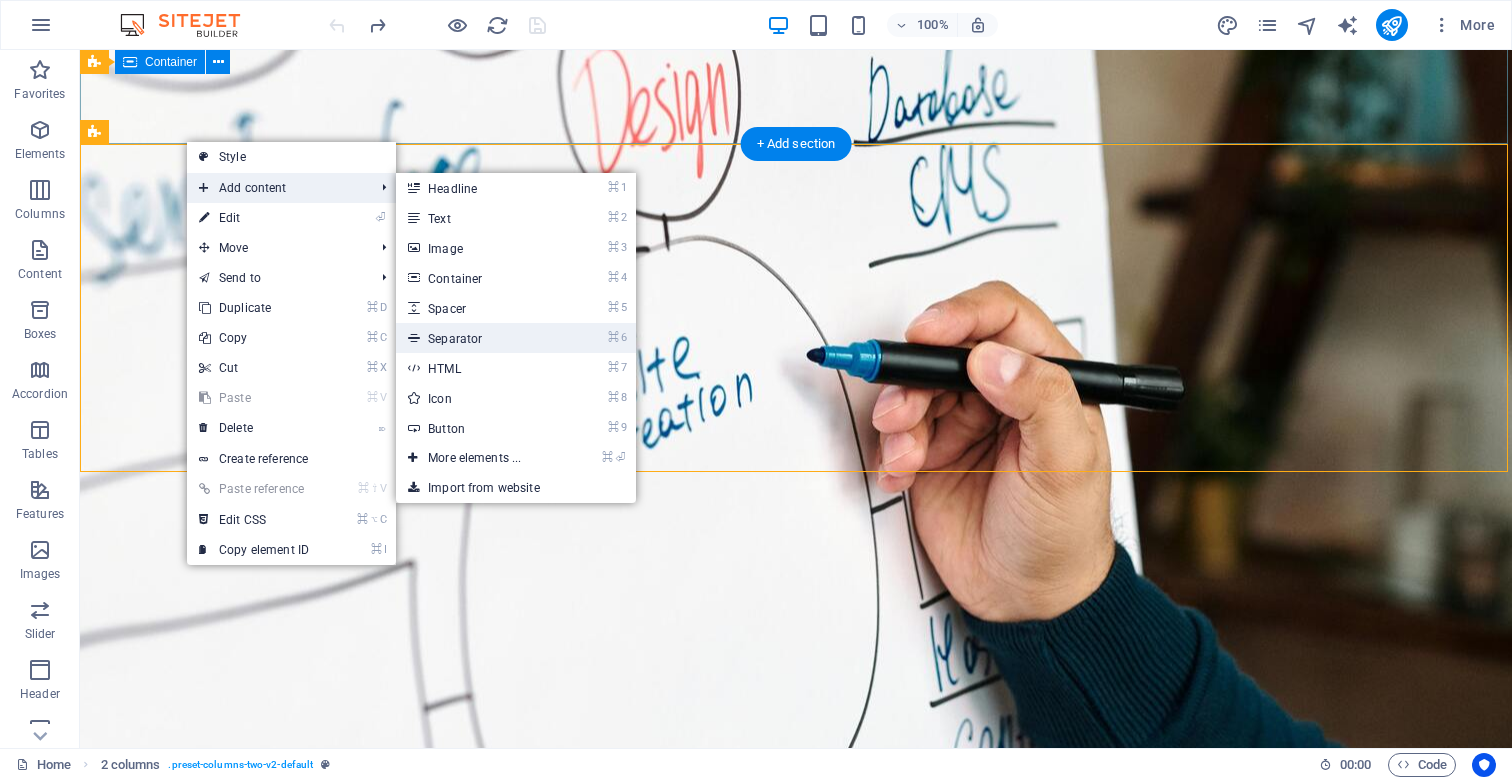 click on "⌘ 6  Separator" at bounding box center [478, 338] 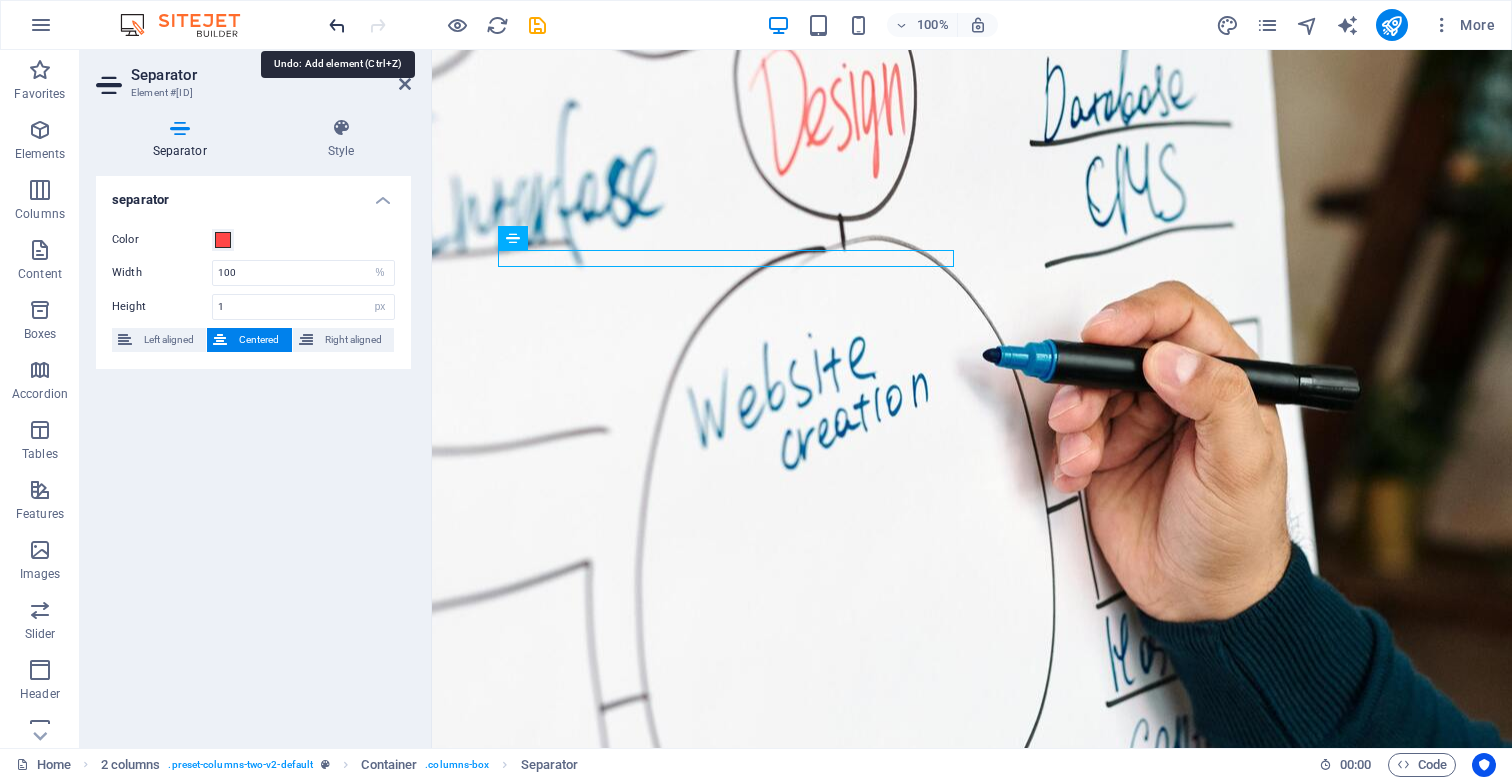 click at bounding box center [337, 25] 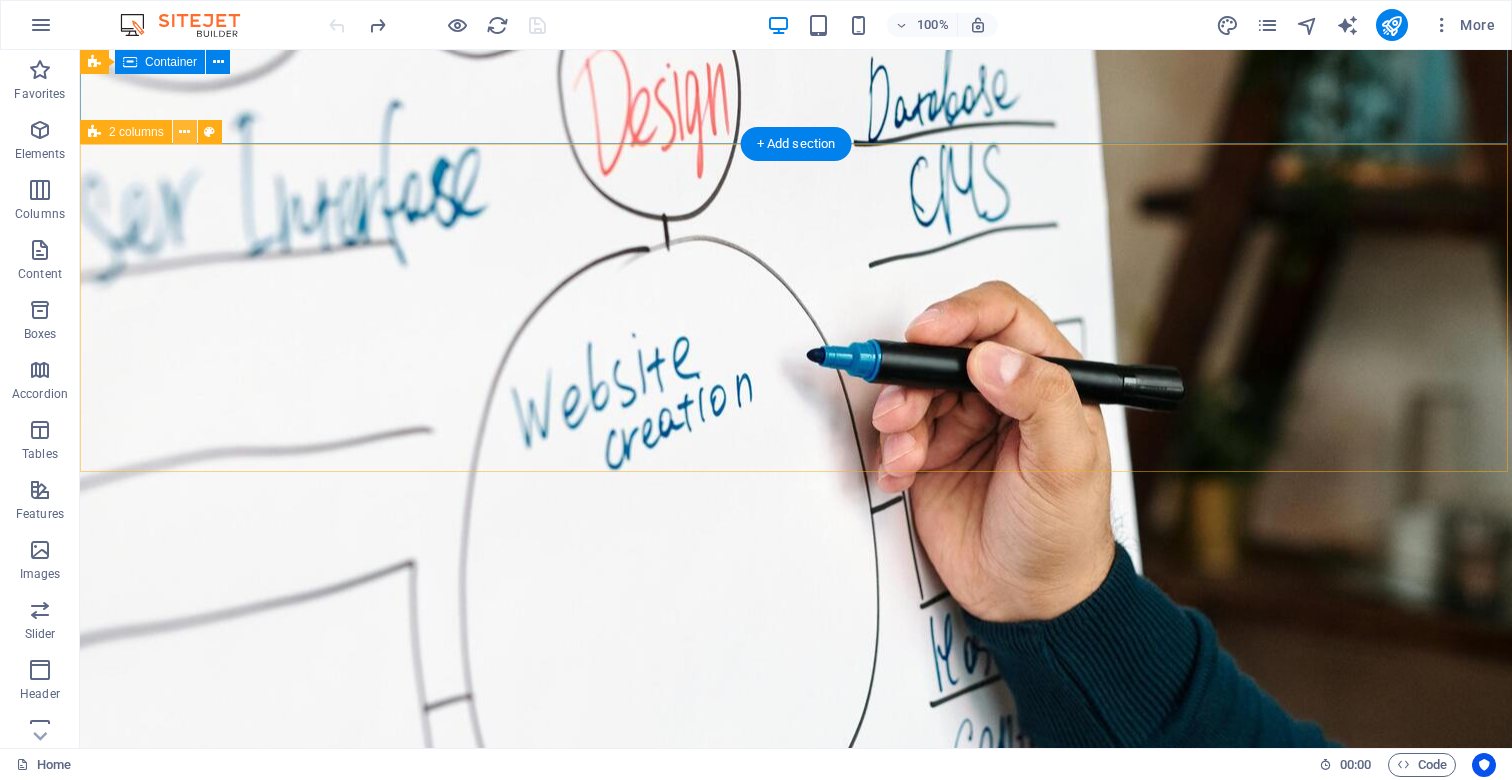 click at bounding box center (184, 132) 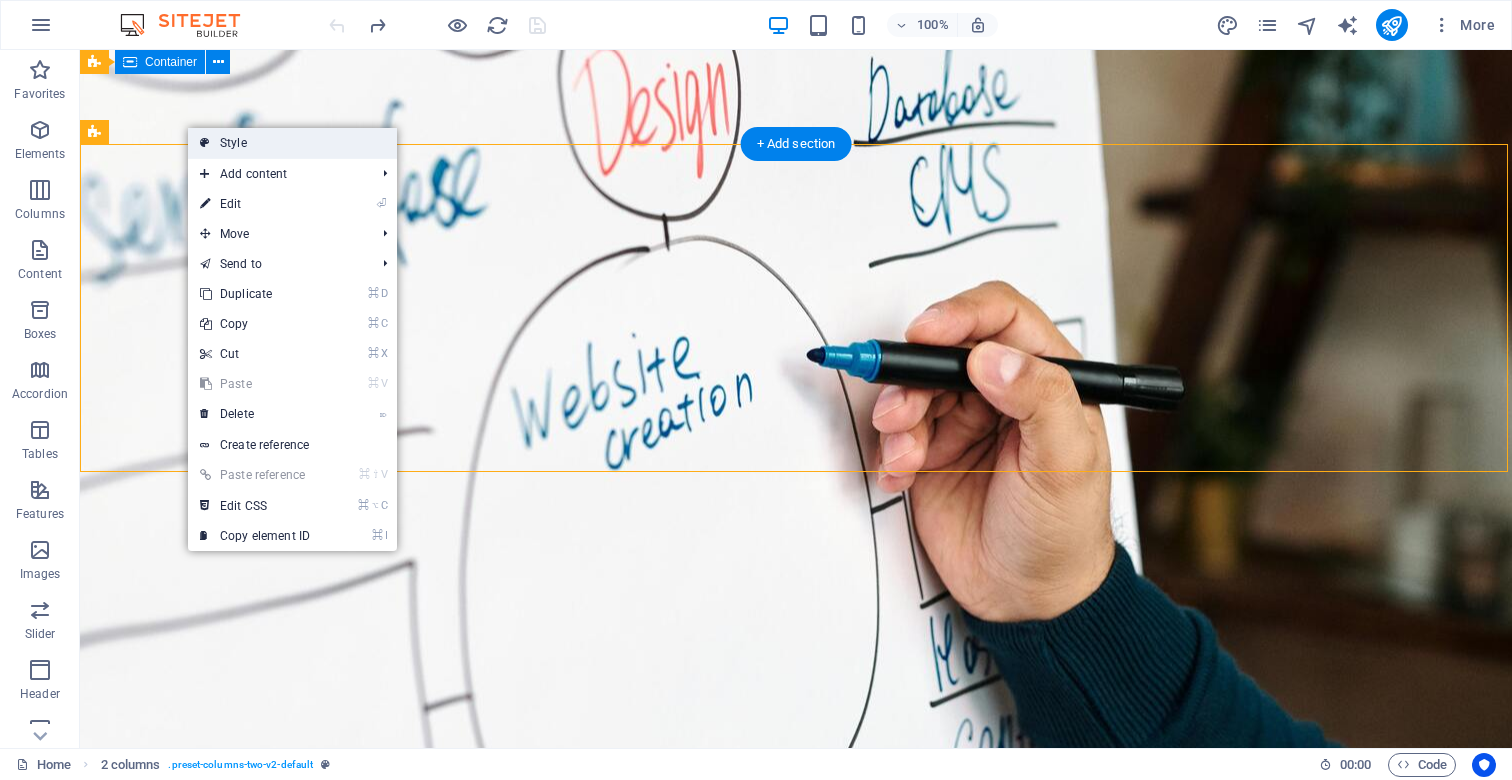 click on "Style" at bounding box center (292, 143) 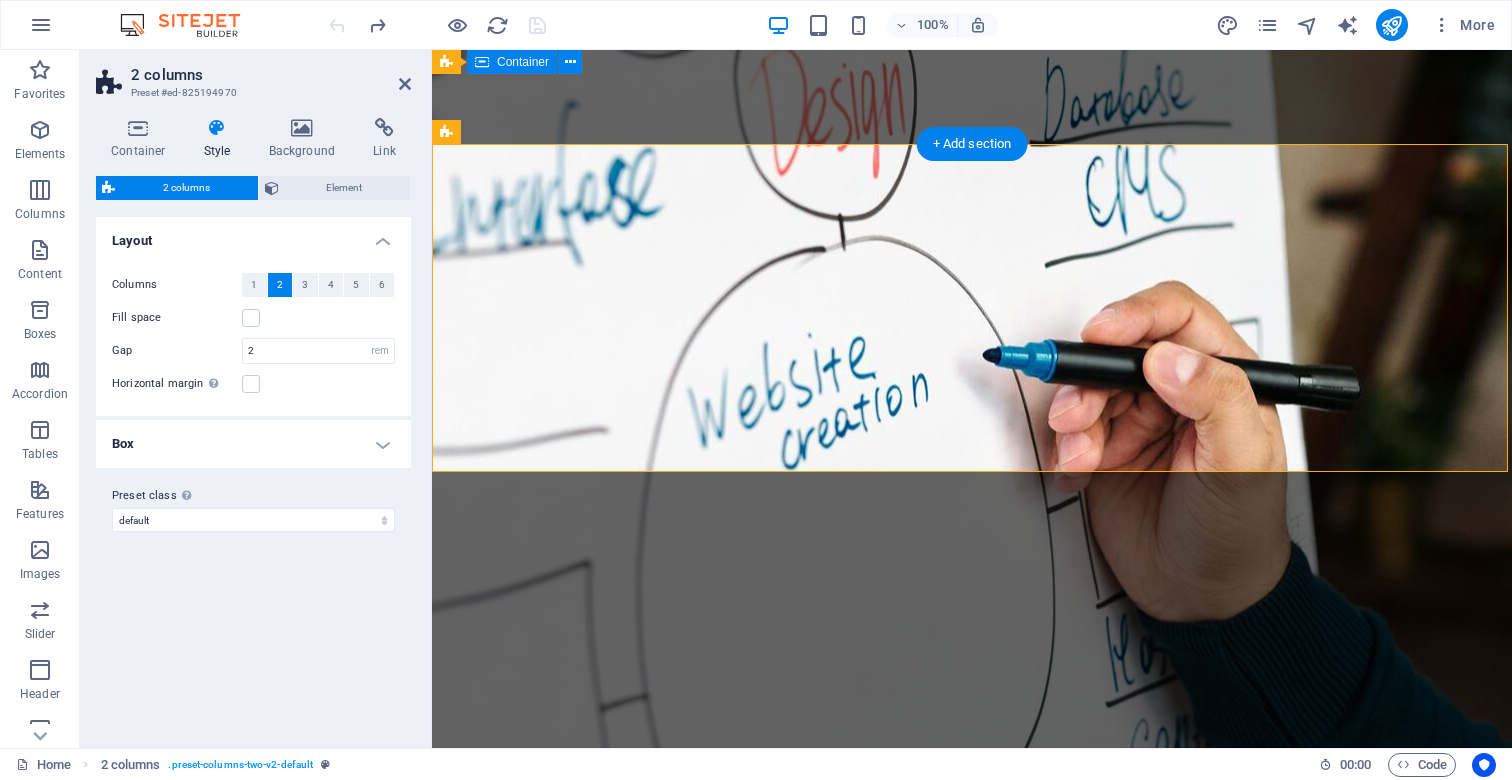 click on "2 columns Element Layout How this element expands within the layout (Flexbox). Size Default auto px % 1/1 1/2 1/3 1/4 1/5 1/6 1/7 1/8 1/9 1/10 Grow Shrink Order Container layout Visible Visible Opacity 100 % Overflow Spacing Margin Default auto px % rem vw vh Custom Custom auto px % rem vw vh auto px % rem vw vh auto px % rem vw vh auto px % rem vw vh Padding Default px rem % vh vw Custom Custom px rem % vh vw px rem % vh vw px rem % vh vw px rem % vh vw Border Style              - Width 1 auto px rem % vh vw Custom Custom 1 auto px rem % vh vw 1 auto px rem % vh vw 1 auto px rem % vh vw 1 auto px rem % vh vw  - Color Round corners For background overlay and background images, the overflow must be hidden so that the round corners are visible Default px rem % vh vw Custom Custom px rem % vh vw px rem % vh vw px rem % vh vw px rem % vh vw Shadow Default None Outside Inside Color X offset 0 px rem vh vw Y offset 0 px rem vh vw Blur 0 px rem % vh vw Spread 0 px rem vh vw Text Shadow Default None Outside" at bounding box center [253, 454] 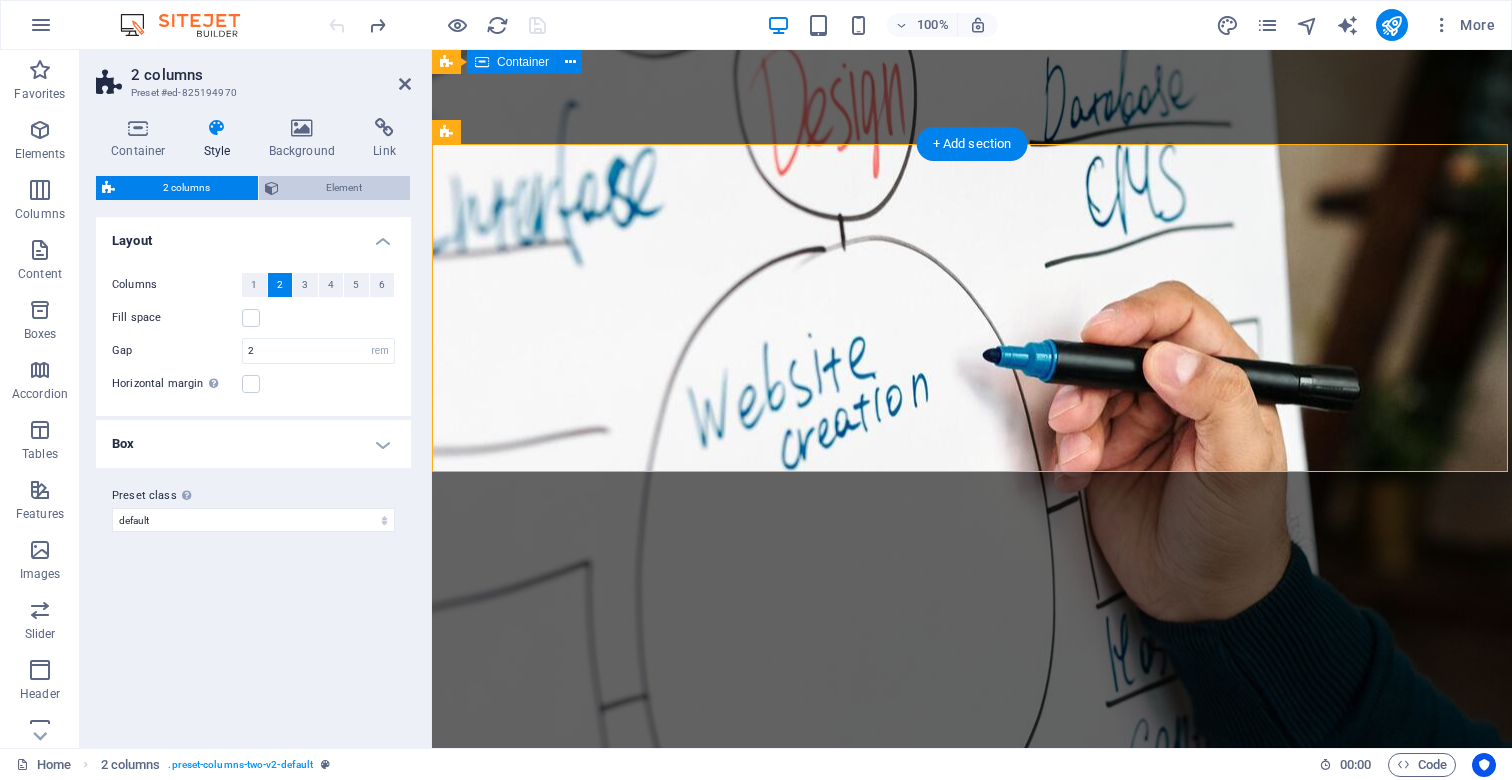 click on "Element" at bounding box center (345, 188) 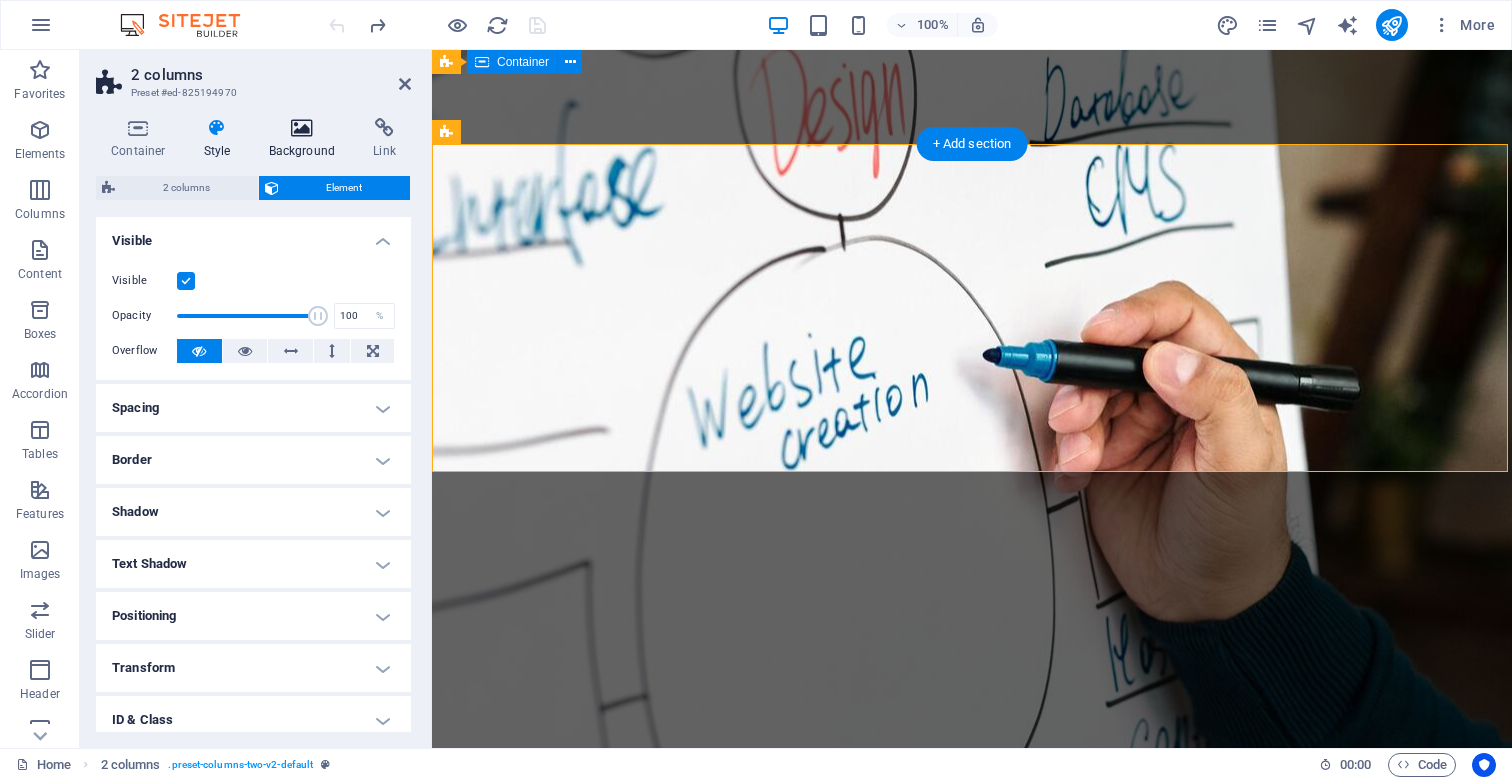 click on "Background" at bounding box center [306, 139] 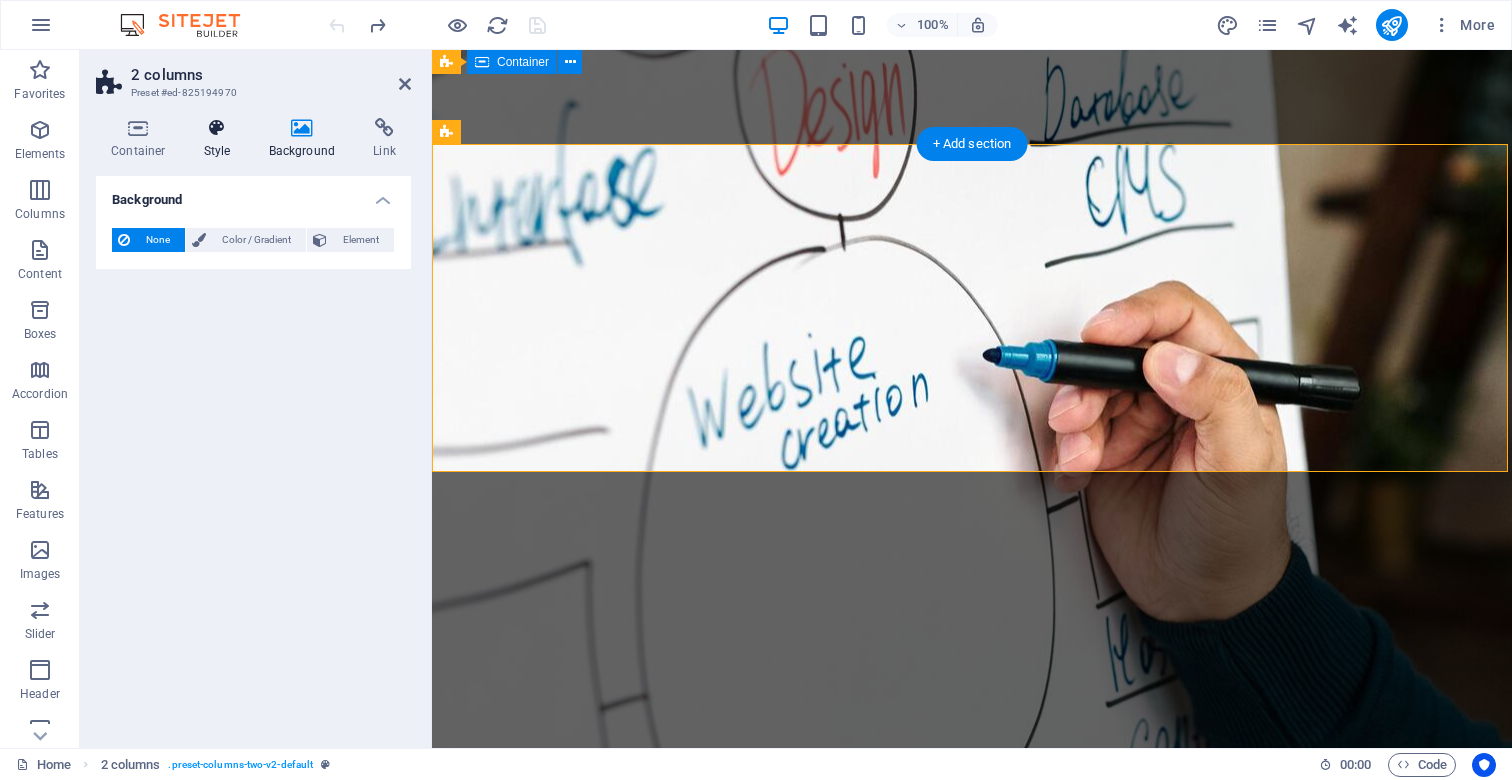 click at bounding box center [217, 128] 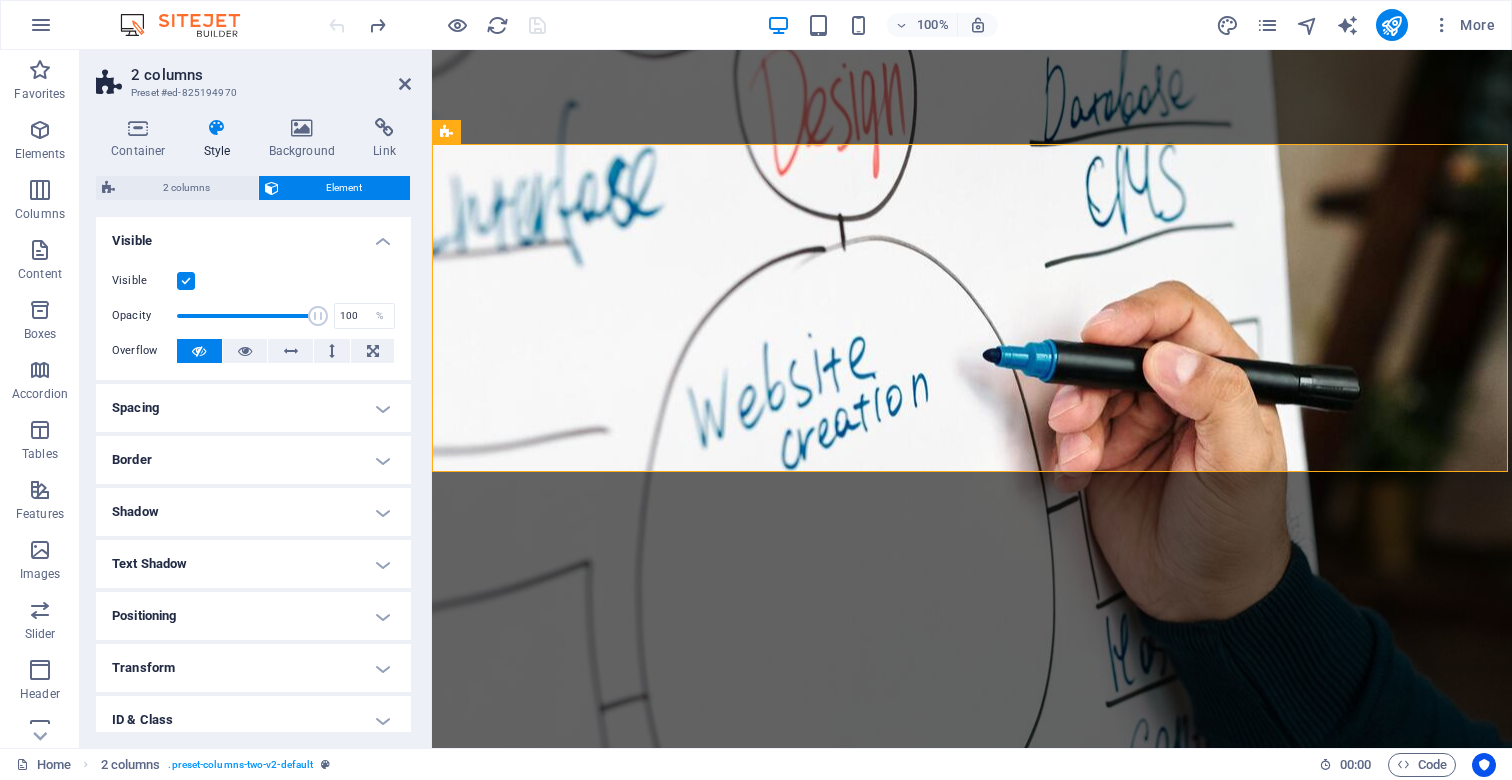 scroll, scrollTop: 0, scrollLeft: 0, axis: both 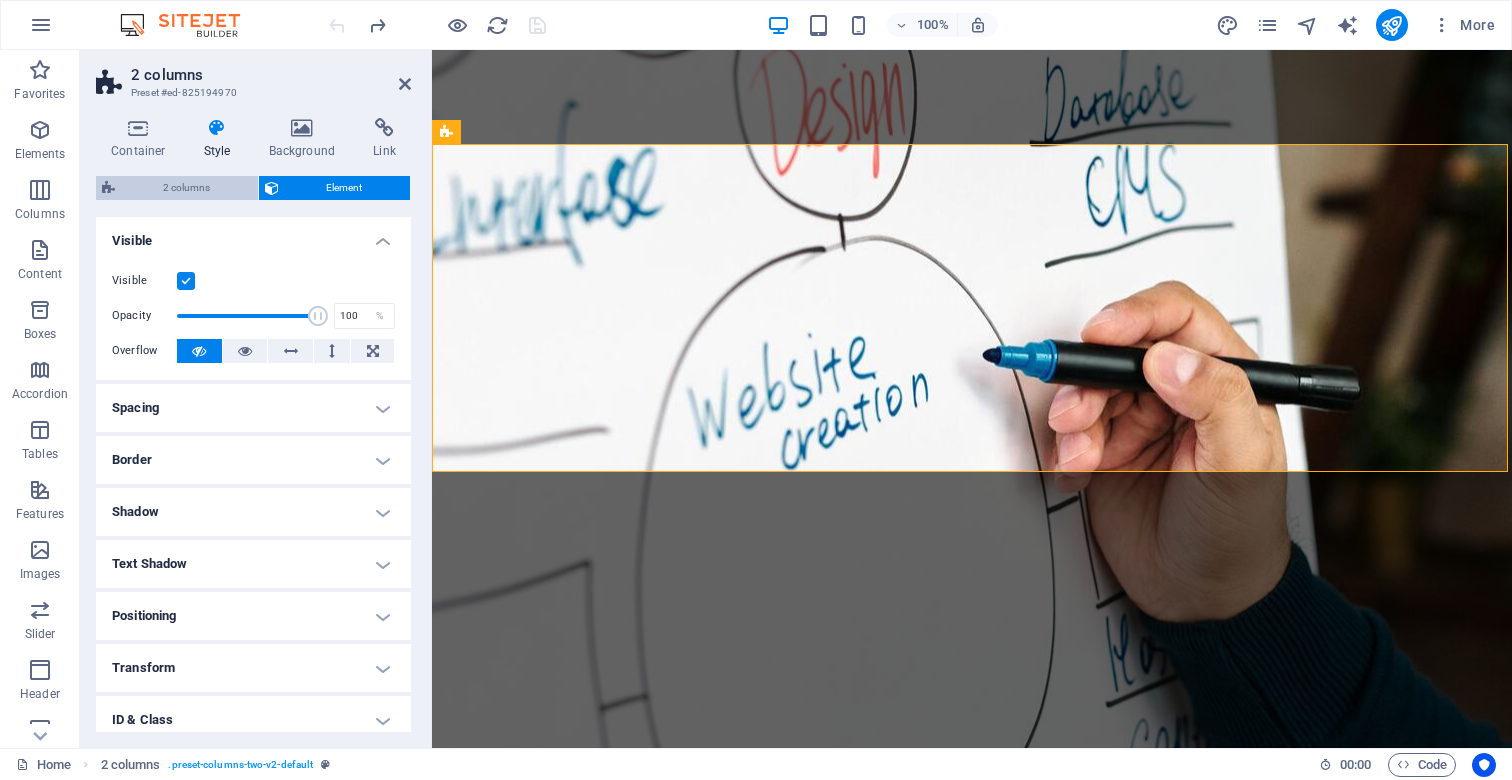 click on "2 columns" at bounding box center [186, 188] 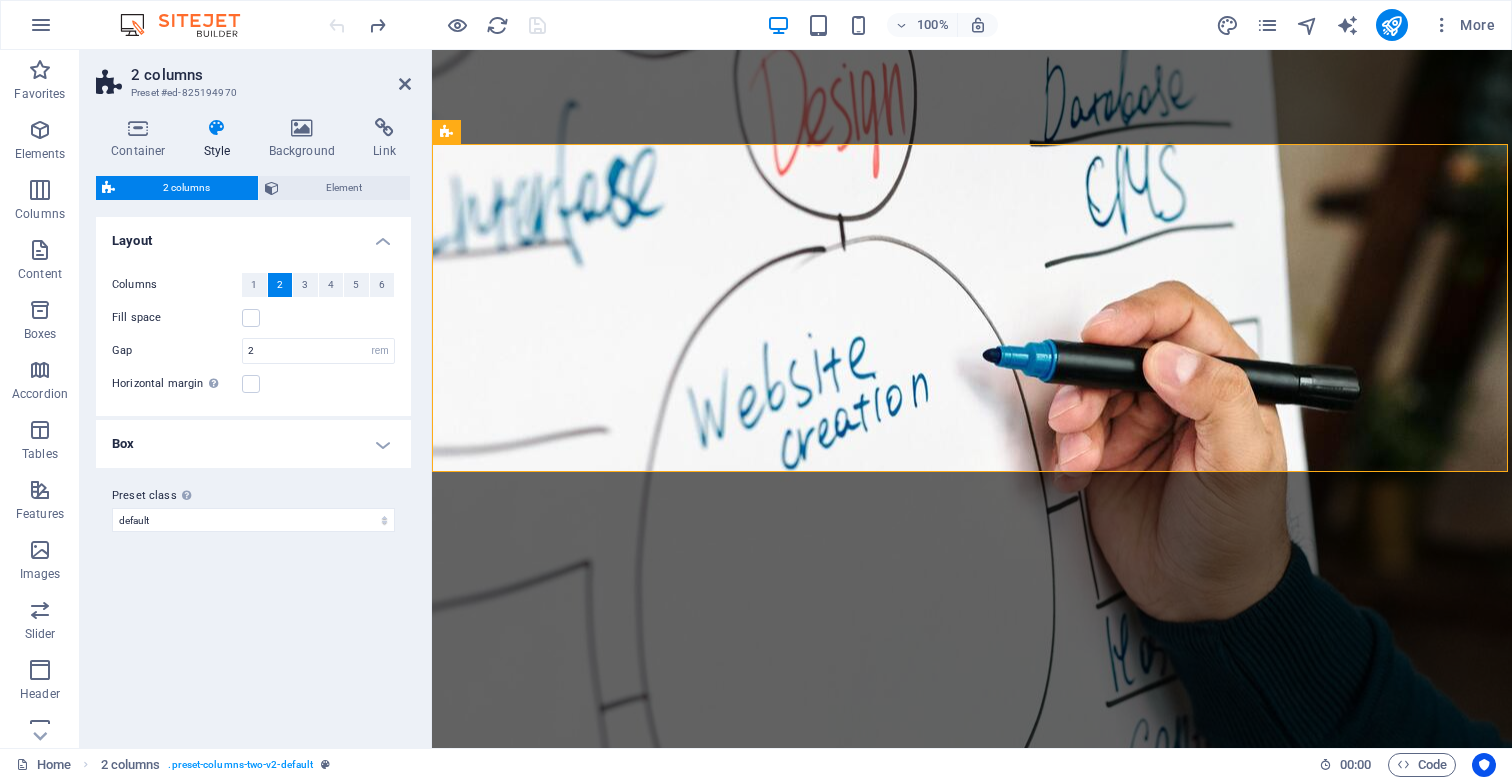 click on "Box" at bounding box center (253, 444) 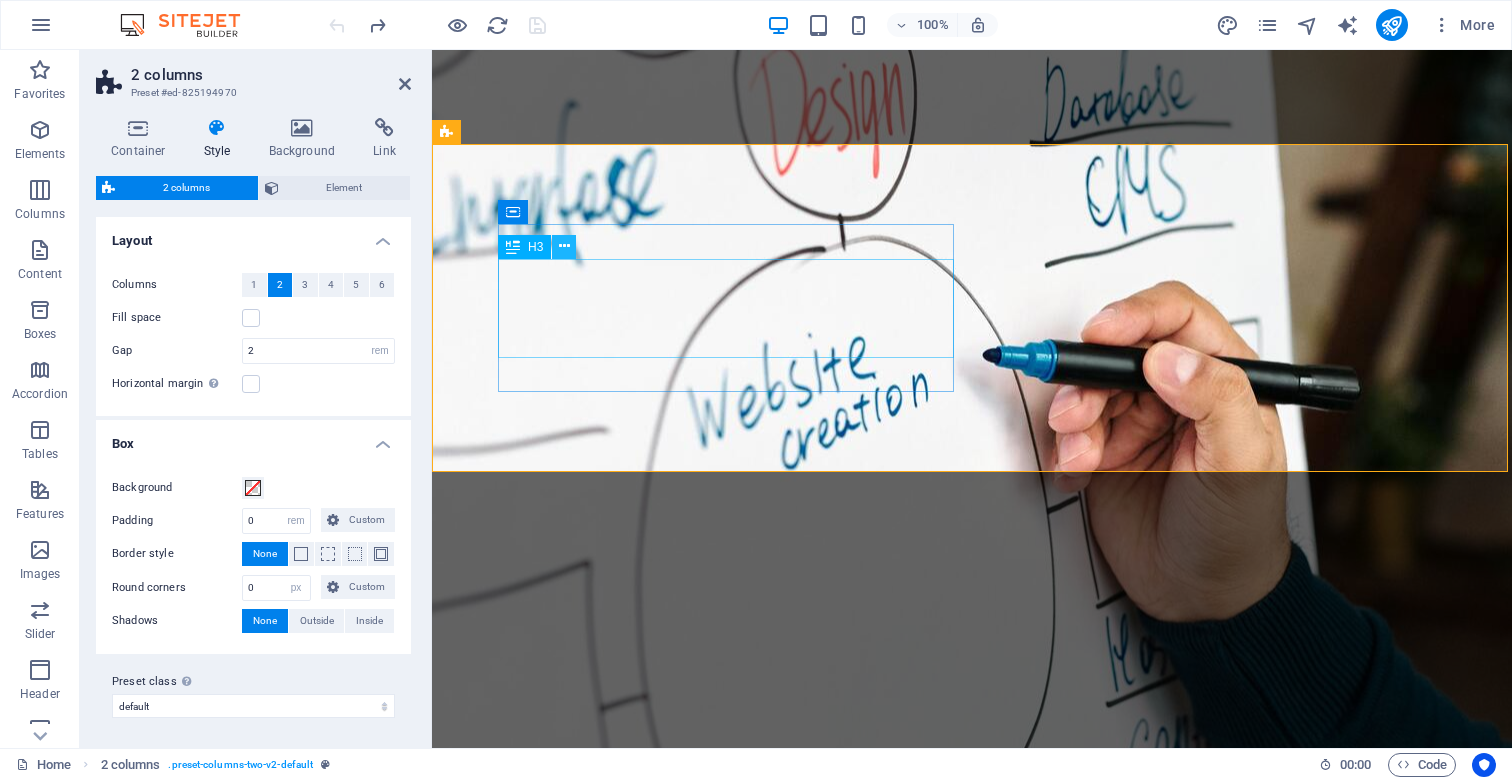 click at bounding box center (564, 246) 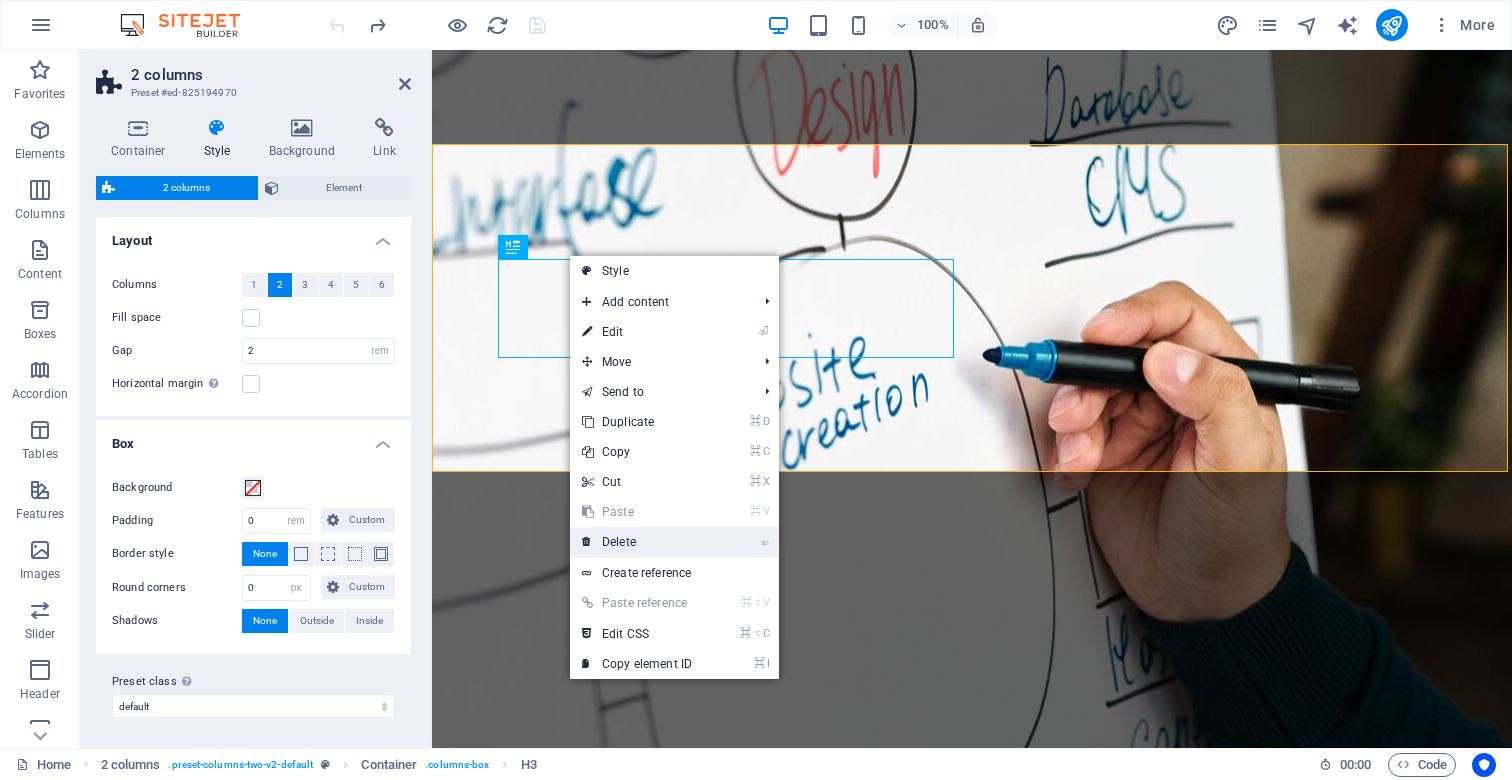 click on "⌦  Delete" at bounding box center (637, 542) 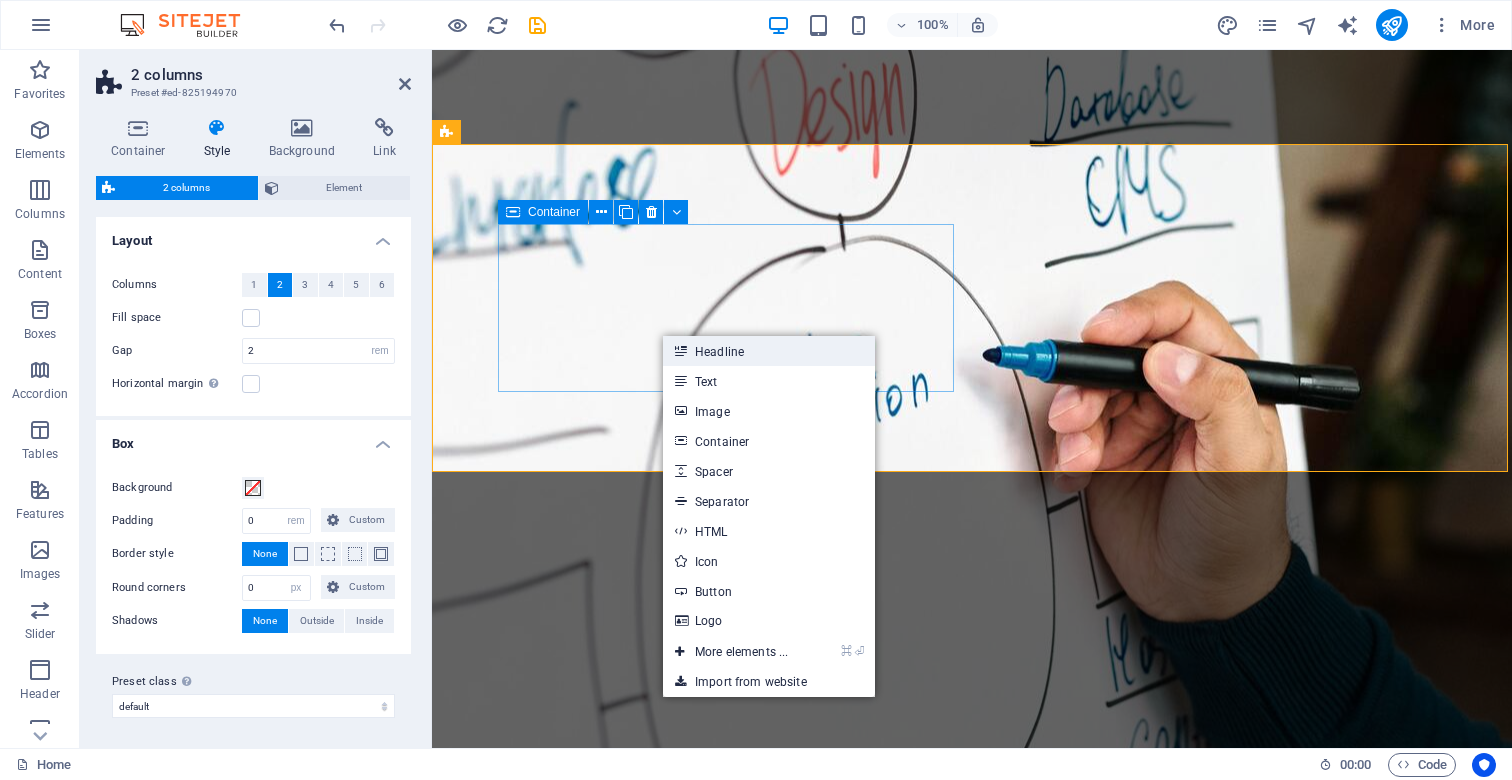 click on "Headline" at bounding box center (769, 351) 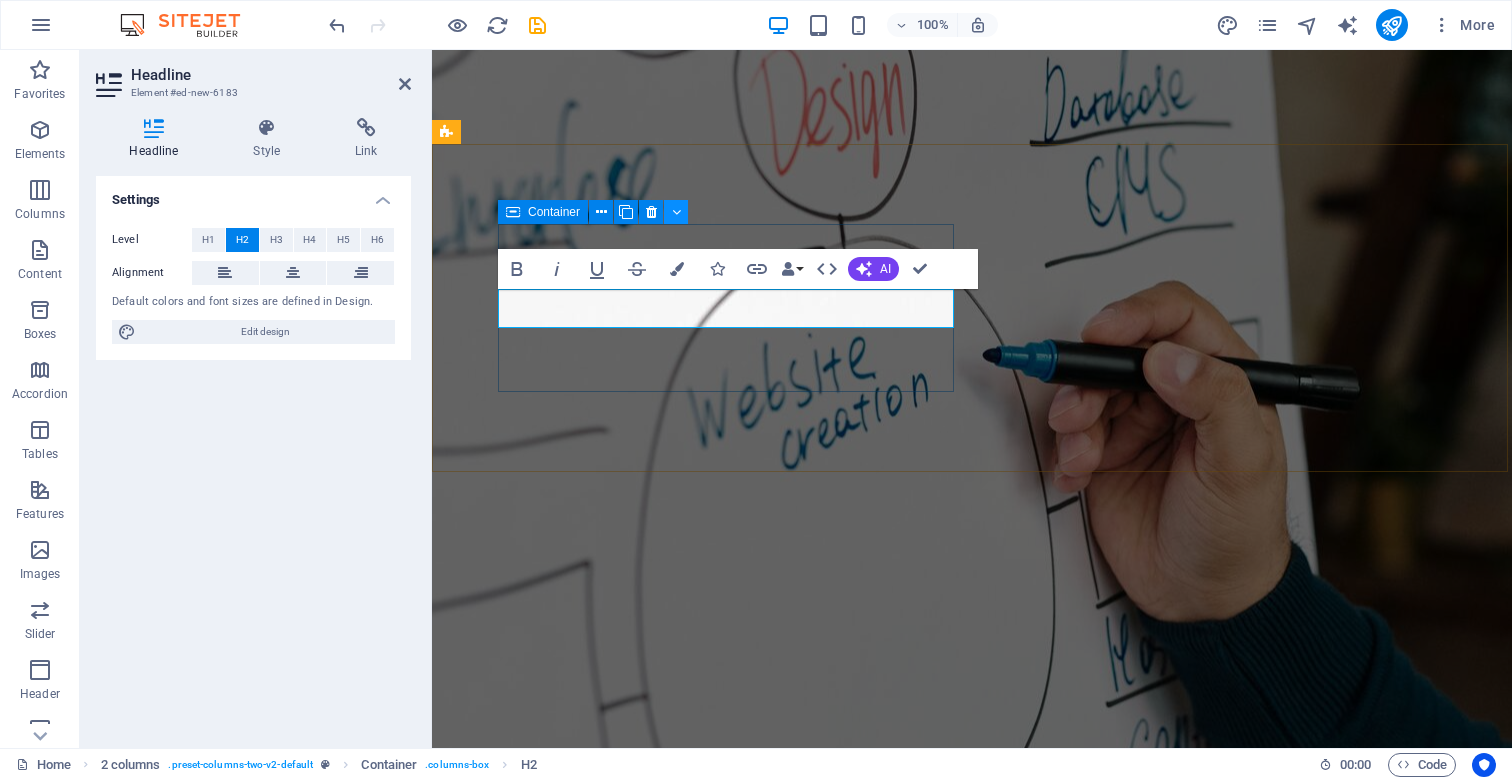 click at bounding box center (676, 212) 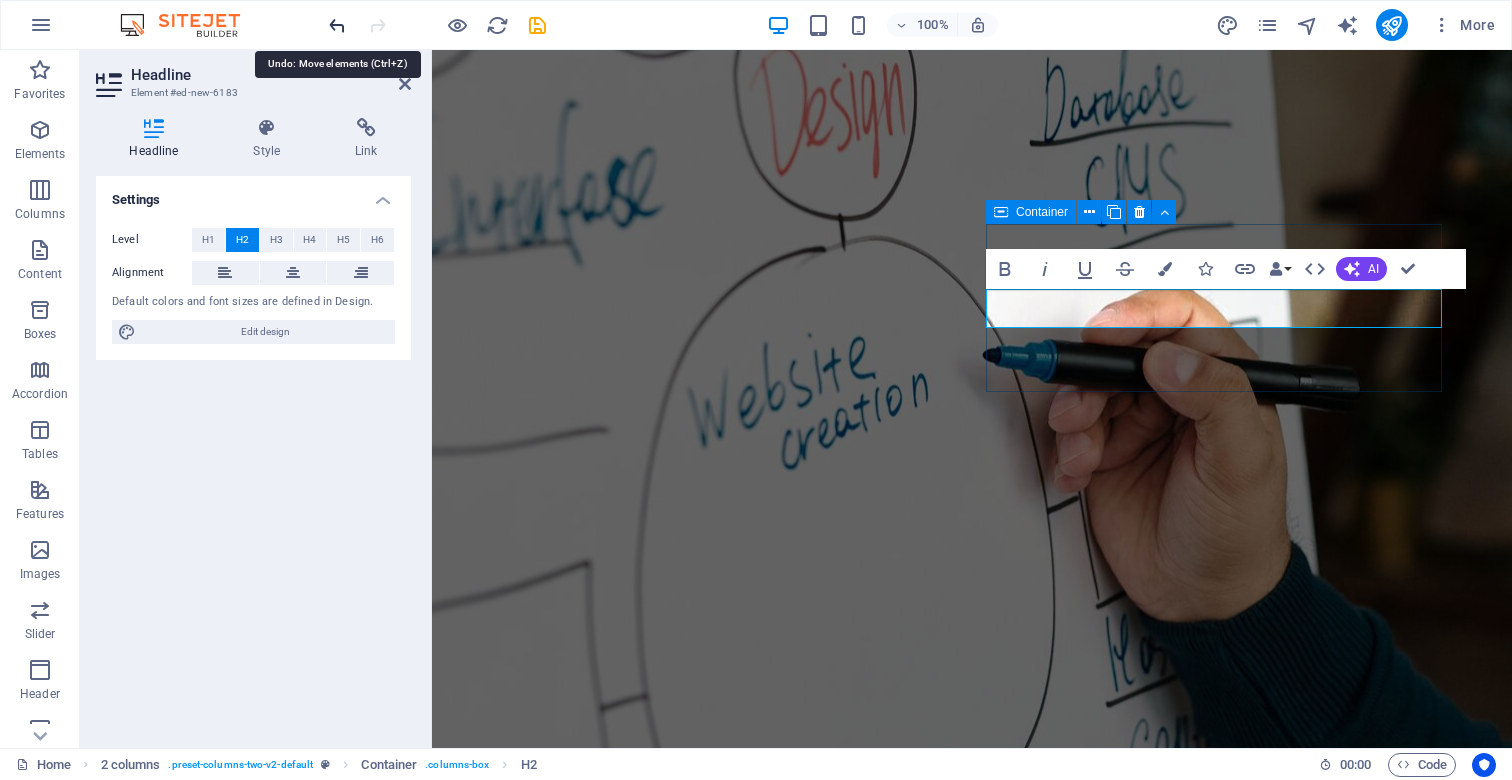 click at bounding box center (337, 25) 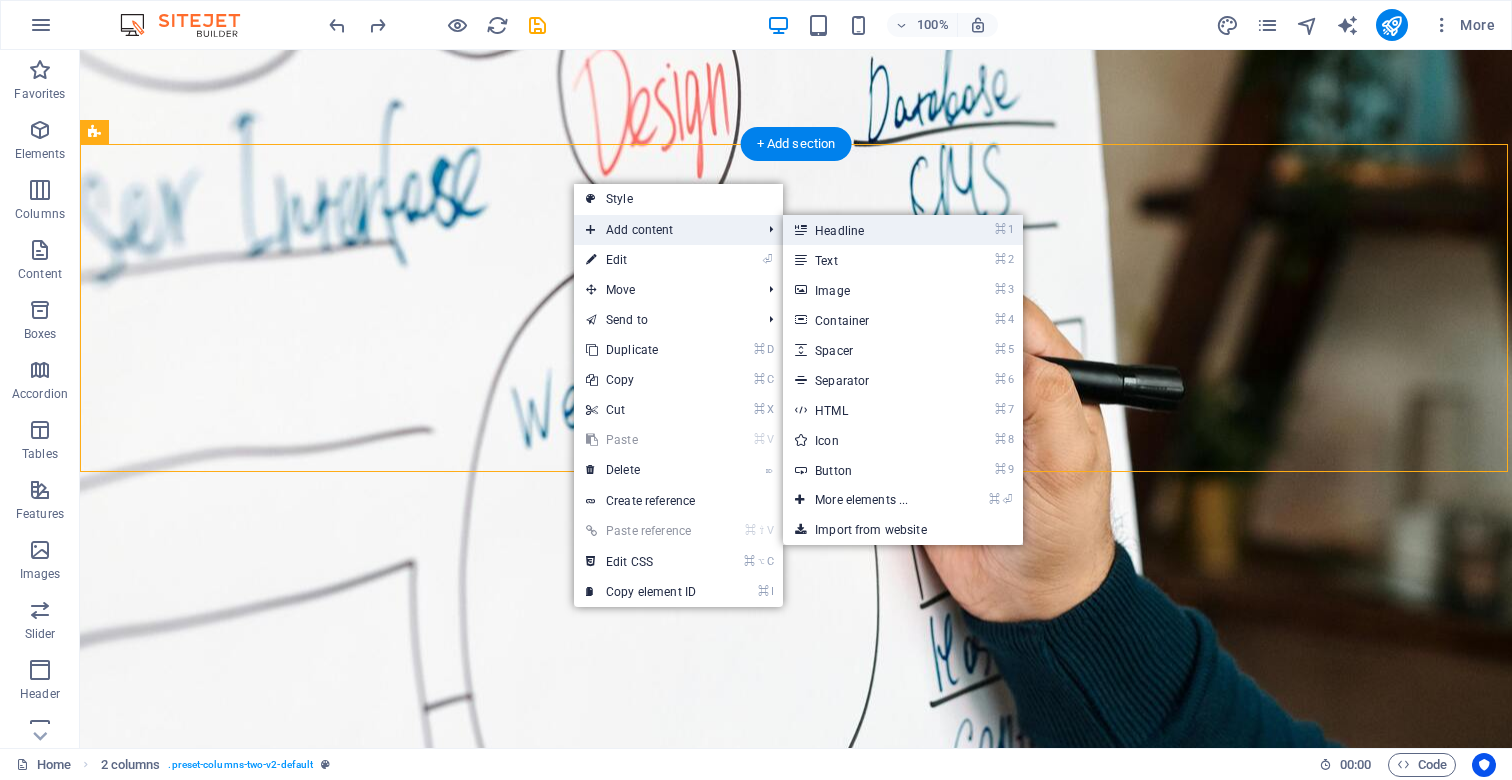 click on "⌘ 1  Headline" at bounding box center [865, 230] 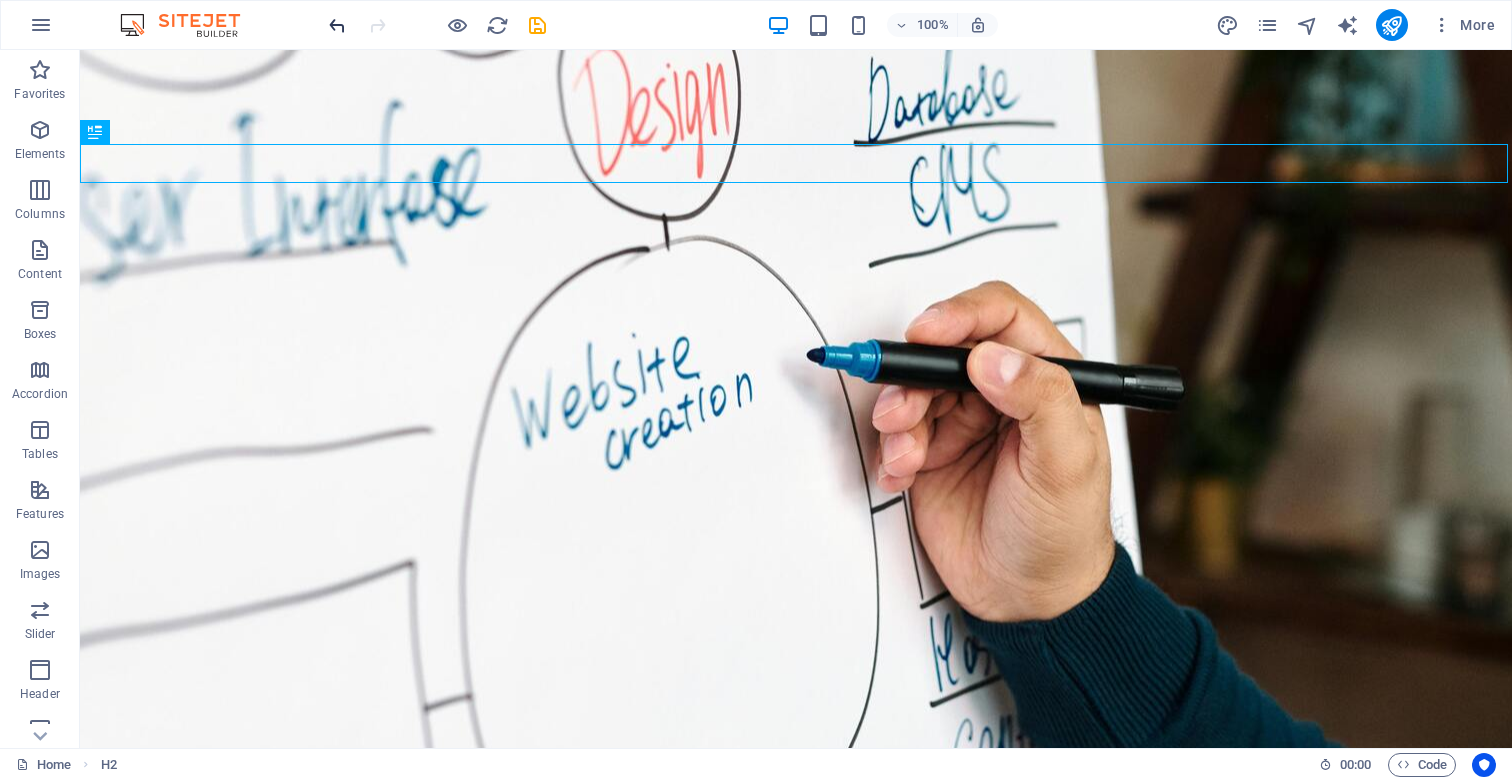 click at bounding box center [337, 25] 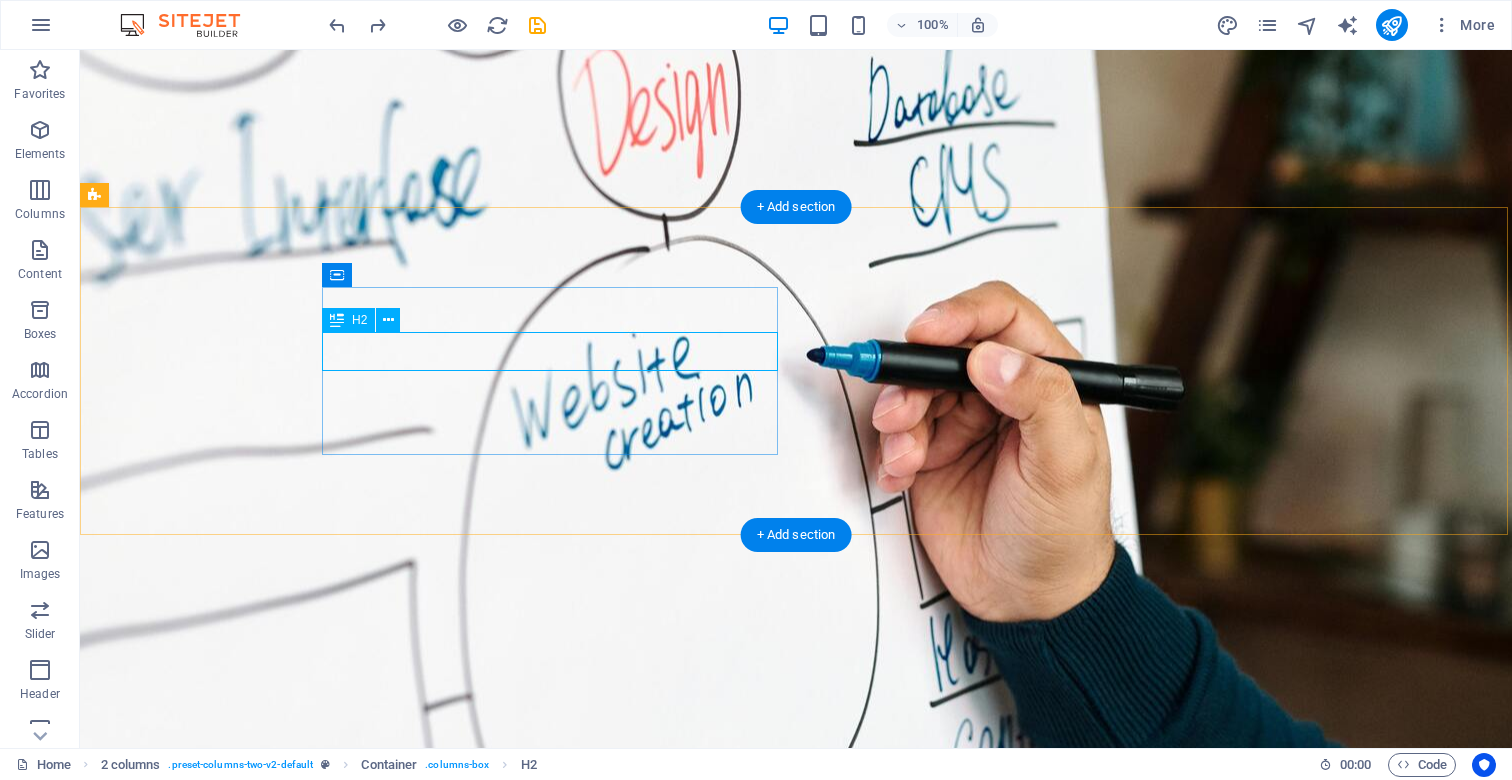 click on "H2" at bounding box center (348, 320) 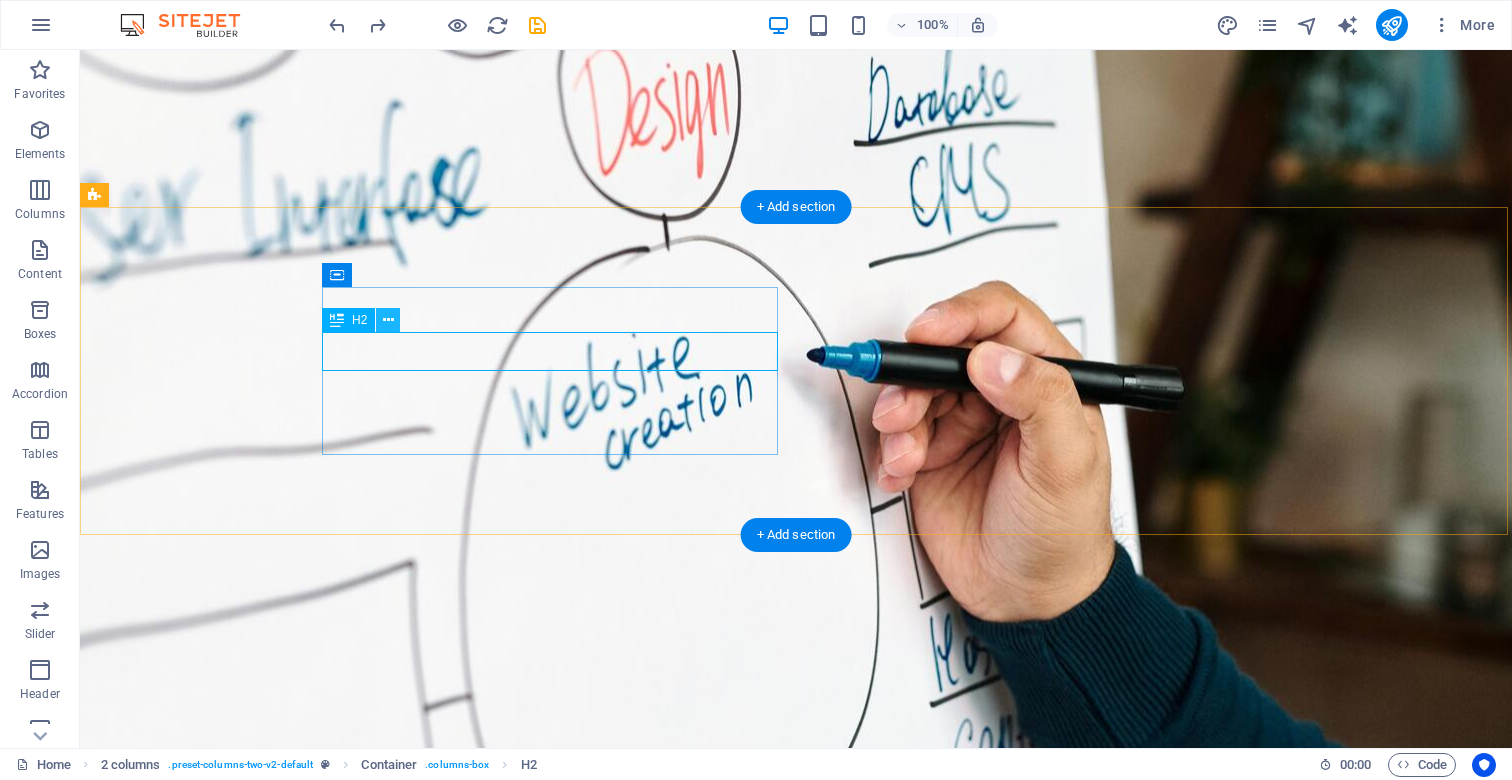 click at bounding box center (388, 320) 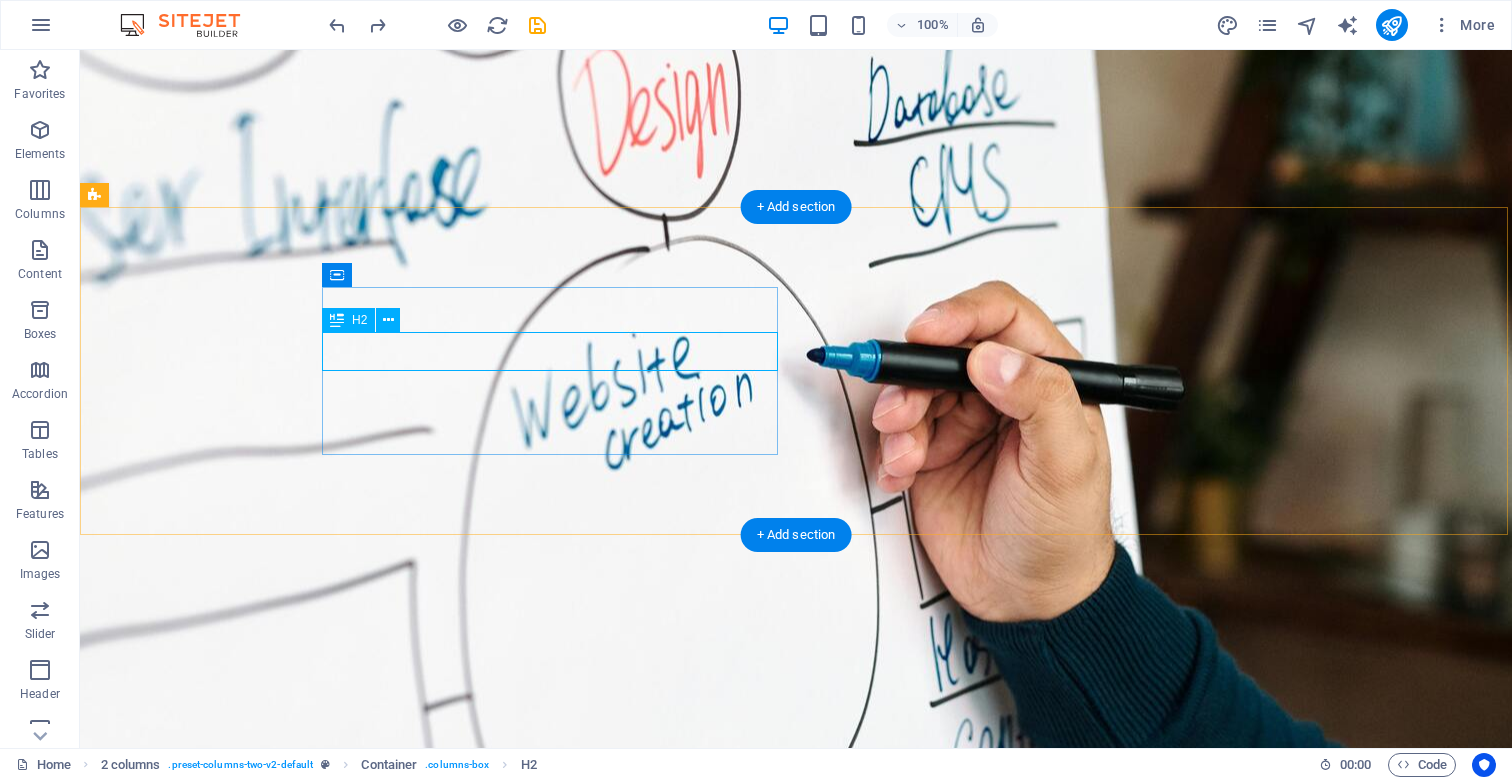 click on "H2" at bounding box center (348, 320) 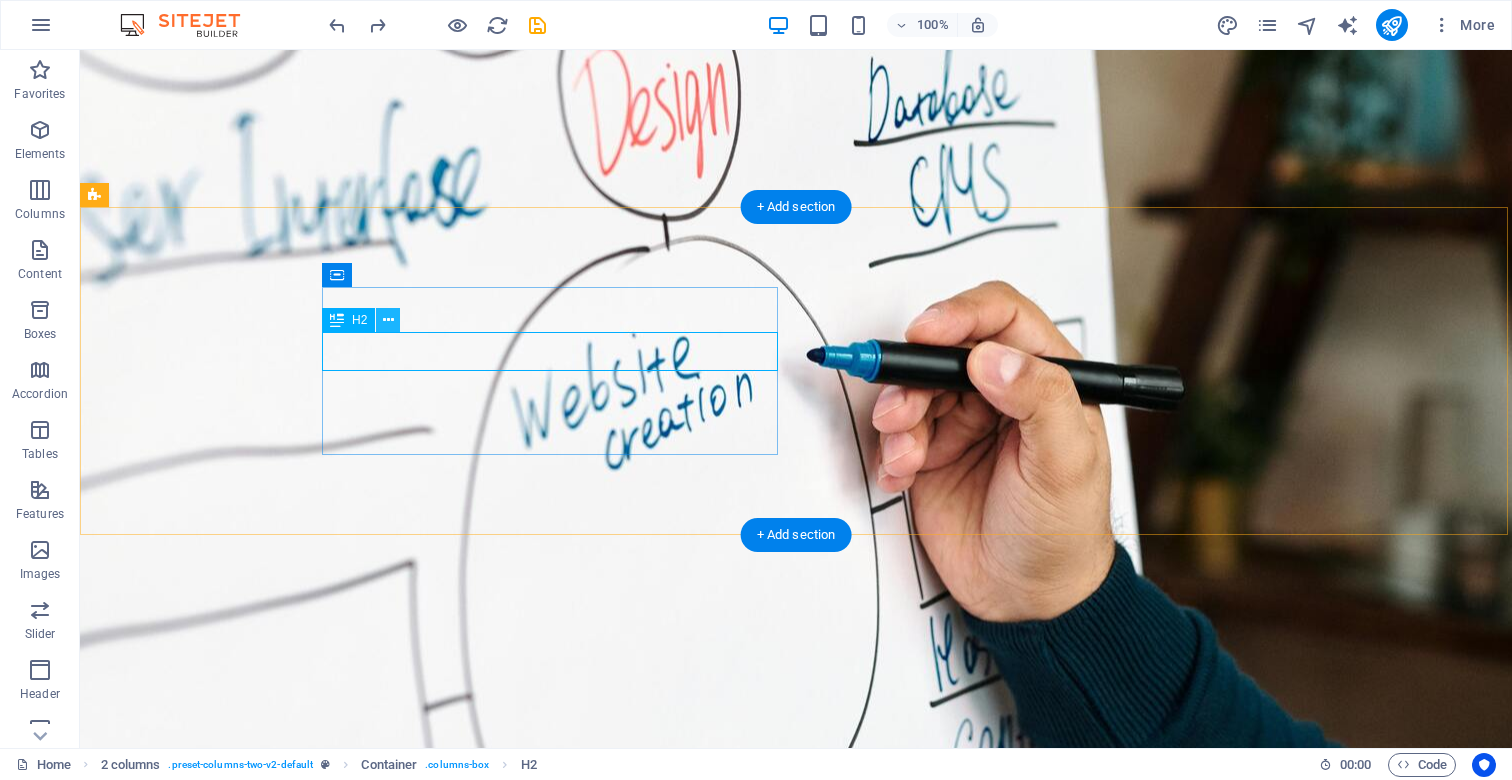 click at bounding box center (388, 320) 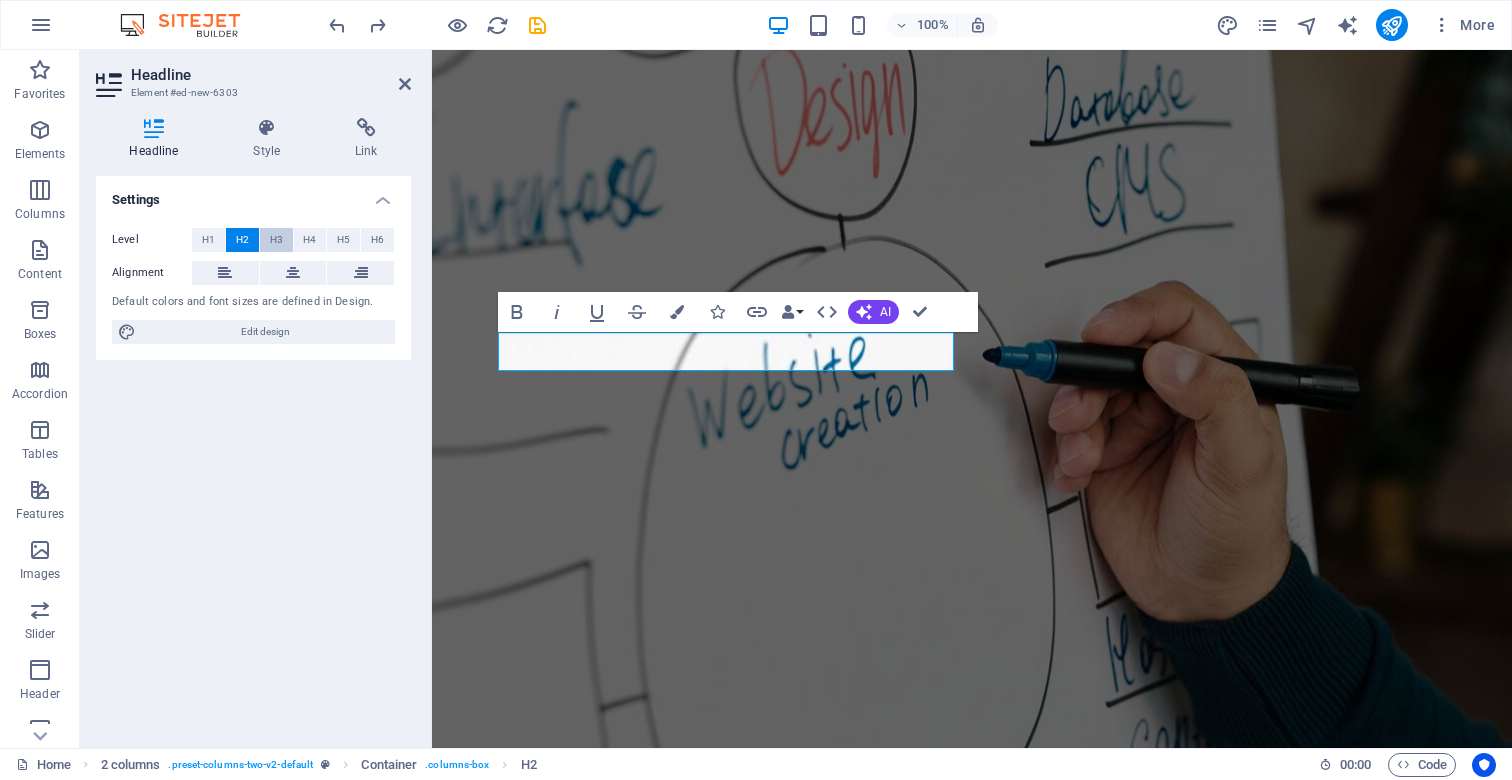 click on "H3" at bounding box center [276, 240] 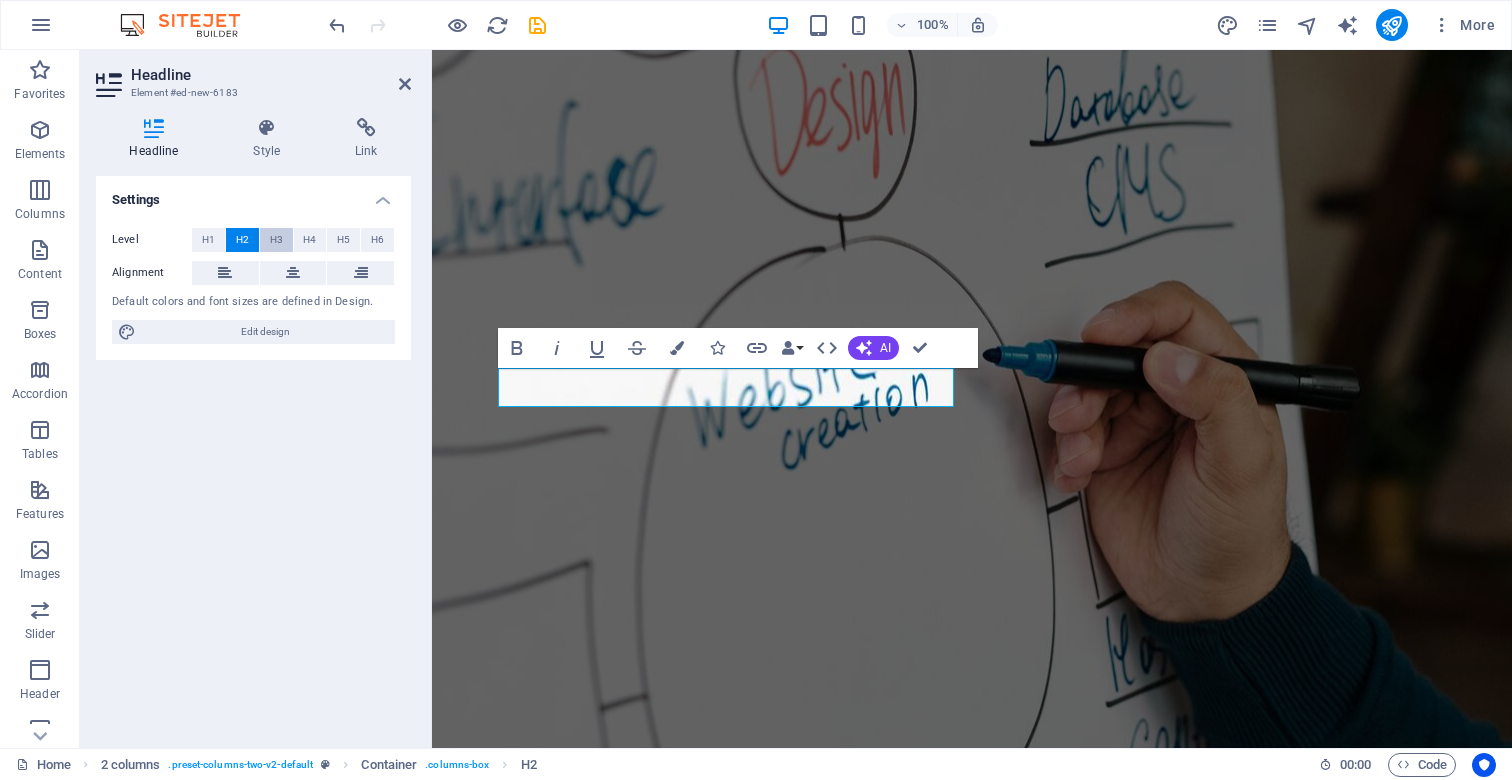 click on "H3" at bounding box center (276, 240) 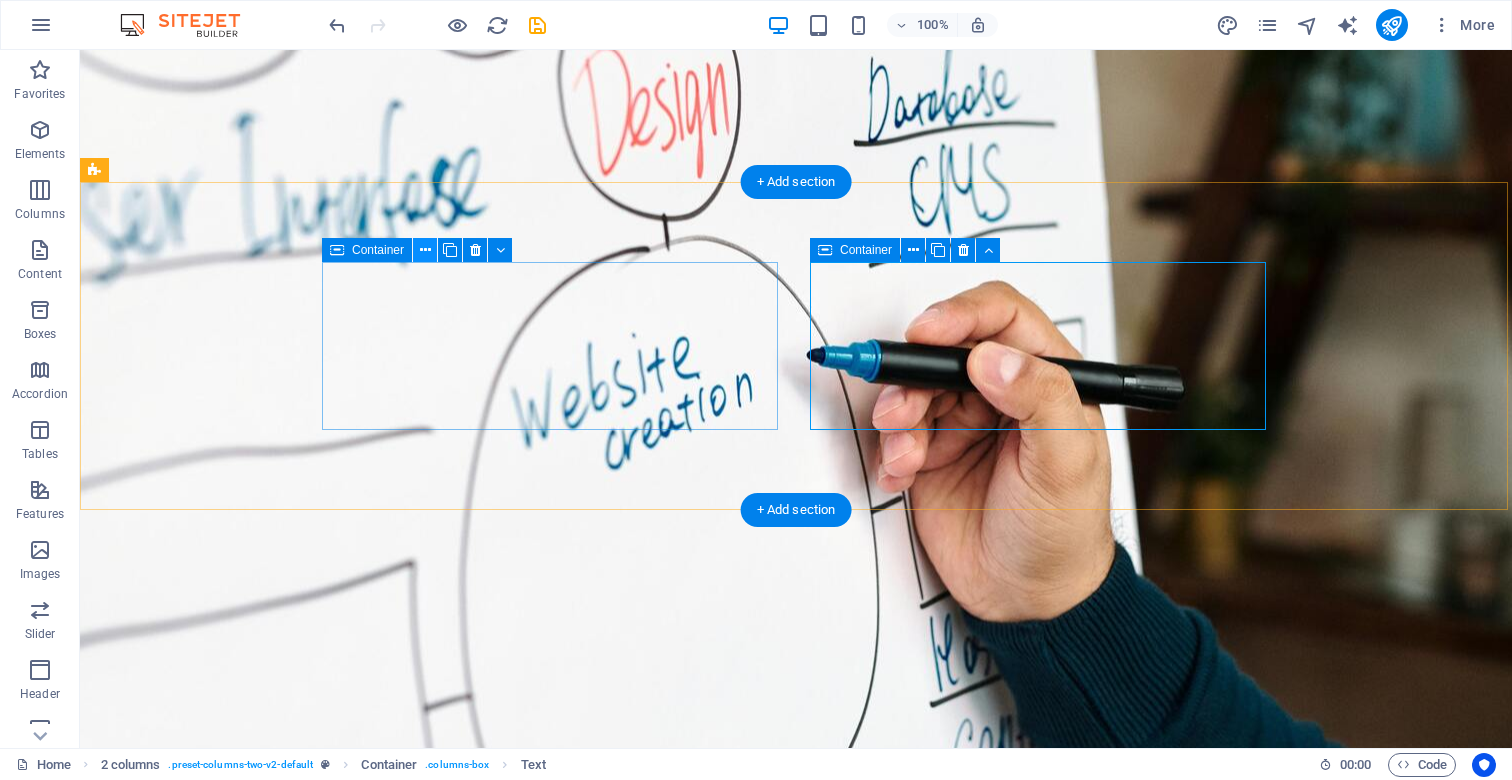 click at bounding box center (425, 250) 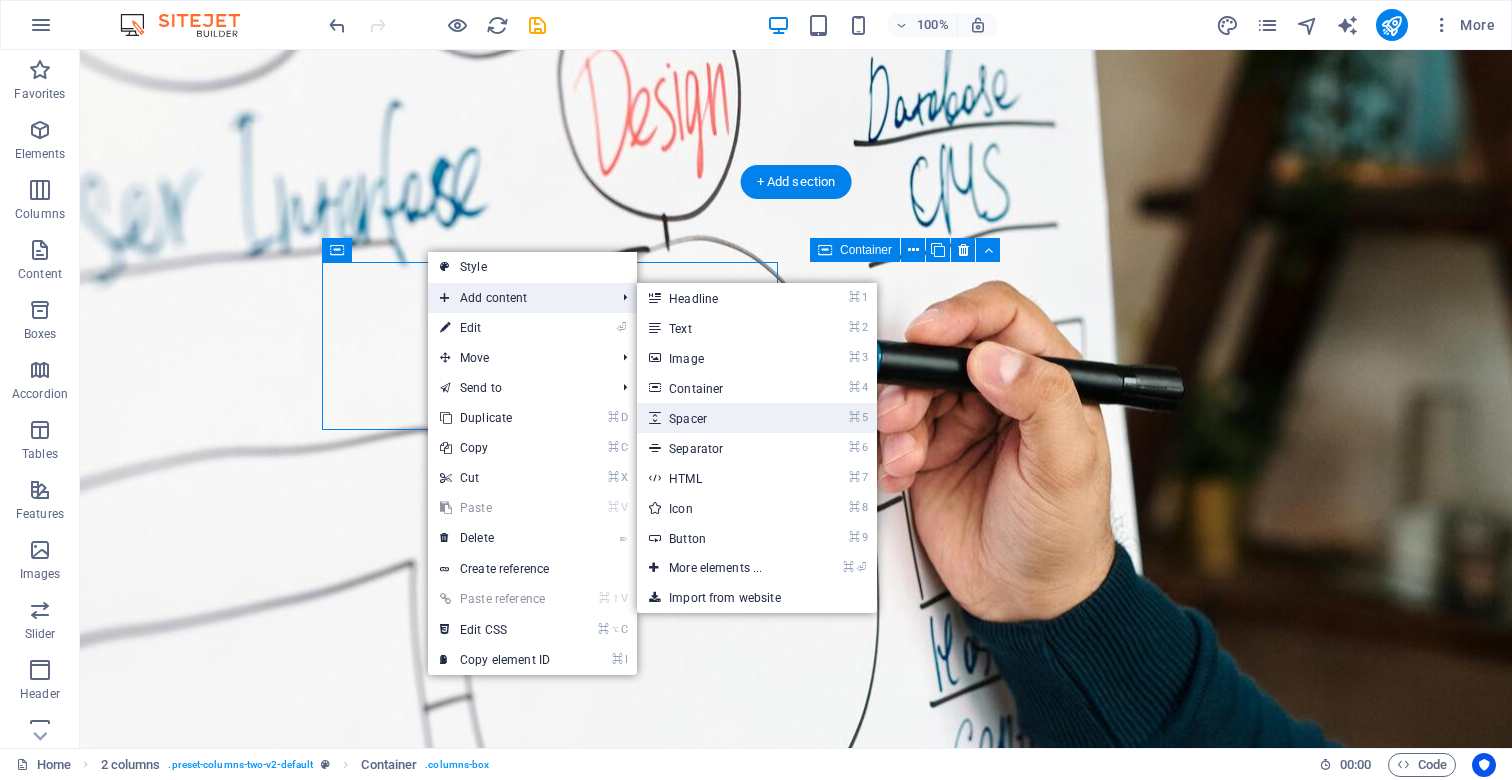 click on "⌘ 5  Spacer" at bounding box center [719, 418] 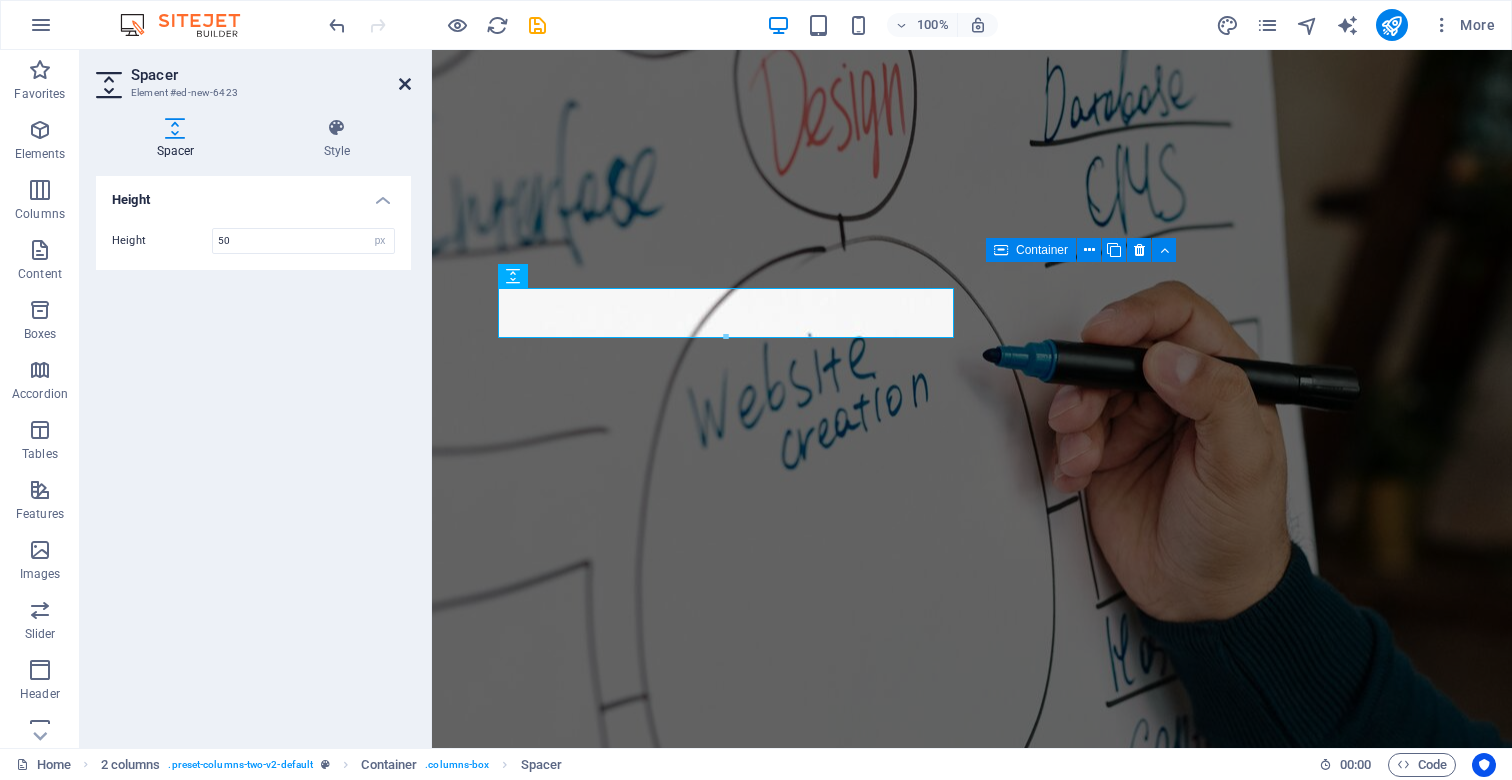 click at bounding box center (405, 84) 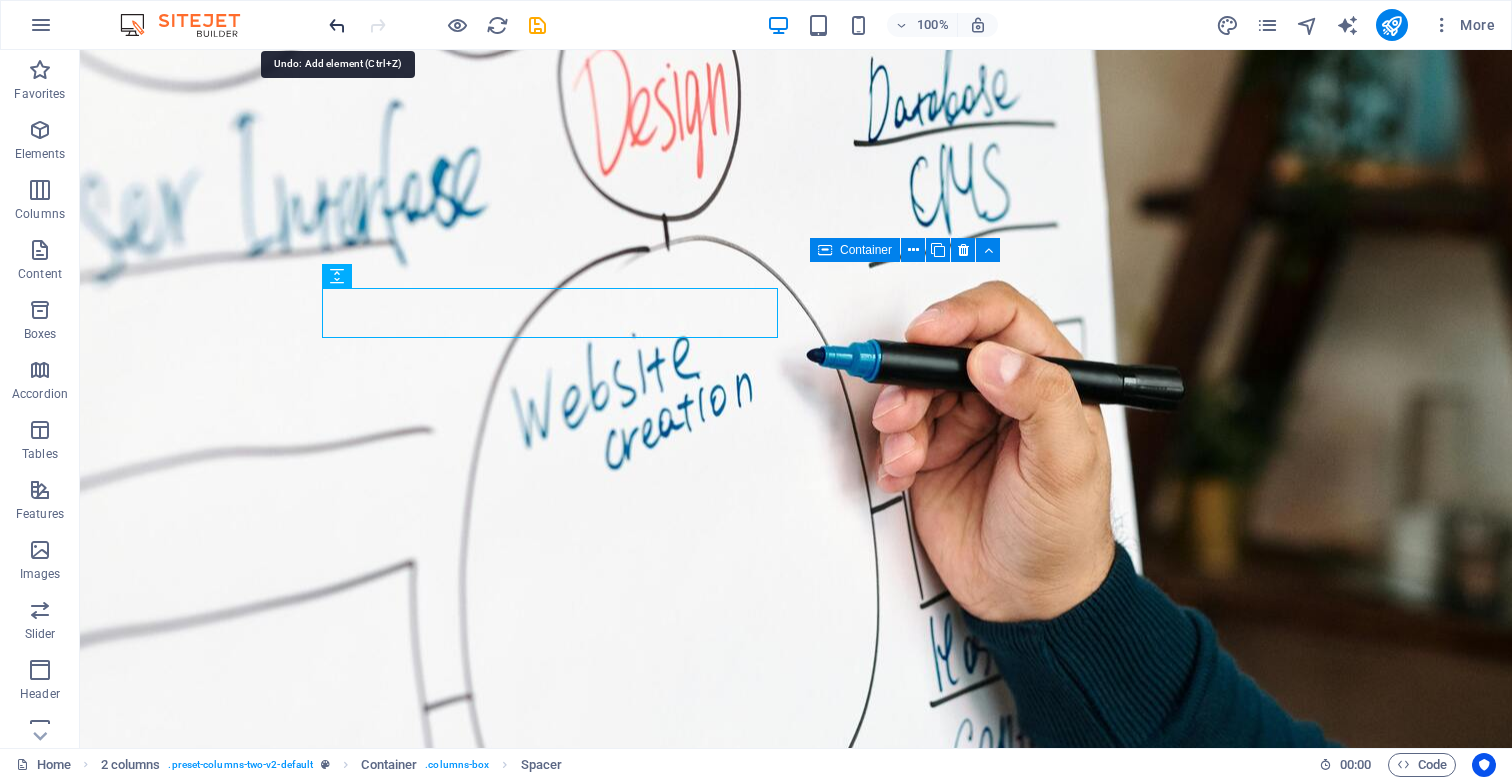 click at bounding box center (337, 25) 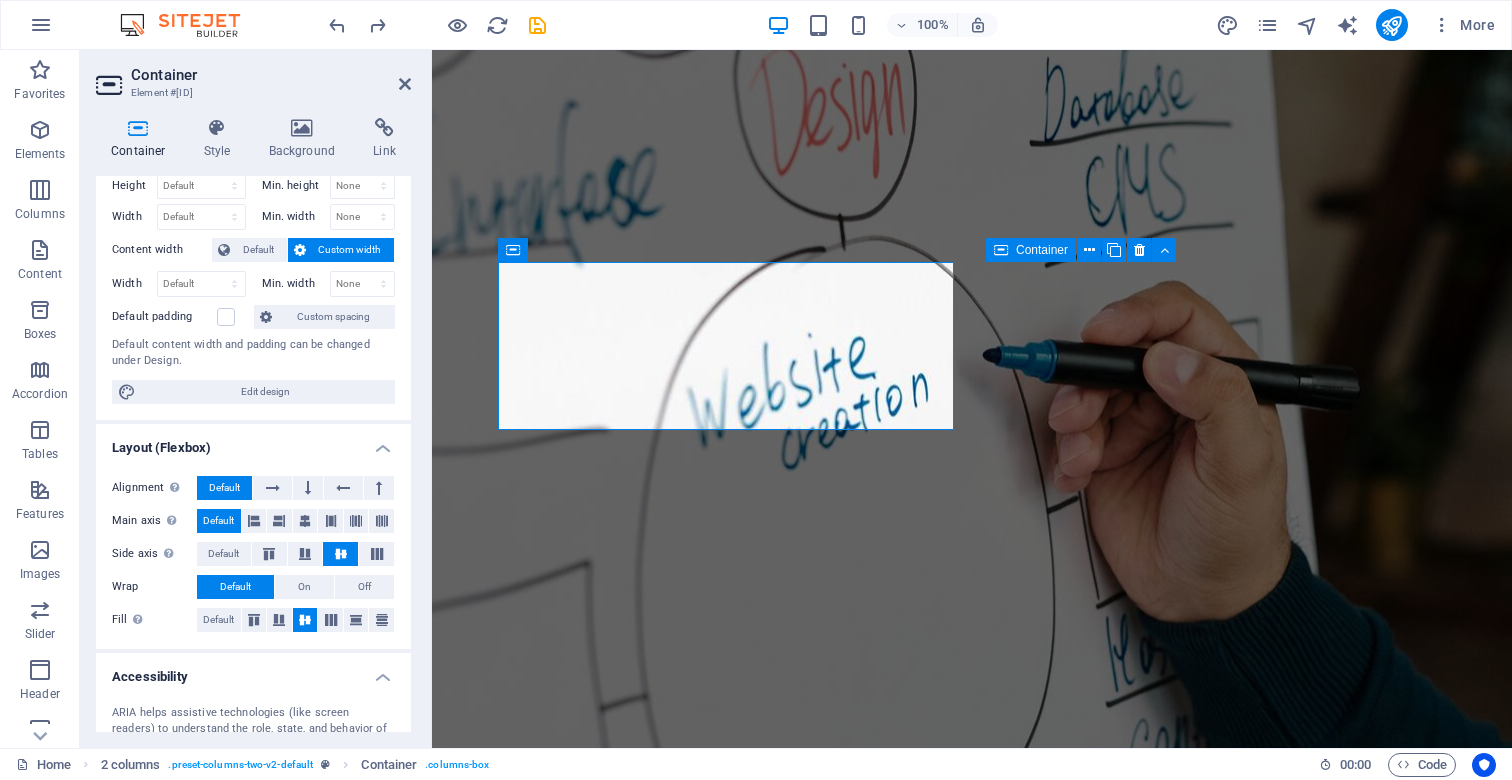 scroll, scrollTop: 73, scrollLeft: 0, axis: vertical 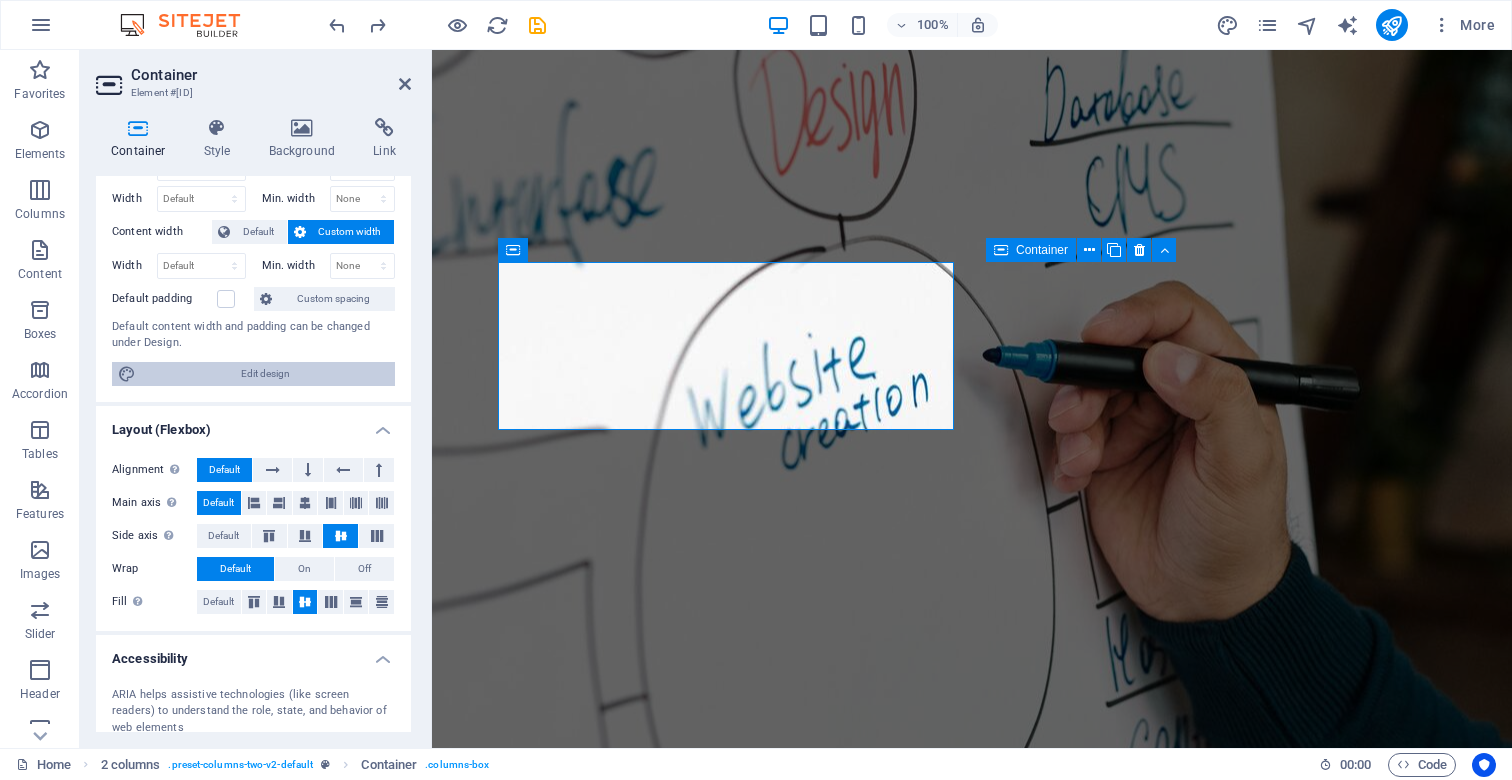 click on "Edit design" at bounding box center (265, 374) 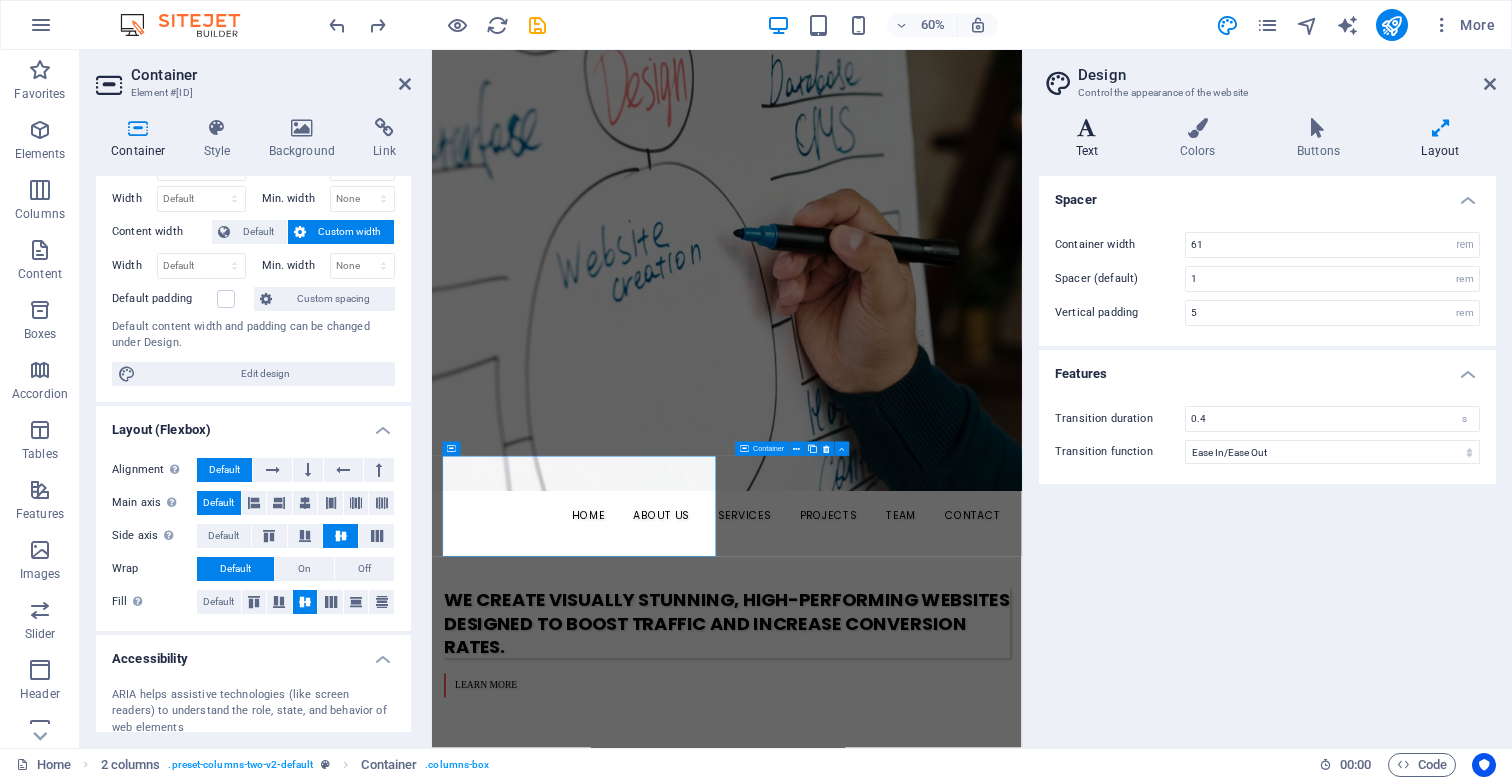 click on "Text" at bounding box center (1091, 139) 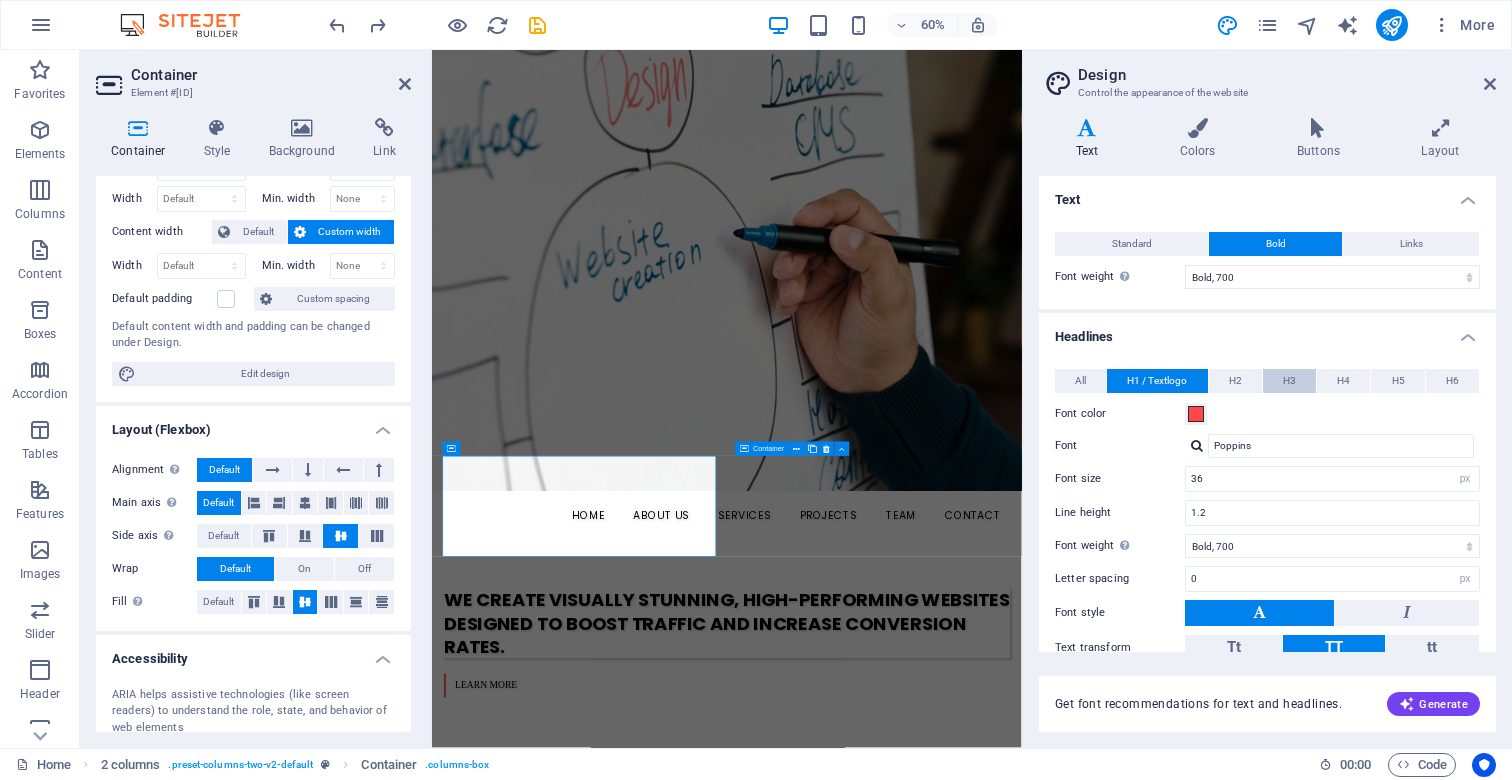 click on "H3" at bounding box center (1289, 381) 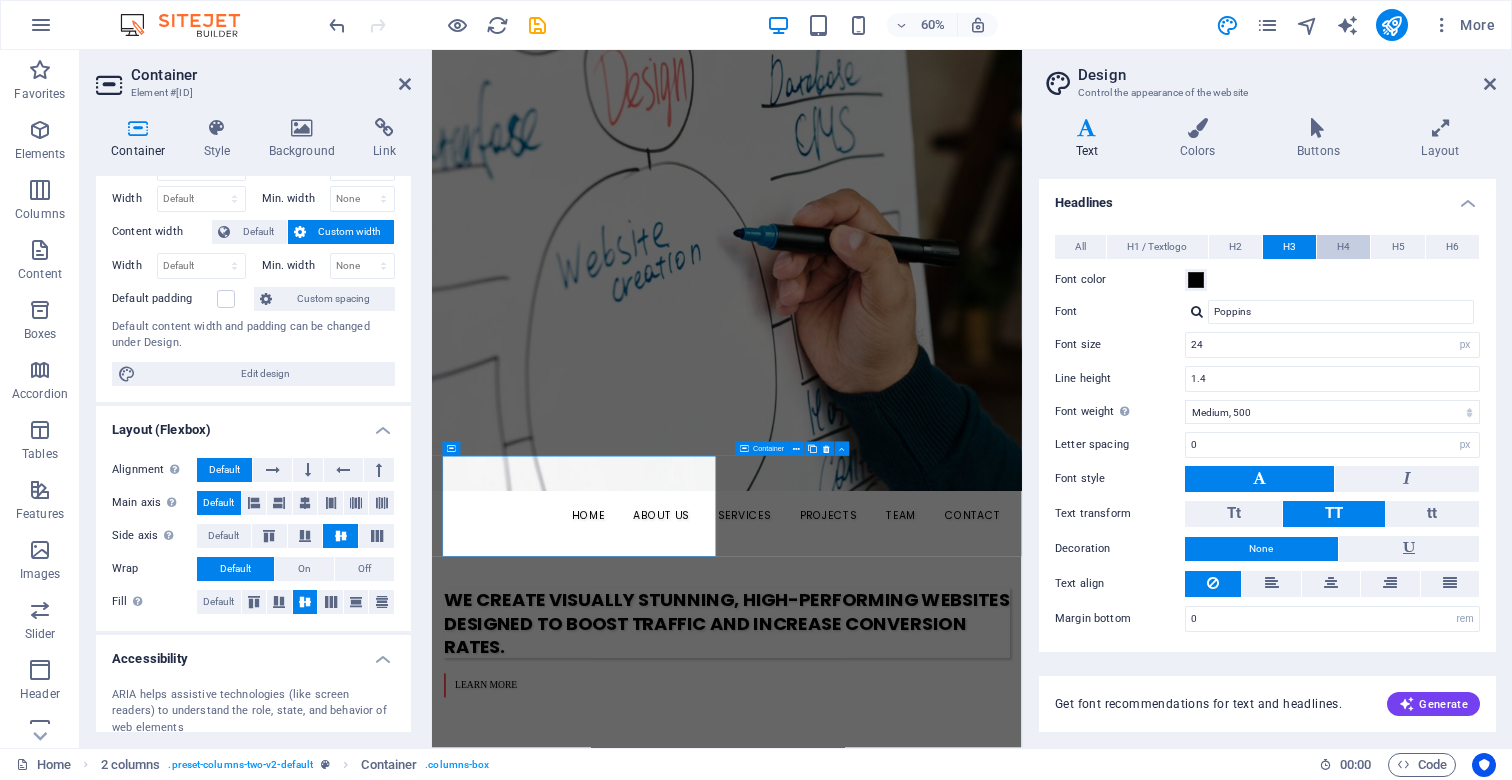 scroll, scrollTop: 133, scrollLeft: 0, axis: vertical 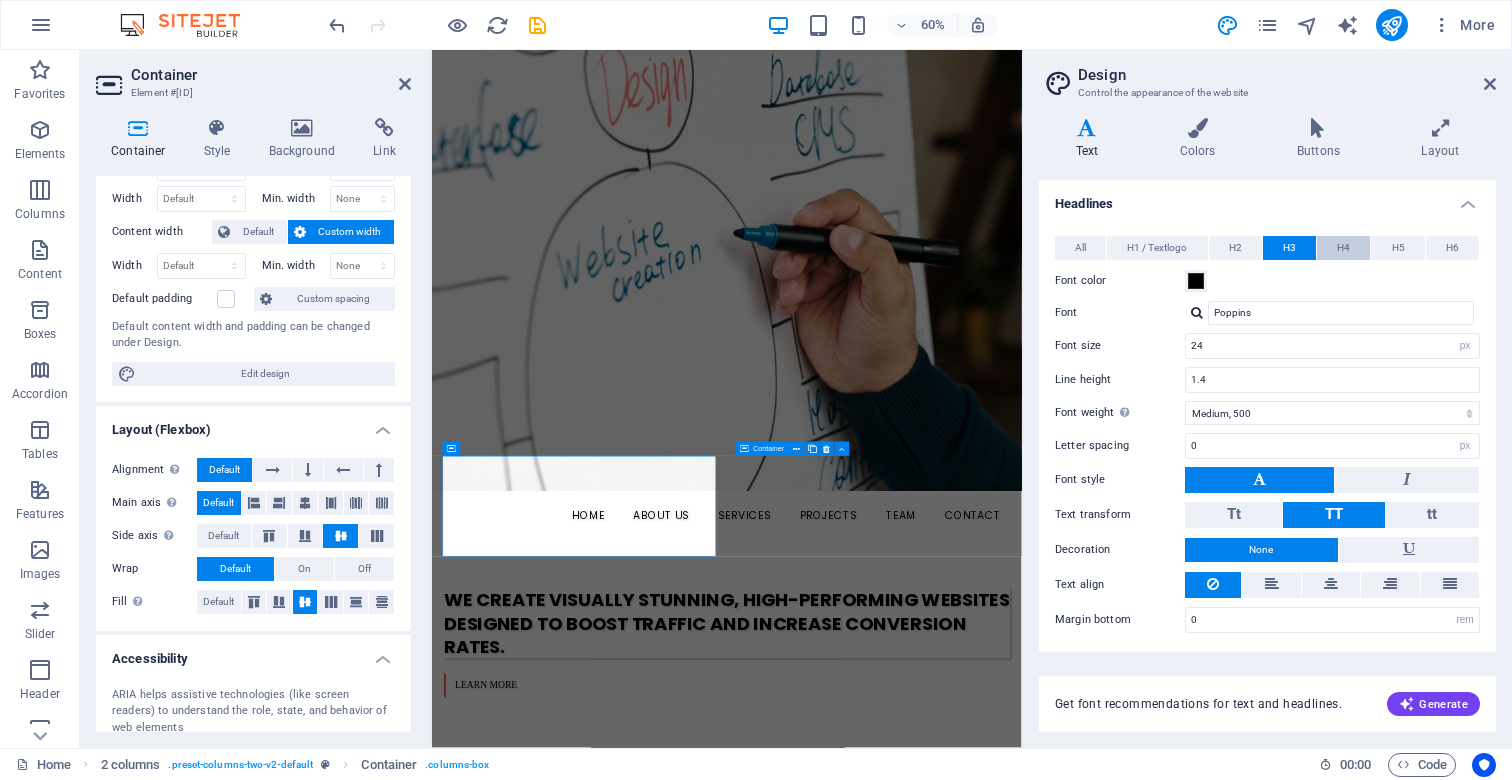 click on "H4" at bounding box center (1343, 248) 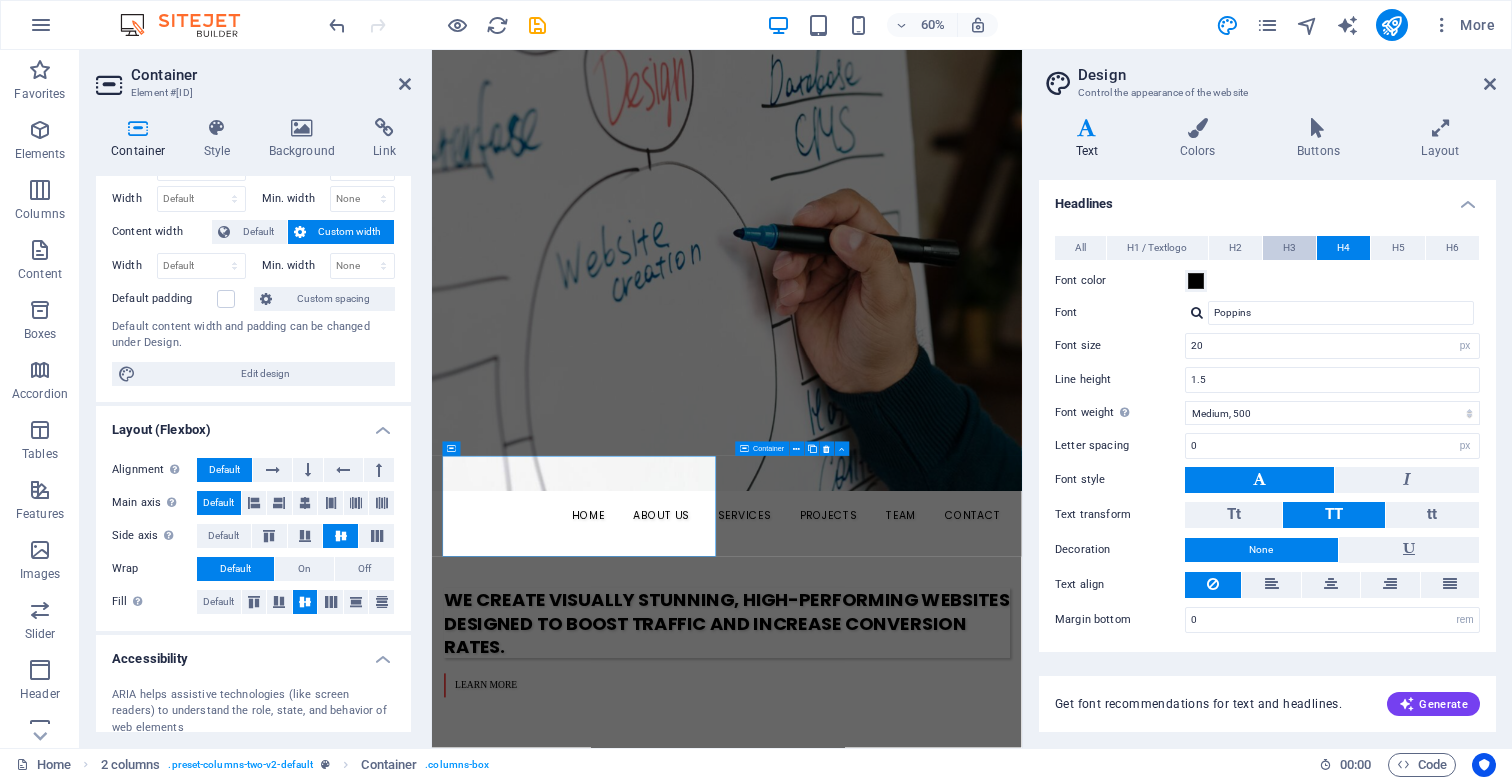 click on "H3" at bounding box center [1289, 248] 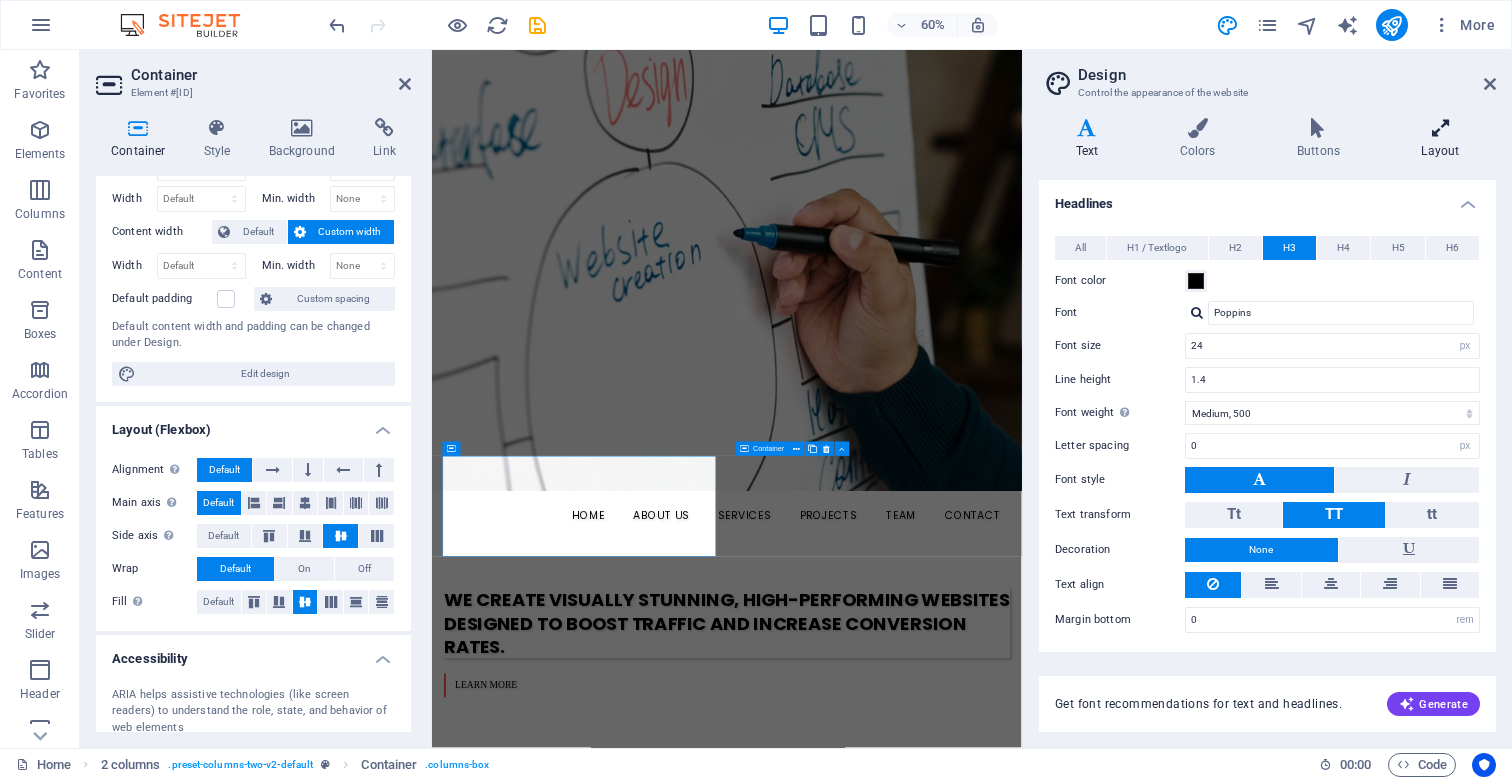 click at bounding box center [1440, 128] 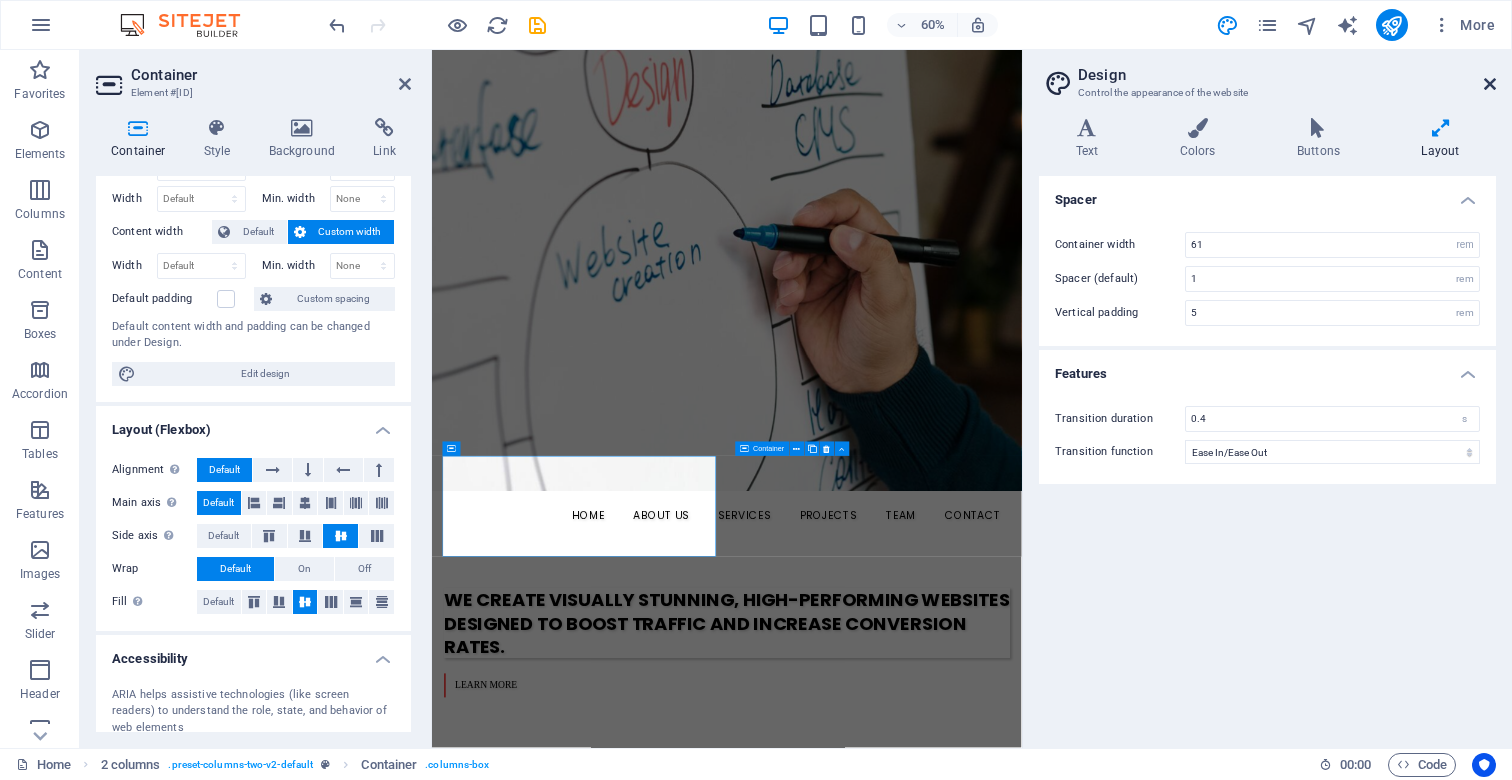 click at bounding box center [1490, 84] 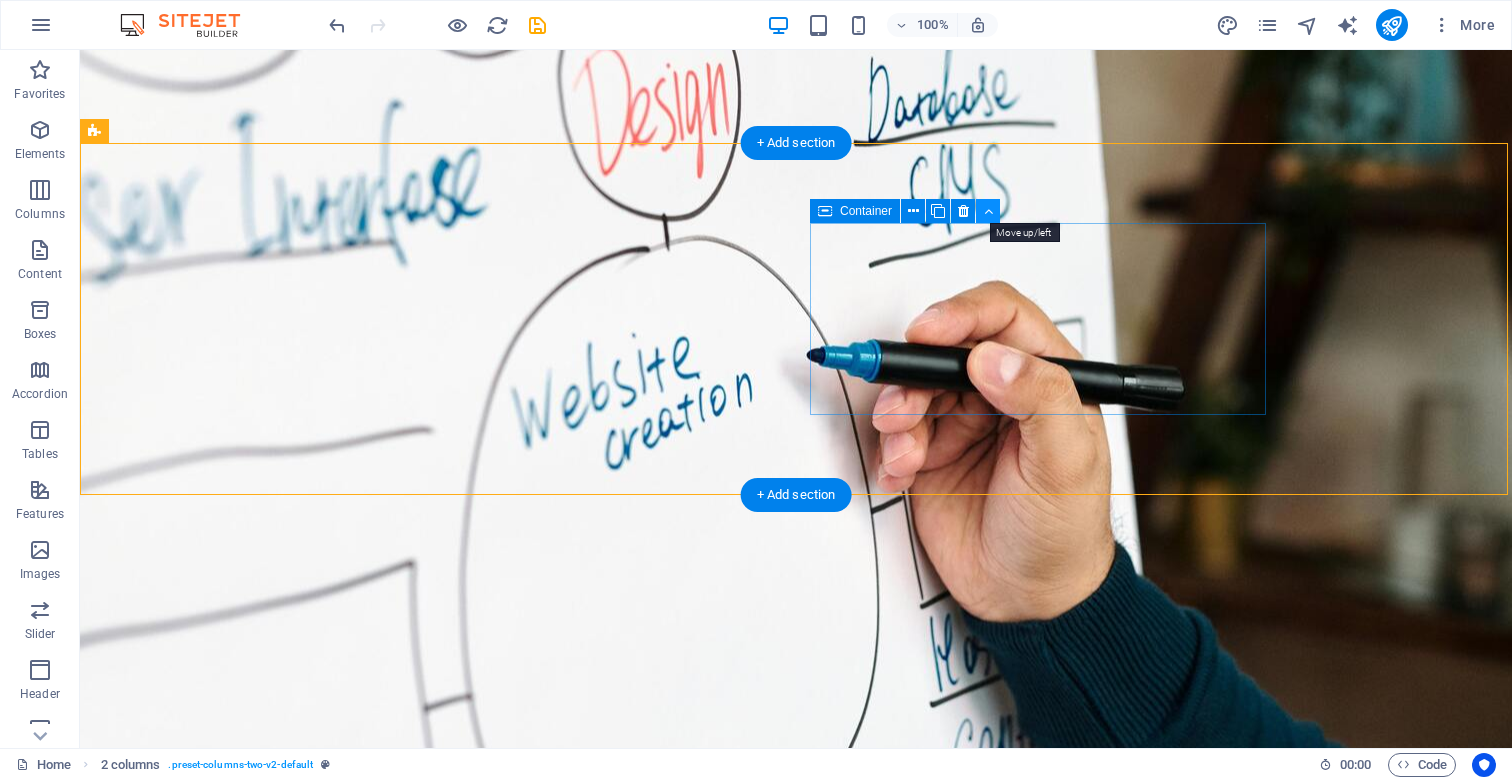 click at bounding box center (988, 211) 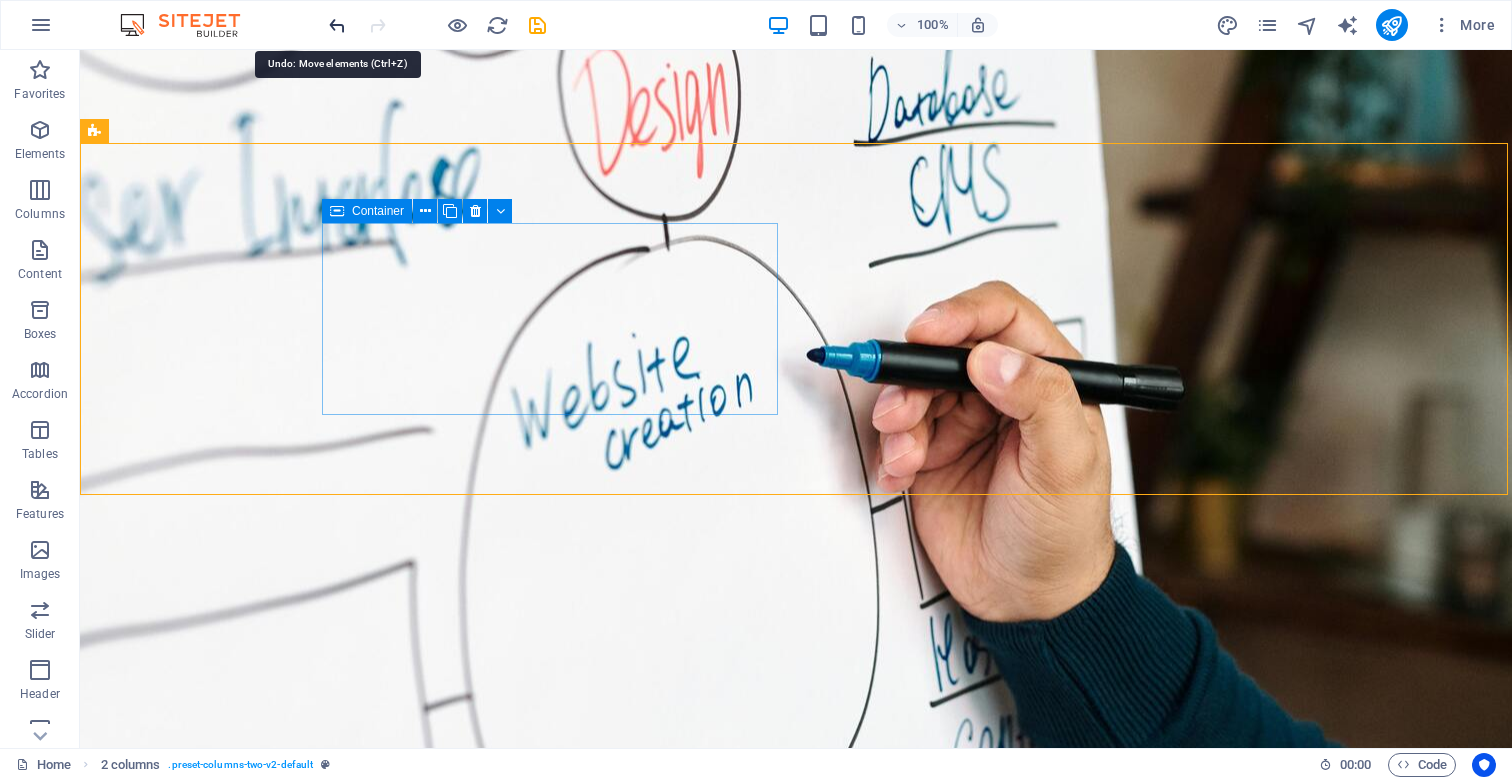 click at bounding box center (337, 25) 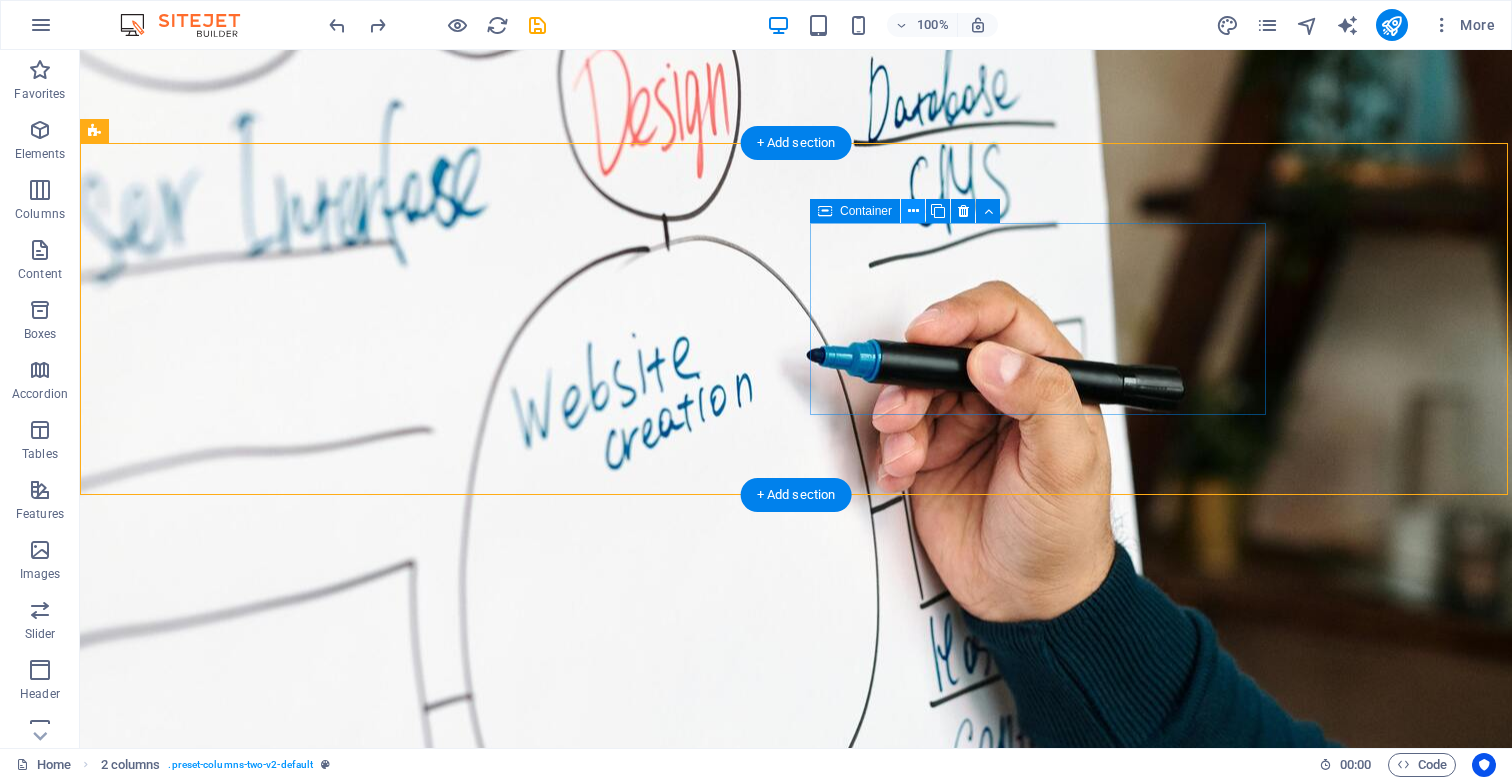 click at bounding box center (913, 211) 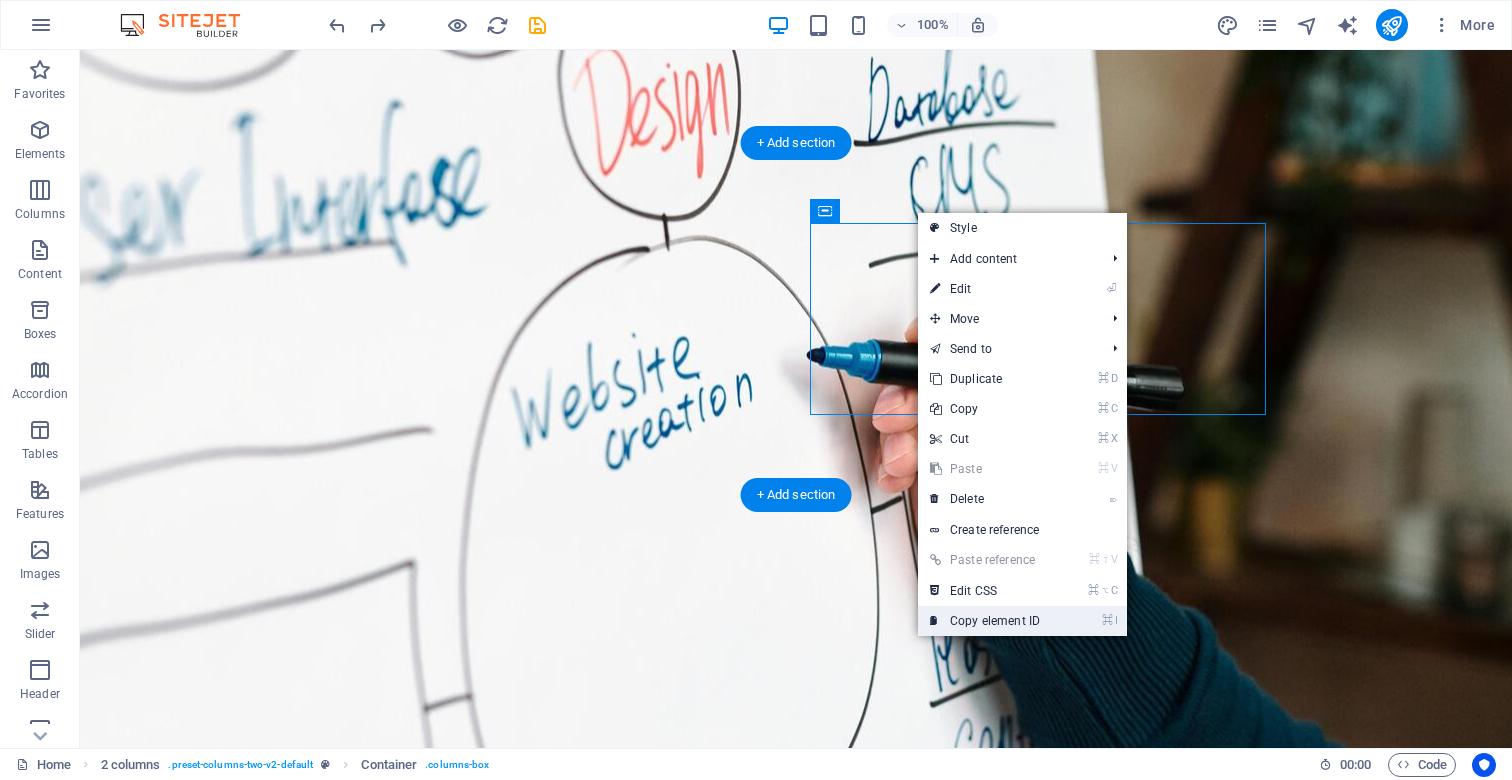 click on "⌘ I  Copy element ID" at bounding box center (985, 621) 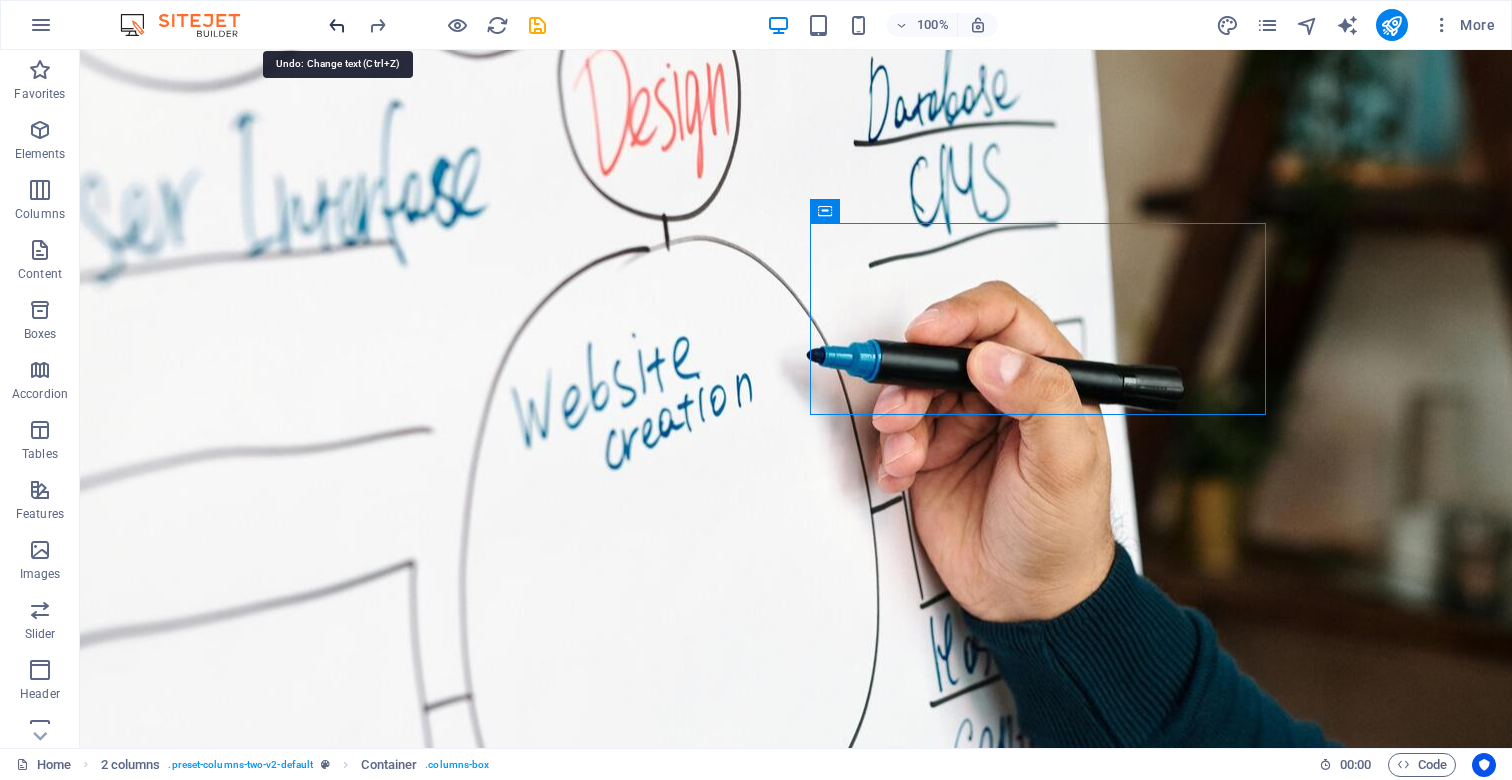 click at bounding box center [337, 25] 